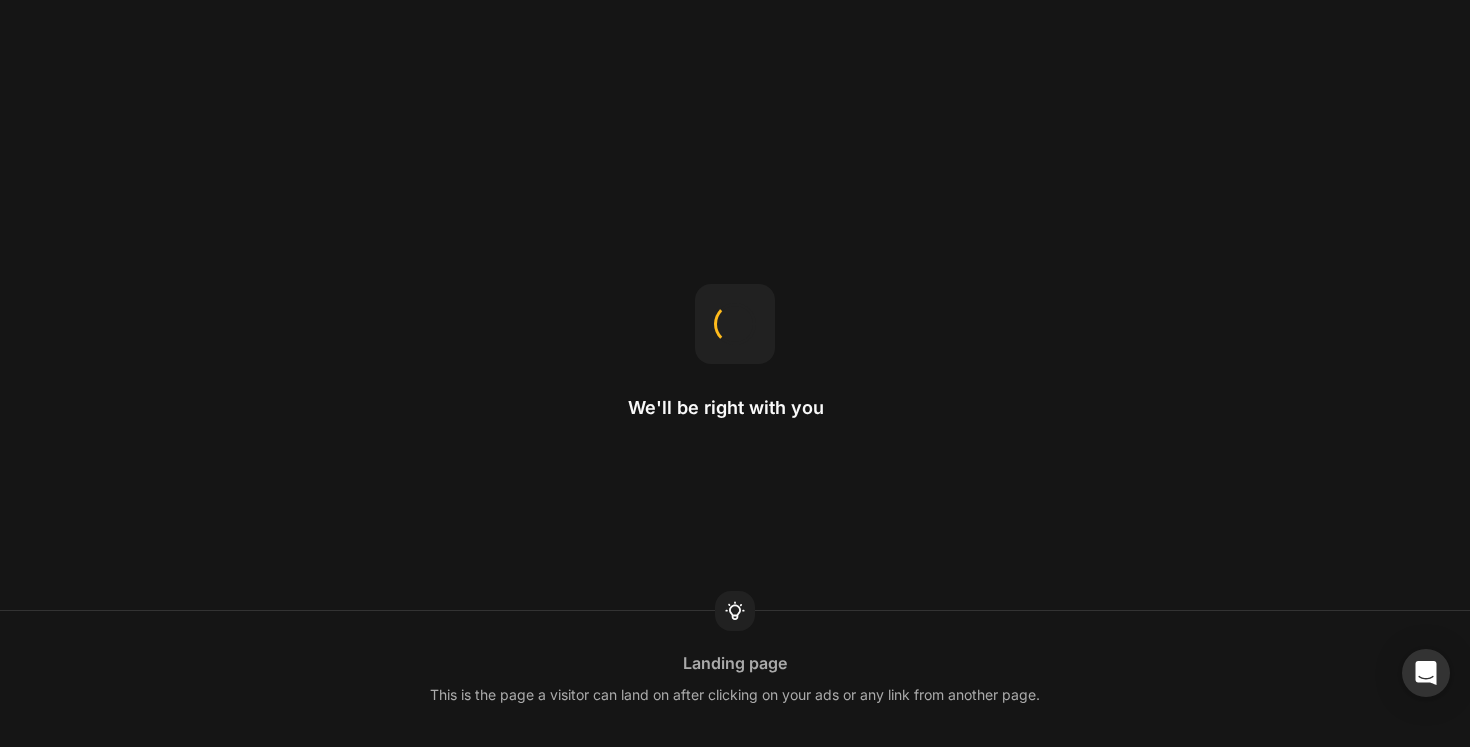 scroll, scrollTop: 0, scrollLeft: 0, axis: both 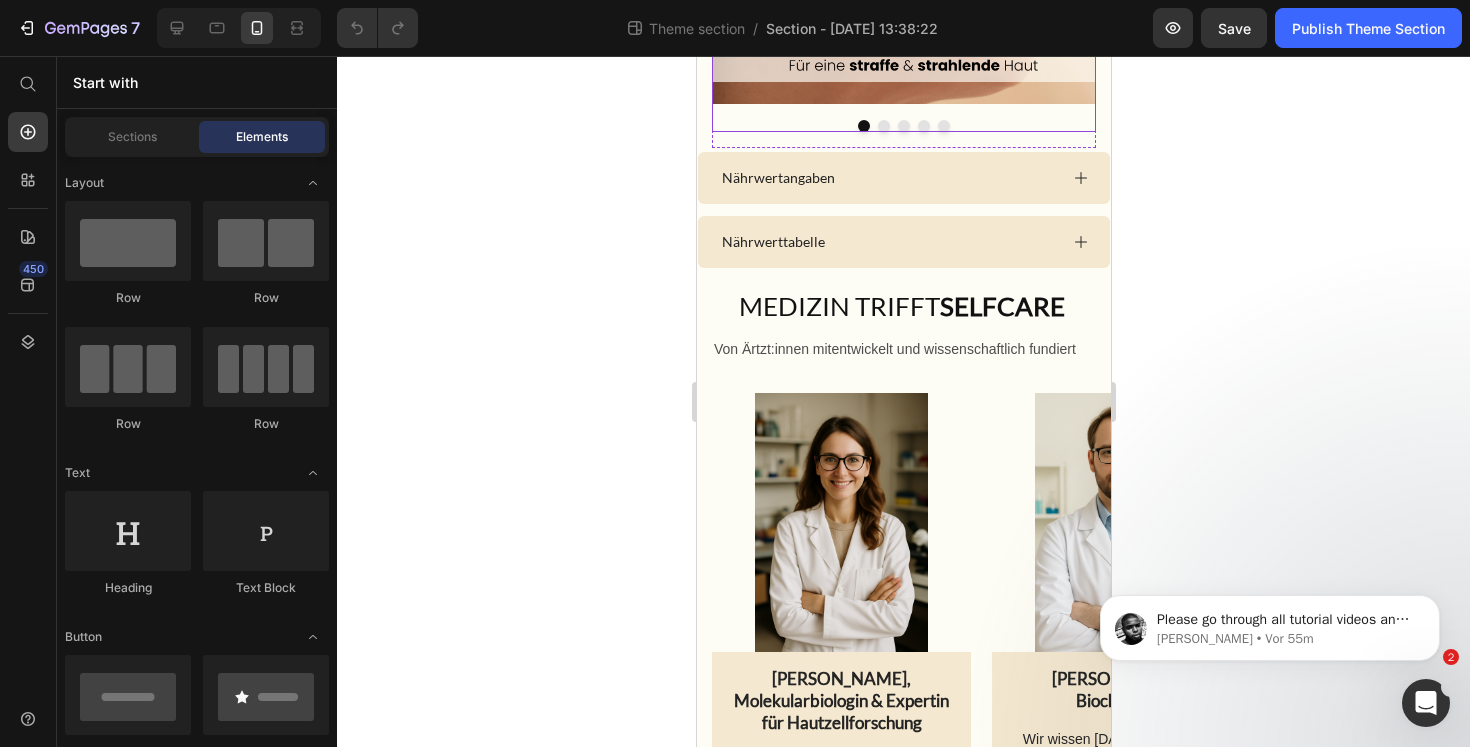 click 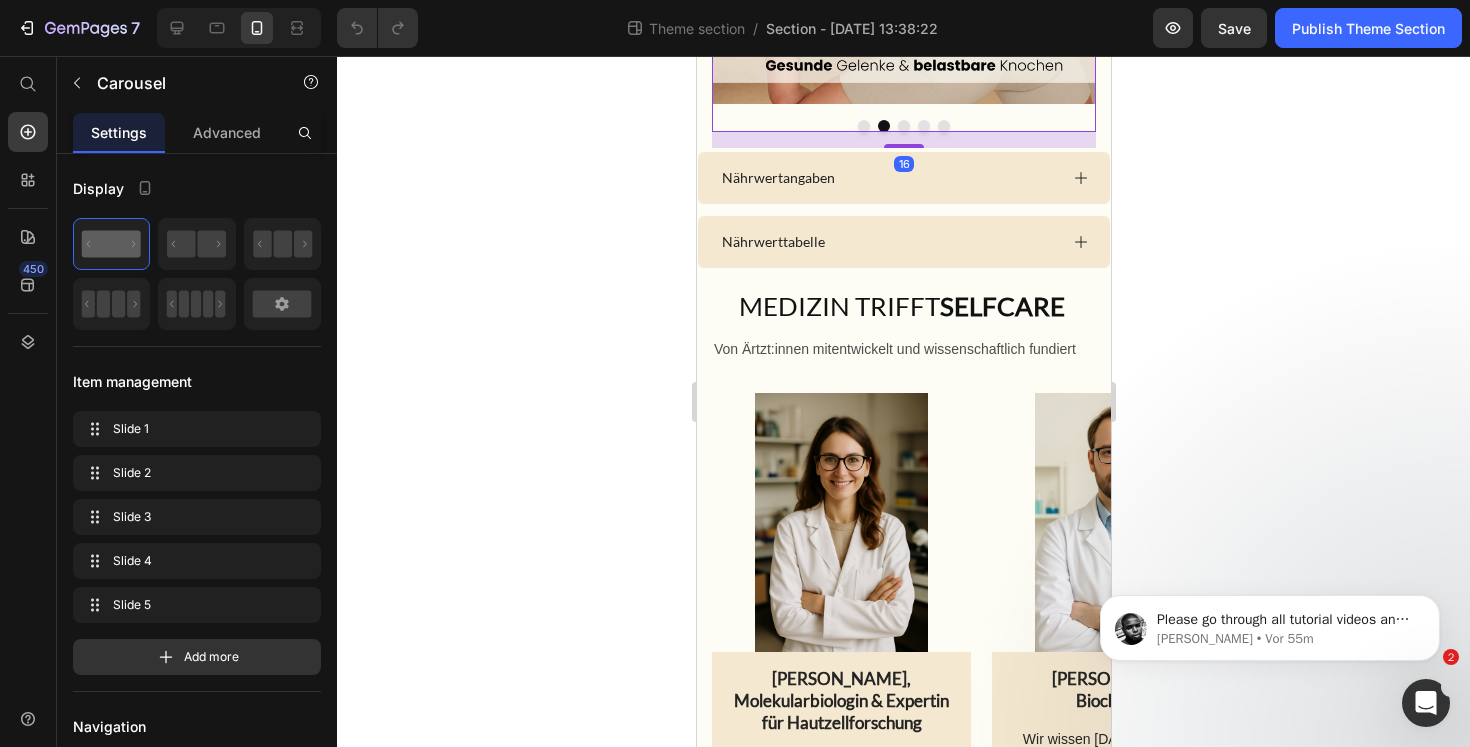 click 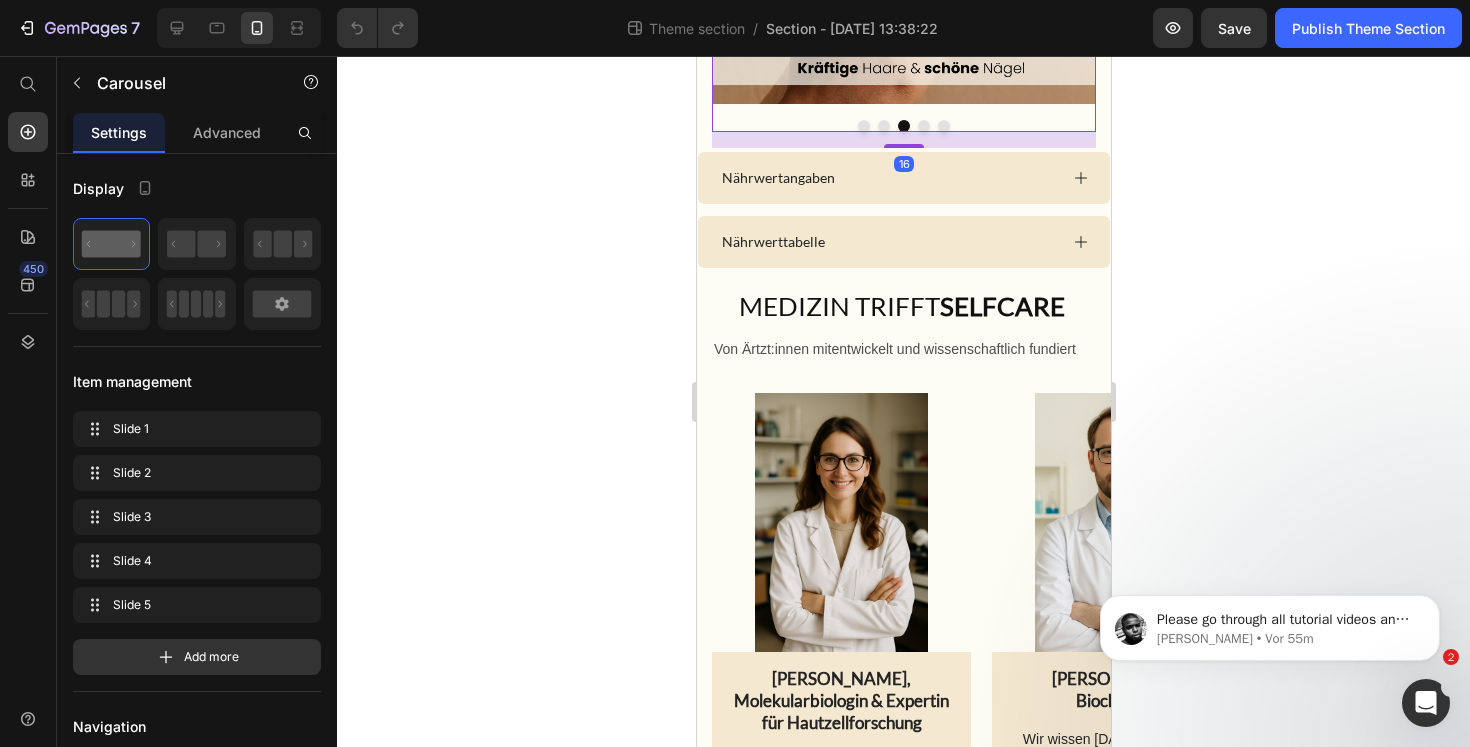 click 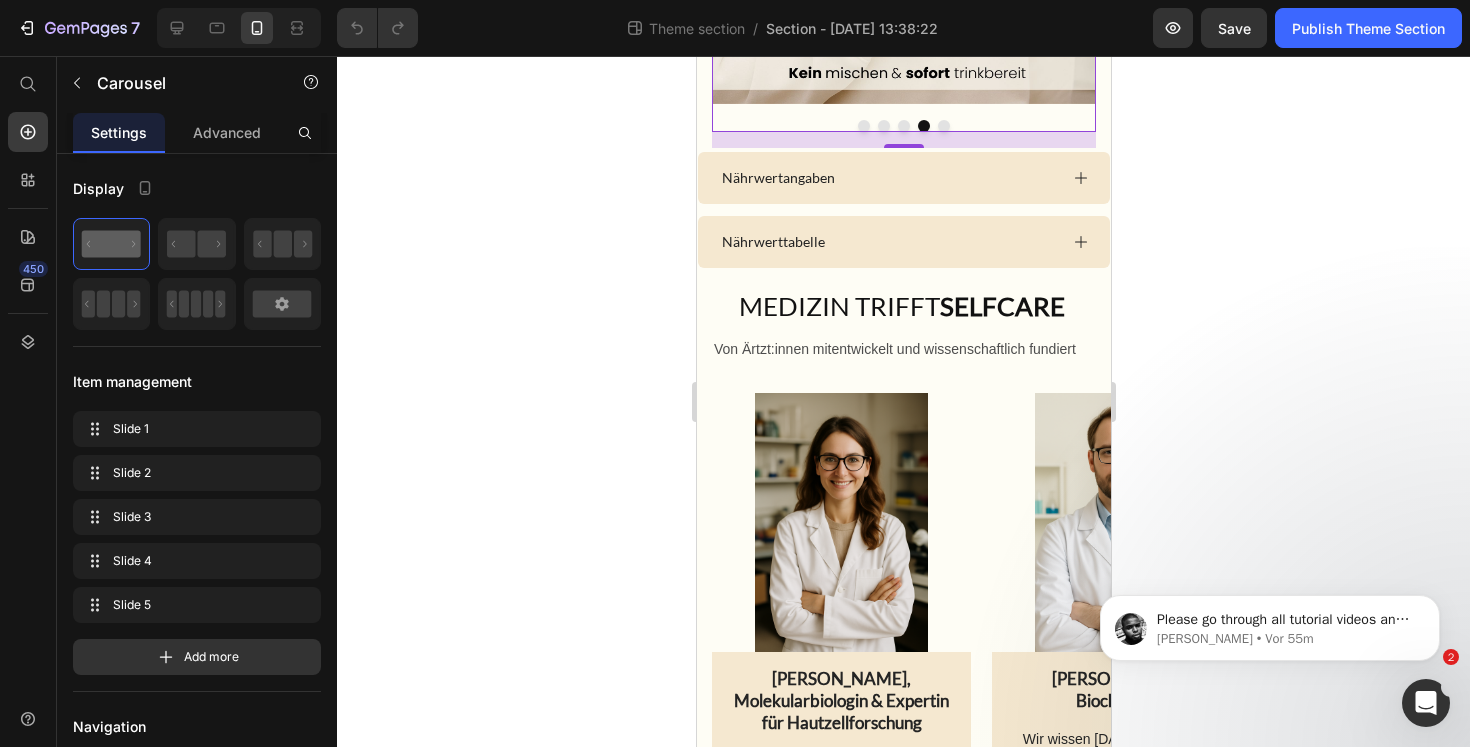 click 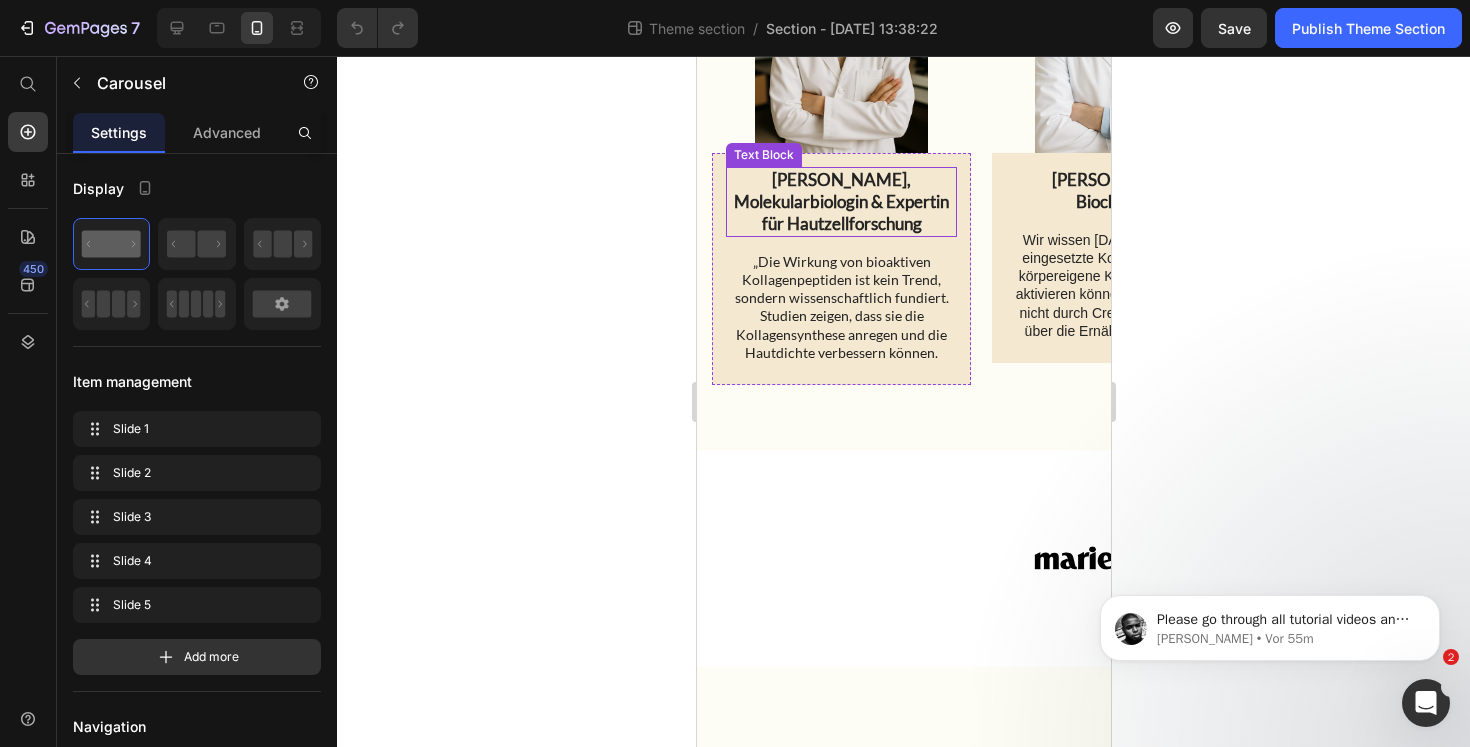 scroll, scrollTop: 3533, scrollLeft: 0, axis: vertical 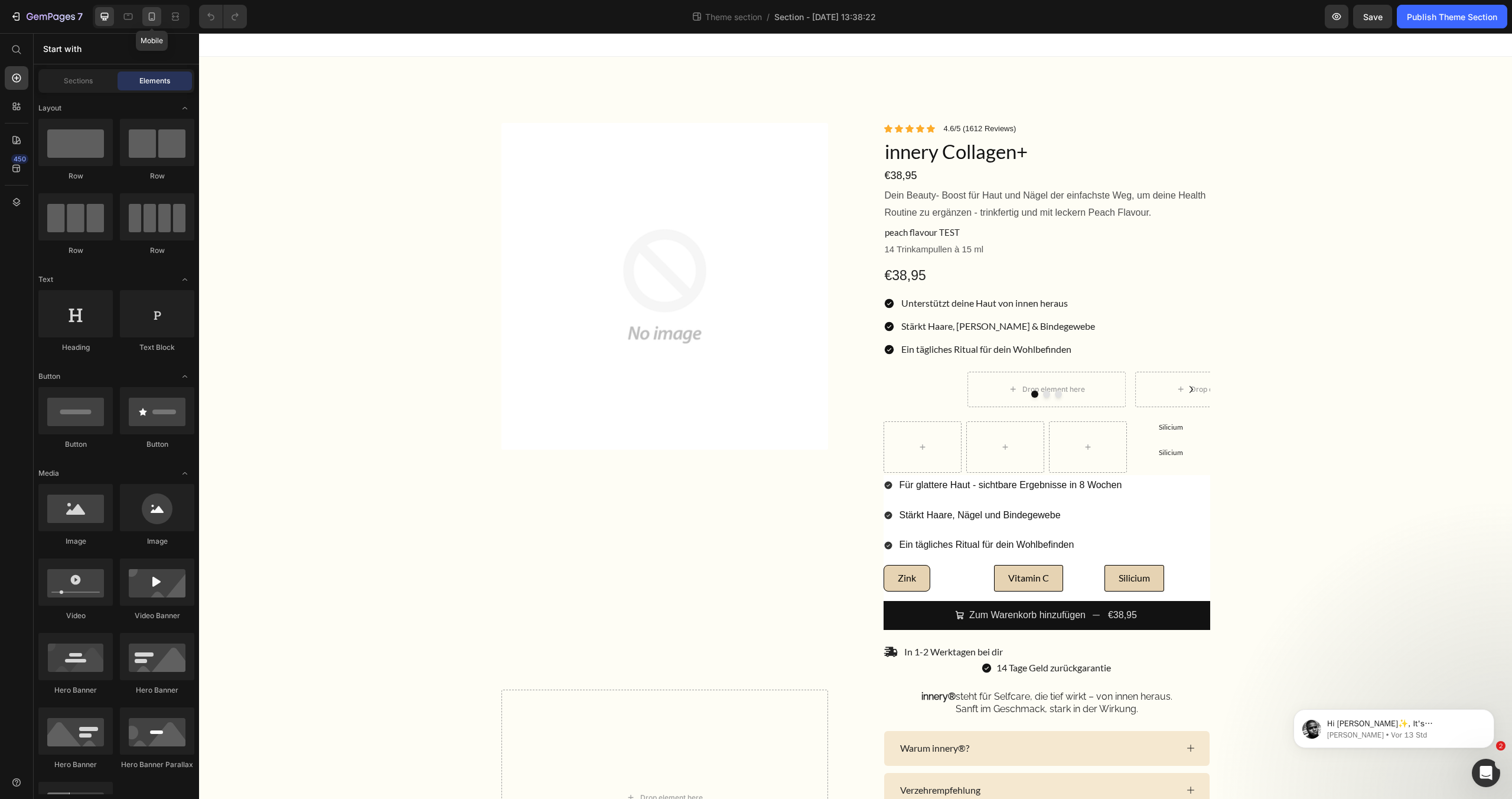 click 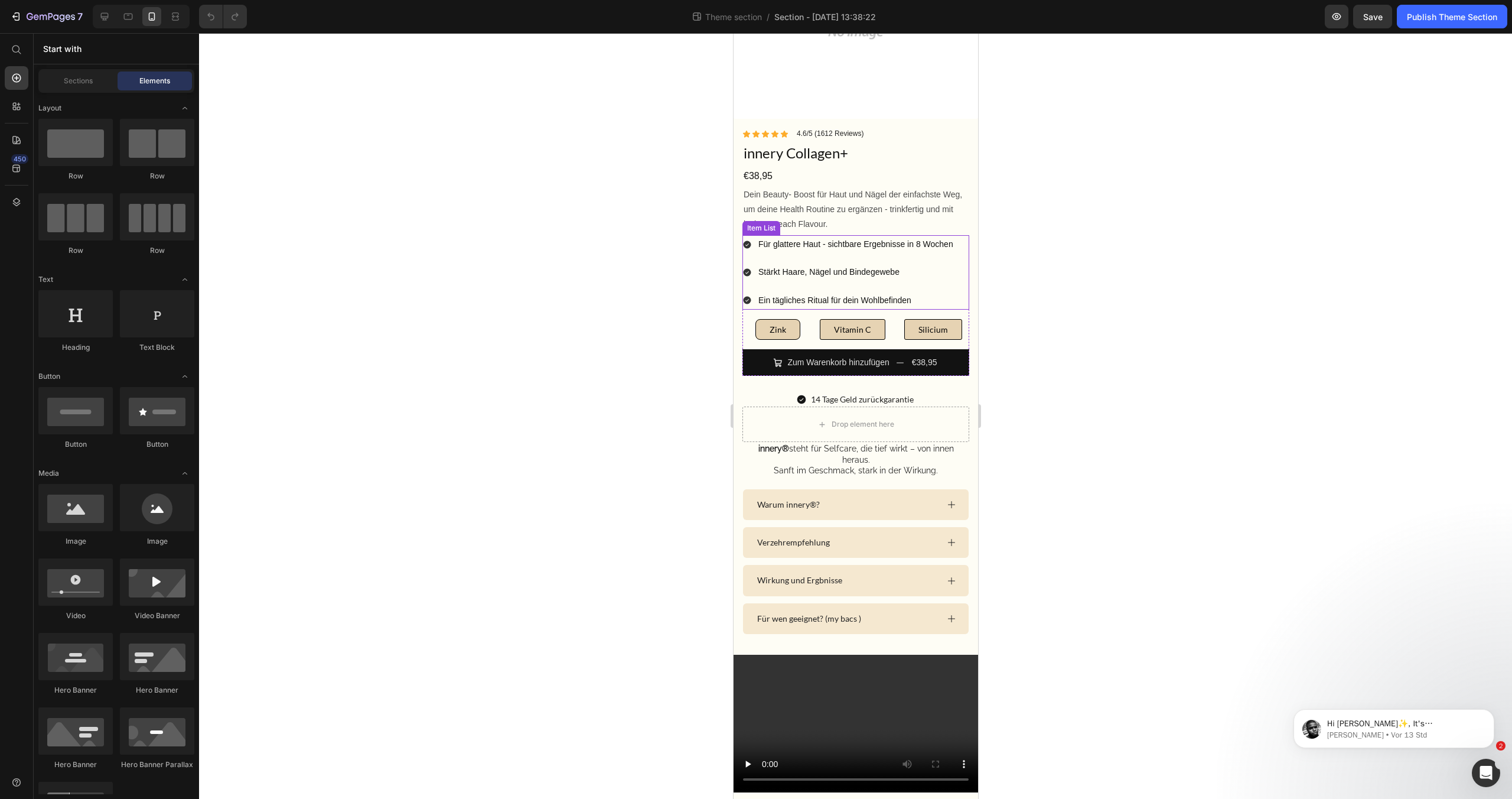 scroll, scrollTop: 177, scrollLeft: 0, axis: vertical 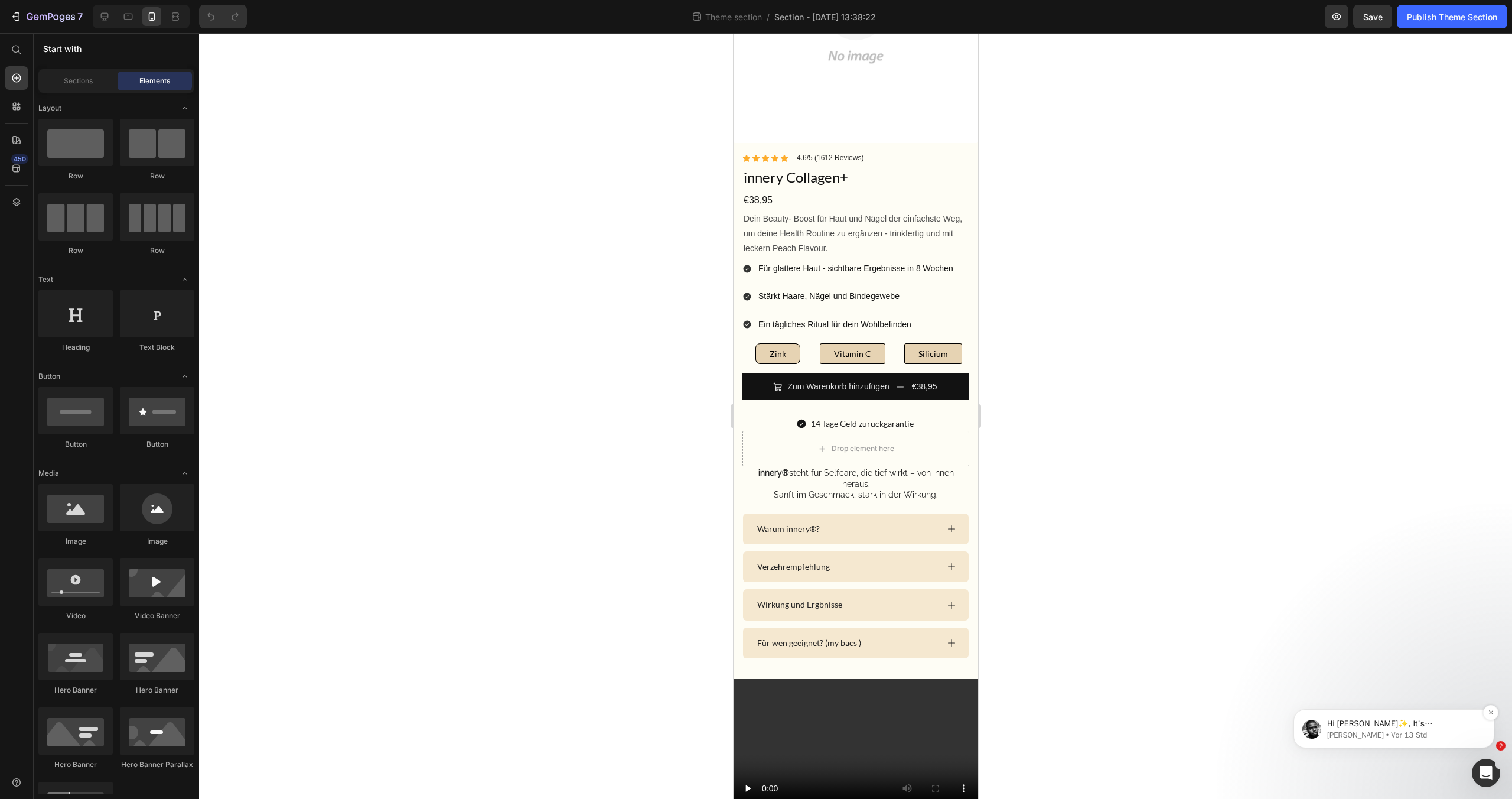 click on "Hi [PERSON_NAME]✨, It's [PERSON_NAME] again 😊     Just want to follow up. I hope the above tutorials and articles were helpful?😃 ​ Since I have not received any response from you, should you have any queries or need further assistance, feel free to let us know. 💯     Our support team is always happy to assist you further 💪🔥💯     (Friendly note: This chat box will be closed within the next 24 hours if there is no response)" at bounding box center (1403, 724) 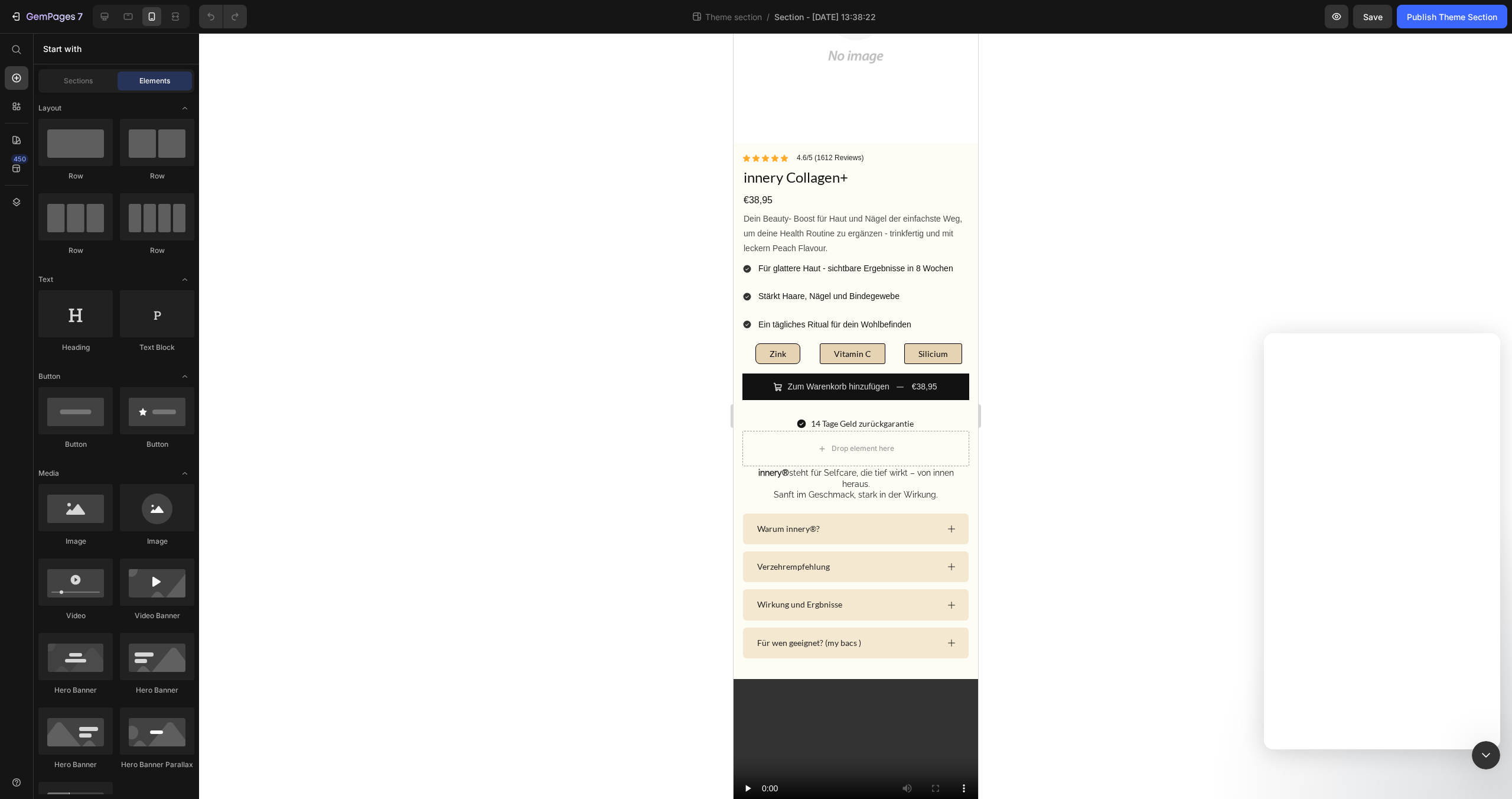 scroll, scrollTop: 0, scrollLeft: 0, axis: both 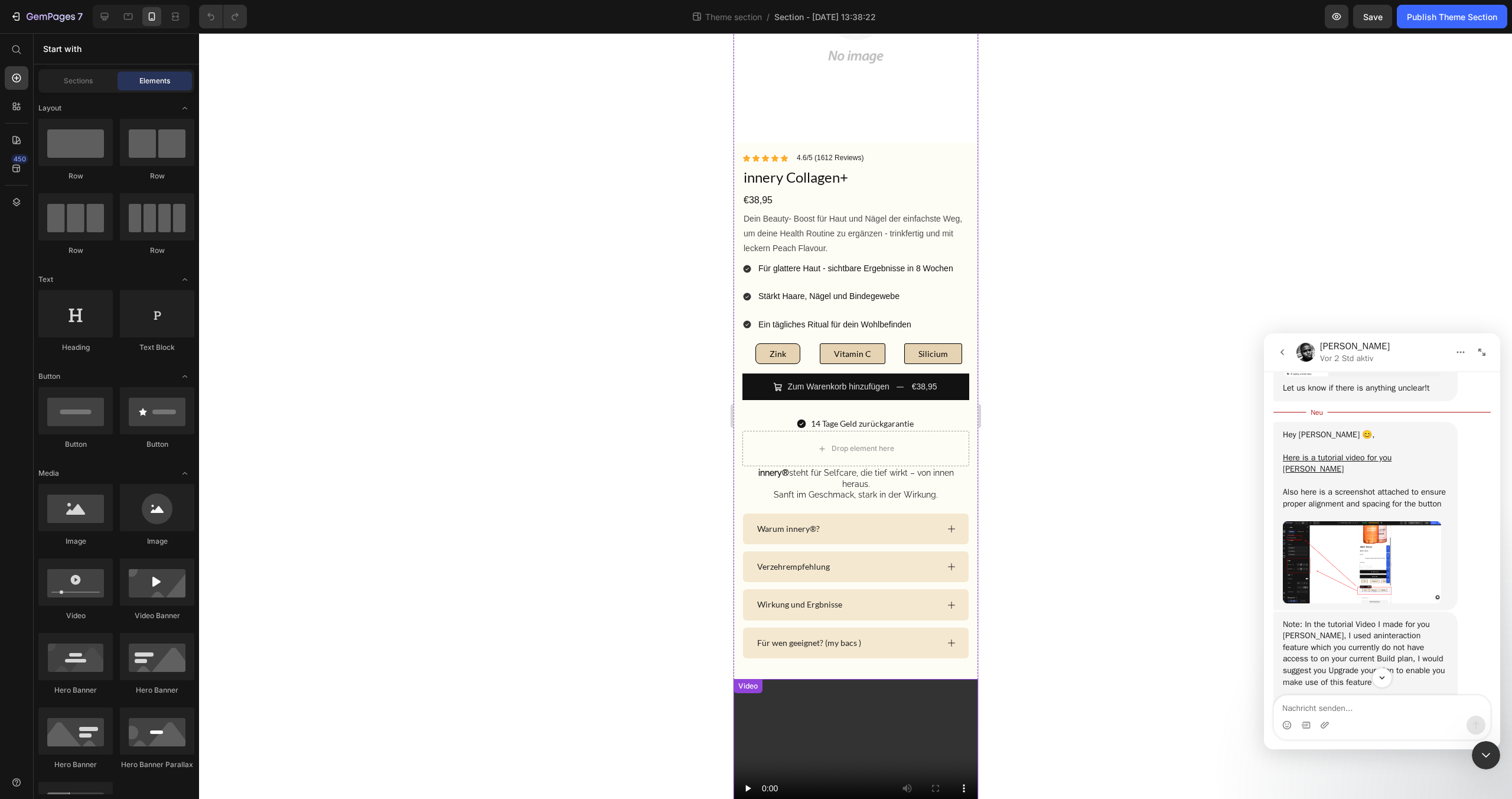 click at bounding box center [1362, 562] 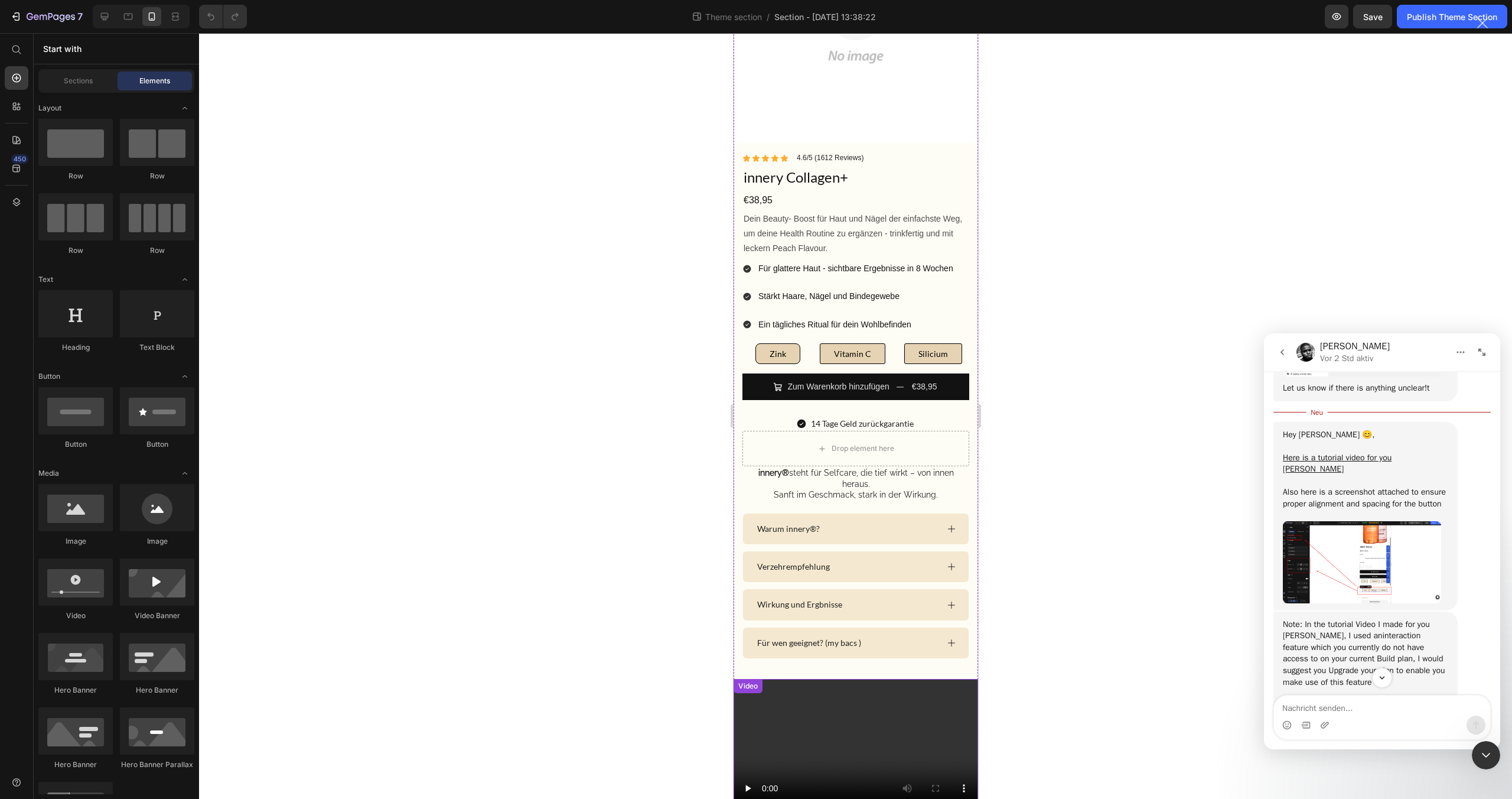 scroll, scrollTop: 0, scrollLeft: 0, axis: both 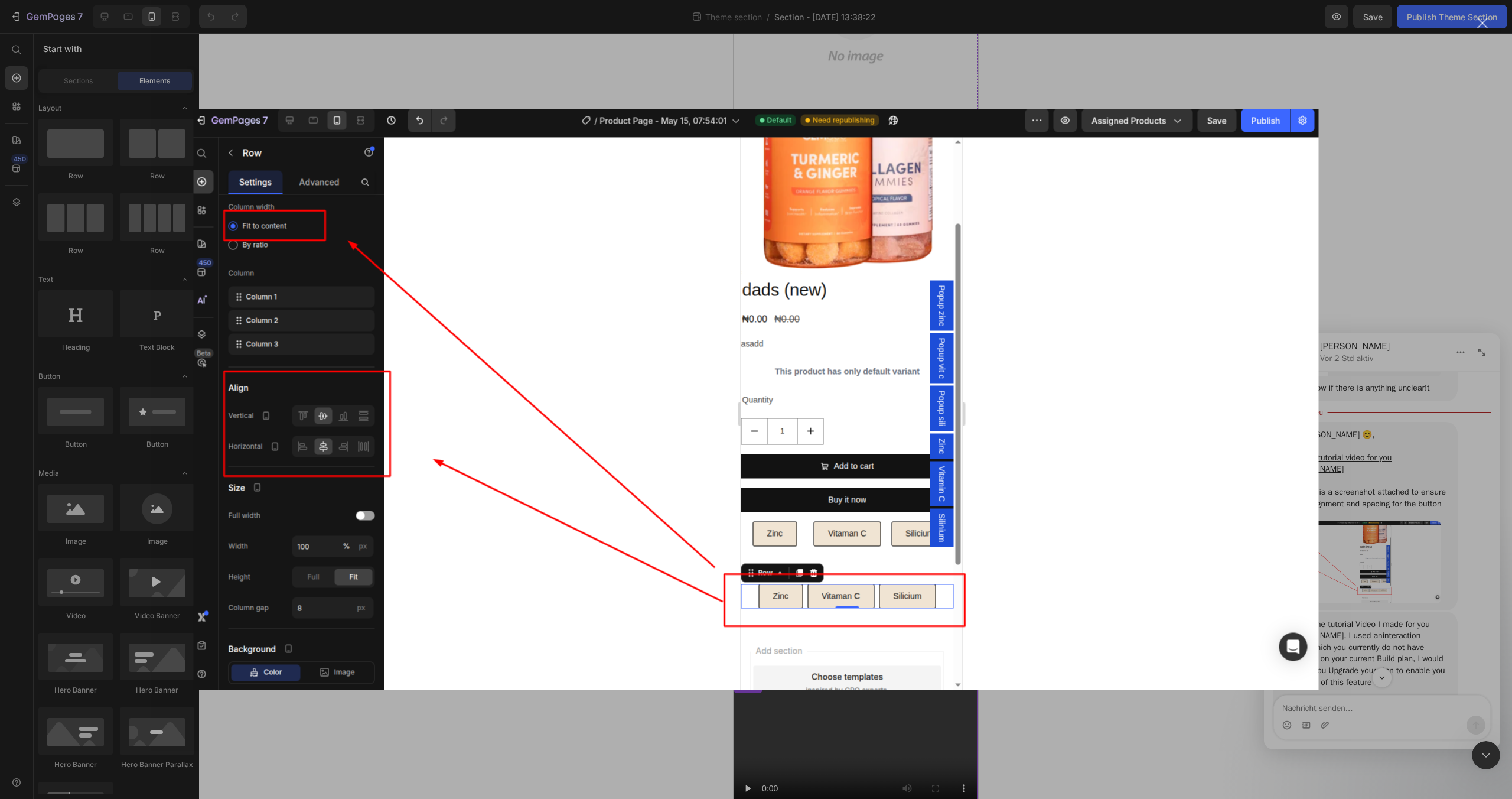 click at bounding box center (756, 400) 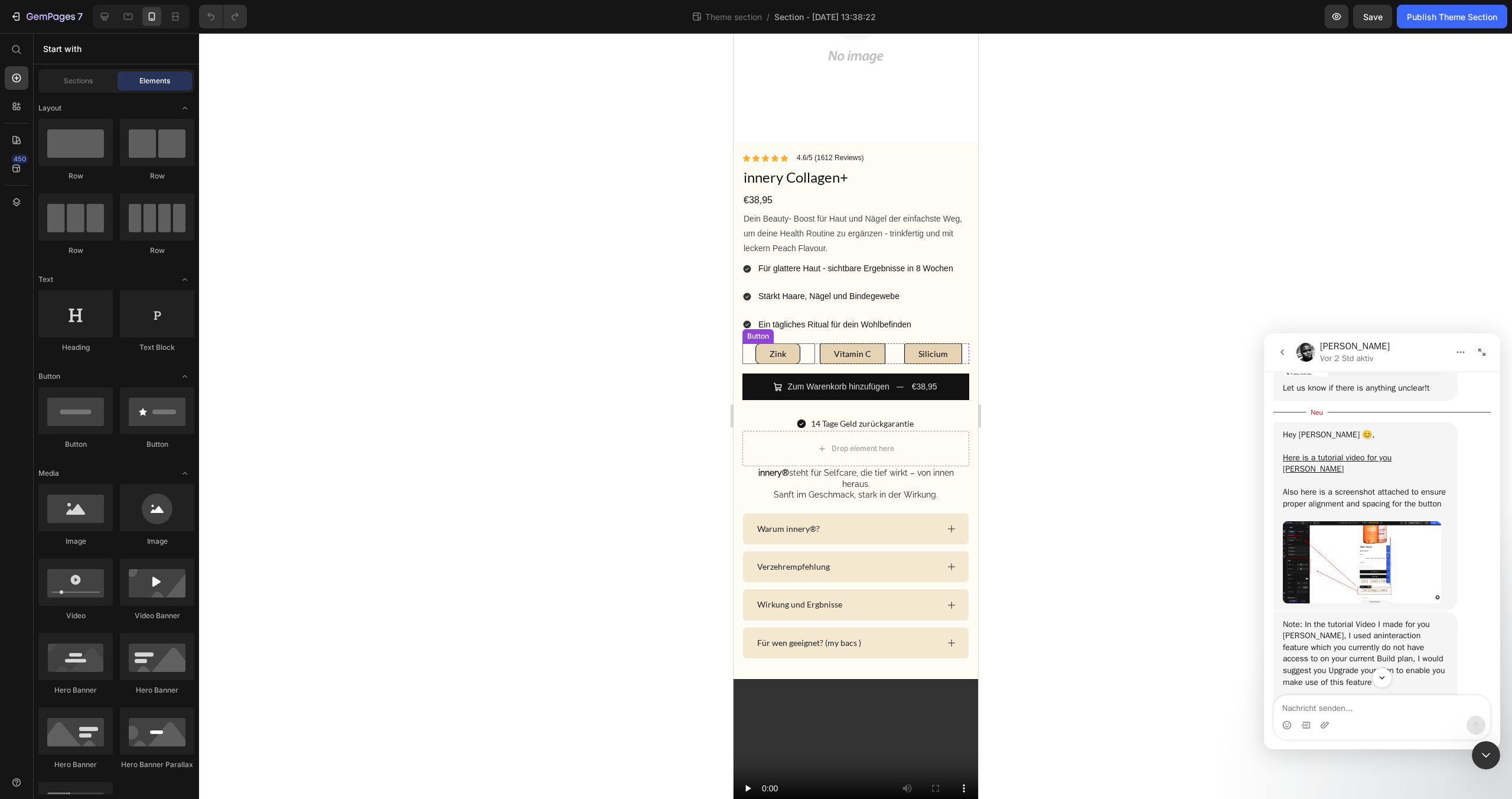 click on "Button" at bounding box center (757, 336) 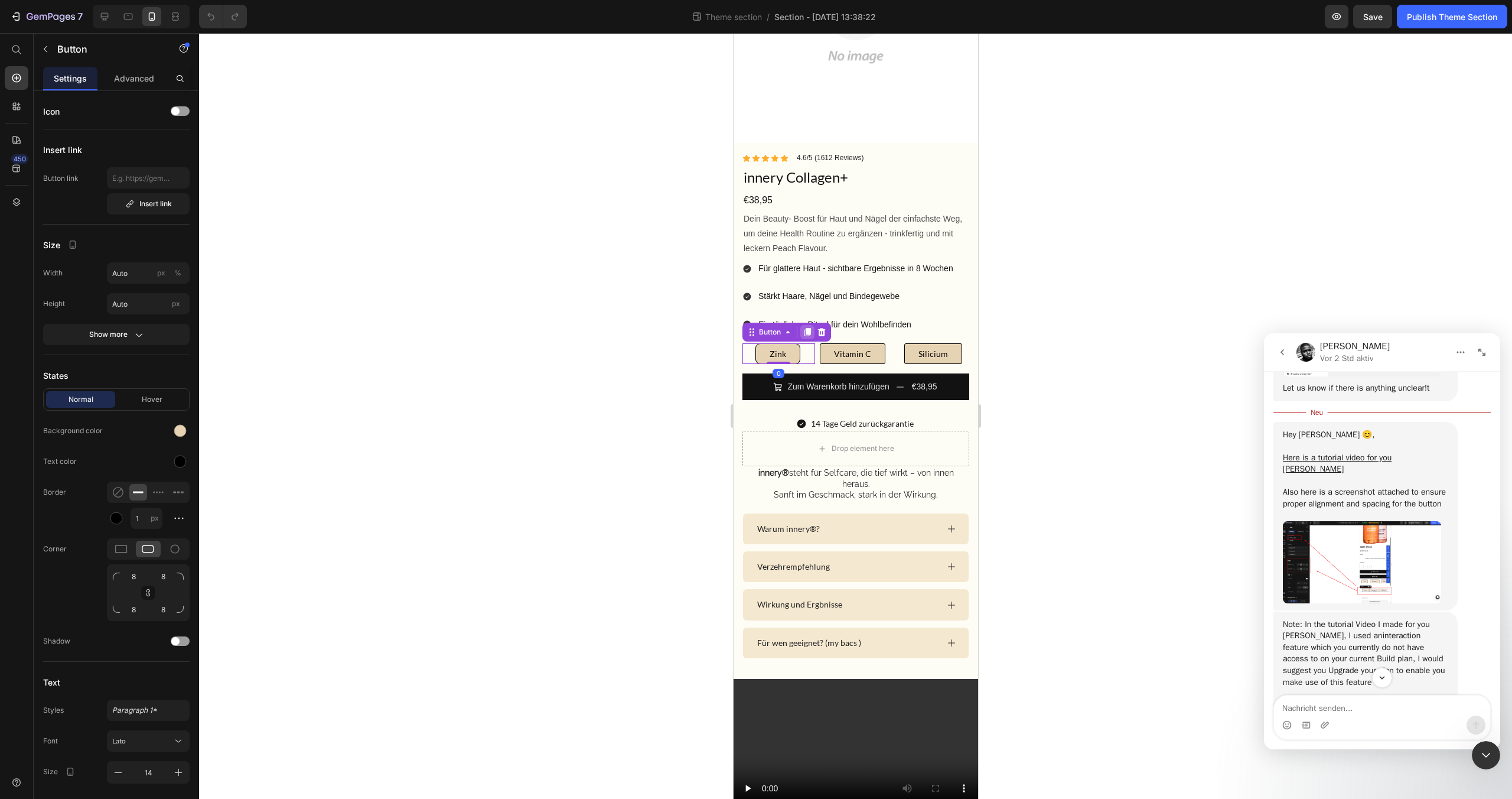 click 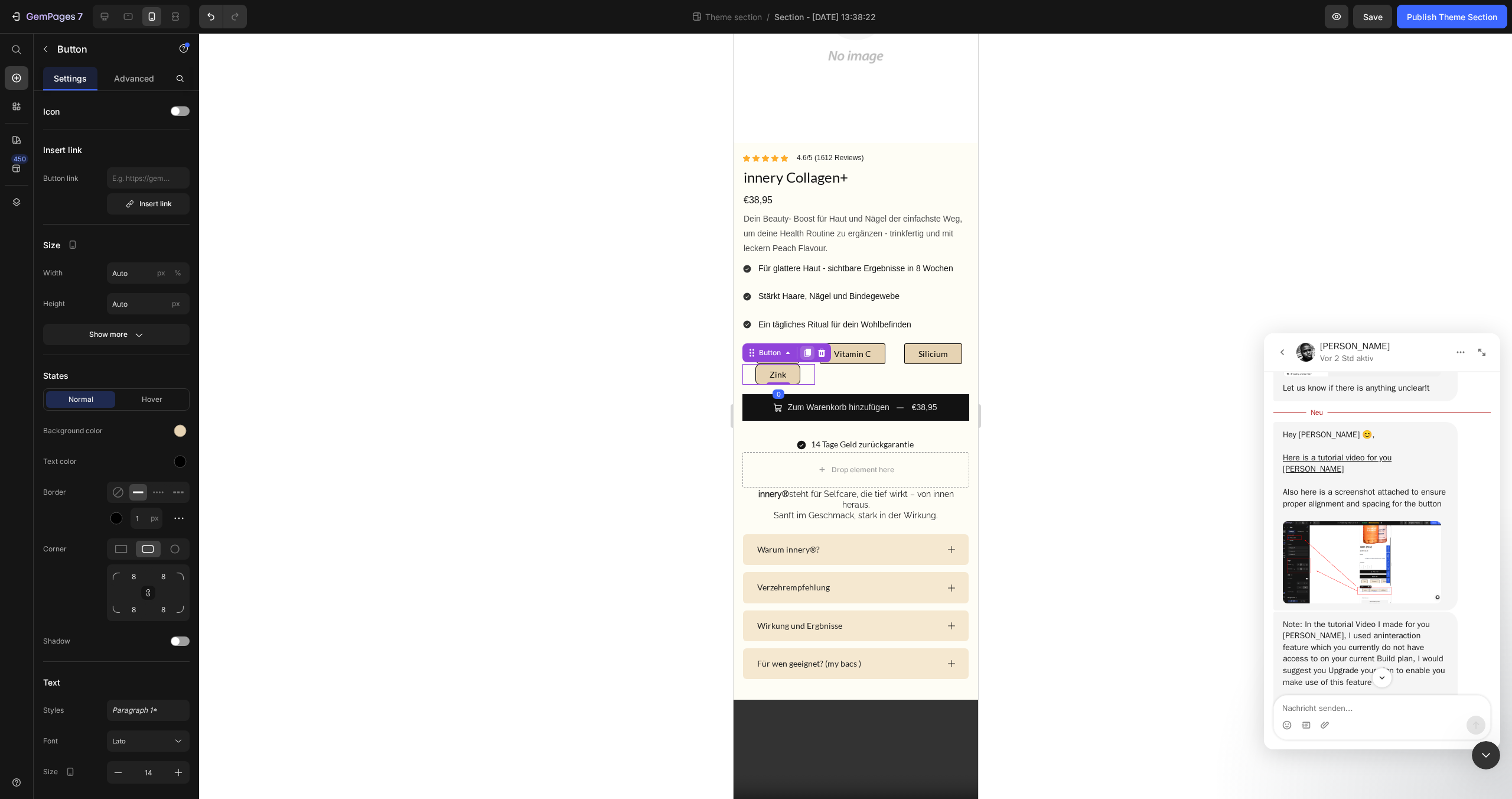 click 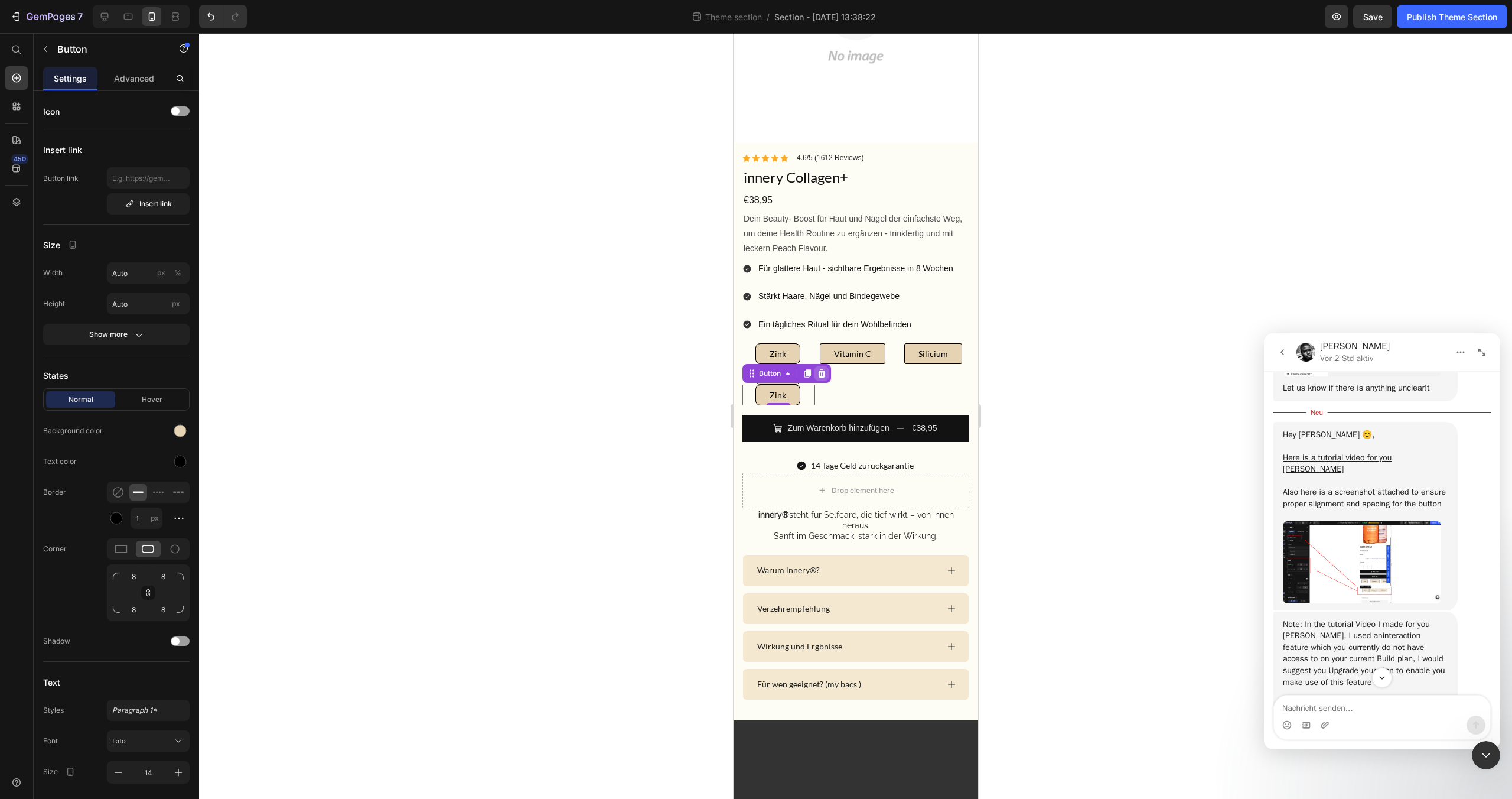 click 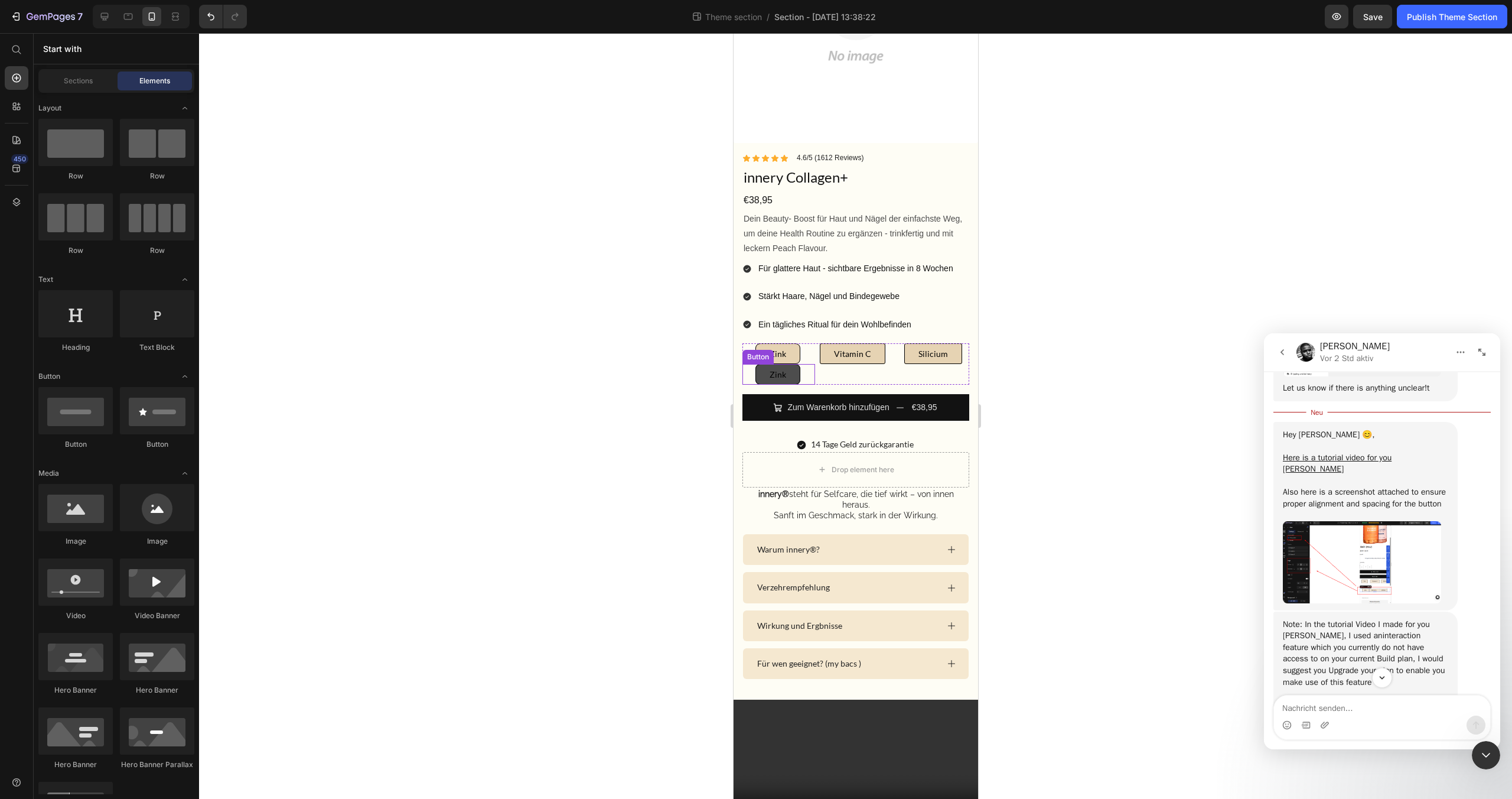 click on "Zink" at bounding box center (777, 374) 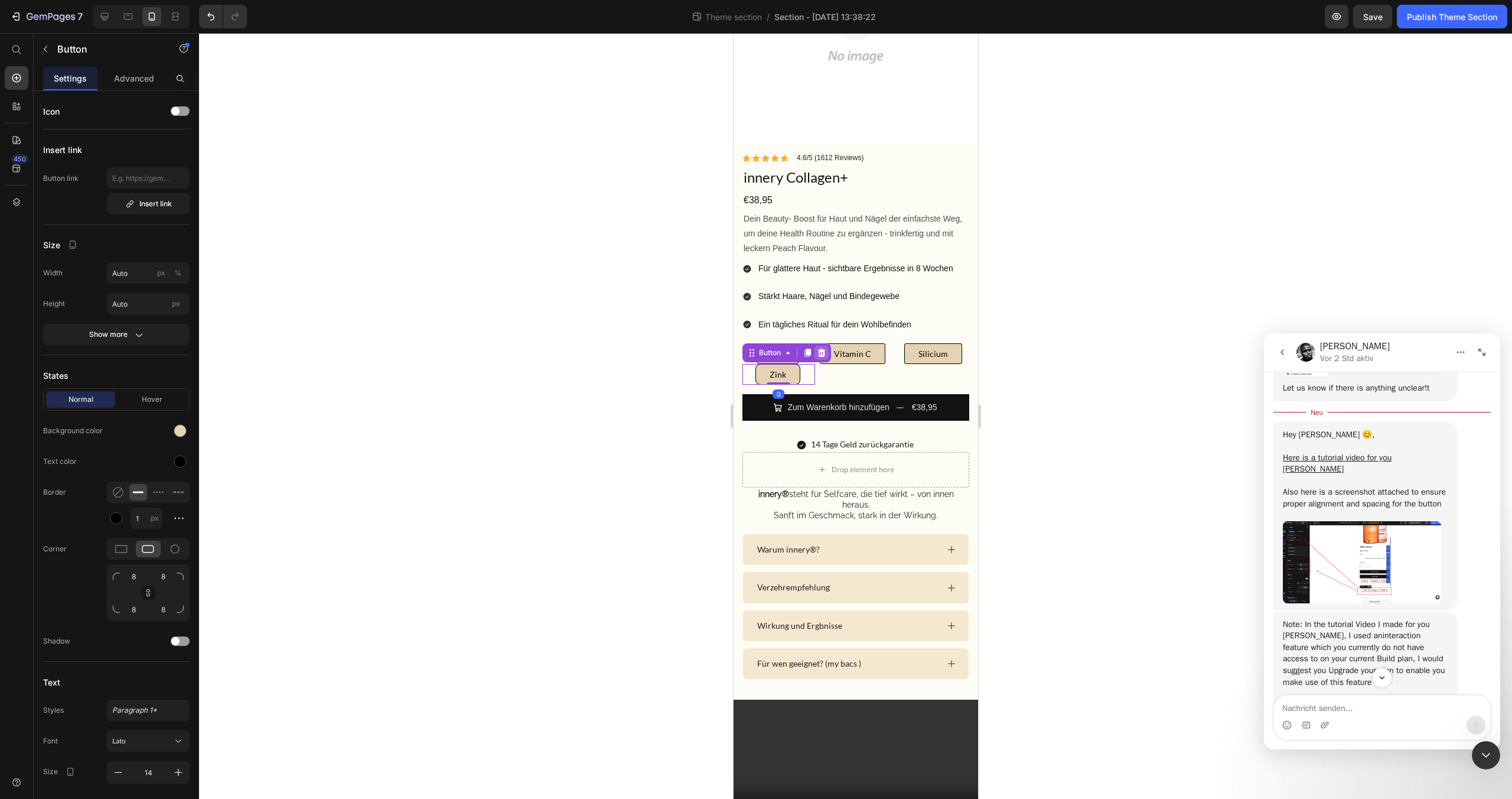 click at bounding box center (821, 353) 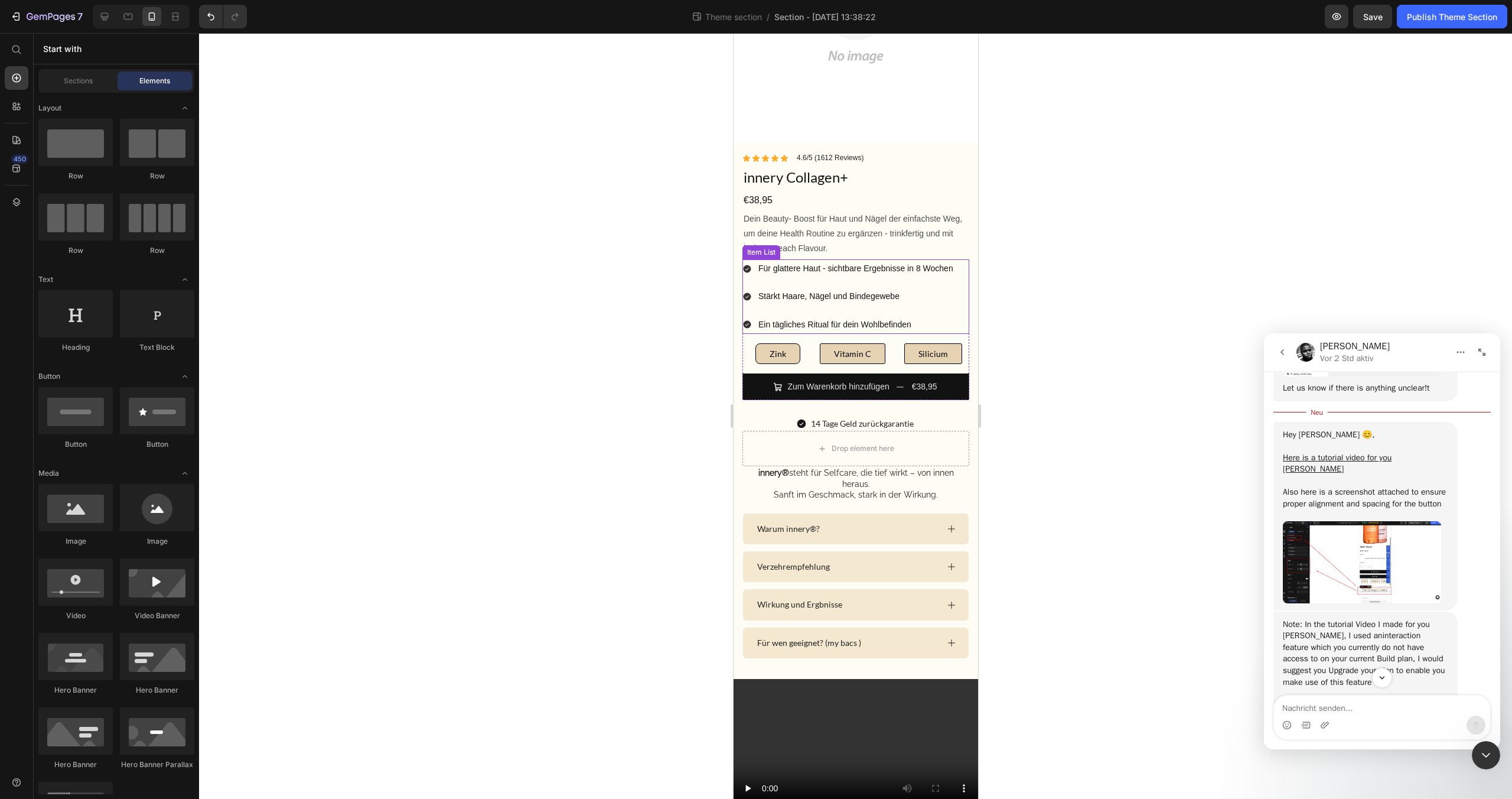 click on "Ein tägliches Ritual für dein Wohlbefinden" at bounding box center [848, 324] 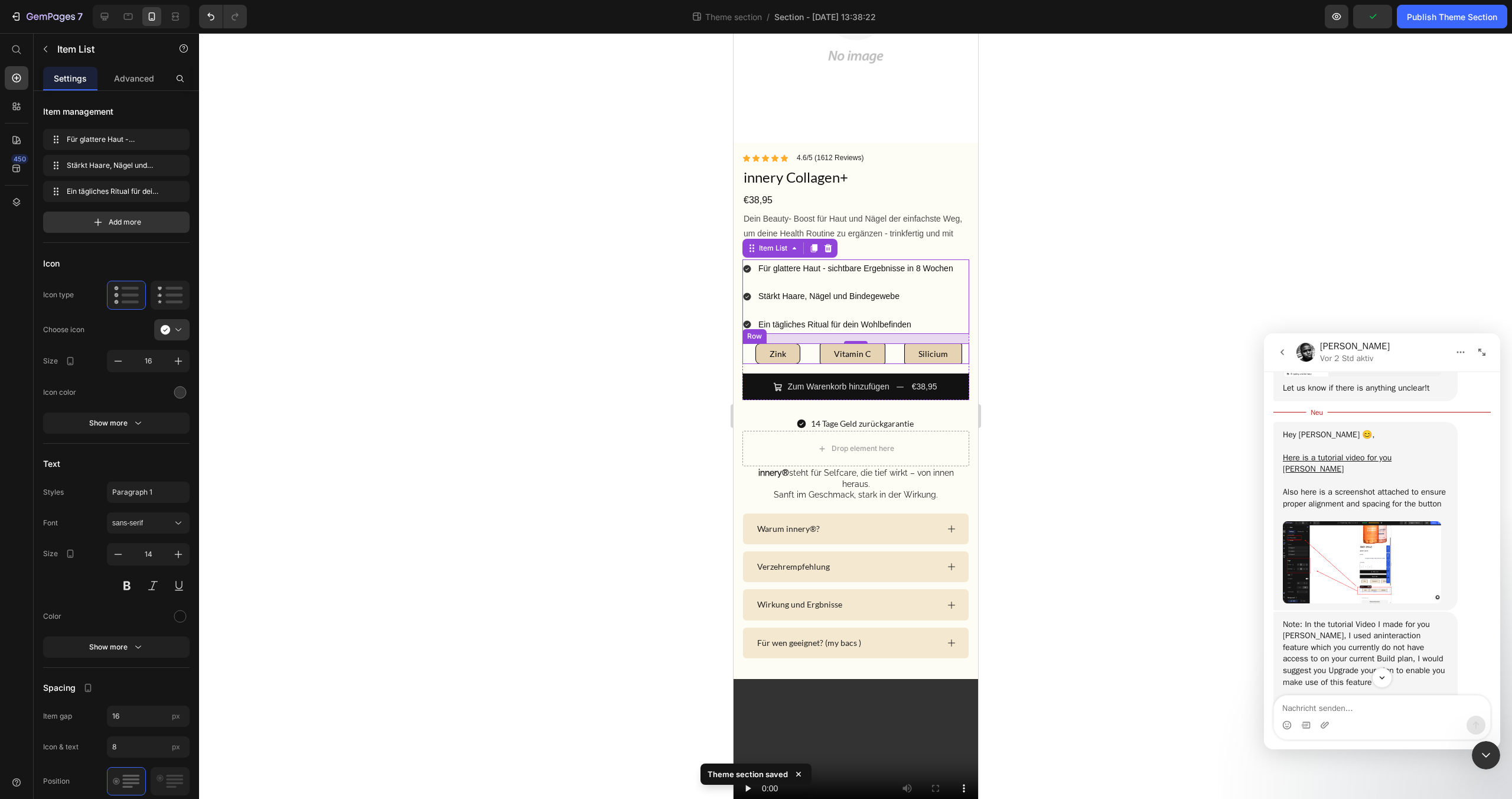 click on "Zink Button Vitamin C Button Silicium Button Row" at bounding box center [855, 353] 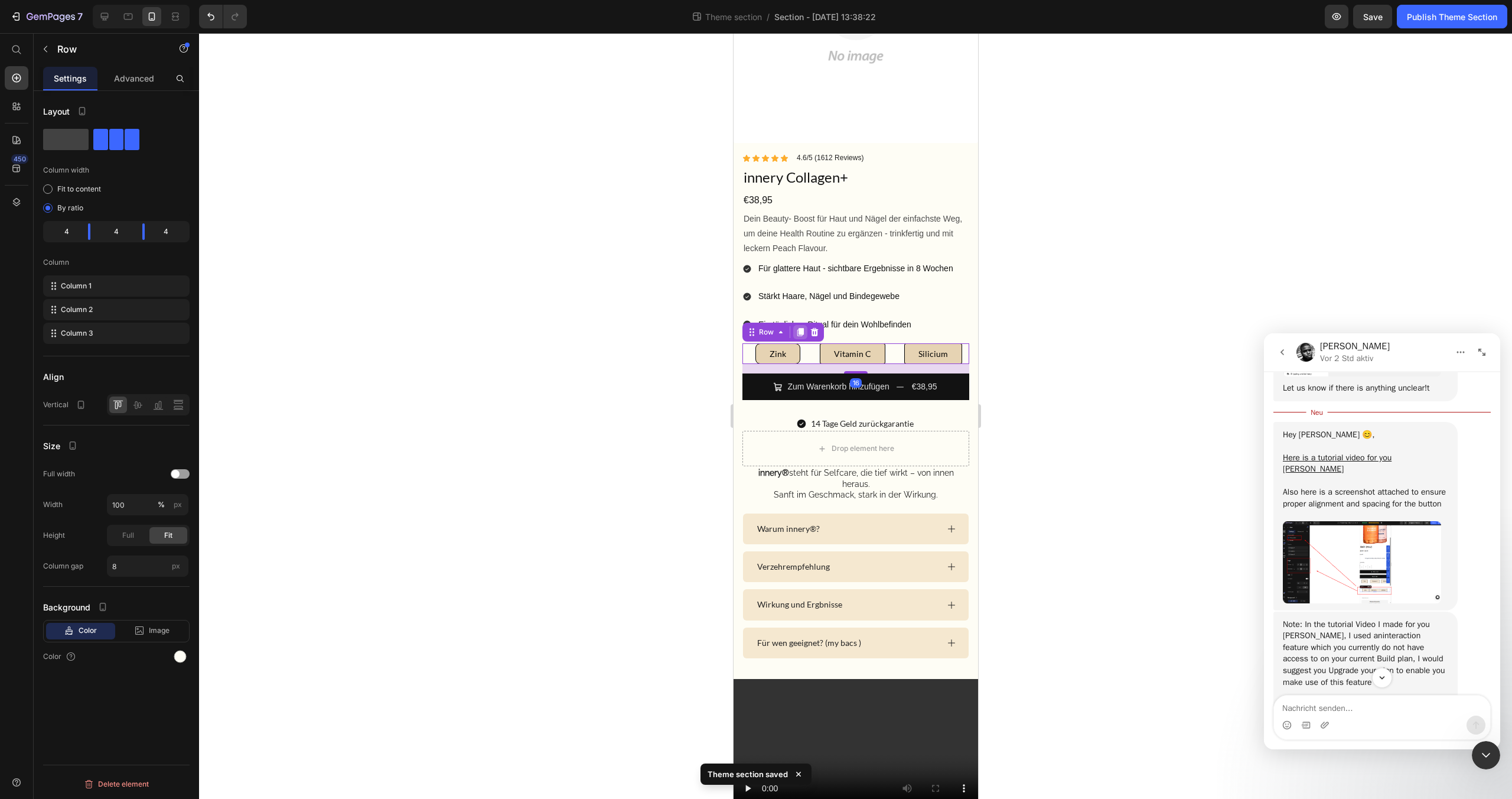 click 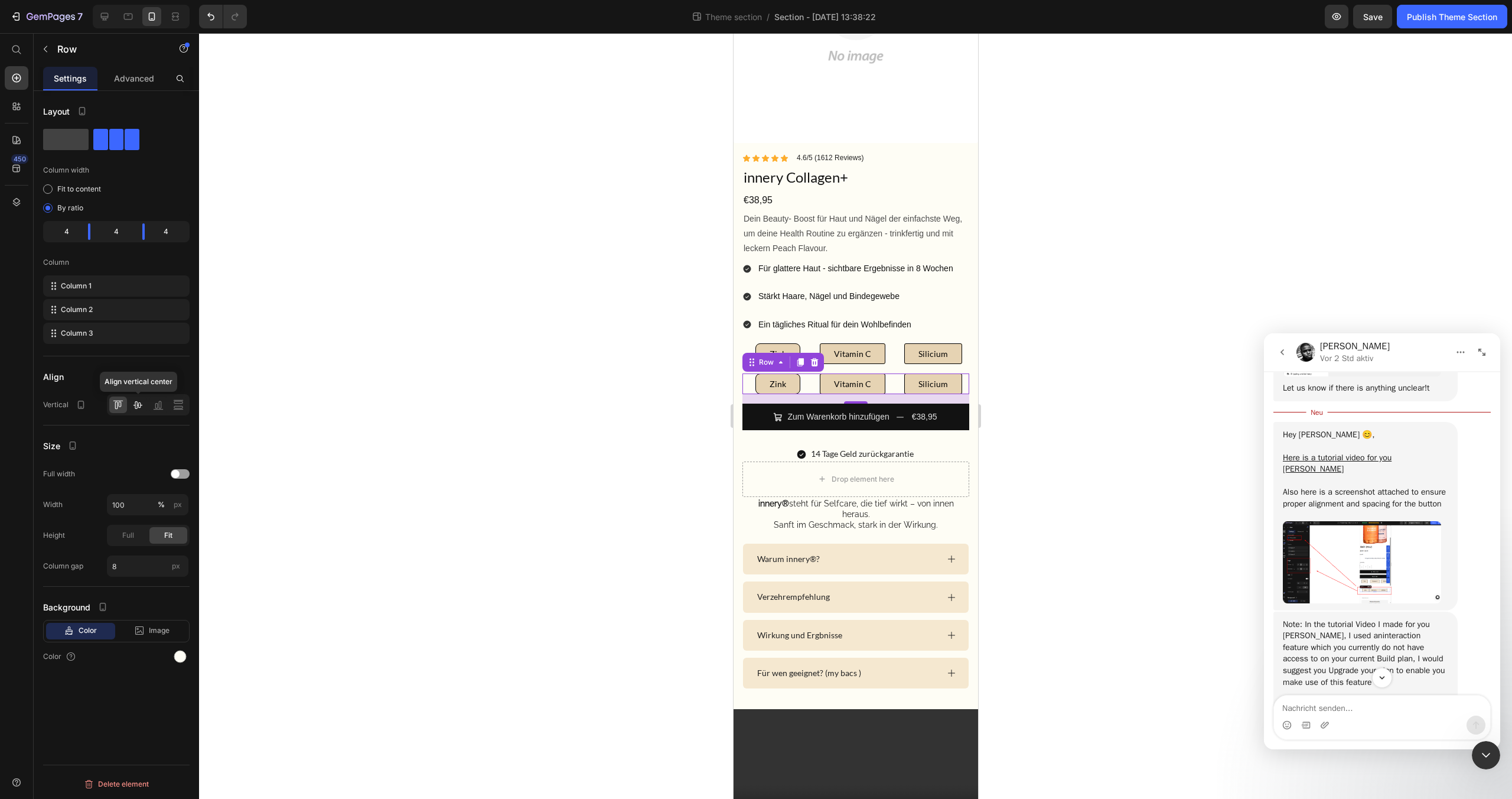 click 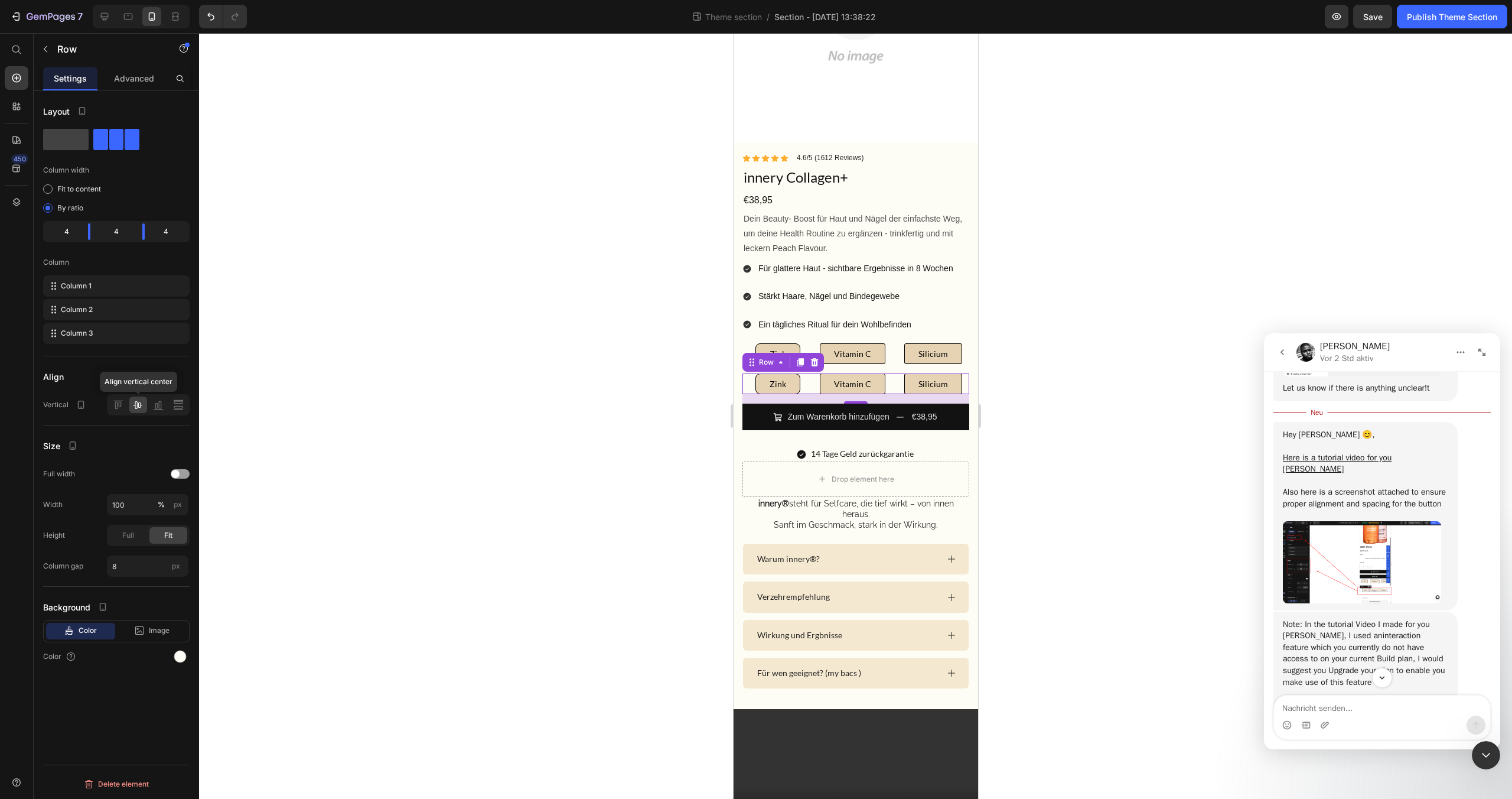 click 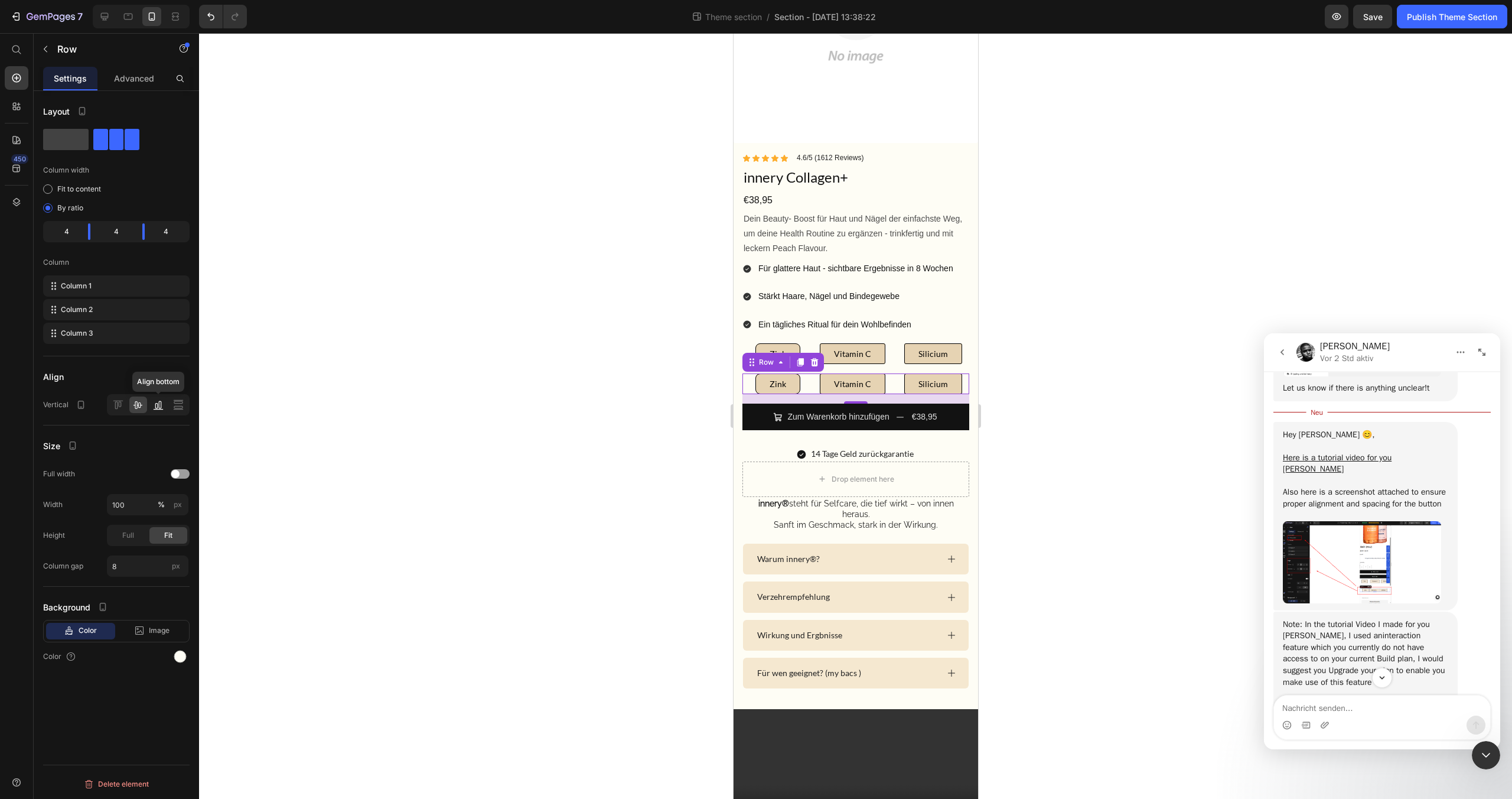 click 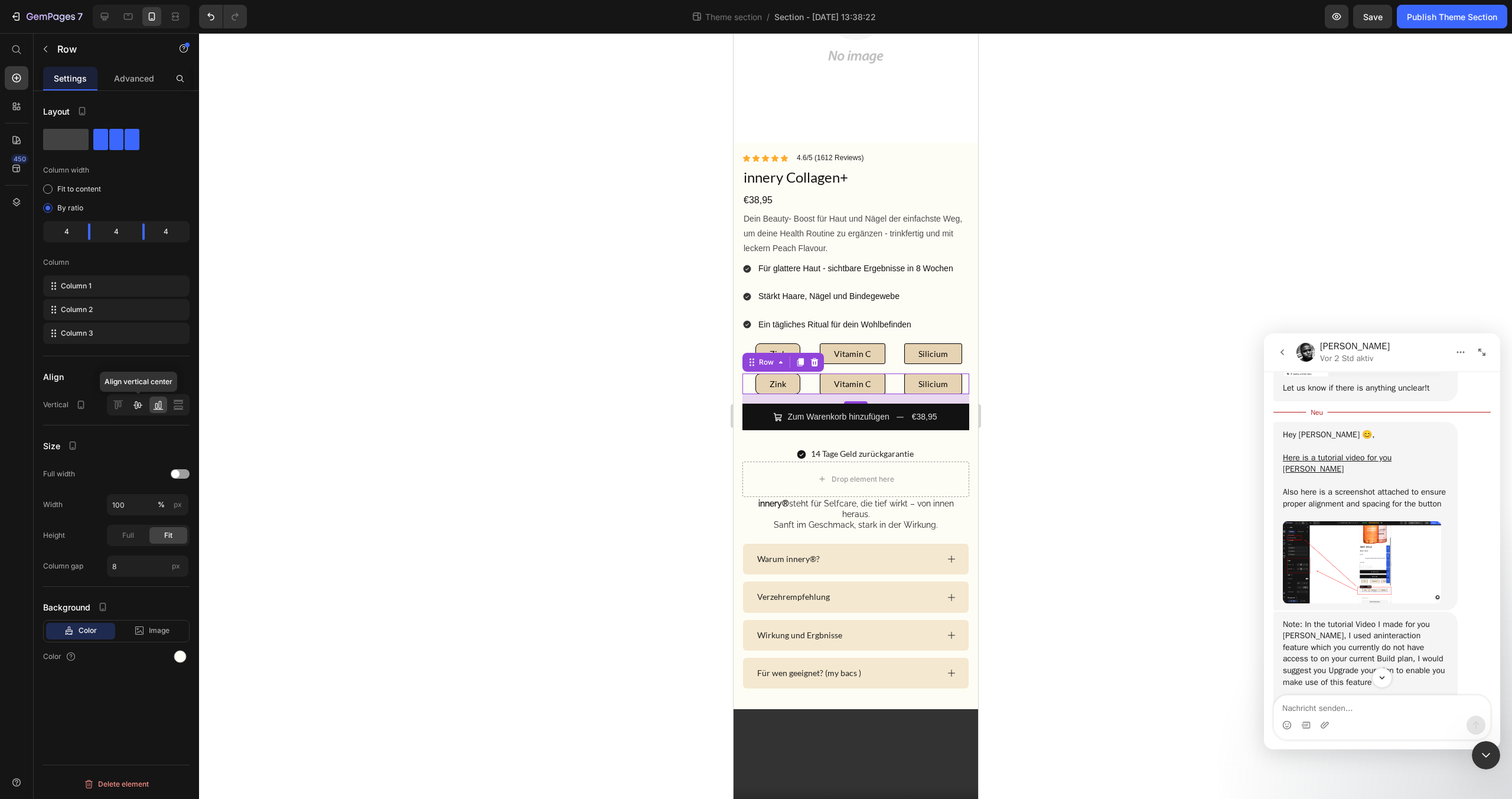 click 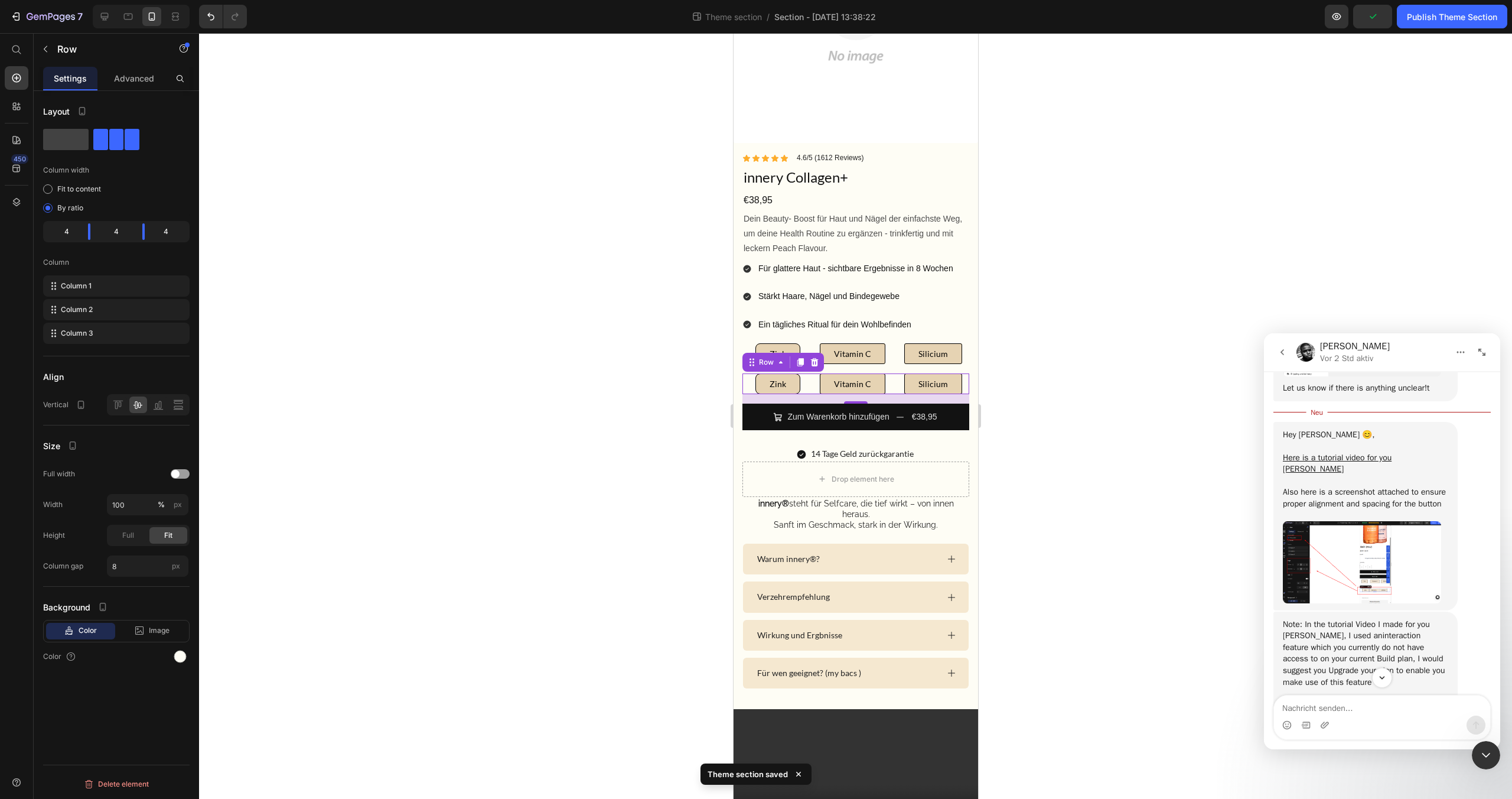 click at bounding box center (1362, 562) 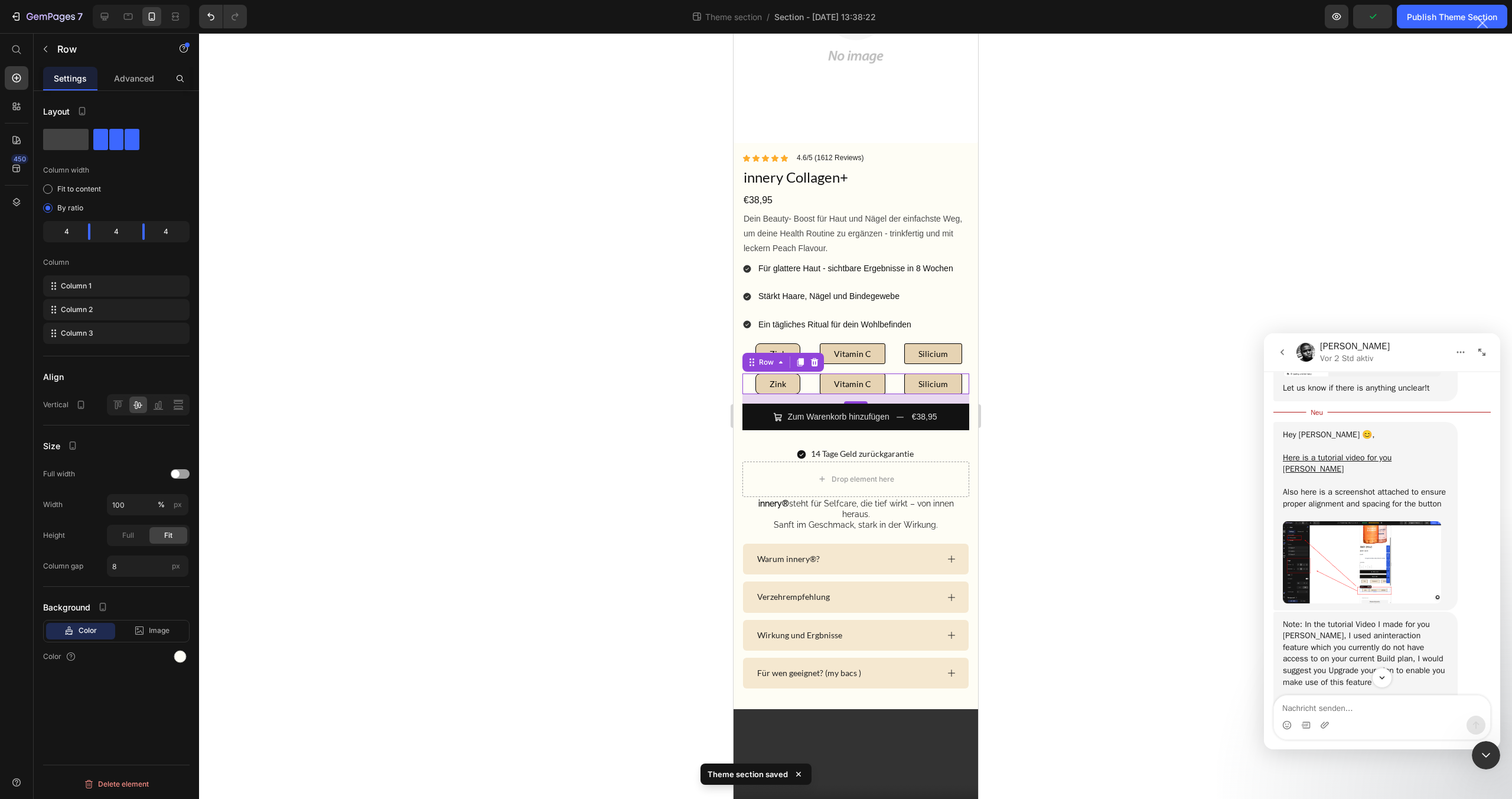 scroll, scrollTop: 0, scrollLeft: 0, axis: both 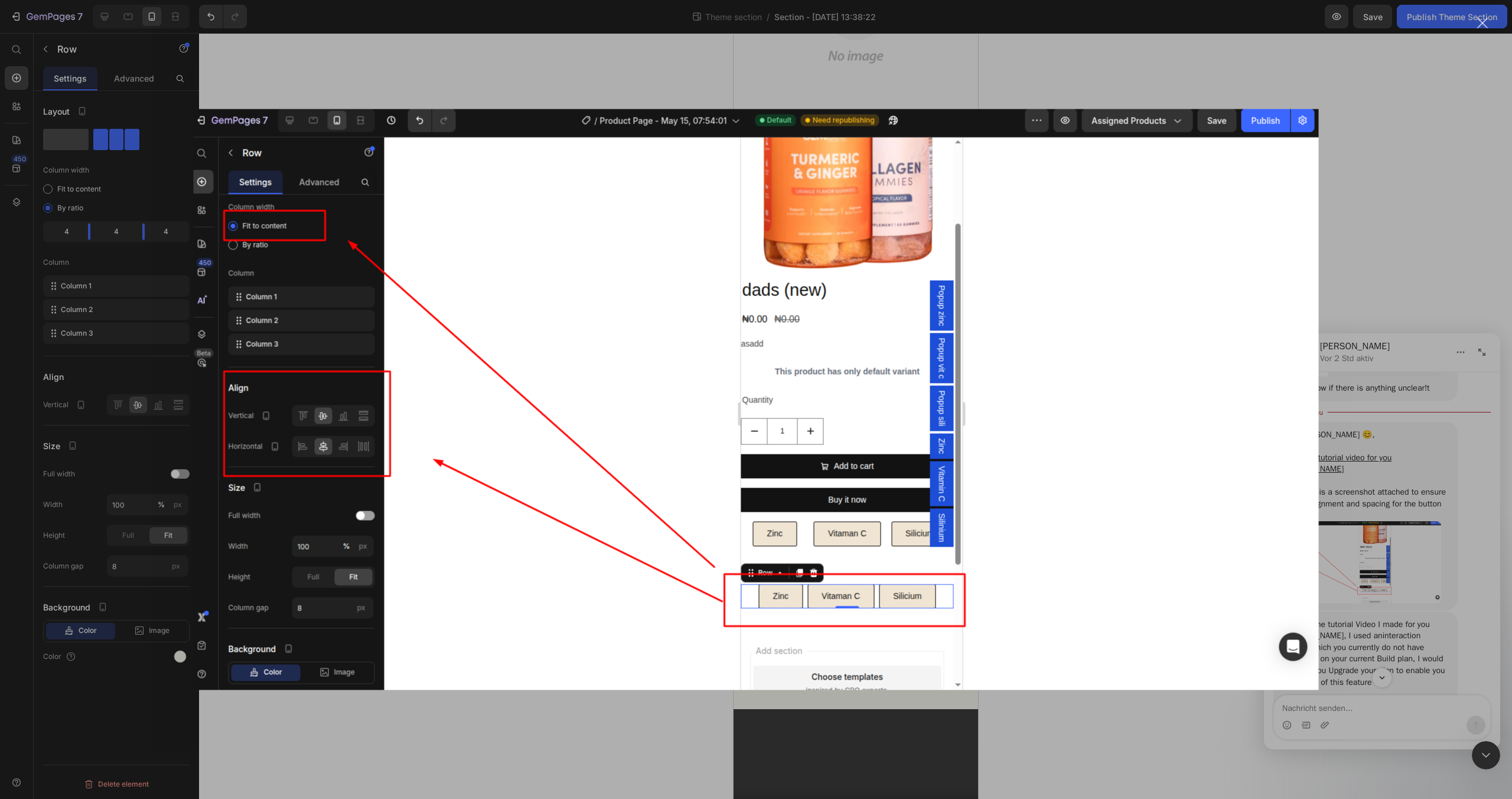 click at bounding box center [756, 400] 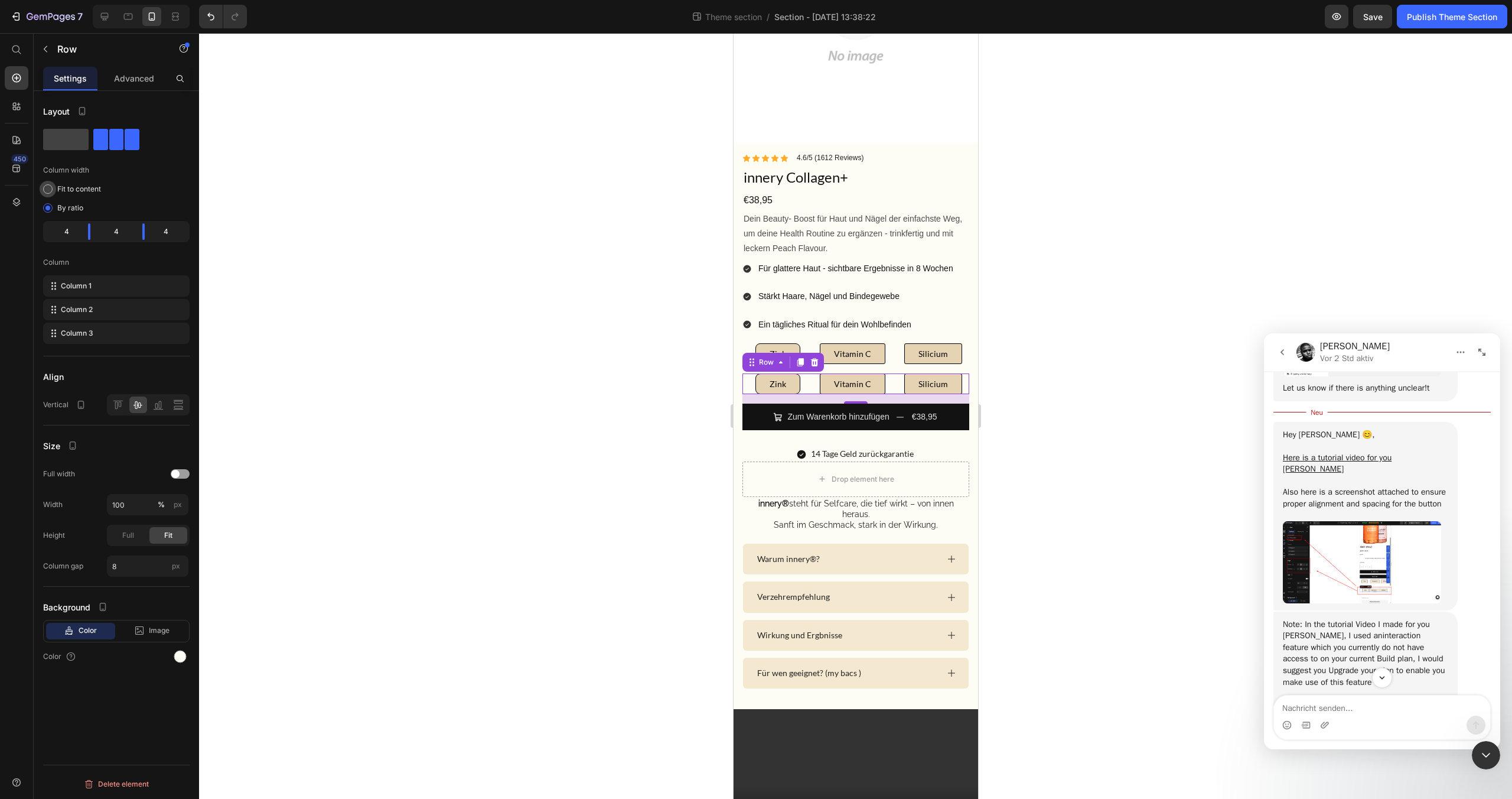 click at bounding box center (48, 189) 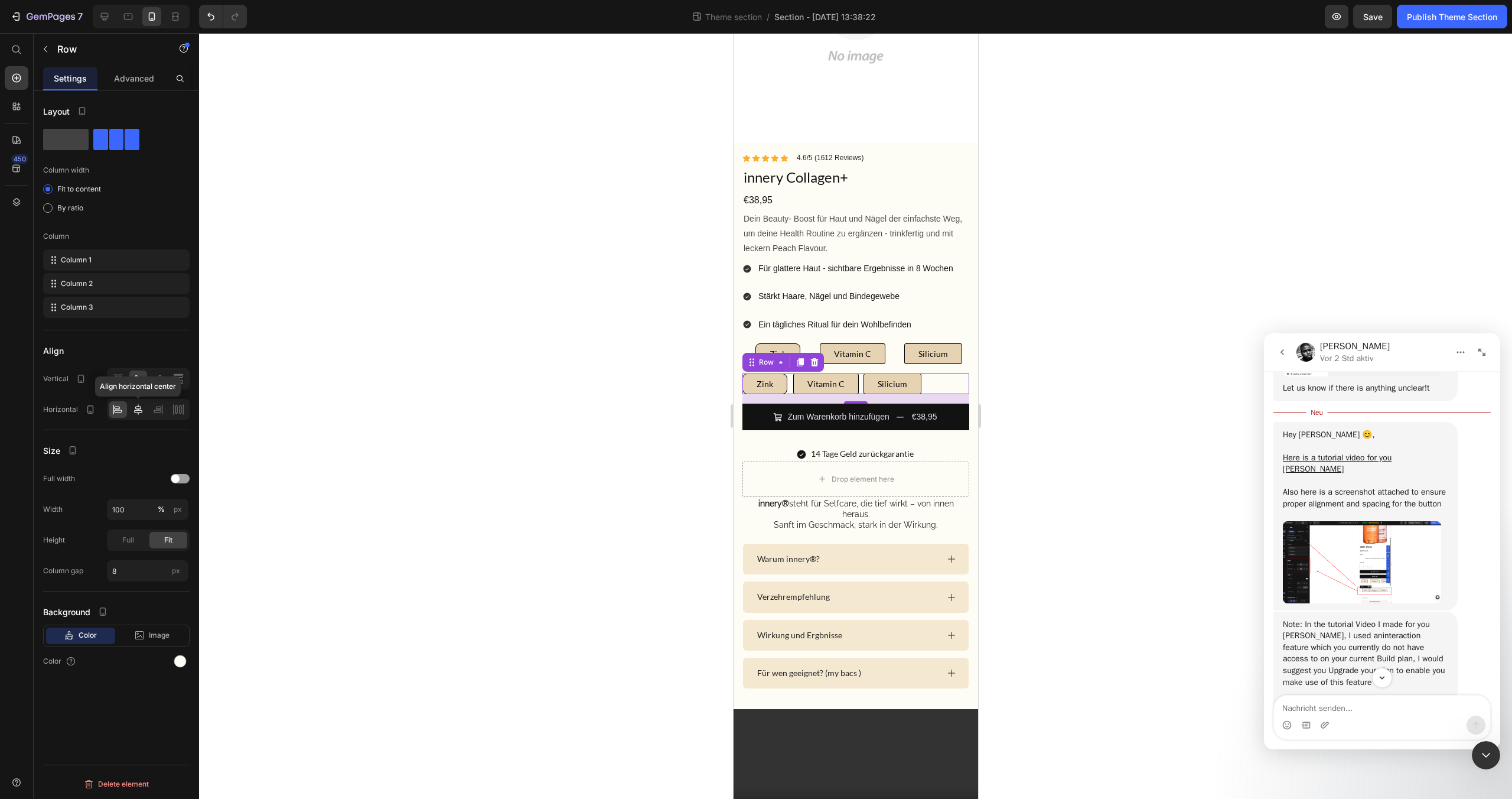 click 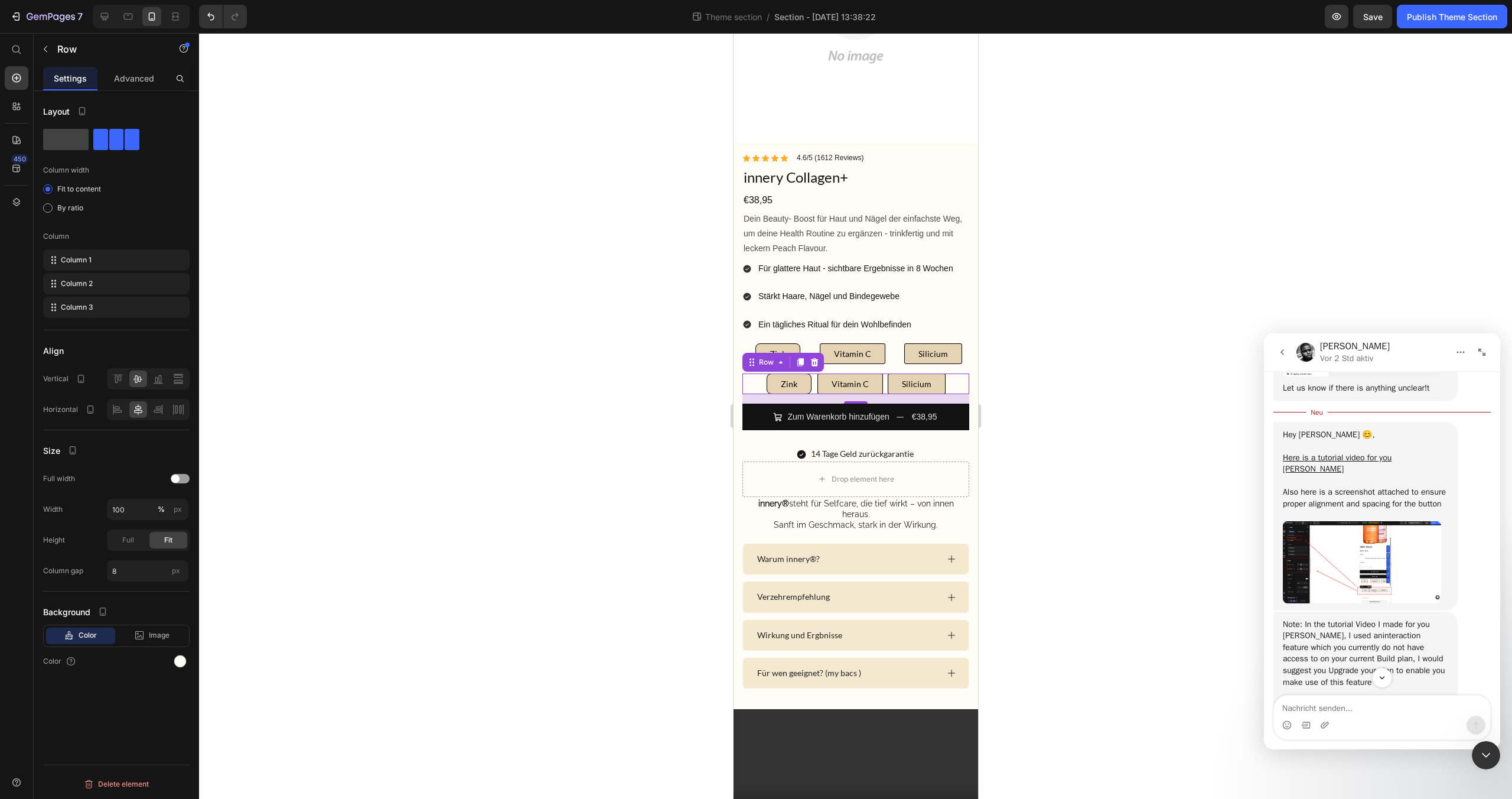 click 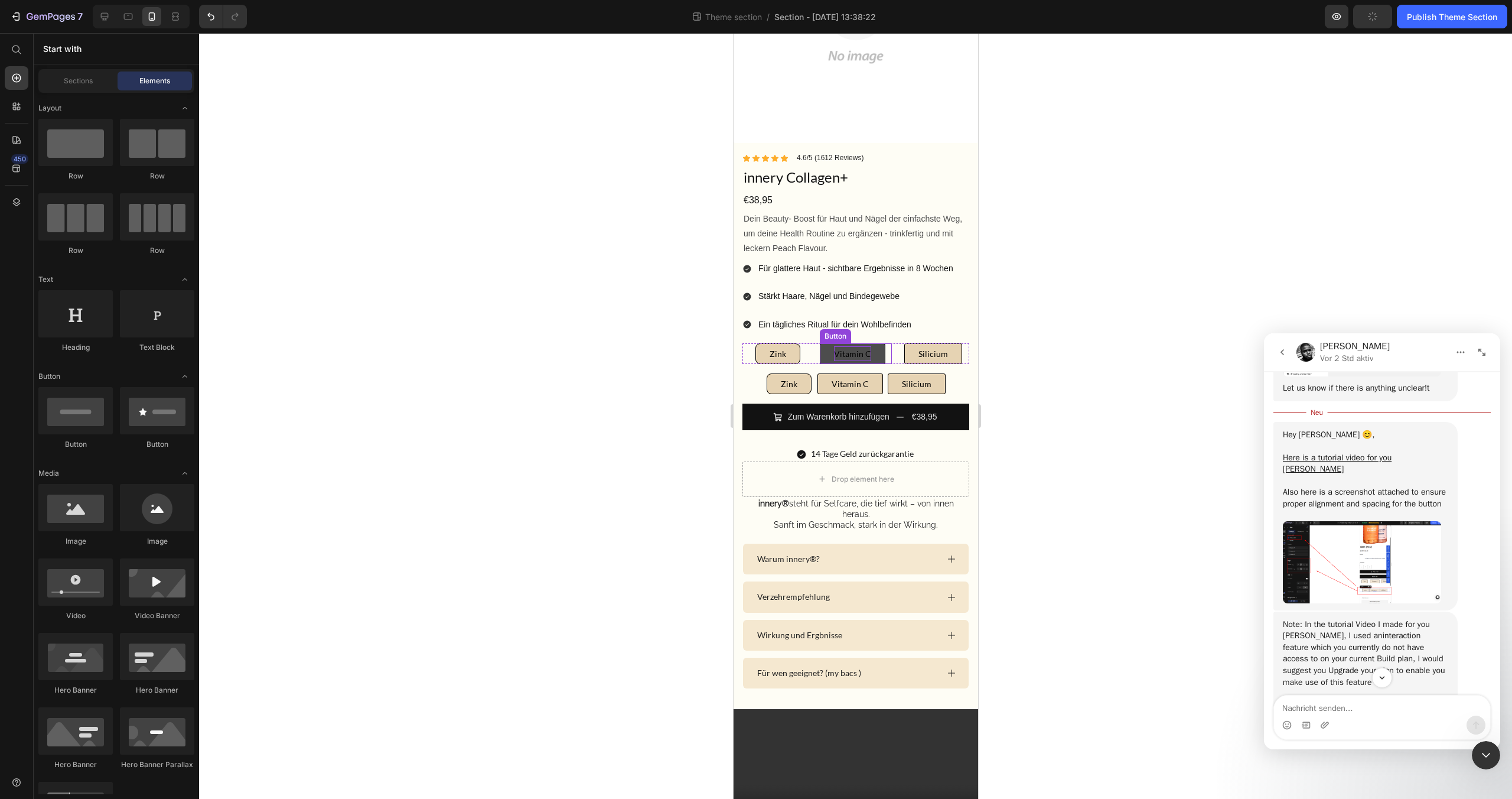 click on "Vitamin C" at bounding box center (852, 353) 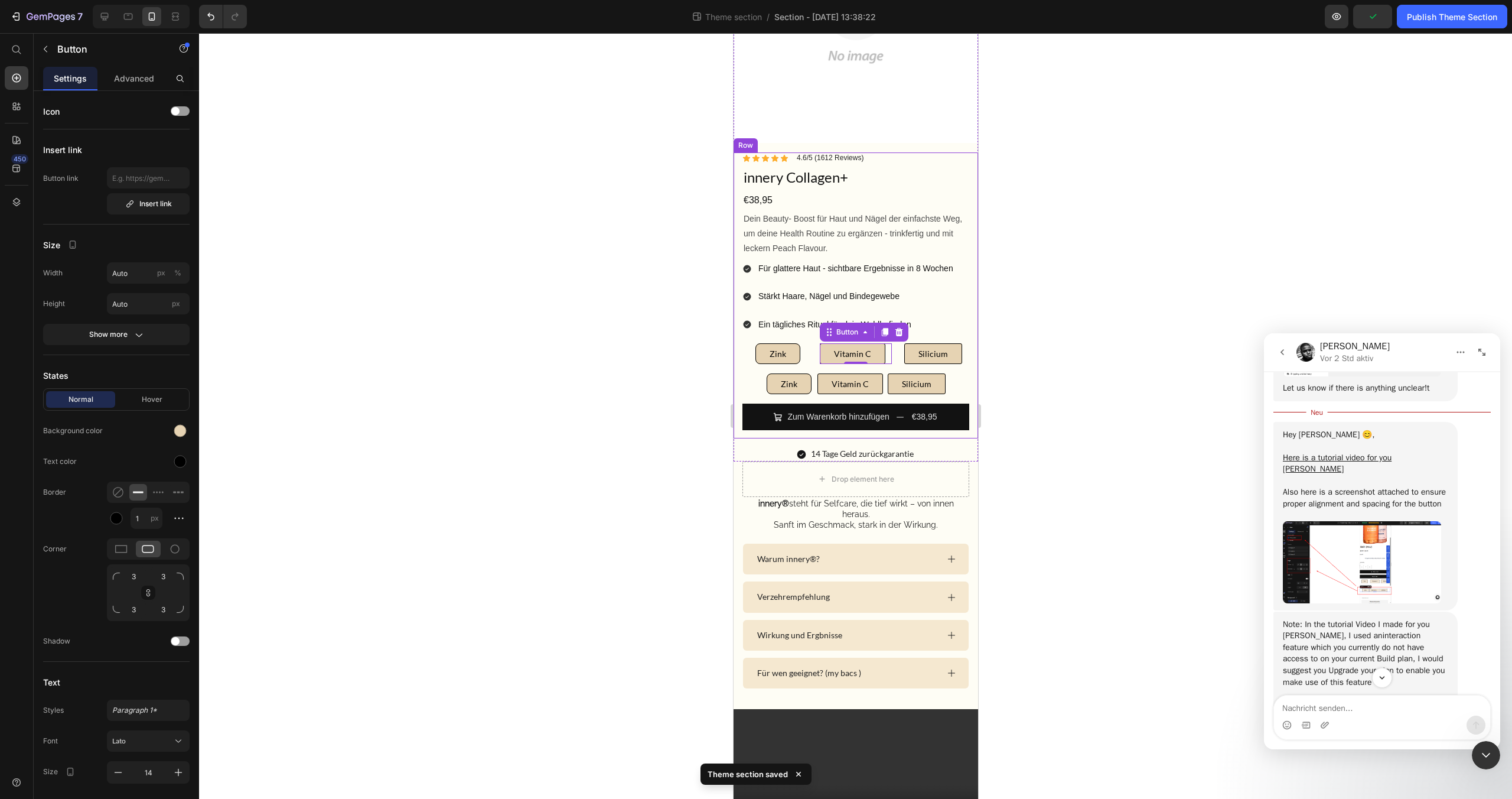 click 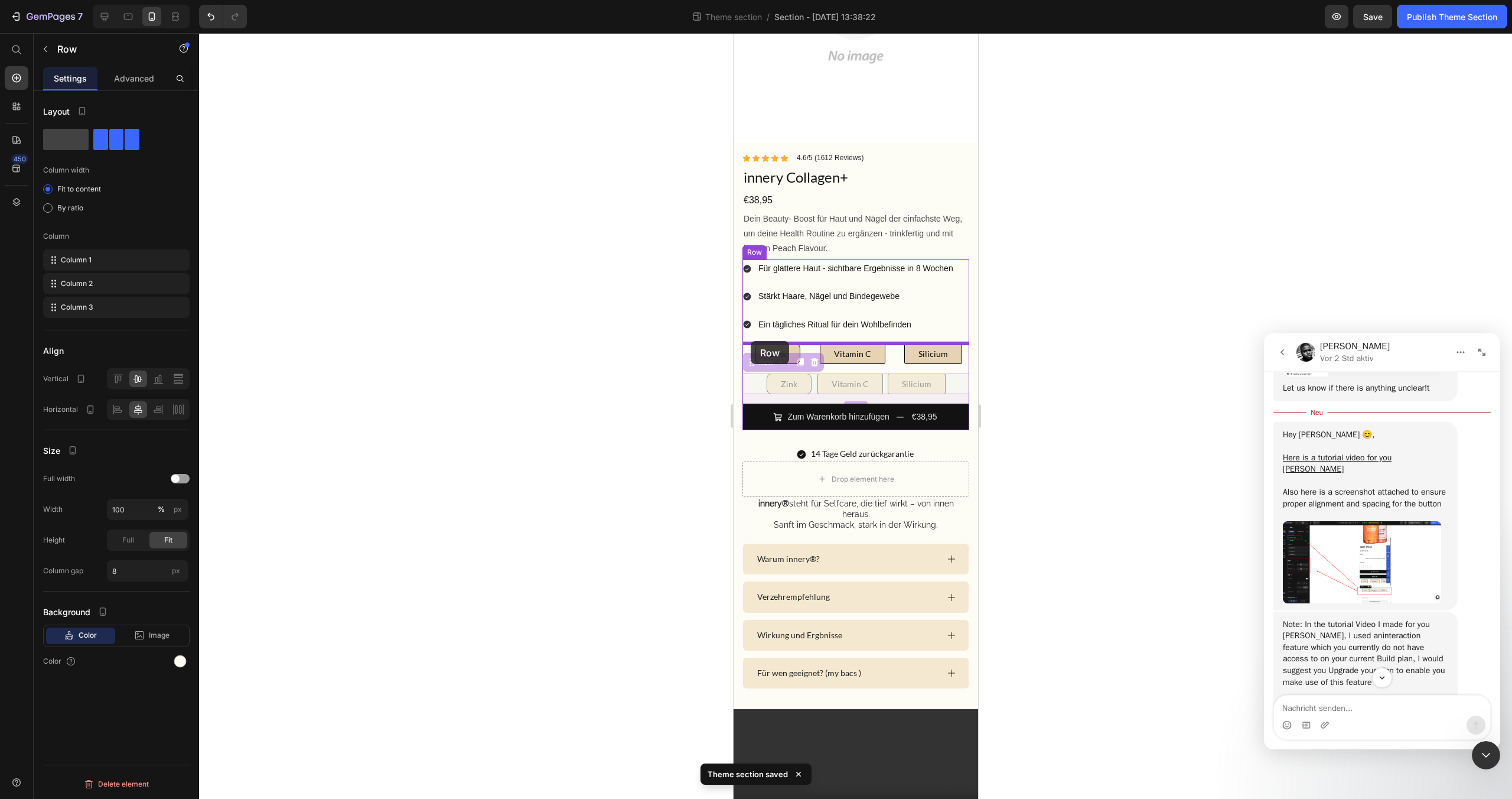 drag, startPoint x: 749, startPoint y: 385, endPoint x: 750, endPoint y: 341, distance: 44.01136 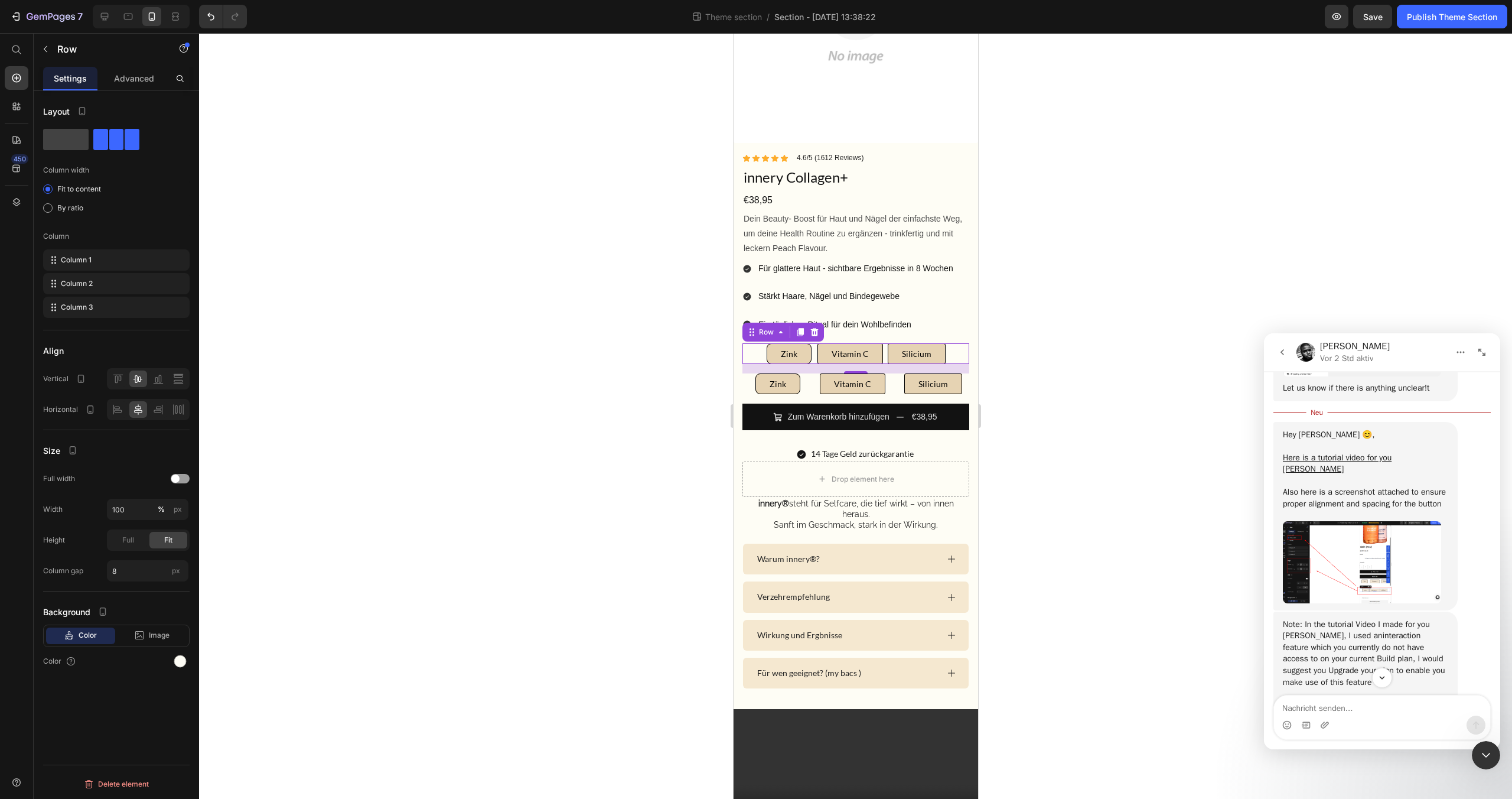 click 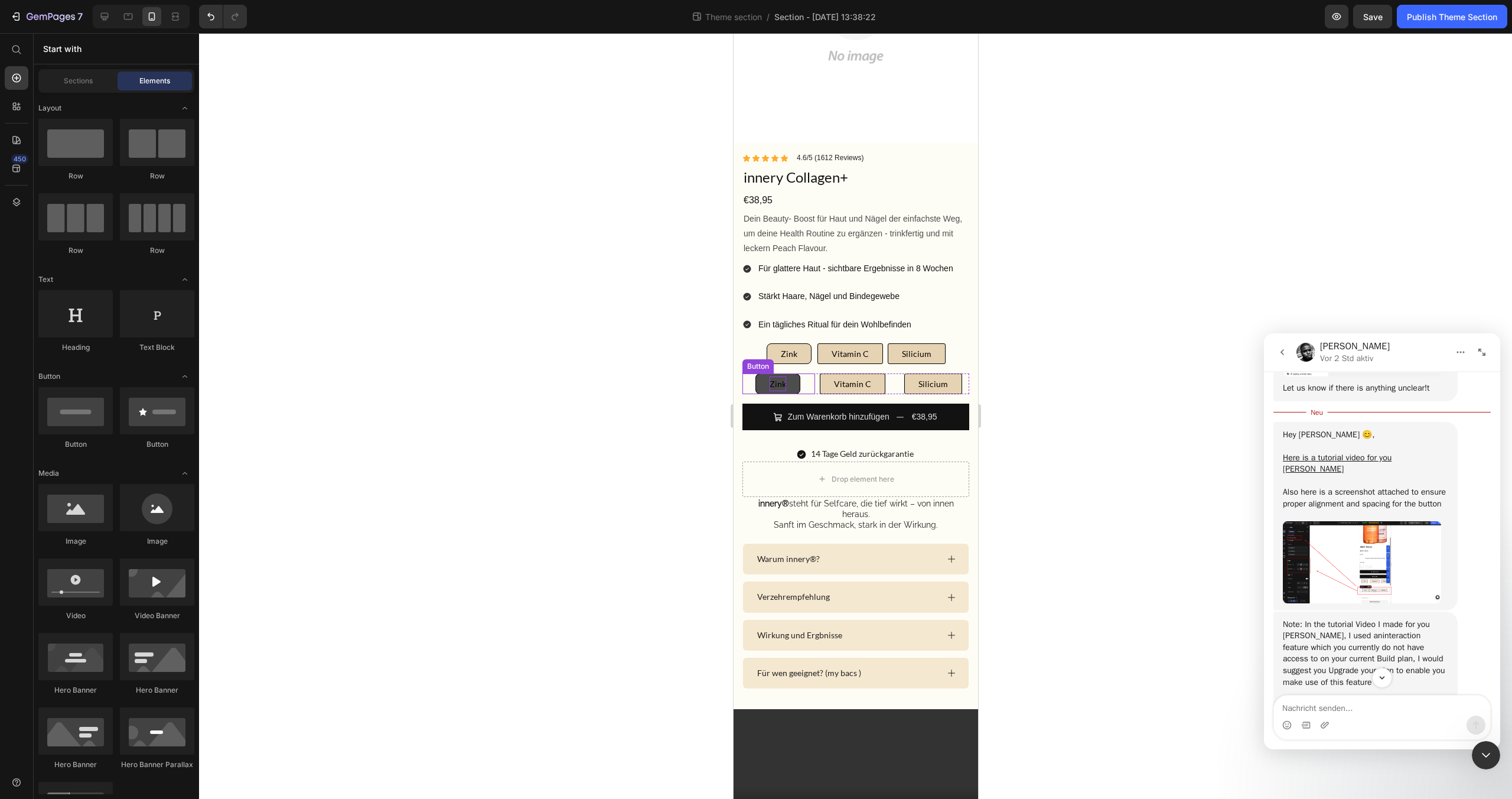 click on "Zink" at bounding box center [777, 384] 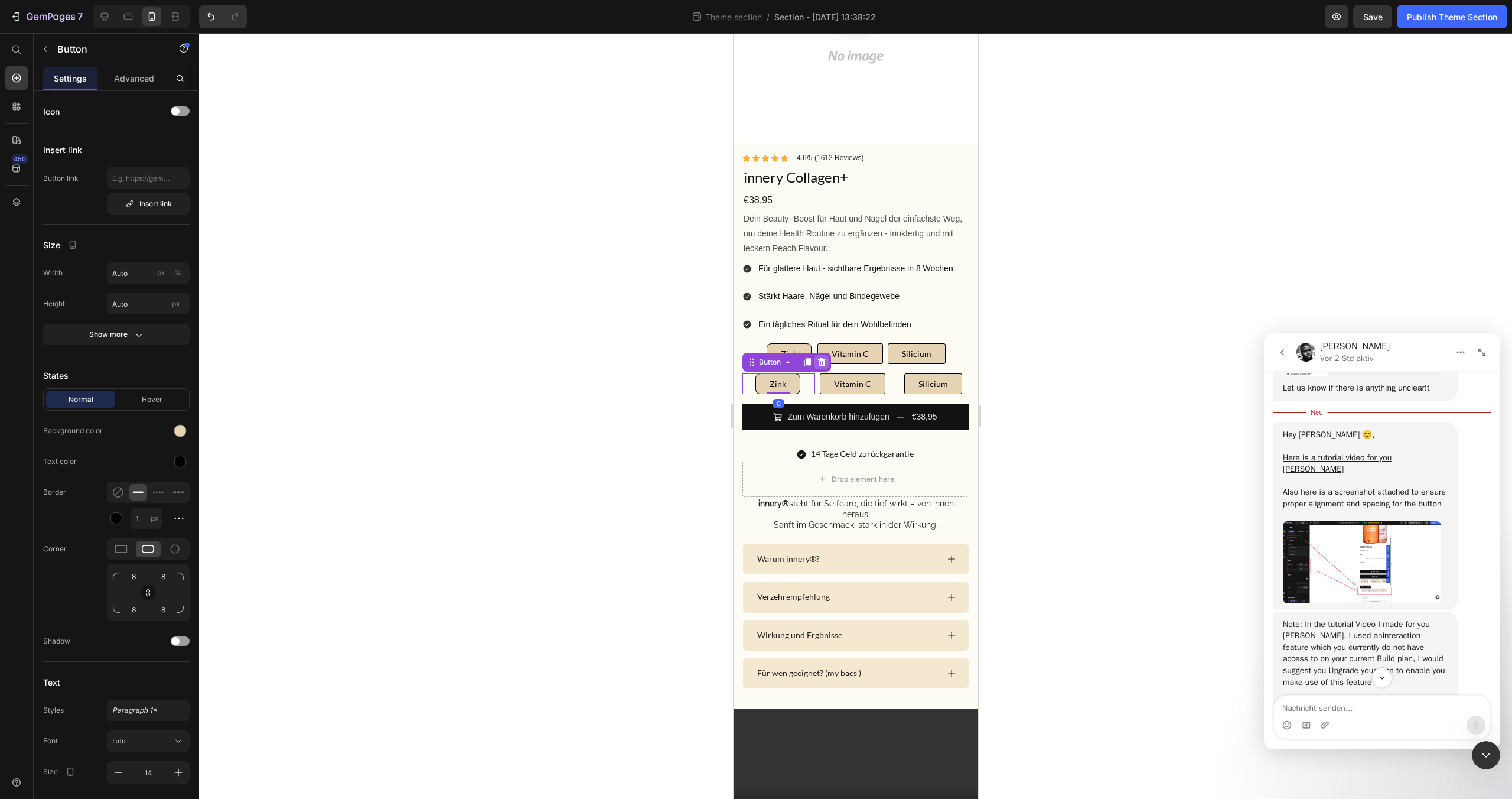 click 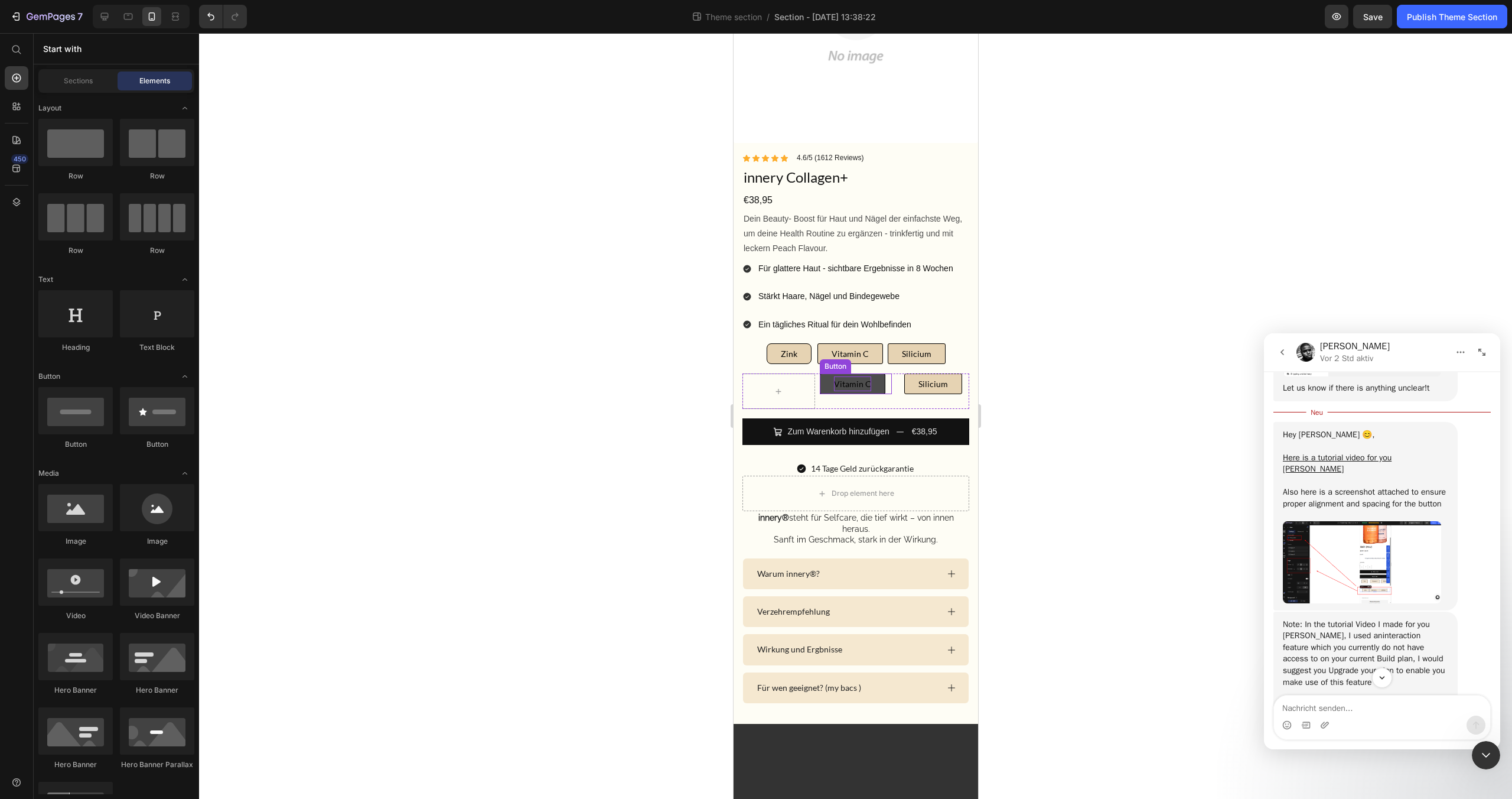 click on "Vitamin C" at bounding box center (852, 384) 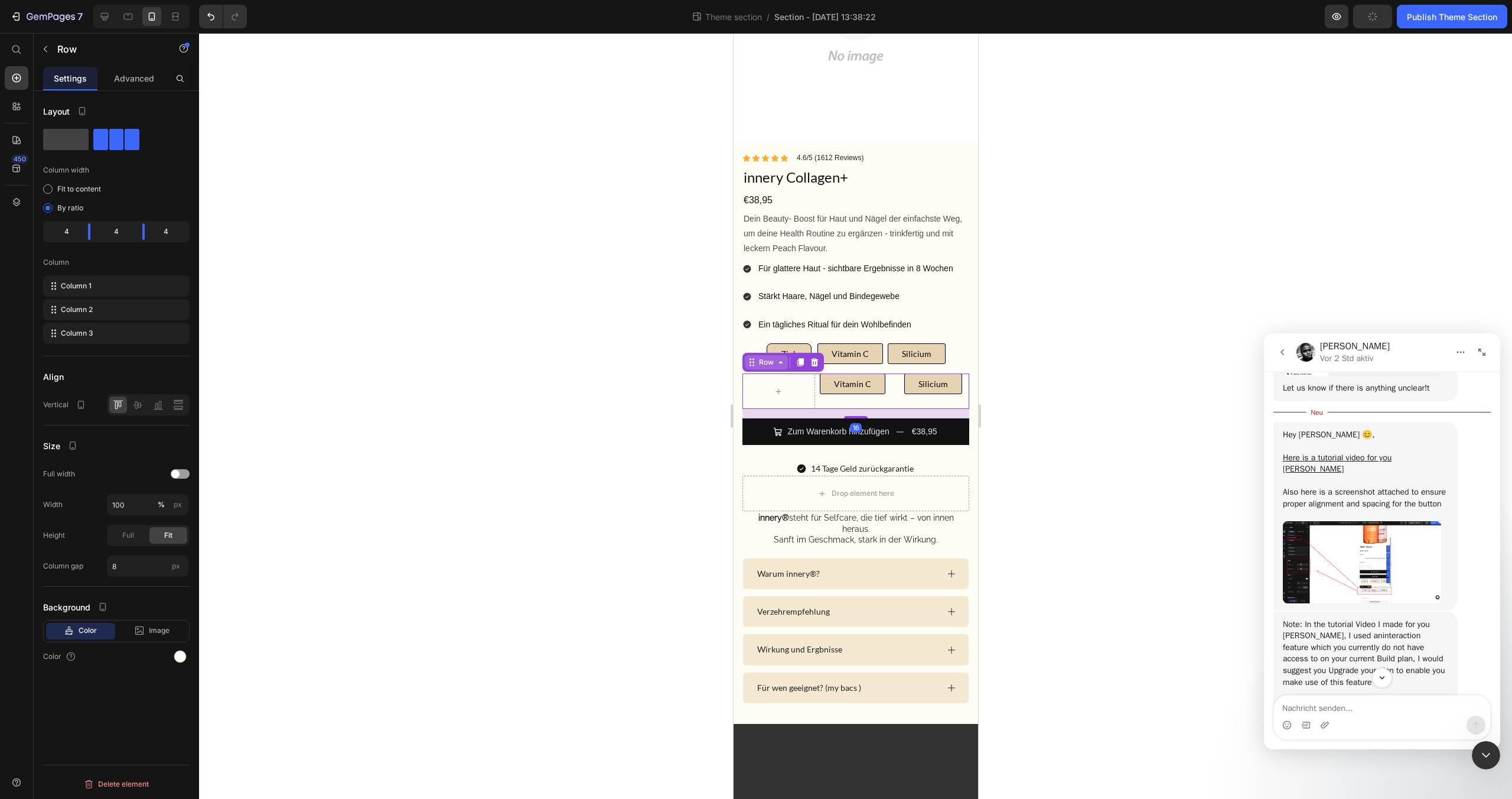 click on "Row" at bounding box center (765, 362) 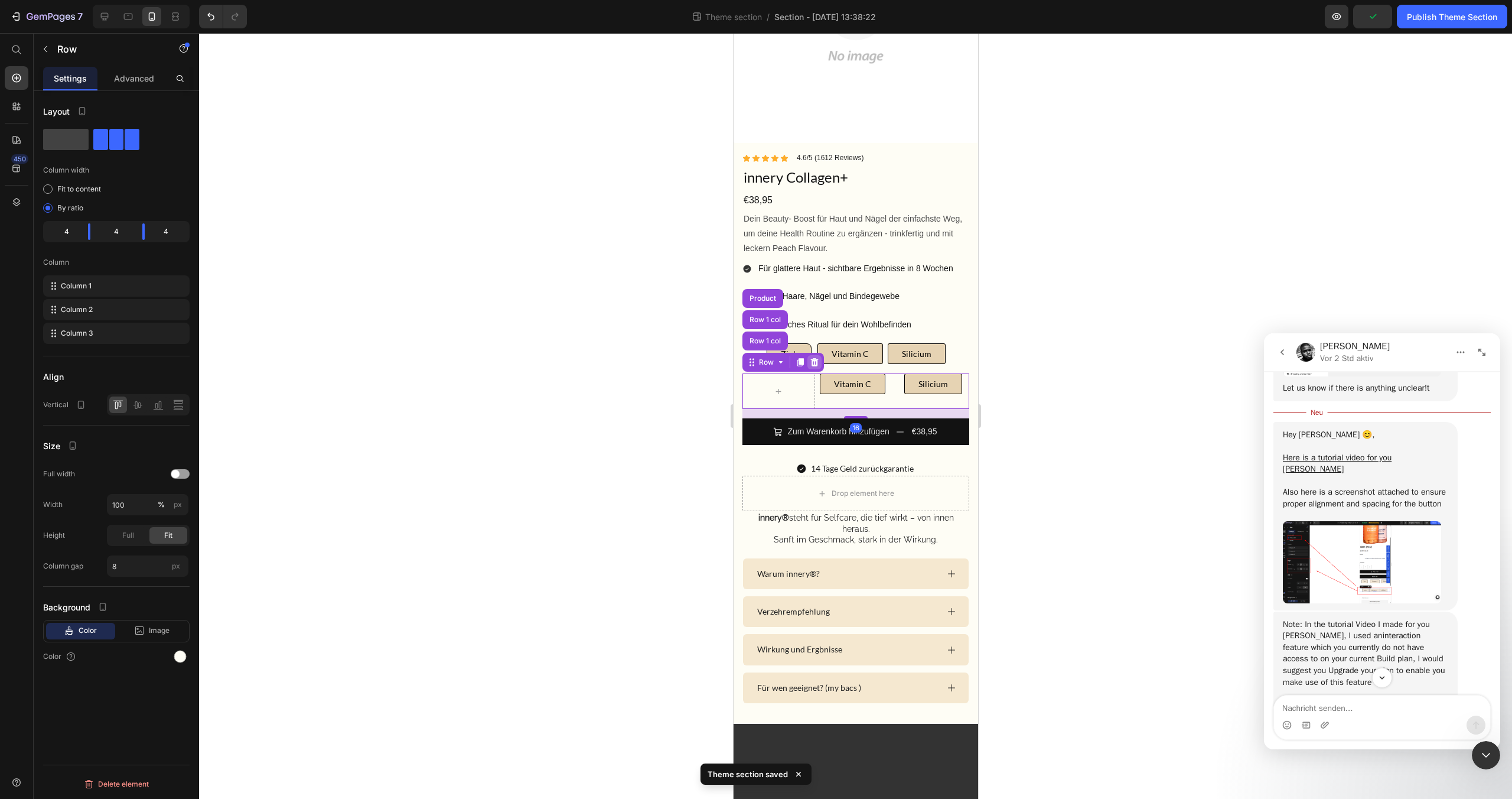 click 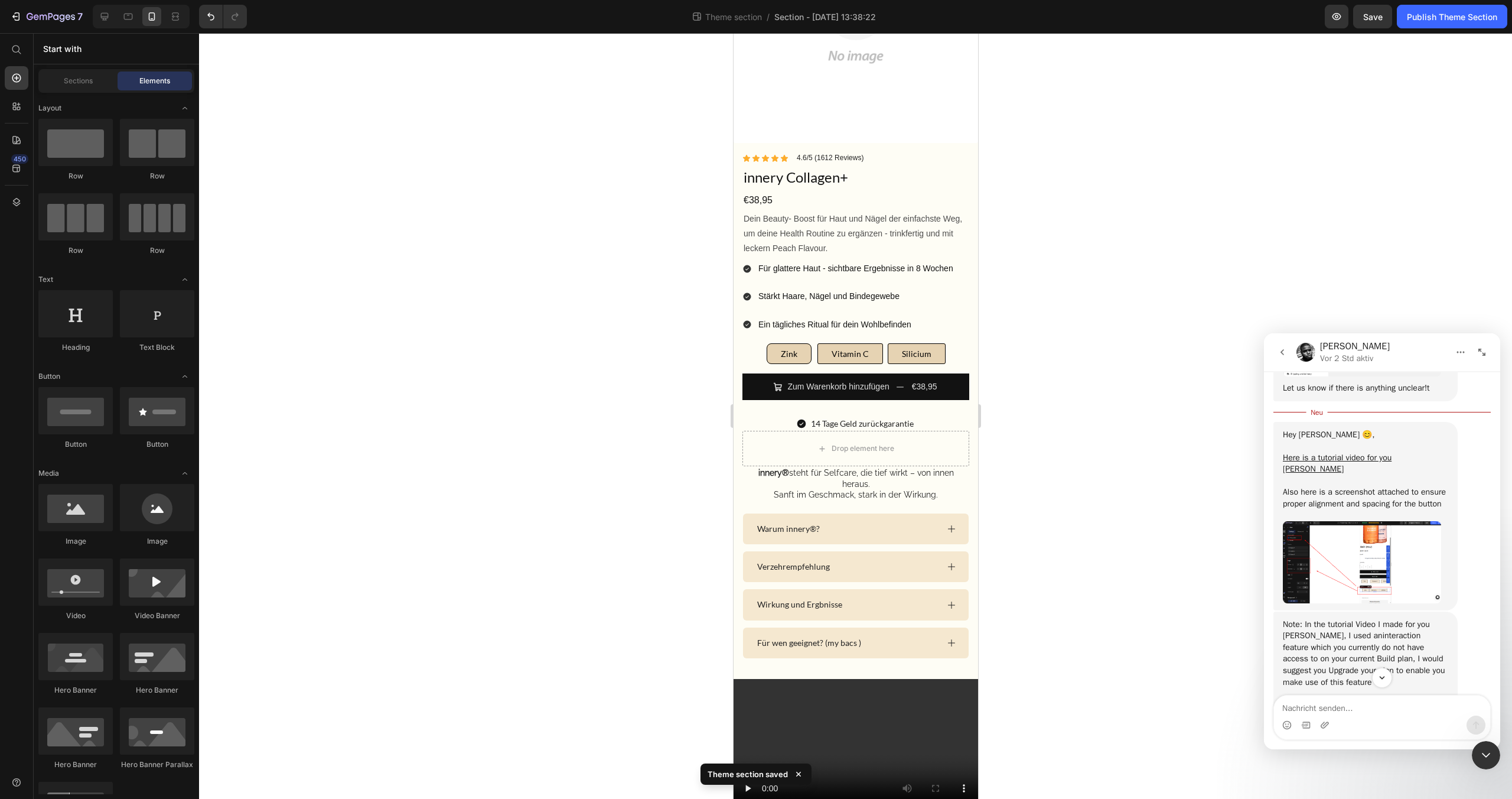 click 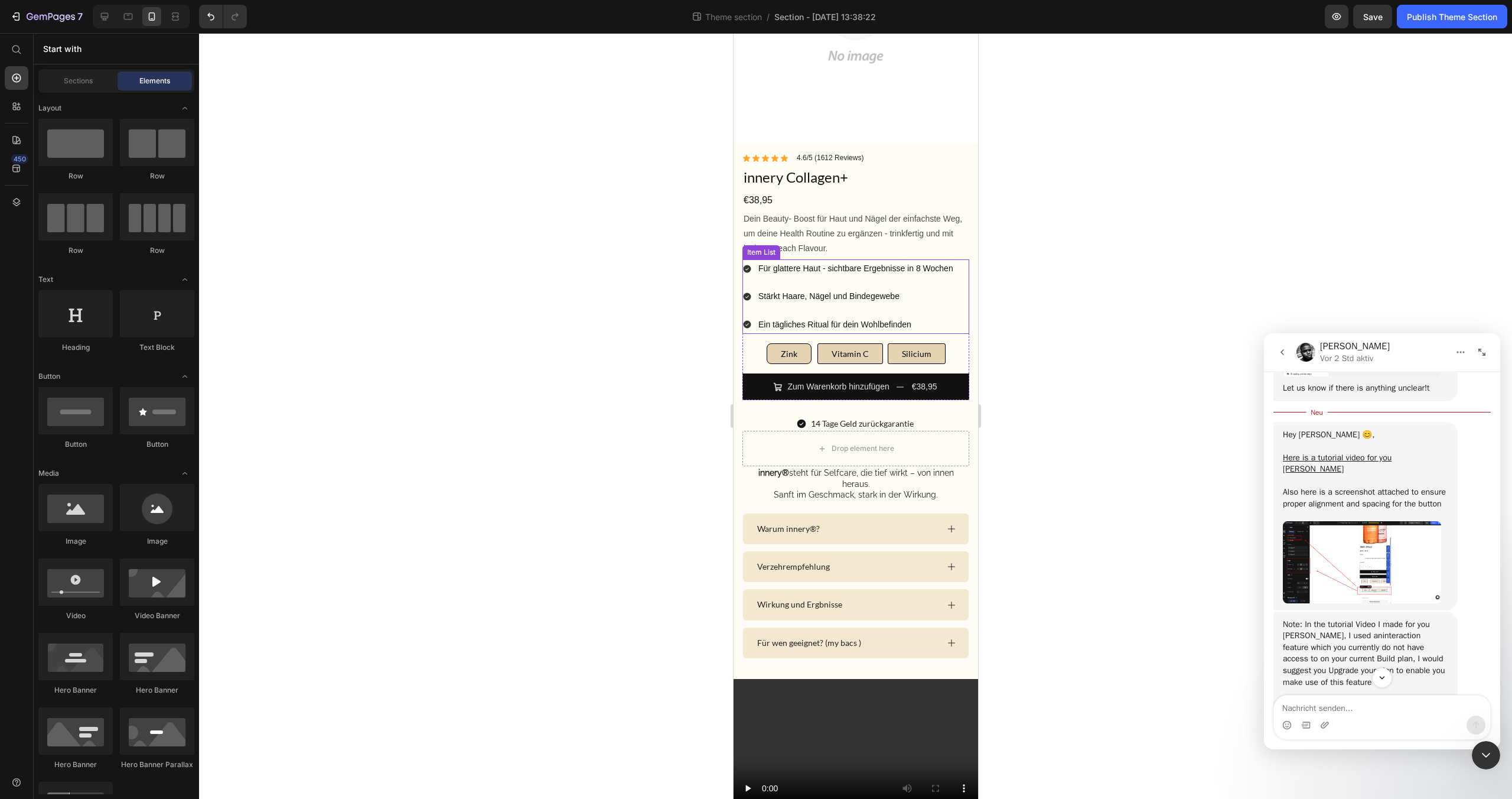 click on "Für glattere Haut - sichtbare Ergebnisse in 8 Wochen Stärkt Haare, Nägel und Bindegewebe Ein tägliches Ritual für dein Wohlbefinden" at bounding box center (848, 297) 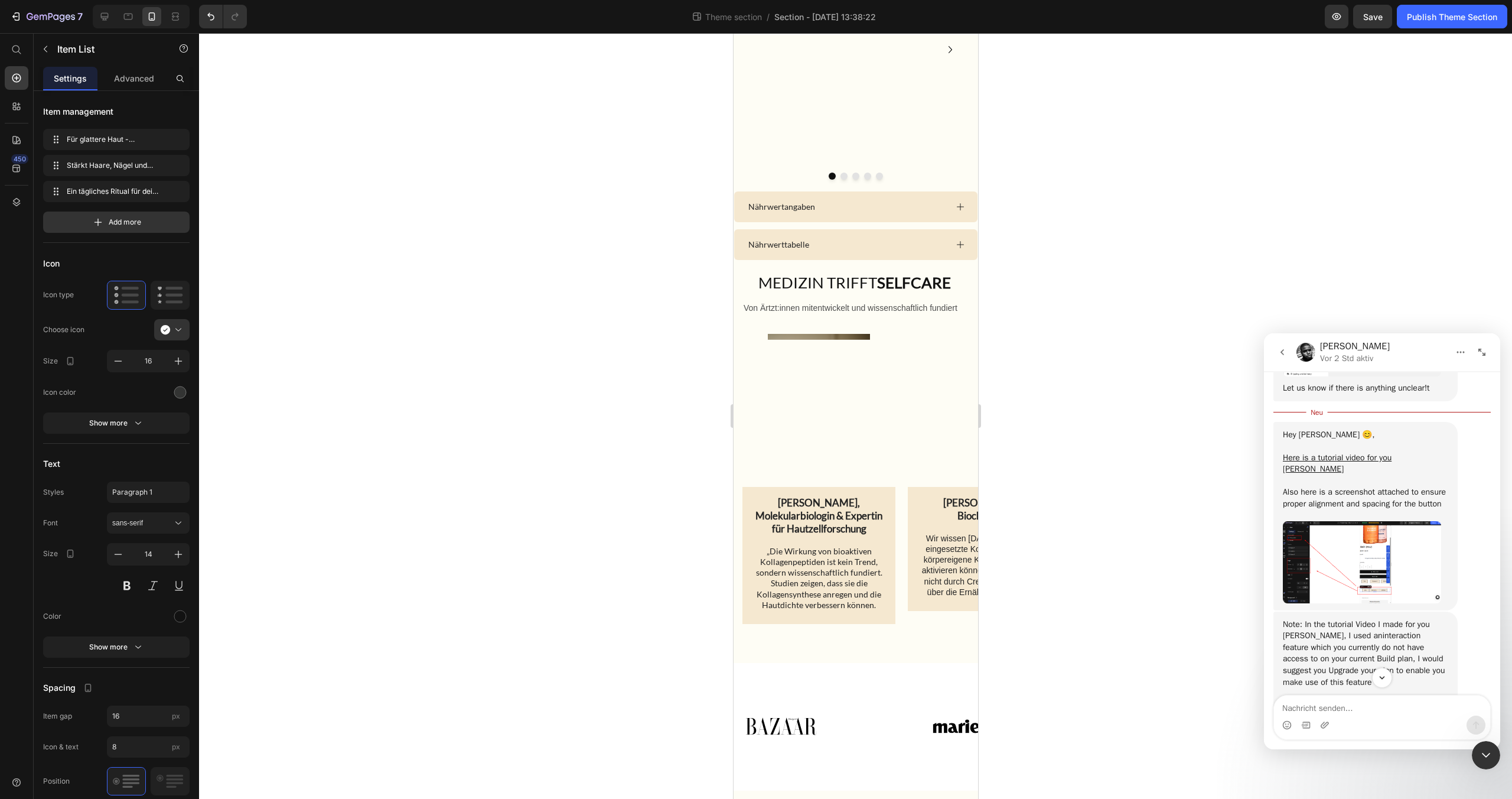 scroll, scrollTop: 1263, scrollLeft: 0, axis: vertical 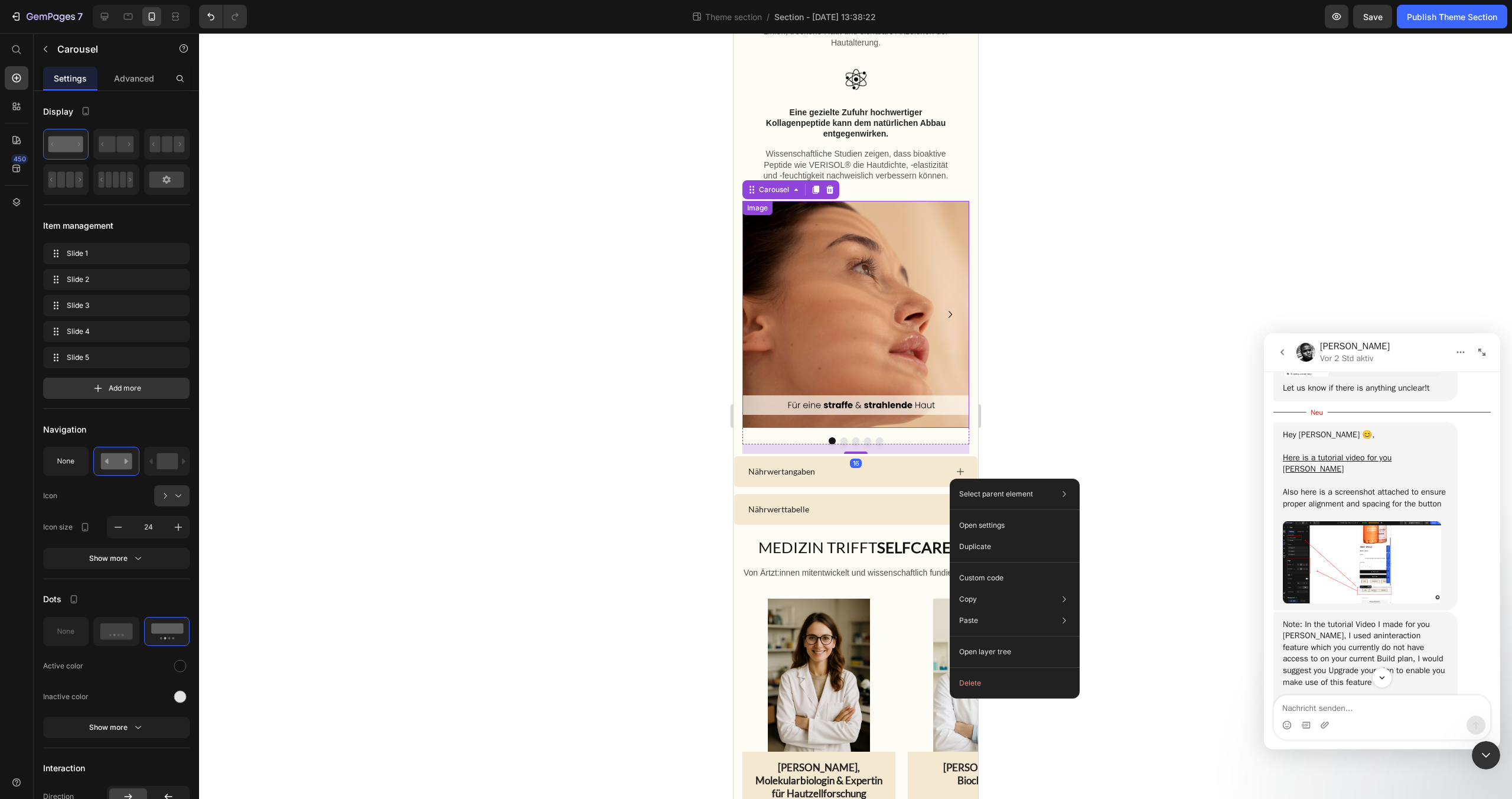 click at bounding box center (855, 314) 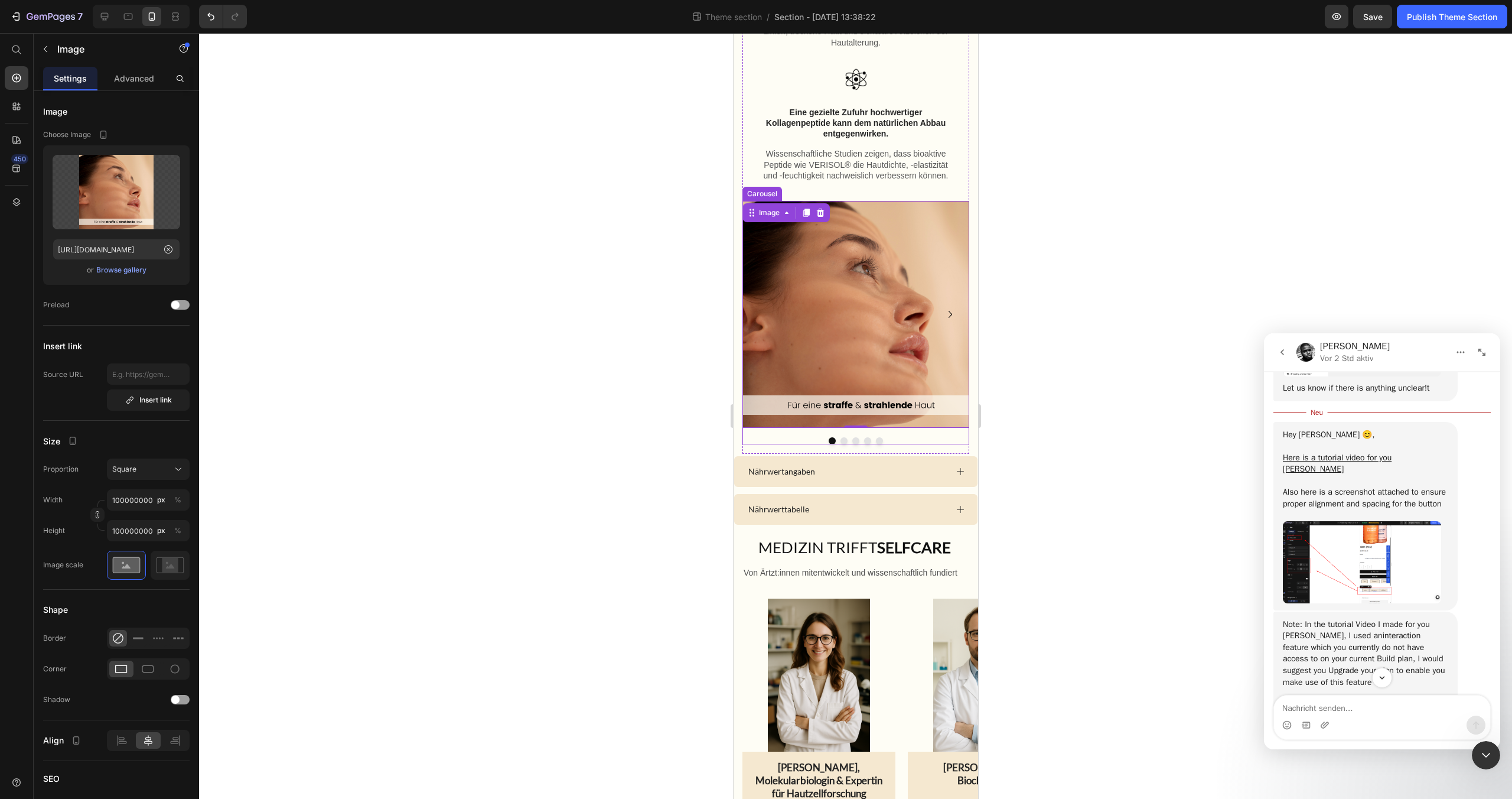 click 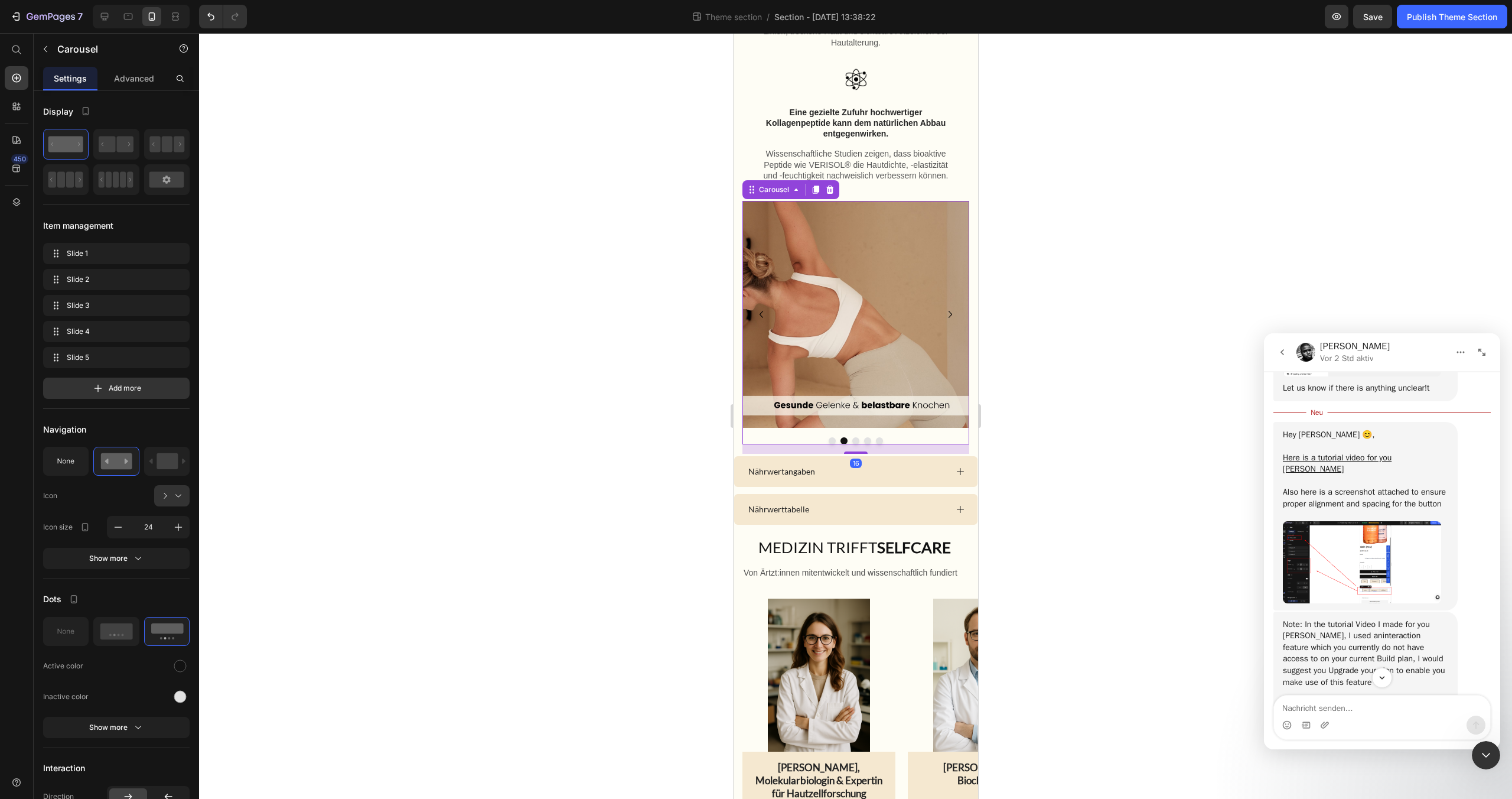 click 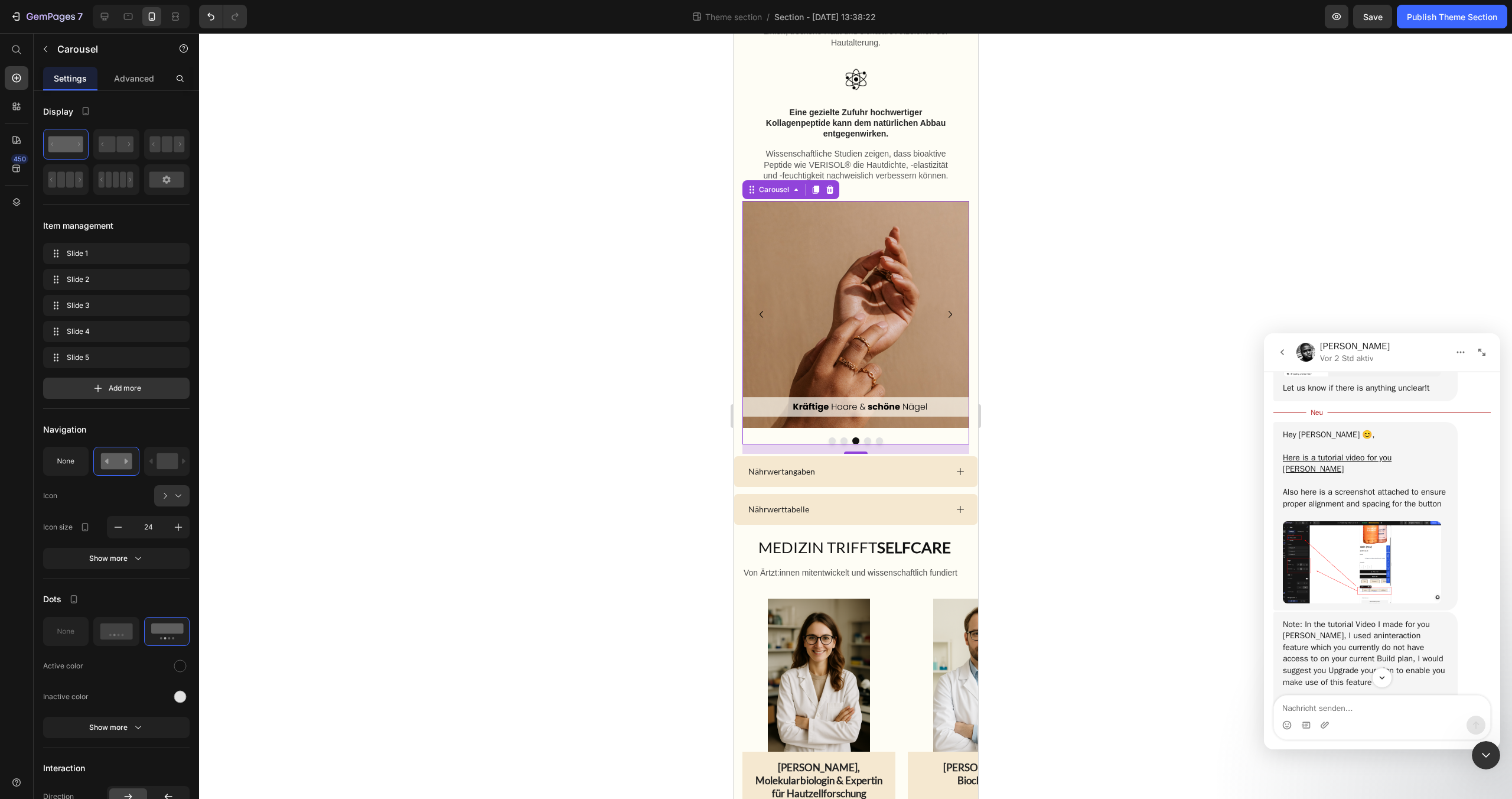 click 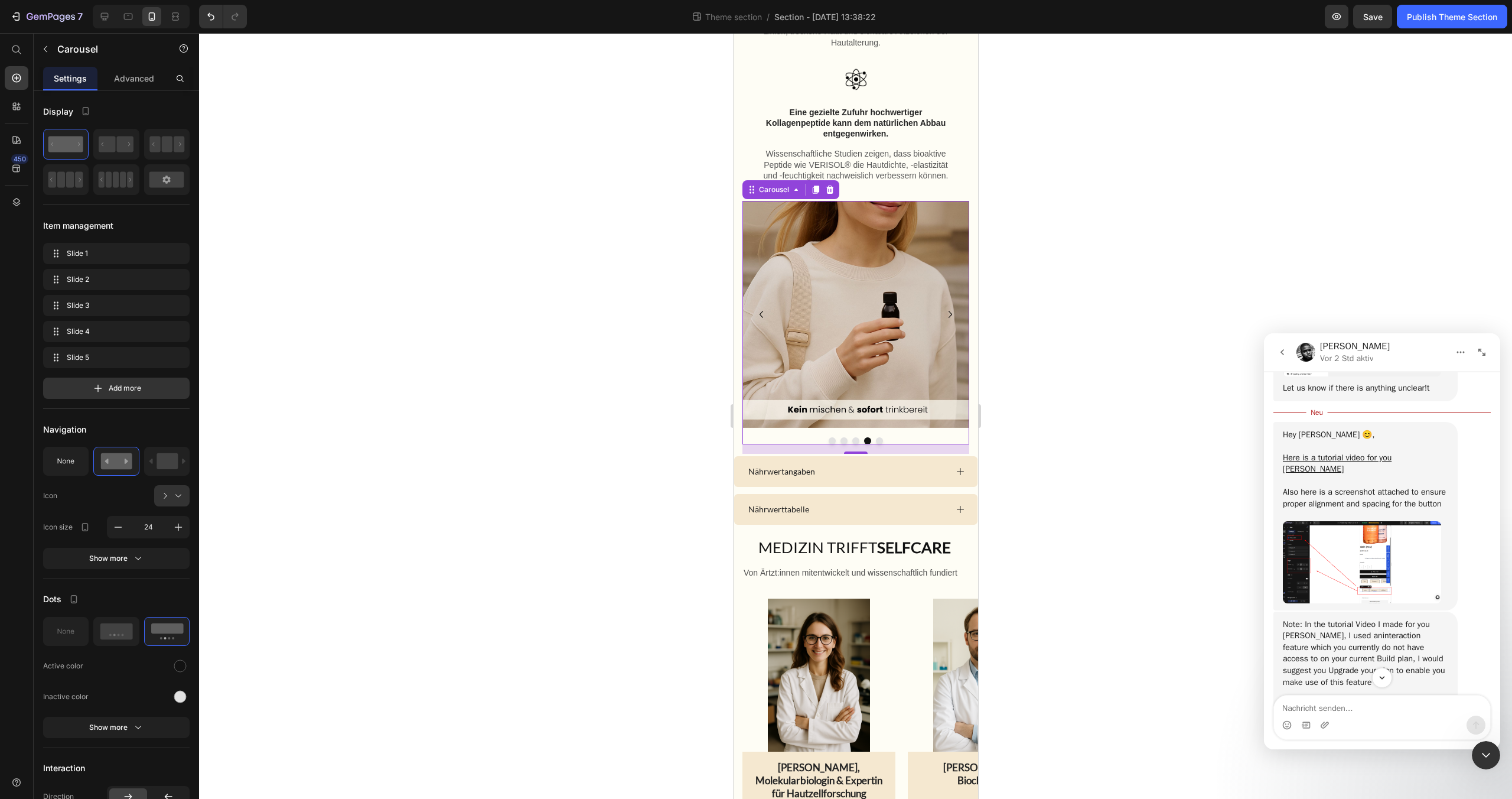 click 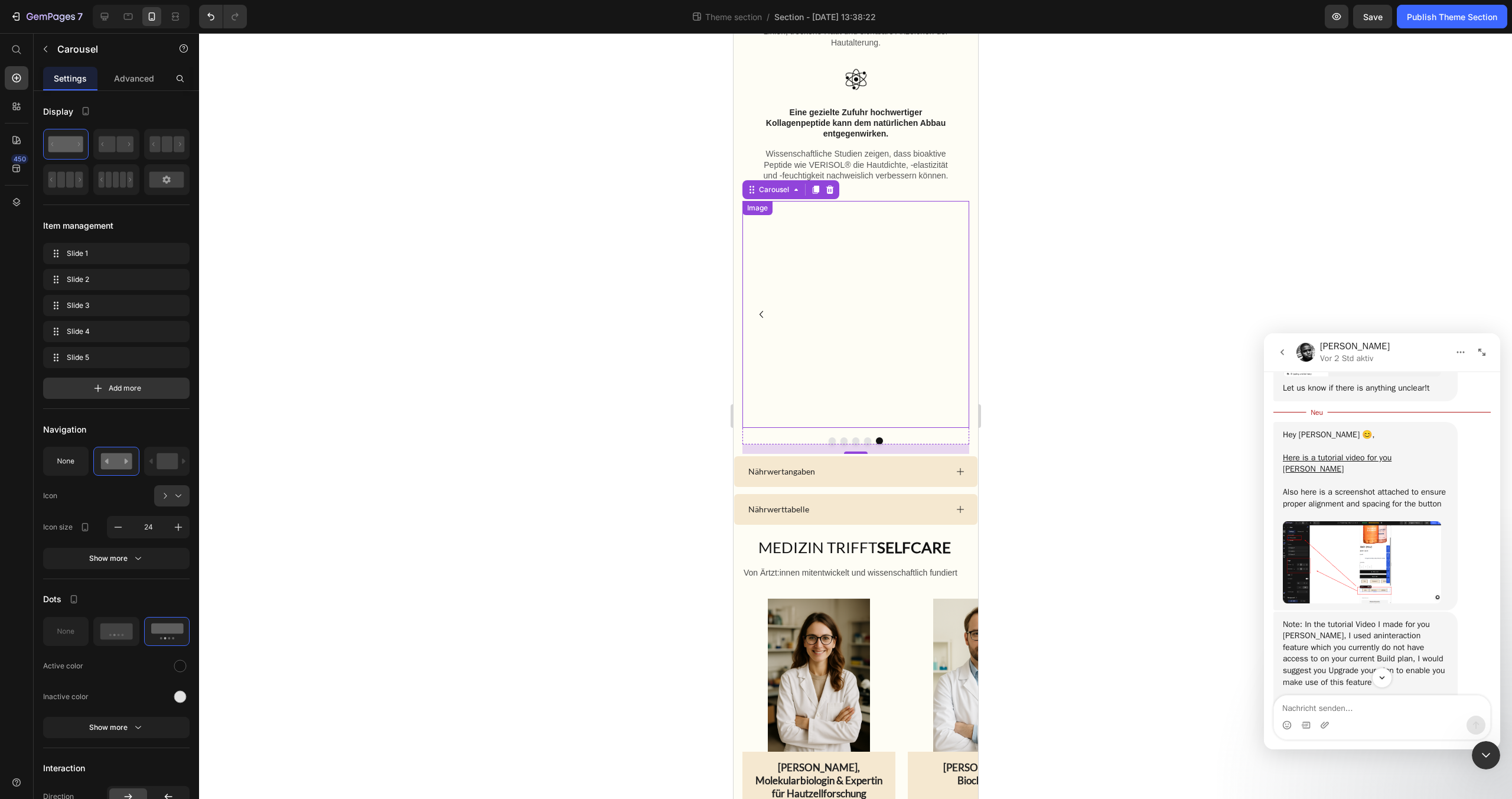 click 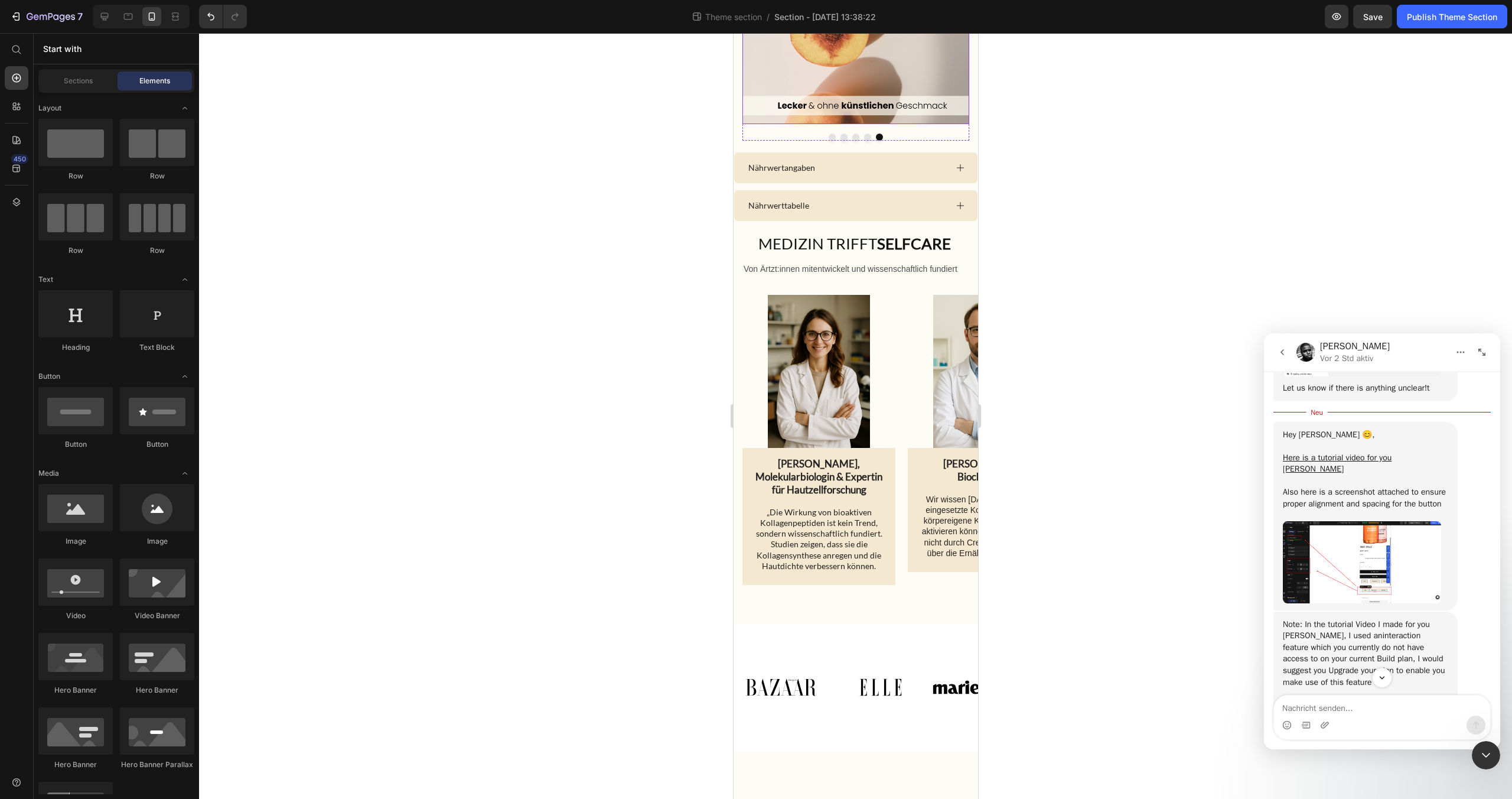 scroll, scrollTop: 1730, scrollLeft: 0, axis: vertical 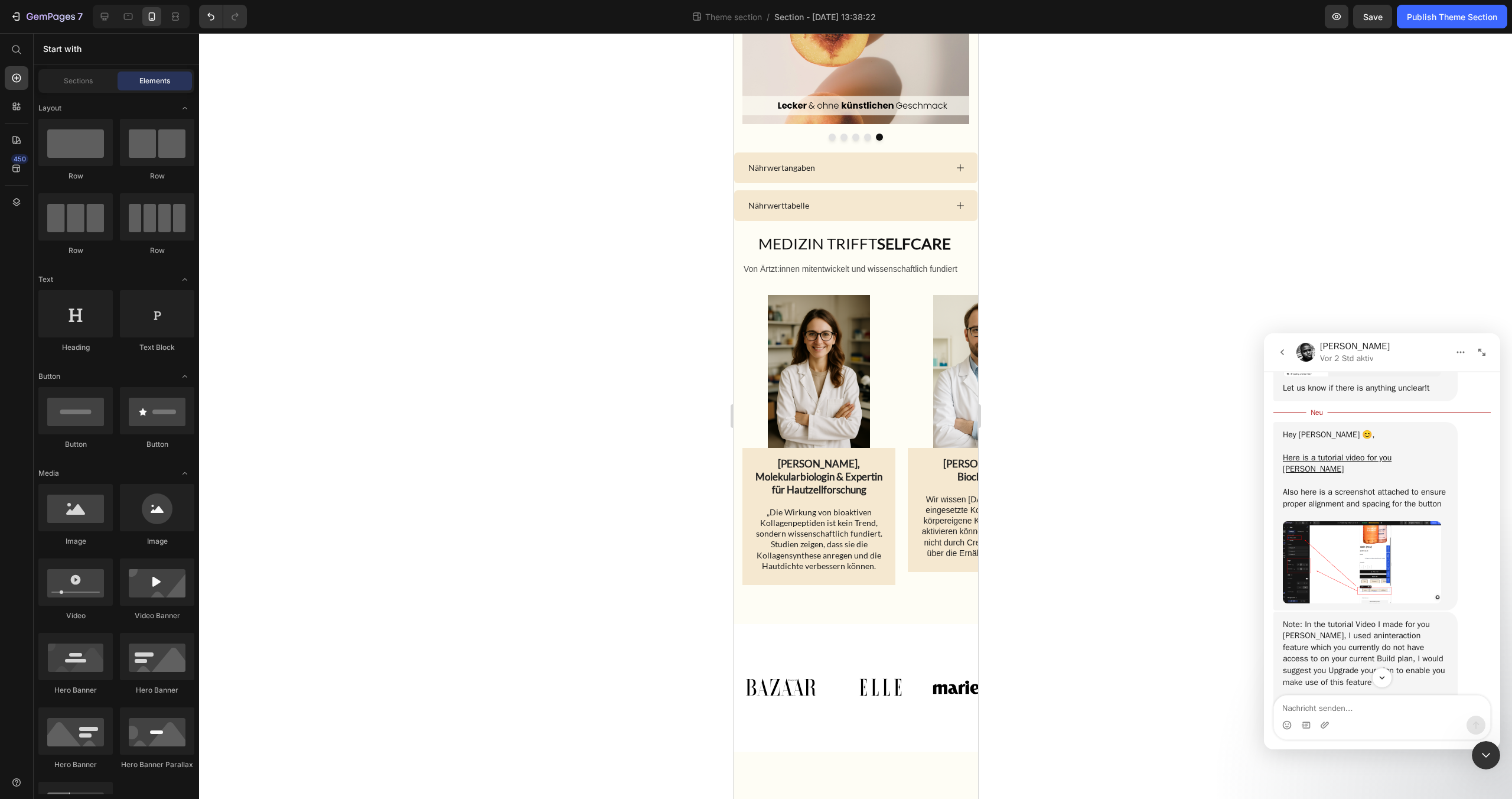 click 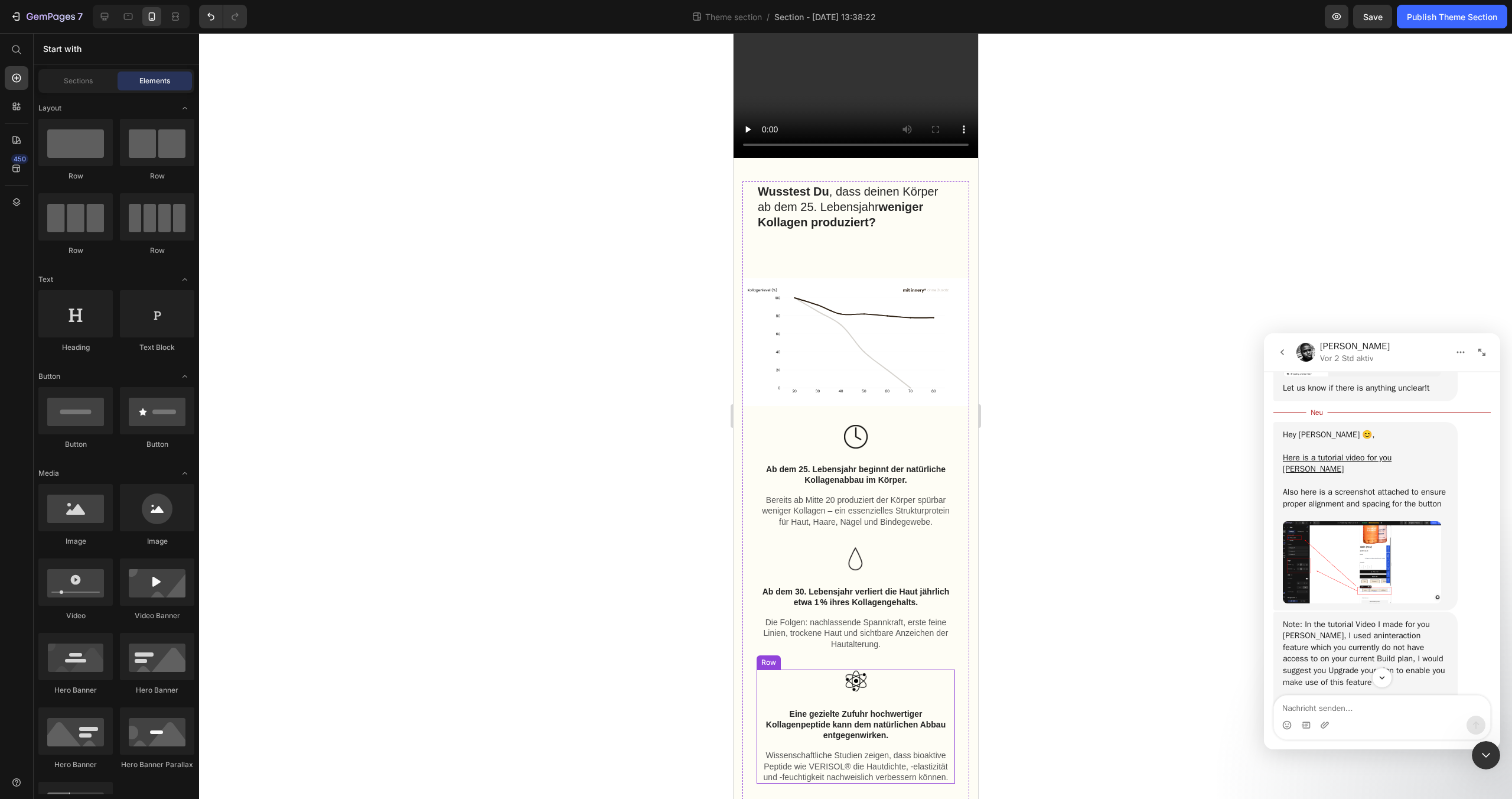 scroll, scrollTop: 763, scrollLeft: 0, axis: vertical 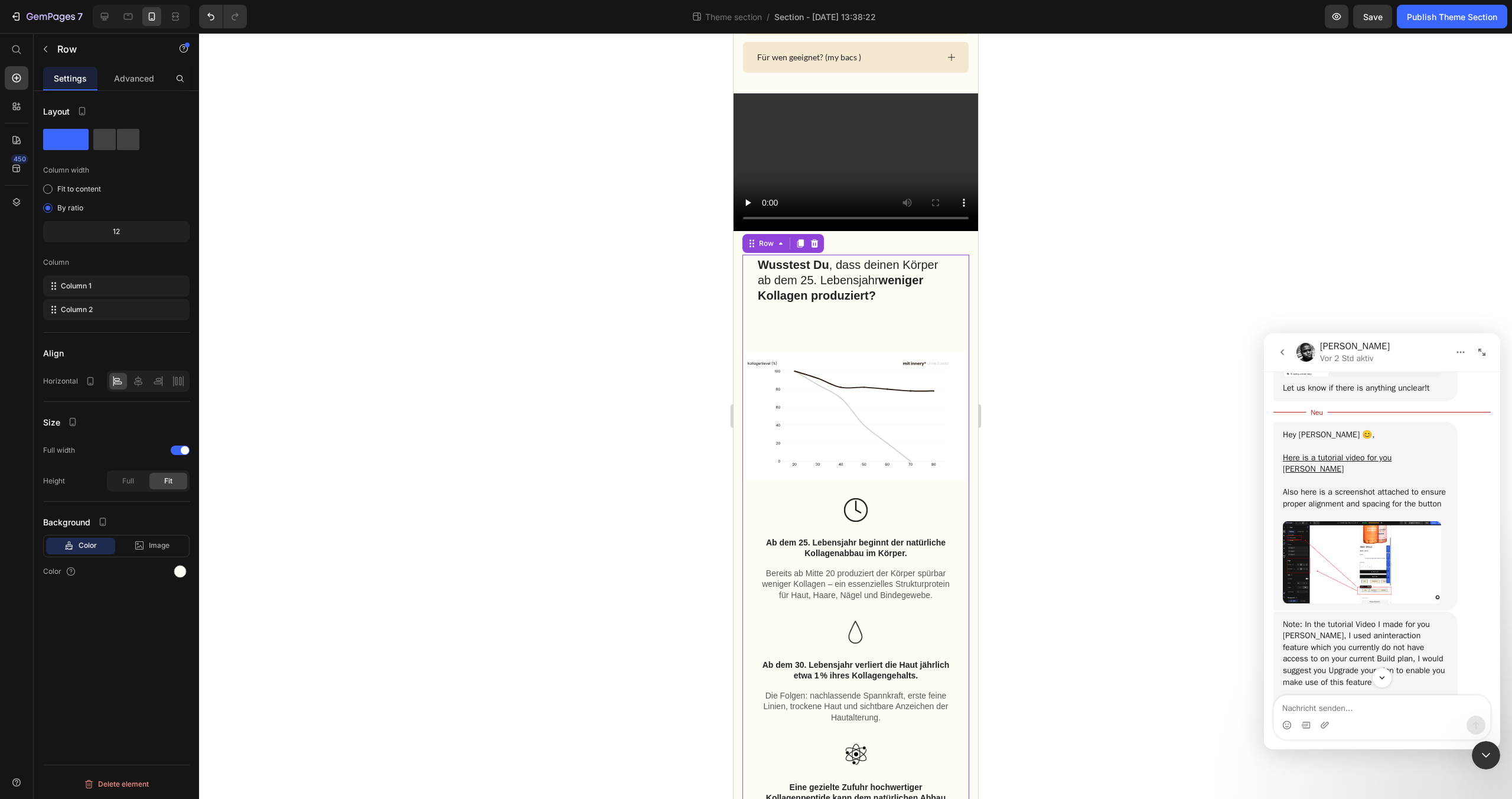 click on "Wusstest Du , dass deinen Körper ab dem 25. Lebensjahr  weniger Kollagen produziert? Heading Row Image Image Ab dem 25. Lebensjahr beginnt der natürliche Kollagenabbau im Körper. Text block Bereits ab Mitte 20 produziert der Körper spürbar weniger Kollagen – ein essenzielles Strukturprotein für Haut, Haare, Nägel und Bindegewebe. Text block Row Image Ab dem 30. Lebensjahr verliert die Haut jährlich etwa 1 % ihres Kollagengehalts. Text block Die Folgen: nachlassende Spannkraft, erste feine Linien, trockene Haut und sichtbare Anzeichen der Hautalterung. Text block Row Image Eine gezielte Zufuhr hochwertiger Kollagenpeptide kann dem natürlichen Abbau entgegenwirken. Text block Wissenschaftliche Studien zeigen, dass bioaktive Peptide wie VERISOL® die Hautdichte, -elastizität und -feuchtigkeit nachweislich verbessern können. Text block Row Row" at bounding box center (855, 565) 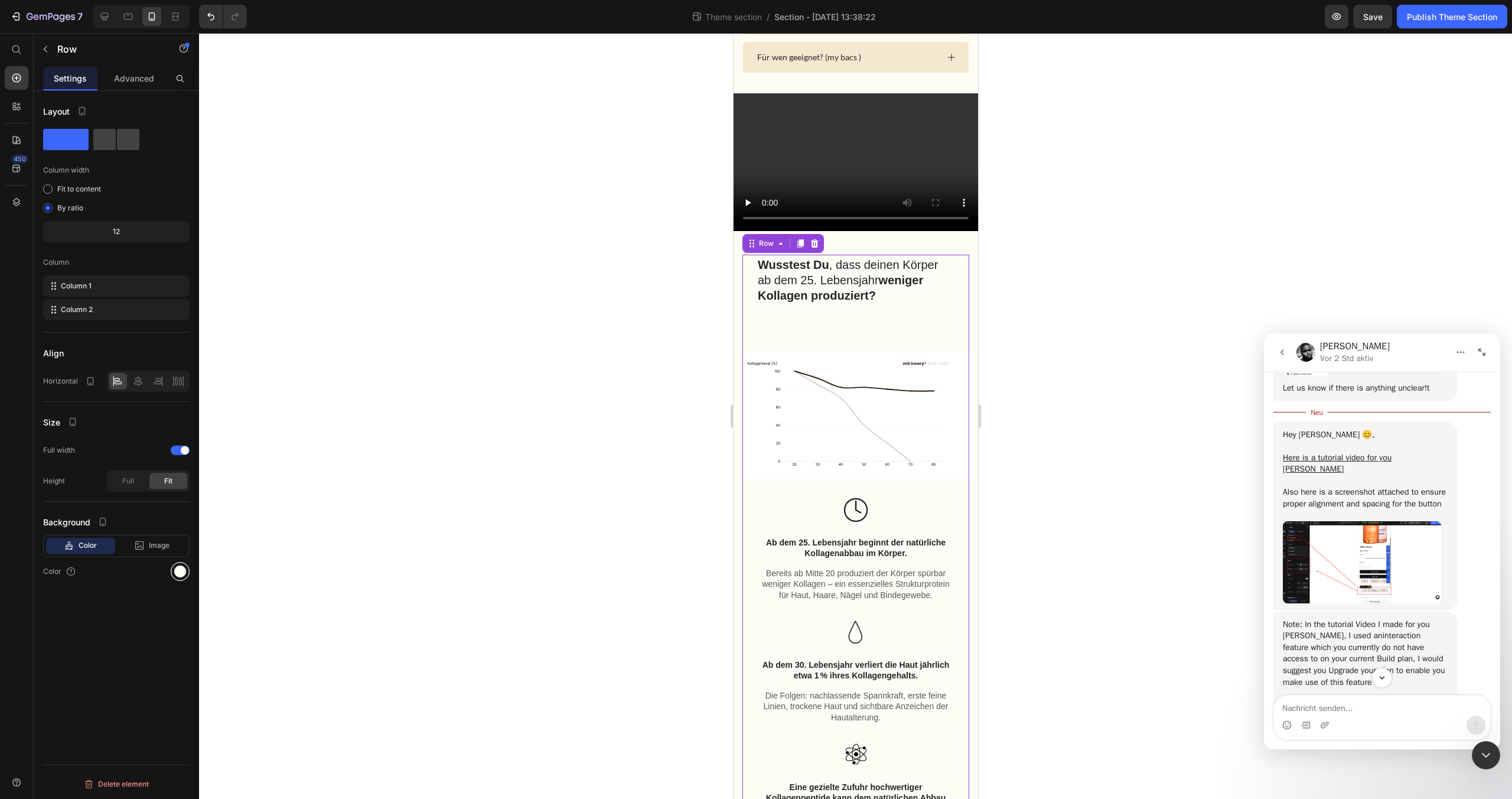 click at bounding box center (180, 571) 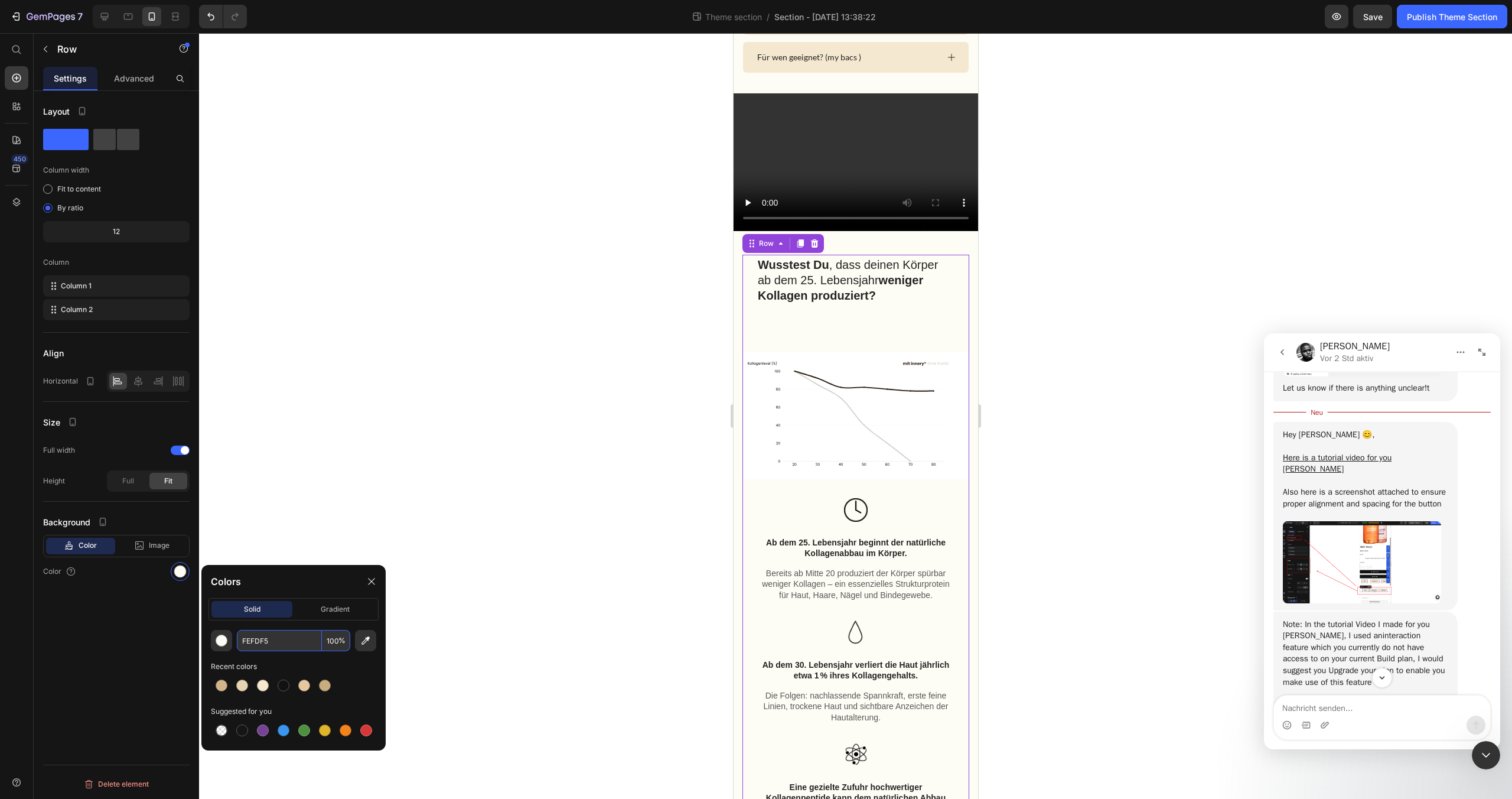 drag, startPoint x: 281, startPoint y: 640, endPoint x: 269, endPoint y: 639, distance: 12.041595 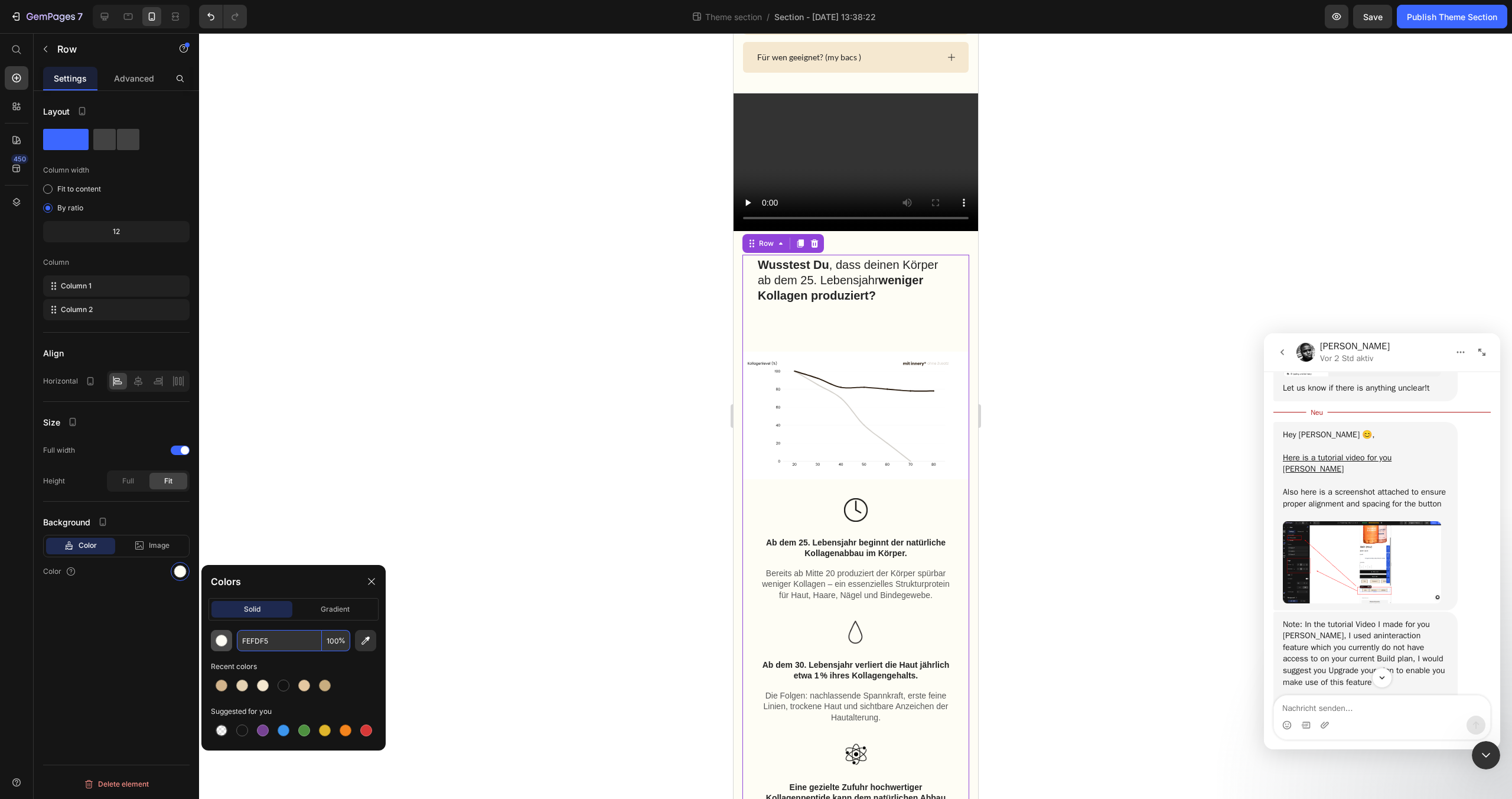 drag, startPoint x: 260, startPoint y: 640, endPoint x: 230, endPoint y: 638, distance: 30.066593 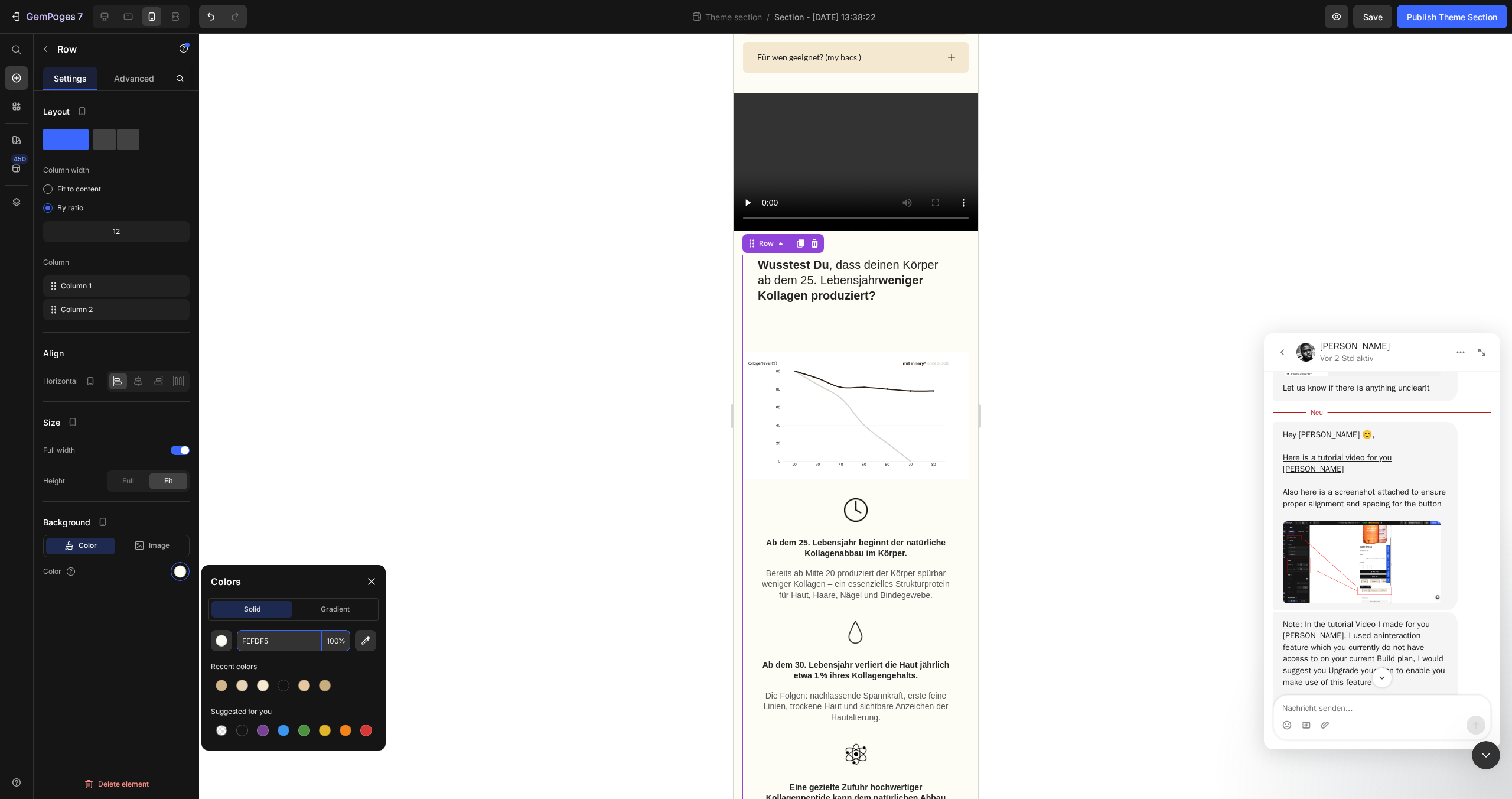 click 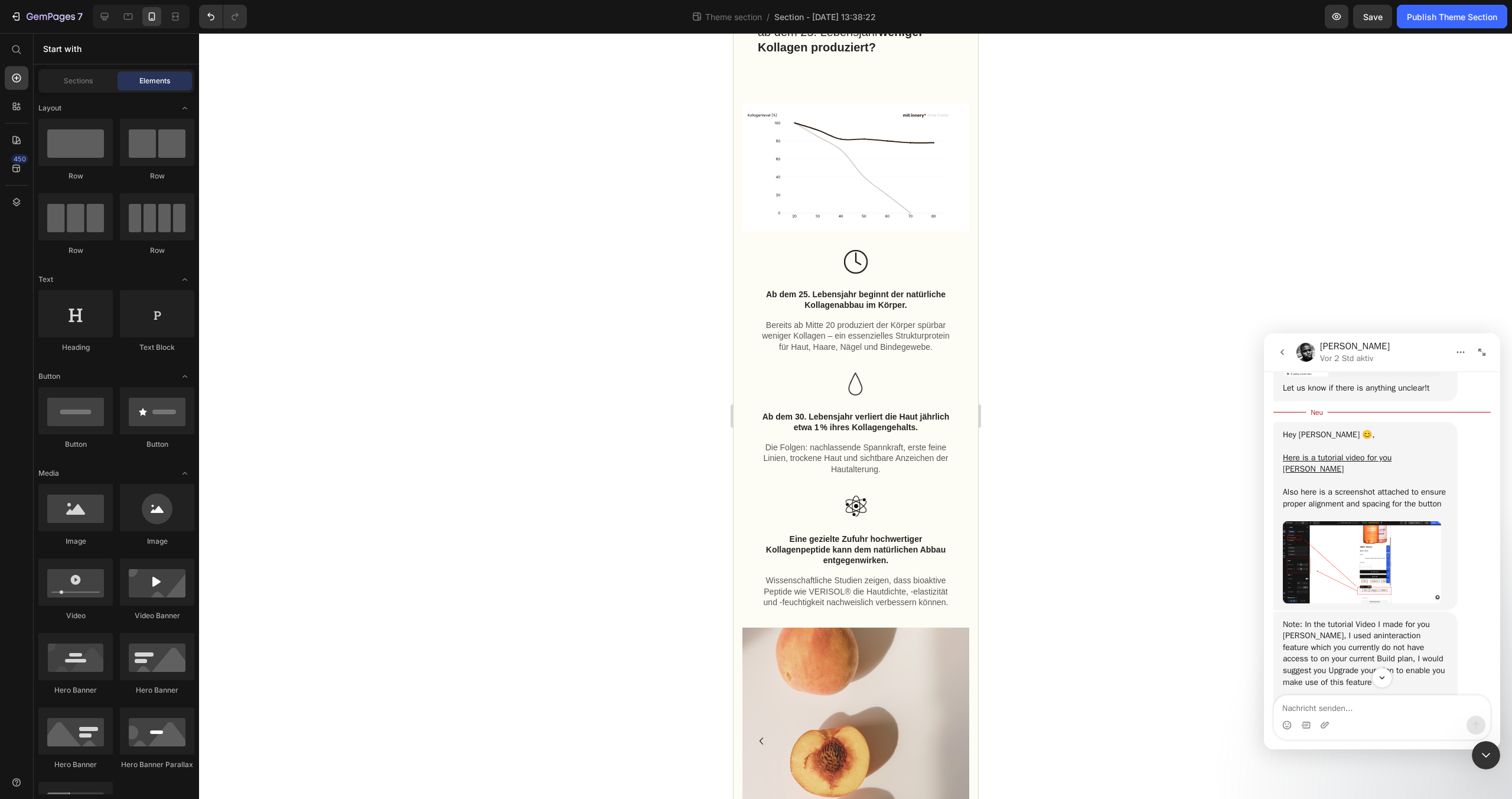 scroll, scrollTop: 1057, scrollLeft: 0, axis: vertical 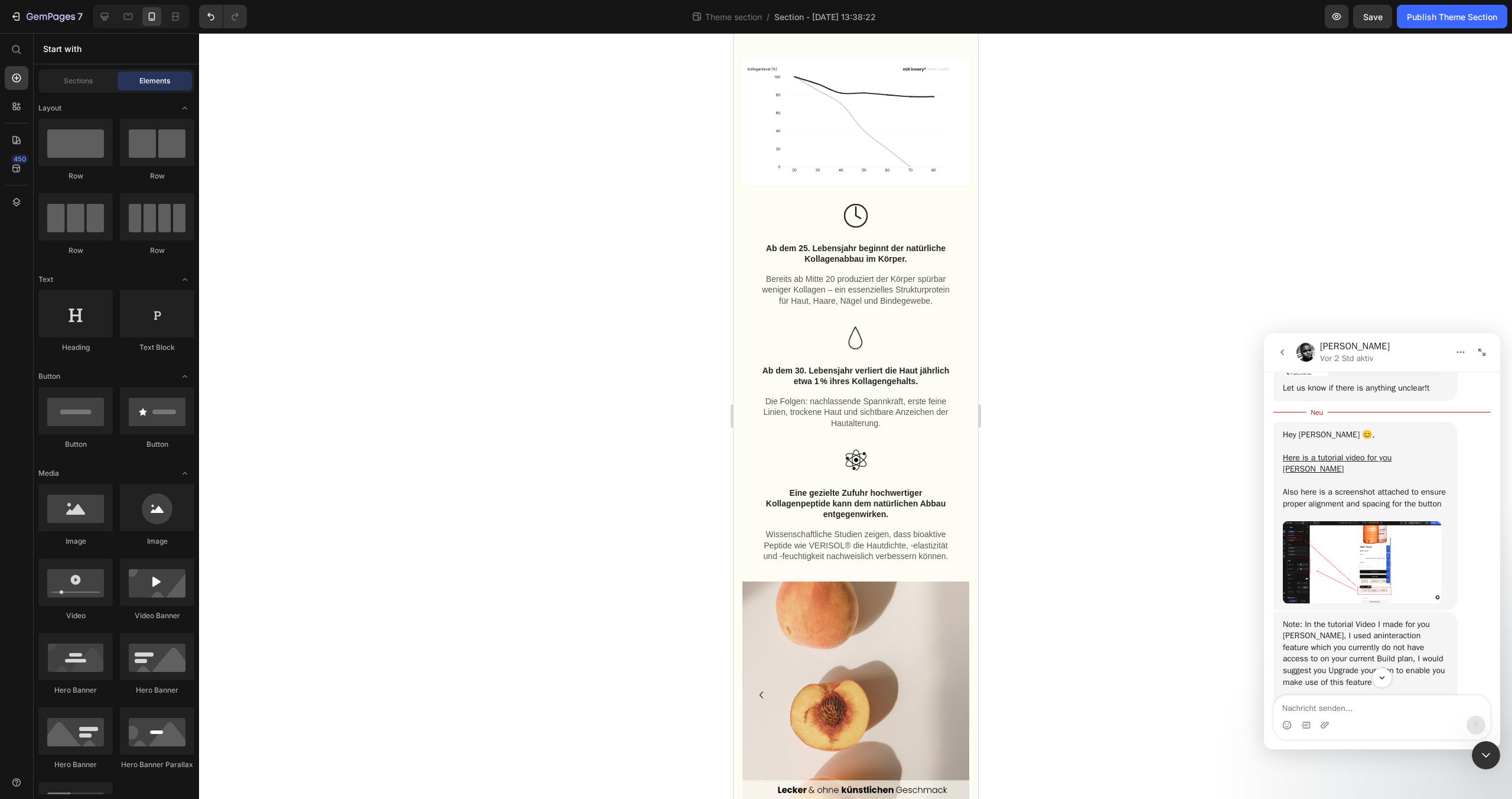 click 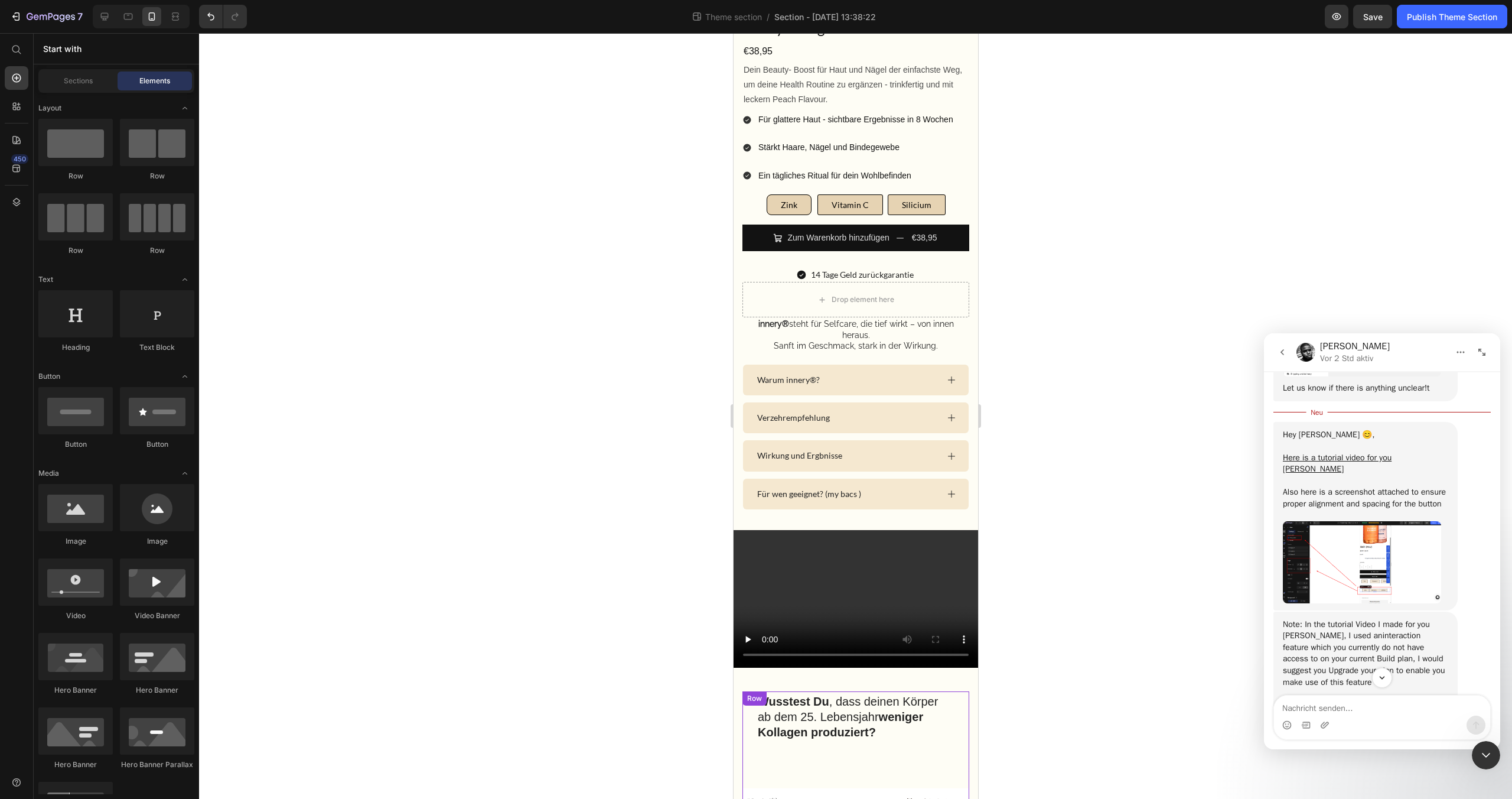 scroll, scrollTop: 0, scrollLeft: 0, axis: both 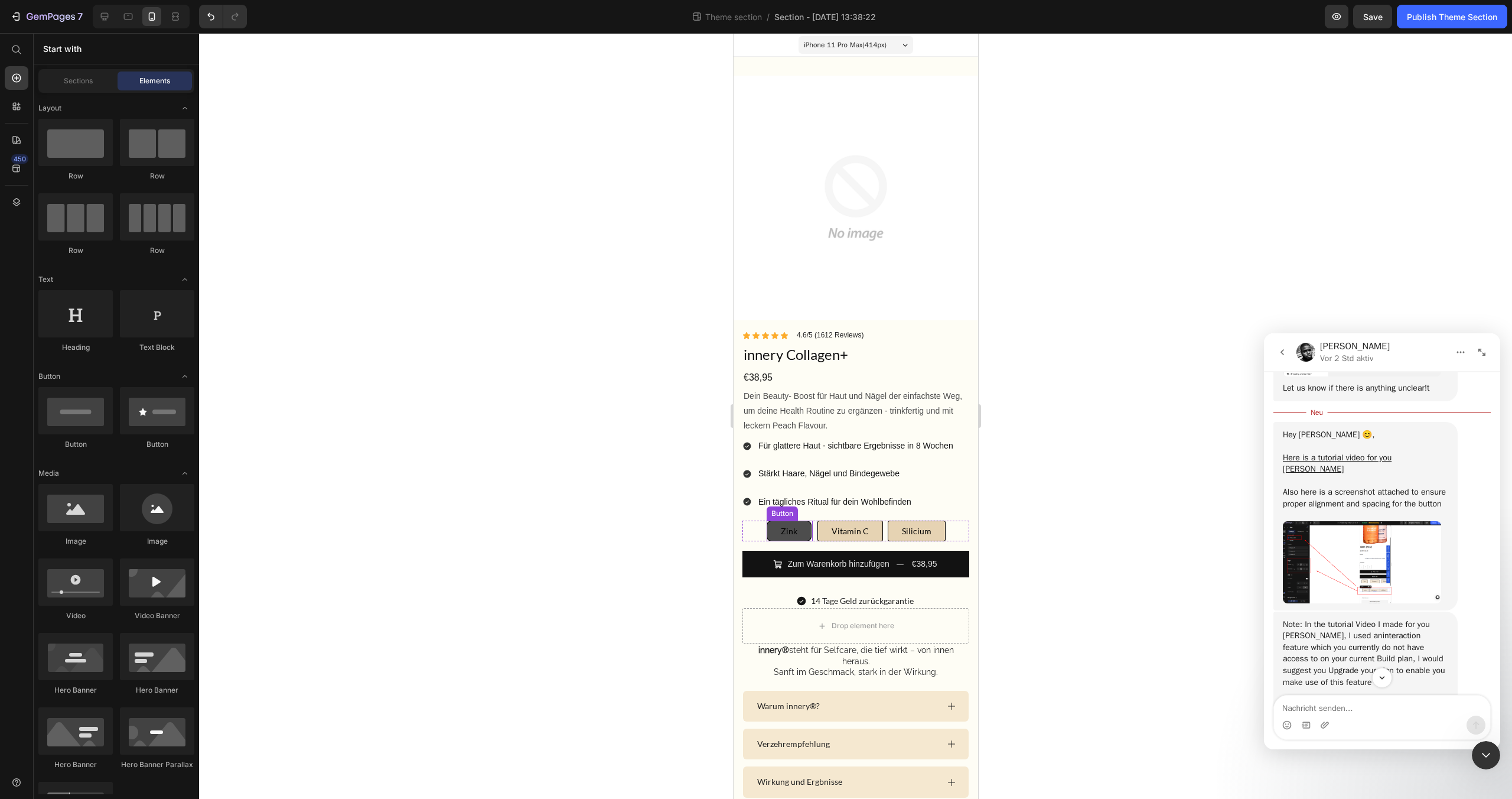 click on "Zink" at bounding box center [788, 531] 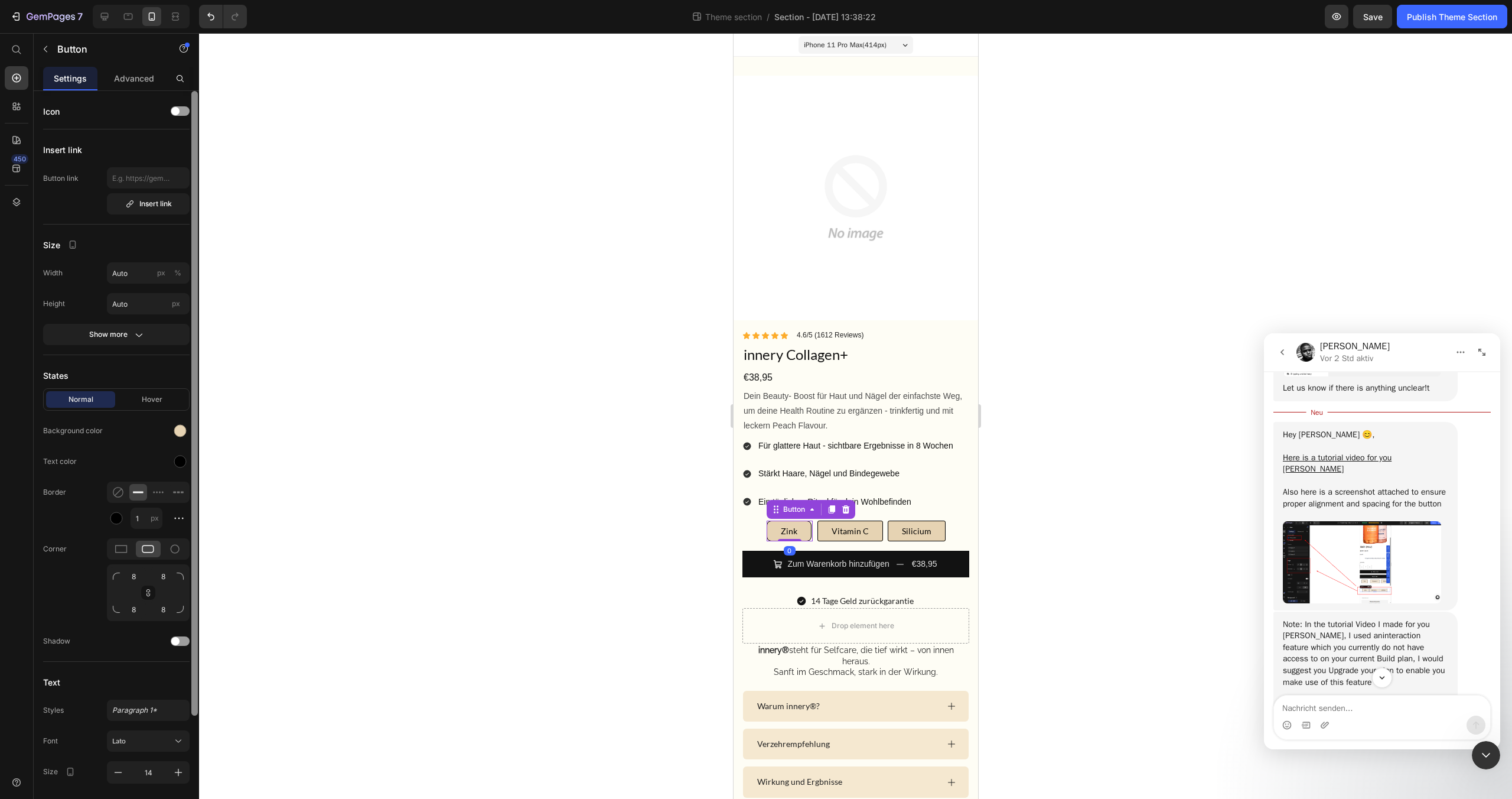 drag, startPoint x: 177, startPoint y: 431, endPoint x: 191, endPoint y: 446, distance: 20.518285 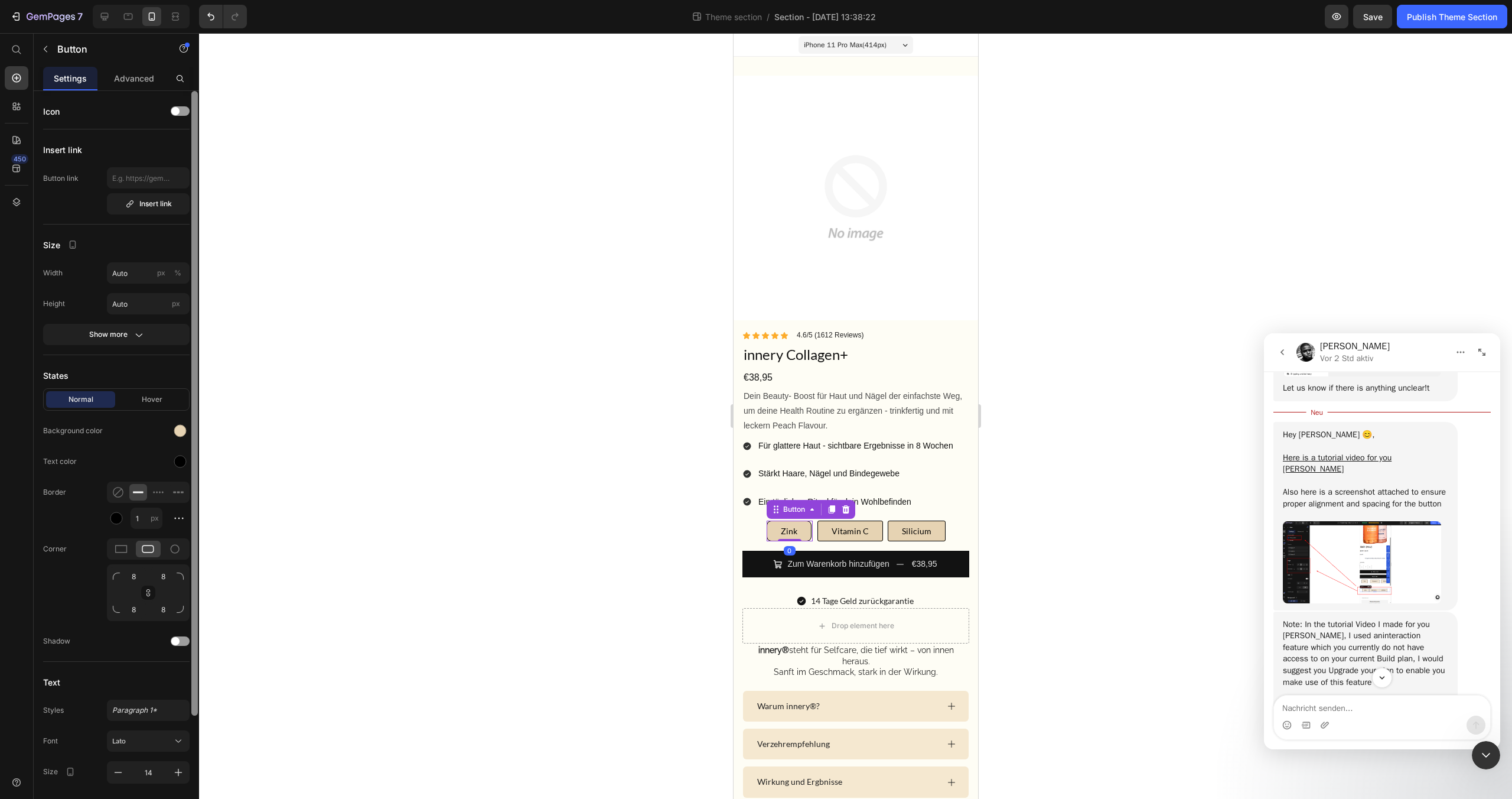 click at bounding box center (180, 431) 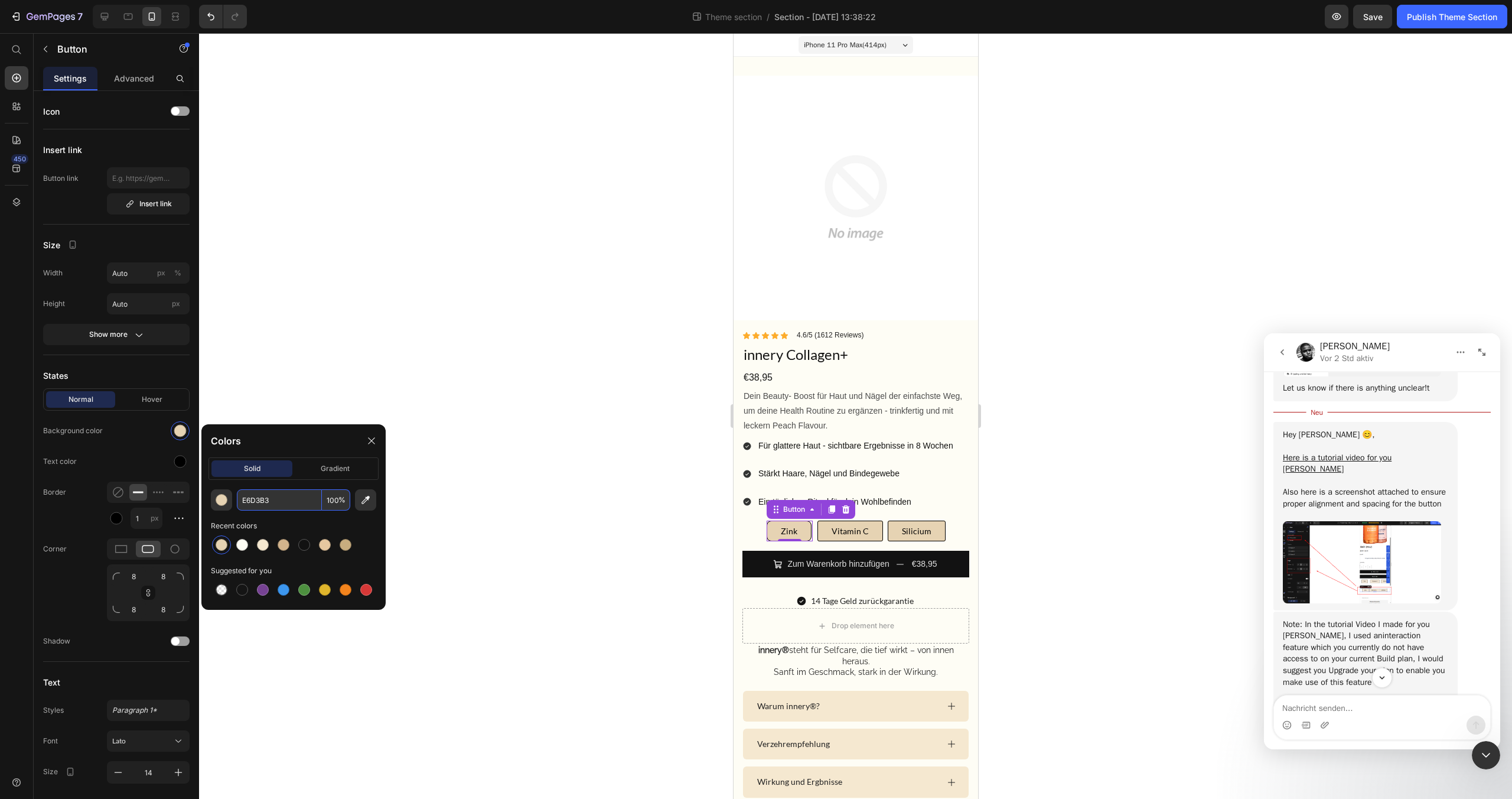 click on "E6D3B3" at bounding box center [279, 500] 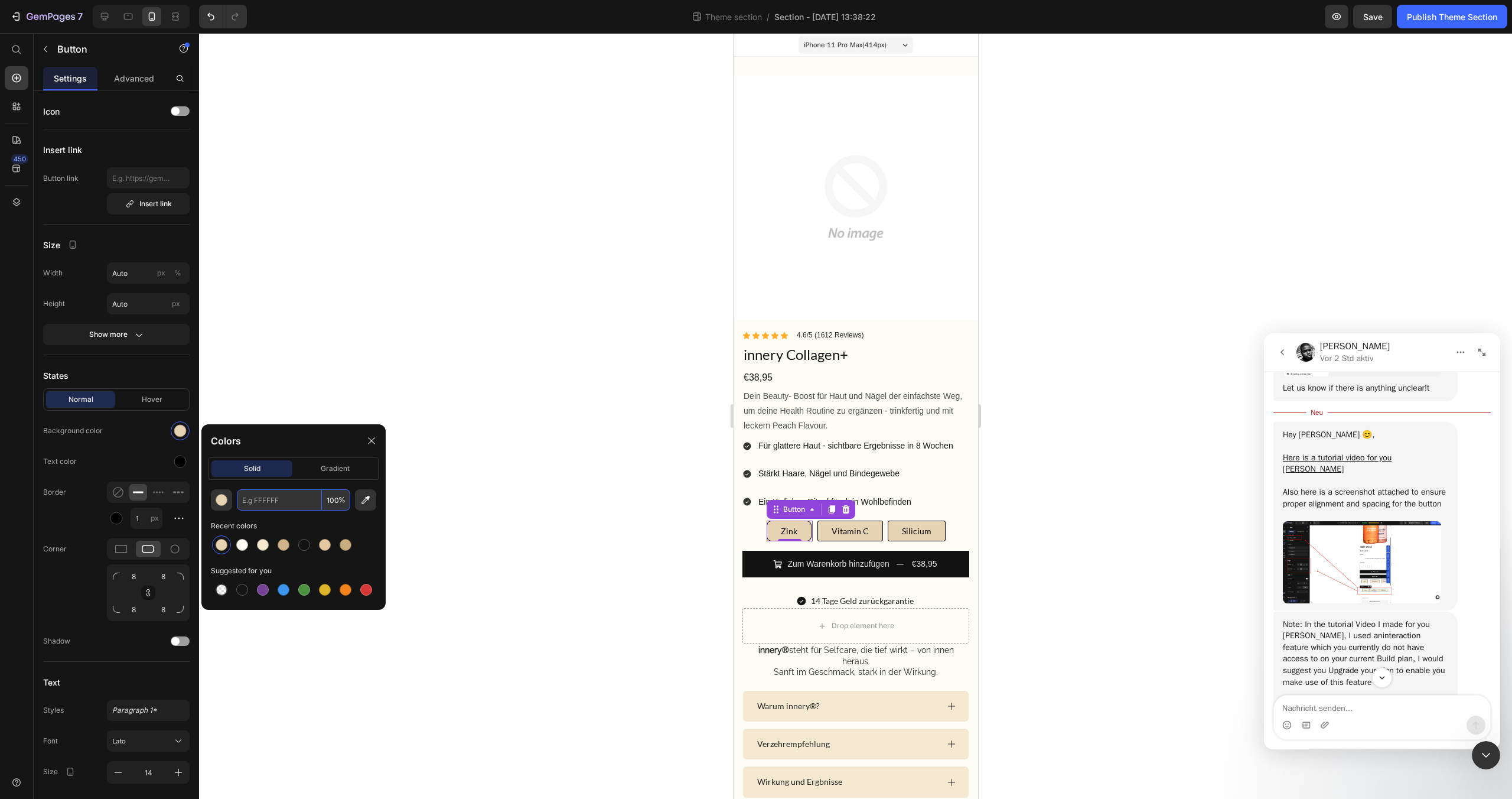 paste on "#F2E4C6" 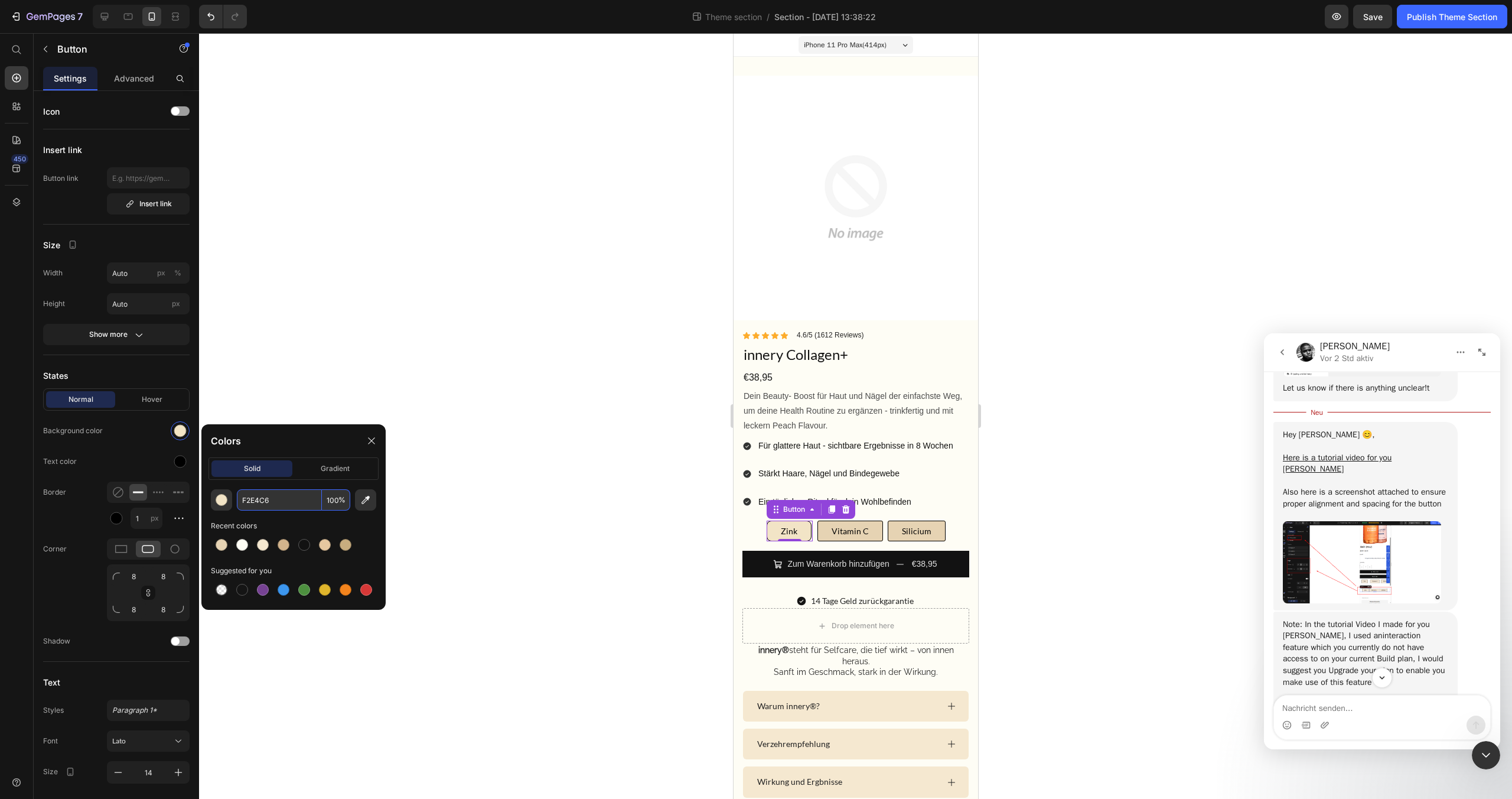 type on "F2E4C6" 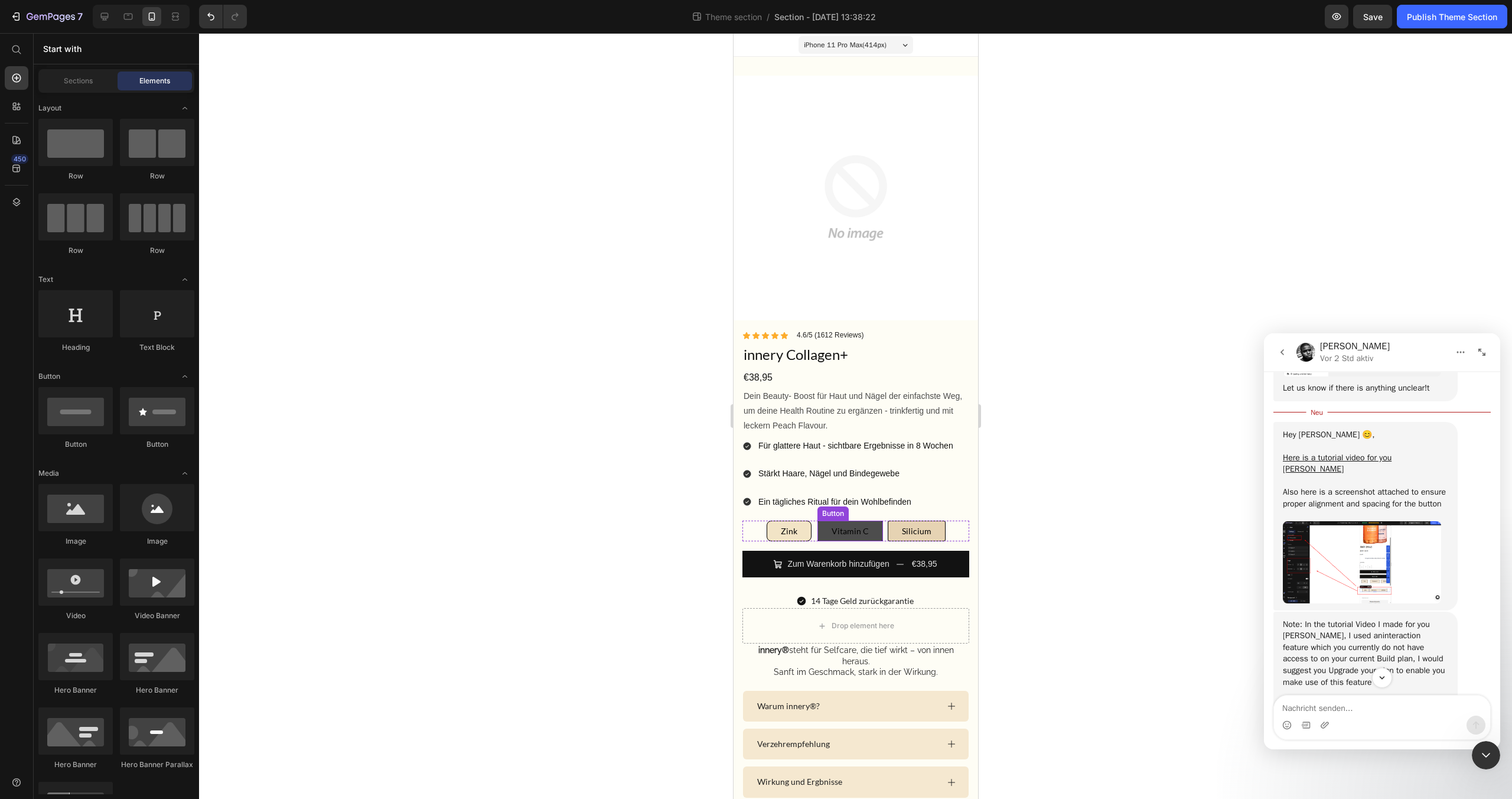 click on "Vitamin C" at bounding box center [849, 531] 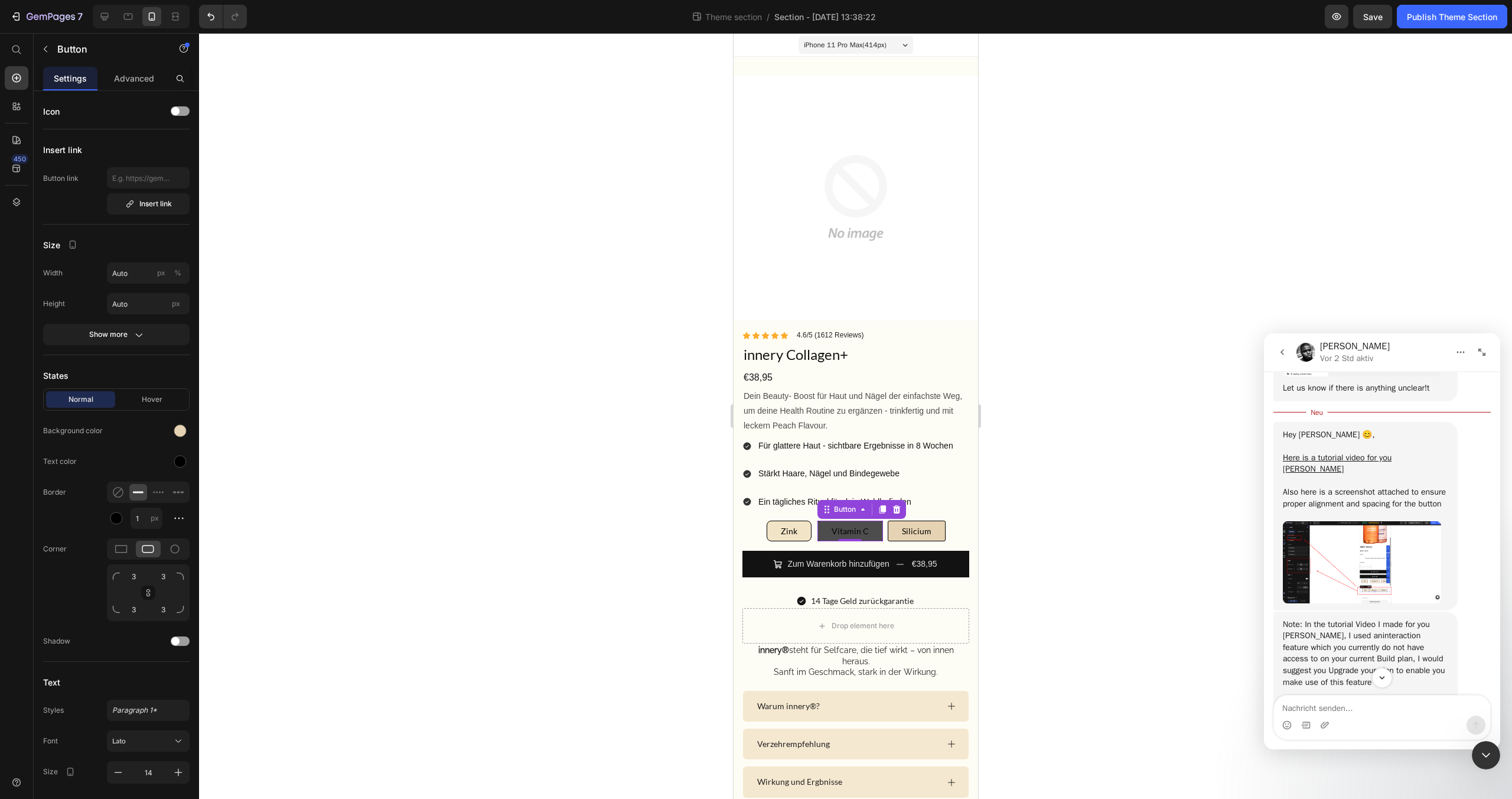 click on "Vitamin C" at bounding box center [849, 531] 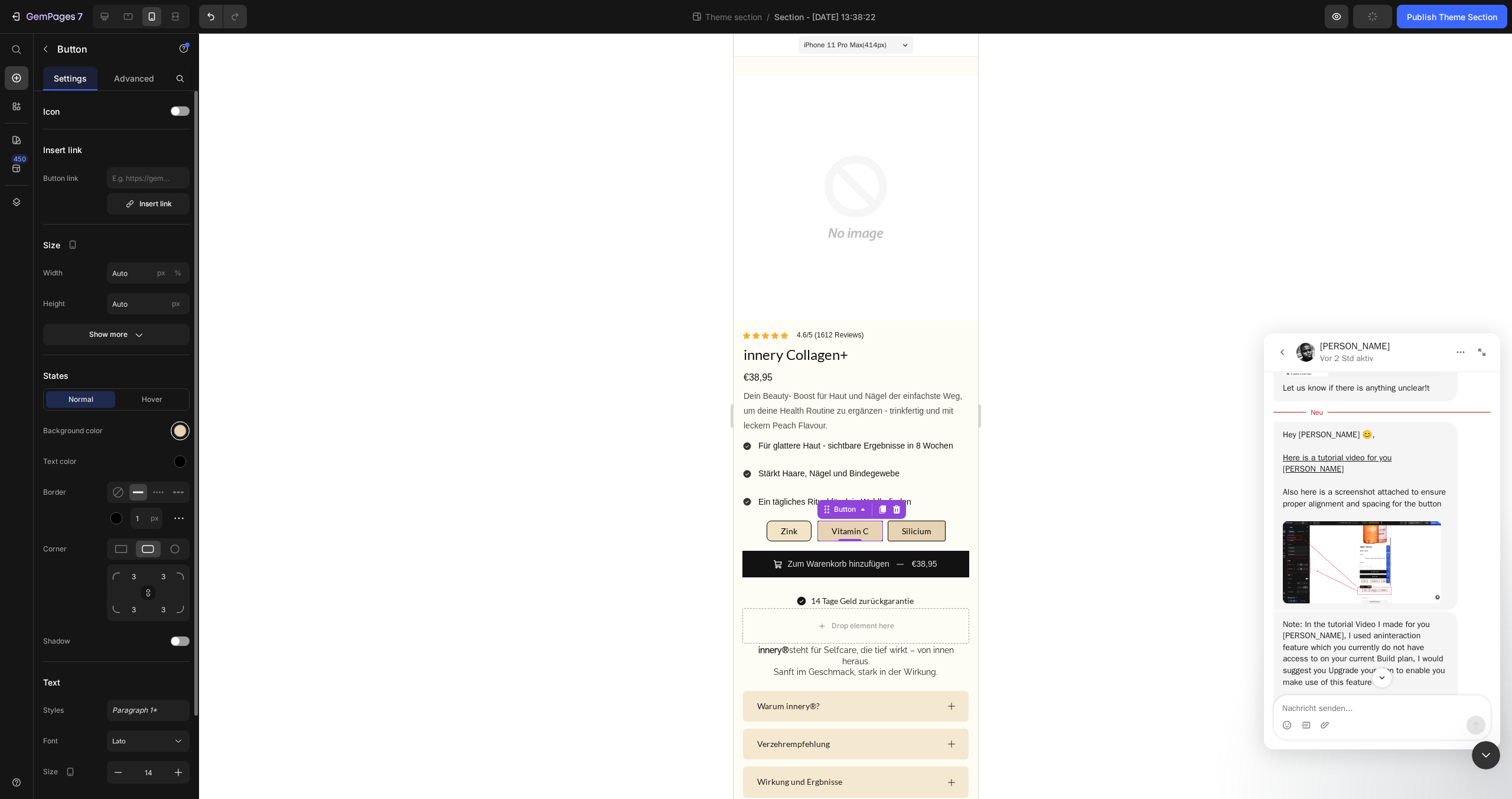 click at bounding box center (180, 431) 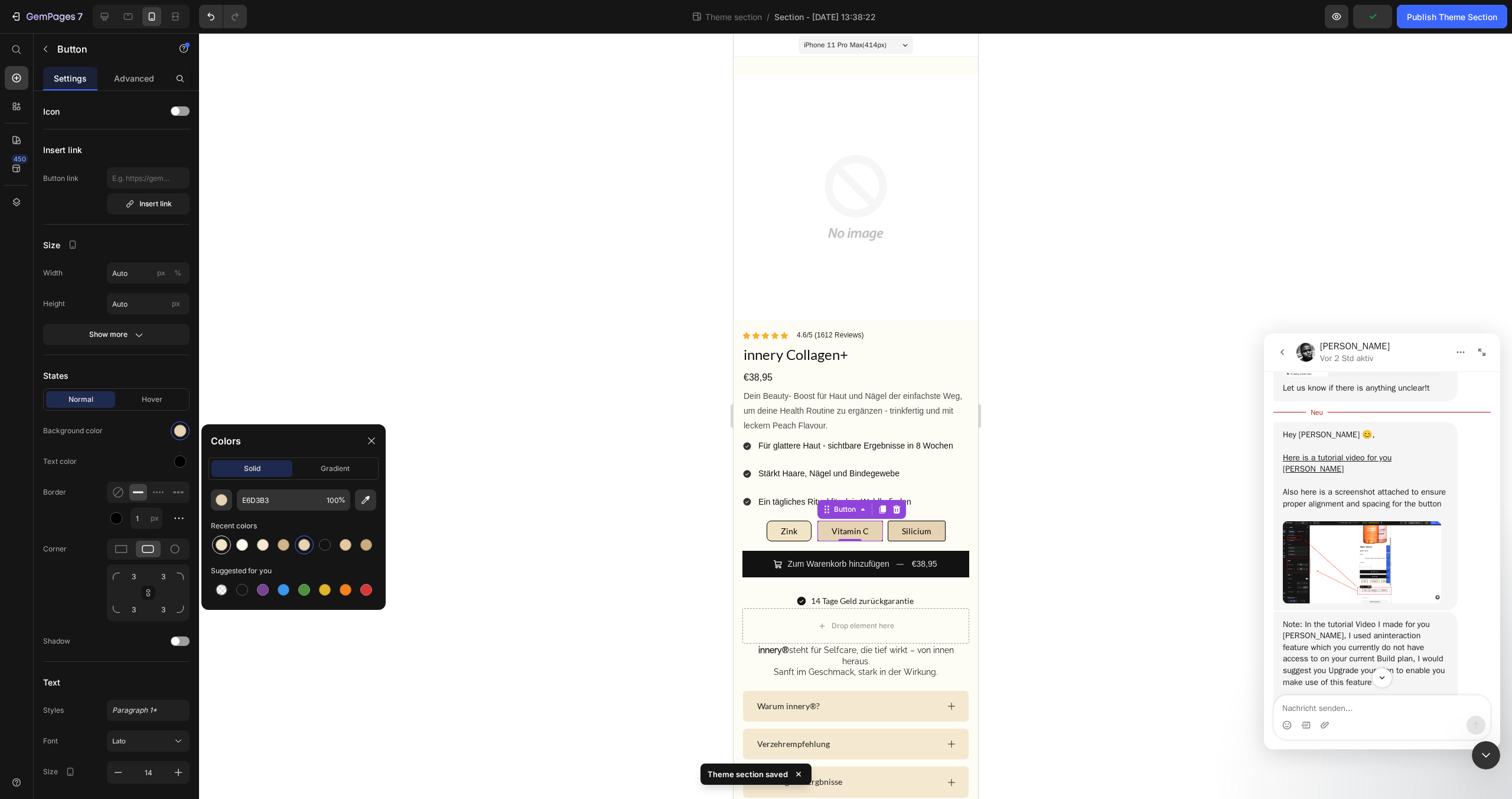 click at bounding box center (221, 545) 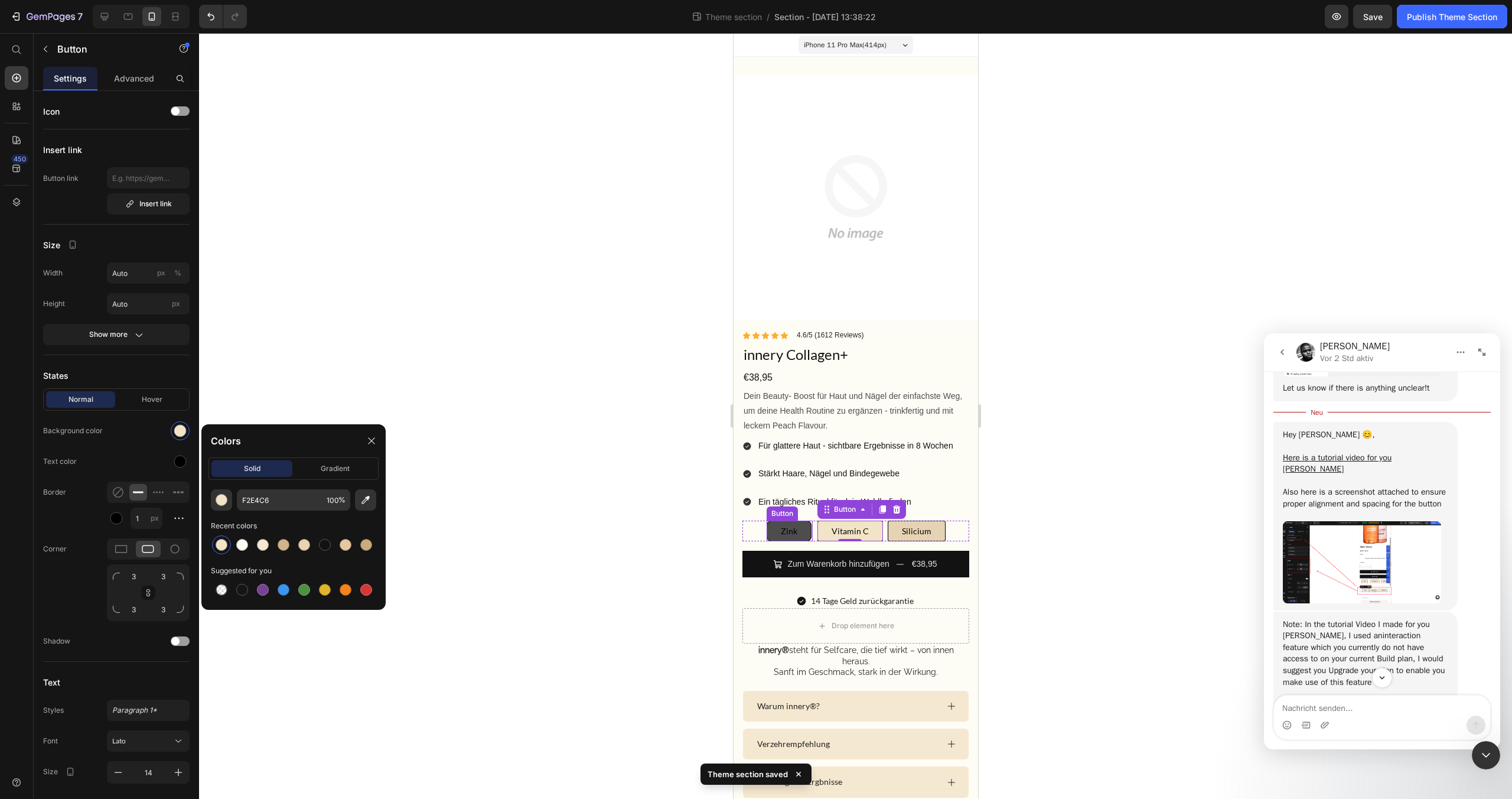 click on "Zink" at bounding box center [788, 531] 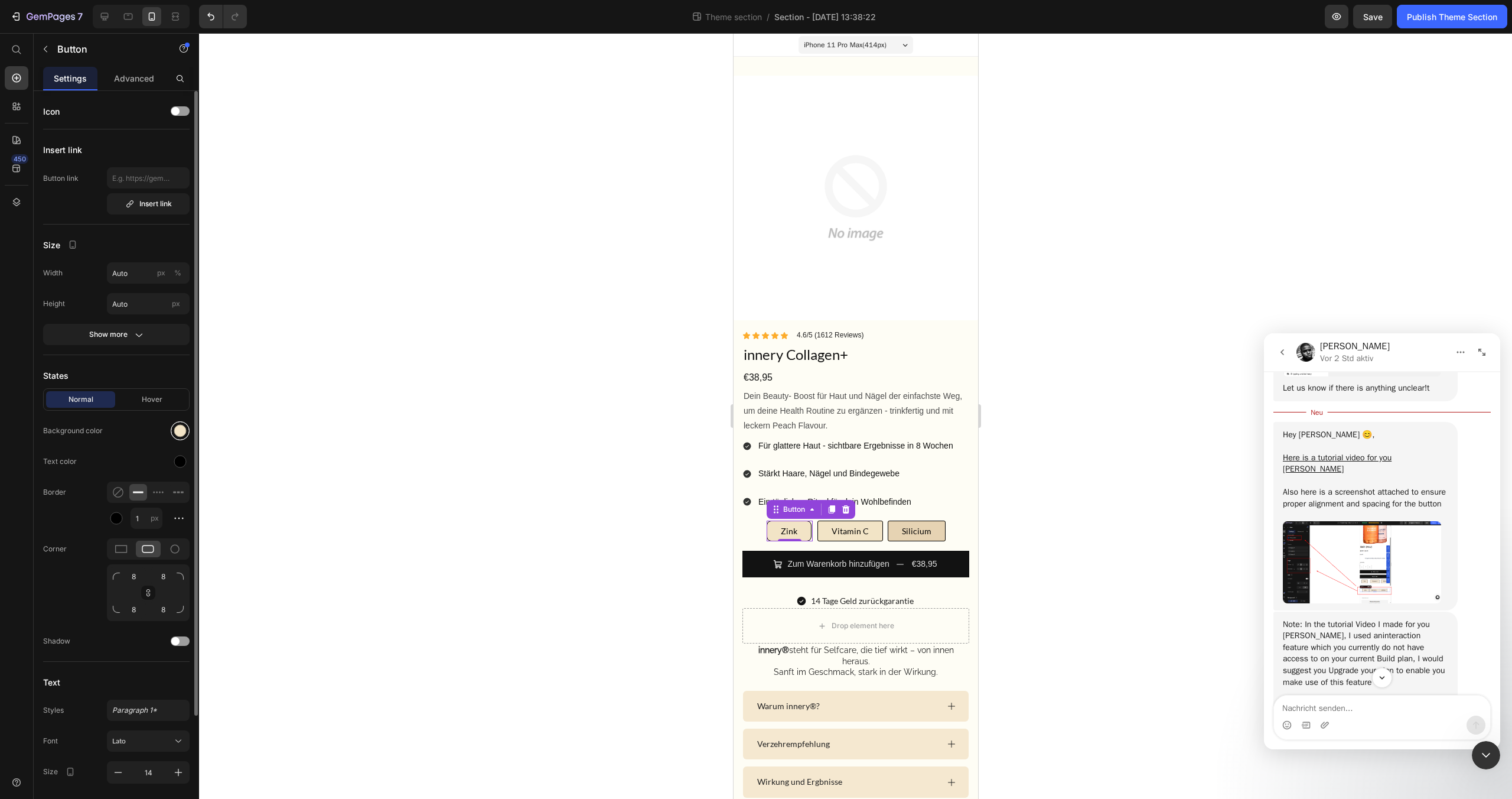 click at bounding box center (180, 431) 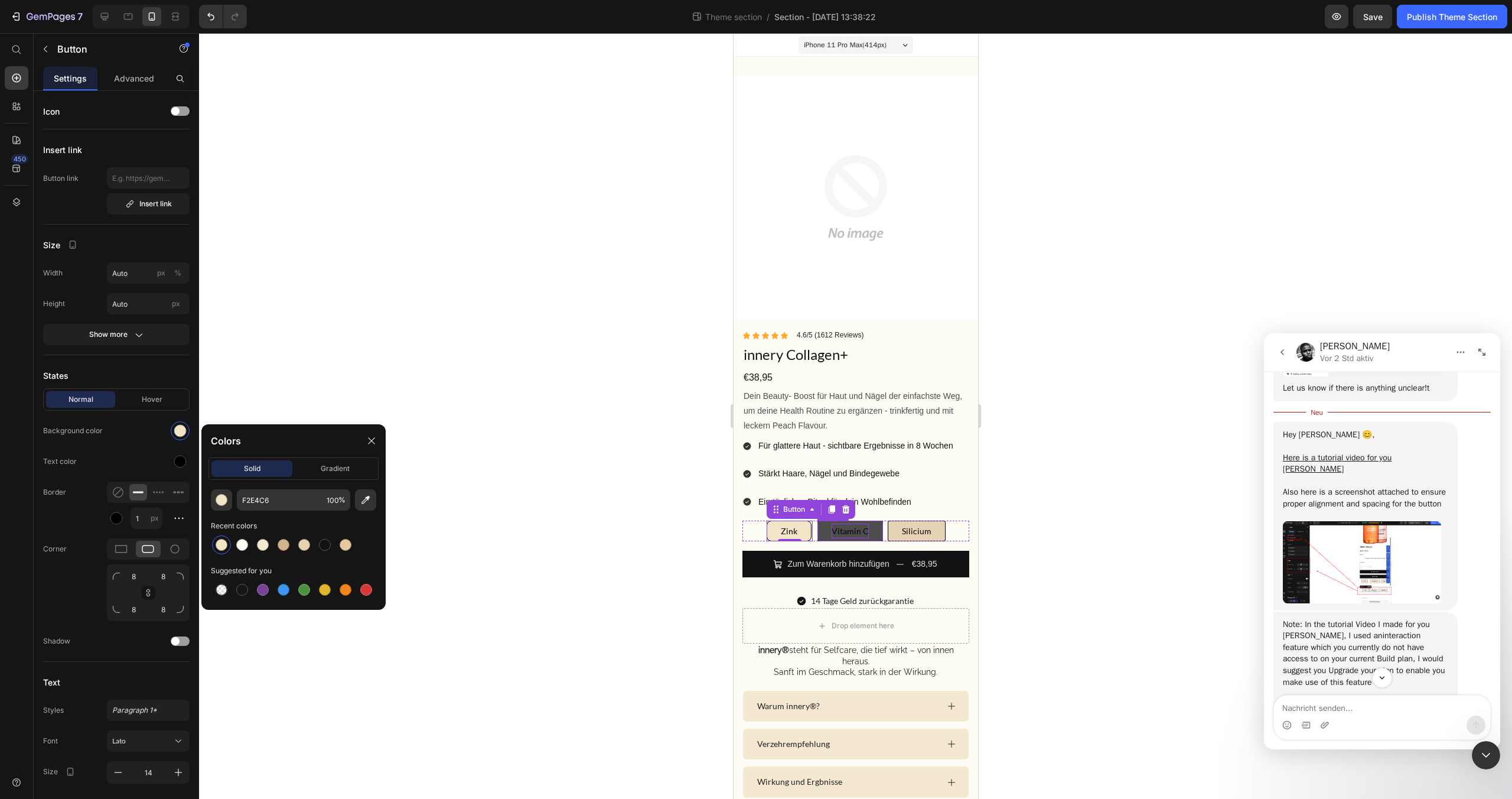 click on "Vitamin C" at bounding box center [849, 531] 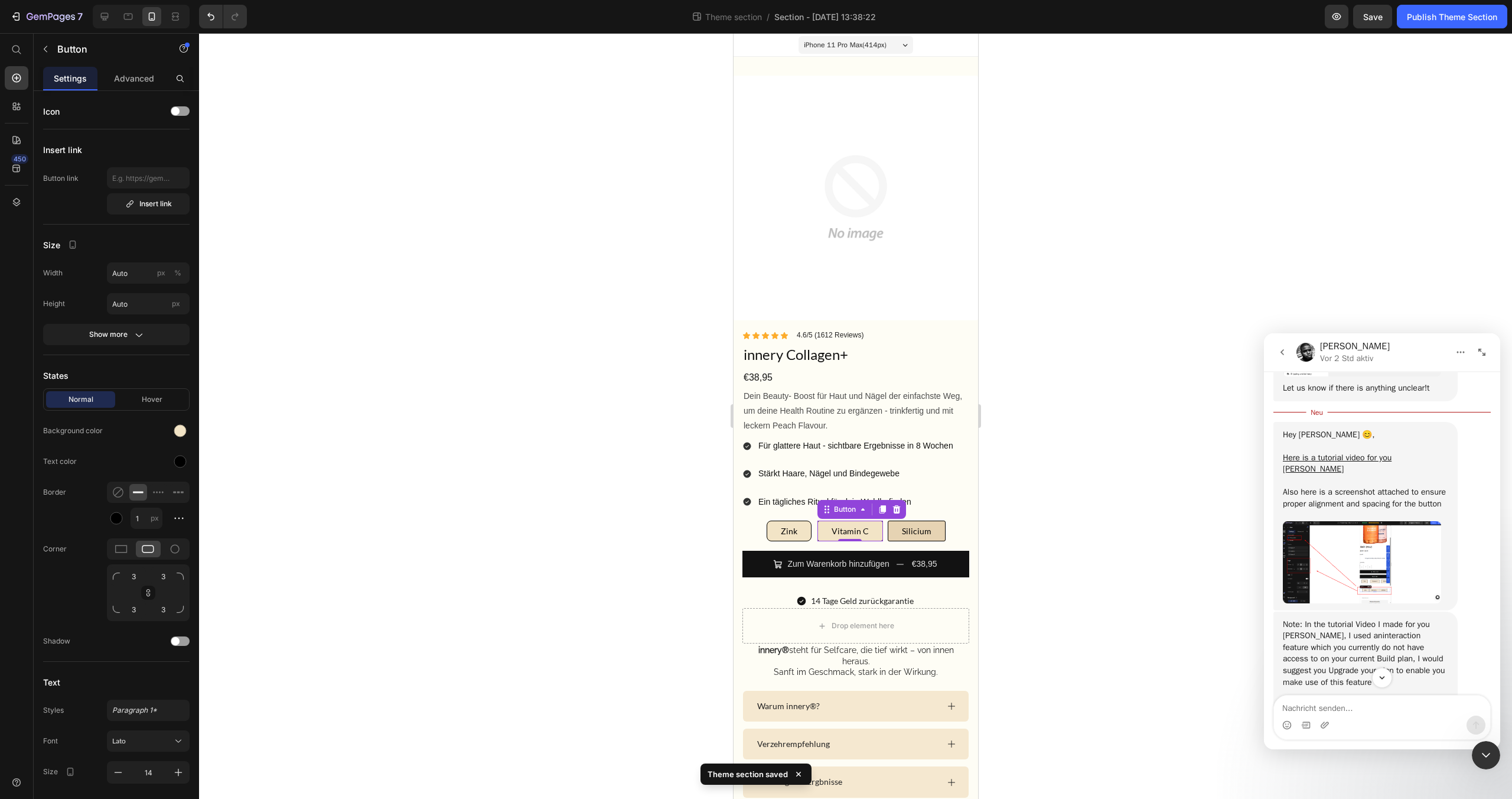 click 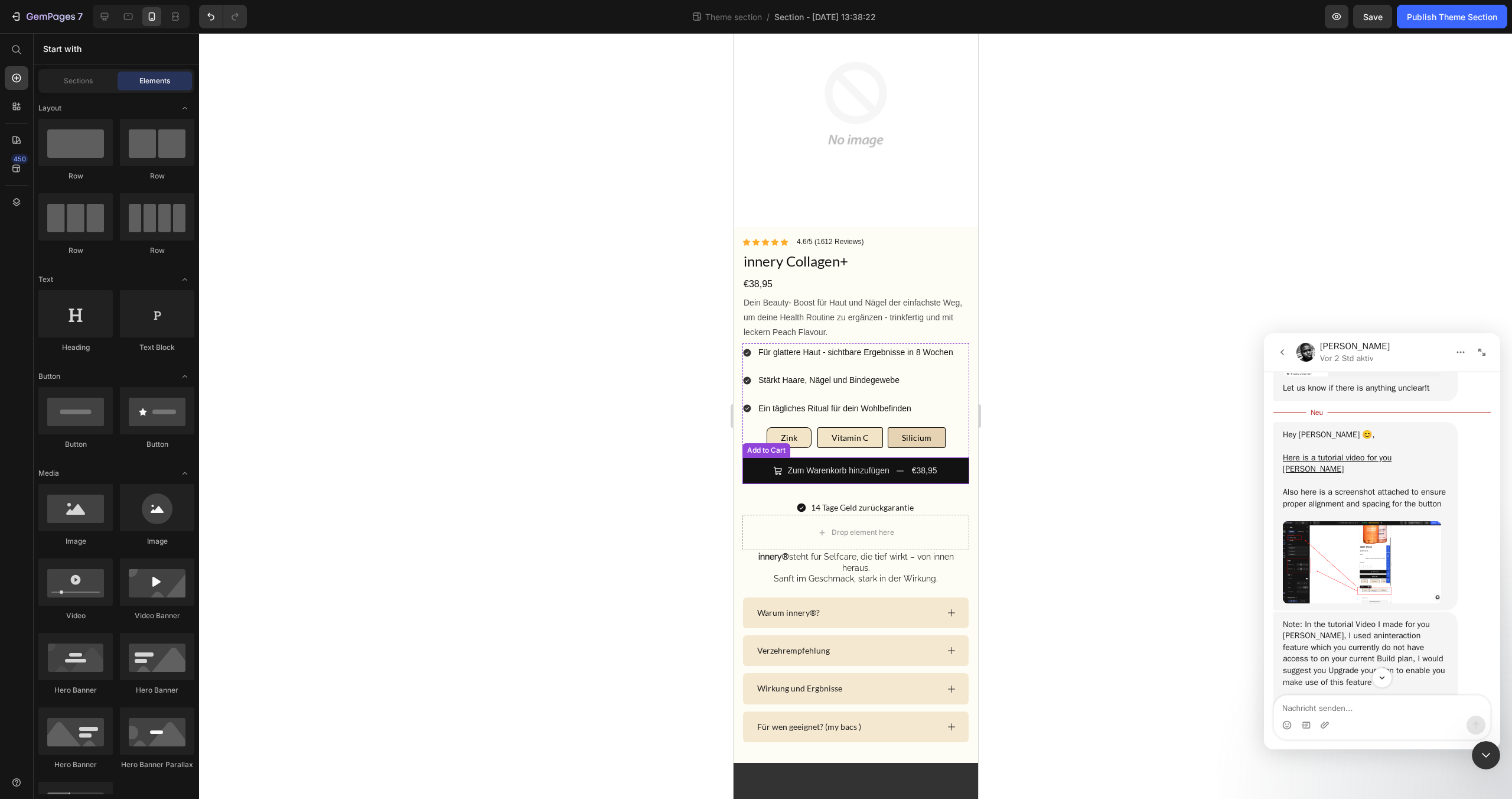 scroll, scrollTop: 0, scrollLeft: 0, axis: both 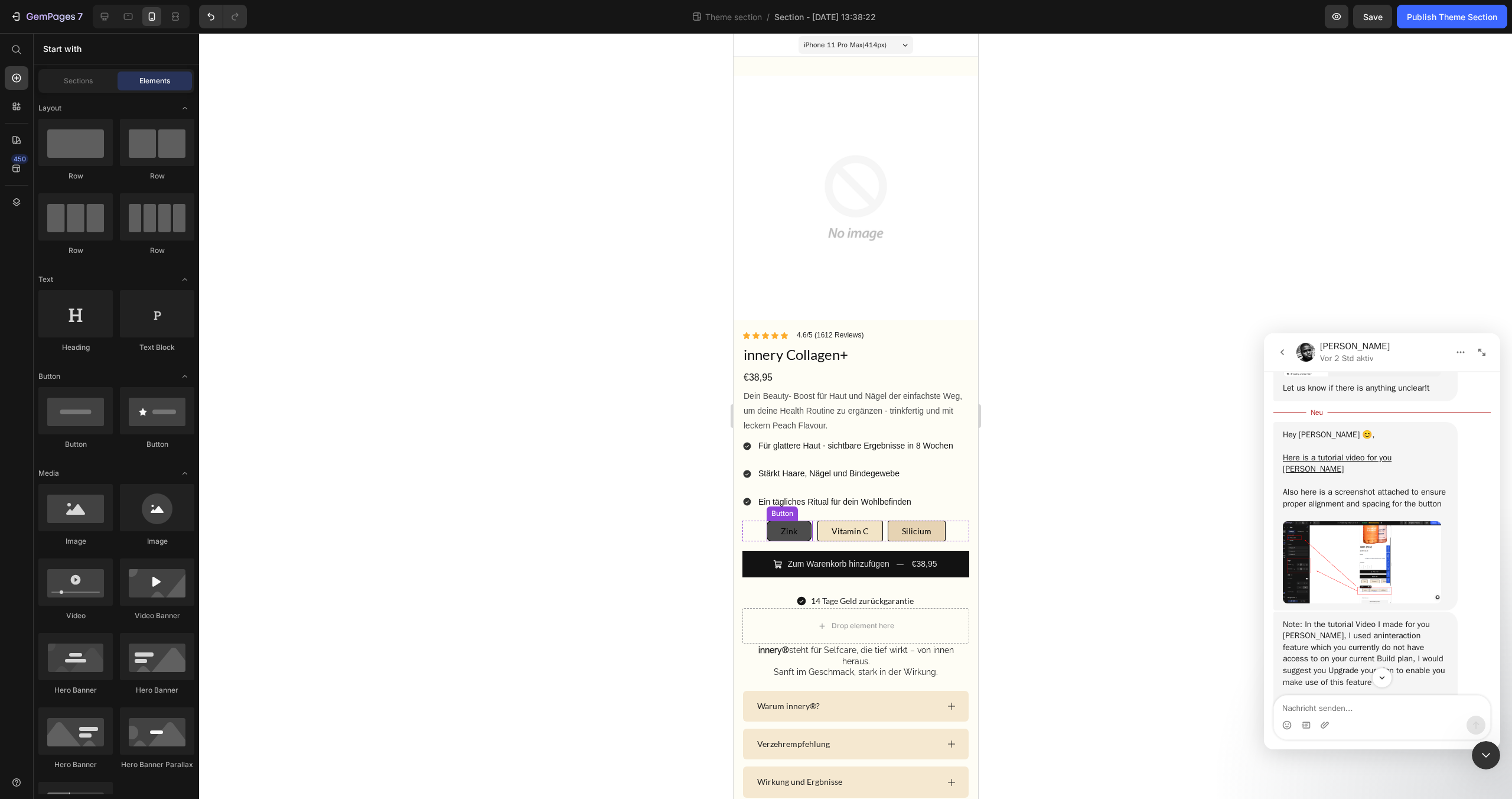 click on "Zink" at bounding box center [788, 531] 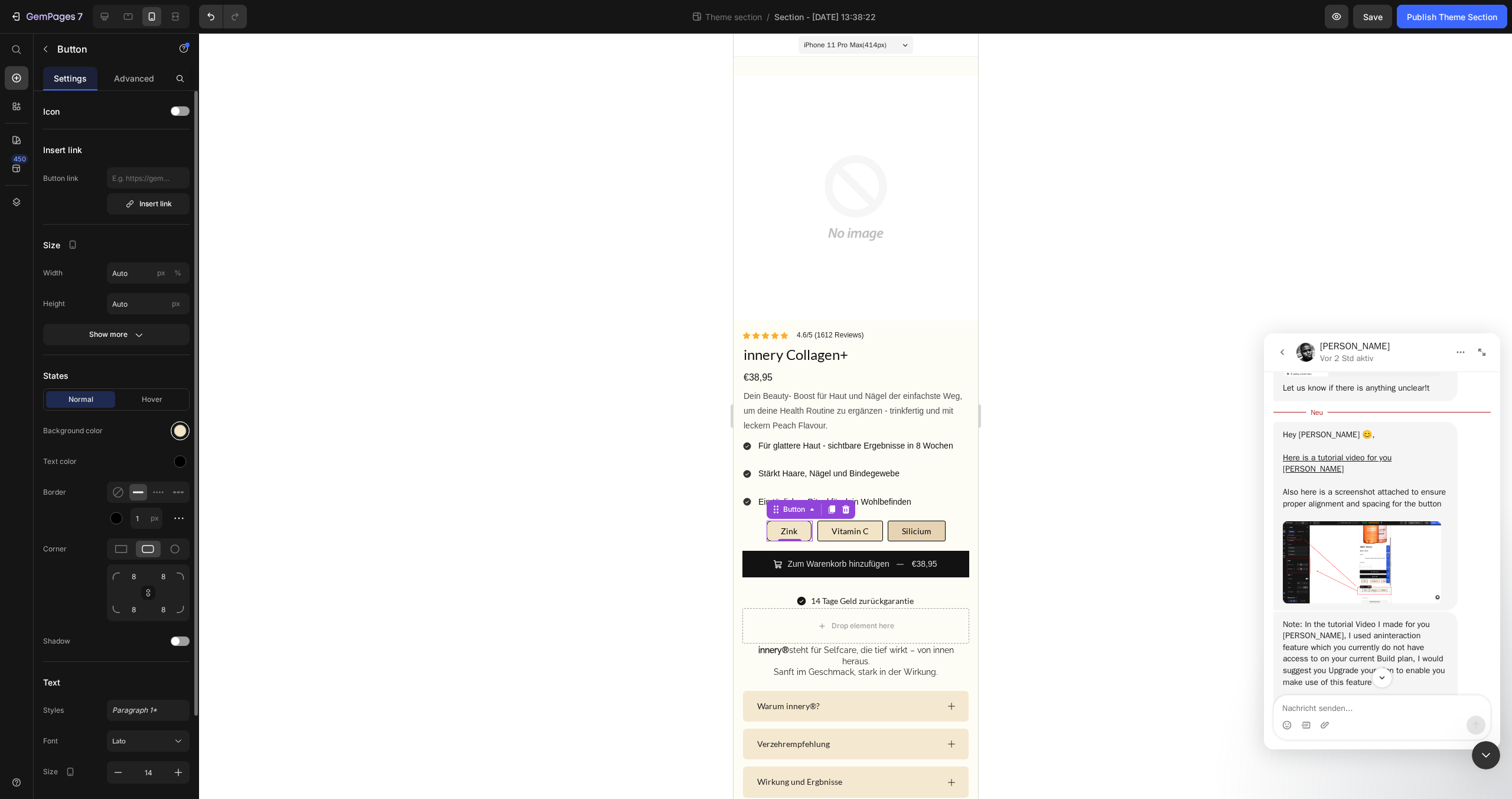 click at bounding box center (180, 431) 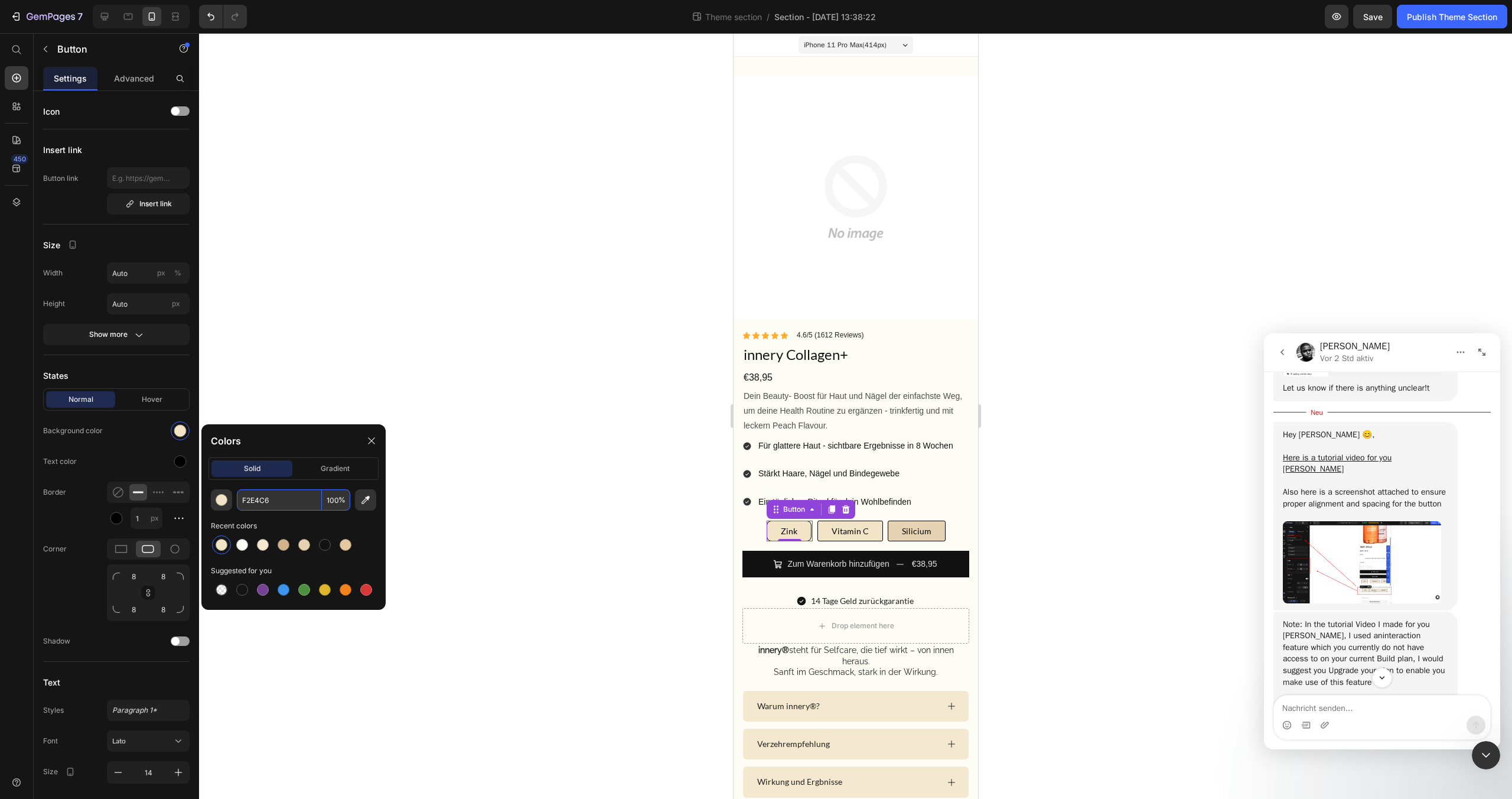 drag, startPoint x: 284, startPoint y: 500, endPoint x: 251, endPoint y: 499, distance: 33.01515 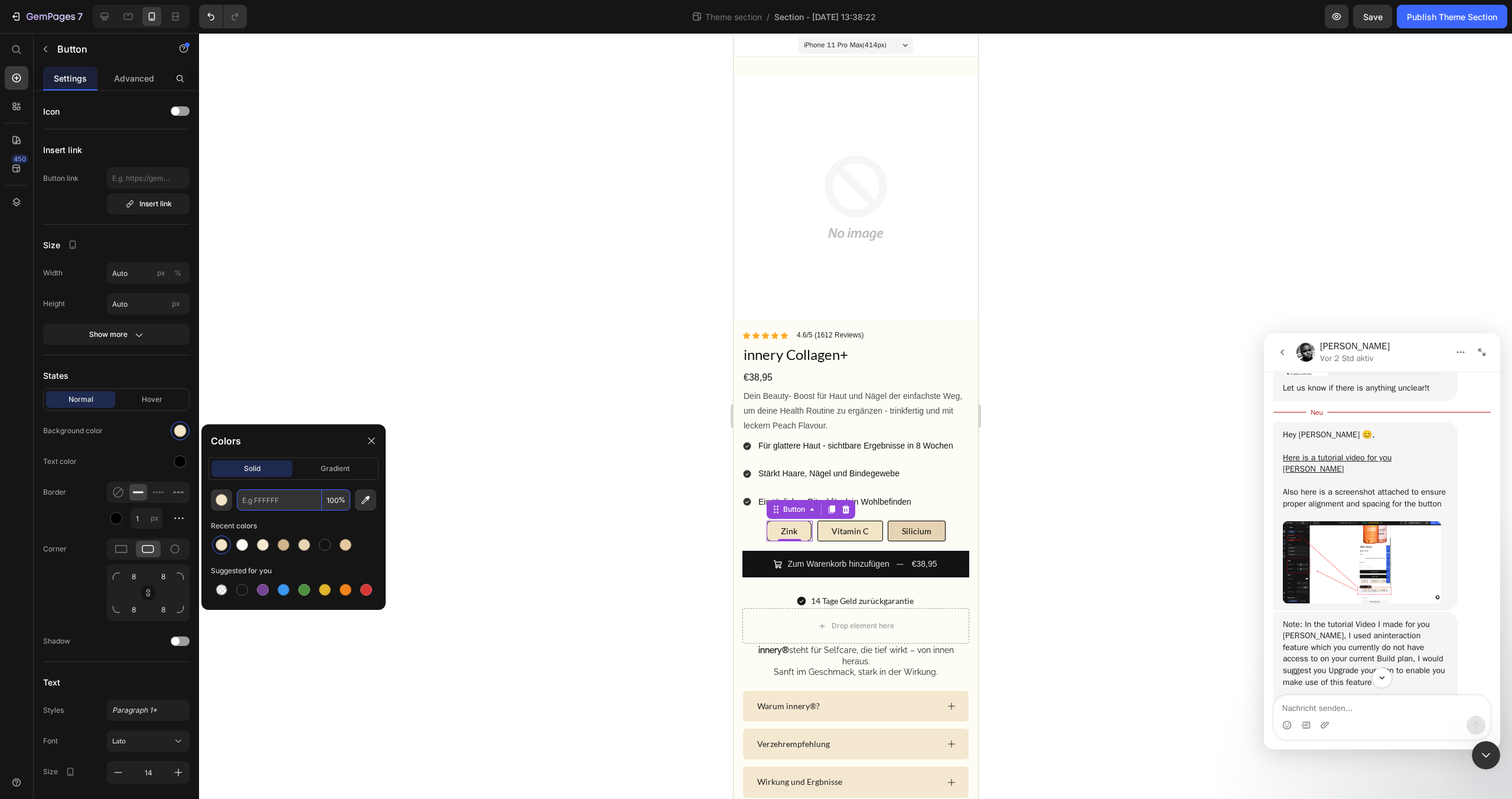 paste on "#F8EEDB" 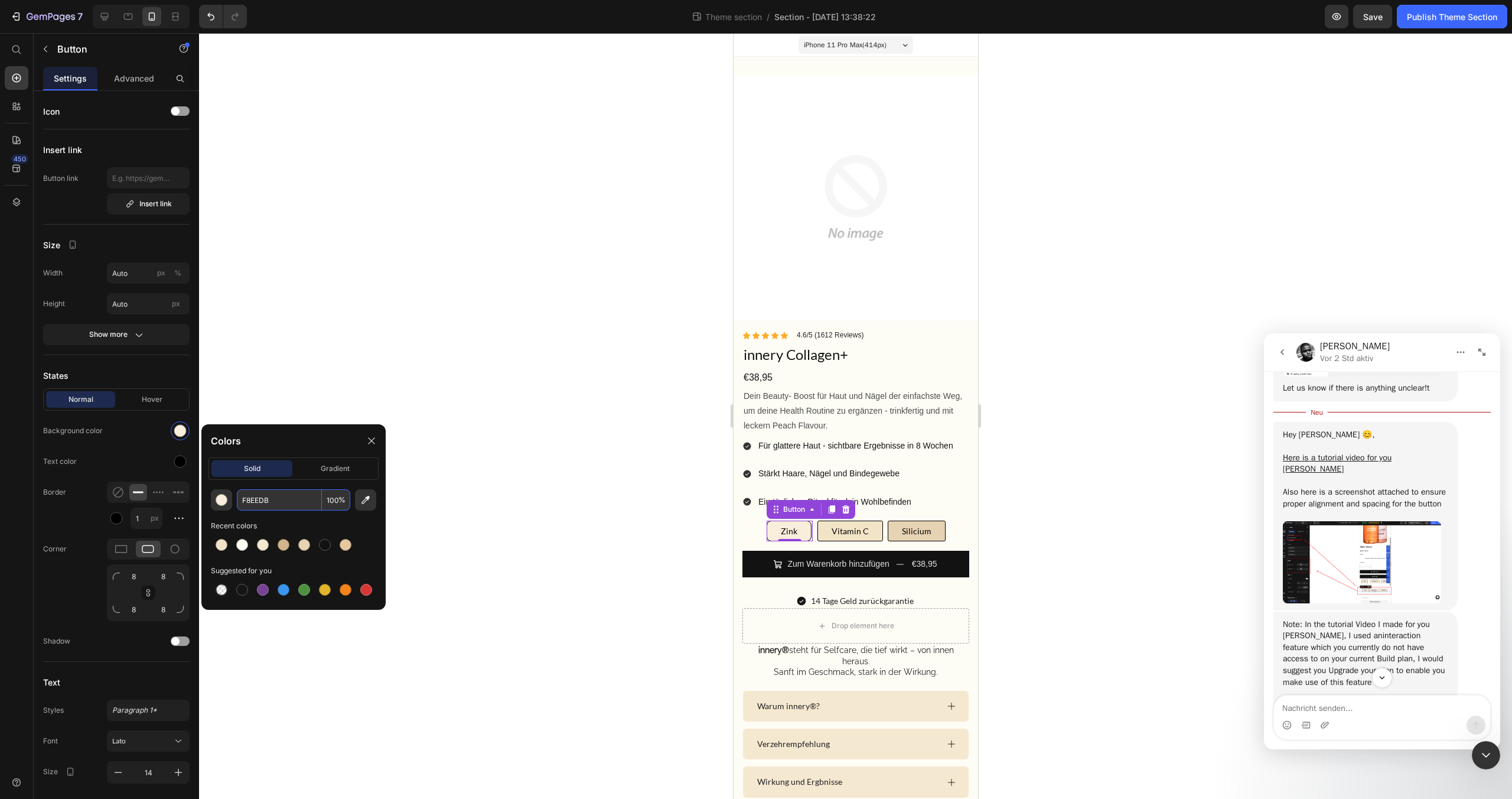 type on "F8EEDB" 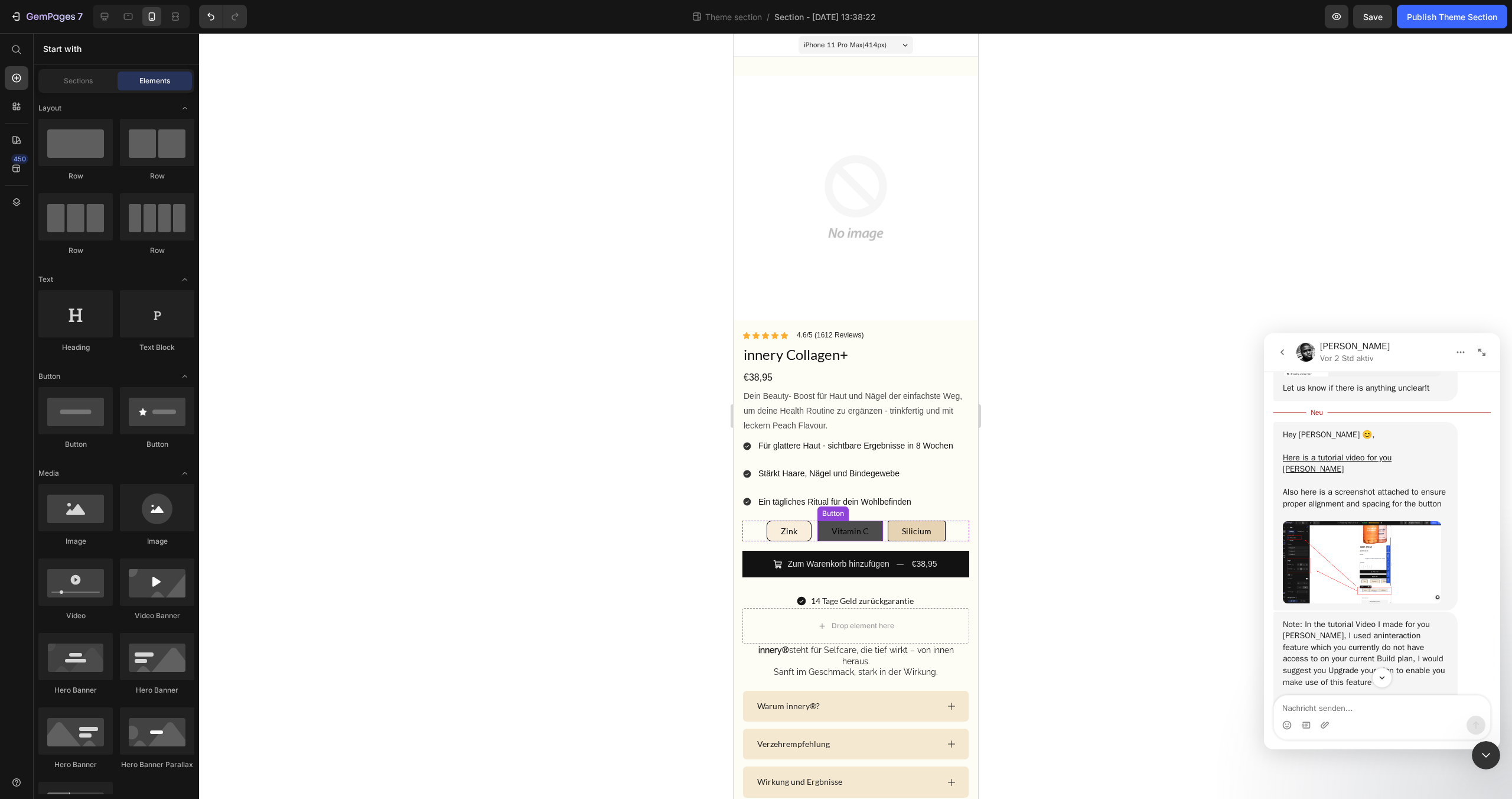 click on "Vitamin C" at bounding box center [849, 531] 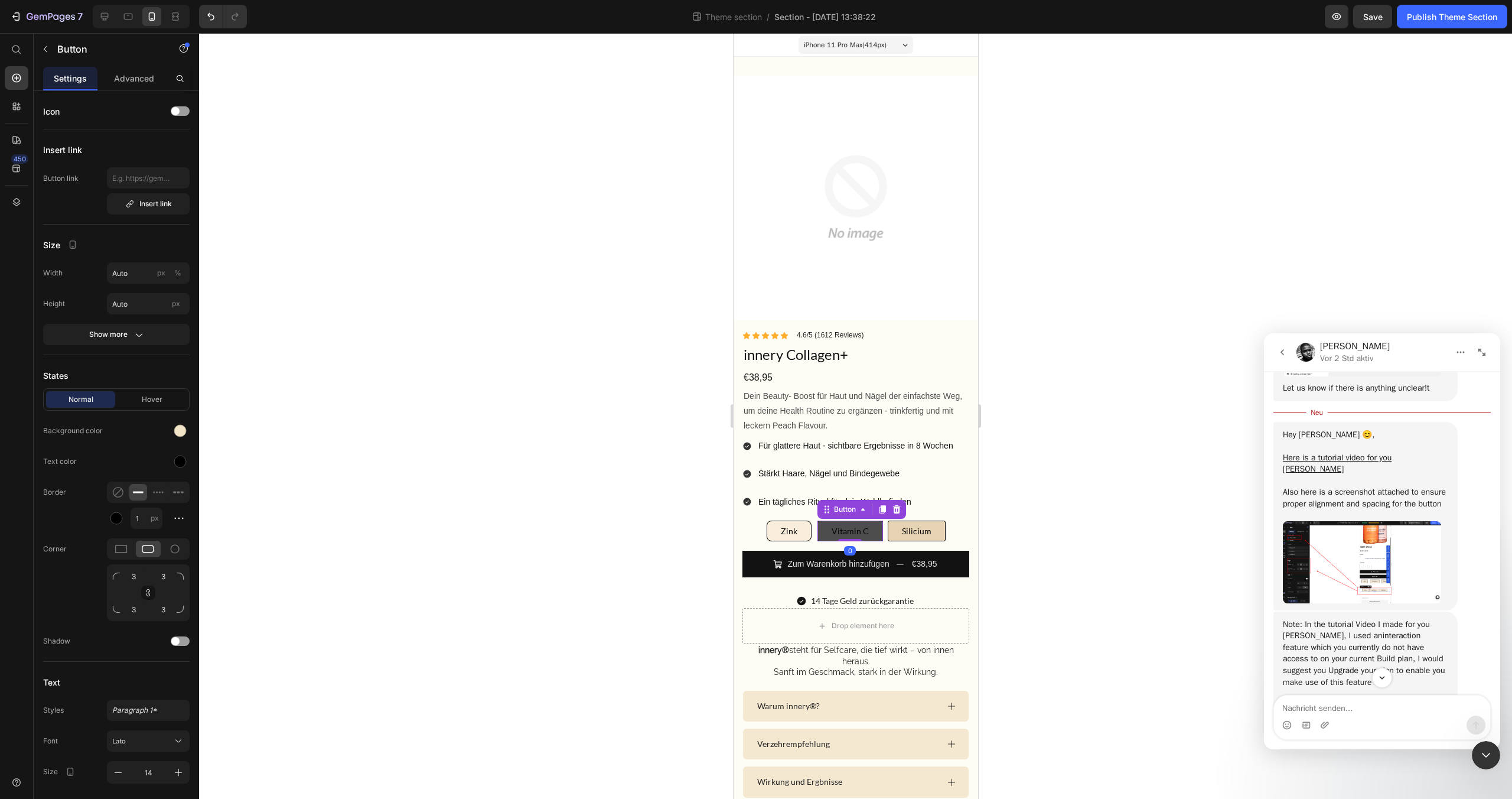 click on "Vitamin C" at bounding box center (849, 531) 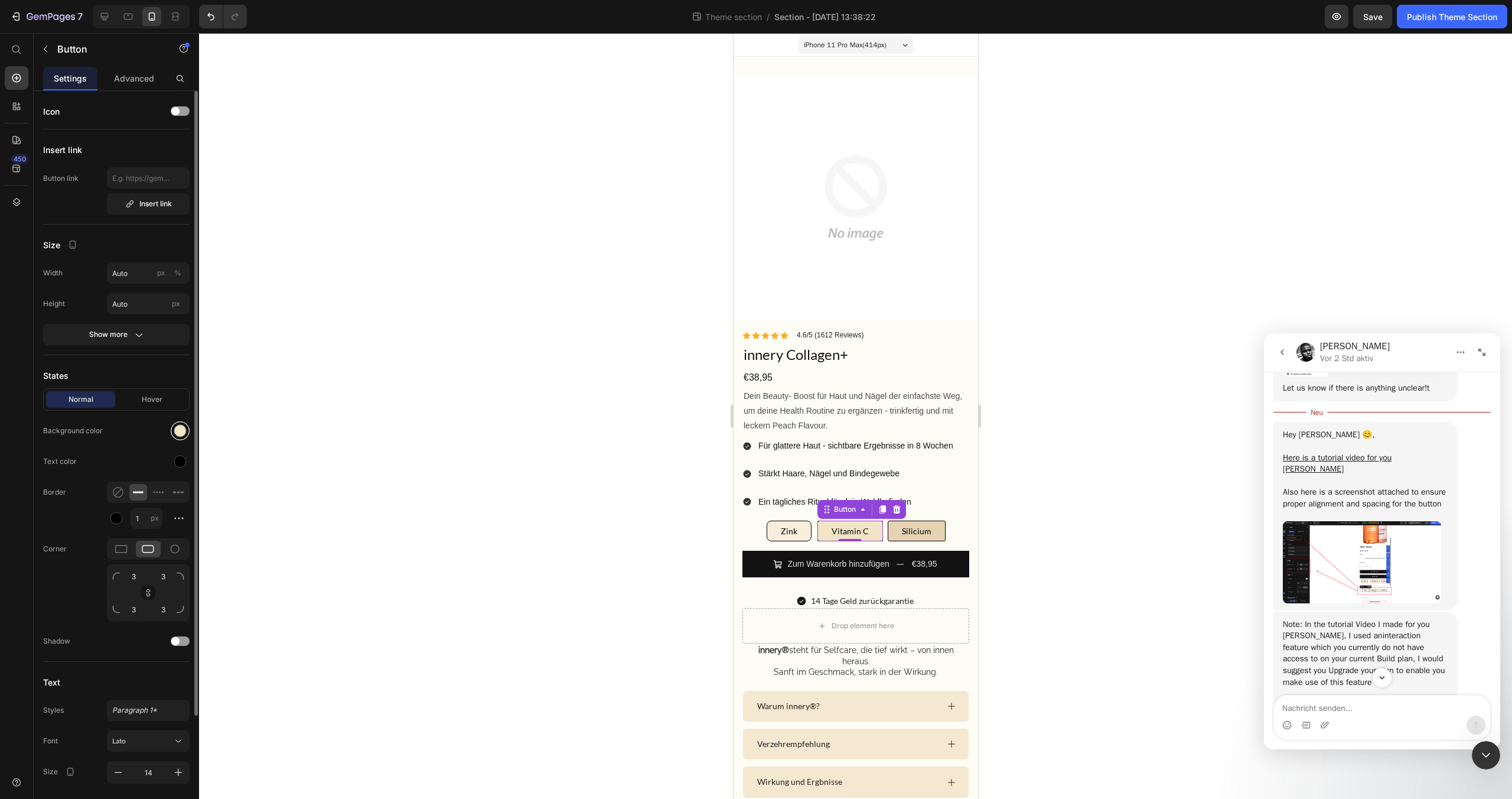click at bounding box center (180, 431) 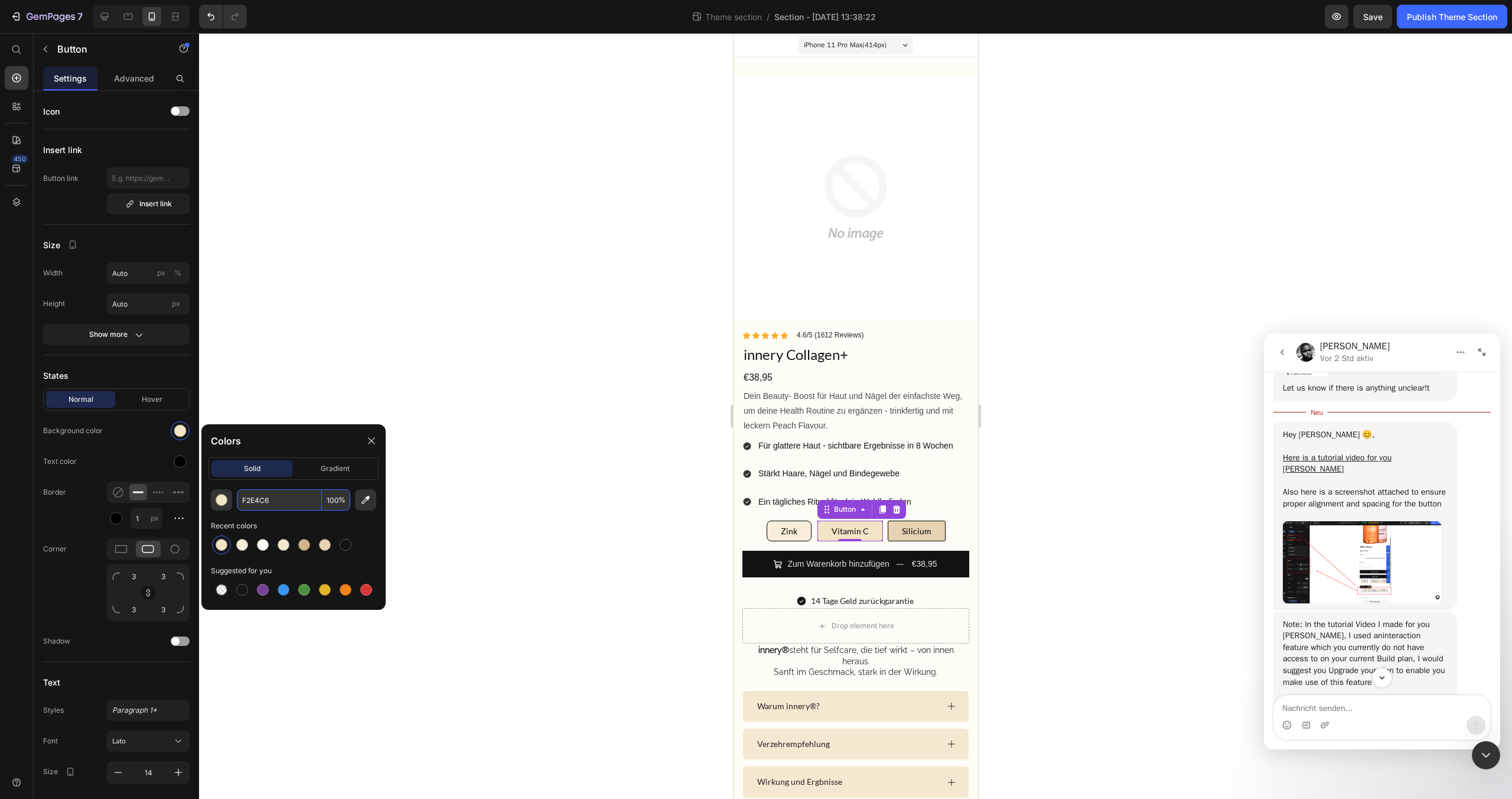 drag, startPoint x: 308, startPoint y: 503, endPoint x: 258, endPoint y: 503, distance: 50 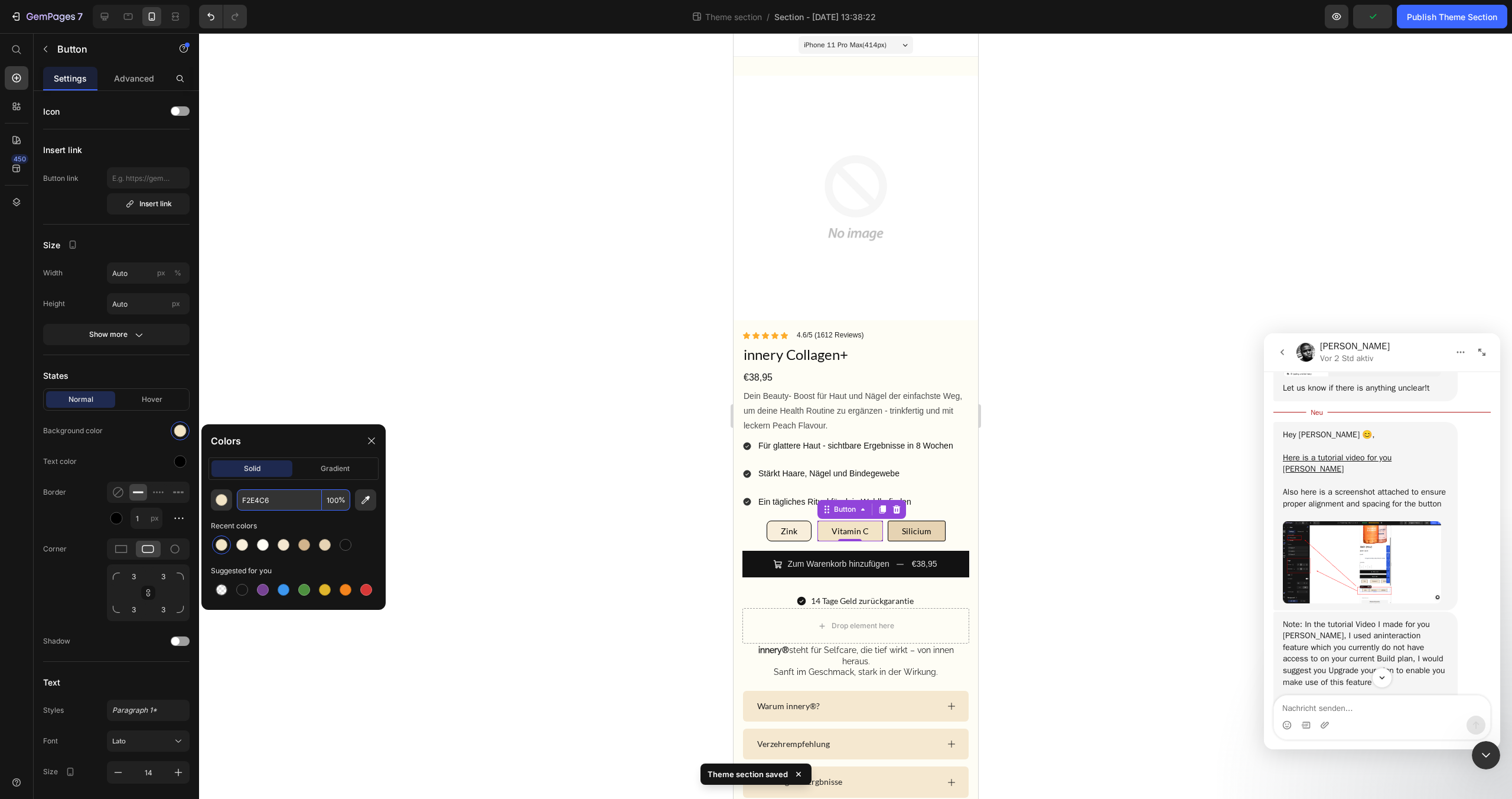 click on "F2E4C6" at bounding box center (279, 500) 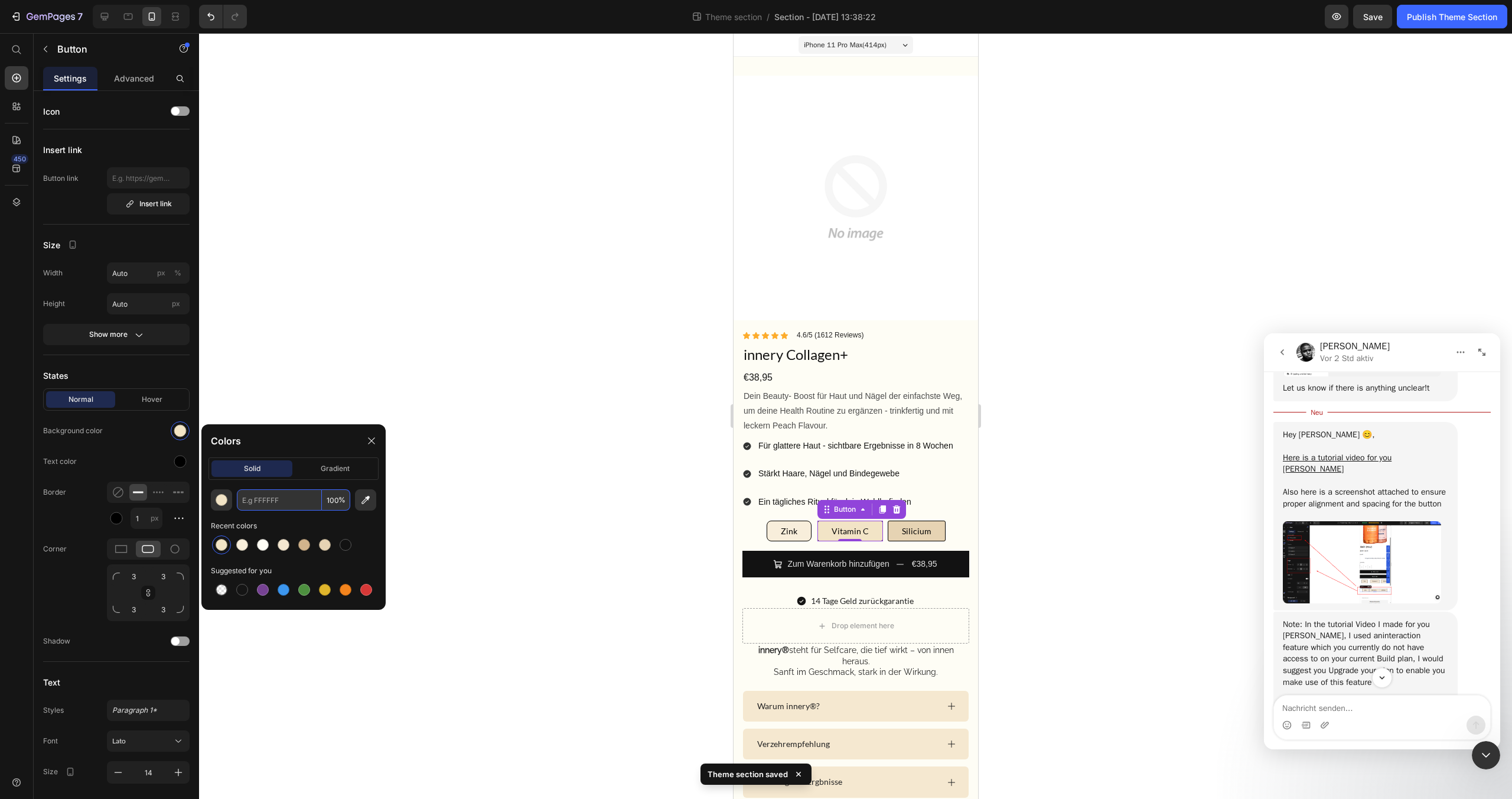paste on "#F8EEDB" 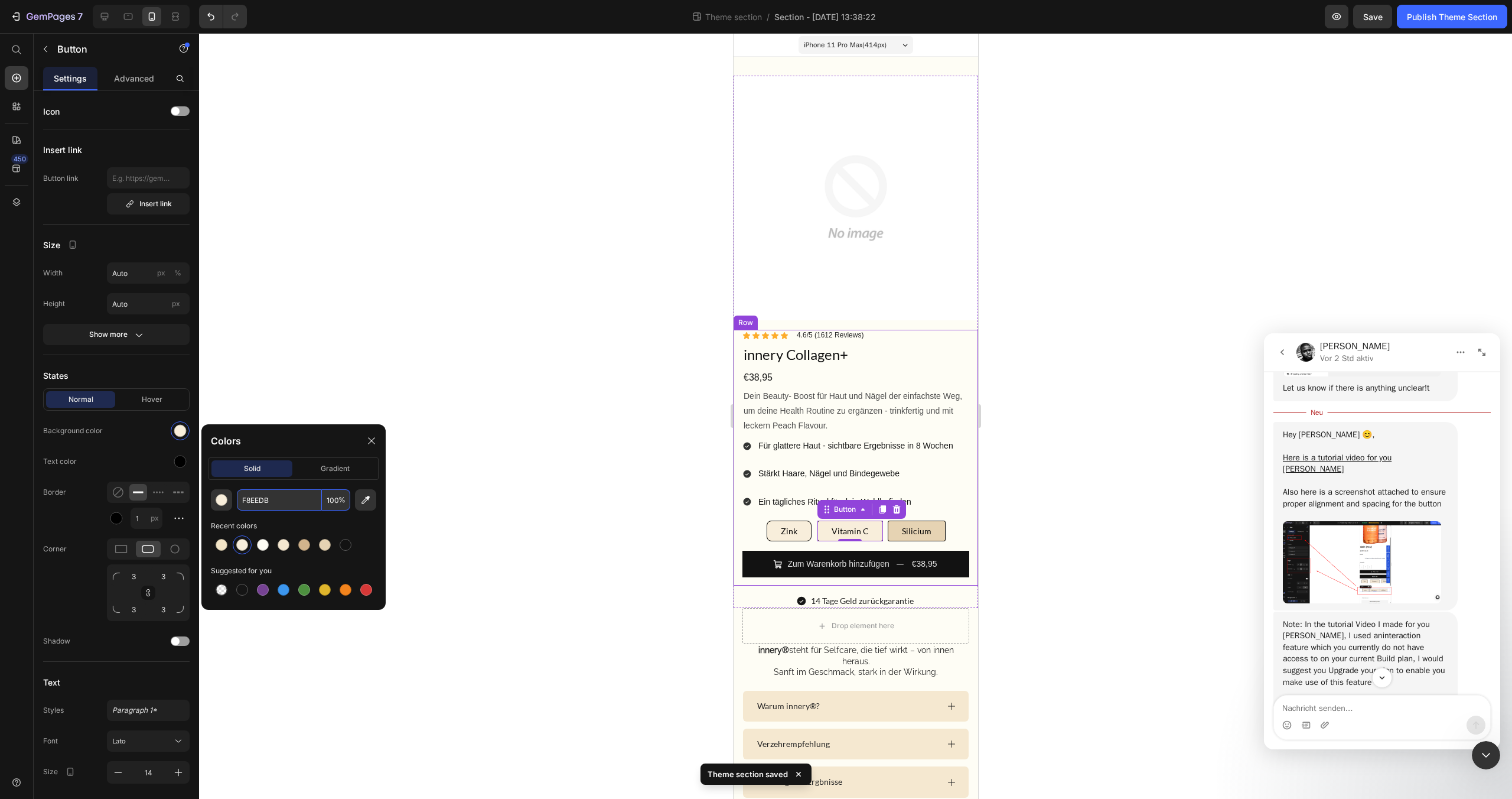 type on "F8EEDB" 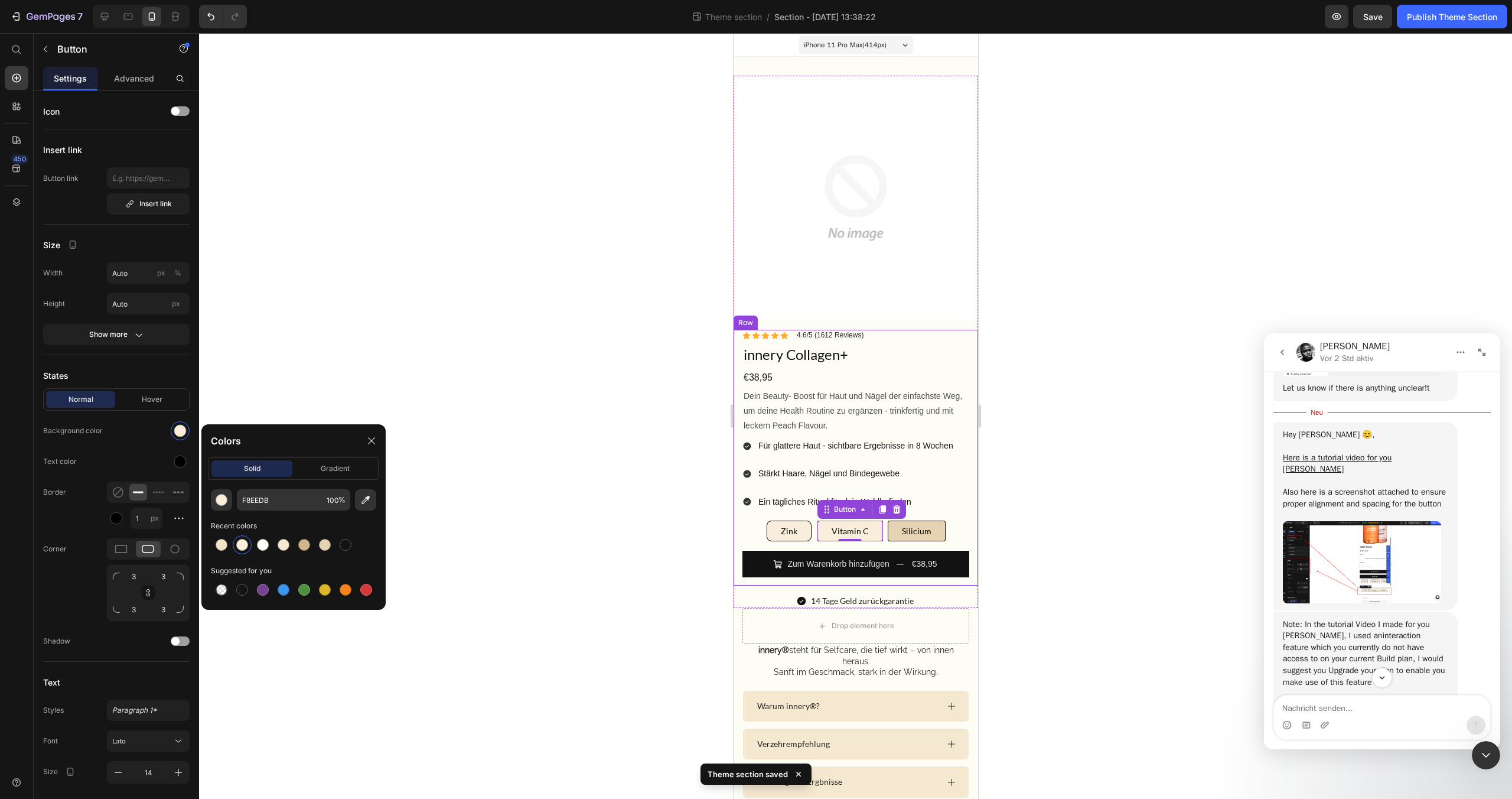 click 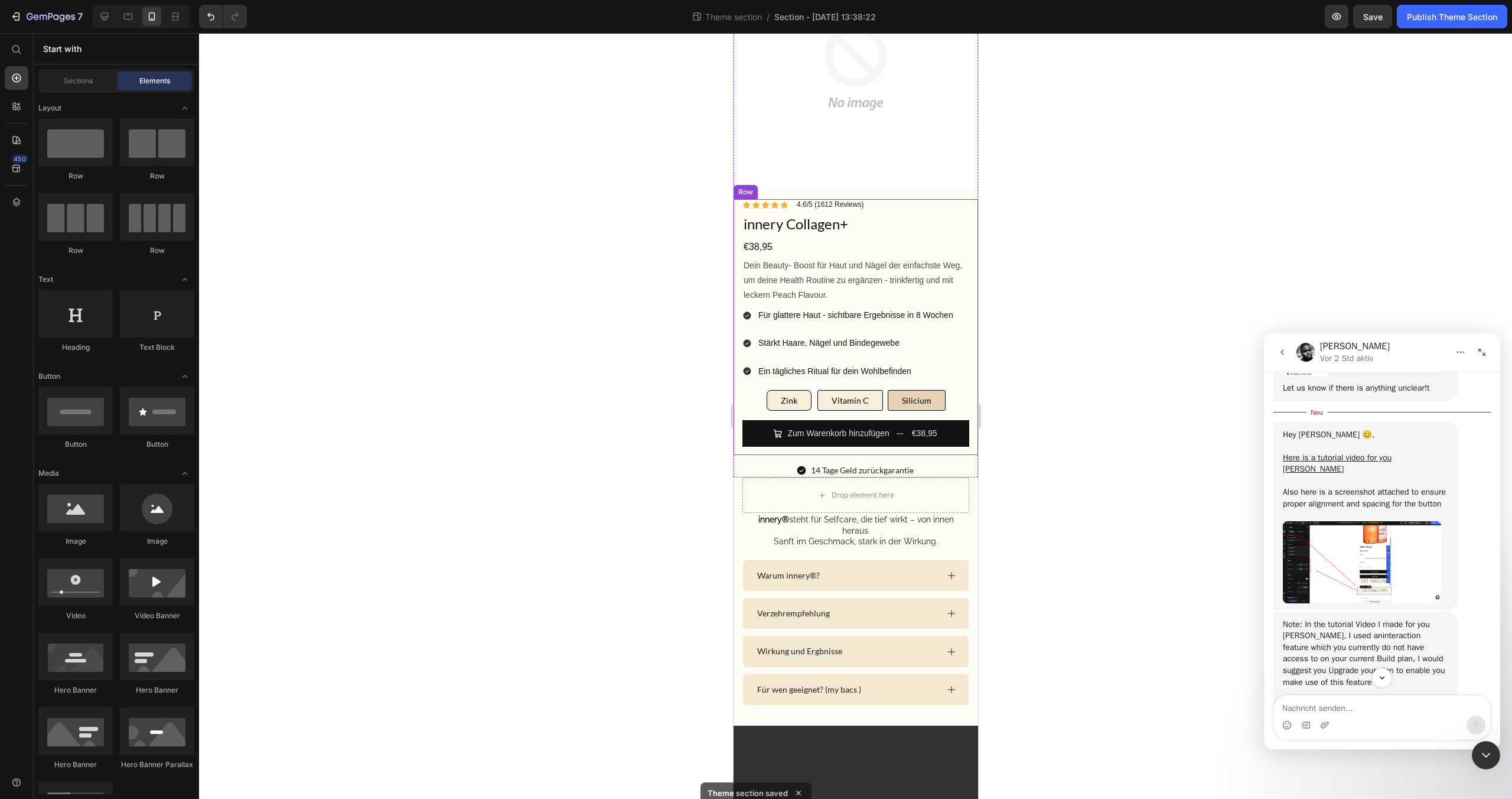 scroll, scrollTop: 133, scrollLeft: 0, axis: vertical 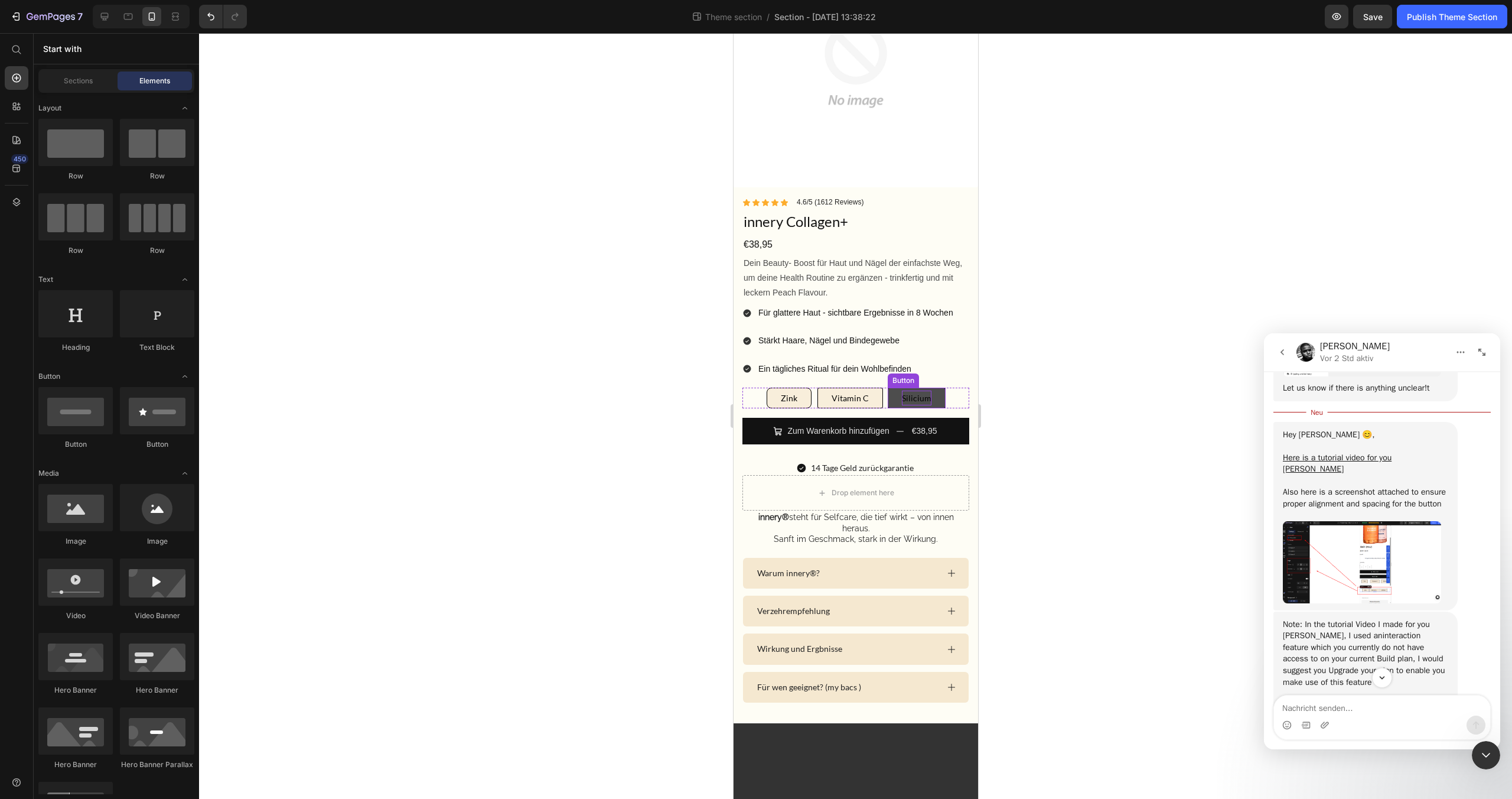 click on "Silicium" at bounding box center [916, 398] 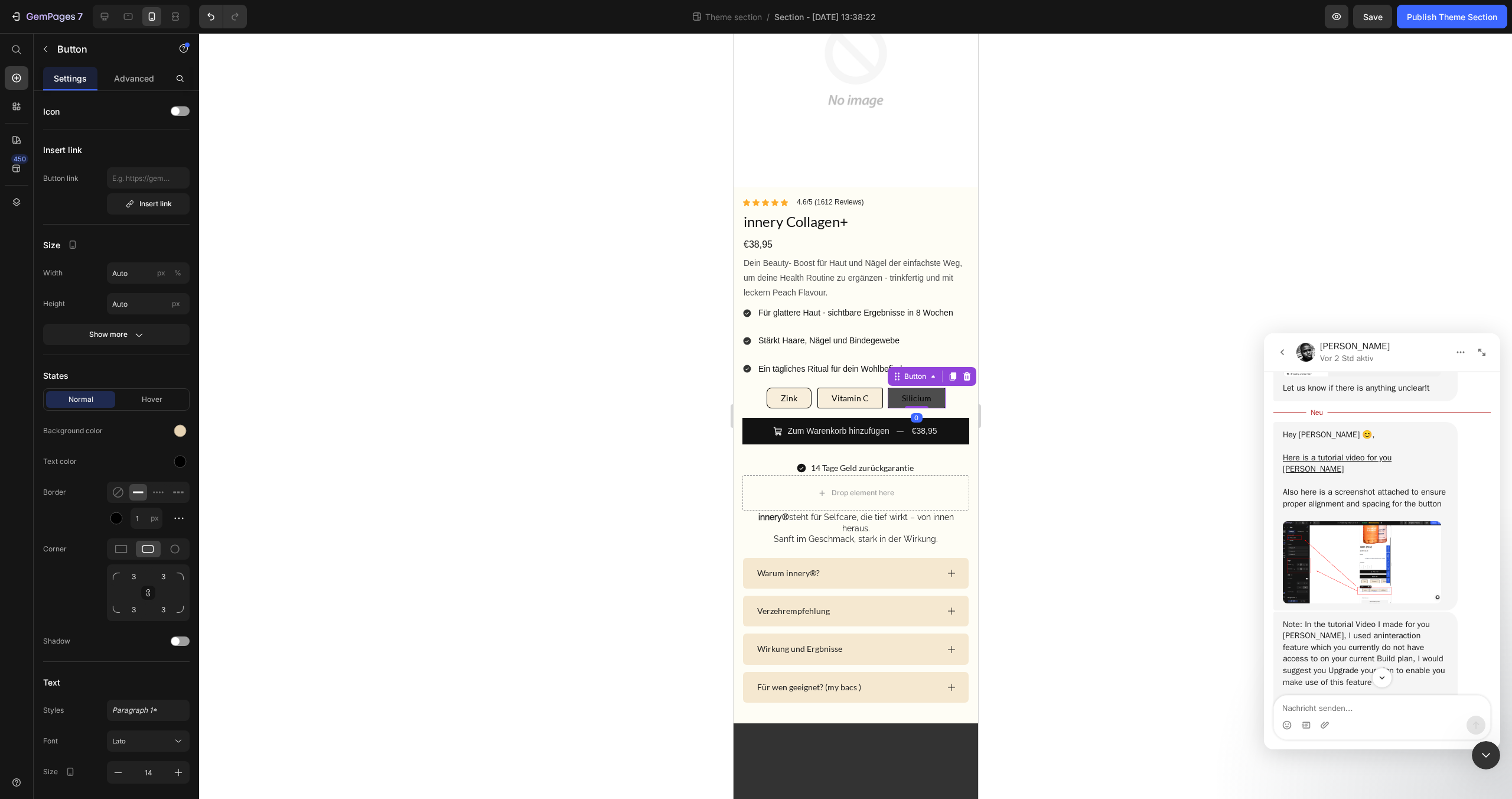 click on "Silicium" at bounding box center [916, 398] 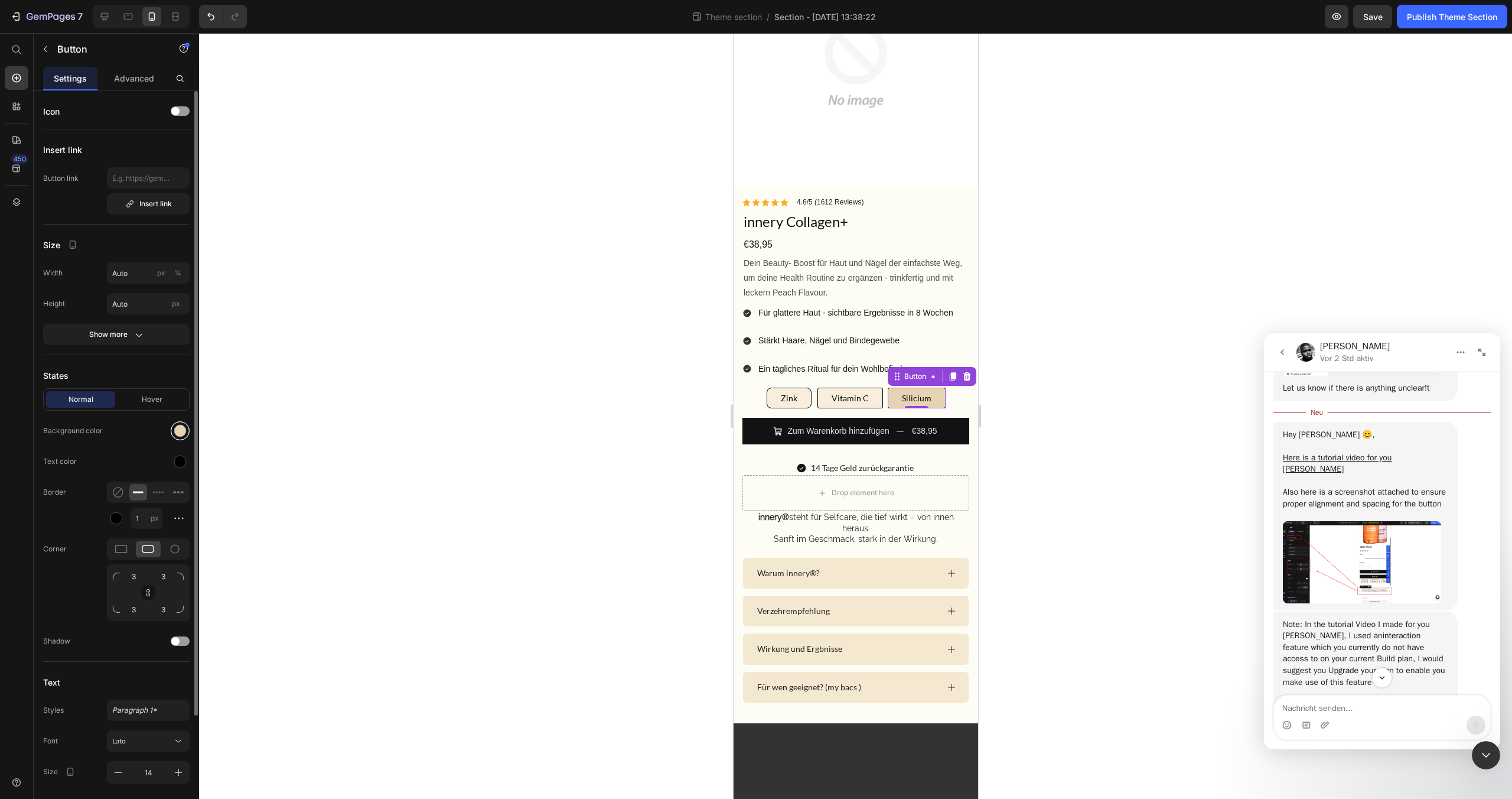 click at bounding box center [180, 431] 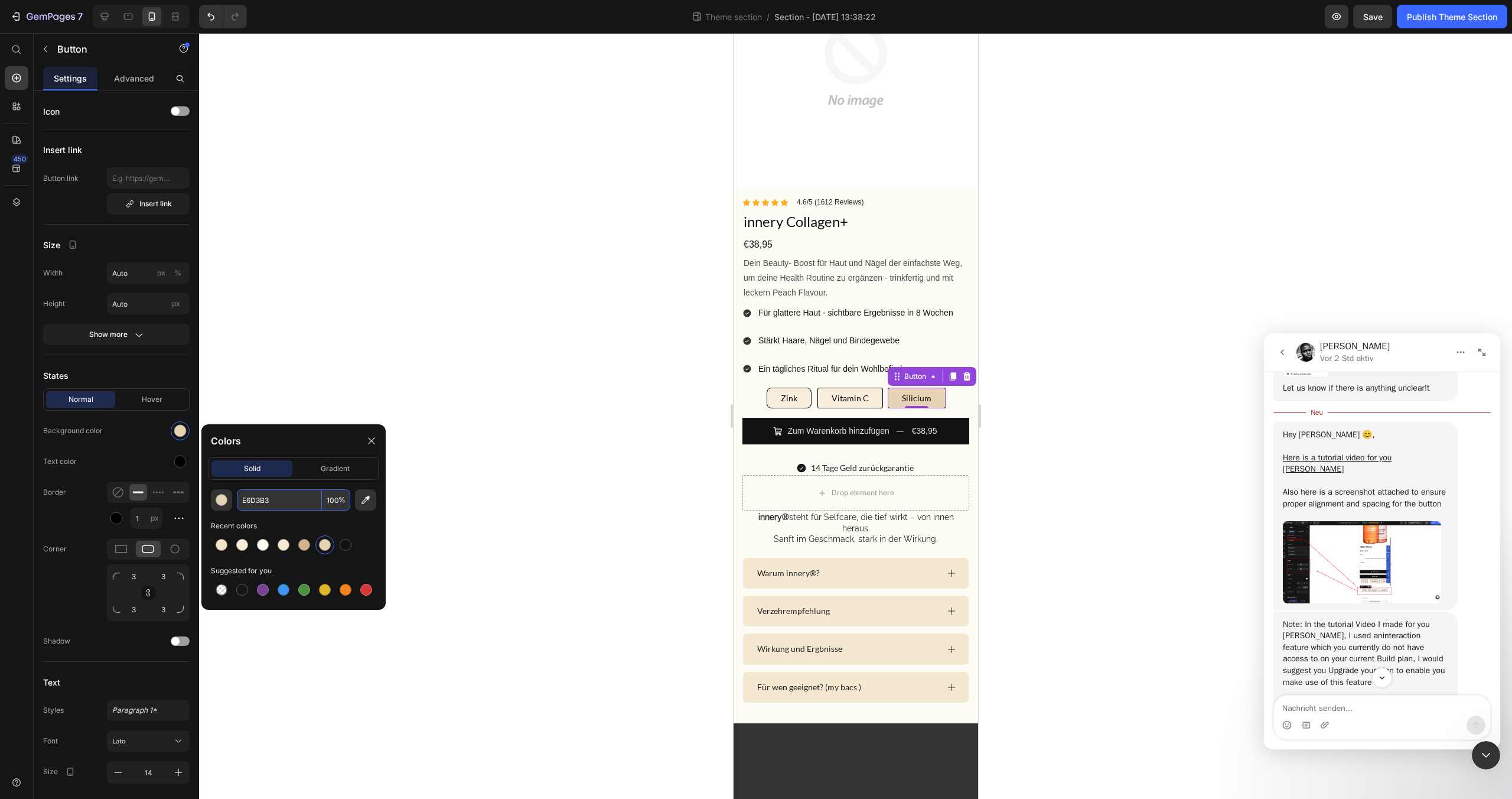 drag, startPoint x: 294, startPoint y: 503, endPoint x: 231, endPoint y: 509, distance: 63.28507 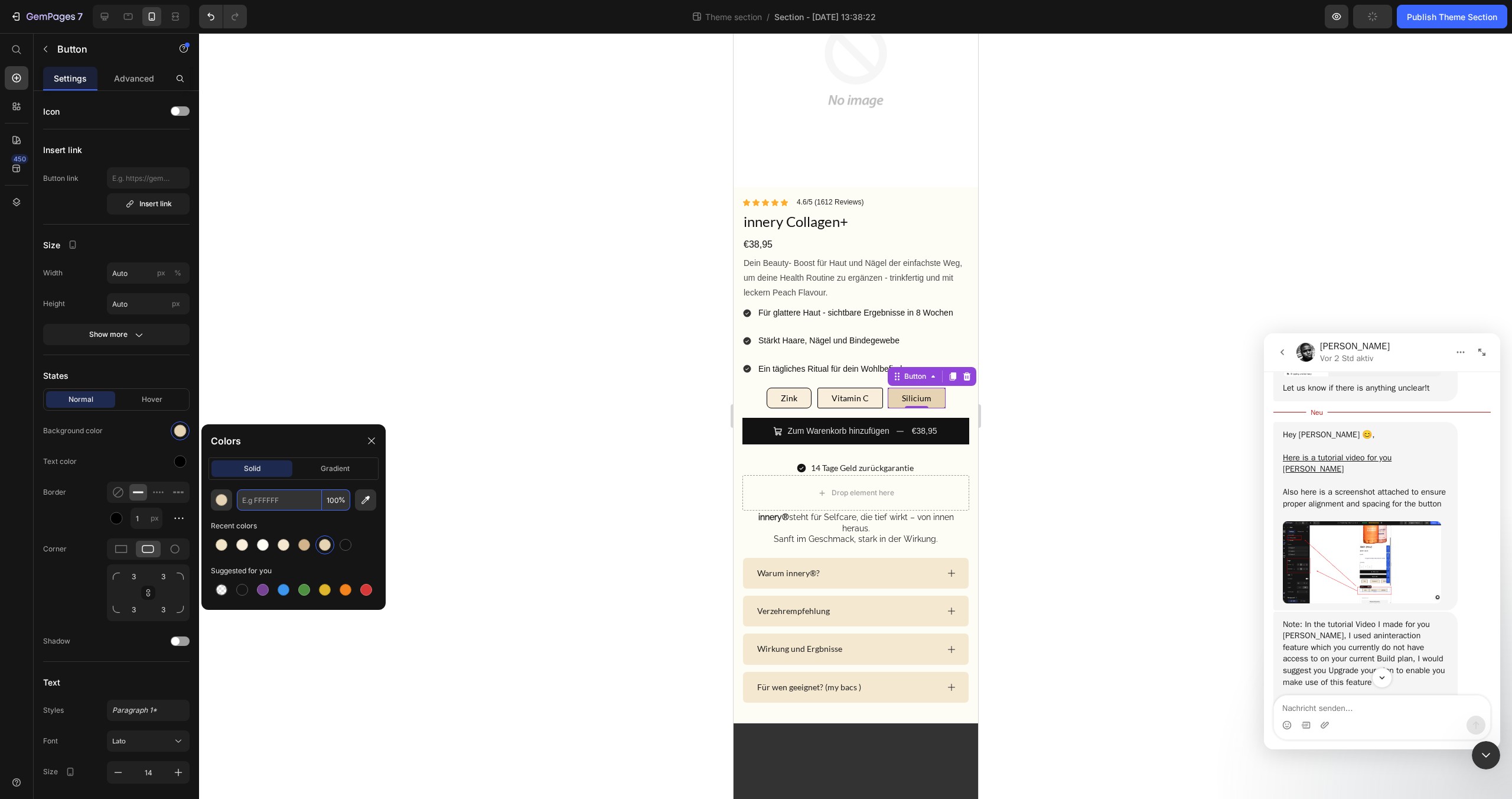 paste on "#F8EEDB" 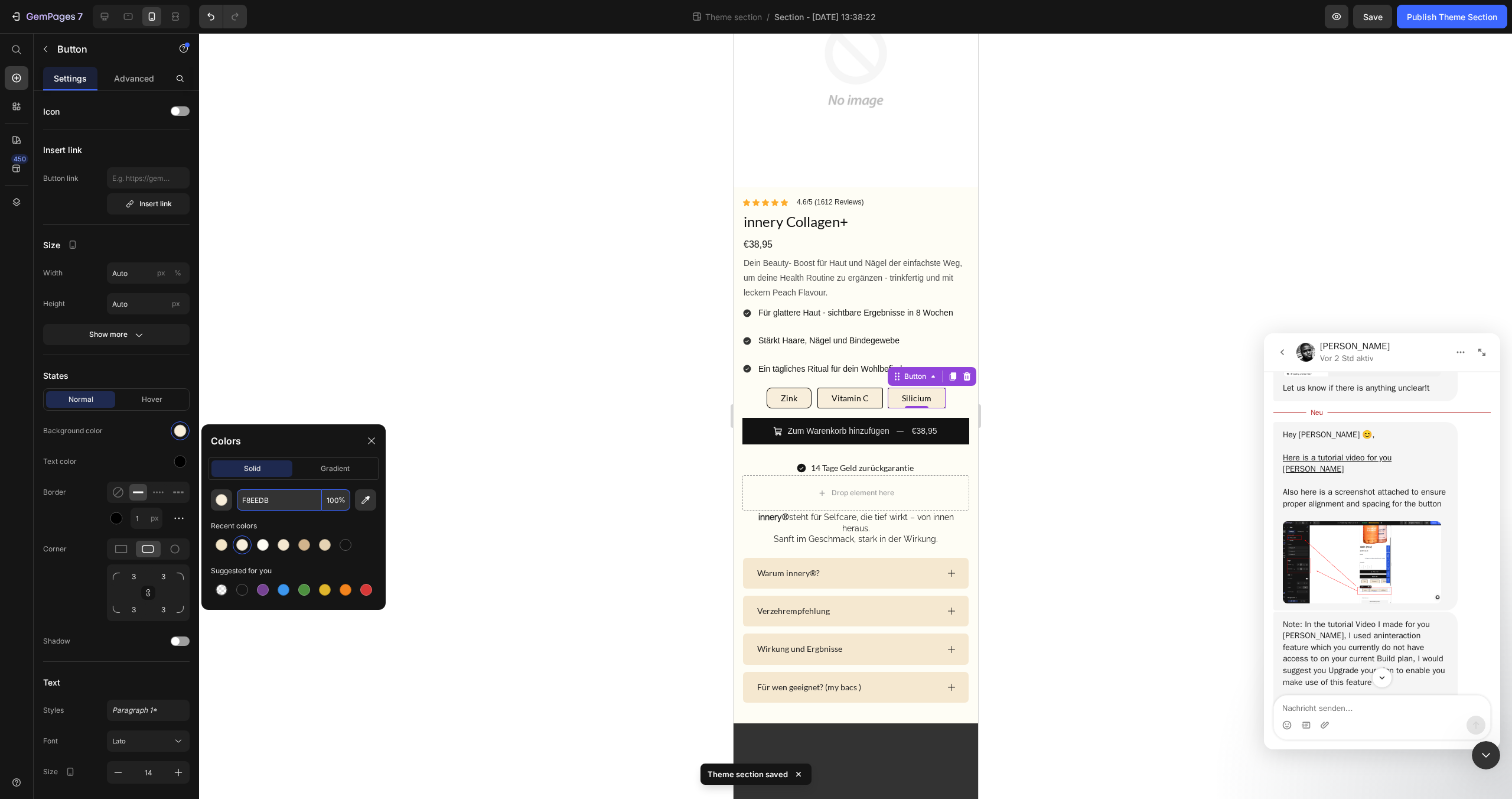 type on "F8EEDB" 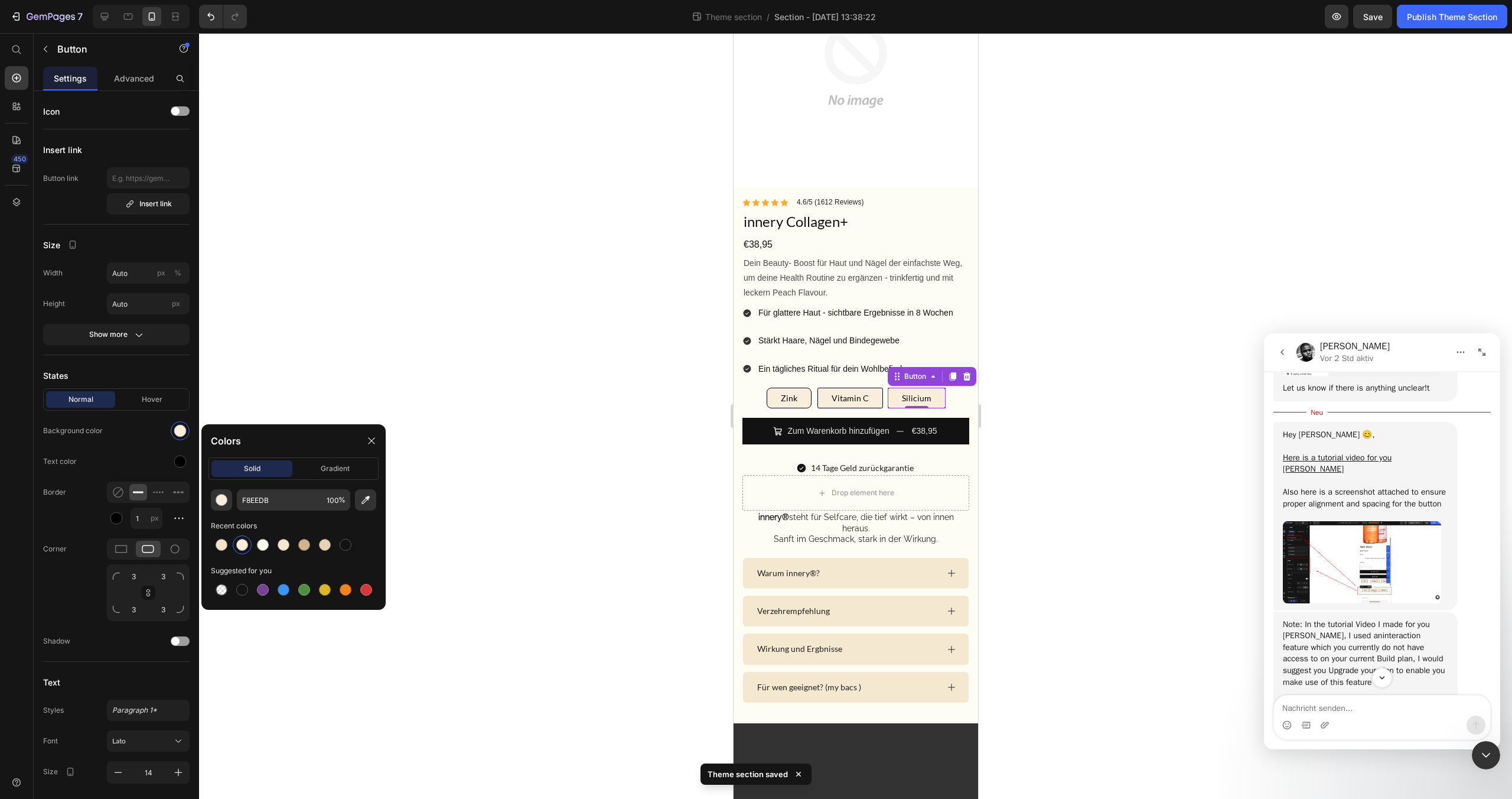 click 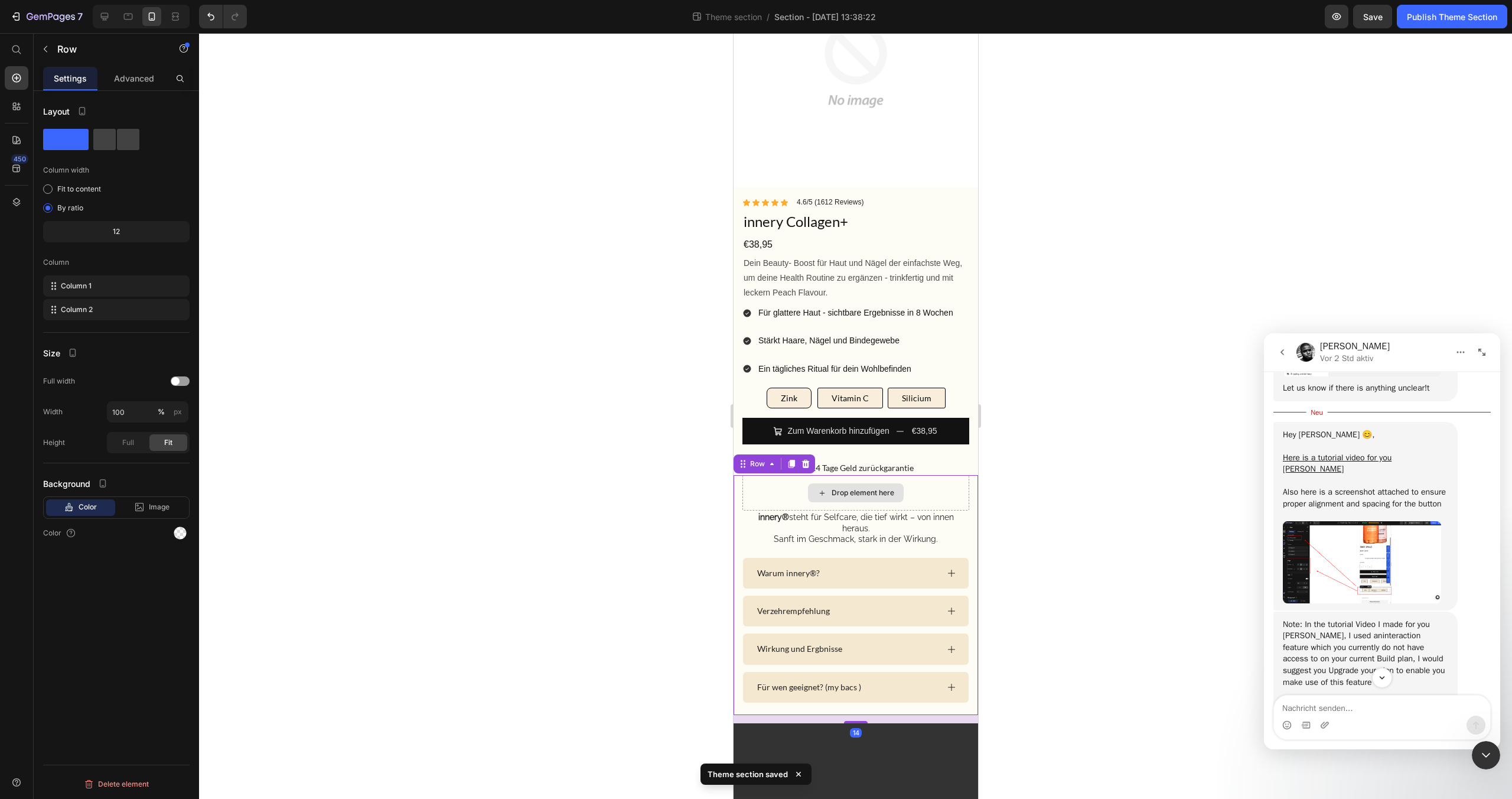 click on "Drop element here" at bounding box center [855, 493] 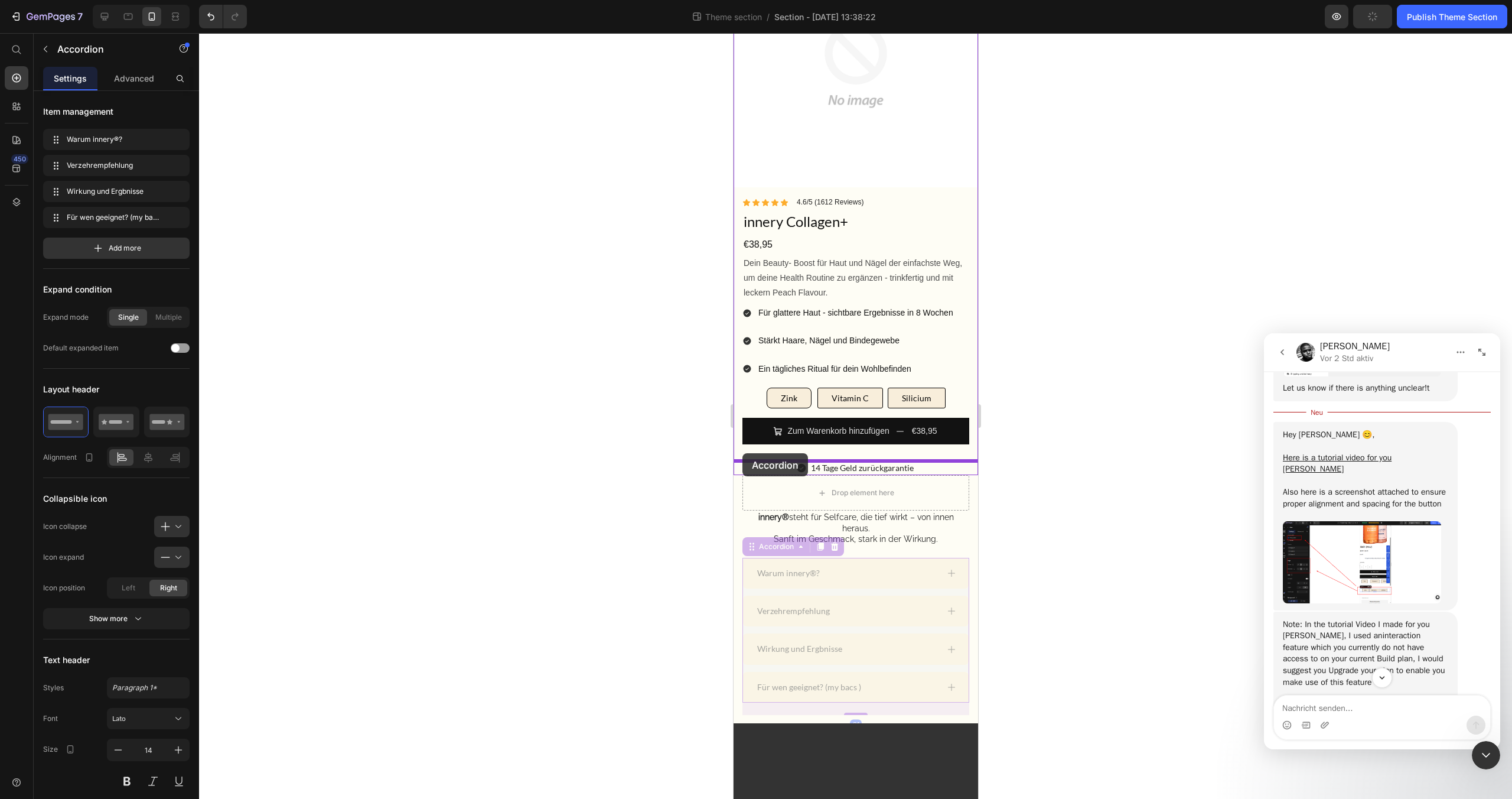 drag, startPoint x: 744, startPoint y: 530, endPoint x: 742, endPoint y: 453, distance: 77.026 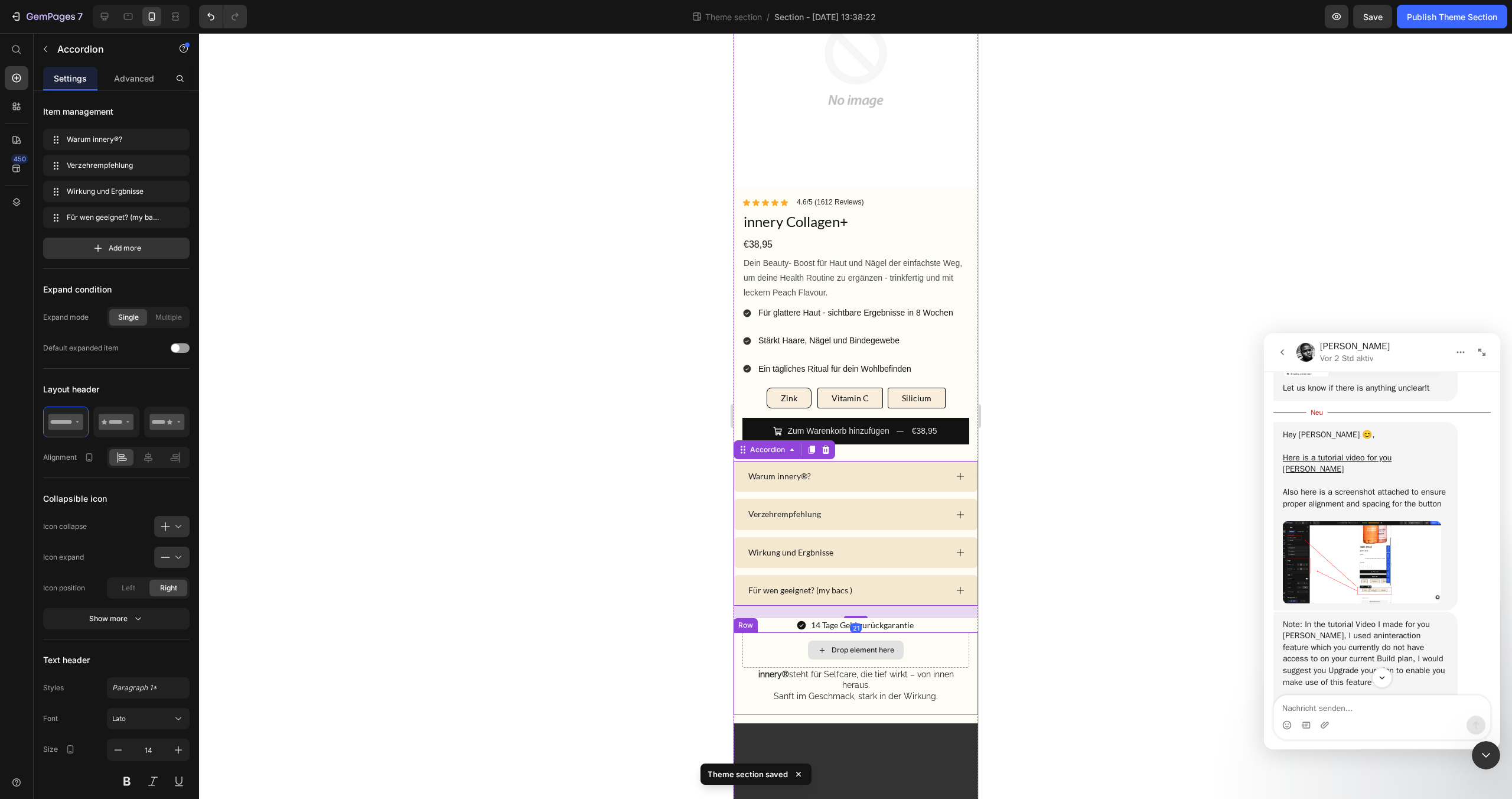 click on "Drop element here" at bounding box center [855, 650] 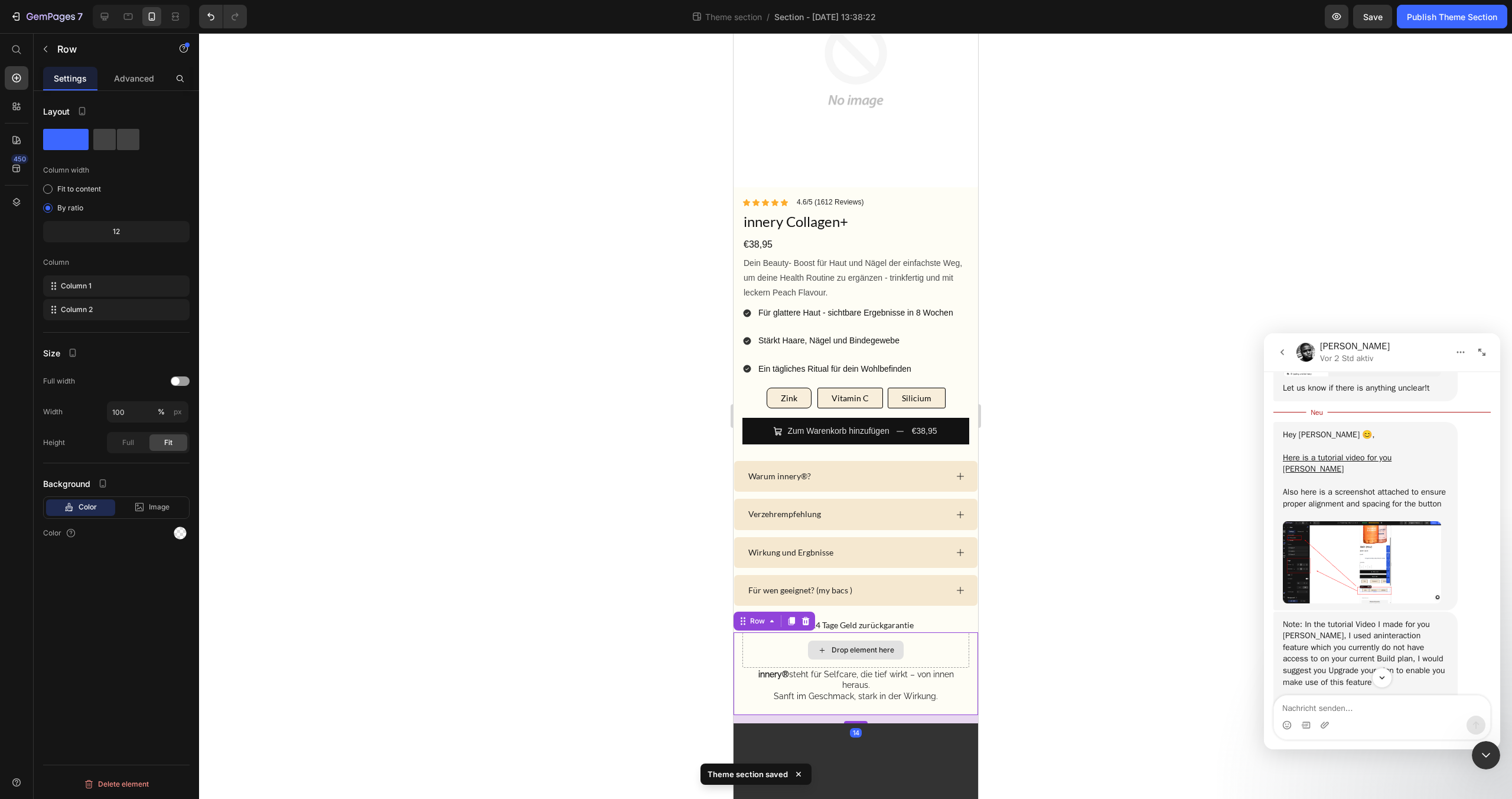 drag, startPoint x: 803, startPoint y: 665, endPoint x: 791, endPoint y: 657, distance: 14.422205 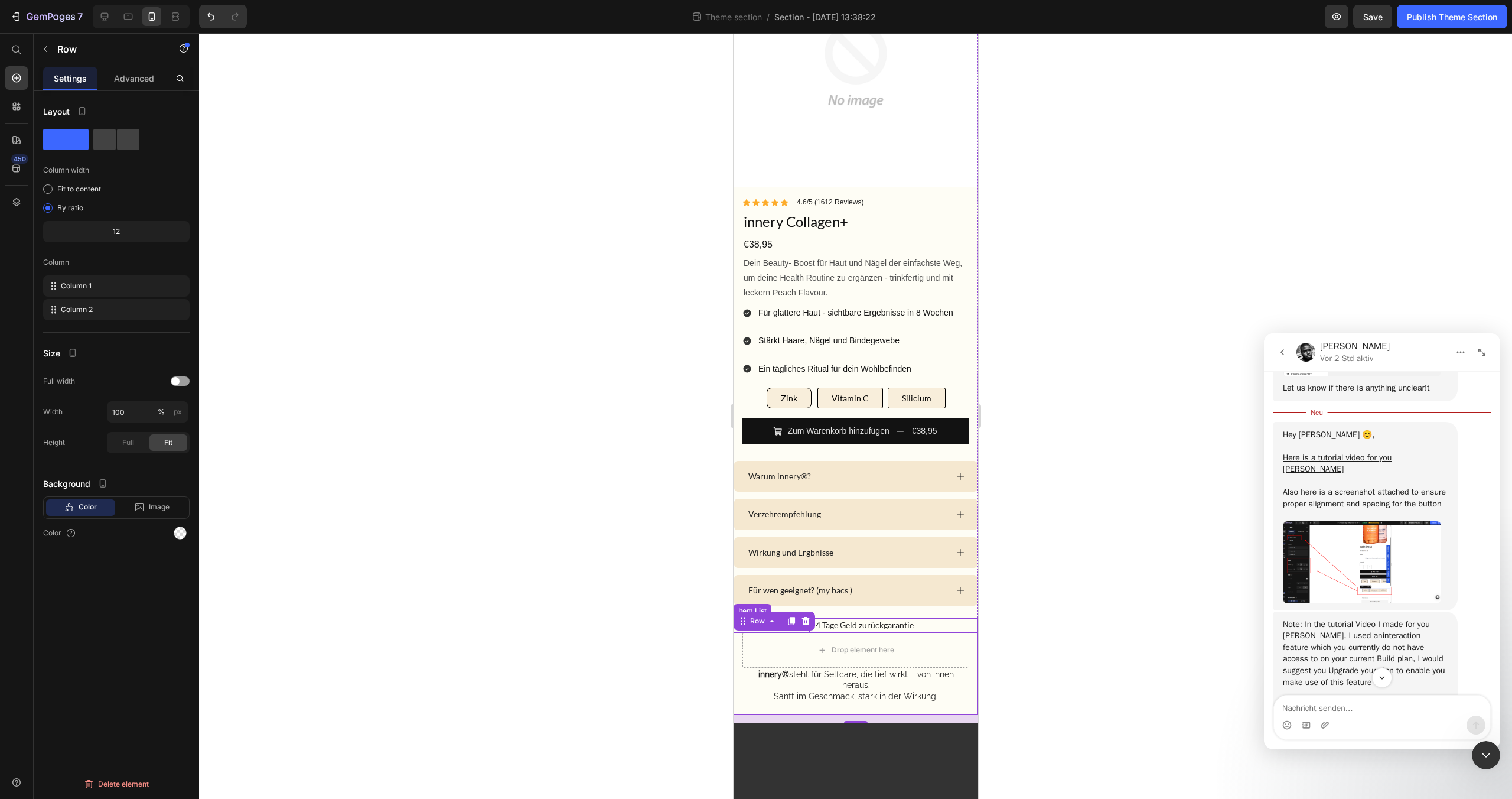 click on "14 Tage Geld zurückgarantie" at bounding box center [862, 625] 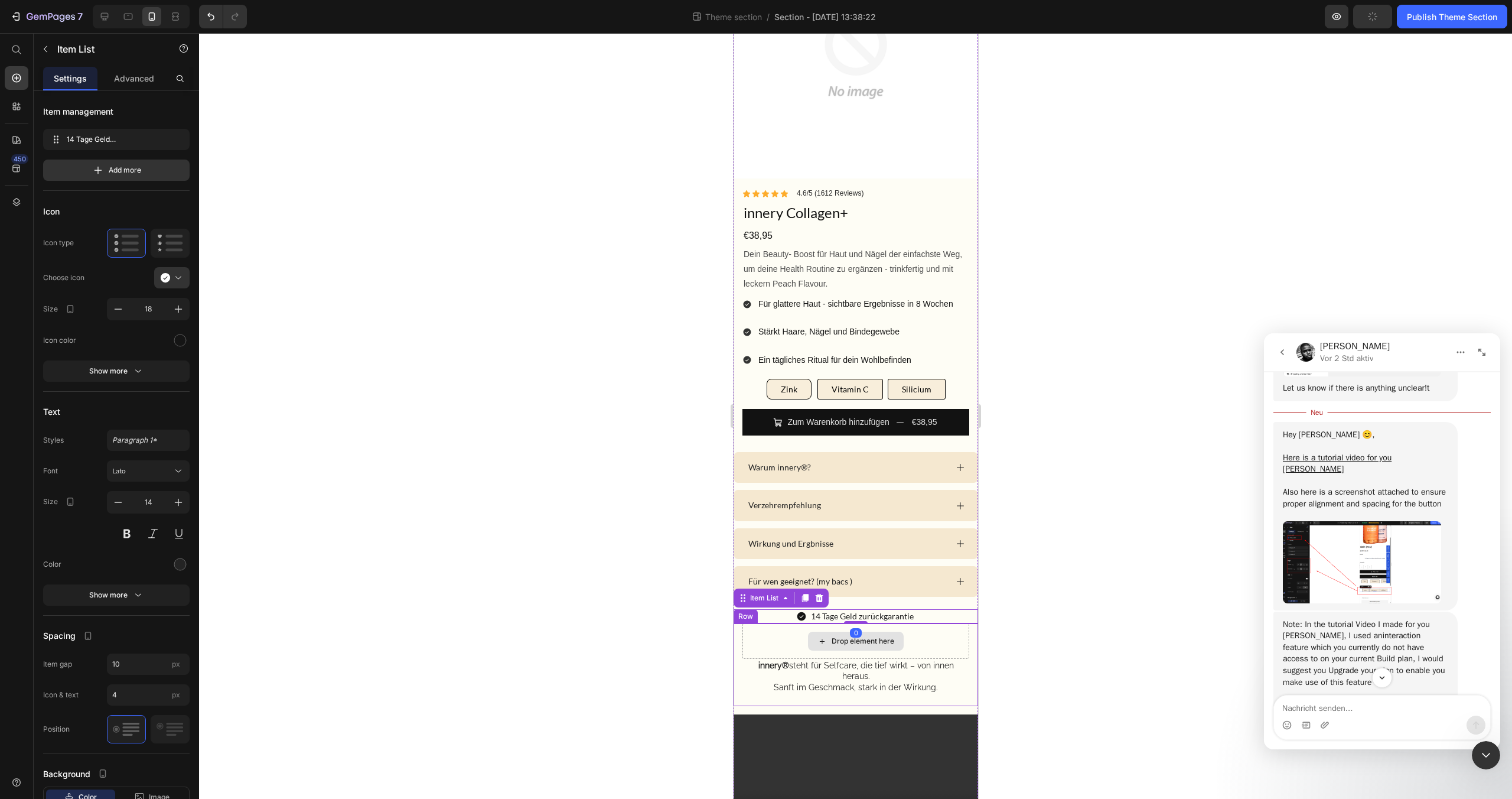 scroll, scrollTop: 143, scrollLeft: 0, axis: vertical 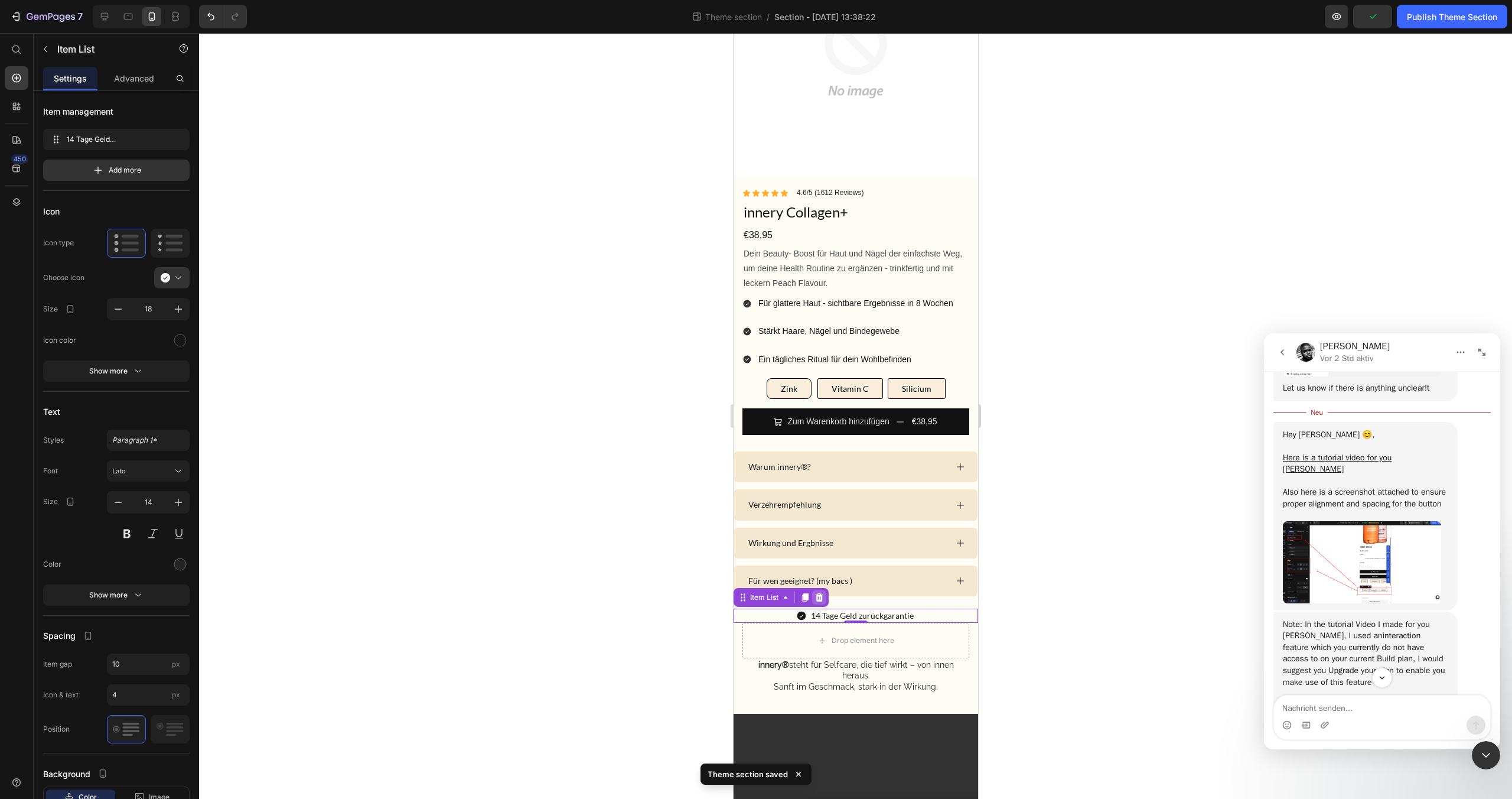 click 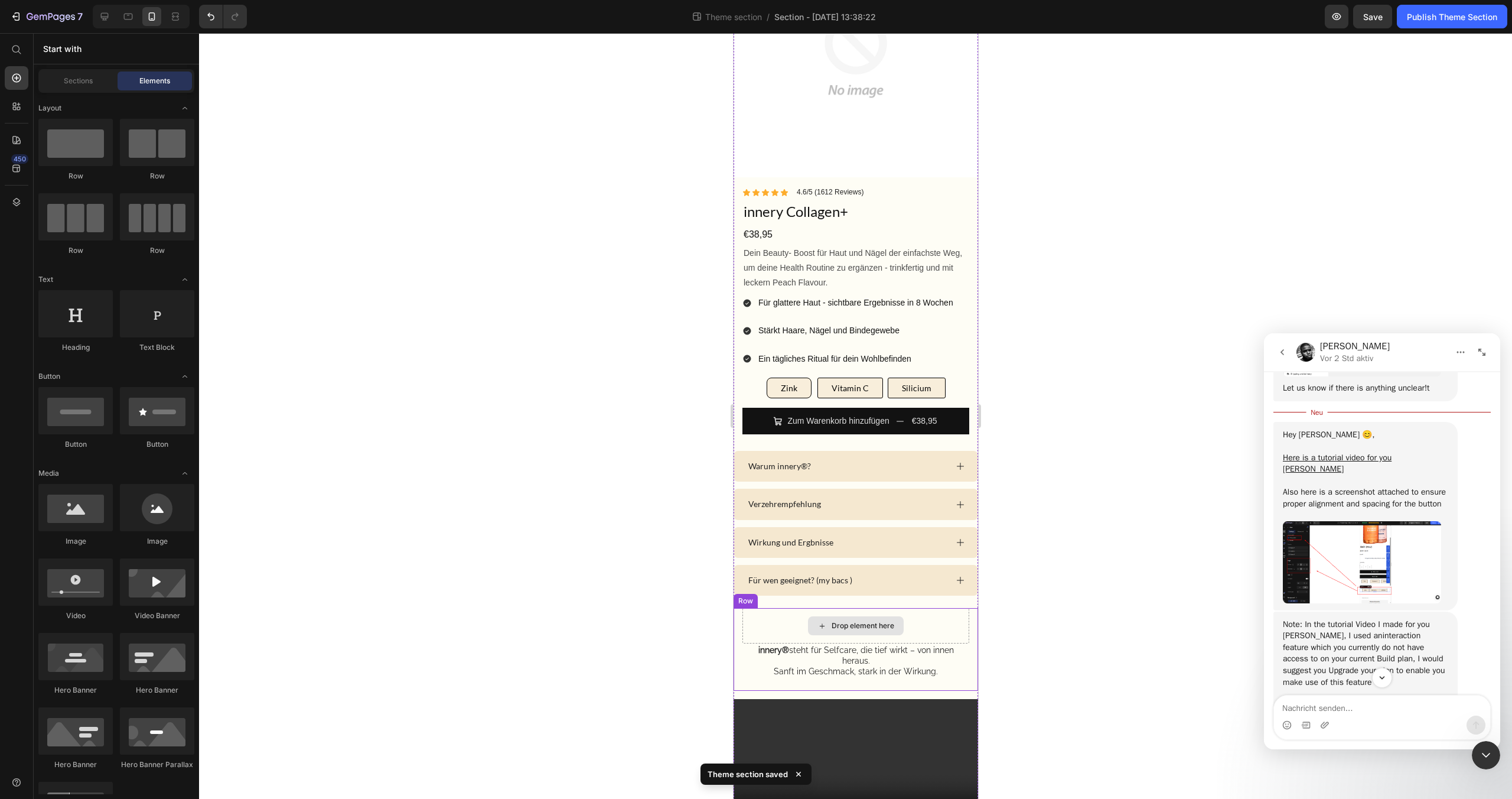 click on "Drop element here" at bounding box center [855, 626] 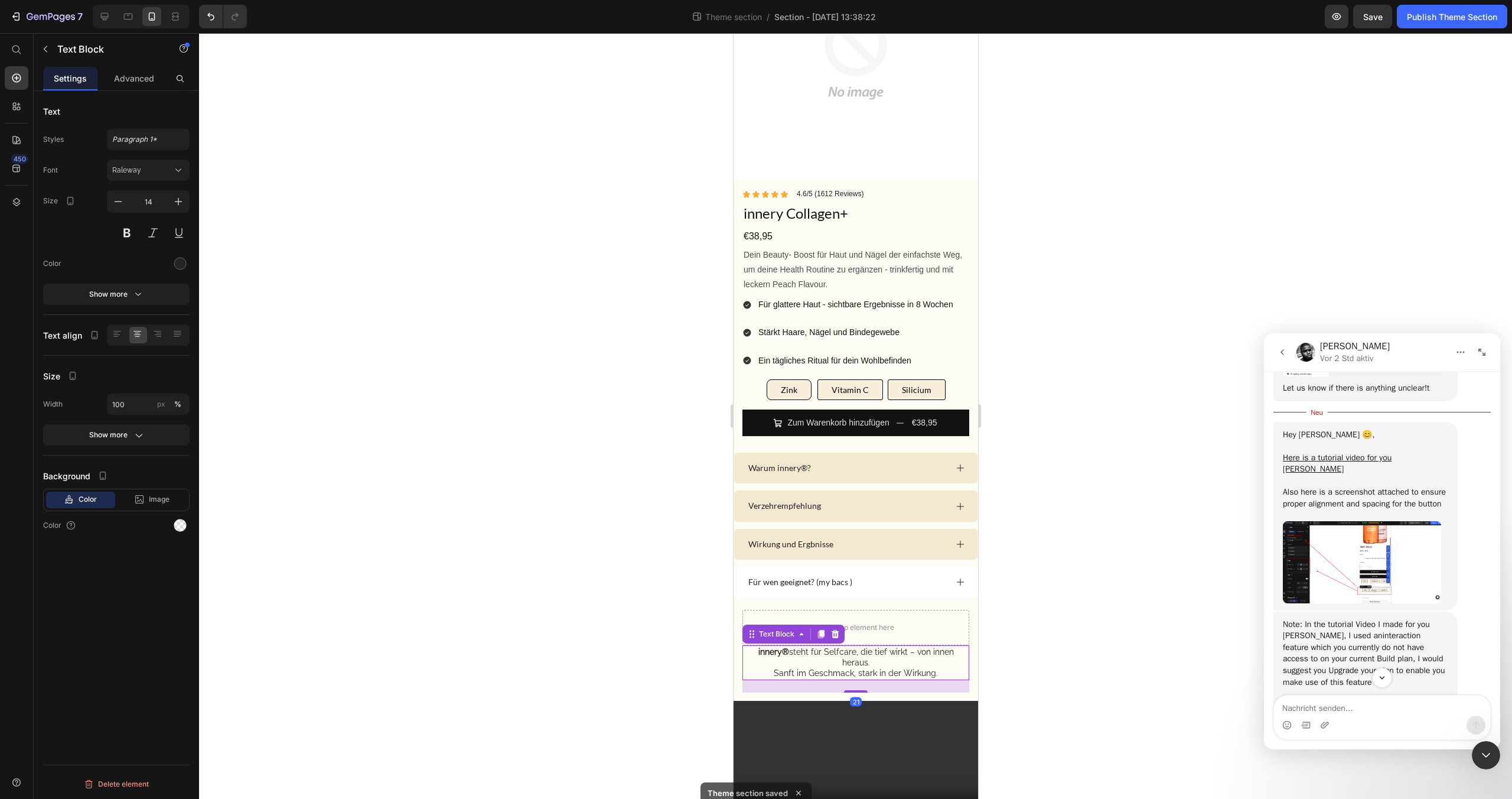 scroll, scrollTop: 144, scrollLeft: 0, axis: vertical 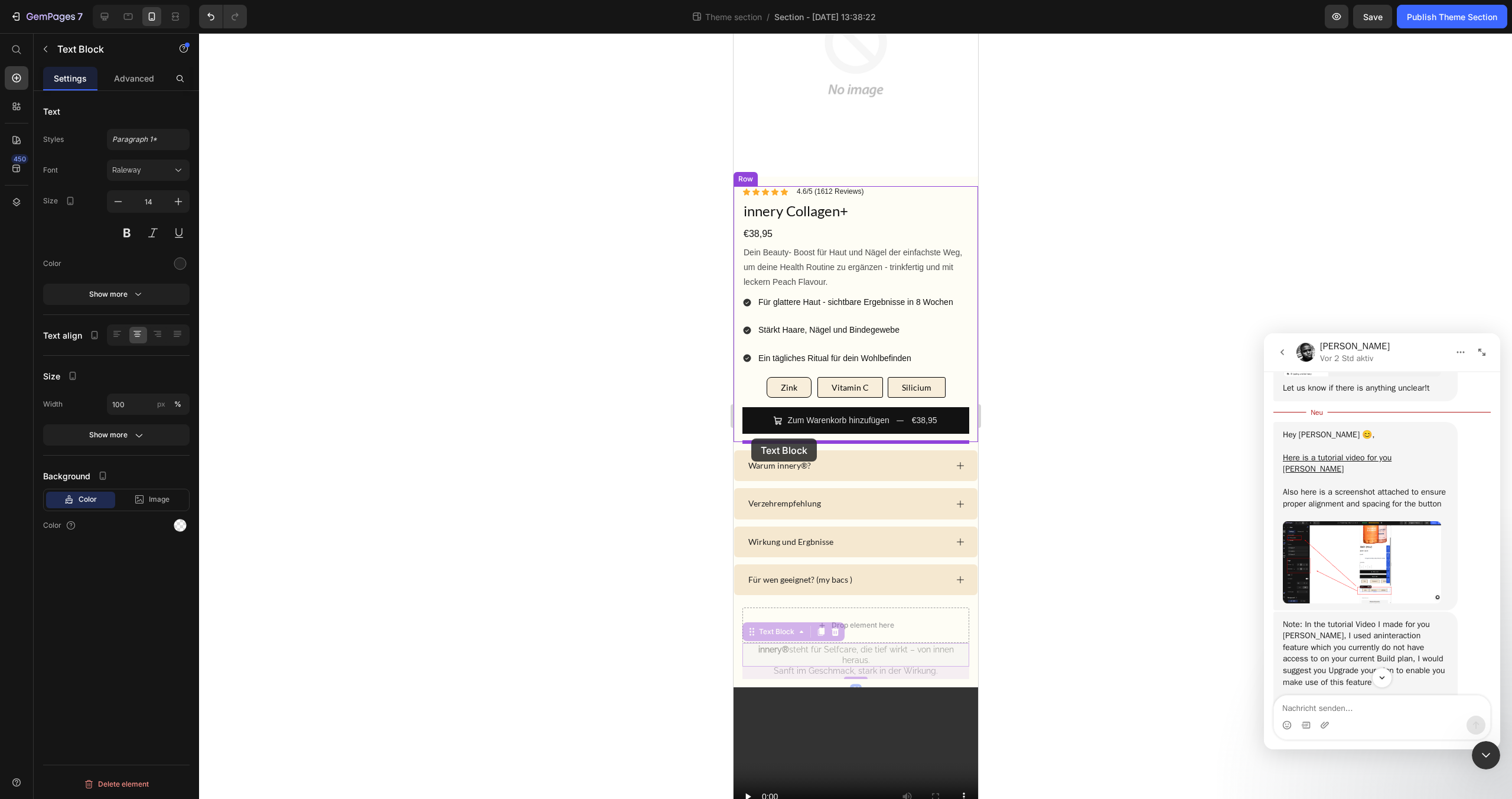 drag, startPoint x: 747, startPoint y: 640, endPoint x: 751, endPoint y: 439, distance: 201.0398 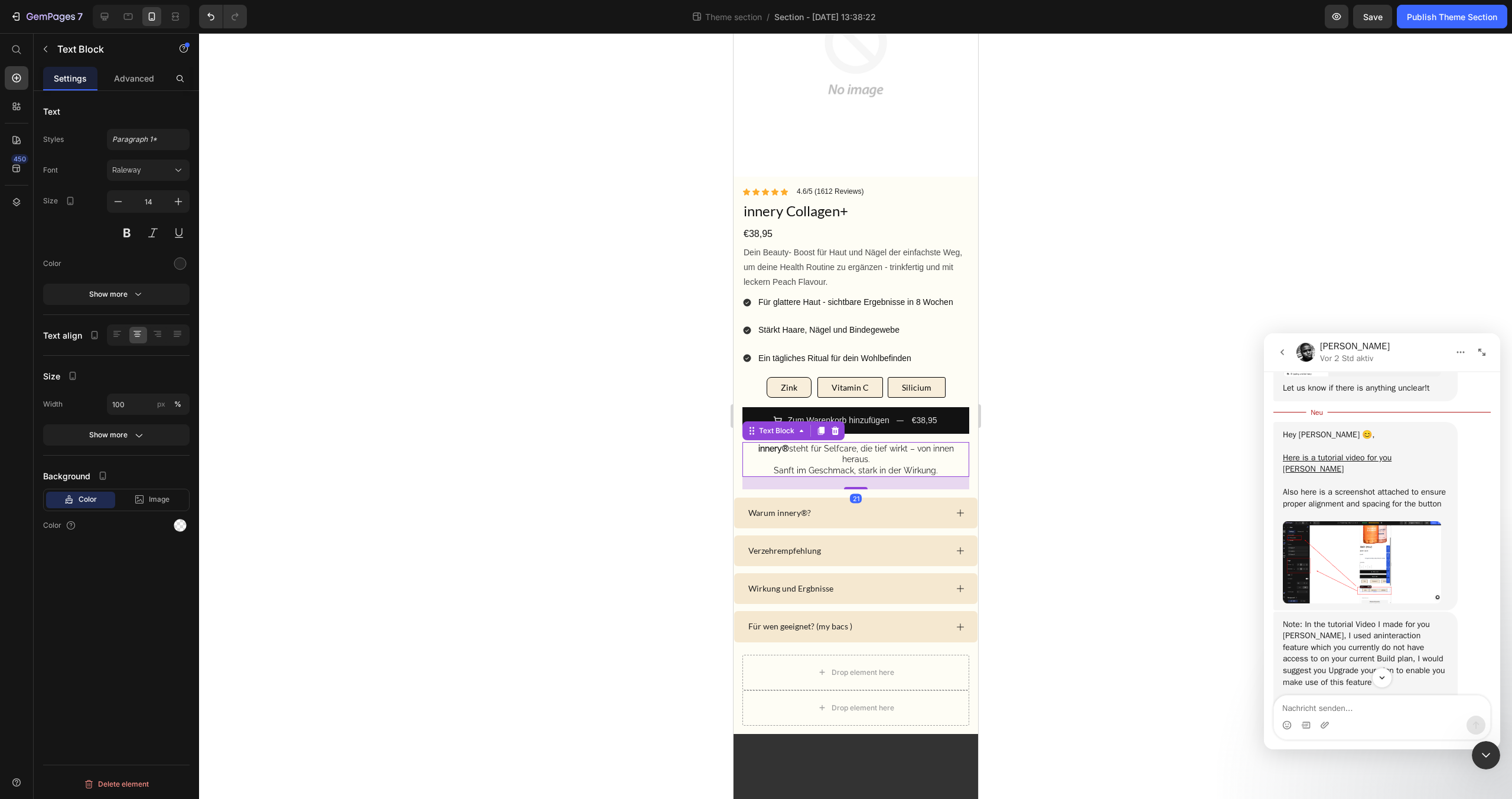 scroll, scrollTop: 141, scrollLeft: 0, axis: vertical 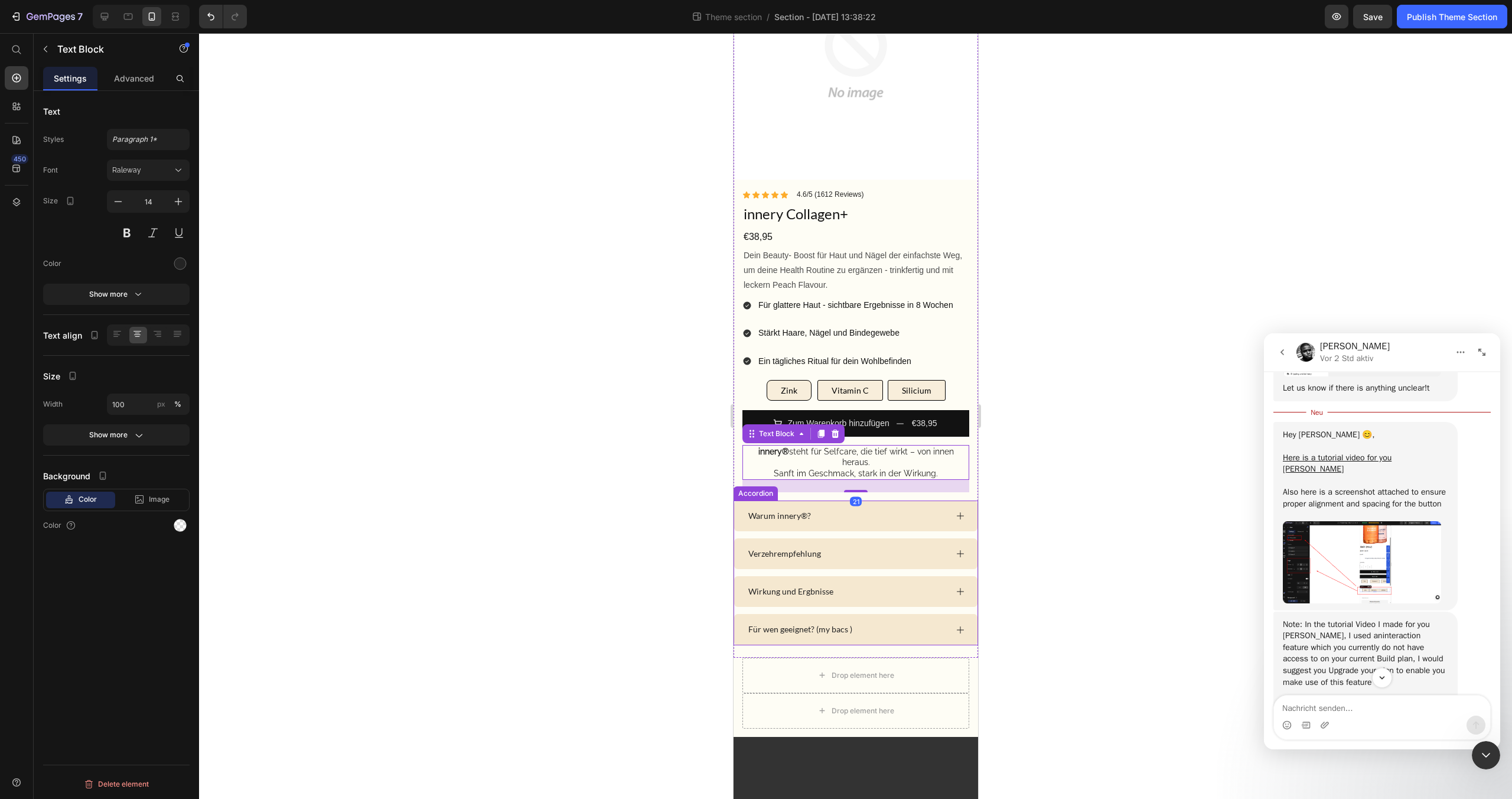 click 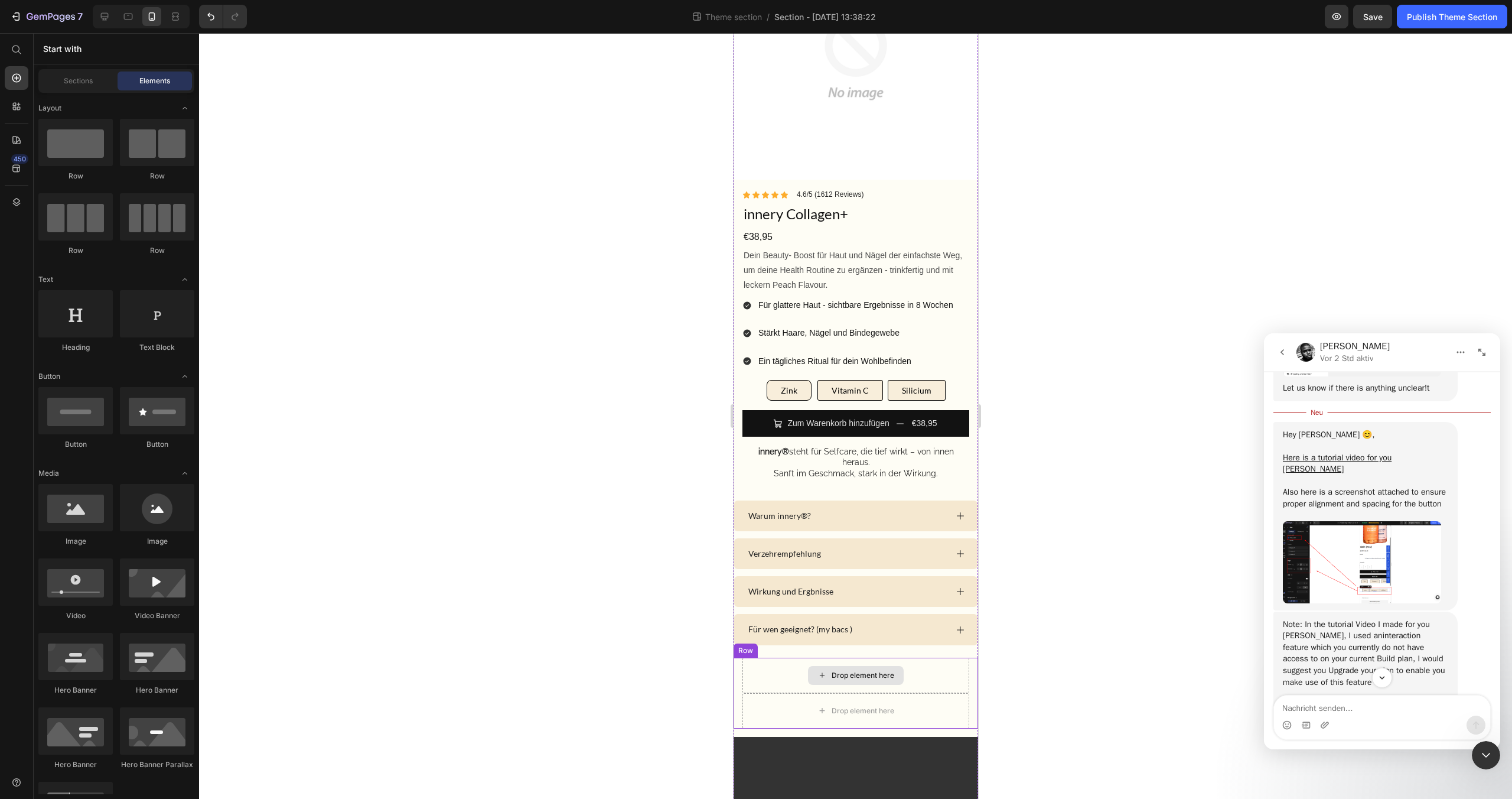 click on "Drop element here" at bounding box center [855, 675] 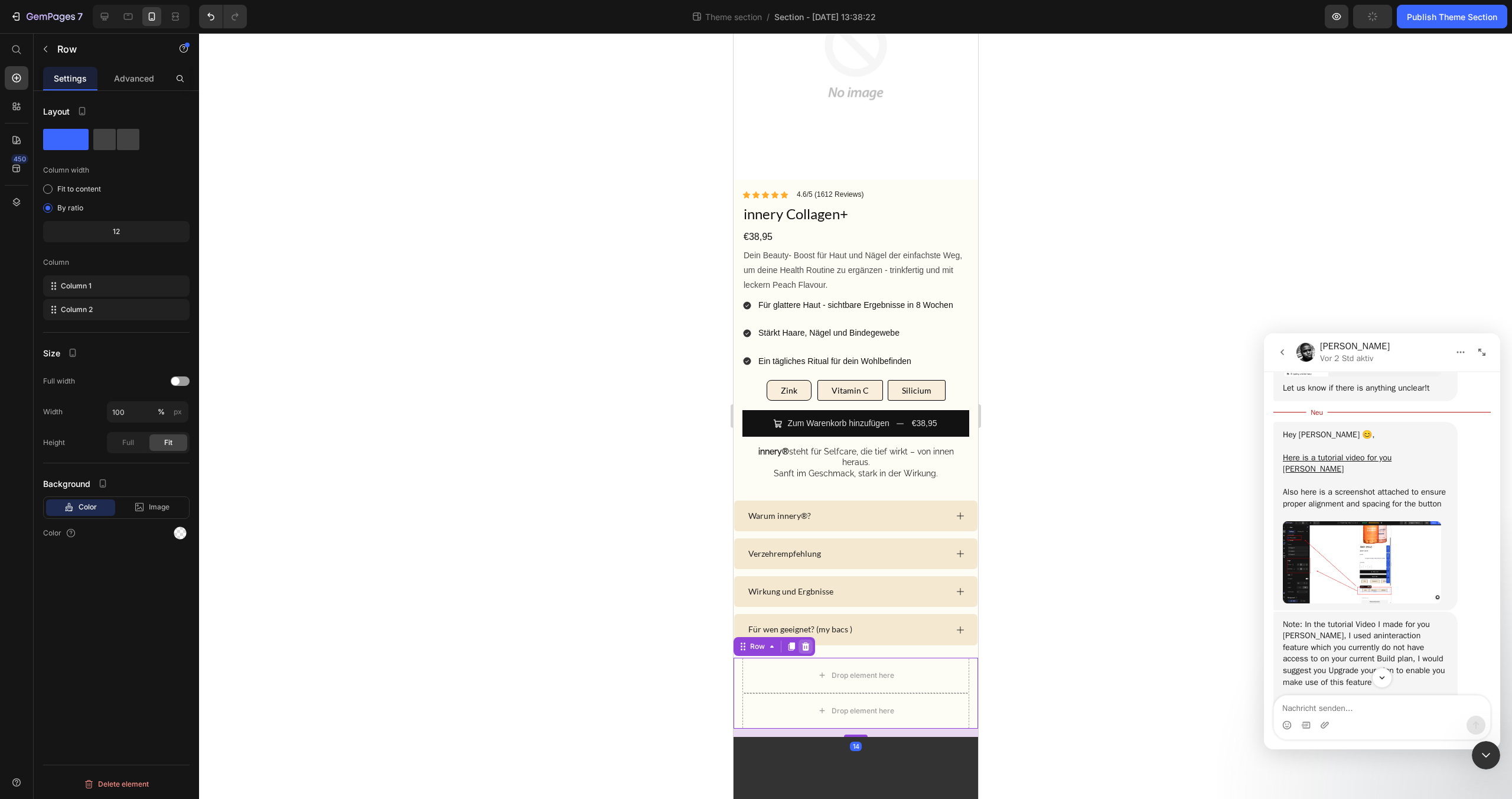 click 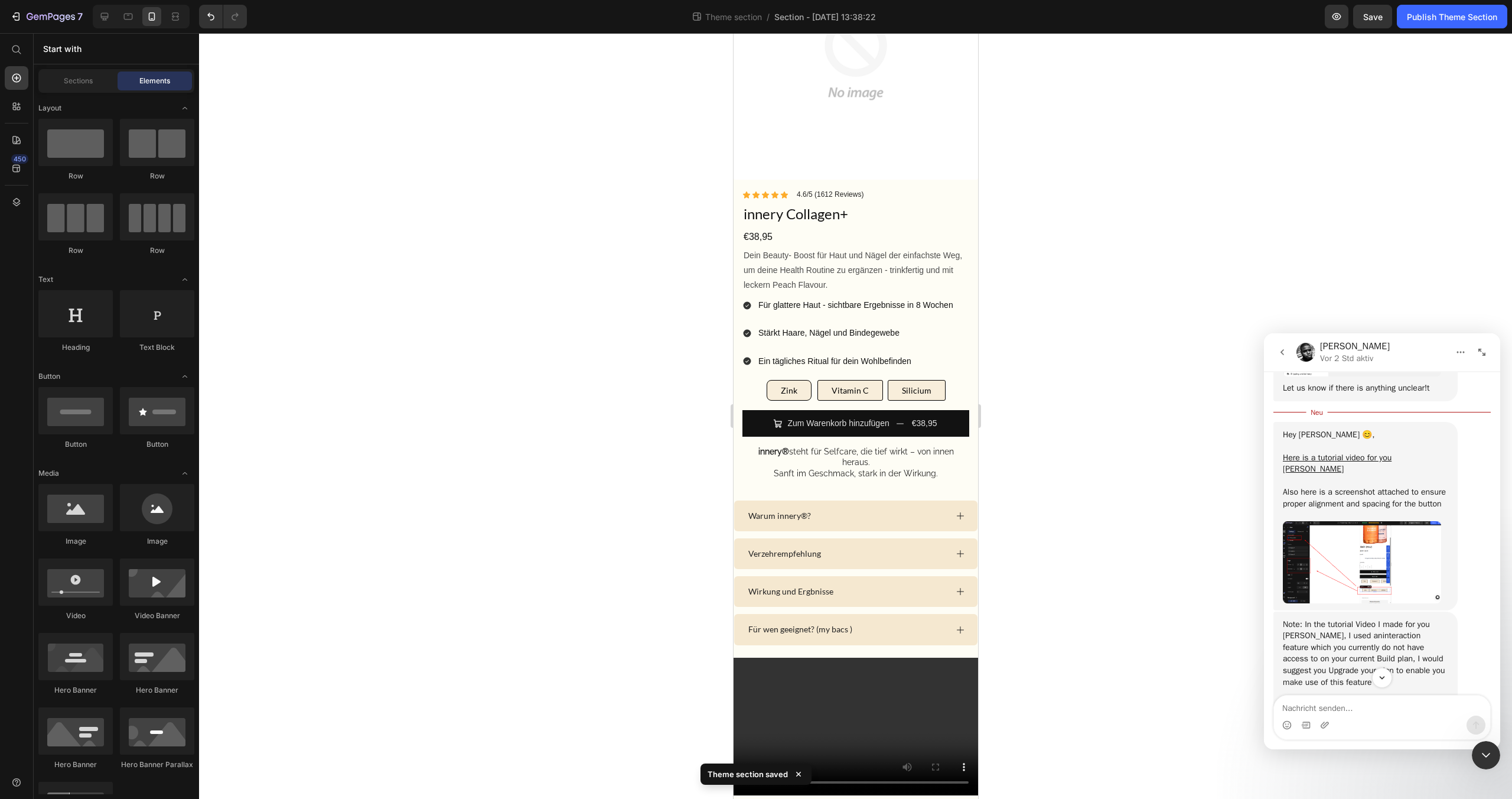 drag, startPoint x: 1105, startPoint y: 711, endPoint x: 1074, endPoint y: 704, distance: 31.7805 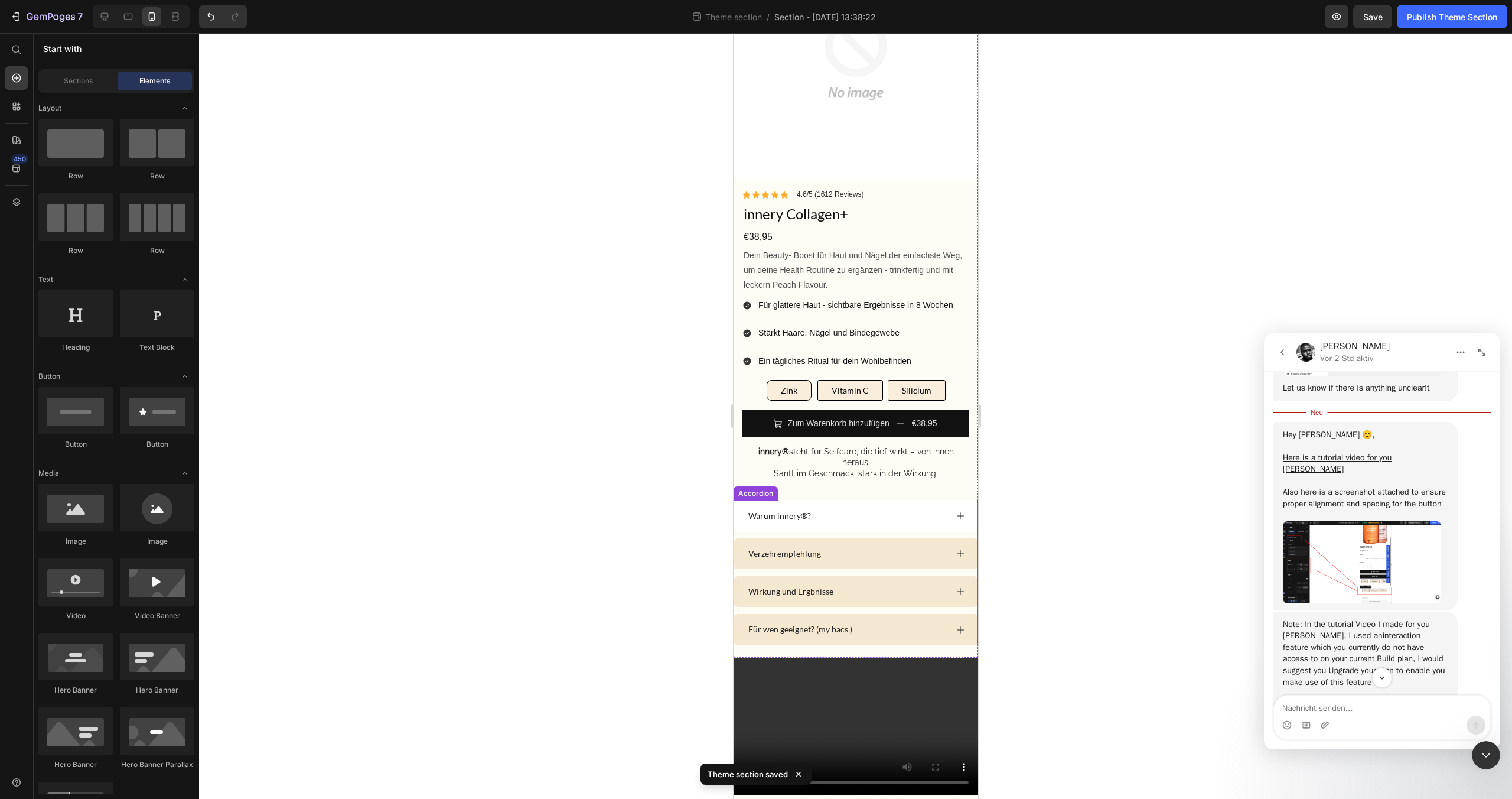 click on "Warum innery®?" at bounding box center [846, 516] 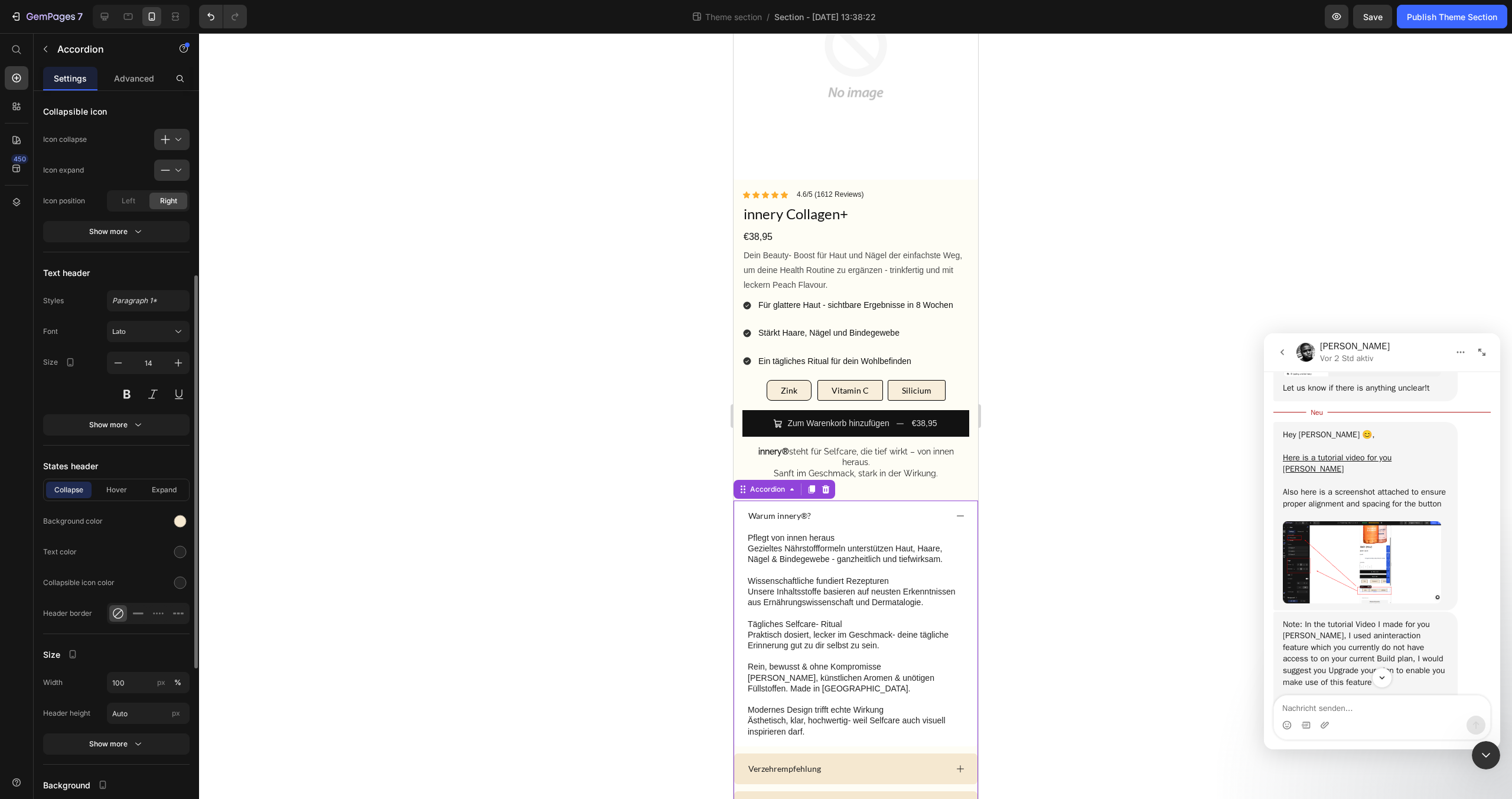 scroll, scrollTop: 400, scrollLeft: 0, axis: vertical 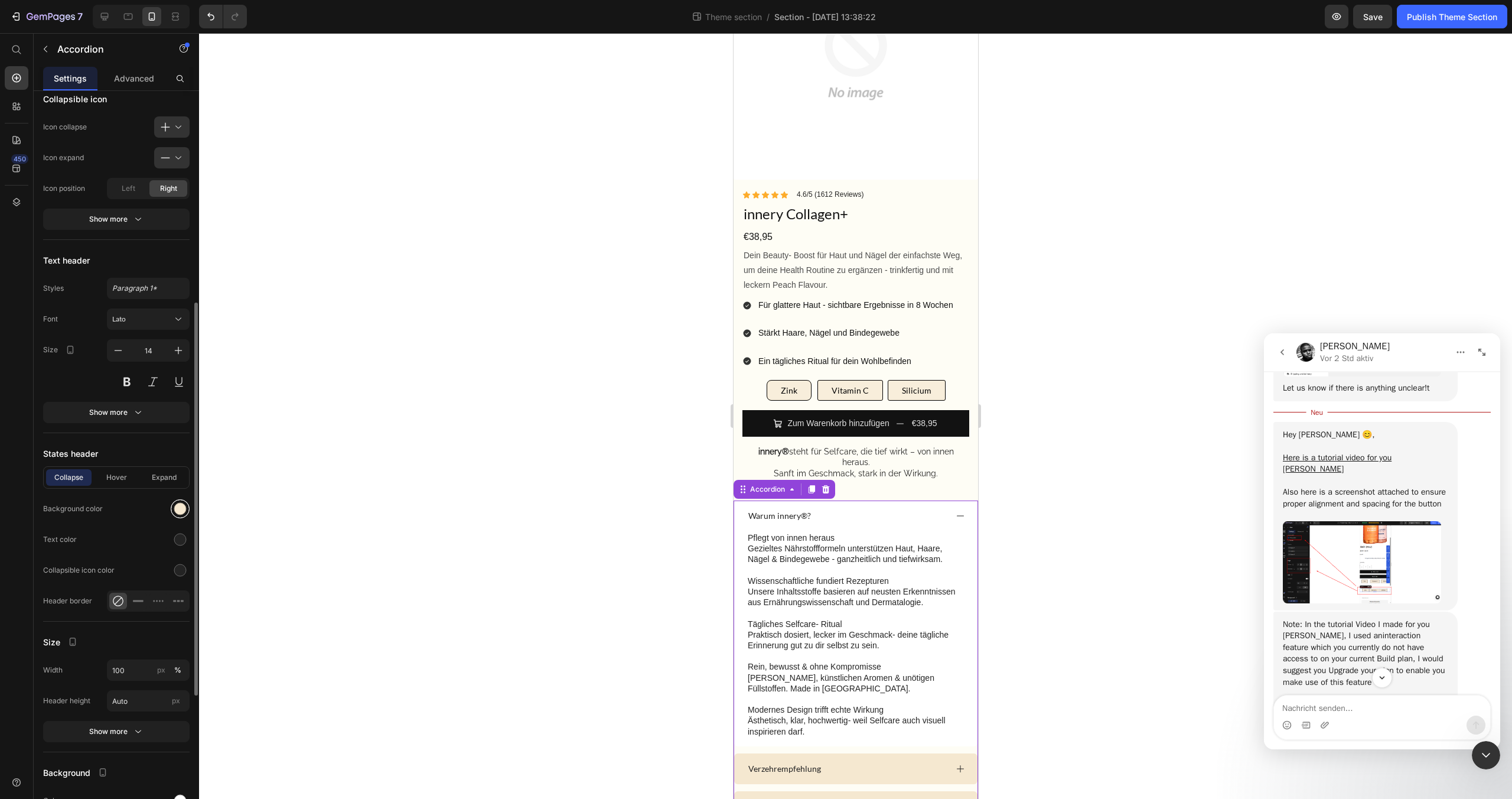 click at bounding box center [180, 509] 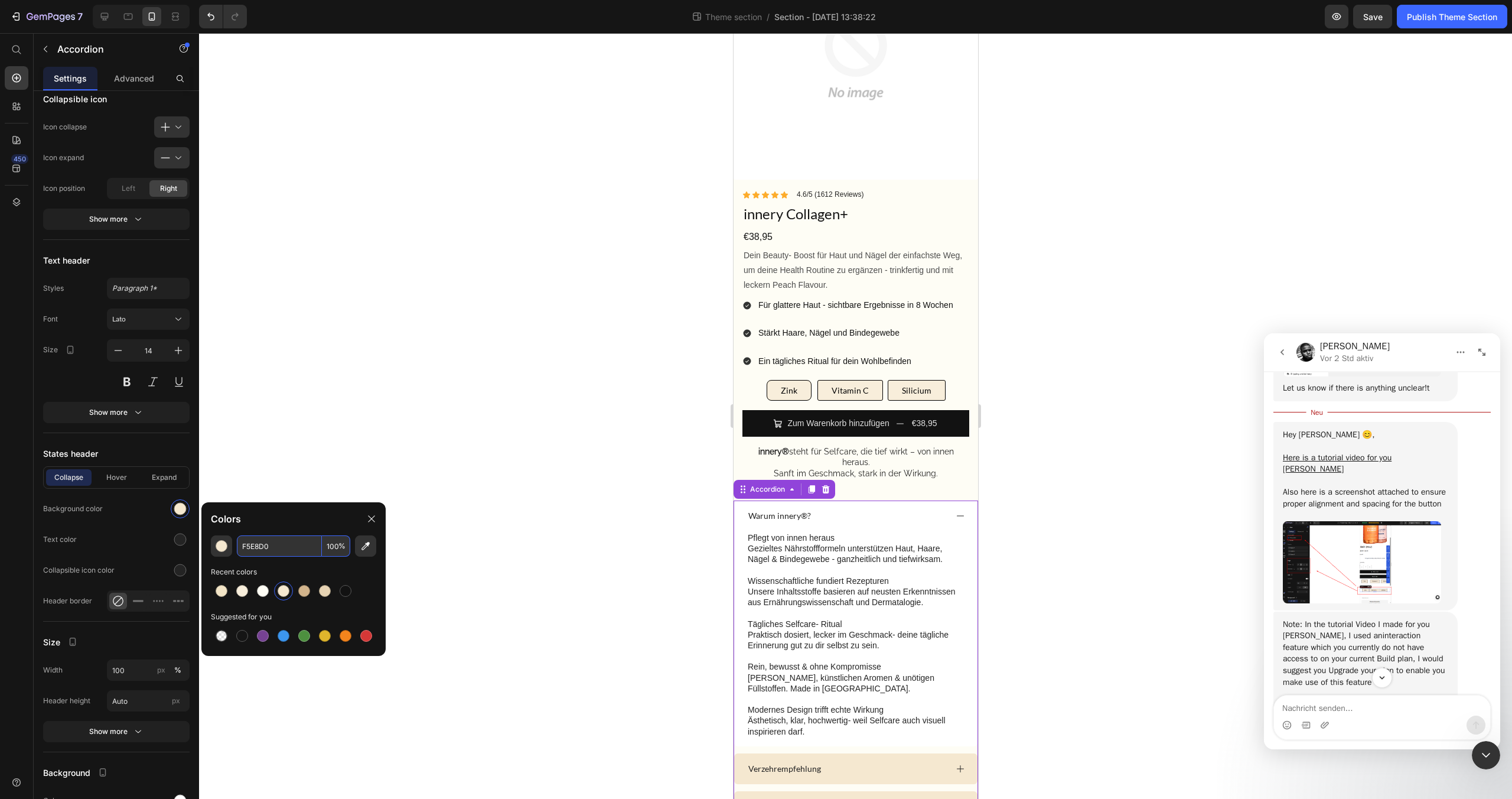 drag, startPoint x: 286, startPoint y: 550, endPoint x: 272, endPoint y: 550, distance: 14 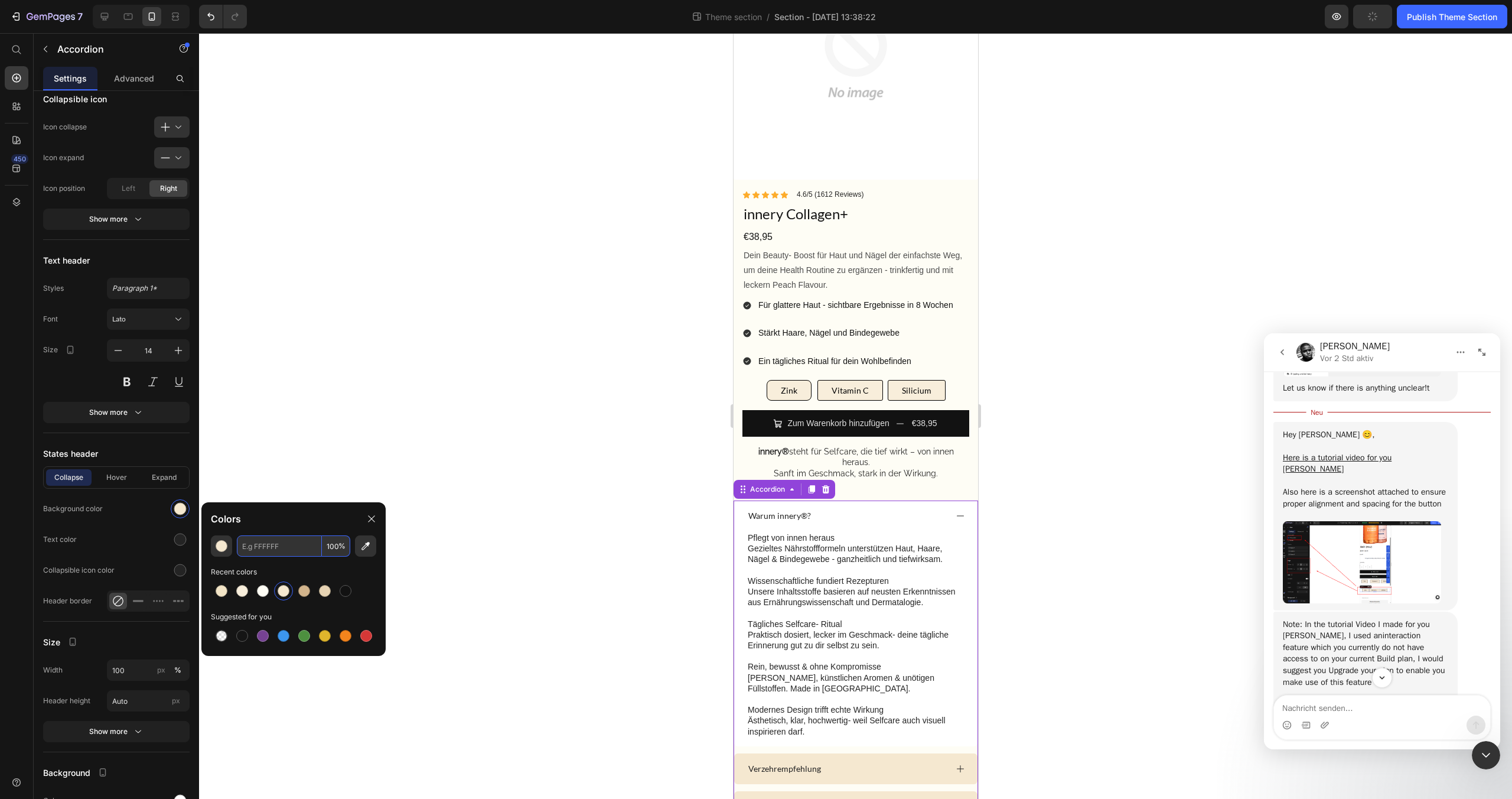 paste on "#F8EEDB" 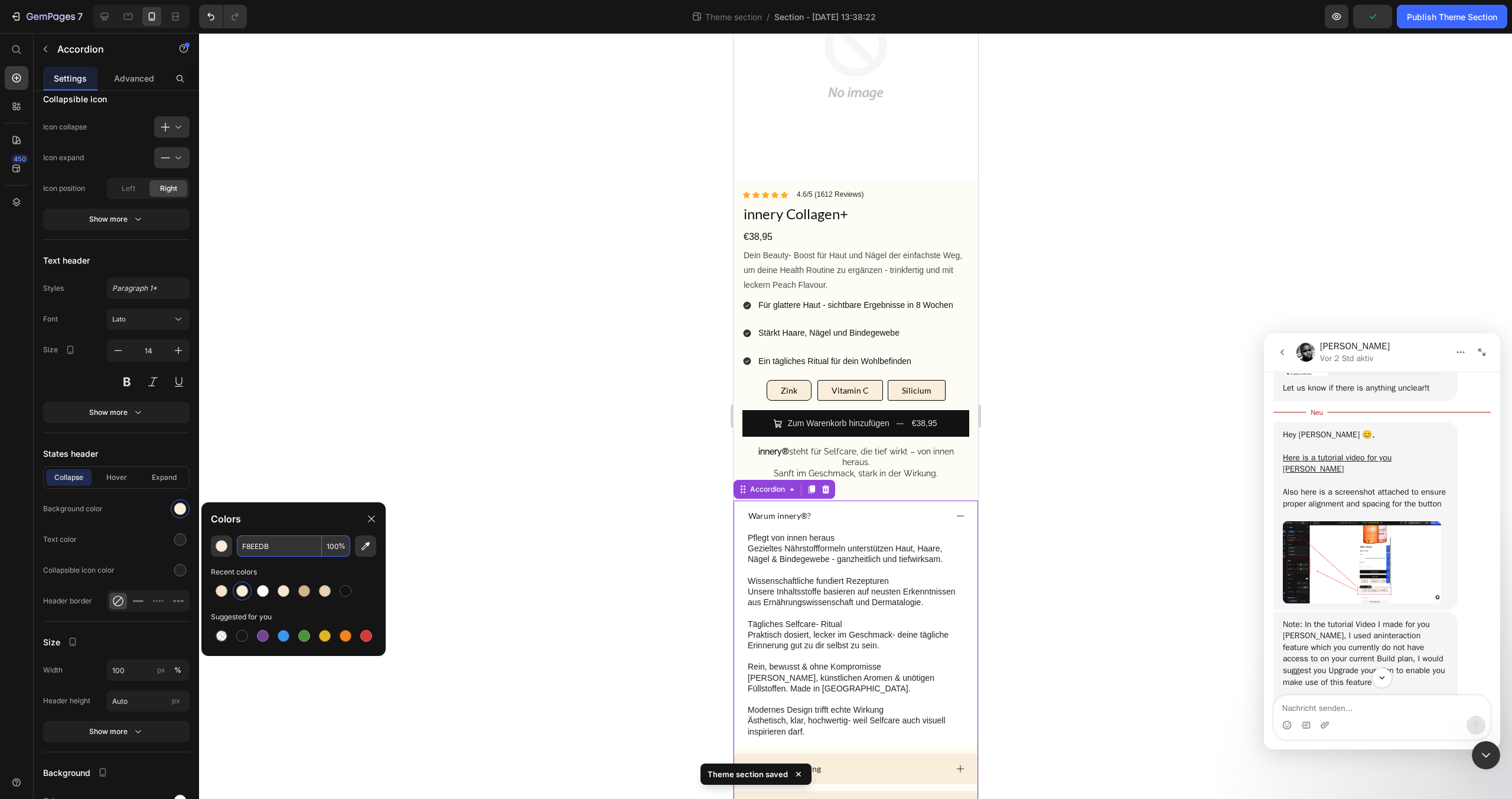 type on "F8EEDB" 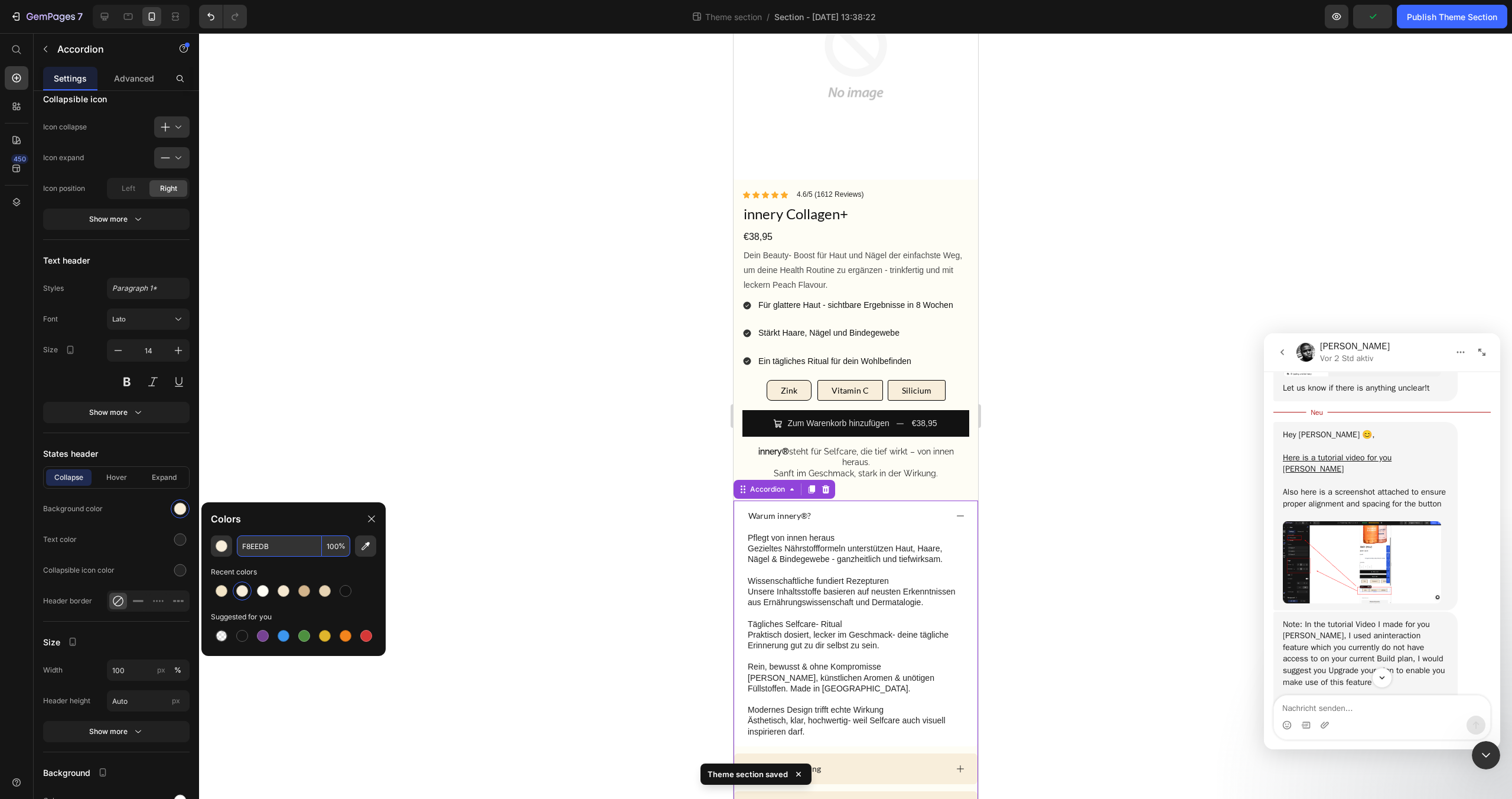 click 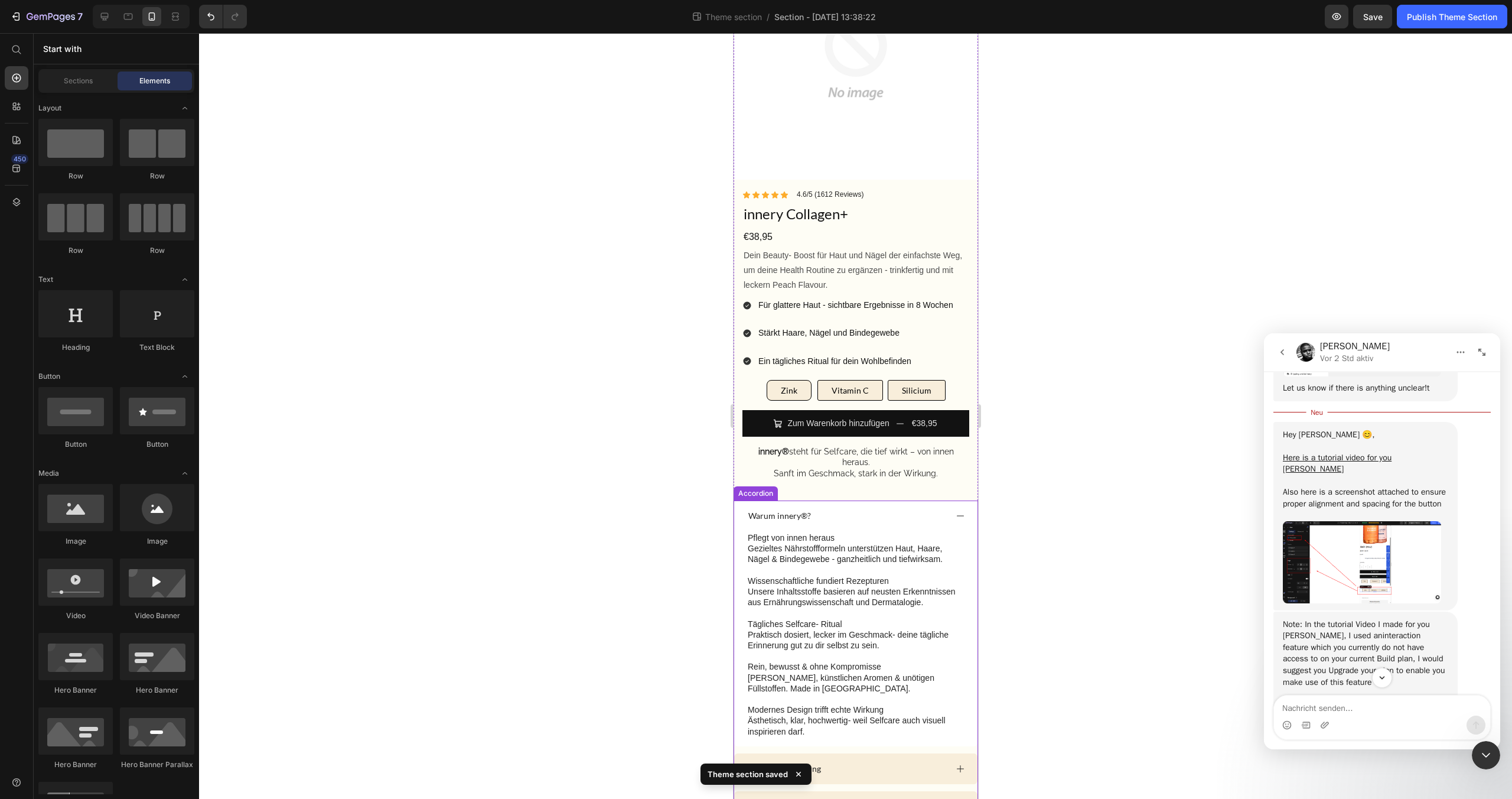 click 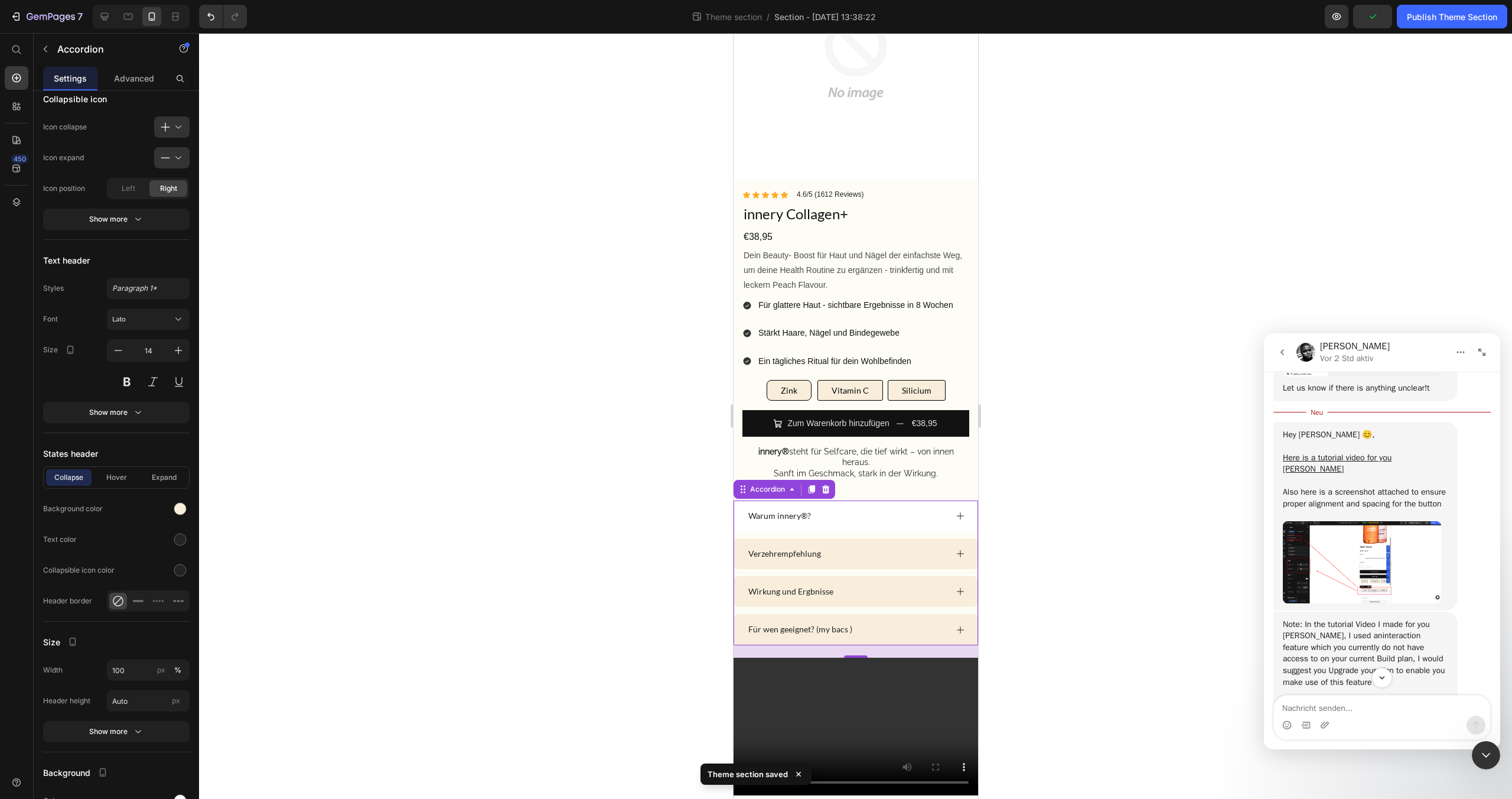 click on "Warum innery®?" at bounding box center [846, 516] 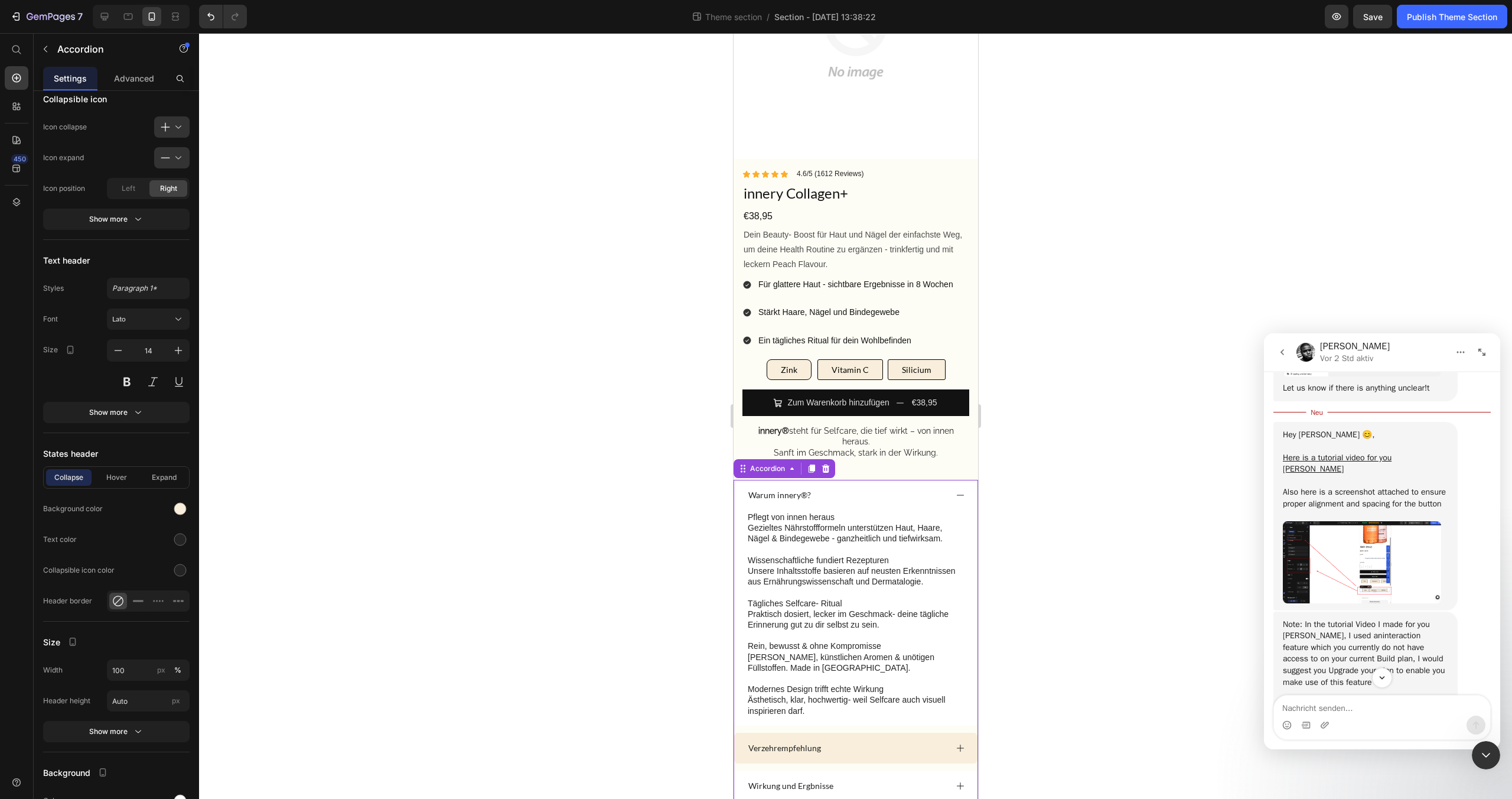 scroll, scrollTop: 0, scrollLeft: 0, axis: both 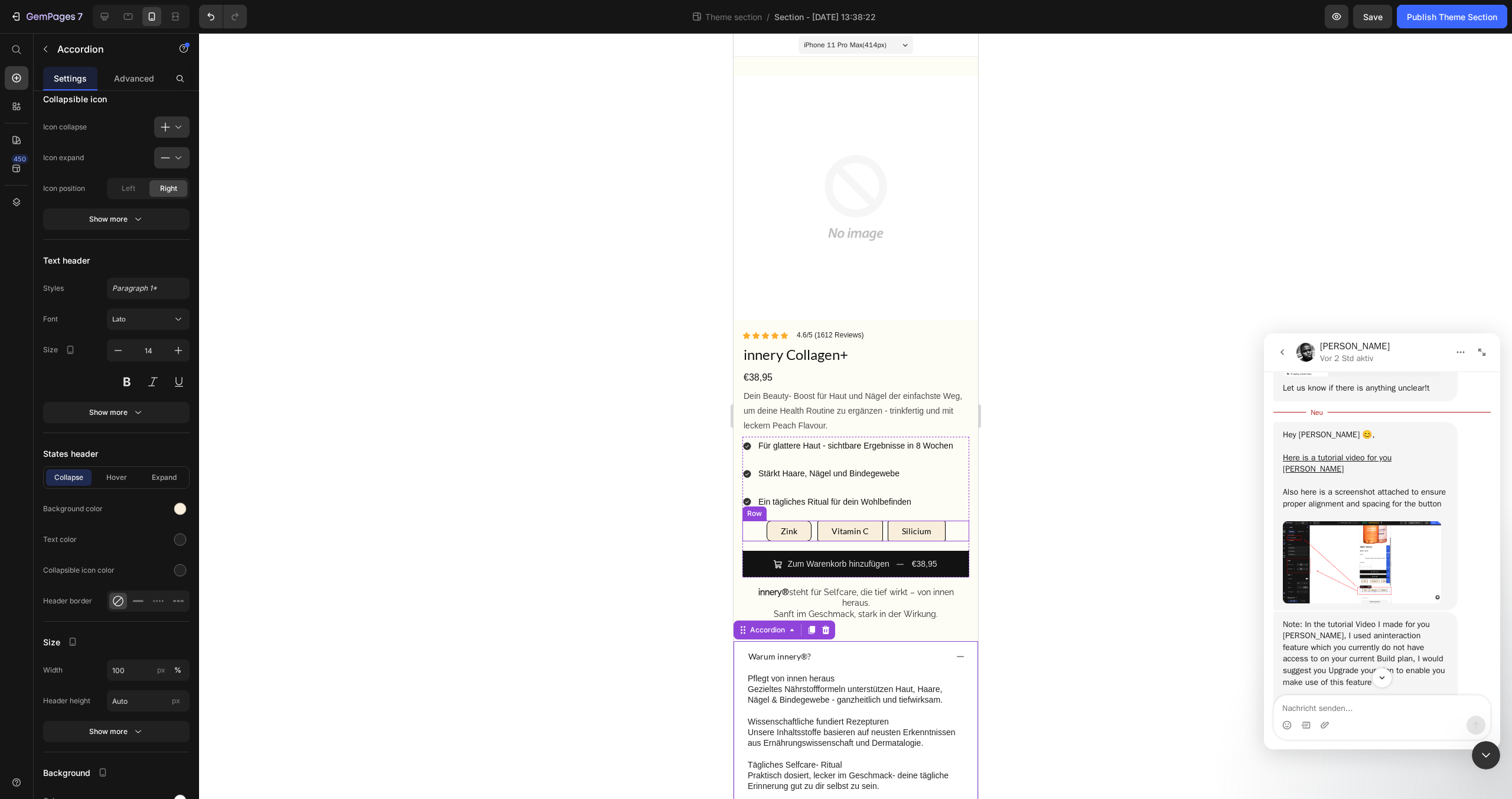 click at bounding box center [1362, 562] 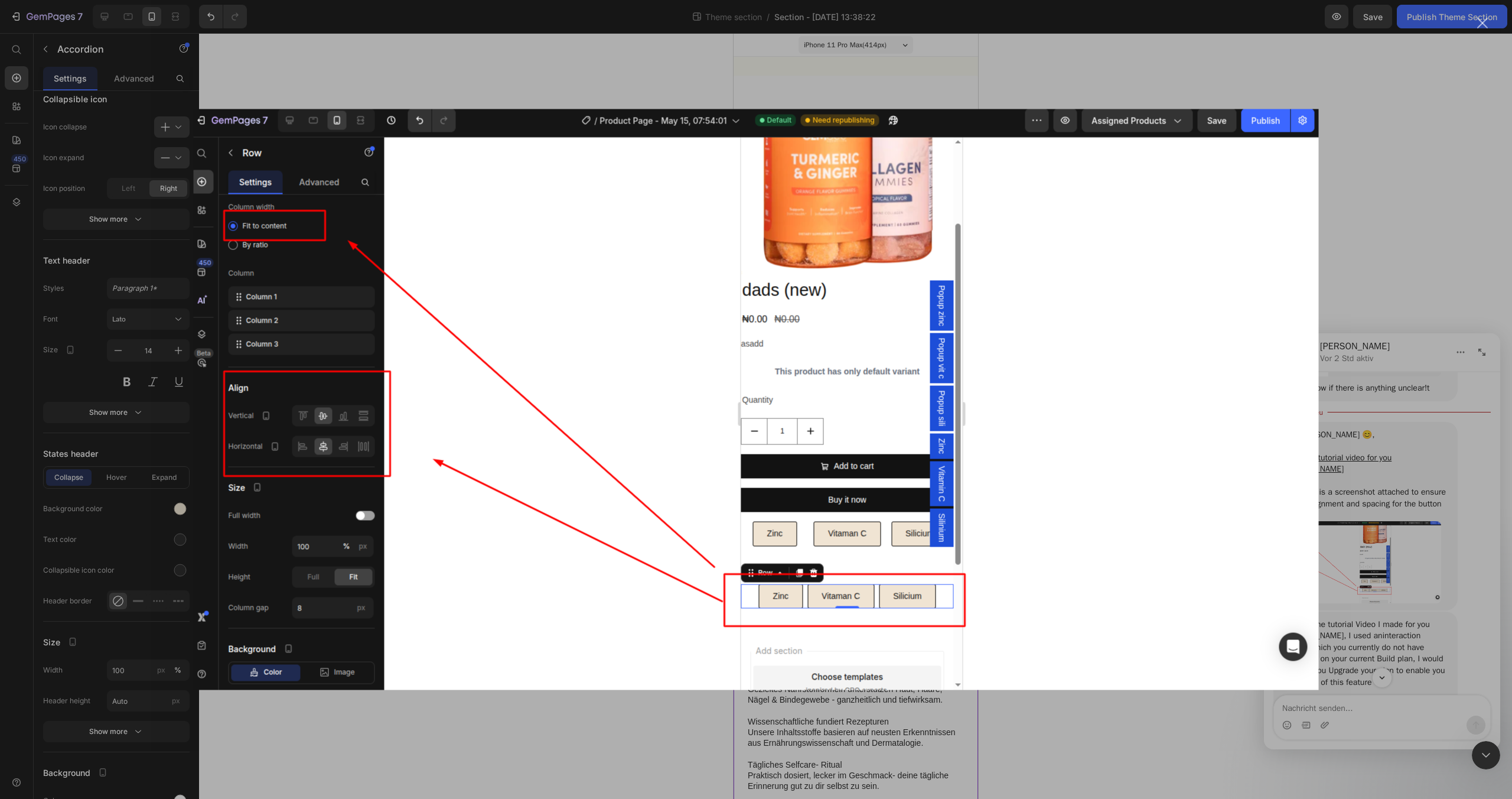 scroll, scrollTop: 0, scrollLeft: 0, axis: both 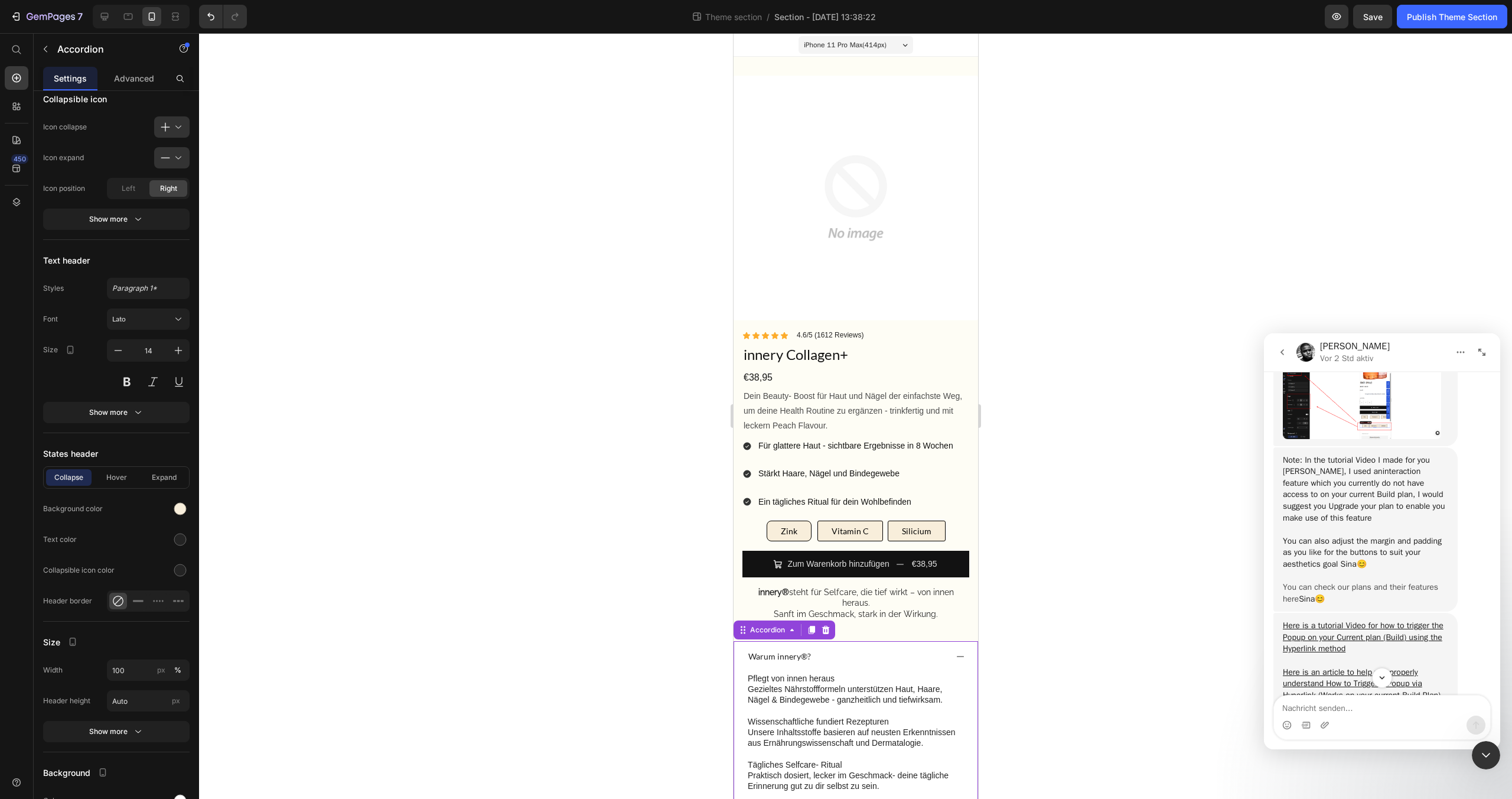 click on "You can check our plans and their features here" at bounding box center (1360, 593) 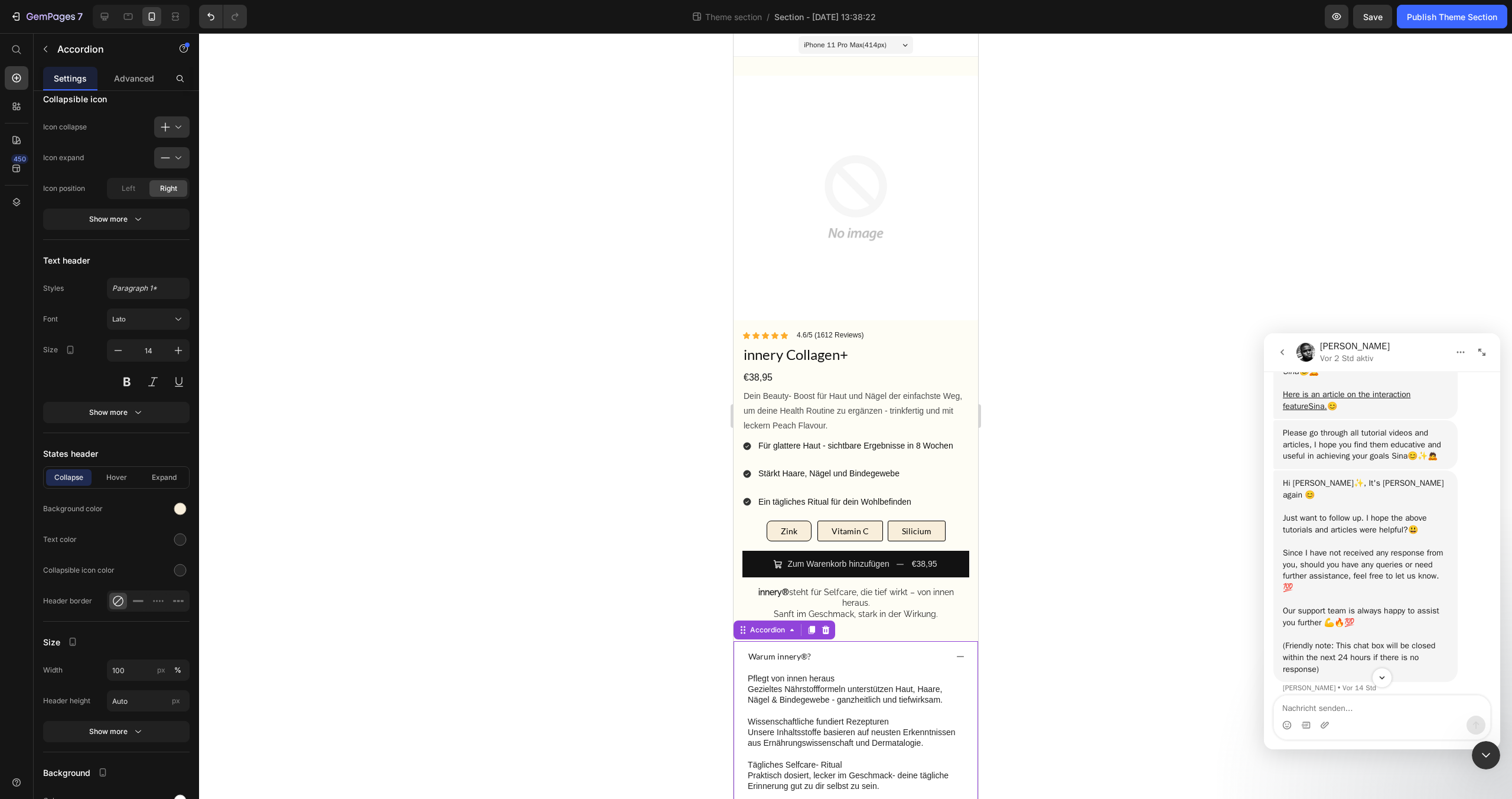 scroll, scrollTop: 2072, scrollLeft: 0, axis: vertical 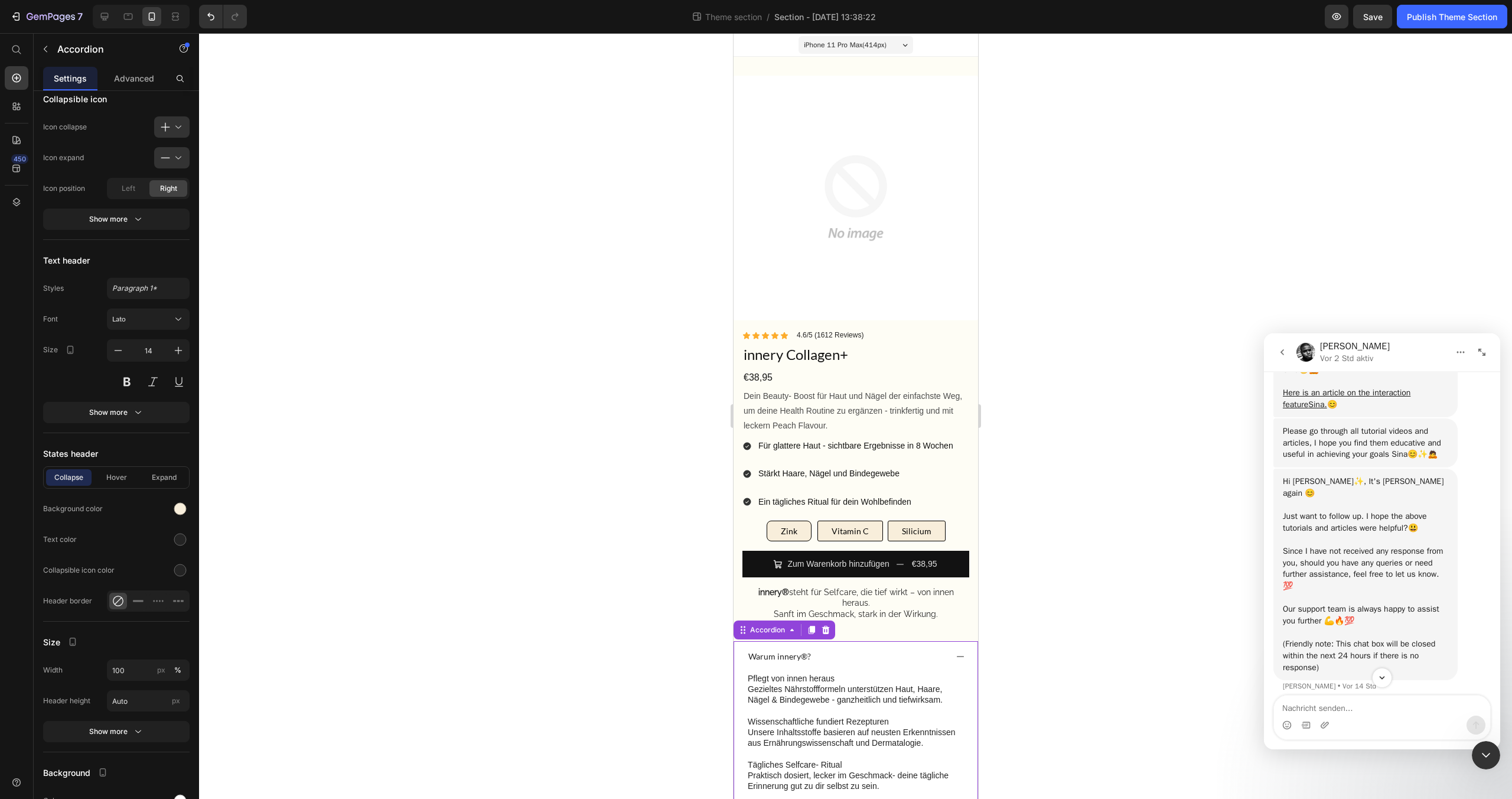 click 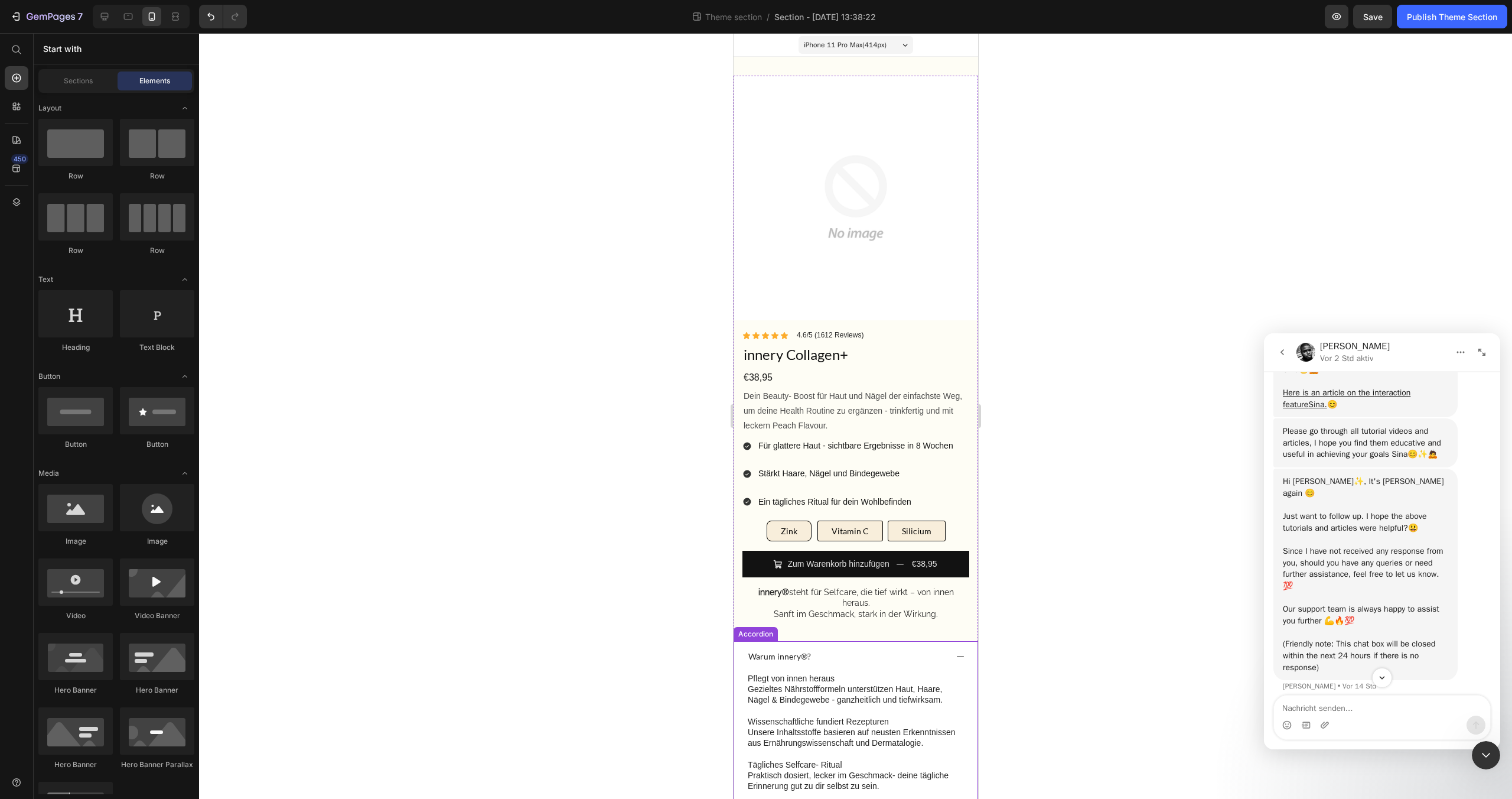 click 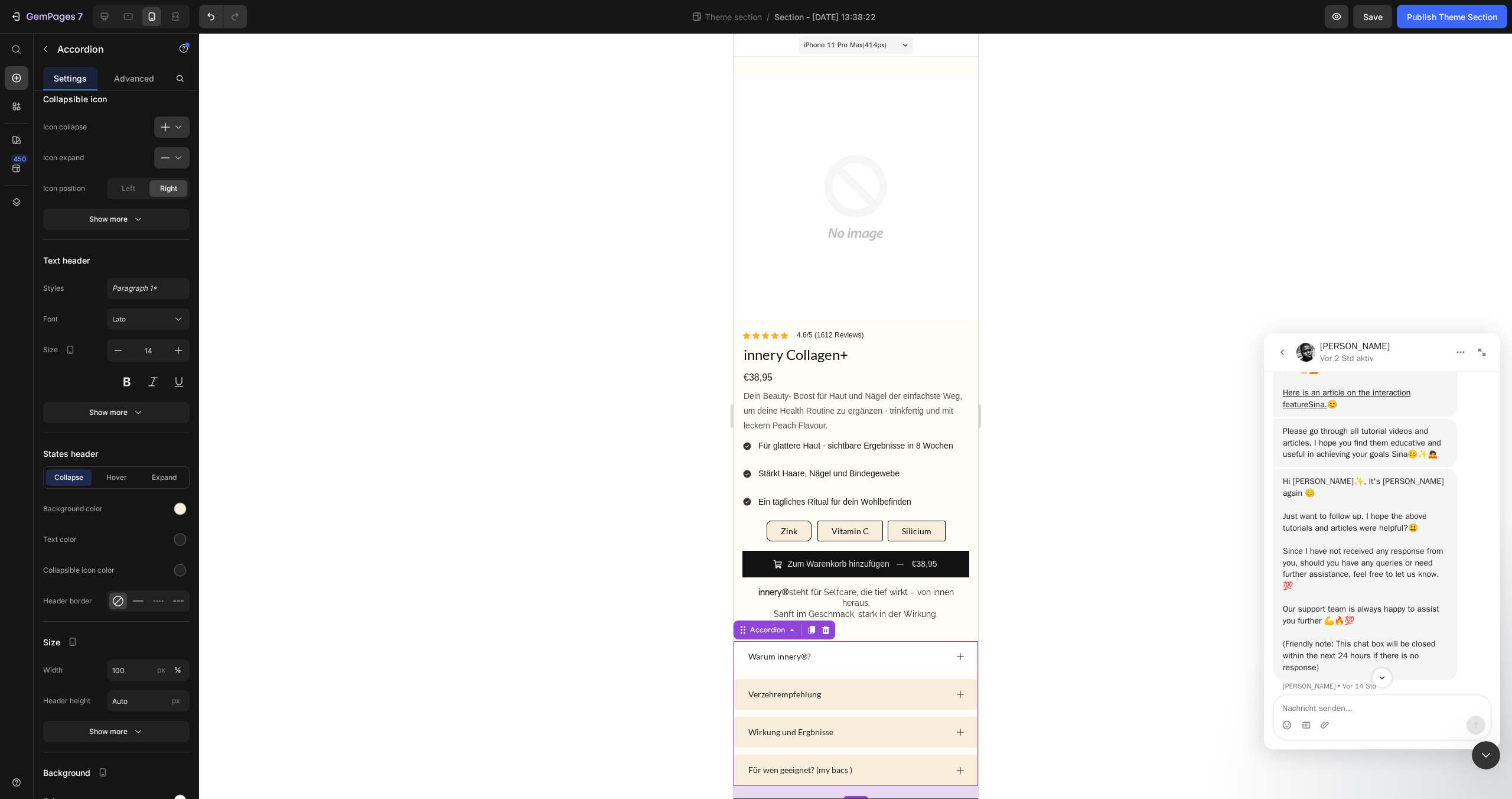 click on "Warum innery®?" at bounding box center [846, 657] 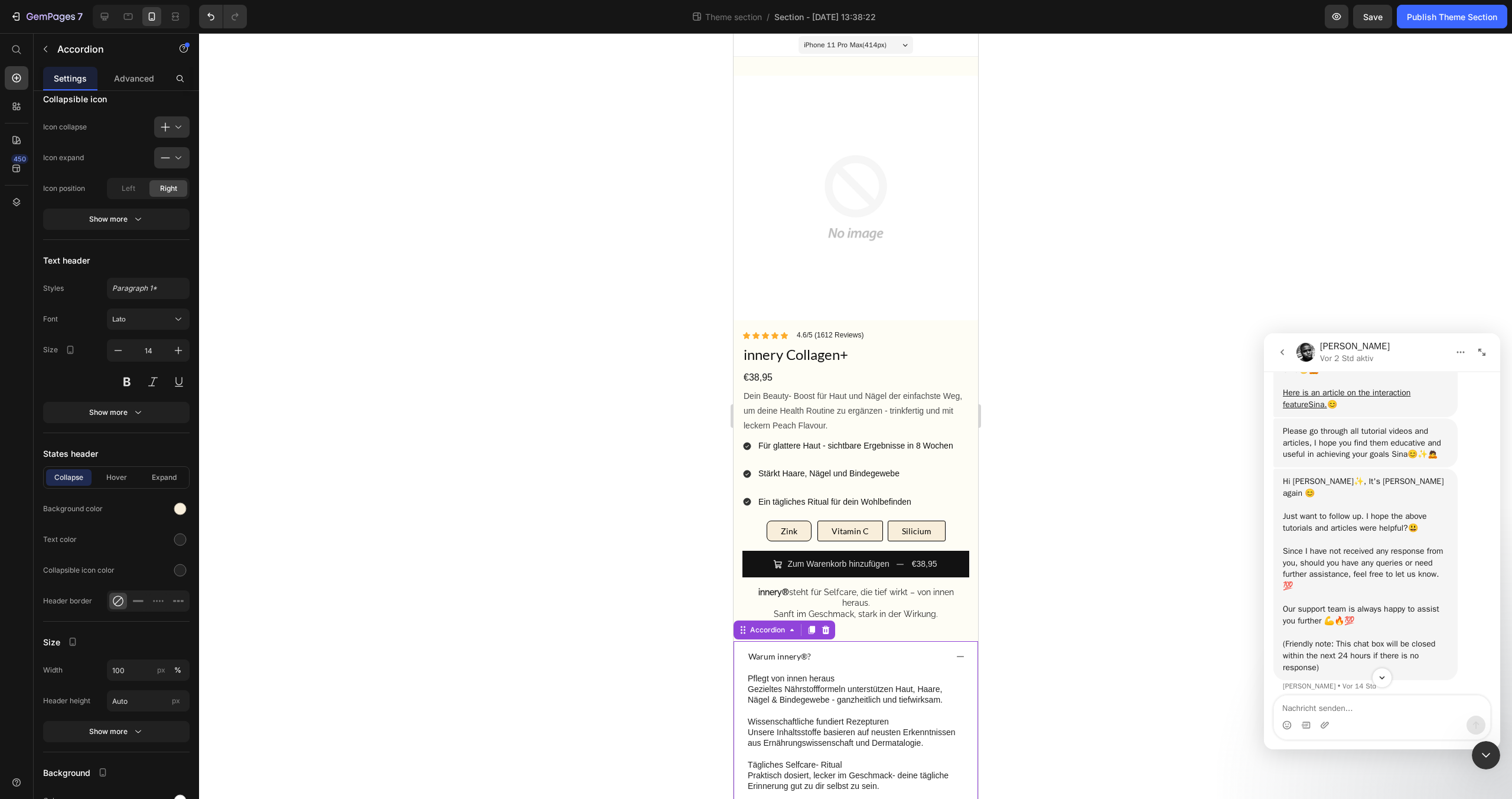 click 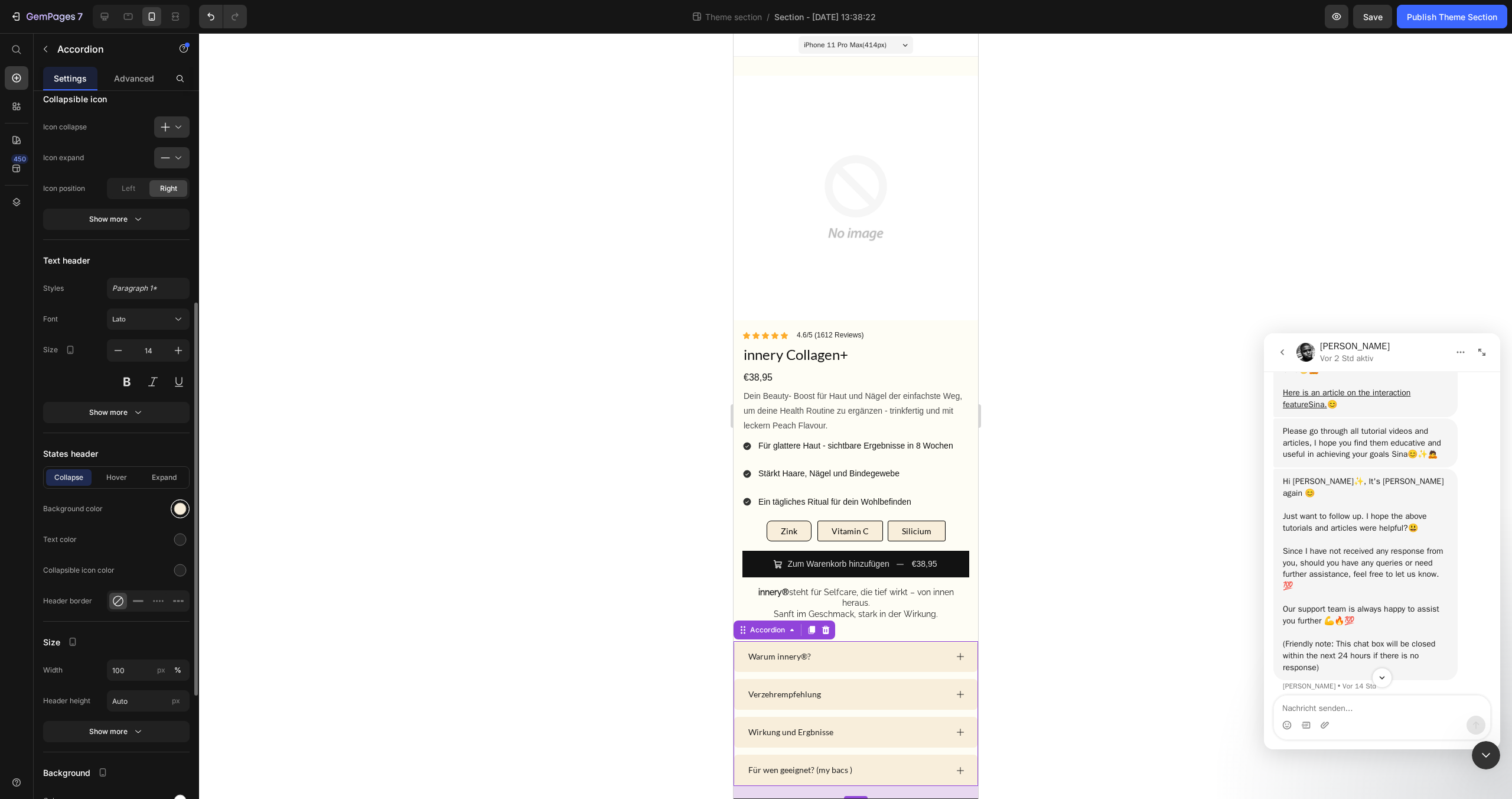 click at bounding box center (180, 509) 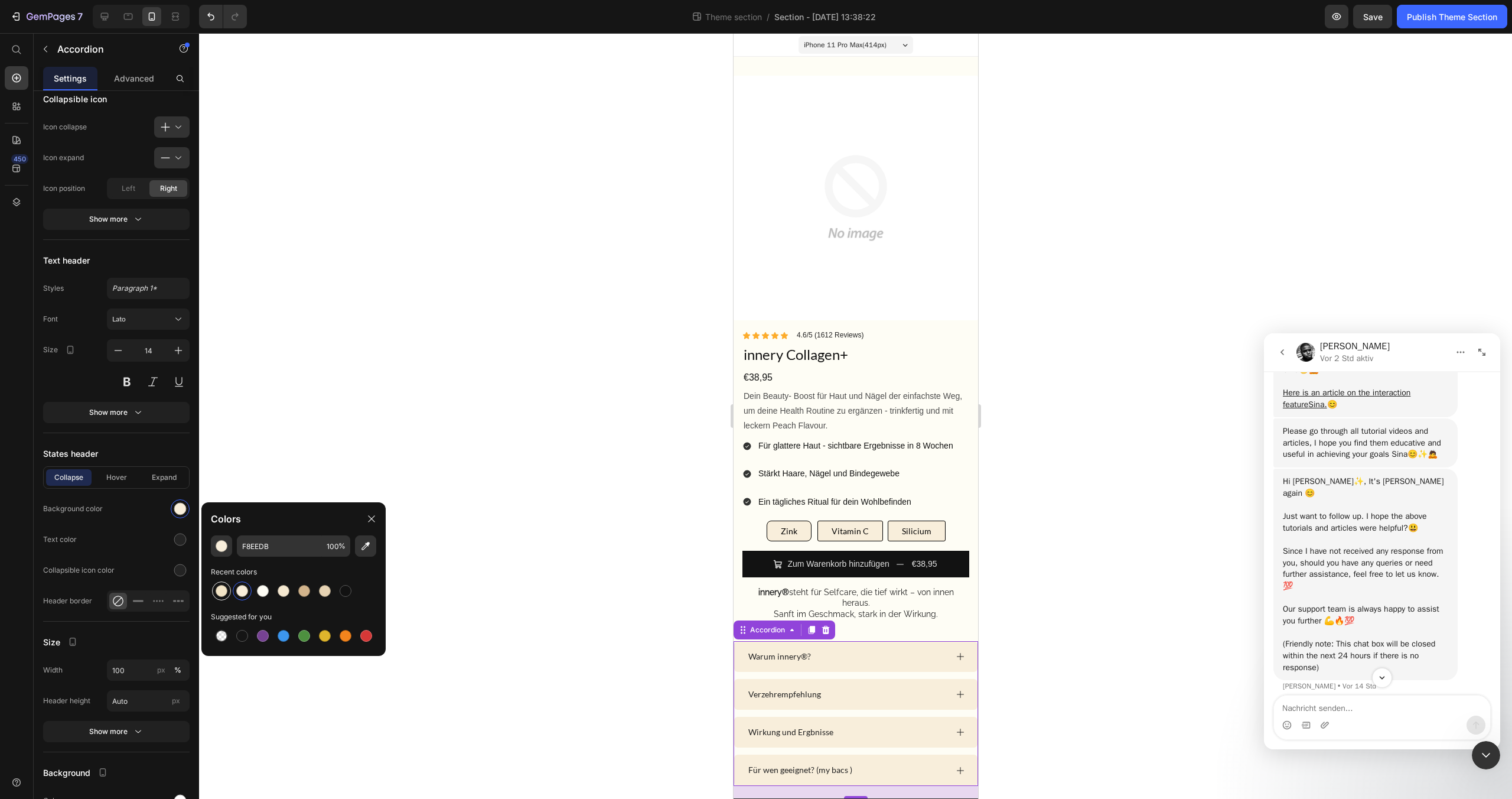 click at bounding box center (221, 591) 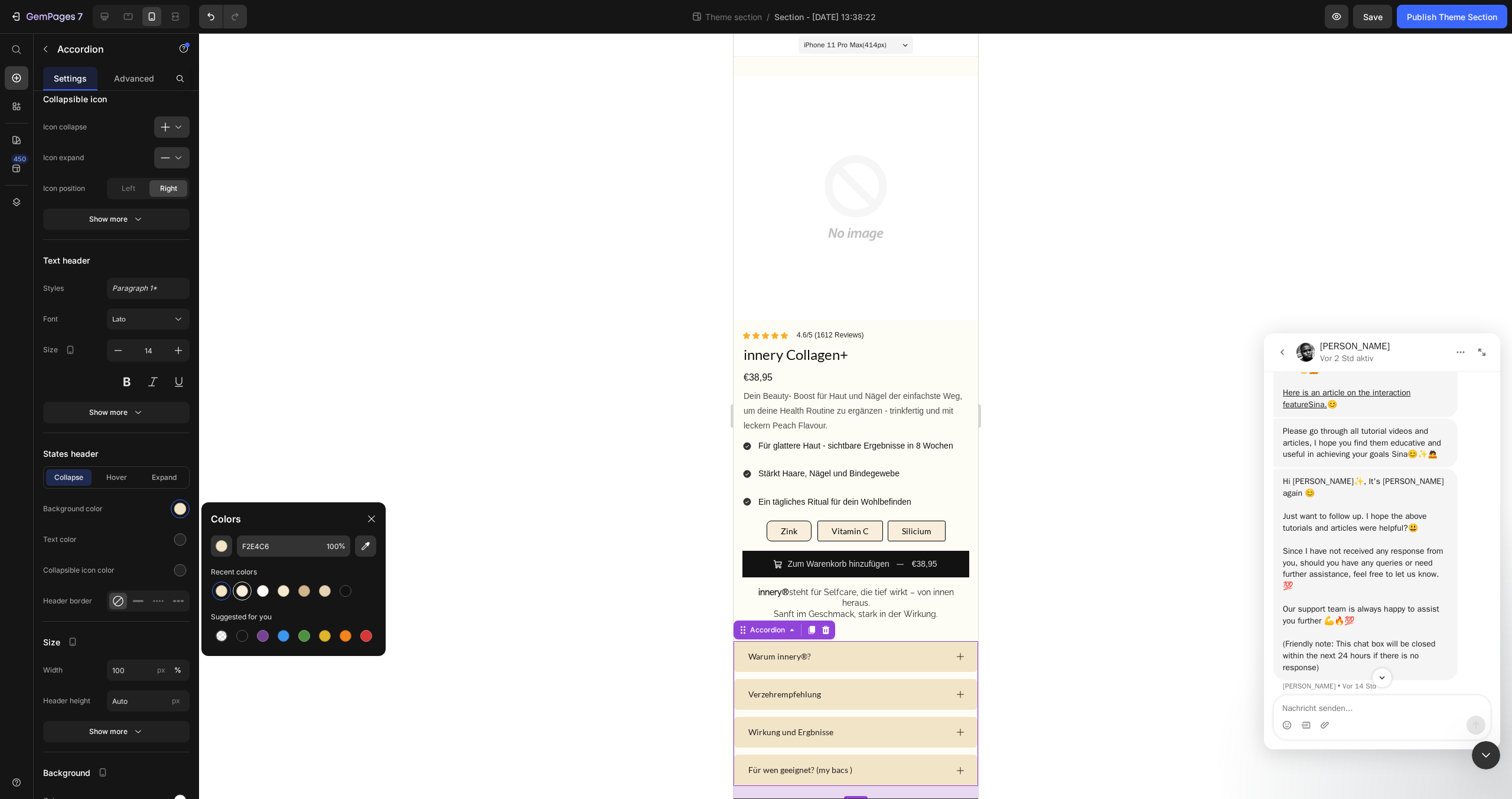 click at bounding box center [242, 591] 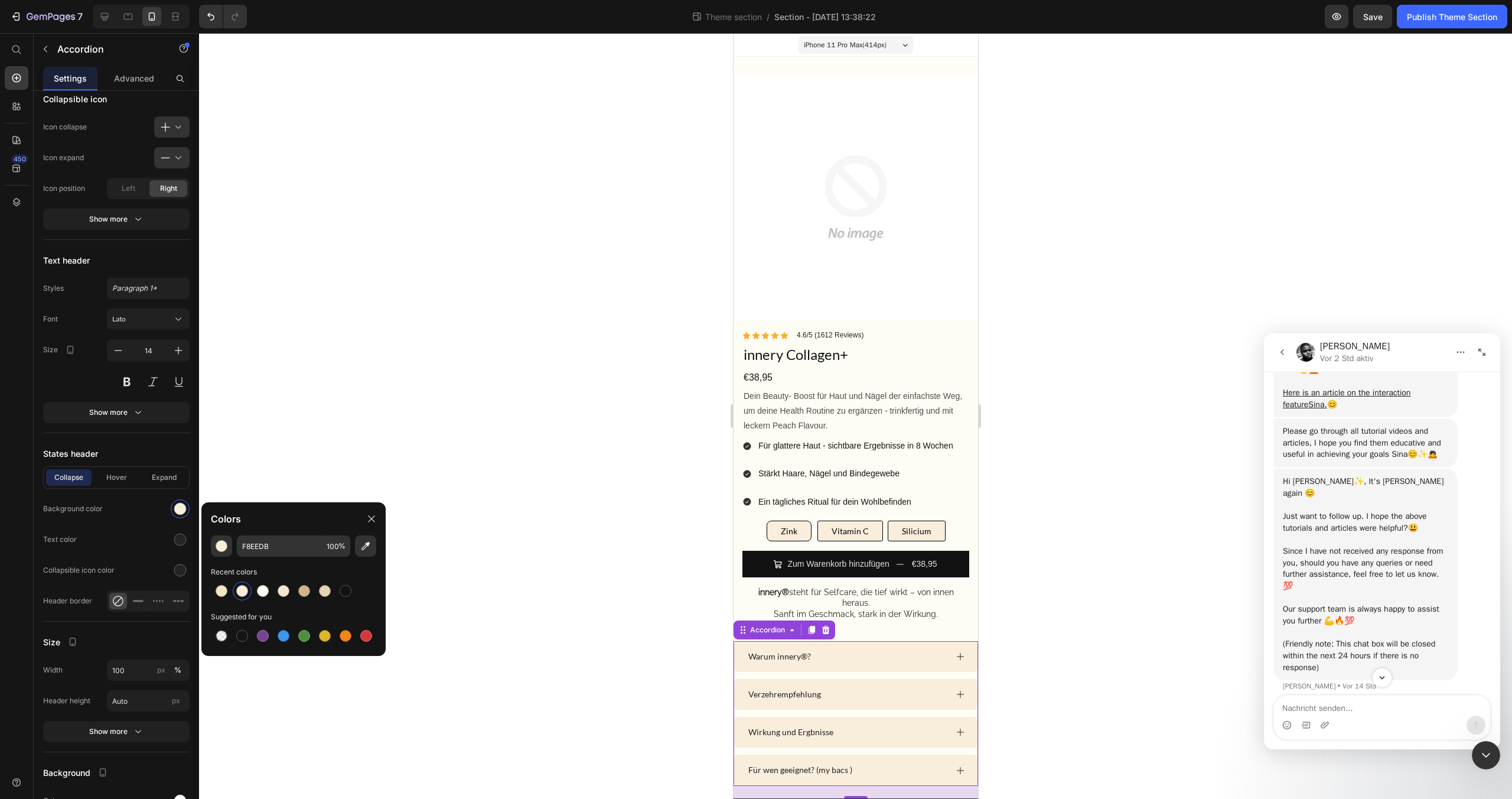 click 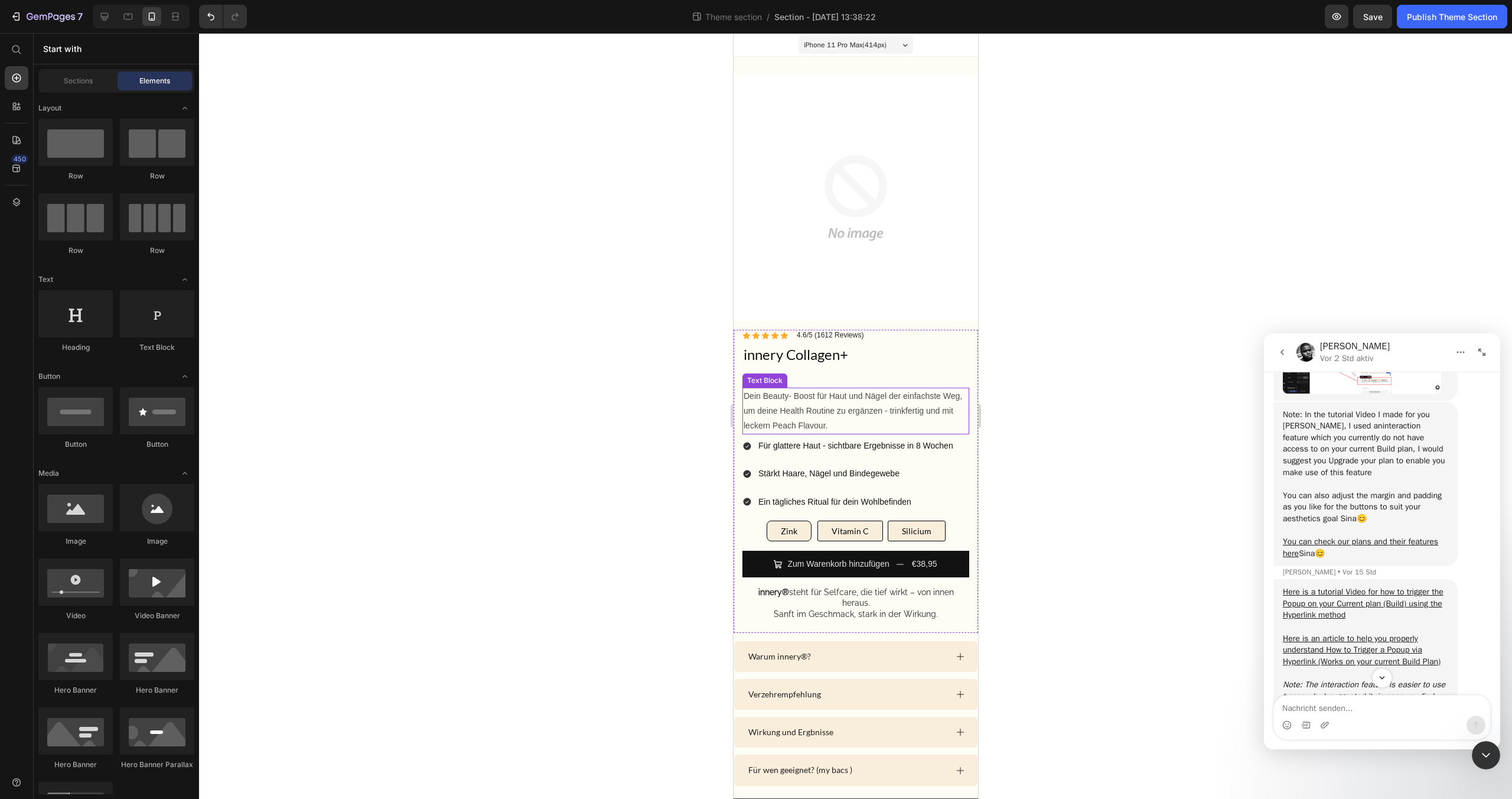 scroll, scrollTop: 1724, scrollLeft: 0, axis: vertical 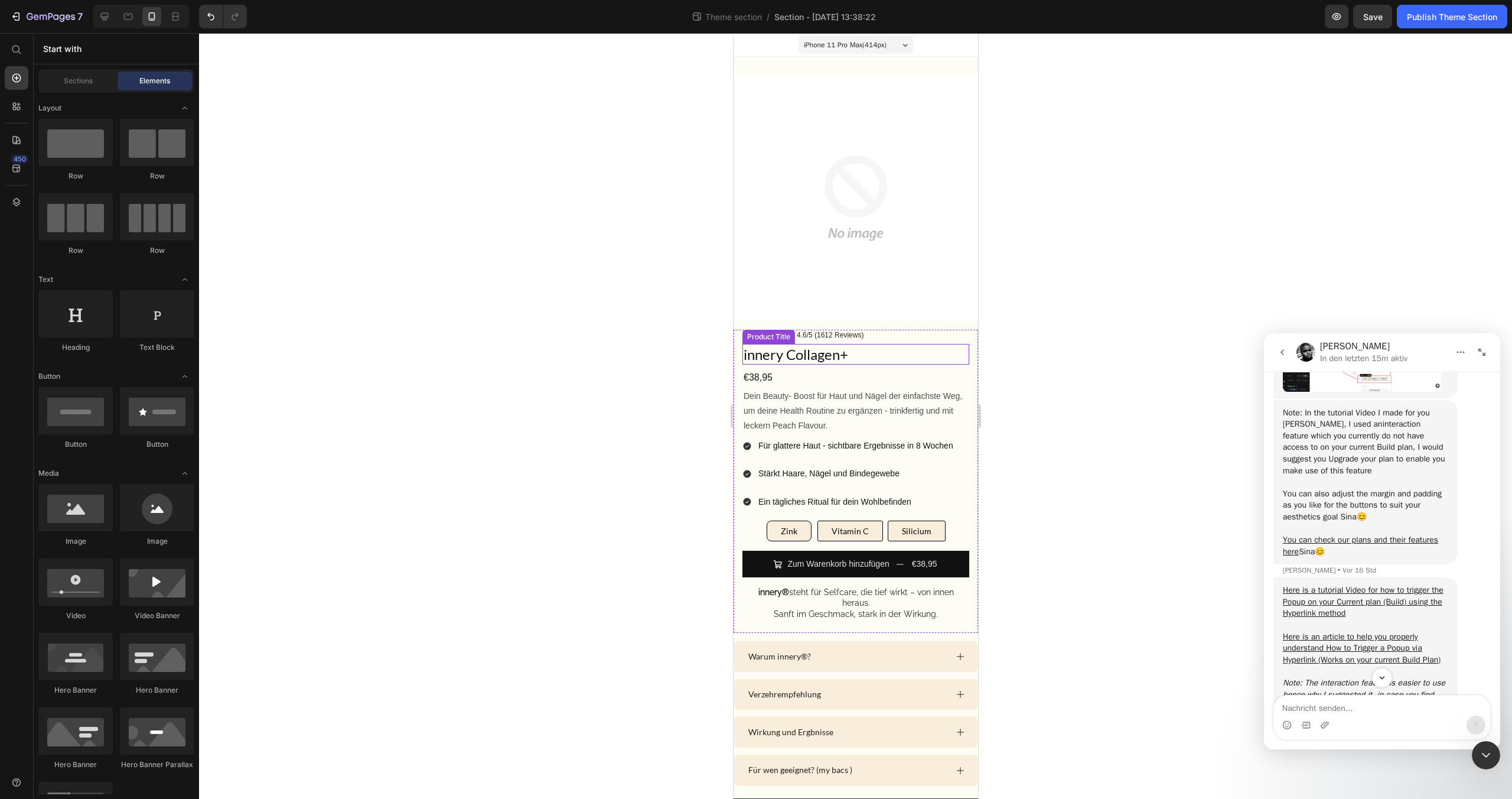 click on "innery Collagen+" at bounding box center (855, 354) 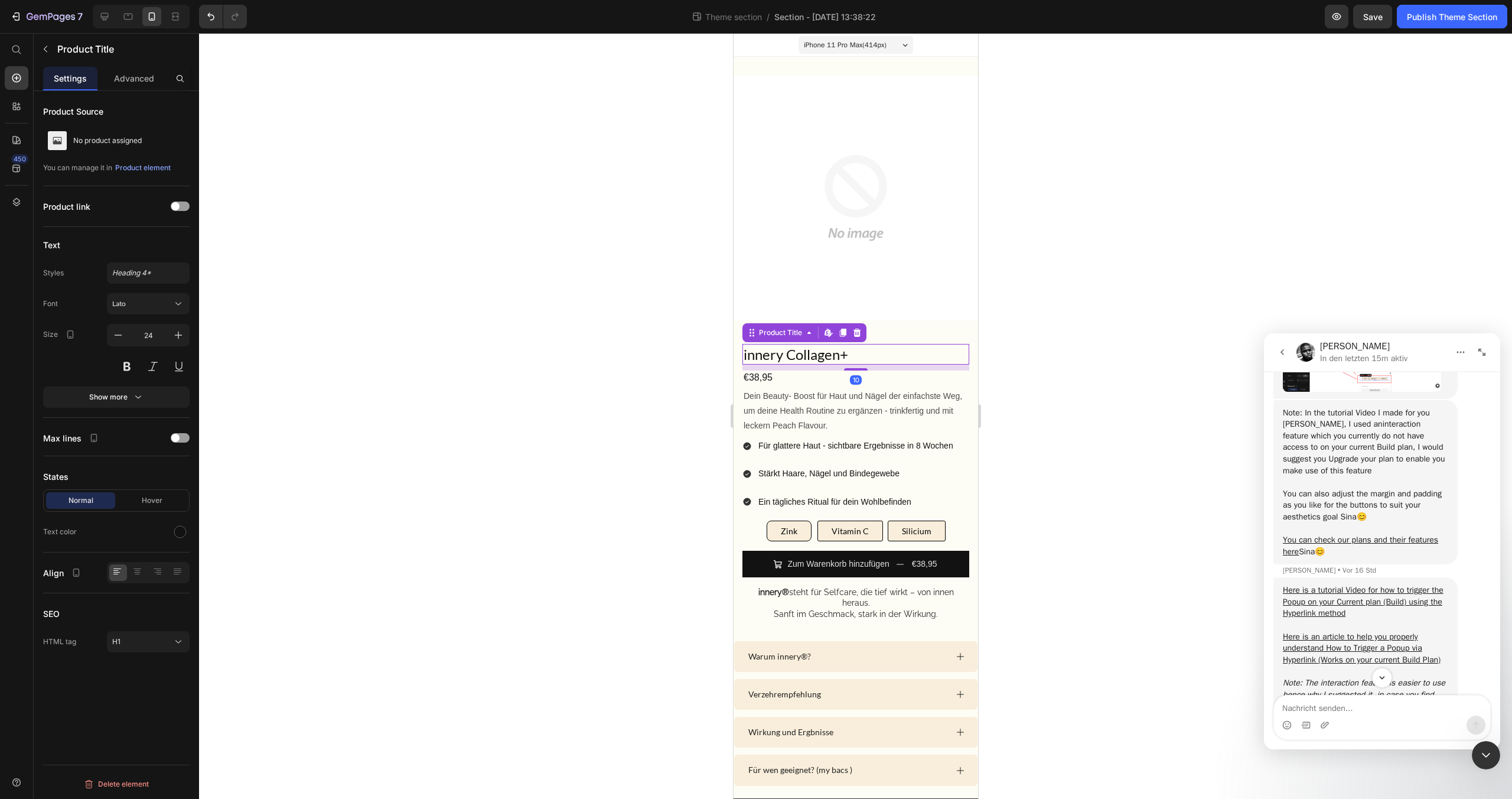scroll, scrollTop: 0, scrollLeft: 0, axis: both 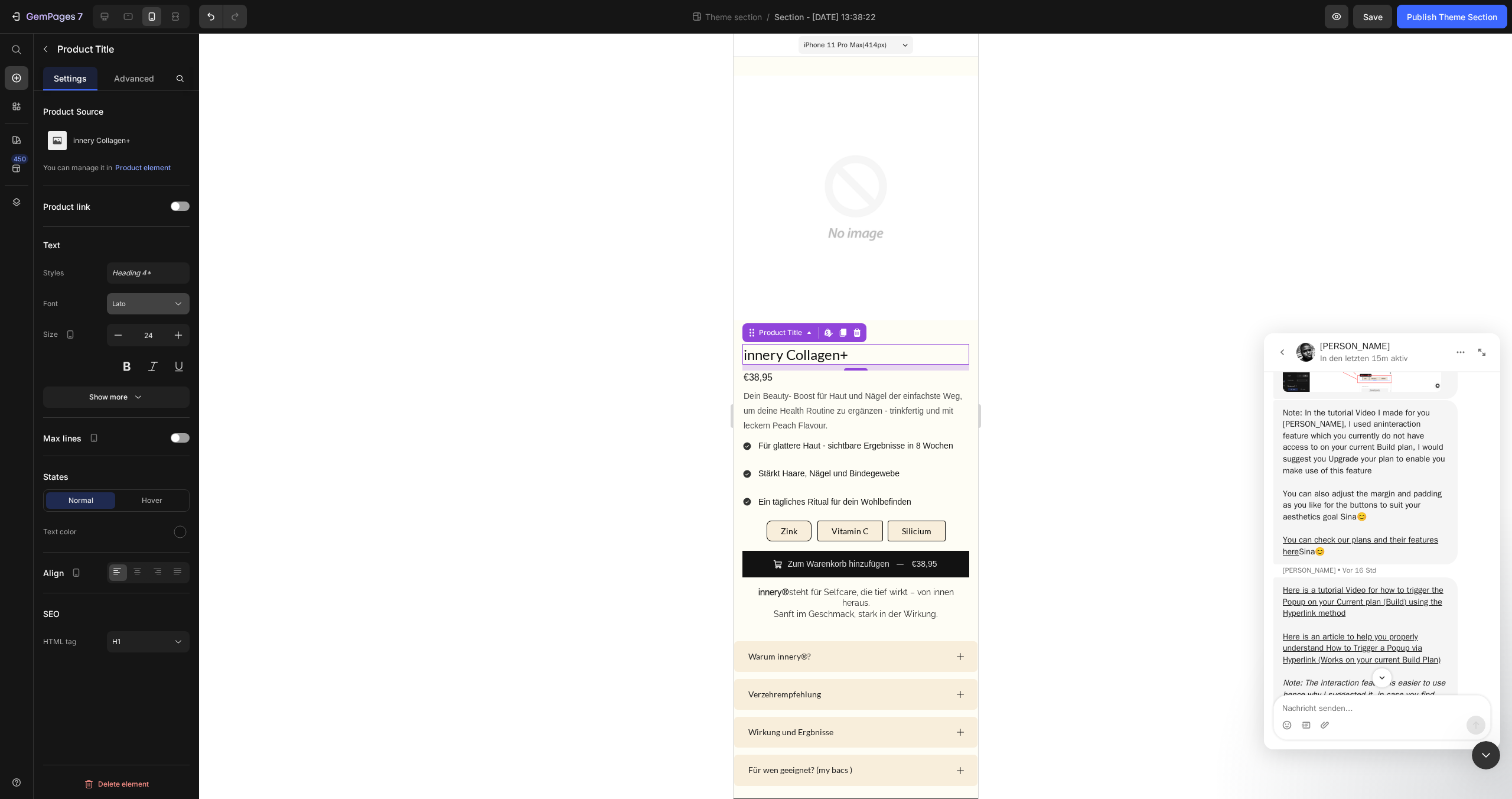 click 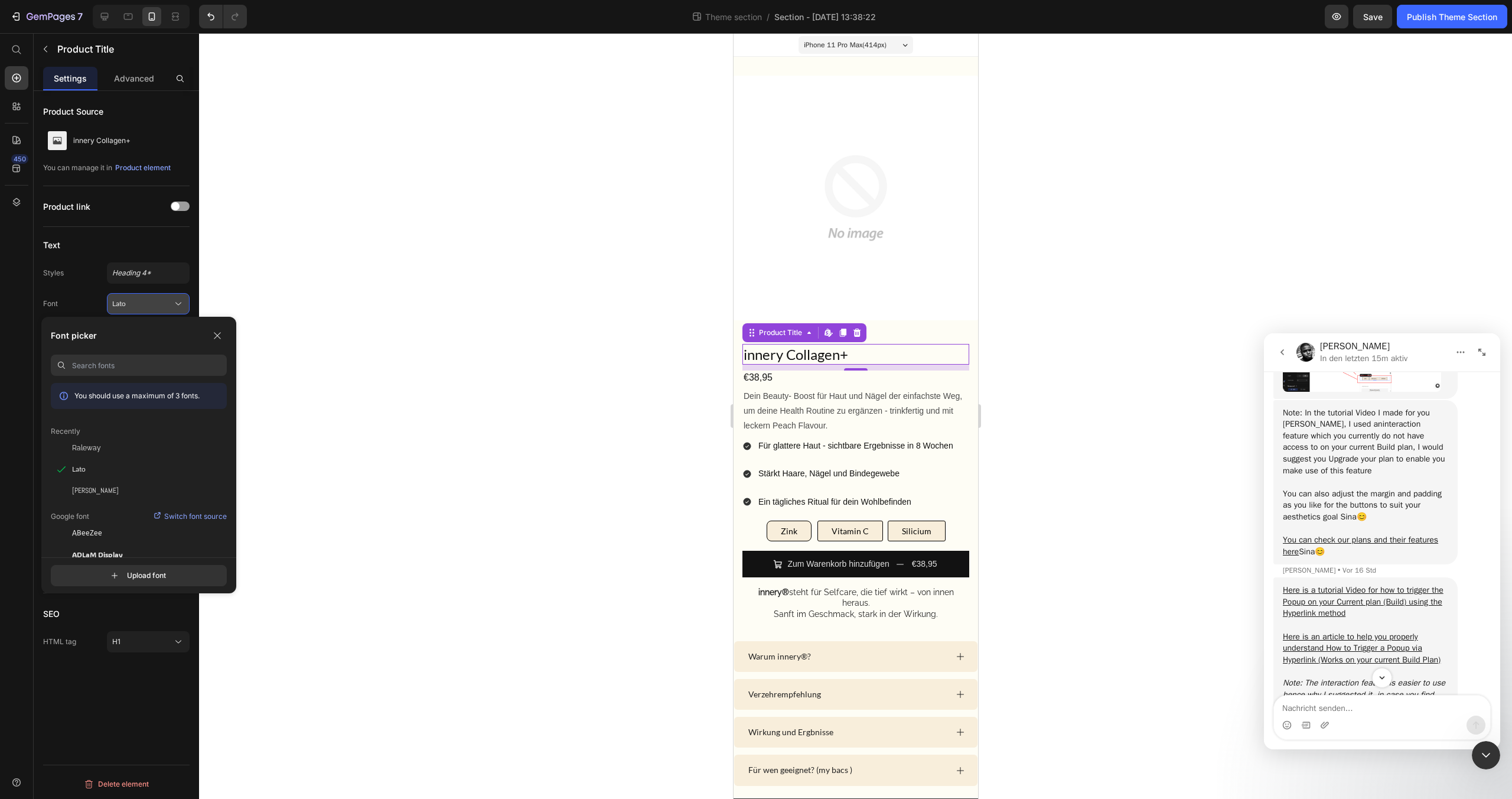 click 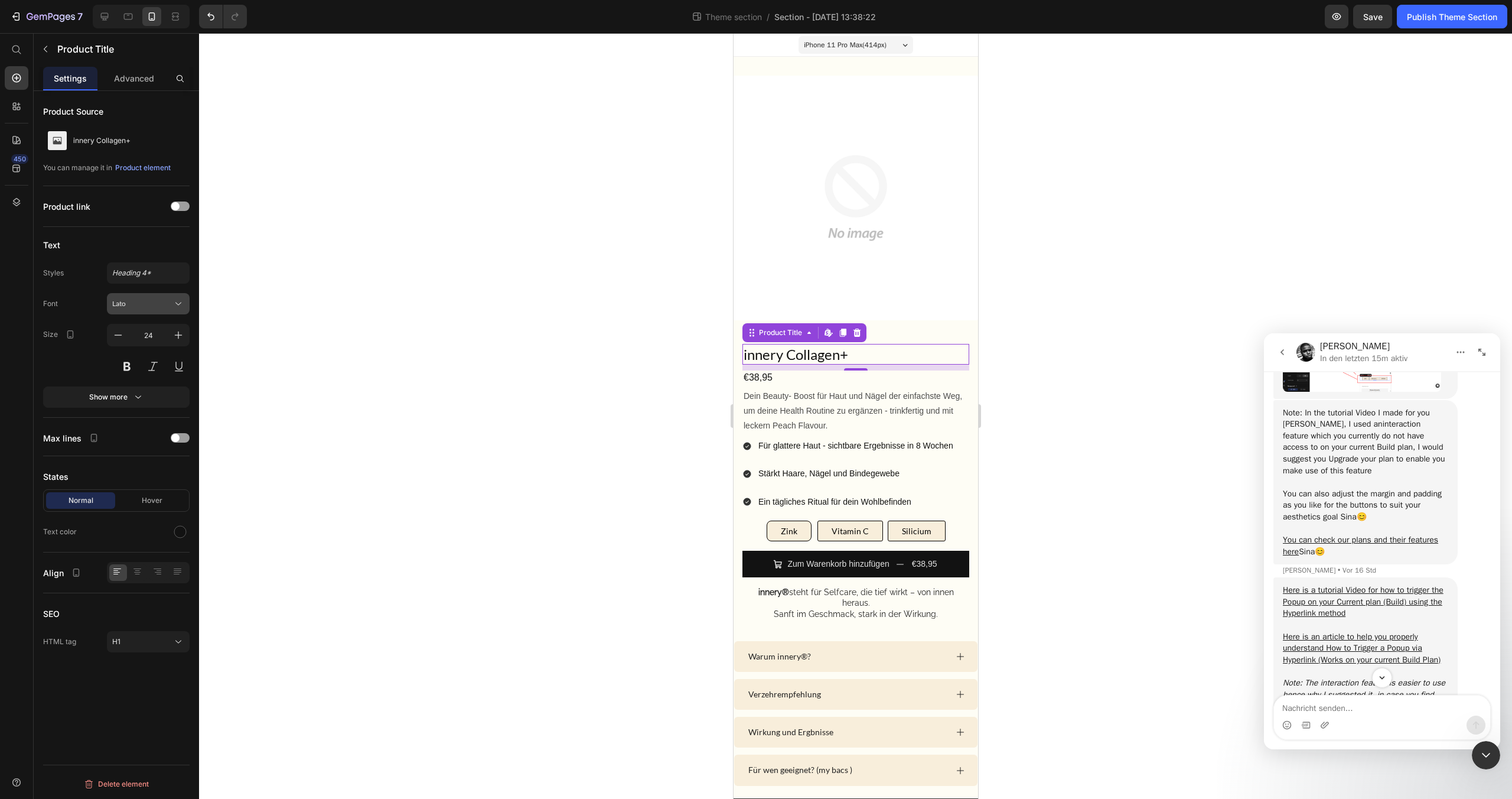 click 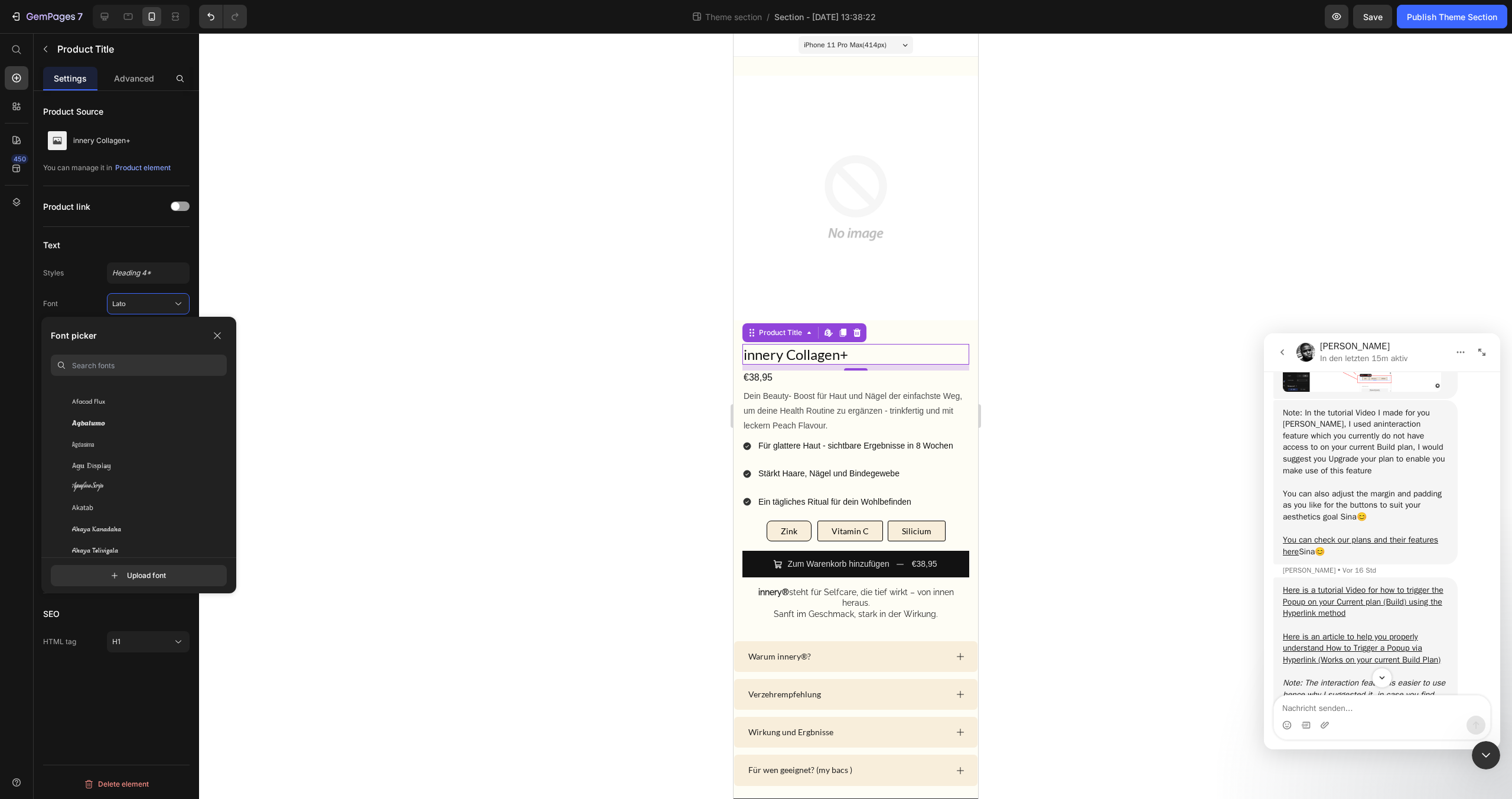 scroll, scrollTop: 0, scrollLeft: 0, axis: both 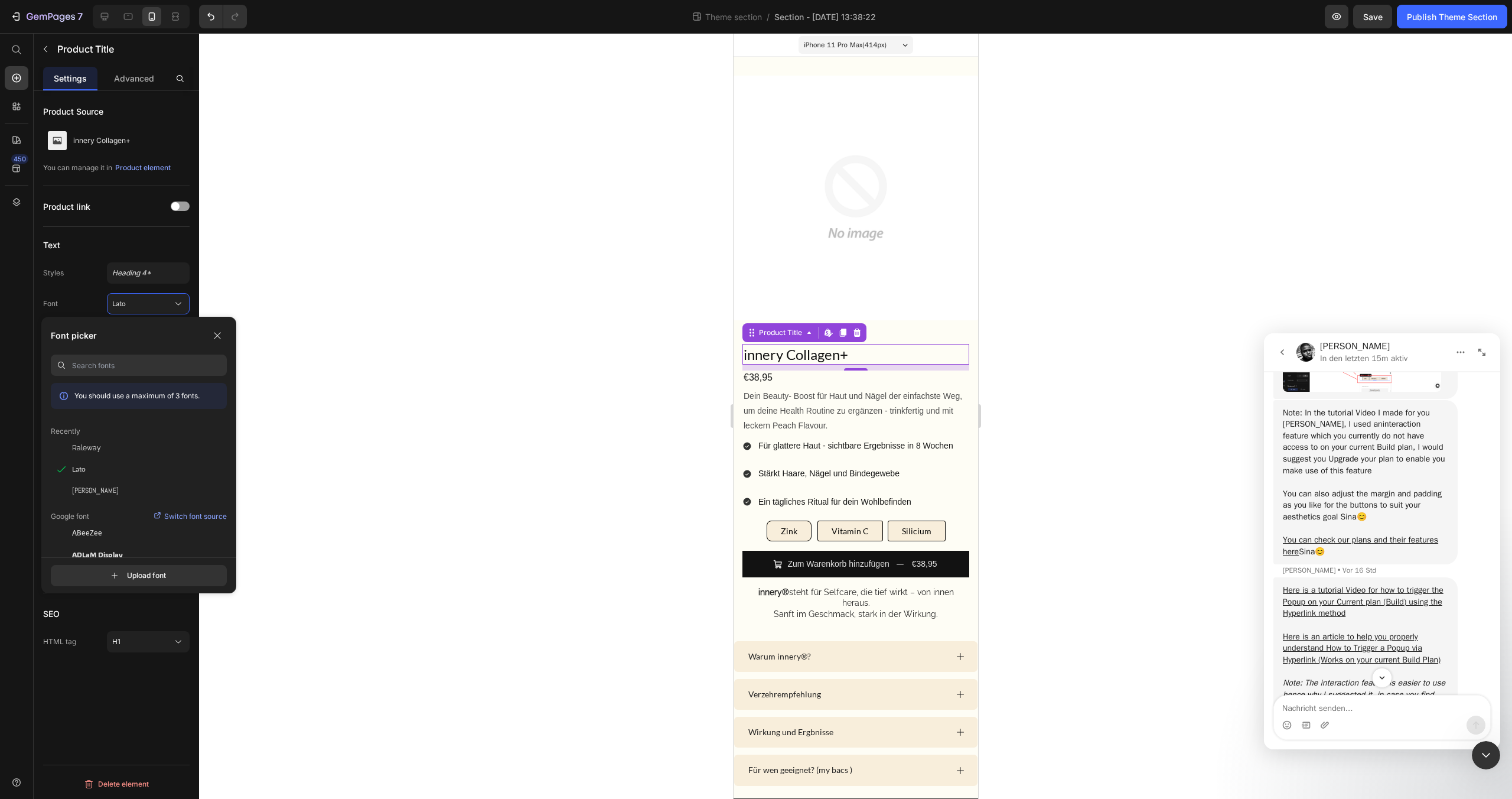 click at bounding box center (149, 365) 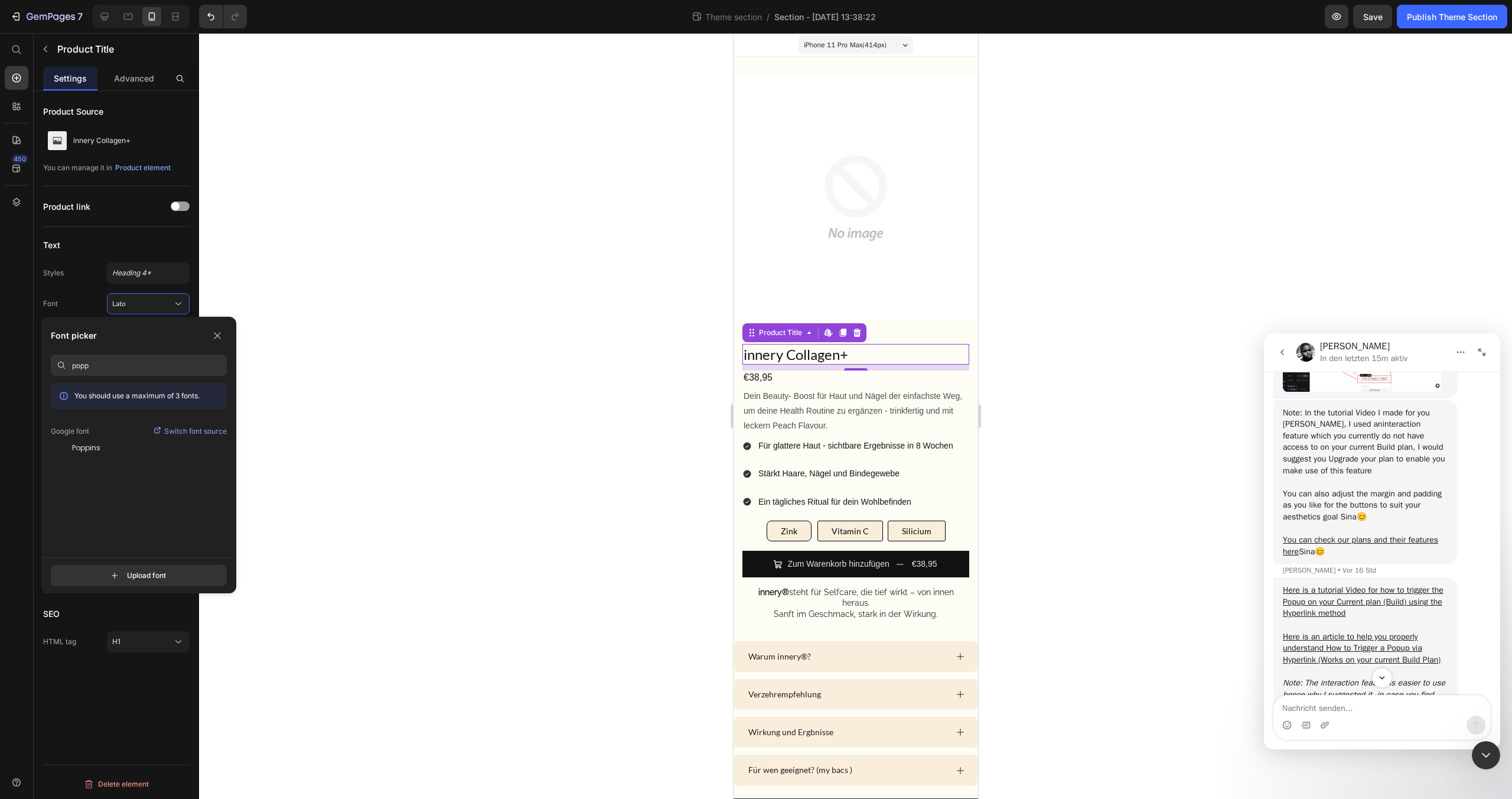 type on "popp" 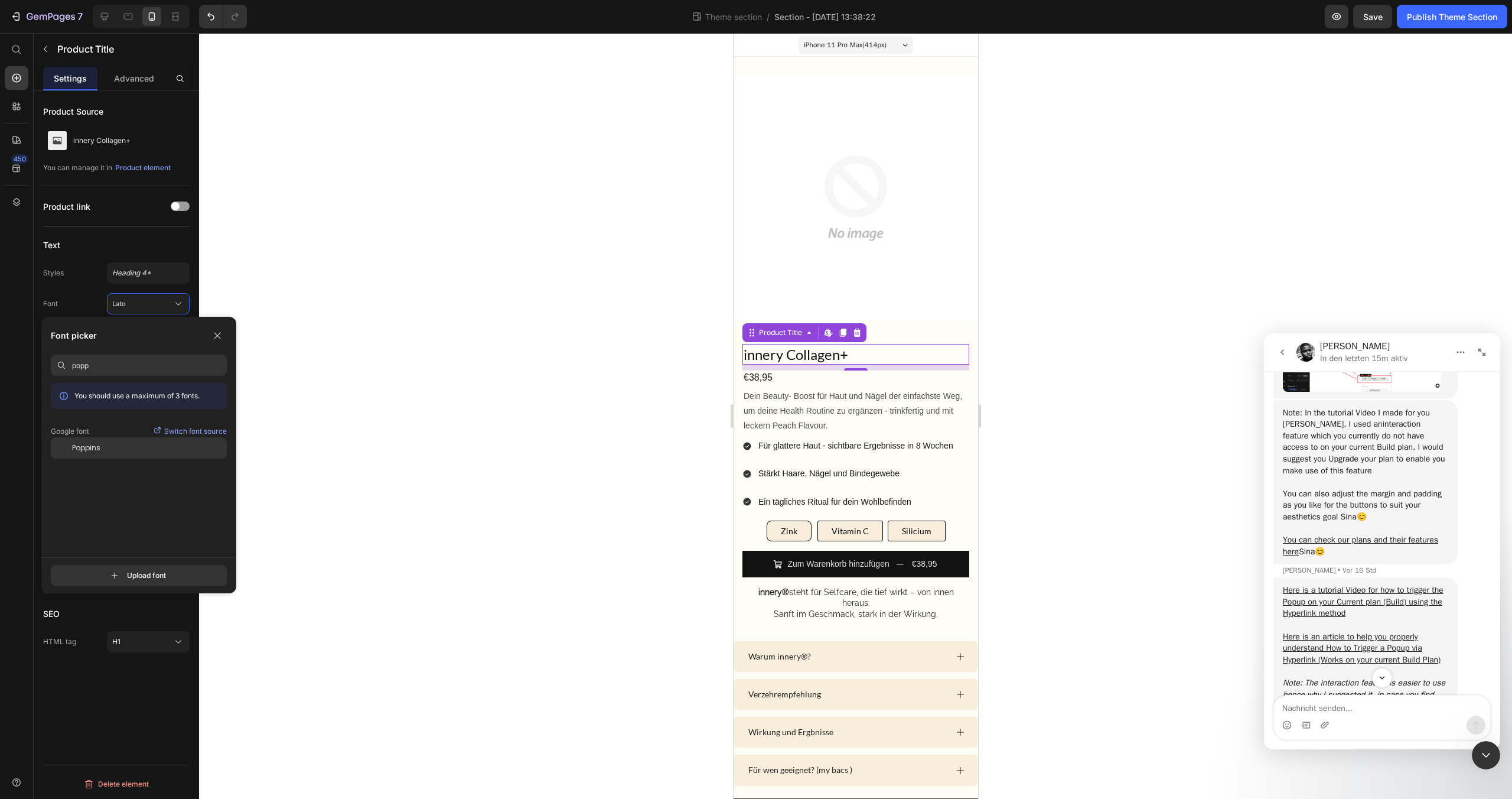 click on "Poppins" at bounding box center [86, 448] 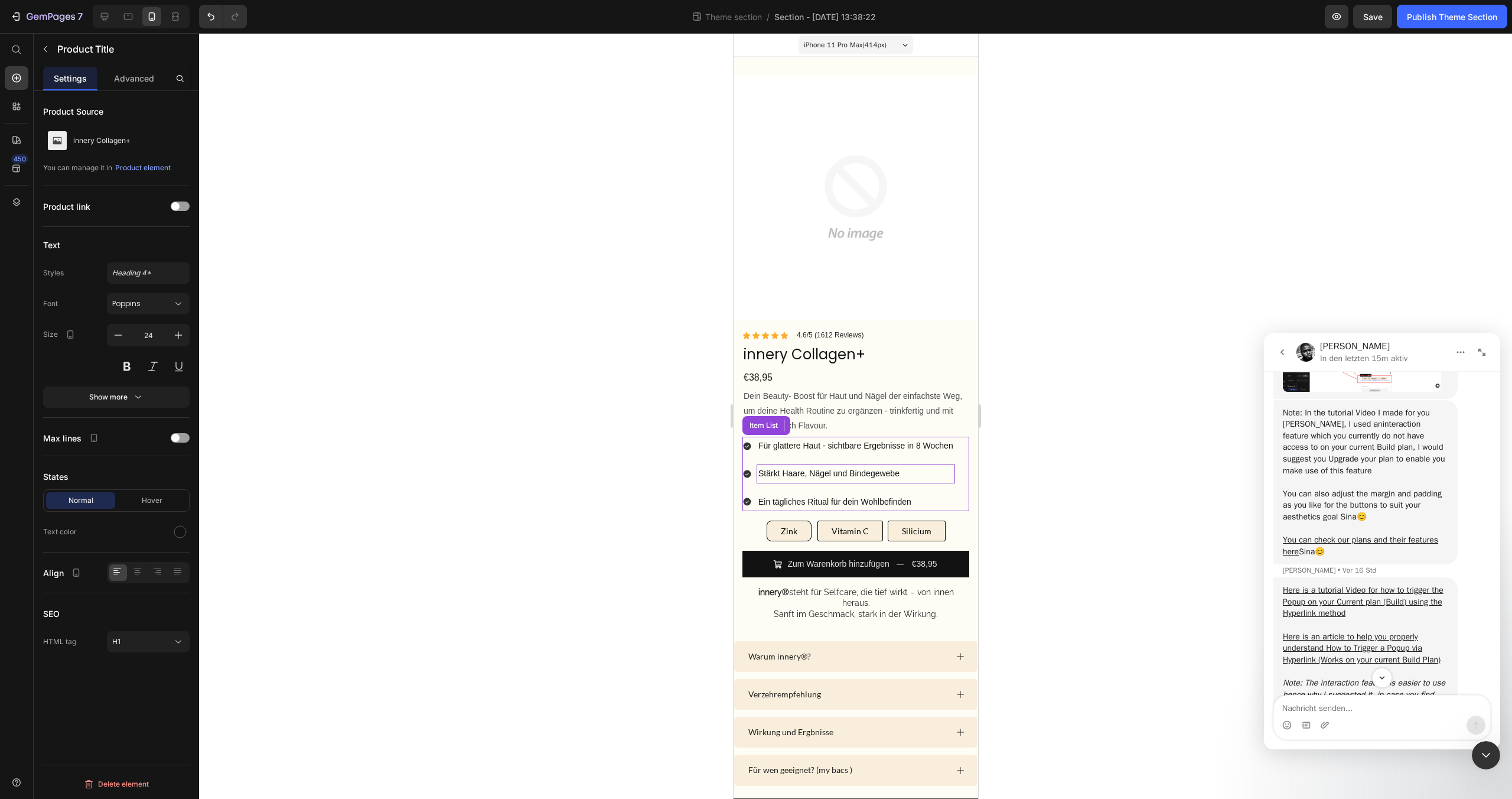 click on "Stärkt Haare, Nägel und Bindegewebe" at bounding box center (855, 473) 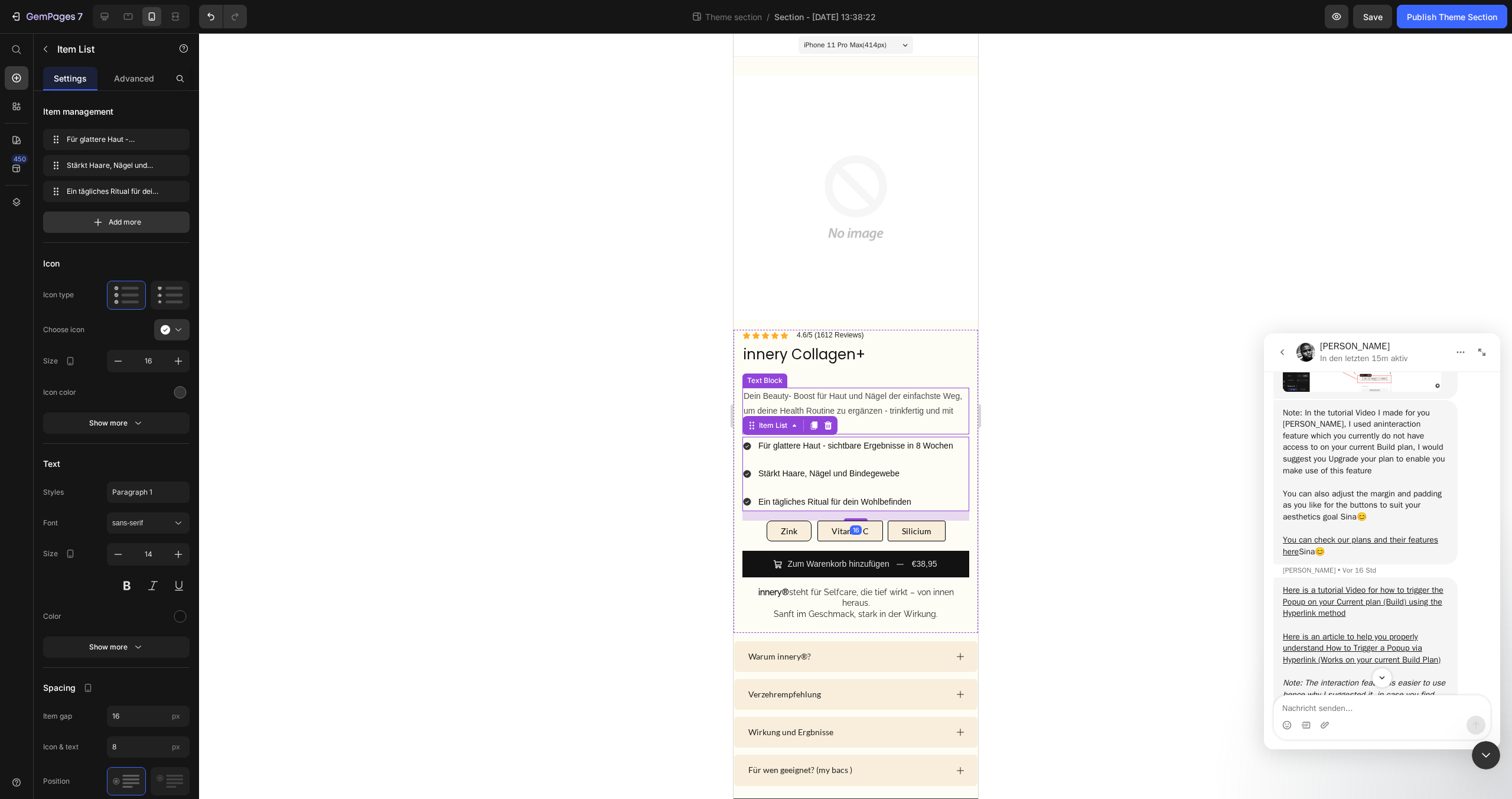 click on "Dein Beauty- Boost für Haut und Nägel der einfachste Weg, um deine Health Routine zu ergänzen - trinkfertig und mit leckern Peach Flavour." at bounding box center (855, 411) 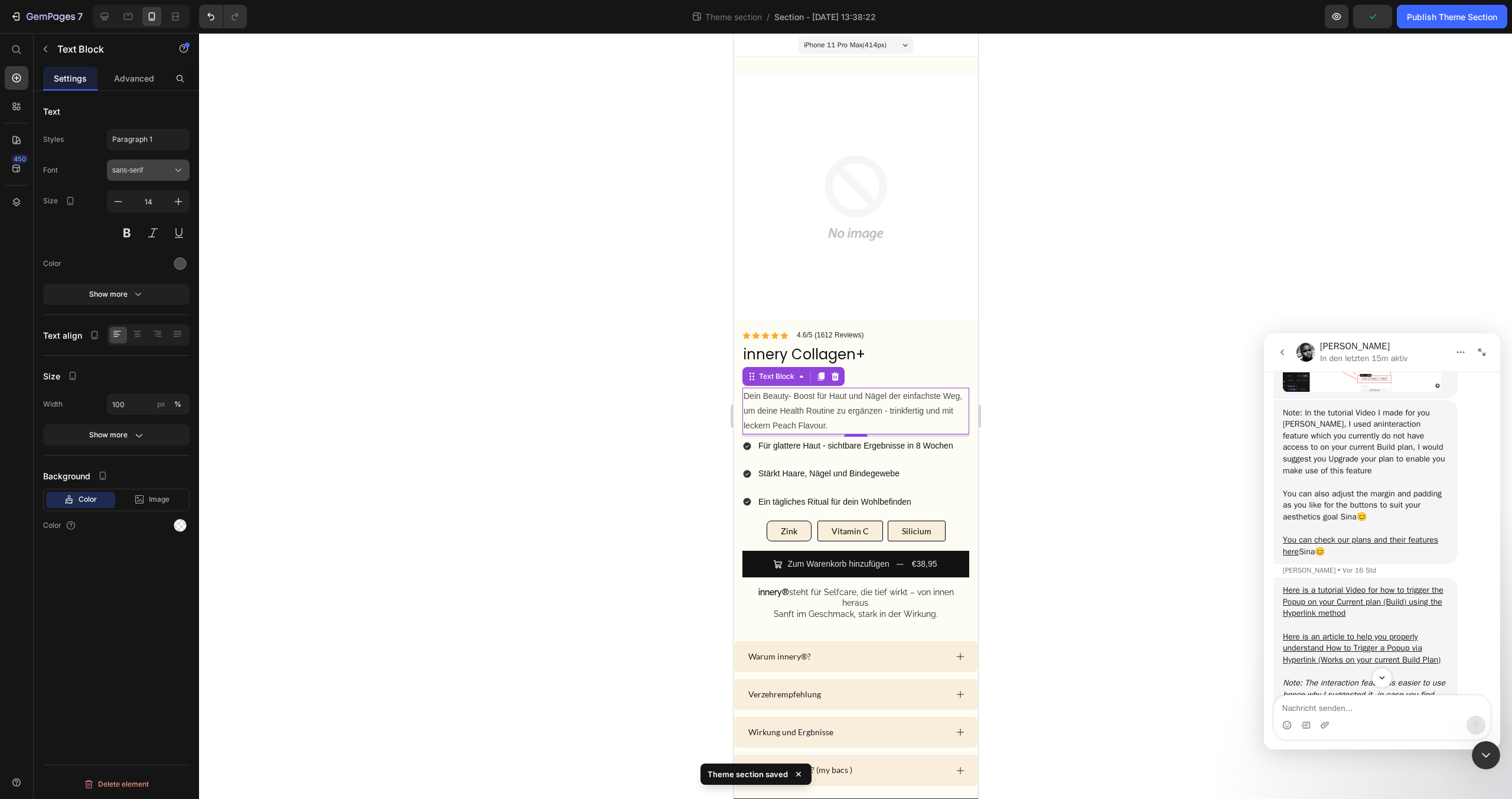 click 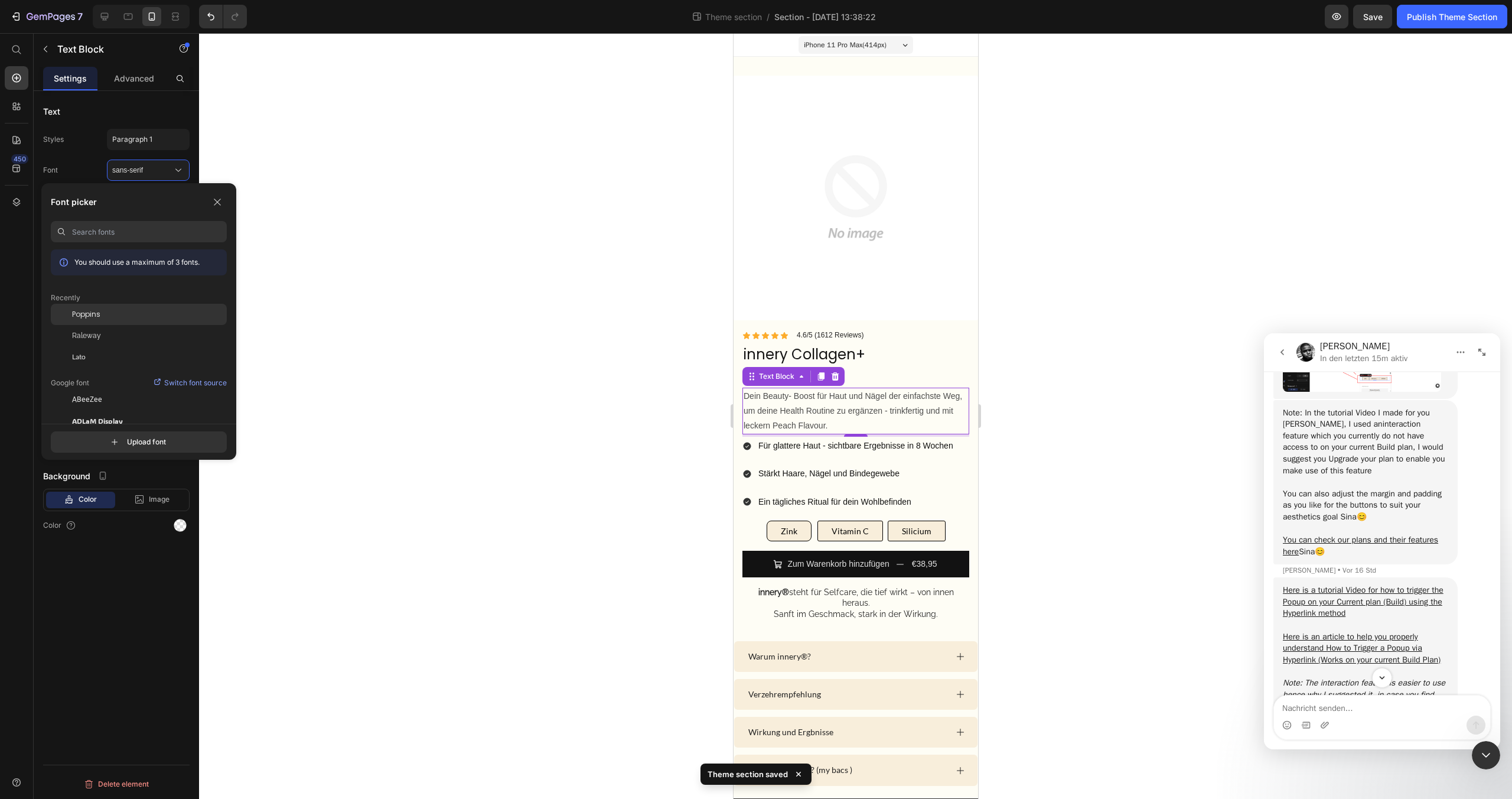click on "Poppins" 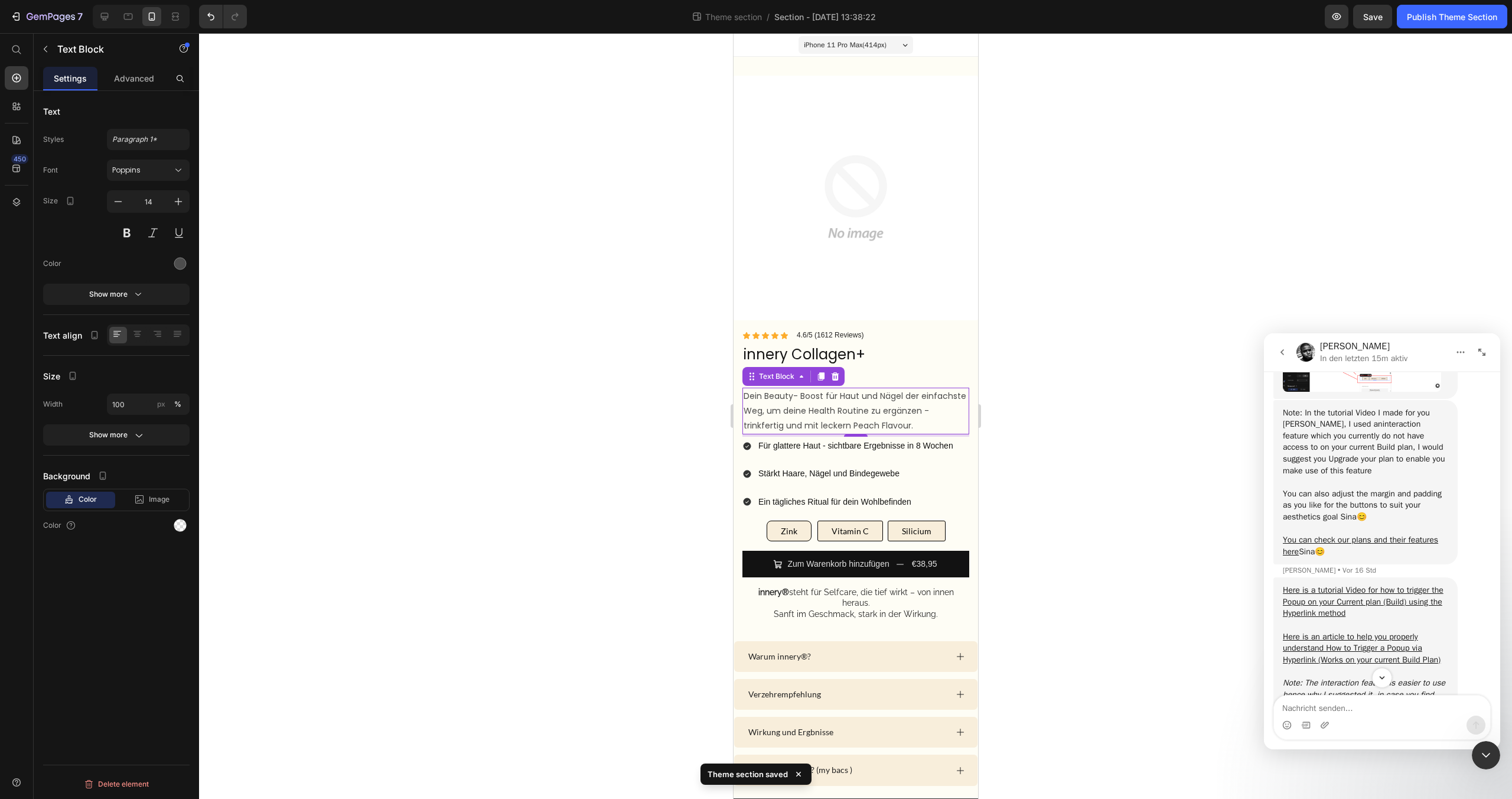 click 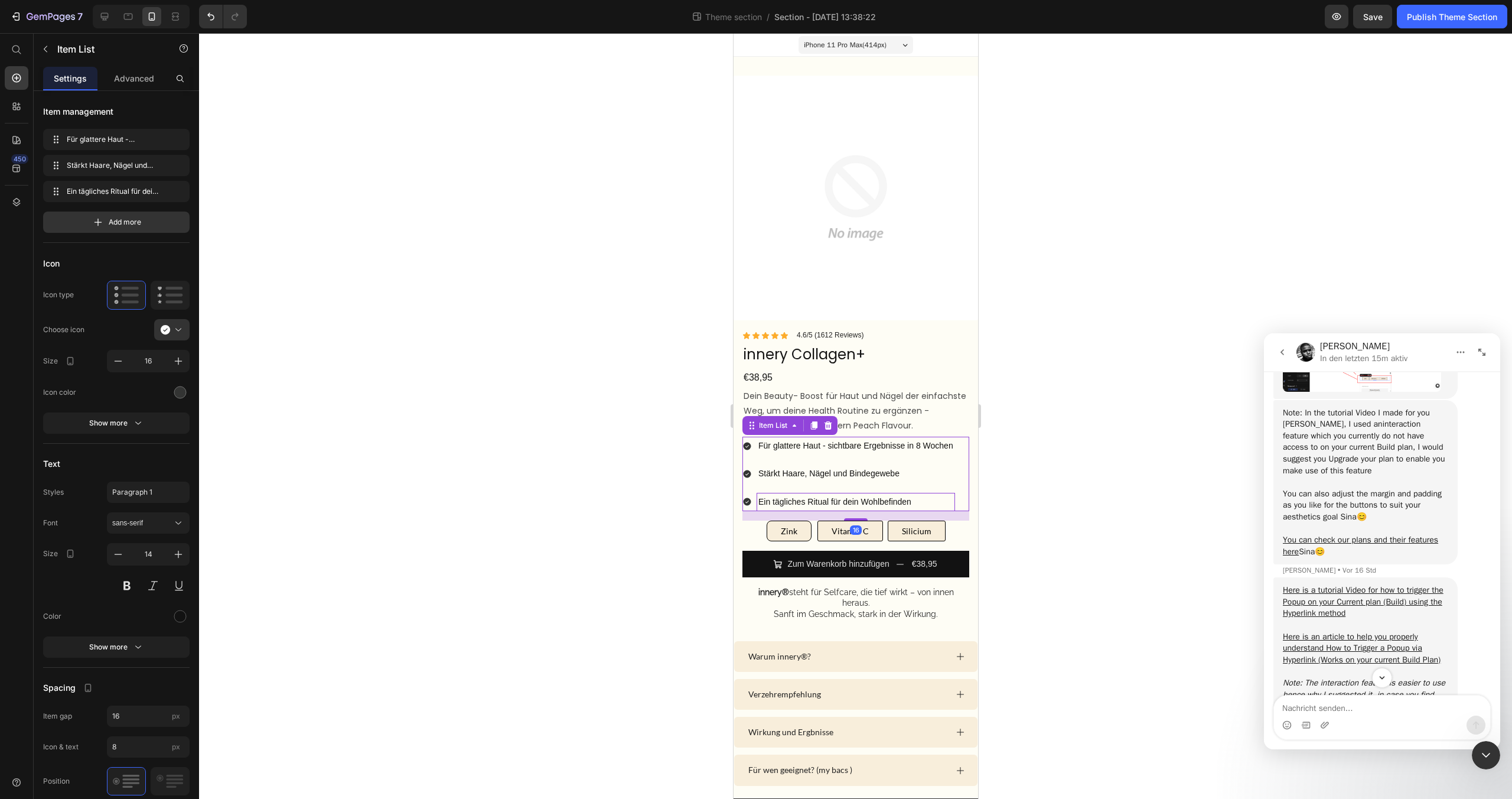 click on "Ein tägliches Ritual für dein Wohlbefinden" at bounding box center [855, 502] 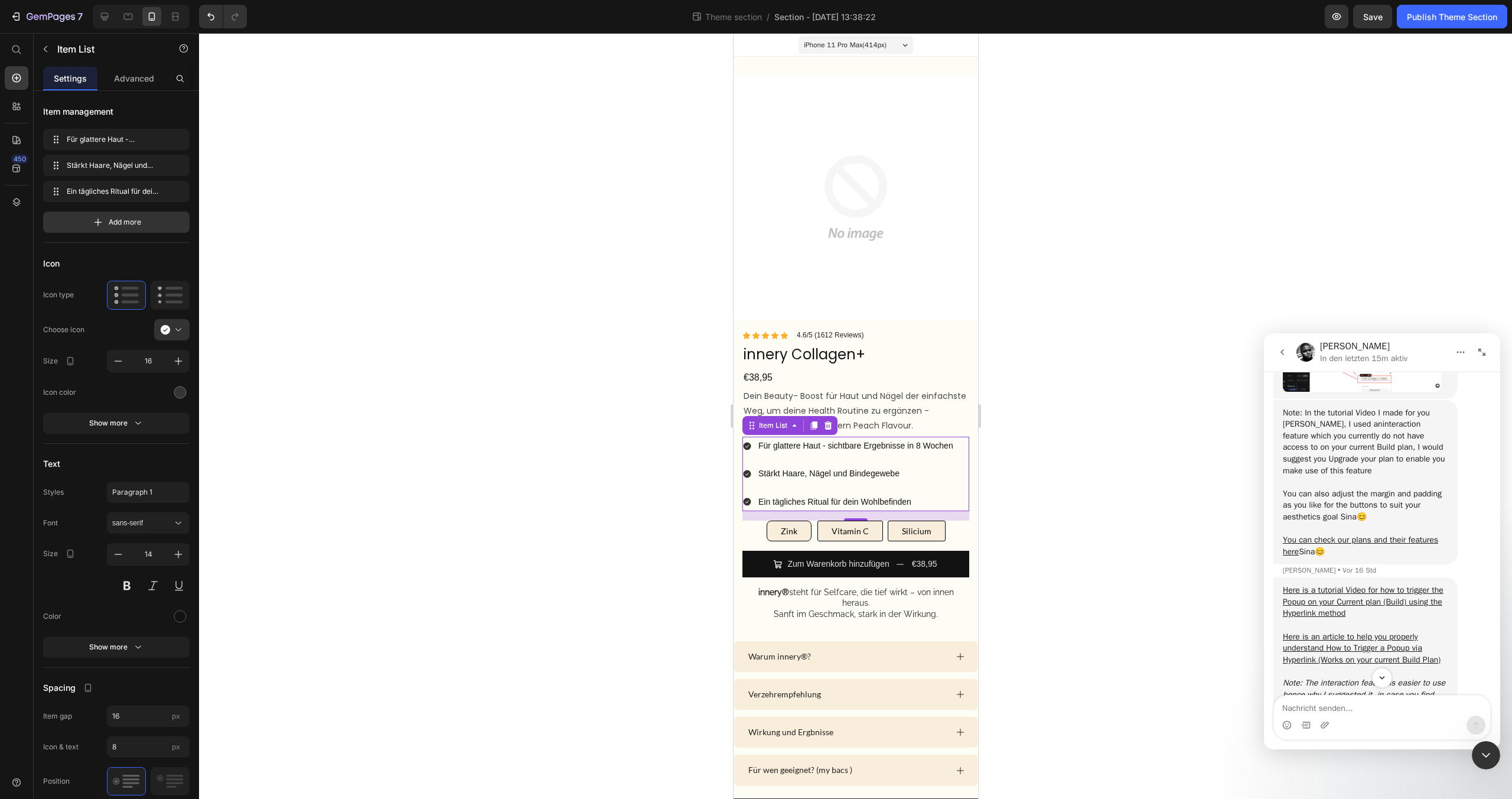 click on "Für glattere Haut - sichtbare Ergebnisse in 8 Wochen Stärkt Haare, Nägel und Bindegewebe Ein tägliches Ritual für dein Wohlbefinden" at bounding box center [848, 474] 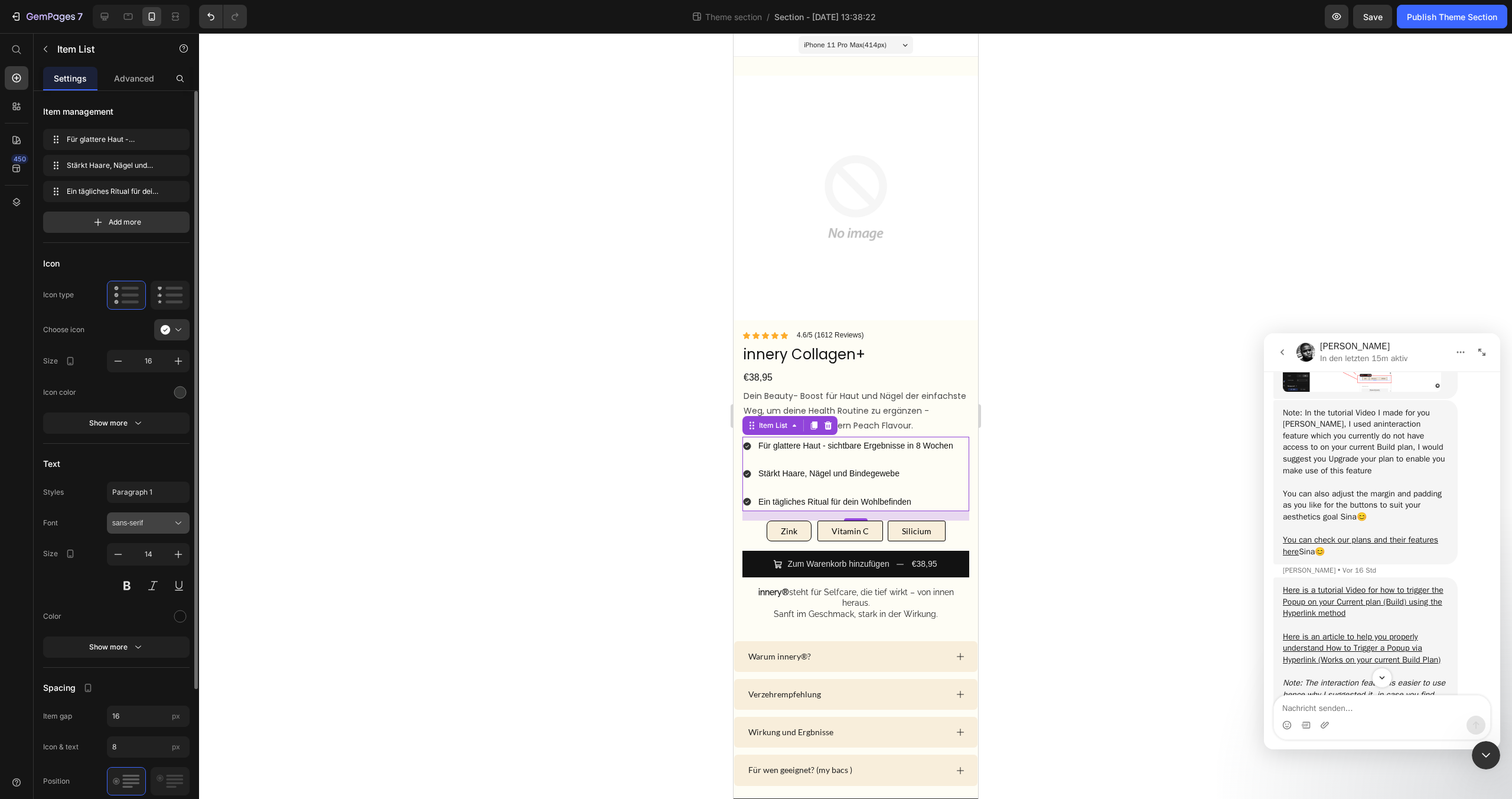 click on "sans-serif" at bounding box center (148, 523) 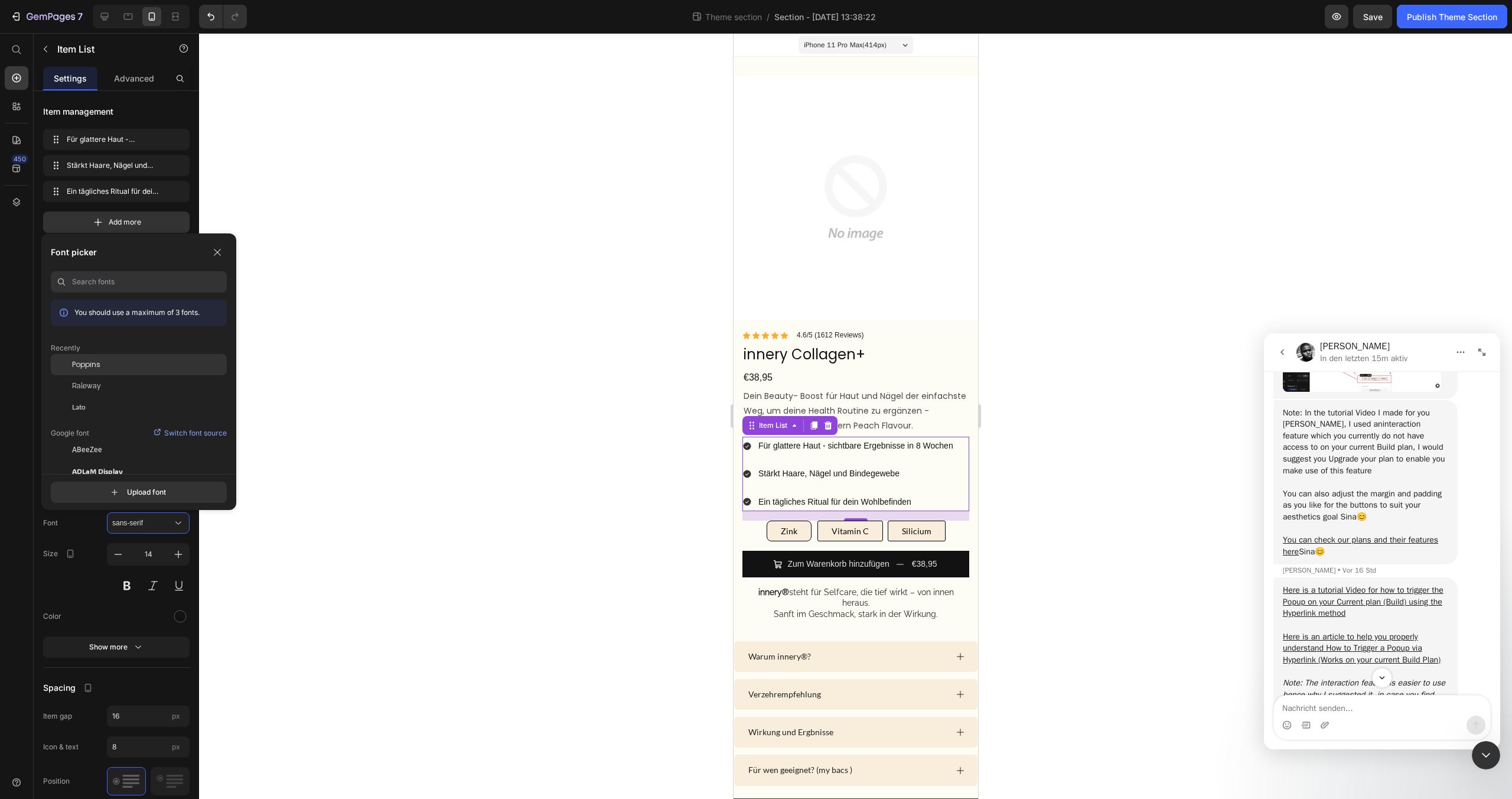 click on "Poppins" 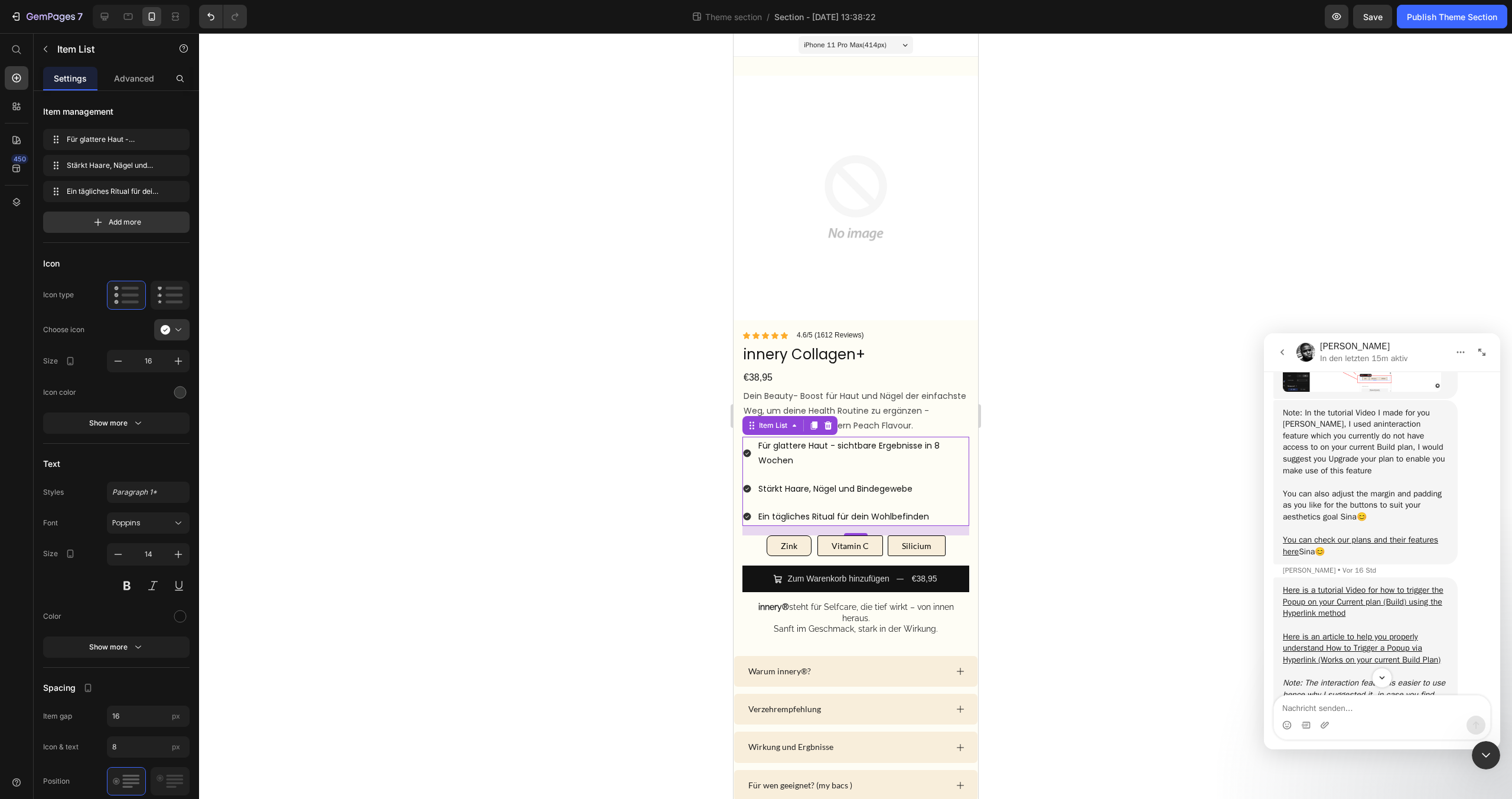 click 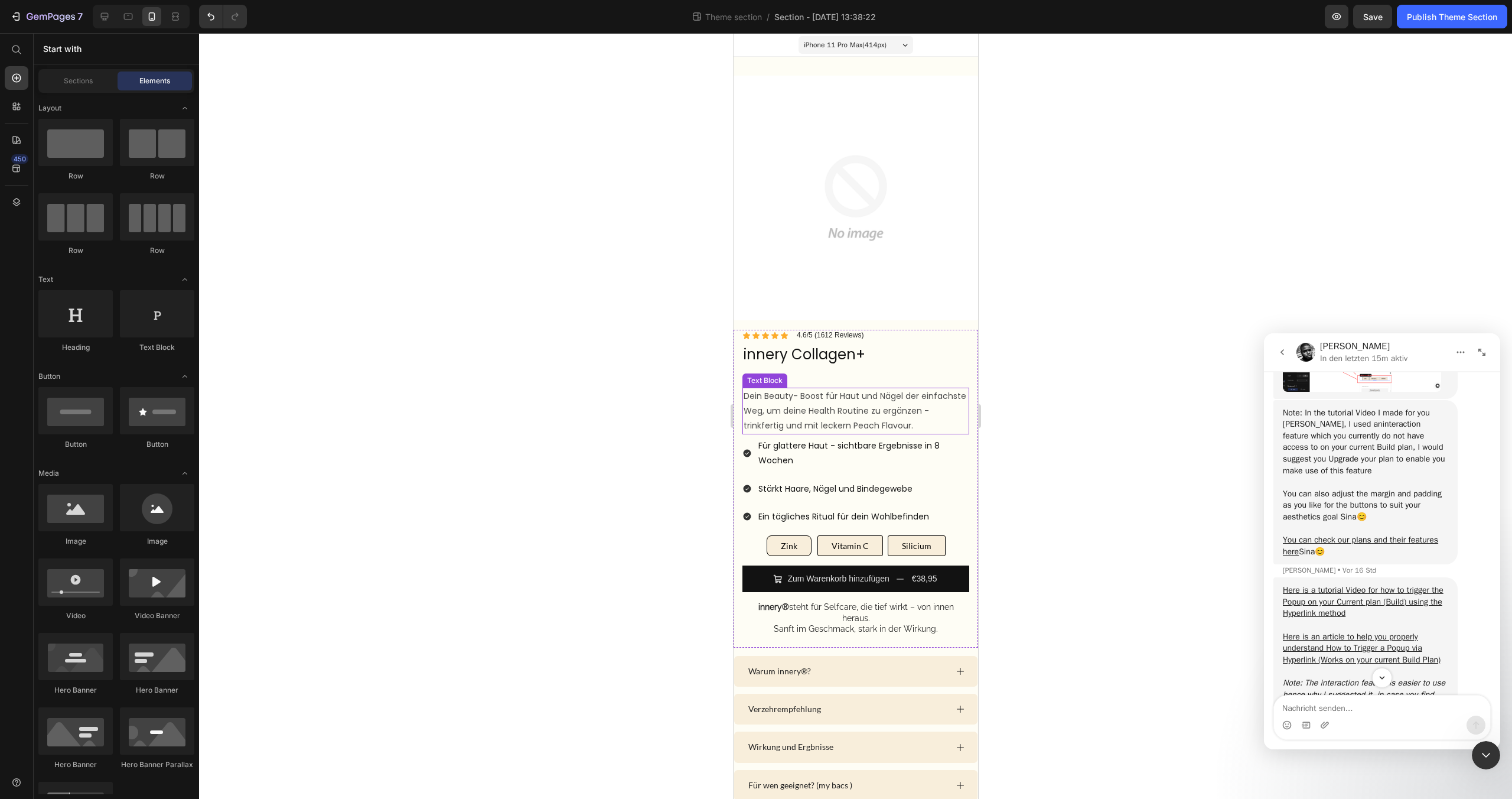 click on "Dein Beauty- Boost für Haut und Nägel der einfachste Weg, um deine Health Routine zu ergänzen - trinkfertig und mit leckern Peach Flavour." at bounding box center (855, 411) 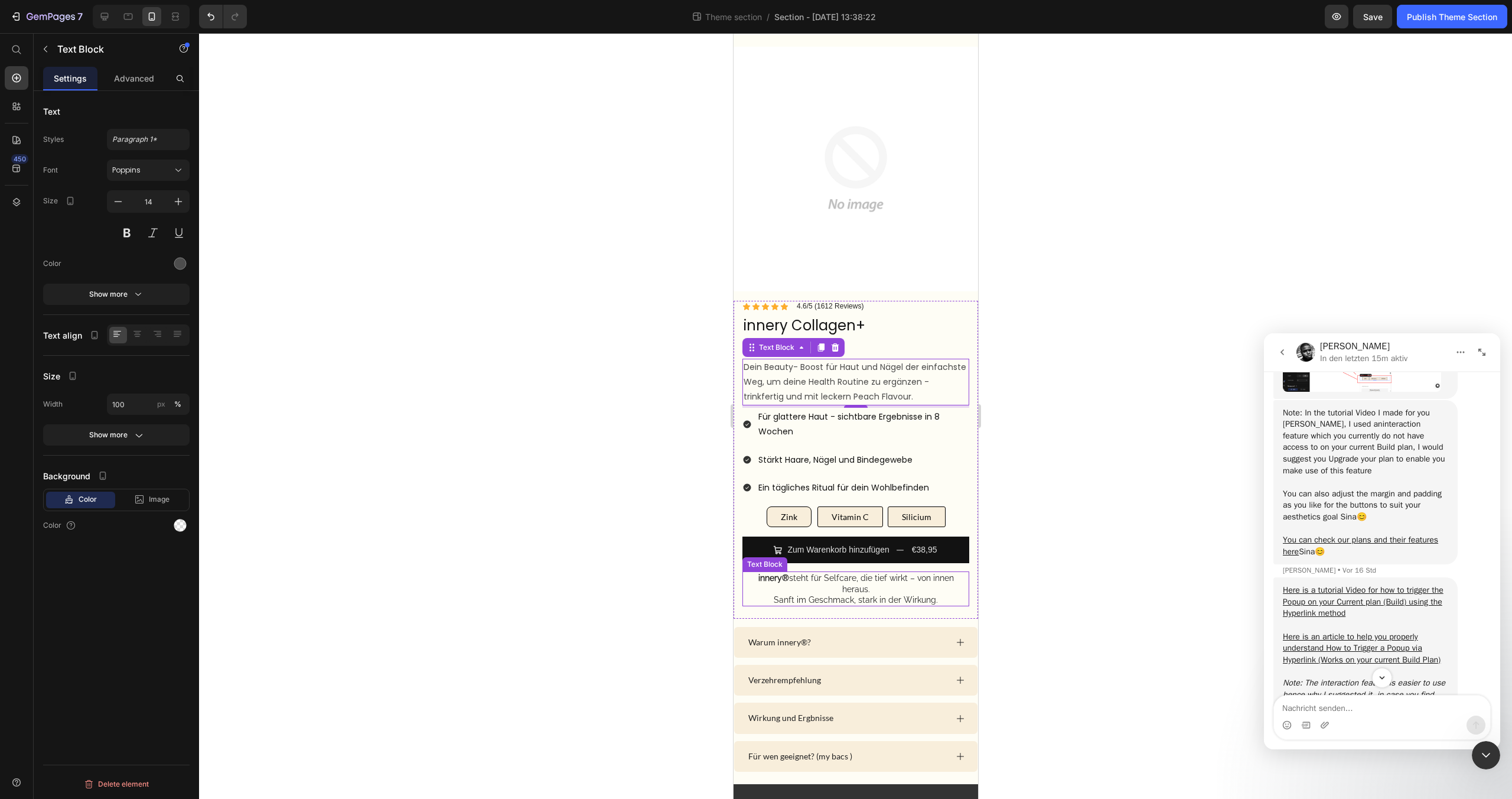 scroll, scrollTop: 62, scrollLeft: 0, axis: vertical 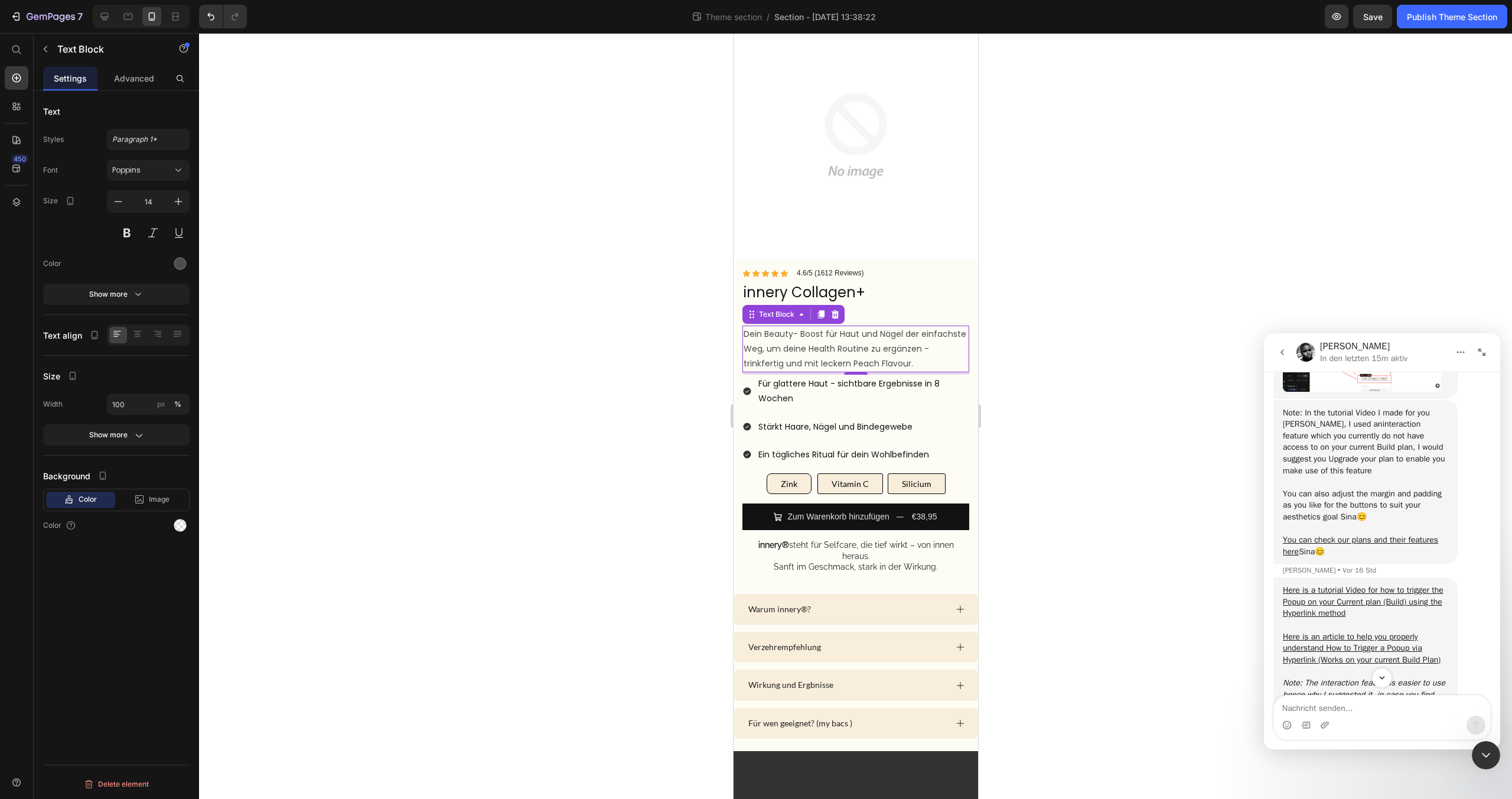 click 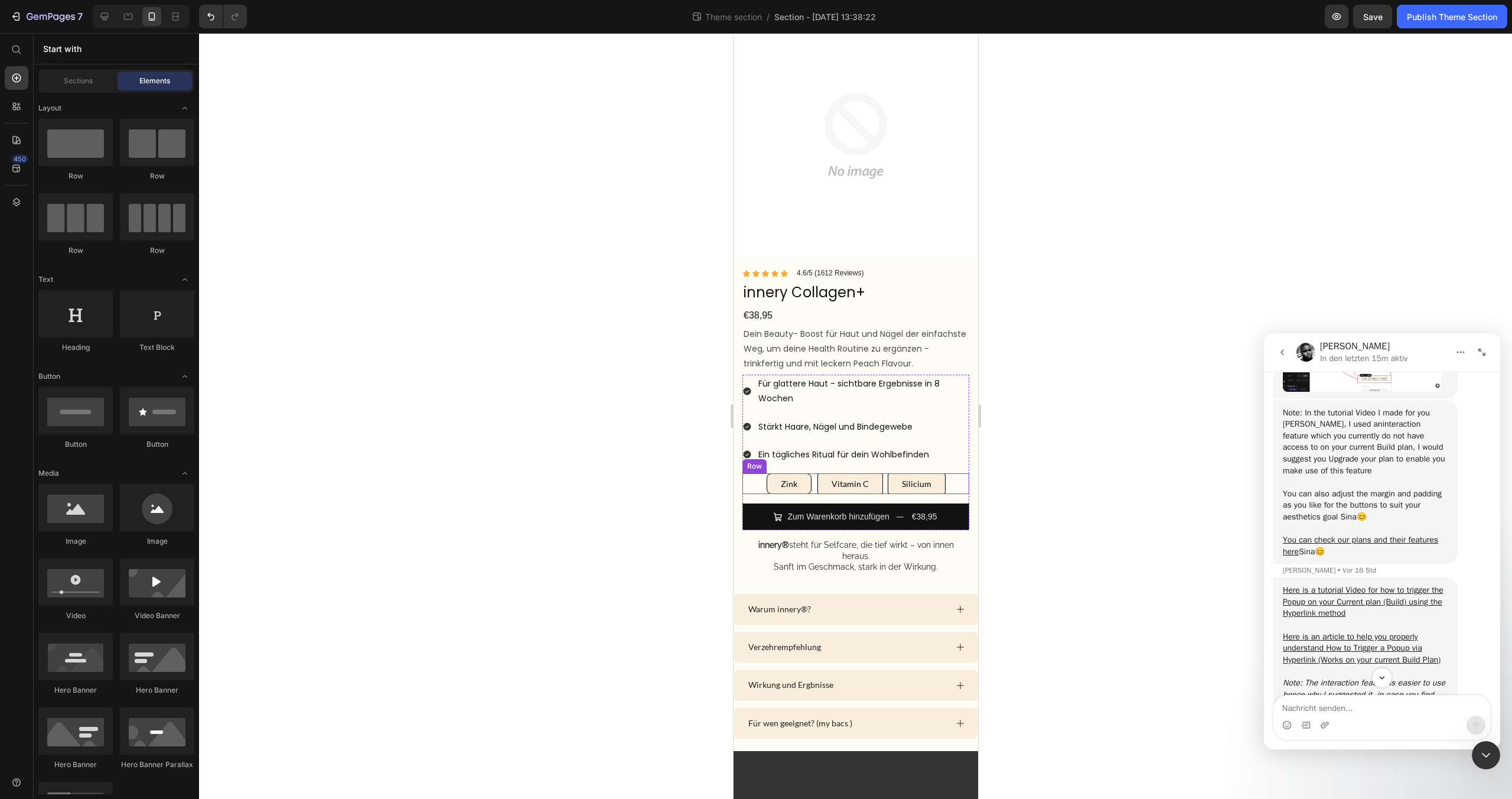click on "Zink Button Vitamin C Button Silicium Button Row" at bounding box center [855, 483] 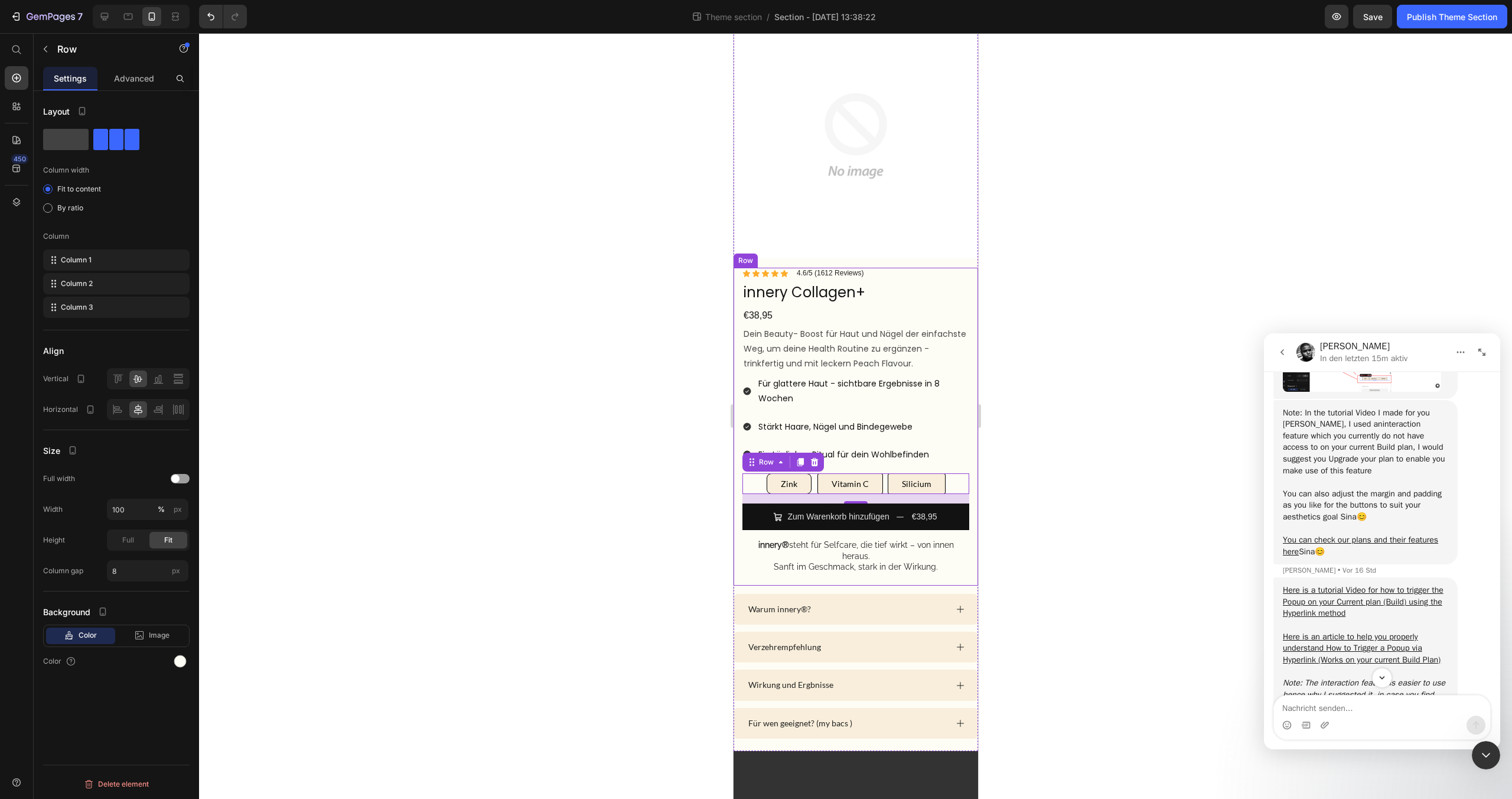 click 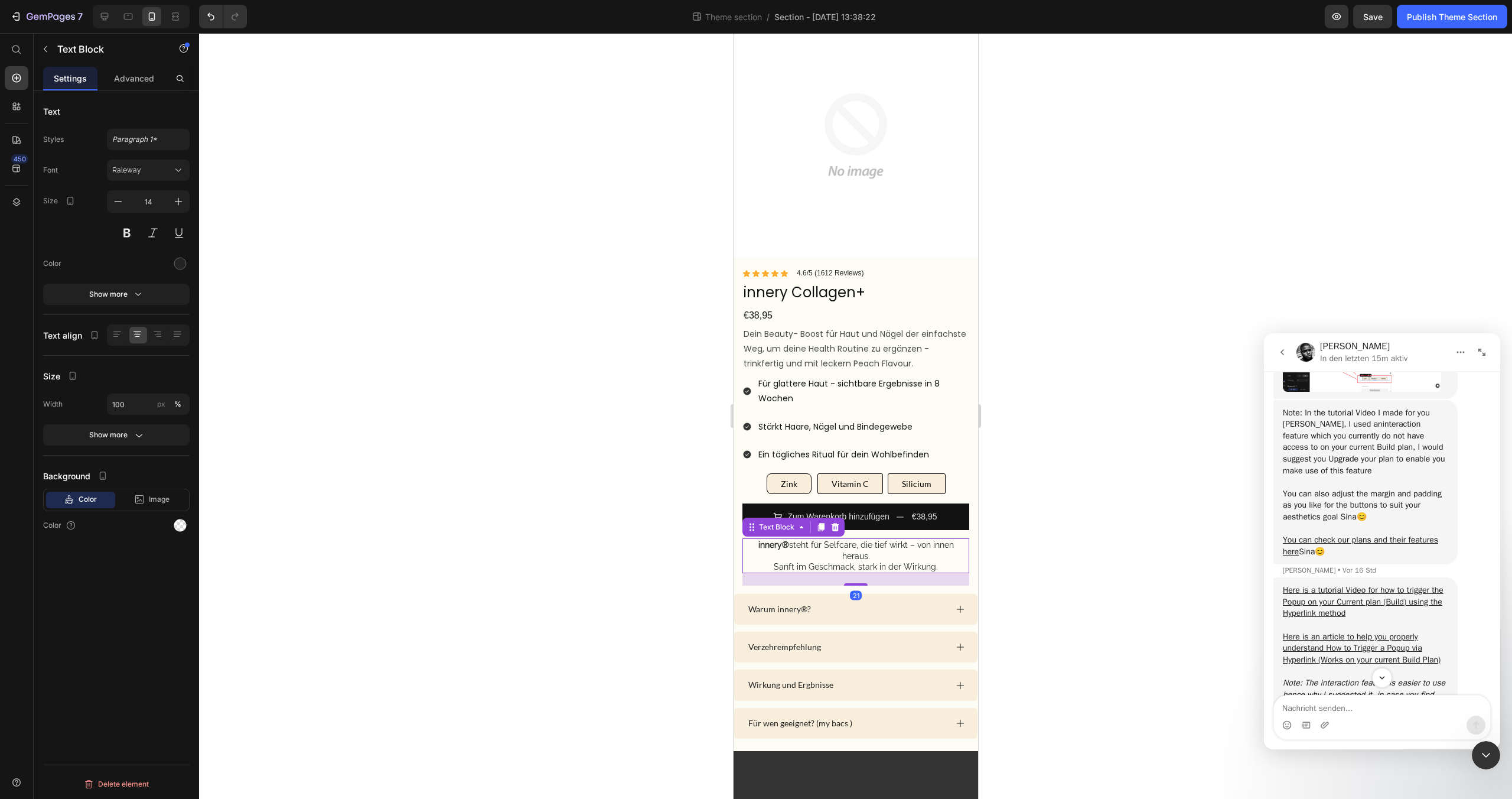 click on "innery®  steht für Selfcare, die tief wirkt – von innen heraus. Sanft im Geschmack, stark in der Wirkung." at bounding box center [855, 556] 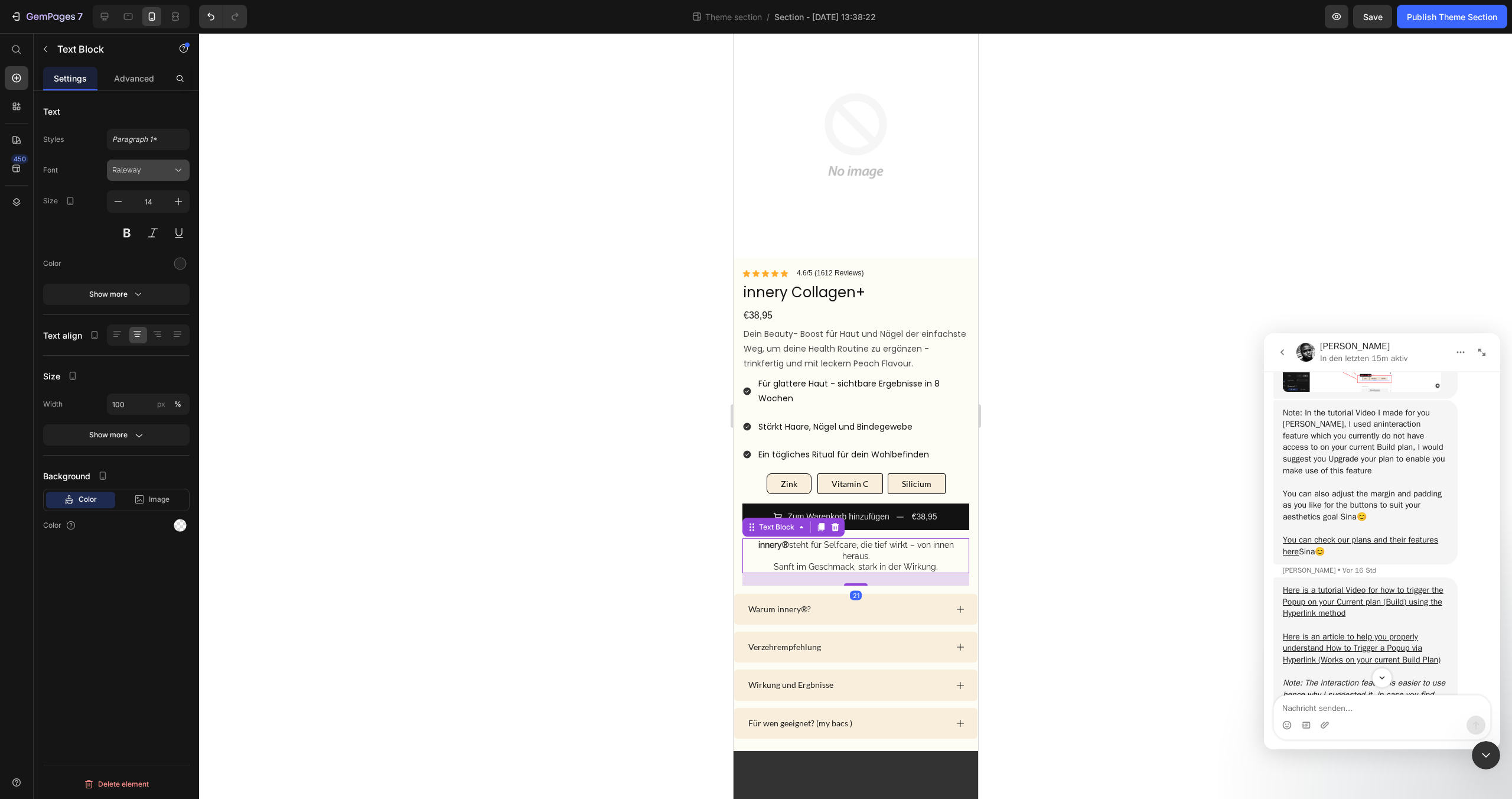 click 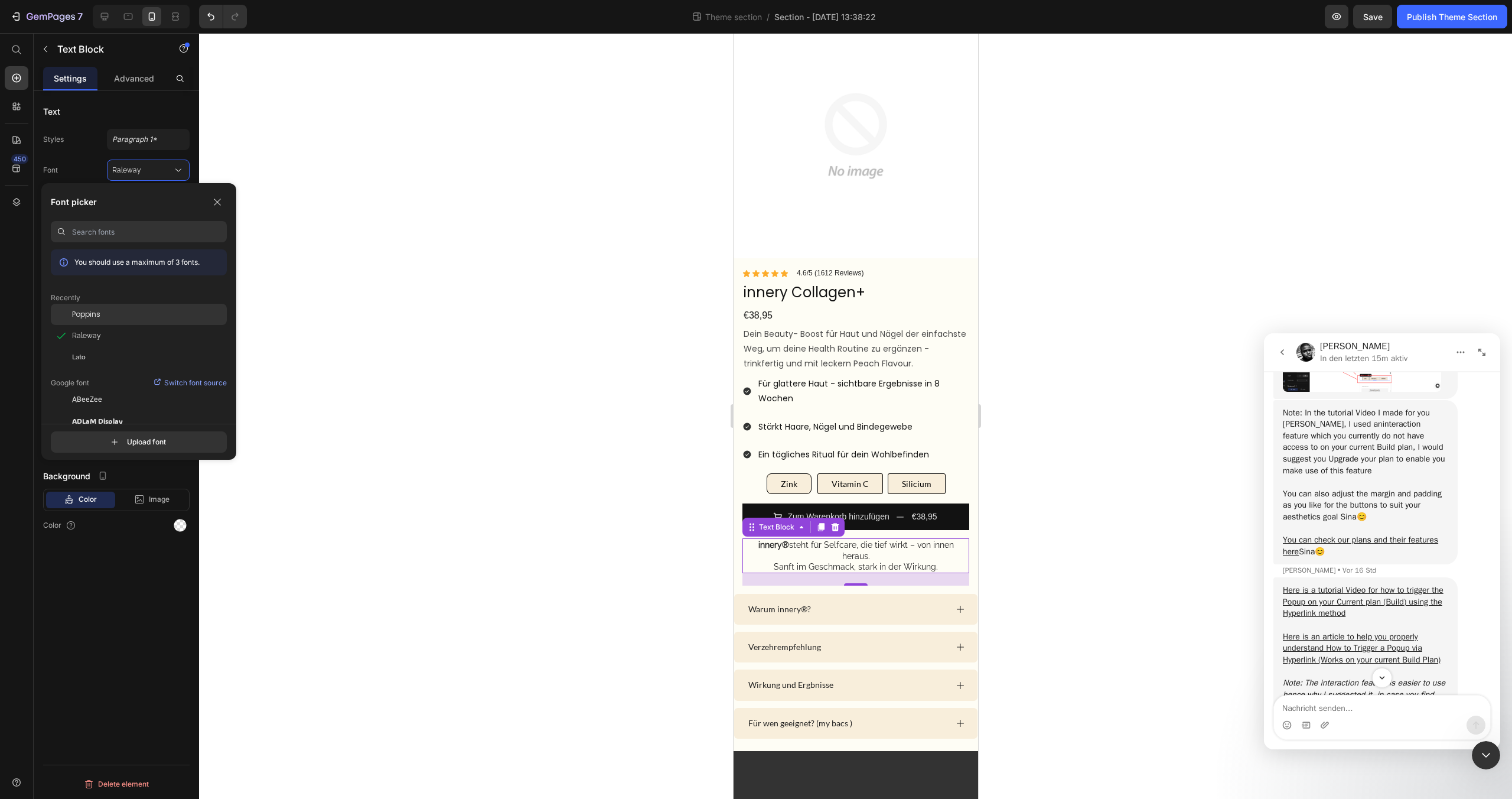 click on "Poppins" 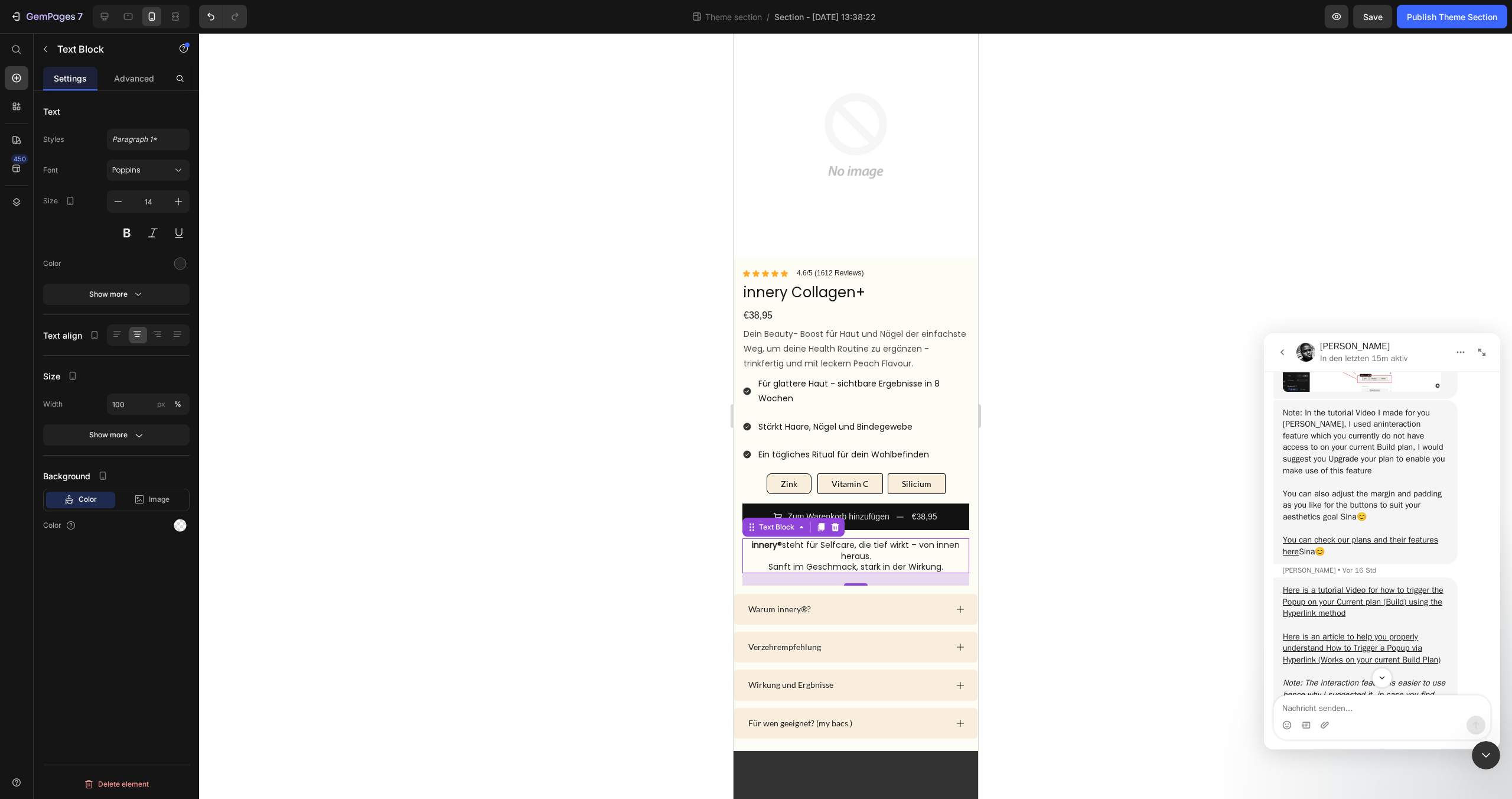 click 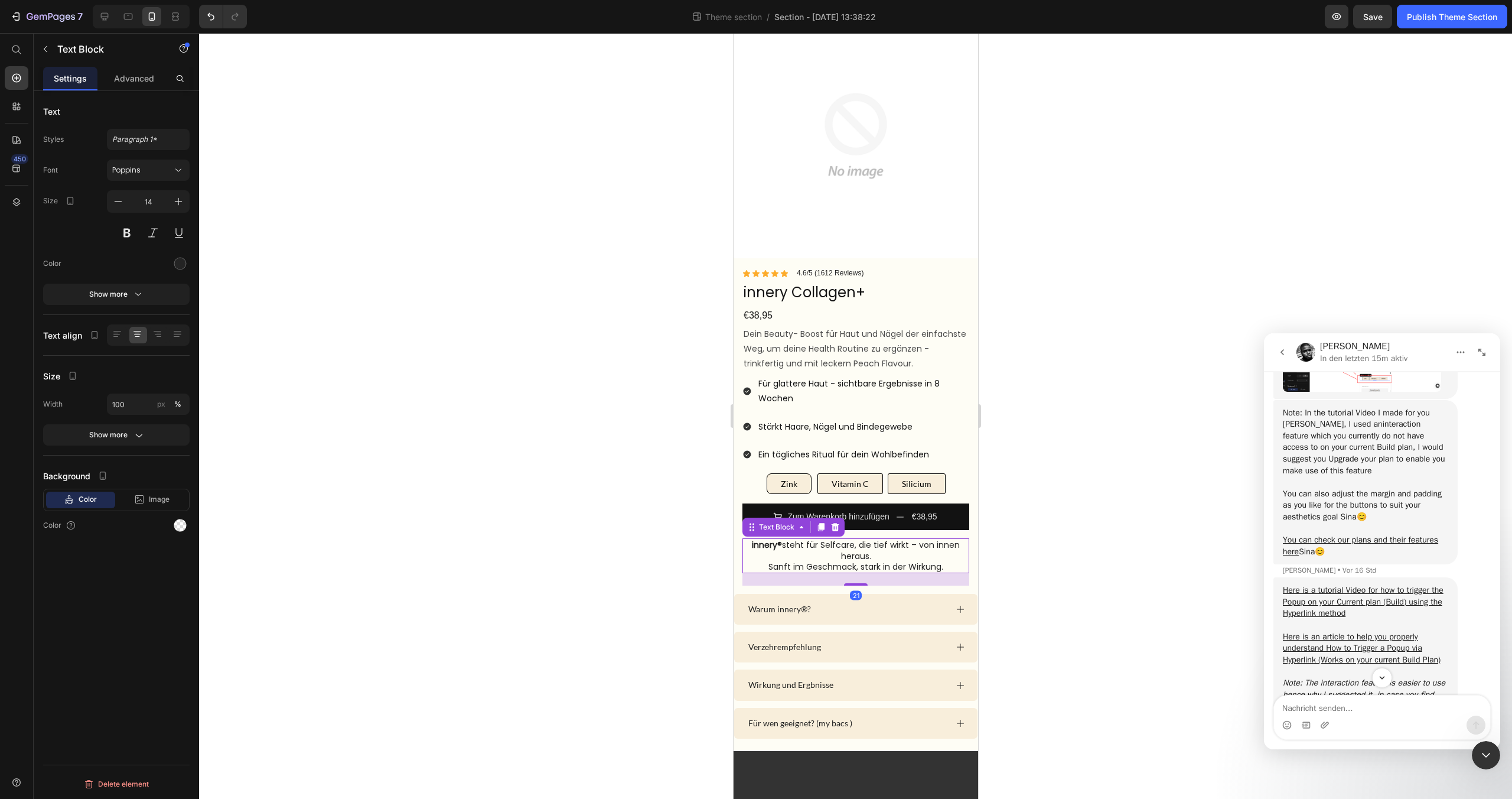 click on "innery®  steht für Selfcare, die tief wirkt – von innen heraus. Sanft im Geschmack, stark in der Wirkung." at bounding box center [855, 556] 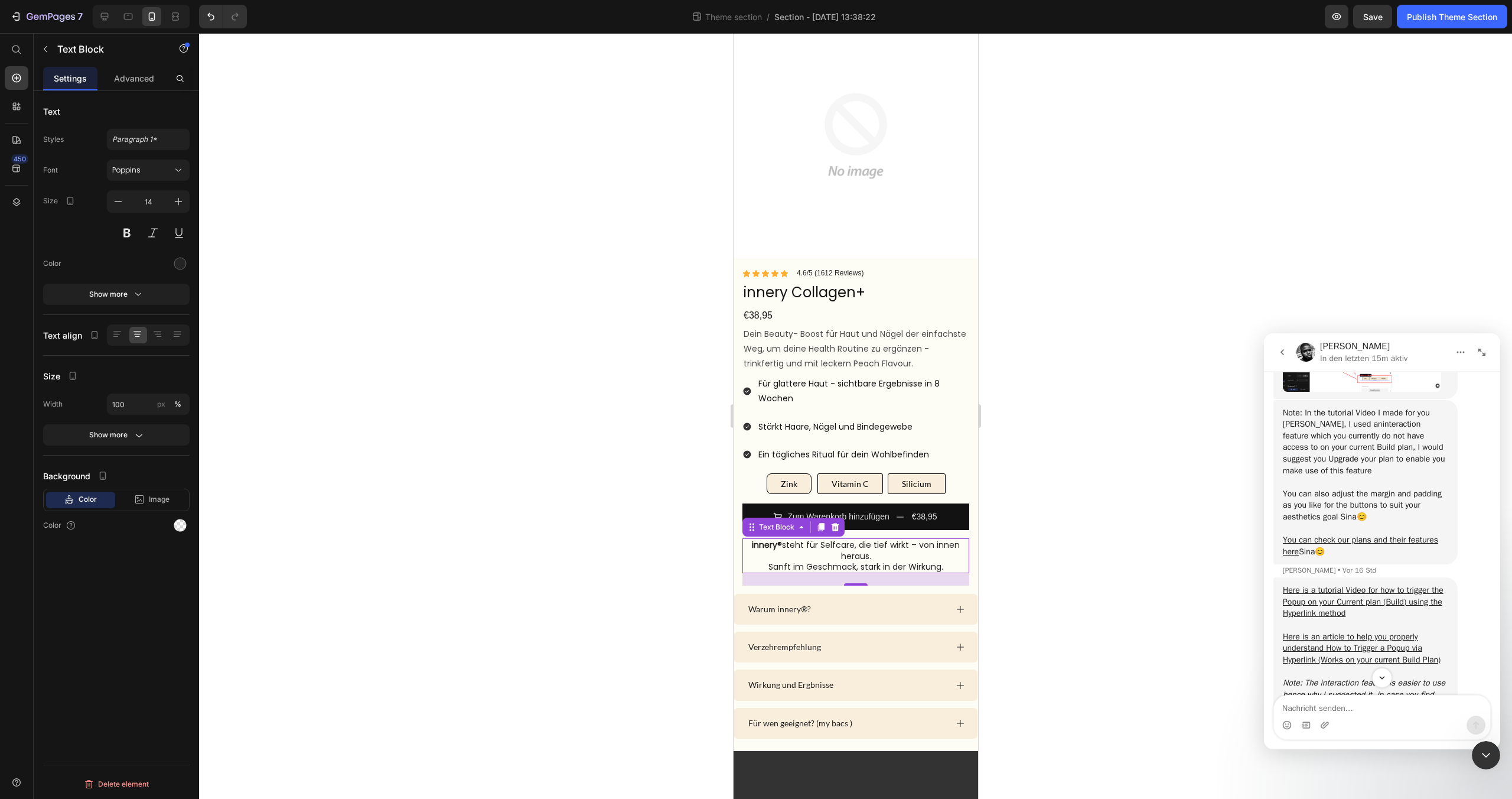 click on "innery®  steht für Selfcare, die tief wirkt – von innen heraus. Sanft im Geschmack, stark in der Wirkung." at bounding box center [855, 556] 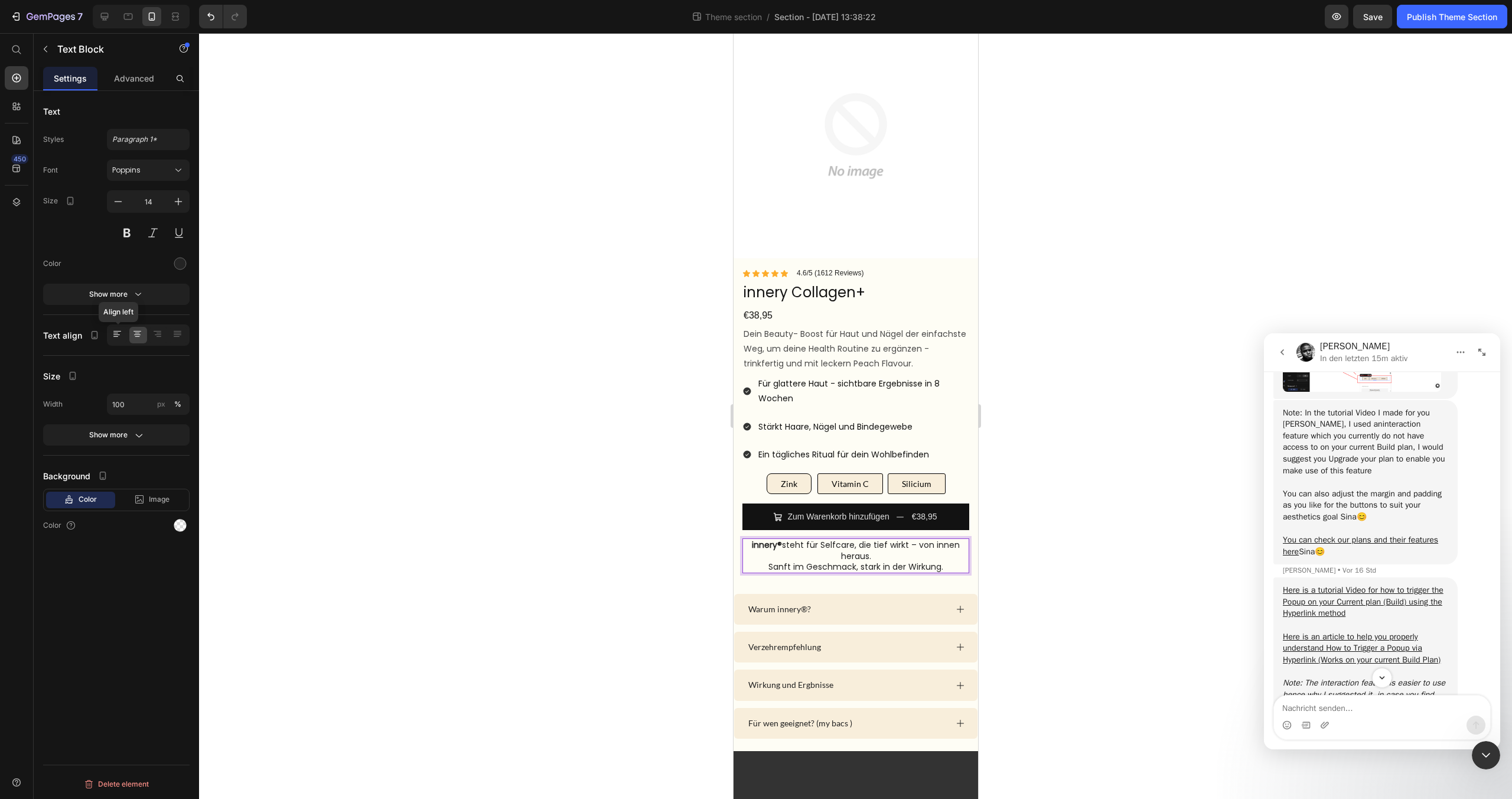 click 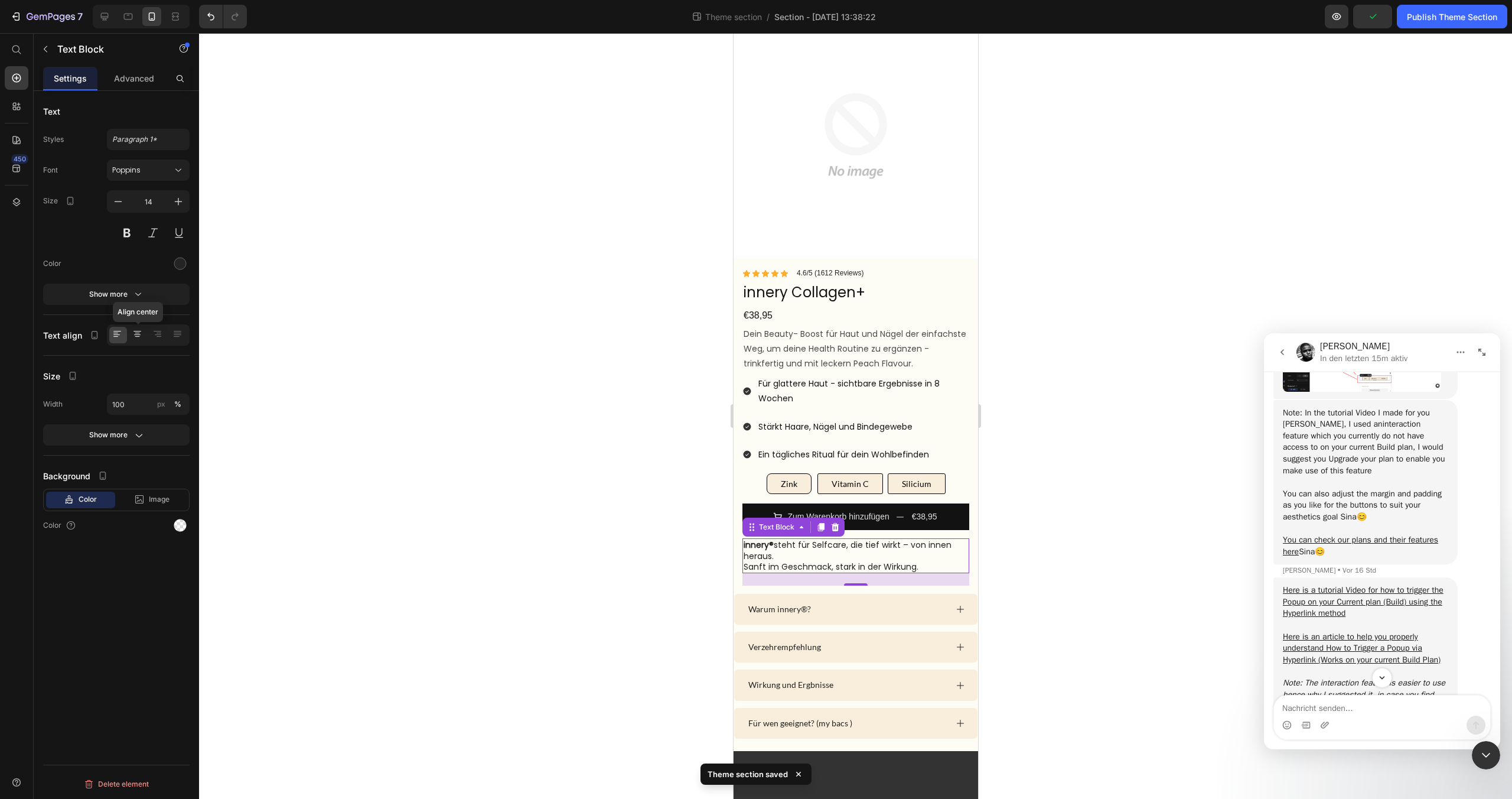 click 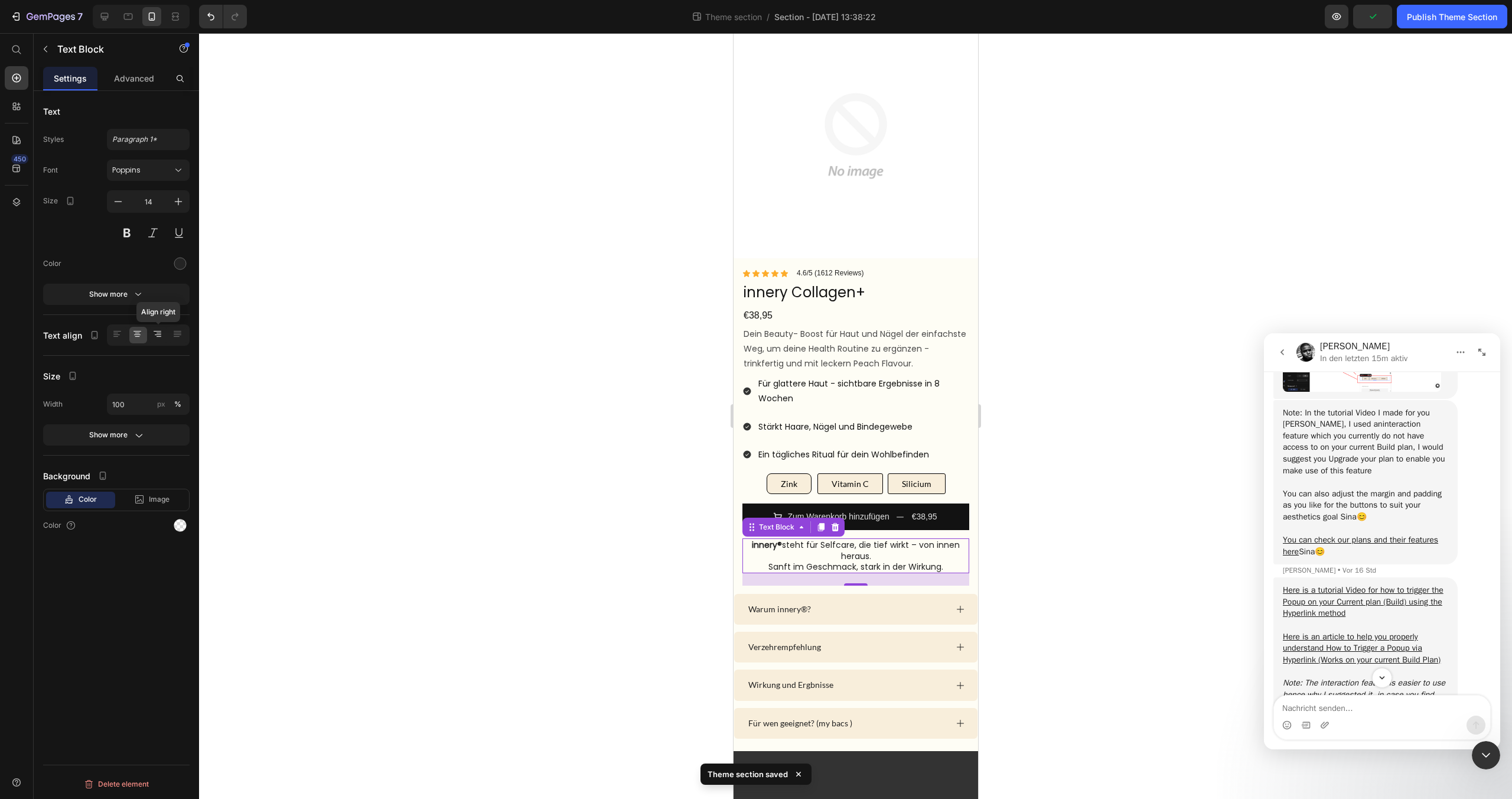 click 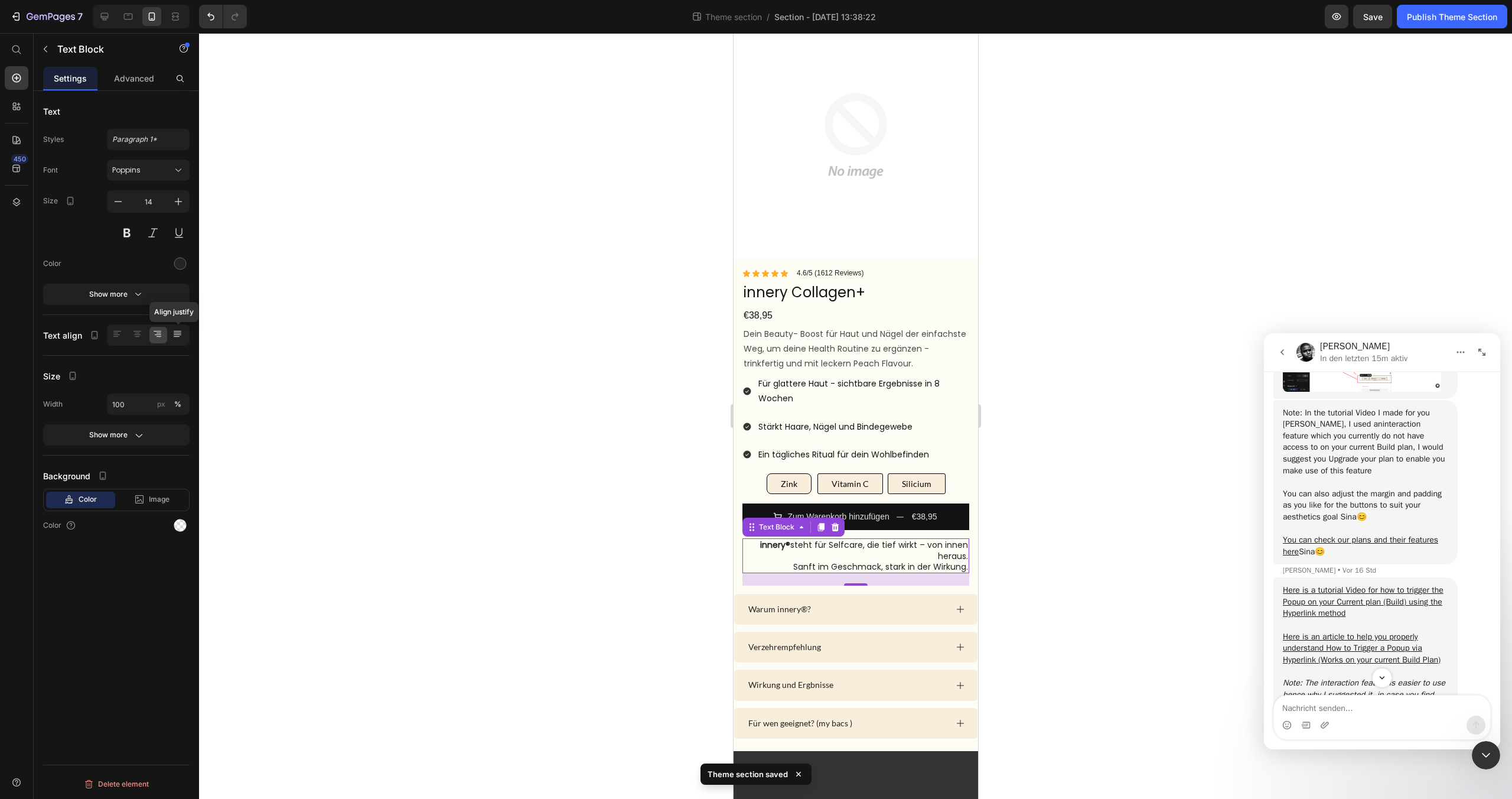 click 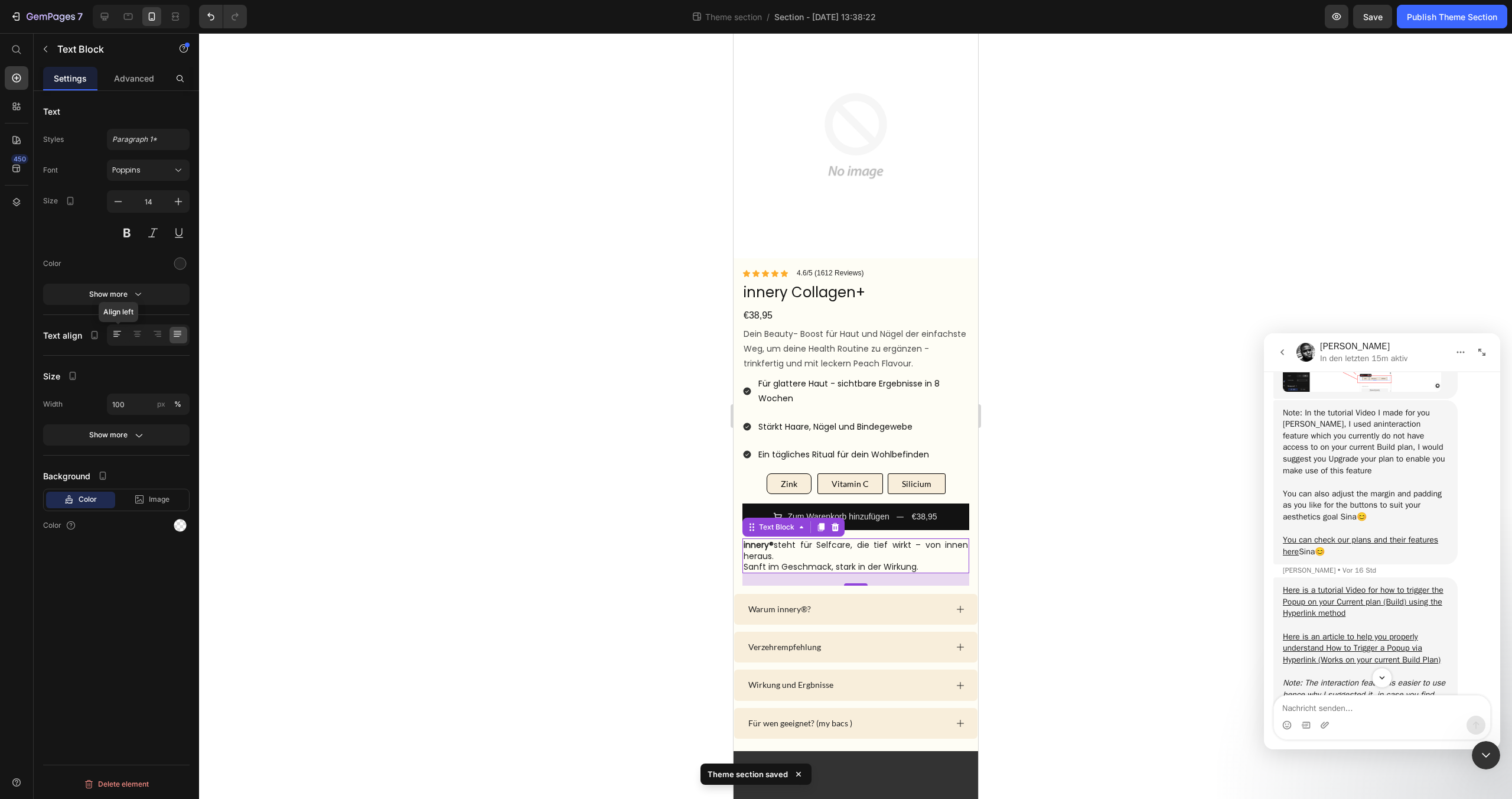 click 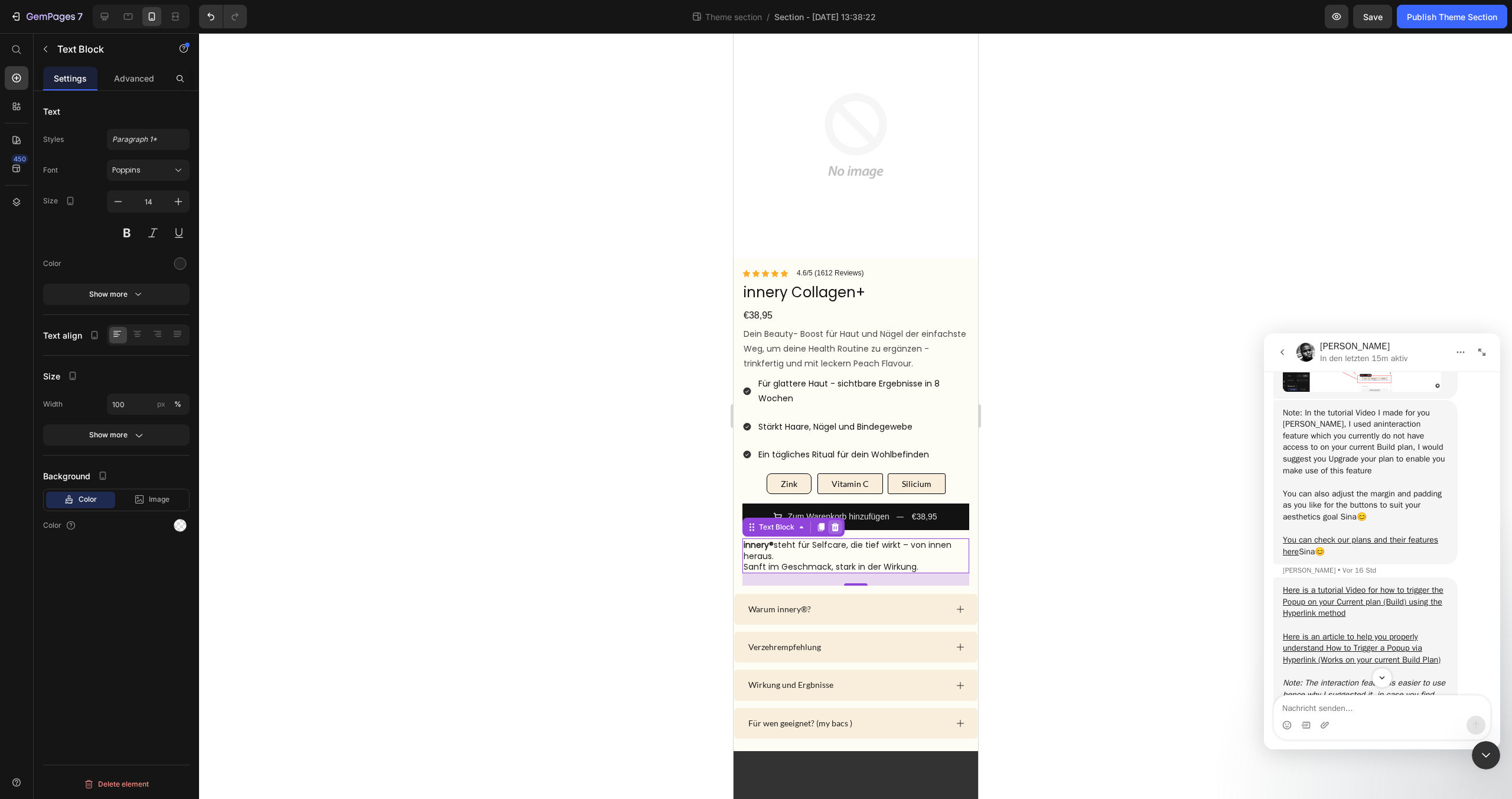 click 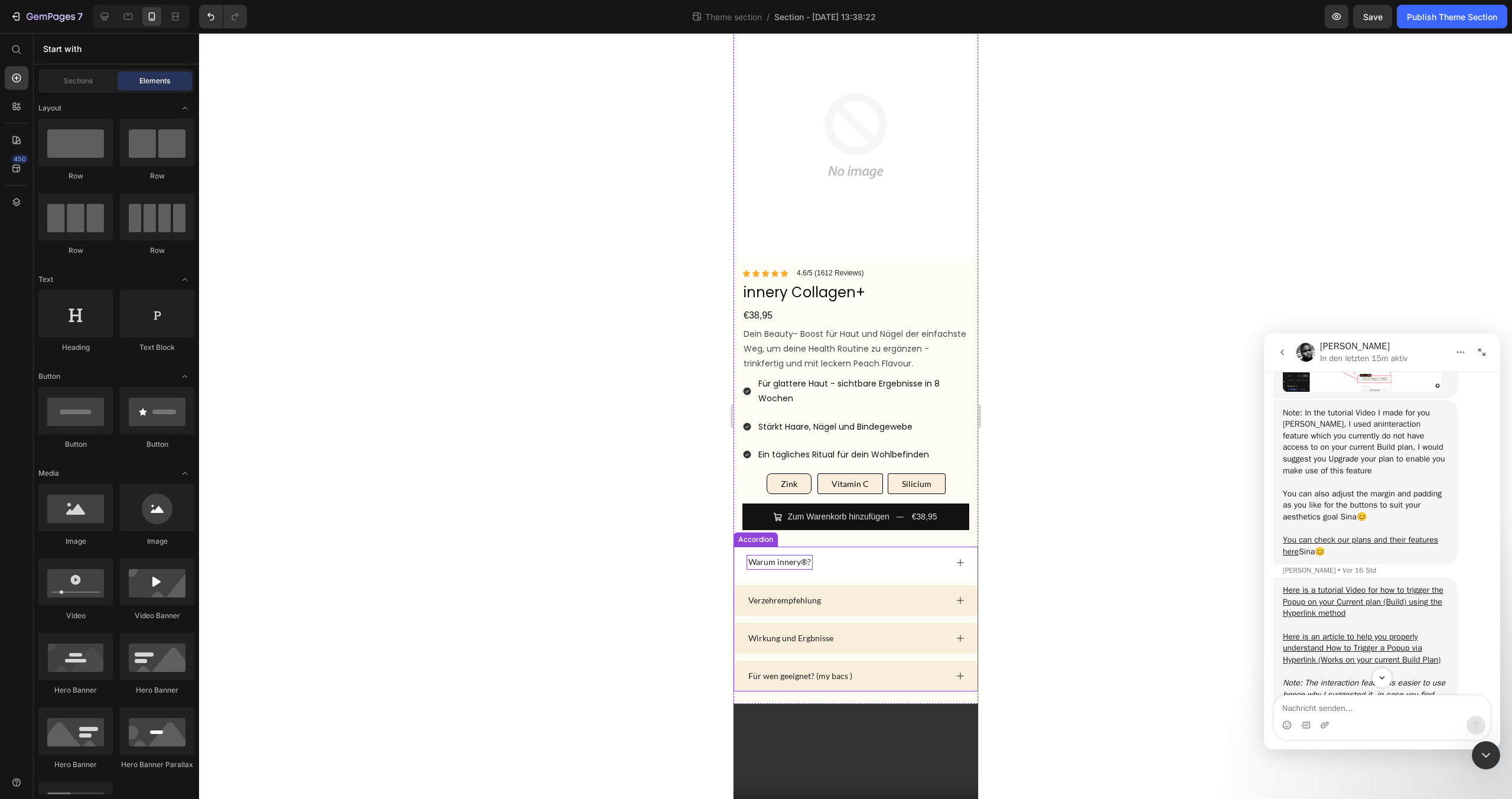 click on "Warum innery®?" at bounding box center (779, 562) 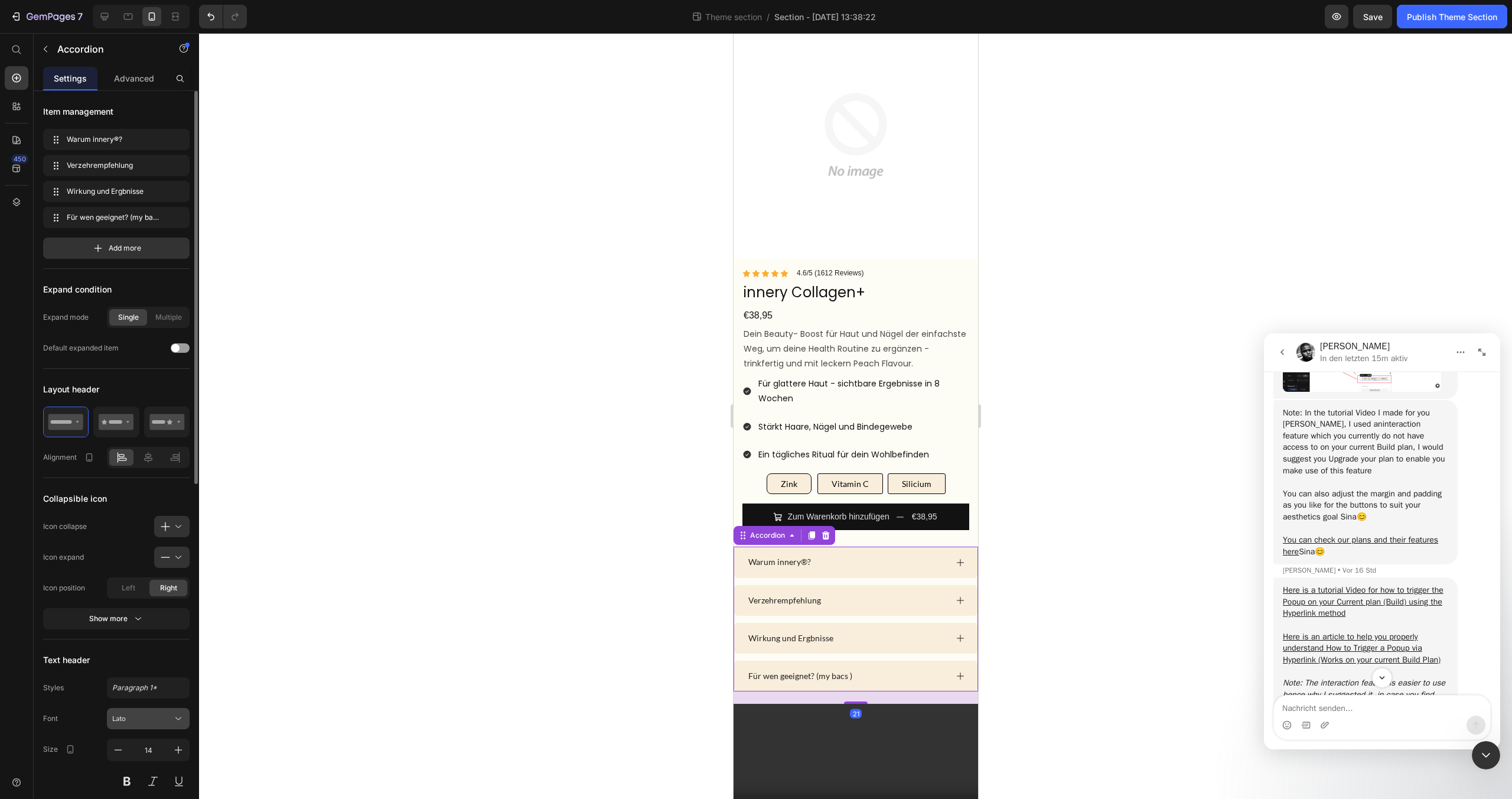 click on "Lato" at bounding box center (142, 719) 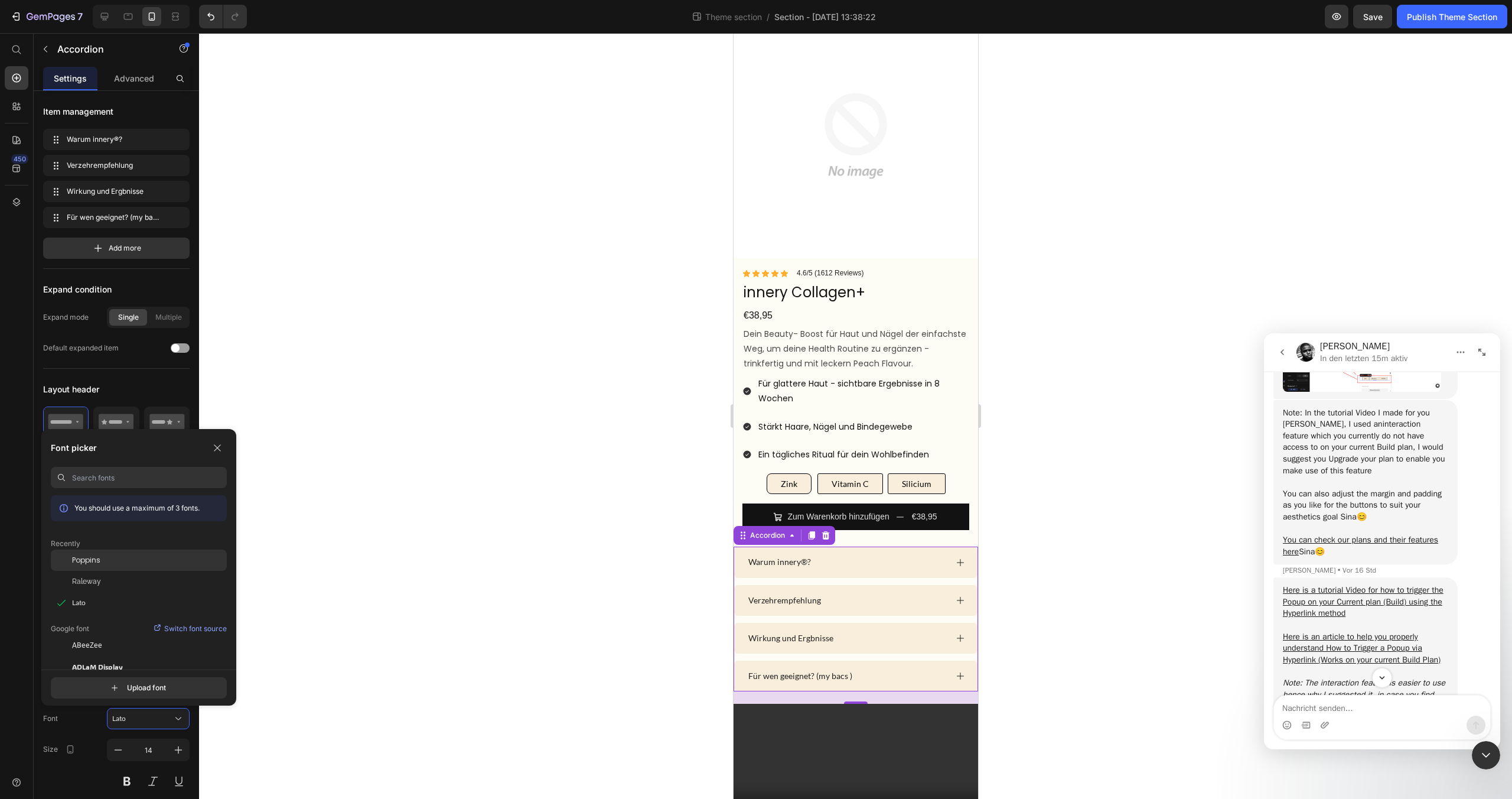 click on "Poppins" at bounding box center [86, 560] 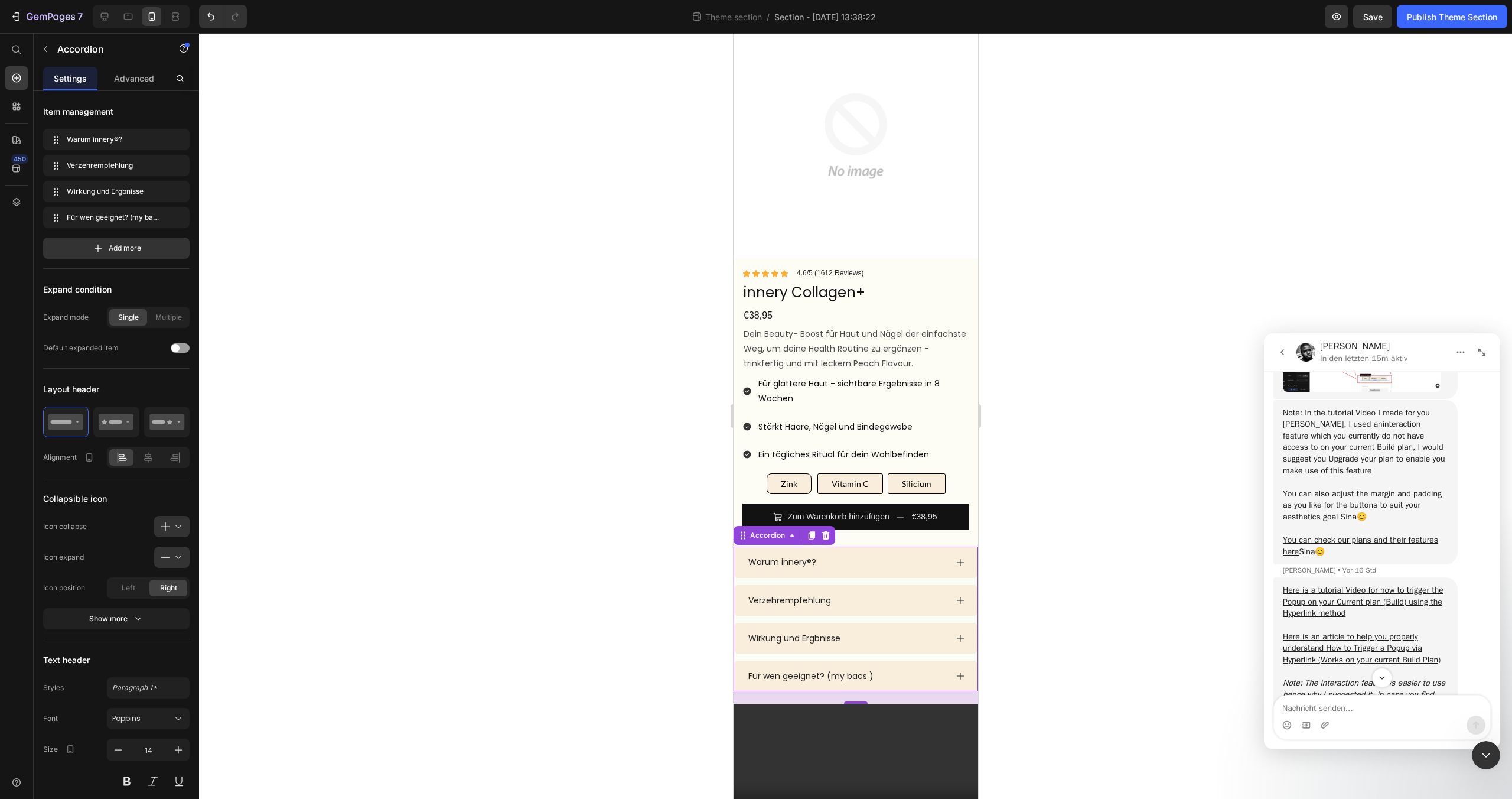 click 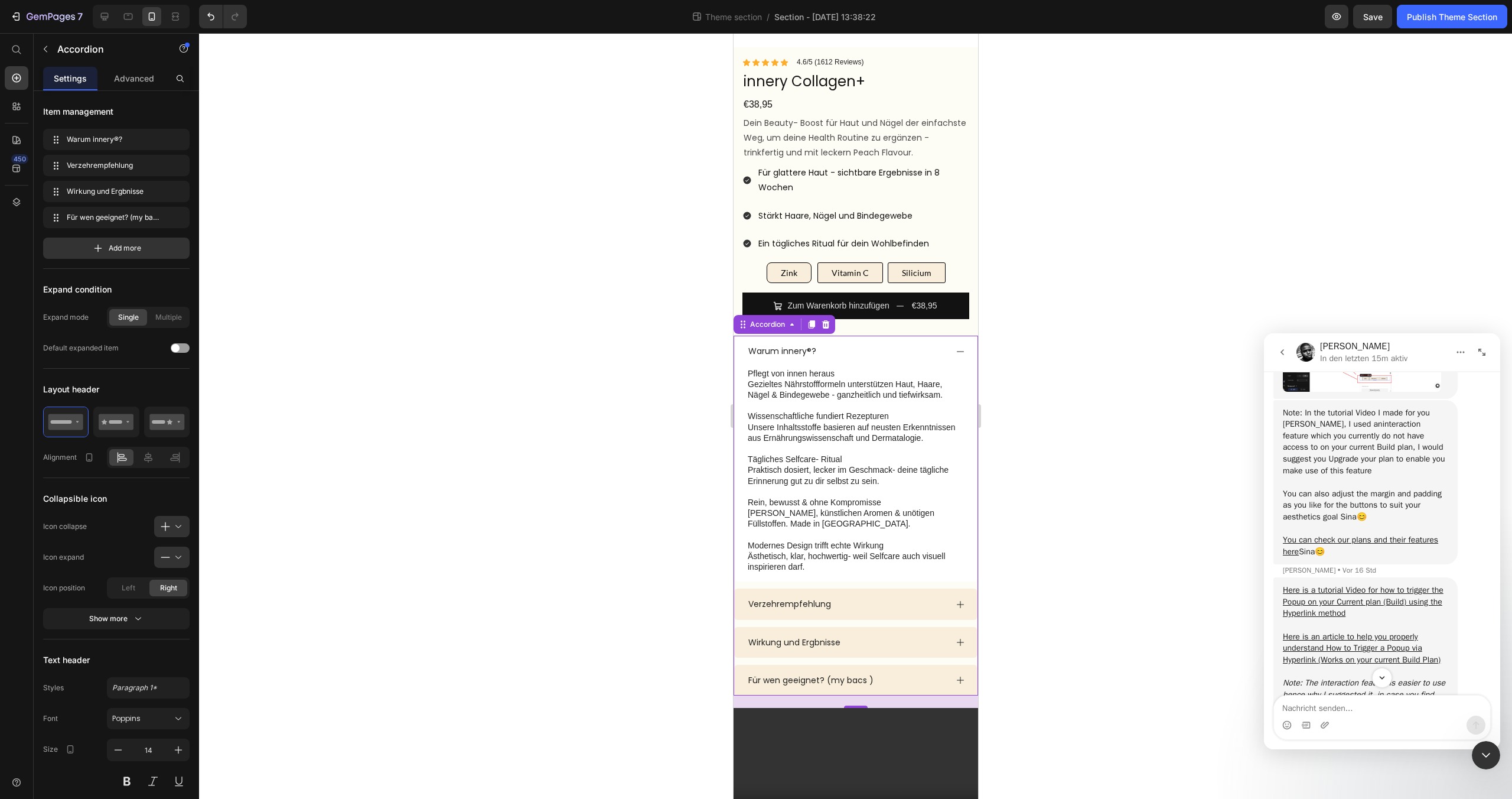 scroll, scrollTop: 284, scrollLeft: 0, axis: vertical 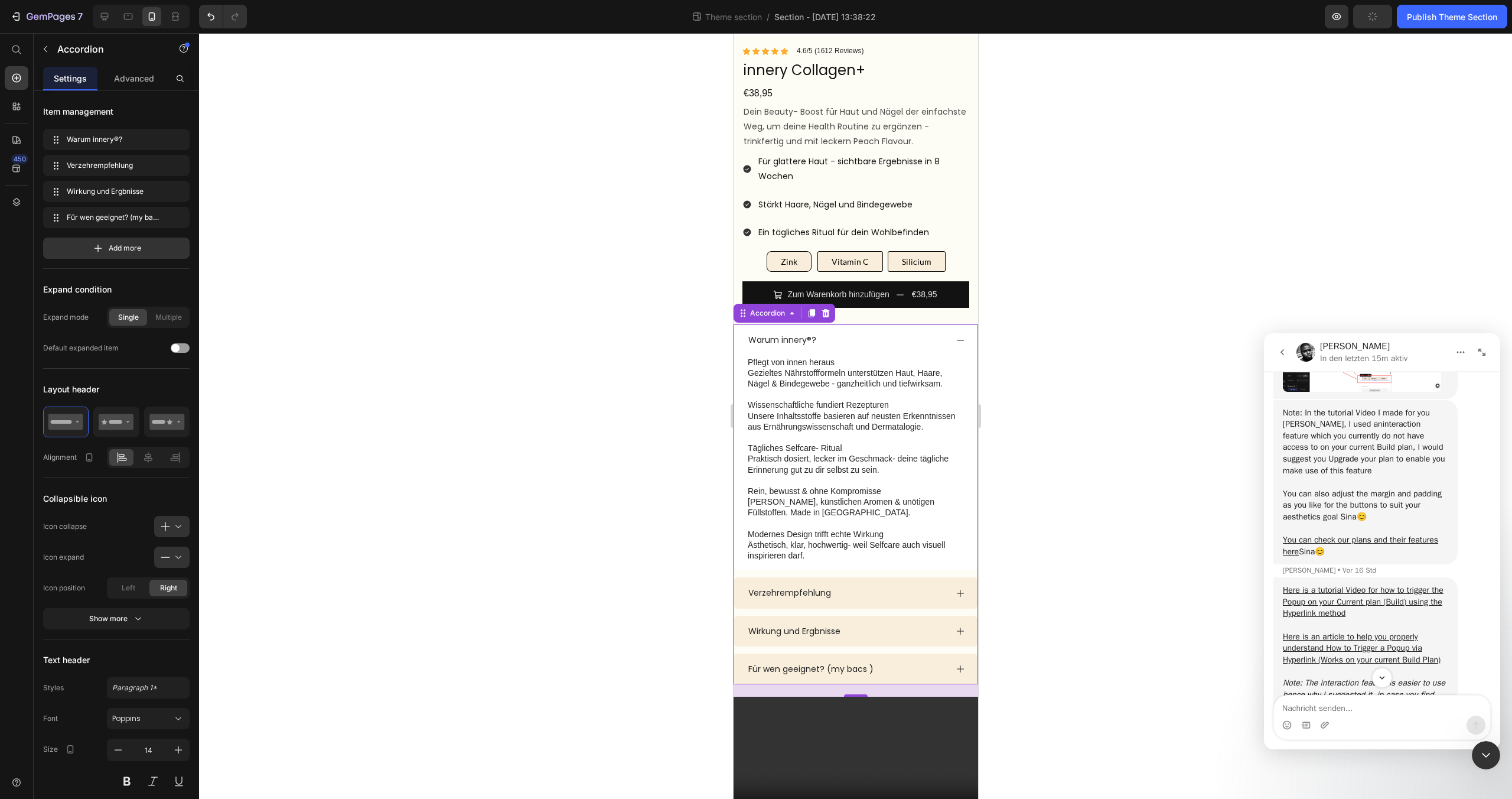 click 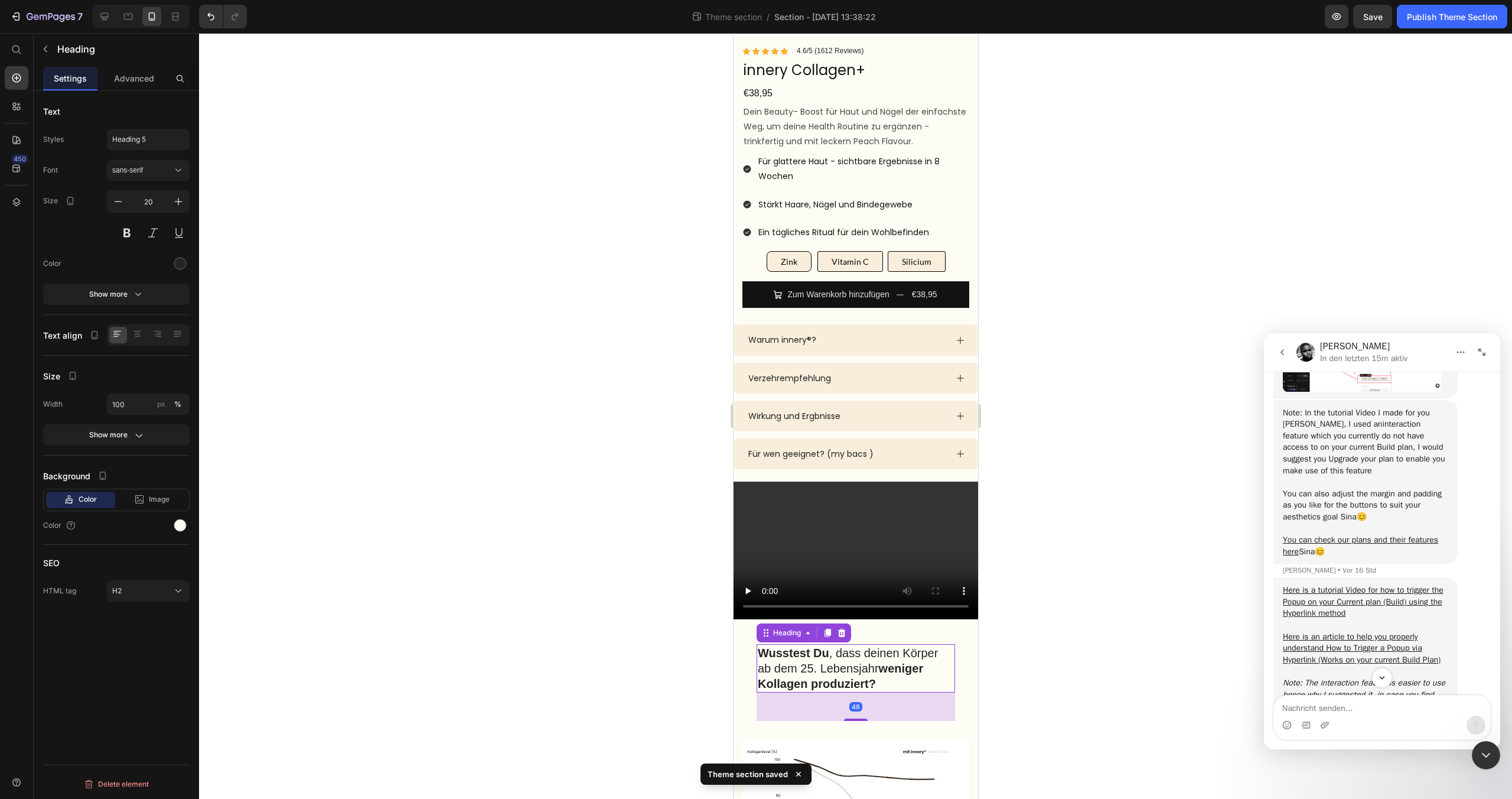 click on "Wusstest Du , dass deinen Körper ab dem 25. Lebensjahr  weniger Kollagen produziert?" at bounding box center (855, 668) 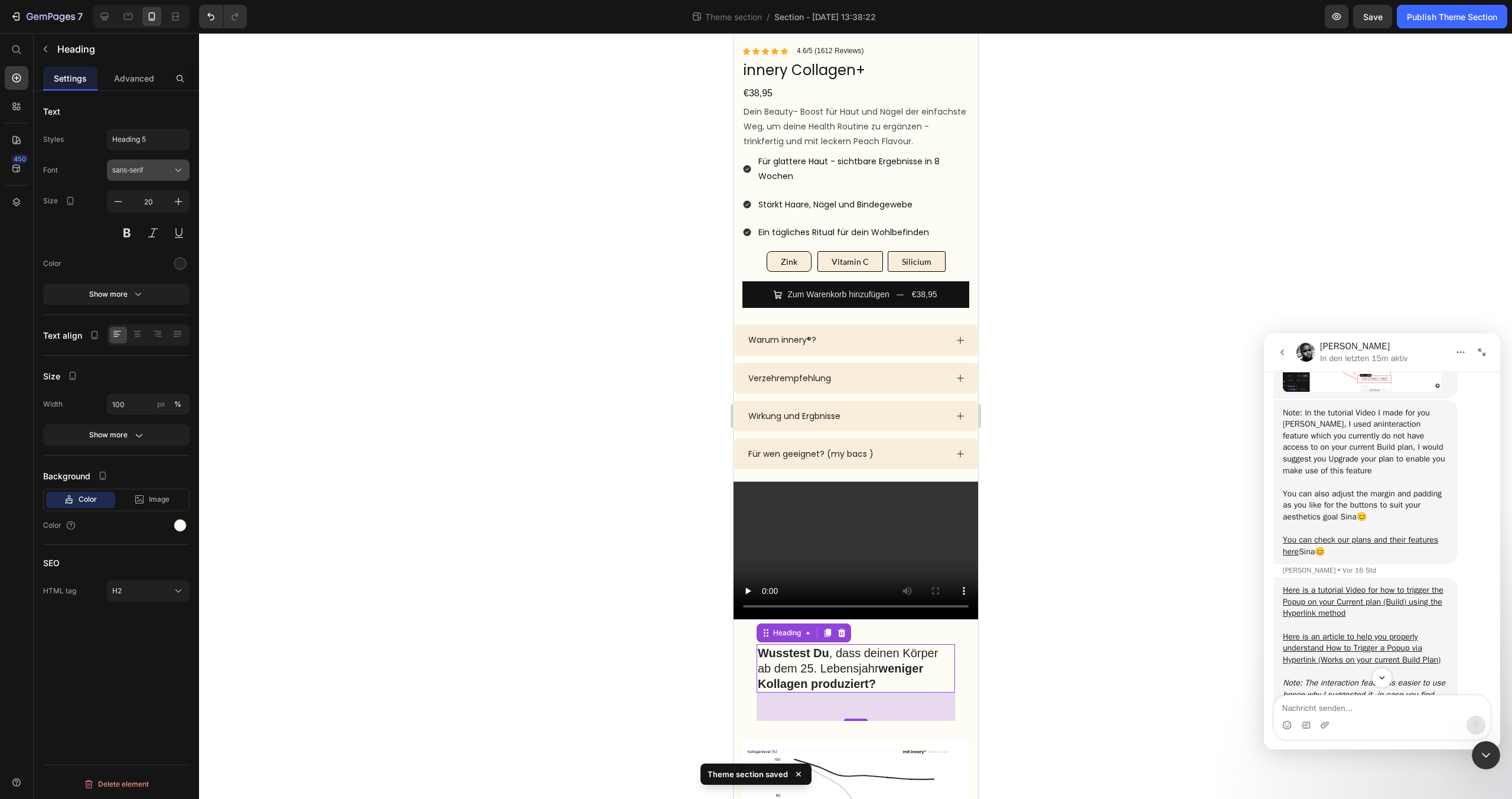 click 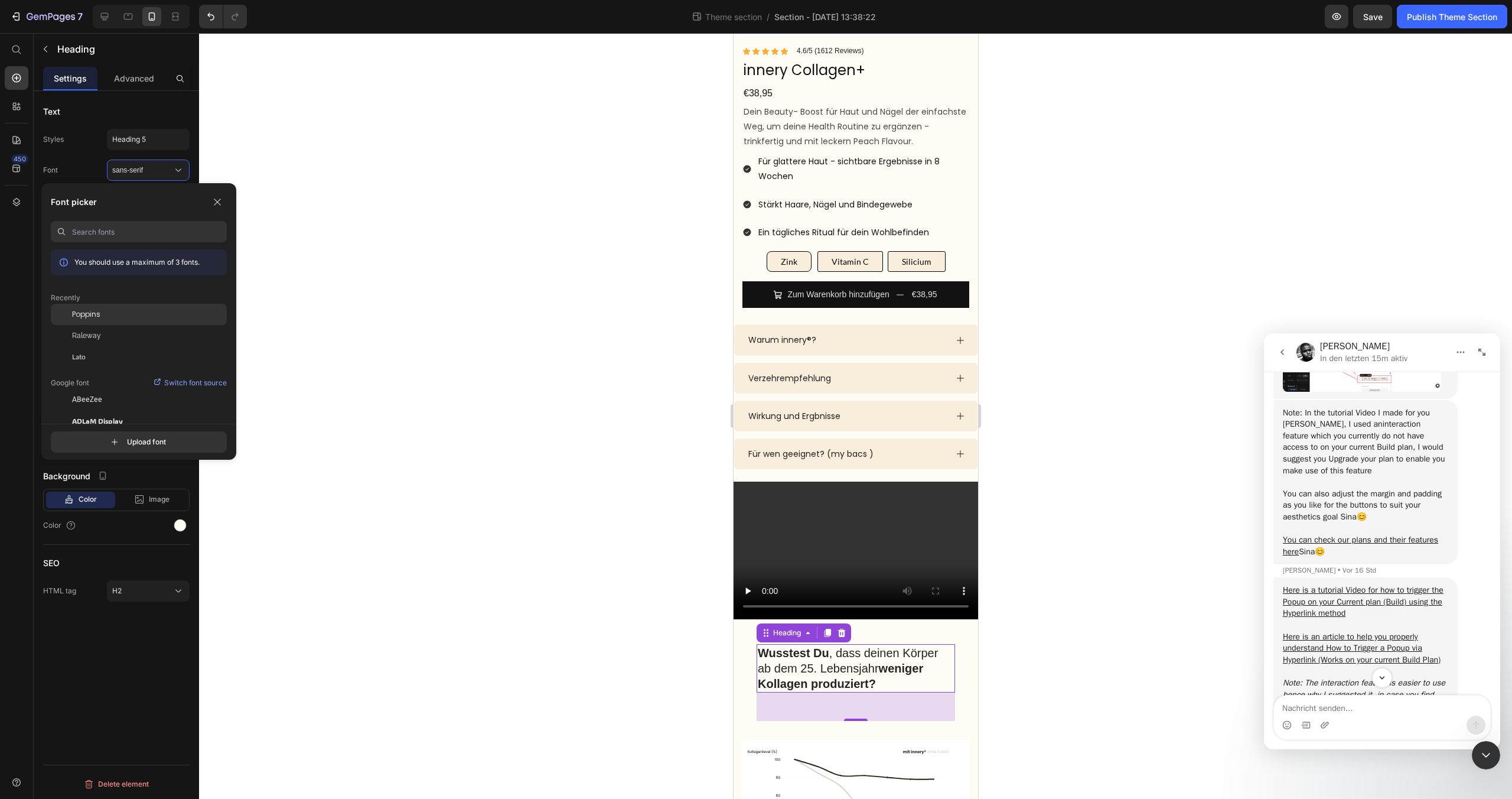 click on "Poppins" 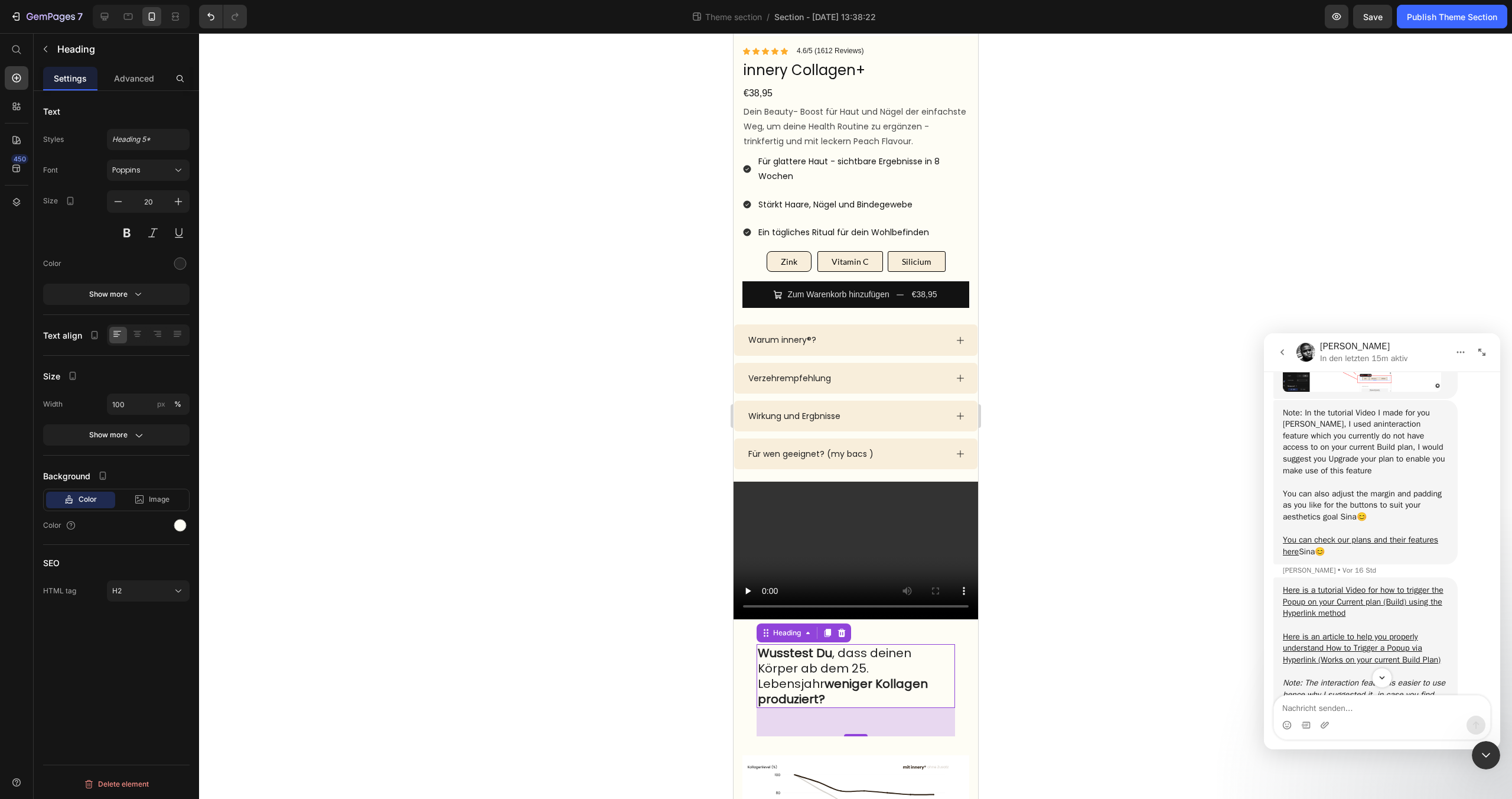 click 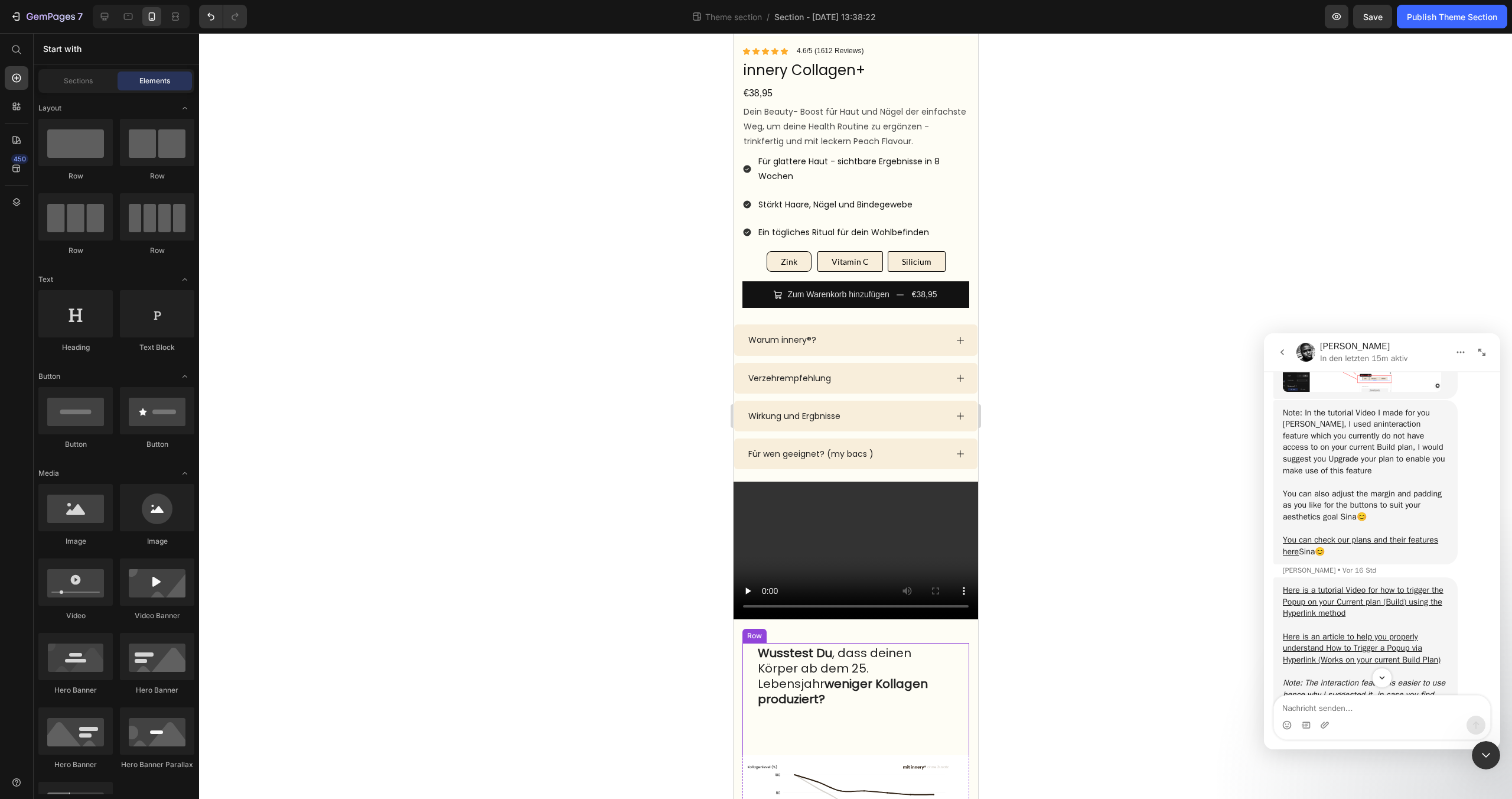 click on "Wusstest Du , dass deinen Körper ab dem 25. Lebensjahr  weniger Kollagen produziert? Heading Row" at bounding box center (855, 690) 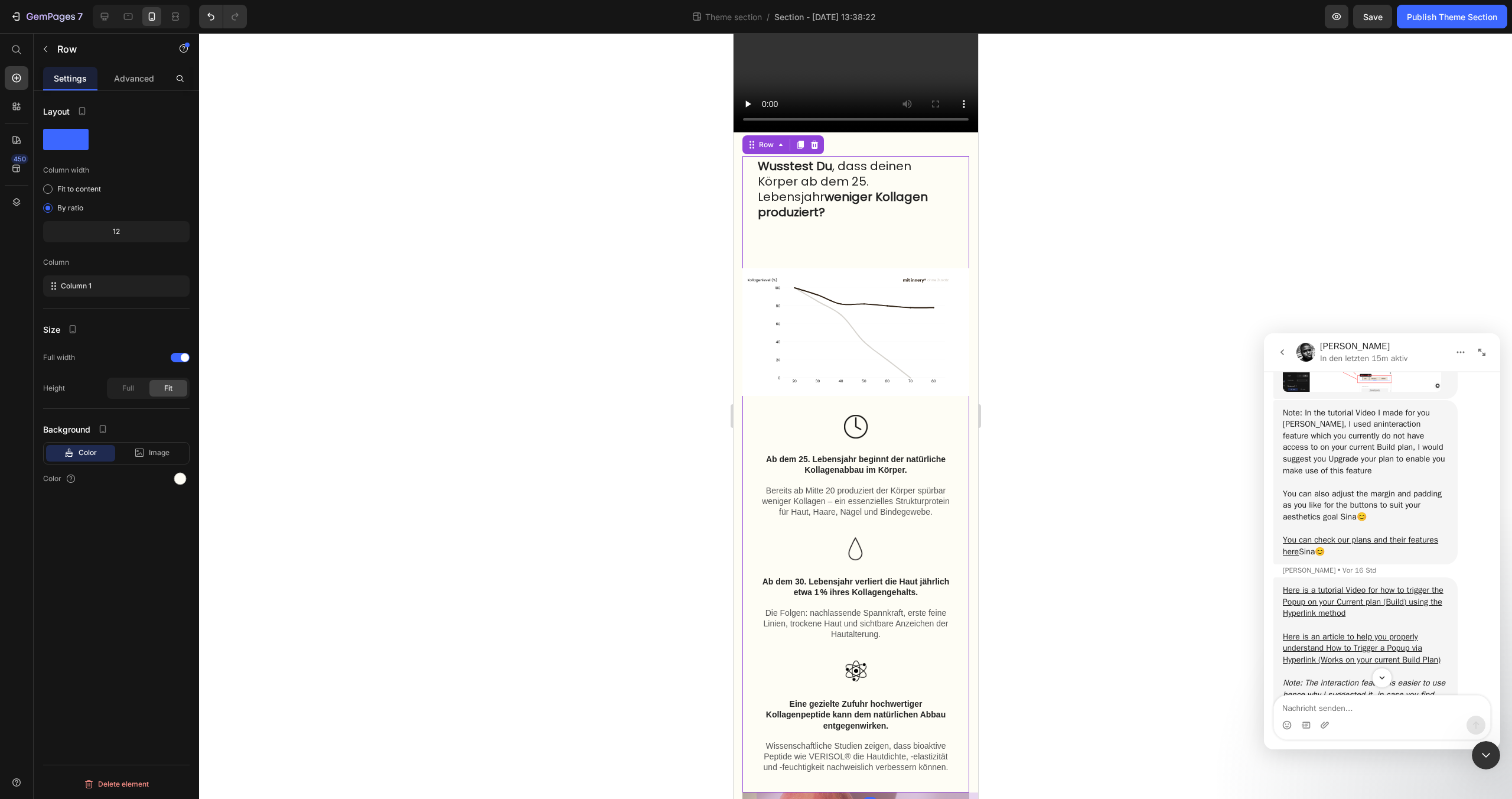 scroll, scrollTop: 772, scrollLeft: 0, axis: vertical 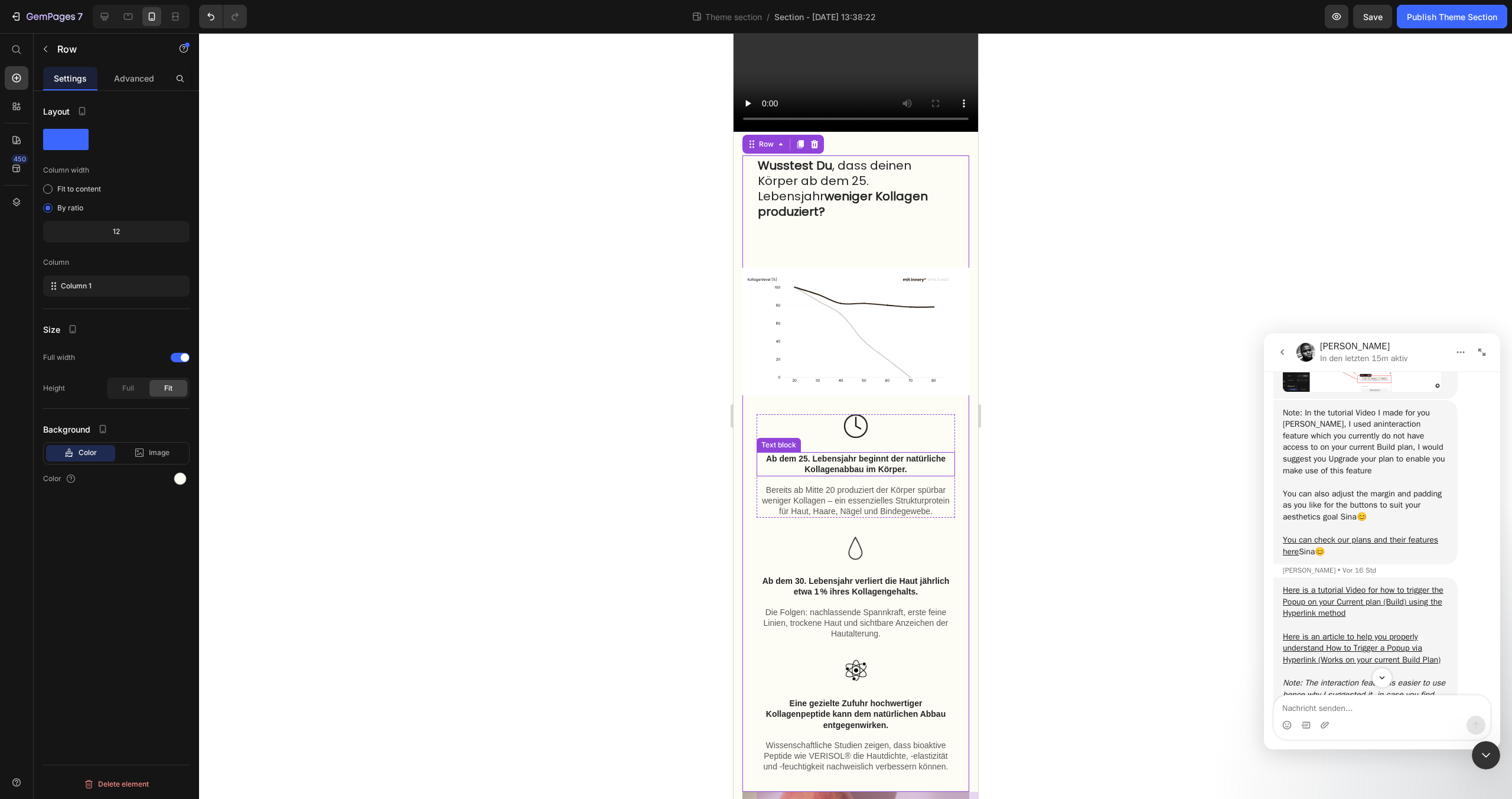 click on "Ab dem 25. Lebensjahr beginnt der natürliche Kollagenabbau im Körper." at bounding box center [855, 464] 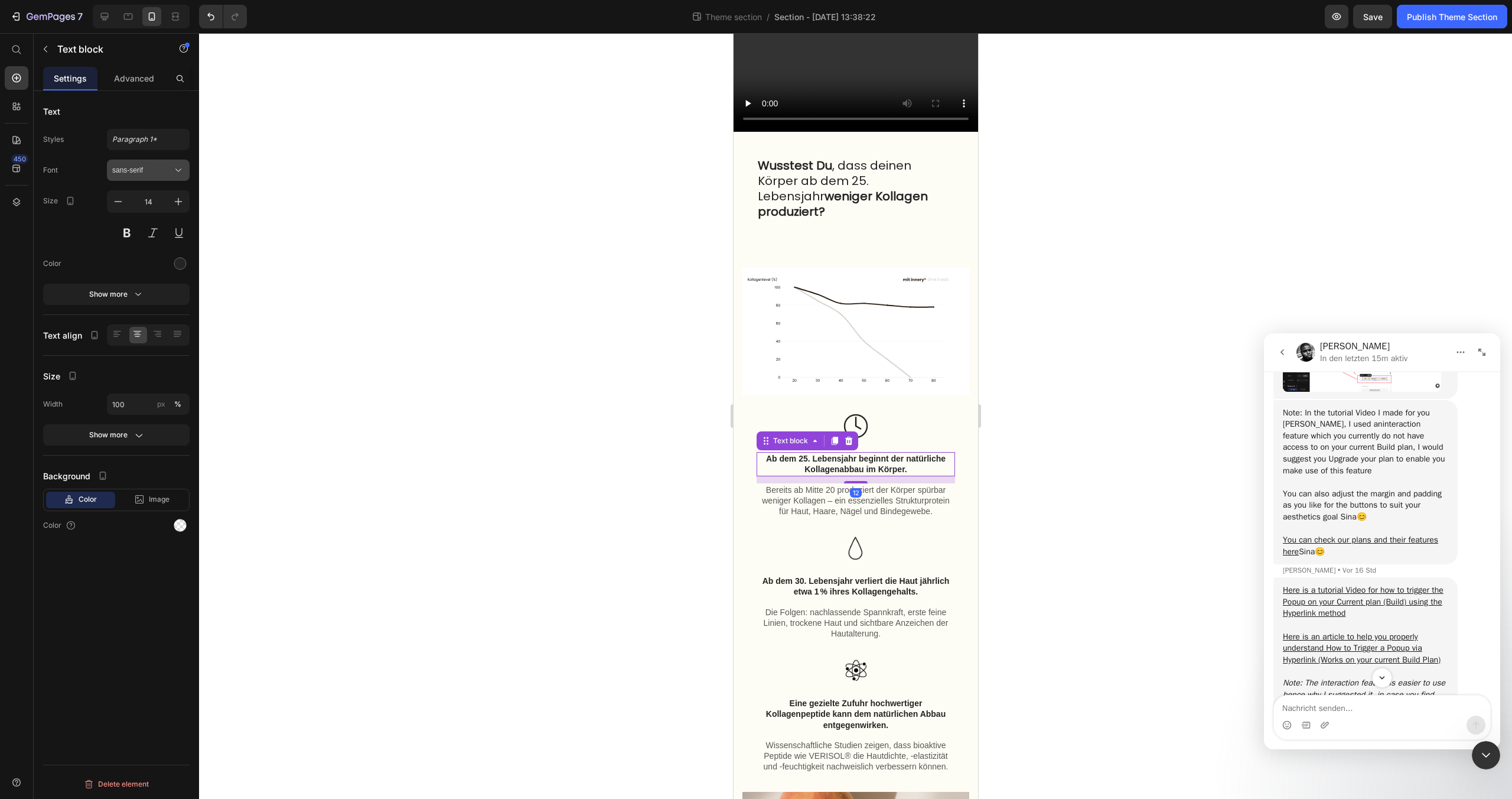 click 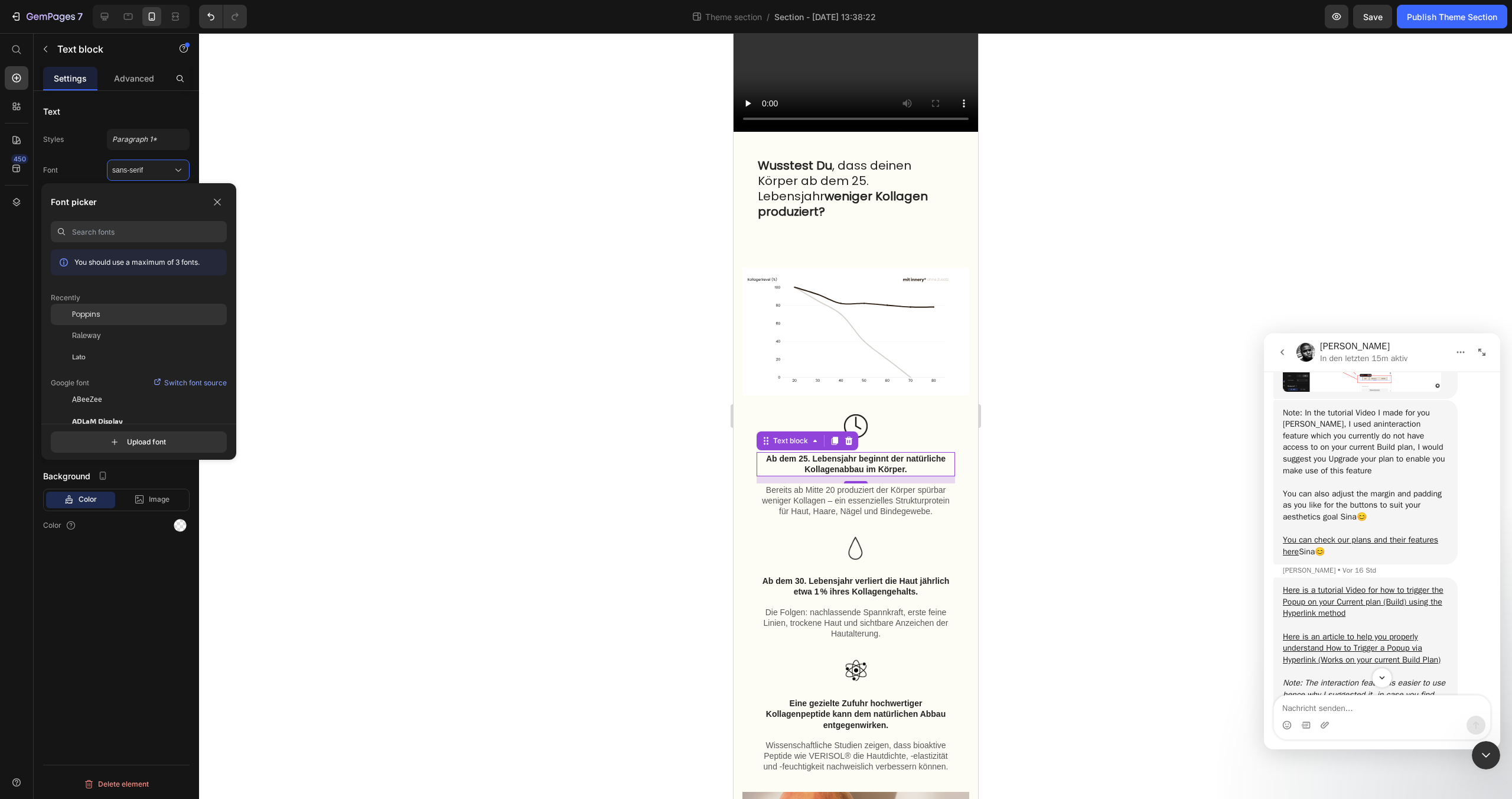 click on "Poppins" 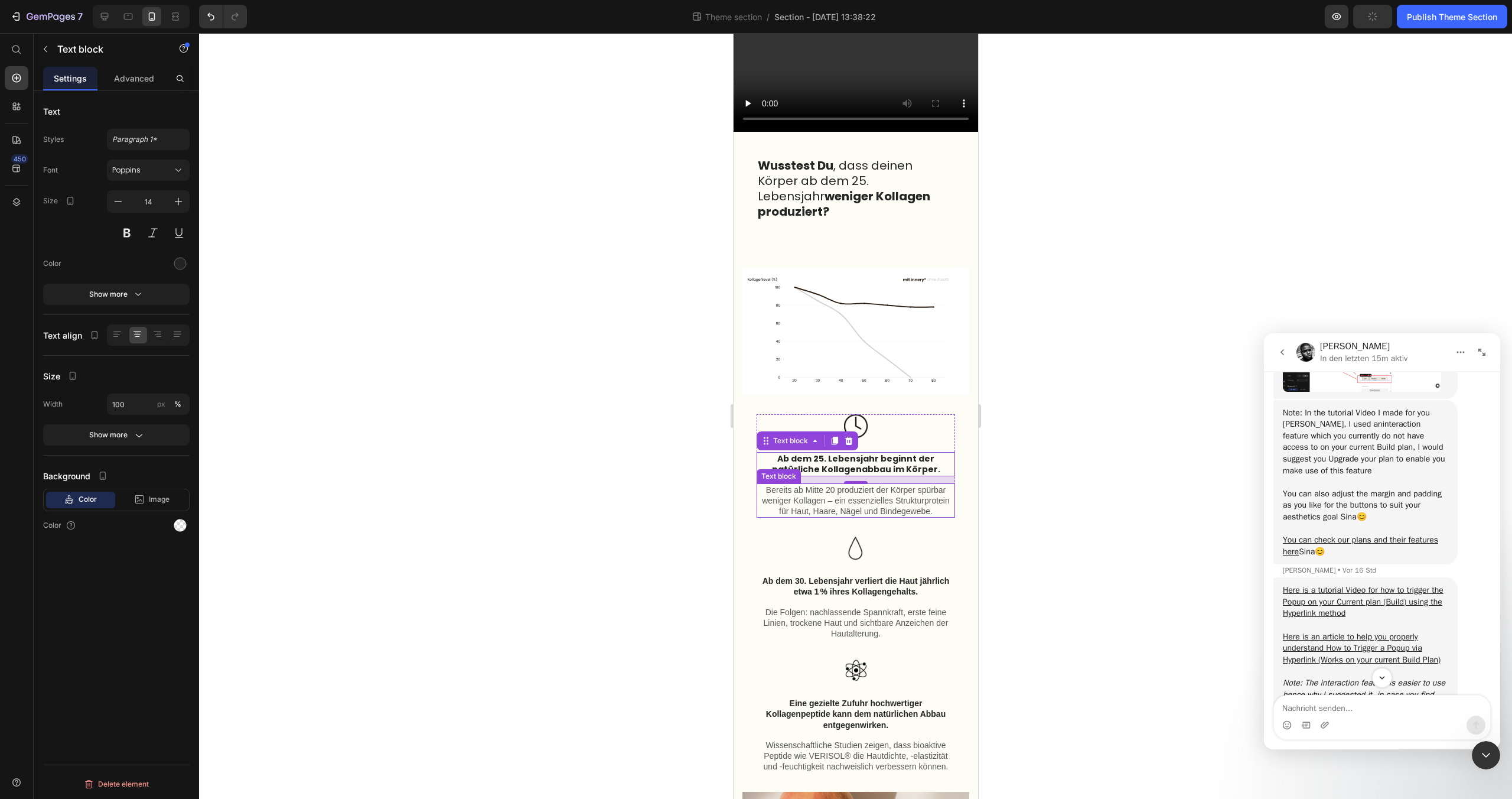 click on "Bereits ab Mitte 20 produziert der Körper spürbar weniger Kollagen – ein essenzielles Strukturprotein für Haut, Haare, Nägel und Bindegewebe." at bounding box center [855, 501] 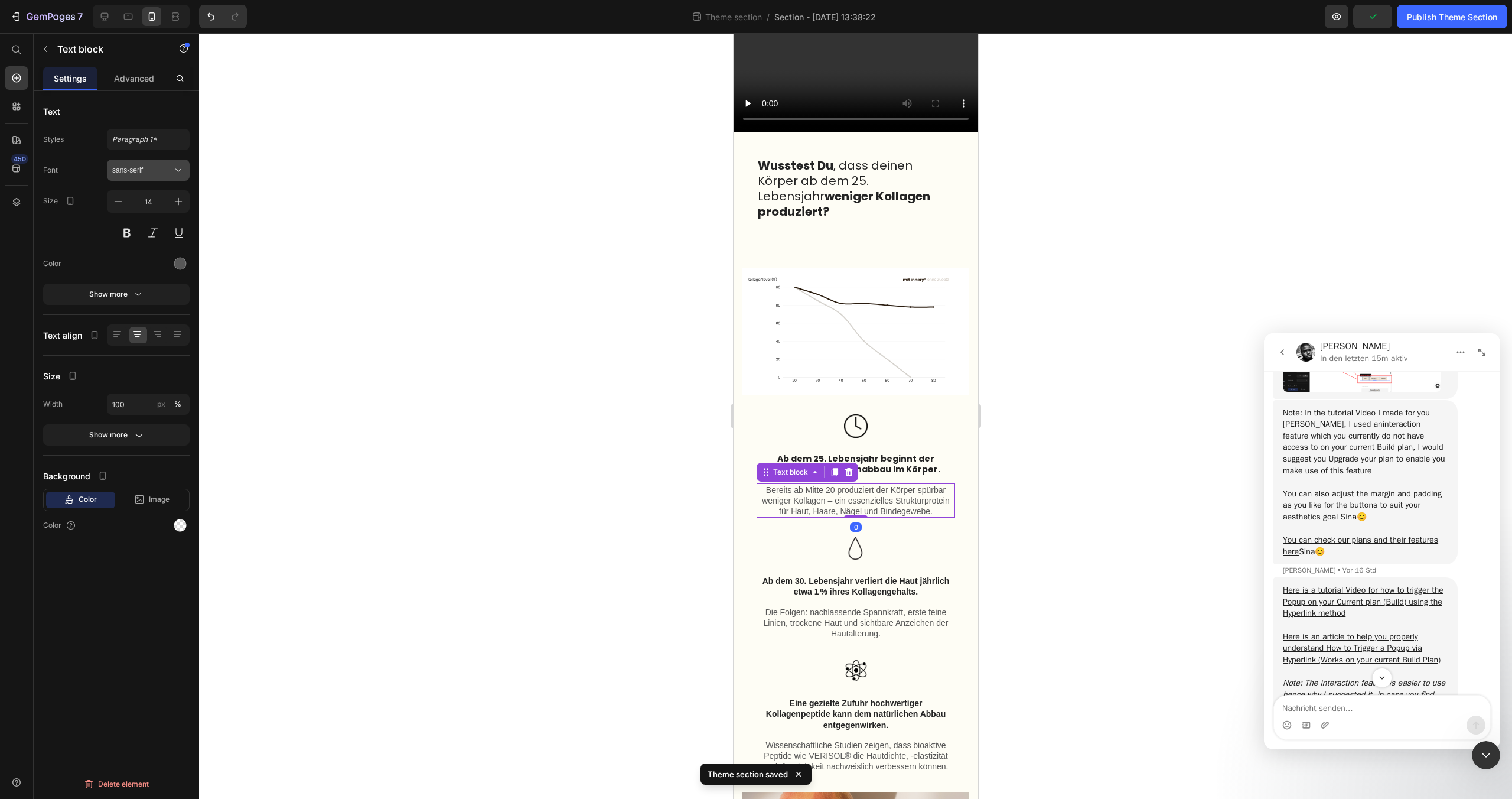 click 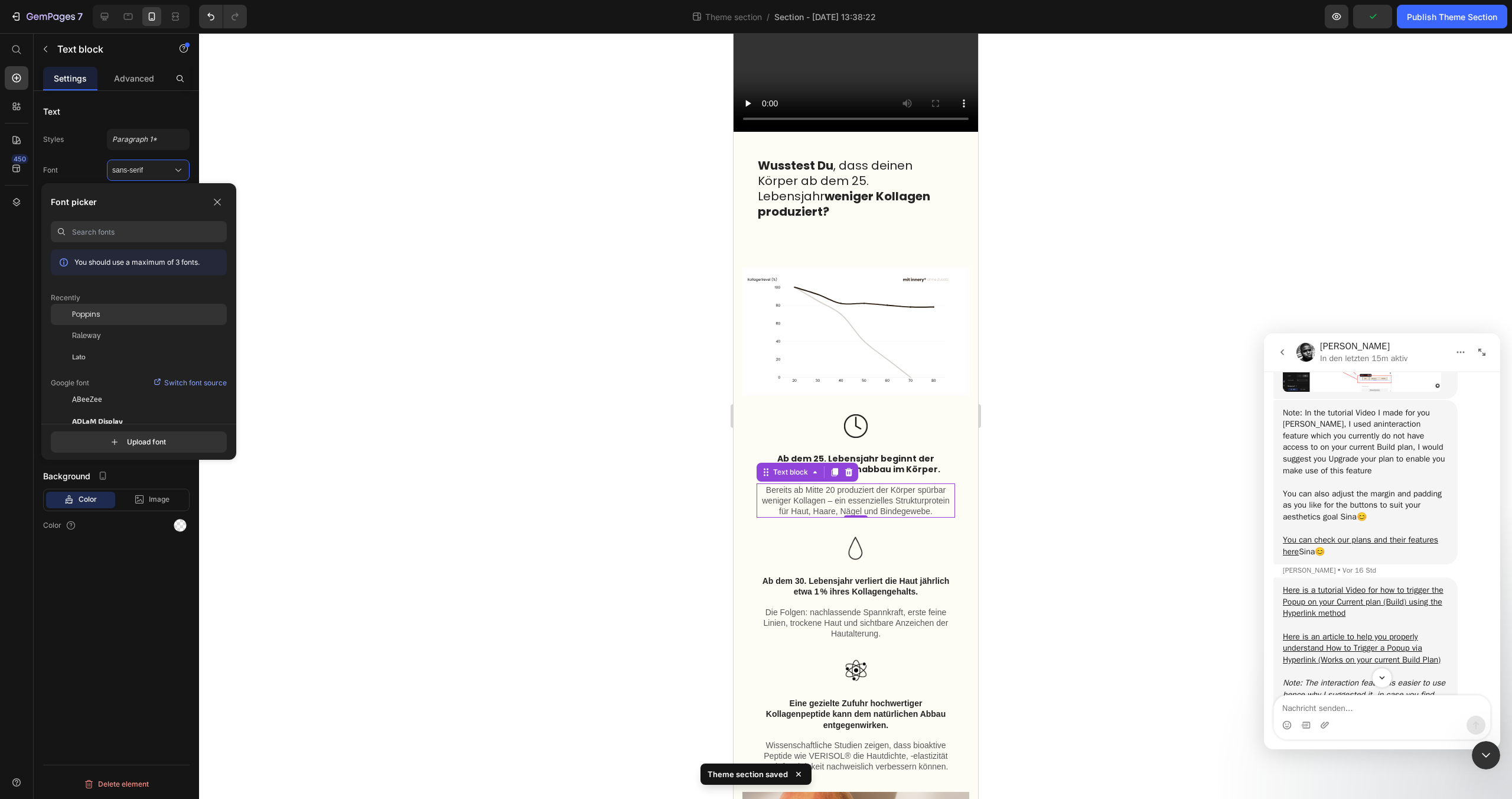 click on "Poppins" at bounding box center [86, 314] 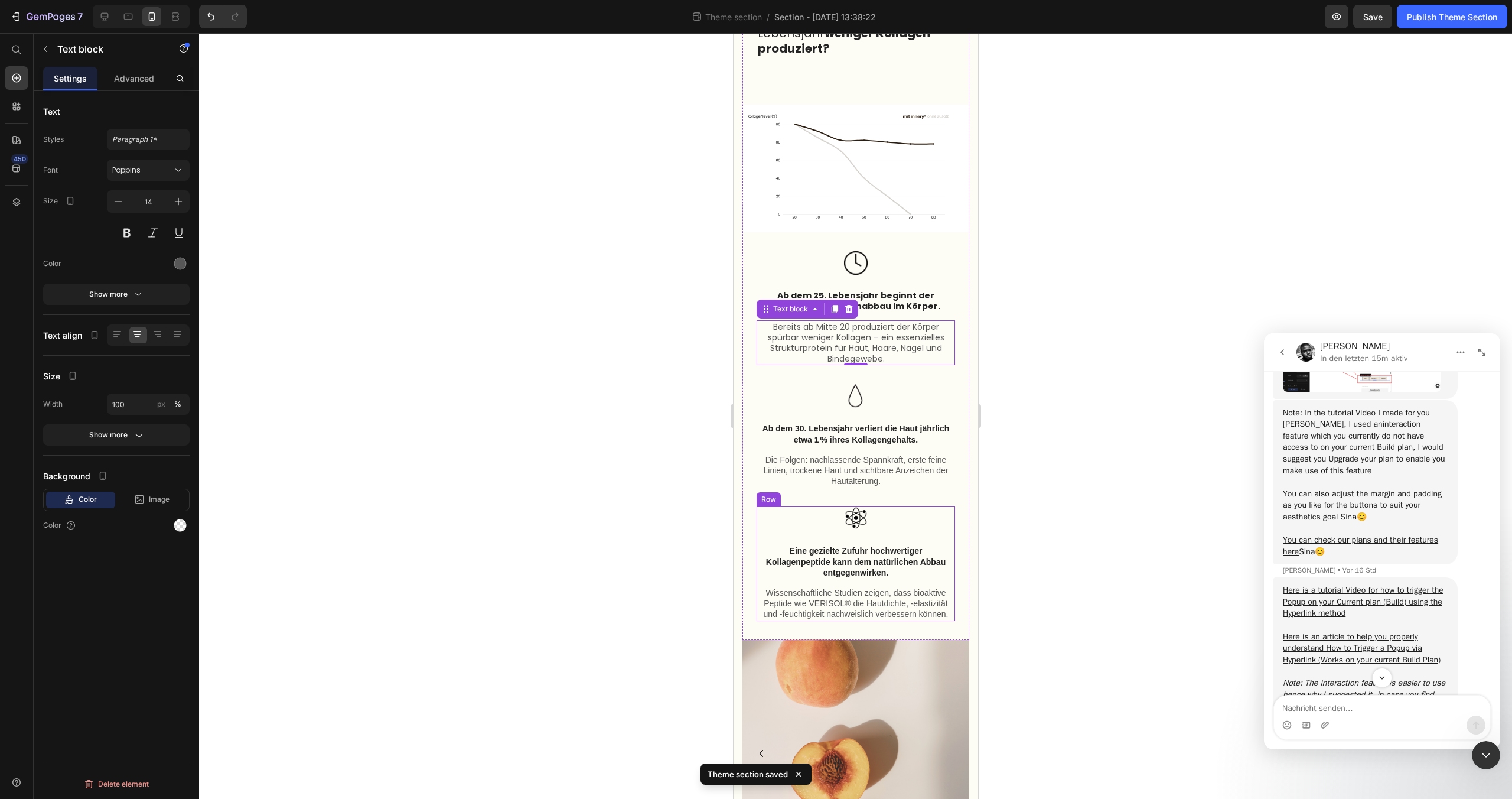 scroll, scrollTop: 939, scrollLeft: 0, axis: vertical 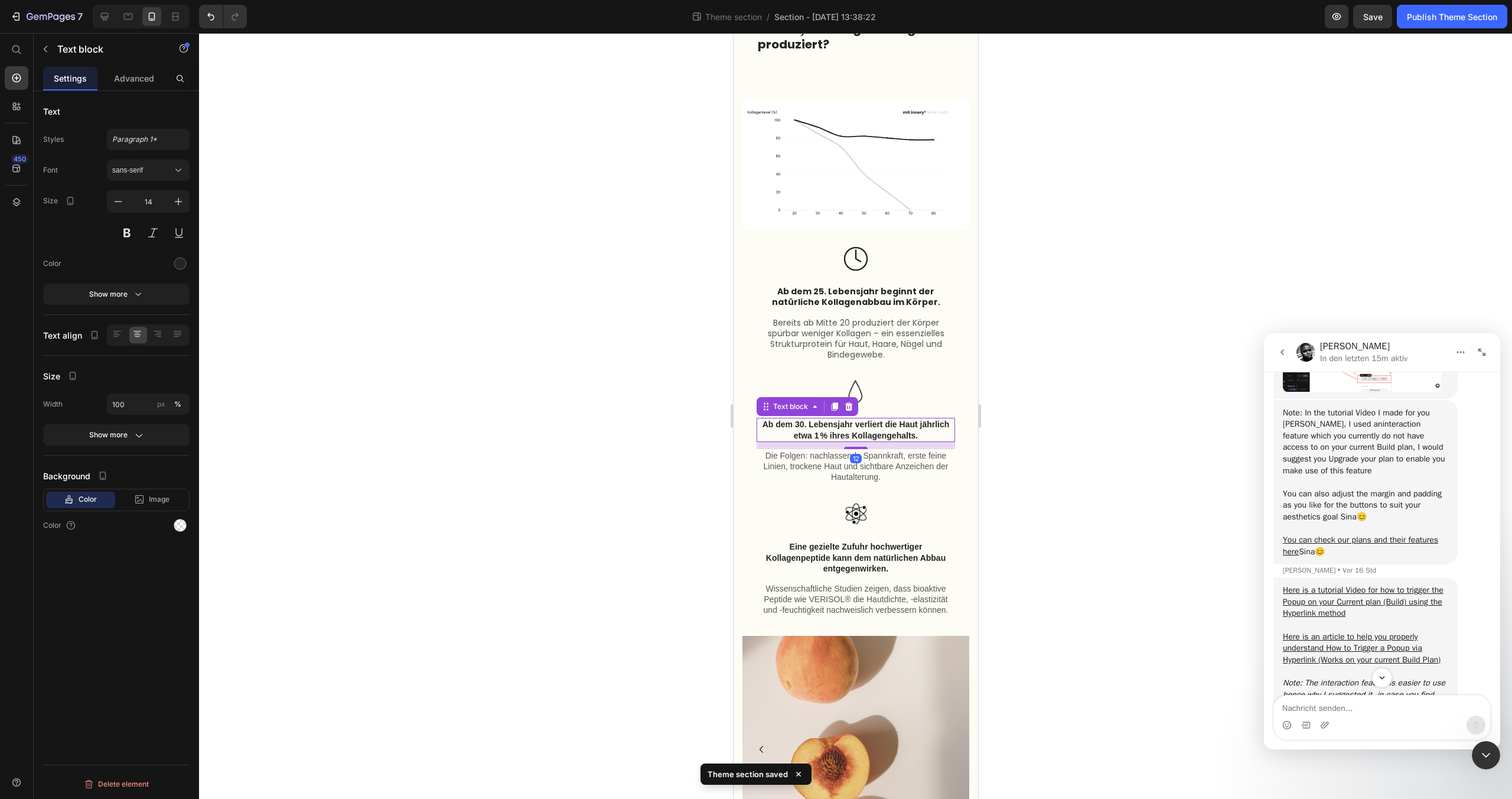 click on "Ab dem 30. Lebensjahr verliert die Haut jährlich etwa 1 % ihres Kollagengehalts." at bounding box center [855, 430] 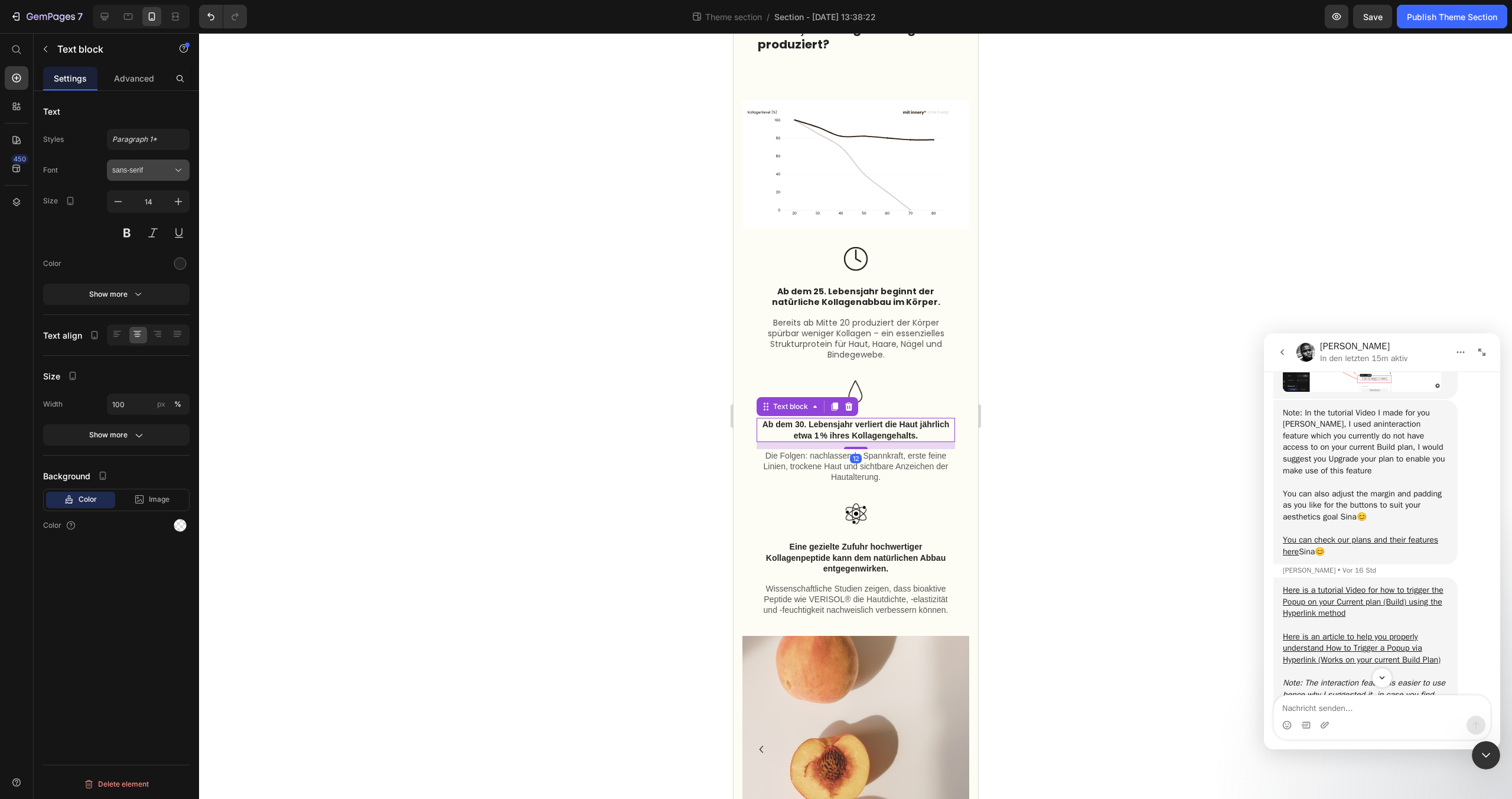 click 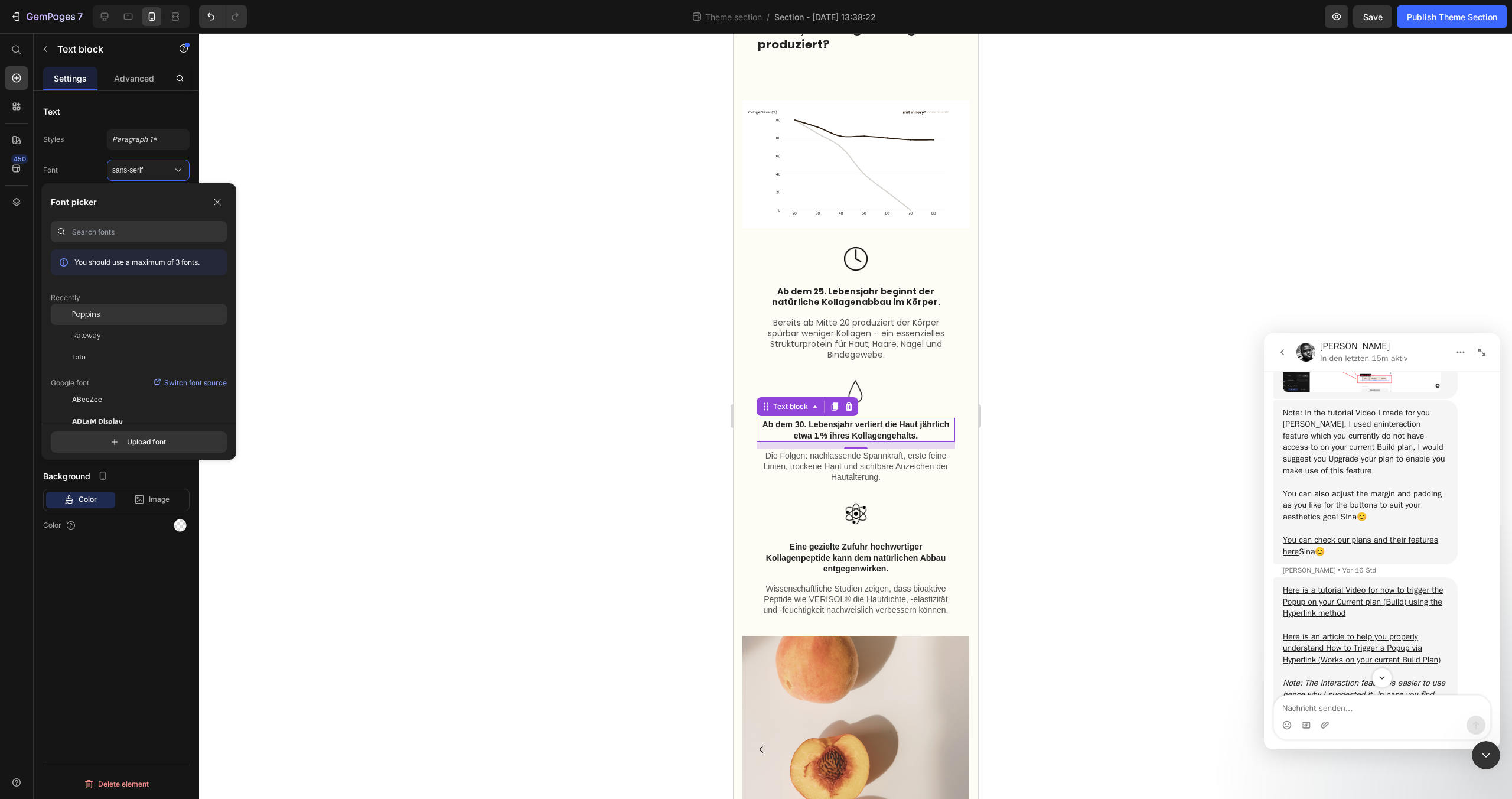 click on "Poppins" 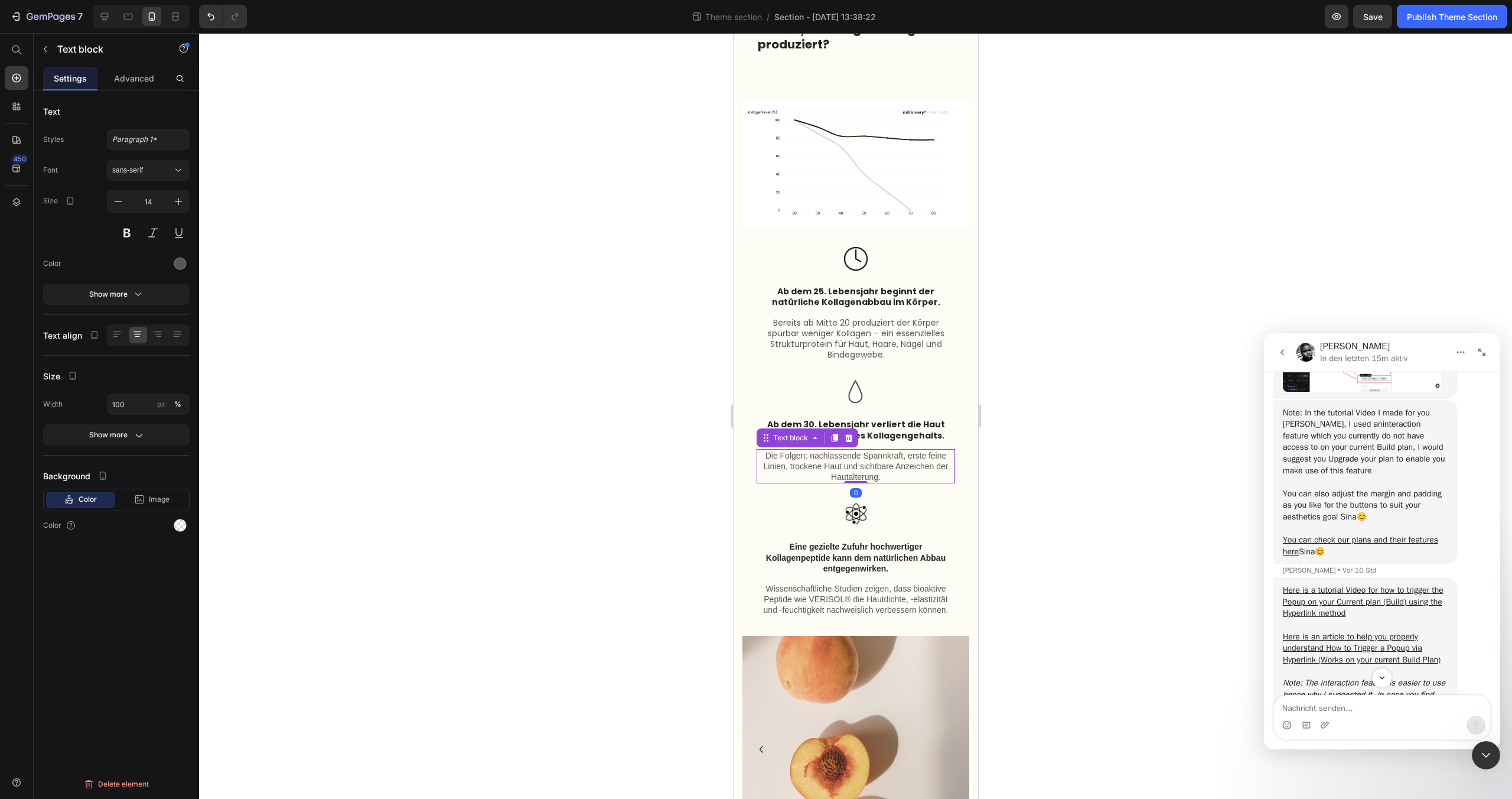 click on "Die Folgen: nachlassende Spannkraft, erste feine Linien, trockene Haut und sichtbare Anzeichen der Hautalterung." at bounding box center (855, 466) 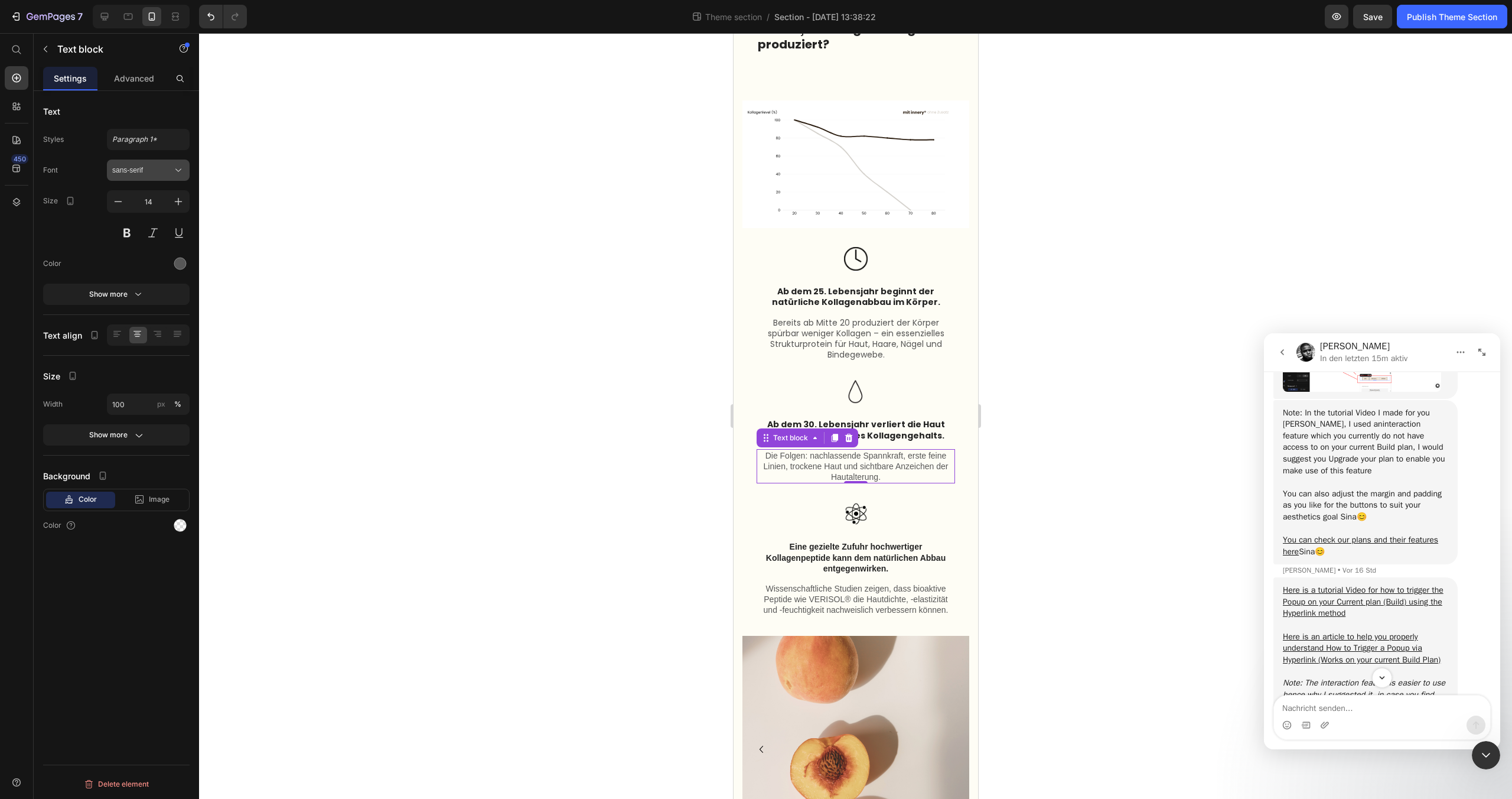 click 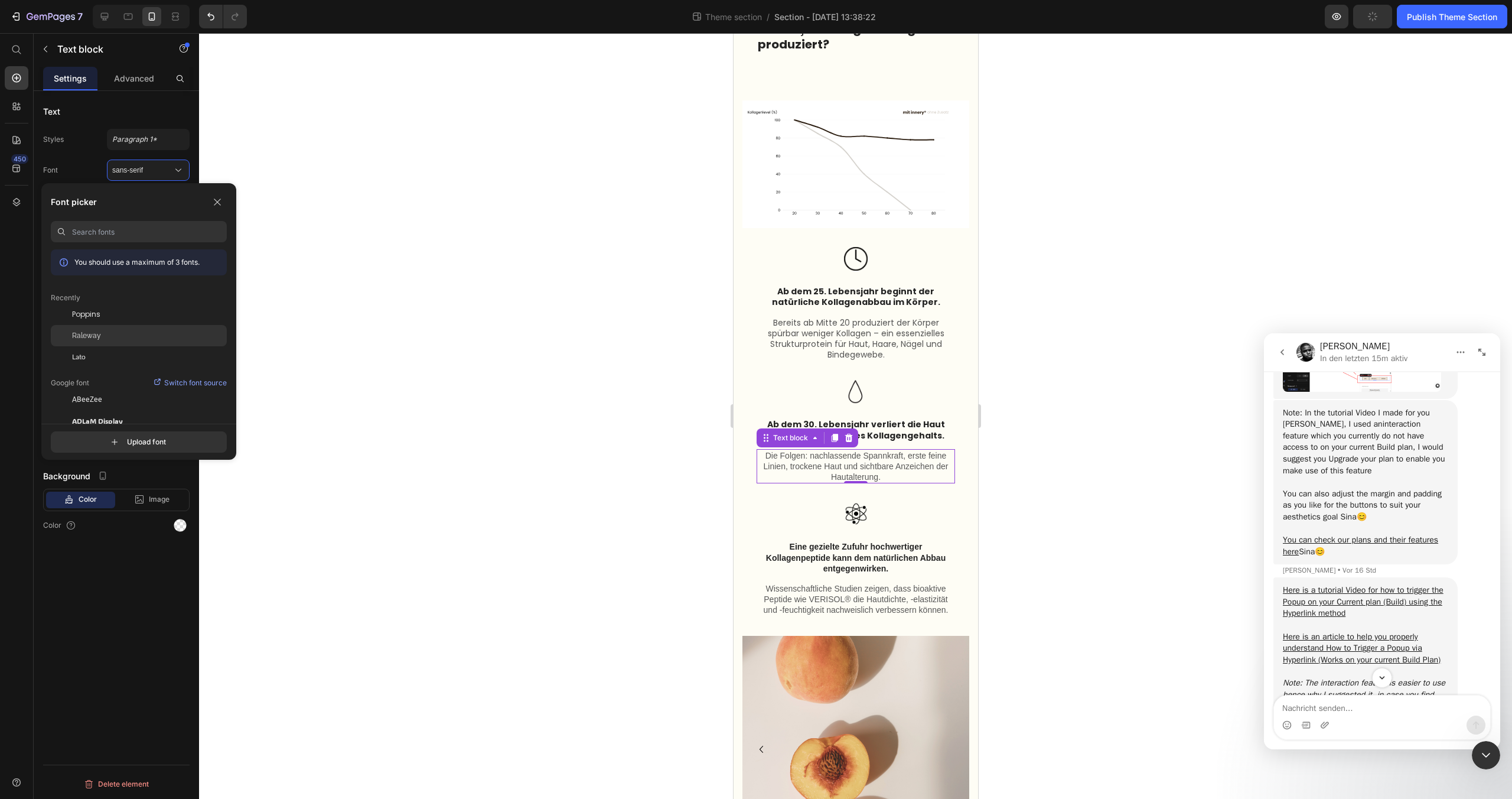 click on "Raleway" 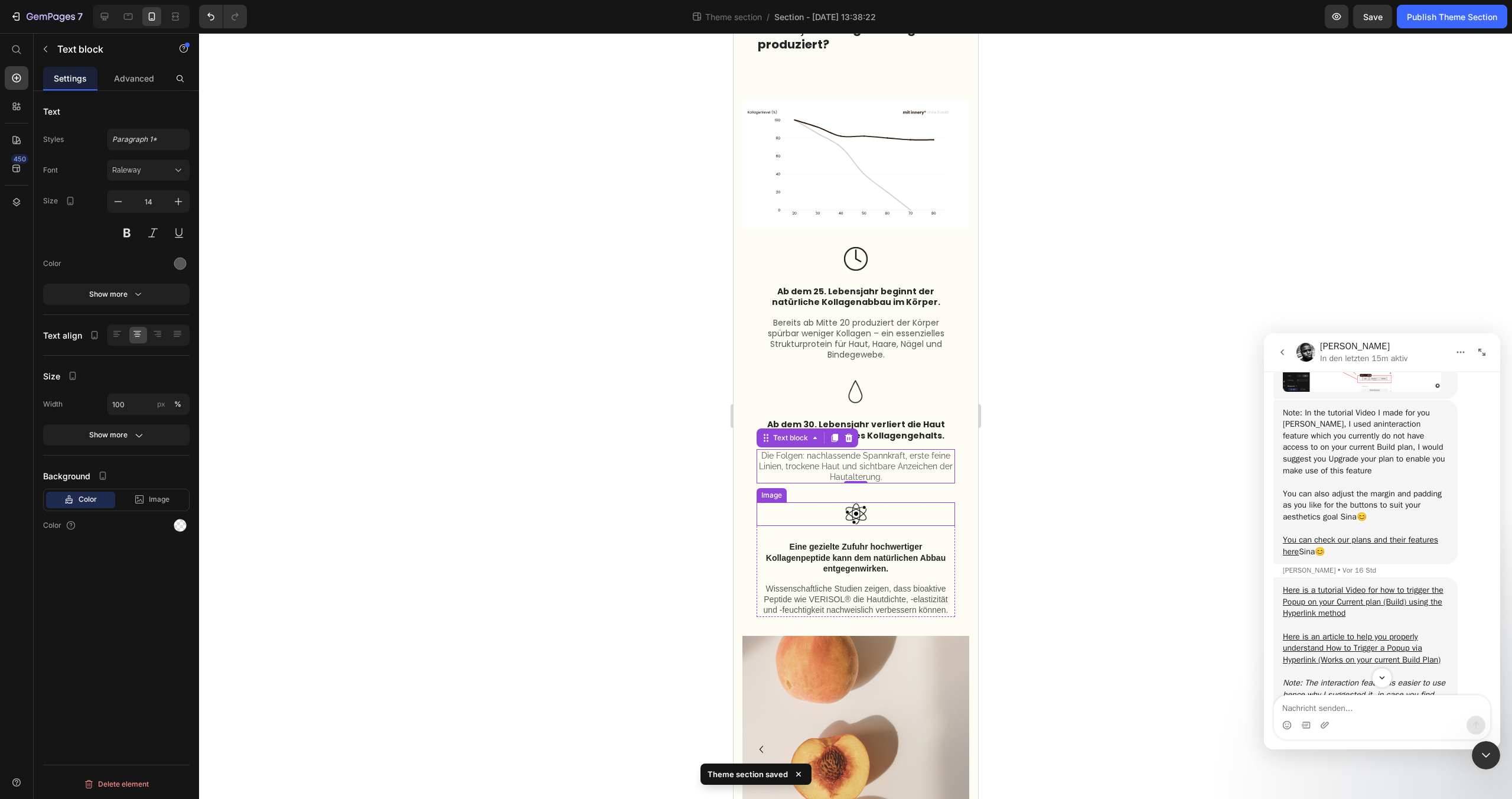 click on "Image Ab dem 25. Lebensjahr beginnt der natürliche Kollagenabbau im Körper. Text block Bereits ab Mitte 20 produziert der Körper spürbar weniger Kollagen – ein essenzielles Strukturprotein für Haut, Haare, Nägel und Bindegewebe. Text block Row Image Ab dem 30. Lebensjahr verliert die Haut jährlich etwa 1 % ihres Kollagengehalts. Text block Die Folgen: nachlassende Spannkraft, erste feine Linien, trockene Haut und sichtbare Anzeichen der Hautalterung. Text block   0 Row Image Eine gezielte Zufuhr hochwertiger Kollagenpeptide kann dem natürlichen Abbau entgegenwirken. Text block Wissenschaftliche Studien zeigen, dass bioaktive Peptide wie VERISOL® die Hautdichte, -elastizität und -feuchtigkeit nachweislich verbessern können. Text block Row Row" at bounding box center (855, 422) 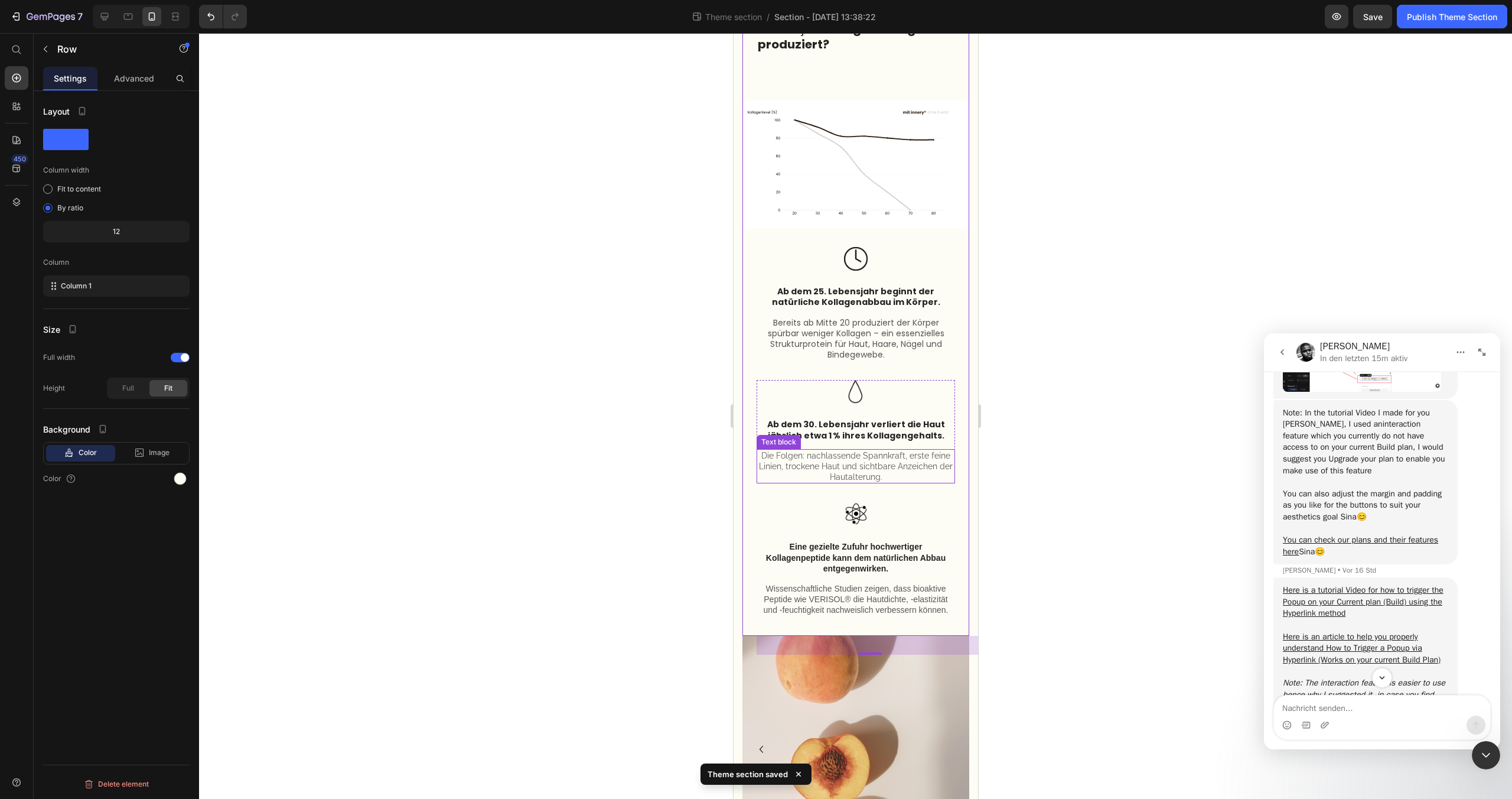 click on "Die Folgen: nachlassende Spannkraft, erste feine Linien, trockene Haut und sichtbare Anzeichen der Hautalterung." at bounding box center (855, 466) 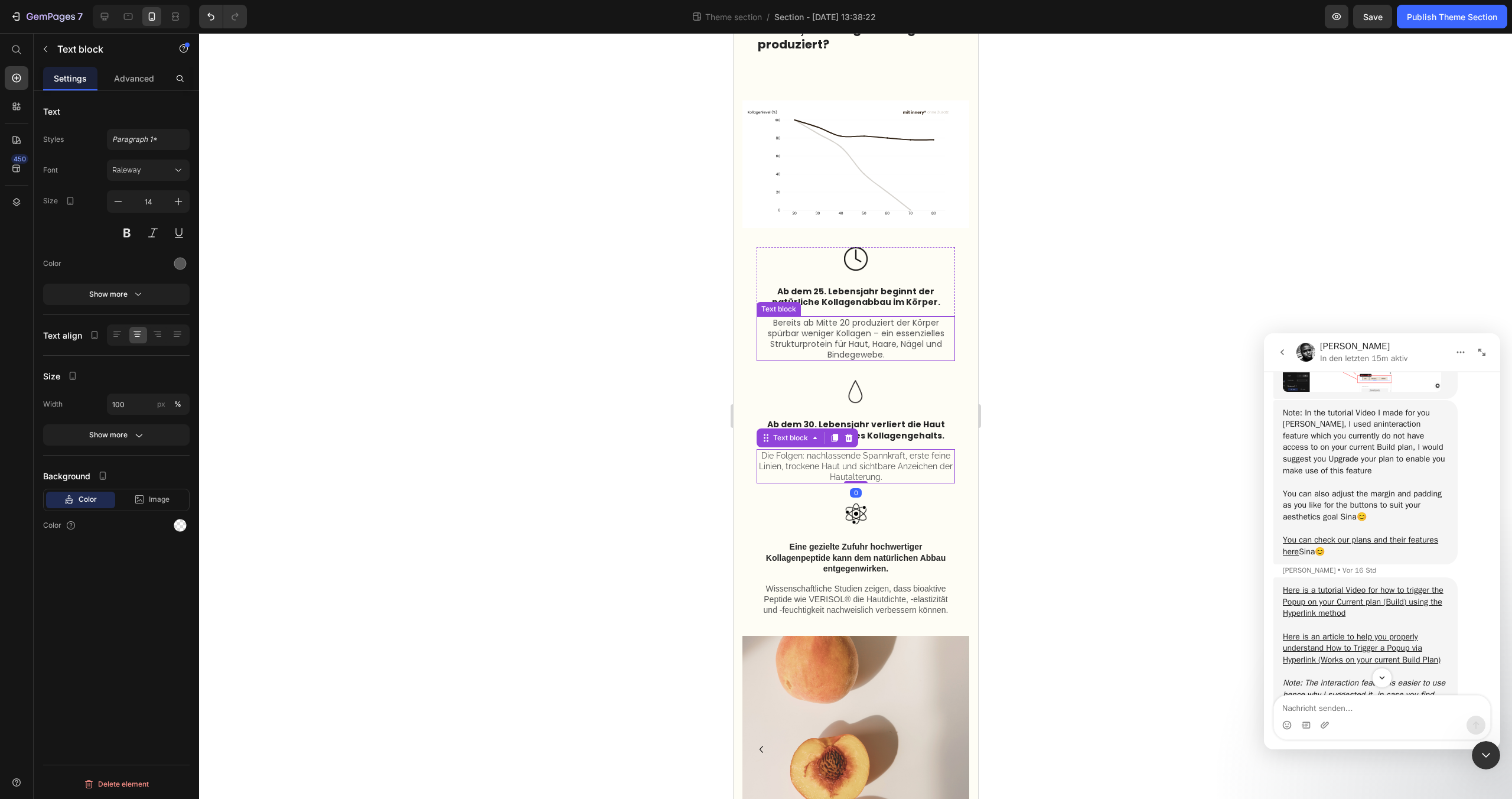 click on "Bereits ab Mitte 20 produziert der Körper spürbar weniger Kollagen – ein essenzielles Strukturprotein für Haut, Haare, Nägel und Bindegewebe." at bounding box center (855, 339) 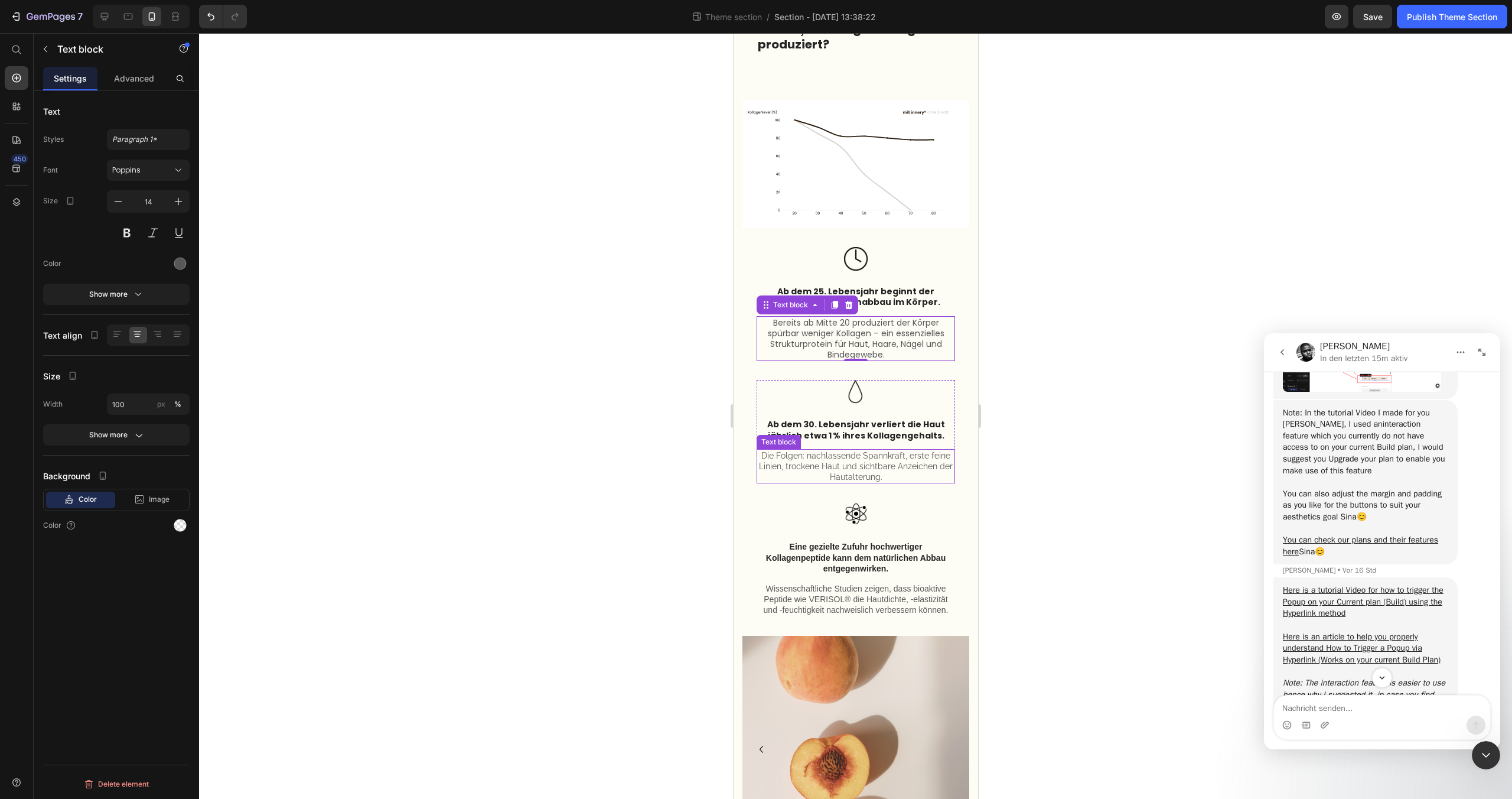 click on "Die Folgen: nachlassende Spannkraft, erste feine Linien, trockene Haut und sichtbare Anzeichen der Hautalterung." at bounding box center (855, 466) 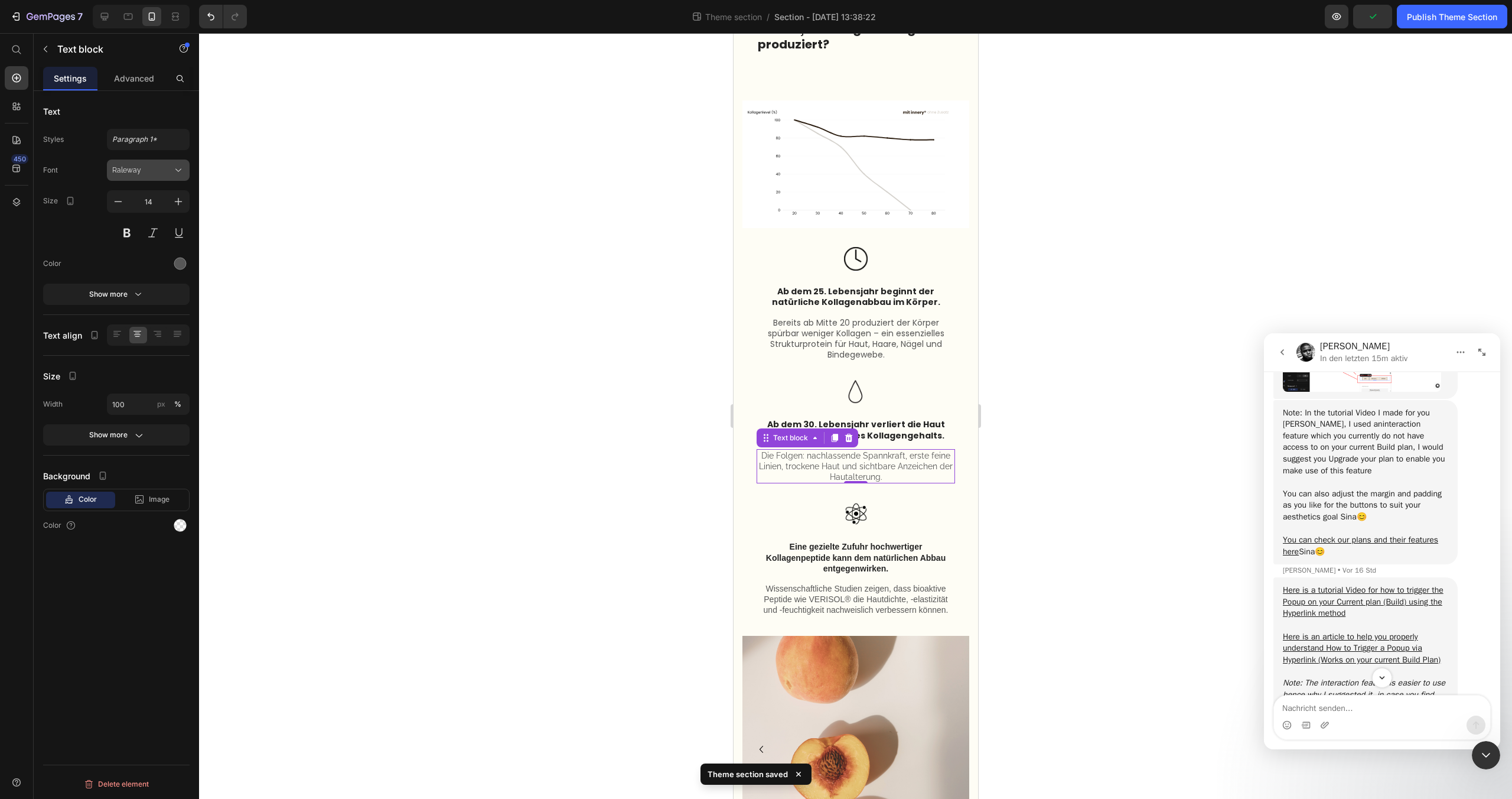 click 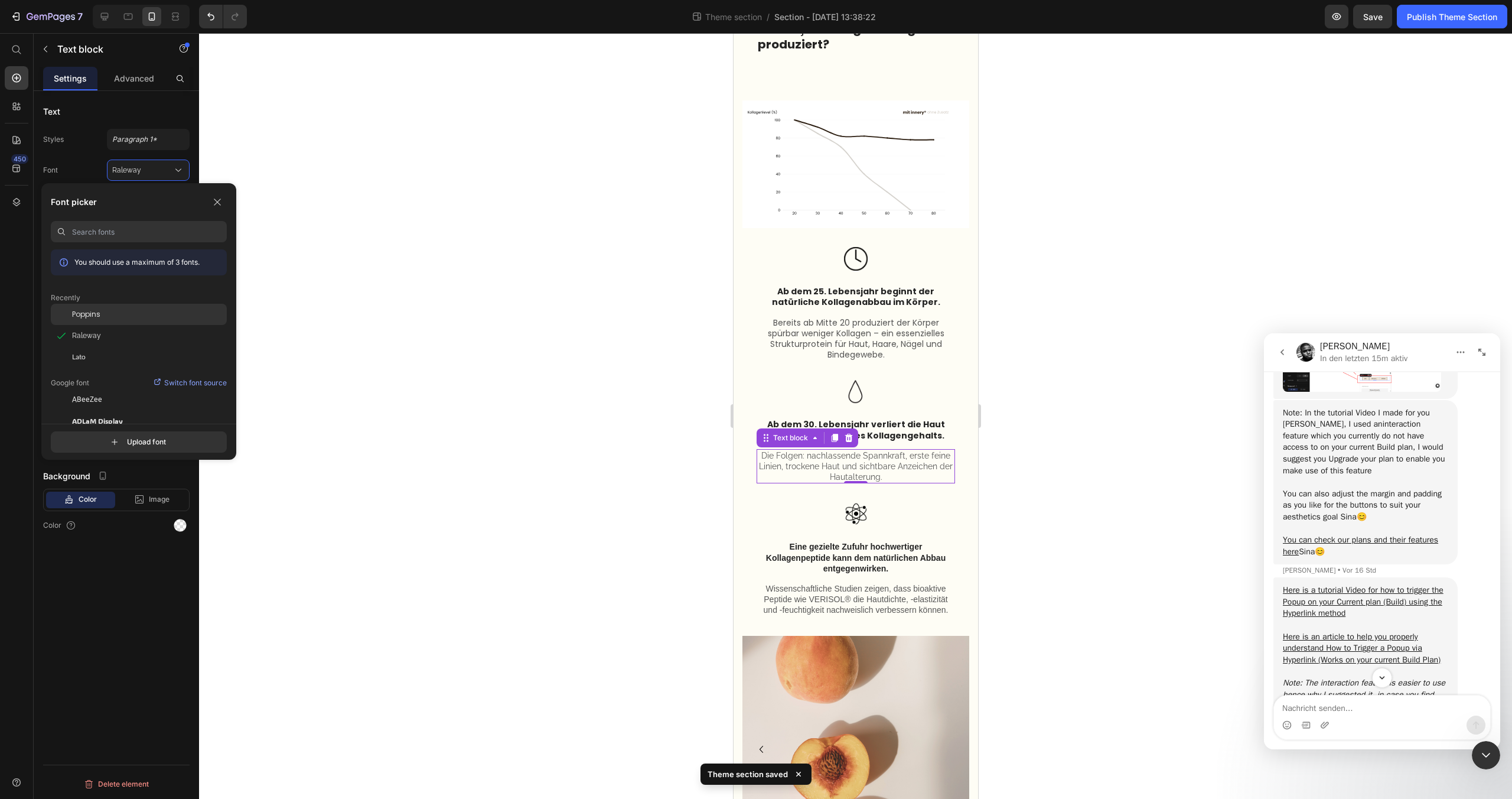 click on "Poppins" 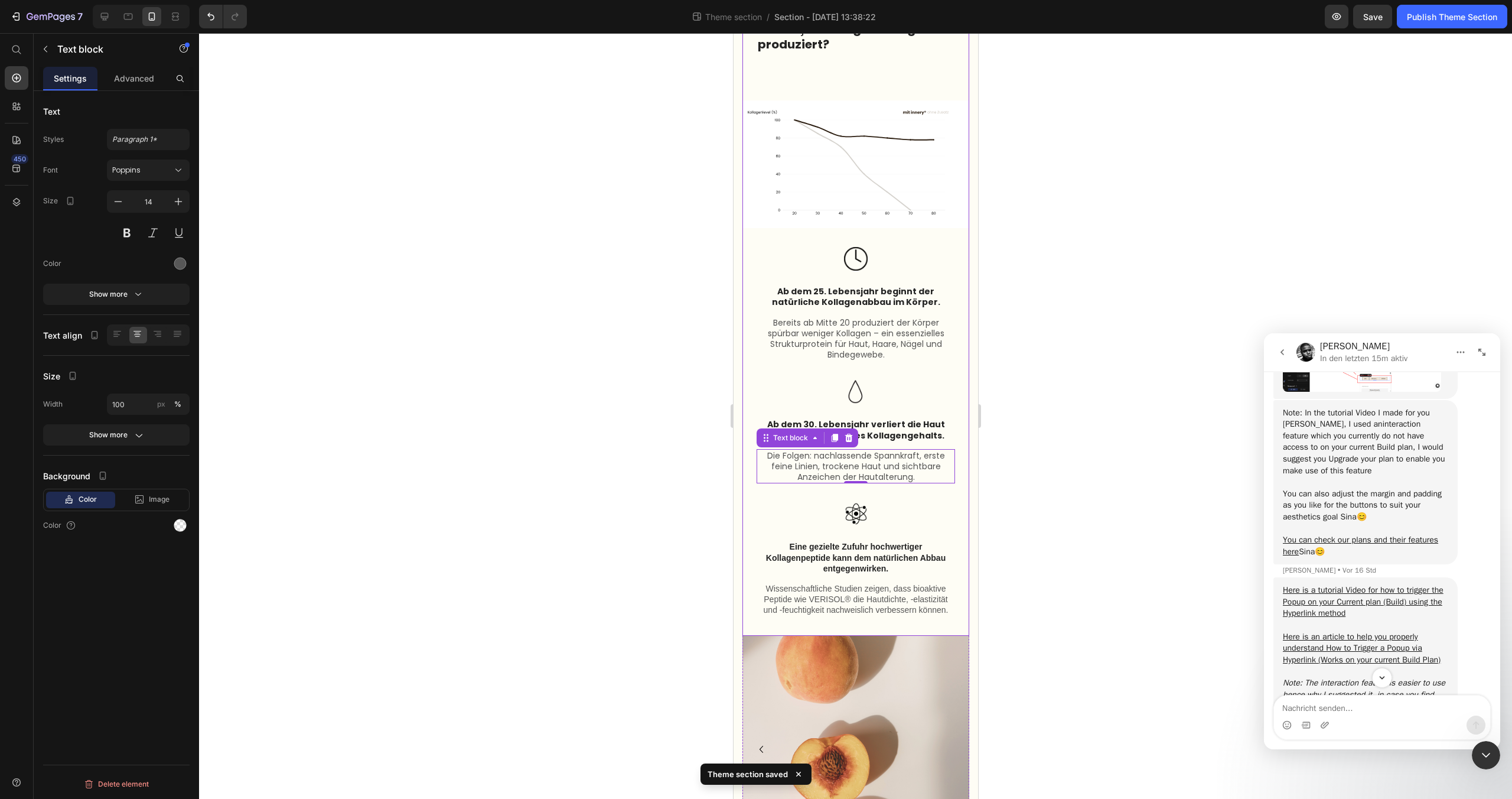 click on "Image Ab dem 25. Lebensjahr beginnt der natürliche Kollagenabbau im Körper. Text block Bereits ab Mitte 20 produziert der Körper spürbar weniger Kollagen – ein essenzielles Strukturprotein für Haut, Haare, Nägel und Bindegewebe. Text block Row Image Ab dem 30. Lebensjahr verliert die Haut jährlich etwa 1 % ihres Kollagengehalts. Text block Die Folgen: nachlassende Spannkraft, erste feine Linien, trockene Haut und sichtbare Anzeichen der Hautalterung. Text block   0 Row Image Eine gezielte Zufuhr hochwertiger Kollagenpeptide kann dem natürlichen Abbau entgegenwirken. Text block Wissenschaftliche Studien zeigen, dass bioaktive Peptide wie VERISOL® die Hautdichte, -elastizität und -feuchtigkeit nachweislich verbessern können. Text block Row Row" at bounding box center (855, 422) 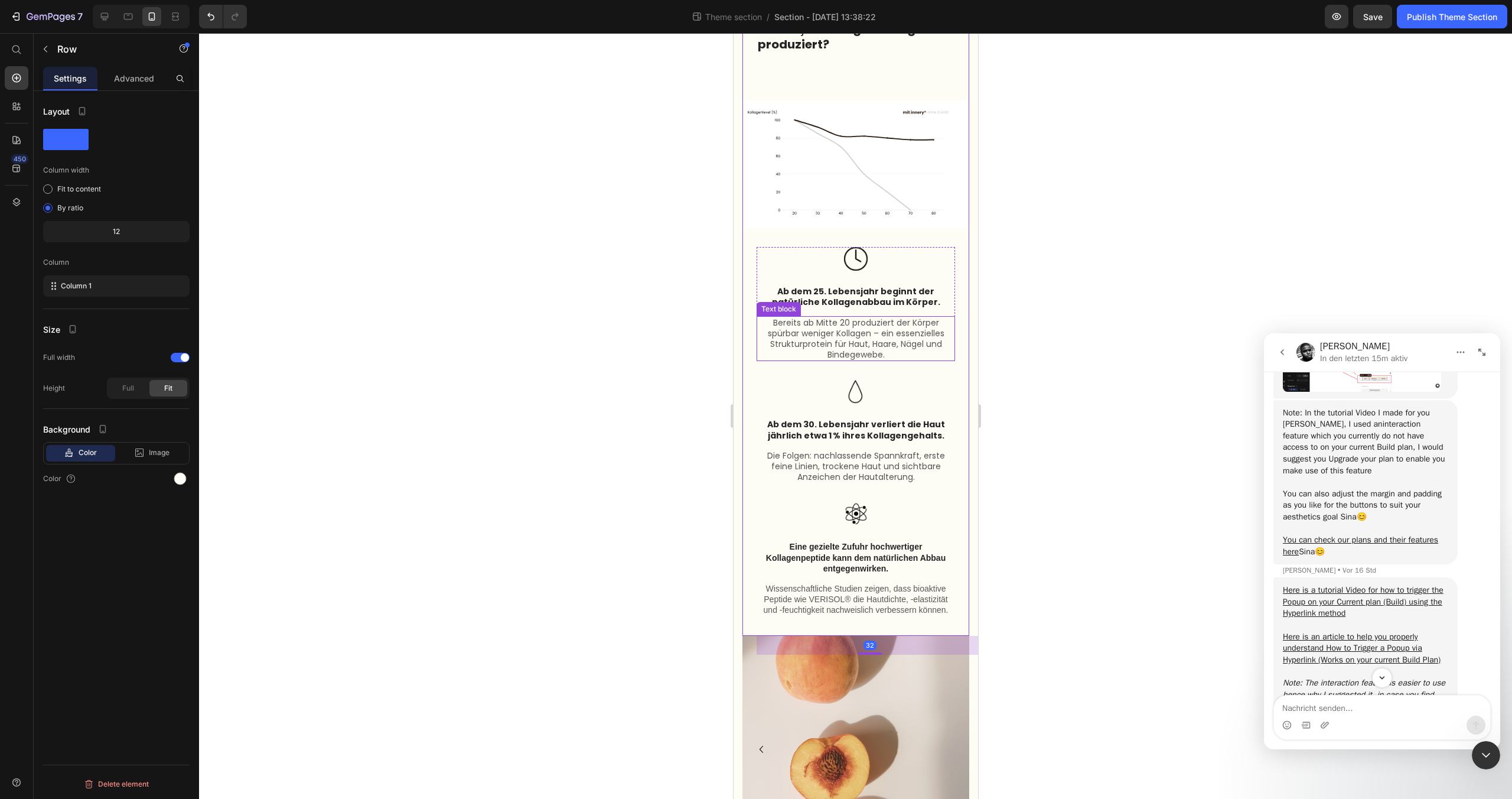 click on "Bereits ab Mitte 20 produziert der Körper spürbar weniger Kollagen – ein essenzielles Strukturprotein für Haut, Haare, Nägel und Bindegewebe." at bounding box center (855, 339) 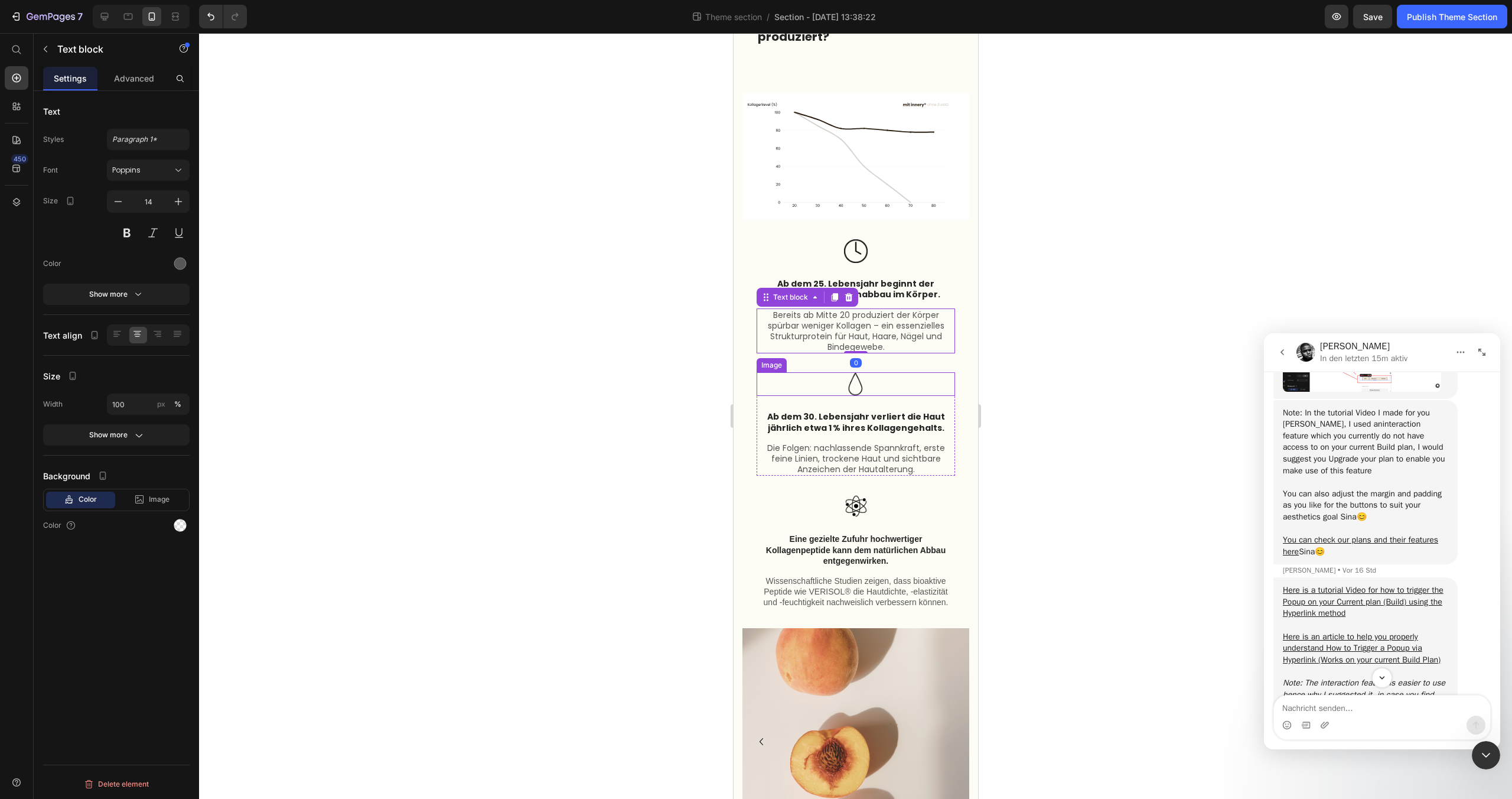 scroll, scrollTop: 948, scrollLeft: 0, axis: vertical 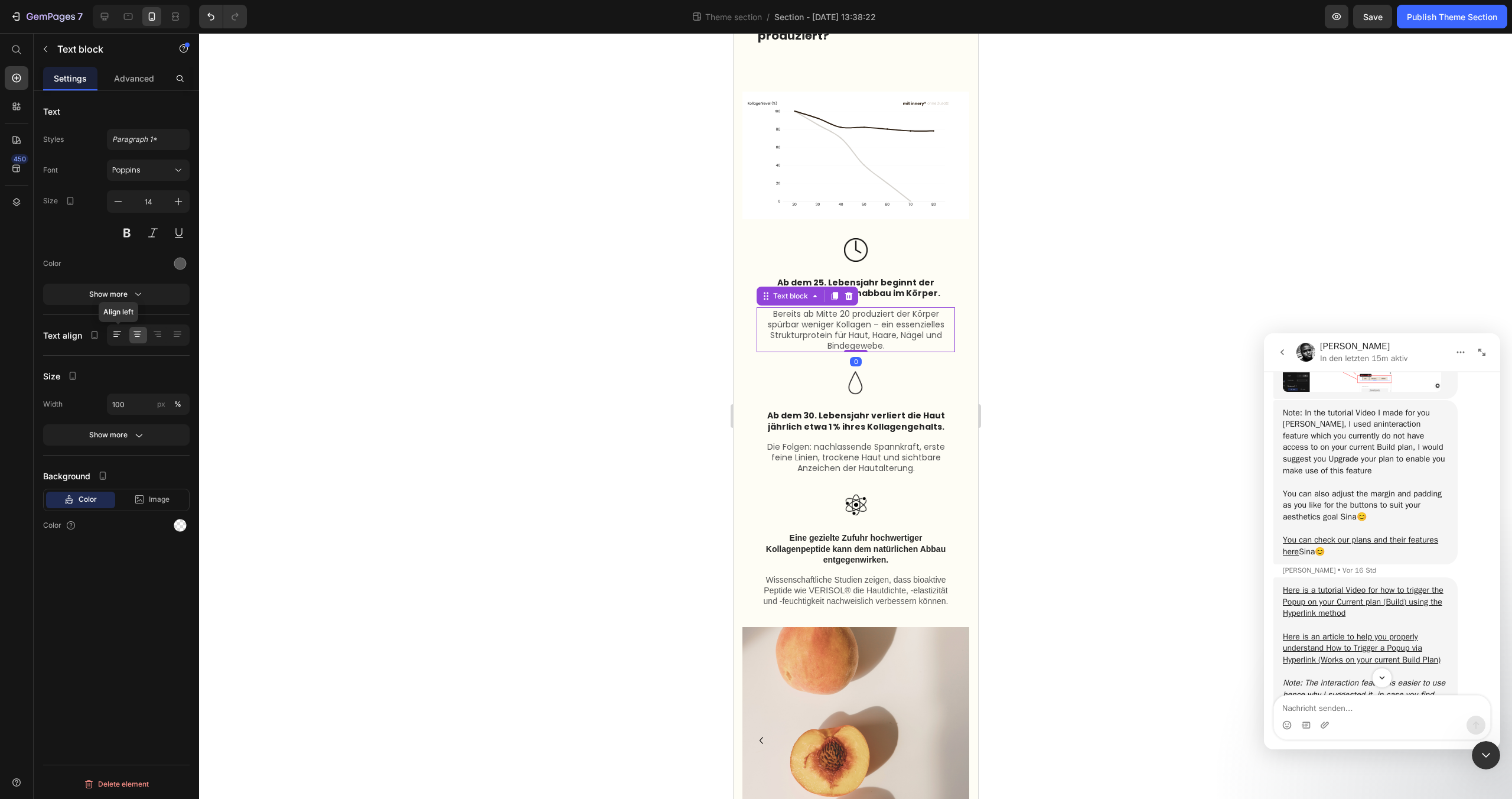 click 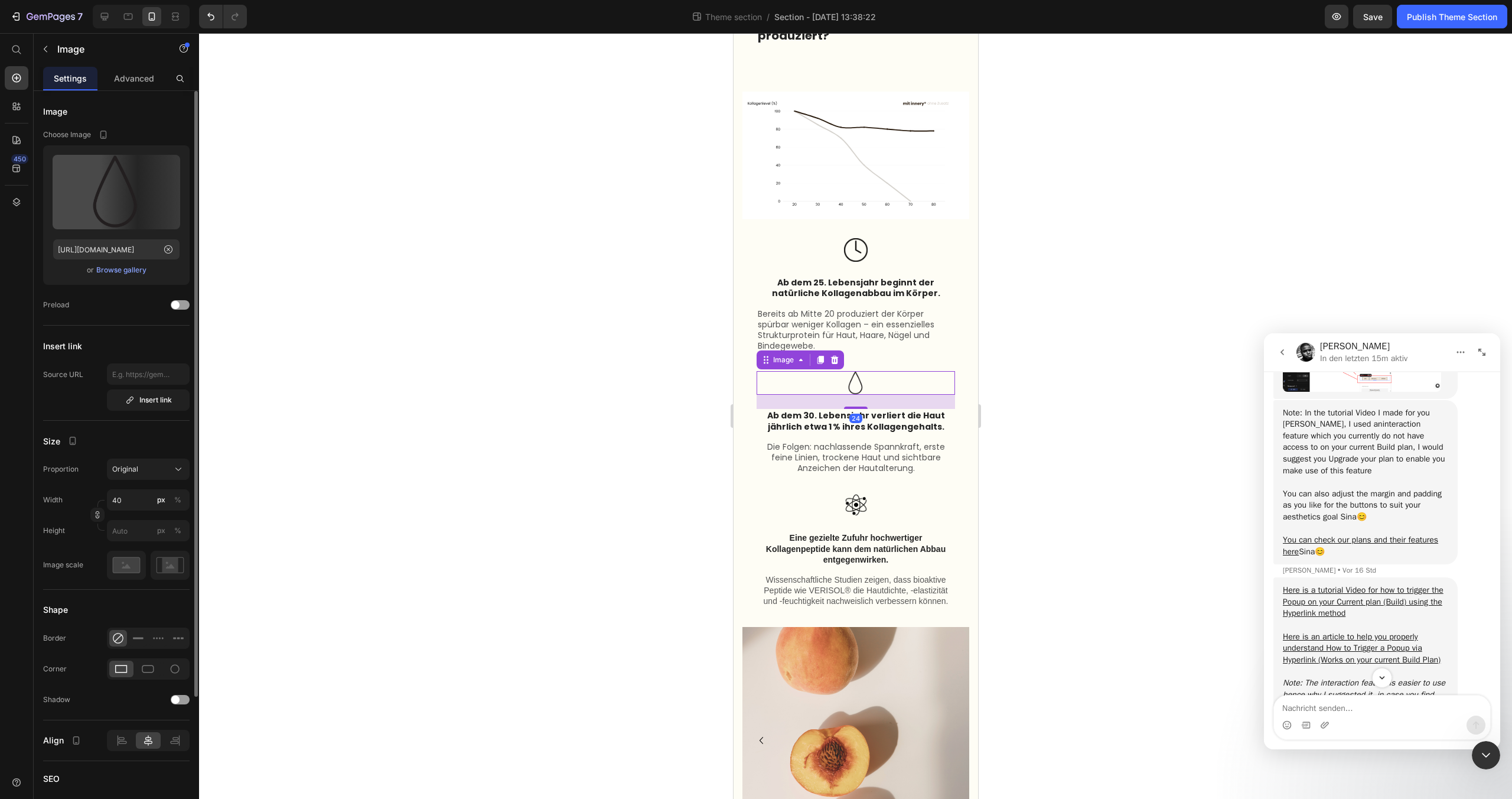 click at bounding box center [855, 383] 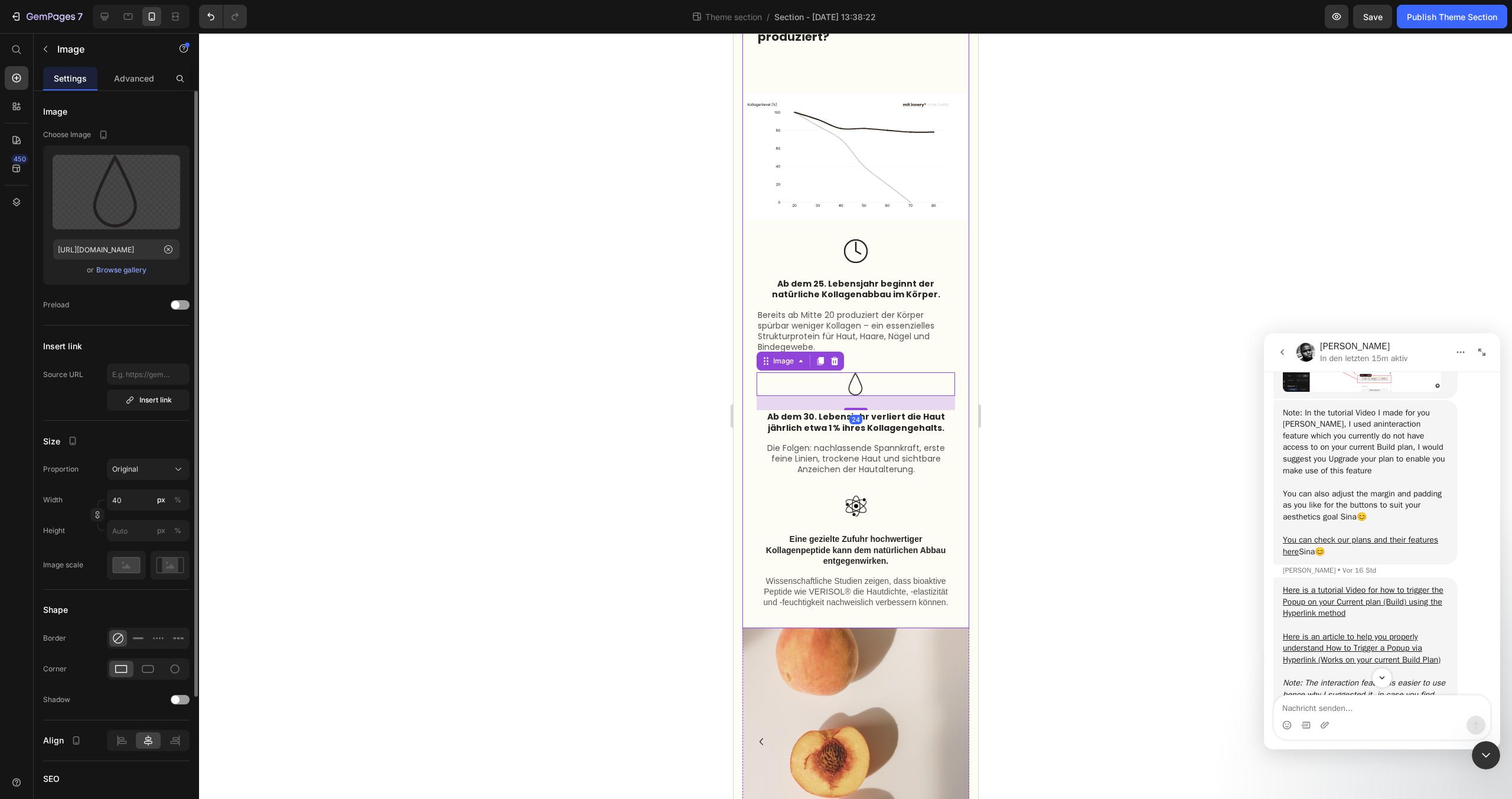 scroll, scrollTop: 946, scrollLeft: 0, axis: vertical 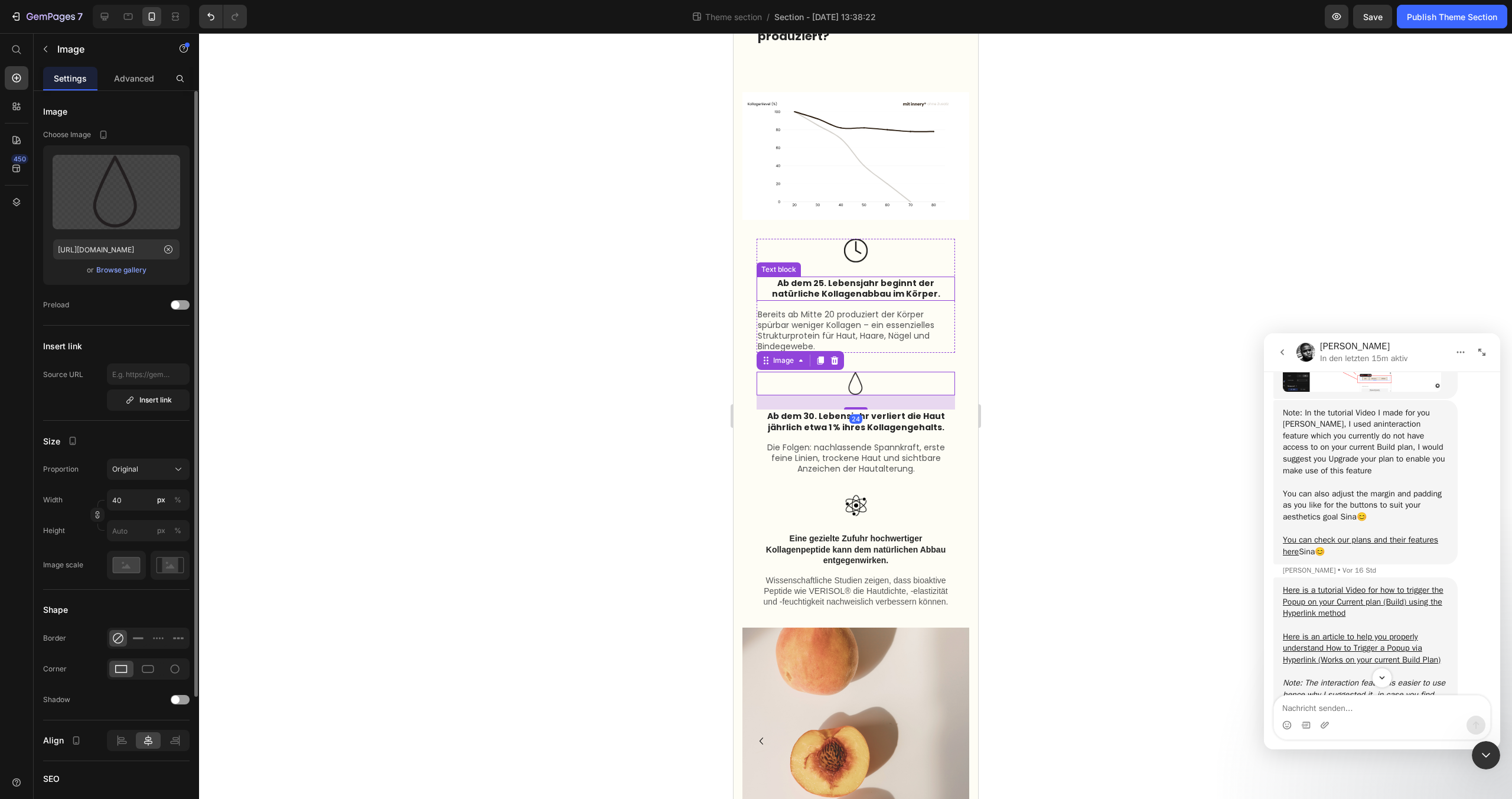 click on "Ab dem 25. Lebensjahr beginnt der natürliche Kollagenabbau im Körper." at bounding box center (855, 288) 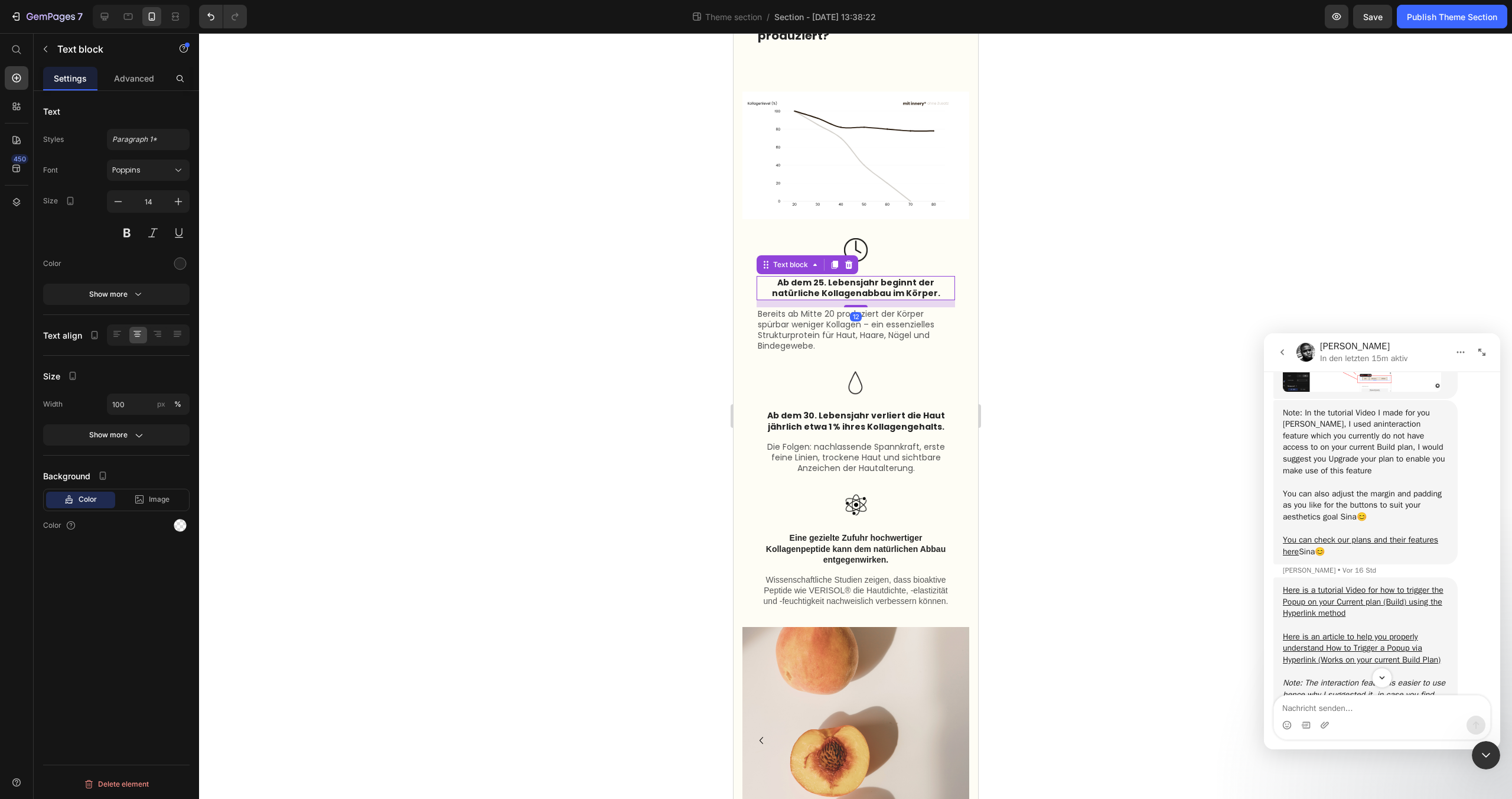 scroll, scrollTop: 946, scrollLeft: 0, axis: vertical 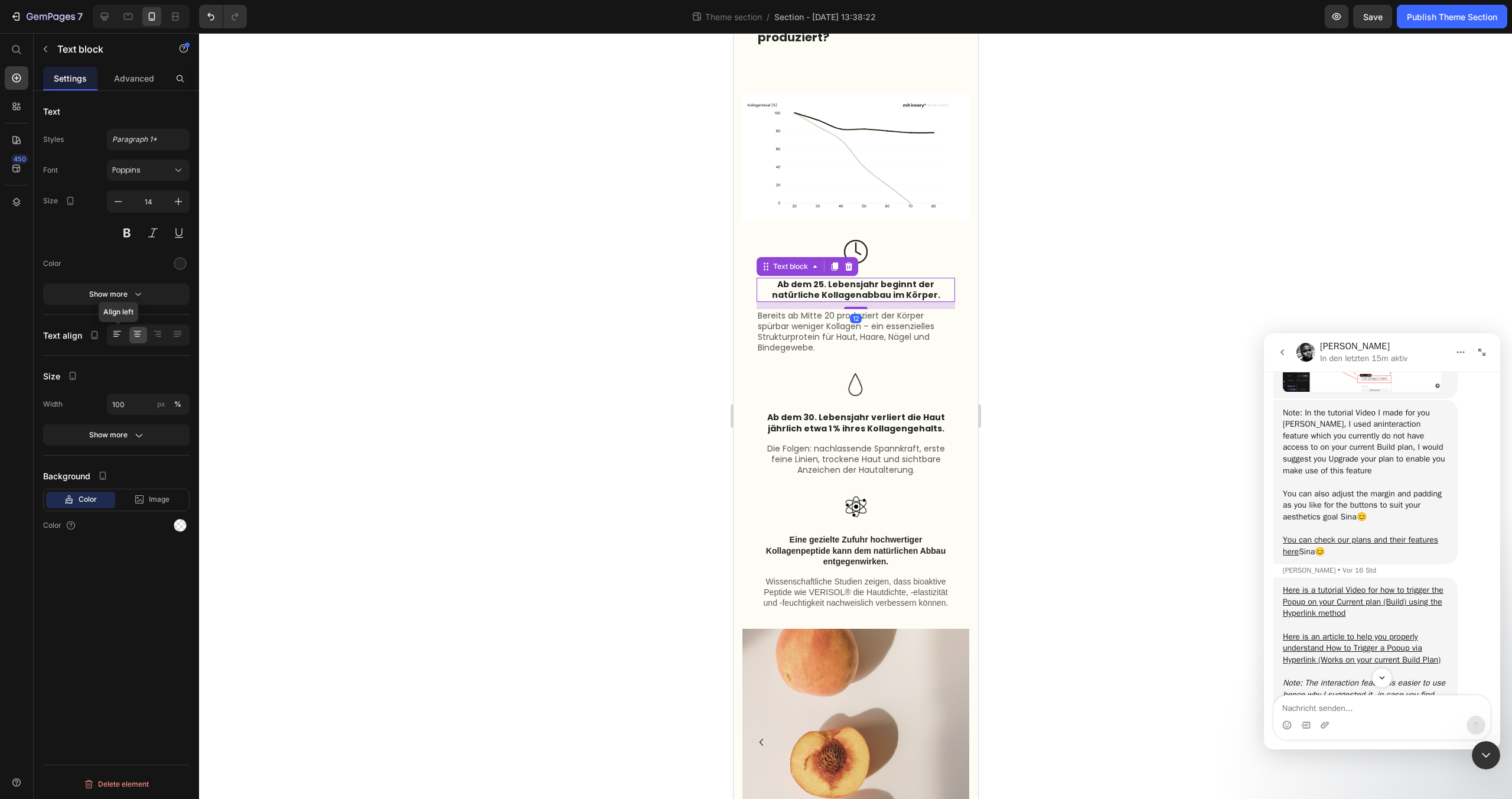 click 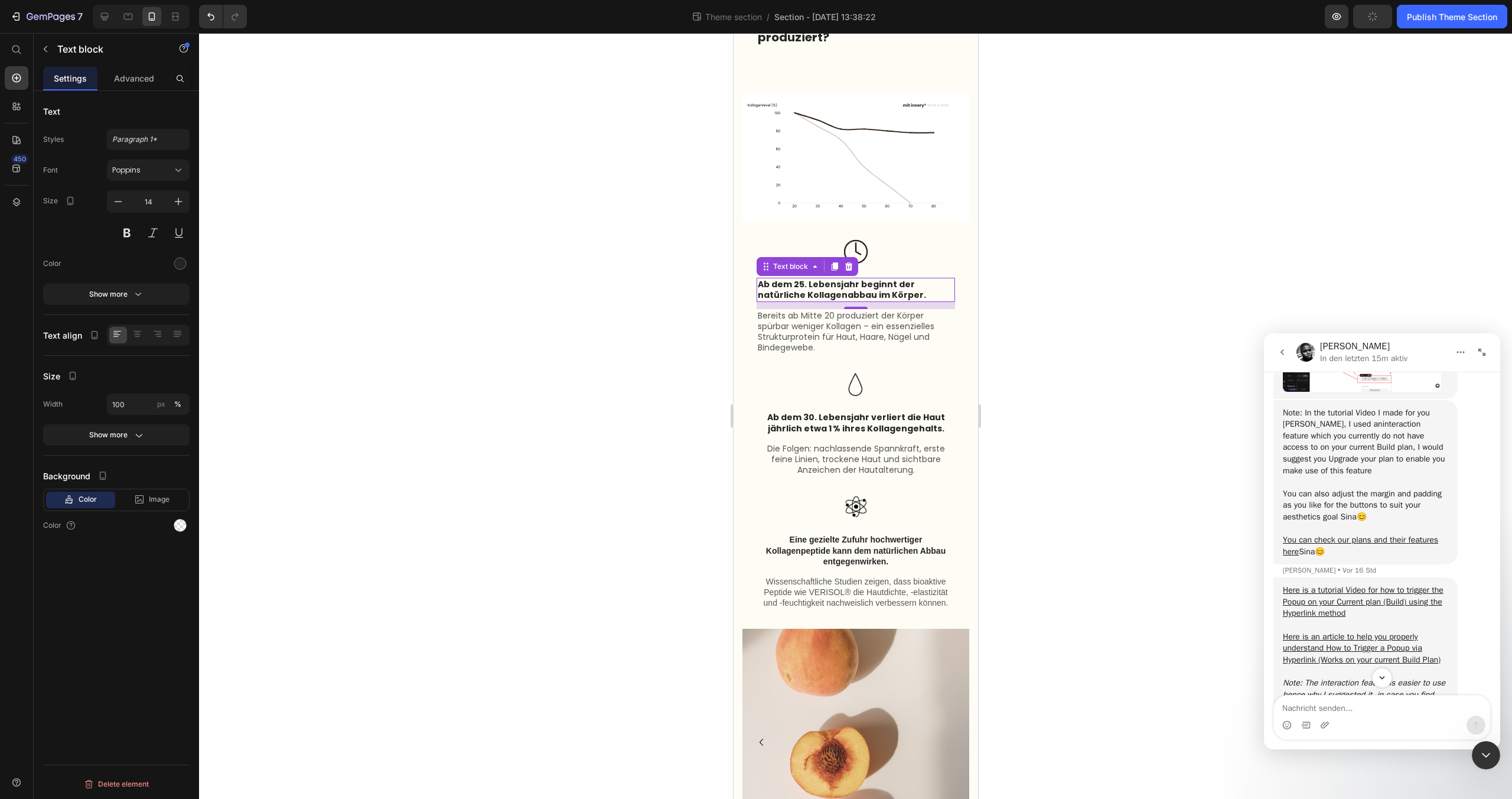 click 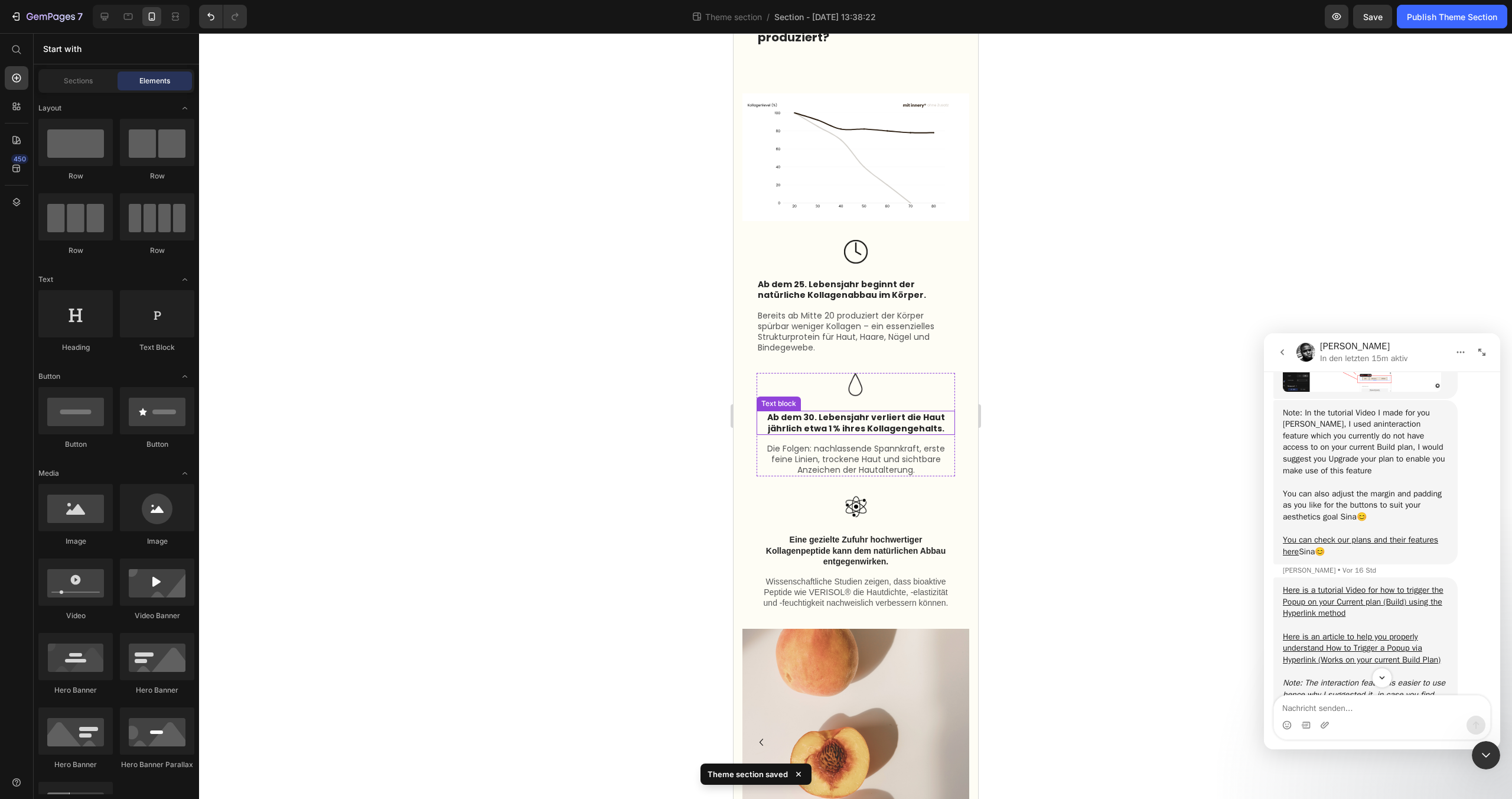 click on "Ab dem 30. Lebensjahr verliert die Haut jährlich etwa 1 % ihres Kollagengehalts." at bounding box center [855, 423] 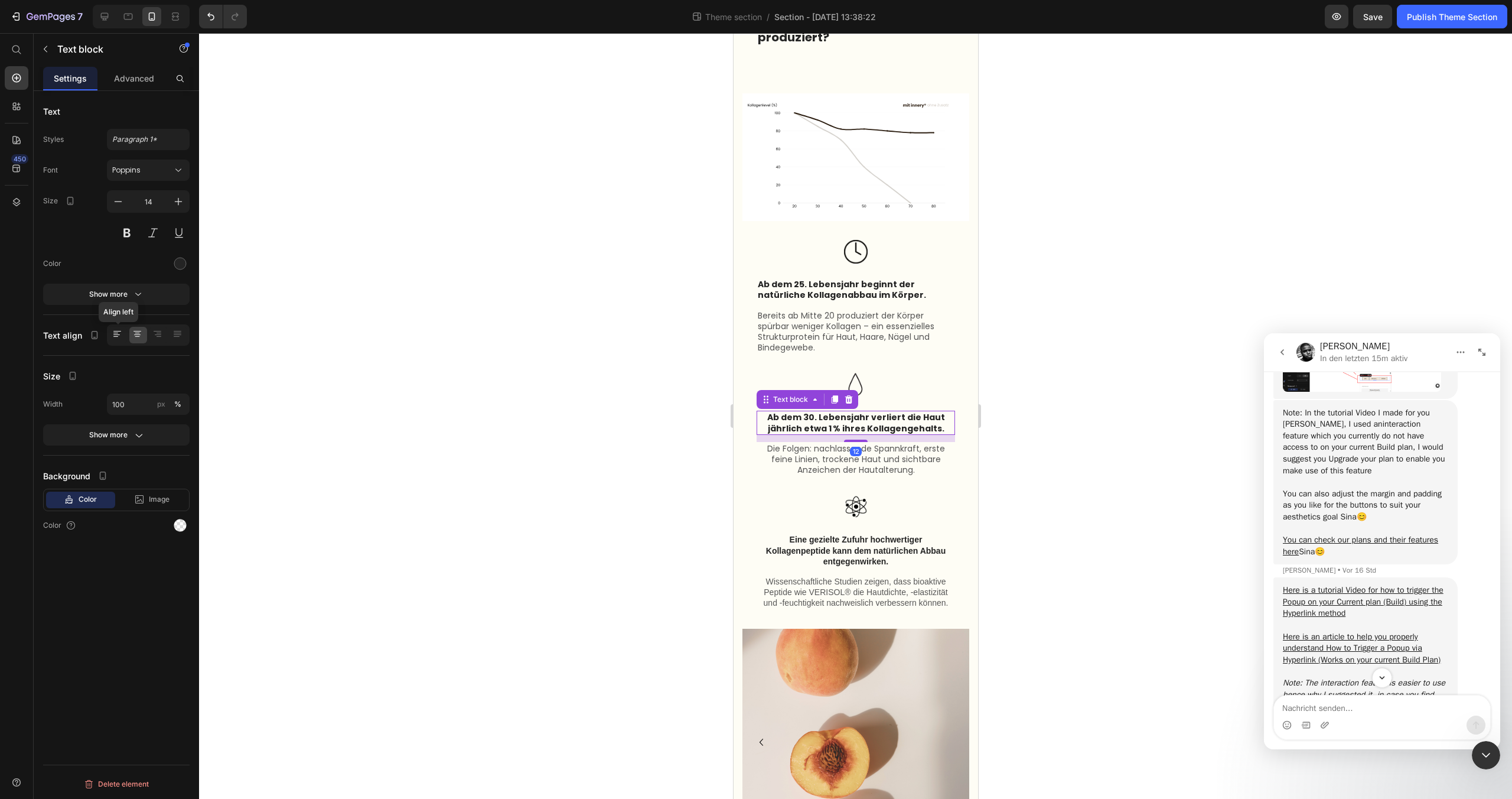 click 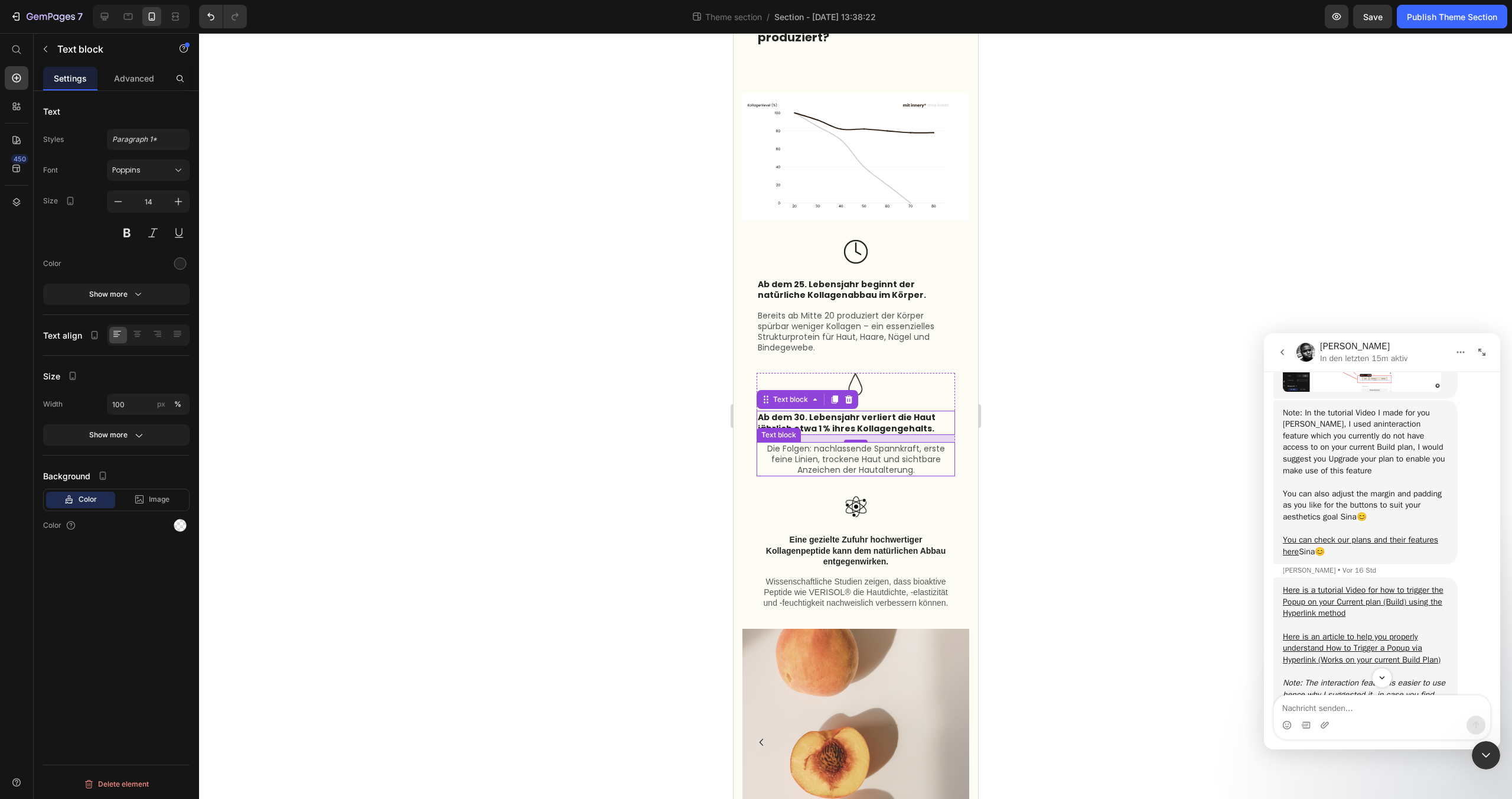 click on "Die Folgen: nachlassende Spannkraft, erste feine Linien, trockene Haut und sichtbare Anzeichen der Hautalterung." at bounding box center (855, 459) 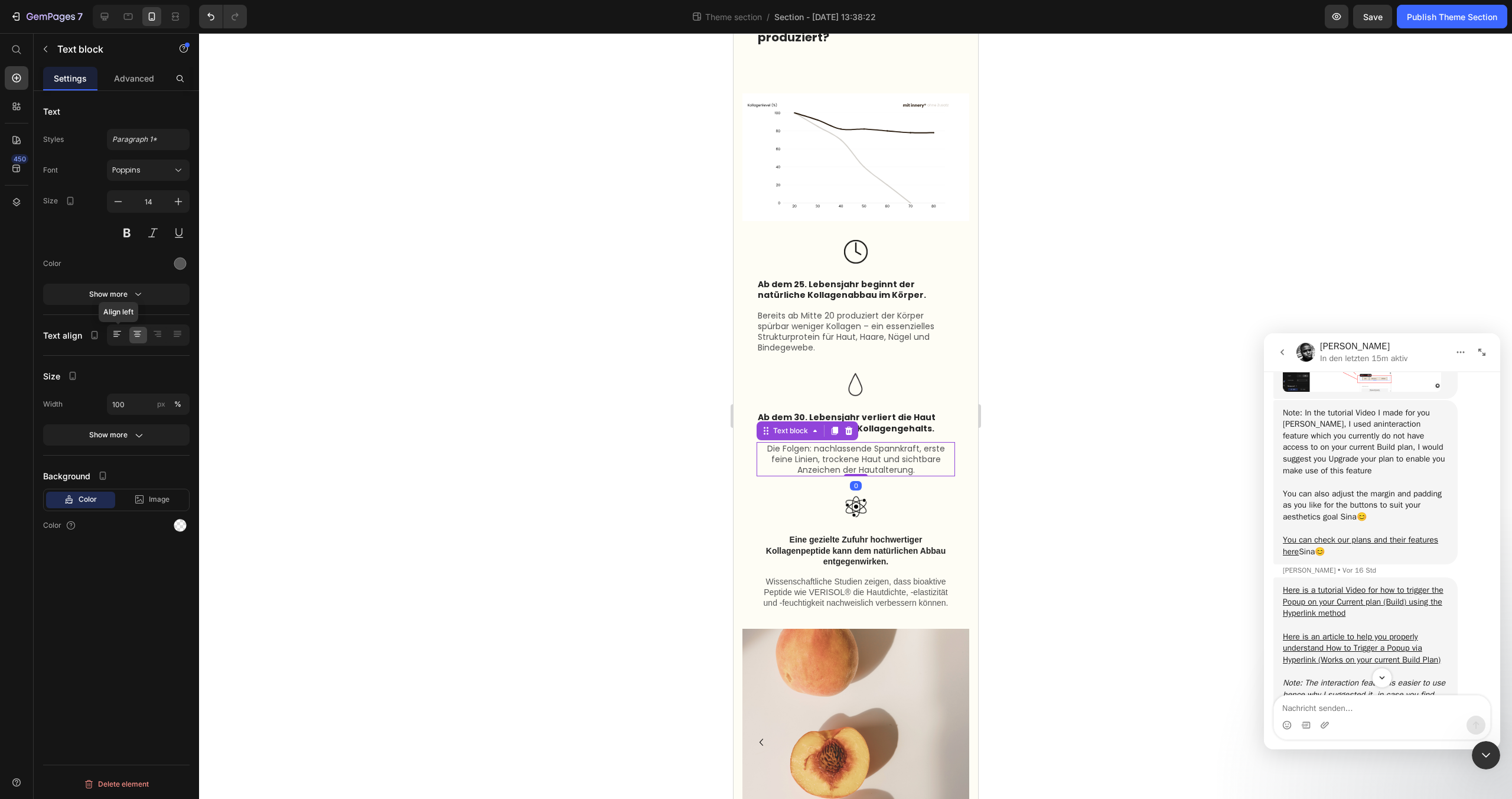 click 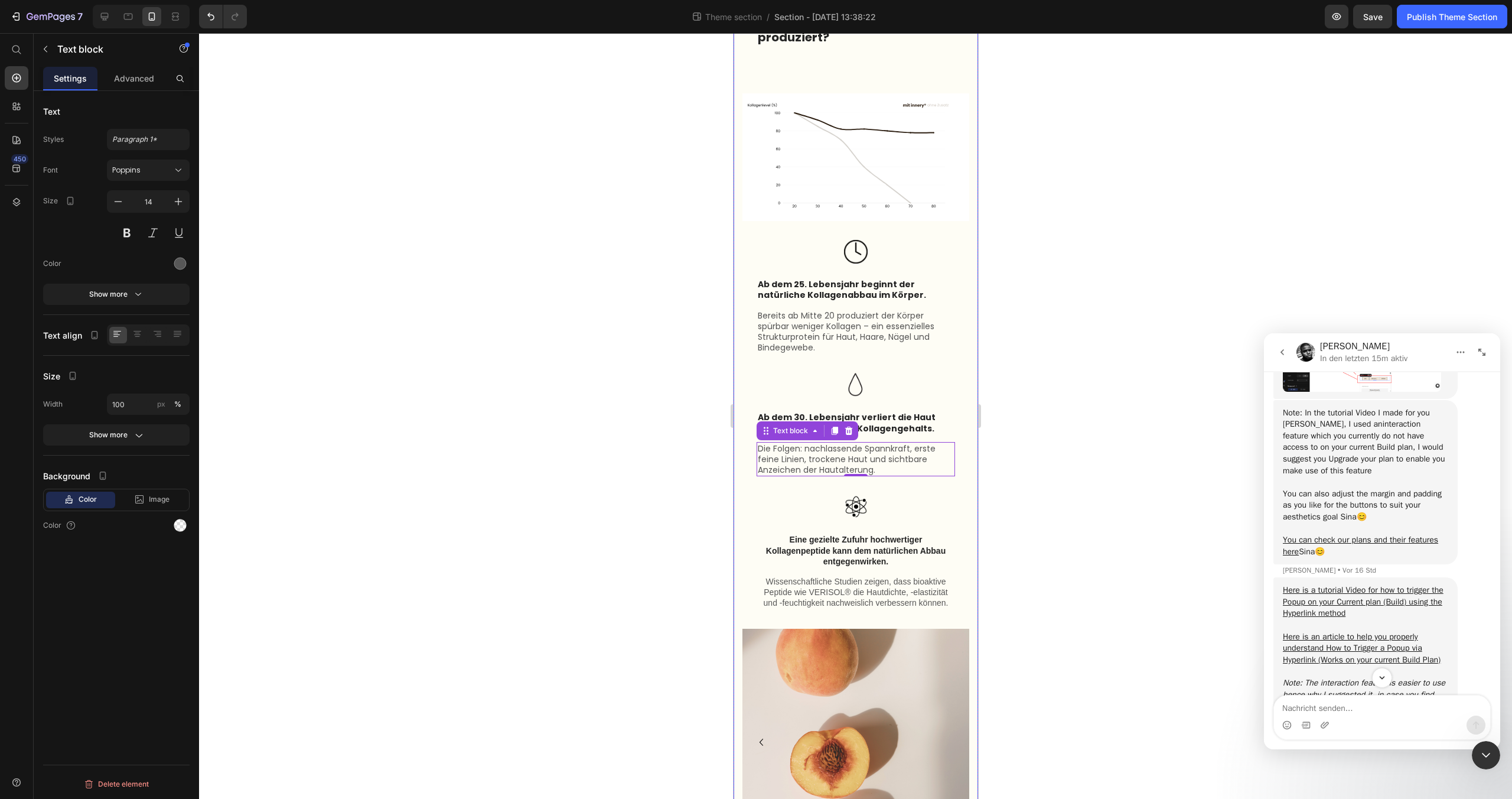 click on "Wusstest Du , dass deinen Körper ab dem 25. Lebensjahr  weniger Kollagen produziert? Heading Row Image Image Ab dem 25. Lebensjahr beginnt der natürliche Kollagenabbau im Körper. Text block Bereits ab Mitte 20 produziert der Körper spürbar weniger Kollagen – ein essenzielles Strukturprotein für Haut, Haare, Nägel und Bindegewebe. Text block Row Image Ab dem 30. Lebensjahr verliert die Haut jährlich etwa 1 % ihres Kollagengehalts. Text block Die Folgen: nachlassende Spannkraft, erste feine Linien, trockene Haut und sichtbare Anzeichen der Hautalterung. Text block   0 Row Image Eine gezielte Zufuhr hochwertiger Kollagenpeptide kann dem natürlichen Abbau entgegenwirken. Text block Wissenschaftliche Studien zeigen, dass bioaktive Peptide wie VERISOL® die Hautdichte, -elastizität und -feuchtigkeit nachweislich verbessern können. Text block Row Row
Image Image Image Image Image
Carousel Row Row Row" at bounding box center (855, 431) 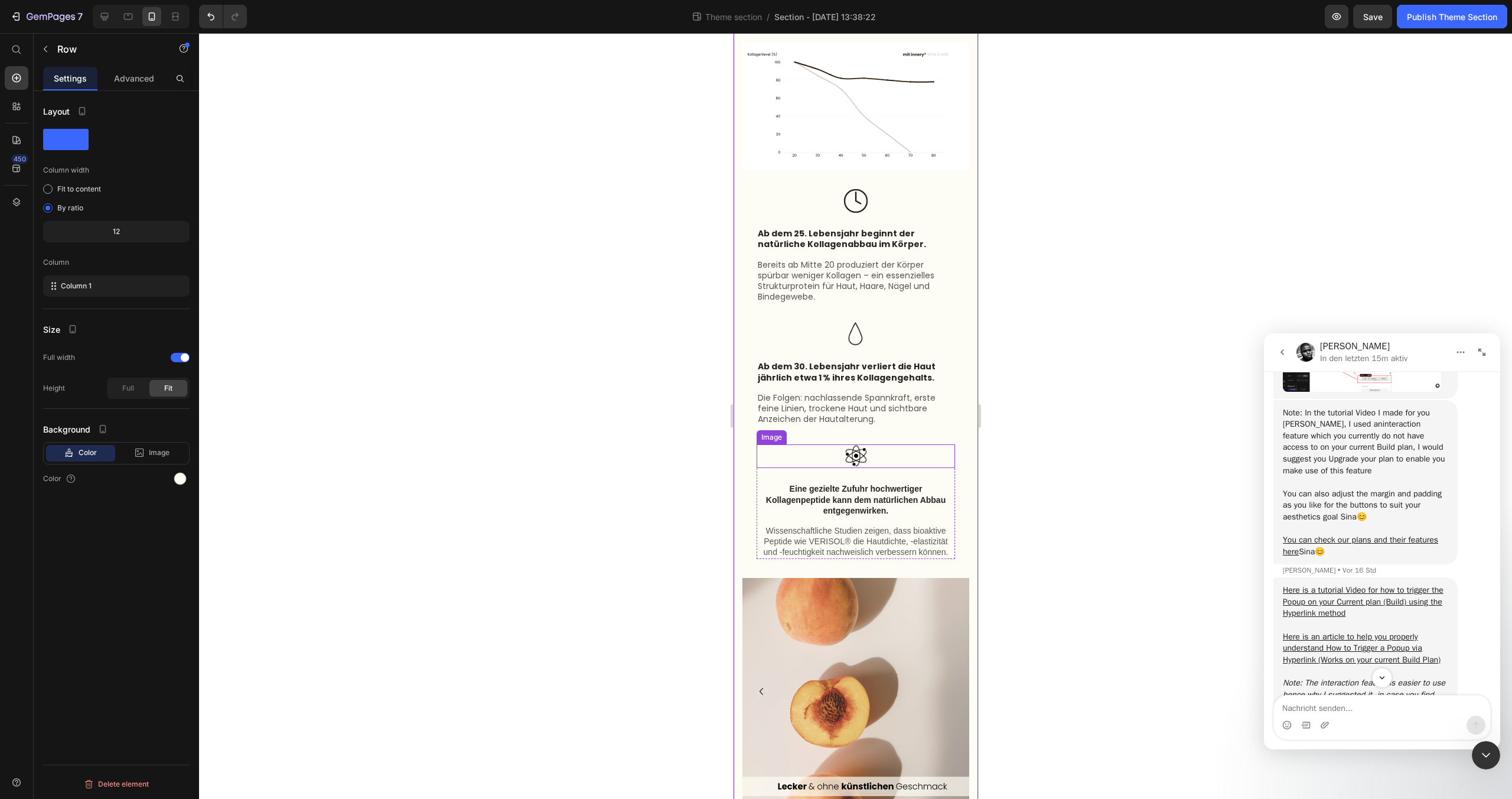 scroll, scrollTop: 1052, scrollLeft: 0, axis: vertical 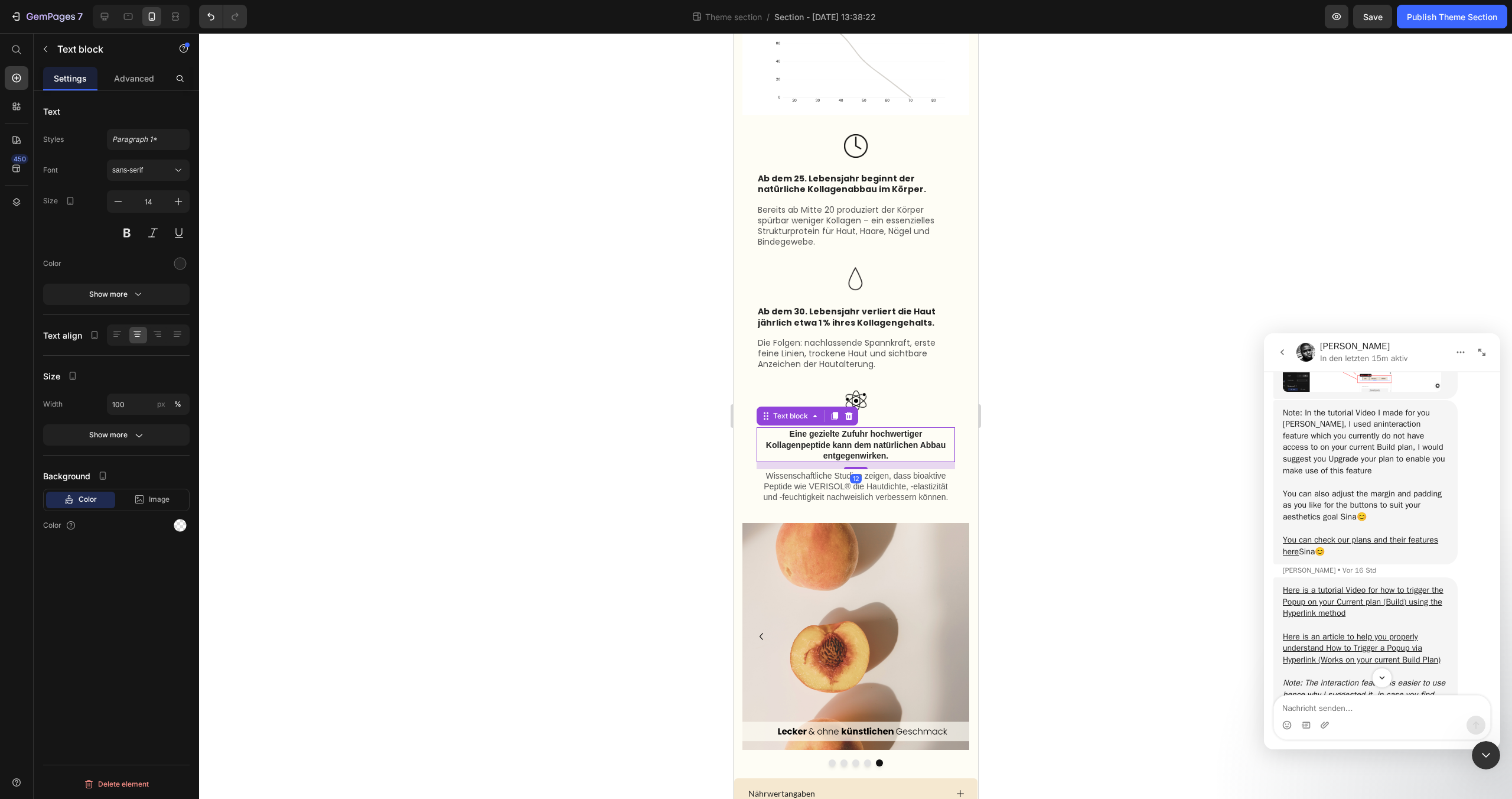 click on "Eine gezielte Zufuhr hochwertiger Kollagenpeptide kann dem natürlichen Abbau entgegenwirken." at bounding box center [855, 444] 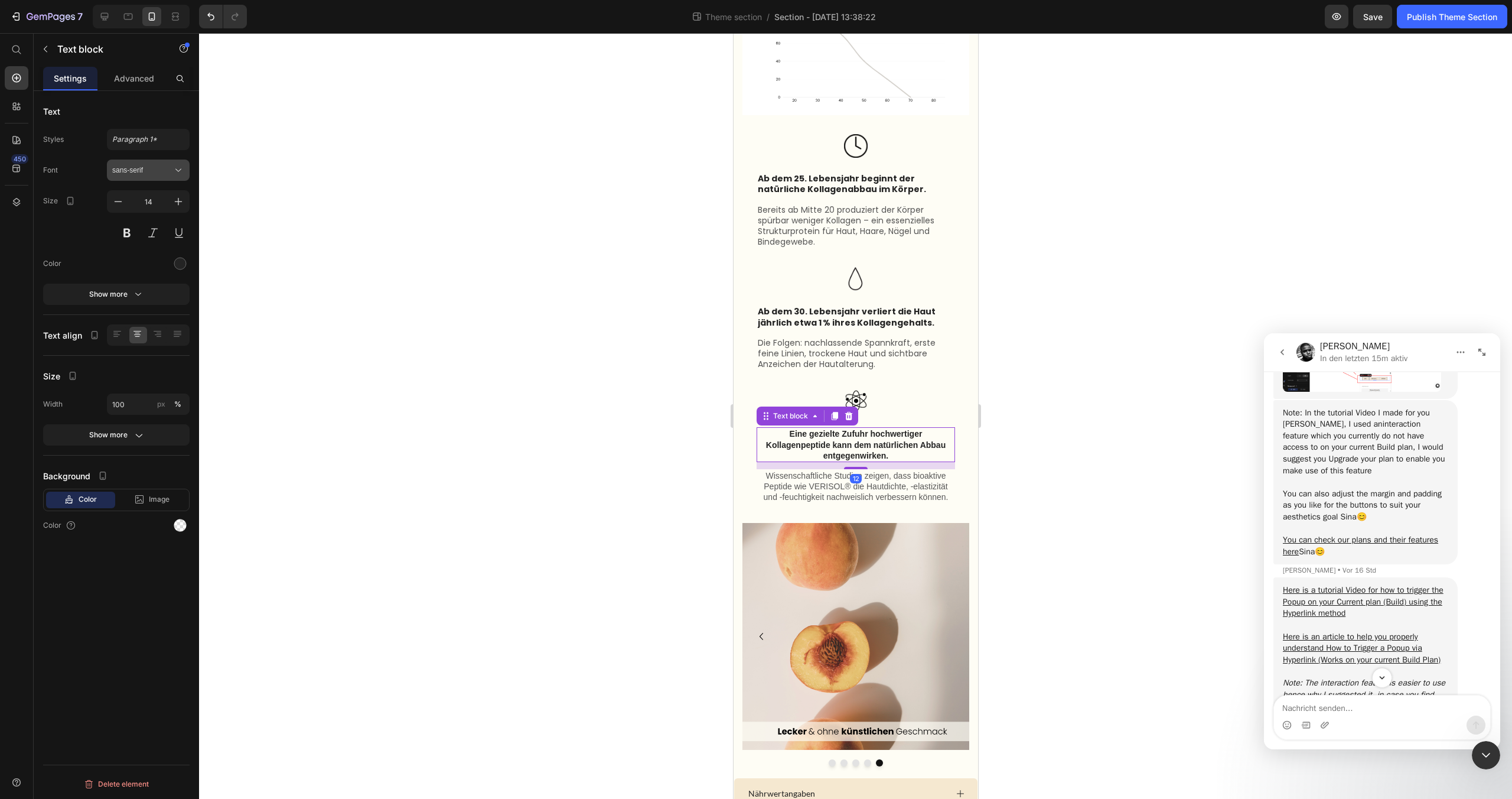click 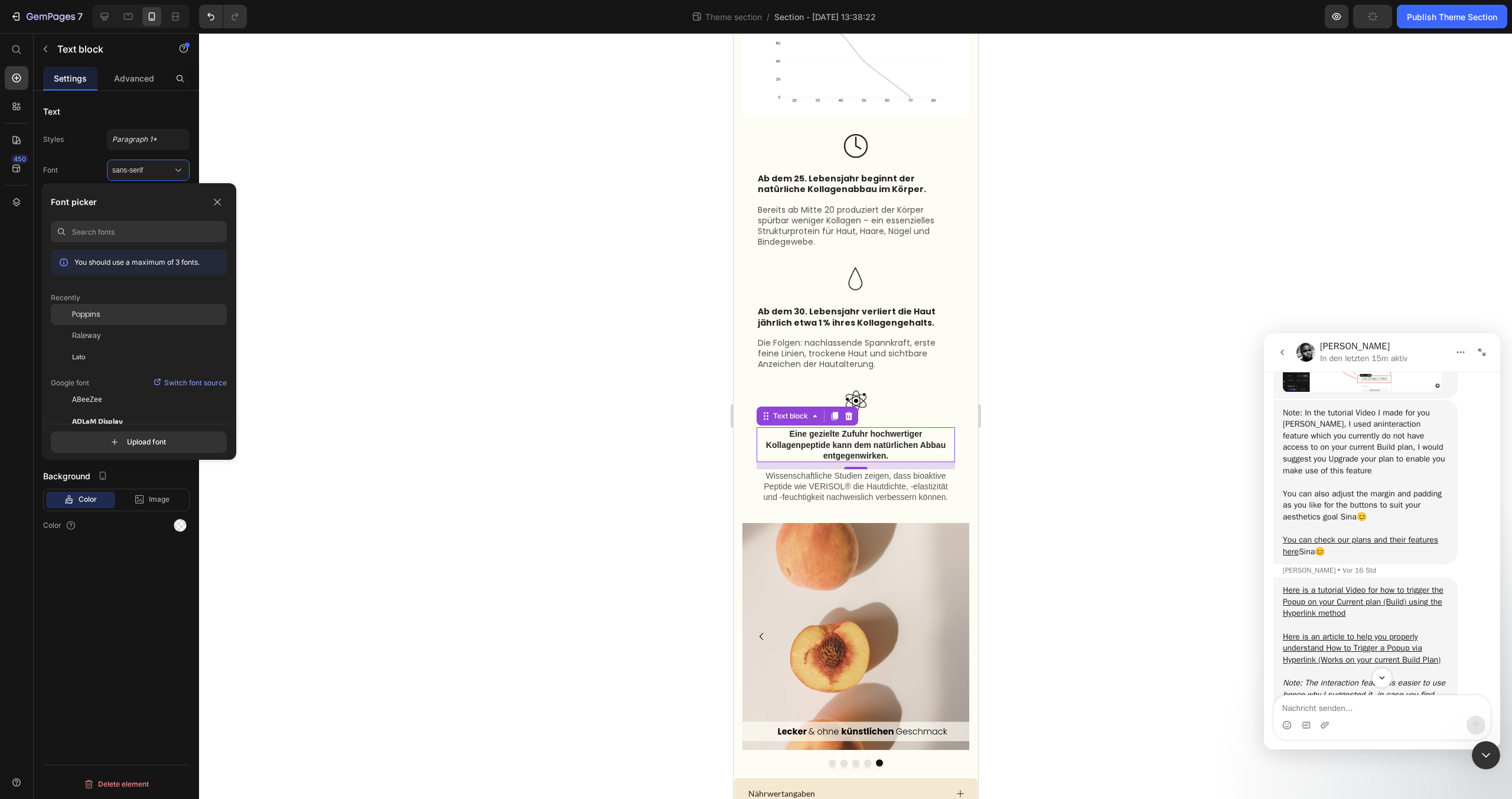 click on "Poppins" 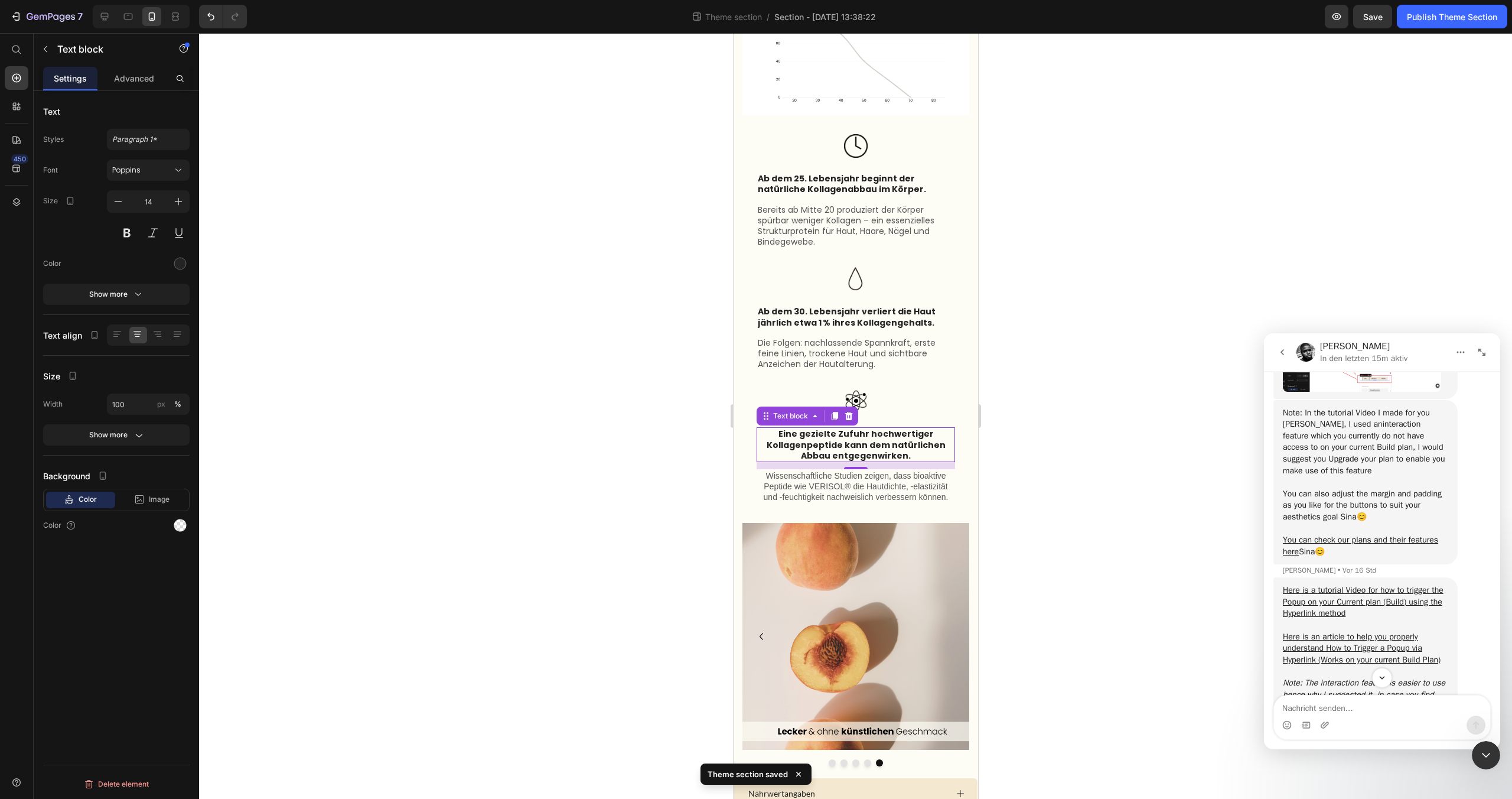 click 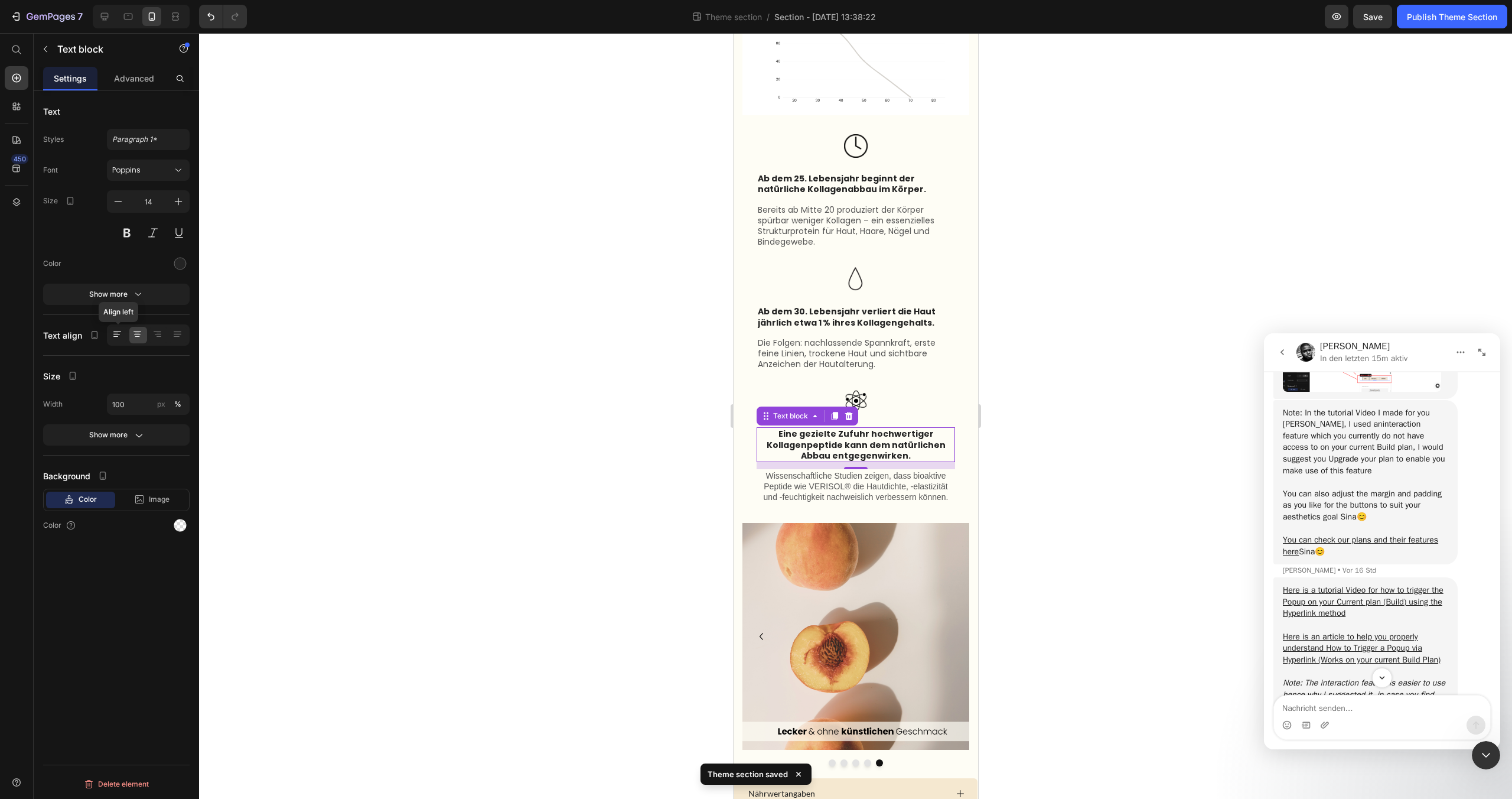 click 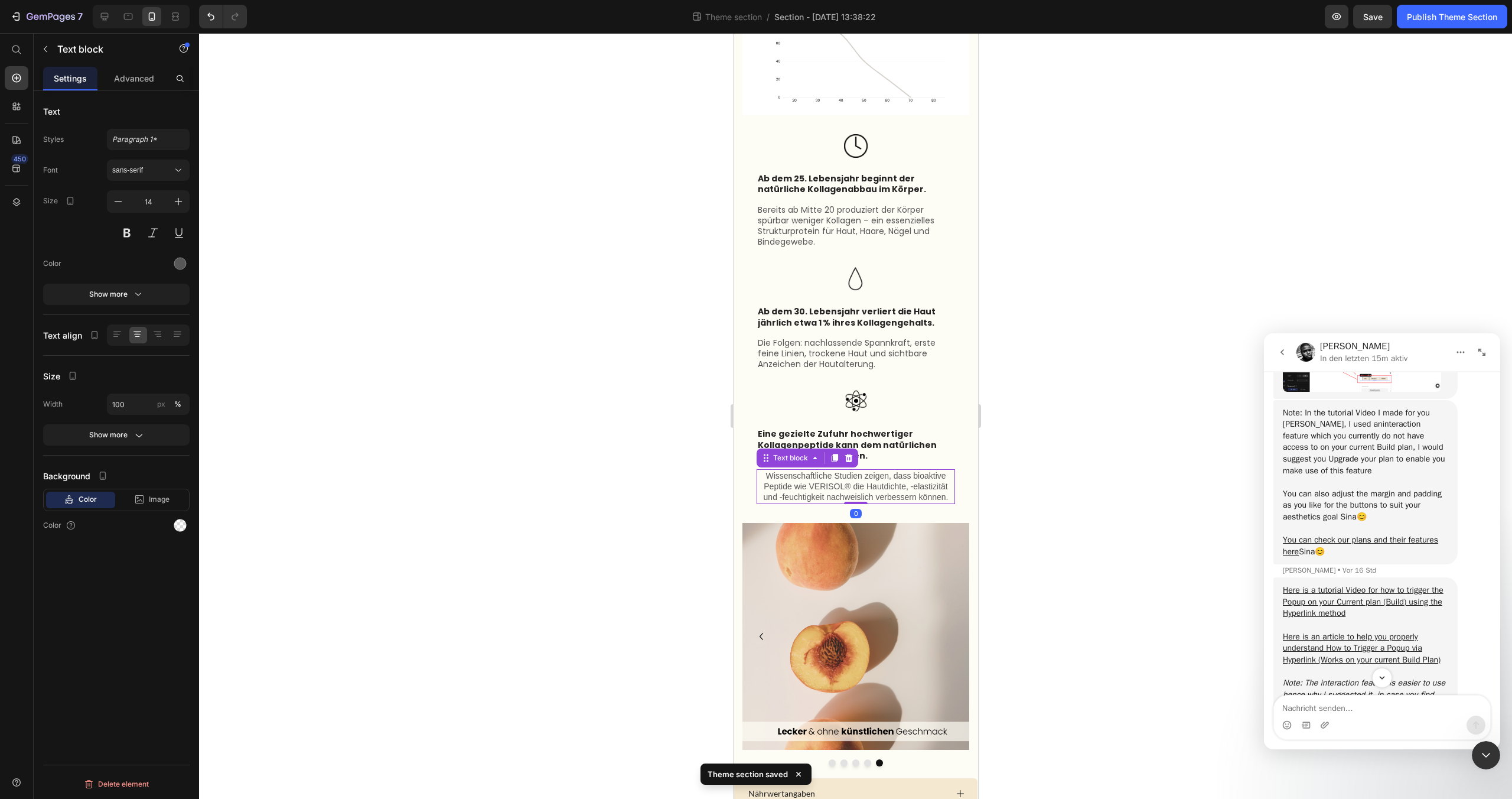 click on "Wissenschaftliche Studien zeigen, dass bioaktive Peptide wie VERISOL® die Hautdichte, -elastizität und -feuchtigkeit nachweislich verbessern können." at bounding box center [855, 486] 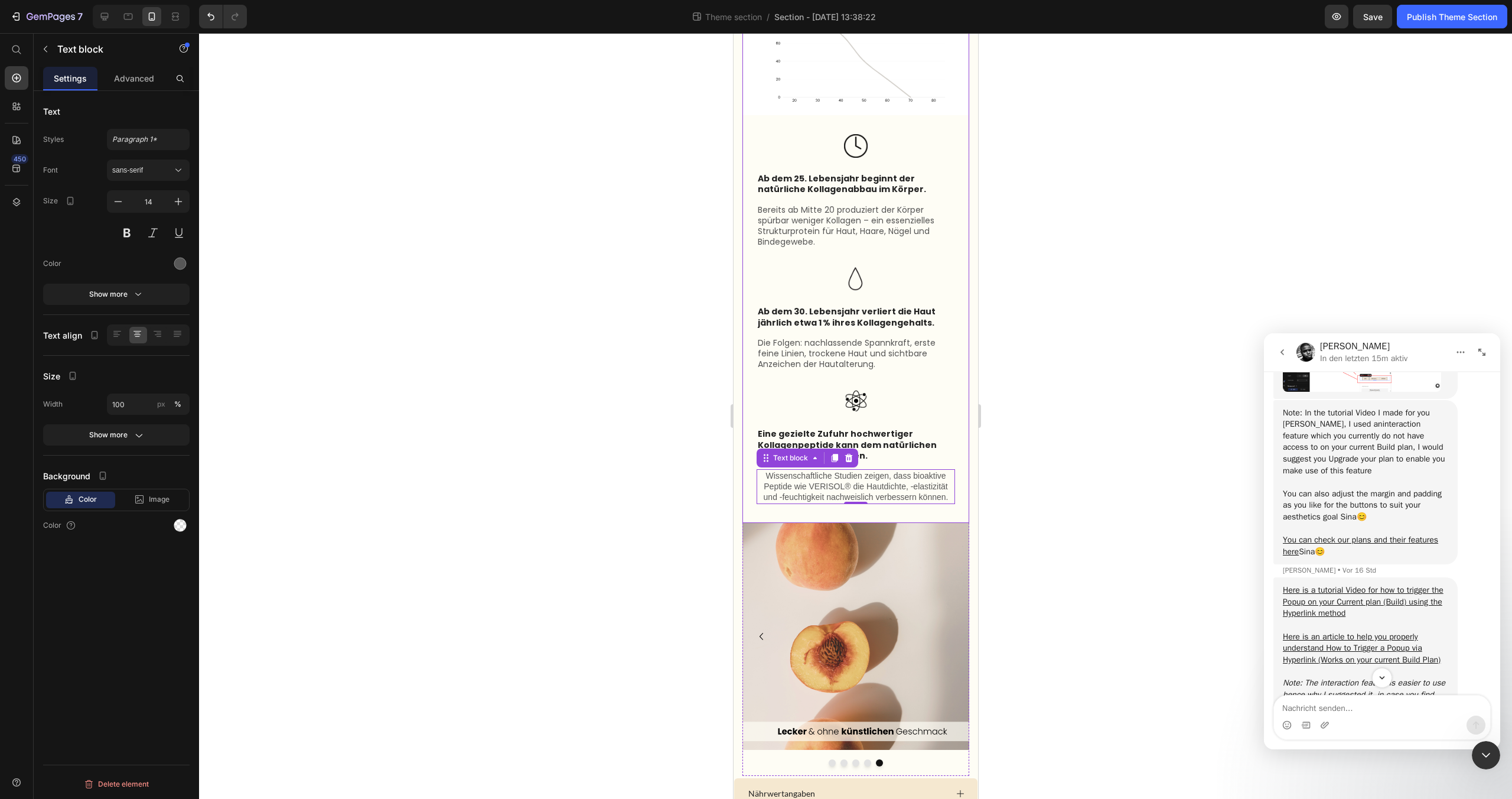 click 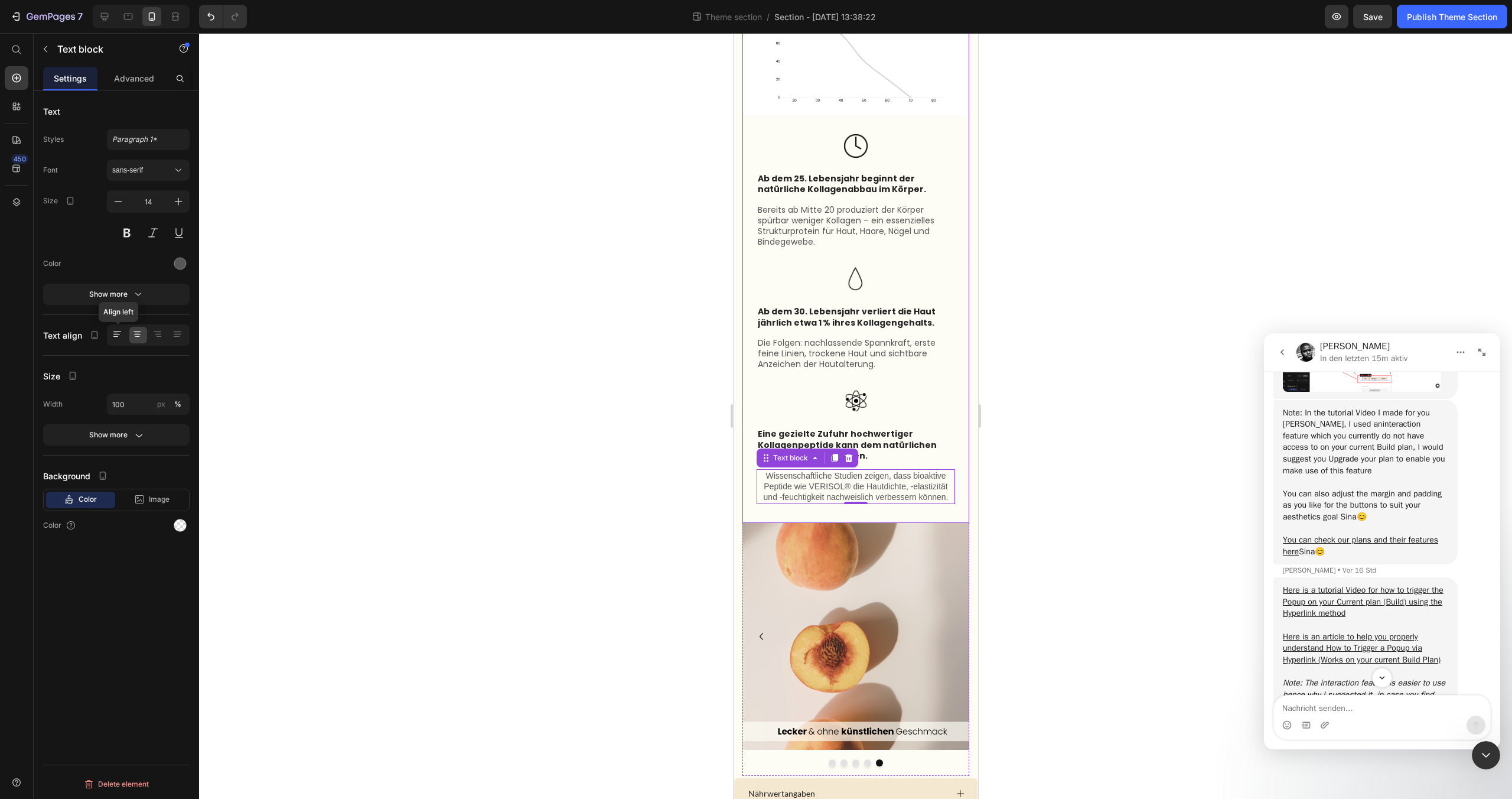 click 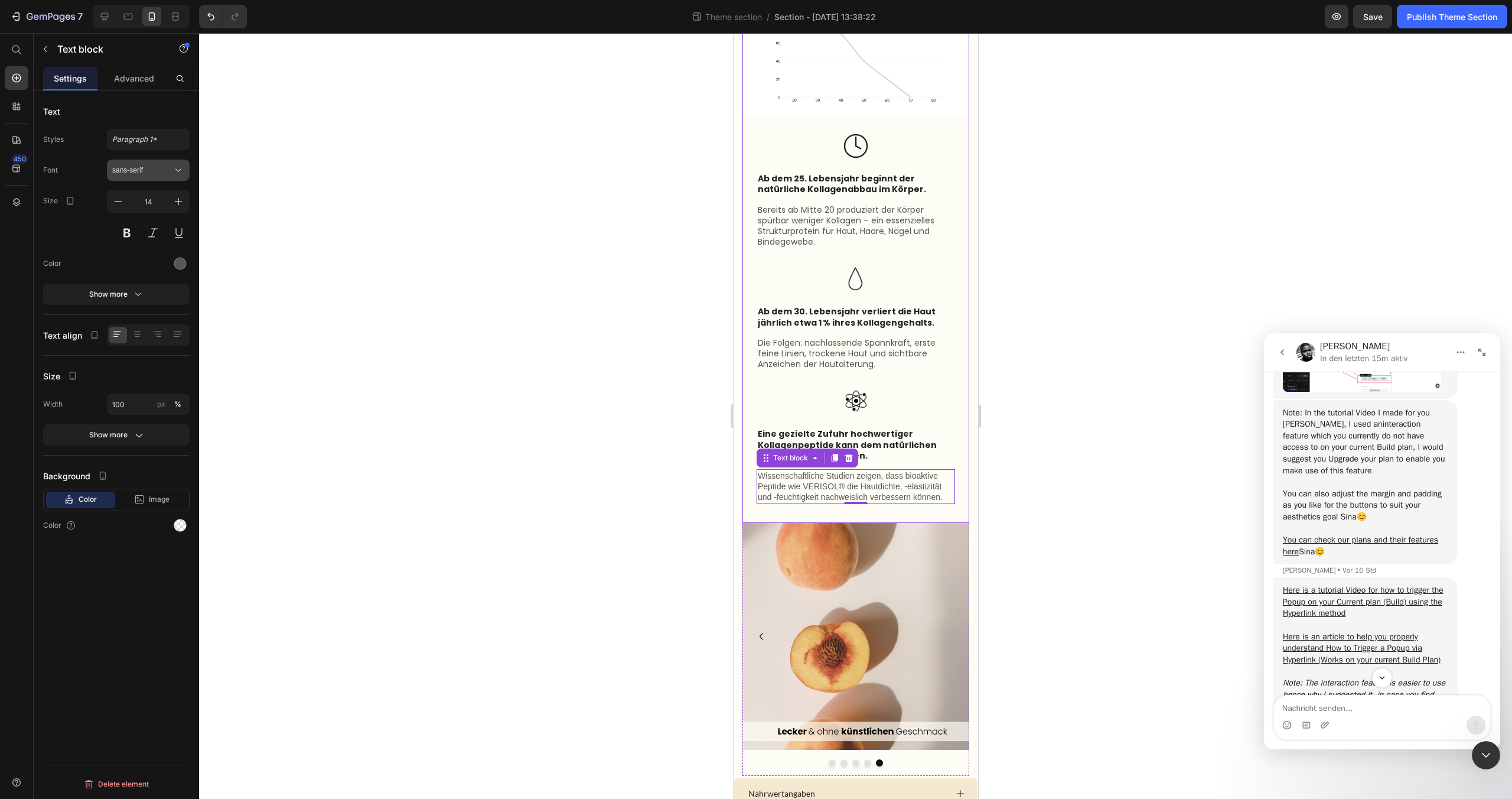 click on "sans-serif" at bounding box center (142, 170) 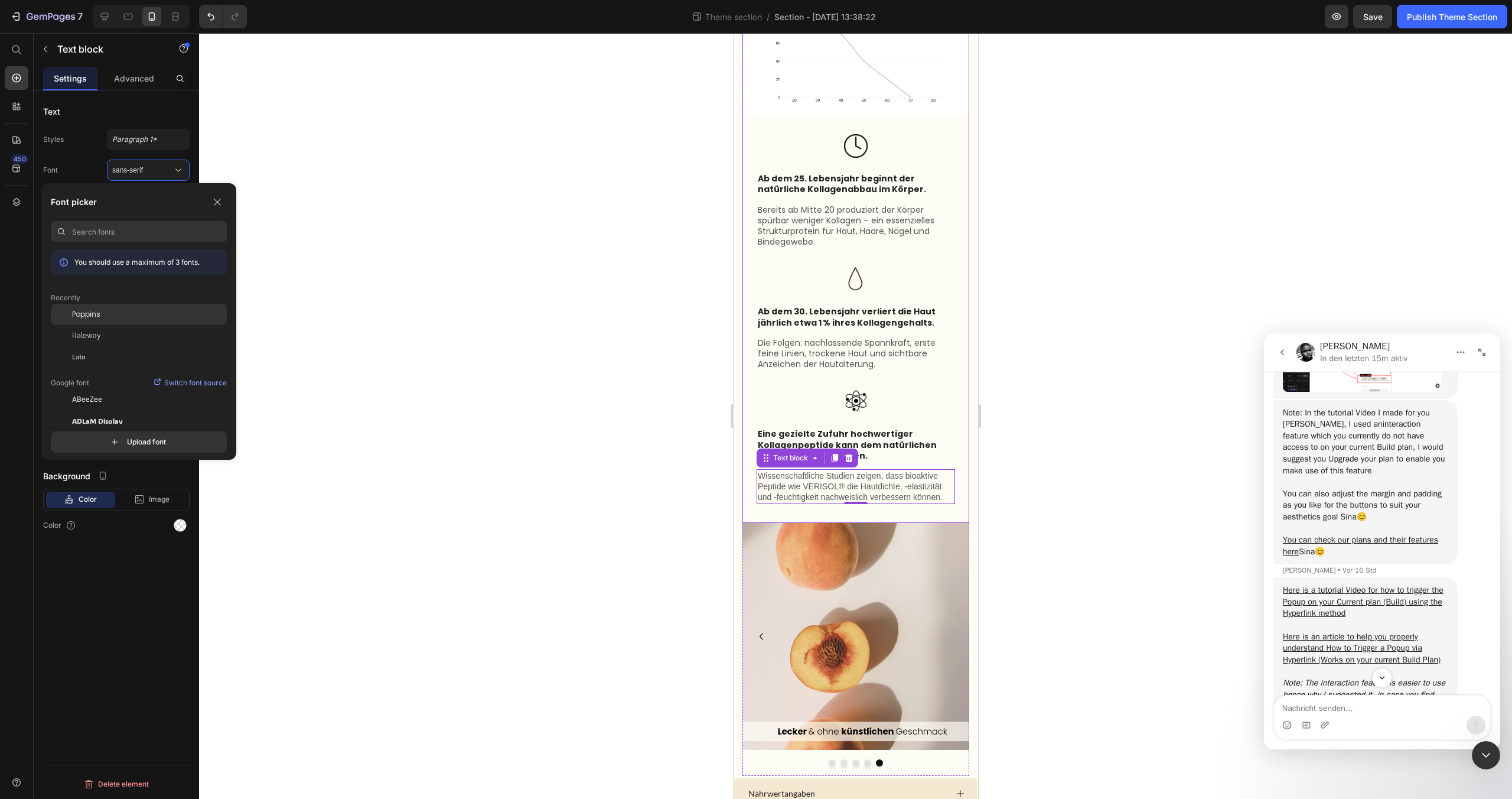 click on "Poppins" at bounding box center [86, 314] 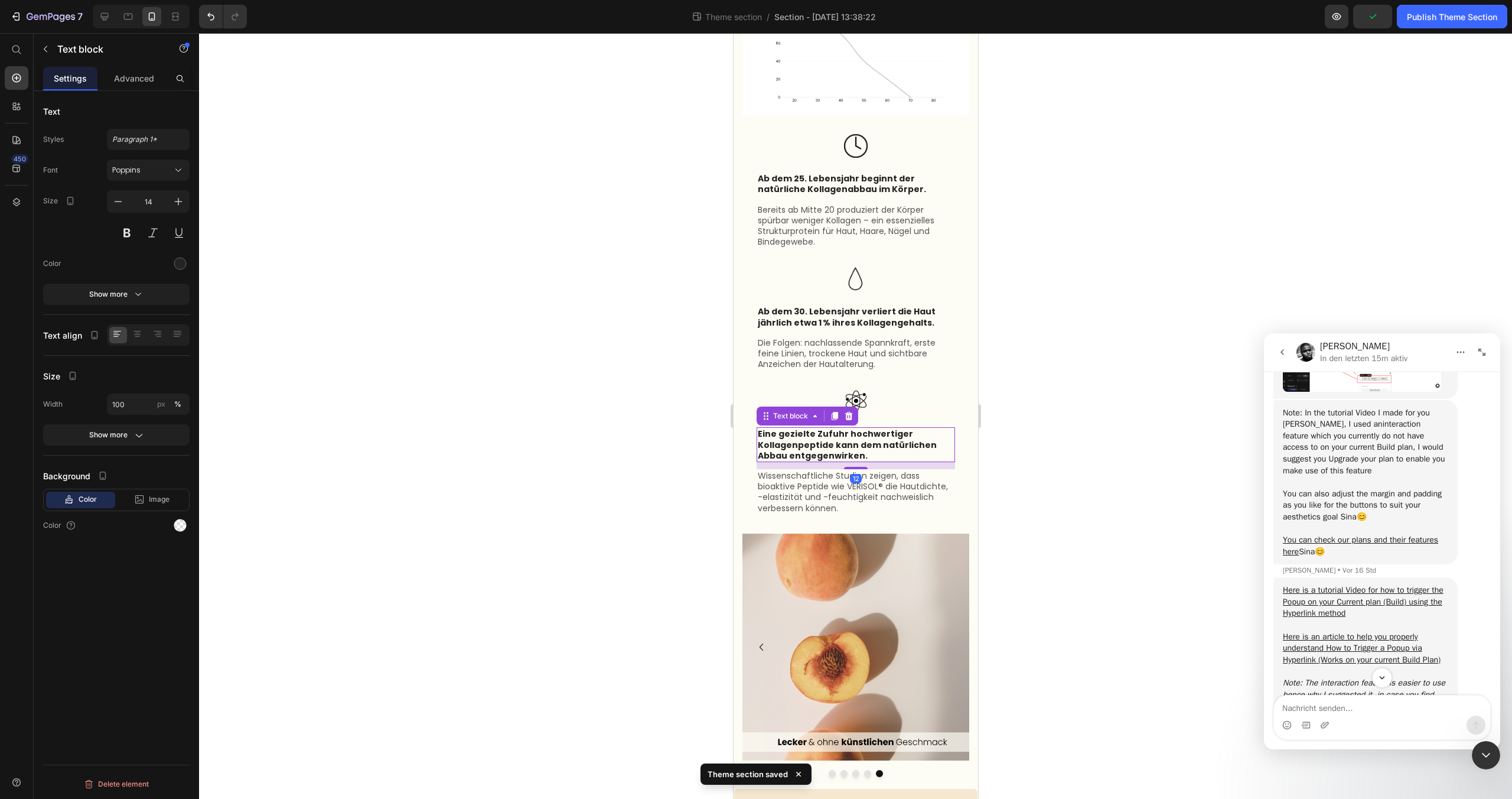 click on "Eine gezielte Zufuhr hochwertiger Kollagenpeptide kann dem natürlichen Abbau entgegenwirken." at bounding box center (855, 444) 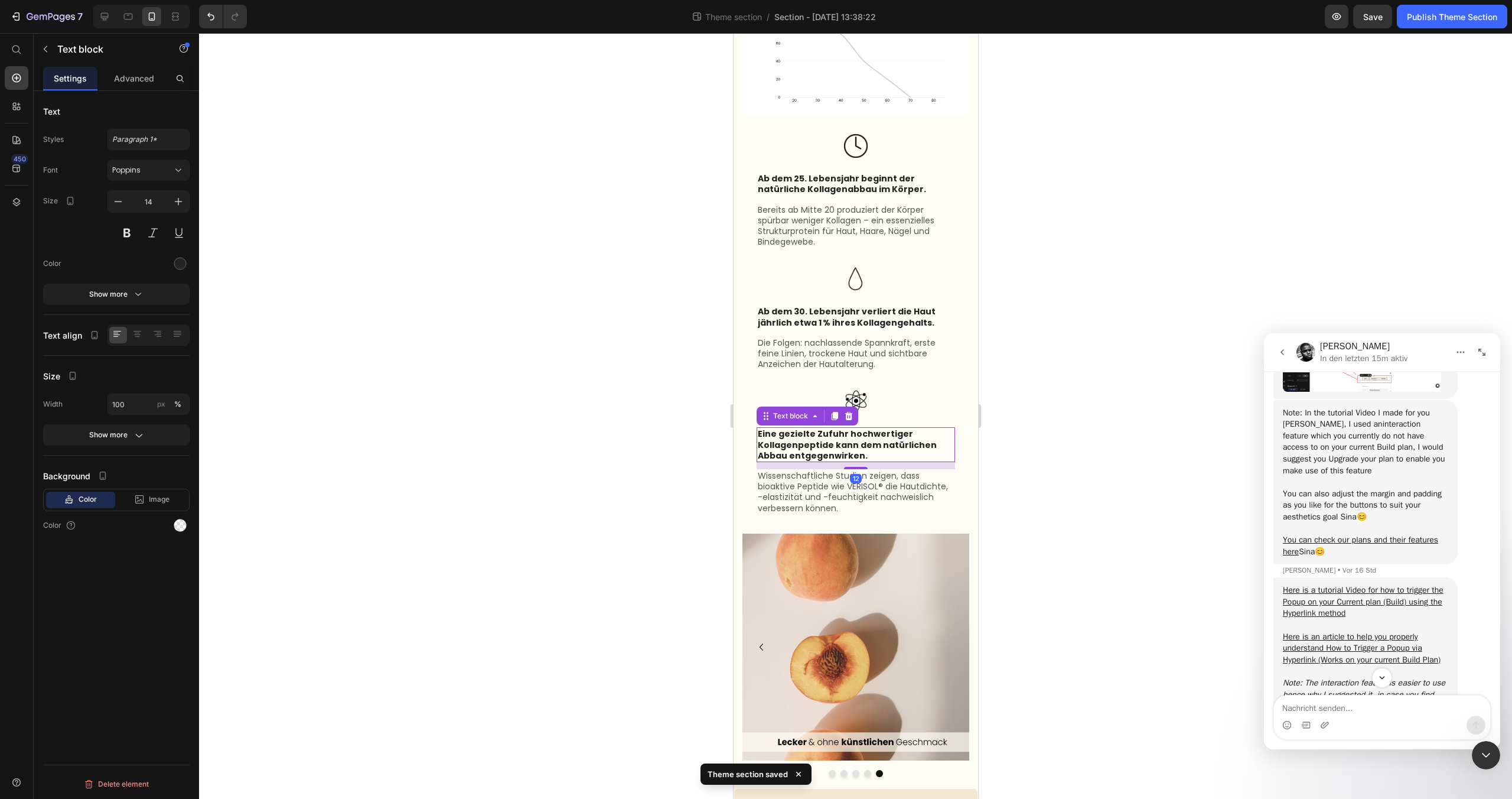 click 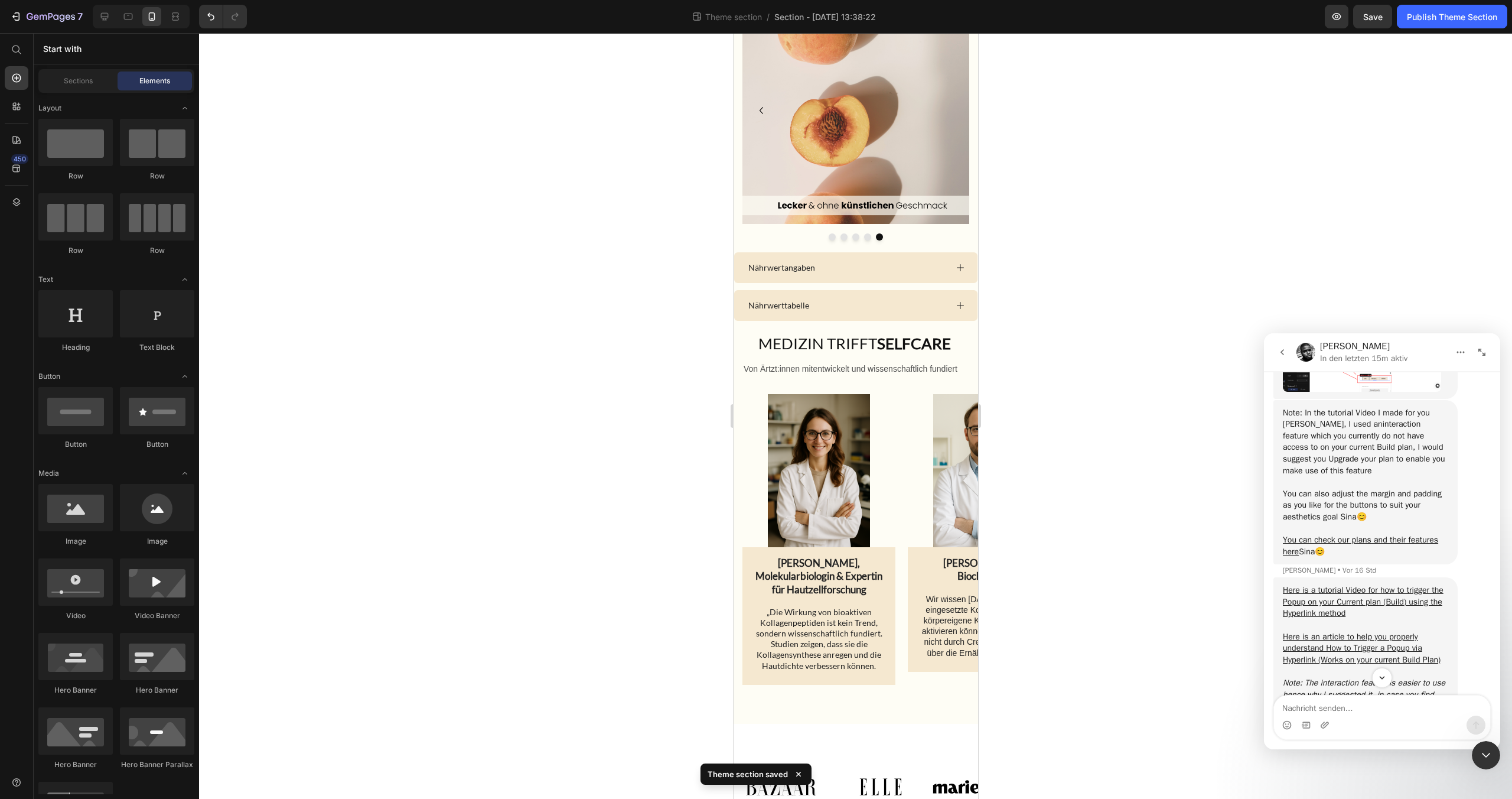 scroll, scrollTop: 1672, scrollLeft: 0, axis: vertical 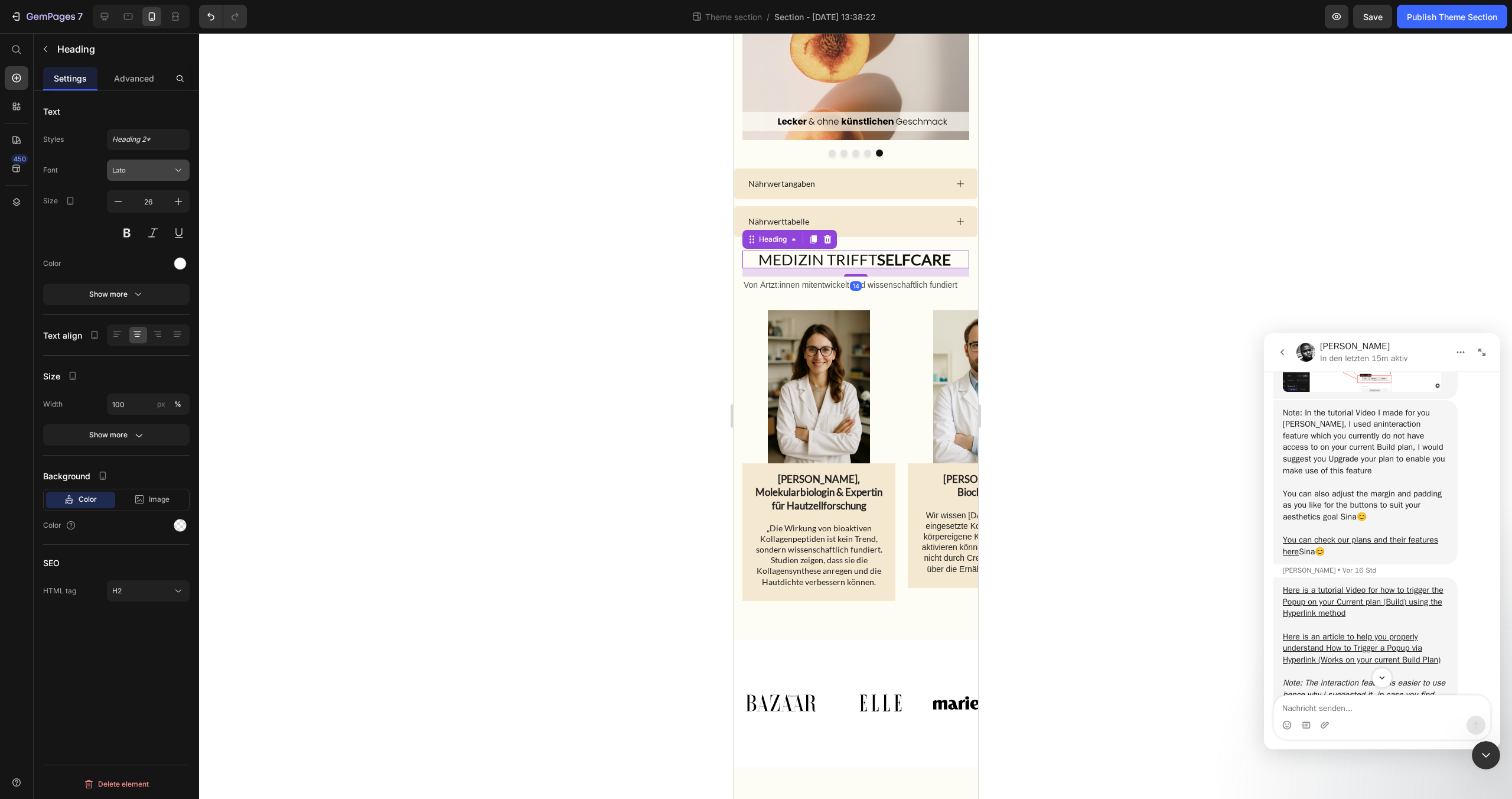 click 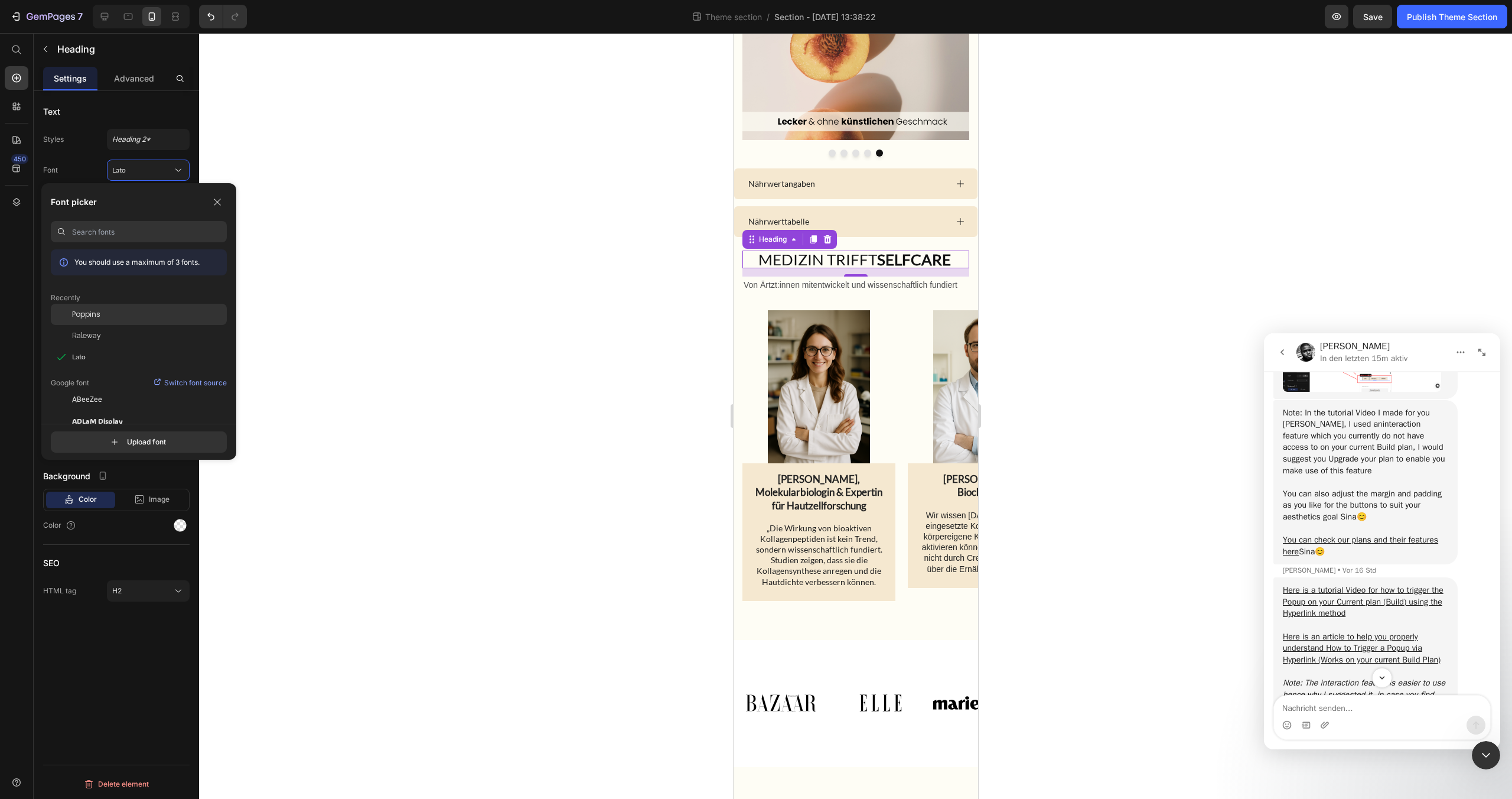 click on "Poppins" 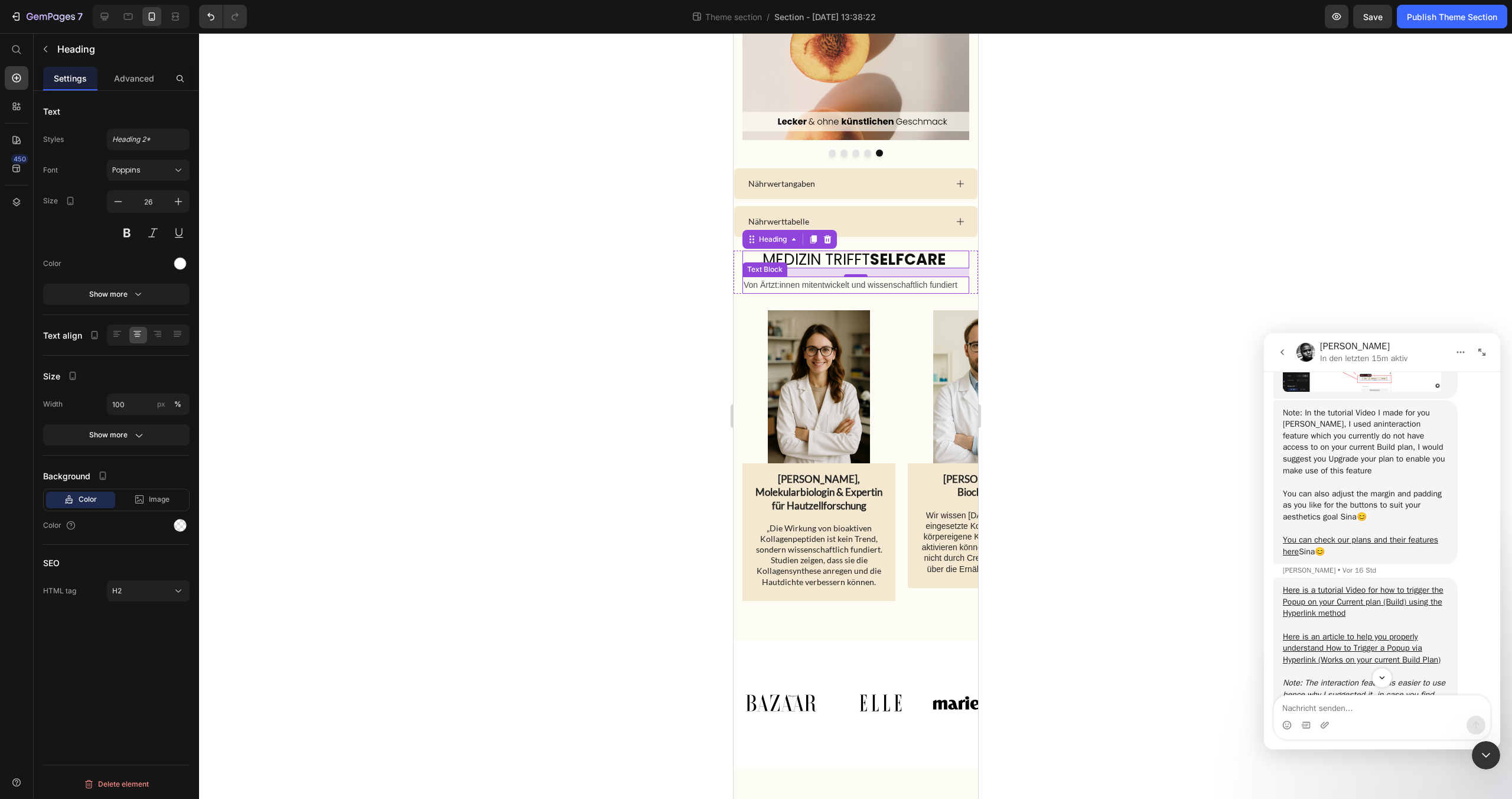 click on "Von Ärtzt:innen mitentwickelt und wissenschaftlich fundiert" at bounding box center (855, 285) 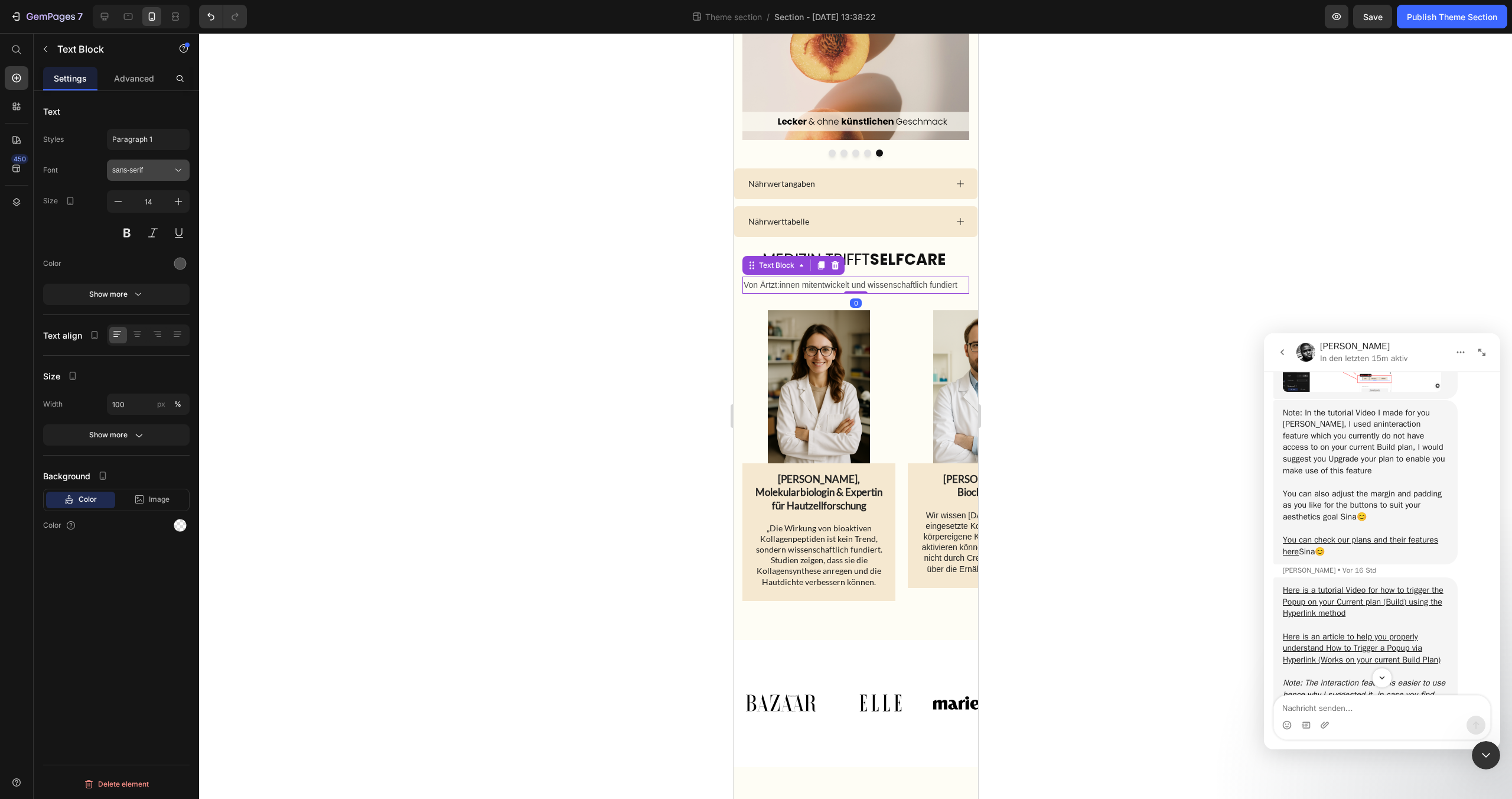 click 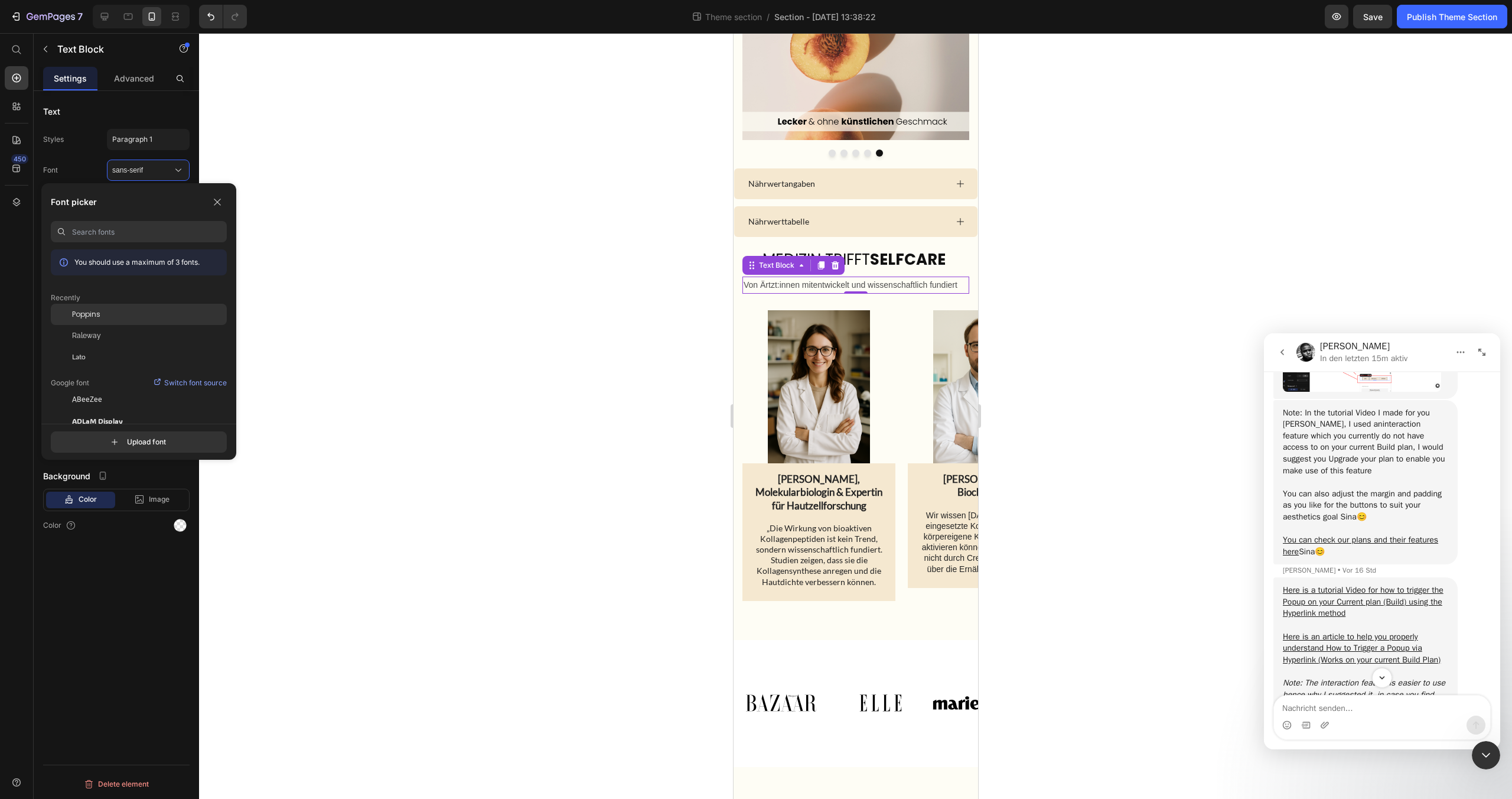 click on "Poppins" 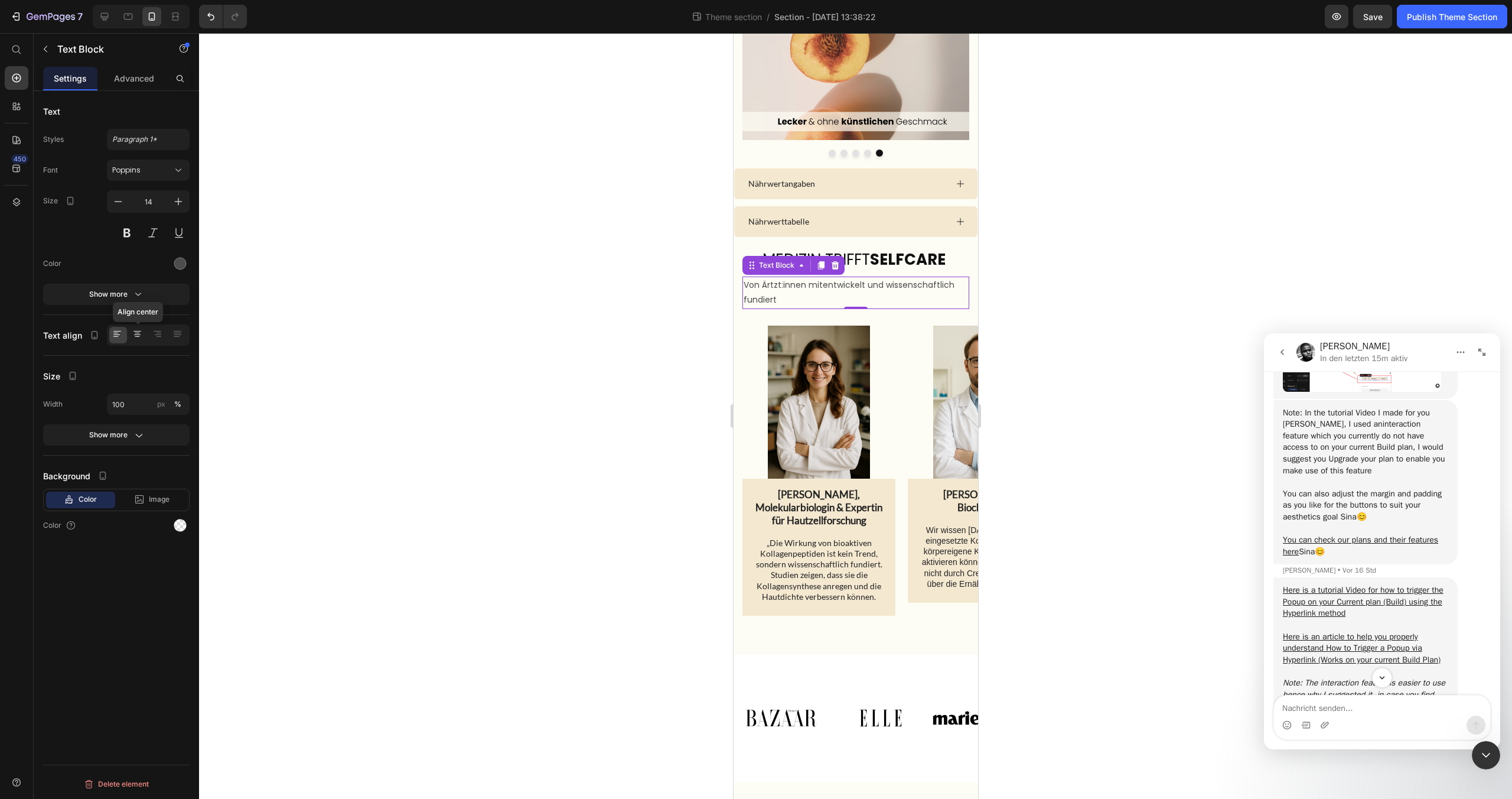 click 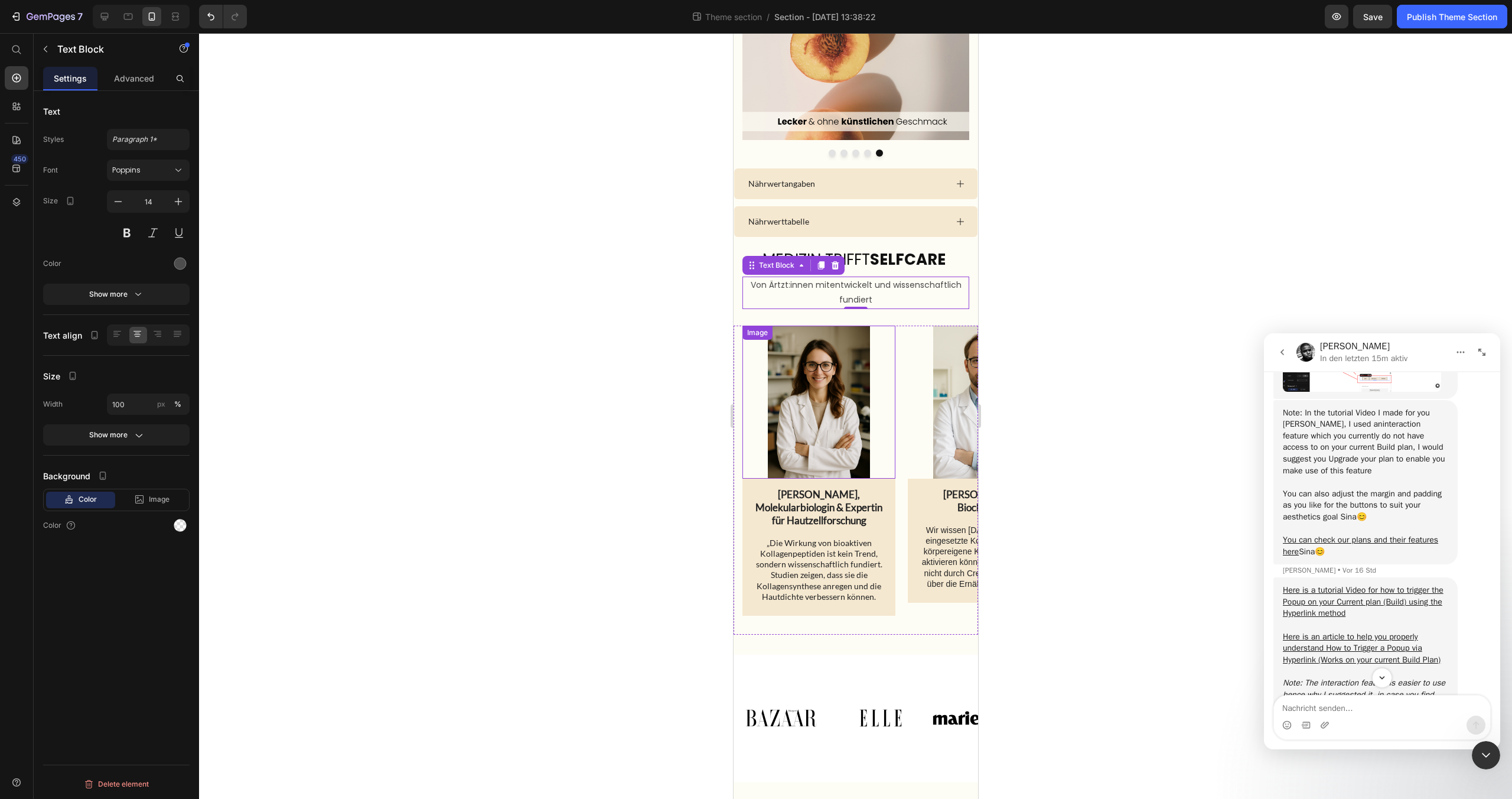 click at bounding box center (818, 402) 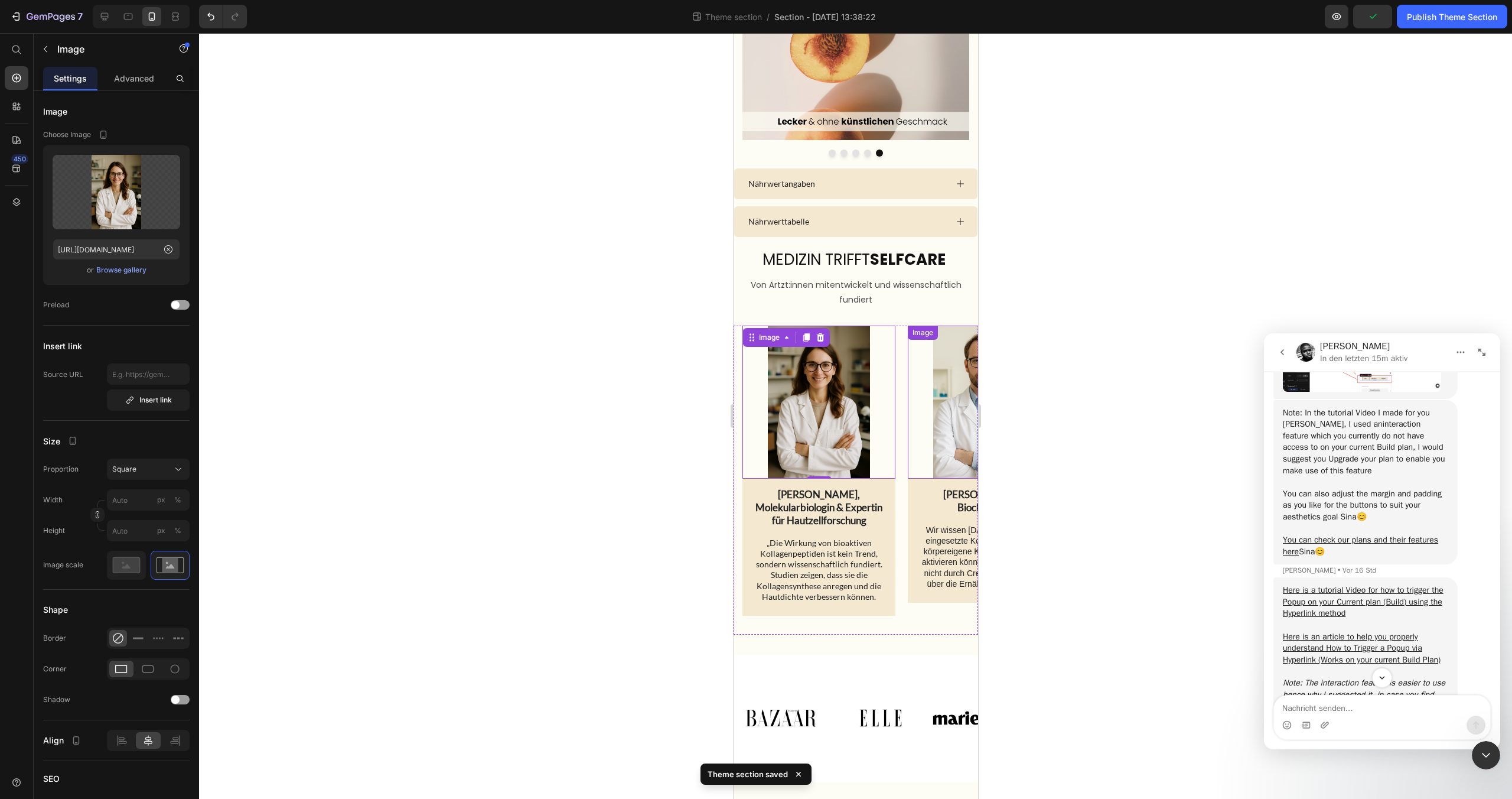 scroll, scrollTop: 1687, scrollLeft: 0, axis: vertical 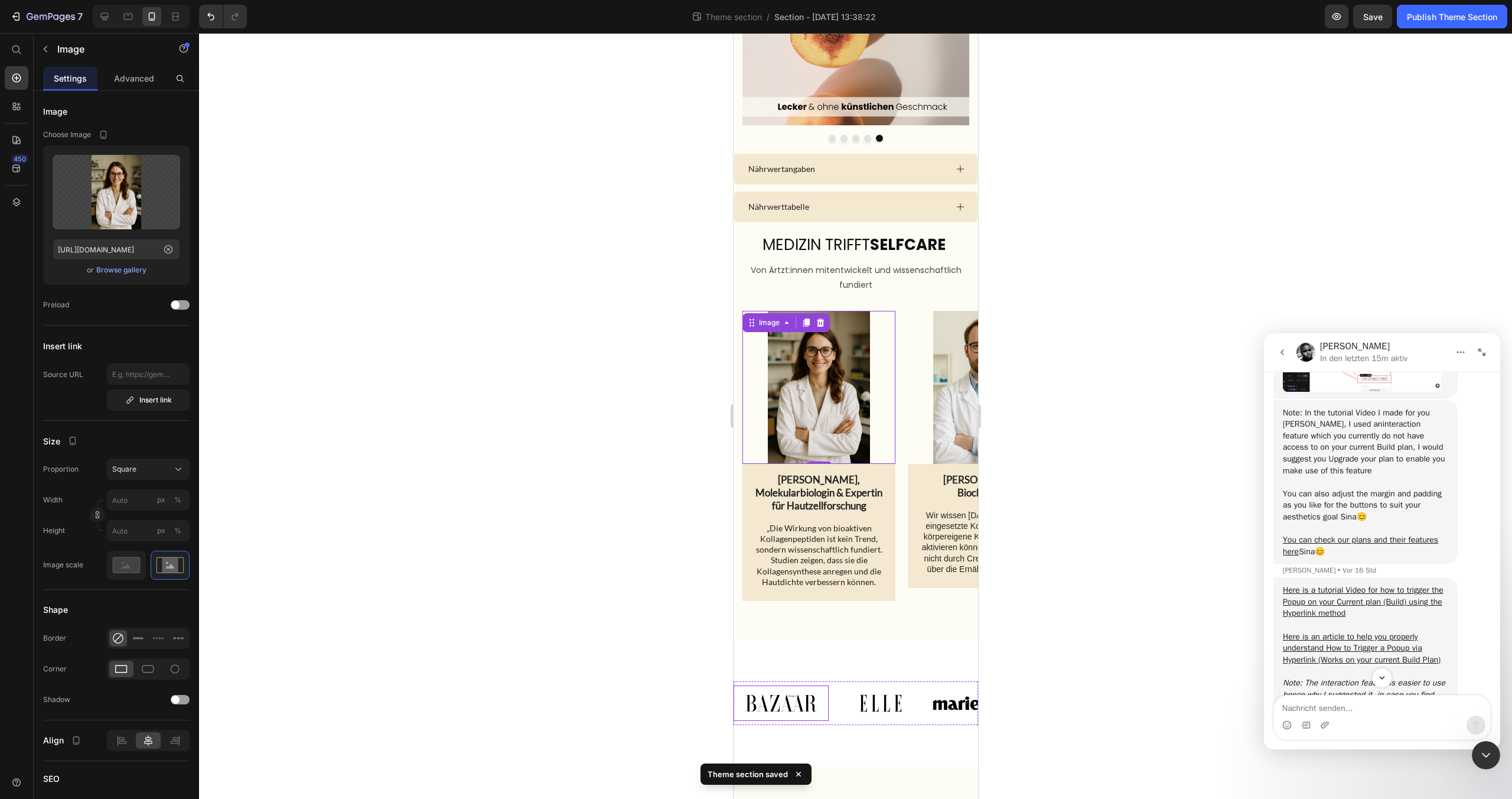 click at bounding box center (780, 703) 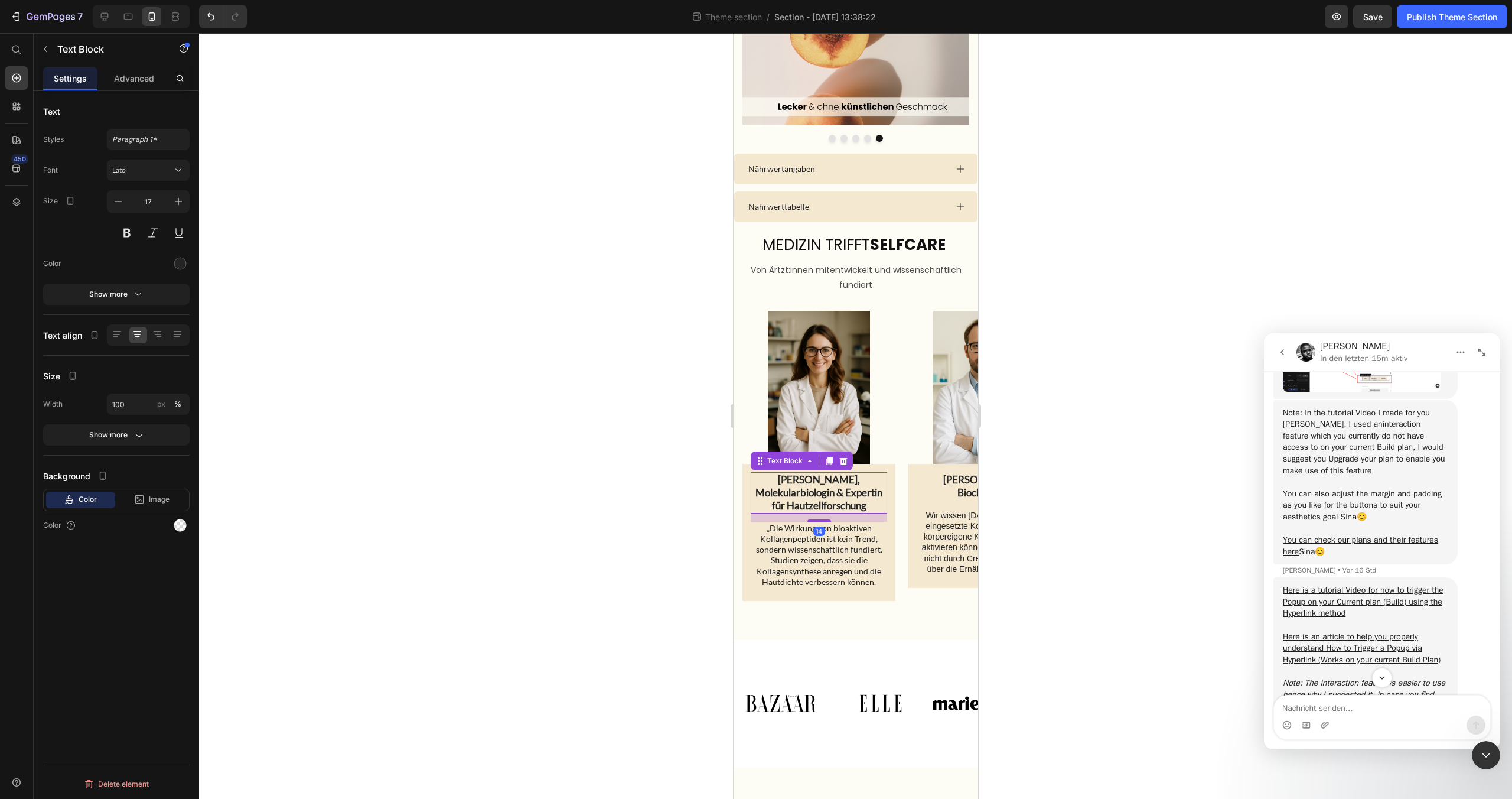 click on "Dr. Laura Bergmann, Molekularbiologin & Expertin für Hautzellforschung" at bounding box center (818, 493) 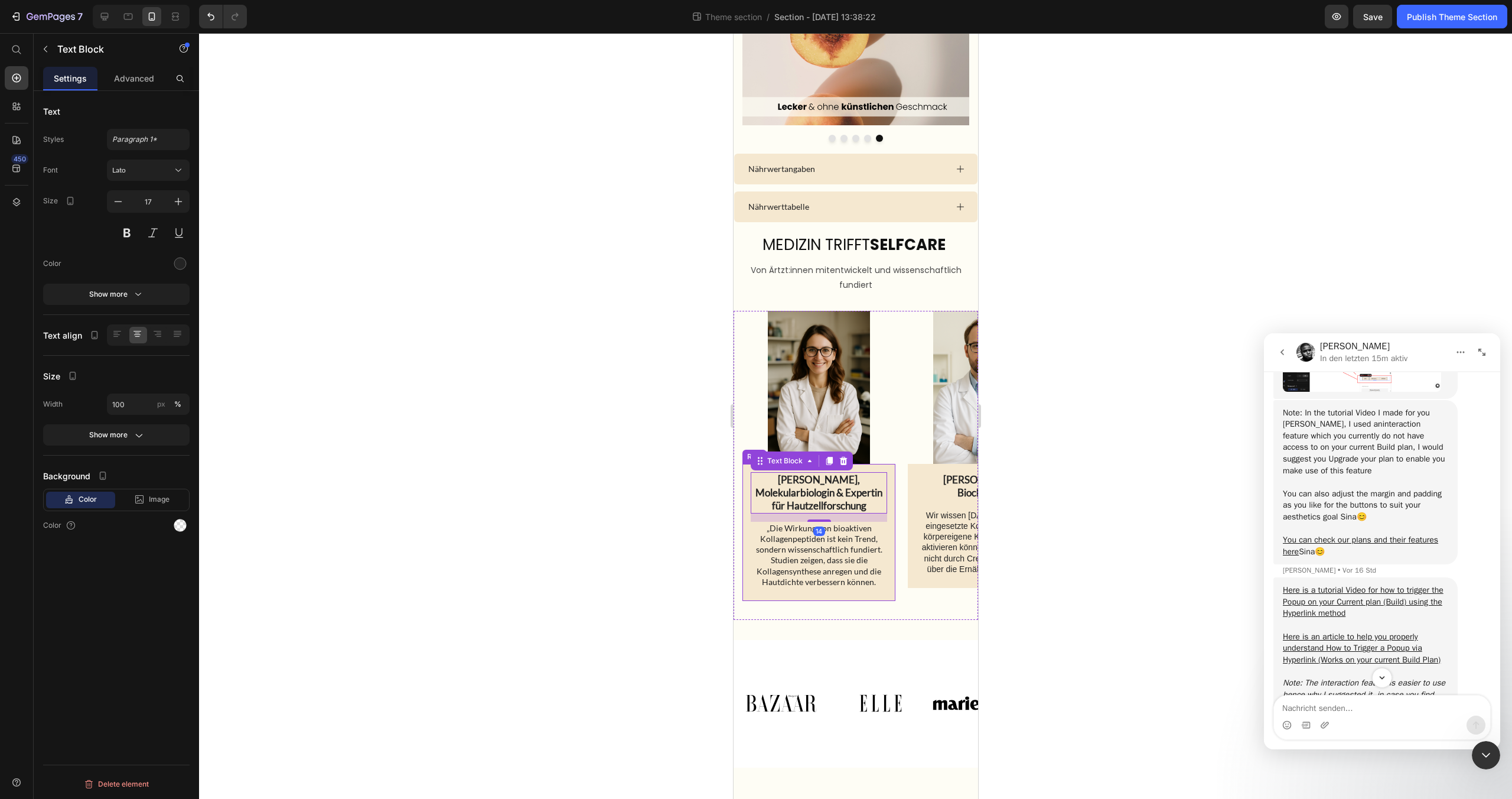 click on "Dr. Laura Bergmann, Molekularbiologin & Expertin für Hautzellforschung Text Block   14 „Die Wirkung von bioaktiven Kollagenpeptiden ist kein Trend, sondern wissenschaftlich fundiert. Studien zeigen, dass sie die Kollagensynthese anregen und die Hautdichte verbessern können. Text Block Row" at bounding box center [818, 532] 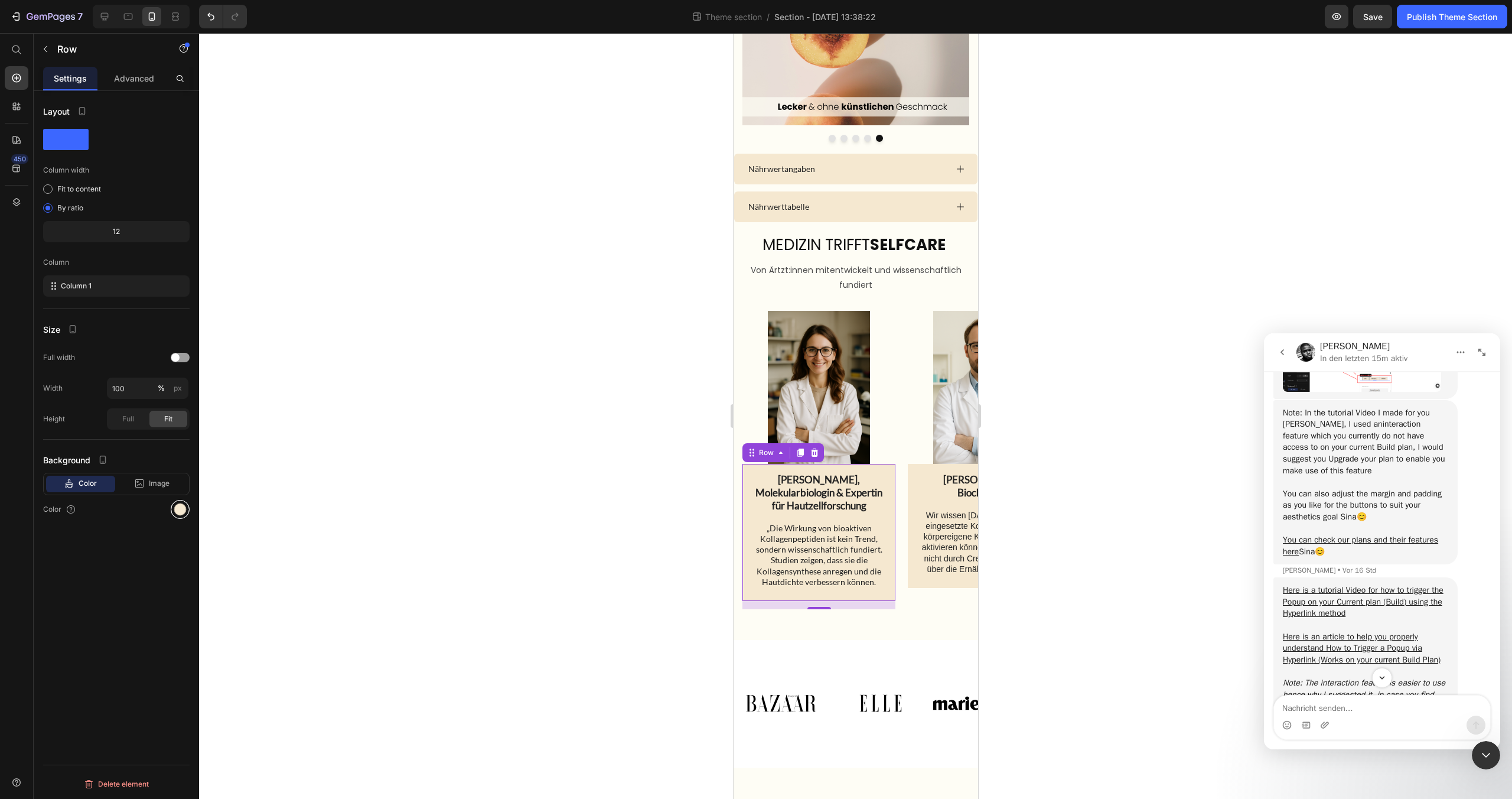 click at bounding box center (180, 509) 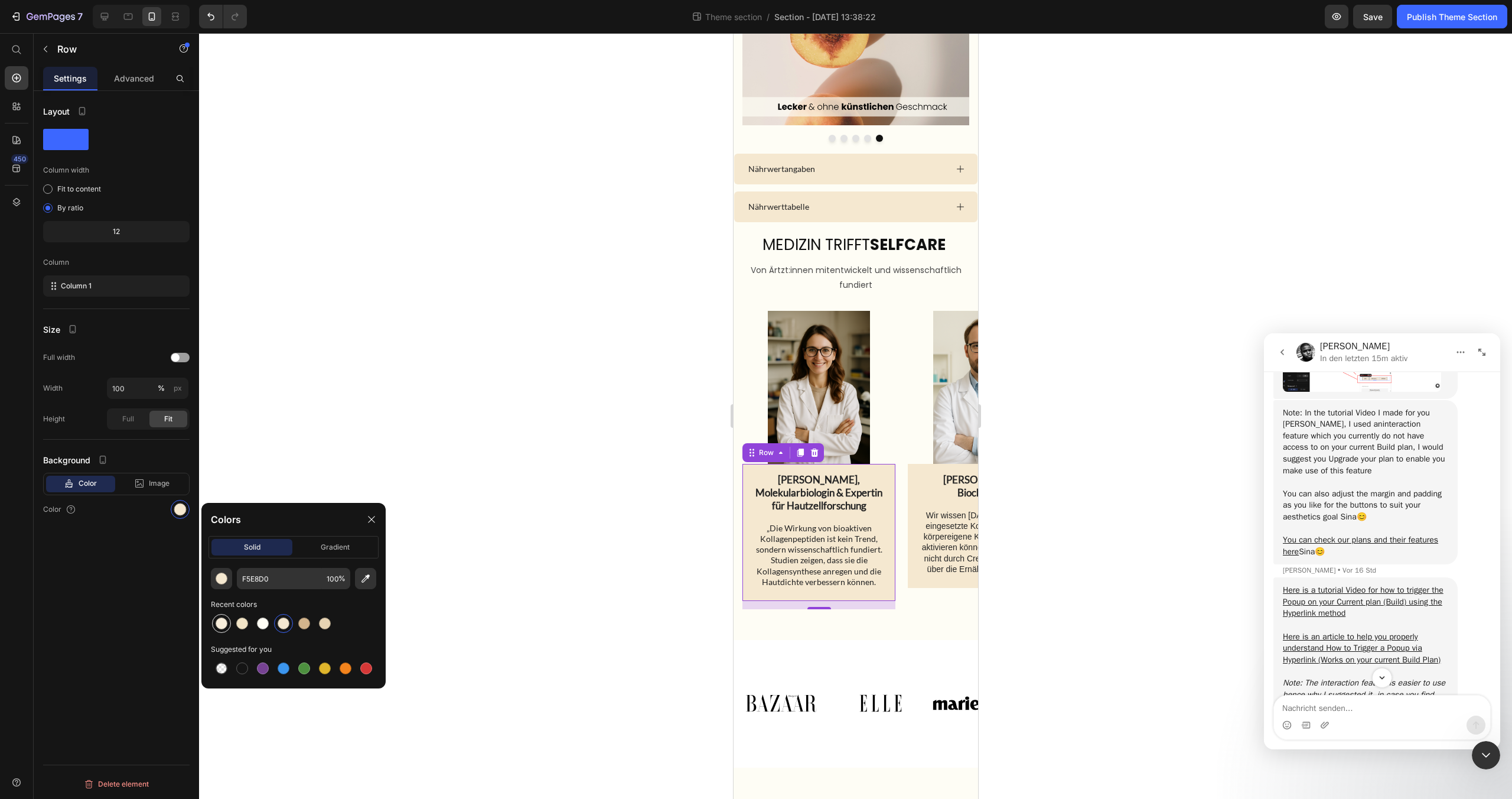 click at bounding box center [221, 623] 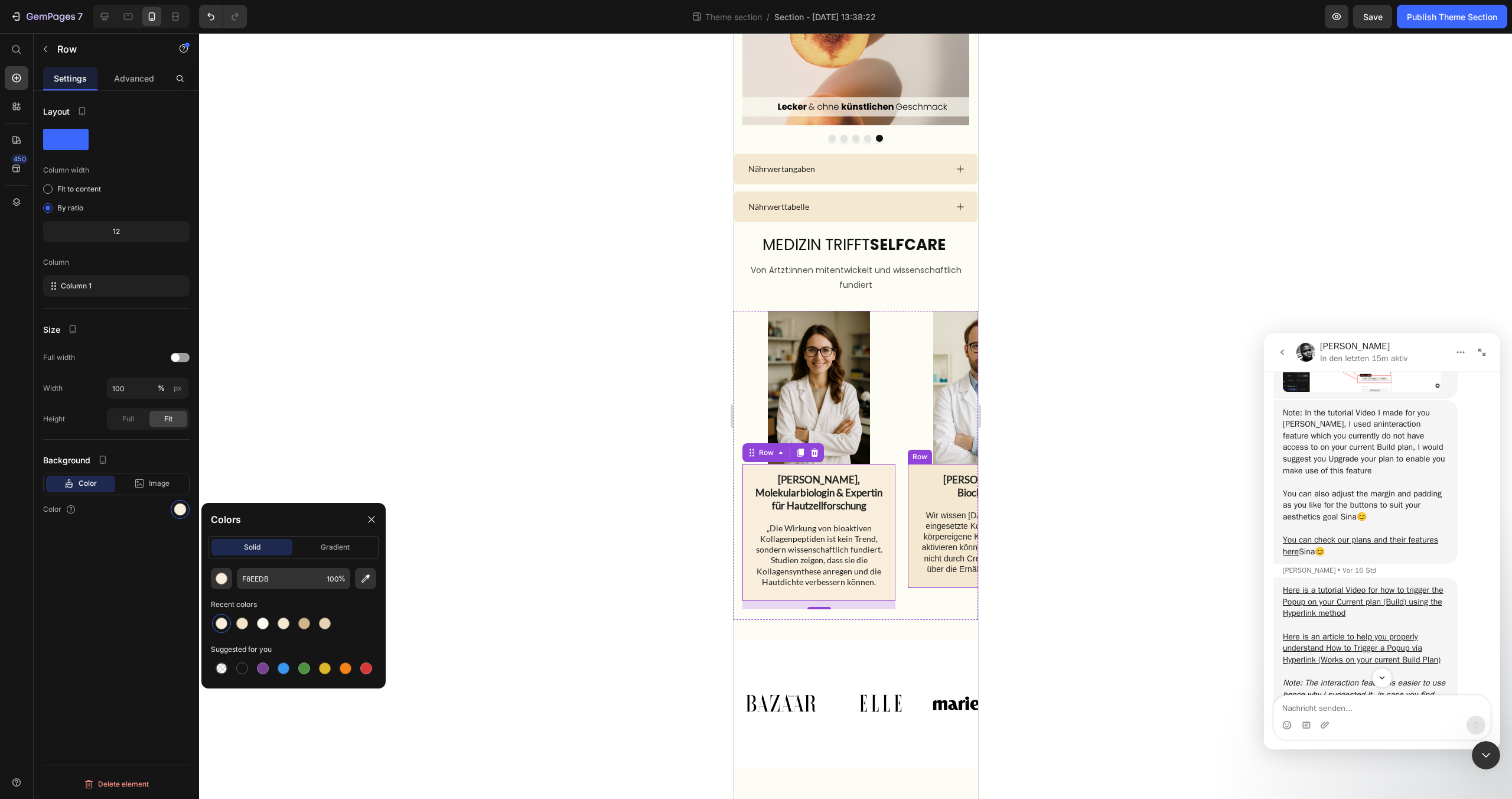 click on "Dr. Tom Lenz, Biochemiker Text Block Wir wissen heute, dass gezielt eingesetzte Kollagenpeptide die körpereigene Kollagenproduktion aktivieren können – ein Effekt, der nicht durch Cremes, sondern nur über die Ernährung möglich ist. Text Block" at bounding box center (983, 528) 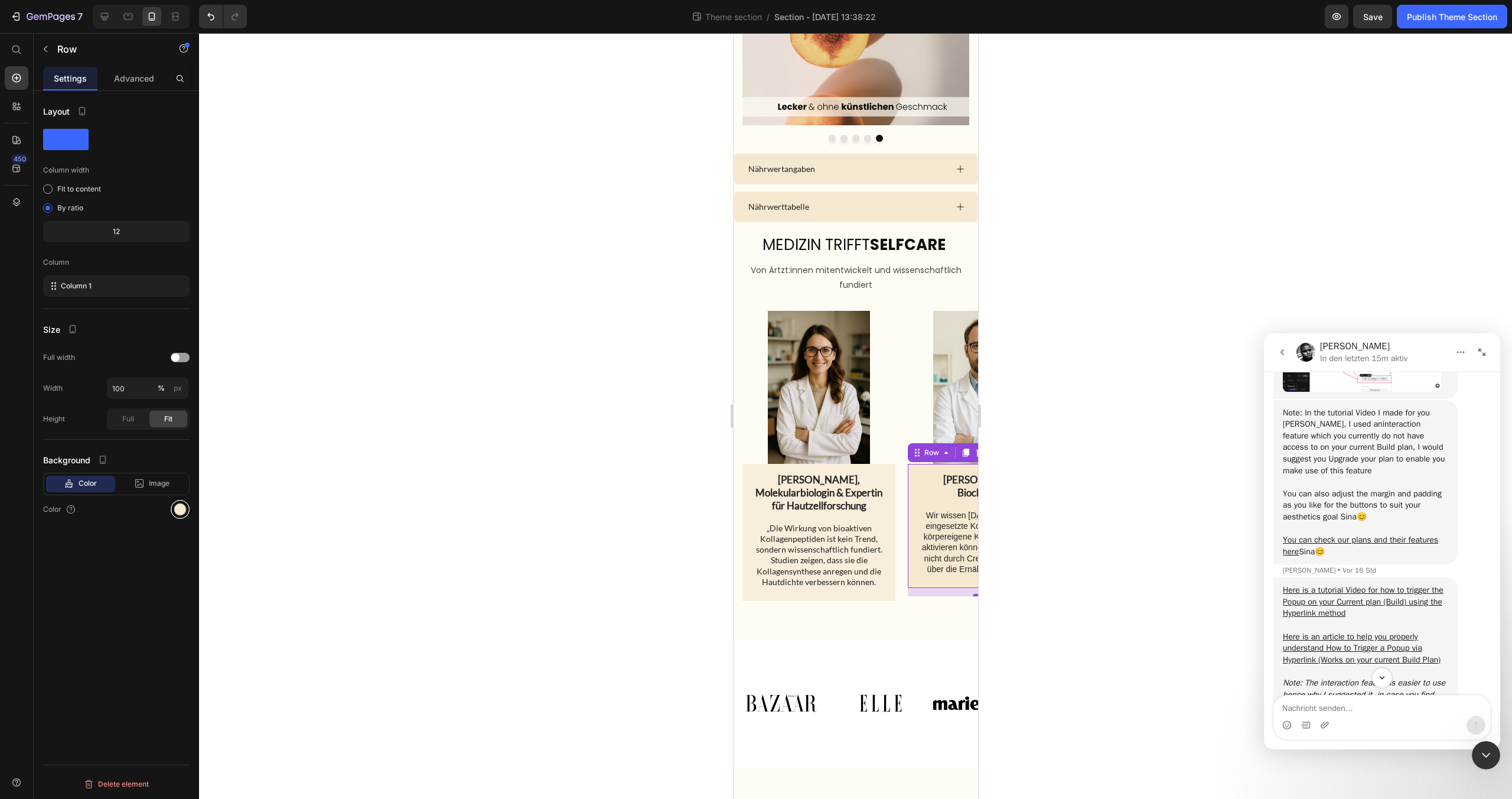 click at bounding box center [180, 509] 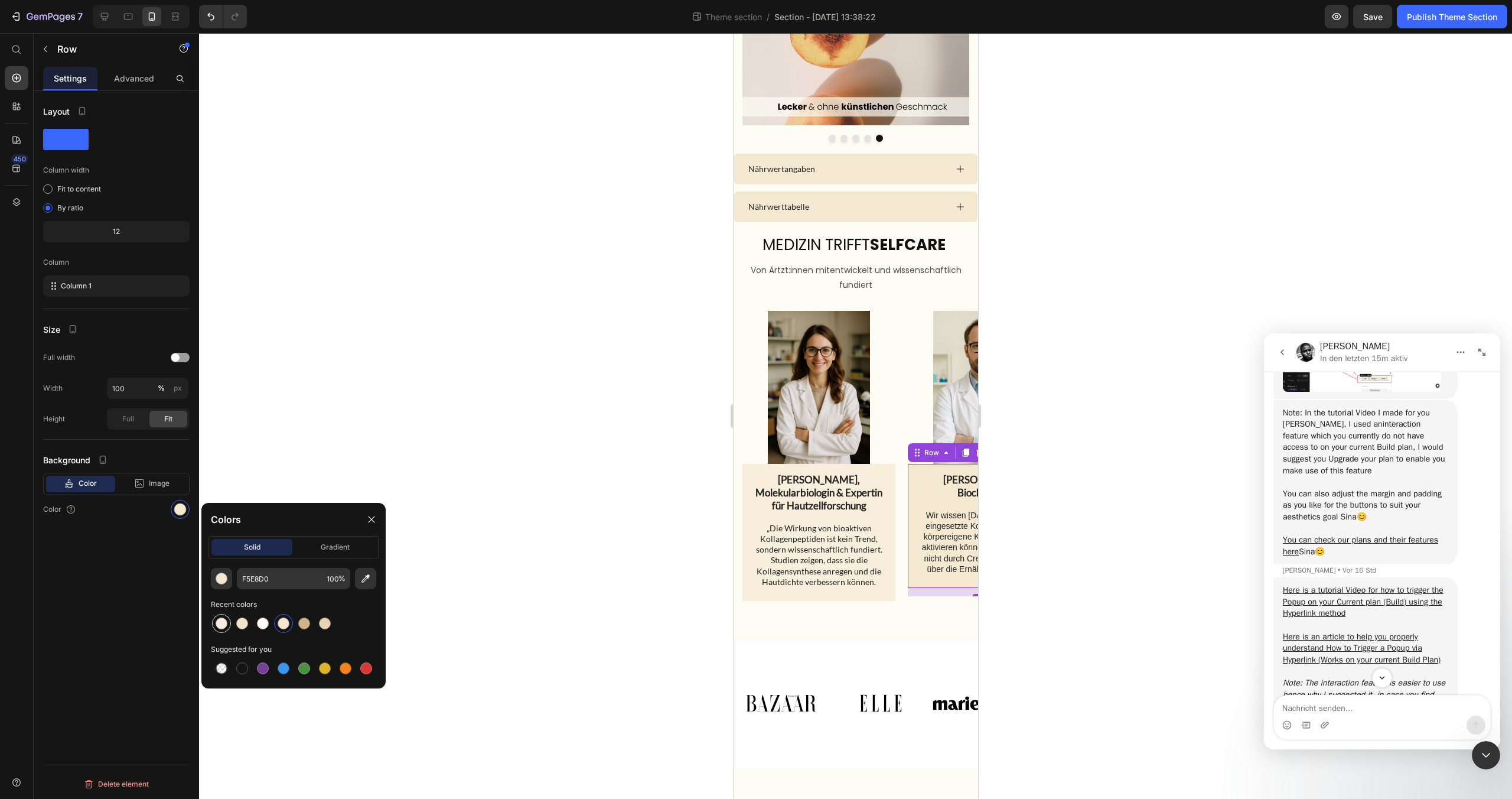 click at bounding box center [221, 623] 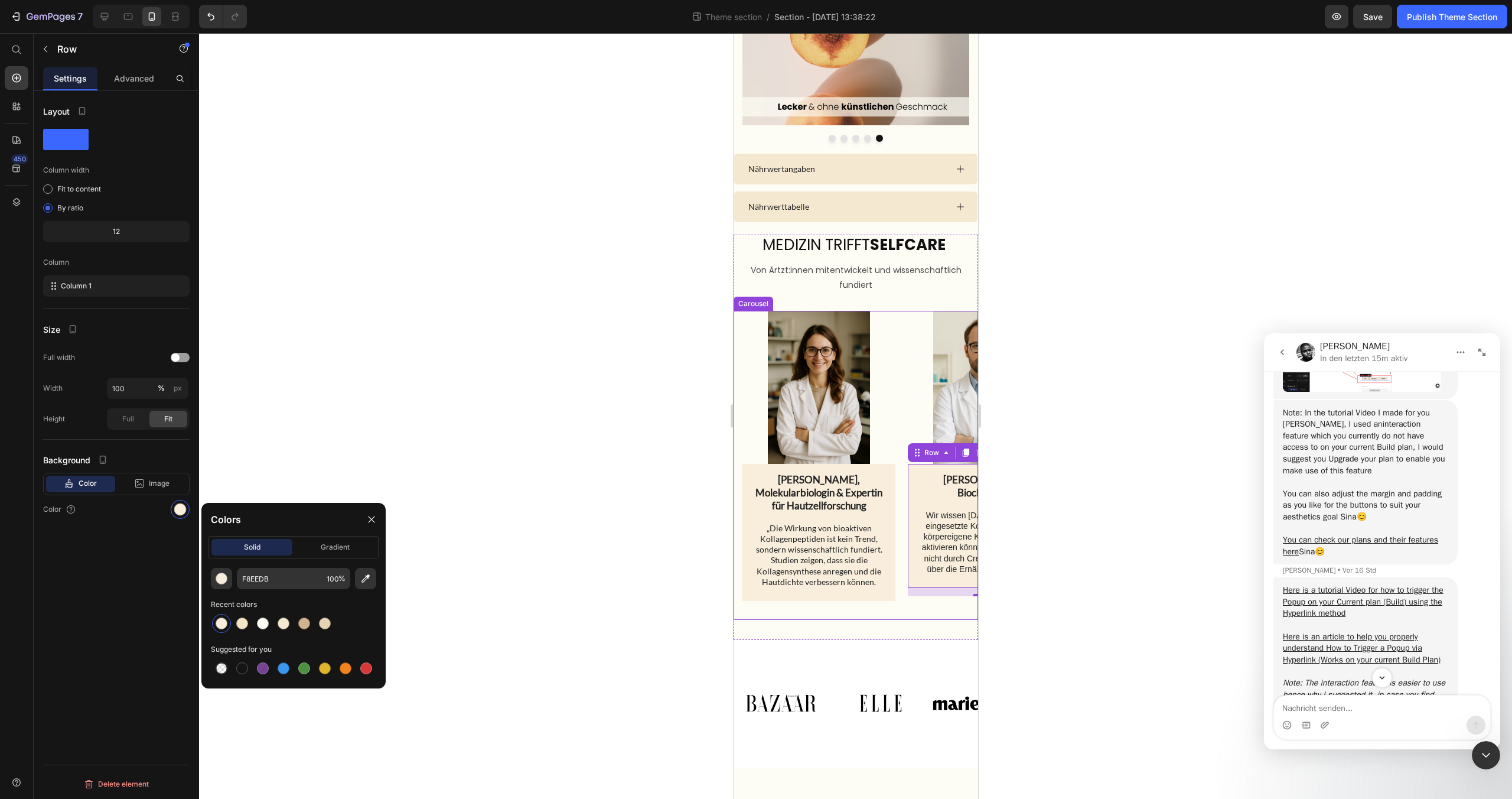 click on "Image Dr. Tom Lenz, Biochemiker Text Block Wir wissen heute, dass gezielt eingesetzte Kollagenpeptide die körpereigene Kollagenproduktion aktivieren können – ein Effekt, der nicht durch Cremes, sondern nur über die Ernährung möglich ist. Text Block Row   14" at bounding box center (983, 466) 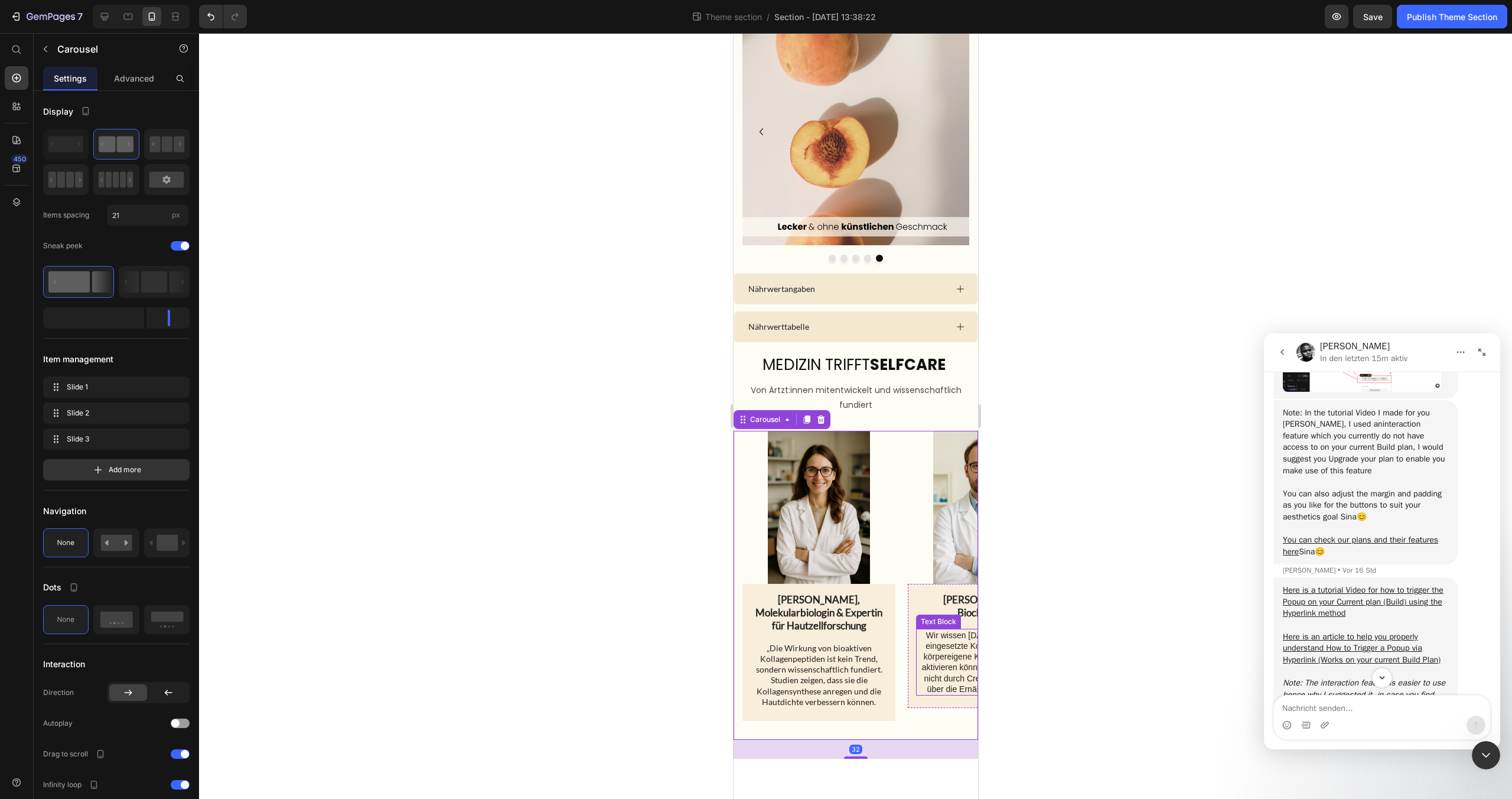 scroll, scrollTop: 1501, scrollLeft: 0, axis: vertical 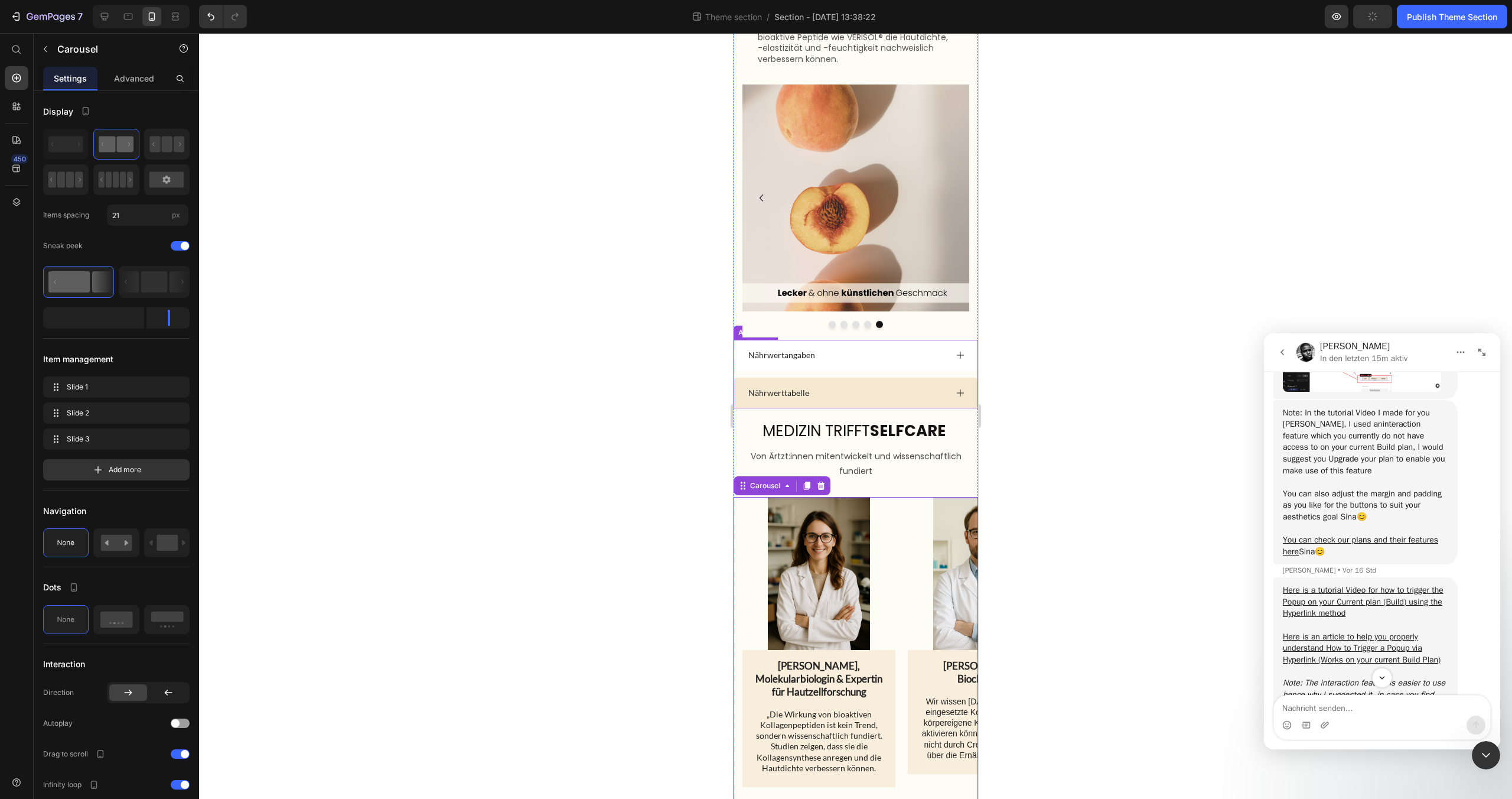 click on "Nährwertangaben" at bounding box center (846, 355) 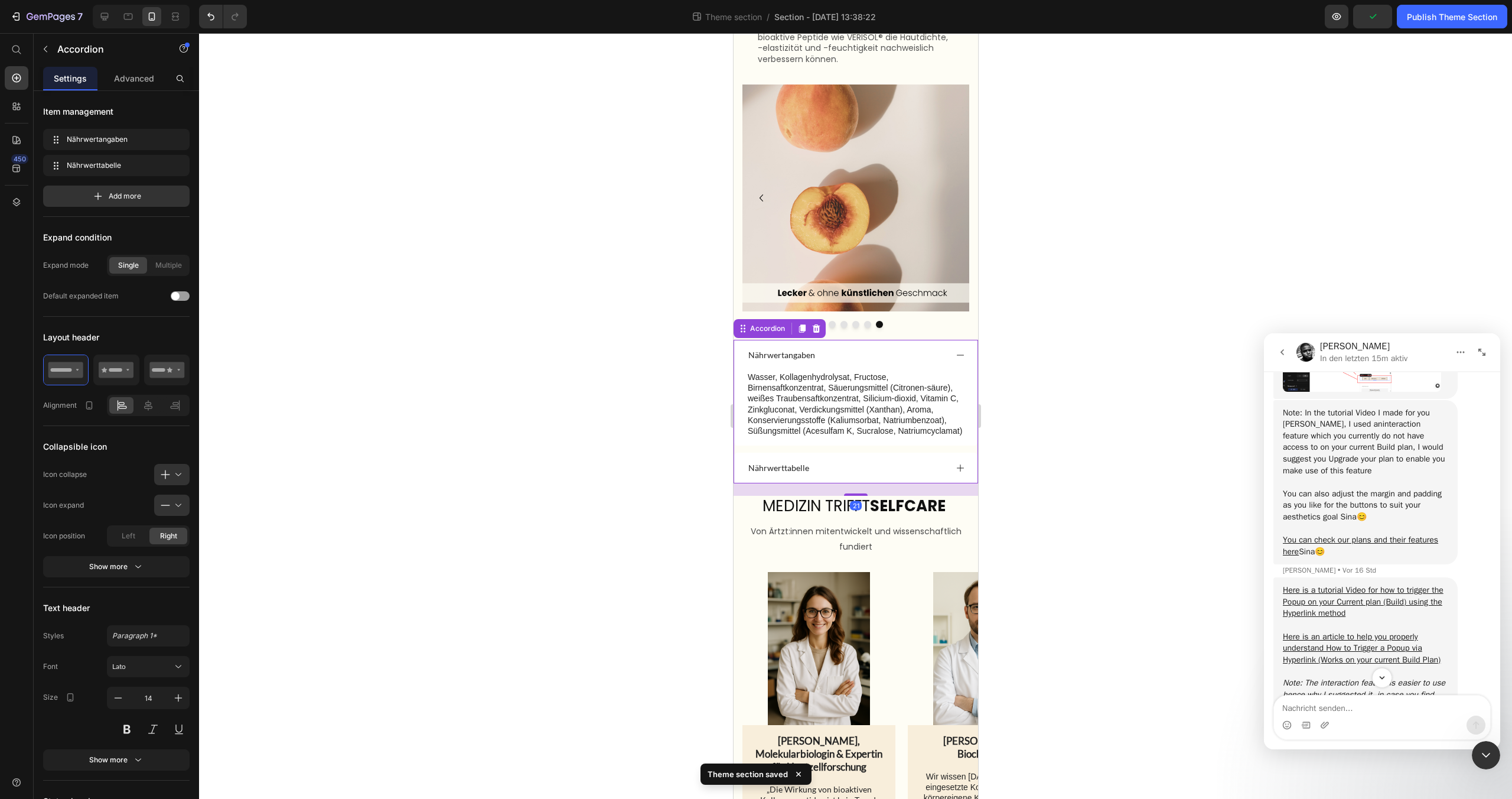 click on "Nährwerttabelle" at bounding box center [846, 468] 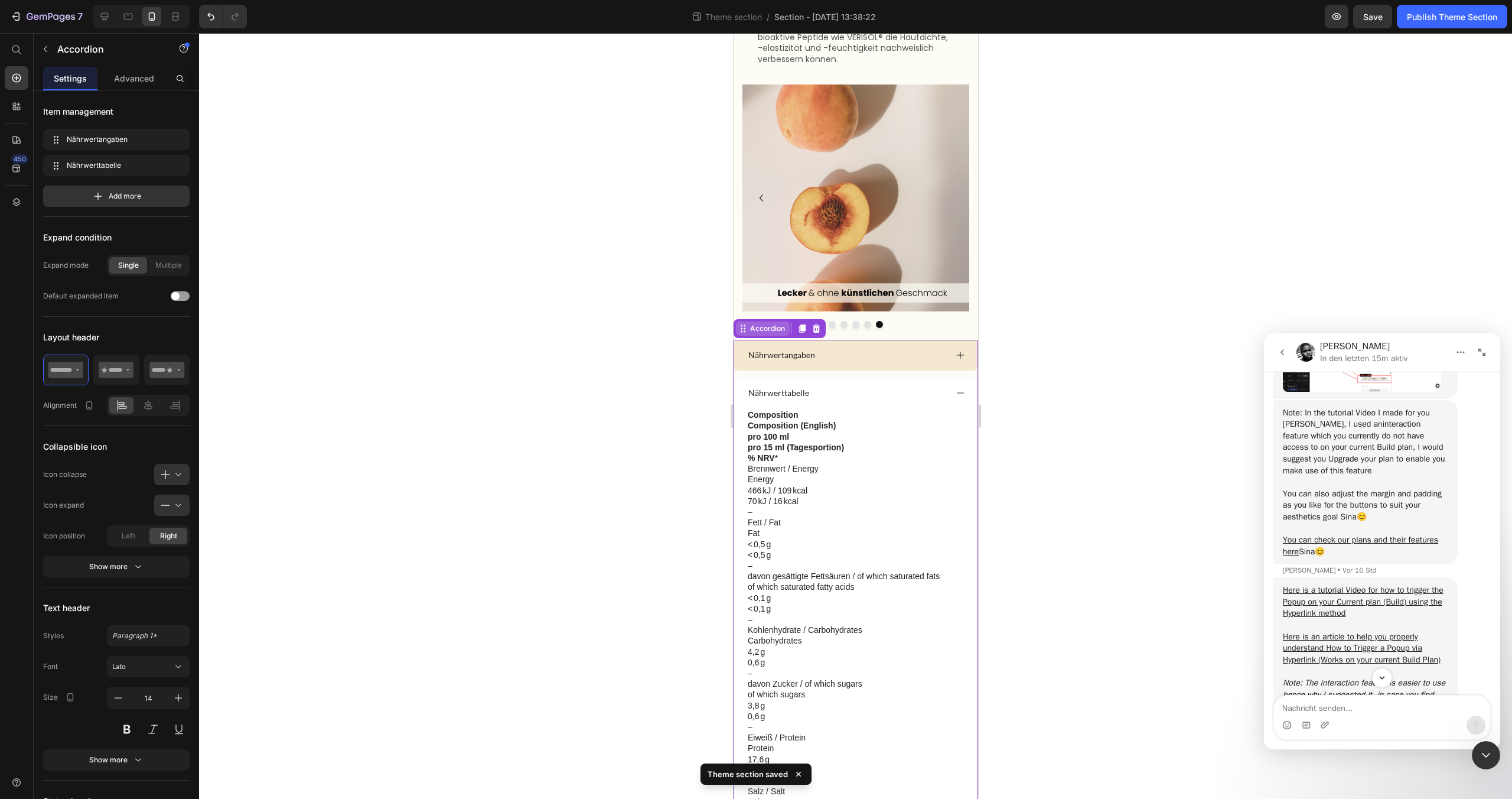 click on "Accordion" at bounding box center (767, 329) 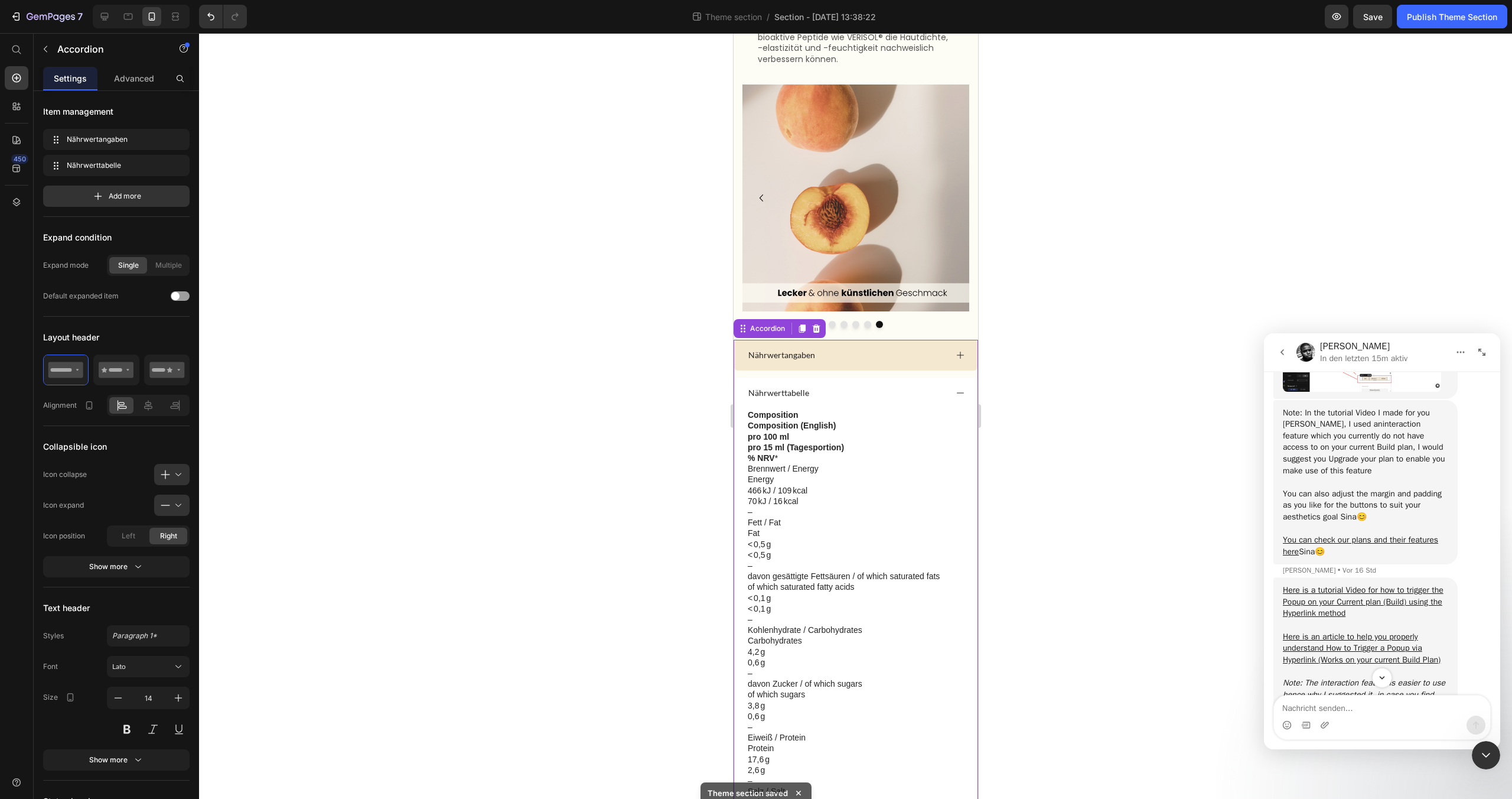 click 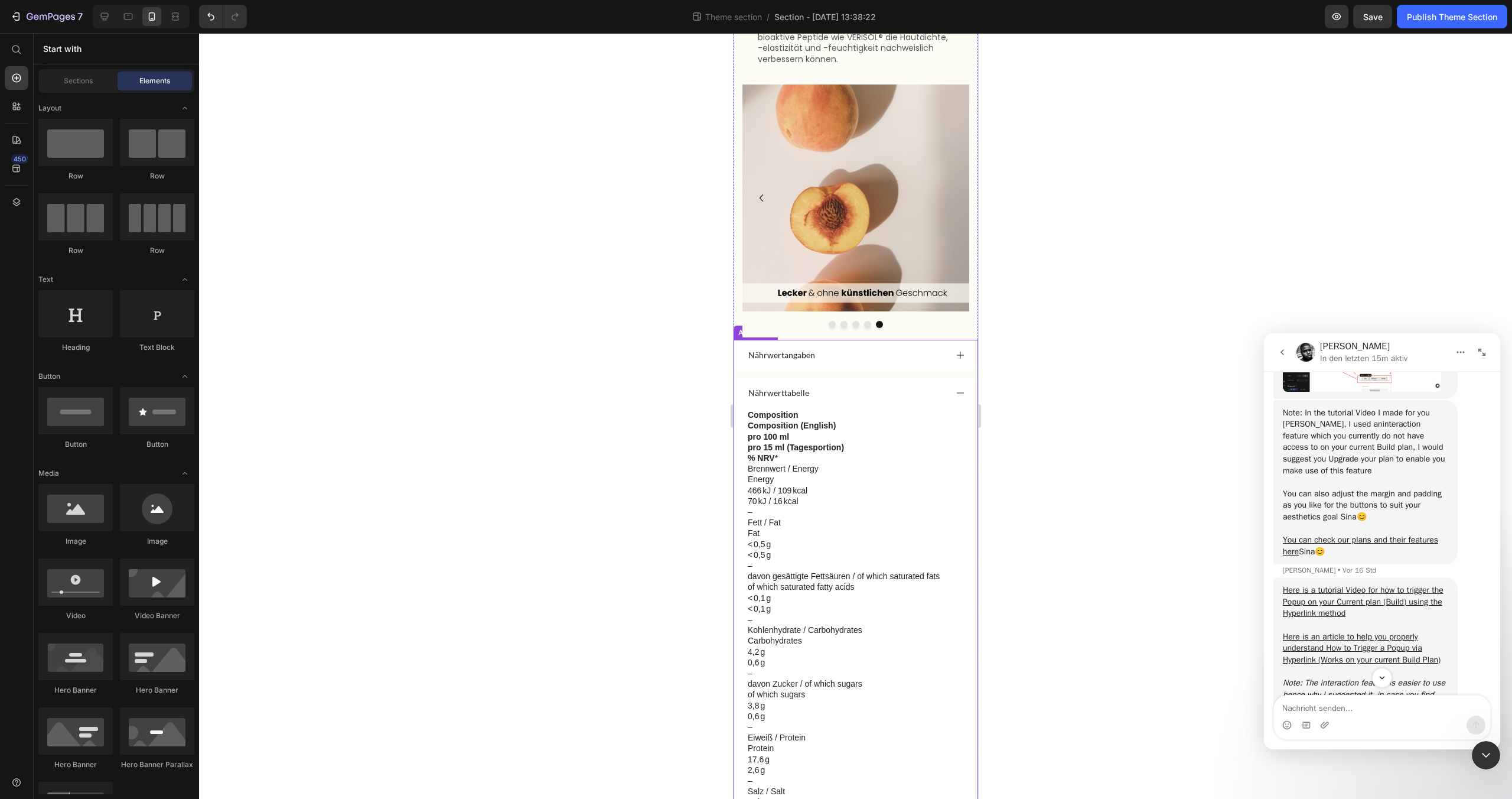click on "Nährwertangaben" at bounding box center [855, 355] 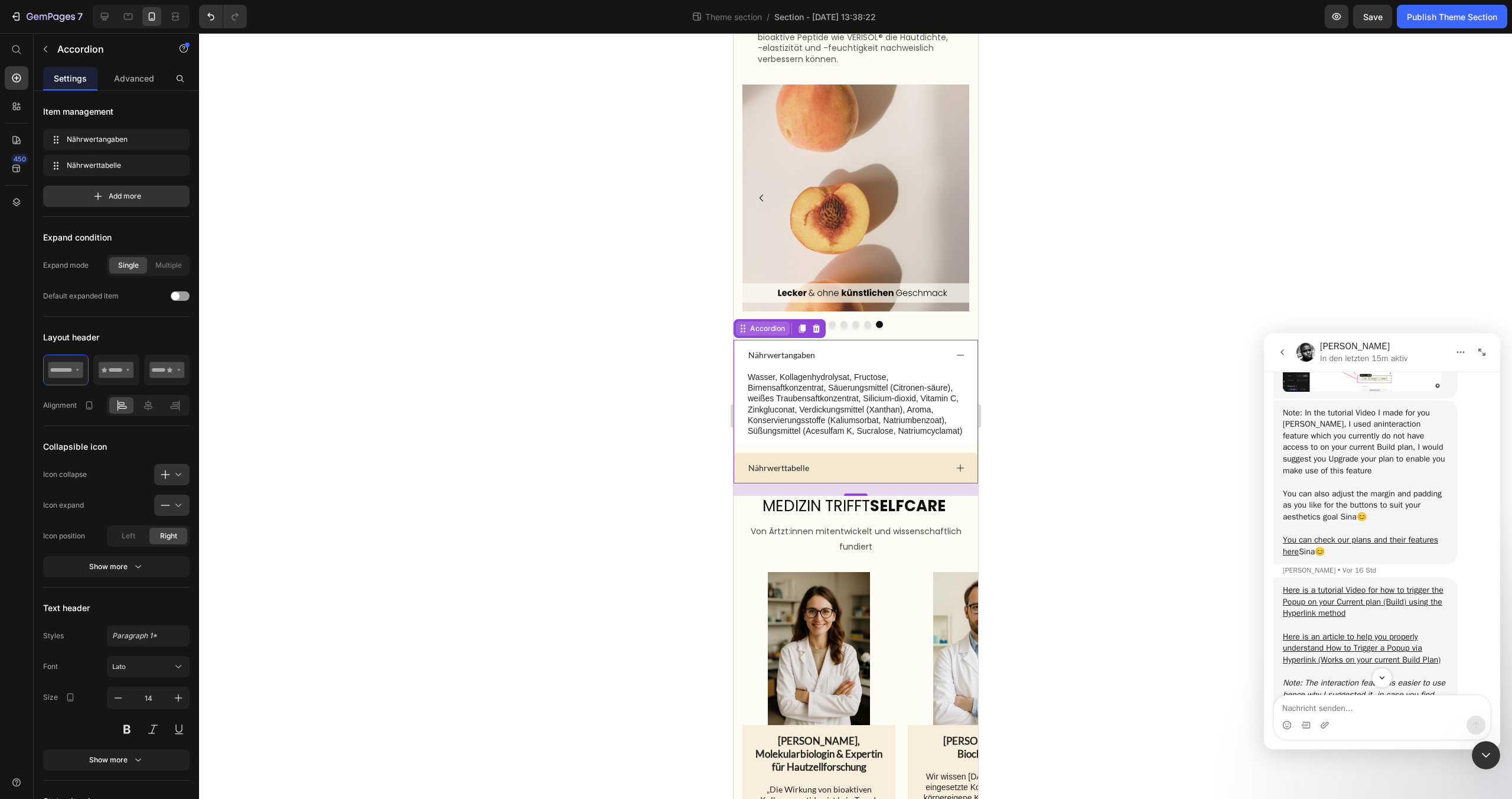 click 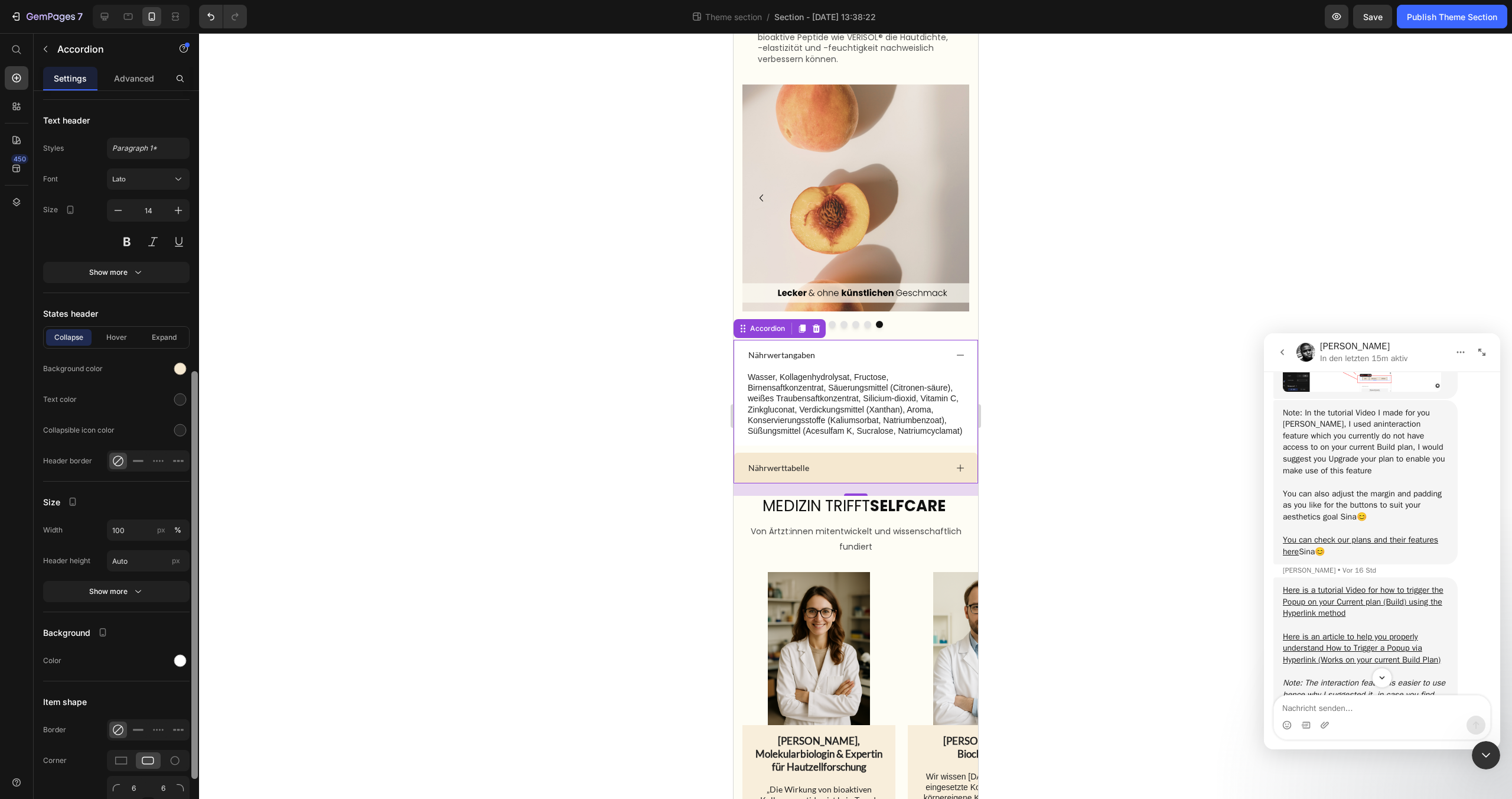 scroll, scrollTop: 511, scrollLeft: 0, axis: vertical 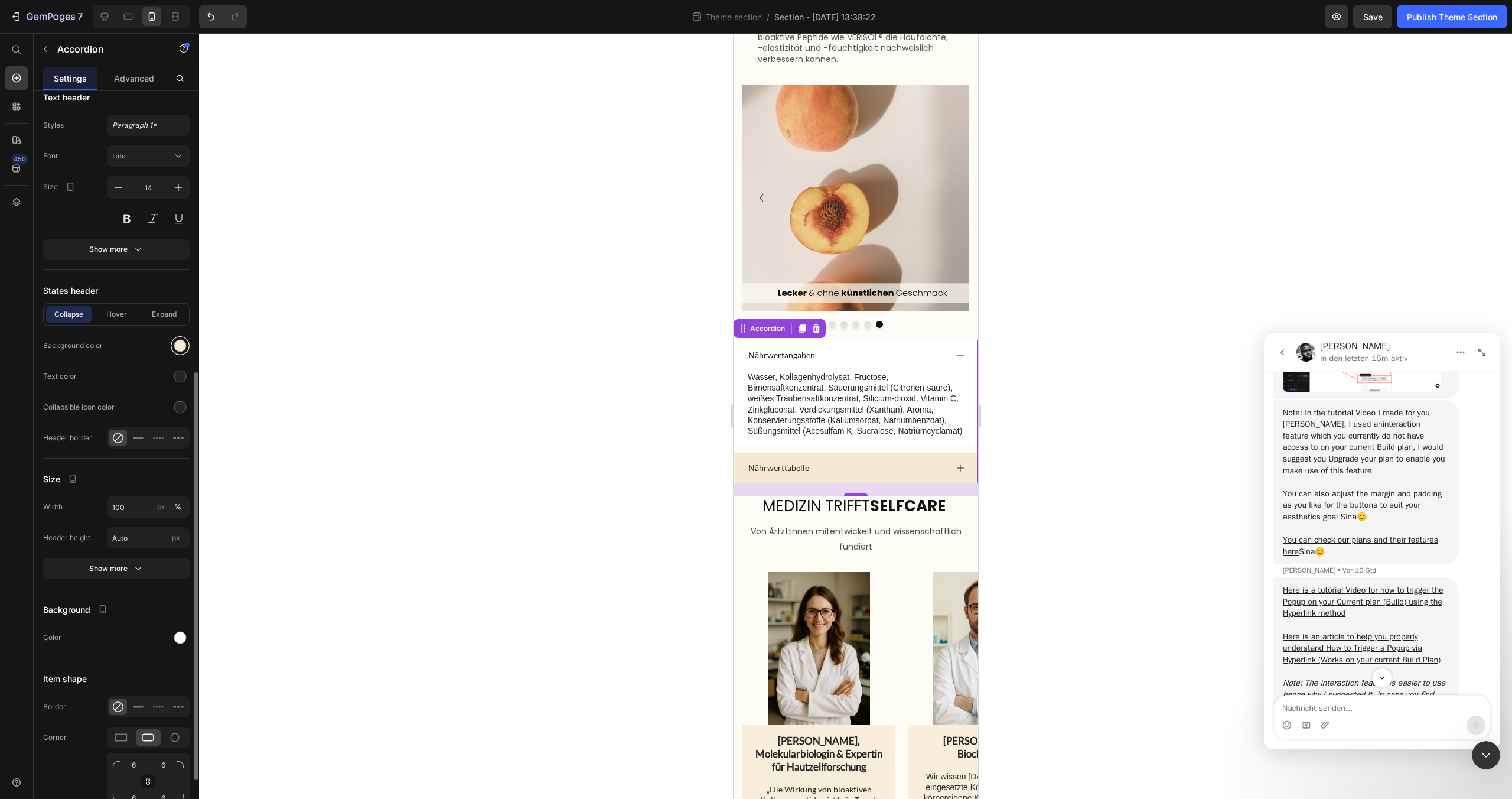 click at bounding box center [180, 346] 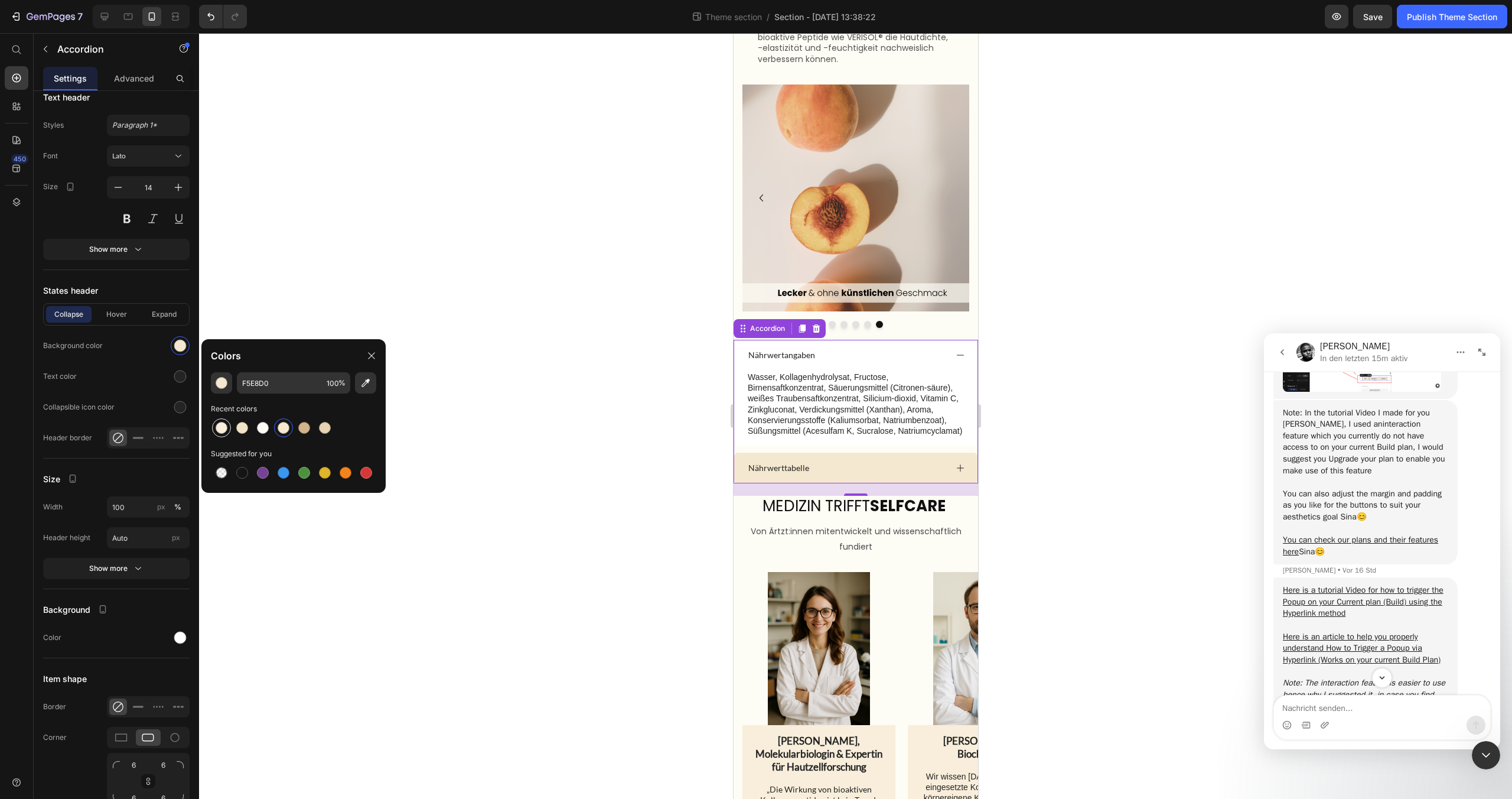 click at bounding box center (221, 428) 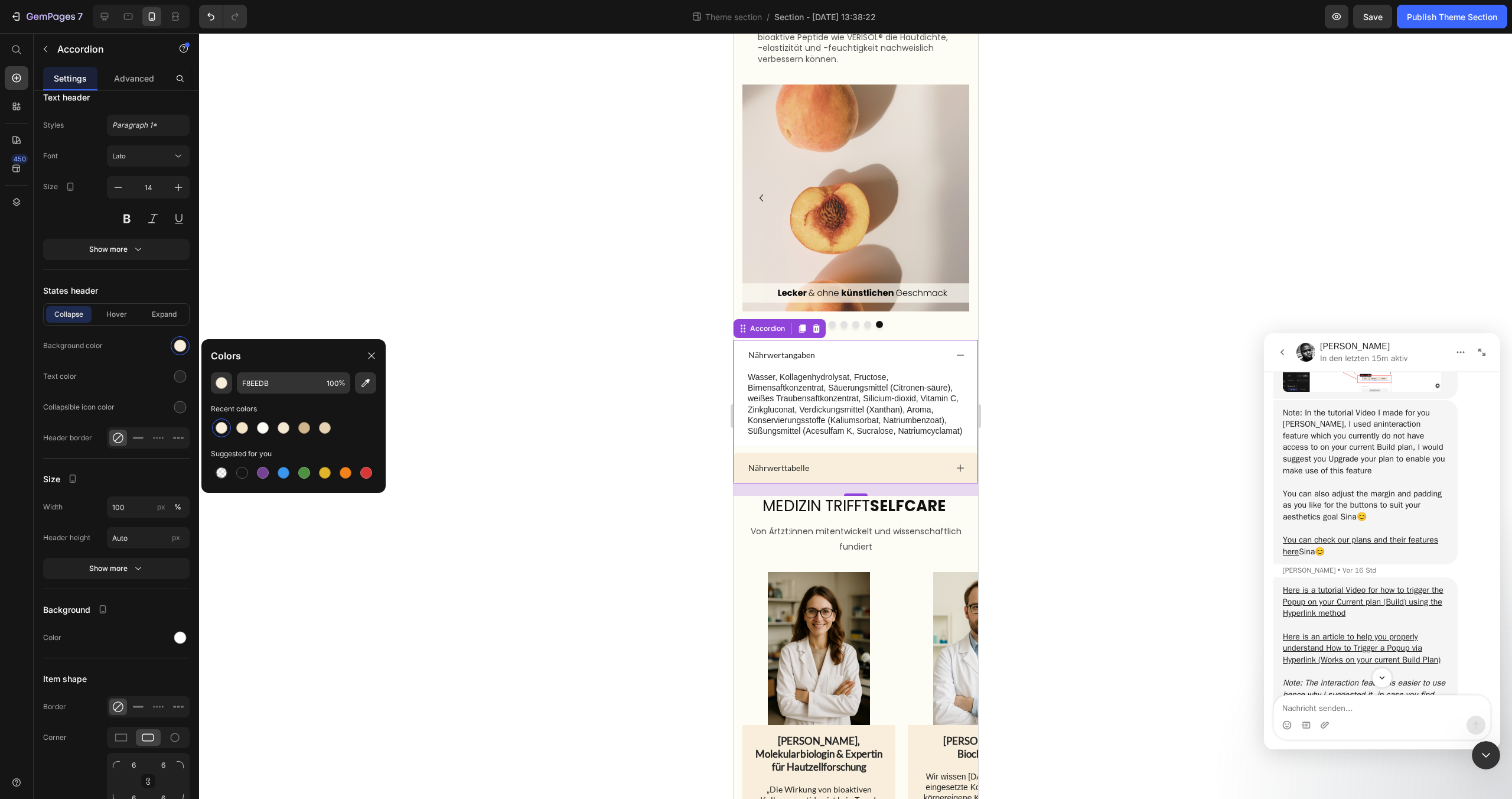 click 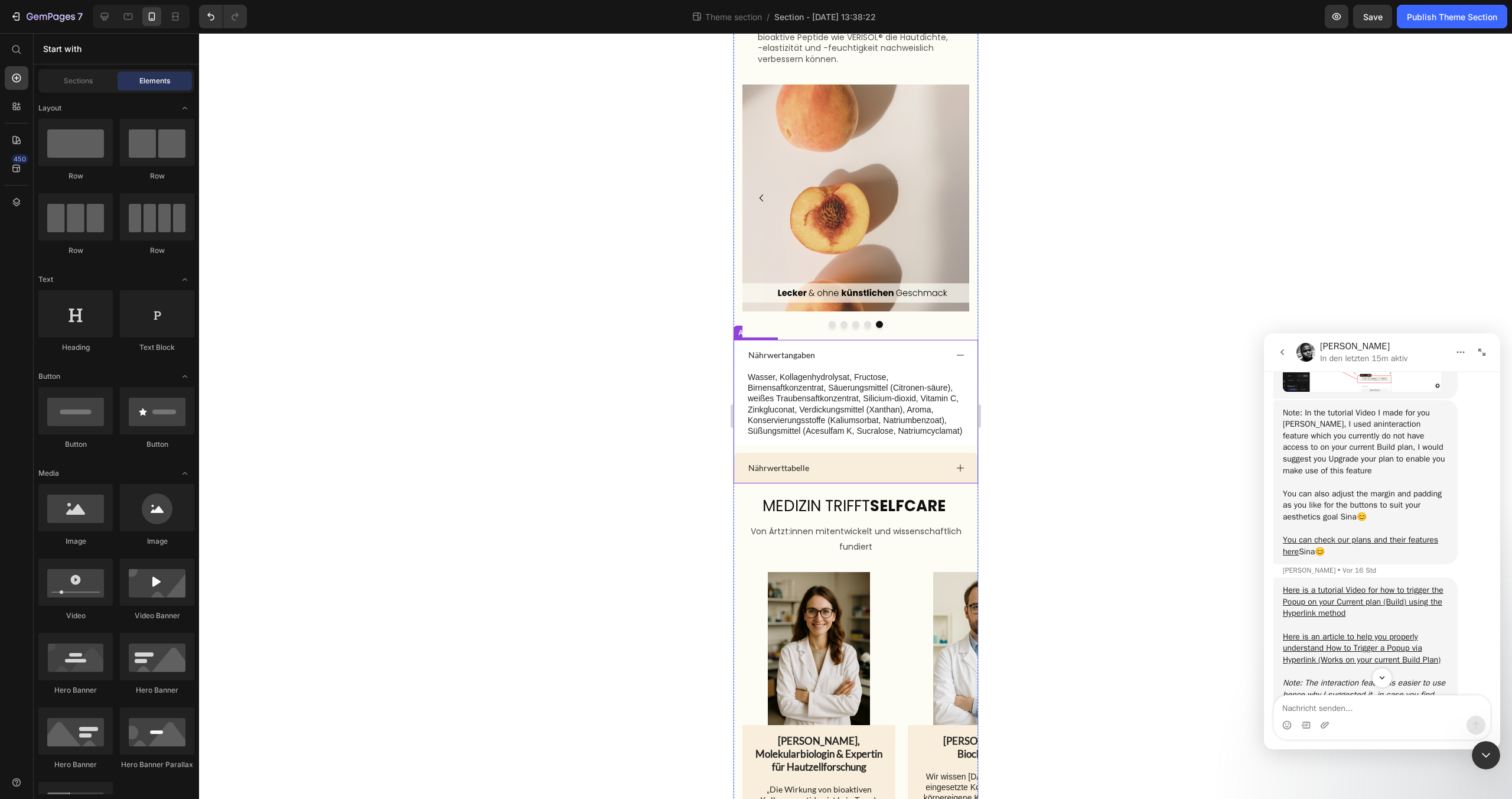 click 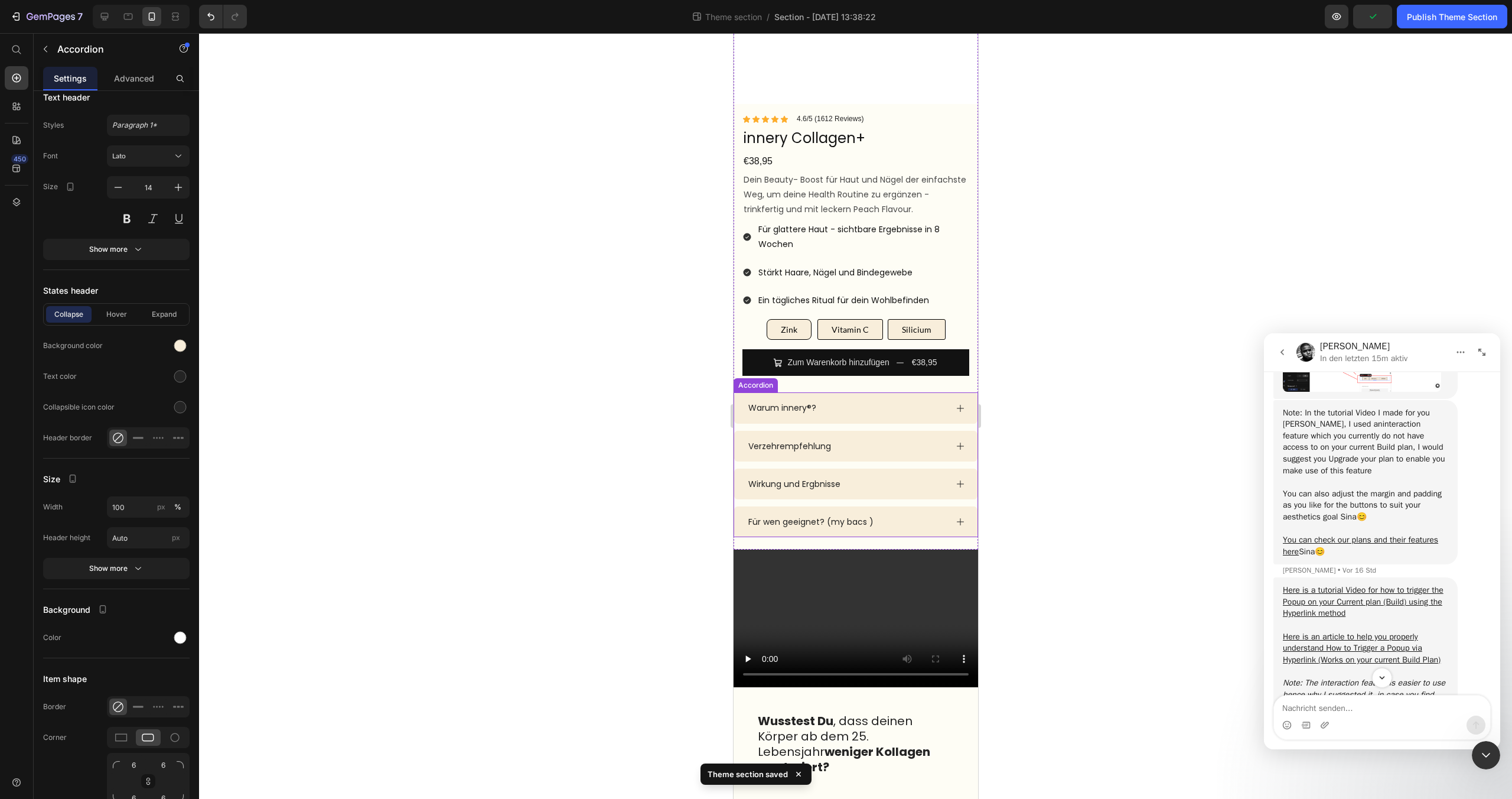 scroll, scrollTop: 223, scrollLeft: 0, axis: vertical 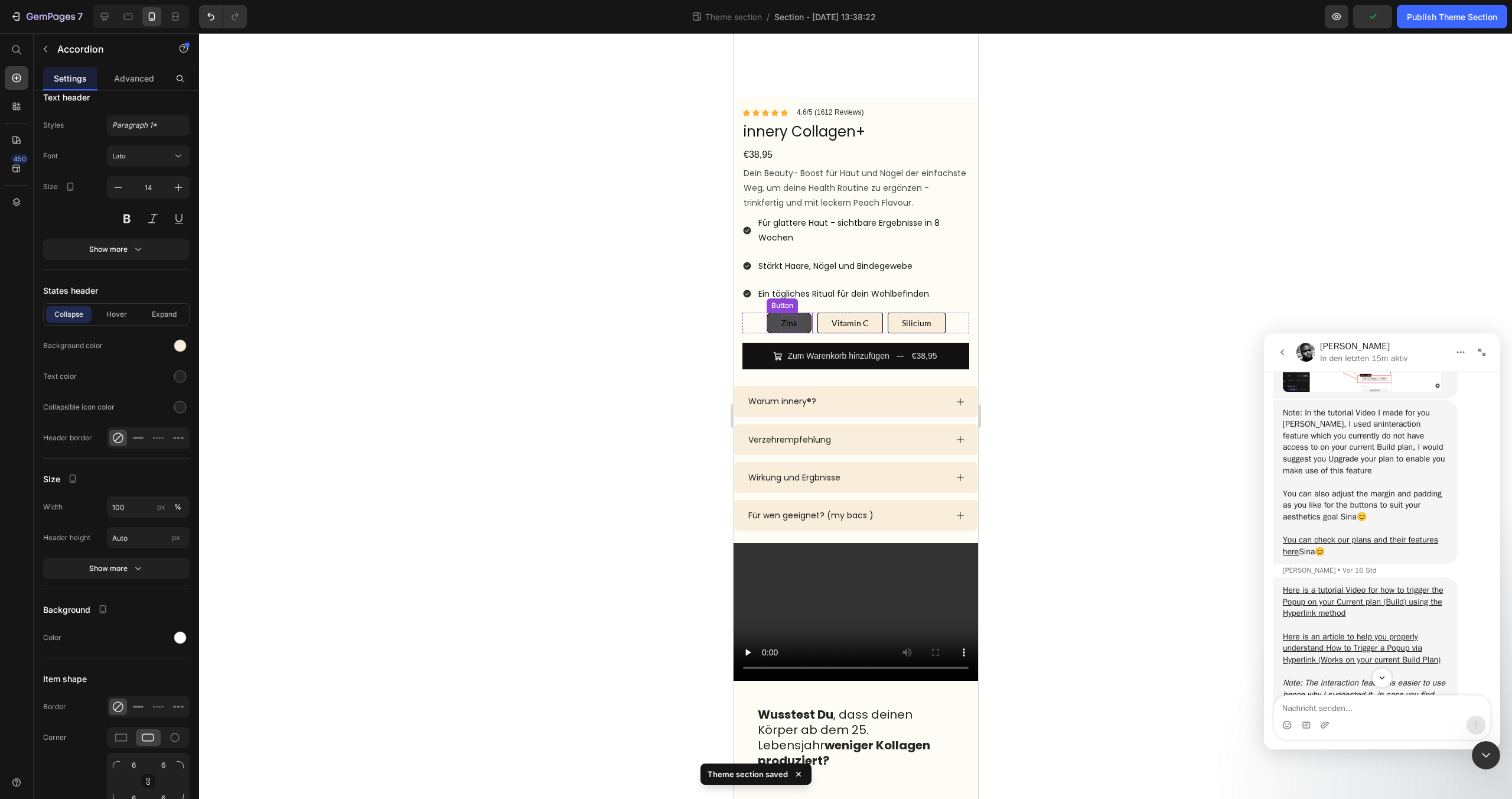 click on "Zink" at bounding box center (788, 323) 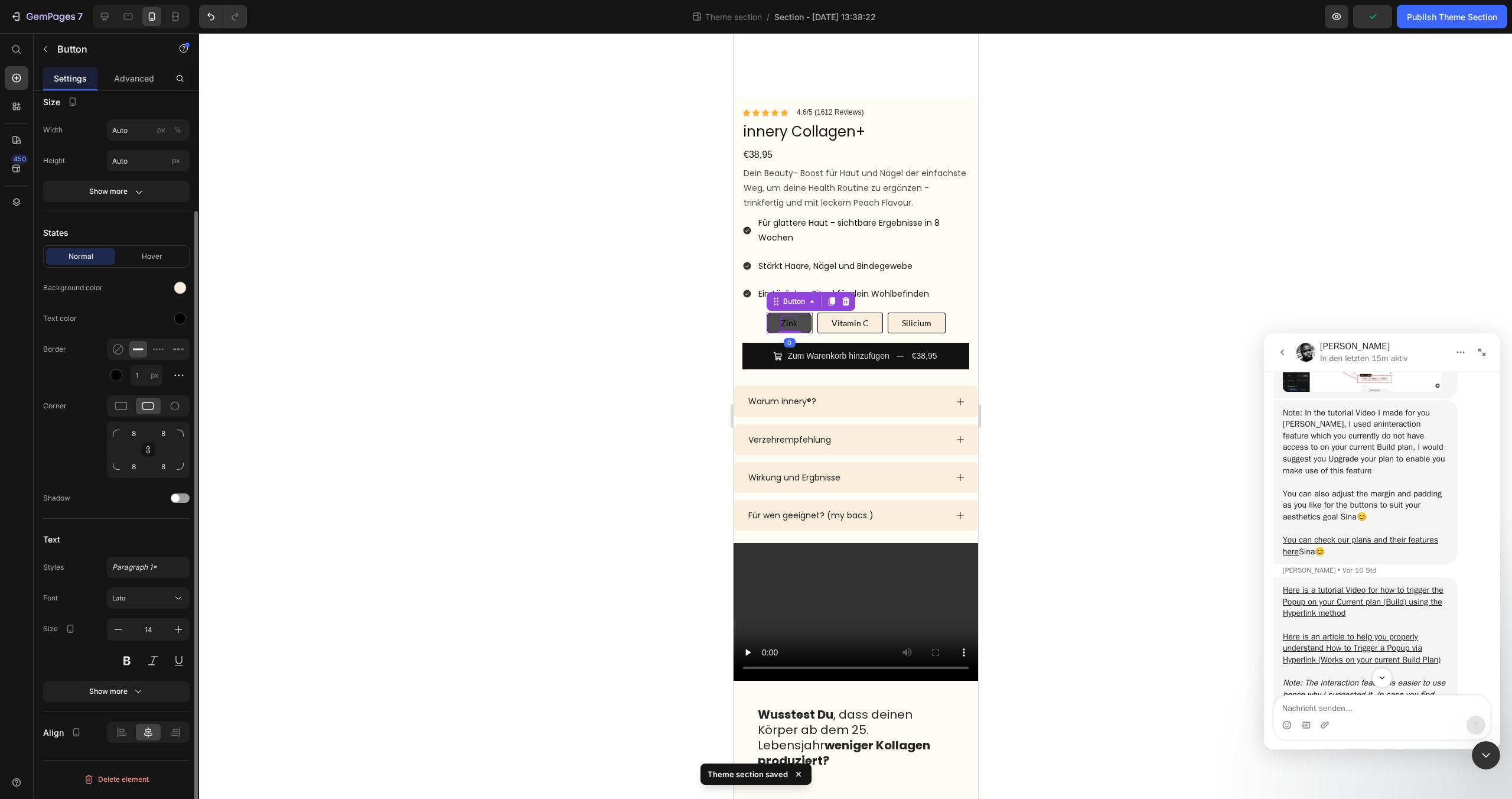 scroll, scrollTop: 0, scrollLeft: 0, axis: both 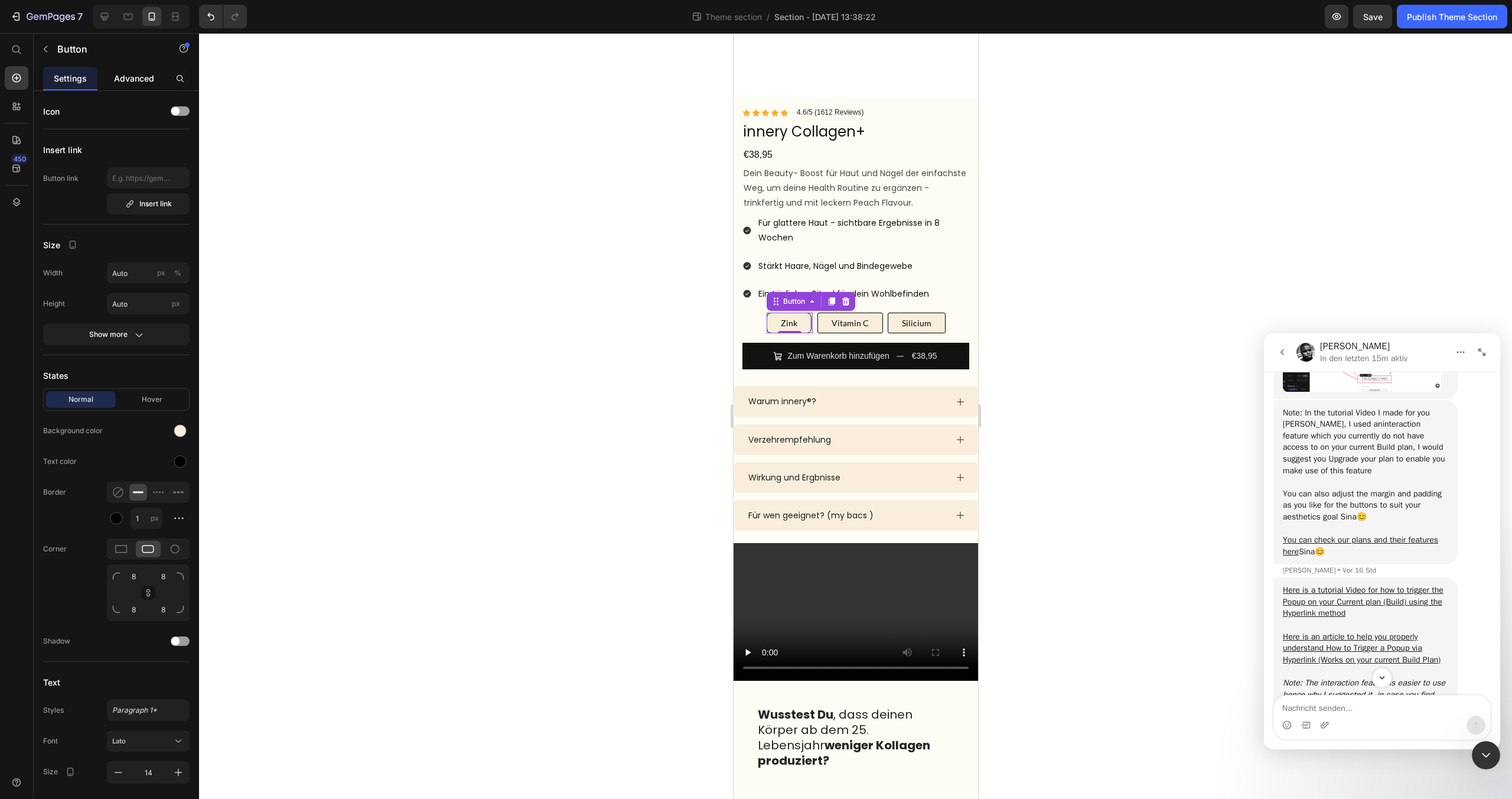 click on "Advanced" at bounding box center [134, 78] 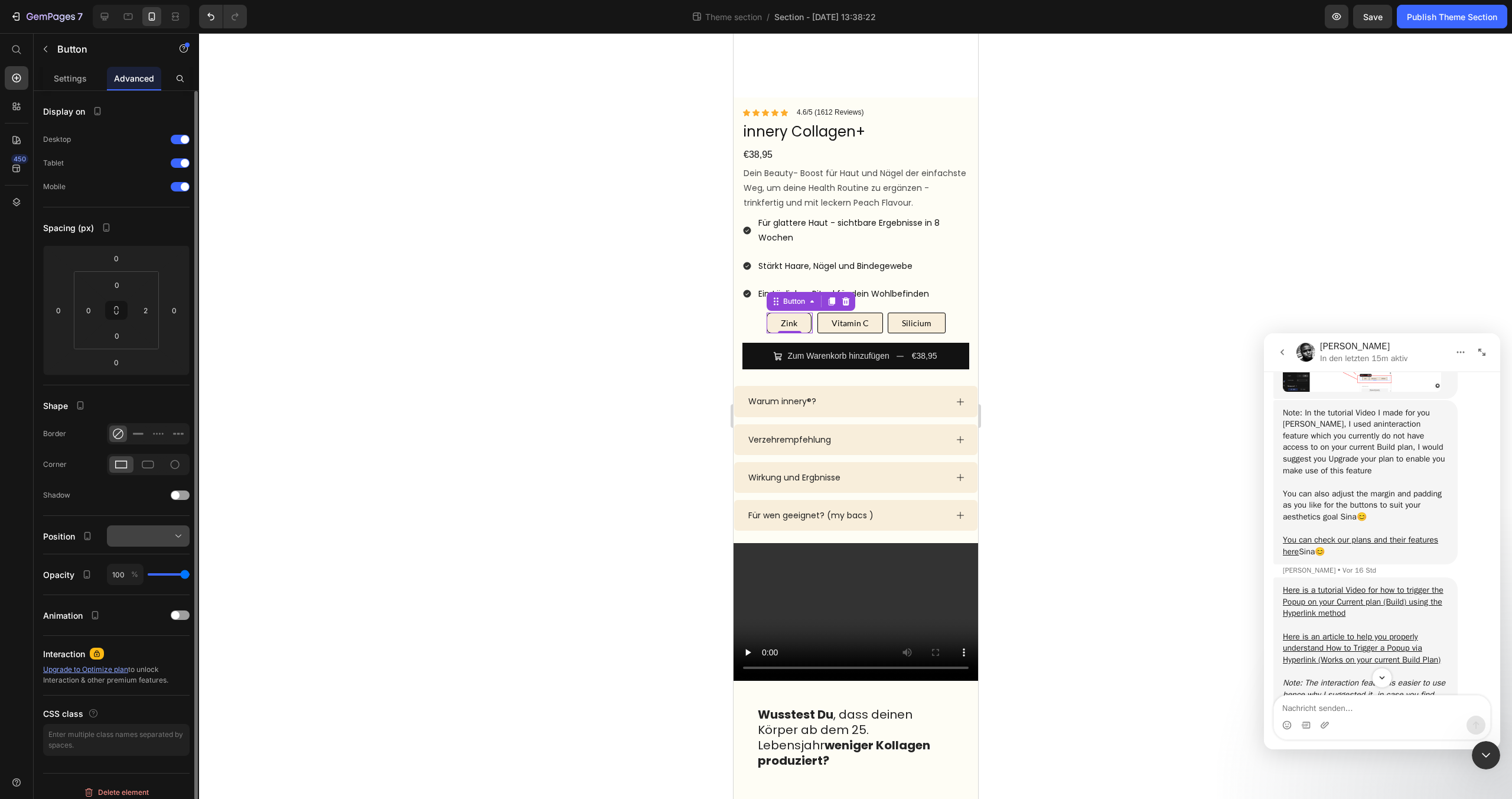 scroll, scrollTop: 8, scrollLeft: 0, axis: vertical 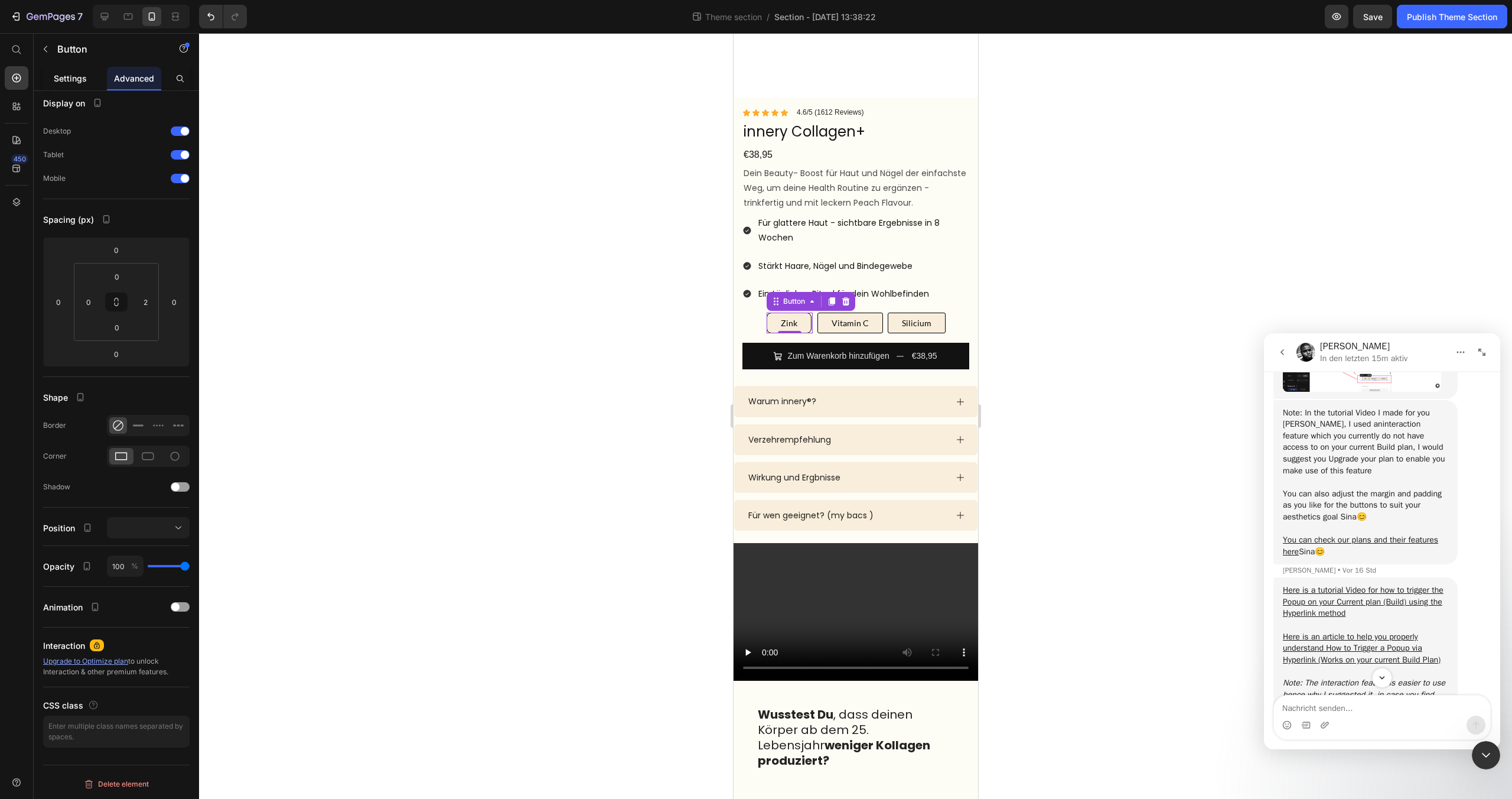 click on "Settings" at bounding box center (70, 78) 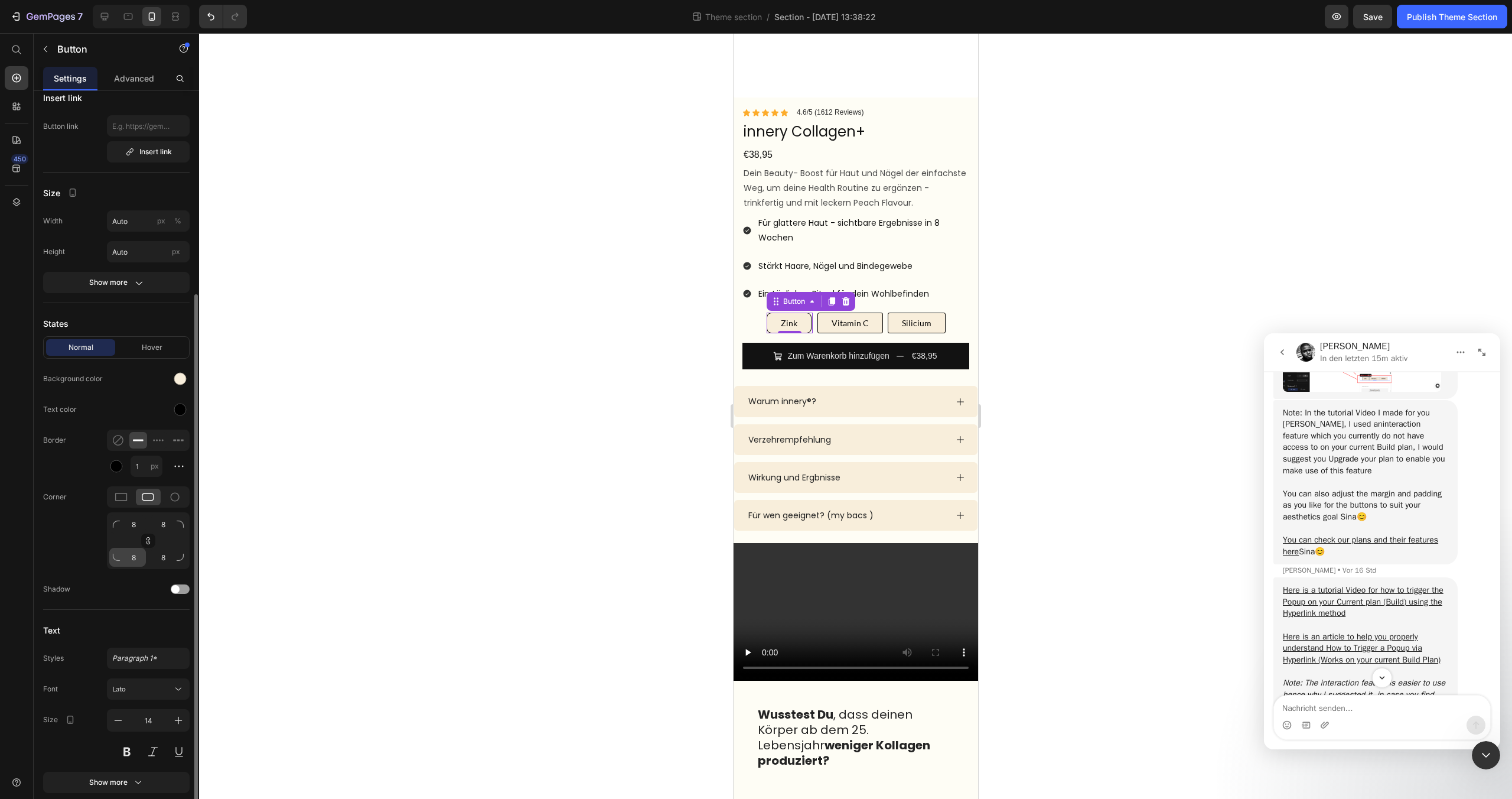 scroll, scrollTop: 138, scrollLeft: 0, axis: vertical 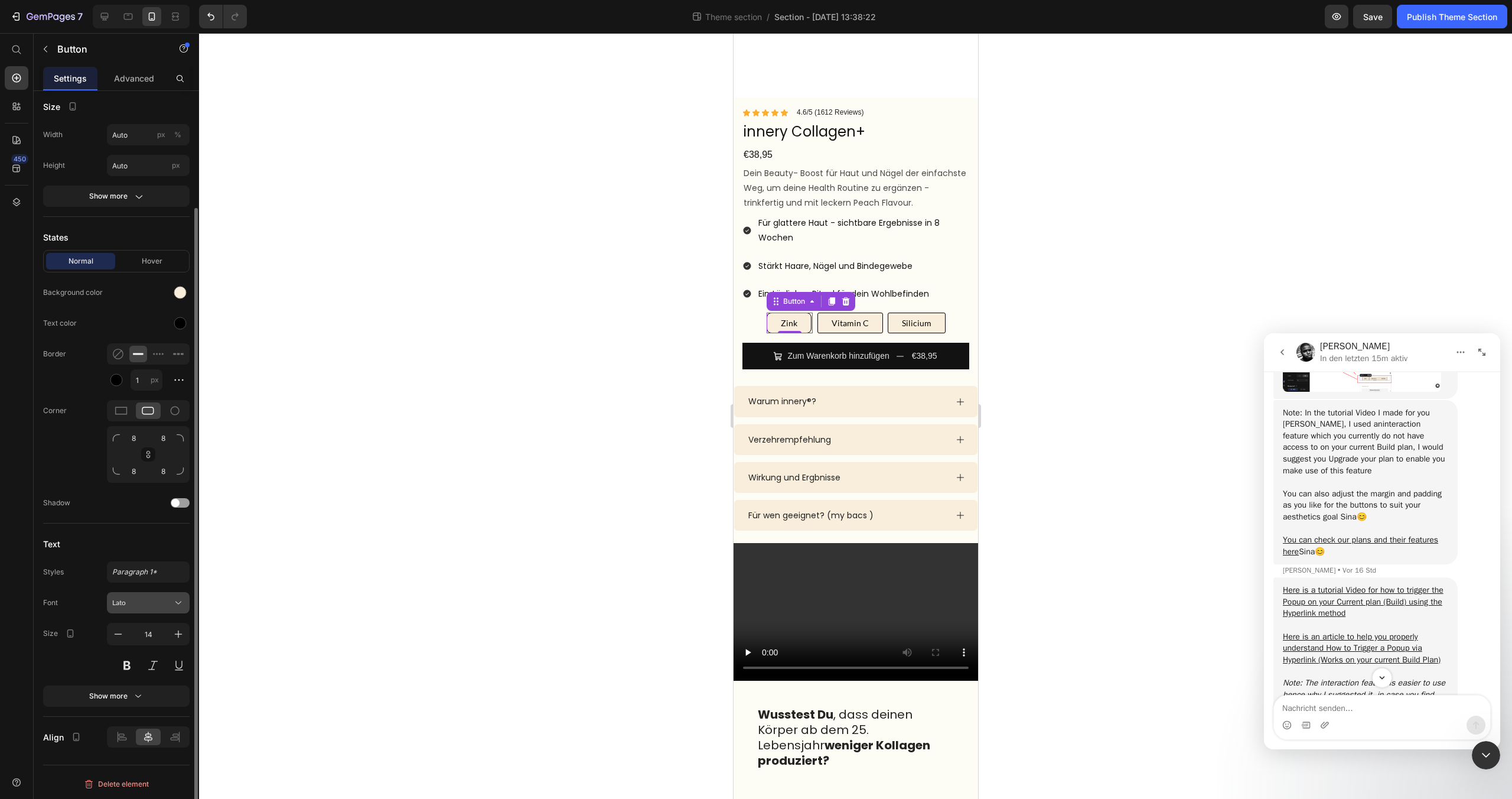 click on "Lato" at bounding box center (148, 603) 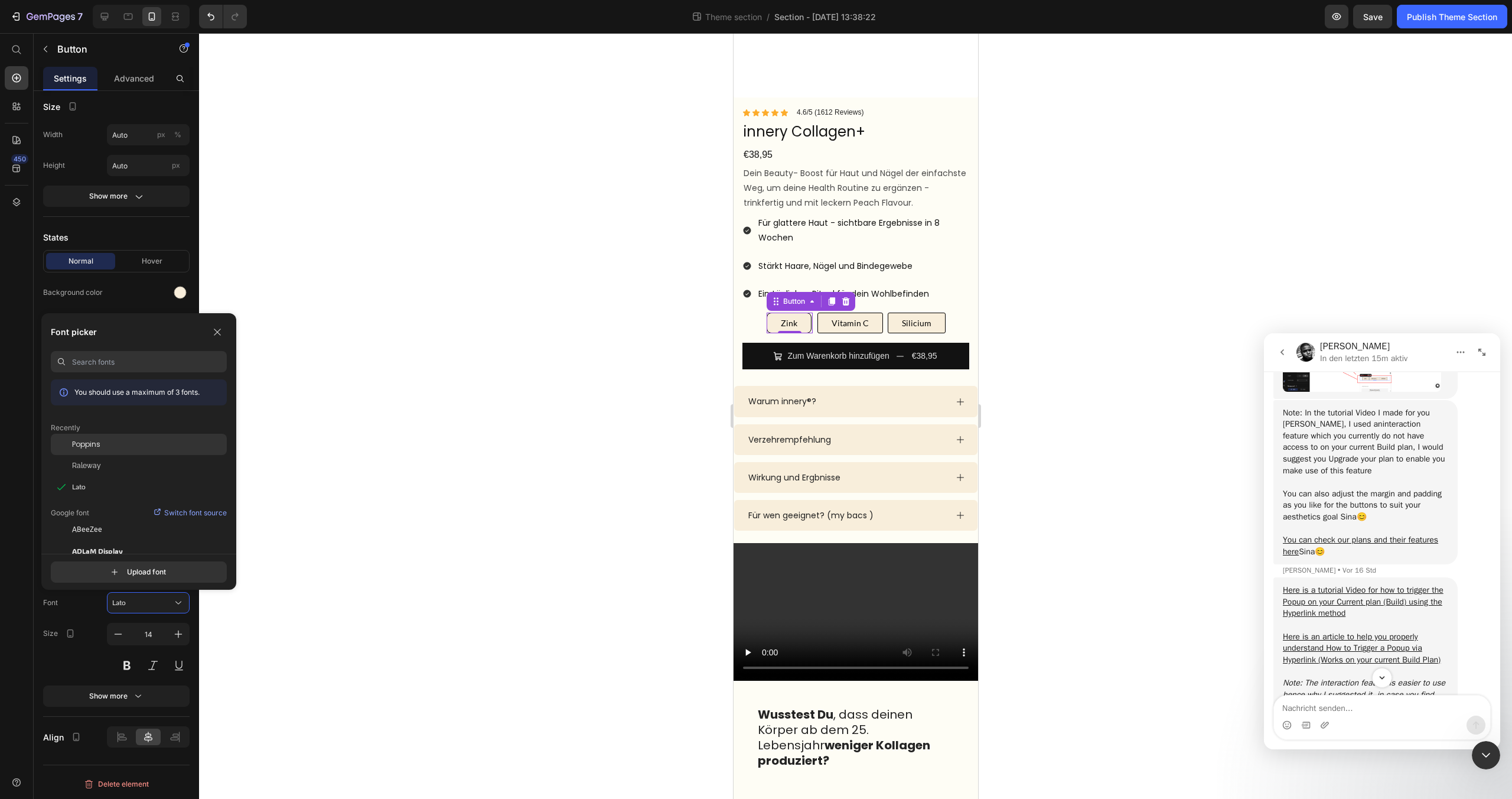 click on "Poppins" at bounding box center [86, 444] 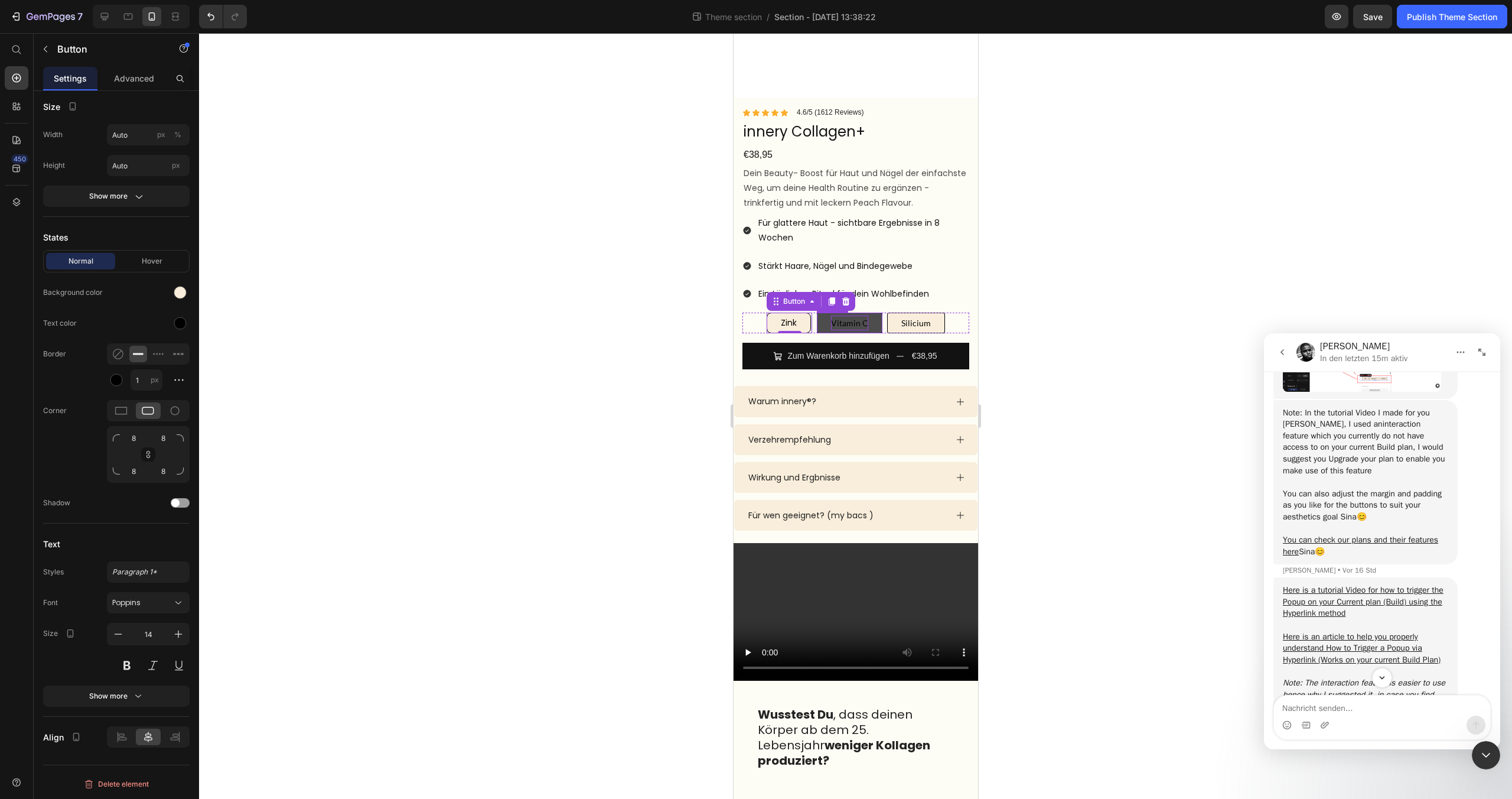 click on "Vitamin C" at bounding box center [849, 323] 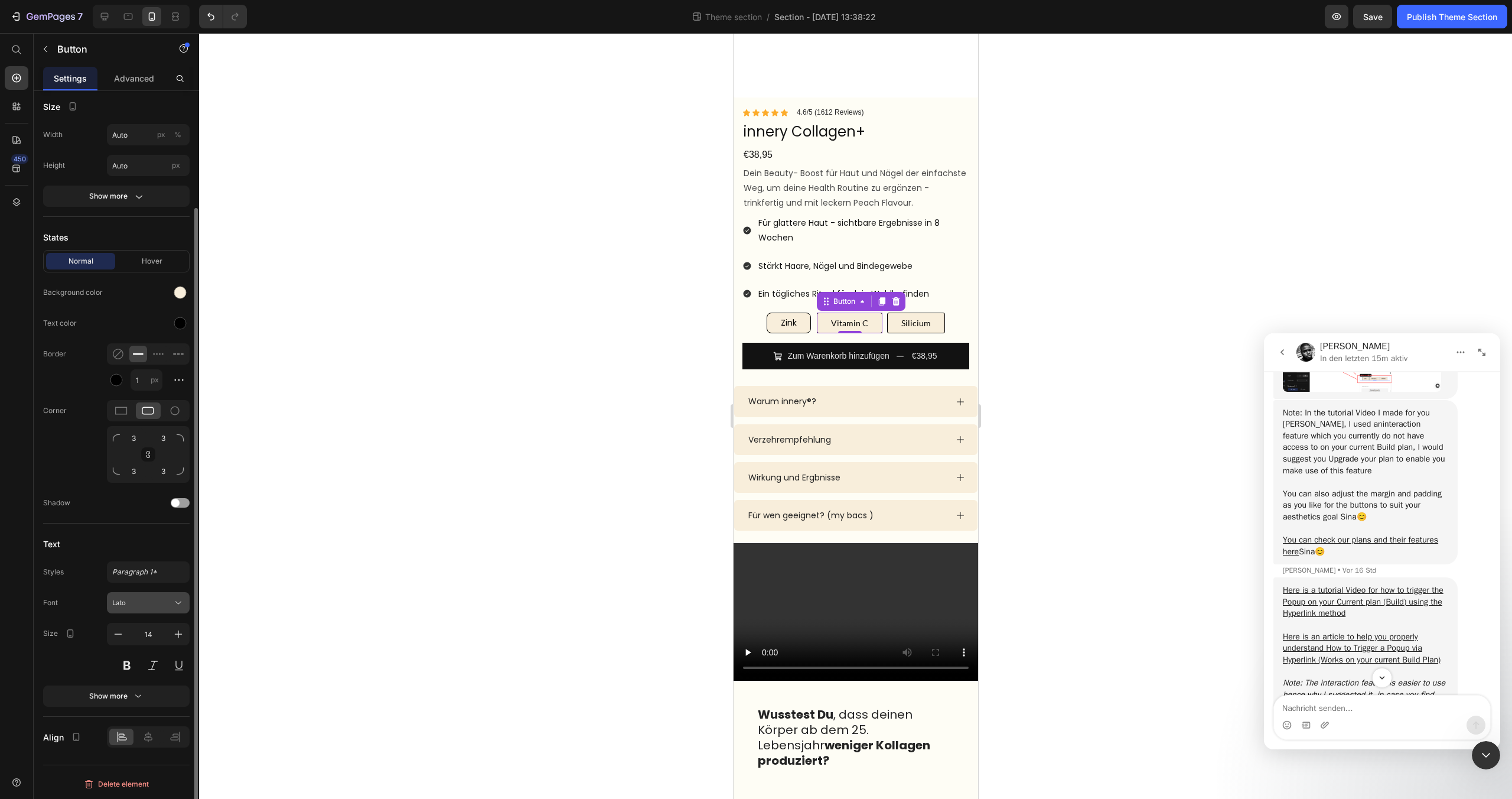 click on "Lato" at bounding box center (142, 603) 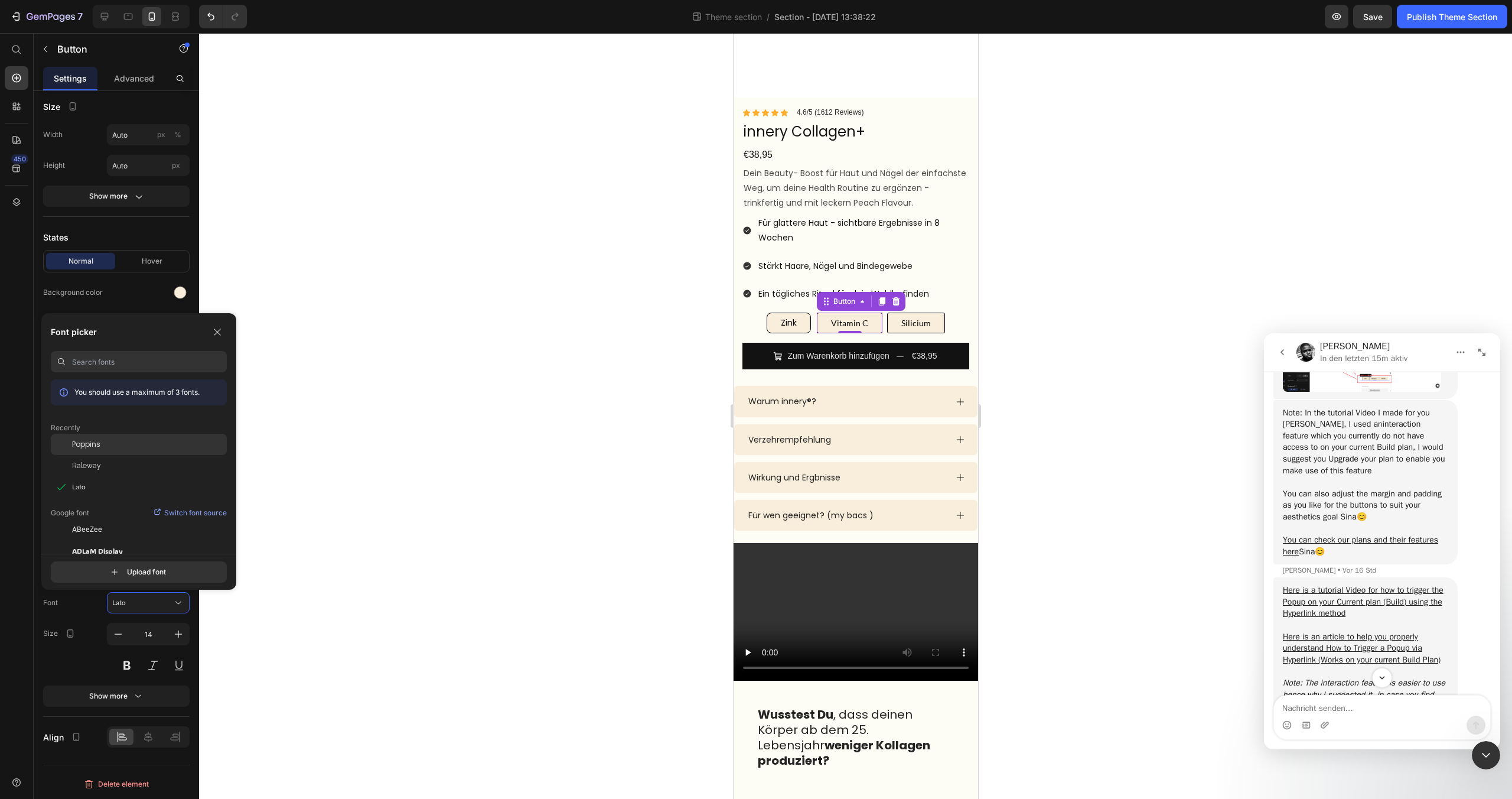 click on "Poppins" at bounding box center [86, 444] 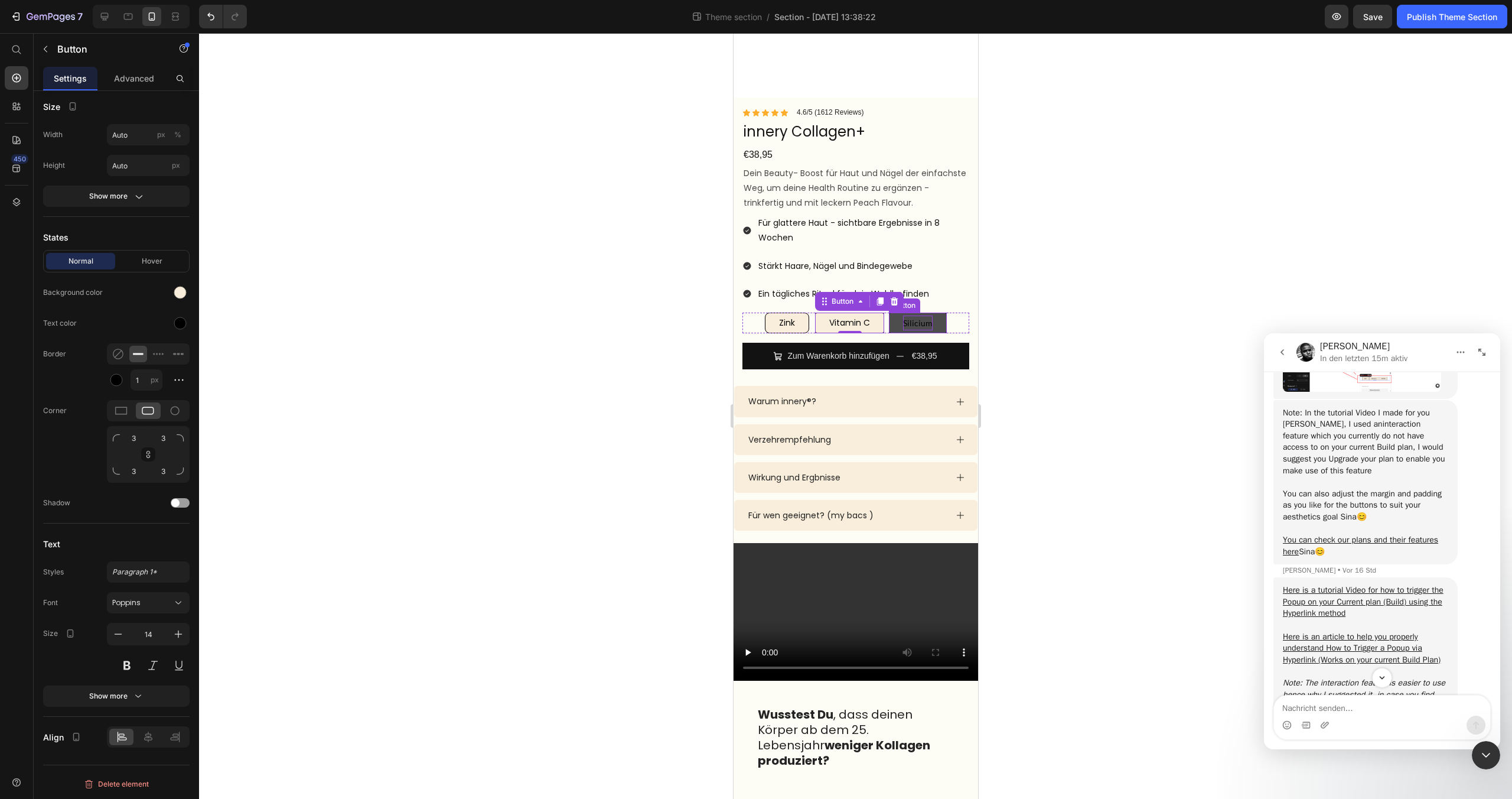click on "Silicium" at bounding box center (917, 323) 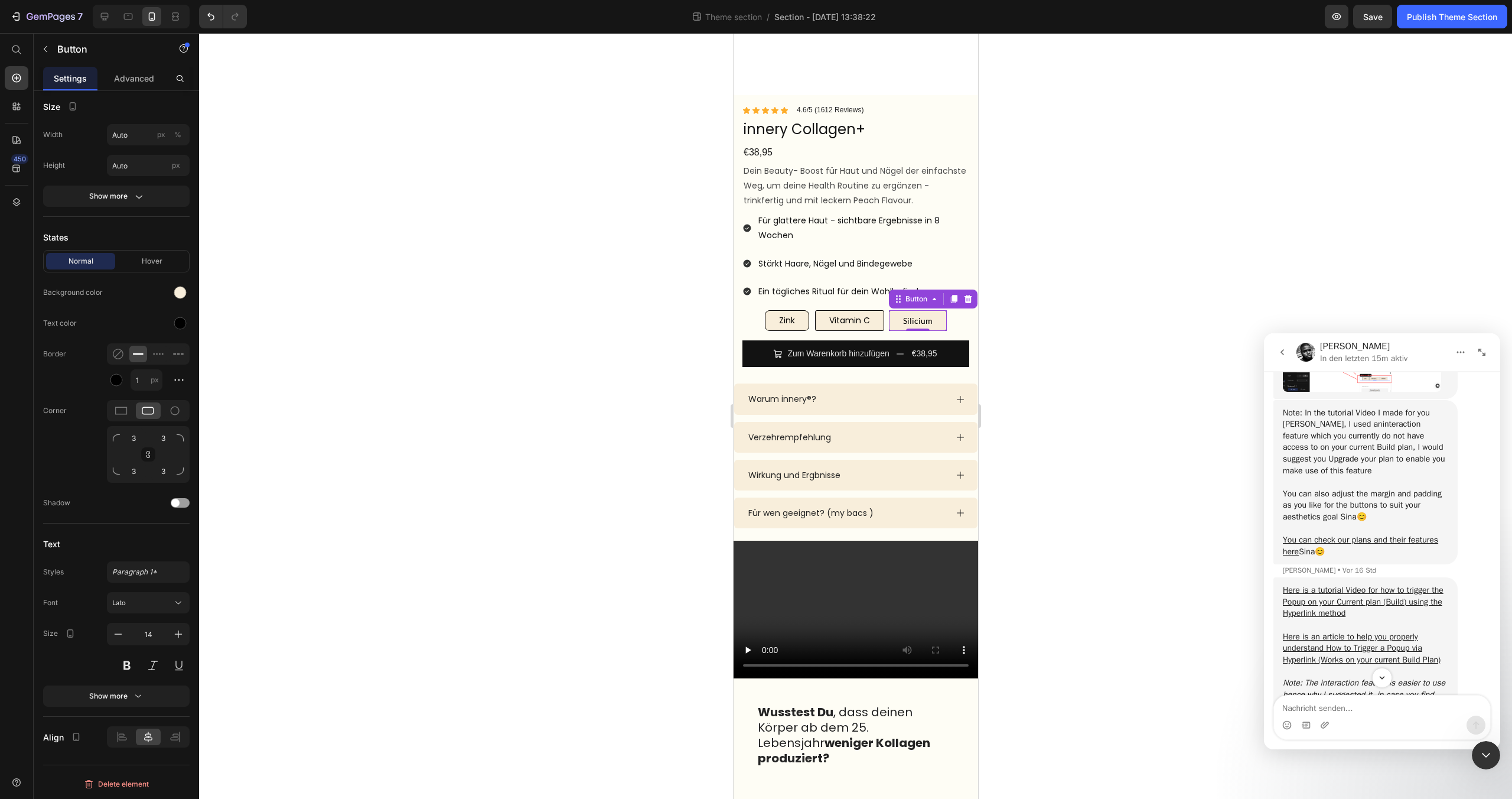 scroll, scrollTop: 226, scrollLeft: 0, axis: vertical 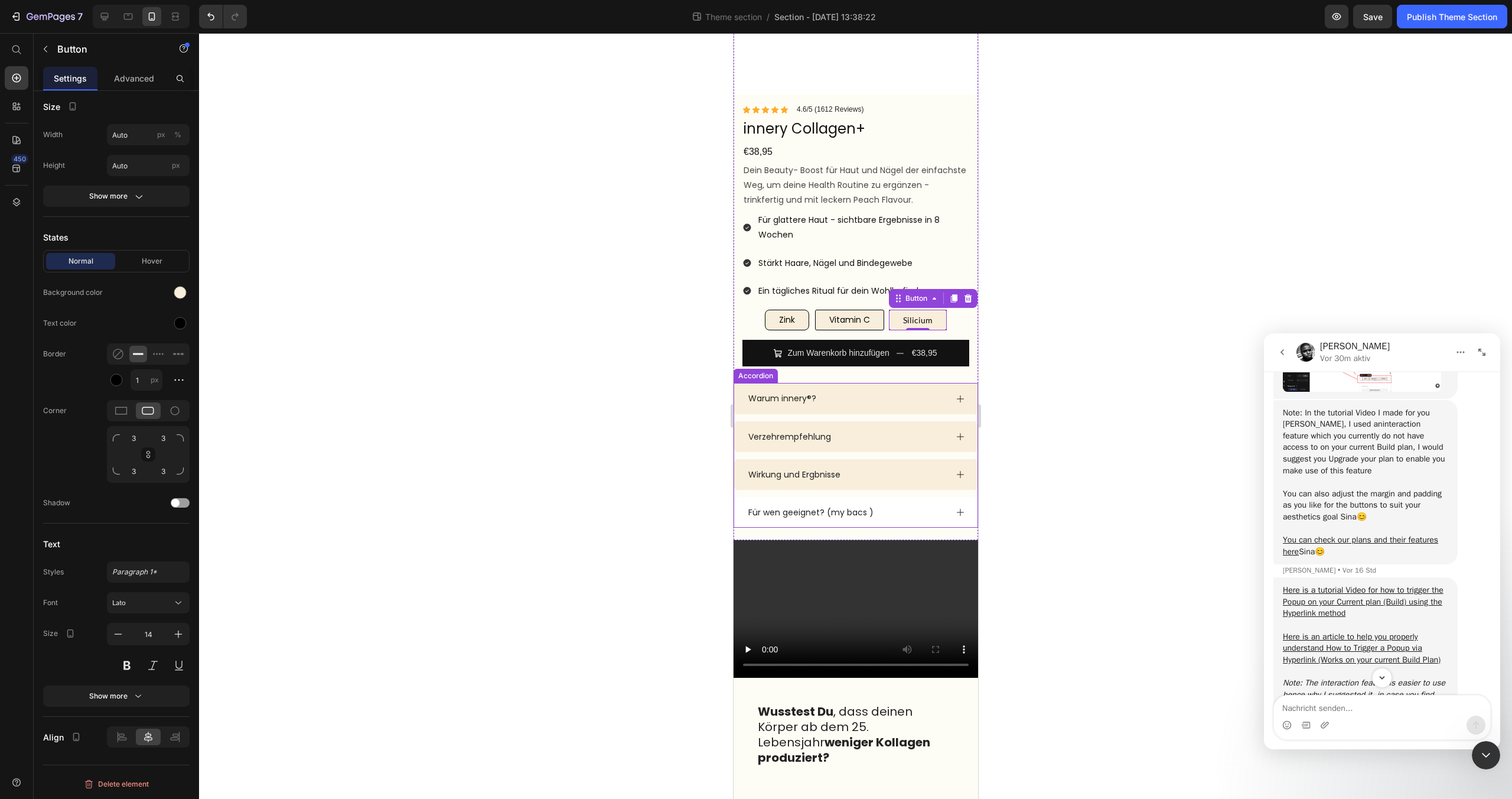 click 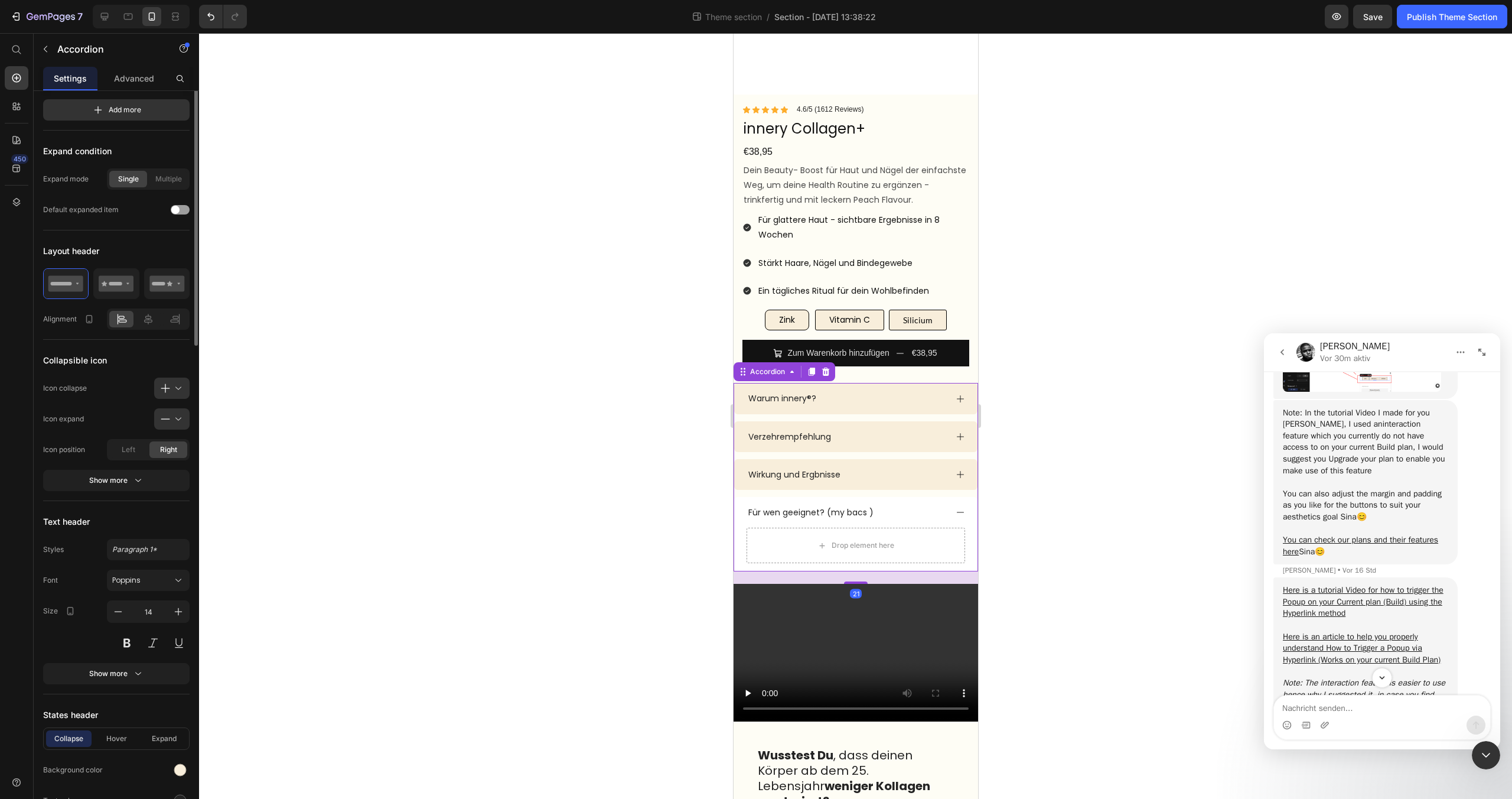 scroll, scrollTop: 0, scrollLeft: 0, axis: both 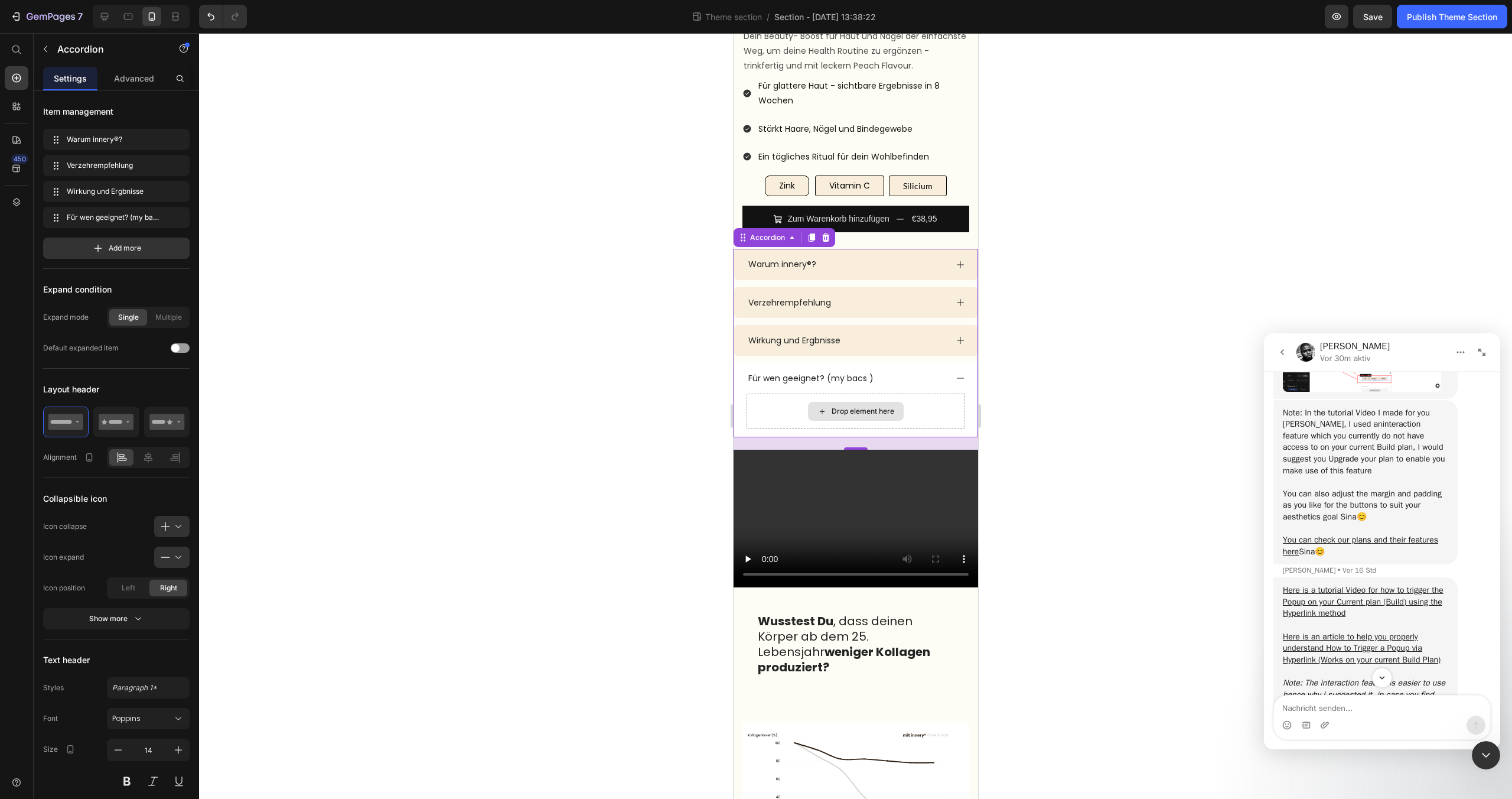click on "Drop element here" at bounding box center [855, 411] 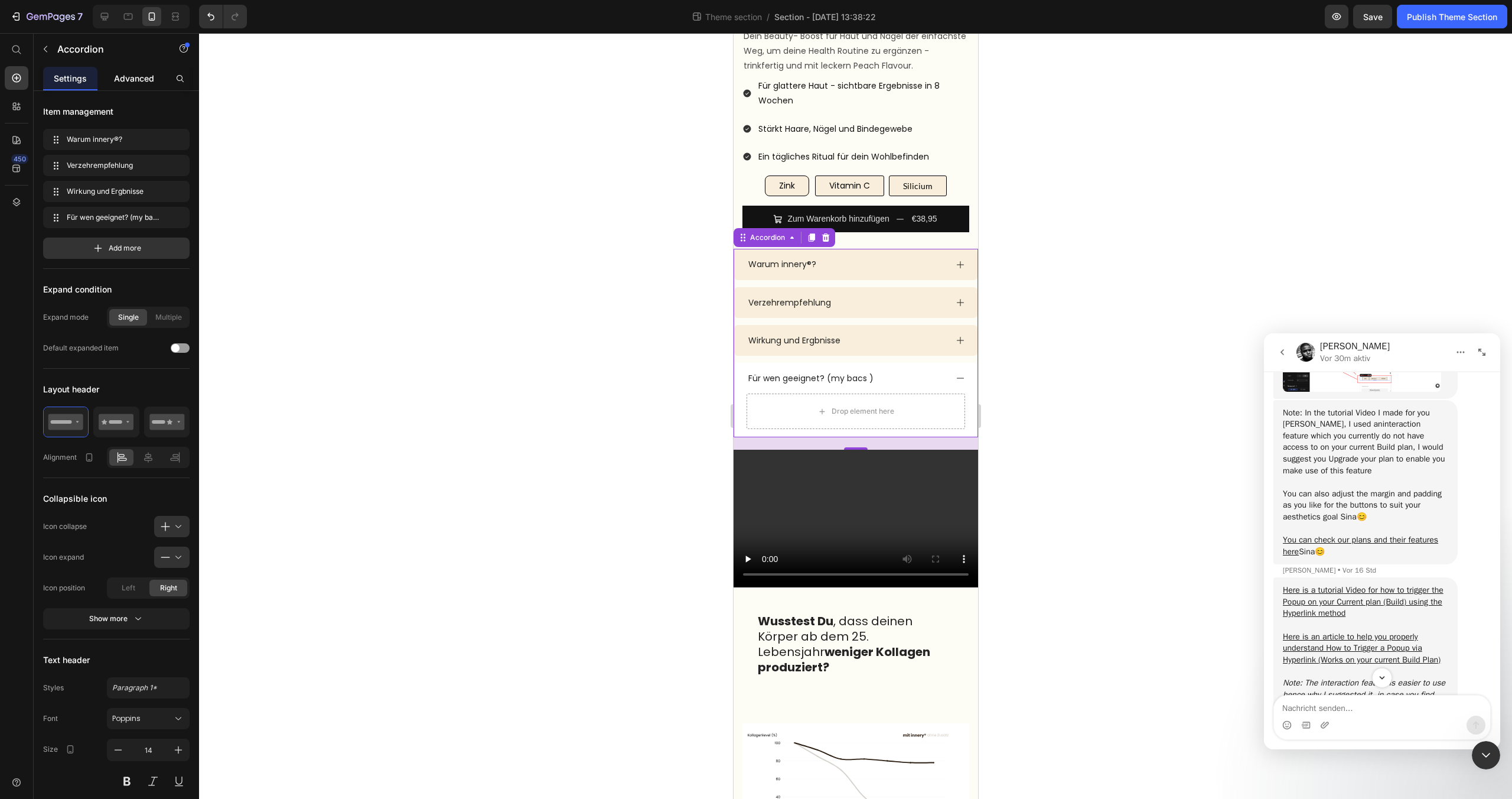 click on "Advanced" at bounding box center (134, 78) 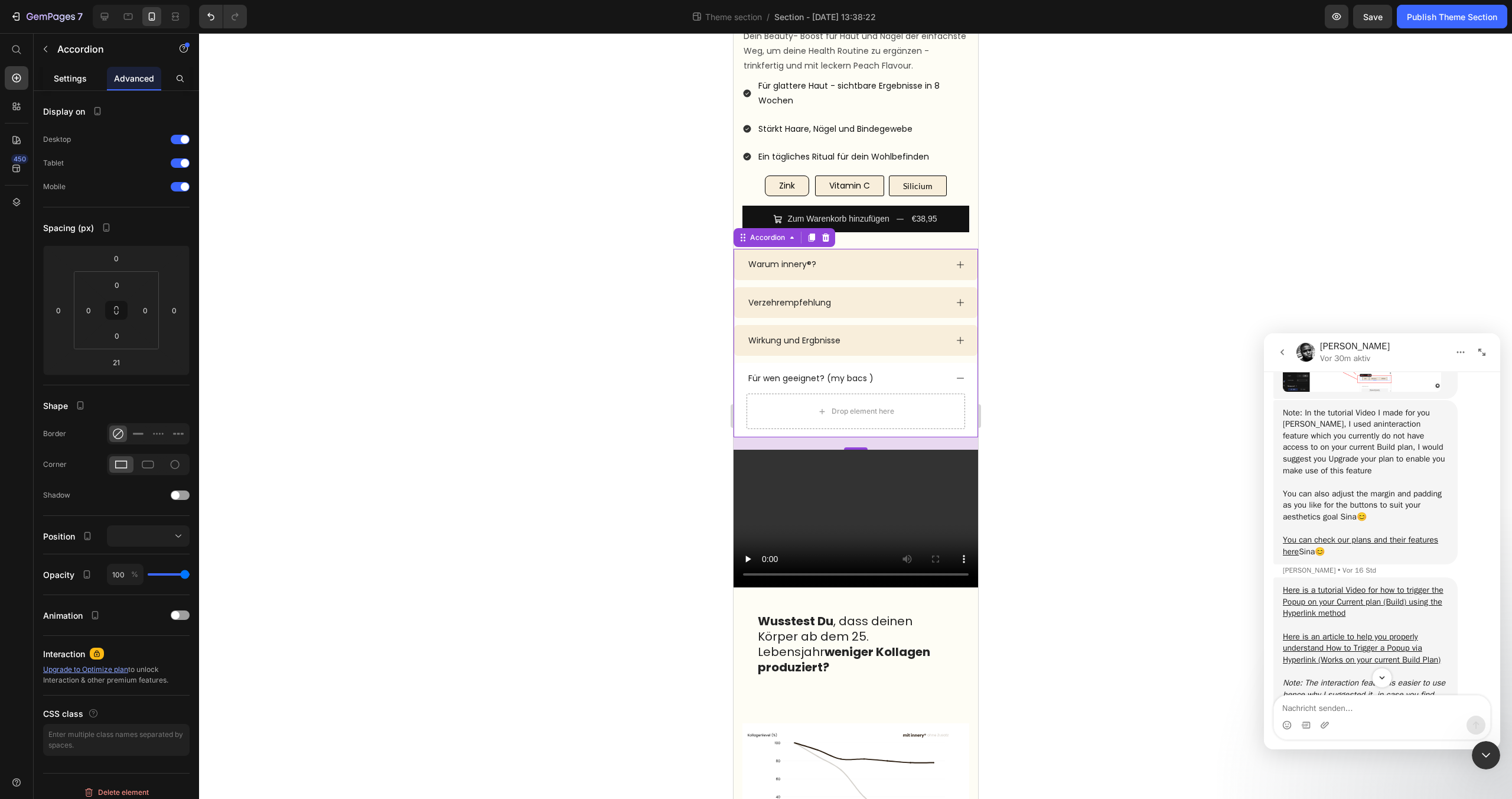 click on "Settings" 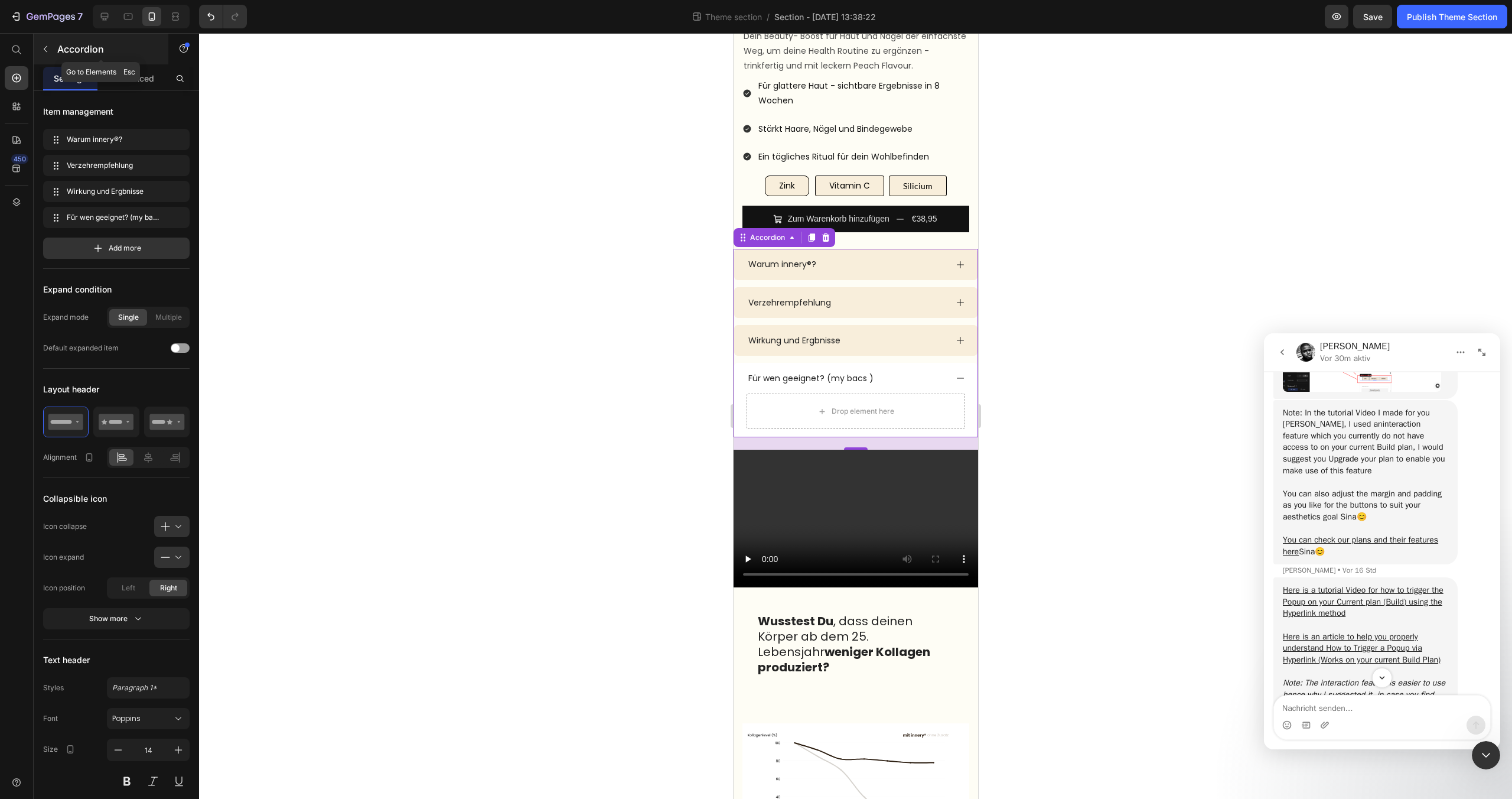 click at bounding box center (45, 49) 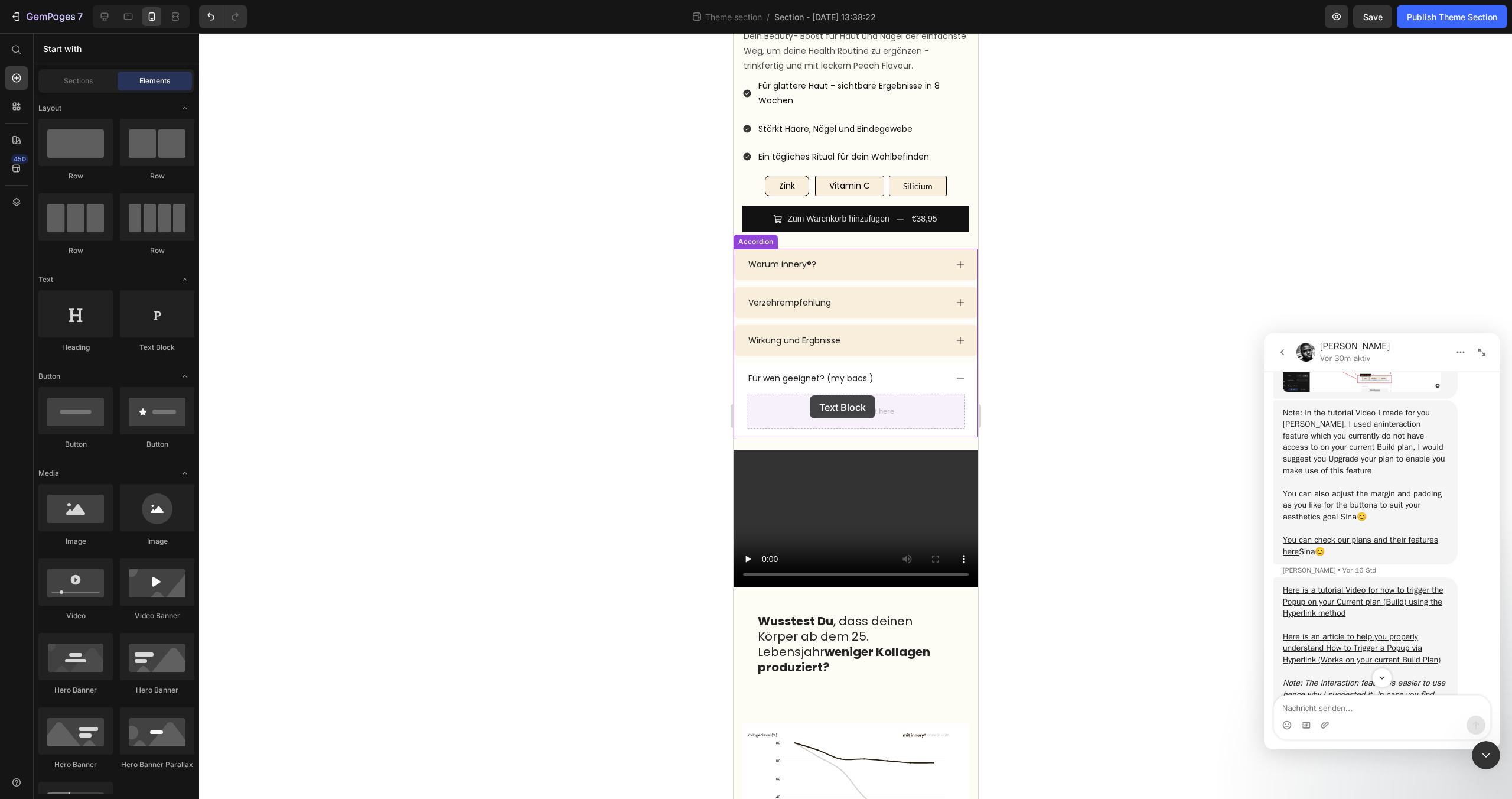 drag, startPoint x: 929, startPoint y: 346, endPoint x: 809, endPoint y: 395, distance: 129.61867 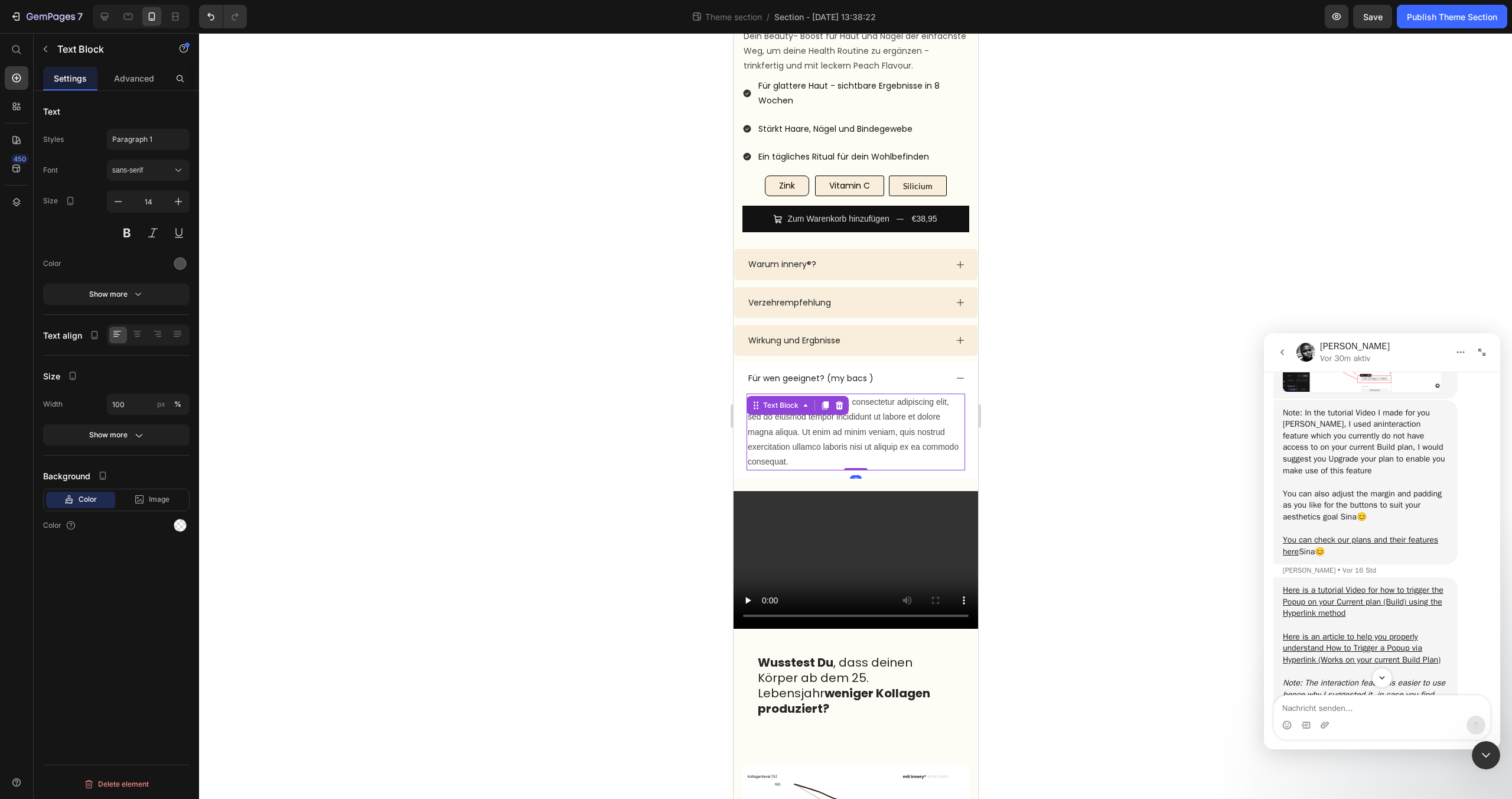 click on "Lorem ipsum dolor sit amet, consectetur adipiscing elit, sed do eiusmod tempor incididunt ut labore et dolore magna aliqua. Ut enim ad minim veniam, quis nostrud exercitation ullamco laboris nisi ut aliquip ex ea commodo consequat." at bounding box center (855, 432) 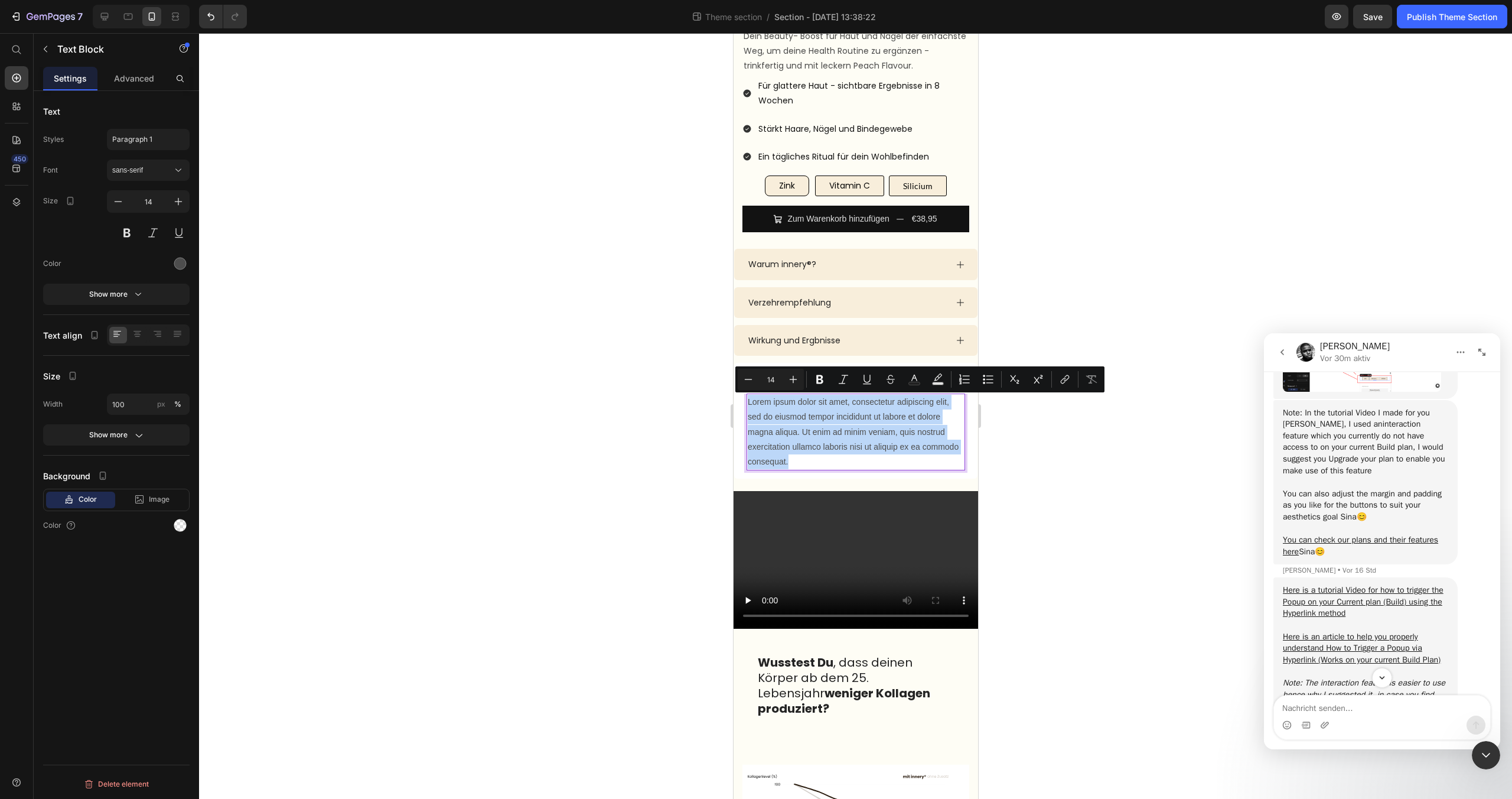 drag, startPoint x: 787, startPoint y: 460, endPoint x: 745, endPoint y: 410, distance: 65.29931 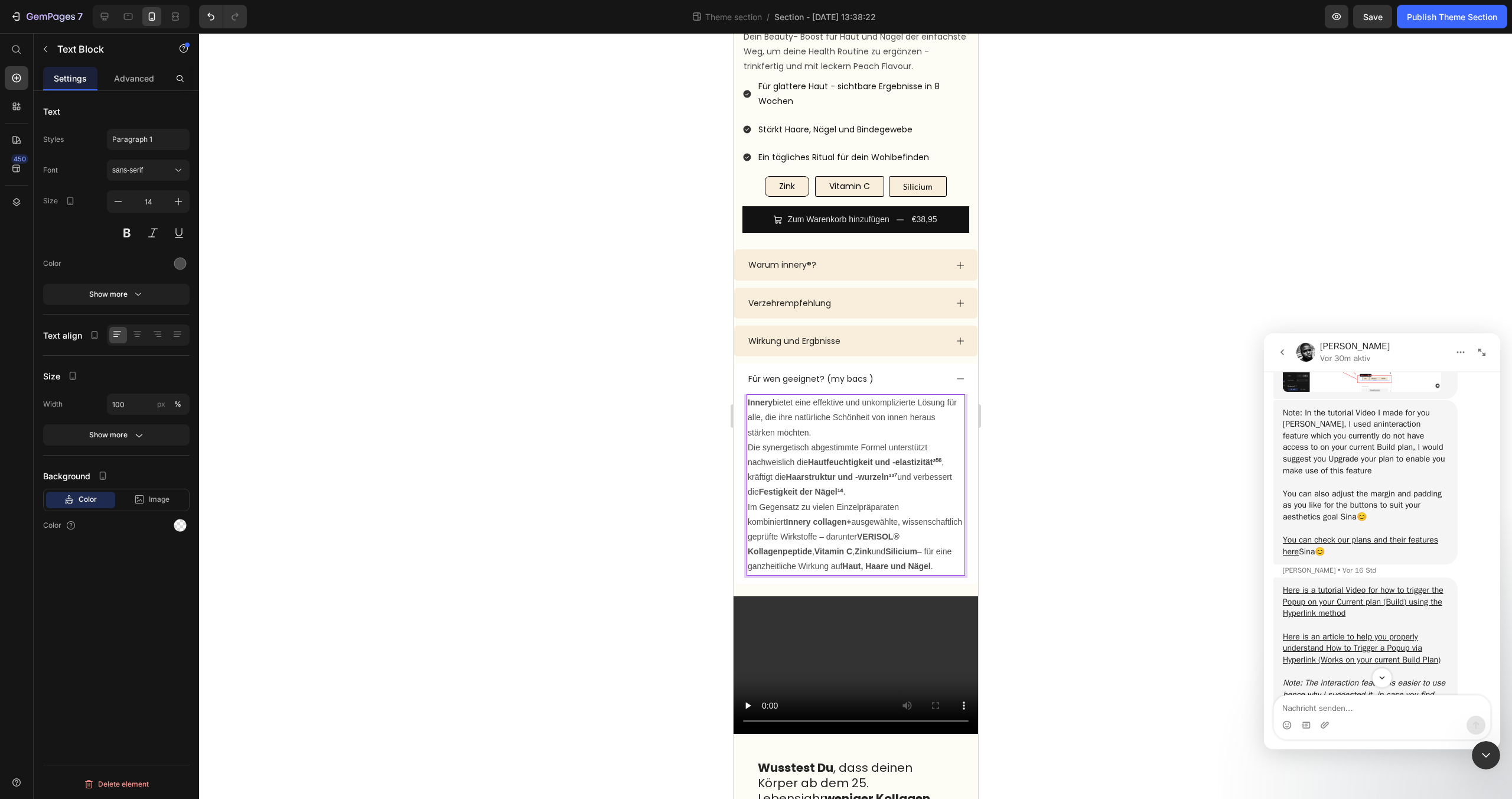 scroll, scrollTop: 362, scrollLeft: 0, axis: vertical 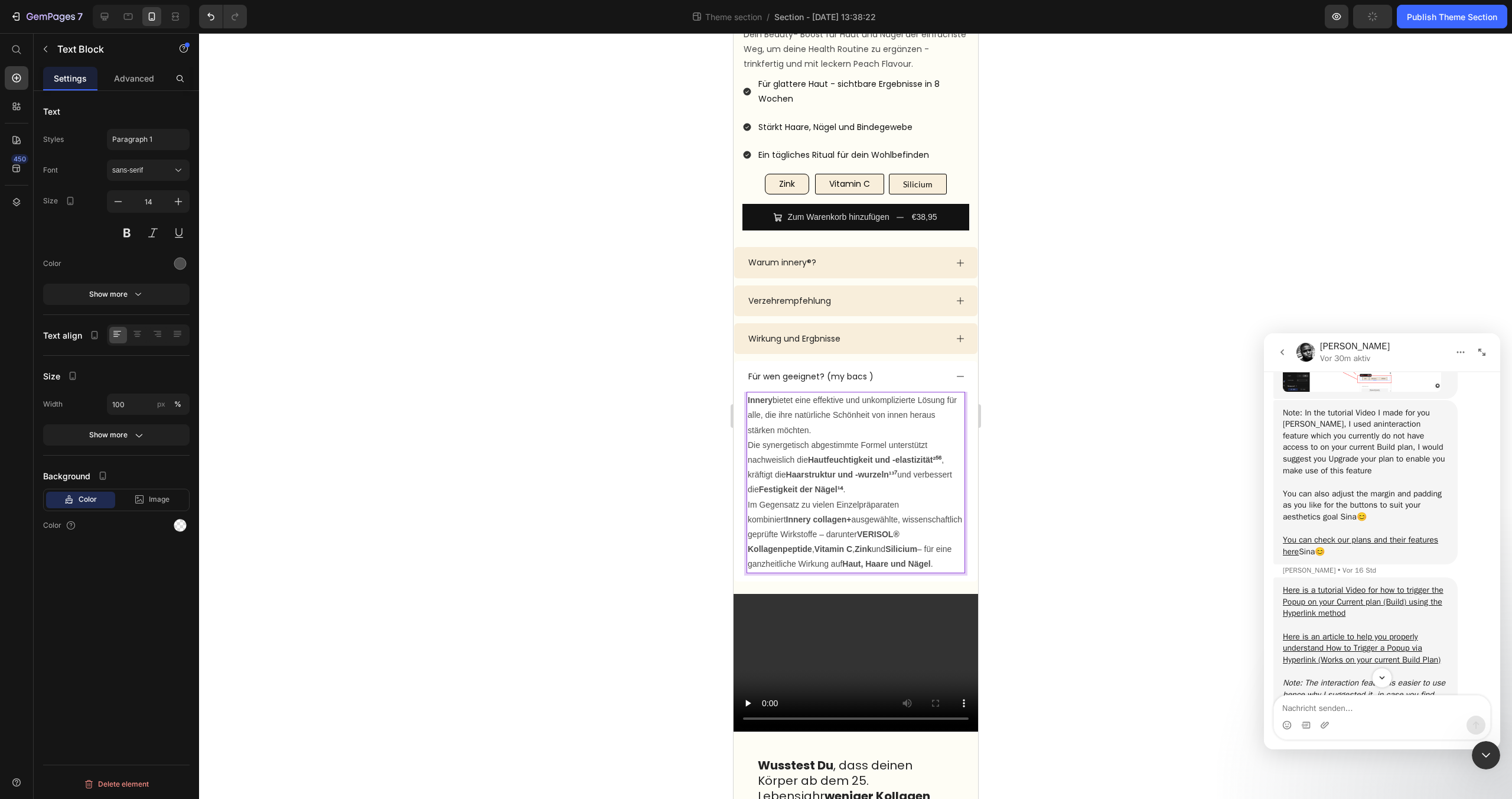 click on "Innery  bietet eine effektive und unkomplizierte Lösung für alle, die ihre natürliche Schönheit von innen heraus stärken möchten. Die synergetisch abgestimmte Formel unterstützt nachweislich die  Hautfeuchtigkeit und -elastizität²⁵⁶ , kräftigt die  Haarstruktur und -wurzeln¹³⁷  und verbessert die  Festigkeit der Nägel¹⁴ . Im Gegensatz zu vielen Einzelpräparaten kombiniert  Innery collagen+  ausgewählte, wissenschaftlich geprüfte Wirkstoffe – darunter  VERISOL® Kollagenpeptide ,  Vitamin C ,  Zink  und  Silicium  – für eine ganzheitliche Wirkung auf  Haut, Haare und Nägel ." at bounding box center (855, 482) 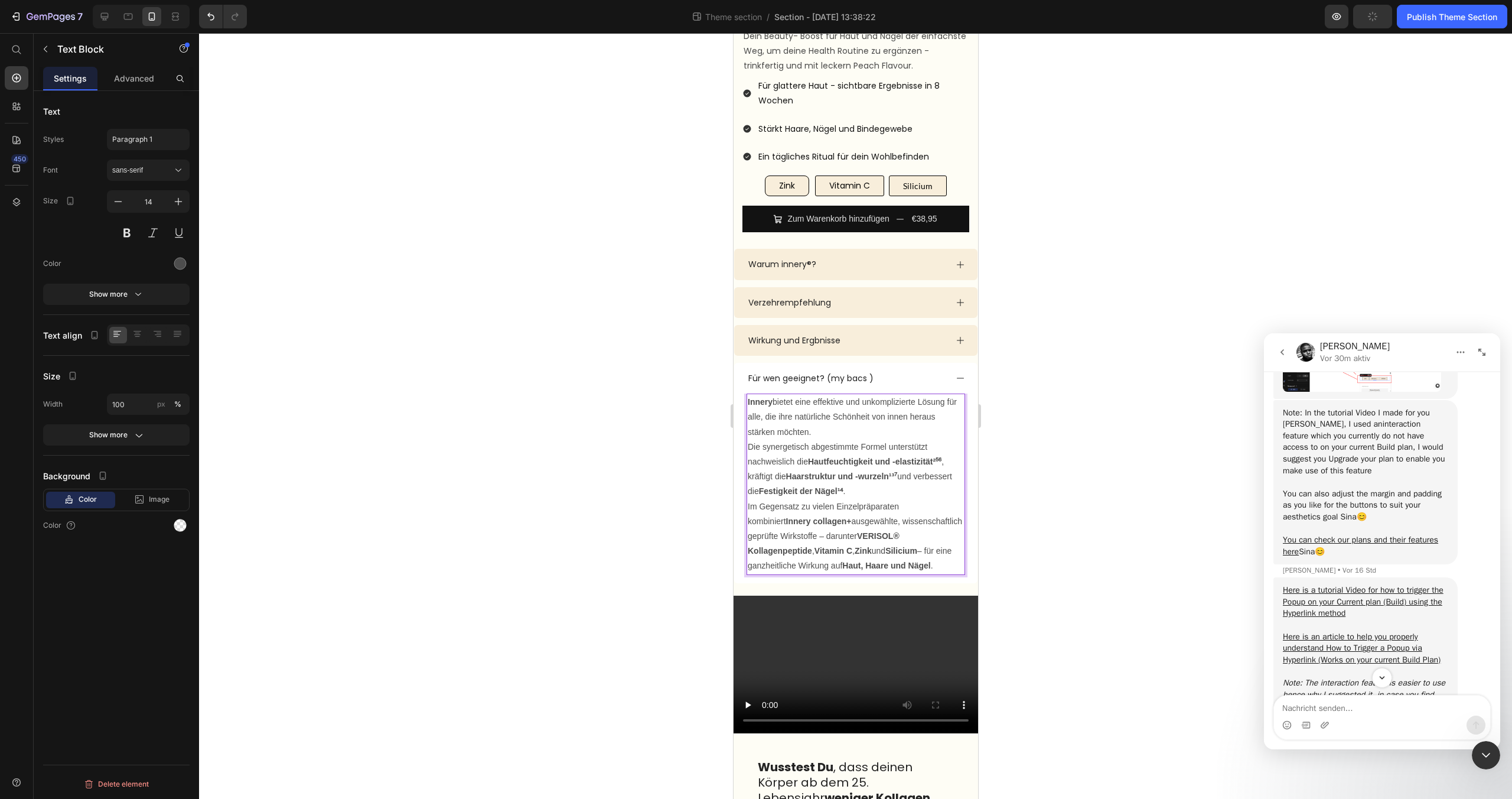 scroll, scrollTop: 357, scrollLeft: 0, axis: vertical 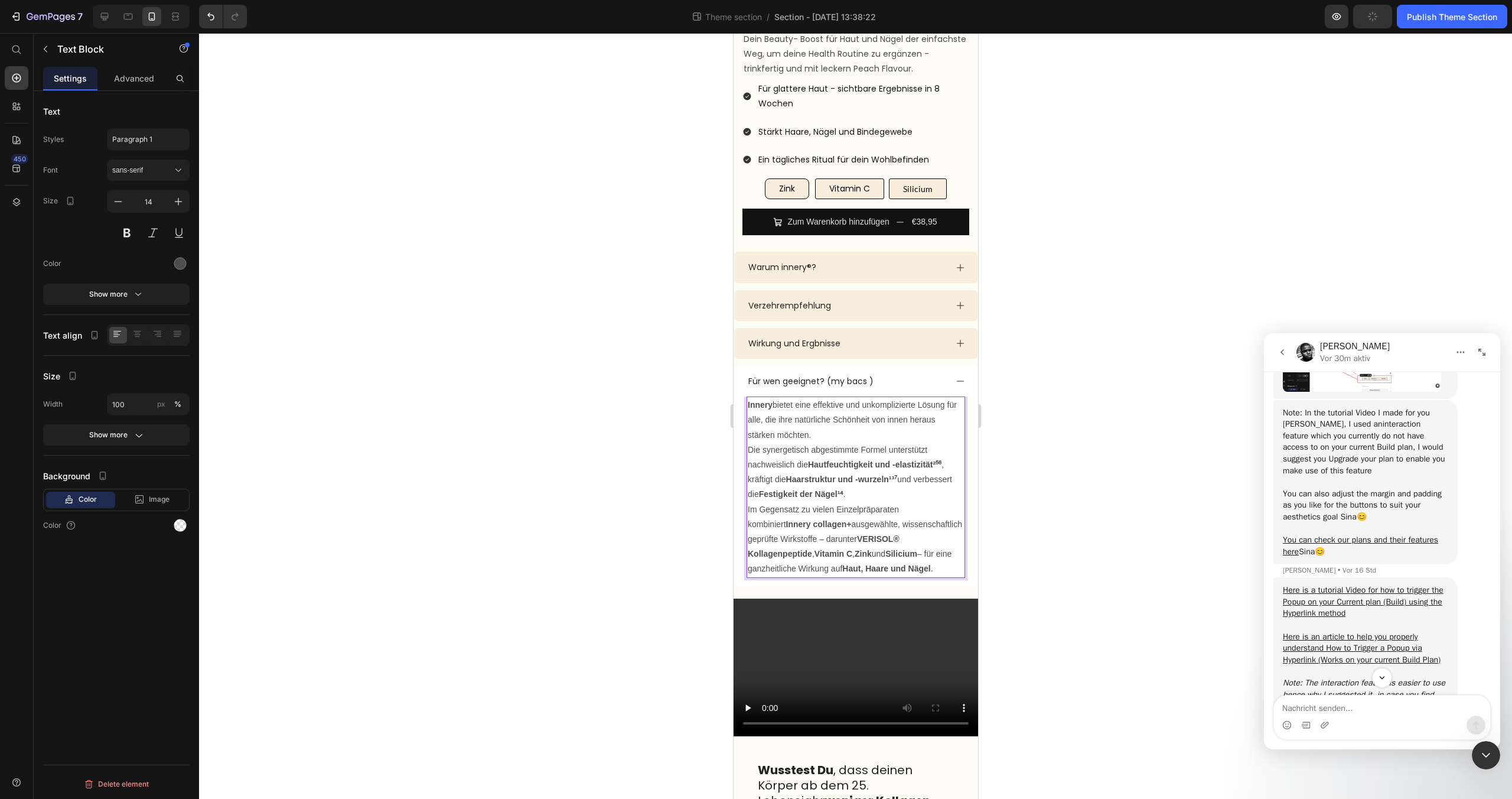 click on "Innery  bietet eine effektive und unkomplizierte Lösung für alle, die ihre natürliche Schönheit von innen heraus stärken möchten. Die synergetisch abgestimmte Formel unterstützt nachweislich die  Hautfeuchtigkeit und -elastizität²⁵⁶ , kräftigt die  Haarstruktur und -wurzeln¹³⁷  und verbessert die  Festigkeit der Nägel¹⁴ . Im Gegensatz zu vielen Einzelpräparaten kombiniert  Innery collagen+  ausgewählte, wissenschaftlich geprüfte Wirkstoffe – darunter  VERISOL® Kollagenpeptide ,  Vitamin C ,  Zink  und  Silicium  – für eine ganzheitliche Wirkung auf  Haut, Haare und Nägel ." at bounding box center (855, 487) 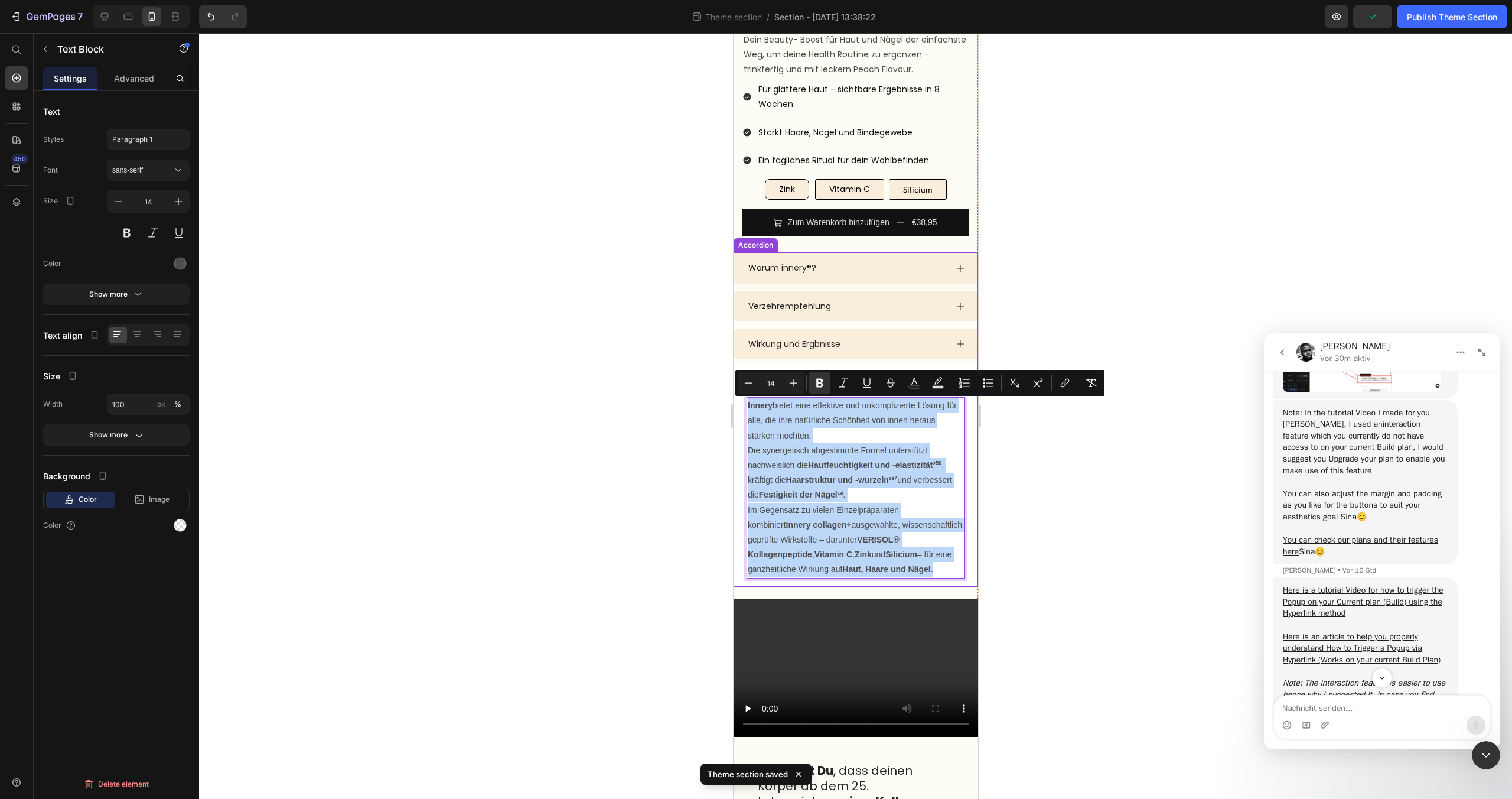 drag, startPoint x: 872, startPoint y: 569, endPoint x: 736, endPoint y: 411, distance: 208.4706 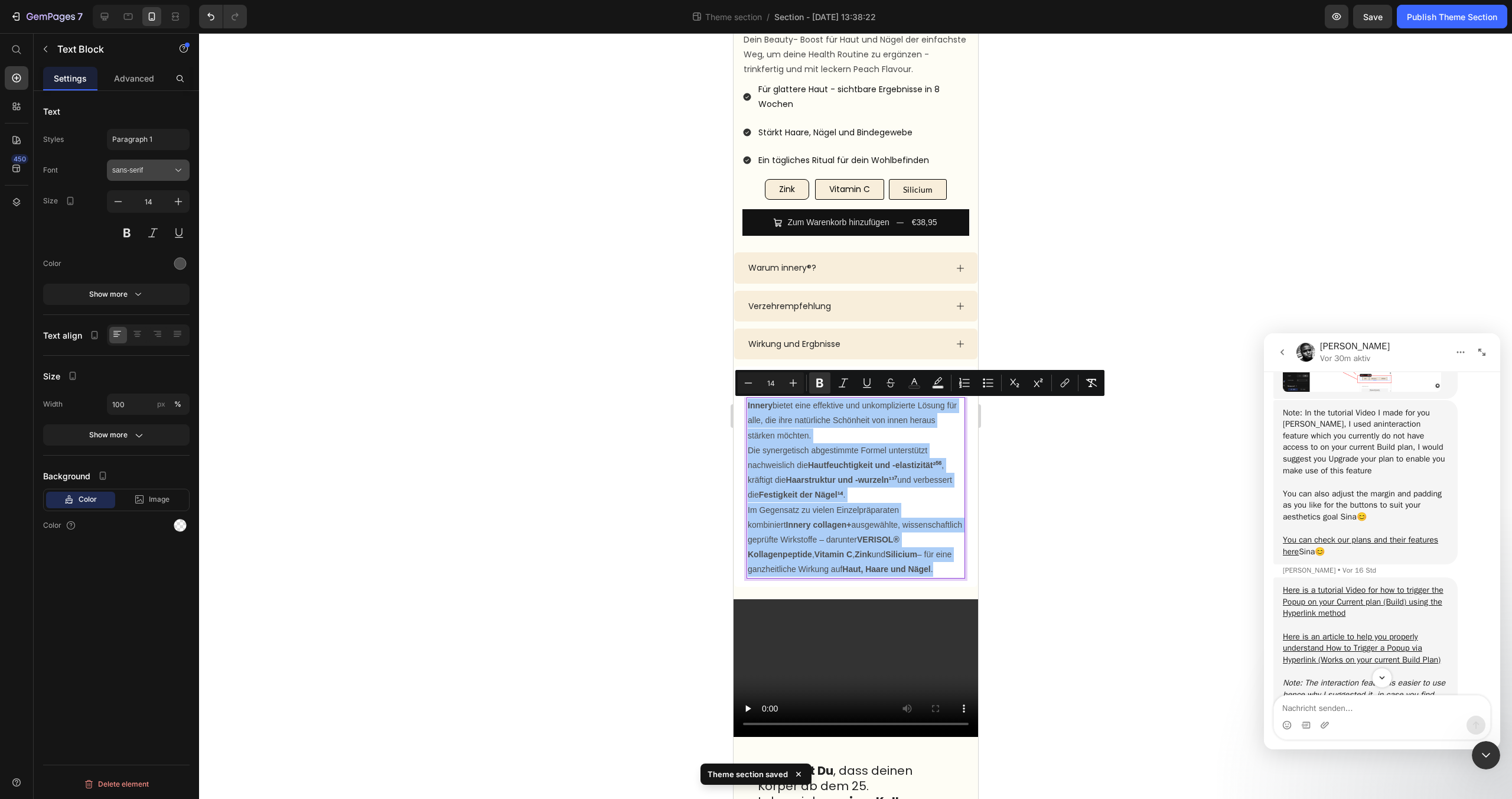 click on "sans-serif" at bounding box center [142, 170] 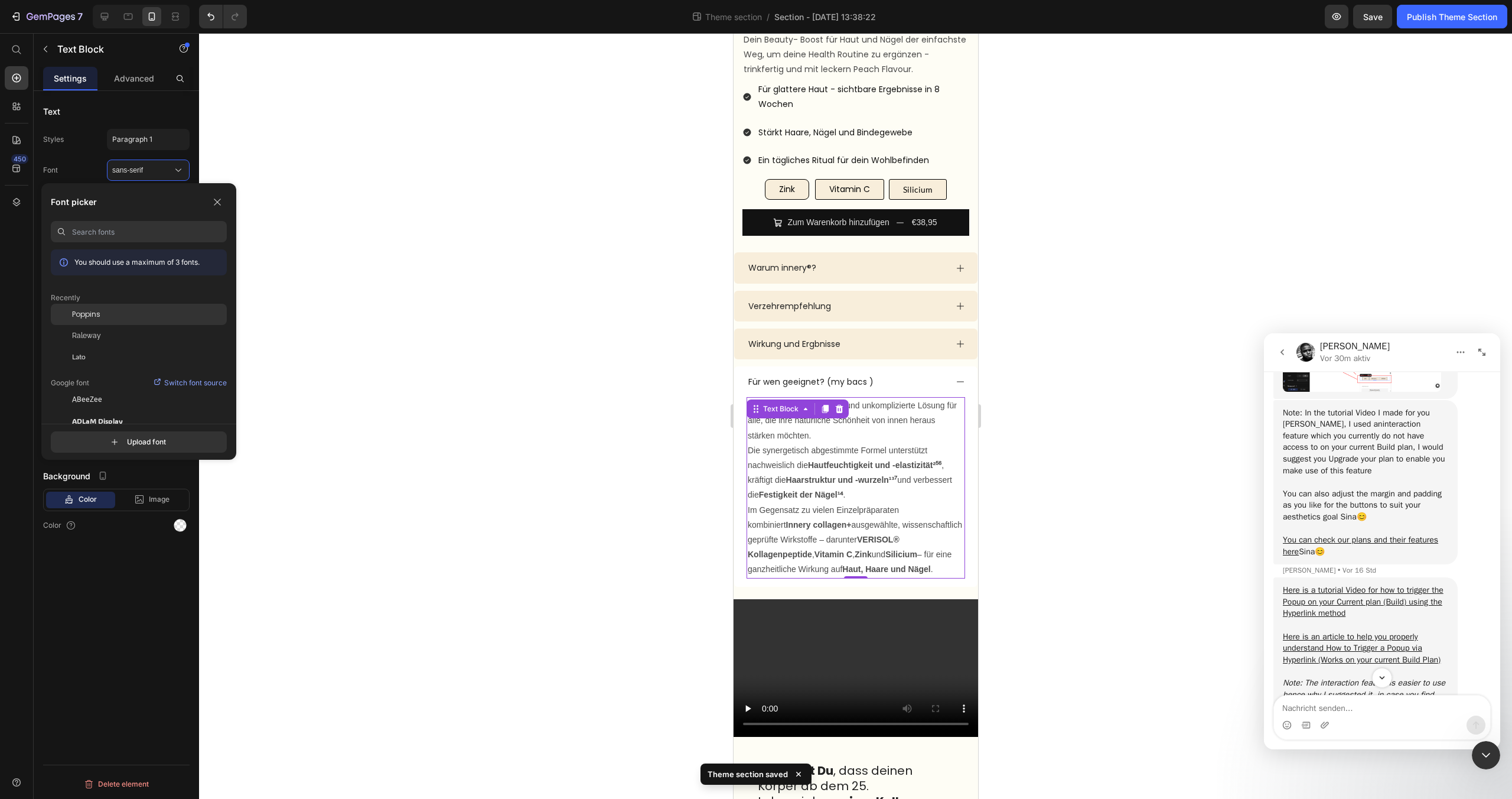 click on "Poppins" at bounding box center [86, 314] 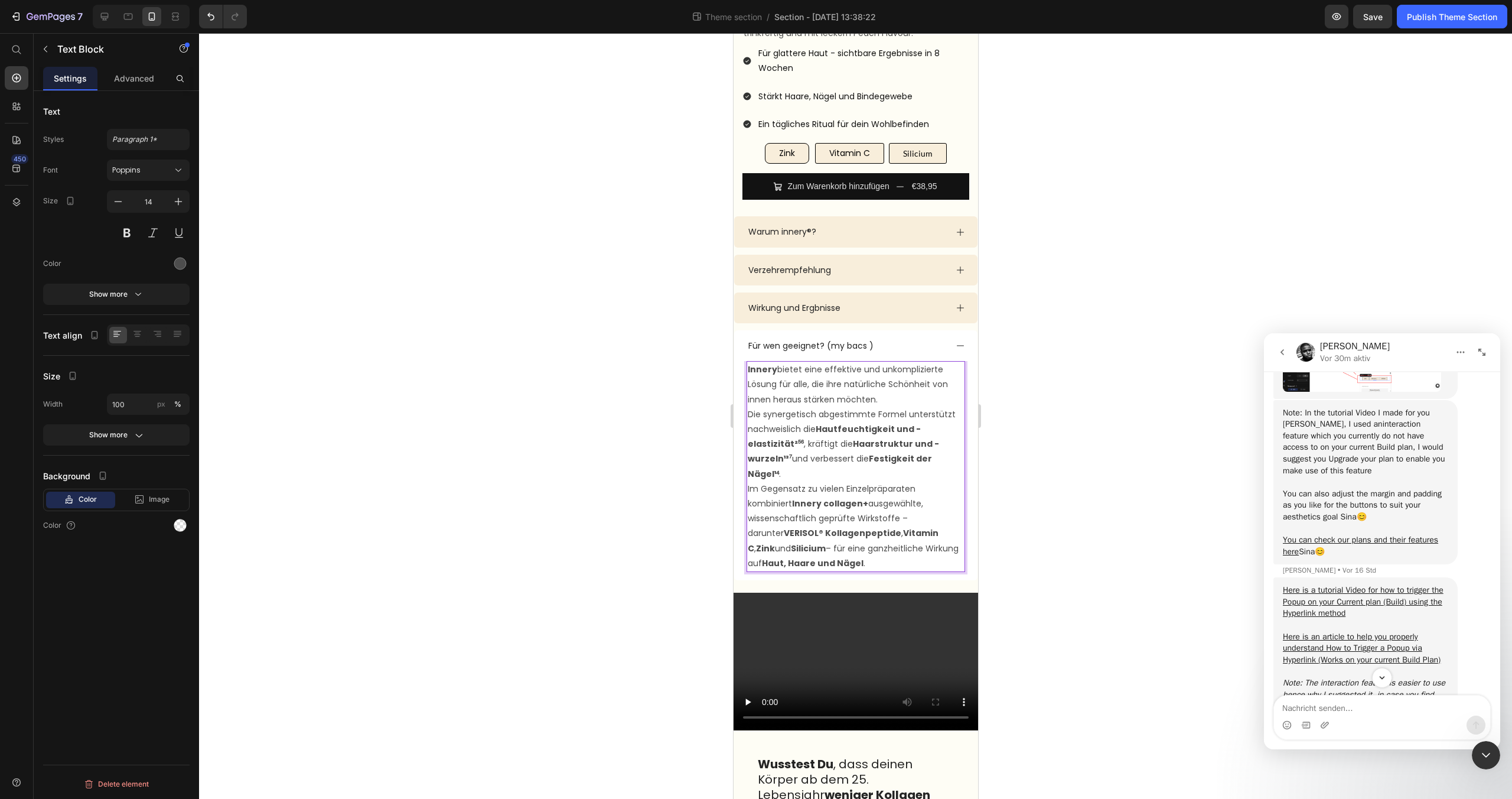 scroll, scrollTop: 394, scrollLeft: 0, axis: vertical 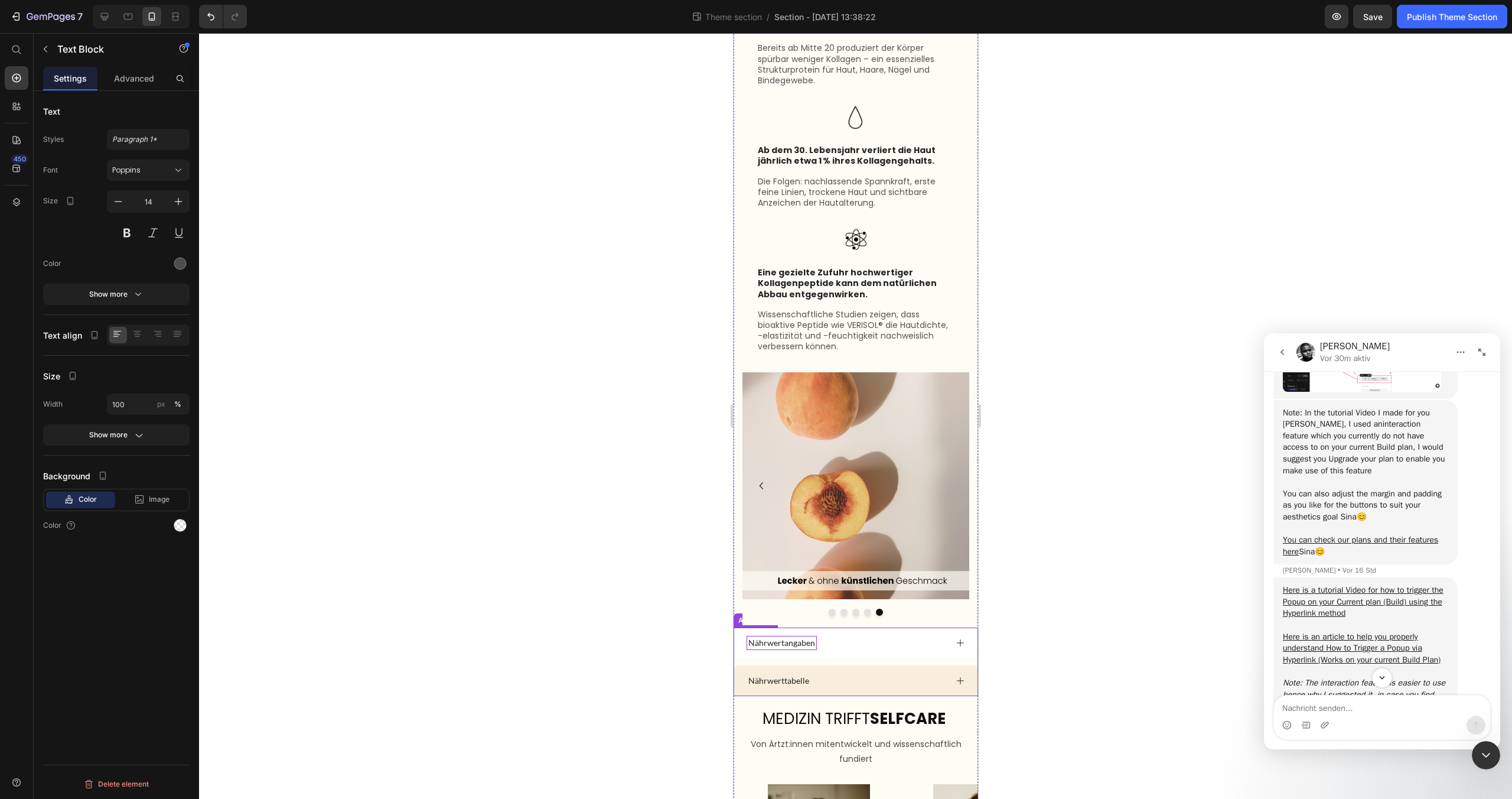 click on "Nährwertangaben" at bounding box center [781, 643] 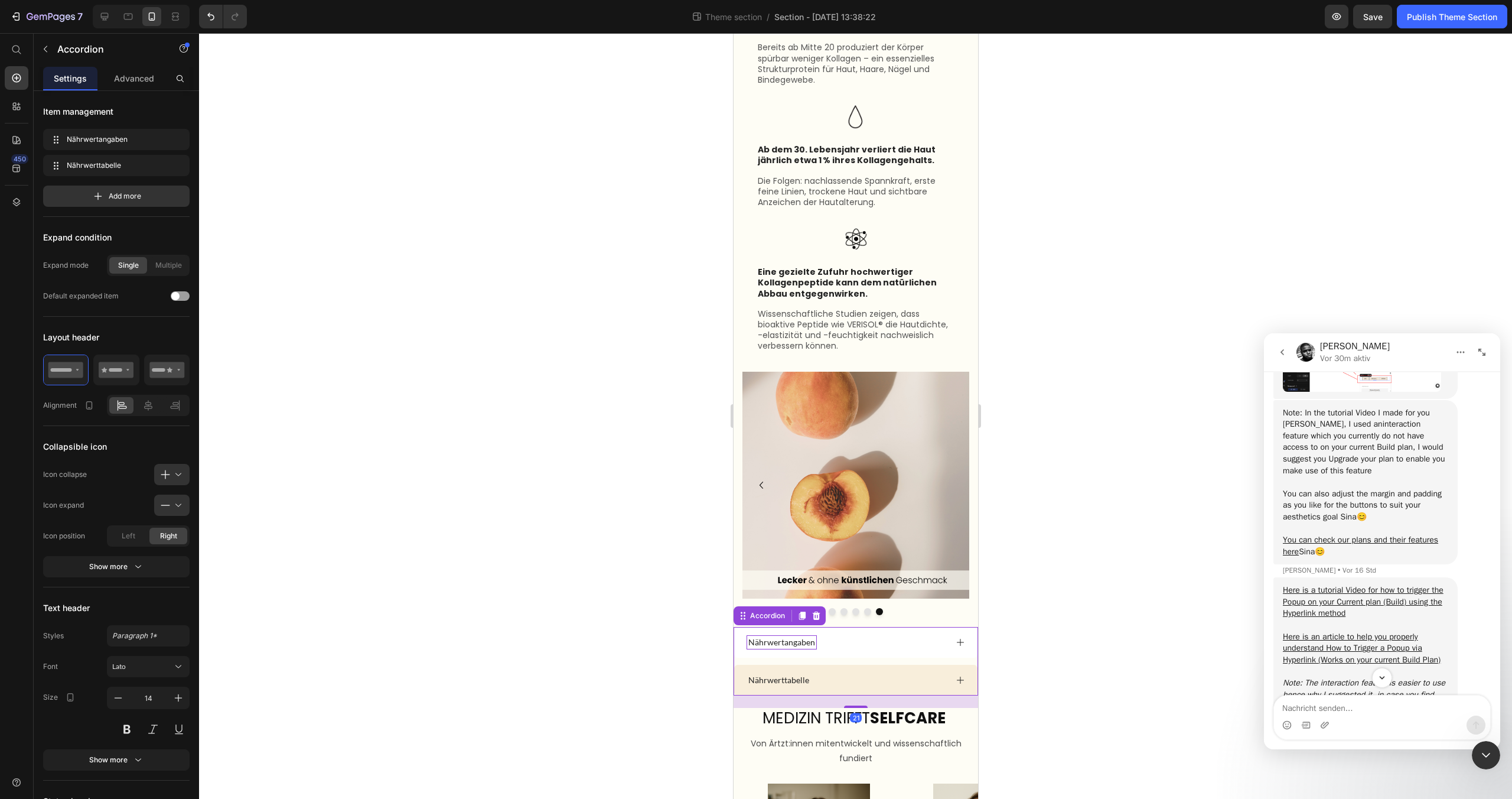 scroll, scrollTop: 1435, scrollLeft: 0, axis: vertical 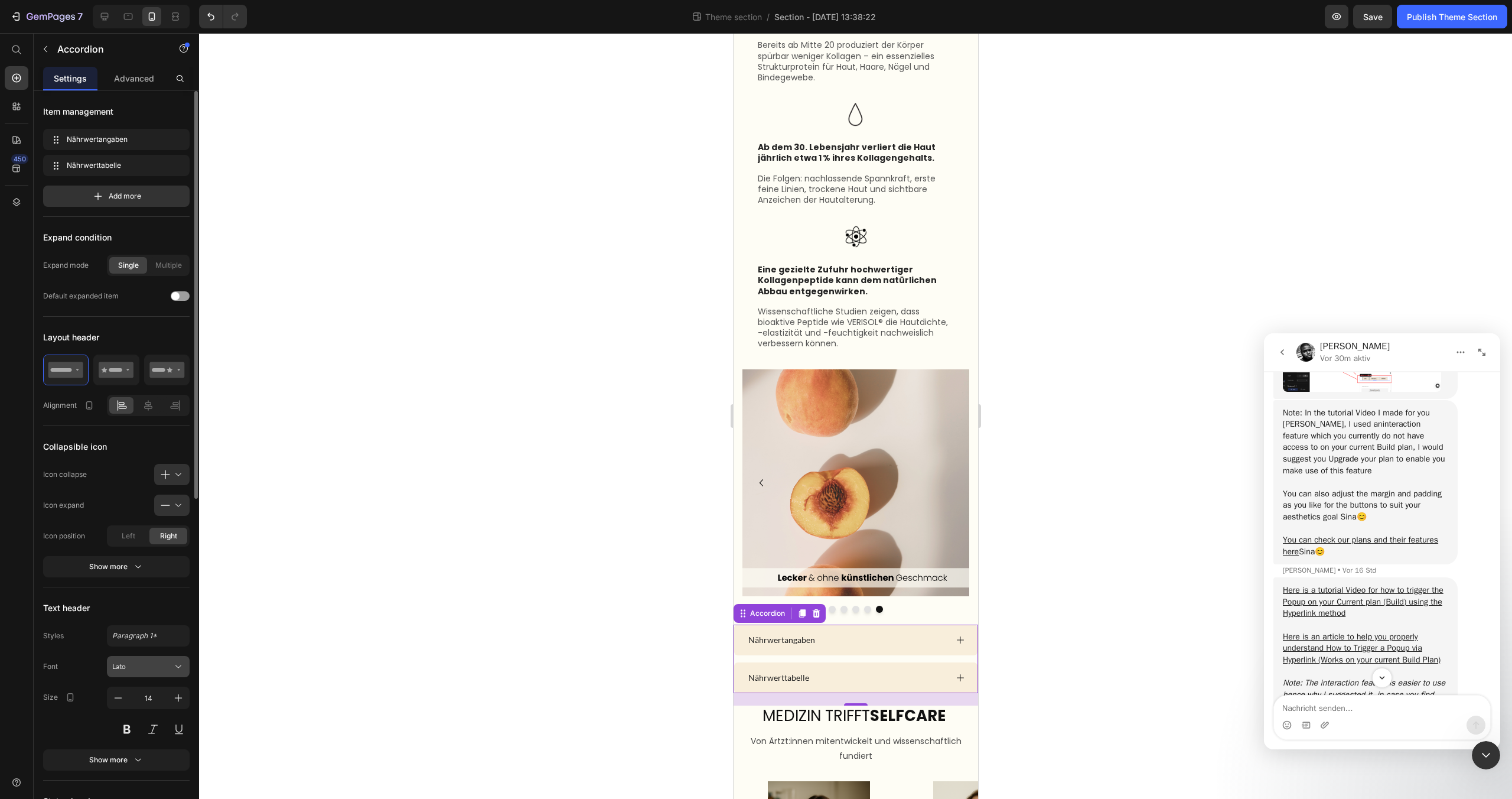click on "Lato" at bounding box center (148, 667) 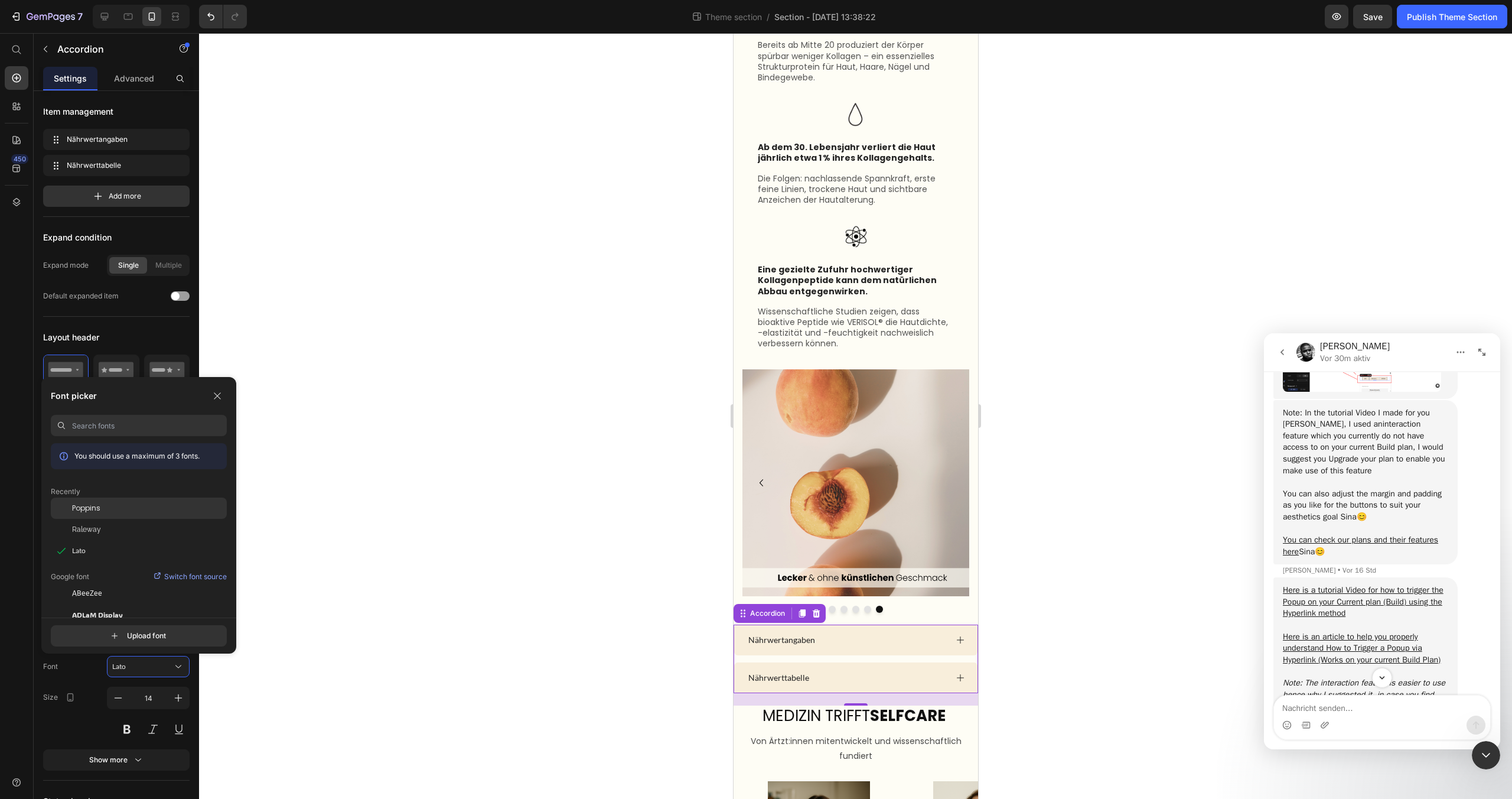 click on "Poppins" at bounding box center (86, 508) 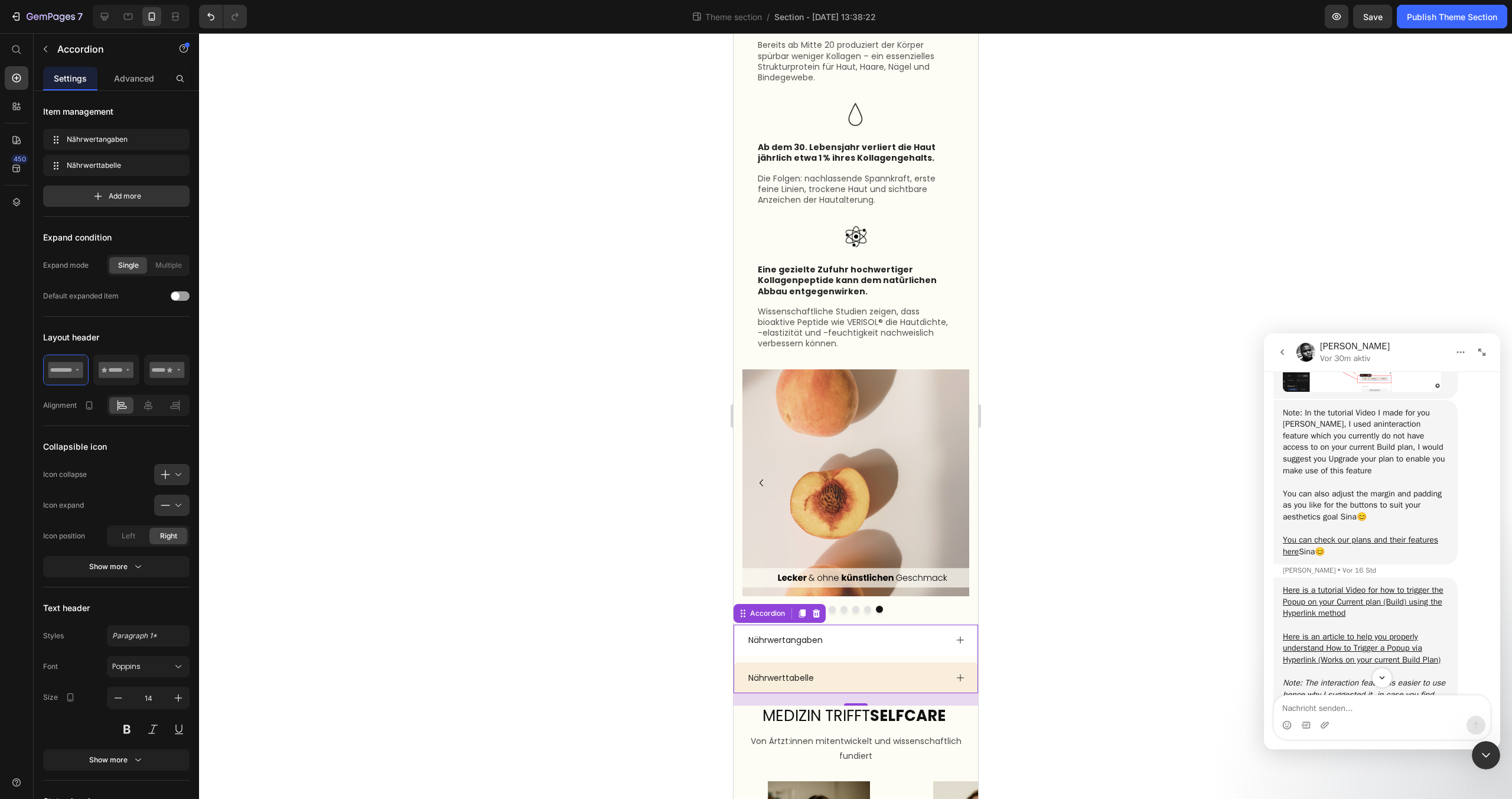 click on "Nährwertangaben" at bounding box center [855, 640] 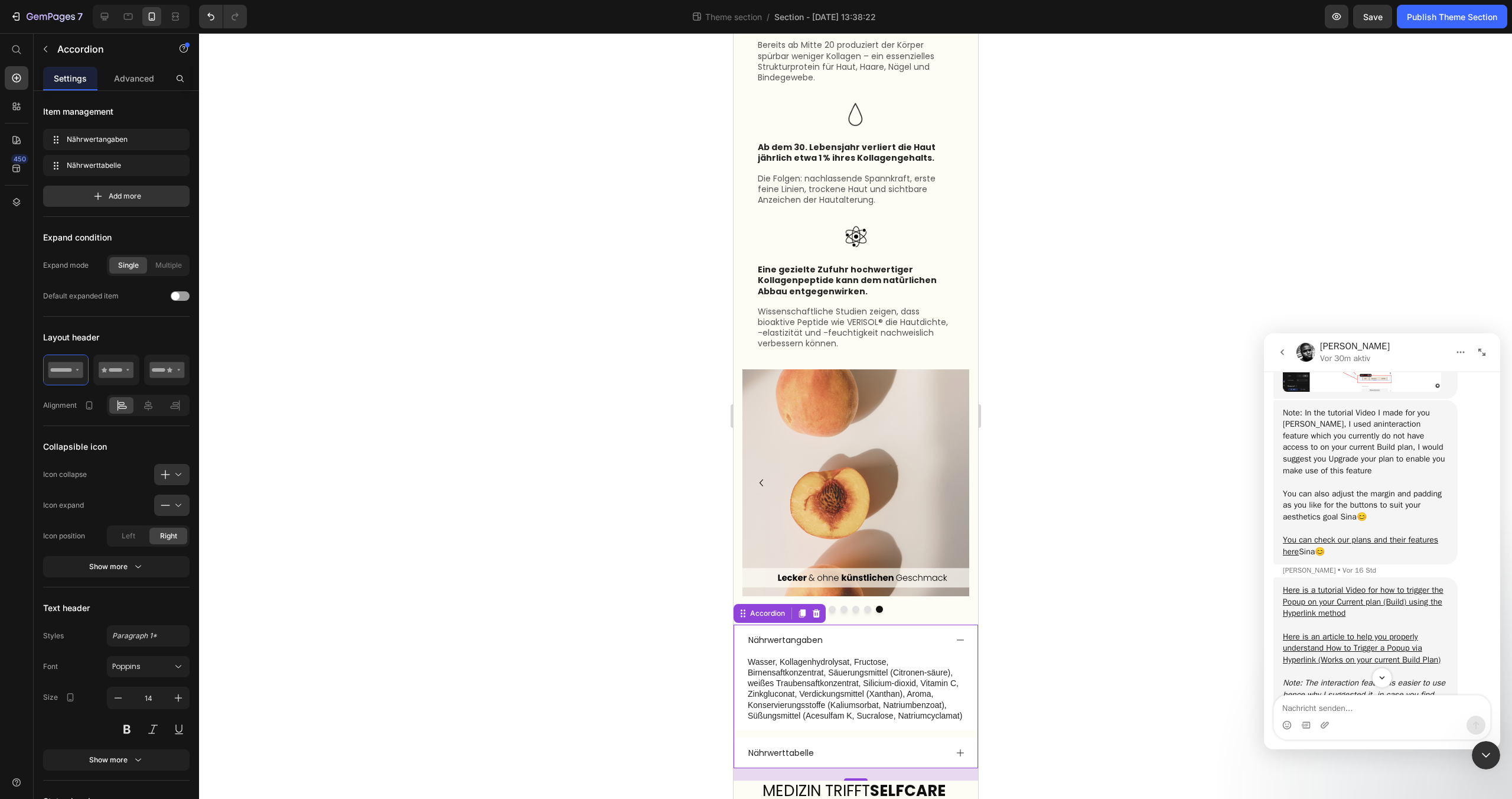 click 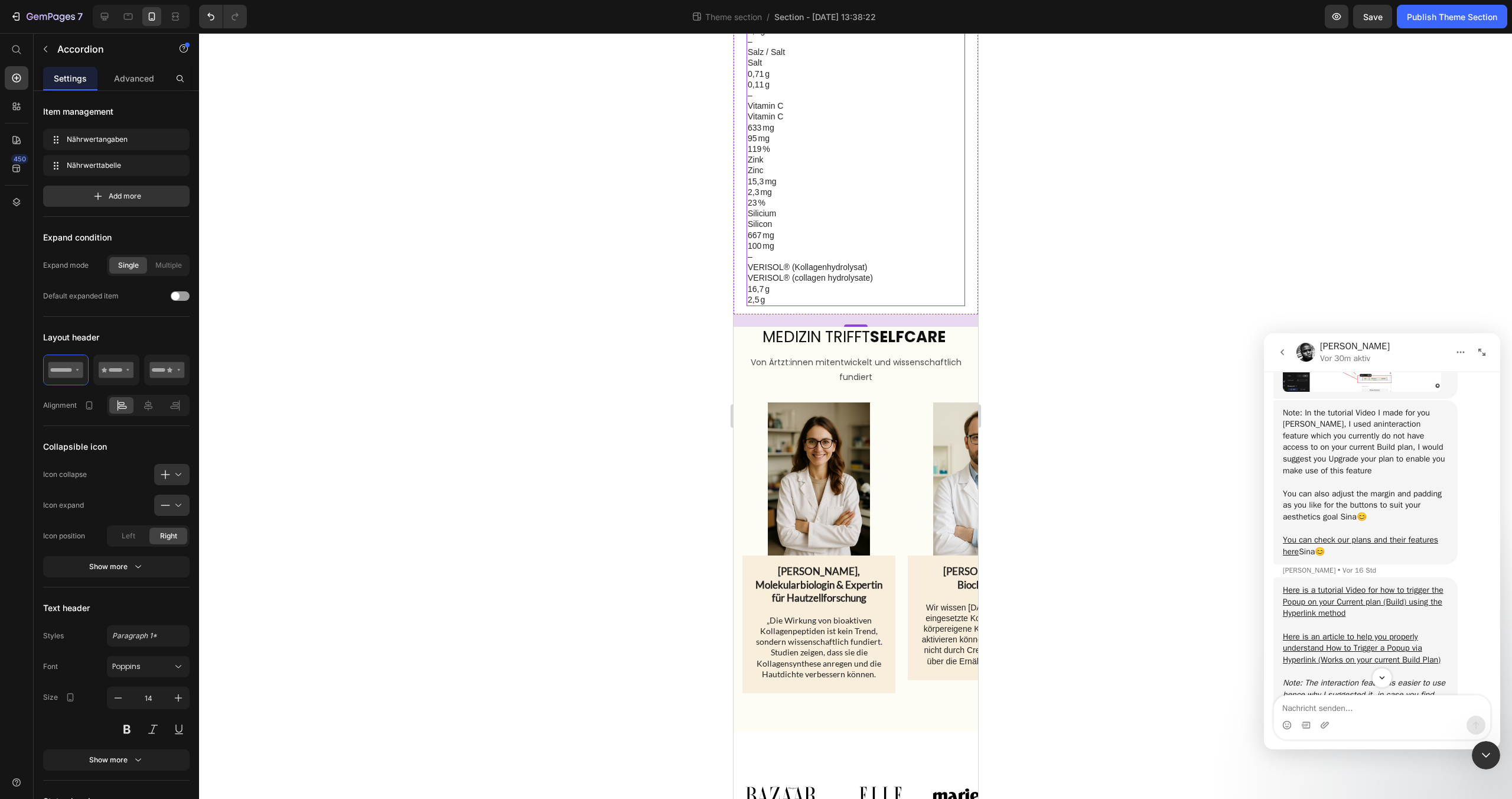 scroll, scrollTop: 2537, scrollLeft: 0, axis: vertical 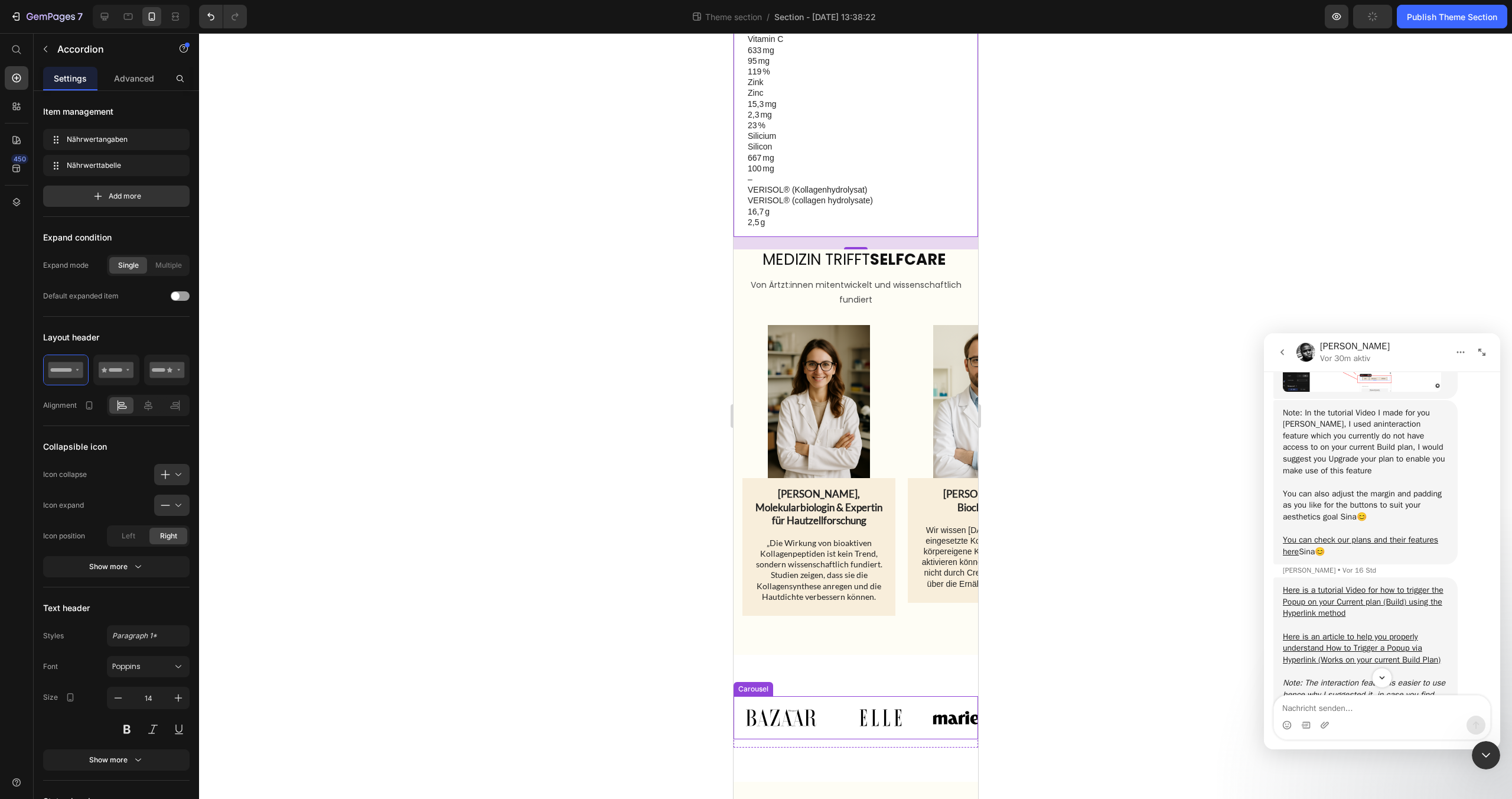 click 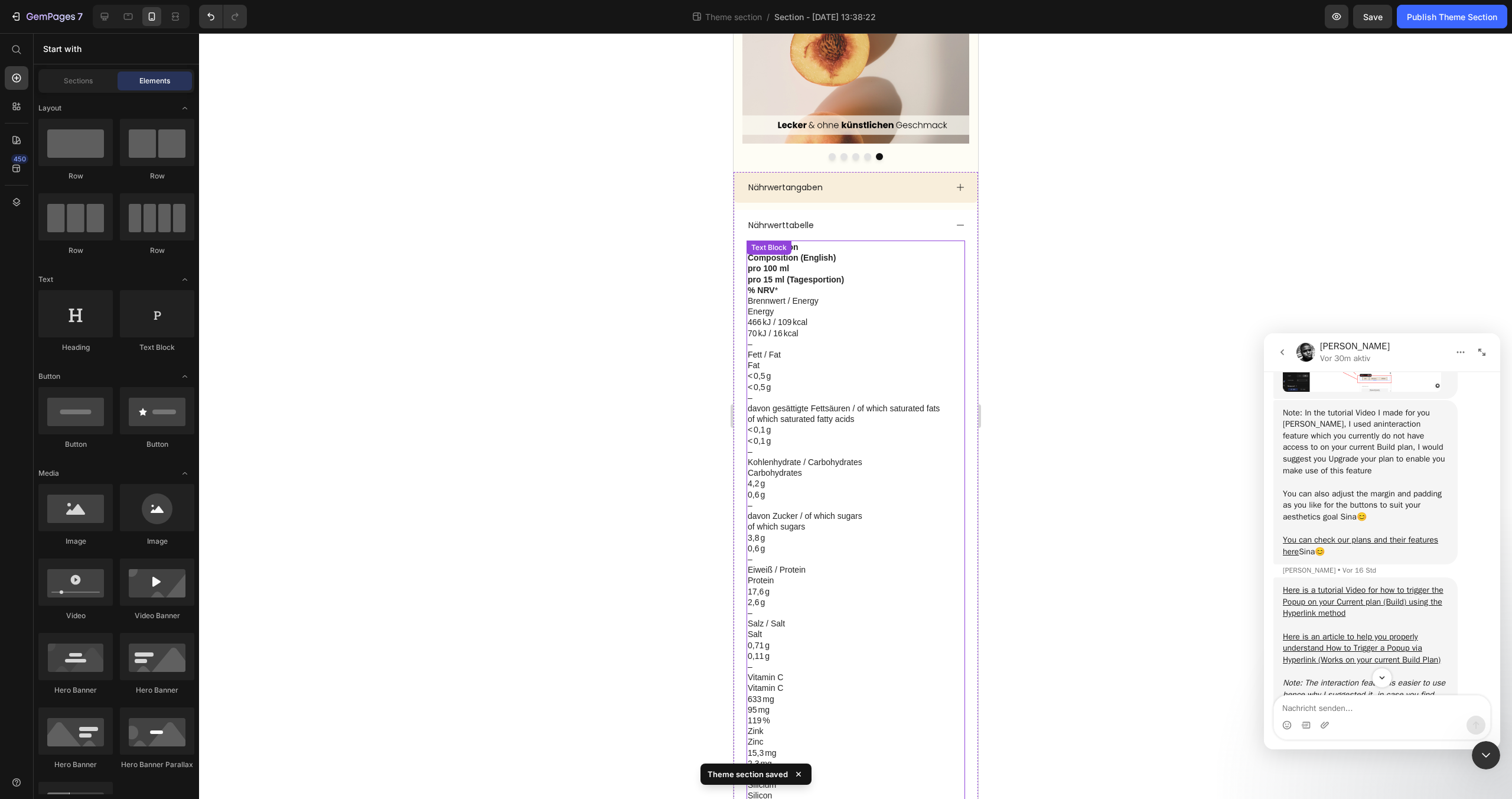 scroll, scrollTop: 1772, scrollLeft: 0, axis: vertical 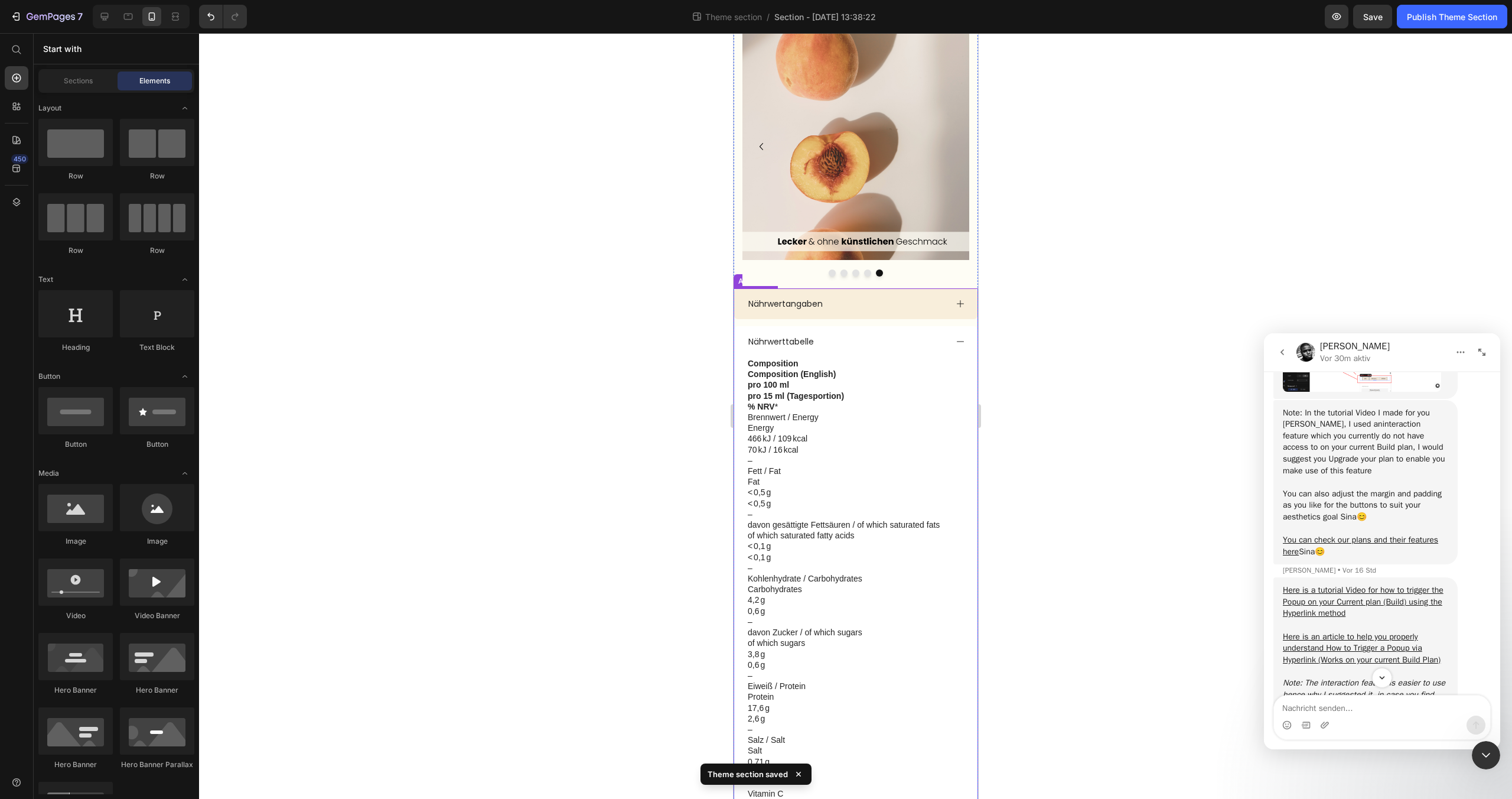 click 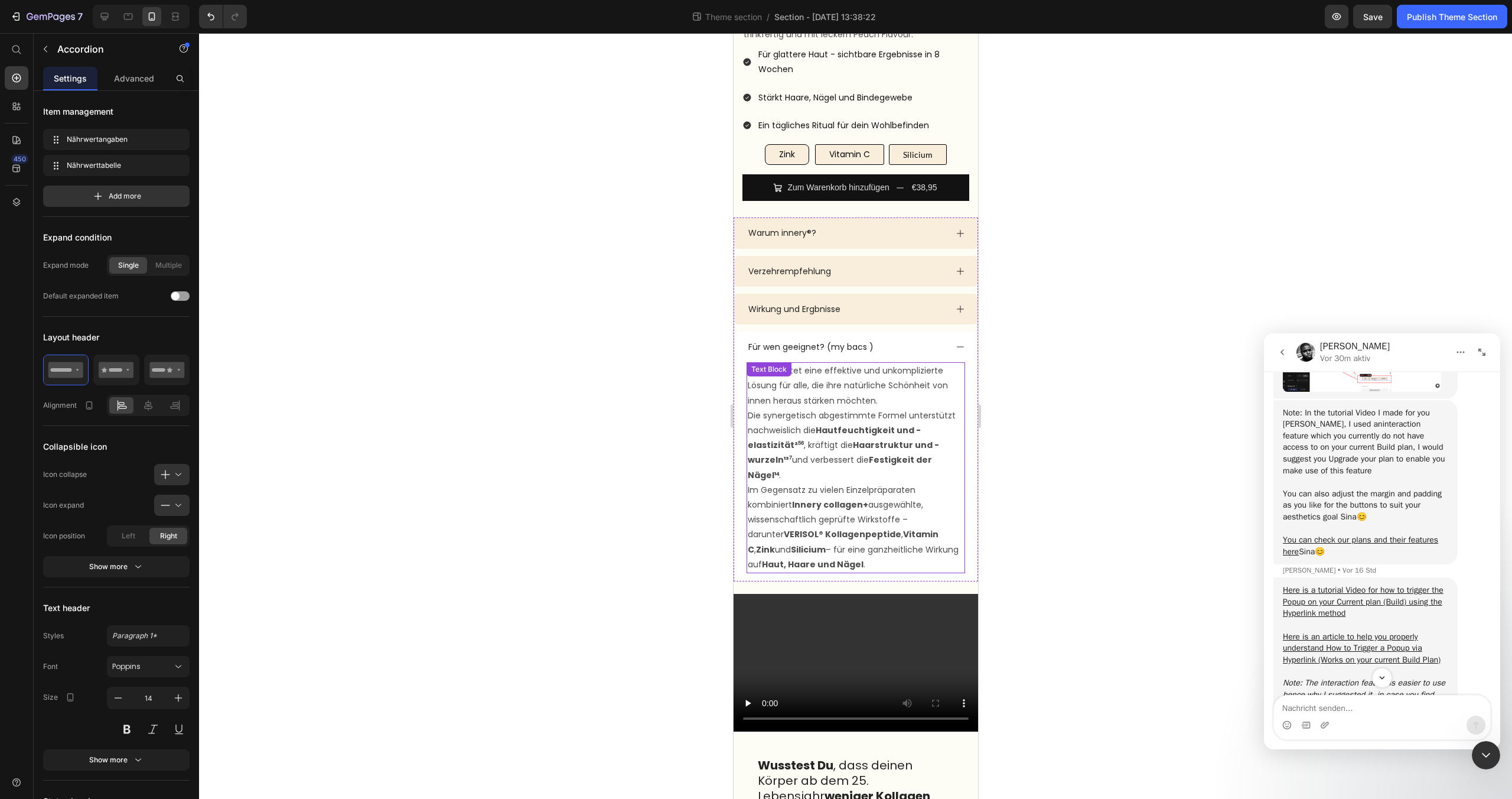 scroll, scrollTop: 277, scrollLeft: 0, axis: vertical 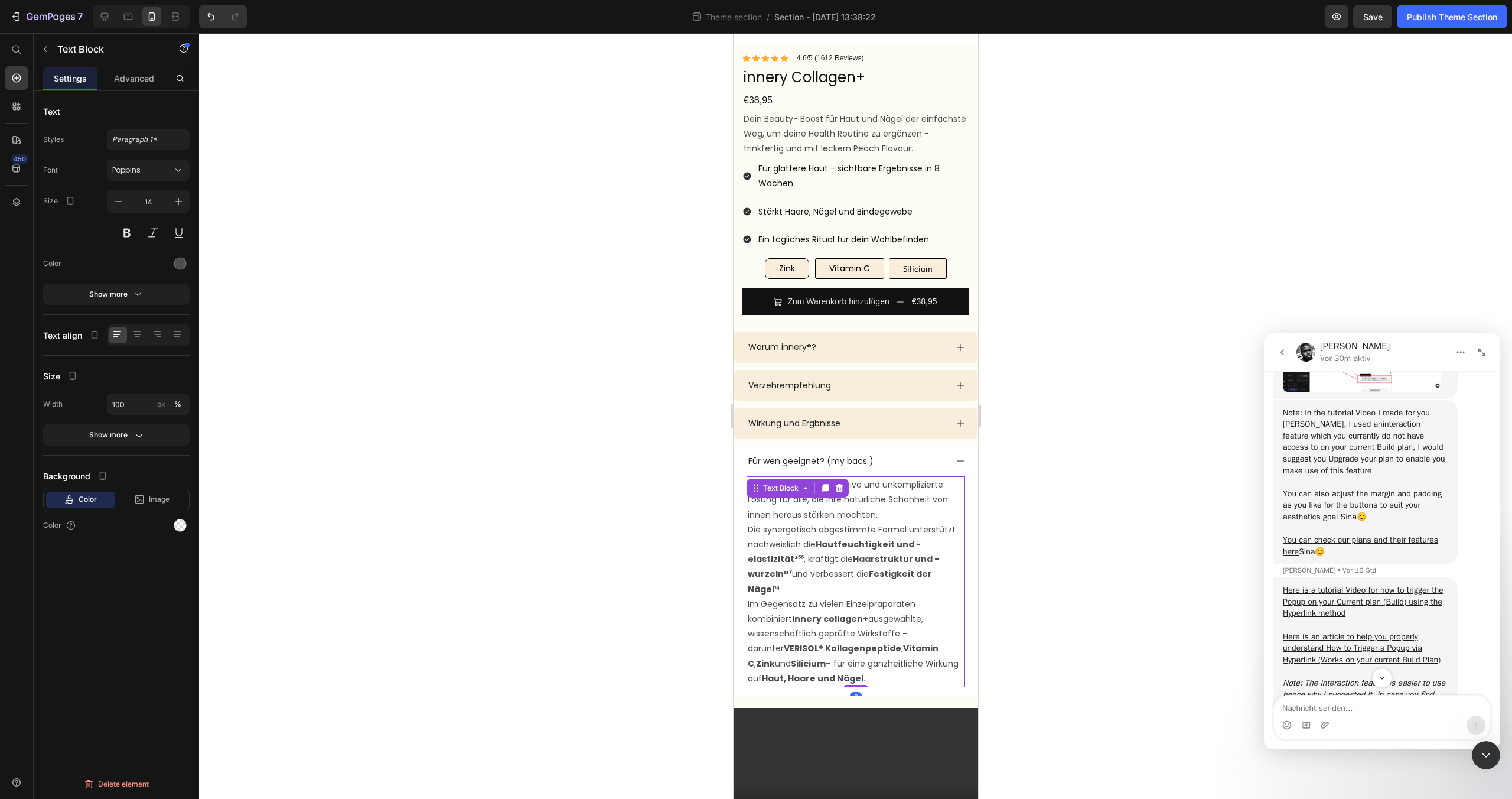 click on "Hautfeuchtigkeit und -elastizität²⁵⁶" at bounding box center [833, 551] 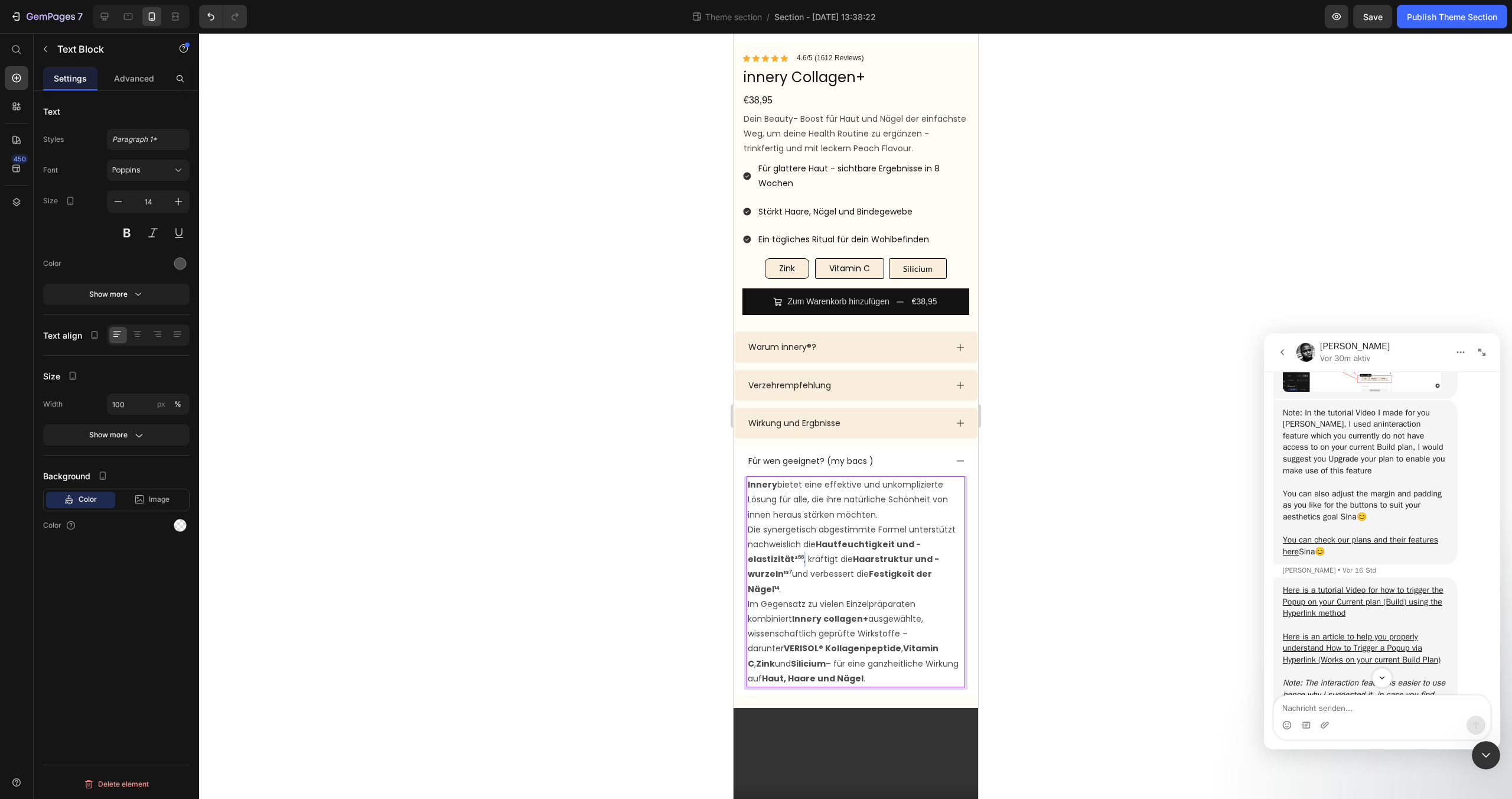 click on "Innery  bietet eine effektive und unkomplizierte Lösung für alle, die ihre natürliche Schönheit von innen heraus stärken möchten. Die synergetisch abgestimmte Formel unterstützt nachweislich die  Hautfeuchtigkeit und -elastizität²⁵⁶ , kräftigt die  Haarstruktur und -wurzeln¹³⁷  und verbessert die  Festigkeit der Nägel¹⁴ . Im Gegensatz zu vielen Einzelpräparaten kombiniert  Innery collagen+  ausgewählte, wissenschaftlich geprüfte Wirkstoffe – darunter  VERISOL® Kollagenpeptide ,  Vitamin C ,  Zink  und  Silicium  – für eine ganzheitliche Wirkung auf  Haut, Haare und Nägel ." at bounding box center (855, 582) 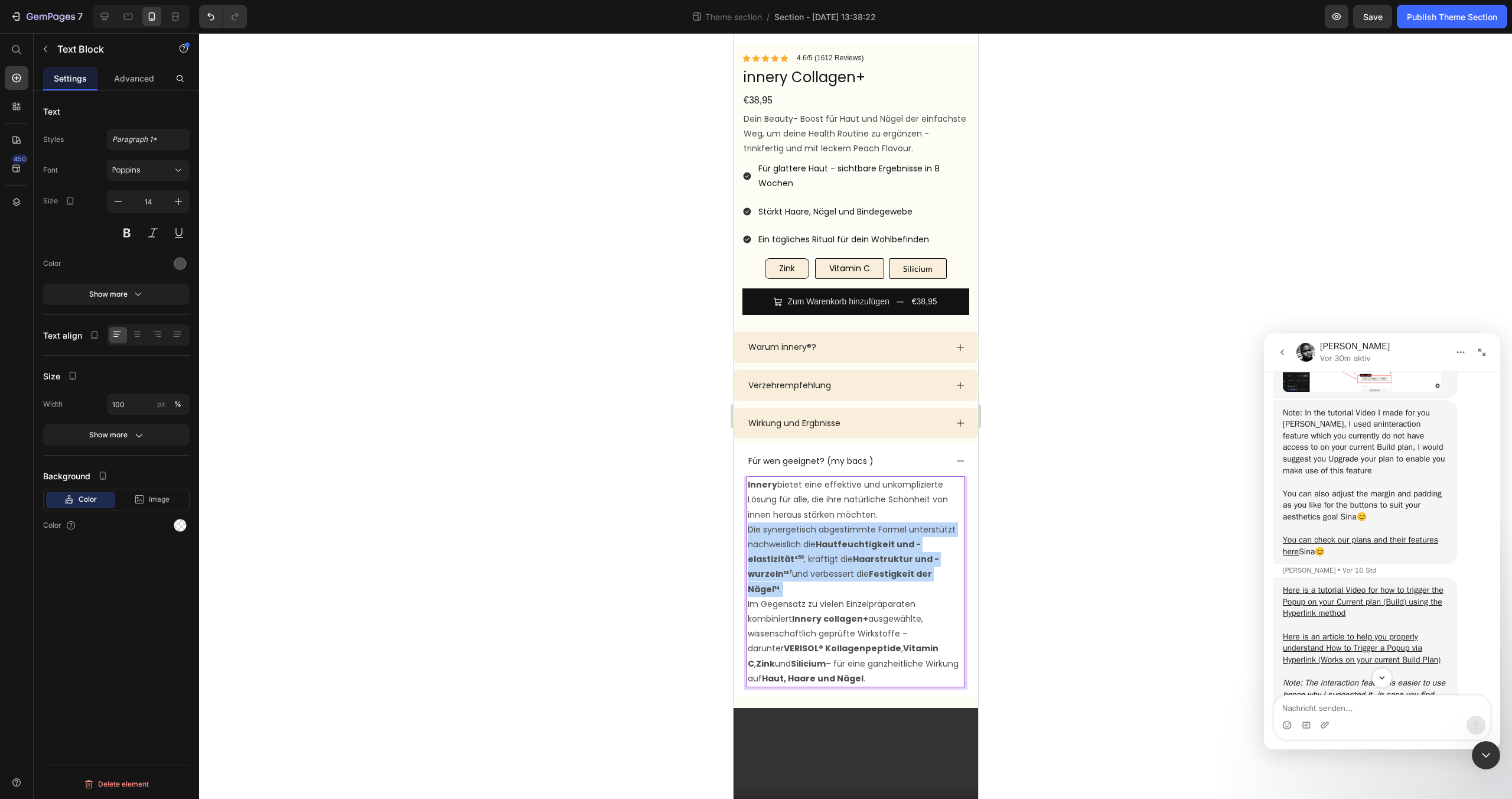 click on "Innery  bietet eine effektive und unkomplizierte Lösung für alle, die ihre natürliche Schönheit von innen heraus stärken möchten. Die synergetisch abgestimmte Formel unterstützt nachweislich die  Hautfeuchtigkeit und -elastizität²⁵⁶ , kräftigt die  Haarstruktur und -wurzeln¹³⁷  und verbessert die  Festigkeit der Nägel¹⁴ . Im Gegensatz zu vielen Einzelpräparaten kombiniert  Innery collagen+  ausgewählte, wissenschaftlich geprüfte Wirkstoffe – darunter  VERISOL® Kollagenpeptide ,  Vitamin C ,  Zink  und  Silicium  – für eine ganzheitliche Wirkung auf  Haut, Haare und Nägel ." at bounding box center (855, 582) 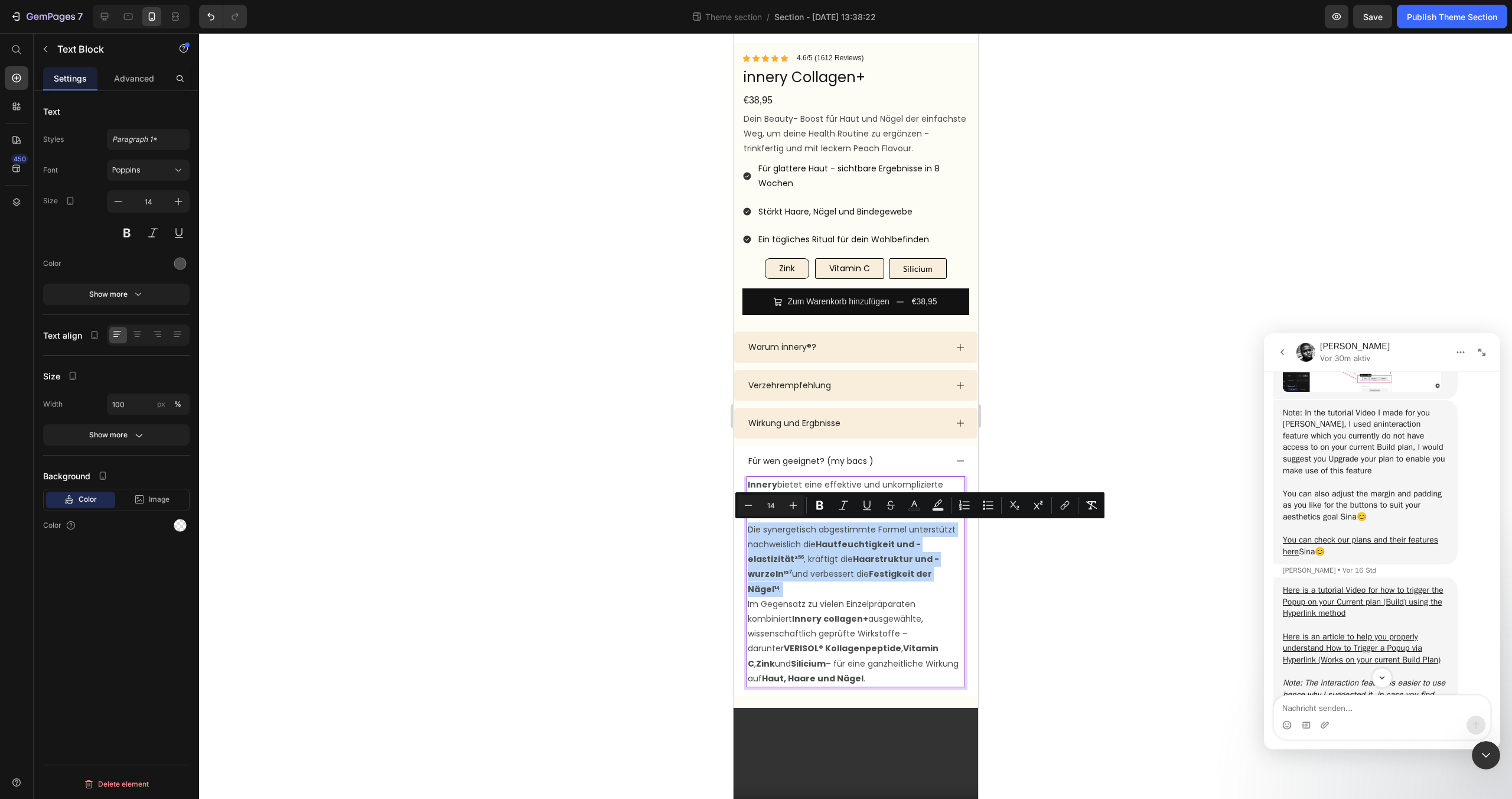 click on "Innery  bietet eine effektive und unkomplizierte Lösung für alle, die ihre natürliche Schönheit von innen heraus stärken möchten. Die synergetisch abgestimmte Formel unterstützt nachweislich die  Hautfeuchtigkeit und -elastizität²⁵⁶ , kräftigt die  Haarstruktur und -wurzeln¹³⁷  und verbessert die  Festigkeit der Nägel¹⁴ . Im Gegensatz zu vielen Einzelpräparaten kombiniert  Innery collagen+  ausgewählte, wissenschaftlich geprüfte Wirkstoffe – darunter  VERISOL® Kollagenpeptide ,  Vitamin C ,  Zink  und  Silicium  – für eine ganzheitliche Wirkung auf  Haut, Haare und Nägel ." at bounding box center [855, 582] 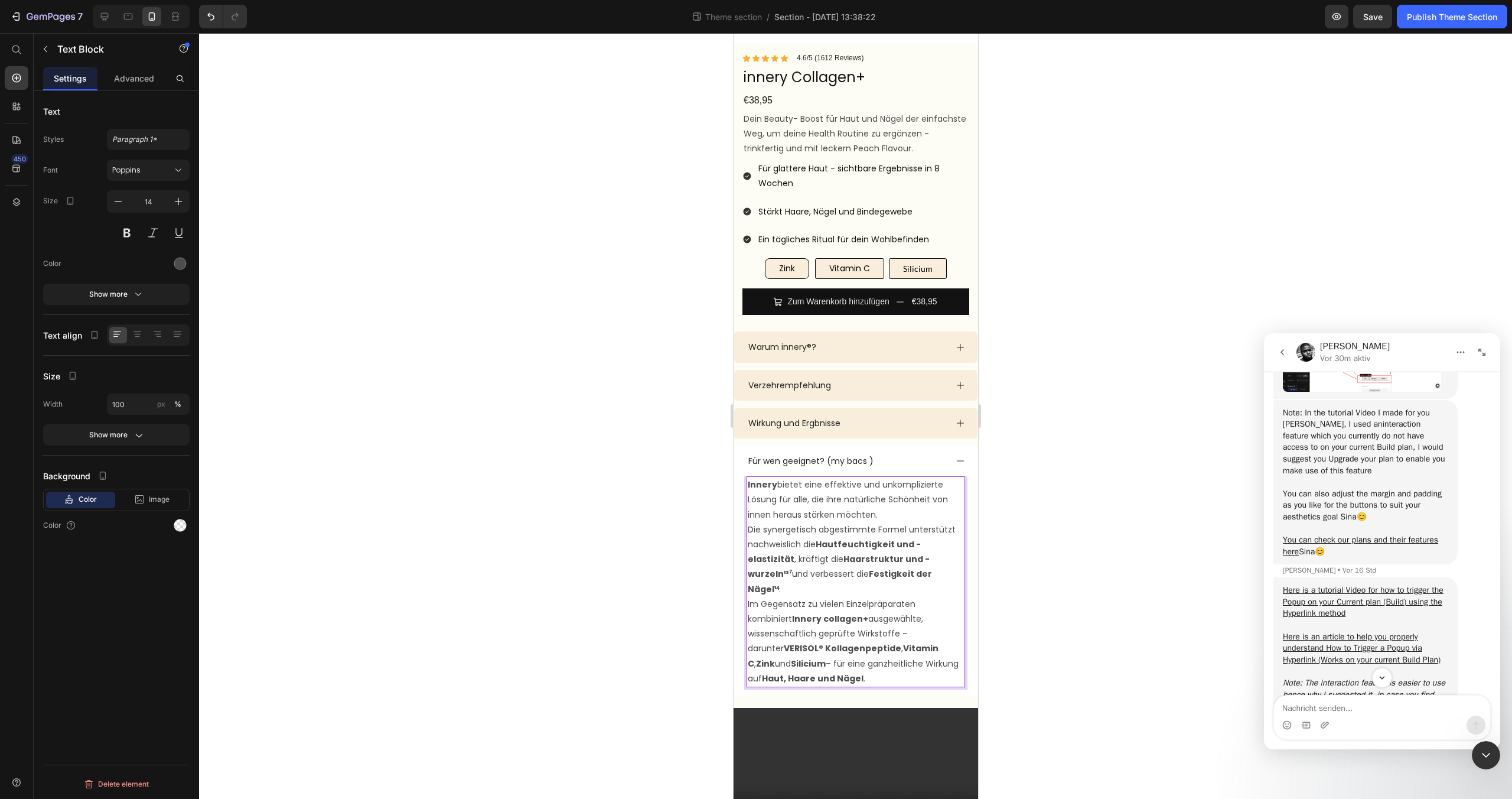 click on "Haarstruktur und -wurzeln¹³⁷" at bounding box center [838, 566] 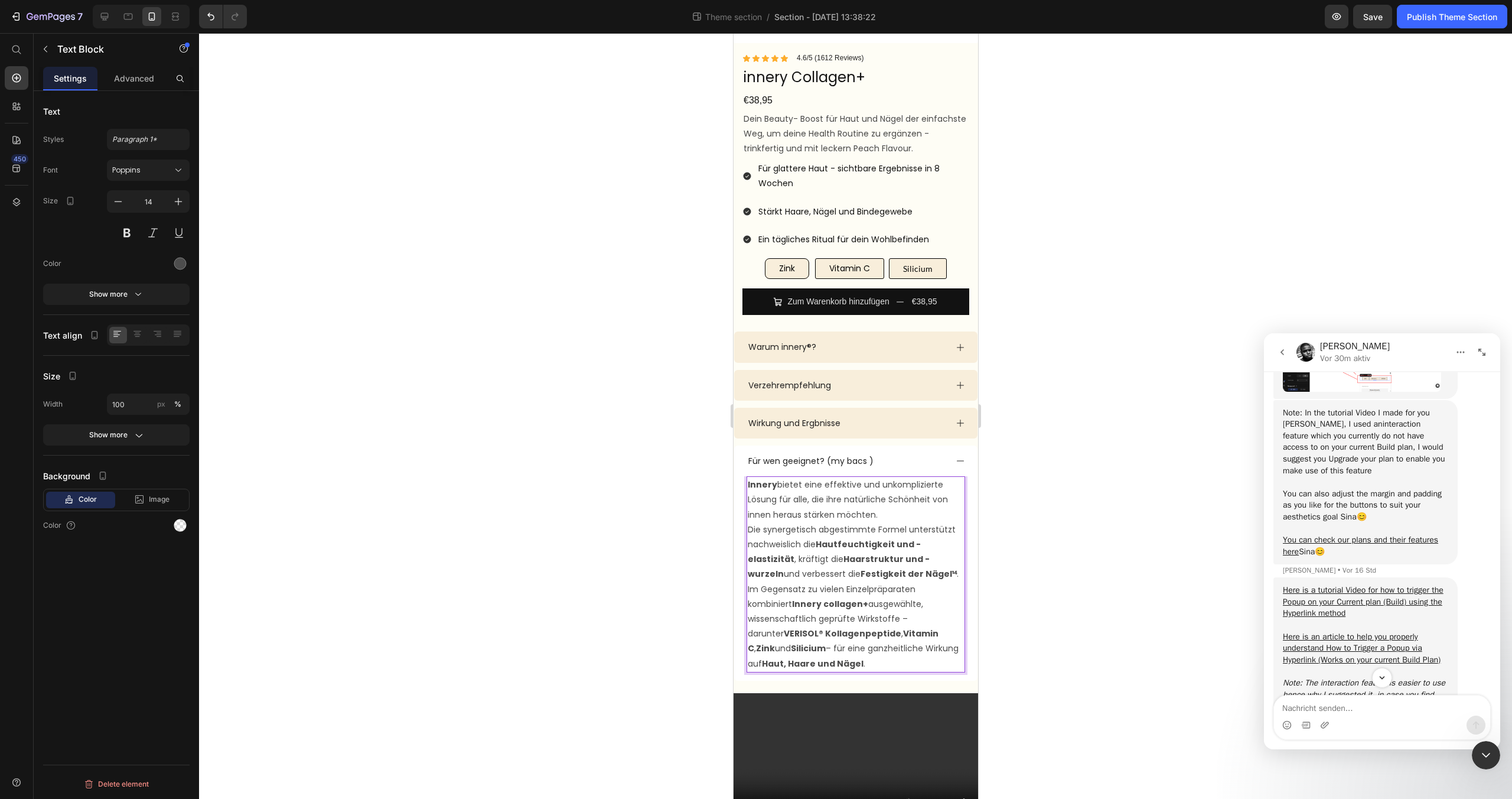 click on "Festigkeit der Nägel¹⁴" at bounding box center (908, 574) 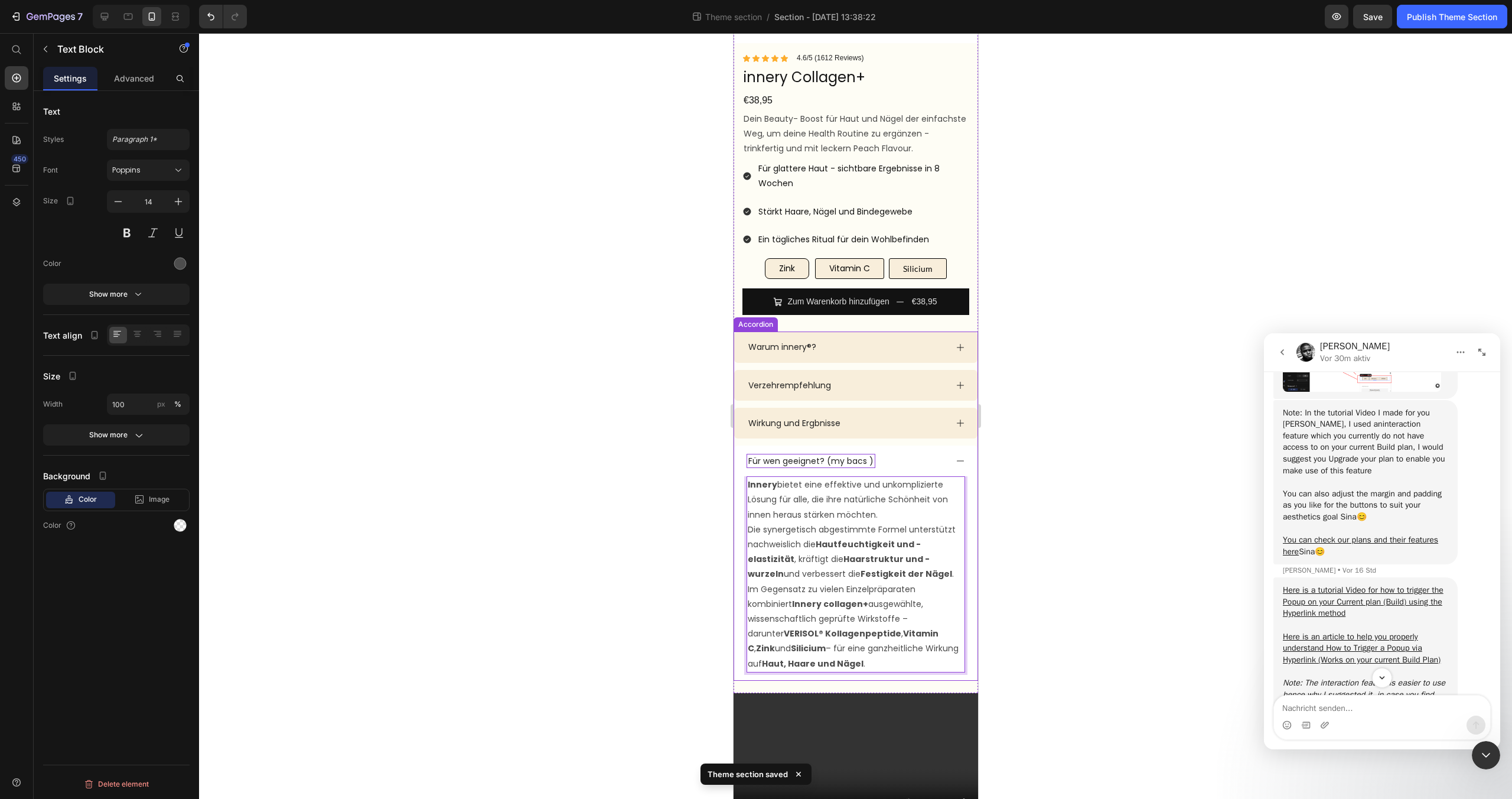click on "Für wen geeignet? (my bacs )" at bounding box center [810, 461] 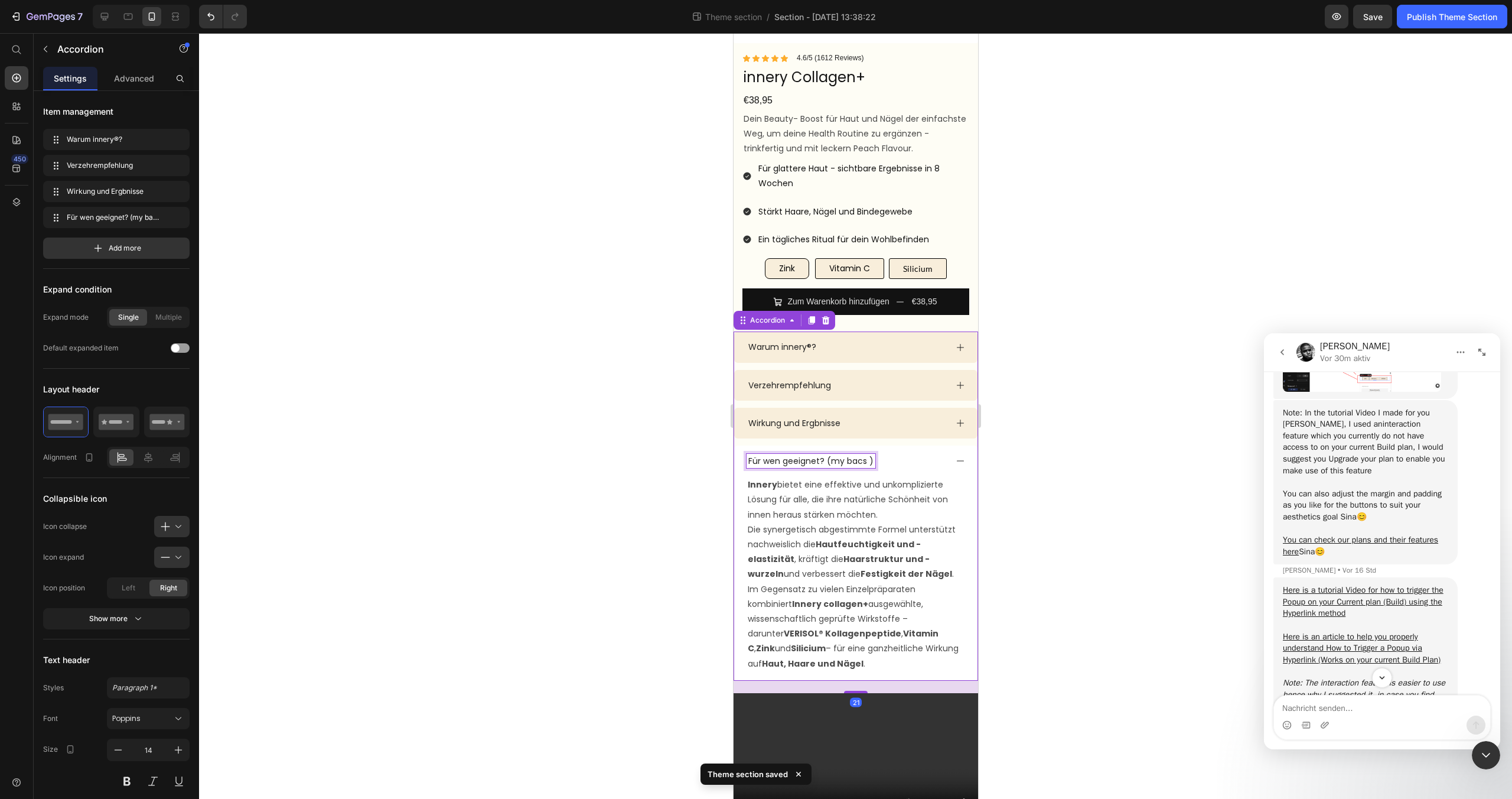 click on "Für wen geeignet? (my bacs )" at bounding box center [810, 461] 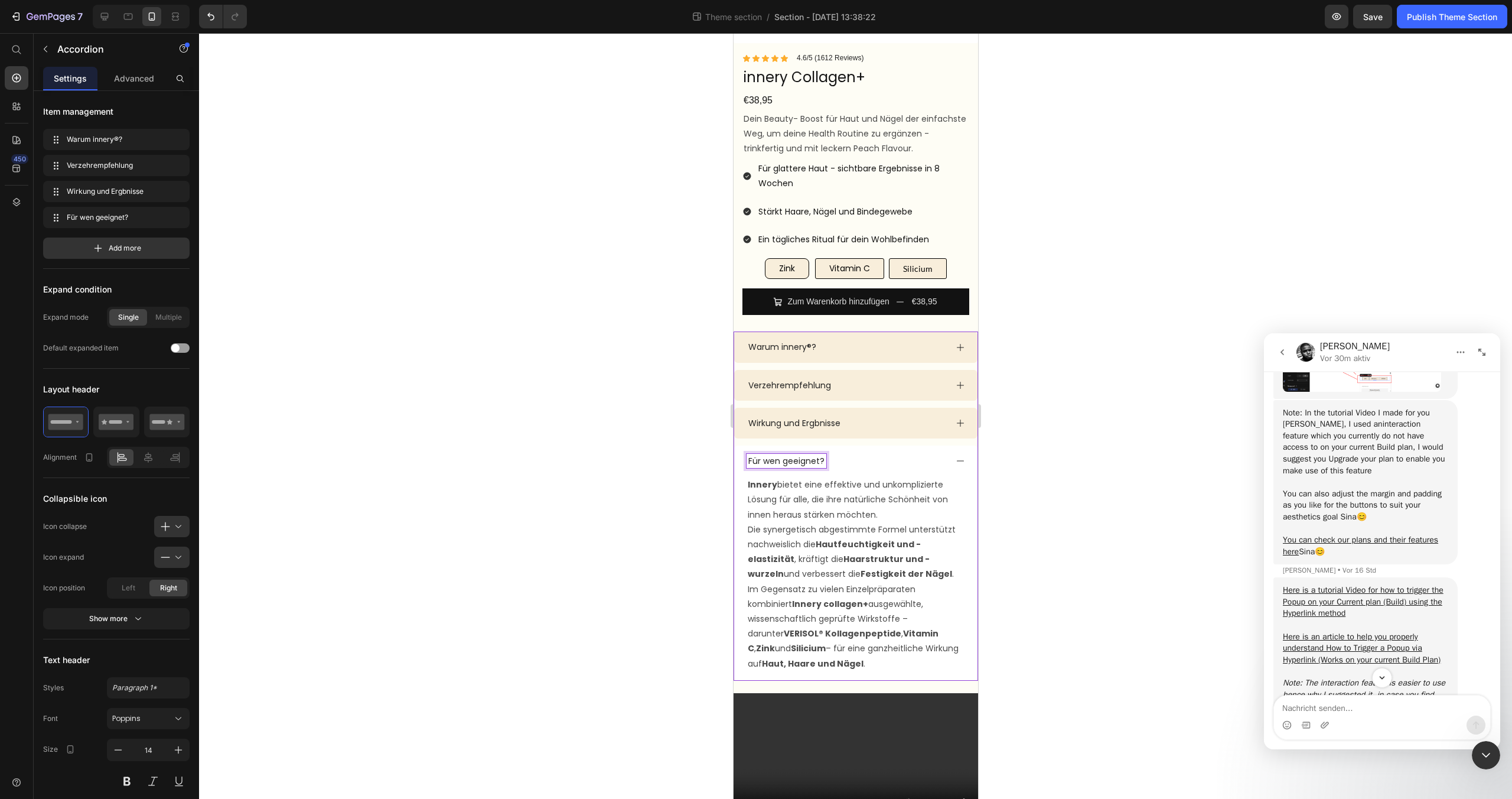 click 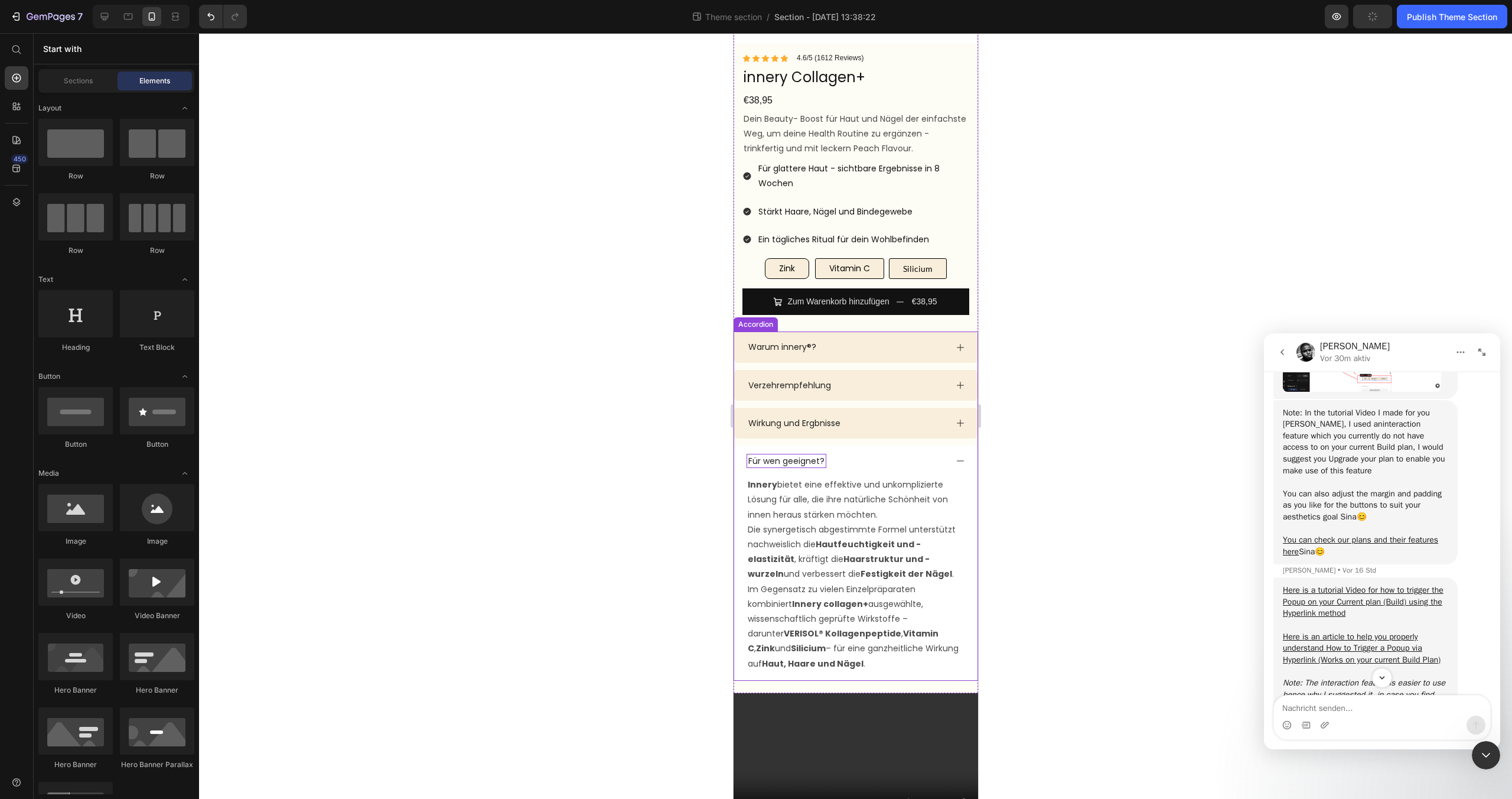 click 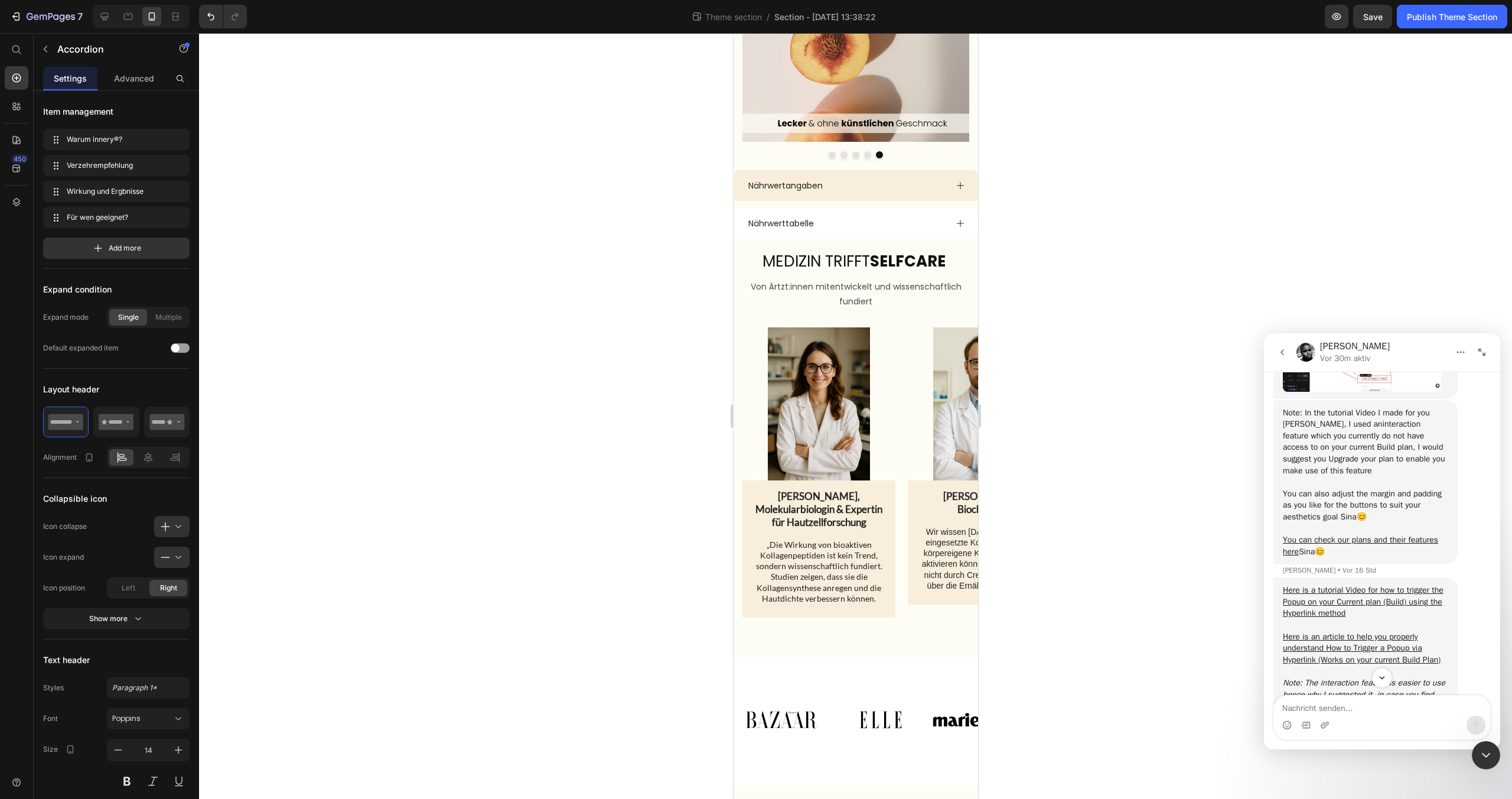 scroll, scrollTop: 1687, scrollLeft: 0, axis: vertical 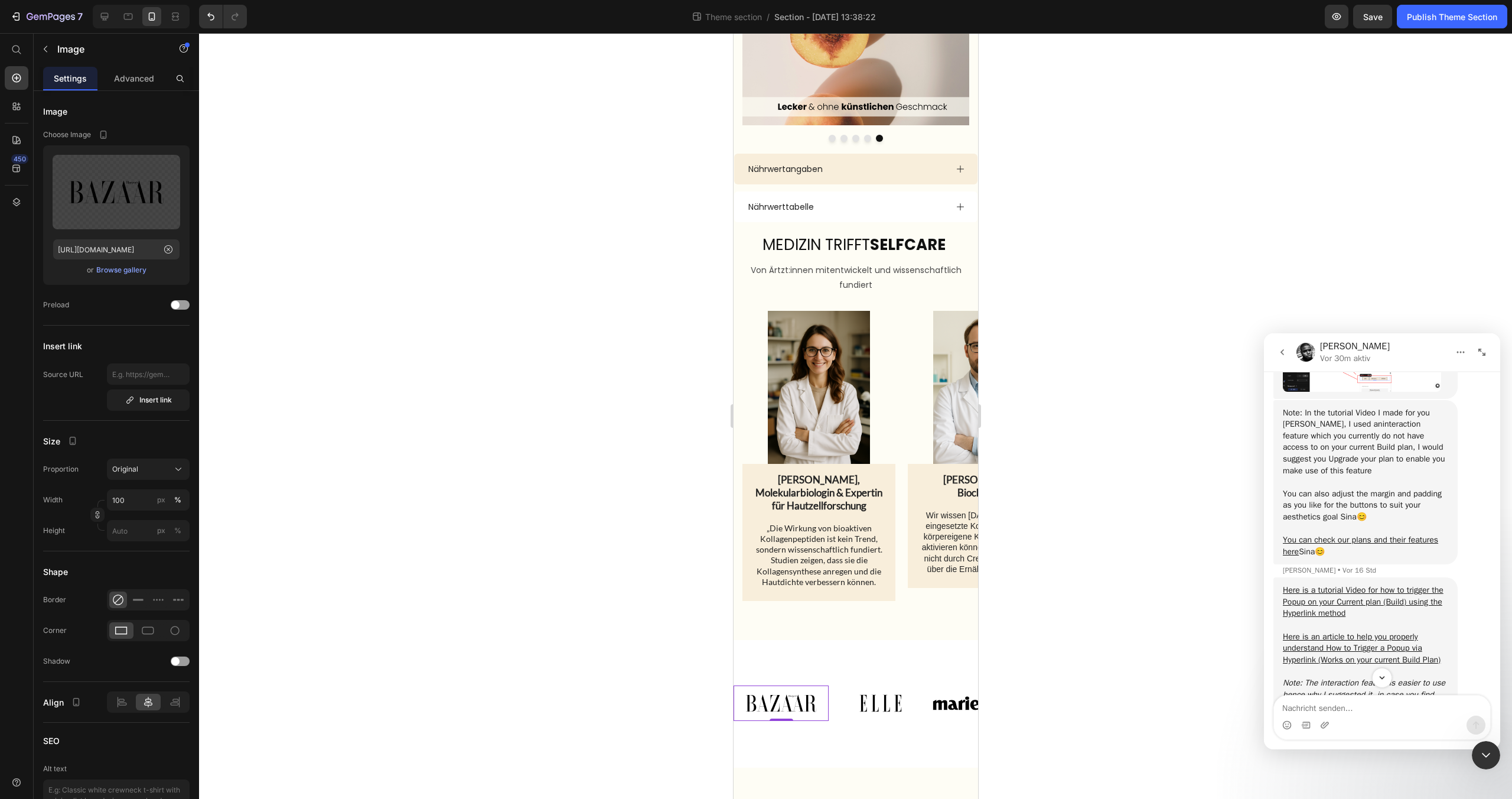 click at bounding box center [780, 703] 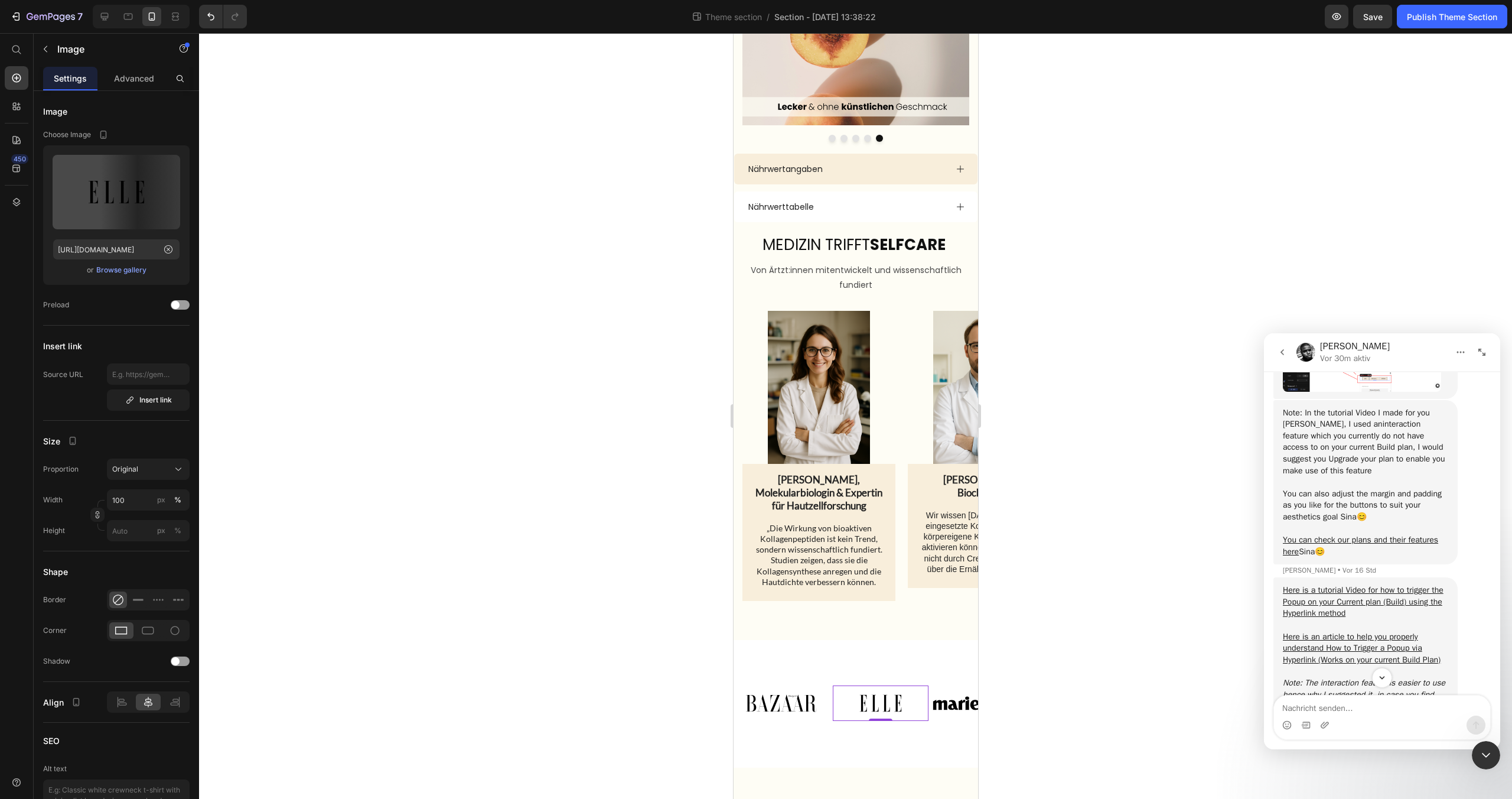 click at bounding box center (879, 703) 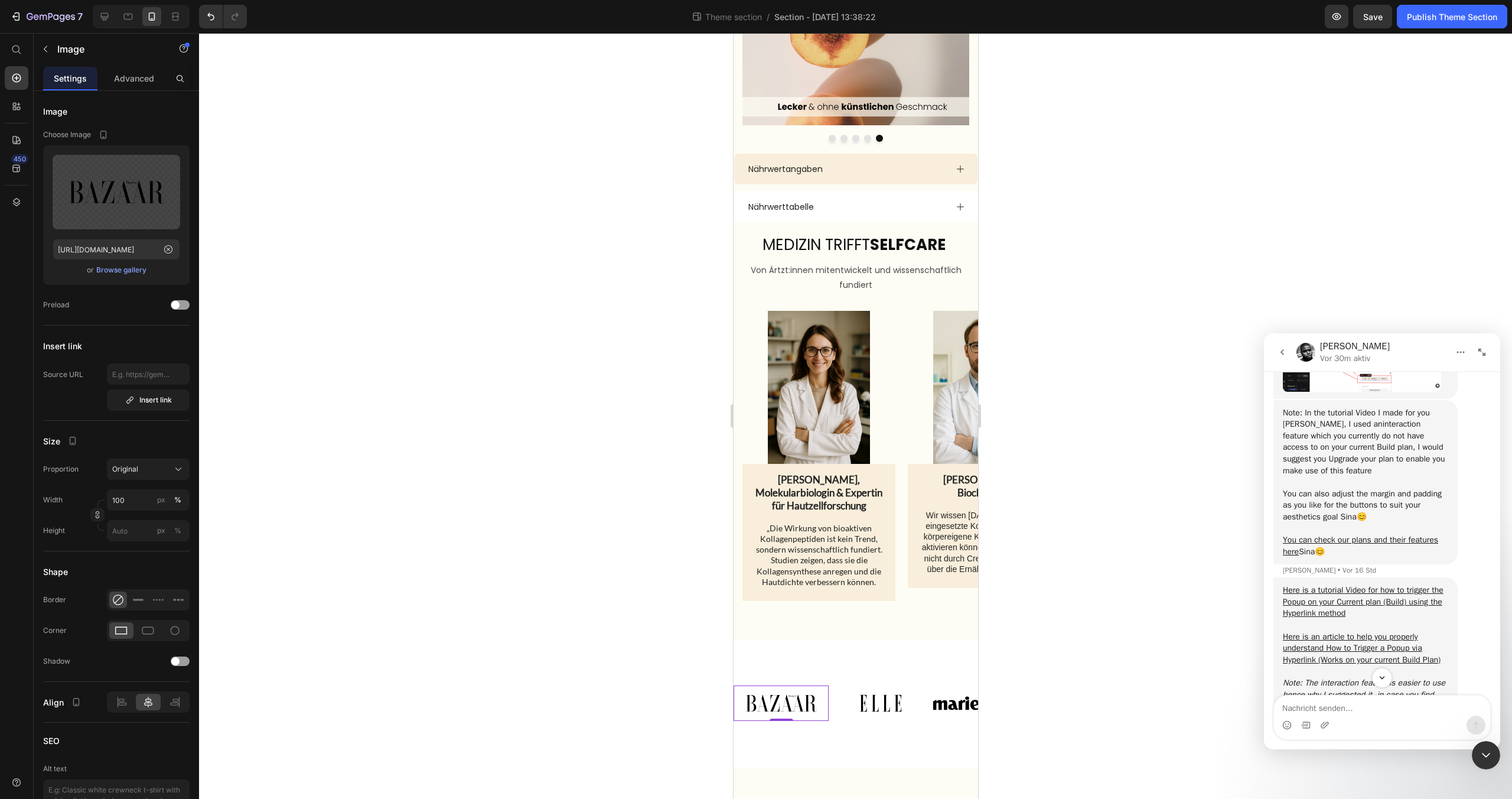 click at bounding box center (780, 703) 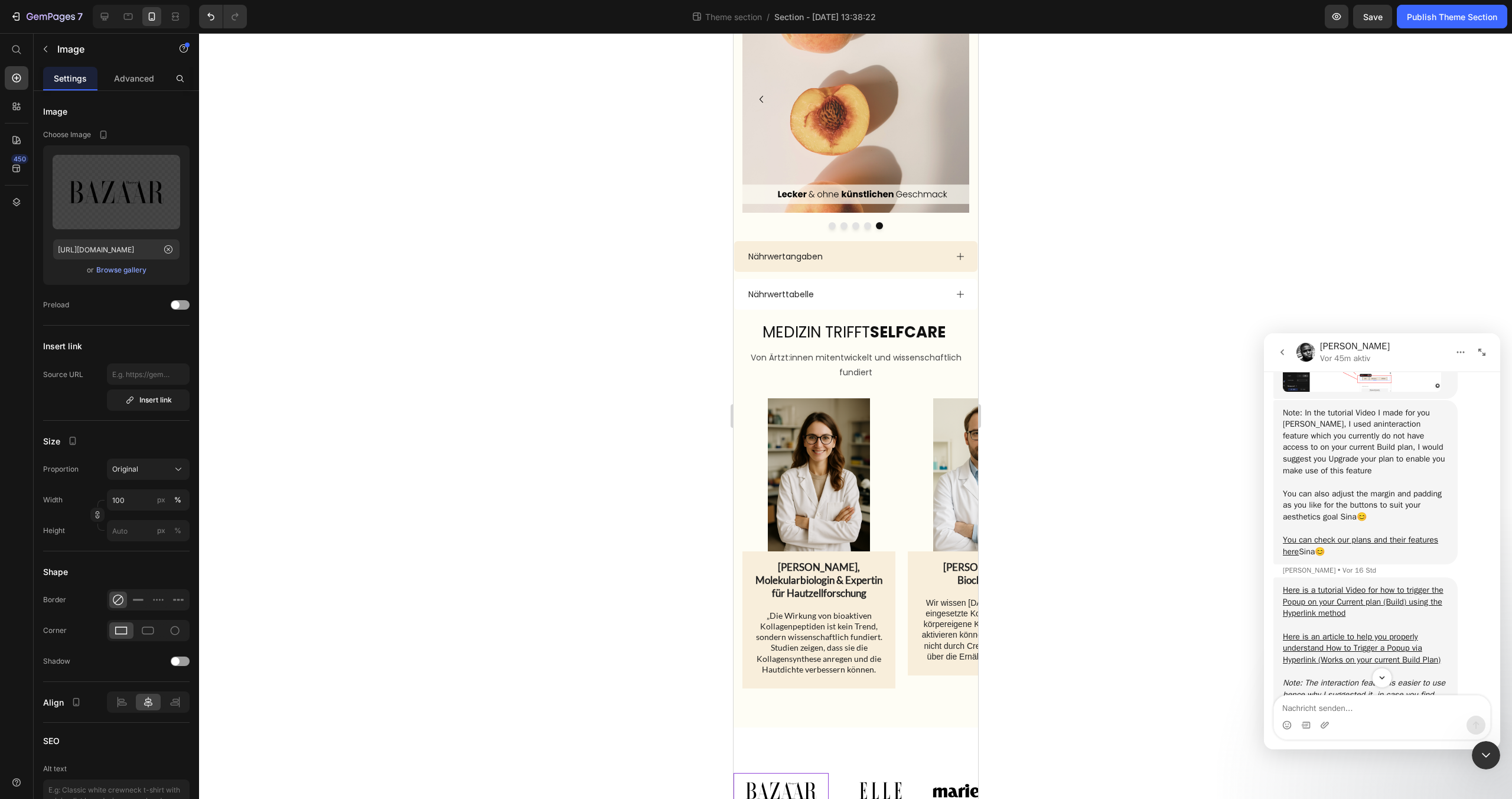 scroll, scrollTop: 1687, scrollLeft: 0, axis: vertical 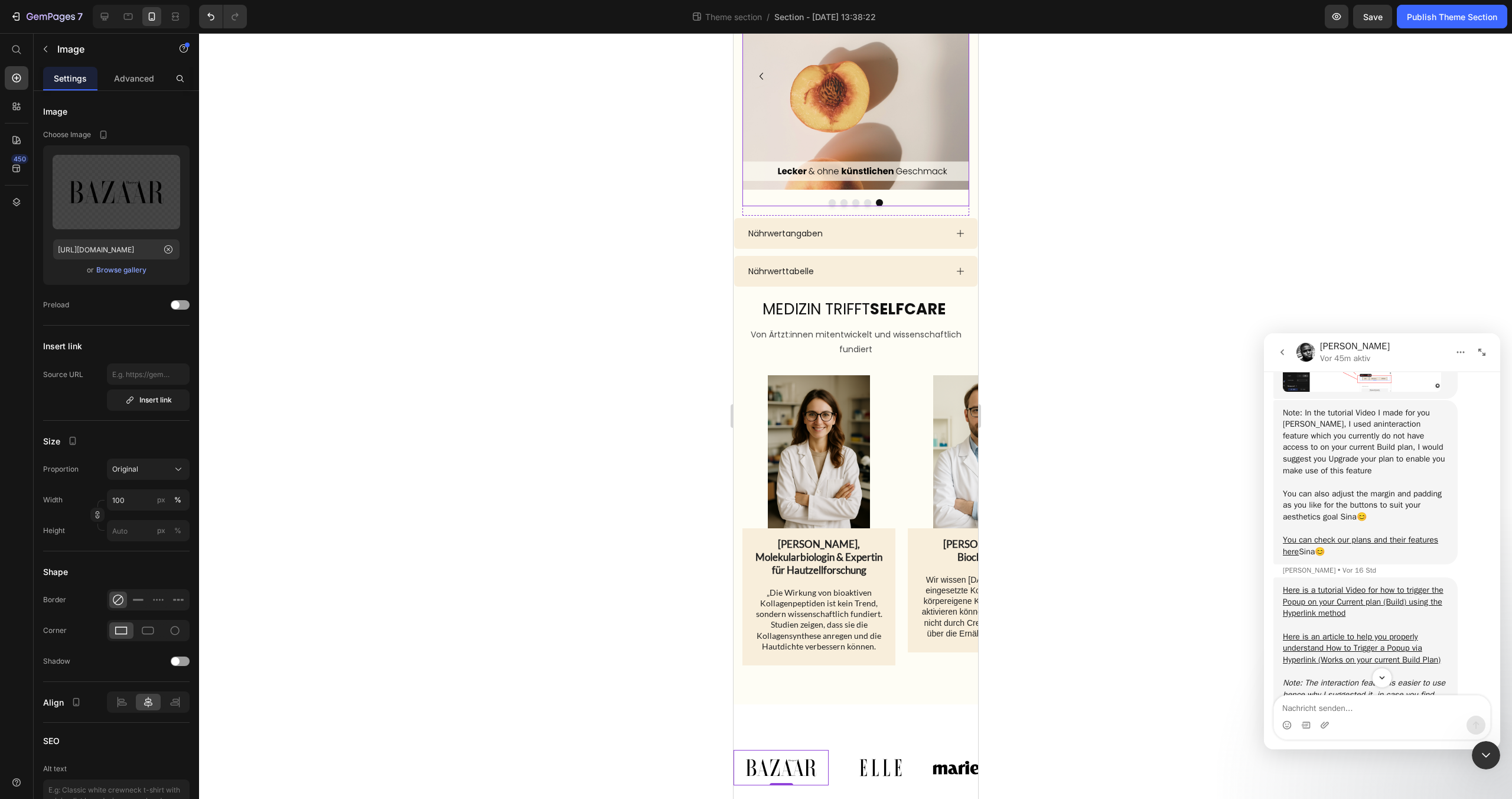 click 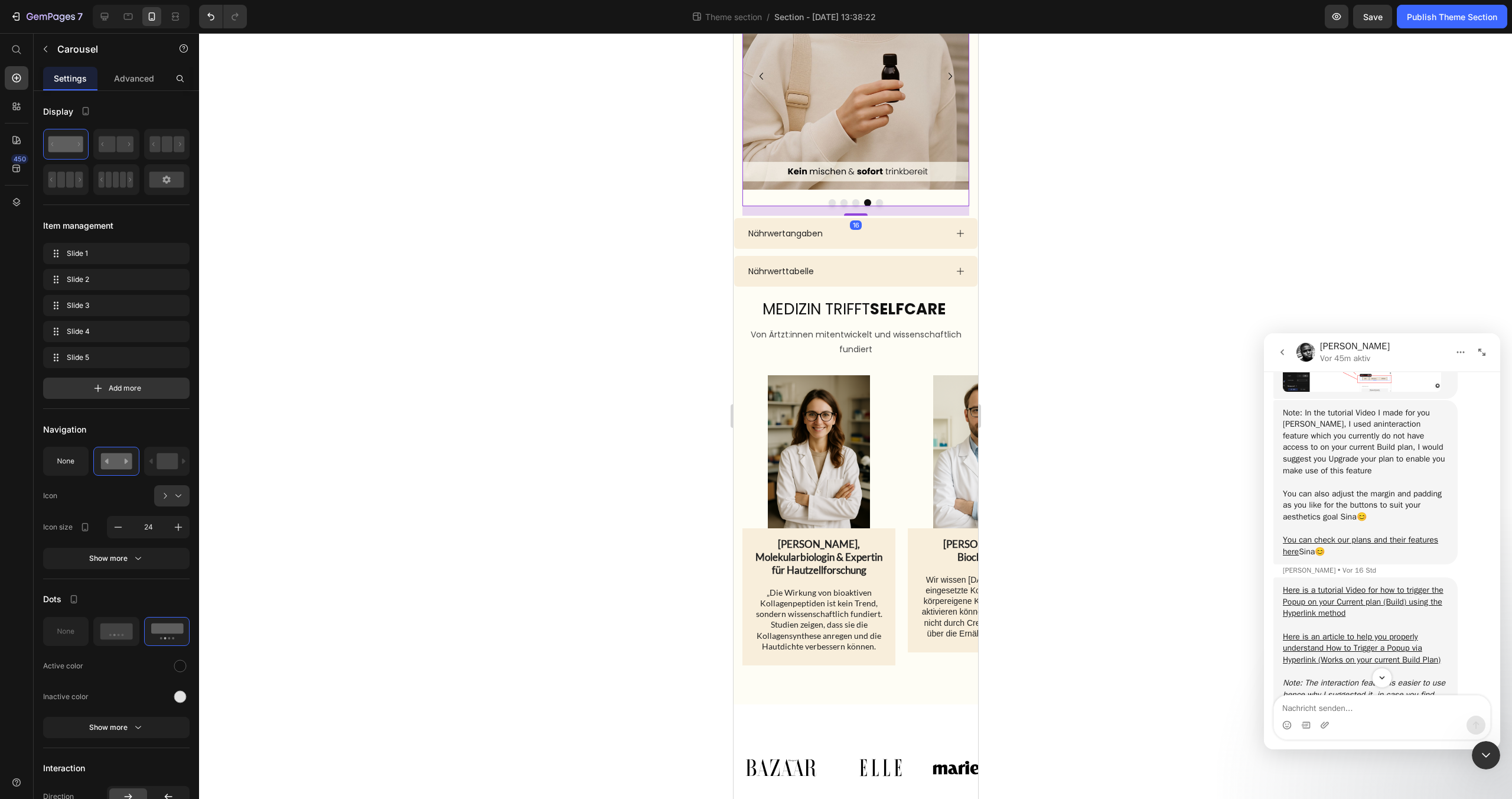 click 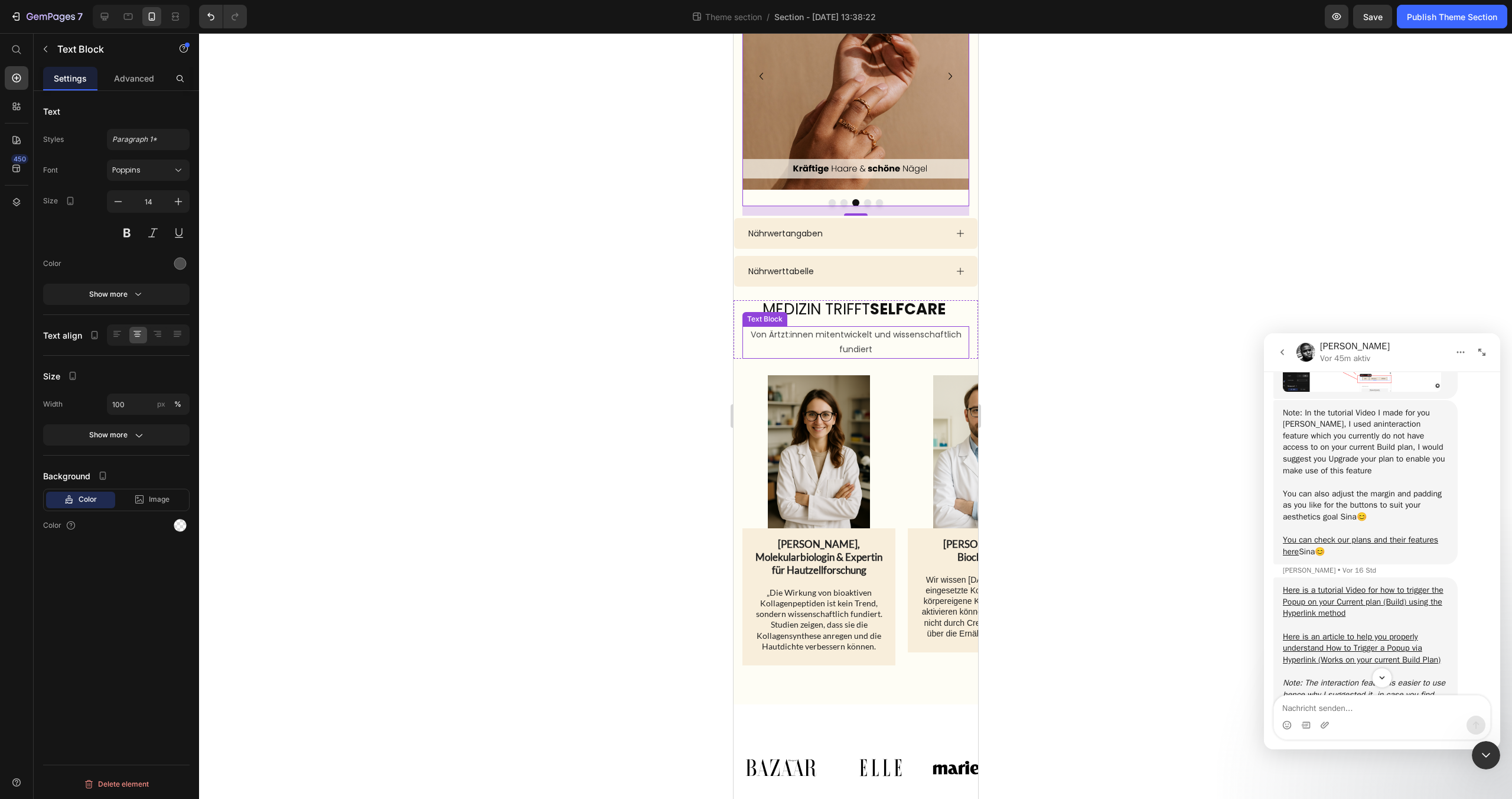 click on "Von Ärtzt:innen mitentwickelt und wissenschaftlich fundiert" at bounding box center (855, 342) 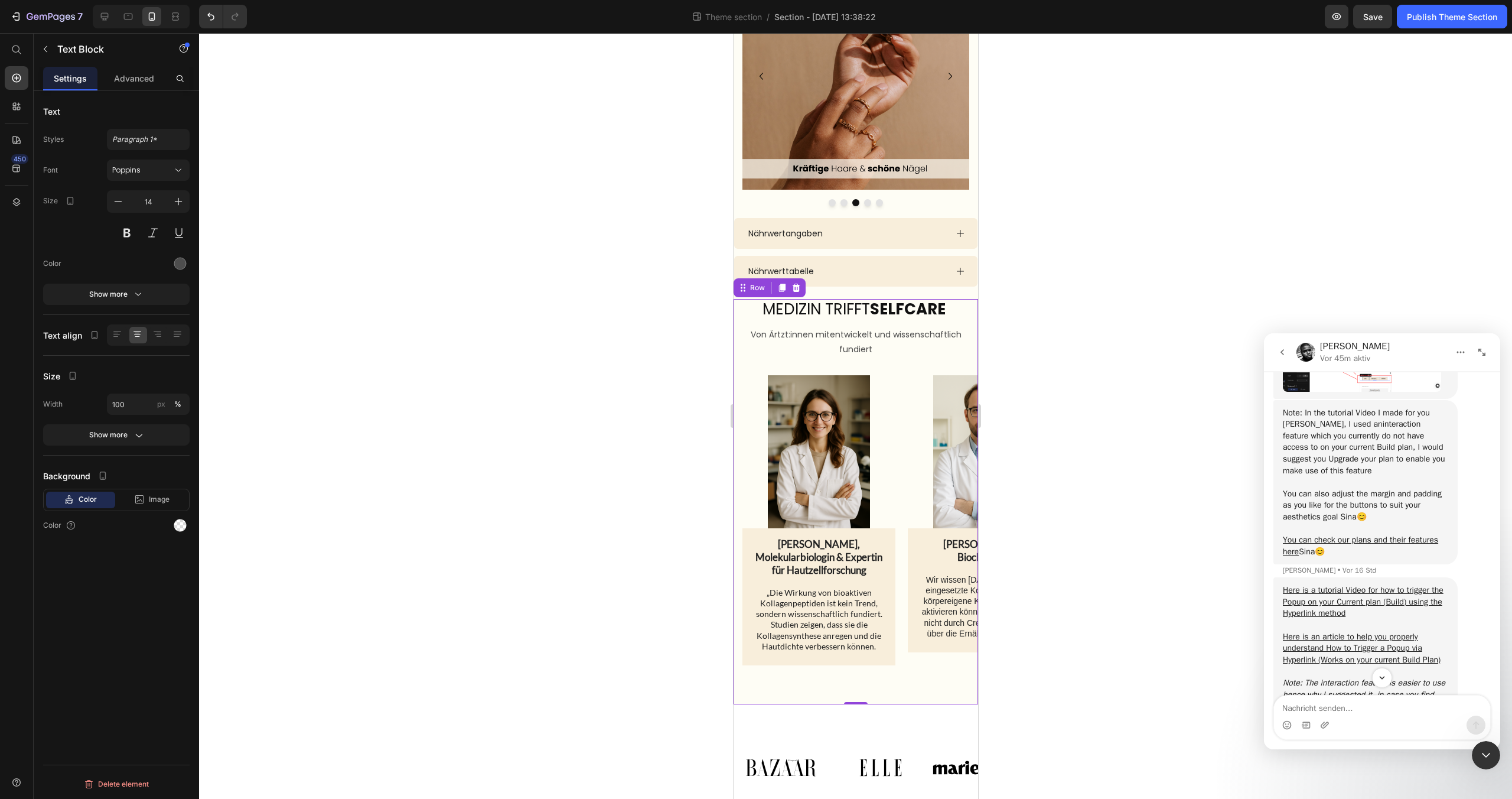 click on "Medizin trifft  SElfcare   Heading Von Ärtzt:innen mitentwickelt und wissenschaftlich fundiert  Text Block Row Image Dr. Laura Bergmann, Molekularbiologin & Expertin für Hautzellforschung Text Block „Die Wirkung von bioaktiven Kollagenpeptiden ist kein Trend, sondern wissenschaftlich fundiert. Studien zeigen, dass sie die Kollagensynthese anregen und die Hautdichte verbessern können. Text Block Row Image Dr. Tom Lenz, Biochemiker Text Block Wir wissen heute, dass gezielt eingesetzte Kollagenpeptide die körpereigene Kollagenproduktion aktivieren können – ein Effekt, der nicht durch Cremes, sondern nur über die Ernährung möglich ist. Text Block Row Image Dr. Markus Keller, Experte für altersgerechte Hautpflege Text Block Der Alterungsprozess ist natürlich – aber beeinflussbar. Die Hautgesundheit beginnt von innen: Kollagenpeptide wie VERISOL®, kombiniert mit Vitamin C, Zink und Silicium, fördern die Hautstruktur dort, wo neues Gewebe entsteht. Text Block Row Carousel" at bounding box center [855, 502] 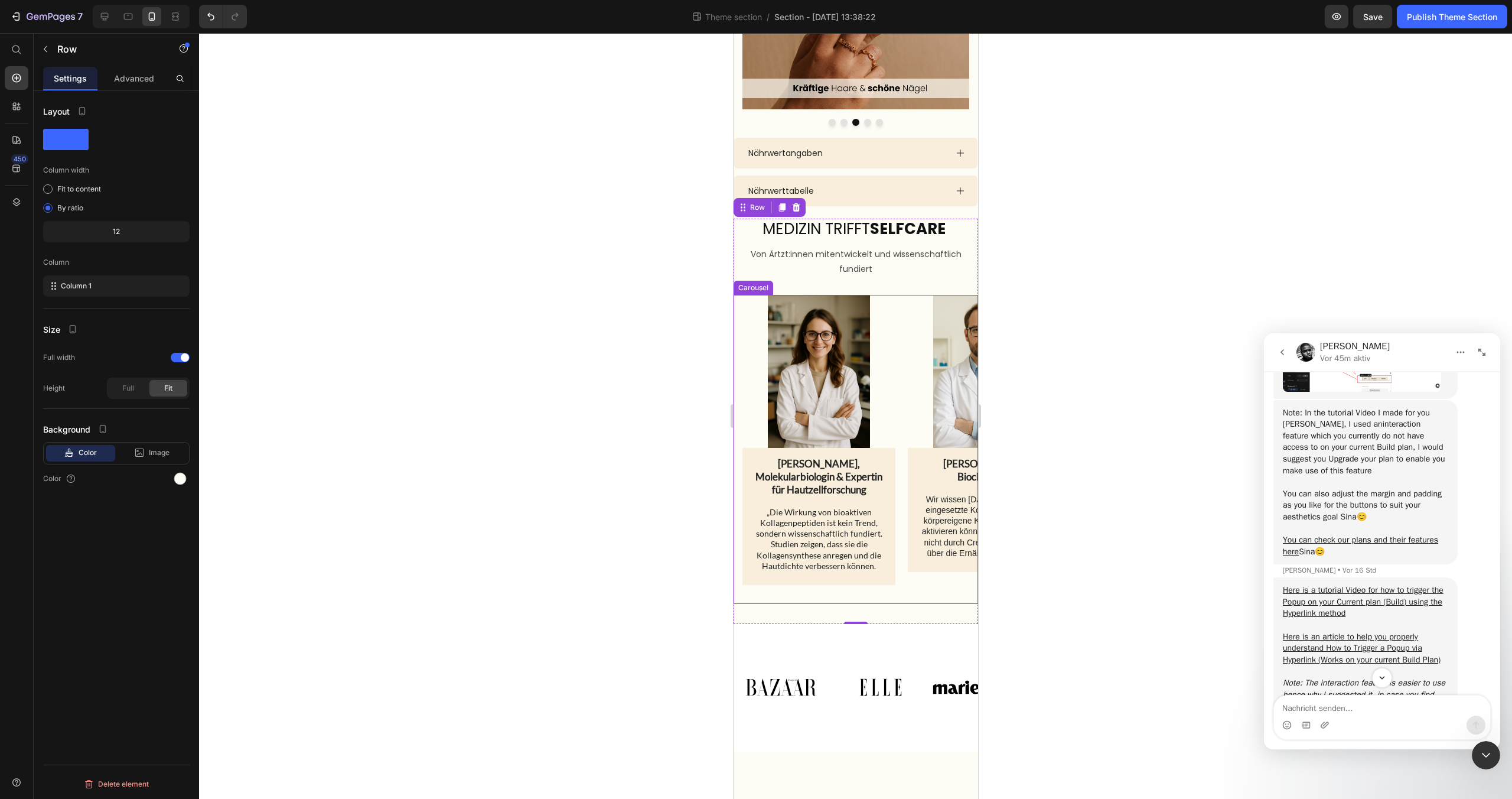 scroll, scrollTop: 1624, scrollLeft: 0, axis: vertical 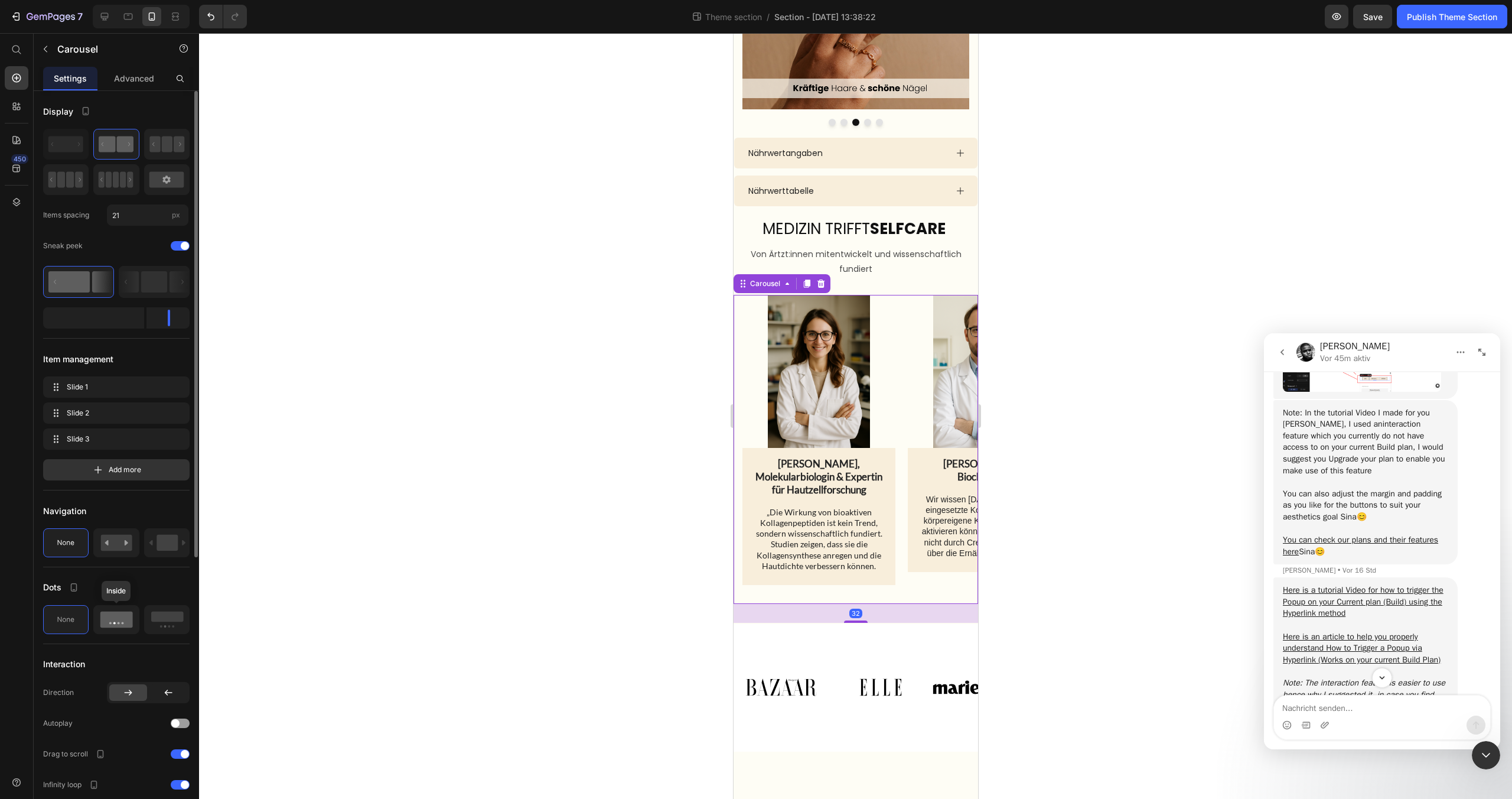 click 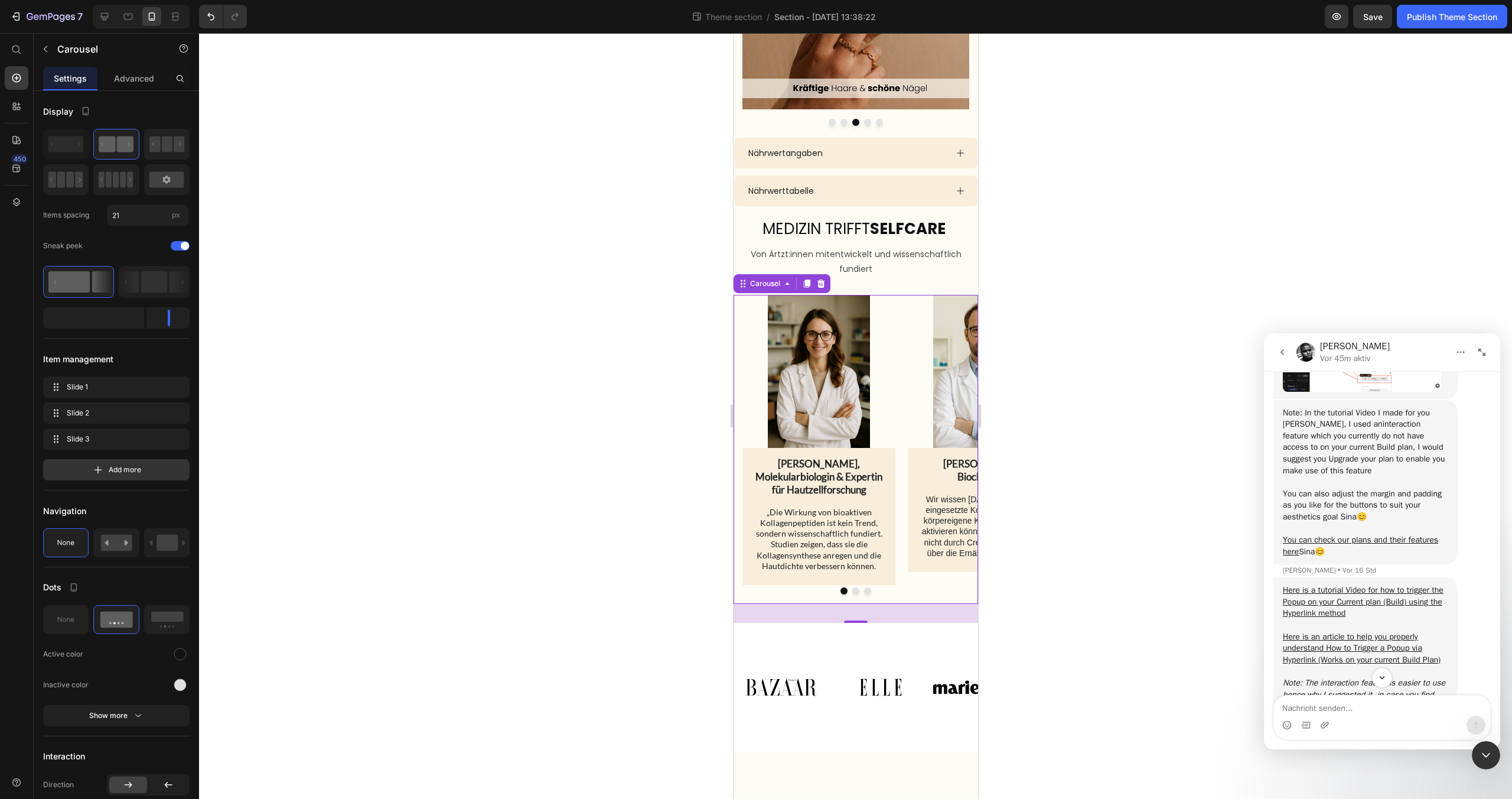 click at bounding box center (855, 591) 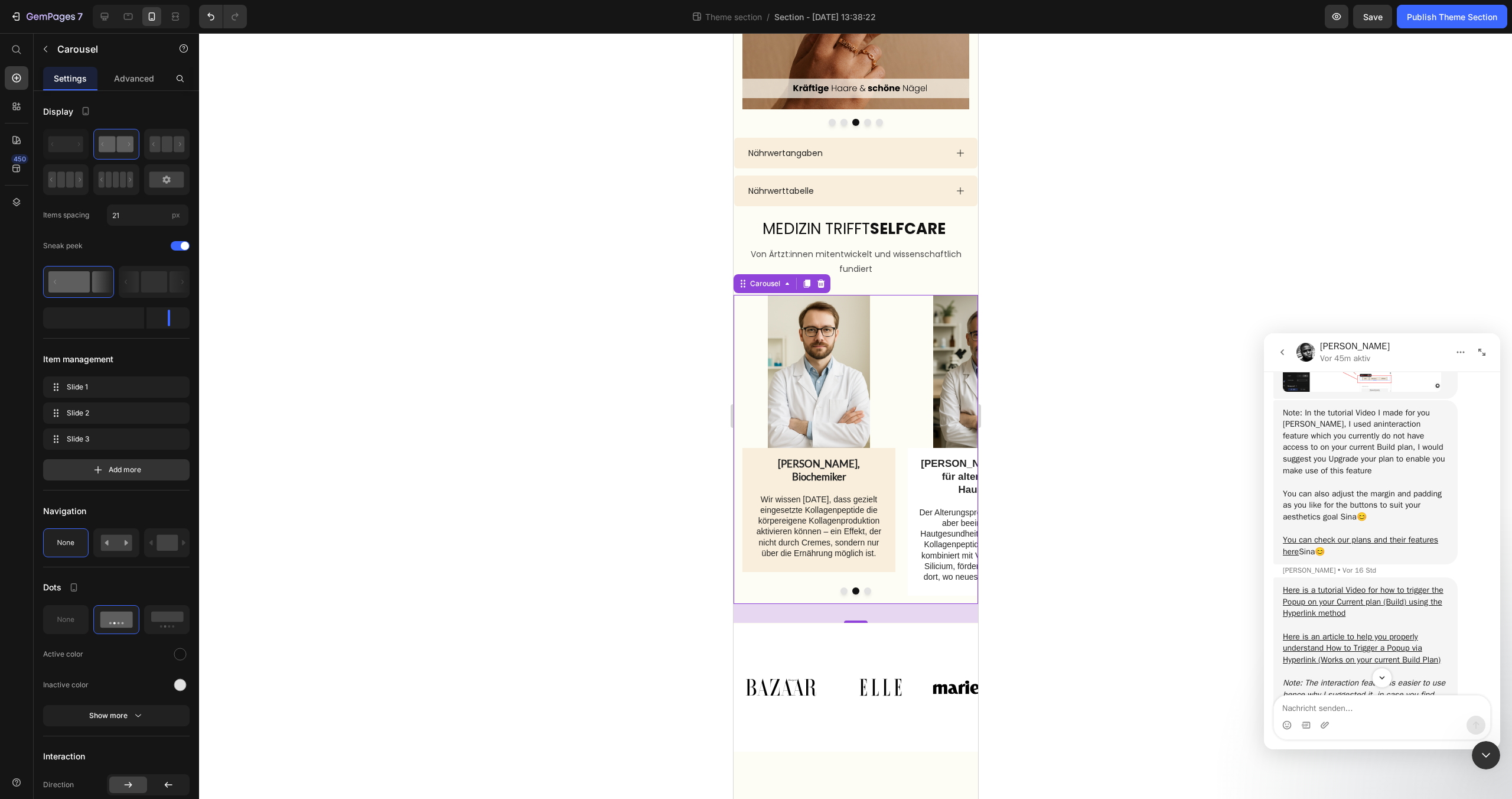 click at bounding box center [867, 591] 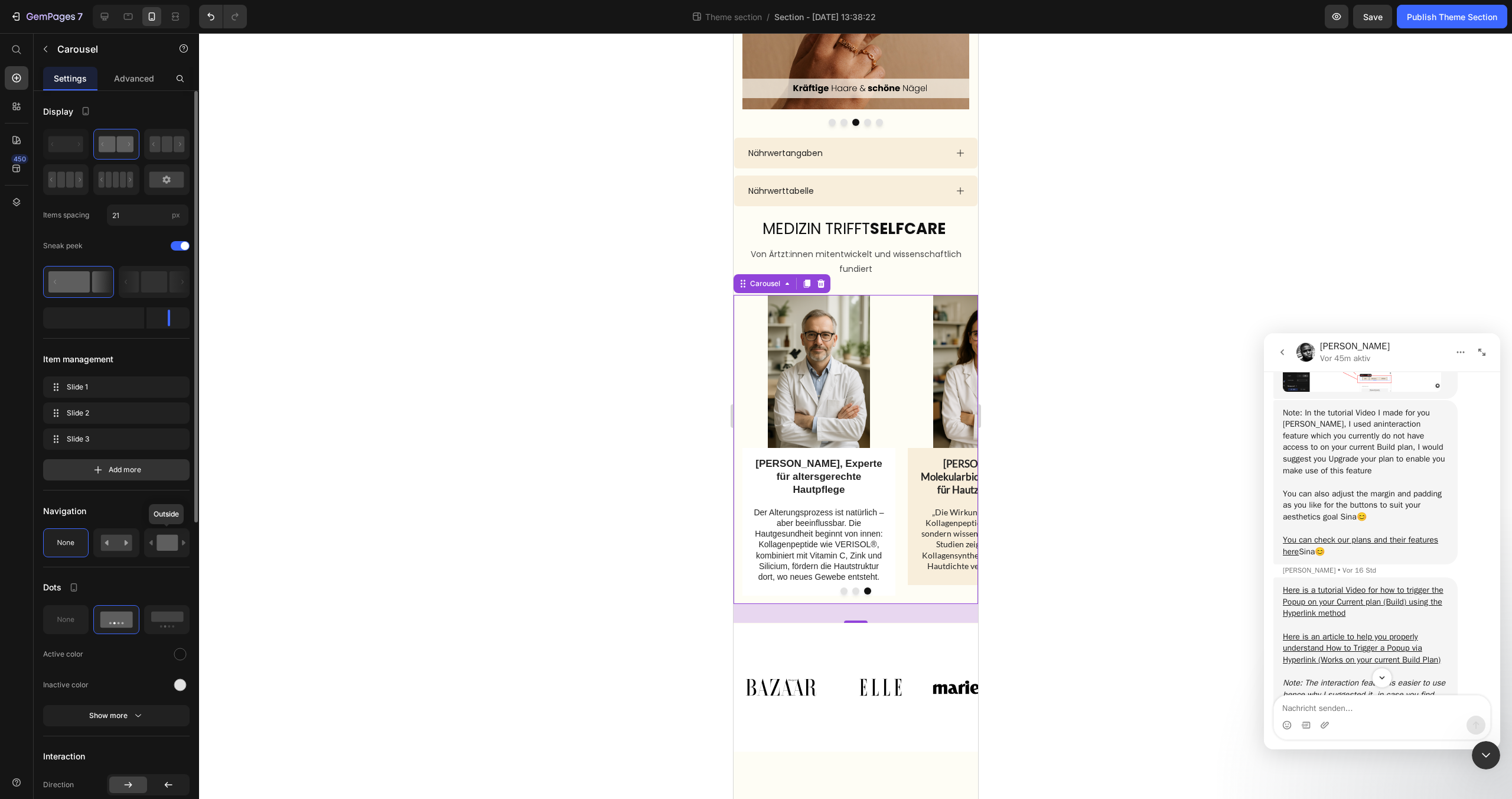 click 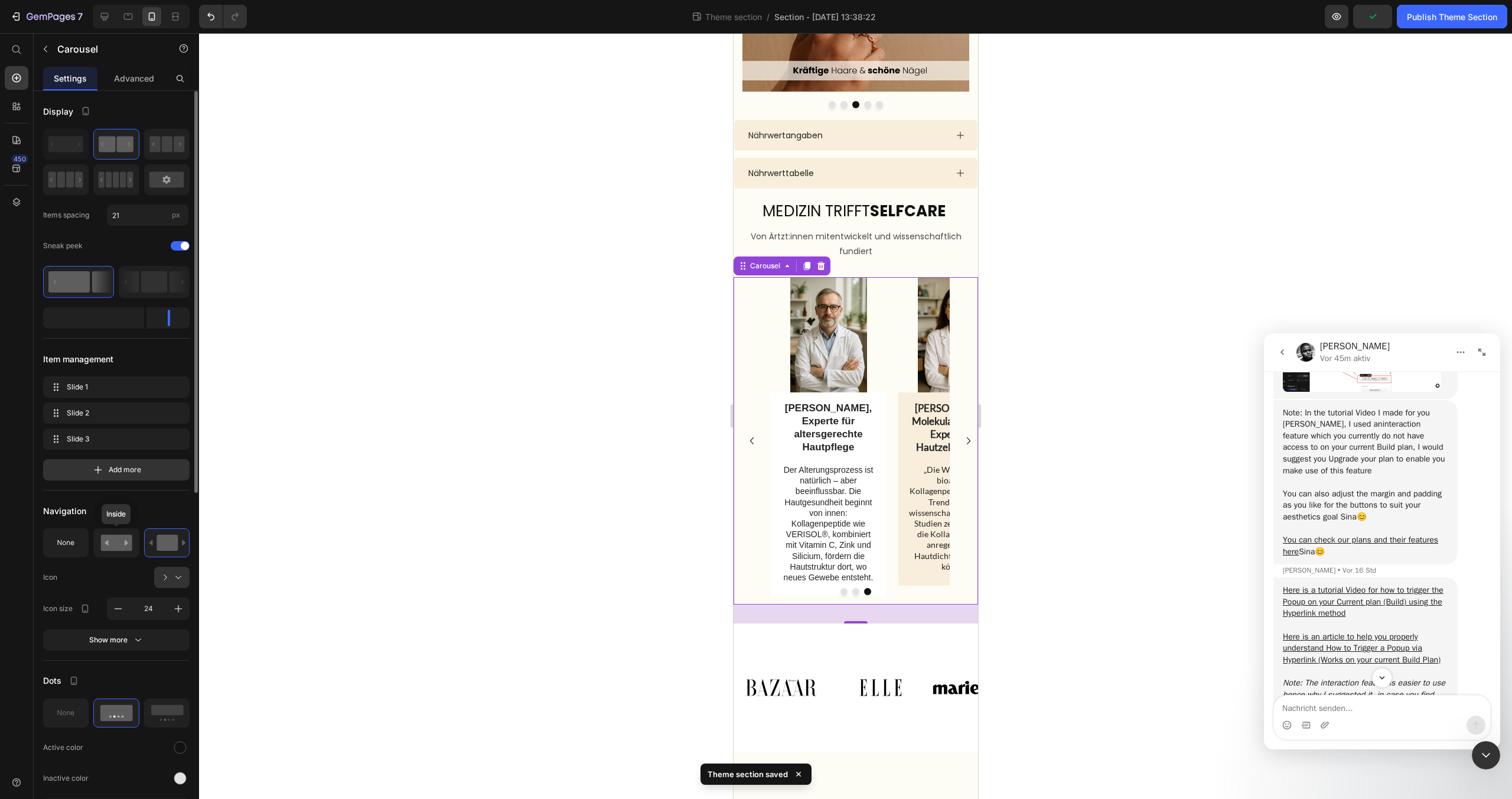 click 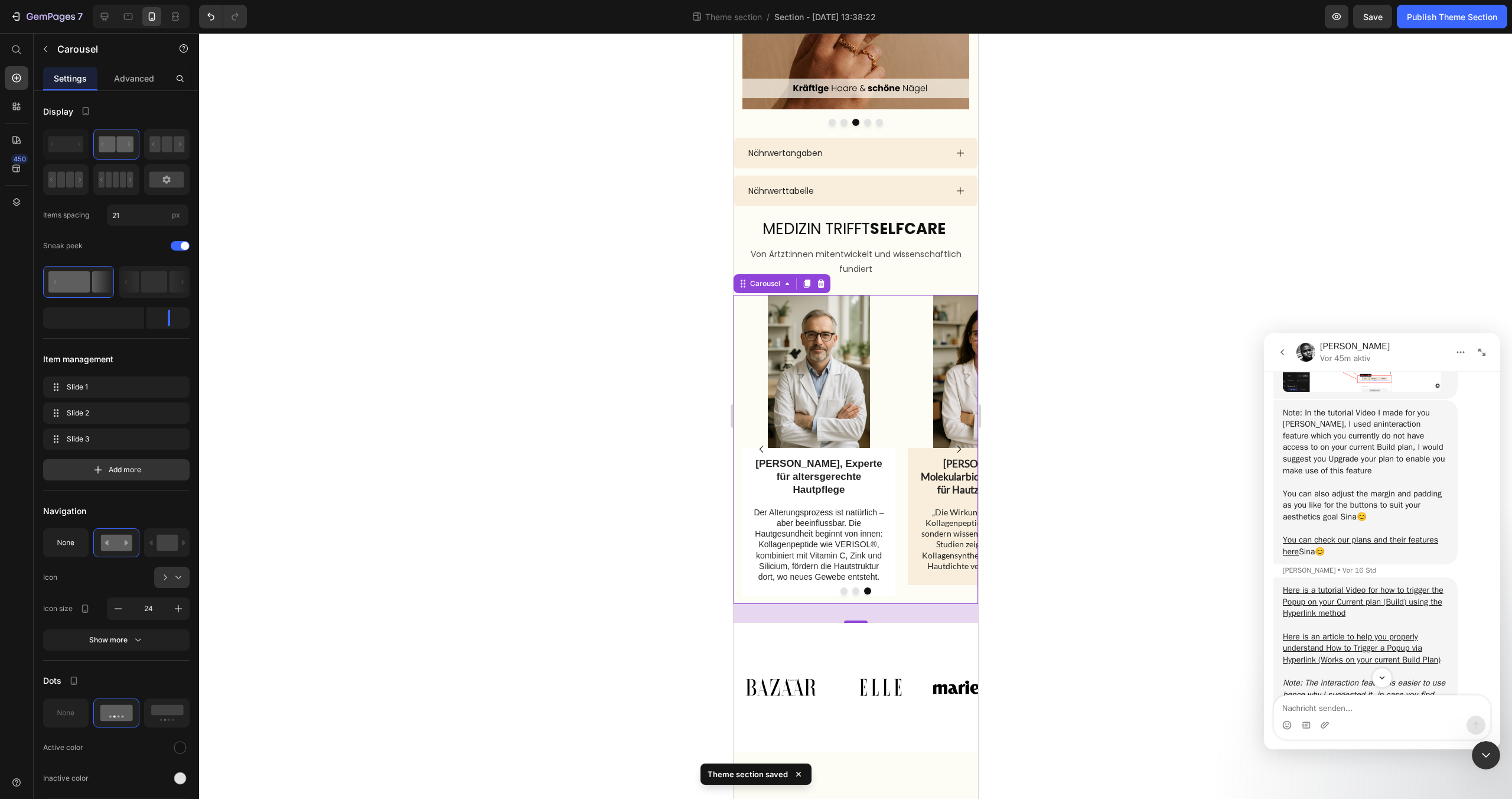 click 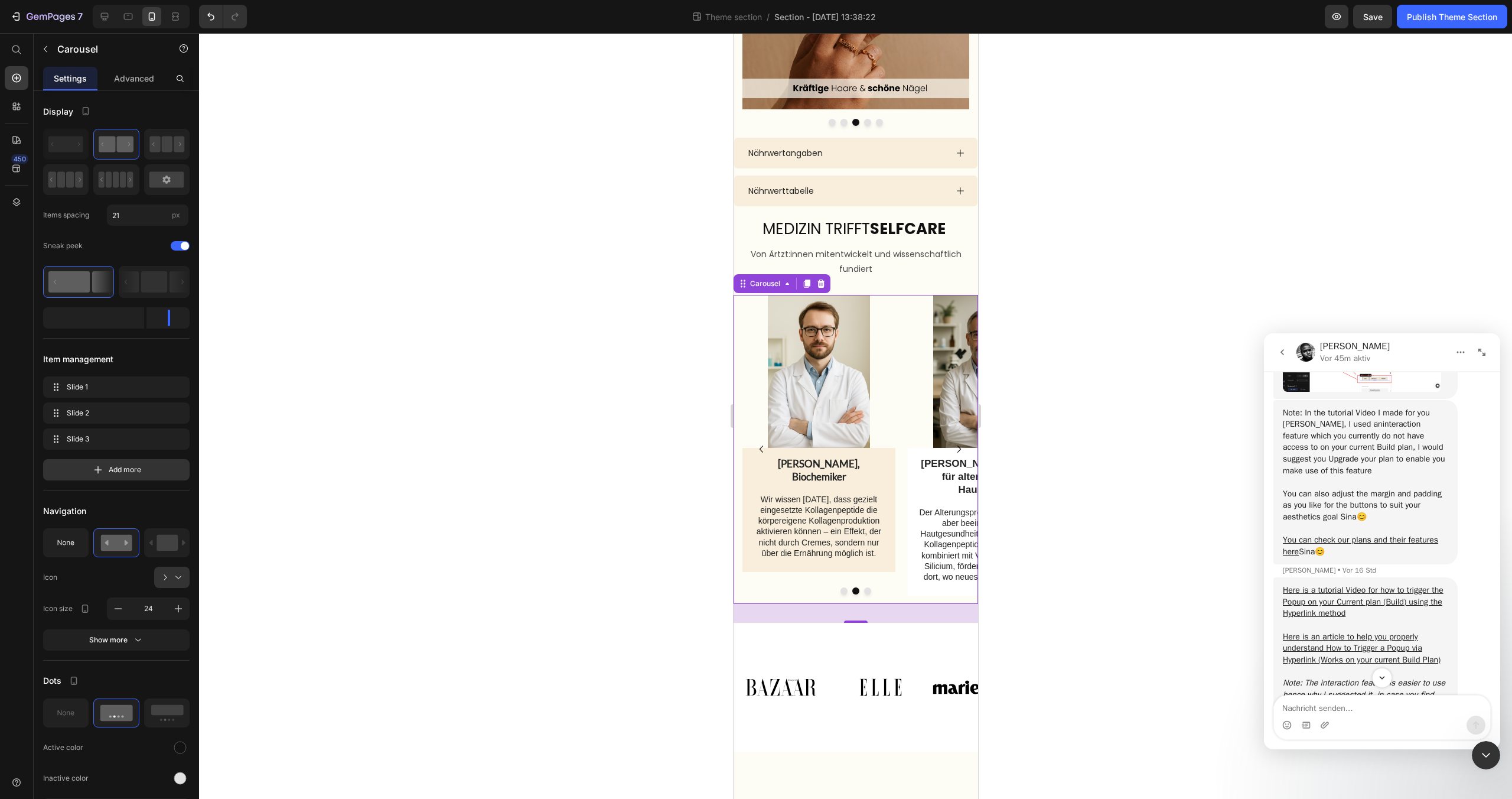 click 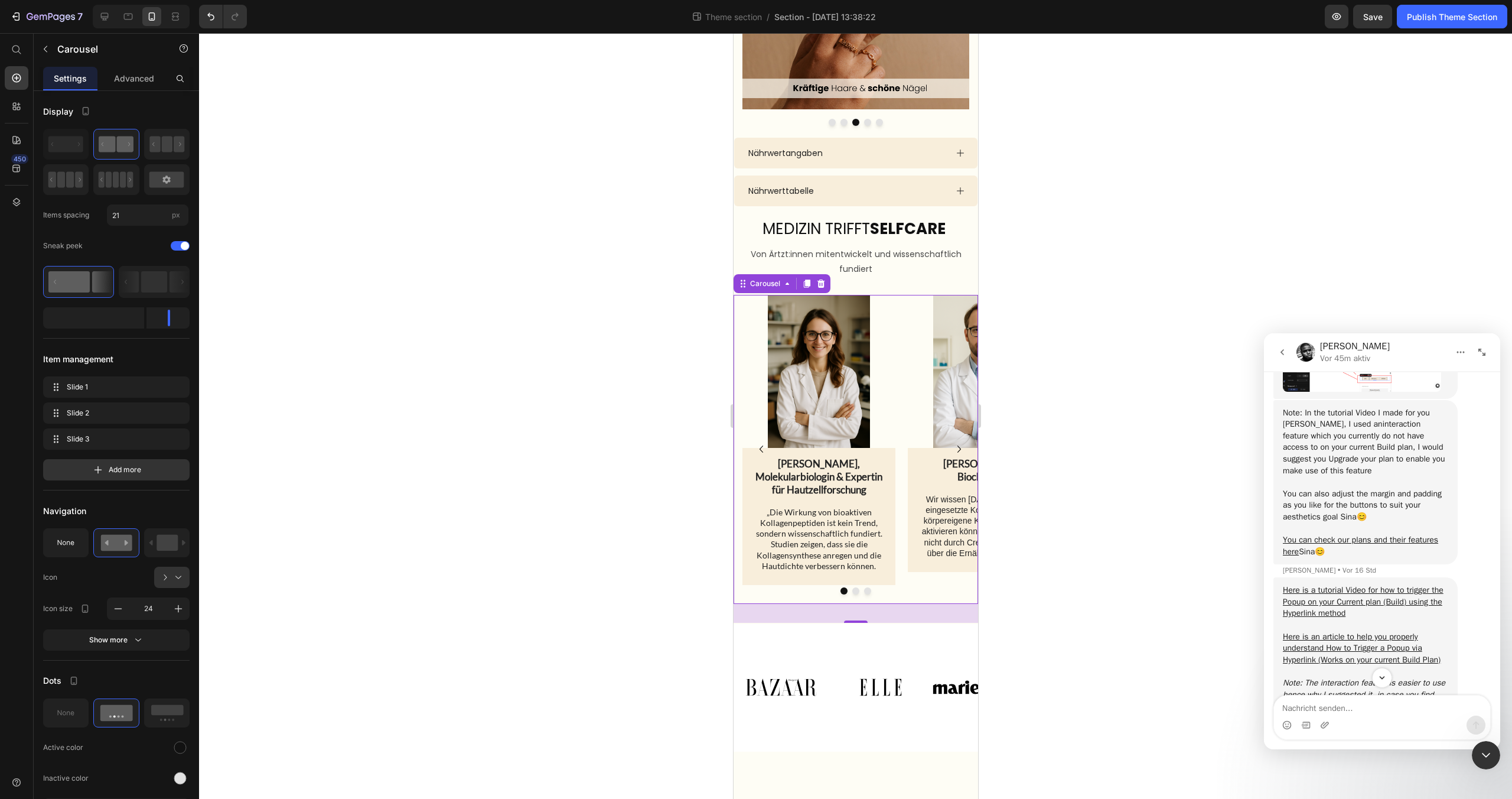 click 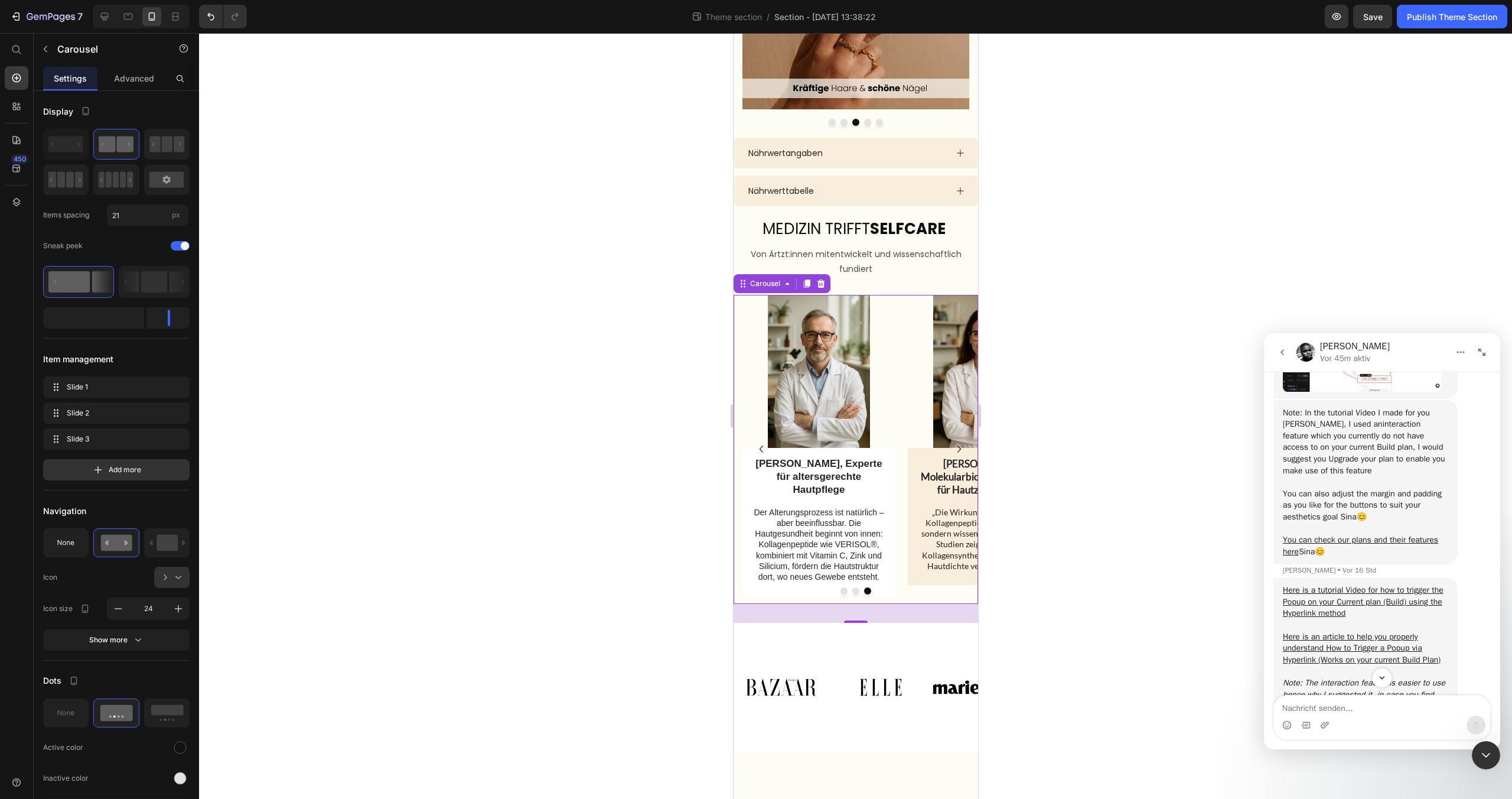 click 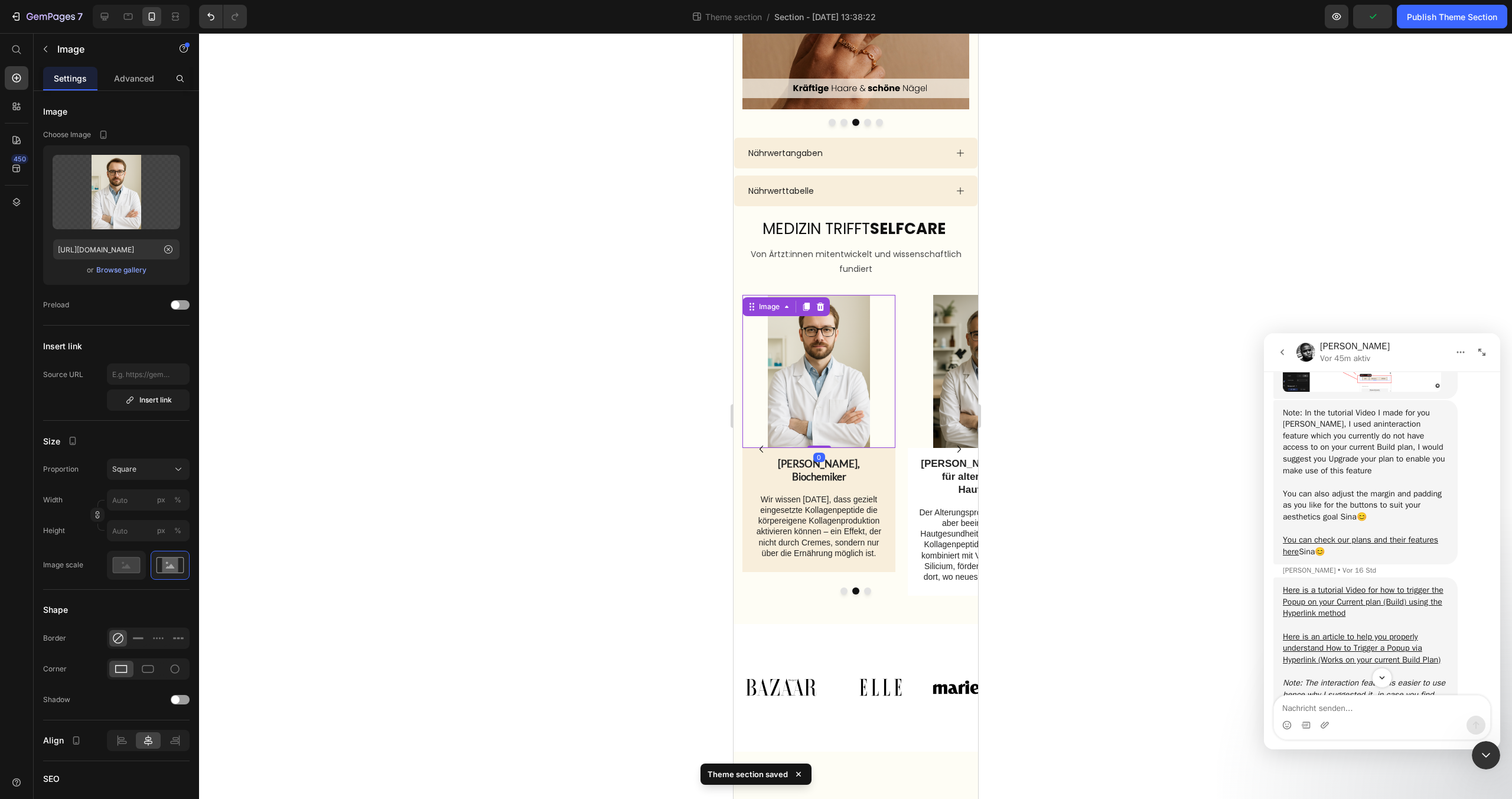 click at bounding box center [818, 371] 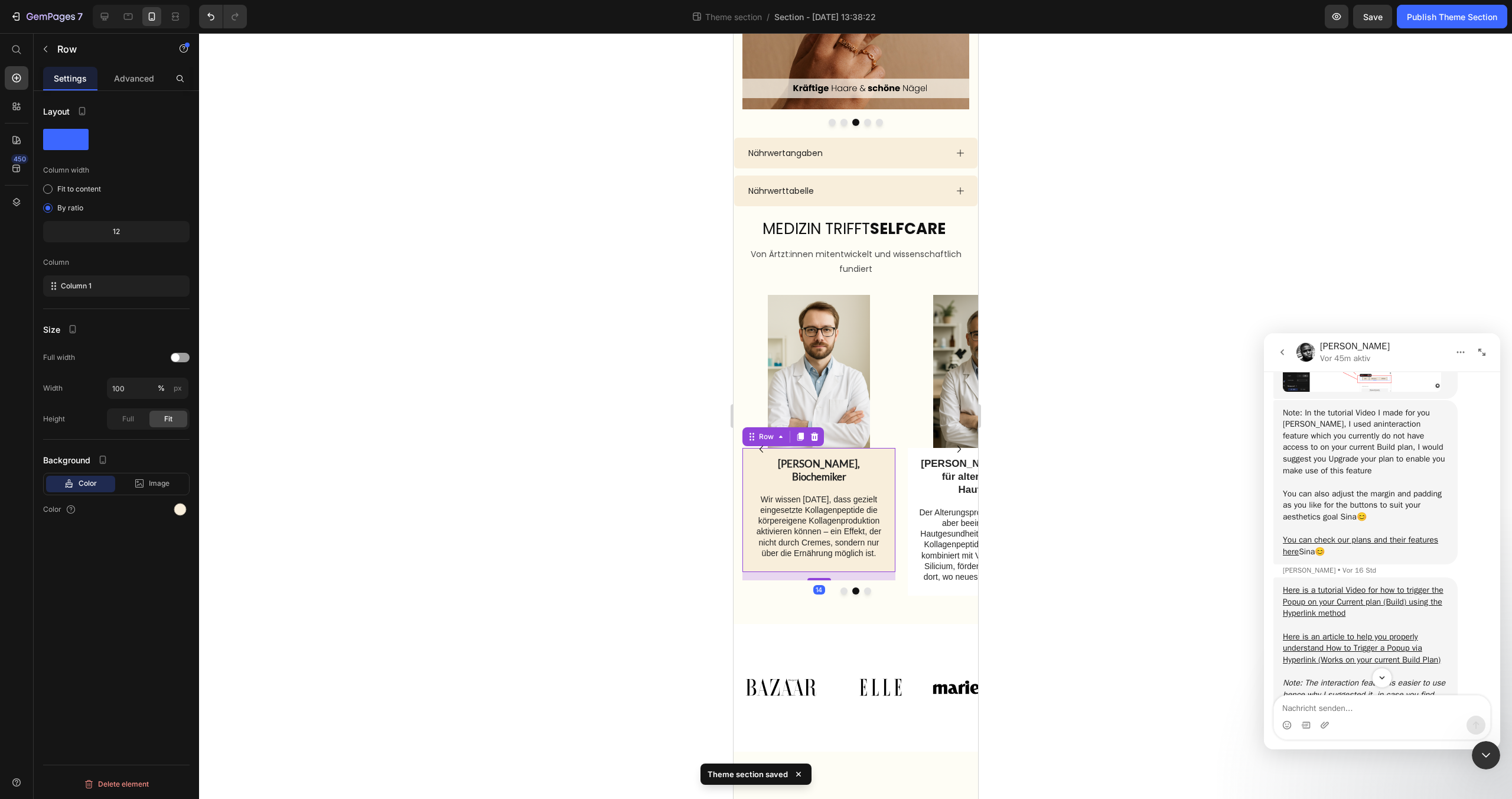 click on "Dr. Tom Lenz, Biochemiker Text Block Wir wissen heute, dass gezielt eingesetzte Kollagenpeptide die körpereigene Kollagenproduktion aktivieren können – ein Effekt, der nicht durch Cremes, sondern nur über die Ernährung möglich ist. Text Block" at bounding box center (818, 512) 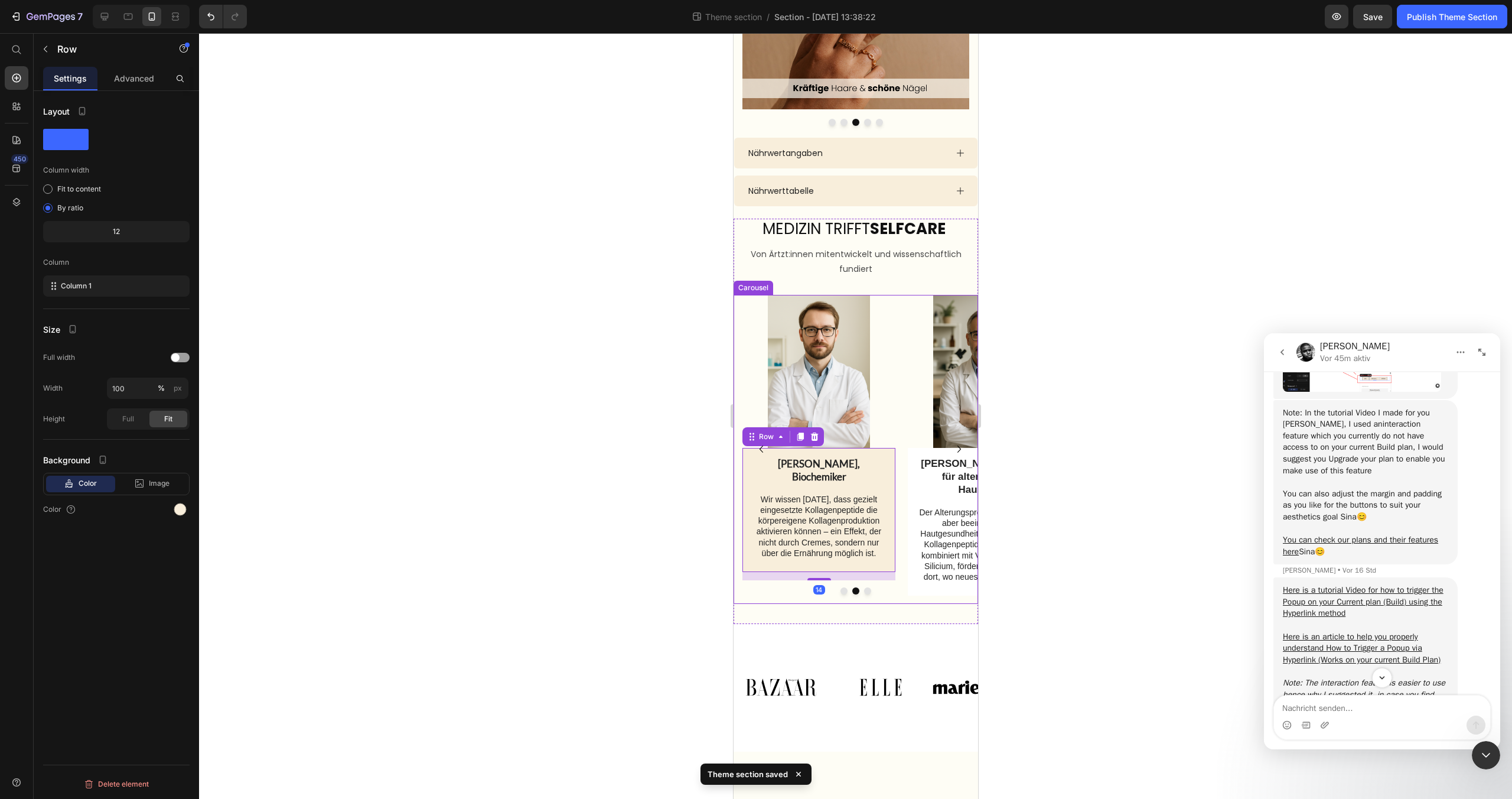 click 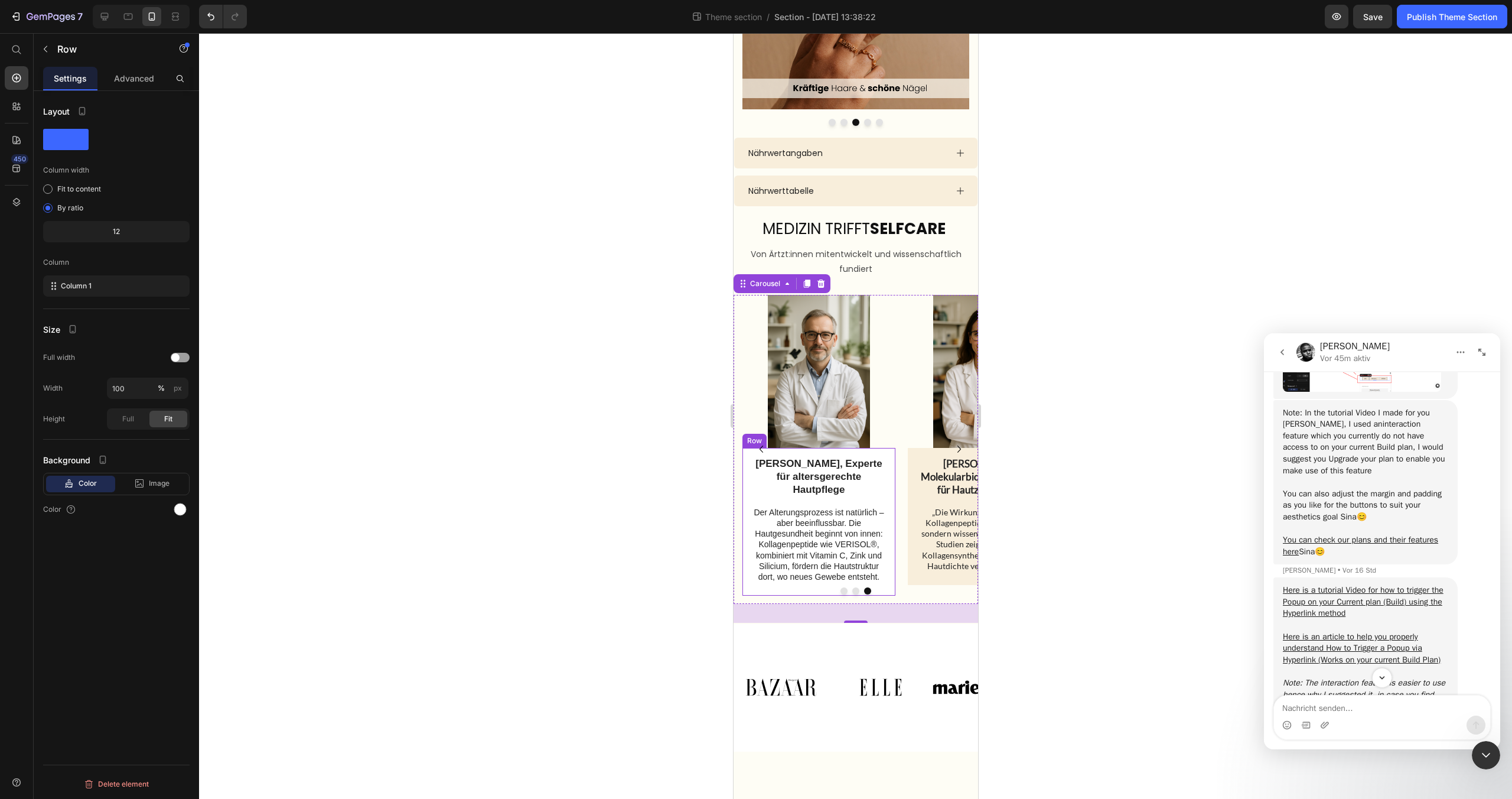 click on "Dr. Markus Keller, Experte für altersgerechte Hautpflege Text Block Der Alterungsprozess ist natürlich – aber beeinflussbar. Die Hautgesundheit beginnt von innen: Kollagenpeptide wie VERISOL®, kombiniert mit Vitamin C, Zink und Silicium, fördern die Hautstruktur dort, wo neues Gewebe entsteht. Text Block" at bounding box center [818, 524] 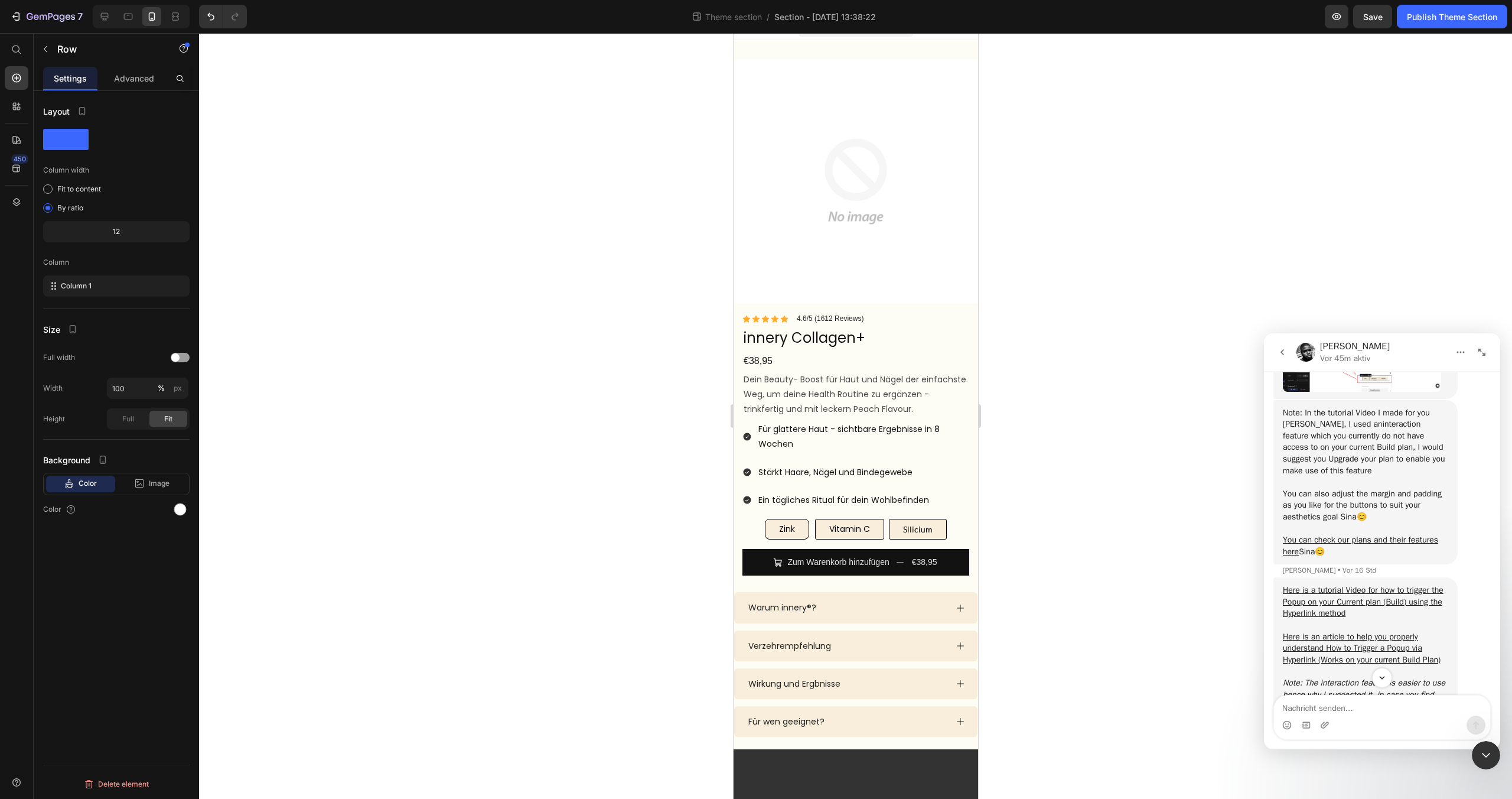 scroll, scrollTop: 0, scrollLeft: 0, axis: both 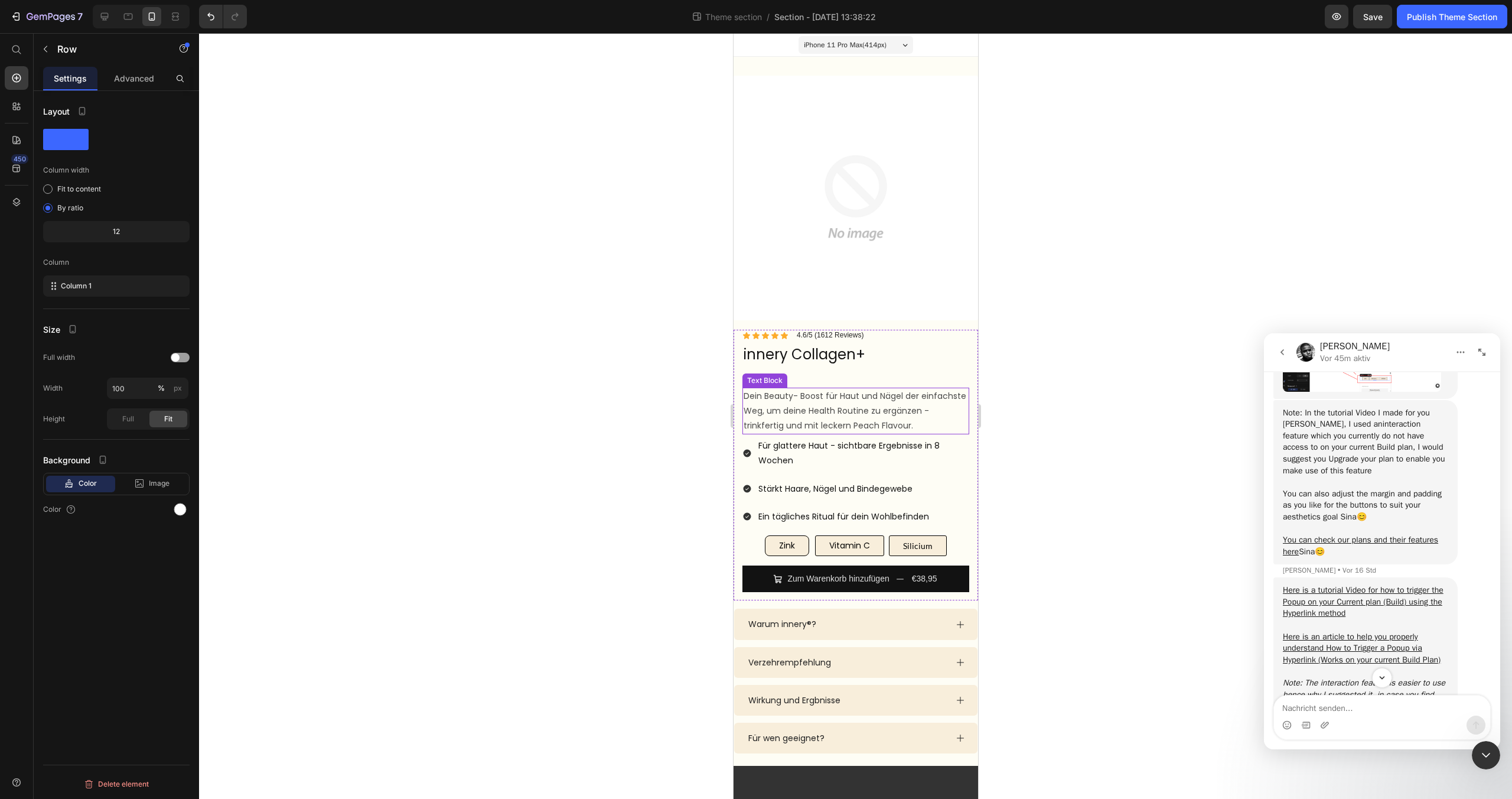 click on "Dein Beauty- Boost für Haut und Nägel der einfachste Weg, um deine Health Routine zu ergänzen - trinkfertig und mit leckern Peach Flavour." at bounding box center [855, 411] 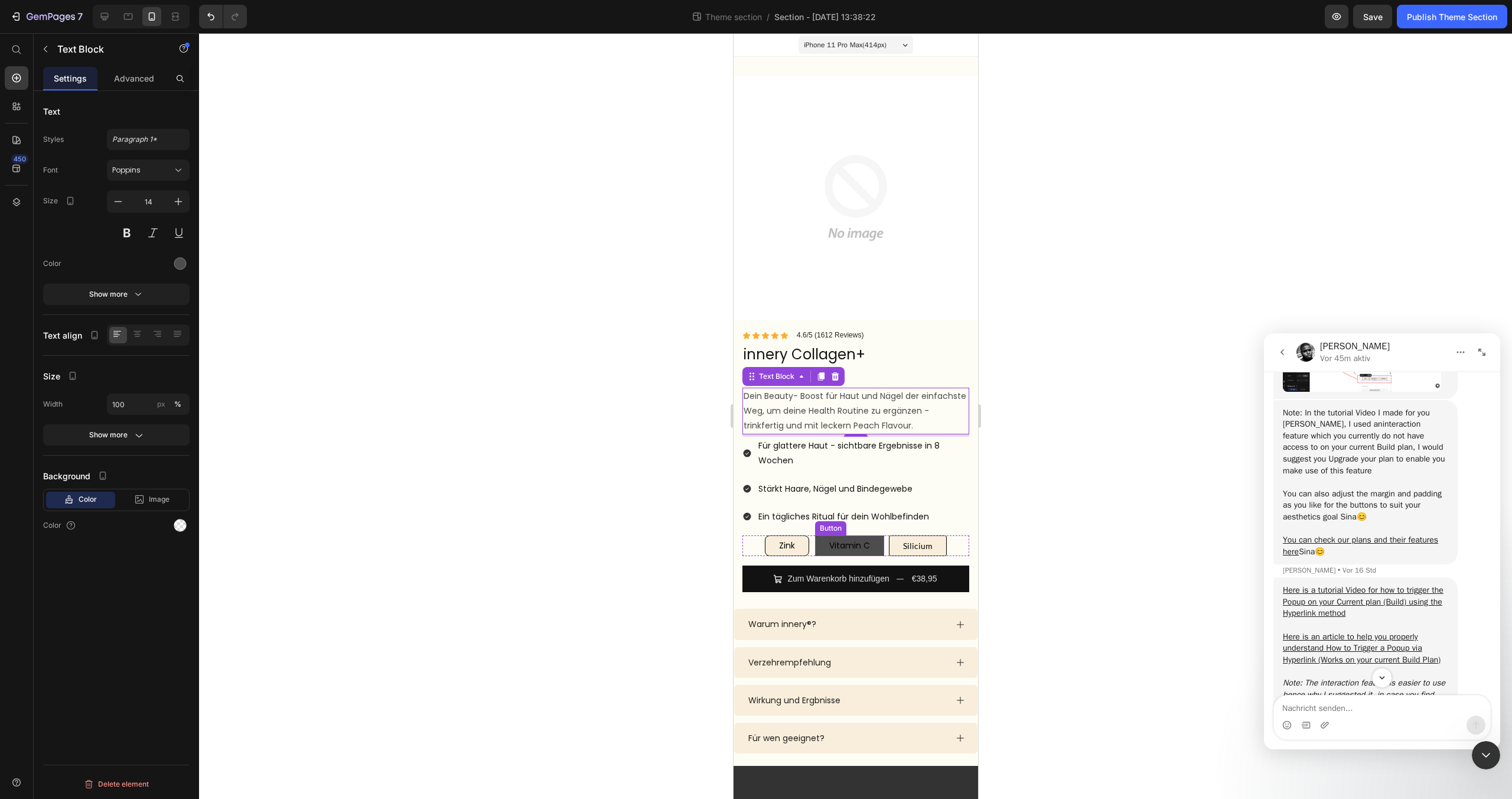 click on "Vitamin C" at bounding box center (849, 545) 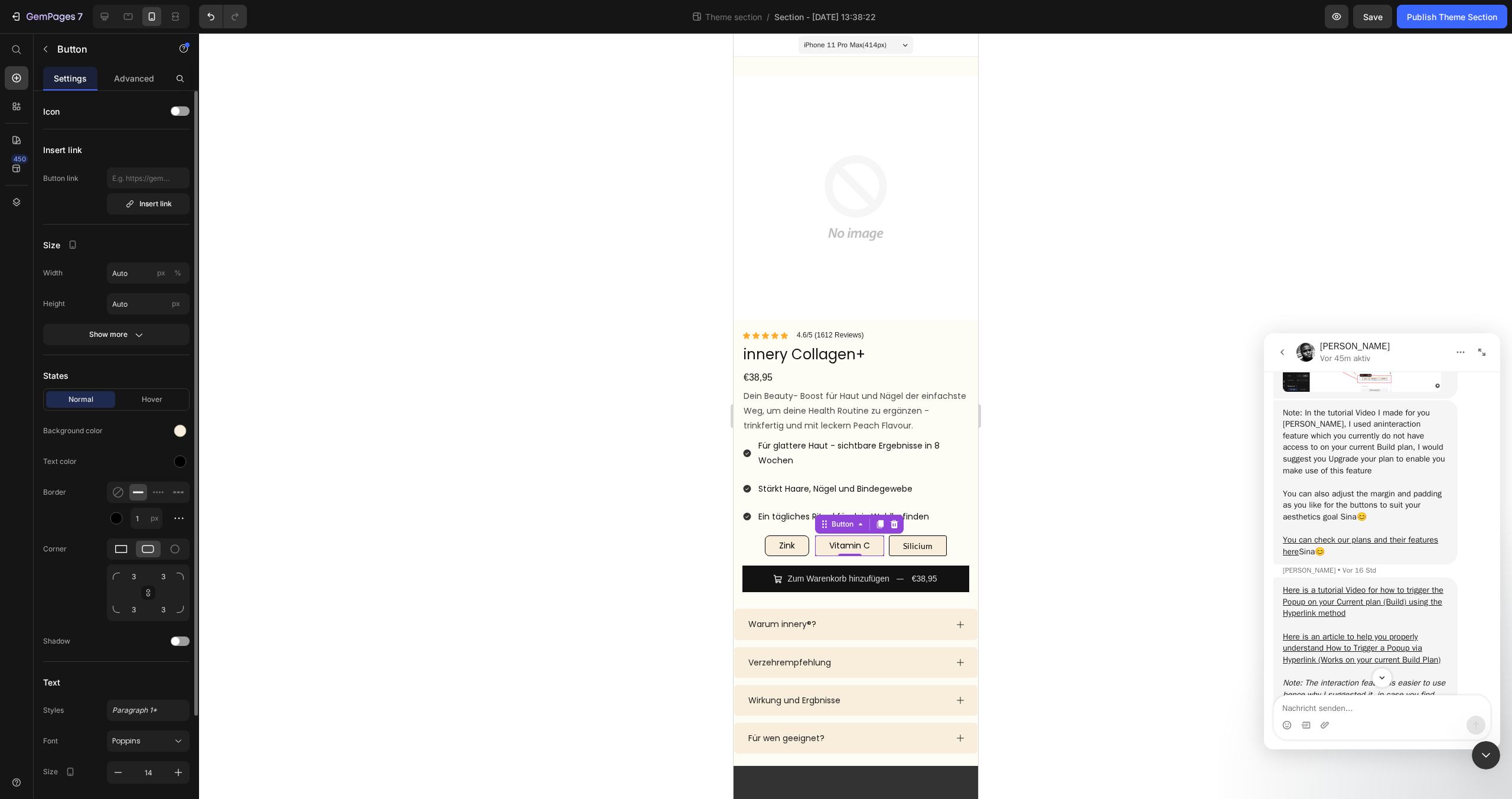 click 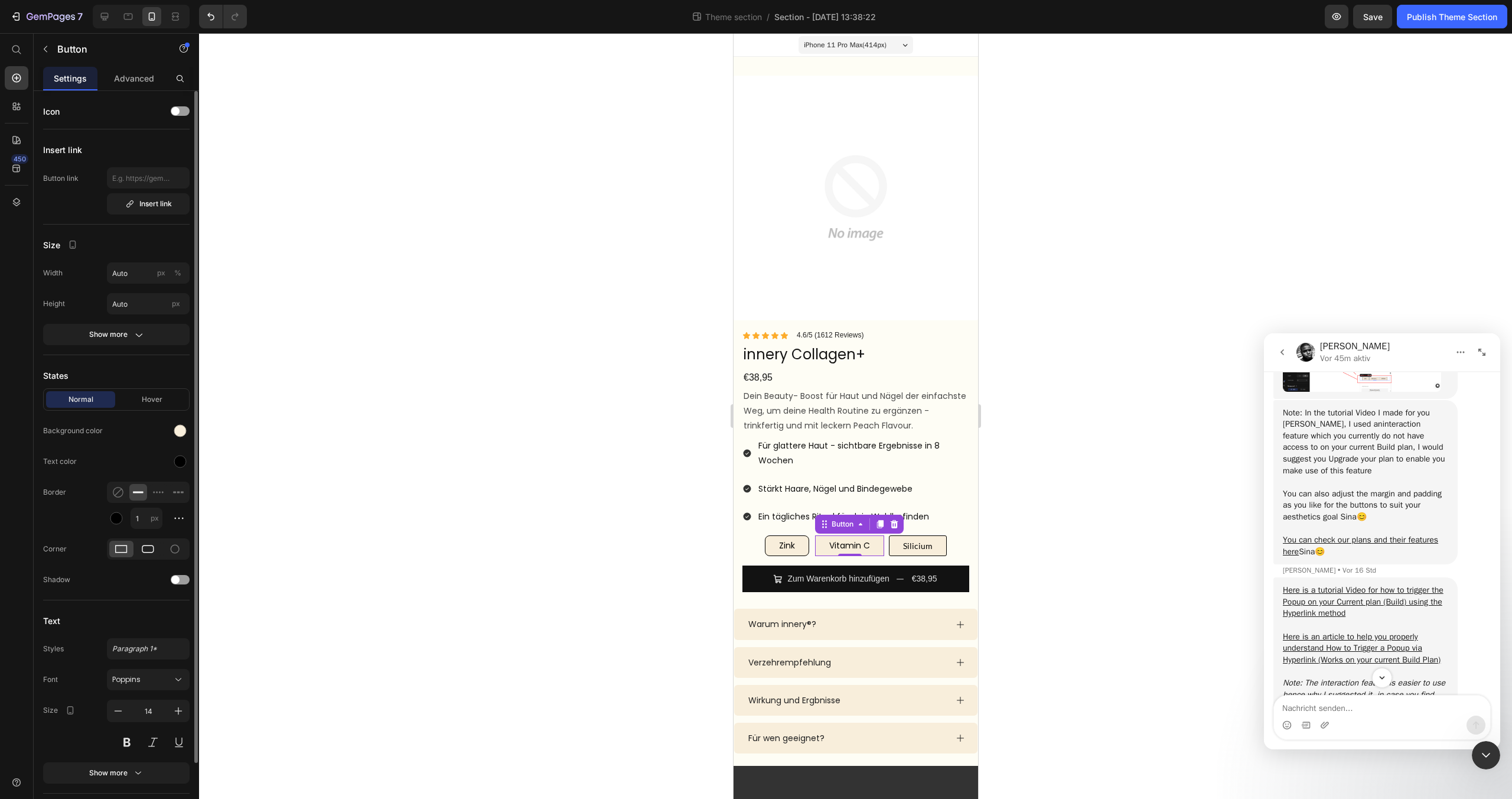 click 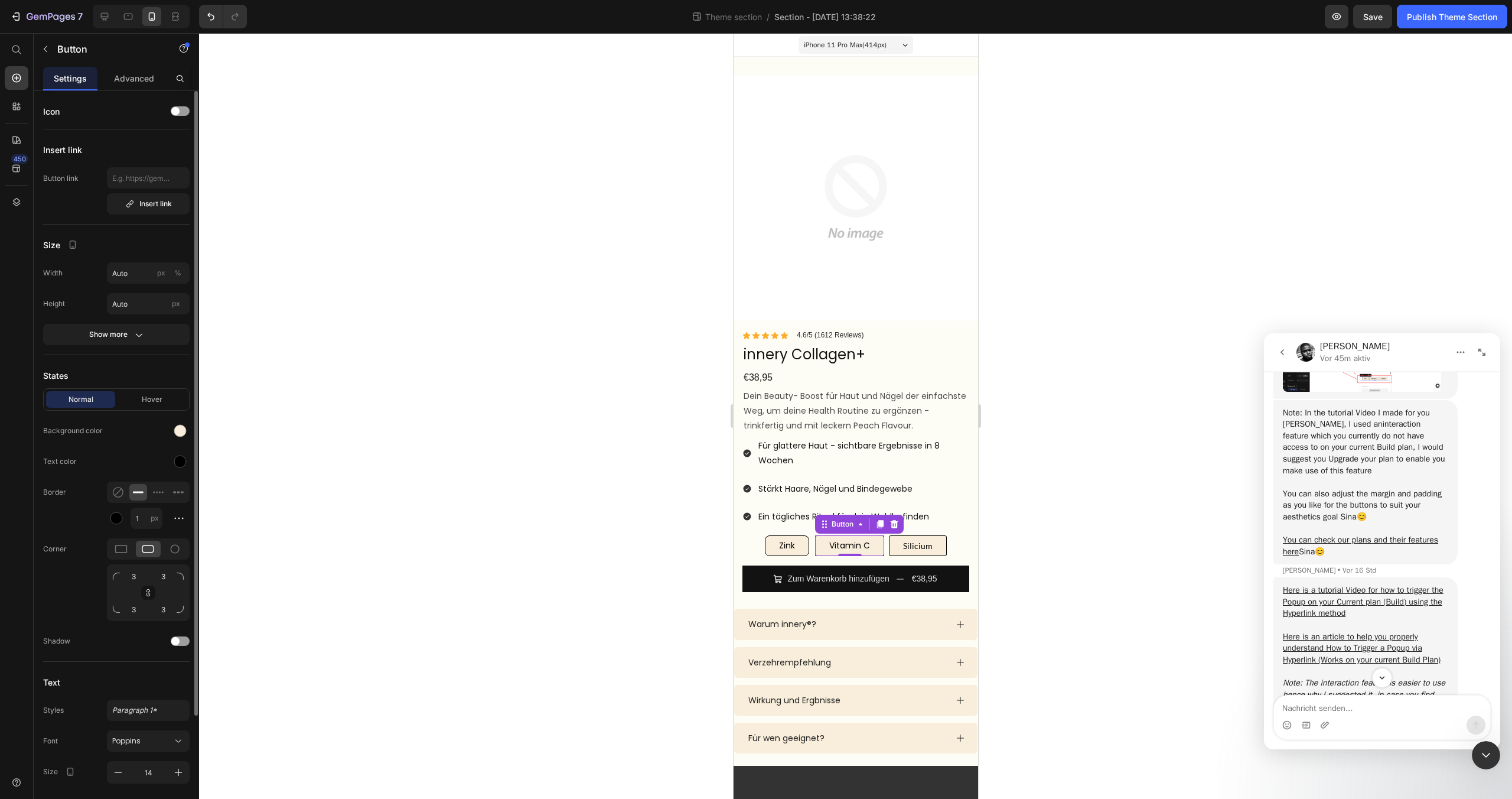click 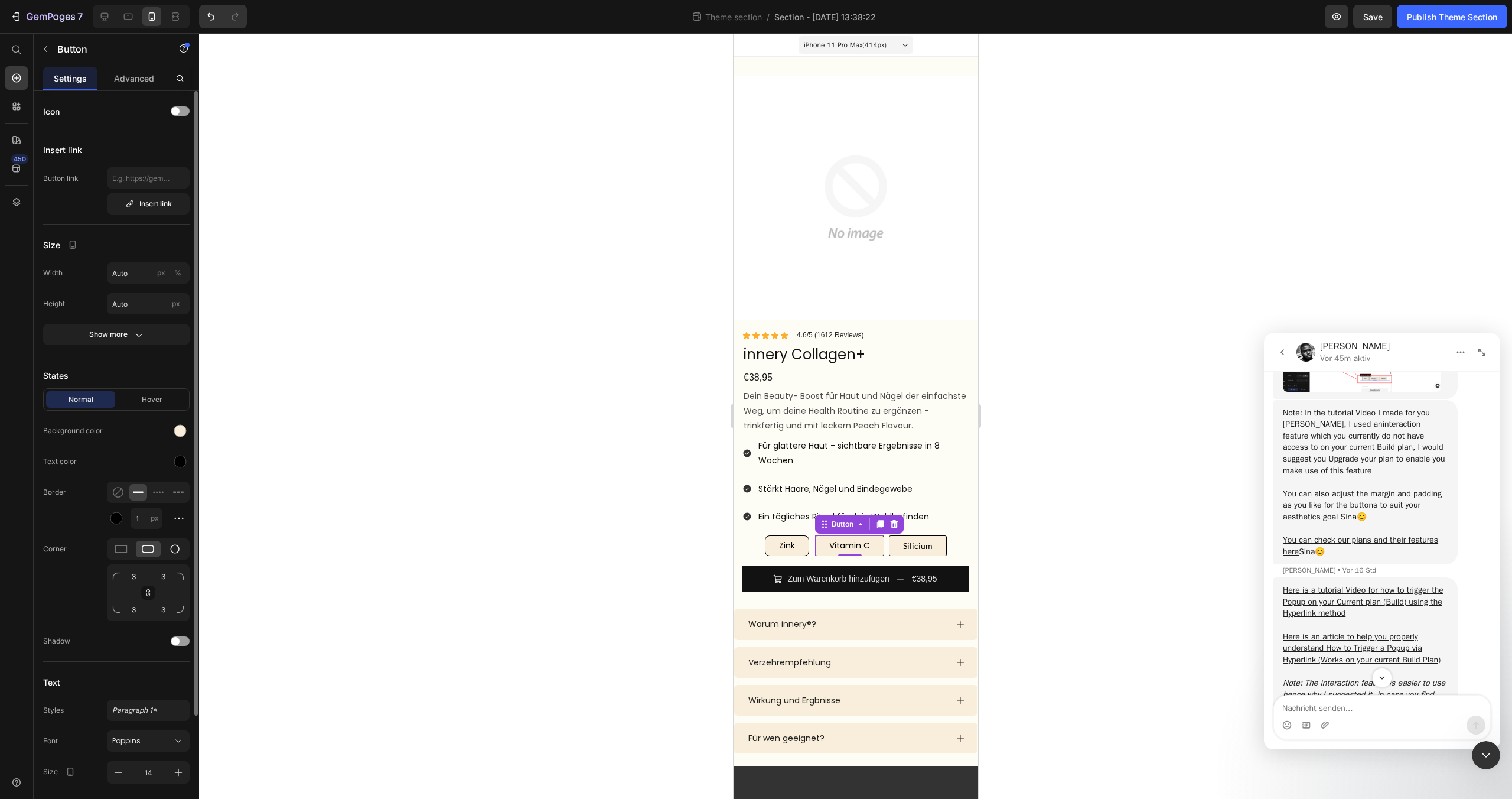 click 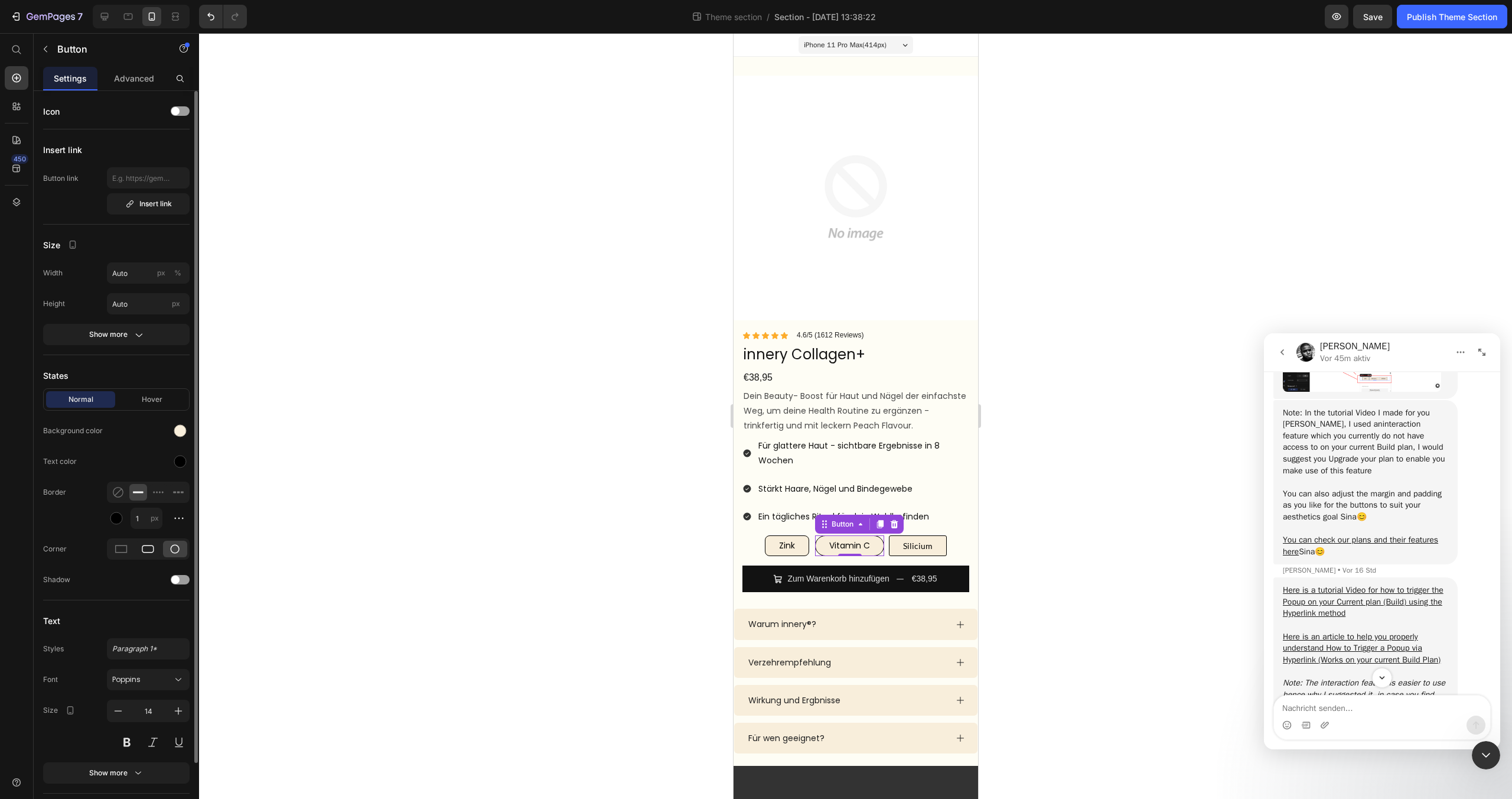 click 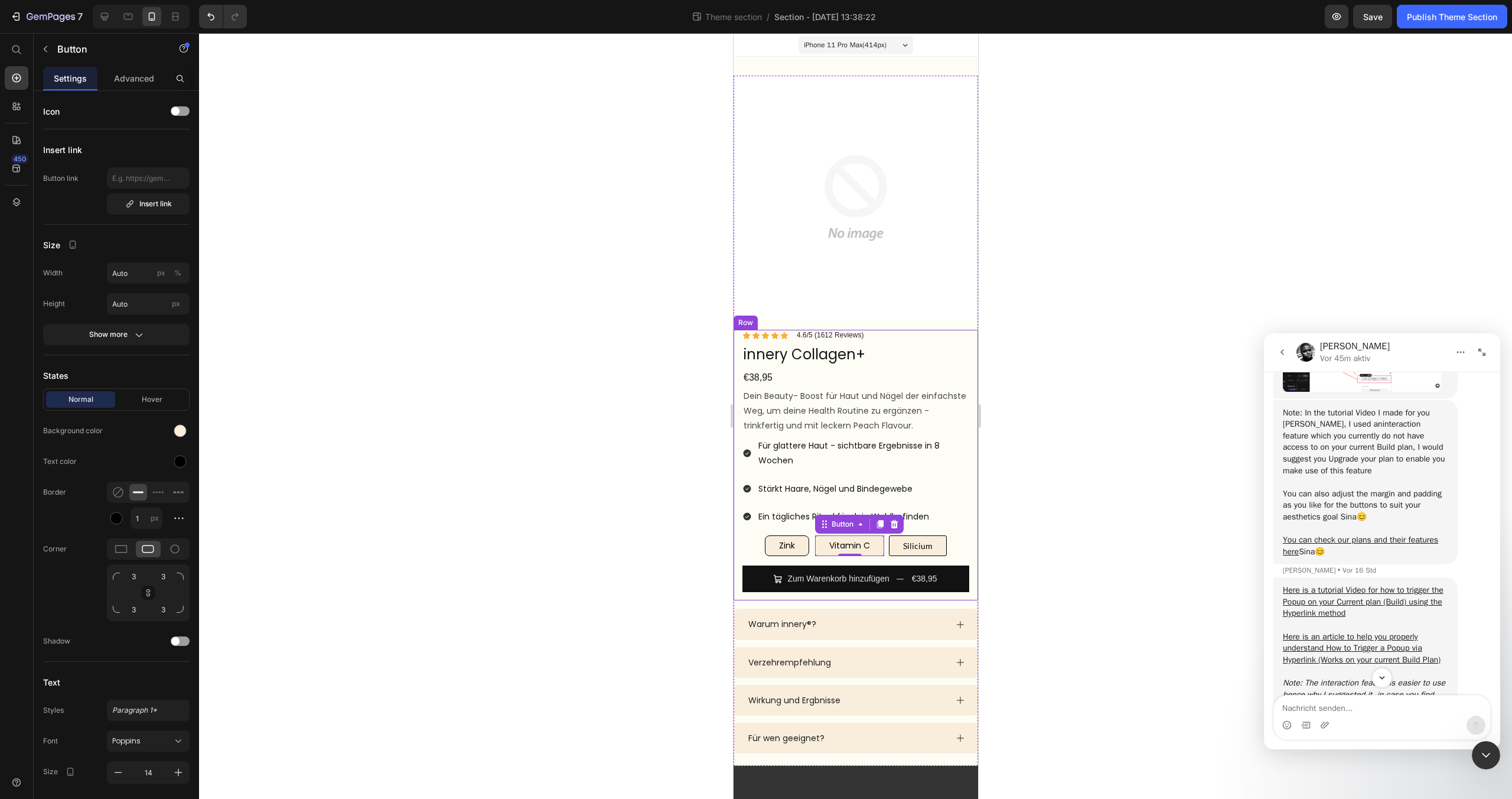 click on "Icon Icon Icon Icon Icon Icon List 4.6/5 (1612 Reviews) Text Block Row innery Collagen+ Product Title €38,95 Product Price Dein Beauty- Boost für Haut und Nägel der einfachste Weg, um deine Health Routine zu ergänzen - trinkfertig und mit leckern Peach Flavour.  Text Block peach flavour TEST Text Block 14 Trinkampullen à 15 ml  Text Block €38,95 Product Price Unterstützt deine Haut von innen heraus Stärkt Haare, Nägel & Bindegewebe  Ein tägliches Ritual für dein Wohlbefinden  Item List
Carousel
Silicium  Text Block Silicium  Text Block Row Row Für glattere Haut - sichtbare Ergebnisse in 8 Wochen Stärkt Haare, Nägel und Bindegewebe Ein tägliches Ritual für dein Wohlbefinden Item List Zink Button Vitamin C Button   0 Silicium Button Row
Zum Warenkorb hinzufügen
Row" at bounding box center (855, 465) 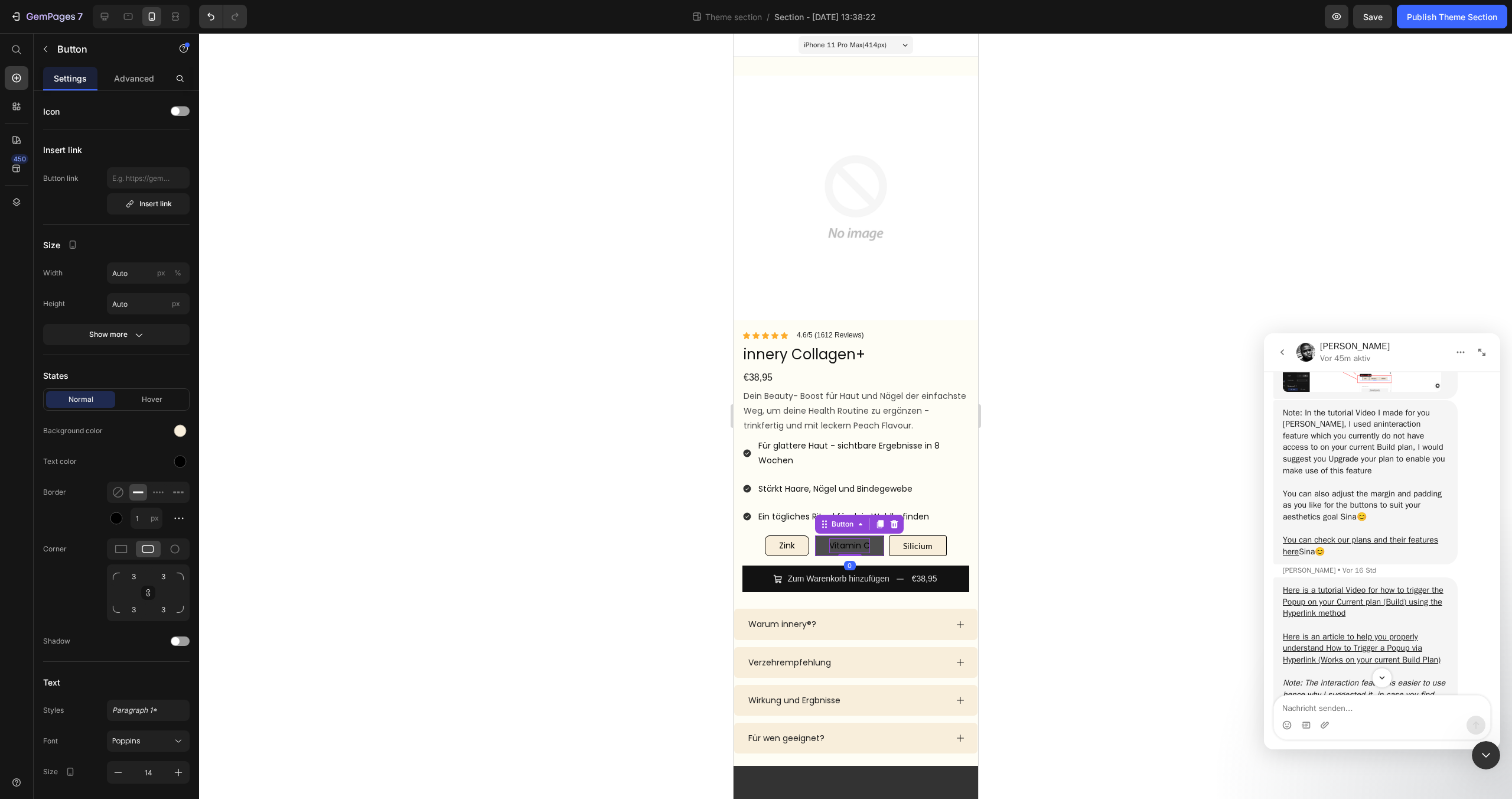 click on "Vitamin C" at bounding box center (849, 545) 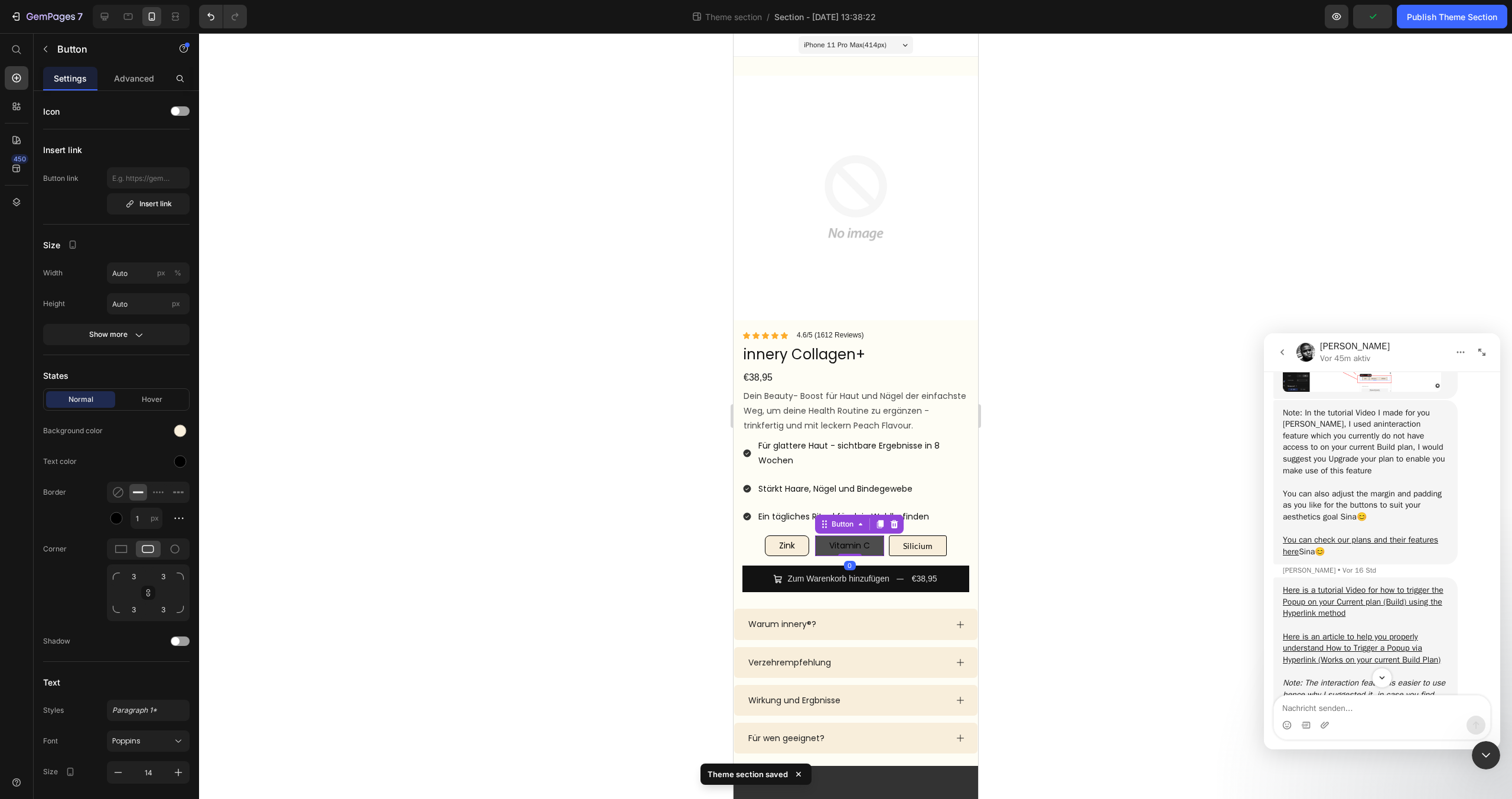 click on "Vitamin C" at bounding box center [849, 545] 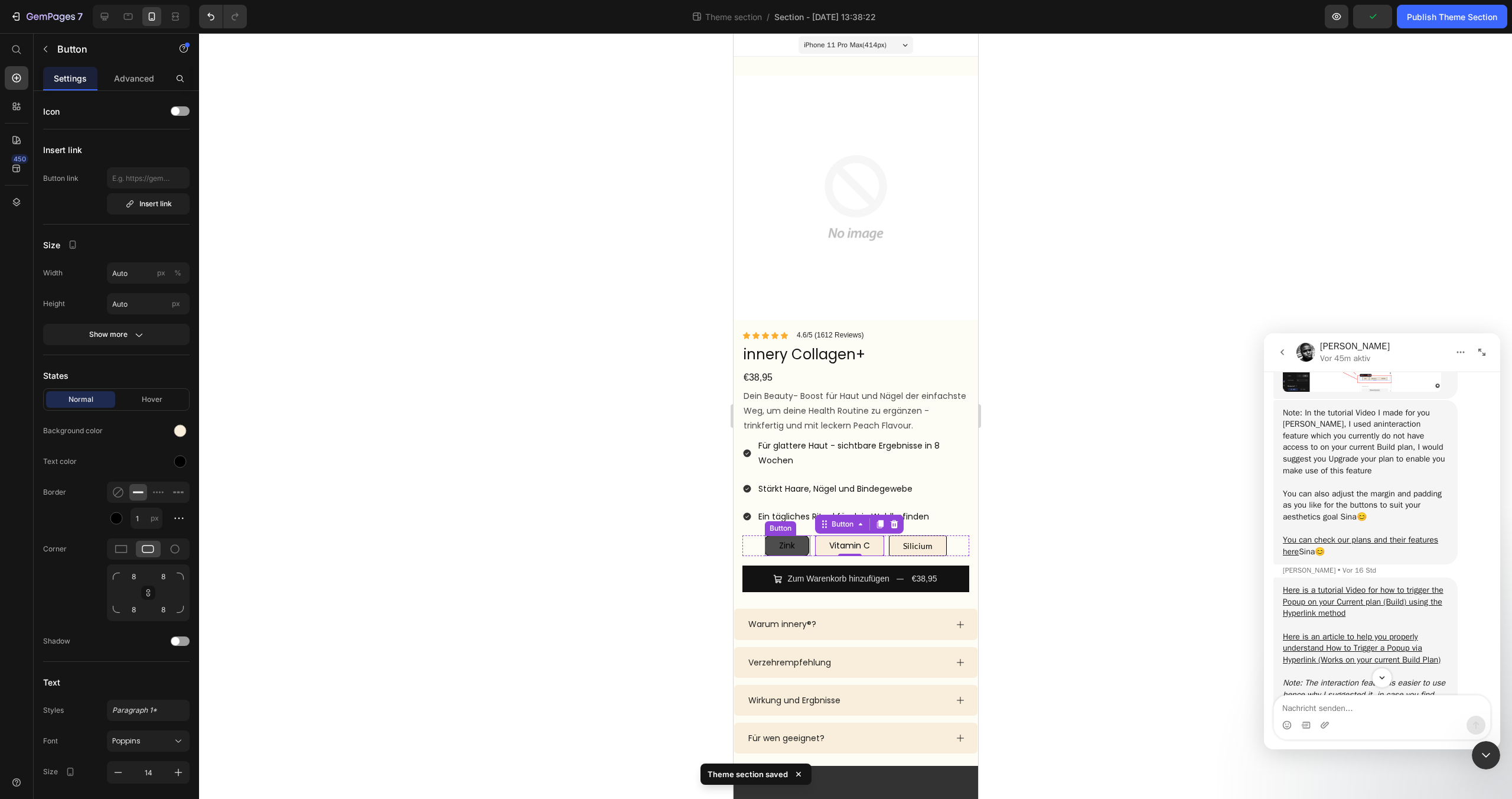 click on "Zink" at bounding box center [786, 545] 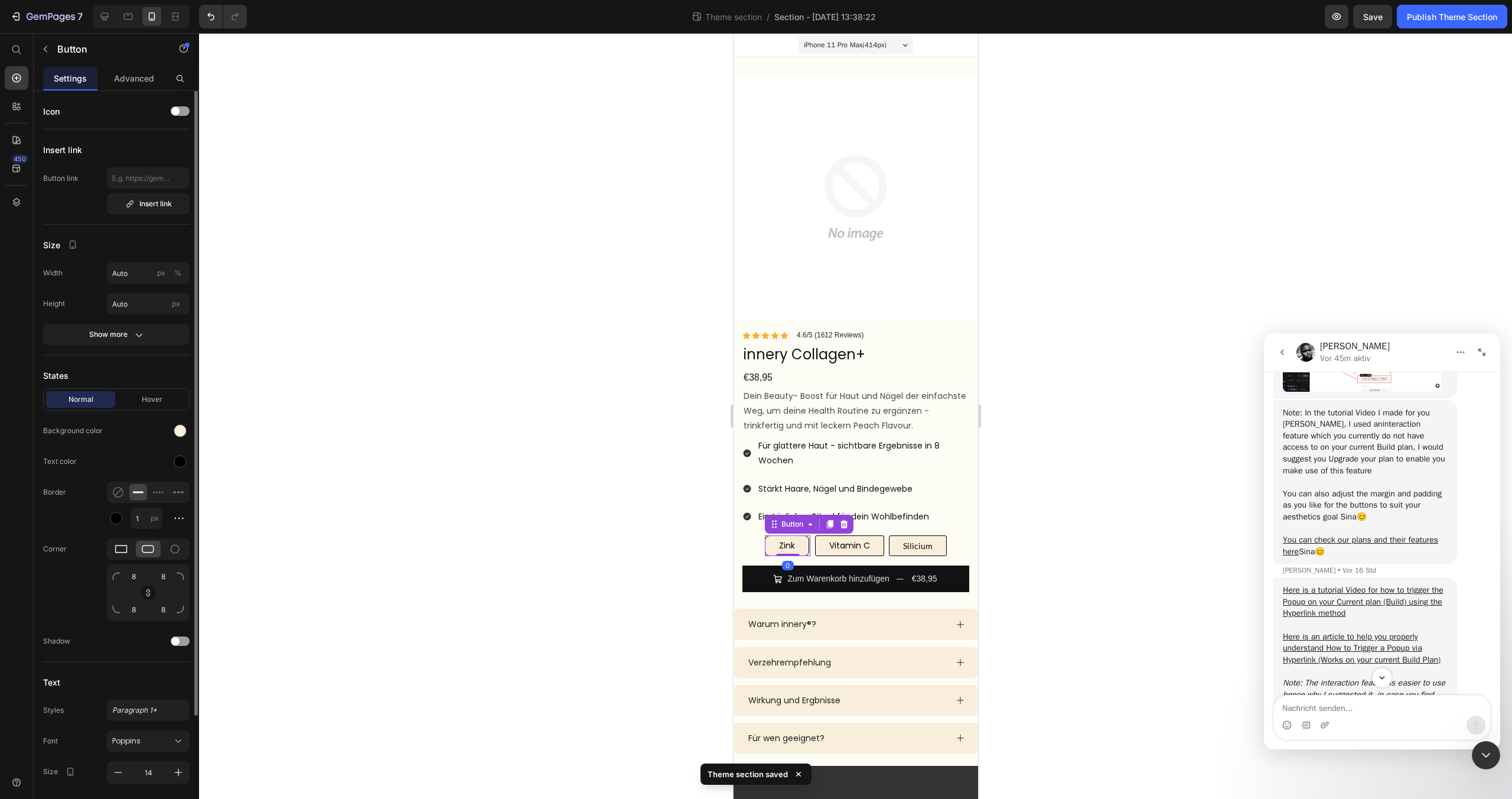 click 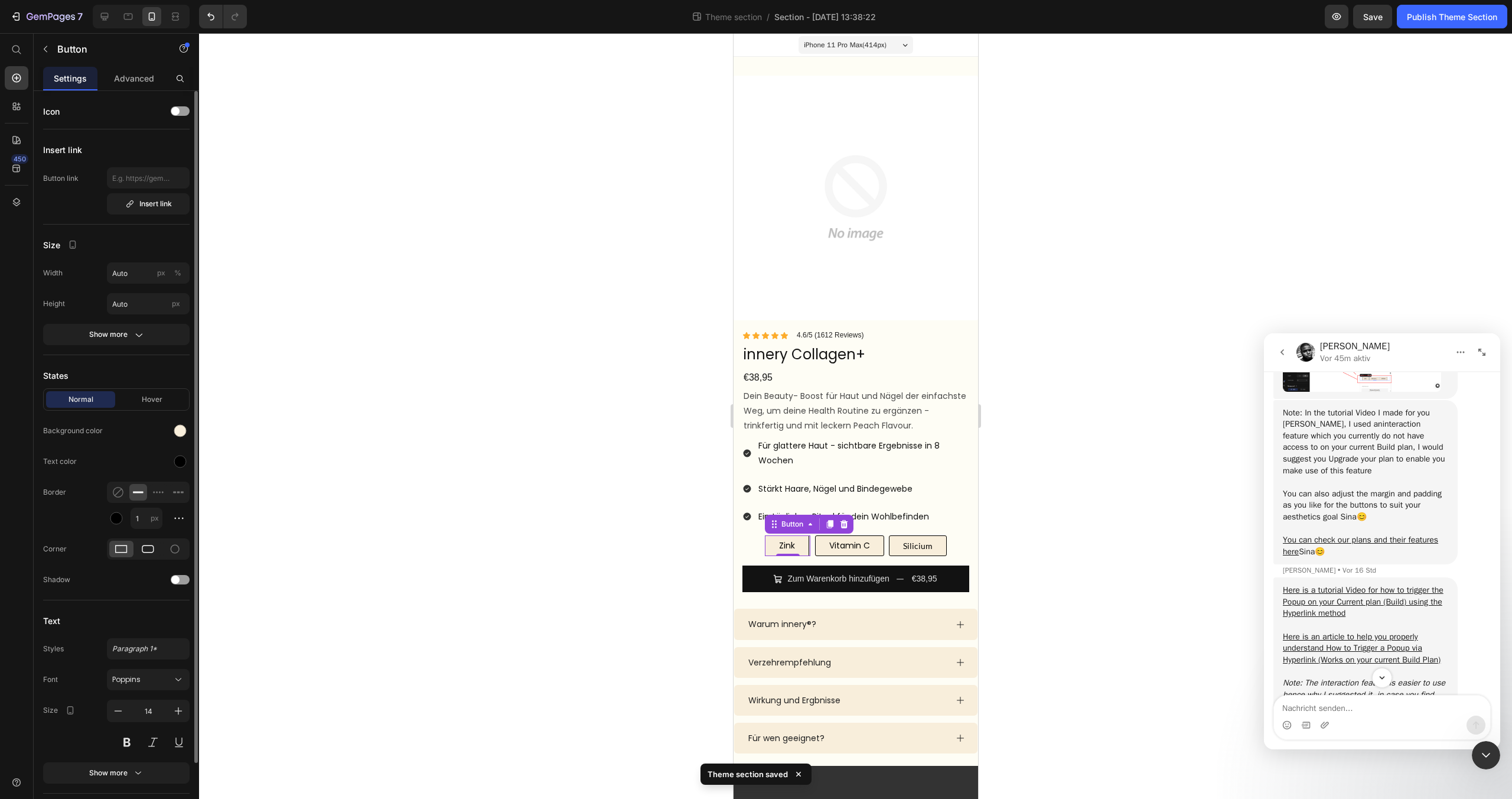 click 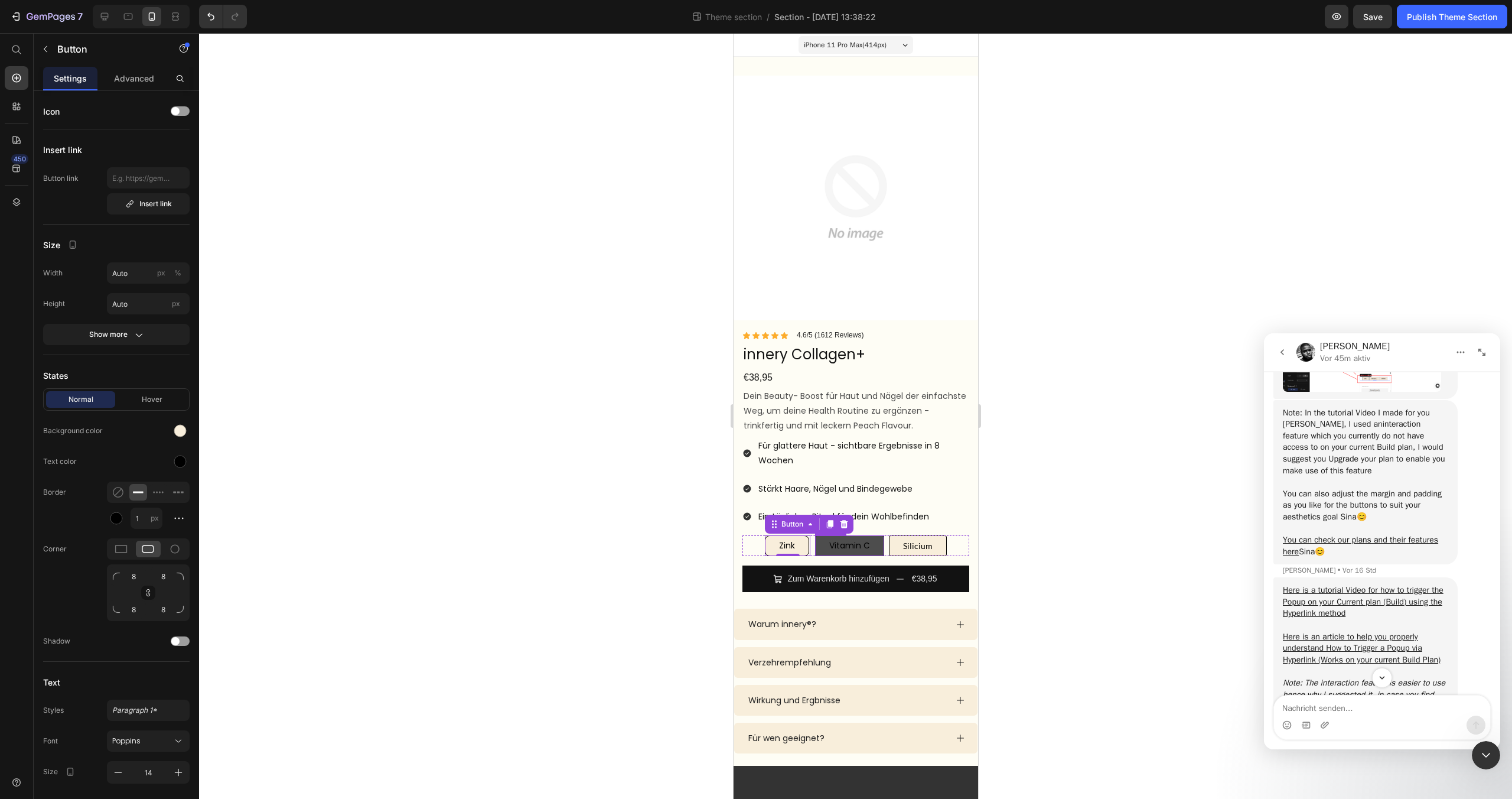 click on "Vitamin C" at bounding box center (849, 545) 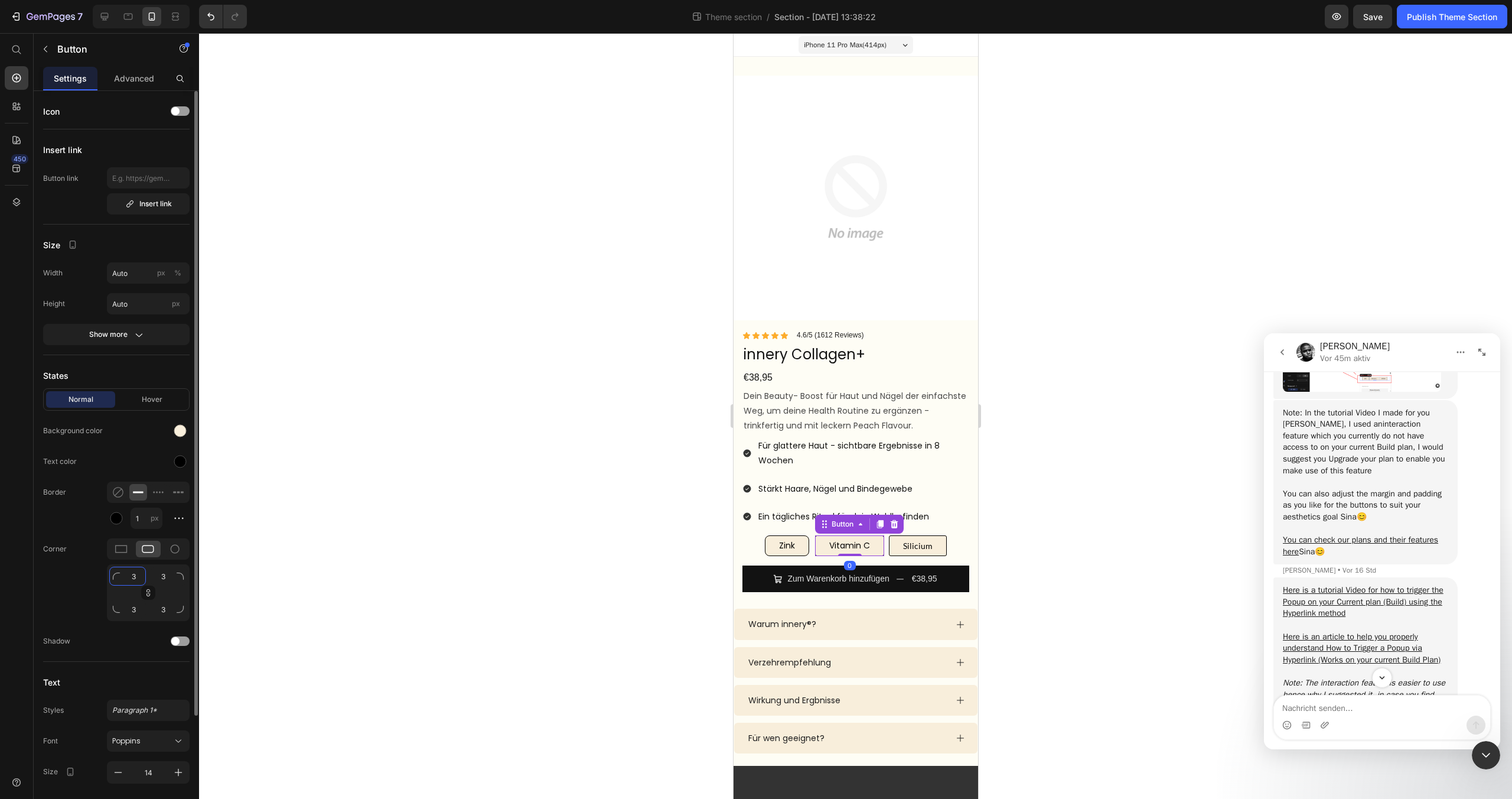 click on "3" 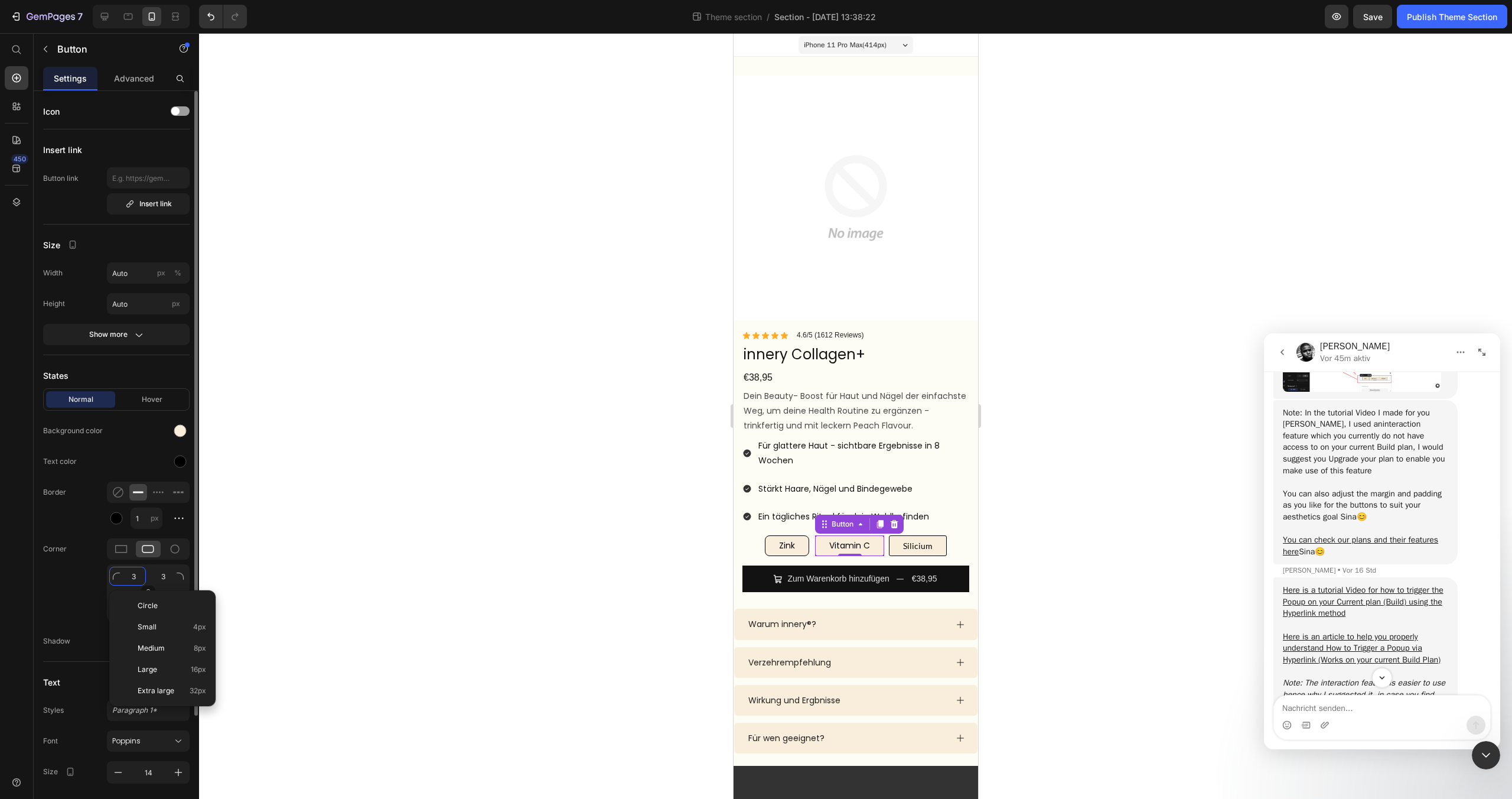 type on "8" 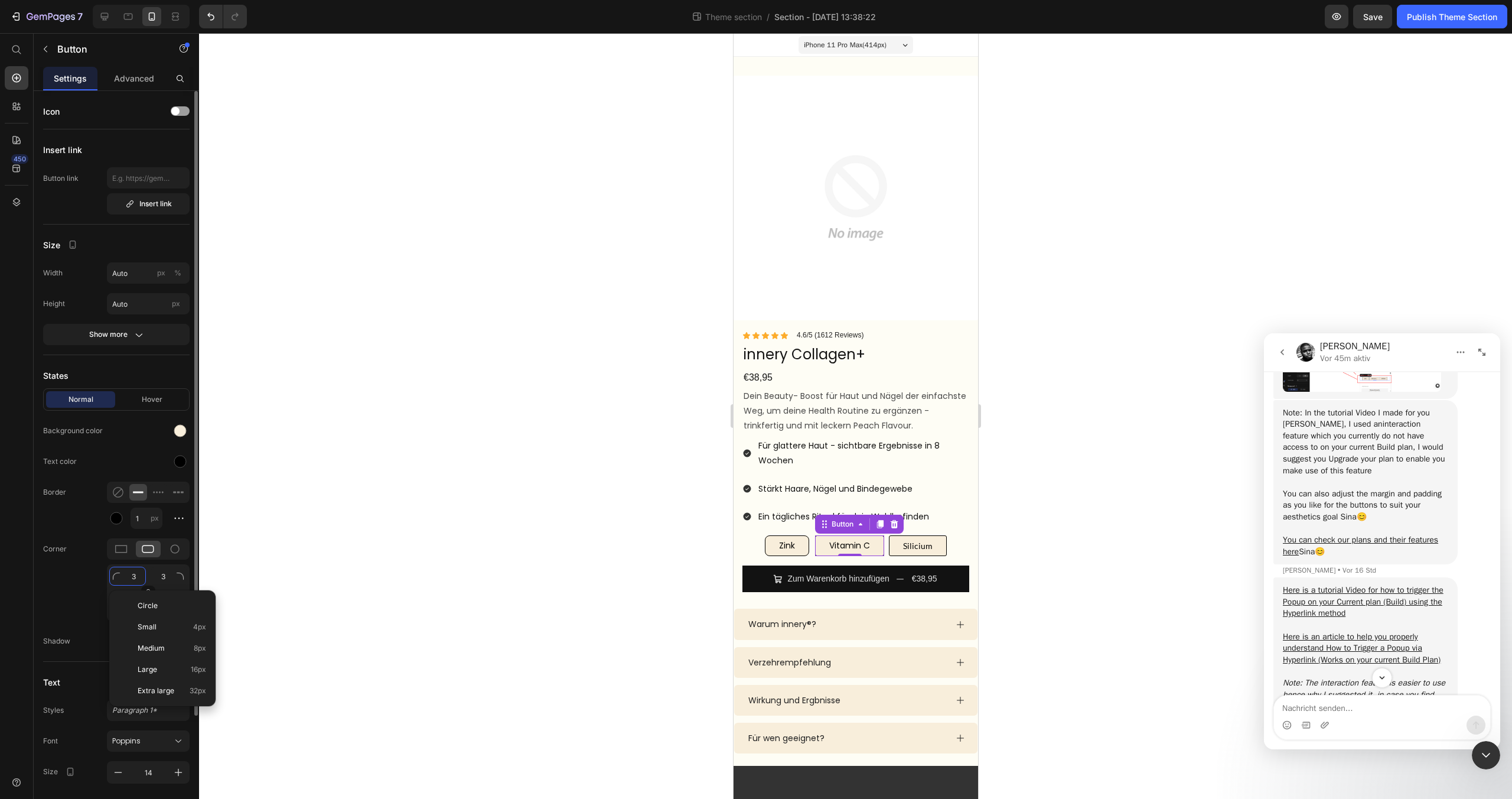 type on "8" 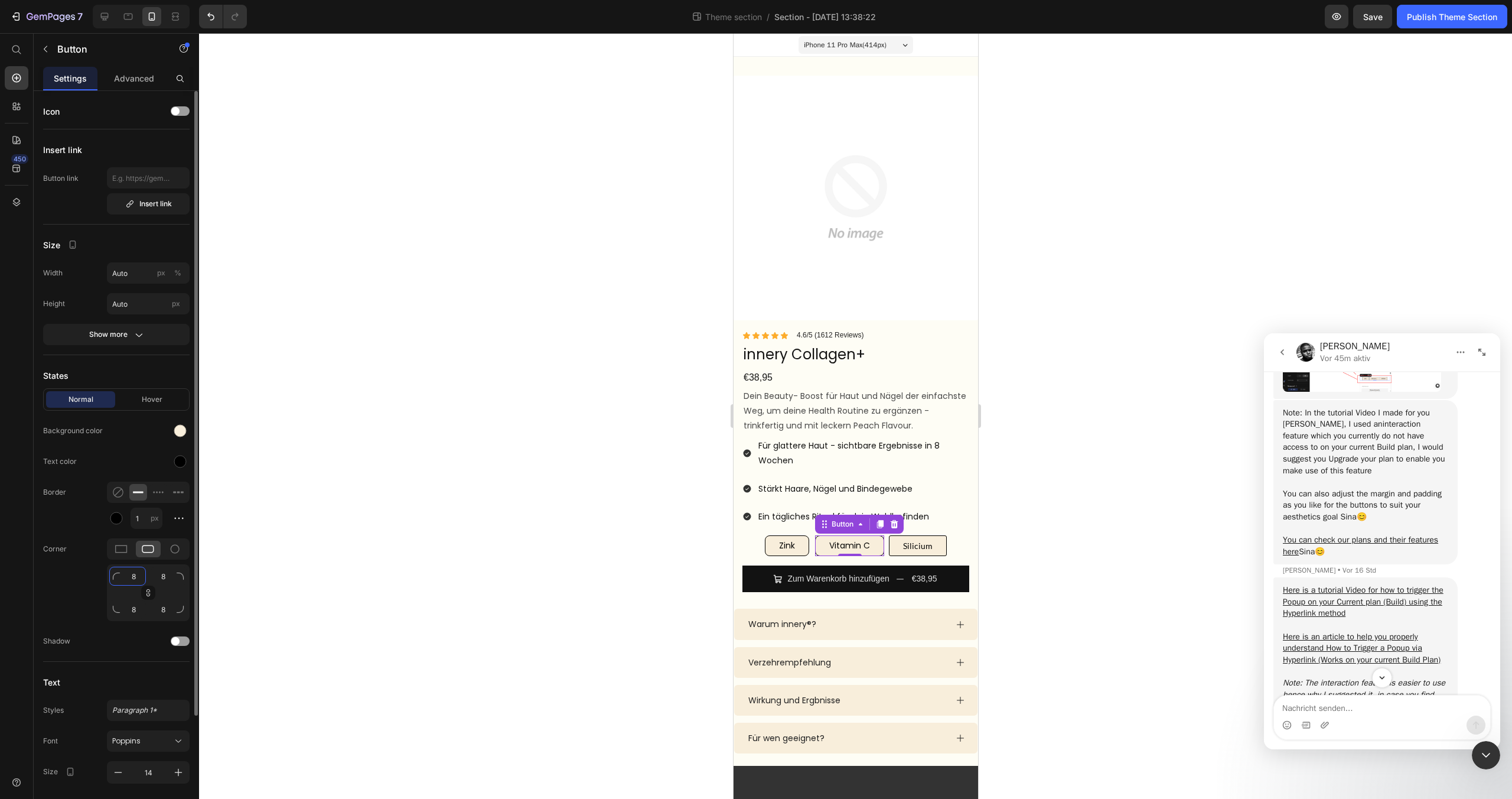 type on "8" 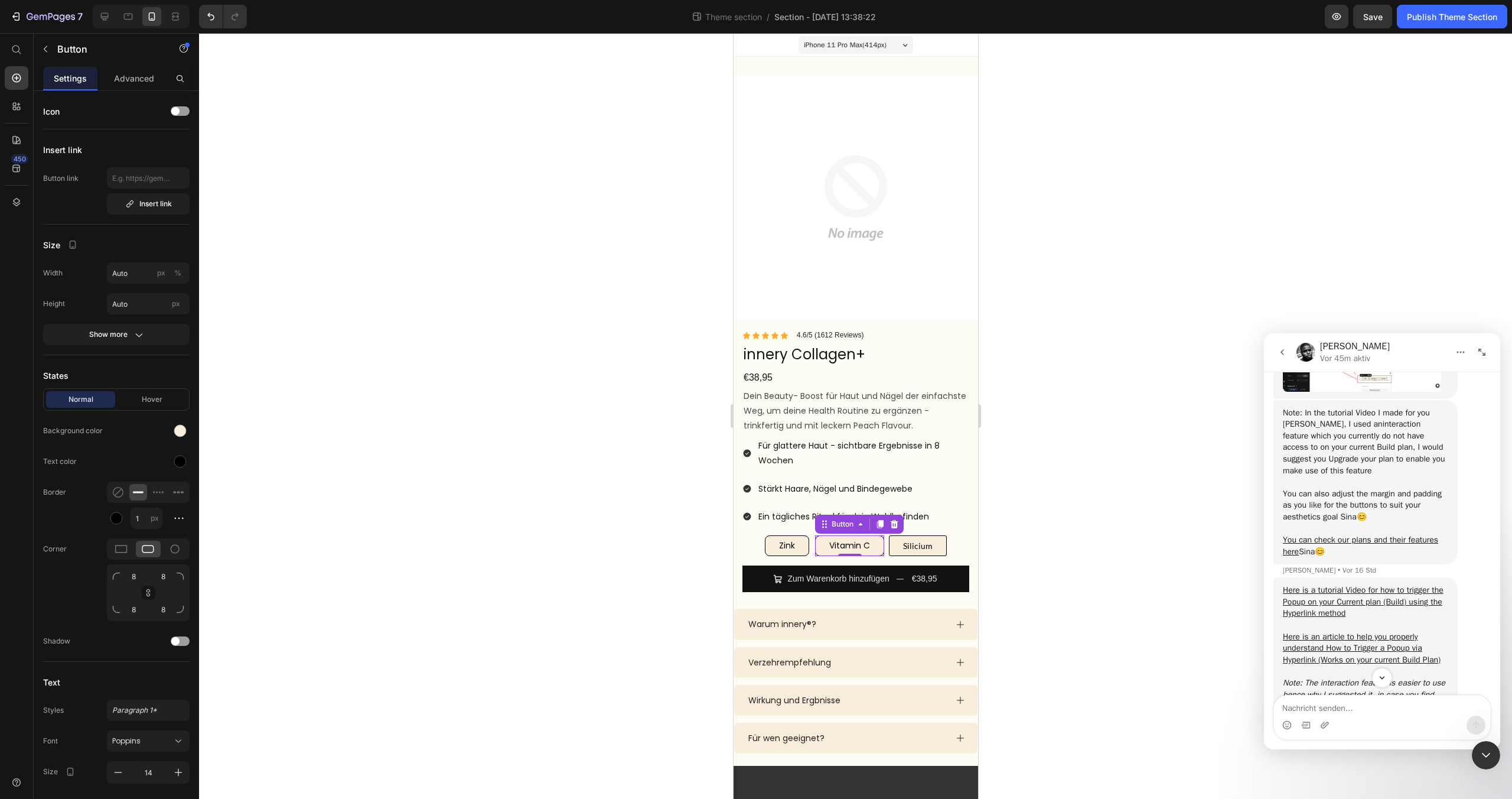 click 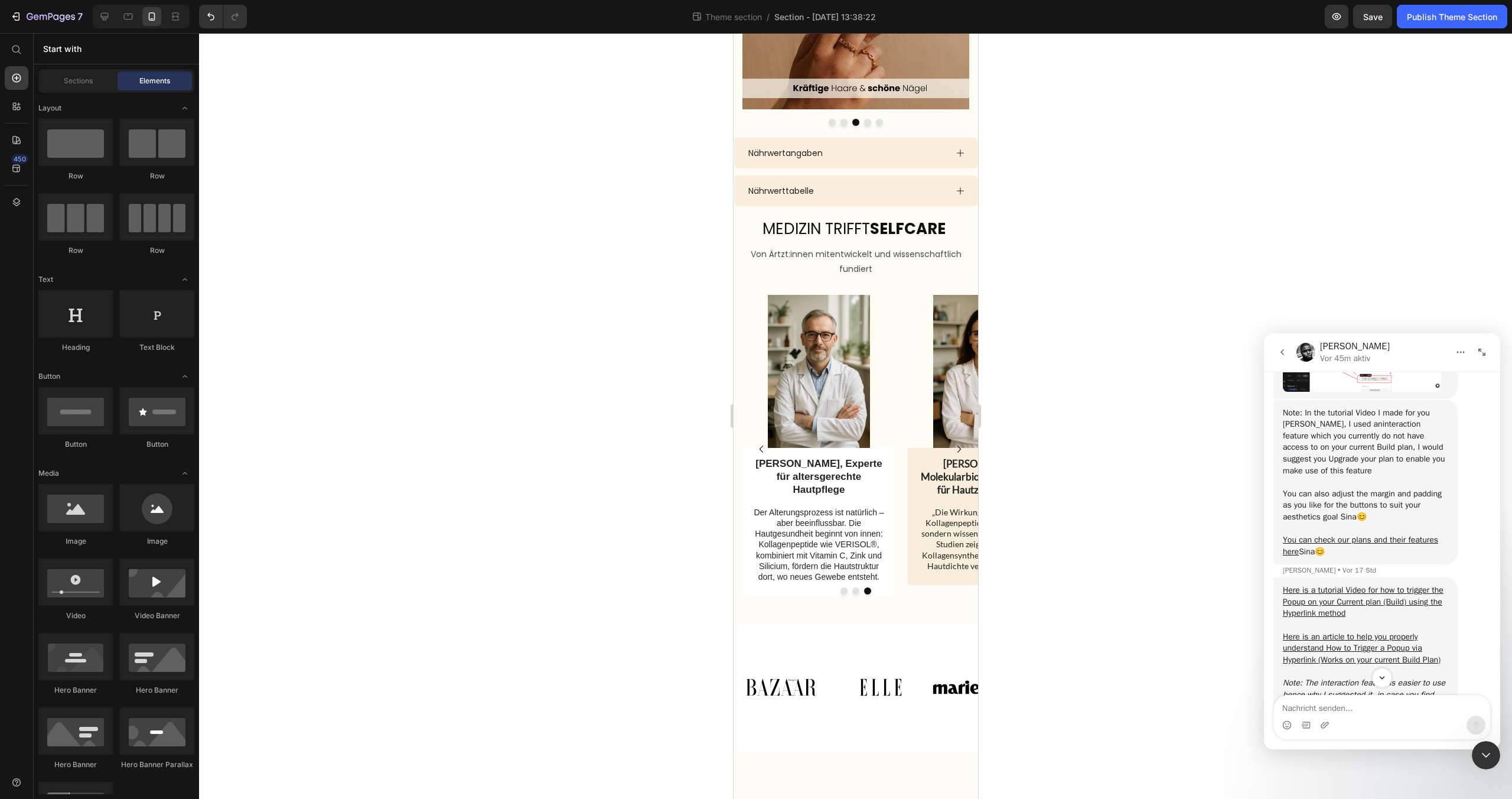 scroll, scrollTop: 1687, scrollLeft: 0, axis: vertical 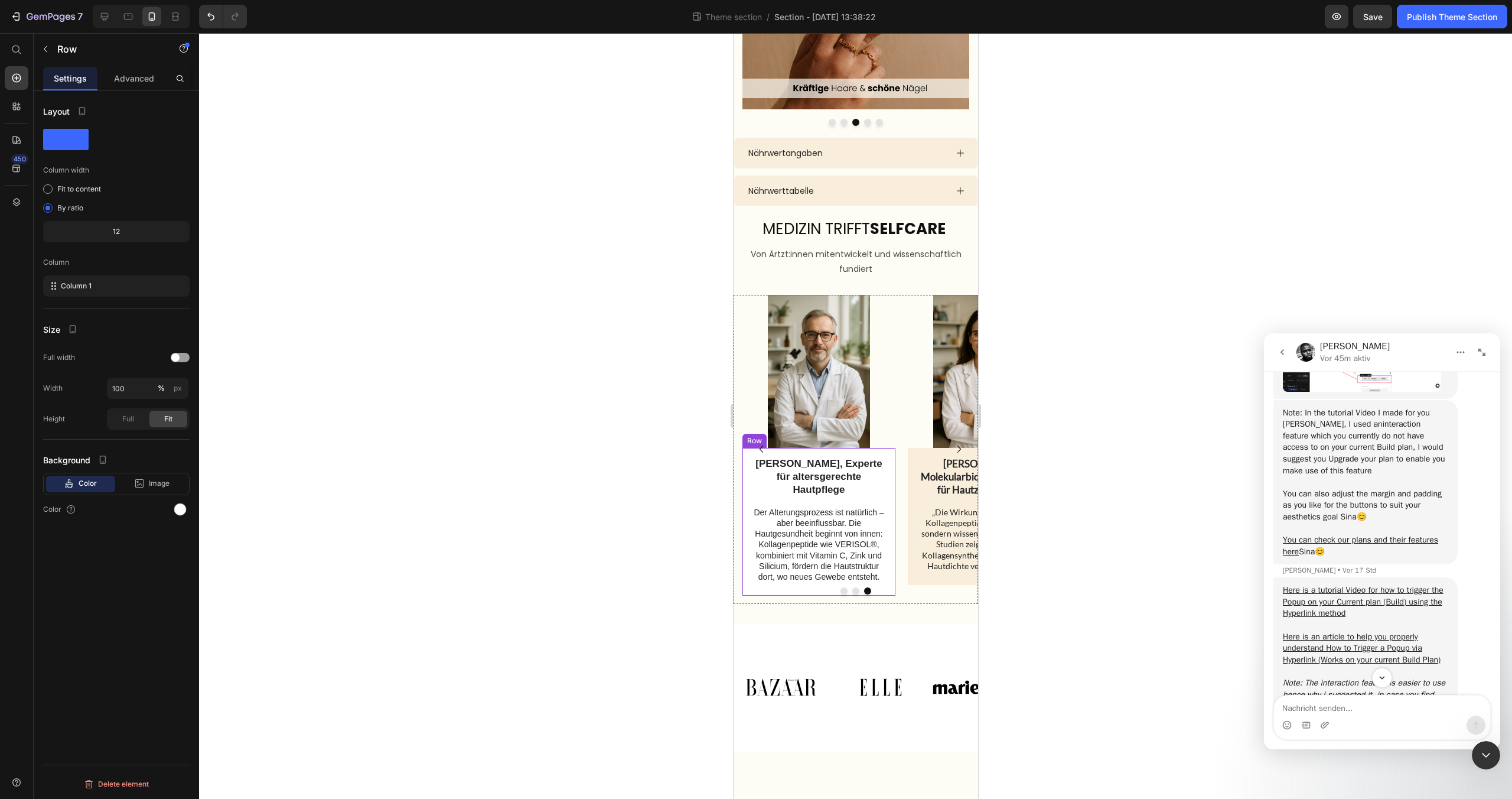click on "Dr. Markus Keller, Experte für altersgerechte Hautpflege Text Block Der Alterungsprozess ist natürlich – aber beeinflussbar. Die Hautgesundheit beginnt von innen: Kollagenpeptide wie VERISOL®, kombiniert mit Vitamin C, Zink und Silicium, fördern die Hautstruktur dort, wo neues Gewebe entsteht. Text Block" at bounding box center (818, 524) 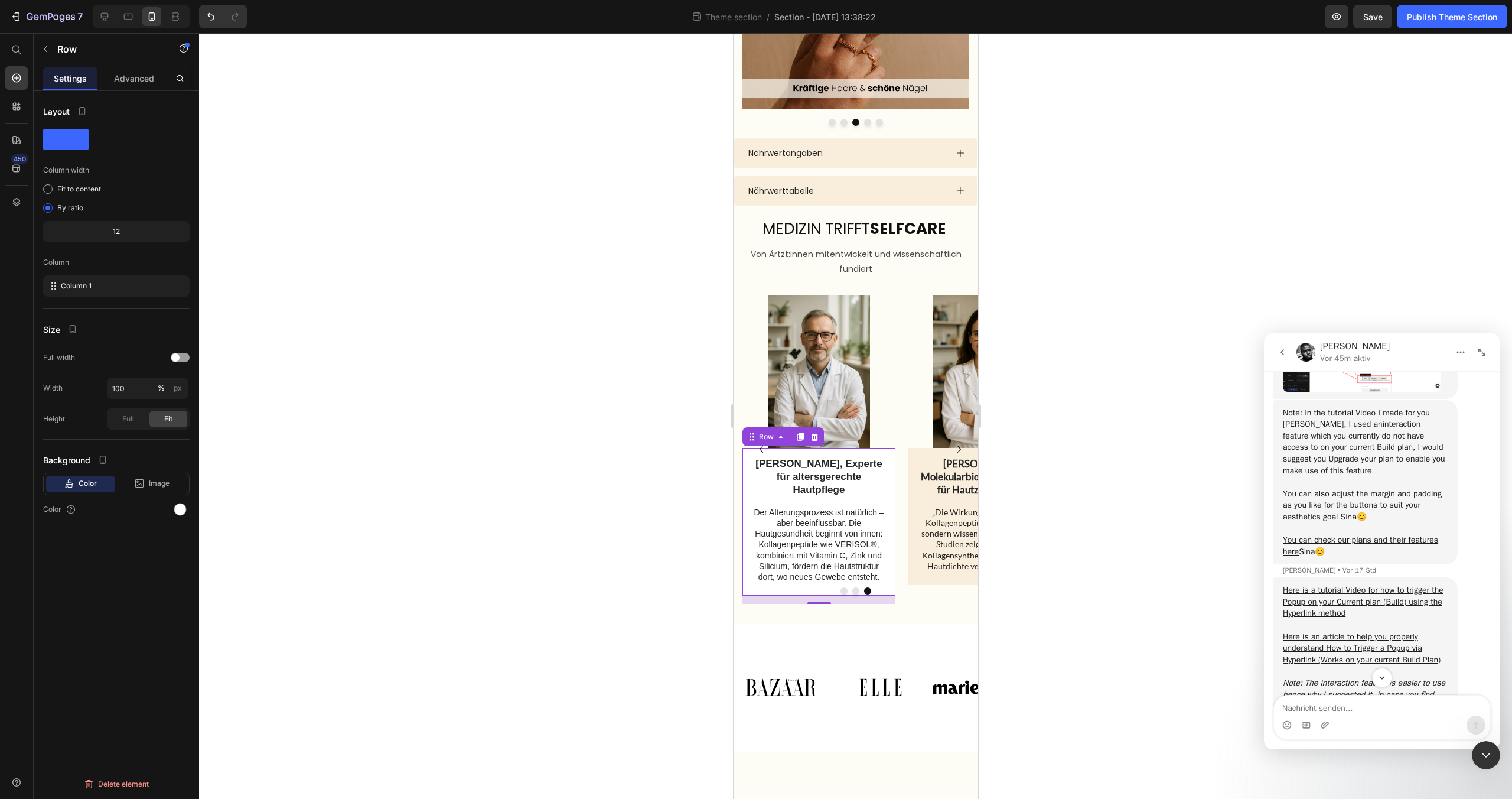 drag, startPoint x: 177, startPoint y: 506, endPoint x: 165, endPoint y: 506, distance: 12 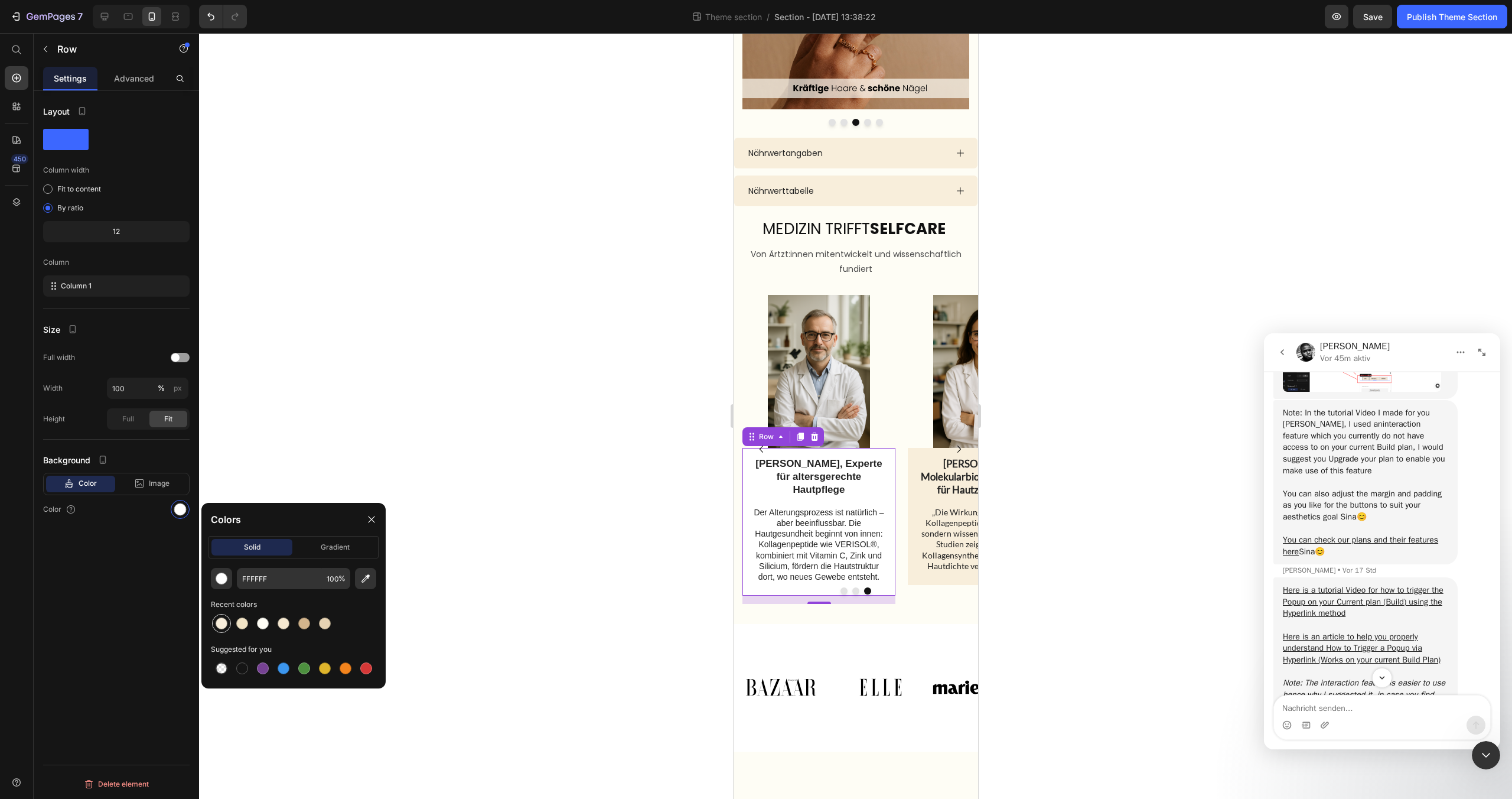 click at bounding box center (221, 623) 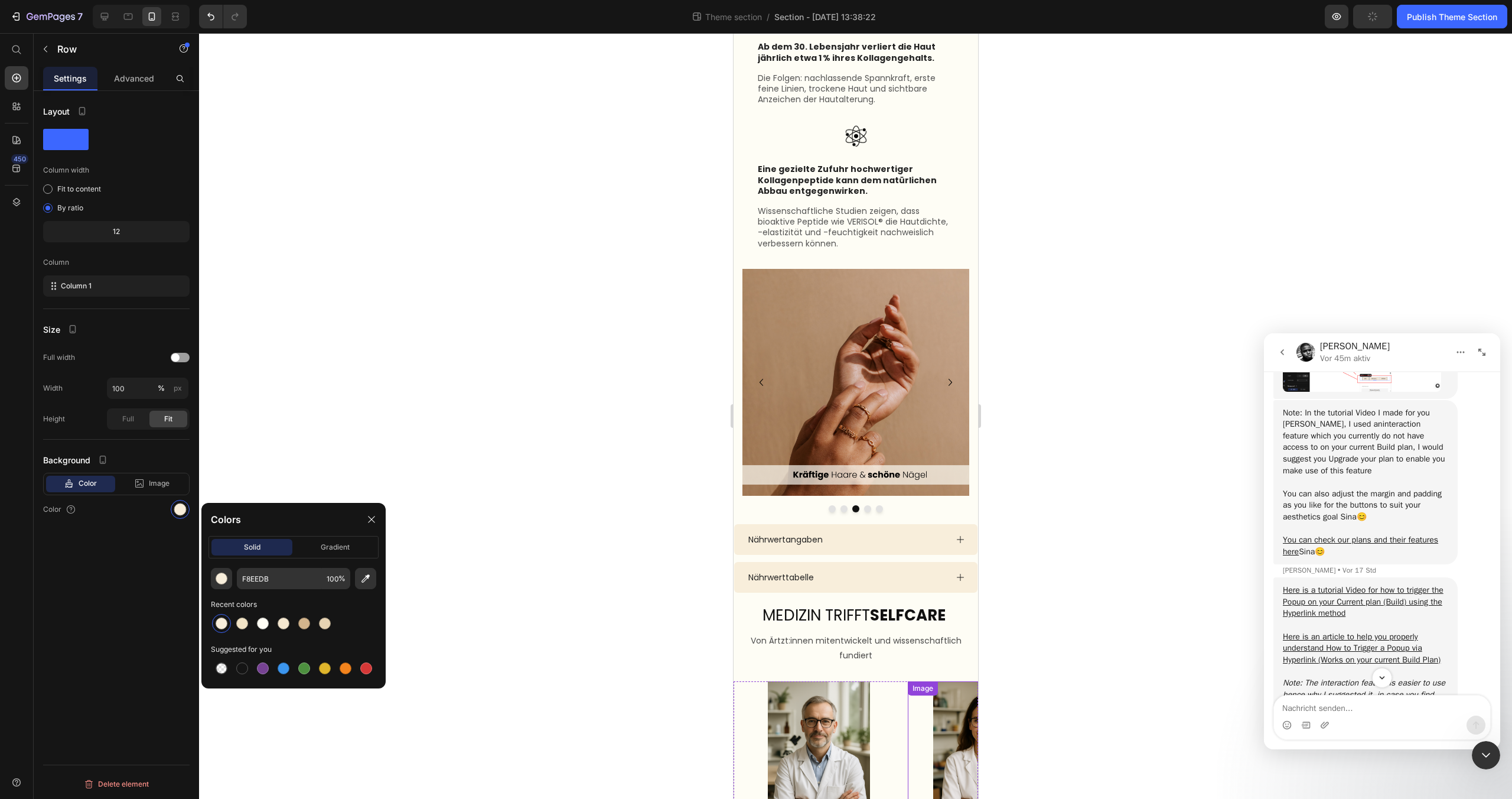 scroll, scrollTop: 1144, scrollLeft: 0, axis: vertical 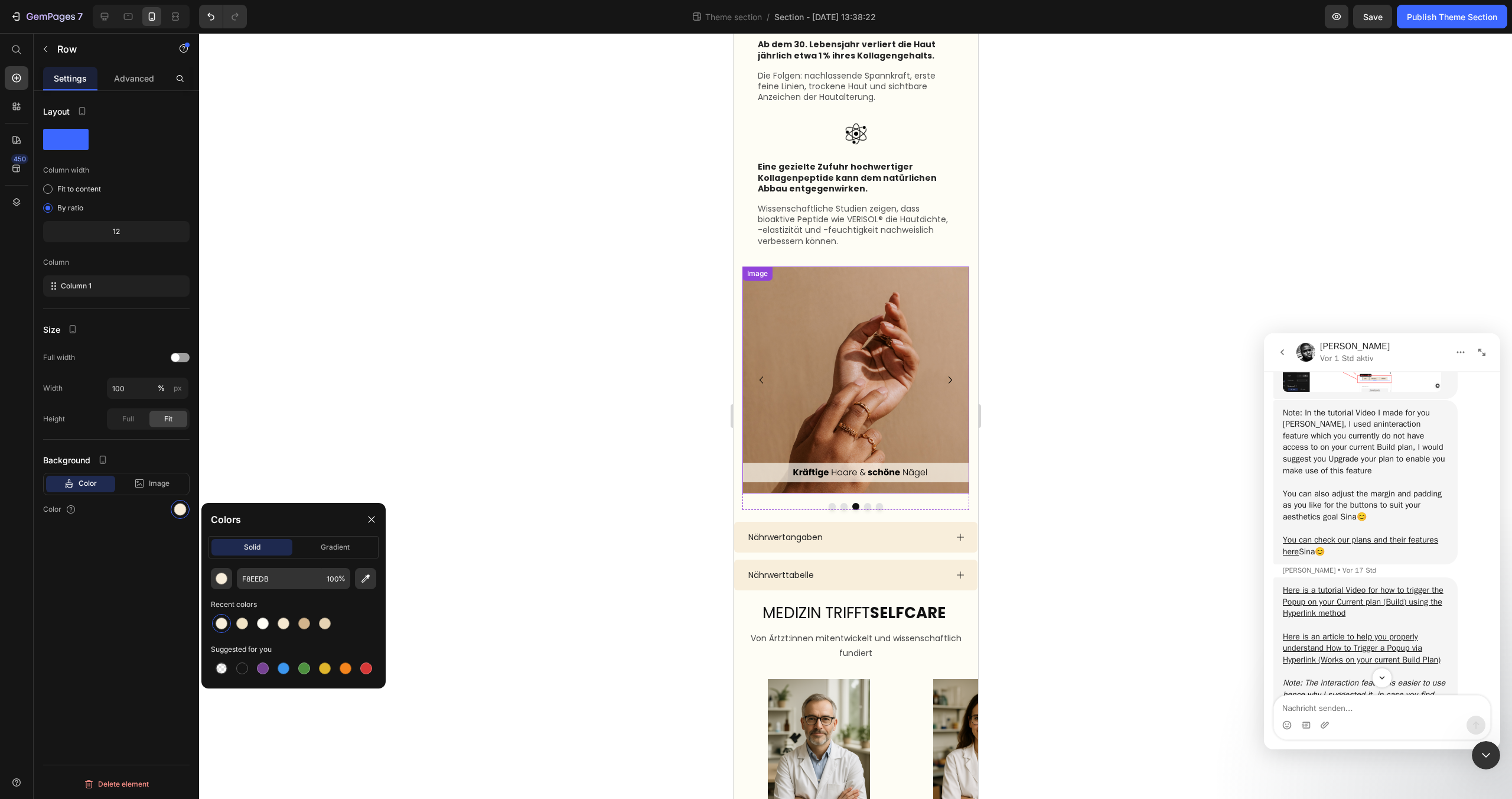 click 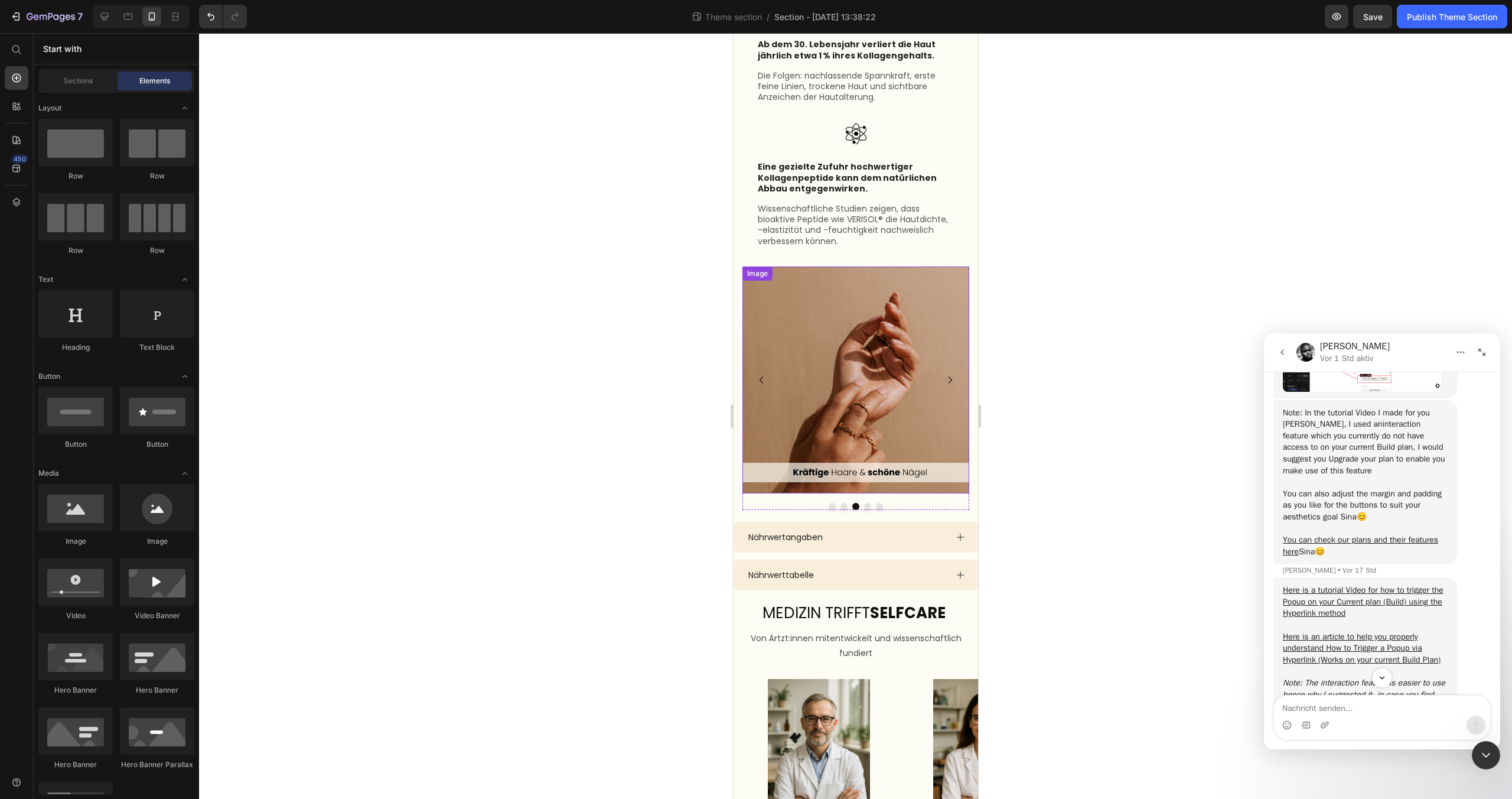 click 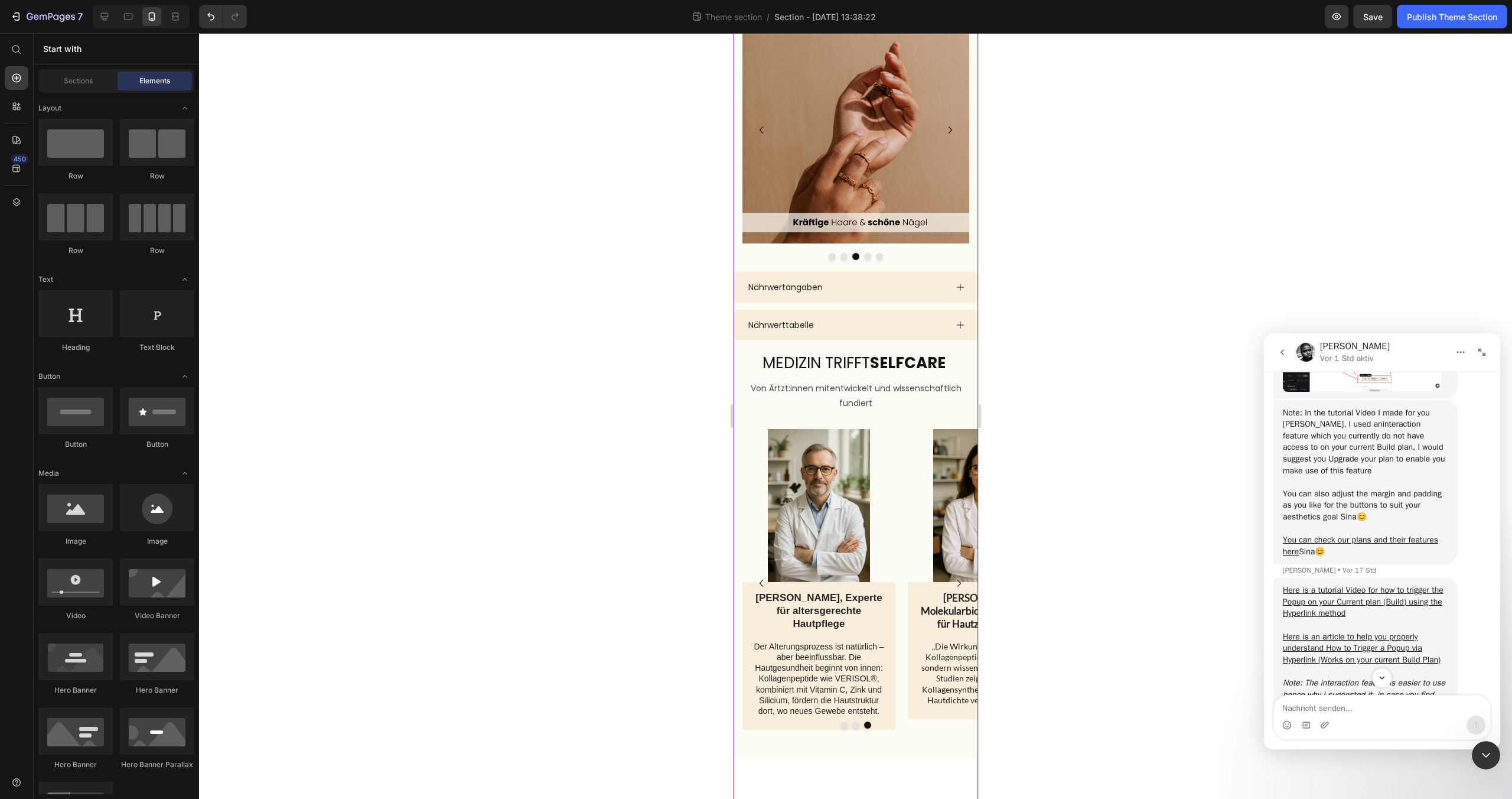 scroll, scrollTop: 1333, scrollLeft: 0, axis: vertical 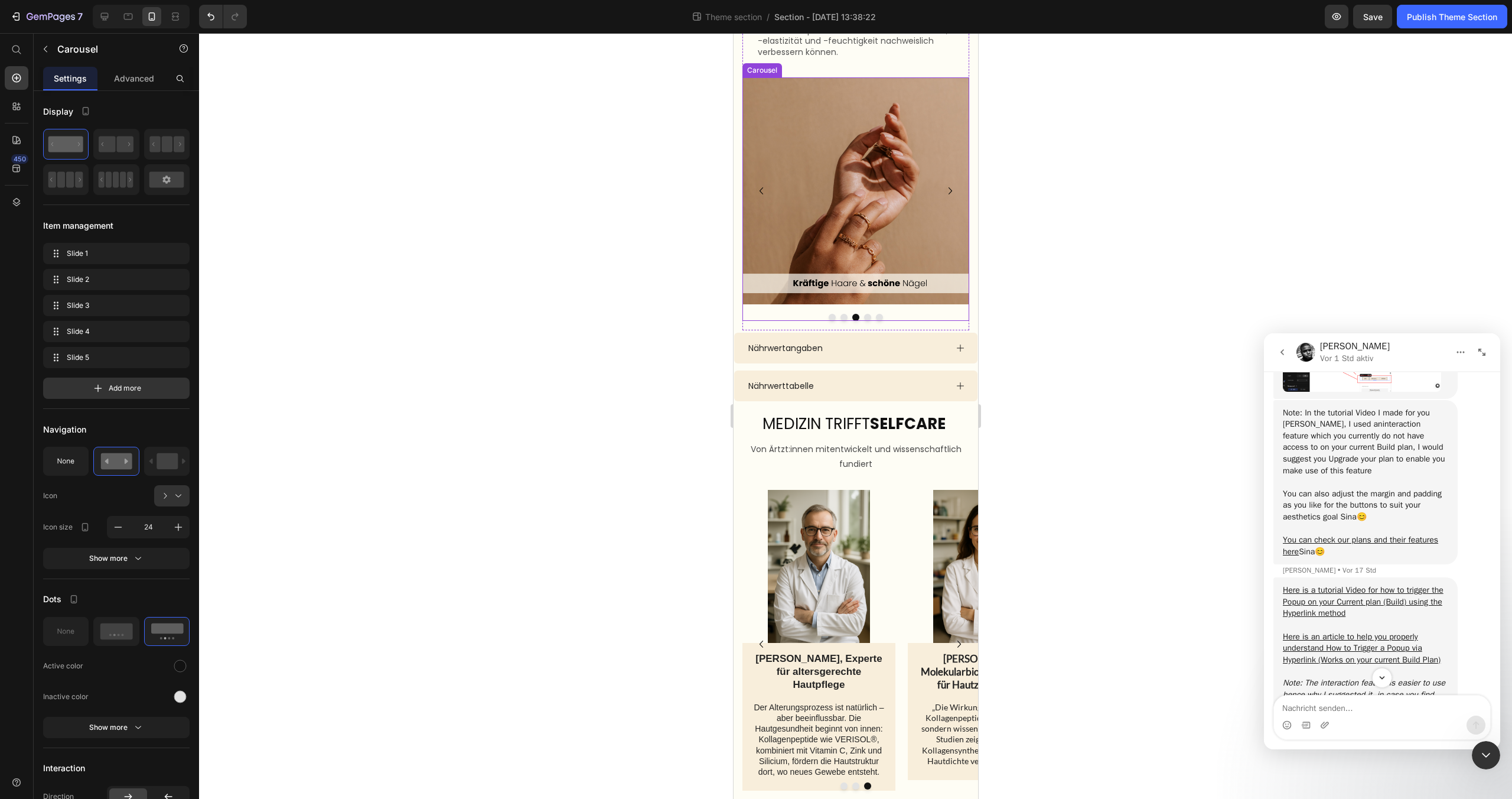 click 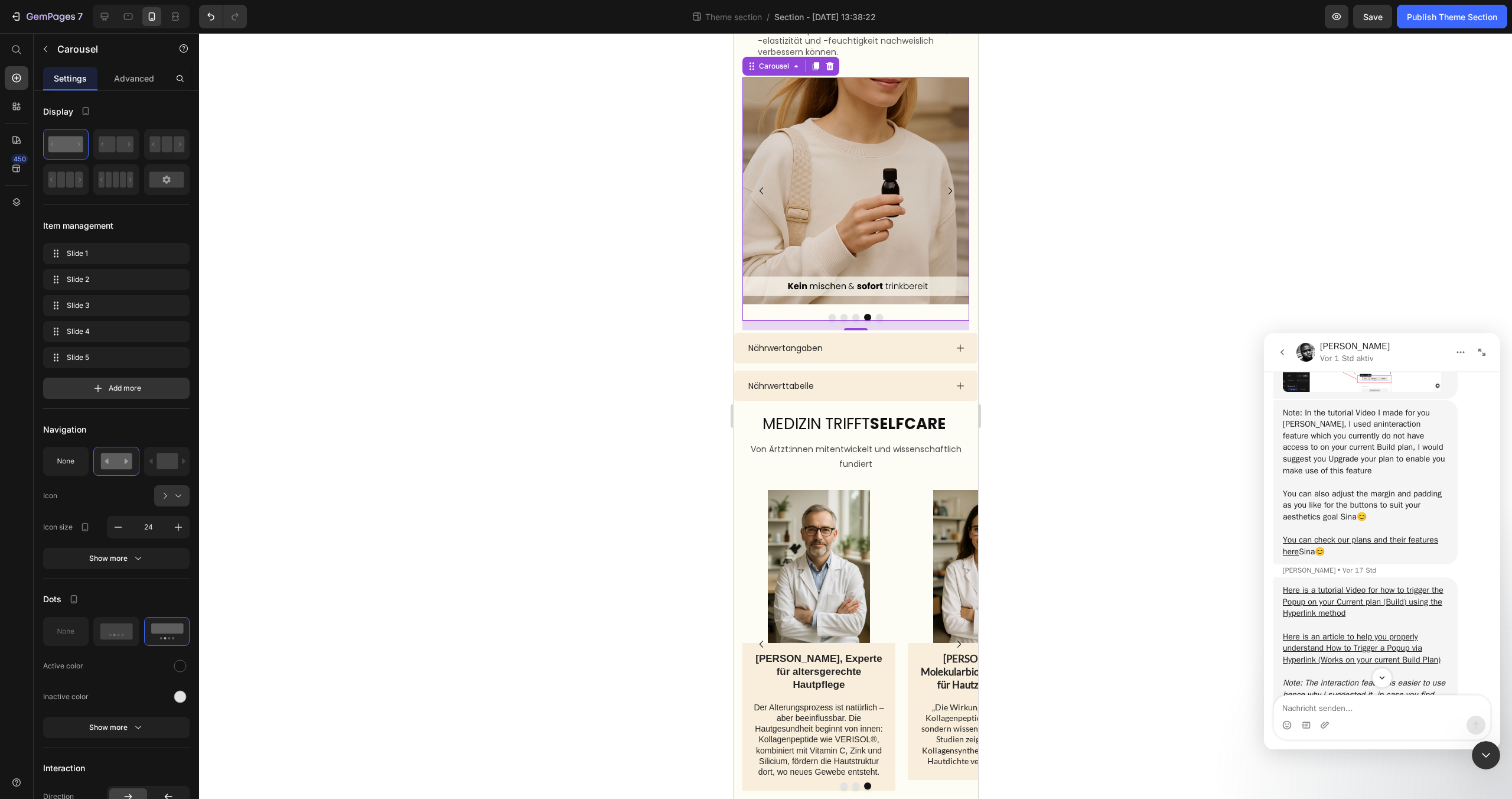 click 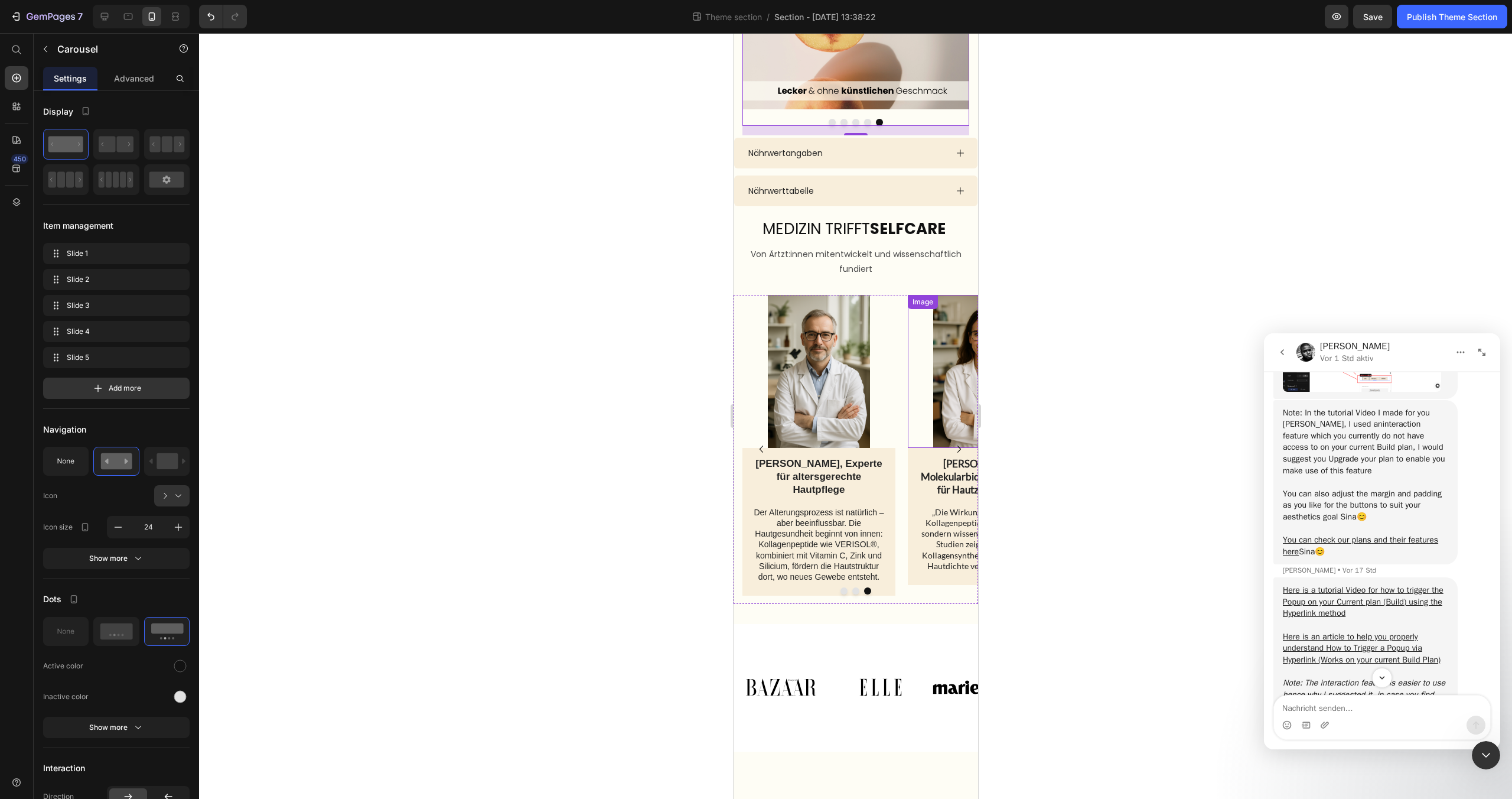 scroll, scrollTop: 1687, scrollLeft: 0, axis: vertical 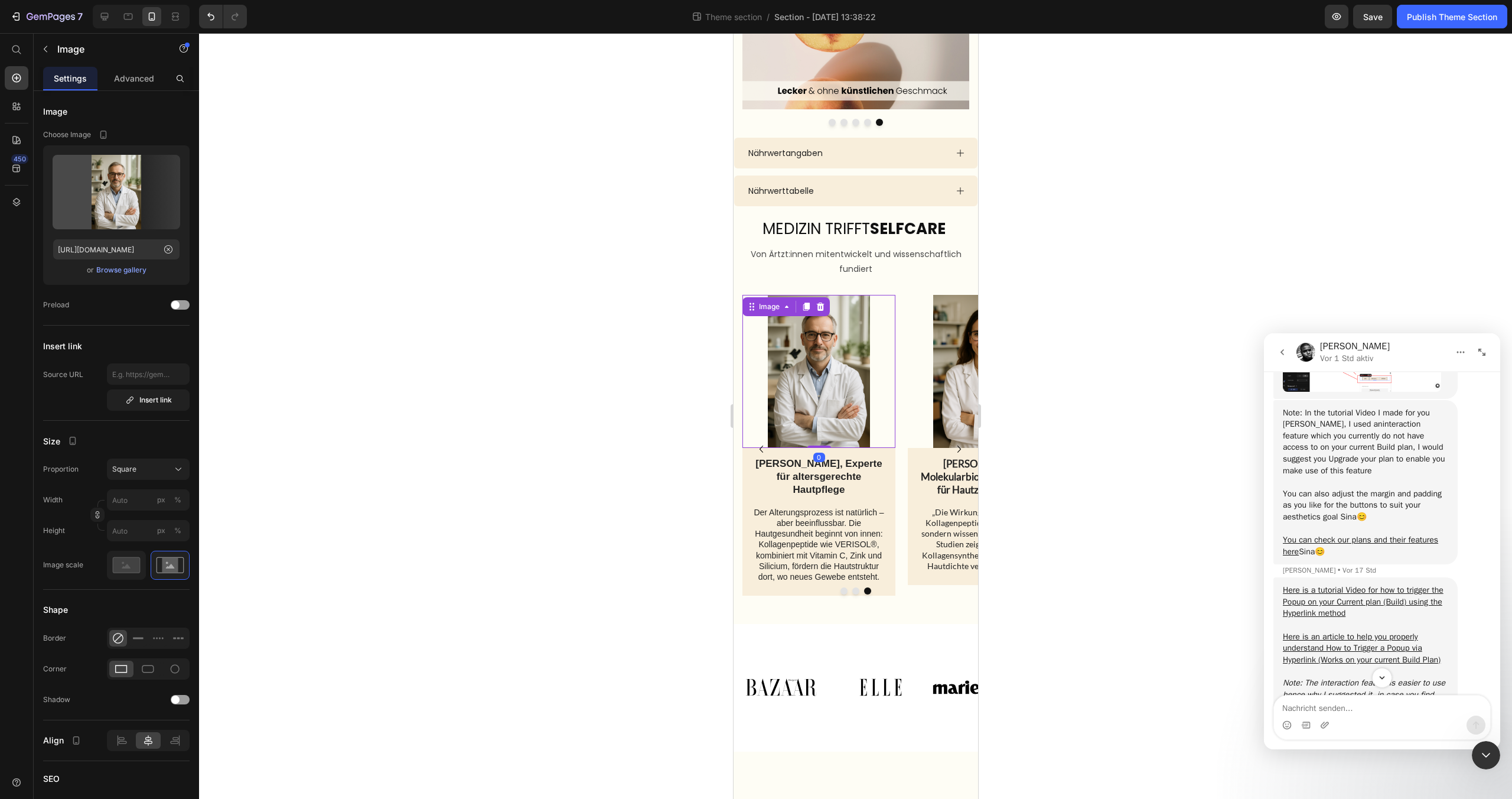 click at bounding box center [818, 371] 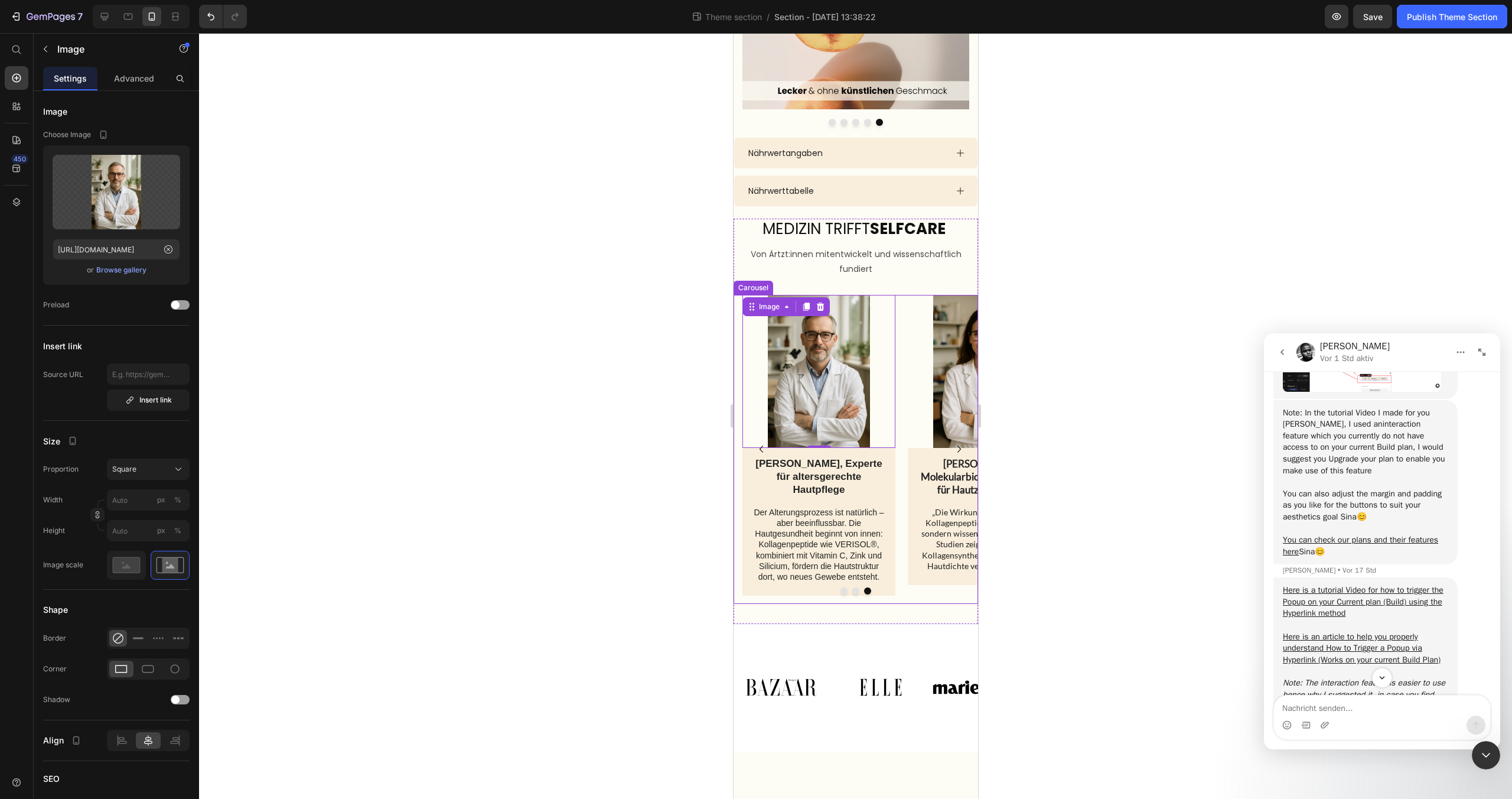 click 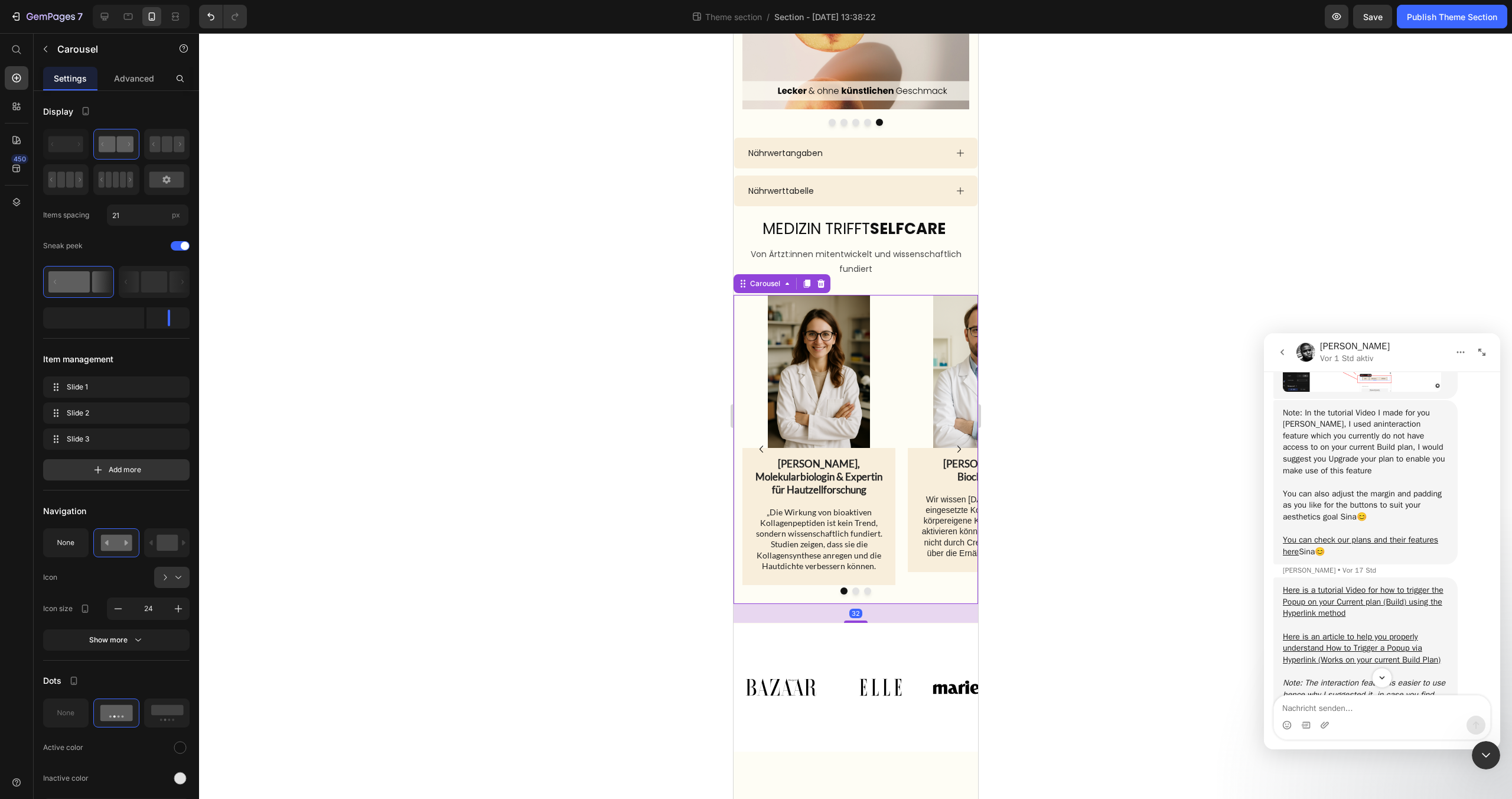 click 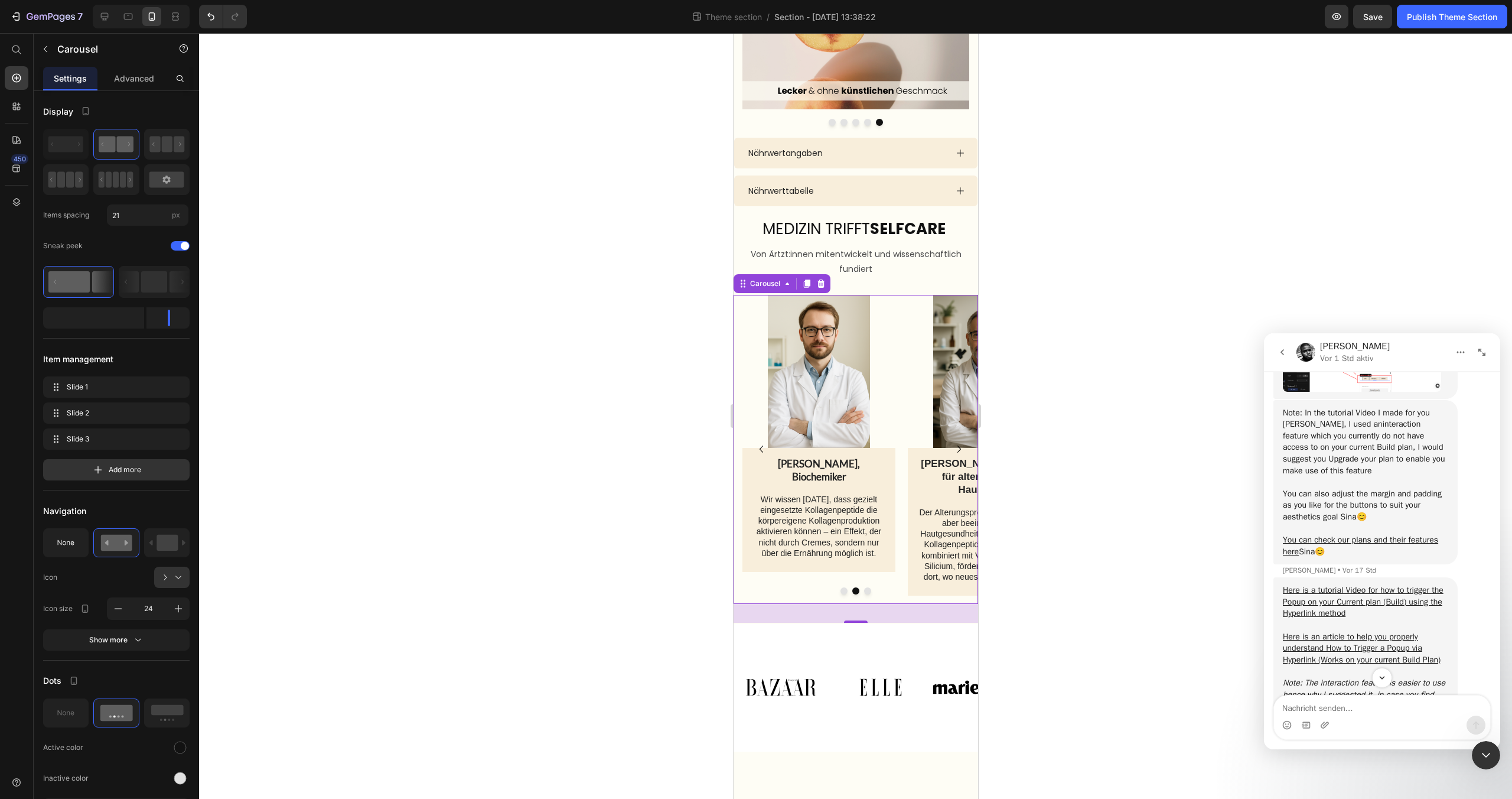 click 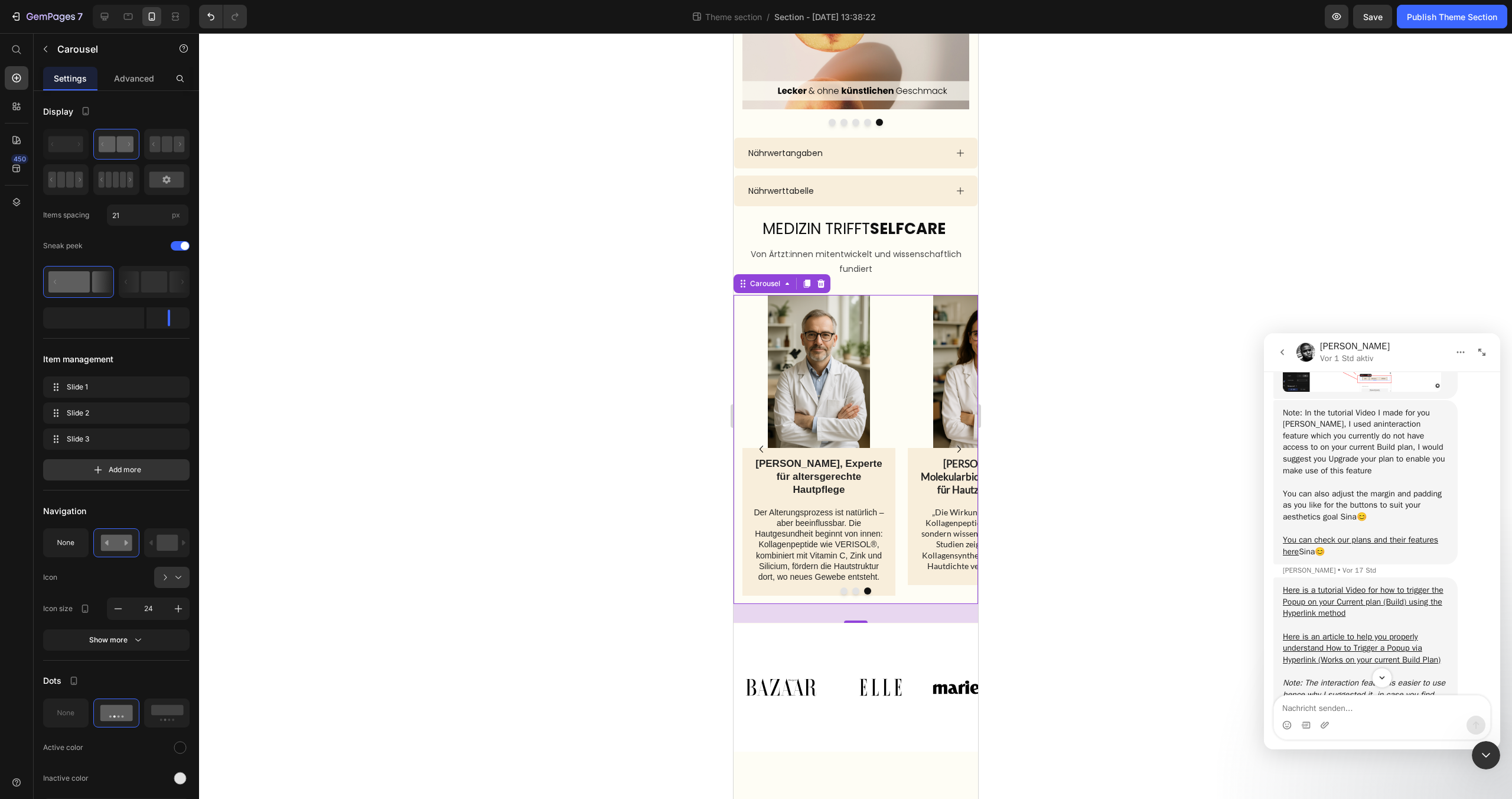 click 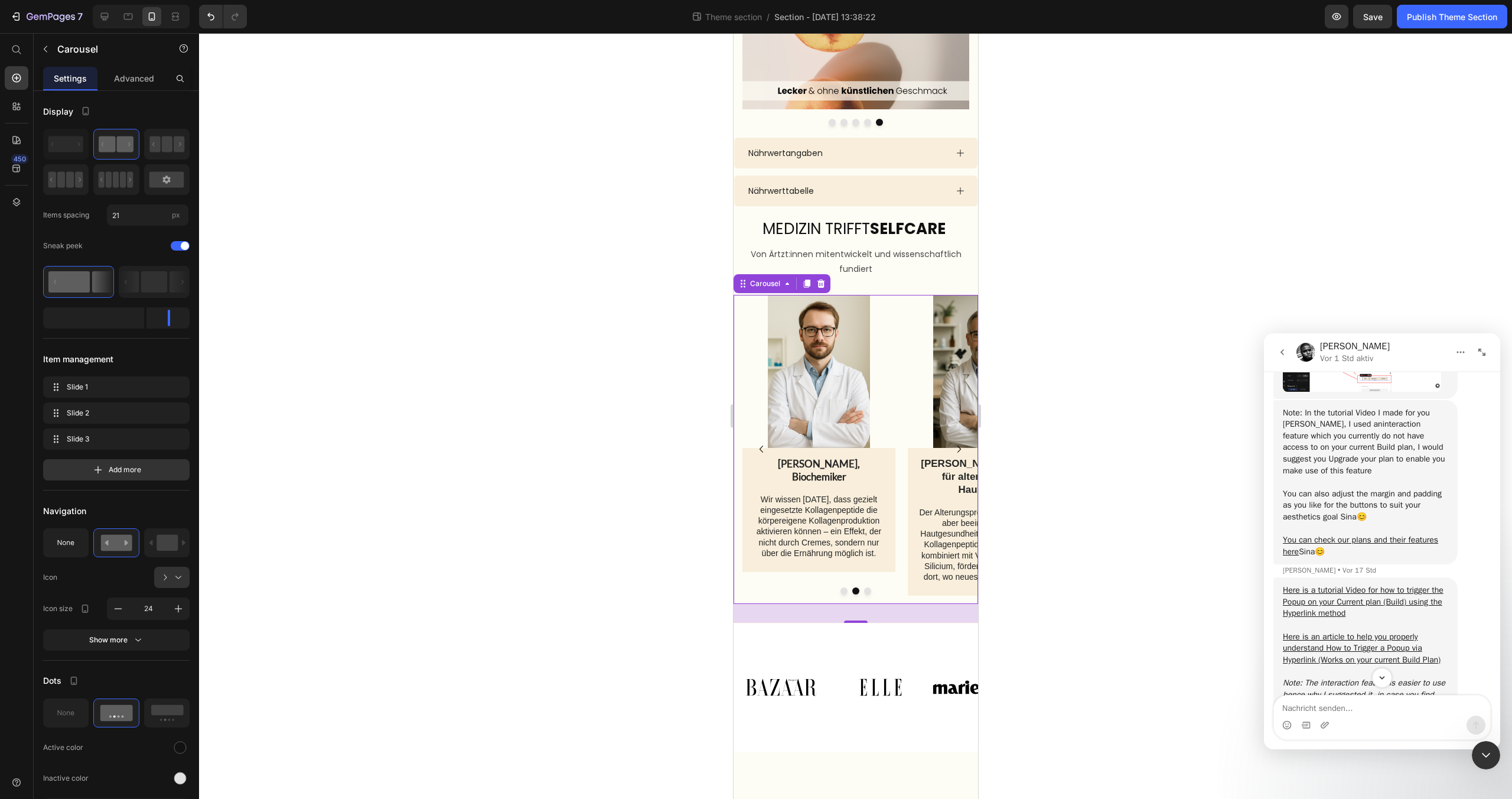 click 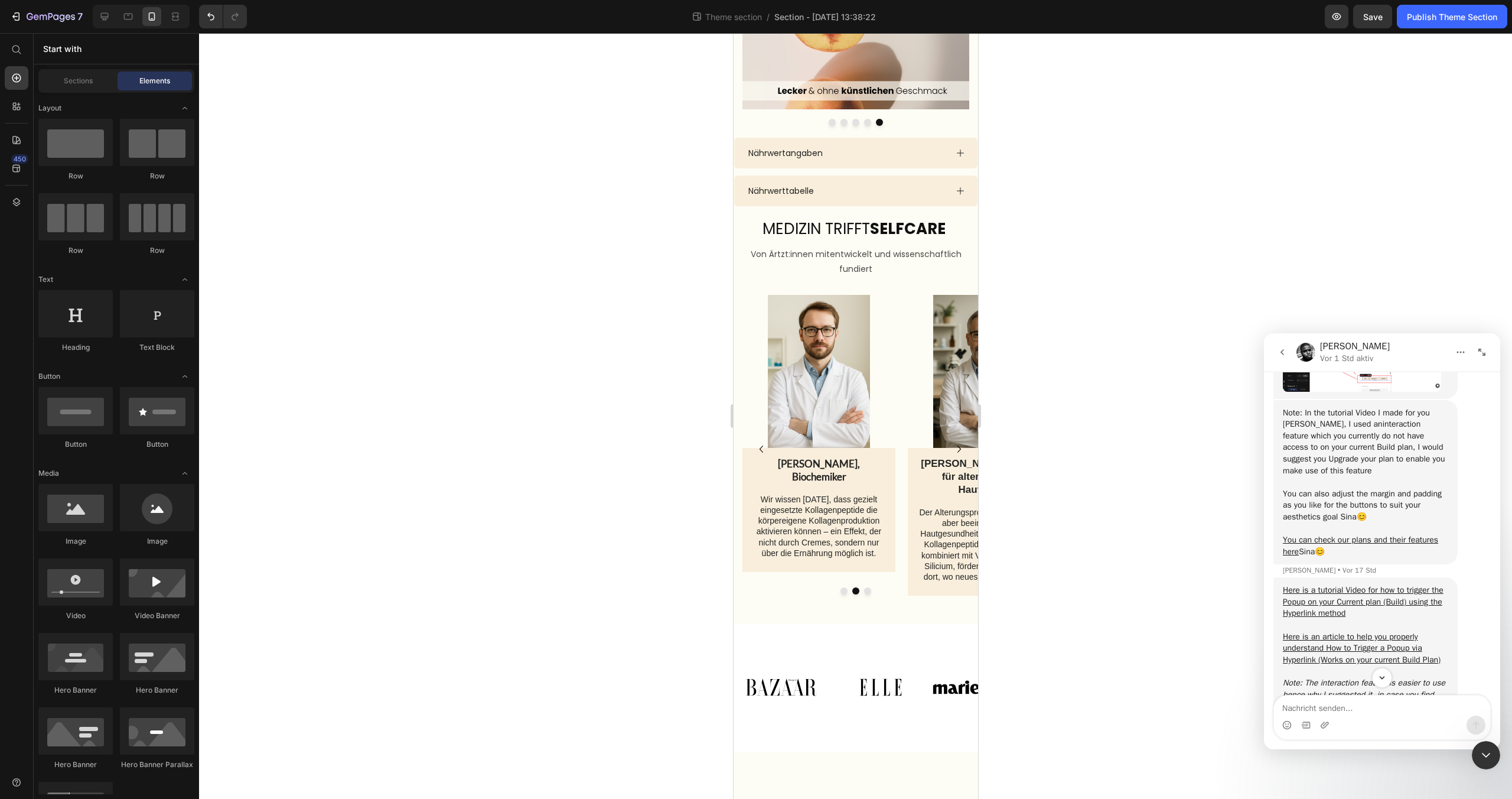 click 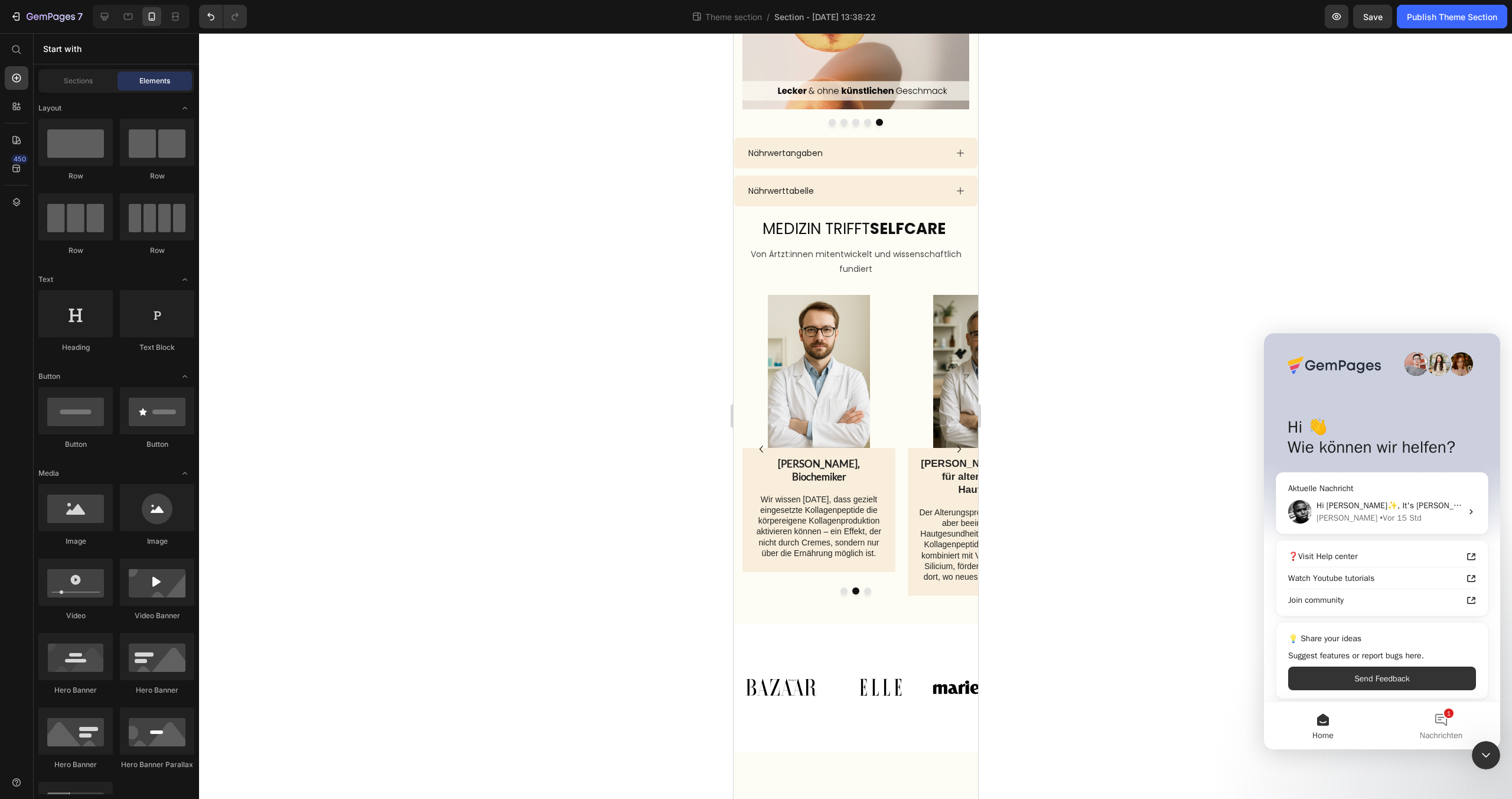 click 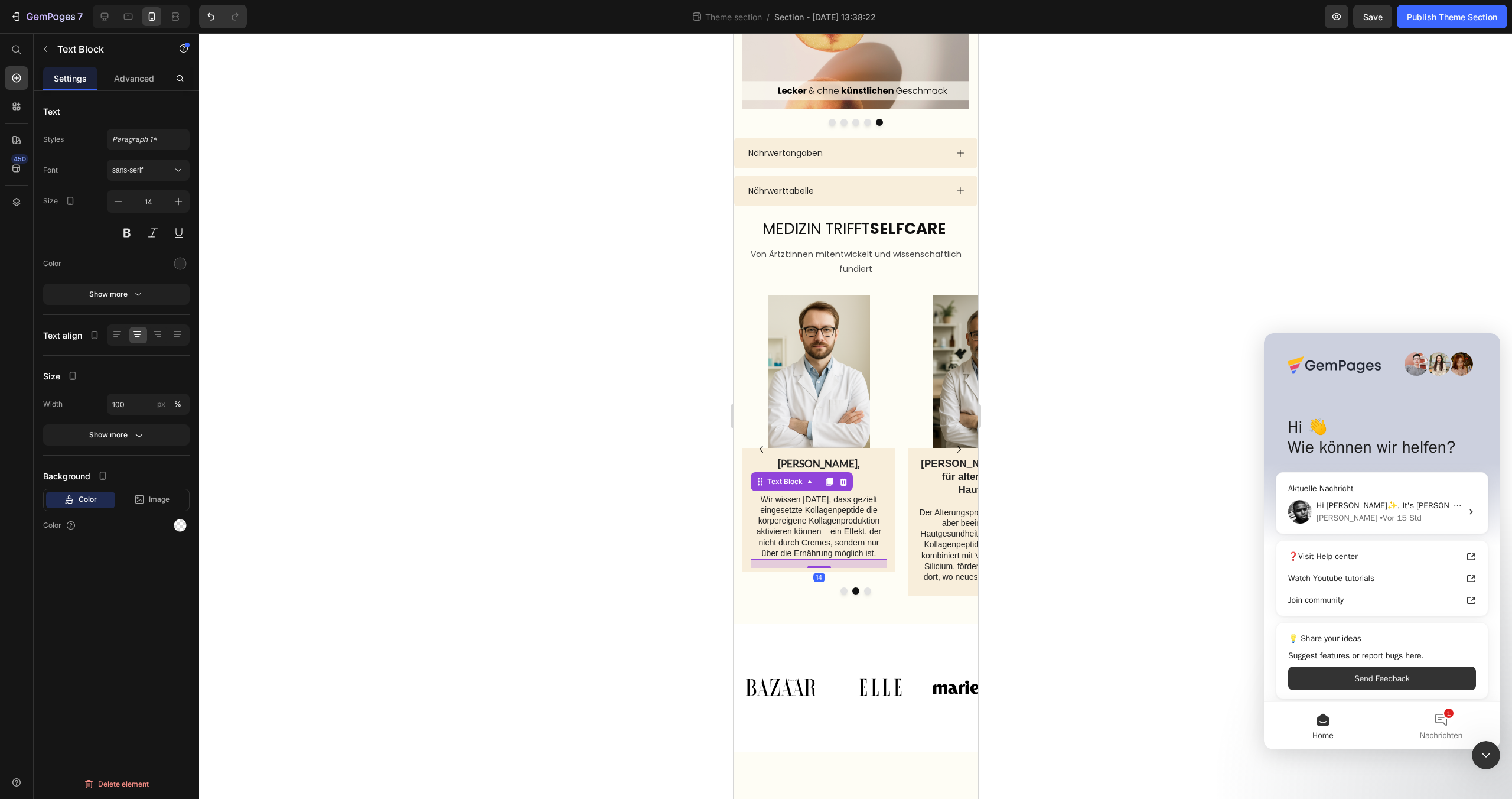 click on "Wir wissen [DATE], dass gezielt eingesetzte Kollagenpeptide die körpereigene Kollagenproduktion aktivieren können – ein Effekt, der nicht durch Cremes, sondern nur über die Ernährung möglich ist." at bounding box center (818, 526) 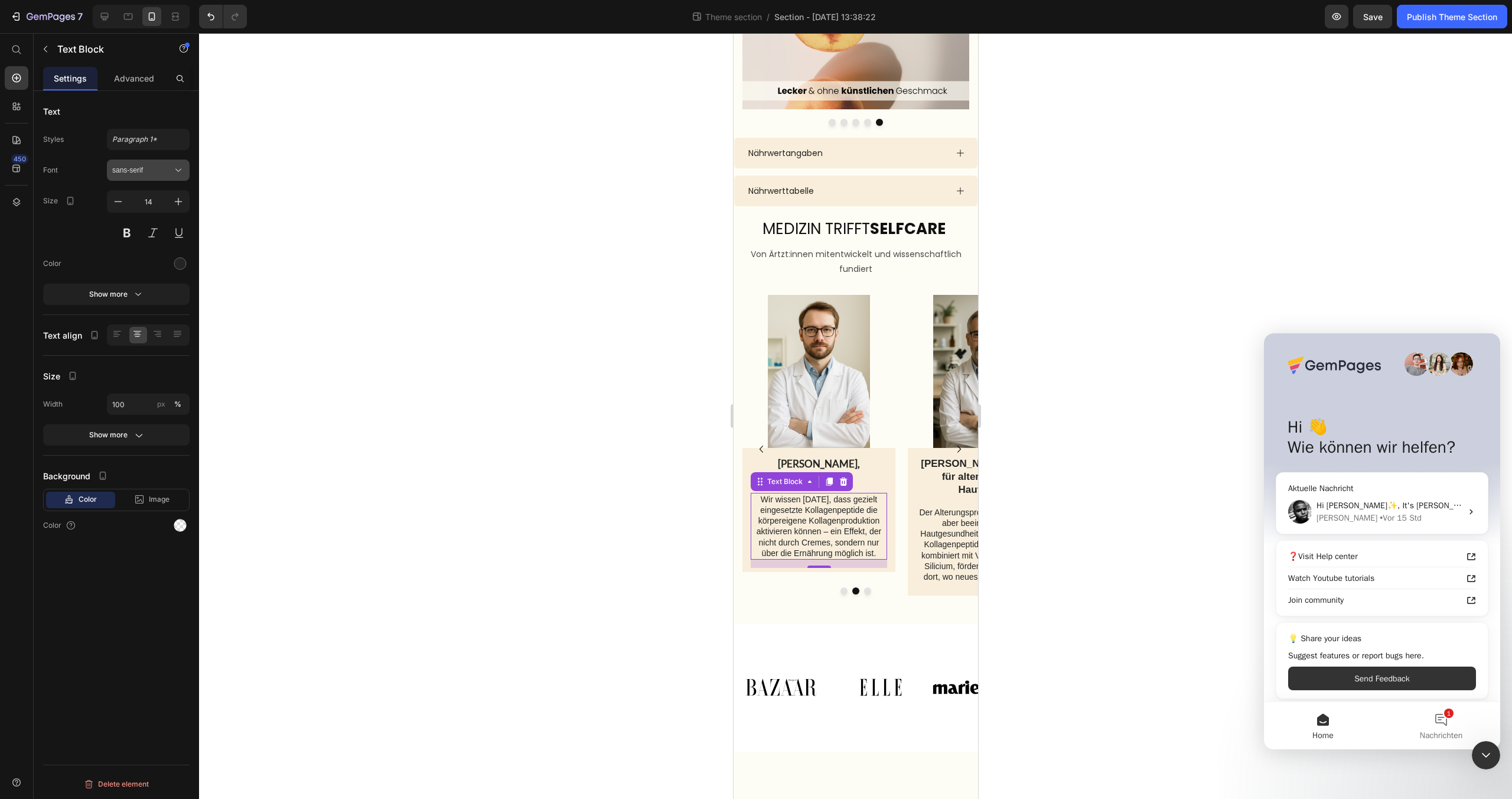 click 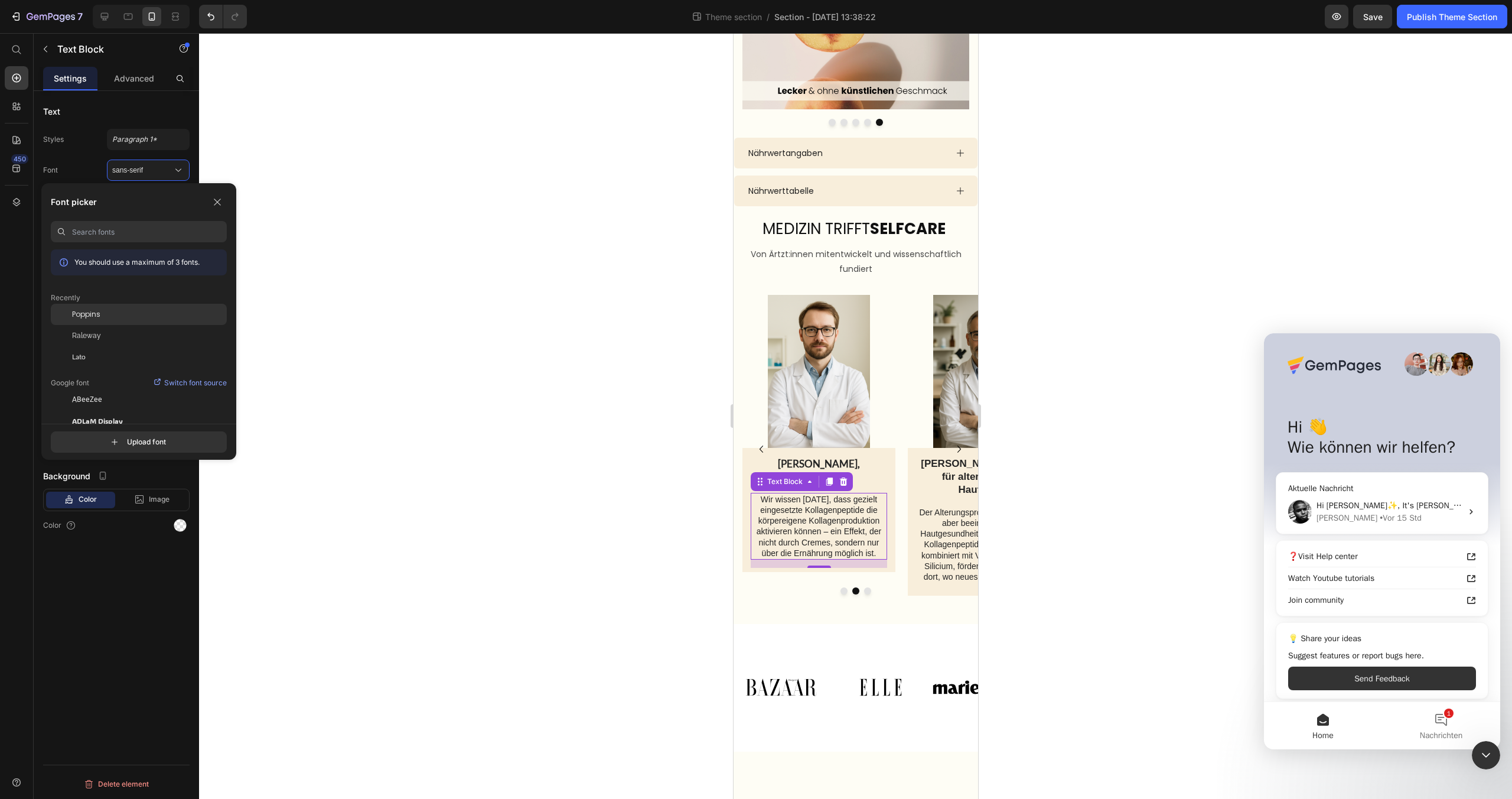click on "Poppins" 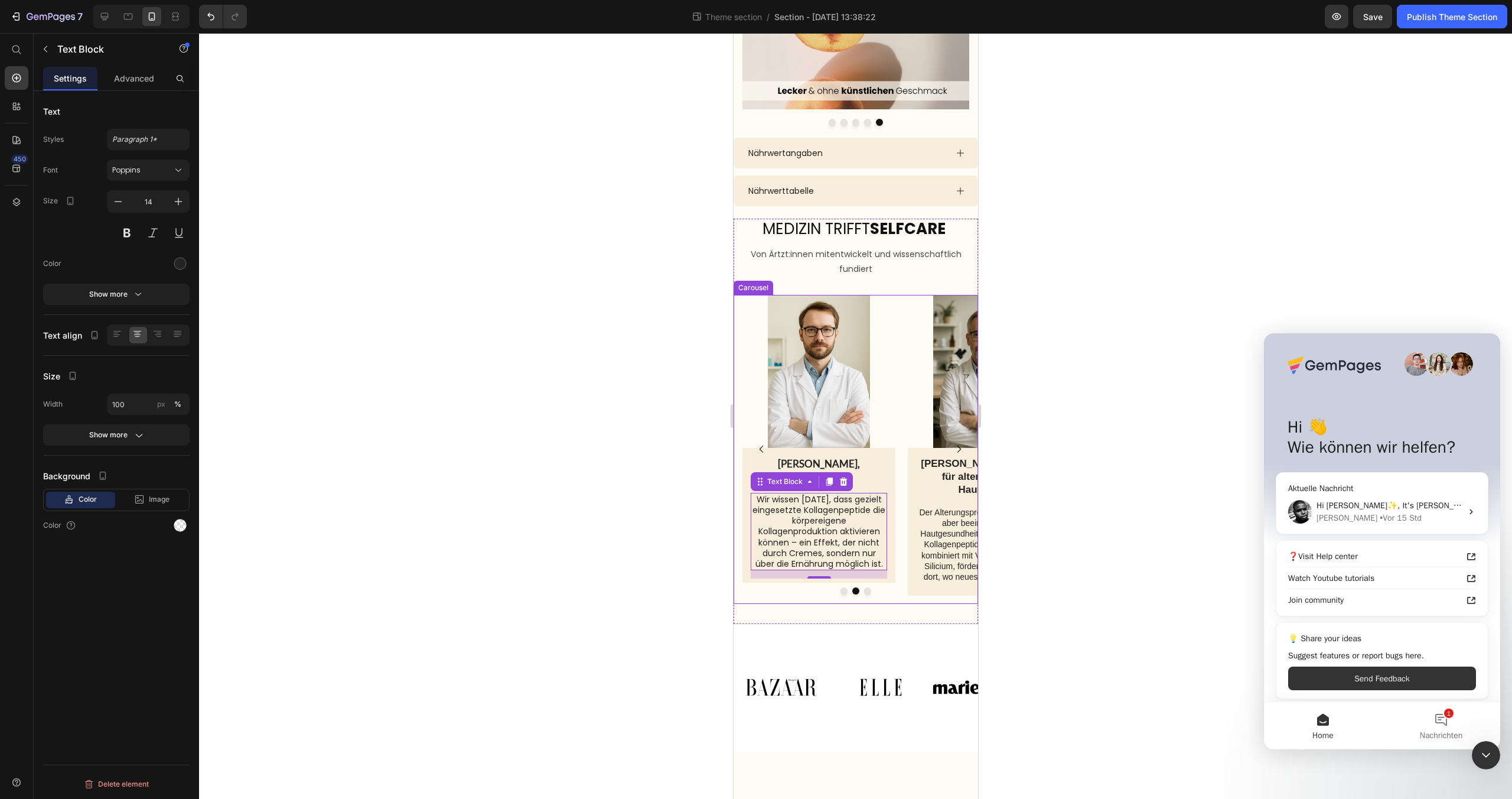 click 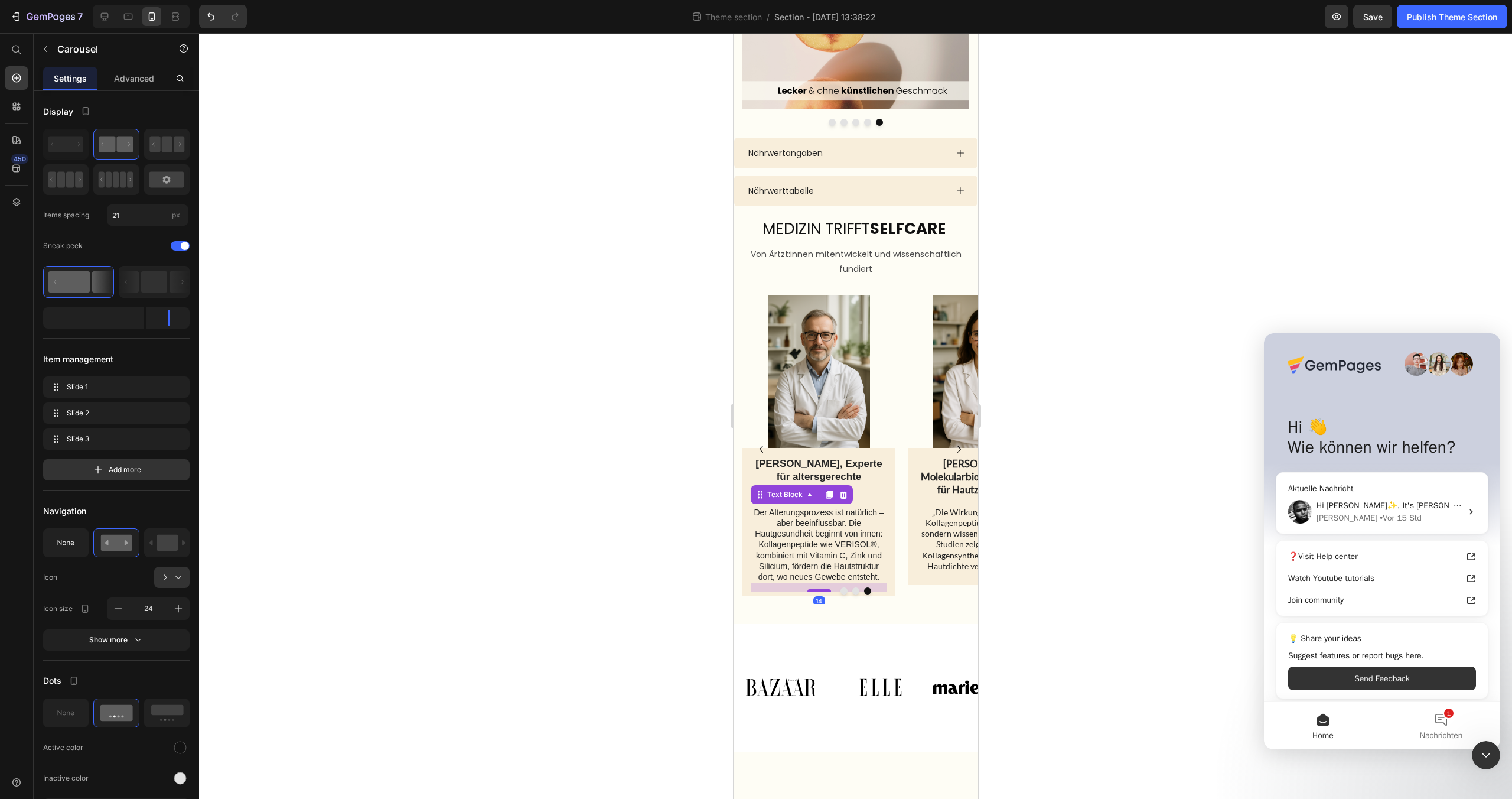 click on "Der Alterungsprozess ist natürlich – aber beeinflussbar. Die Hautgesundheit beginnt von innen: Kollagenpeptide wie VERISOL®, kombiniert mit Vitamin C, Zink und Silicium, fördern die Hautstruktur dort, wo neues Gewebe entsteht." at bounding box center (818, 544) 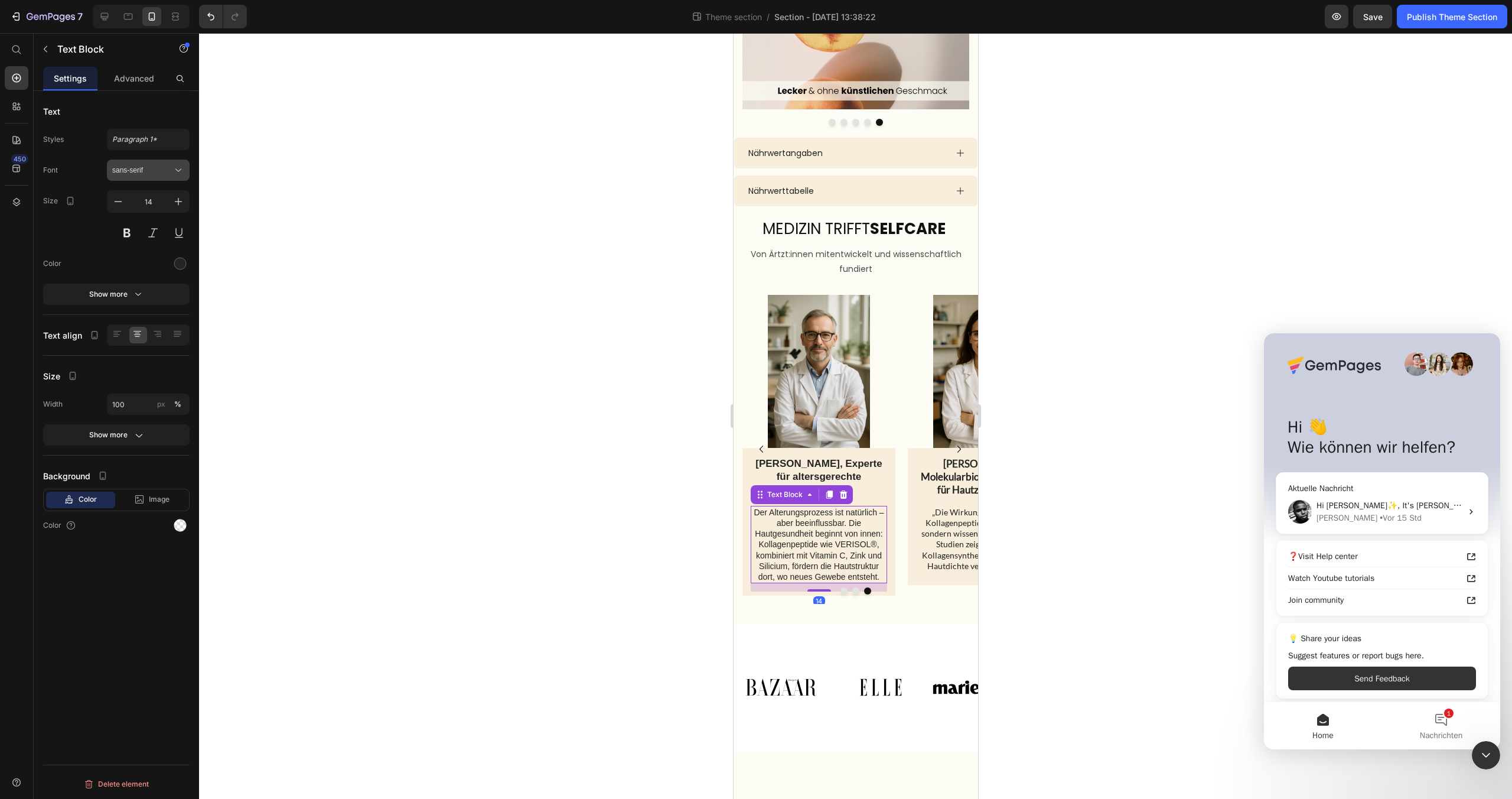 click on "sans-serif" at bounding box center [142, 170] 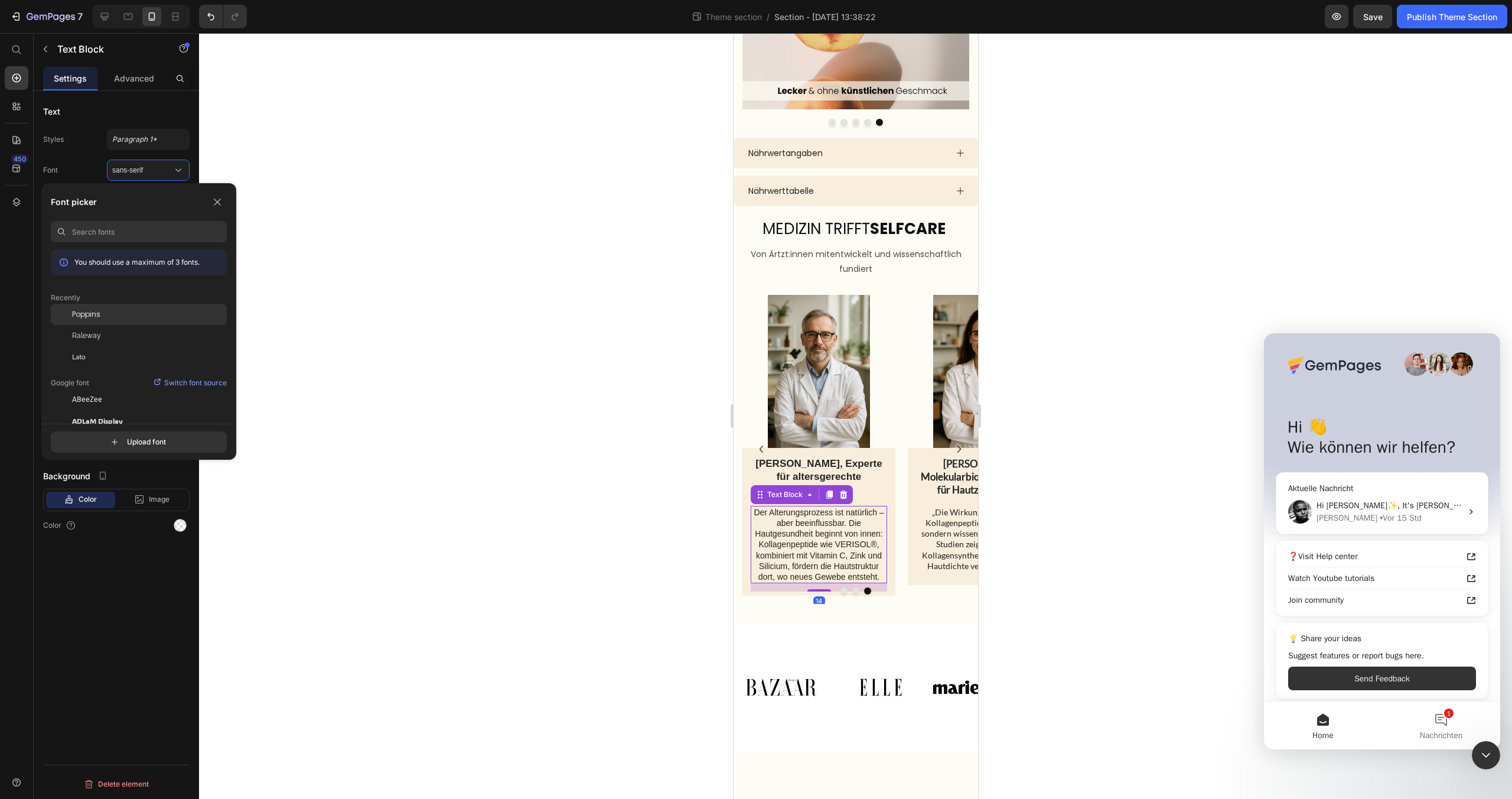 click on "Poppins" 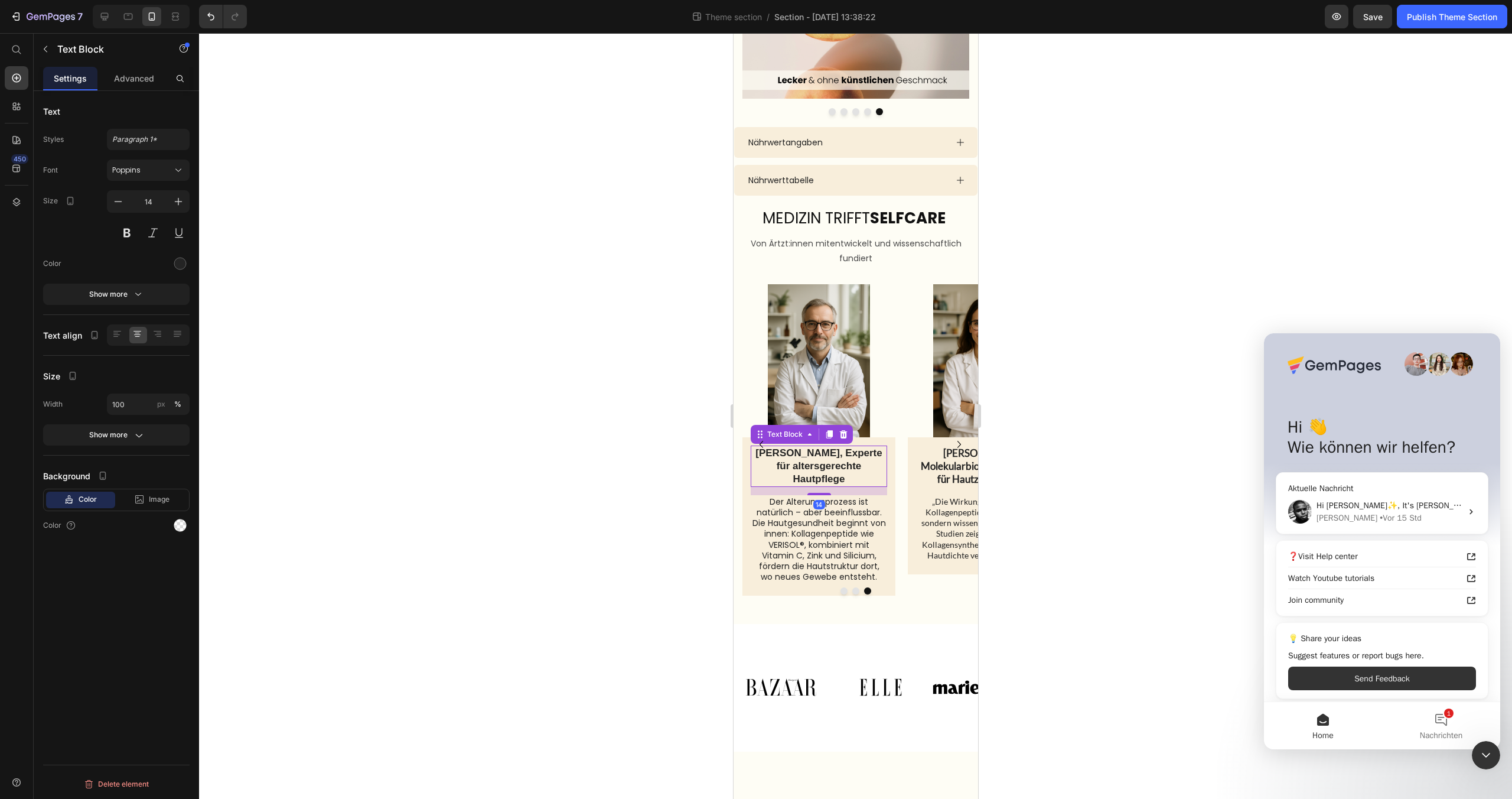 click on "[PERSON_NAME], Experte für altersgerechte Hautpflege" at bounding box center [818, 466] 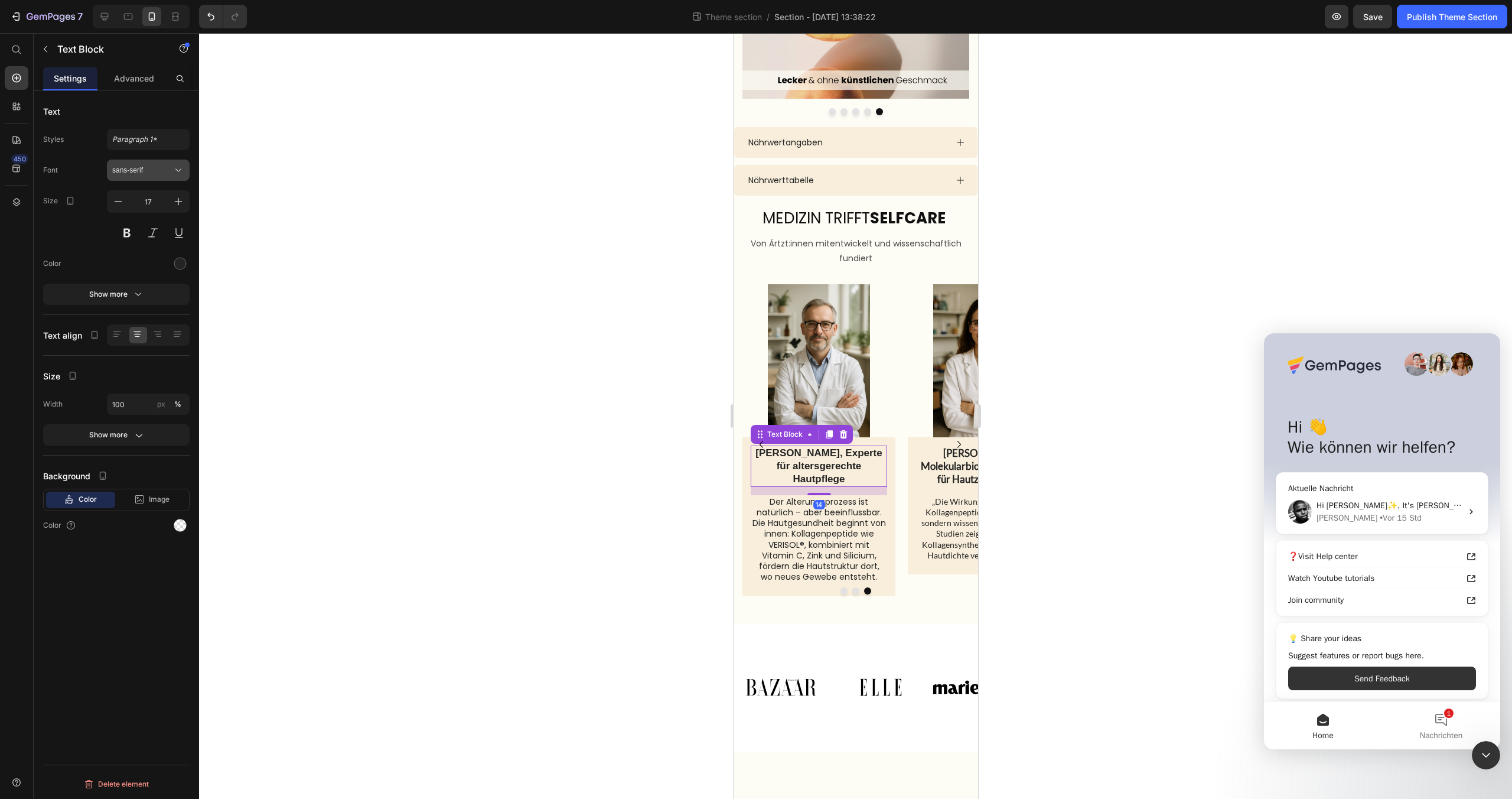 click 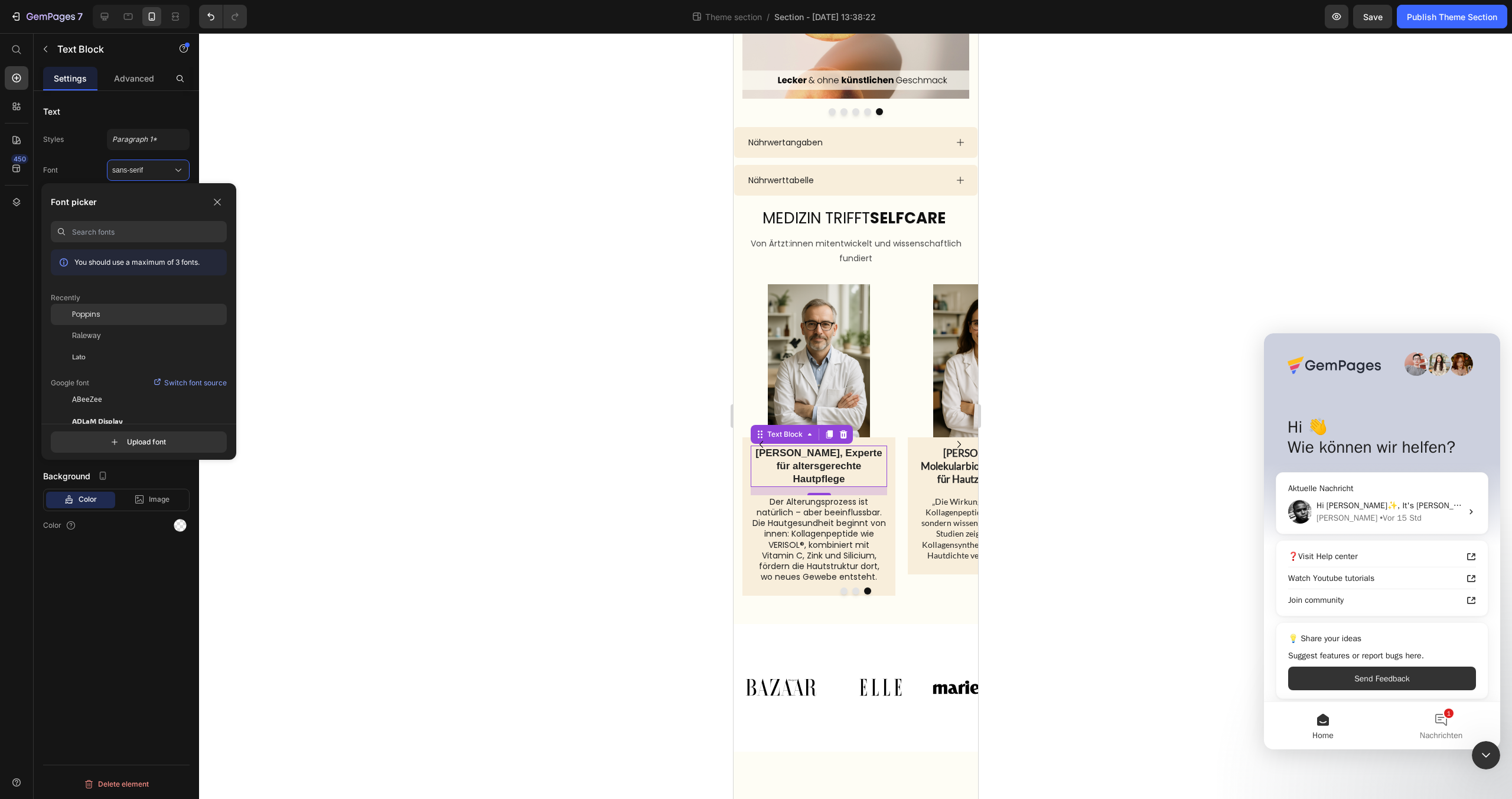 click on "Poppins" 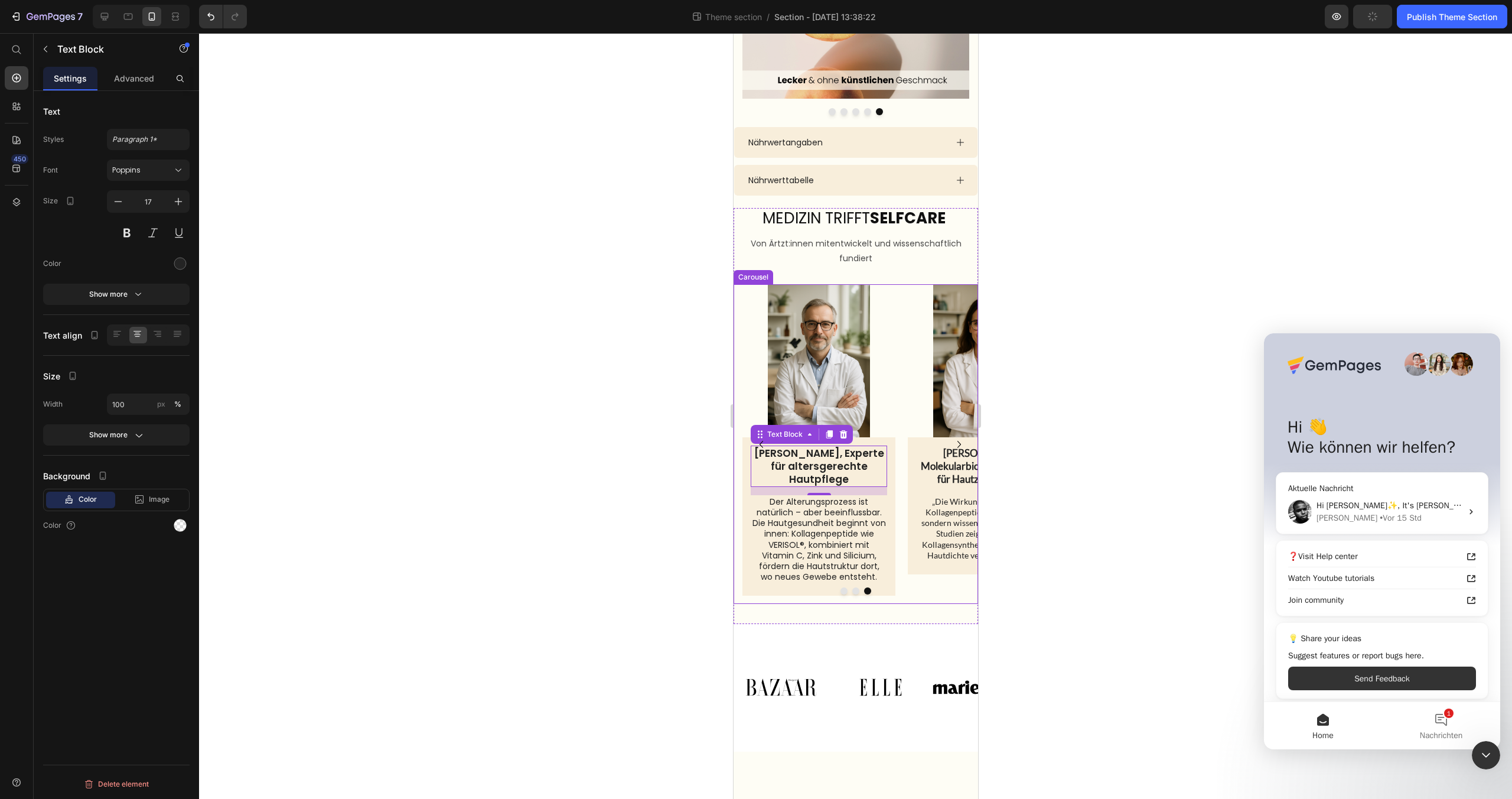 click 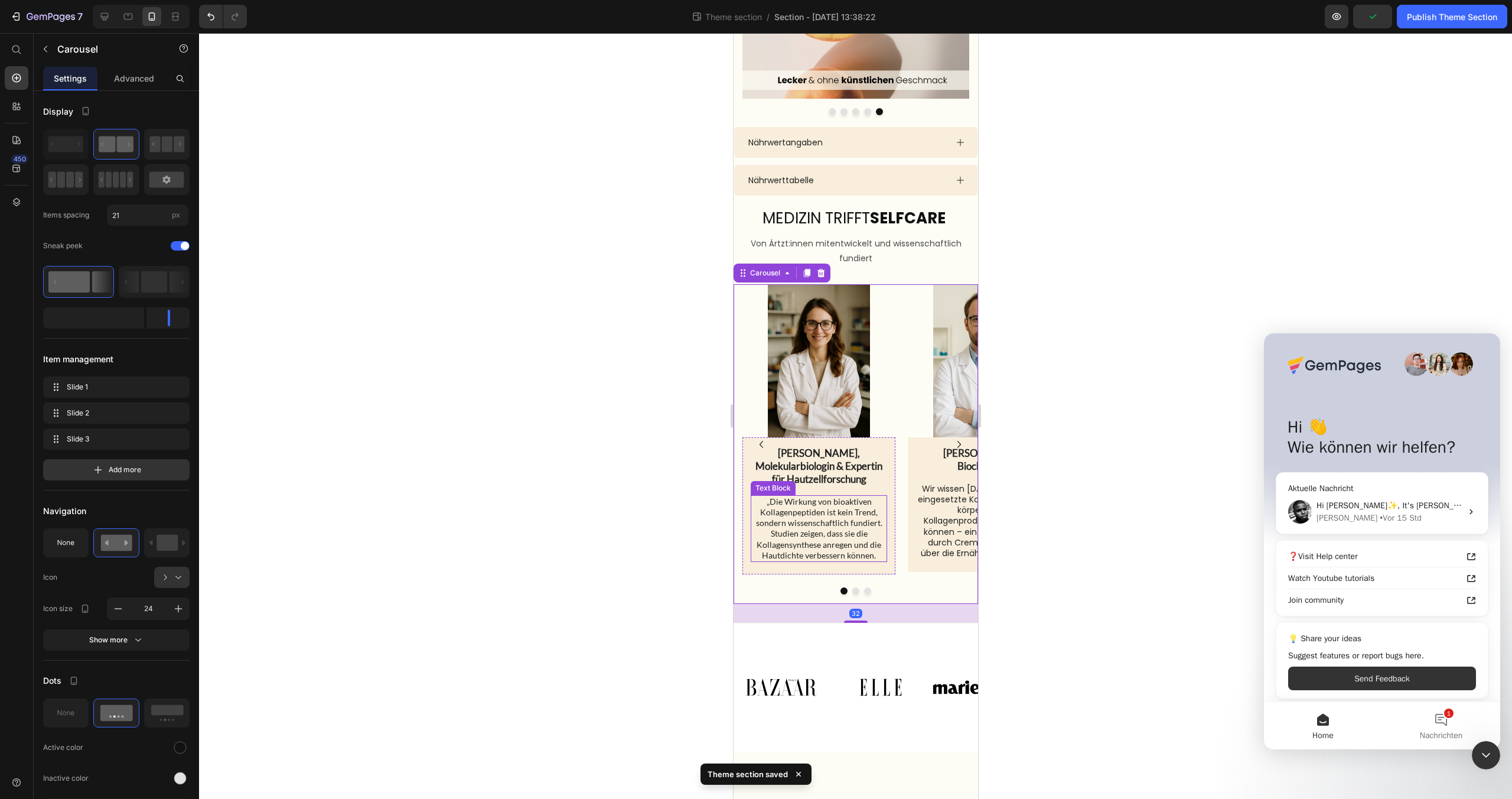 drag, startPoint x: 863, startPoint y: 516, endPoint x: 856, endPoint y: 512, distance: 8.062258 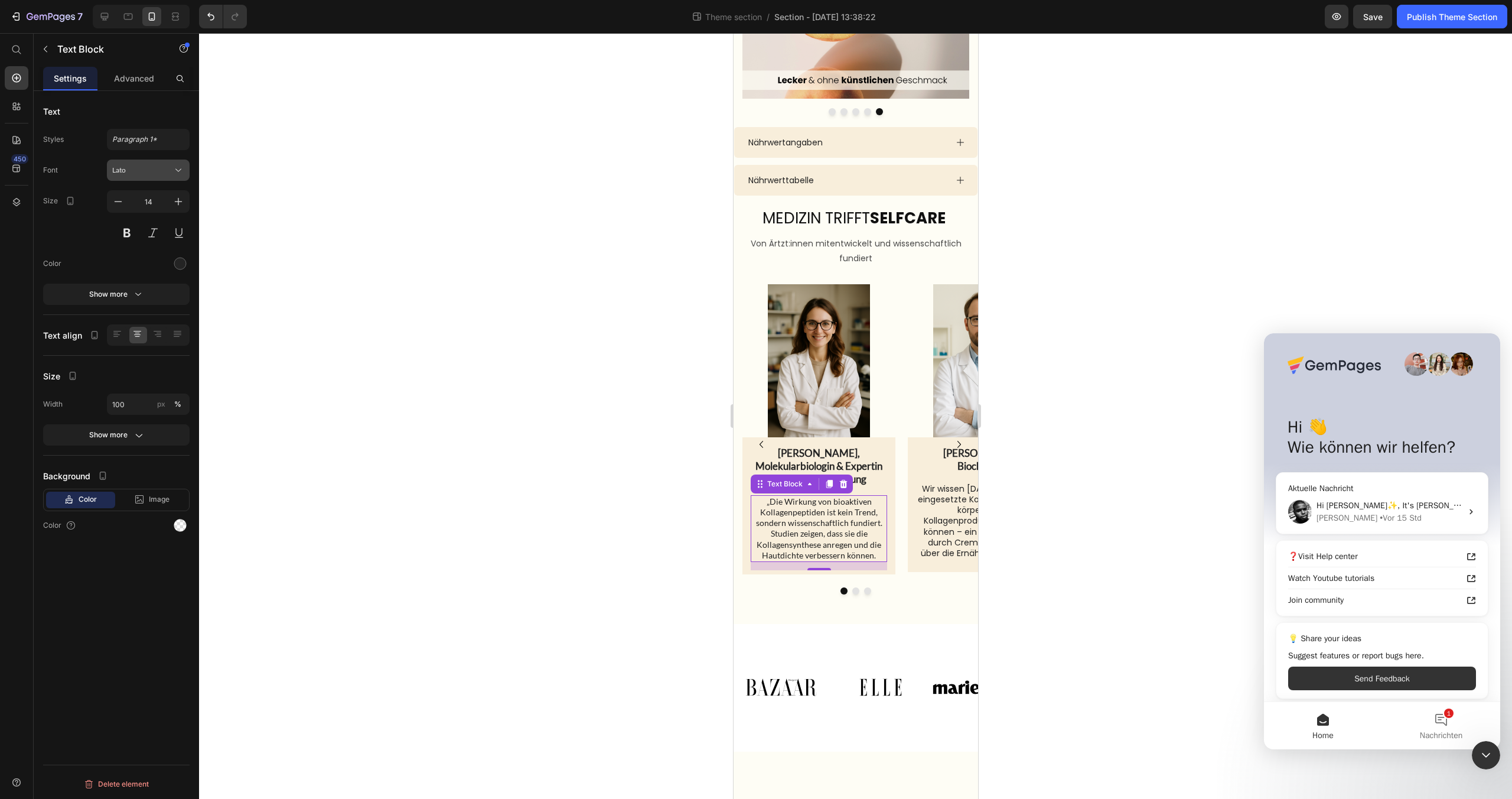 click 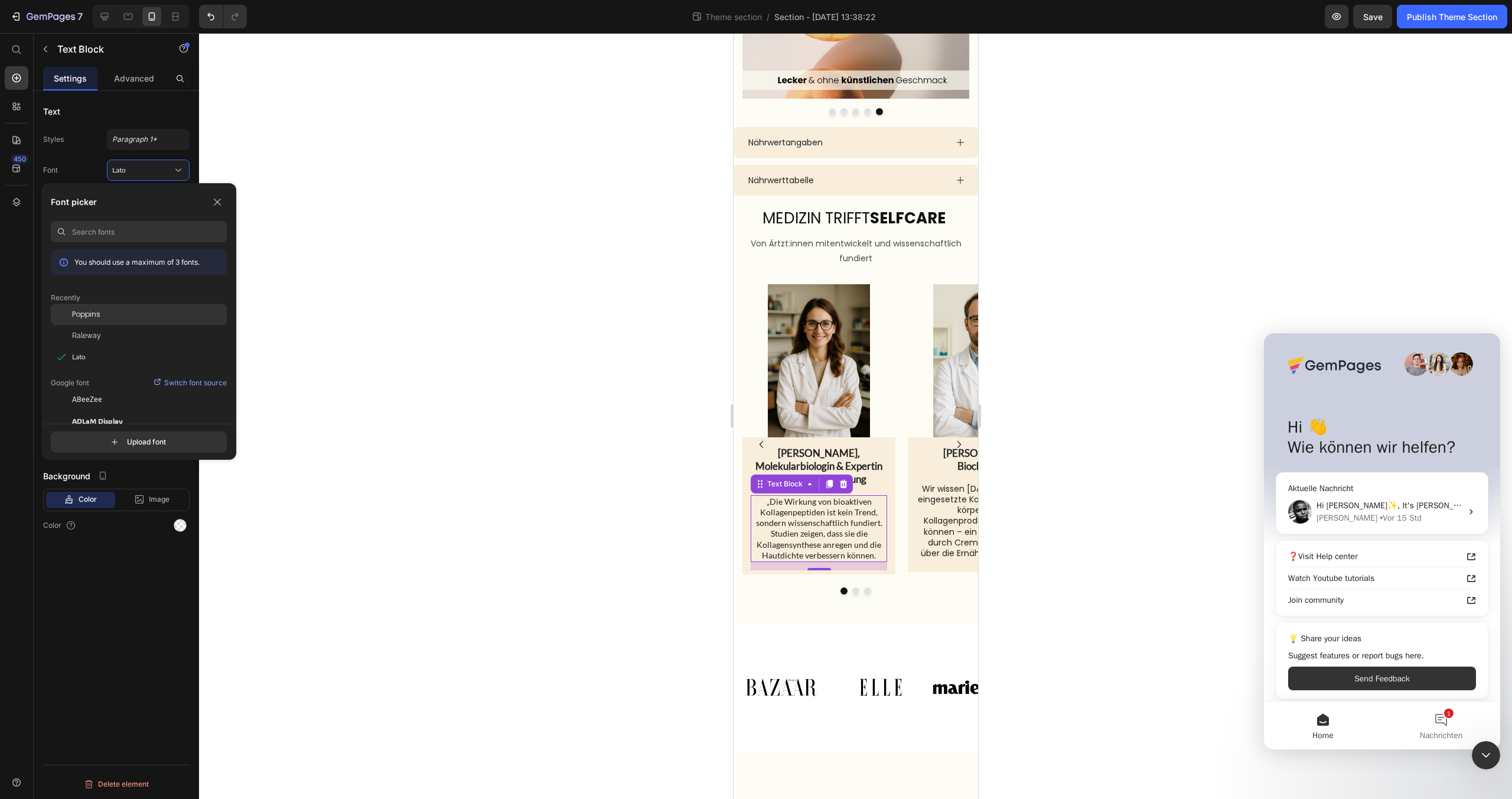 click on "Poppins" 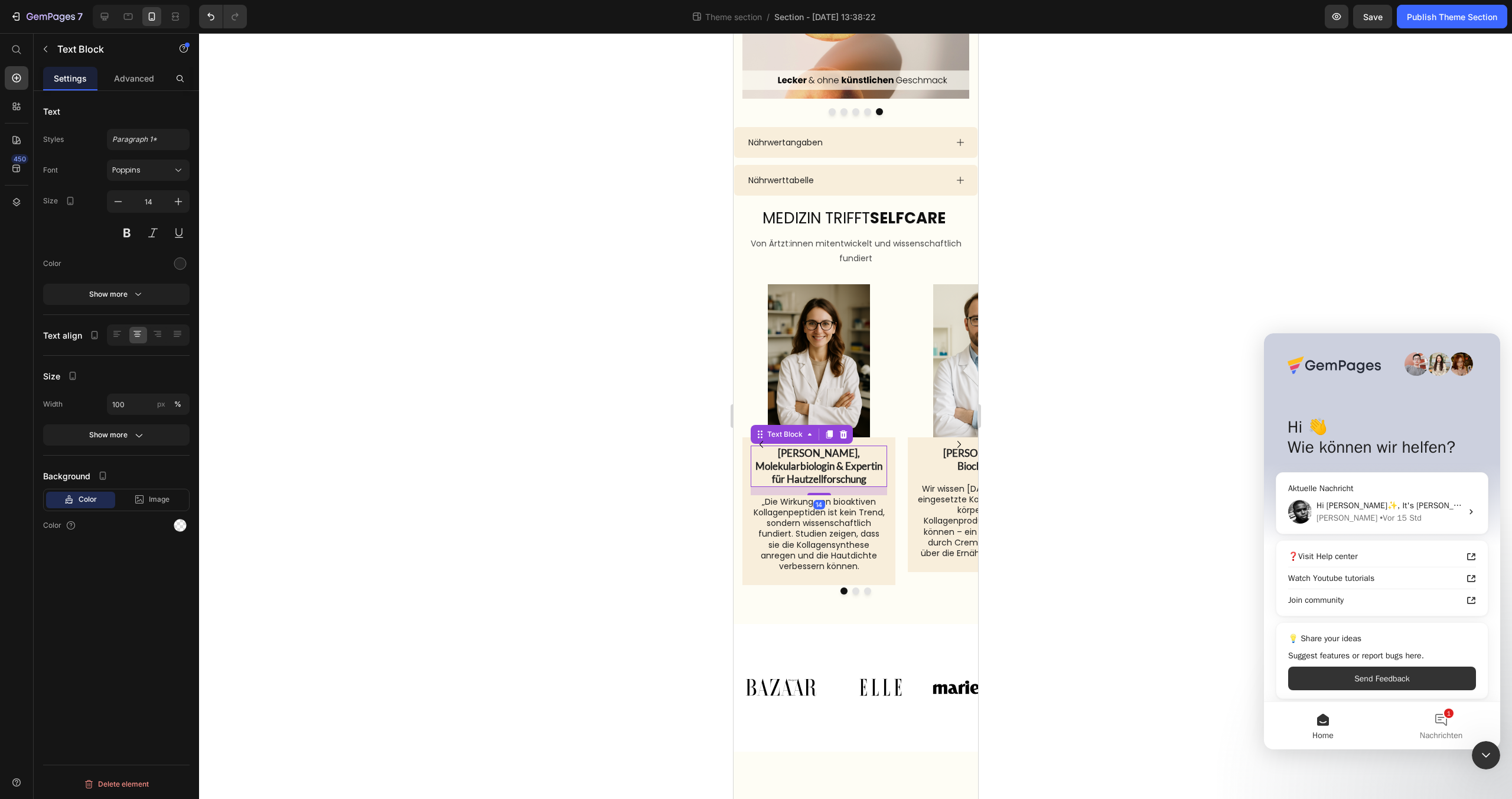 click on "Dr. Laura Bergmann, Molekularbiologin & Expertin für Hautzellforschung" at bounding box center [818, 466] 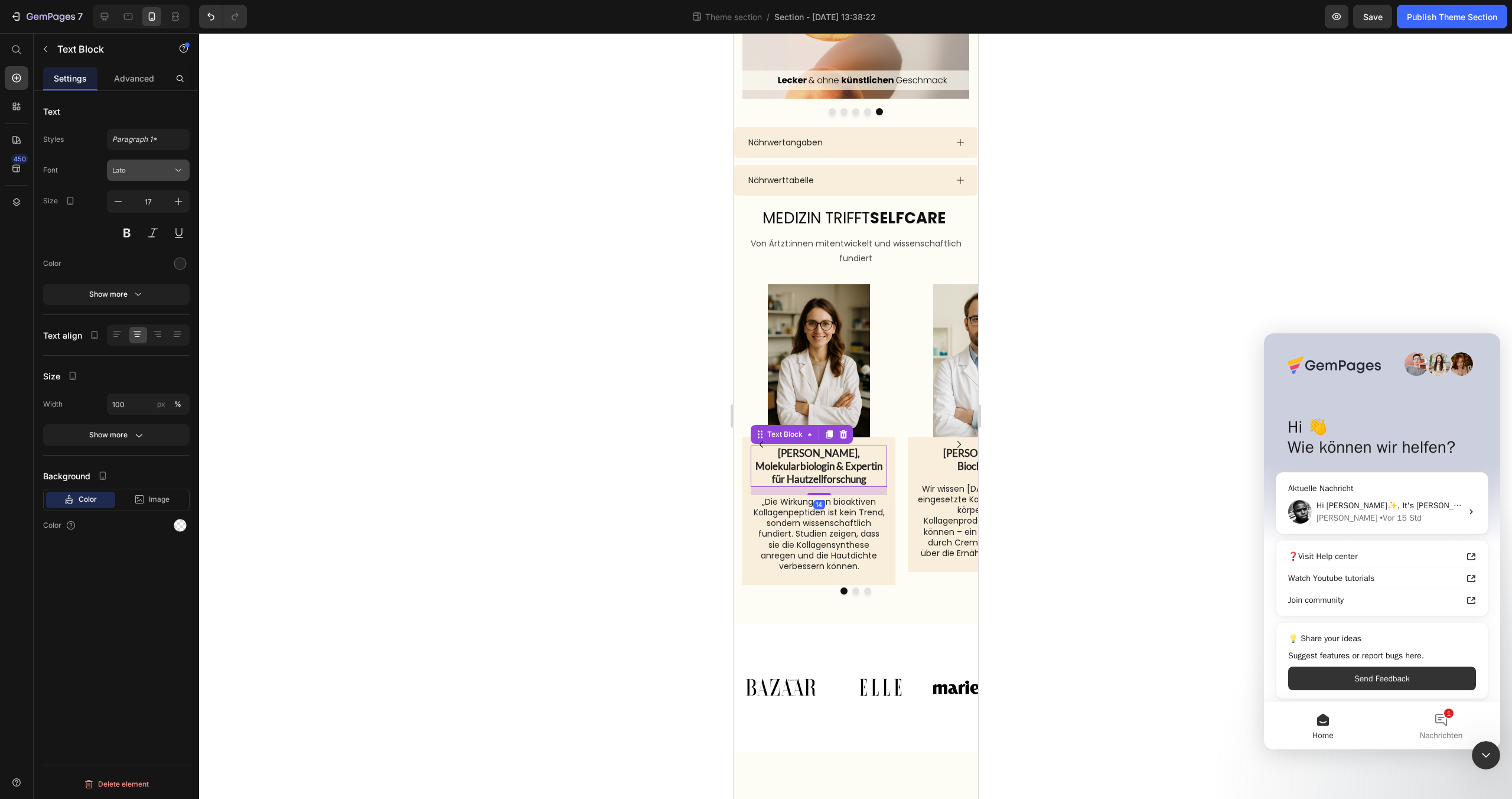 click 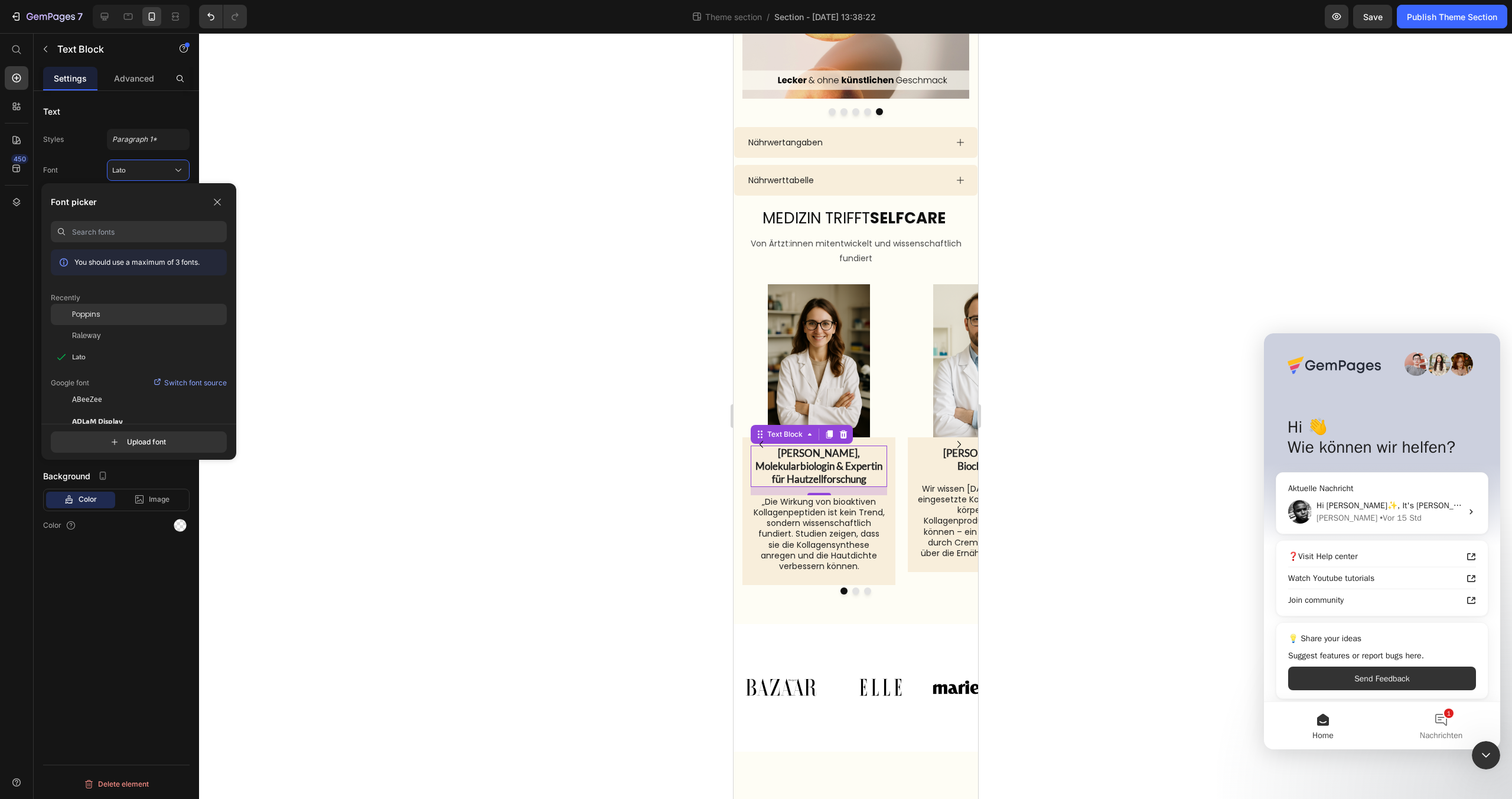 click on "Poppins" at bounding box center [86, 314] 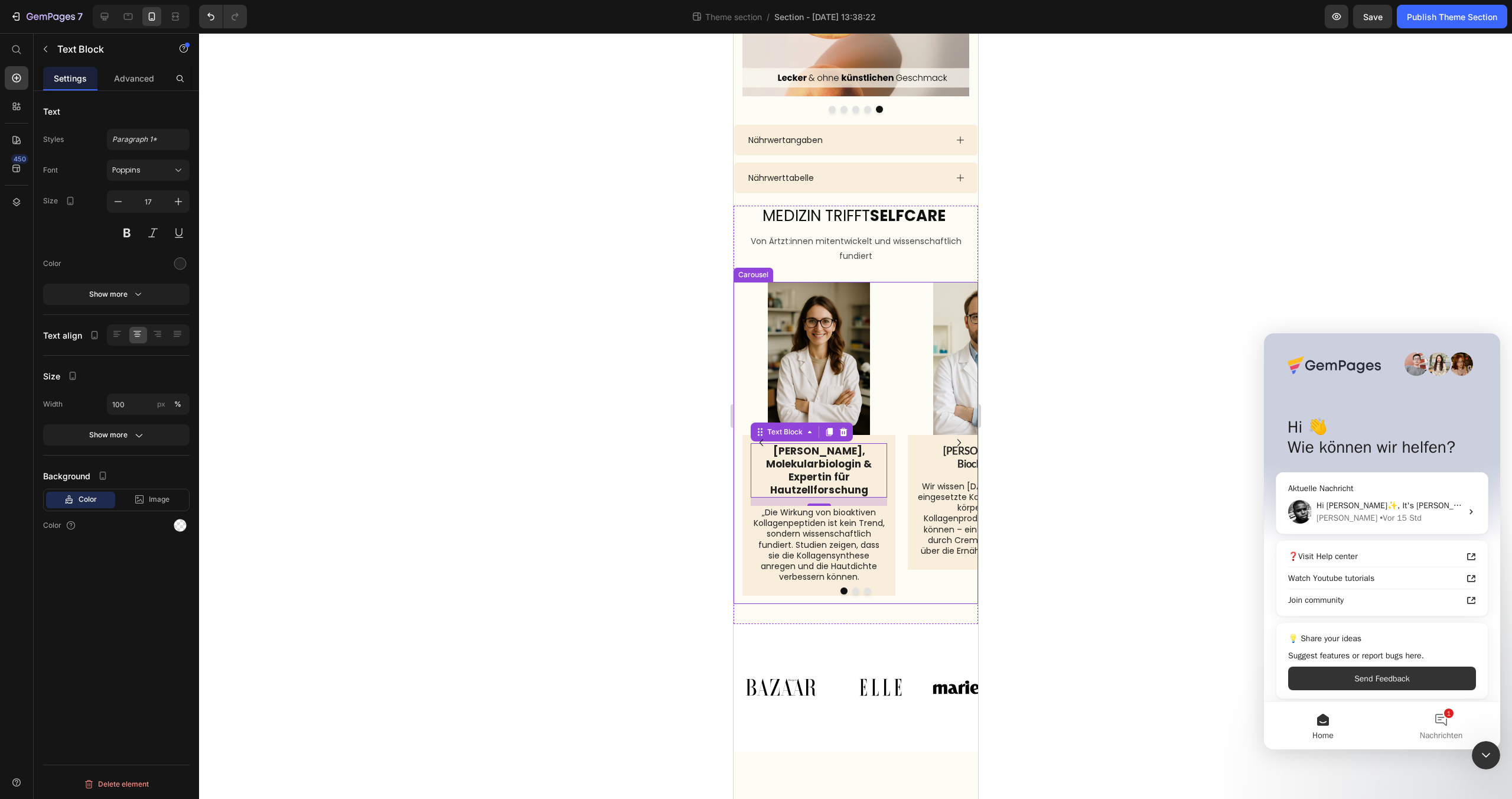 click 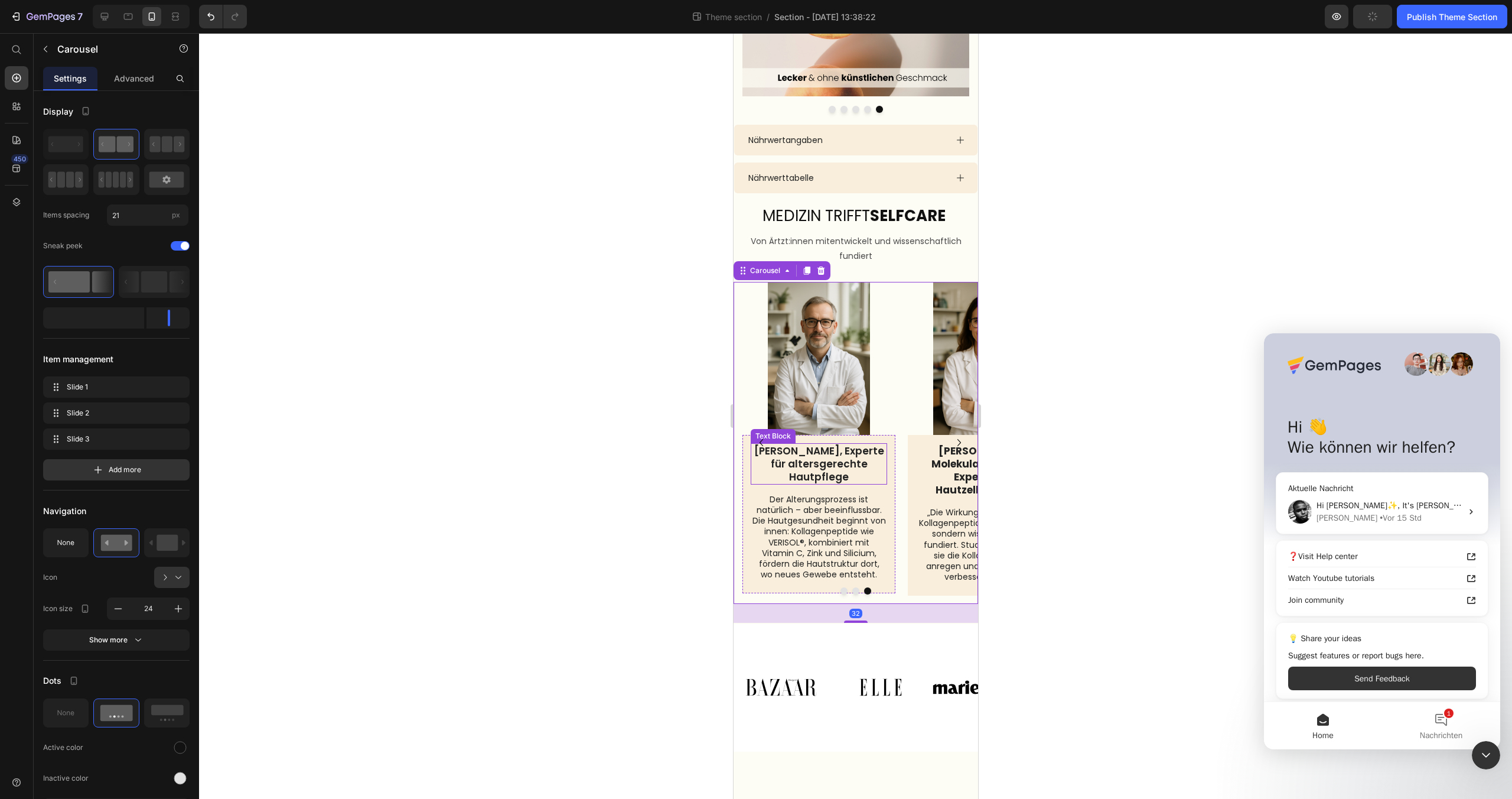 click on "[PERSON_NAME], Experte für altersgerechte Hautpflege" at bounding box center [818, 464] 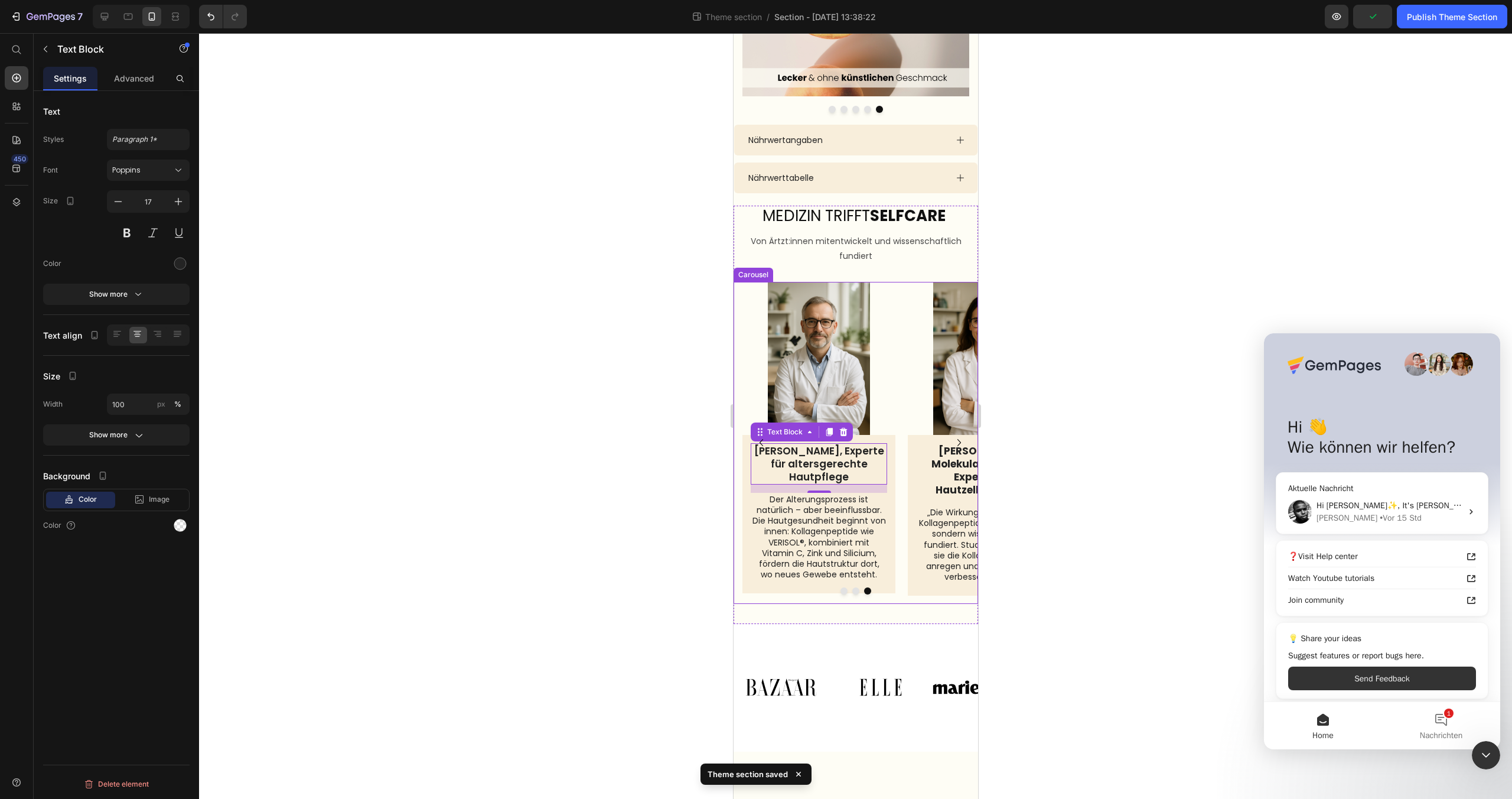 click 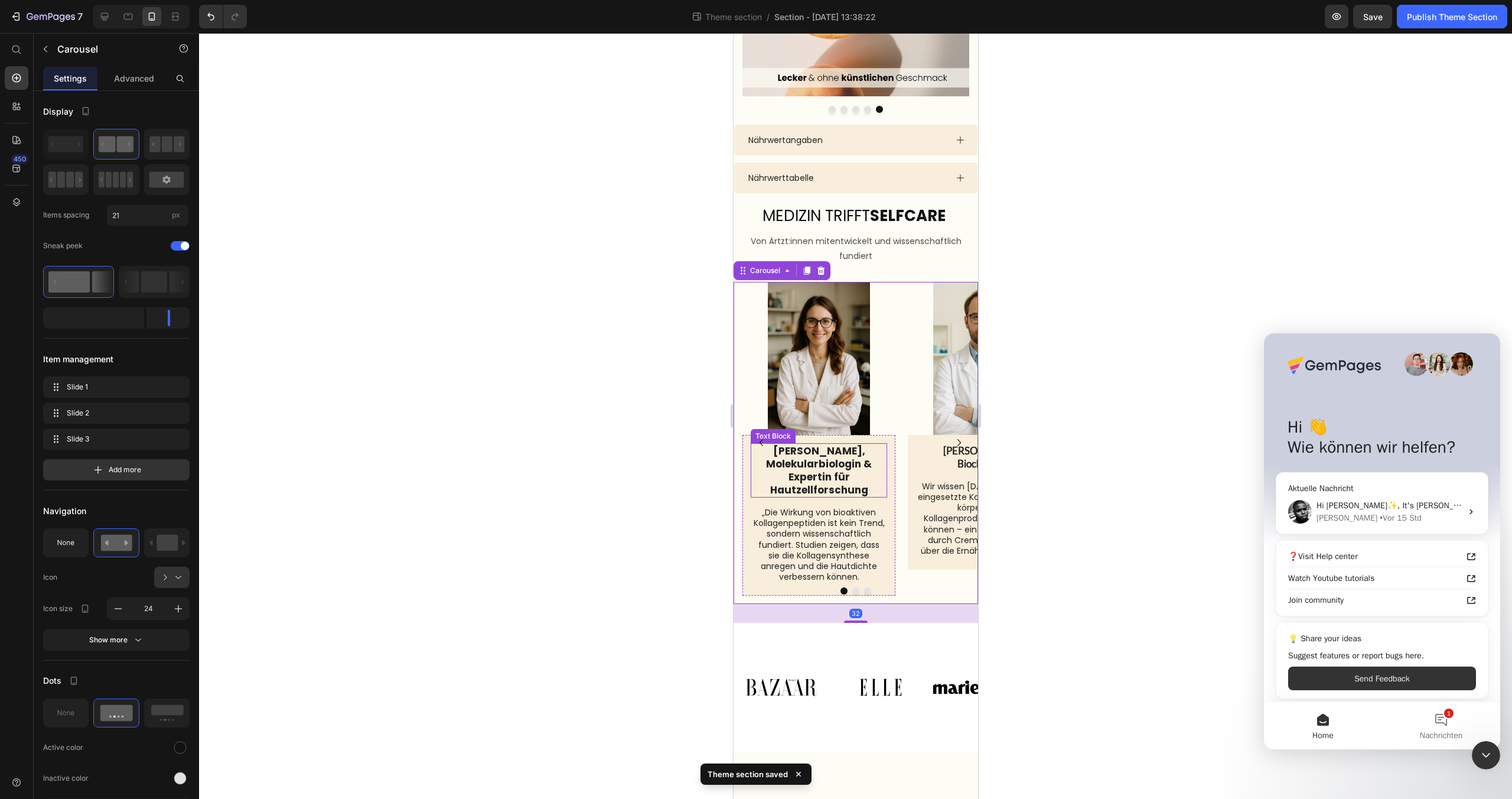 click on "Dr. Laura Bergmann, Molekularbiologin & Expertin für Hautzellforschung" at bounding box center (818, 470) 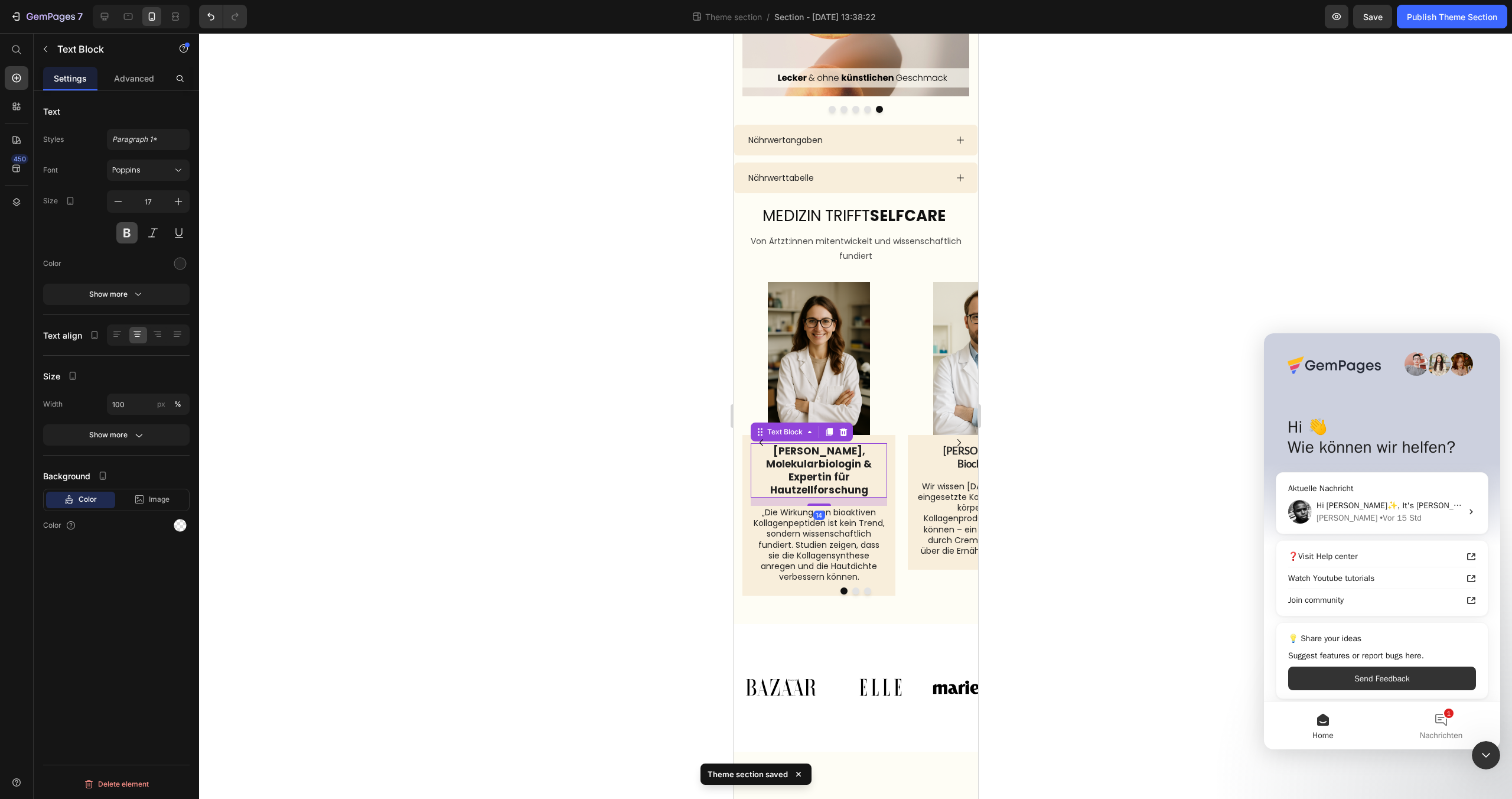 click at bounding box center (127, 233) 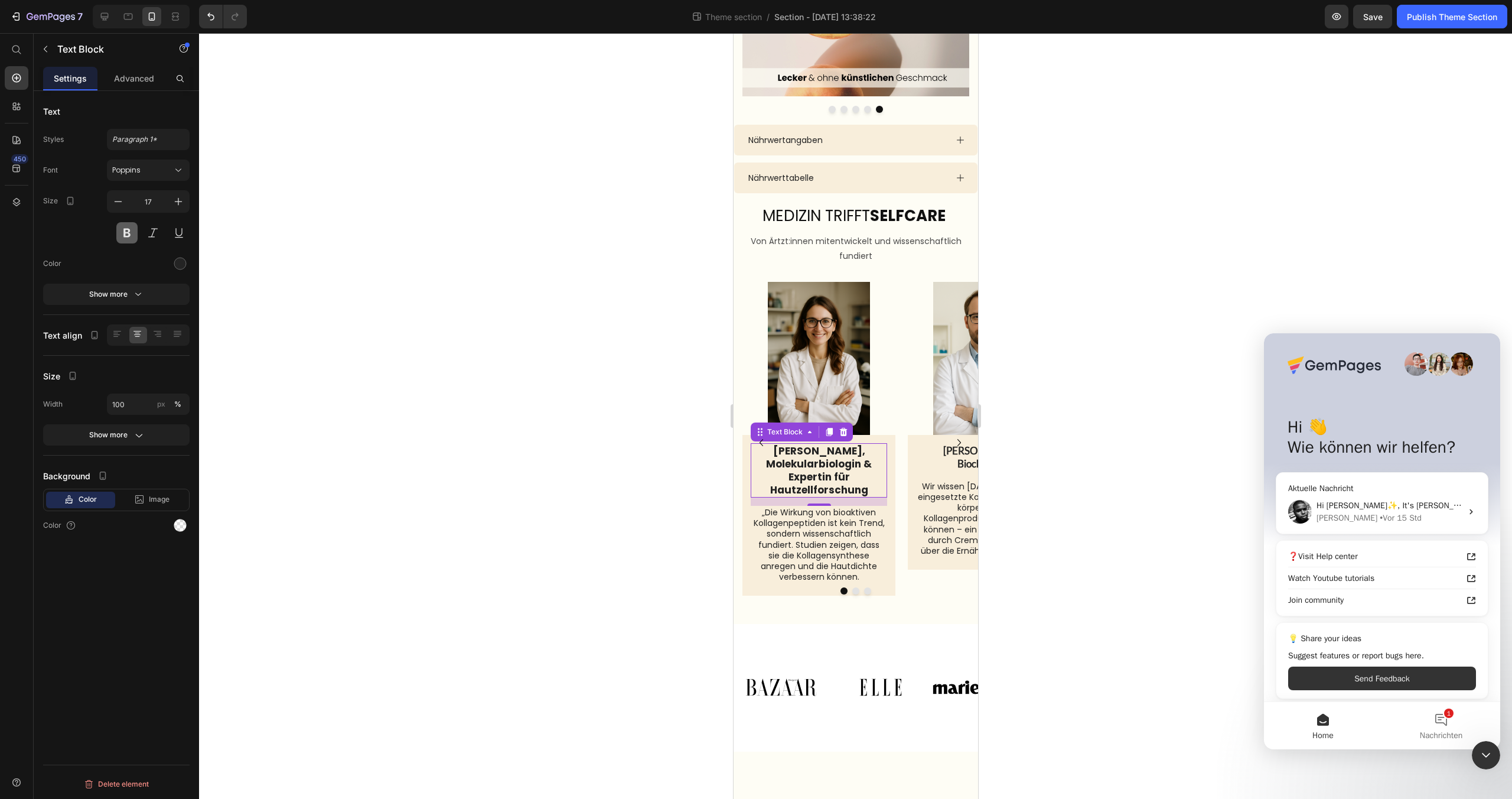 click at bounding box center (127, 233) 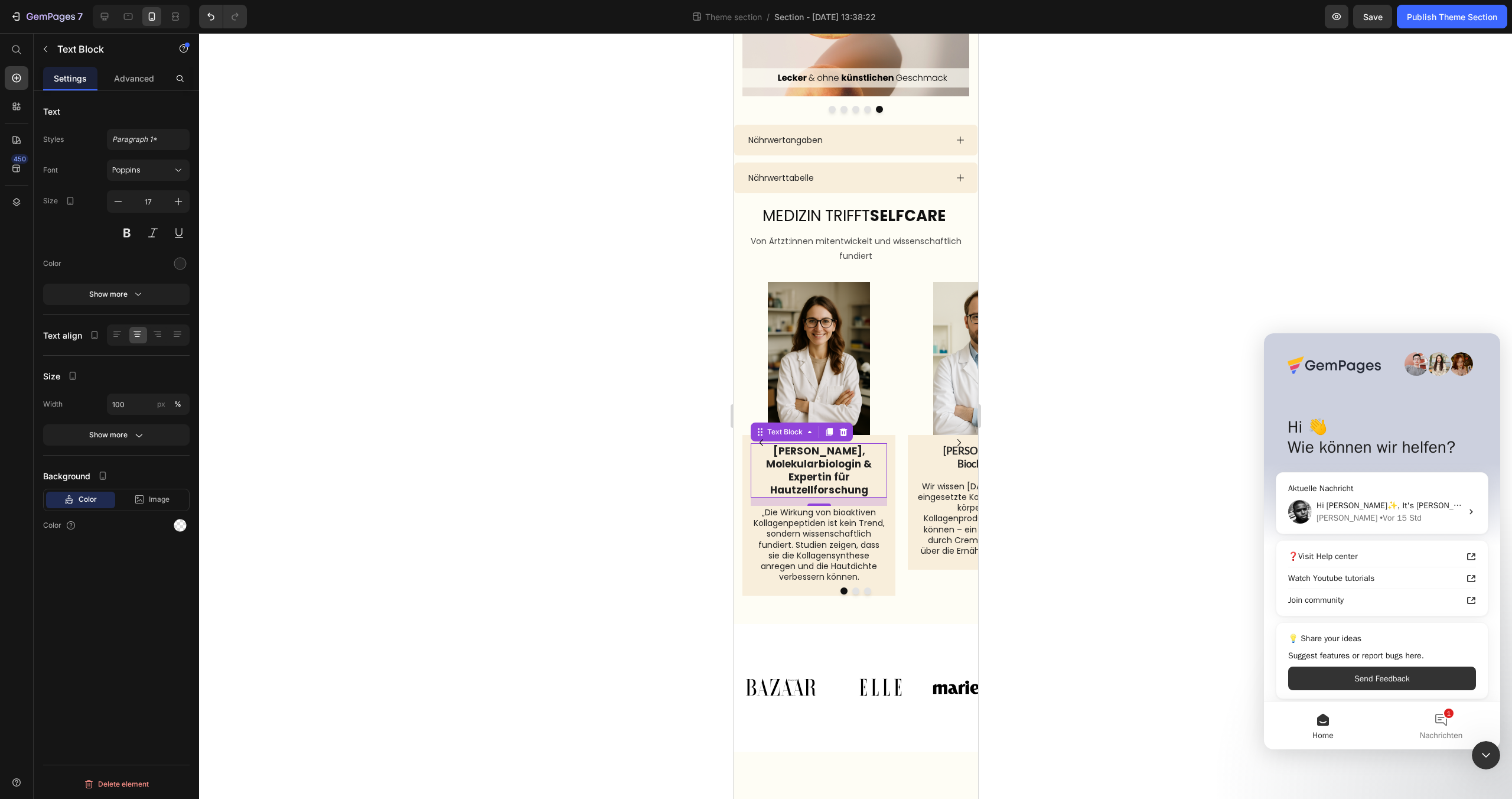 click on "Dr. Laura Bergmann, Molekularbiologin & Expertin für Hautzellforschung" at bounding box center [818, 470] 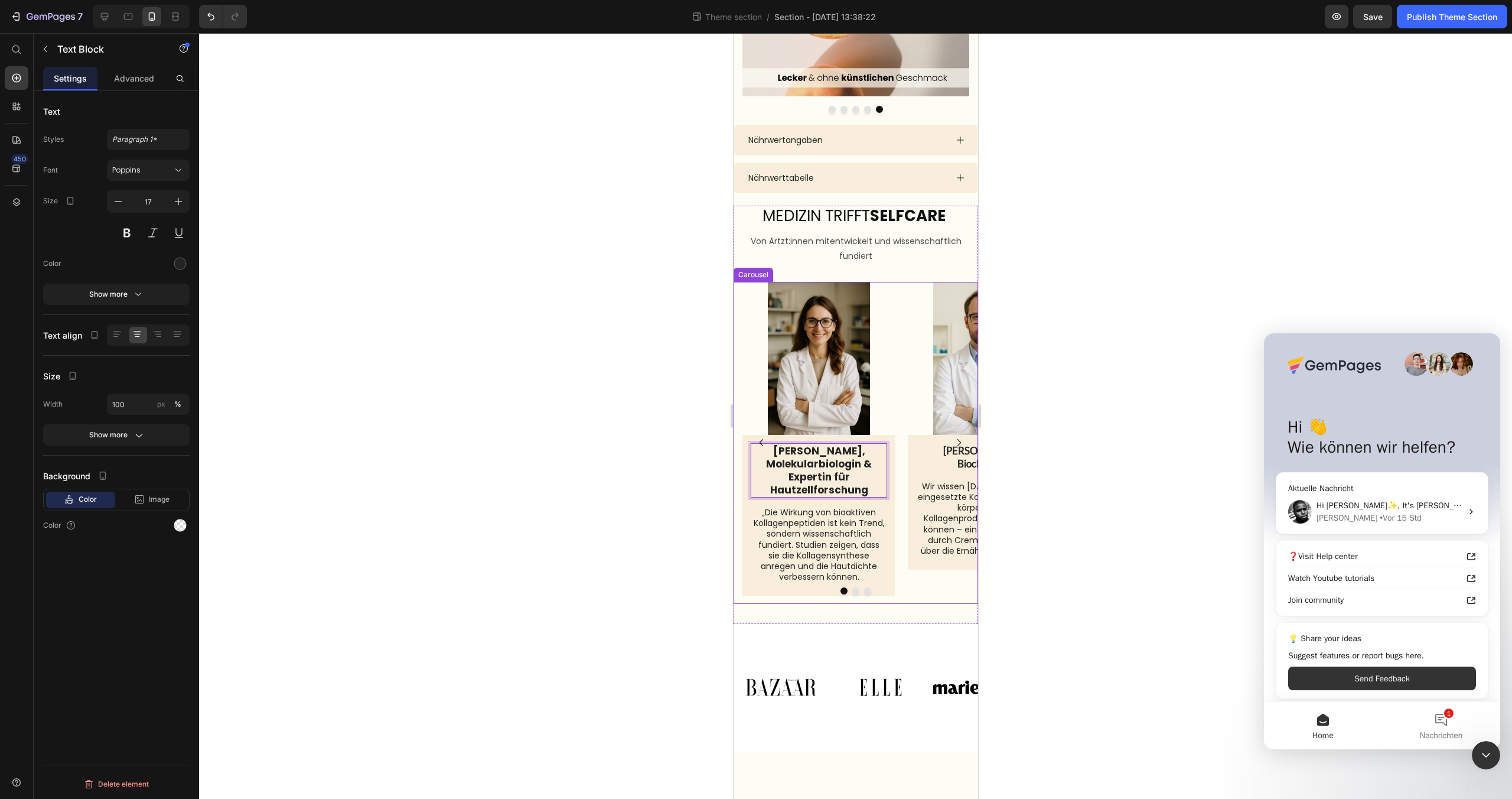 drag, startPoint x: 874, startPoint y: 504, endPoint x: 765, endPoint y: 463, distance: 116.456 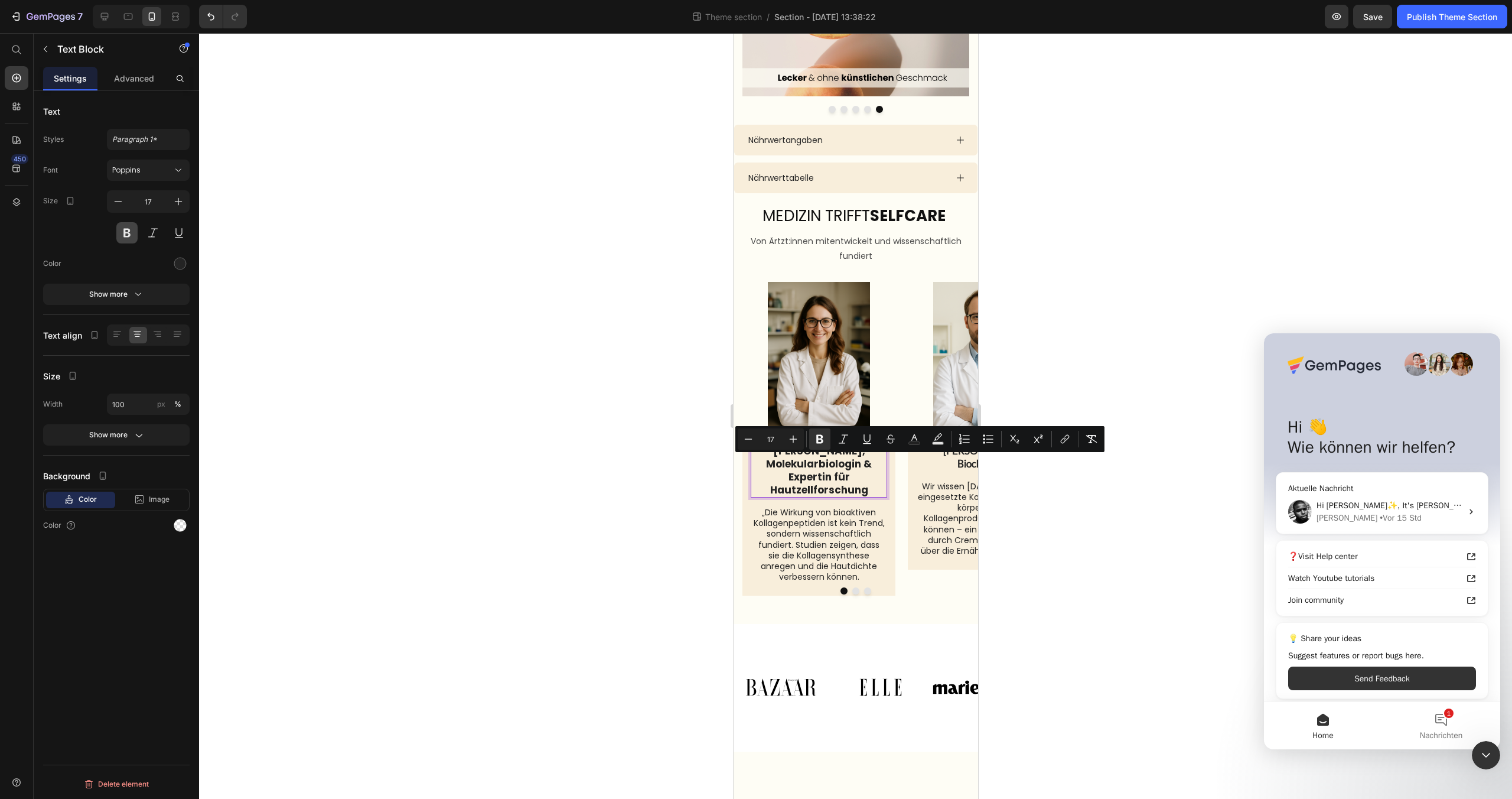 click at bounding box center [127, 233] 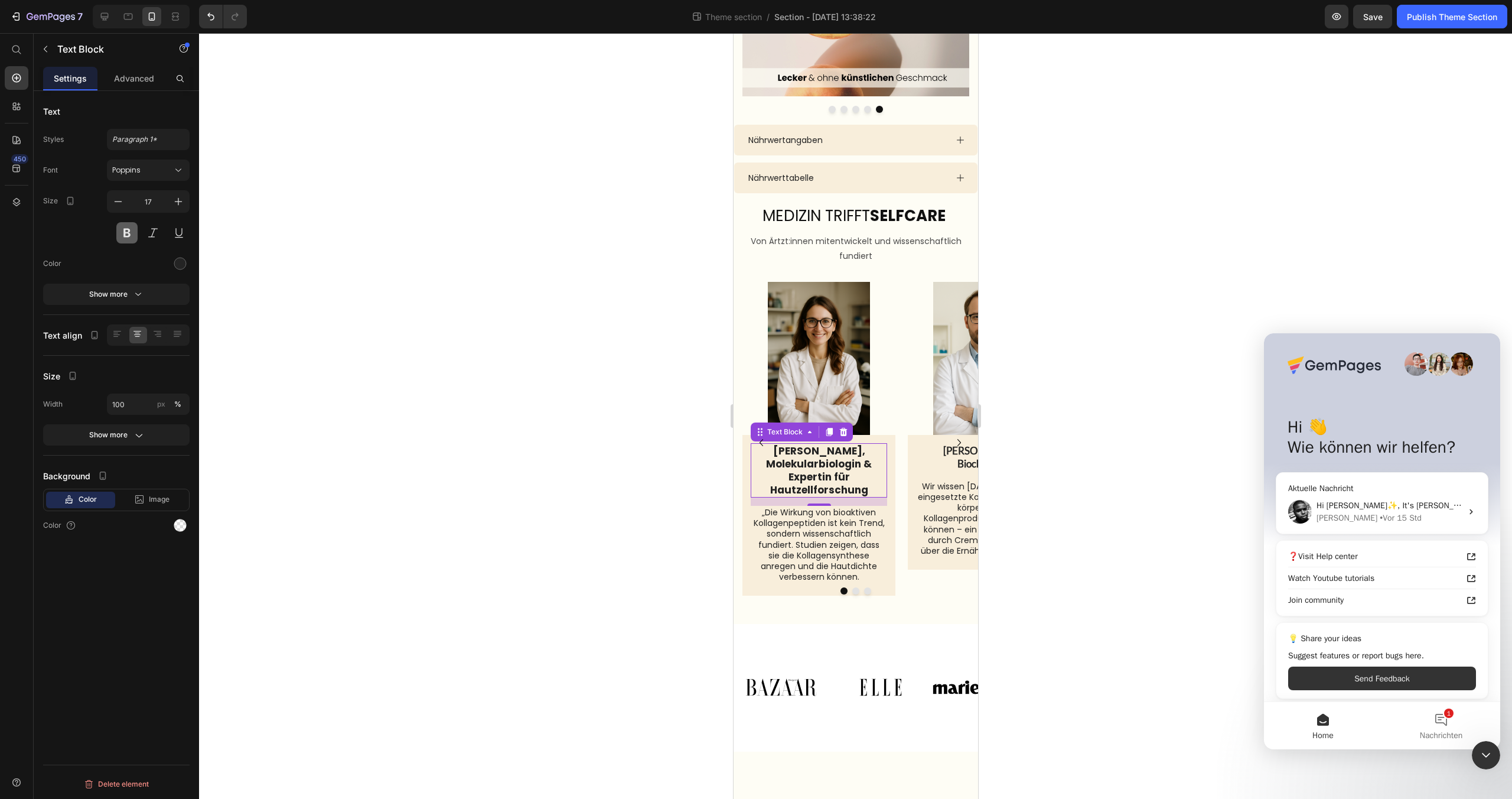 click at bounding box center (127, 233) 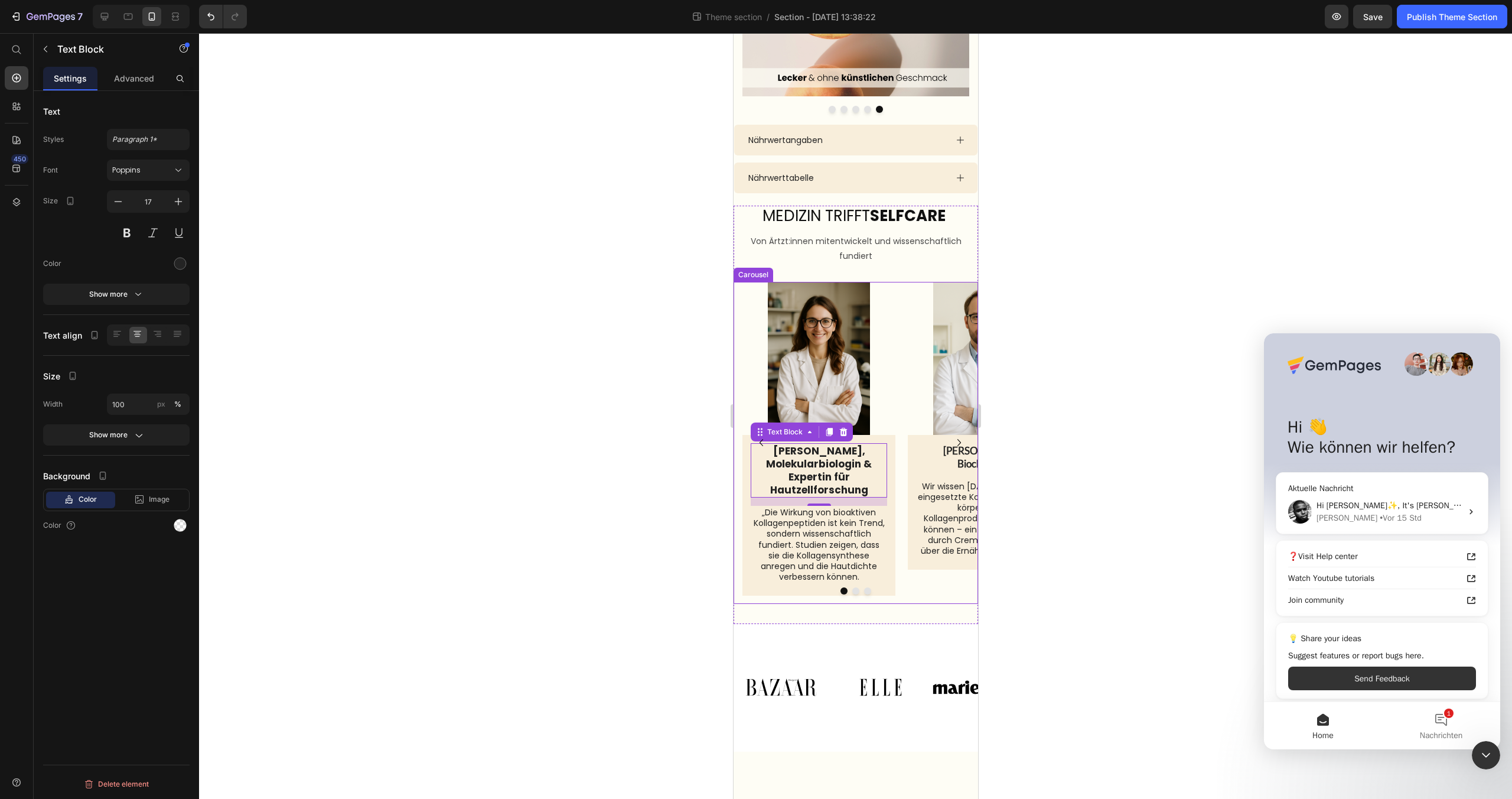 click 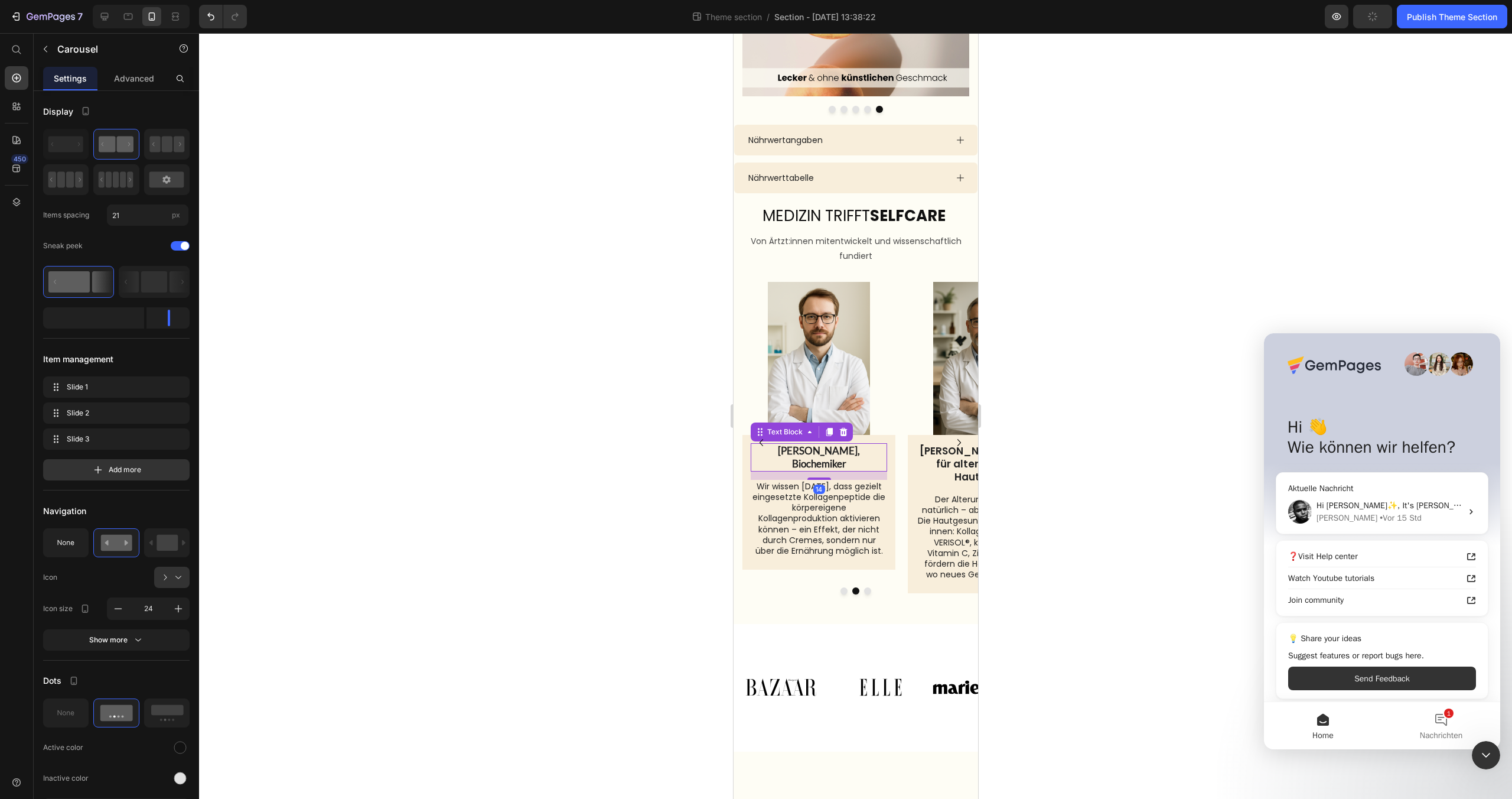 click on "[PERSON_NAME], Biochemiker" at bounding box center [818, 457] 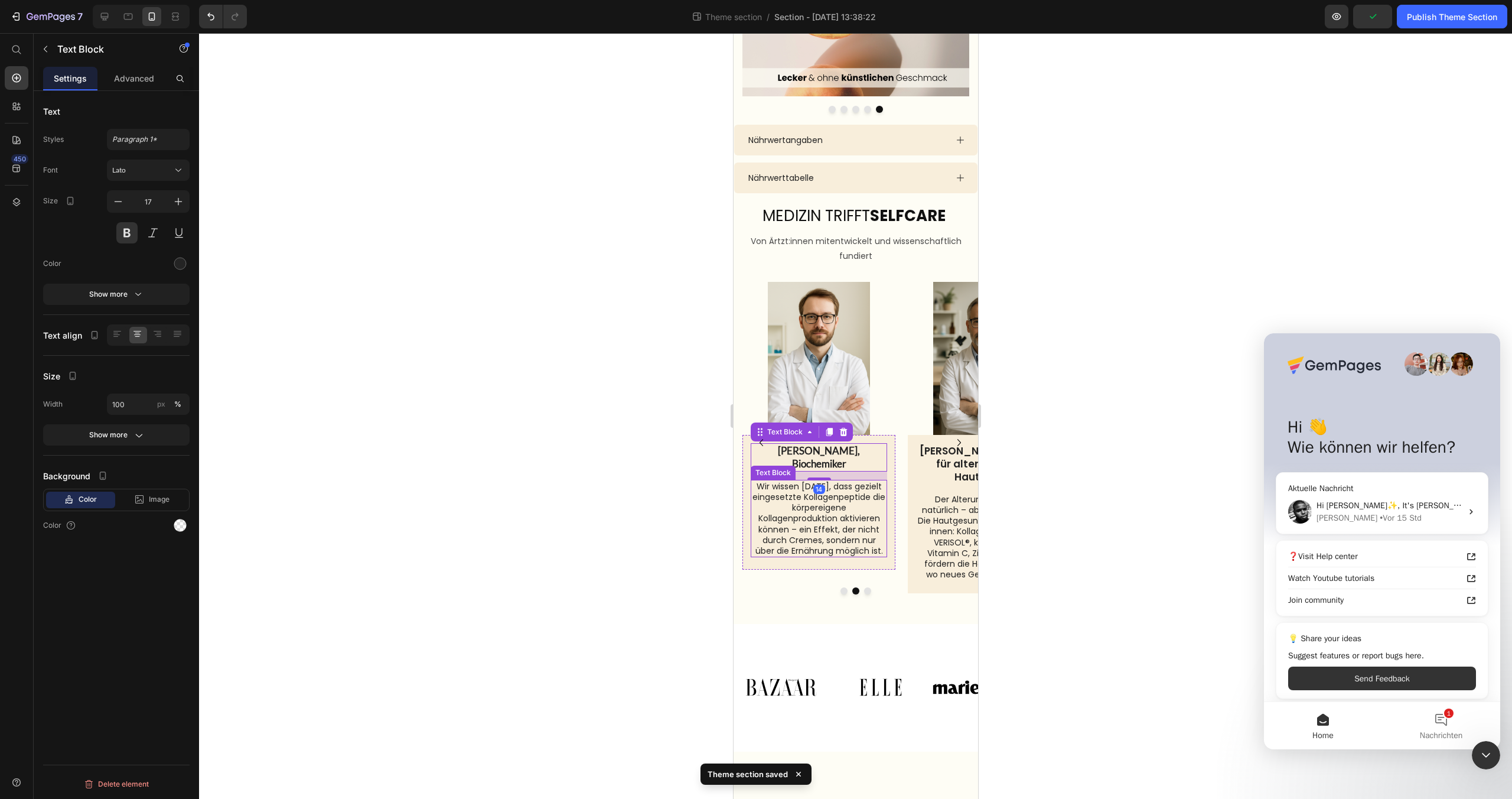 click on "Wir wissen [DATE], dass gezielt eingesetzte Kollagenpeptide die körpereigene Kollagenproduktion aktivieren können – ein Effekt, der nicht durch Cremes, sondern nur über die Ernährung möglich ist." at bounding box center (818, 518) 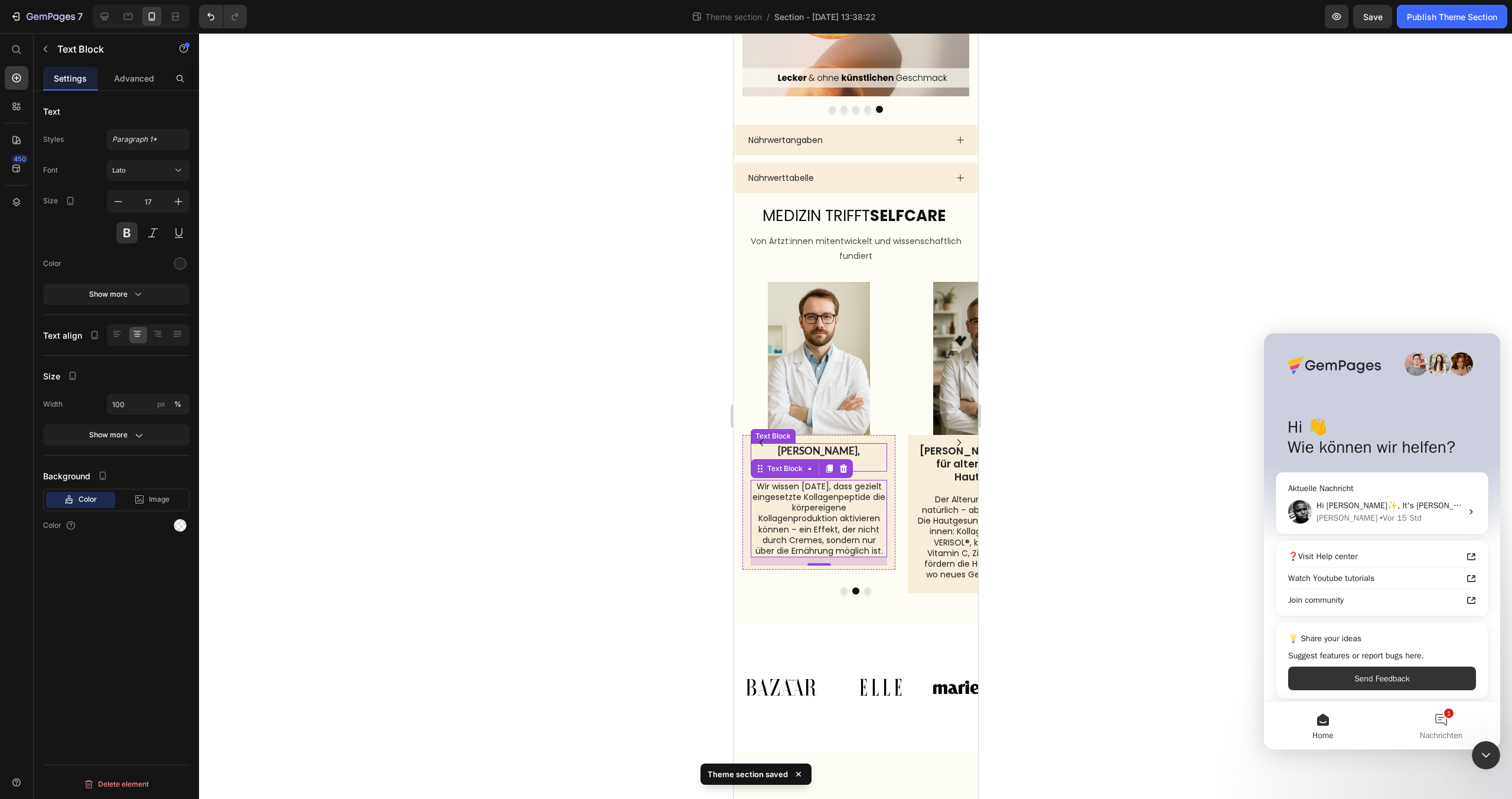 click on "[PERSON_NAME], Biochemiker" at bounding box center (818, 457) 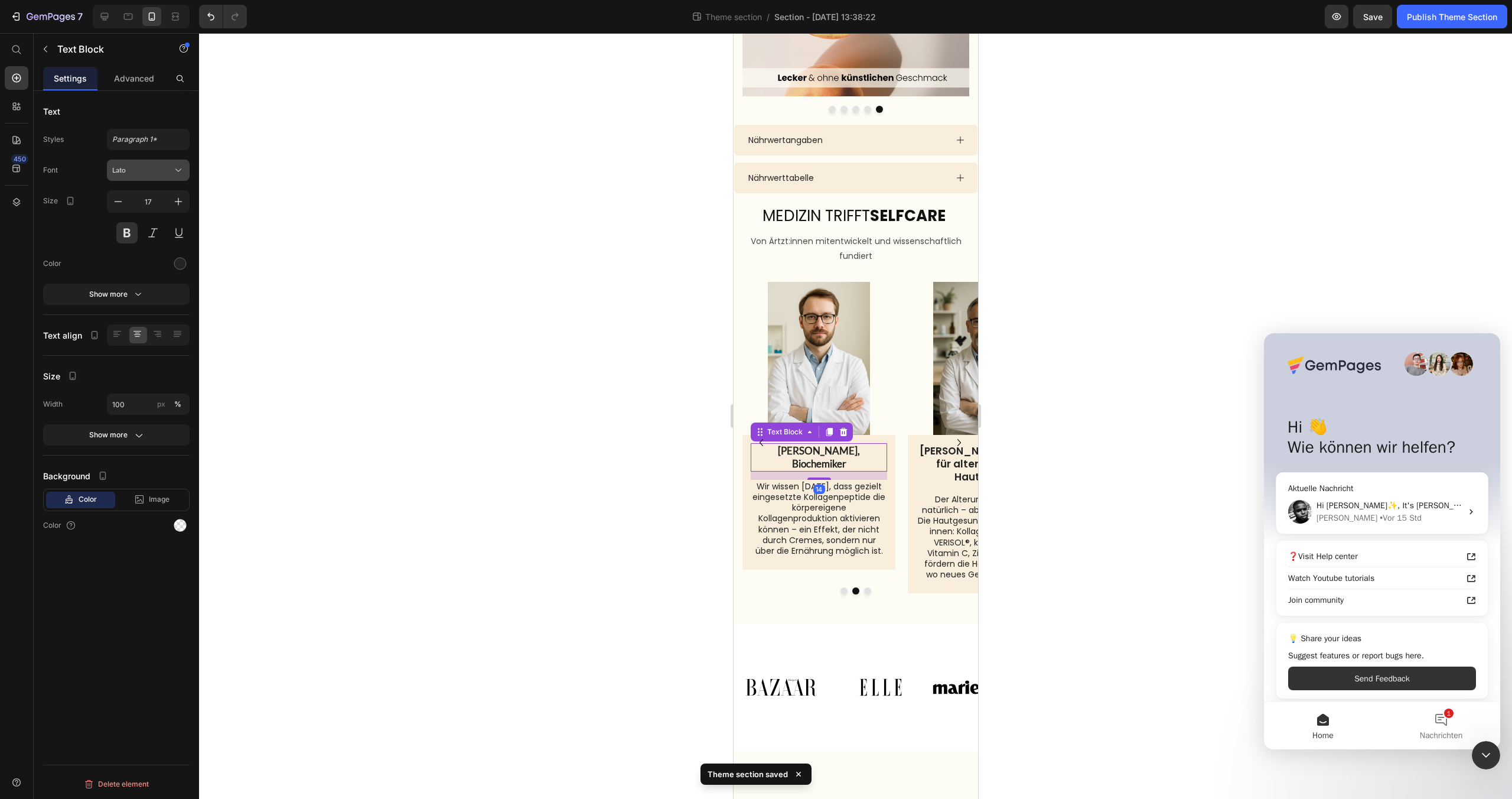 click 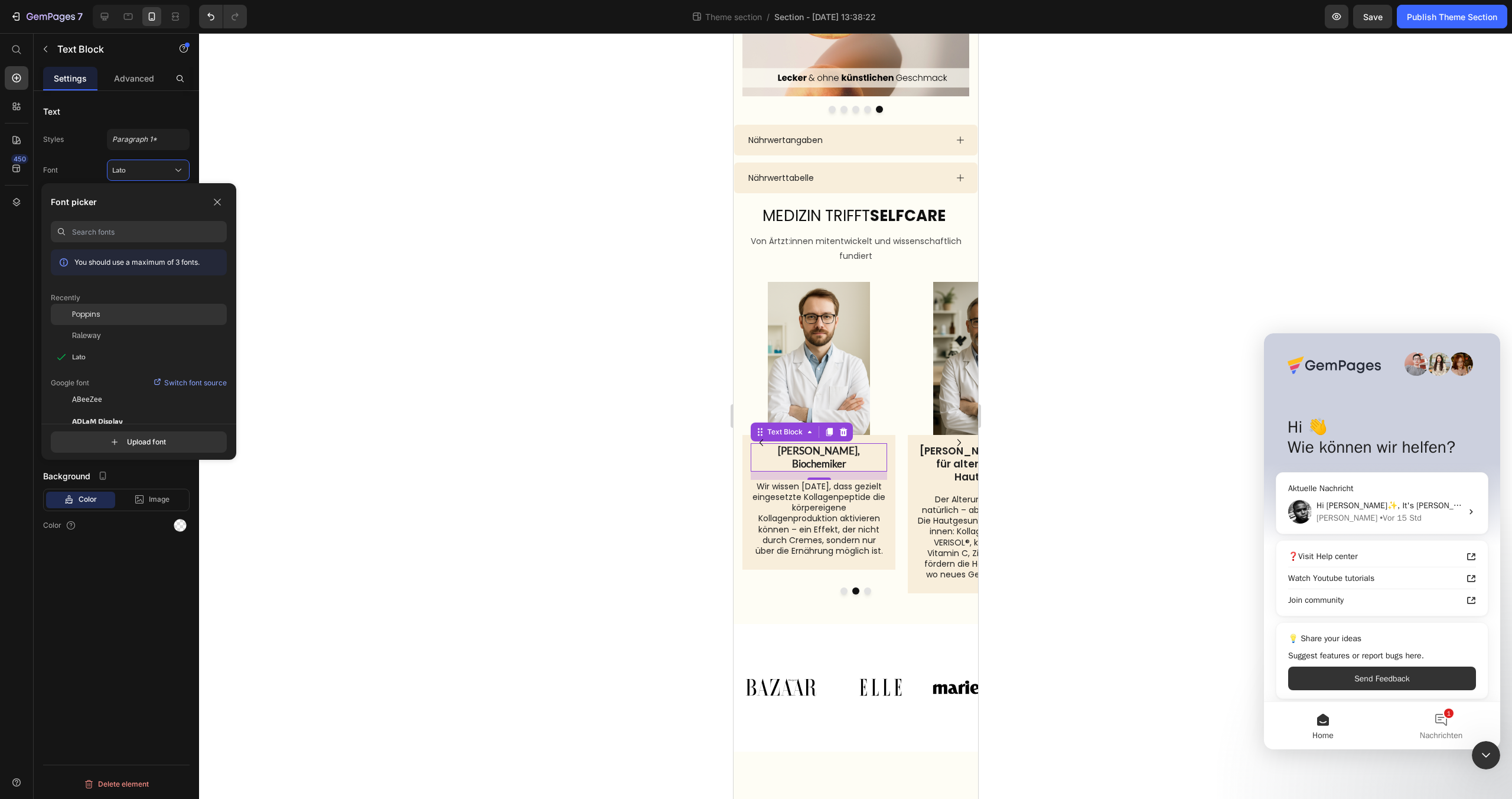 click on "Poppins" 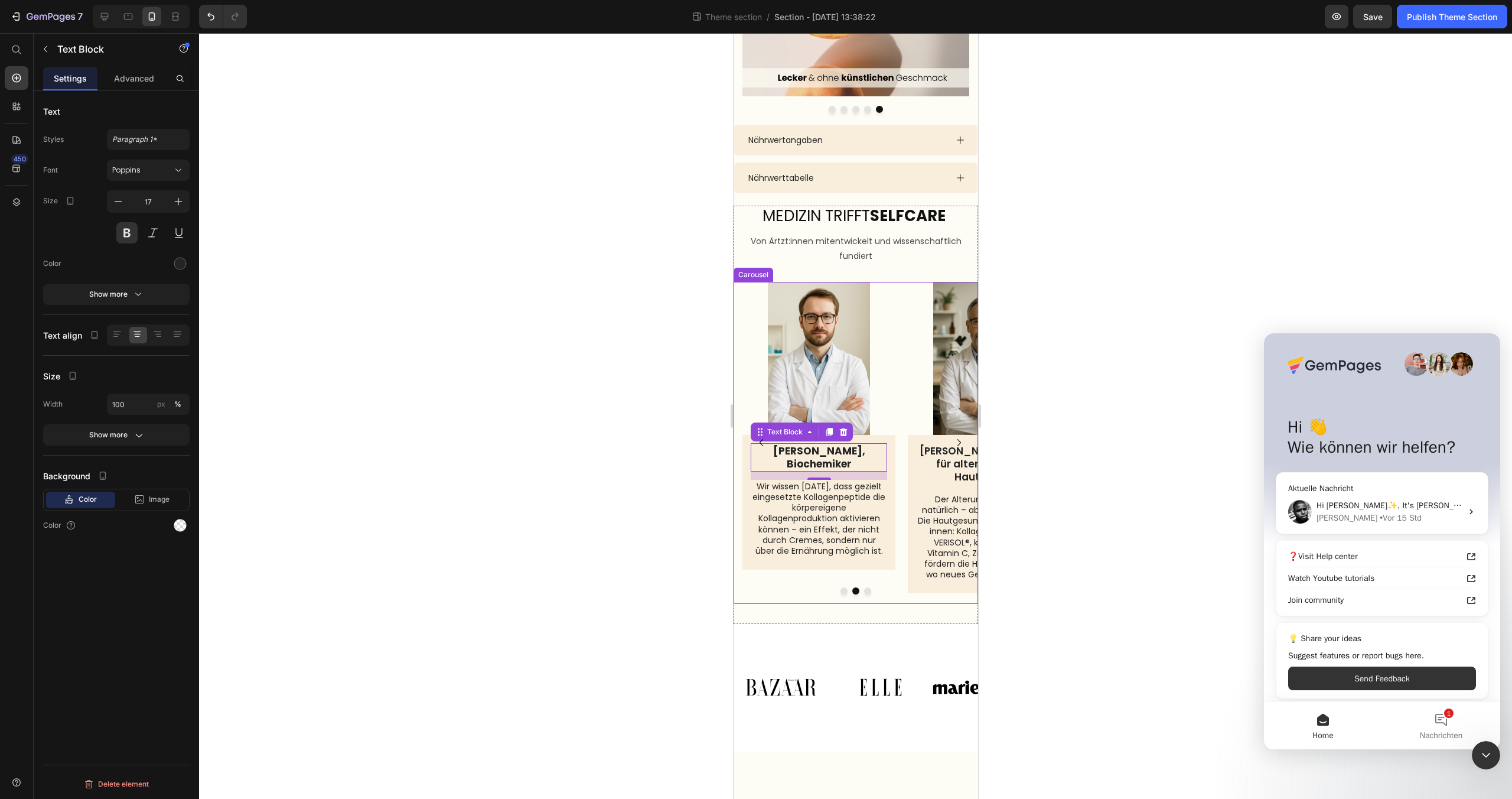 click 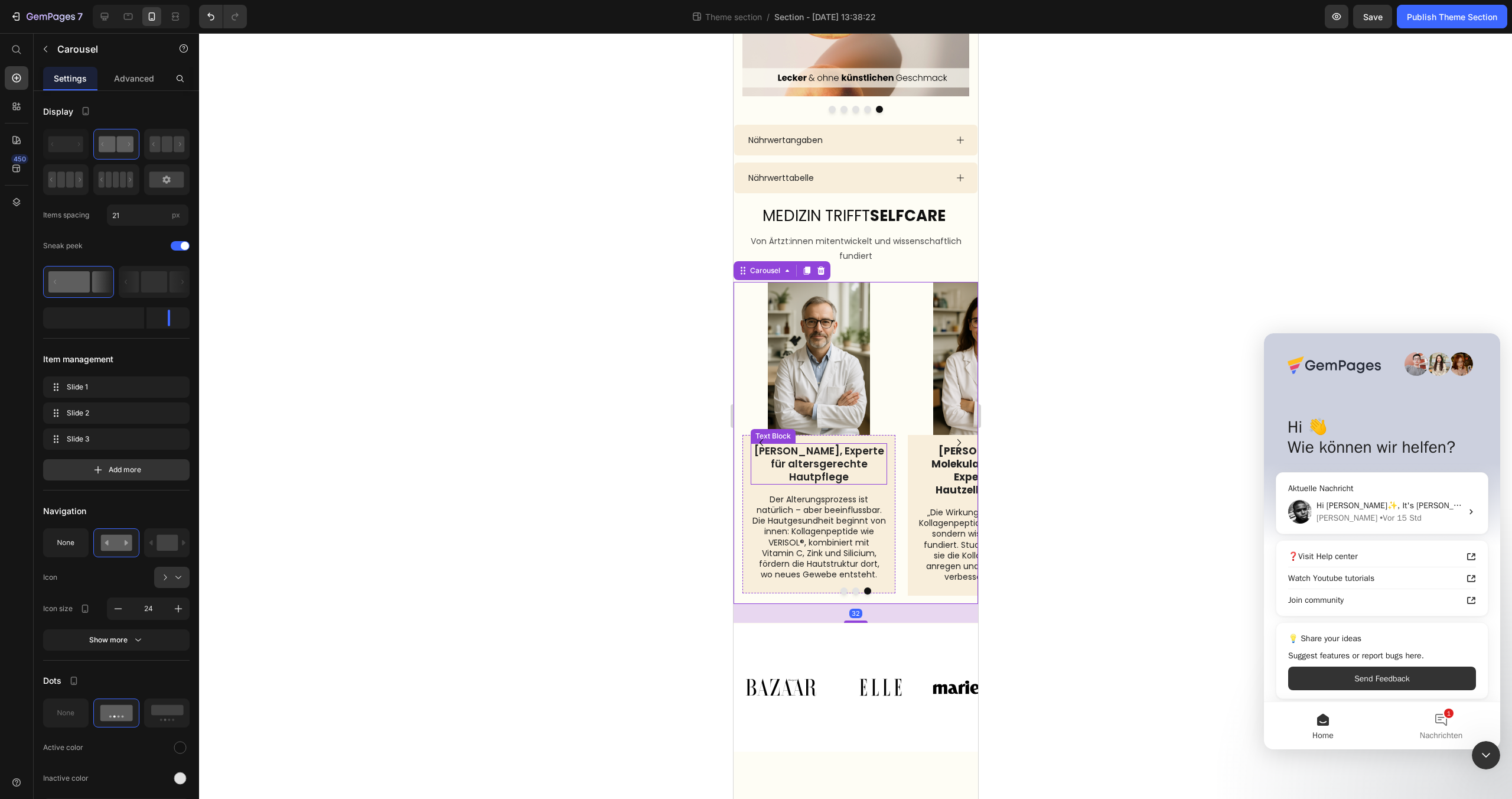 click on "[PERSON_NAME], Experte für altersgerechte Hautpflege" at bounding box center (818, 464) 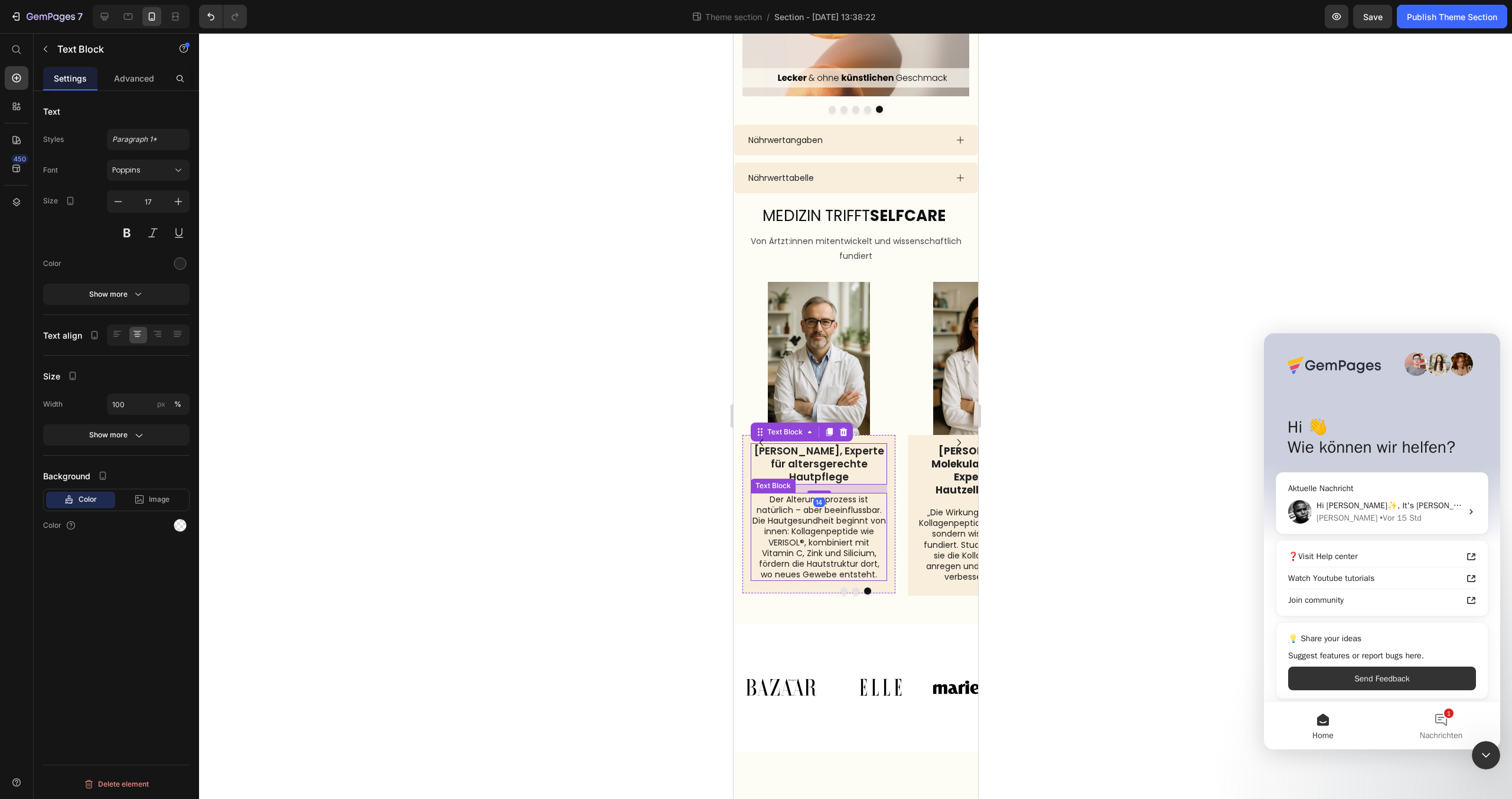 click on "Der Alterungsprozess ist natürlich – aber beeinflussbar. Die Hautgesundheit beginnt von innen: Kollagenpeptide wie VERISOL®, kombiniert mit Vitamin C, Zink und Silicium, fördern die Hautstruktur dort, wo neues Gewebe entsteht." at bounding box center (818, 537) 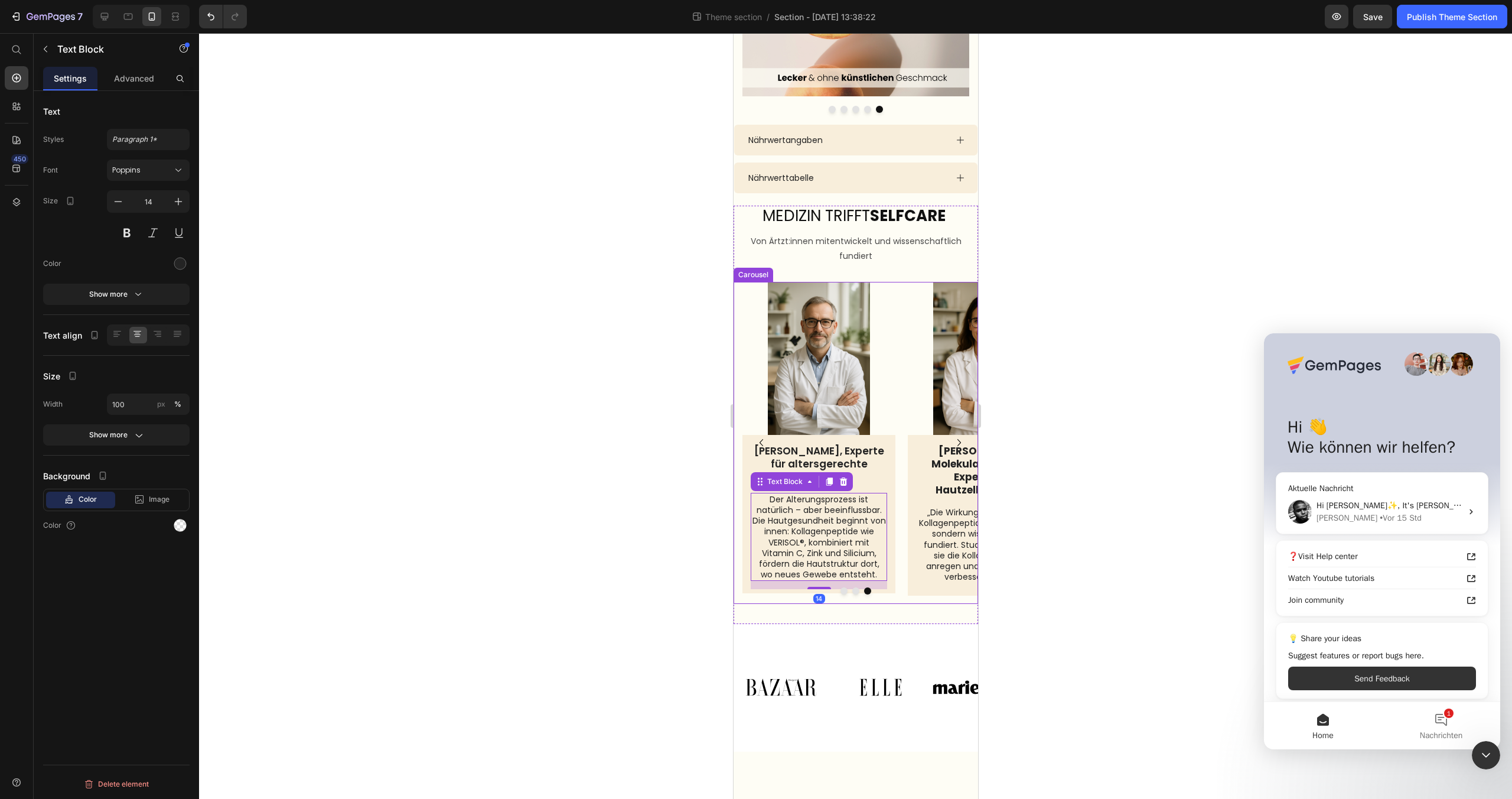 click 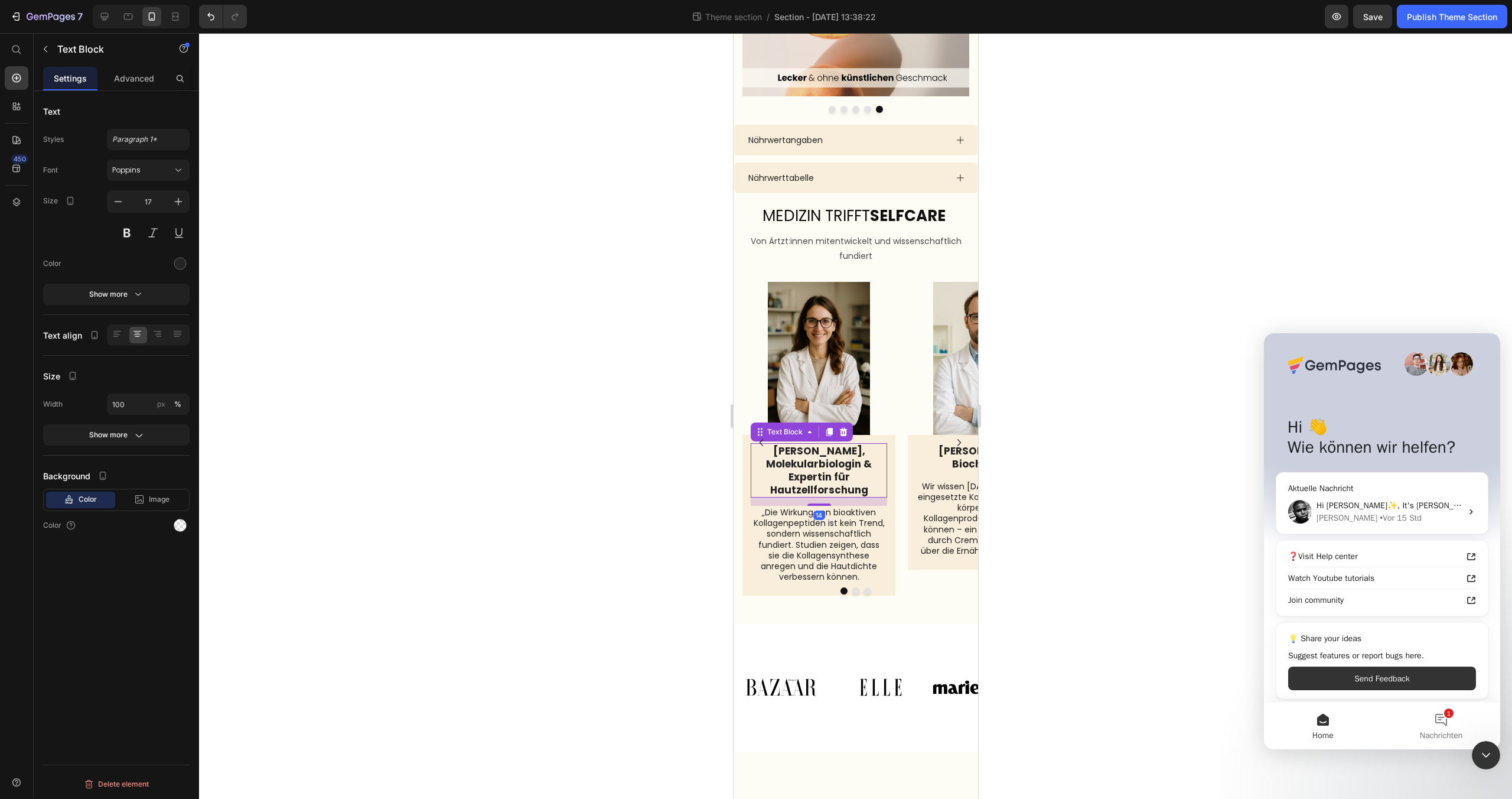 click on "Dr. Laura Bergmann, Molekularbiologin & Expertin für Hautzellforschung" at bounding box center [818, 470] 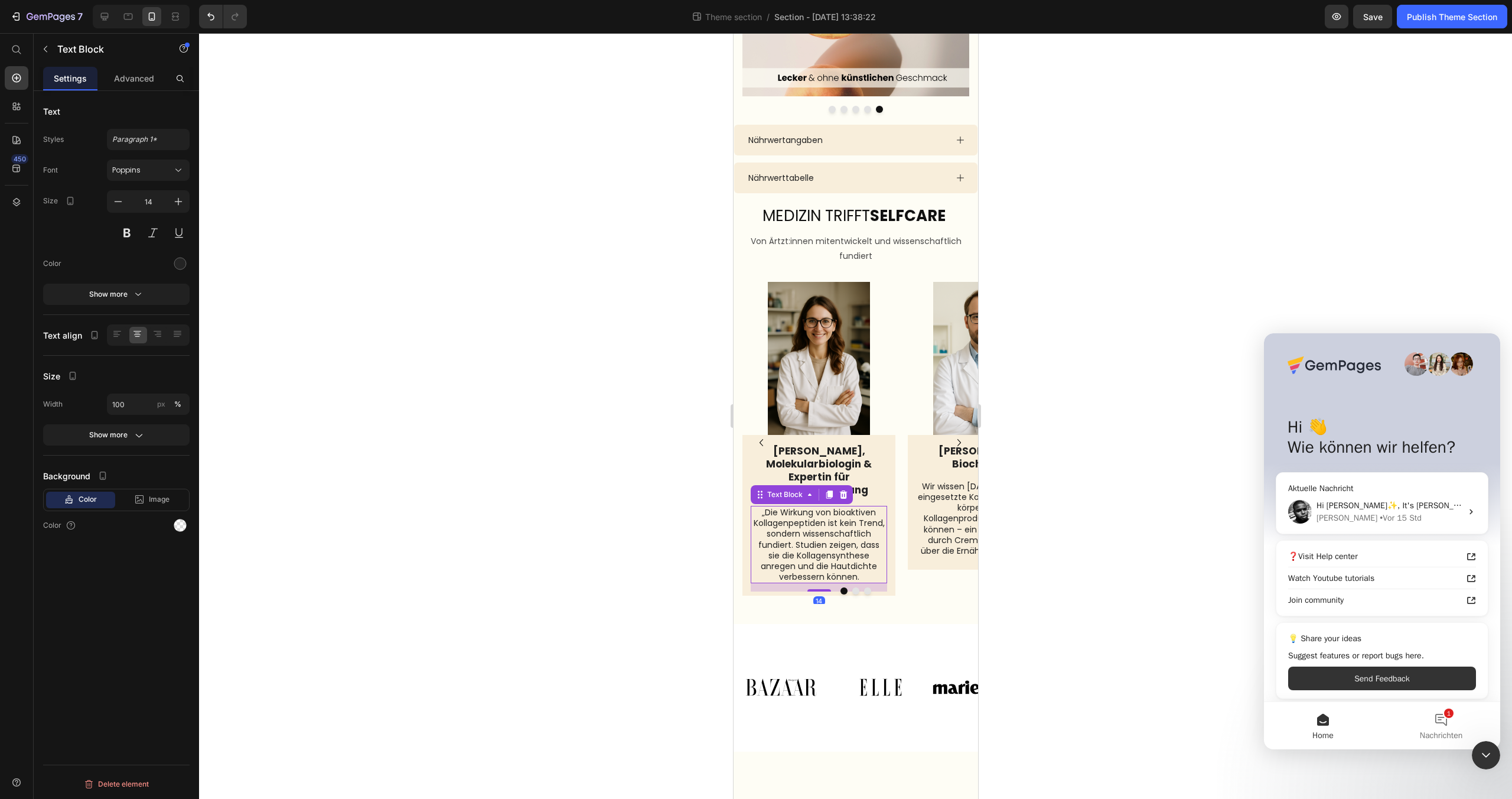 click on "„Die Wirkung von bioaktiven Kollagenpeptiden ist kein Trend, sondern wissenschaftlich fundiert. Studien zeigen, dass sie die Kollagensynthese anregen und die Hautdichte verbessern können." at bounding box center (818, 544) 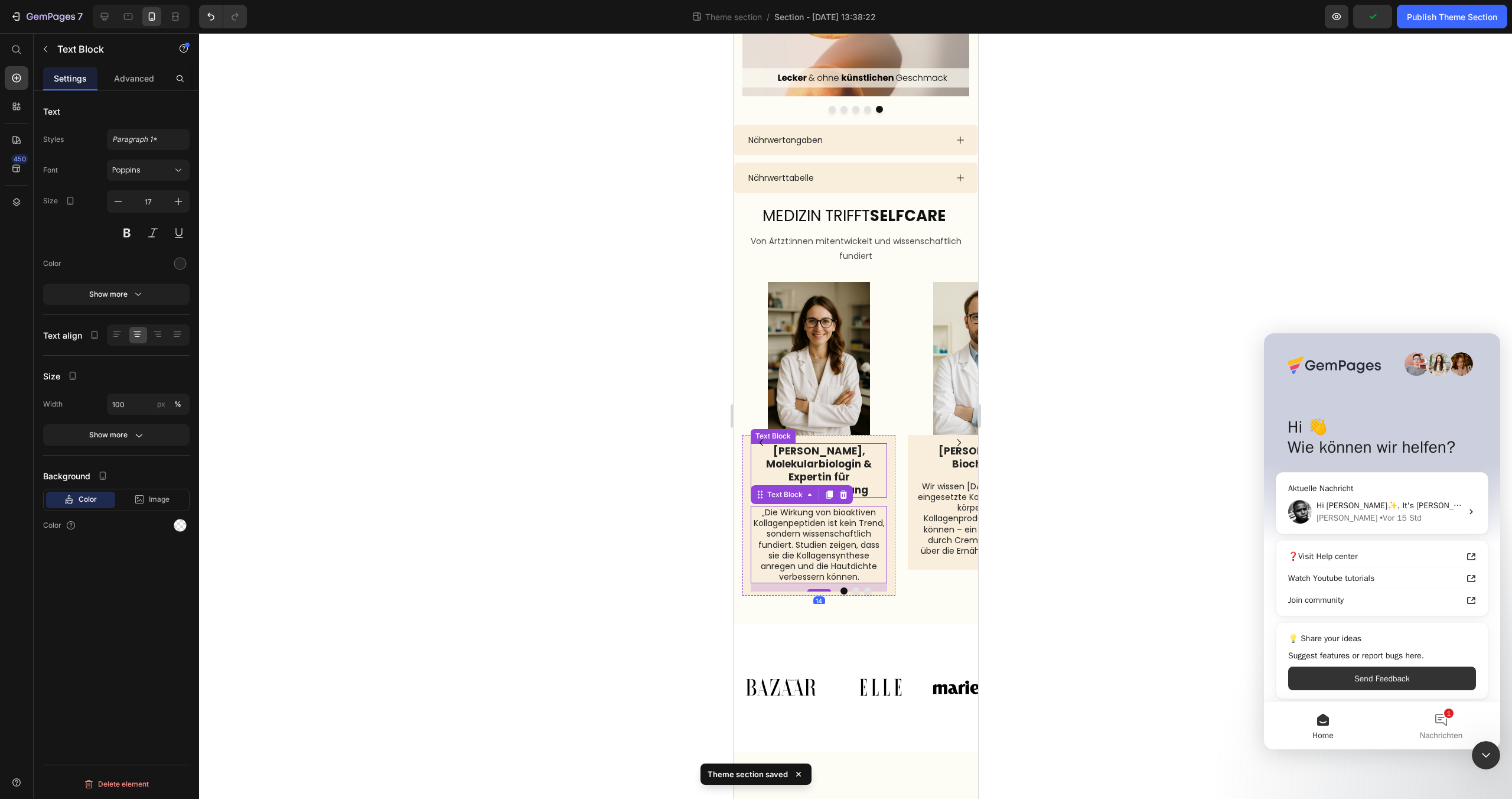 click on "Dr. Laura Bergmann, Molekularbiologin & Expertin für Hautzellforschung" at bounding box center [818, 470] 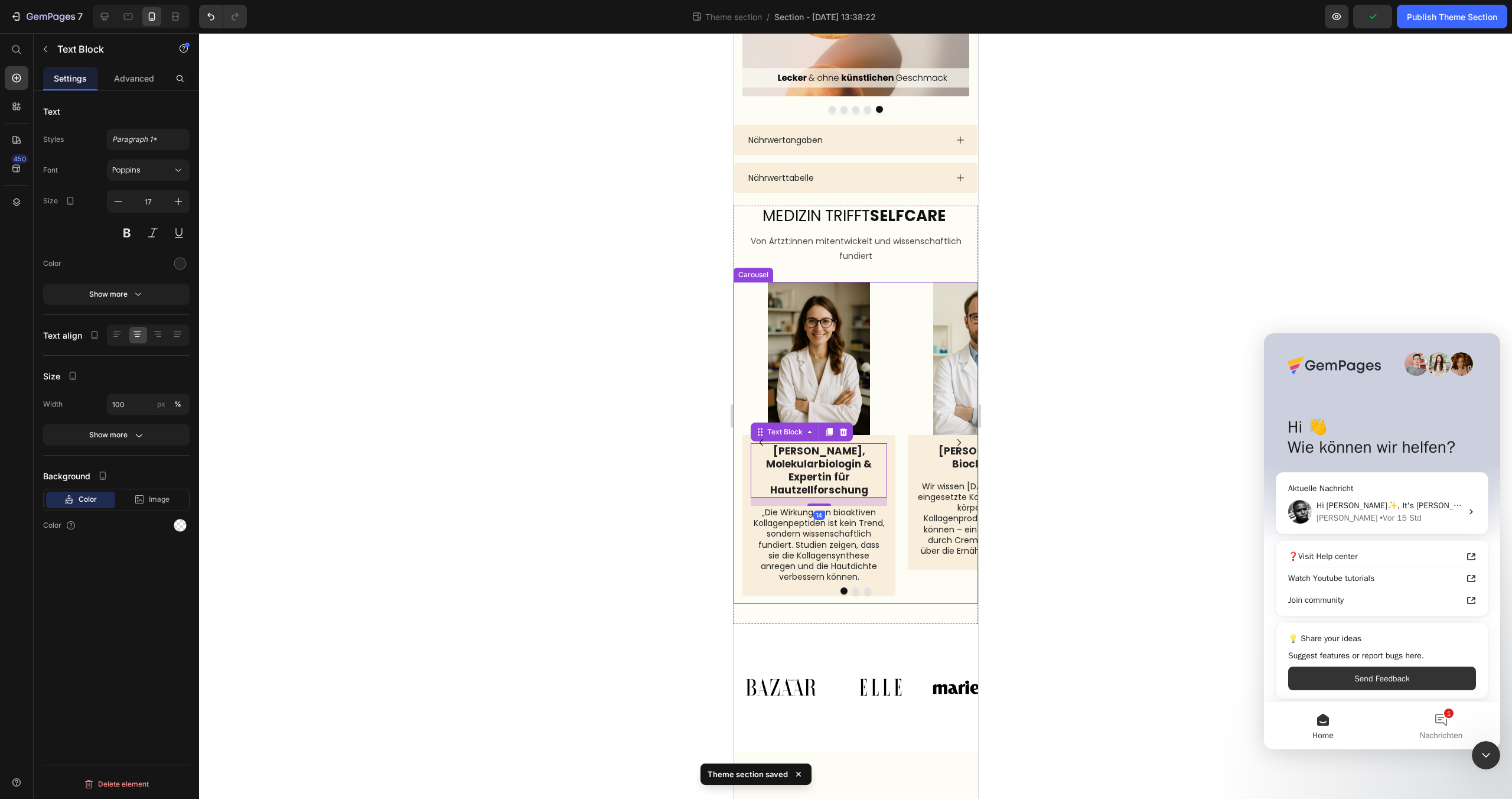 click 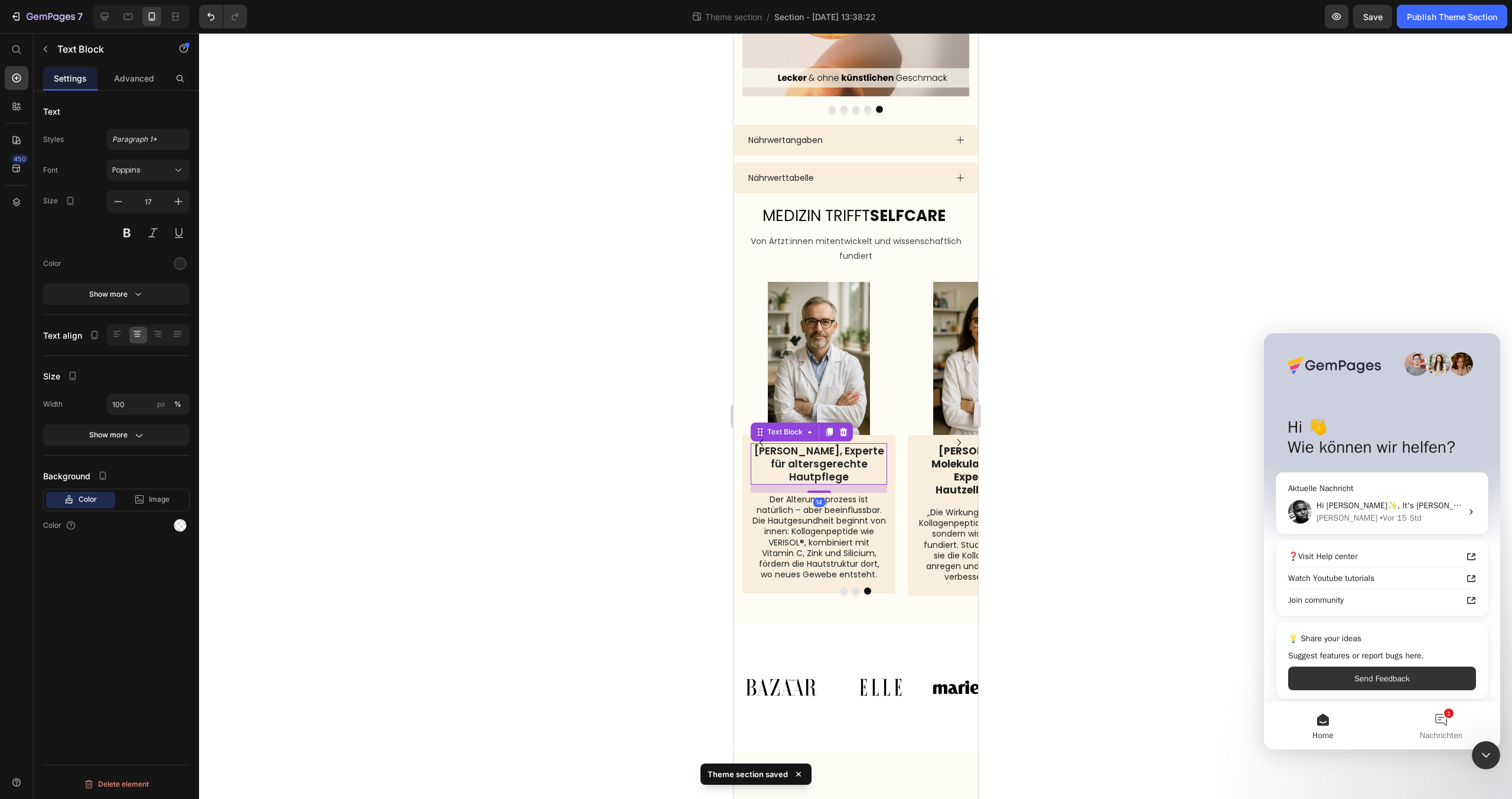 click on "[PERSON_NAME], Experte für altersgerechte Hautpflege" at bounding box center [818, 464] 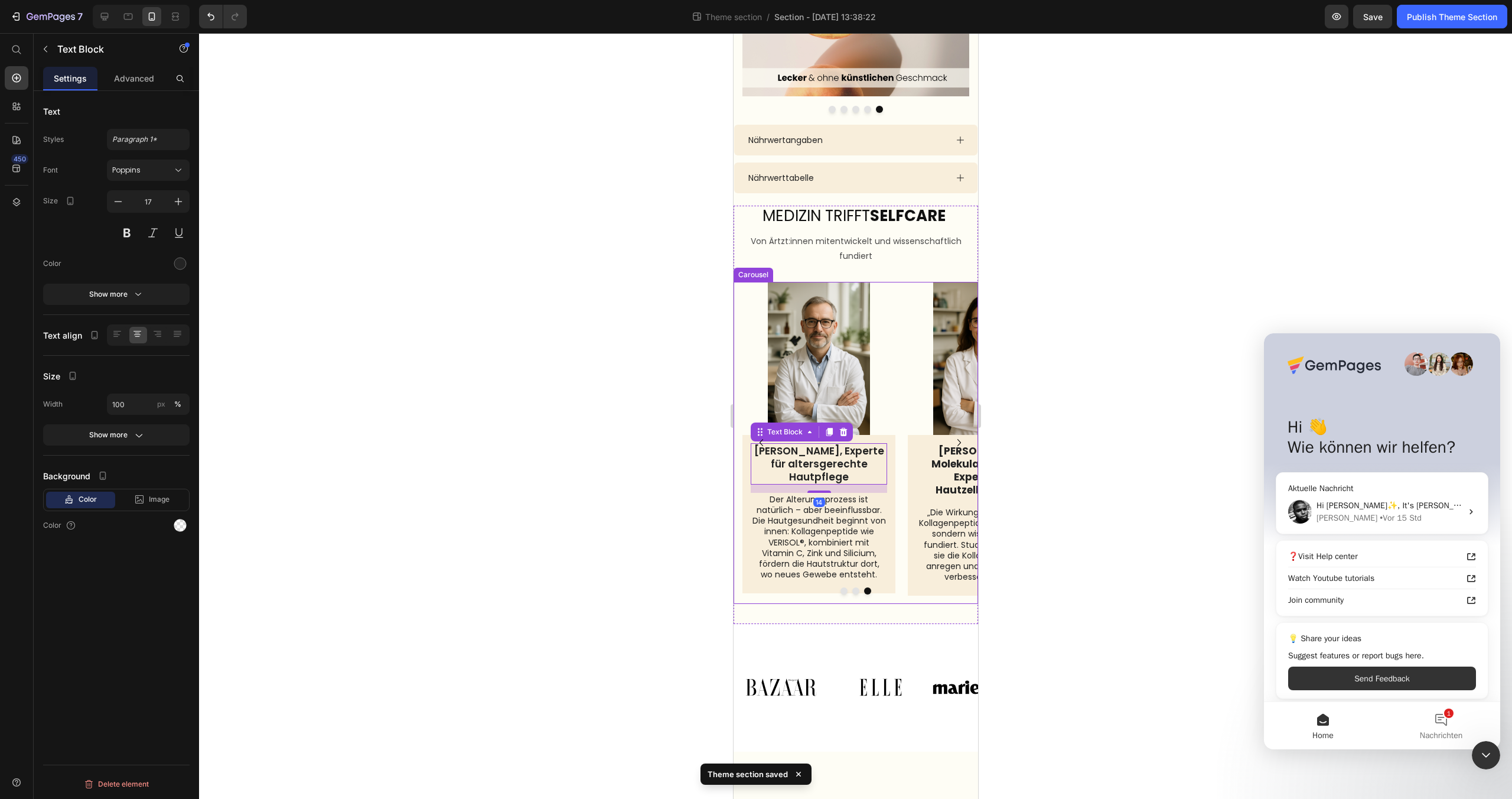 click 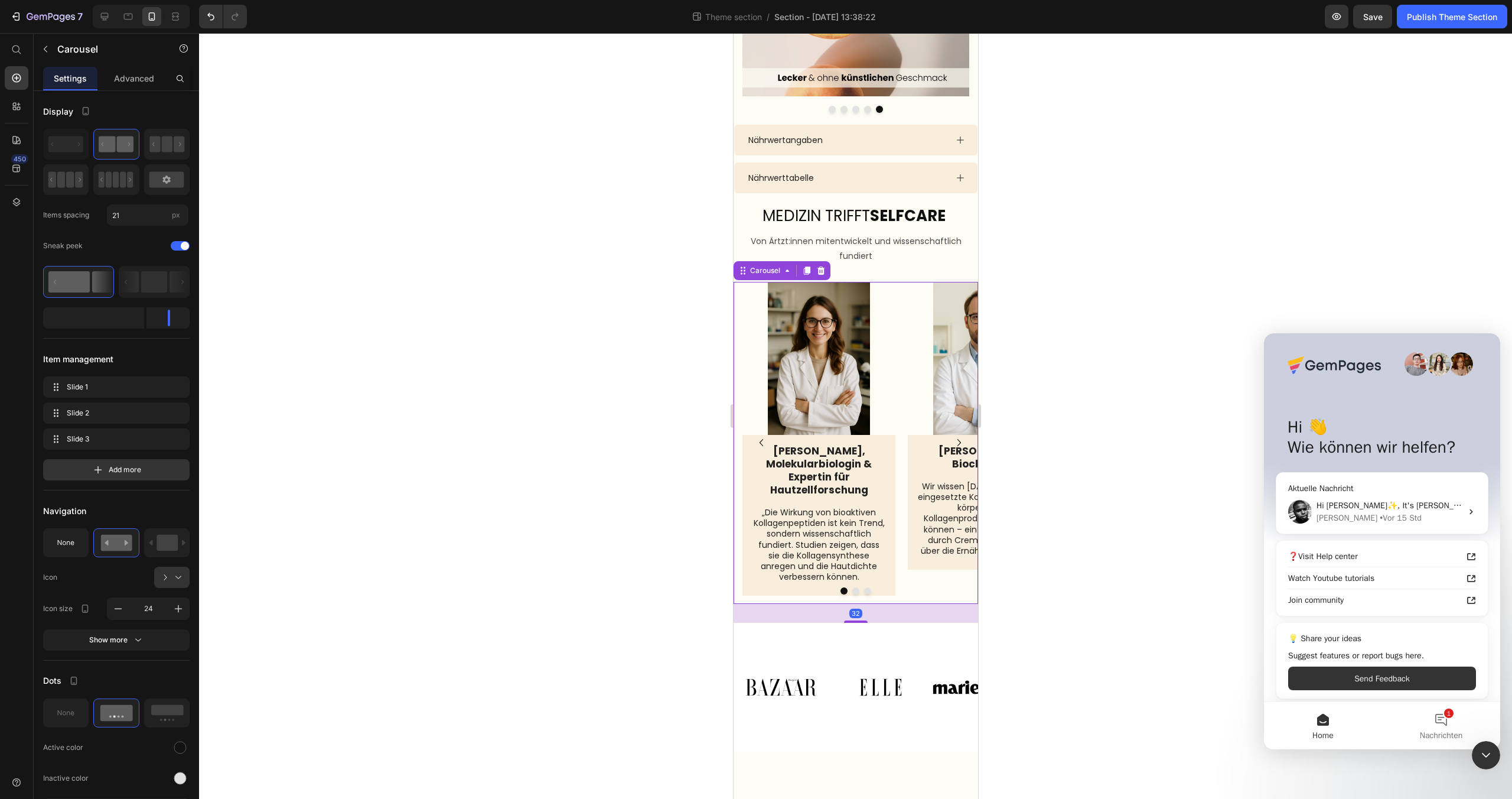 click 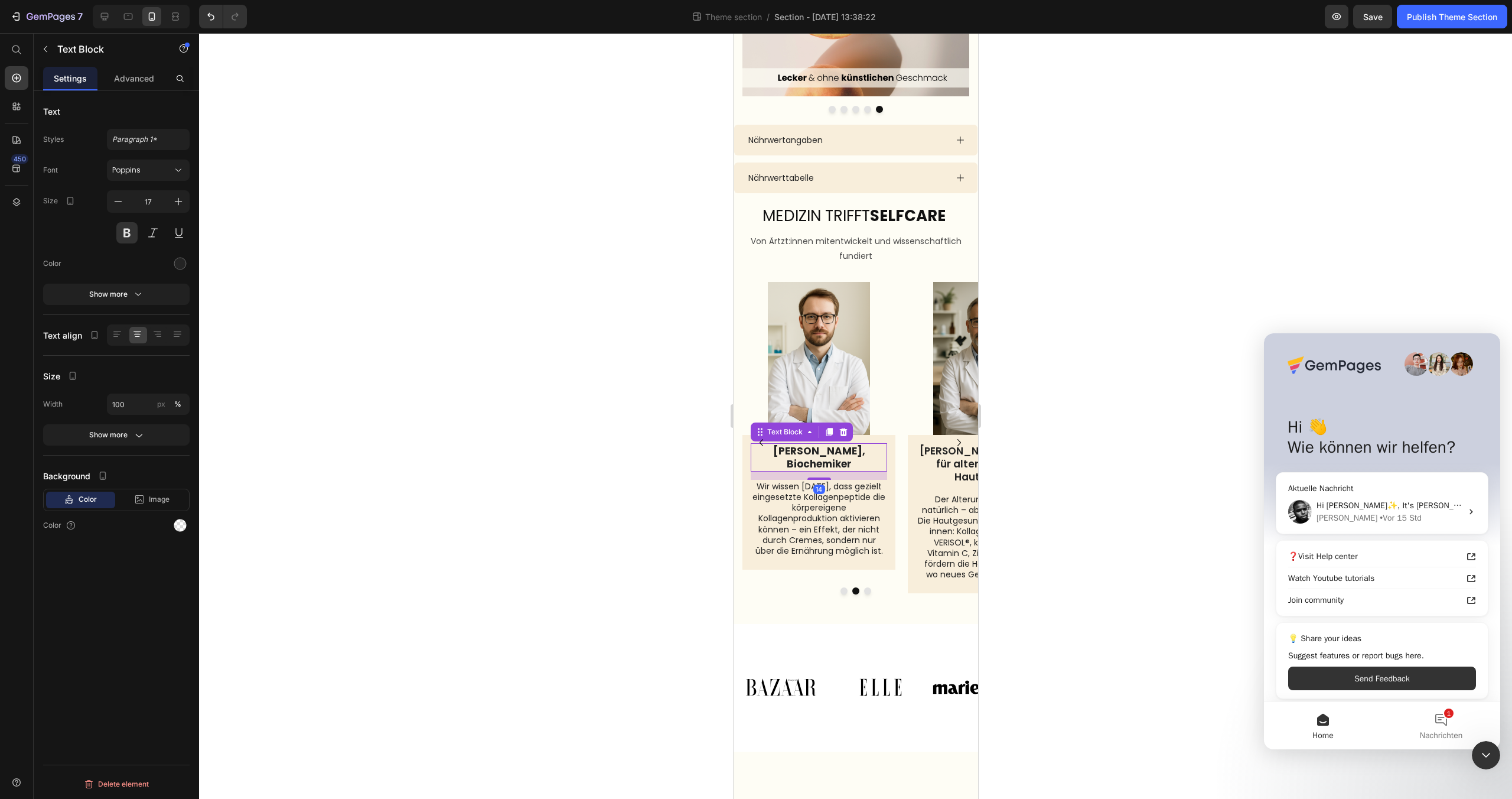 click on "[PERSON_NAME], Biochemiker" at bounding box center (819, 457) 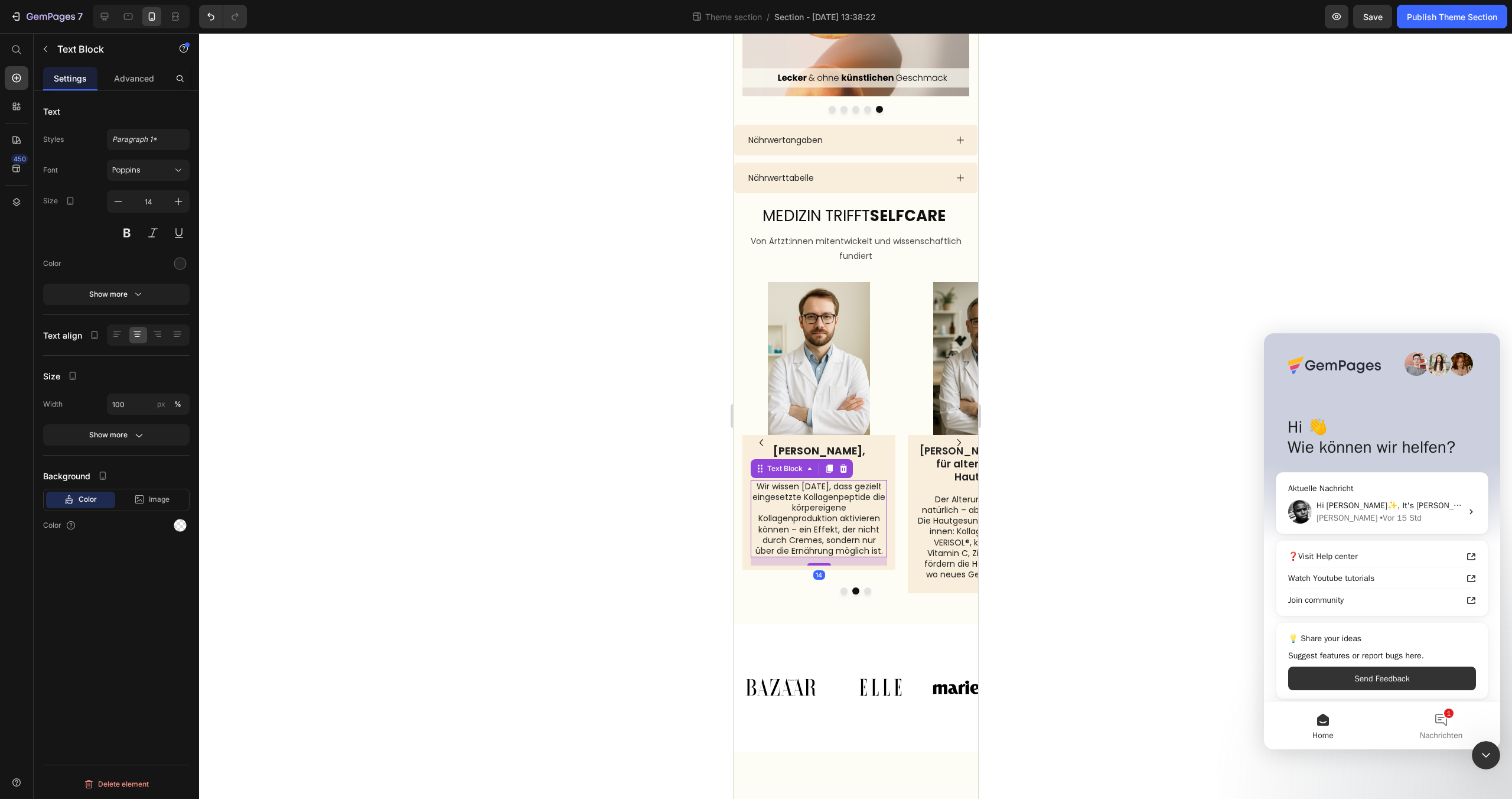 click on "Wir wissen [DATE], dass gezielt eingesetzte Kollagenpeptide die körpereigene Kollagenproduktion aktivieren können – ein Effekt, der nicht durch Cremes, sondern nur über die Ernährung möglich ist." at bounding box center (818, 518) 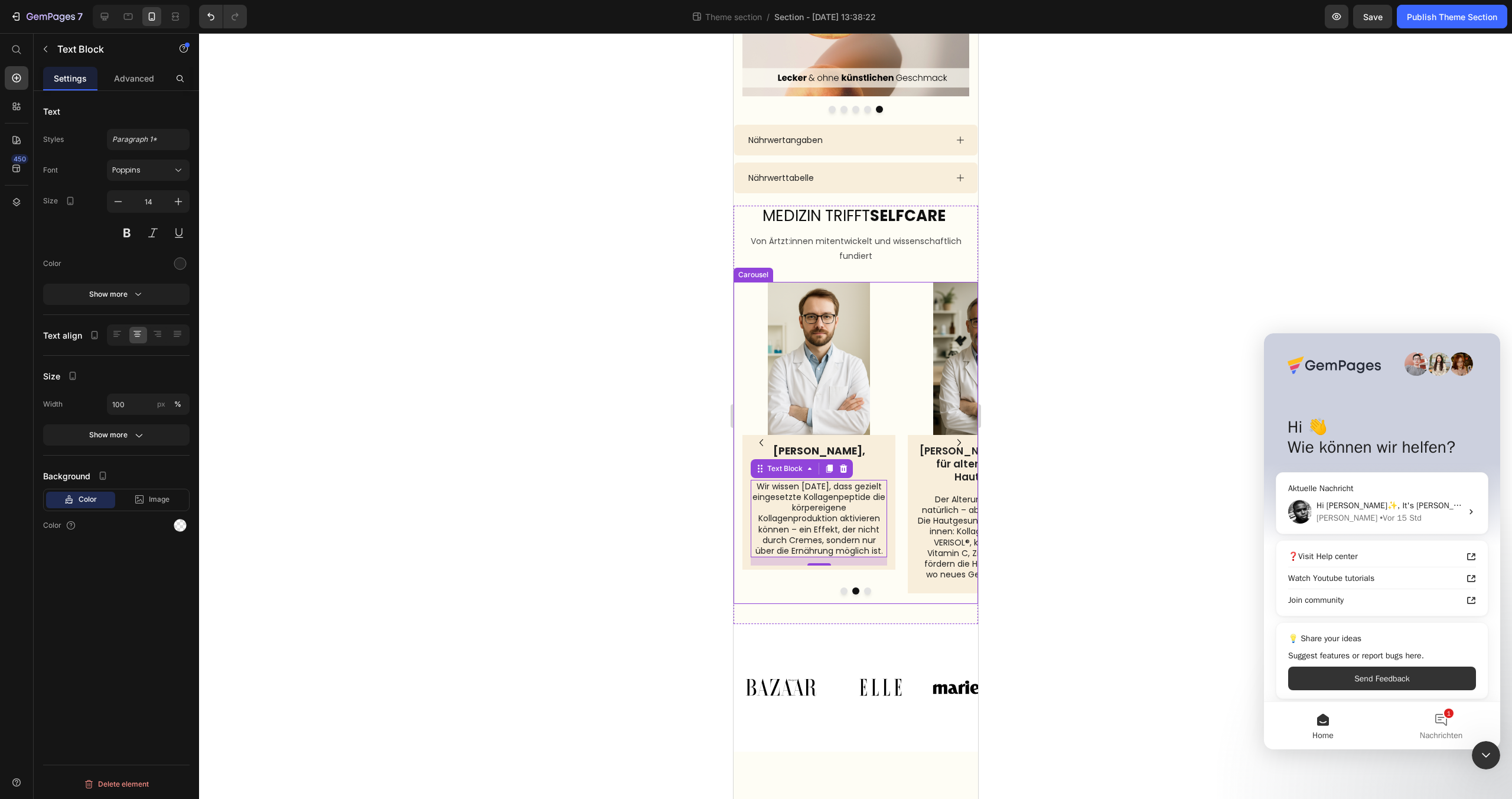 click 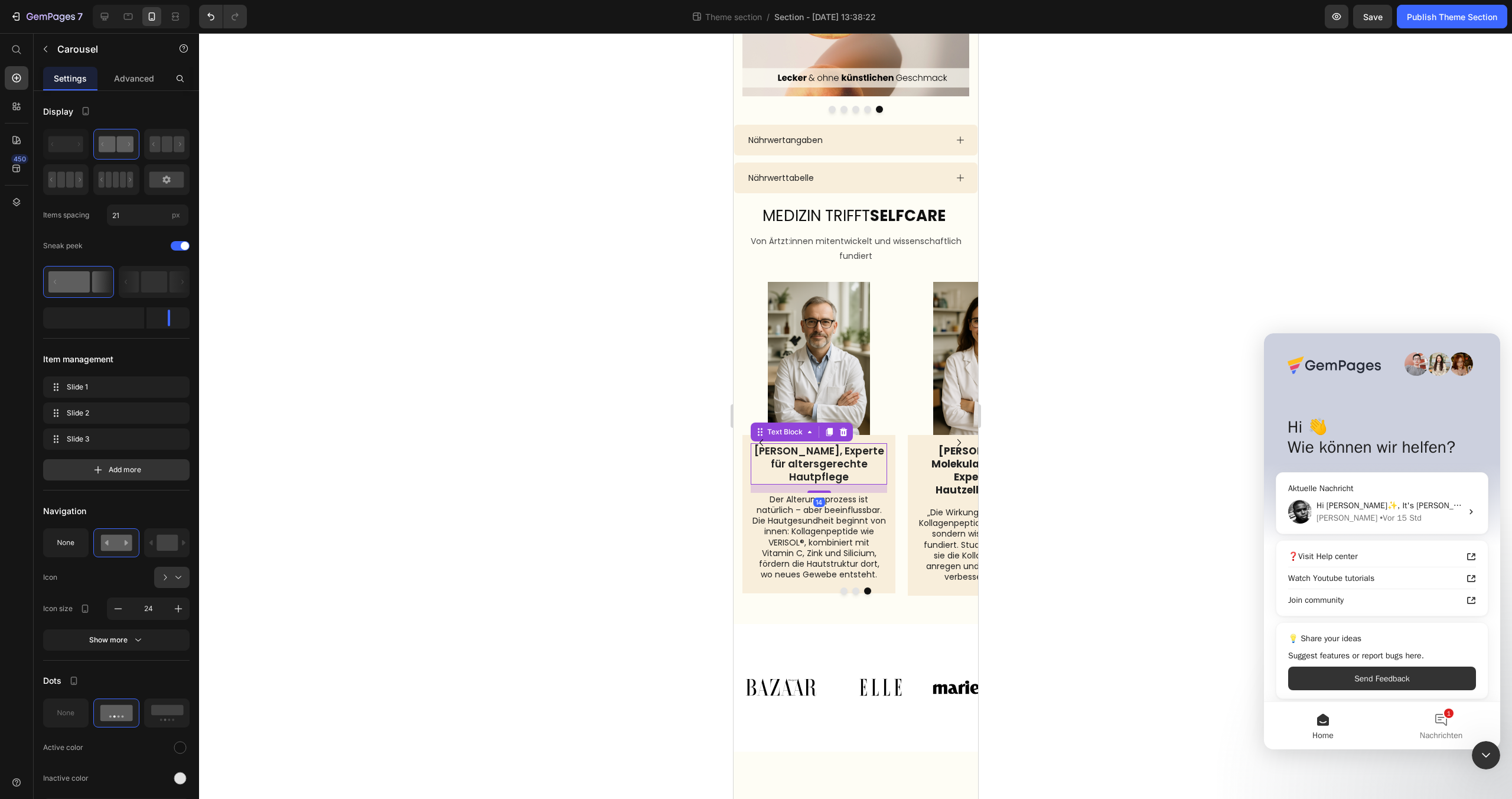 click on "[PERSON_NAME], Experte für altersgerechte Hautpflege" at bounding box center (818, 464) 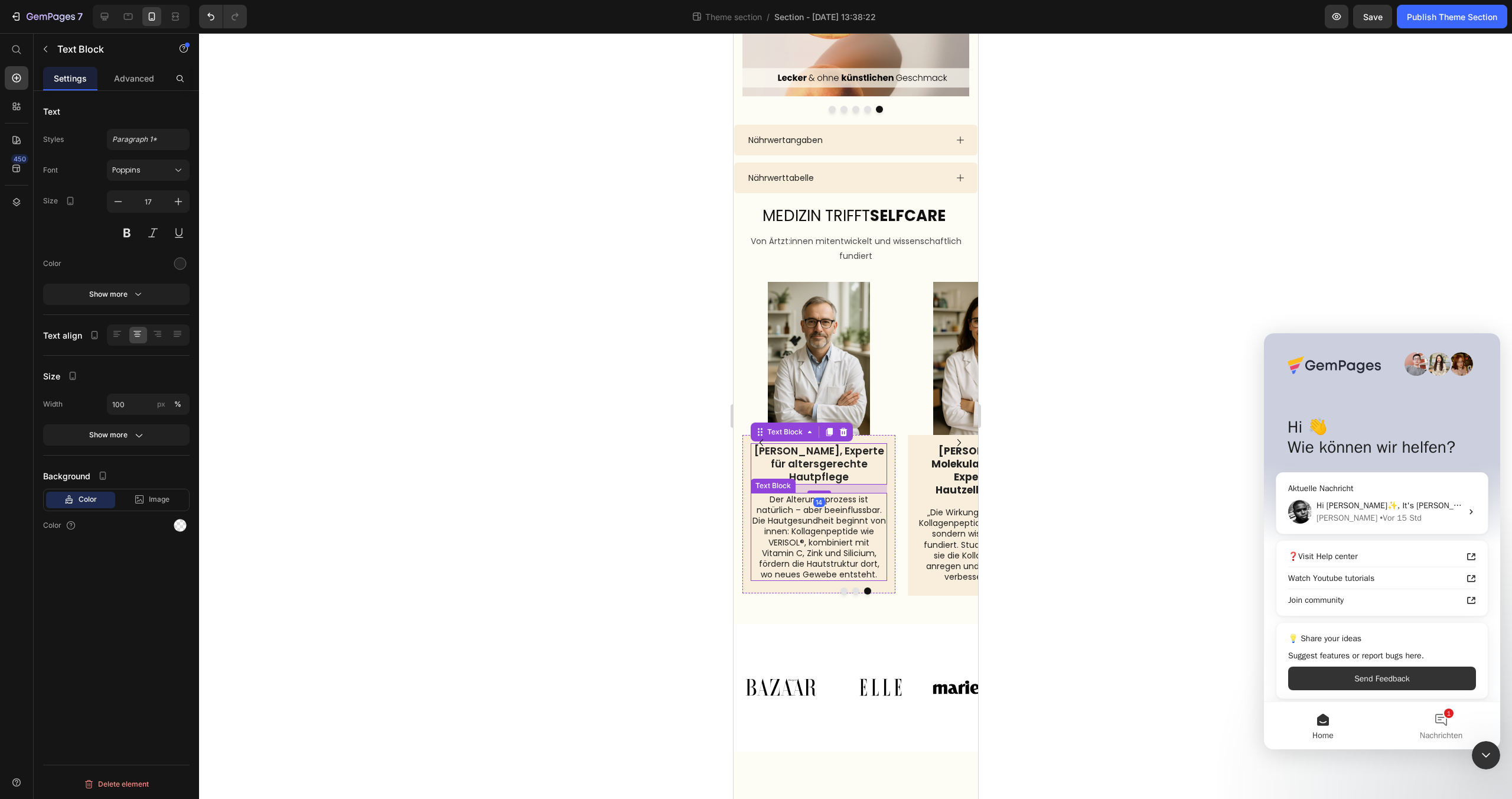 click on "Der Alterungsprozess ist natürlich – aber beeinflussbar. Die Hautgesundheit beginnt von innen: Kollagenpeptide wie VERISOL®, kombiniert mit Vitamin C, Zink und Silicium, fördern die Hautstruktur dort, wo neues Gewebe entsteht." at bounding box center [818, 537] 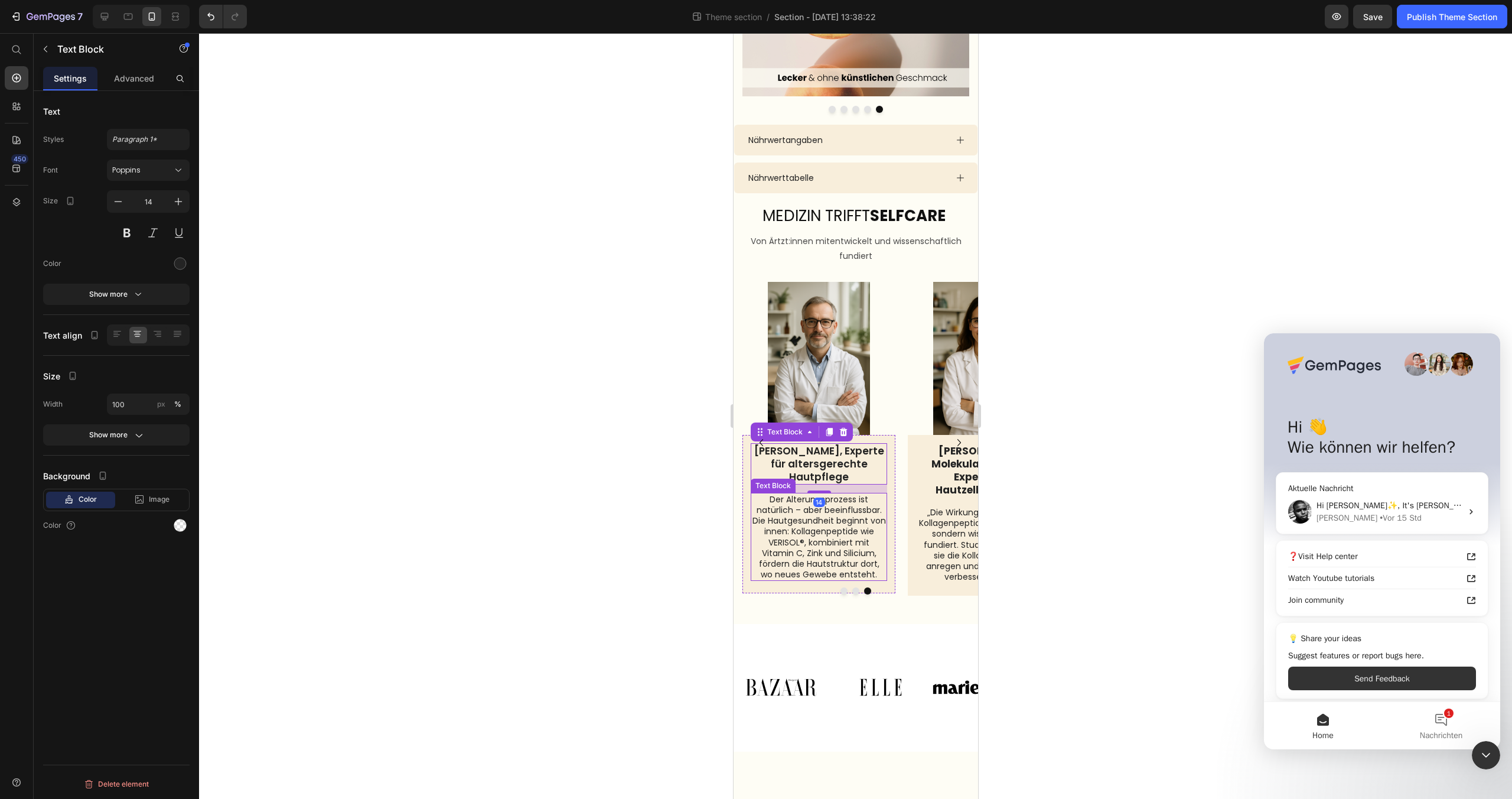 scroll, scrollTop: 1697, scrollLeft: 0, axis: vertical 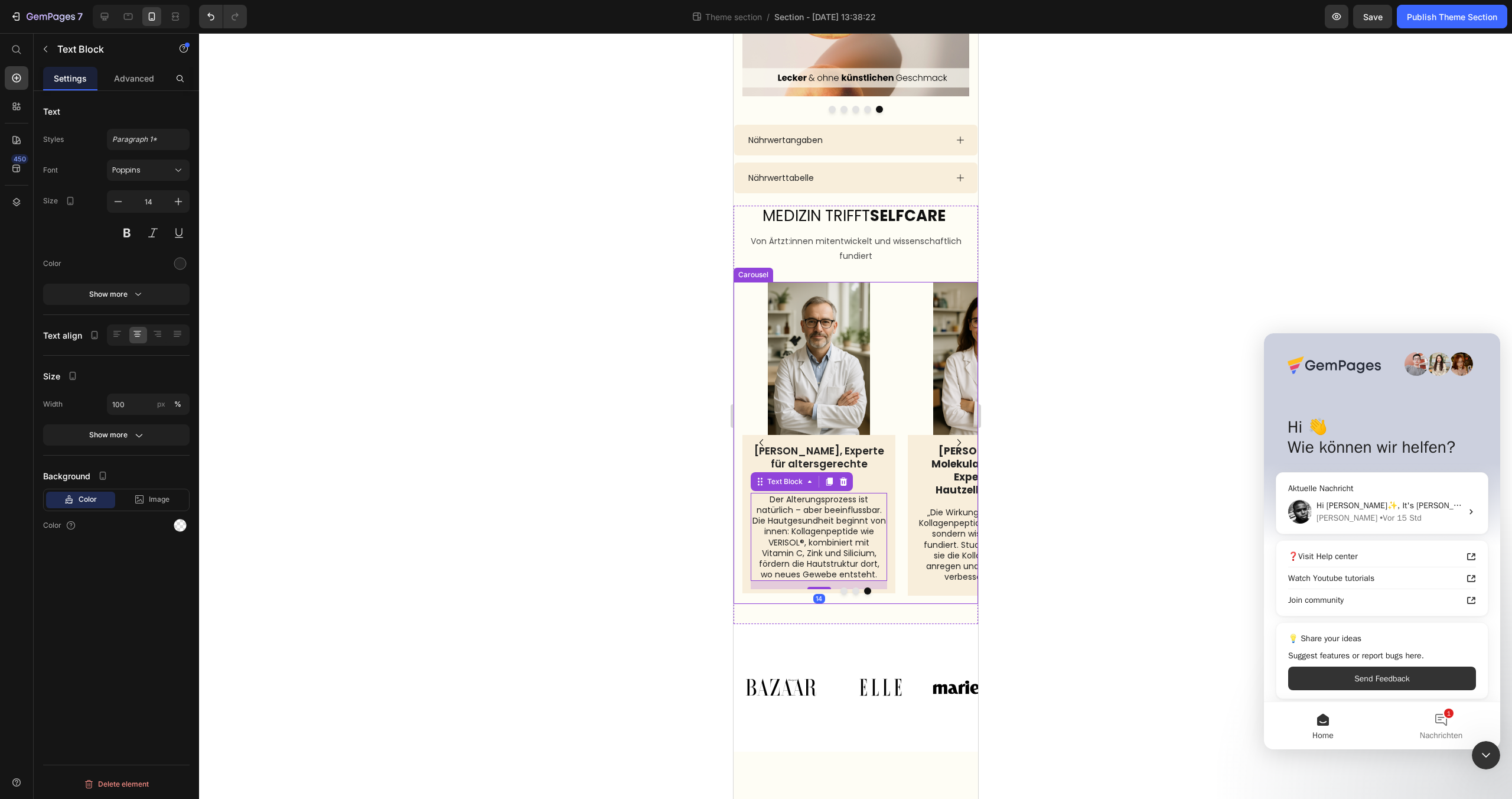 click 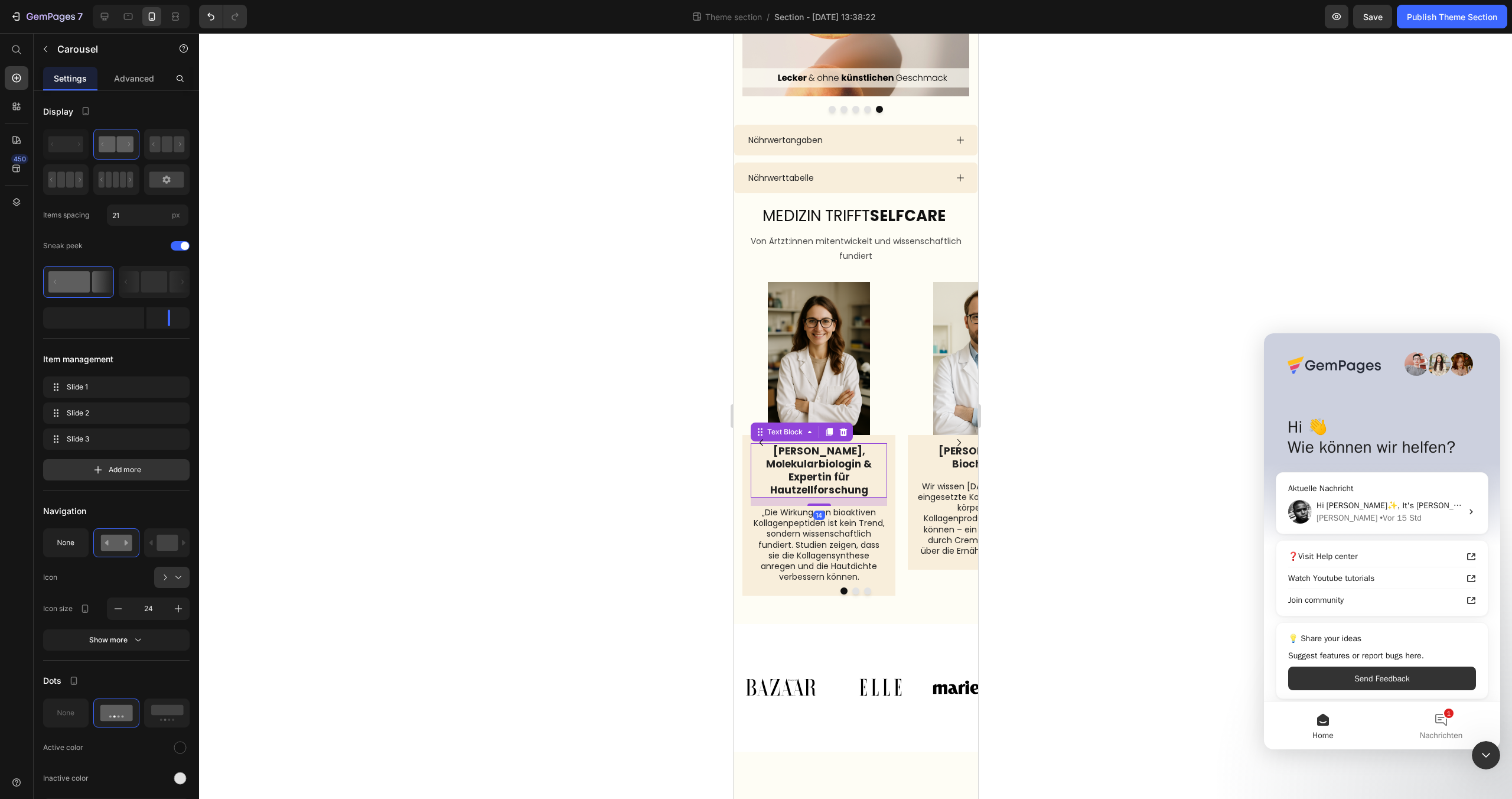 click on "Dr. Laura Bergmann, Molekularbiologin & Expertin für Hautzellforschung" at bounding box center (818, 470) 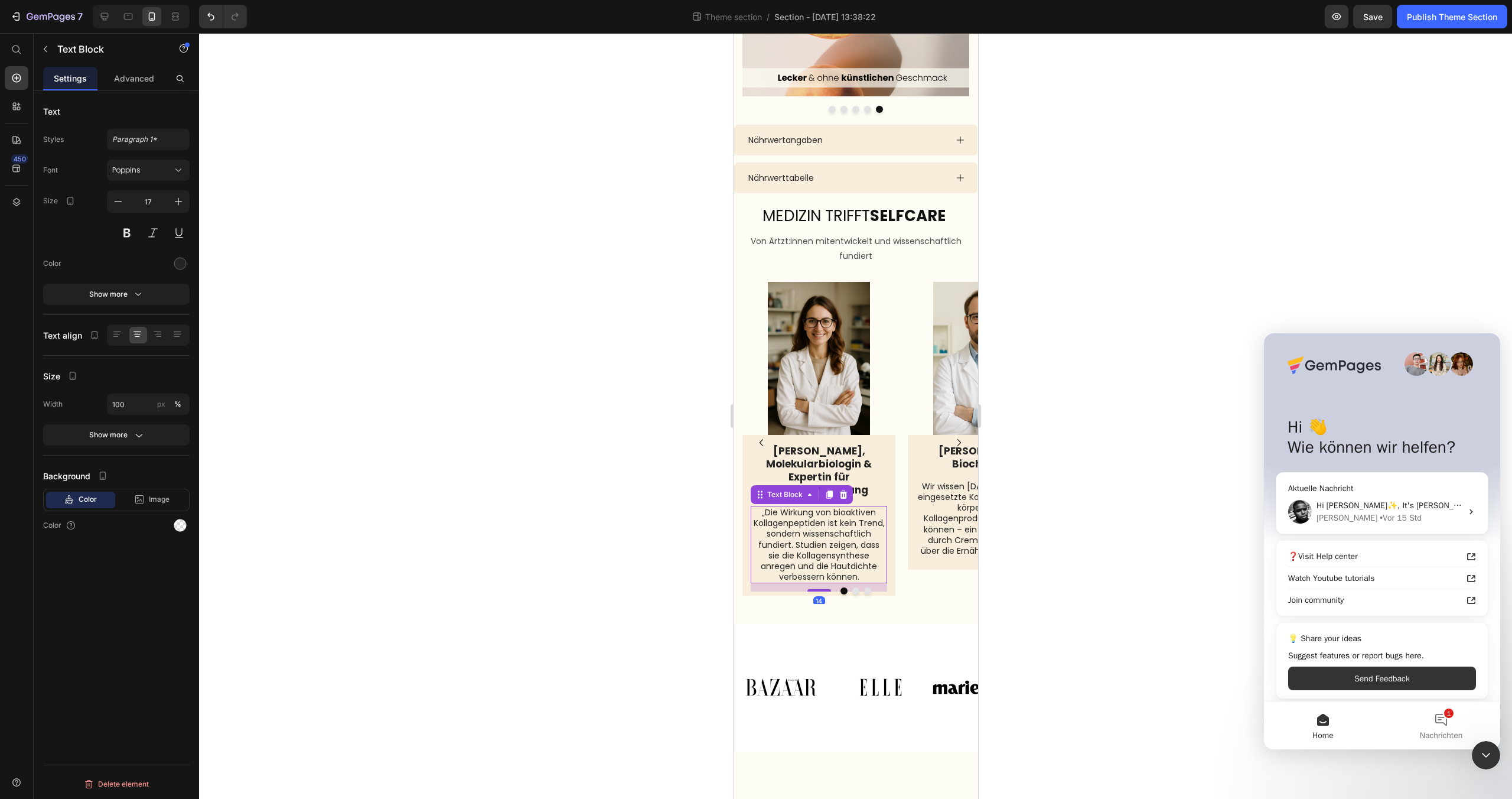 click on "„Die Wirkung von bioaktiven Kollagenpeptiden ist kein Trend, sondern wissenschaftlich fundiert. Studien zeigen, dass sie die Kollagensynthese anregen und die Hautdichte verbessern können." at bounding box center [818, 544] 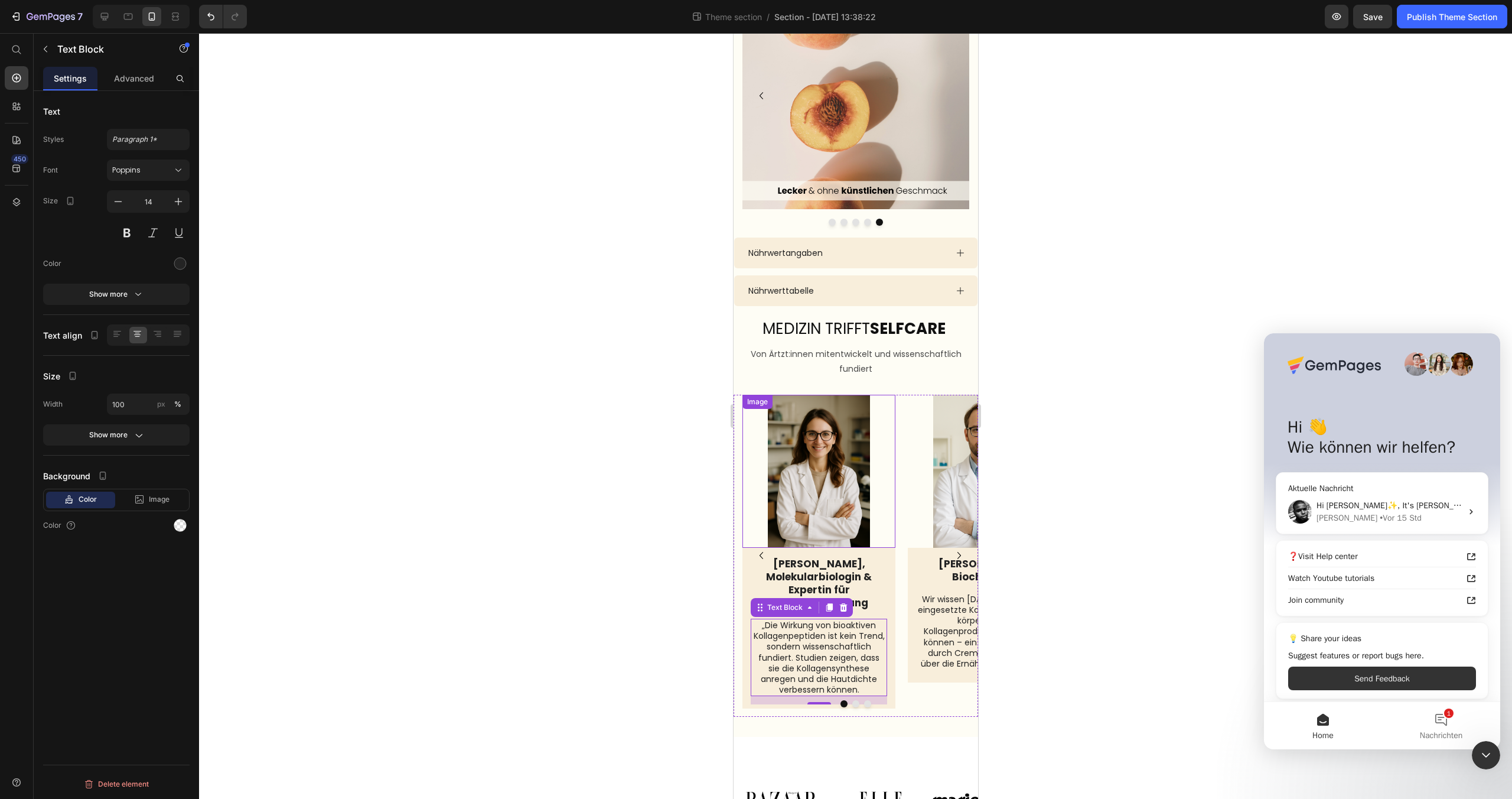 scroll, scrollTop: 1390, scrollLeft: 0, axis: vertical 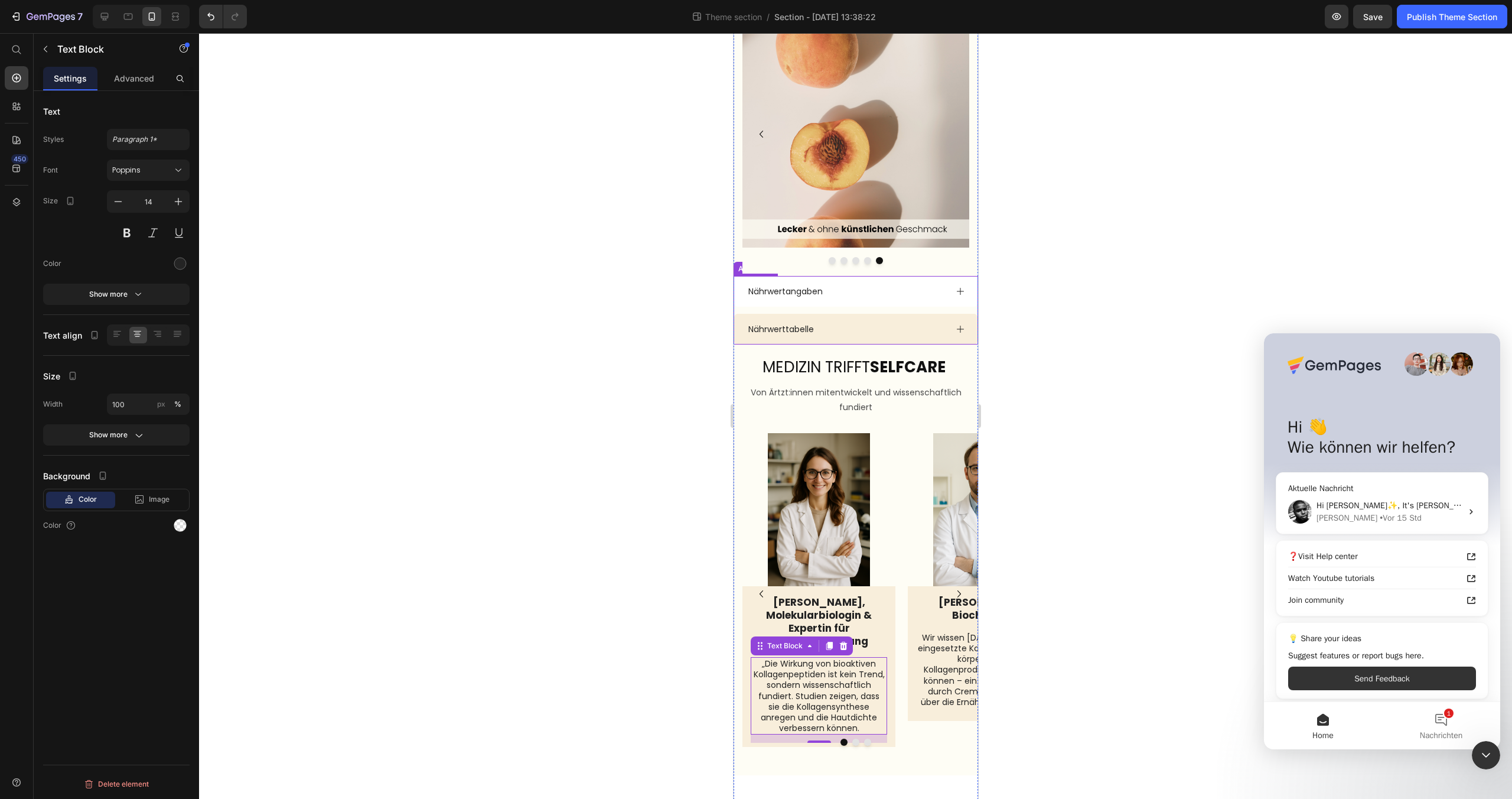 click on "Nährwertangaben" at bounding box center [846, 291] 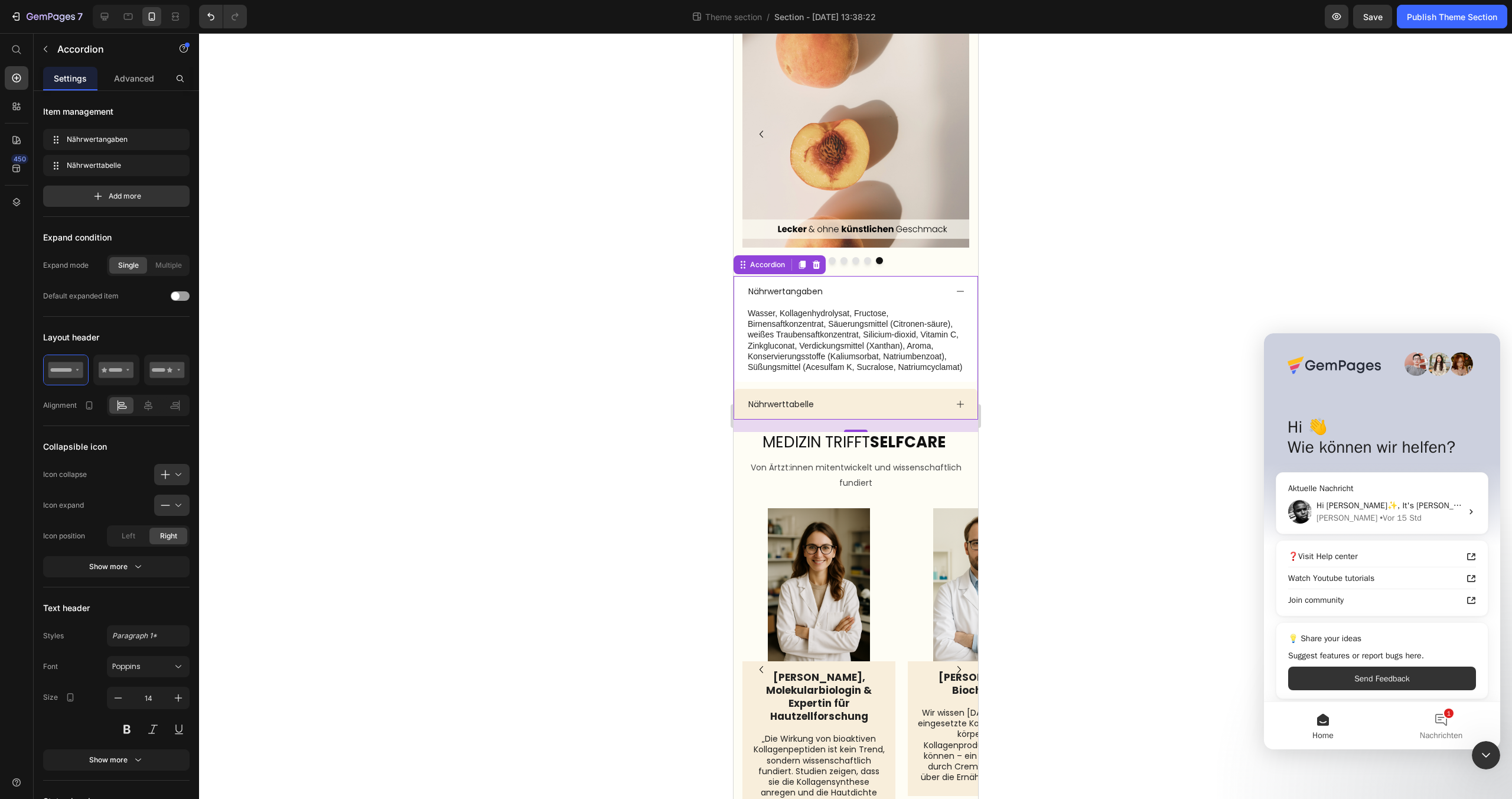 click 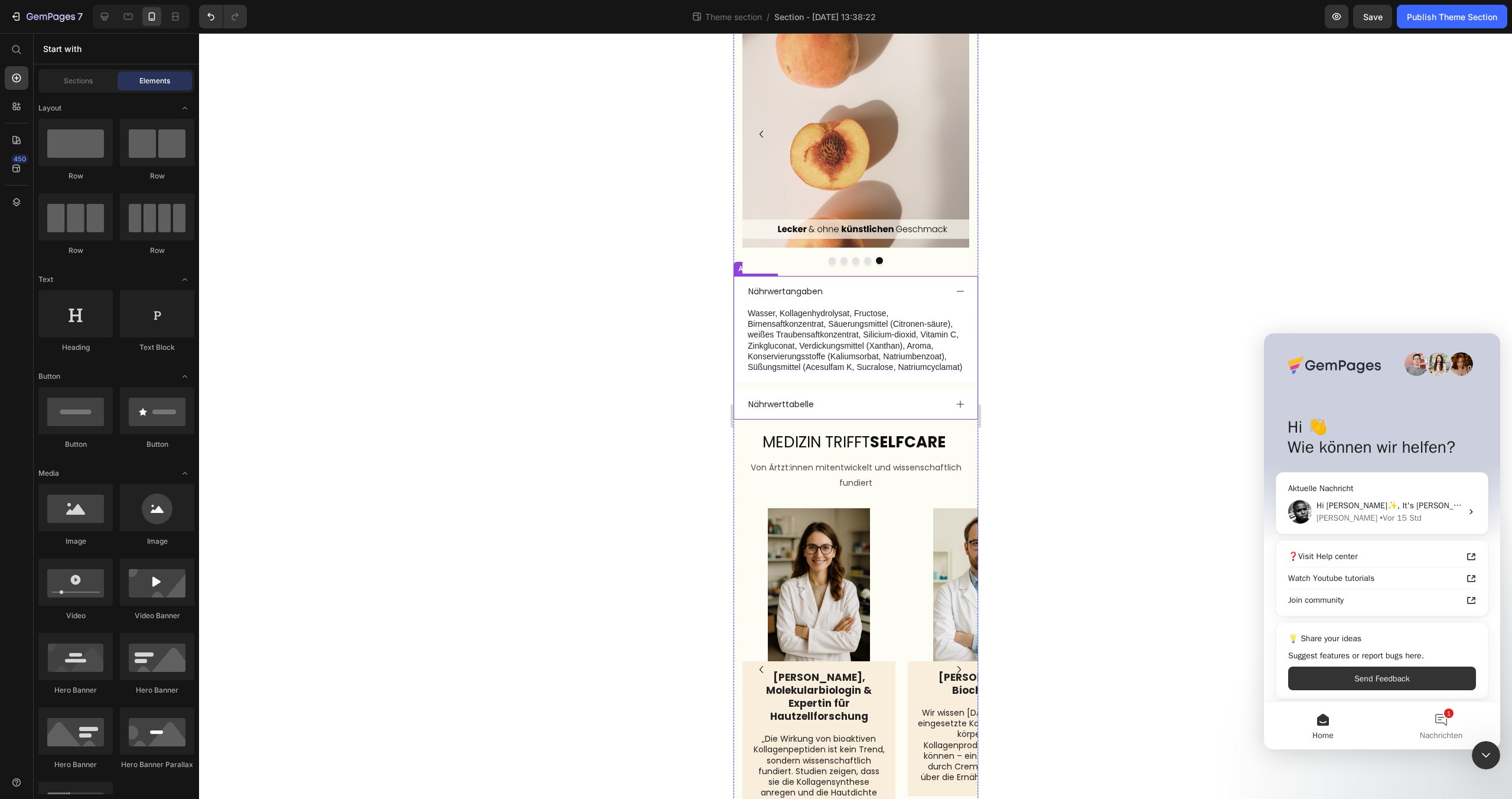 click on "Nährwerttabelle" at bounding box center (855, 404) 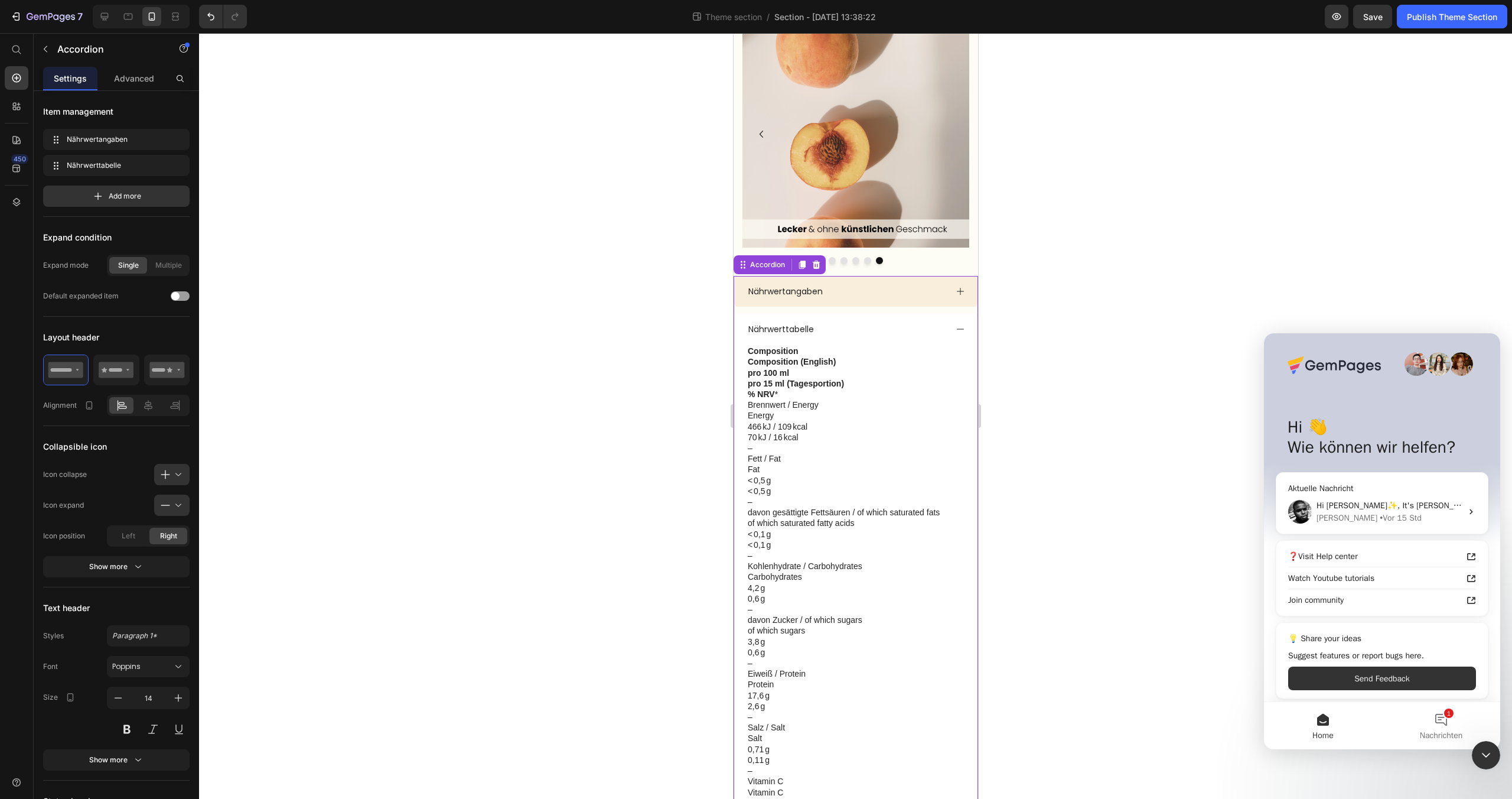 click on "Nährwerttabelle" at bounding box center (855, 329) 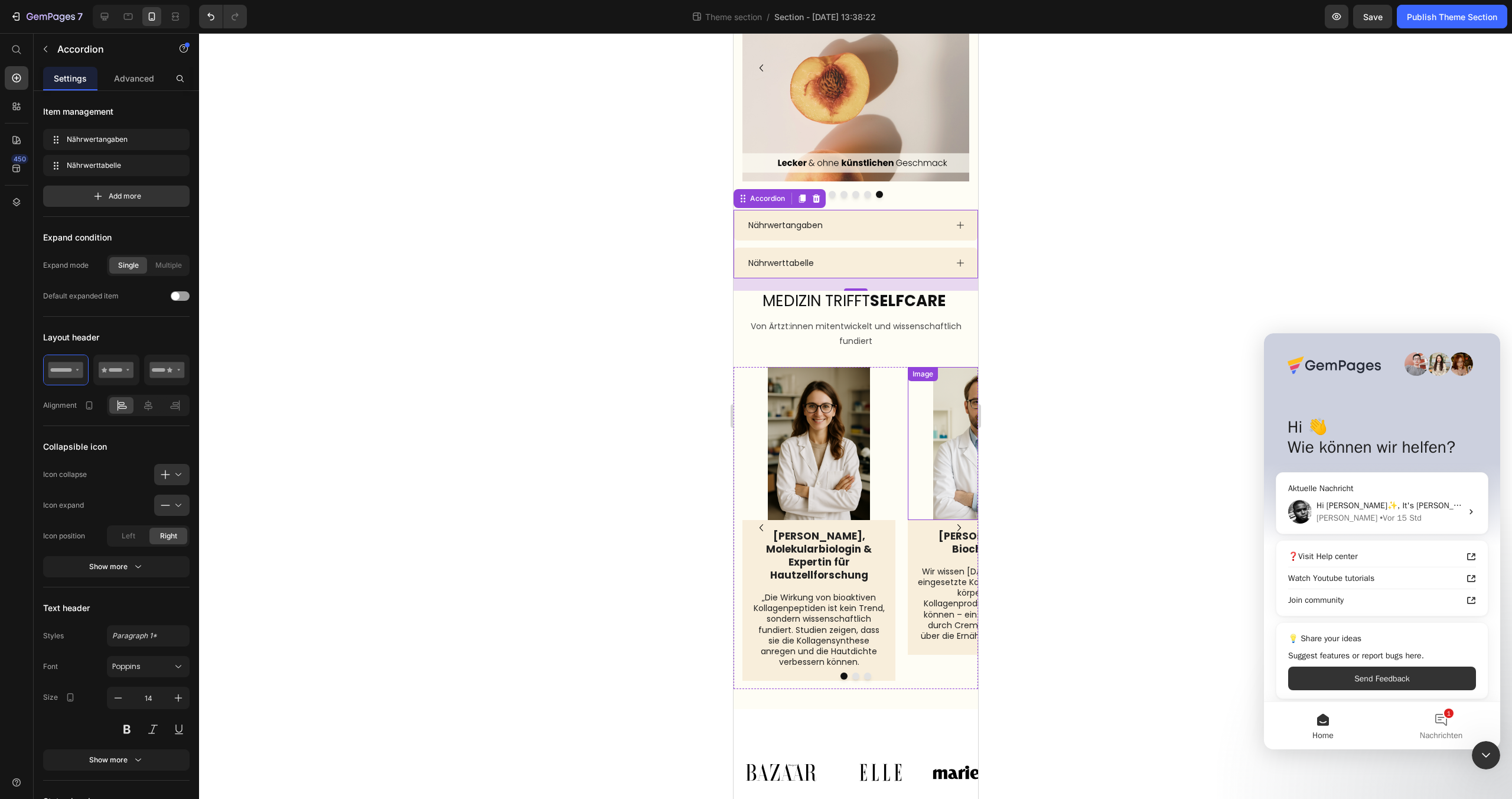 scroll, scrollTop: 1388, scrollLeft: 0, axis: vertical 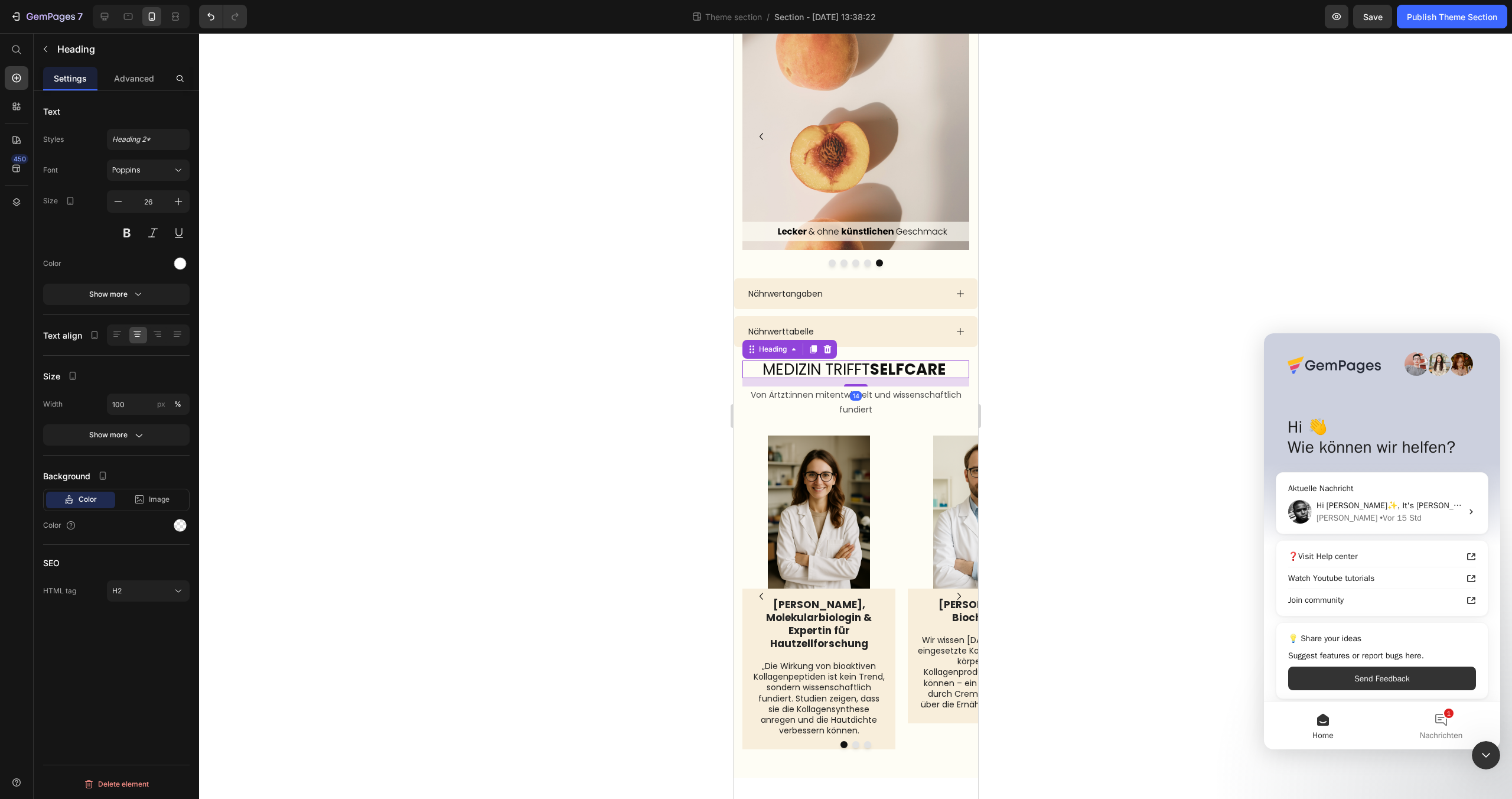 click on "SElfcare" at bounding box center [907, 369] 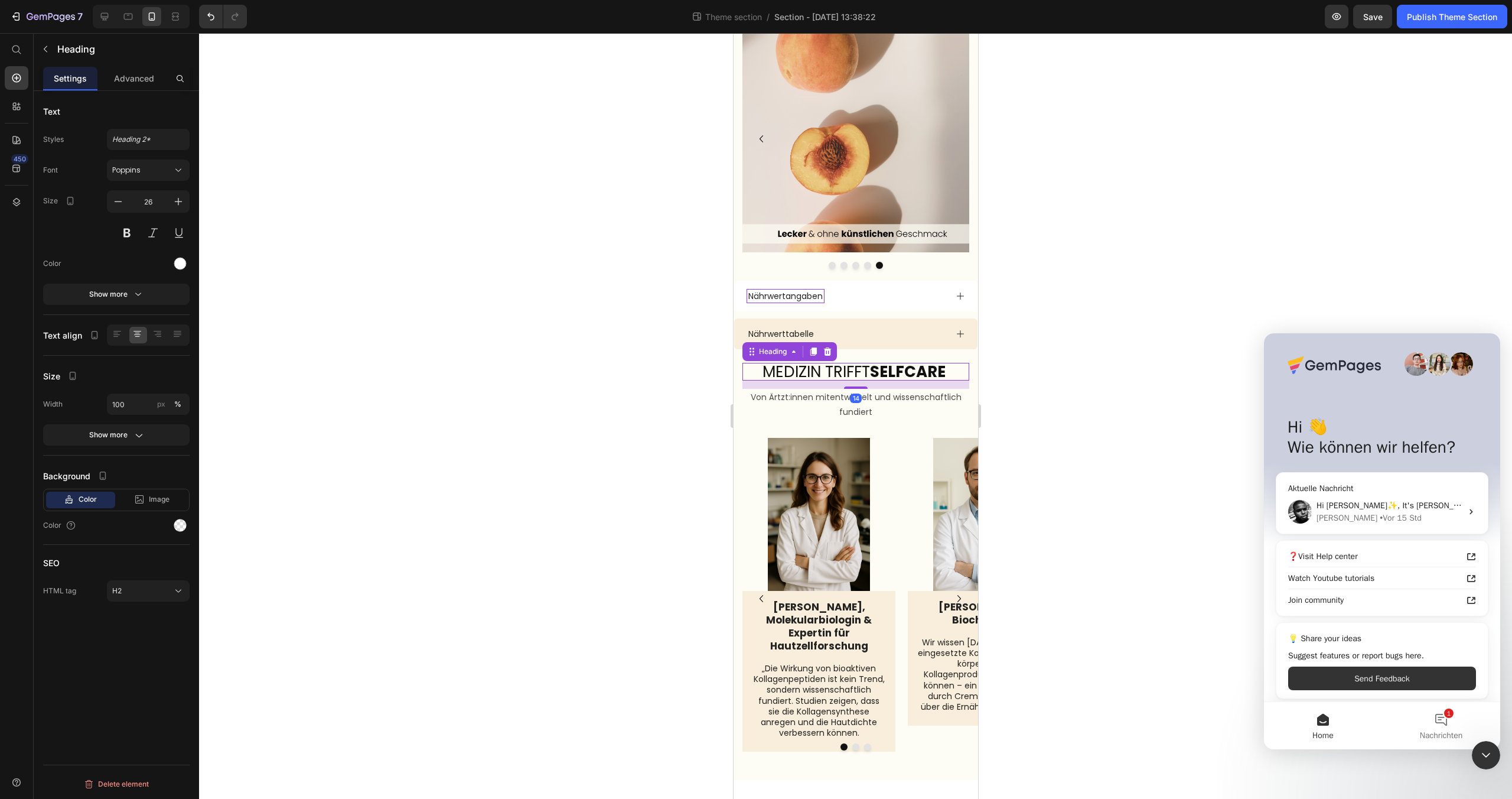 scroll, scrollTop: 1388, scrollLeft: 0, axis: vertical 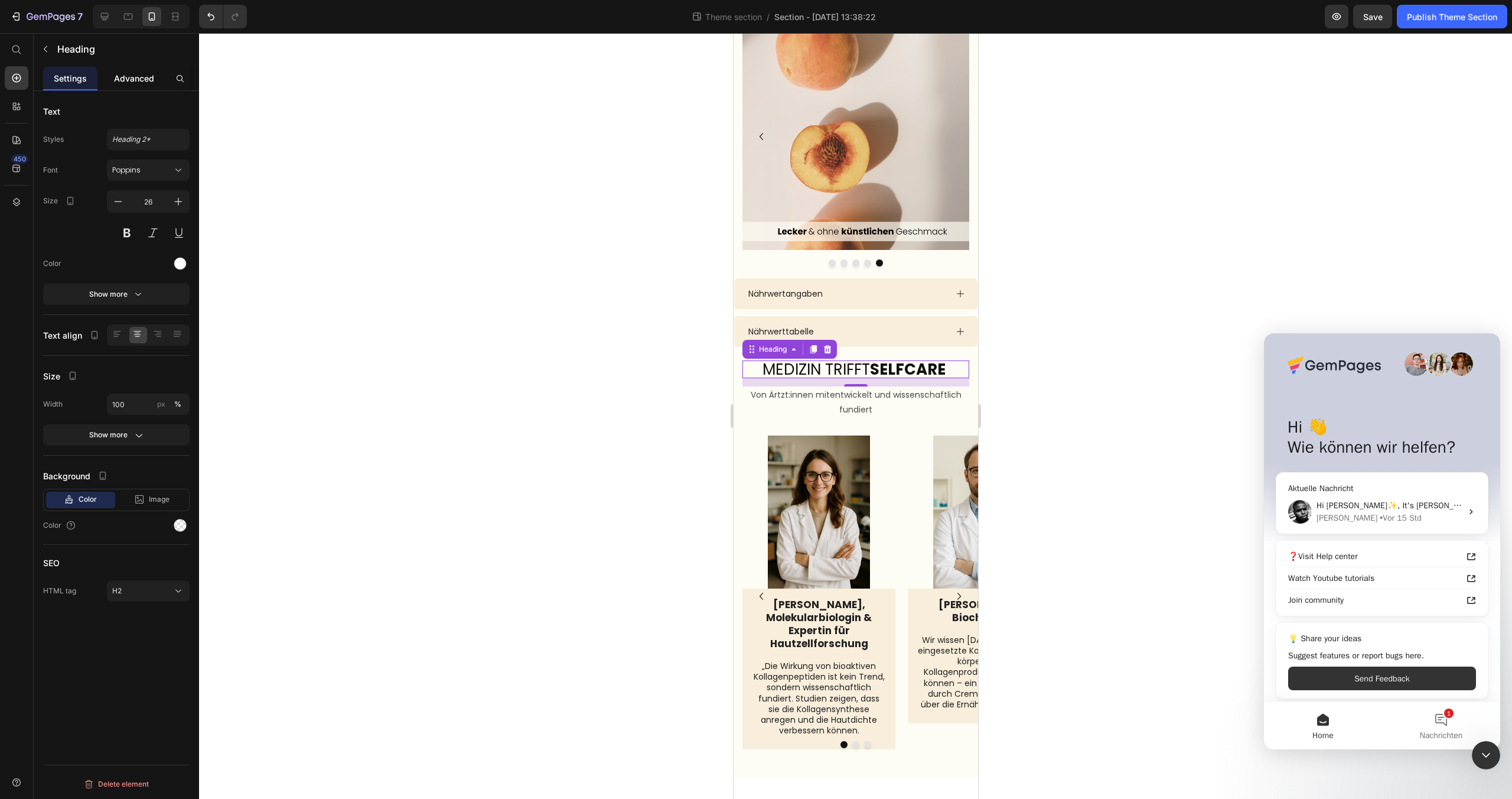 click on "Advanced" at bounding box center [134, 78] 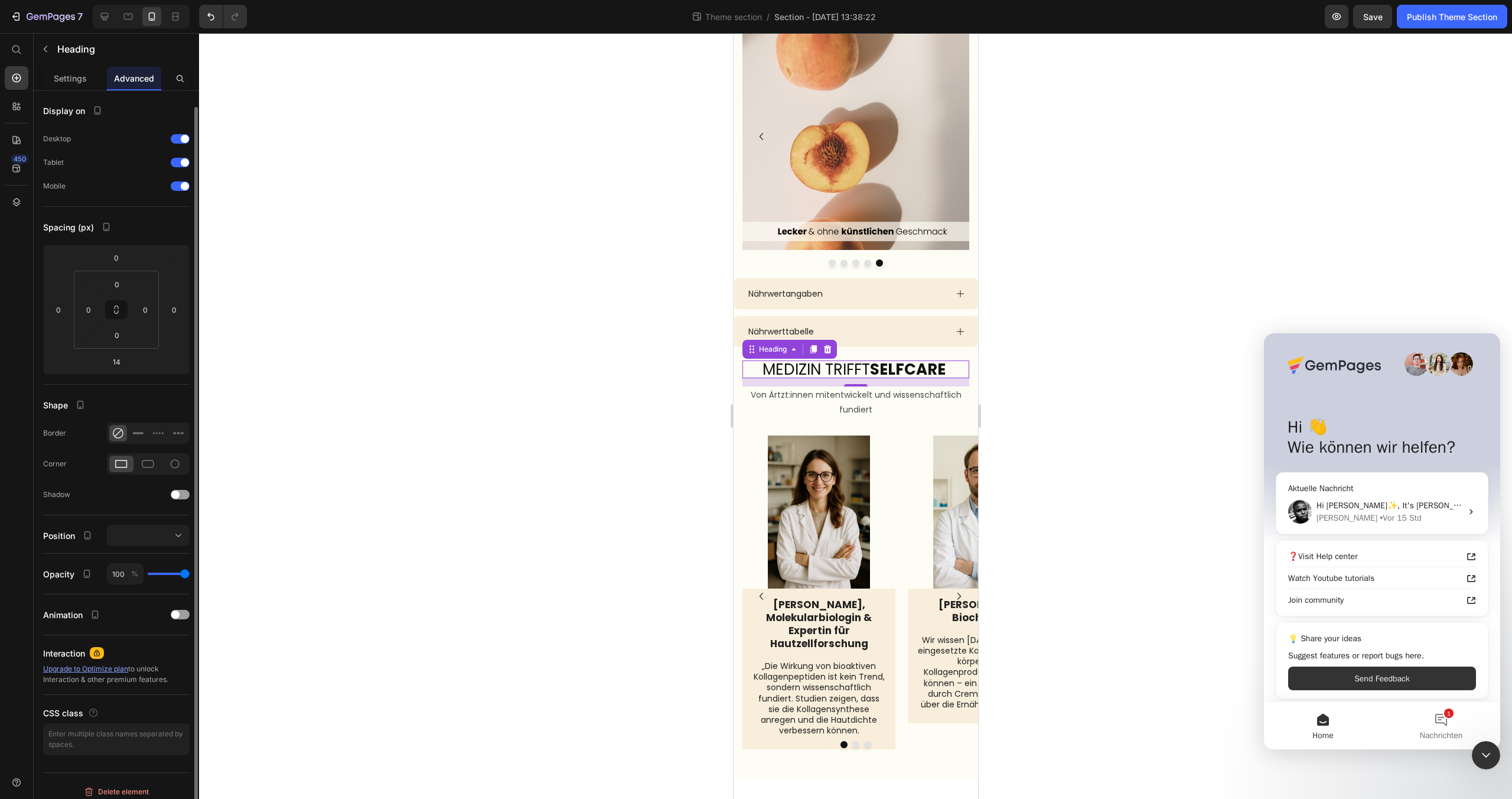 scroll, scrollTop: 8, scrollLeft: 0, axis: vertical 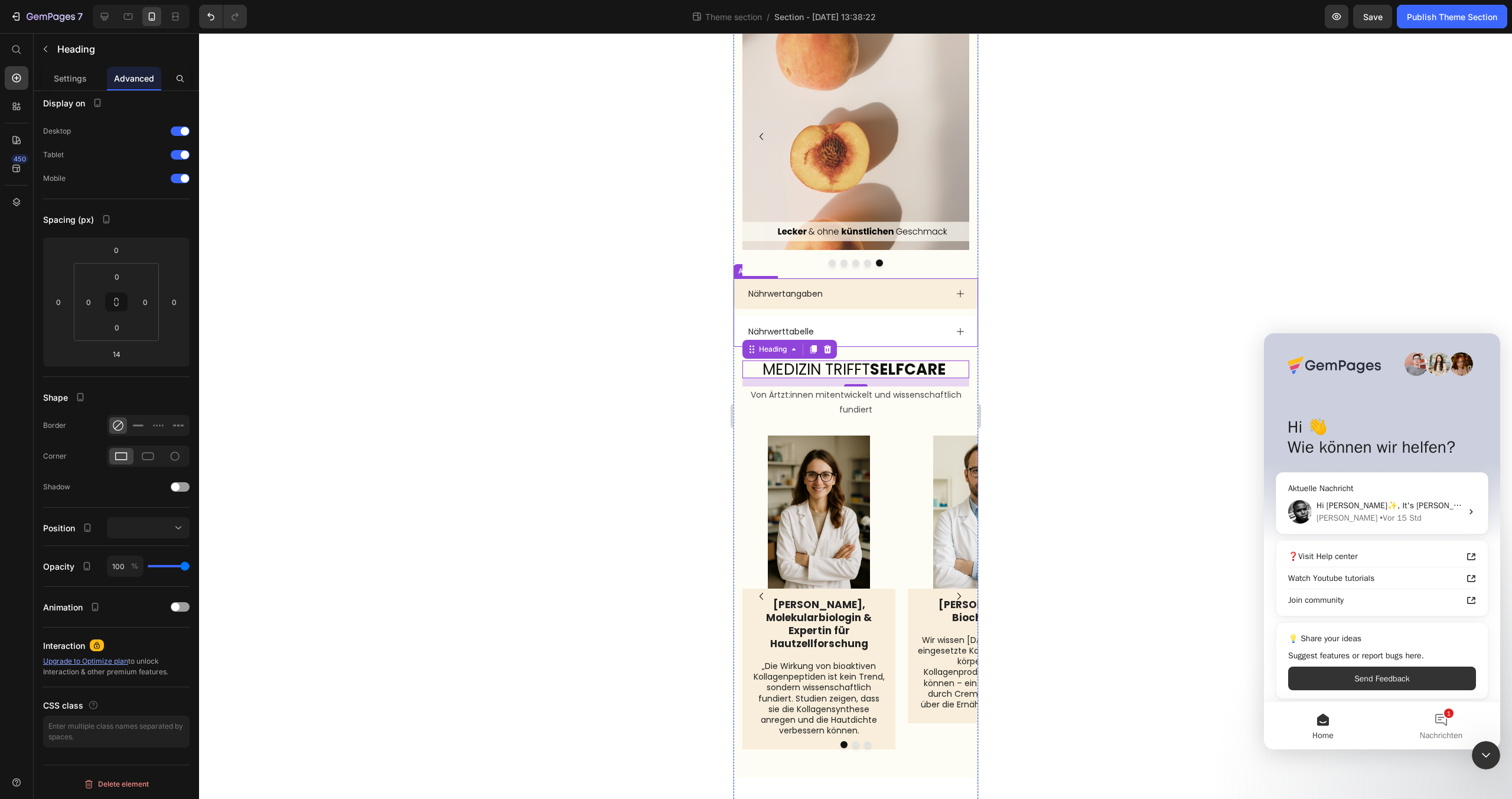 click on "Nährwerttabelle" at bounding box center [846, 332] 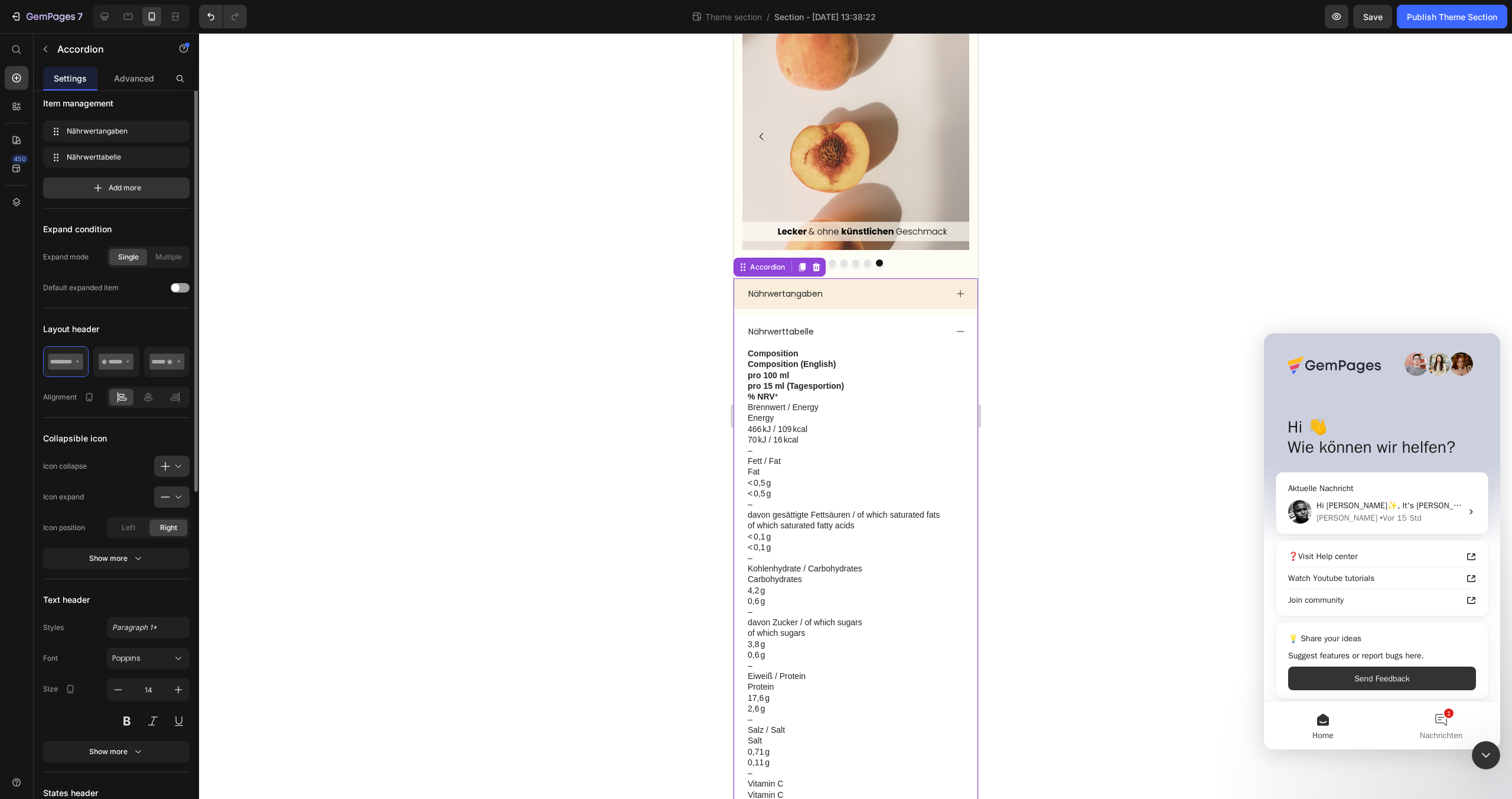 scroll, scrollTop: 0, scrollLeft: 0, axis: both 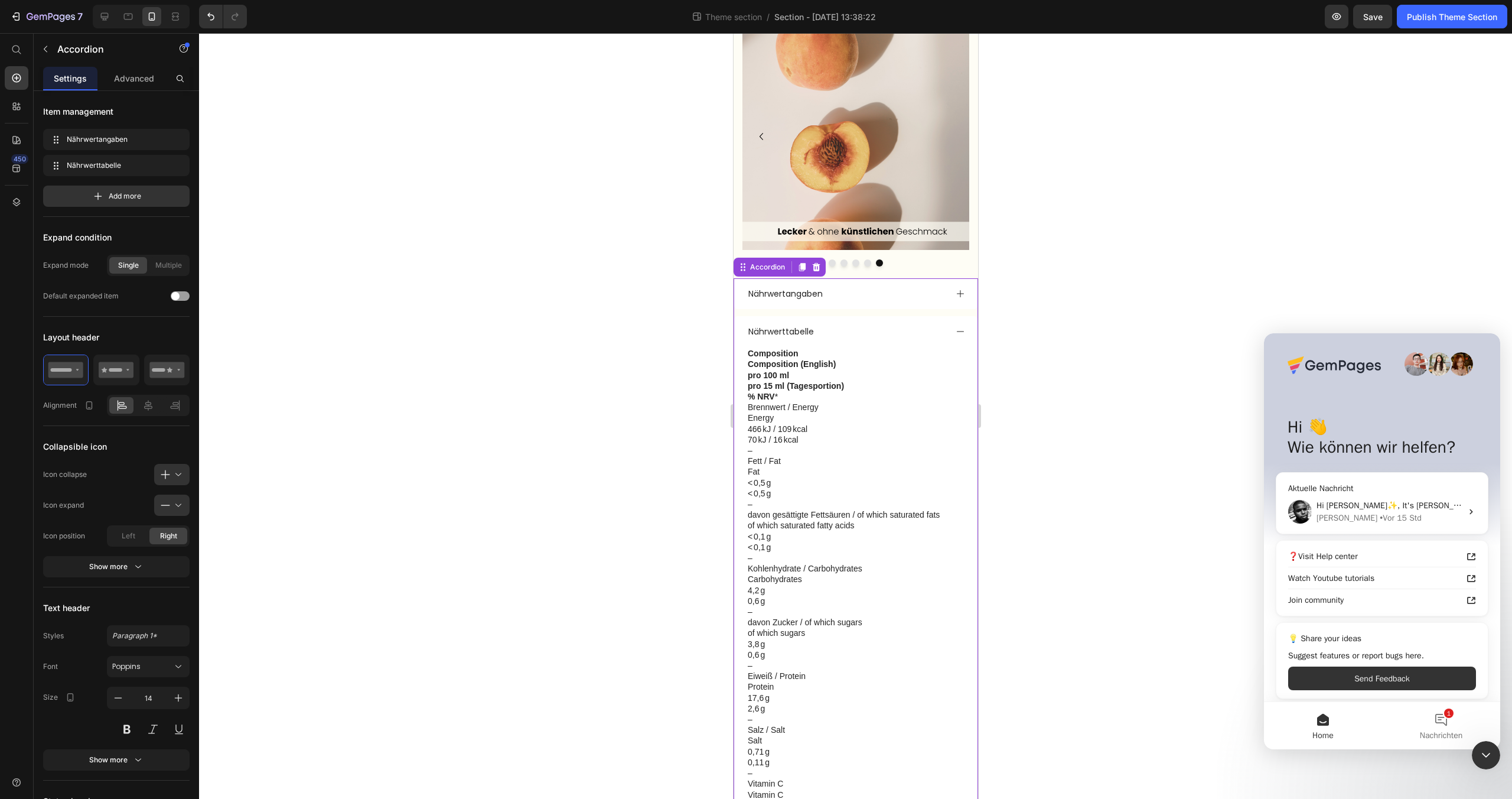 click 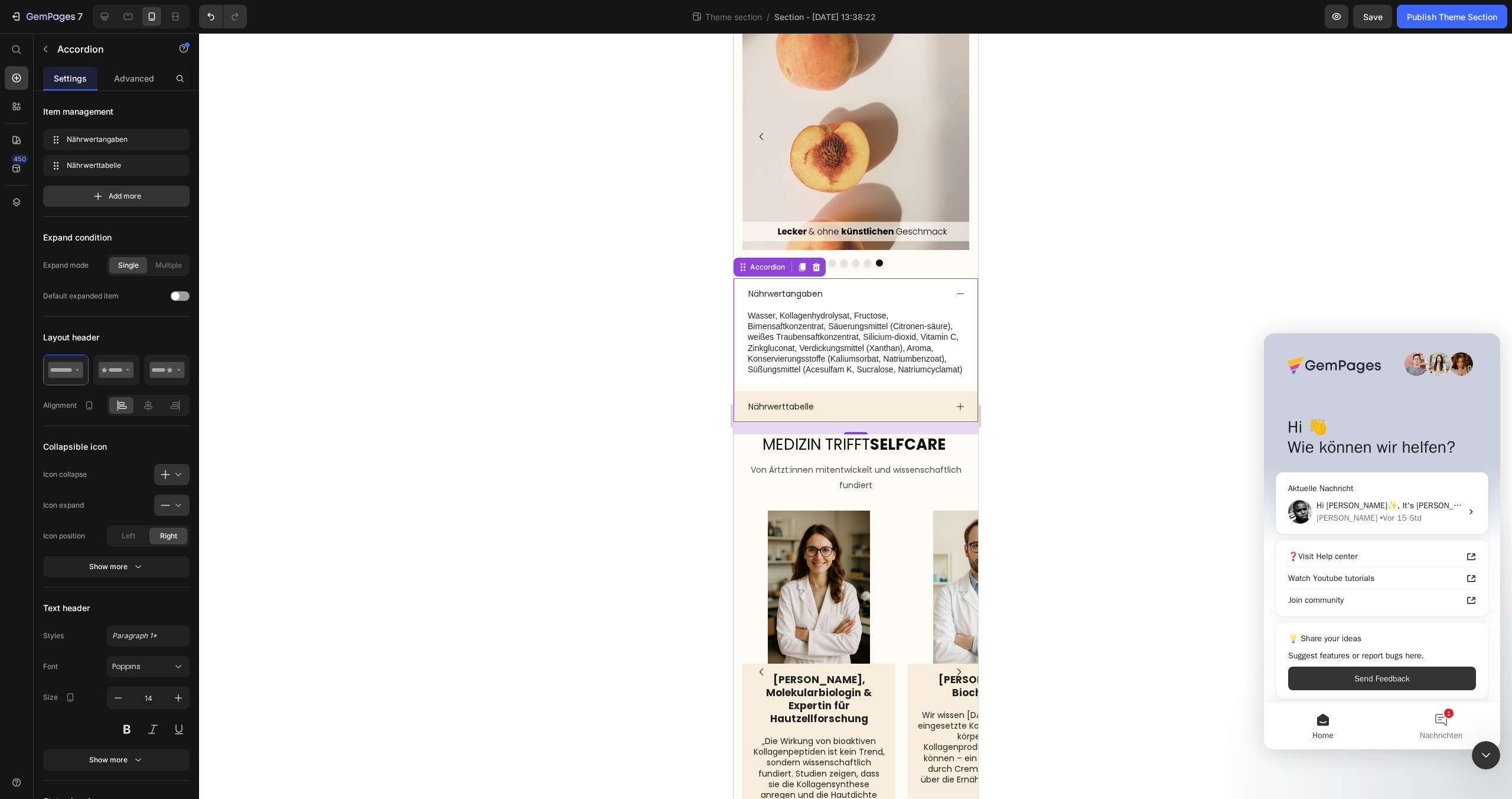 click 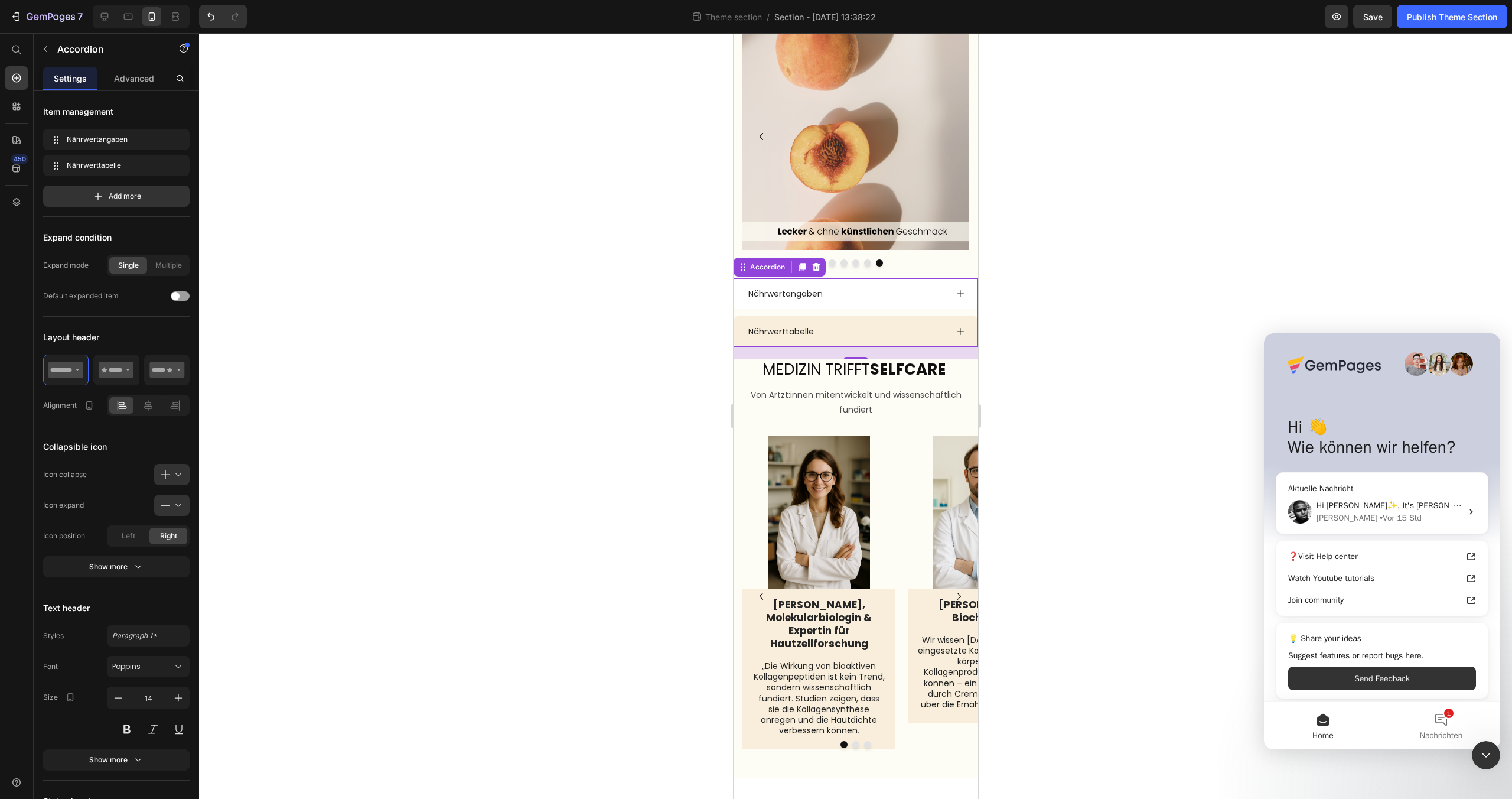click on "21" at bounding box center [855, 353] 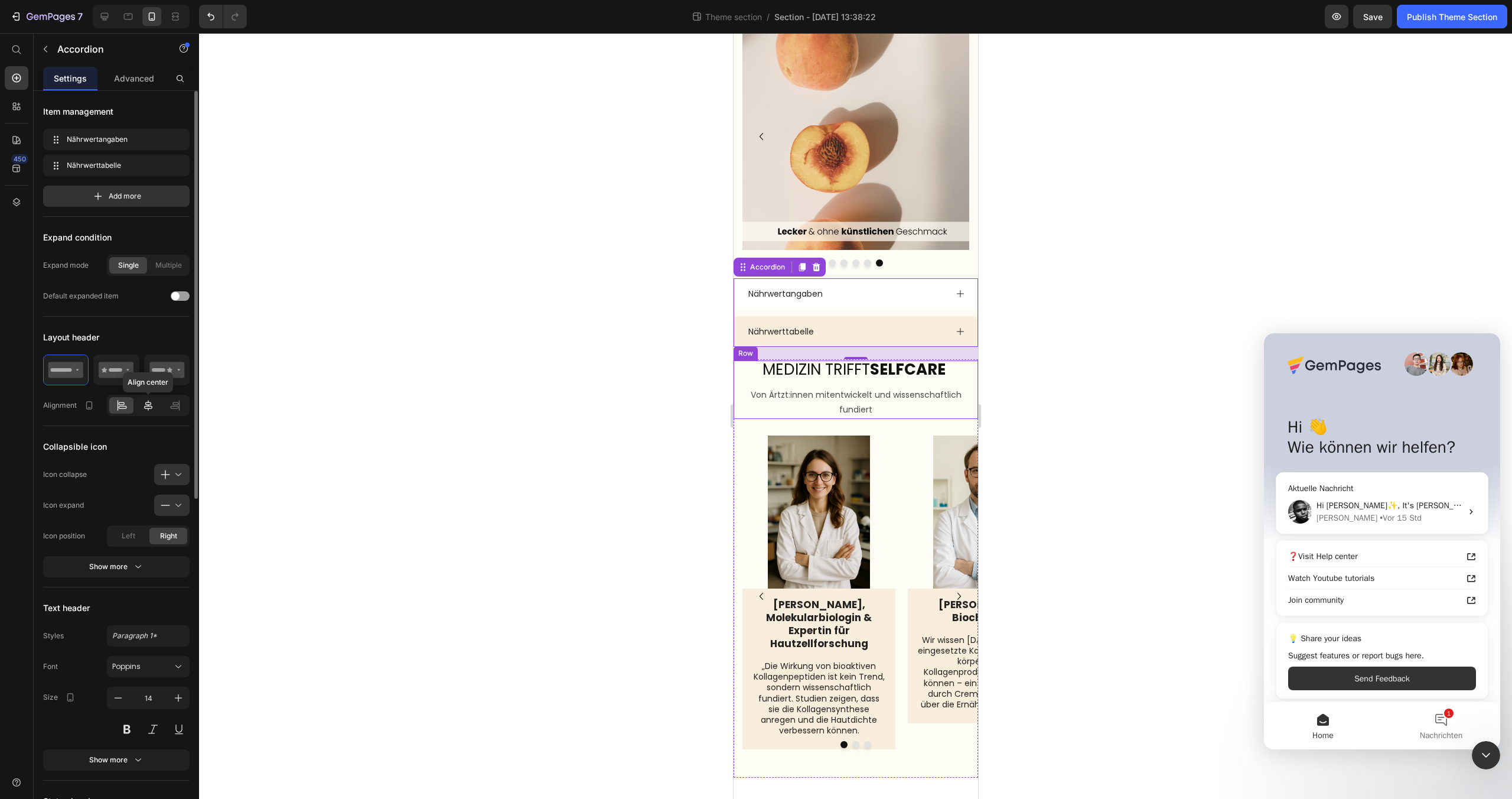 click 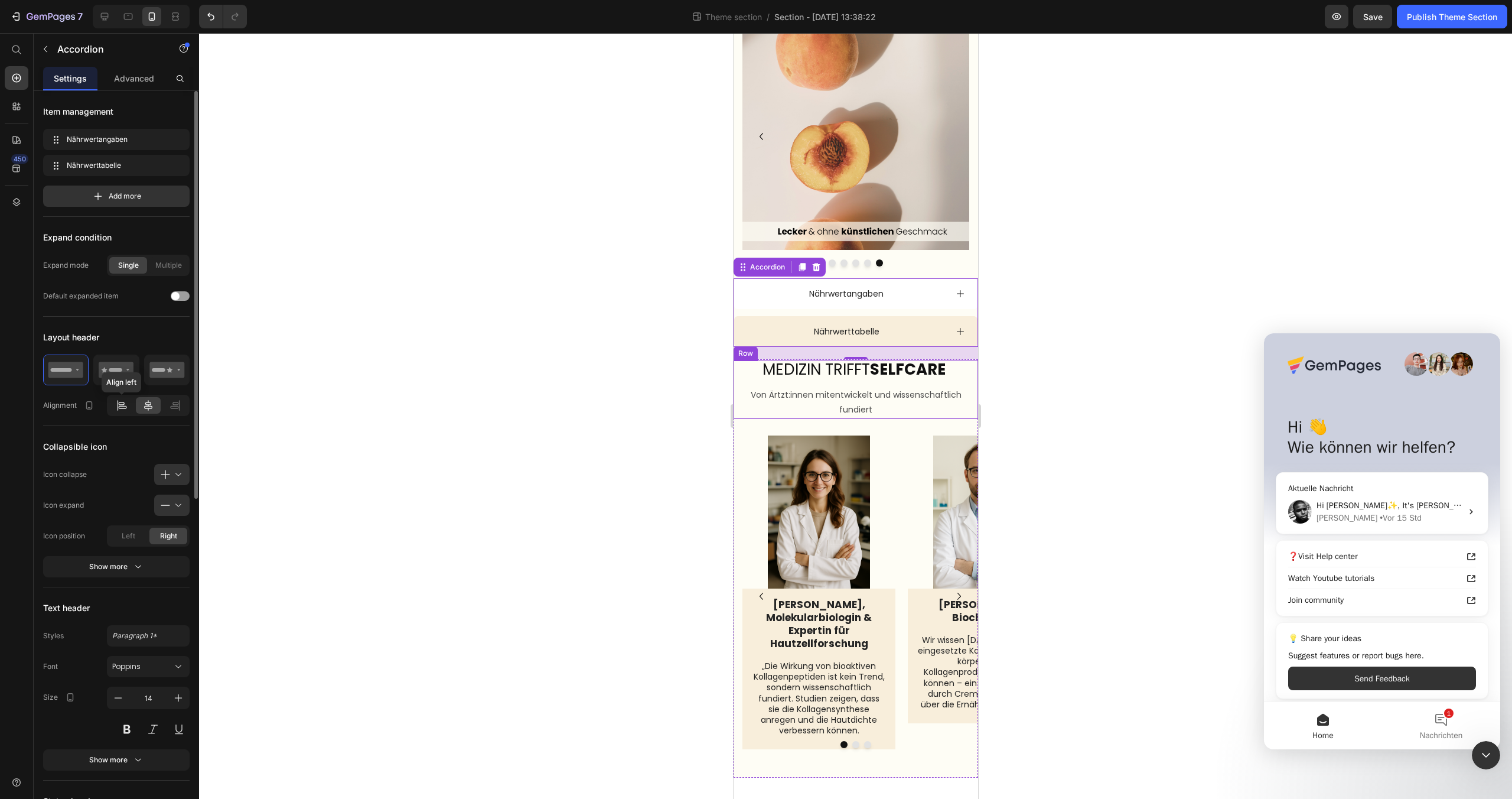 click 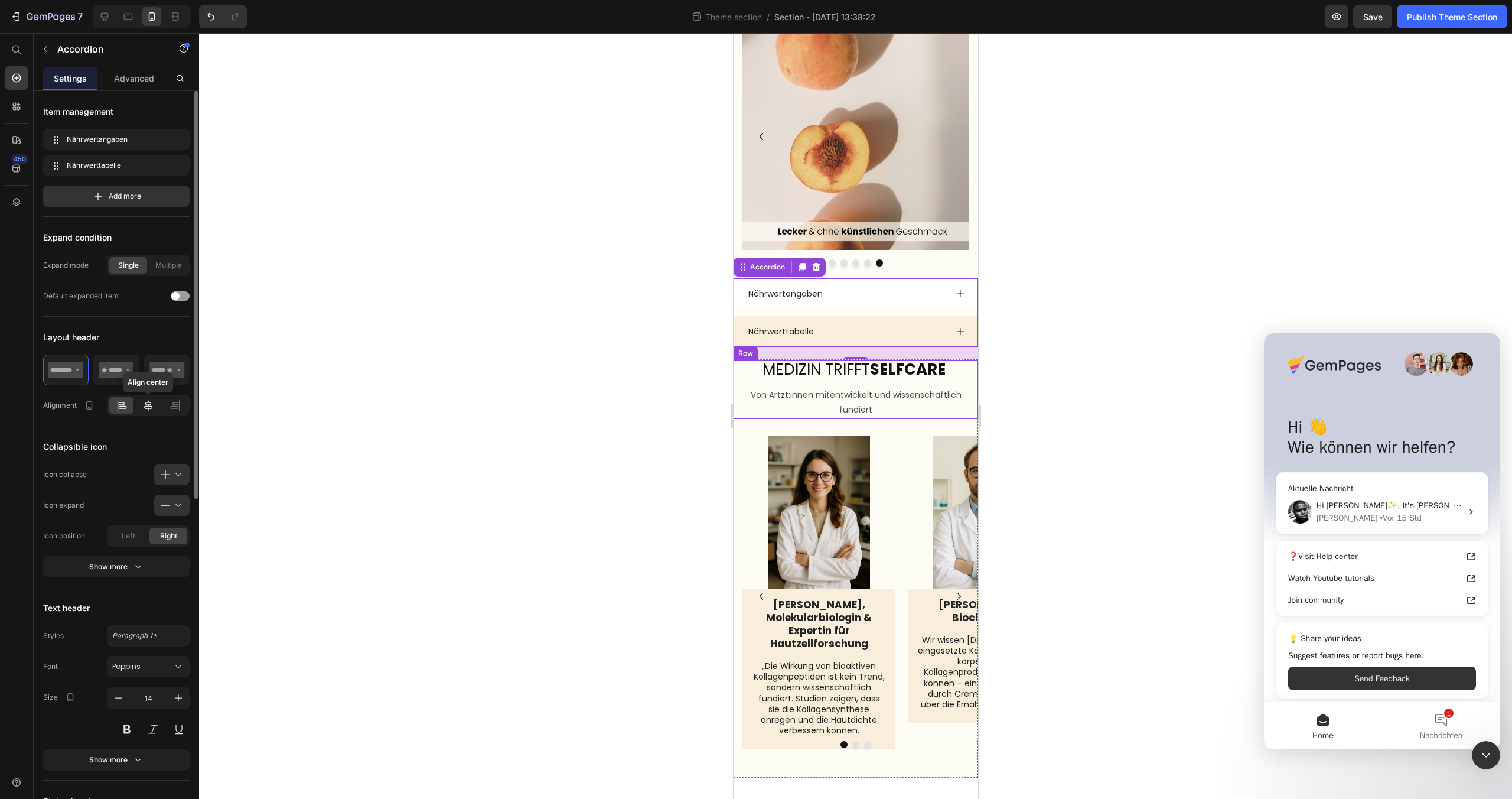 click 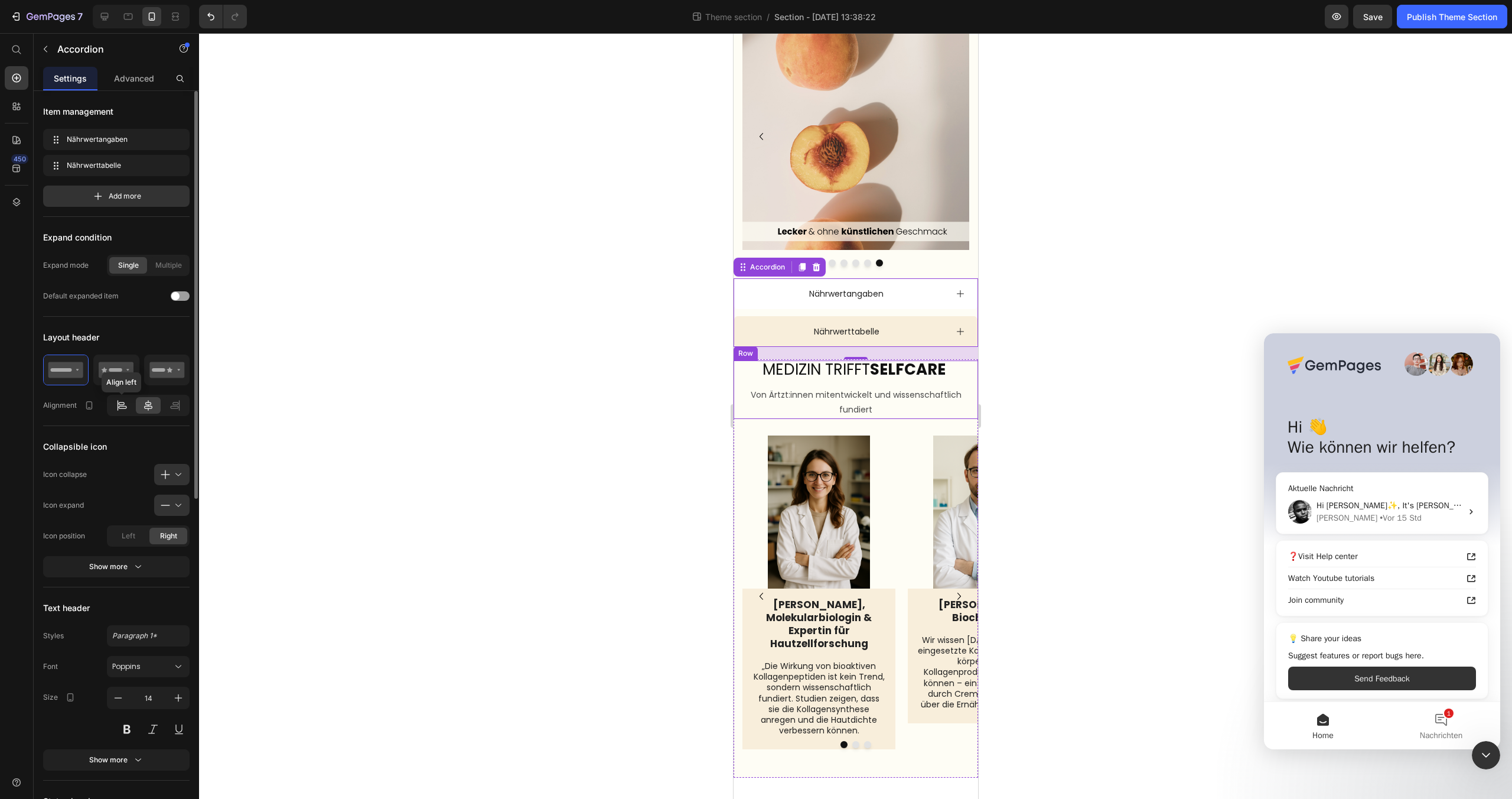 click 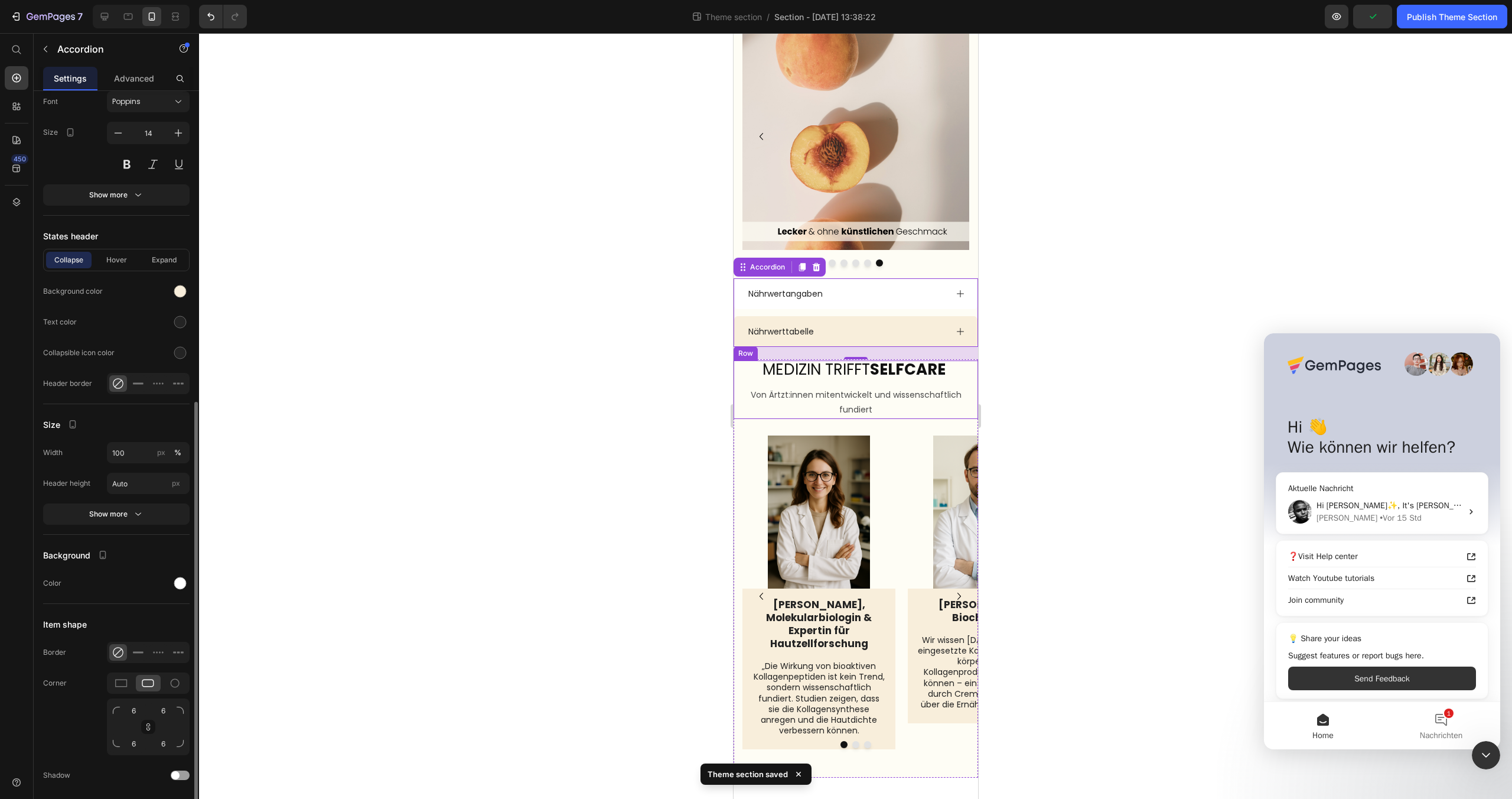 scroll, scrollTop: 606, scrollLeft: 0, axis: vertical 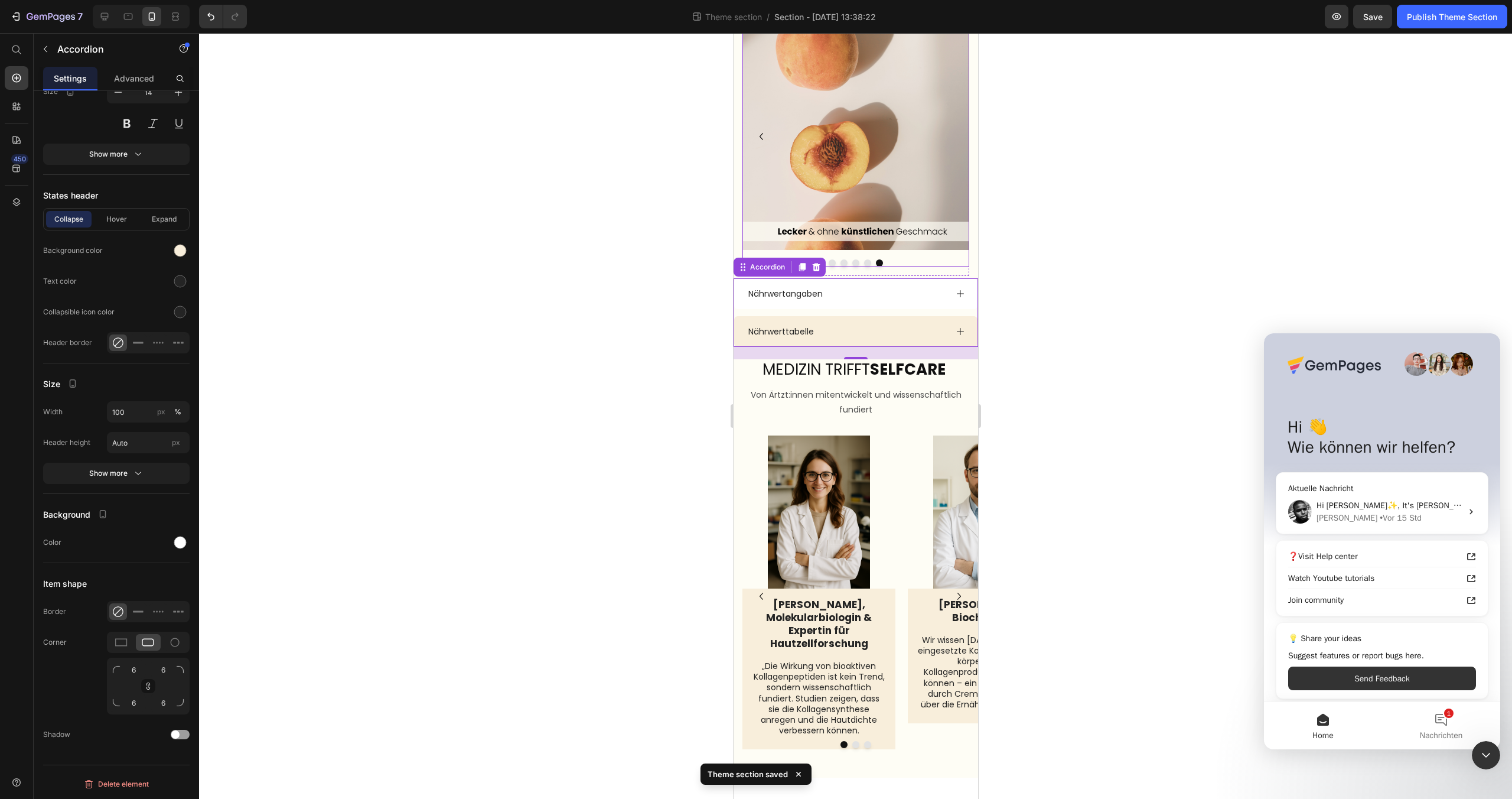 click at bounding box center [855, 263] 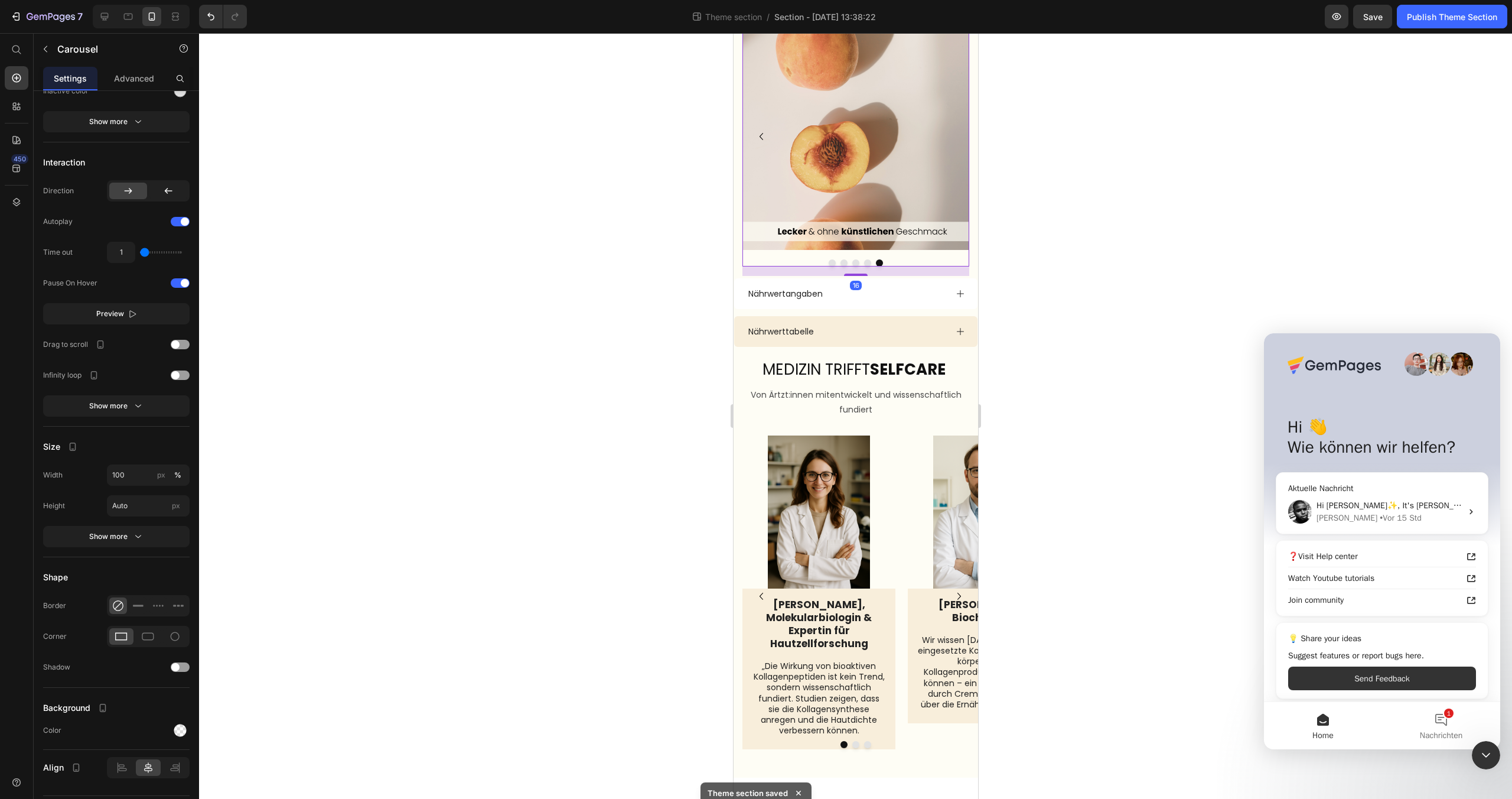 scroll, scrollTop: 0, scrollLeft: 0, axis: both 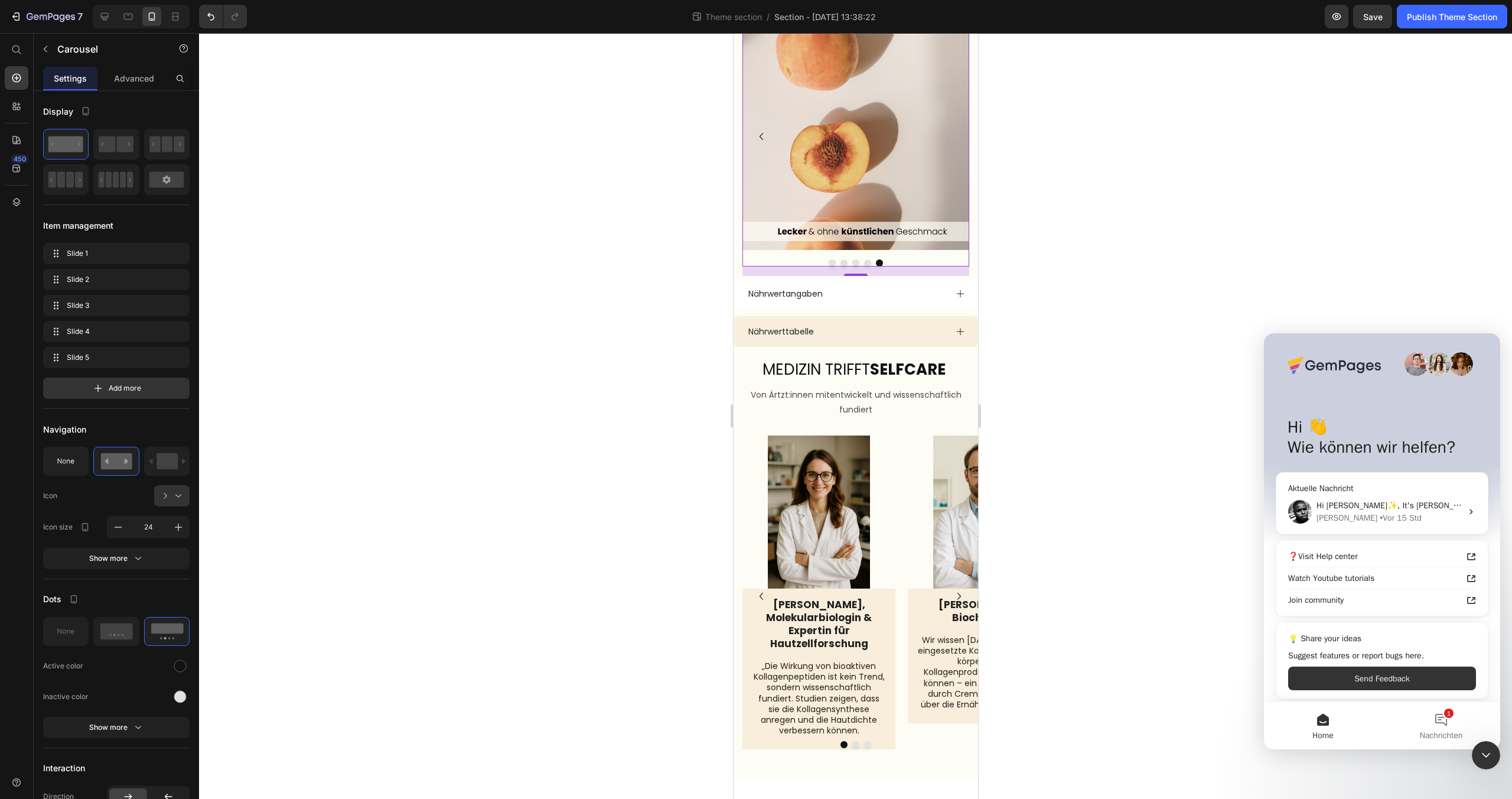 click on "Image Image Image Image Image" at bounding box center (855, 145) 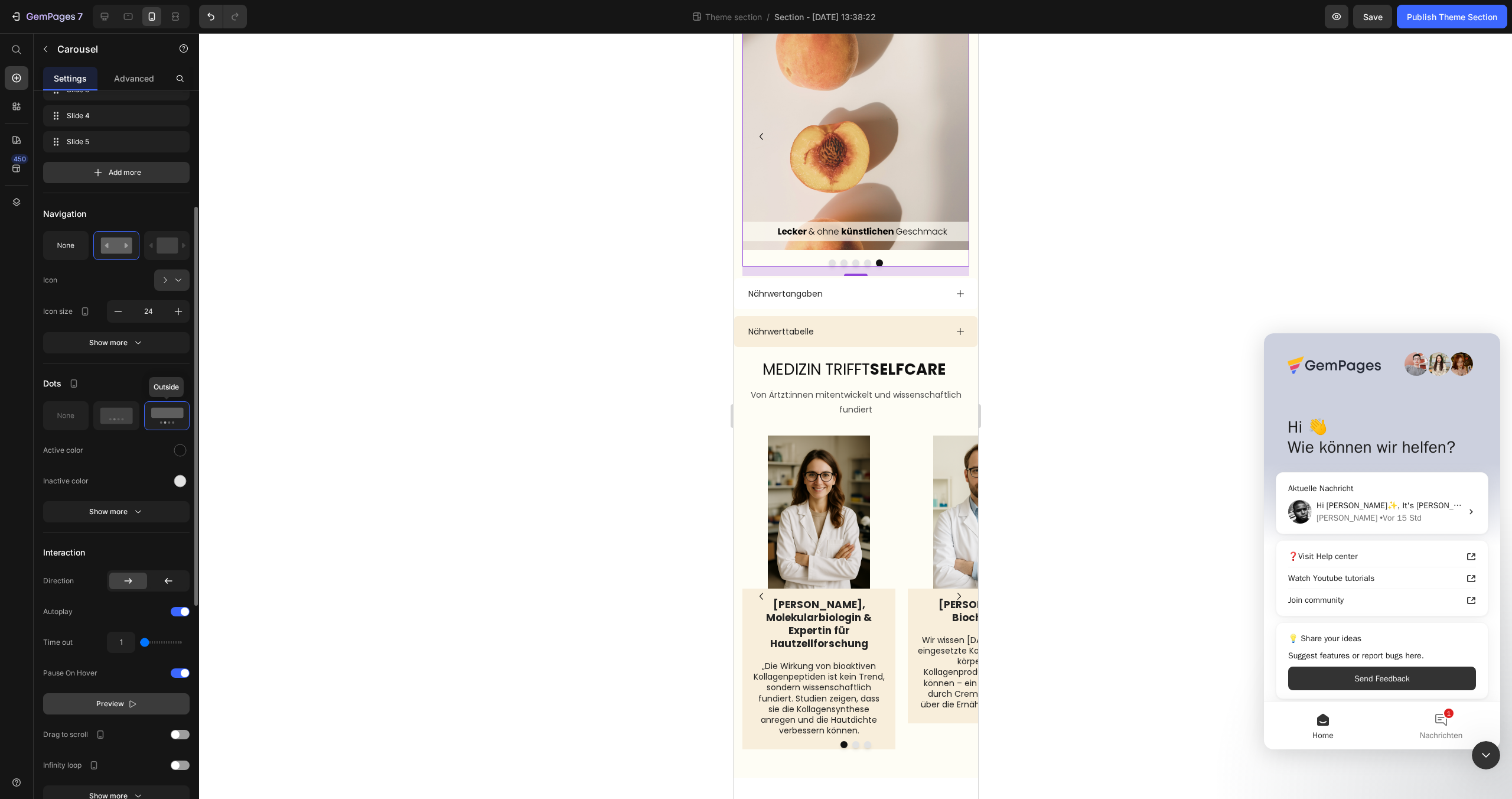 scroll, scrollTop: 0, scrollLeft: 0, axis: both 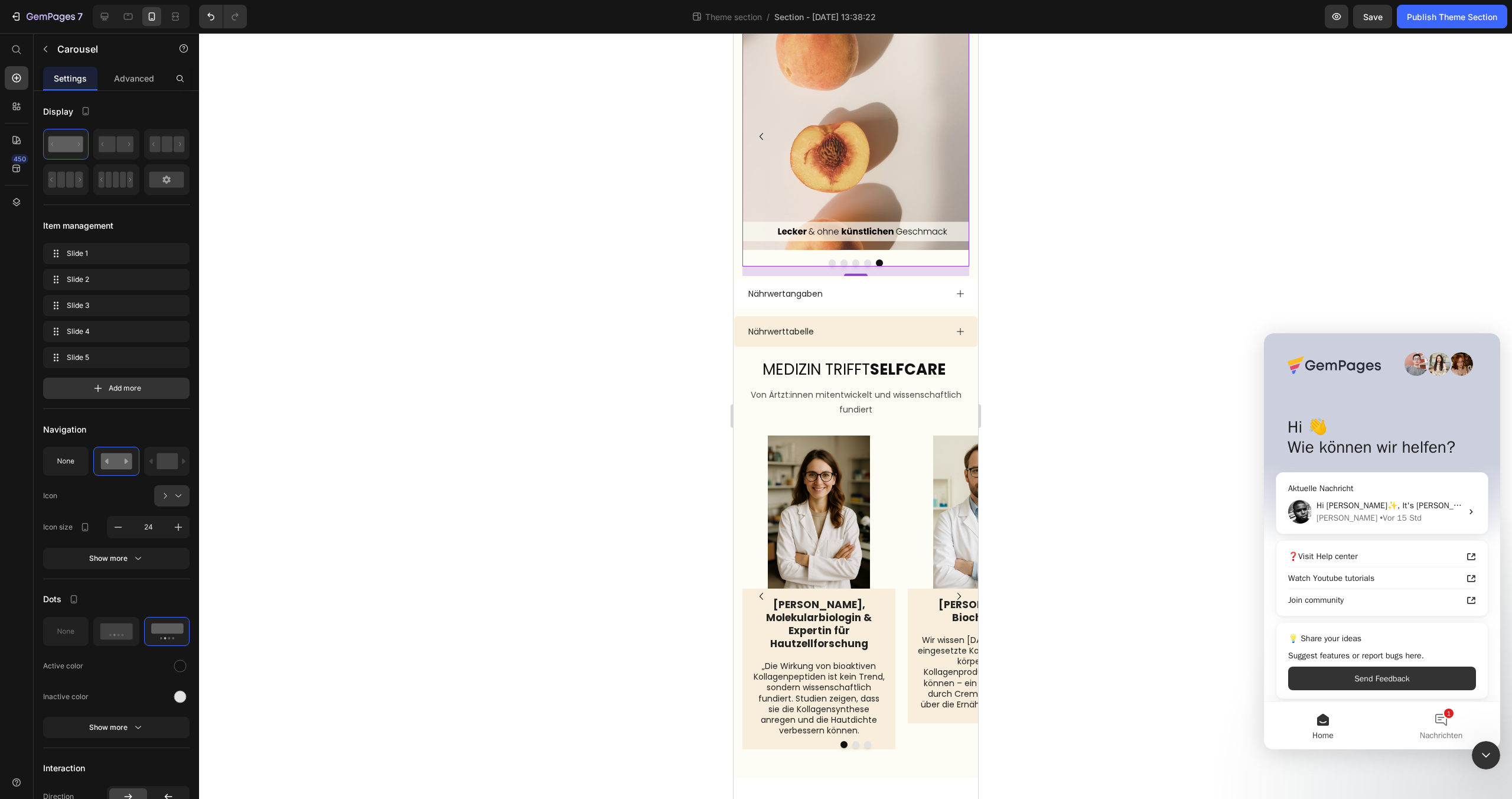 click at bounding box center (855, 263) 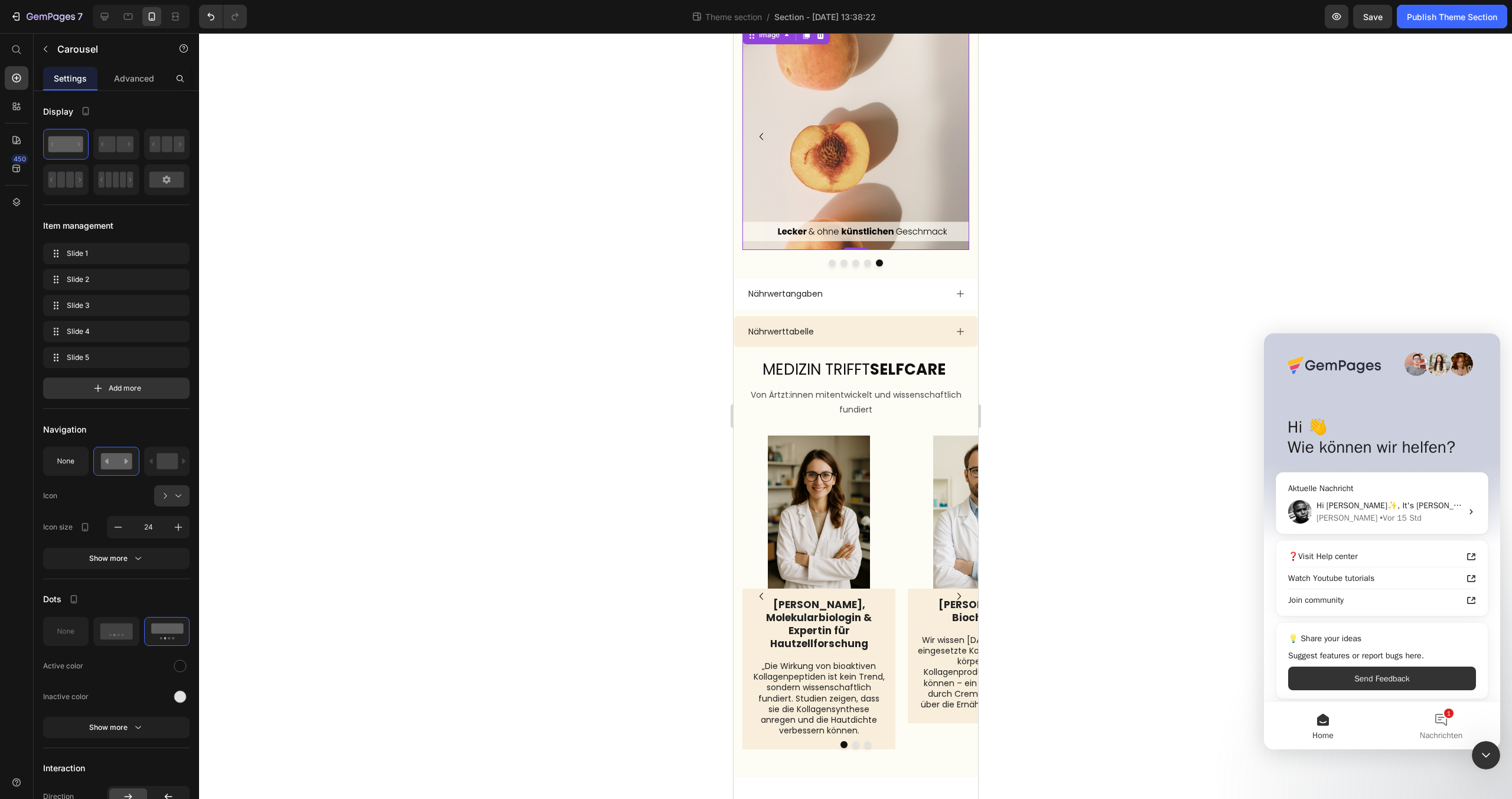 click at bounding box center [855, 137] 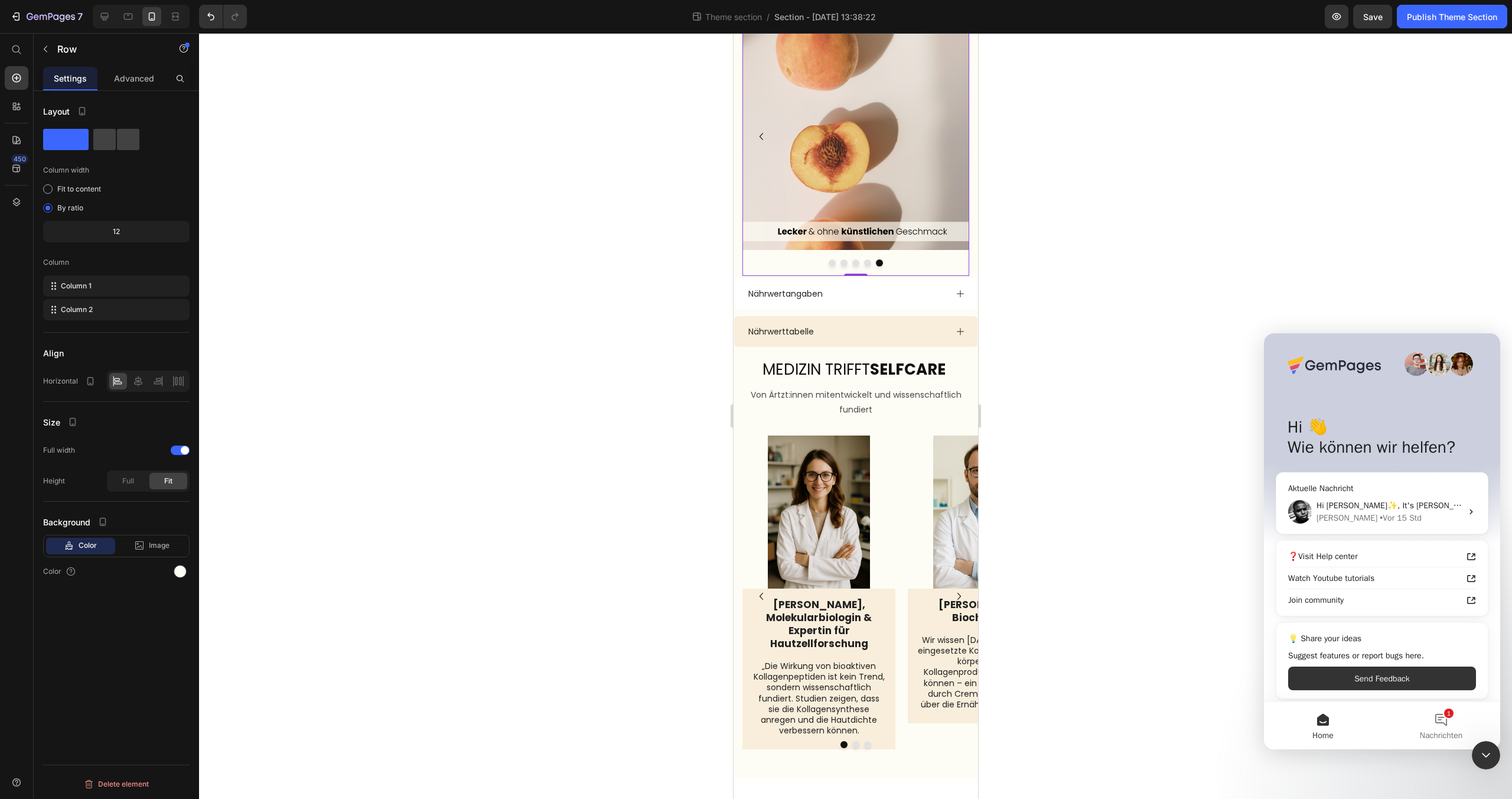 click on "Image Image Image Image Image
Carousel" at bounding box center (855, 150) 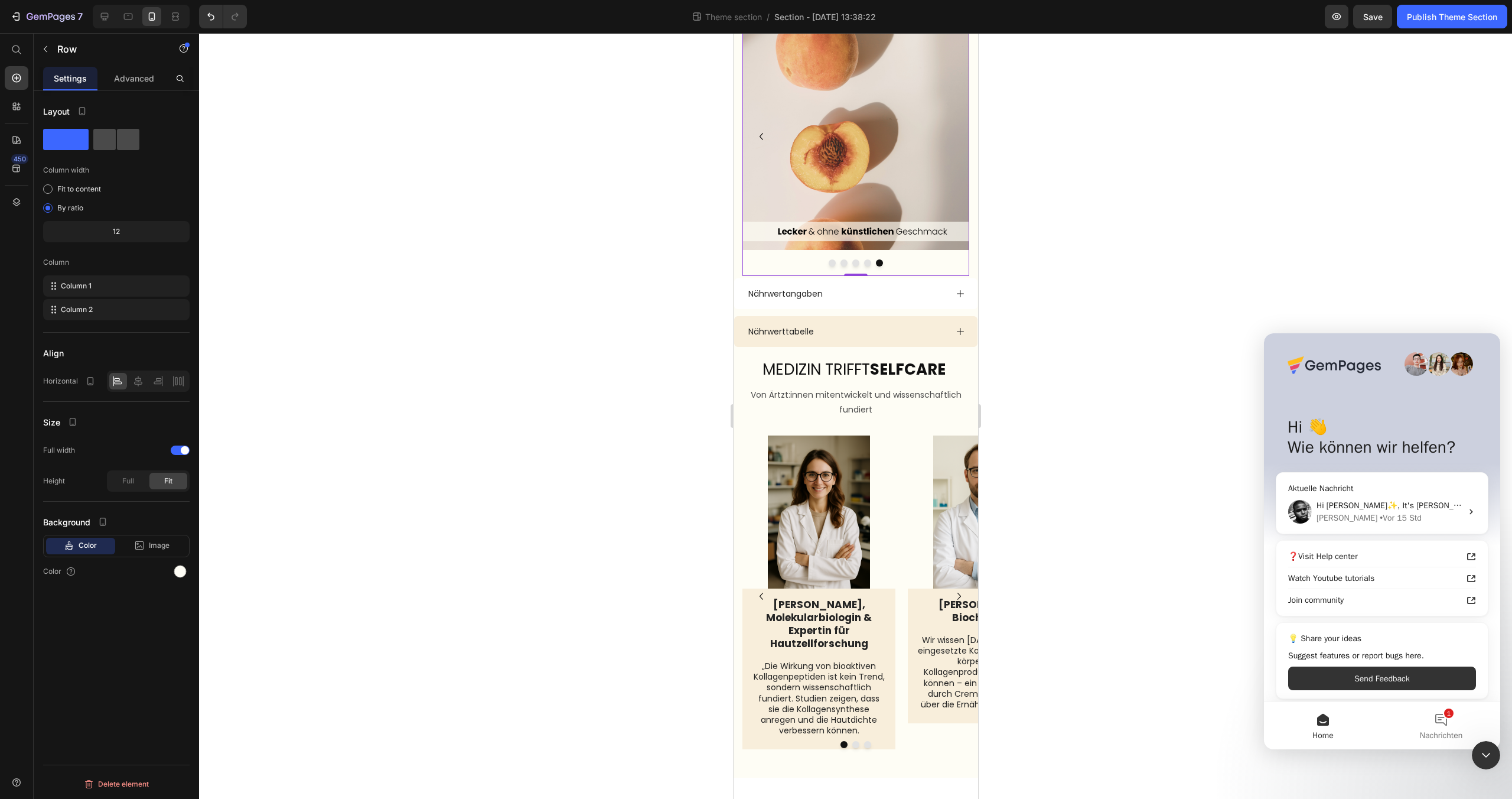 click 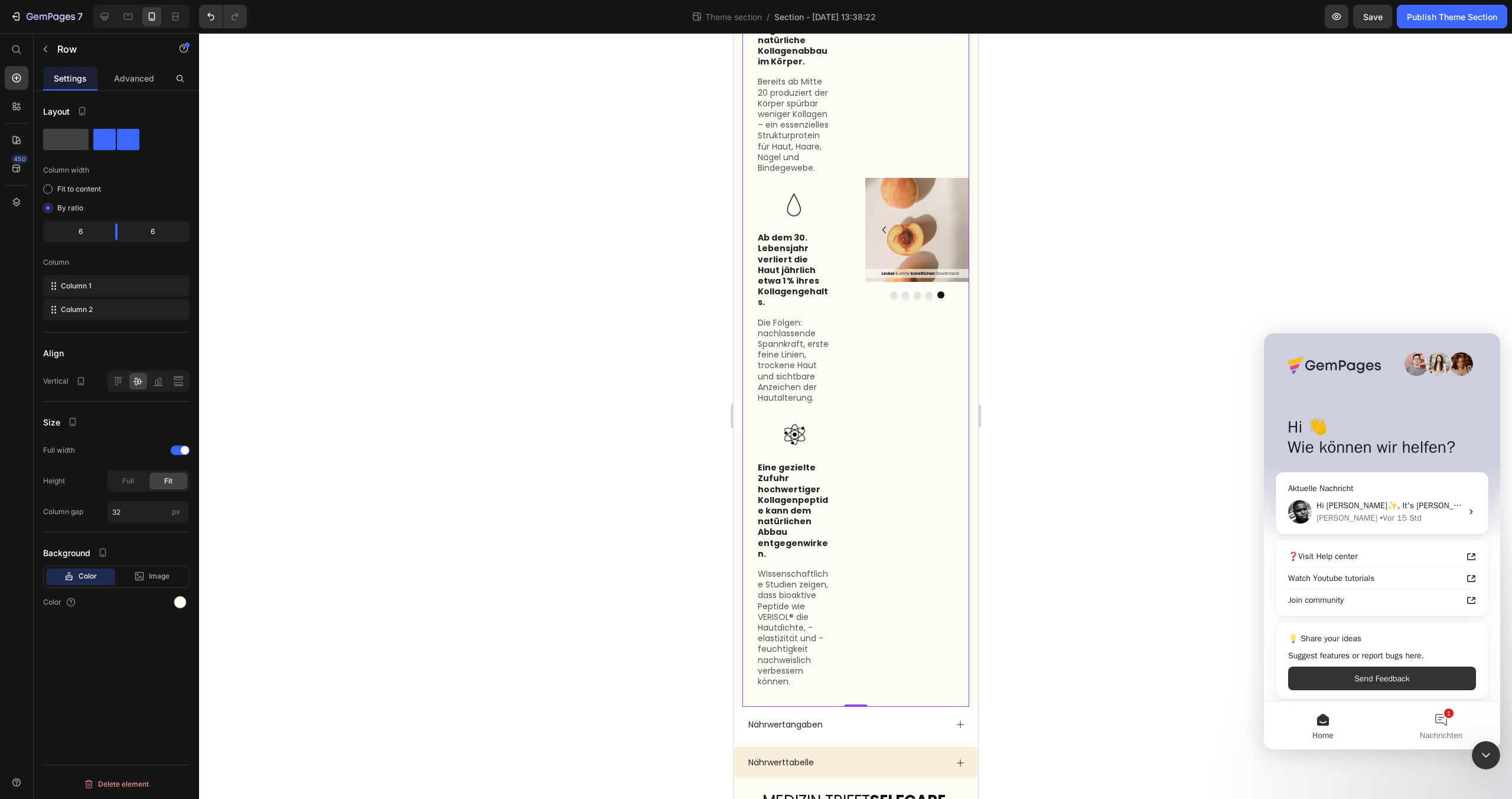 scroll, scrollTop: 1075, scrollLeft: 0, axis: vertical 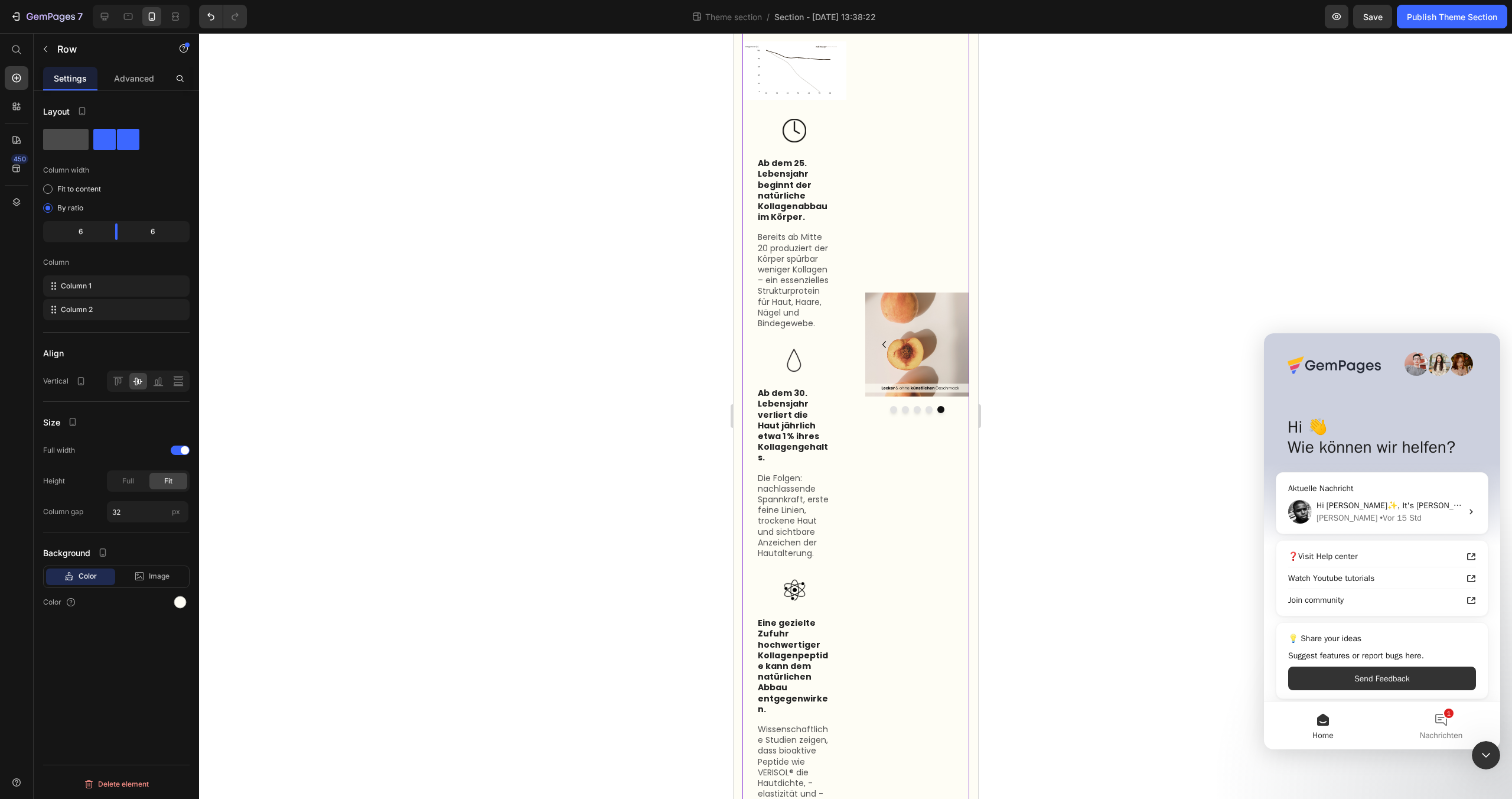 click 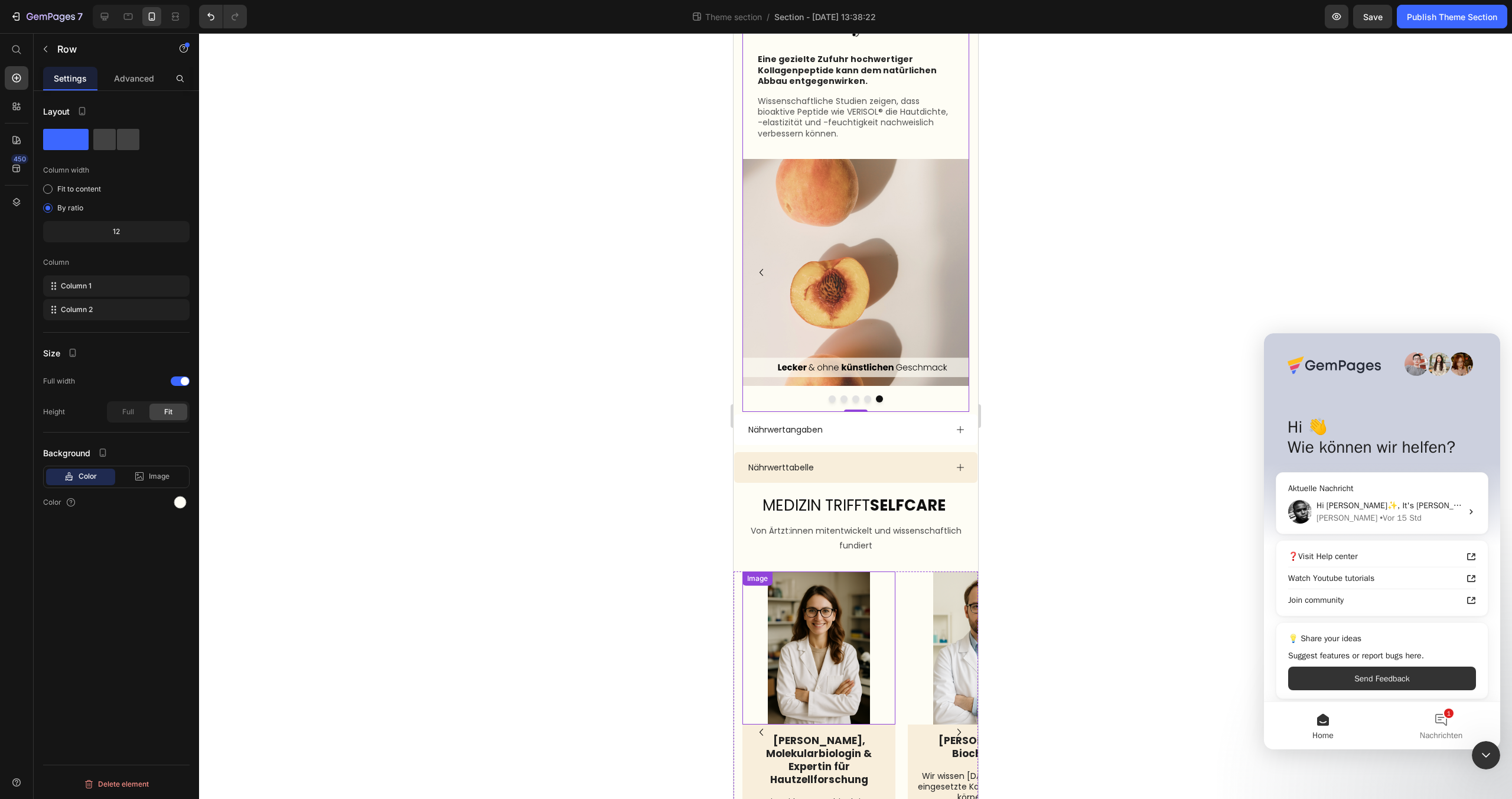 scroll, scrollTop: 1428, scrollLeft: 0, axis: vertical 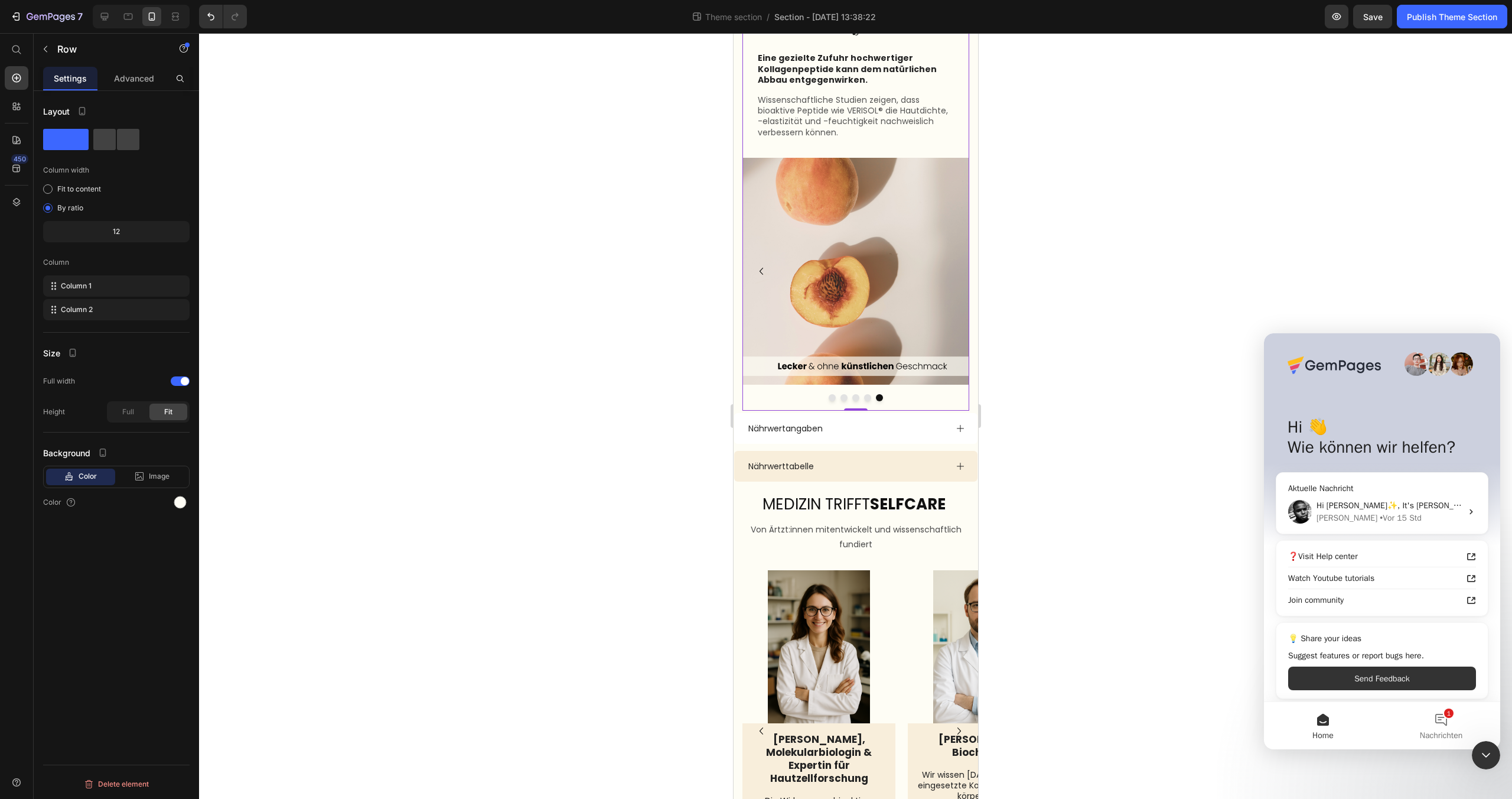 click 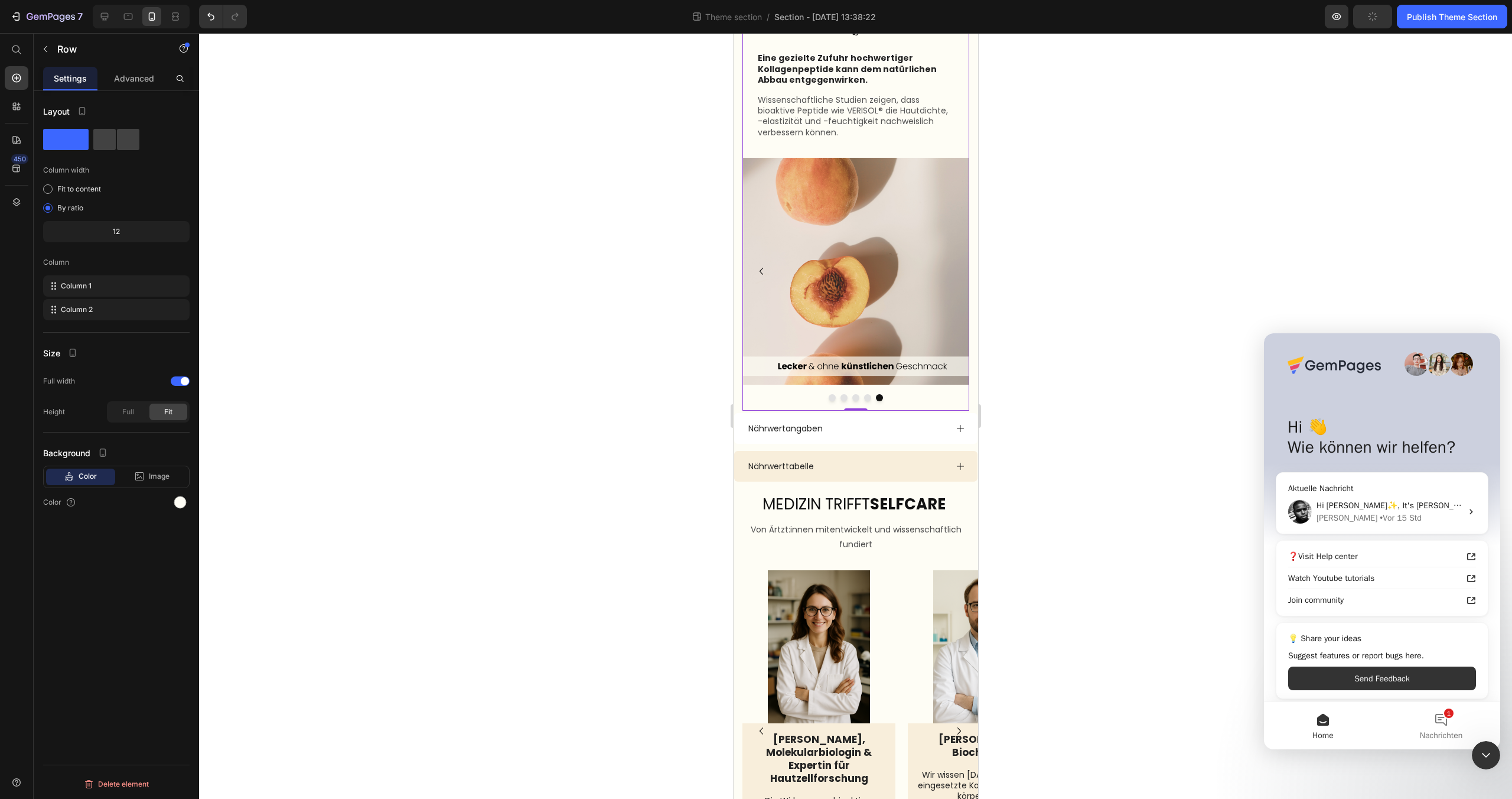 click on "Image Image Image Image Image
Carousel" at bounding box center [855, 284] 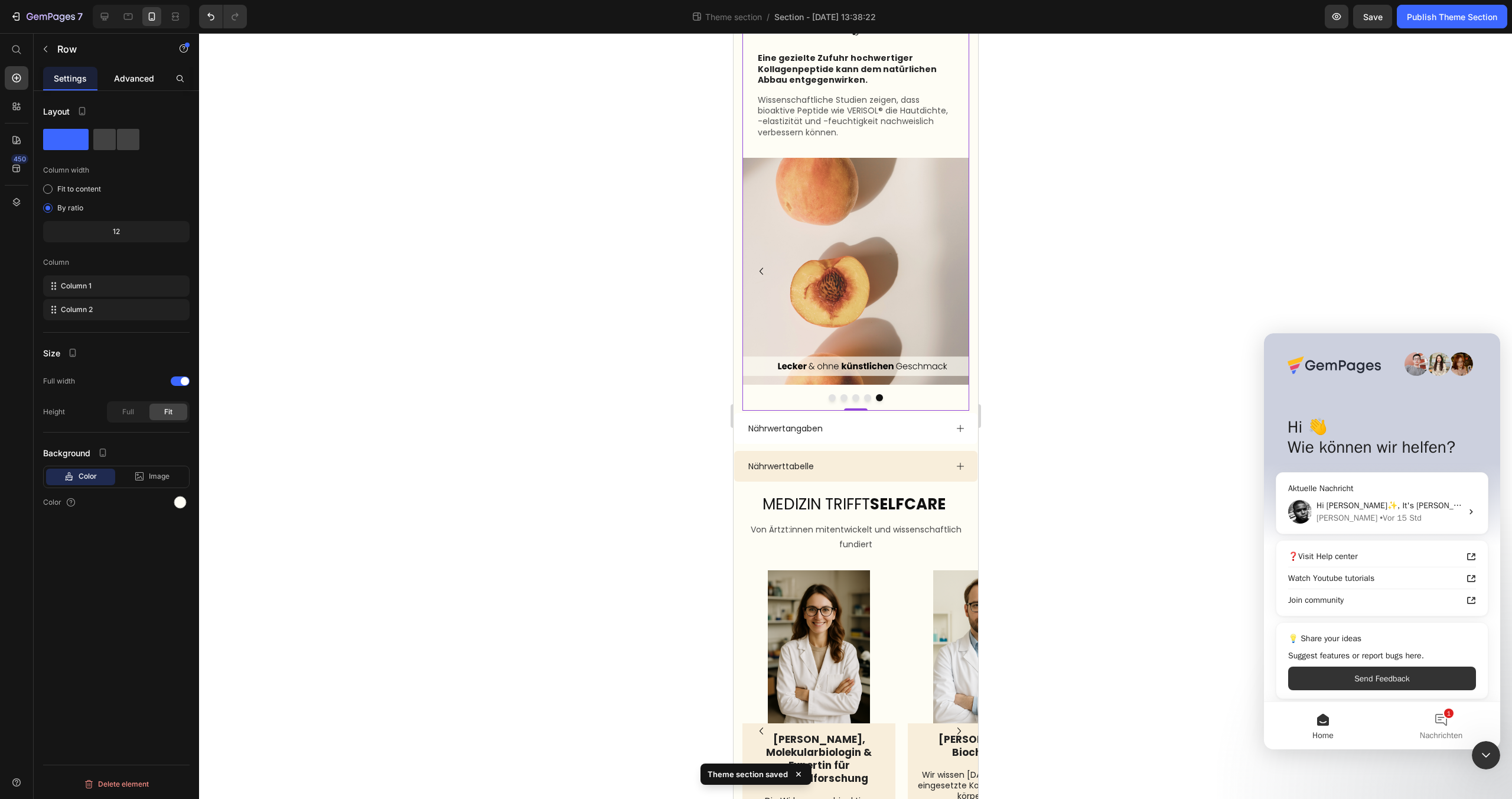 click on "Advanced" at bounding box center [134, 78] 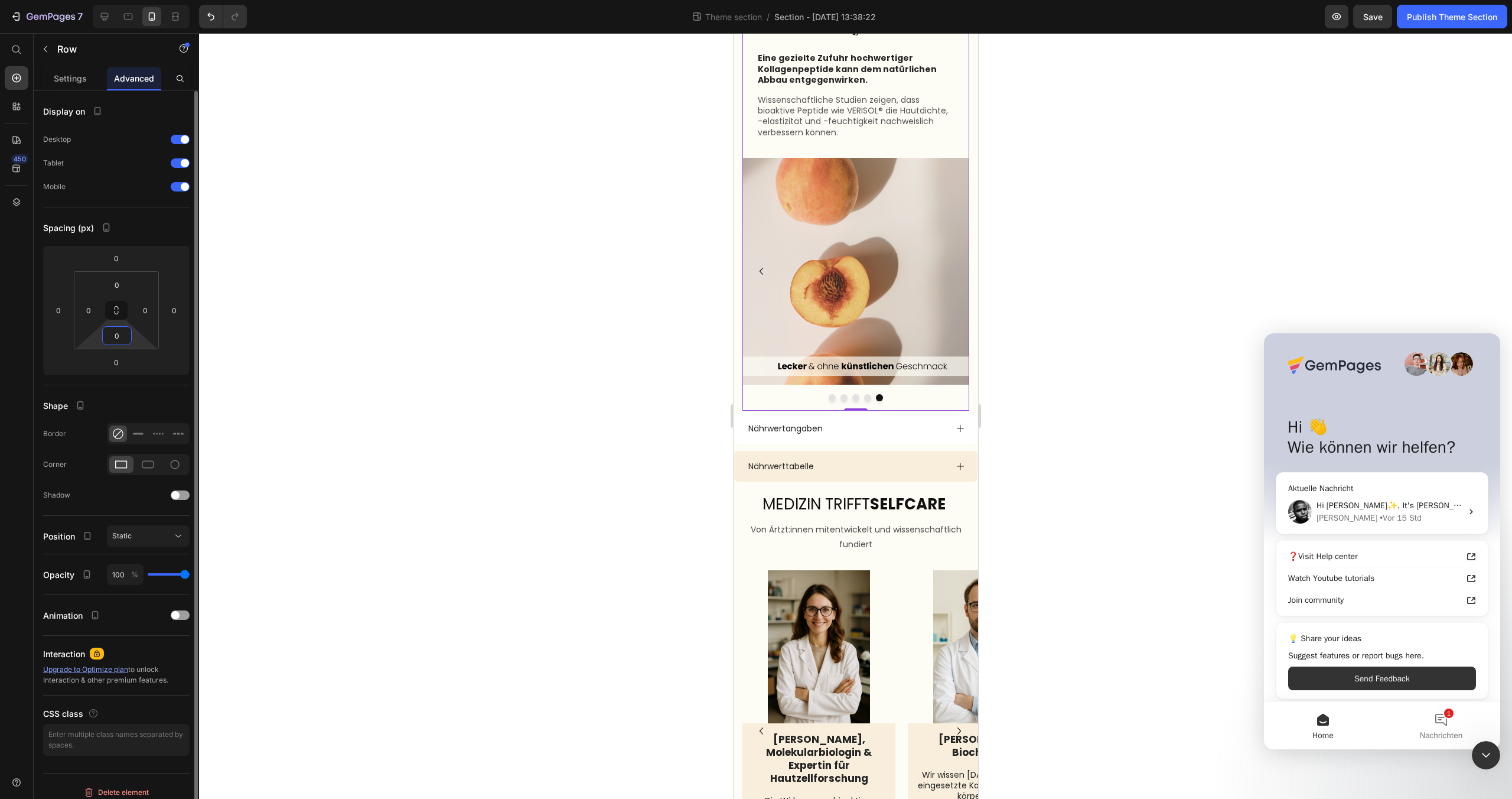 click on "0" at bounding box center (117, 336) 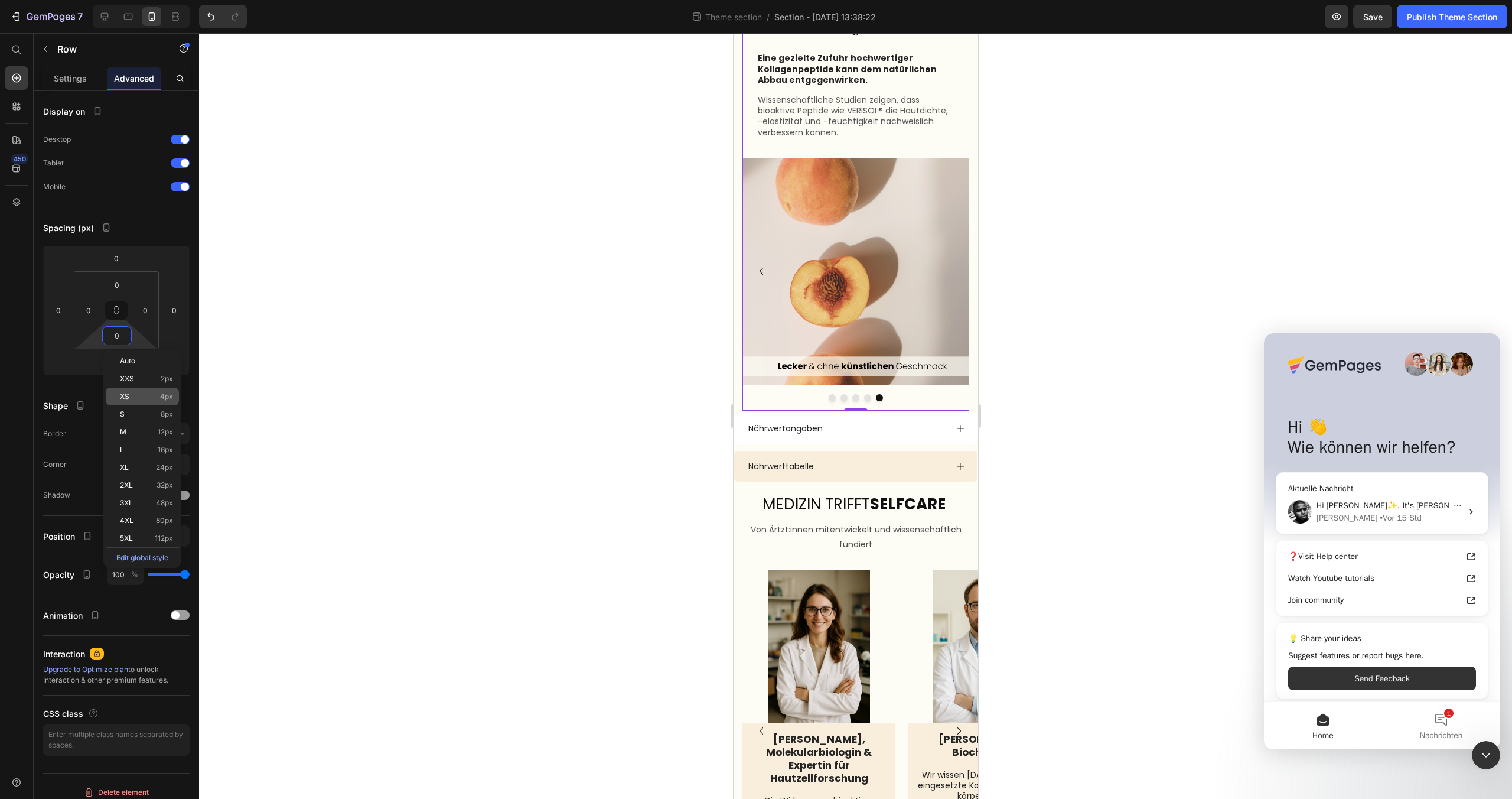 click on "XS 4px" 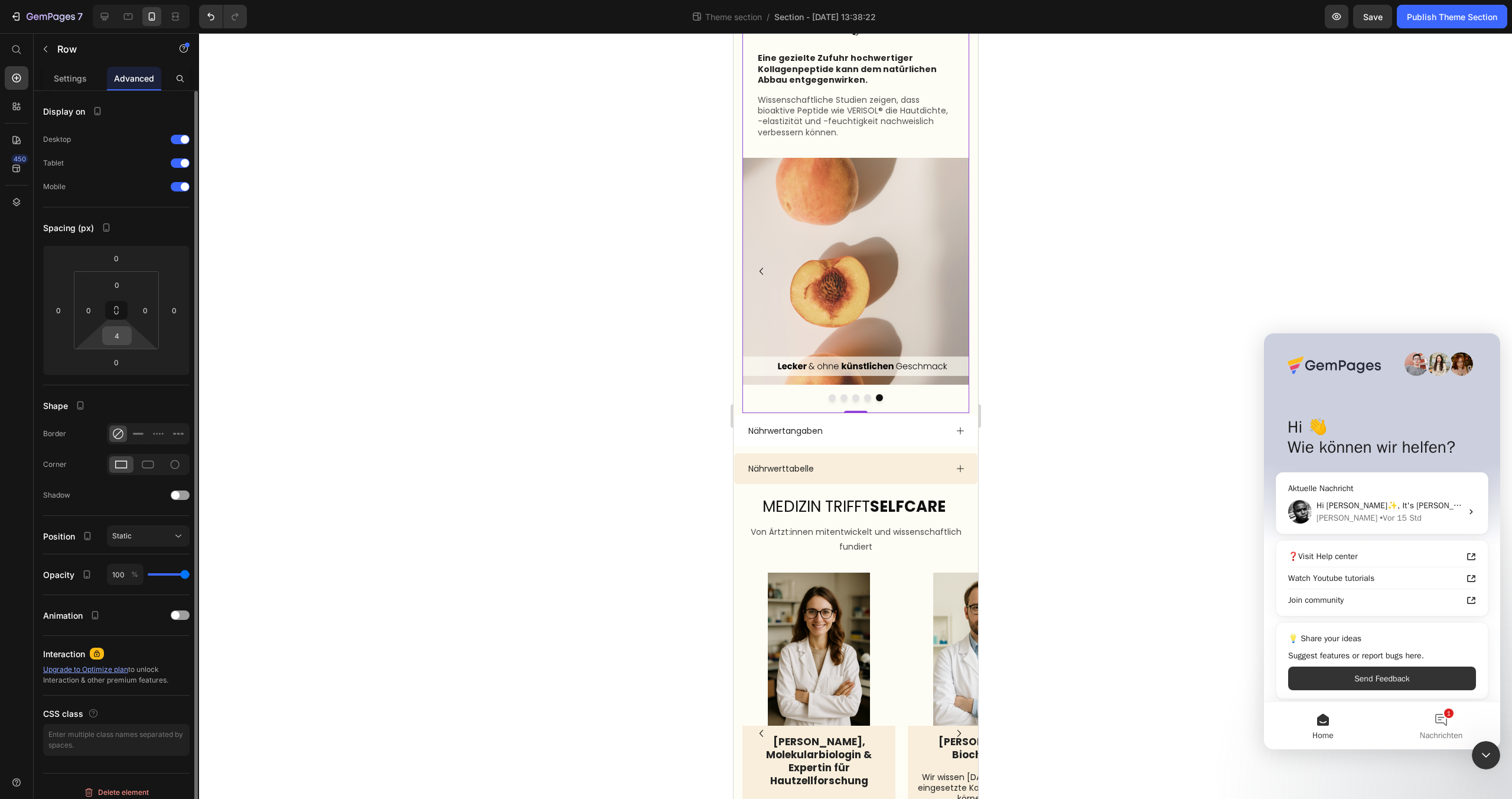 click on "4" at bounding box center (117, 336) 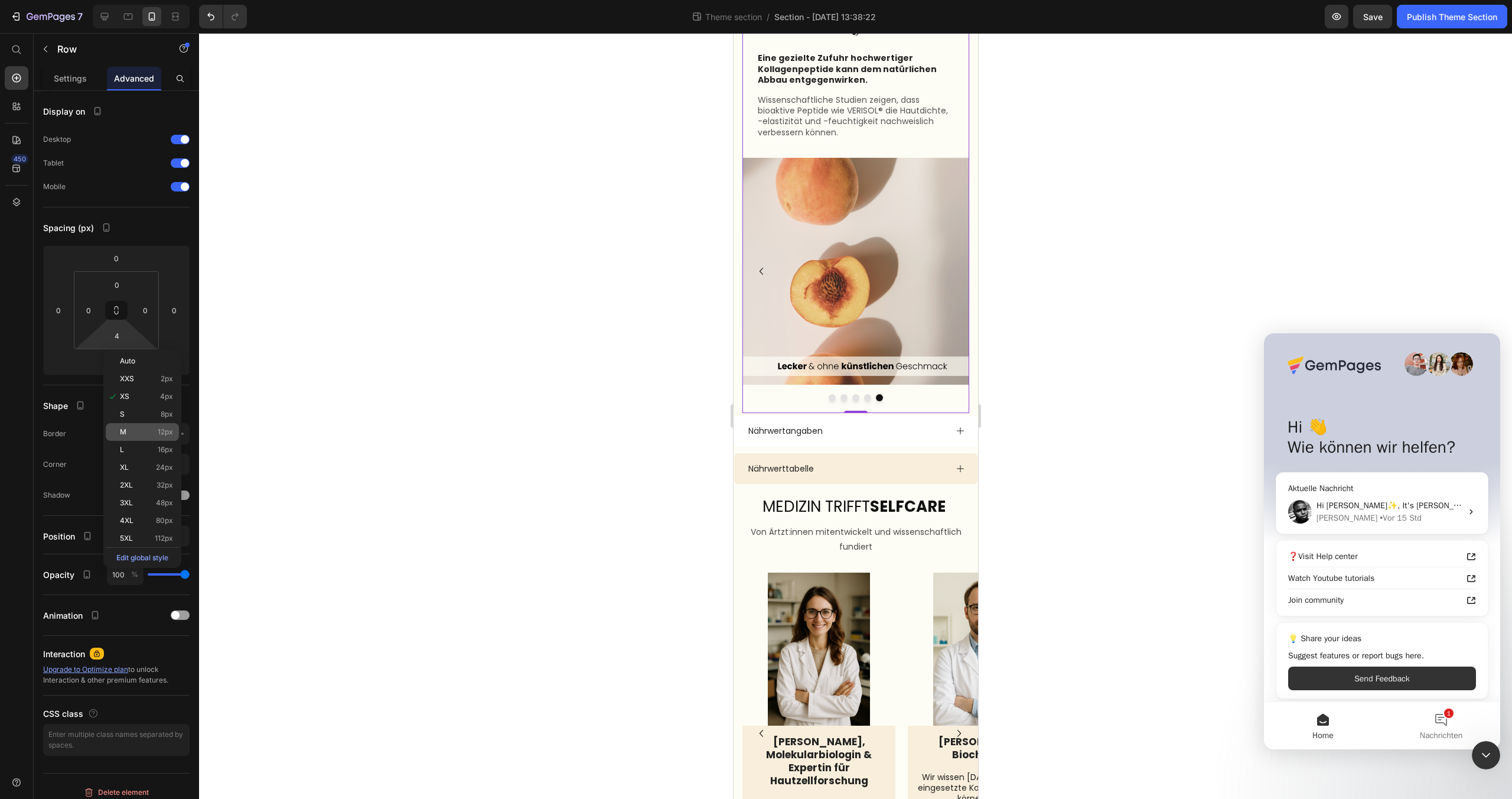 click on "M 12px" 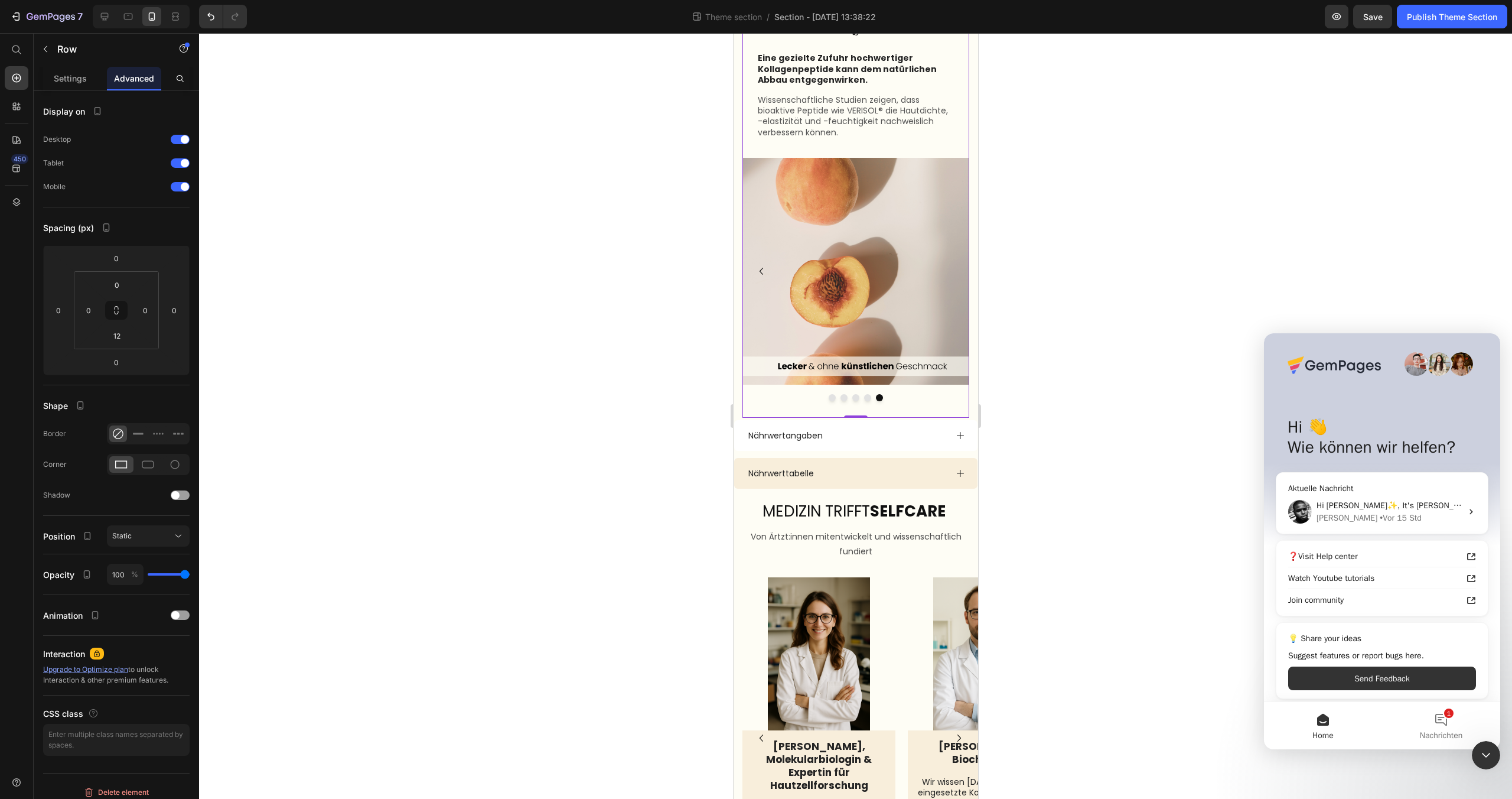 click 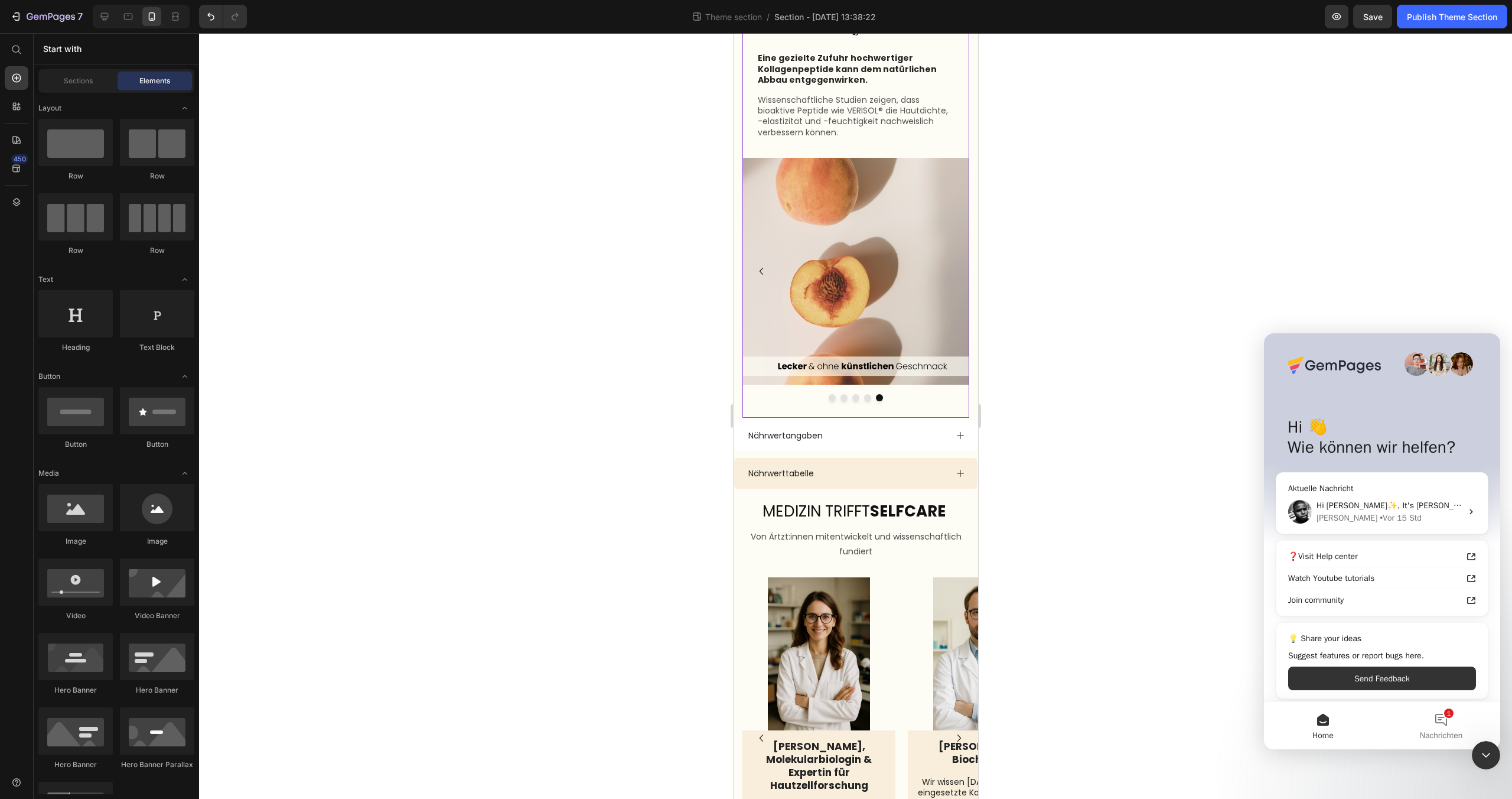 click on "Image Image Image Image Image
Carousel" at bounding box center (855, 284) 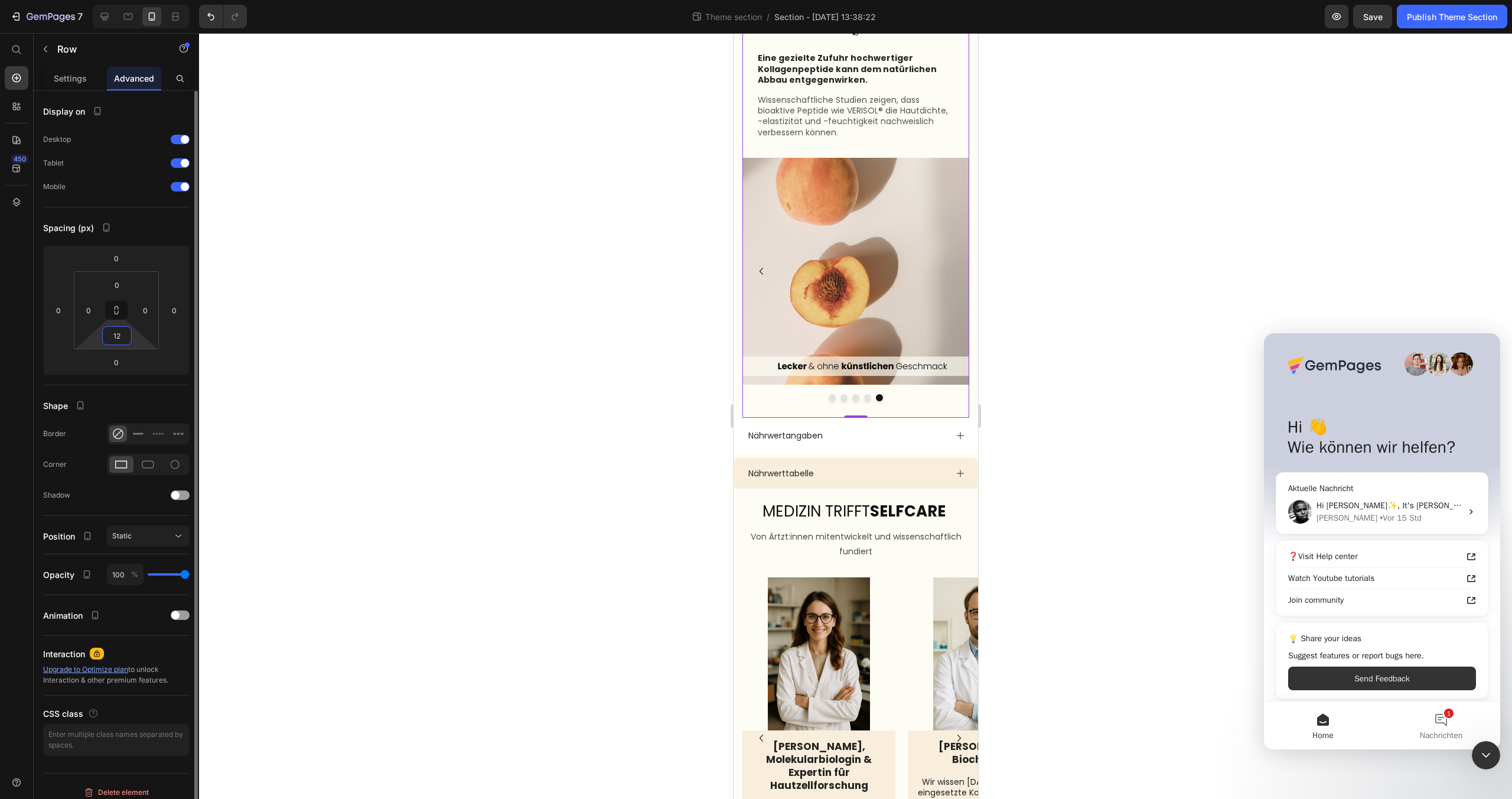 click on "12" at bounding box center [117, 336] 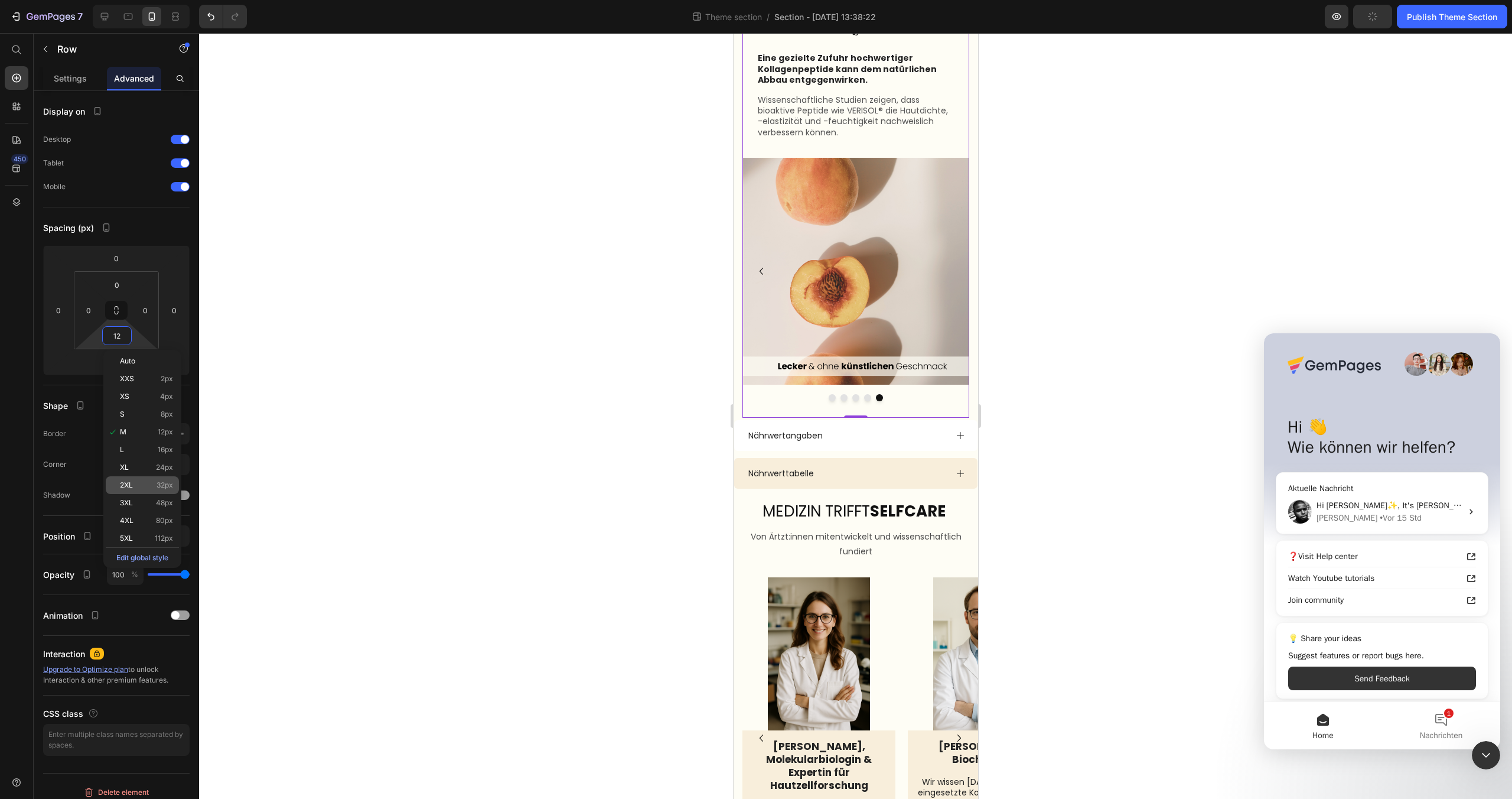 click on "2XL 32px" 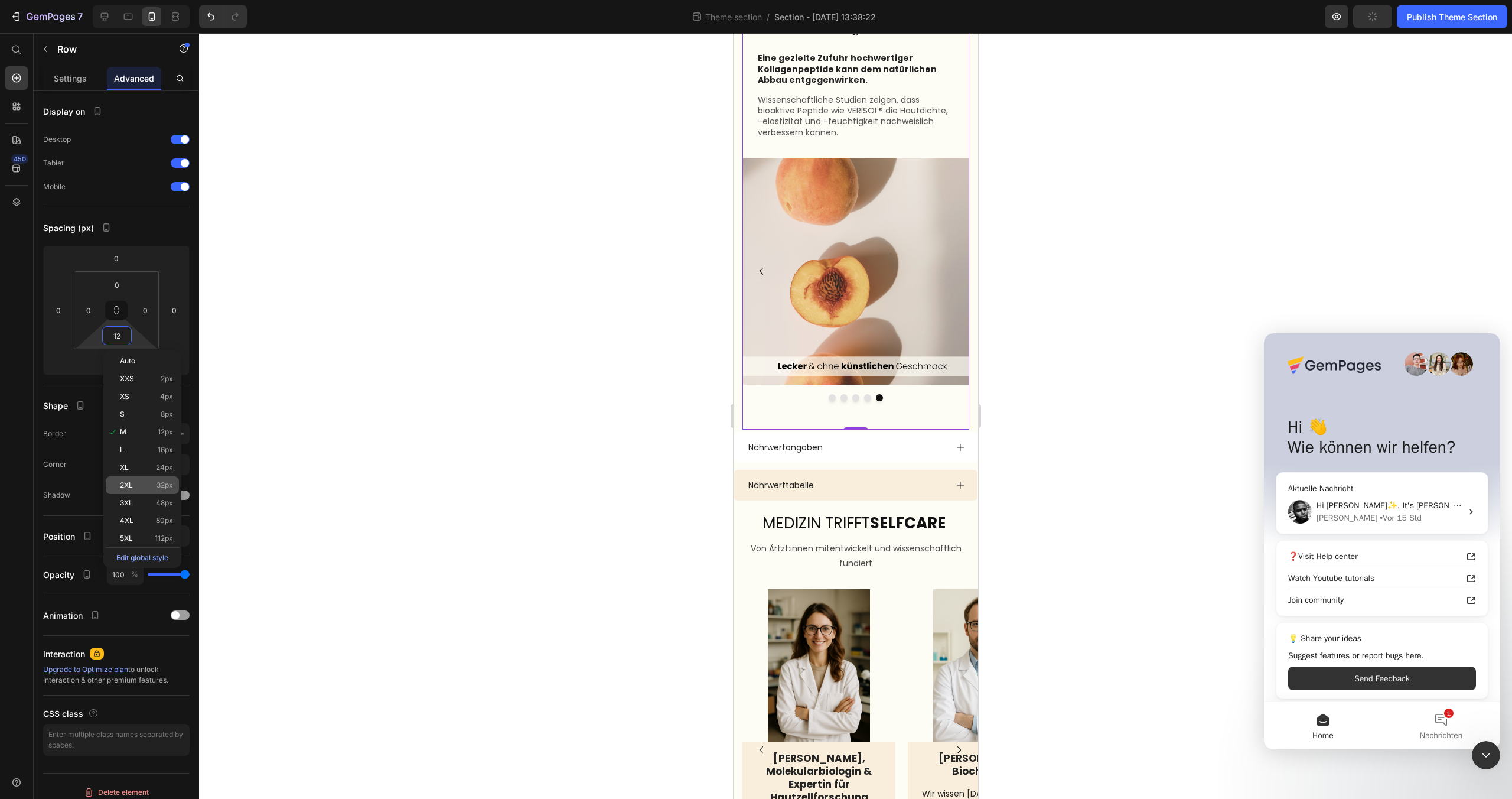 type on "32" 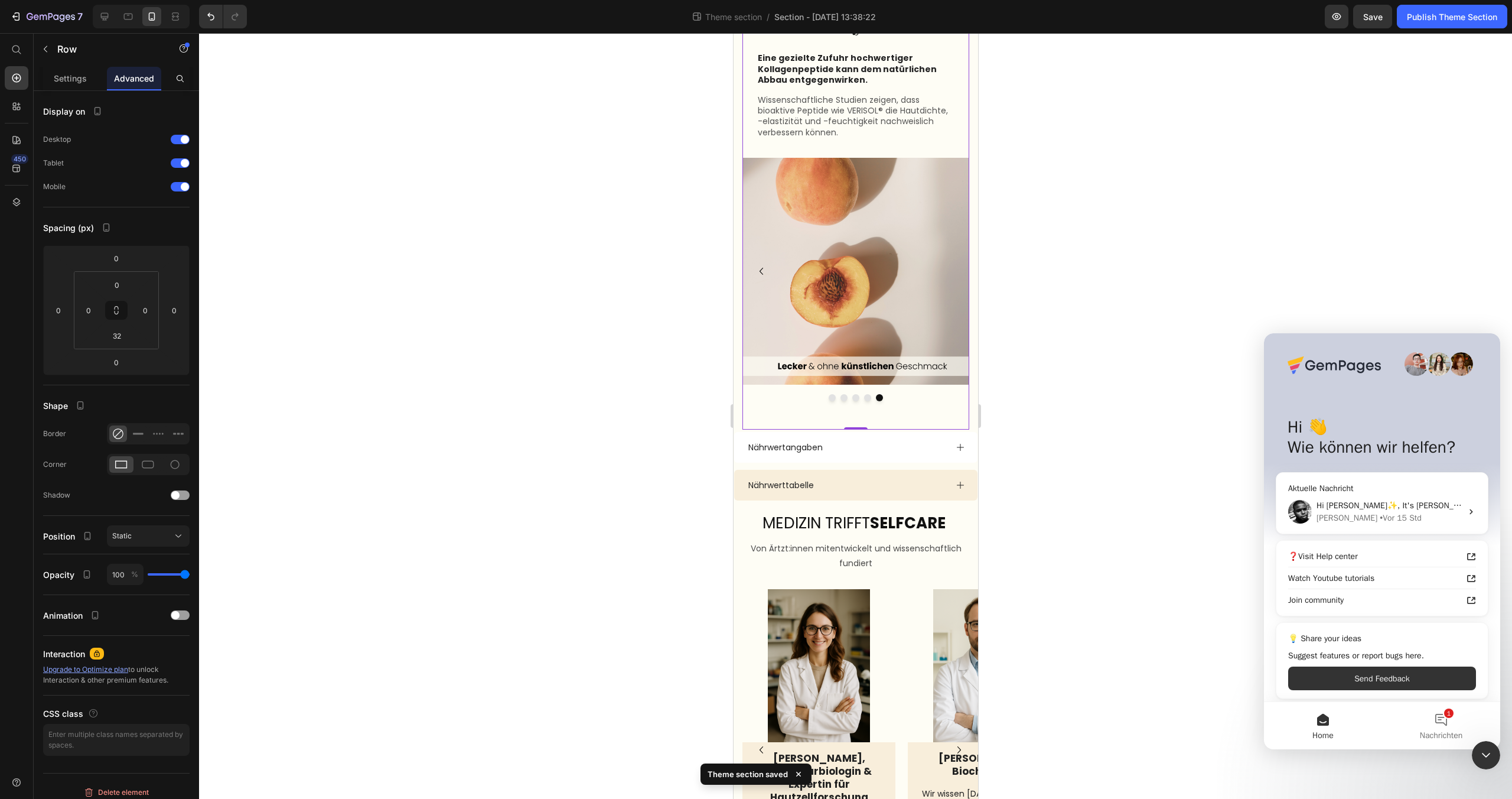 click 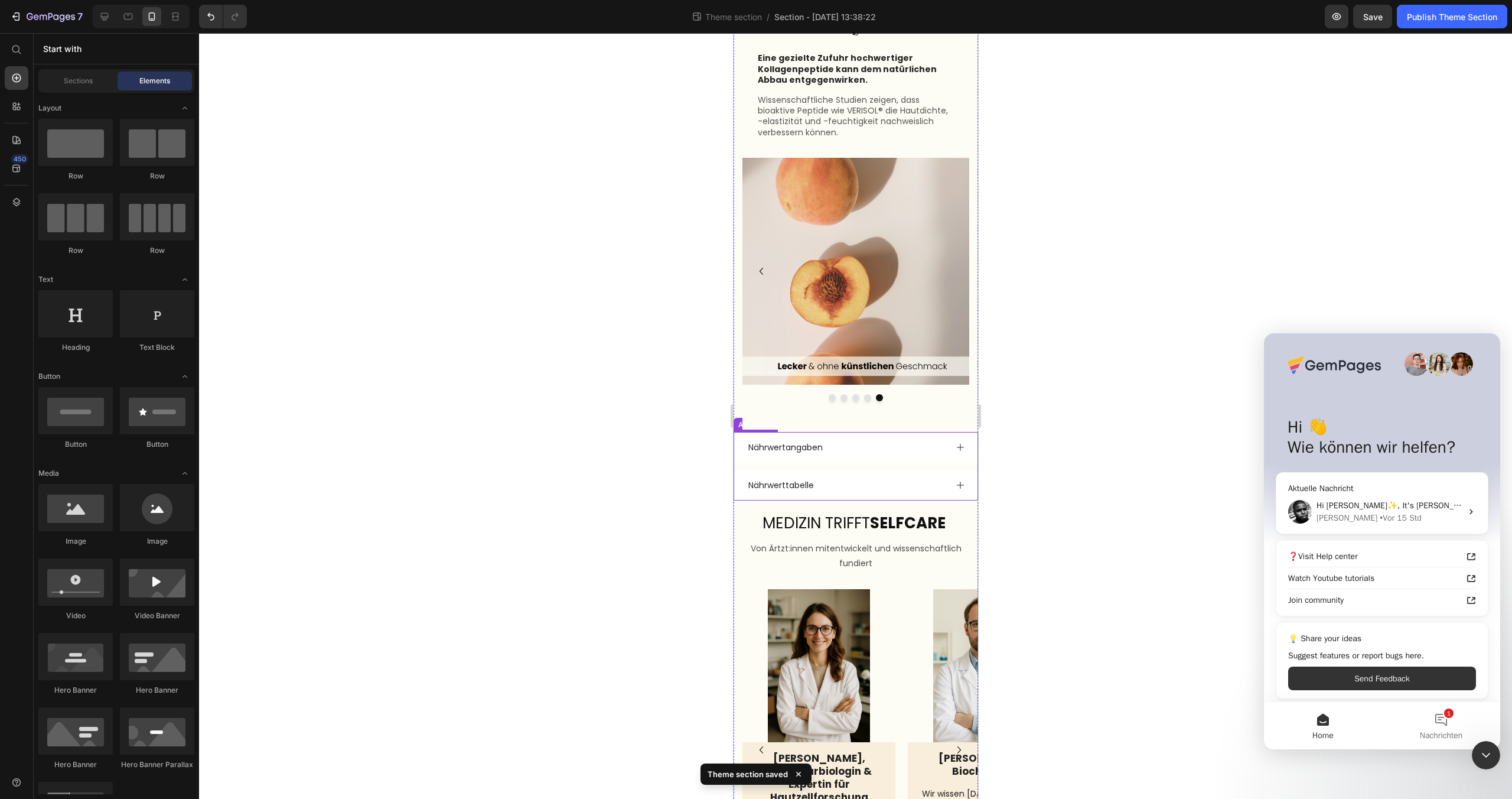 click on "Nährwerttabelle" at bounding box center (846, 485) 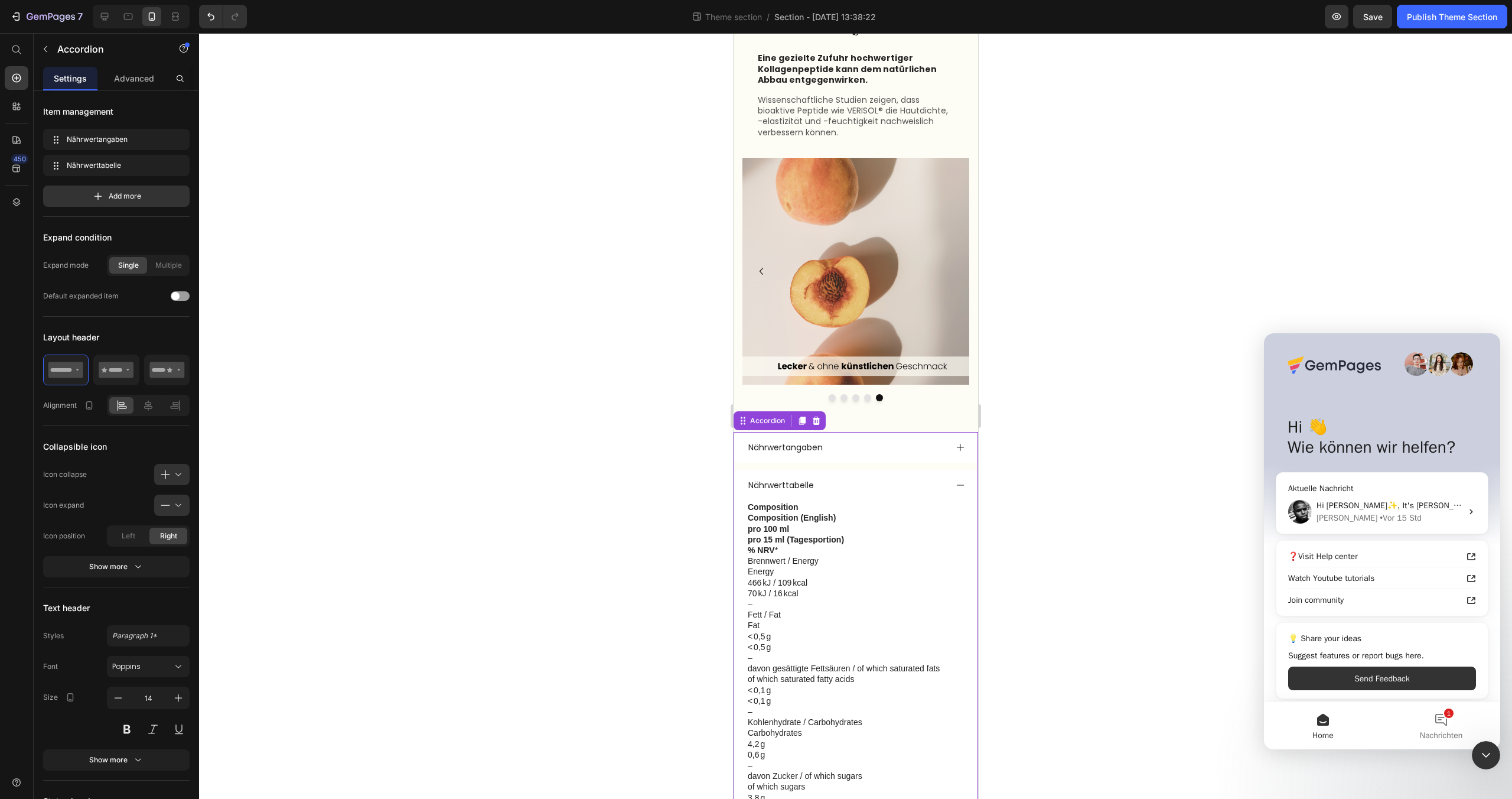click 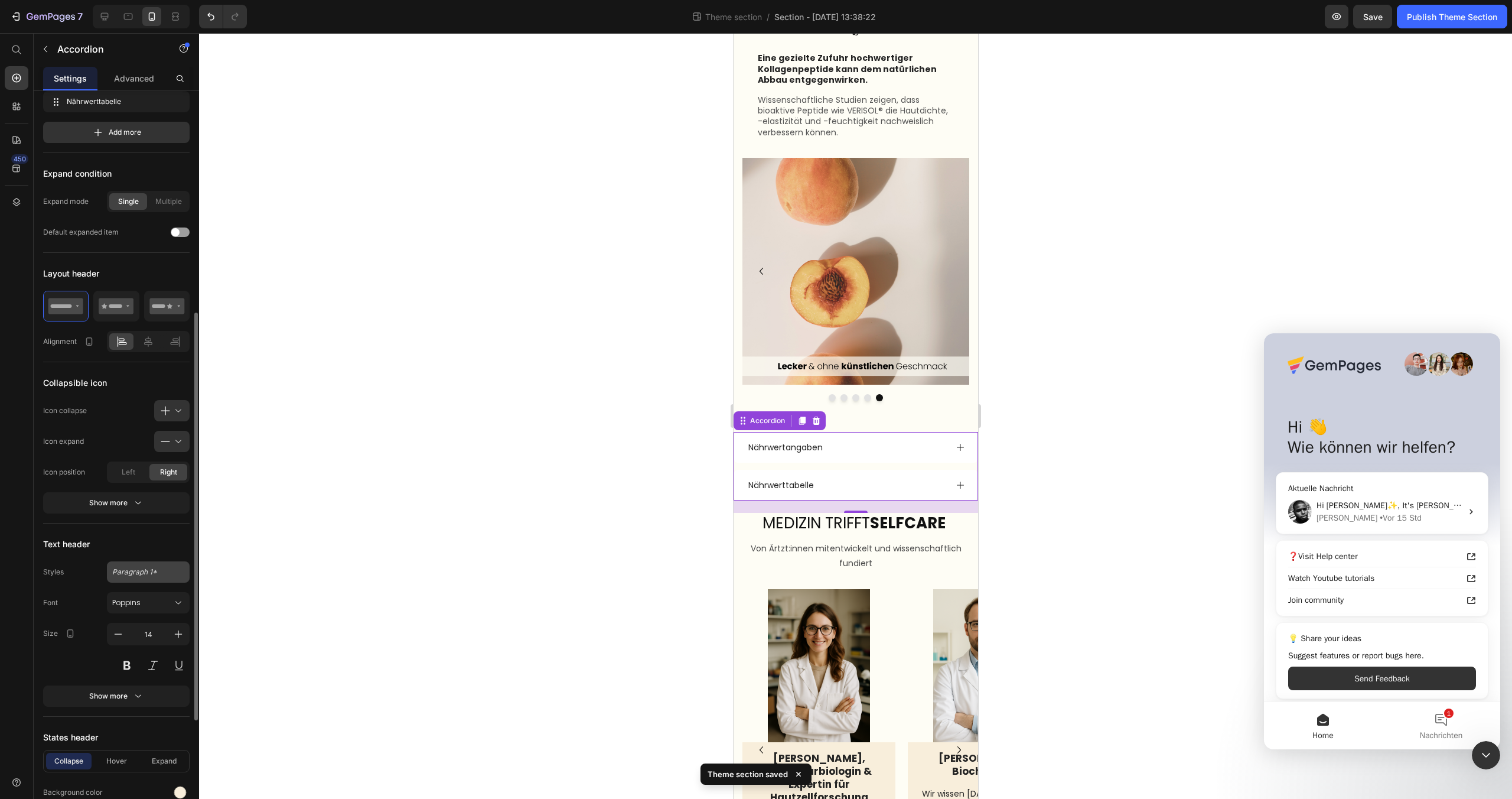 scroll, scrollTop: 0, scrollLeft: 0, axis: both 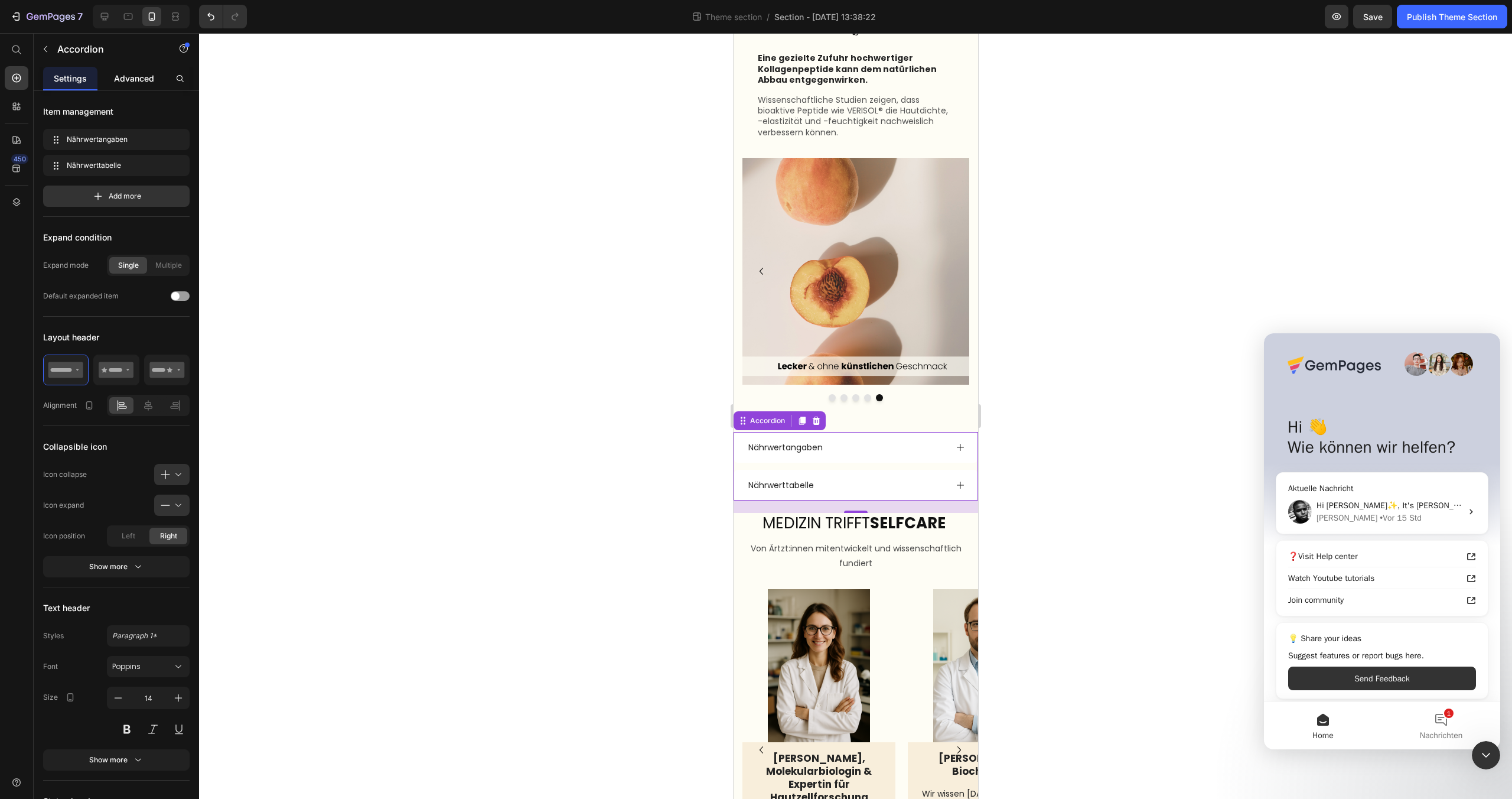click on "Advanced" at bounding box center [134, 78] 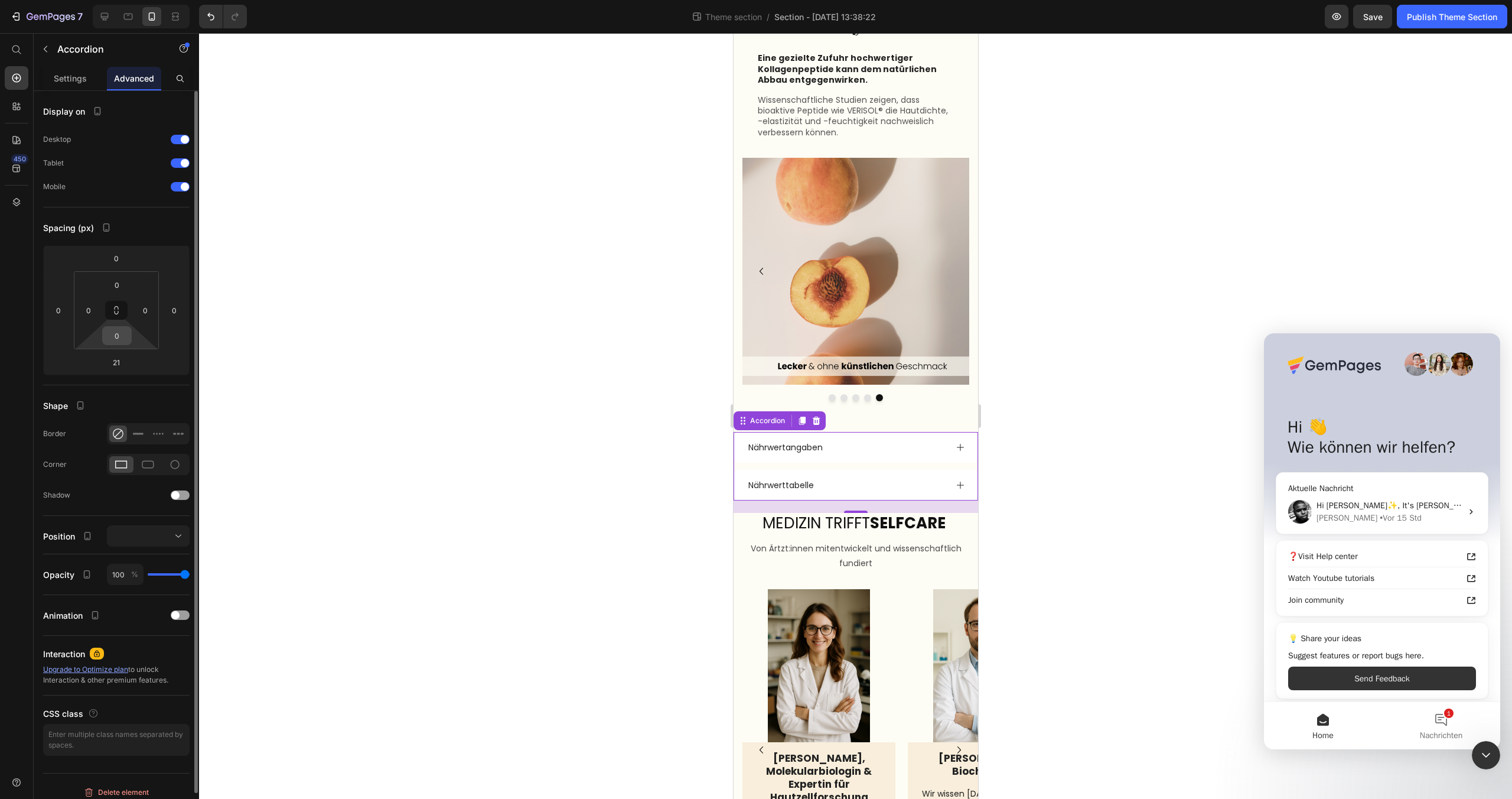 click on "0" at bounding box center [117, 336] 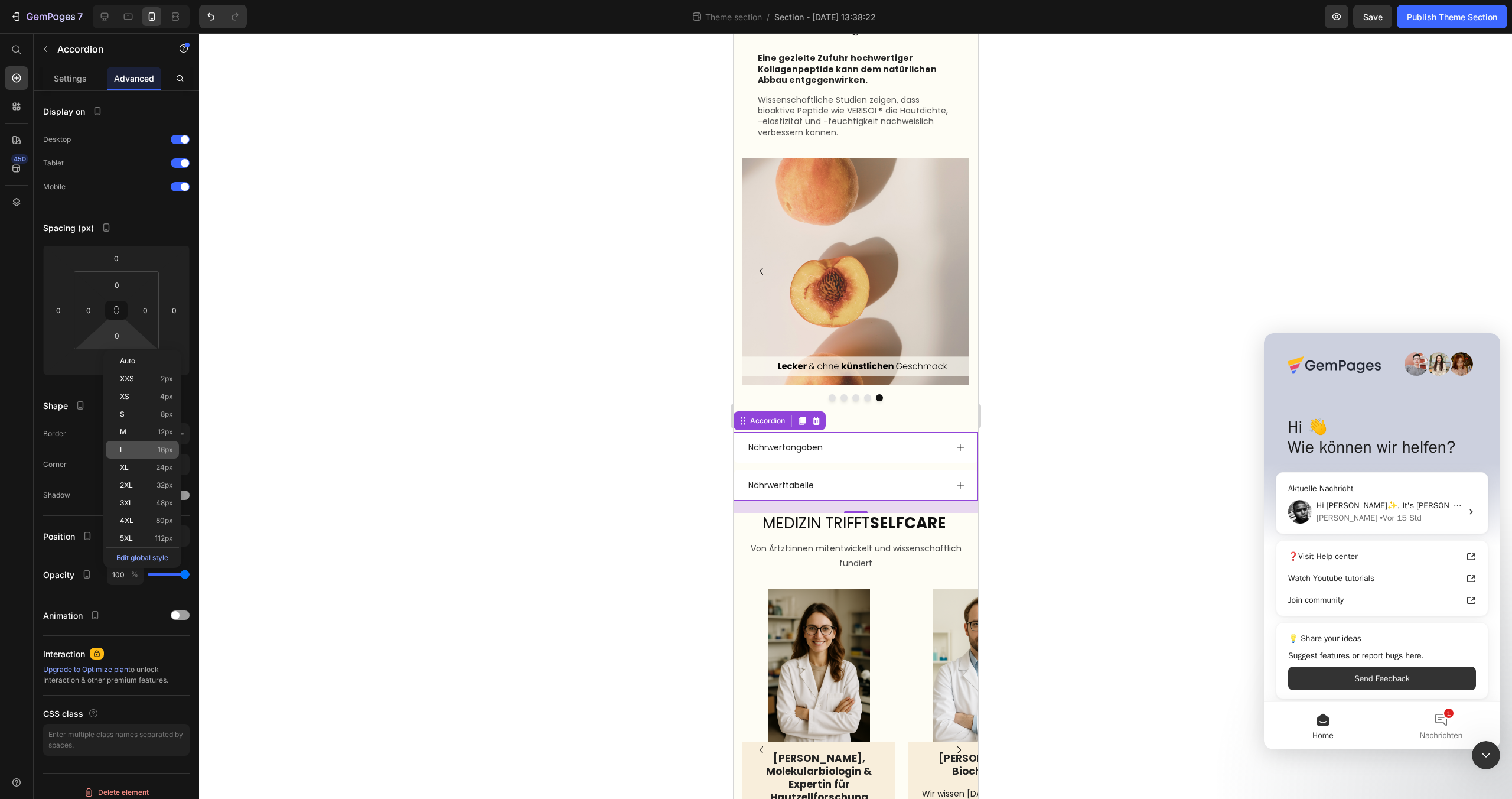 click on "L 16px" 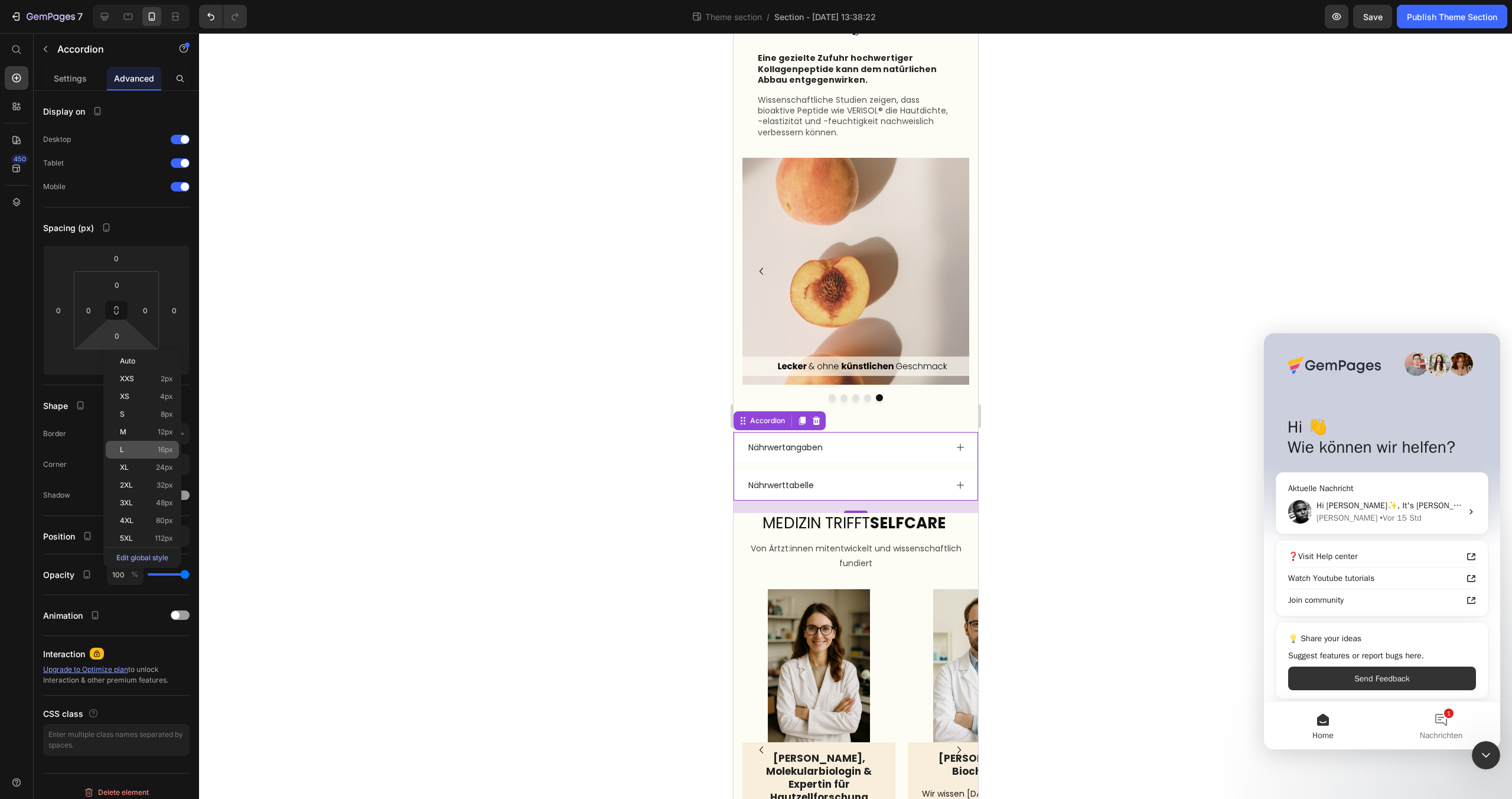 type on "16" 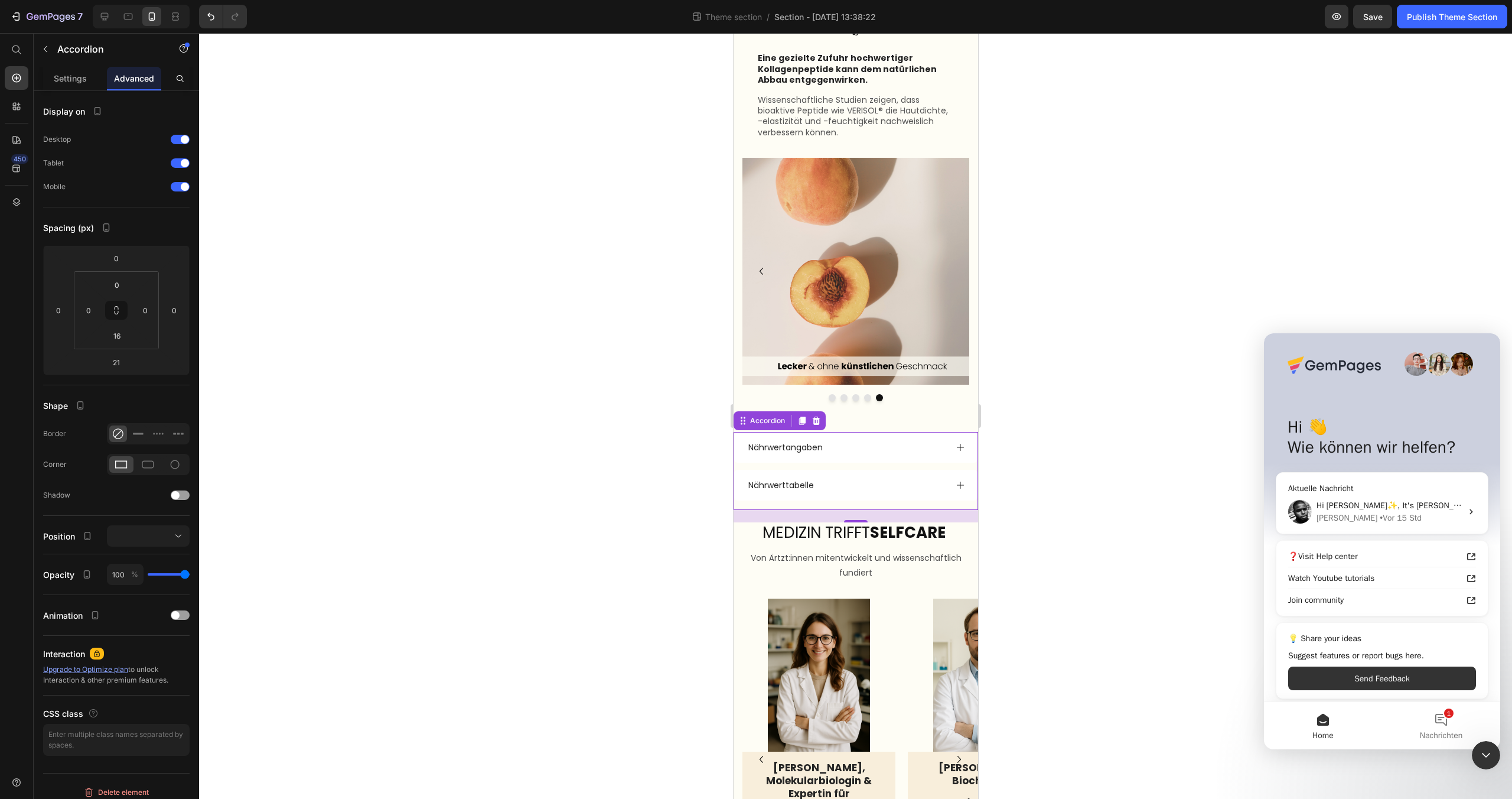 click 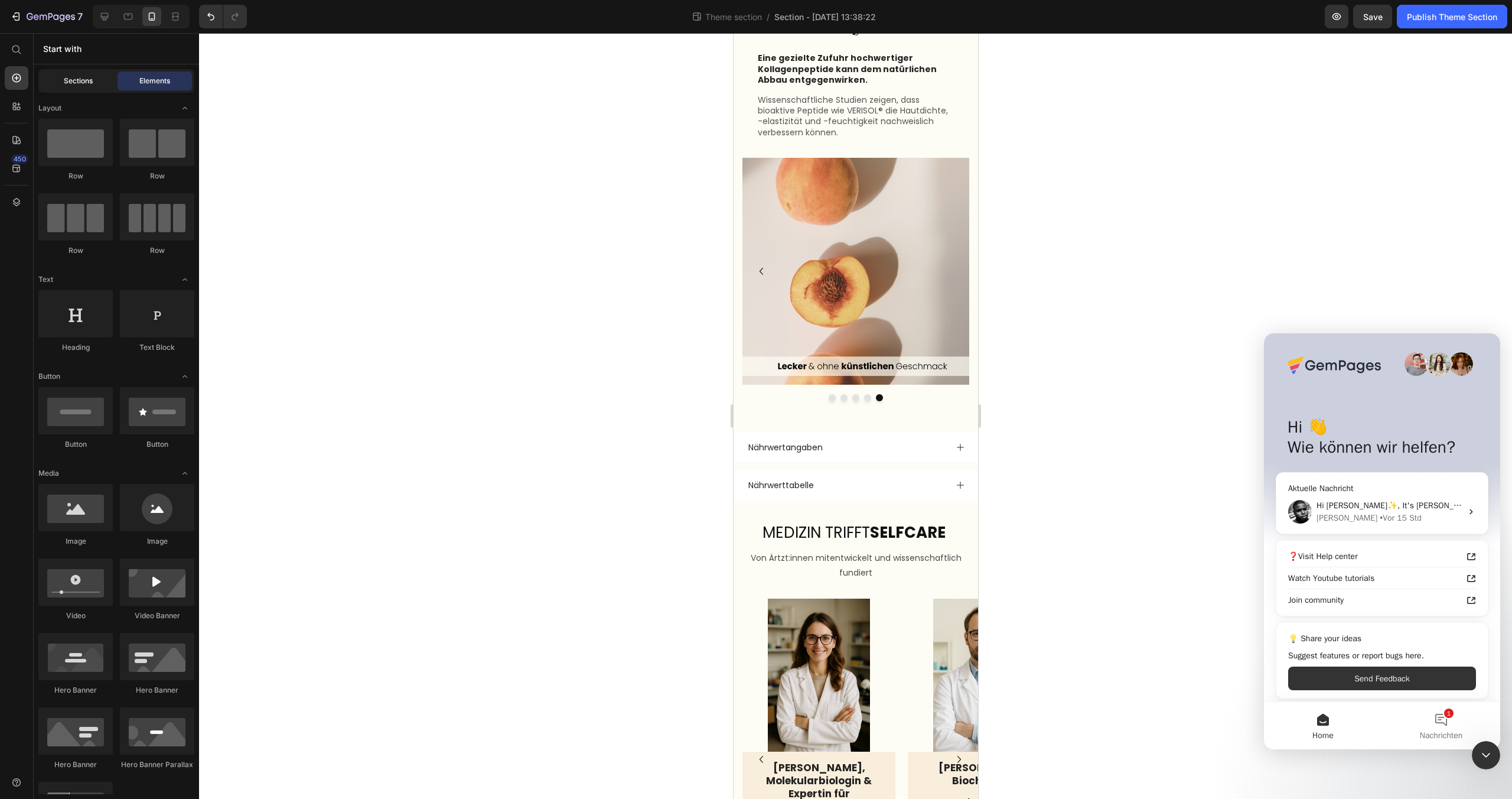 click on "Sections" at bounding box center (78, 81) 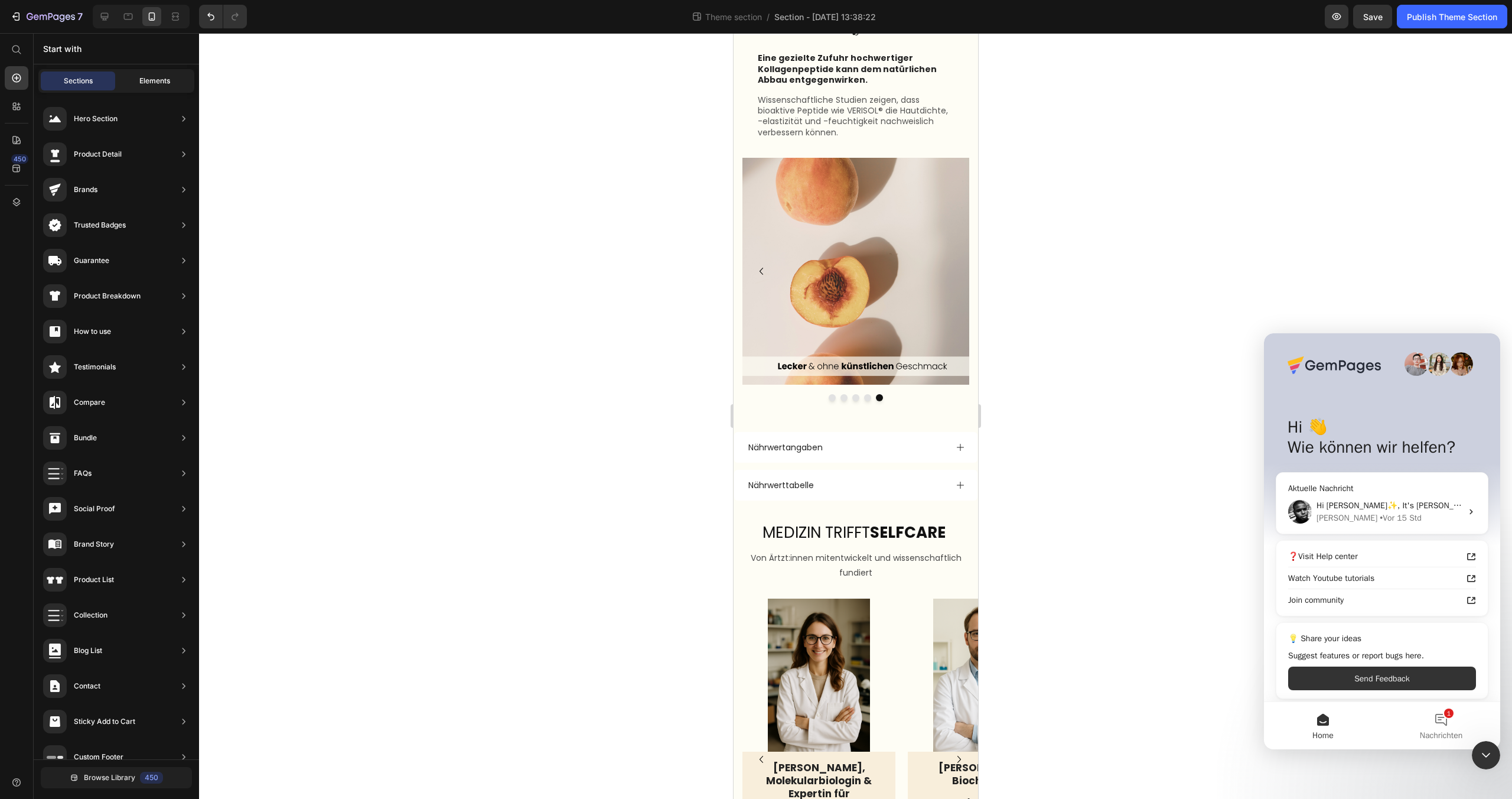 click on "Elements" at bounding box center (155, 81) 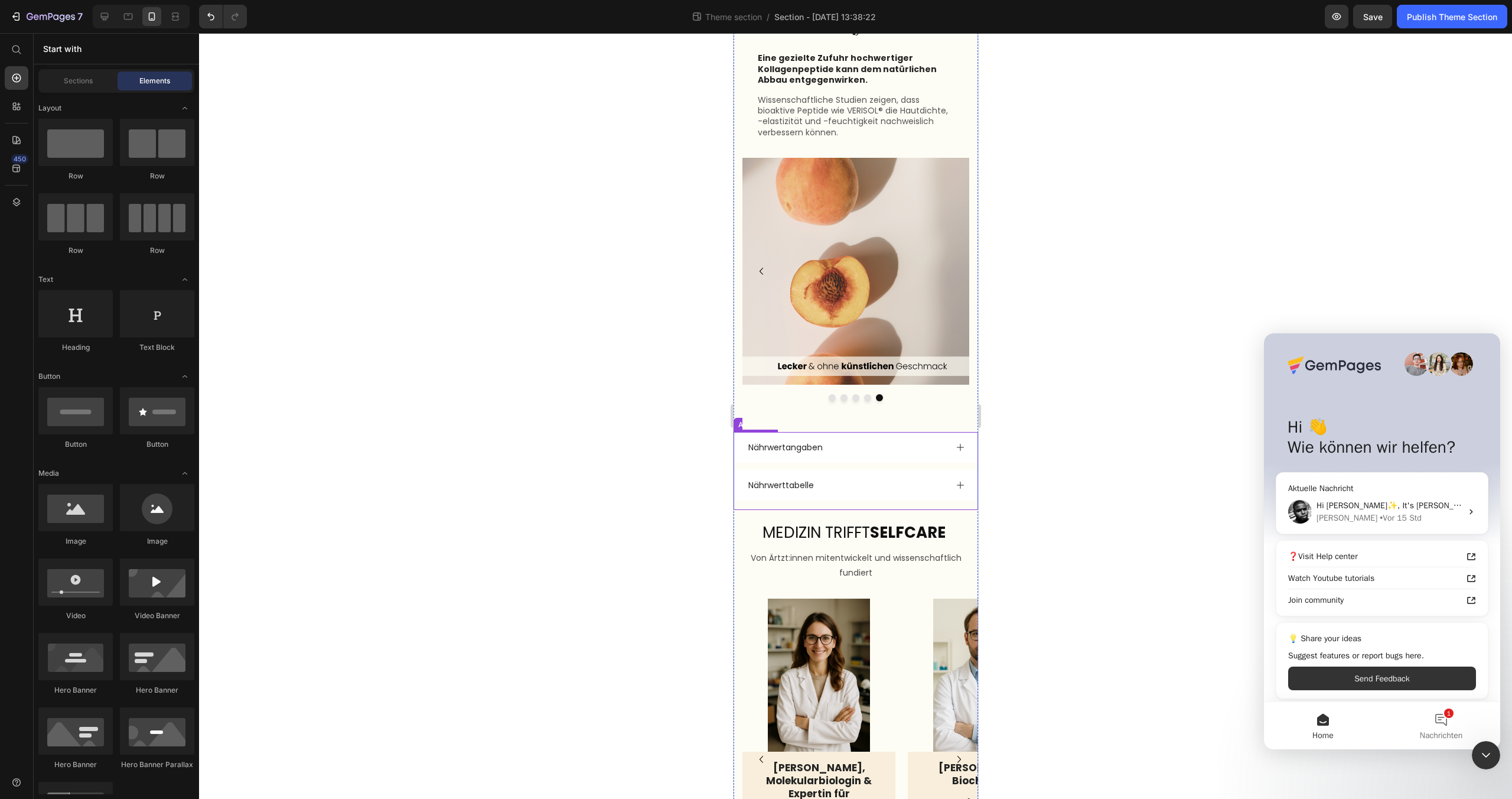 click on "Nährwertangaben" at bounding box center (855, 447) 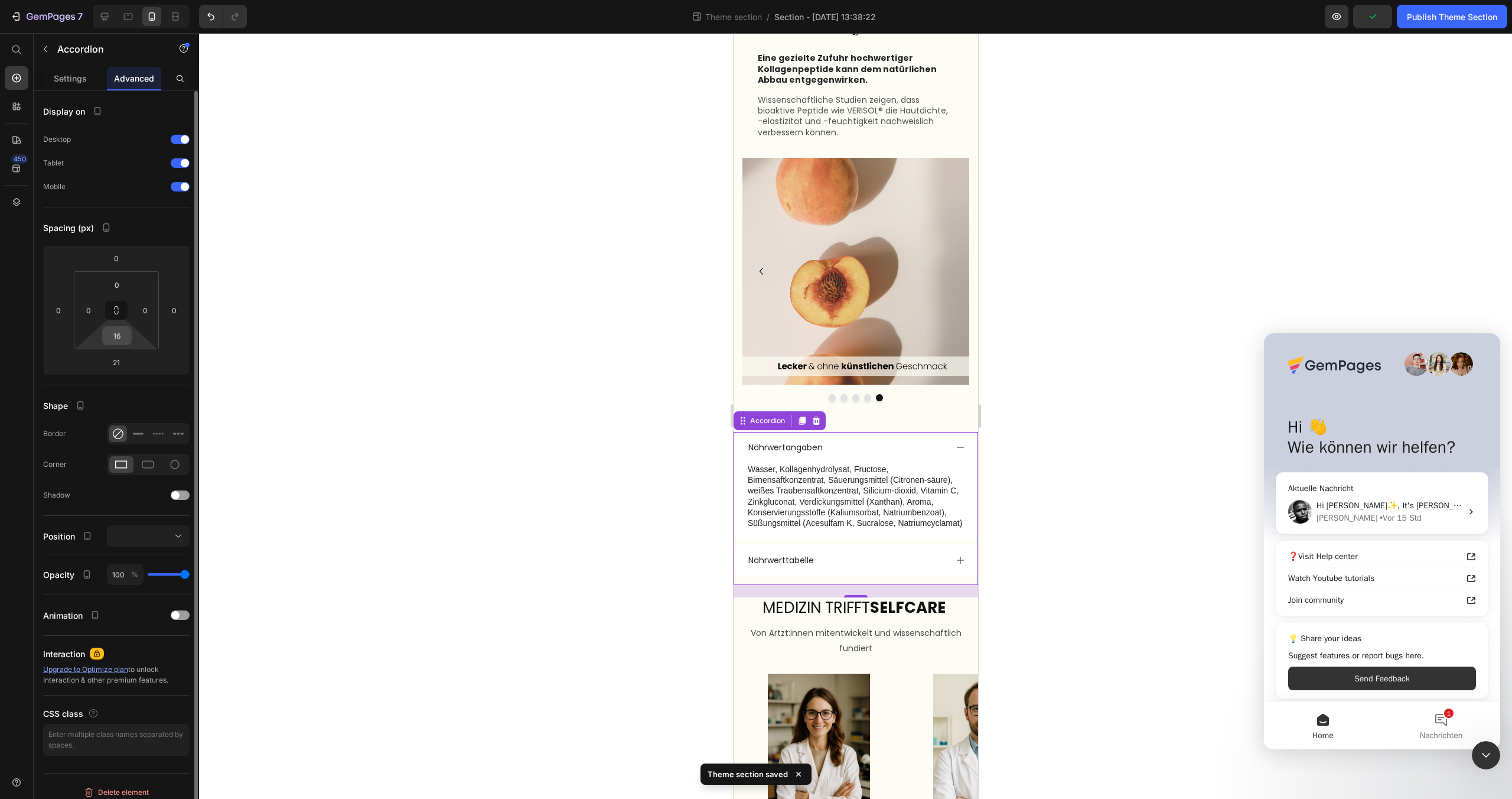 click on "16" at bounding box center [117, 336] 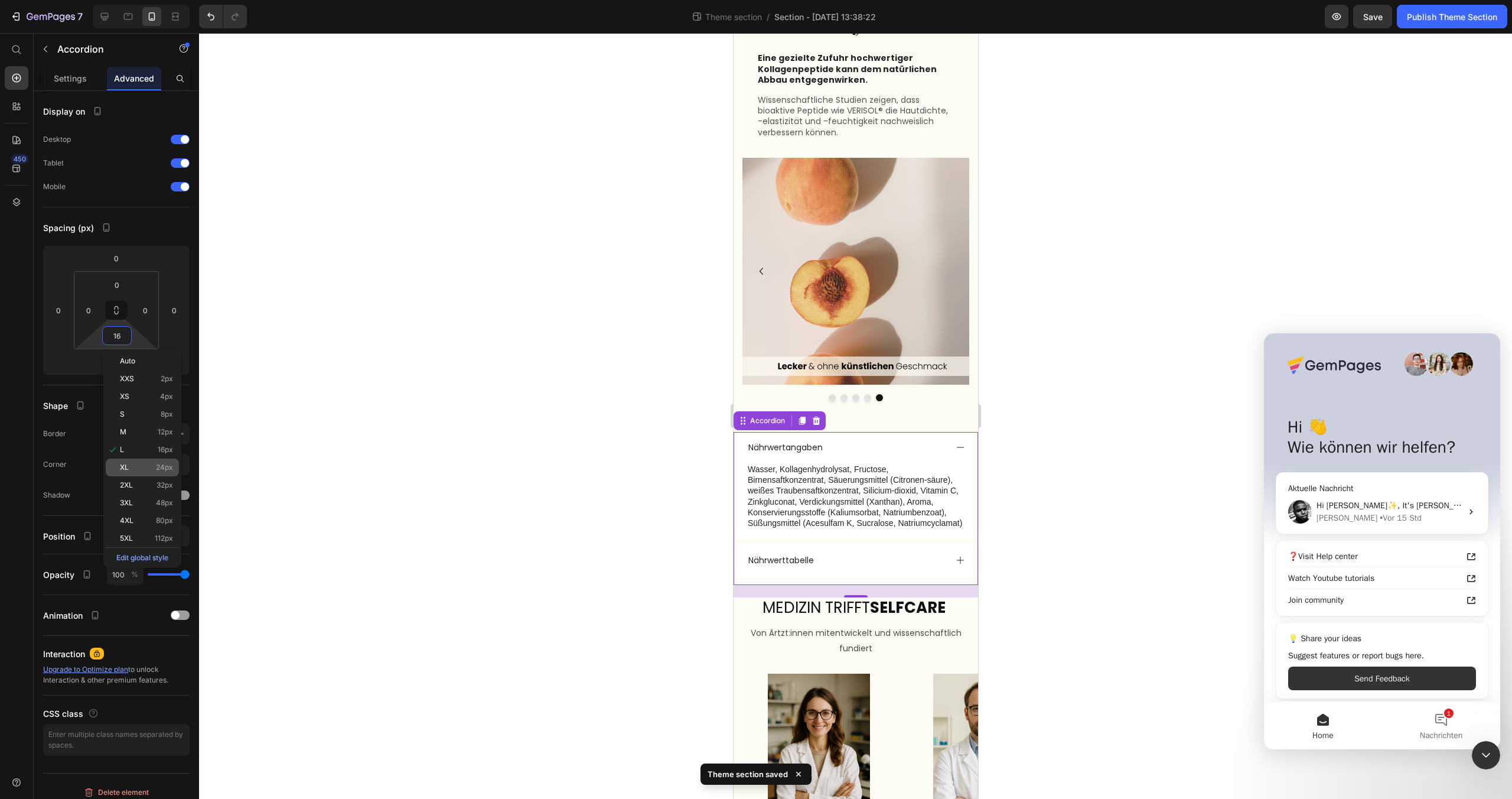 click on "XL" at bounding box center [124, 467] 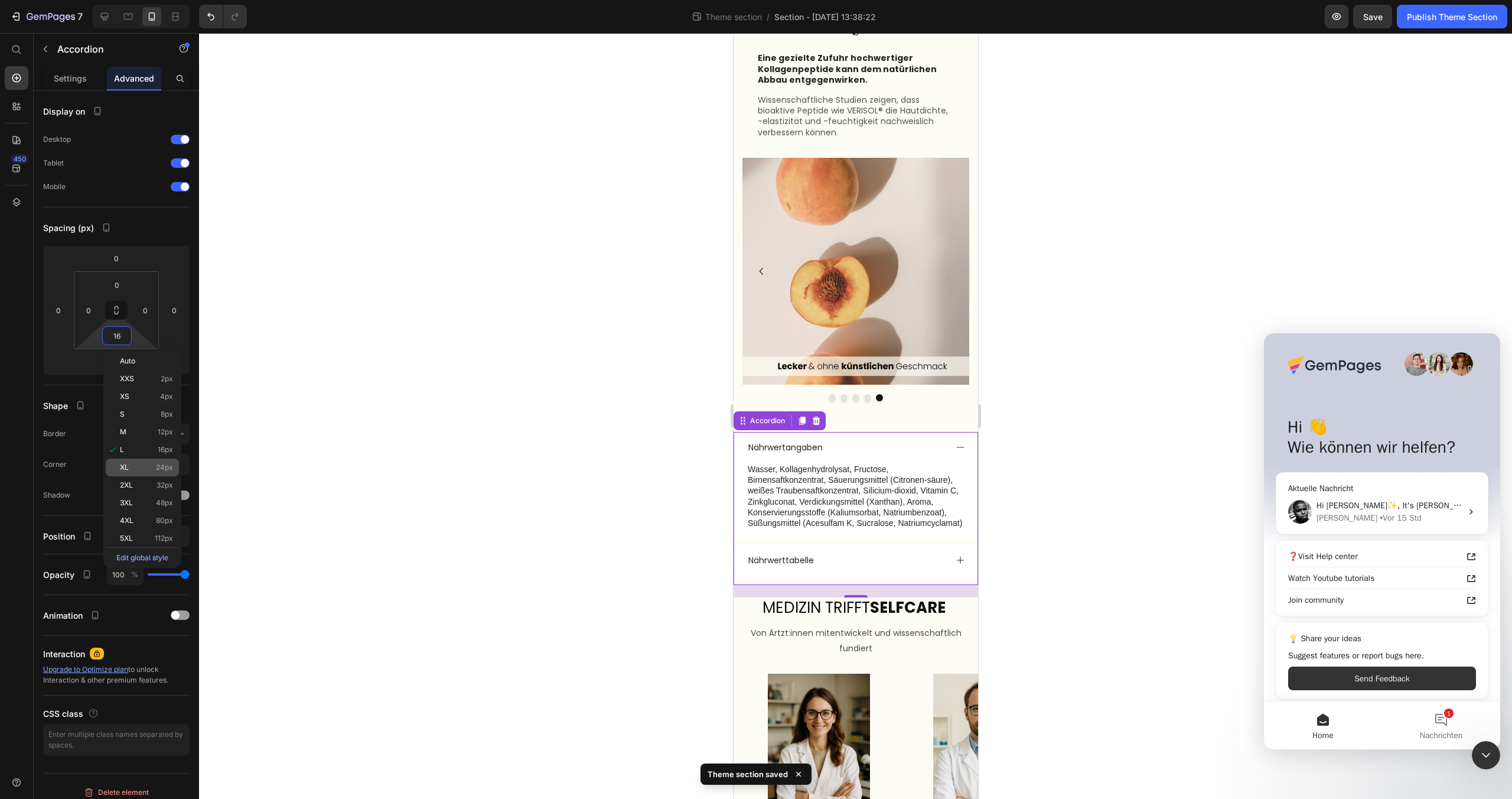 type on "24" 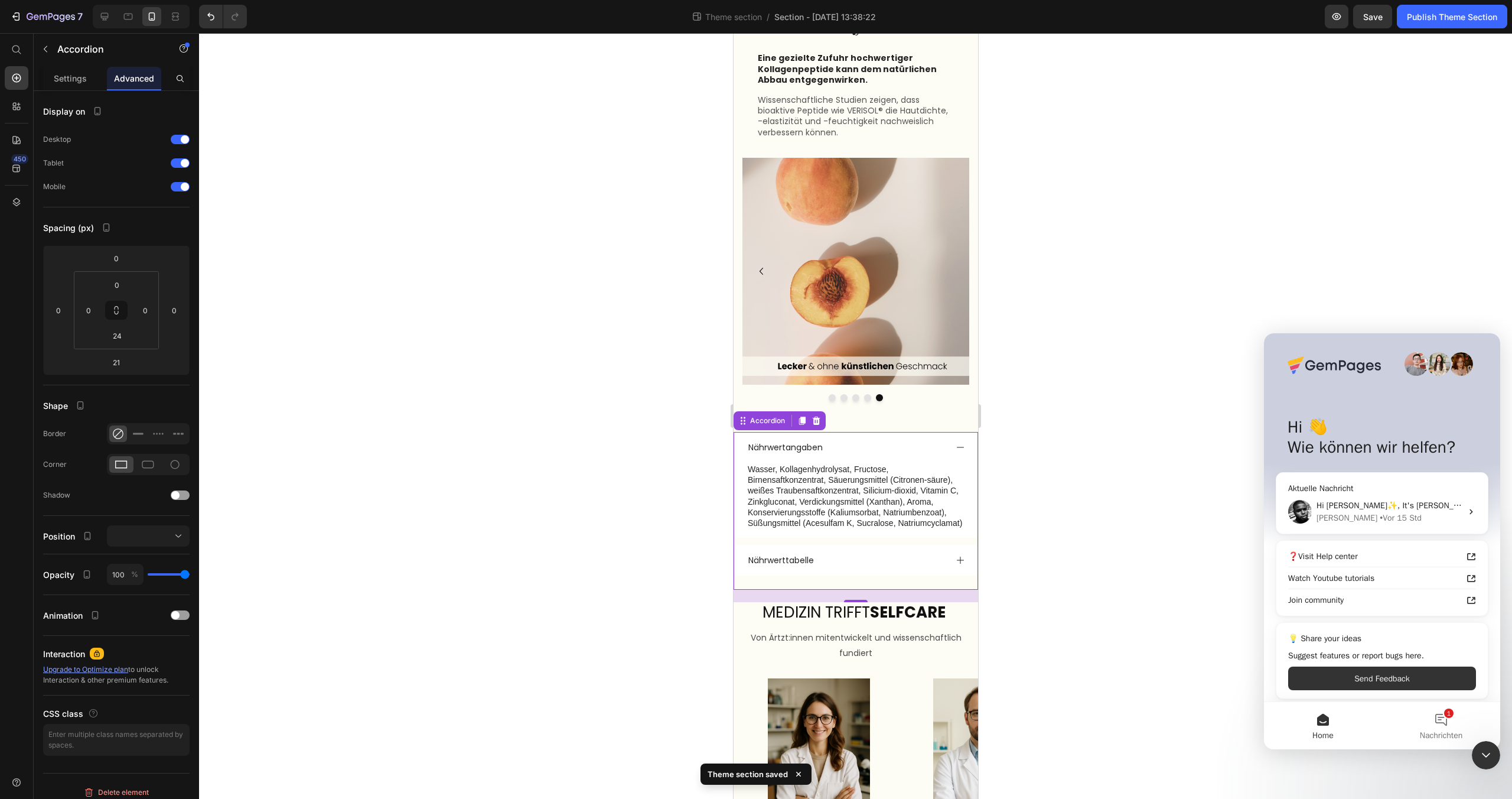click 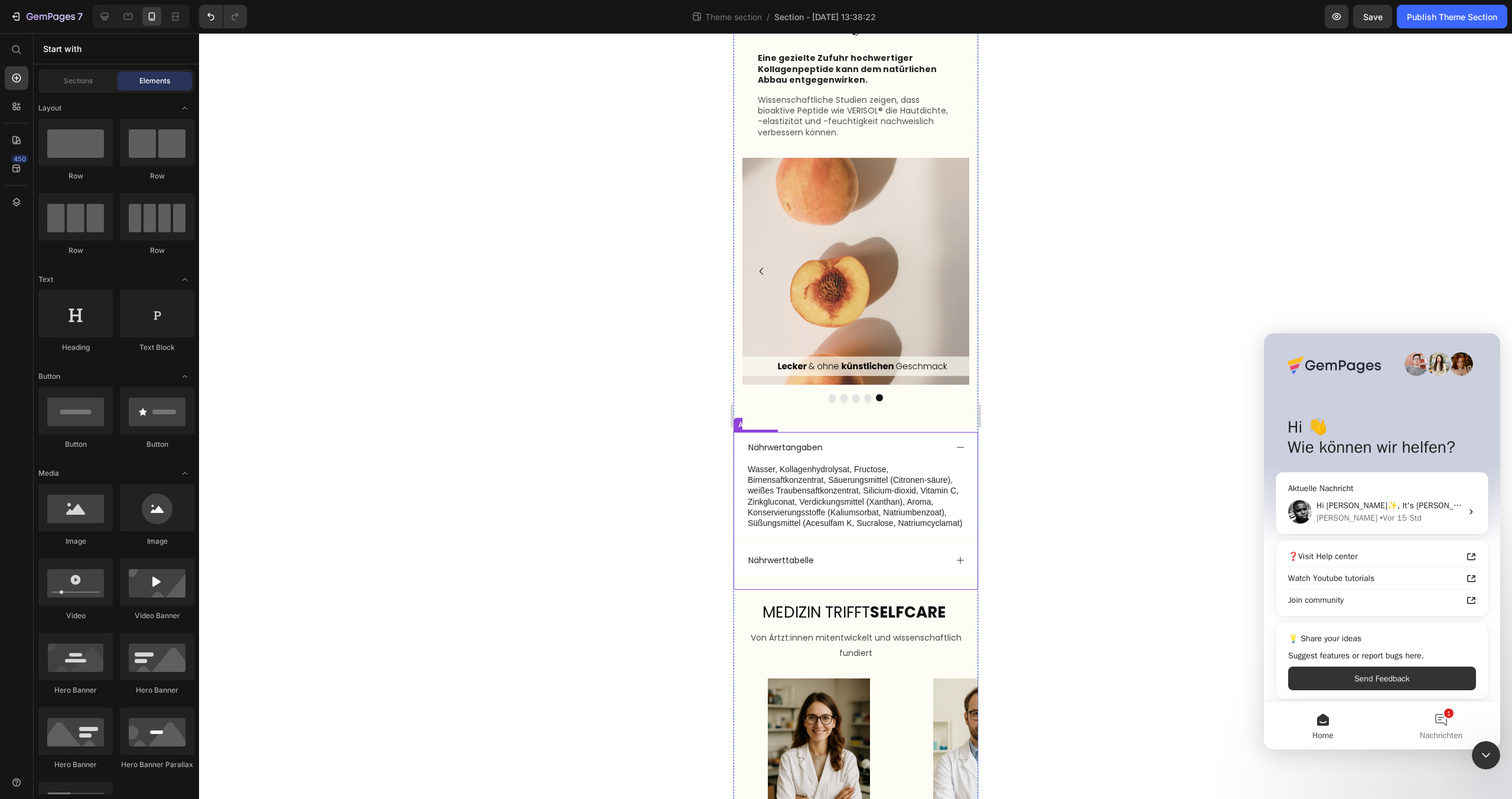 click on "Nährwertangaben" at bounding box center (855, 447) 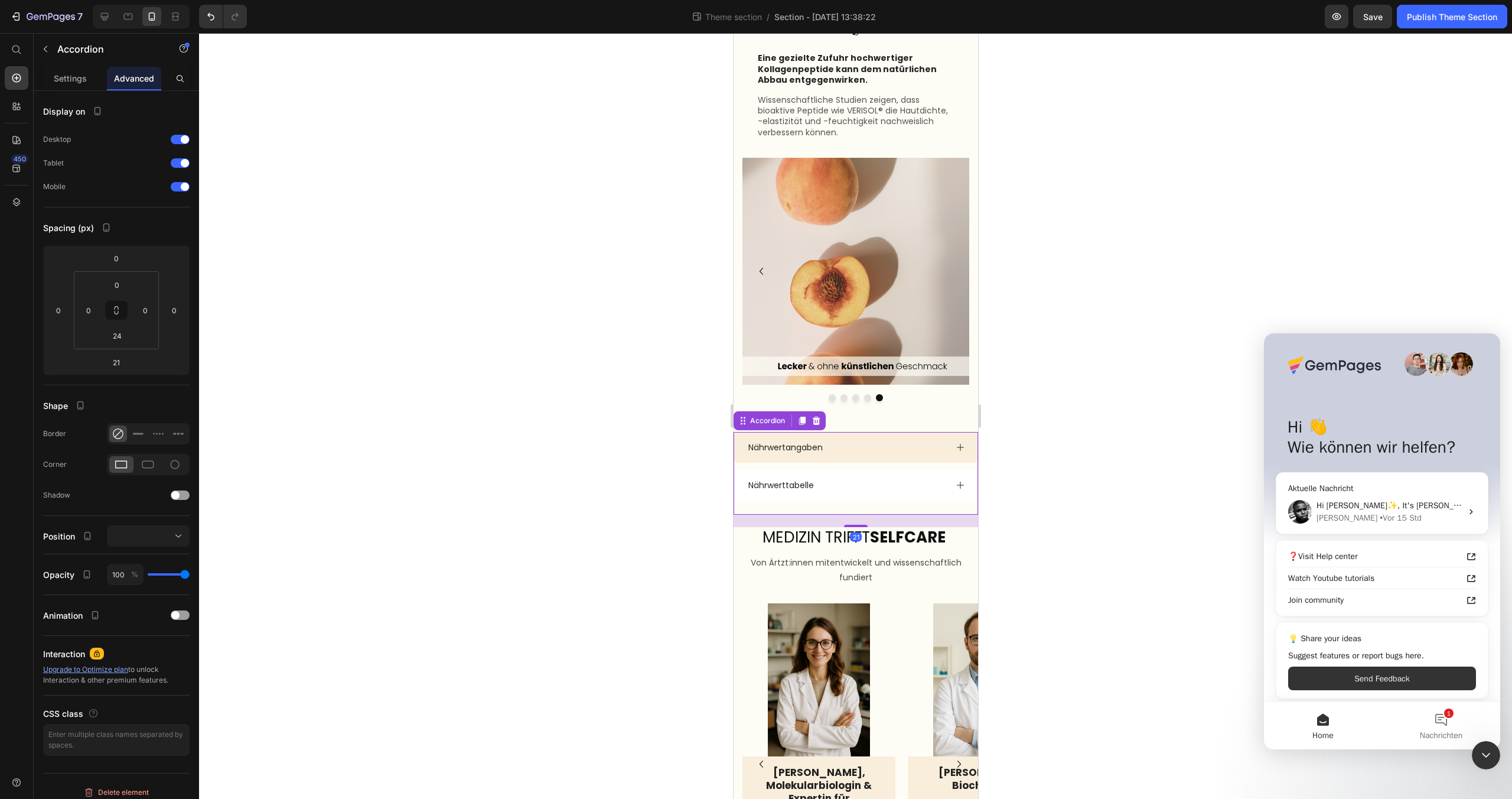 click 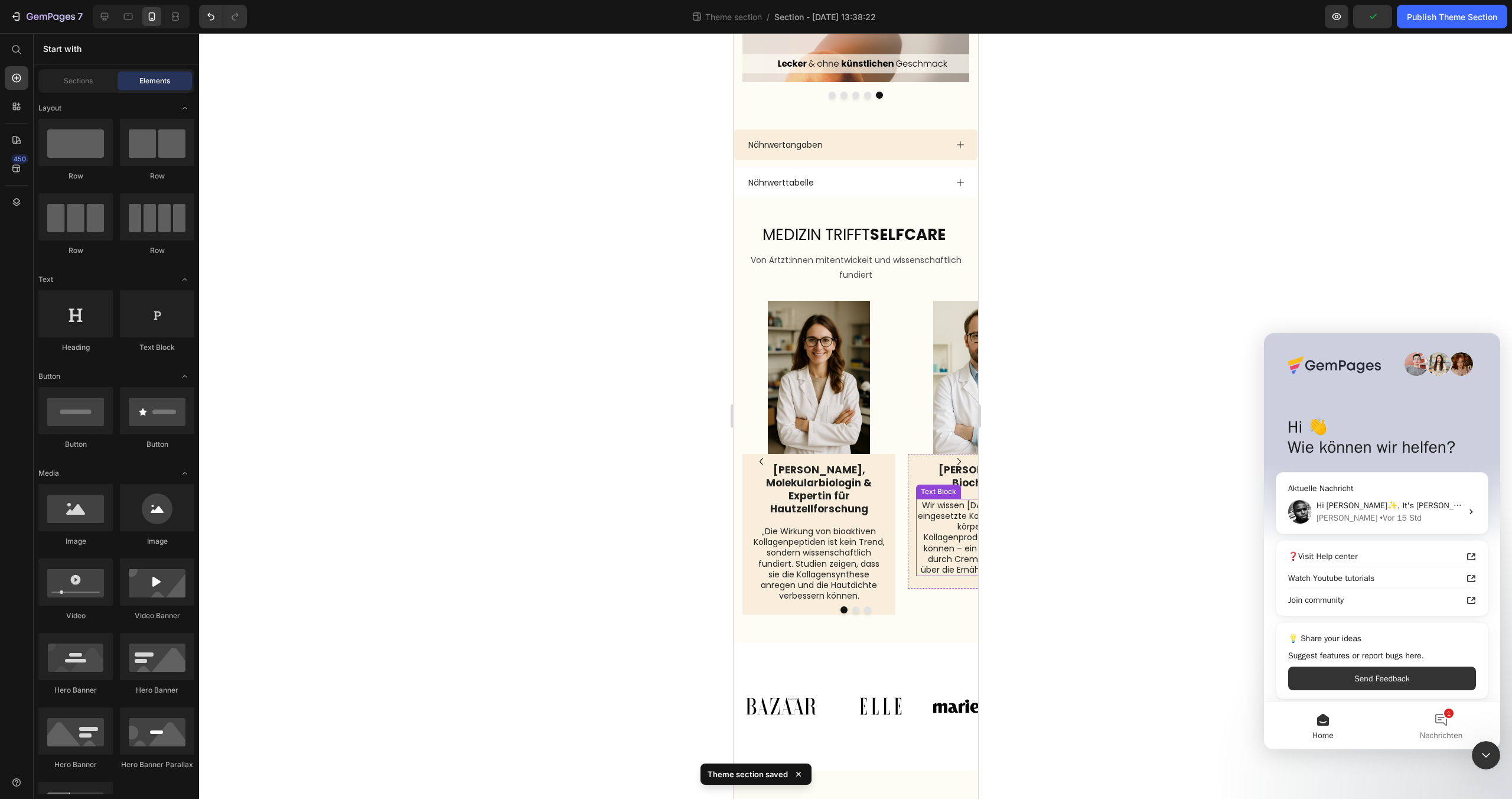 scroll, scrollTop: 1733, scrollLeft: 0, axis: vertical 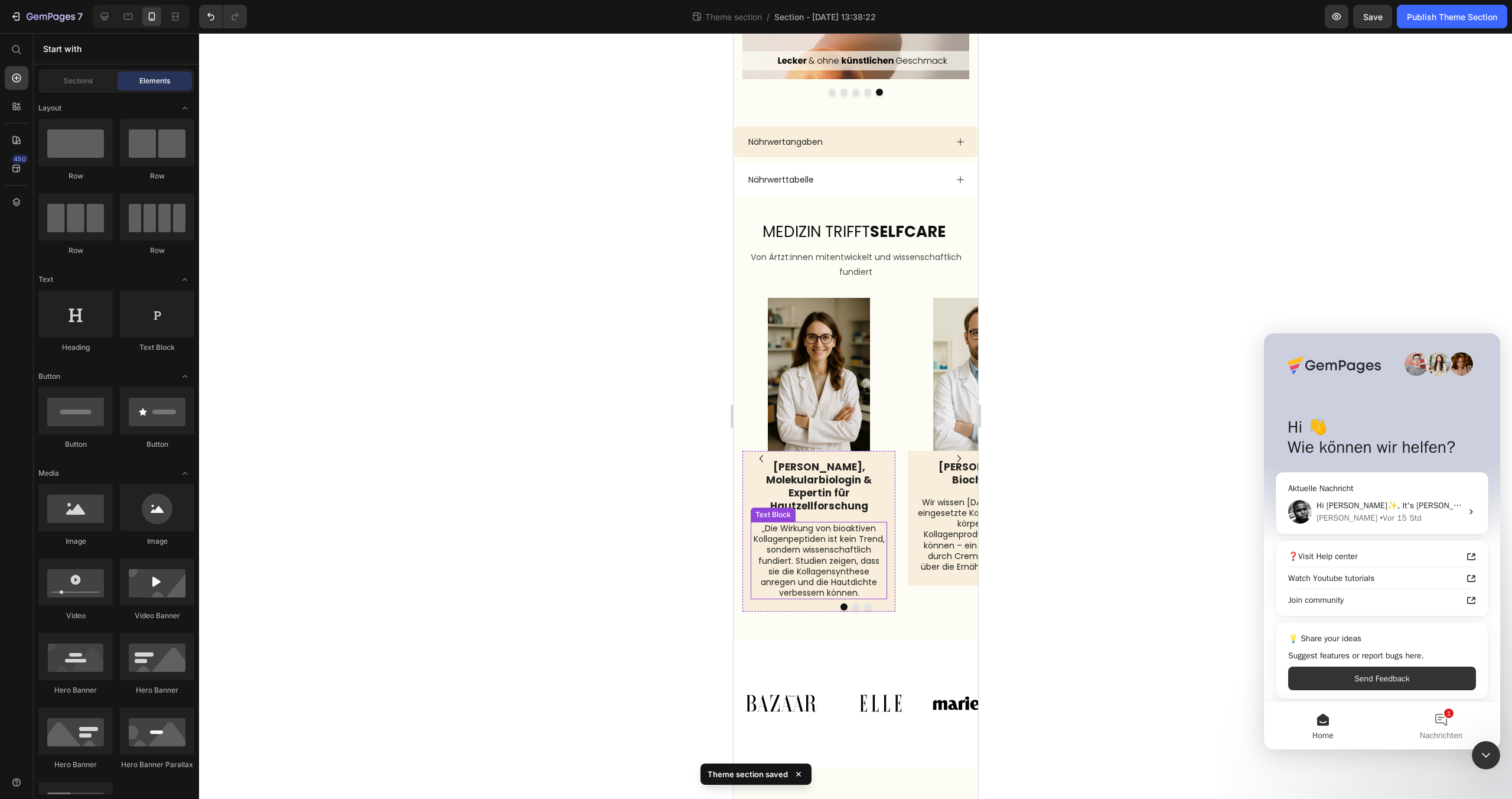click on "„Die Wirkung von bioaktiven Kollagenpeptiden ist kein Trend, sondern wissenschaftlich fundiert. Studien zeigen, dass sie die Kollagensynthese anregen und die Hautdichte verbessern können." at bounding box center [818, 560] 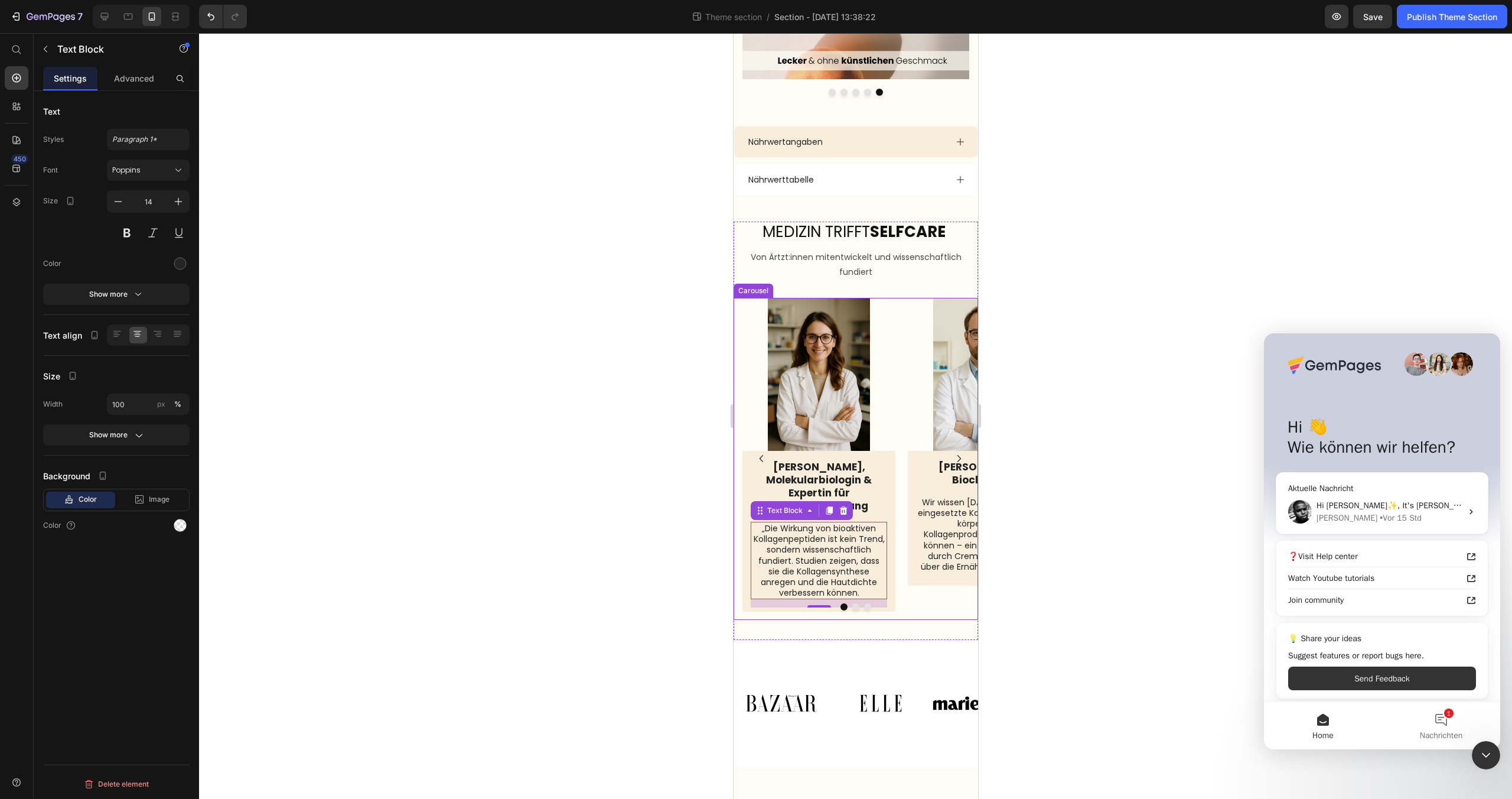 click 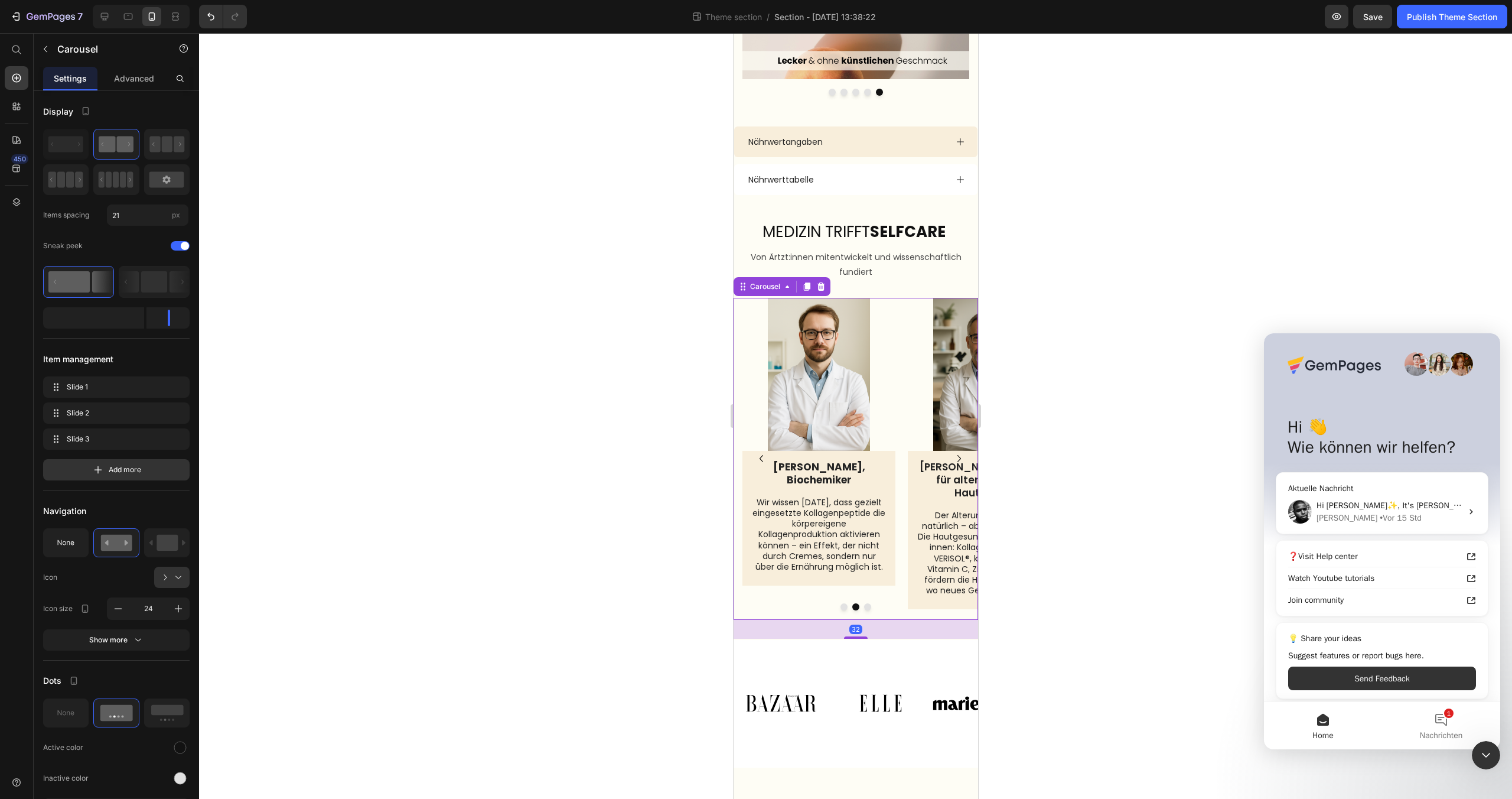 click 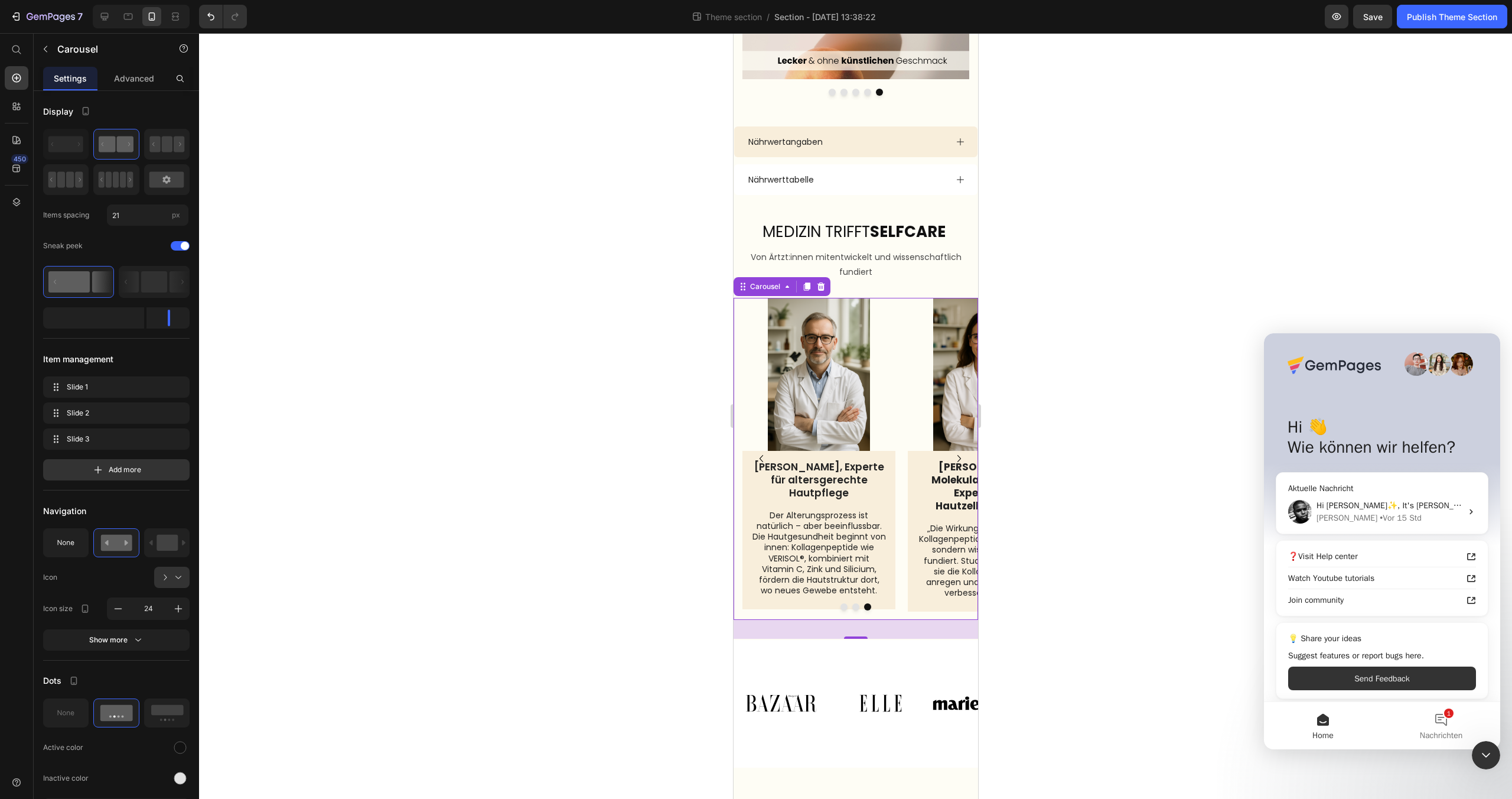 click 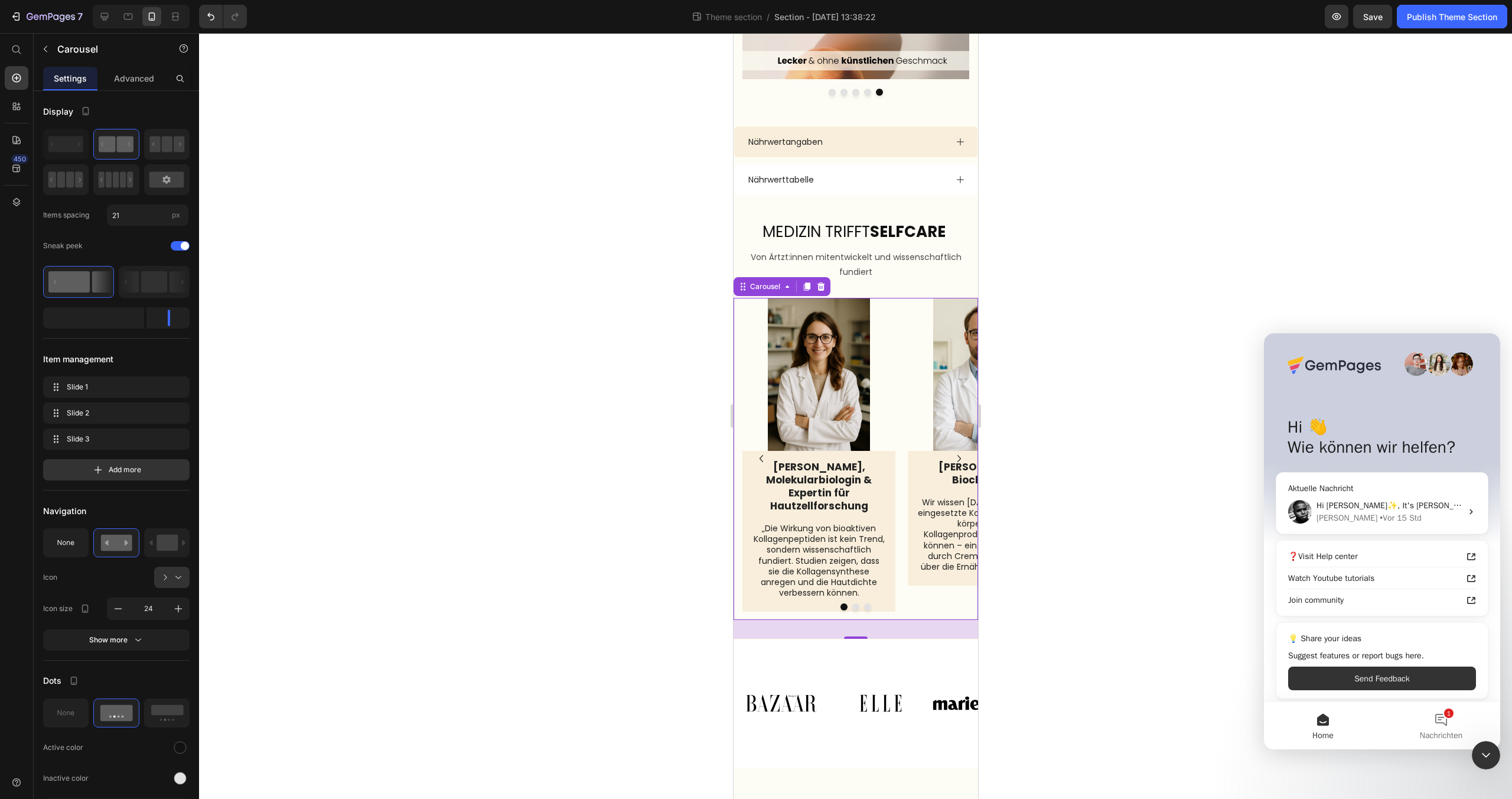click 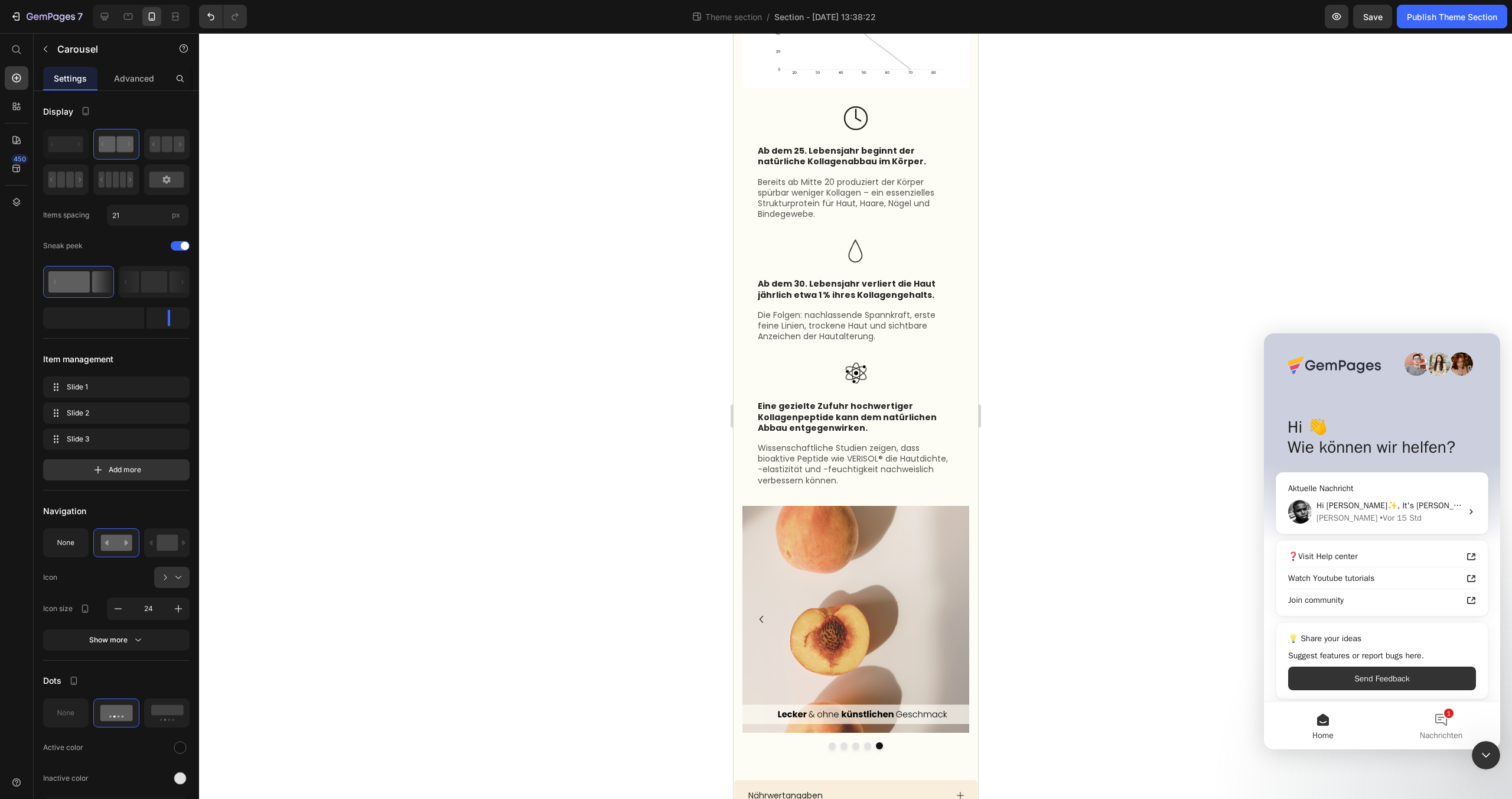 scroll, scrollTop: 1000, scrollLeft: 0, axis: vertical 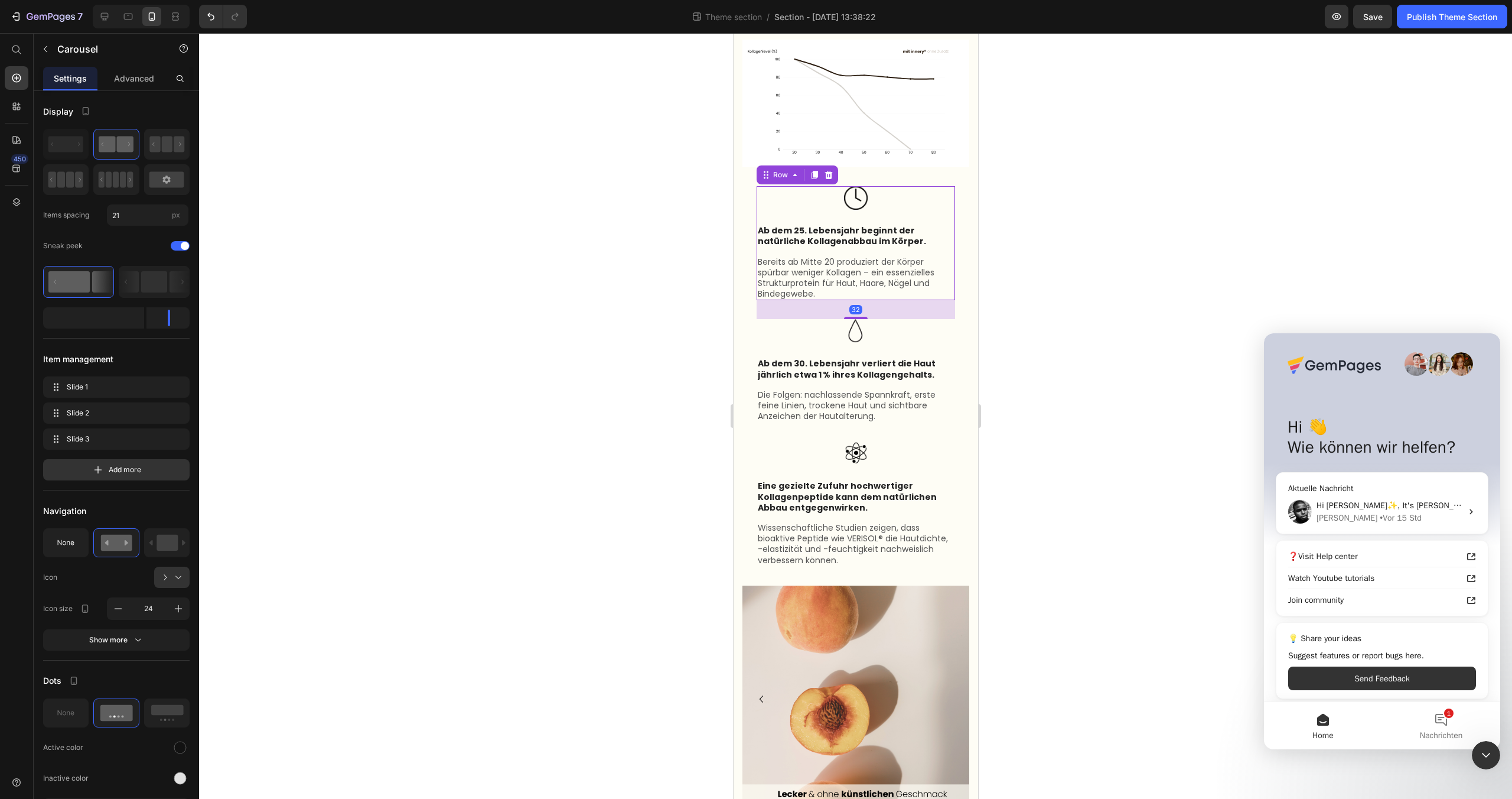 click on "Image" at bounding box center [855, 205] 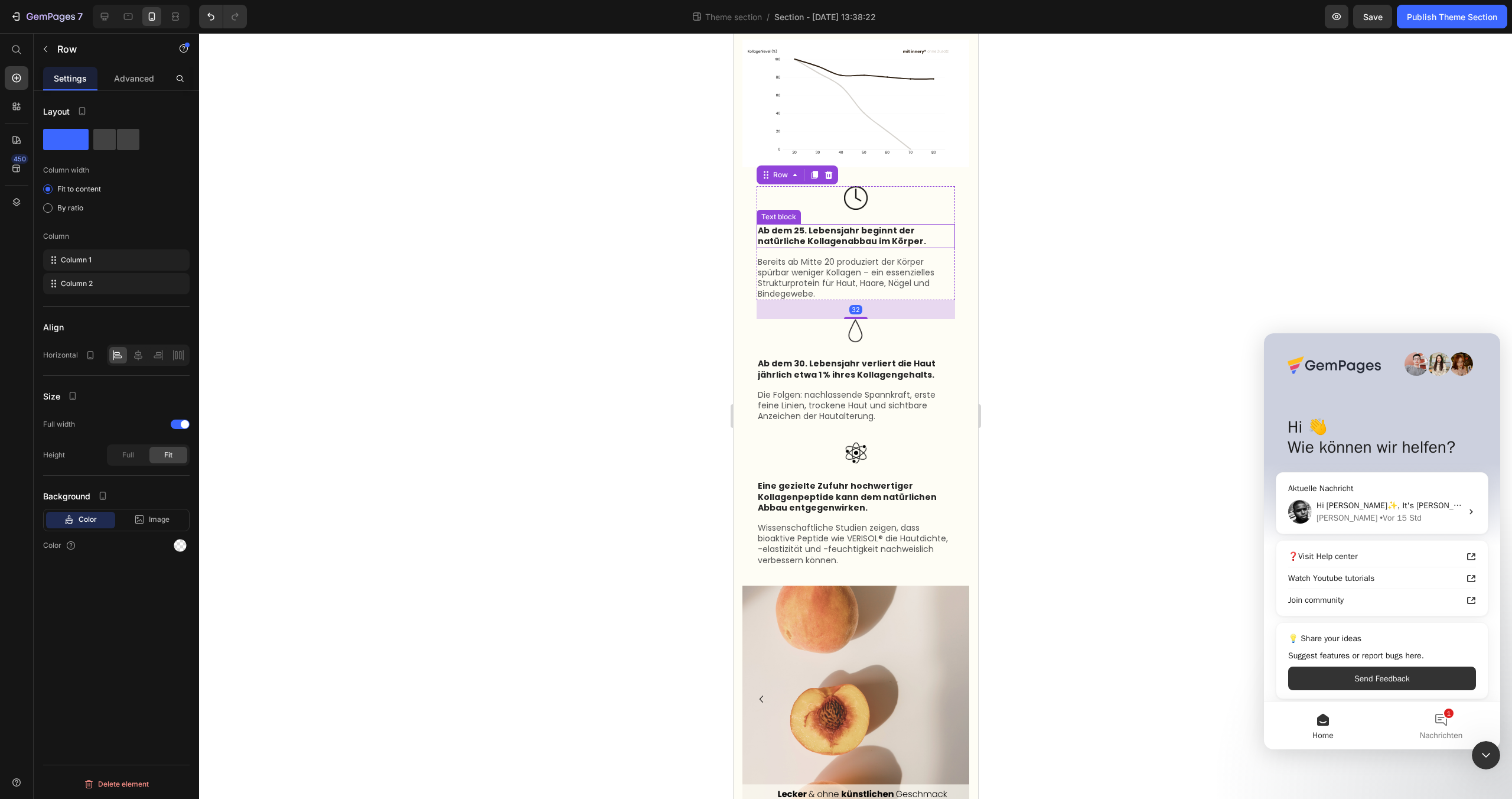 scroll, scrollTop: 1006, scrollLeft: 0, axis: vertical 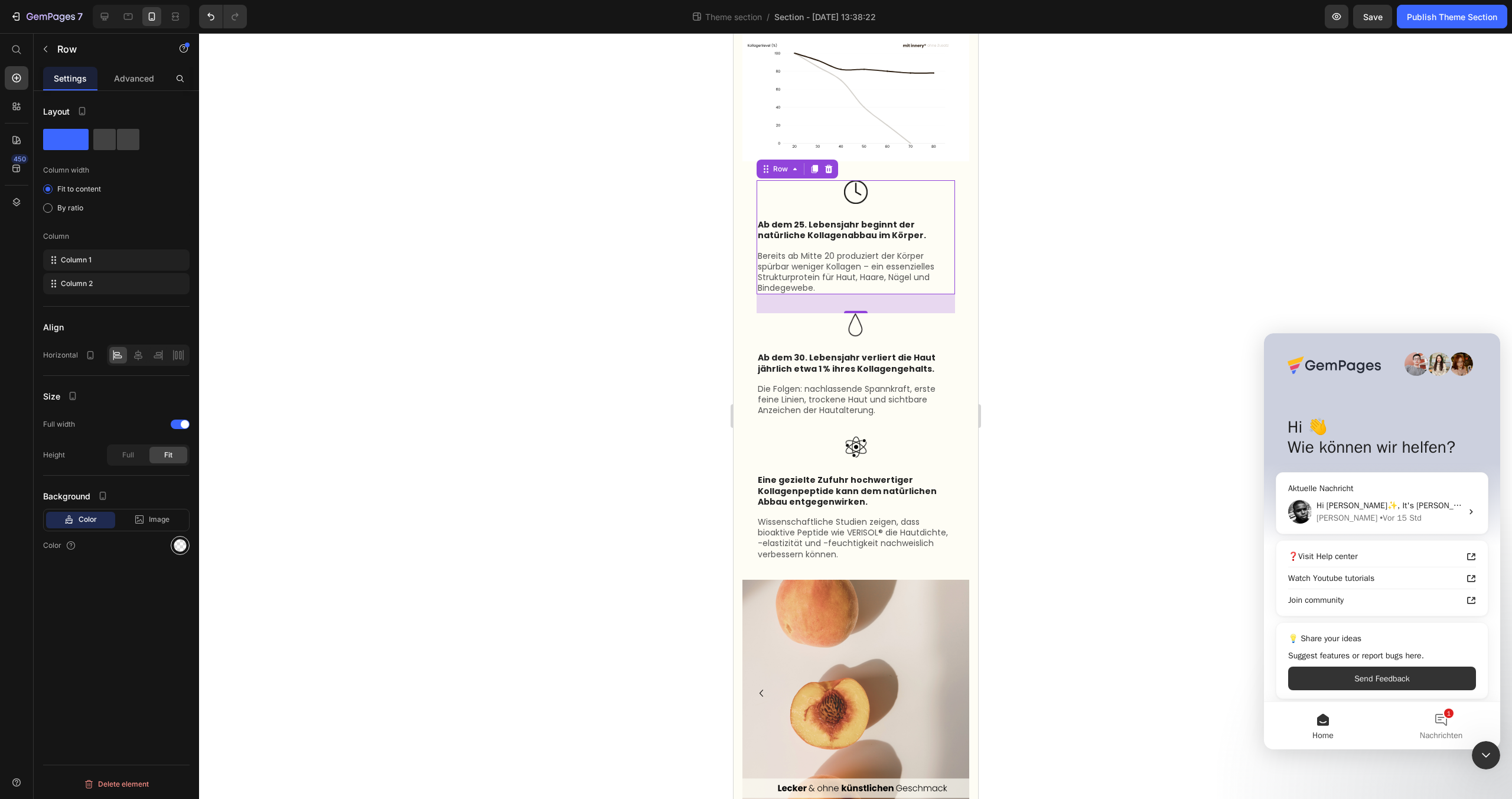 click at bounding box center (180, 545) 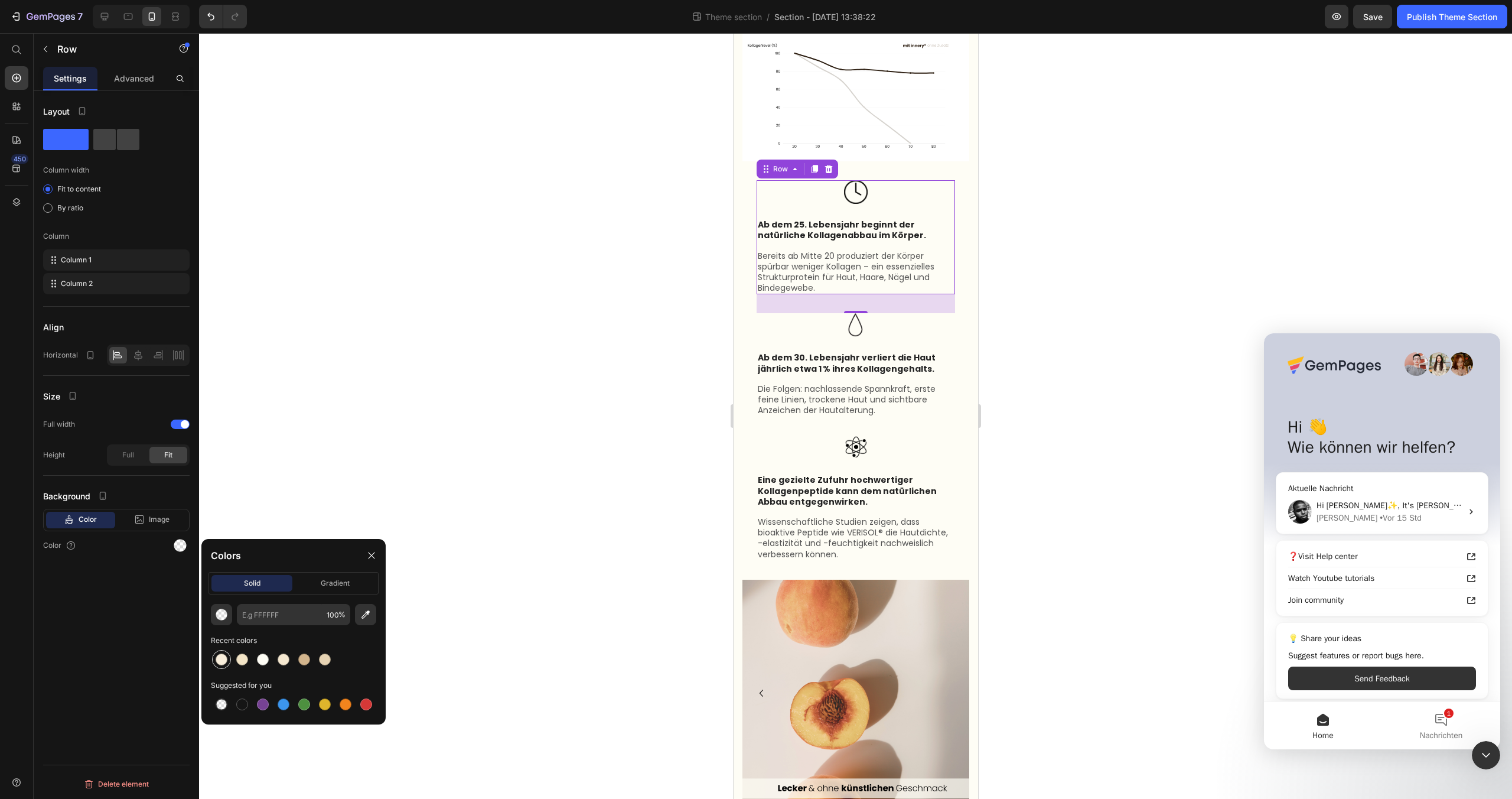 click at bounding box center (221, 660) 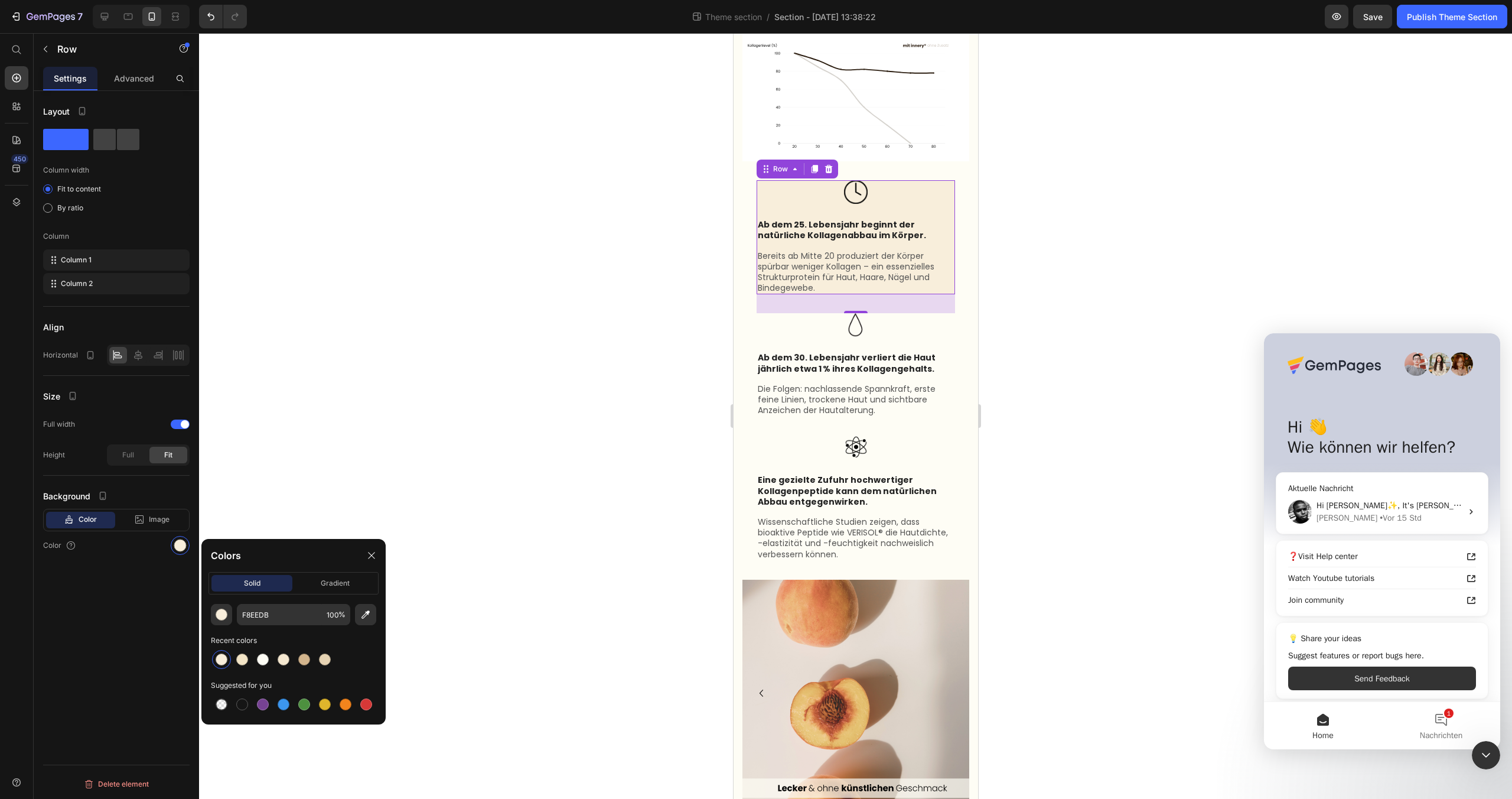 click 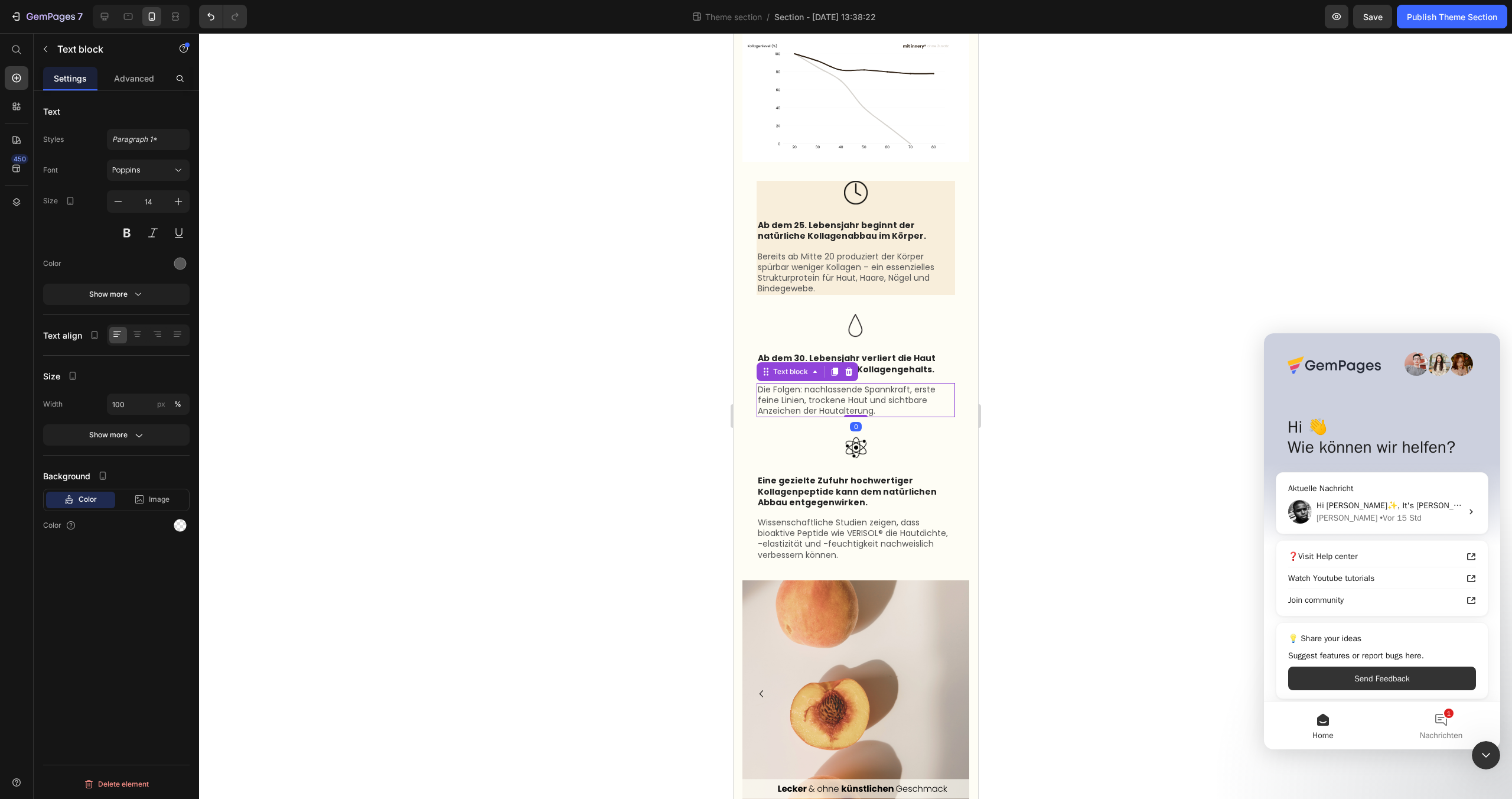 click on "Die Folgen: nachlassende Spannkraft, erste feine Linien, trockene Haut und sichtbare Anzeichen der Hautalterung." at bounding box center (855, 400) 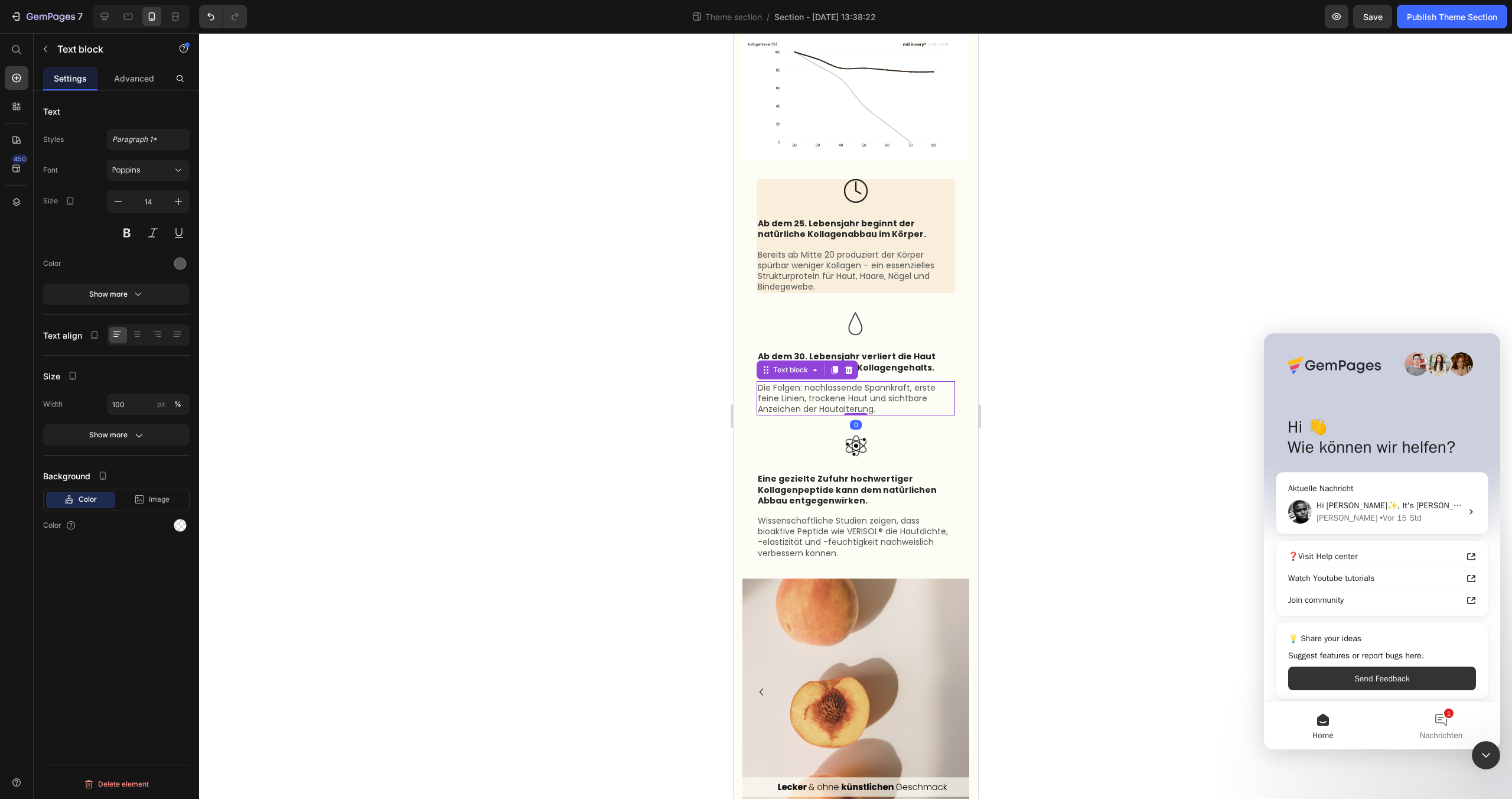 scroll, scrollTop: 1008, scrollLeft: 0, axis: vertical 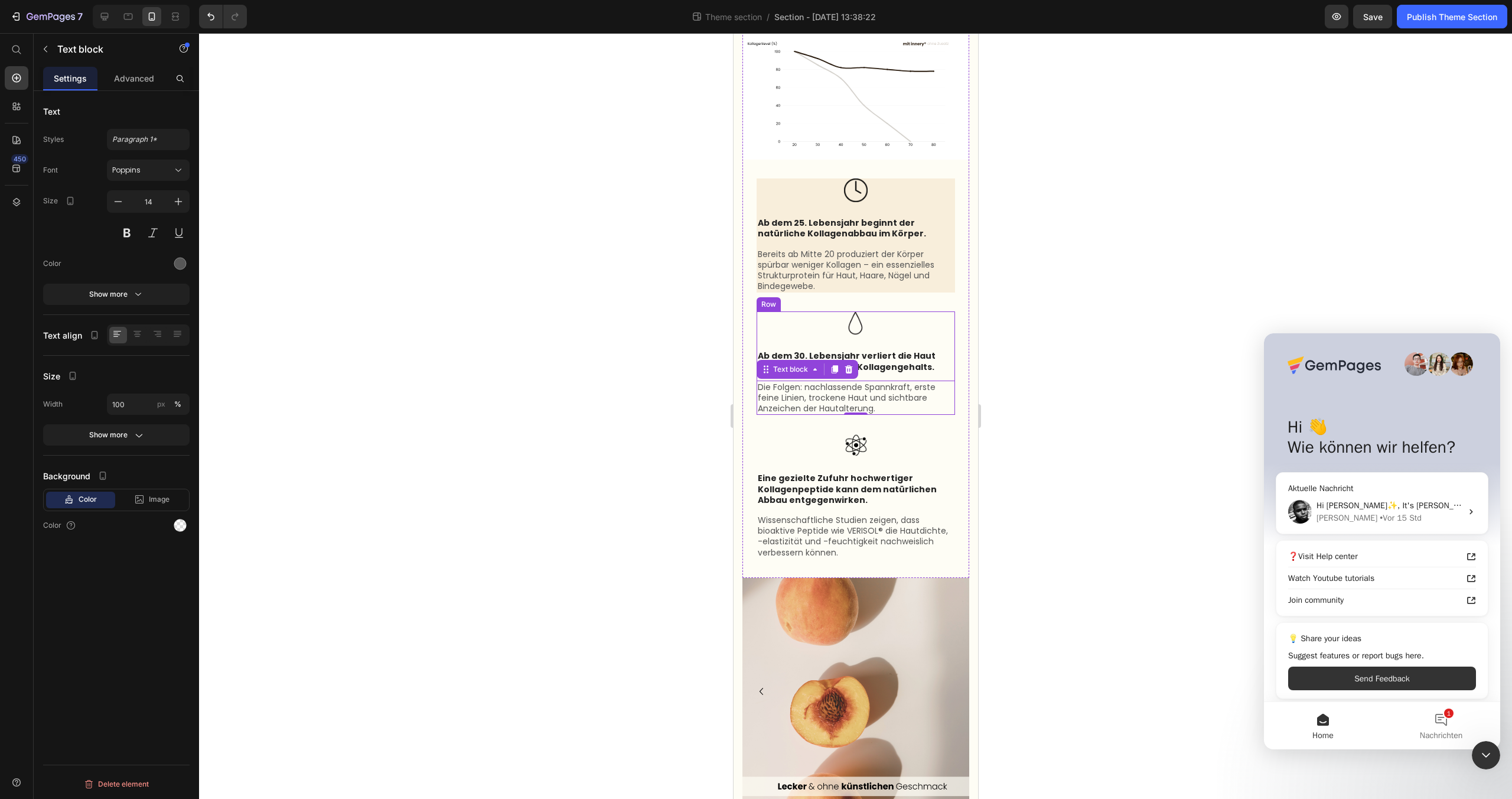 click on "Image" at bounding box center [855, 330] 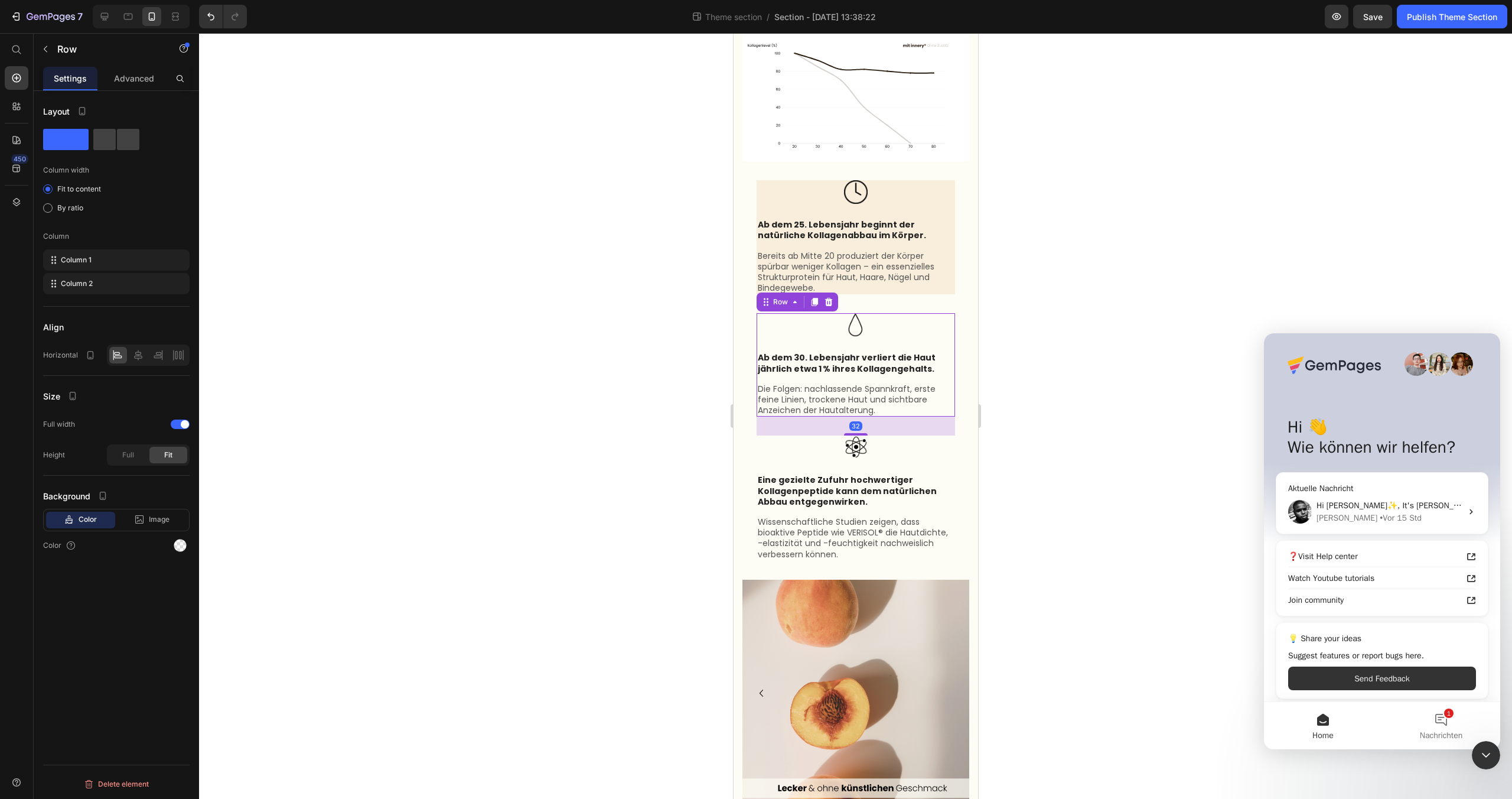 scroll, scrollTop: 1005, scrollLeft: 0, axis: vertical 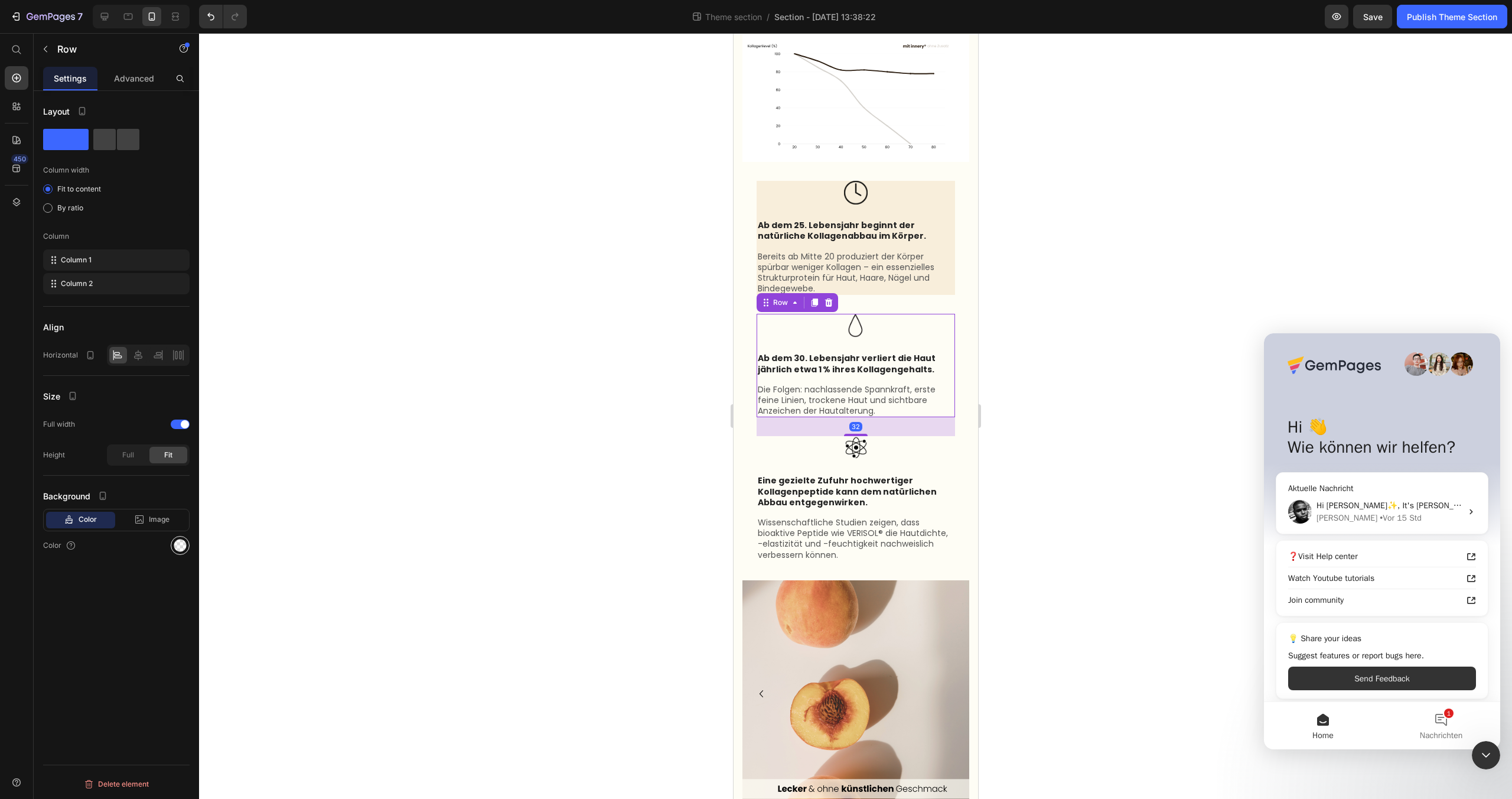 click 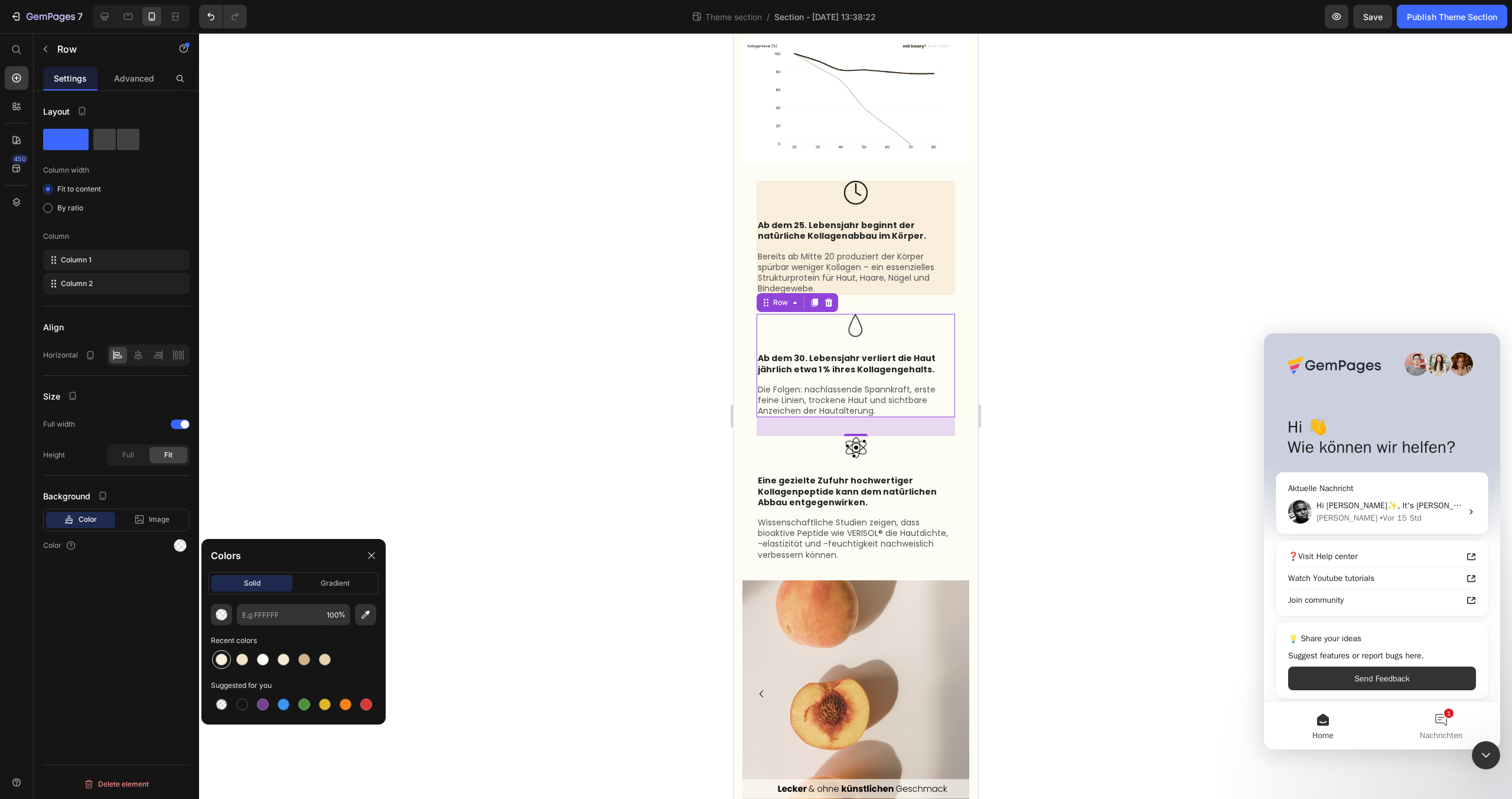 click at bounding box center (221, 660) 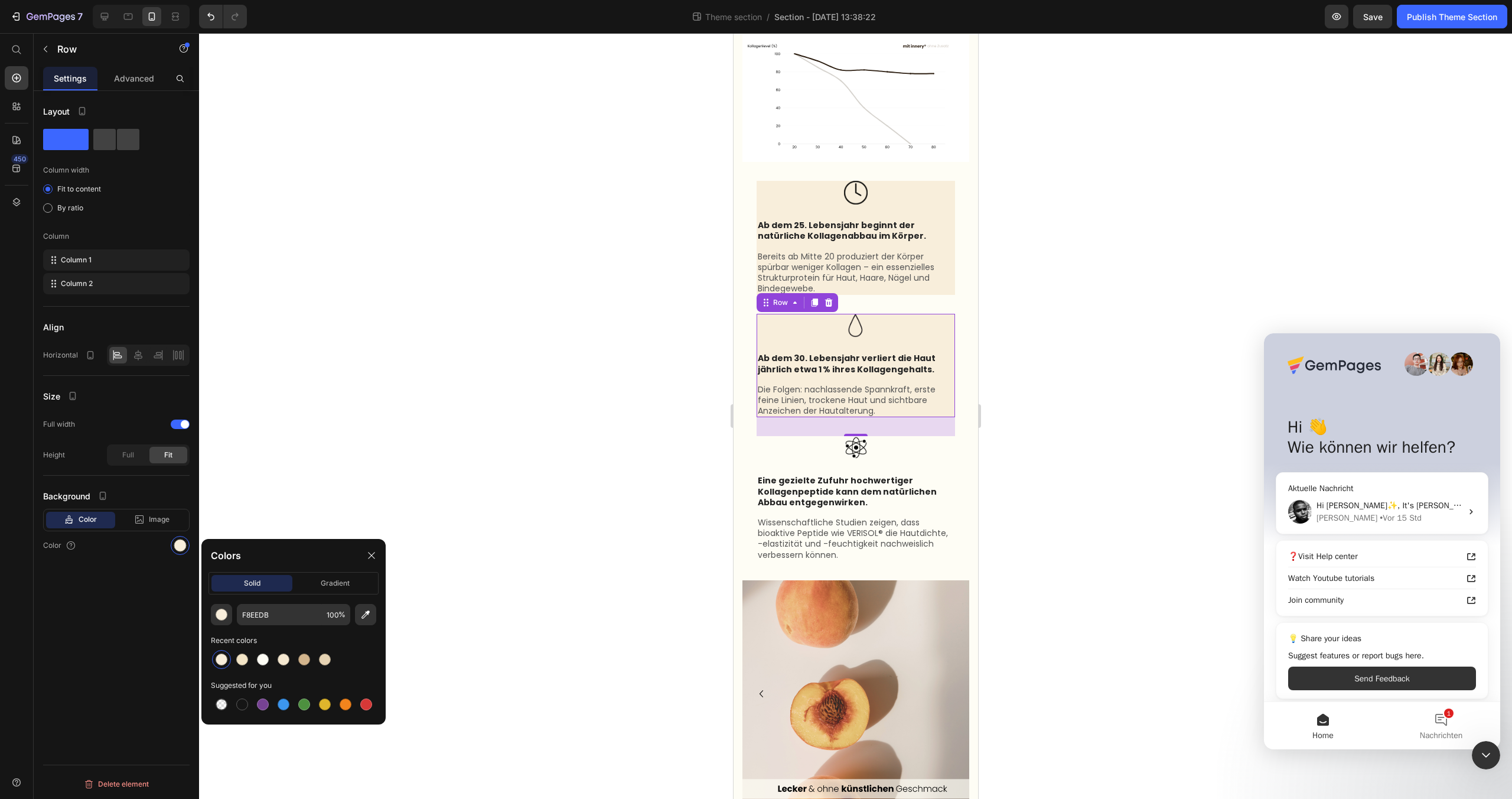click 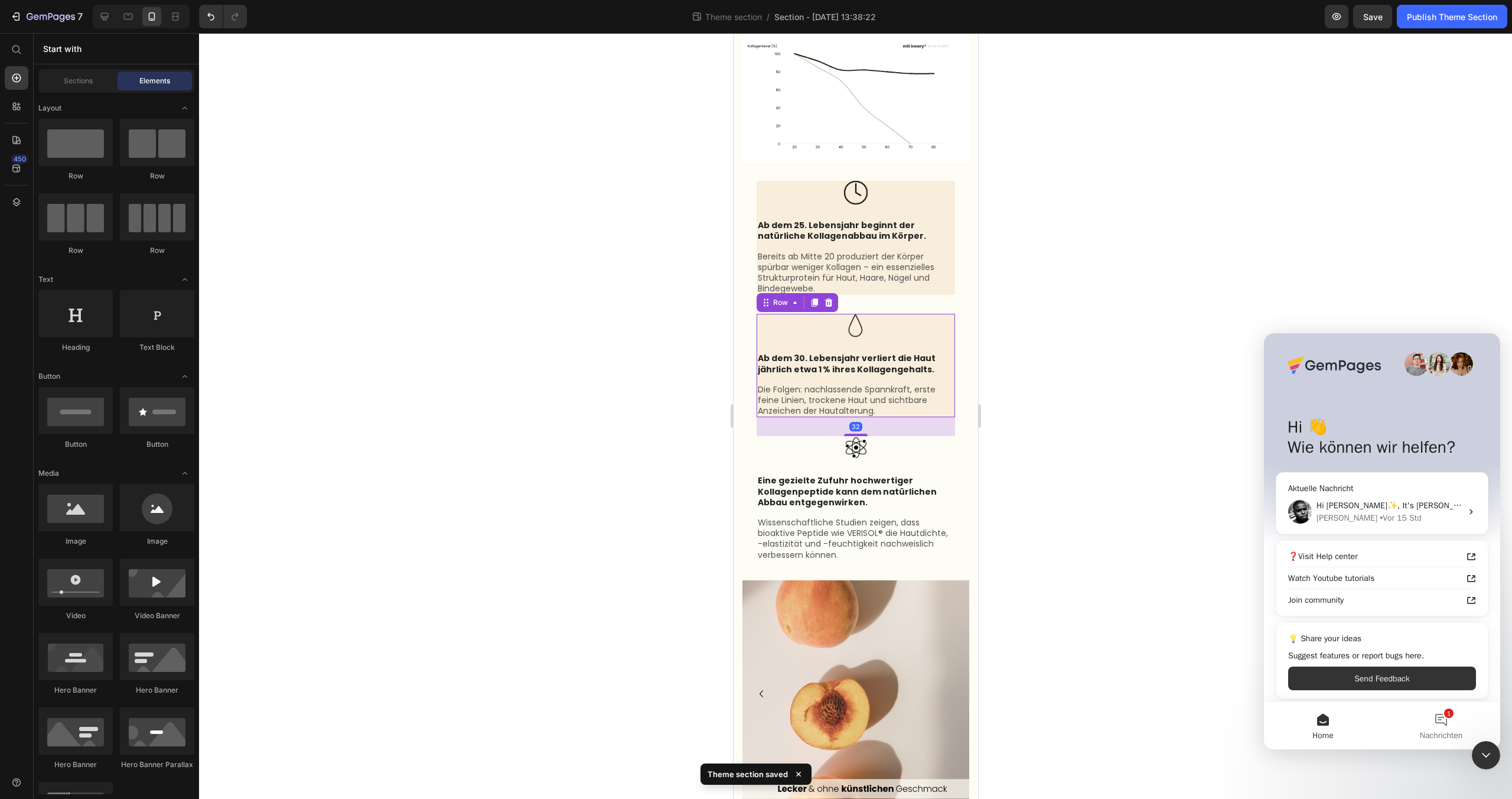 click on "Image" at bounding box center [855, 333] 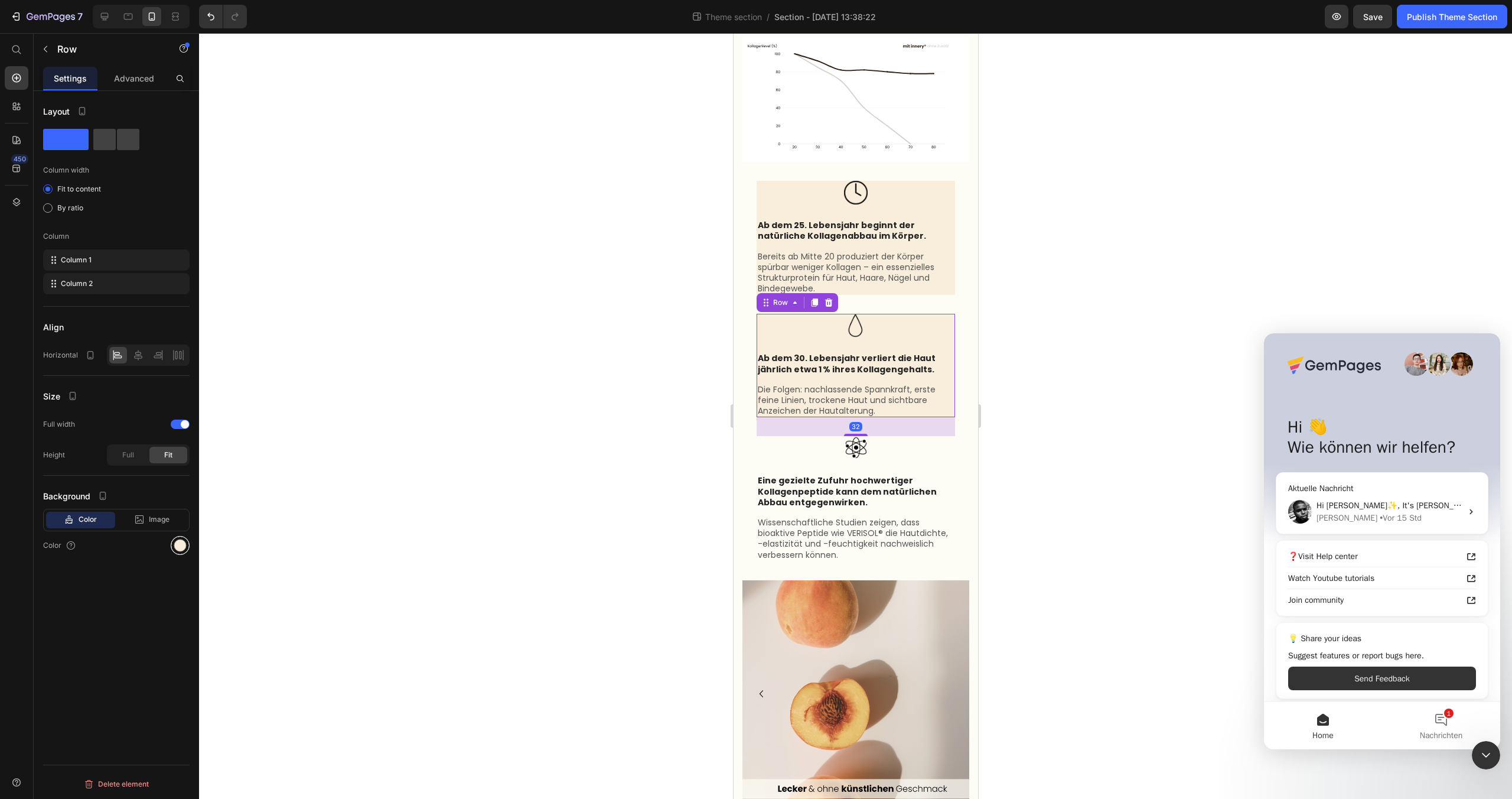 click at bounding box center [180, 545] 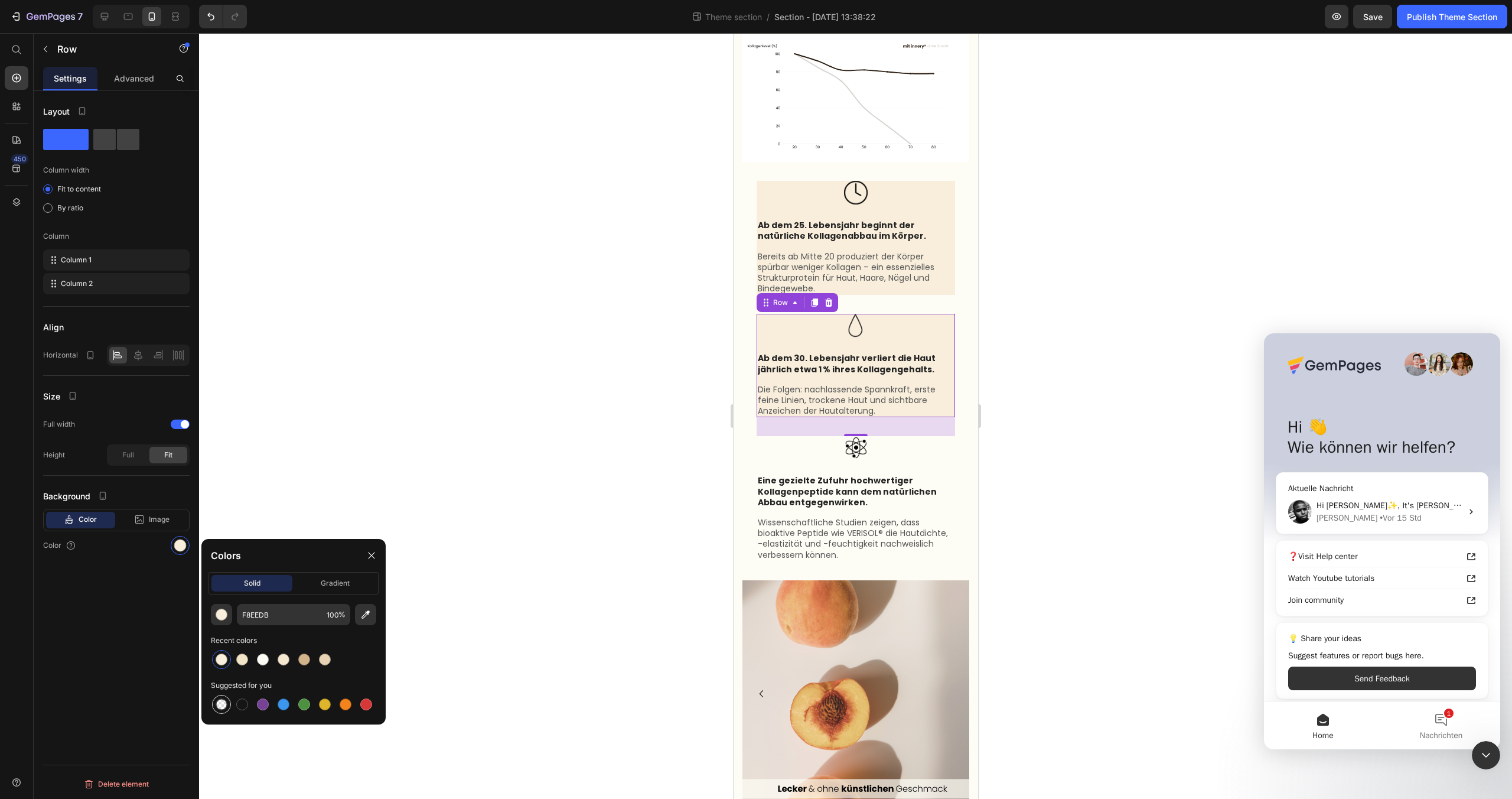 click at bounding box center (221, 704) 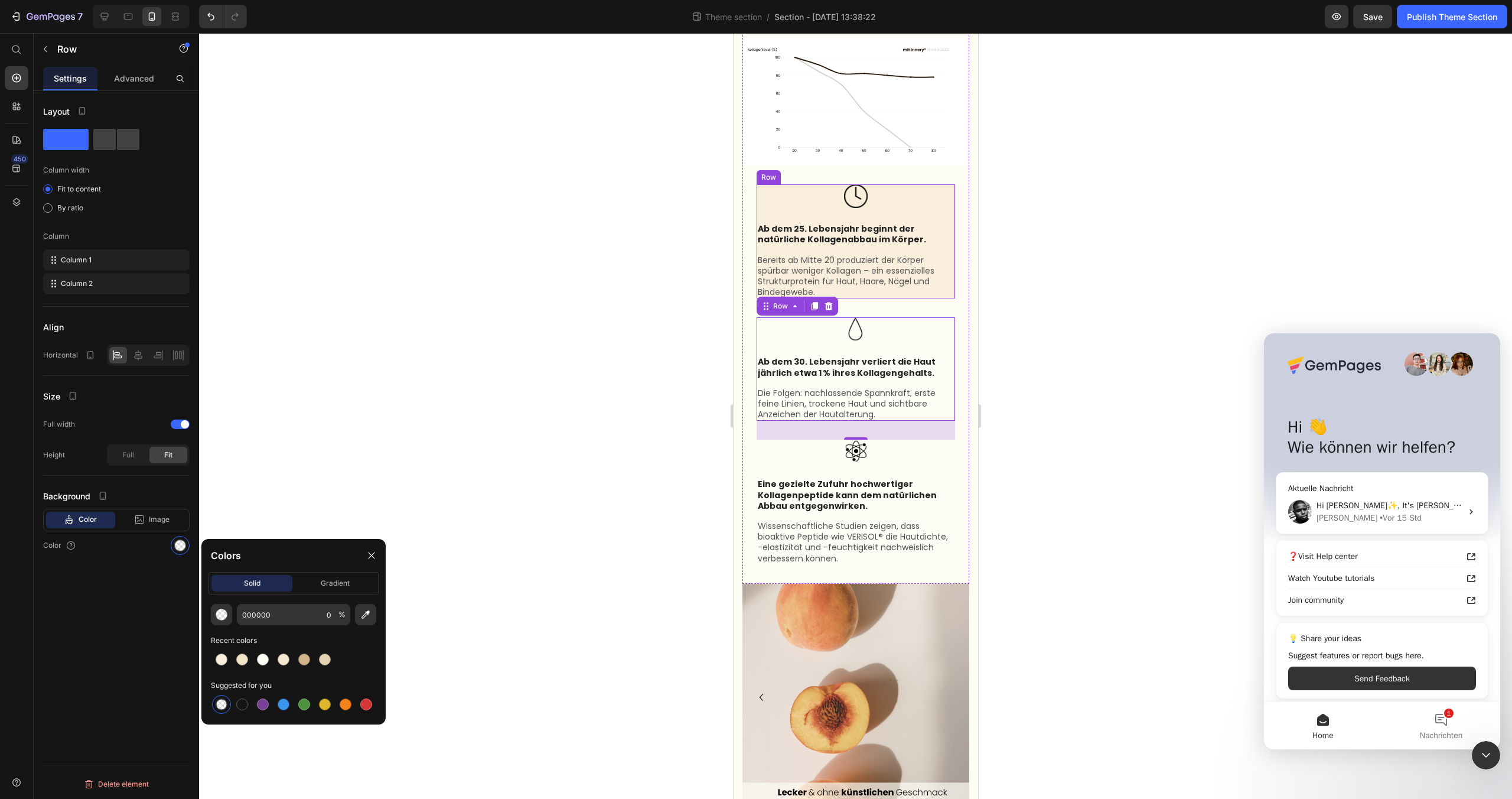 click on "Ab dem 25. Lebensjahr beginnt der natürliche Kollagenabbau im Körper. Text block Bereits ab Mitte 20 produziert der Körper spürbar weniger Kollagen – ein essenzielles Strukturprotein für Haut, Haare, Nägel und Bindegewebe. Text block" at bounding box center (855, 260) 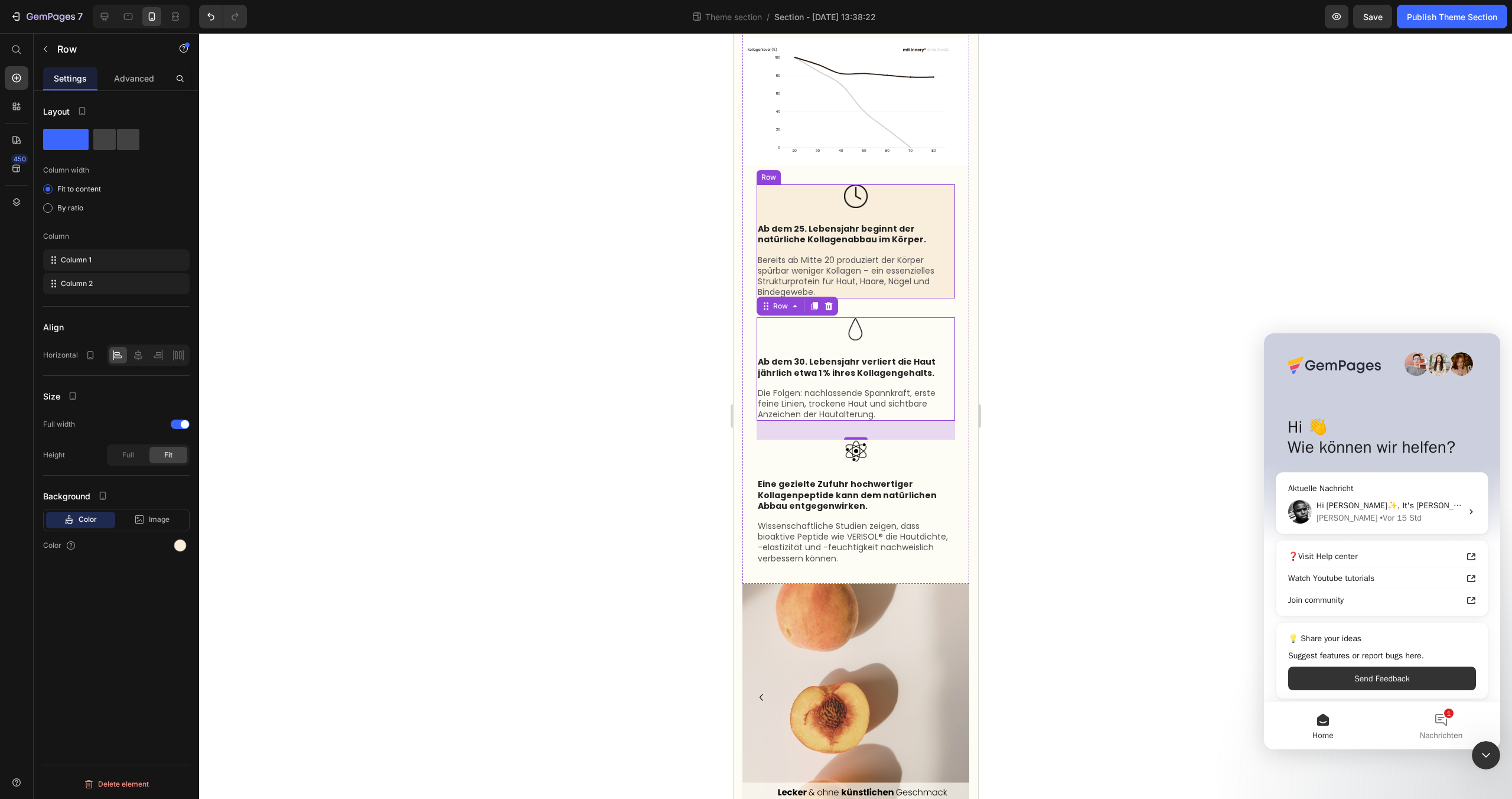 scroll, scrollTop: 1000, scrollLeft: 0, axis: vertical 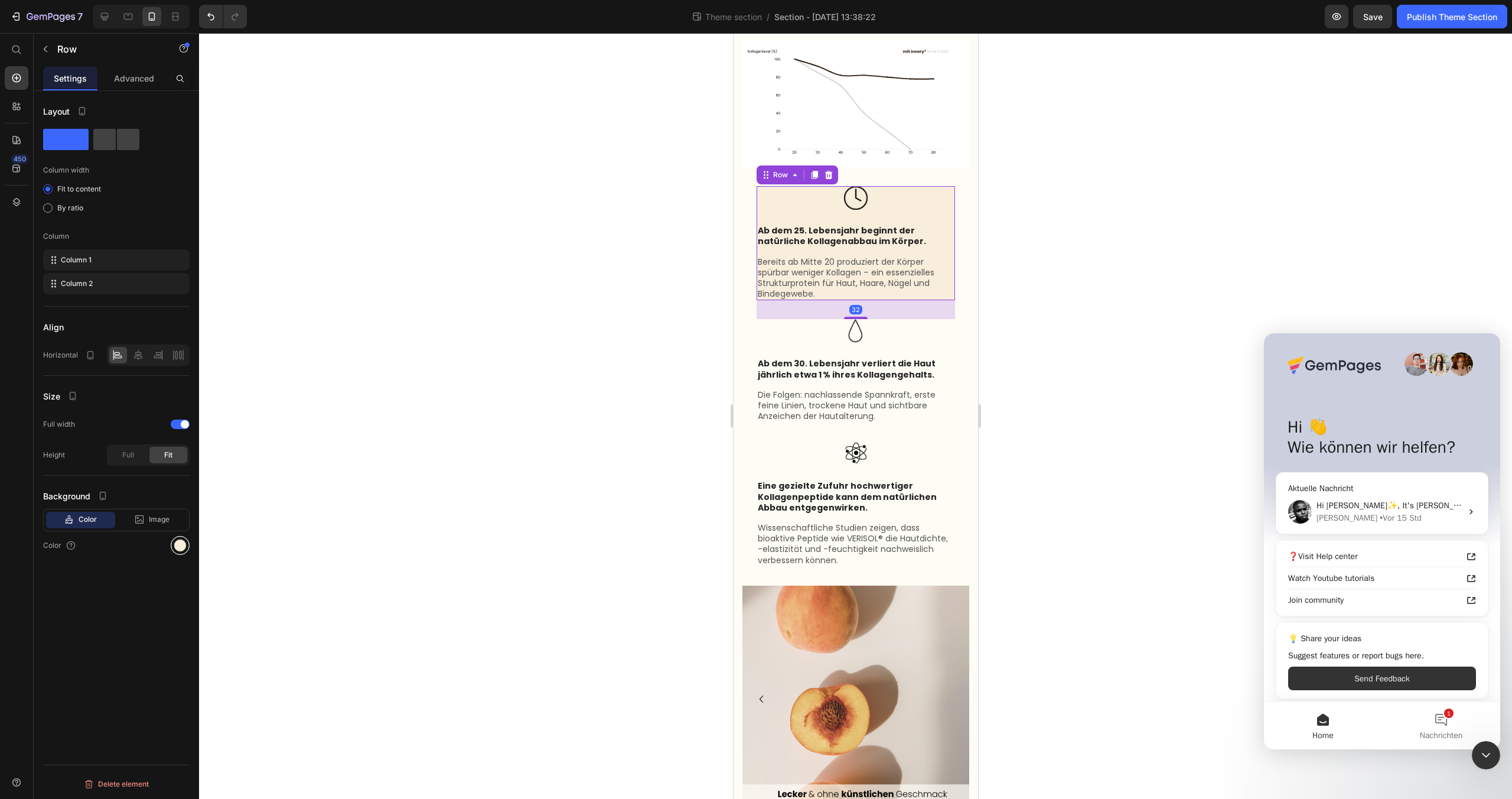 click at bounding box center (180, 545) 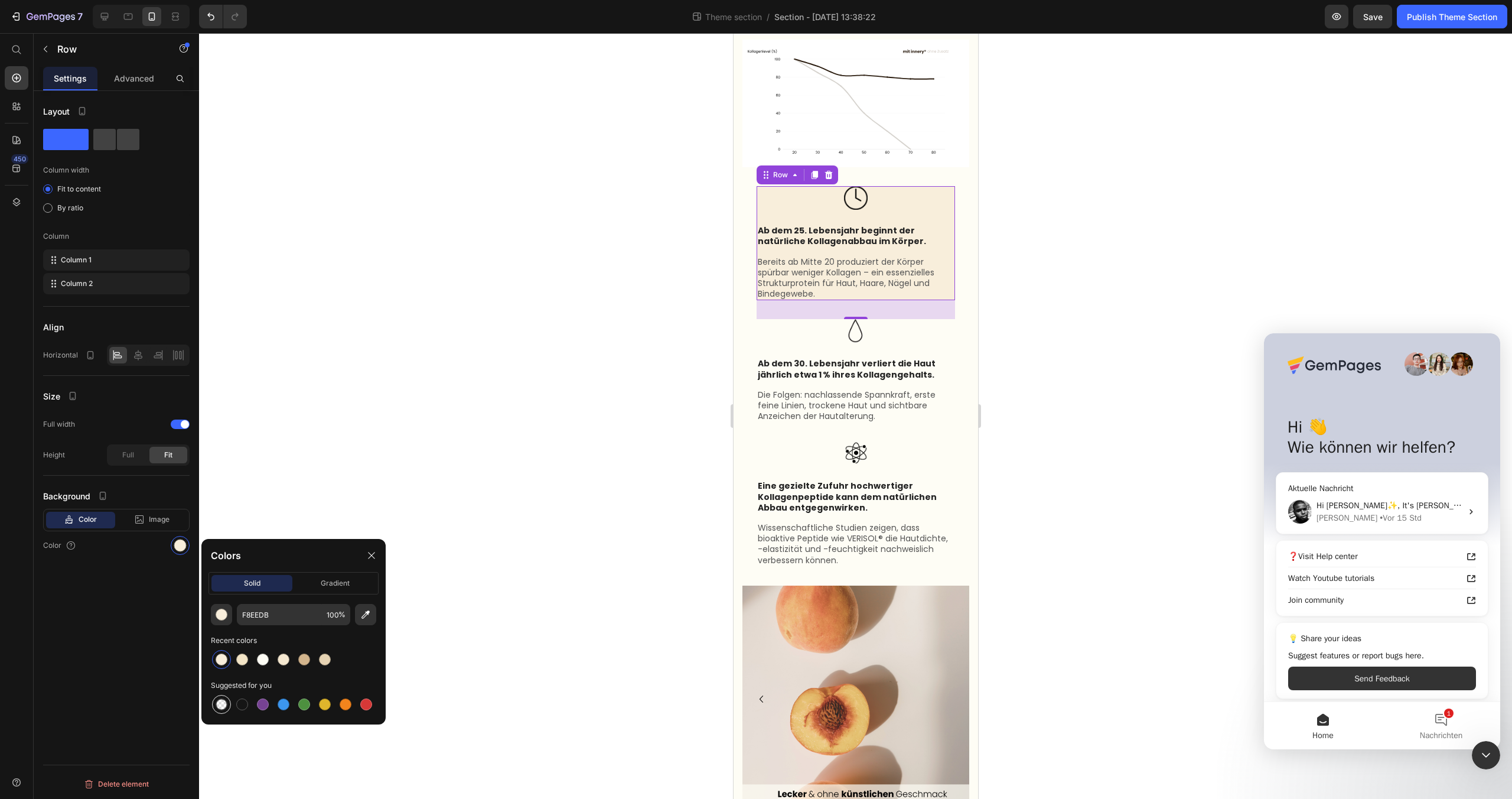 click at bounding box center (221, 704) 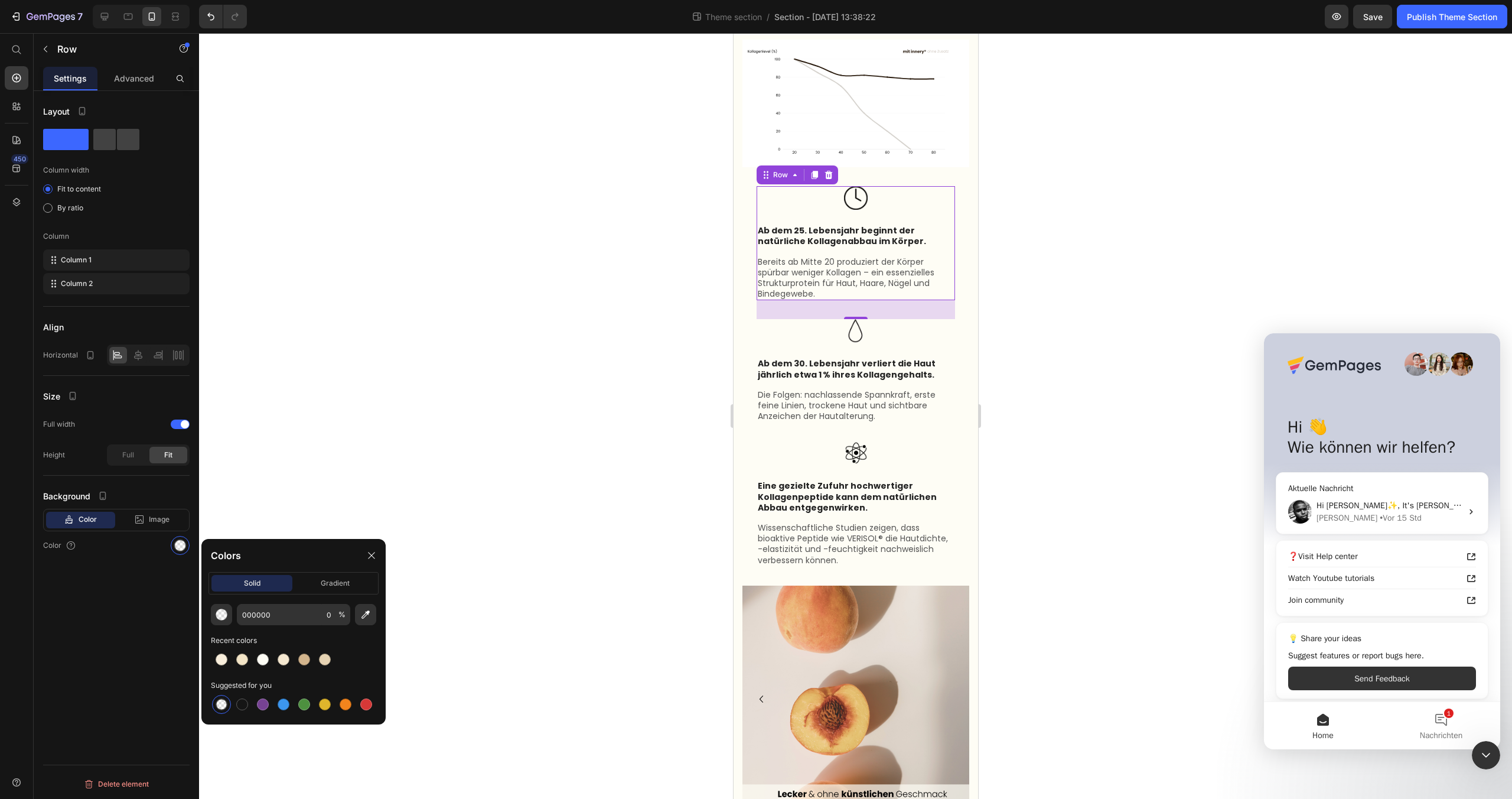 click 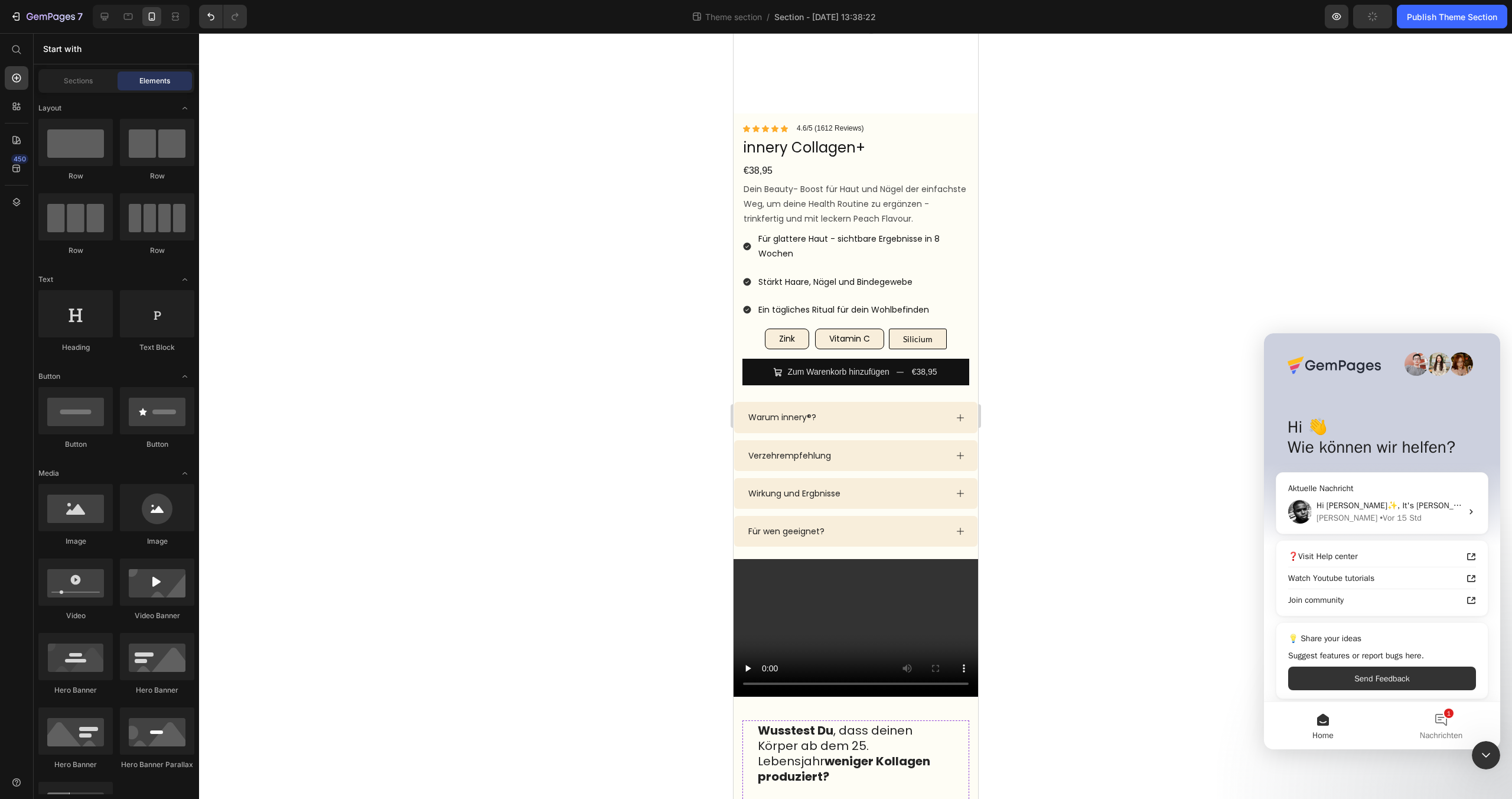 scroll, scrollTop: 92, scrollLeft: 0, axis: vertical 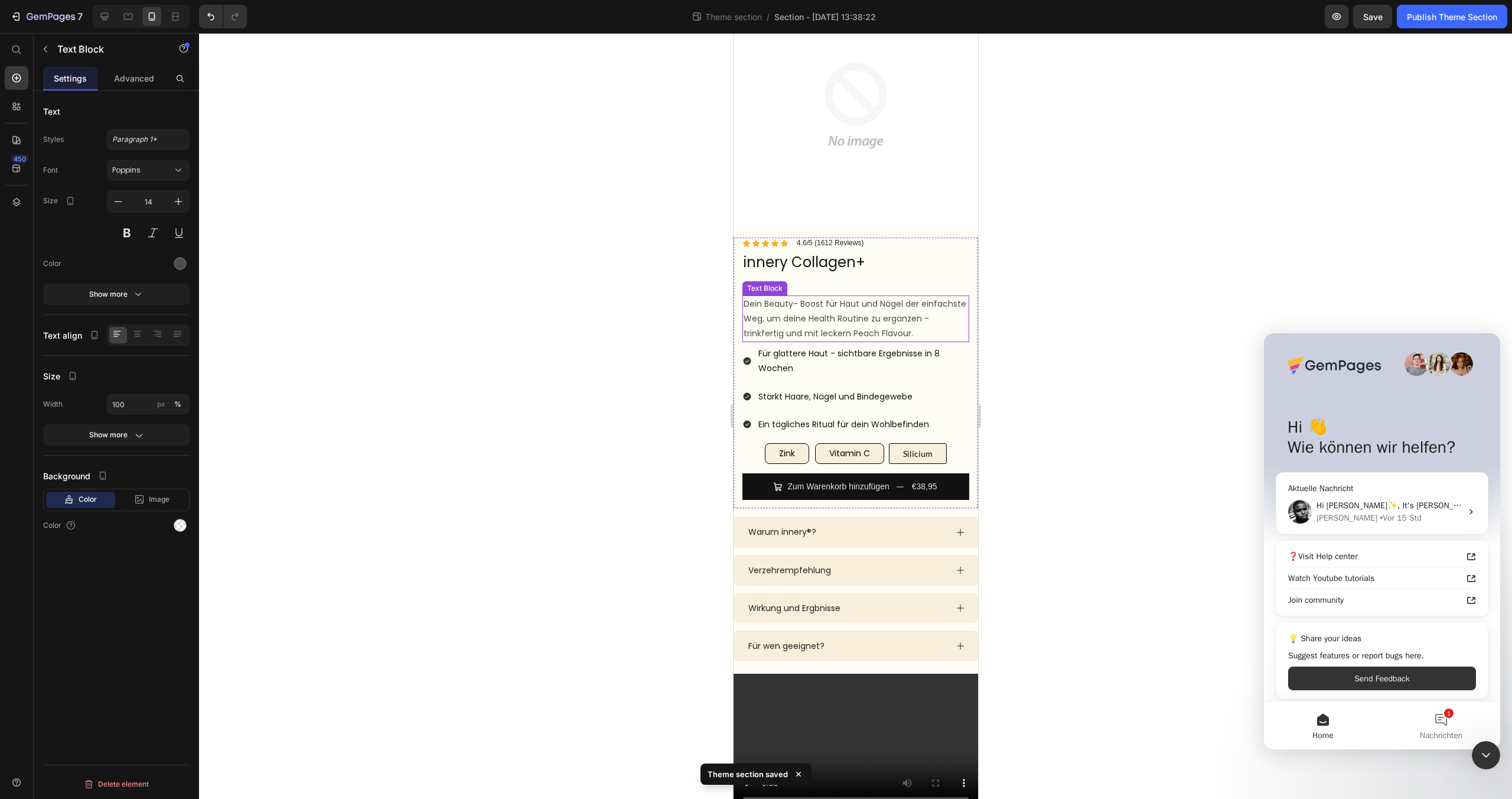 click on "Dein Beauty- Boost für Haut und Nägel der einfachste Weg, um deine Health Routine zu ergänzen - trinkfertig und mit leckern Peach Flavour." at bounding box center (855, 319) 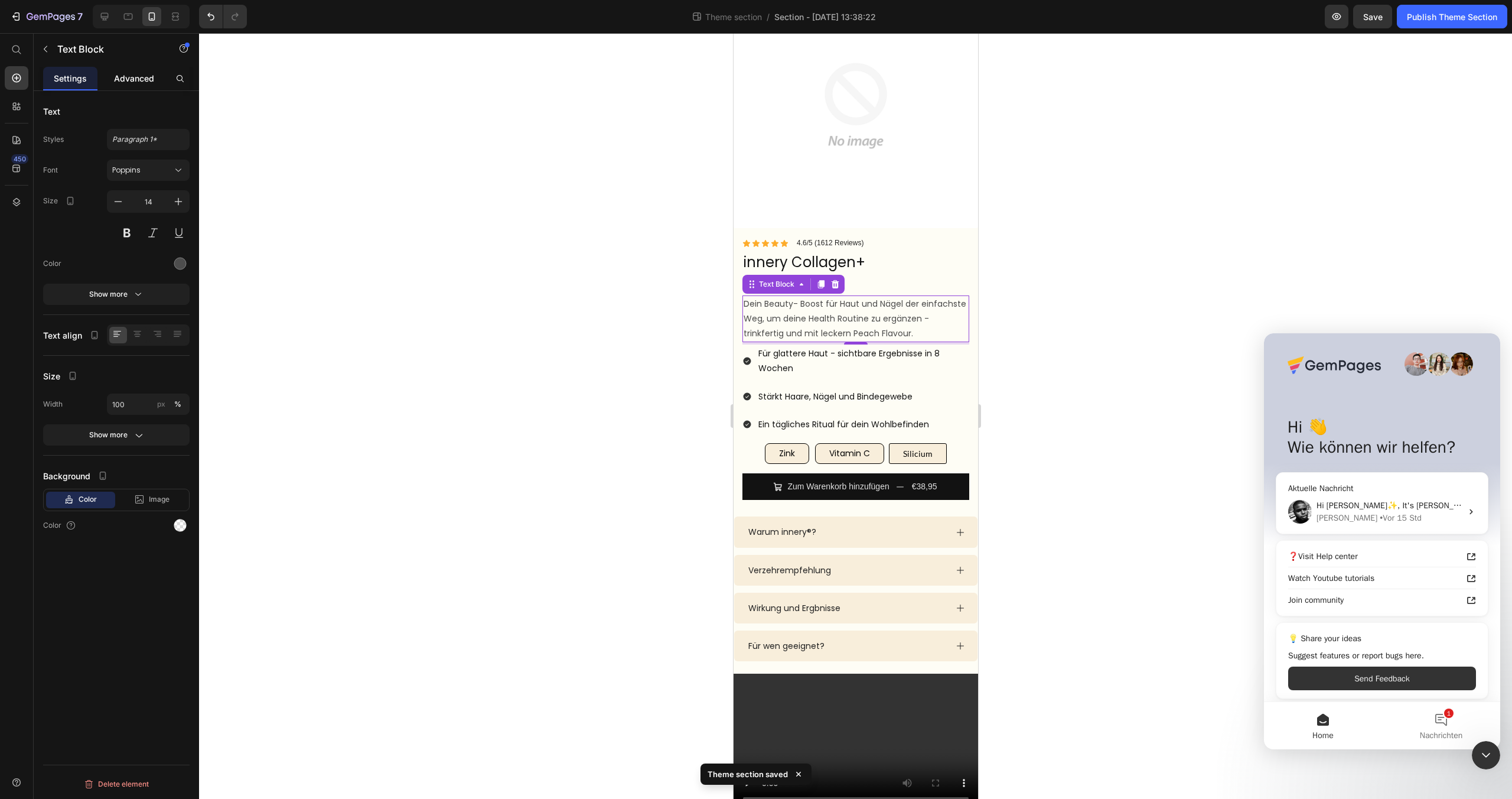 click on "Advanced" at bounding box center [134, 78] 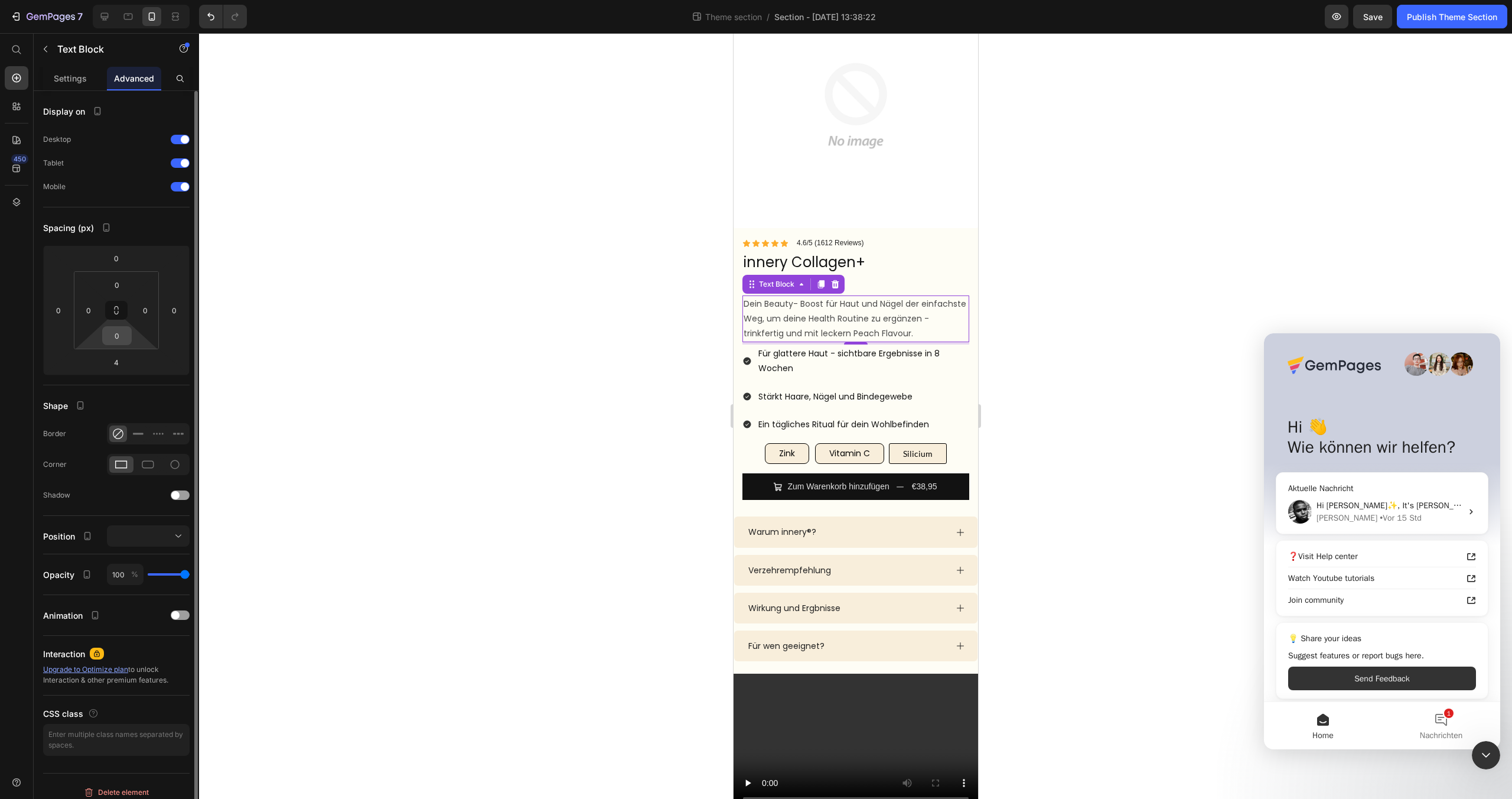 click on "0" at bounding box center [117, 336] 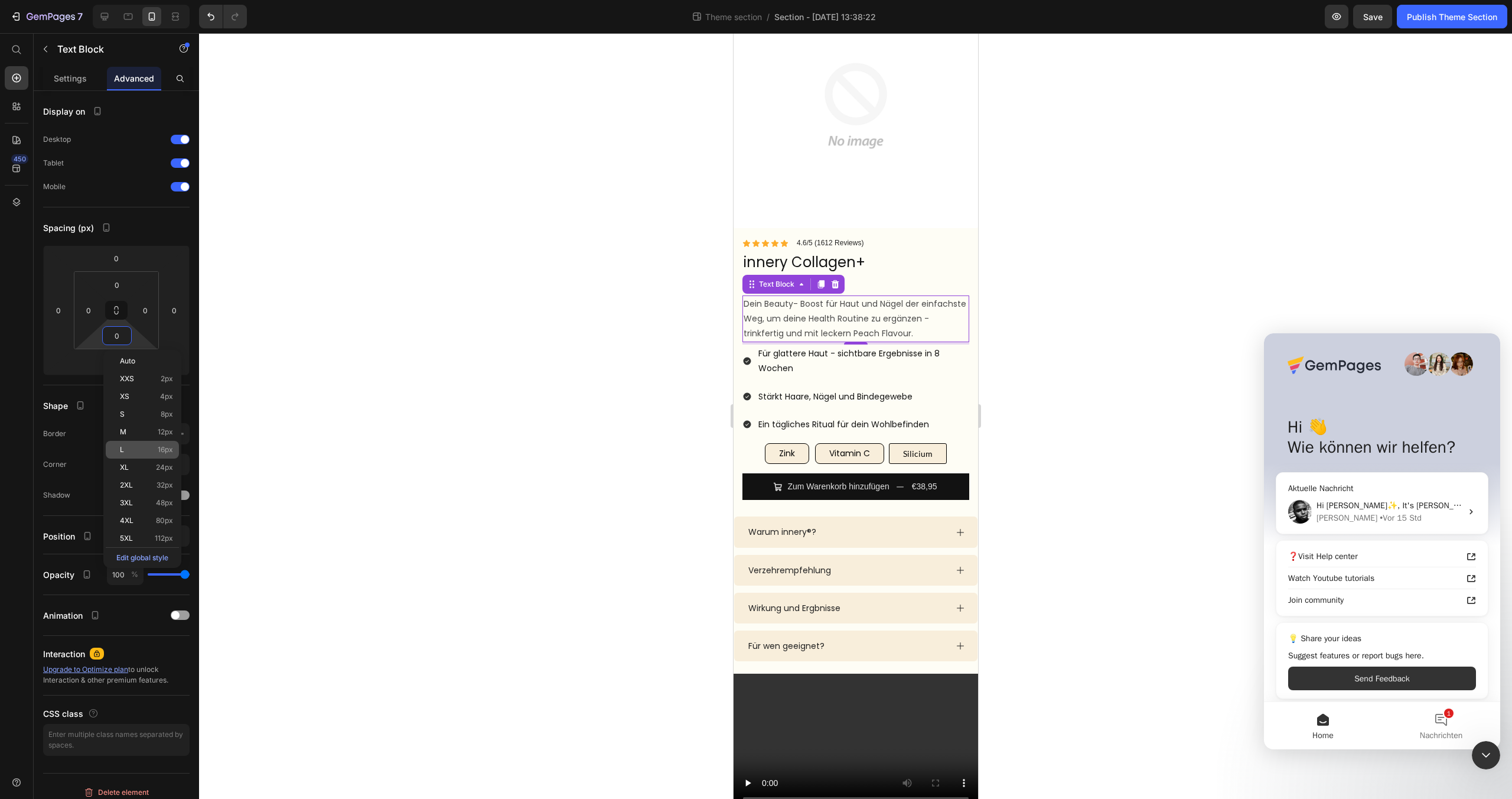 click on "L 16px" 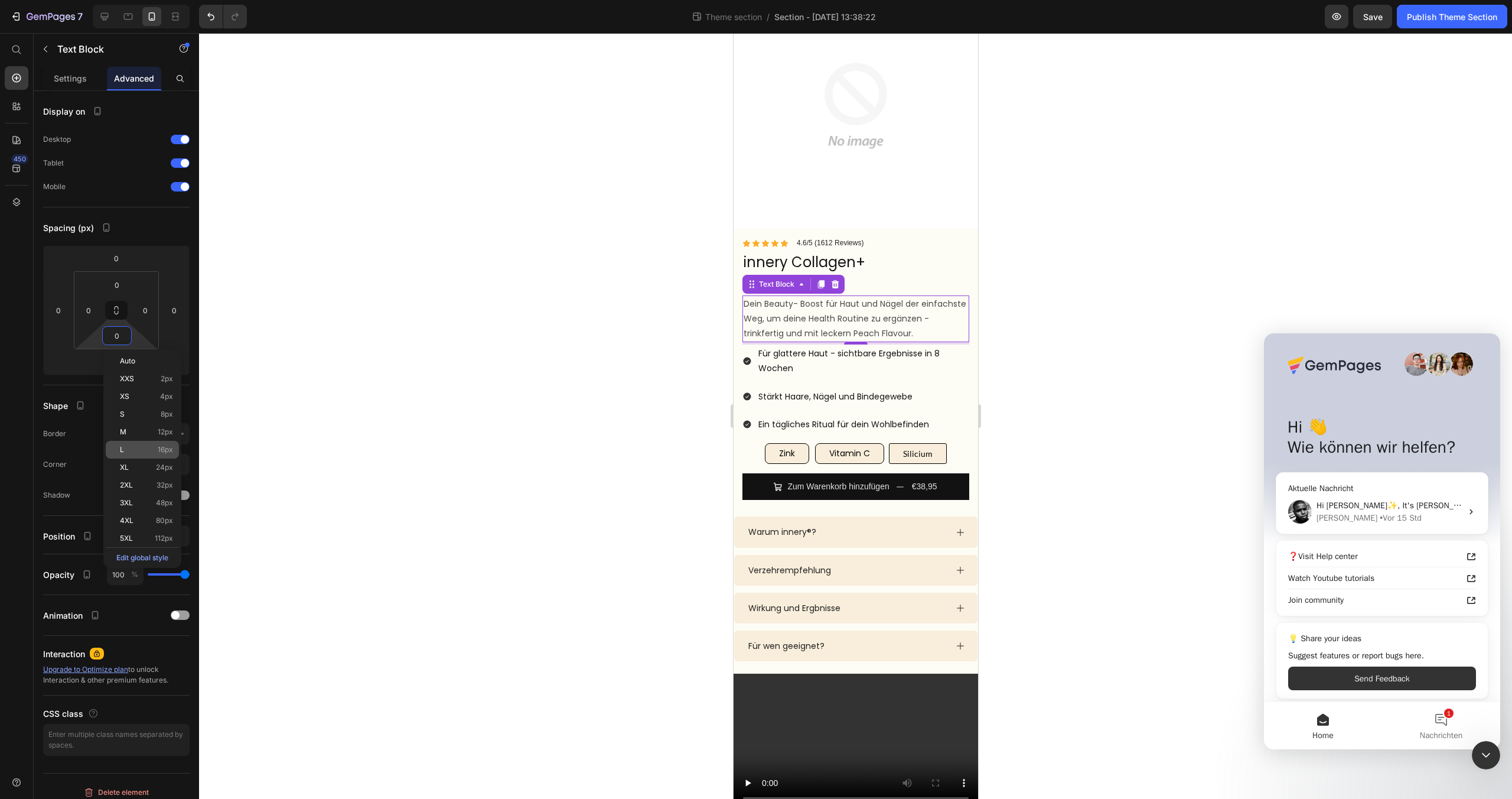 type on "16" 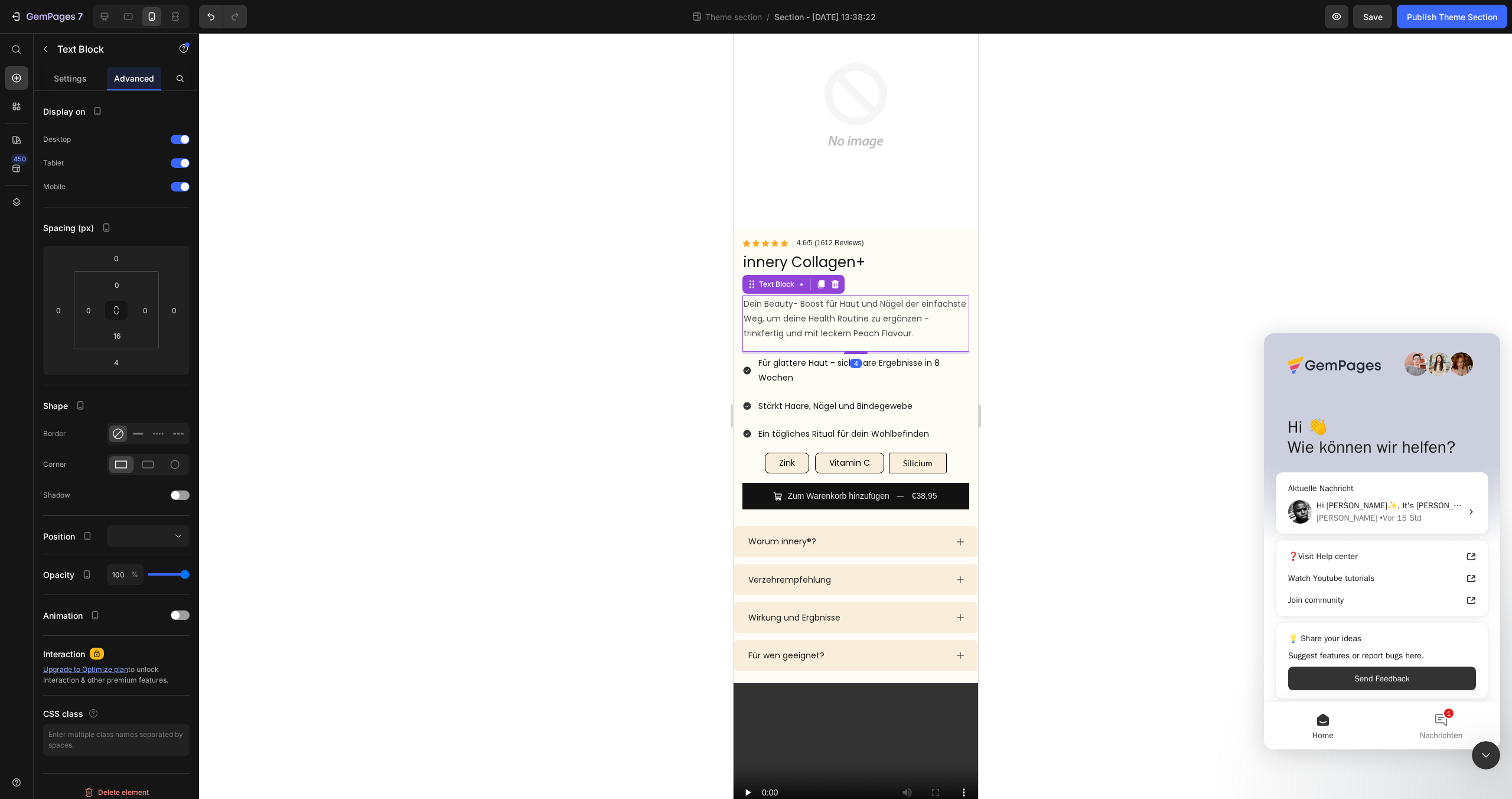 click 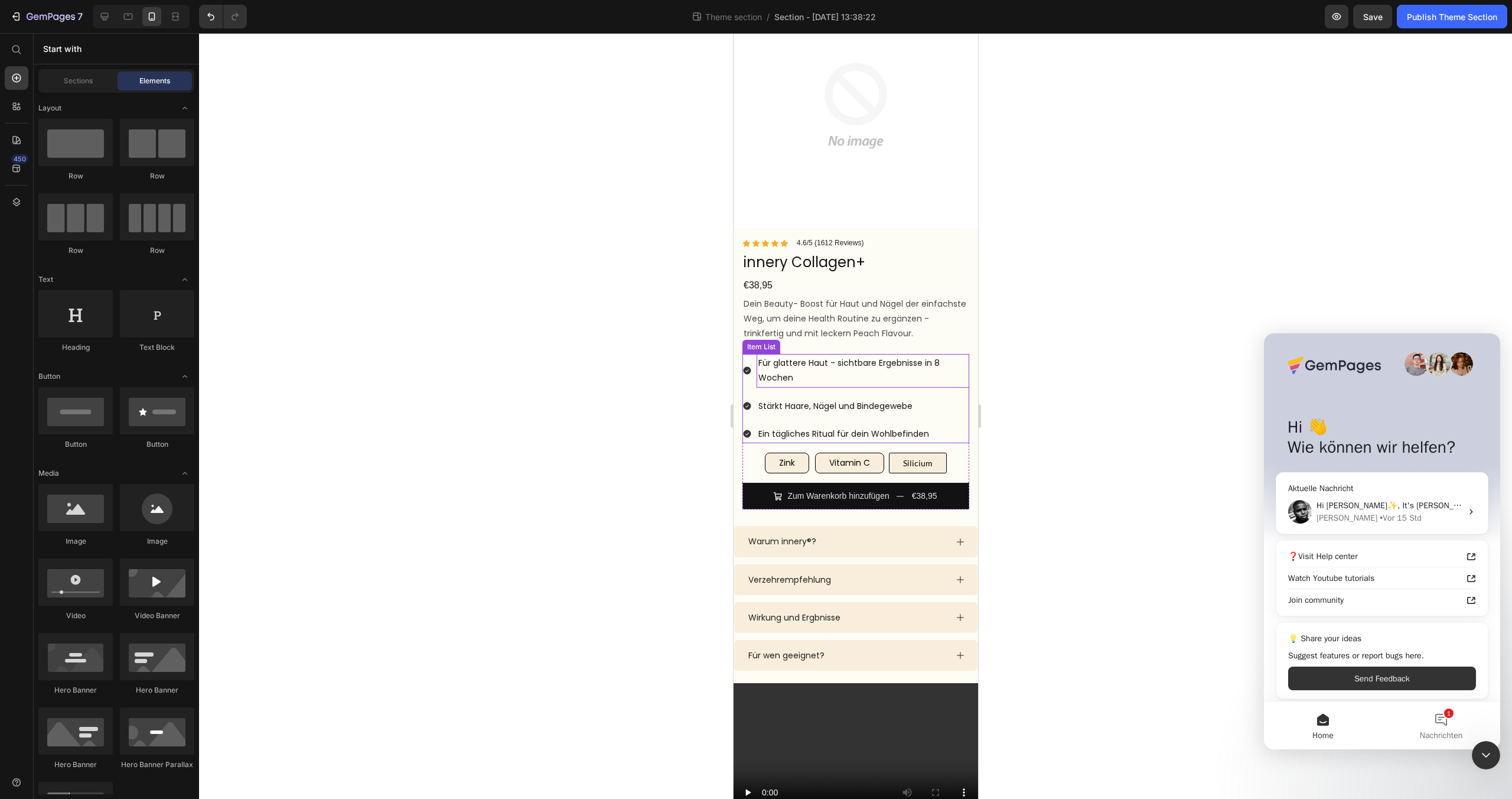 click on "Für glattere Haut - sichtbare Ergebnisse in 8 Wochen" at bounding box center [862, 371] 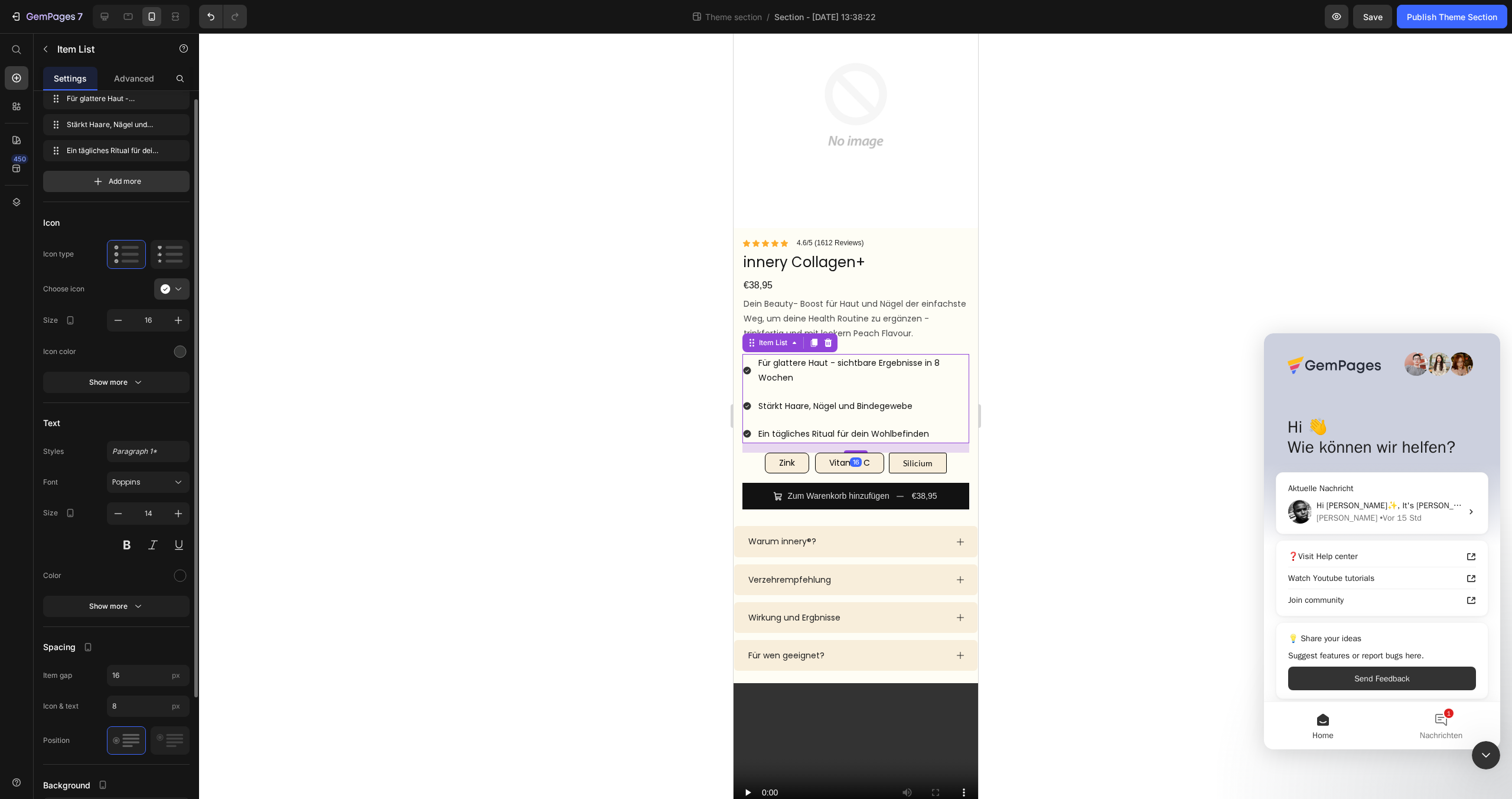 scroll, scrollTop: 43, scrollLeft: 0, axis: vertical 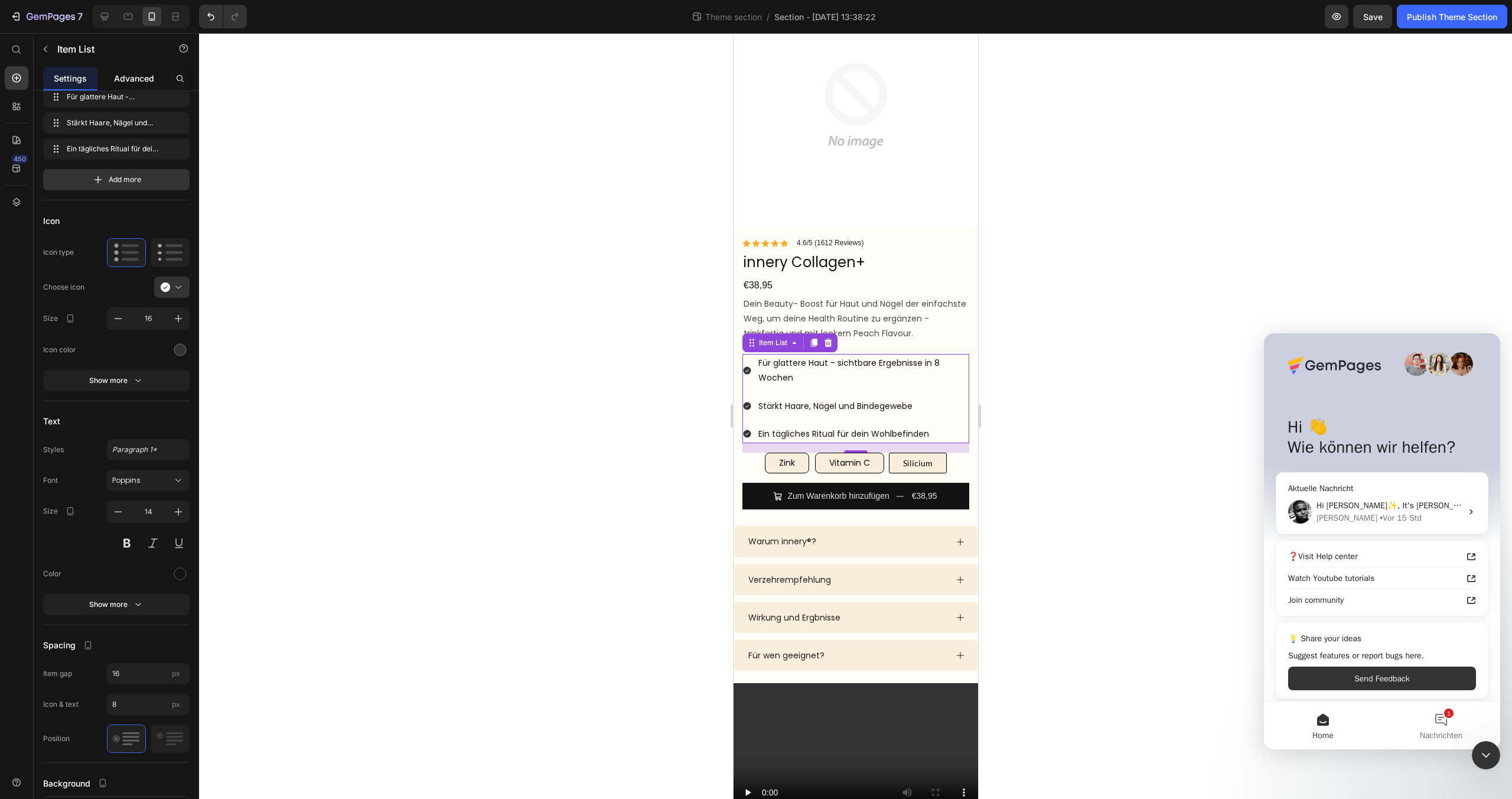 click on "Advanced" at bounding box center [134, 78] 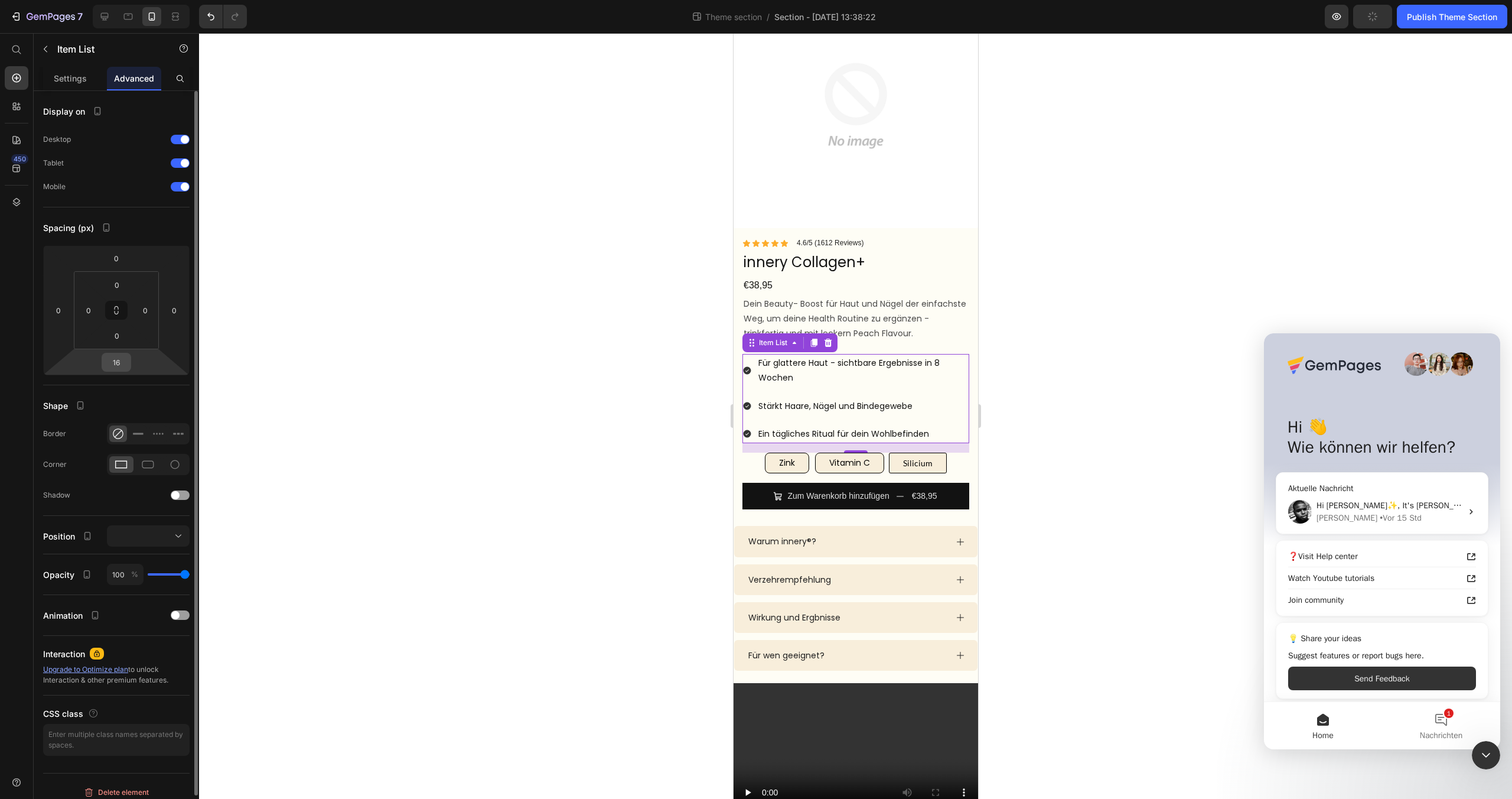 click on "16" at bounding box center [116, 362] 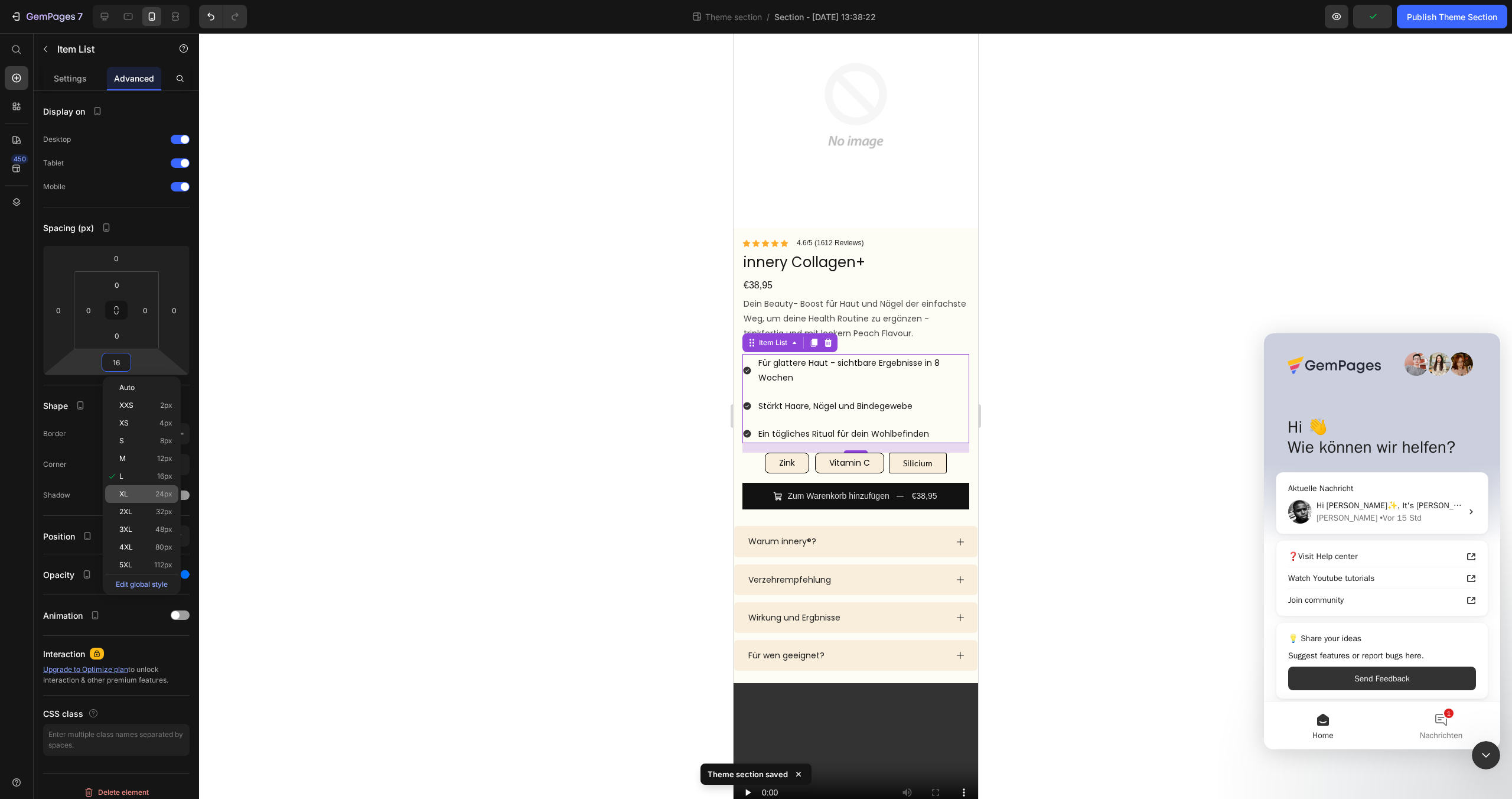 click on "XL 24px" 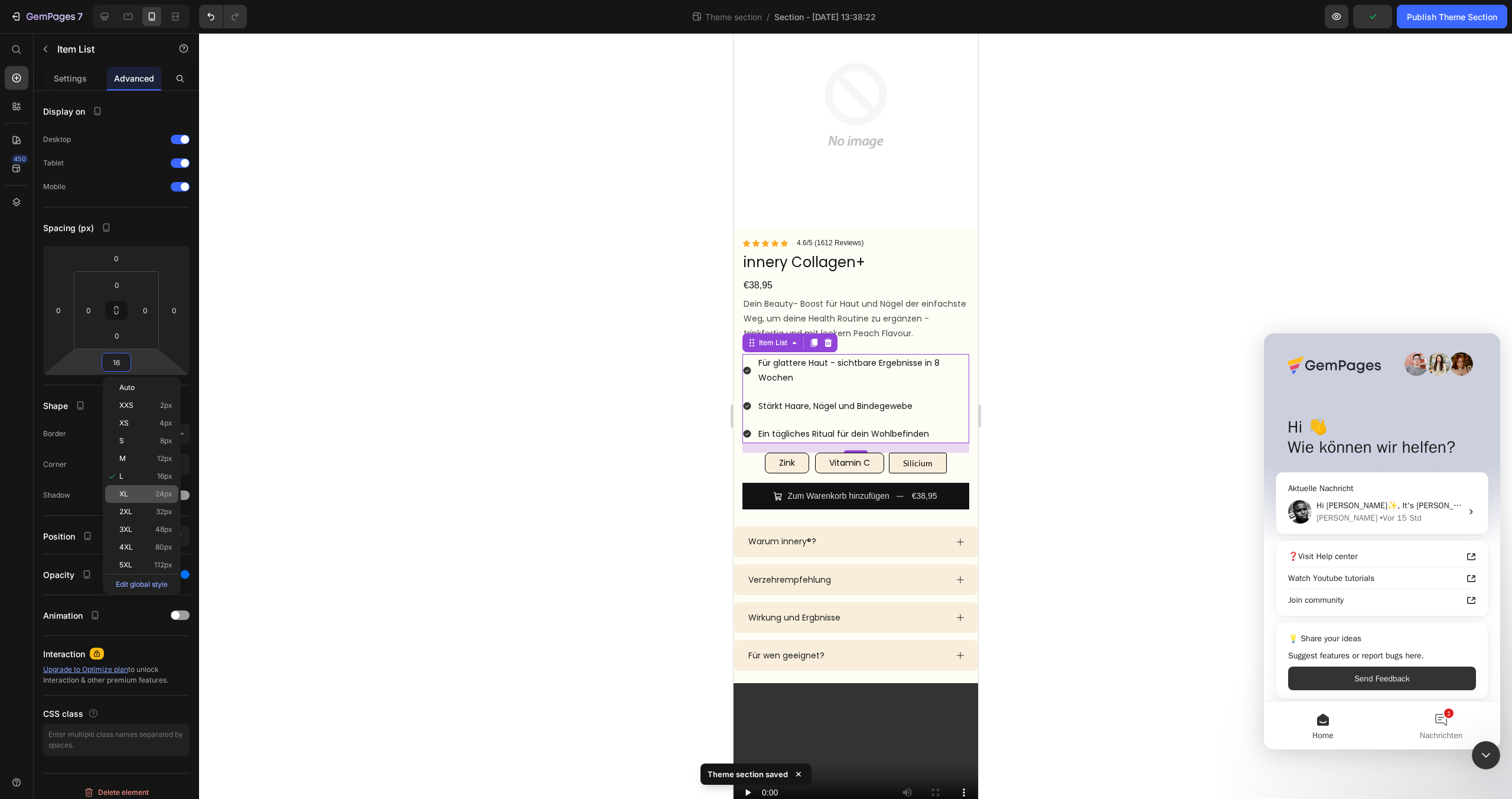 type on "24" 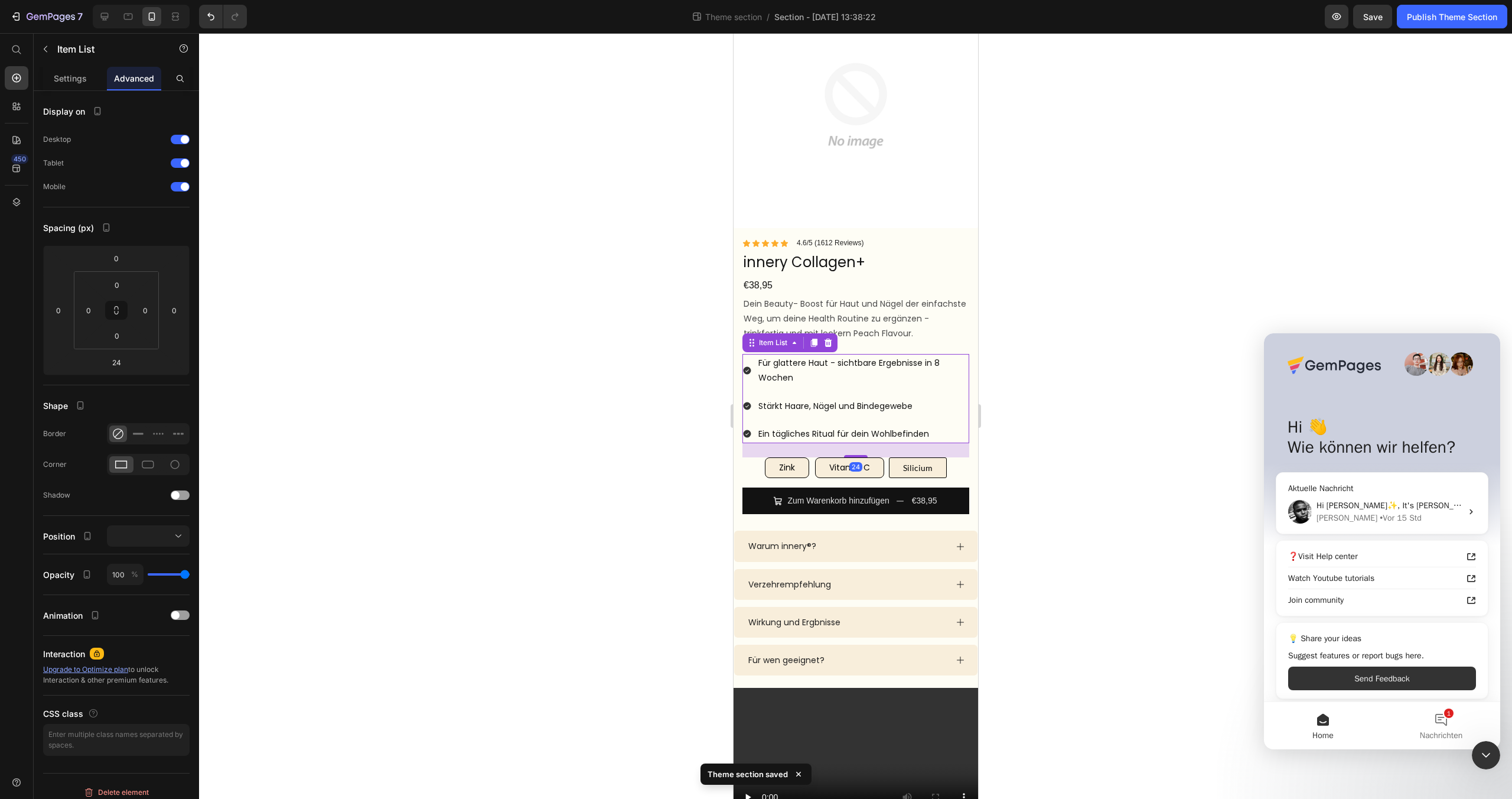 click 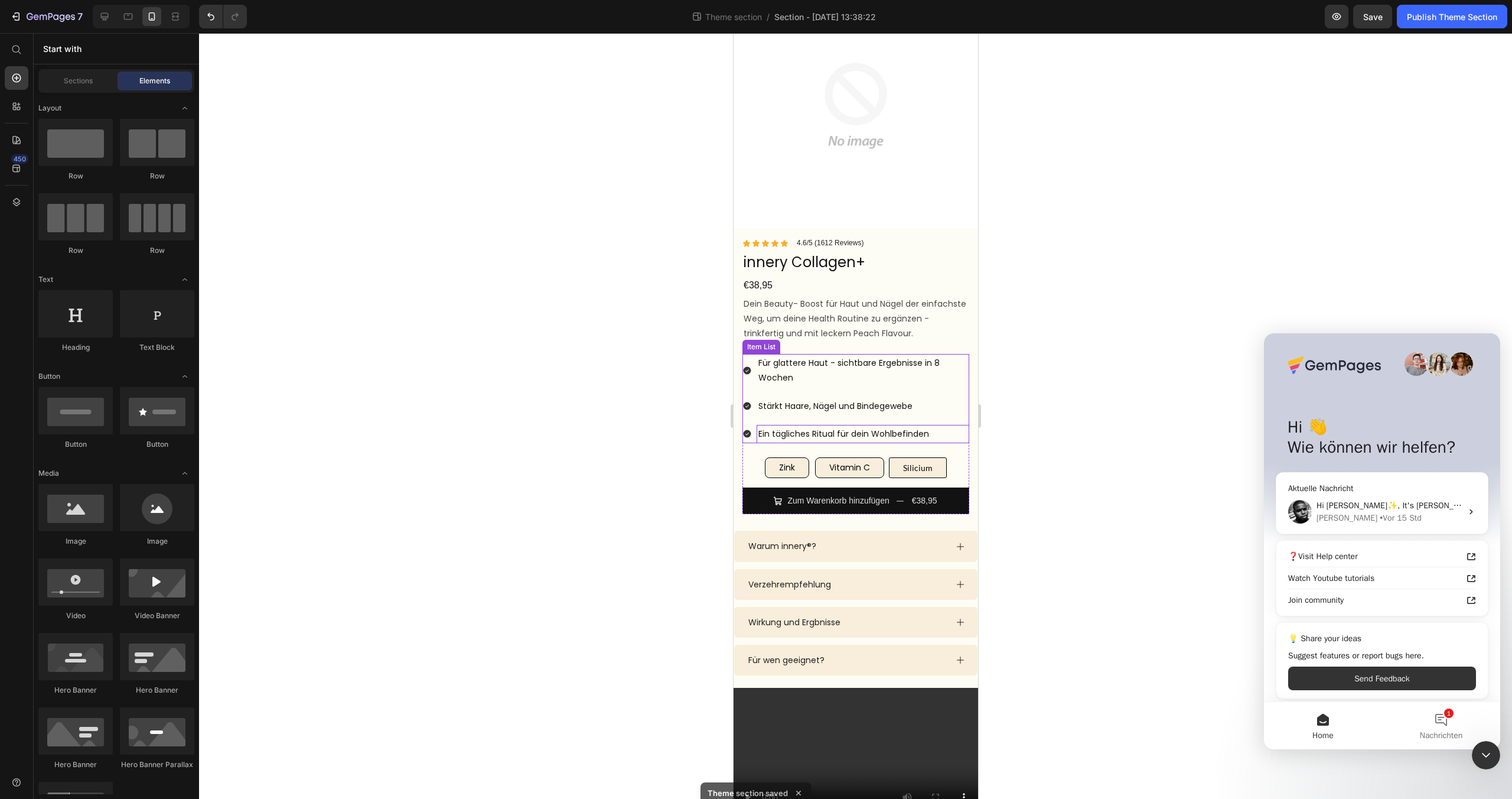 click on "Ein tägliches Ritual für dein Wohlbefinden" at bounding box center (862, 434) 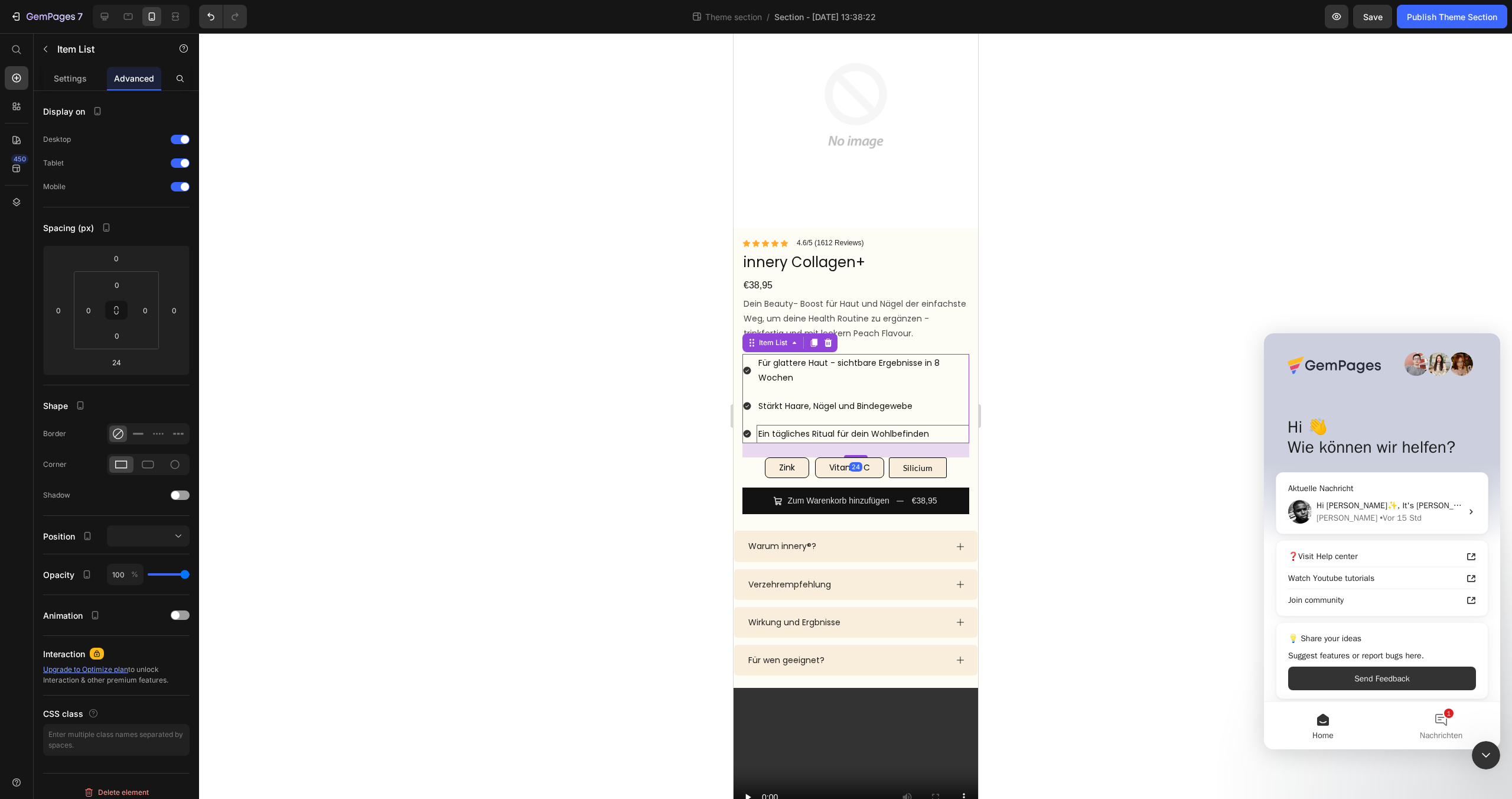 click on "Ein tägliches Ritual für dein Wohlbefinden" at bounding box center (862, 434) 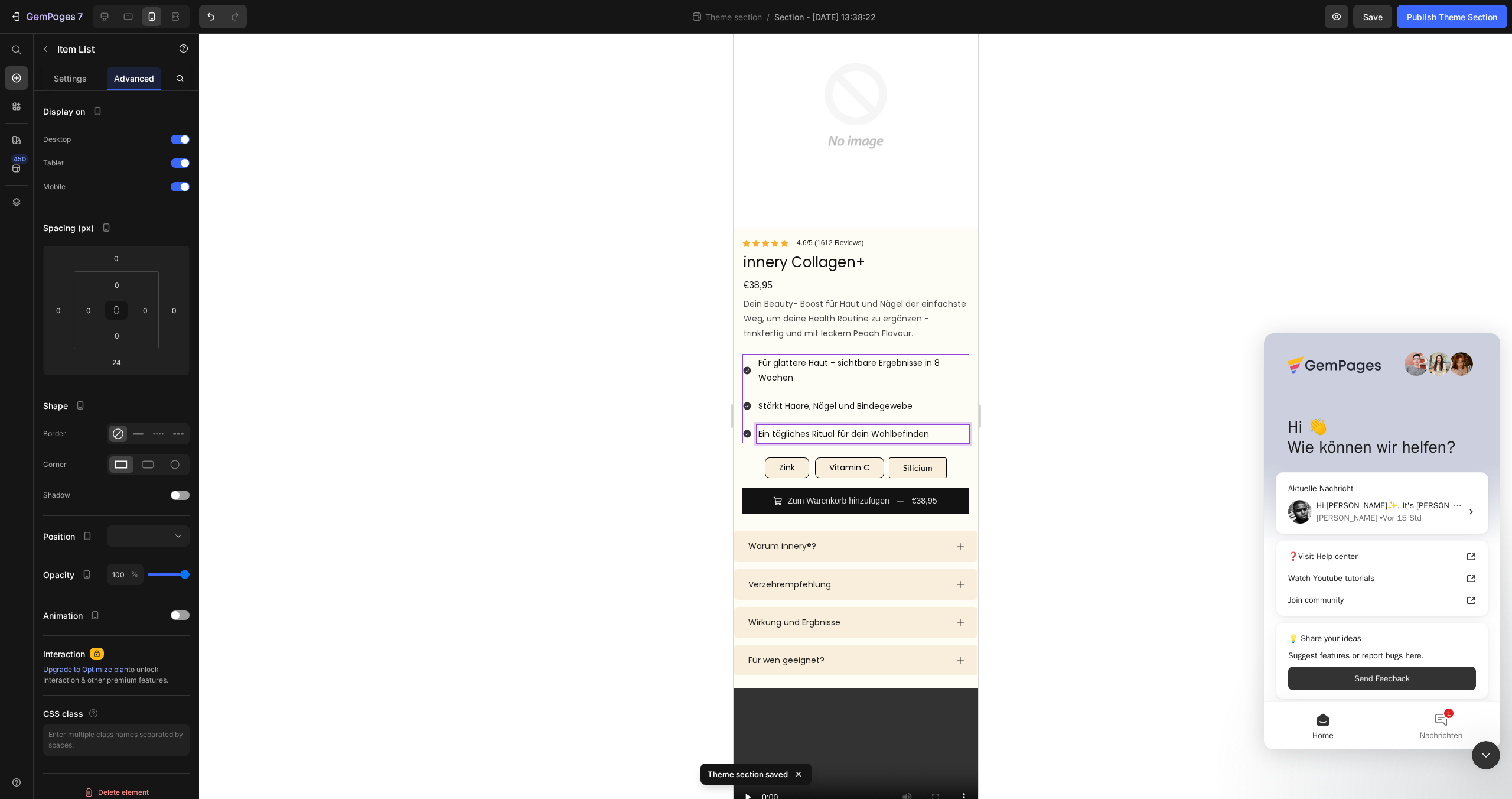 click on "Ein tägliches Ritual für dein Wohlbefinden" at bounding box center [862, 434] 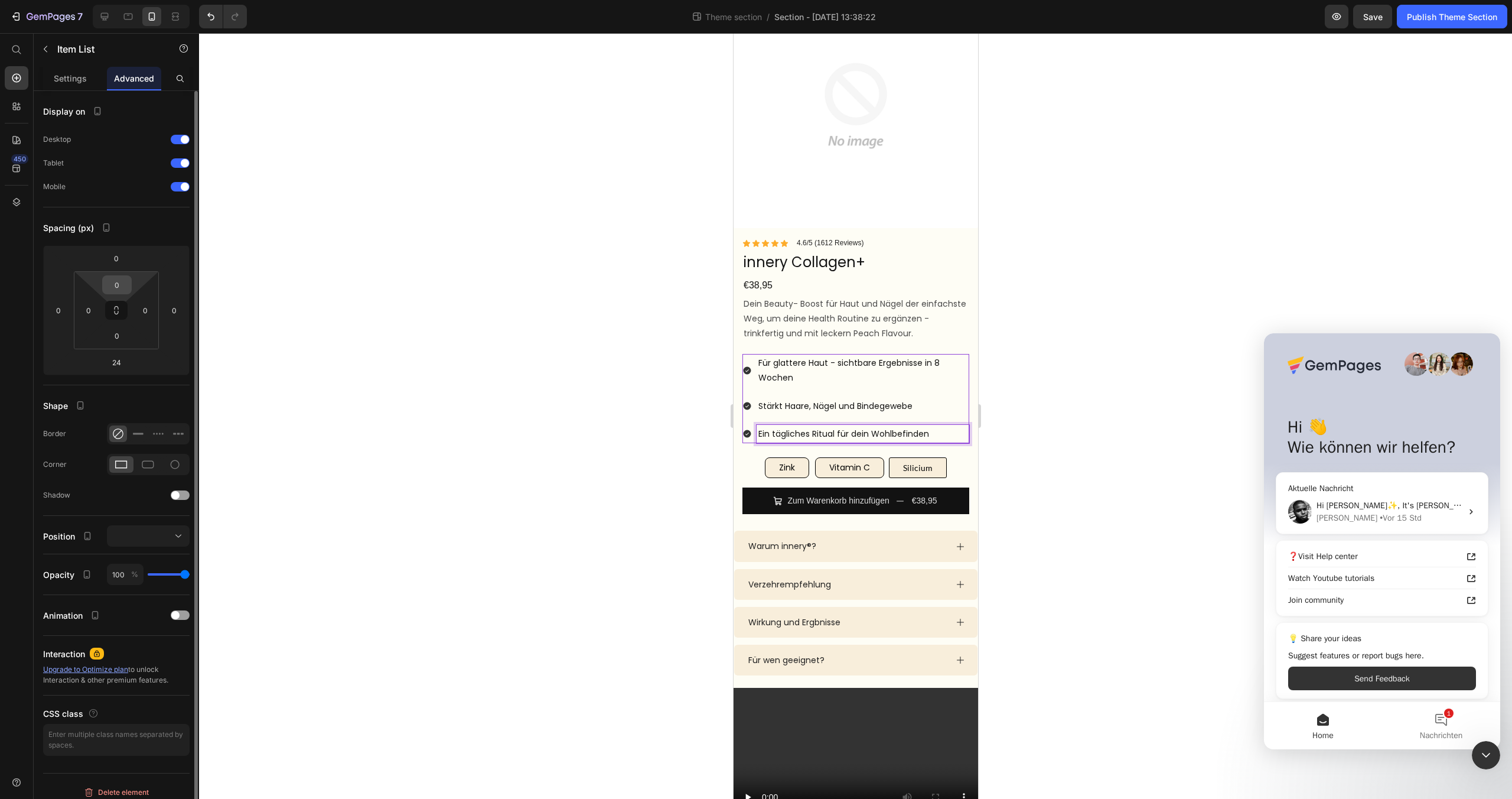 click on "0" at bounding box center [117, 285] 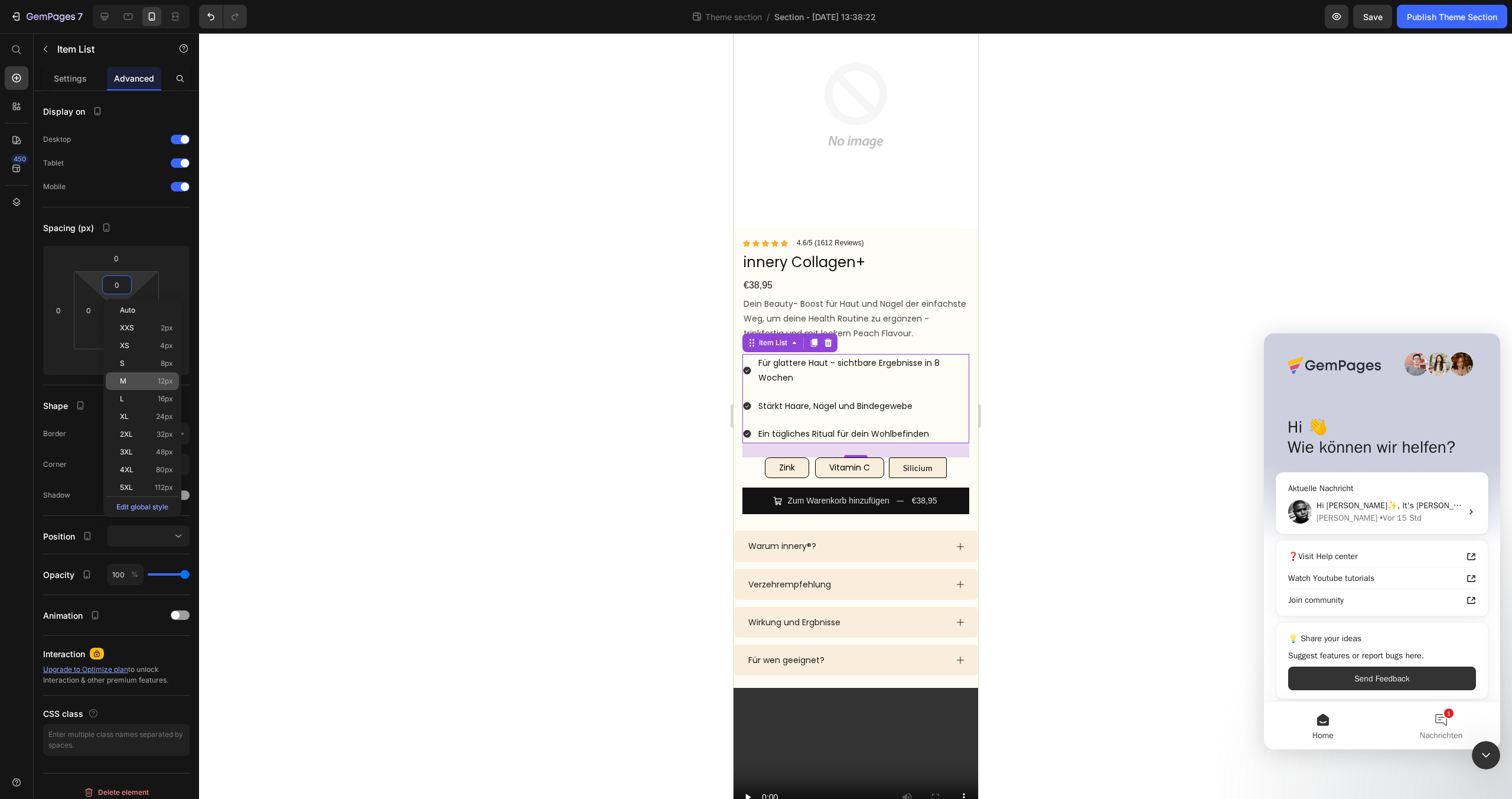 click on "M 12px" at bounding box center [146, 381] 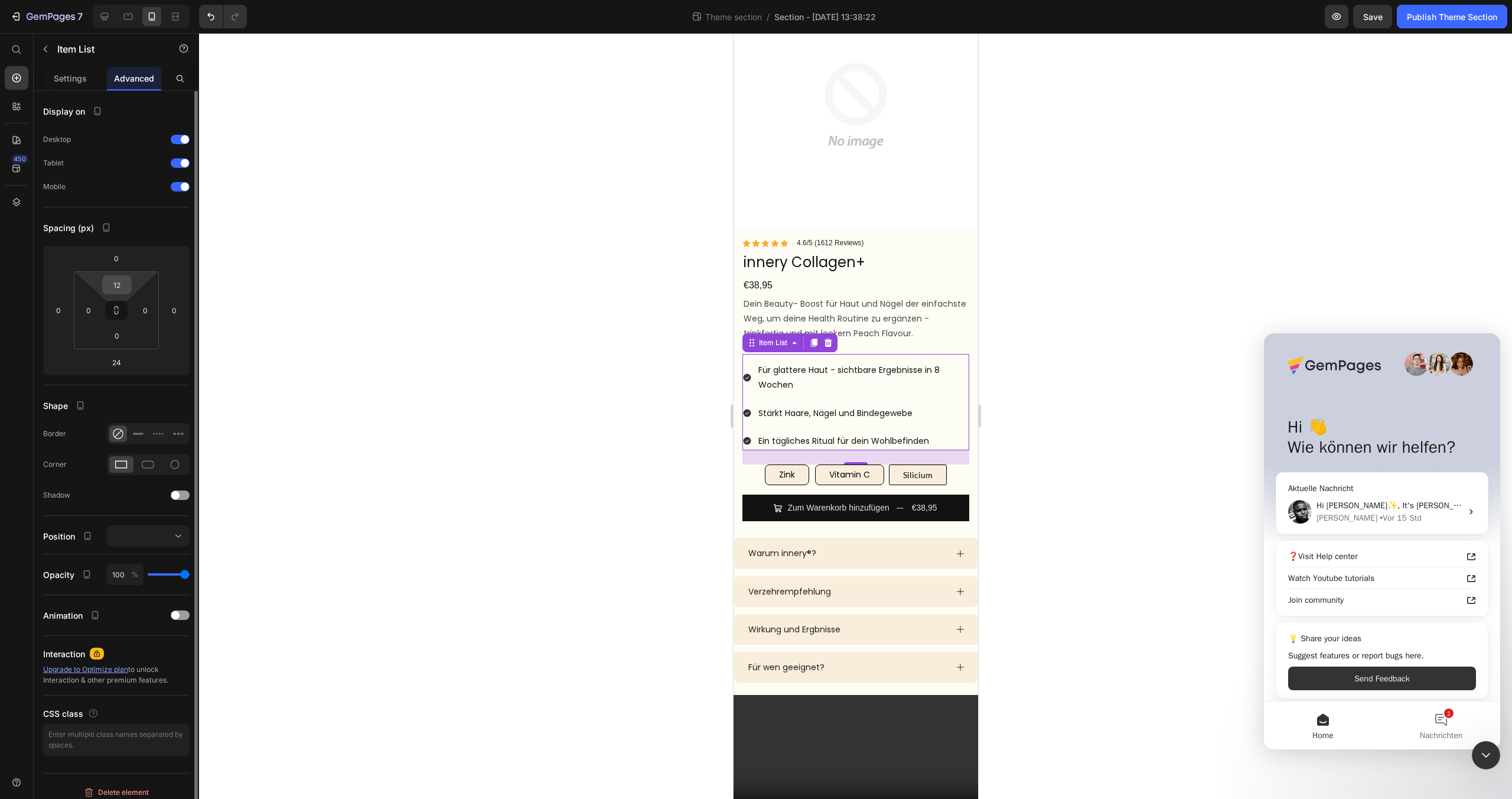 click on "12" at bounding box center [117, 285] 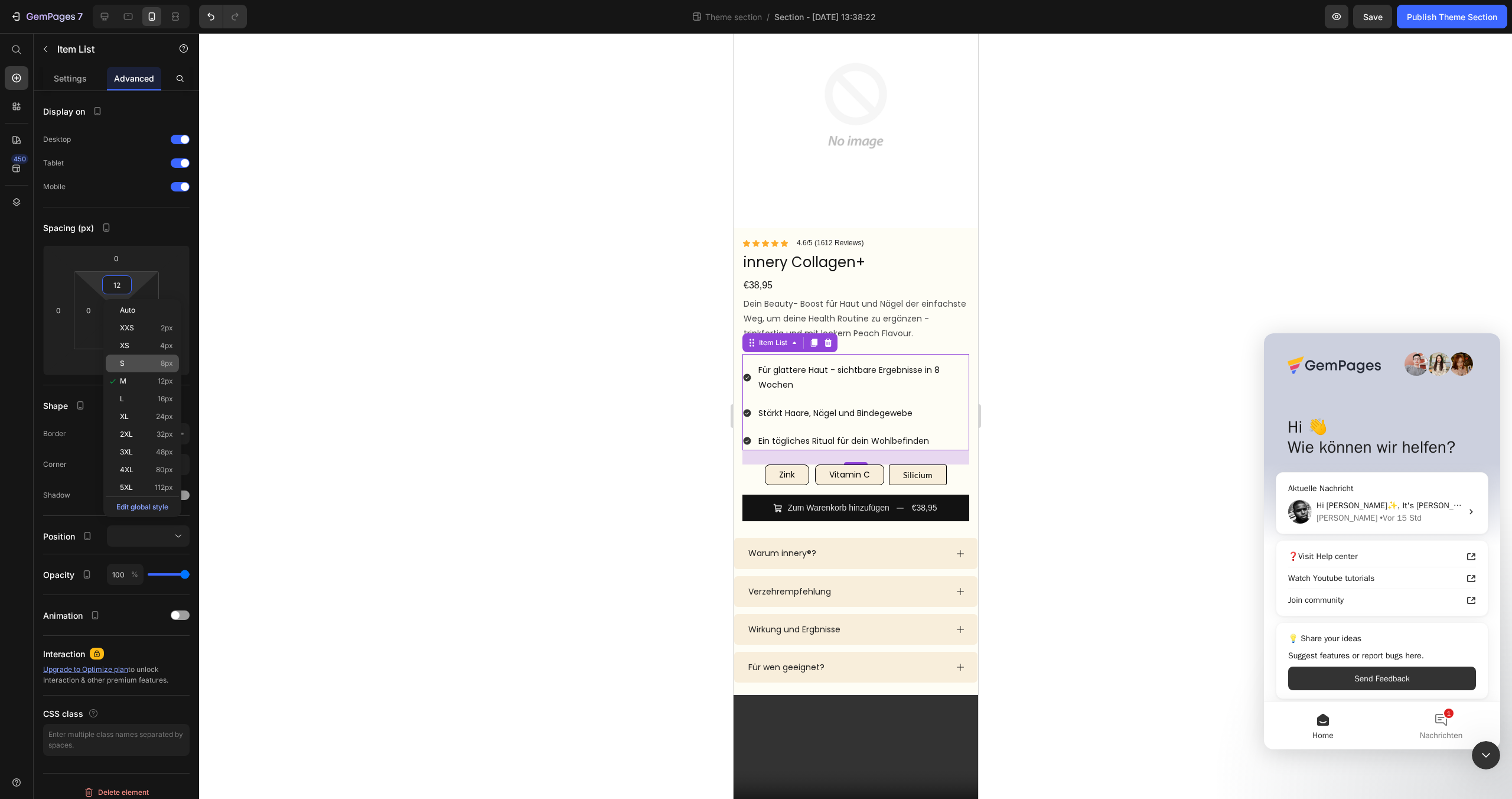 click on "S 8px" 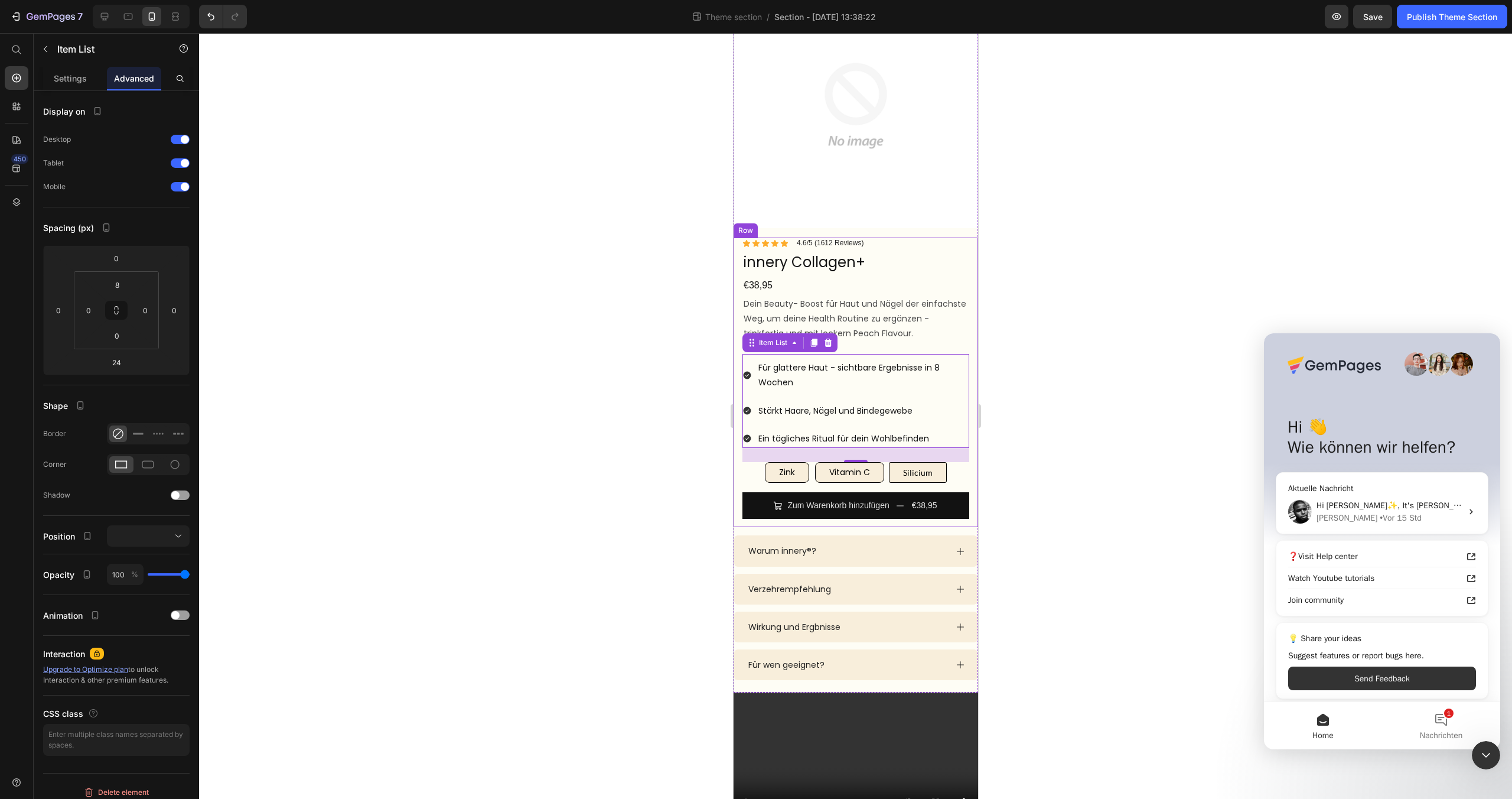 click 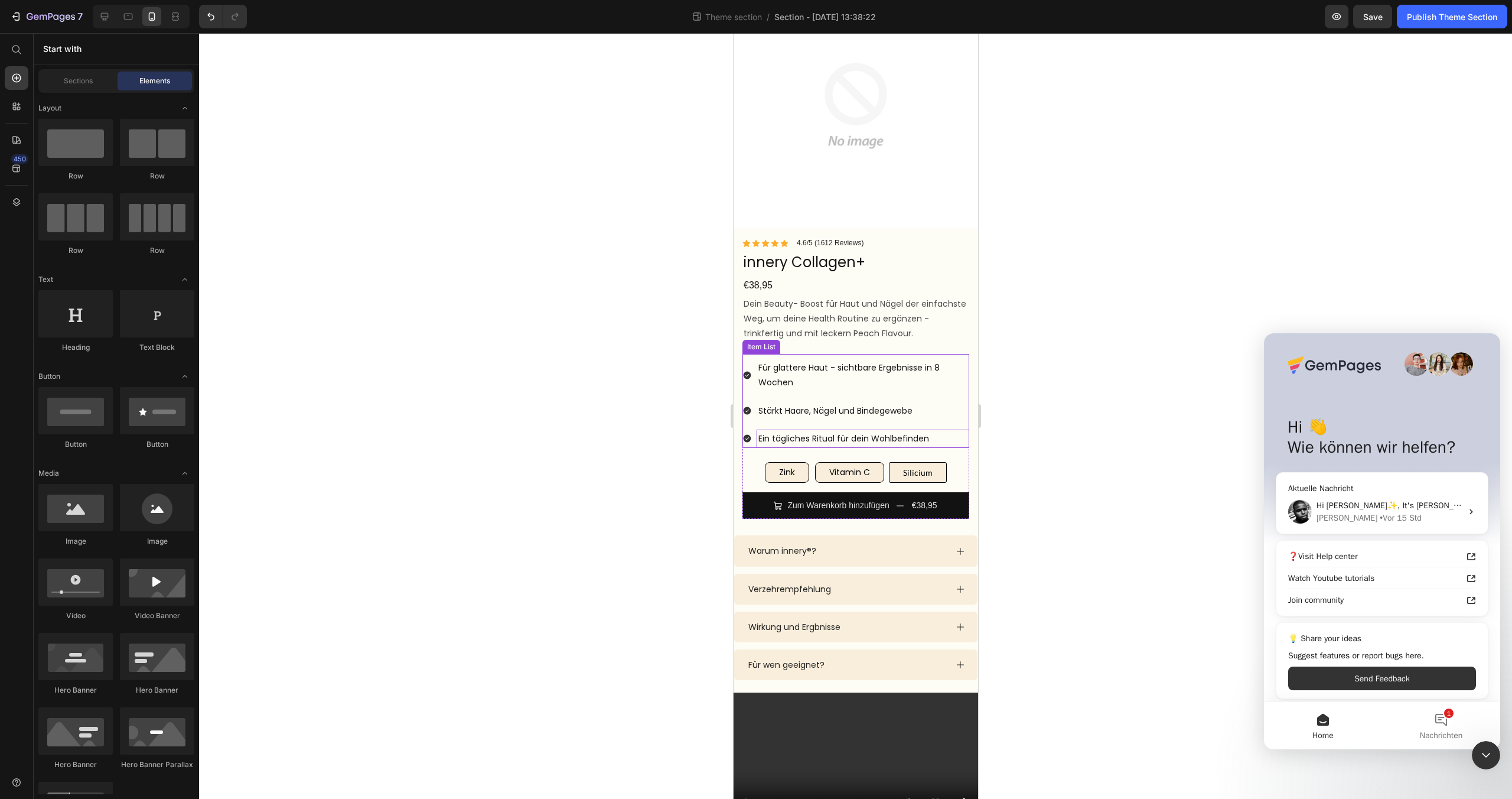 click on "Ein tägliches Ritual für dein Wohlbefinden" at bounding box center [862, 439] 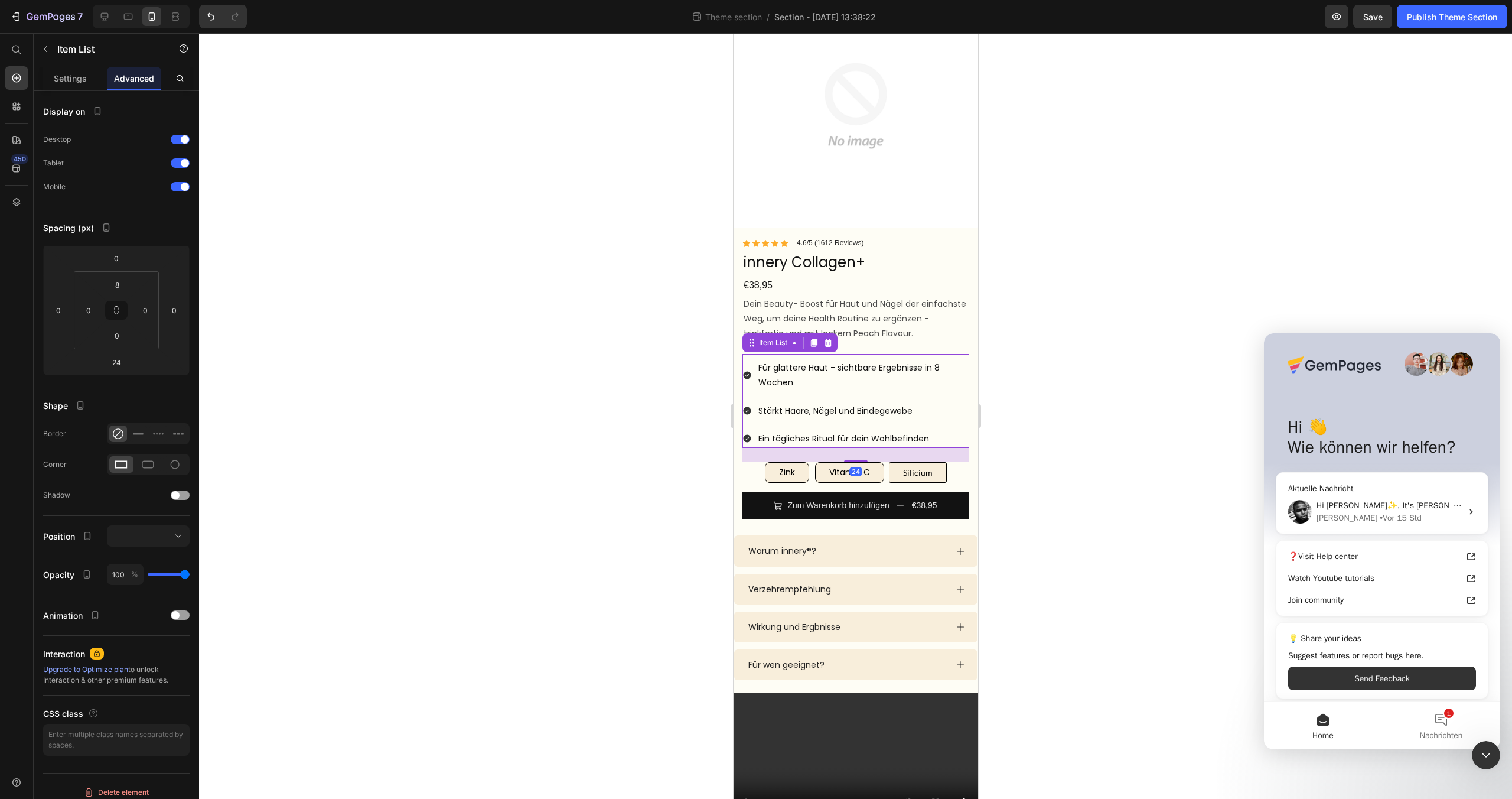 click on "24" at bounding box center [855, 455] 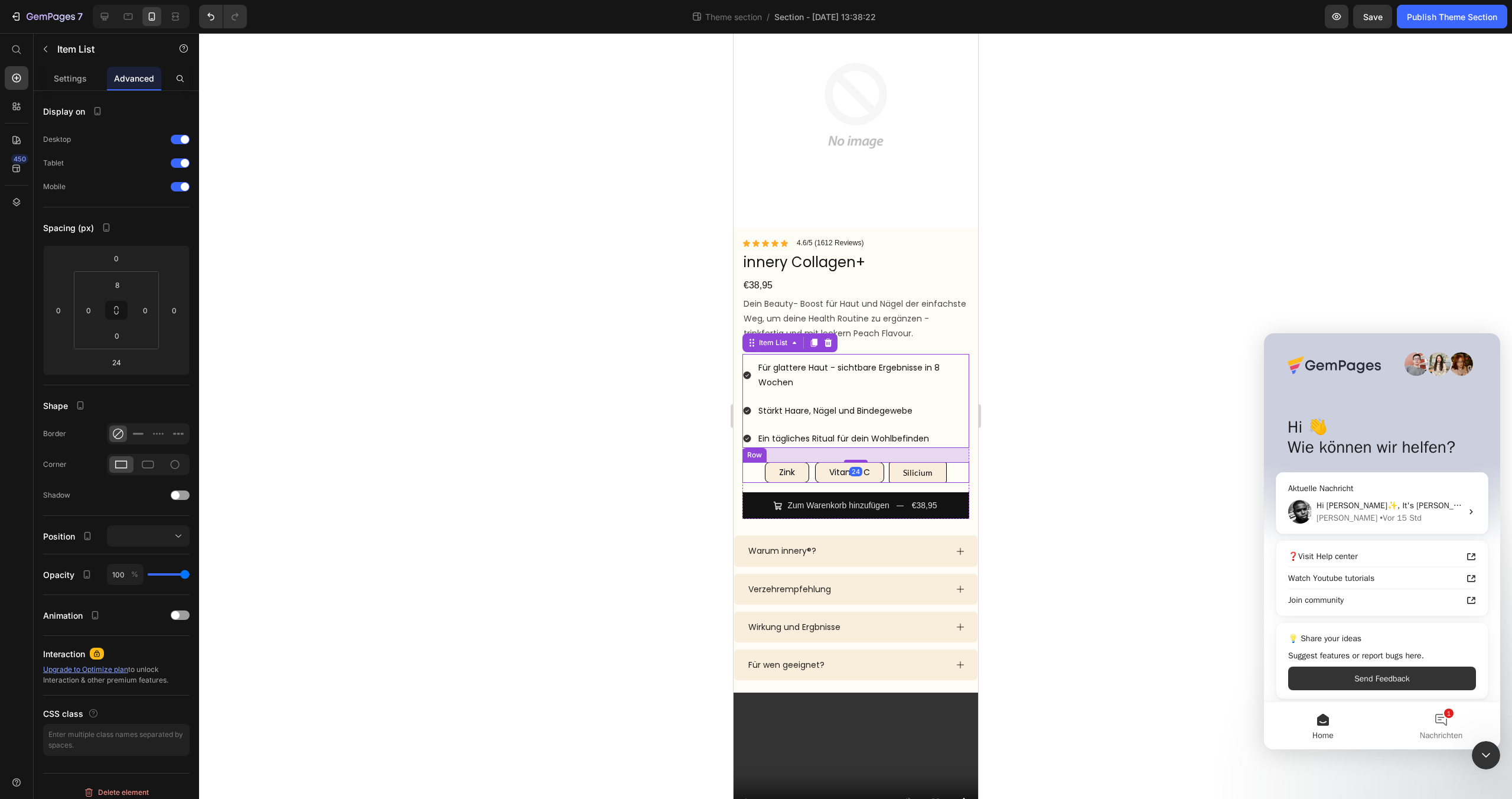 click on "Zink Button Vitamin C Button Silicium Button Row" at bounding box center [855, 472] 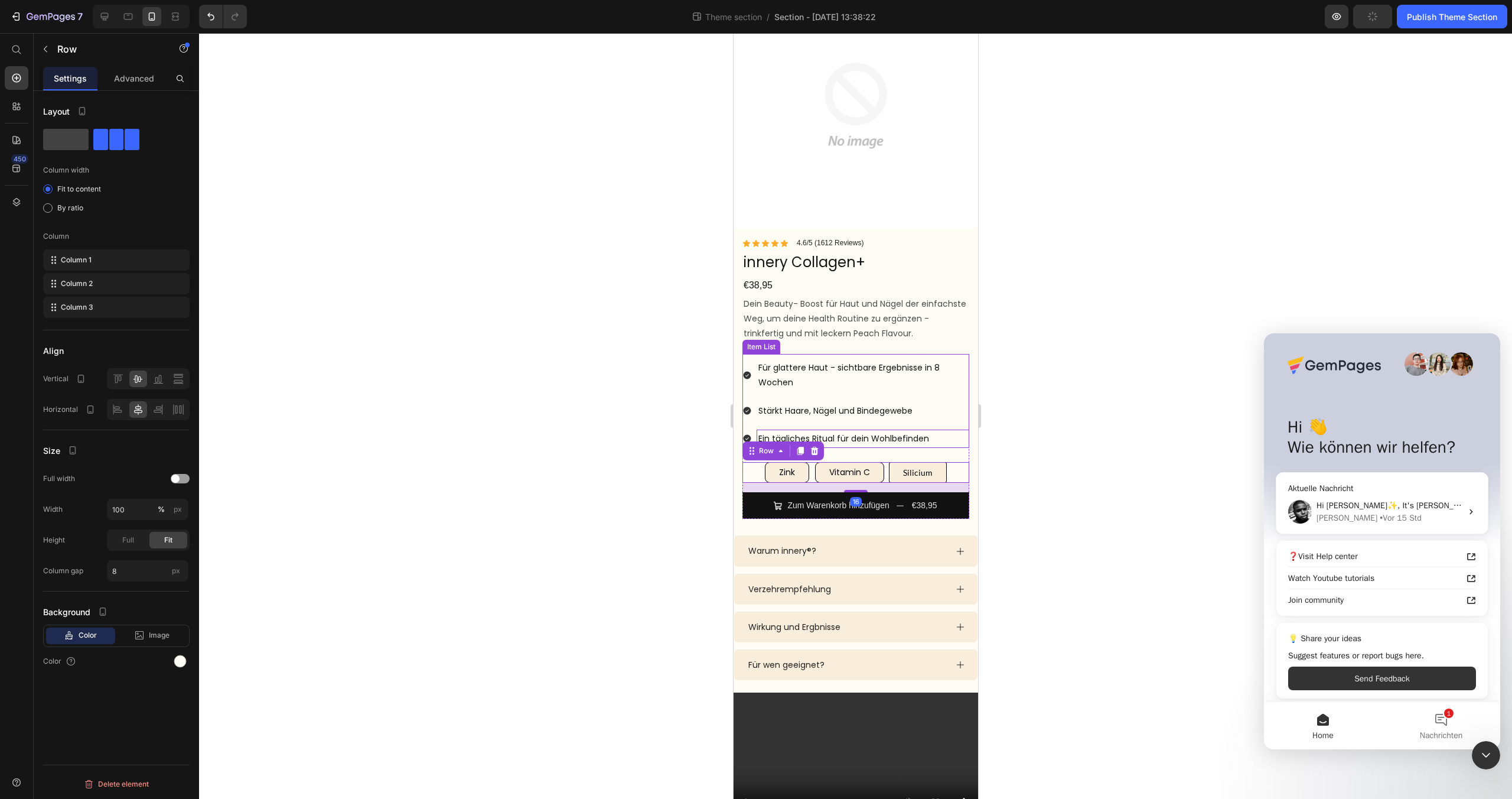 click on "Ein tägliches Ritual für dein Wohlbefinden" at bounding box center (862, 439) 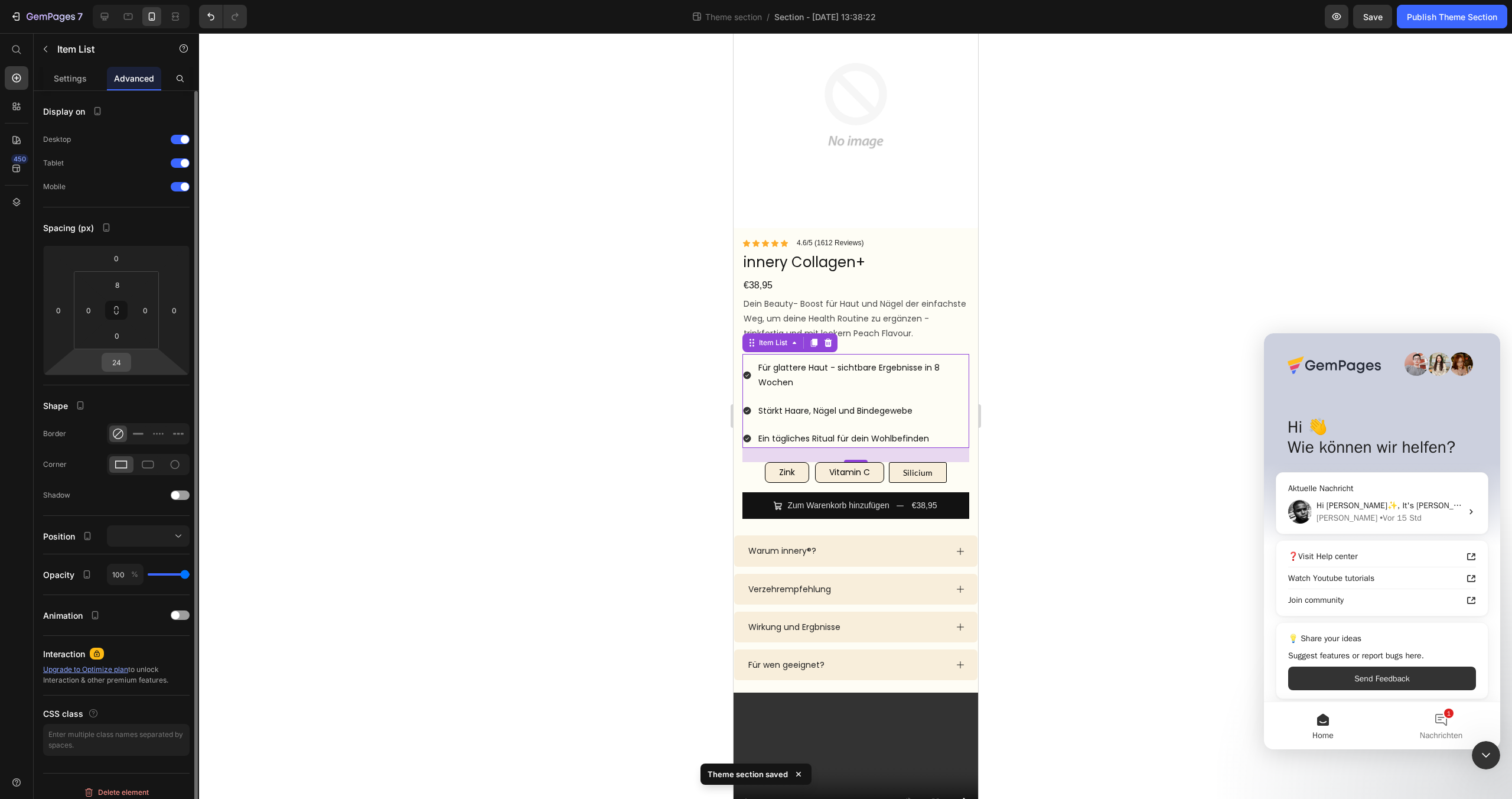click on "24" at bounding box center [116, 362] 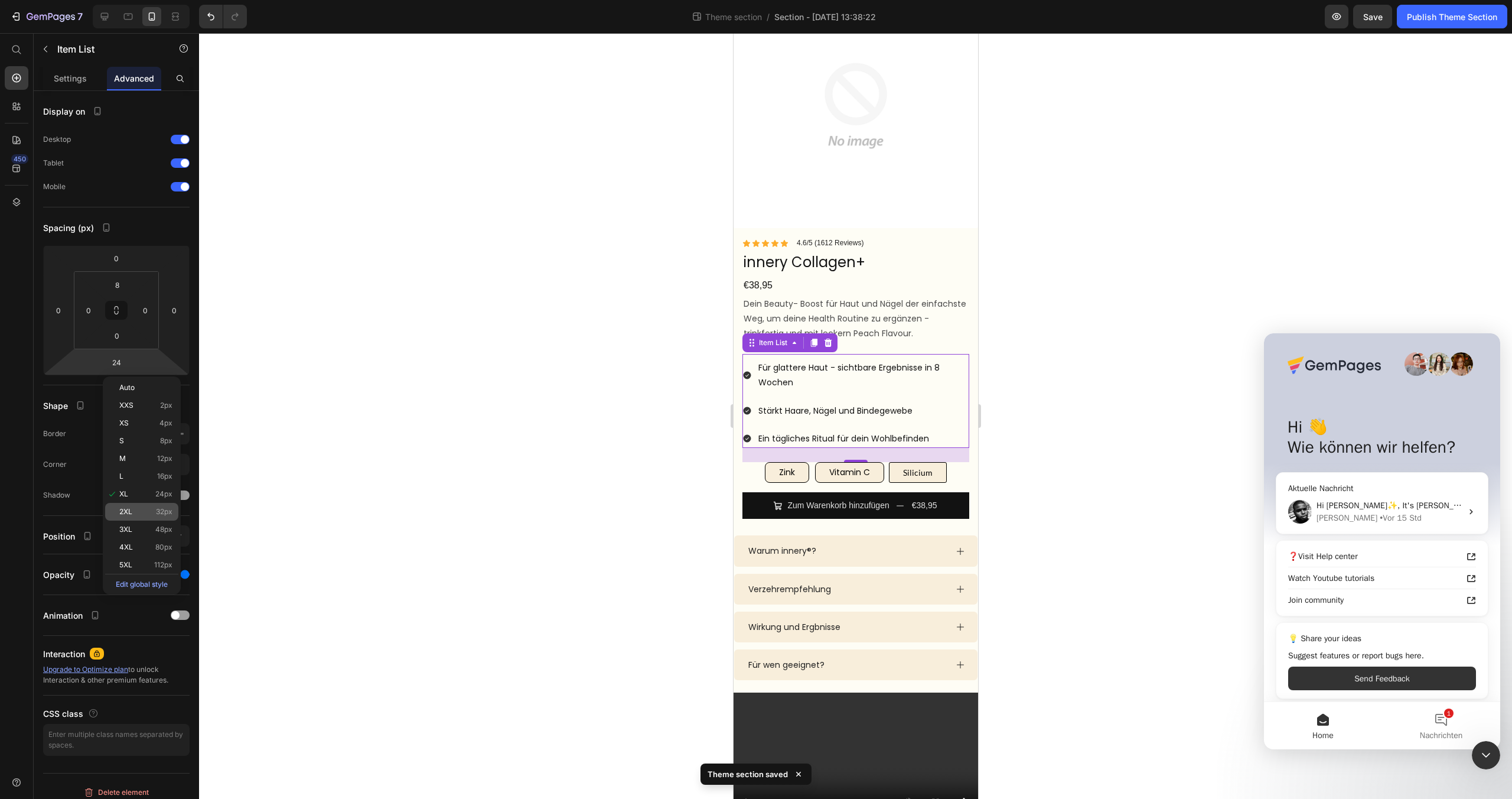 click on "2XL 32px" at bounding box center [146, 512] 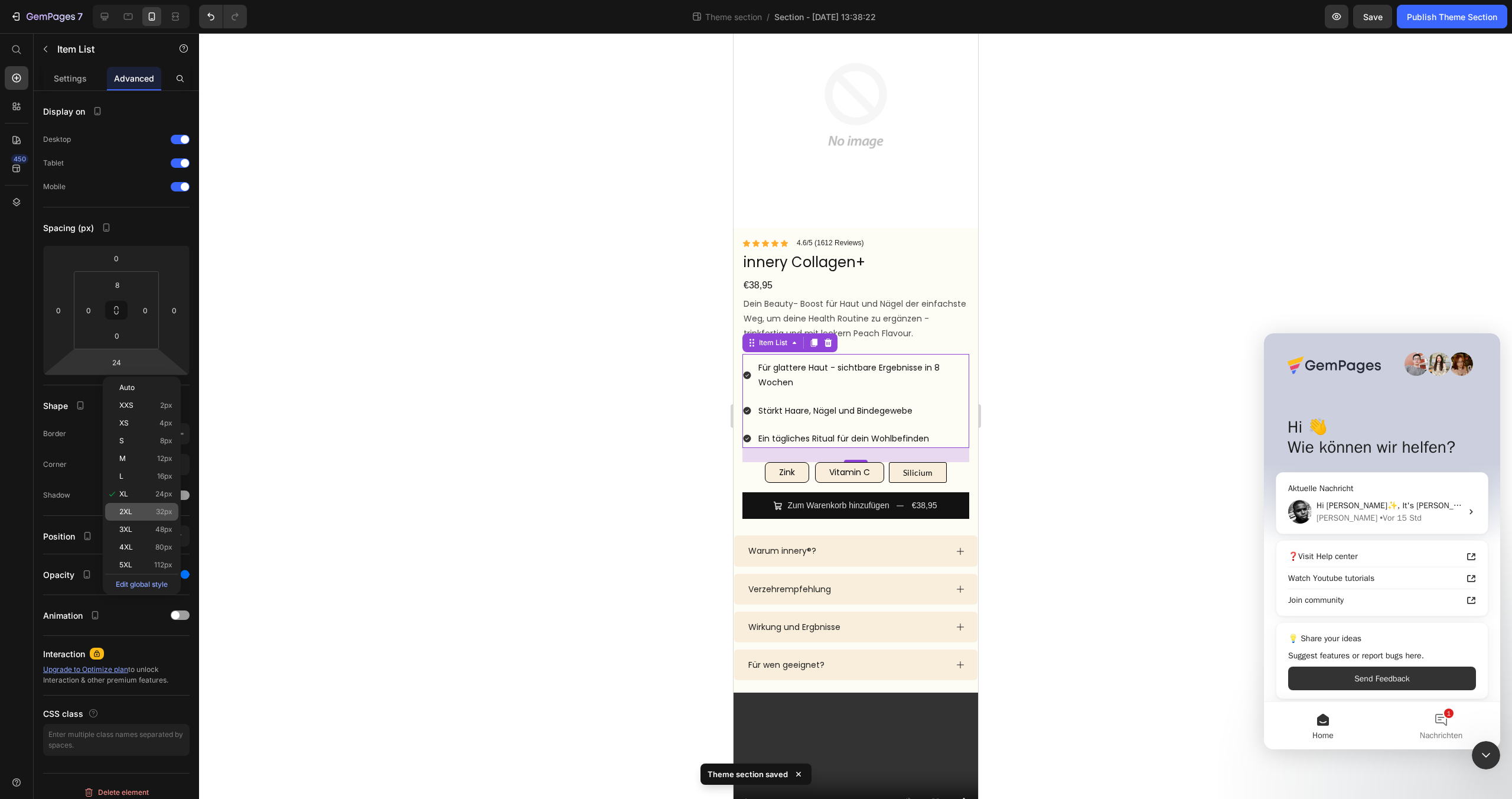 type on "32" 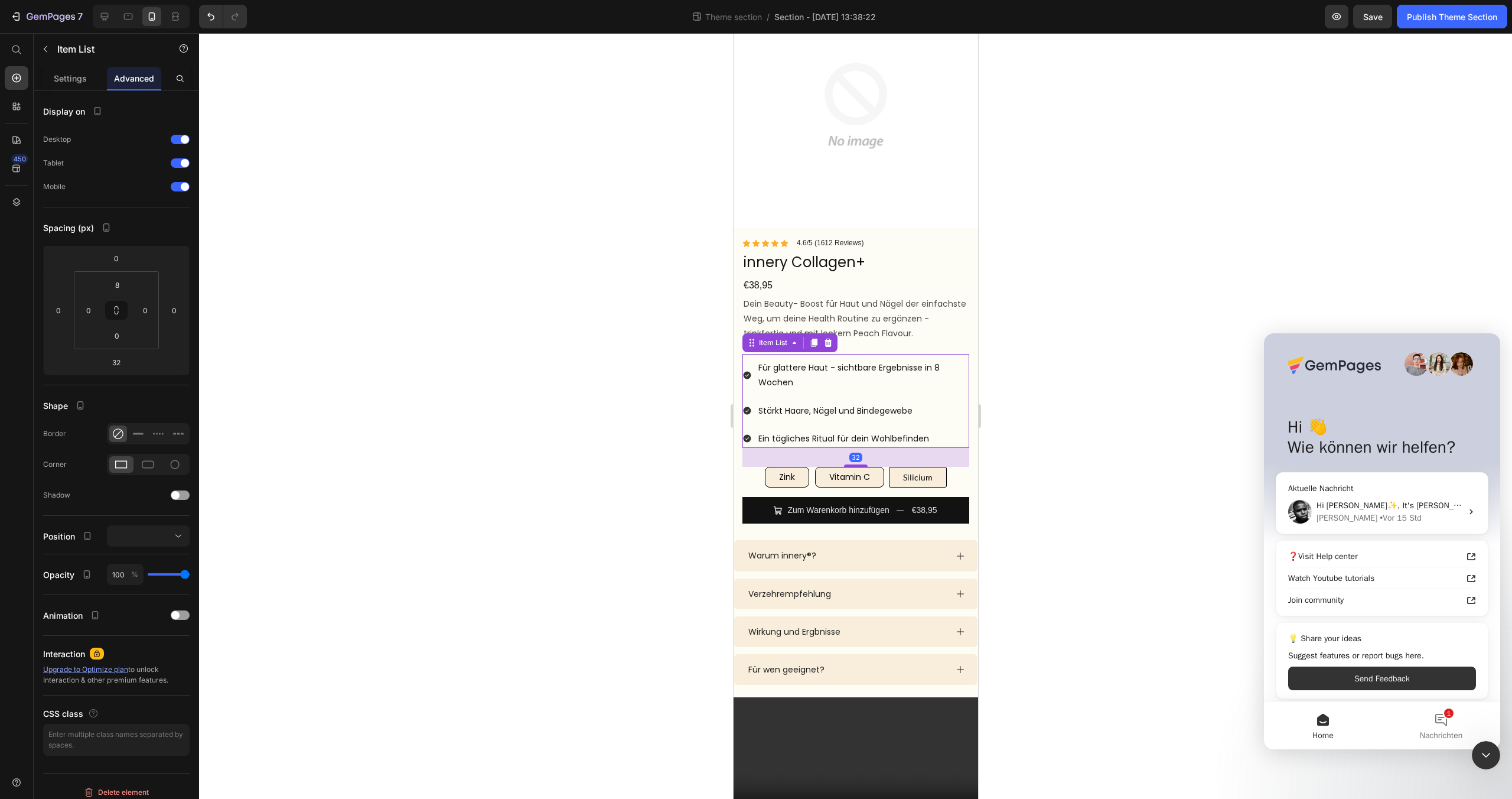click 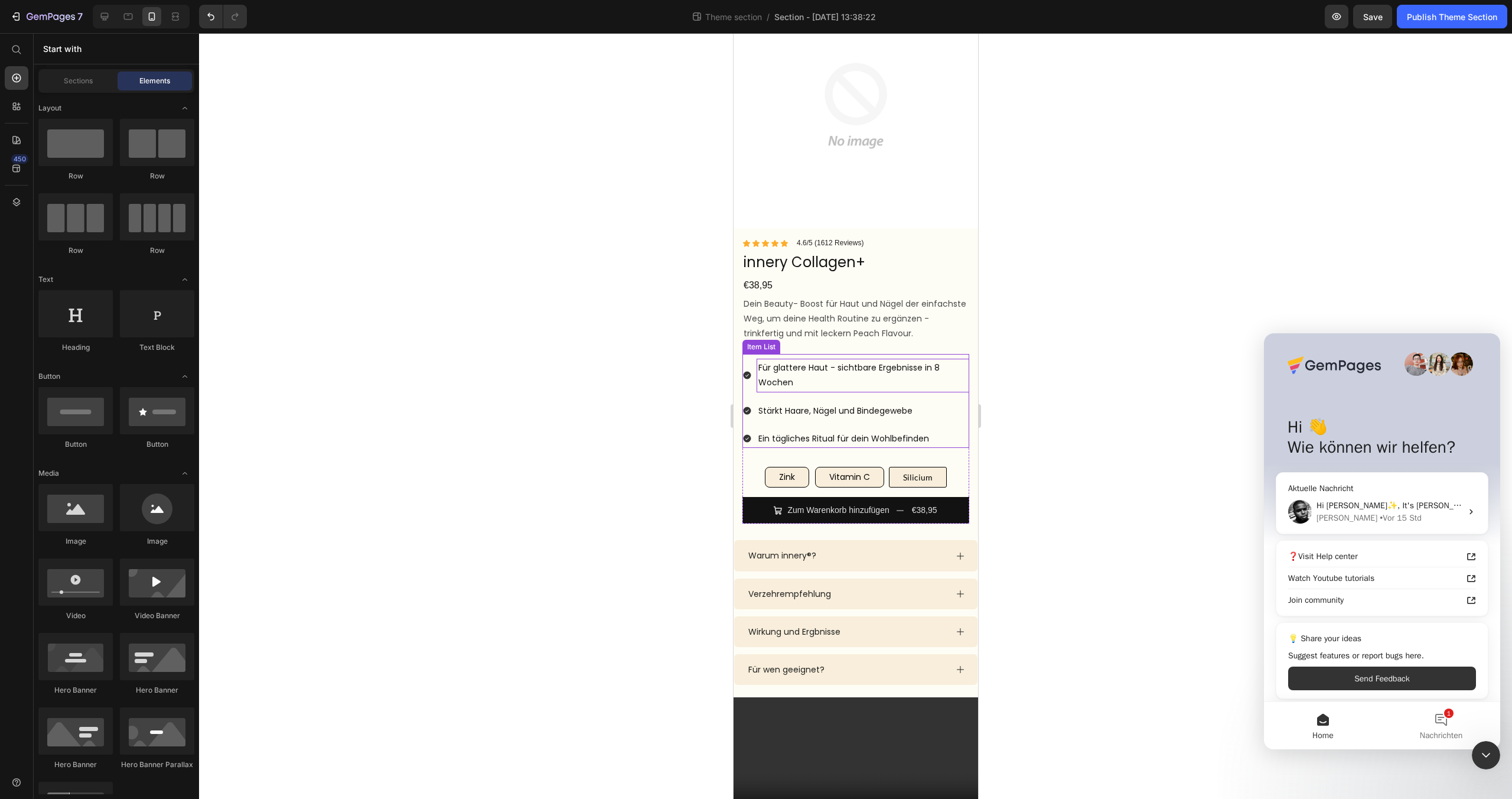 click on "Für glattere Haut - sichtbare Ergebnisse in 8 Wochen" at bounding box center (862, 375) 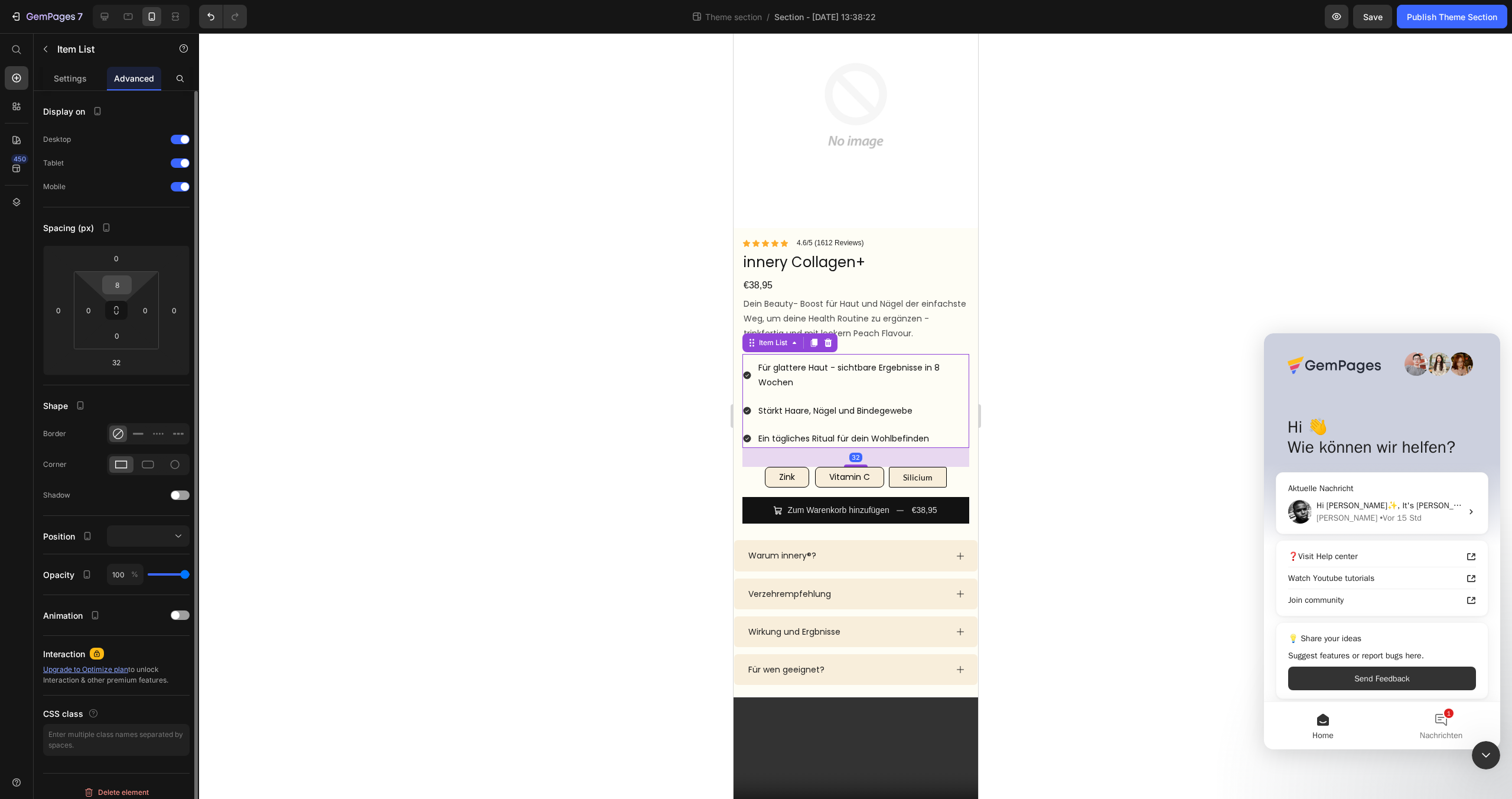 click on "8" at bounding box center [117, 285] 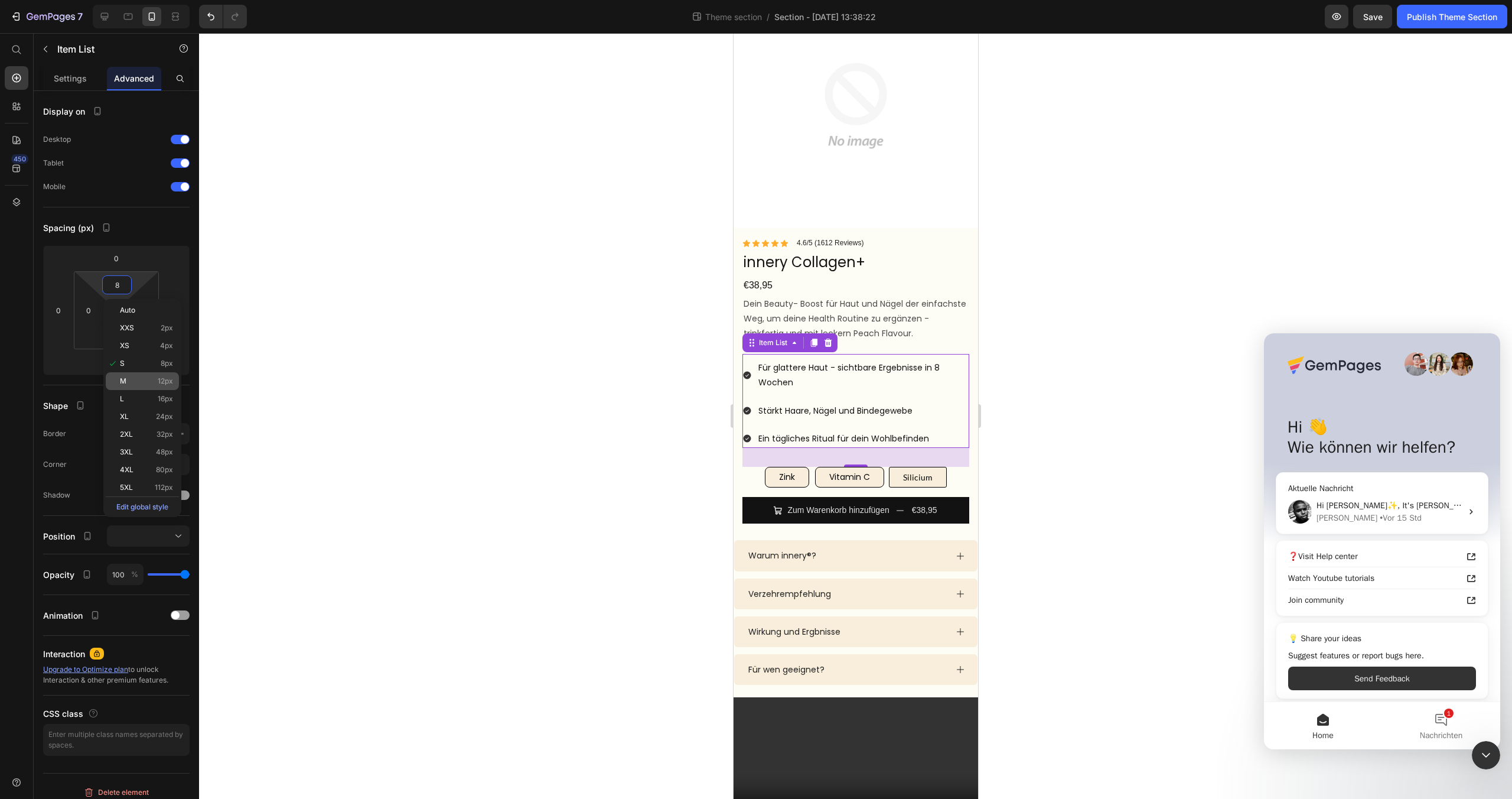 click on "M 12px" at bounding box center (146, 381) 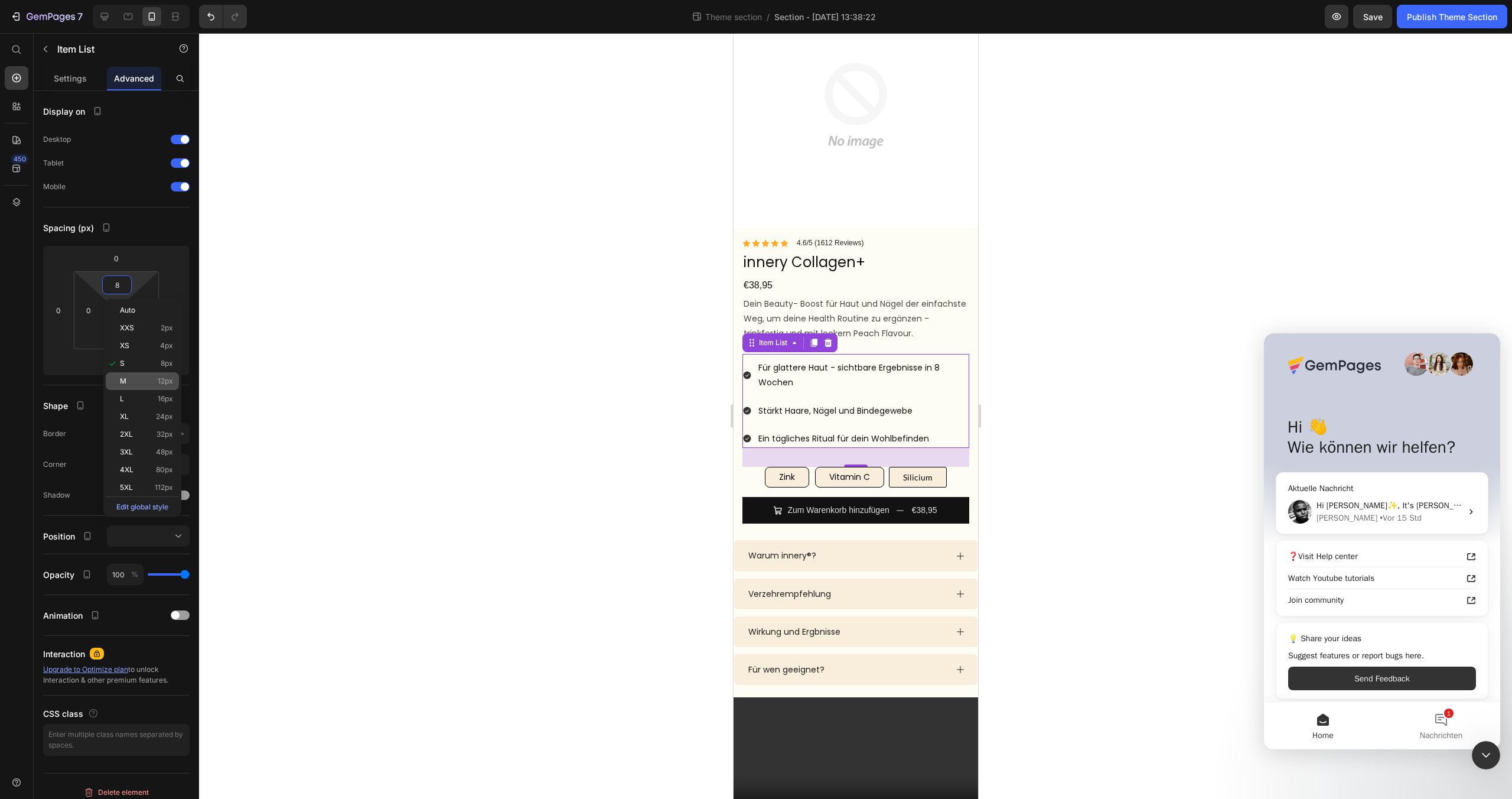 type on "12" 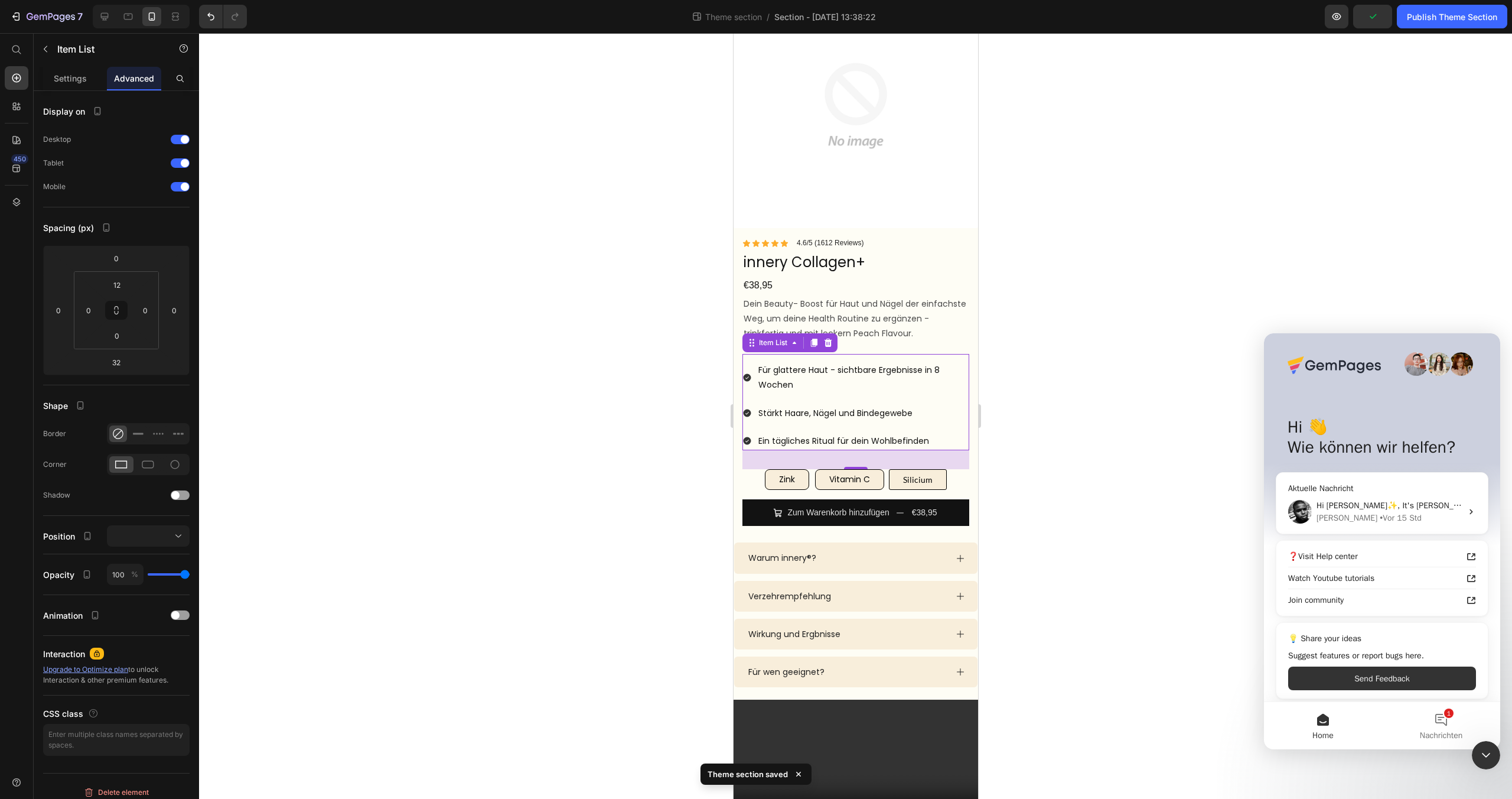 click 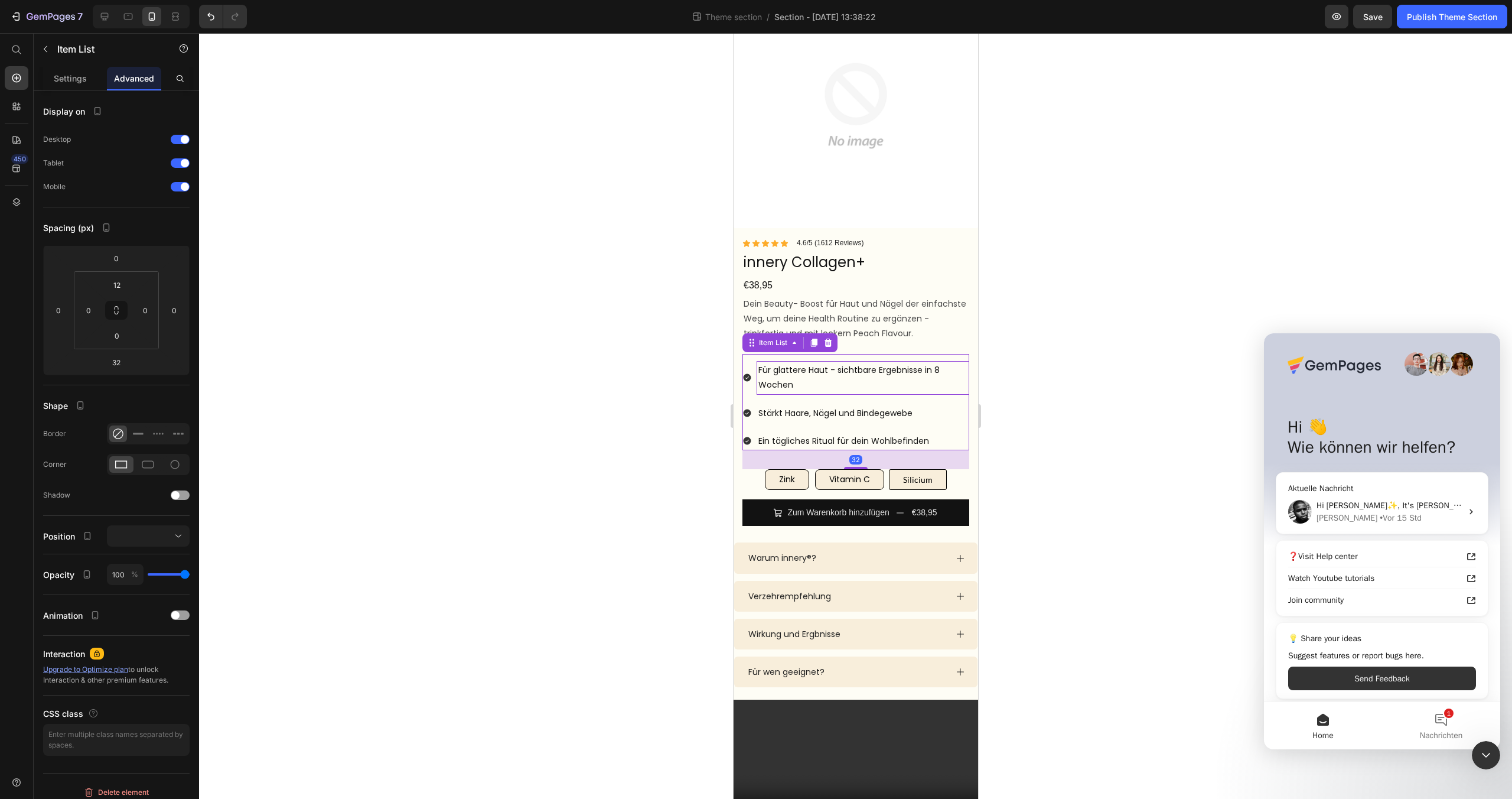 click on "Für glattere Haut - sichtbare Ergebnisse in 8 Wochen" at bounding box center (862, 378) 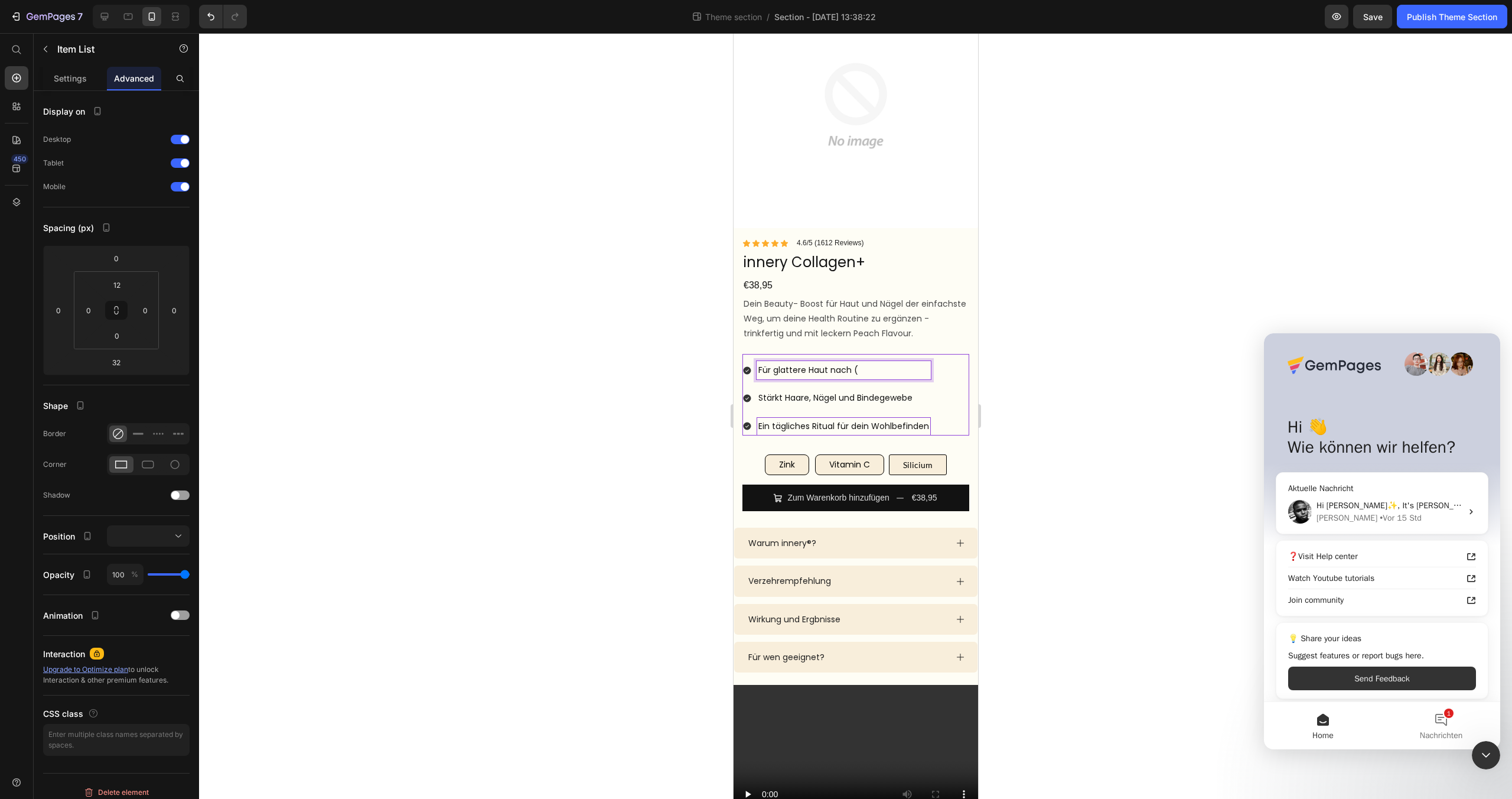 scroll, scrollTop: 92, scrollLeft: 0, axis: vertical 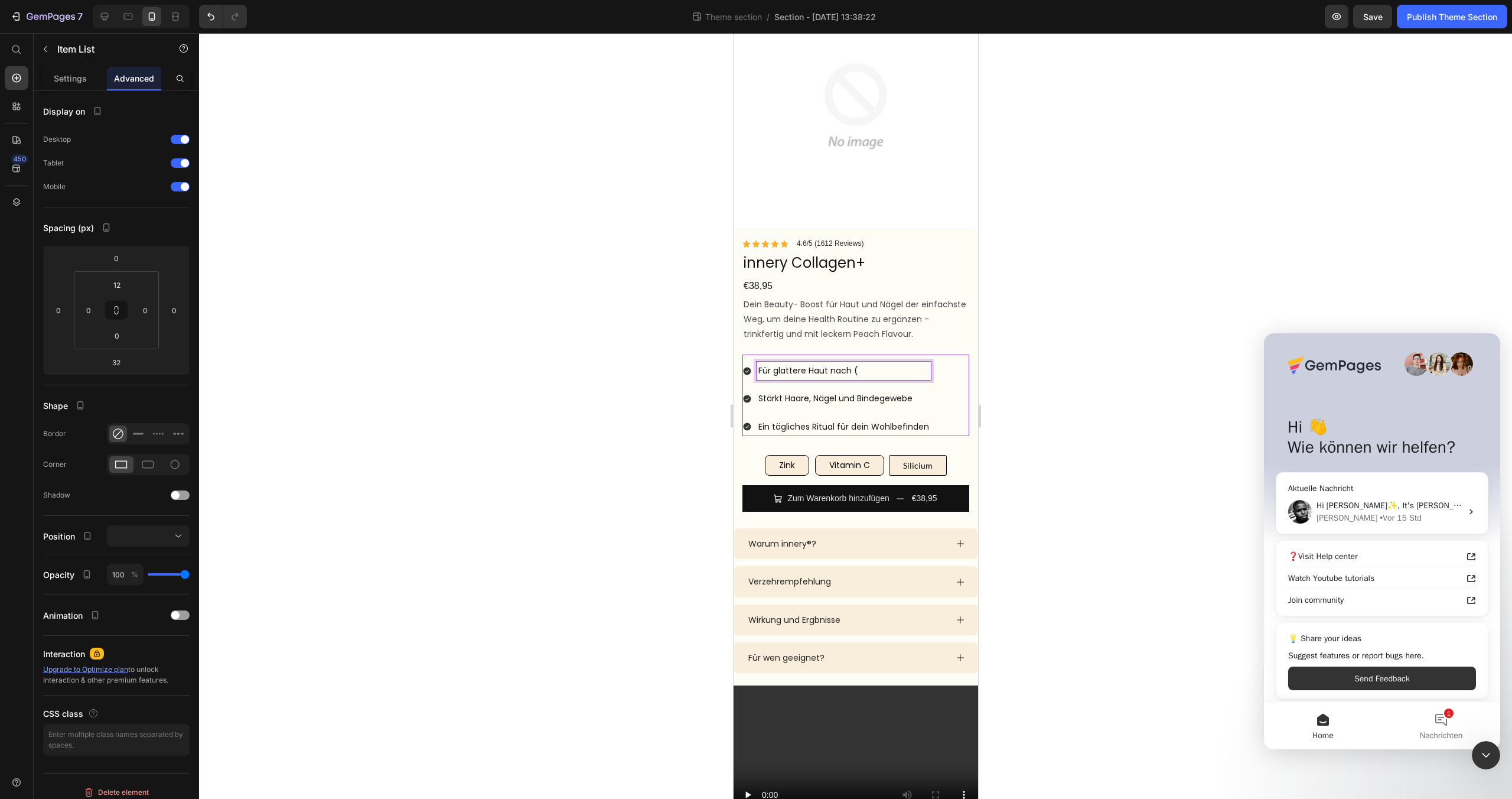 click on "Für glattere Haut nach (" at bounding box center (843, 371) 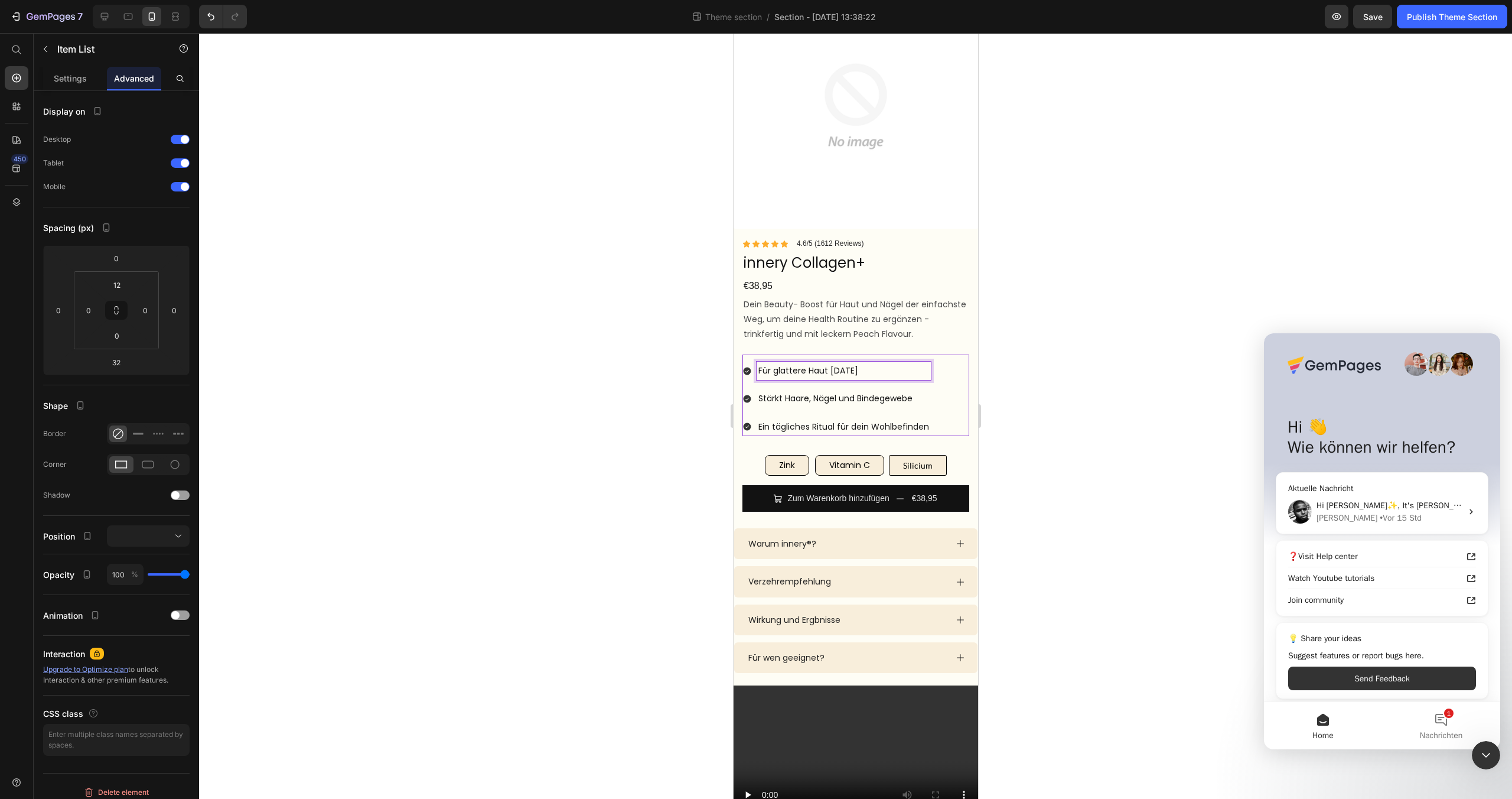 click 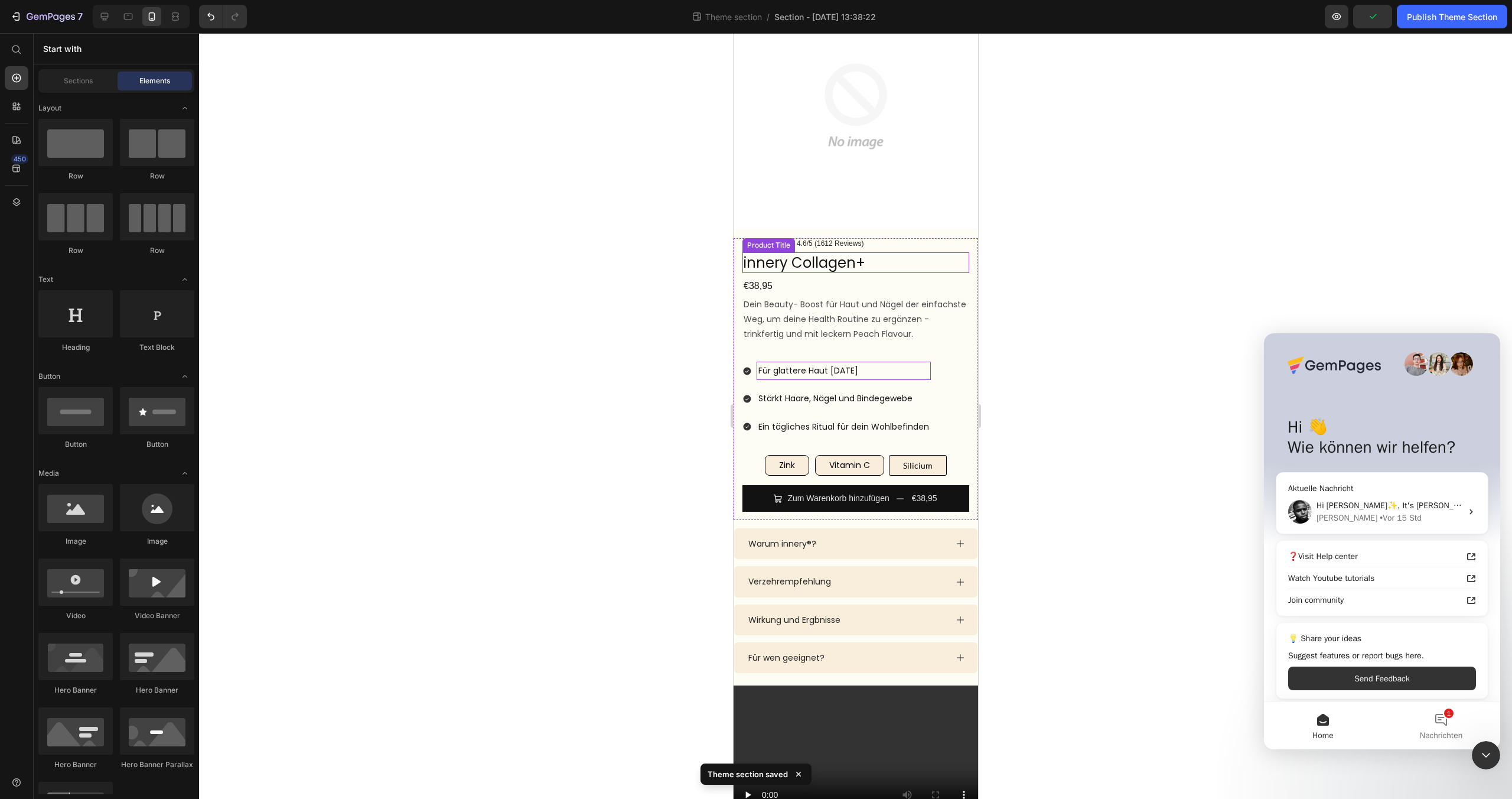 click on "innery Collagen+" at bounding box center [855, 262] 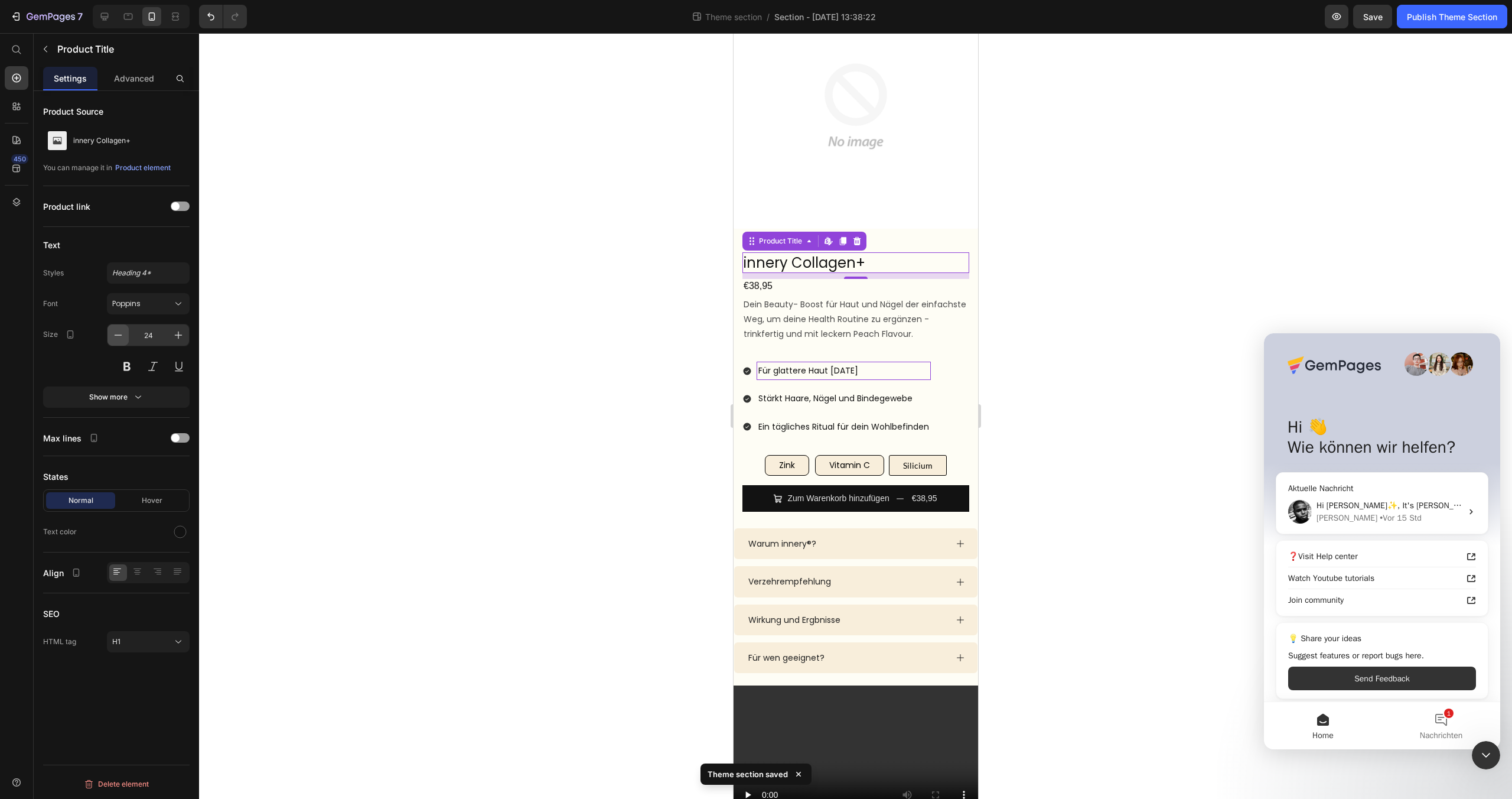 click 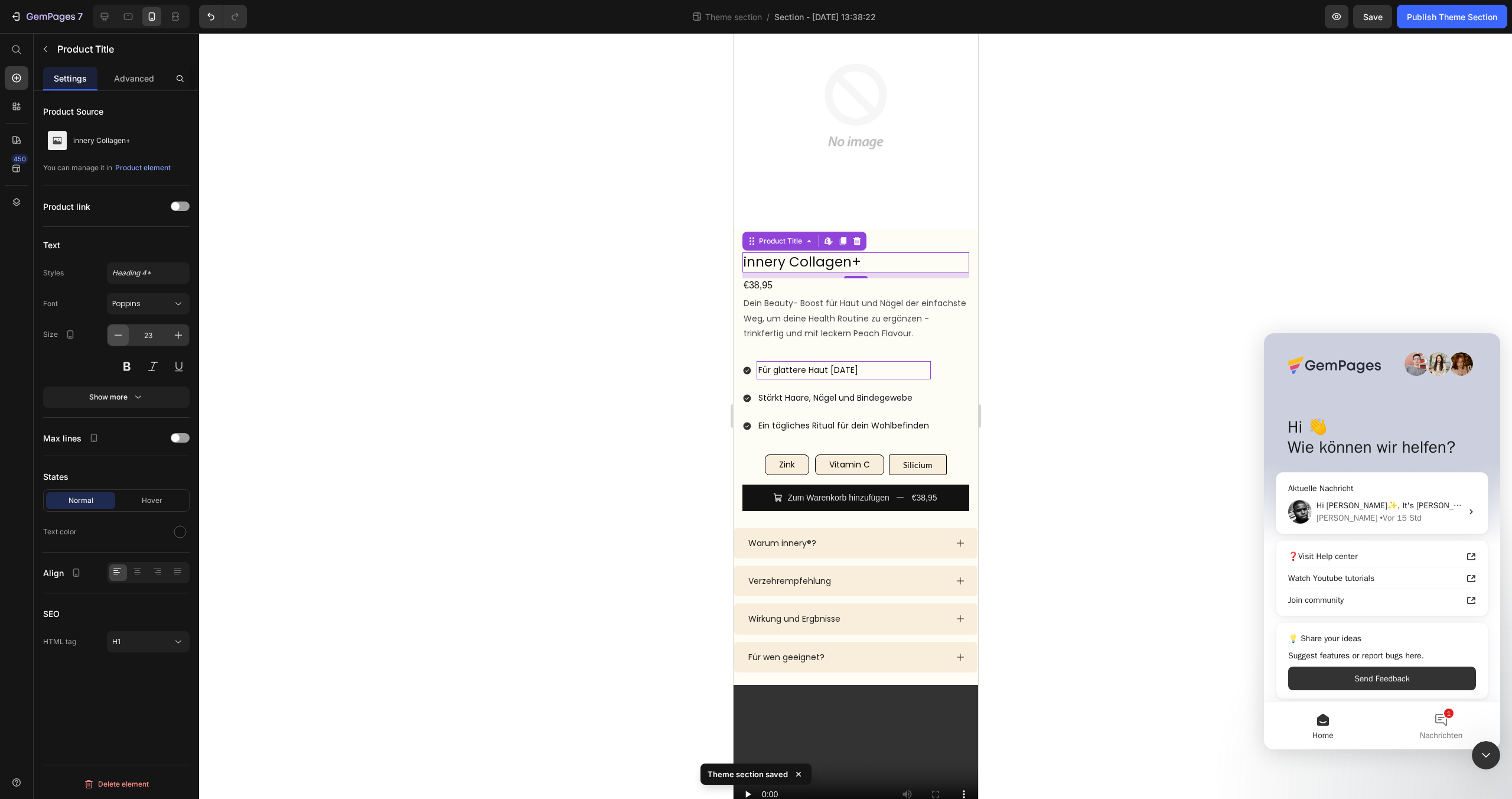 click 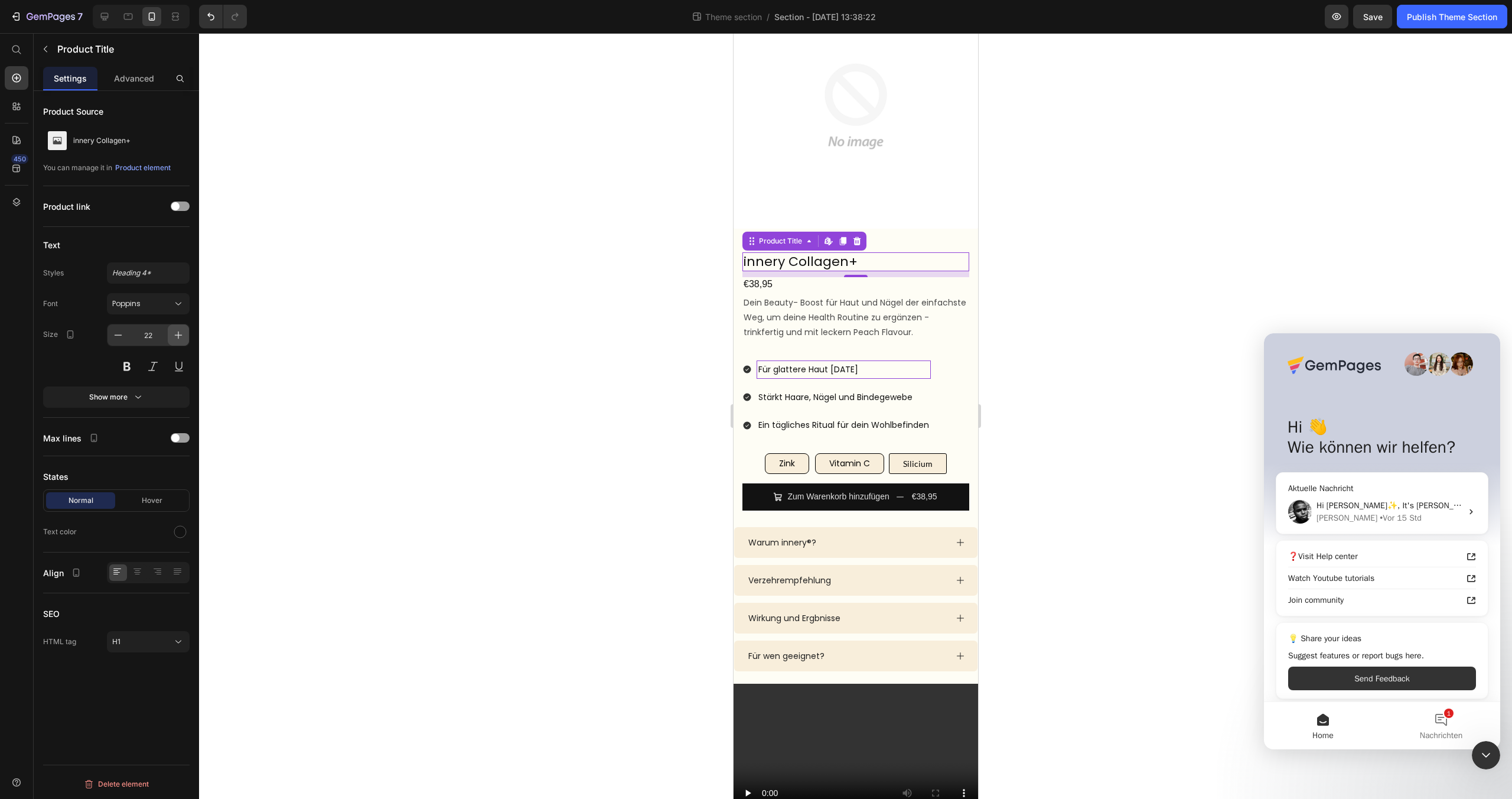 click 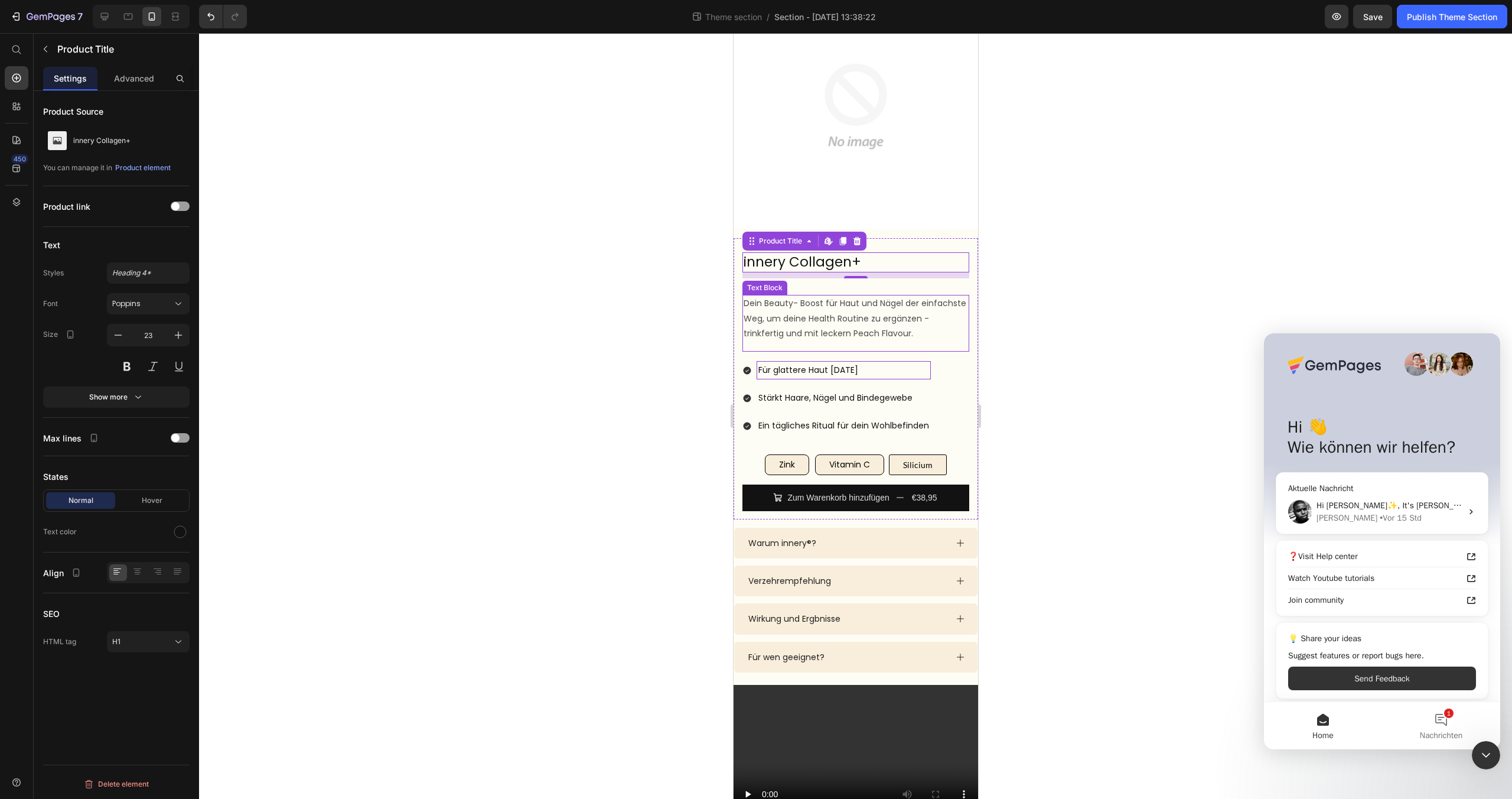 click 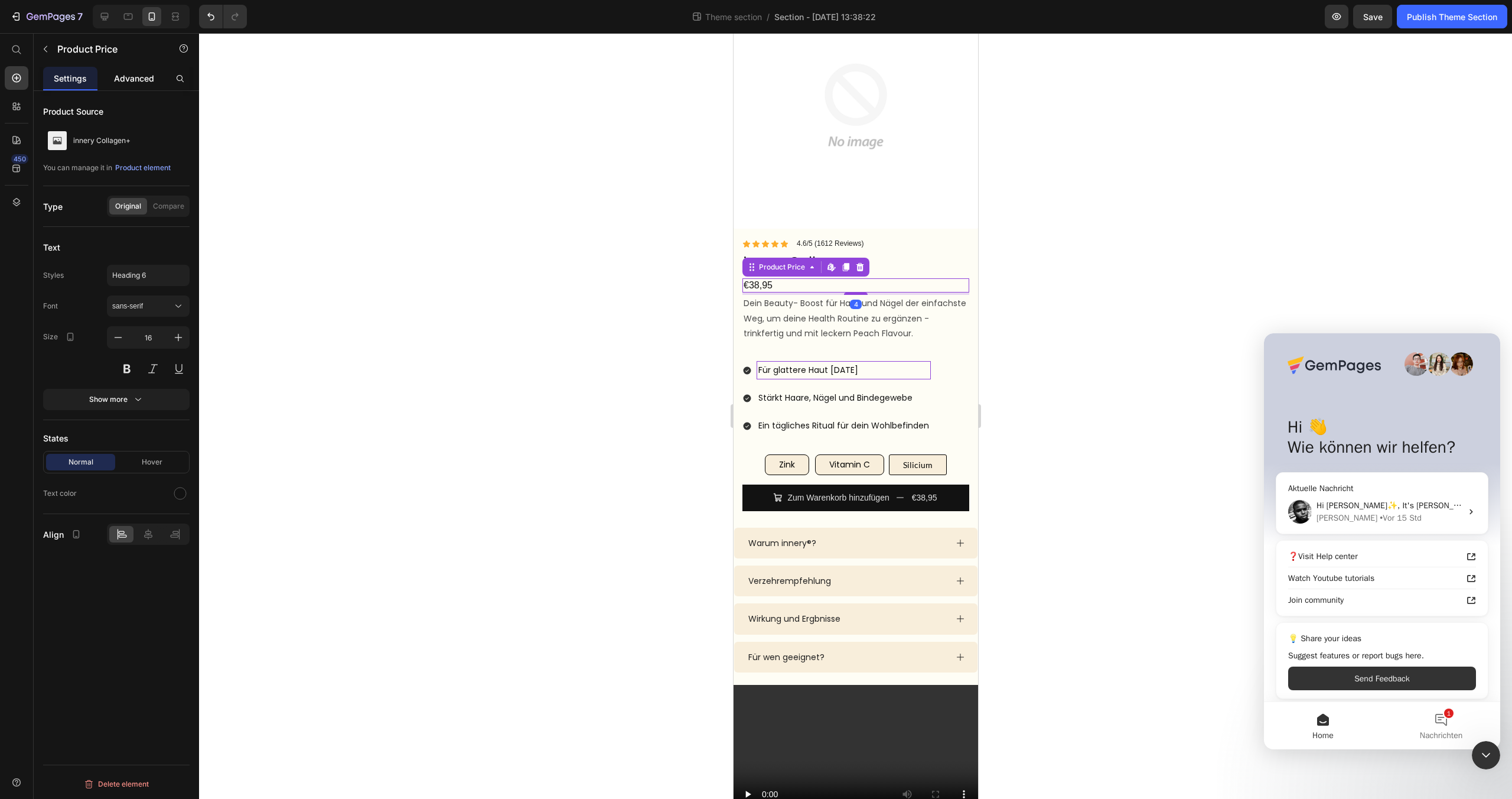 click on "Advanced" at bounding box center [134, 78] 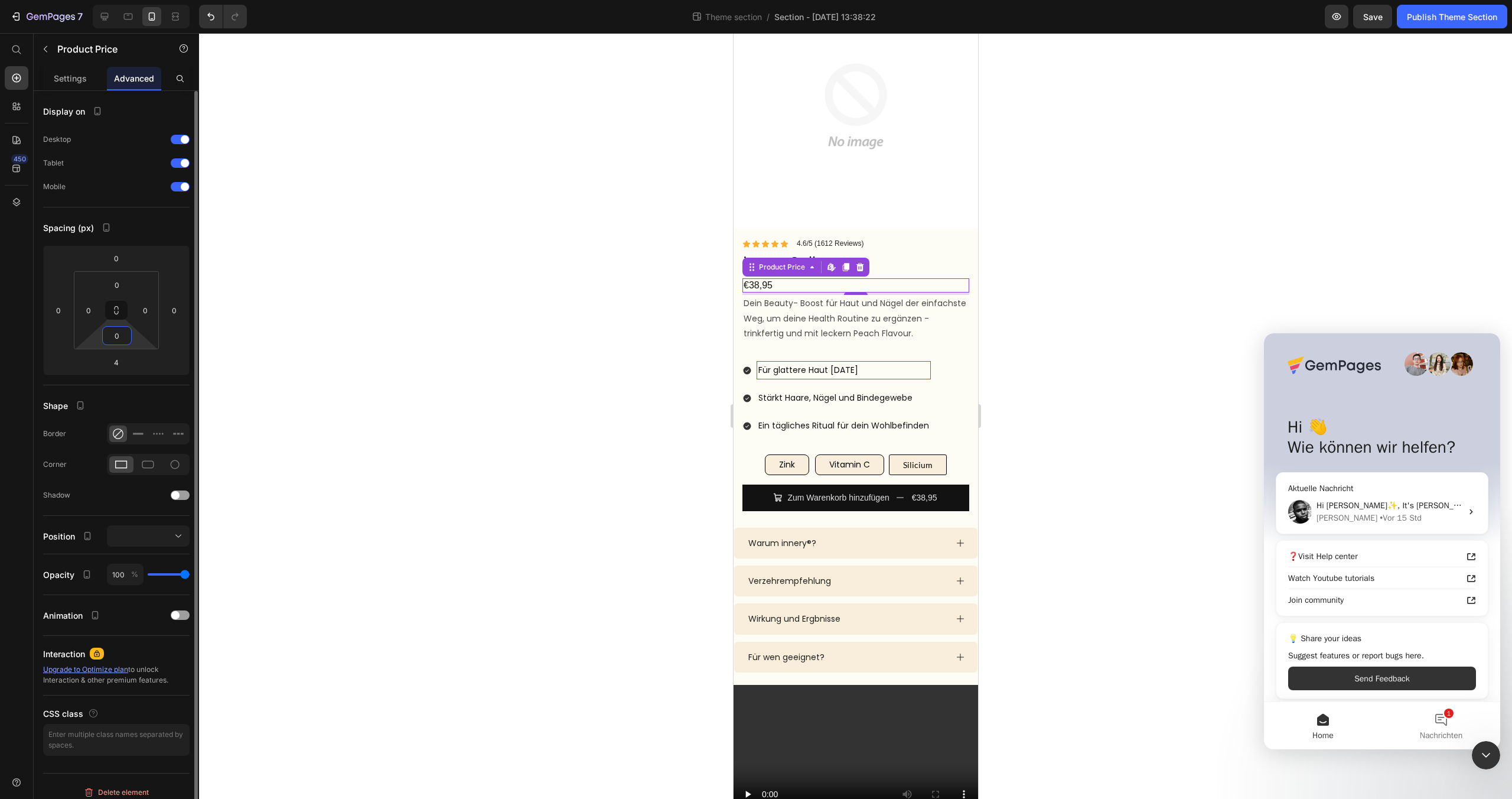 click on "0" at bounding box center (117, 336) 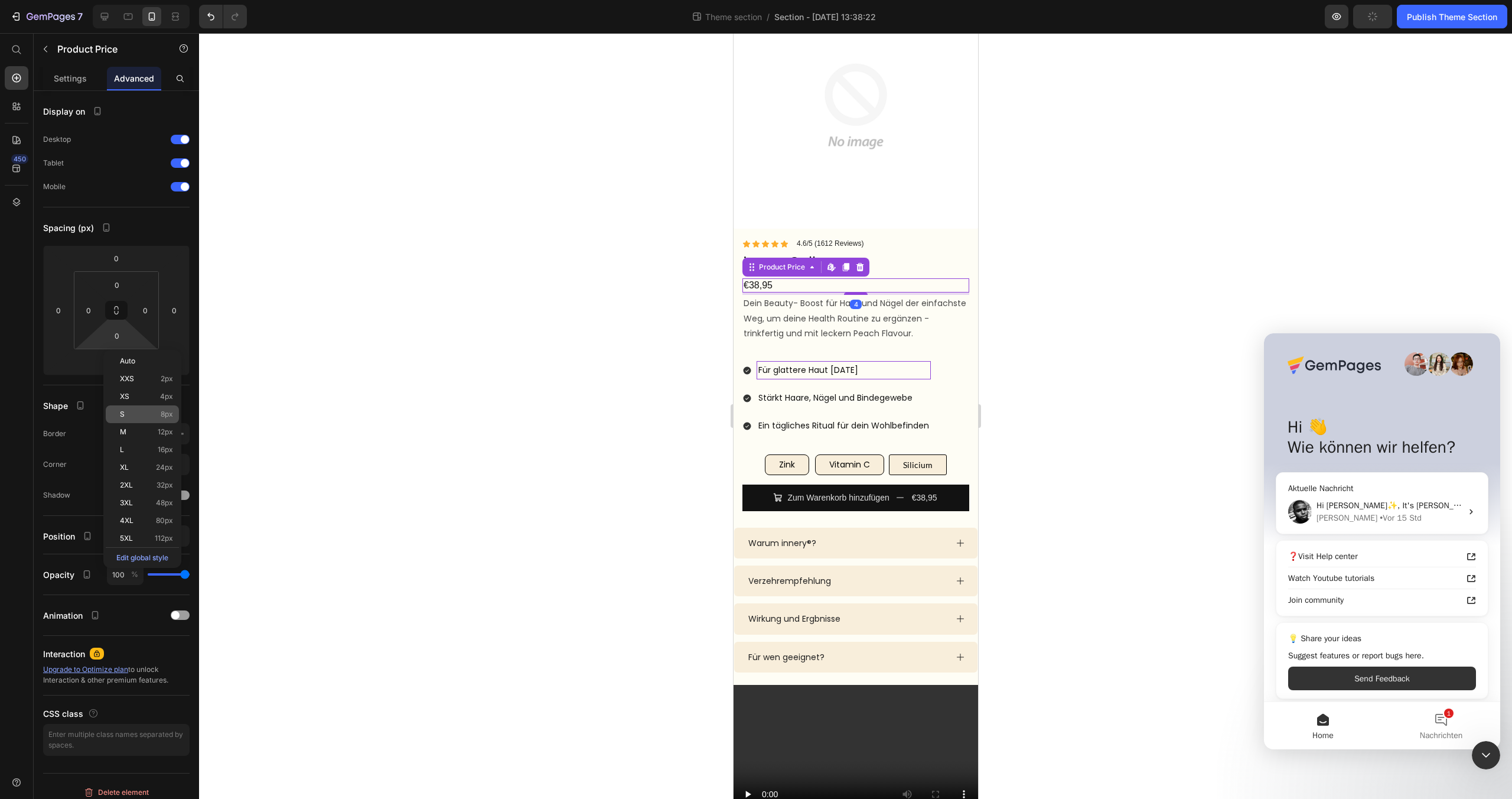 click on "S" at bounding box center (122, 414) 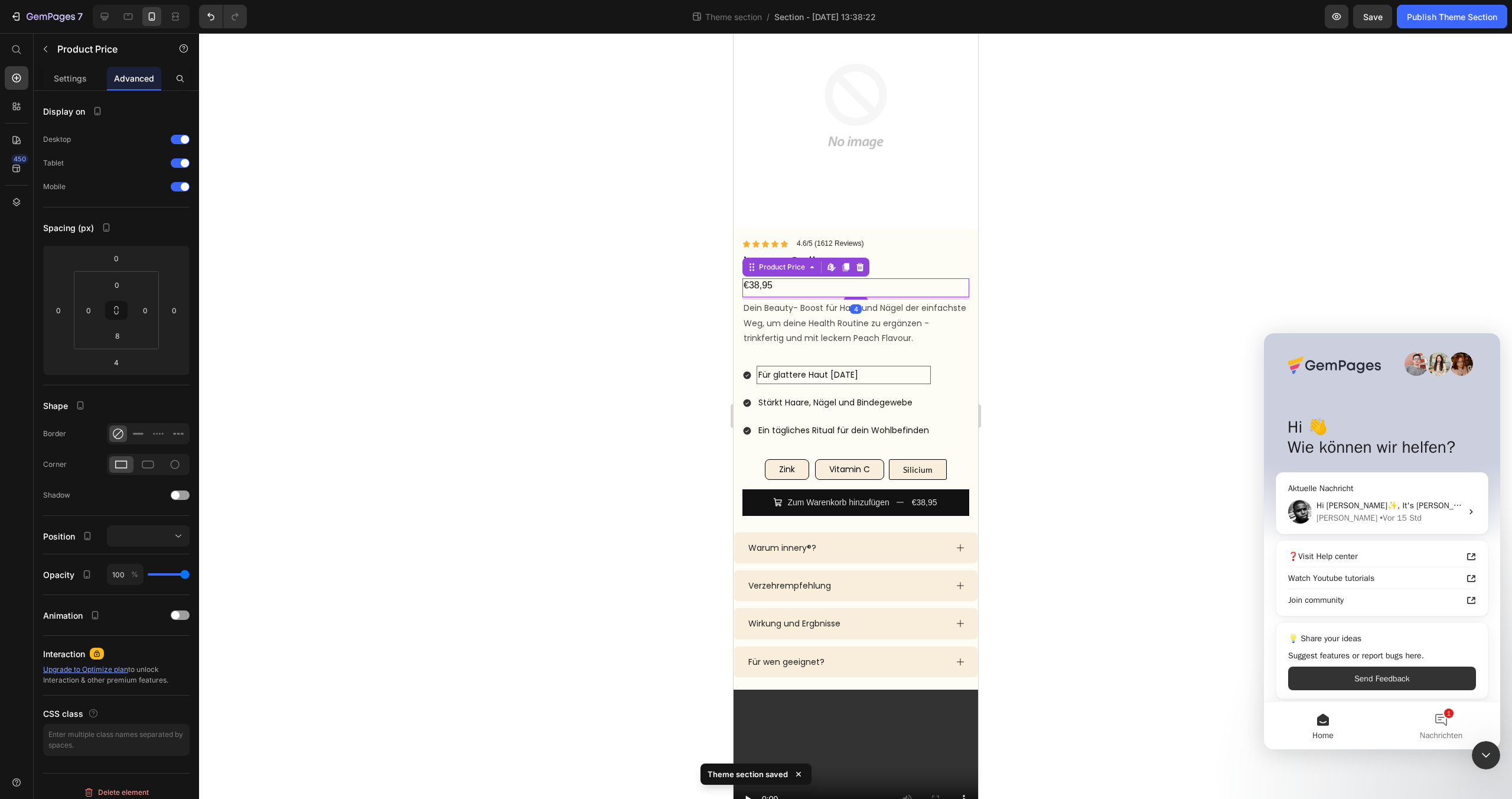 click 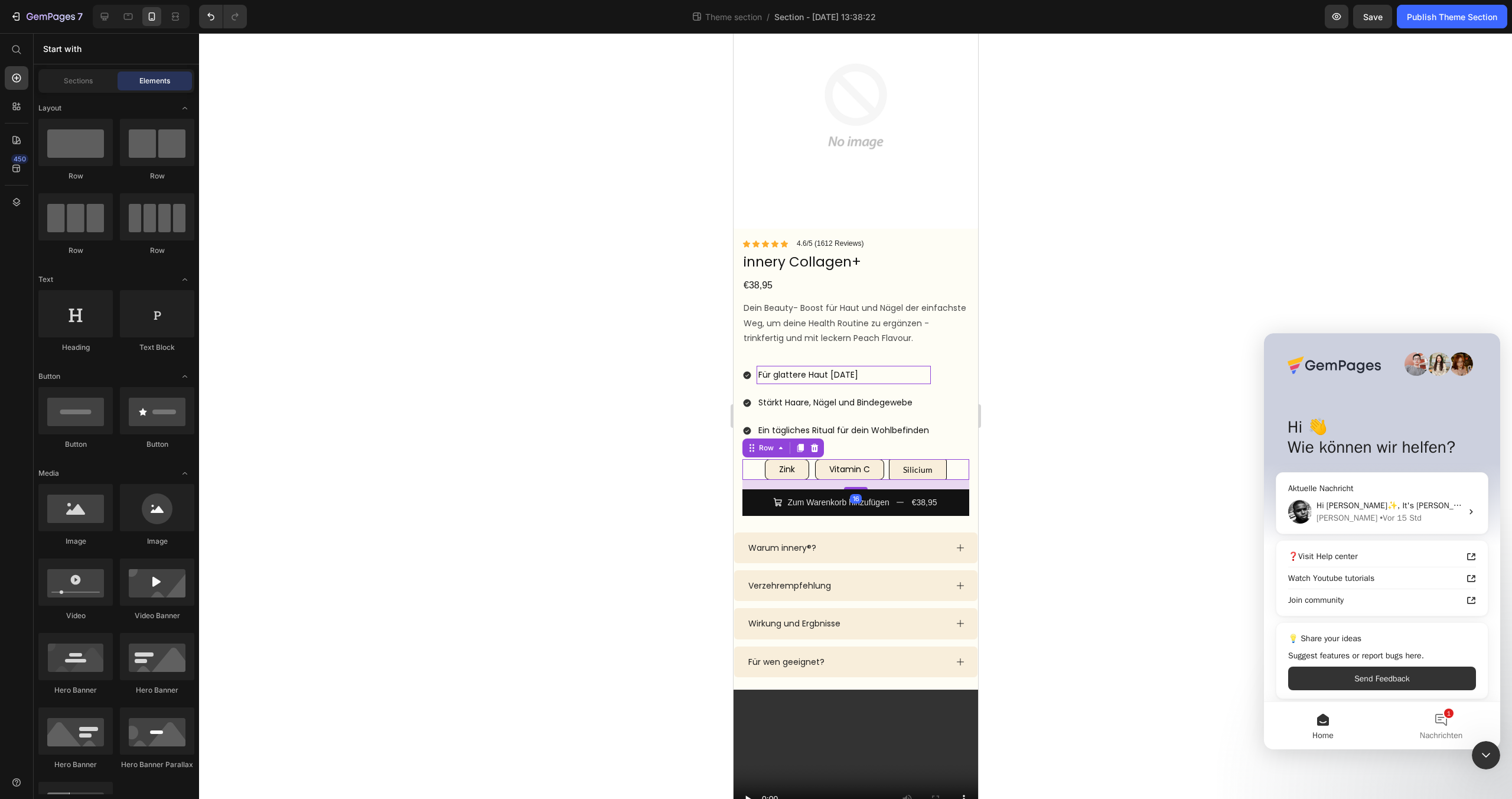 click on "Zink Button Vitamin C Button Silicium Button Row   16" at bounding box center (855, 469) 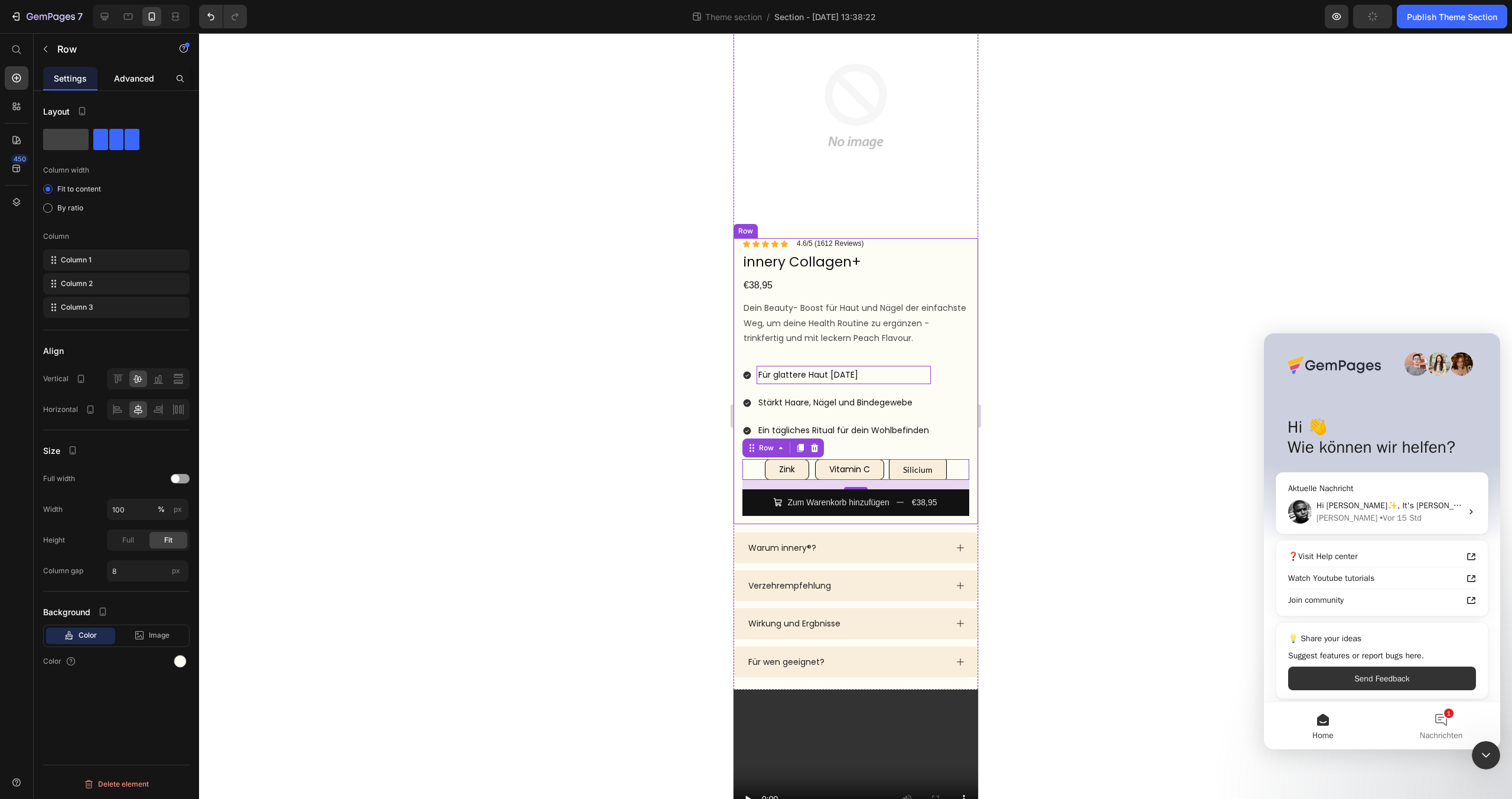 click on "Advanced" at bounding box center [134, 78] 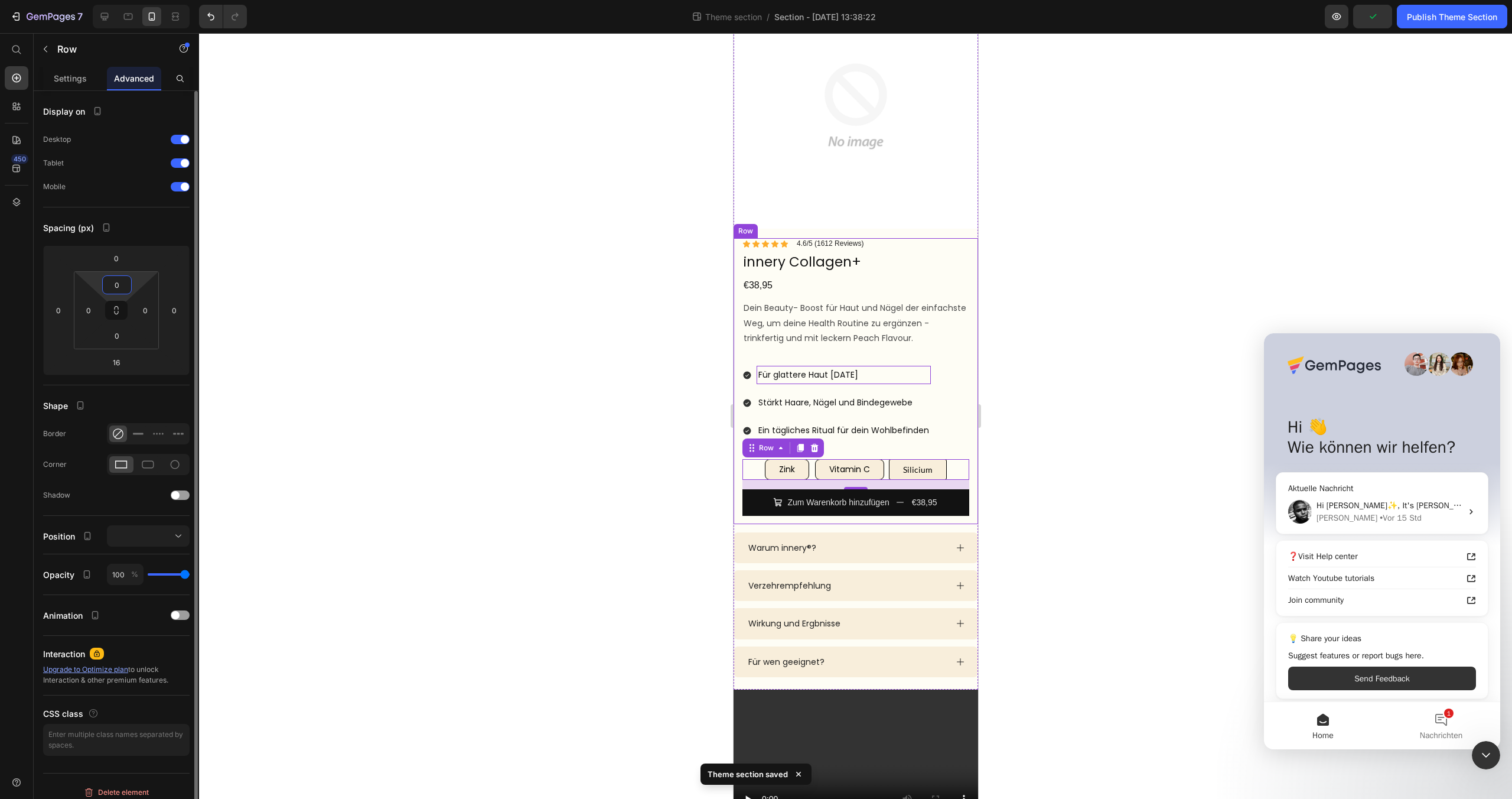 click on "0" at bounding box center (117, 285) 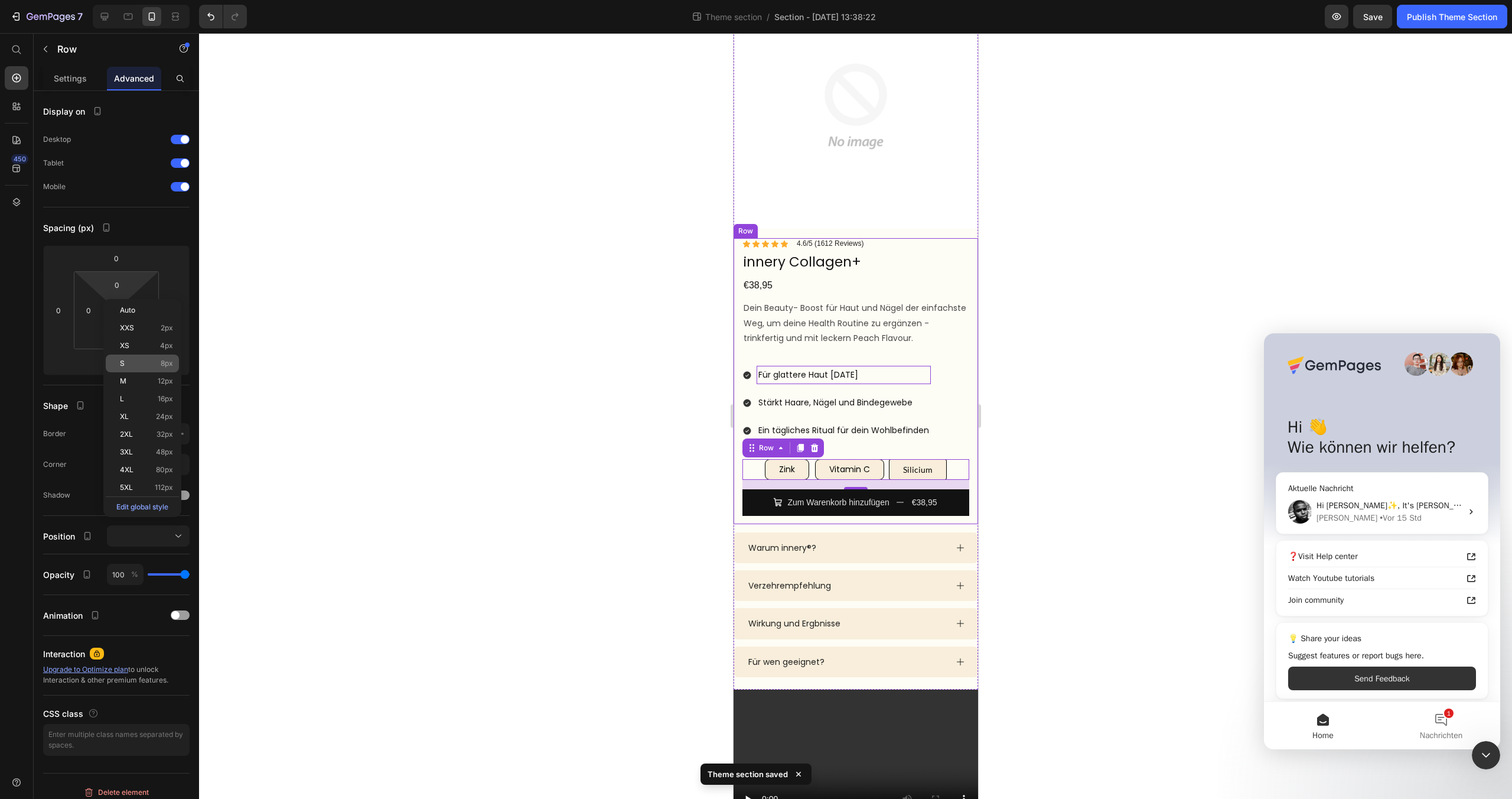 click on "S 8px" at bounding box center (146, 363) 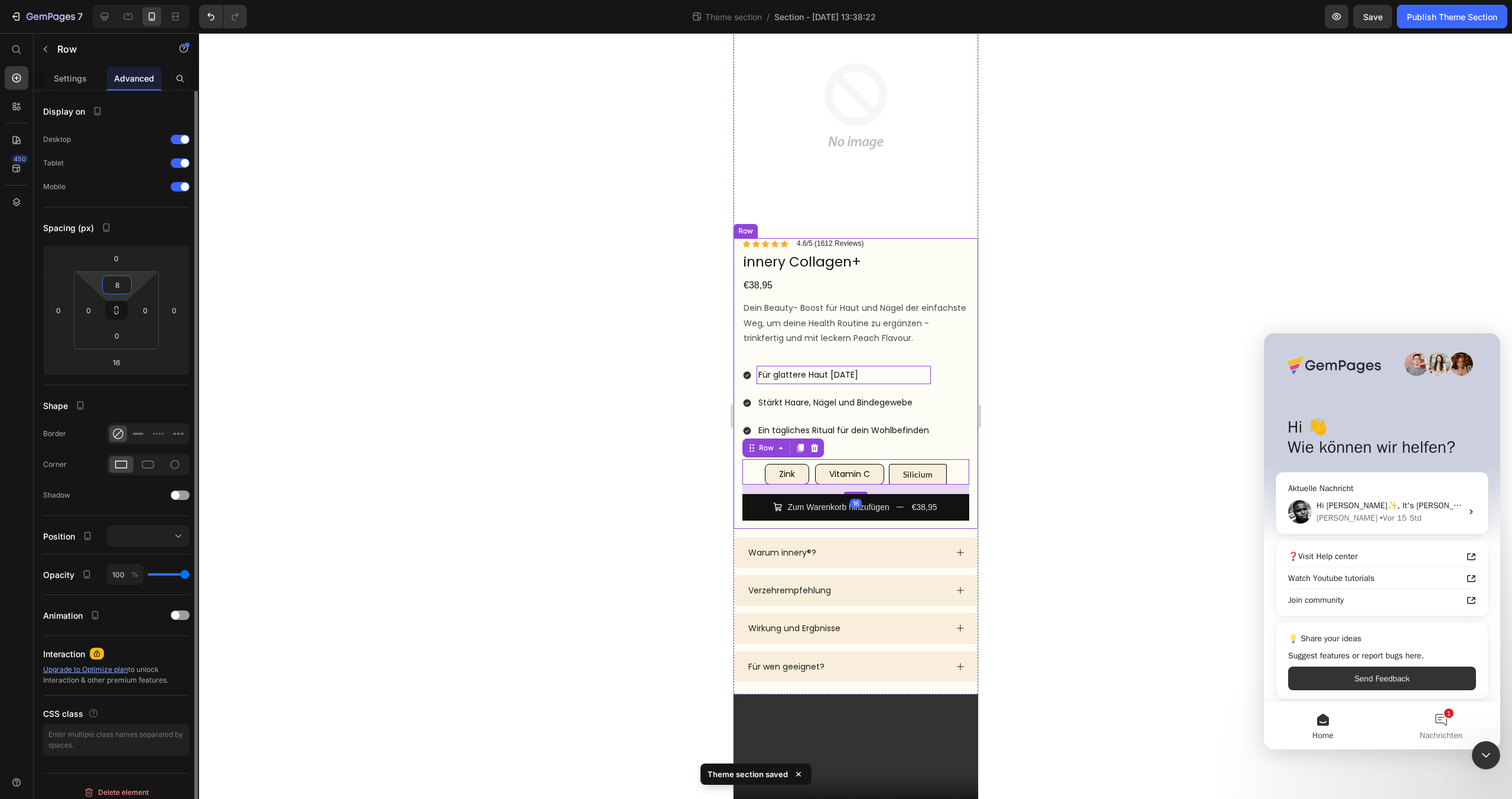 click on "8" at bounding box center [117, 285] 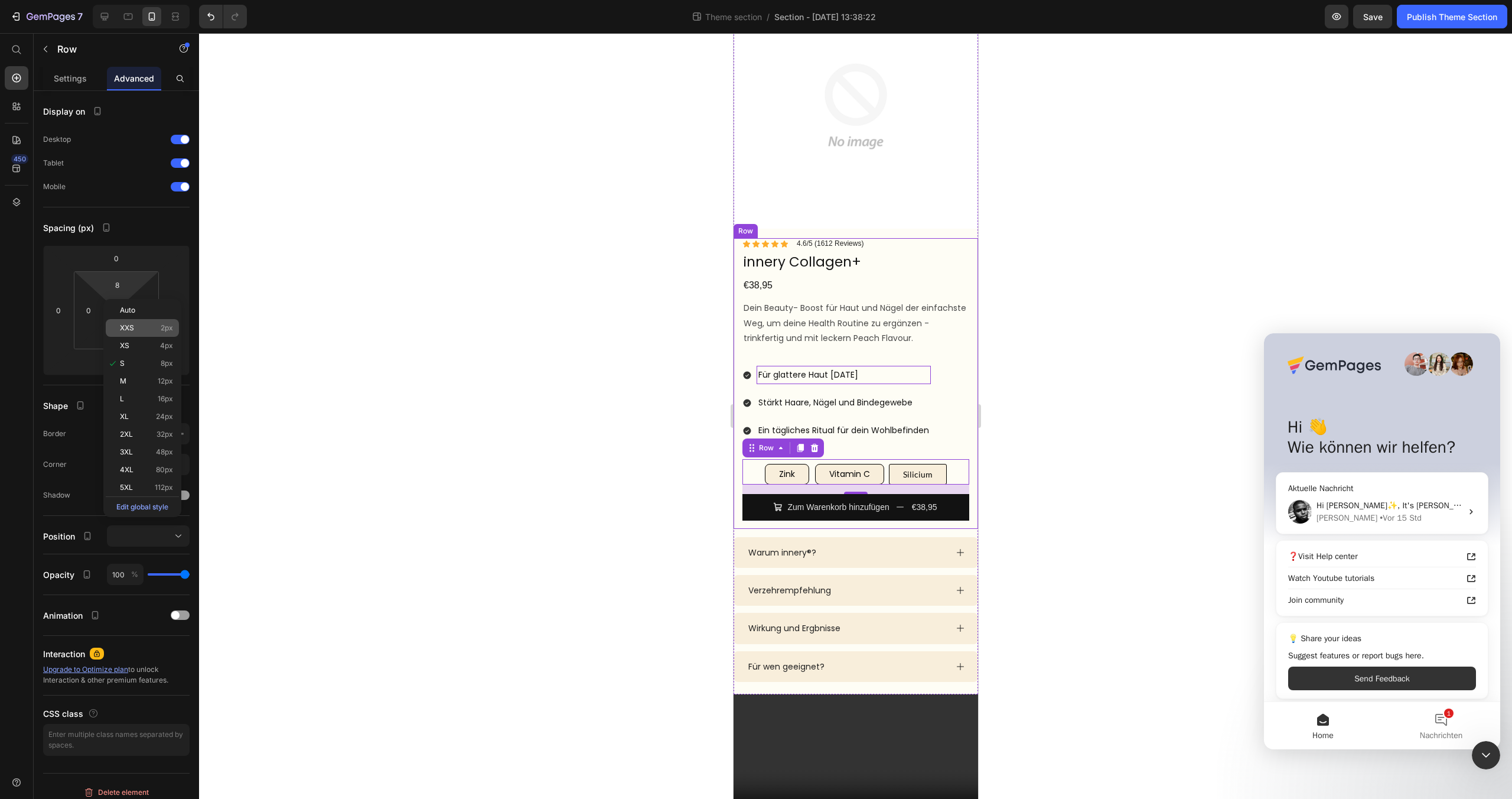 click on "XXS" at bounding box center [127, 328] 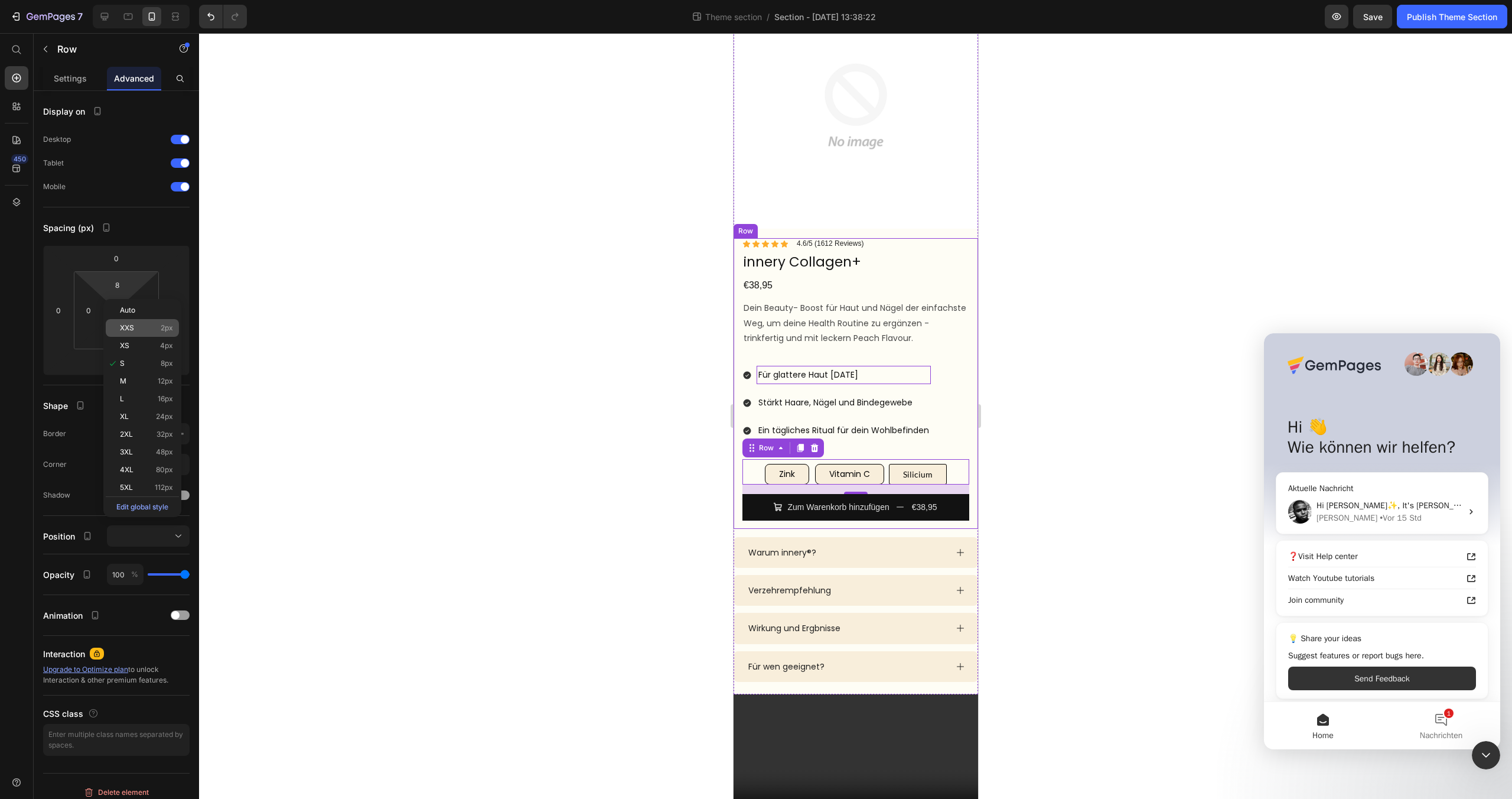 type on "2" 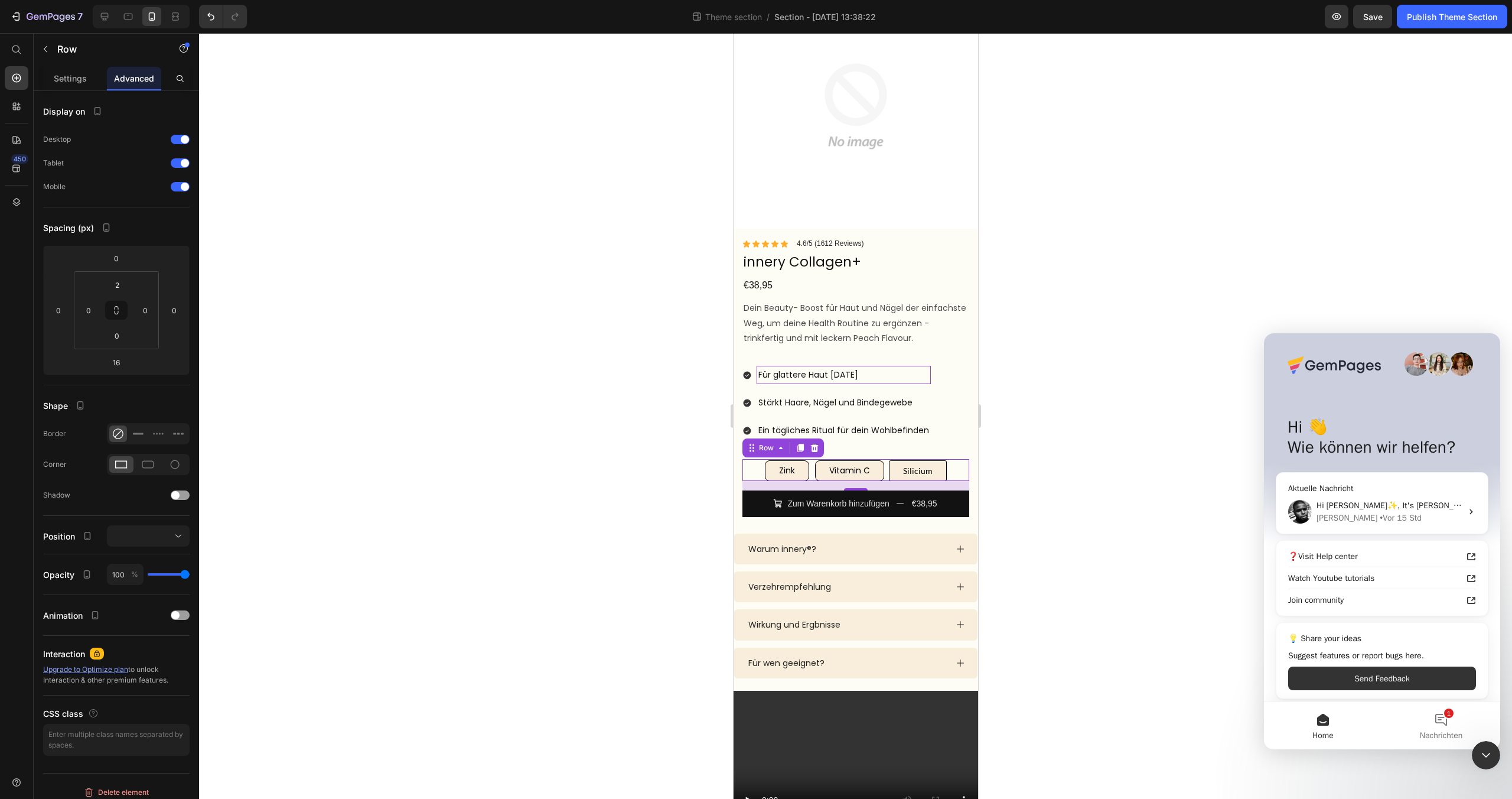 click 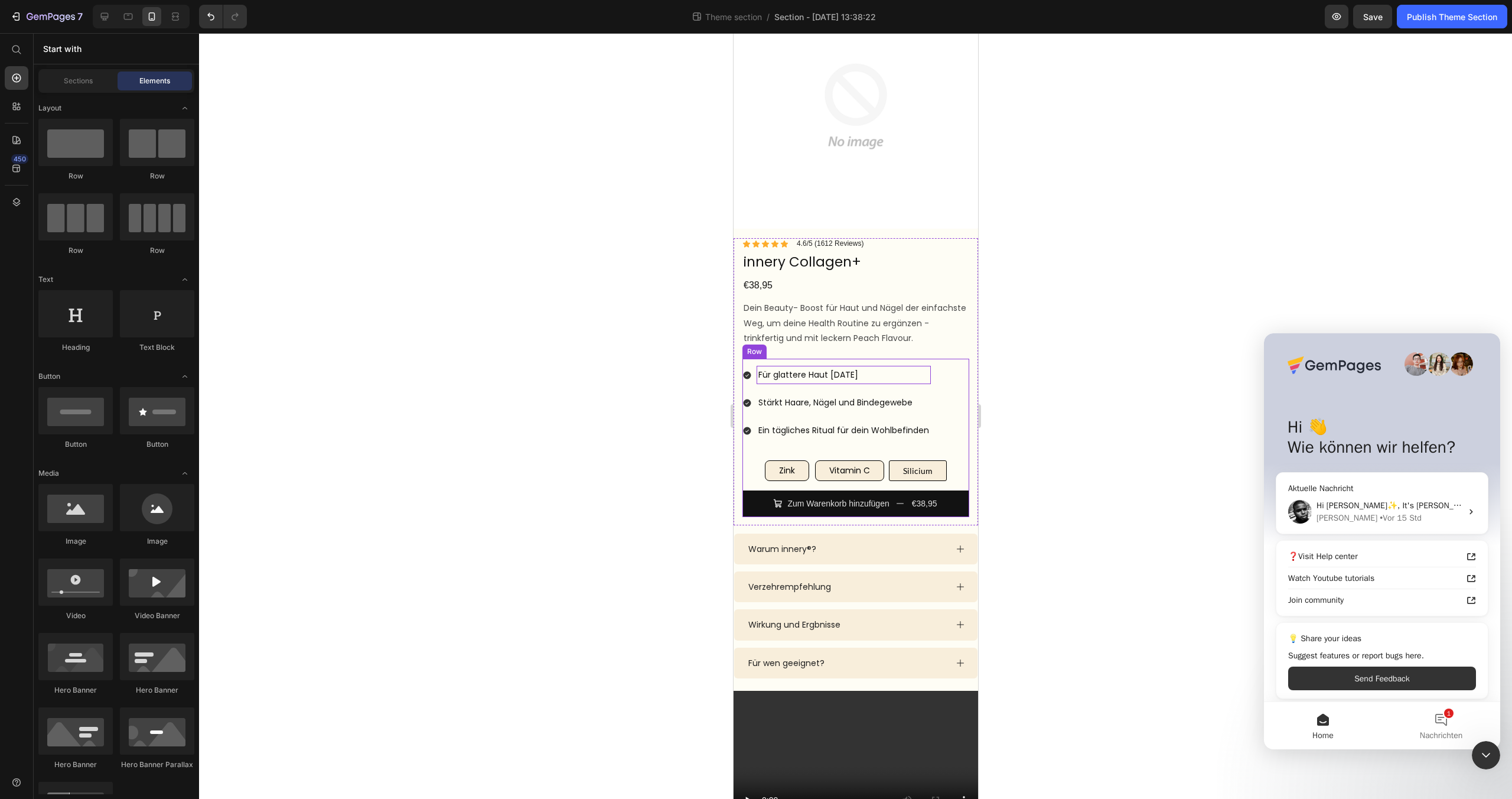 click on "Für glattere Haut nach 8 Wochen Stärkt Haare, Nägel und Bindegewebe Ein tägliches Ritual für dein Wohlbefinden Item List Zink Button Vitamin C Button Silicium Button Row
Zum Warenkorb hinzufügen
€38,95 Add to Cart" at bounding box center [855, 438] 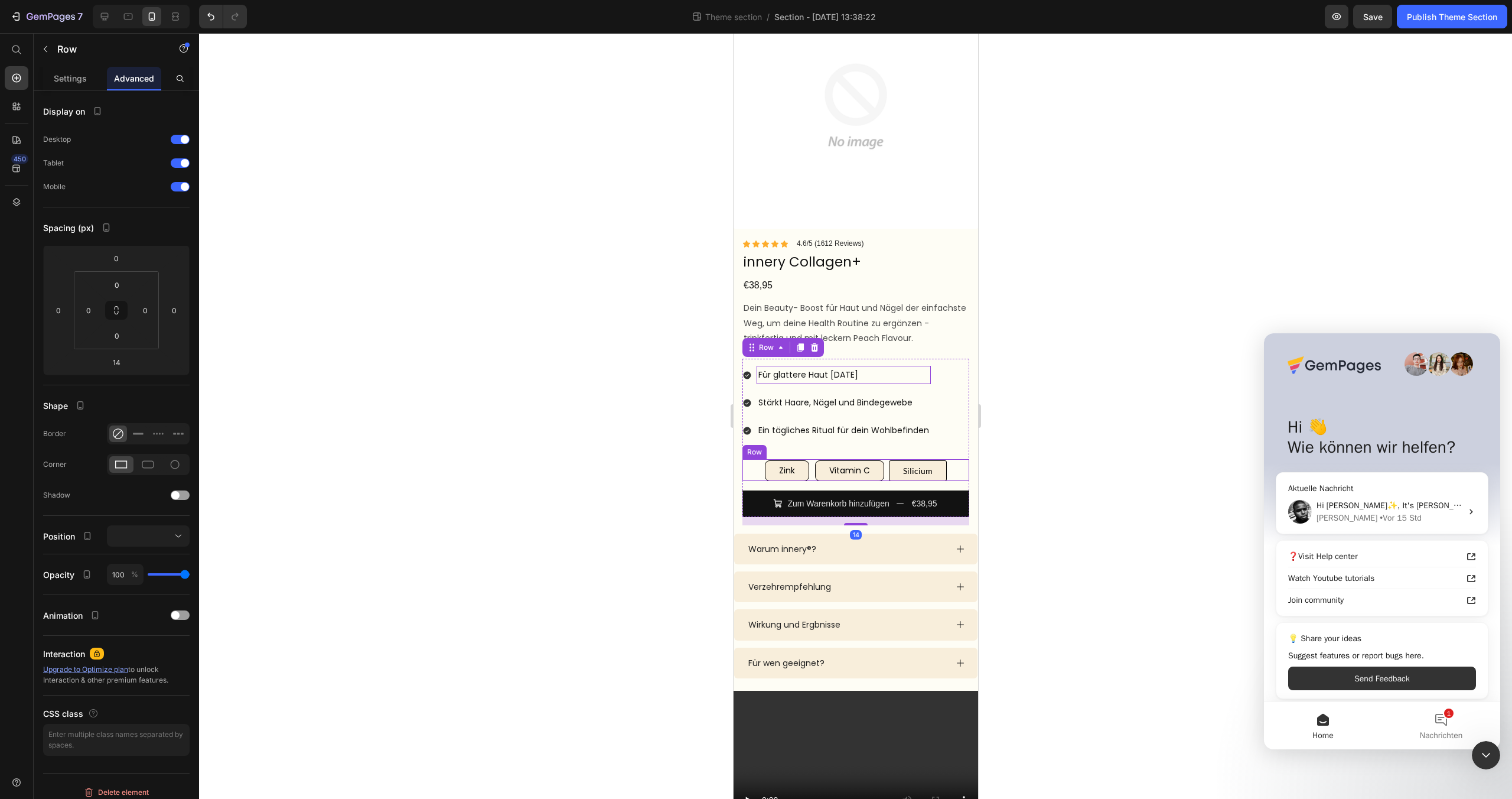 click on "Zink Button Vitamin C Button Silicium Button Row" at bounding box center [855, 470] 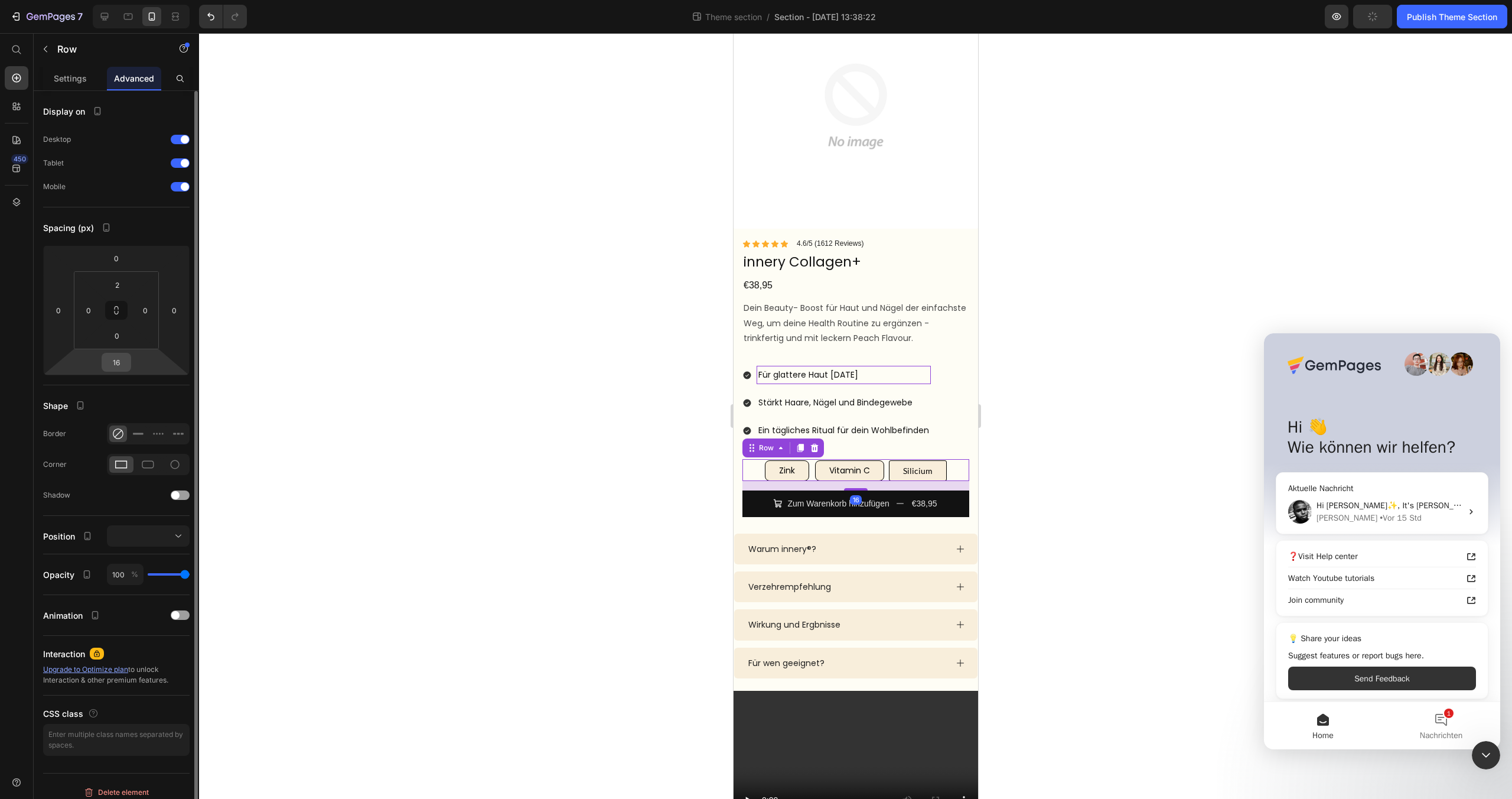click on "16" at bounding box center [116, 362] 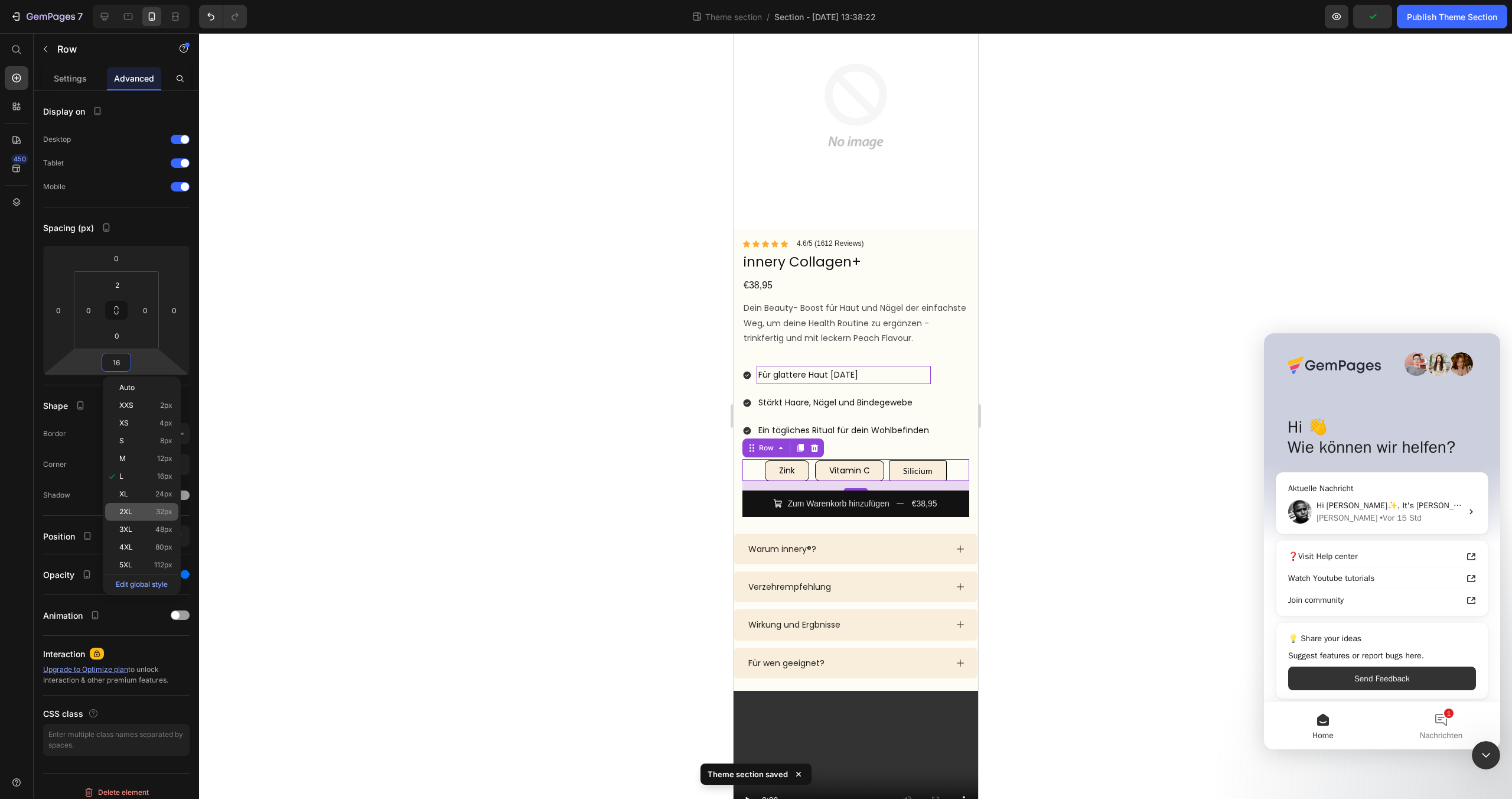 click on "2XL 32px" 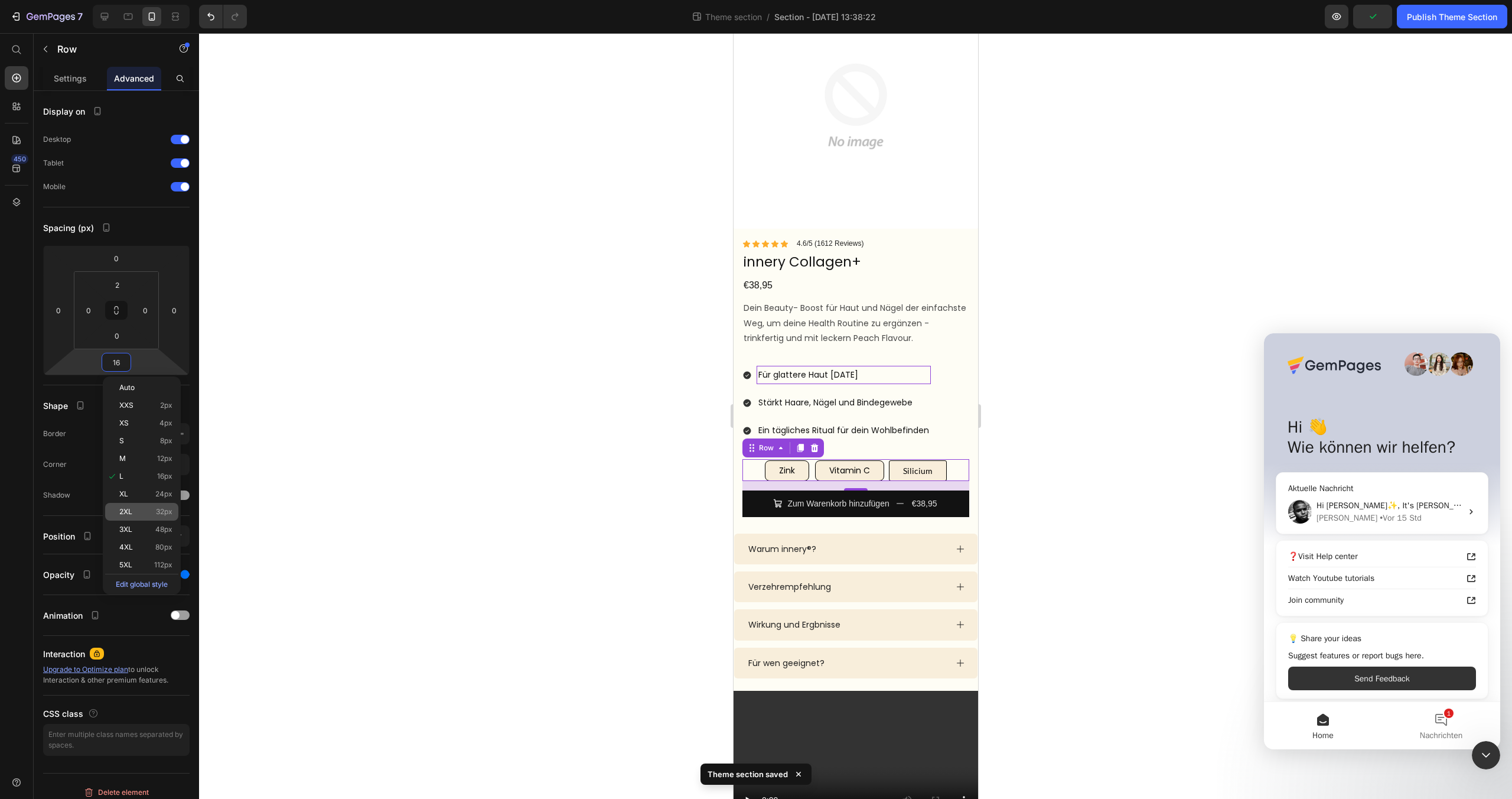 type on "32" 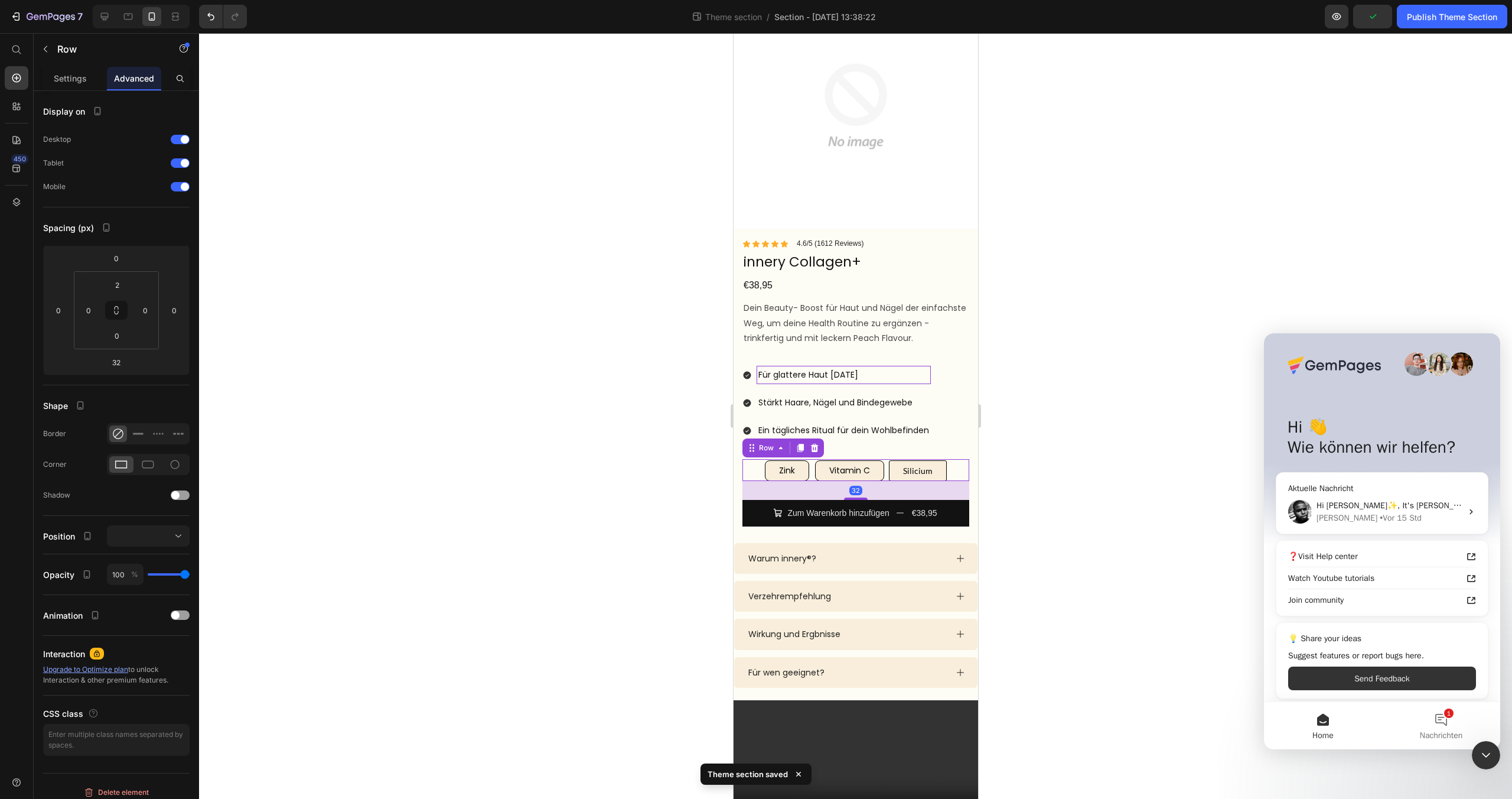 click 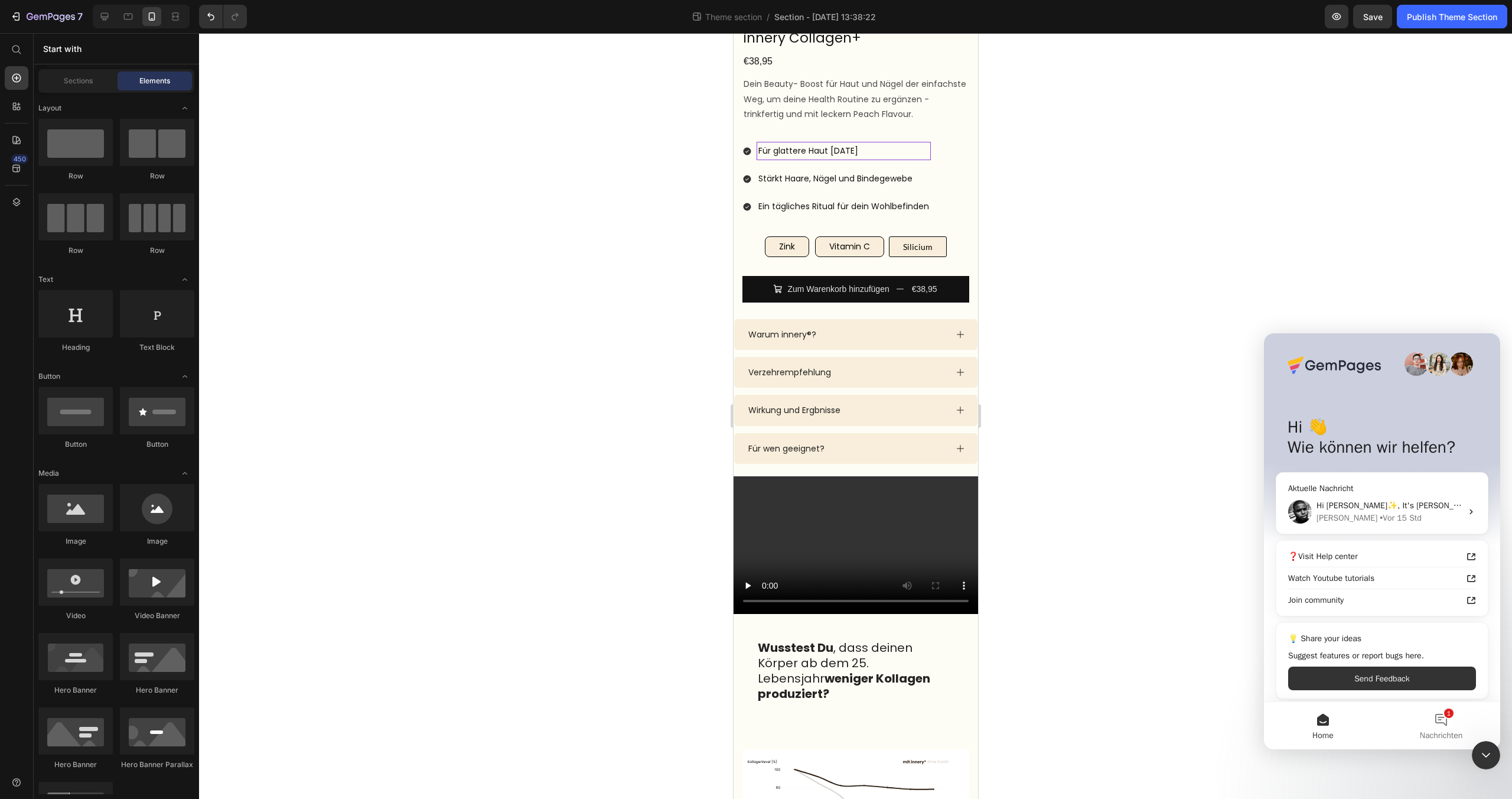 scroll, scrollTop: 320, scrollLeft: 0, axis: vertical 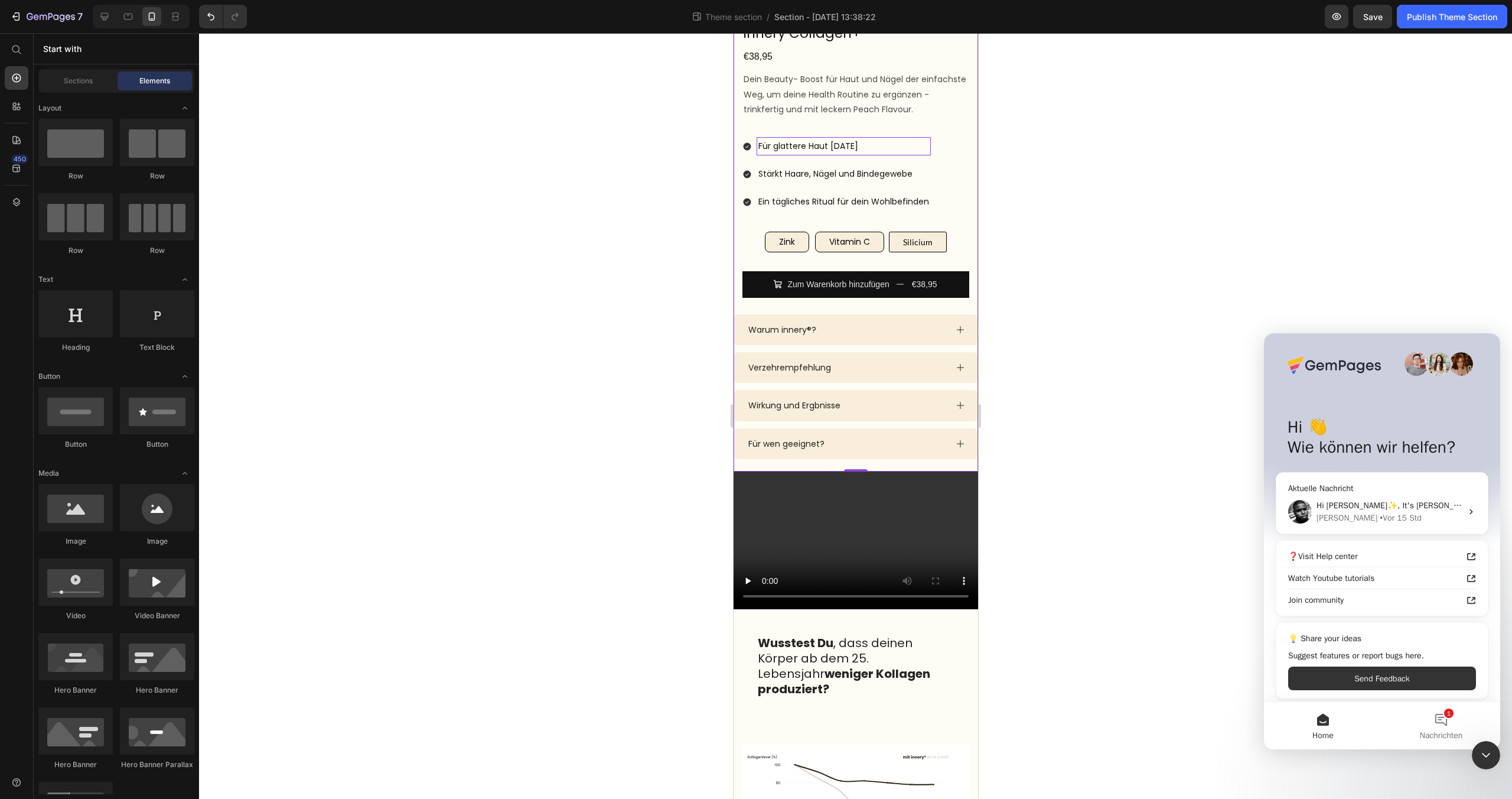 click on "Icon Icon Icon Icon Icon Icon List 4.6/5 (1612 Reviews) Text Block Row innery Collagen+ Product Title €38,95 Product Price Dein Beauty- Boost für Haut und Nägel der einfachste Weg, um deine Health Routine zu ergänzen - trinkfertig und mit leckern Peach Flavour.  Text Block peach flavour TEST Text Block 14 Trinkampullen à 15 ml  Text Block €38,95 Product Price Unterstützt deine Haut von innen heraus Stärkt Haare, Nägel & Bindegewebe  Ein tägliches Ritual für dein Wohlbefinden  Item List
Carousel
Silicium  Text Block Silicium  Text Block Row Row Für glattere Haut nach 8 Wochen Stärkt Haare, Nägel und Bindegewebe Ein tägliches Ritual für dein Wohlbefinden Item List Zink Button Vitamin C Button Silicium Button Row
Zum Warenkorb hinzufügen
€38,95 Add to Cart Row" at bounding box center (855, 241) 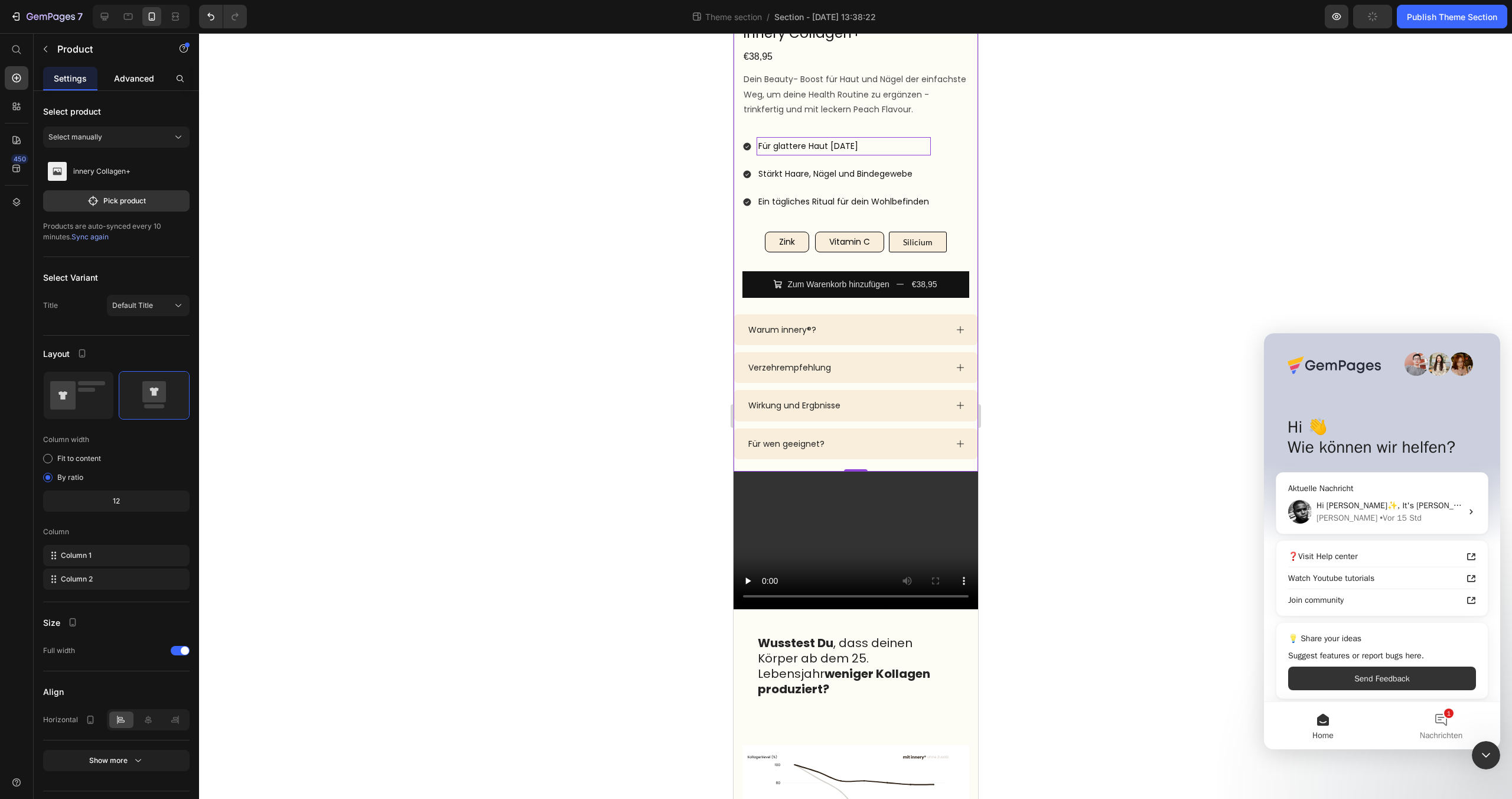 click on "Advanced" at bounding box center (134, 78) 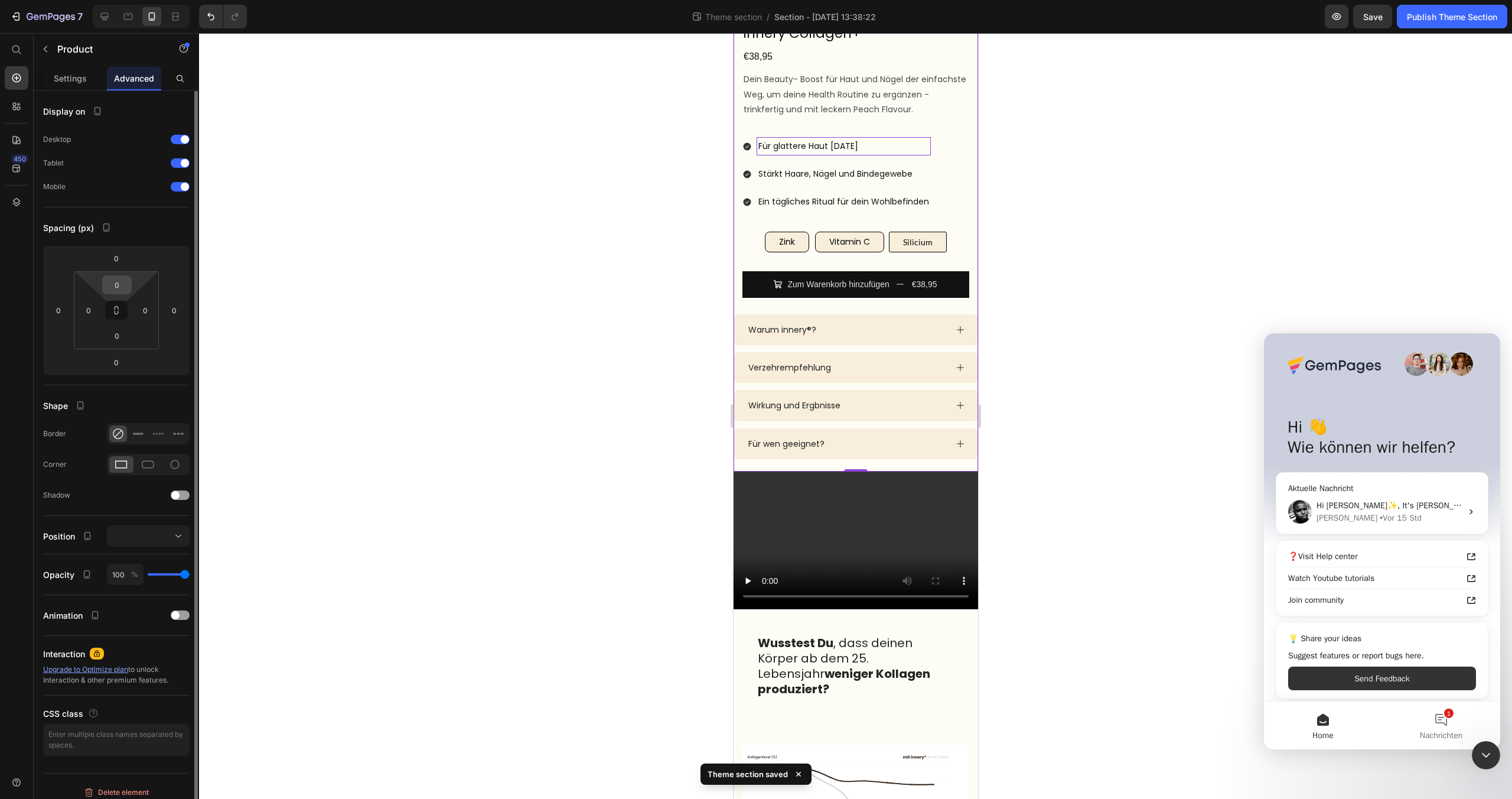 click on "0" at bounding box center (117, 285) 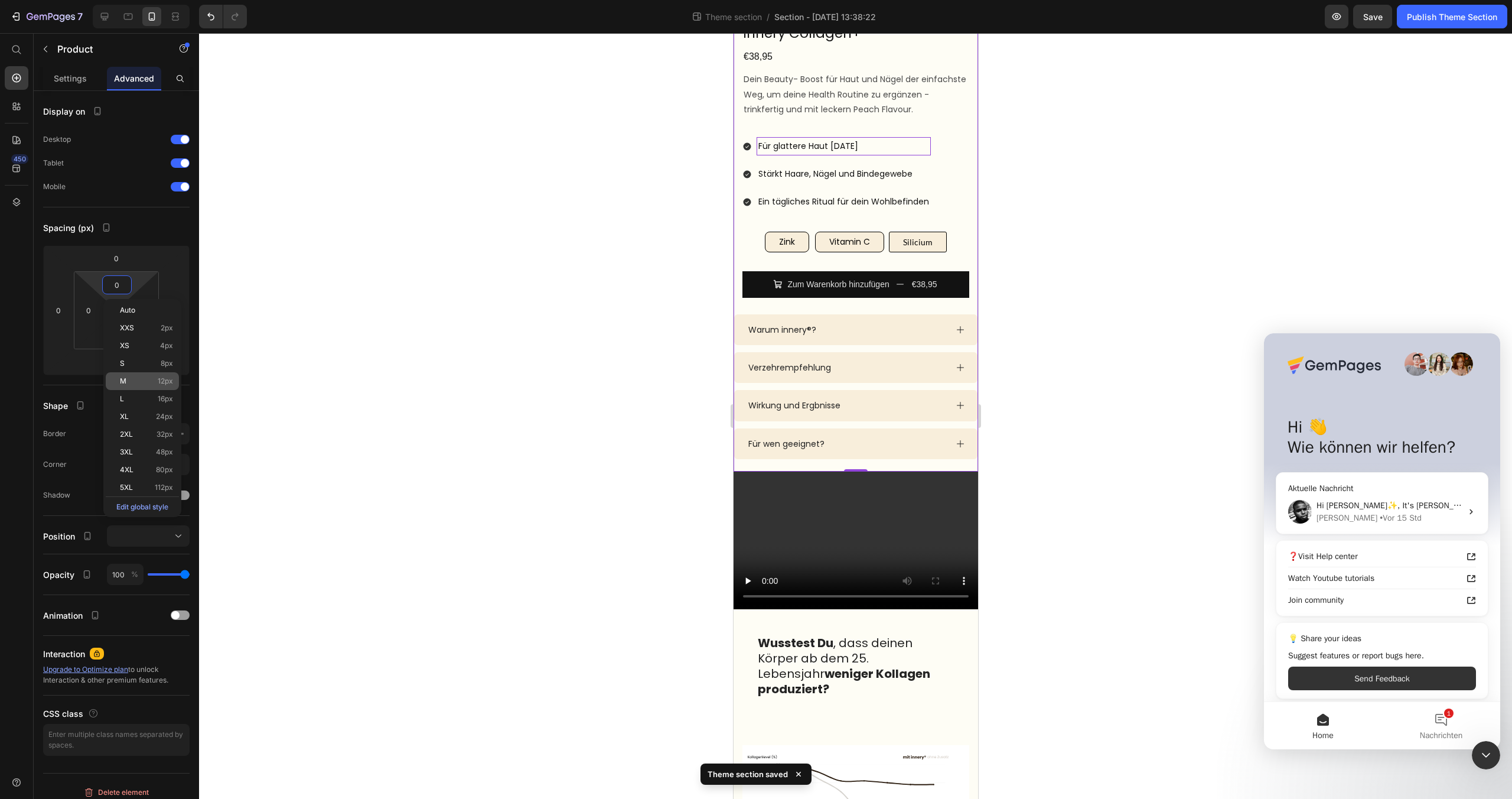 click on "M 12px" 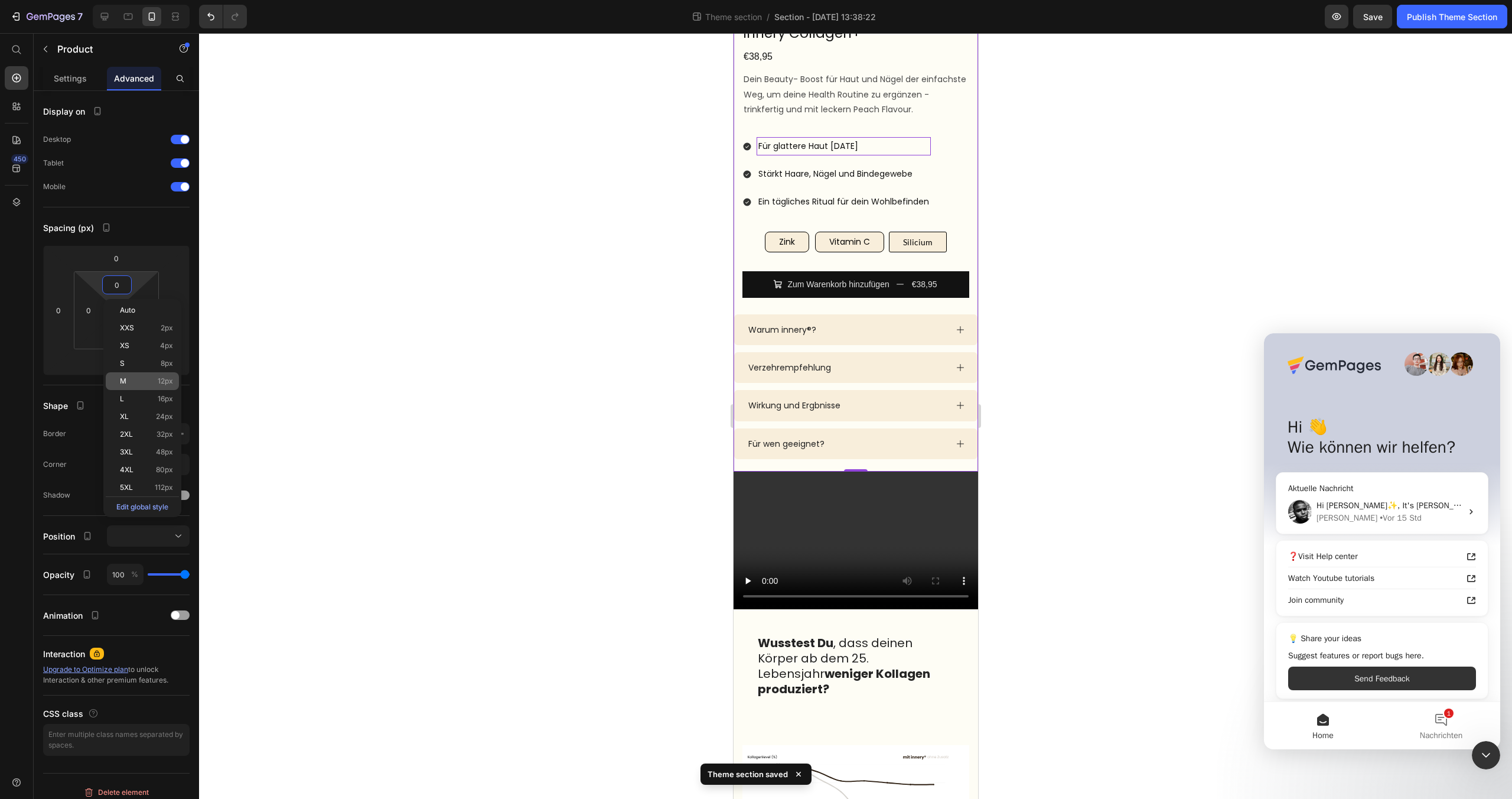 type on "12" 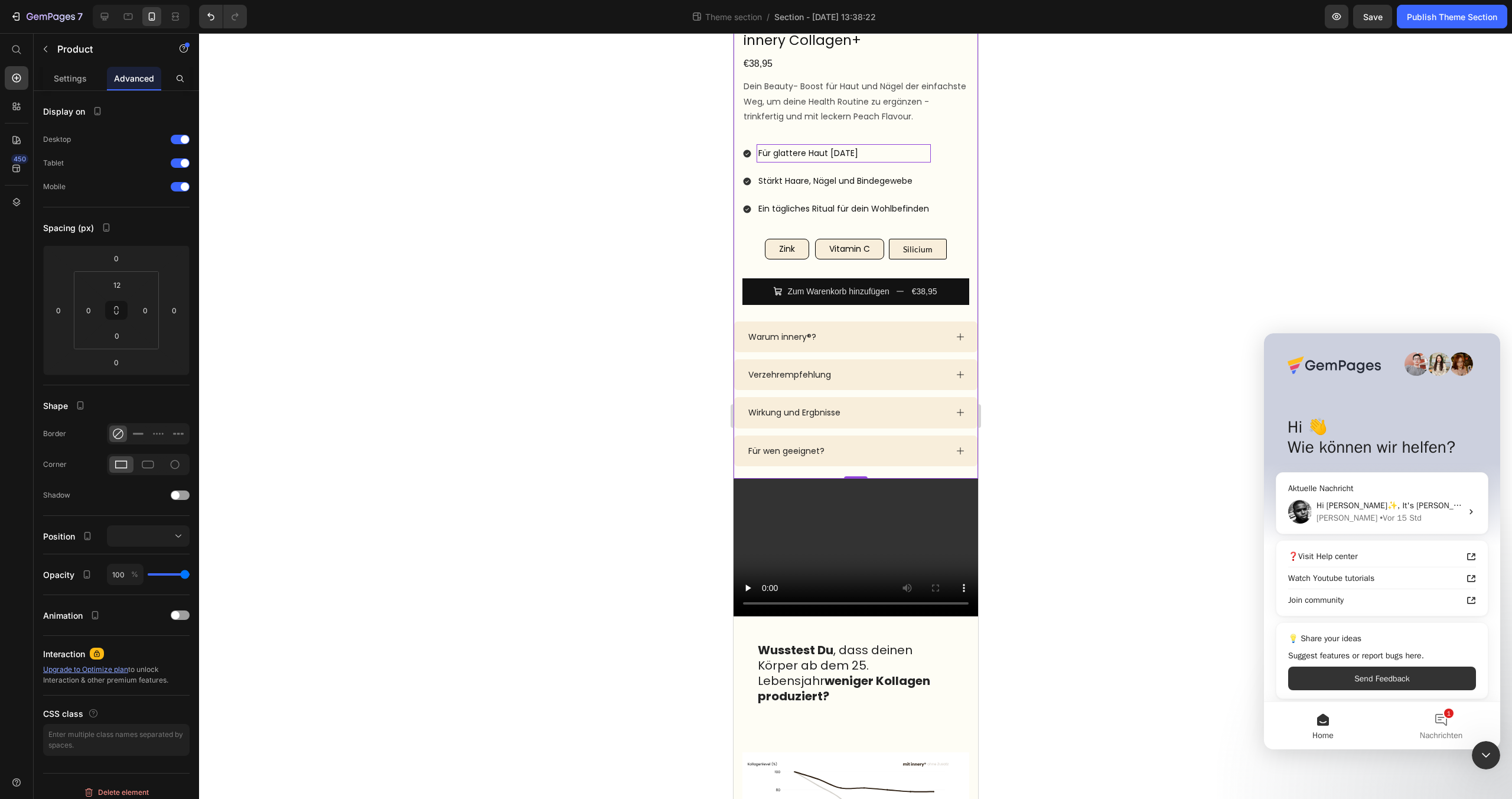 click 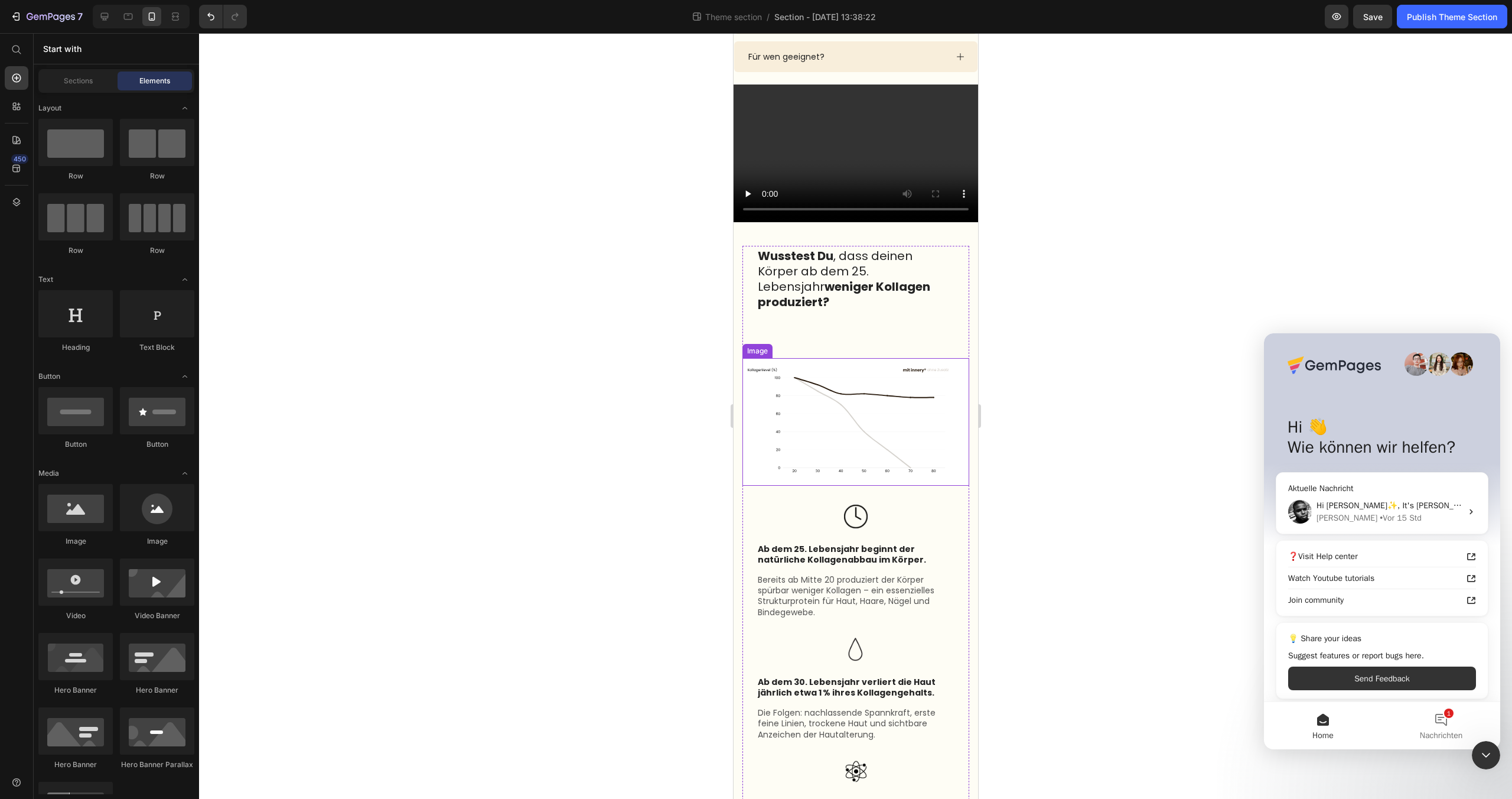 scroll, scrollTop: 716, scrollLeft: 0, axis: vertical 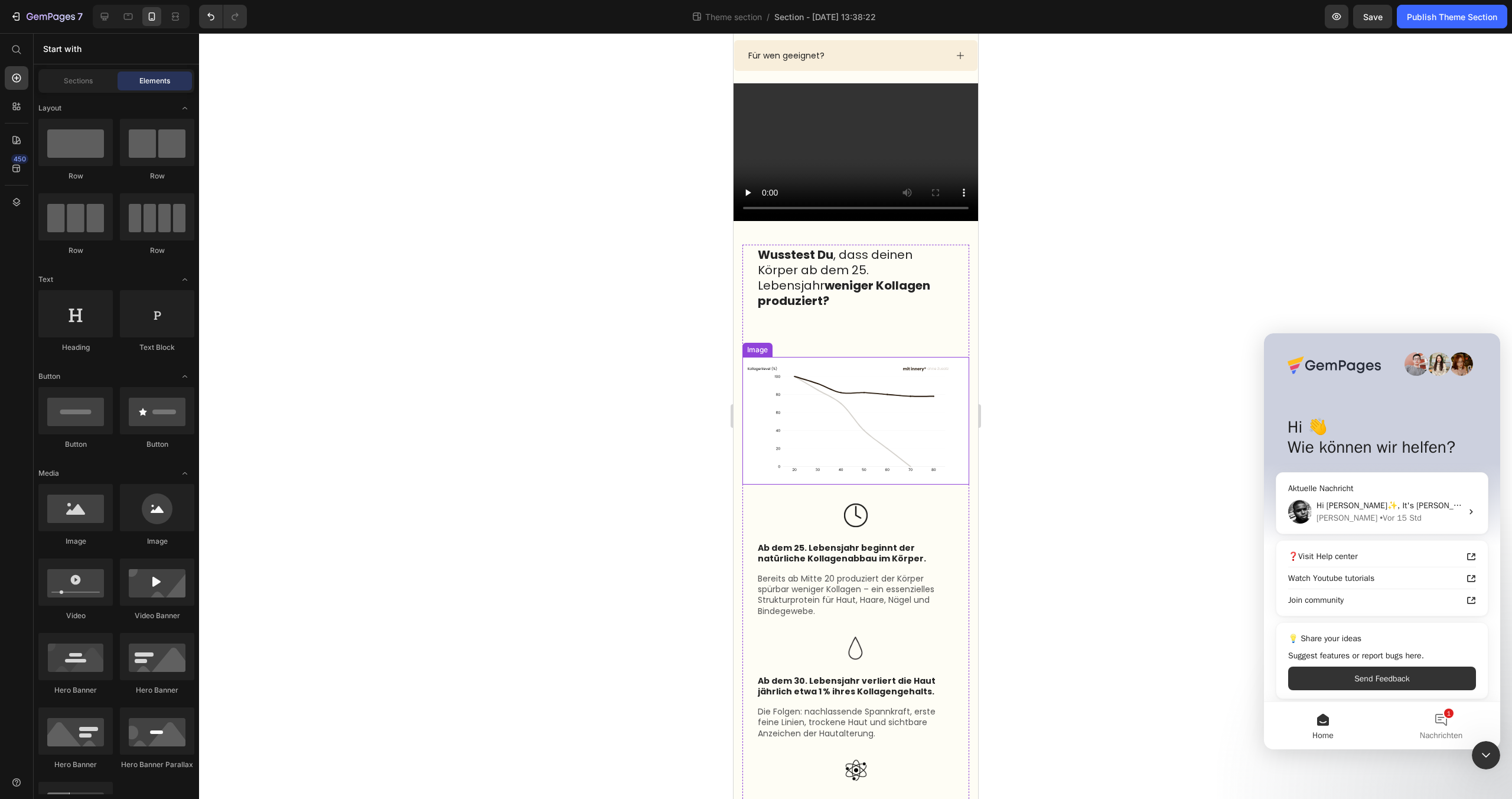 click at bounding box center [855, 421] 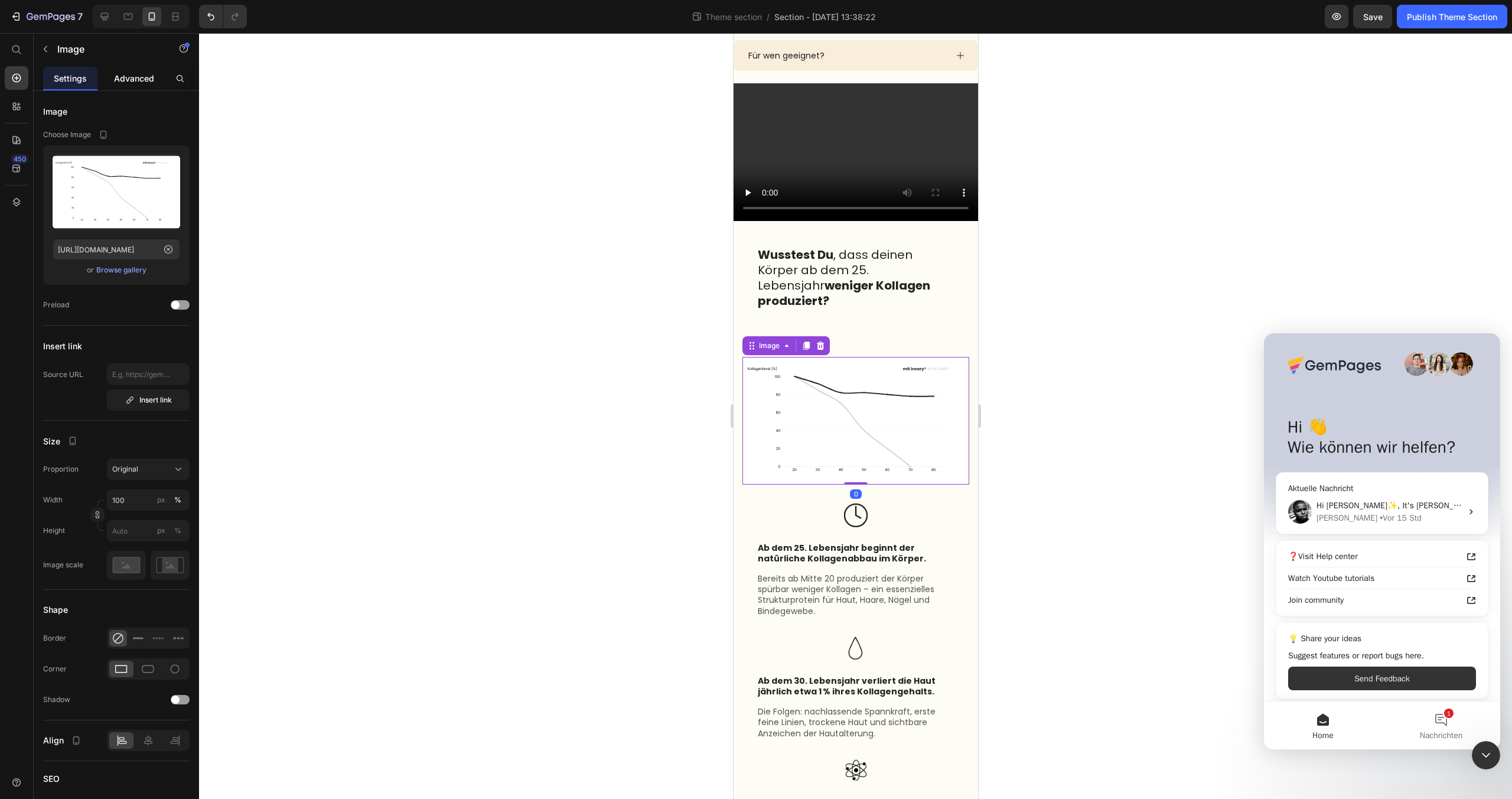 click on "Advanced" at bounding box center [134, 78] 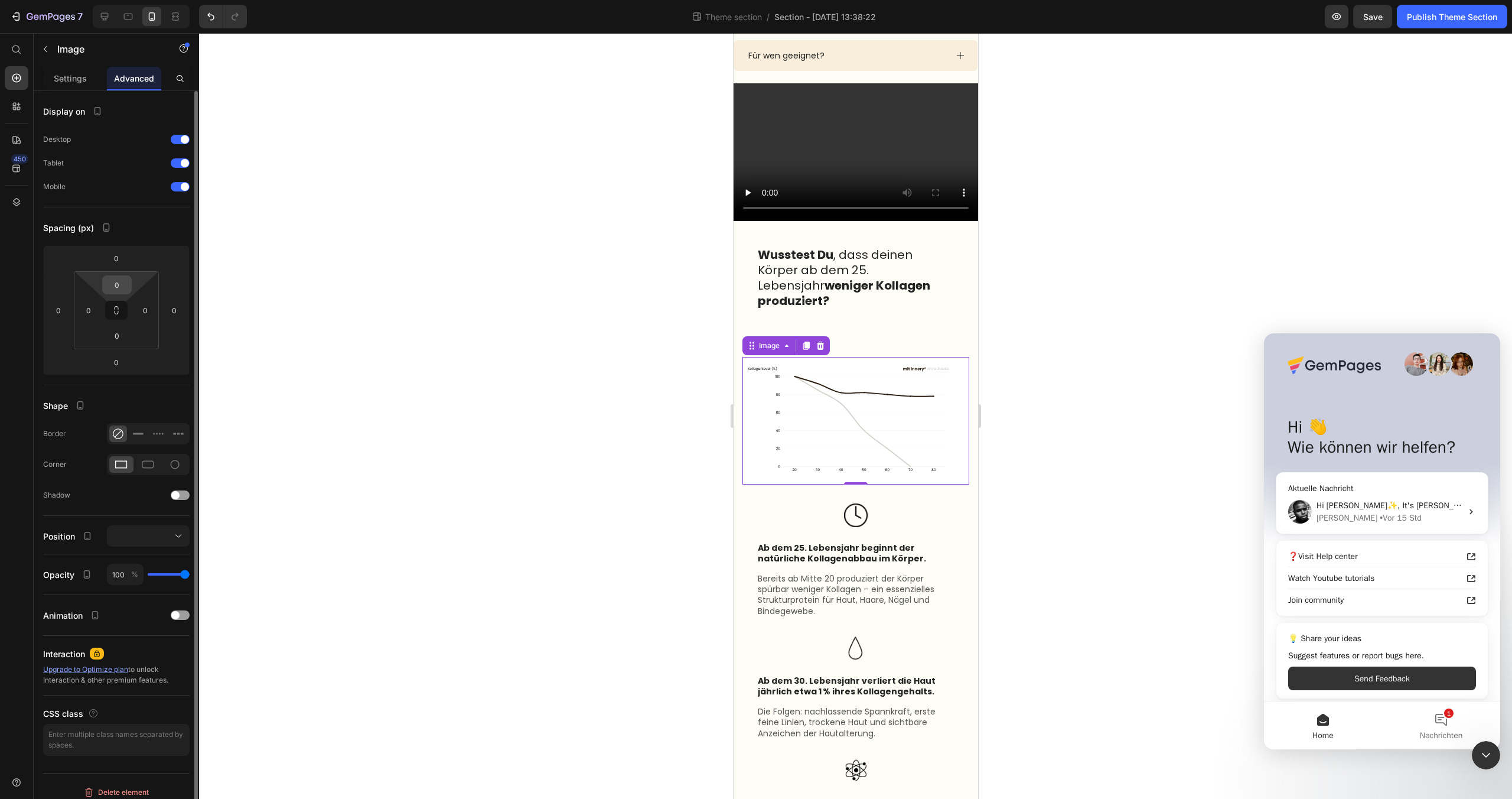 click on "0" at bounding box center [117, 285] 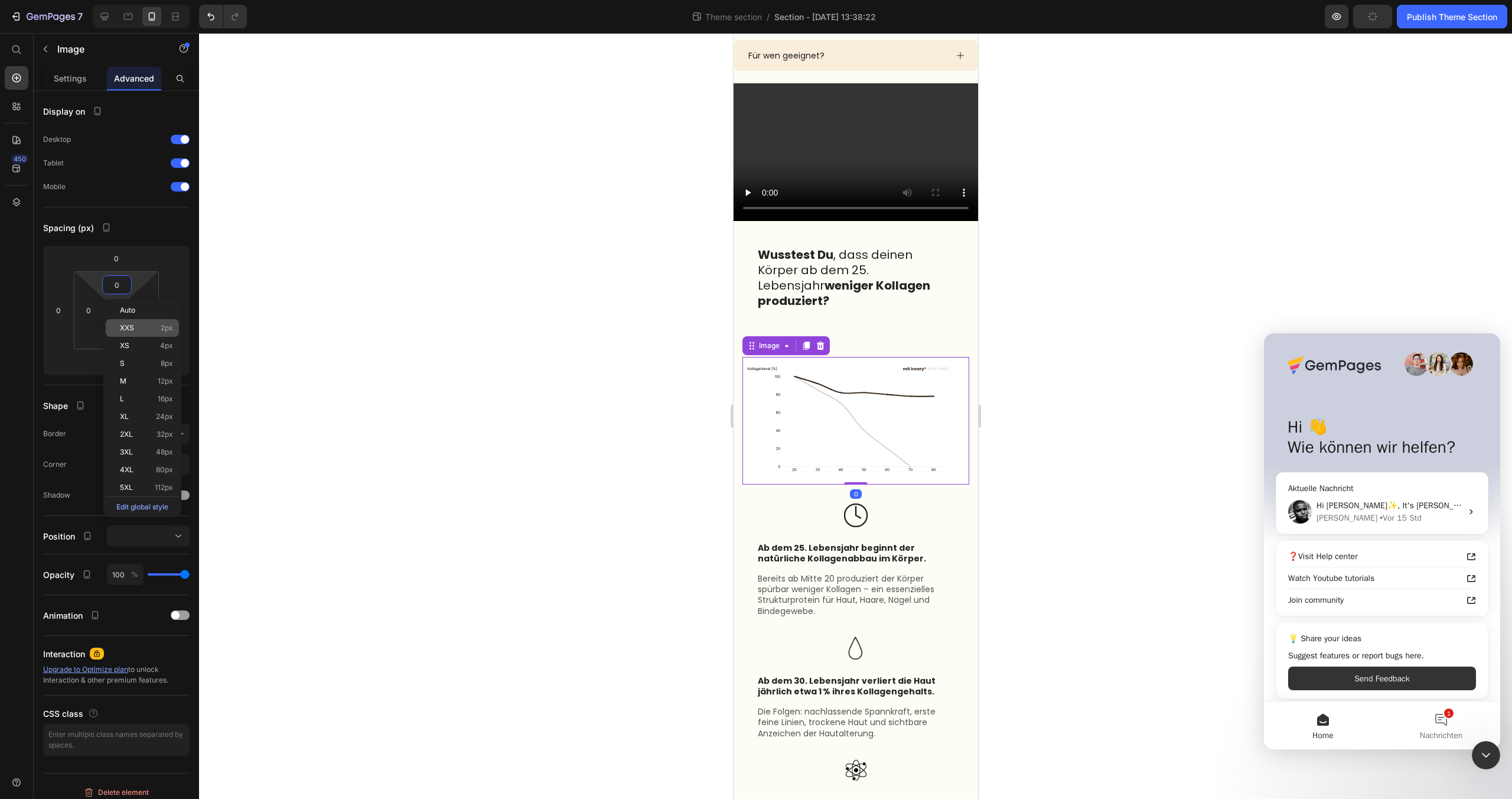 click on "XXS" at bounding box center (127, 328) 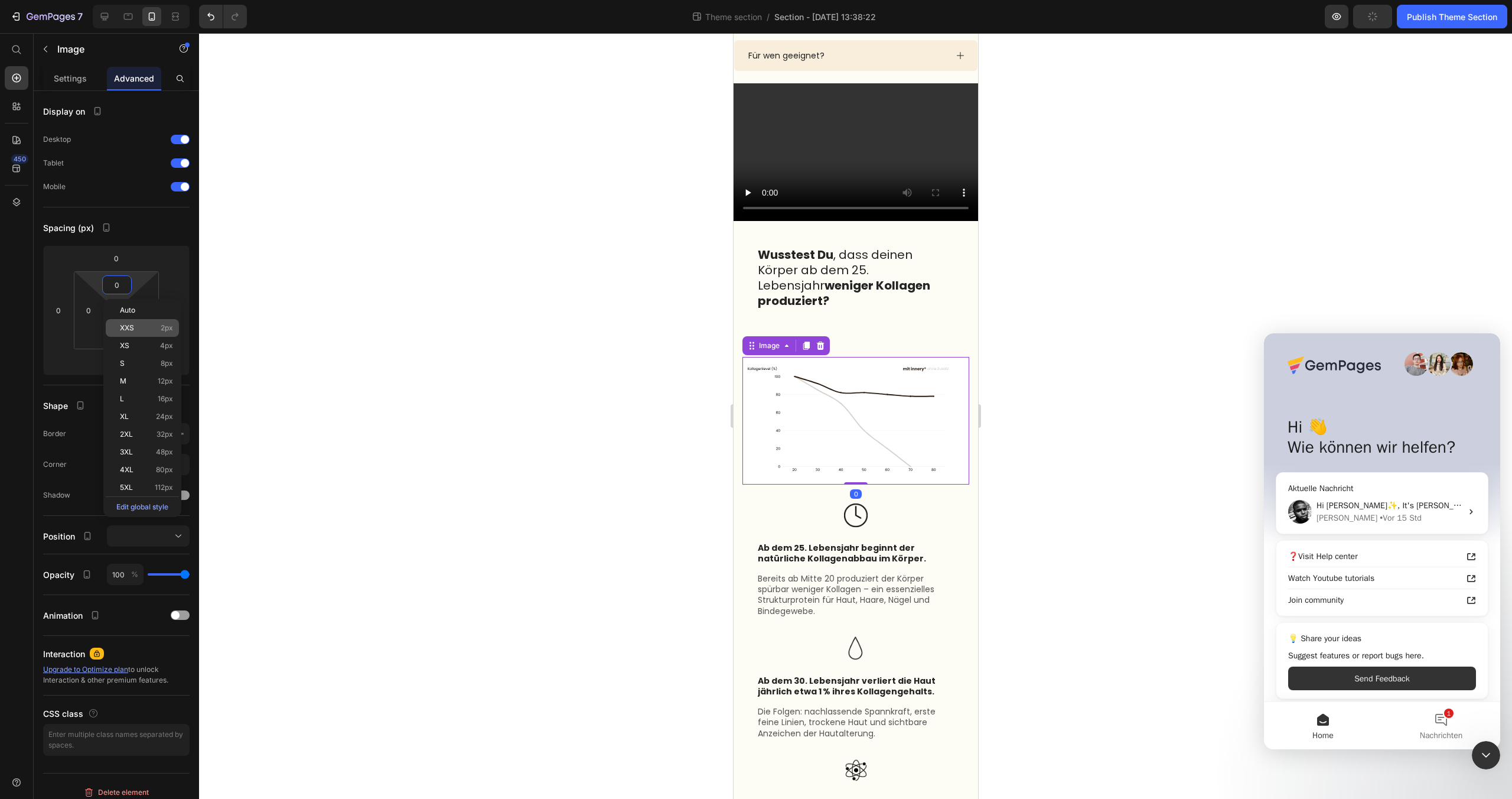 type on "2" 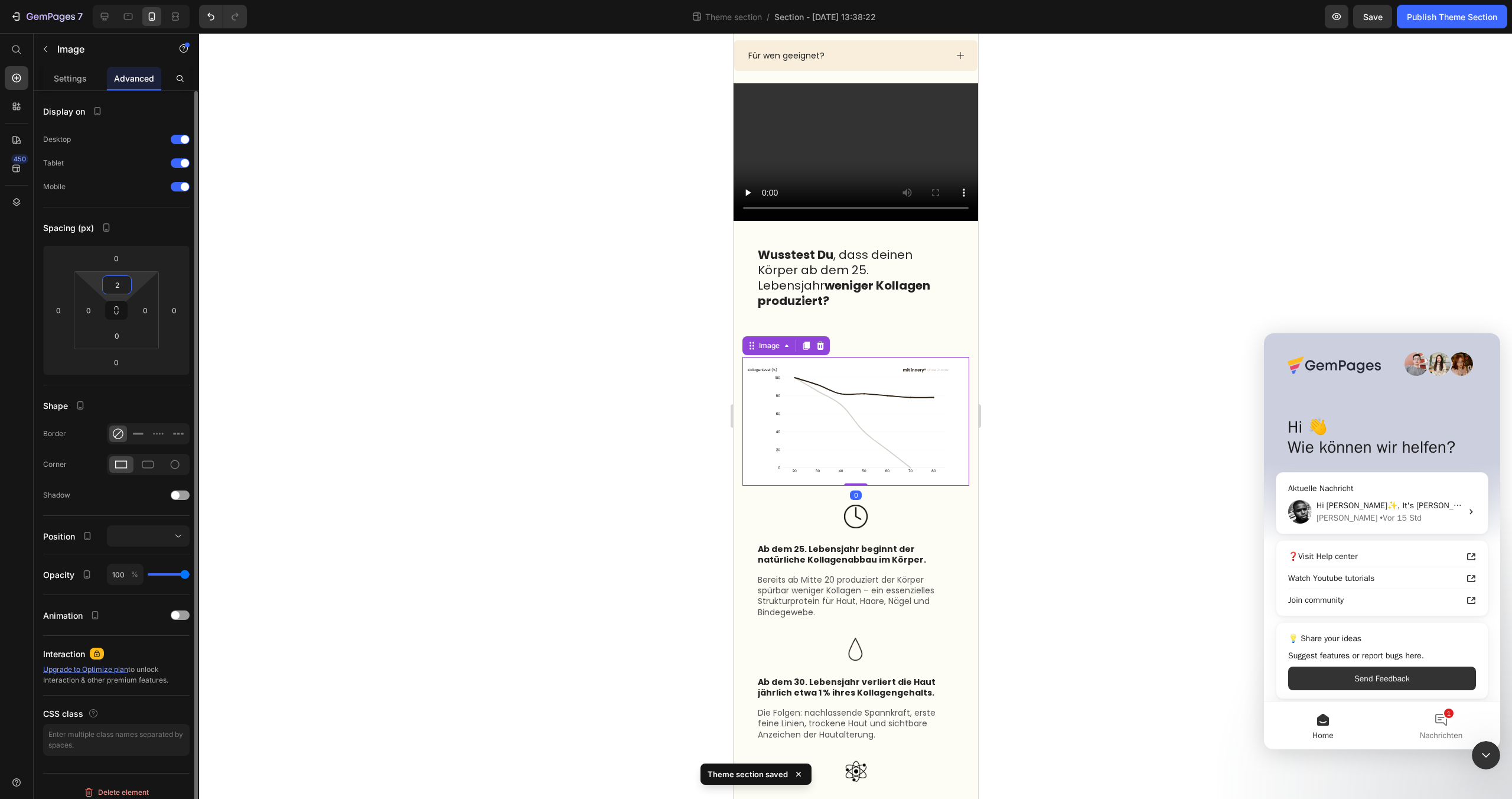 click on "2" at bounding box center [117, 285] 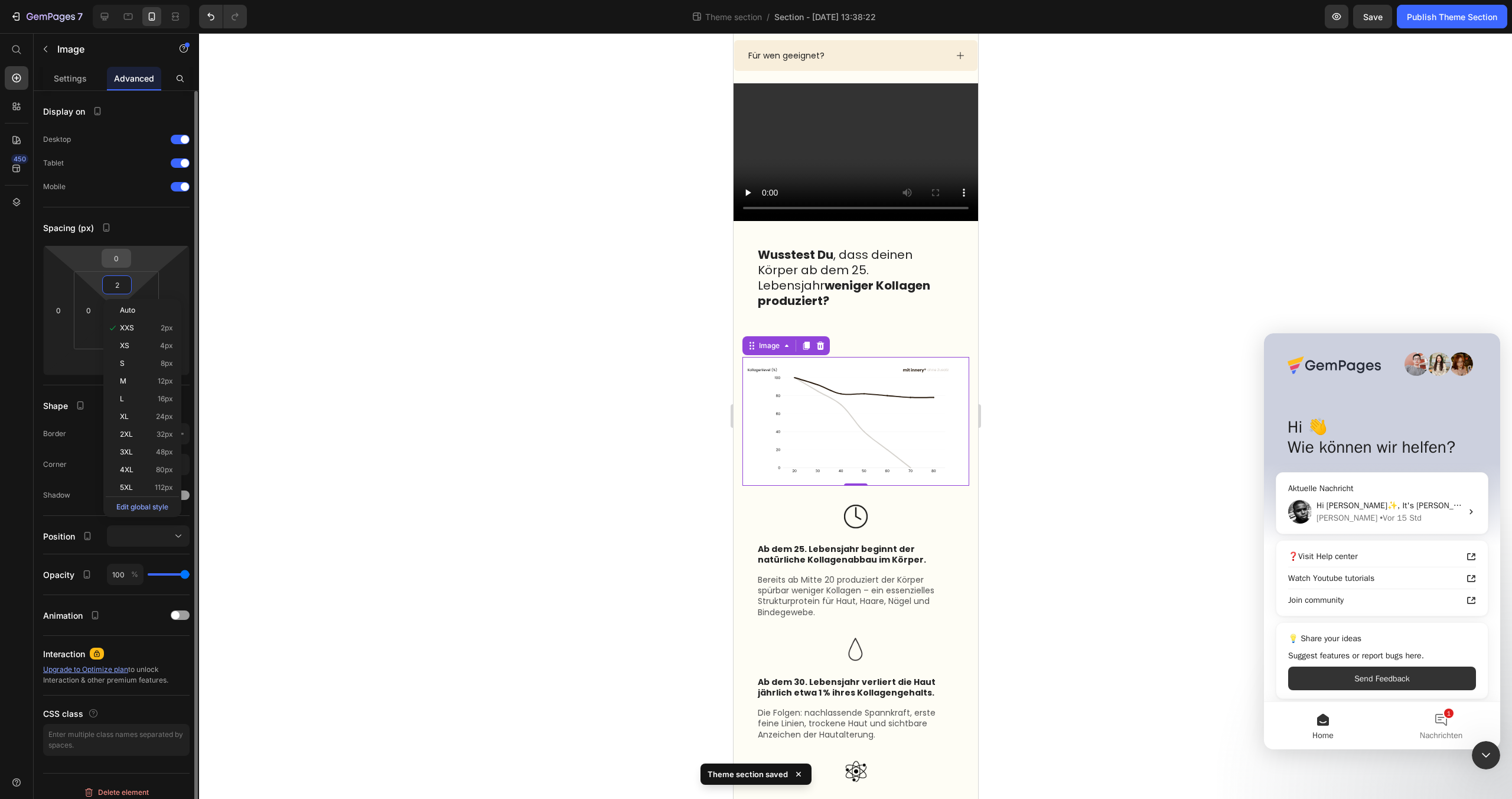 click on "0" at bounding box center (116, 258) 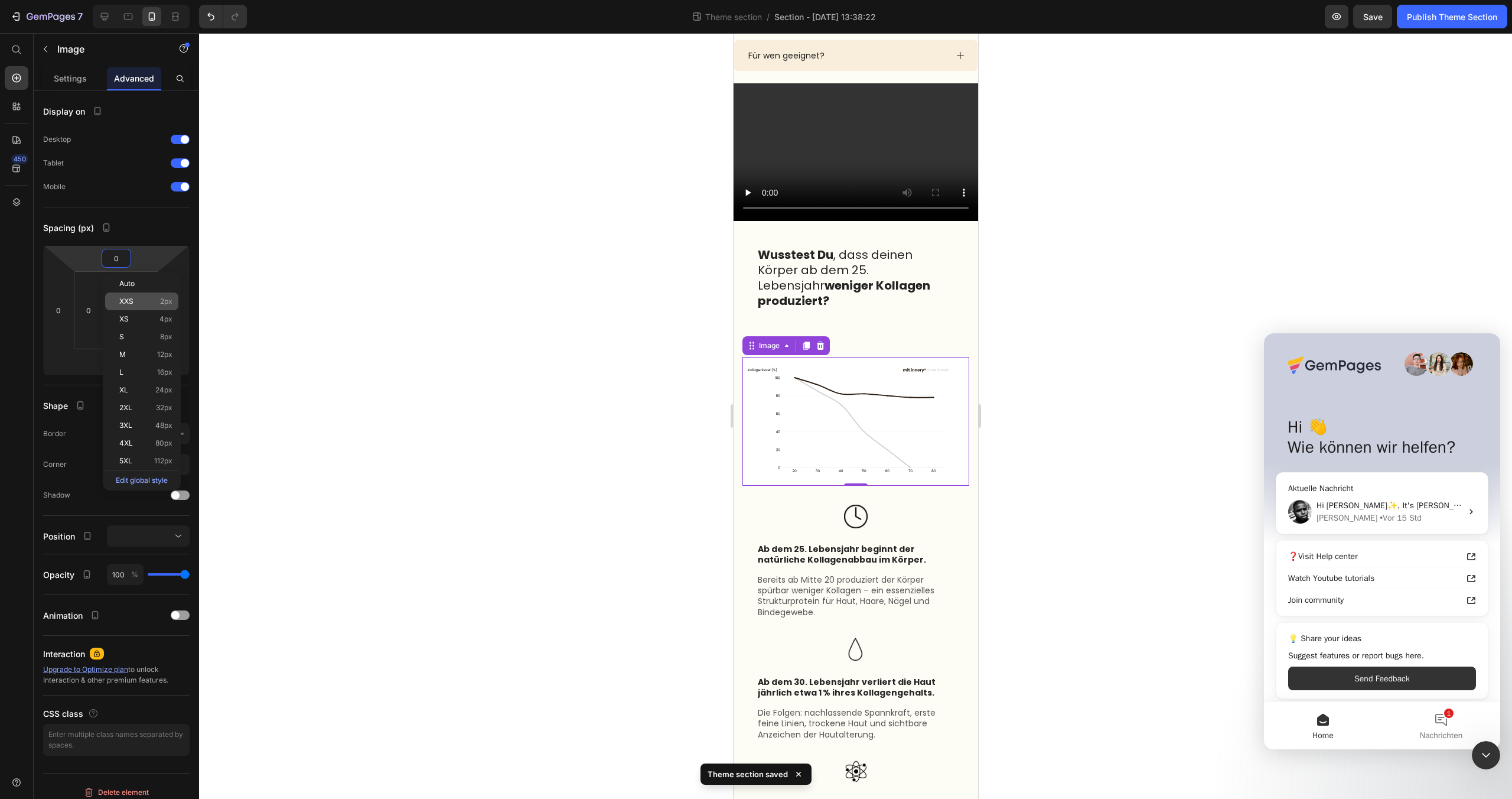click on "XXS 2px" at bounding box center (146, 301) 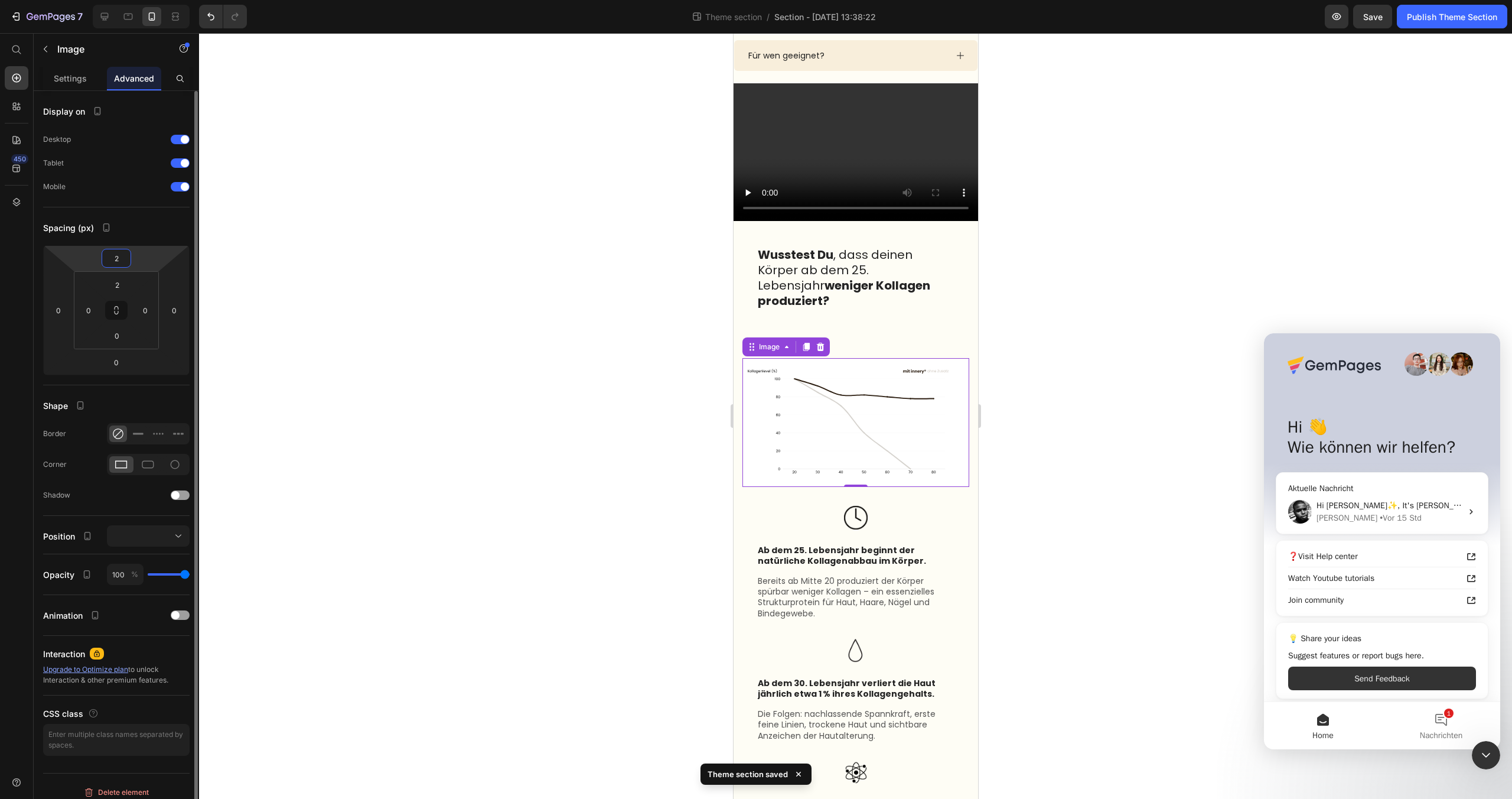click on "2" at bounding box center [116, 258] 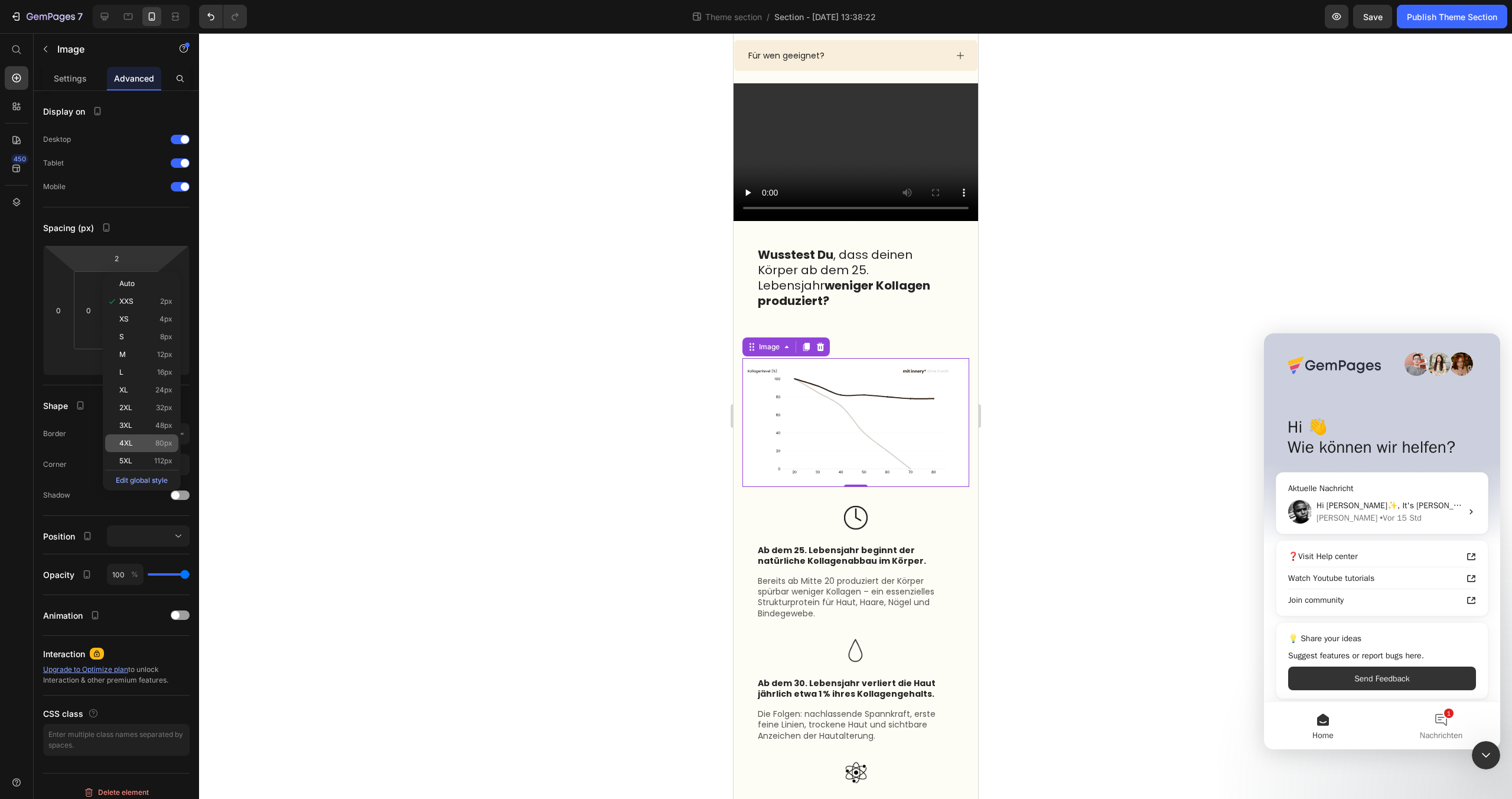click on "4XL 80px" at bounding box center [146, 443] 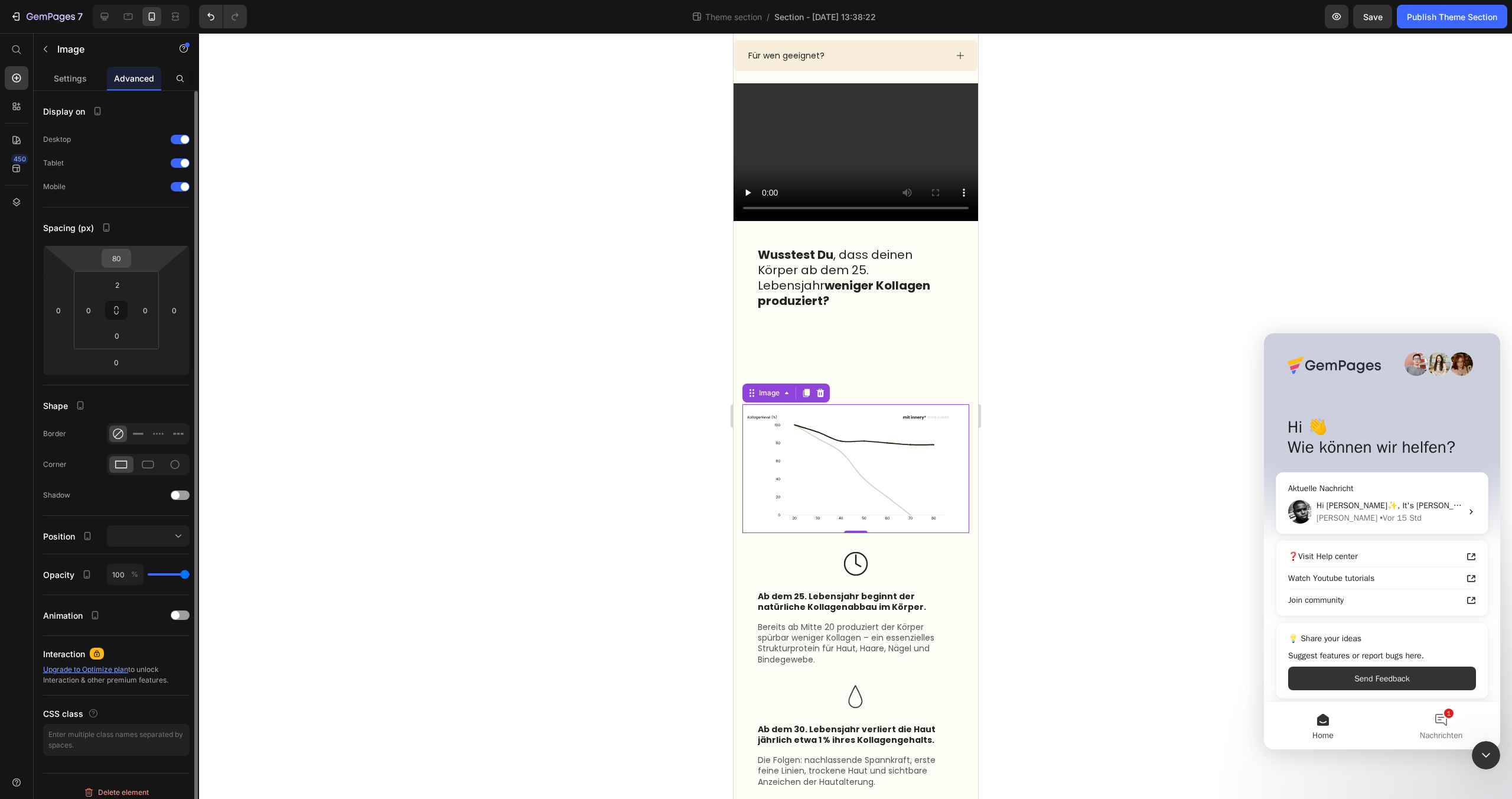 click on "80" at bounding box center (116, 258) 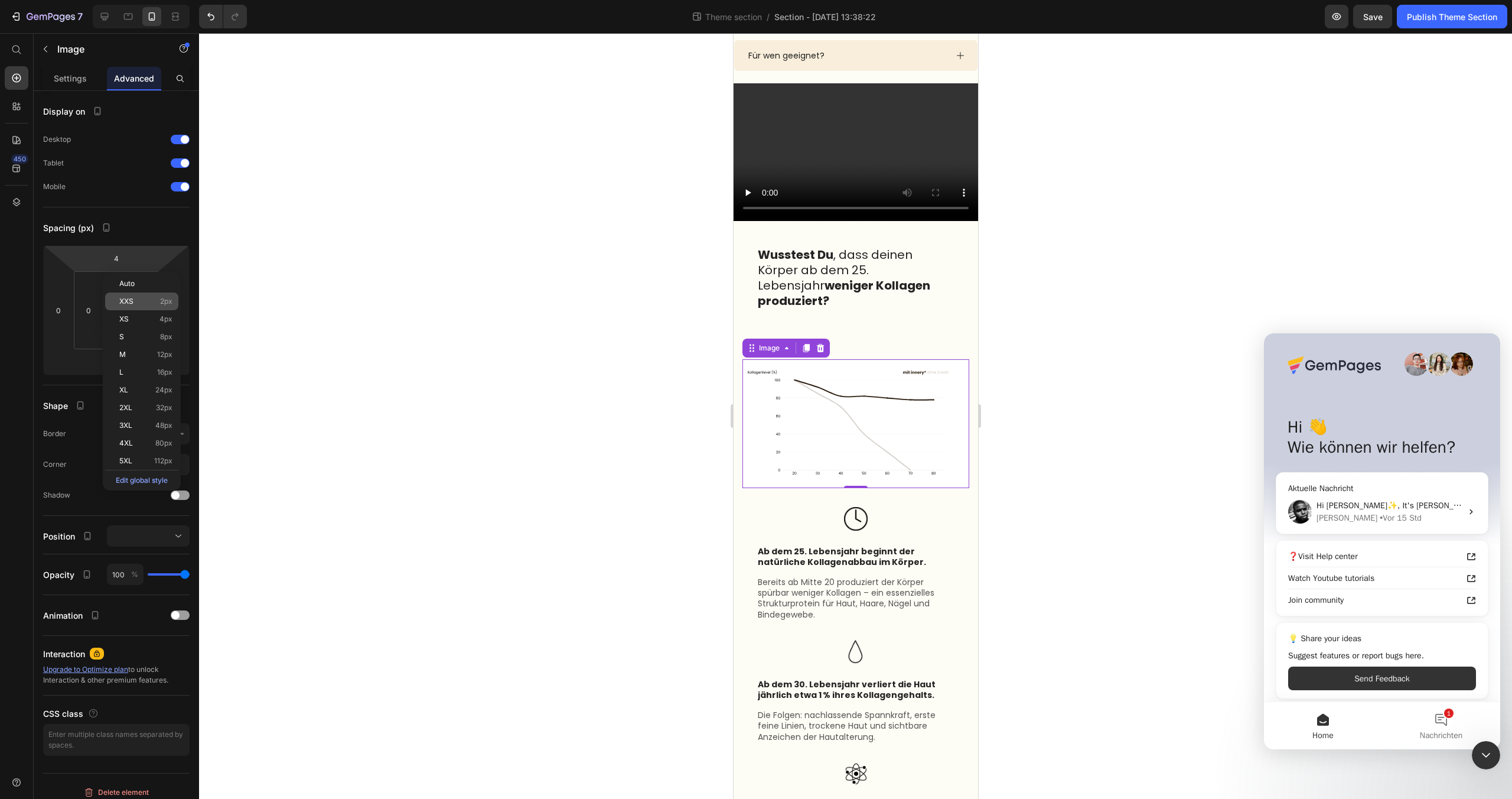 click on "XXS" at bounding box center [126, 301] 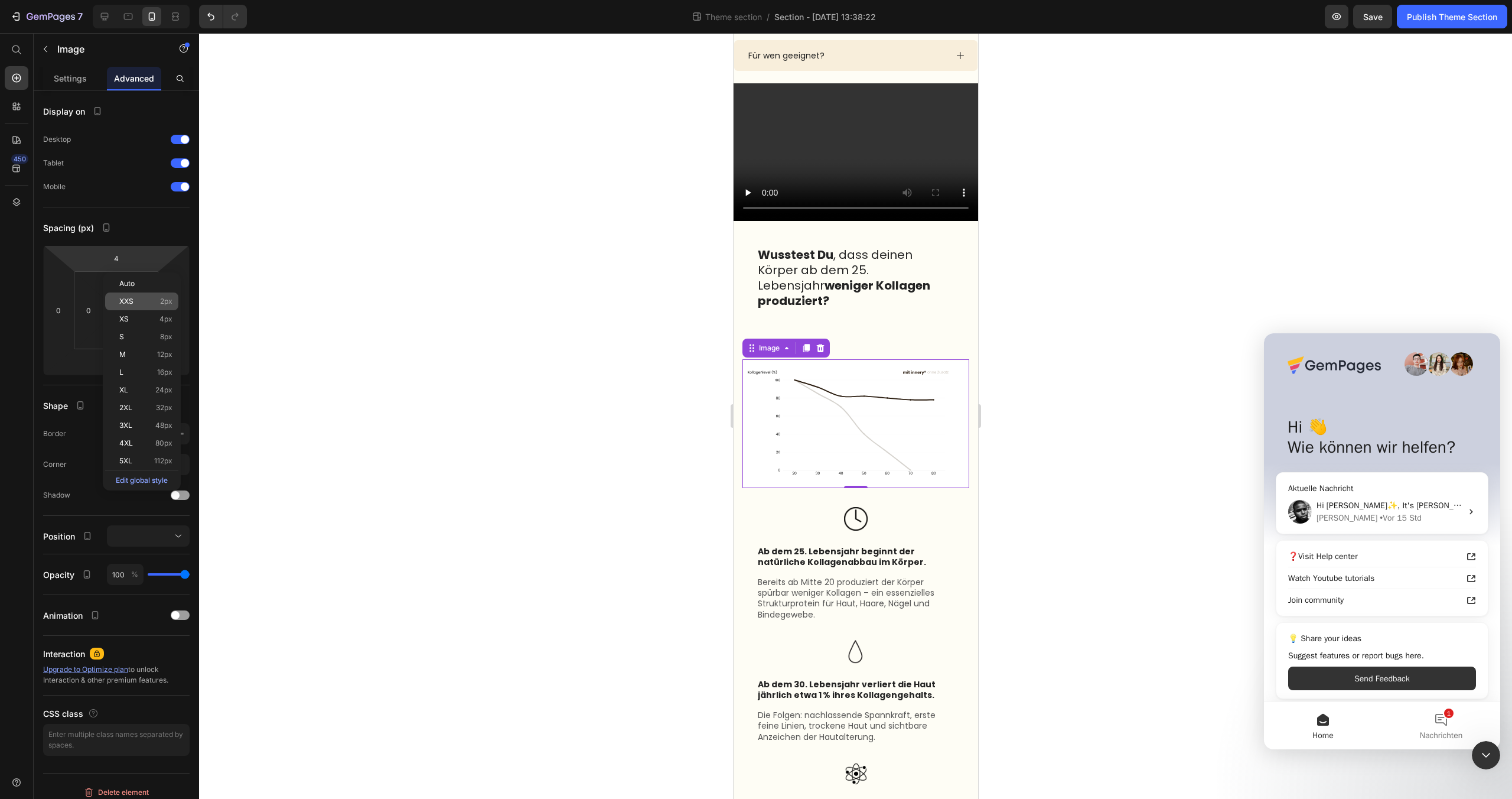 type on "2" 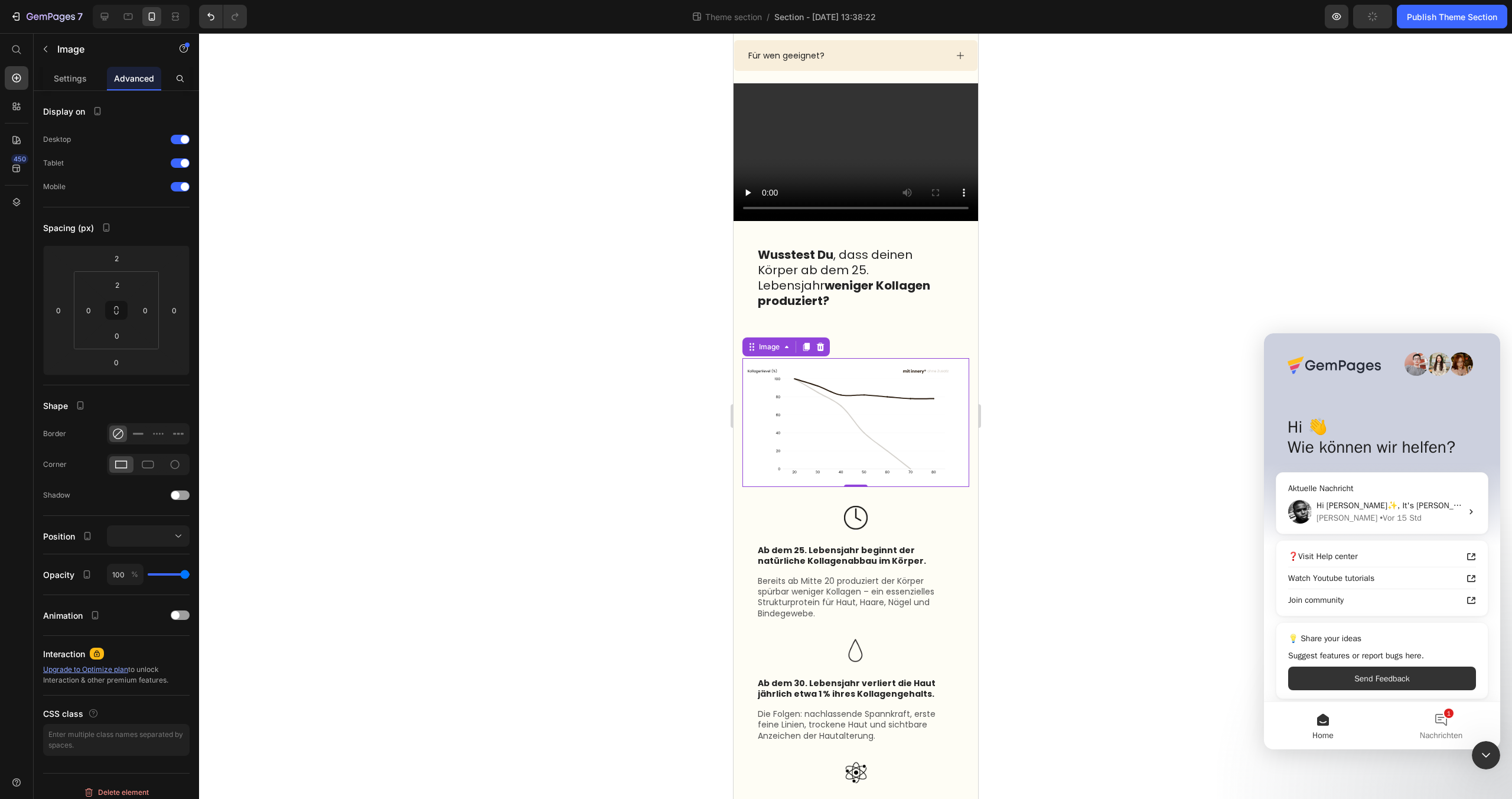 click 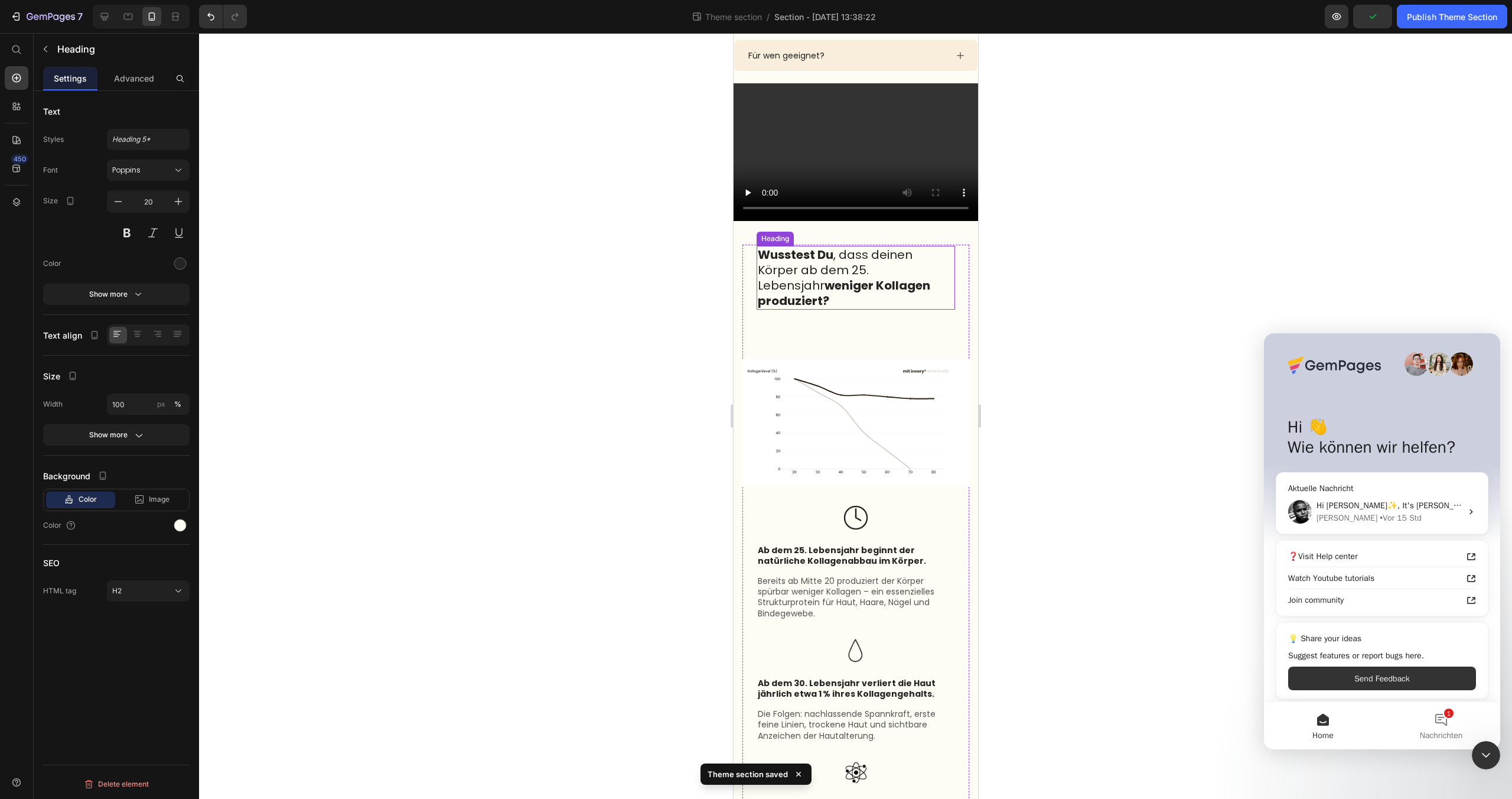 click on "weniger Kollagen produziert?" at bounding box center [843, 293] 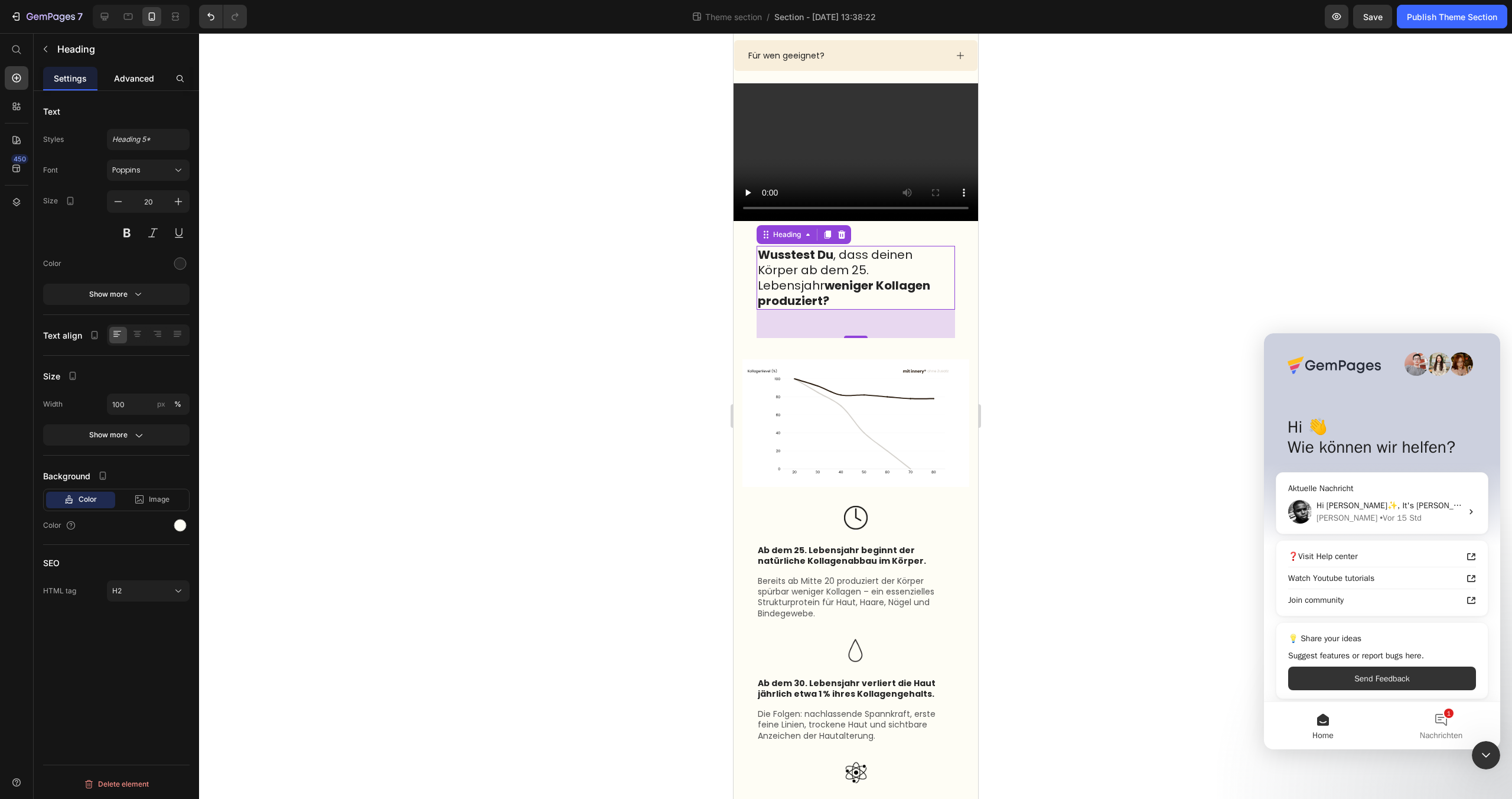 click on "Advanced" at bounding box center (134, 78) 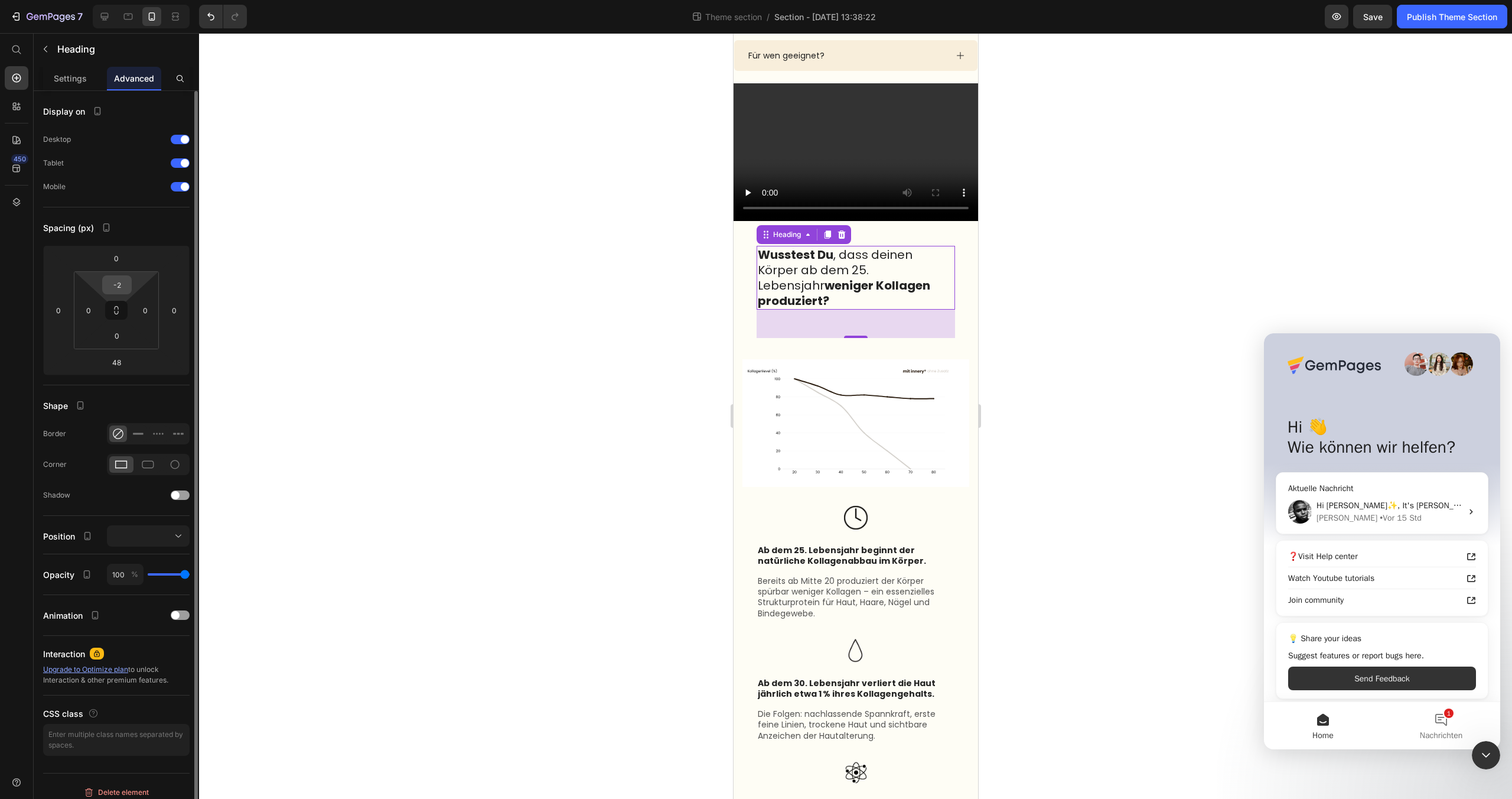 scroll, scrollTop: 0, scrollLeft: 0, axis: both 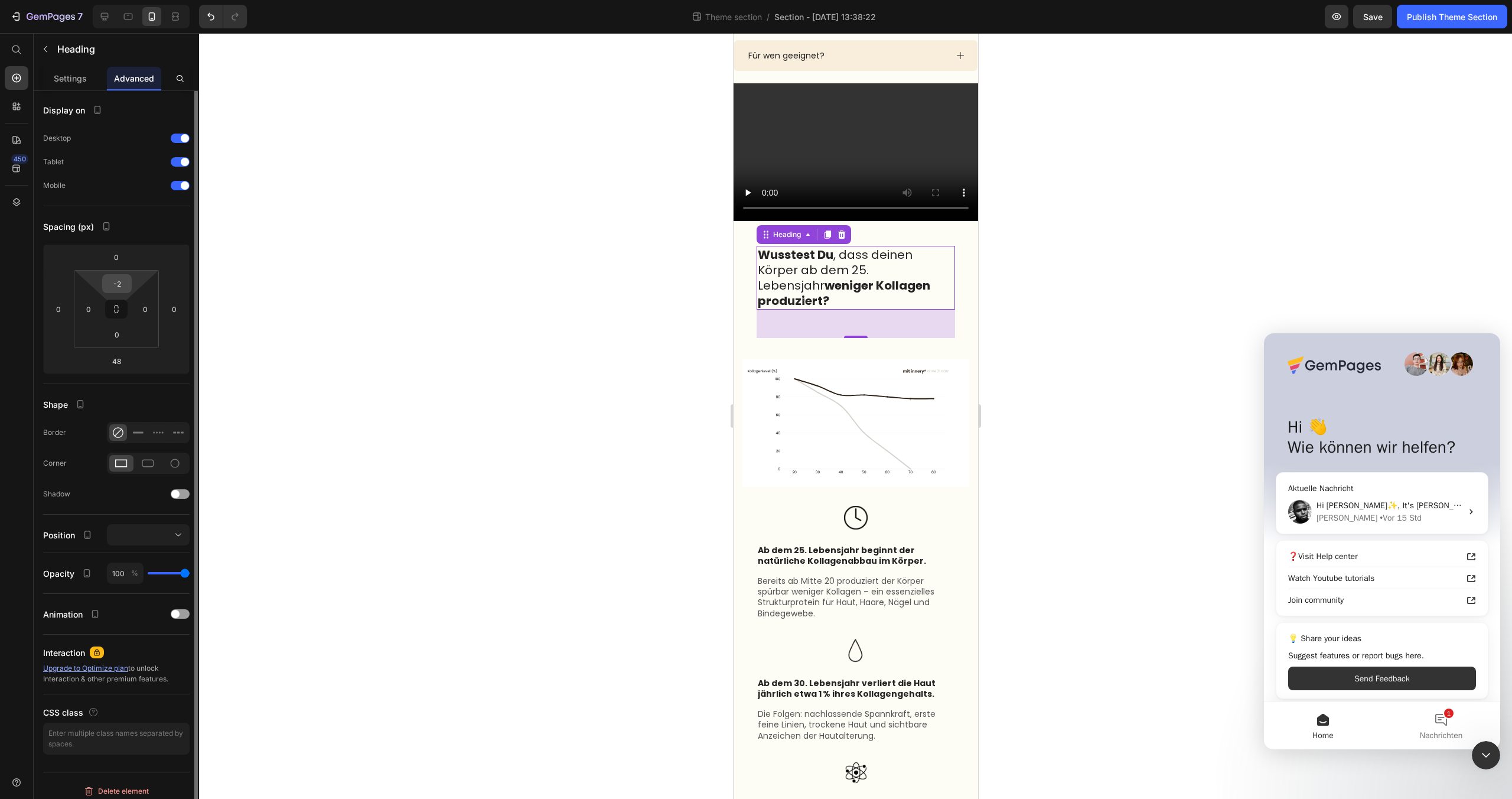 click on "-2" at bounding box center [117, 284] 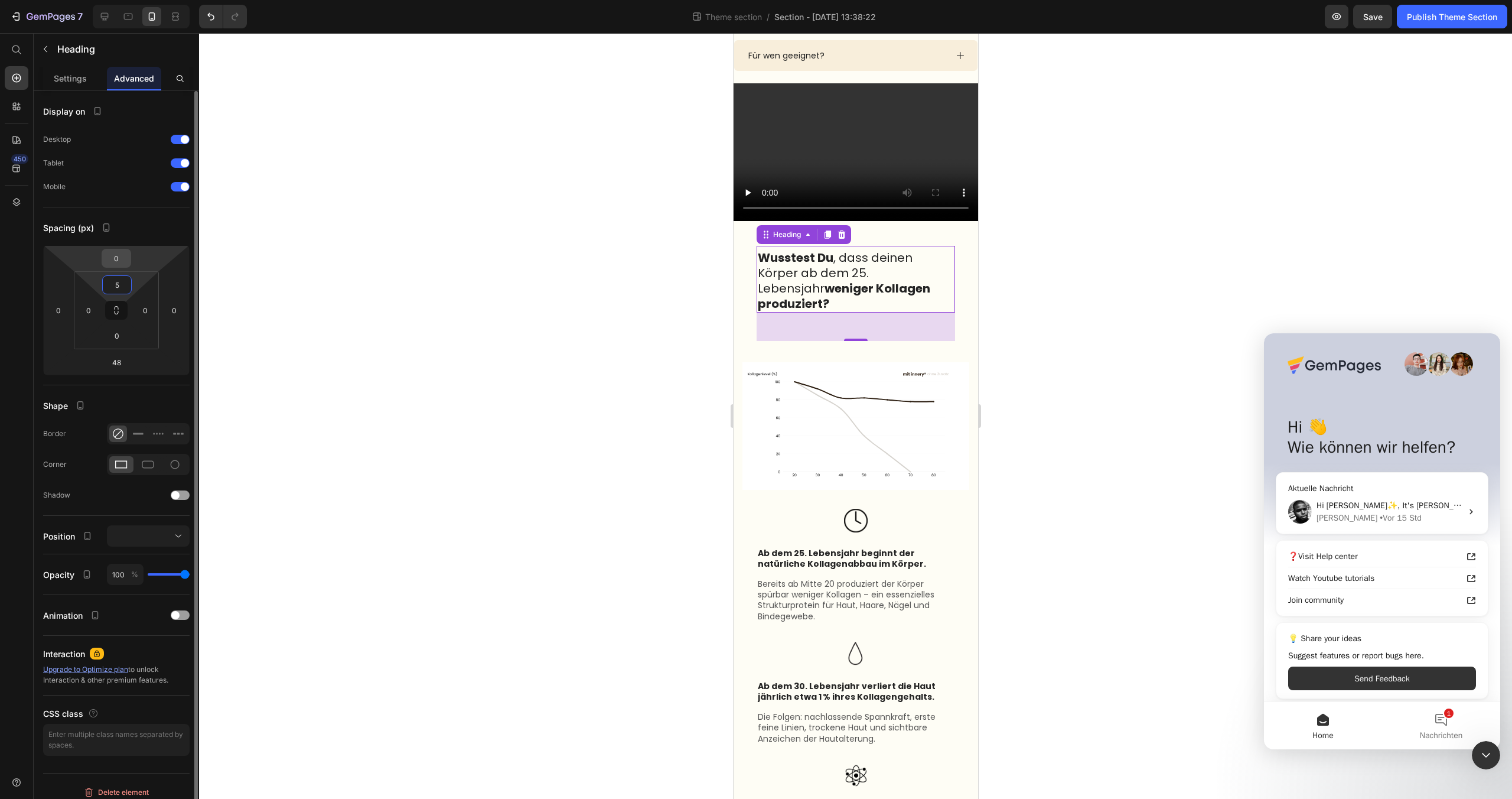 type on "5" 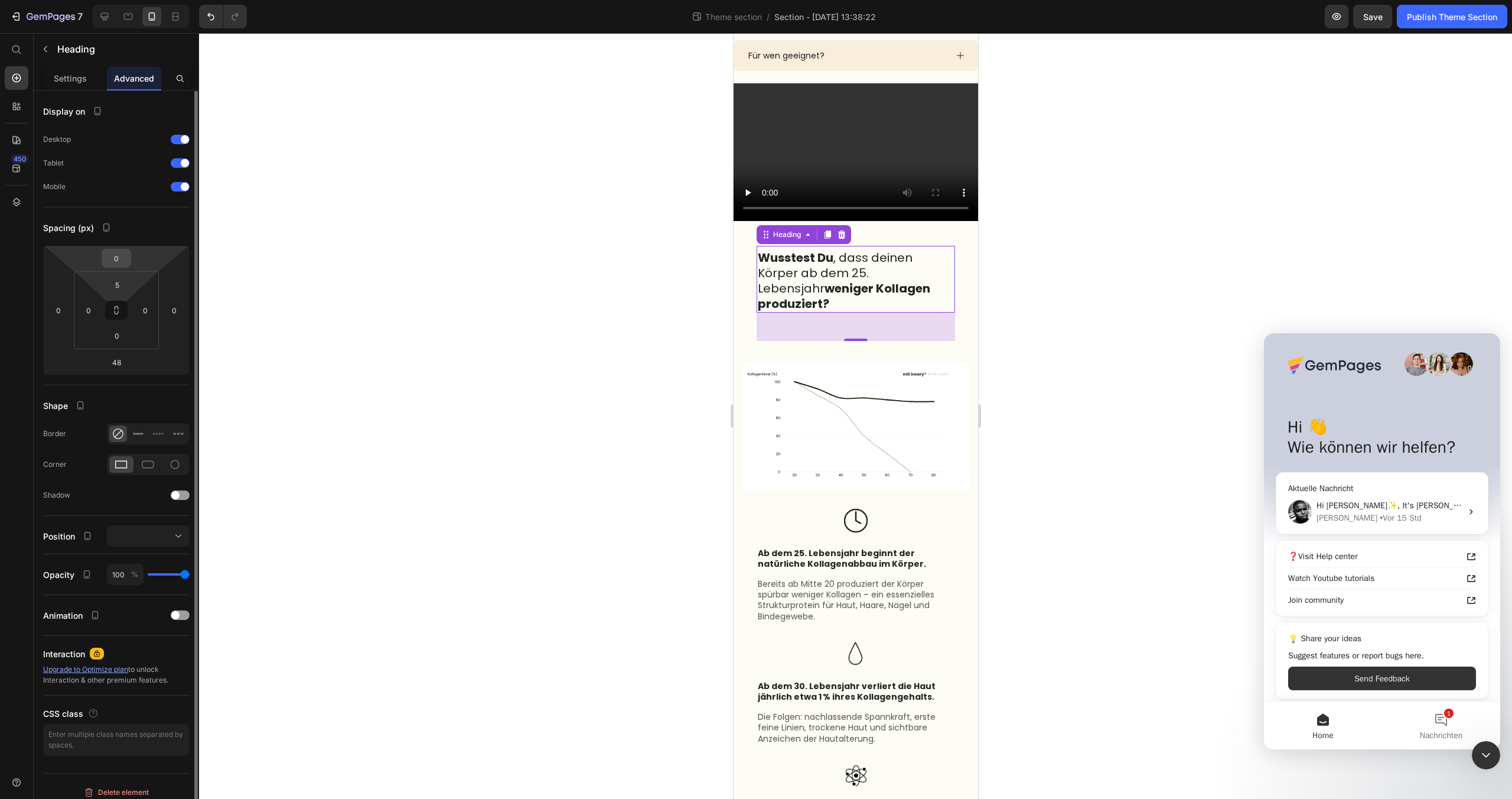 click on "0" at bounding box center [116, 258] 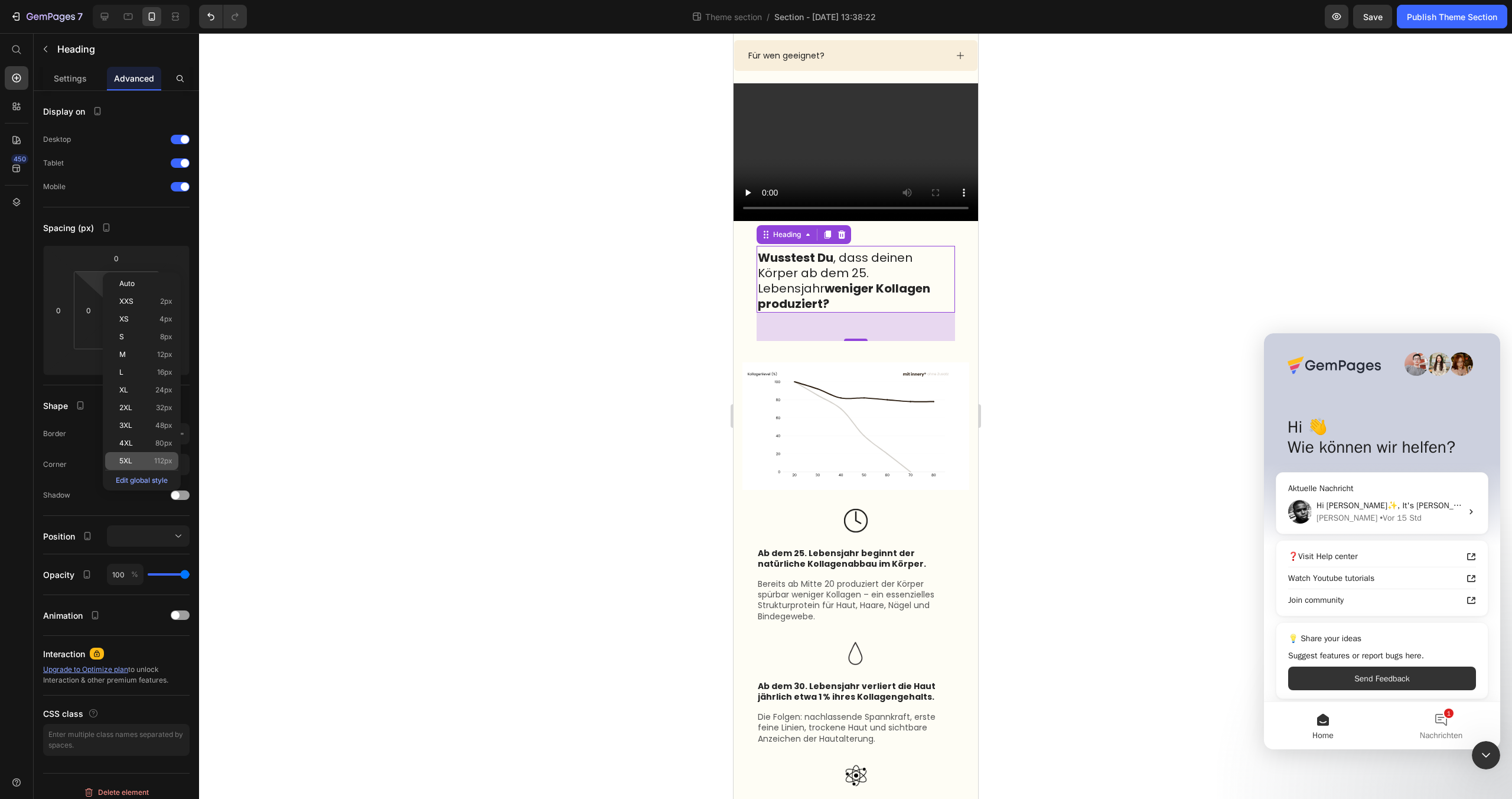 click on "5XL" at bounding box center [126, 461] 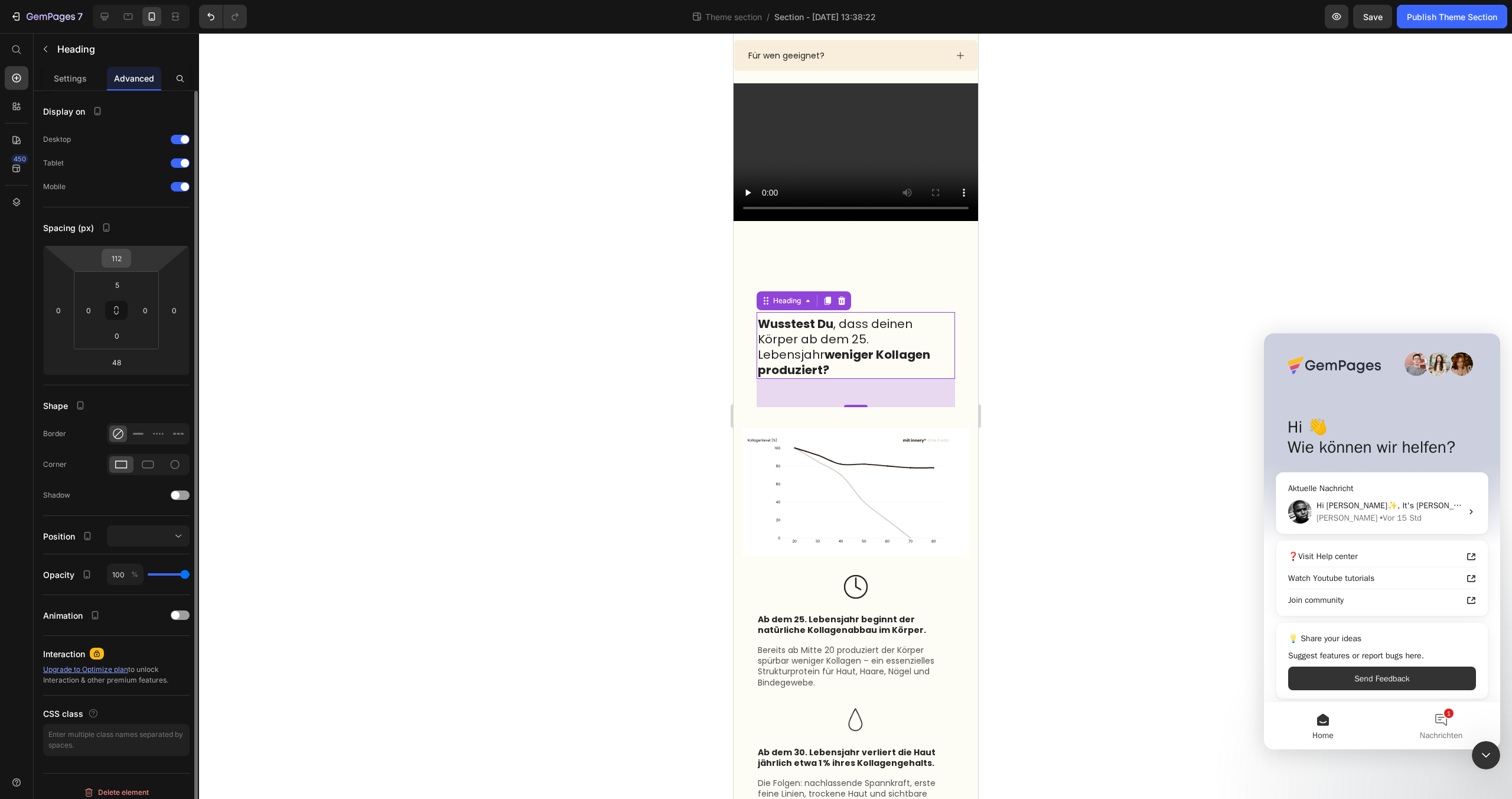 click on "112" at bounding box center (116, 258) 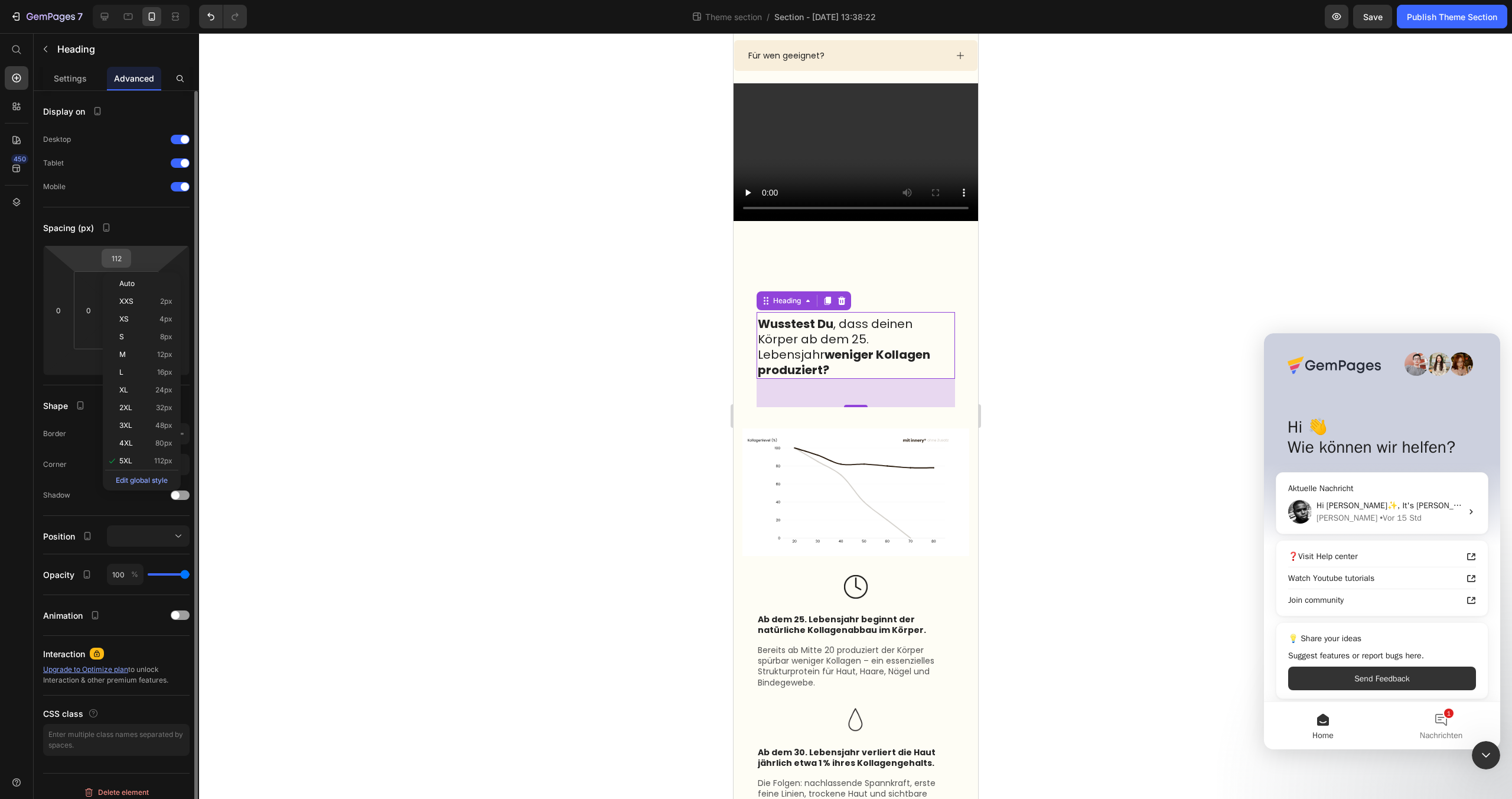 click on "112" at bounding box center [116, 258] 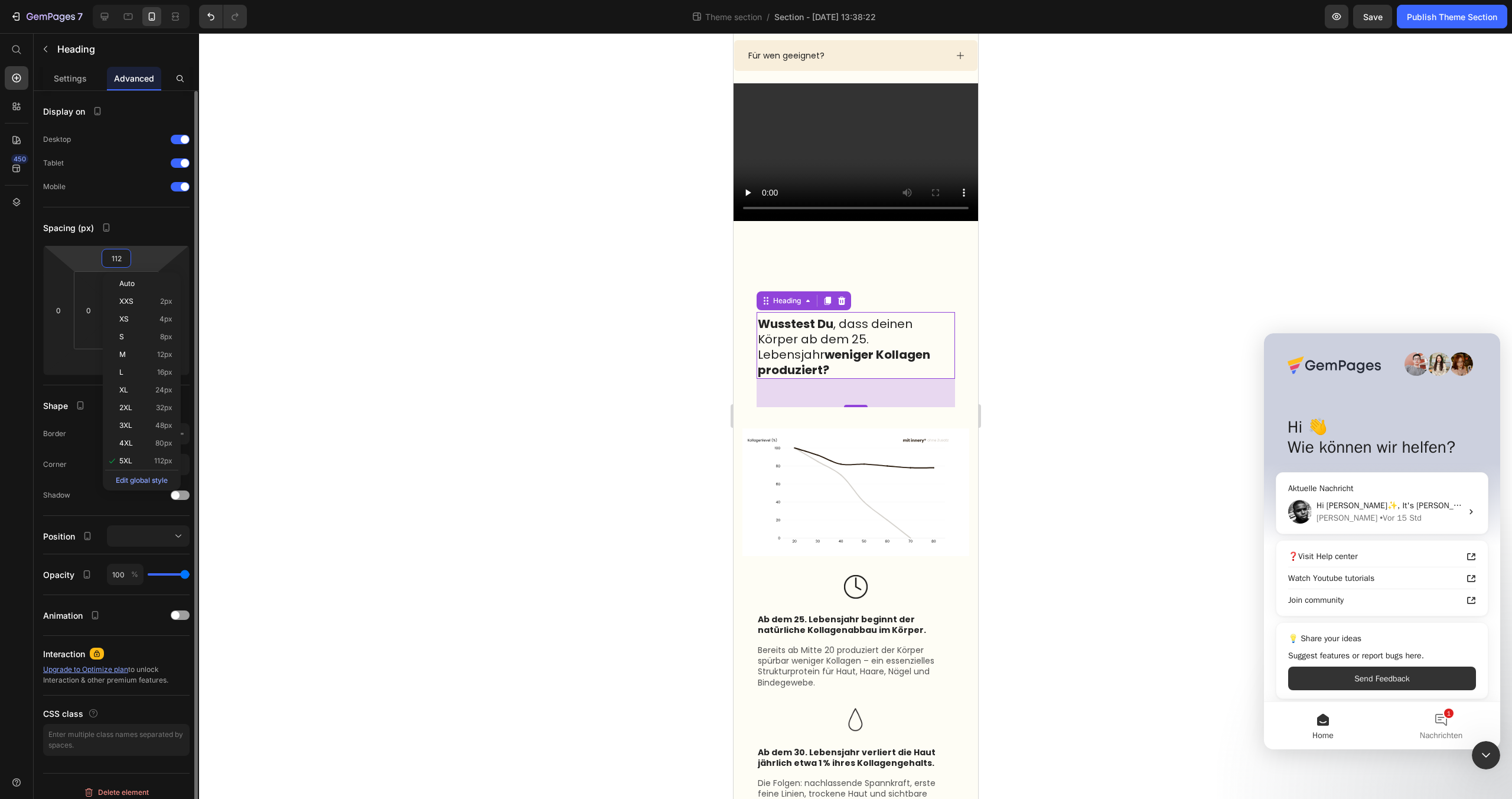 click on "112" at bounding box center [116, 258] 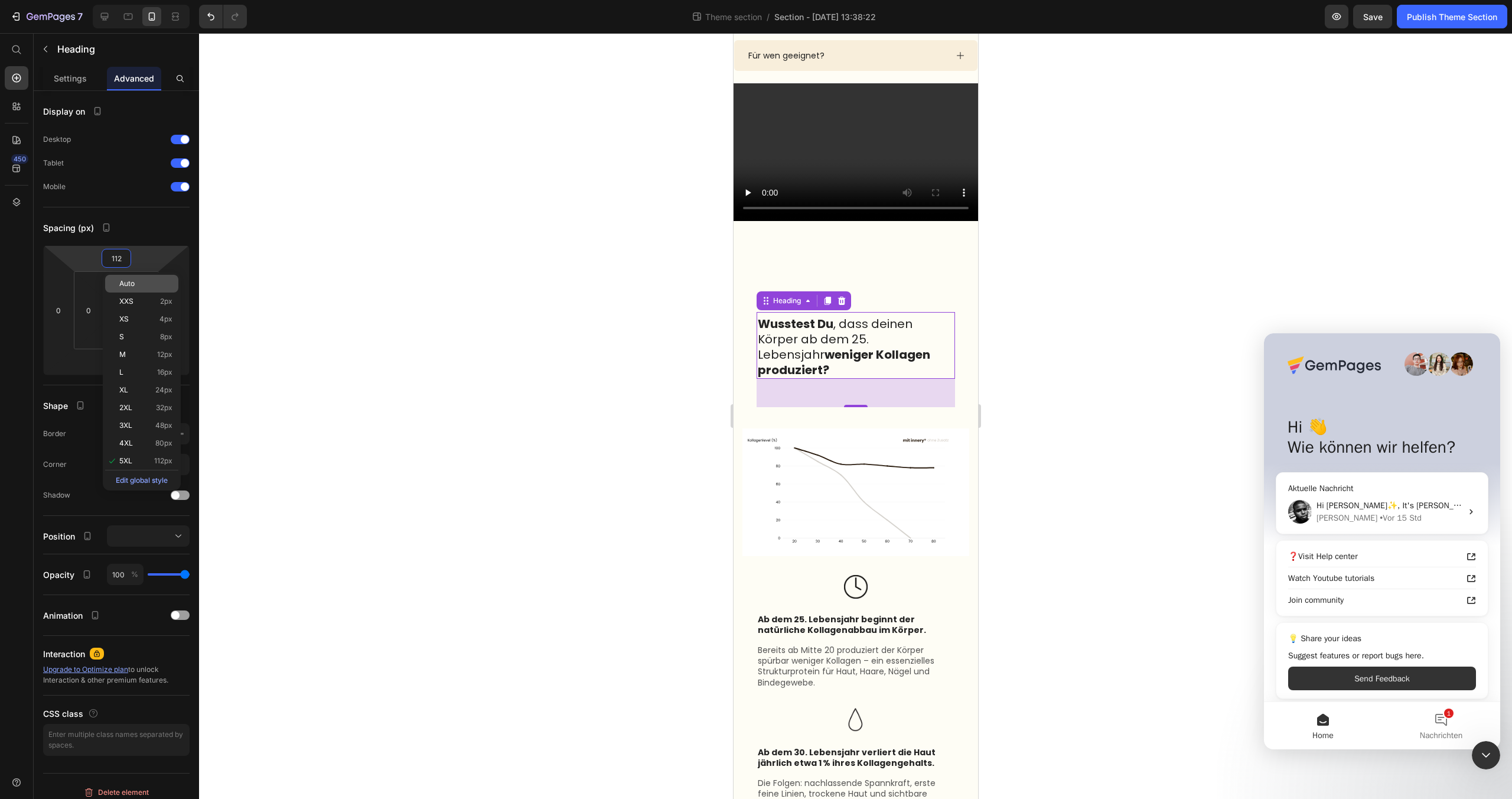 scroll, scrollTop: 2, scrollLeft: 0, axis: vertical 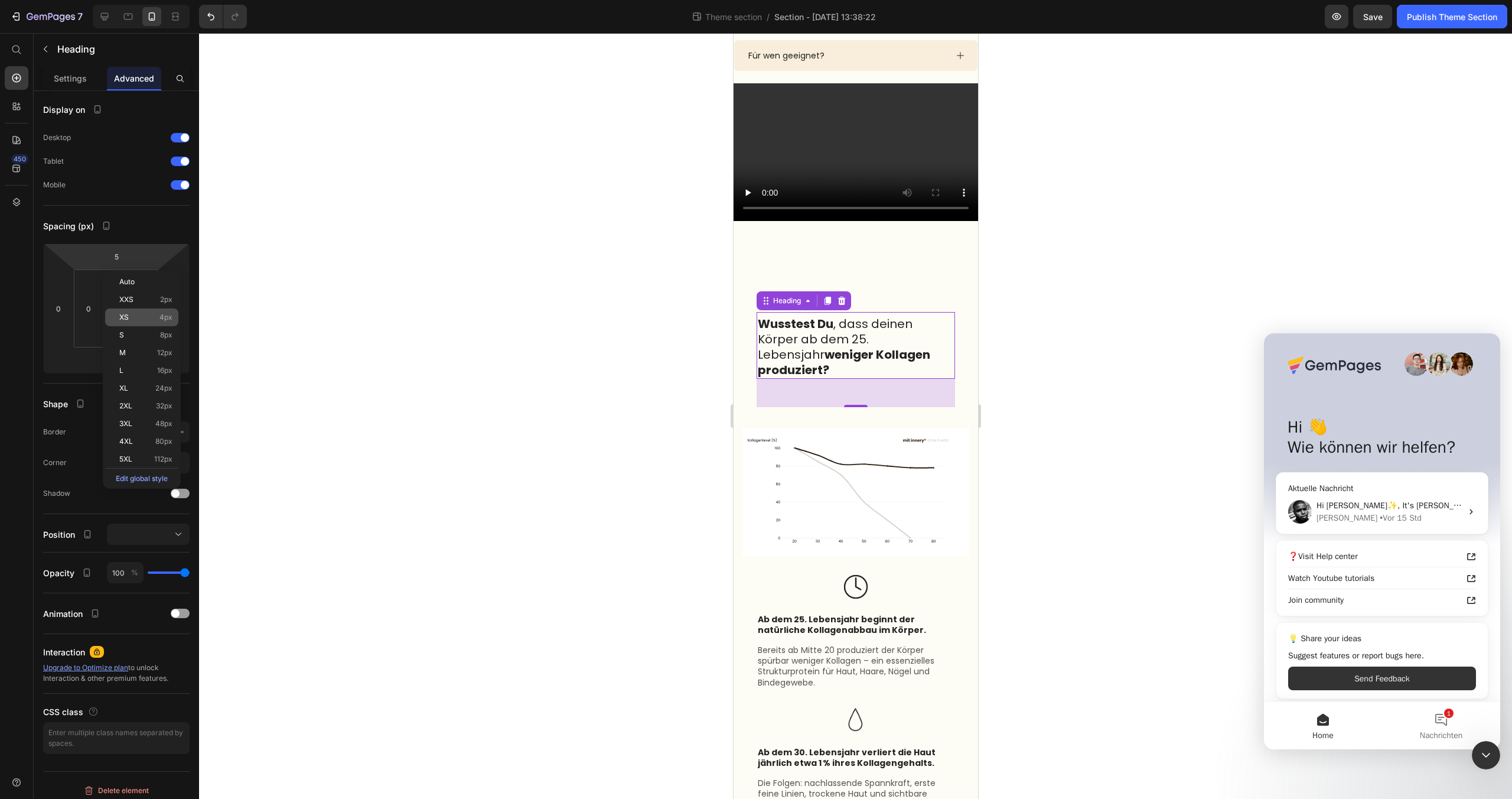 click on "XS 4px" at bounding box center [146, 317] 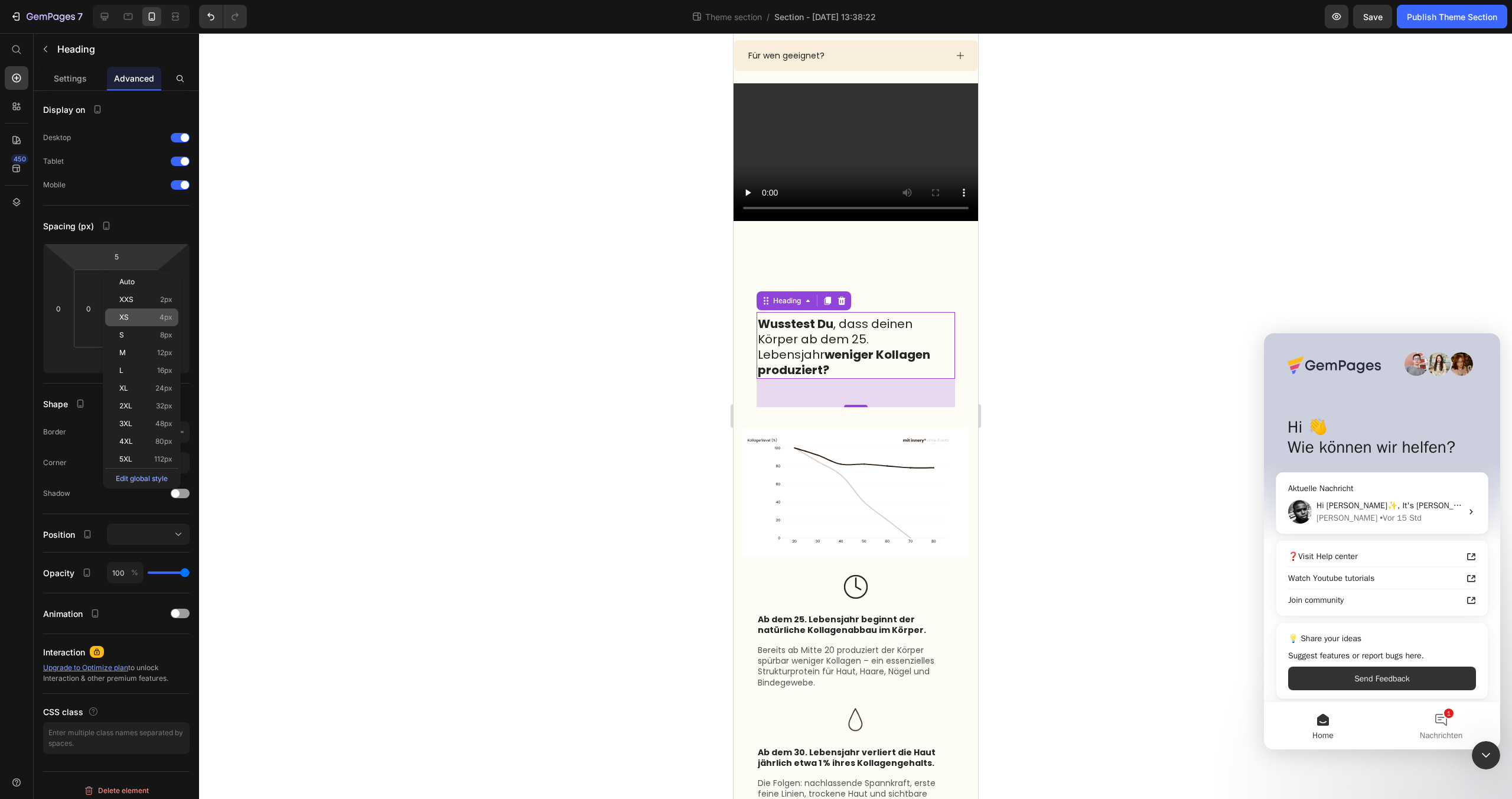 type on "4" 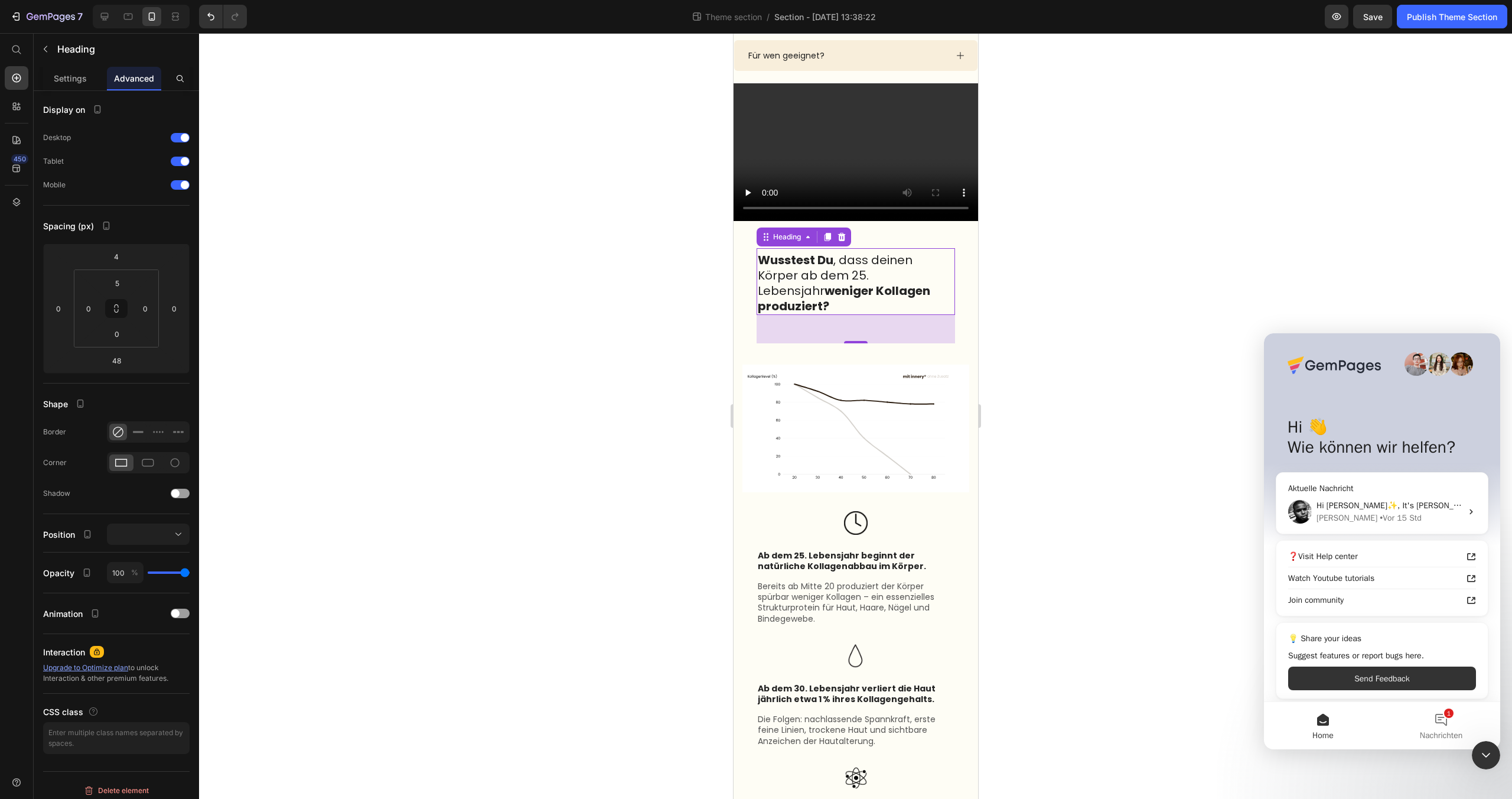 click 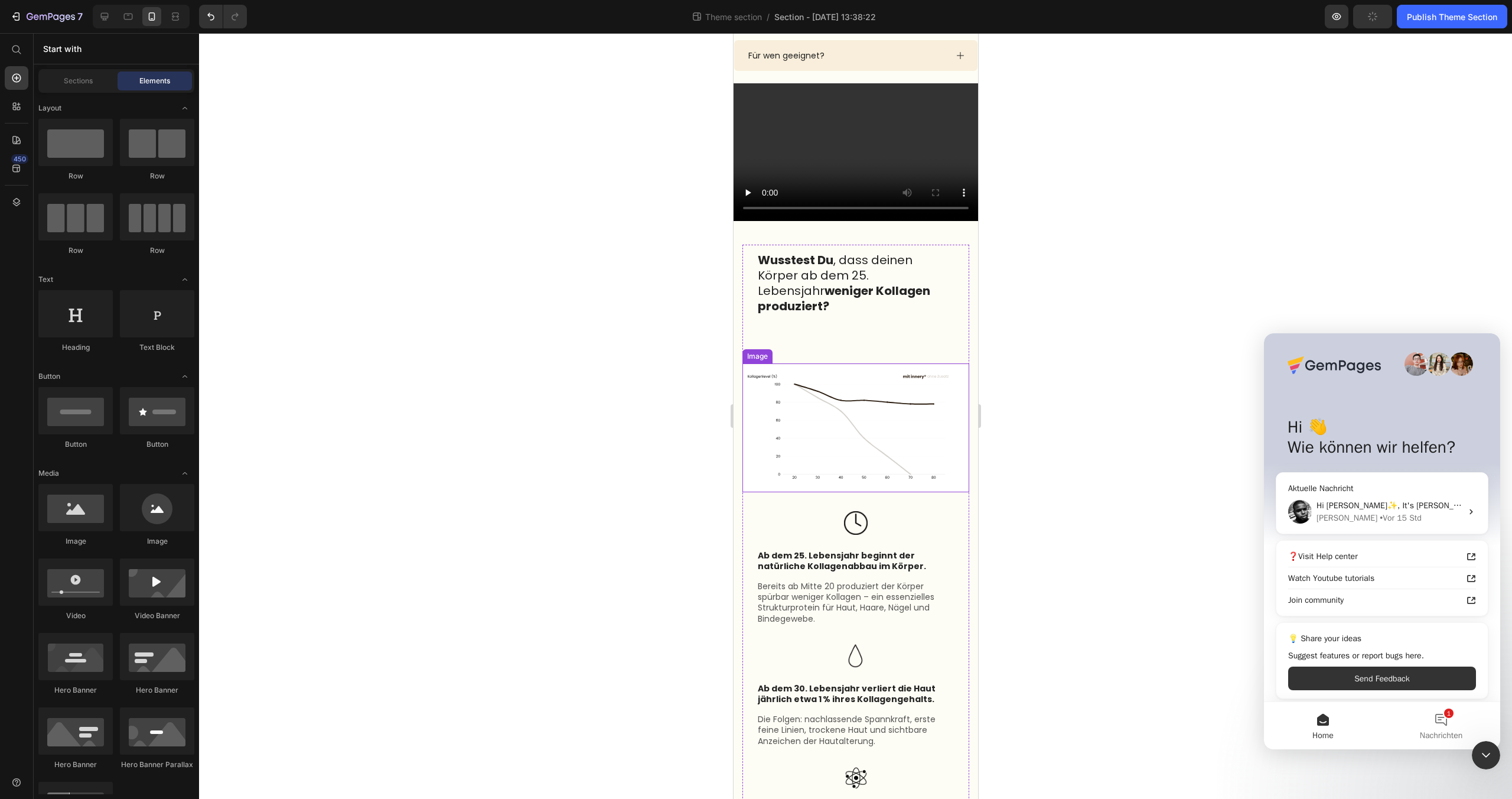 click at bounding box center (855, 428) 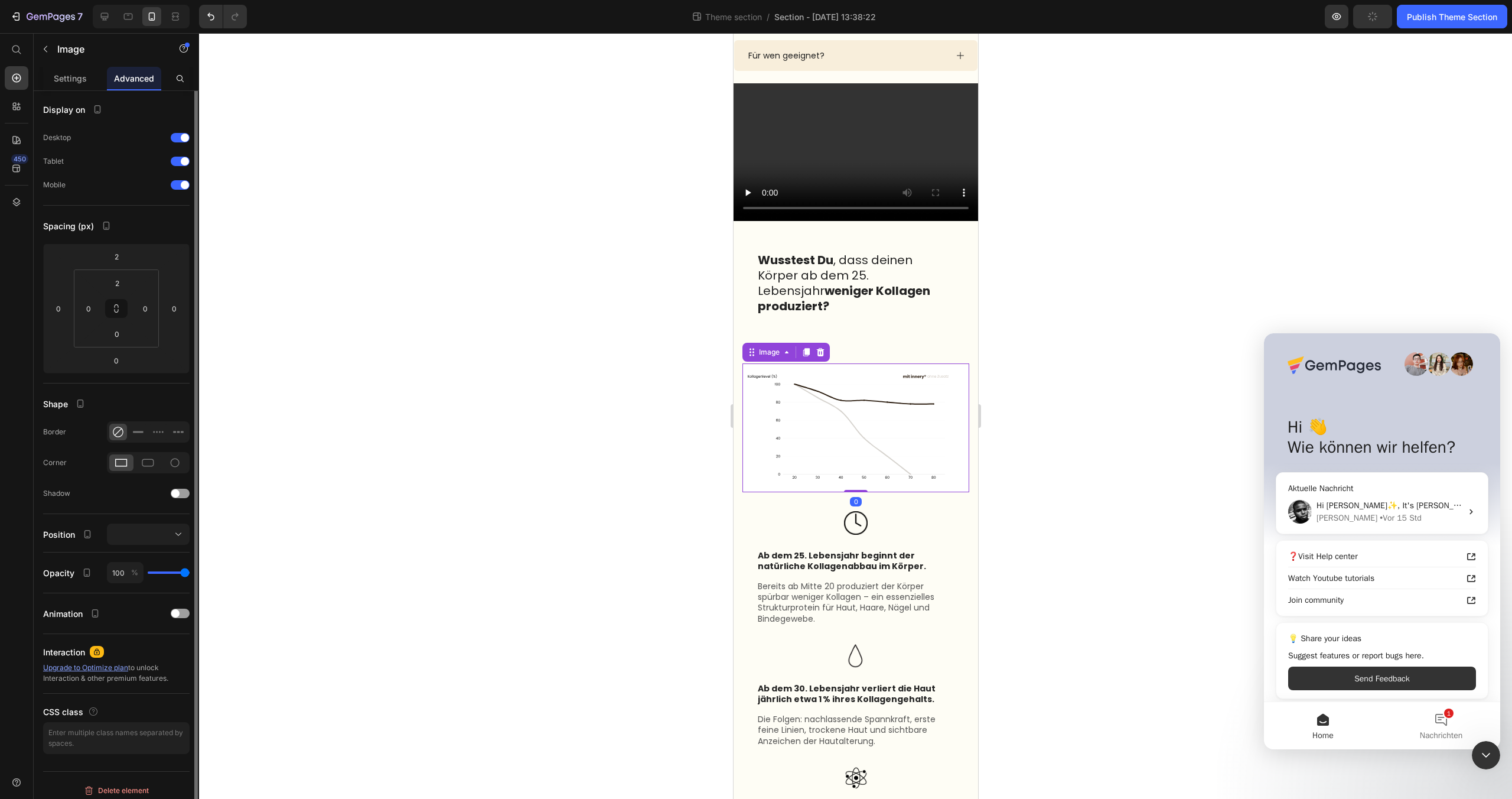 scroll, scrollTop: 0, scrollLeft: 0, axis: both 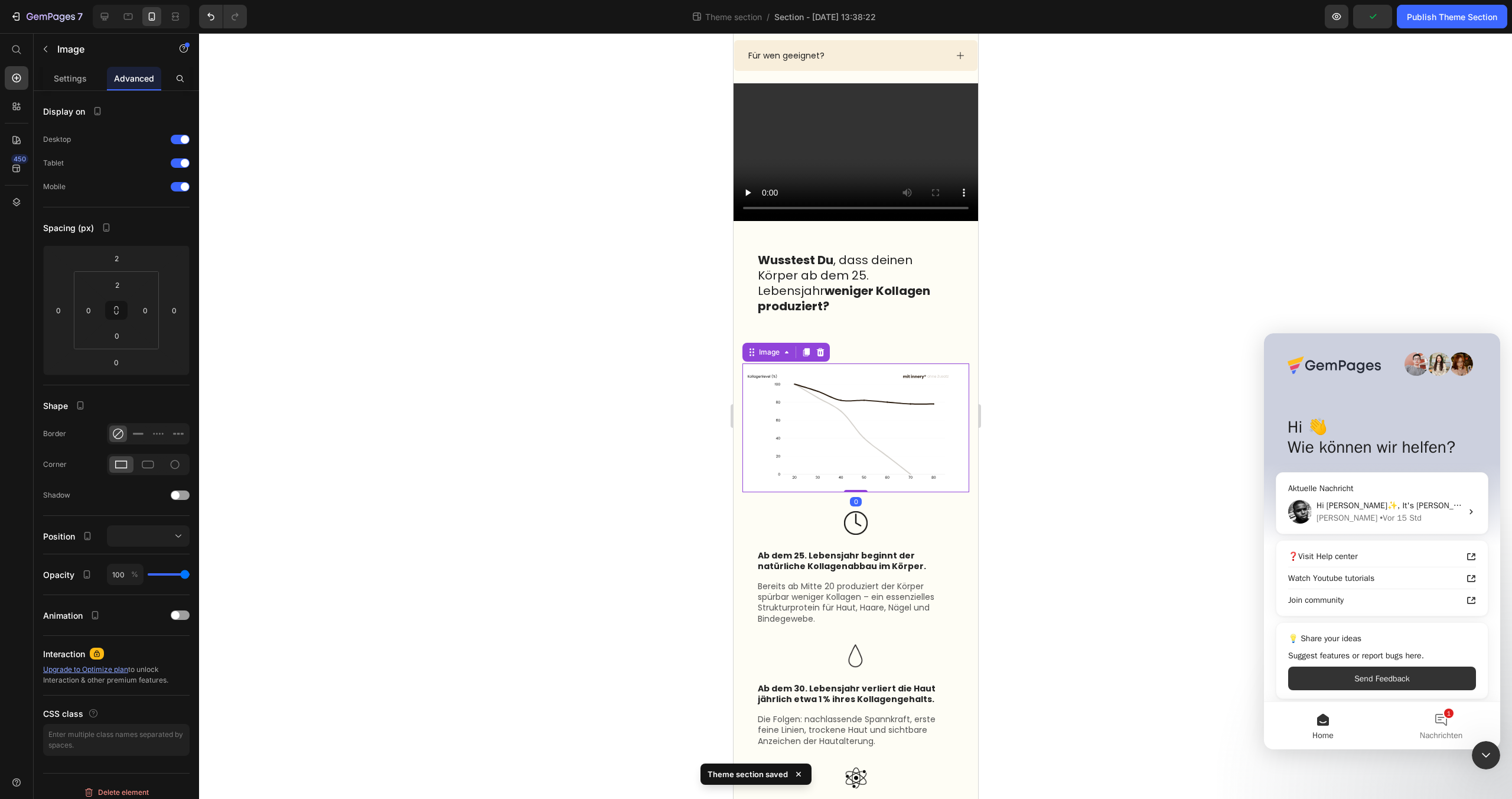 click 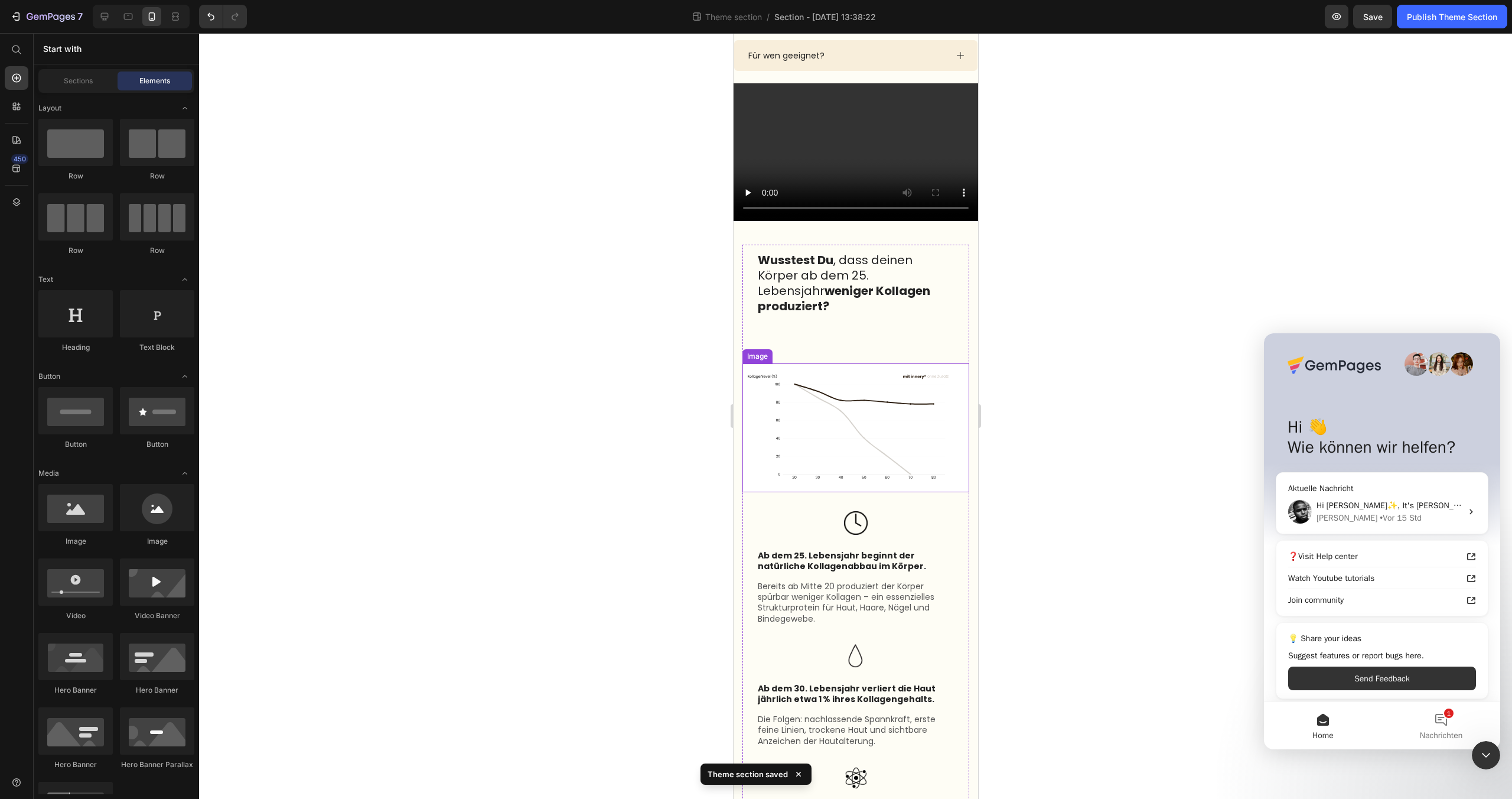 click at bounding box center (855, 428) 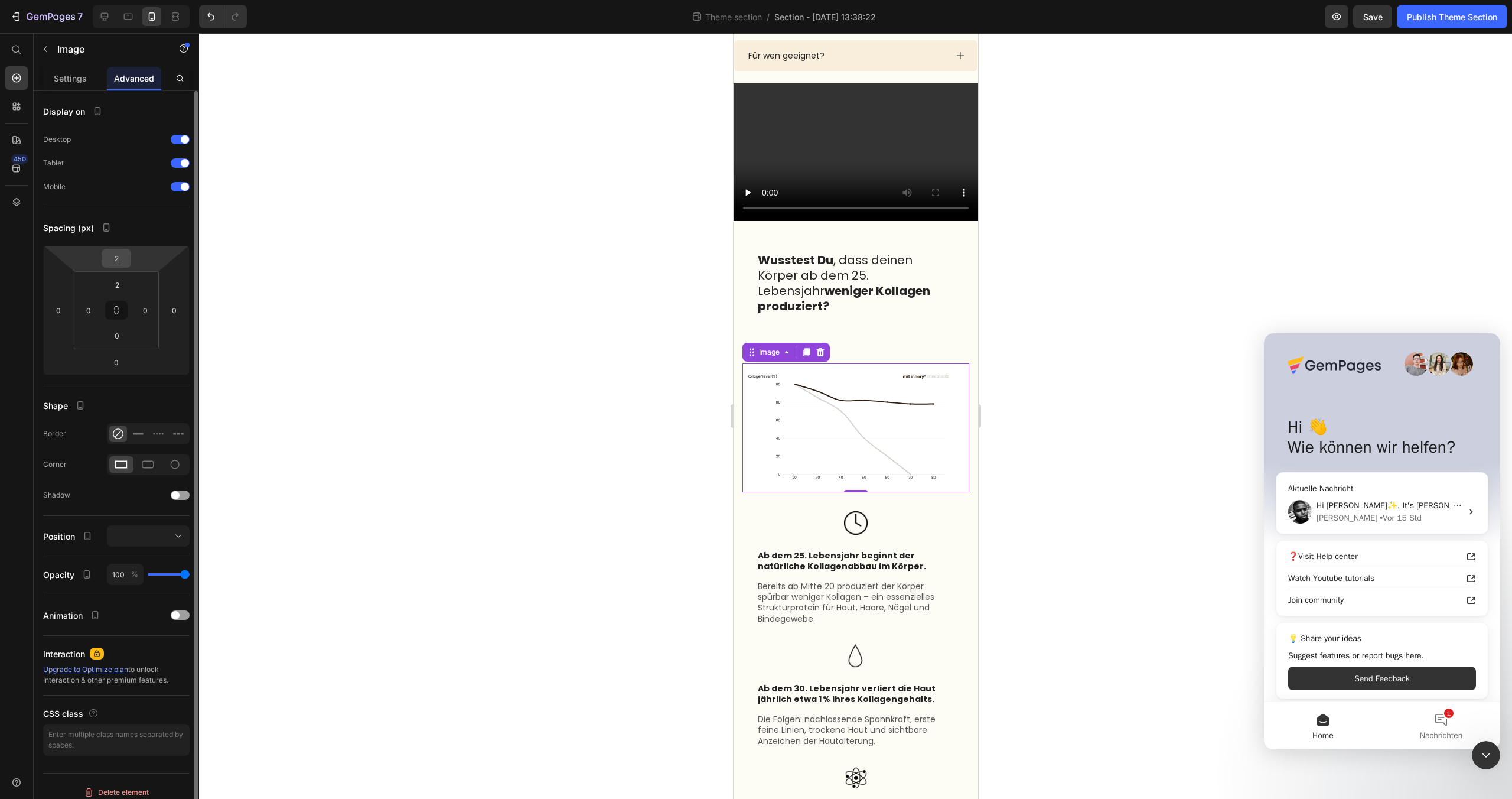 click on "2" at bounding box center [116, 258] 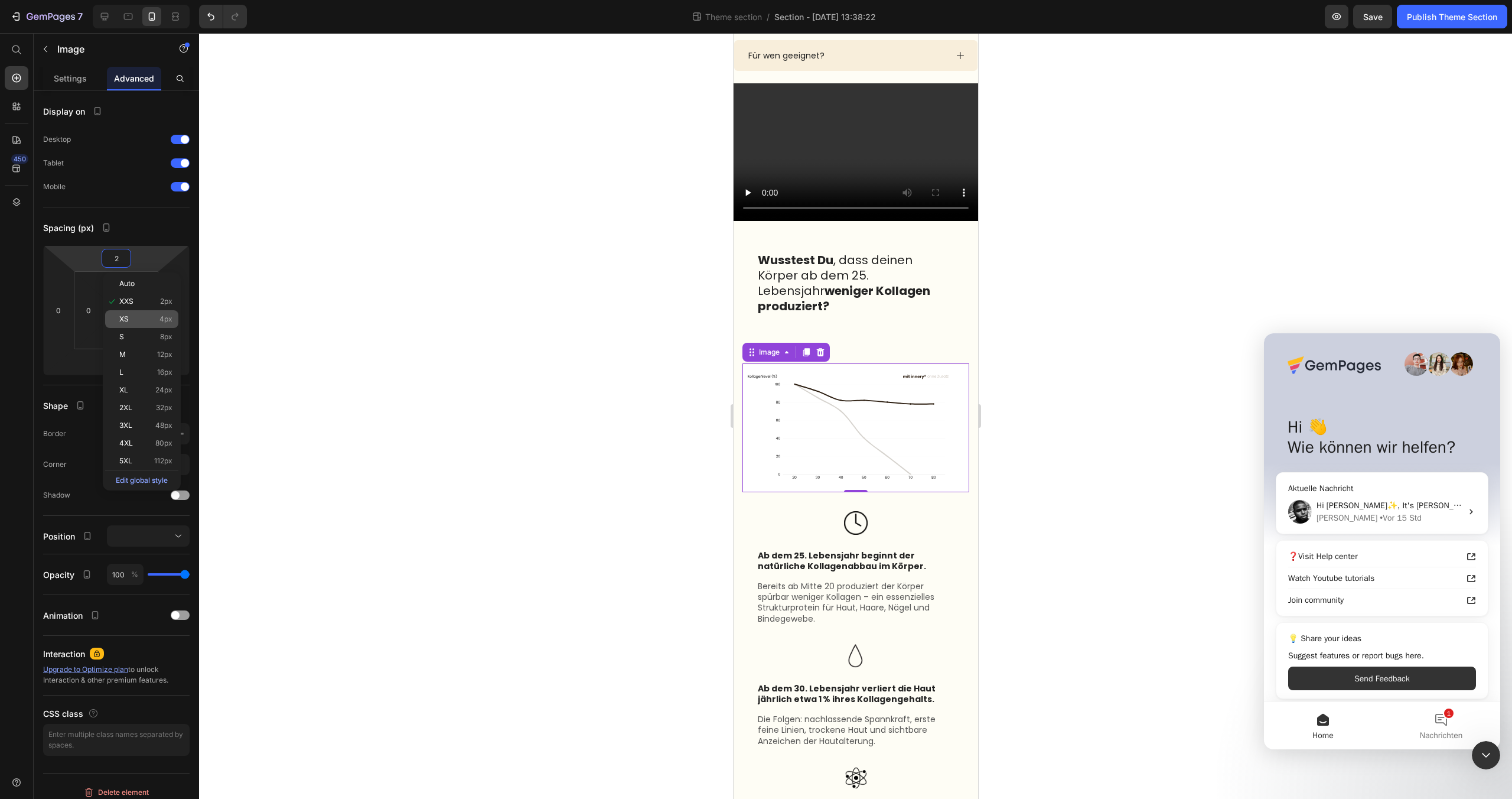 click on "XS 4px" at bounding box center (146, 319) 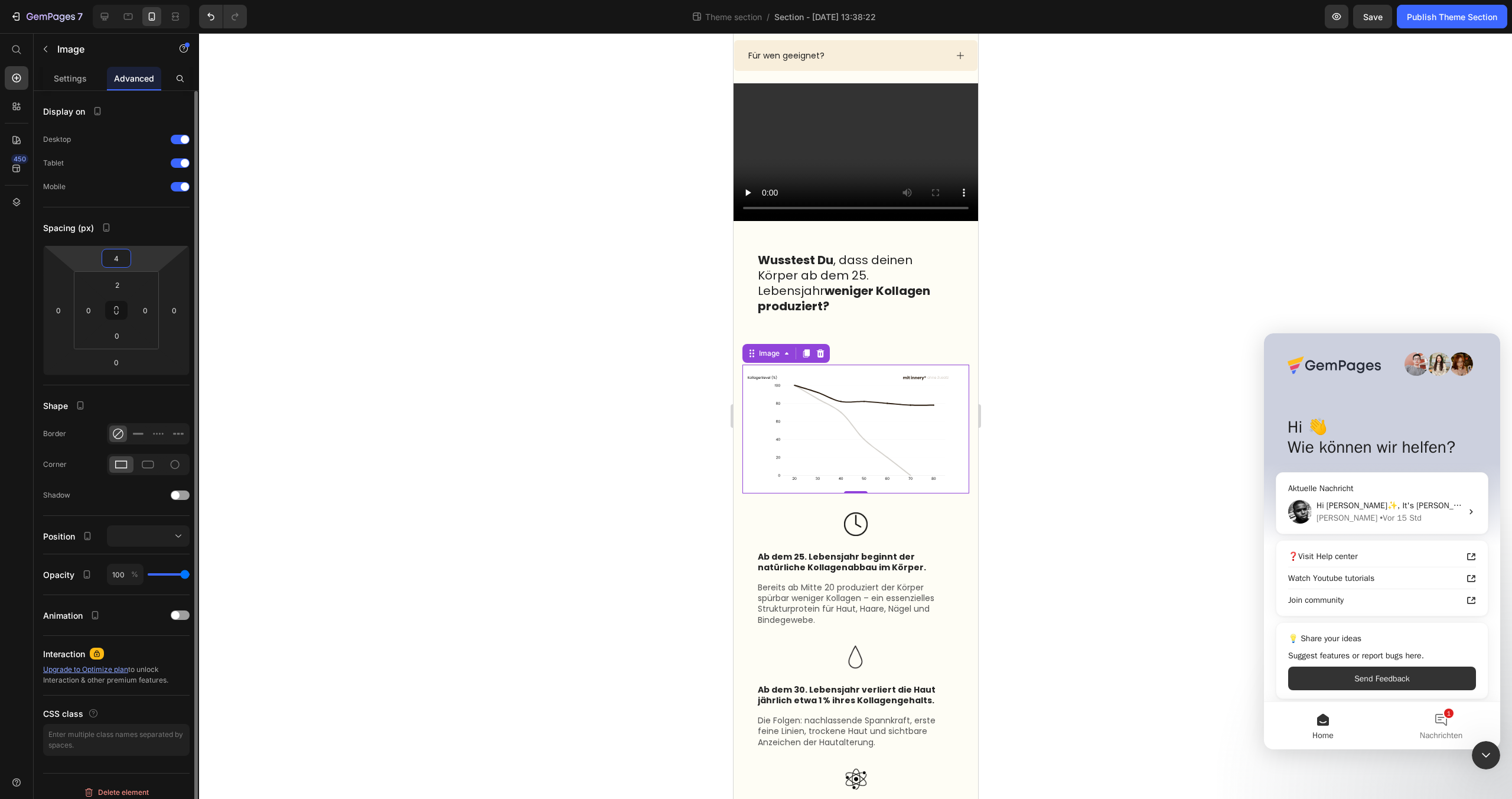 click on "4" at bounding box center [116, 258] 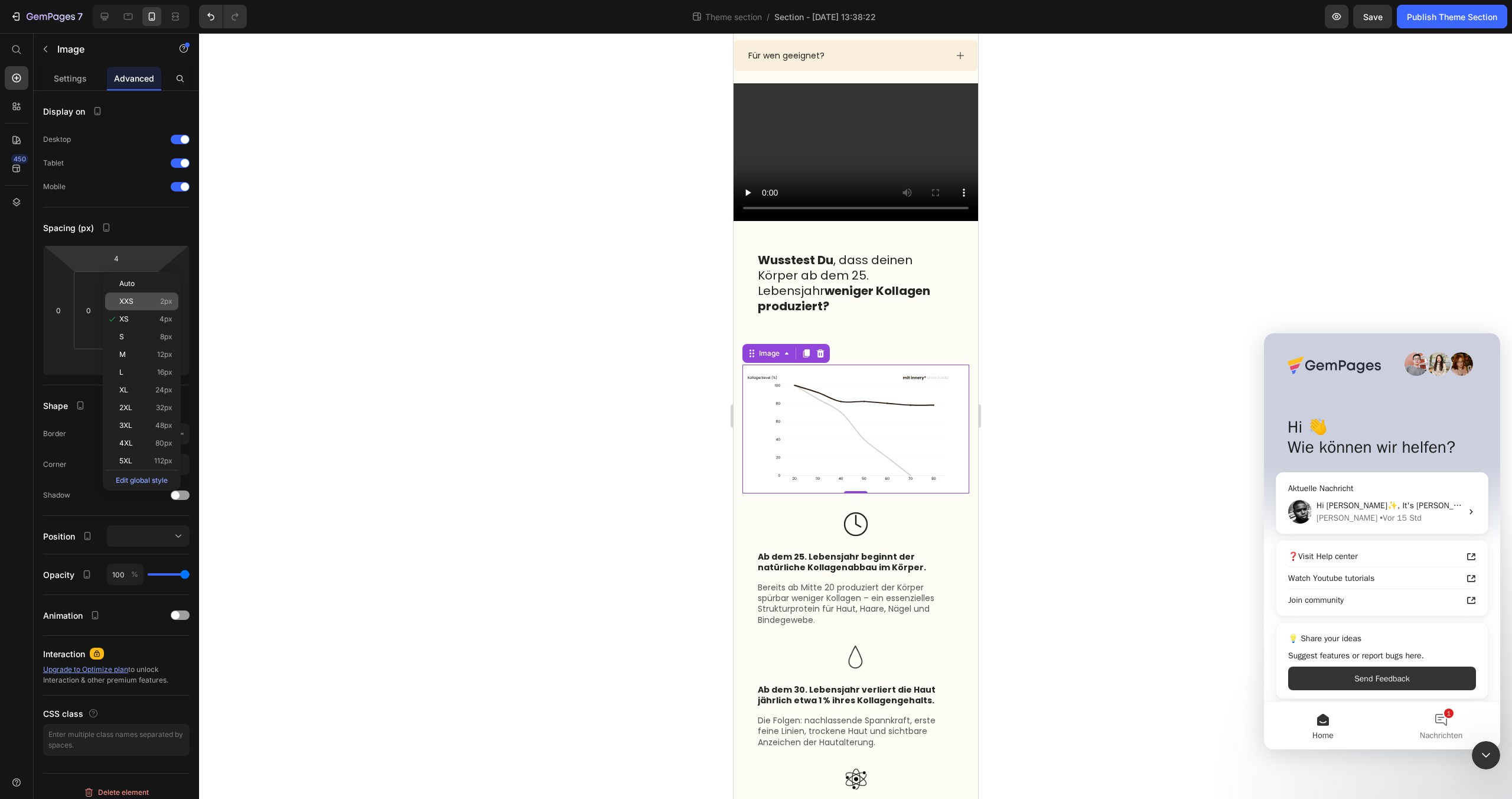 click on "XXS 2px" at bounding box center [146, 301] 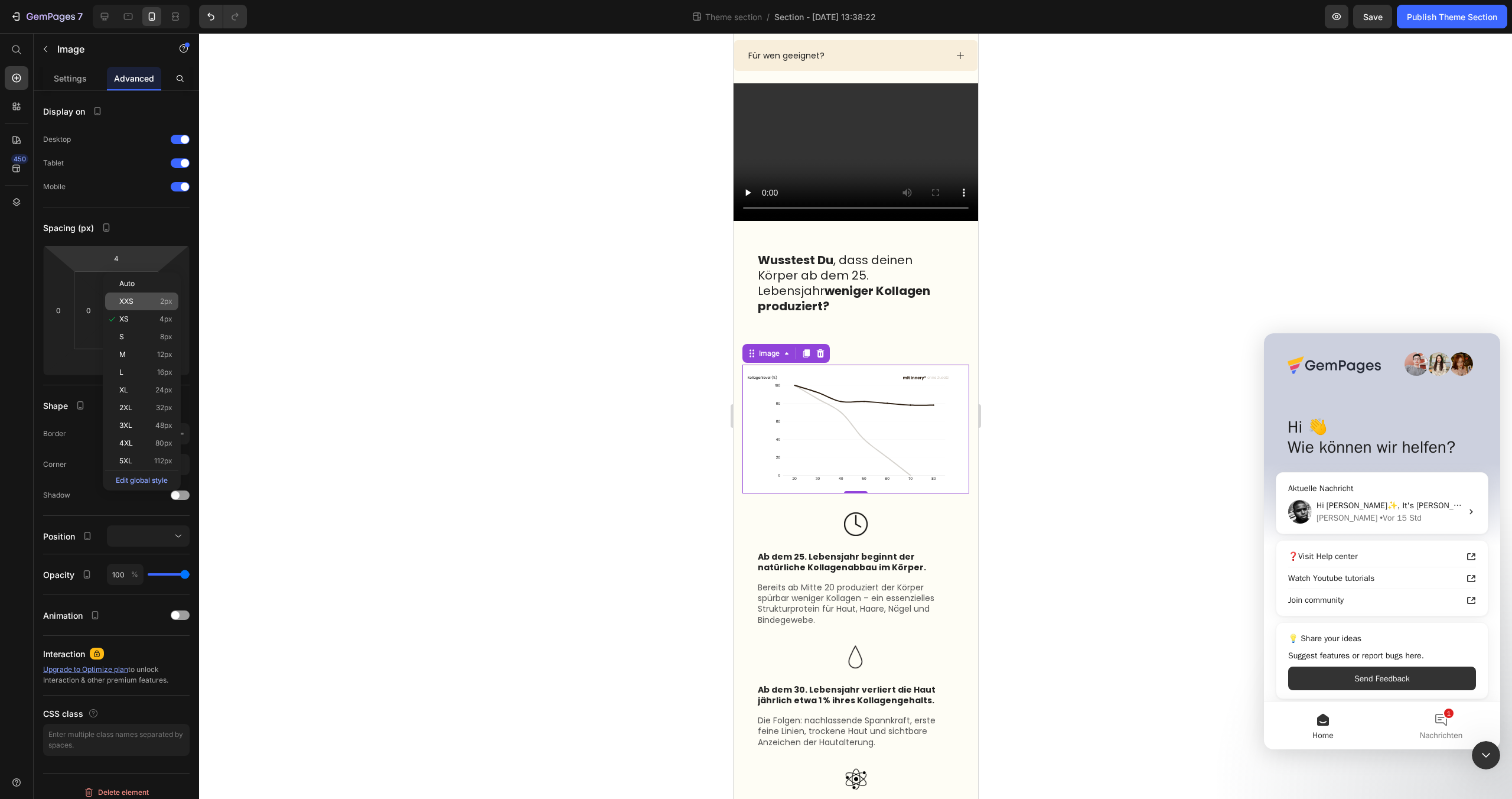 type on "2" 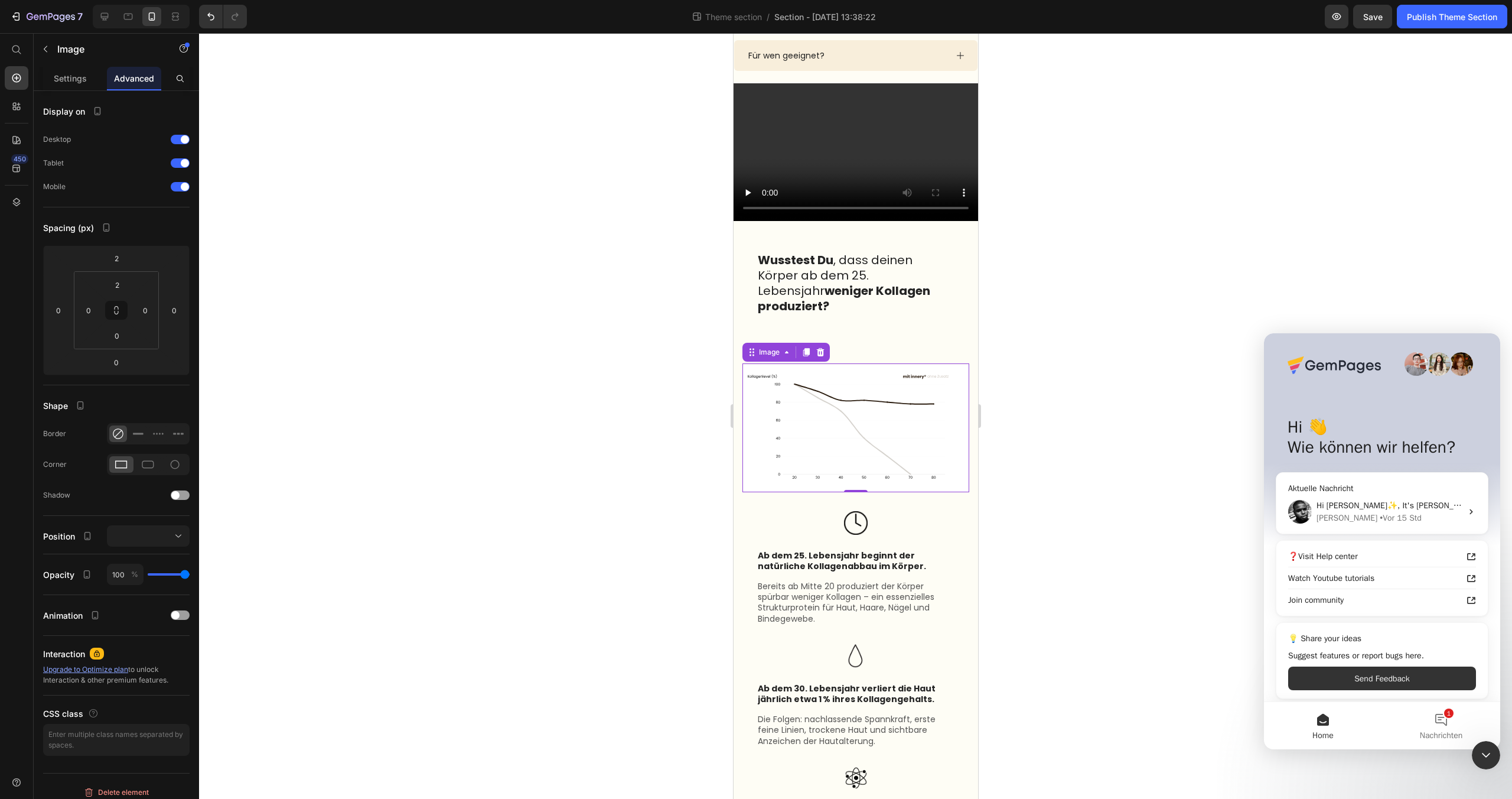 click 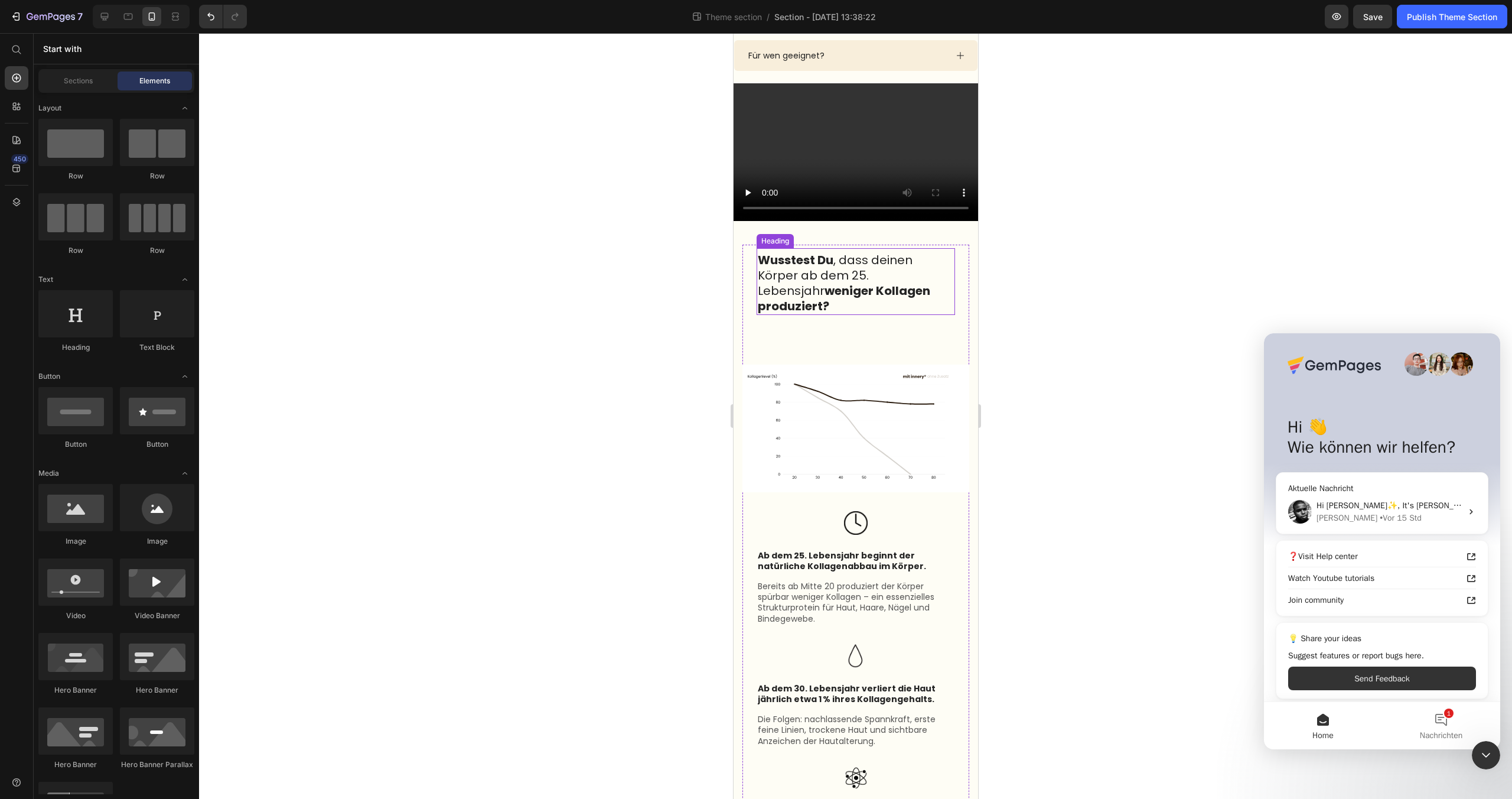 click on "weniger Kollagen produziert?" at bounding box center [843, 298] 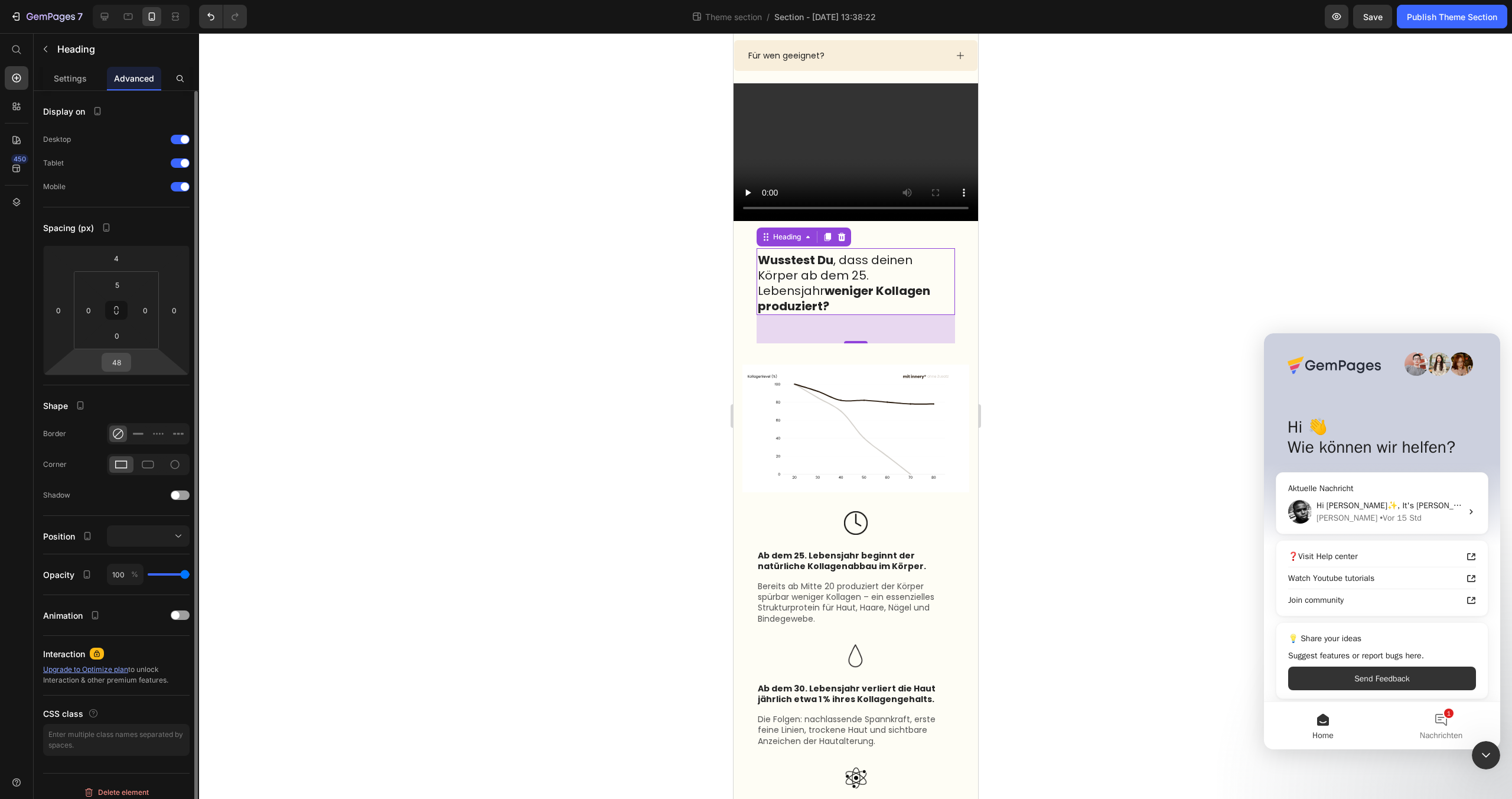 click on "48" at bounding box center [116, 362] 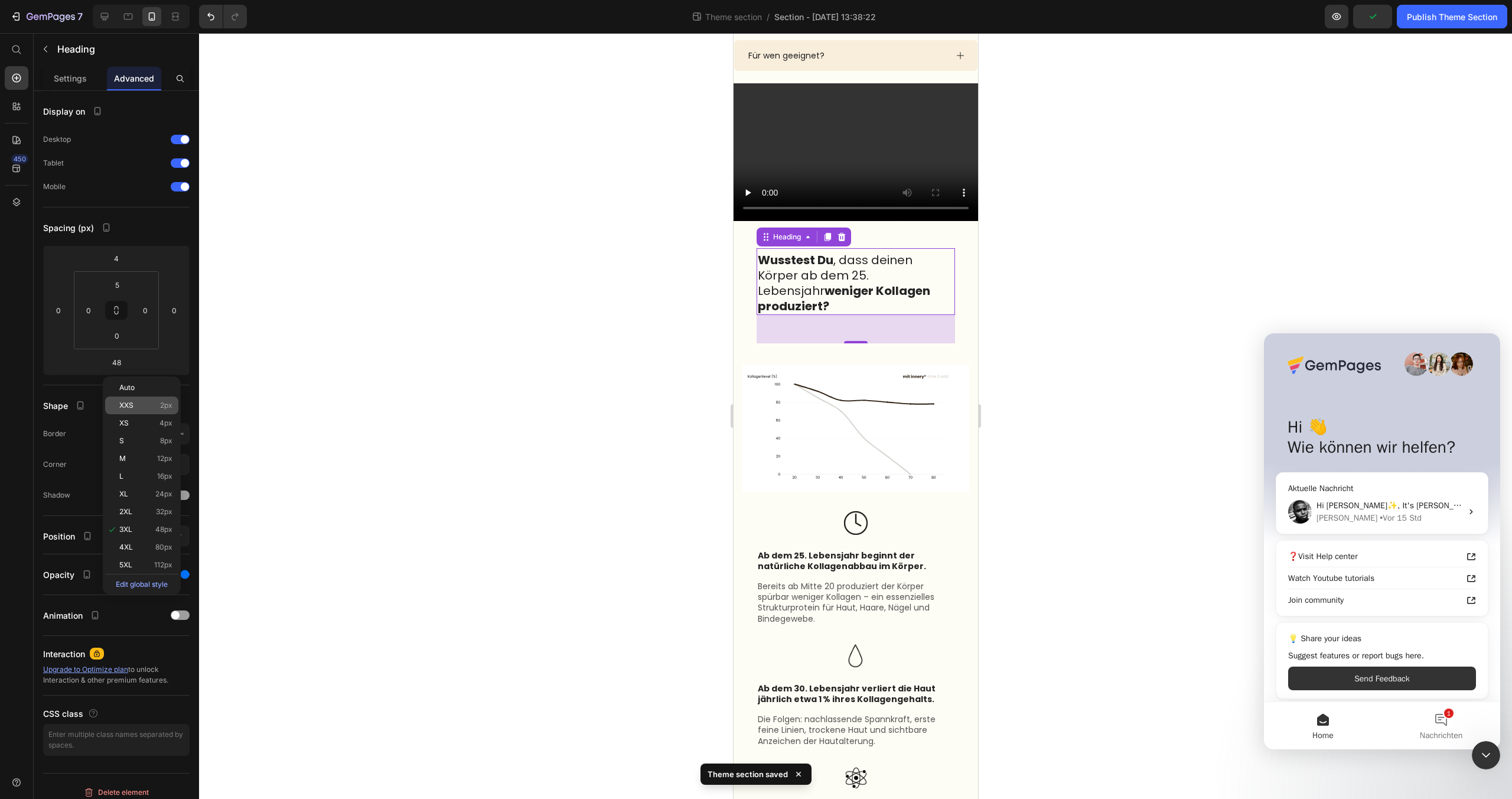 click on "XXS 2px" at bounding box center (146, 405) 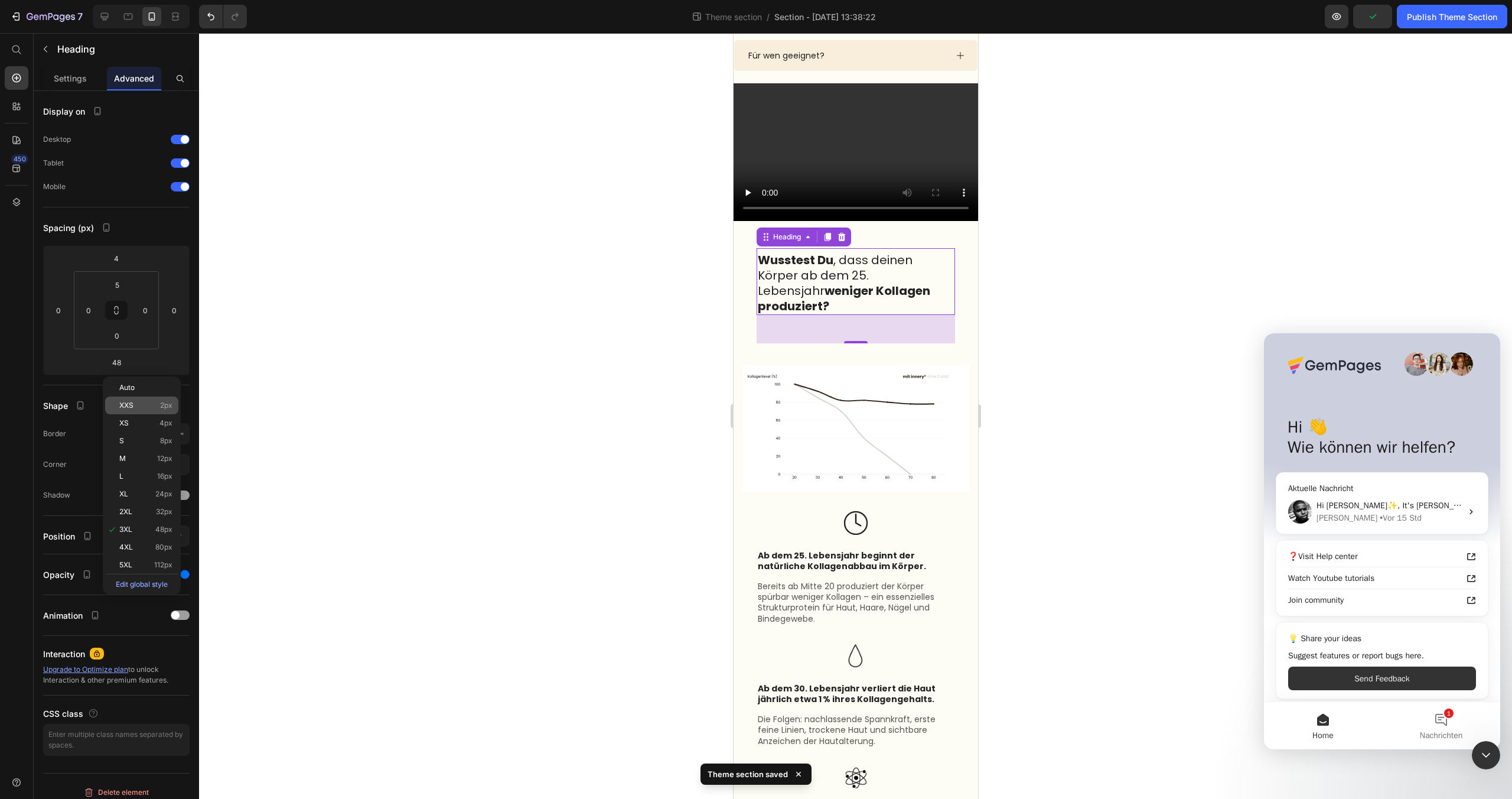 type on "2" 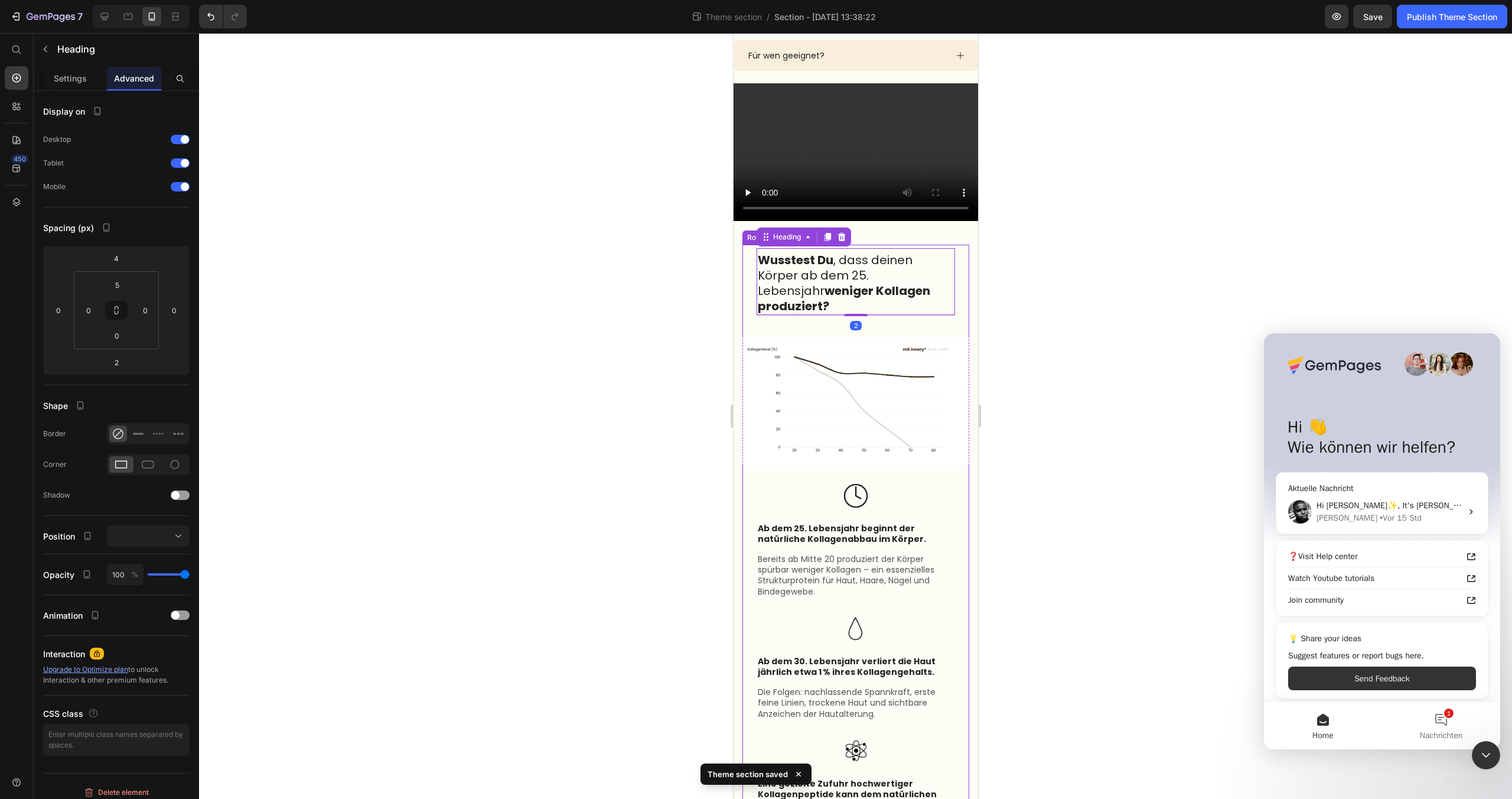click 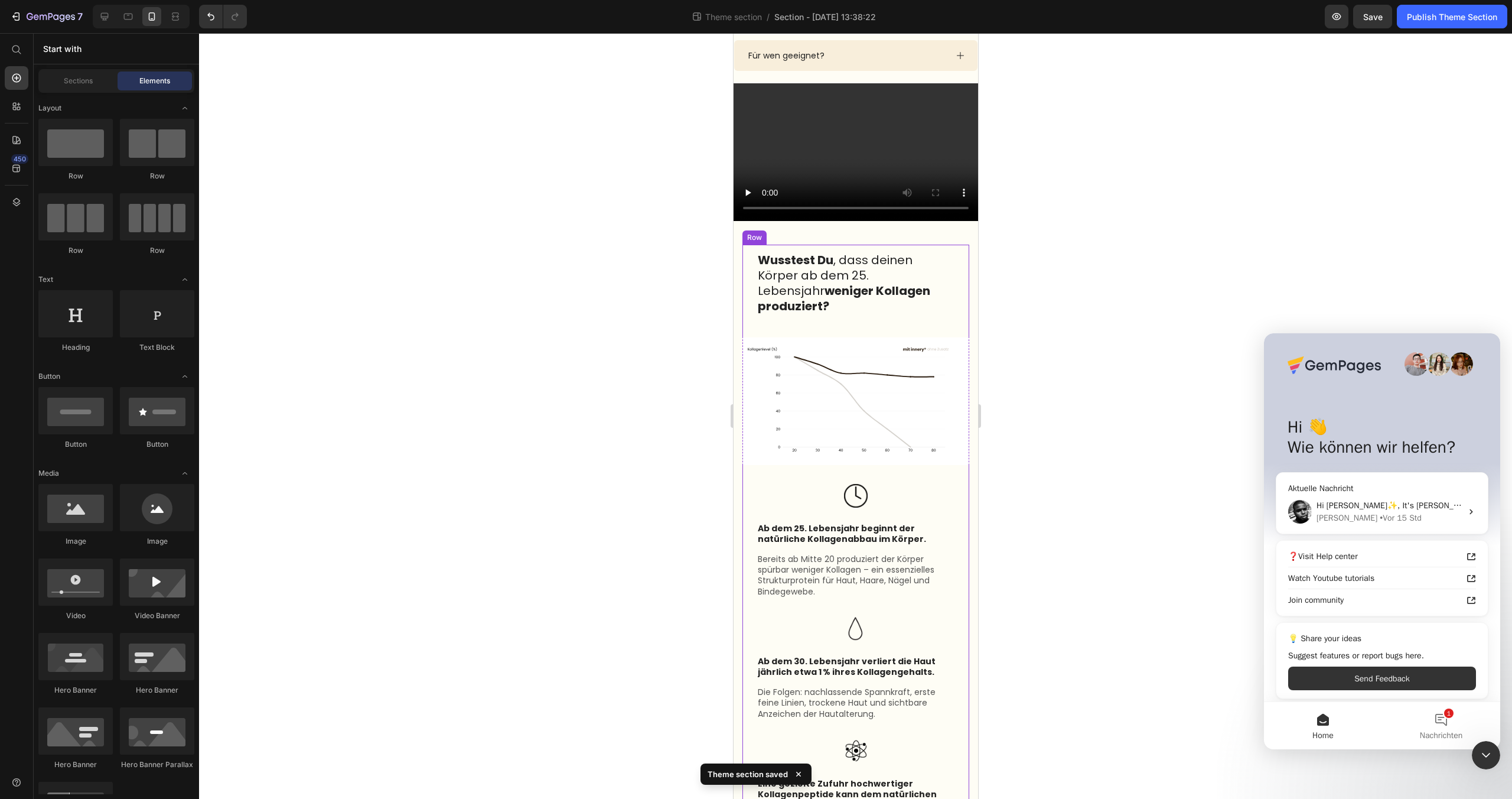 click 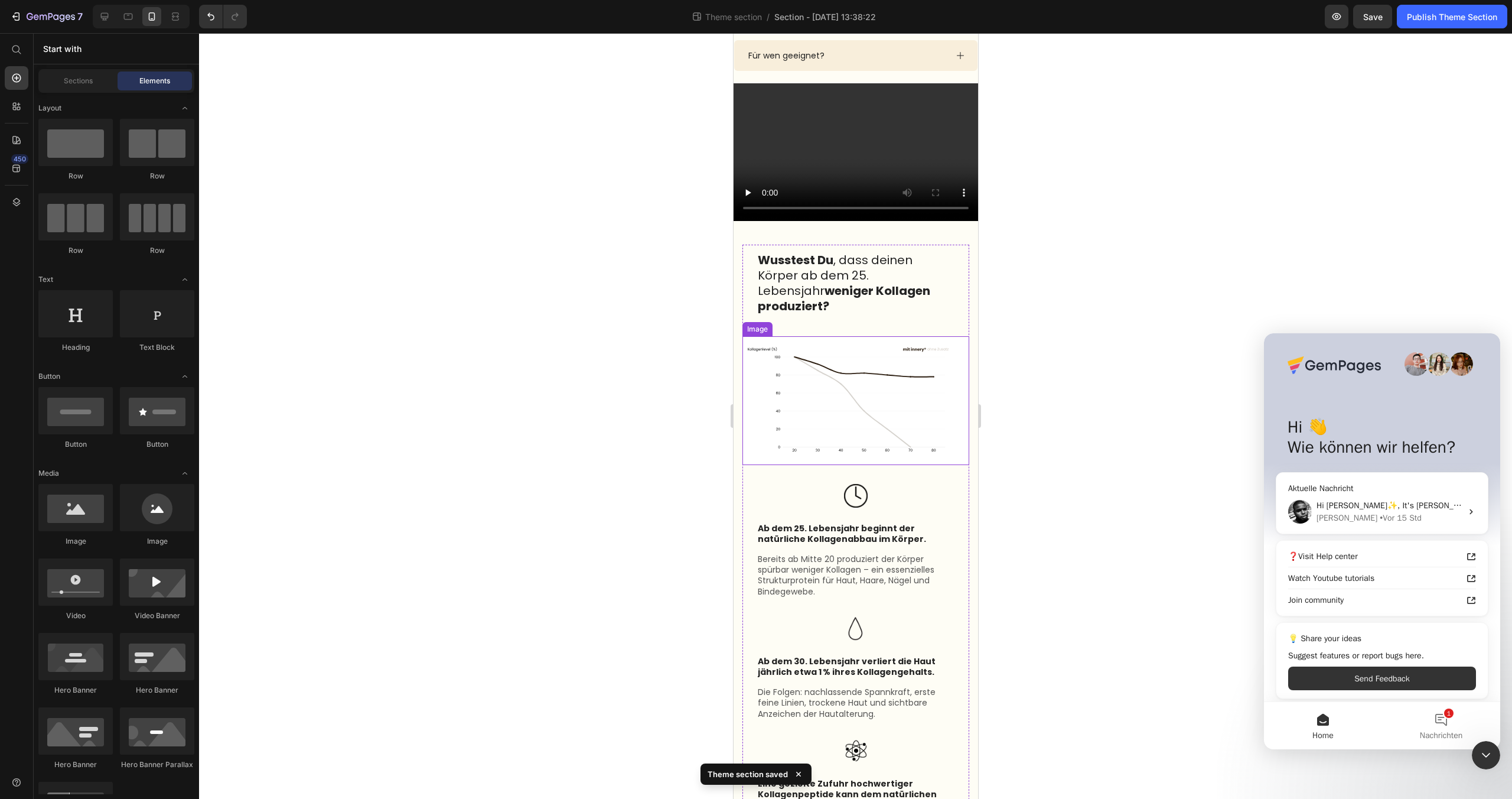 click 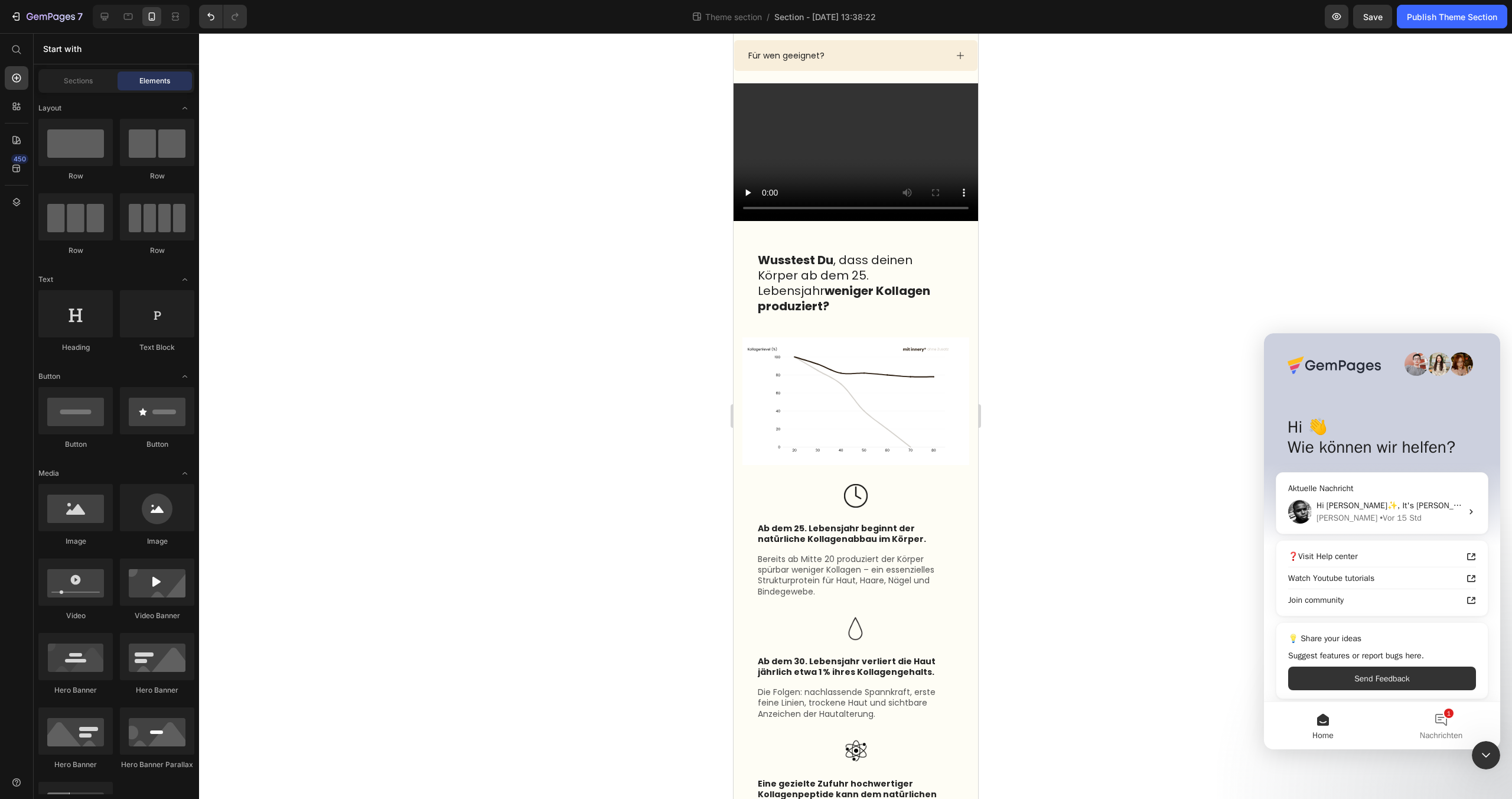 click 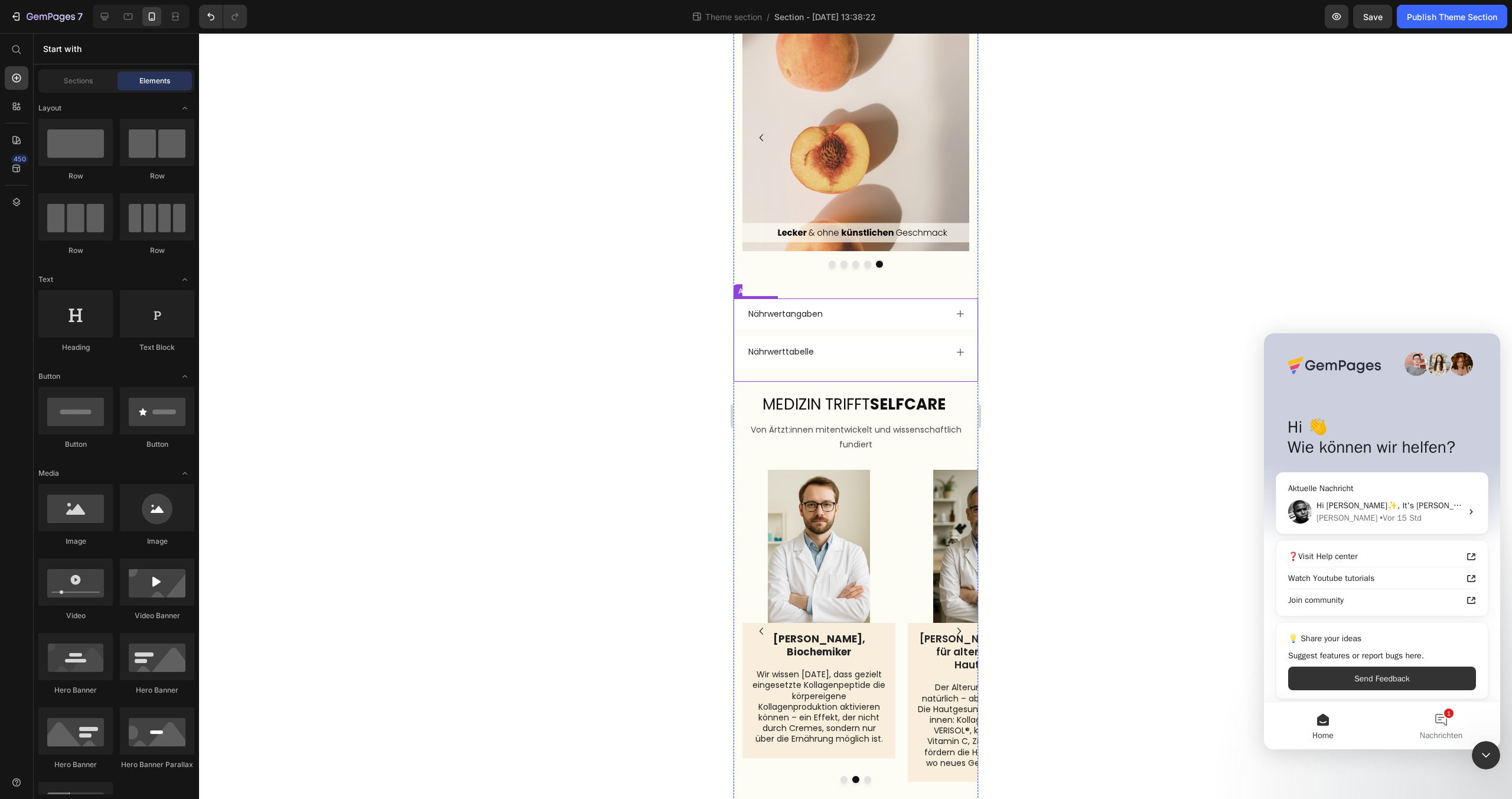 scroll, scrollTop: 1747, scrollLeft: 0, axis: vertical 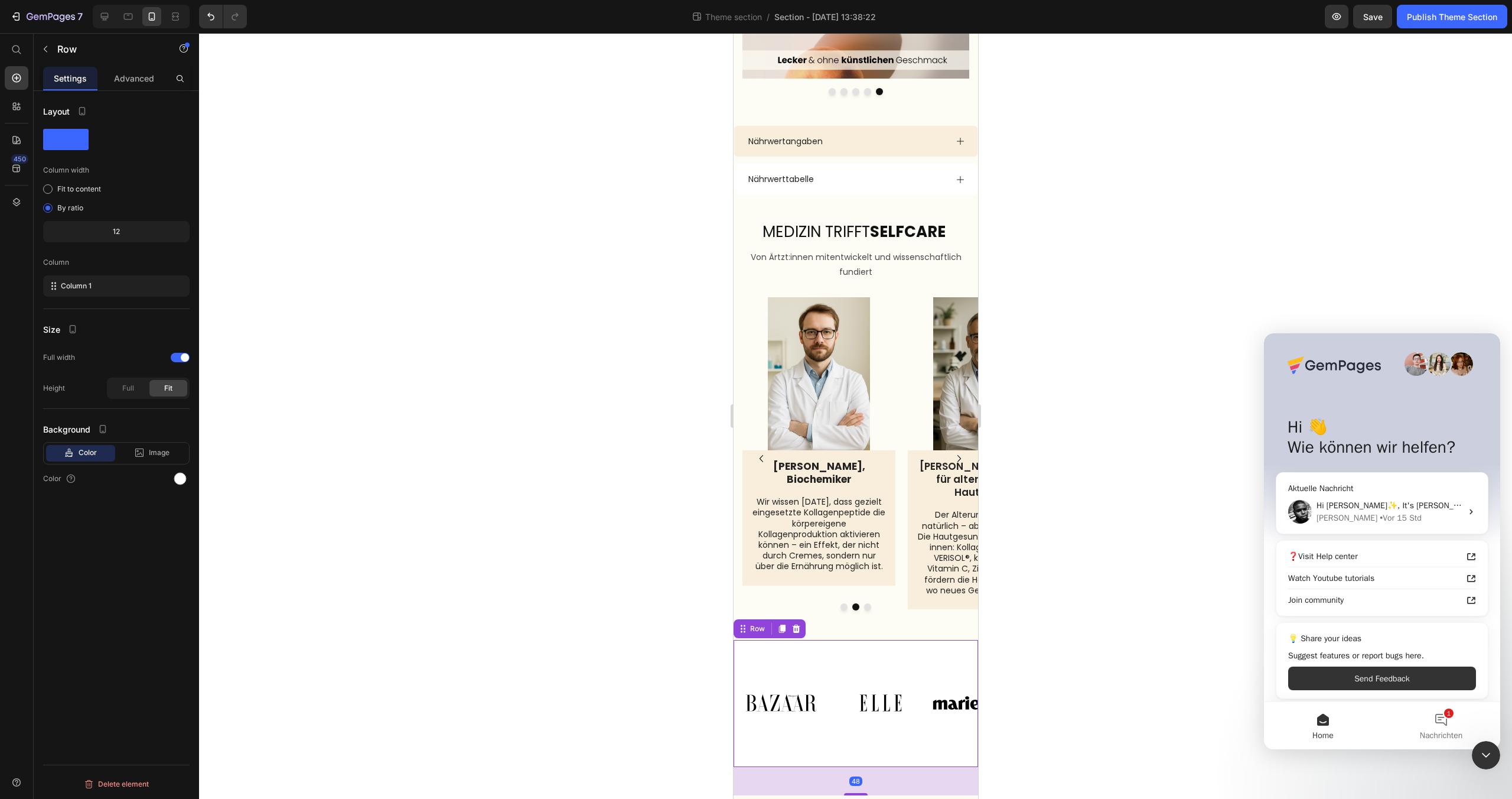 click on "Image Image Image Image Image Image Image Carousel Row Row   48" at bounding box center (855, 703) 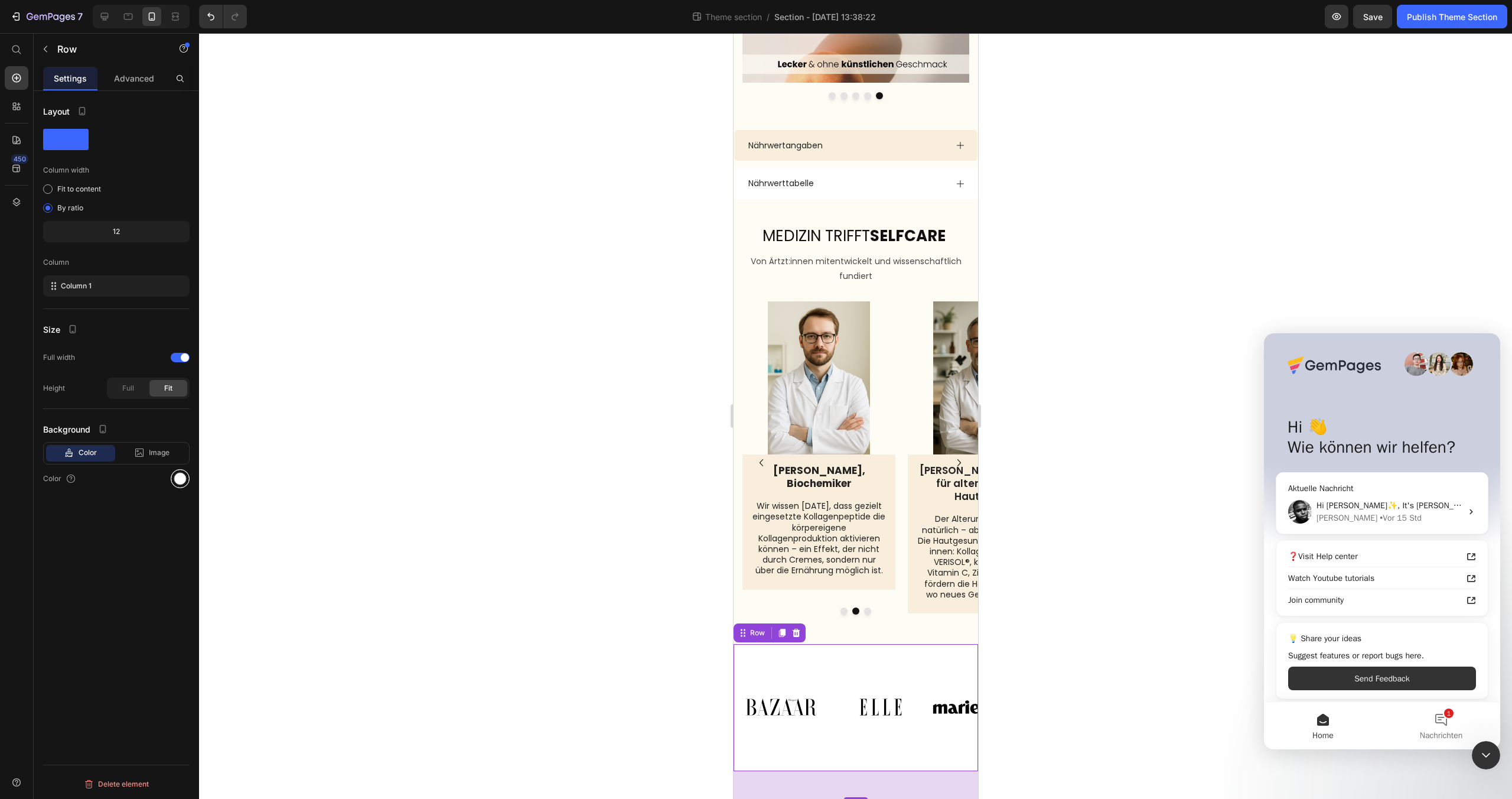 click at bounding box center (180, 479) 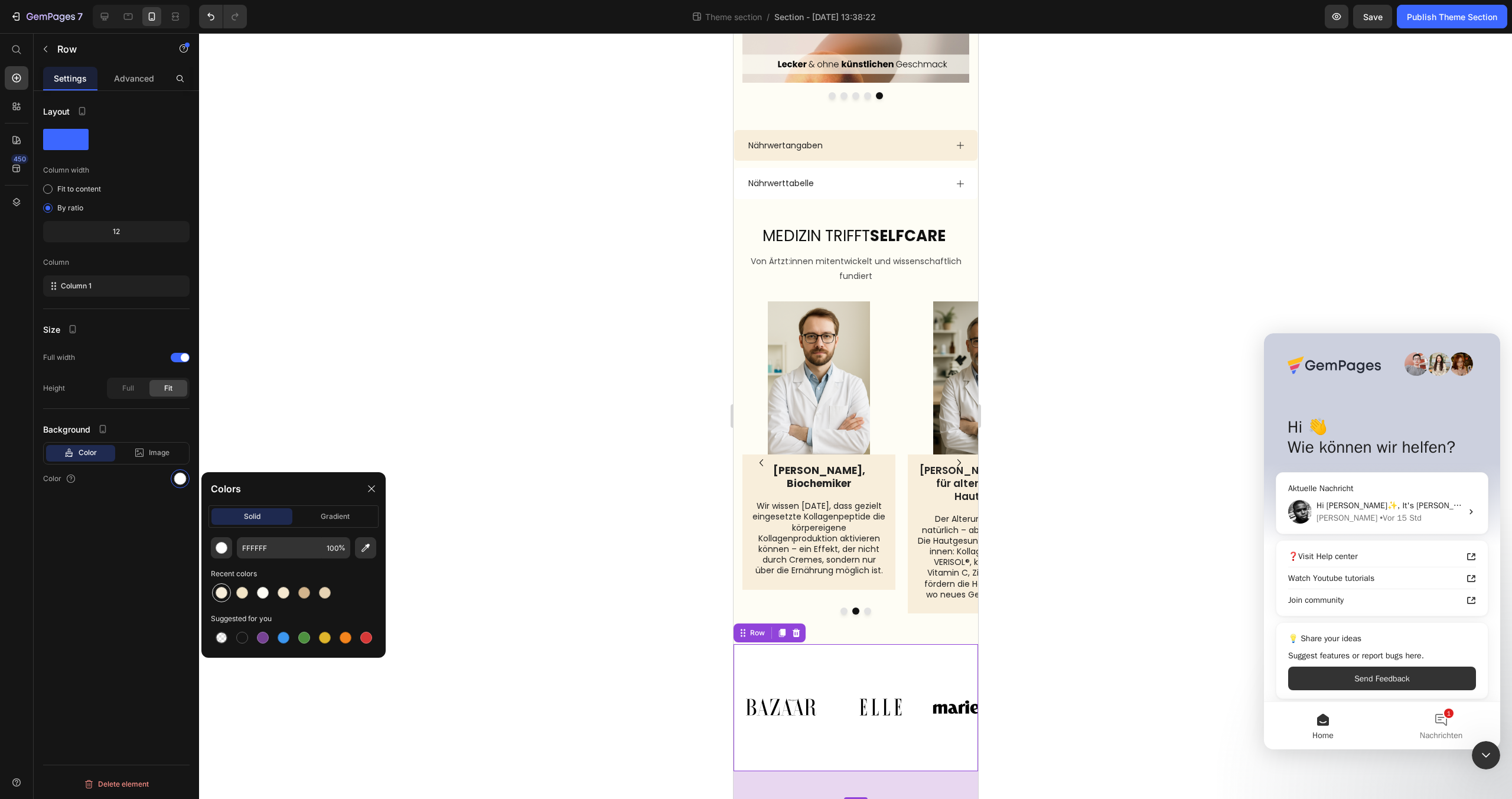 click at bounding box center (221, 593) 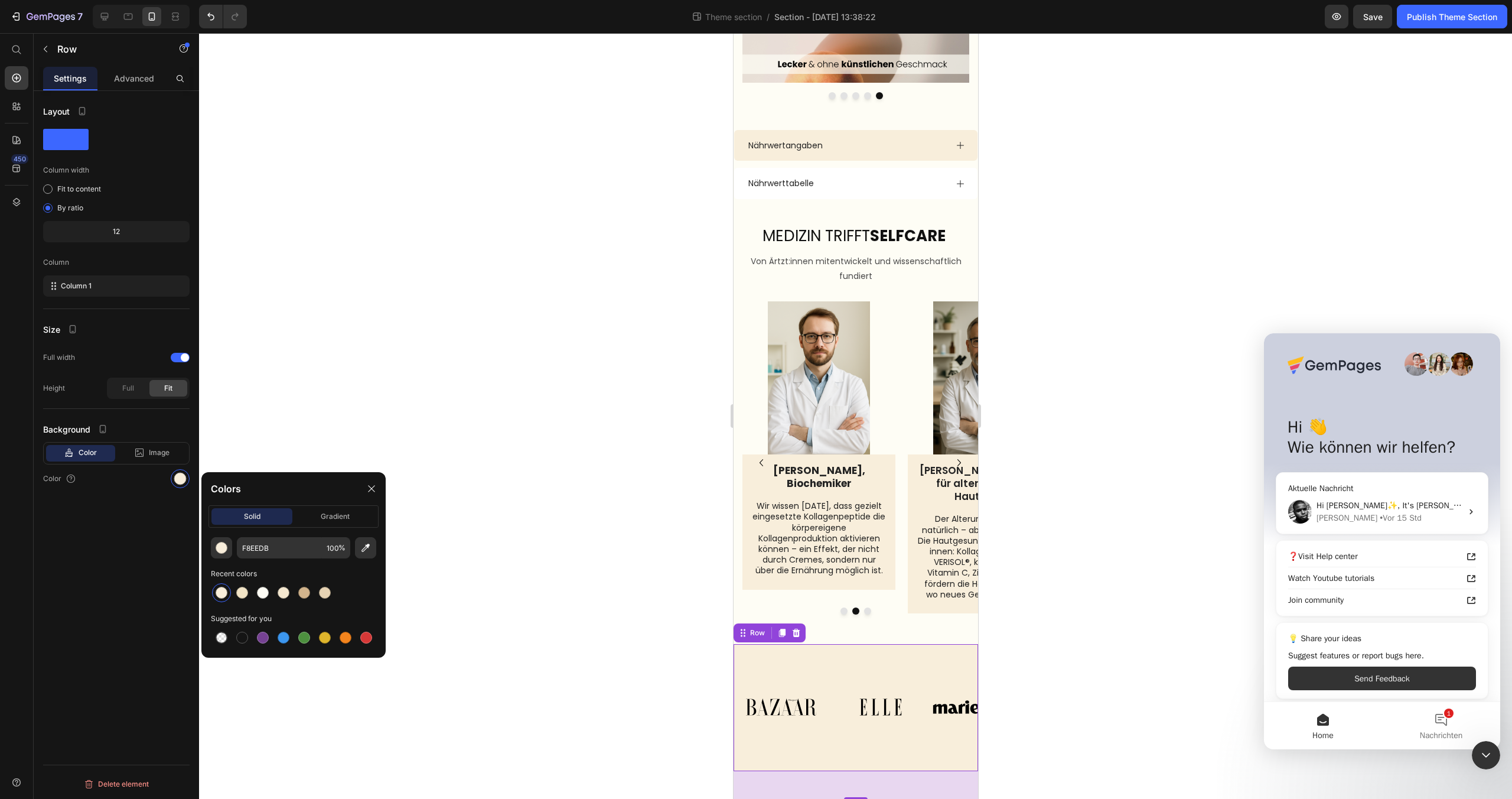 click 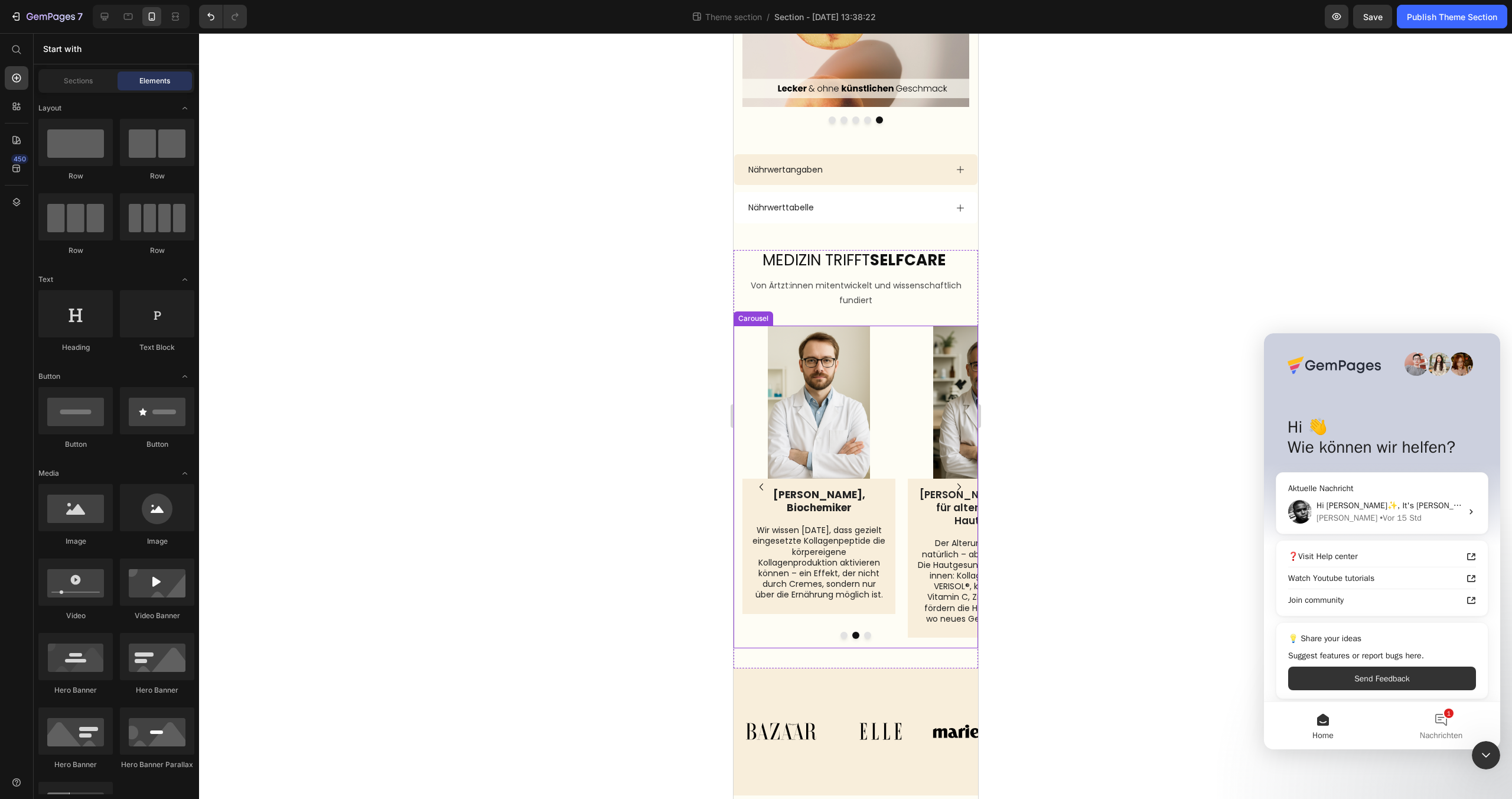 scroll, scrollTop: 1747, scrollLeft: 0, axis: vertical 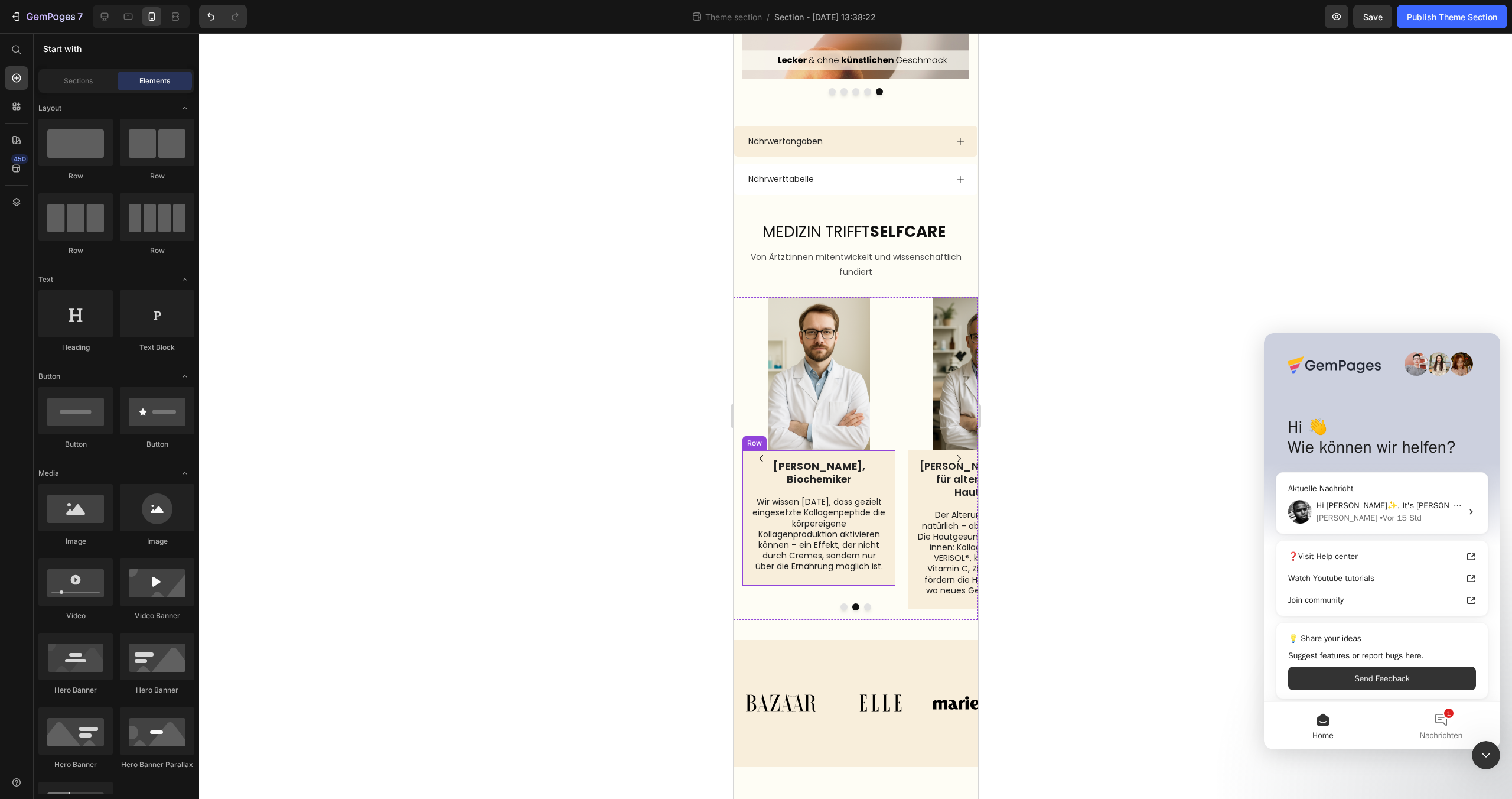 click on "Dr. Tom Lenz, Biochemiker Text Block Wir wissen heute, dass gezielt eingesetzte Kollagenpeptide die körpereigene Kollagenproduktion aktivieren können – ein Effekt, der nicht durch Cremes, sondern nur über die Ernährung möglich ist. Text Block" at bounding box center (818, 520) 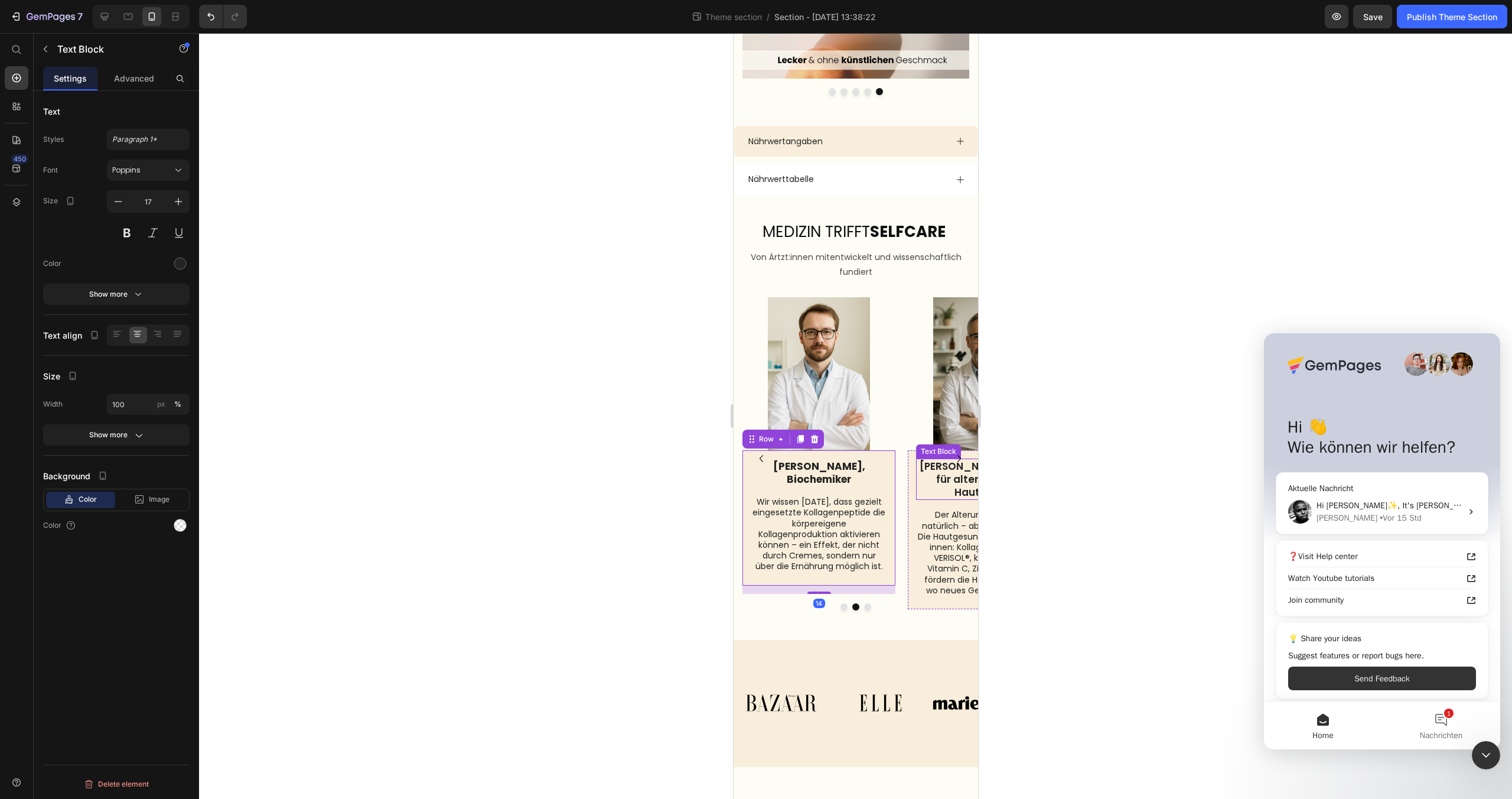 click on "[PERSON_NAME], Experte für altersgerechte Hautpflege" at bounding box center (983, 479) 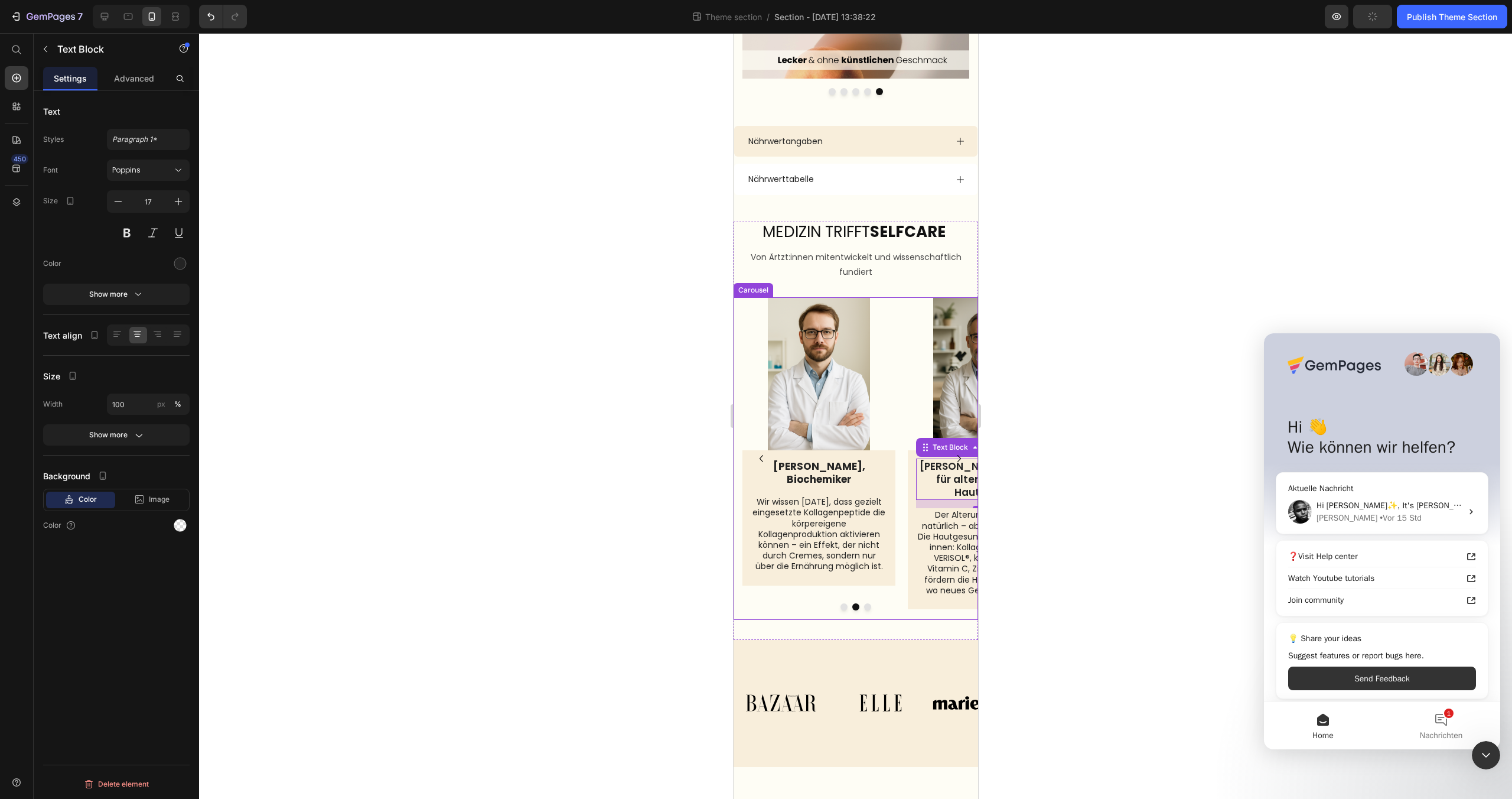 click 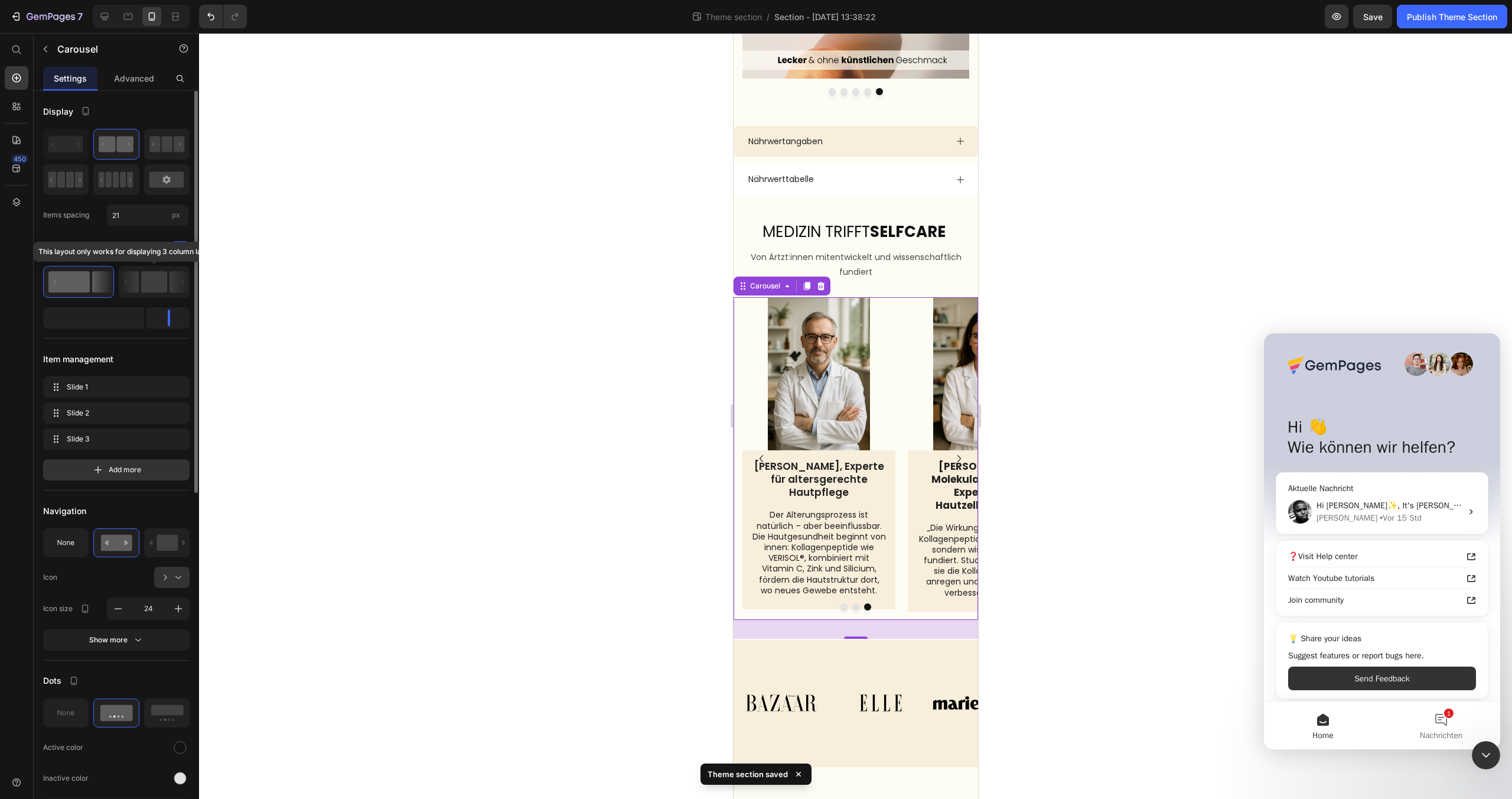 click 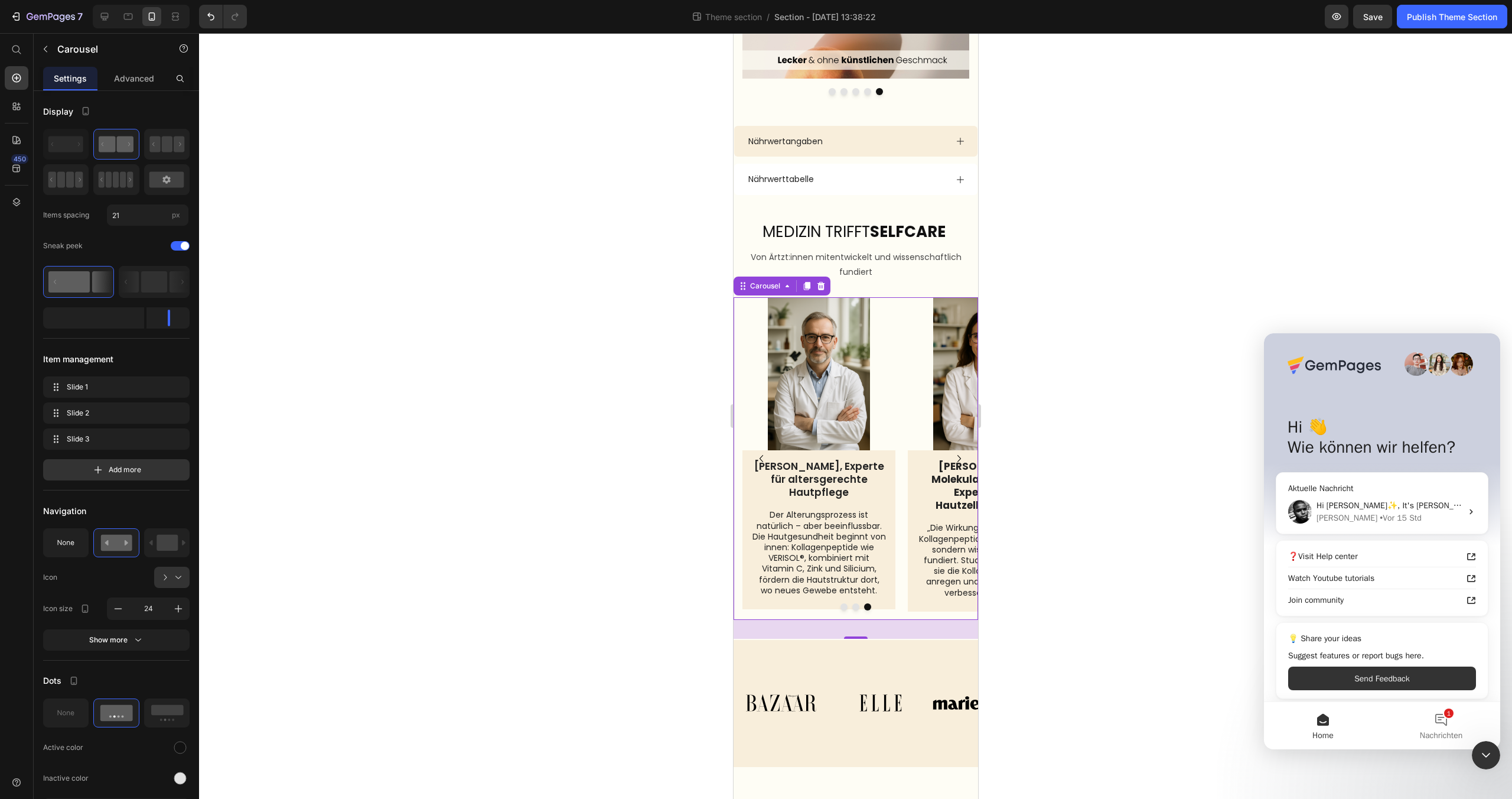 click 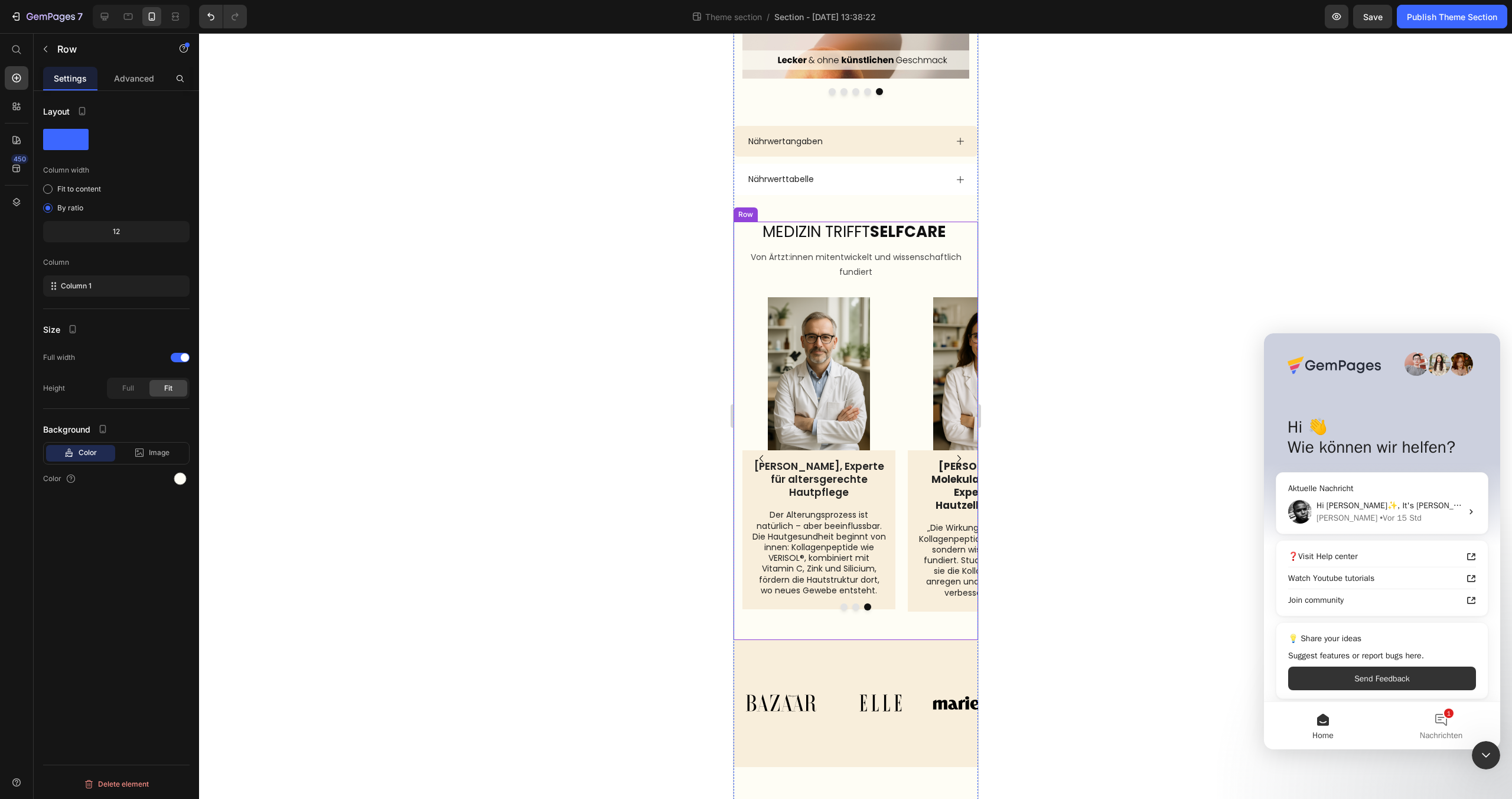 click on "Medizin trifft  SElfcare   Heading Von Ärtzt:innen mitentwickelt und wissenschaftlich fundiert  Text Block Row
Image Dr. Laura Bergmann, Molekularbiologin & Expertin für Hautzellforschung Text Block „Die Wirkung von bioaktiven Kollagenpeptiden ist kein Trend, sondern wissenschaftlich fundiert. Studien zeigen, dass sie die Kollagensynthese anregen und die Hautdichte verbessern können. Text Block Row Image Dr. Tom Lenz, Biochemiker Text Block Wir wissen heute, dass gezielt eingesetzte Kollagenpeptide die körpereigene Kollagenproduktion aktivieren können – ein Effekt, der nicht durch Cremes, sondern nur über die Ernährung möglich ist. Text Block Row Image Dr. Markus Keller, Experte für altersgerechte Hautpflege Text Block Der Alterungsprozess ist natürlich – aber beeinflussbar. Die Hautgesundheit beginnt von innen: Kollagenpeptide wie VERISOL®, kombiniert mit Vitamin C, Zink und Silicium, fördern die Hautstruktur dort, wo neues Gewebe entsteht." at bounding box center (855, 431) 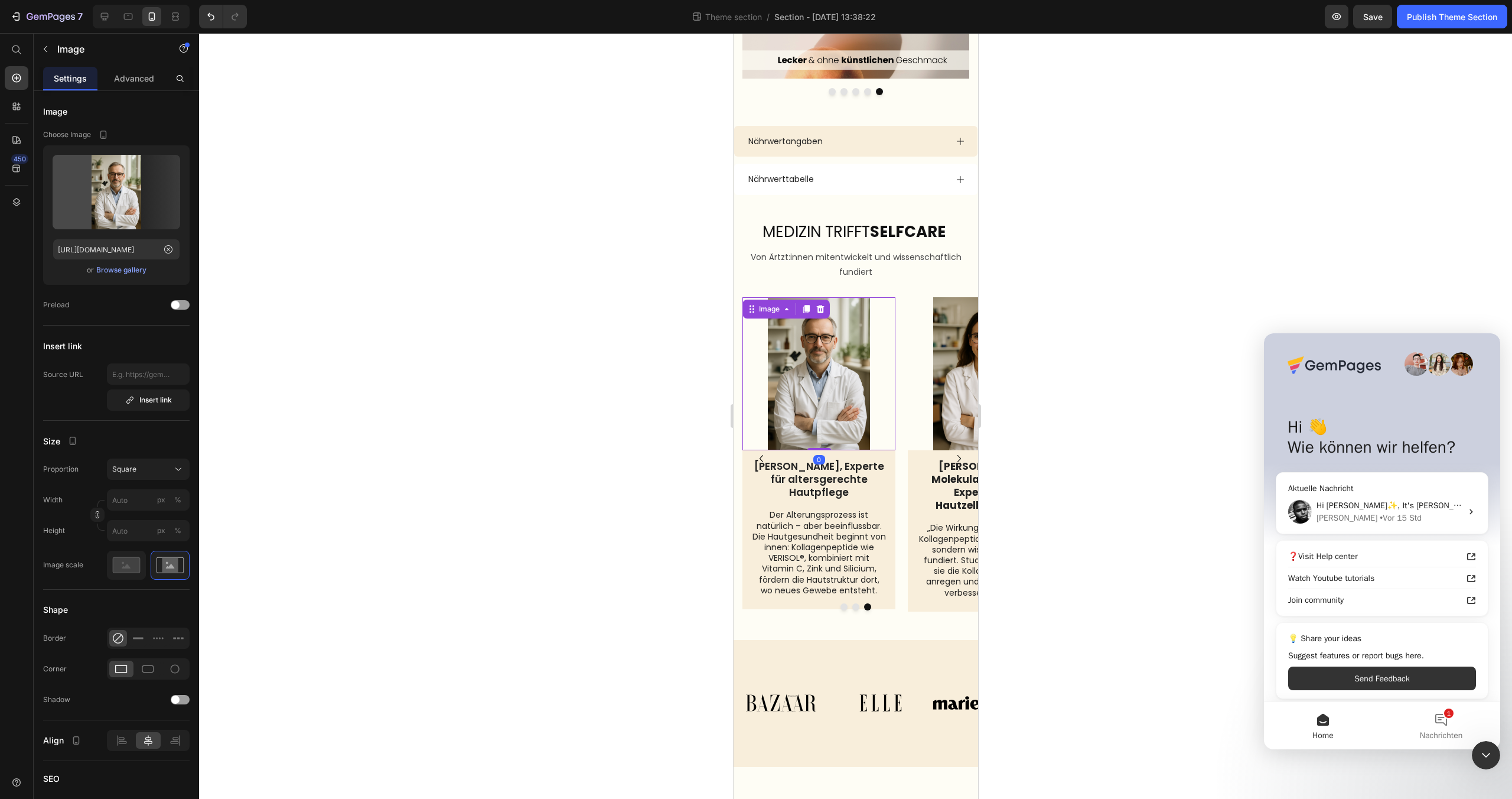 click at bounding box center (818, 373) 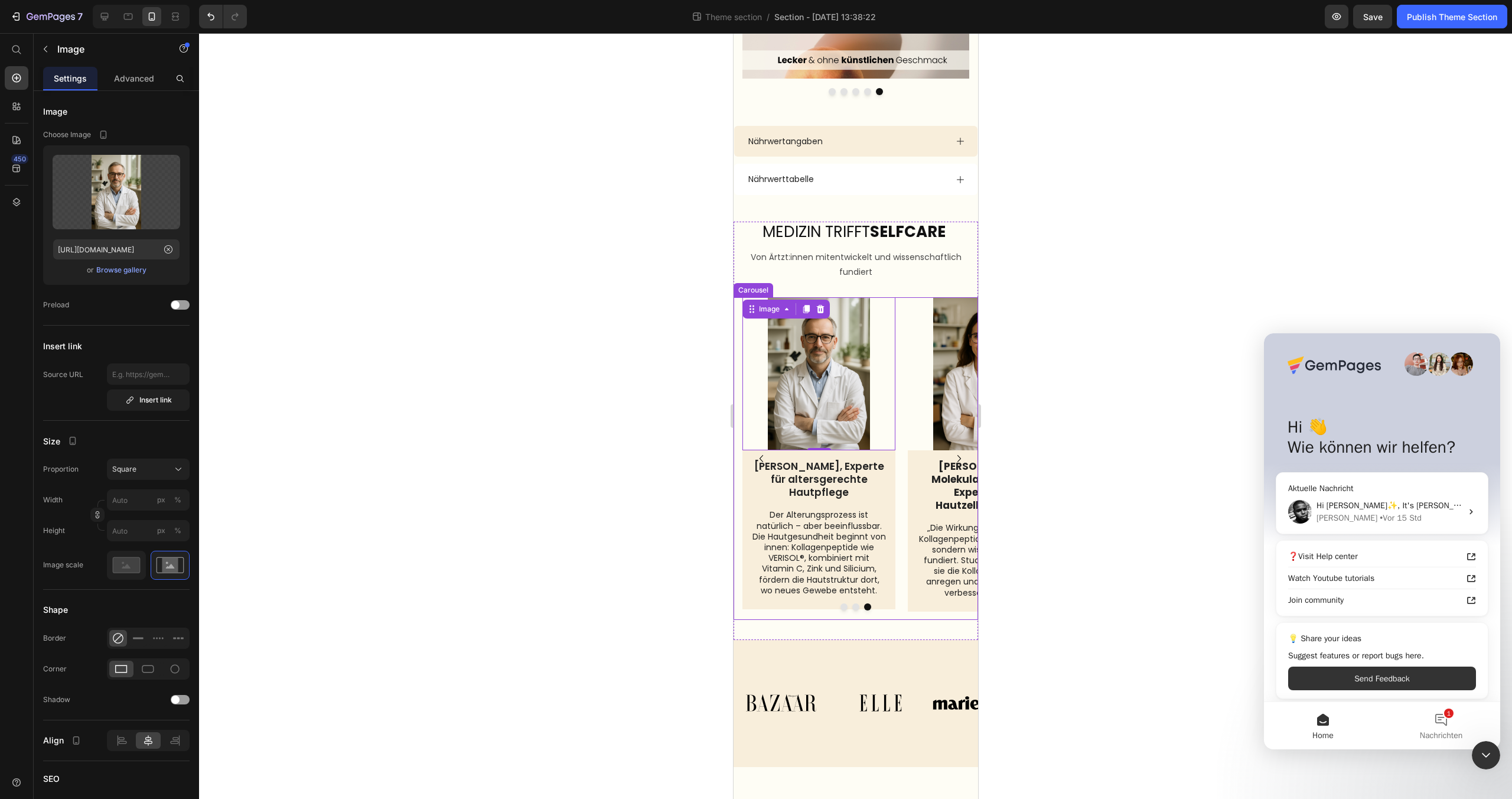 click 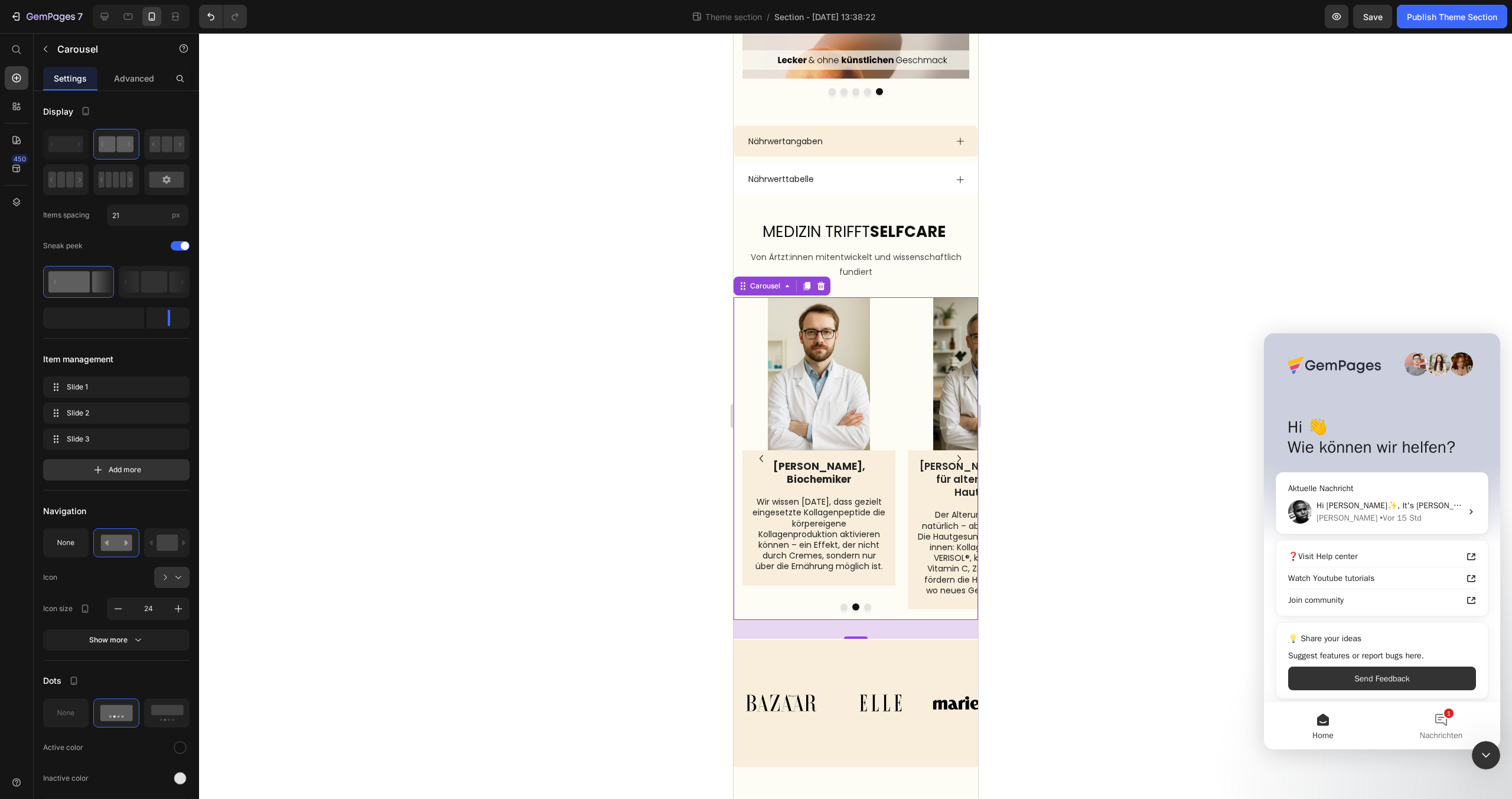 click 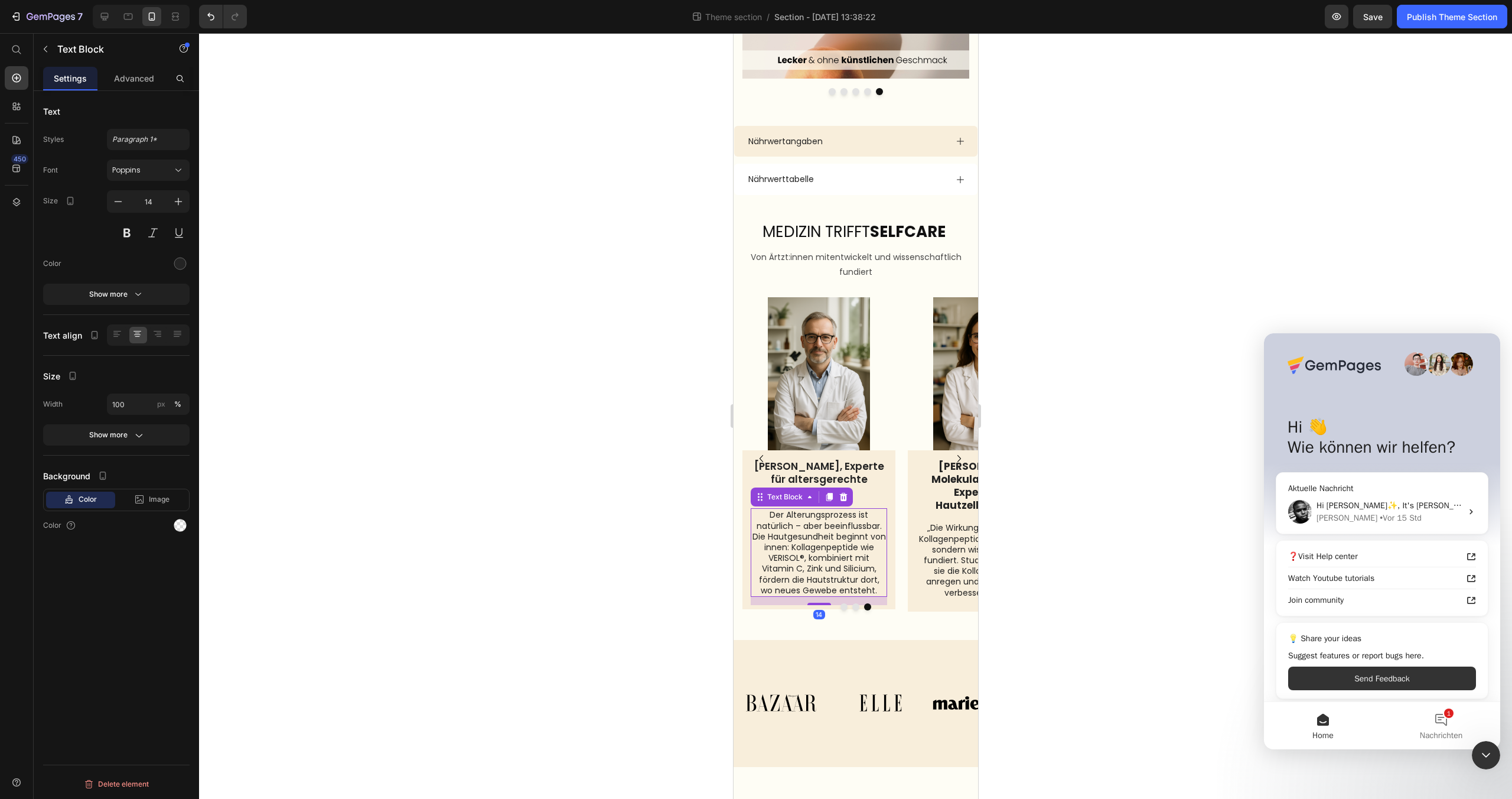 click on "Der Alterungsprozess ist natürlich – aber beeinflussbar. Die Hautgesundheit beginnt von innen: Kollagenpeptide wie VERISOL®, kombiniert mit Vitamin C, Zink und Silicium, fördern die Hautstruktur dort, wo neues Gewebe entsteht." at bounding box center [818, 553] 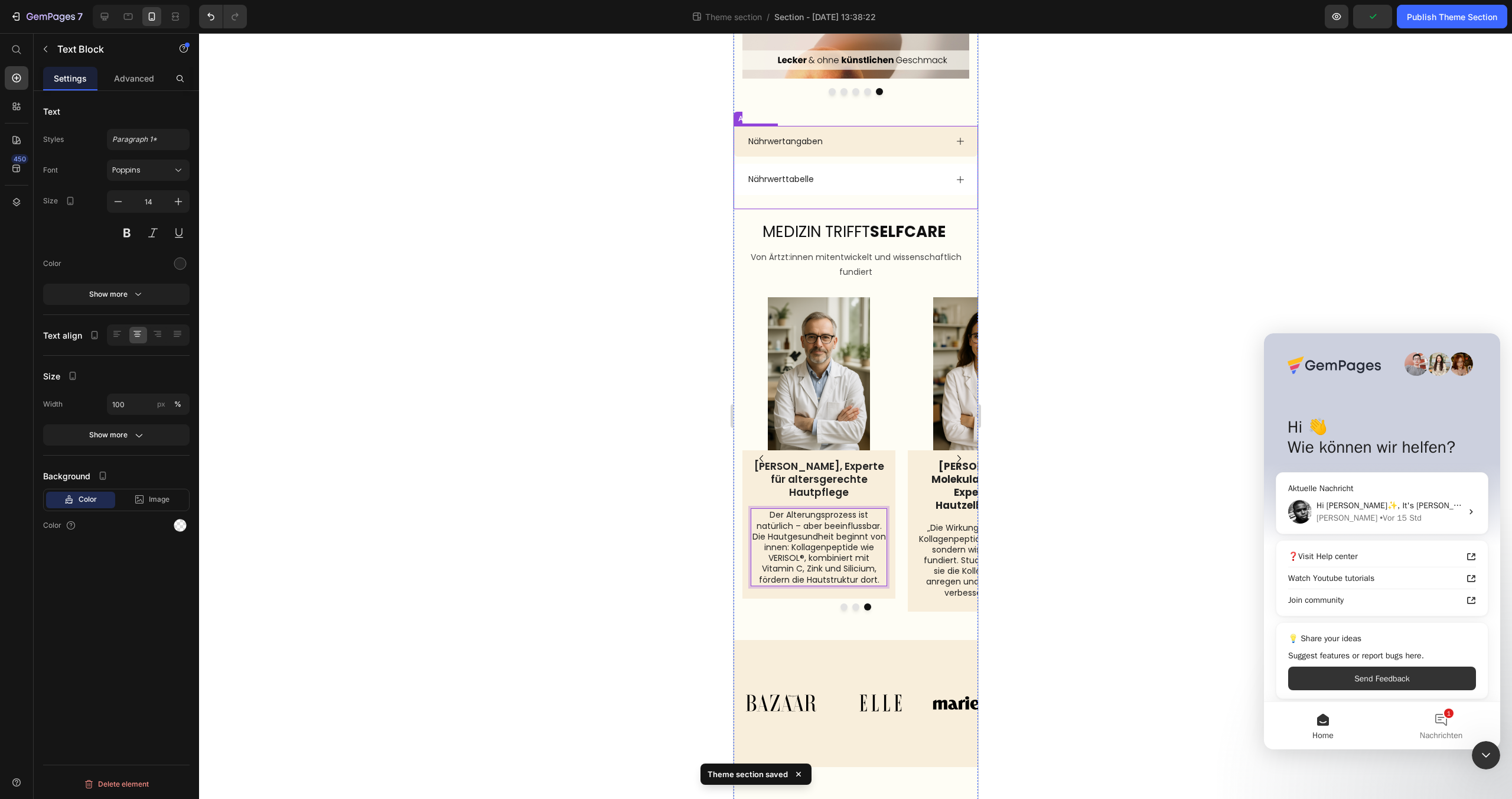 click on "Nährwertangaben
Nährwerttabelle   Accordion" at bounding box center [855, 167] 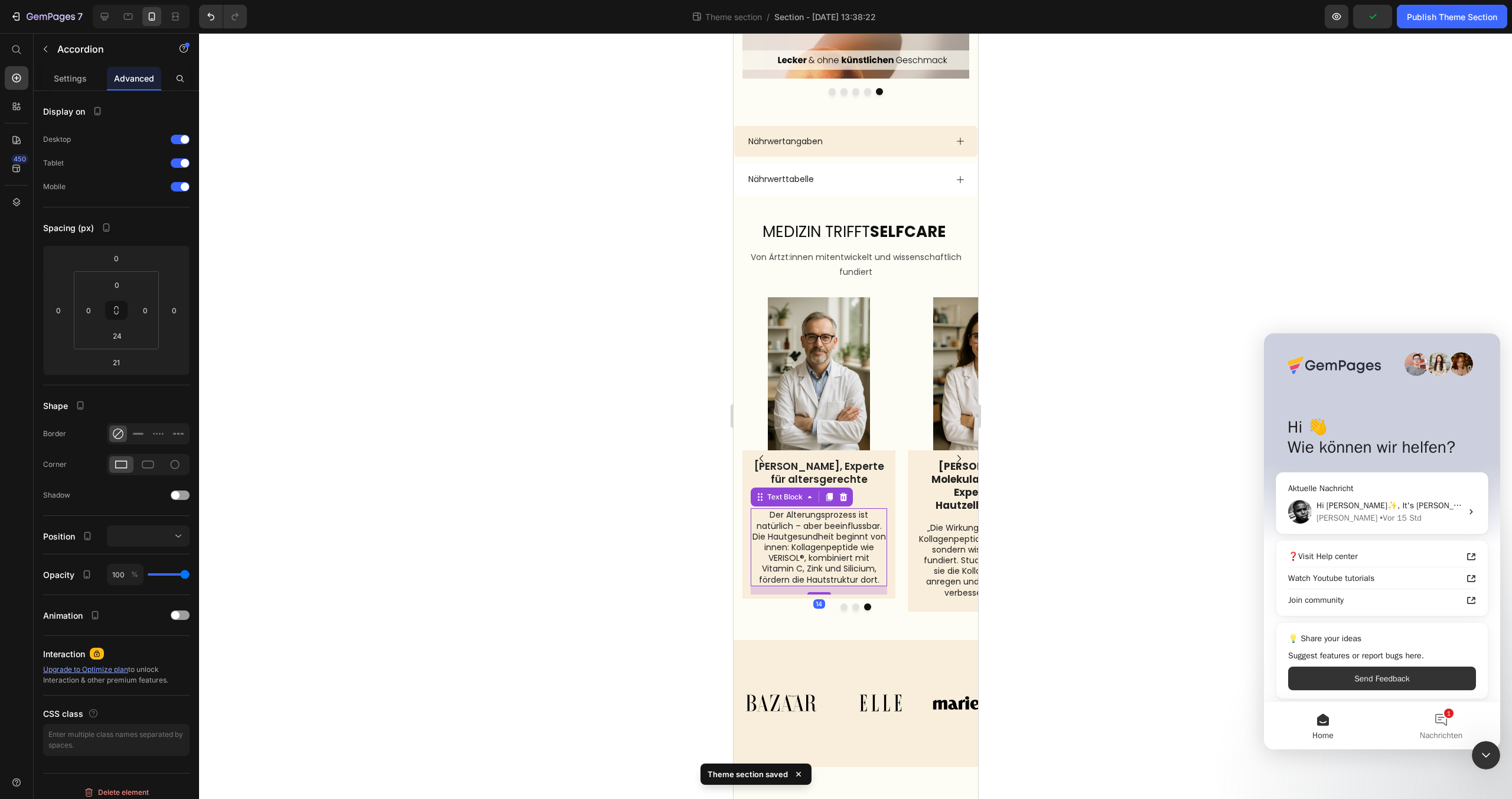 click on "Der Alterungsprozess ist natürlich – aber beeinflussbar. Die Hautgesundheit beginnt von innen: Kollagenpeptide wie VERISOL®, kombiniert mit Vitamin C, Zink und Silicium, fördern die Hautstruktur dort." at bounding box center [818, 547] 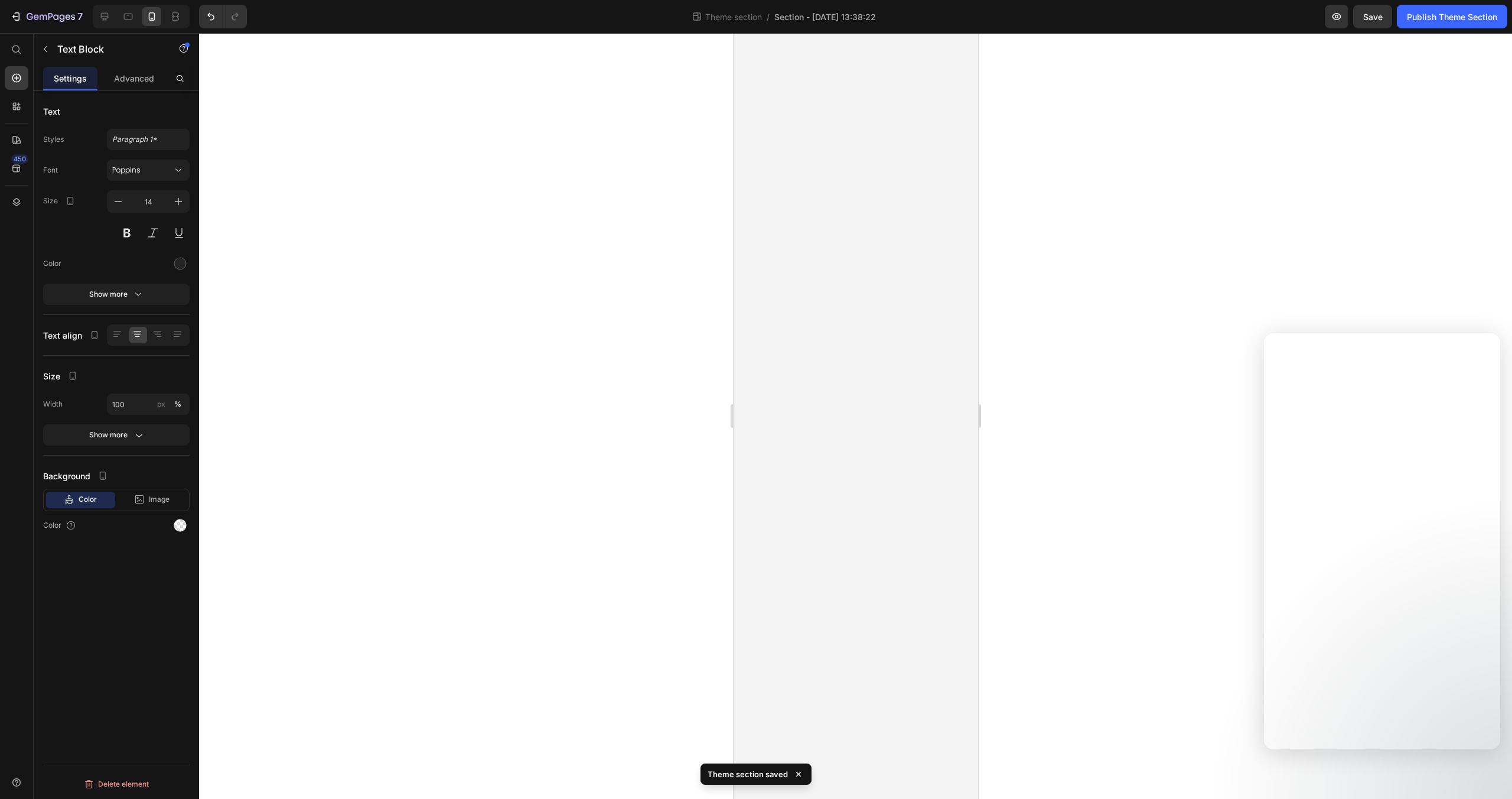scroll, scrollTop: 0, scrollLeft: 0, axis: both 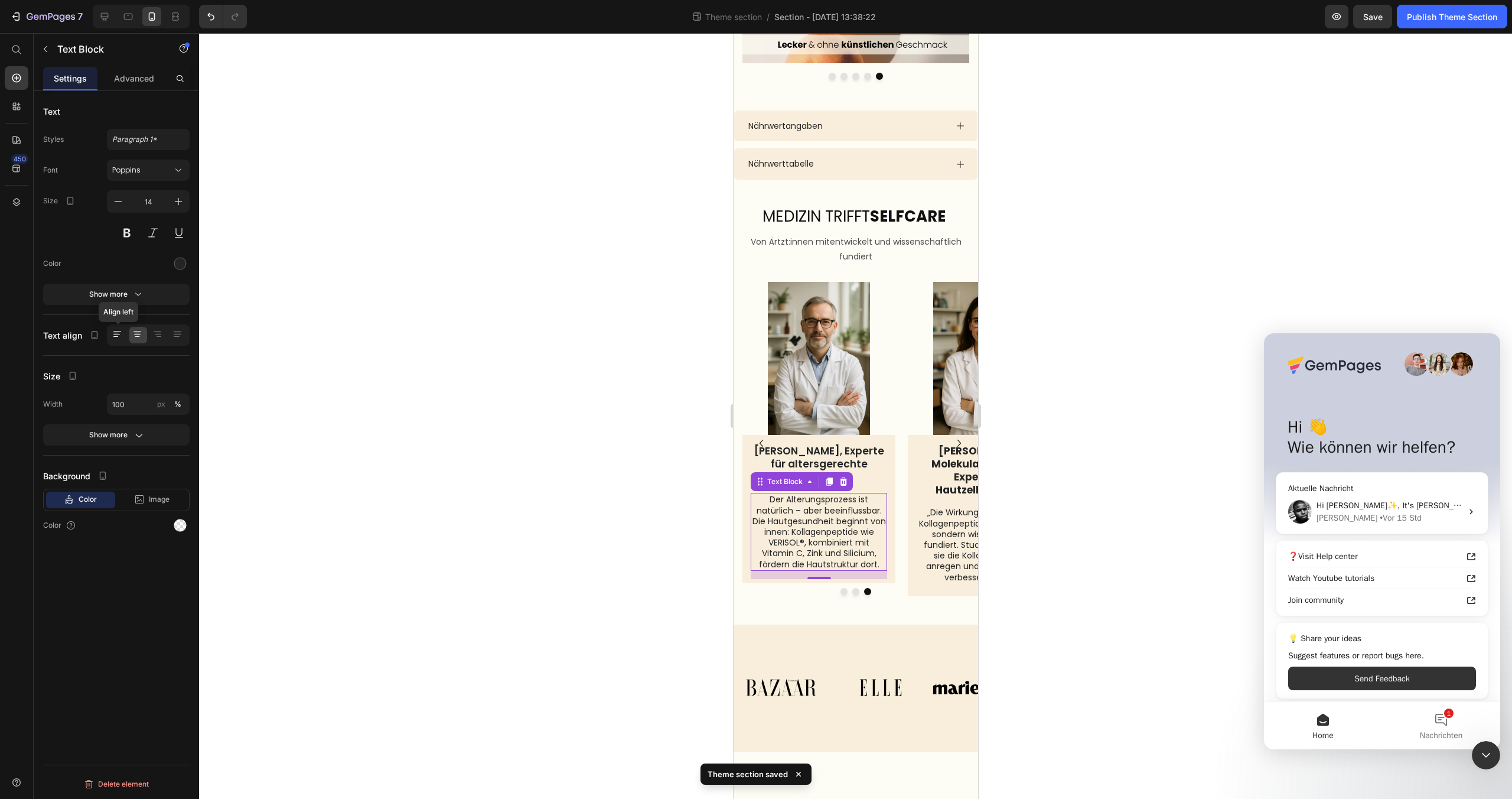 click 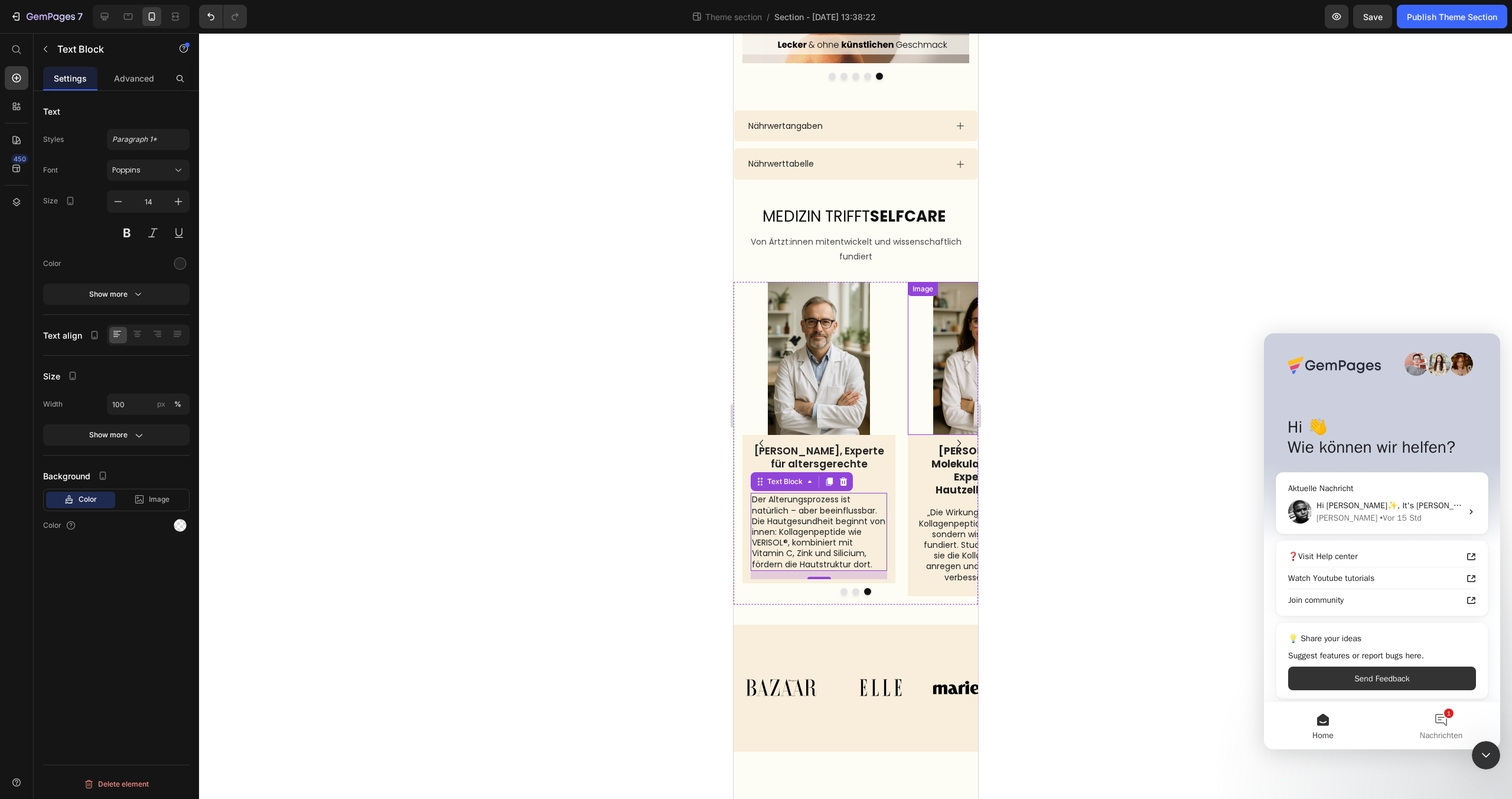 click 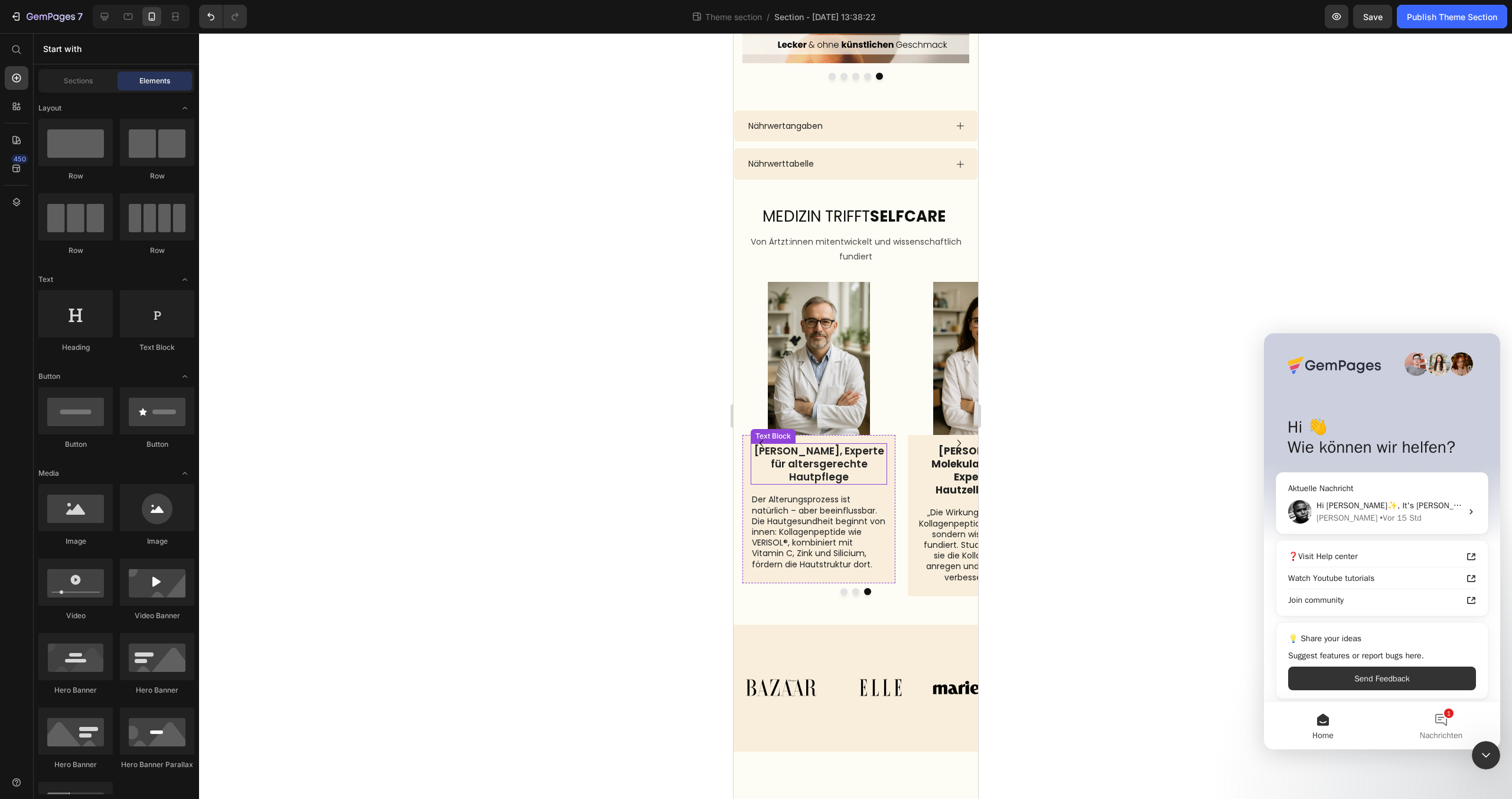 click on "[PERSON_NAME], Experte für altersgerechte Hautpflege" at bounding box center [818, 464] 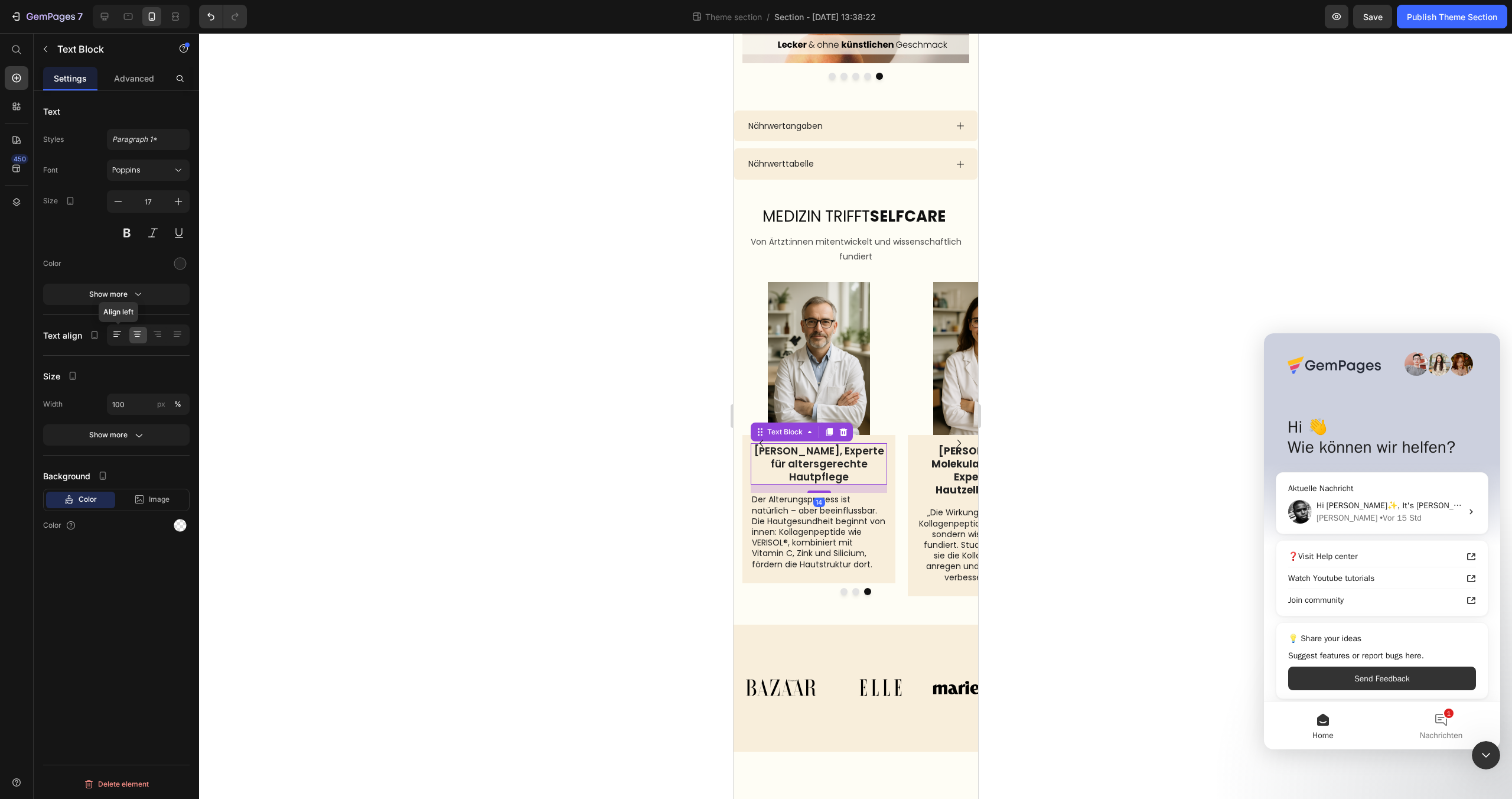 click 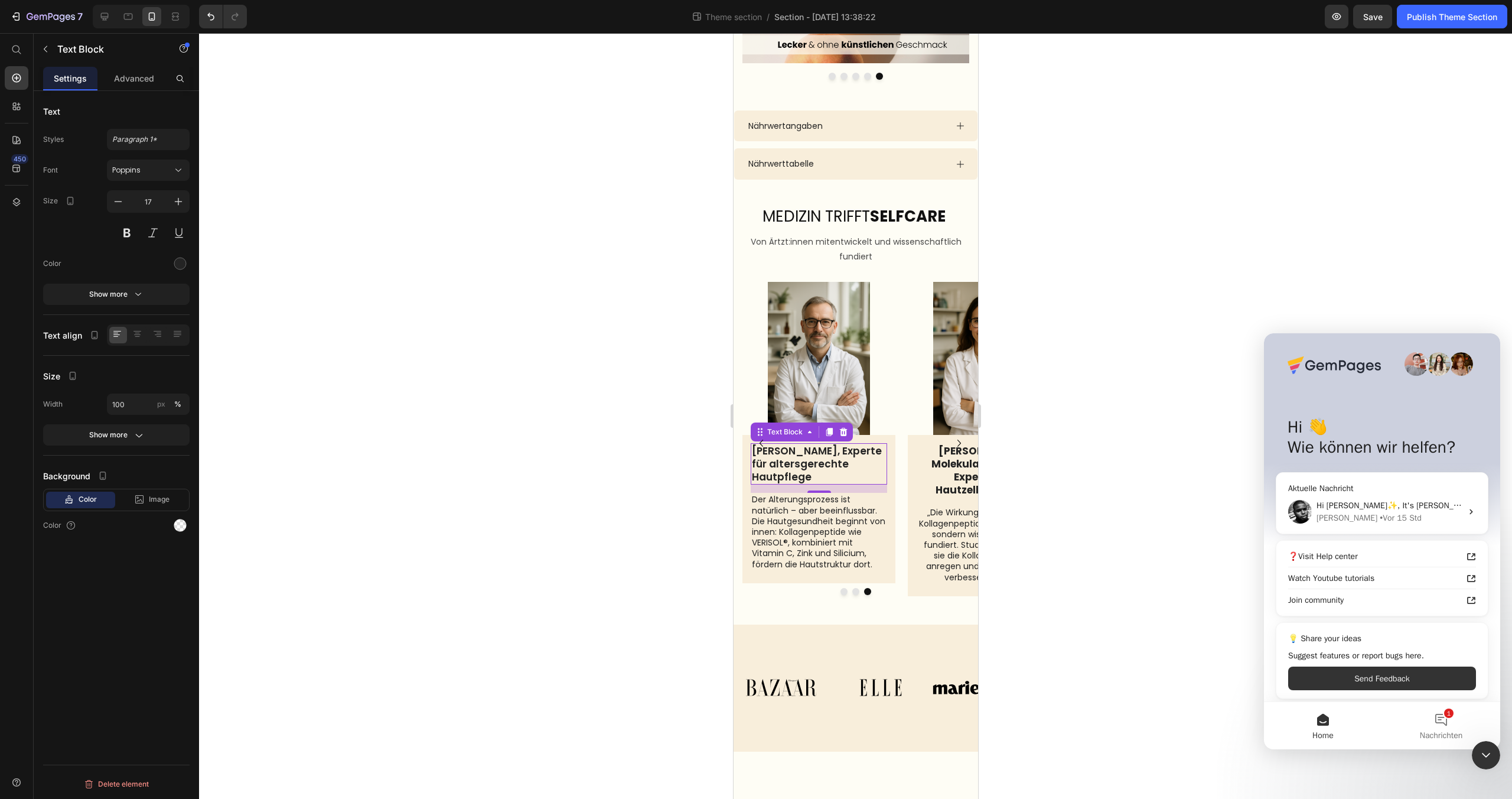 click 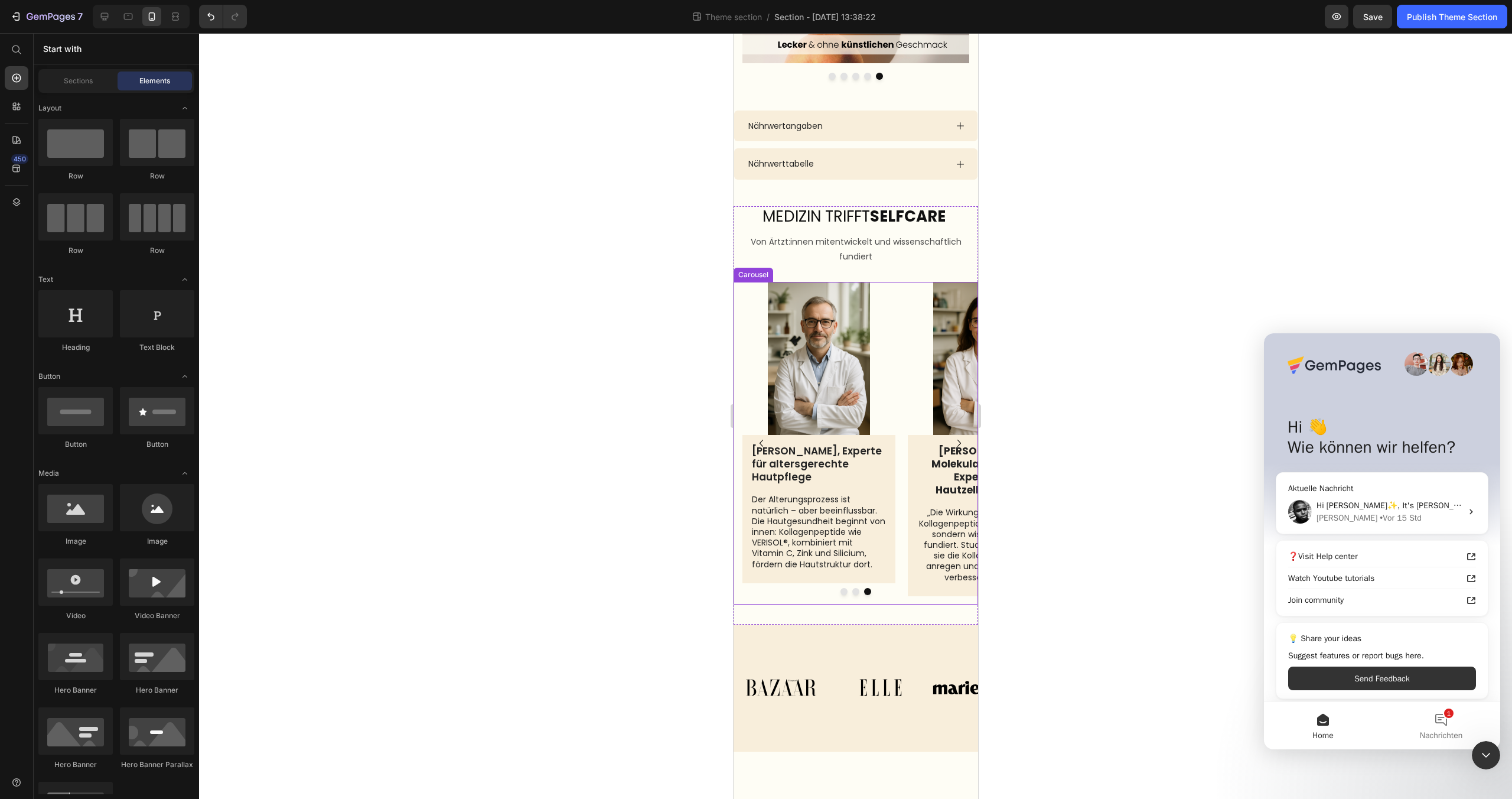 click 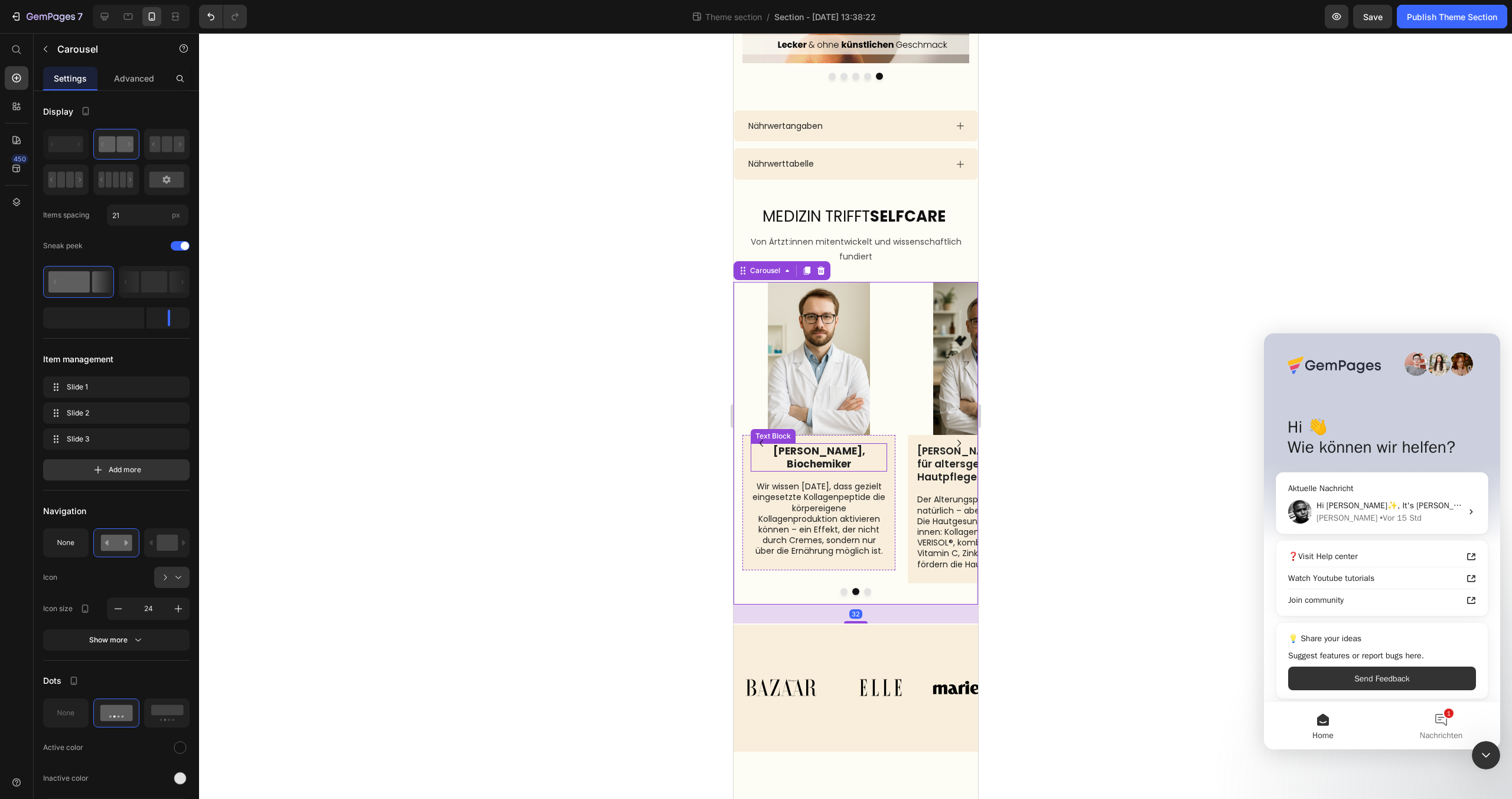 click on "[PERSON_NAME], Biochemiker" at bounding box center [819, 457] 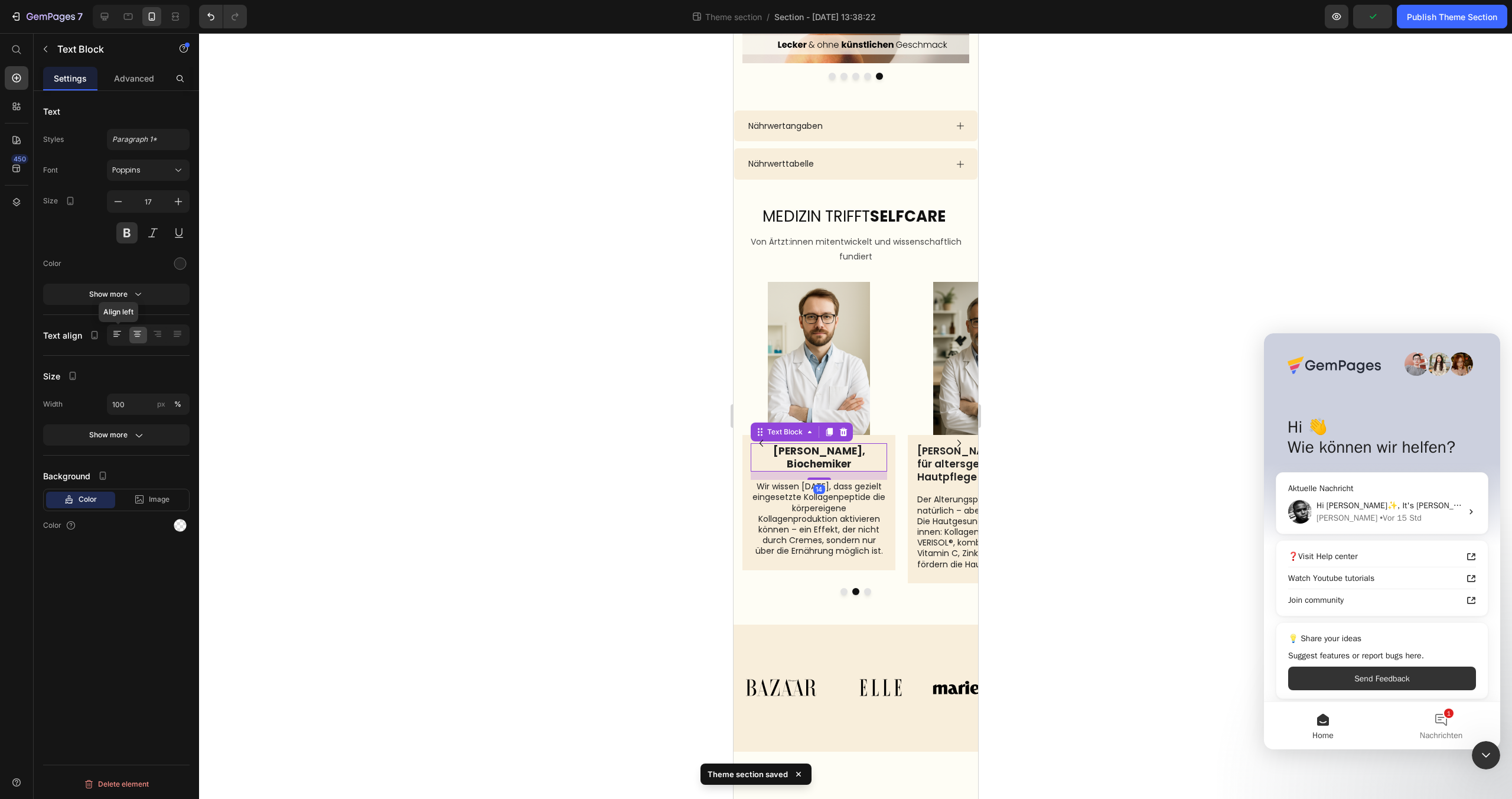 click 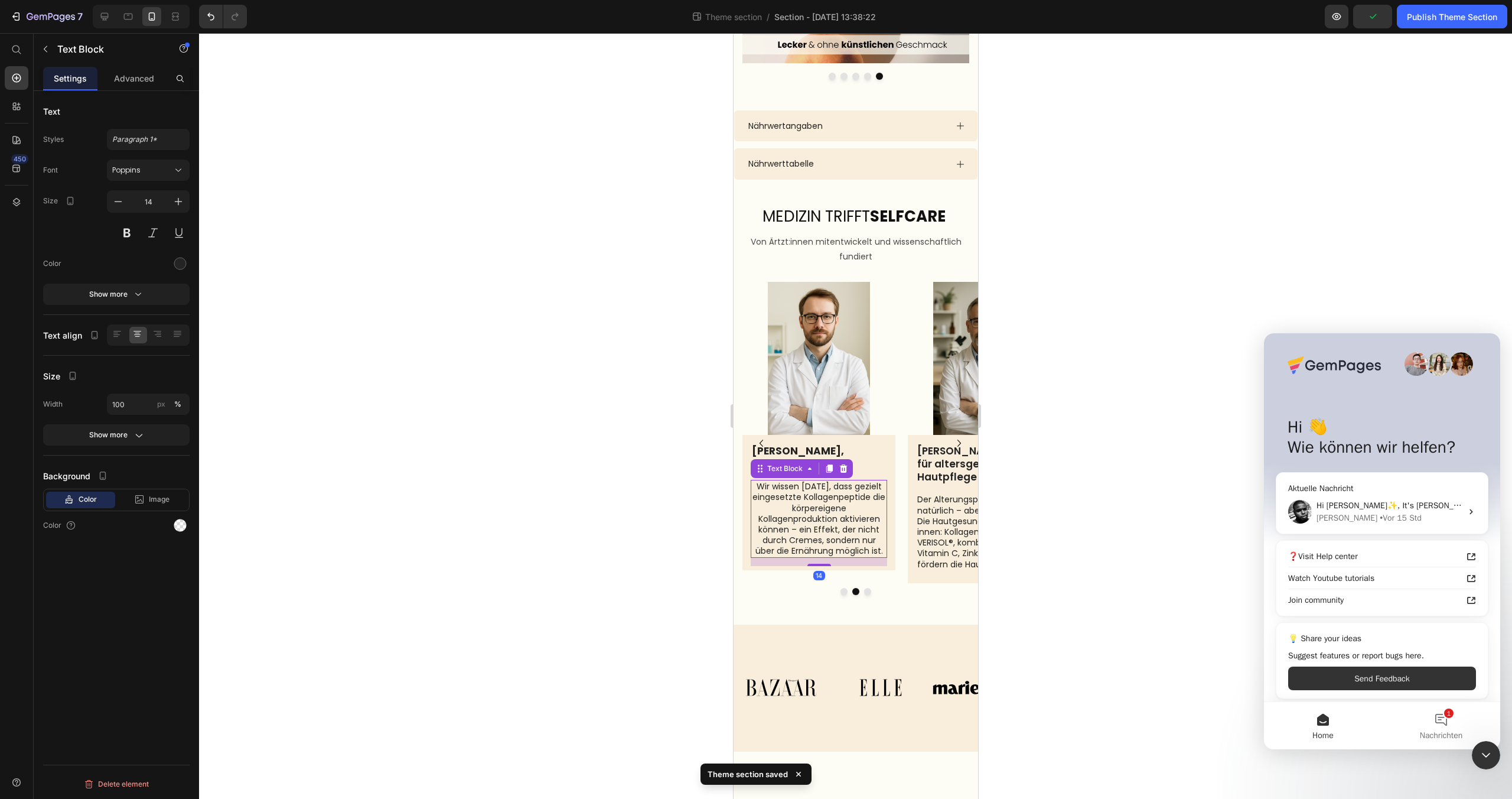 click on "Wir wissen [DATE], dass gezielt eingesetzte Kollagenpeptide die körpereigene Kollagenproduktion aktivieren können – ein Effekt, der nicht durch Cremes, sondern nur über die Ernährung möglich ist." at bounding box center (818, 518) 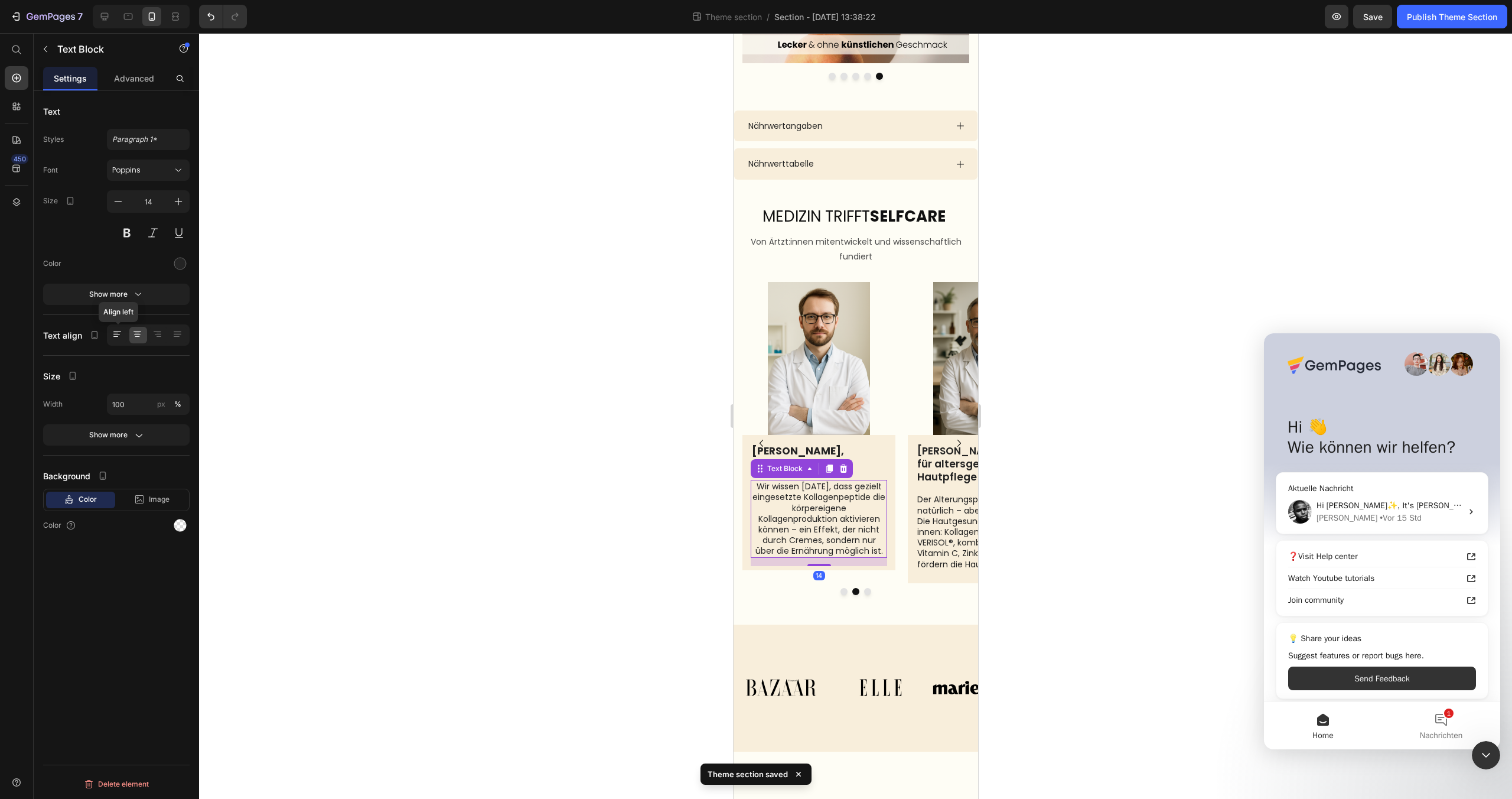 click 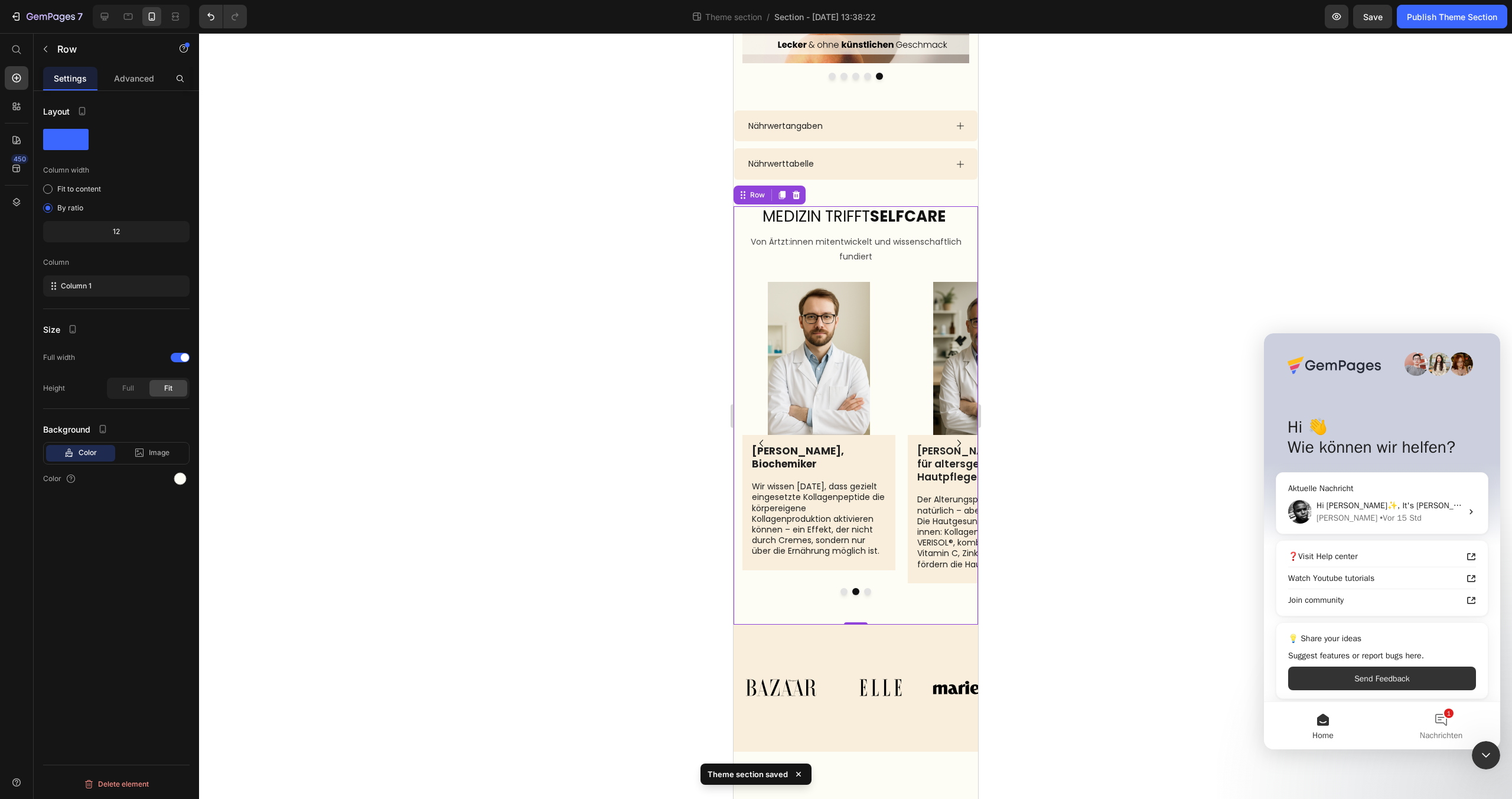 click on "Image Dr. Laura Bergmann, Molekularbiologin & Expertin für Hautzellforschung Text Block „Die Wirkung von bioaktiven Kollagenpeptiden ist kein Trend, sondern wissenschaftlich fundiert. Studien zeigen, dass sie die Kollagensynthese anregen und die Hautdichte verbessern können. Text Block Row Image Dr. Tom Lenz, Biochemiker Text Block Wir wissen heute, dass gezielt eingesetzte Kollagenpeptide die körpereigene Kollagenproduktion aktivieren können – ein Effekt, der nicht durch Cremes, sondern nur über die Ernährung möglich ist. Text Block Row Image Dr. Markus Keller, Experte für altersgerechte Hautpflege Text Block Der Alterungsprozess ist natürlich – aber beeinflussbar. Die Hautgesundheit beginnt von innen: Kollagenpeptide wie VERISOL®, kombiniert mit Vitamin C, Zink und Silicium, fördern die Hautstruktur dort. Text Block Row
Carousel" at bounding box center (855, 453) 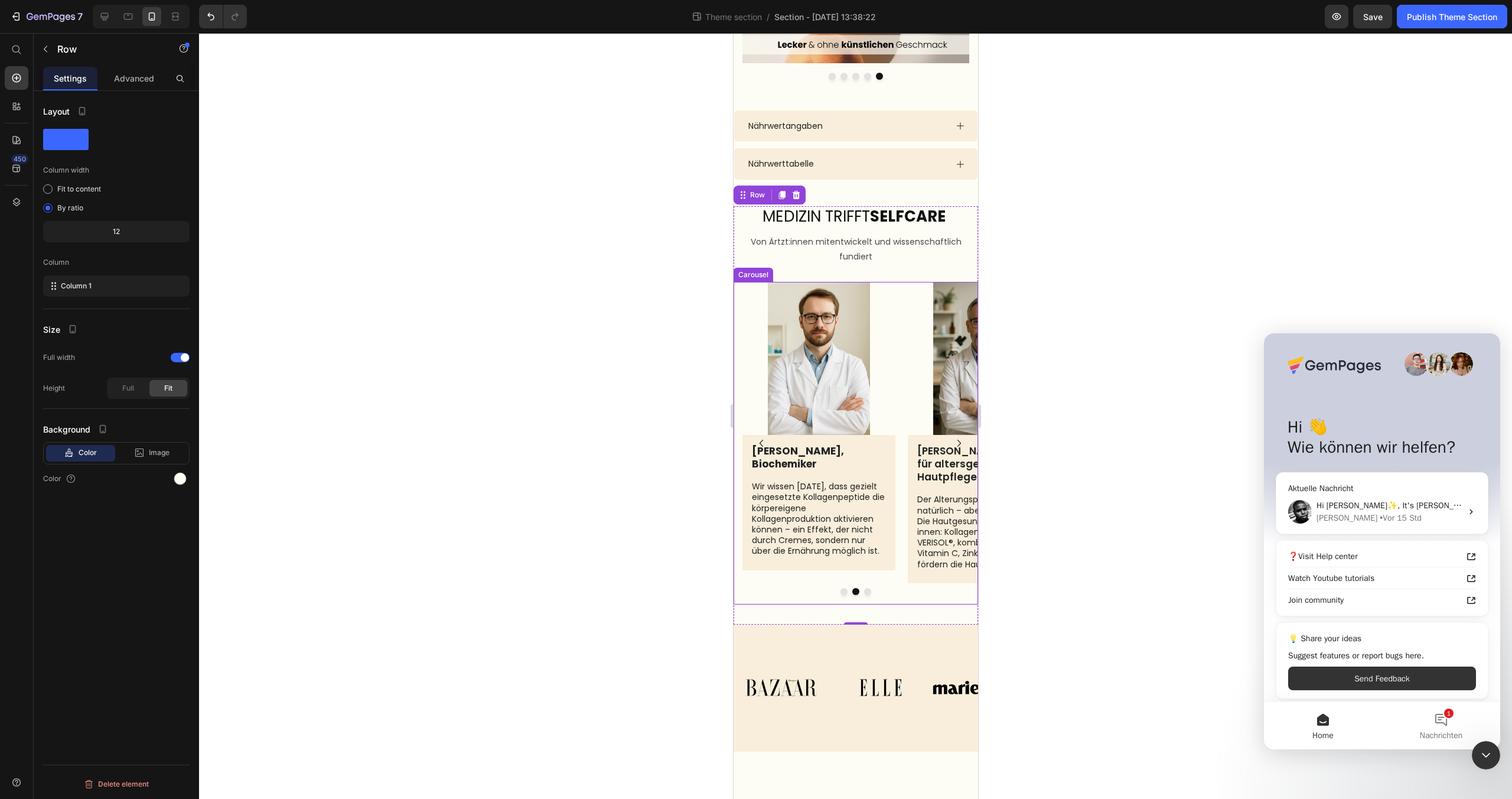 click 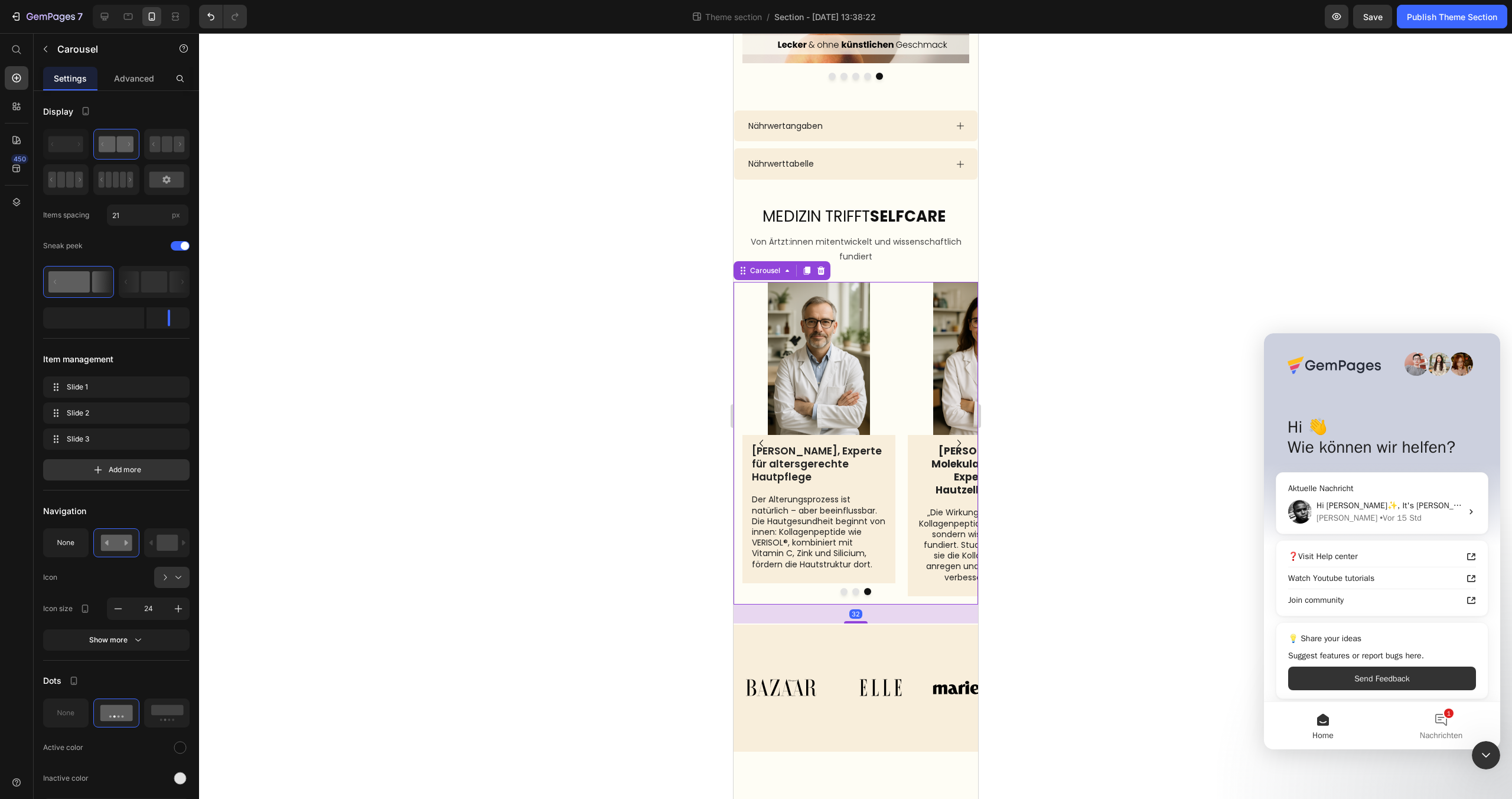 click 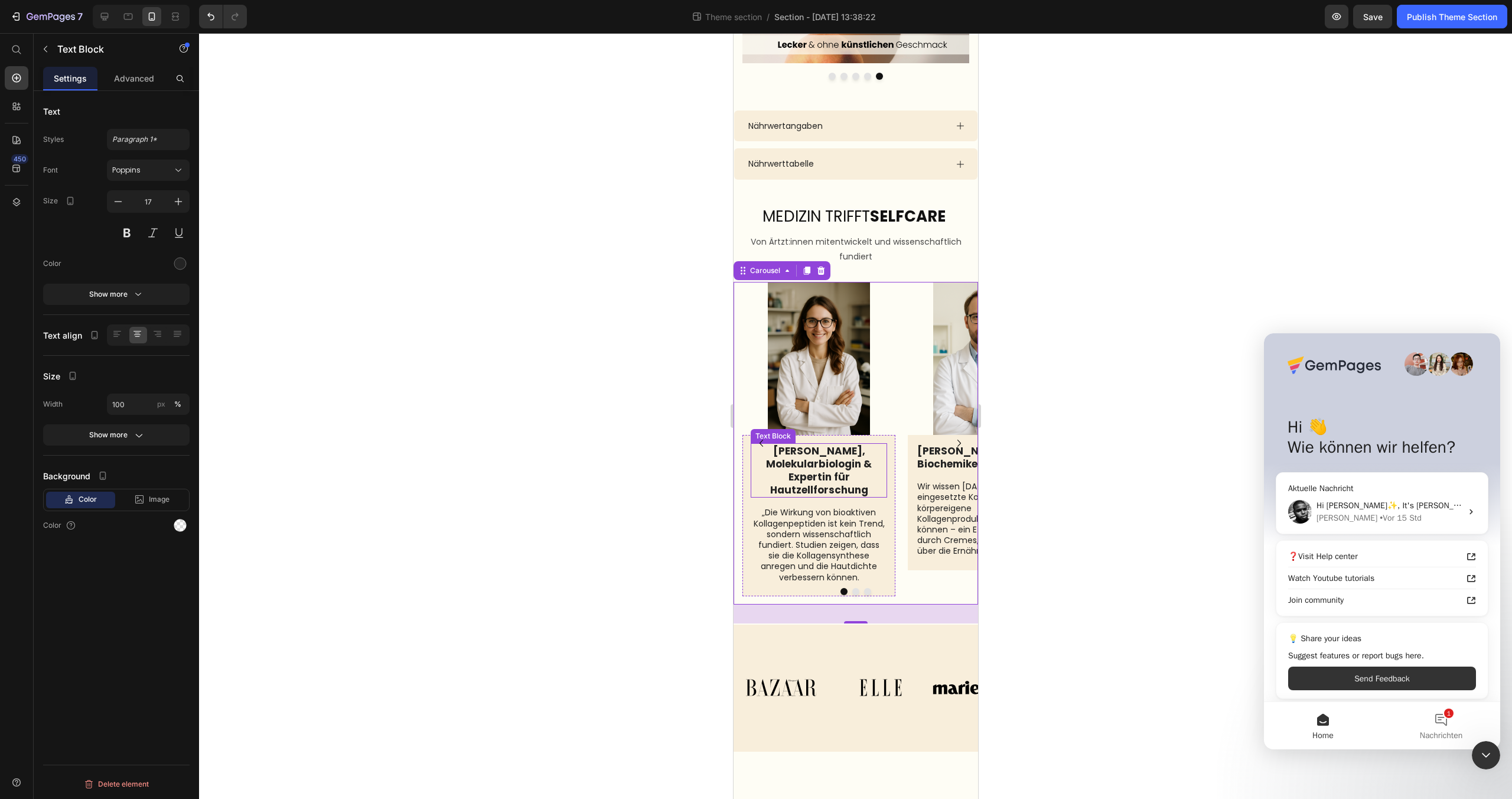 click on "Dr. Laura Bergmann, Molekularbiologin & Expertin für Hautzellforschung" at bounding box center (818, 470) 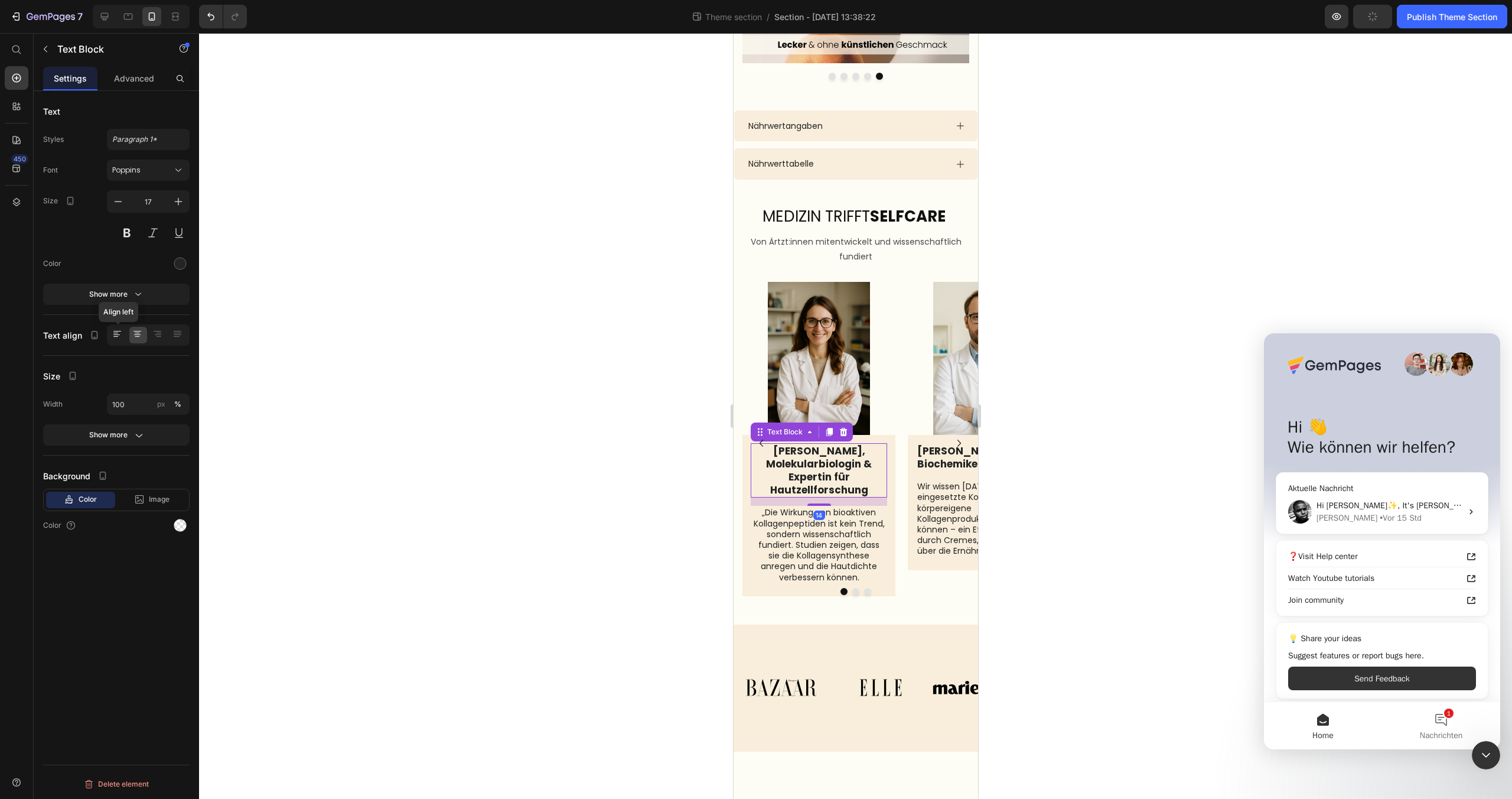 click 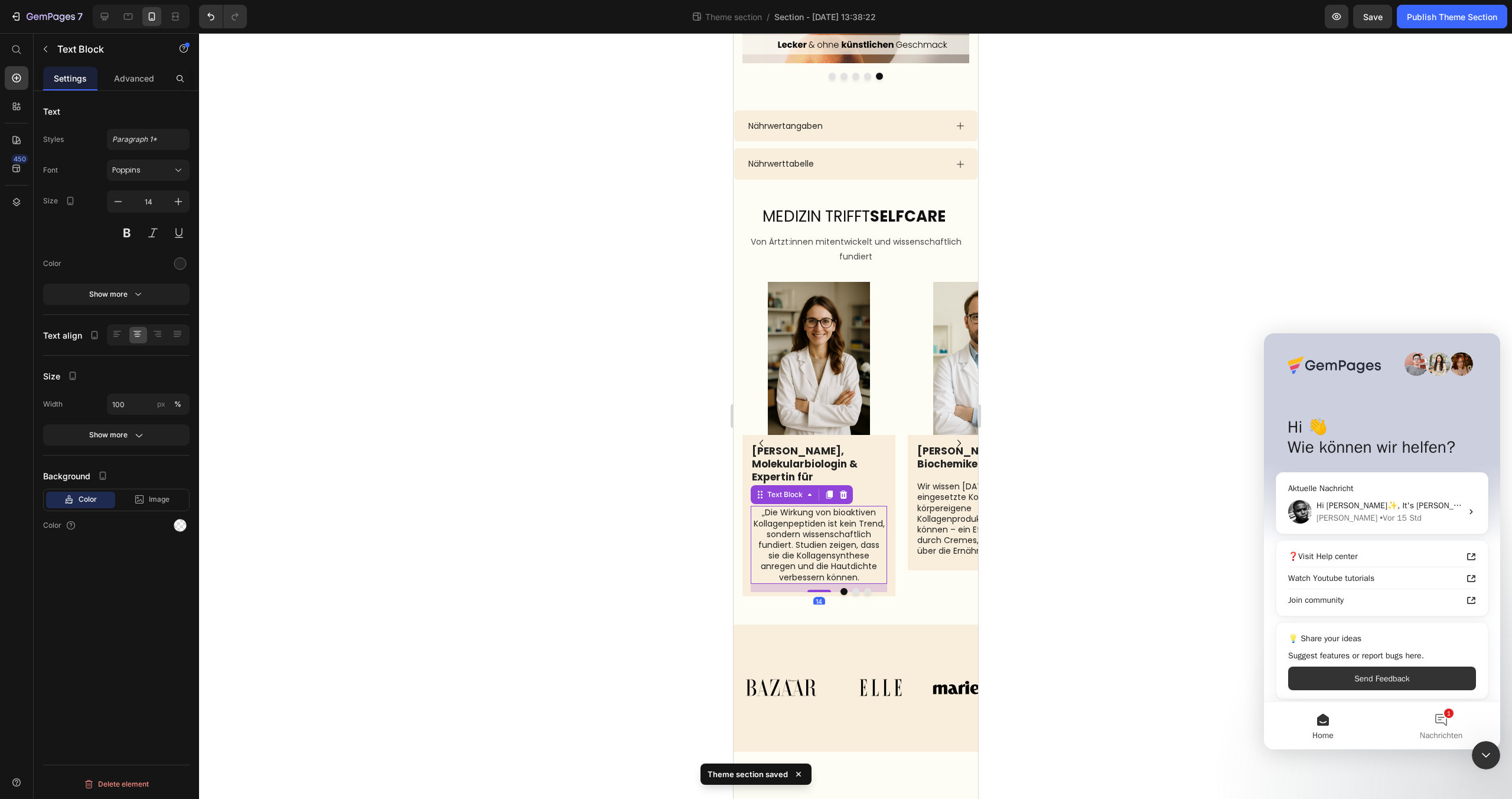 click on "„Die Wirkung von bioaktiven Kollagenpeptiden ist kein Trend, sondern wissenschaftlich fundiert. Studien zeigen, dass sie die Kollagensynthese anregen und die Hautdichte verbessern können." at bounding box center (818, 544) 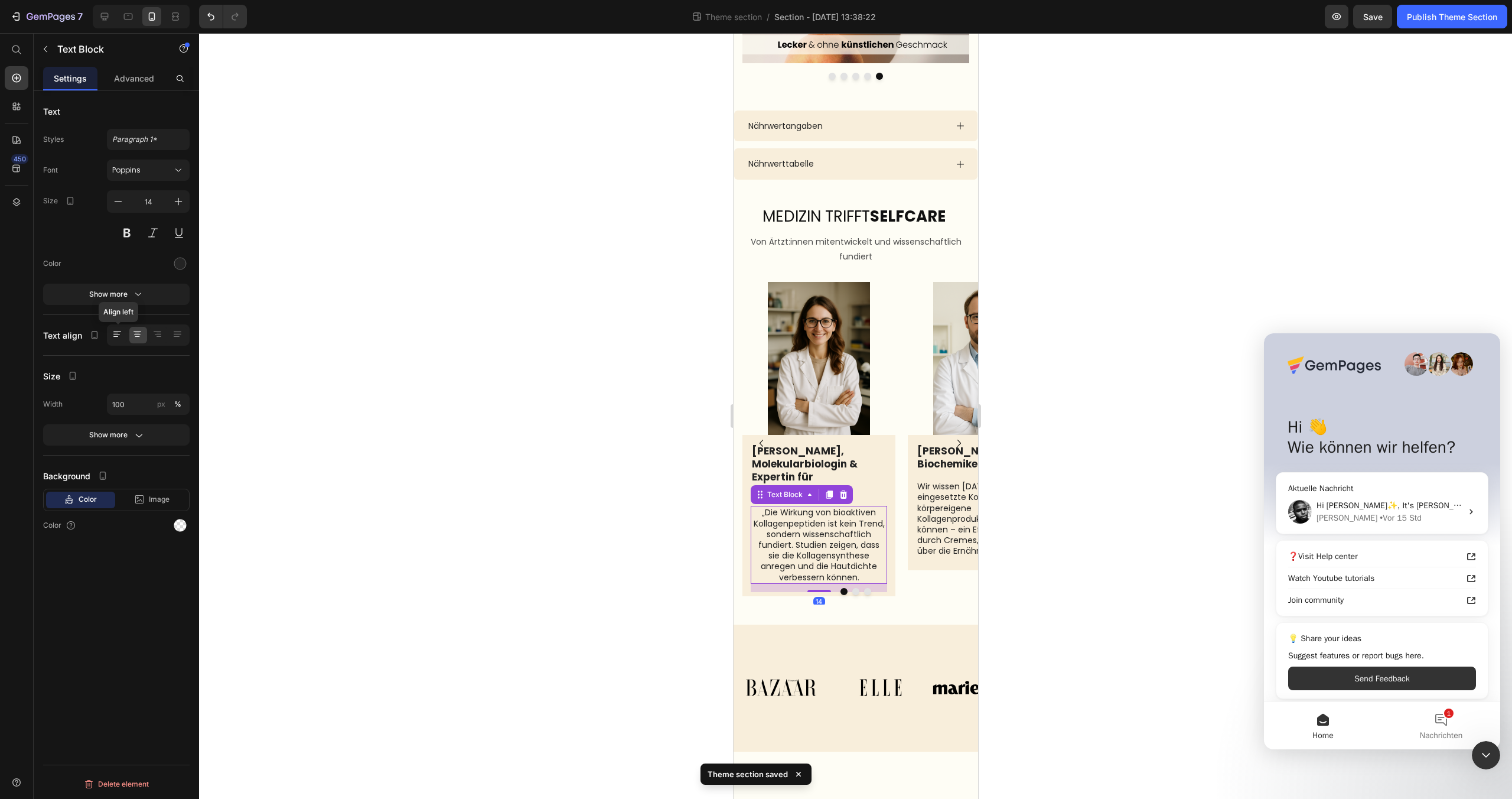 click 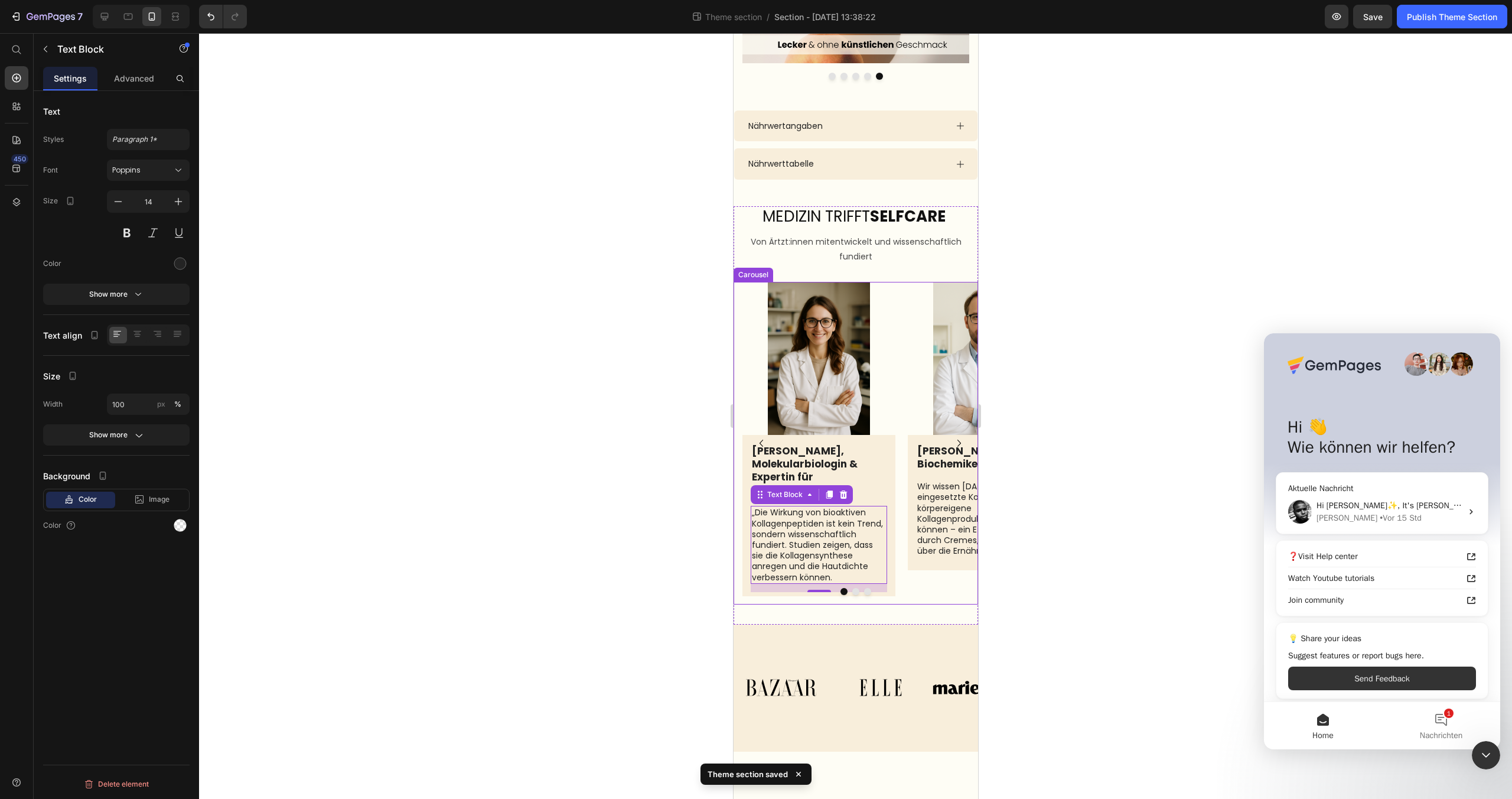 click at bounding box center (855, 592) 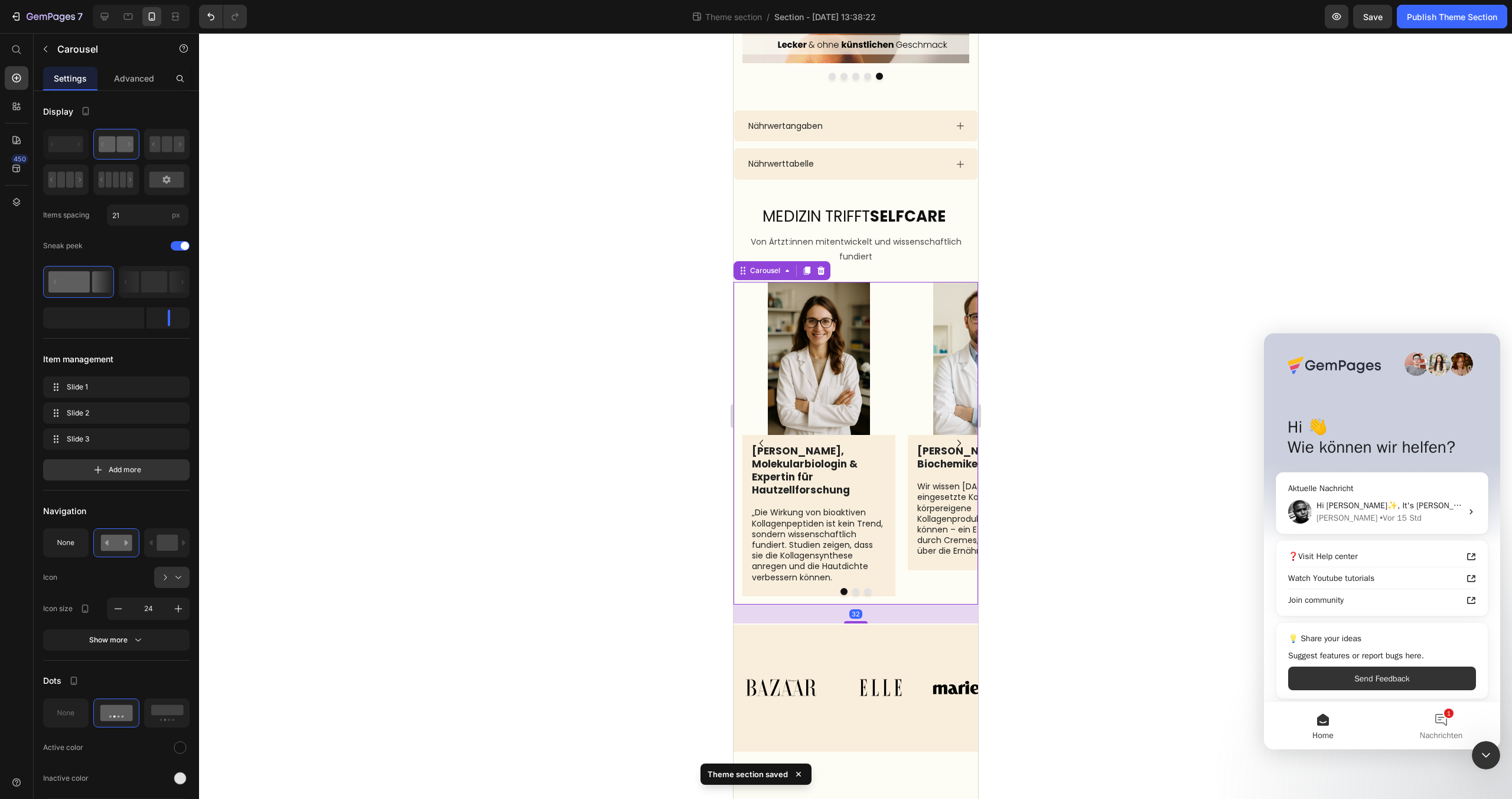 scroll, scrollTop: 1743, scrollLeft: 0, axis: vertical 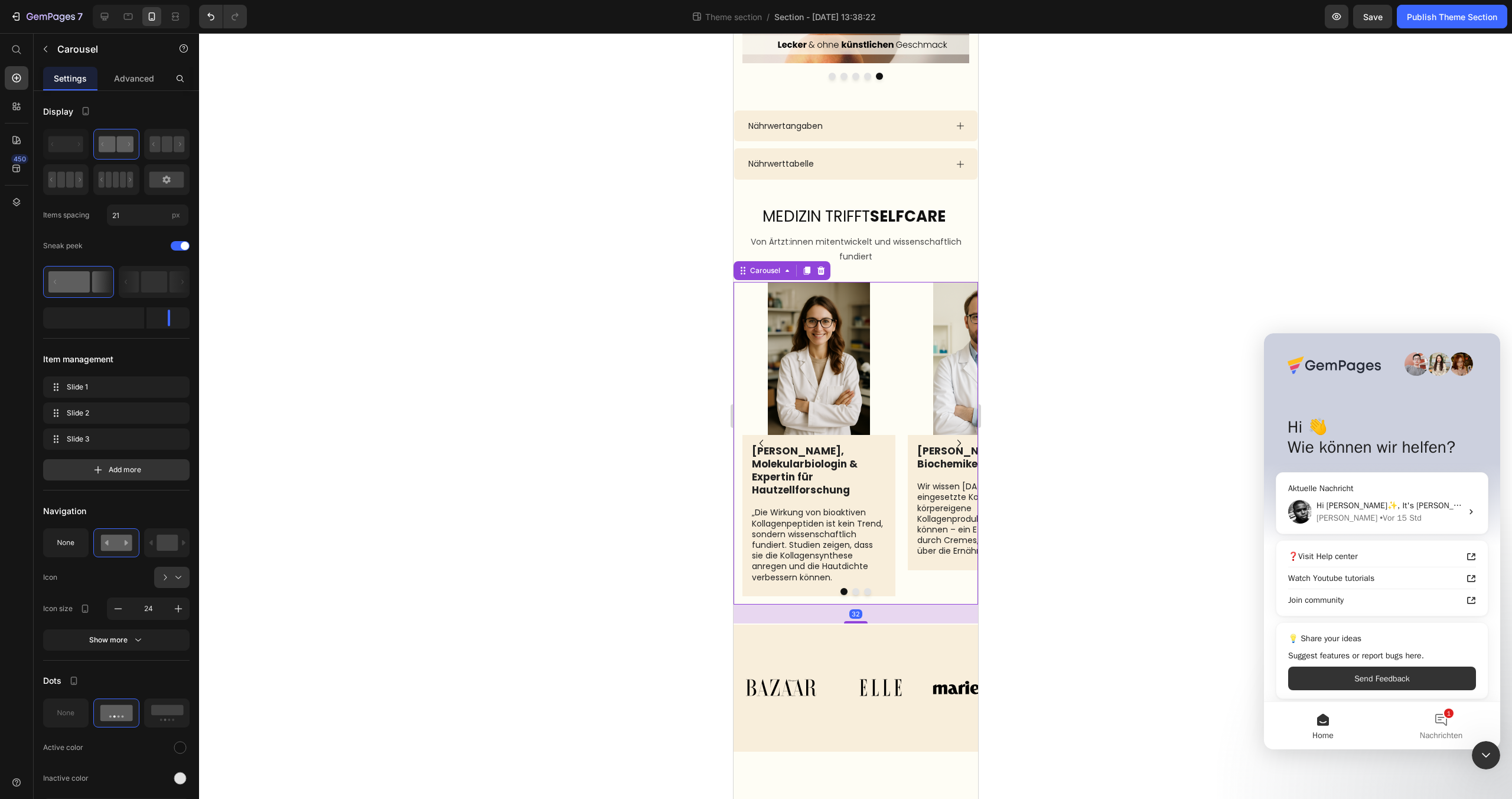 click 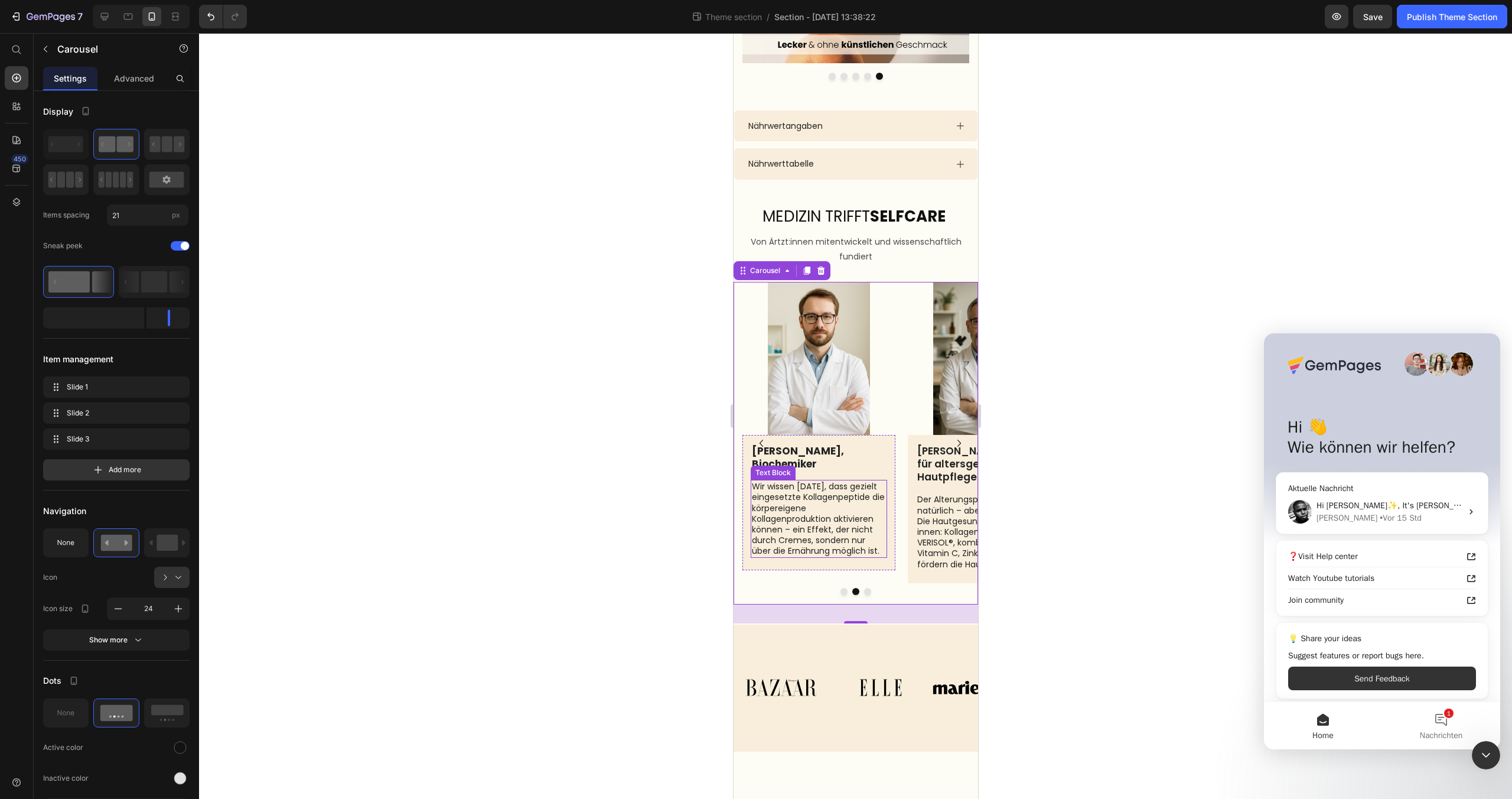 click on "Wir wissen [DATE], dass gezielt eingesetzte Kollagenpeptide die körpereigene Kollagenproduktion aktivieren können – ein Effekt, der nicht durch Cremes, sondern nur über die Ernährung möglich ist." at bounding box center [818, 518] 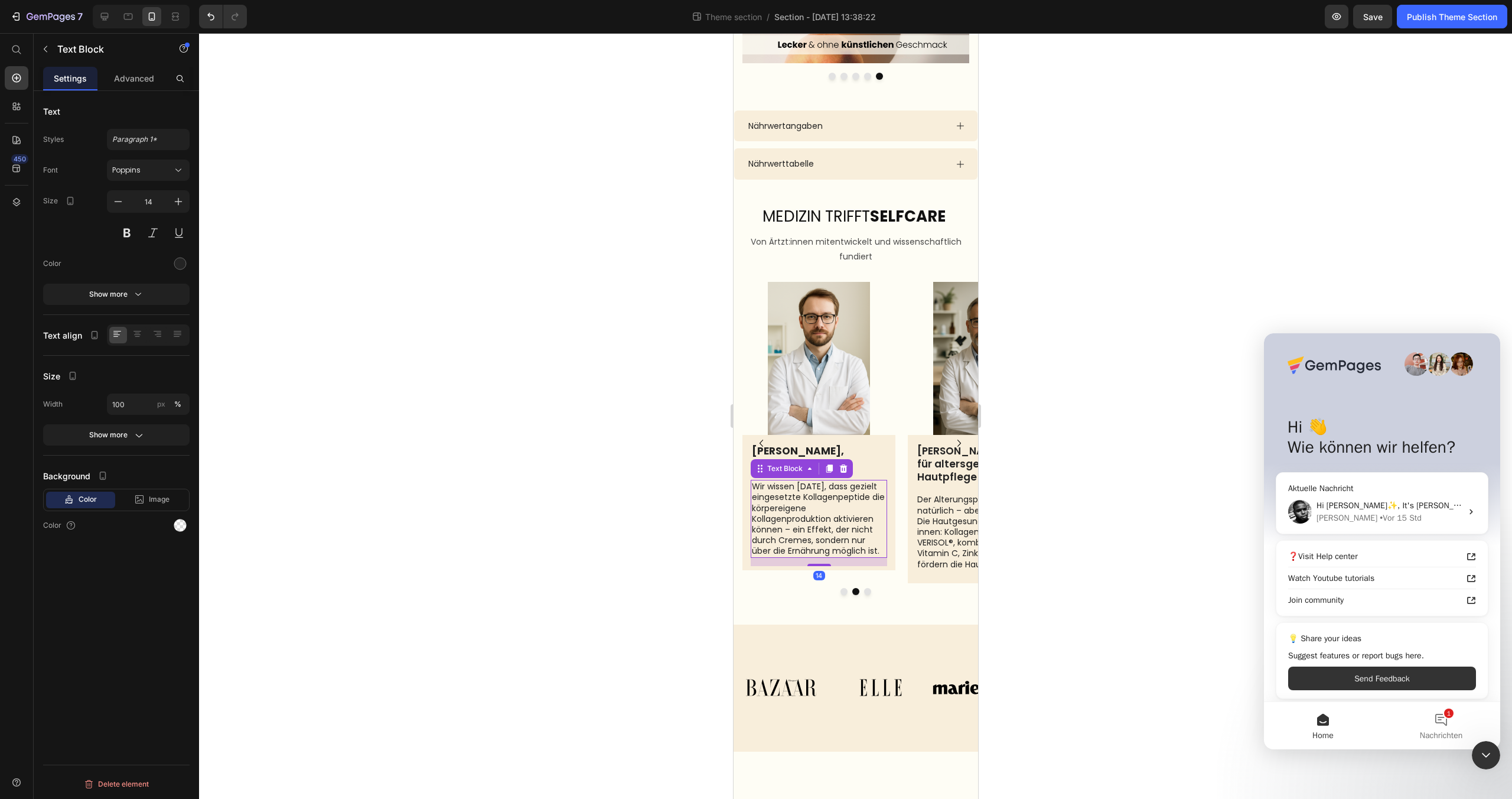 scroll, scrollTop: 1731, scrollLeft: 0, axis: vertical 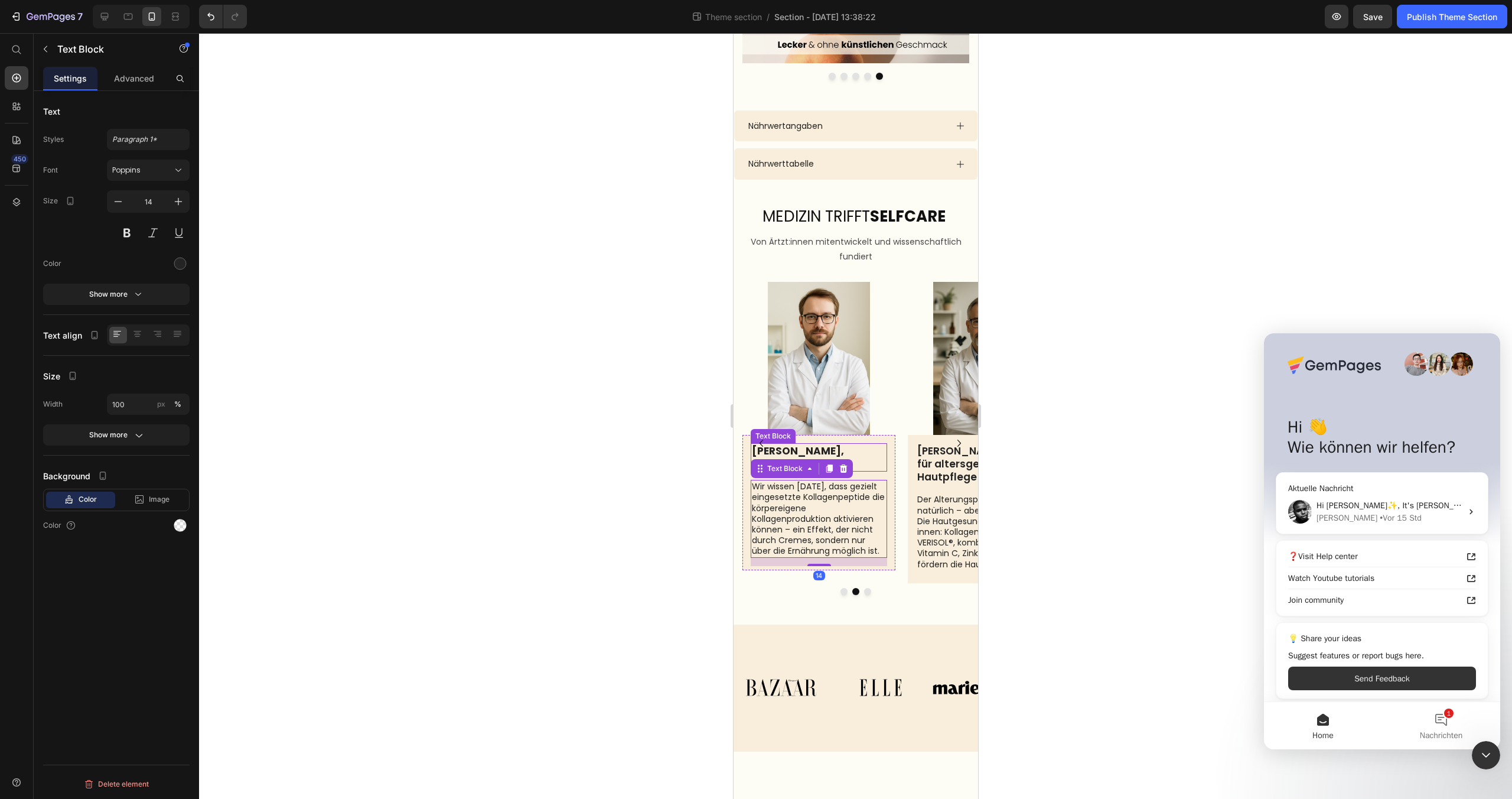click on "[PERSON_NAME], Biochemiker" at bounding box center [797, 457] 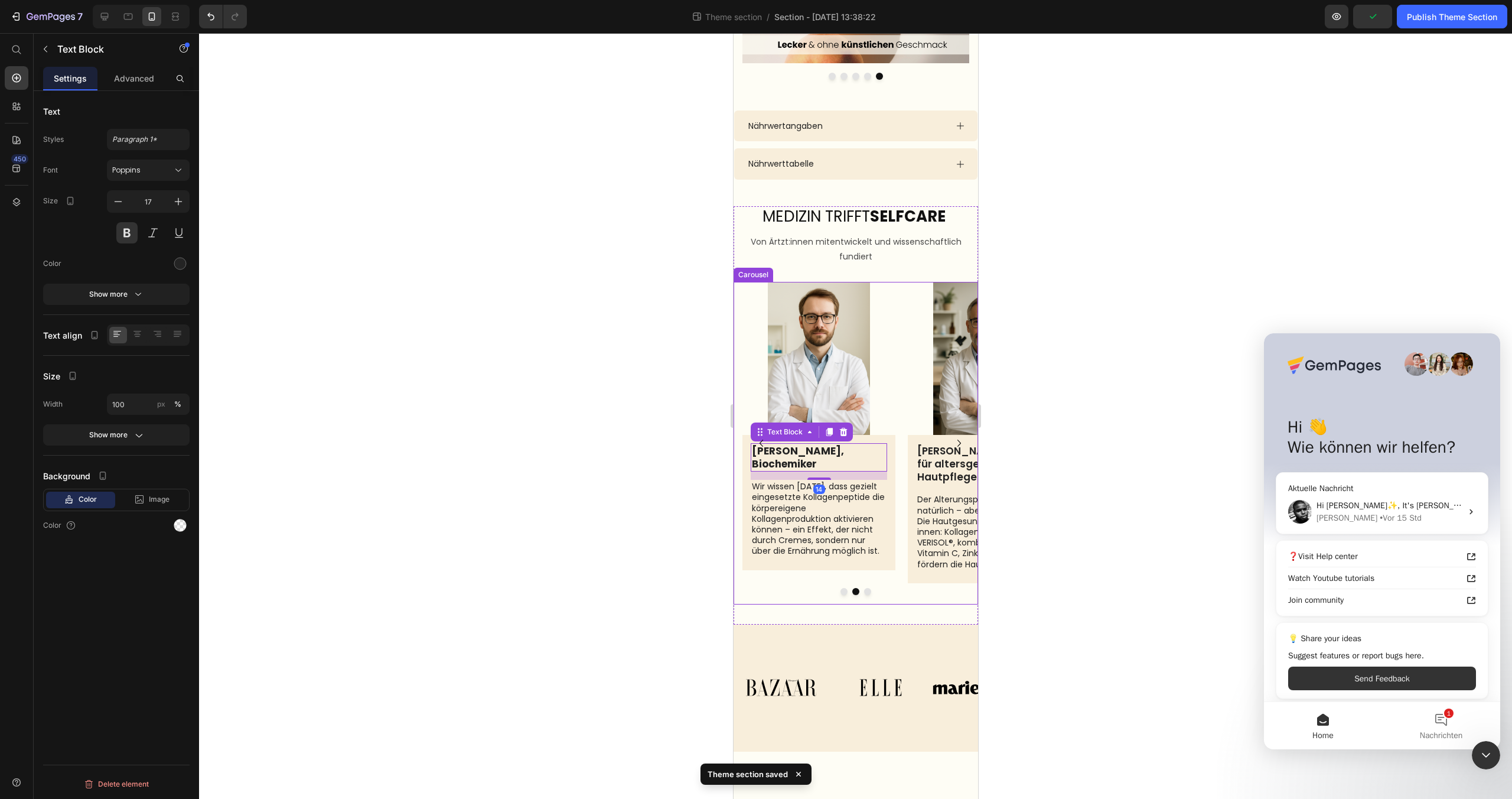 click at bounding box center (959, 443) 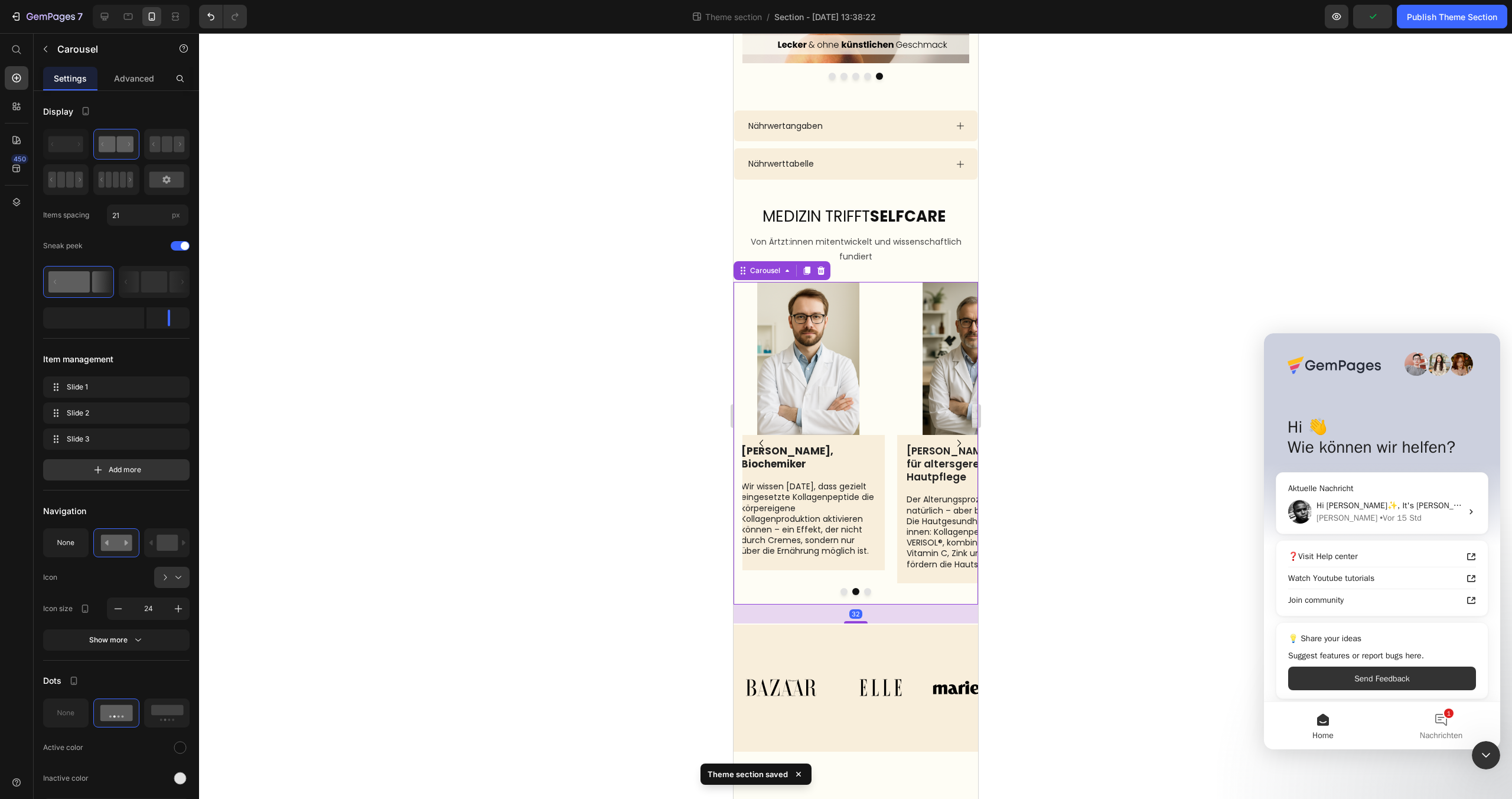 scroll, scrollTop: 1732, scrollLeft: 0, axis: vertical 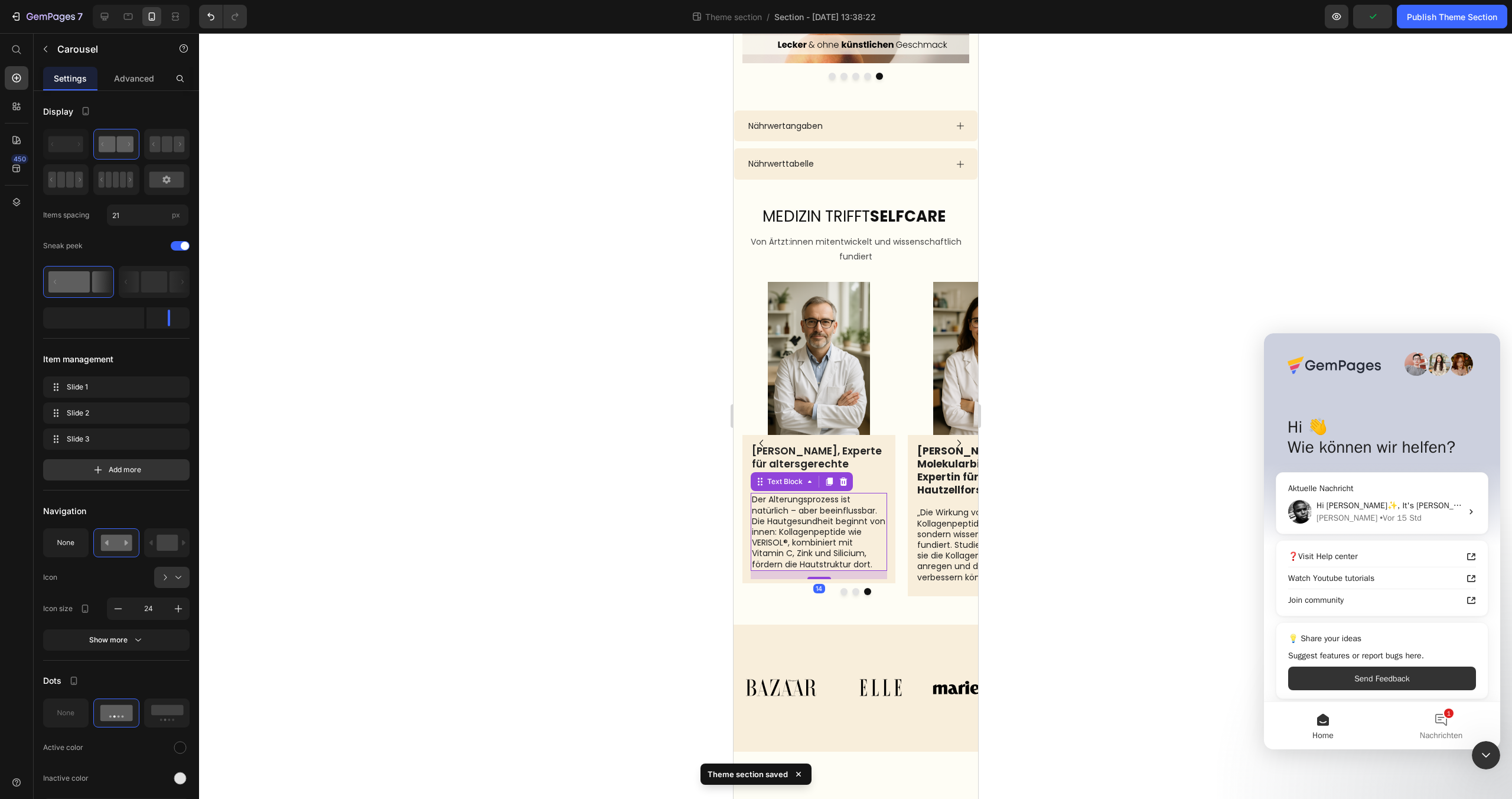 click on "Der Alterungsprozess ist natürlich – aber beeinflussbar. Die Hautgesundheit beginnt von innen: Kollagenpeptide wie VERISOL®, kombiniert mit Vitamin C, Zink und Silicium, fördern die Hautstruktur dort." at bounding box center [818, 531] 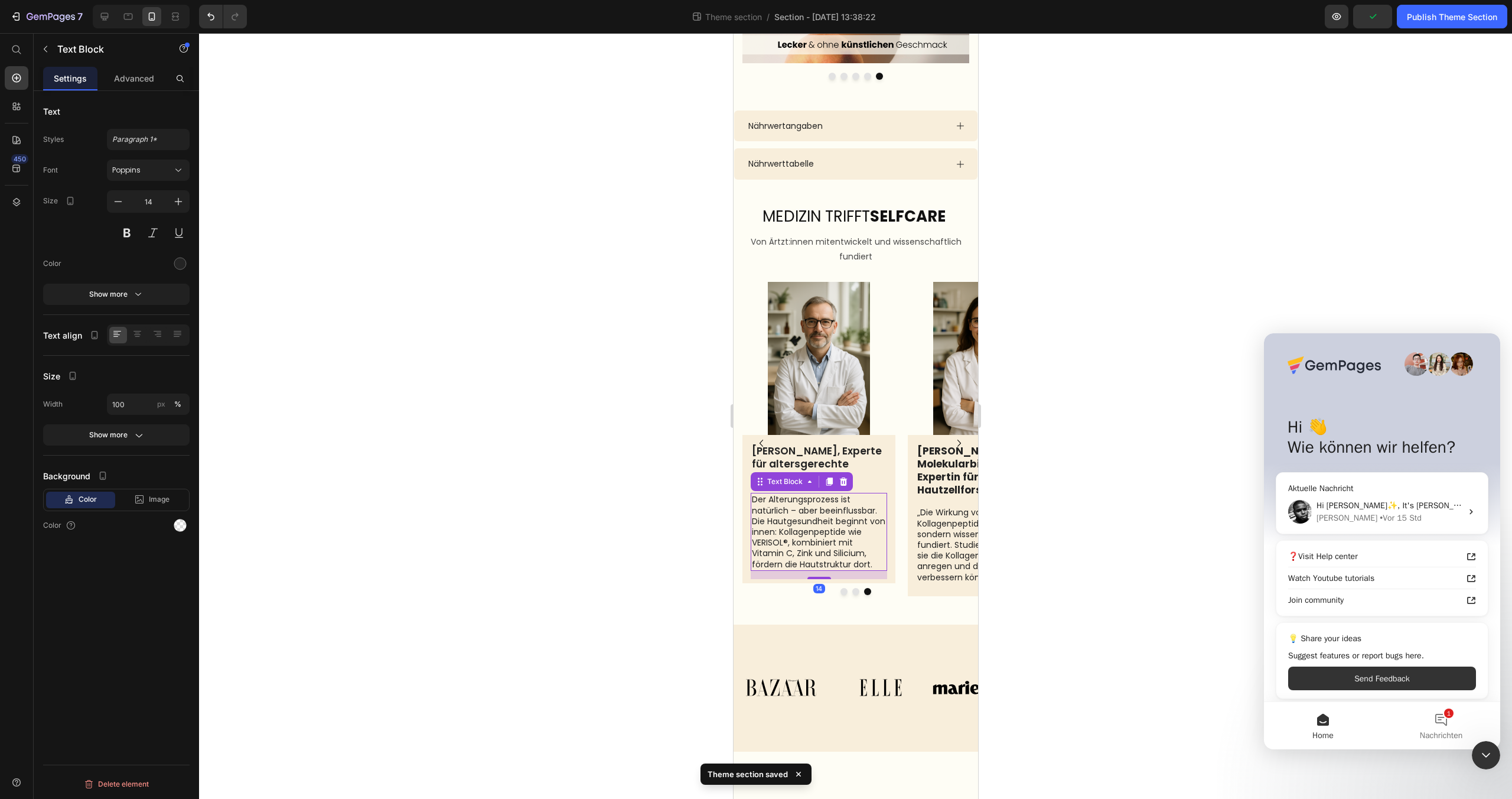 scroll, scrollTop: 1731, scrollLeft: 0, axis: vertical 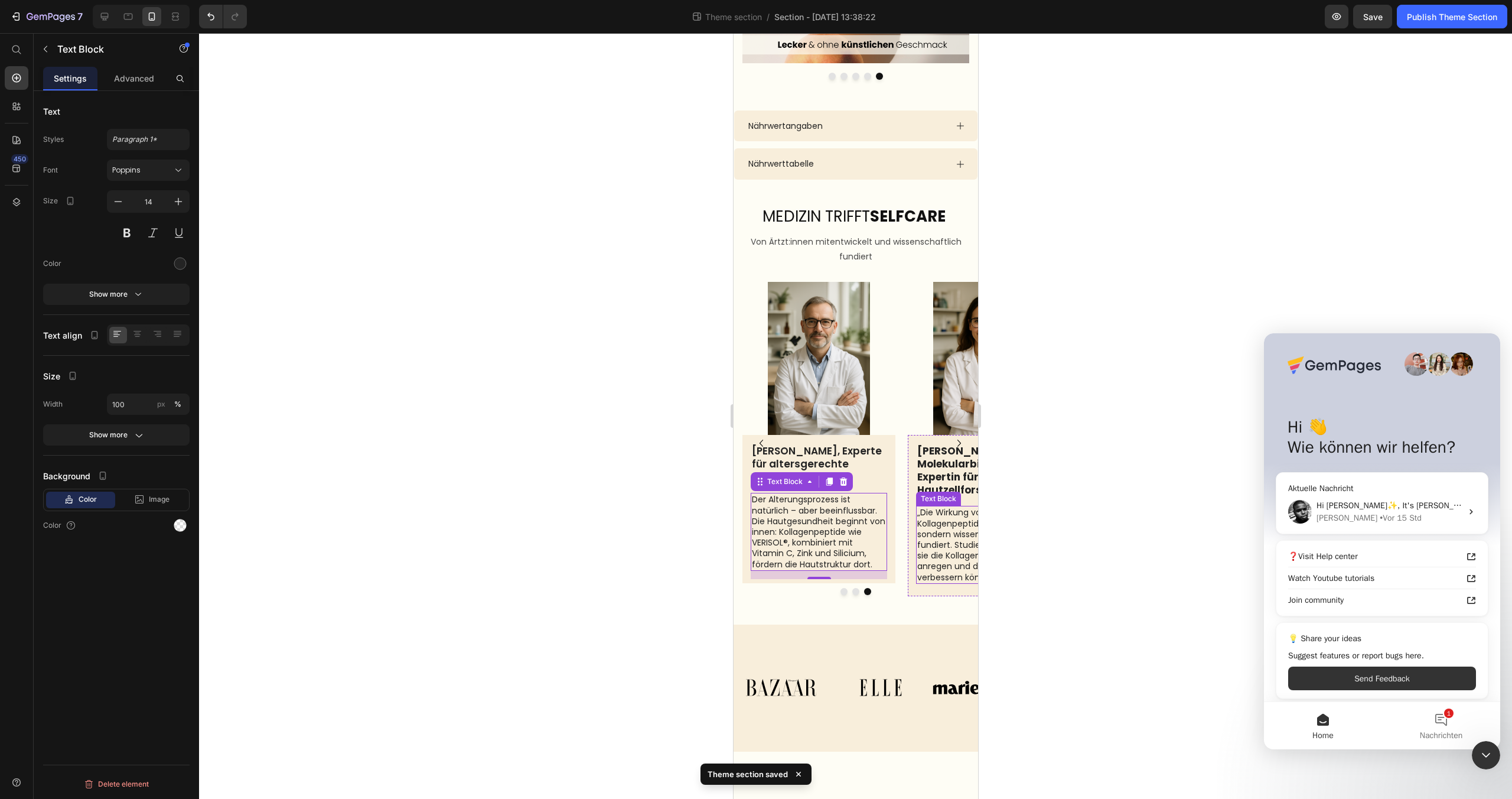 click on "„Die Wirkung von bioaktiven Kollagenpeptiden ist kein Trend, sondern wissenschaftlich fundiert. Studien zeigen, dass sie die Kollagensynthese anregen und die Hautdichte verbessern können." at bounding box center (983, 544) 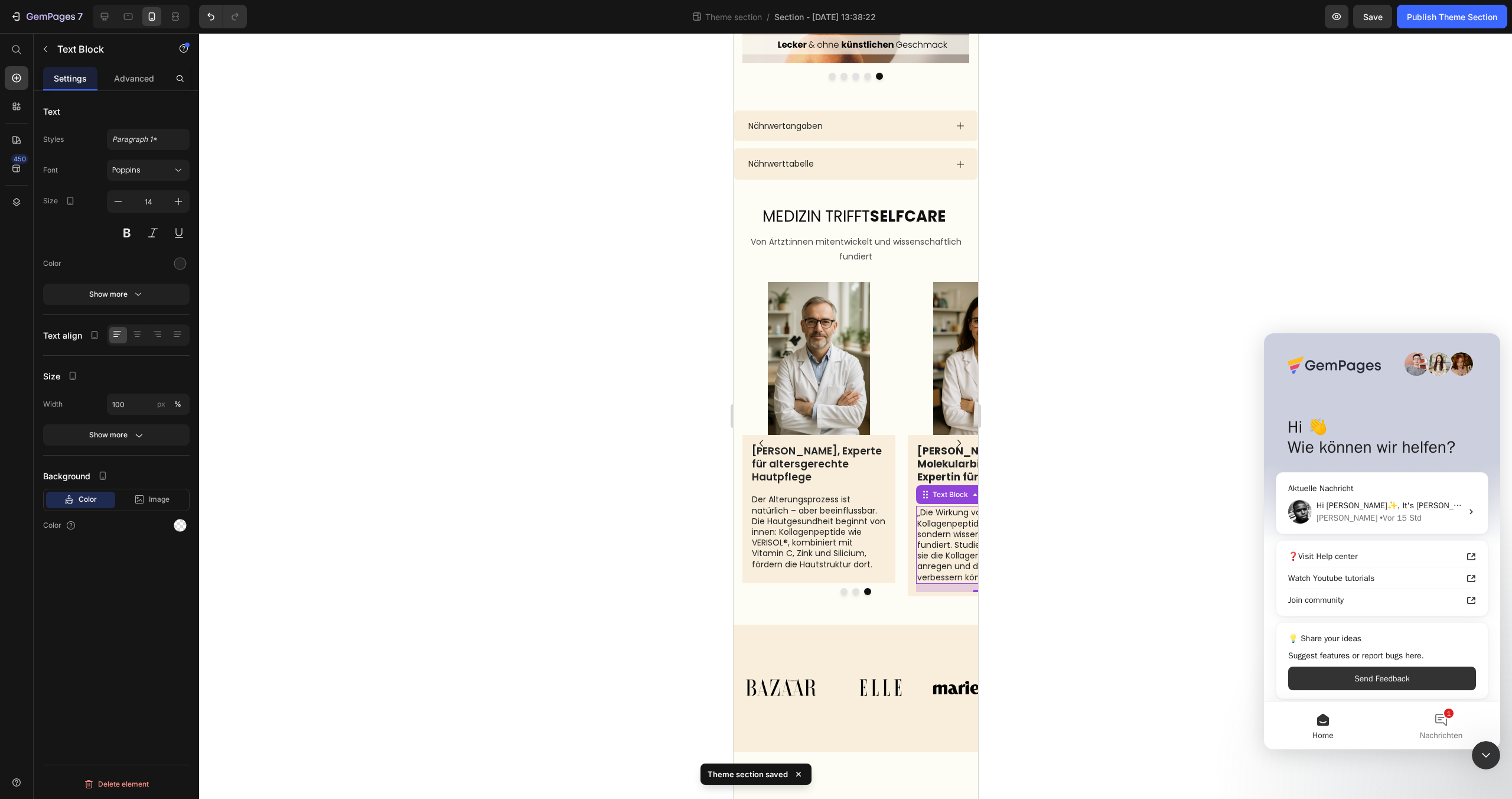 scroll, scrollTop: 1730, scrollLeft: 0, axis: vertical 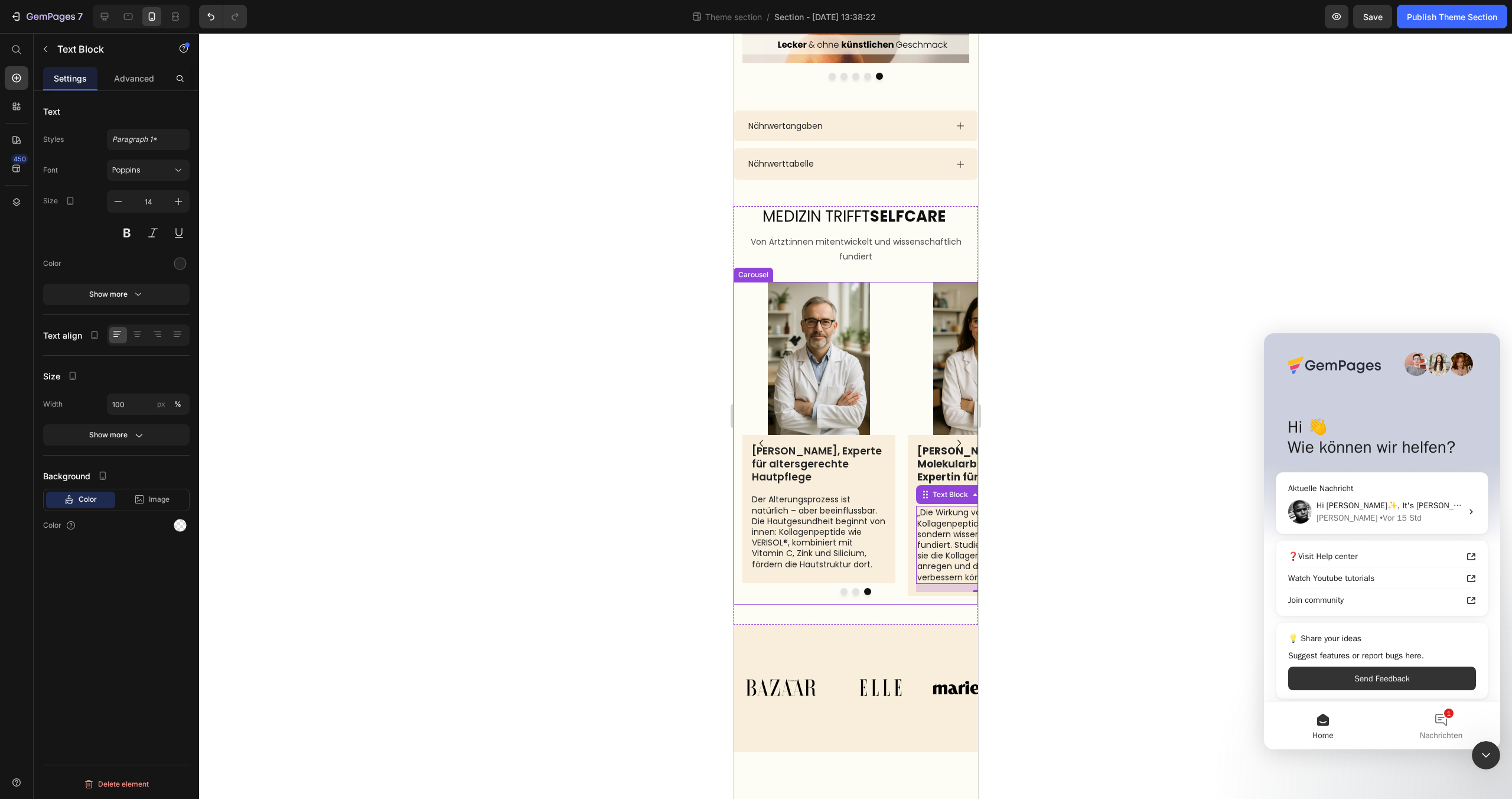 click 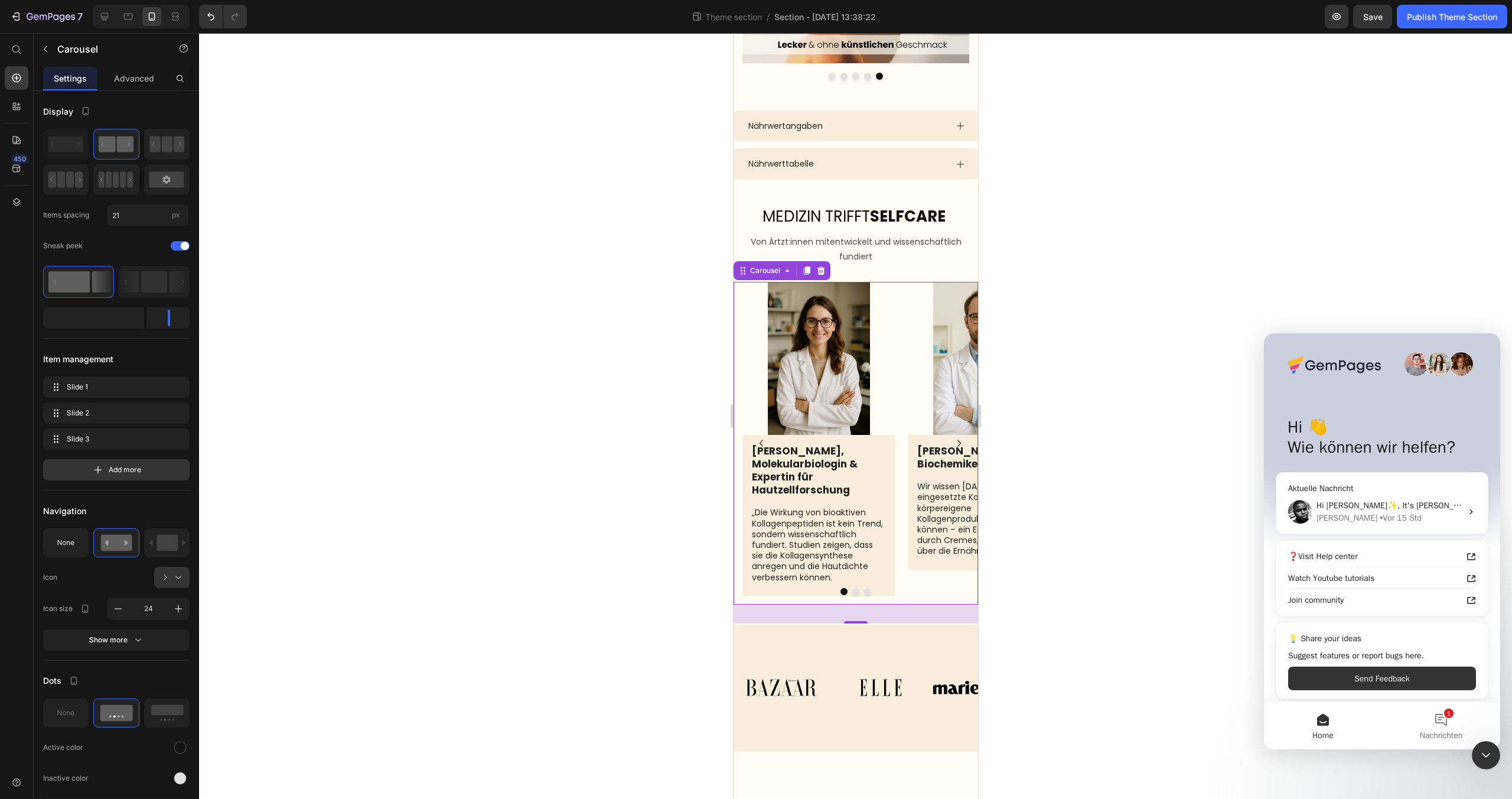 click 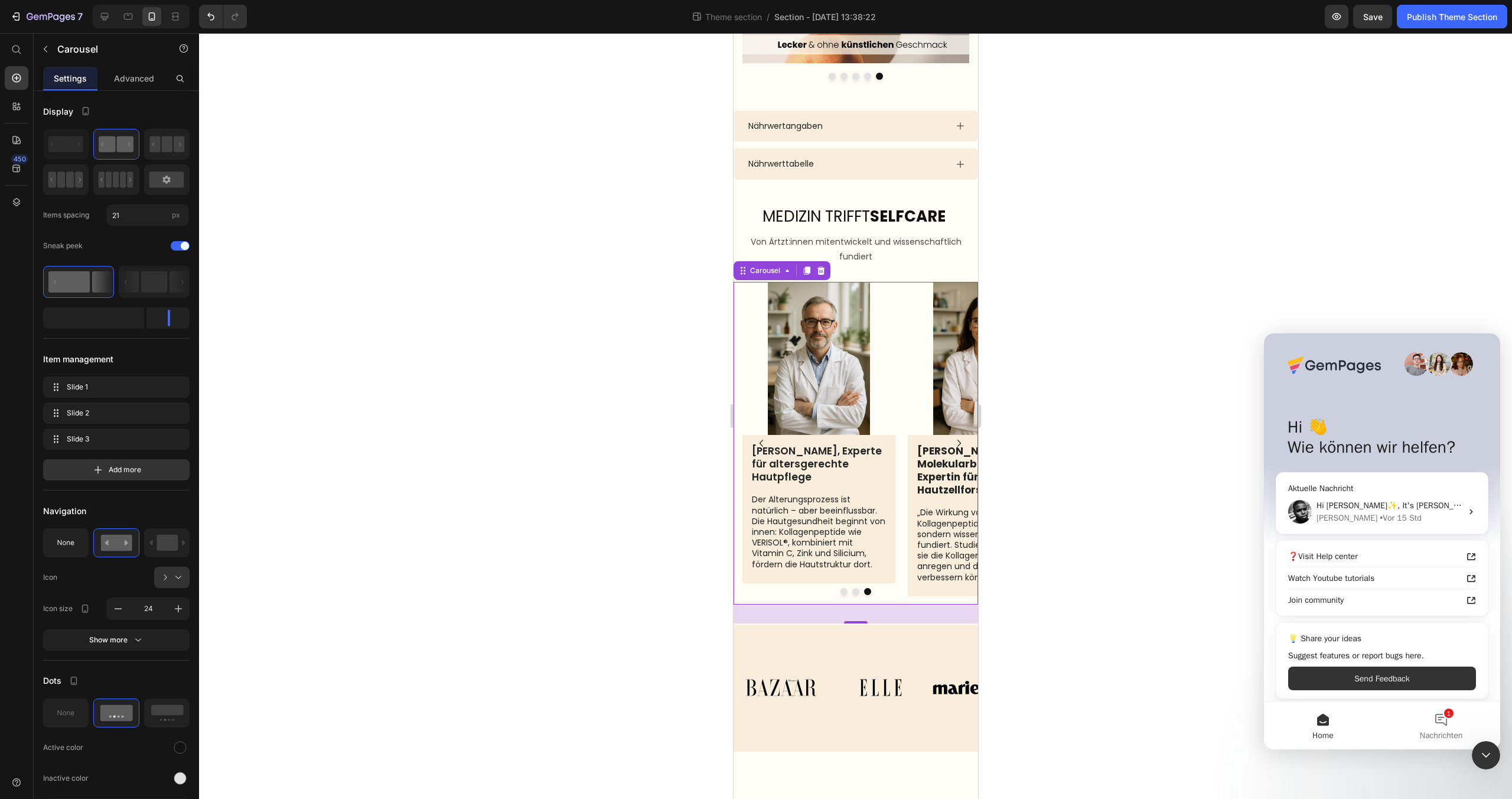 click 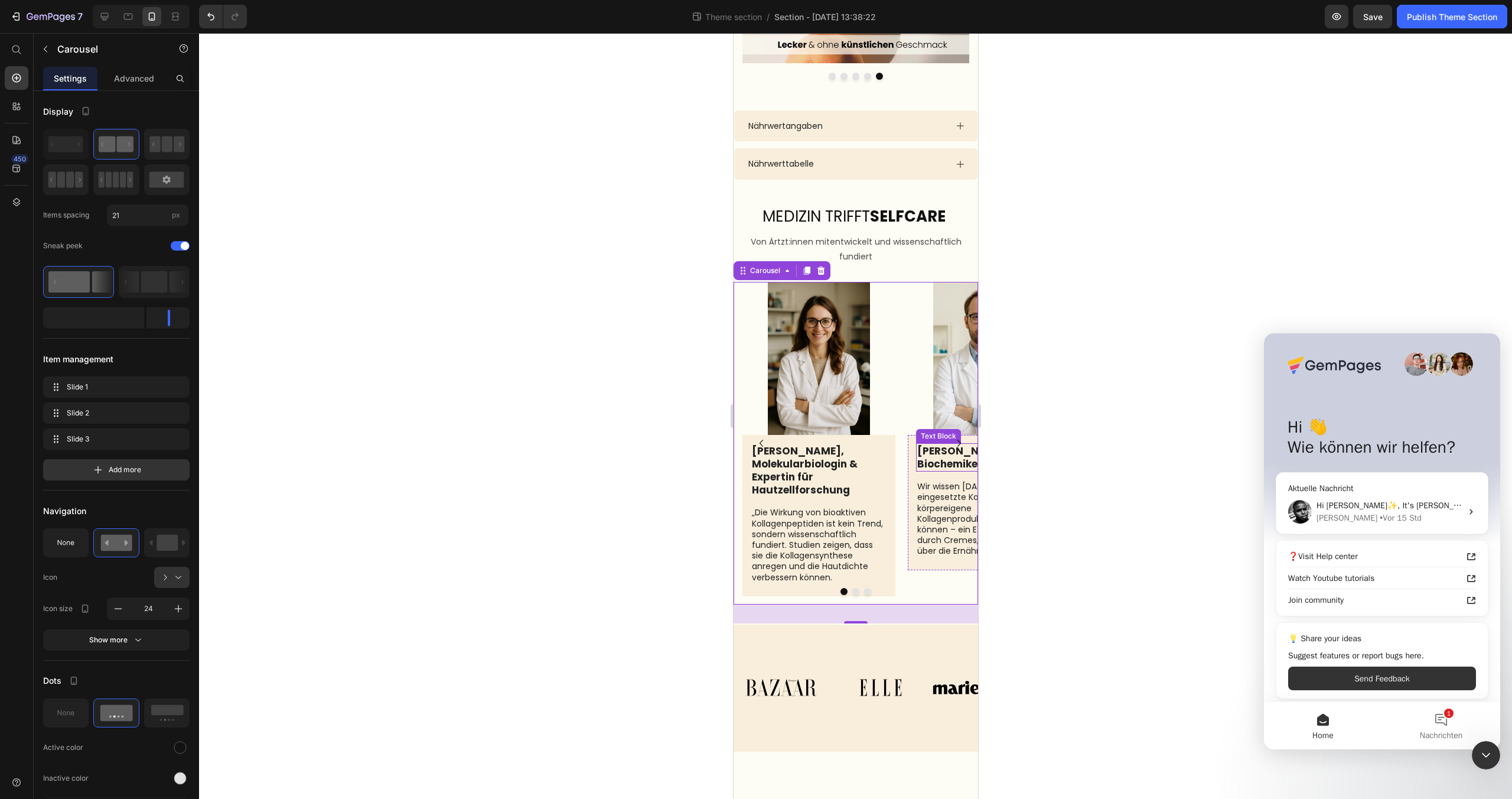 scroll, scrollTop: 1730, scrollLeft: 0, axis: vertical 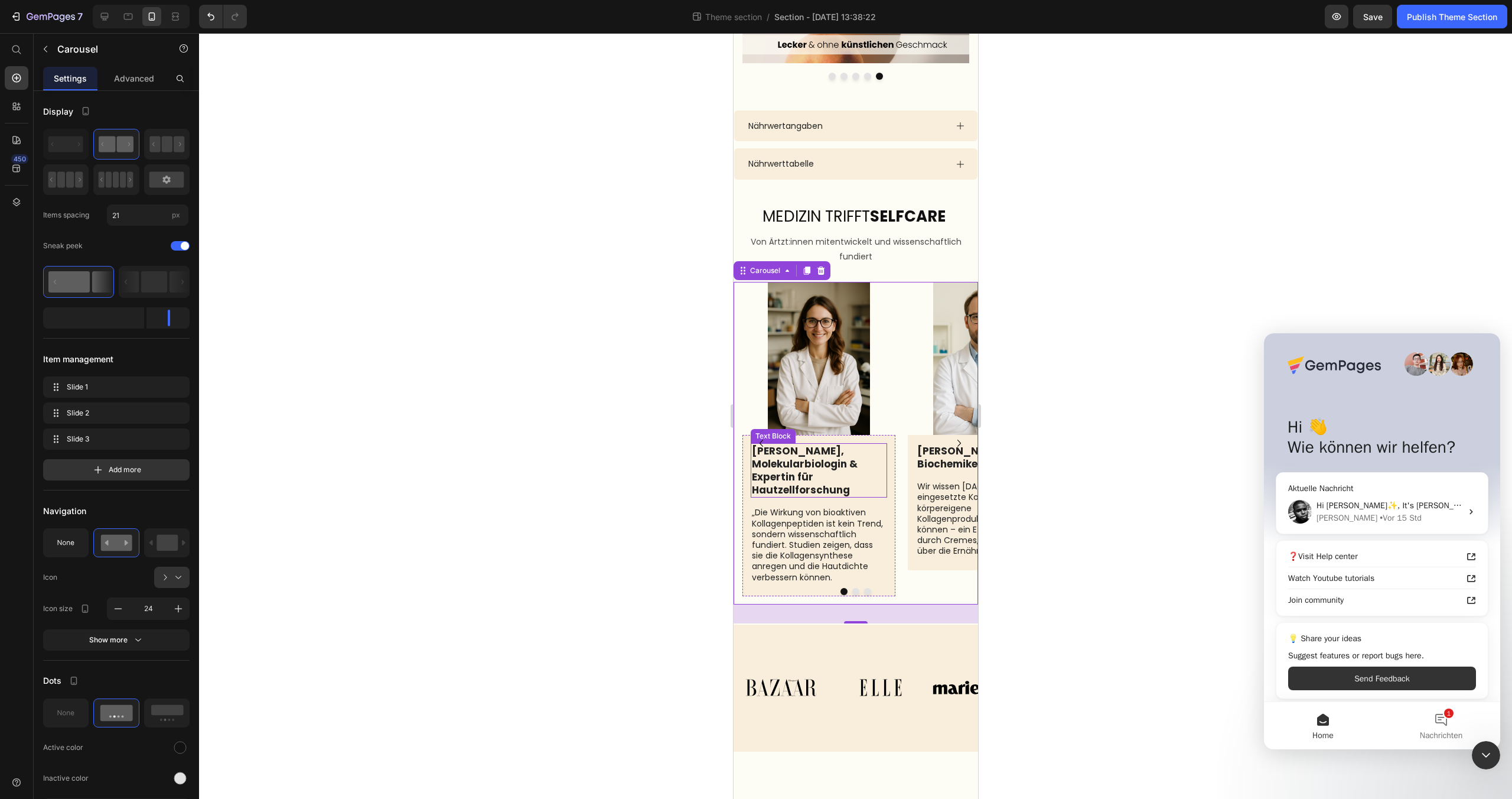 click on "Dr. Laura Bergmann, Molekularbiologin & Expertin für Hautzellforschung" at bounding box center (818, 470) 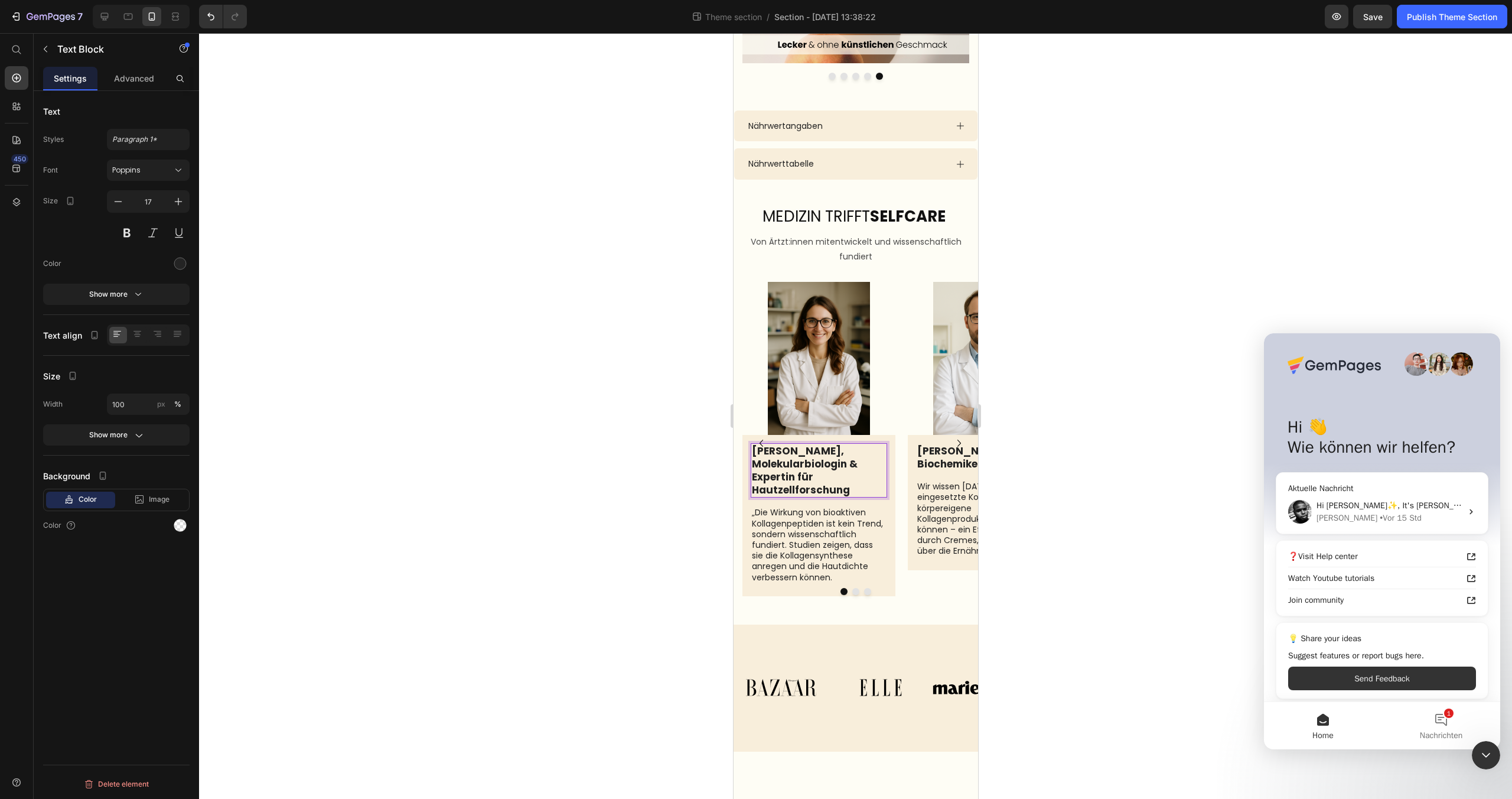 scroll, scrollTop: 1730, scrollLeft: 0, axis: vertical 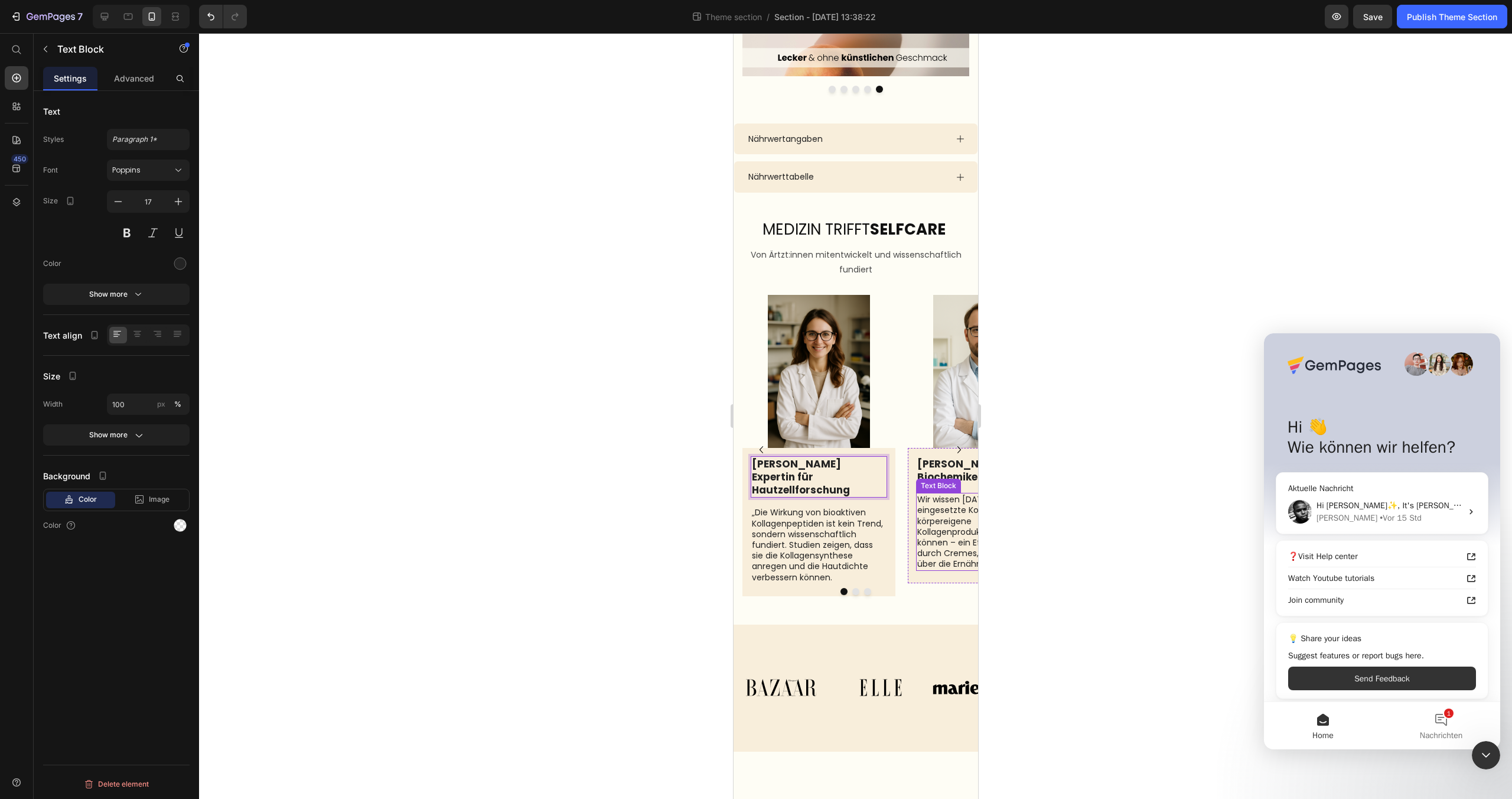 click 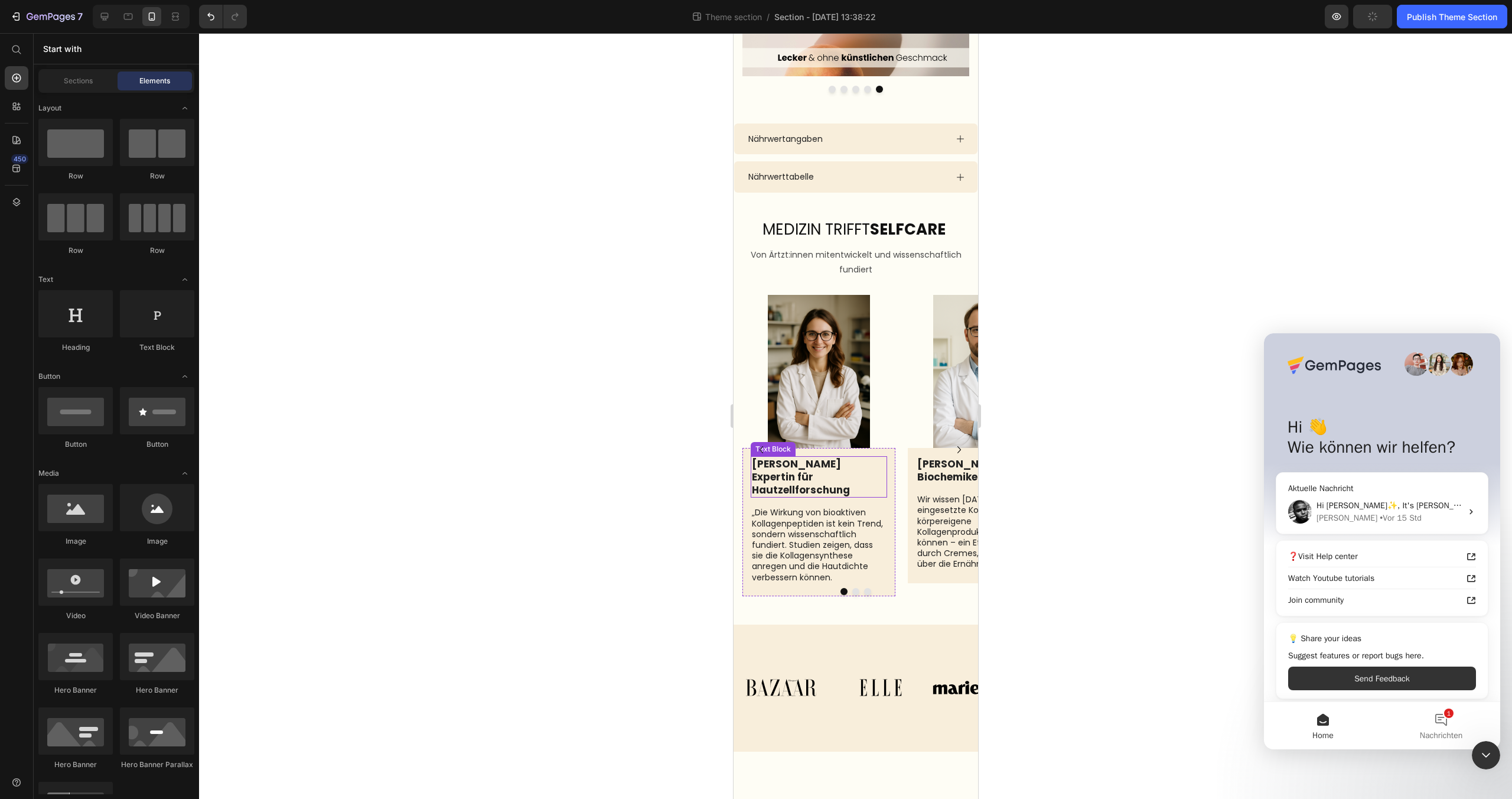 click on "Dr. Laura Bergmann Expertin für Hautzellforschung" at bounding box center [818, 477] 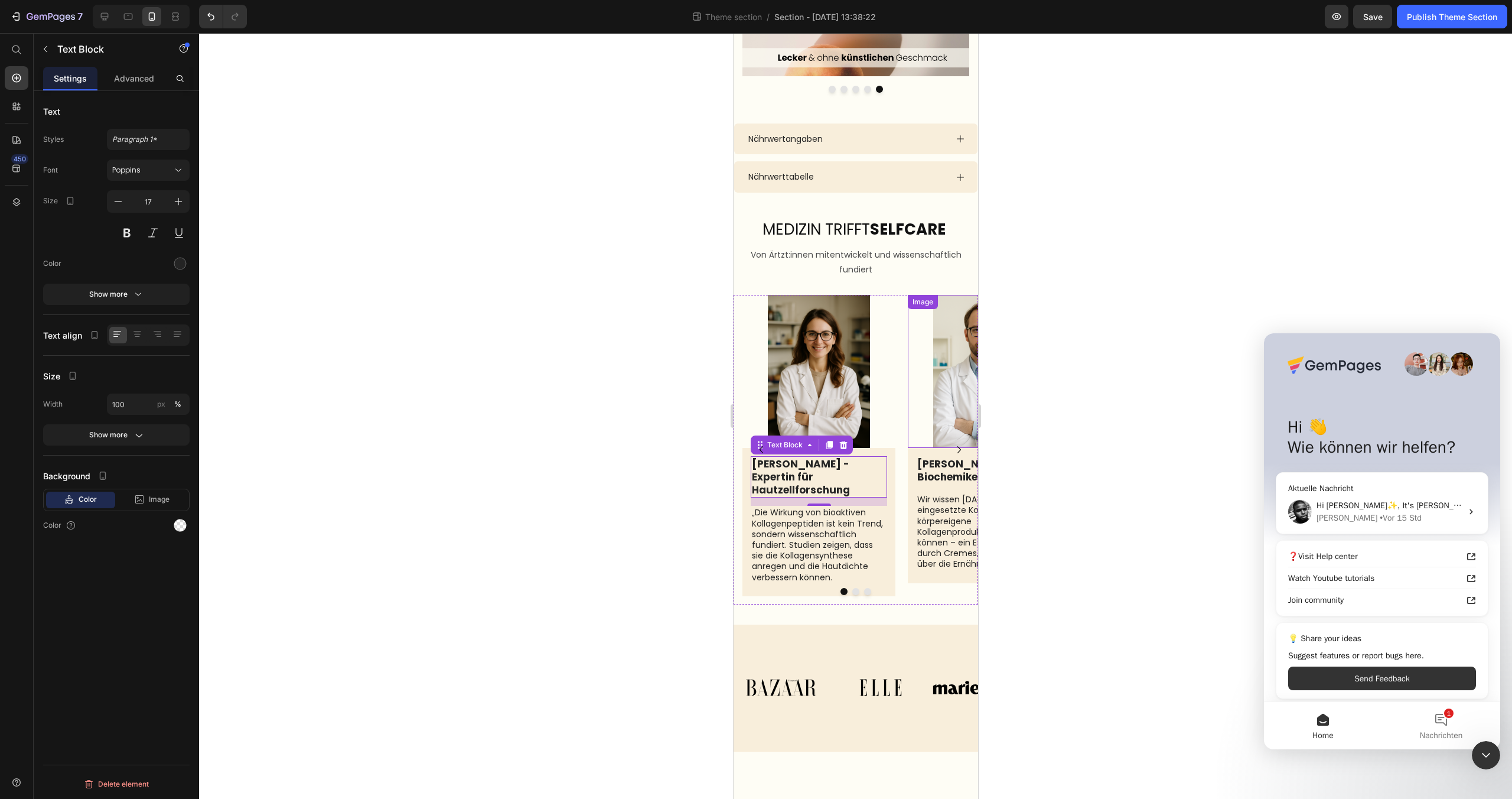 click 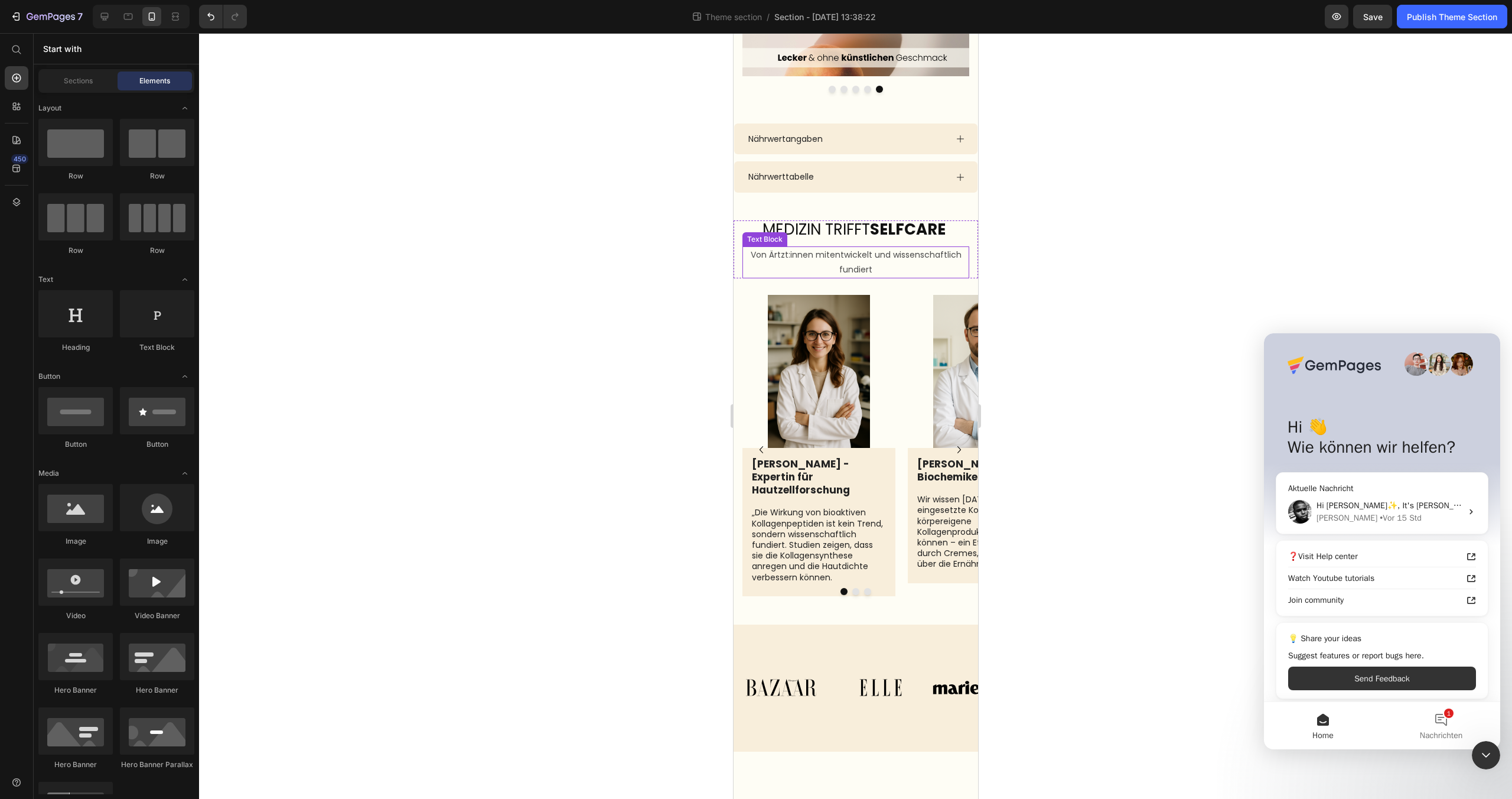 click on "Von Ärtzt:innen mitentwickelt und wissenschaftlich fundiert" at bounding box center [855, 262] 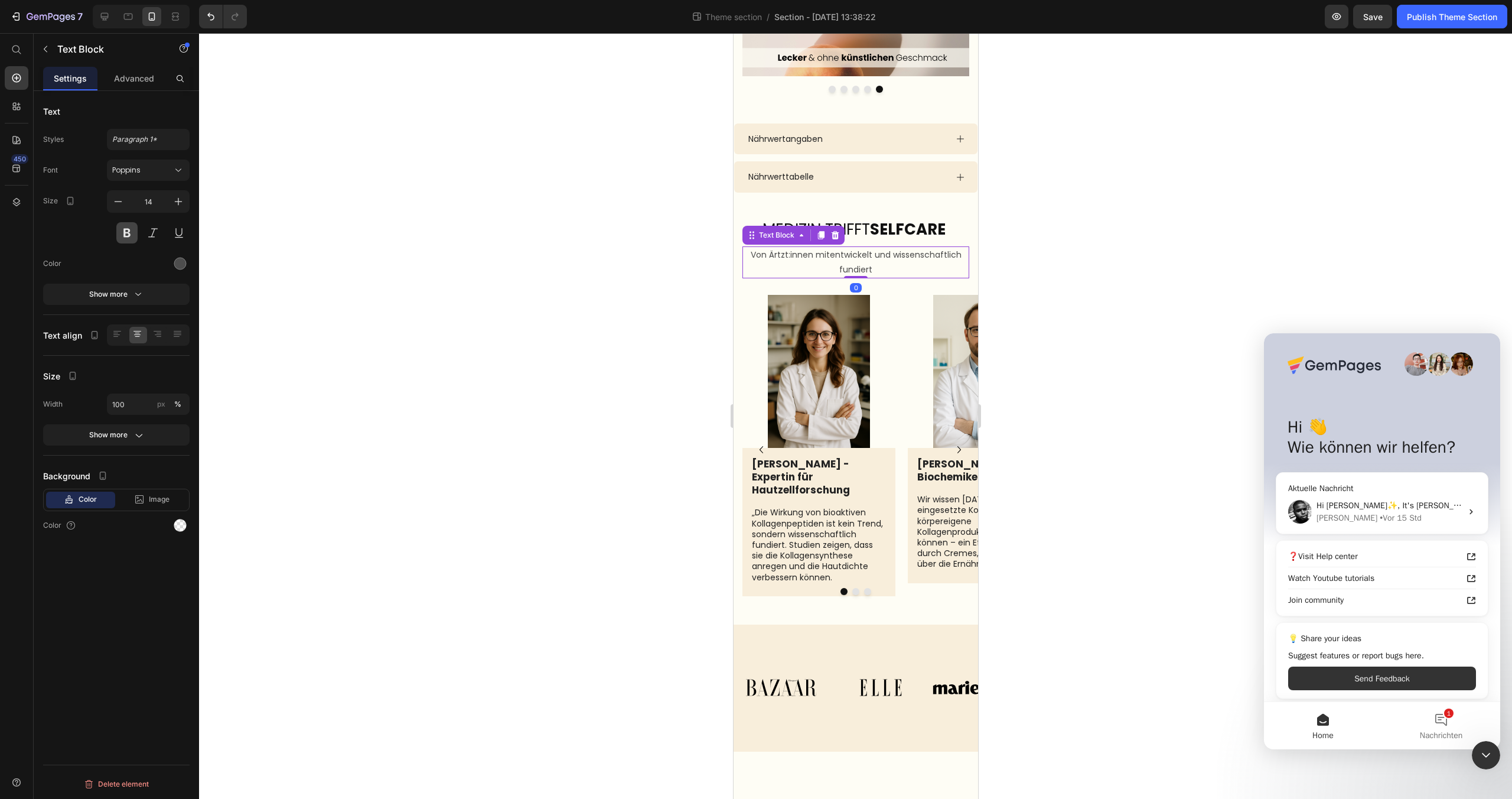 click at bounding box center [127, 233] 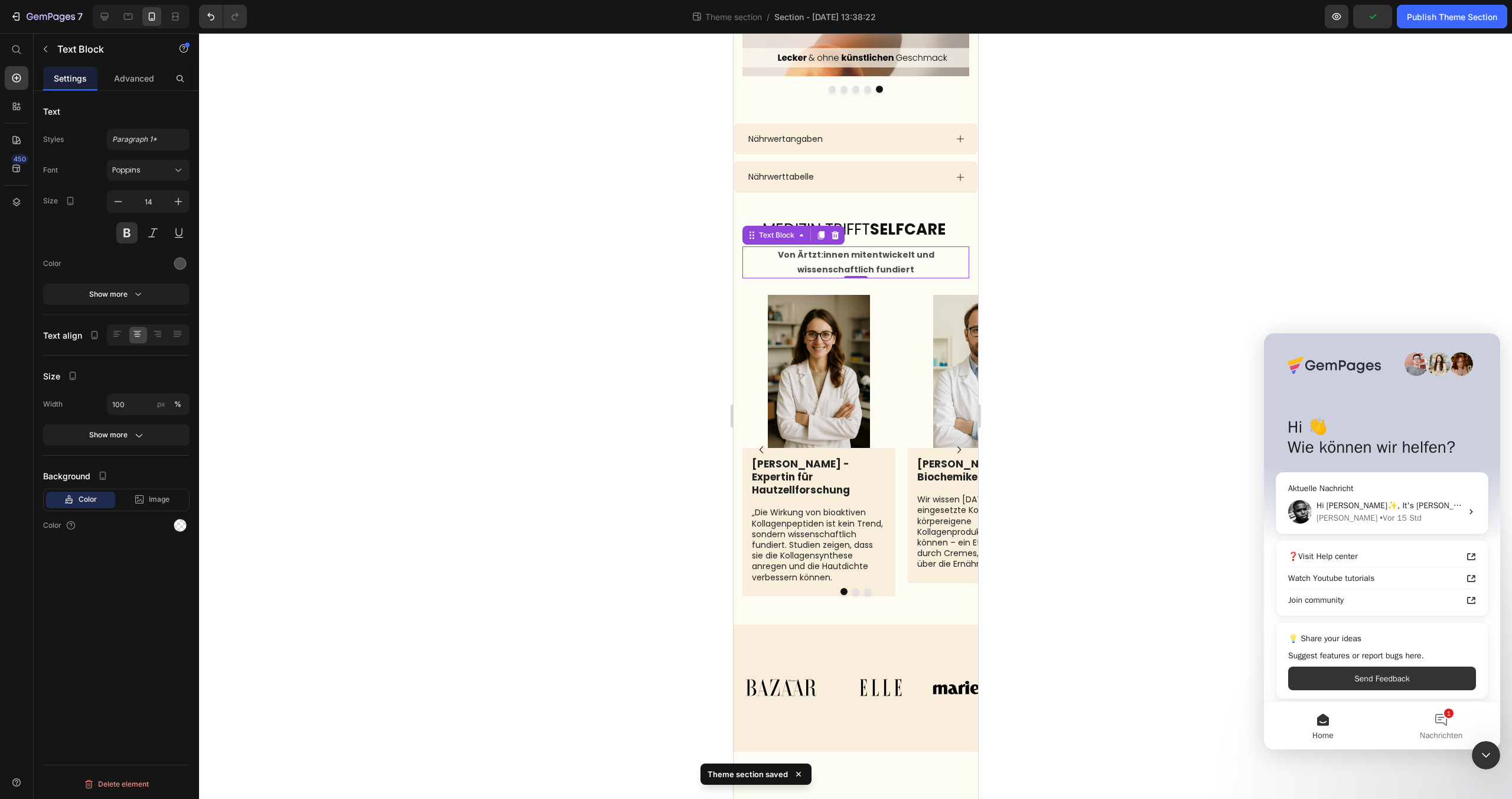 click 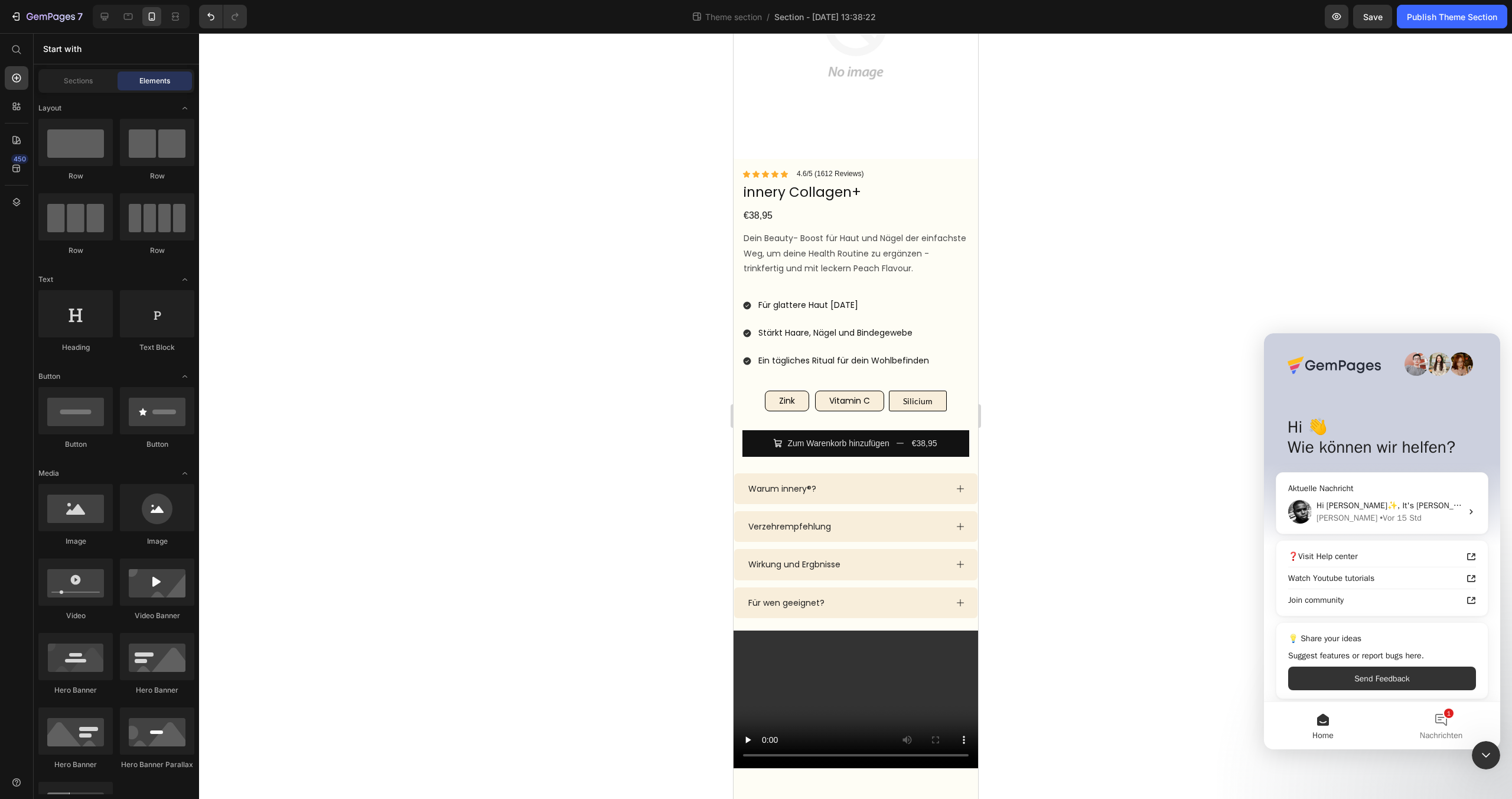 scroll, scrollTop: 237, scrollLeft: 0, axis: vertical 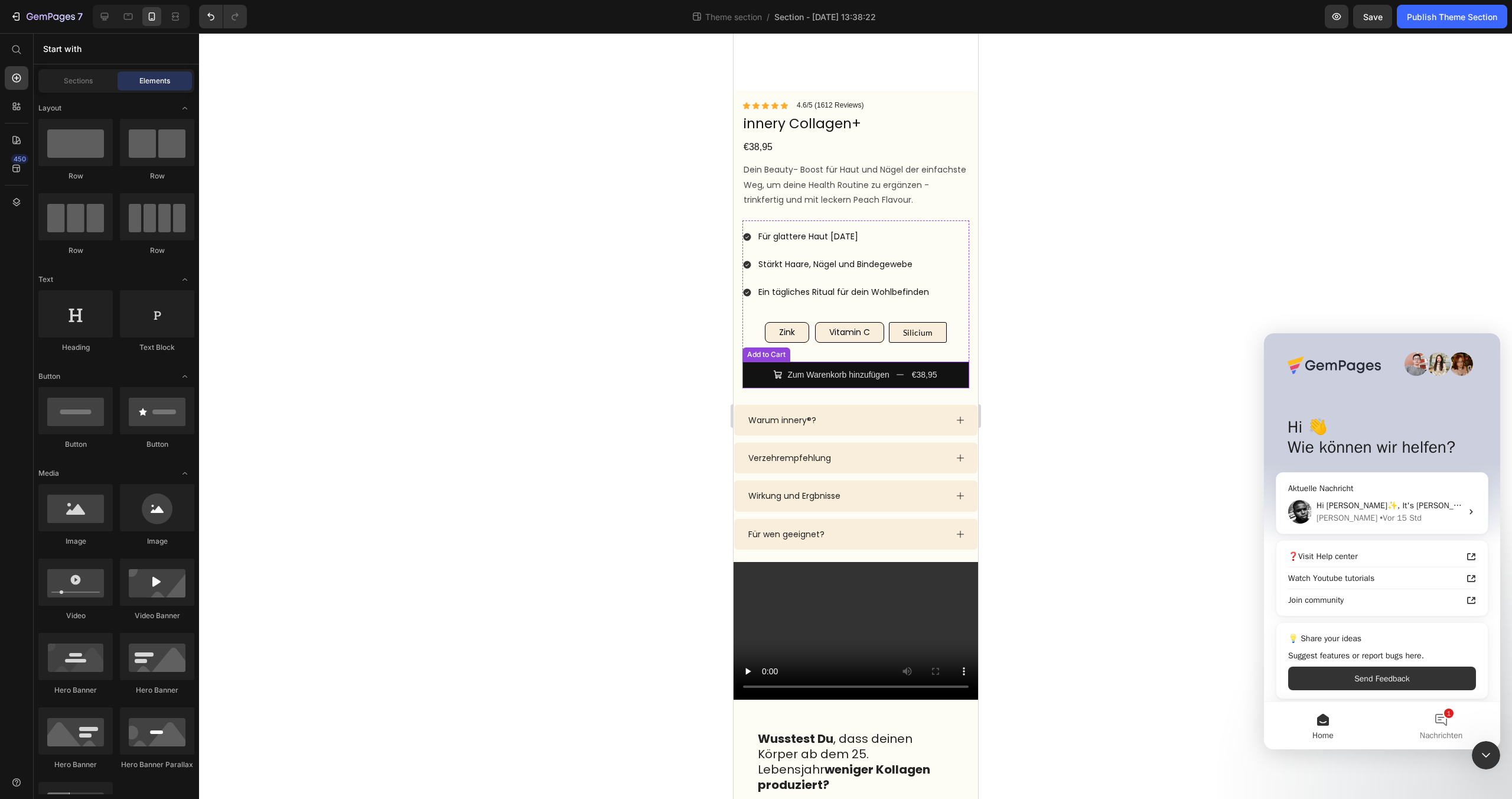 click on "Zum Warenkorb hinzufügen
€38,95" at bounding box center [855, 375] 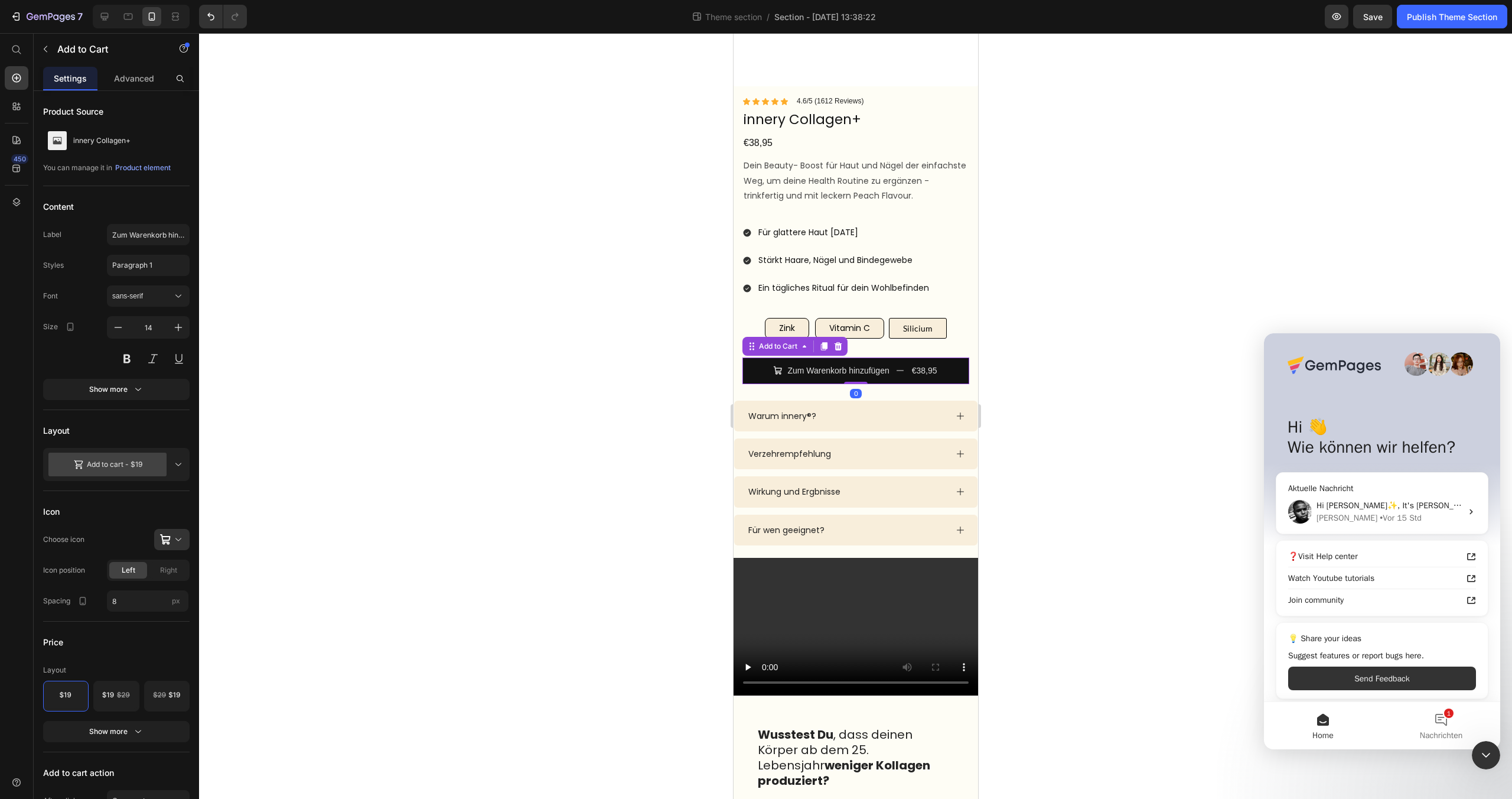 scroll, scrollTop: 241, scrollLeft: 0, axis: vertical 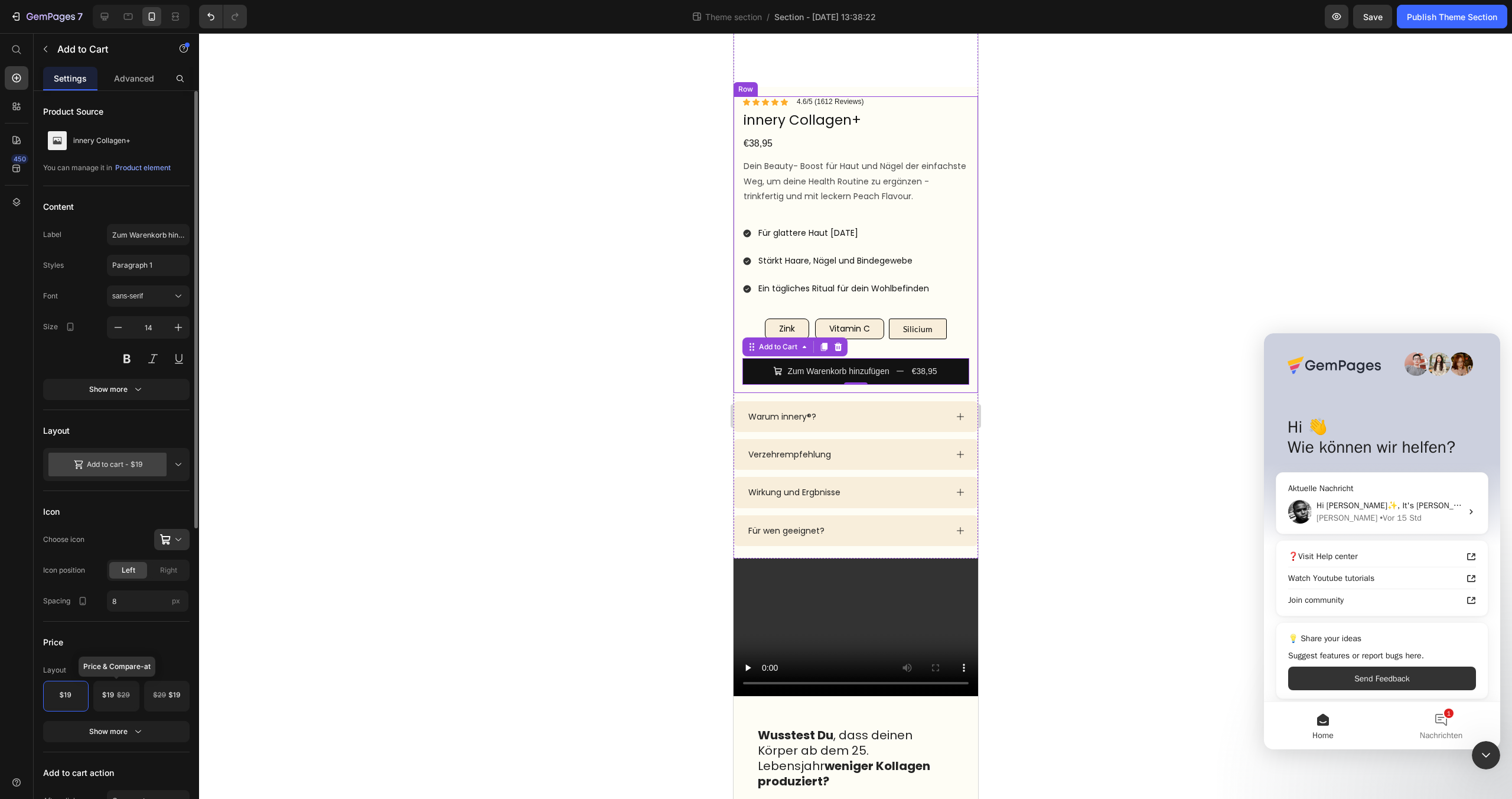 click 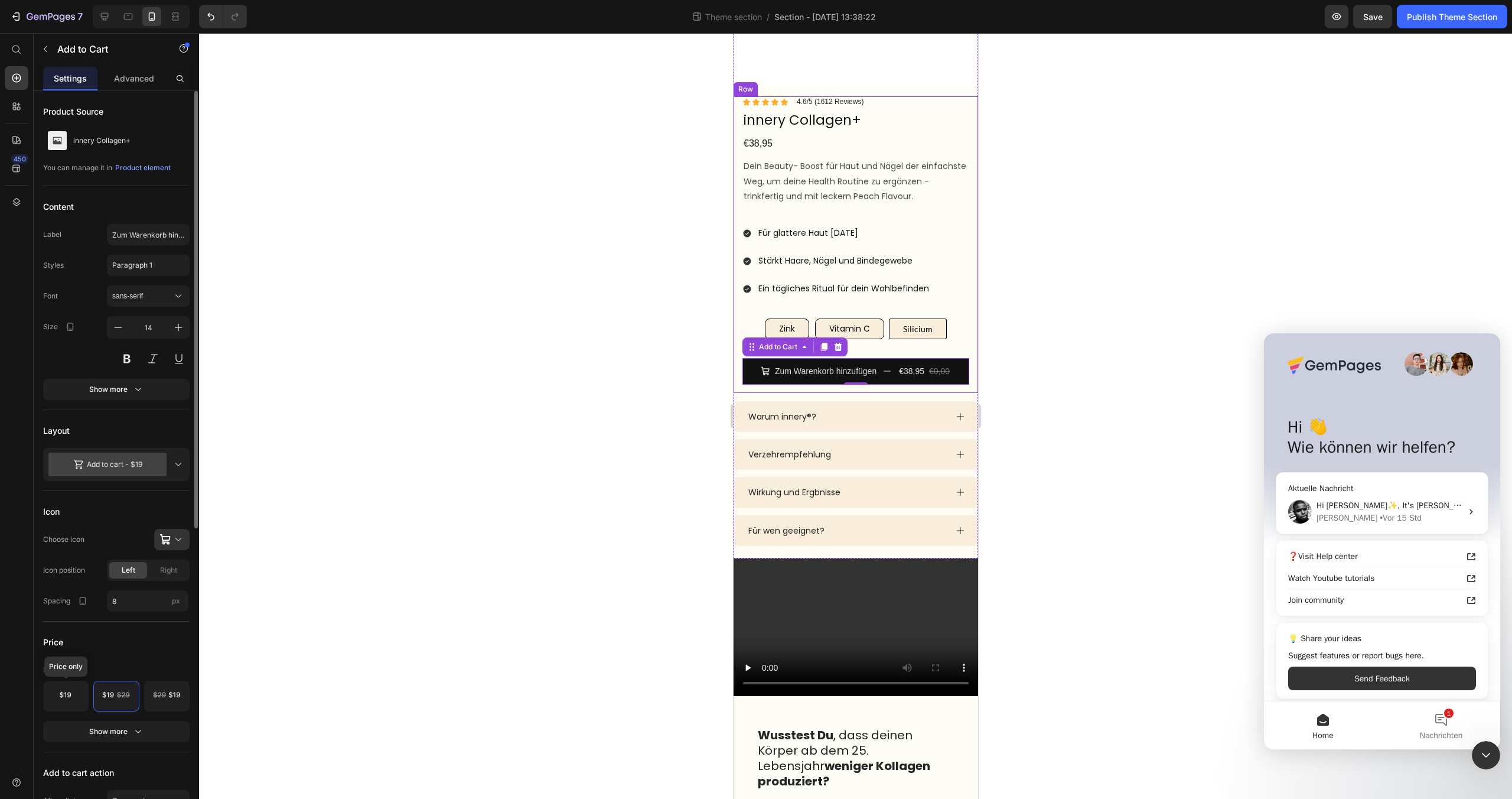 click 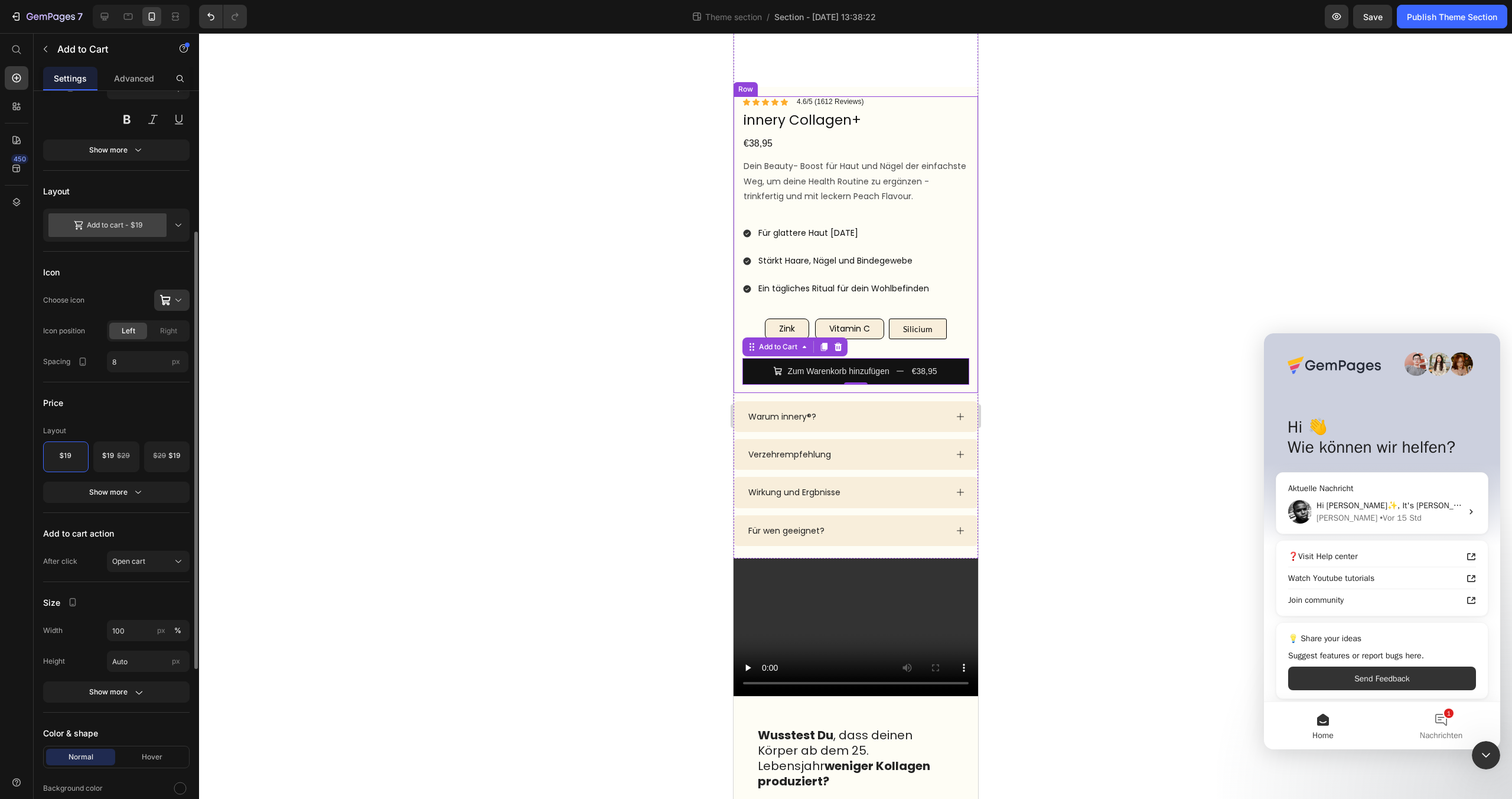 scroll, scrollTop: 244, scrollLeft: 0, axis: vertical 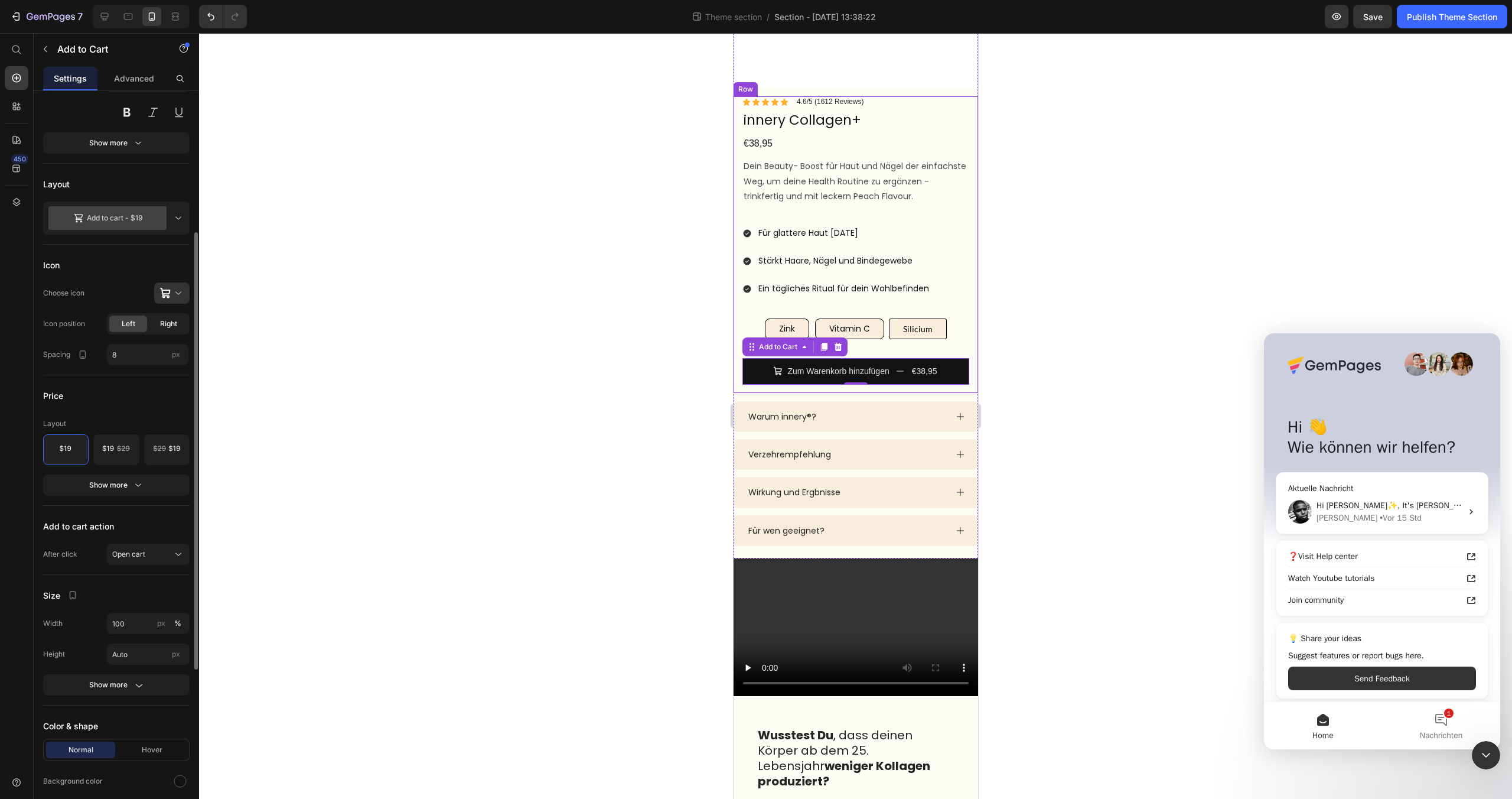 click on "Right" 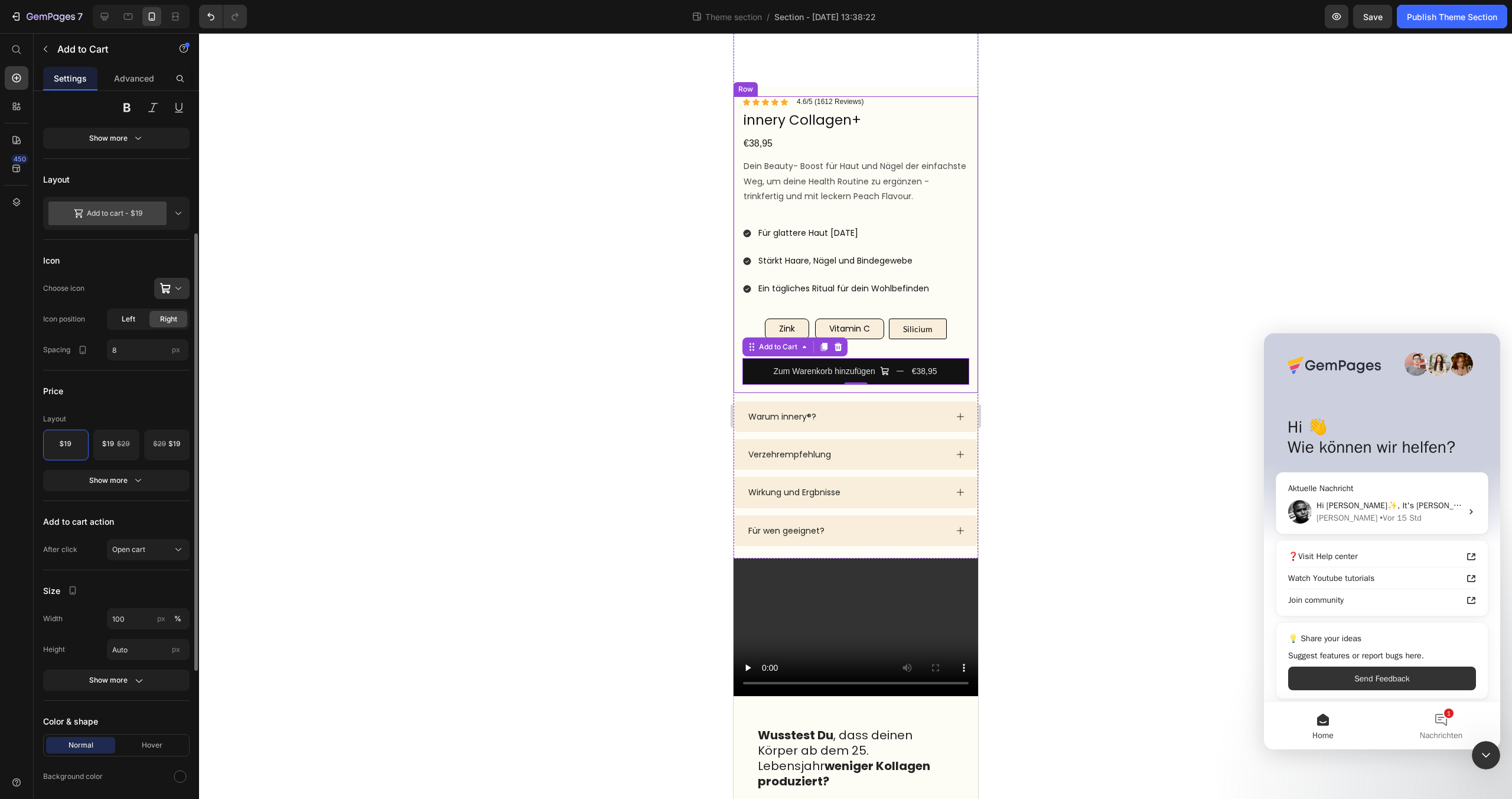 click on "Left" 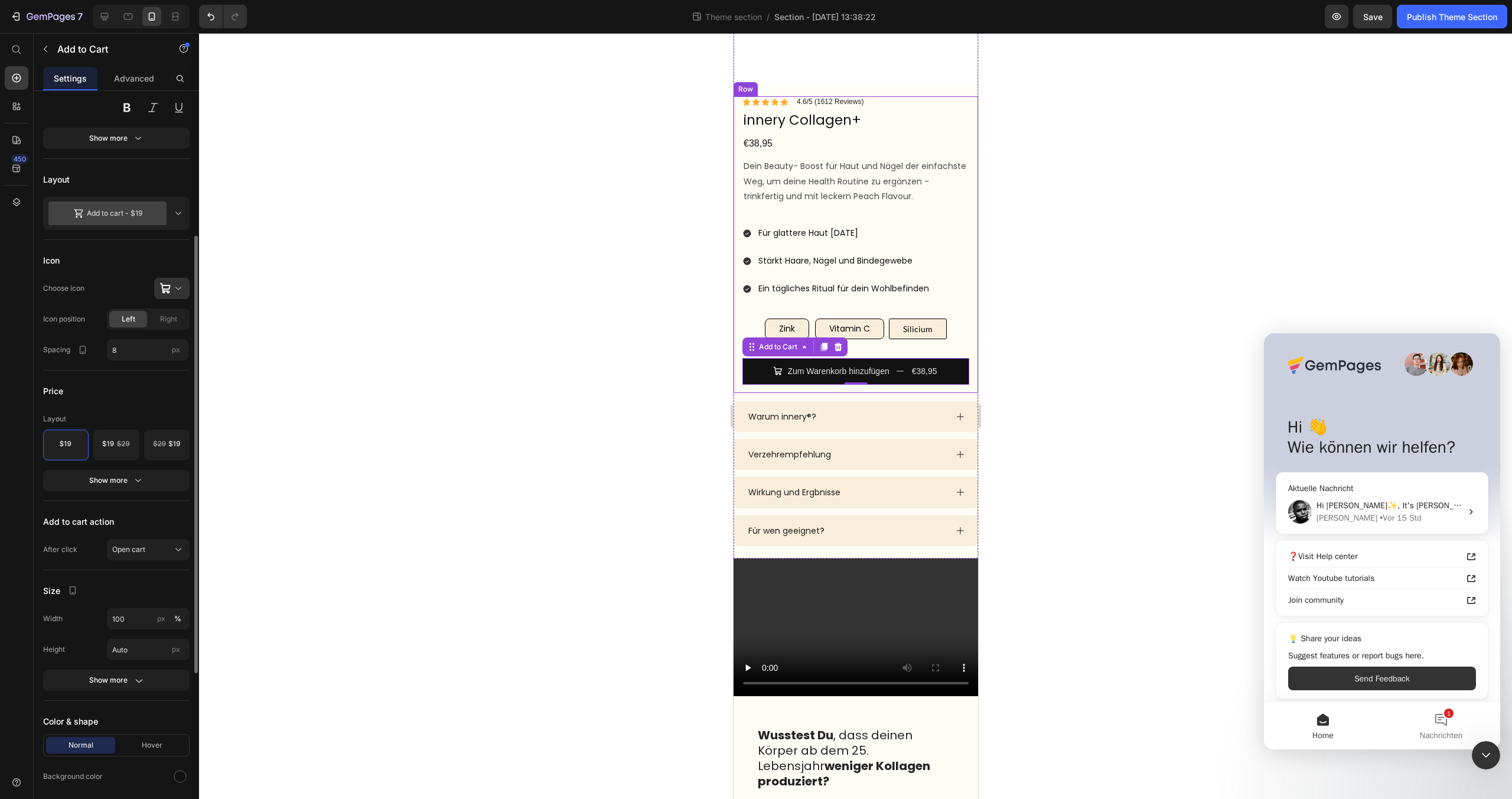 scroll, scrollTop: 249, scrollLeft: 0, axis: vertical 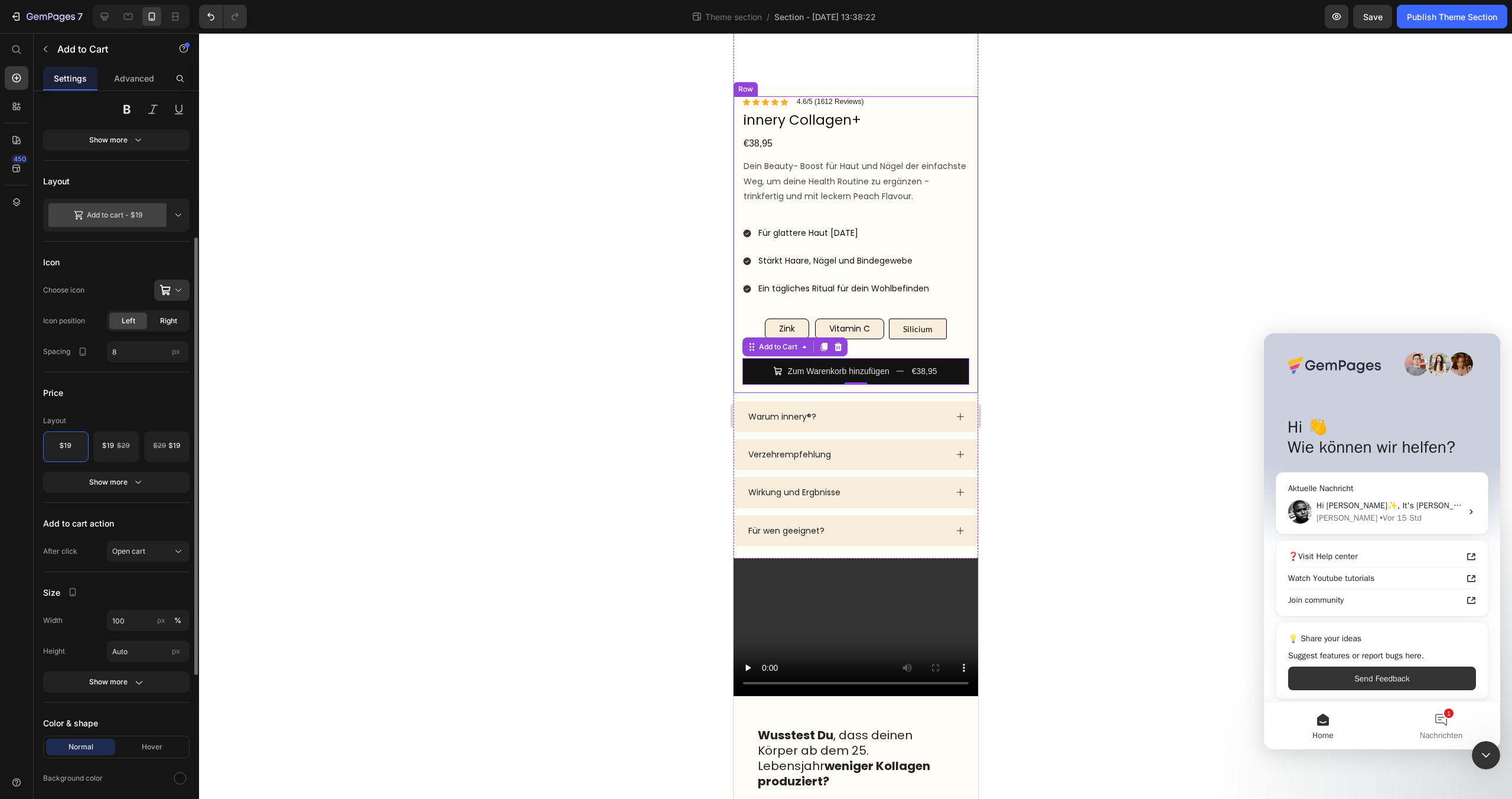 click on "Right" 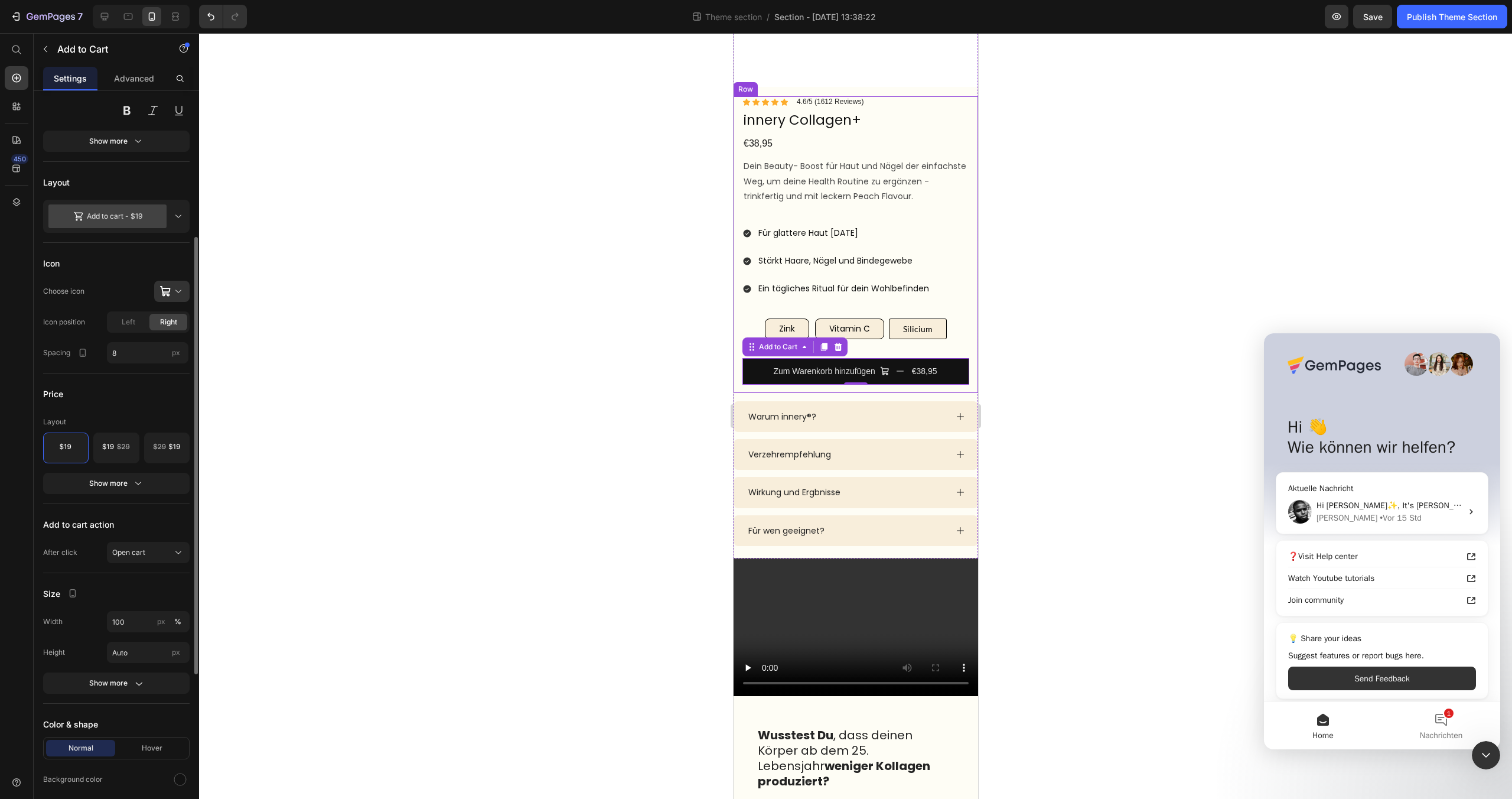 scroll, scrollTop: 245, scrollLeft: 0, axis: vertical 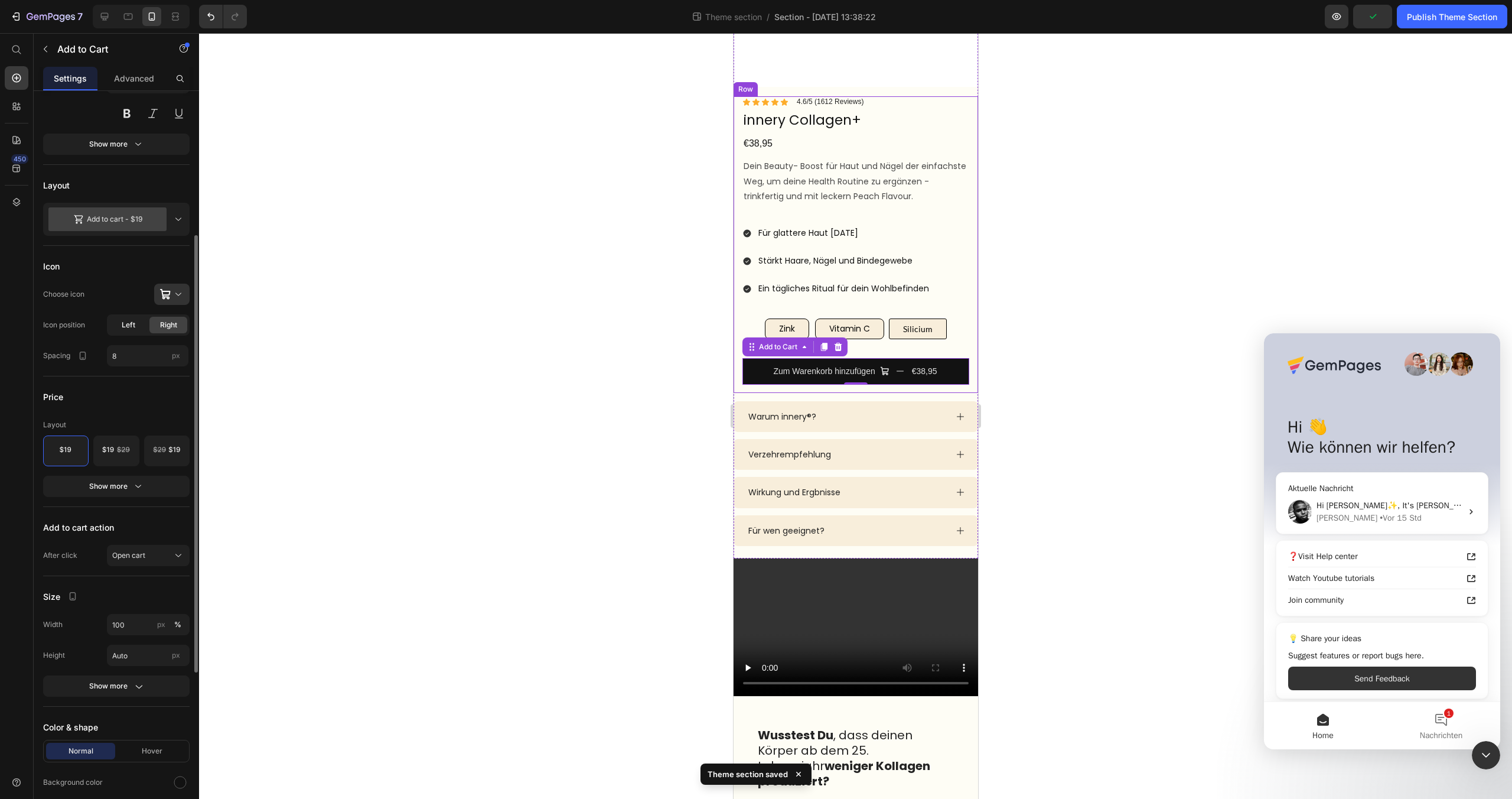 click on "Left" 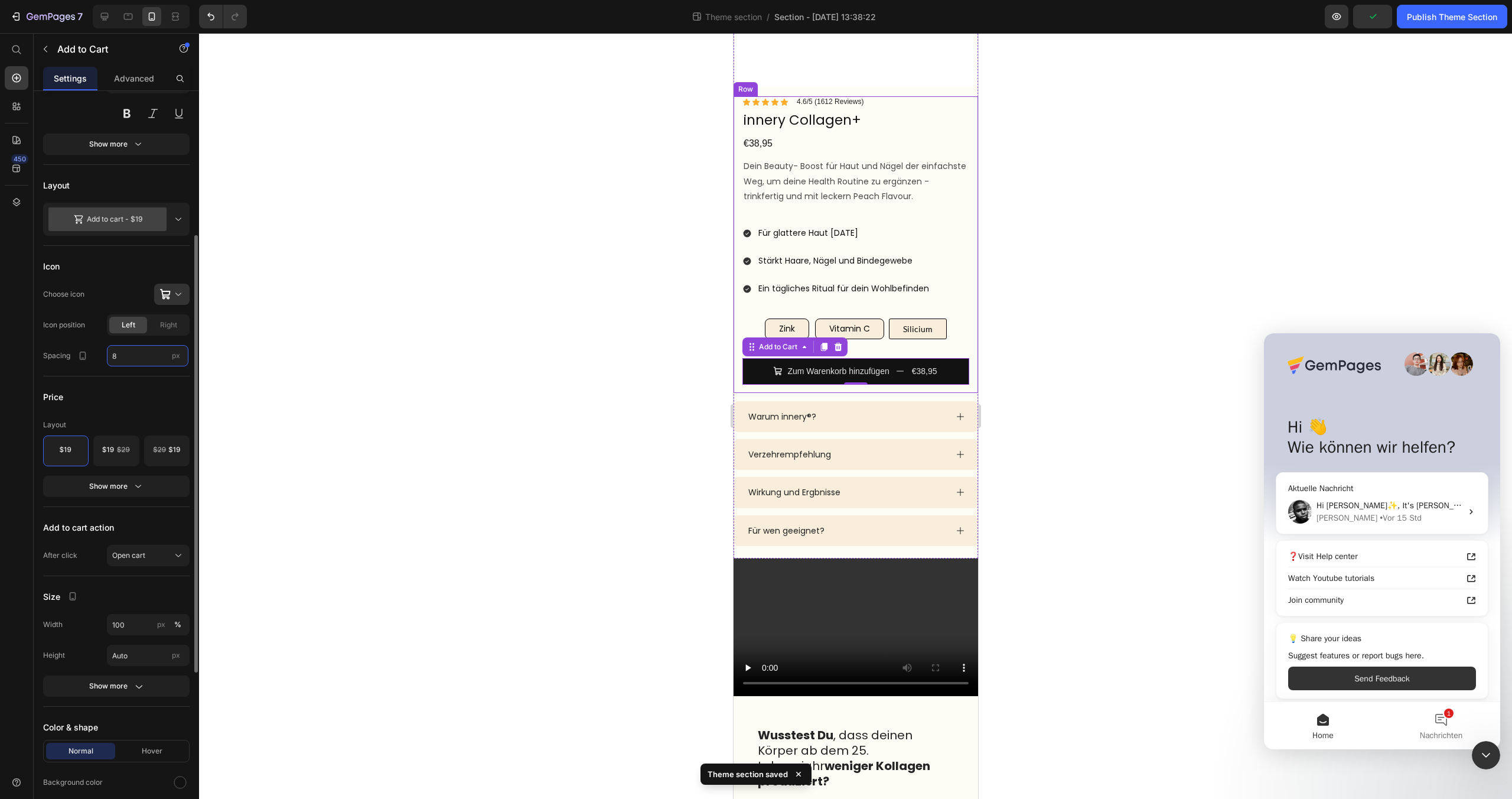 click on "8" at bounding box center (148, 356) 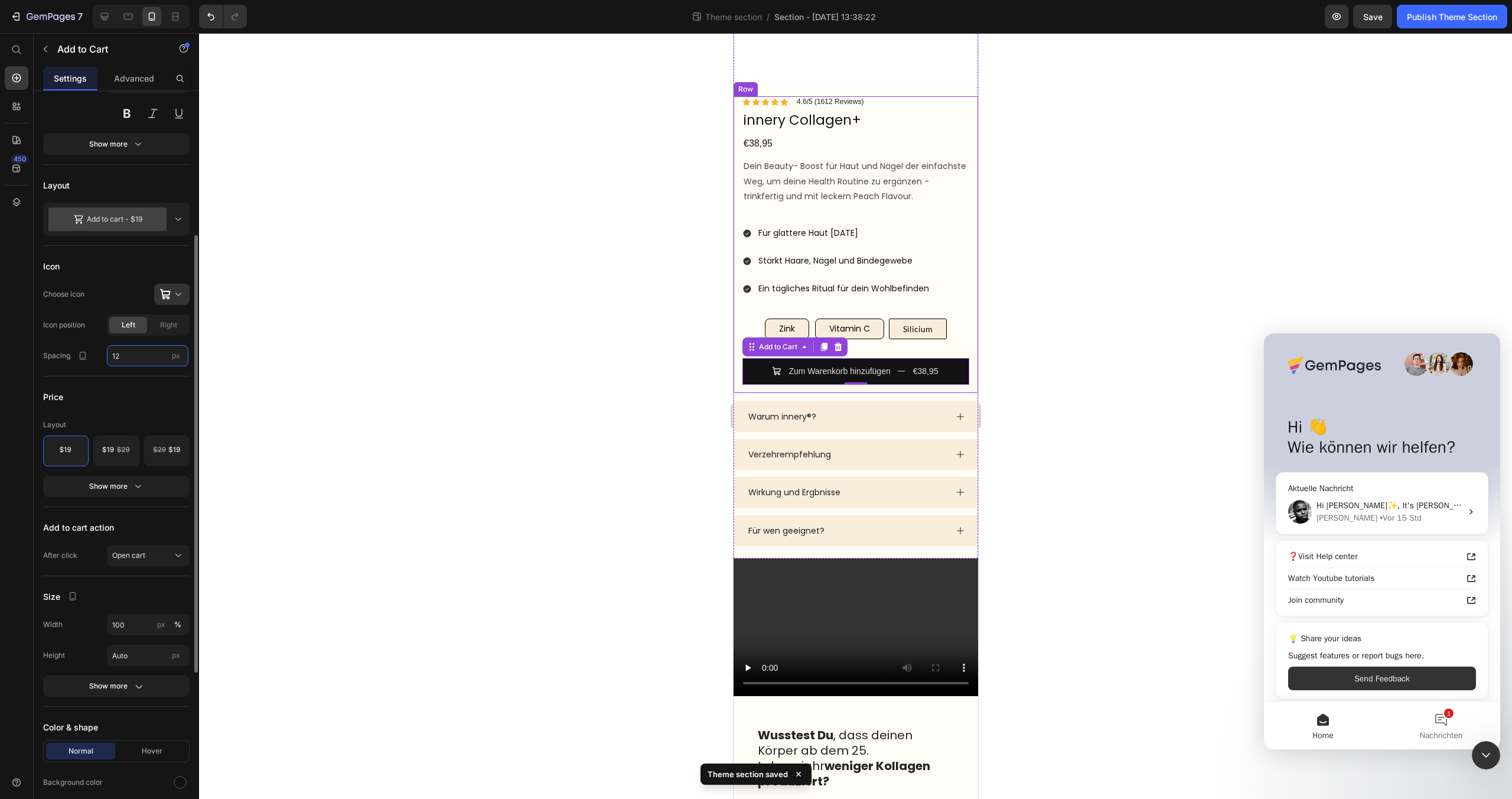 type on "1" 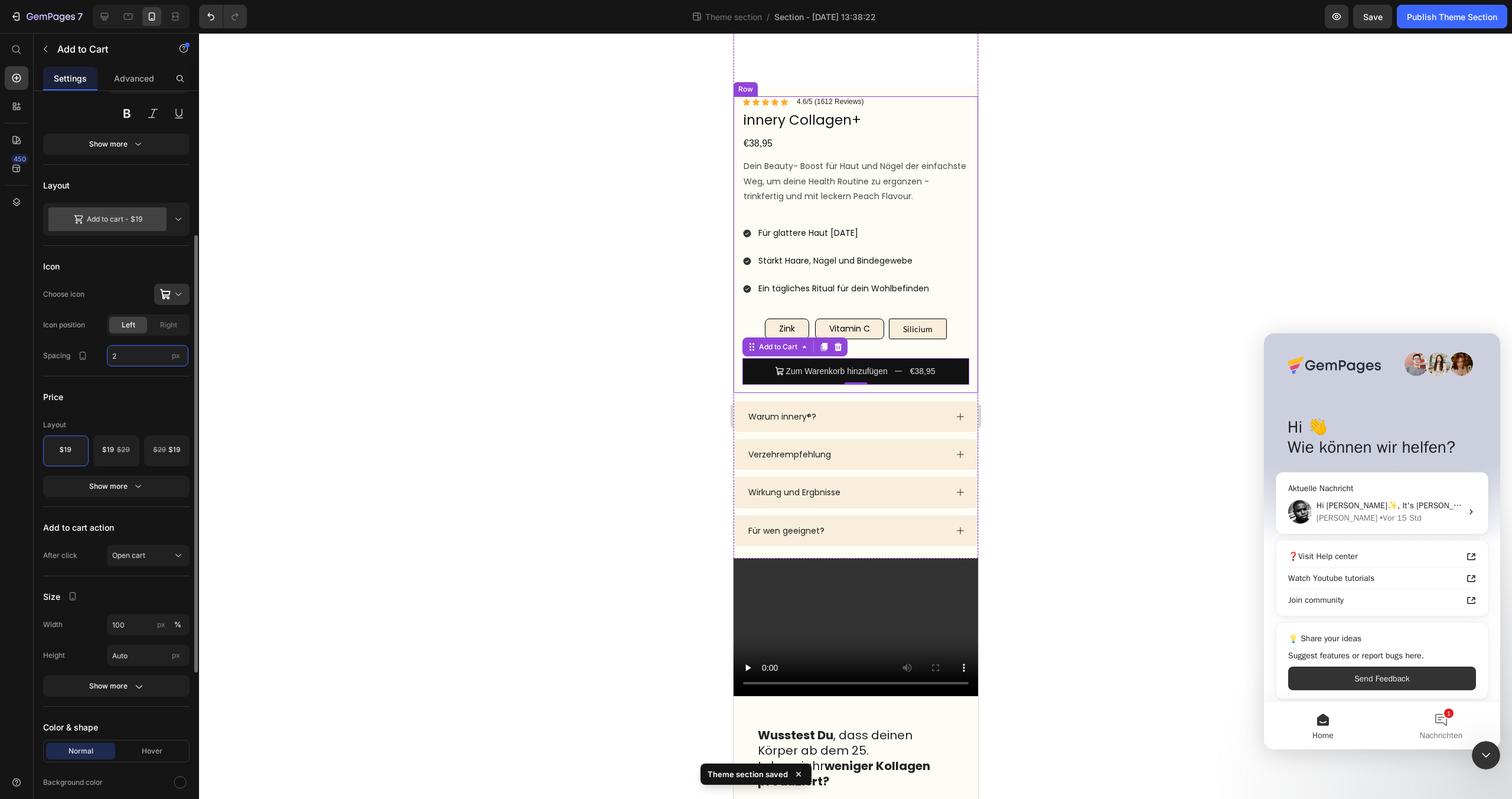 type on "20" 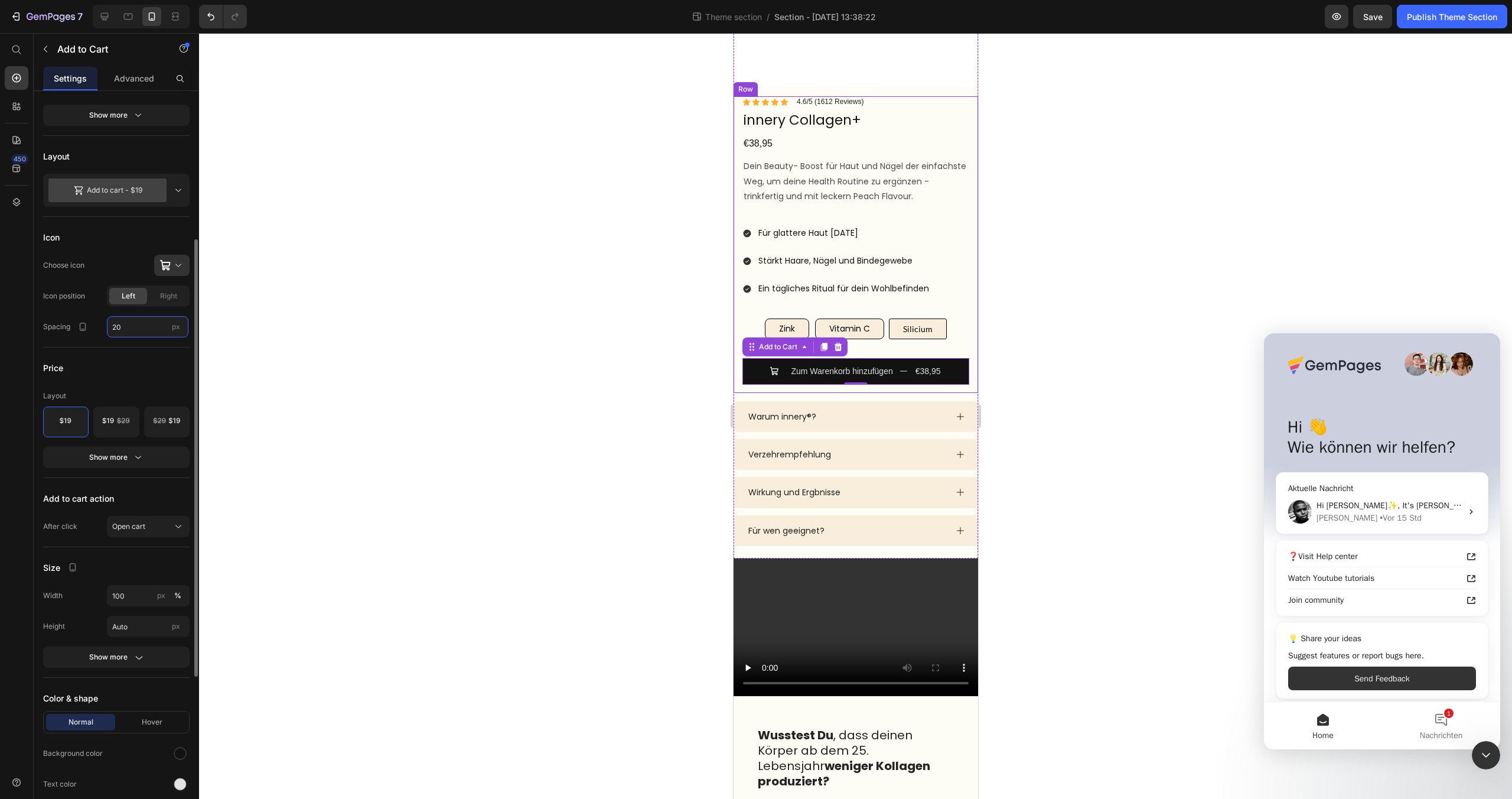 scroll, scrollTop: 275, scrollLeft: 0, axis: vertical 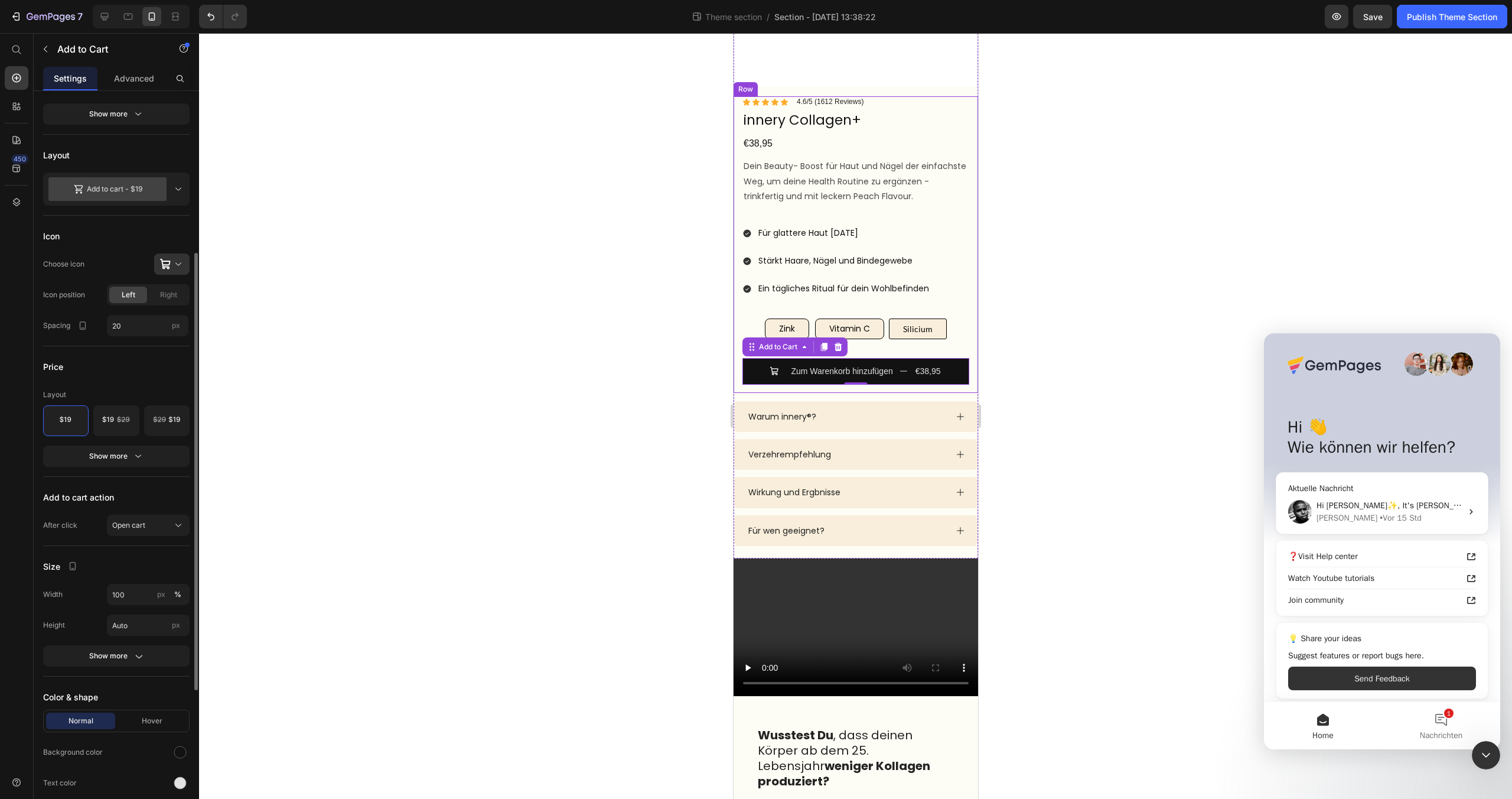 click 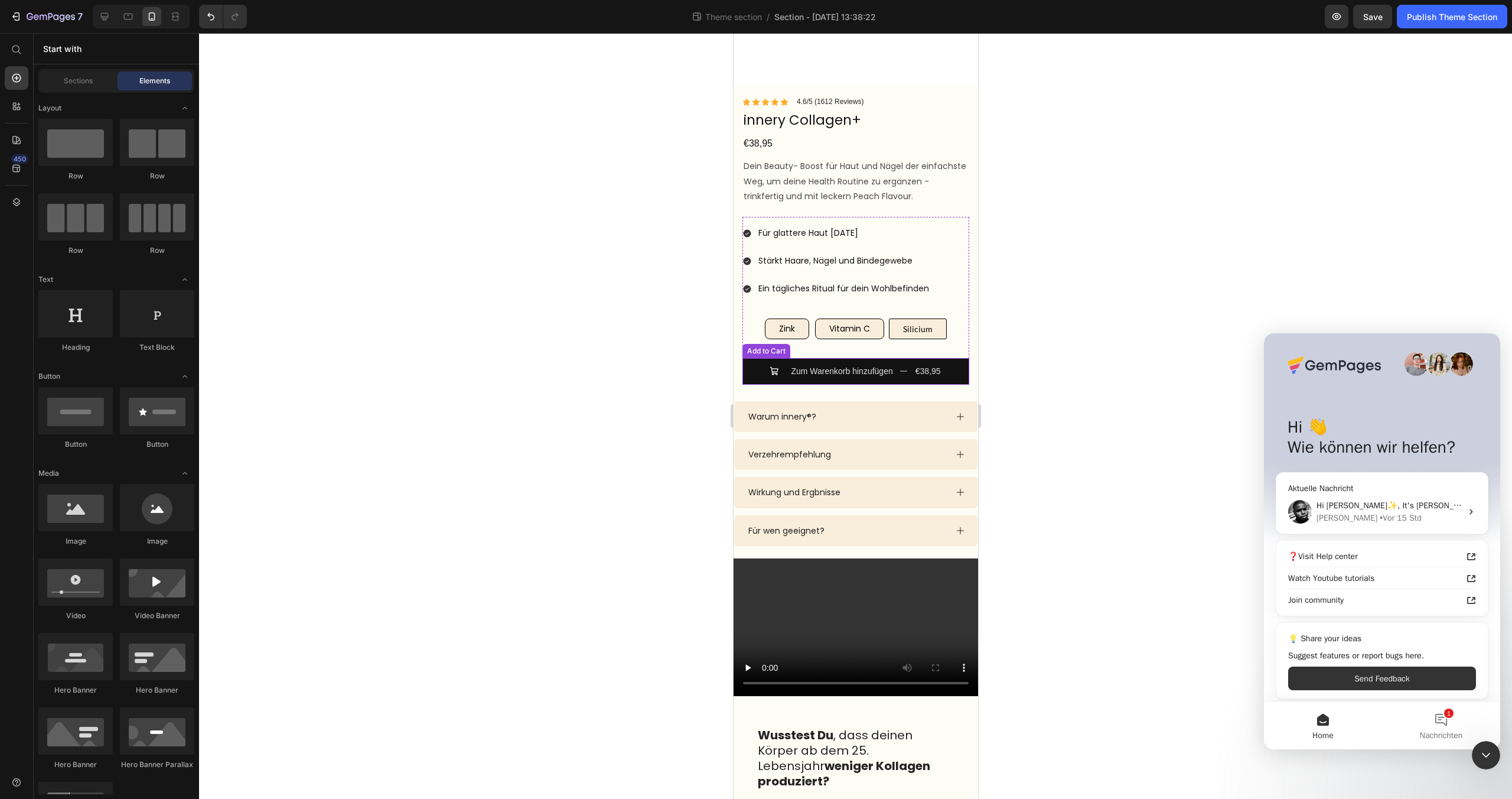 click on "Zum Warenkorb hinzufügen
€38,95" at bounding box center (855, 371) 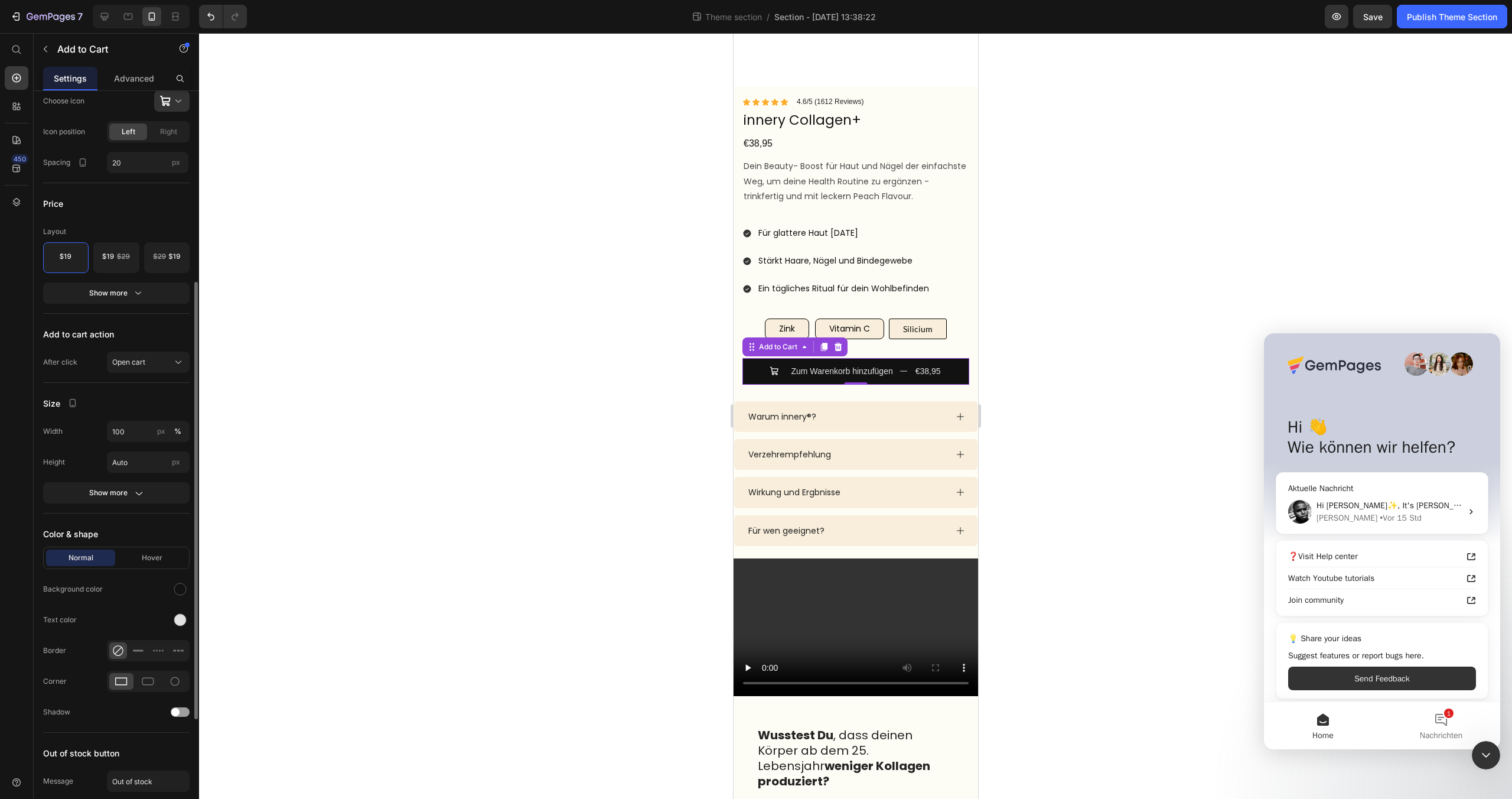 scroll, scrollTop: 496, scrollLeft: 0, axis: vertical 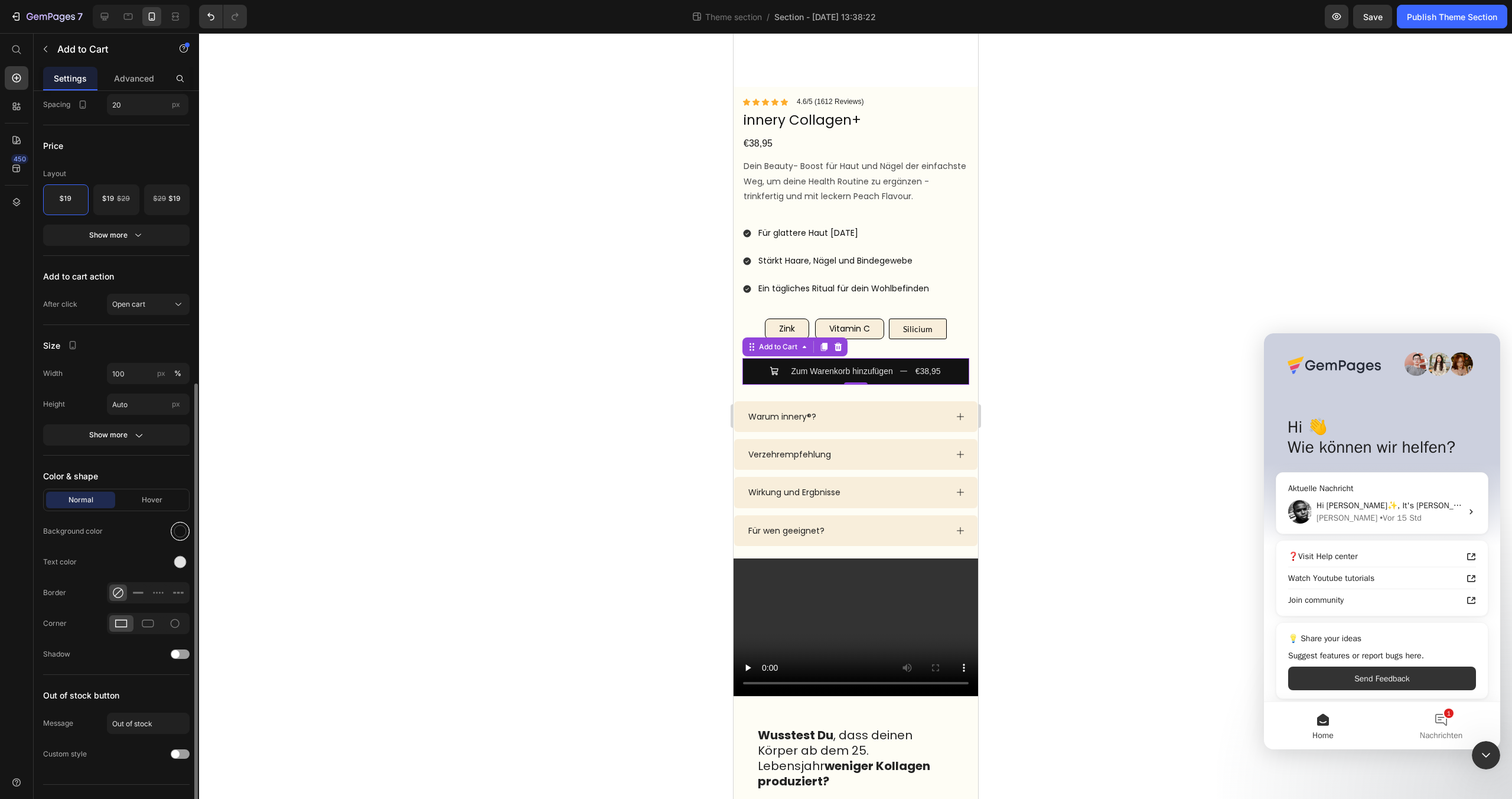 click at bounding box center (180, 531) 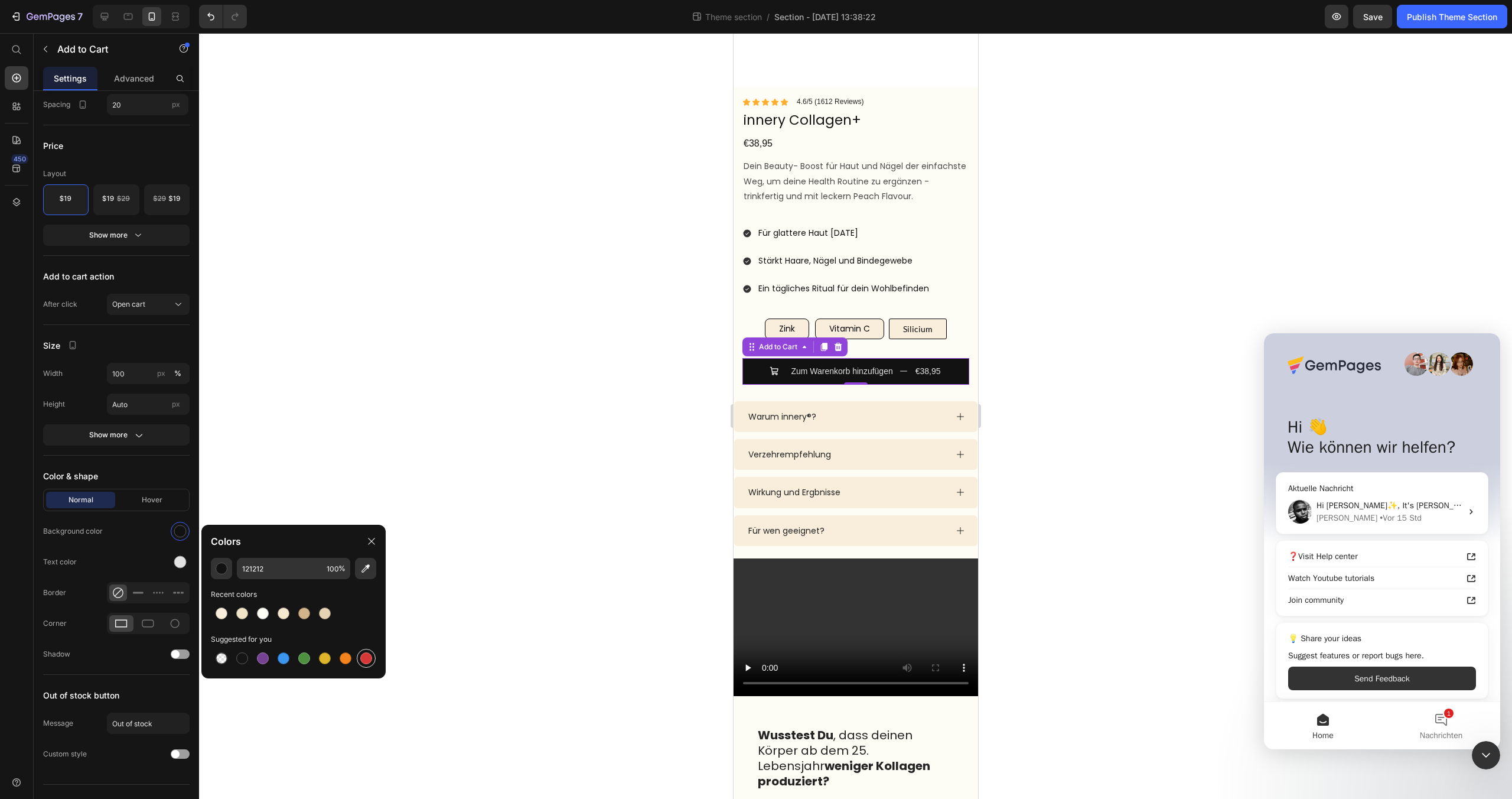 click at bounding box center [366, 658] 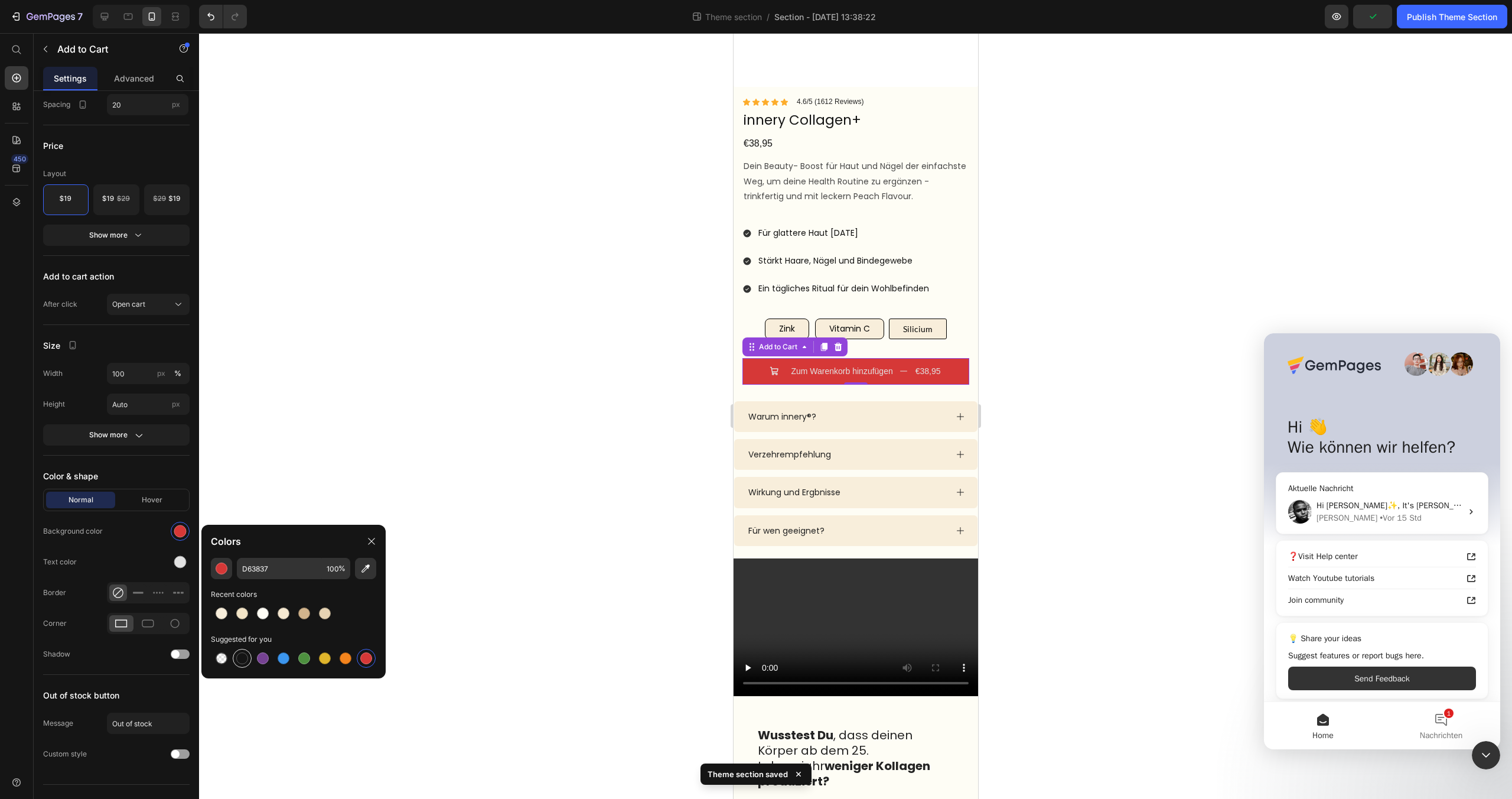 click at bounding box center (242, 658) 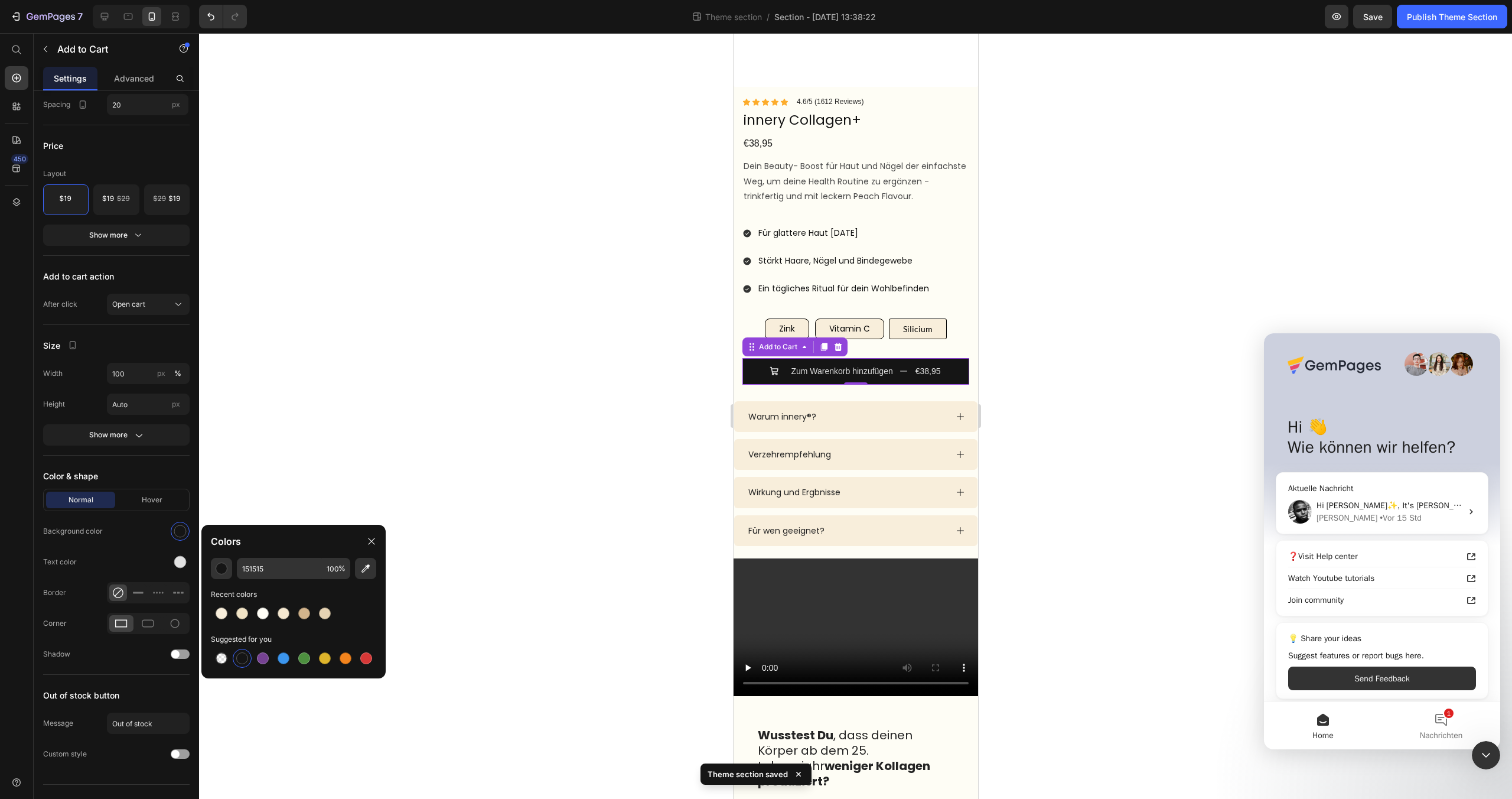 click 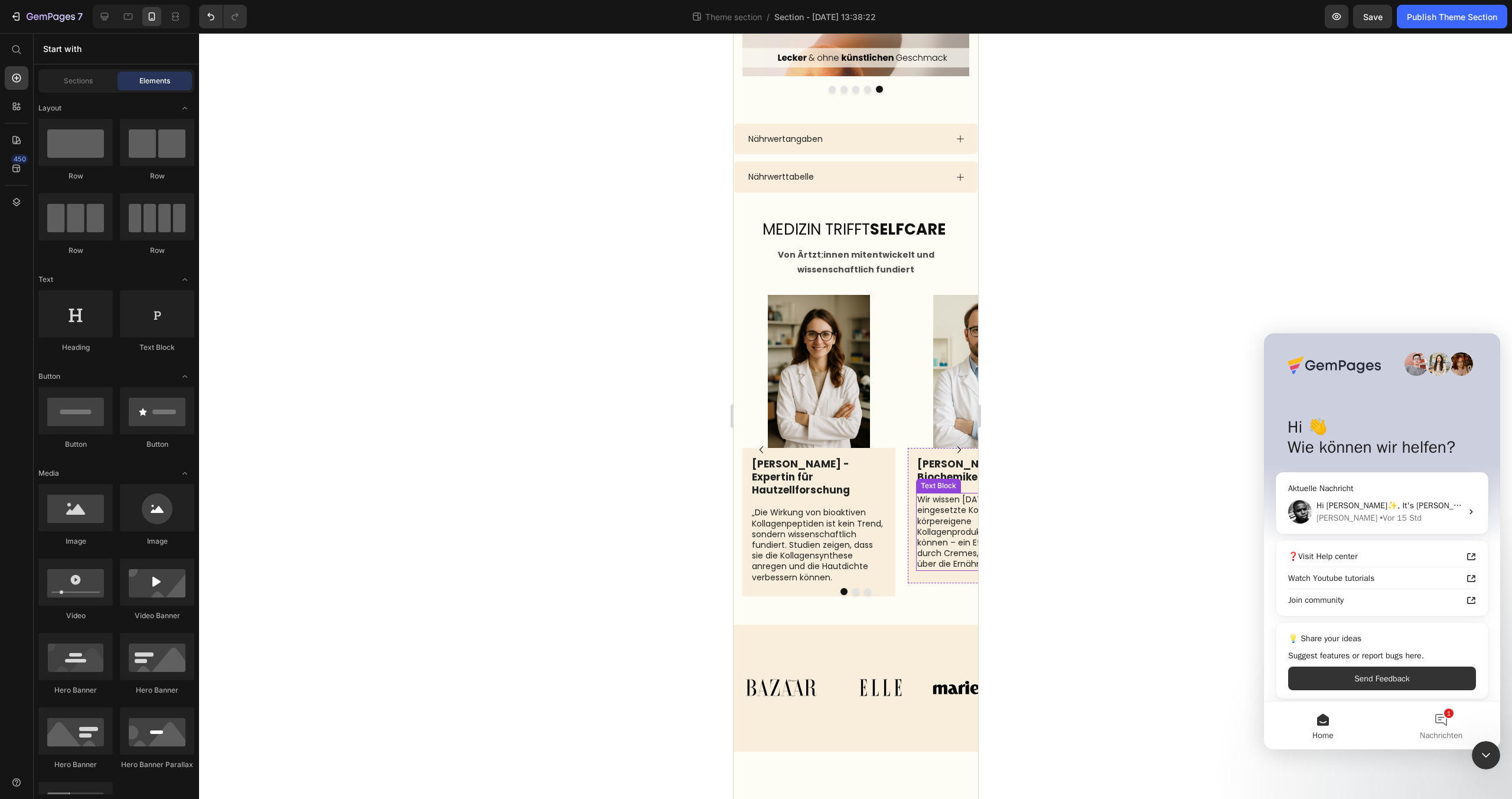 scroll, scrollTop: 1734, scrollLeft: 0, axis: vertical 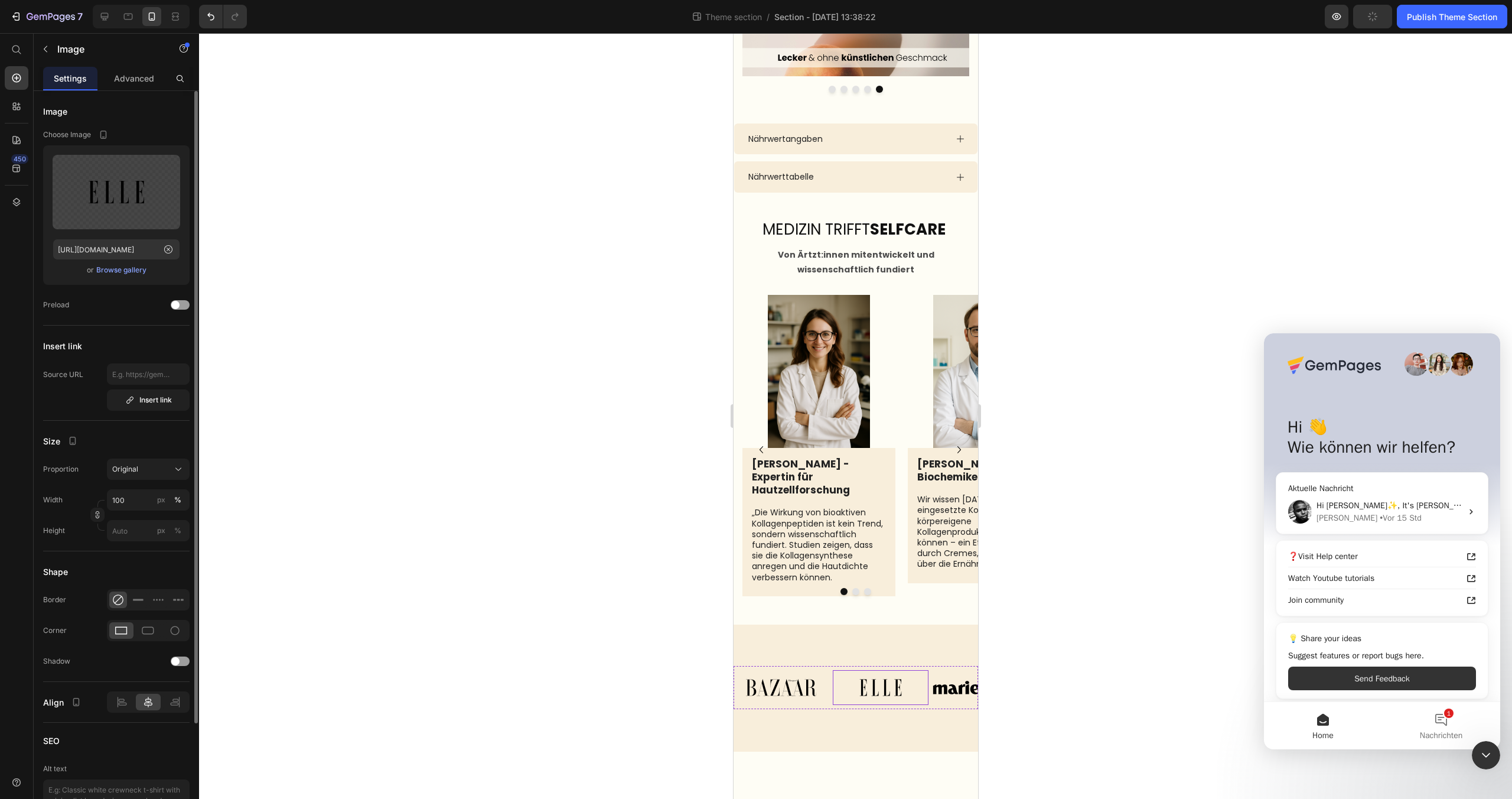 click at bounding box center [879, 687] 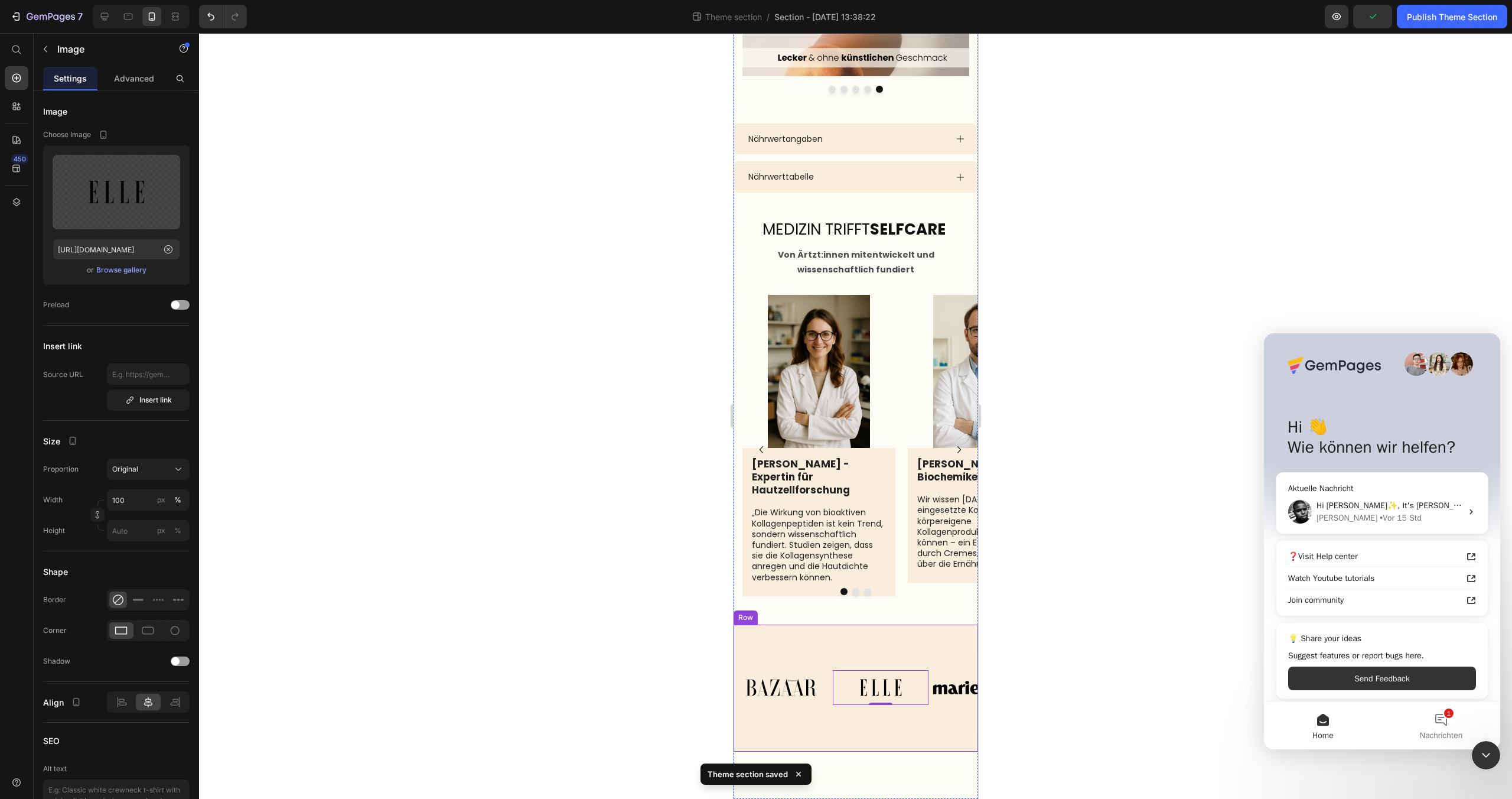 click on "Image Image   0 Image Image Image Image Image Carousel Row" at bounding box center (855, 696) 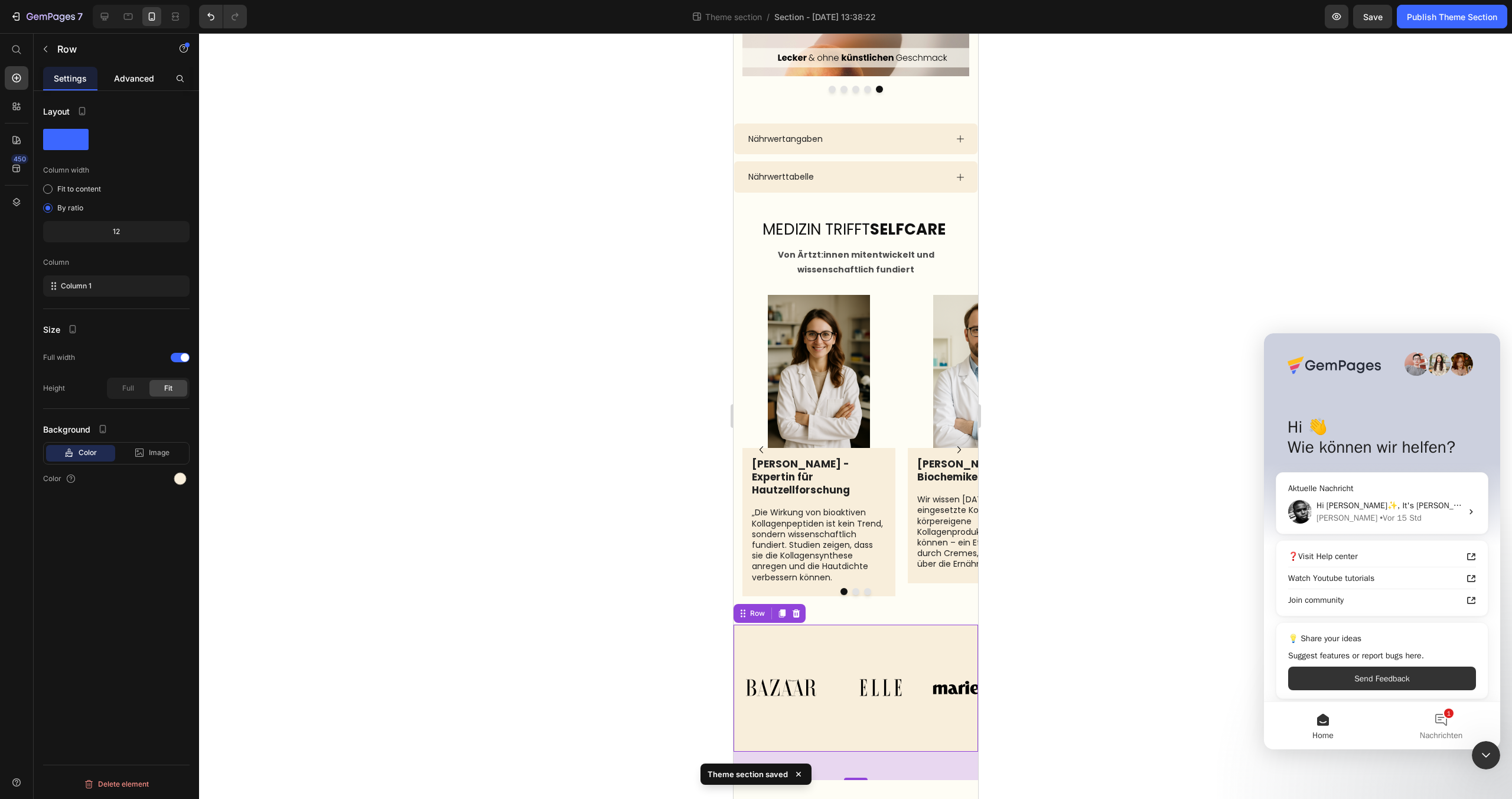 click on "Advanced" at bounding box center [134, 78] 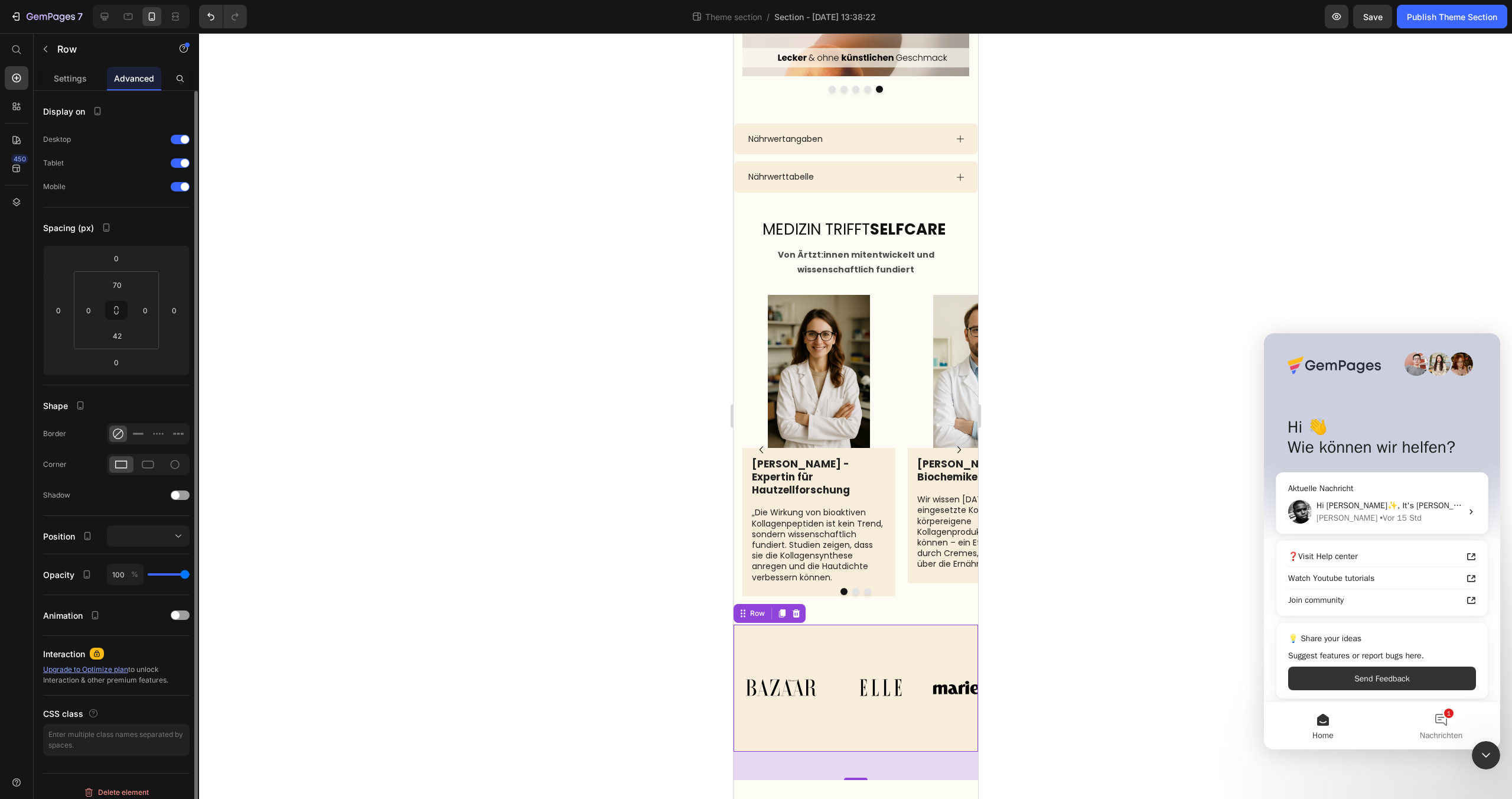 scroll, scrollTop: 8, scrollLeft: 0, axis: vertical 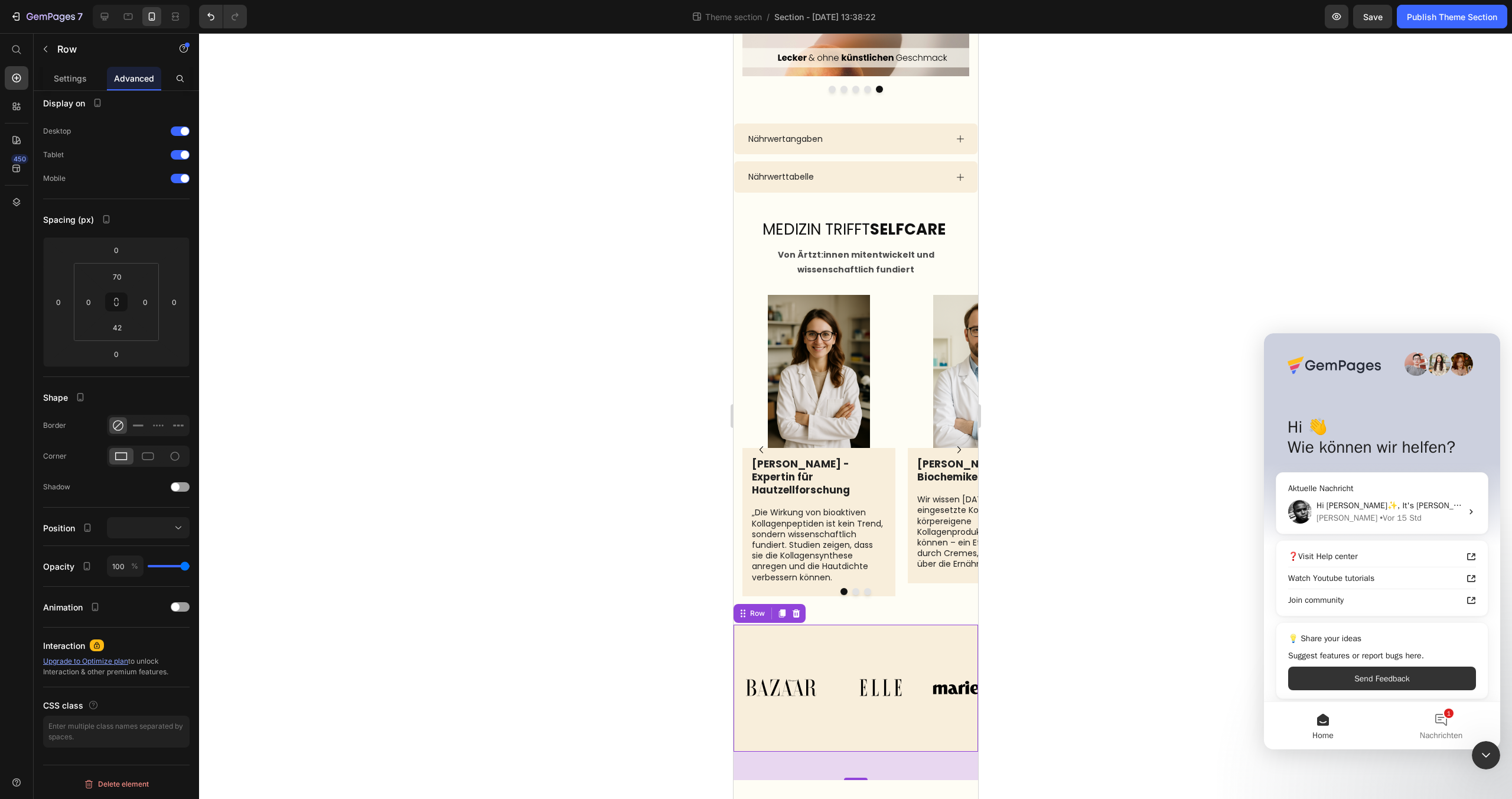 click on "Image Image Image Image Image Image Image Carousel Row Row   48" at bounding box center [855, 688] 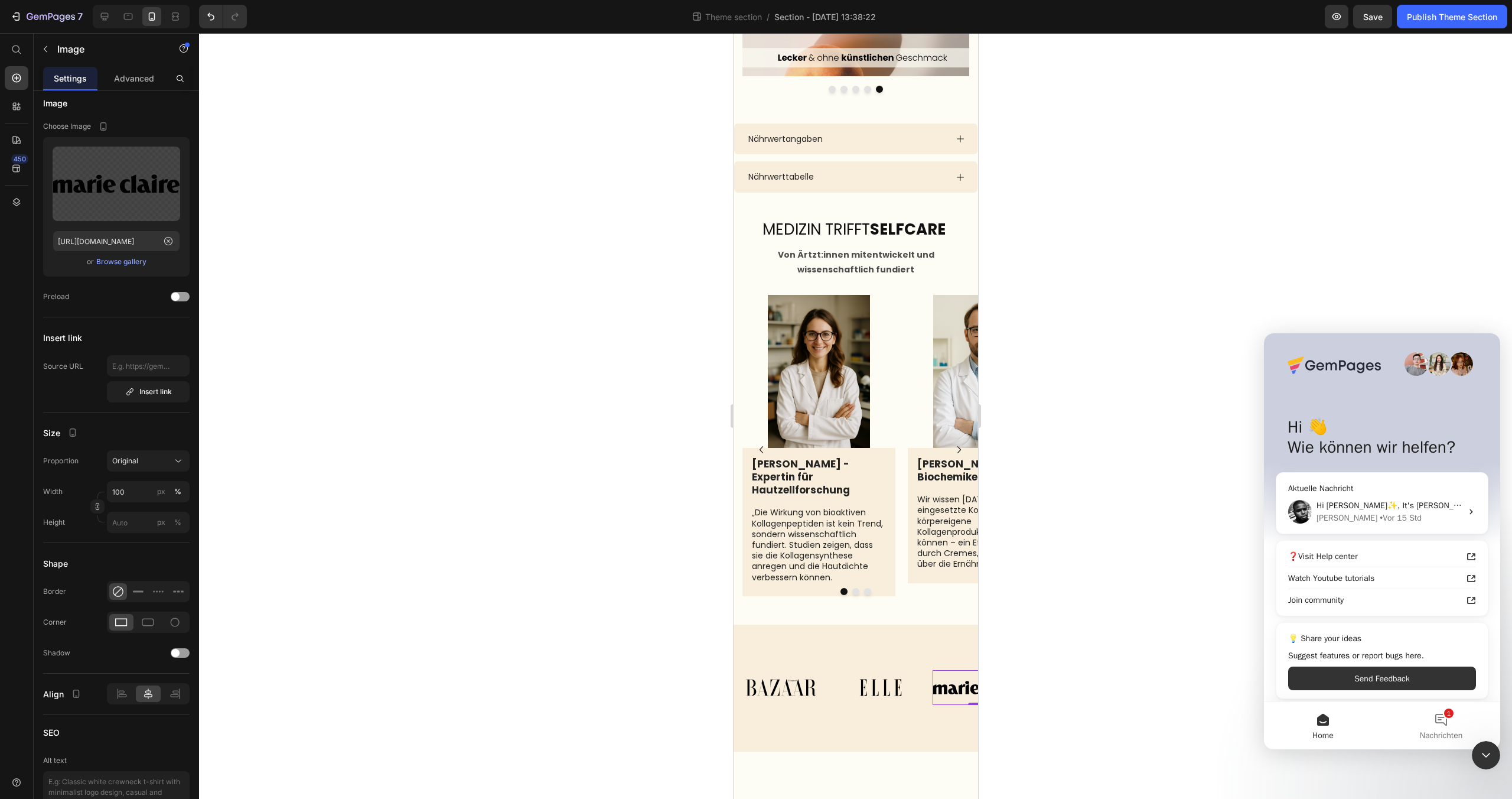 click at bounding box center [979, 687] 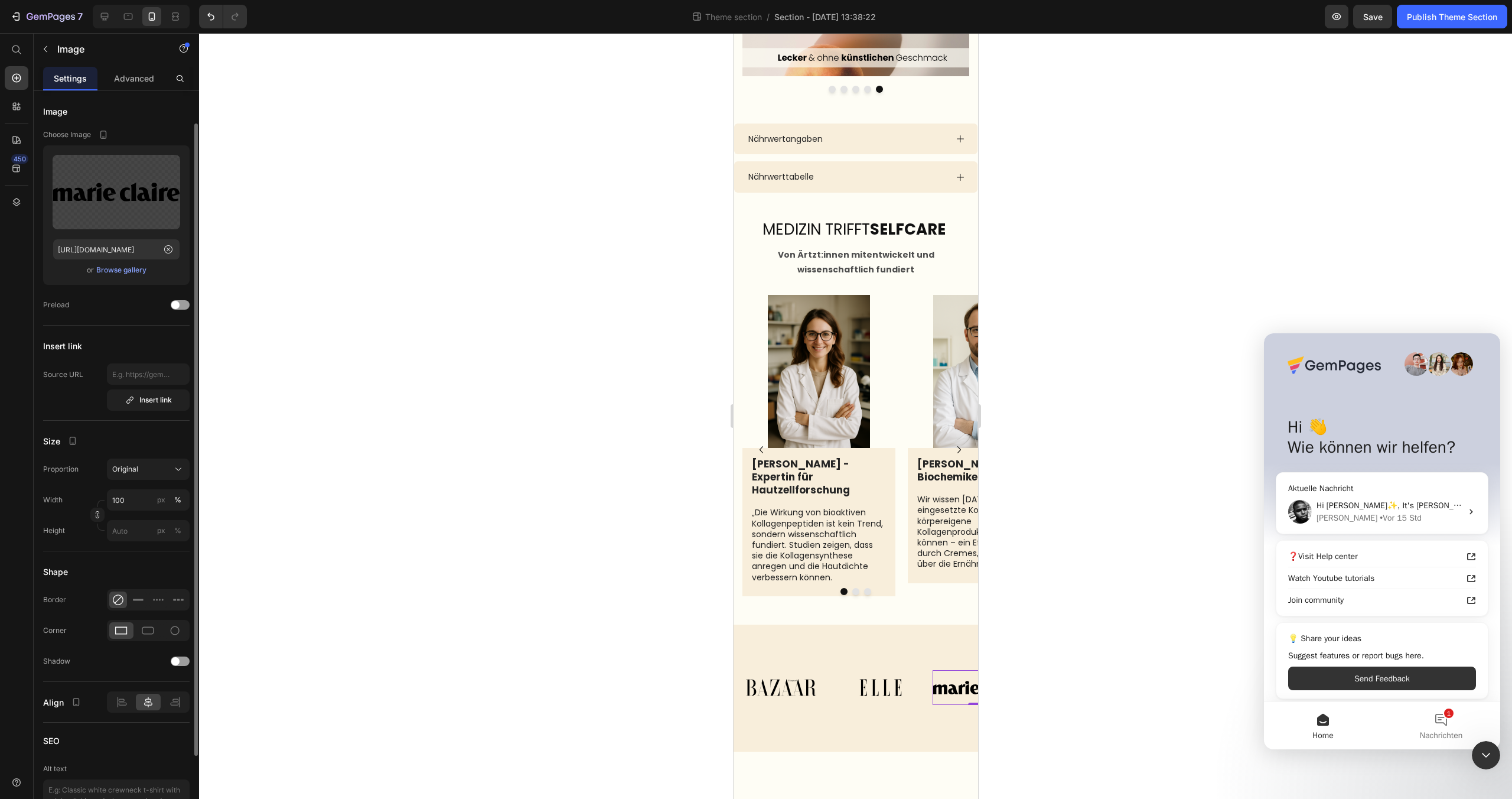 scroll, scrollTop: 128, scrollLeft: 0, axis: vertical 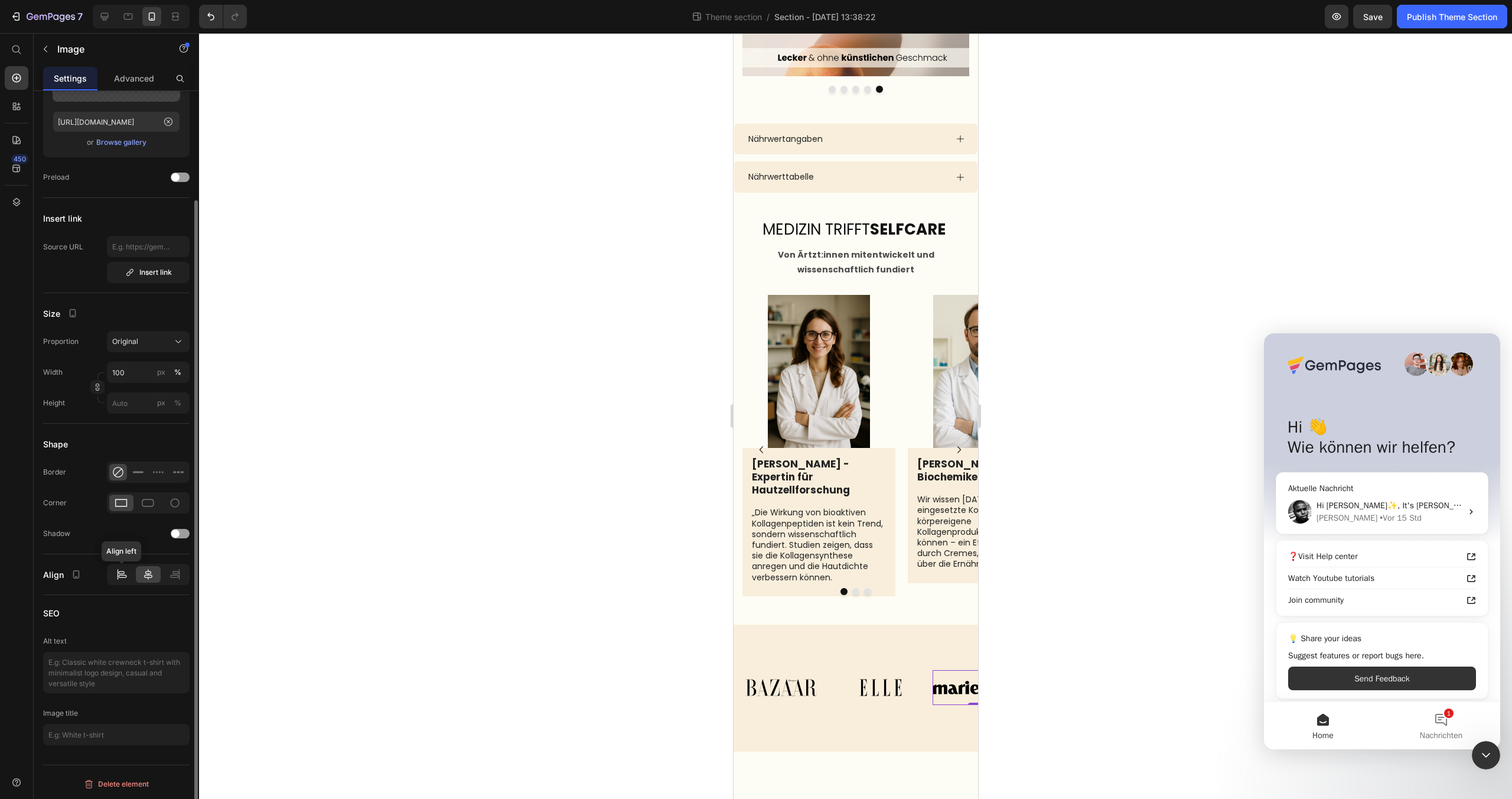 click 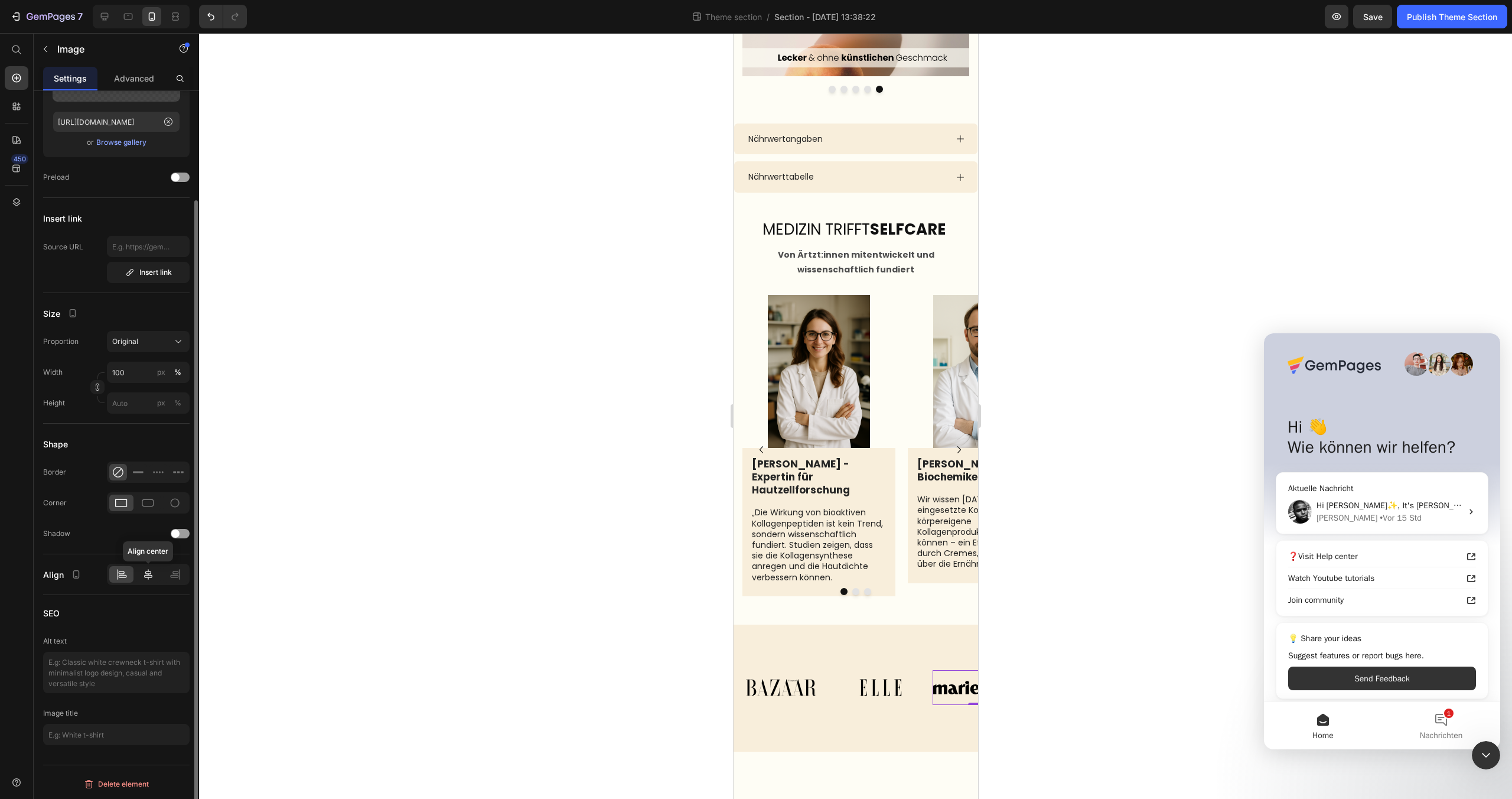 click 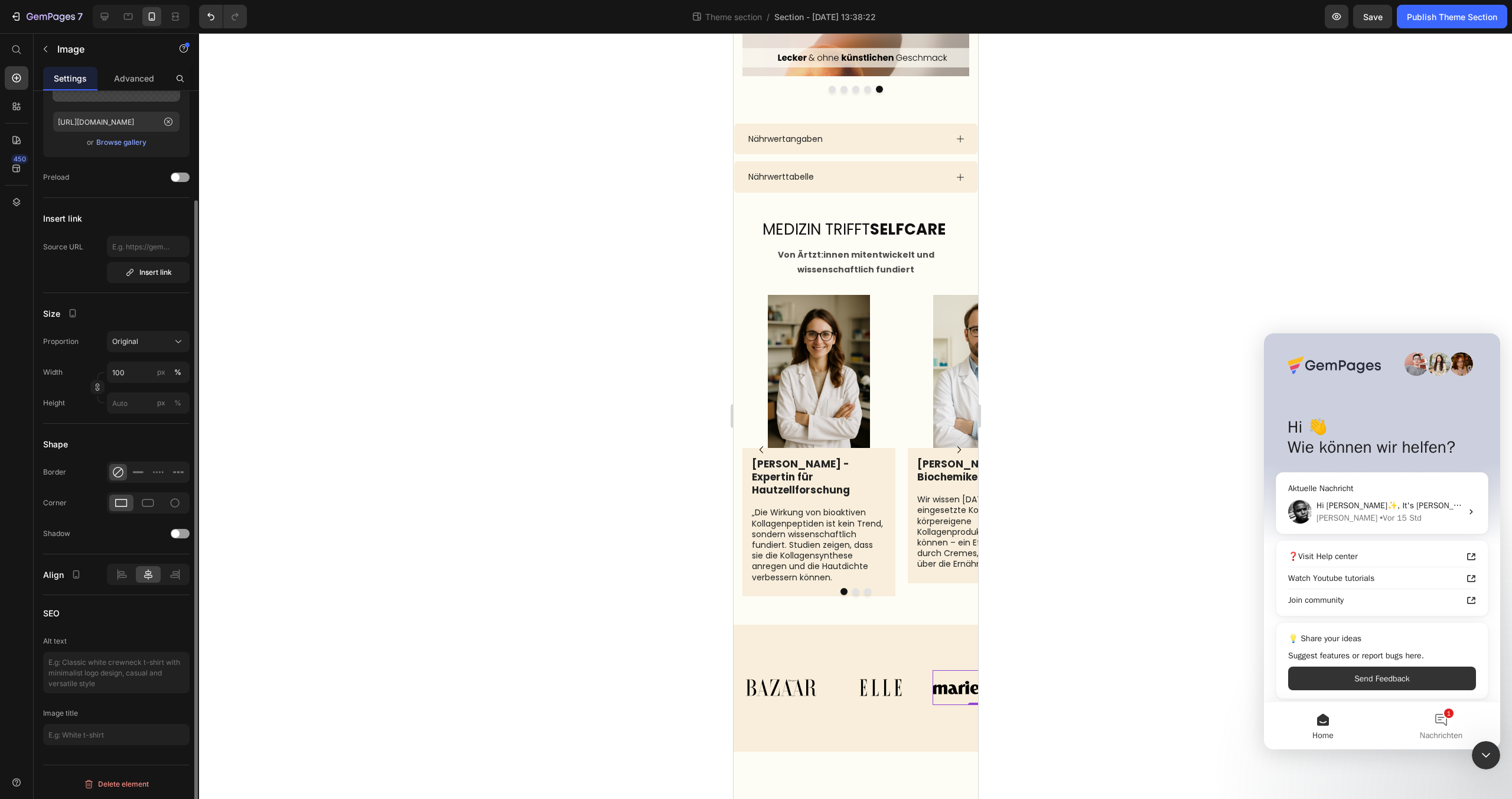 scroll, scrollTop: 0, scrollLeft: 0, axis: both 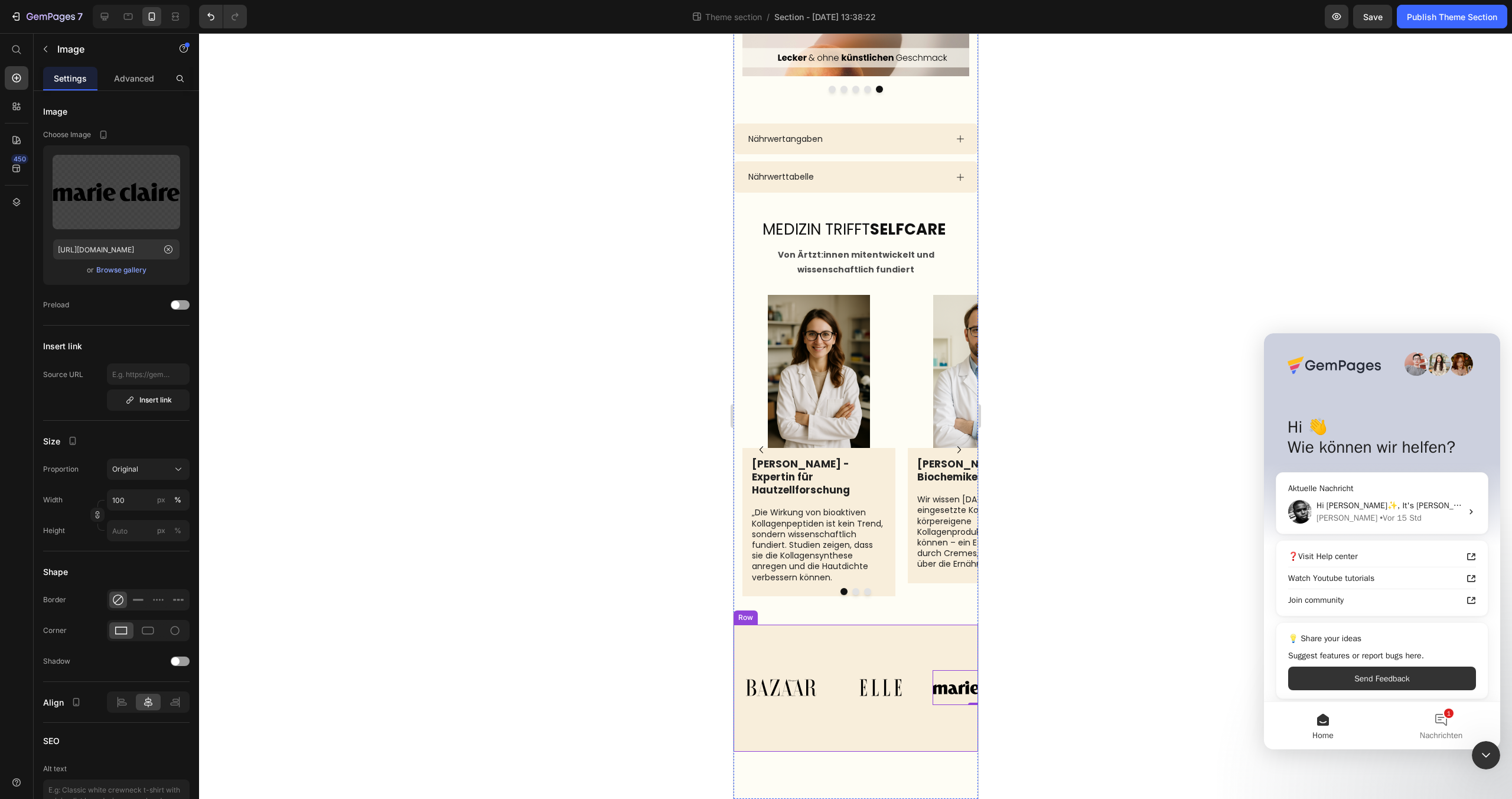 click on "Image Image Image   0 Image Image Image Image Carousel Row Row" at bounding box center (855, 688) 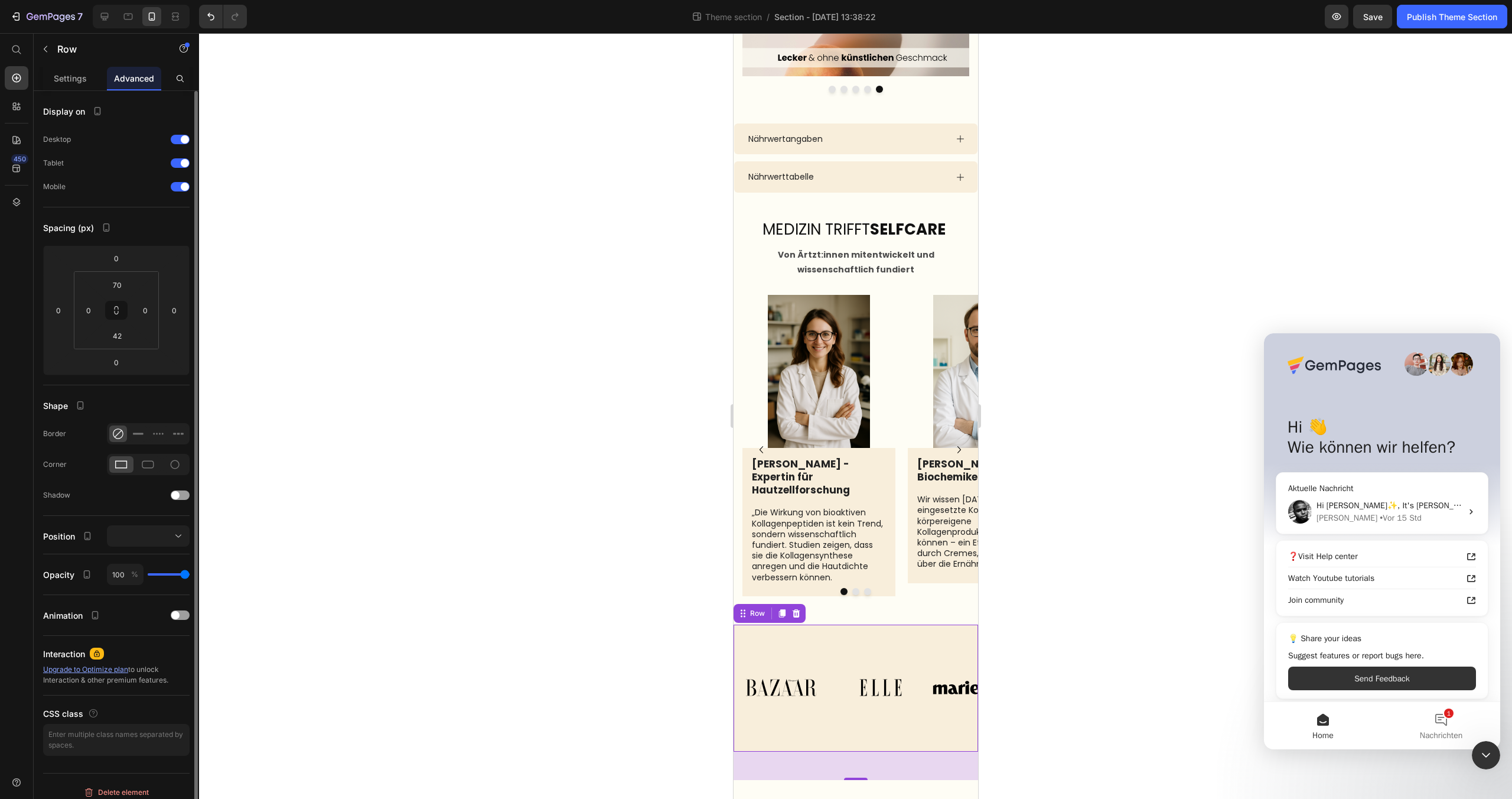 scroll, scrollTop: 8, scrollLeft: 0, axis: vertical 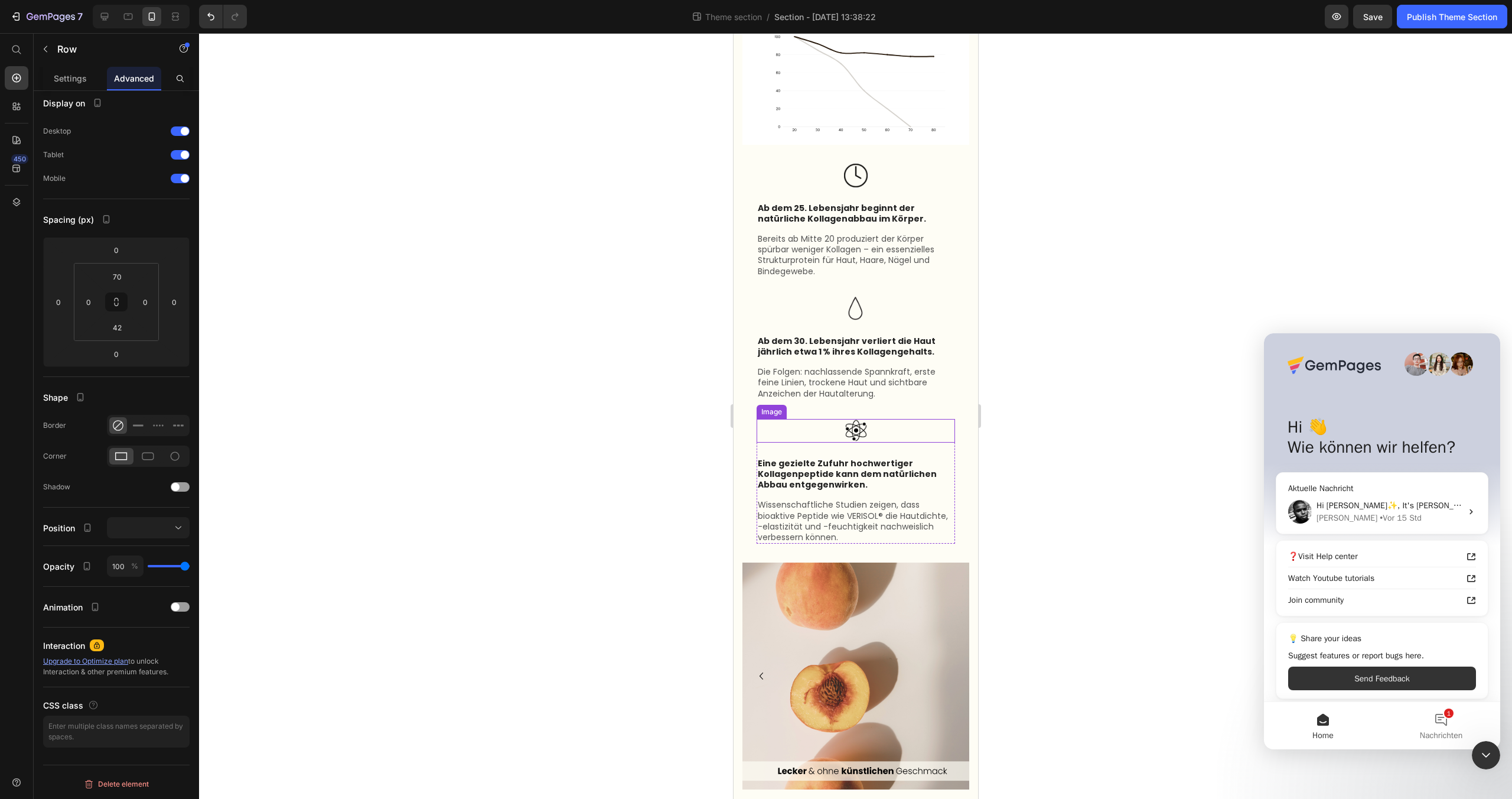 click at bounding box center (855, 431) 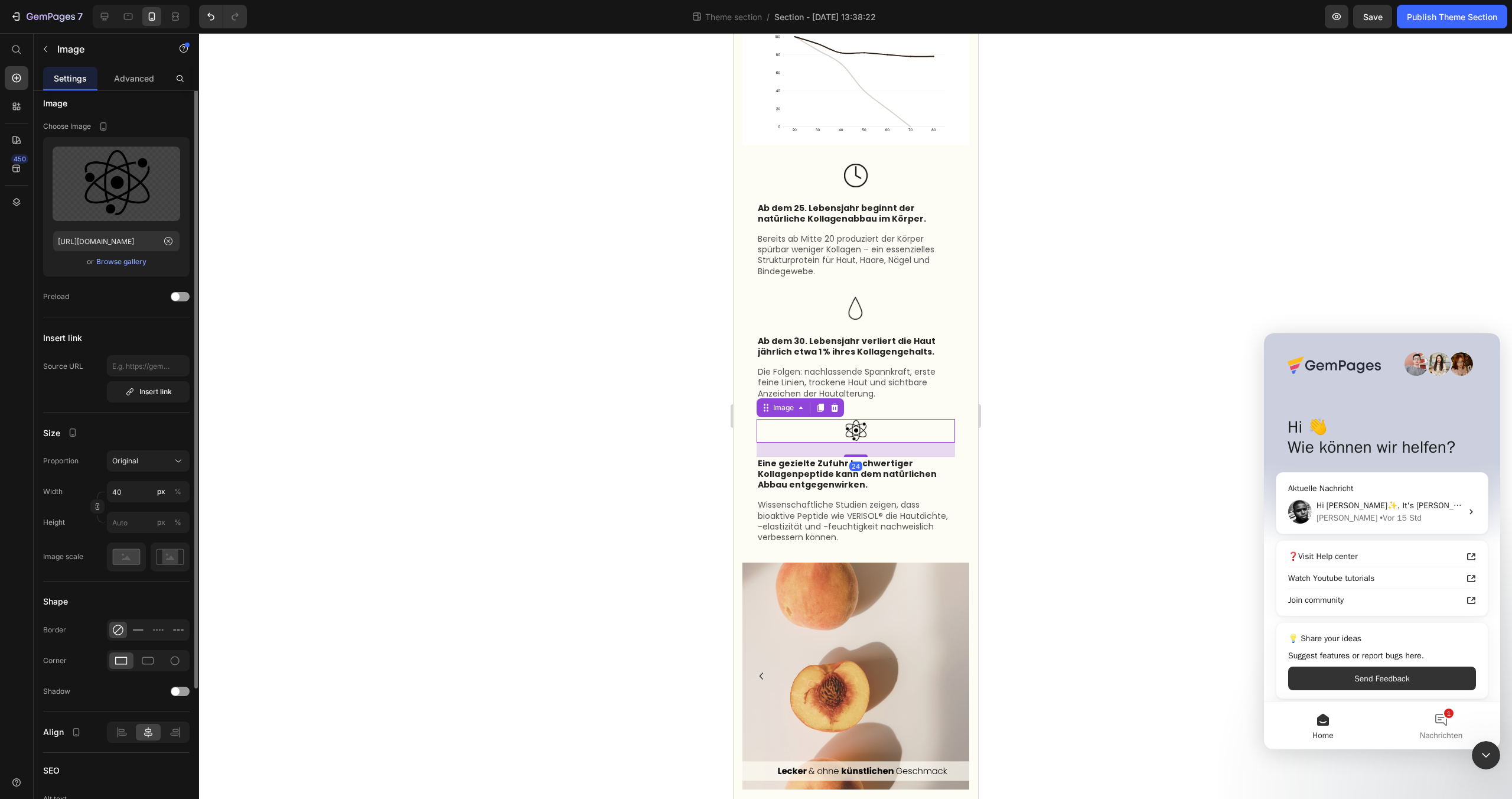 scroll, scrollTop: 0, scrollLeft: 0, axis: both 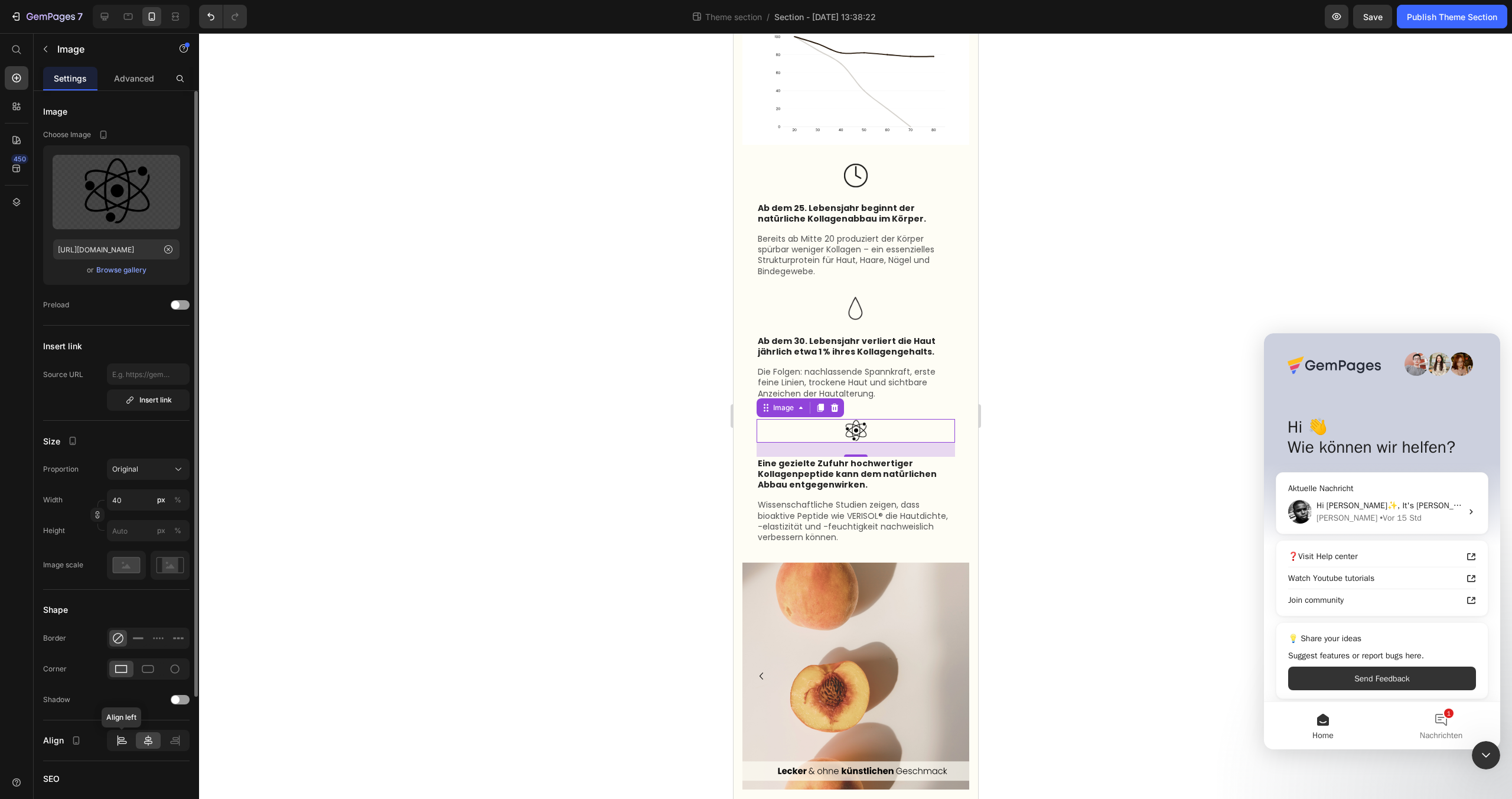 click 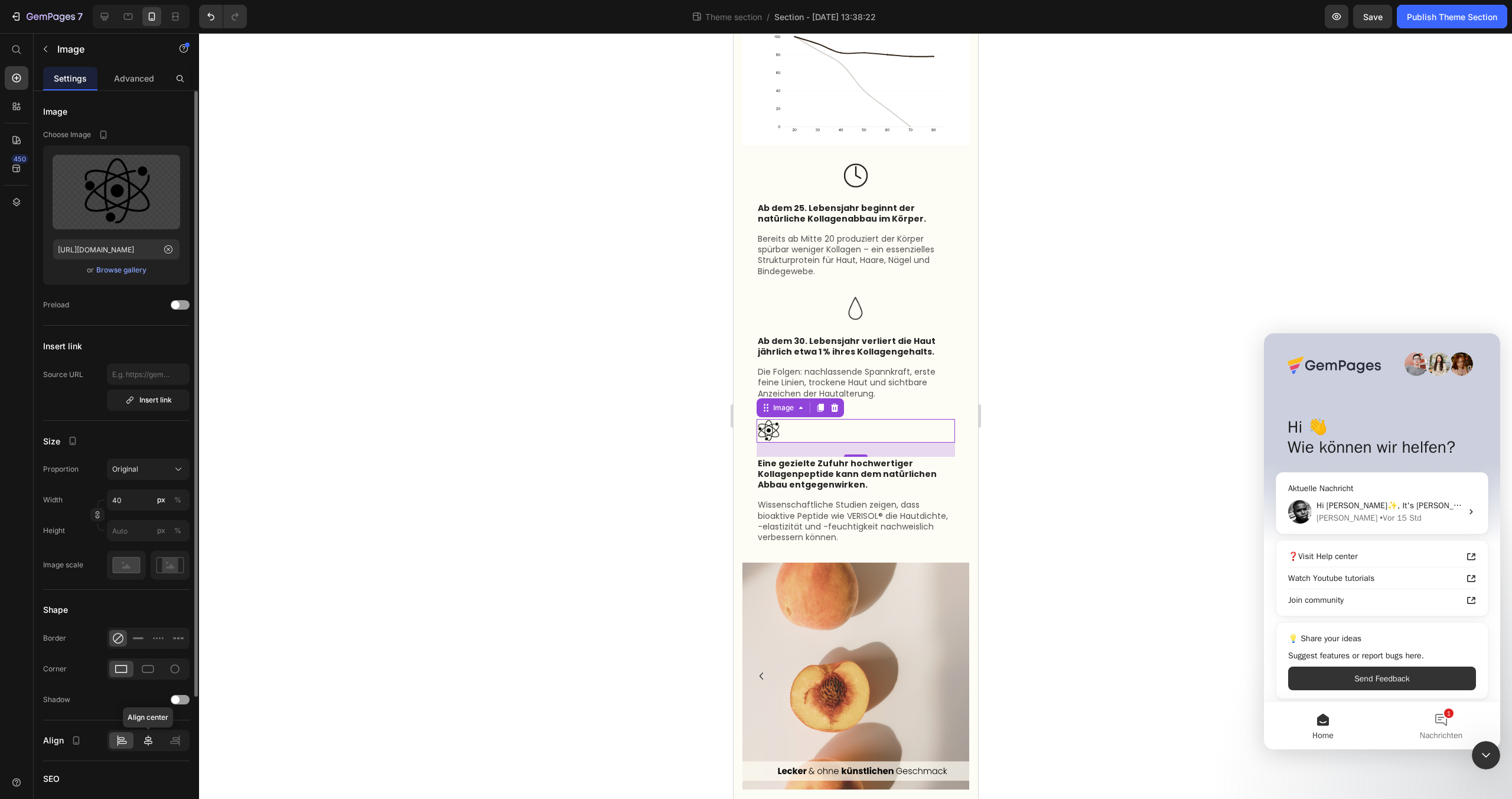 click 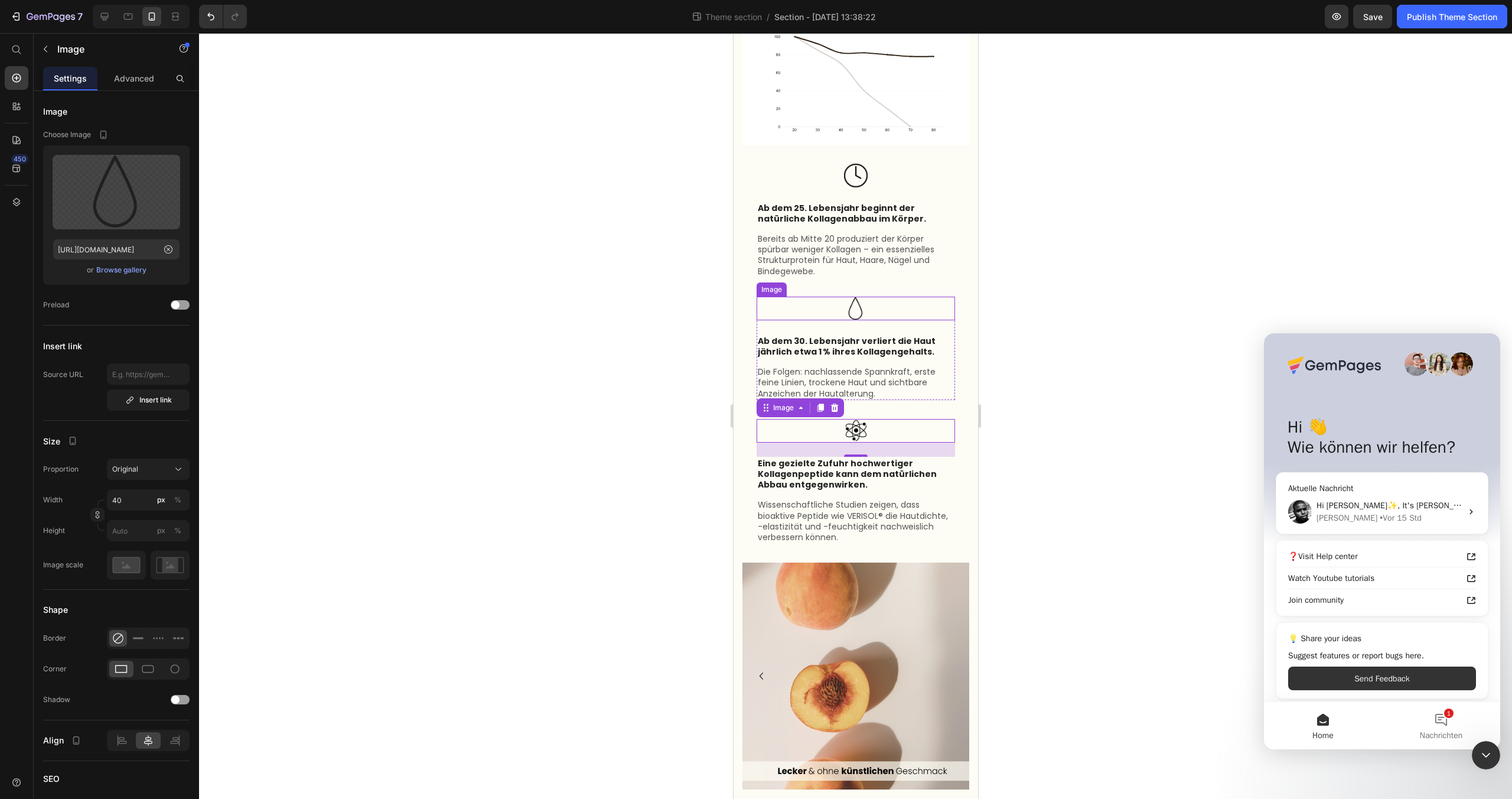 click at bounding box center (855, 308) 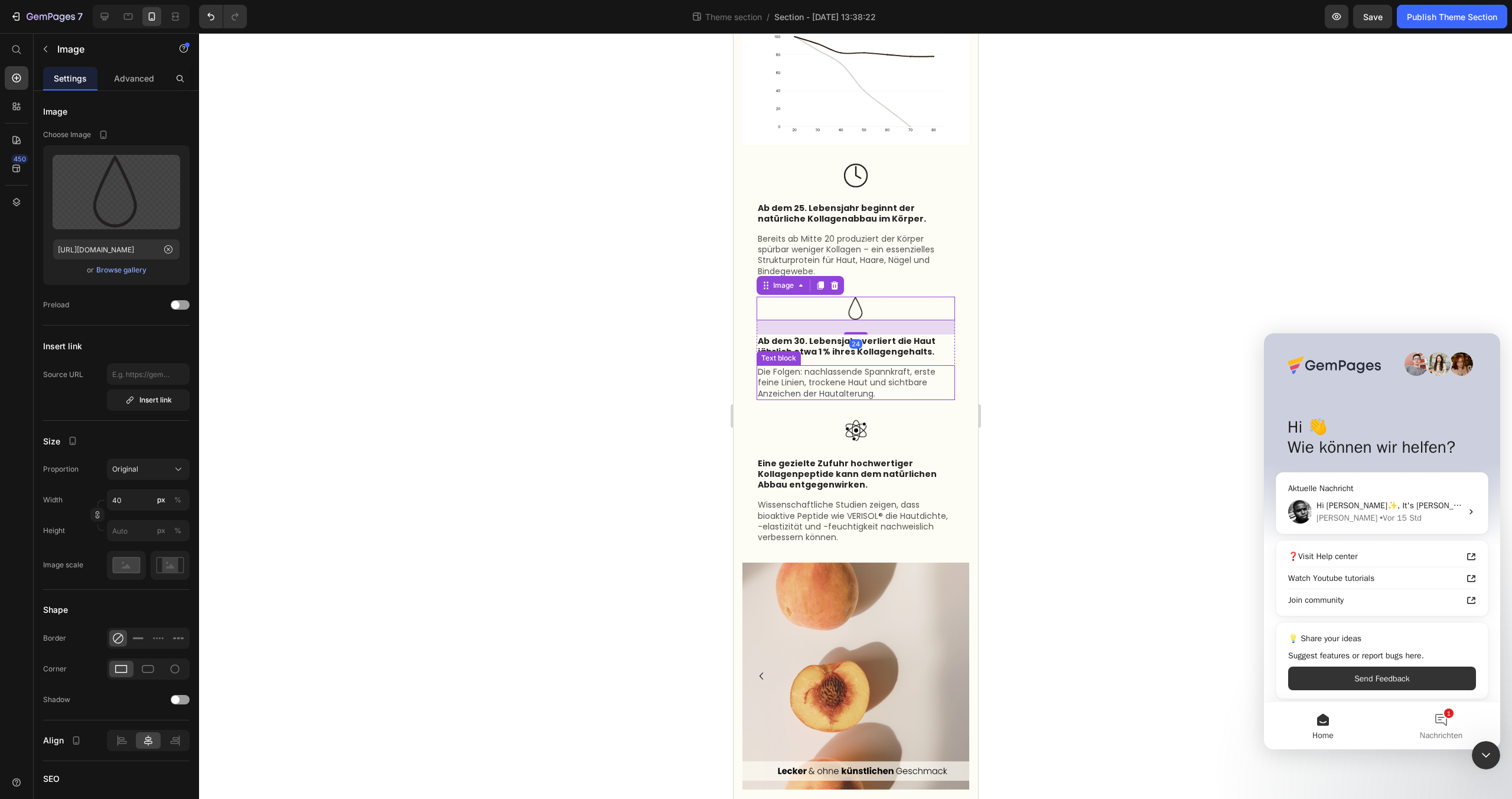 click on "Die Folgen: nachlassende Spannkraft, erste feine Linien, trockene Haut und sichtbare Anzeichen der Hautalterung." at bounding box center [855, 382] 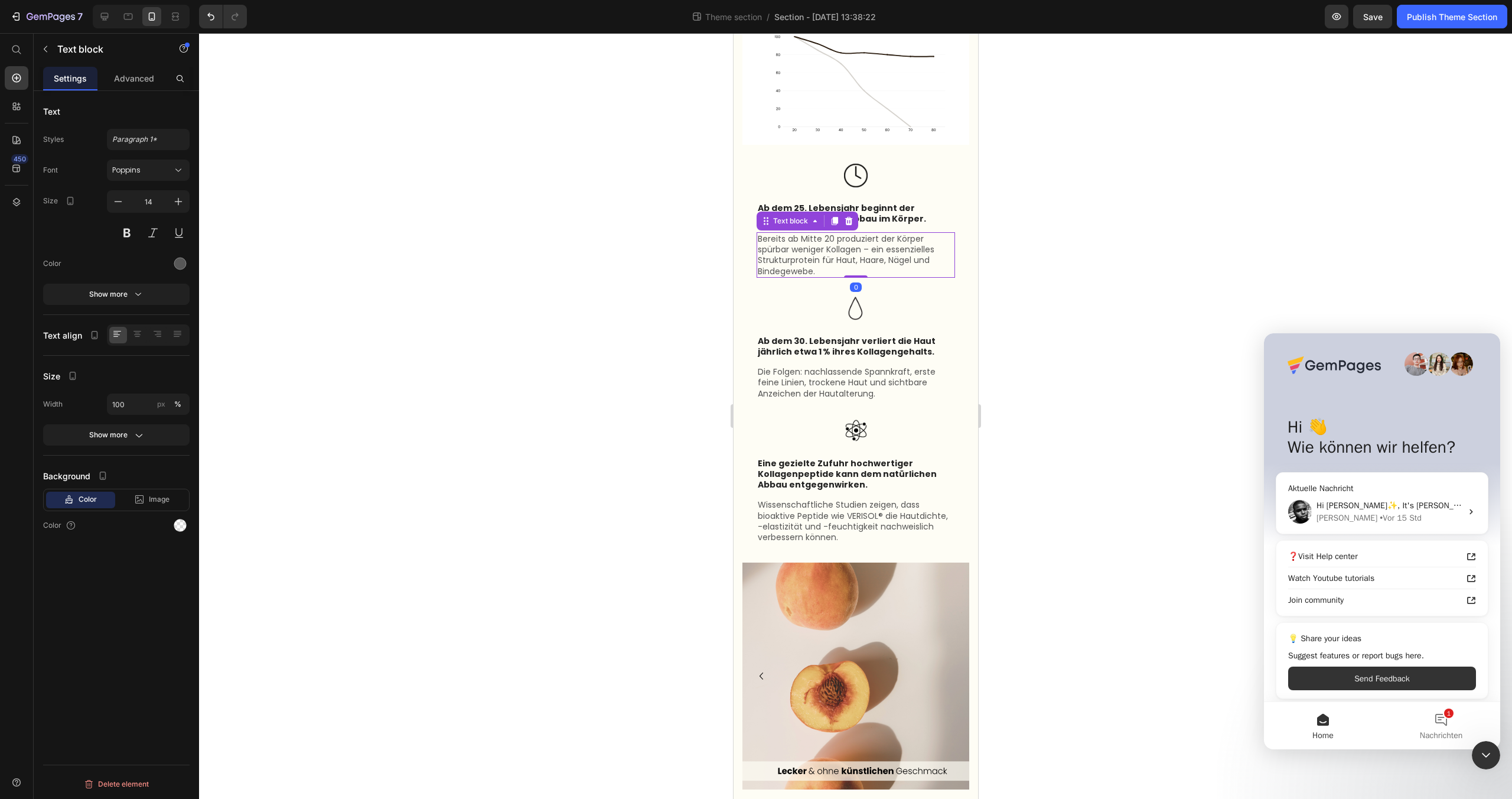 click on "Bereits ab Mitte 20 produziert der Körper spürbar weniger Kollagen – ein essenzielles Strukturprotein für Haut, Haare, Nägel und Bindegewebe." at bounding box center (855, 255) 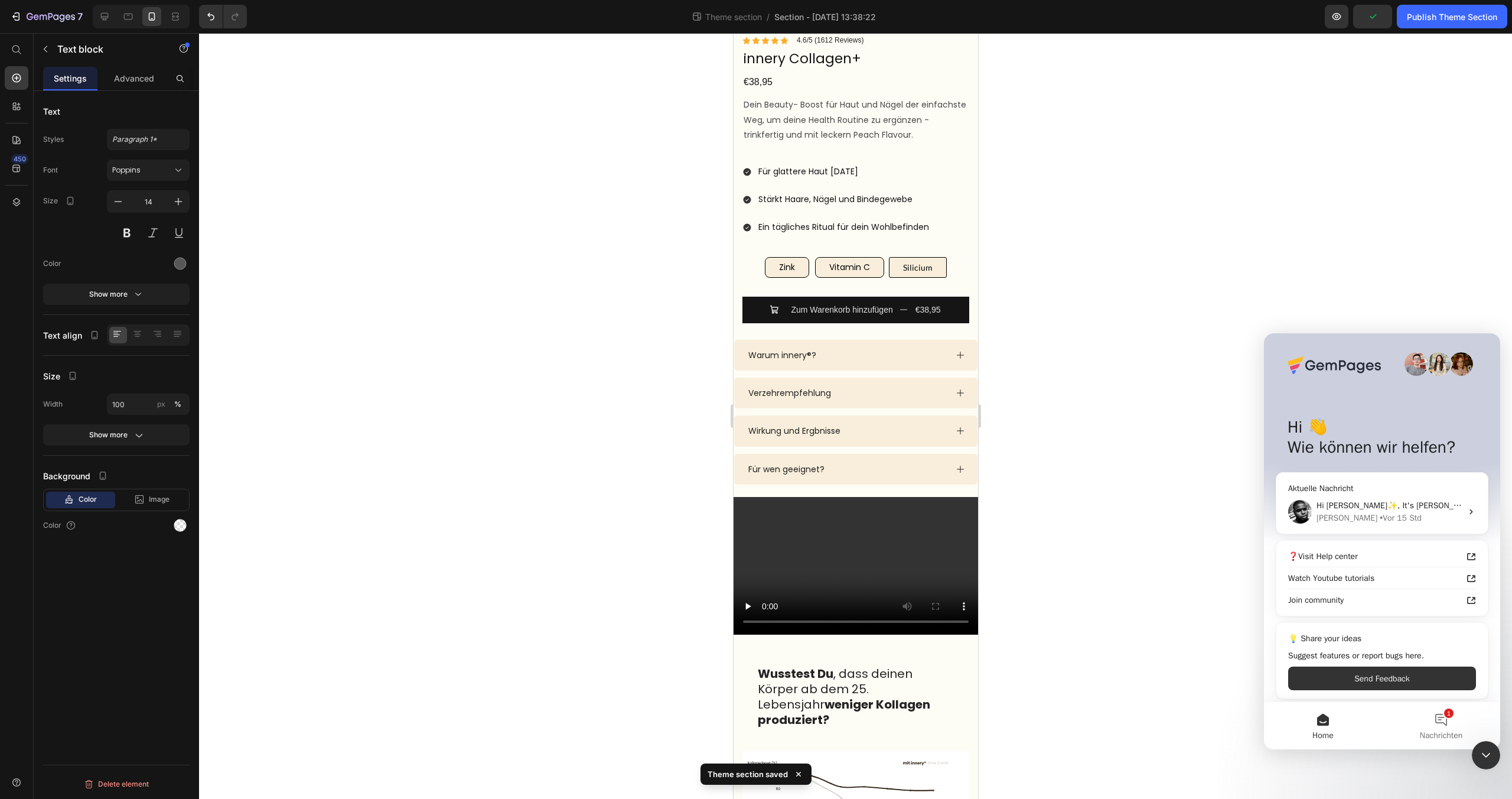 scroll, scrollTop: 359, scrollLeft: 0, axis: vertical 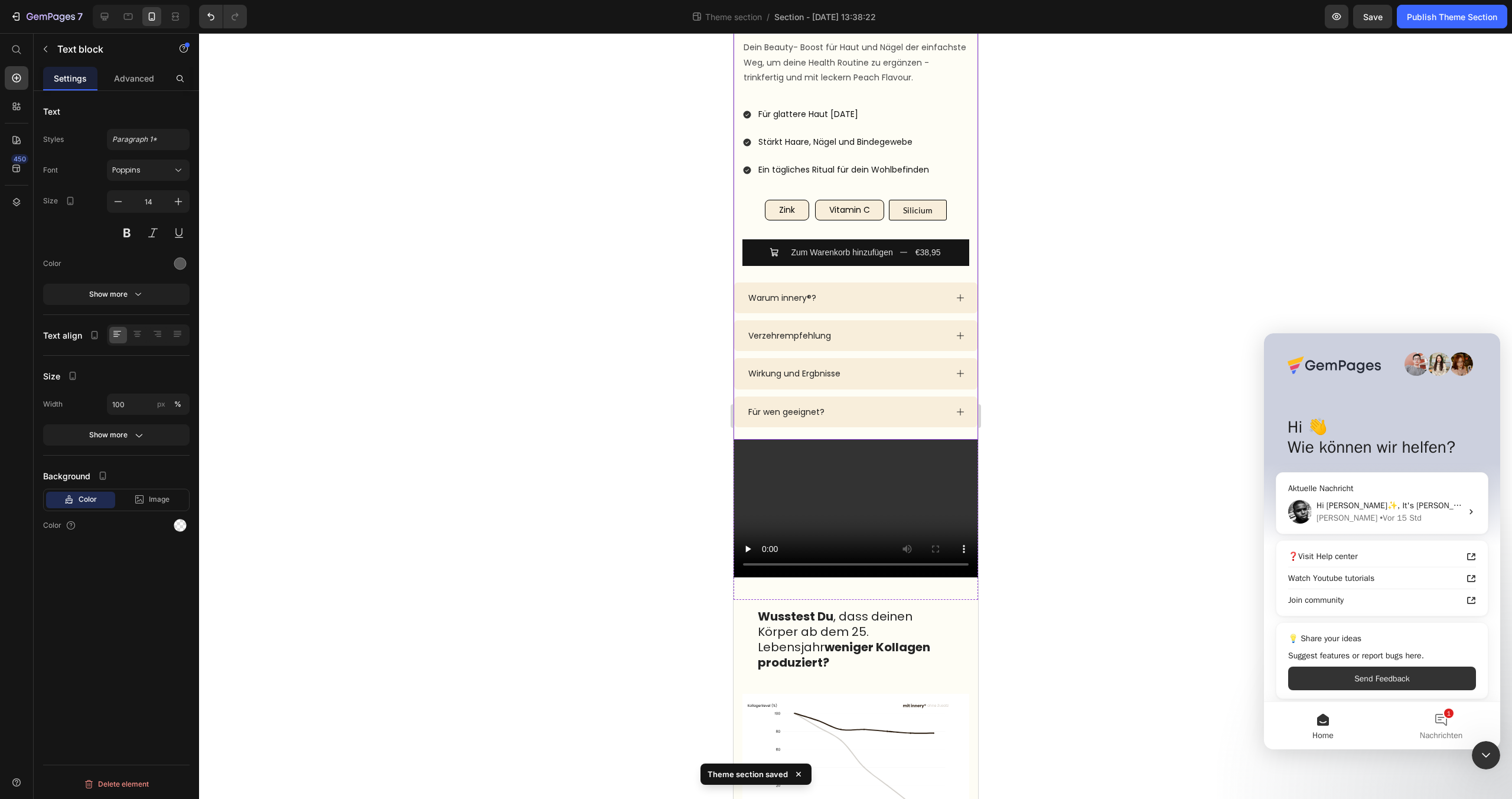 click on "Icon Icon Icon Icon Icon Icon List 4.6/5 (1612 Reviews) Text Block Row innery Collagen+ Product Title €38,95 Product Price Dein Beauty- Boost für Haut und Nägel der einfachste Weg, um deine Health Routine zu ergänzen - trinkfertig und mit leckern Peach Flavour.  Text Block peach flavour TEST Text Block 14 Trinkampullen à 15 ml  Text Block €38,95 Product Price Unterstützt deine Haut von innen heraus Stärkt Haare, Nägel & Bindegewebe  Ein tägliches Ritual für dein Wohlbefinden  Item List
Carousel
Silicium  Text Block Silicium  Text Block Row Row Für glattere Haut nach 8 Wochen Stärkt Haare, Nägel und Bindegewebe Ein tägliches Ritual für dein Wohlbefinden Item List Zink Button Vitamin C Button Silicium Button Row
Zum Warenkorb hinzufügen
€38,95 Add to Cart Row" at bounding box center (855, 209) 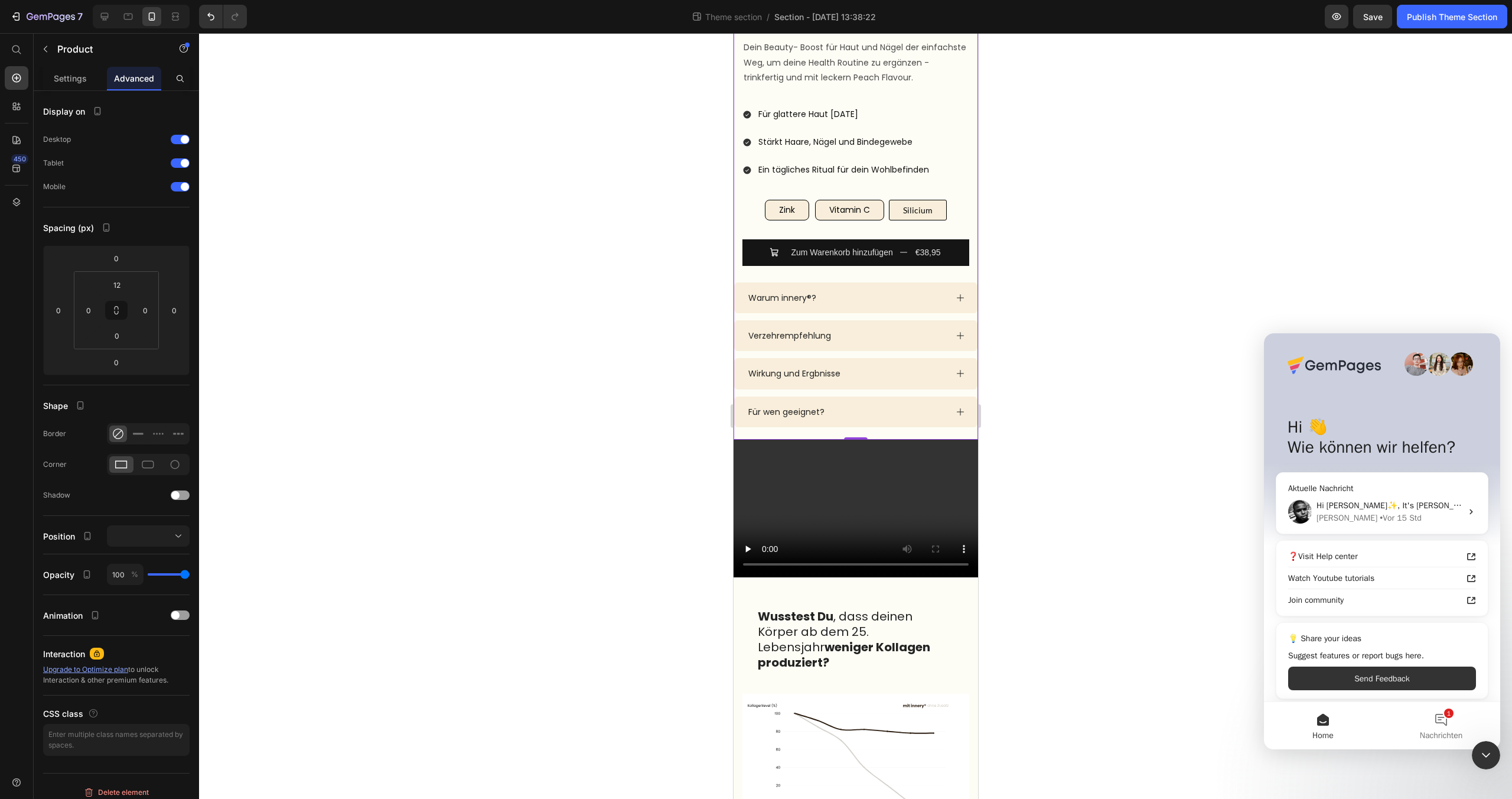 click on "Icon Icon Icon Icon Icon Icon List 4.6/5 (1612 Reviews) Text Block Row innery Collagen+ Product Title €38,95 Product Price Dein Beauty- Boost für Haut und Nägel der einfachste Weg, um deine Health Routine zu ergänzen - trinkfertig und mit leckern Peach Flavour.  Text Block peach flavour TEST Text Block 14 Trinkampullen à 15 ml  Text Block €38,95 Product Price Unterstützt deine Haut von innen heraus Stärkt Haare, Nägel & Bindegewebe  Ein tägliches Ritual für dein Wohlbefinden  Item List
Carousel
Silicium  Text Block Silicium  Text Block Row Row Für glattere Haut nach 8 Wochen Stärkt Haare, Nägel und Bindegewebe Ein tägliches Ritual für dein Wohlbefinden Item List Zink Button Vitamin C Button Silicium Button Row
Zum Warenkorb hinzufügen
€38,95 Add to Cart Row" at bounding box center (855, 209) 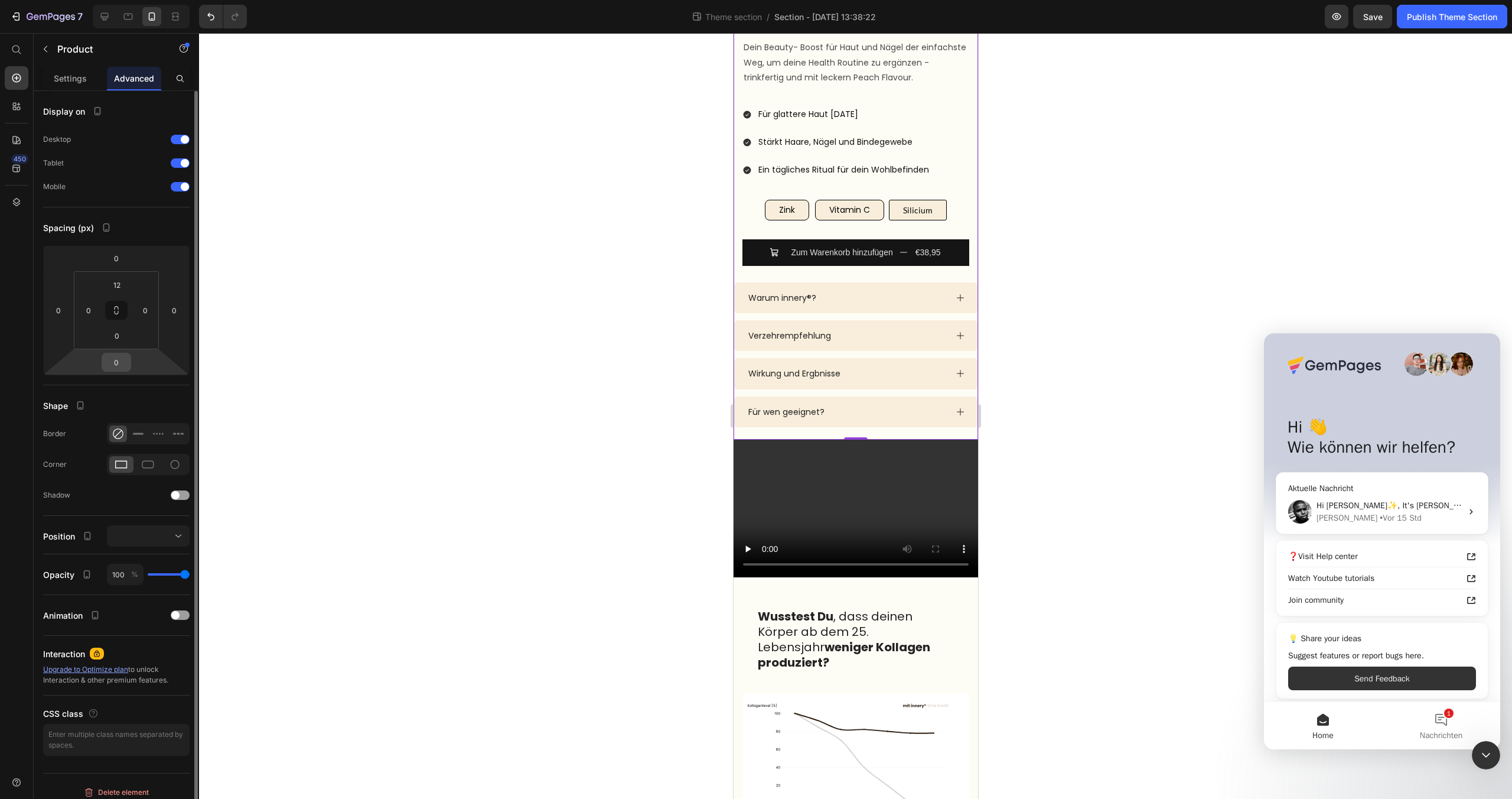 click on "0" at bounding box center (116, 362) 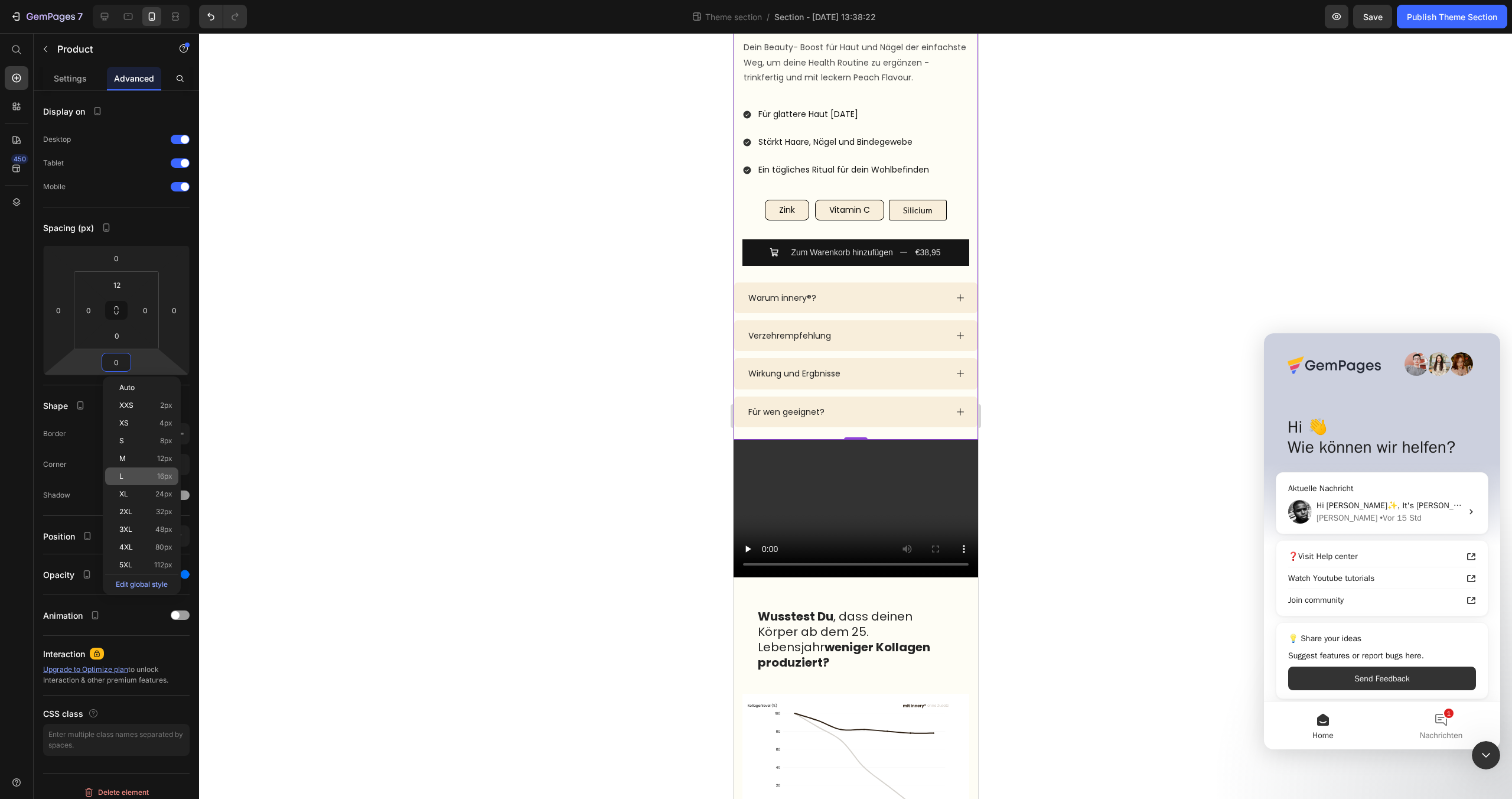 click on "L 16px" 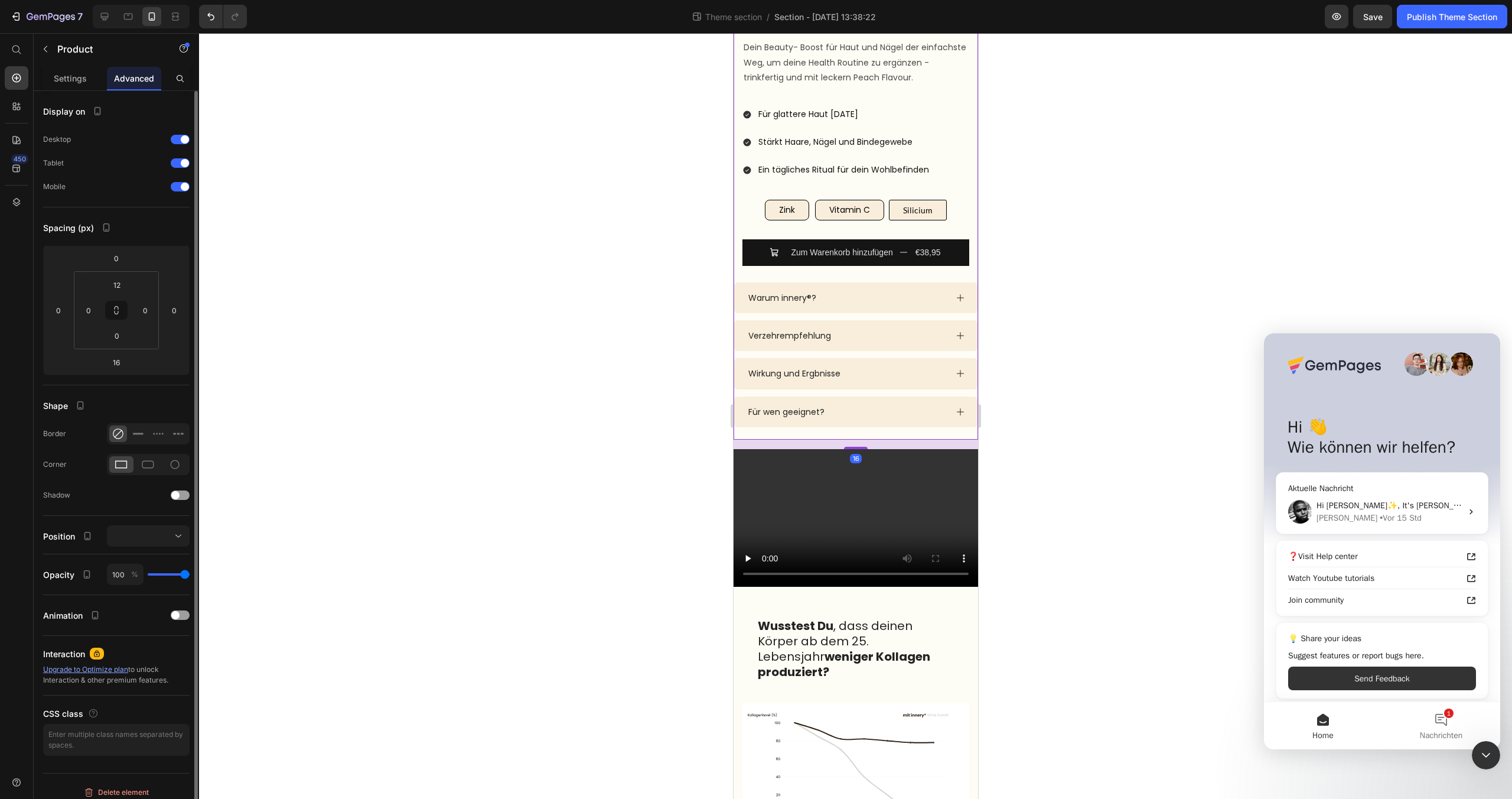 click on "Spacing (px) 0 0 16 0 12 0 0 0" 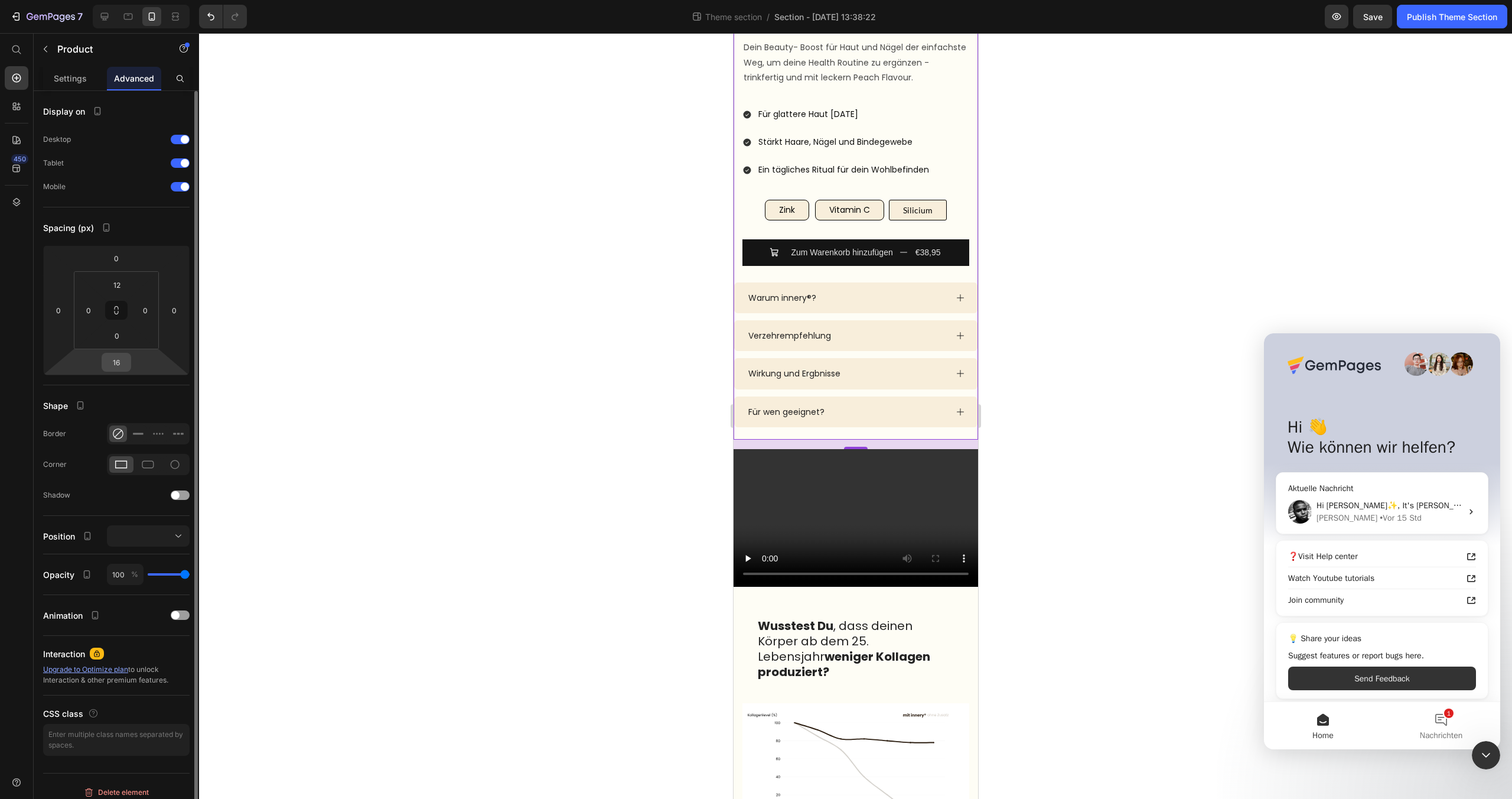 click on "16" at bounding box center (116, 362) 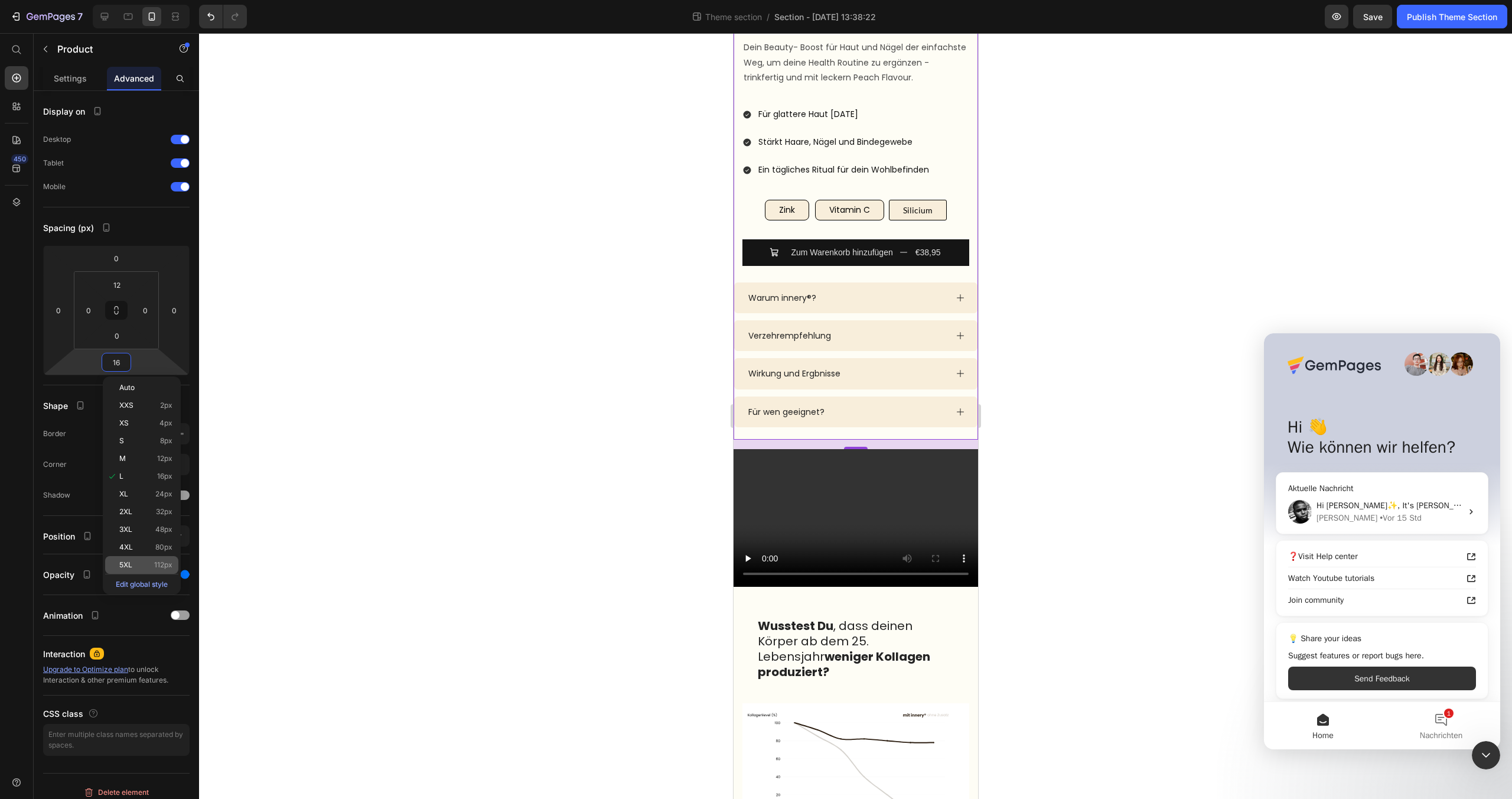 click on "5XL 112px" 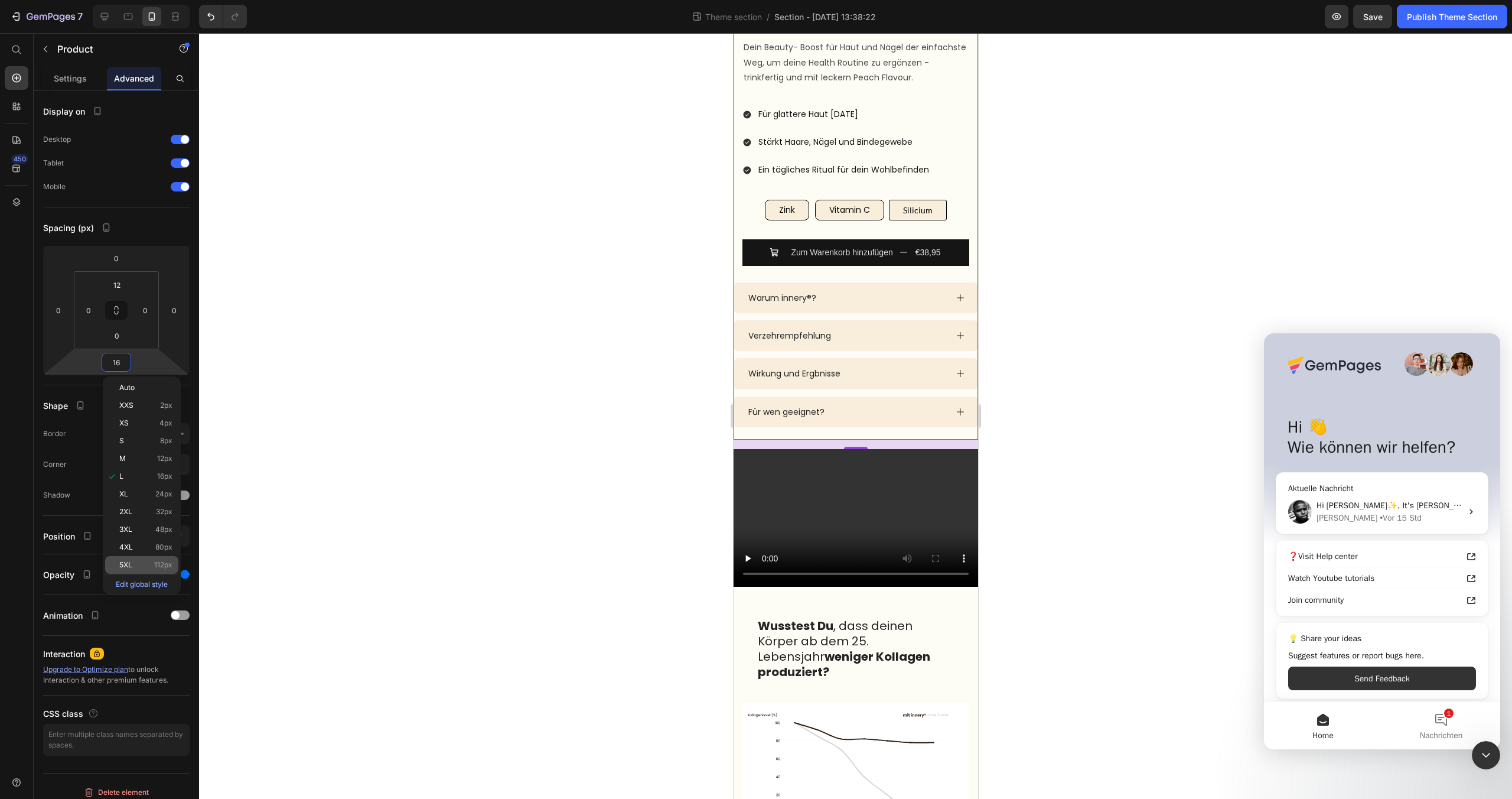 type on "112" 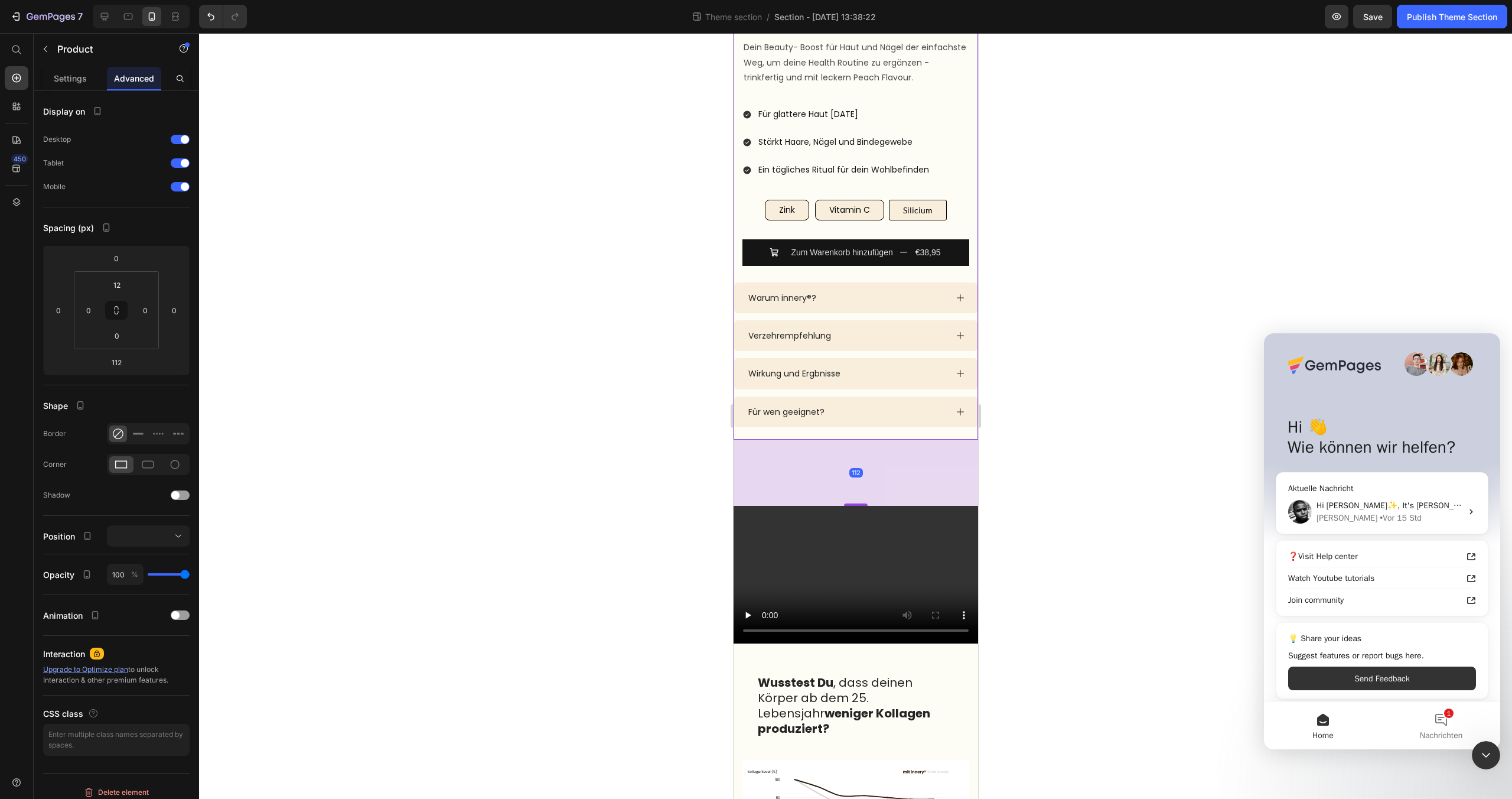 click 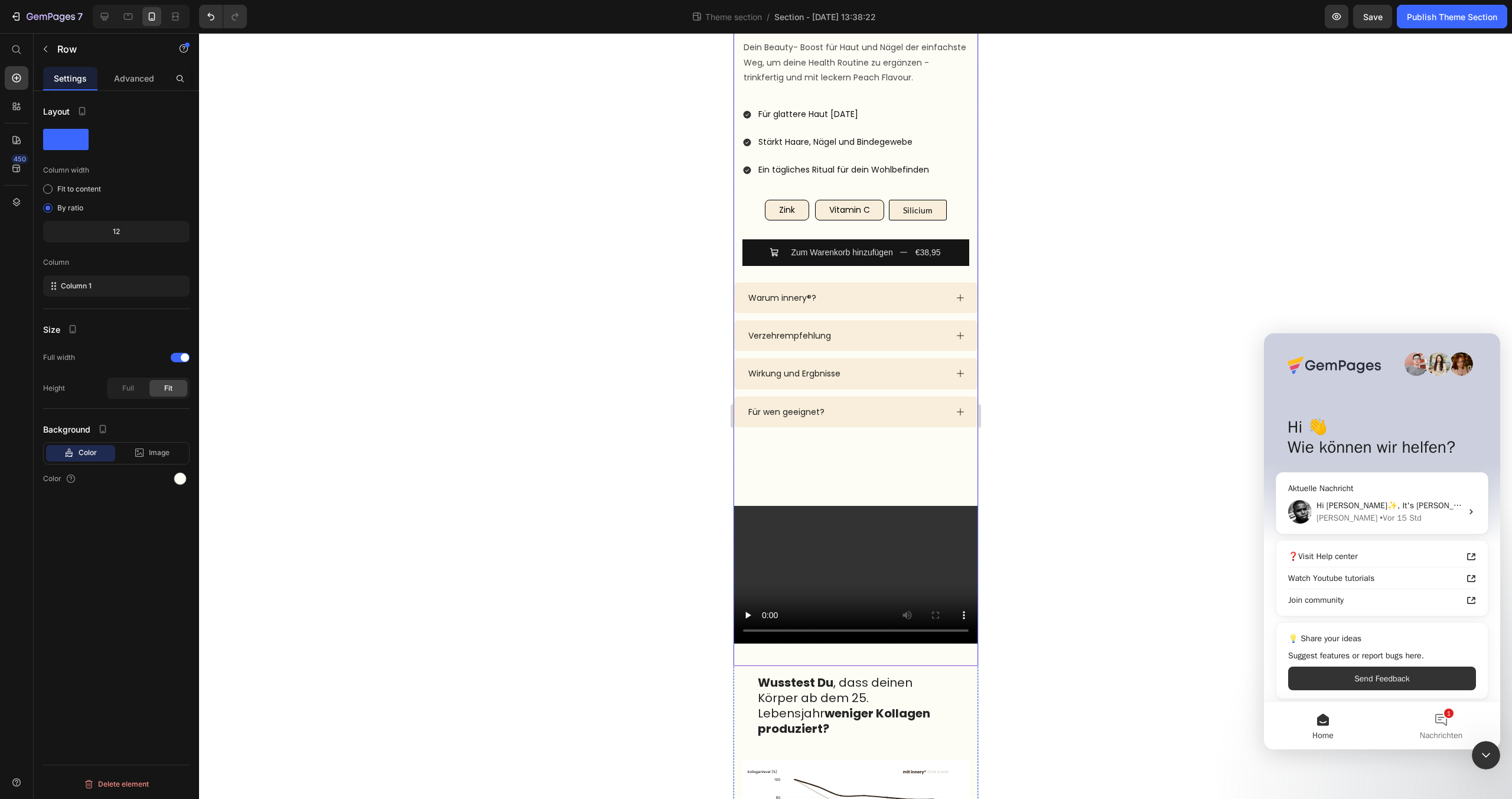 click on "Product Images Icon Icon Icon Icon Icon Icon List 4.6/5 (1612 Reviews) Text Block Row innery Collagen+ Product Title €38,95 Product Price Dein Beauty- Boost für Haut und Nägel der einfachste Weg, um deine Health Routine zu ergänzen - trinkfertig und mit leckern Peach Flavour.  Text Block peach flavour TEST Text Block 14 Trinkampullen à 15 ml  Text Block €38,95 Product Price Unterstützt deine Haut von innen heraus Stärkt Haare, Nägel & Bindegewebe  Ein tägliches Ritual für dein Wohlbefinden  Item List
Carousel
Silicium  Text Block Silicium  Text Block Row Row Für glattere Haut nach 8 Wochen Stärkt Haare, Nägel und Bindegewebe Ein tägliches Ritual für dein Wohlbefinden Item List Zink Button Vitamin C Button Silicium Button Row
Row" at bounding box center (855, 187) 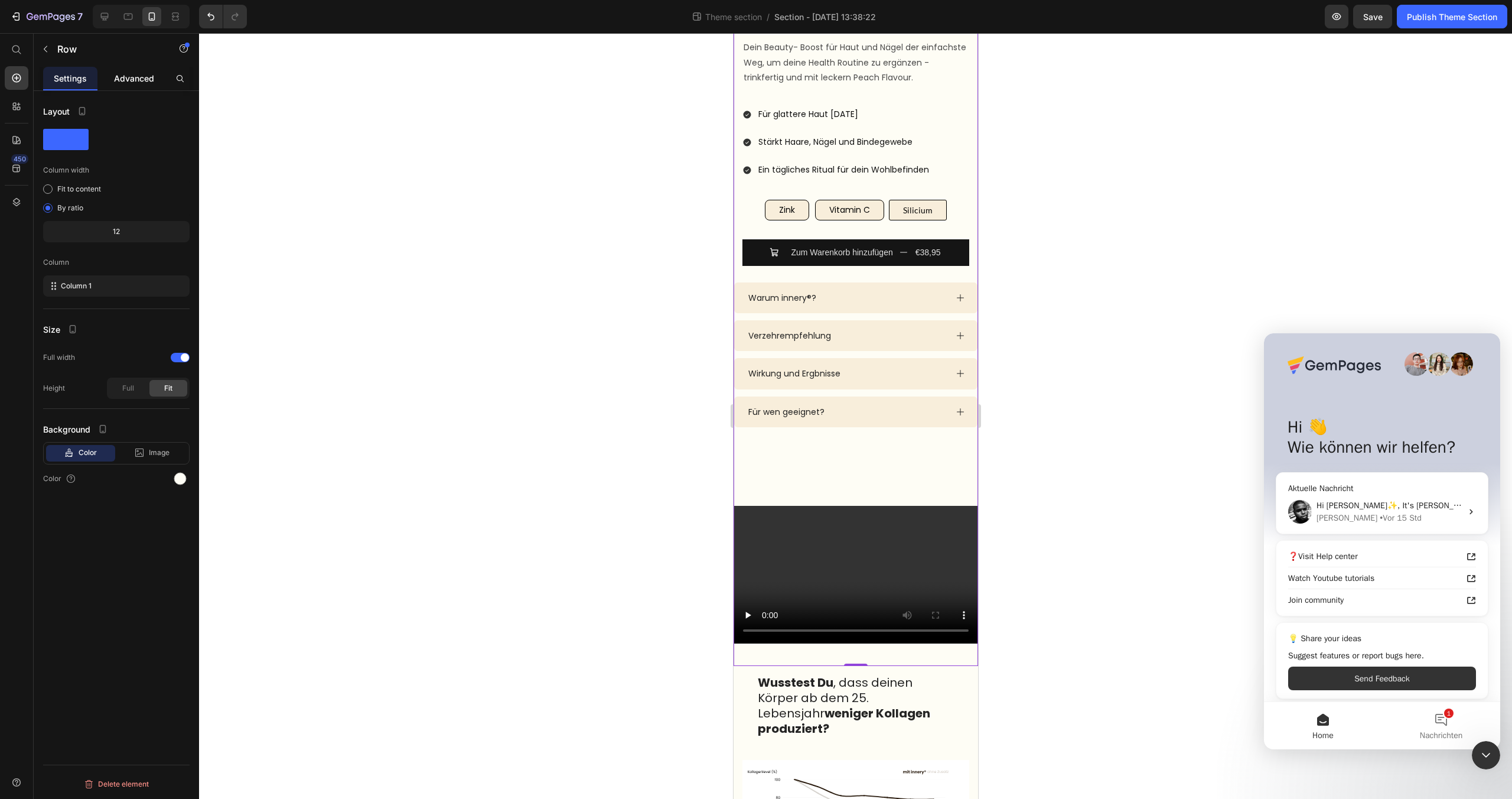 click on "Advanced" at bounding box center (134, 78) 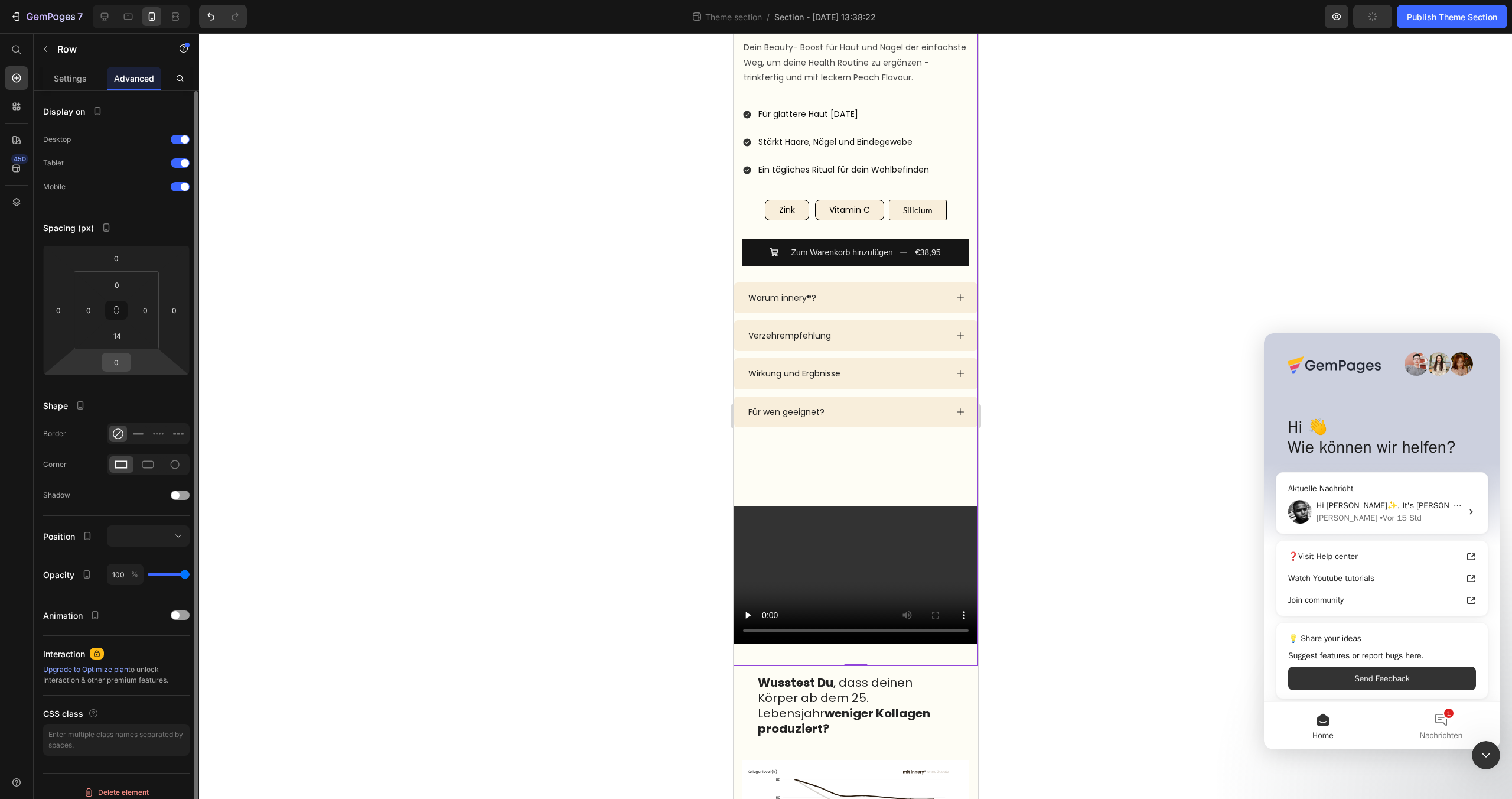 click on "0" at bounding box center [116, 362] 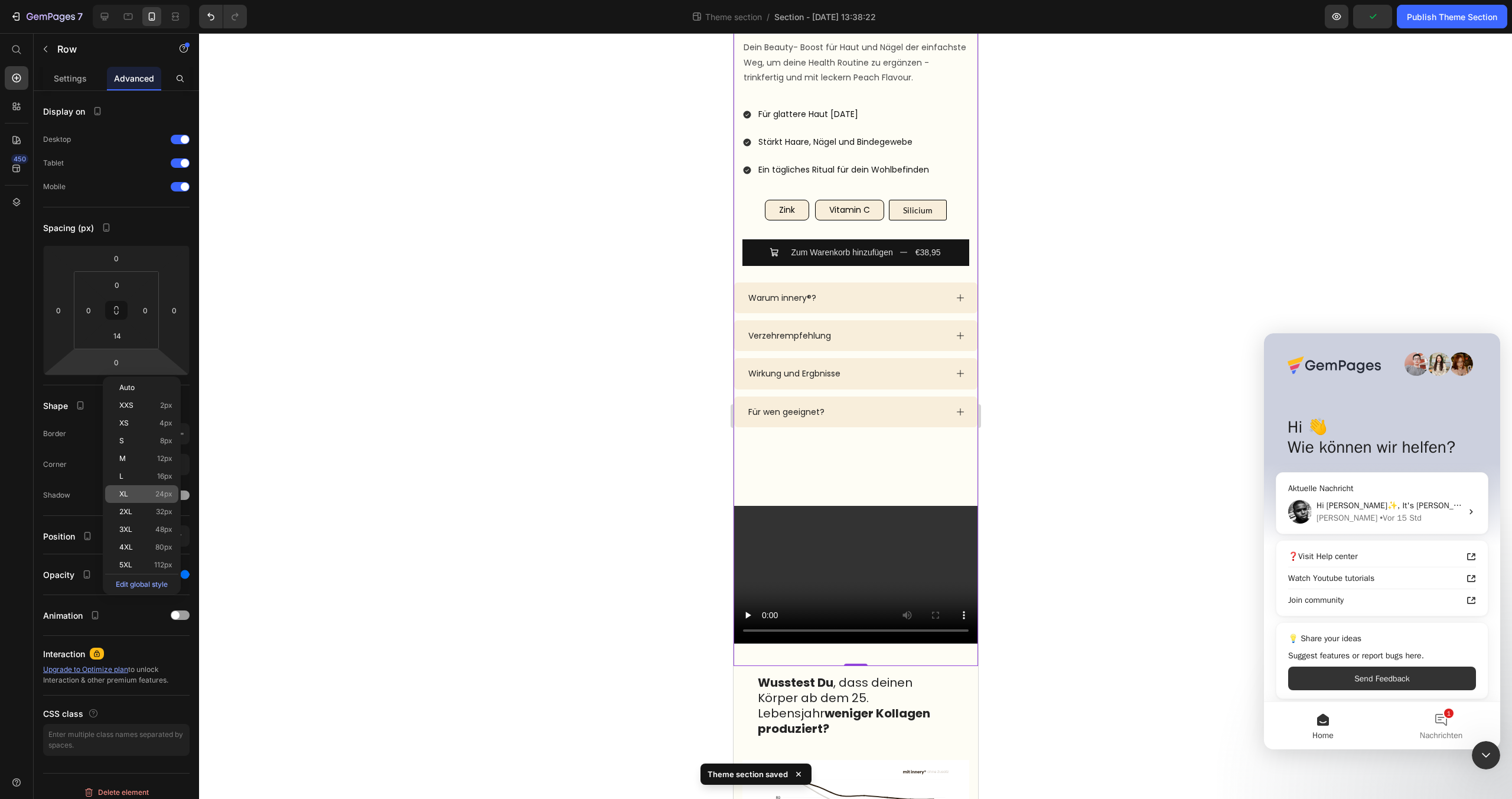 click on "XL 24px" at bounding box center [146, 494] 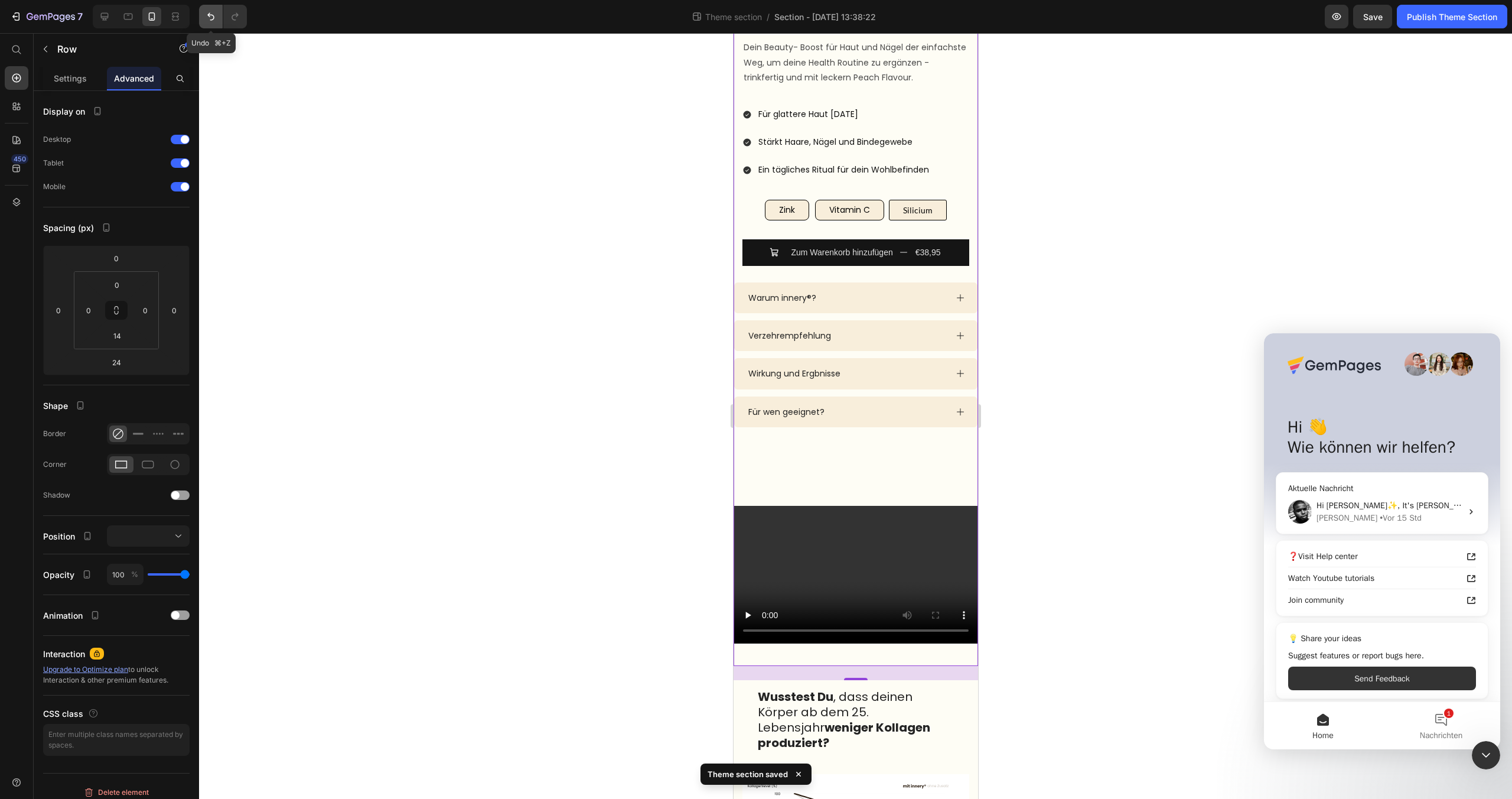 click 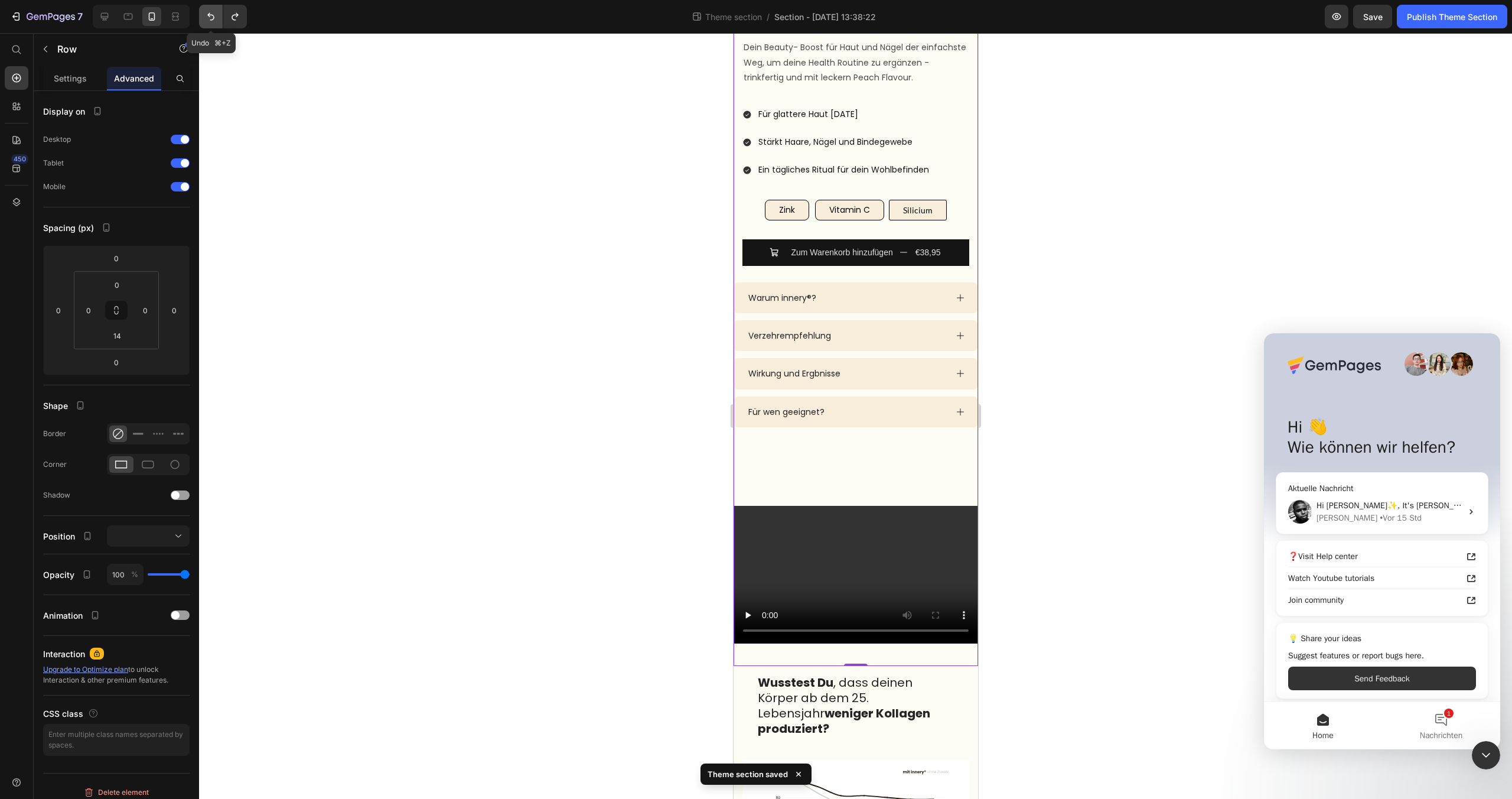 click 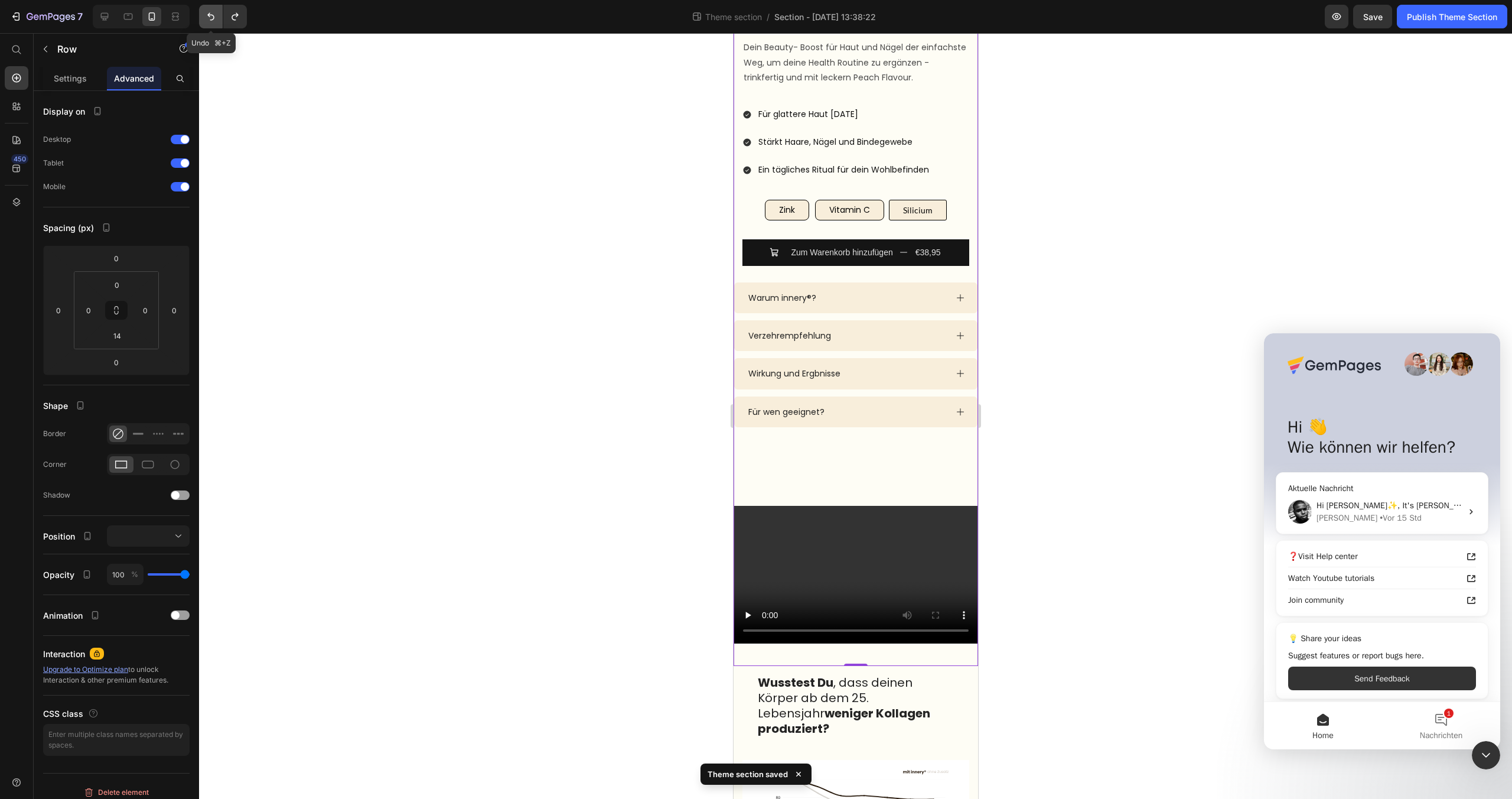 click 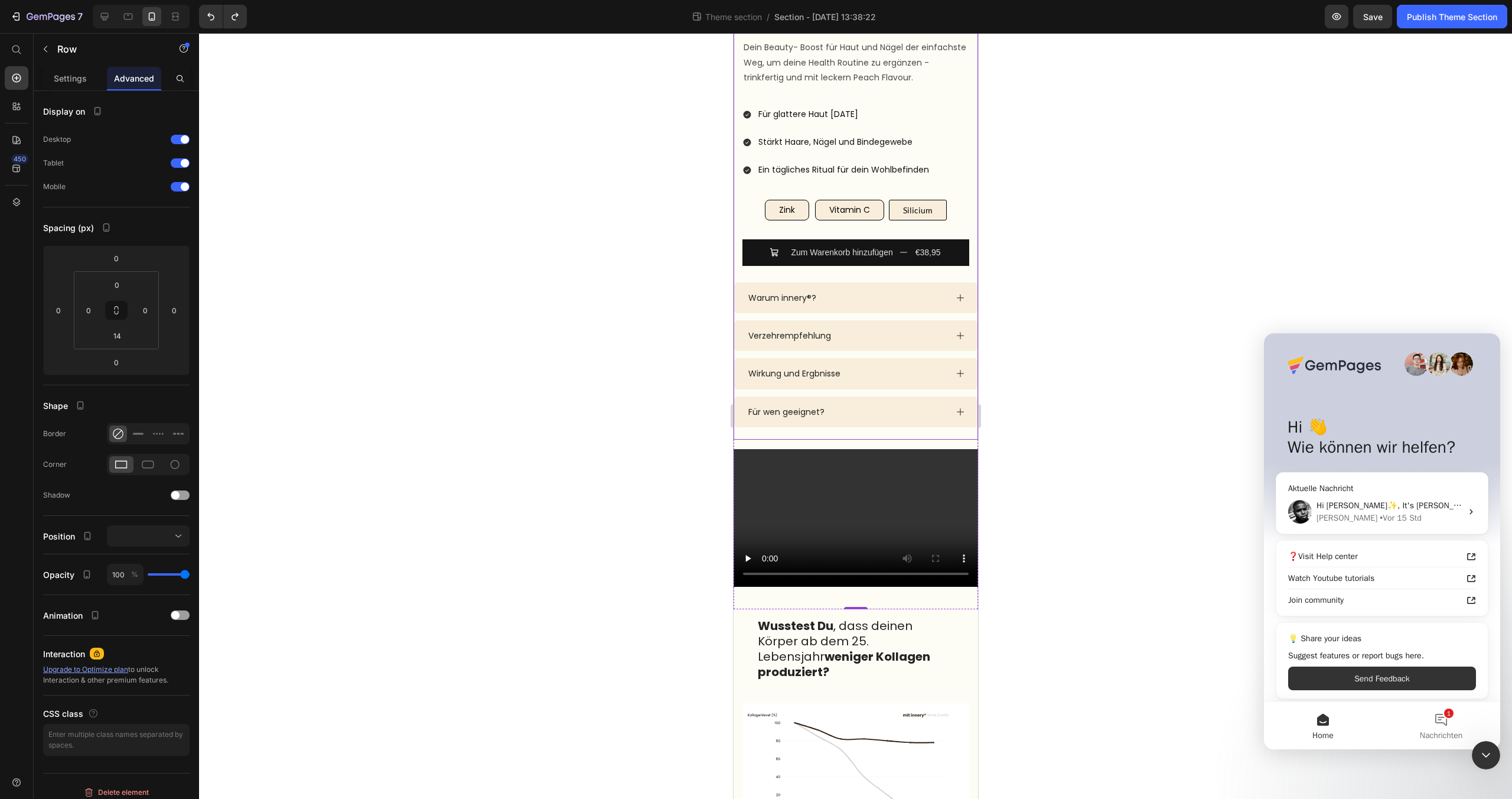 click 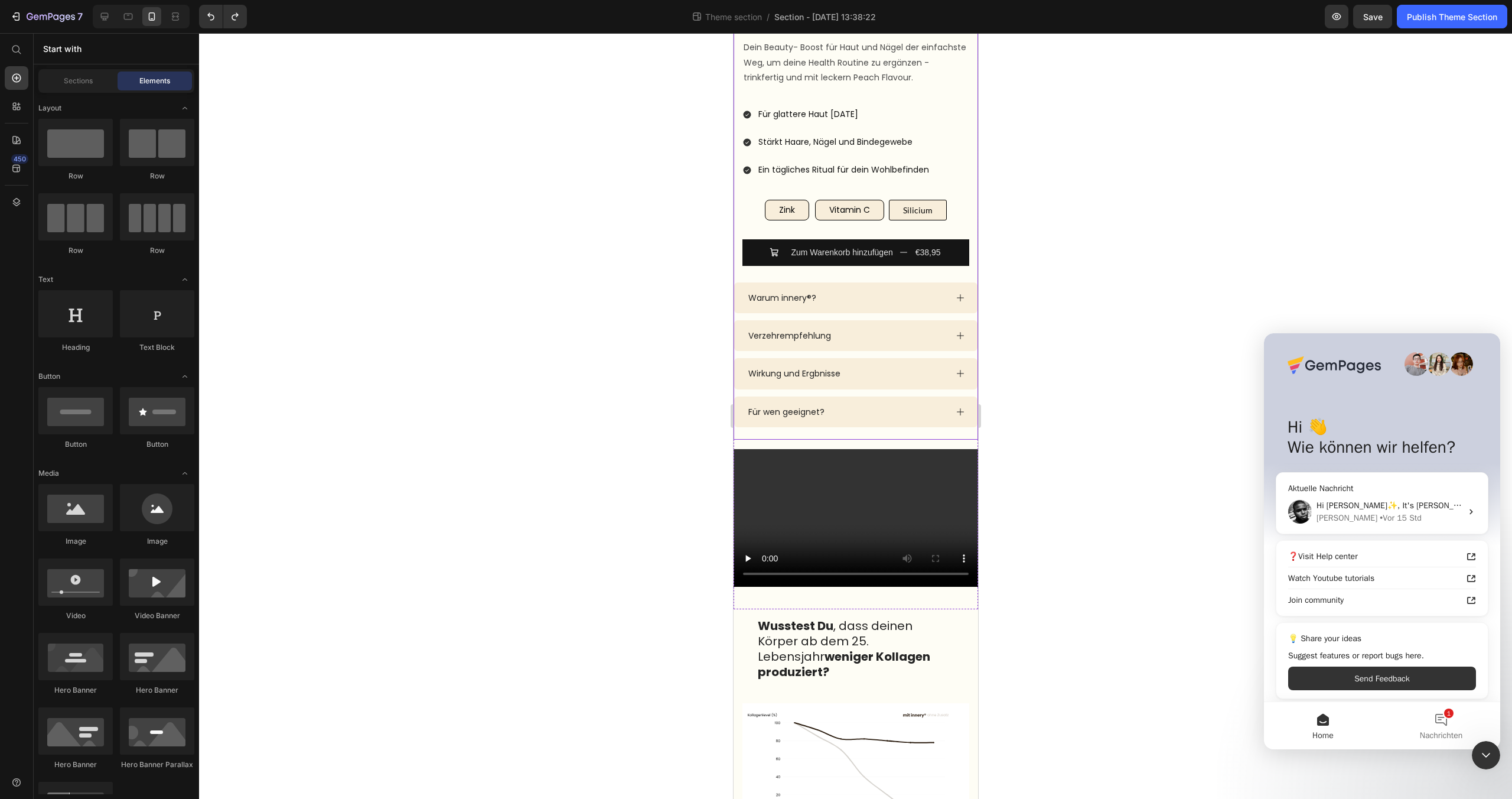 click 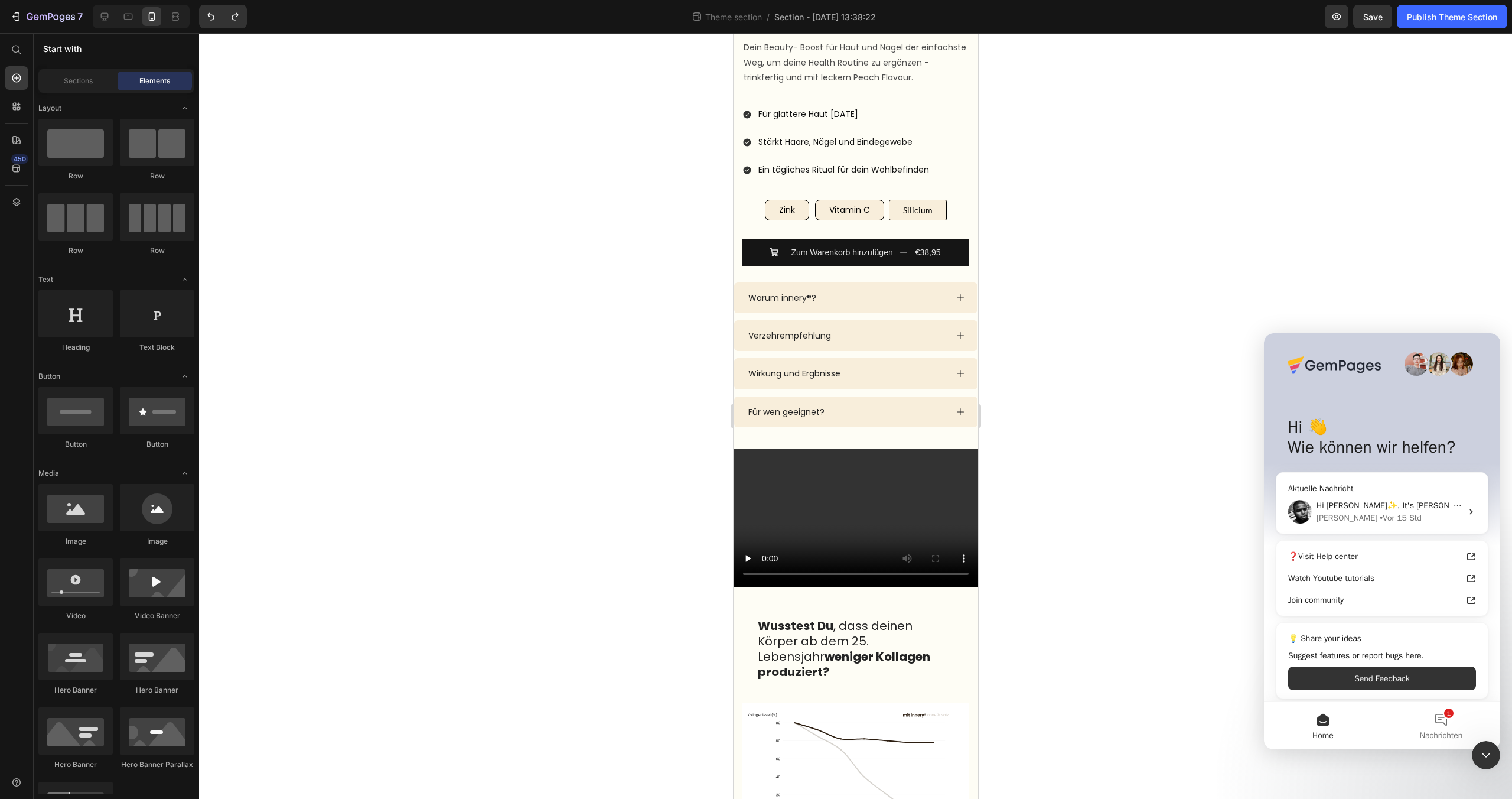 click 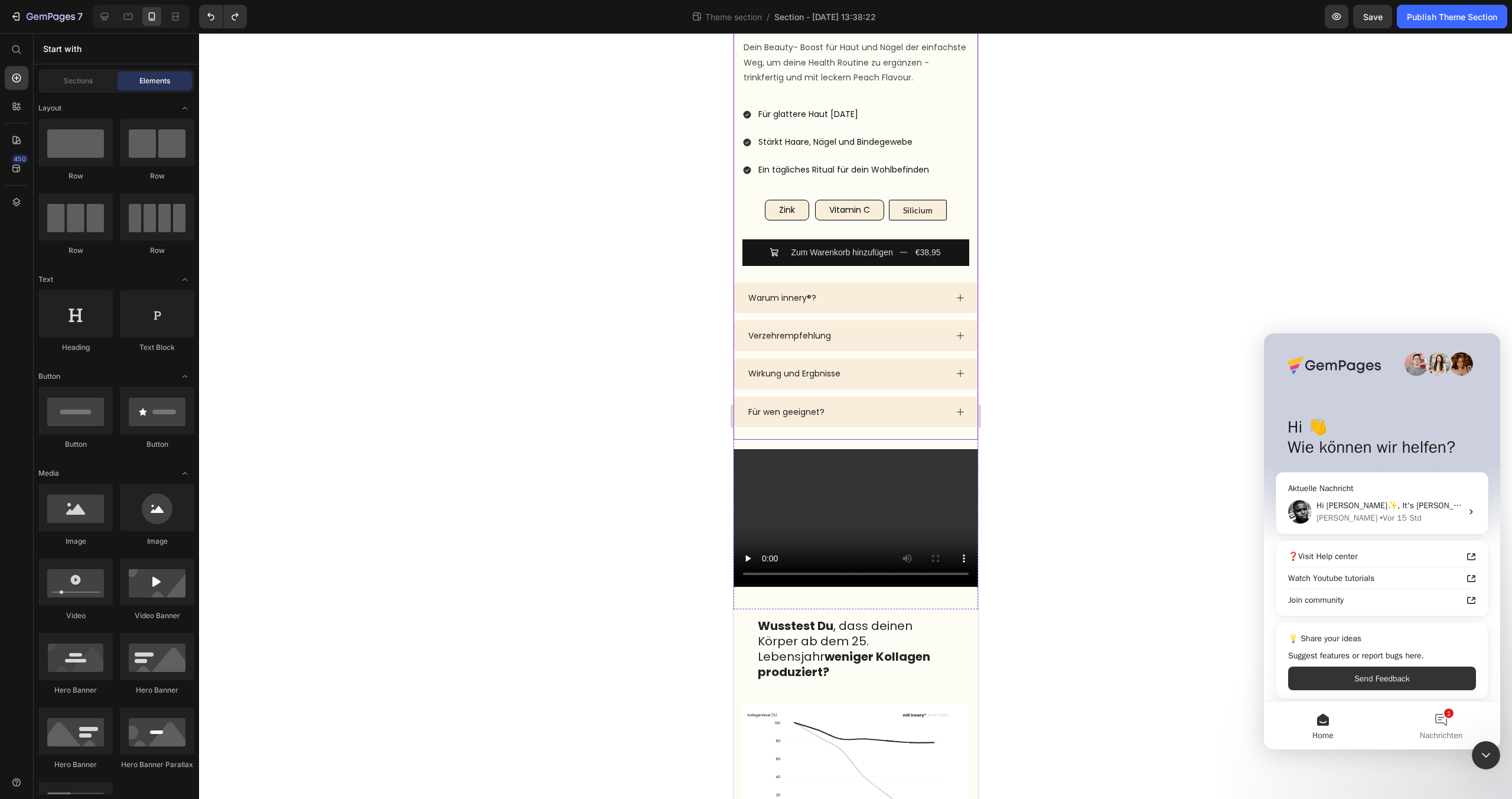 click on "Icon Icon Icon Icon Icon Icon List 4.6/5 (1612 Reviews) Text Block Row innery Collagen+ Product Title €38,95 Product Price Dein Beauty- Boost für Haut und Nägel der einfachste Weg, um deine Health Routine zu ergänzen - trinkfertig und mit leckern Peach Flavour.  Text Block peach flavour TEST Text Block 14 Trinkampullen à 15 ml  Text Block €38,95 Product Price Unterstützt deine Haut von innen heraus Stärkt Haare, Nägel & Bindegewebe  Ein tägliches Ritual für dein Wohlbefinden  Item List
Carousel
Silicium  Text Block Silicium  Text Block Row Row Für glattere Haut nach 8 Wochen Stärkt Haare, Nägel und Bindegewebe Ein tägliches Ritual für dein Wohlbefinden Item List Zink Button Vitamin C Button Silicium Button Row
Zum Warenkorb hinzufügen
€38,95 Add to Cart Row" at bounding box center (855, 209) 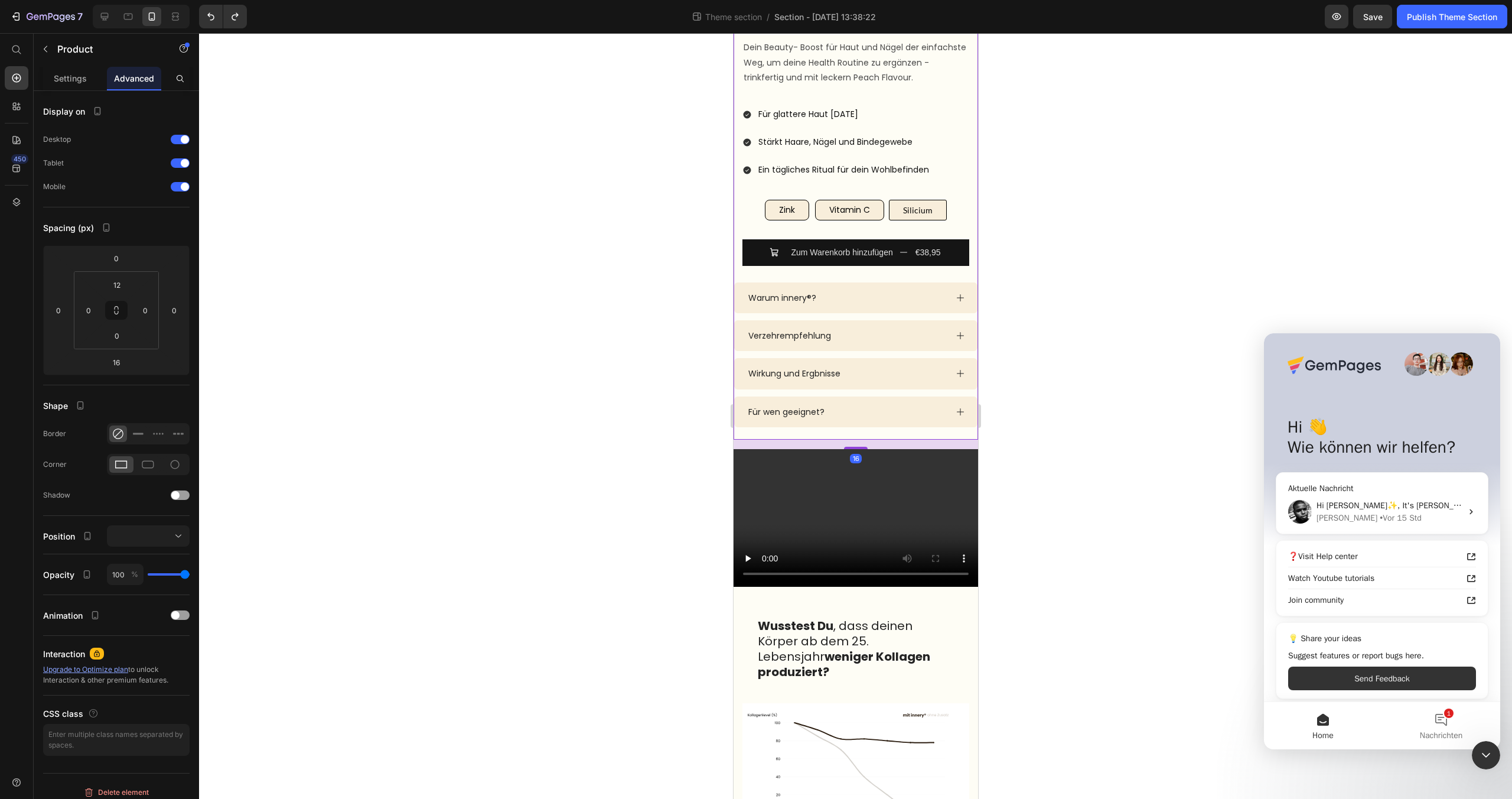 click on "Icon Icon Icon Icon Icon Icon List 4.6/5 (1612 Reviews) Text Block Row innery Collagen+ Product Title €38,95 Product Price Dein Beauty- Boost für Haut und Nägel der einfachste Weg, um deine Health Routine zu ergänzen - trinkfertig und mit leckern Peach Flavour.  Text Block peach flavour TEST Text Block 14 Trinkampullen à 15 ml  Text Block €38,95 Product Price Unterstützt deine Haut von innen heraus Stärkt Haare, Nägel & Bindegewebe  Ein tägliches Ritual für dein Wohlbefinden  Item List
Carousel
Silicium  Text Block Silicium  Text Block Row Row Für glattere Haut nach 8 Wochen Stärkt Haare, Nägel und Bindegewebe Ein tägliches Ritual für dein Wohlbefinden Item List Zink Button Vitamin C Button Silicium Button Row
Zum Warenkorb hinzufügen
€38,95 Add to Cart Row" at bounding box center [855, 209] 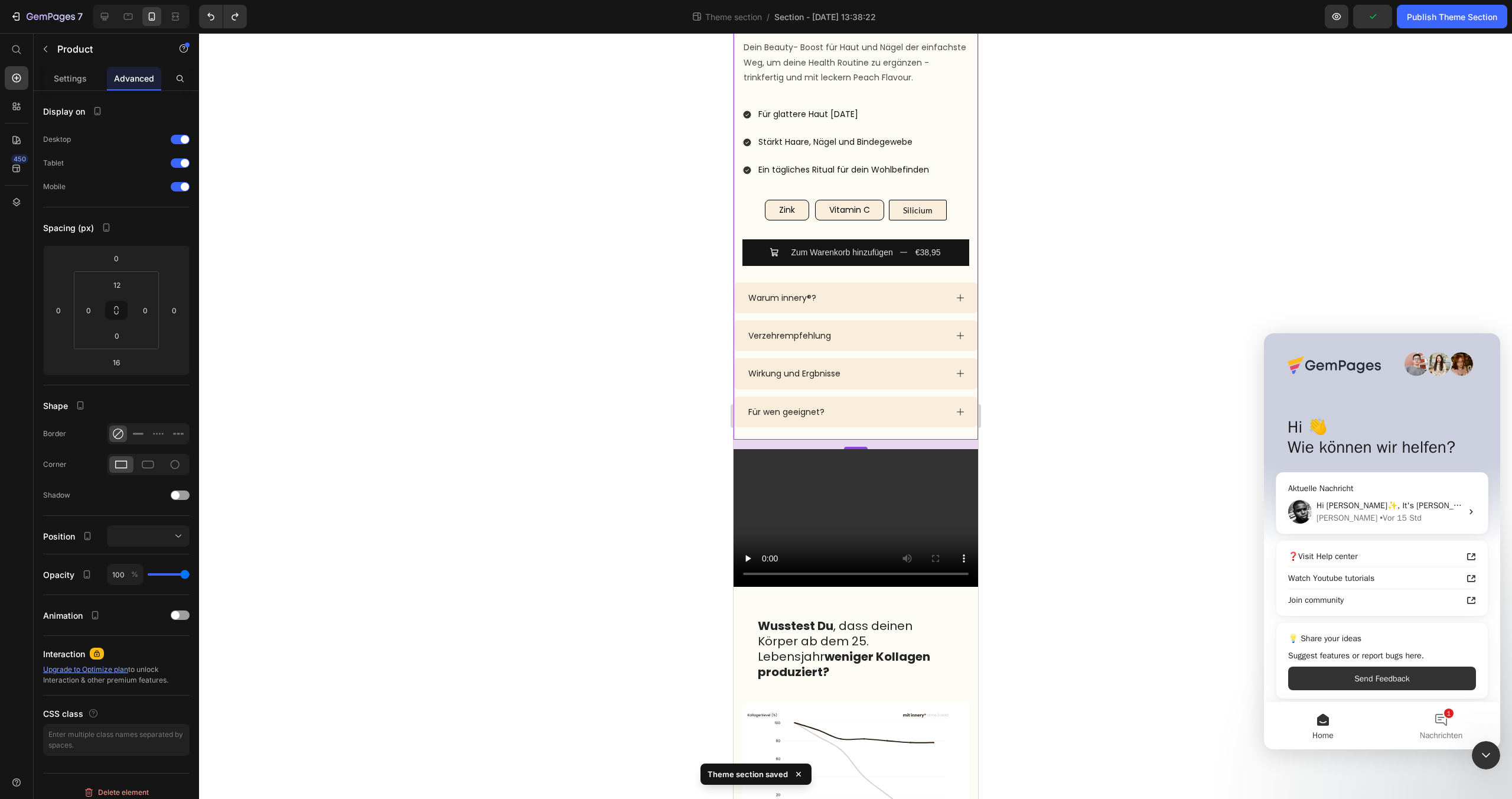 click on "Icon Icon Icon Icon Icon Icon List 4.6/5 (1612 Reviews) Text Block Row innery Collagen+ Product Title €38,95 Product Price Dein Beauty- Boost für Haut und Nägel der einfachste Weg, um deine Health Routine zu ergänzen - trinkfertig und mit leckern Peach Flavour.  Text Block peach flavour TEST Text Block 14 Trinkampullen à 15 ml  Text Block €38,95 Product Price Unterstützt deine Haut von innen heraus Stärkt Haare, Nägel & Bindegewebe  Ein tägliches Ritual für dein Wohlbefinden  Item List
Carousel
Silicium  Text Block Silicium  Text Block Row Row Für glattere Haut nach 8 Wochen Stärkt Haare, Nägel und Bindegewebe Ein tägliches Ritual für dein Wohlbefinden Item List Zink Button Vitamin C Button Silicium Button Row
Zum Warenkorb hinzufügen
€38,95 Add to Cart Row" at bounding box center [855, 209] 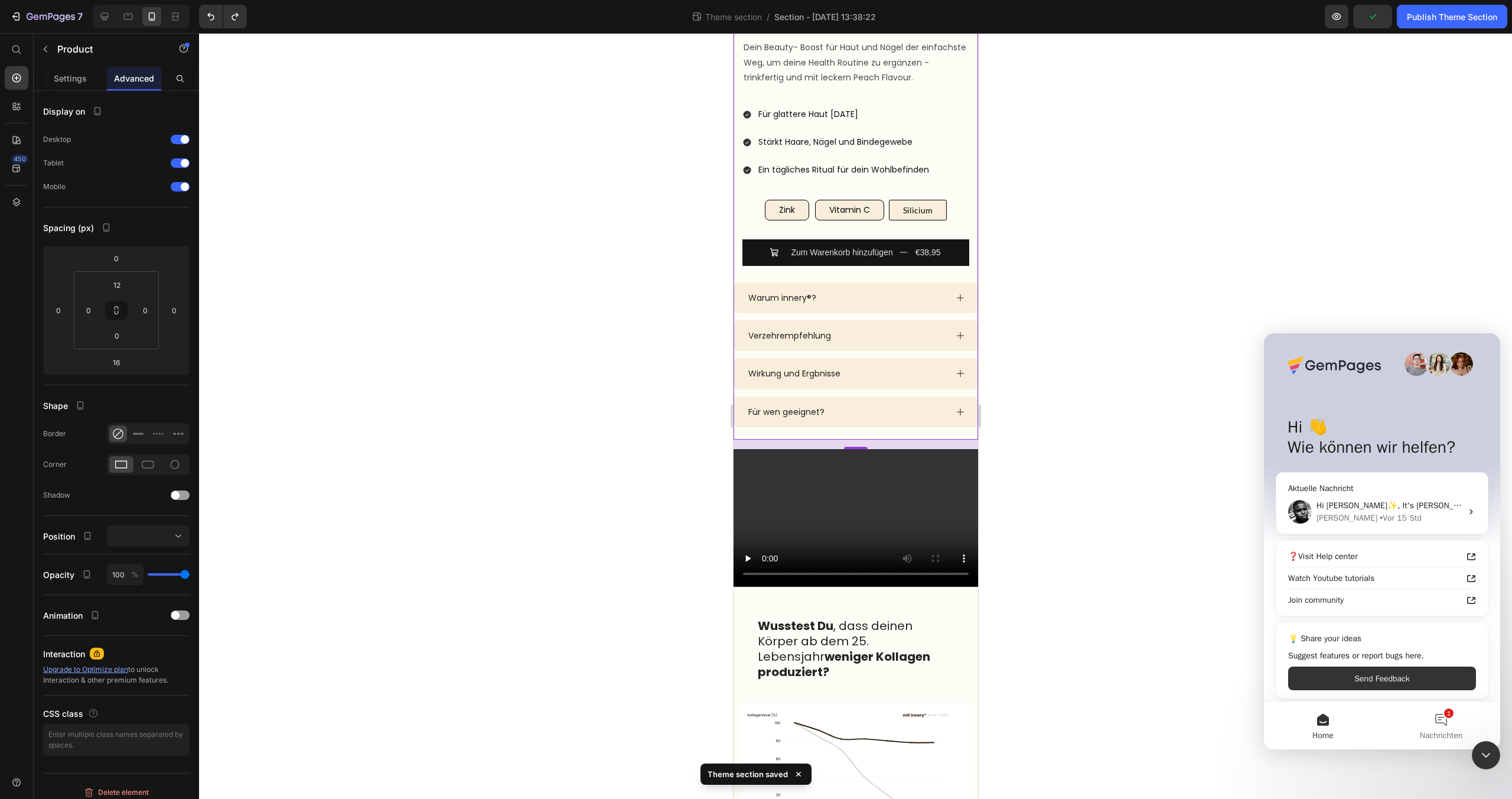 drag, startPoint x: 1099, startPoint y: 444, endPoint x: 1113, endPoint y: 525, distance: 82.201 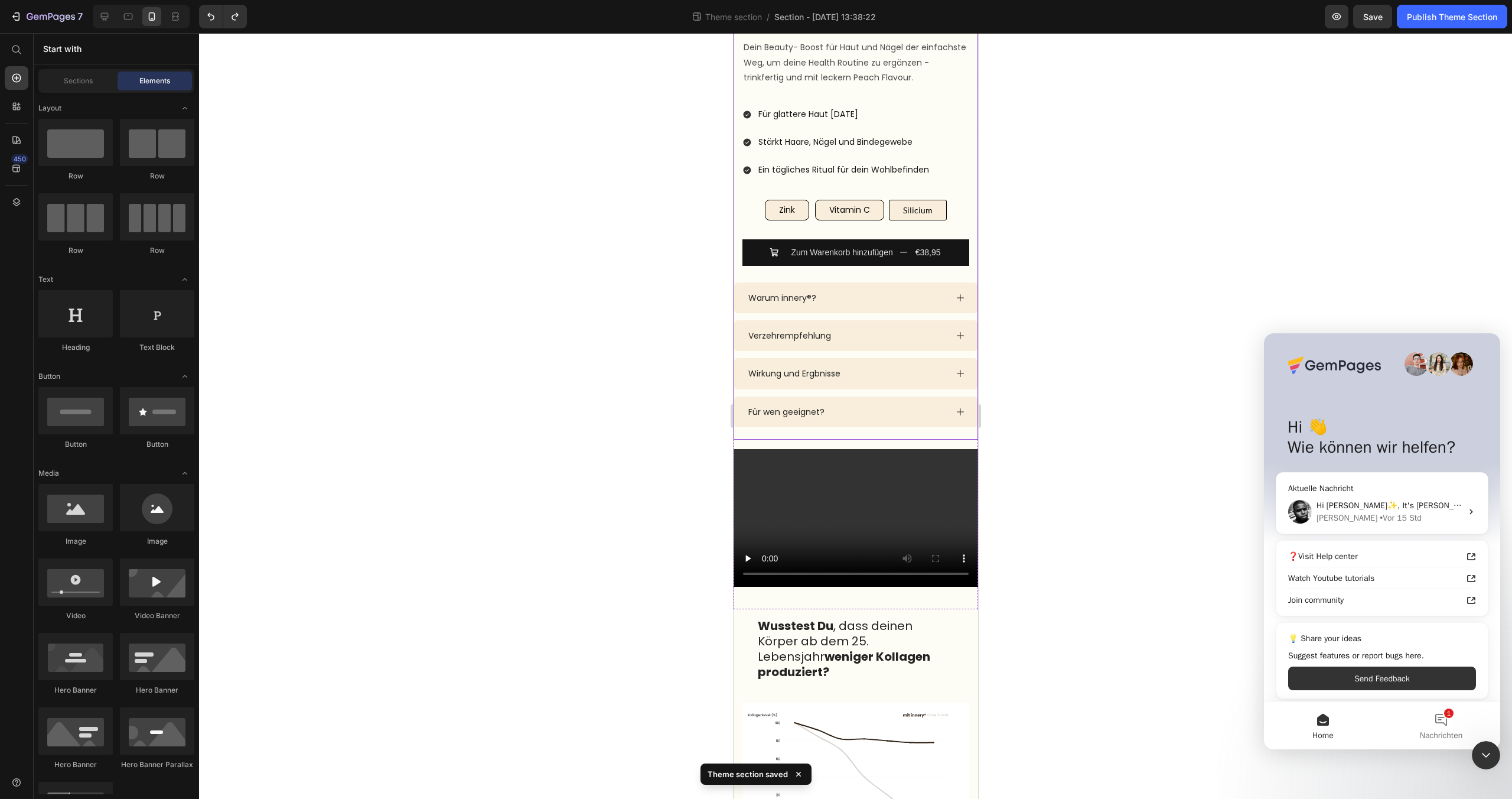 click on "Icon Icon Icon Icon Icon Icon List 4.6/5 (1612 Reviews) Text Block Row innery Collagen+ Product Title €38,95 Product Price Dein Beauty- Boost für Haut und Nägel der einfachste Weg, um deine Health Routine zu ergänzen - trinkfertig und mit leckern Peach Flavour.  Text Block peach flavour TEST Text Block 14 Trinkampullen à 15 ml  Text Block €38,95 Product Price Unterstützt deine Haut von innen heraus Stärkt Haare, Nägel & Bindegewebe  Ein tägliches Ritual für dein Wohlbefinden  Item List
Carousel
Silicium  Text Block Silicium  Text Block Row Row Für glattere Haut nach 8 Wochen Stärkt Haare, Nägel und Bindegewebe Ein tägliches Ritual für dein Wohlbefinden Item List Zink Button Vitamin C Button Silicium Button Row
Zum Warenkorb hinzufügen
€38,95 Add to Cart Row" at bounding box center [855, 209] 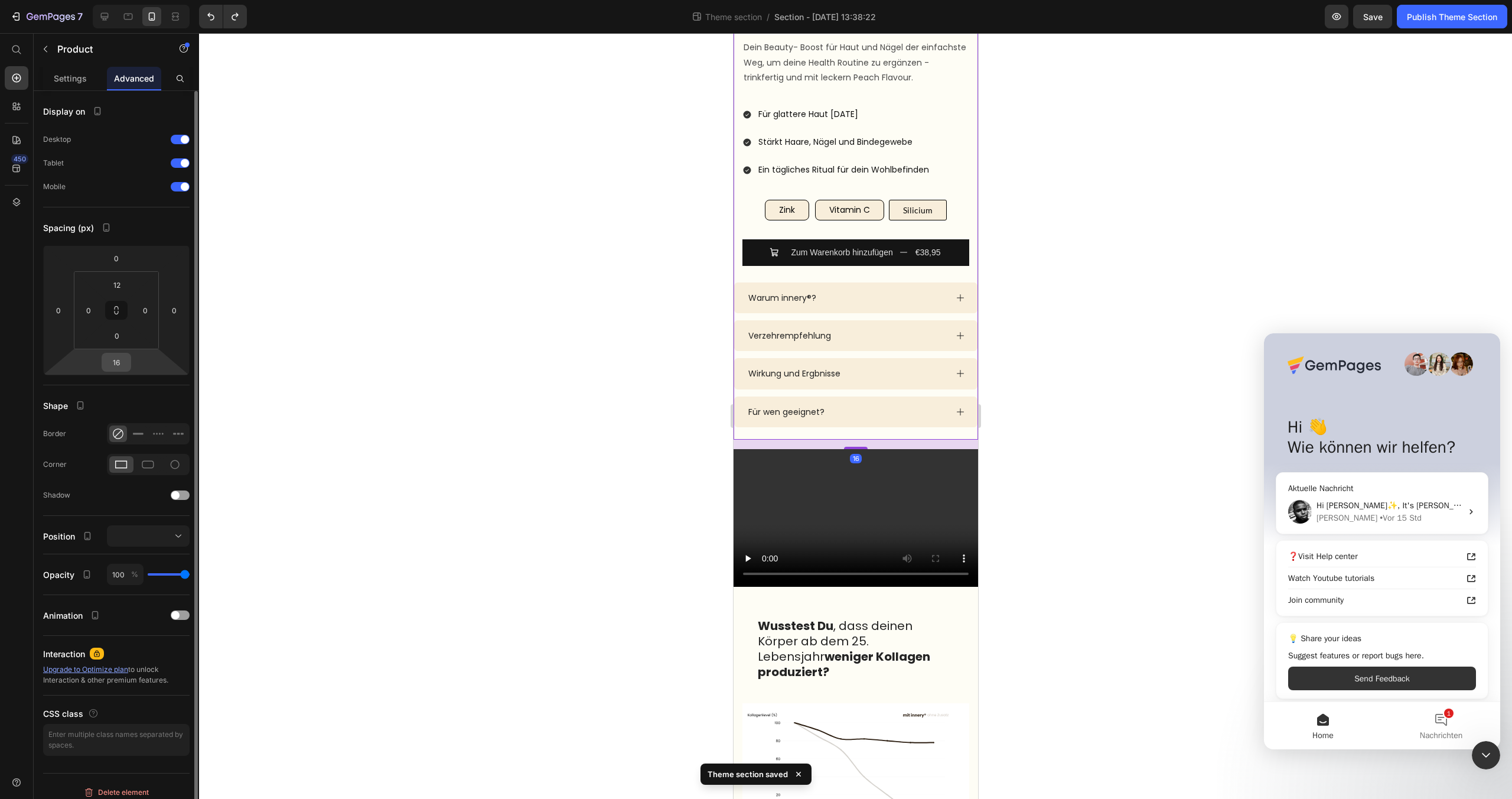 click on "16" at bounding box center (116, 362) 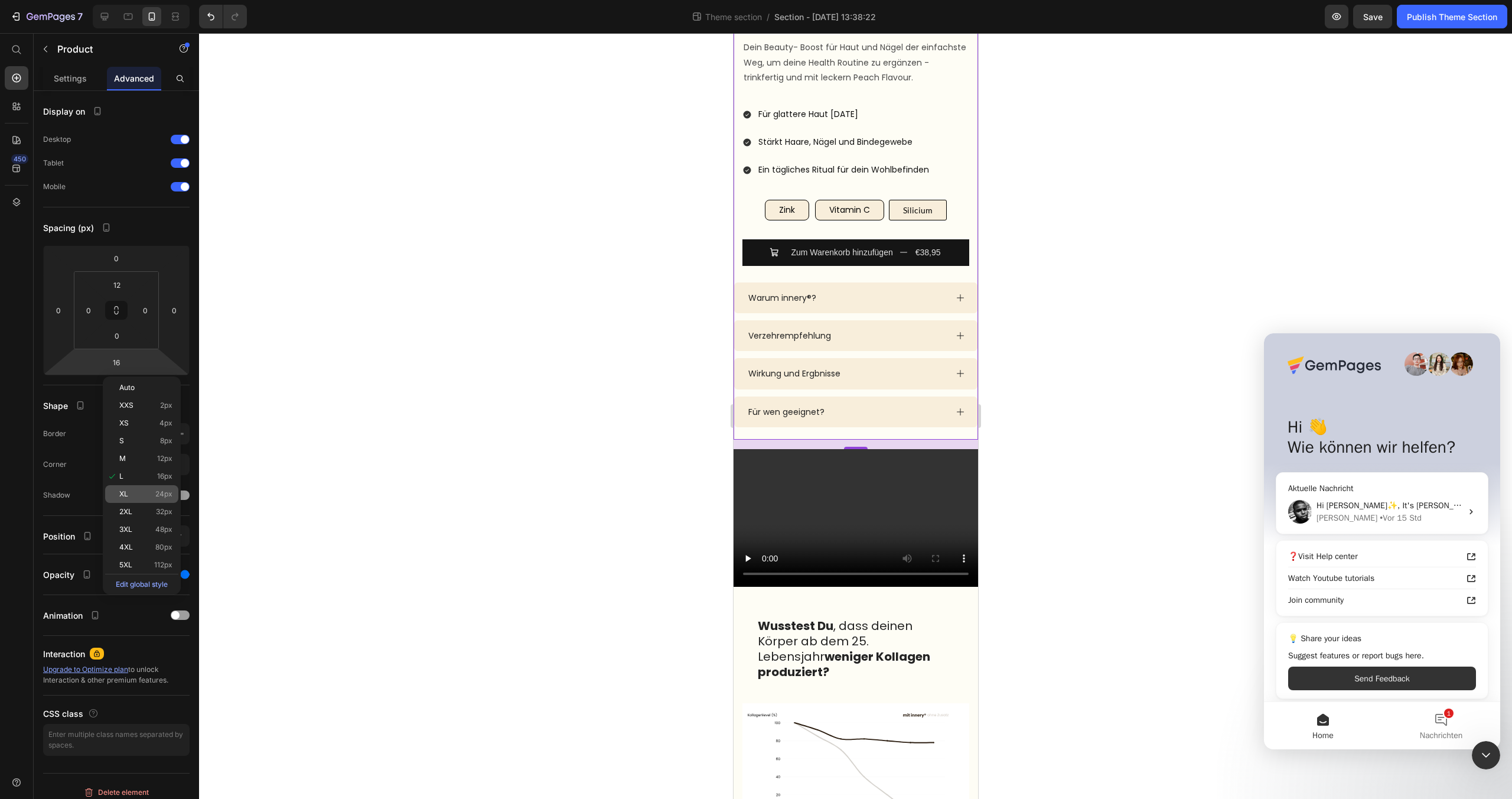 click on "XL" at bounding box center [123, 494] 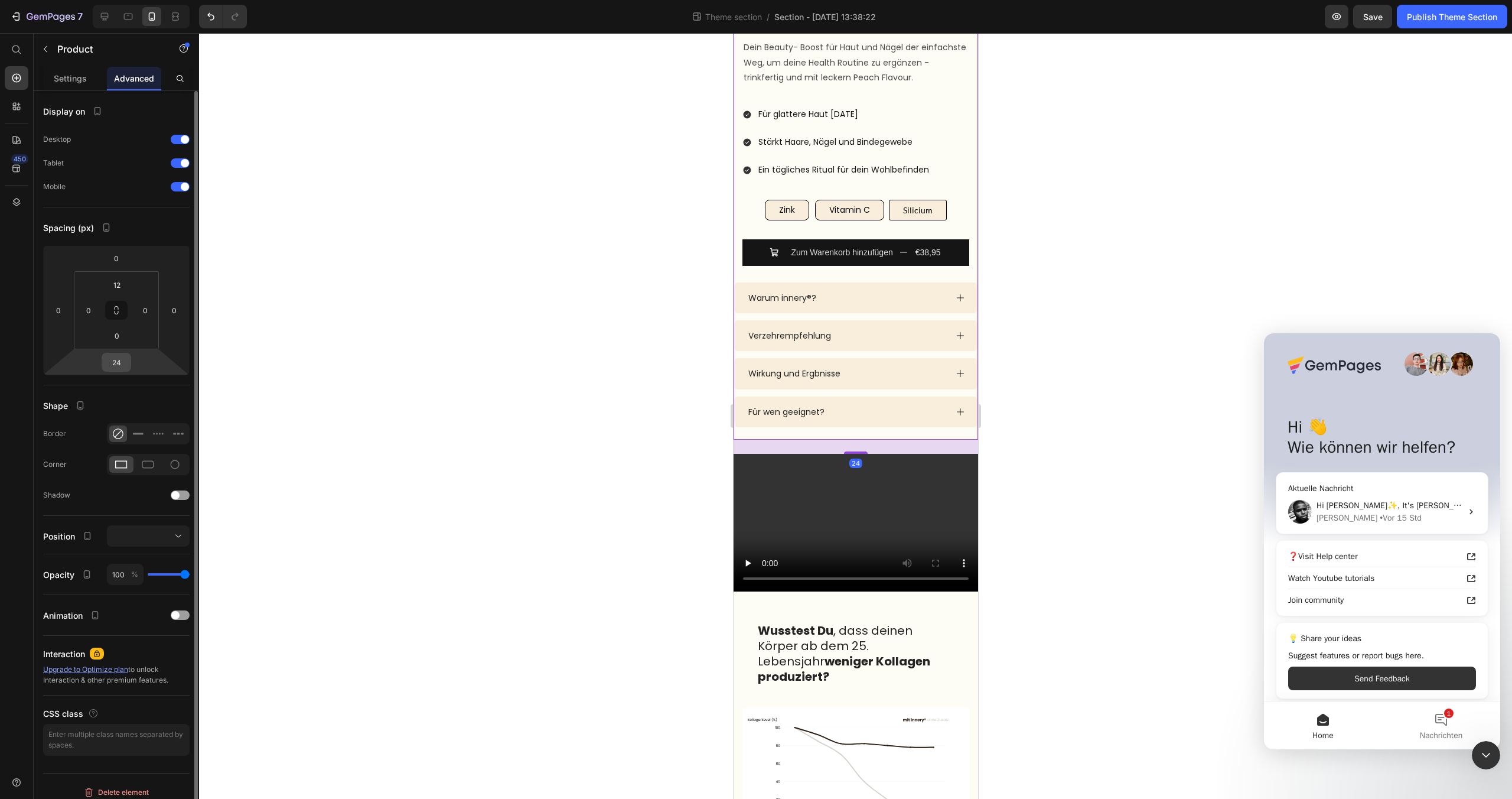 click on "24" at bounding box center [116, 362] 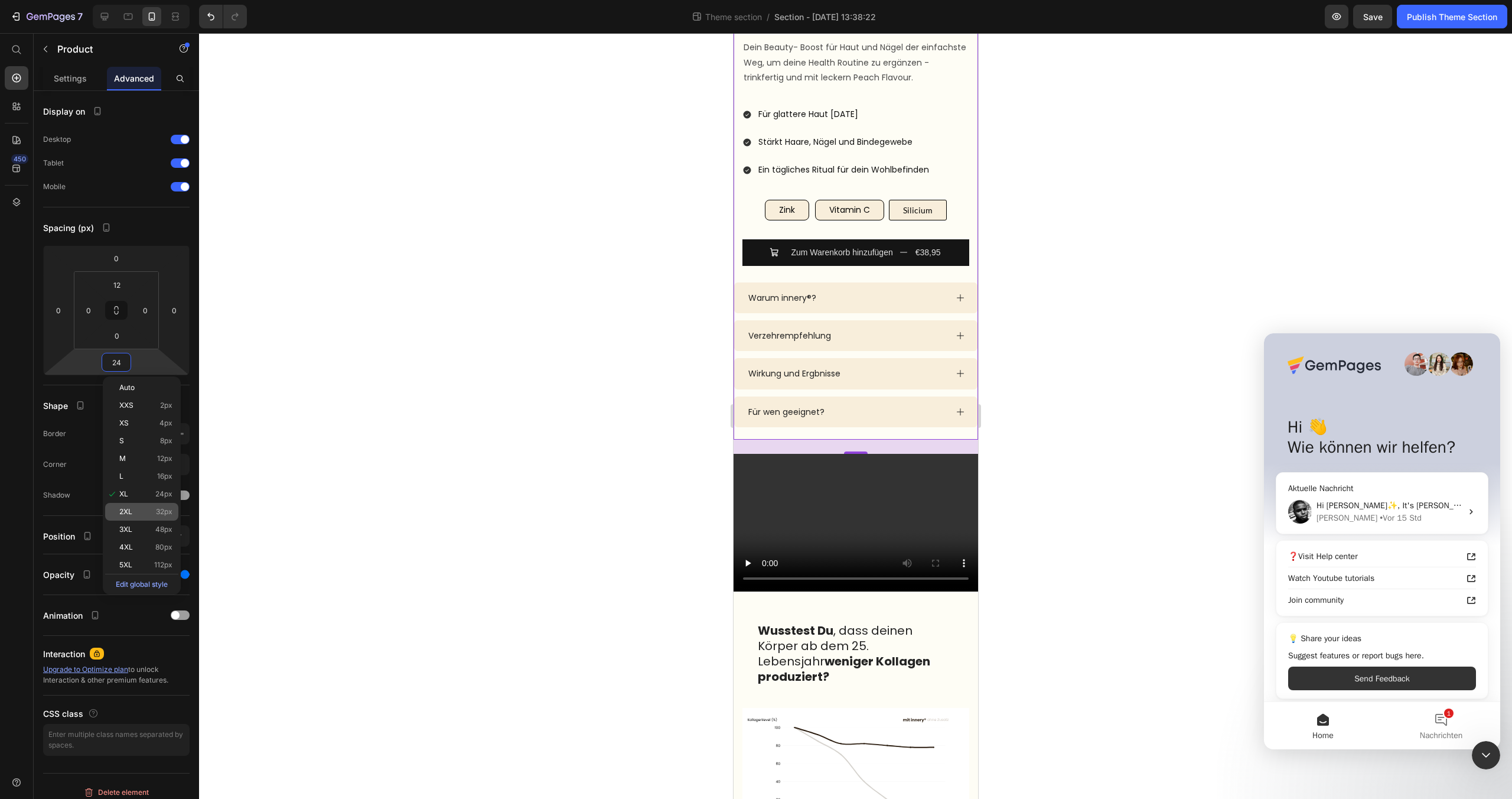 click on "2XL" at bounding box center (126, 512) 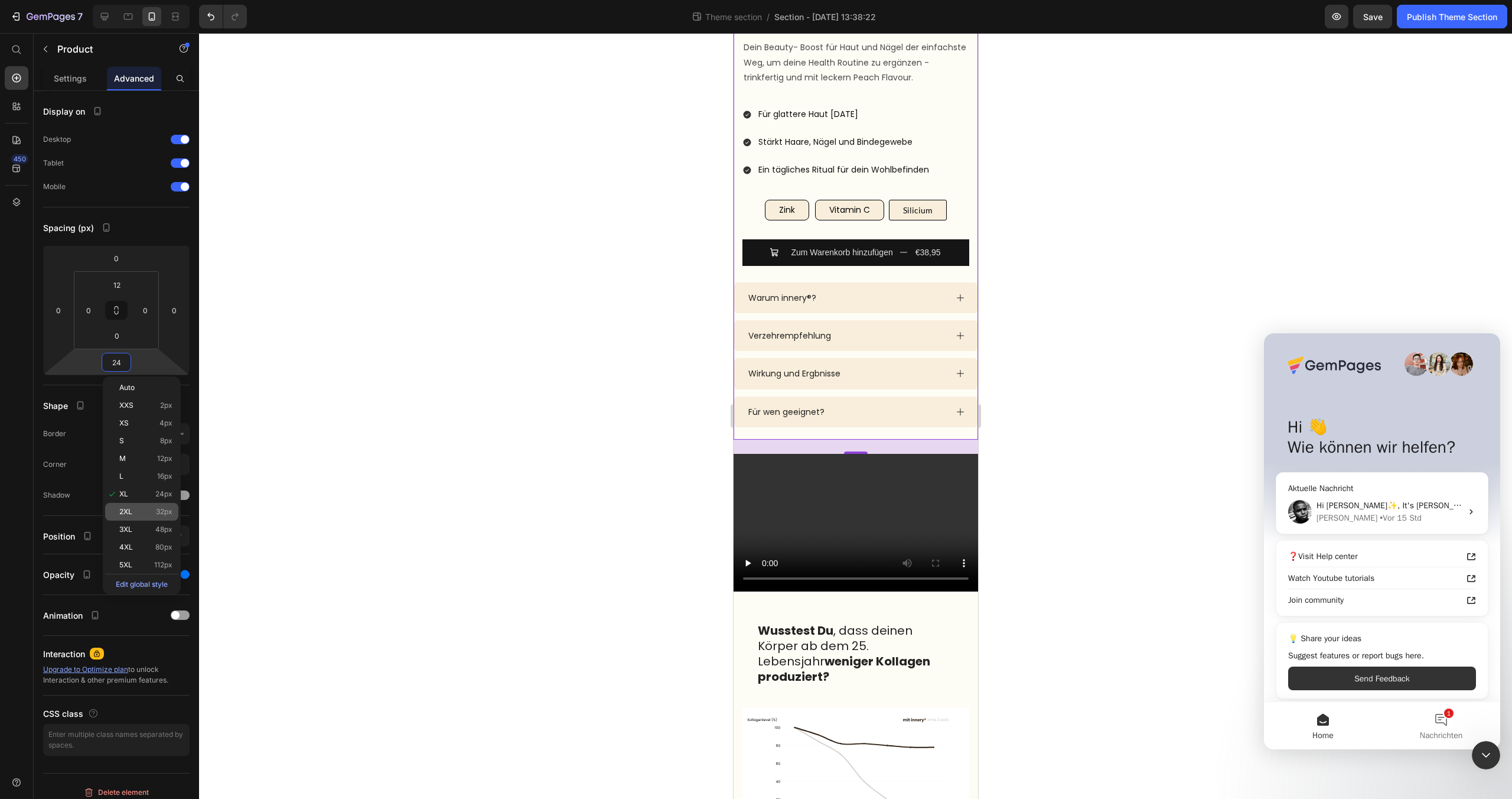 type on "32" 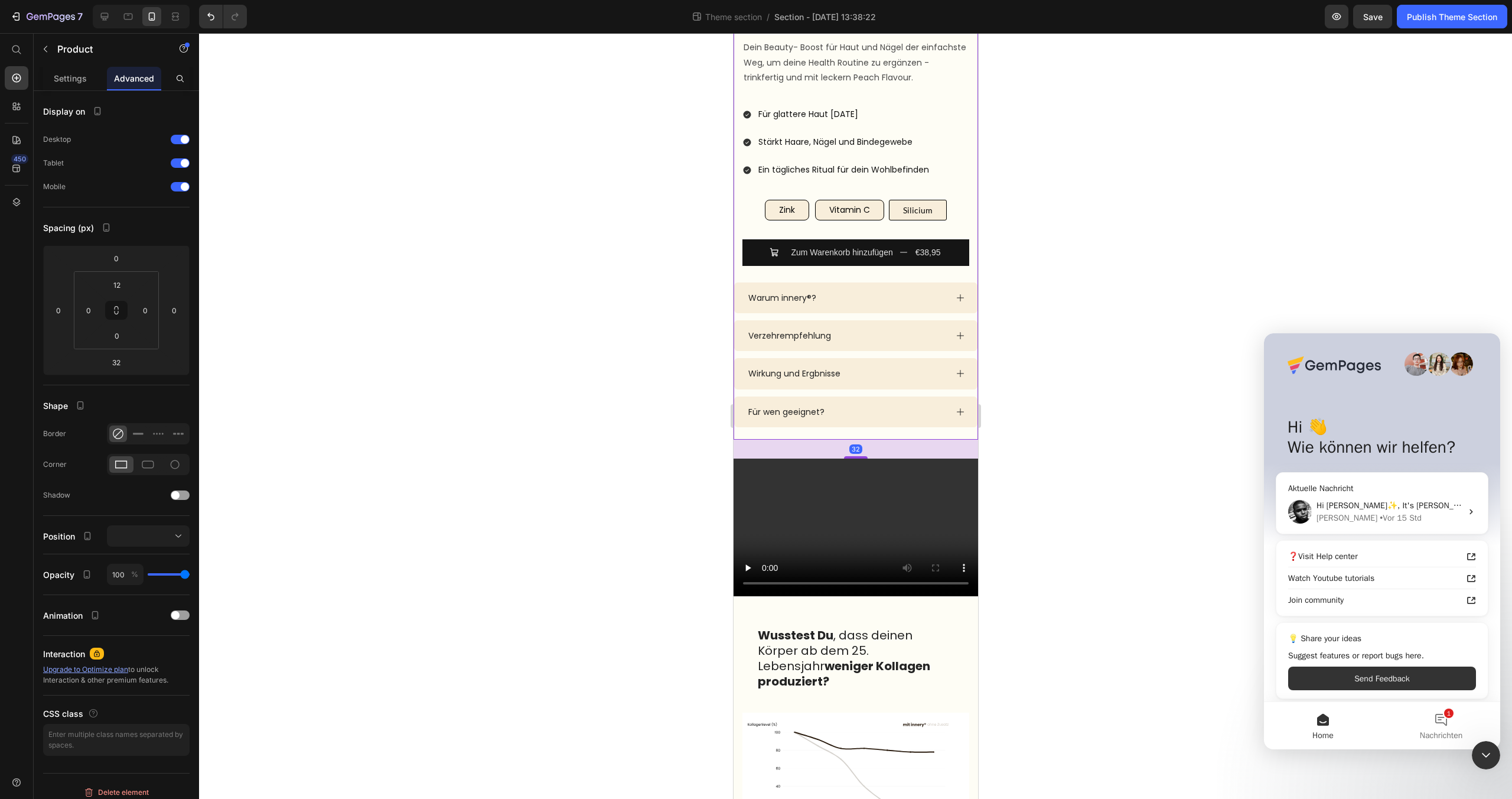 click 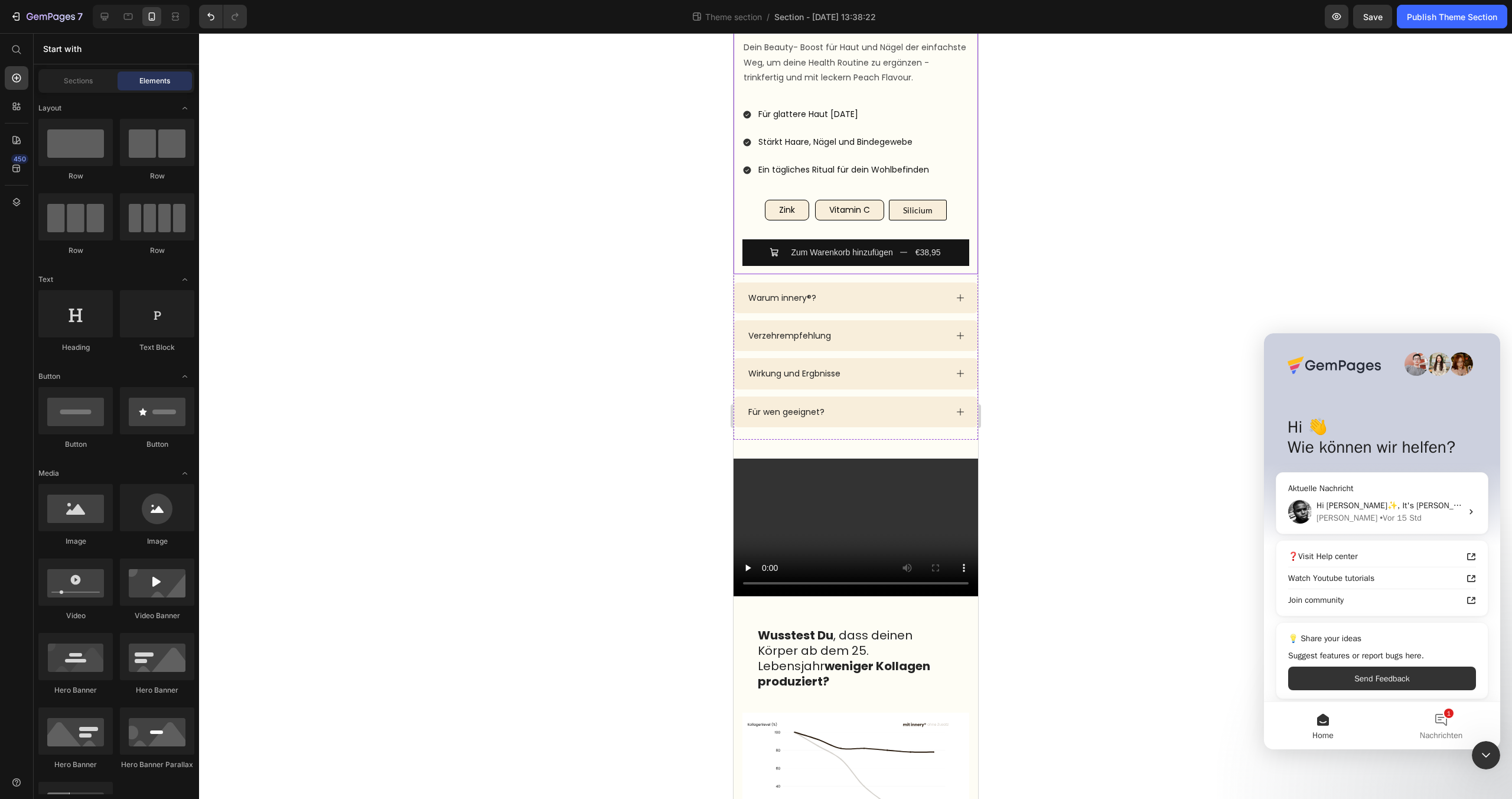 click on "Icon Icon Icon Icon Icon Icon List 4.6/5 (1612 Reviews) Text Block Row innery Collagen+ Product Title €38,95 Product Price Dein Beauty- Boost für Haut und Nägel der einfachste Weg, um deine Health Routine zu ergänzen - trinkfertig und mit leckern Peach Flavour.  Text Block peach flavour TEST Text Block 14 Trinkampullen à 15 ml  Text Block €38,95 Product Price Unterstützt deine Haut von innen heraus Stärkt Haare, Nägel & Bindegewebe  Ein tägliches Ritual für dein Wohlbefinden  Item List
Carousel
Silicium  Text Block Silicium  Text Block Row Row Für glattere Haut nach 8 Wochen Stärkt Haare, Nägel und Bindegewebe Ein tägliches Ritual für dein Wohlbefinden Item List Zink Button Vitamin C Button Silicium Button Row
Zum Warenkorb hinzufügen
€38,95 Add to Cart Row" at bounding box center [855, 126] 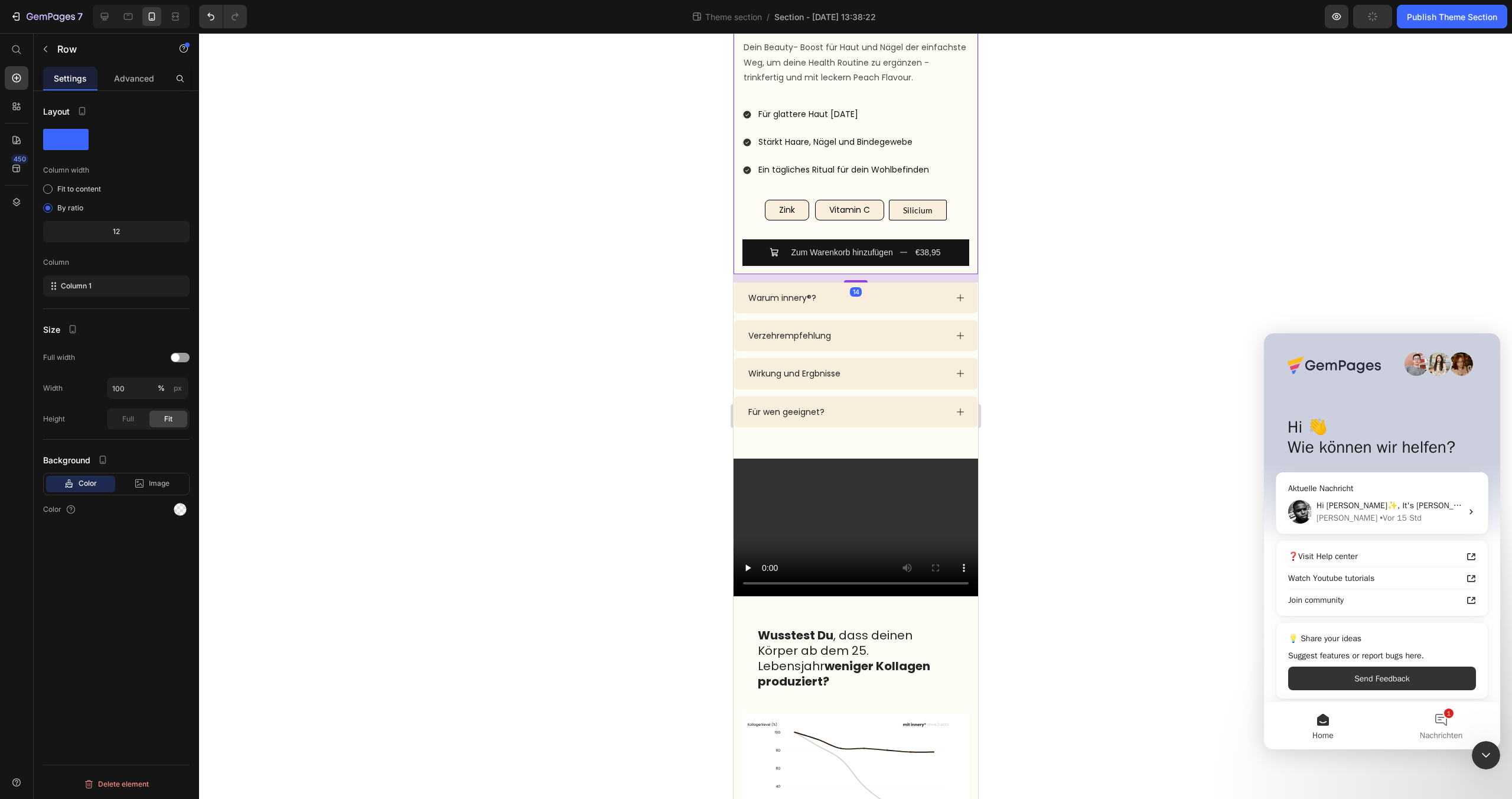 click 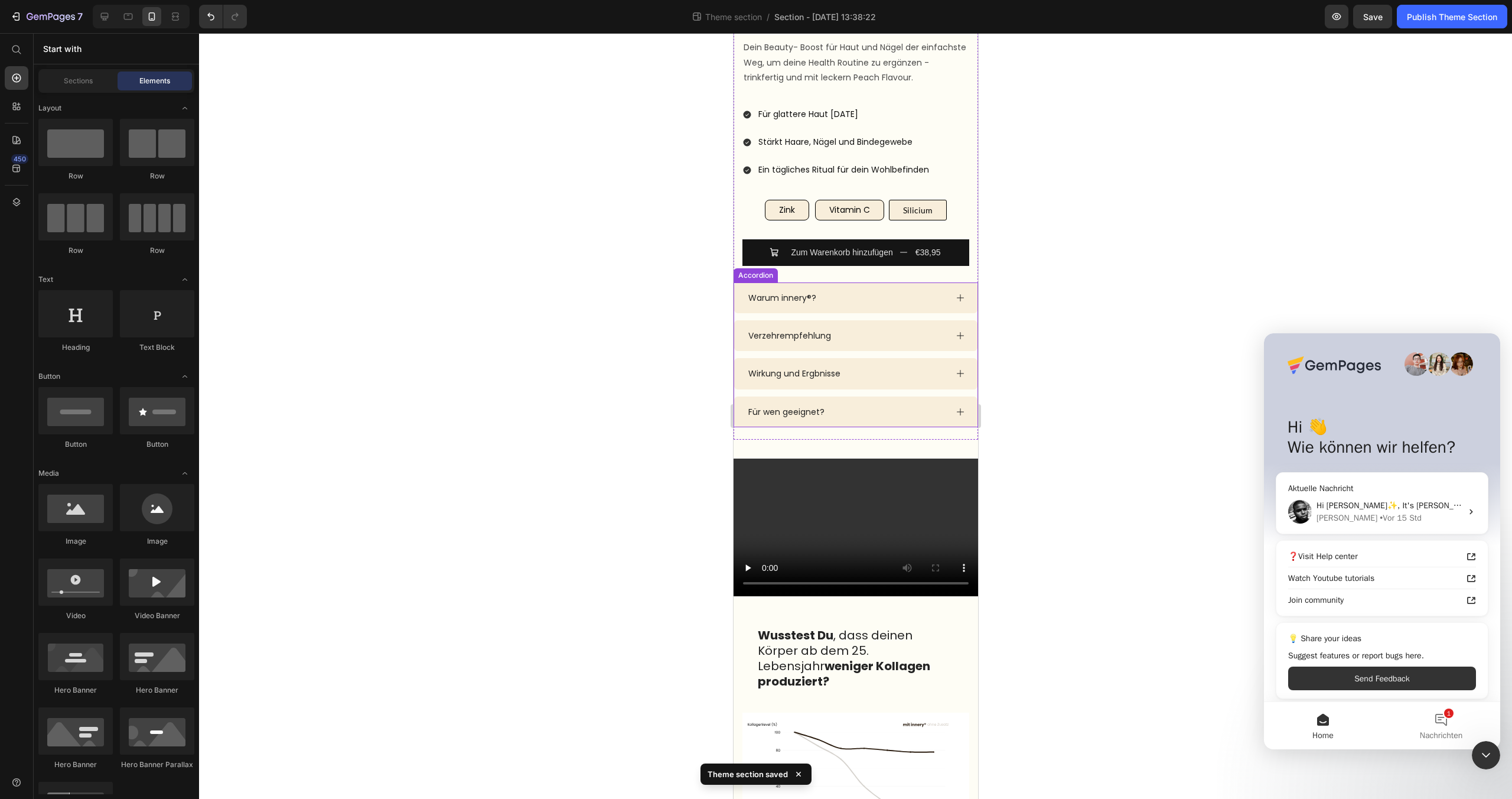click on "Accordion" at bounding box center (755, 275) 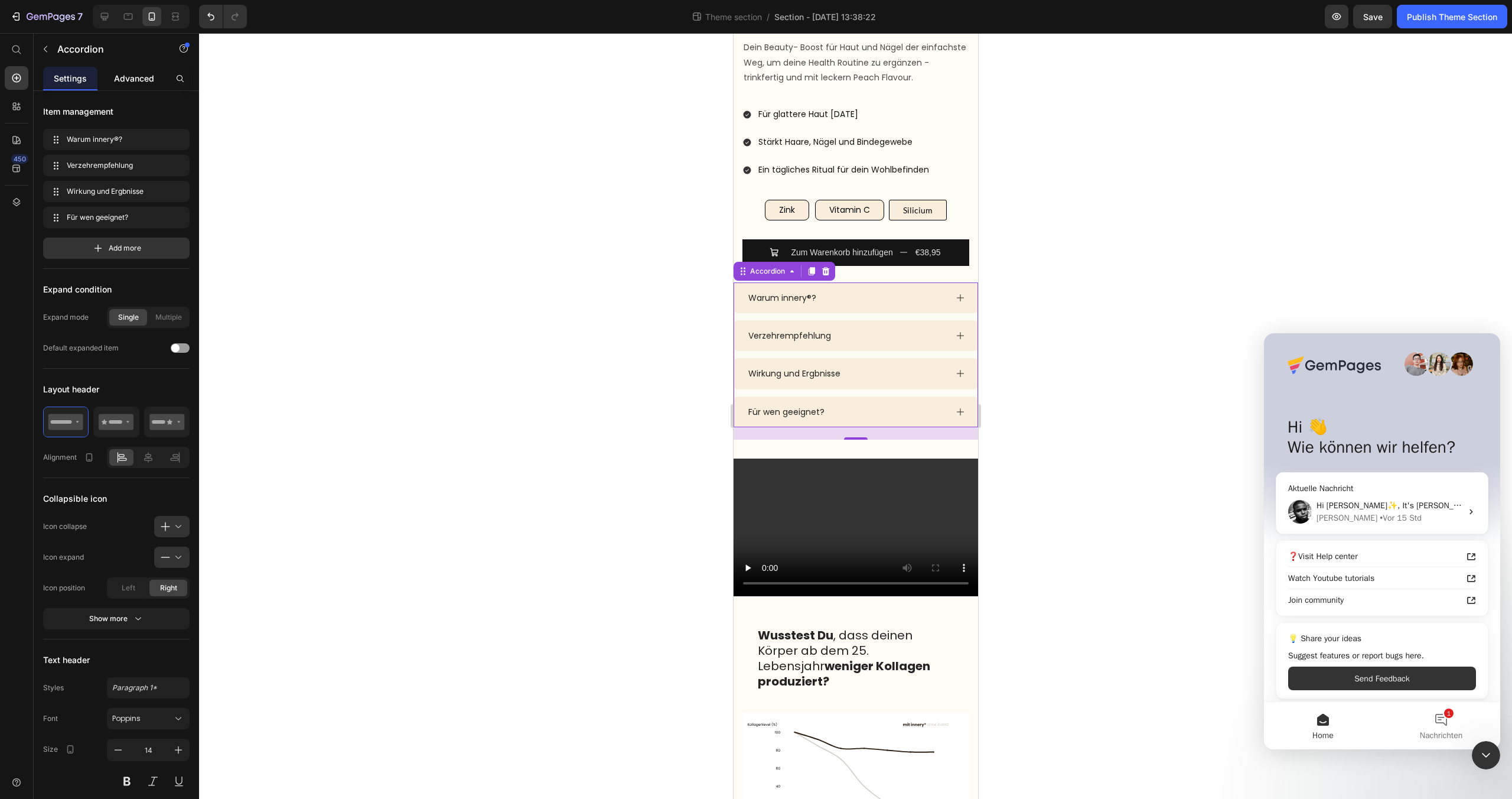 click on "Advanced" at bounding box center [134, 78] 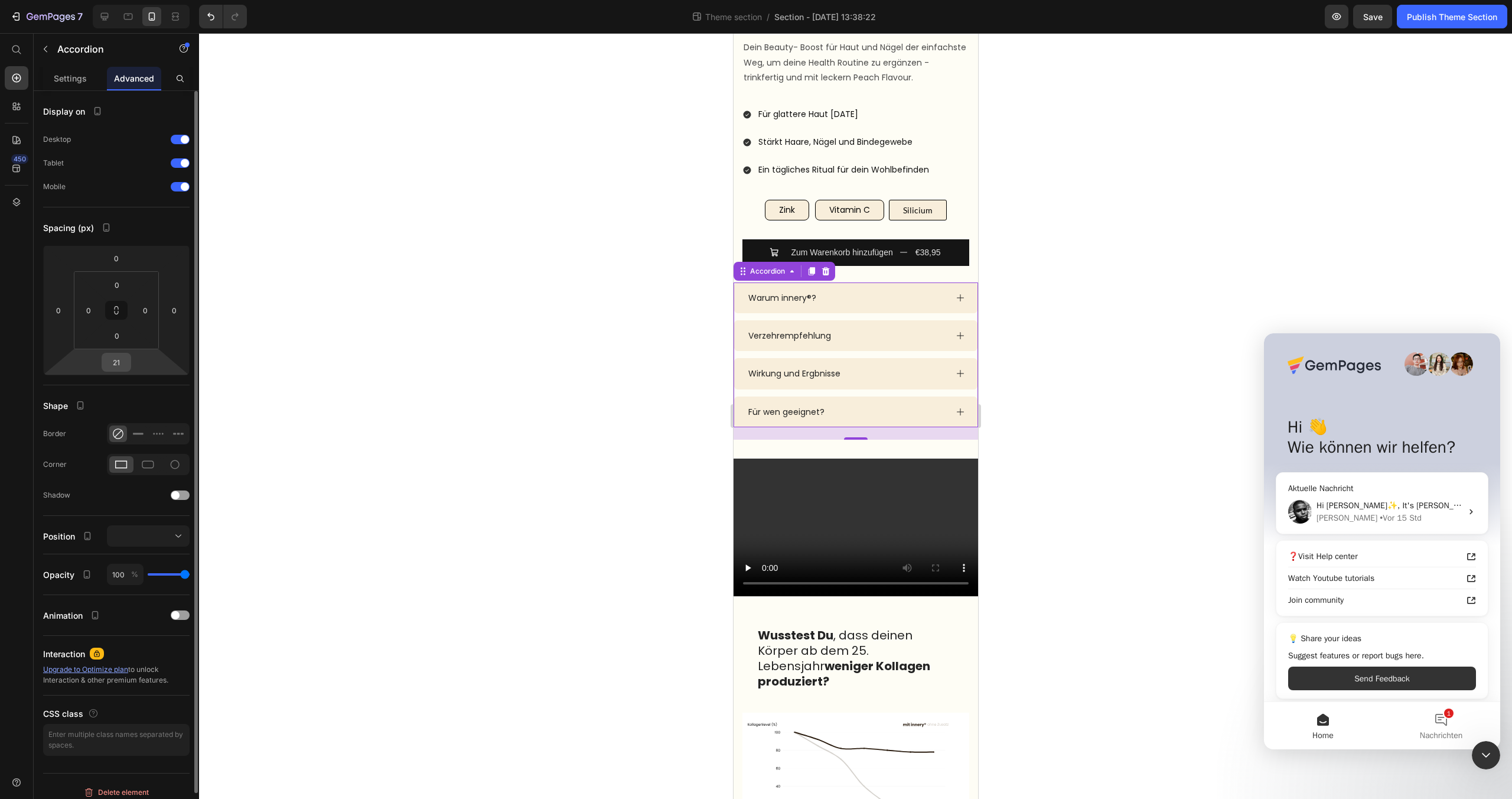 click on "21" at bounding box center [116, 362] 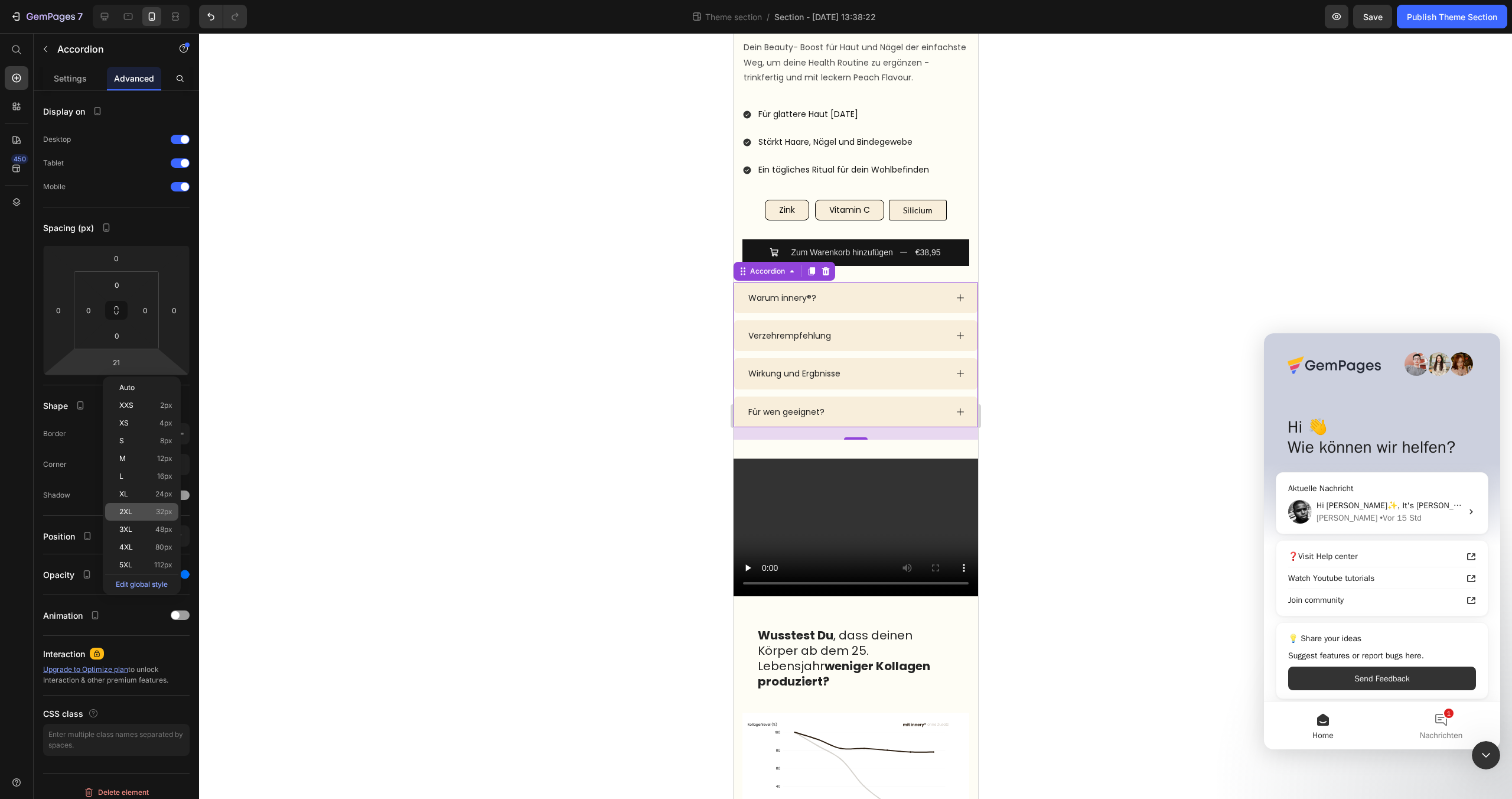click on "2XL" at bounding box center (126, 512) 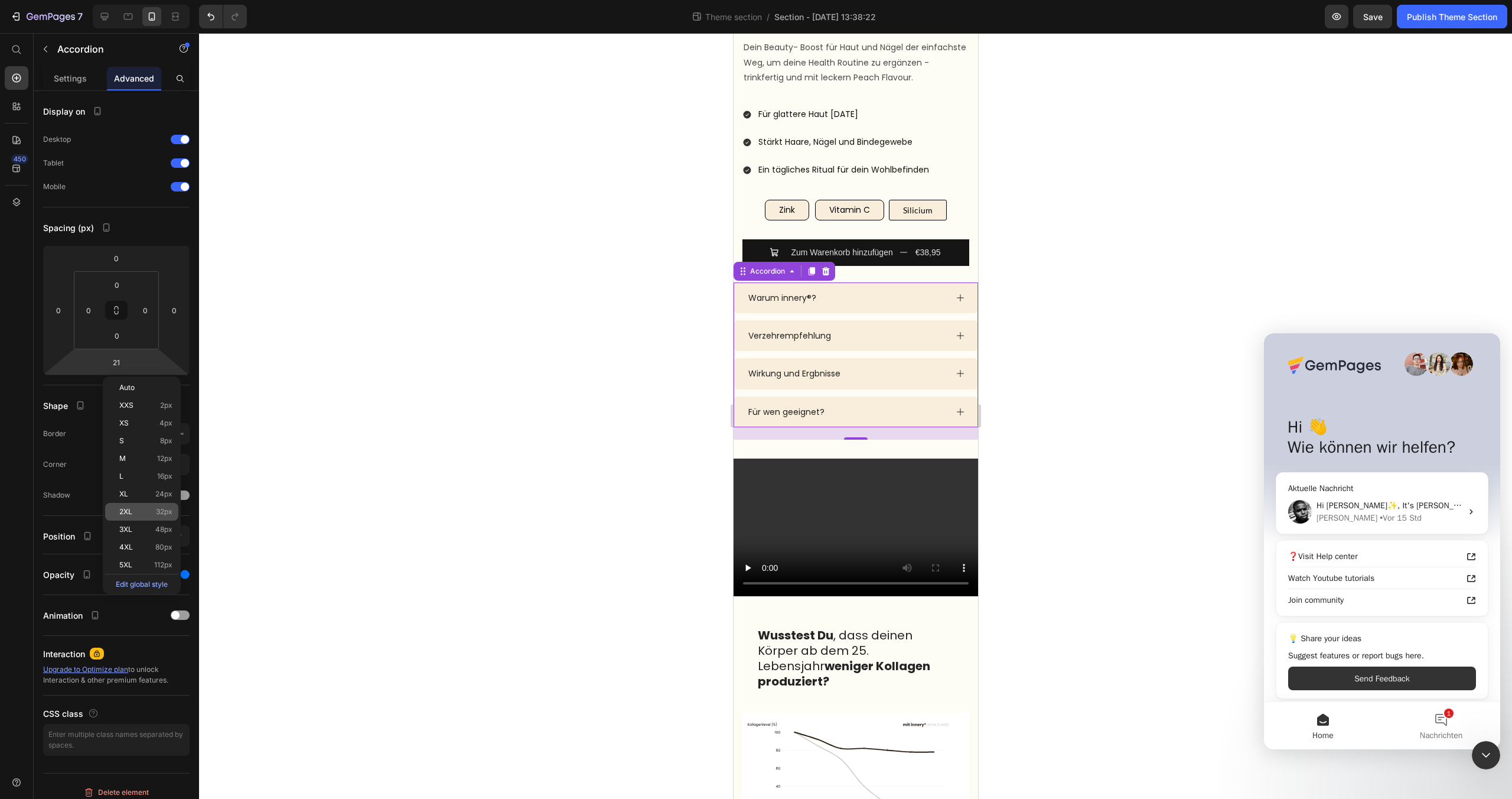 type on "32" 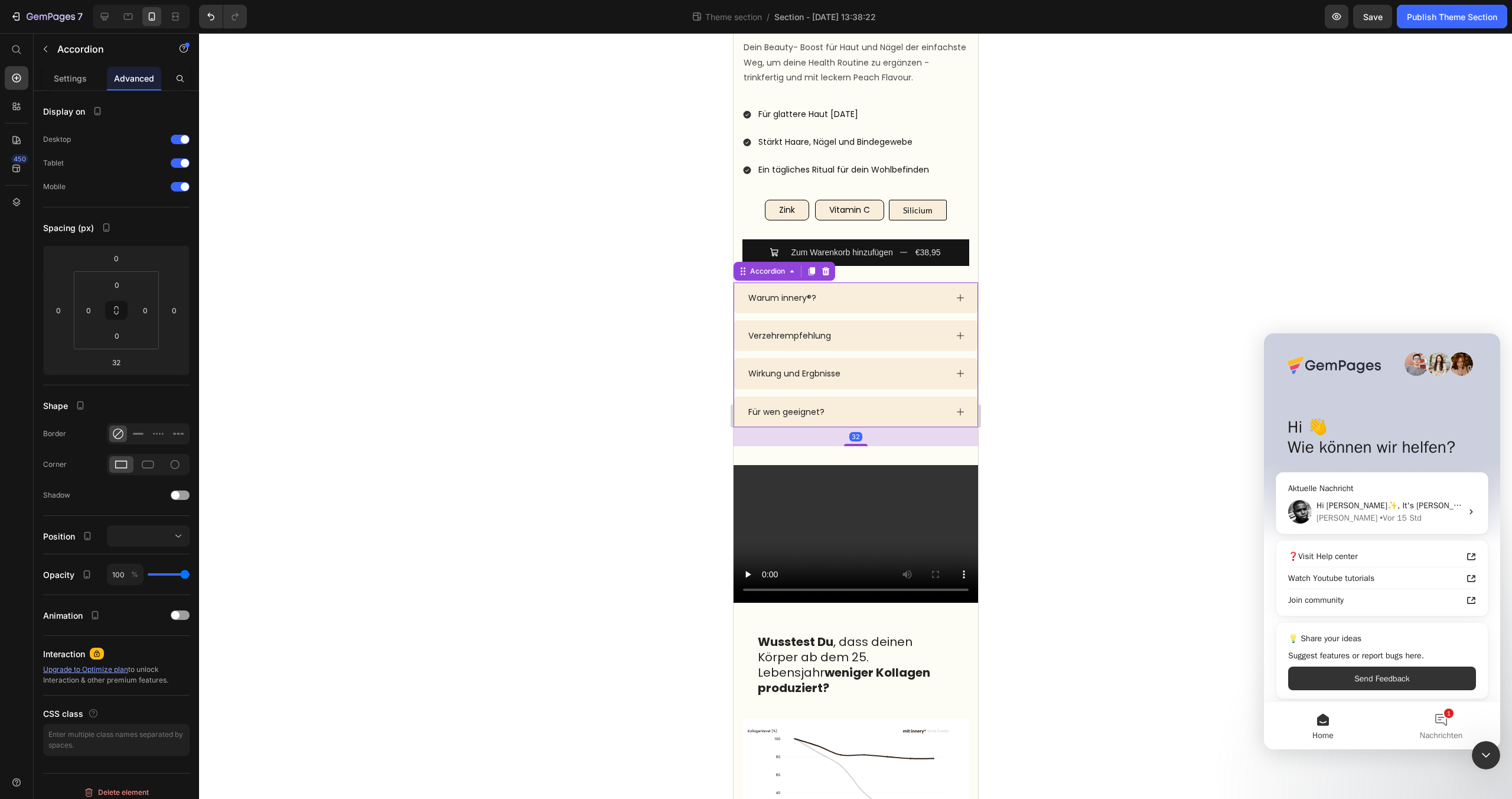 click 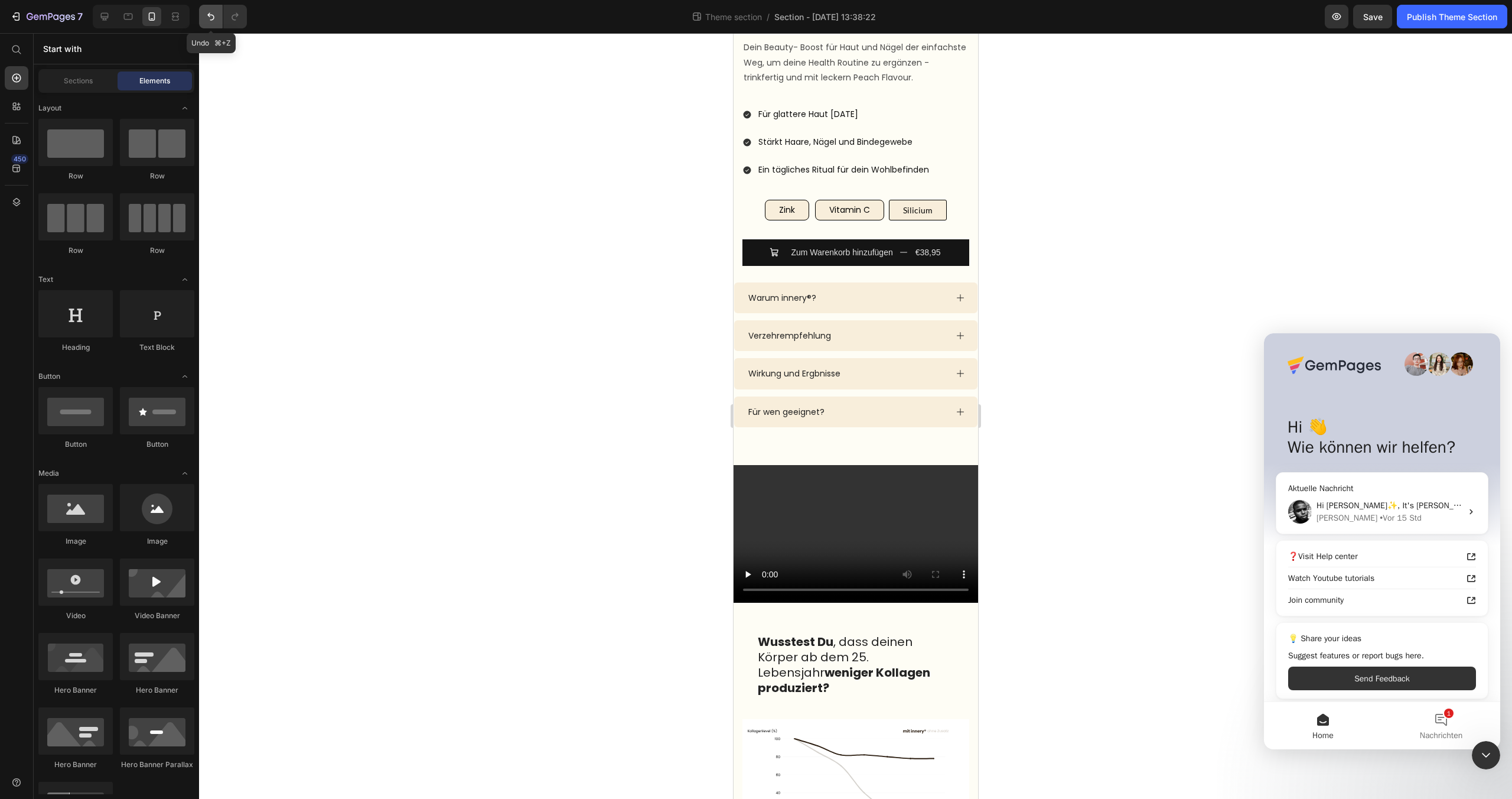 click 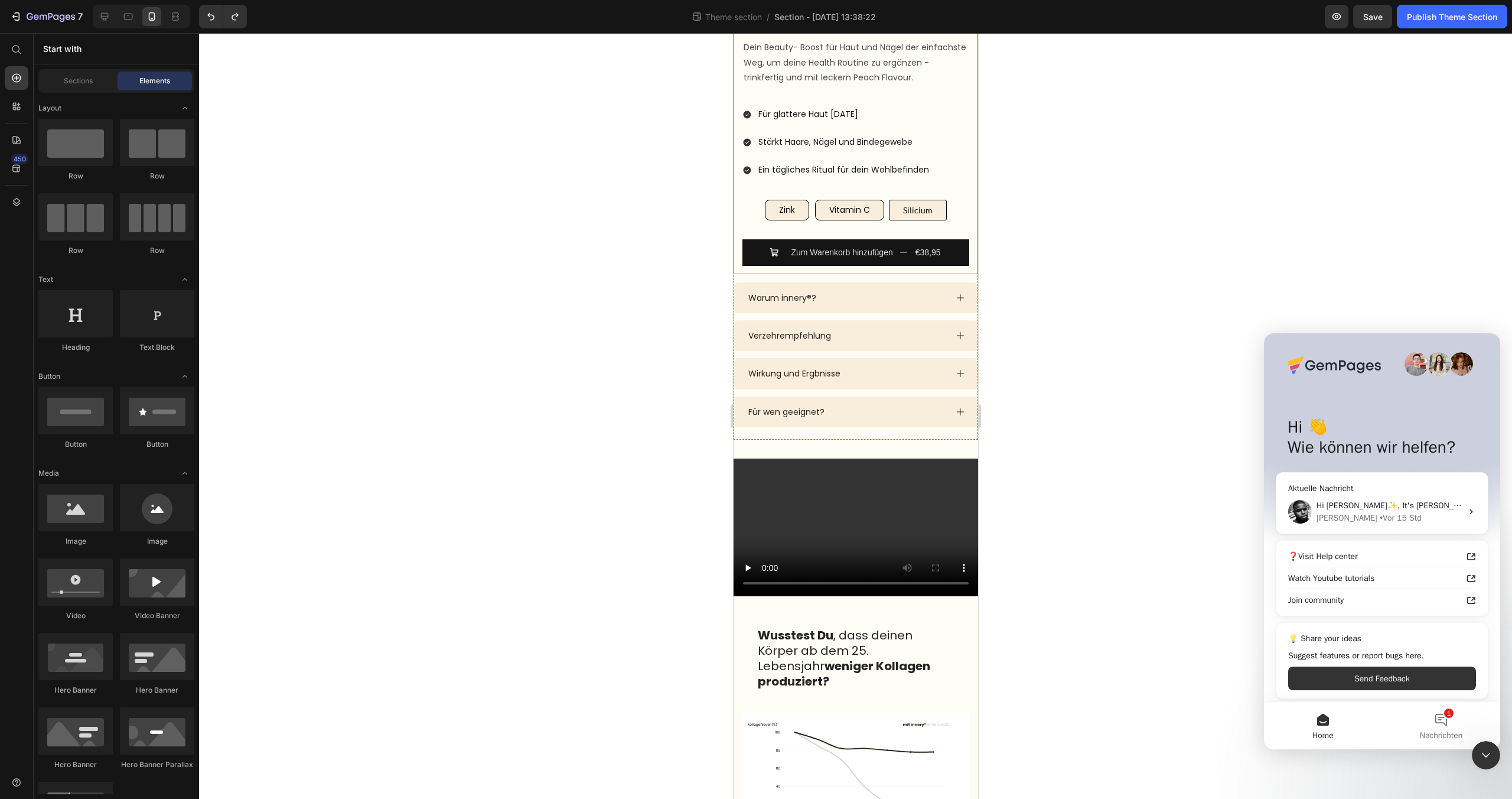 click on "Icon Icon Icon Icon Icon Icon List 4.6/5 (1612 Reviews) Text Block Row innery Collagen+ Product Title €38,95 Product Price Dein Beauty- Boost für Haut und Nägel der einfachste Weg, um deine Health Routine zu ergänzen - trinkfertig und mit leckern Peach Flavour.  Text Block peach flavour TEST Text Block 14 Trinkampullen à 15 ml  Text Block €38,95 Product Price Unterstützt deine Haut von innen heraus Stärkt Haare, Nägel & Bindegewebe  Ein tägliches Ritual für dein Wohlbefinden  Item List
Carousel
Silicium  Text Block Silicium  Text Block Row Row Für glattere Haut nach 8 Wochen Stärkt Haare, Nägel und Bindegewebe Ein tägliches Ritual für dein Wohlbefinden Item List Zink Button Vitamin C Button Silicium Button Row
Zum Warenkorb hinzufügen
€38,95 Add to Cart Row" at bounding box center (855, 126) 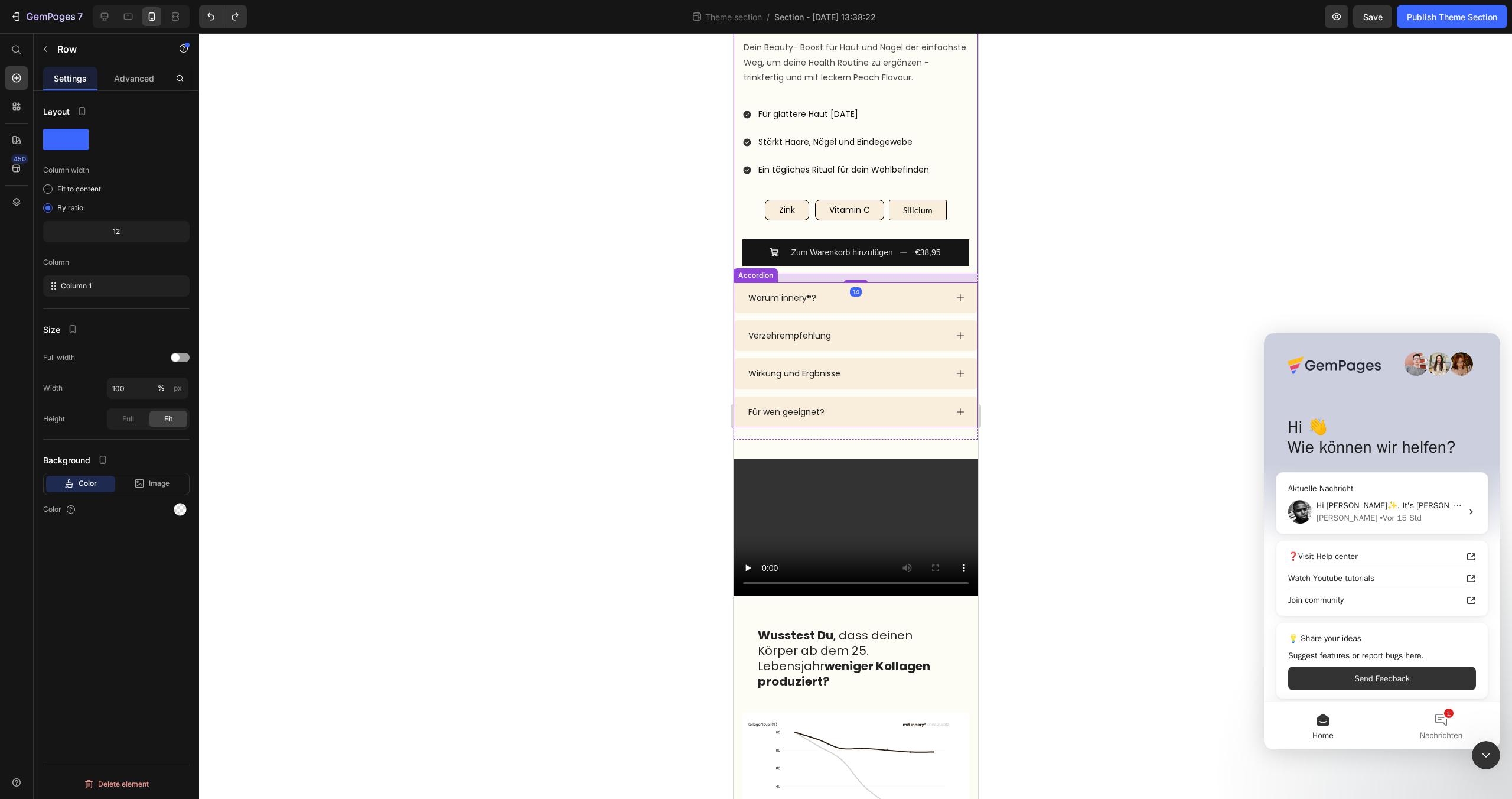 click on "Accordion" at bounding box center [755, 275] 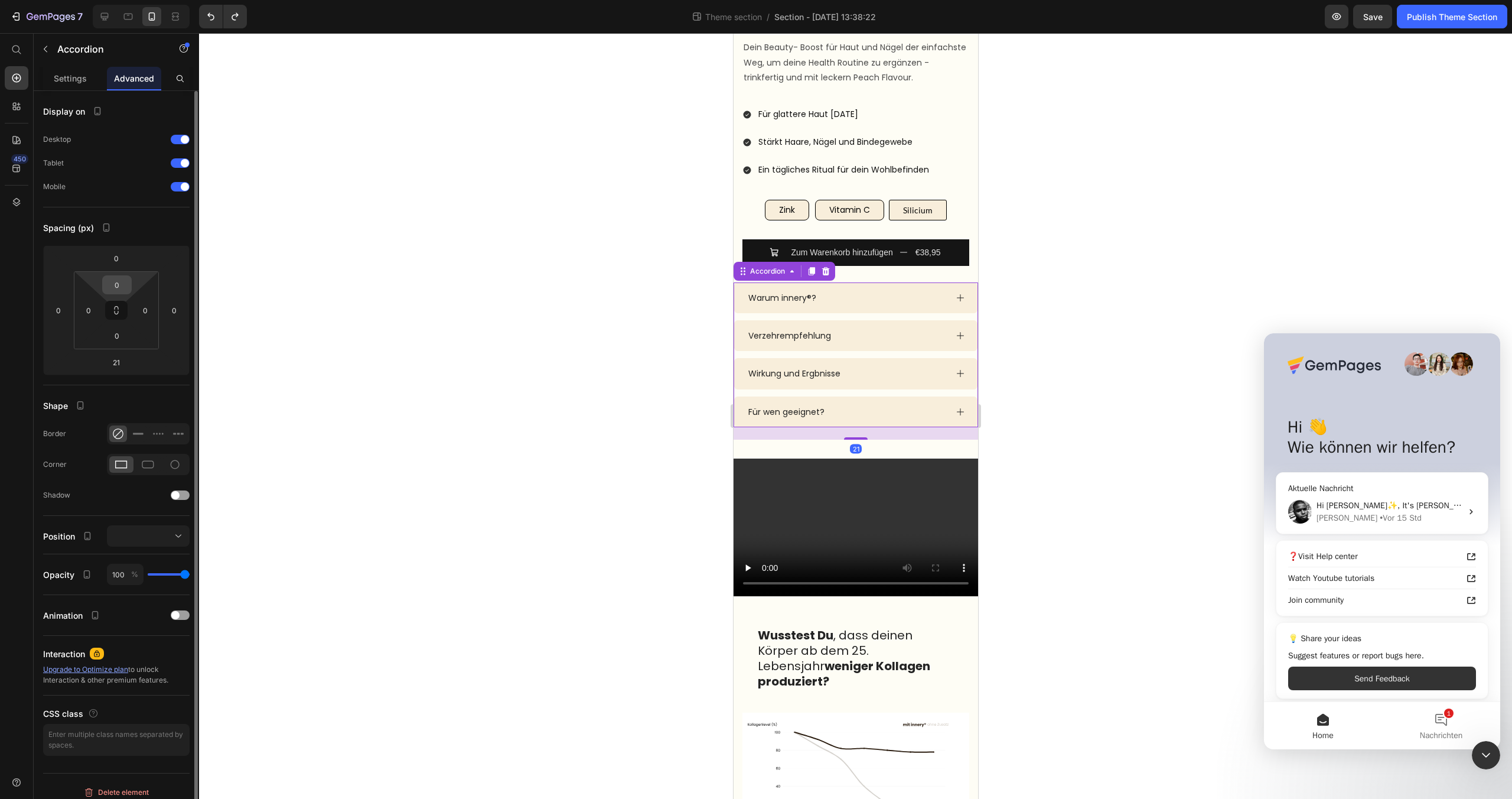 click on "0" at bounding box center (117, 285) 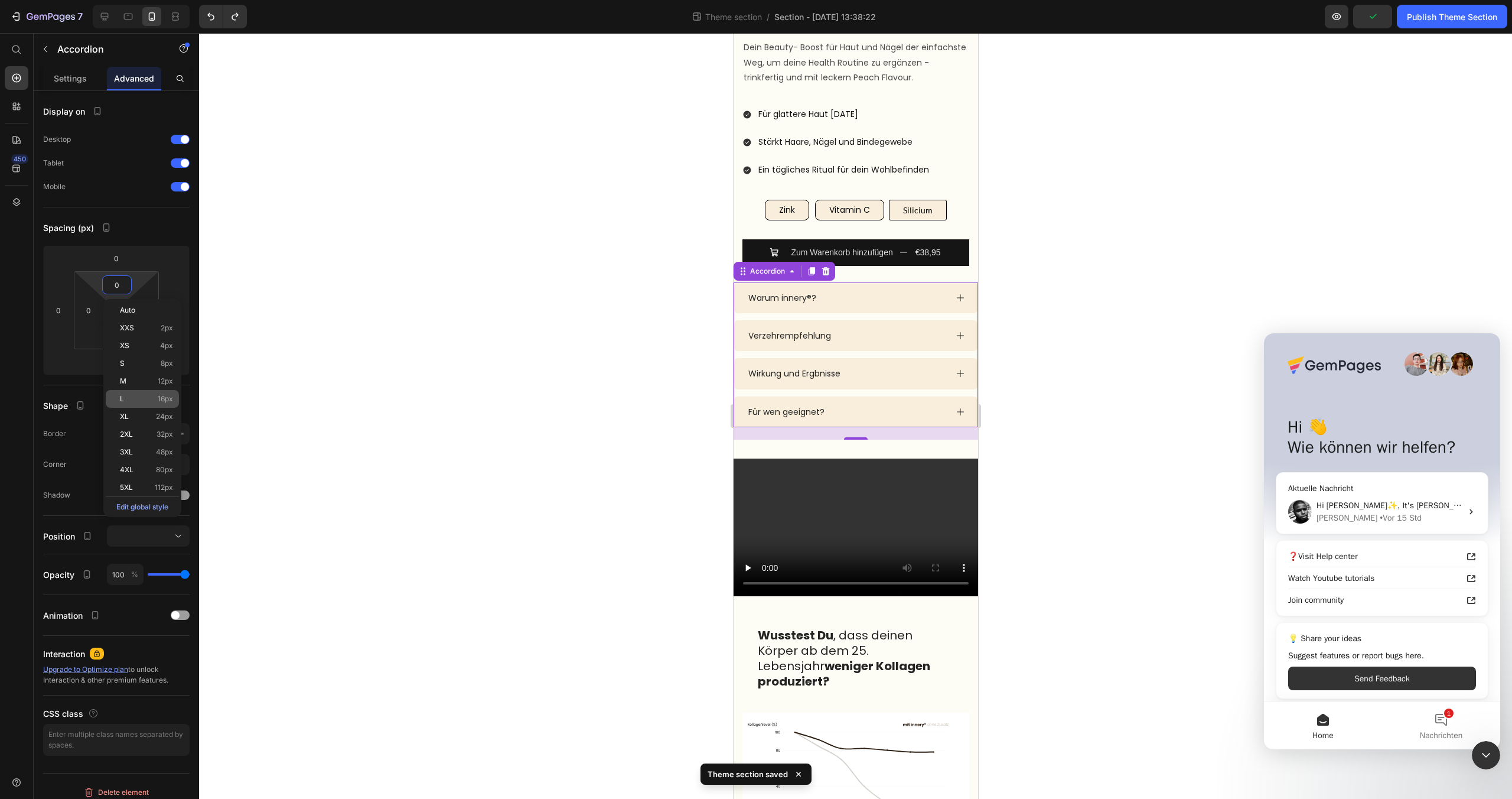 click on "L 16px" at bounding box center [146, 399] 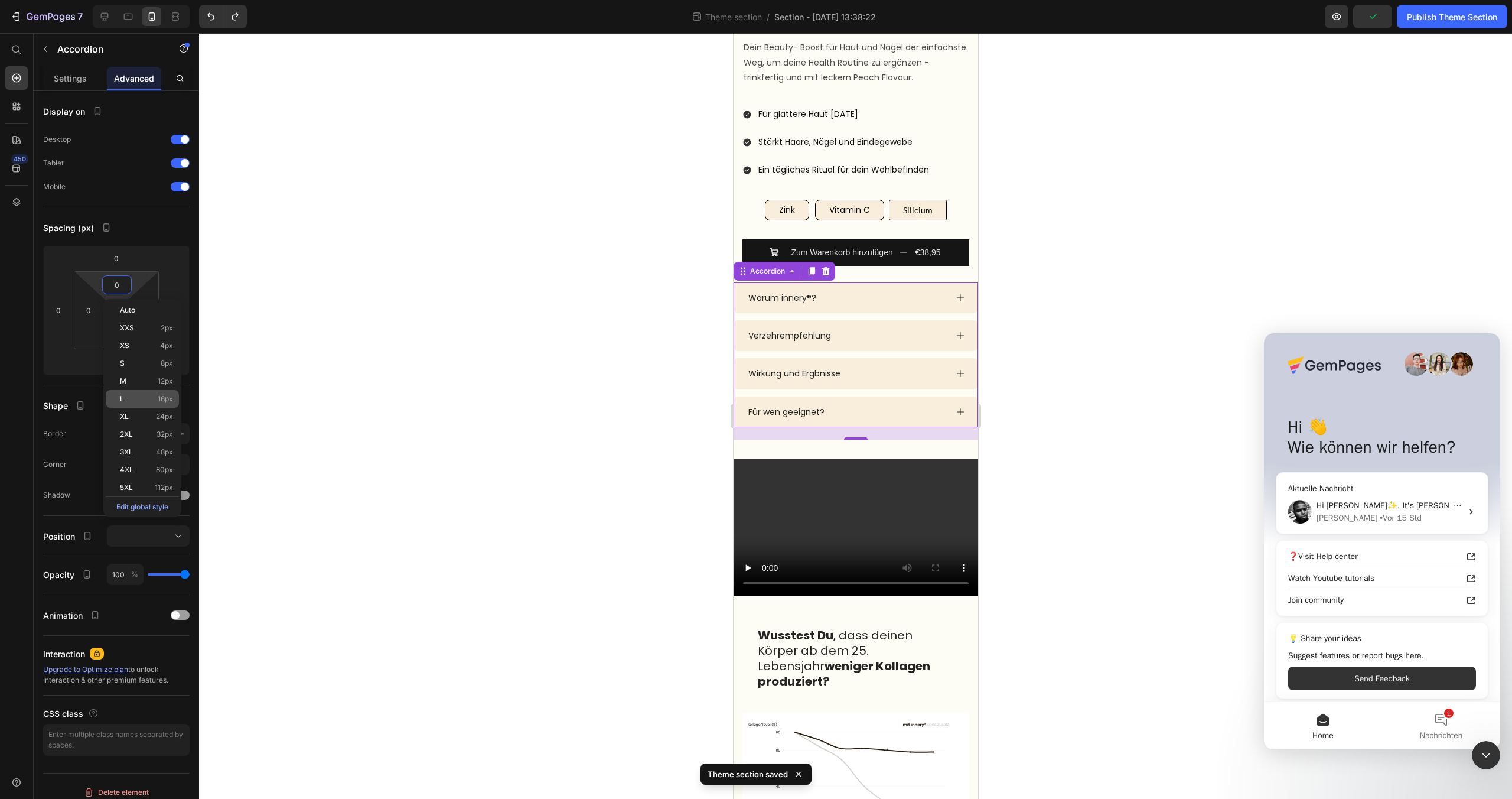 type on "16" 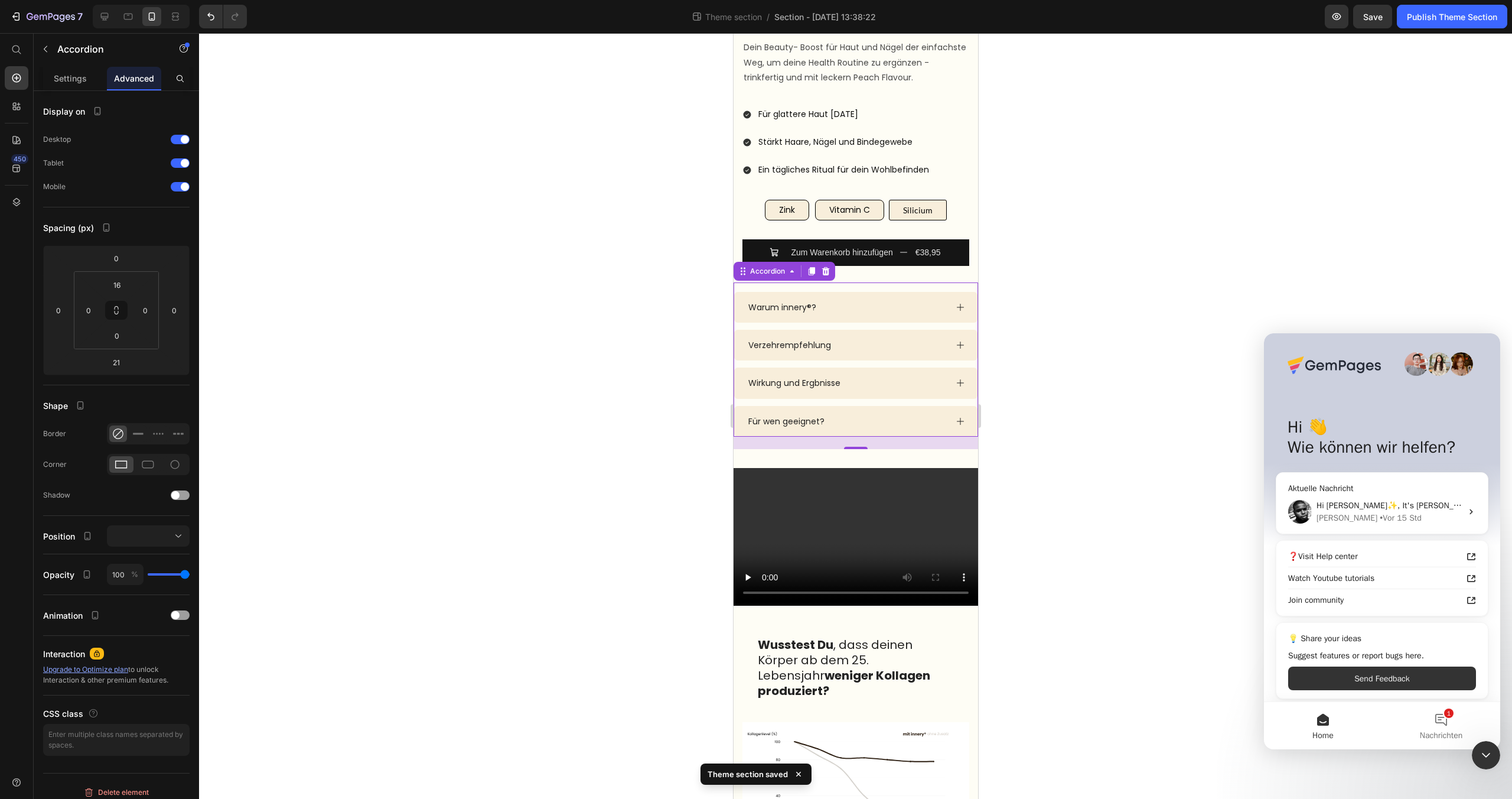 click 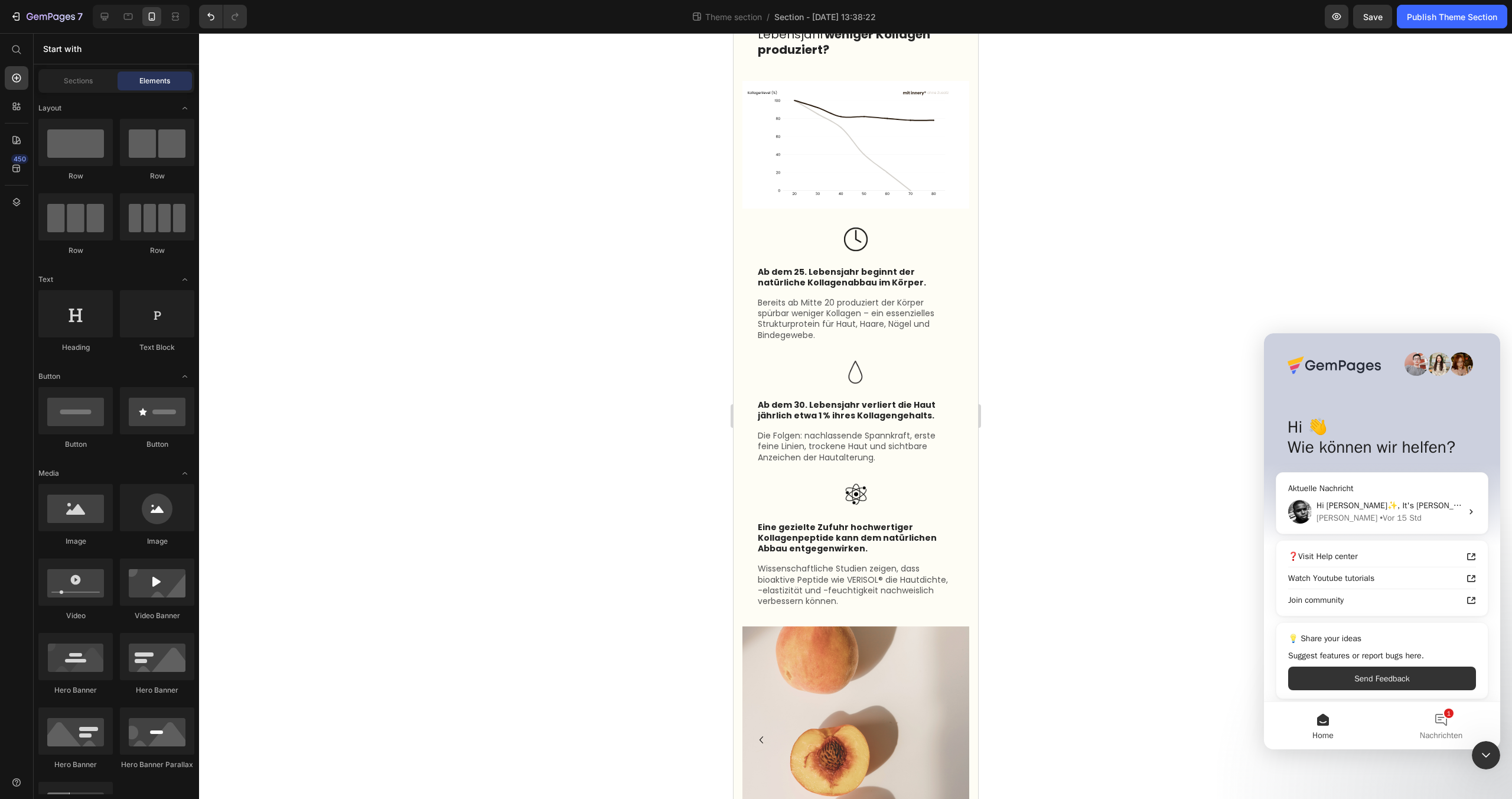 scroll, scrollTop: 1002, scrollLeft: 0, axis: vertical 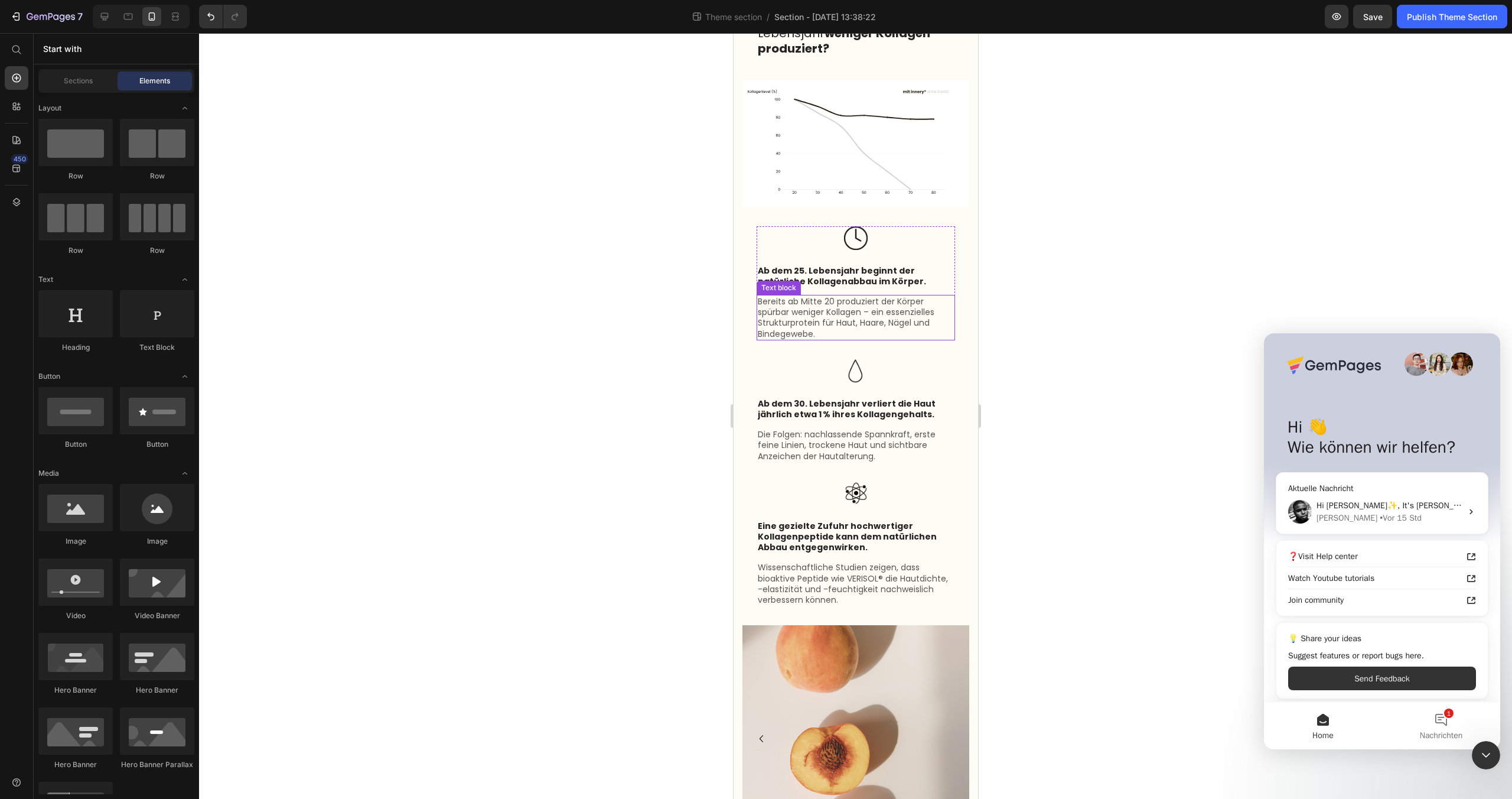 click on "Bereits ab Mitte 20 produziert der Körper spürbar weniger Kollagen – ein essenzielles Strukturprotein für Haut, Haare, Nägel und Bindegewebe." at bounding box center [855, 317] 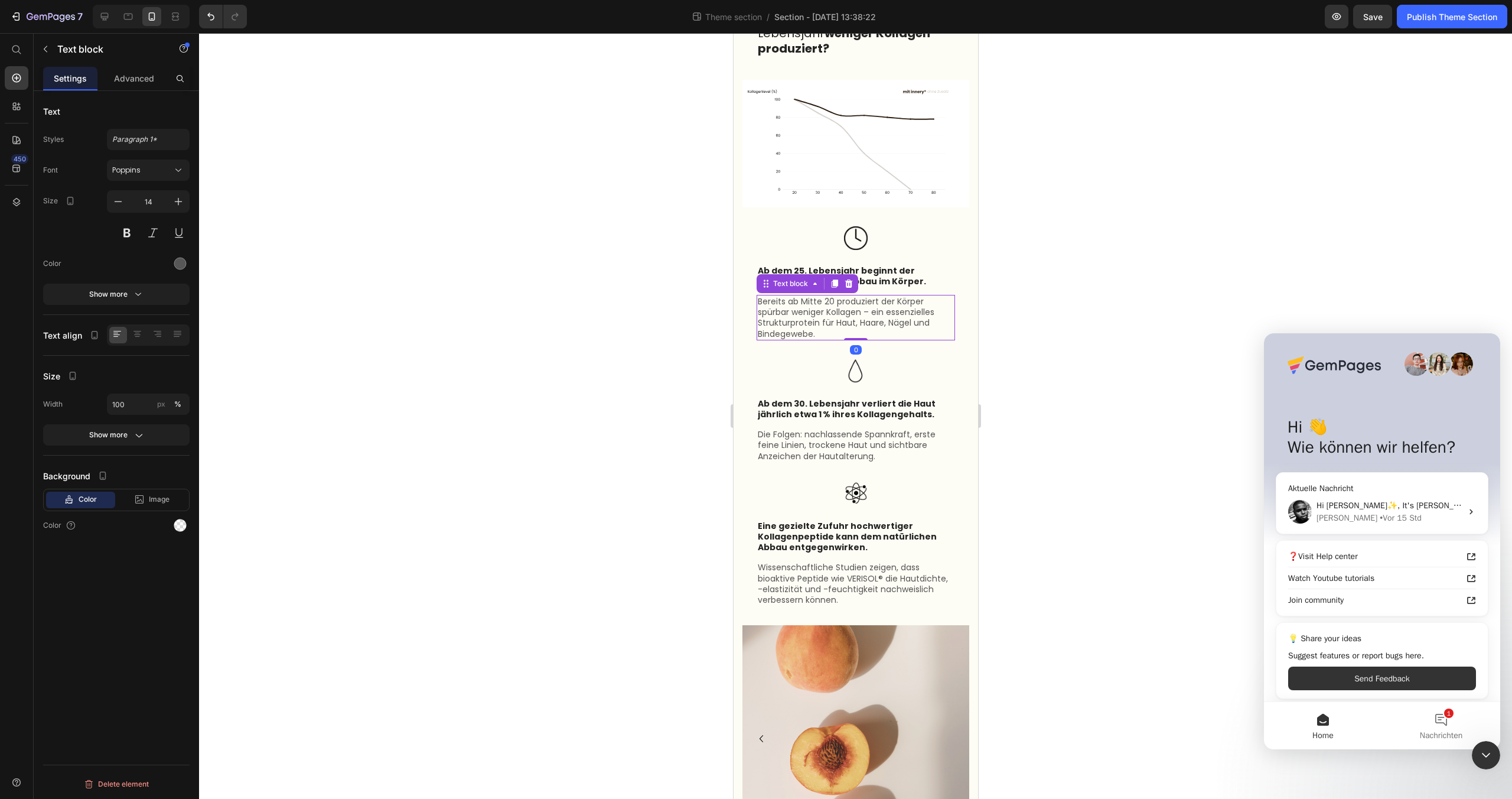scroll, scrollTop: 1002, scrollLeft: 0, axis: vertical 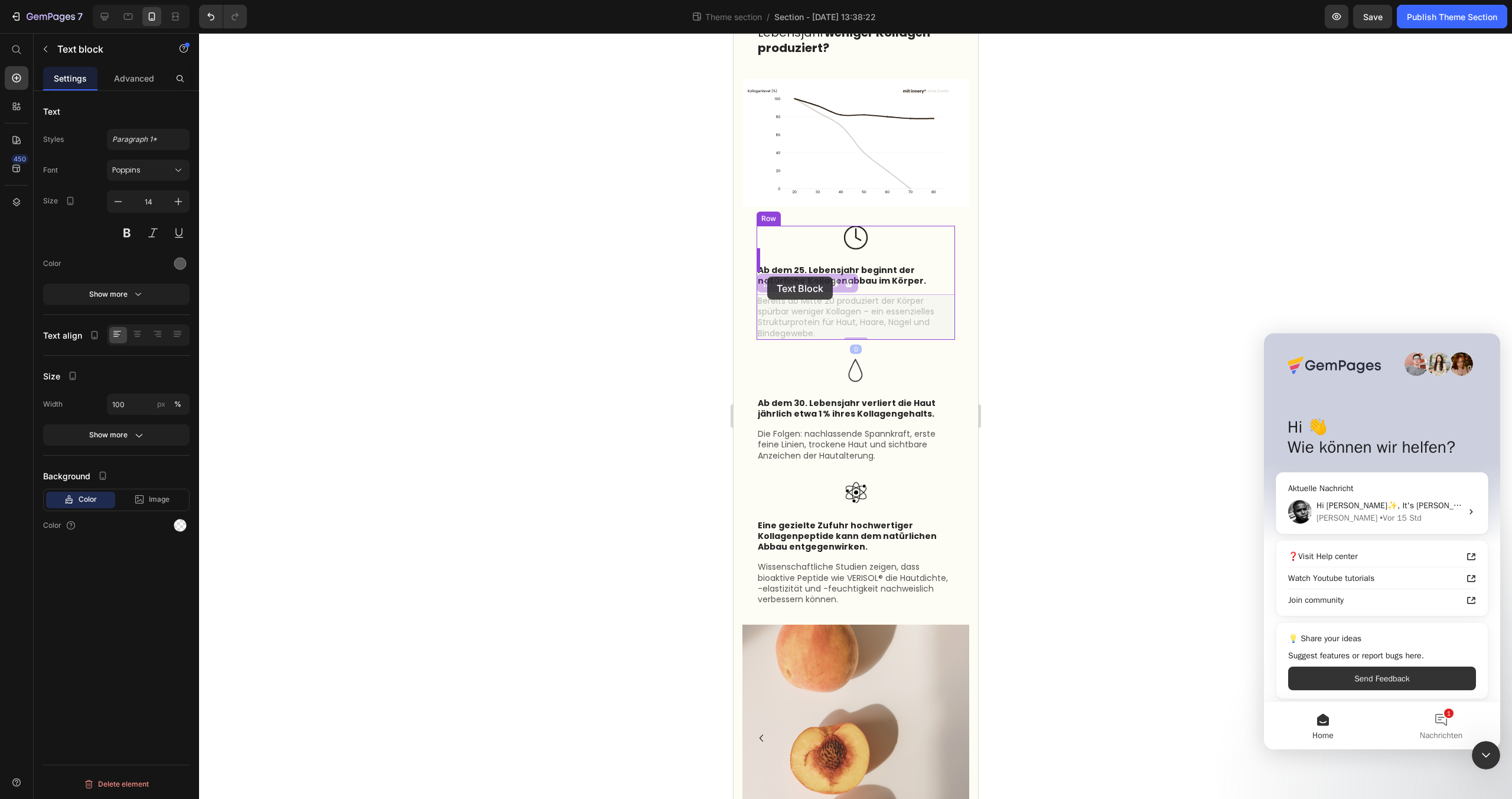drag, startPoint x: 768, startPoint y: 270, endPoint x: 767, endPoint y: 277, distance: 7.07107 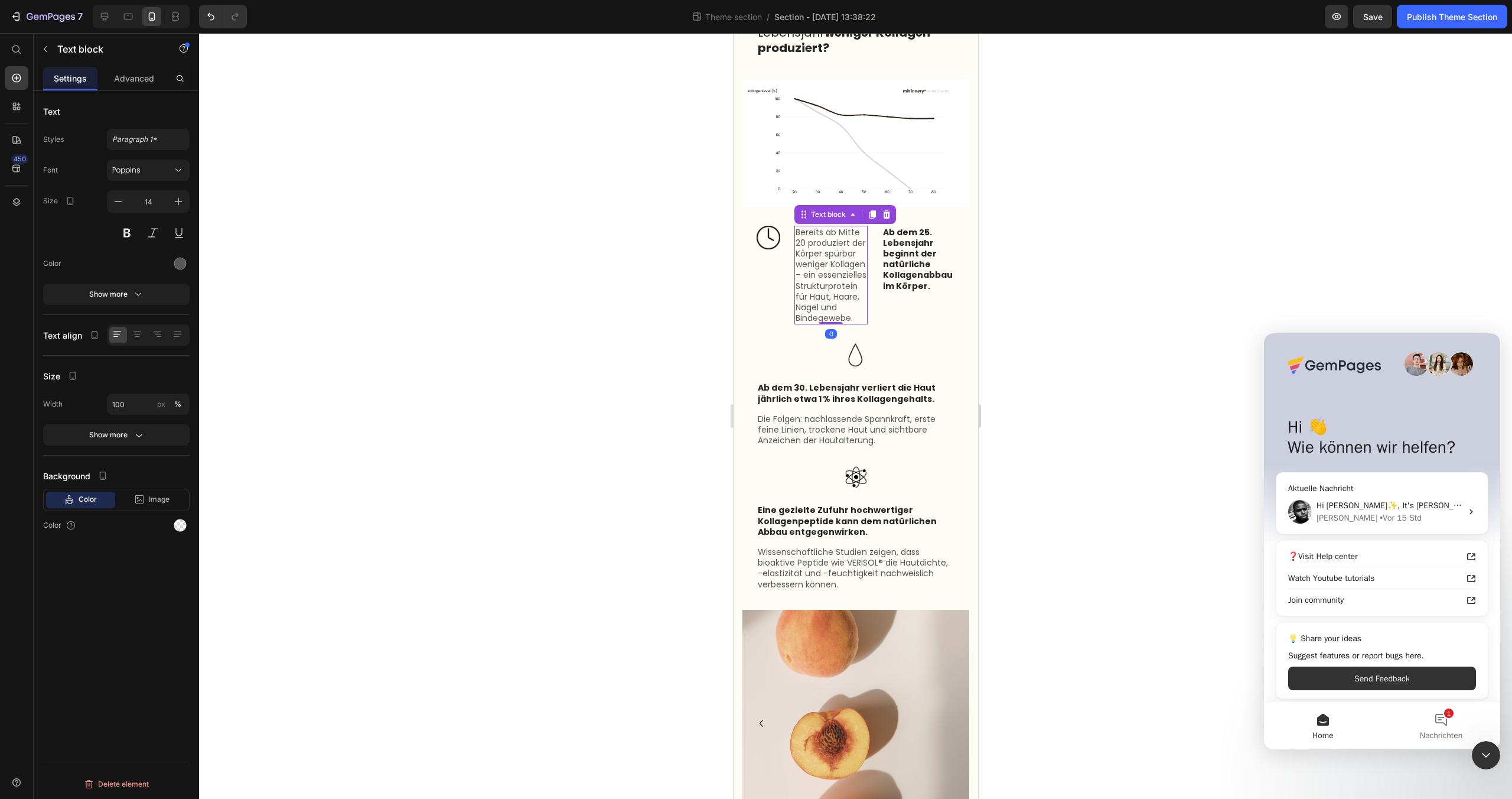 scroll, scrollTop: 1010, scrollLeft: 0, axis: vertical 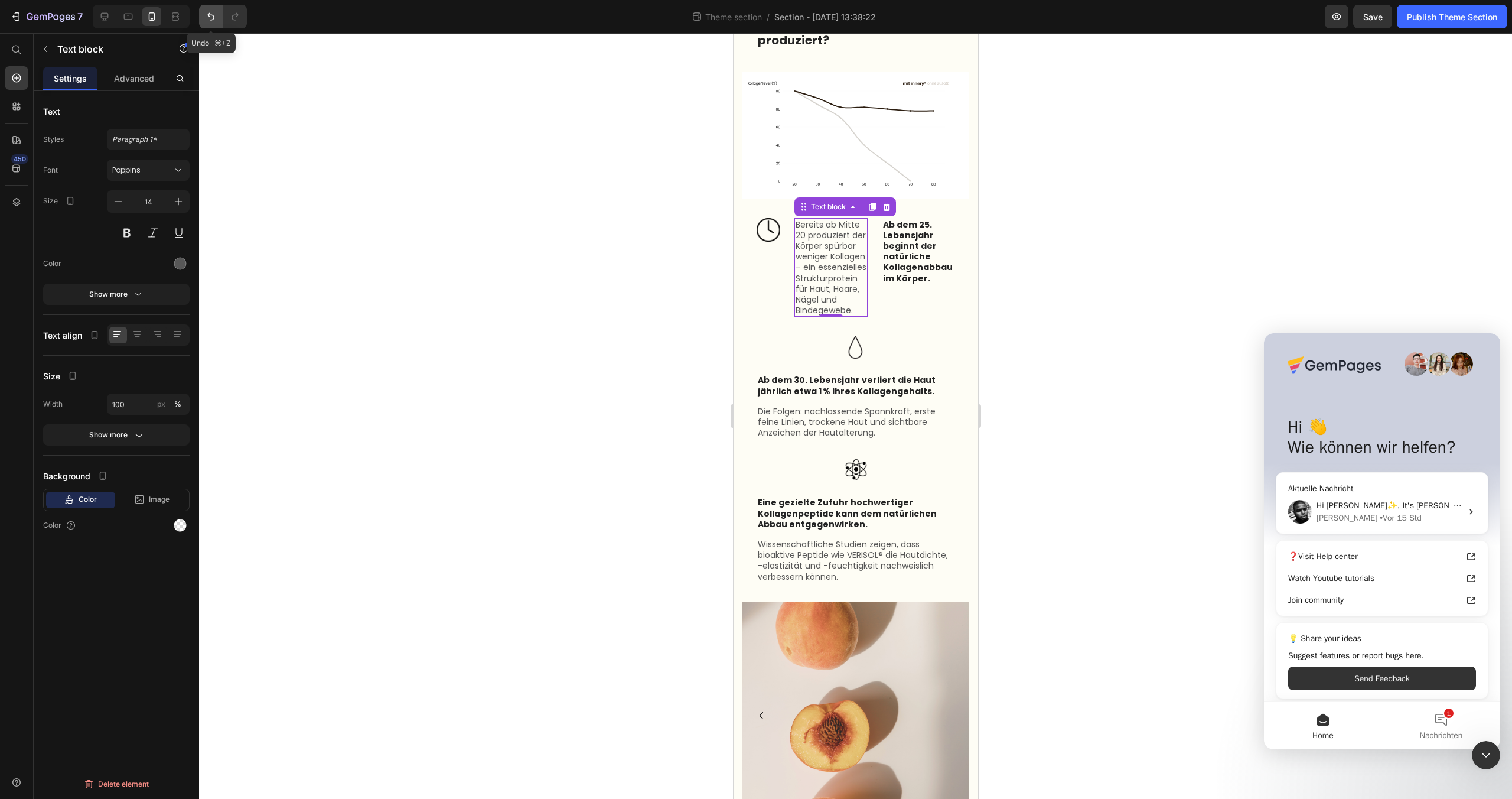 click 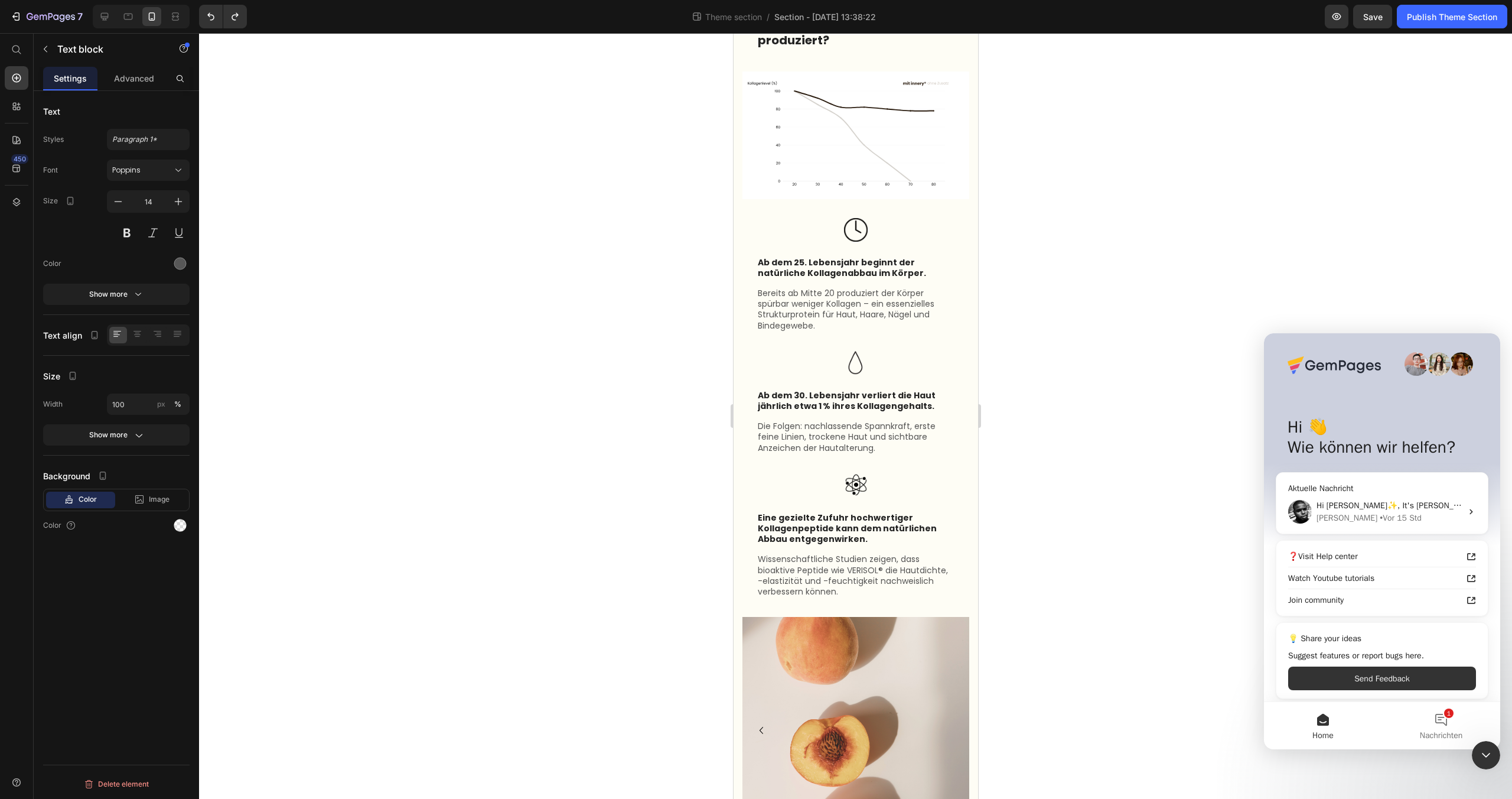 click on "Bereits ab Mitte 20 produziert der Körper spürbar weniger Kollagen – ein essenzielles Strukturprotein für Haut, Haare, Nägel und Bindegewebe." at bounding box center [855, 309] 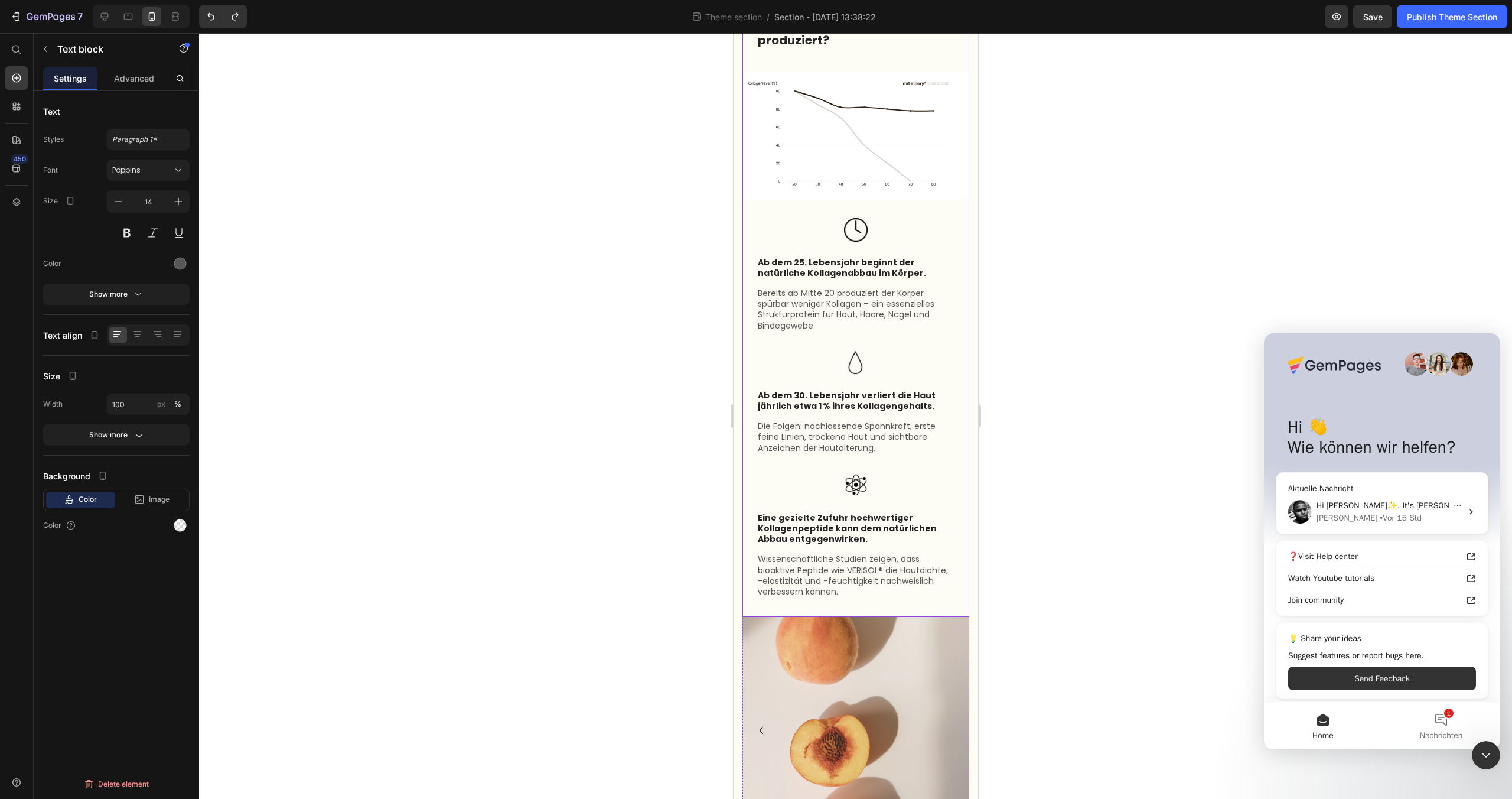 click on "Image Ab dem 25. Lebensjahr beginnt der natürliche Kollagenabbau im Körper. Text block Bereits ab Mitte 20 produziert der Körper spürbar weniger Kollagen – ein essenzielles Strukturprotein für Haut, Haare, Nägel und Bindegewebe. Text block Row Image Ab dem 30. Lebensjahr verliert die Haut jährlich etwa 1 % ihres Kollagengehalts. Text block Die Folgen: nachlassende Spannkraft, erste feine Linien, trockene Haut und sichtbare Anzeichen der Hautalterung. Text block Row Image Eine gezielte Zufuhr hochwertiger Kollagenpeptide kann dem natürlichen Abbau entgegenwirken. Text block Wissenschaftliche Studien zeigen, dass bioaktive Peptide wie VERISOL® die Hautdichte, -elastizität und -feuchtigkeit nachweislich verbessern können. Text block Row Row" at bounding box center [855, 399] 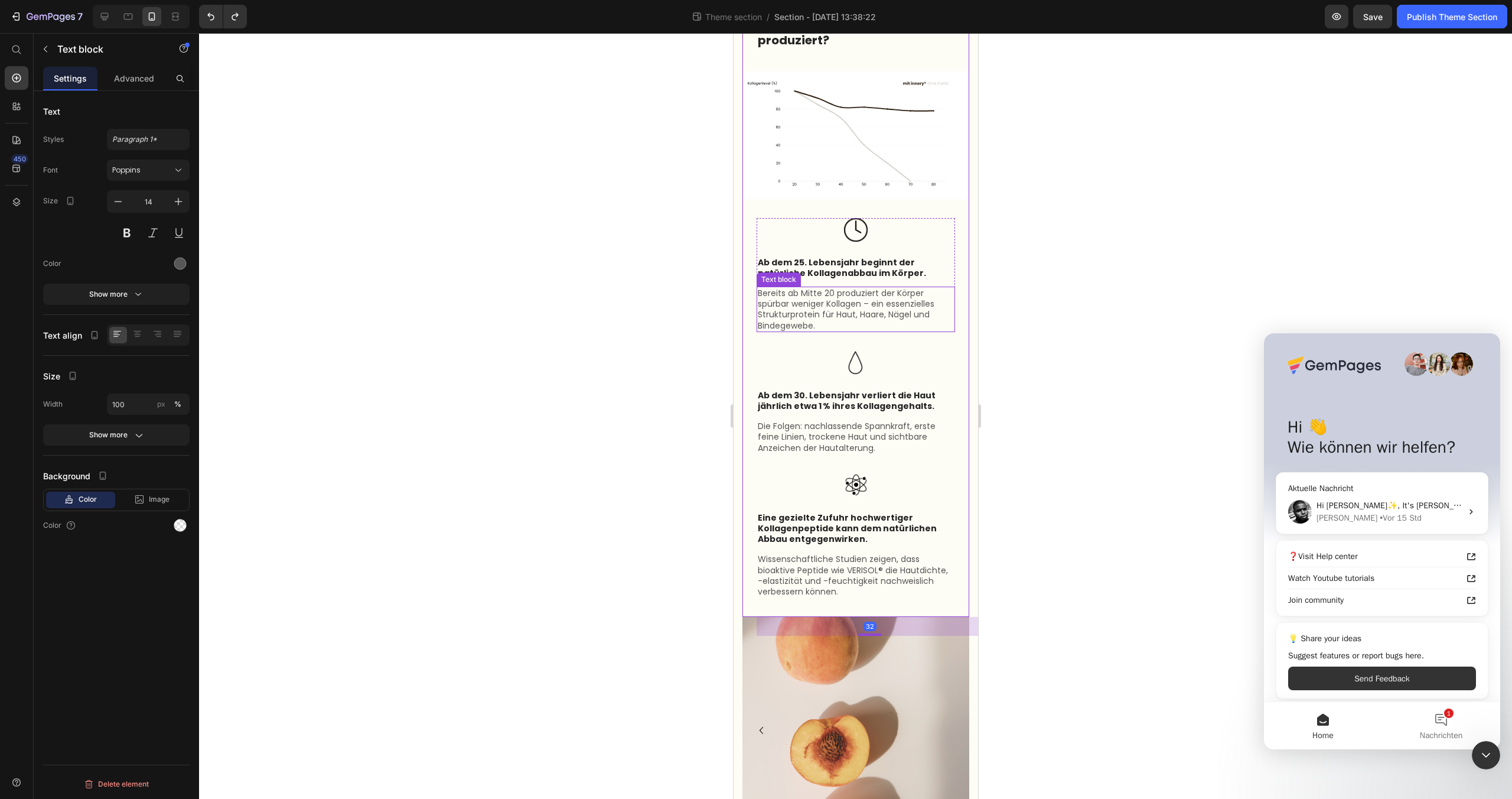 click on "Bereits ab Mitte 20 produziert der Körper spürbar weniger Kollagen – ein essenzielles Strukturprotein für Haut, Haare, Nägel und Bindegewebe." at bounding box center [855, 309] 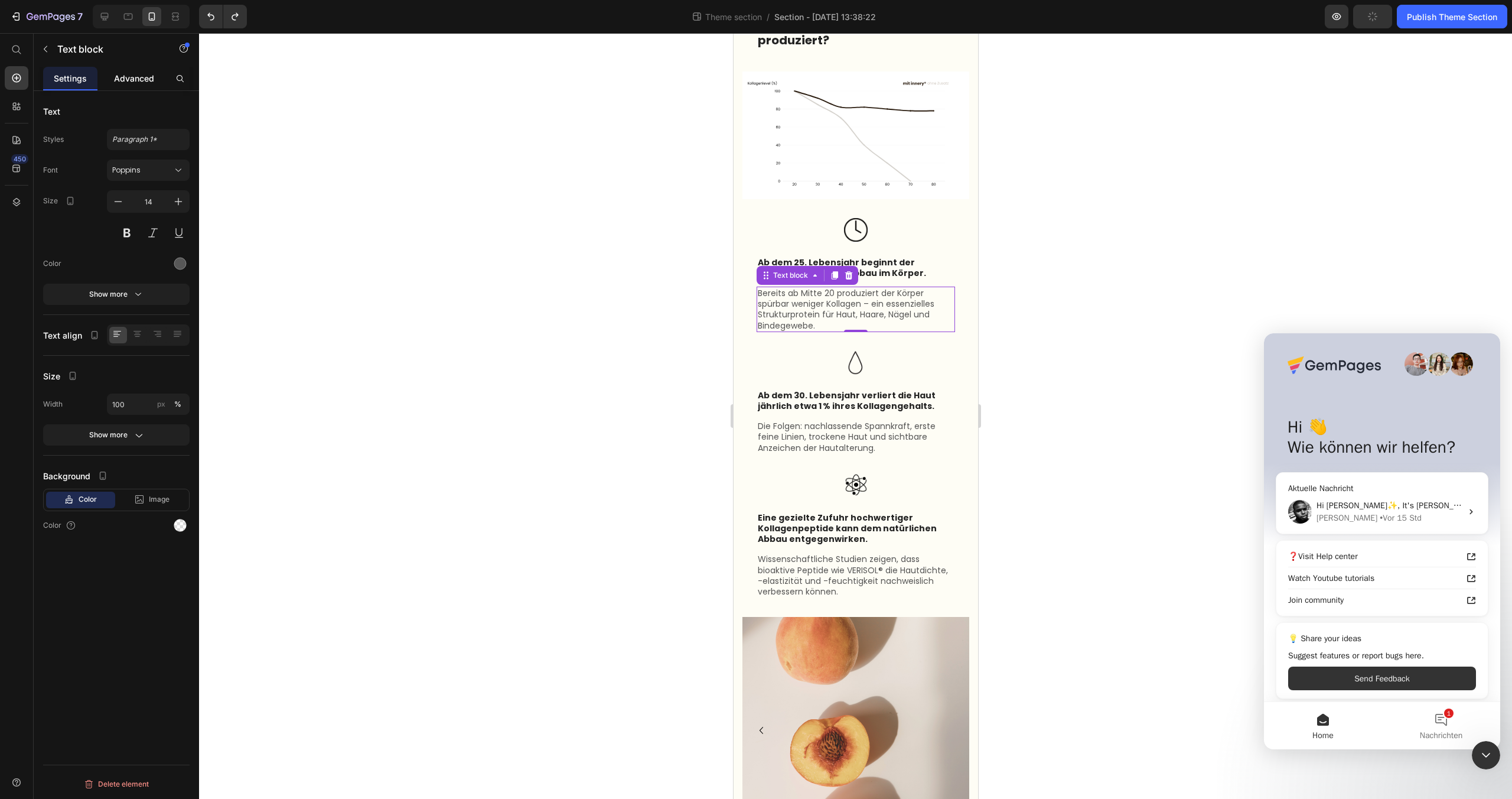 click on "Advanced" at bounding box center [134, 78] 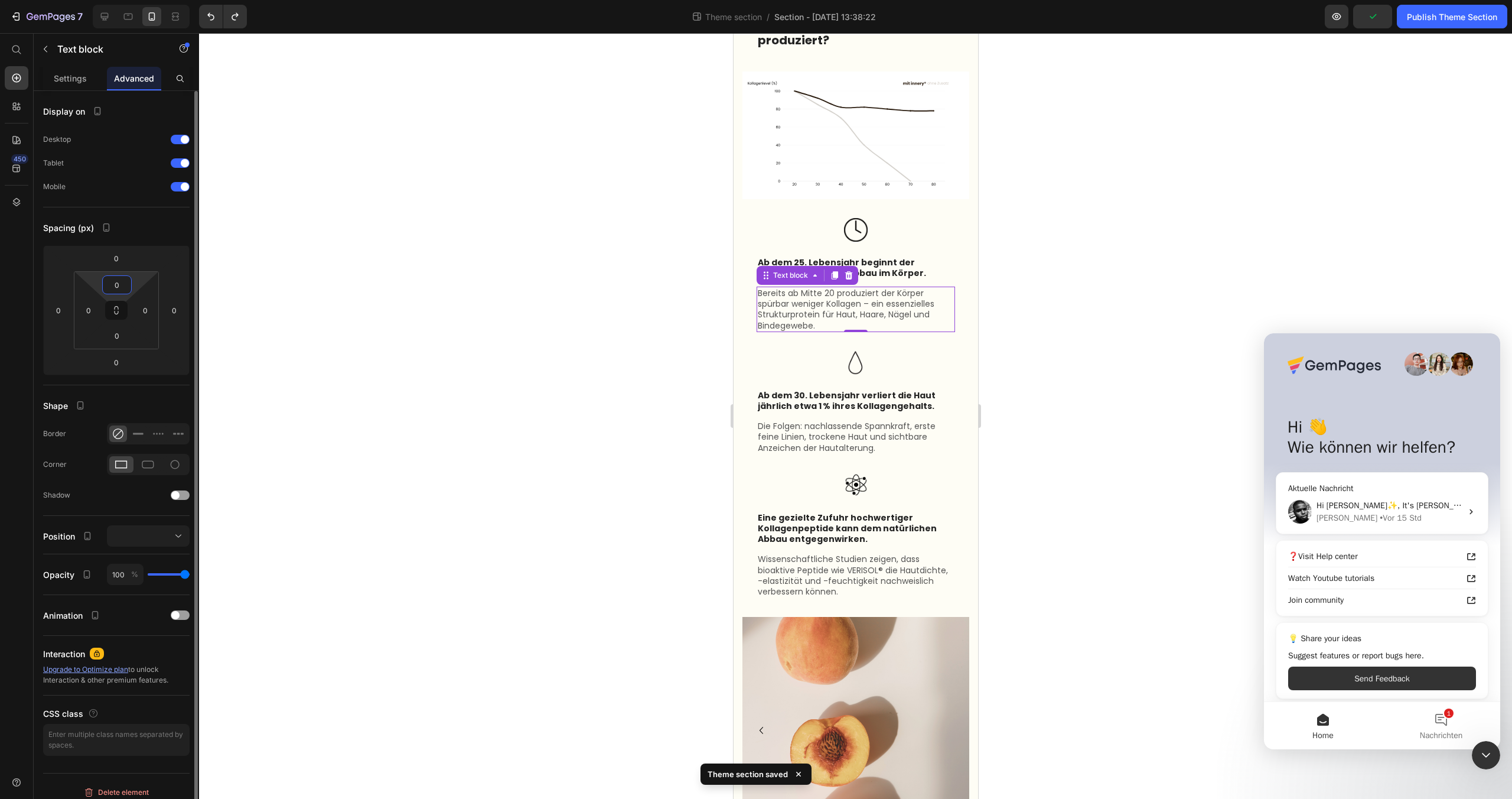 click on "0" at bounding box center (117, 285) 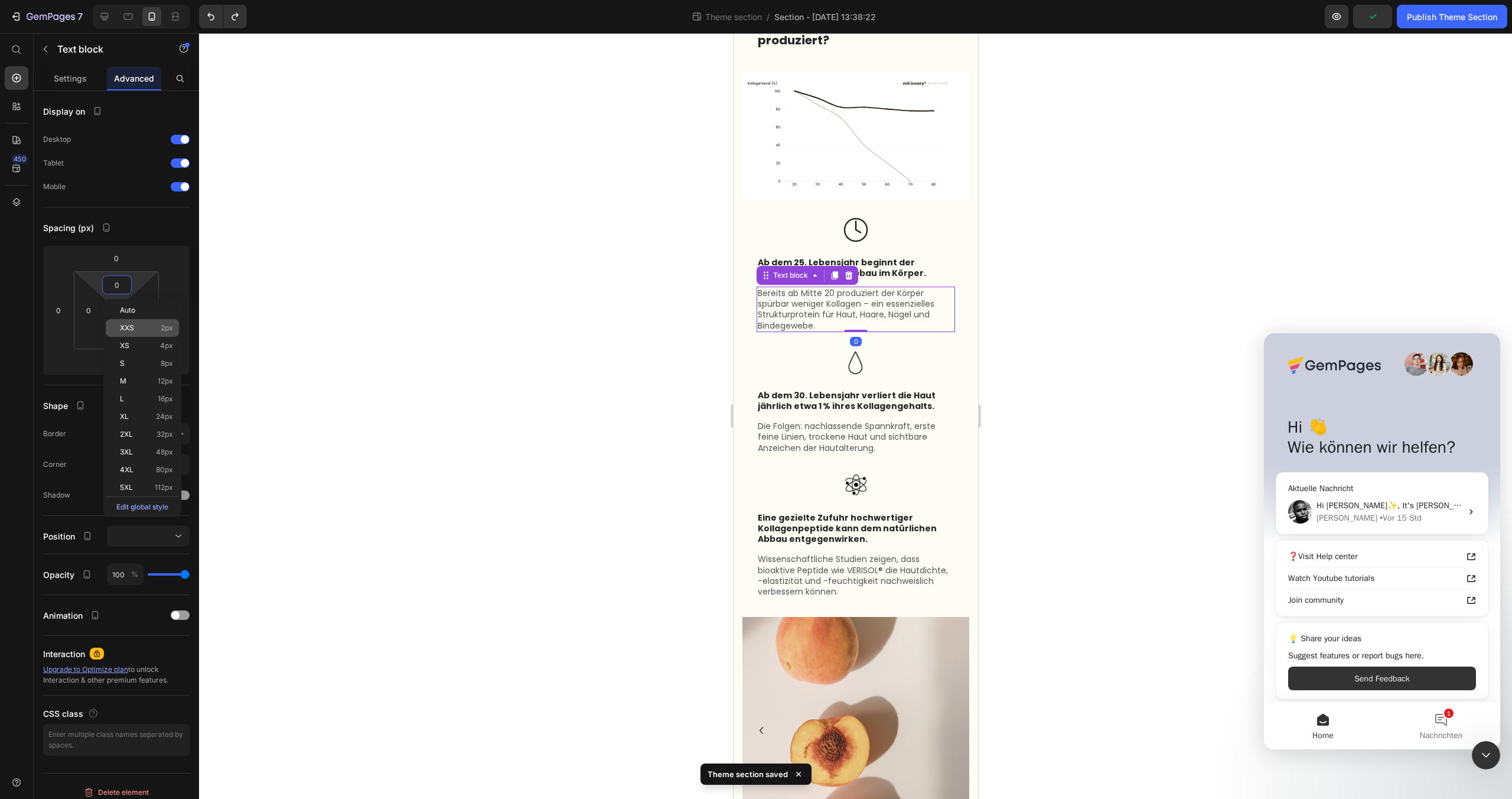 click on "XXS 2px" at bounding box center [146, 328] 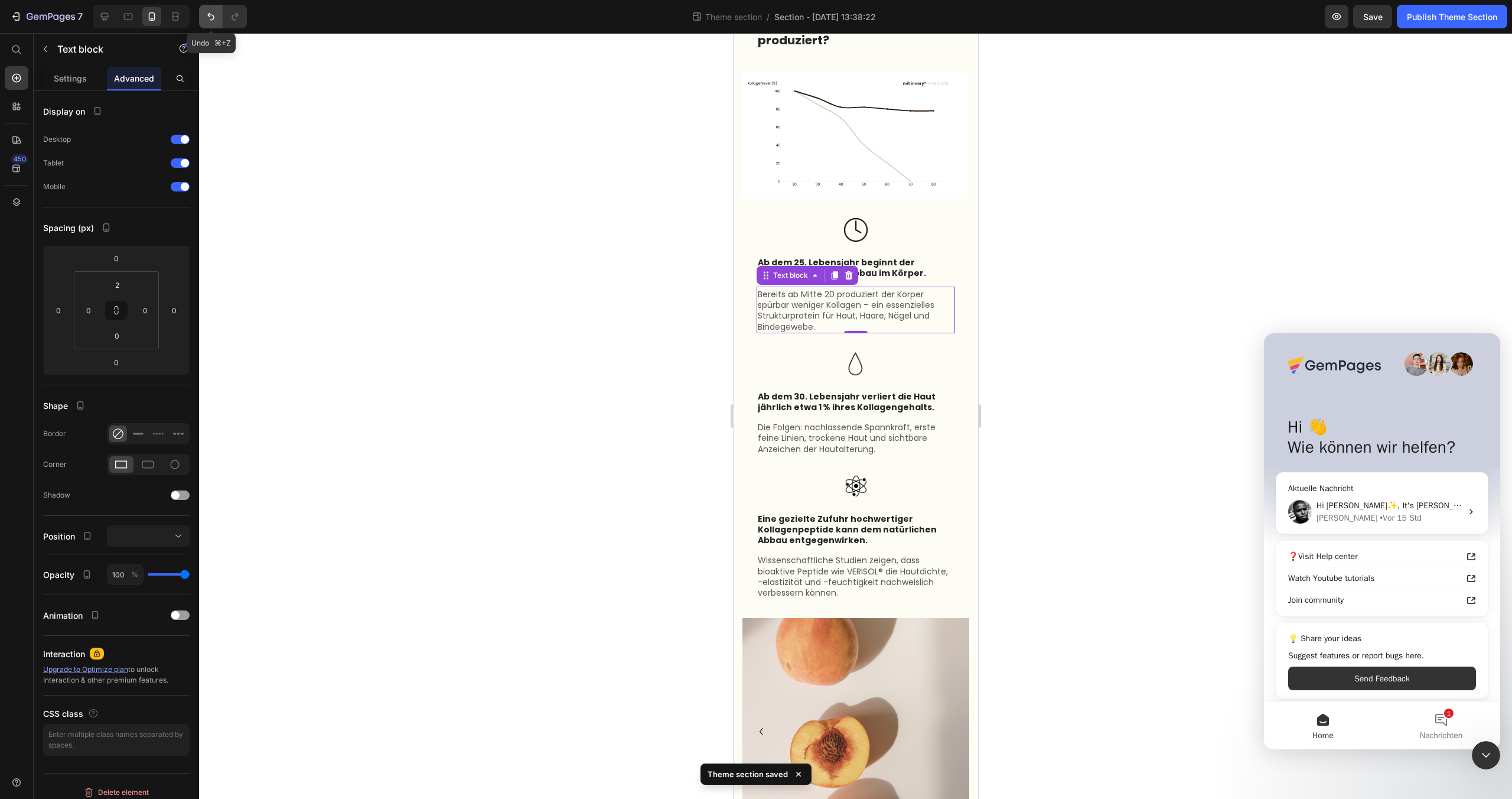 click 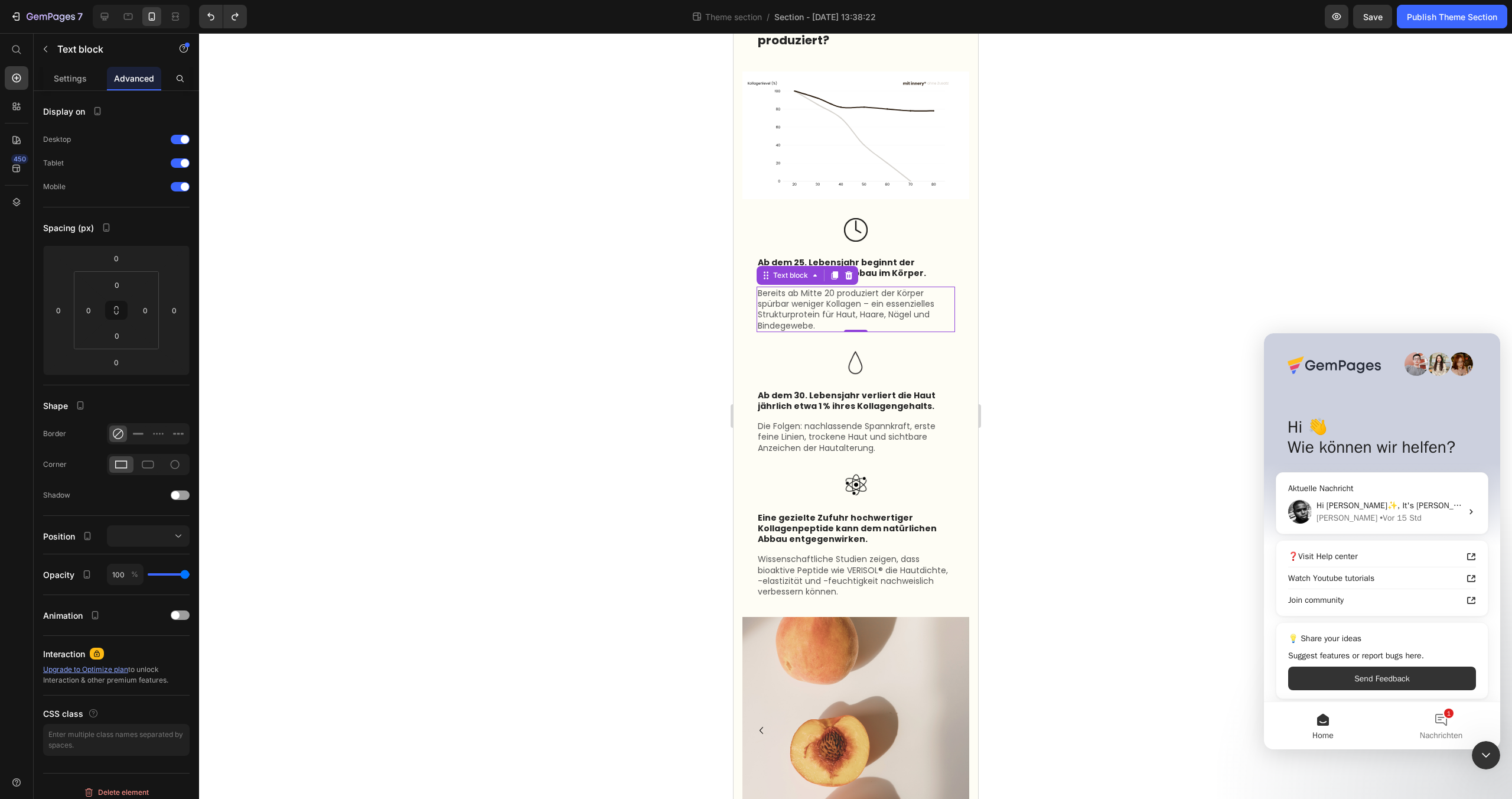 click 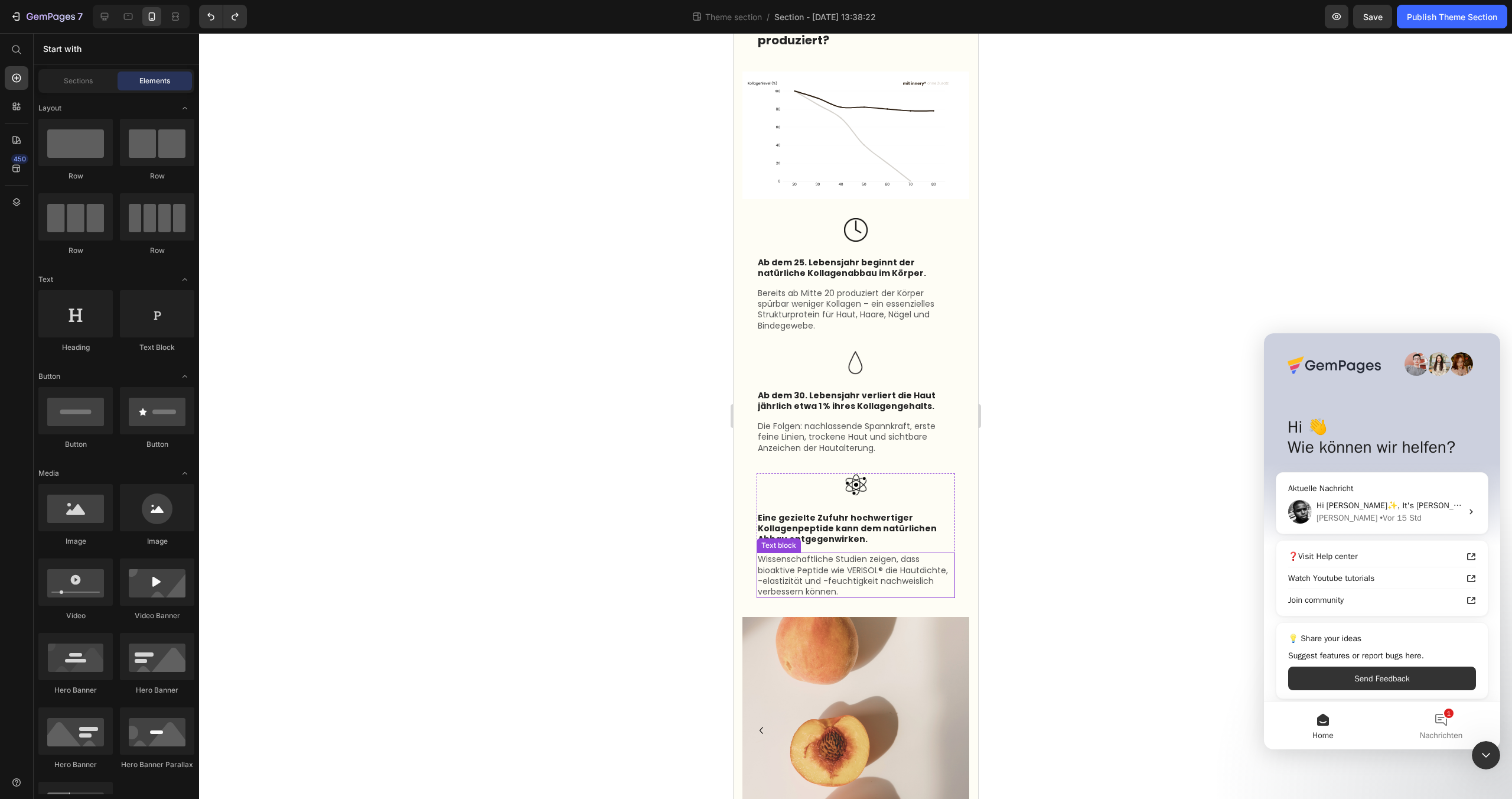 click on "Wissenschaftliche Studien zeigen, dass bioaktive Peptide wie VERISOL® die Hautdichte, -elastizität und -feuchtigkeit nachweislich verbessern können." at bounding box center (855, 575) 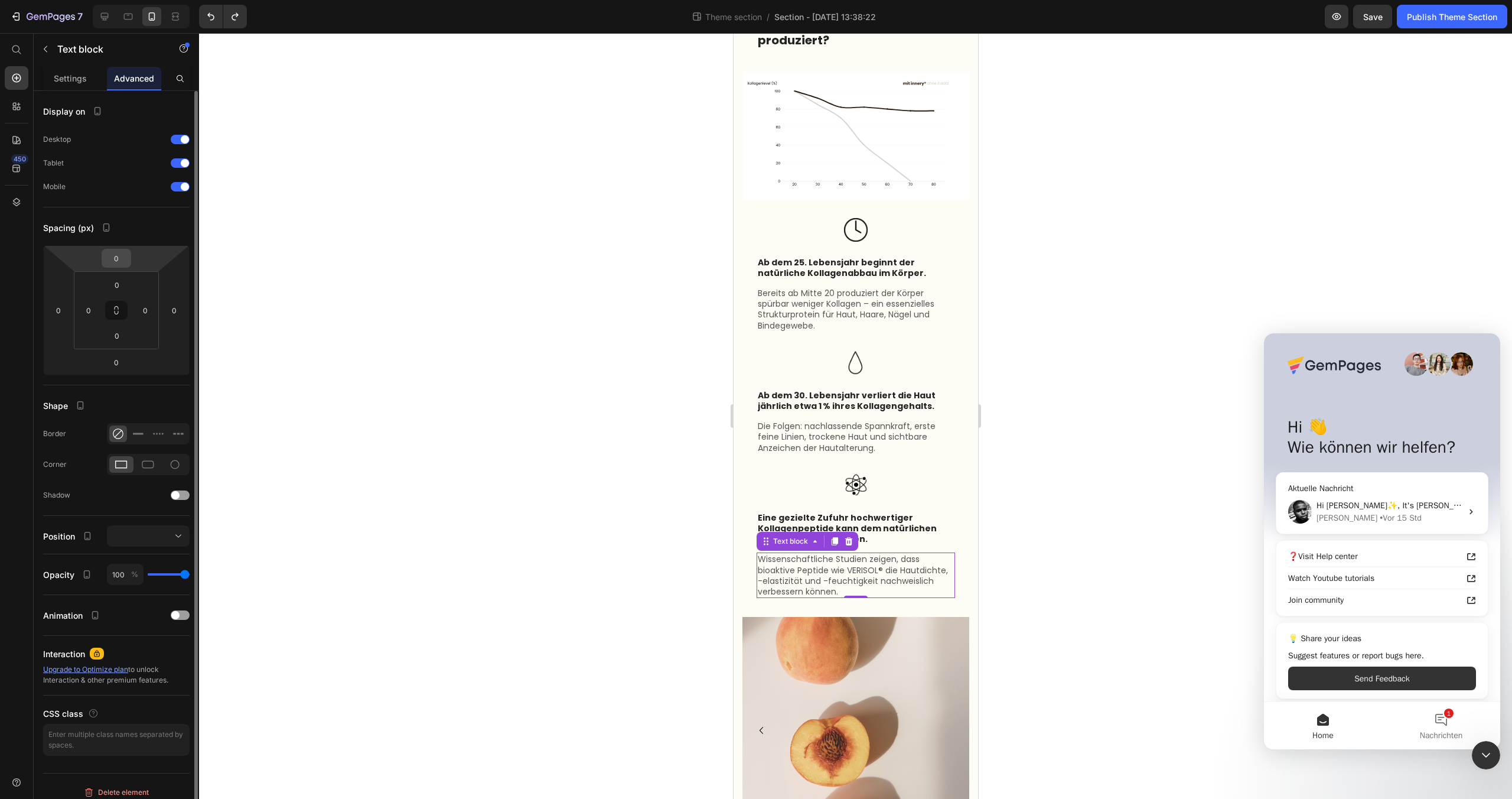 click on "0" at bounding box center [116, 258] 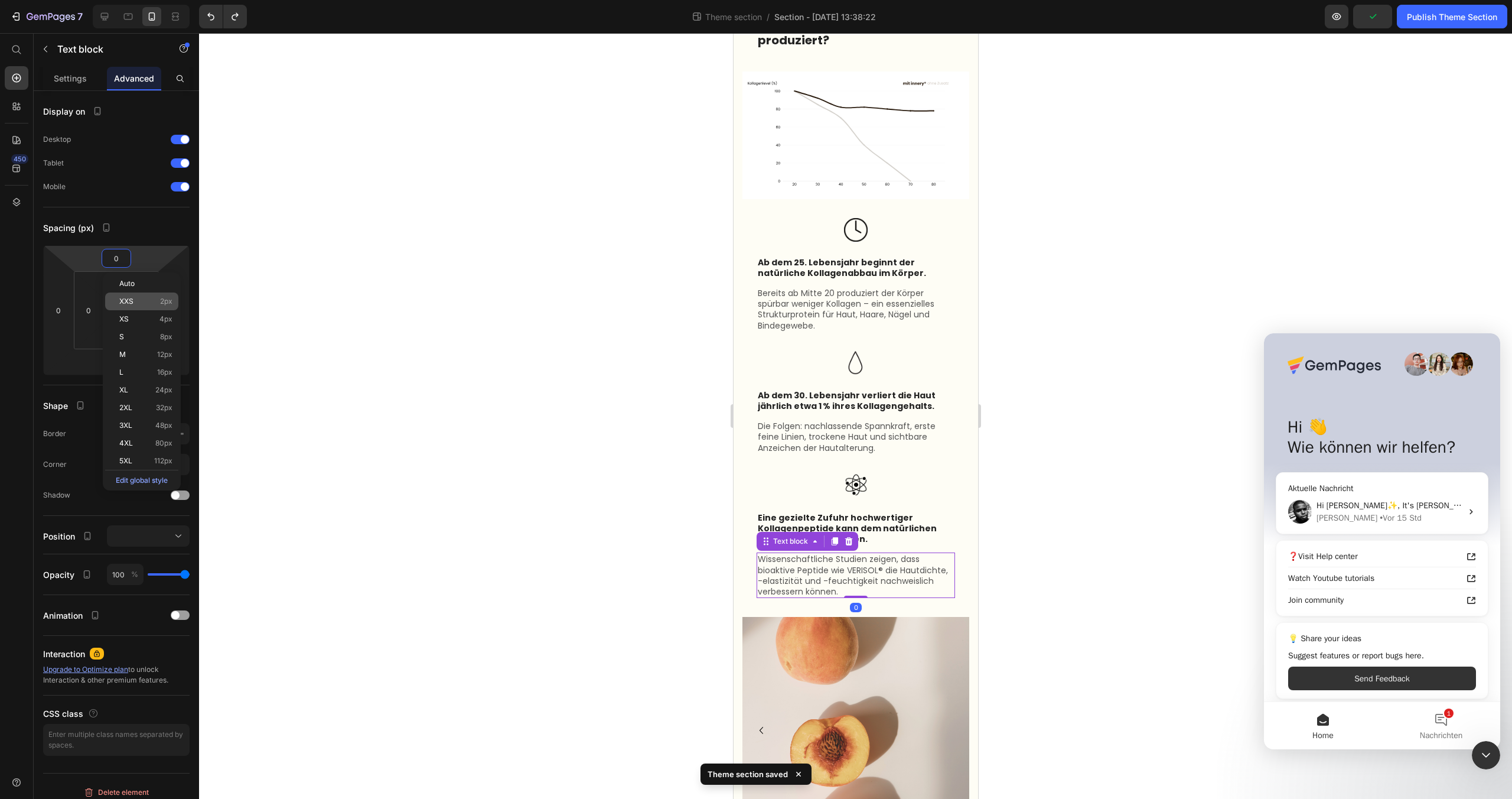click on "XXS 2px" at bounding box center [146, 301] 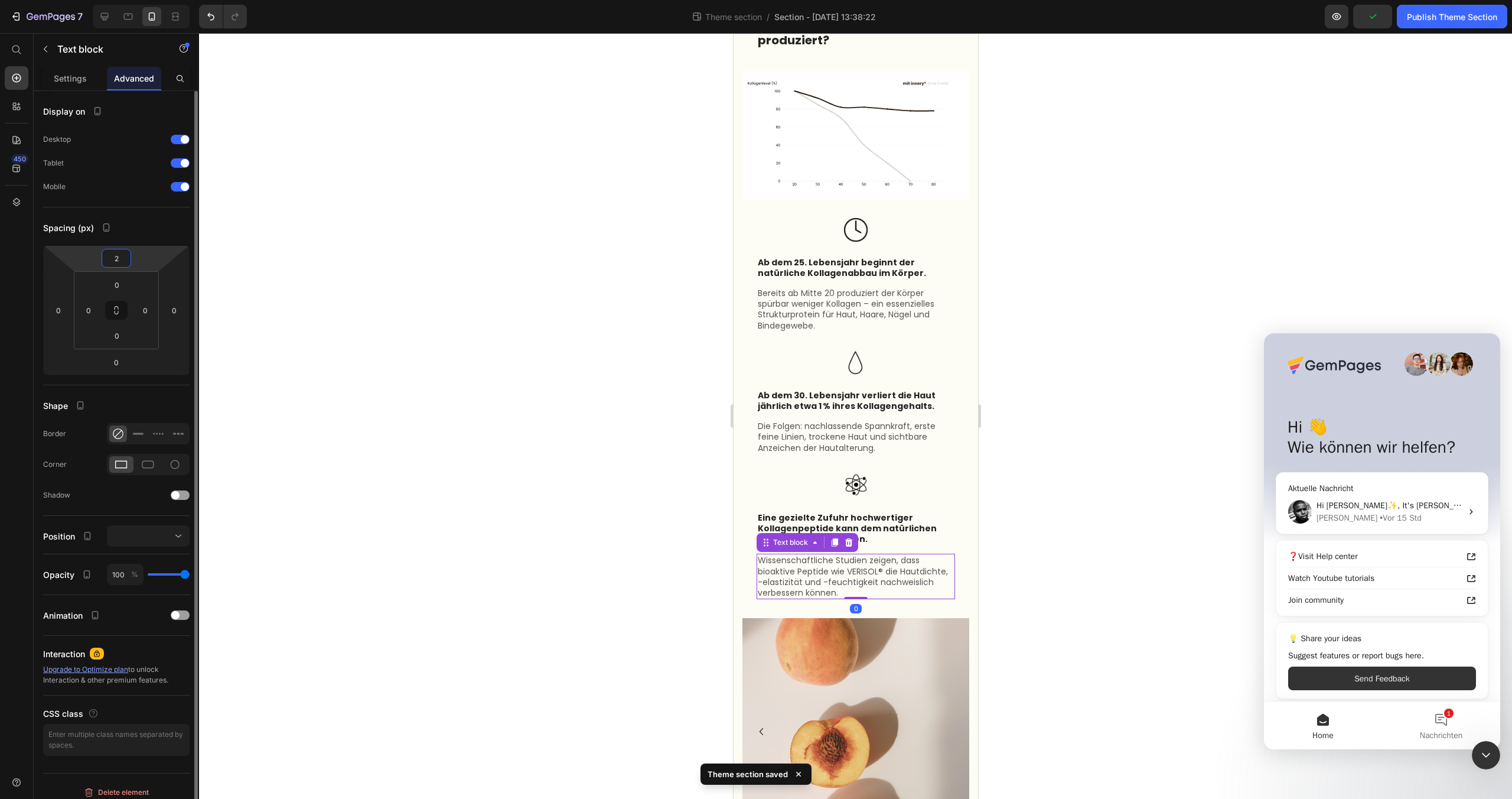 click on "2" at bounding box center [116, 258] 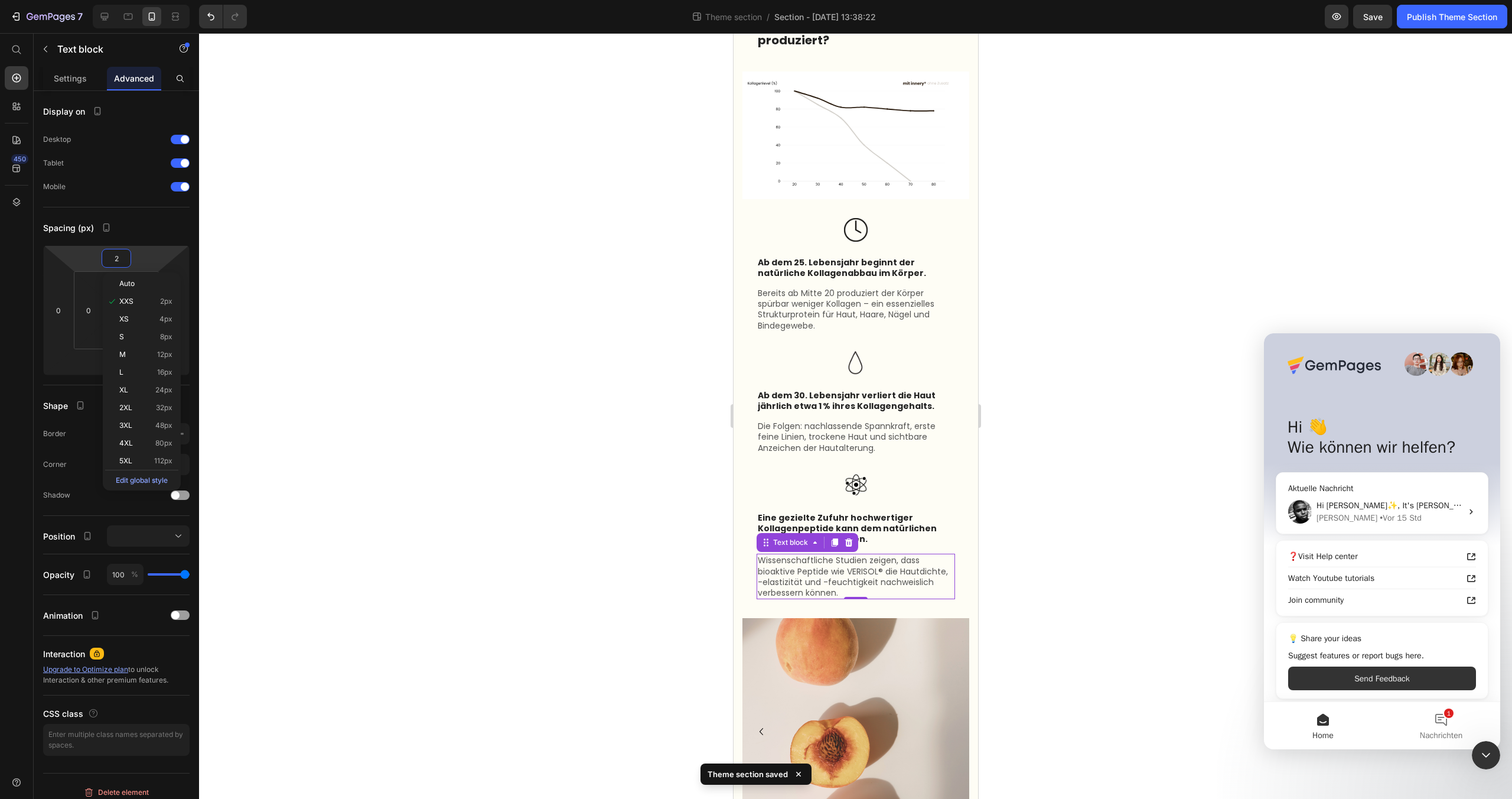 click 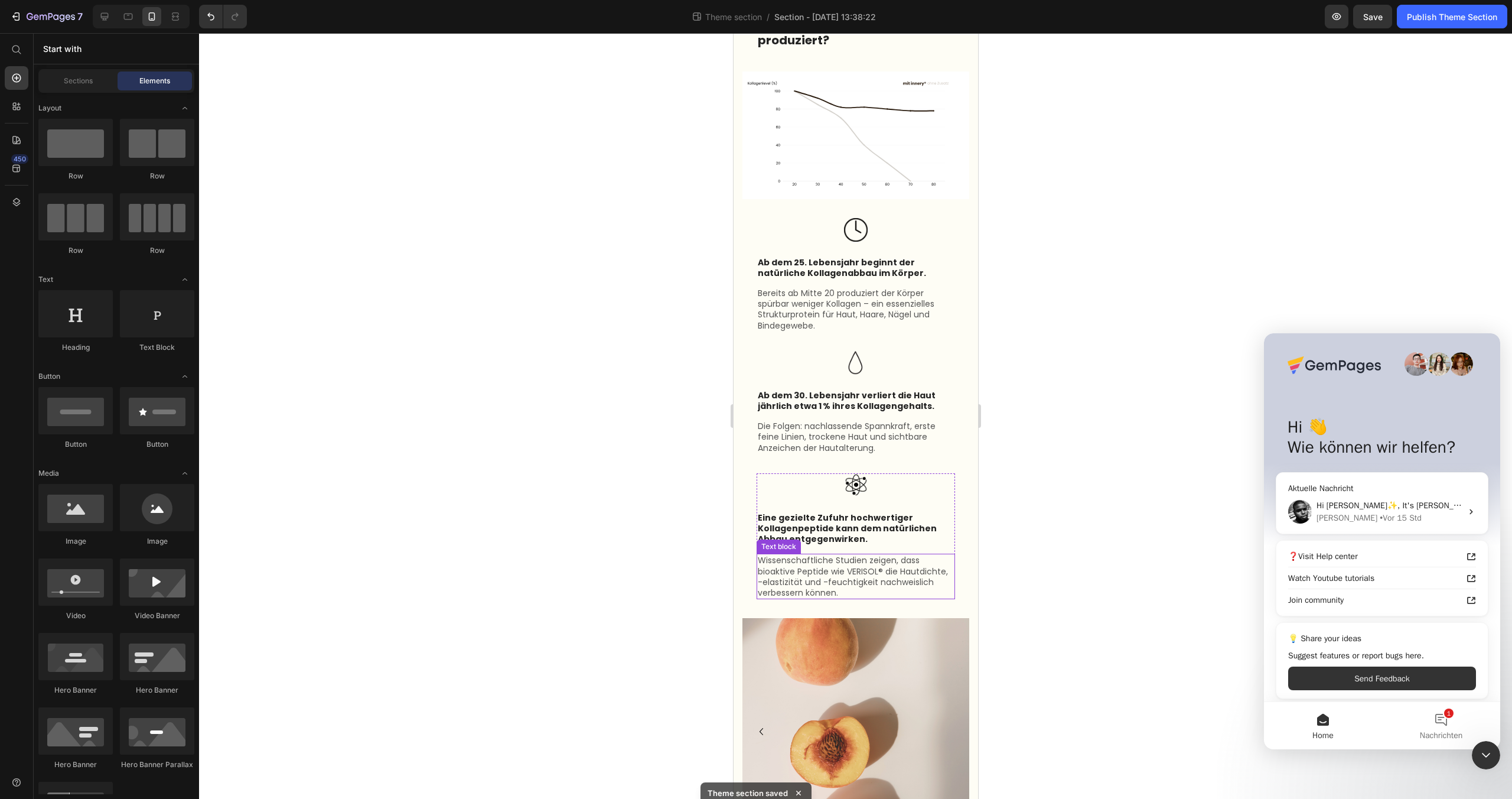 click on "Wissenschaftliche Studien zeigen, dass bioaktive Peptide wie VERISOL® die Hautdichte, -elastizität und -feuchtigkeit nachweislich verbessern können." at bounding box center [855, 576] 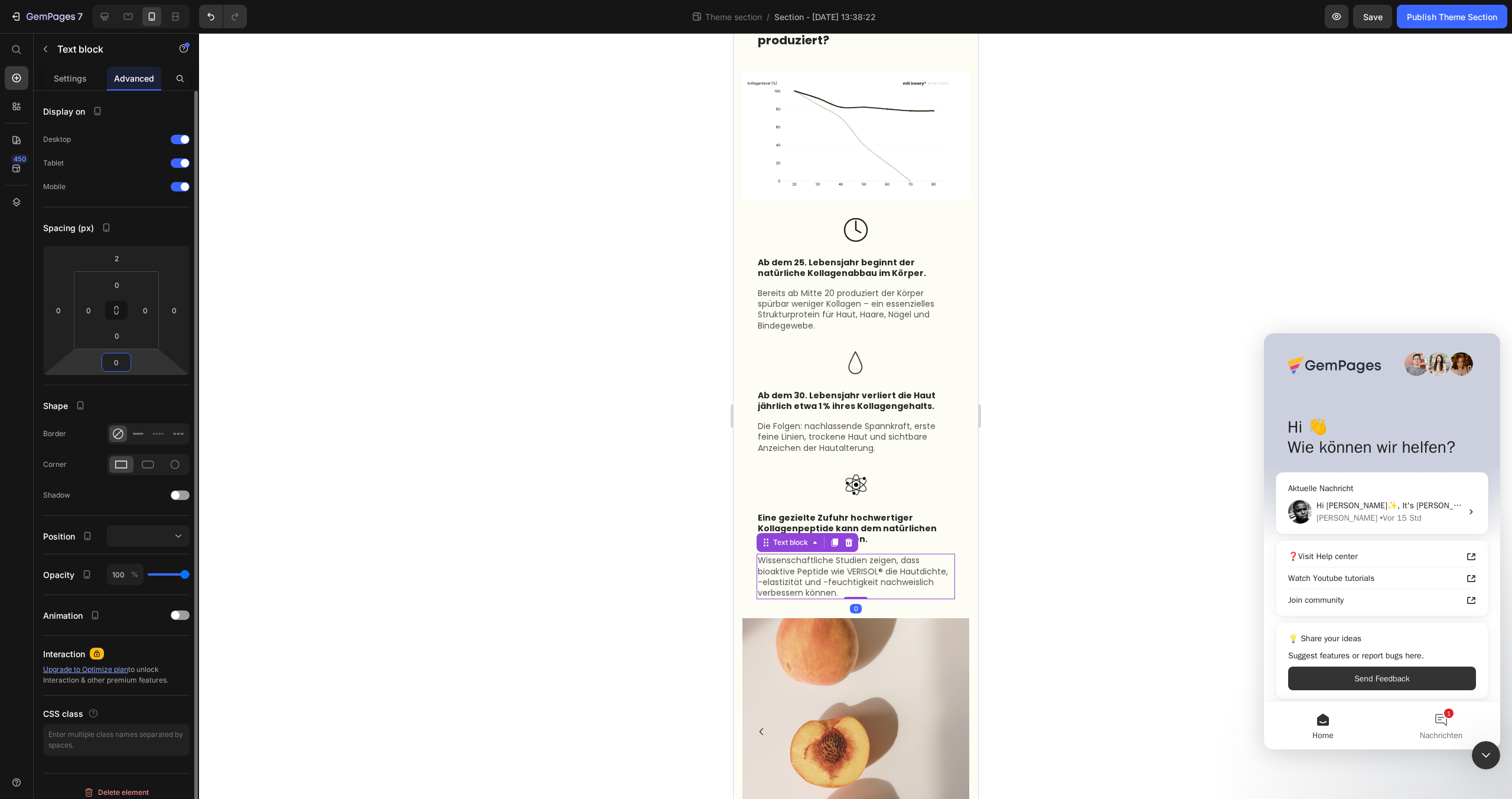click on "0" at bounding box center [116, 362] 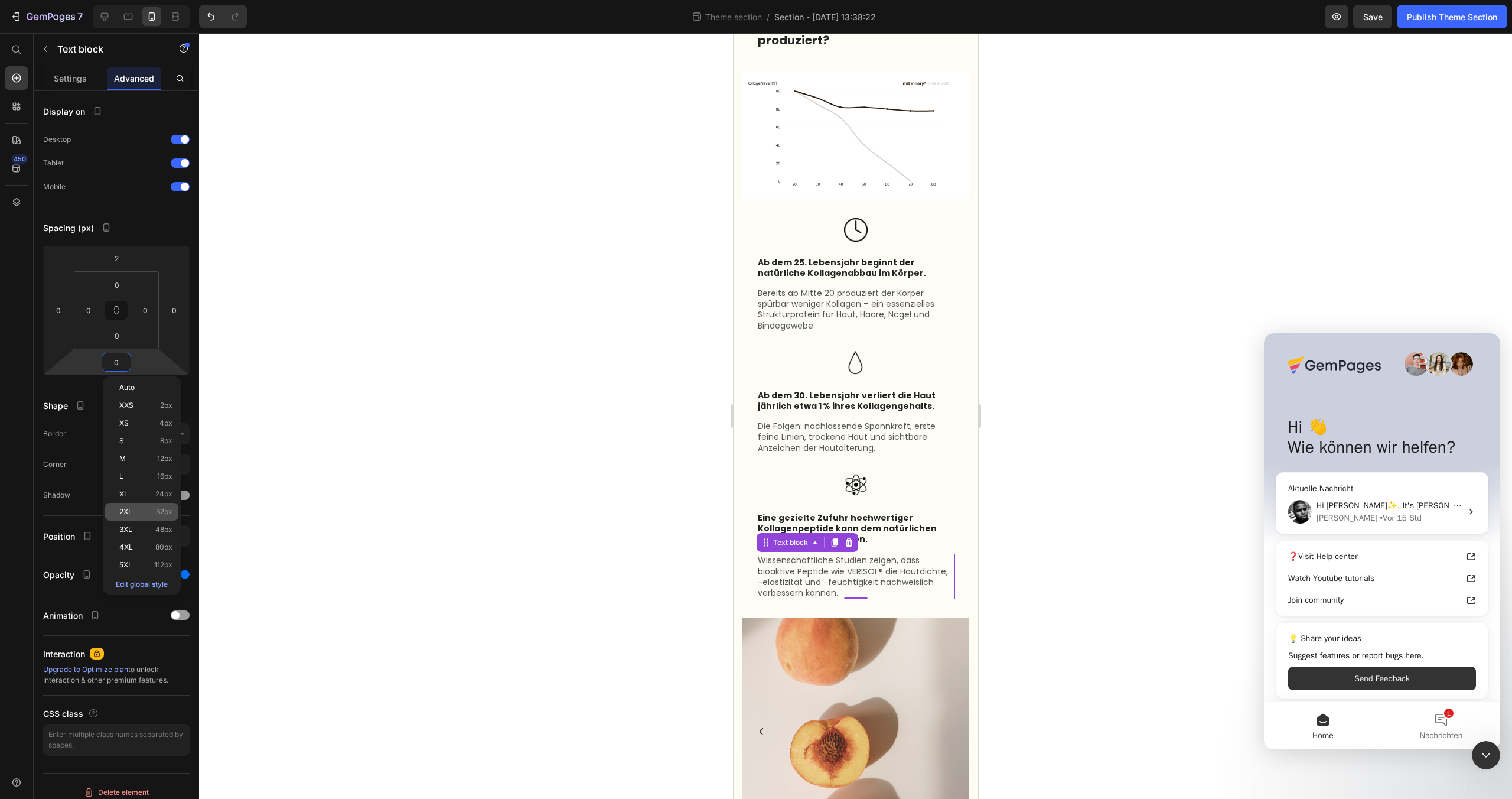 click on "2XL 32px" at bounding box center [146, 512] 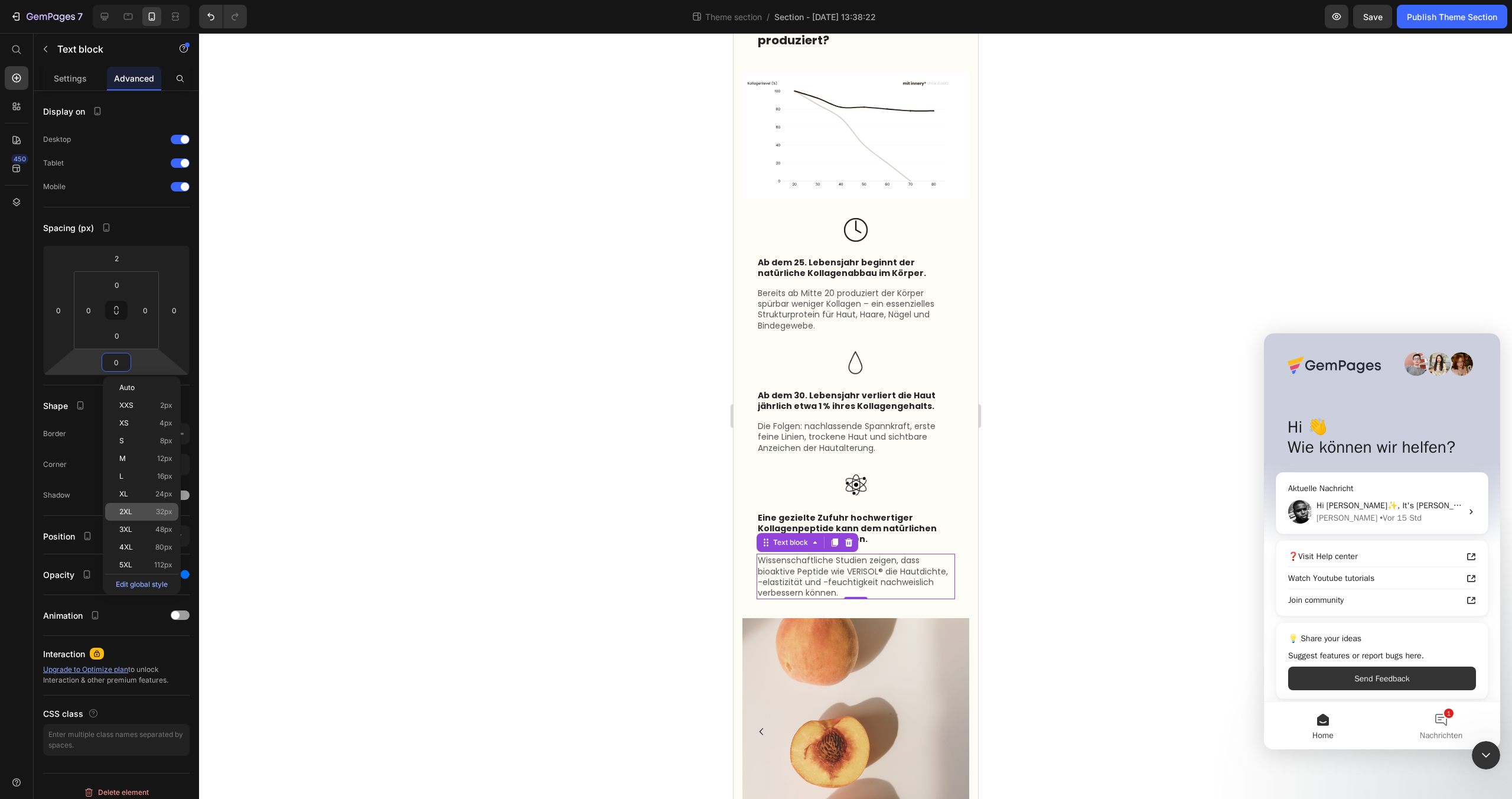 type on "32" 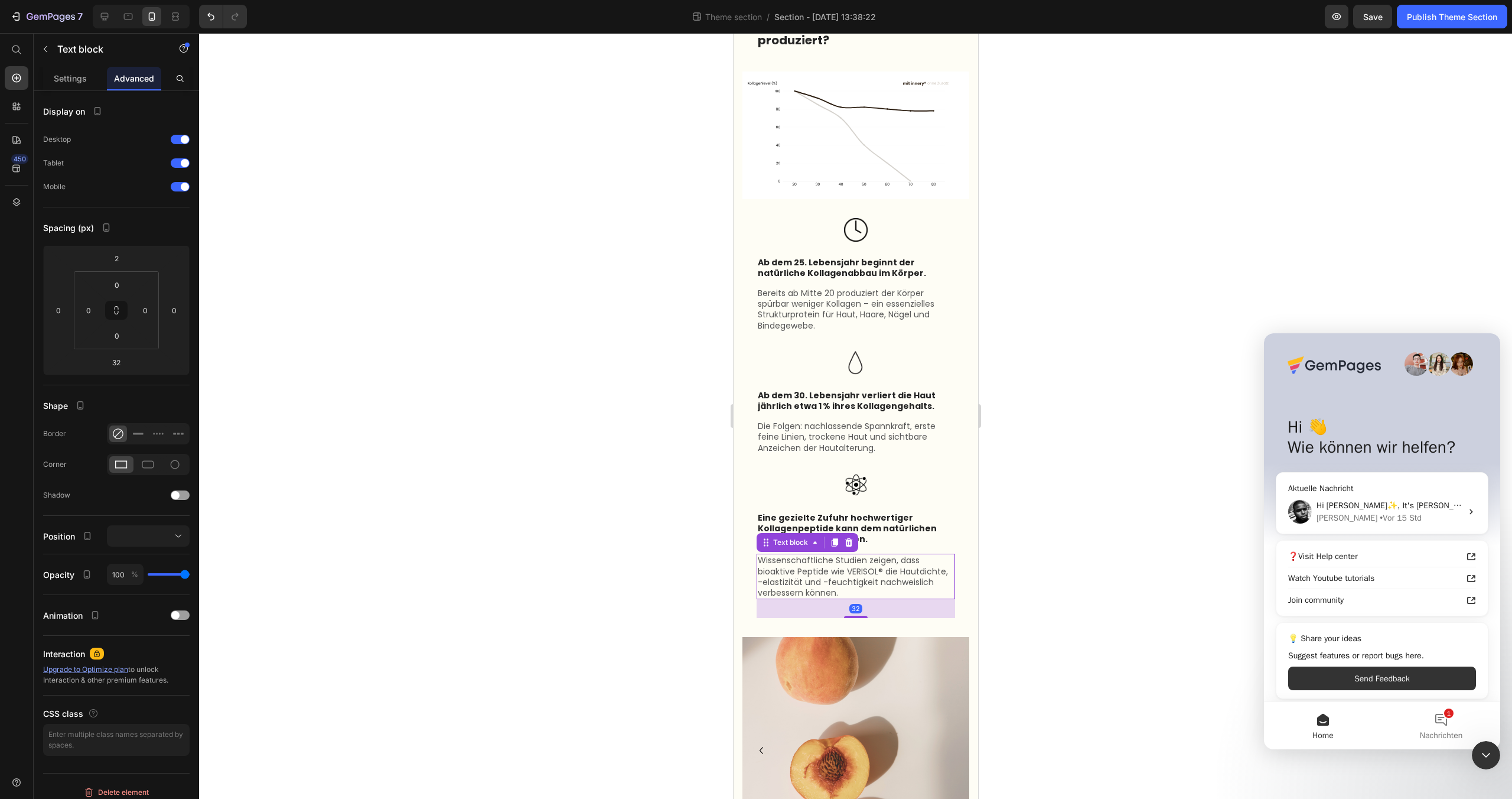 click 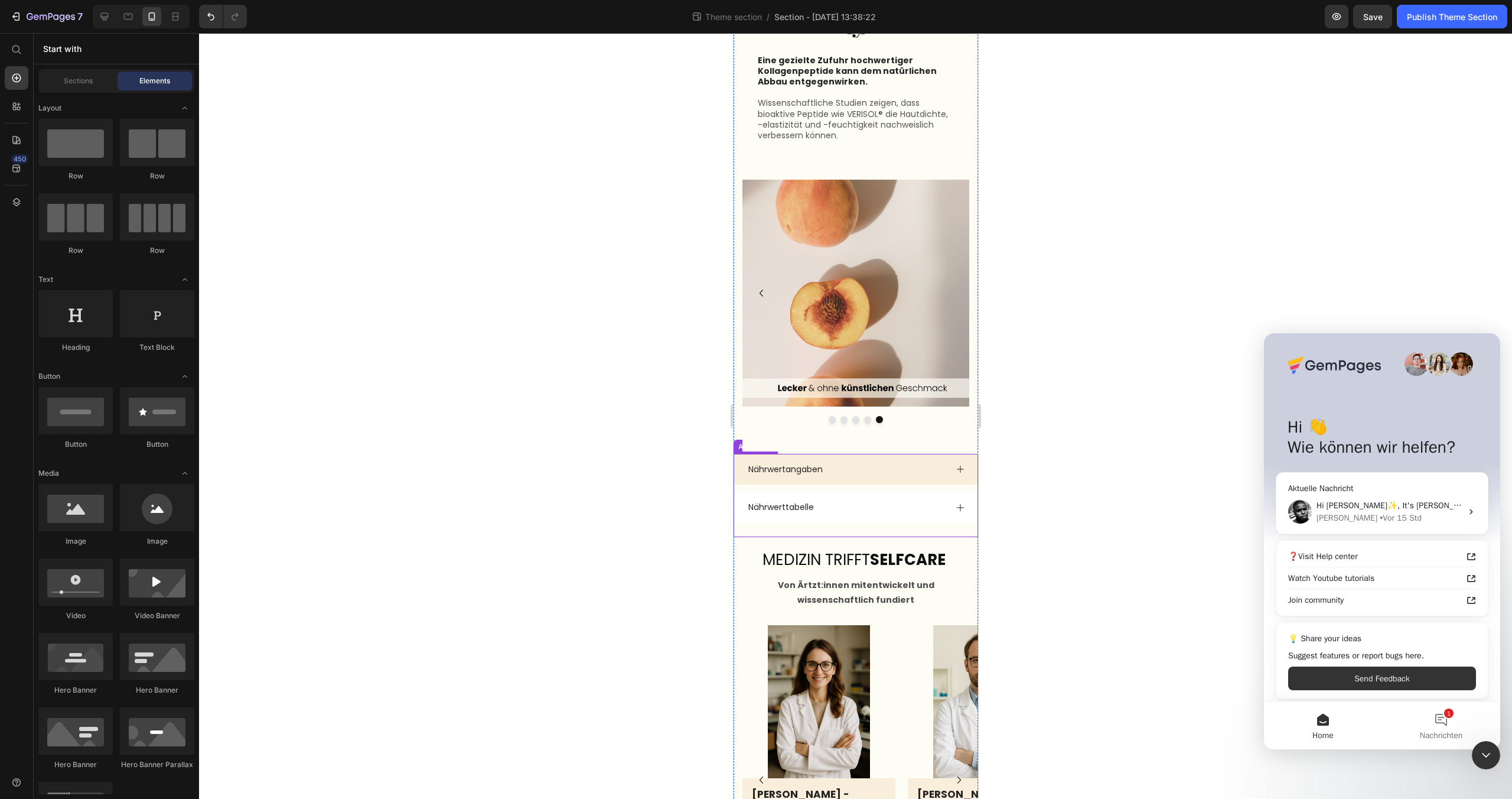 scroll, scrollTop: 1468, scrollLeft: 0, axis: vertical 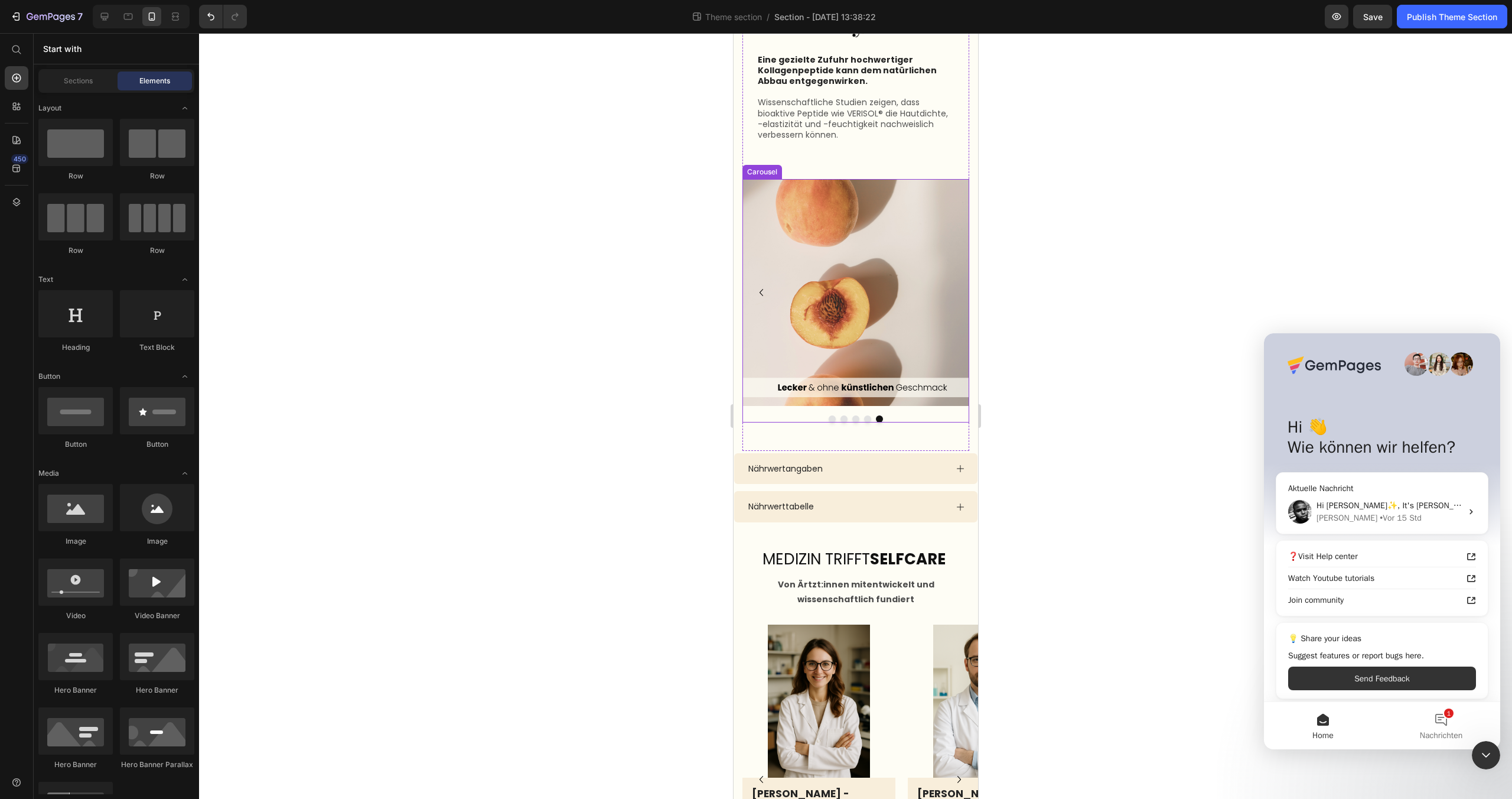 click 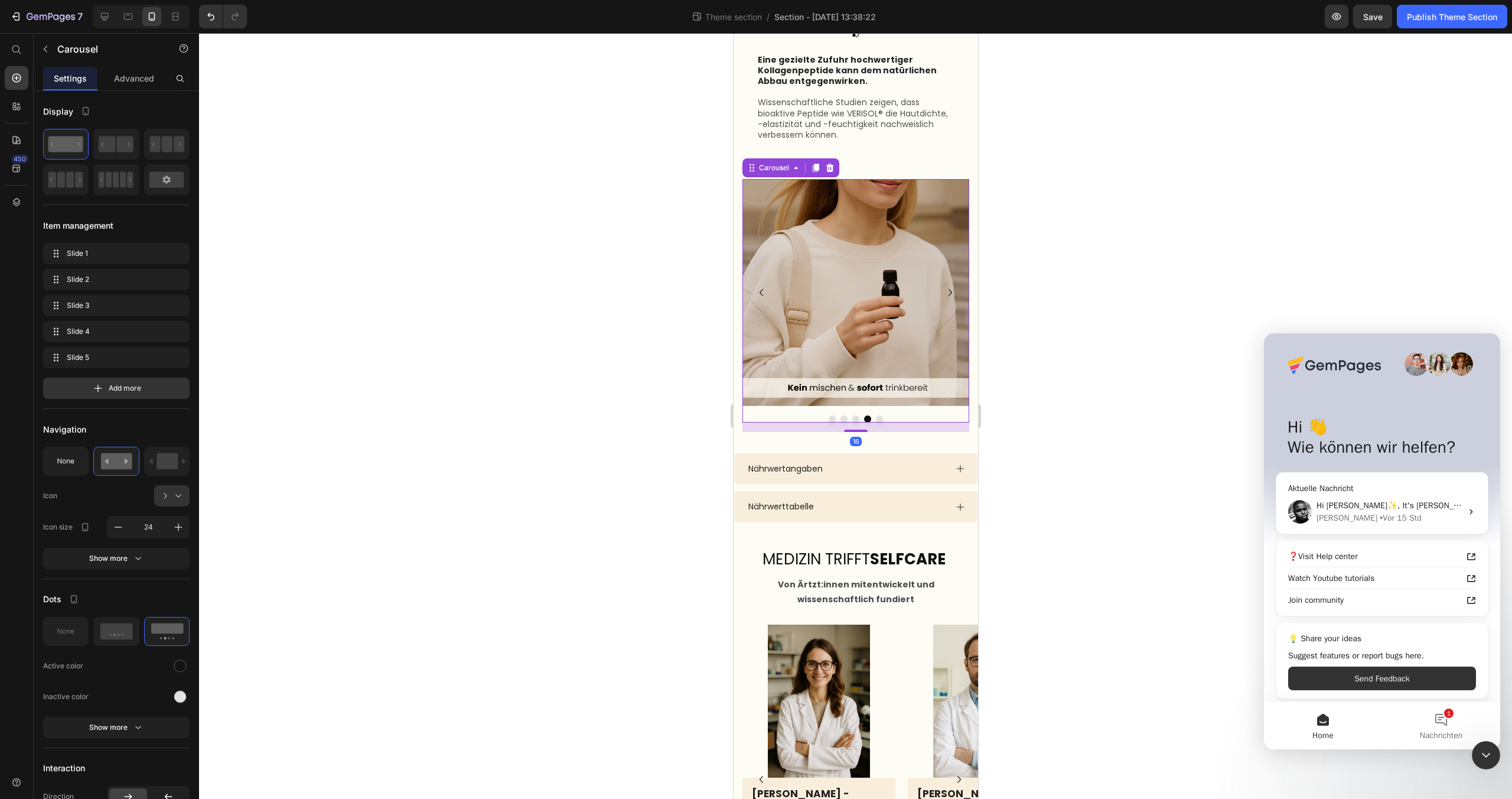 click 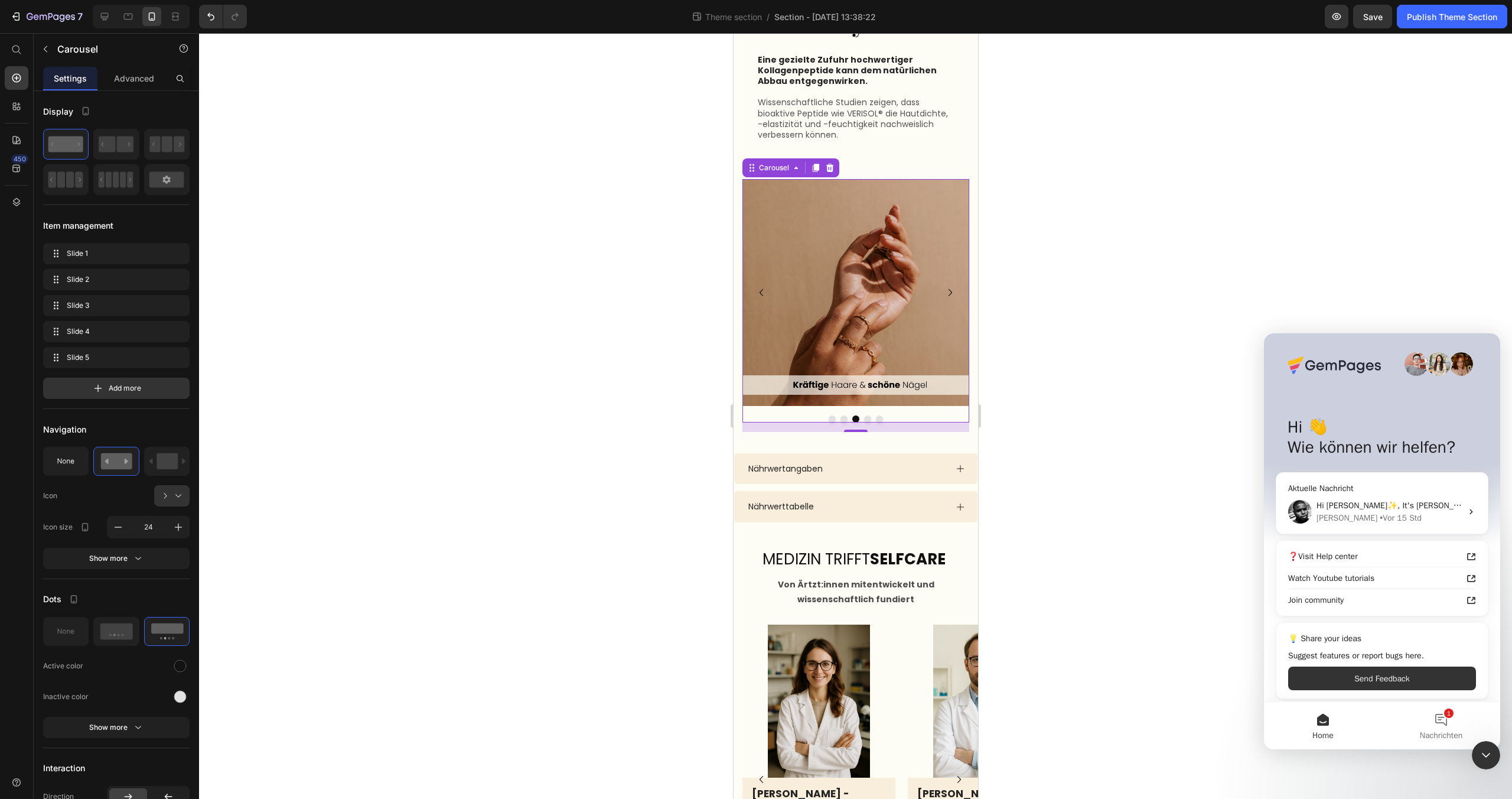 click 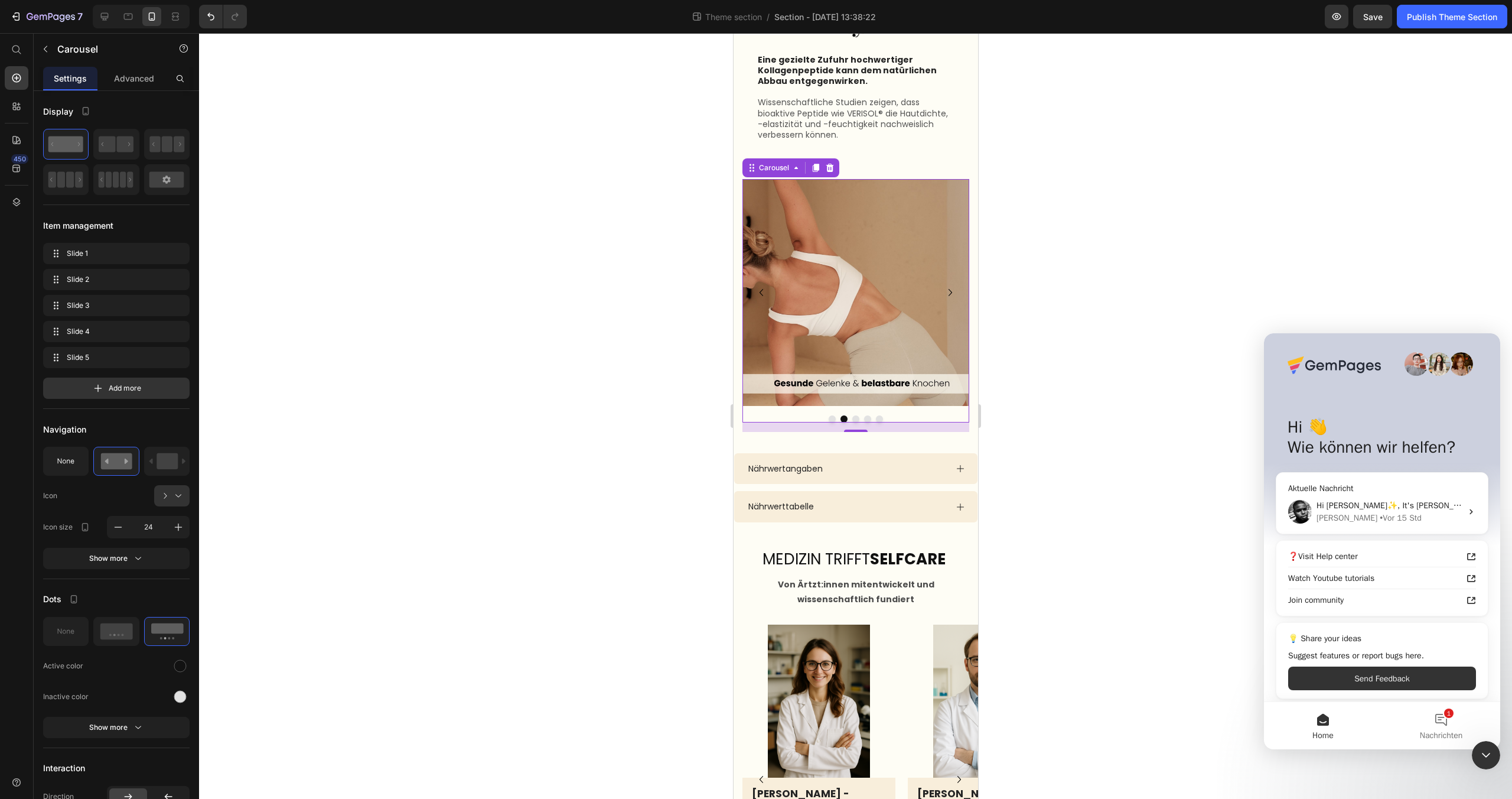 click 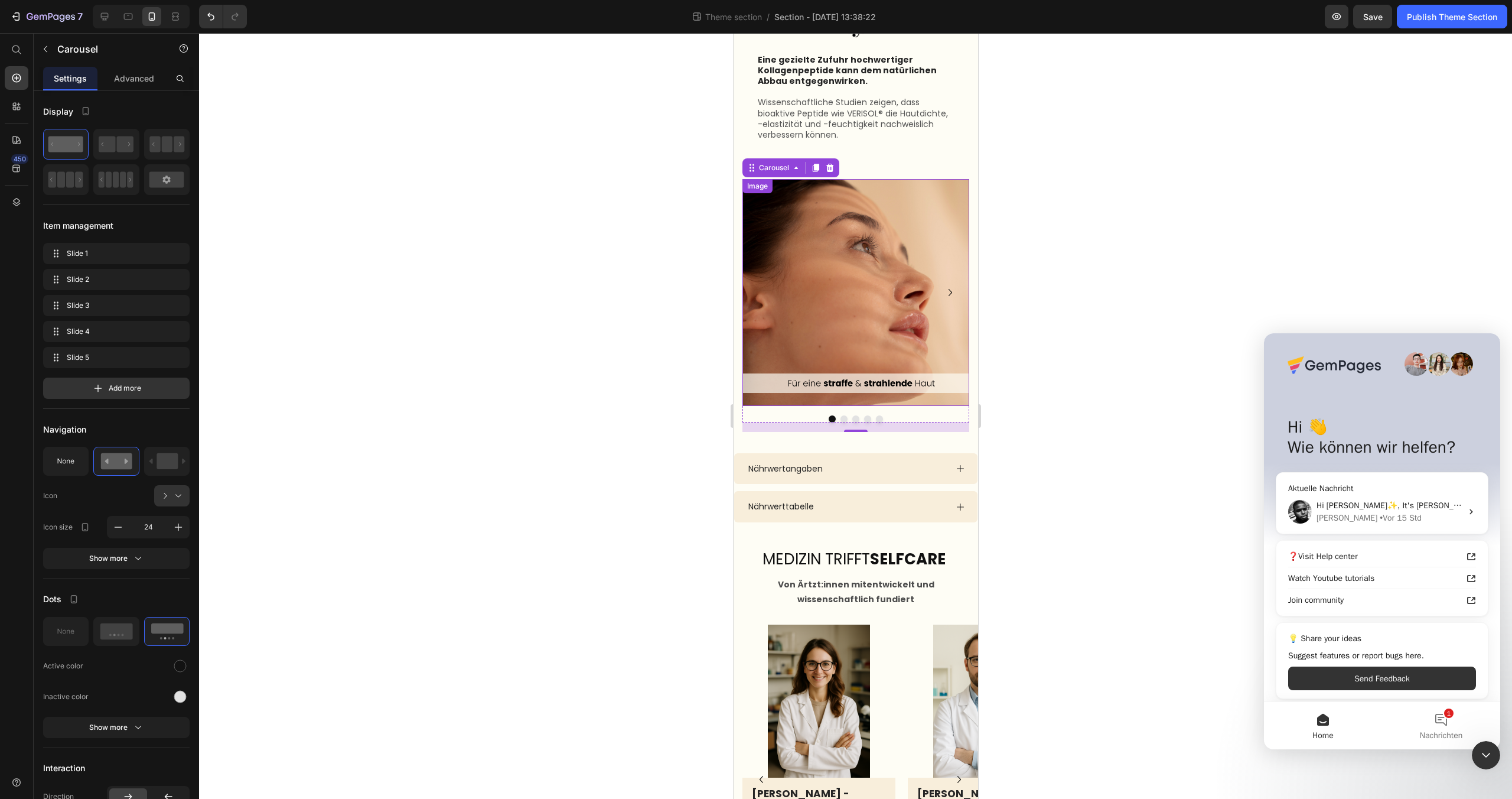 click at bounding box center [855, 293] 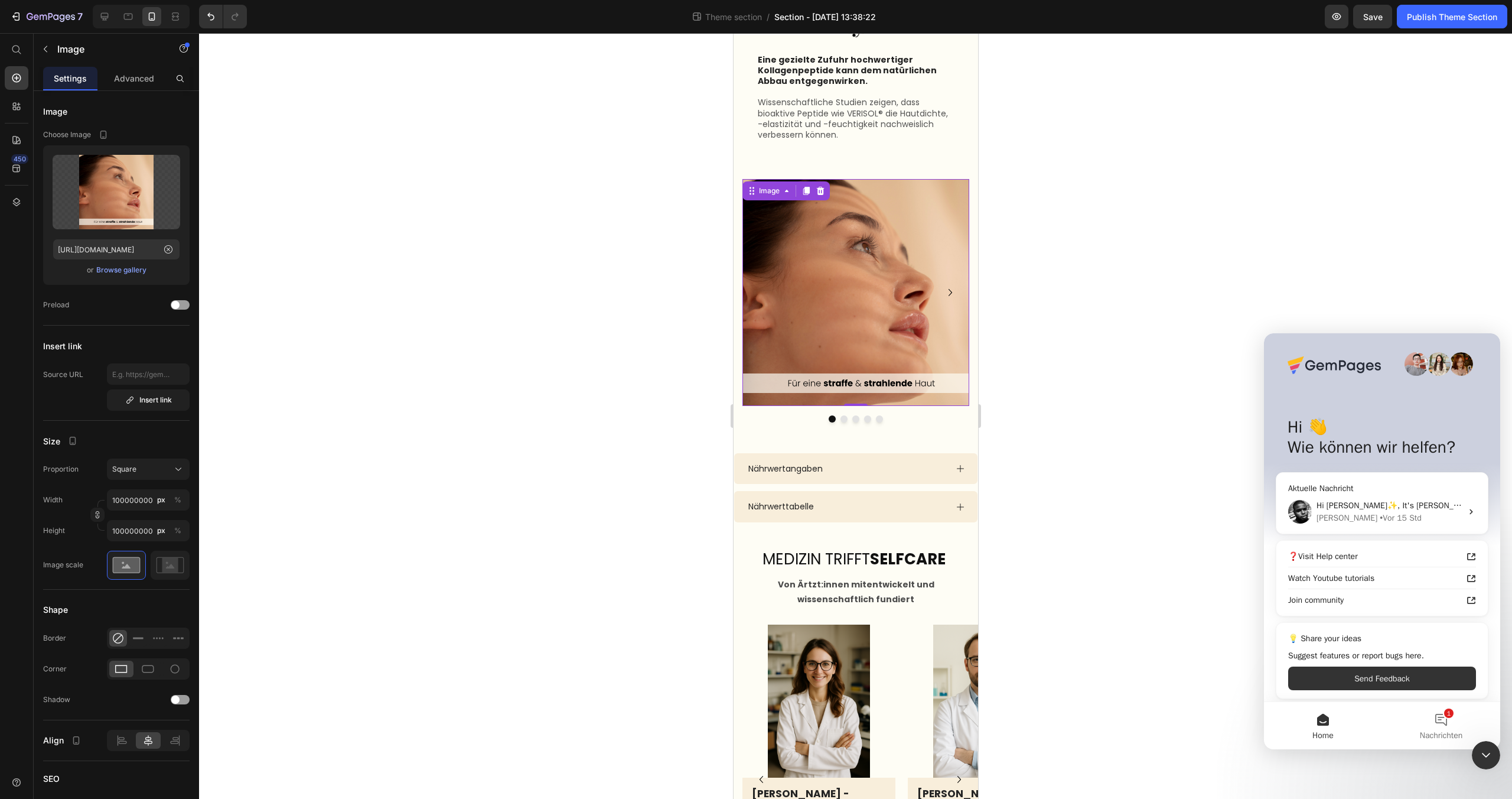 scroll, scrollTop: 1469, scrollLeft: 0, axis: vertical 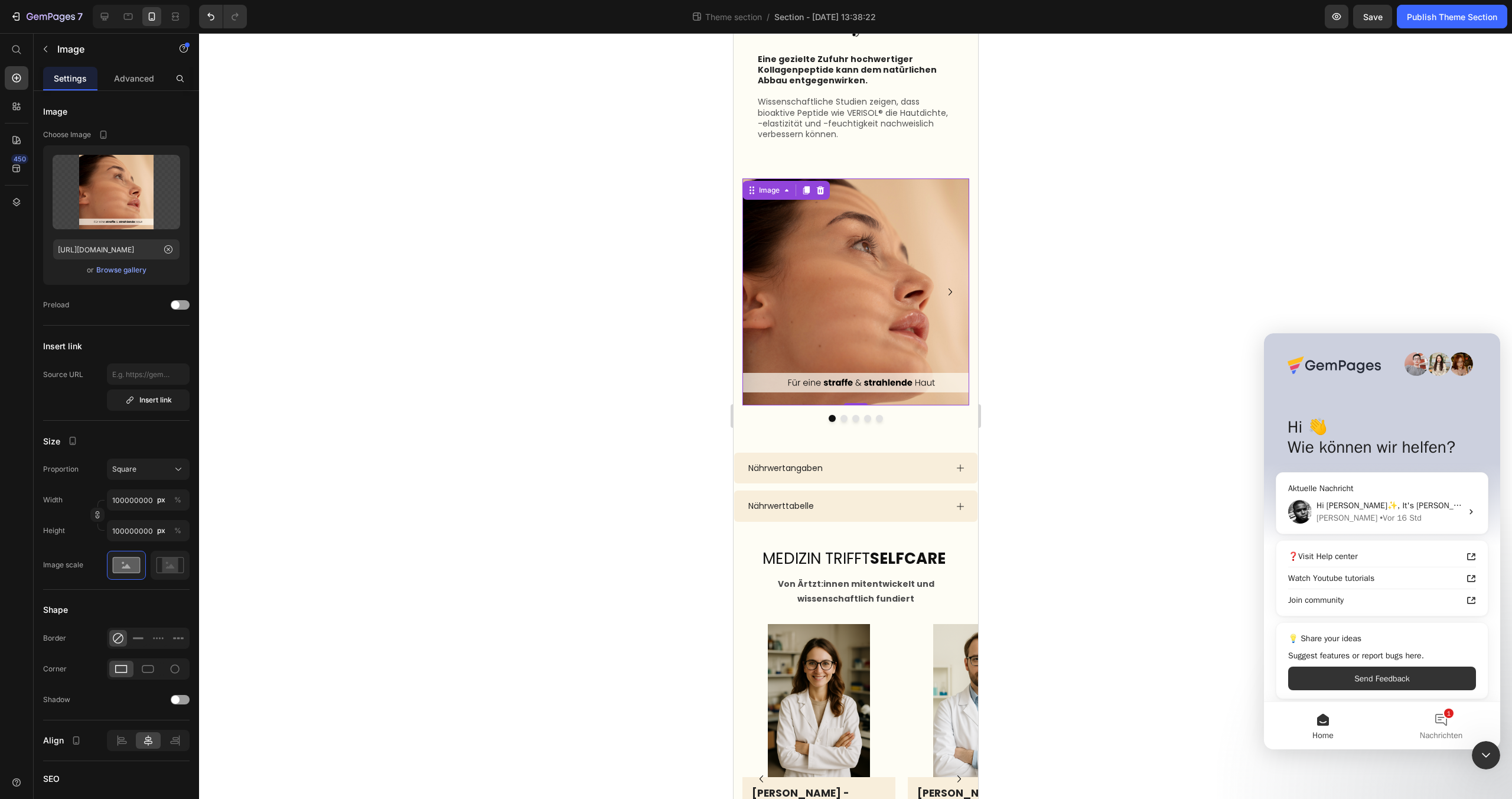 drag, startPoint x: 822, startPoint y: 255, endPoint x: 1451, endPoint y: 296, distance: 630.3348 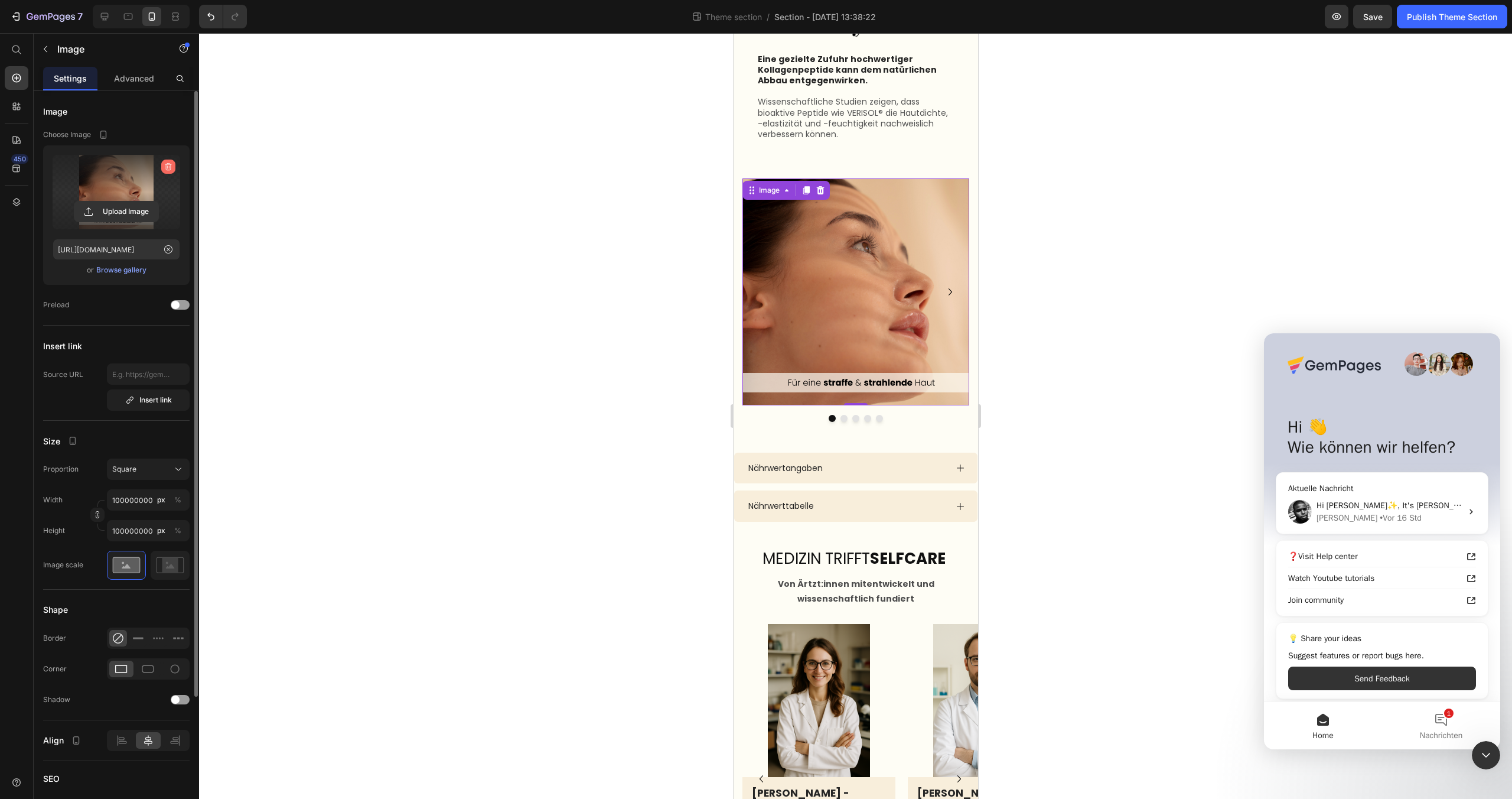 click 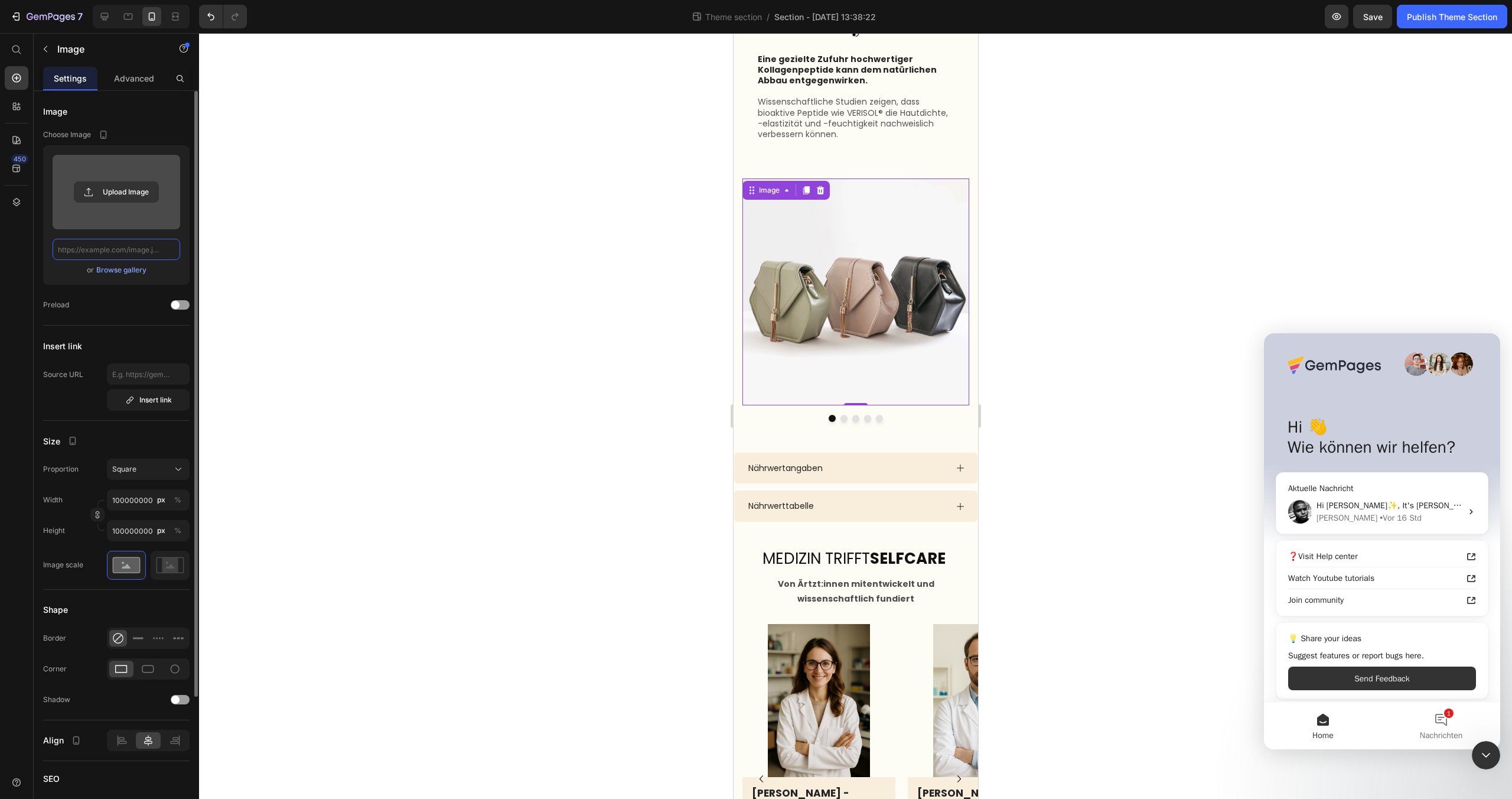 scroll, scrollTop: 0, scrollLeft: 0, axis: both 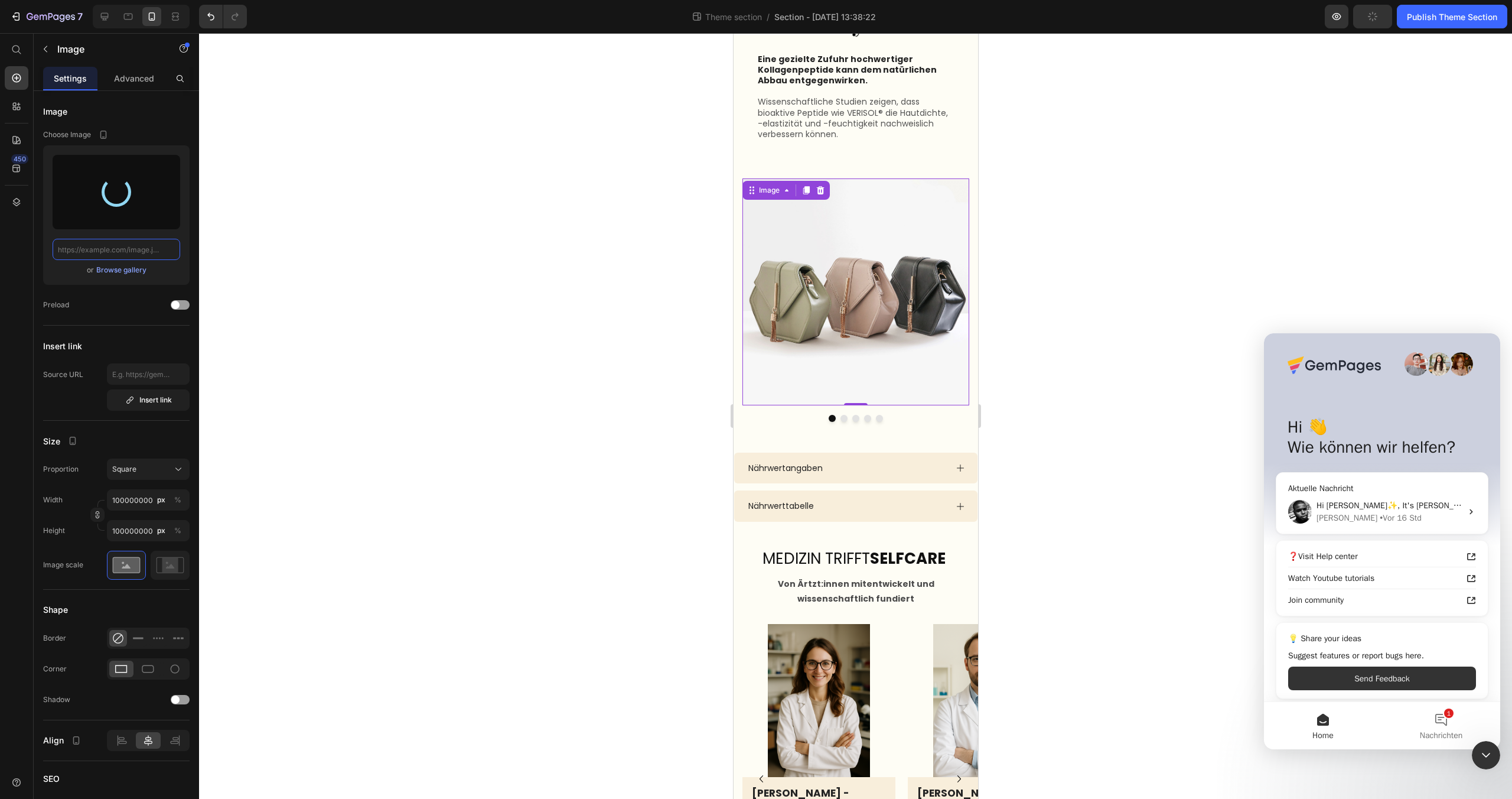 type on "https://cdn.shopify.com/s/files/1/0972/8154/0436/files/gempages_573652983133242436-ab343ed1-ec94-4214-85b7-9ec750b5567b.png" 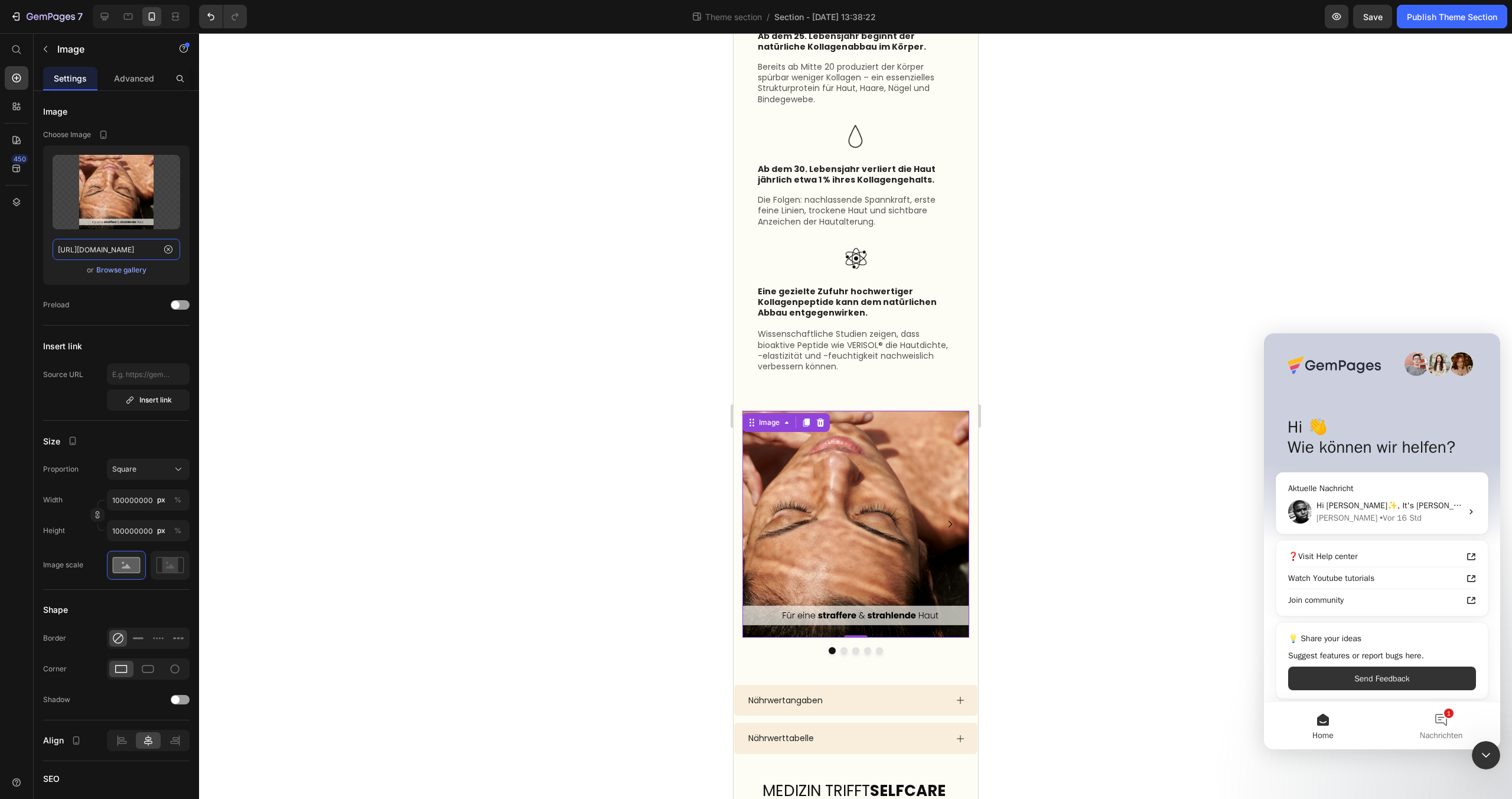 scroll, scrollTop: 1232, scrollLeft: 0, axis: vertical 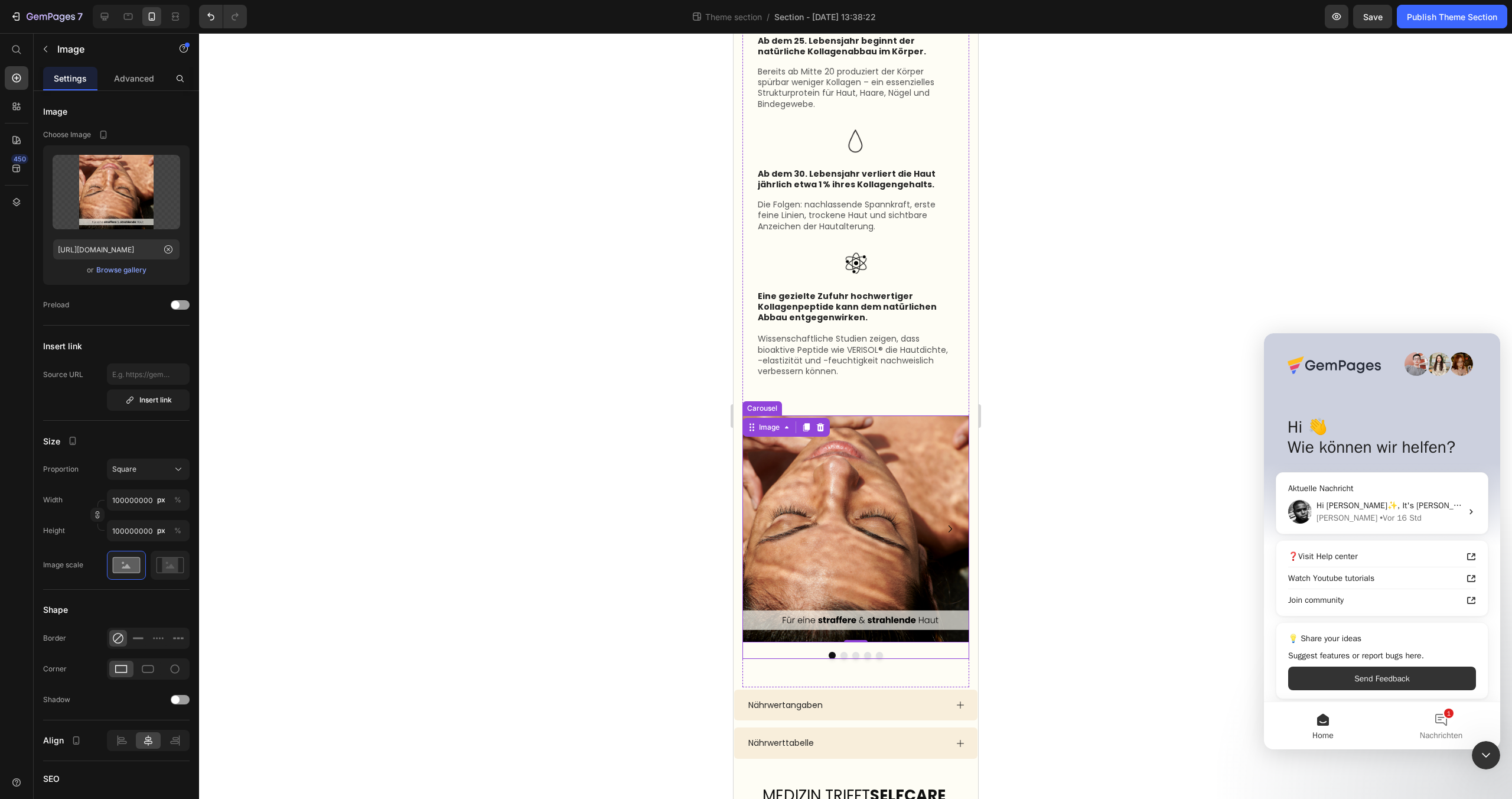 click 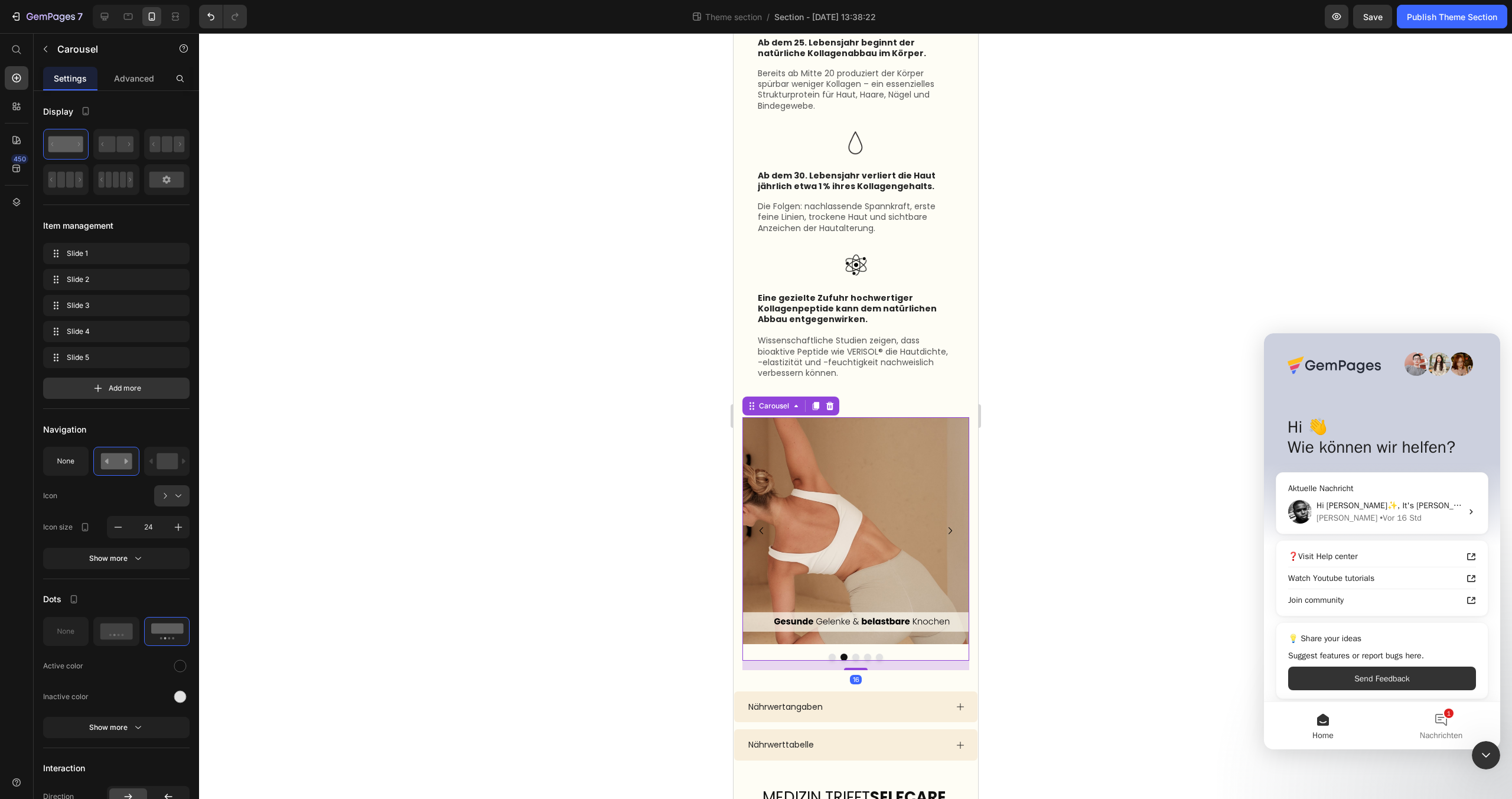 click 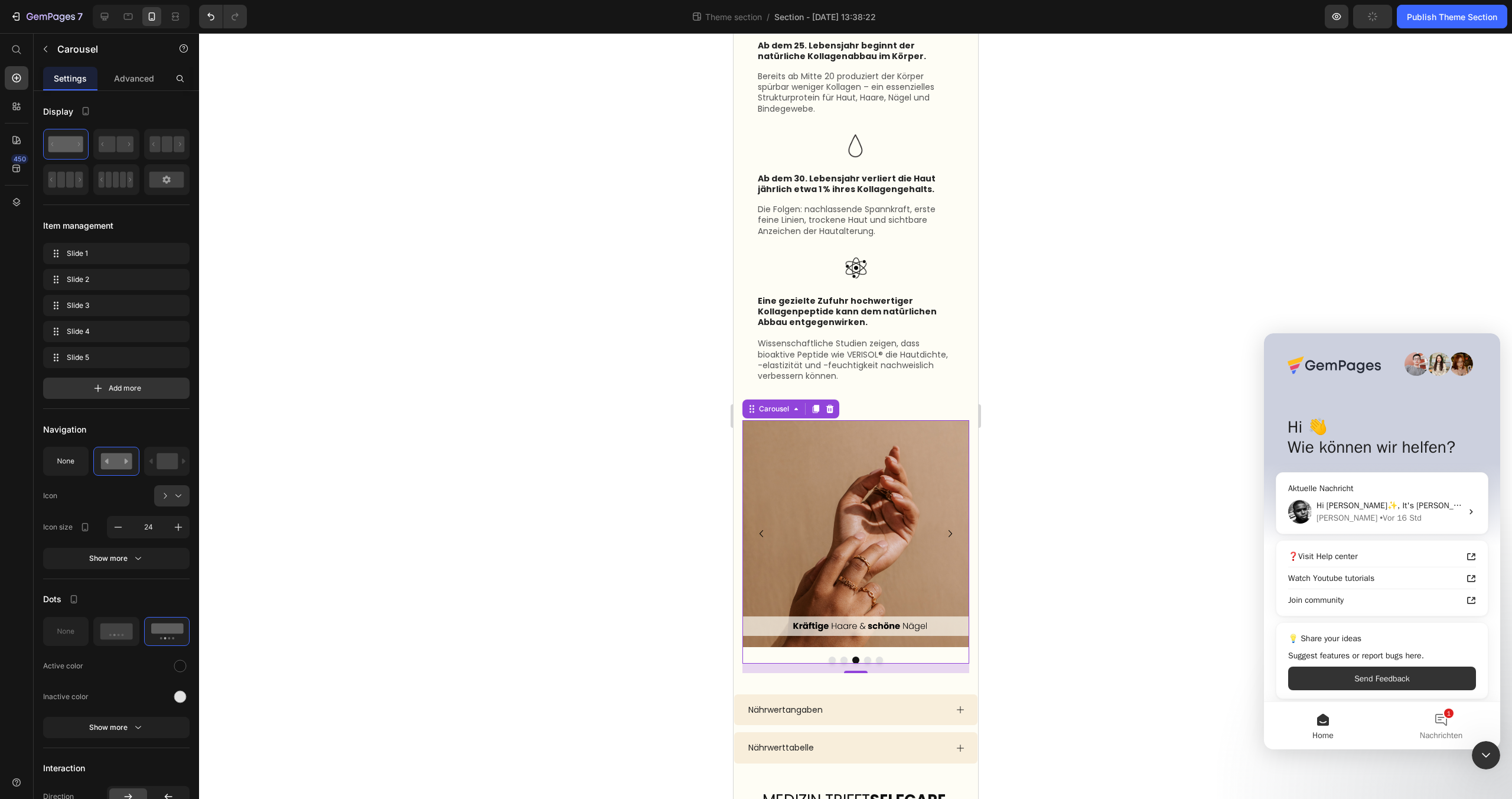 click 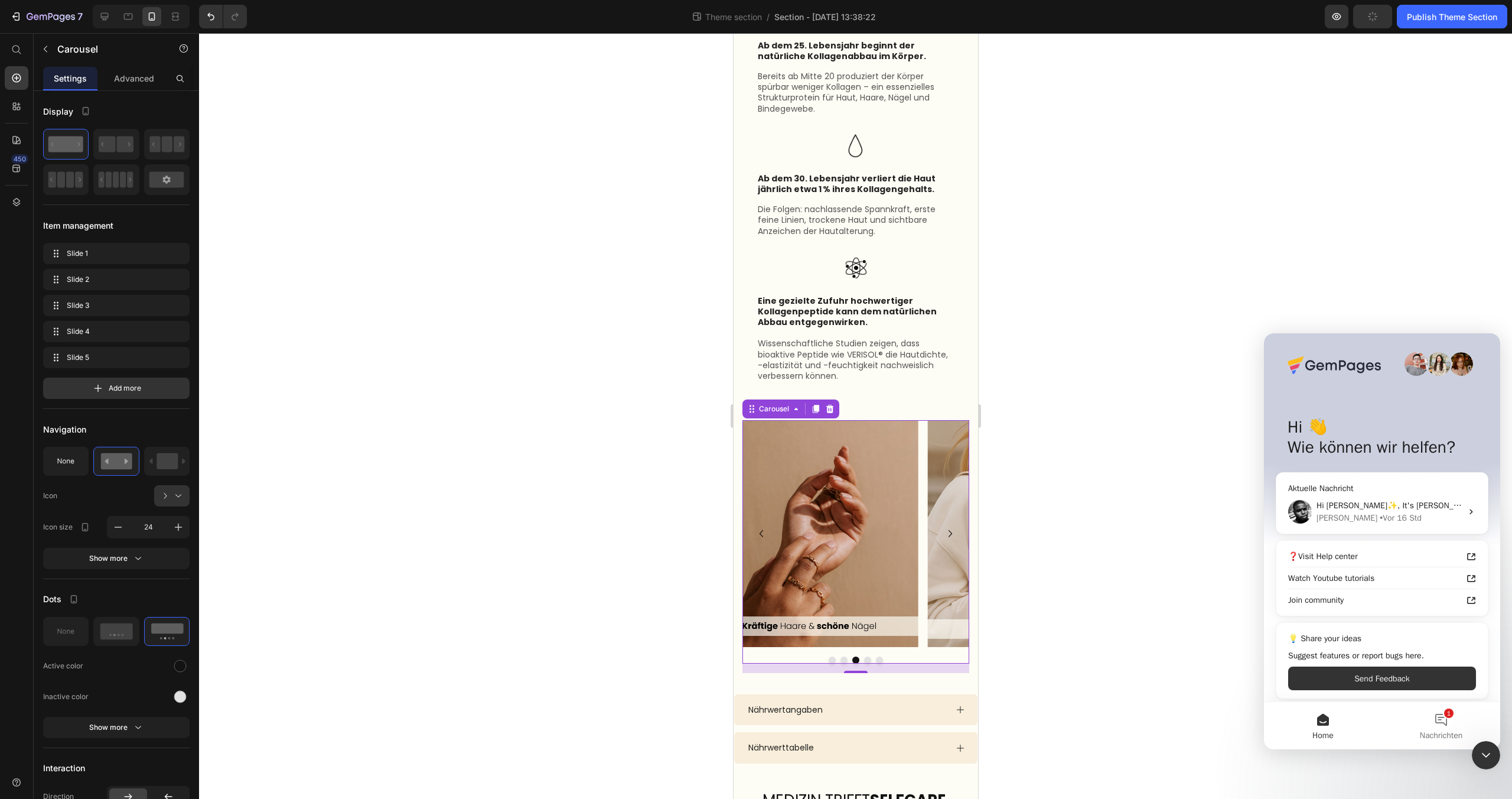 scroll, scrollTop: 1225, scrollLeft: 0, axis: vertical 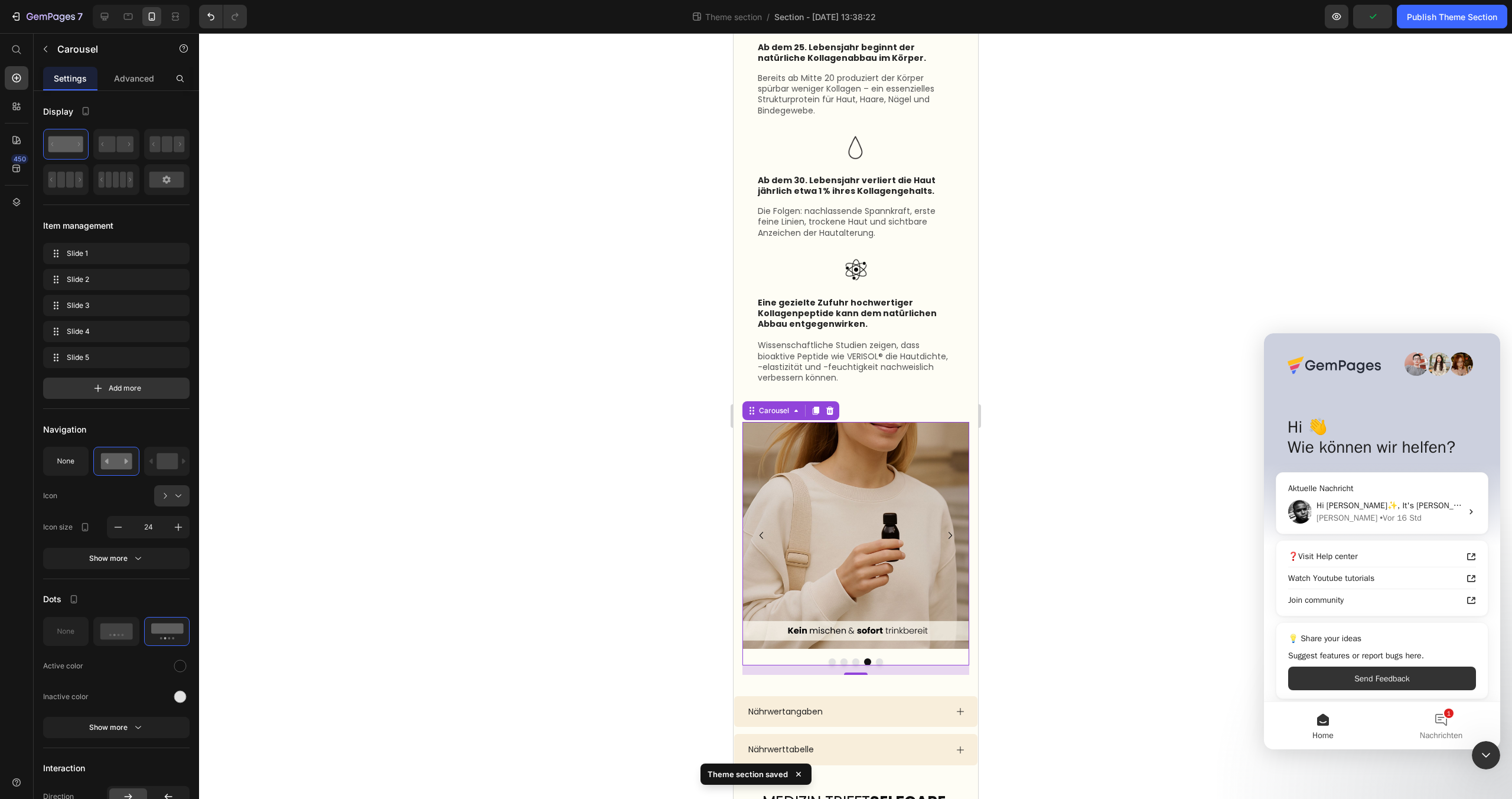 click 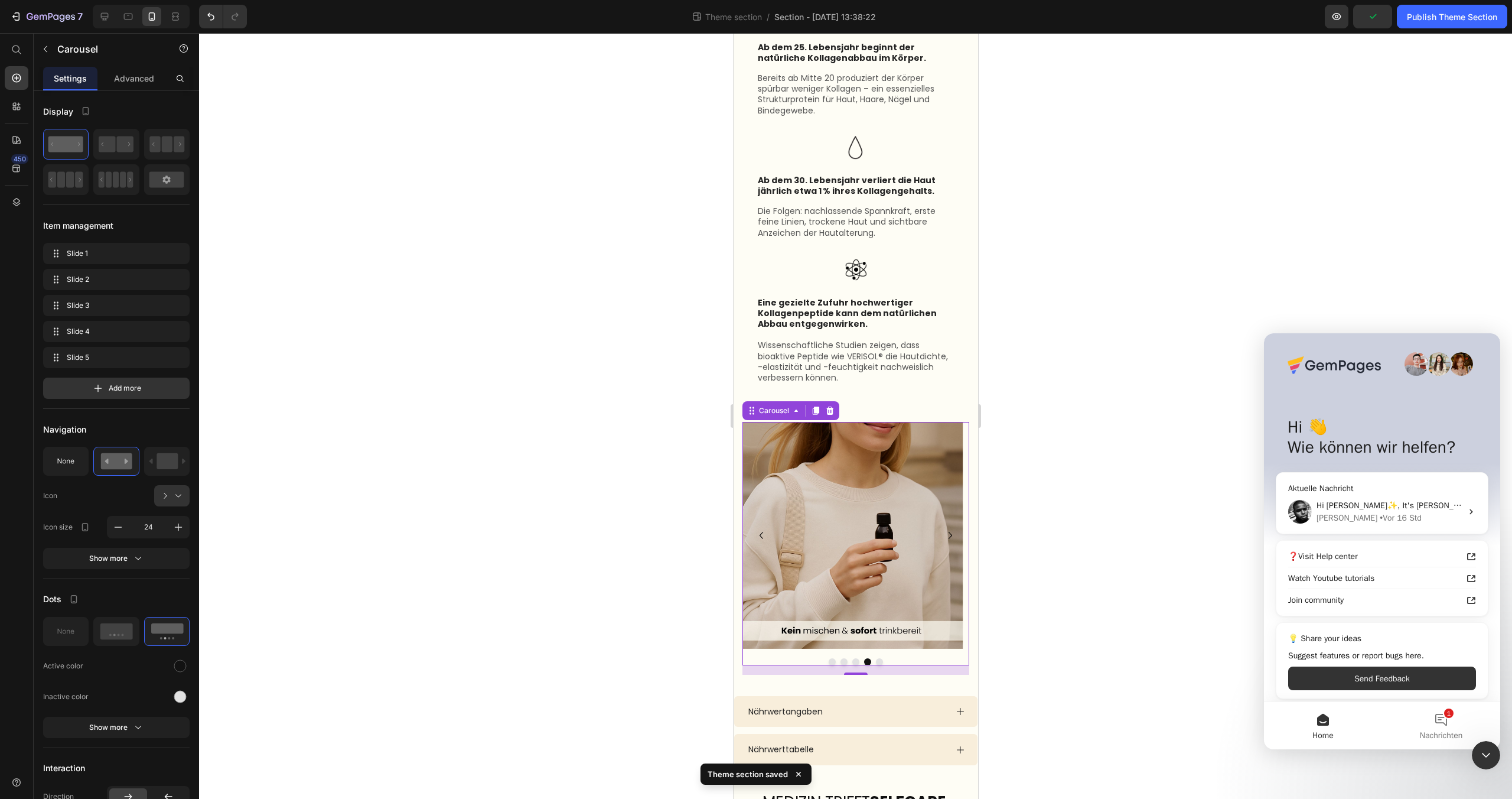 scroll, scrollTop: 1225, scrollLeft: 0, axis: vertical 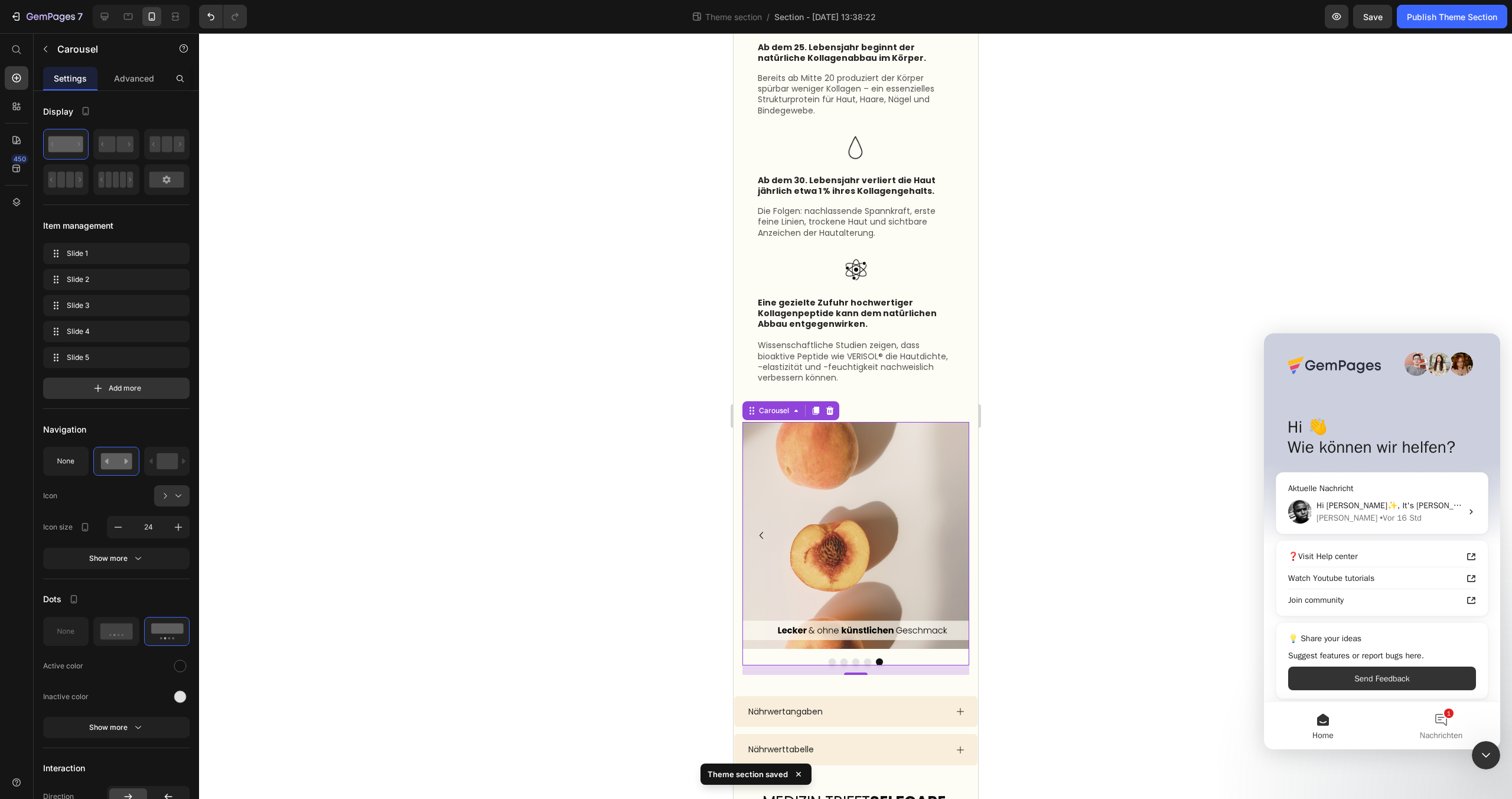 click 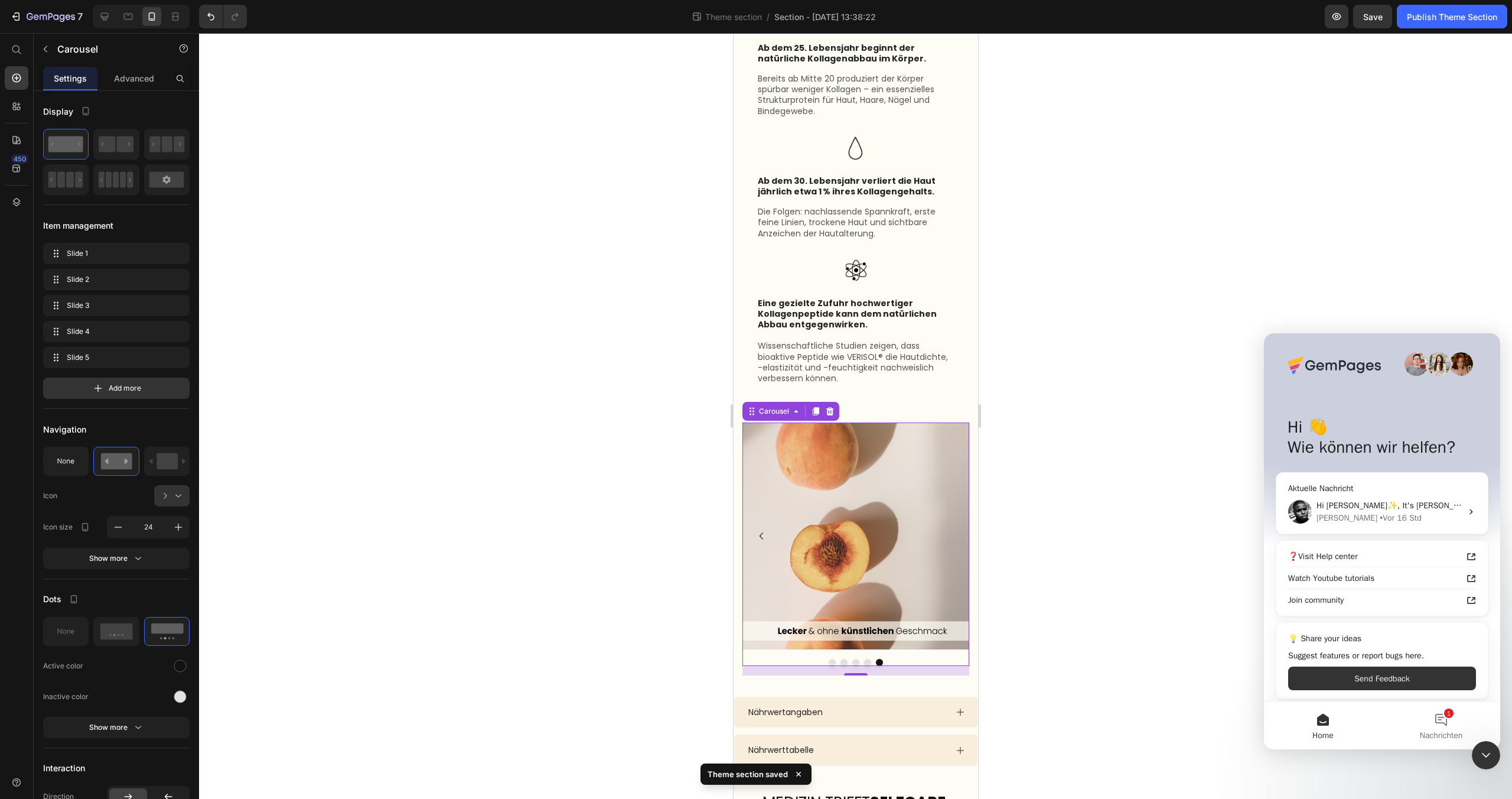 scroll, scrollTop: 1223, scrollLeft: 0, axis: vertical 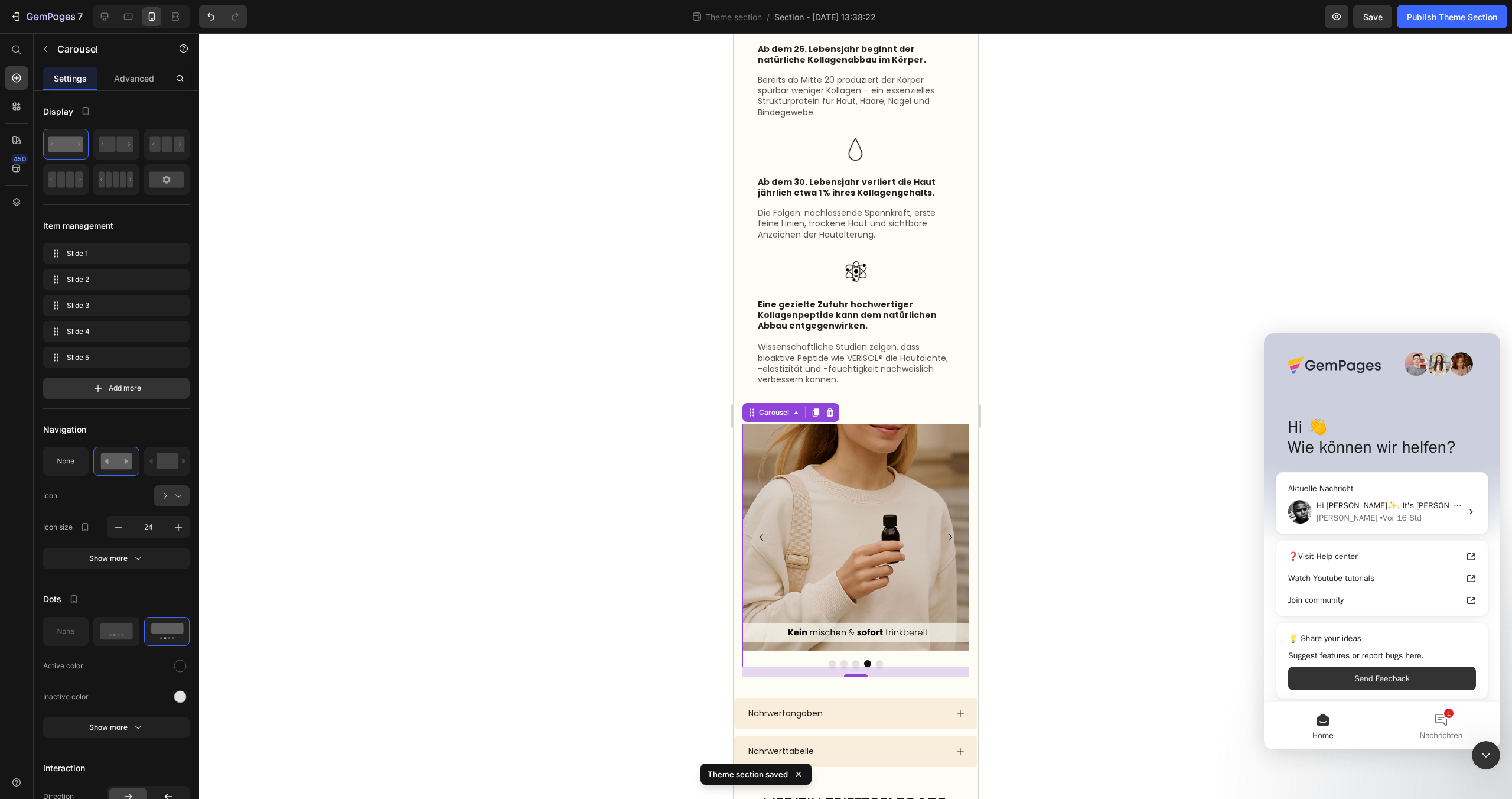 click 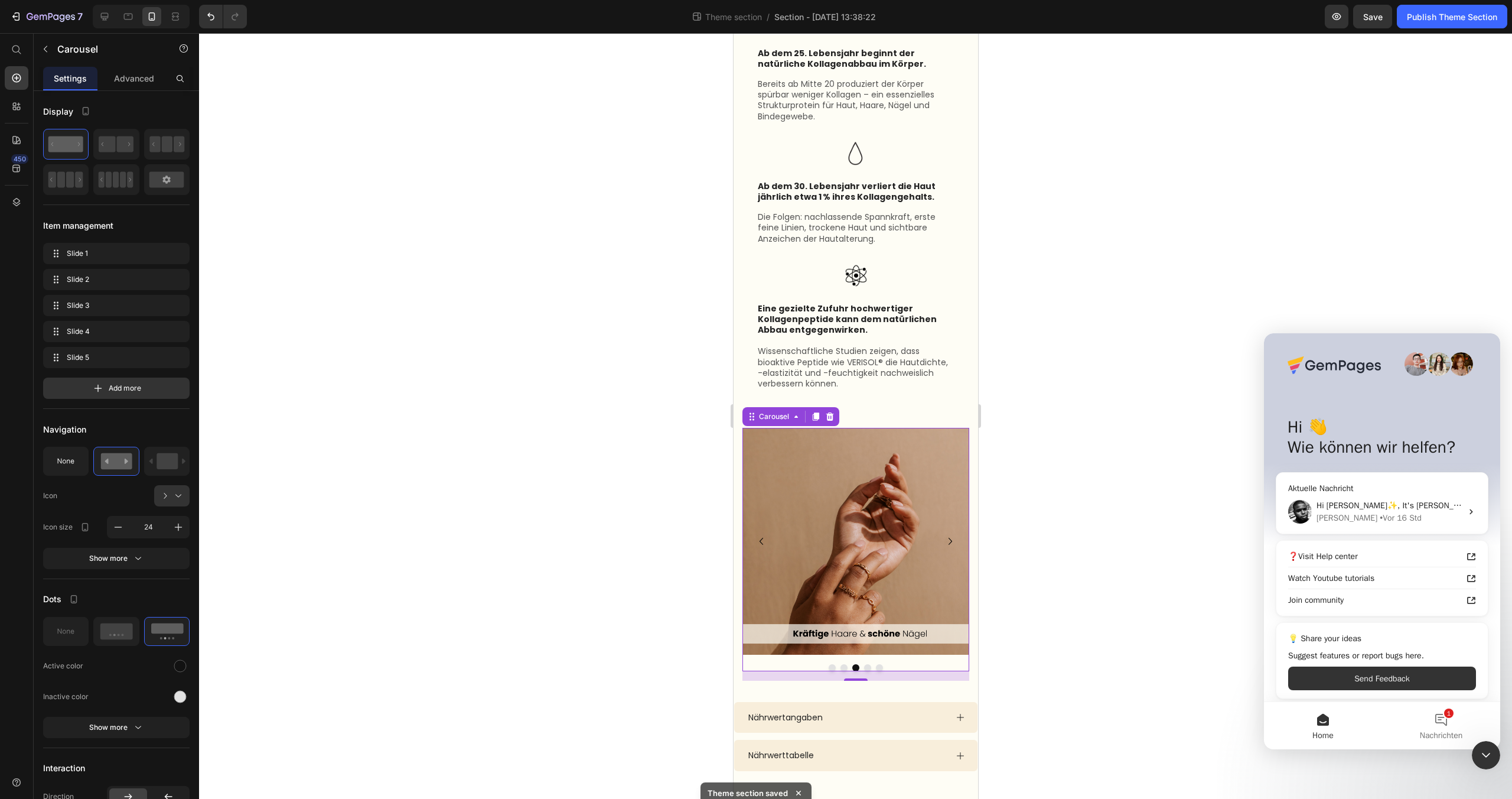 click 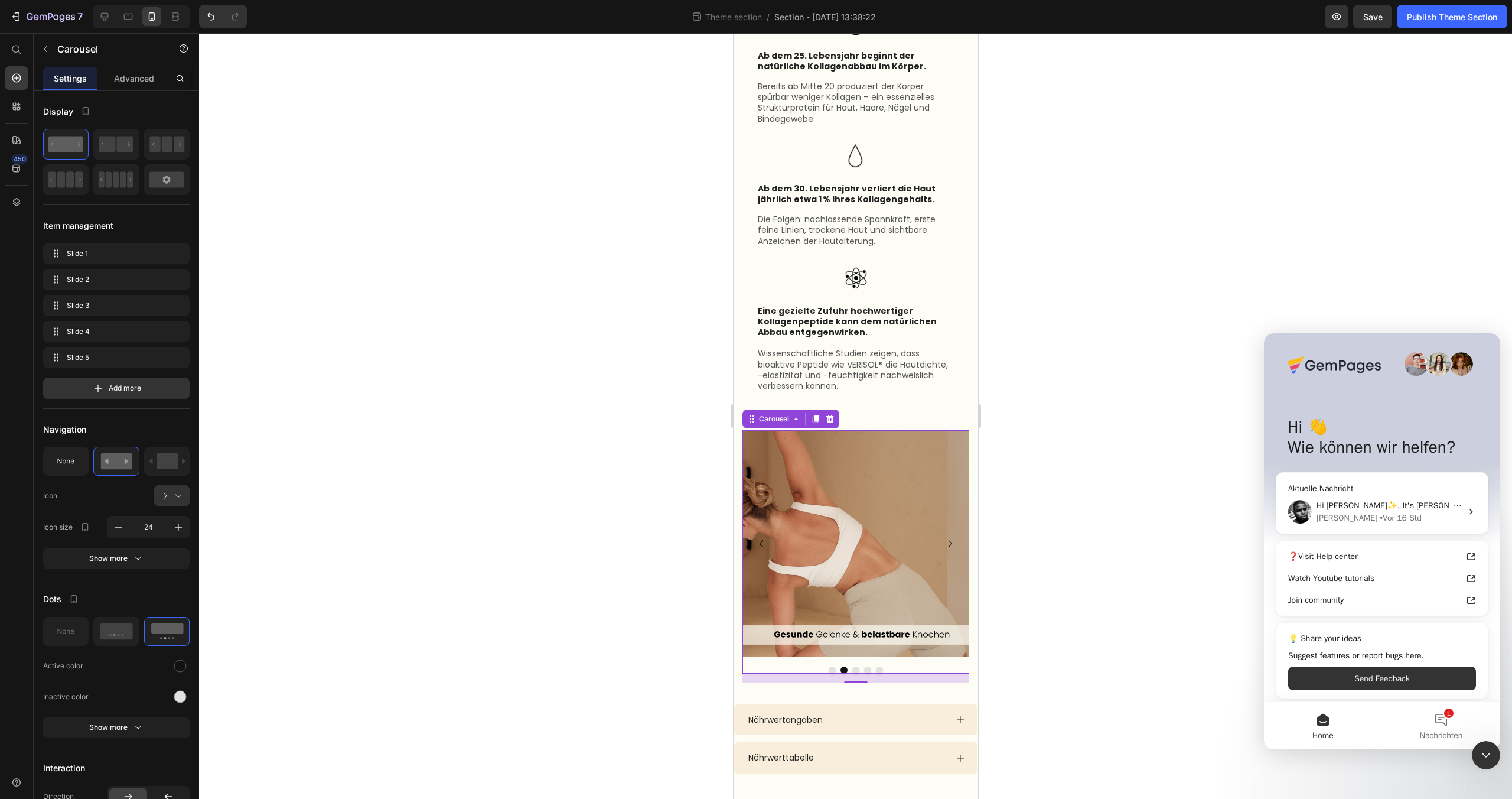 click 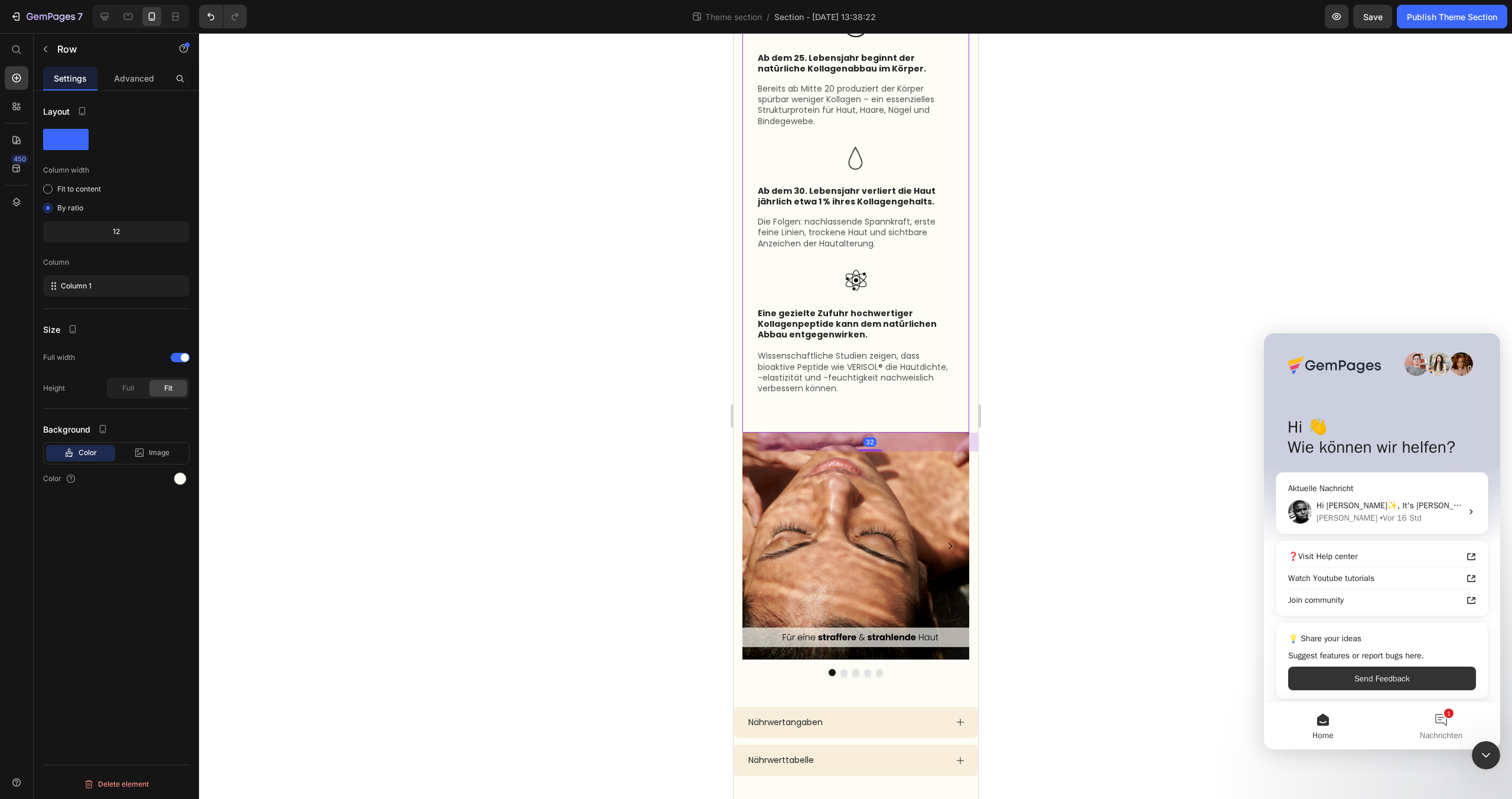 click on "Image Ab dem 25. Lebensjahr beginnt der natürliche Kollagenabbau im Körper. Text block Bereits ab Mitte 20 produziert der Körper spürbar weniger Kollagen – ein essenzielles Strukturprotein für Haut, Haare, Nägel und Bindegewebe. Text block Row Image Ab dem 30. Lebensjahr verliert die Haut jährlich etwa 1 % ihres Kollagengehalts. Text block Die Folgen: nachlassende Spannkraft, erste feine Linien, trockene Haut und sichtbare Anzeichen der Hautalterung. Text block Row Image Eine gezielte Zufuhr hochwertiger Kollagenpeptide kann dem natürlichen Abbau entgegenwirken. Text block Wissenschaftliche Studien zeigen, dass bioaktive Peptide wie VERISOL® die Hautdichte, -elastizität und -feuchtigkeit nachweislich verbessern können. Text block Row Row   32" at bounding box center (855, 204) 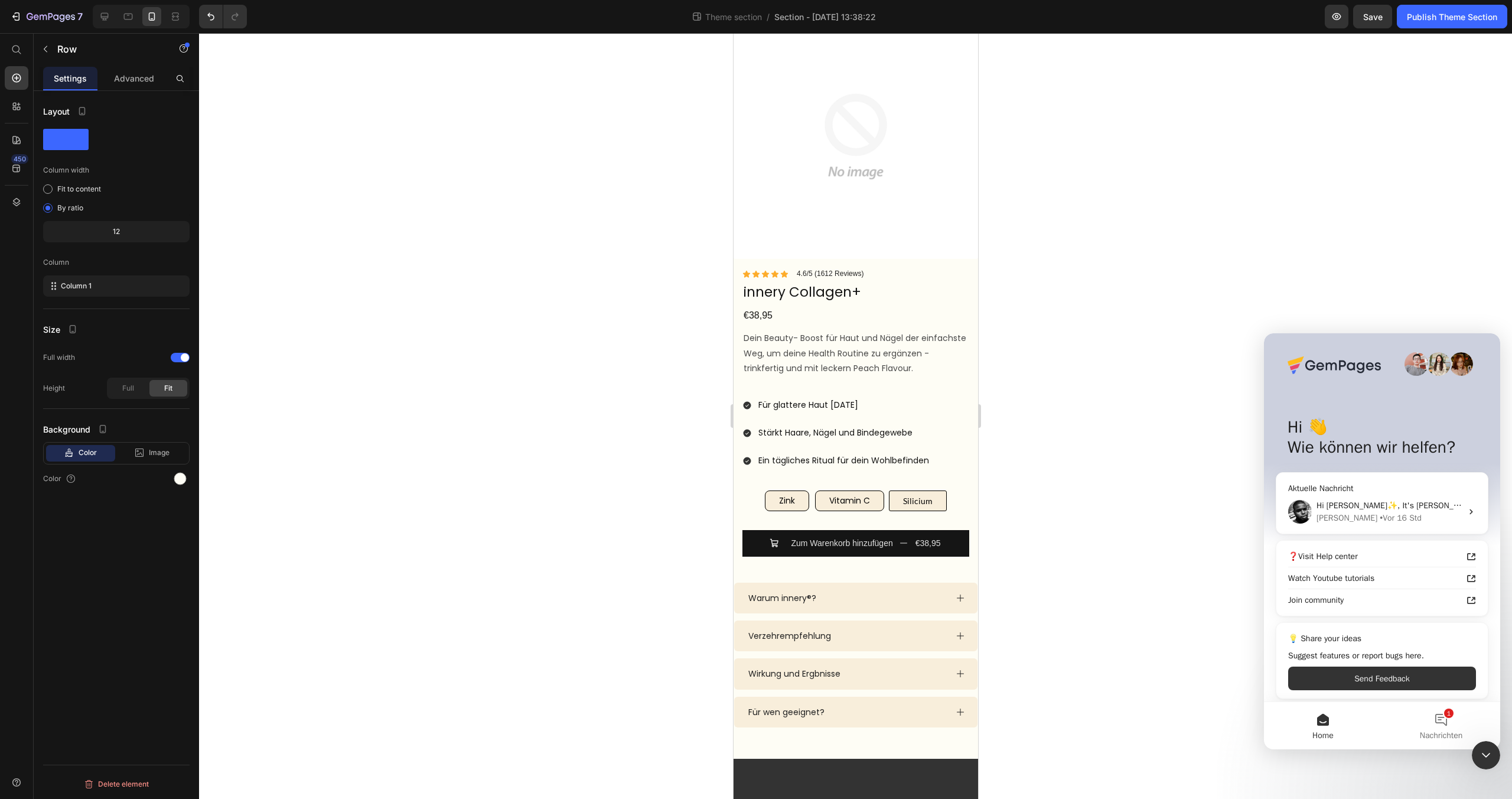 scroll, scrollTop: 0, scrollLeft: 0, axis: both 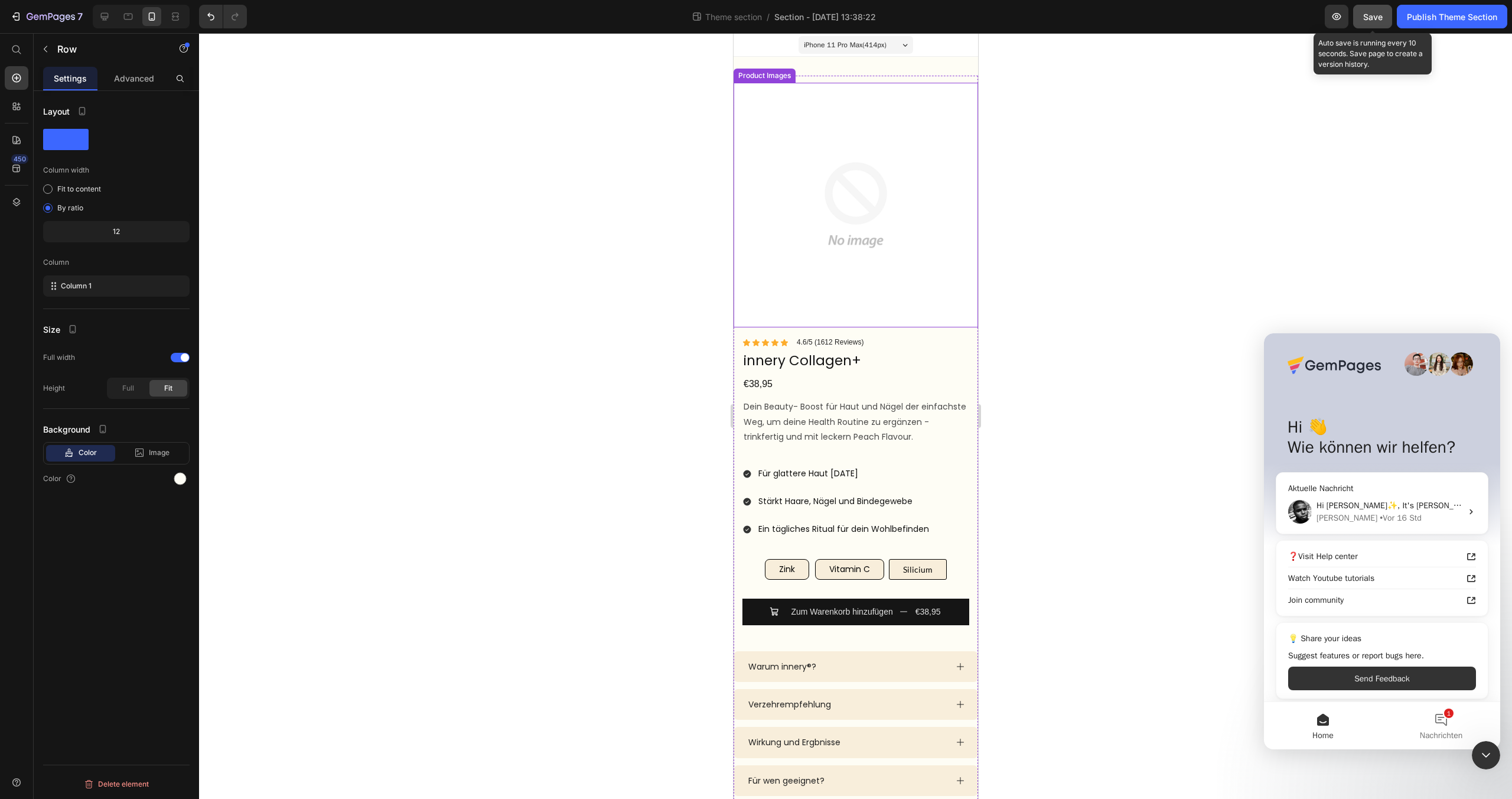 click on "Save" at bounding box center (1373, 17) 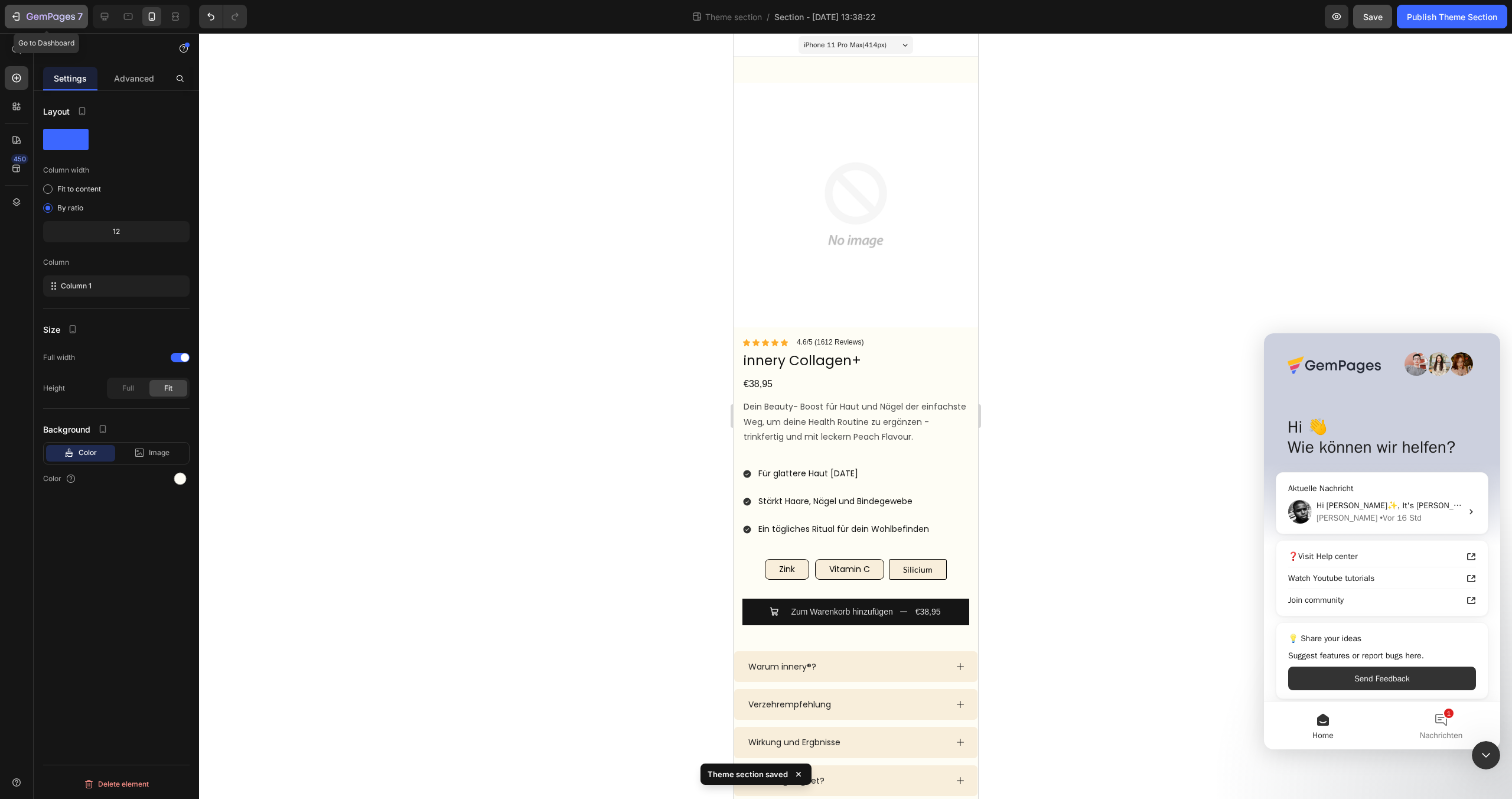 click 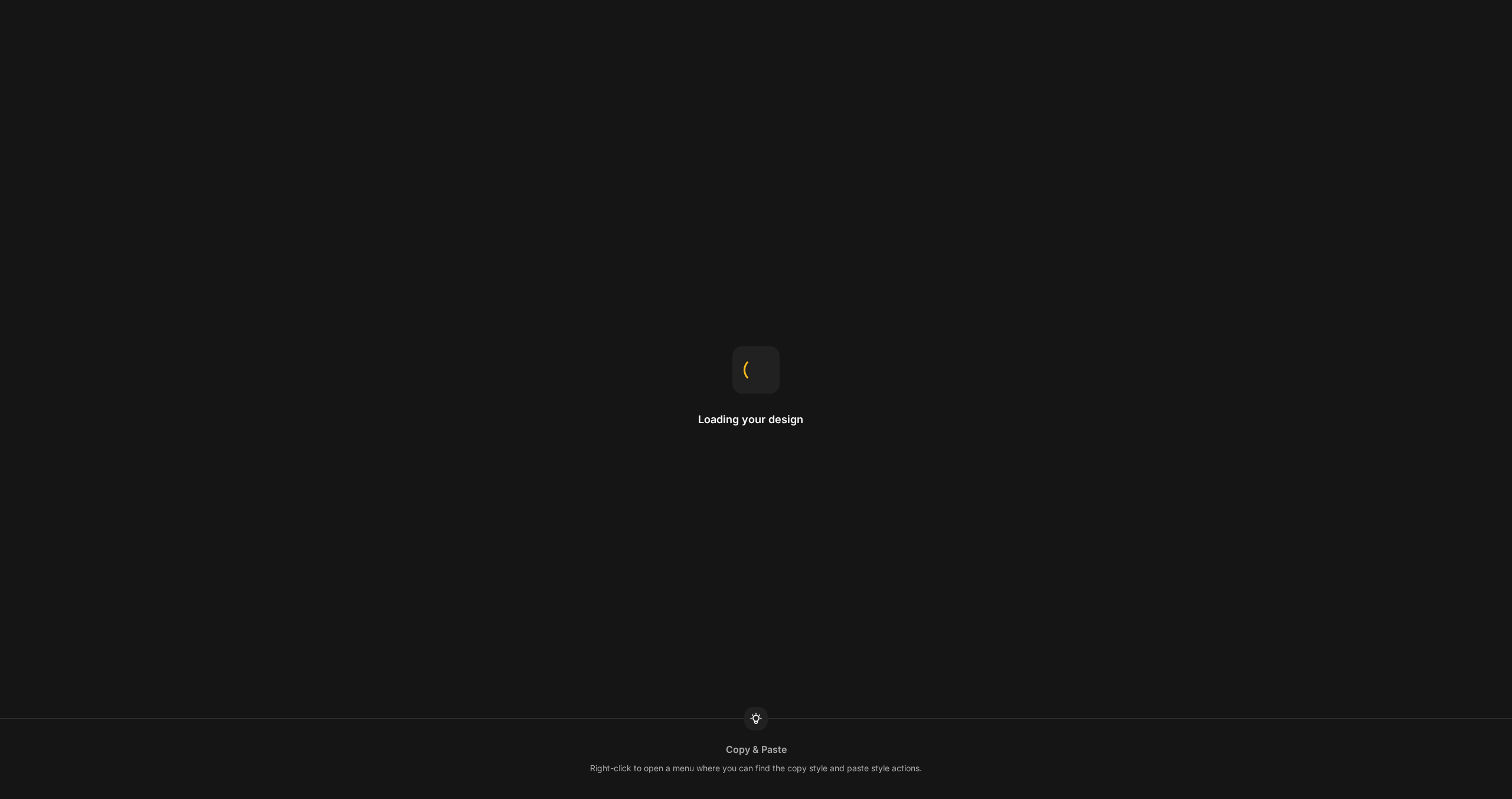 scroll, scrollTop: 0, scrollLeft: 0, axis: both 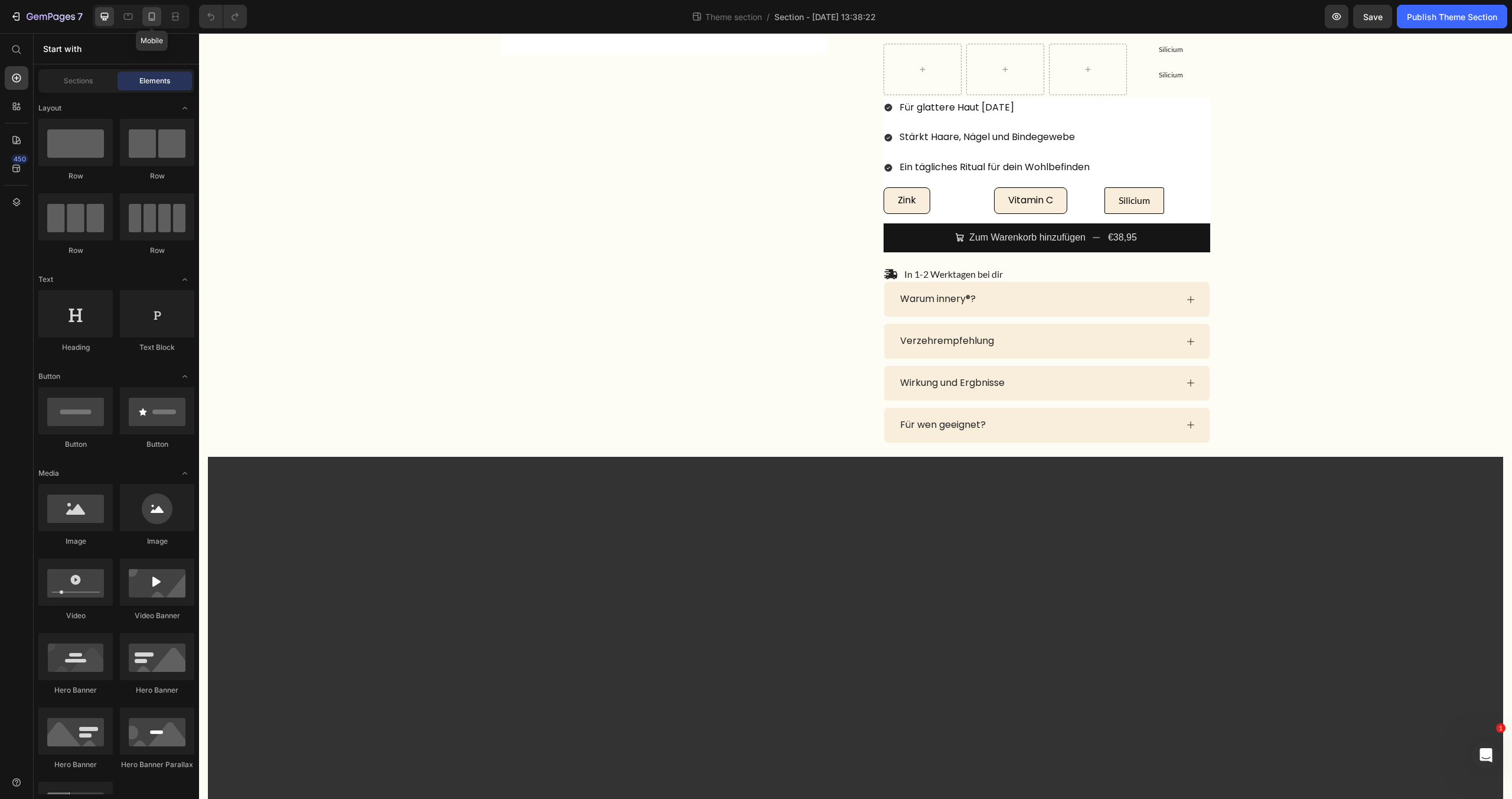 click 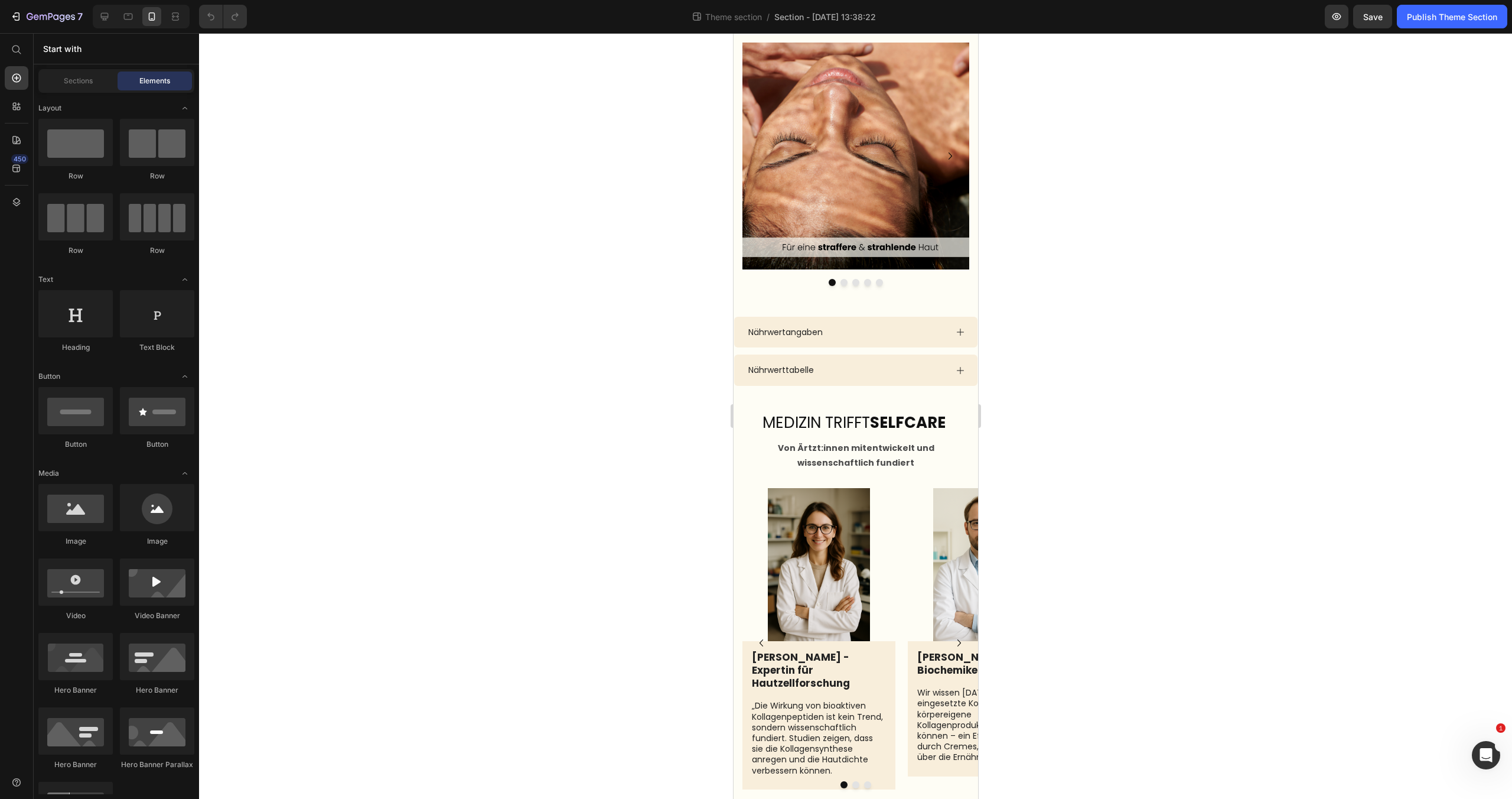 scroll, scrollTop: 1782, scrollLeft: 0, axis: vertical 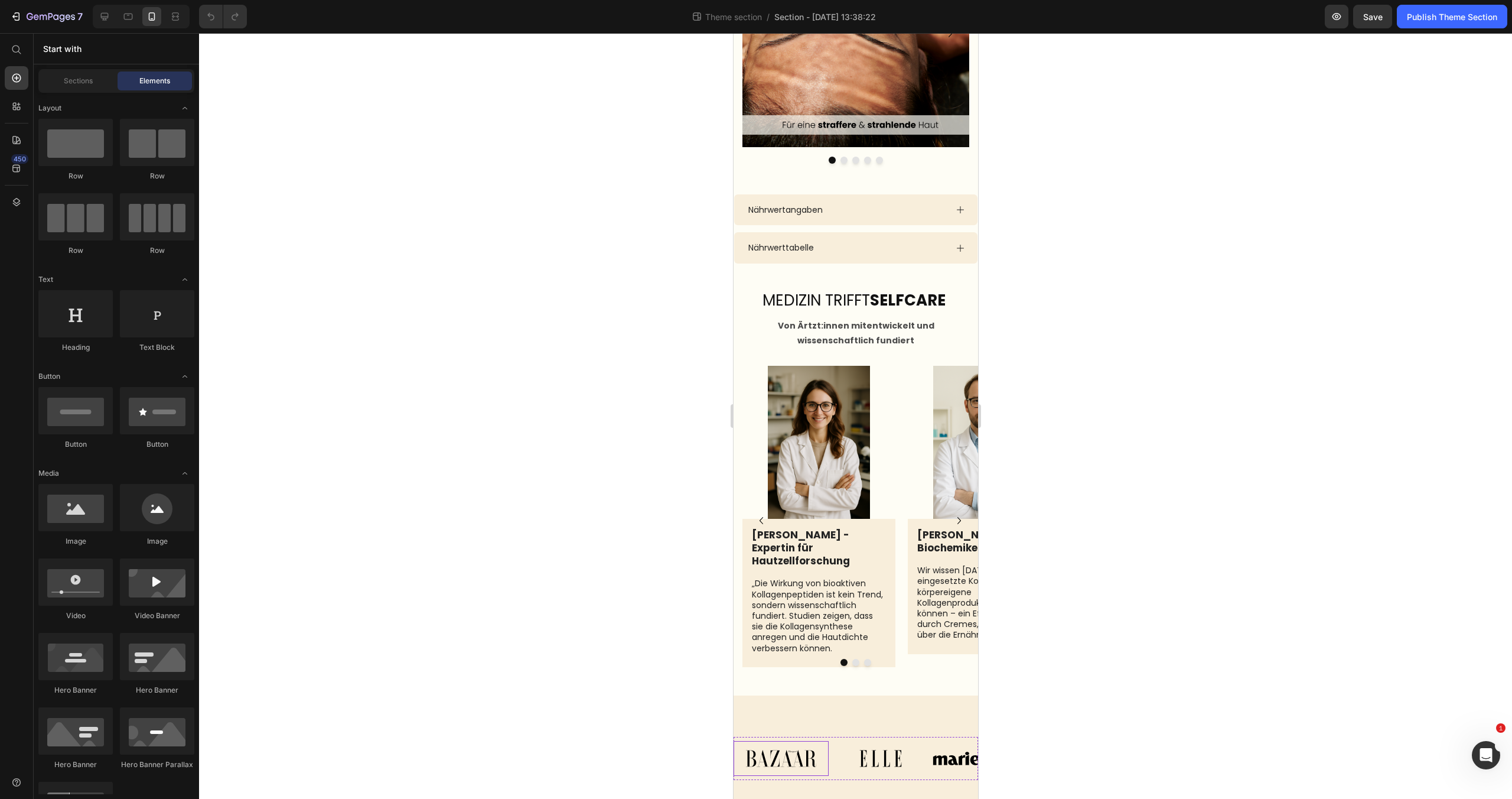 click at bounding box center (780, 758) 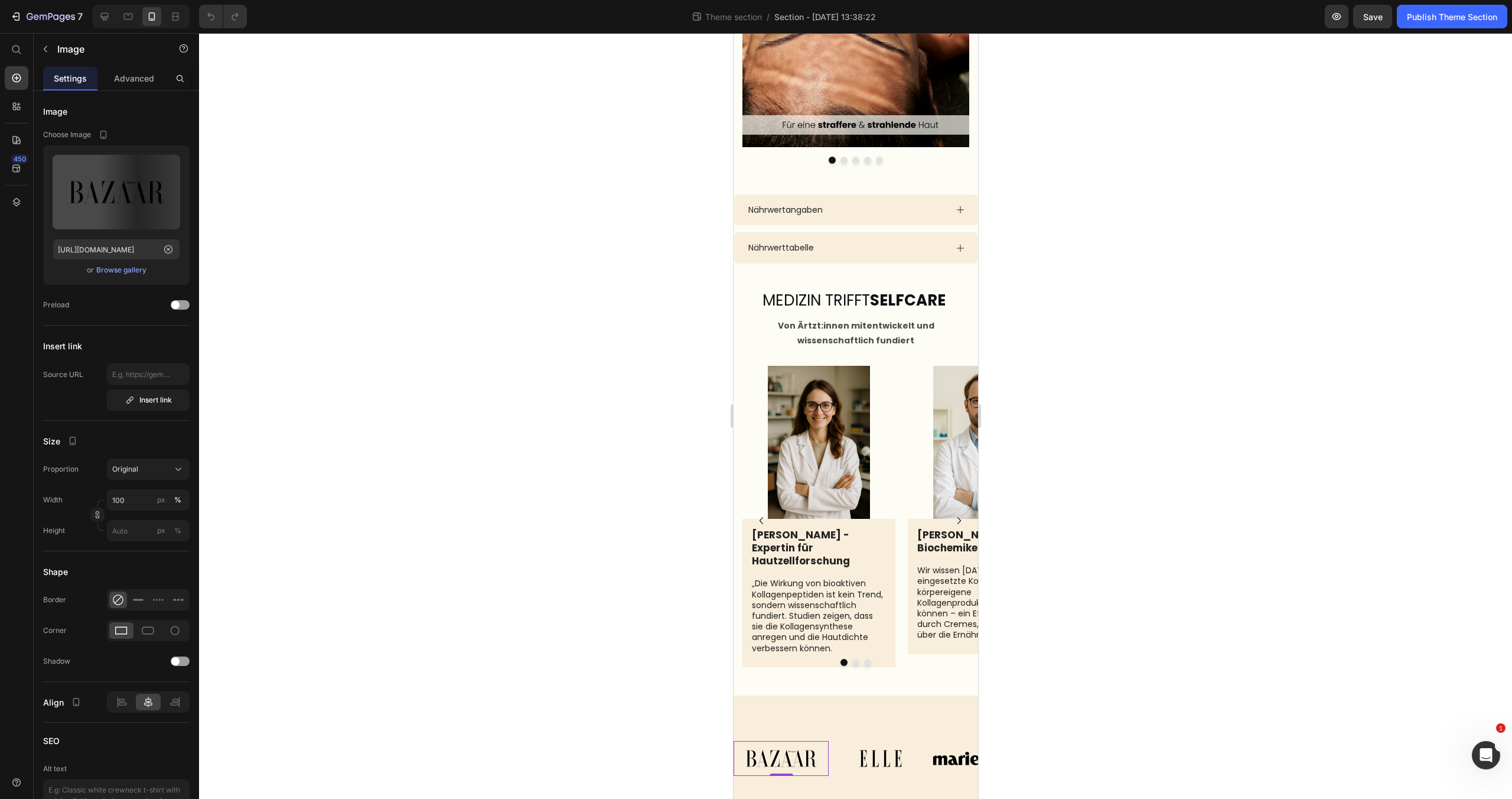 scroll, scrollTop: 1728, scrollLeft: 0, axis: vertical 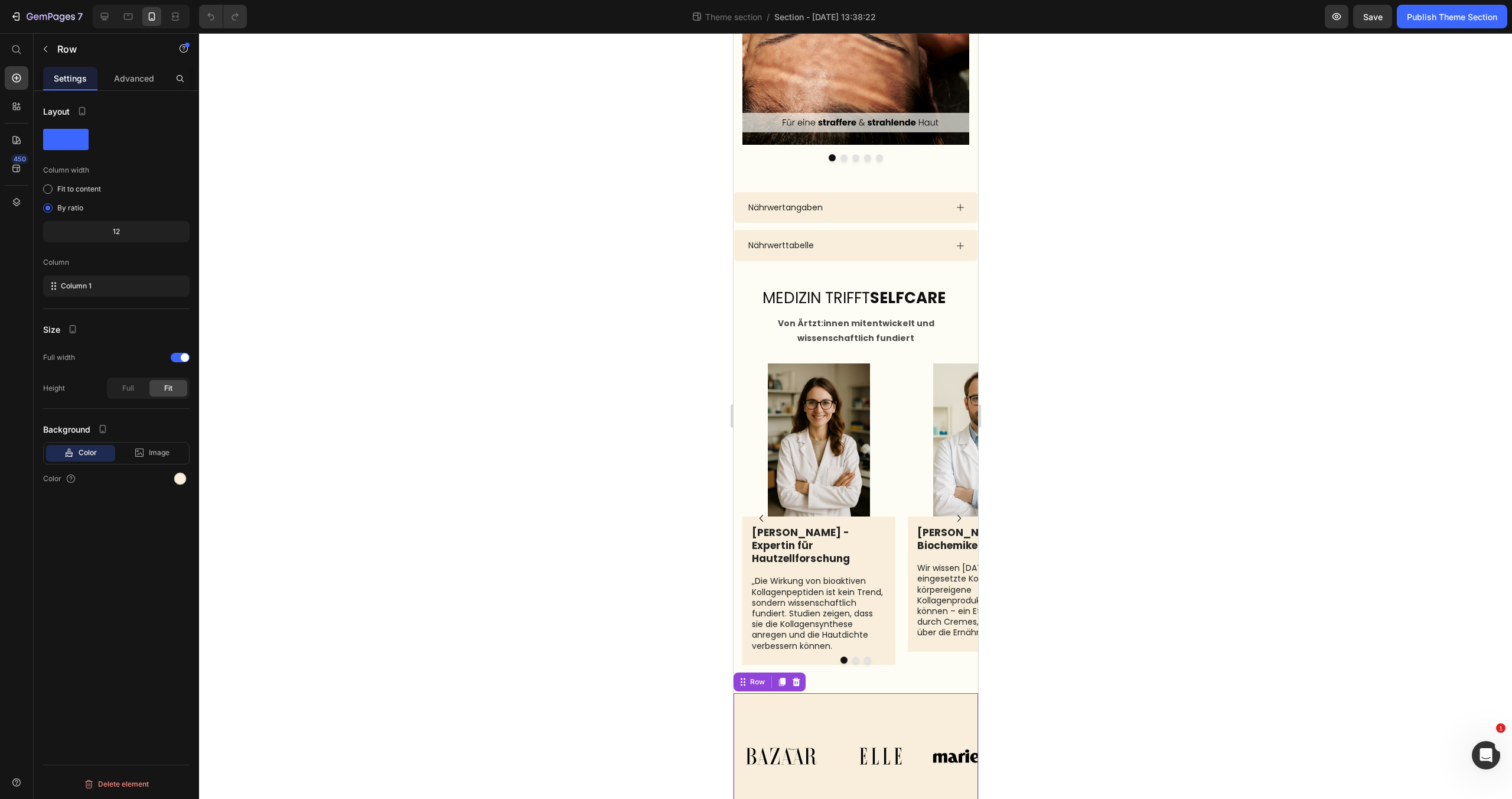 click on "Image Image Image Image Image Image Image Carousel Row Row   48" at bounding box center [855, 756] 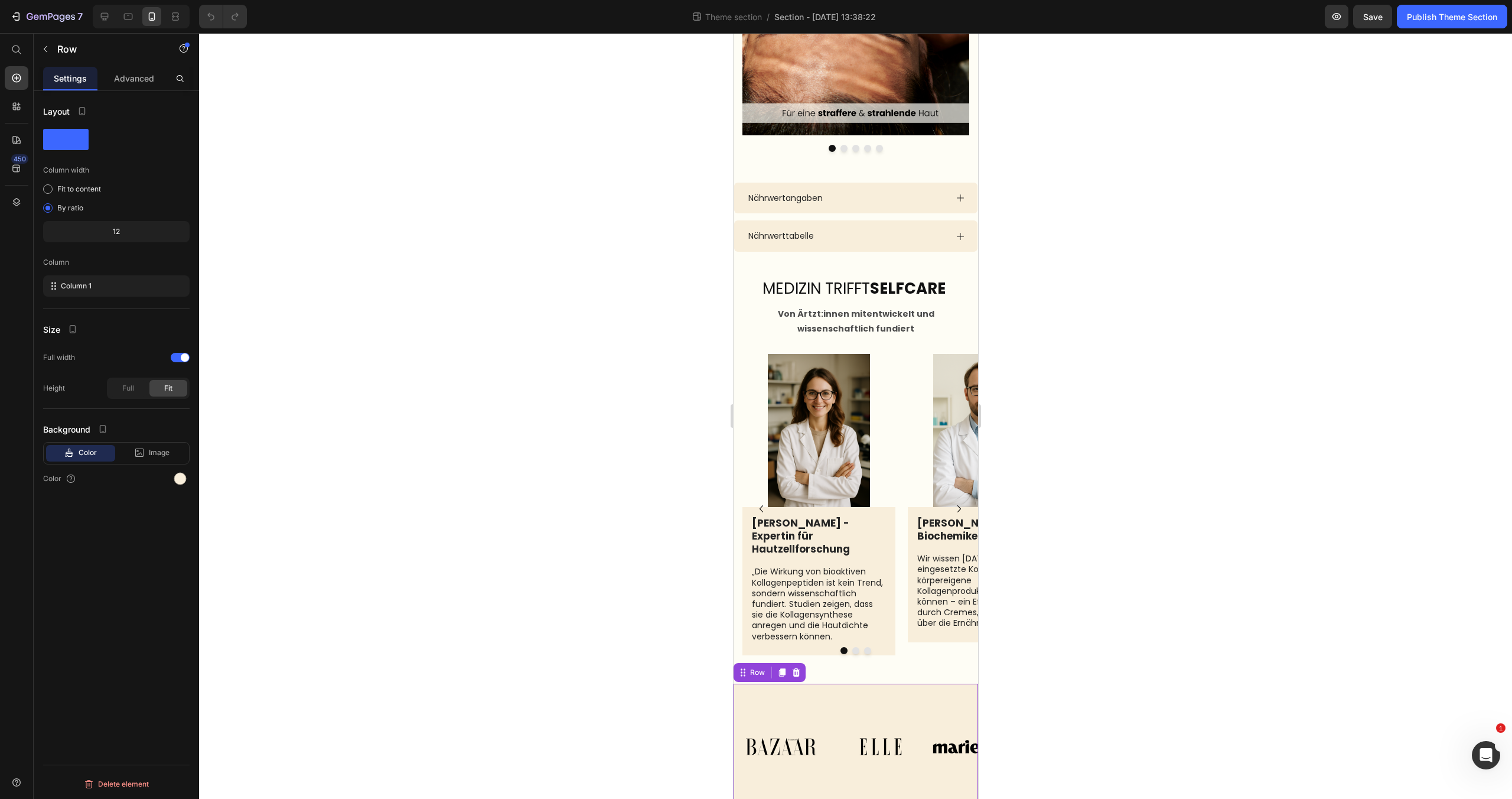 scroll, scrollTop: 1740, scrollLeft: 0, axis: vertical 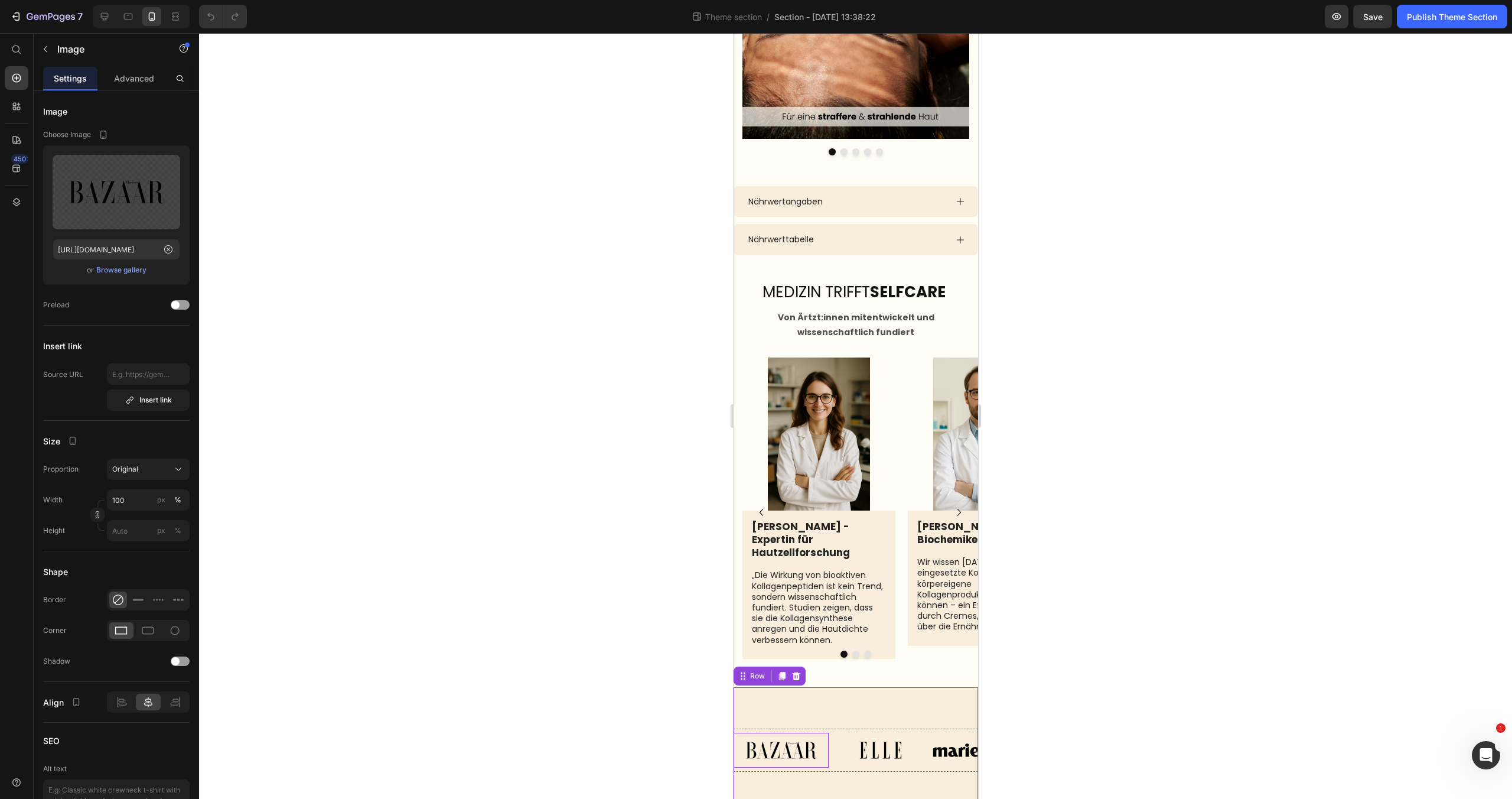click at bounding box center (780, 750) 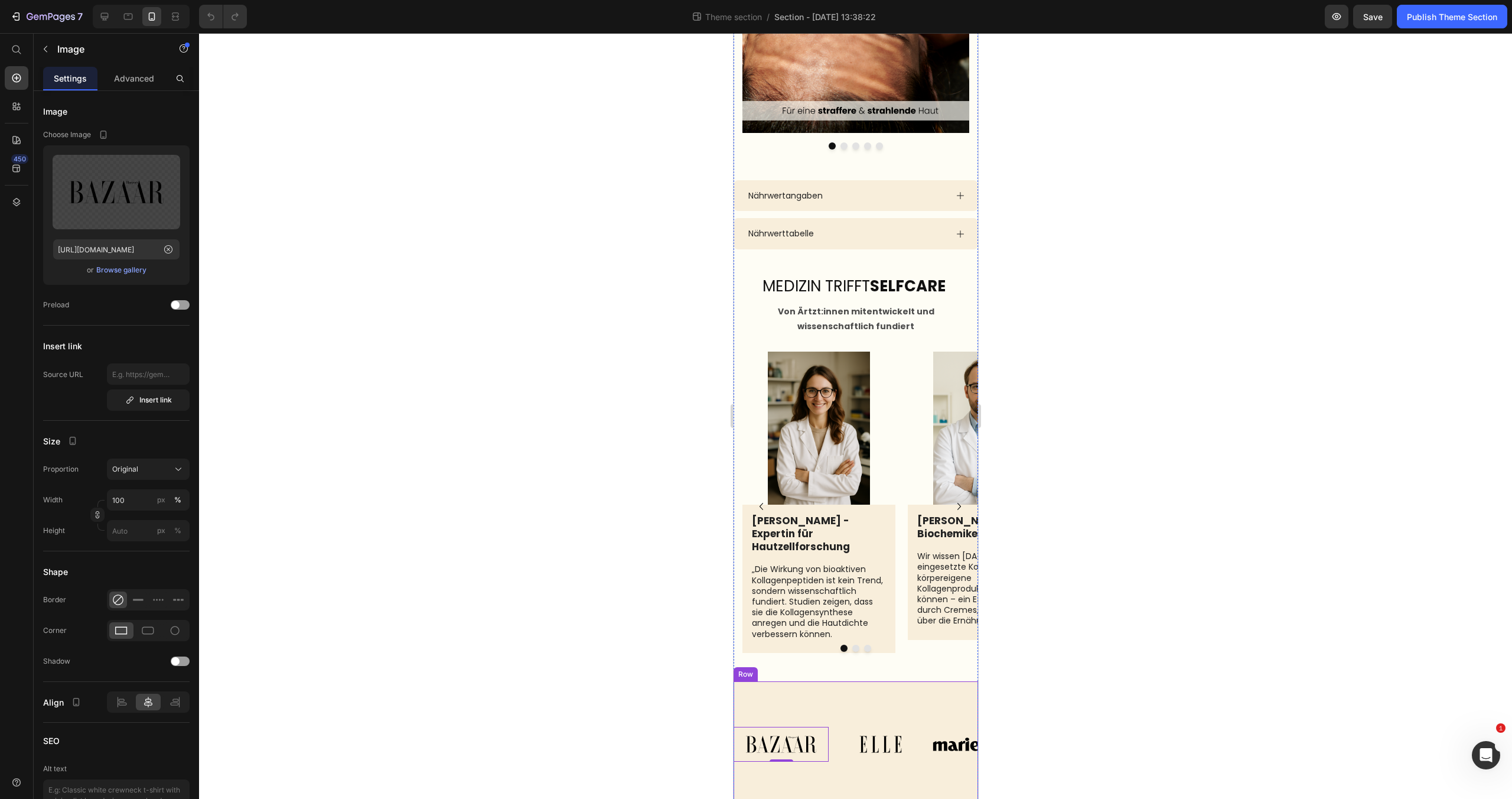 scroll, scrollTop: 1745, scrollLeft: 0, axis: vertical 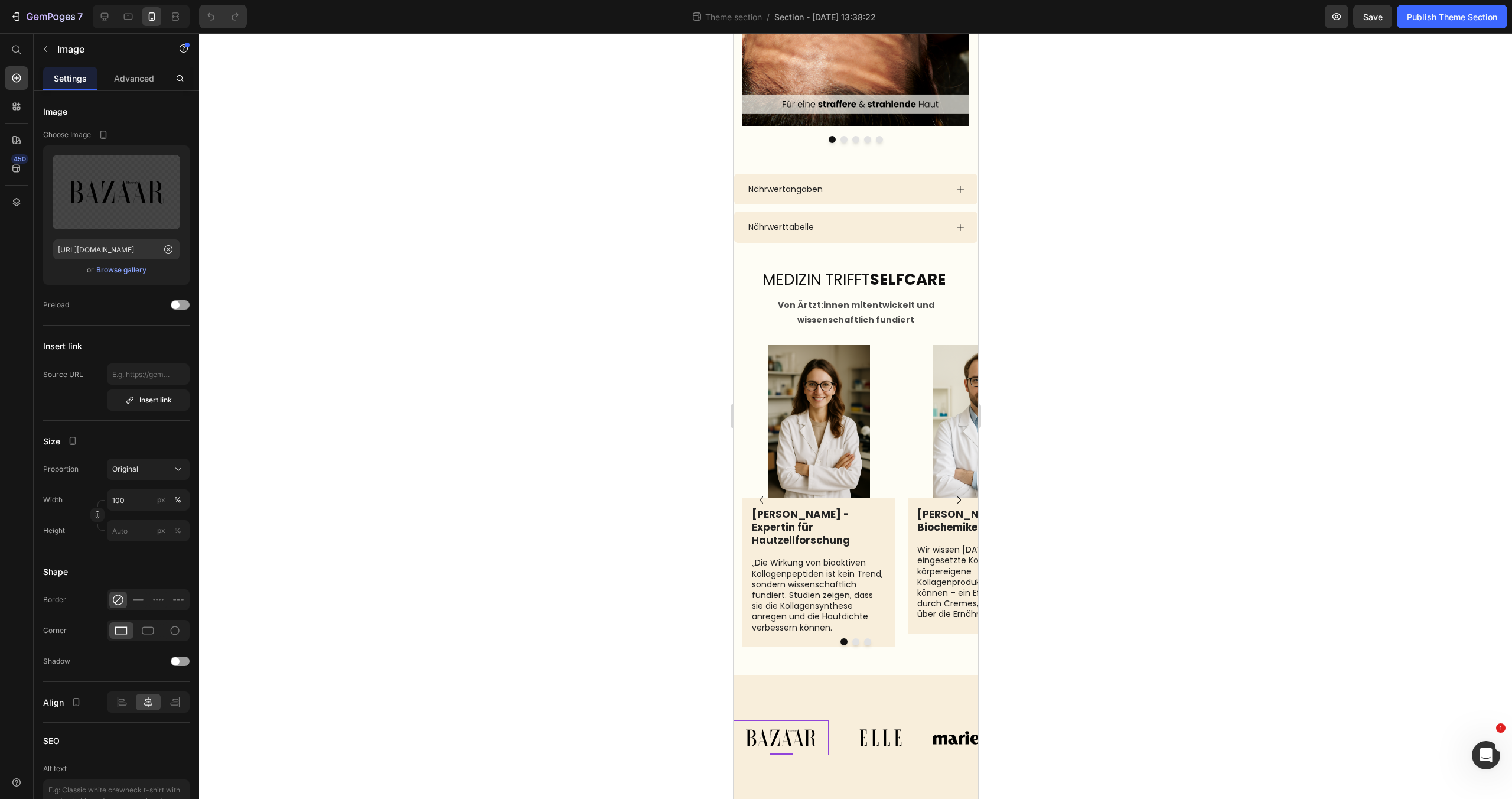click at bounding box center [780, 738] 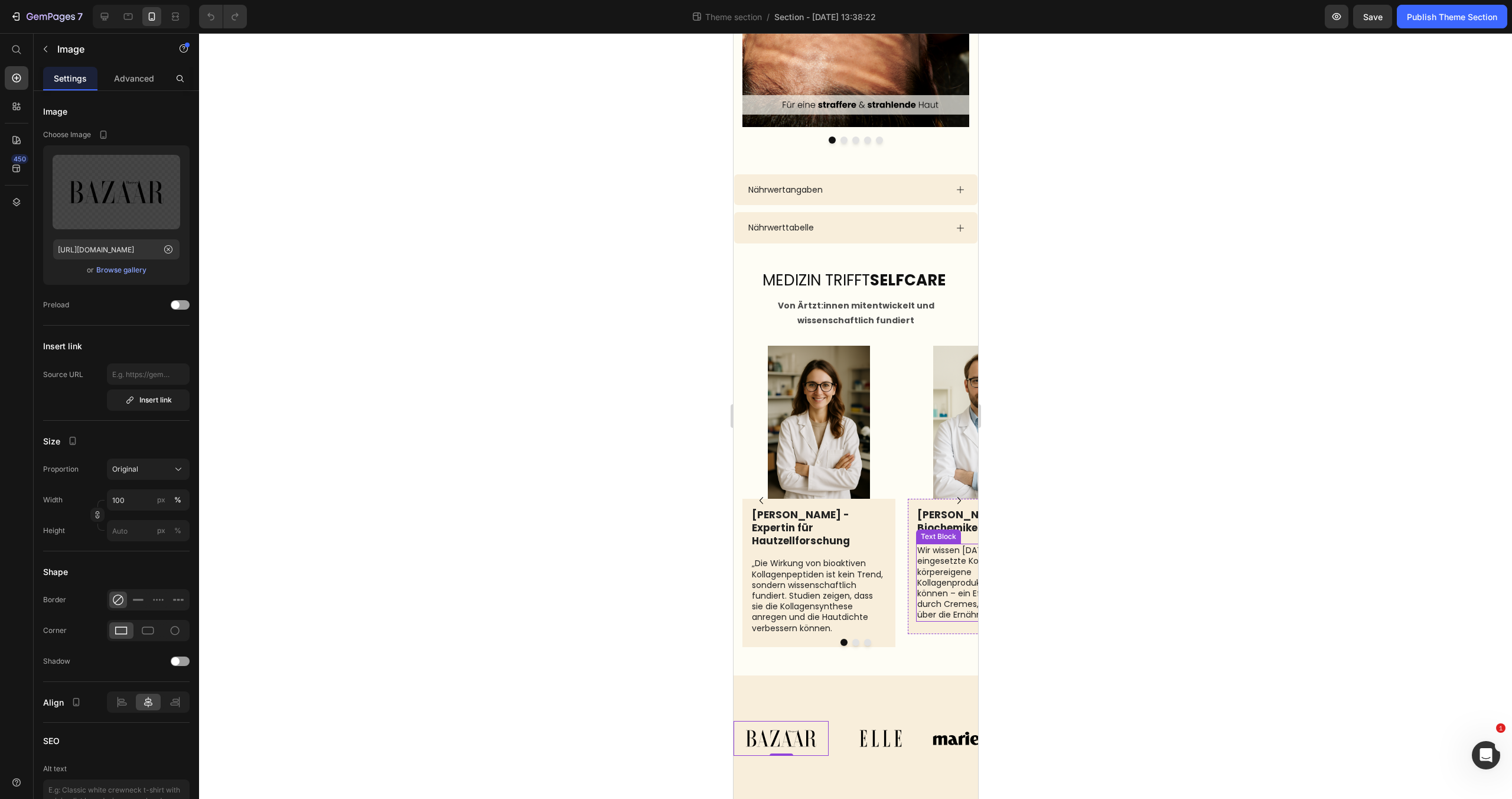scroll, scrollTop: 1782, scrollLeft: 0, axis: vertical 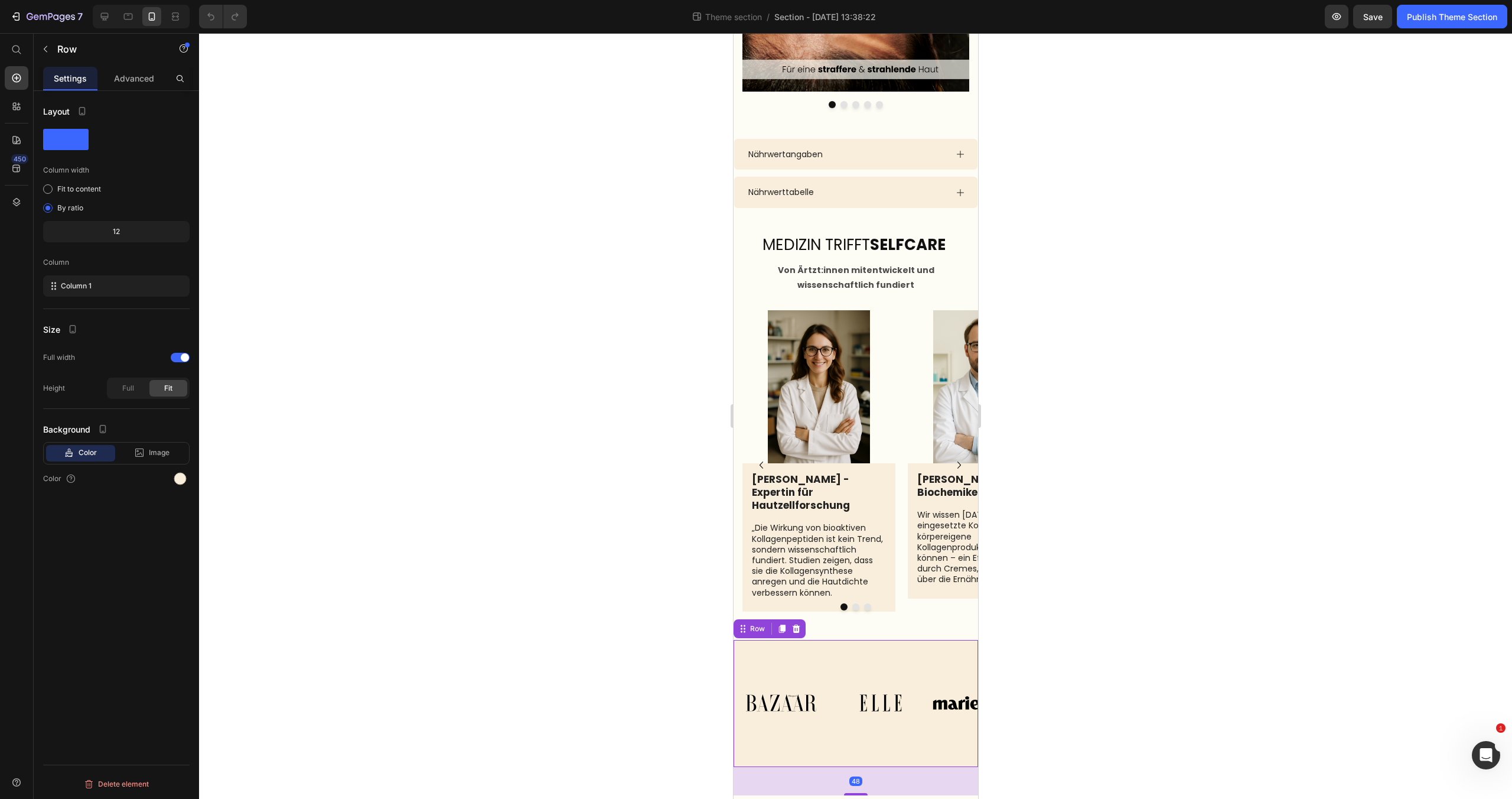 click on "Image Image Image Image Image Image Image Carousel Row Row   48" at bounding box center (855, 703) 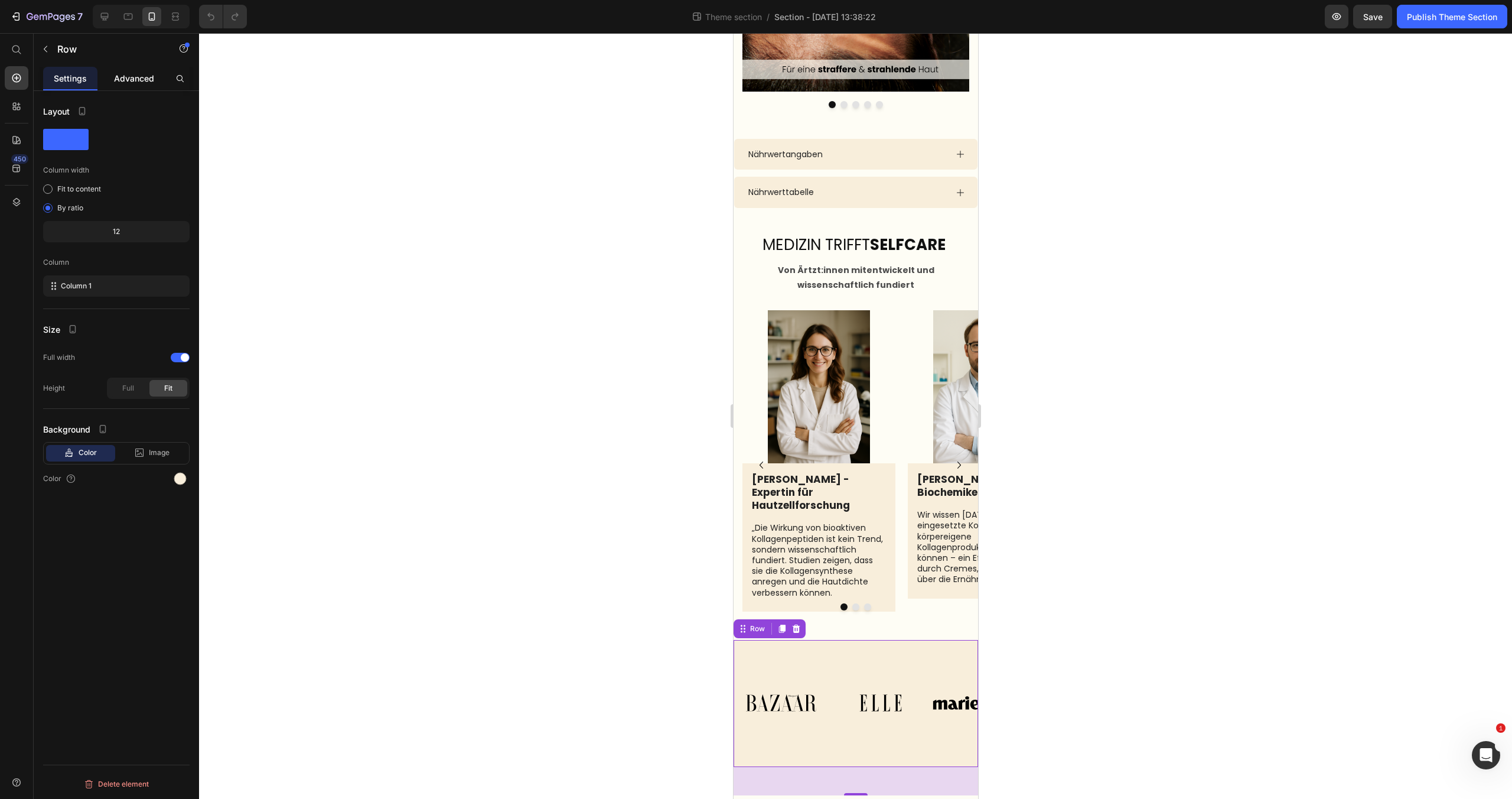 click on "Advanced" at bounding box center (134, 78) 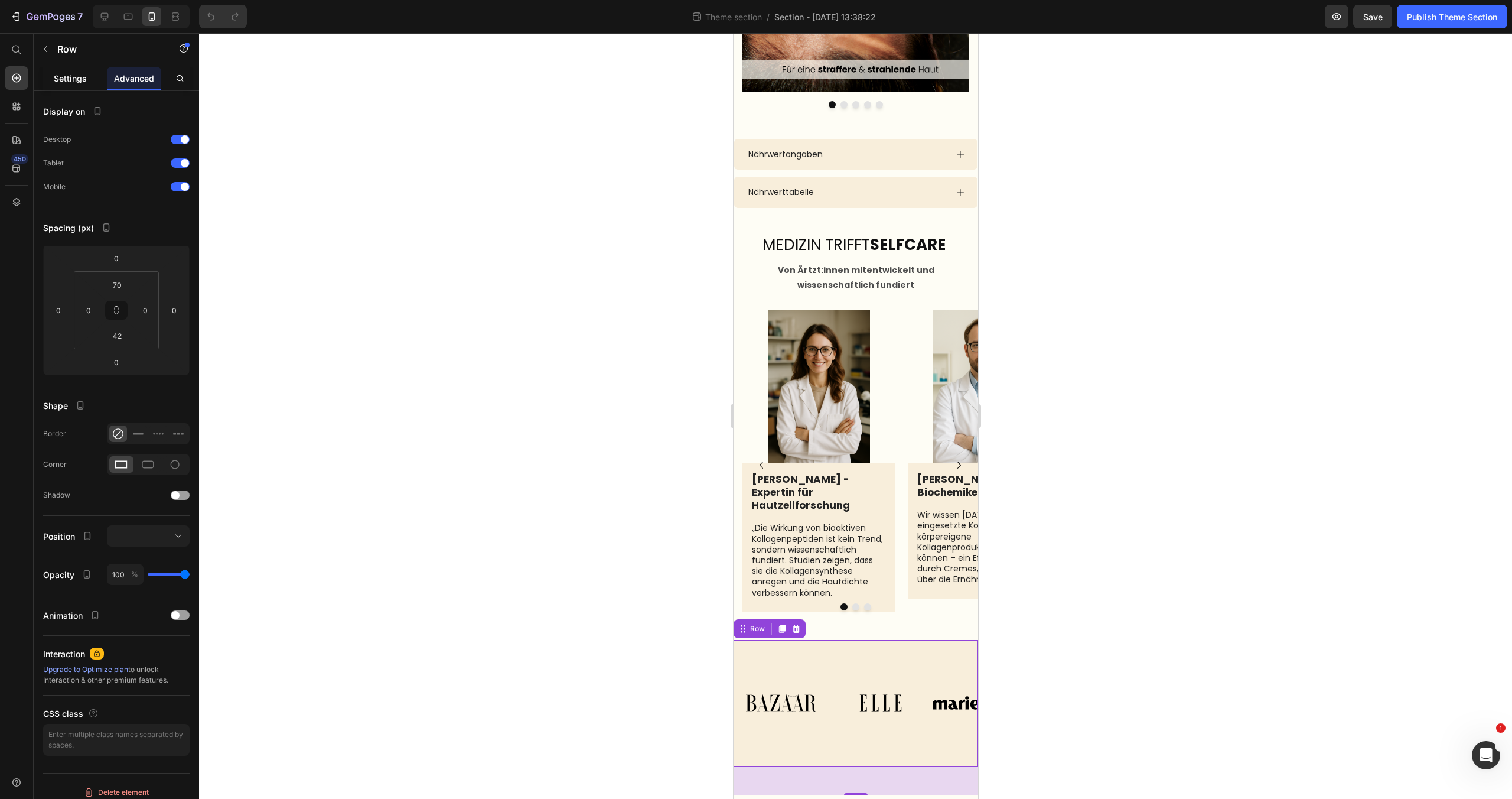click on "Settings" at bounding box center [70, 78] 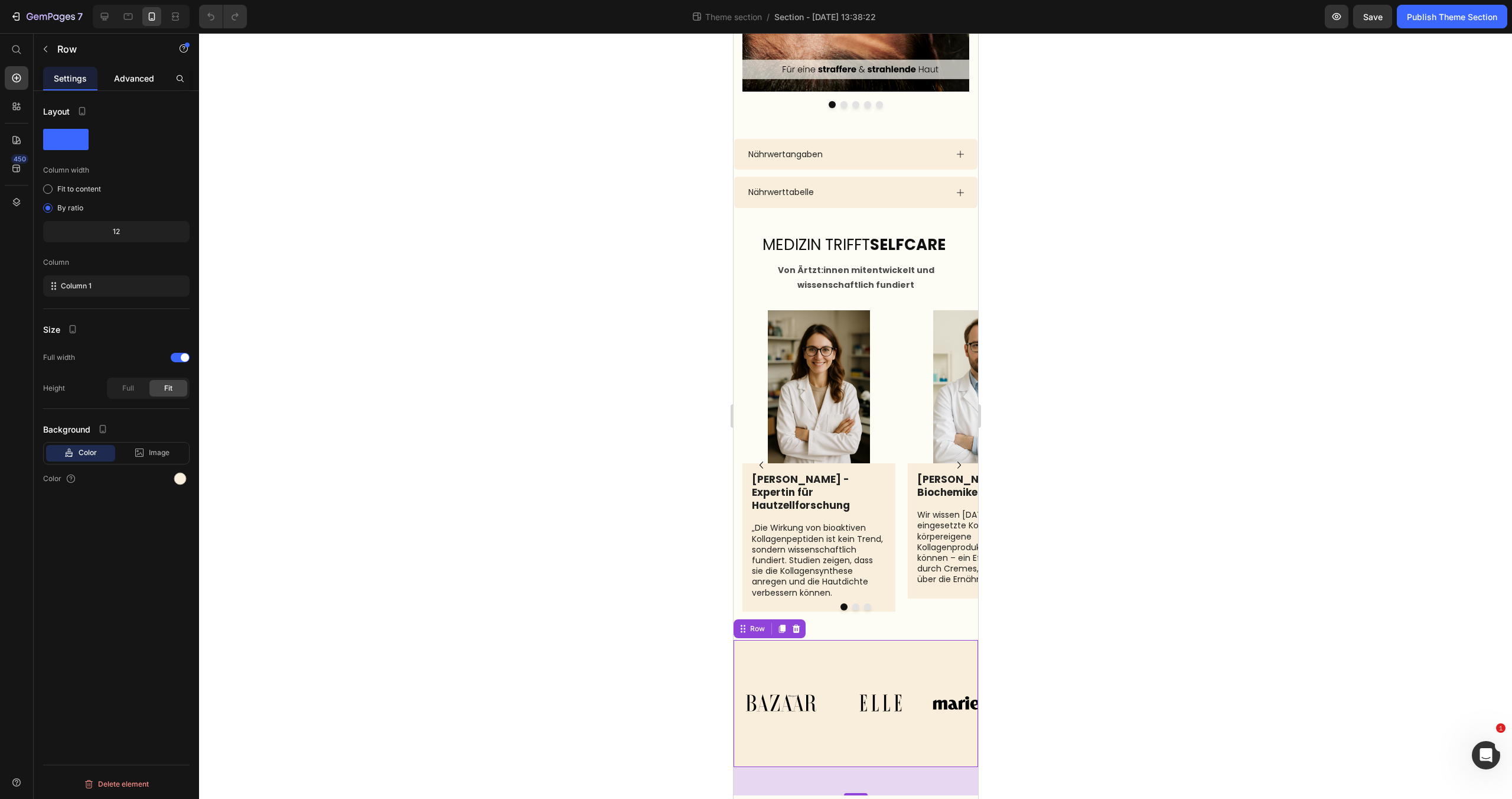 click on "Advanced" at bounding box center (134, 78) 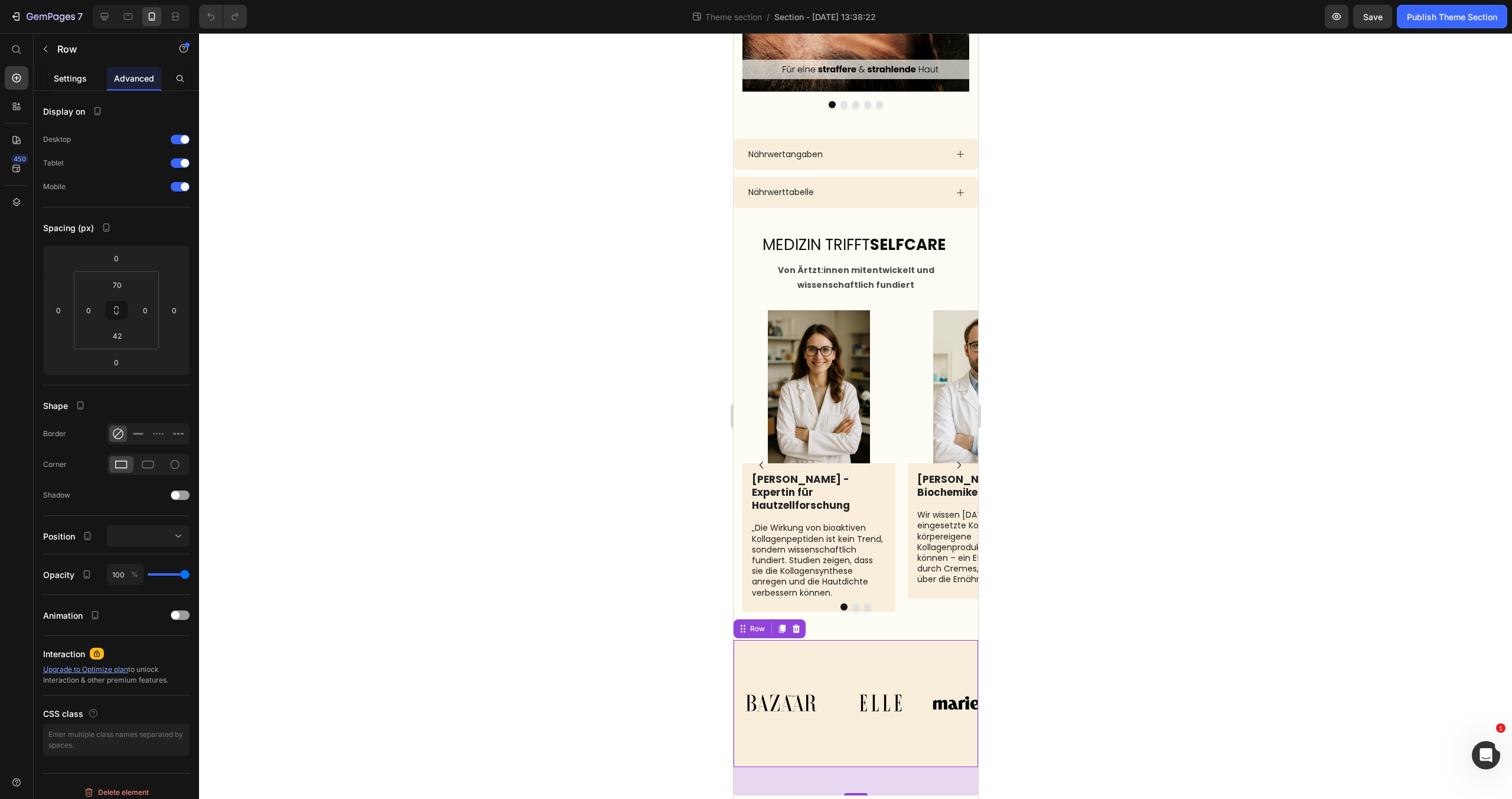 click on "Settings" at bounding box center [70, 78] 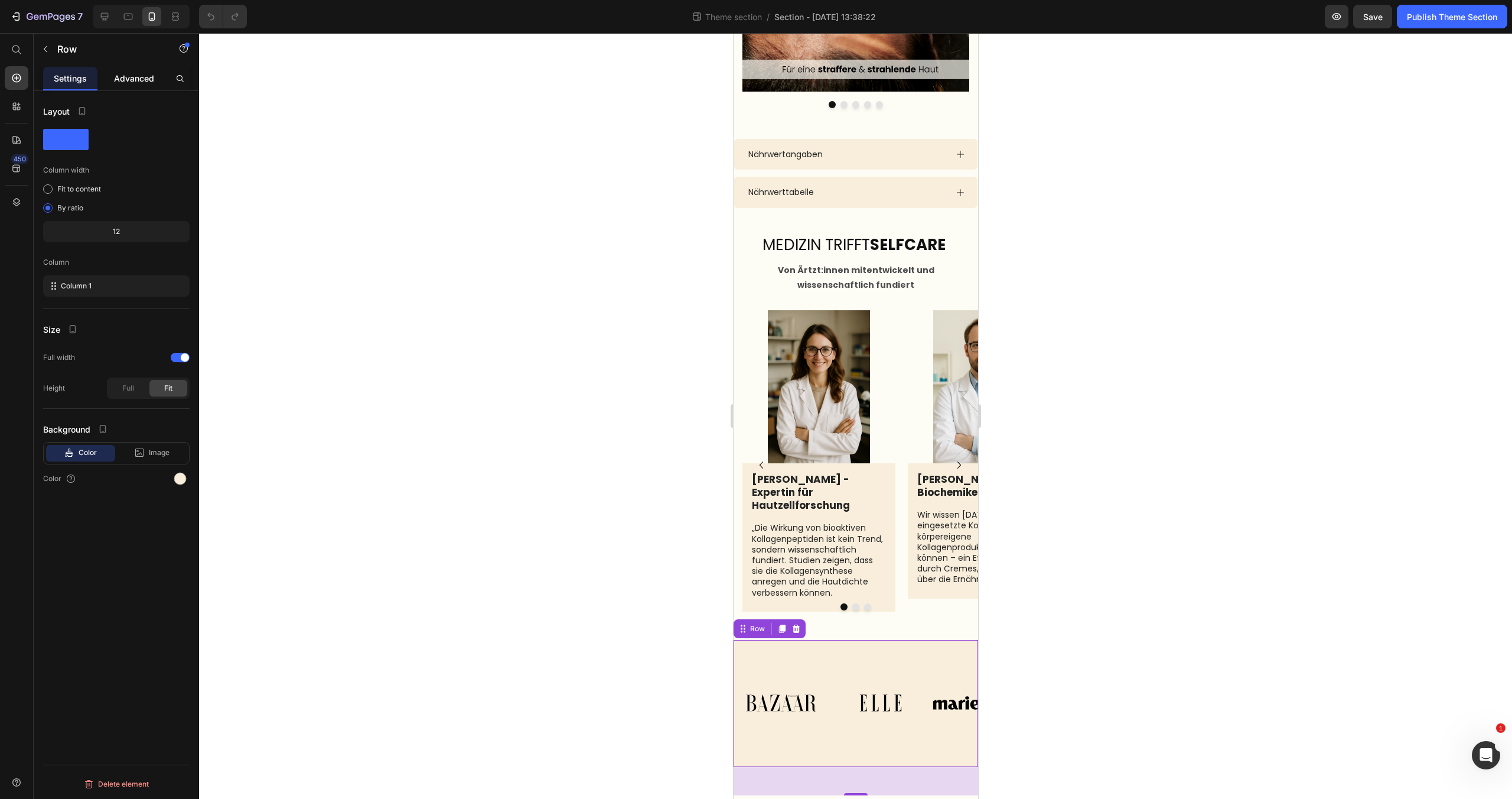 click on "Advanced" at bounding box center (134, 78) 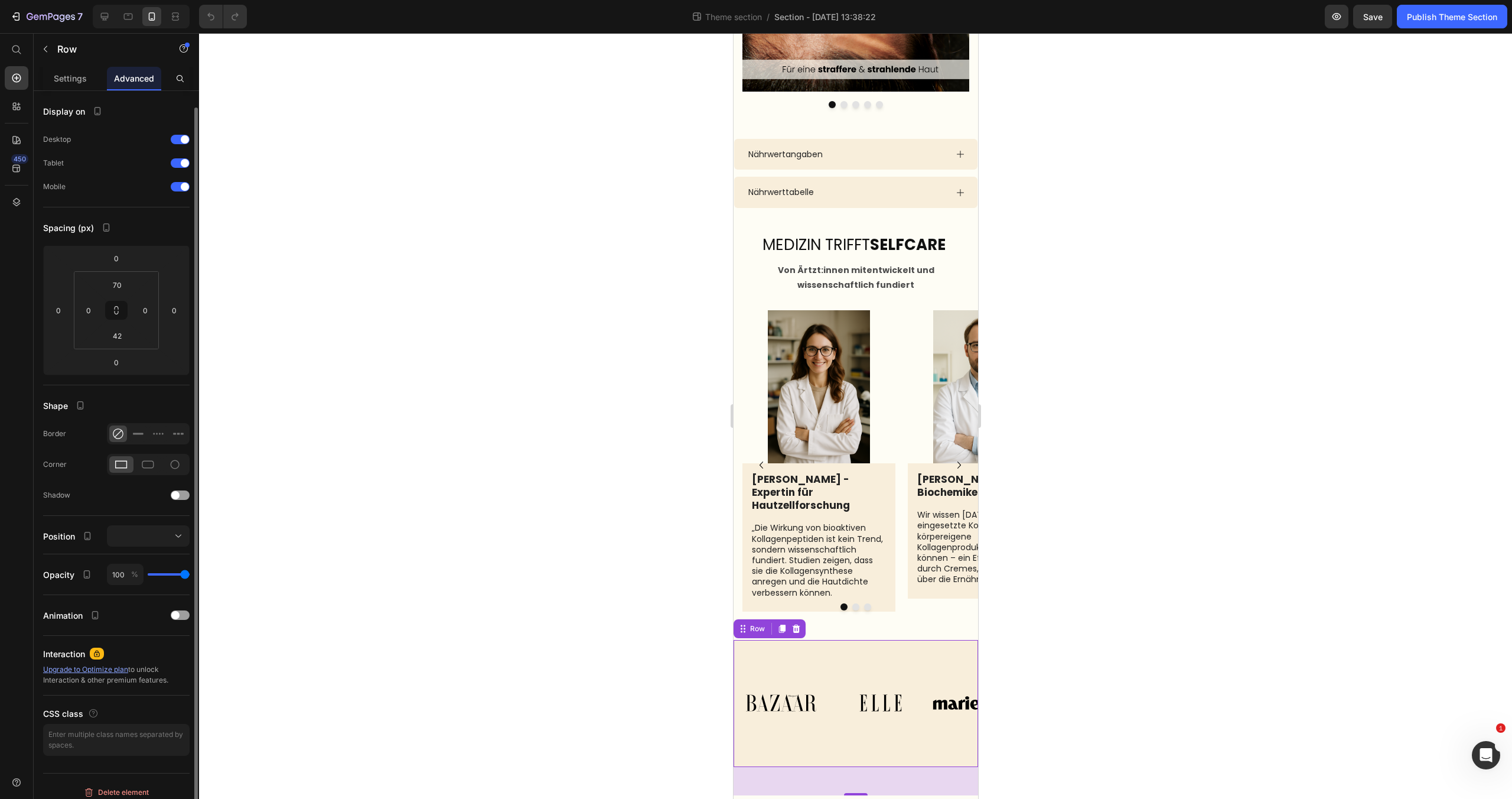 scroll, scrollTop: 8, scrollLeft: 0, axis: vertical 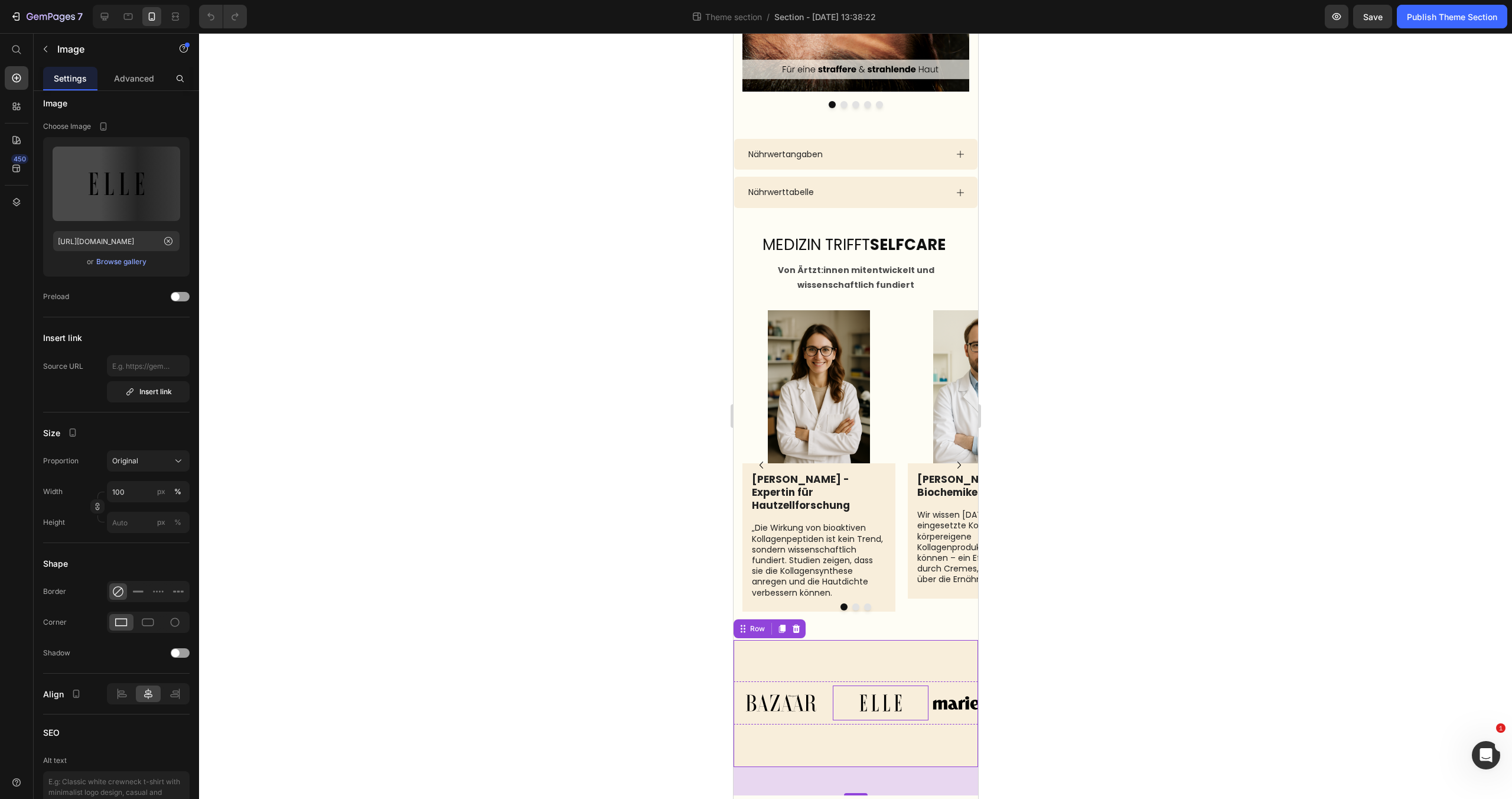 click at bounding box center [879, 703] 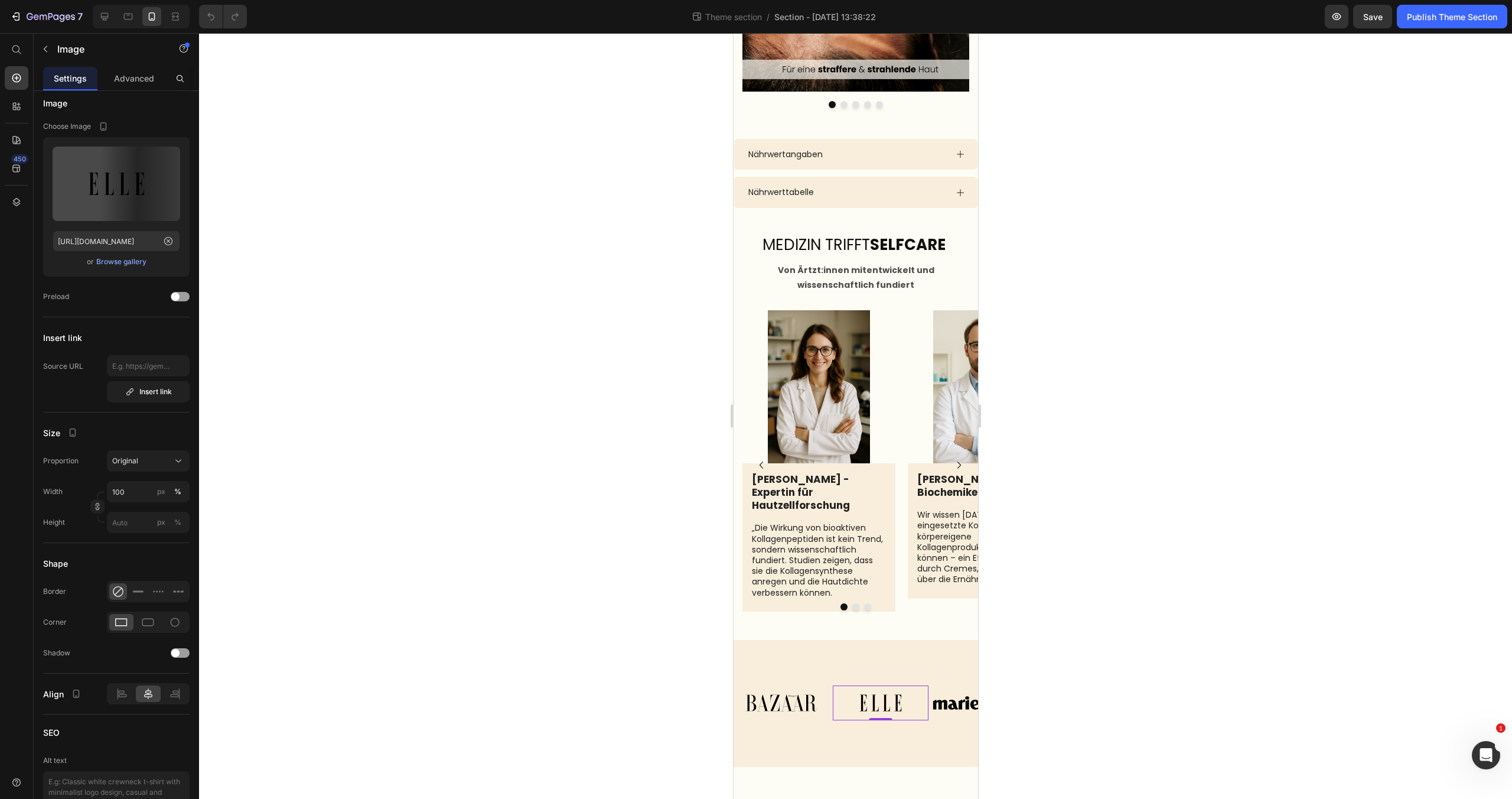 scroll, scrollTop: 0, scrollLeft: 0, axis: both 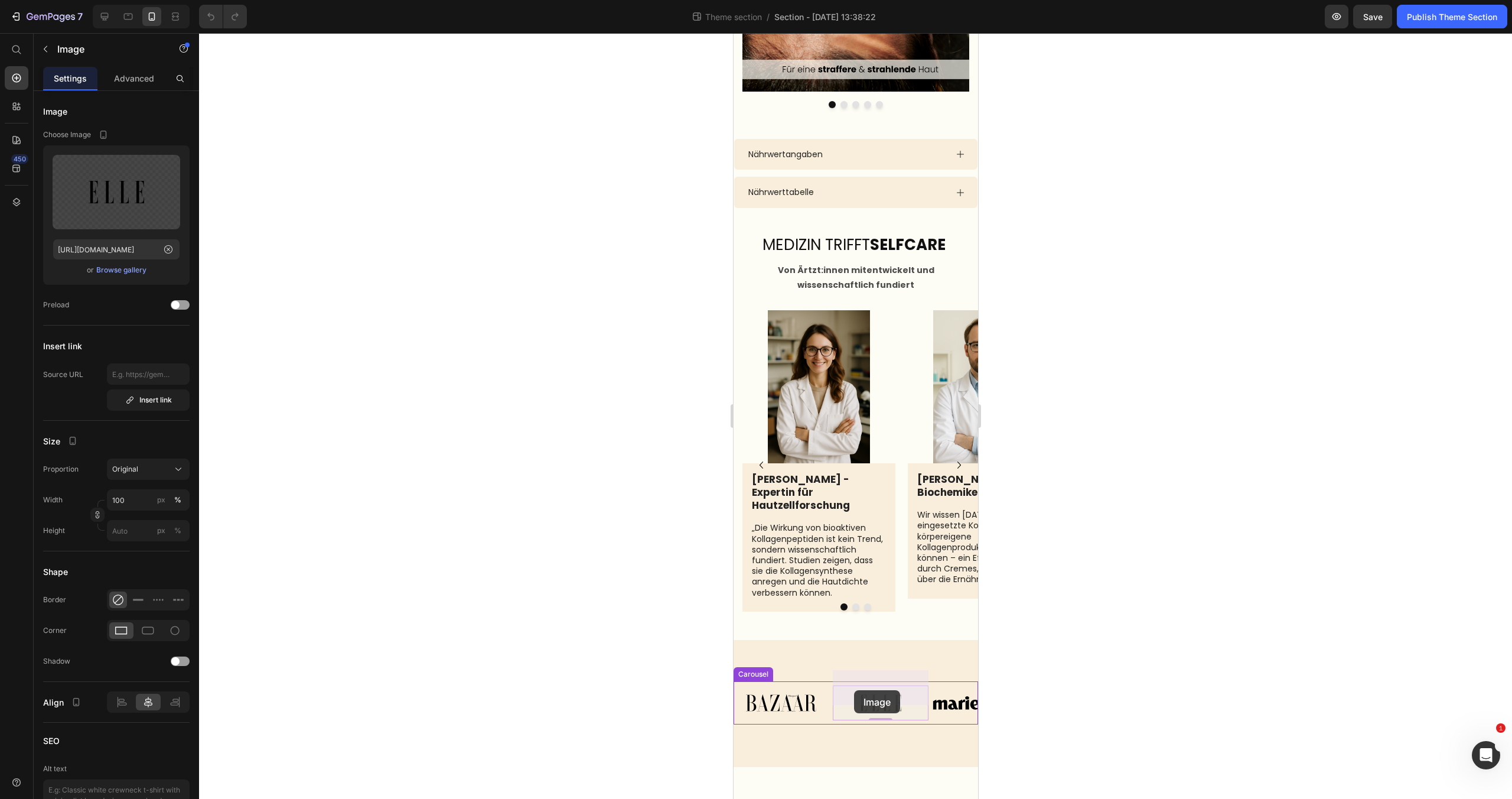 drag, startPoint x: 887, startPoint y: 690, endPoint x: 853, endPoint y: 690, distance: 34 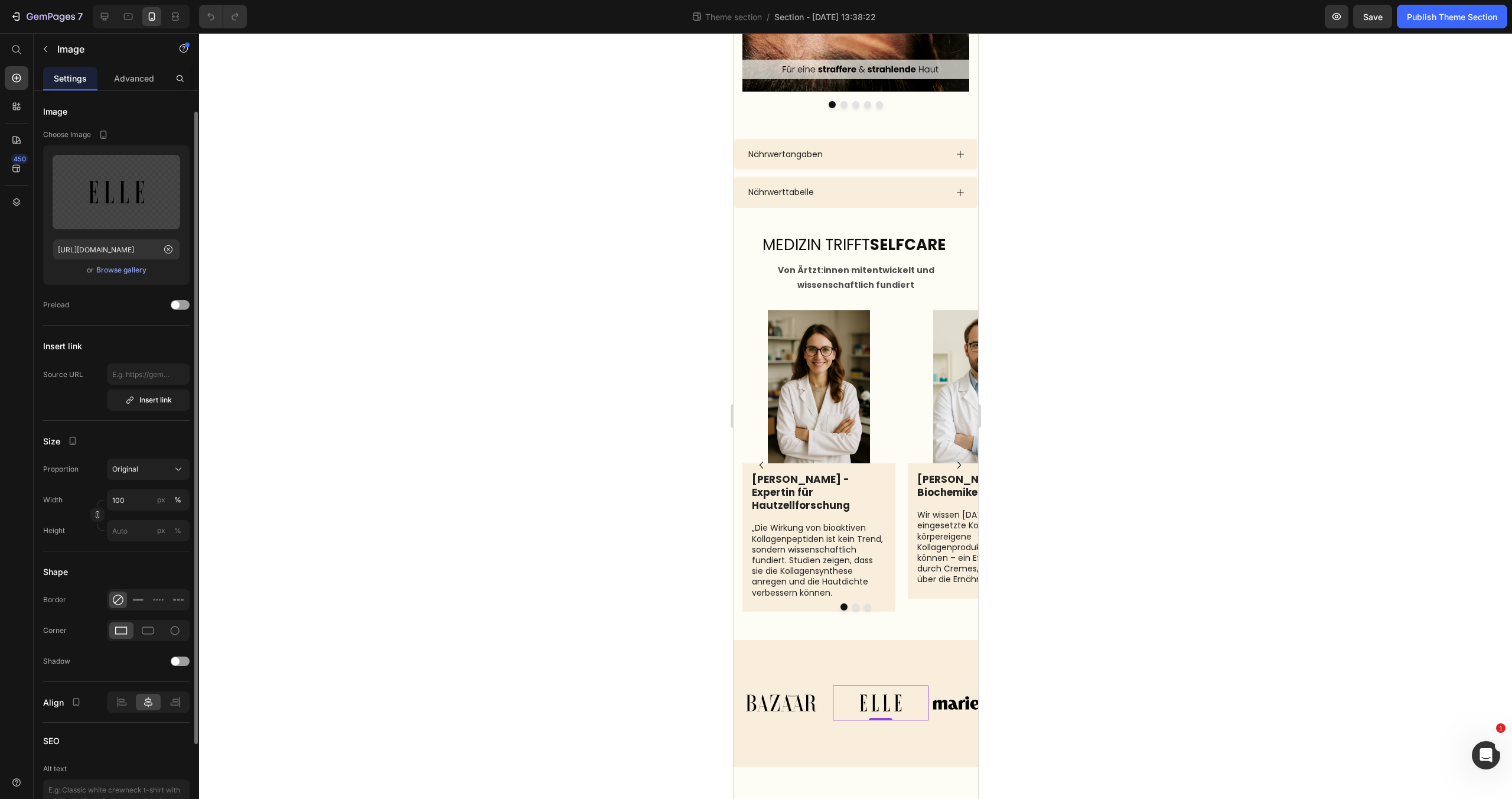 scroll, scrollTop: 24, scrollLeft: 0, axis: vertical 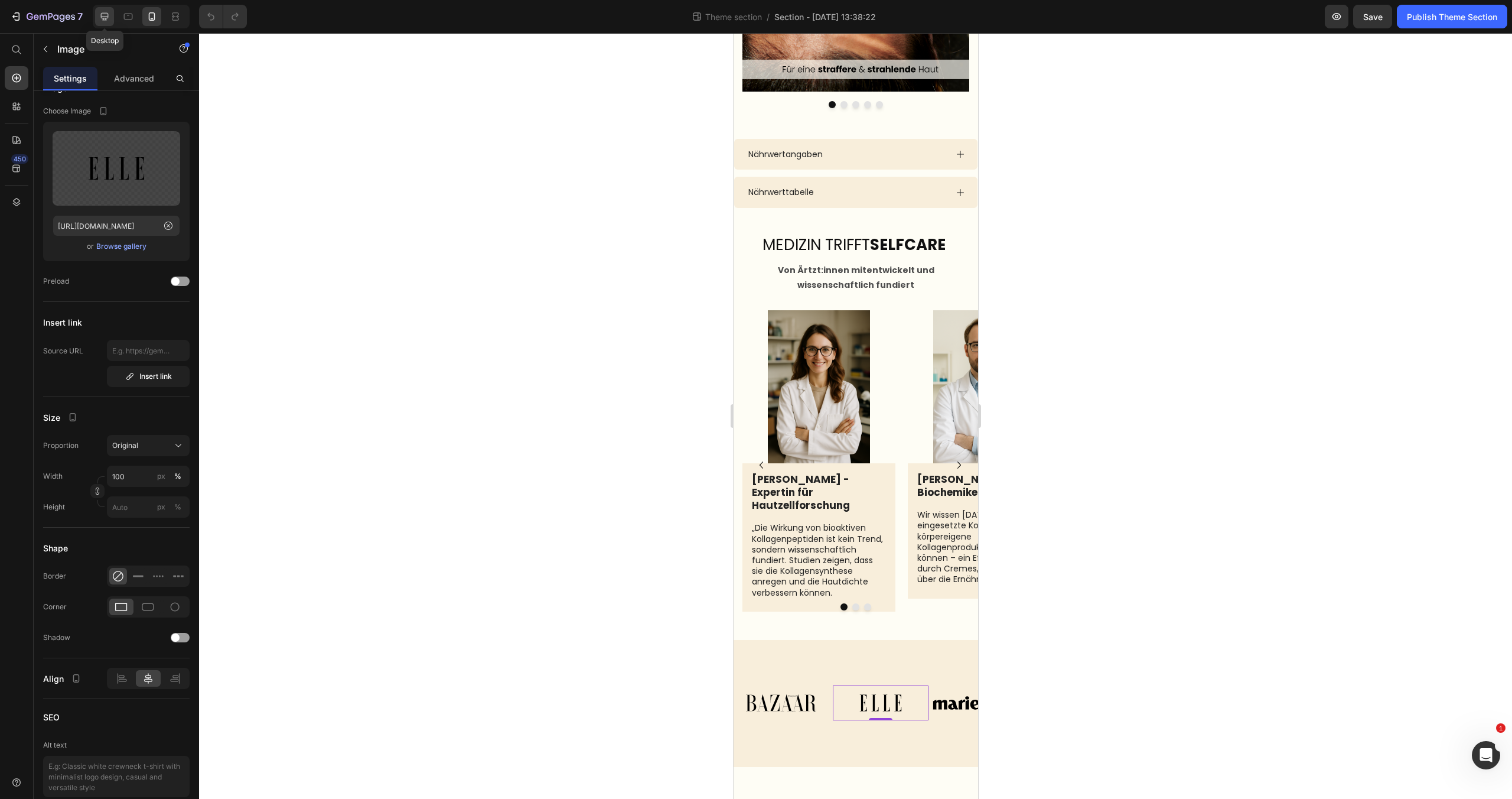 click 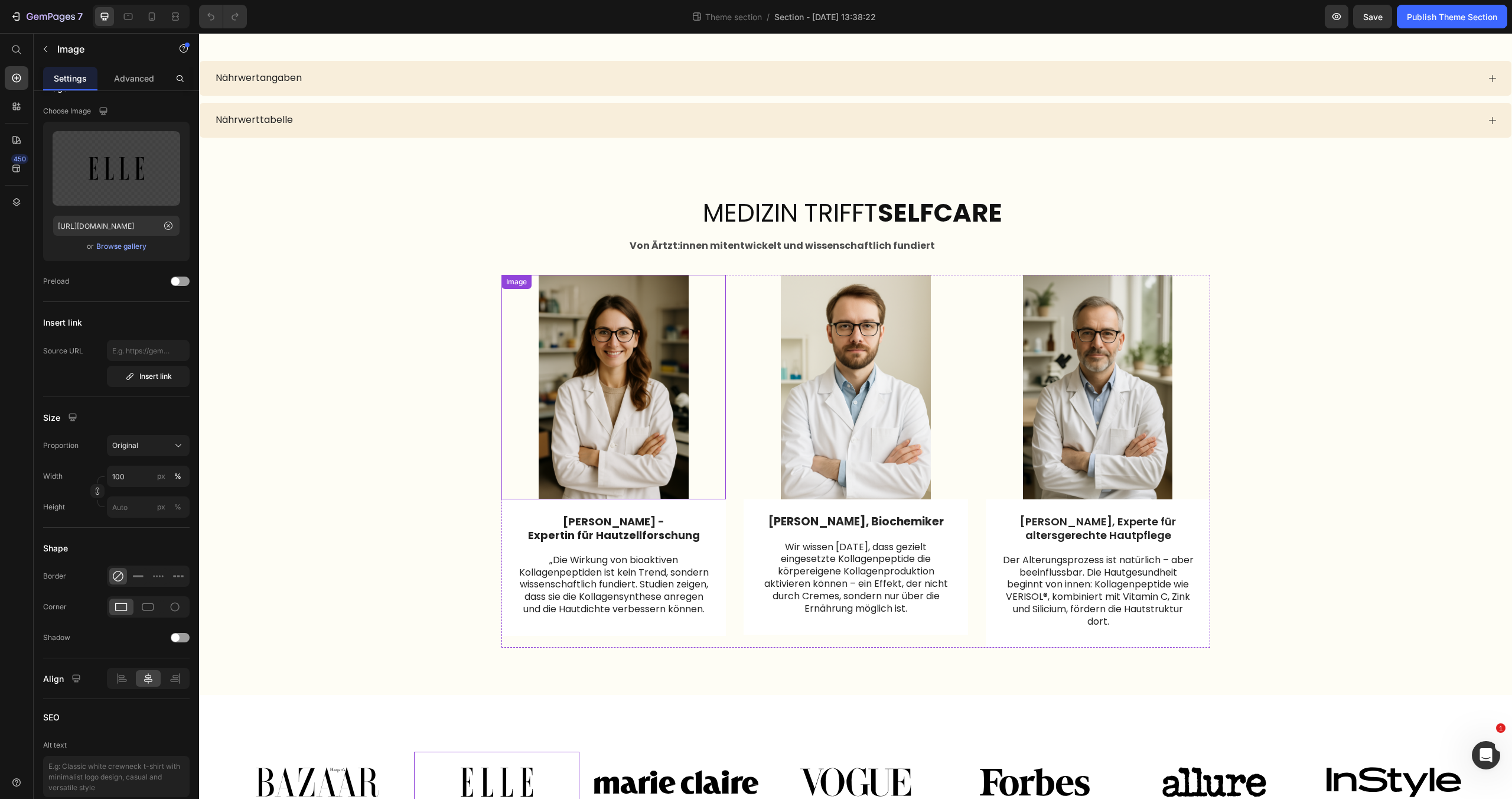 scroll, scrollTop: 2295, scrollLeft: 0, axis: vertical 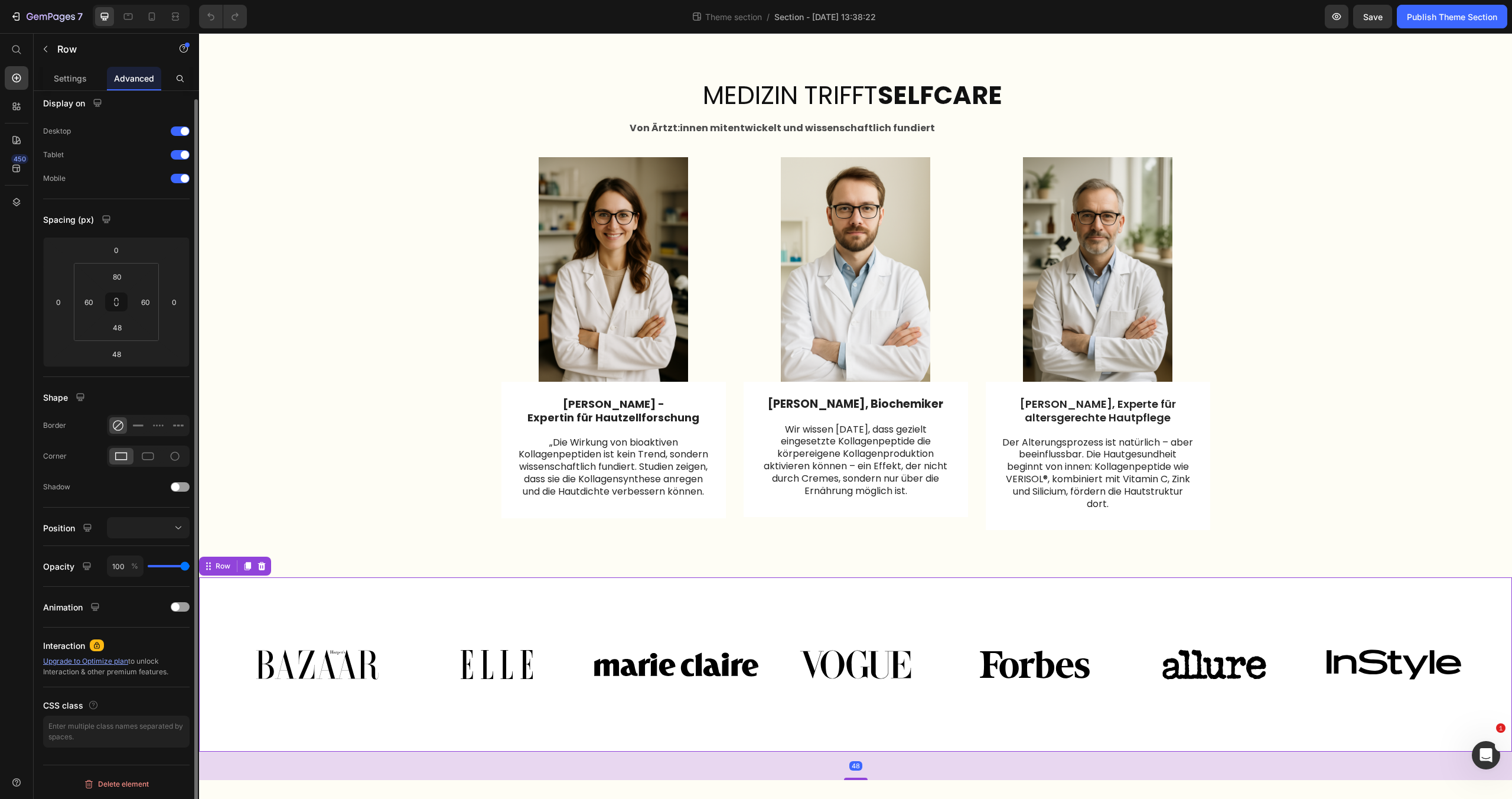 click on "Image Image Image Image Image Image Image Carousel Row Row   48" at bounding box center [855, 664] 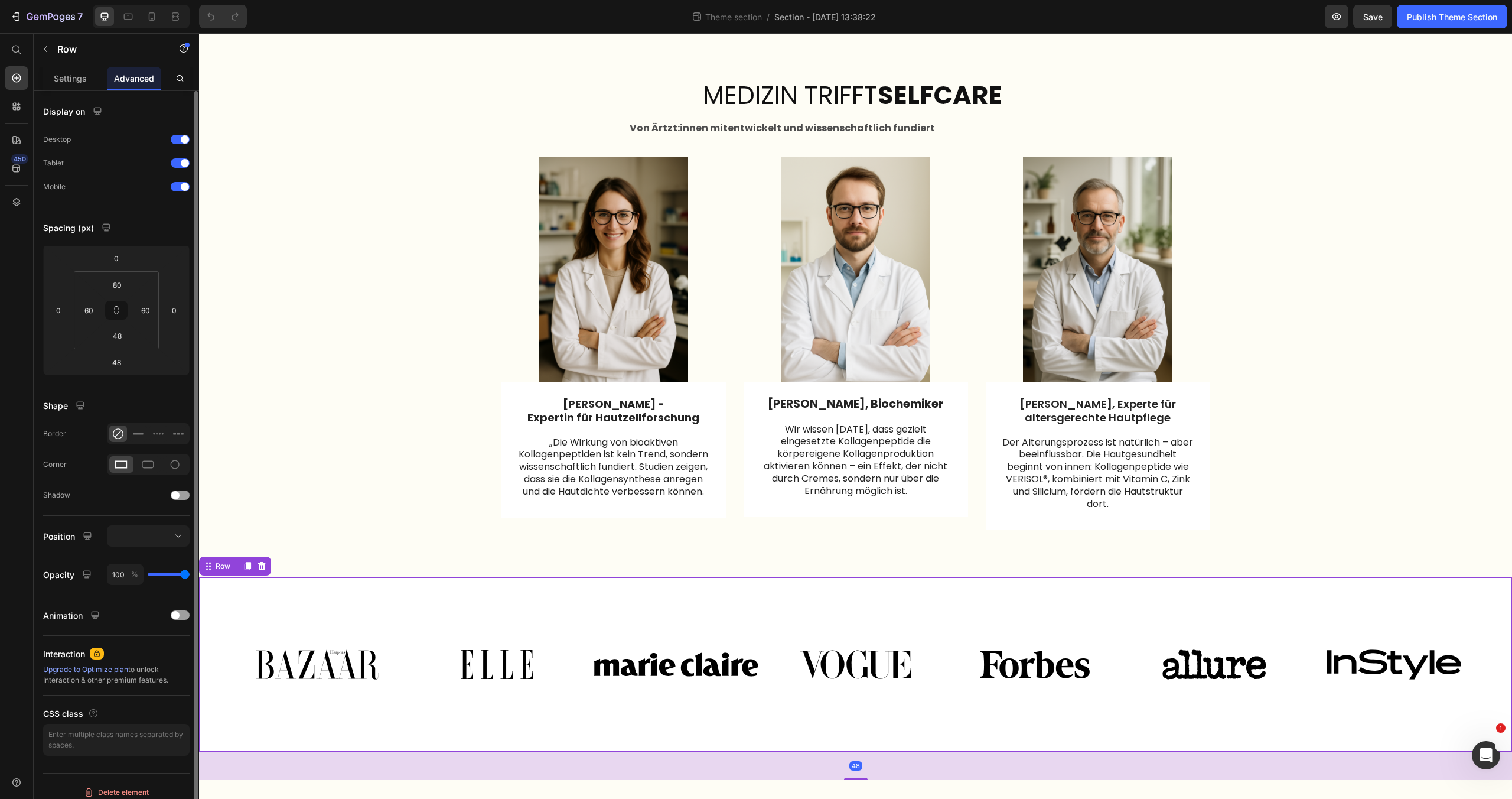 scroll, scrollTop: 2, scrollLeft: 0, axis: vertical 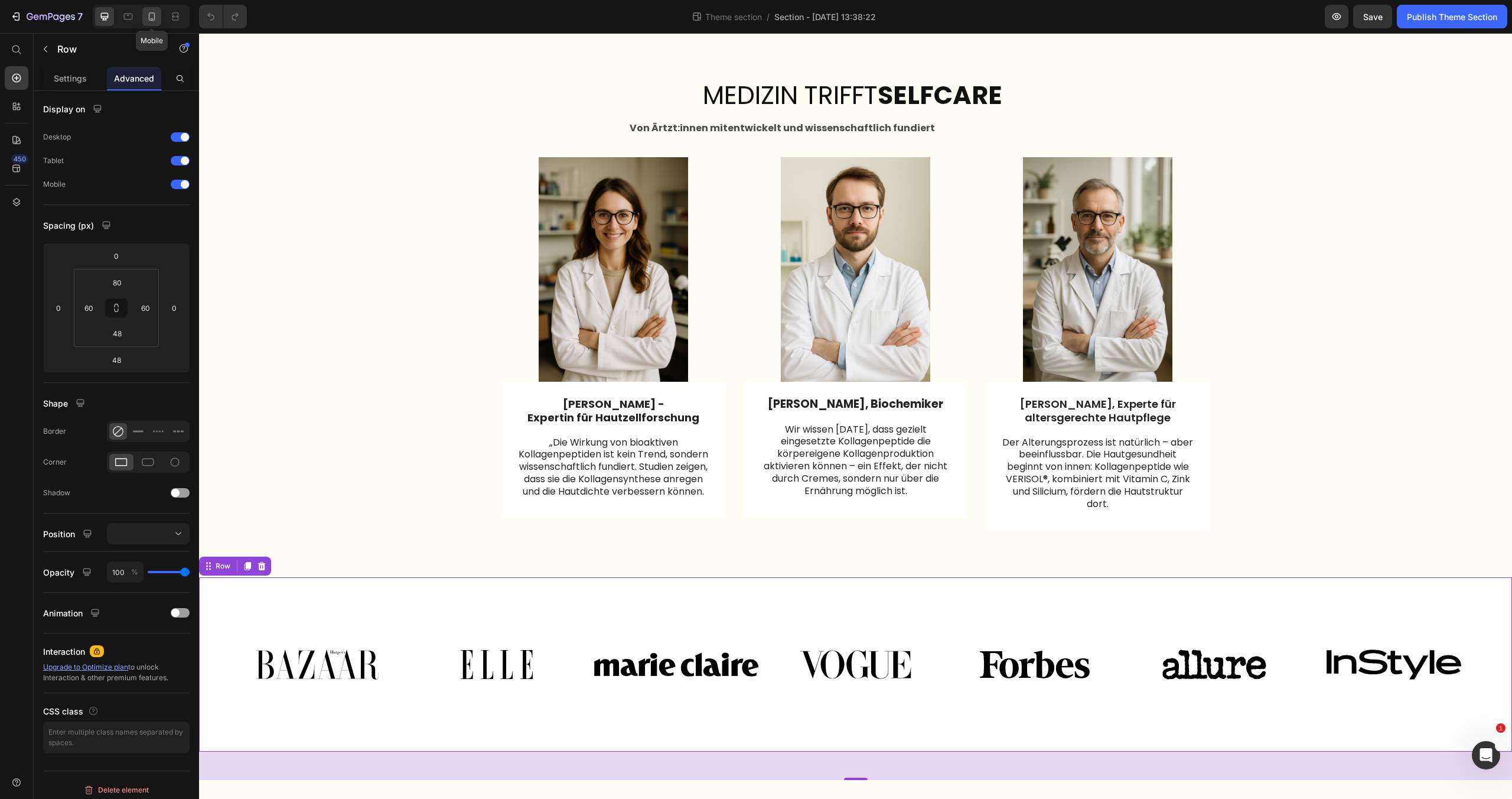 click 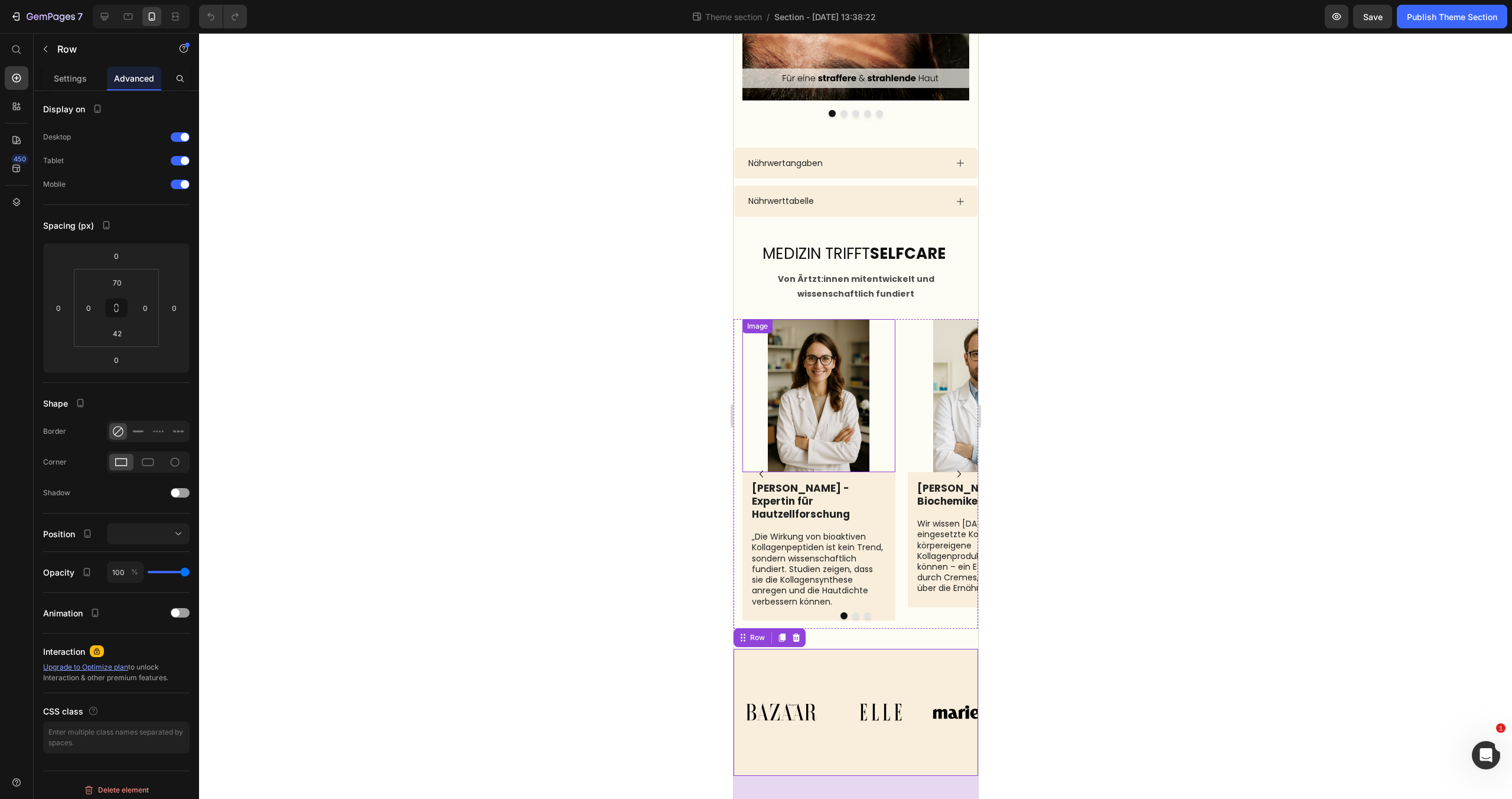 scroll, scrollTop: 1782, scrollLeft: 0, axis: vertical 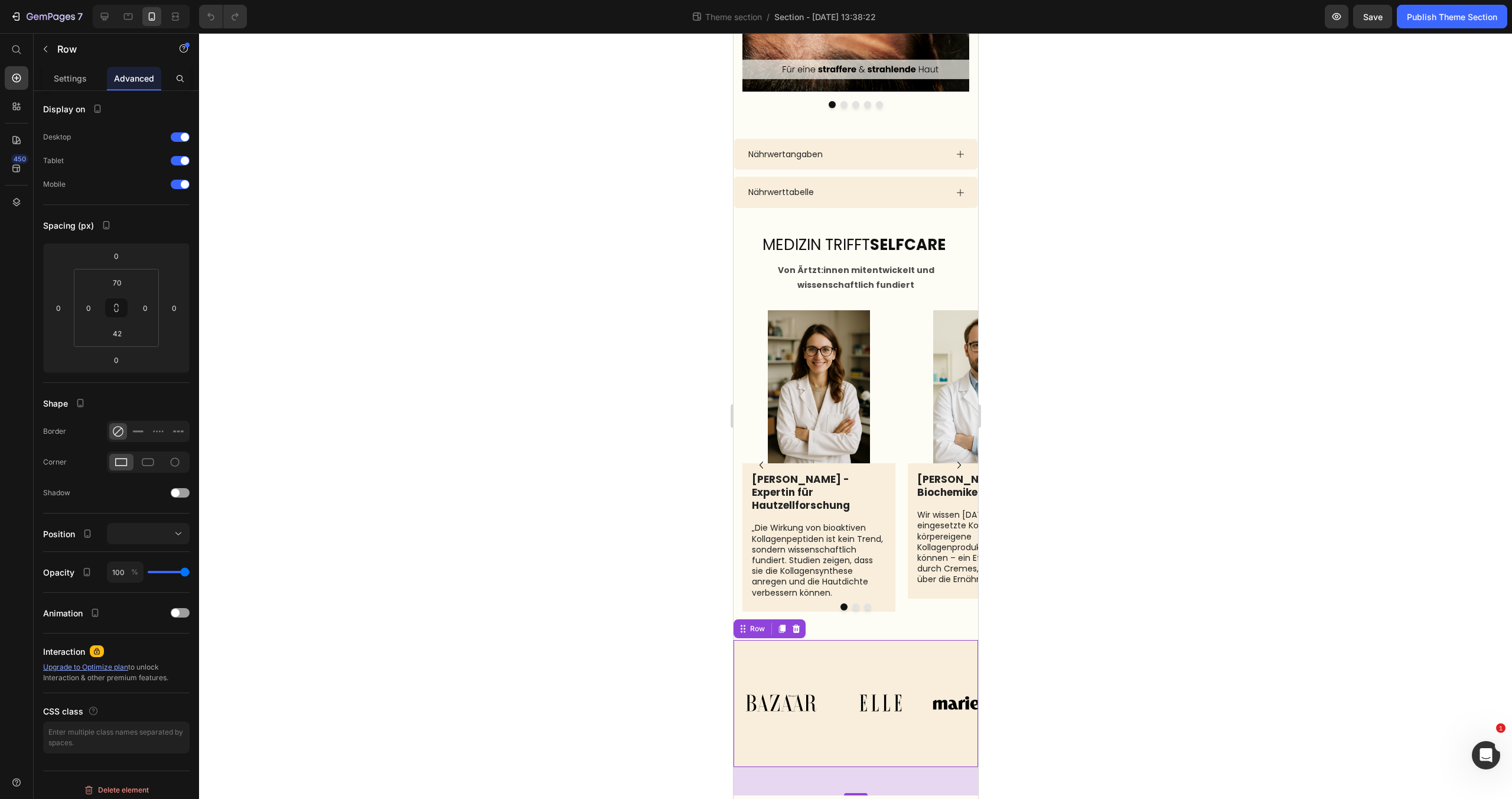 click on "Image Image Image Image Image Image Image Carousel Row Row   48" at bounding box center (855, 703) 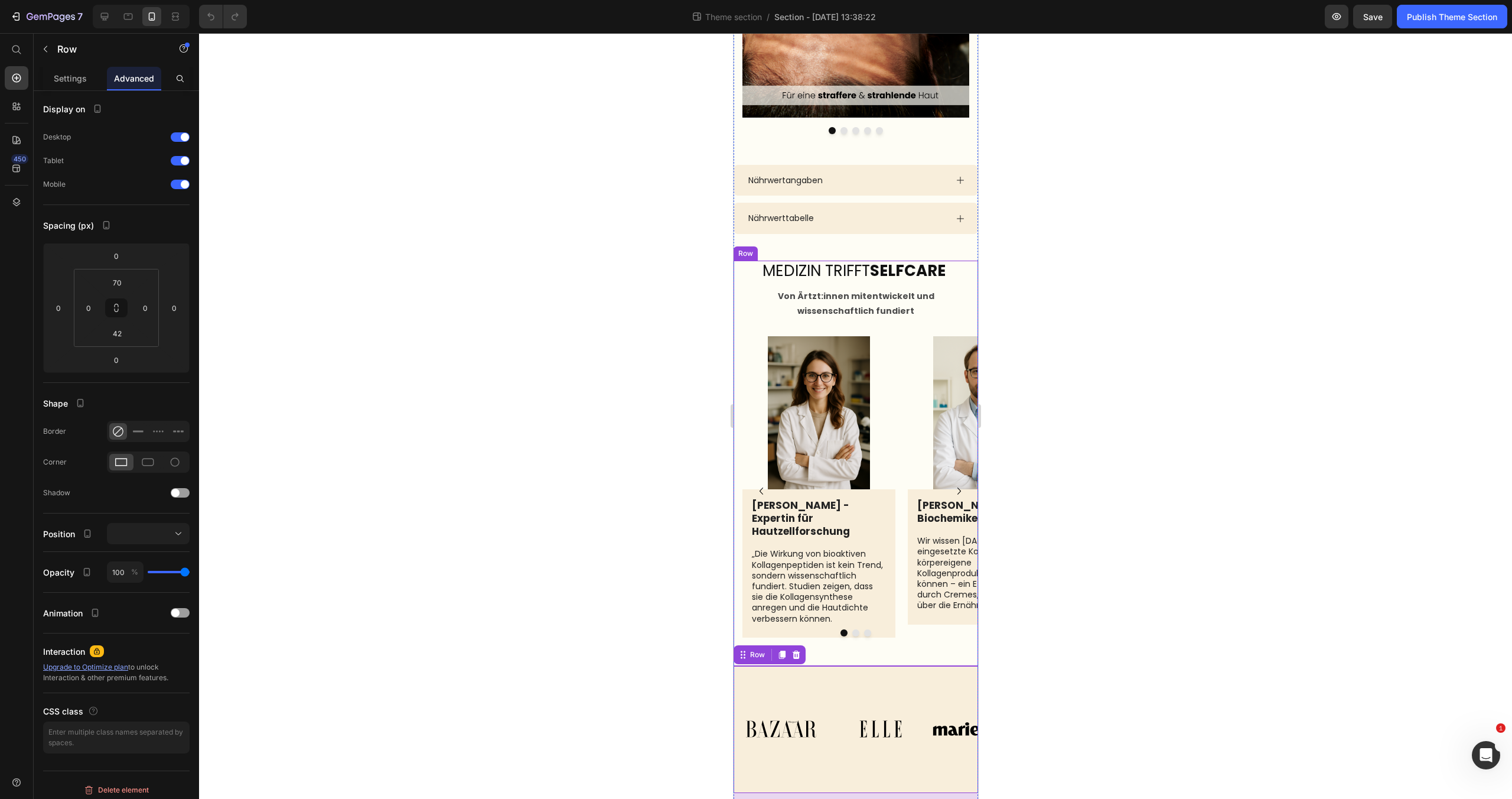 scroll, scrollTop: 1782, scrollLeft: 0, axis: vertical 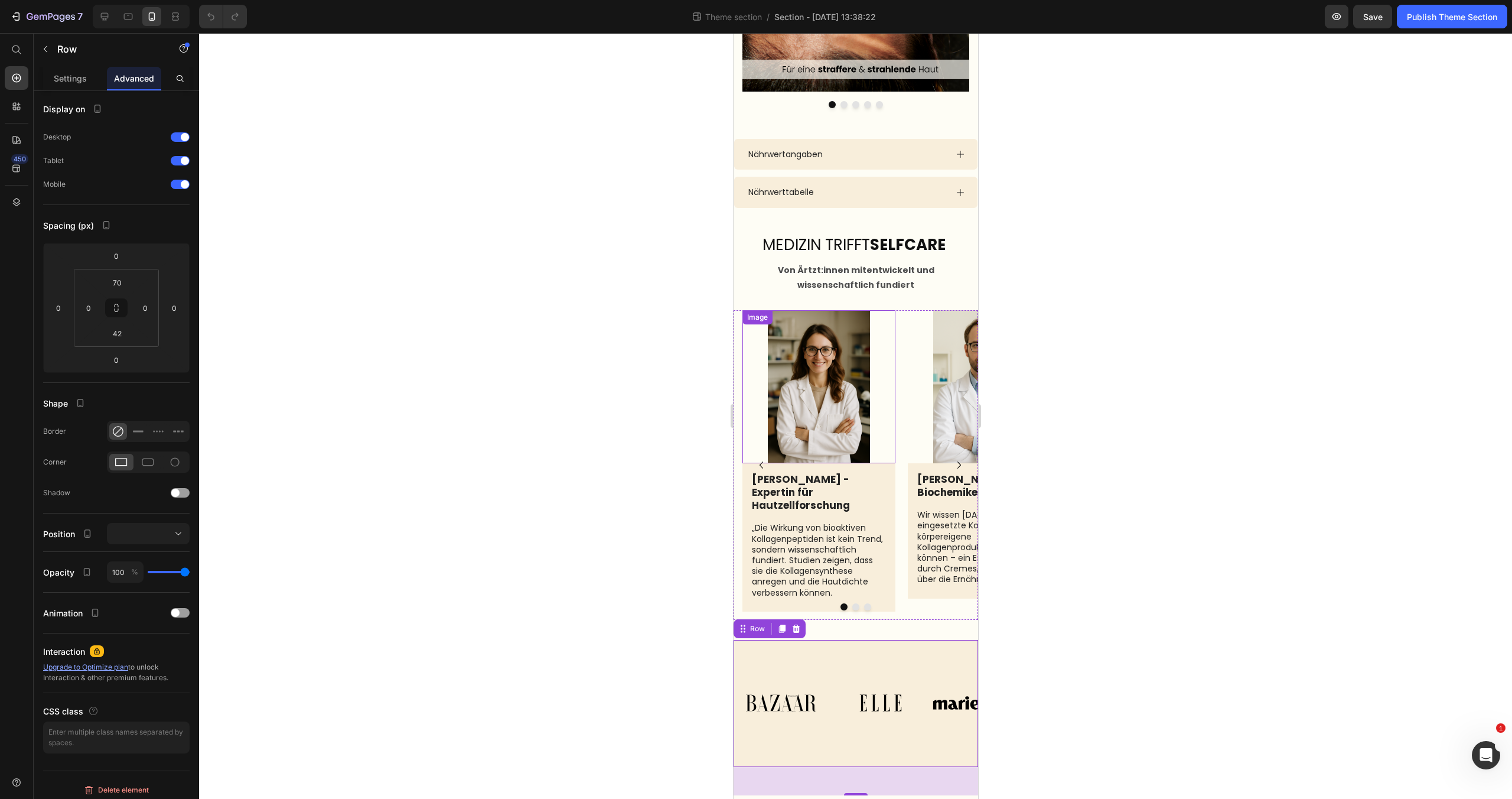 click at bounding box center [818, 386] 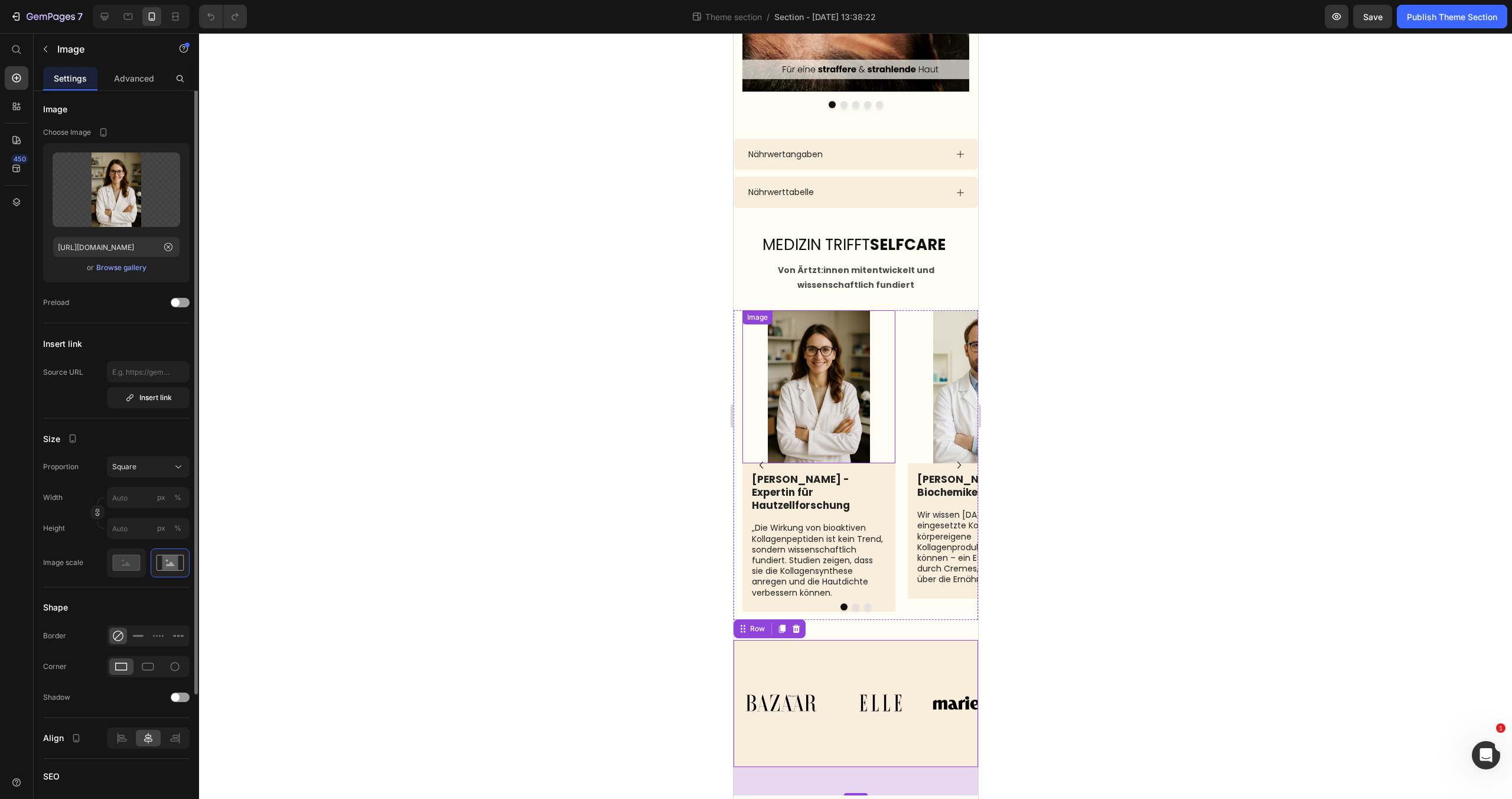 scroll, scrollTop: 0, scrollLeft: 0, axis: both 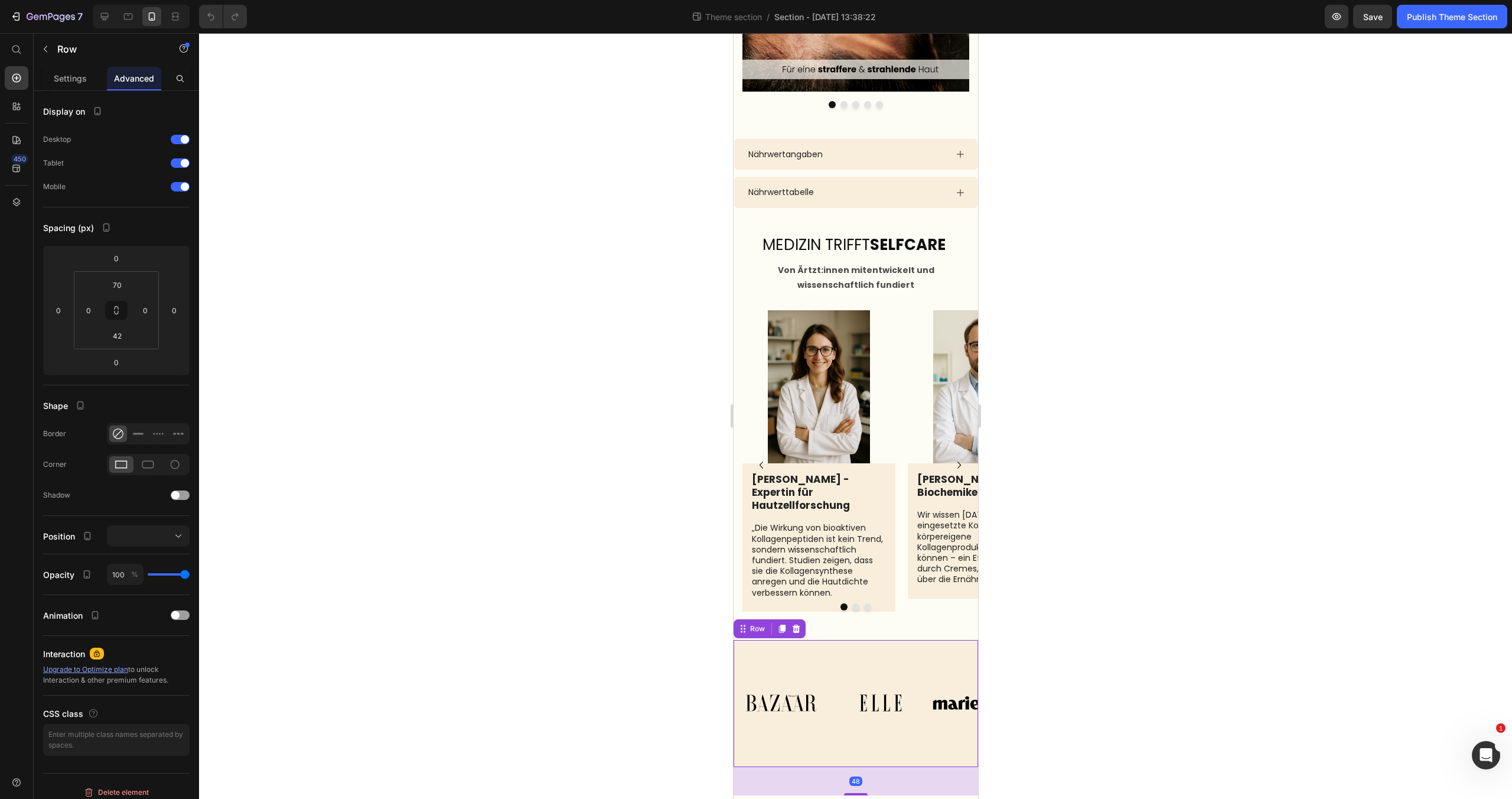 click on "Image Image Image Image Image Image Image Carousel Row Row   48" at bounding box center [855, 703] 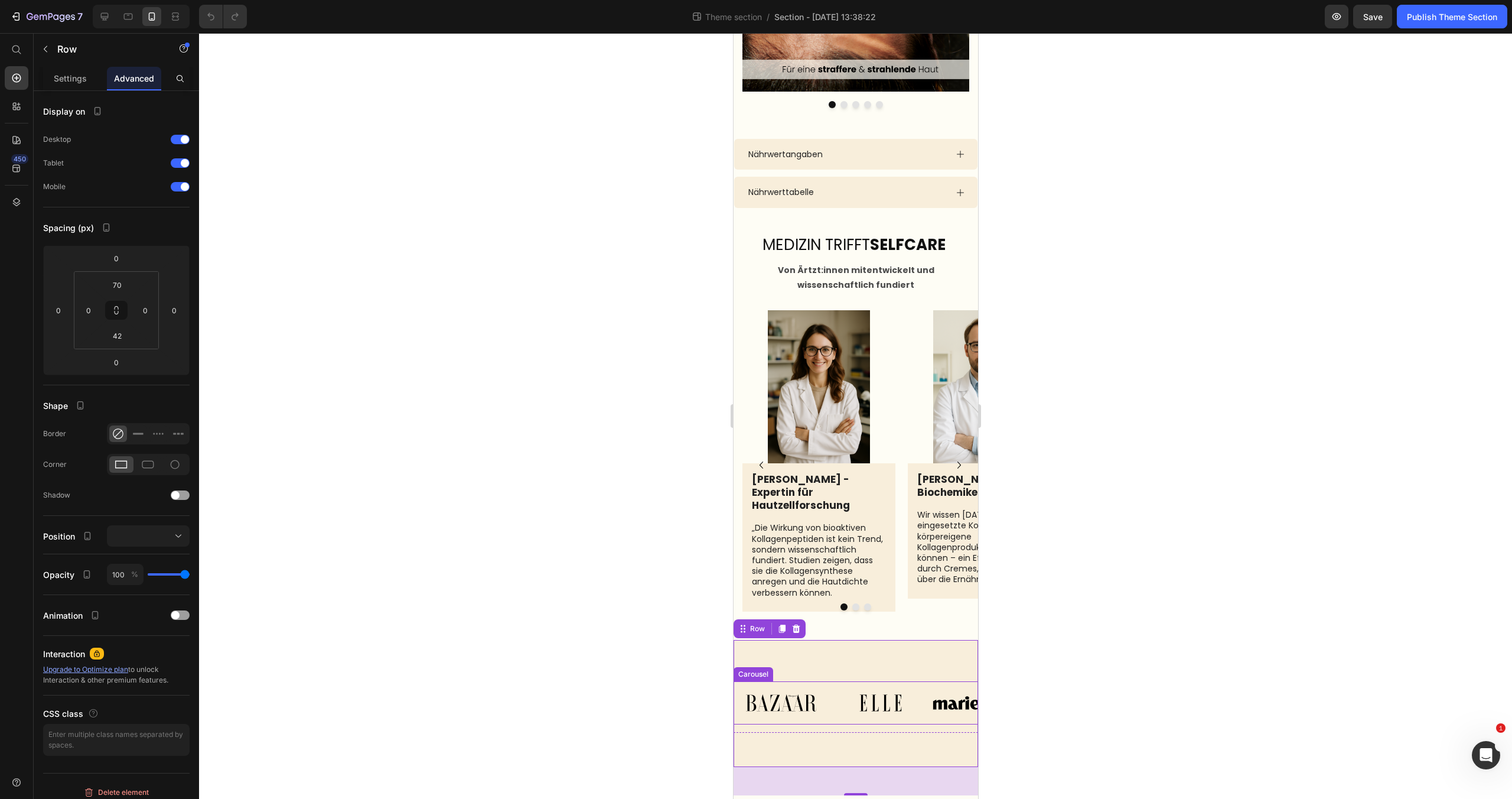 click on "Image Image Image Image Image Image Image" at bounding box center [855, 703] 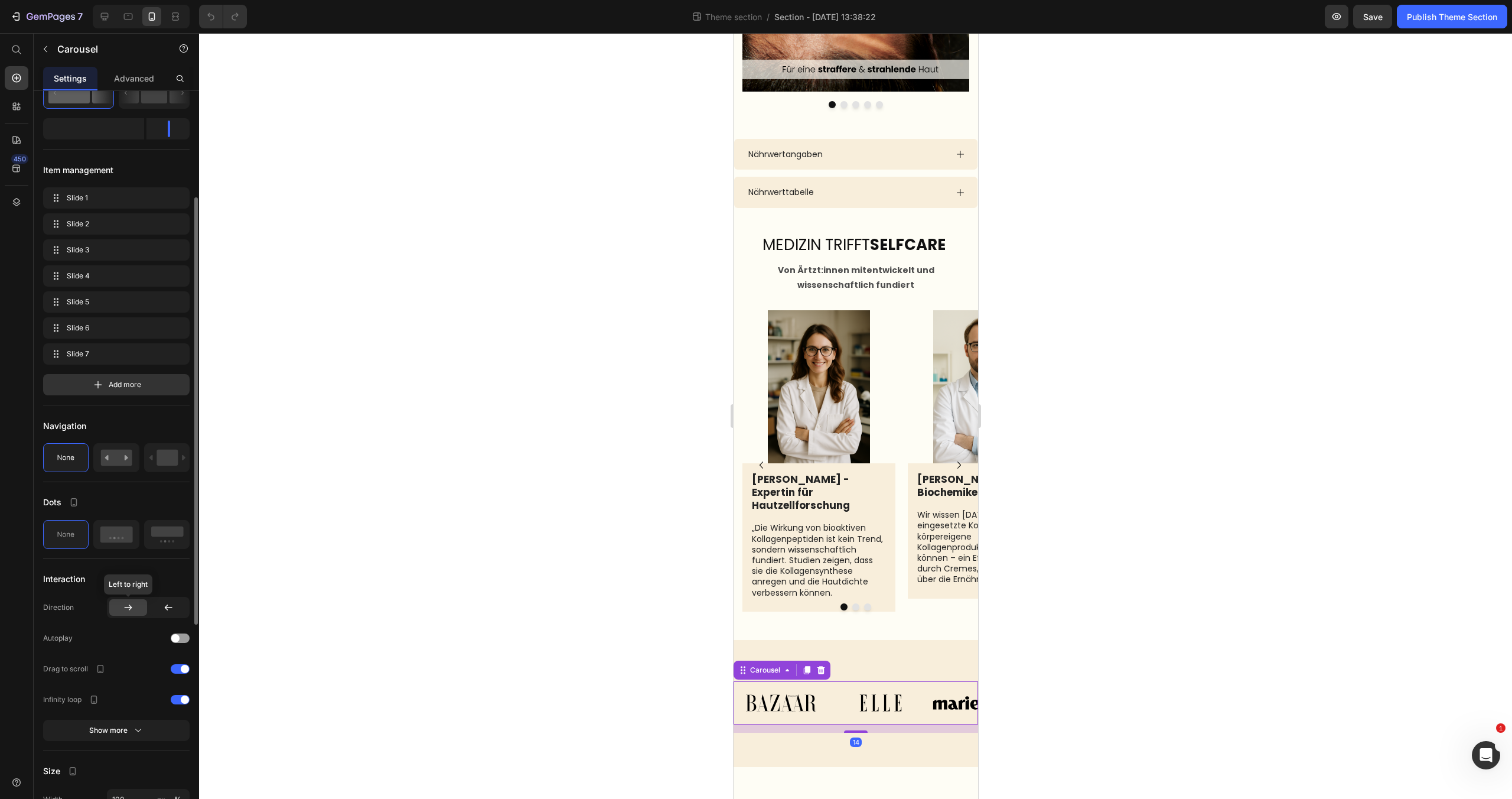 scroll, scrollTop: 191, scrollLeft: 0, axis: vertical 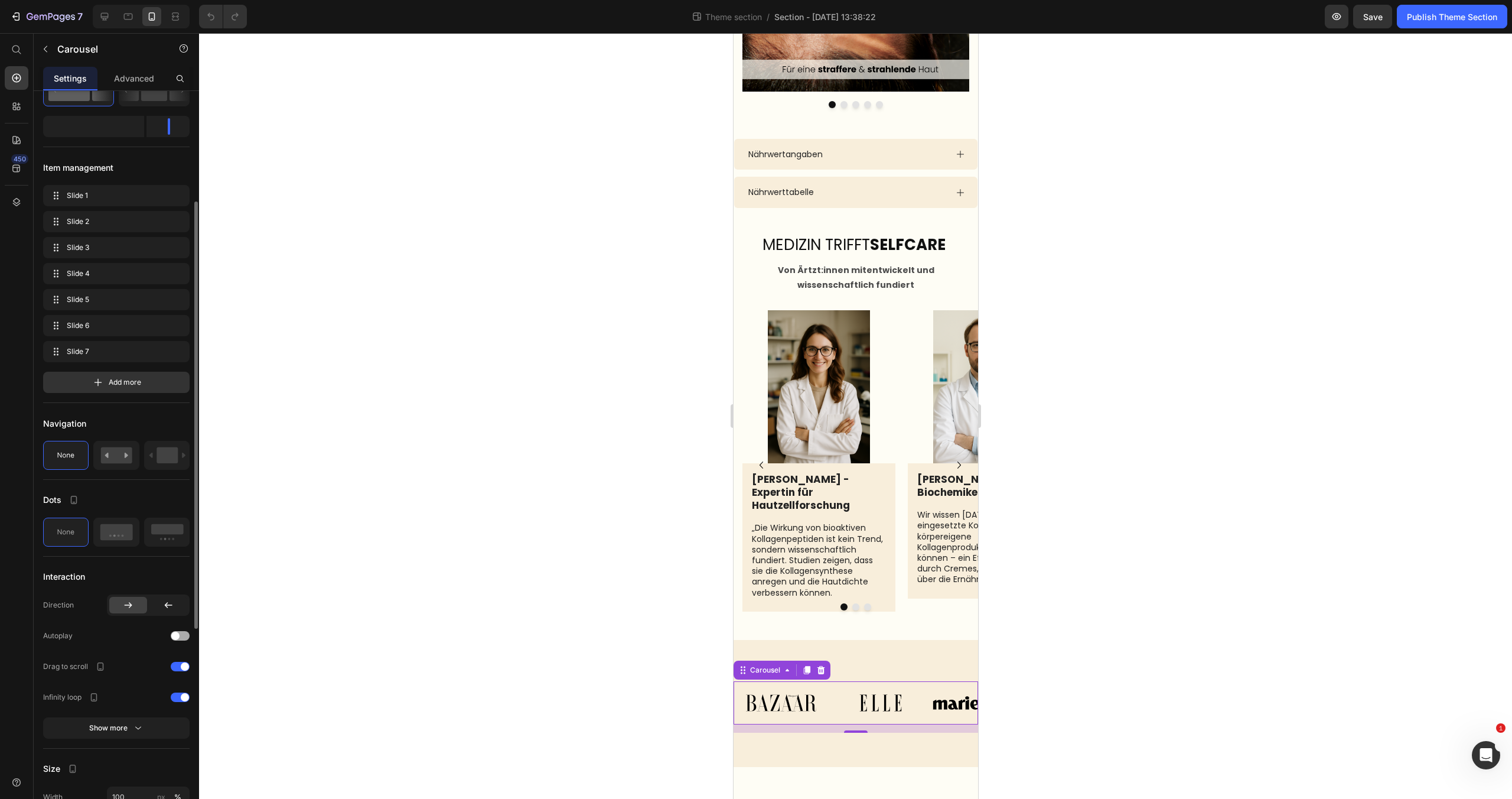 click at bounding box center [180, 636] 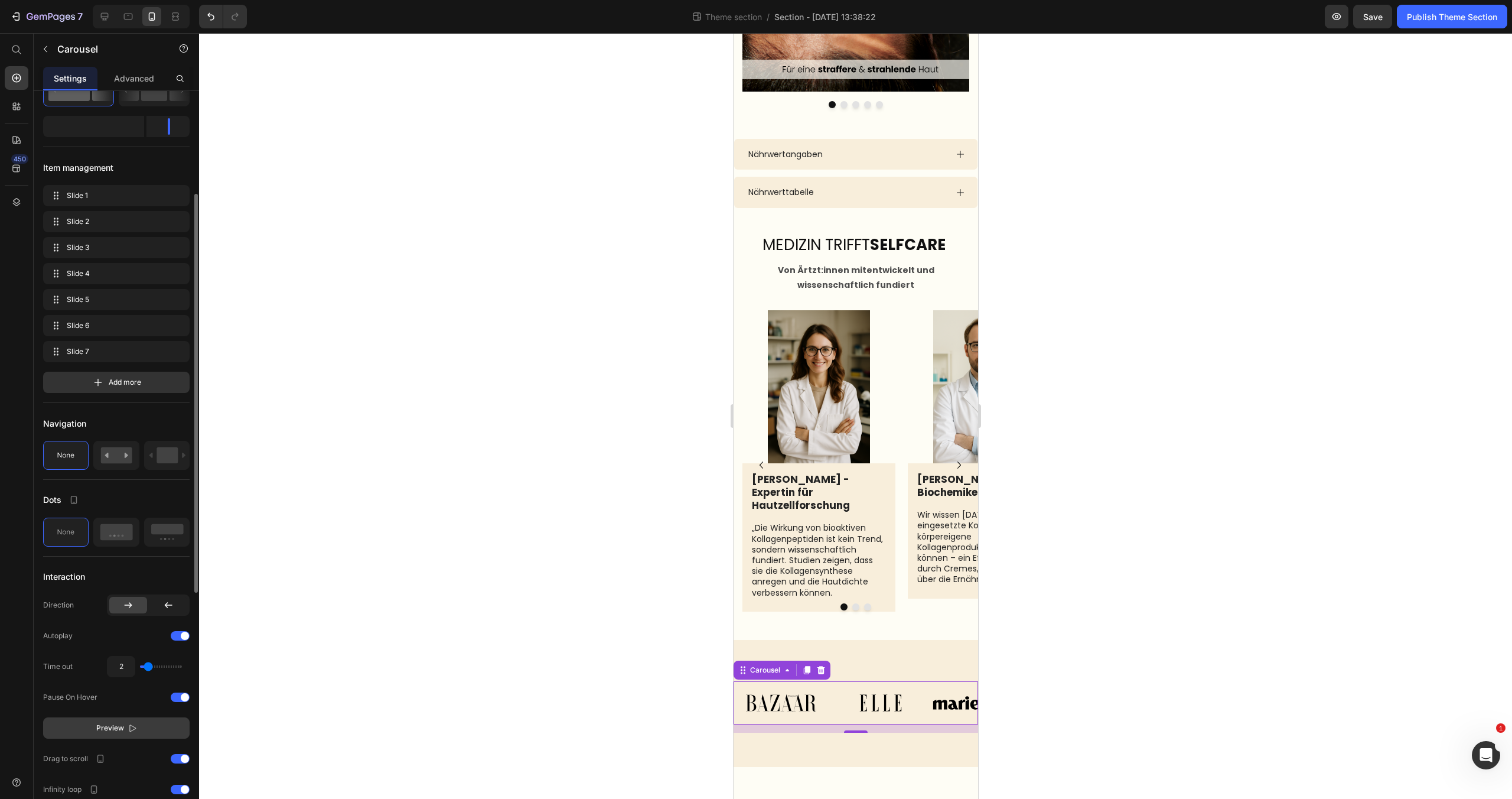 click on "Preview" at bounding box center [116, 728] 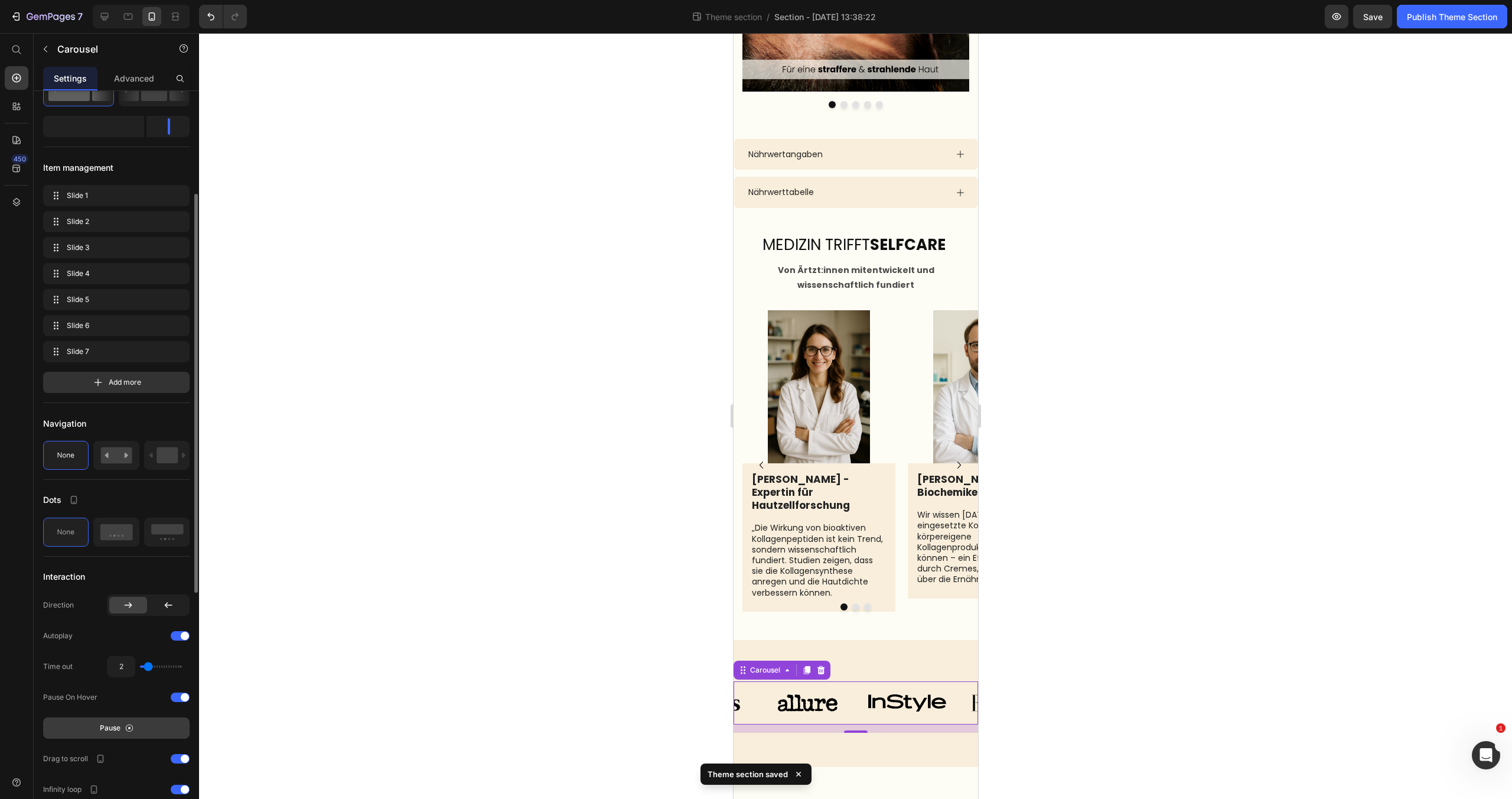 click on "Pause" 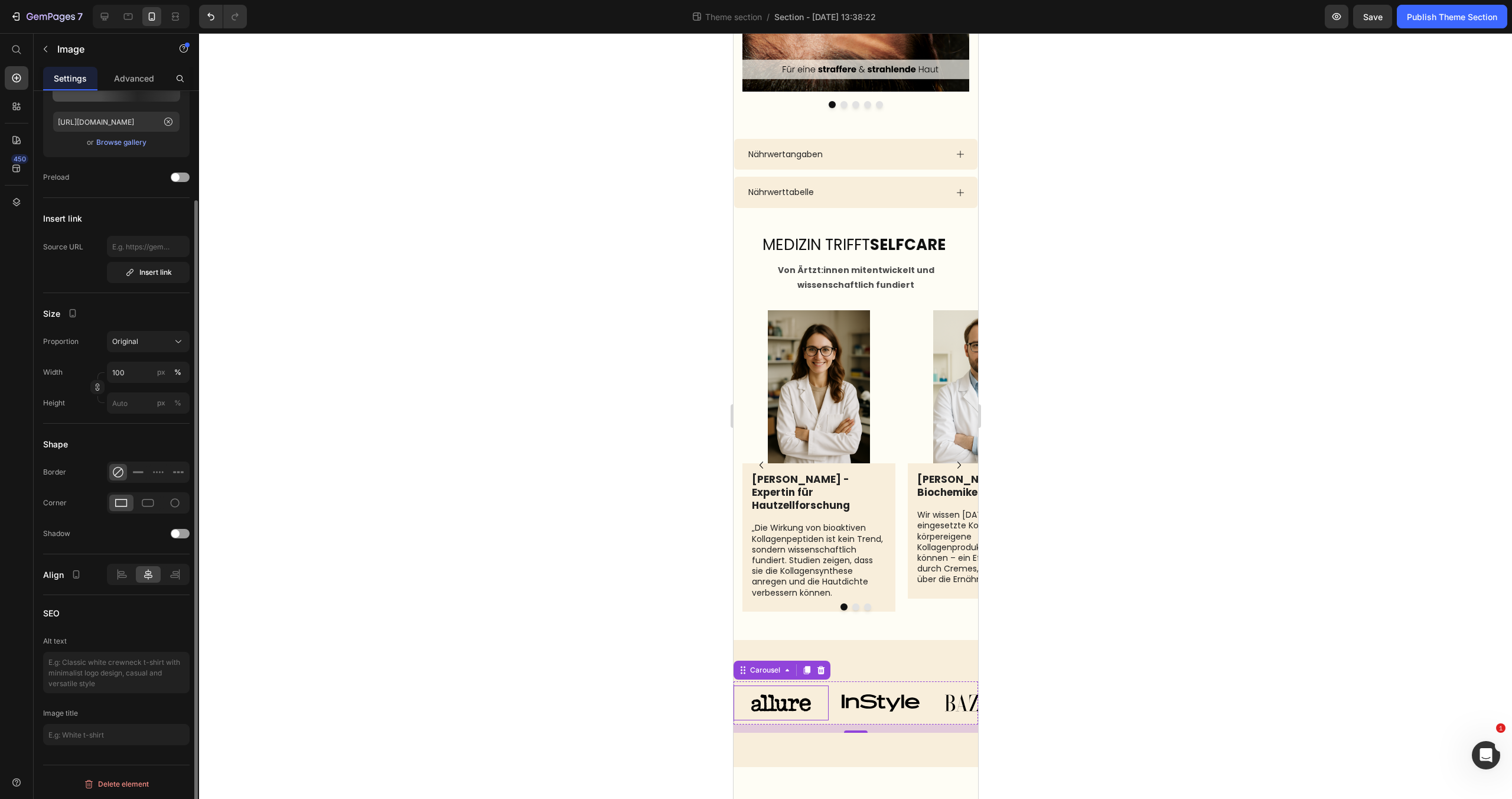 click at bounding box center [780, 703] 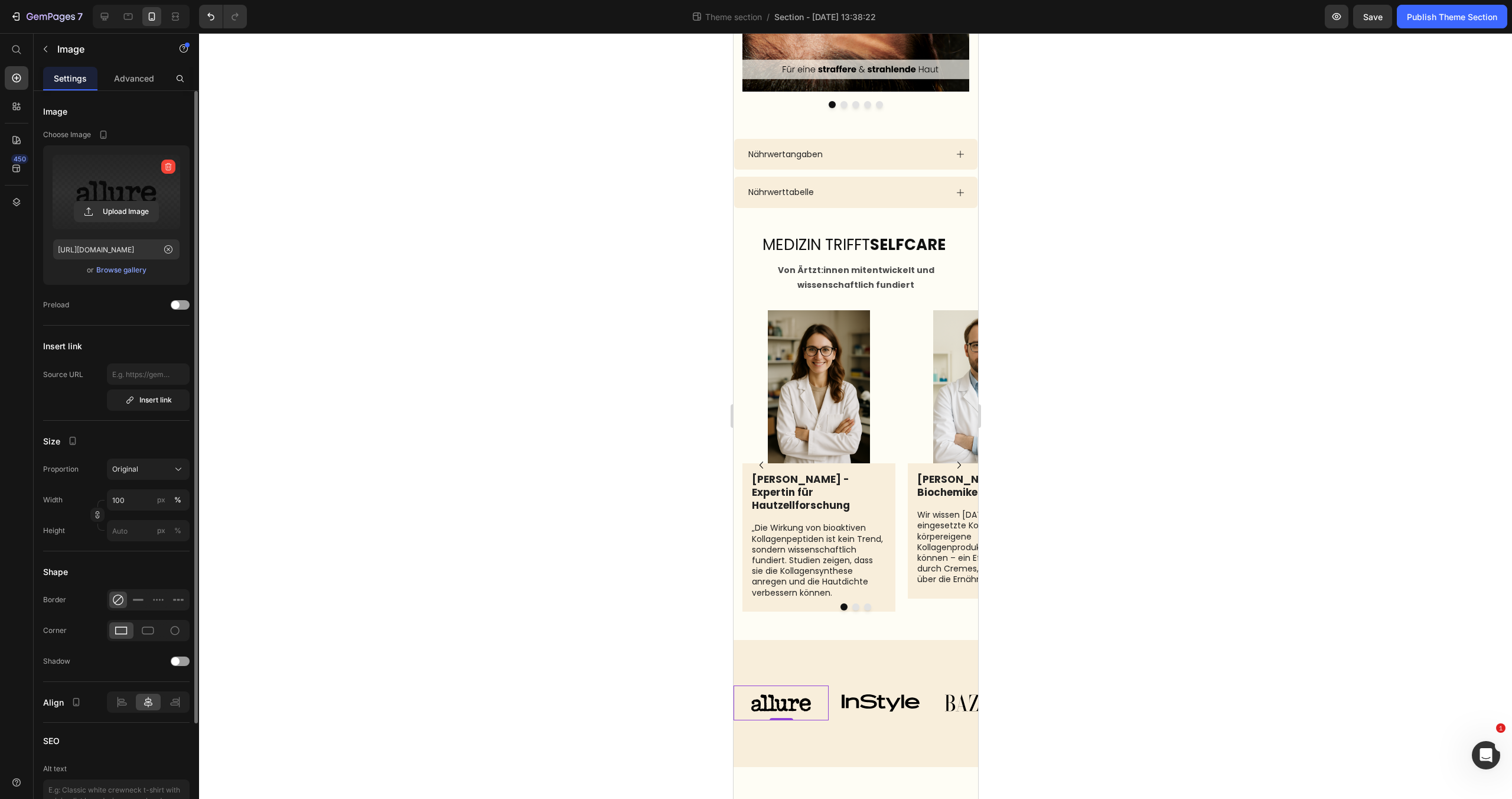 scroll, scrollTop: 2, scrollLeft: 0, axis: vertical 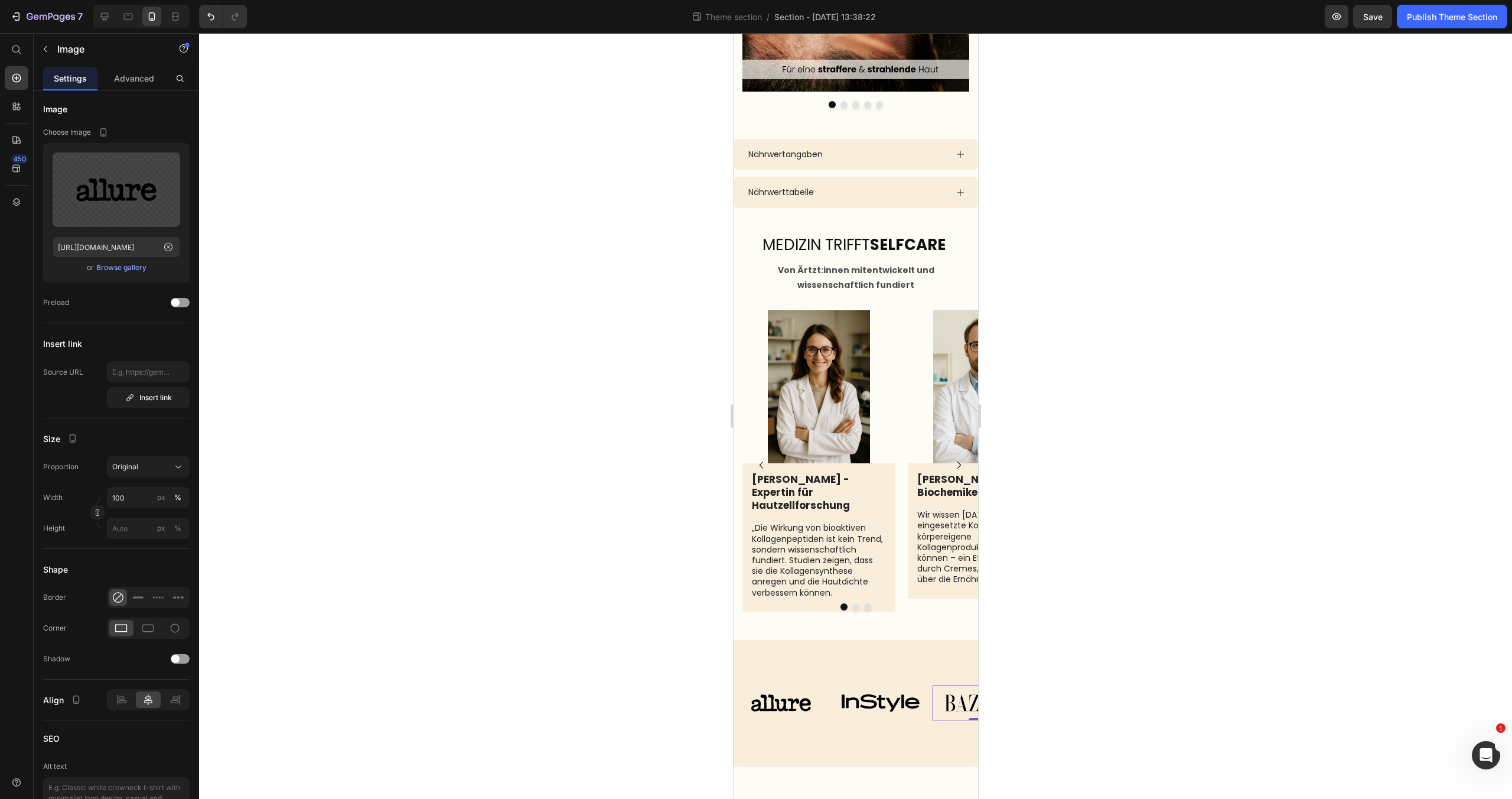 click at bounding box center (979, 703) 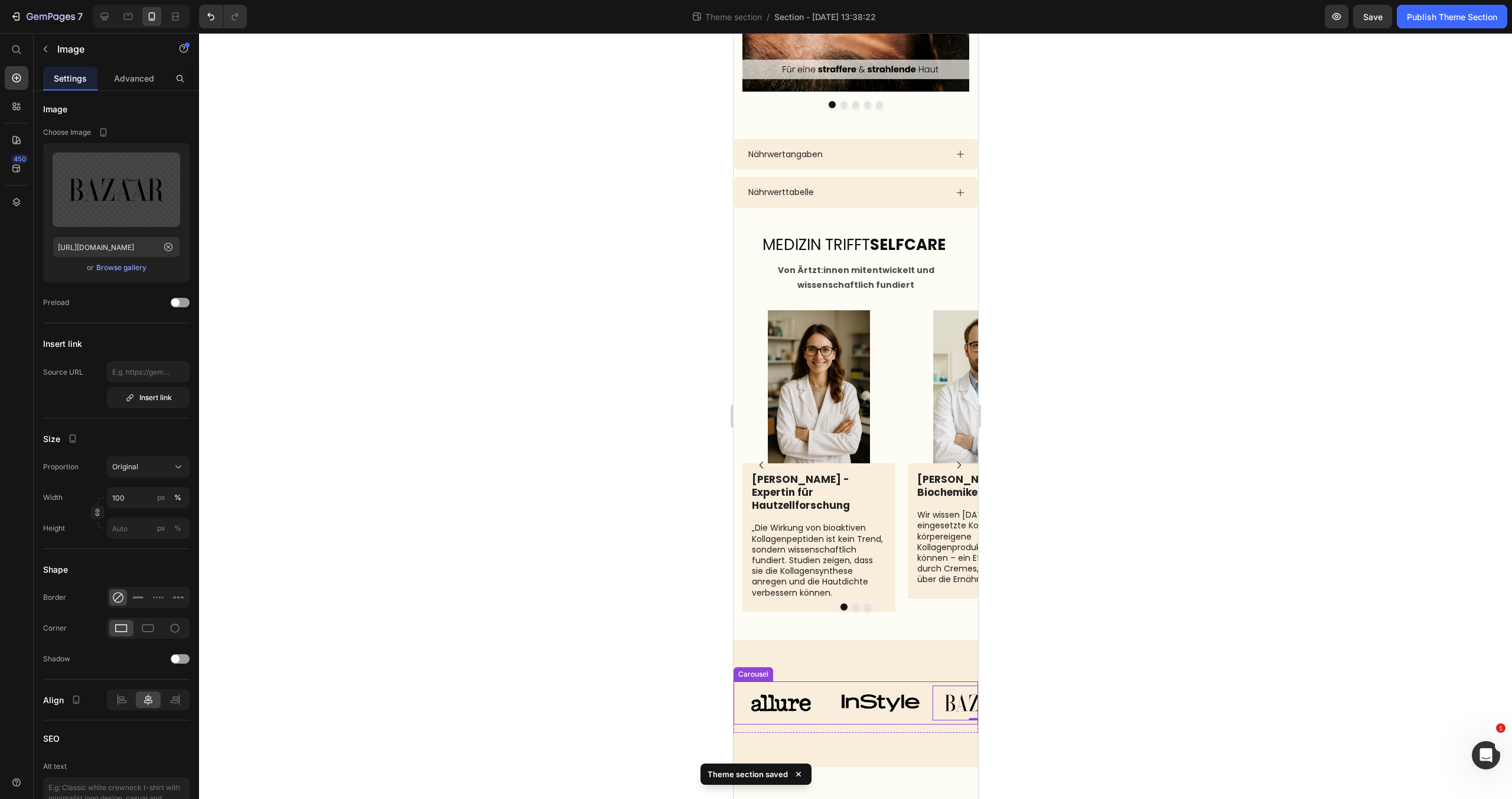click on "Image   0 Image Image Image Image Image Image Carousel" at bounding box center (855, 703) 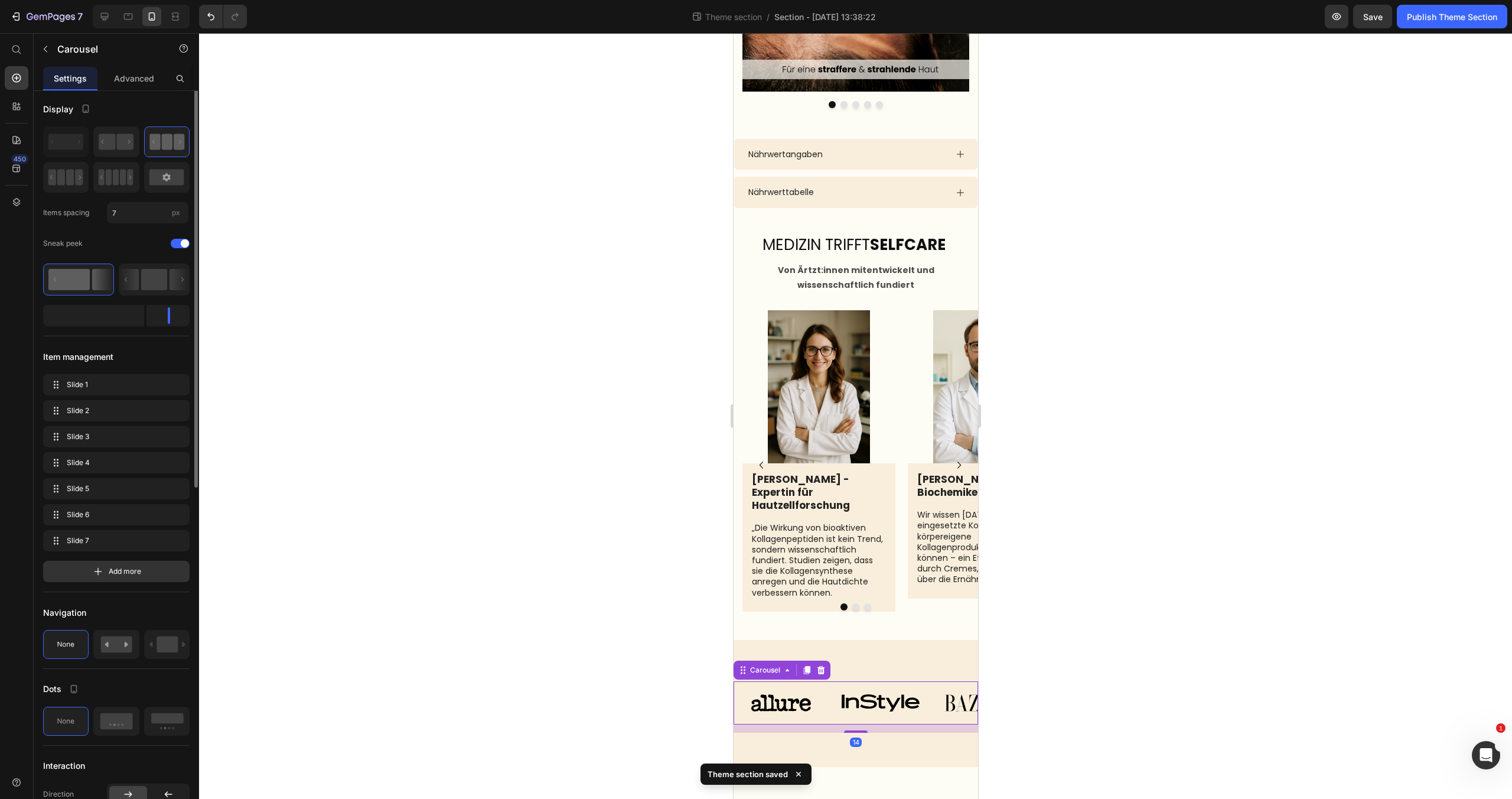 scroll, scrollTop: 0, scrollLeft: 0, axis: both 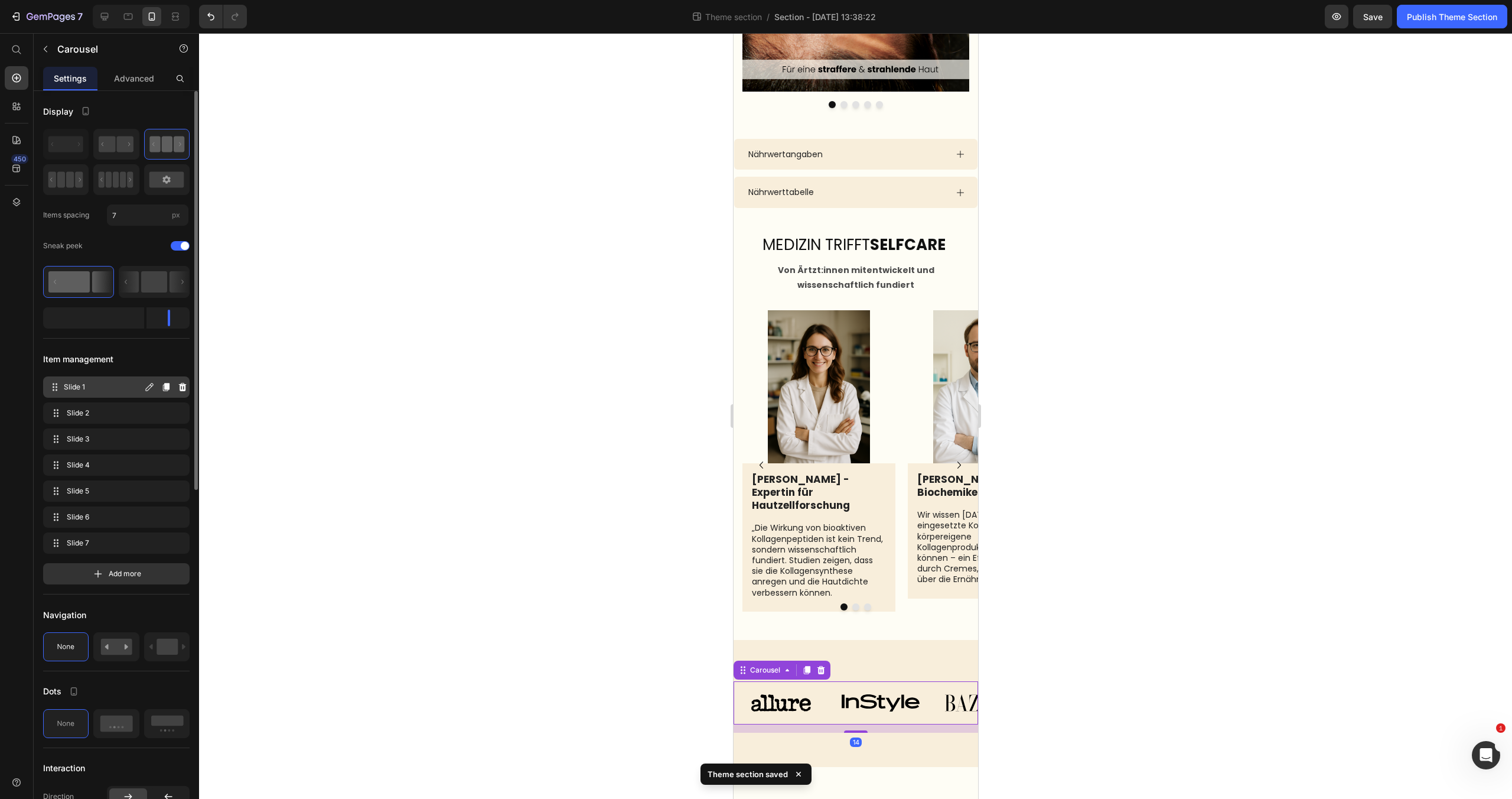 click on "Slide 1" at bounding box center [103, 387] 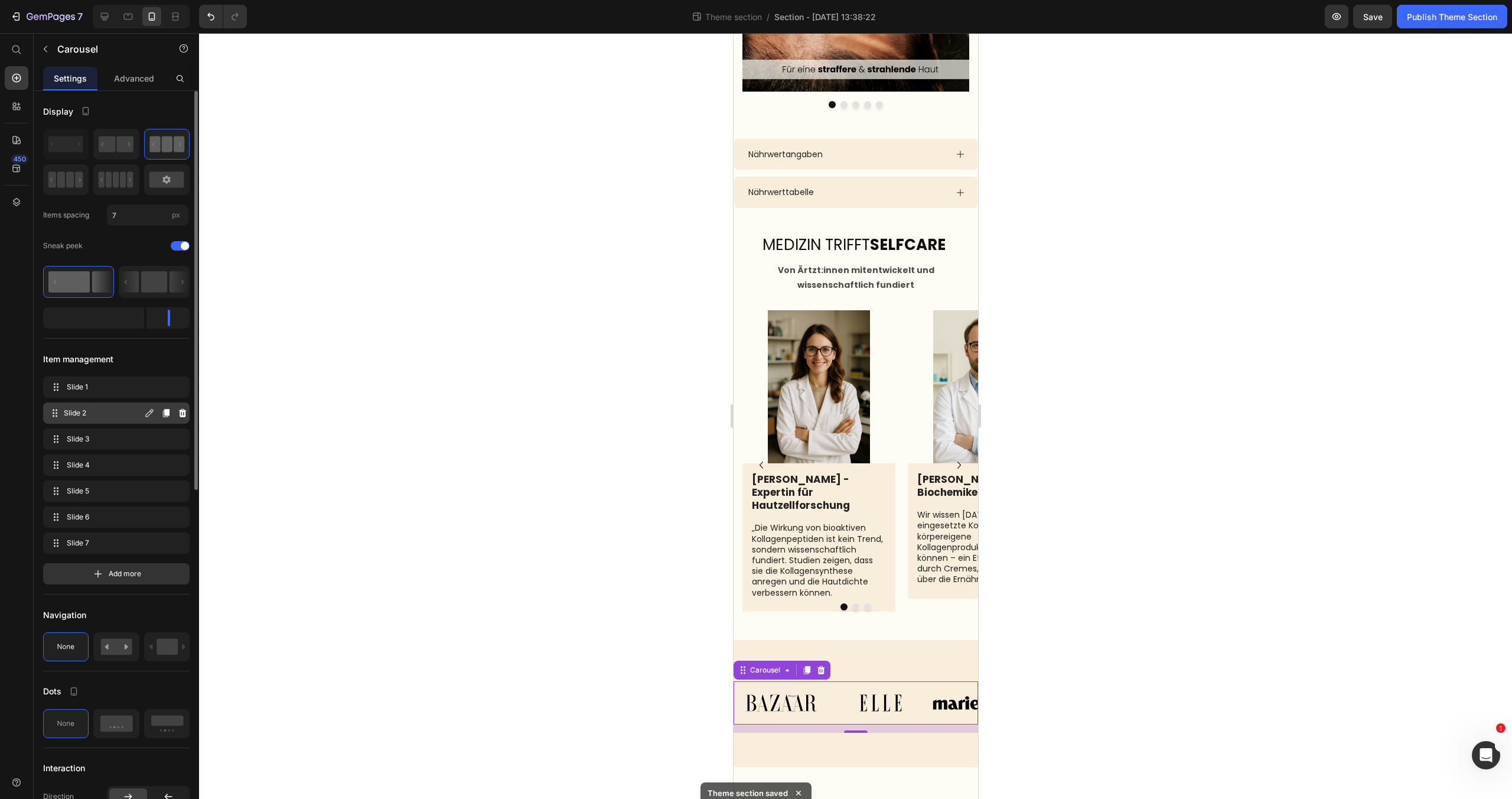 click on "Slide 2" at bounding box center (103, 413) 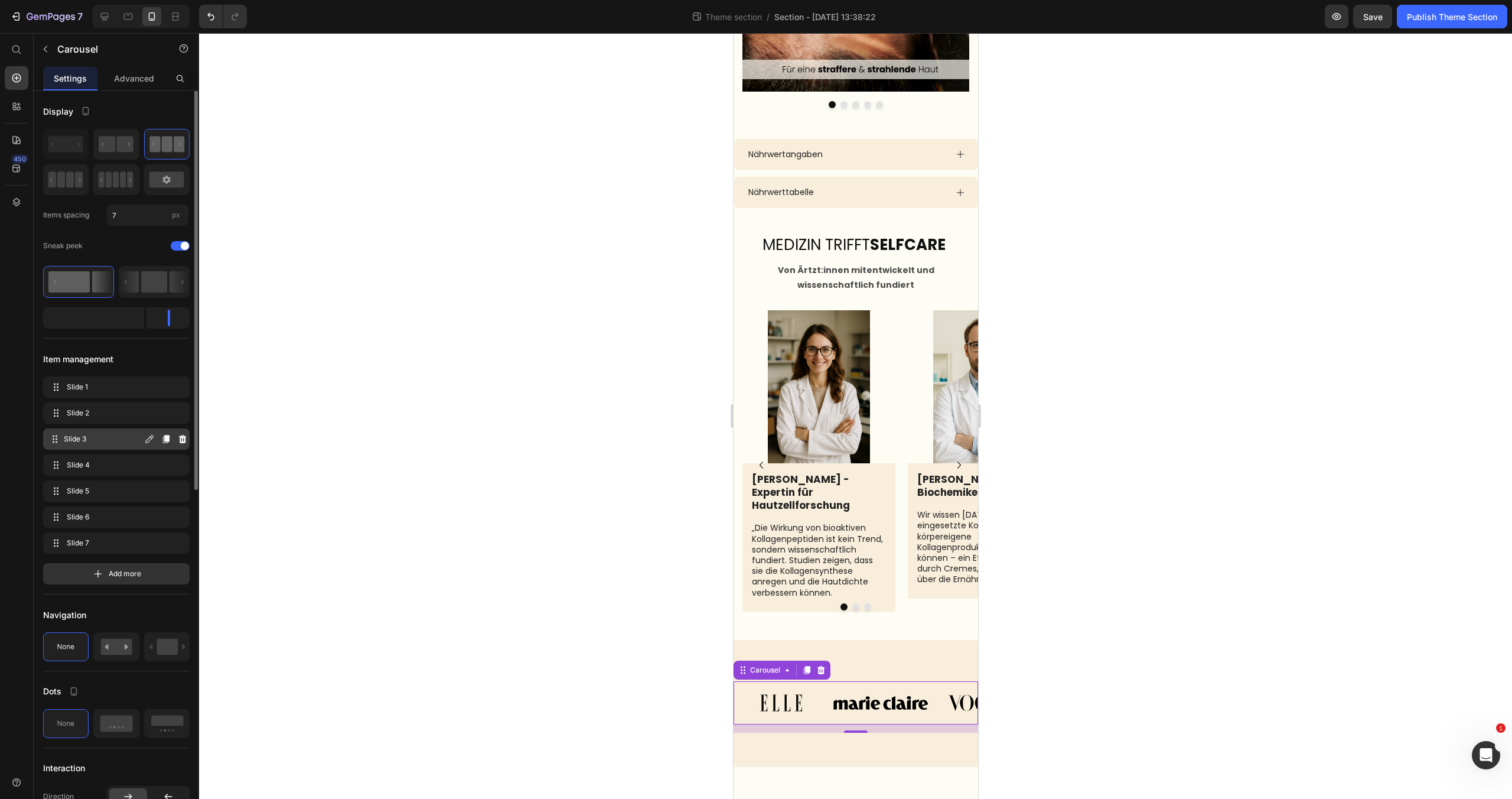 click on "Slide 3 Slide 3" at bounding box center (95, 439) 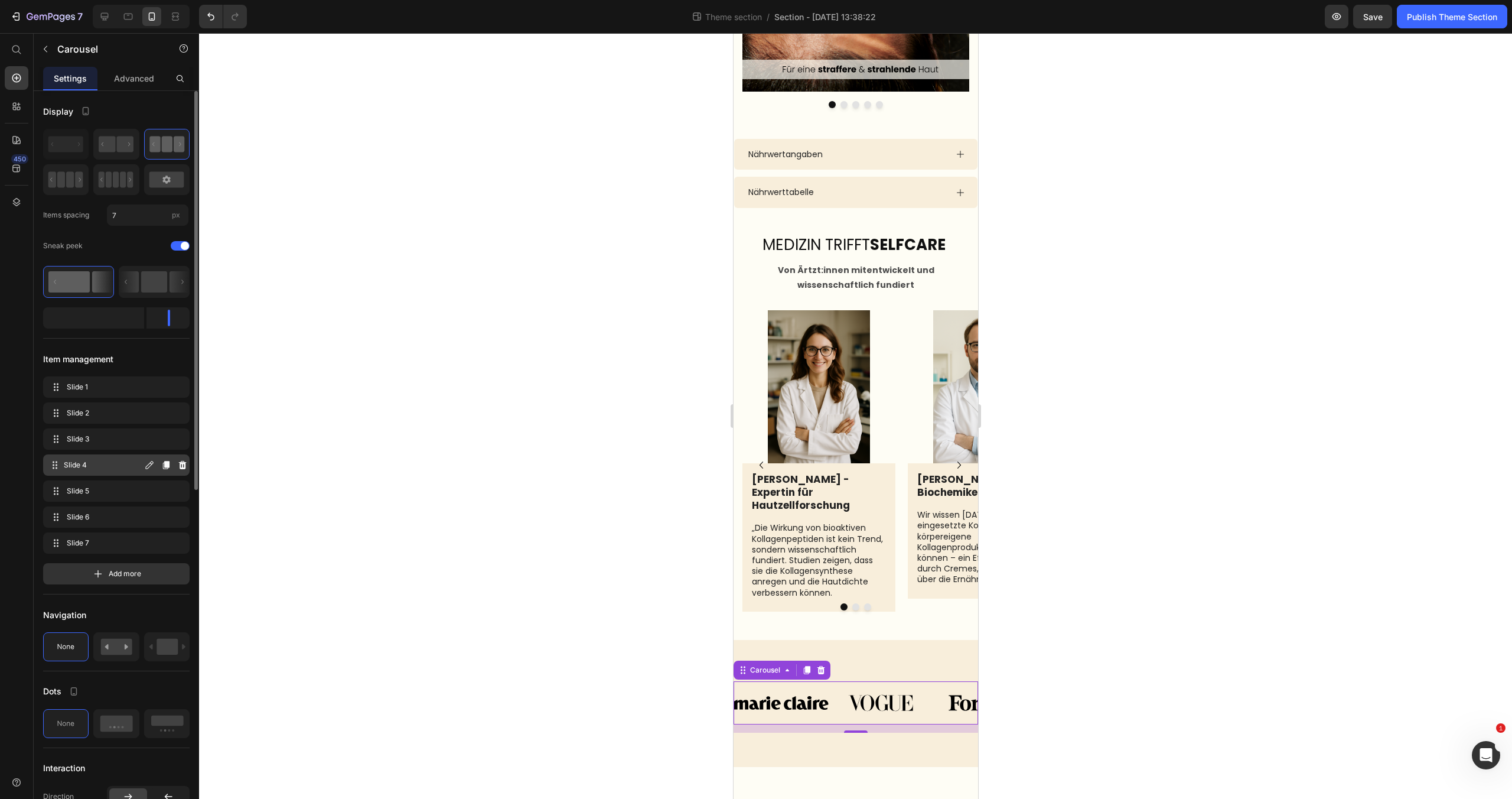 click on "Slide 4" at bounding box center (103, 465) 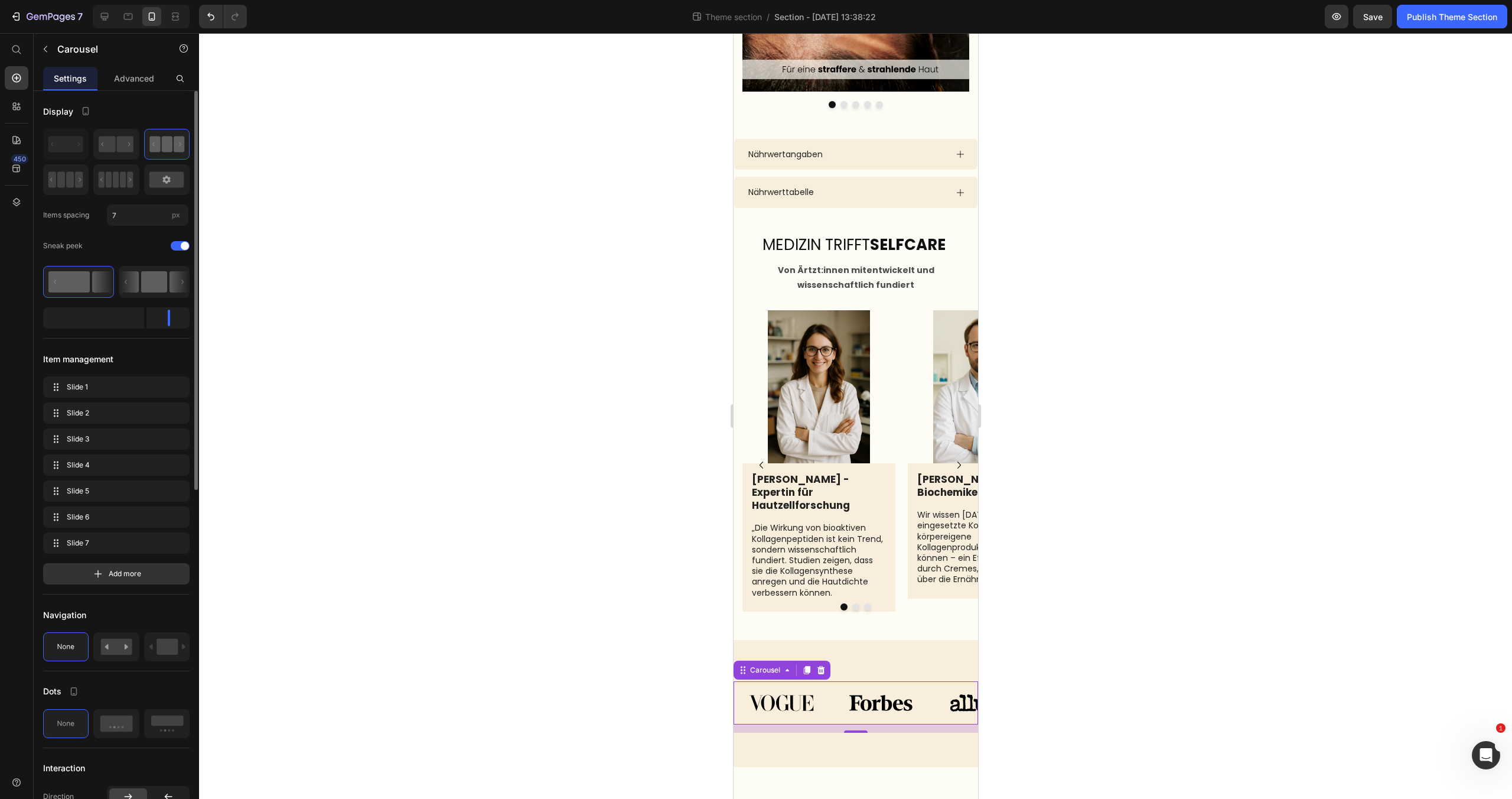 click 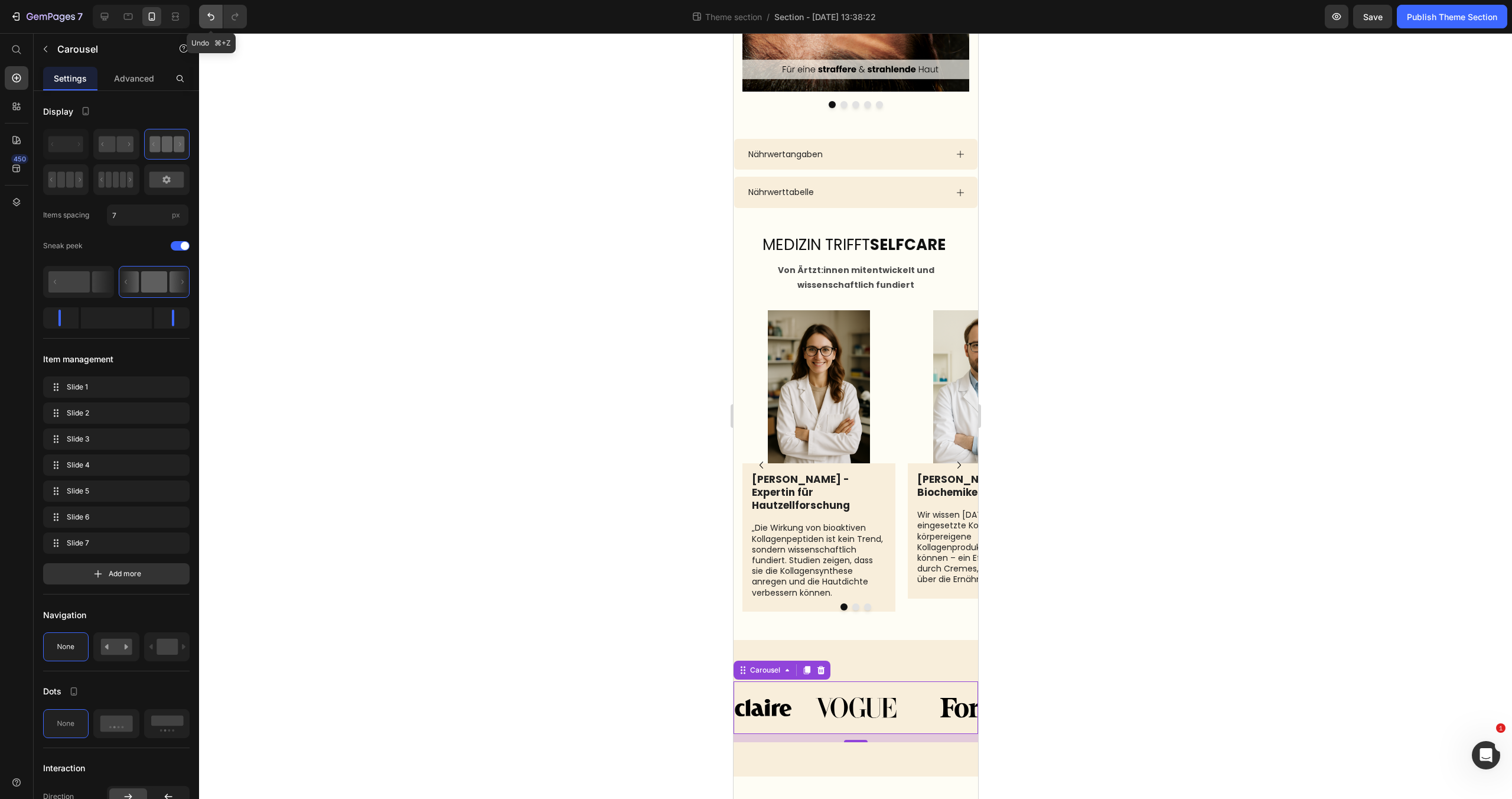click 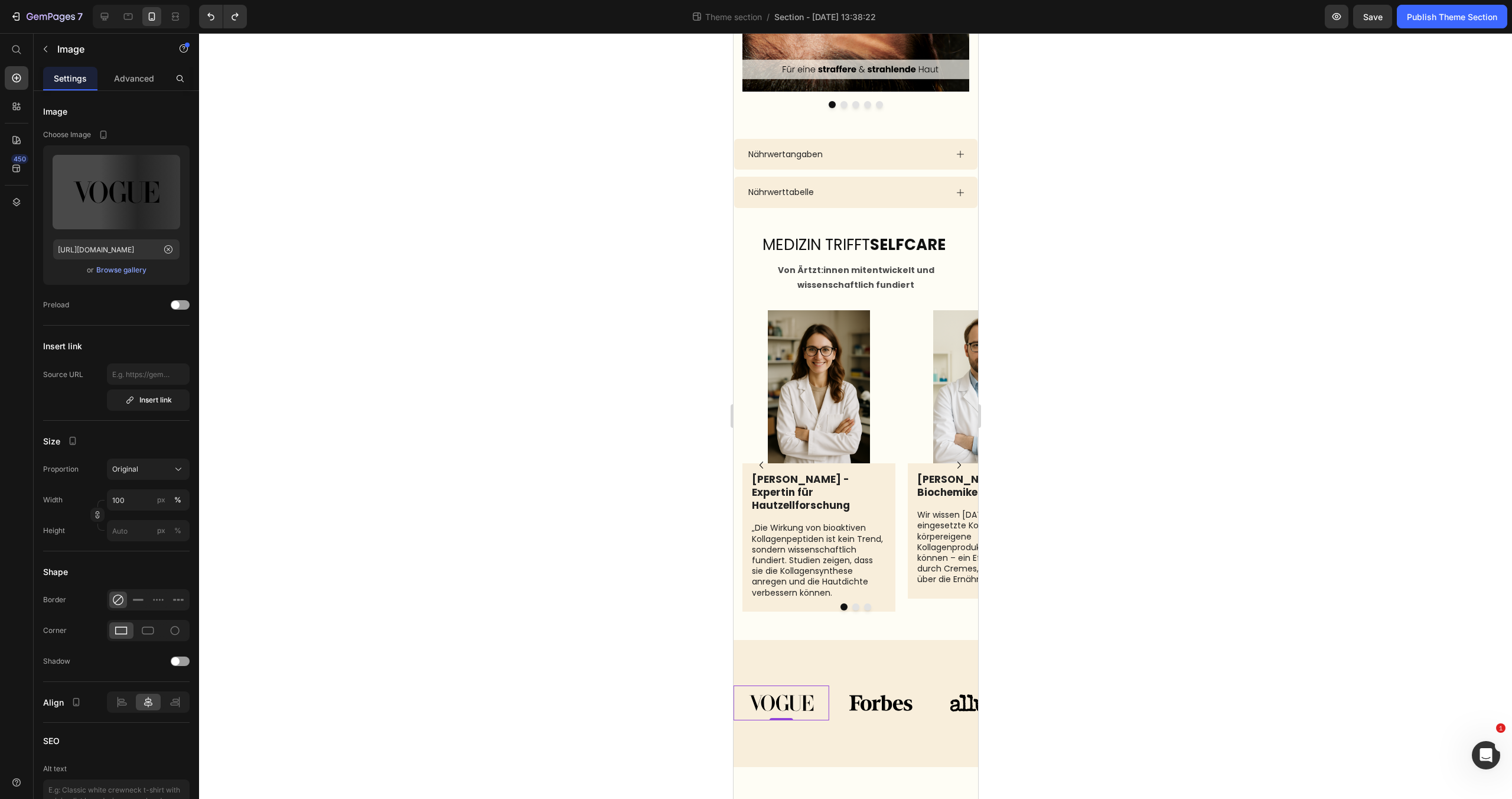 click at bounding box center (780, 703) 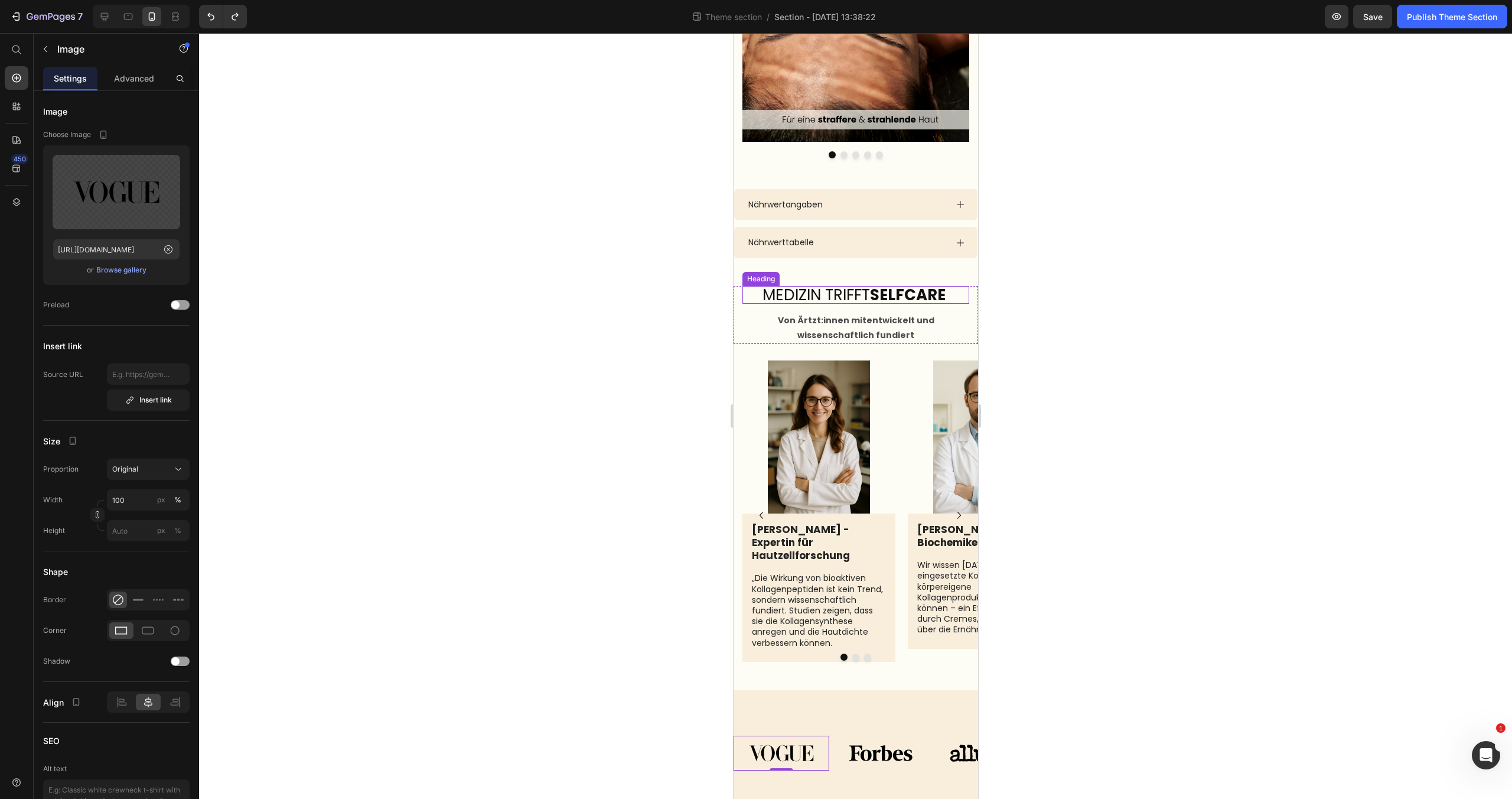 scroll, scrollTop: 1782, scrollLeft: 0, axis: vertical 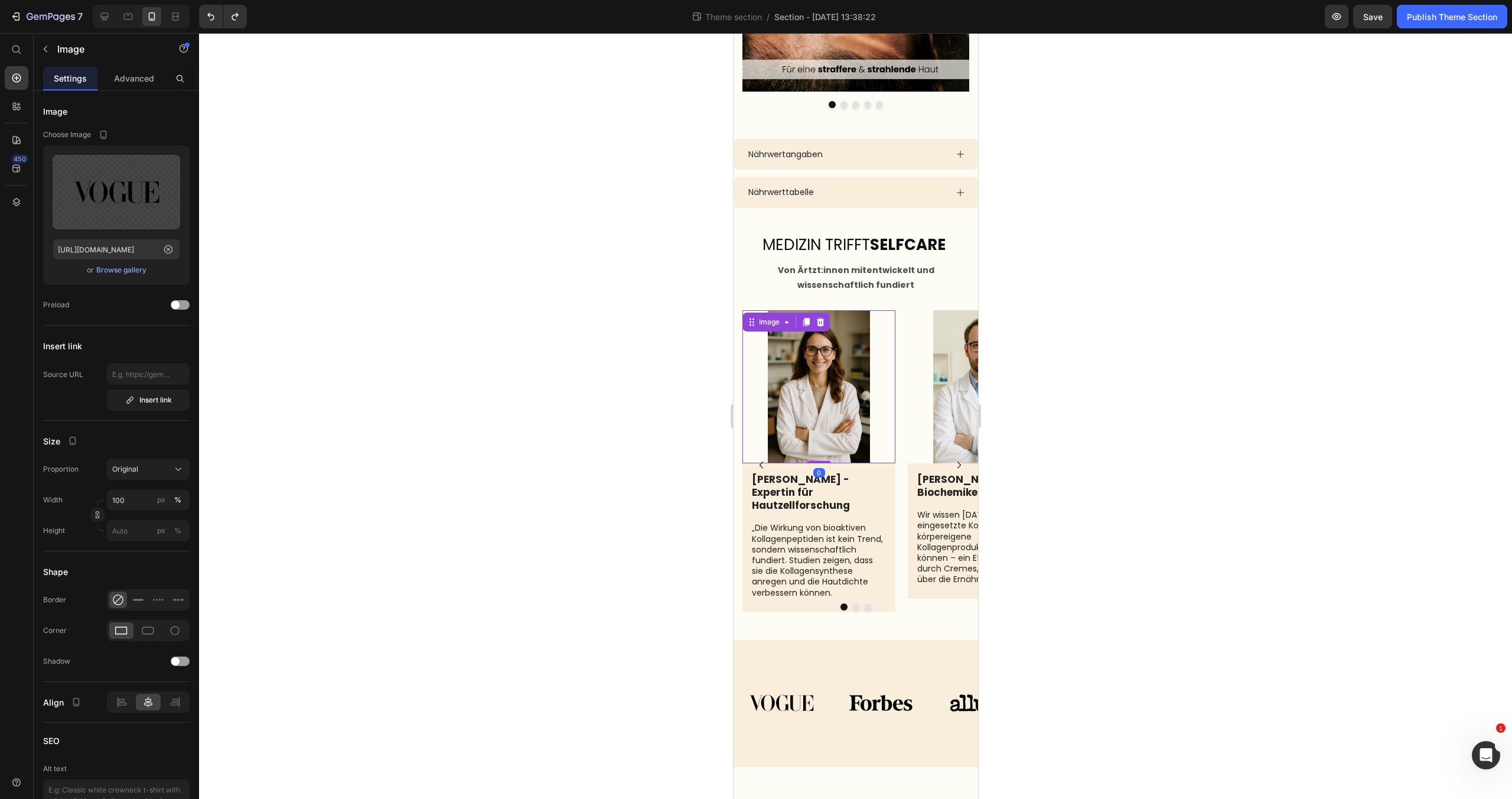 click at bounding box center (818, 386) 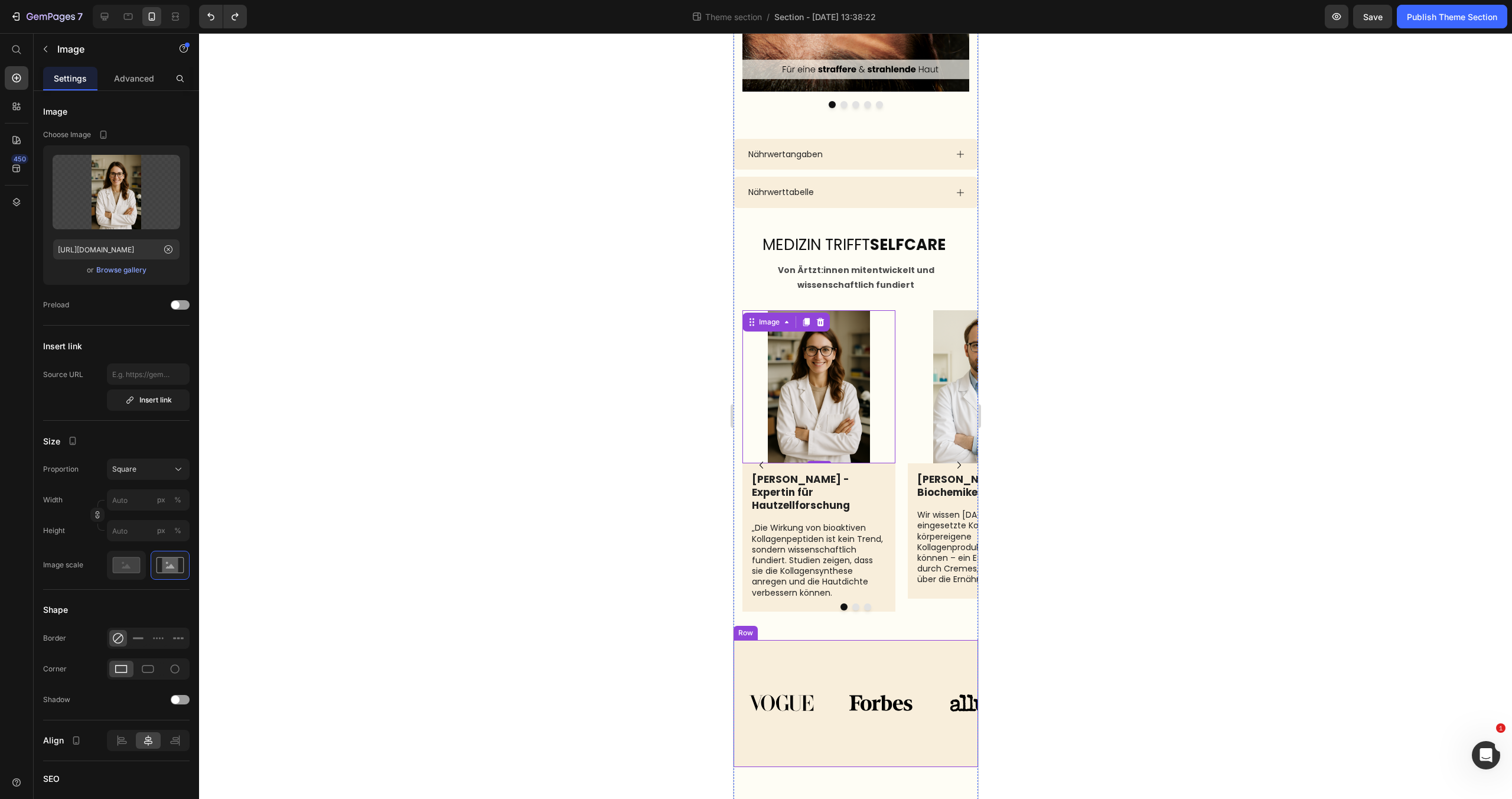 click on "Image Image Image Image Image Image Image Carousel Row Row" at bounding box center [855, 703] 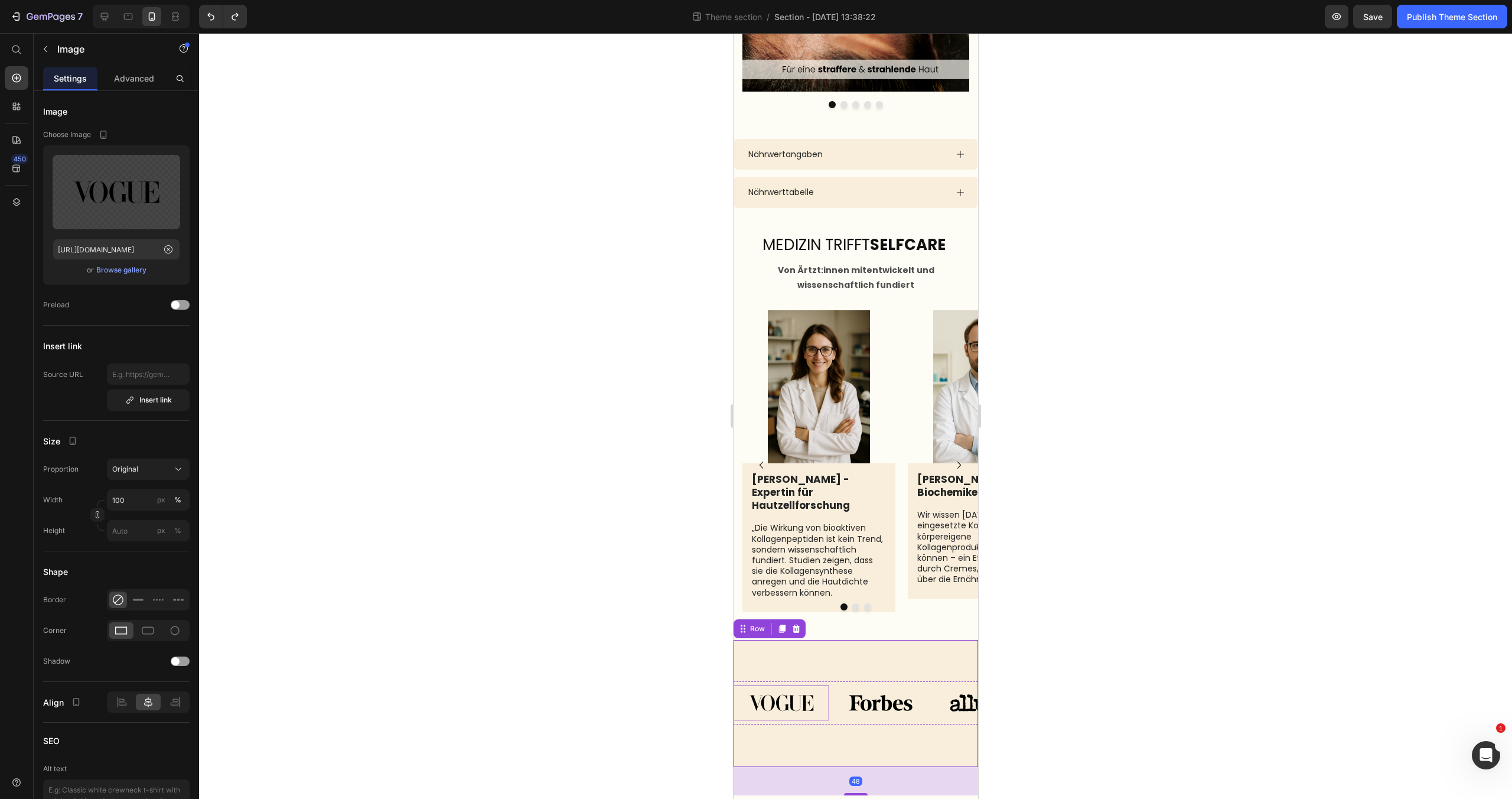 click at bounding box center [780, 703] 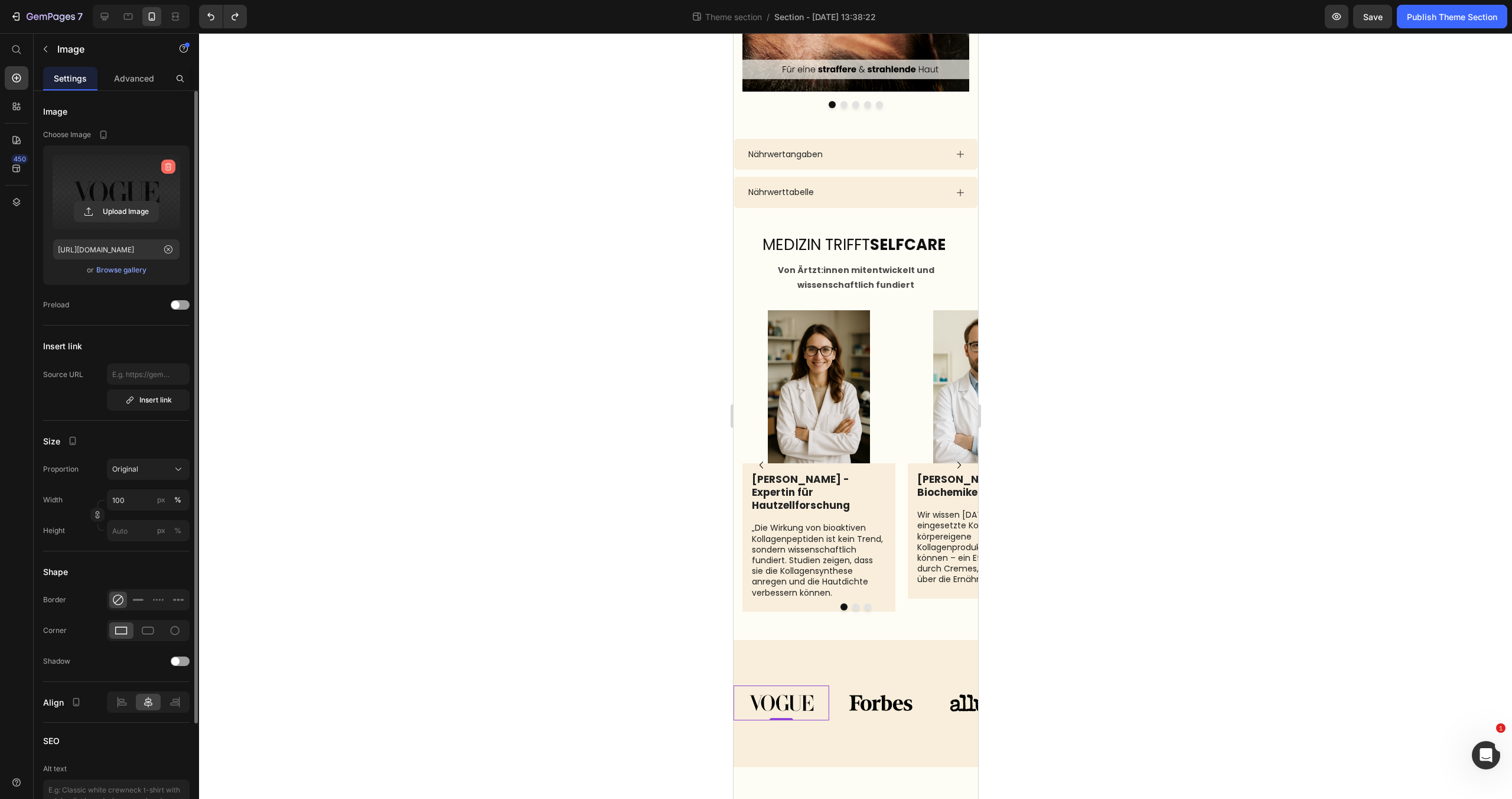 click 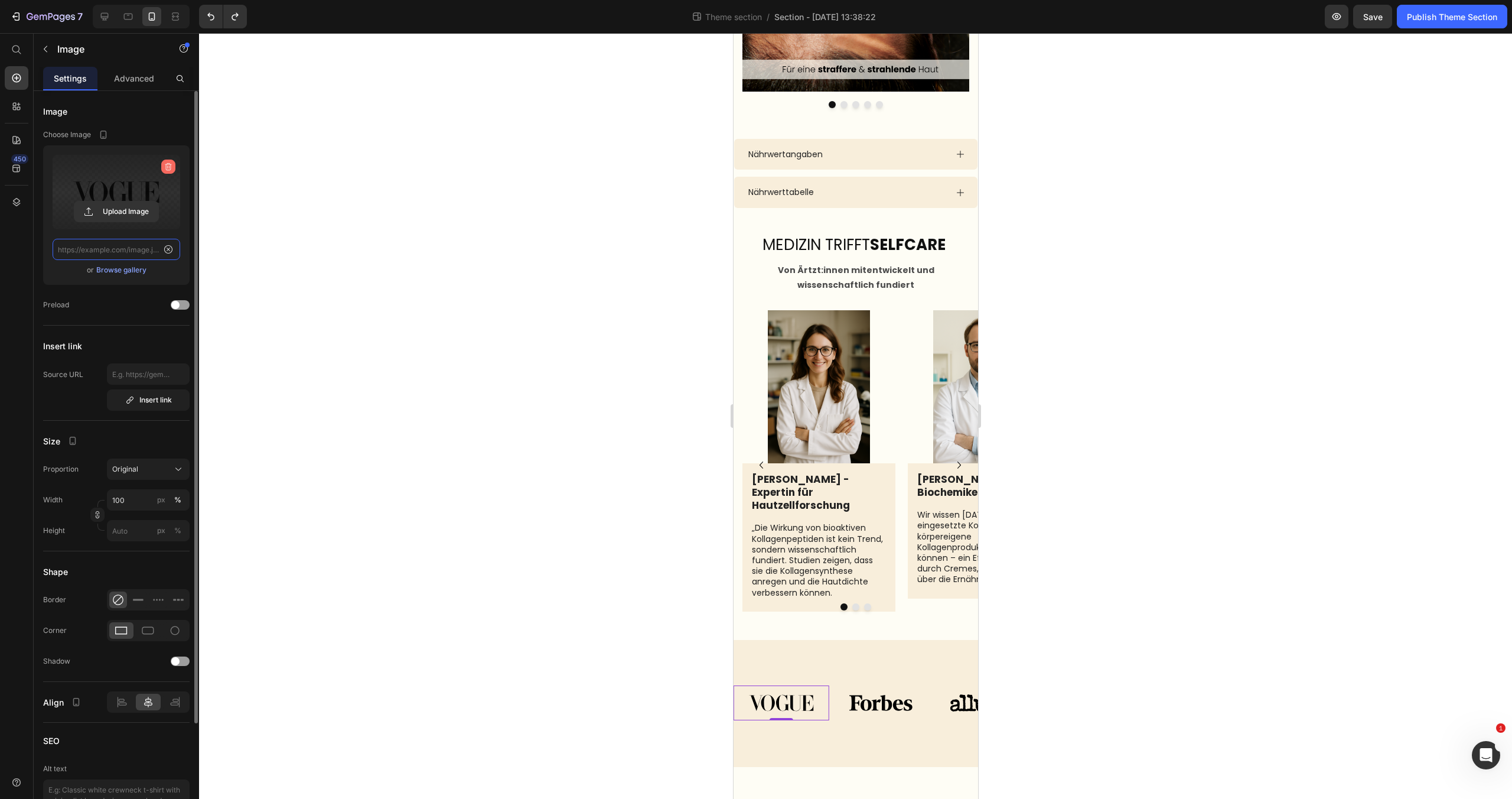 scroll, scrollTop: 0, scrollLeft: 0, axis: both 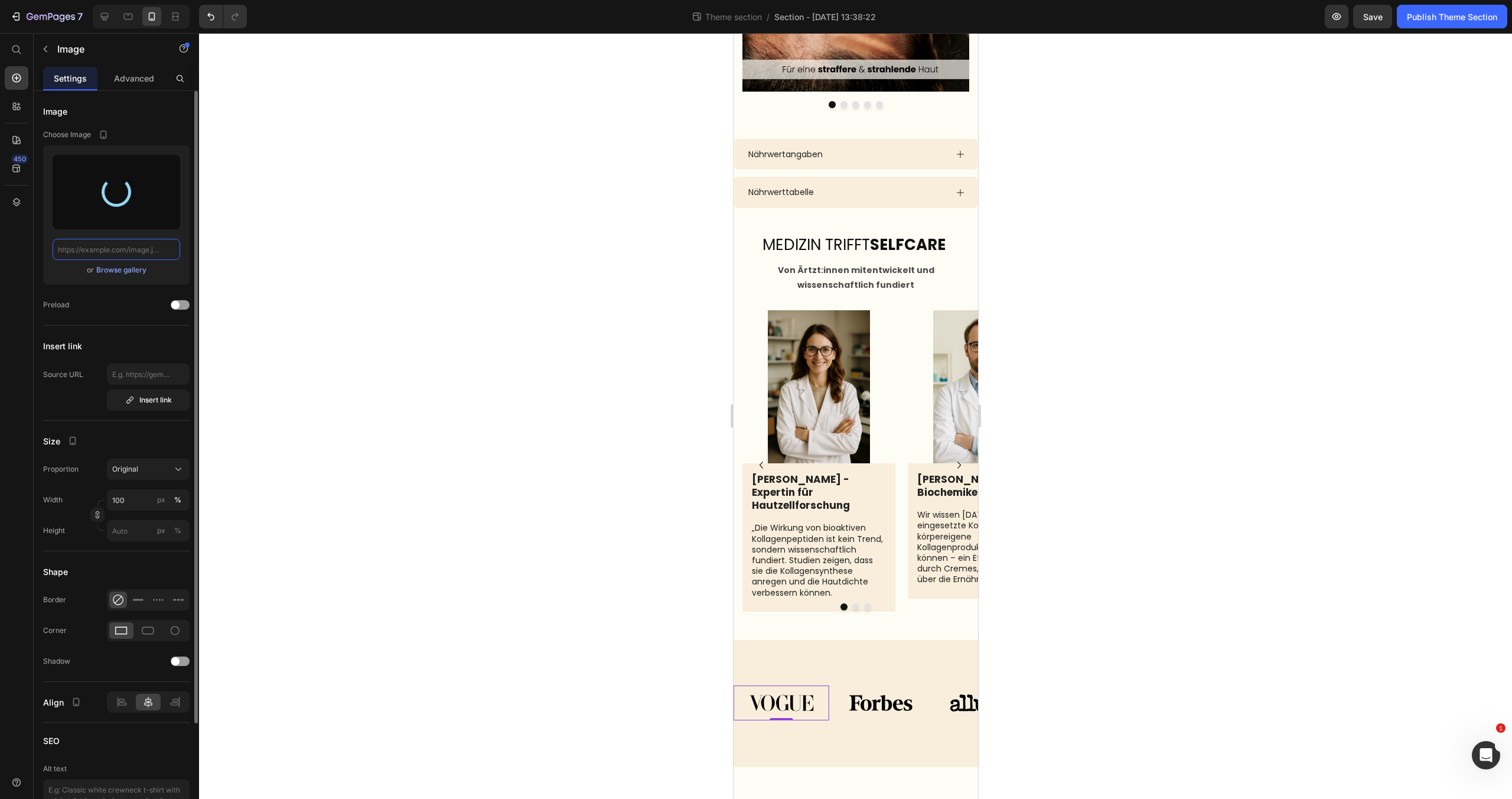 type on "[URL][DOMAIN_NAME]" 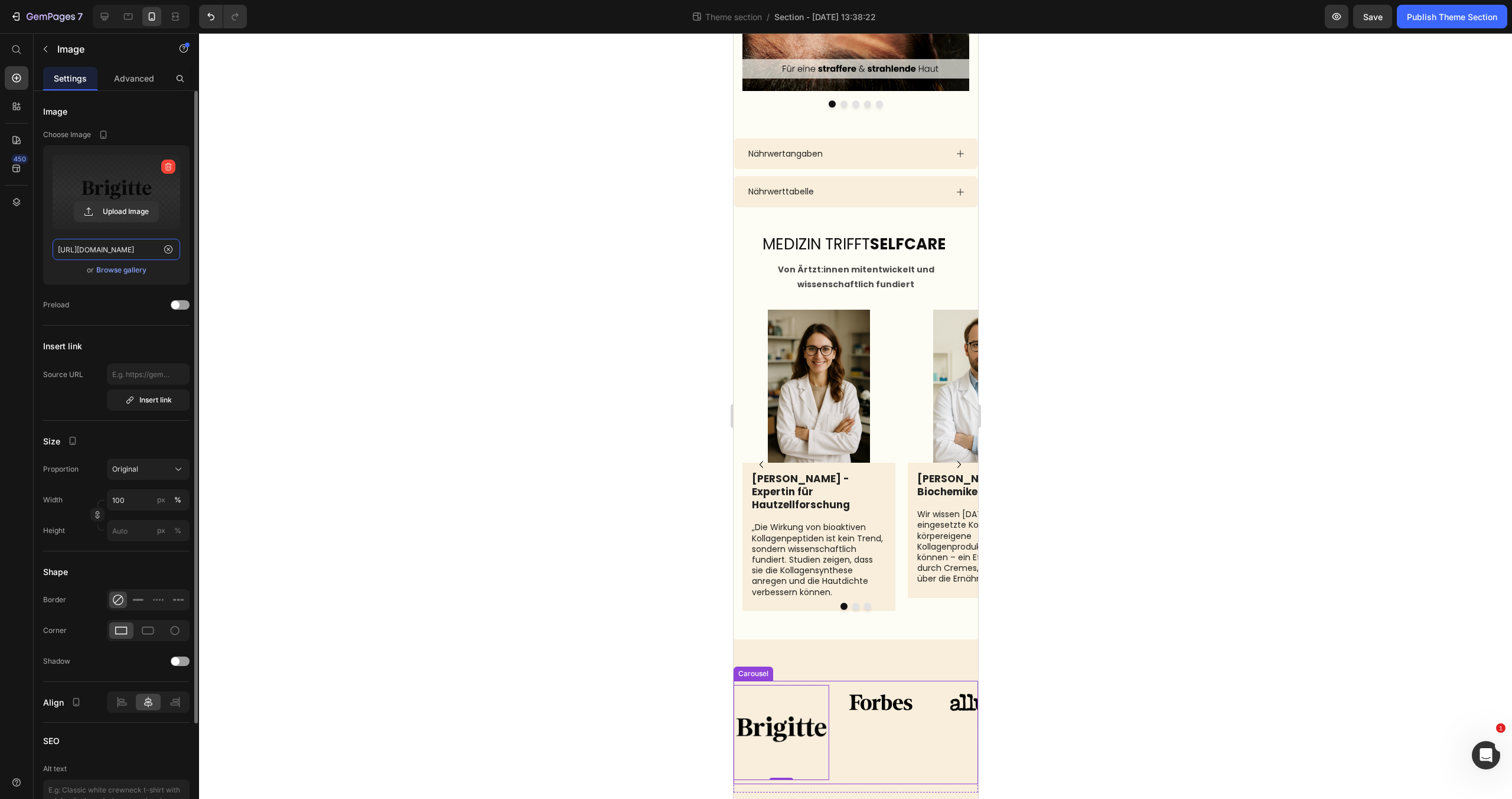 scroll, scrollTop: 1784, scrollLeft: 0, axis: vertical 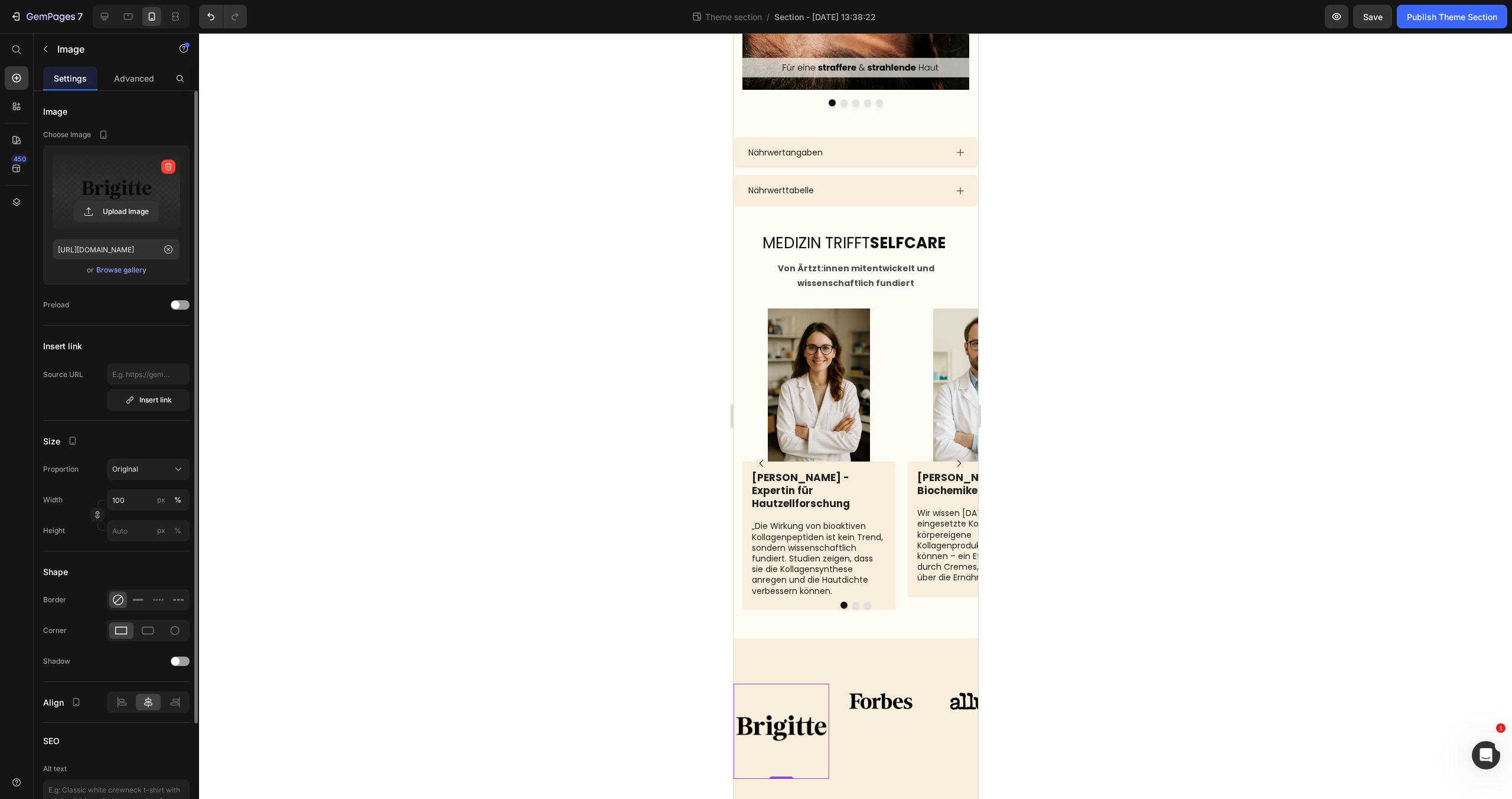click on "Image   0" at bounding box center (780, 731) 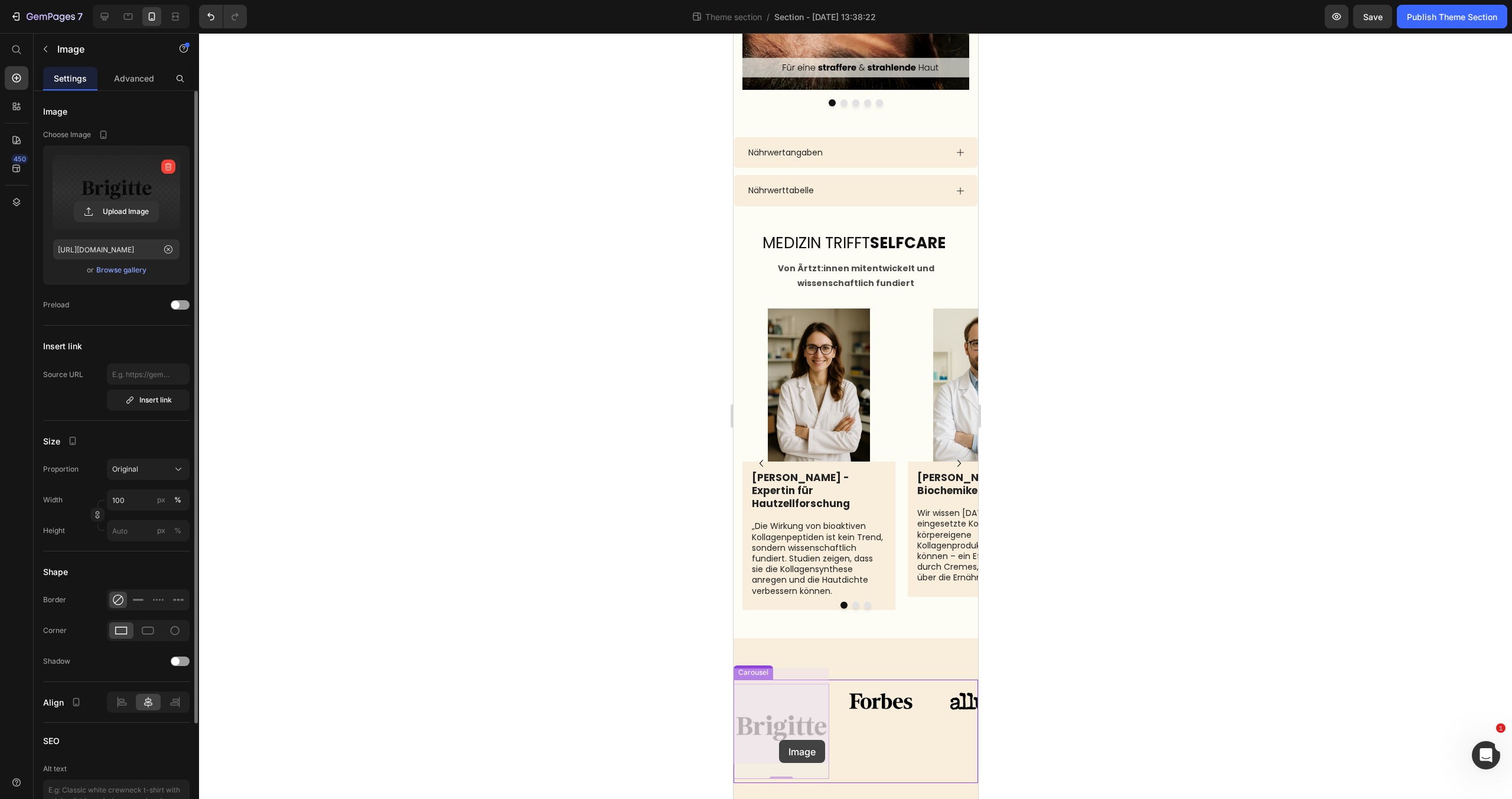 drag, startPoint x: 780, startPoint y: 759, endPoint x: 779, endPoint y: 733, distance: 26.019224 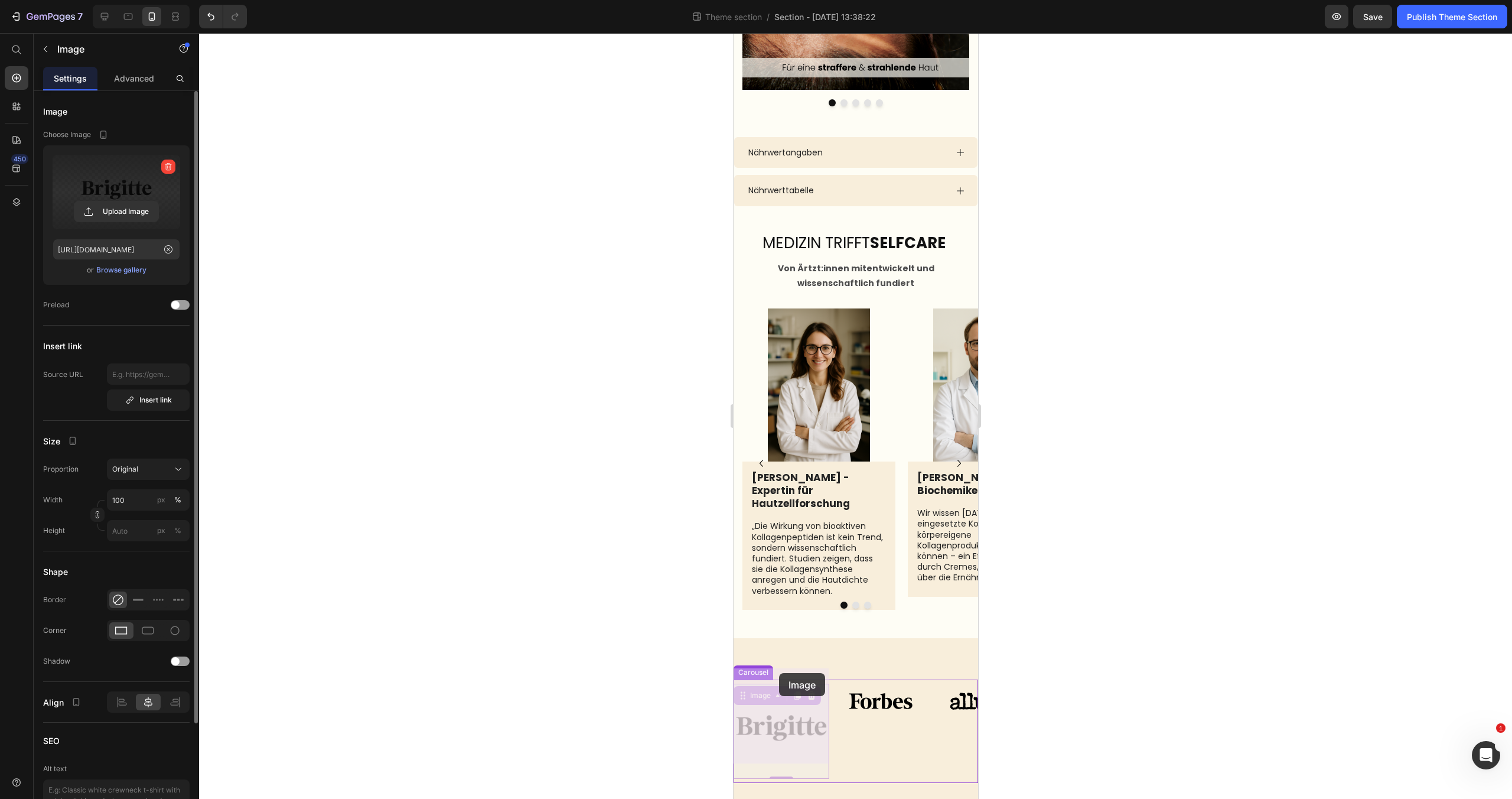 drag, startPoint x: 782, startPoint y: 711, endPoint x: 778, endPoint y: 673, distance: 38.20995 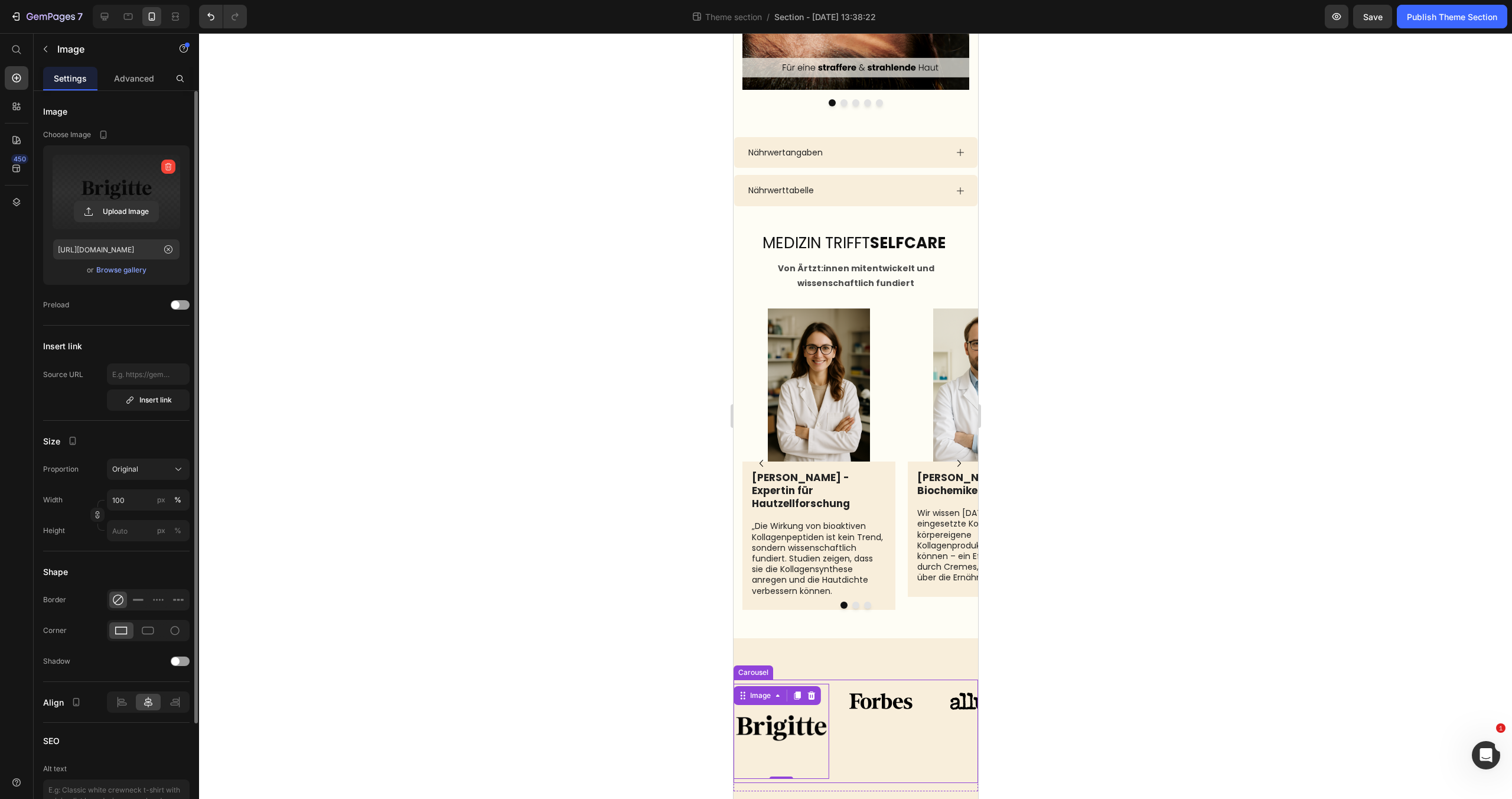 click on "Image" at bounding box center (879, 731) 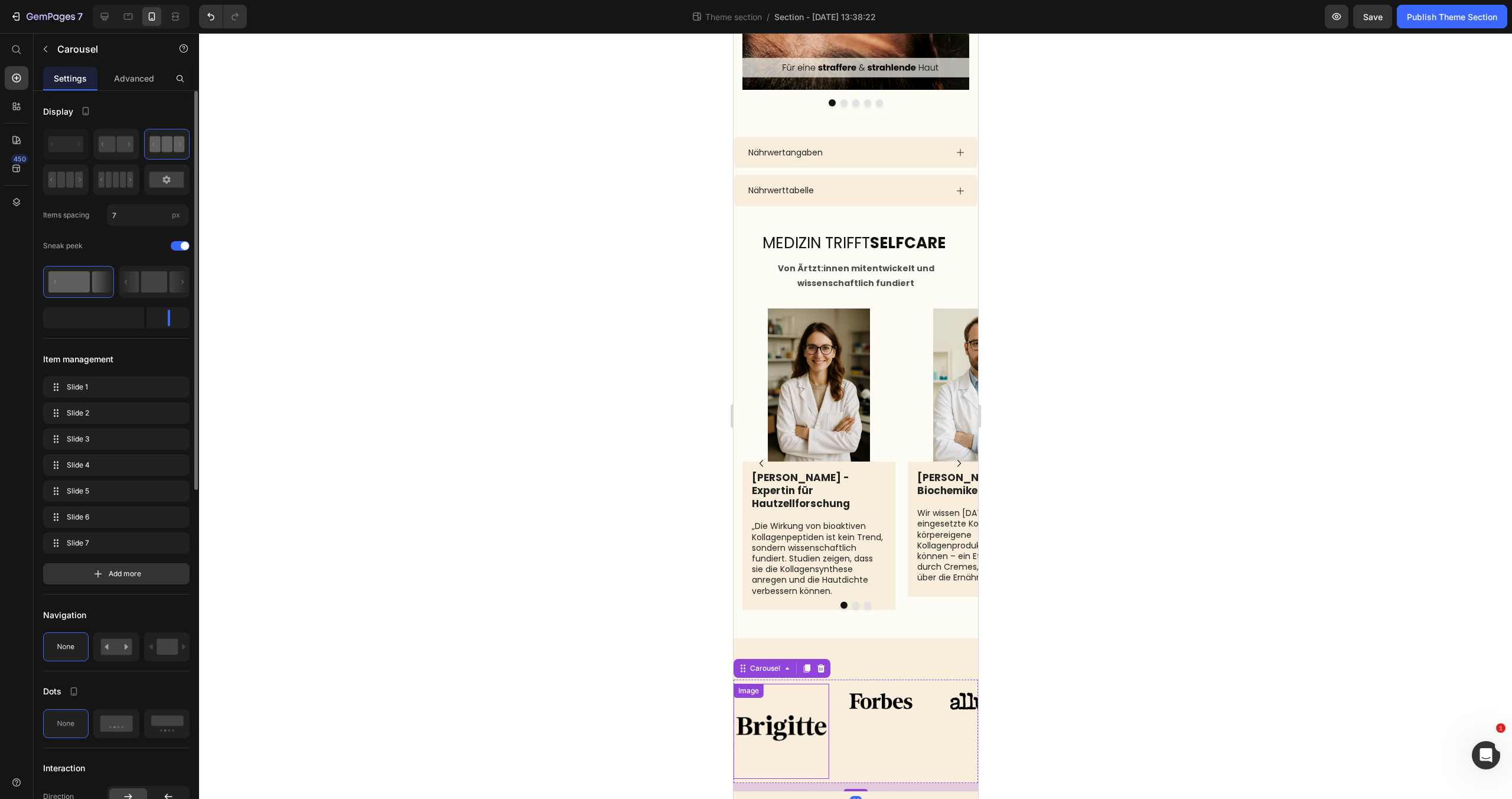 click at bounding box center [780, 731] 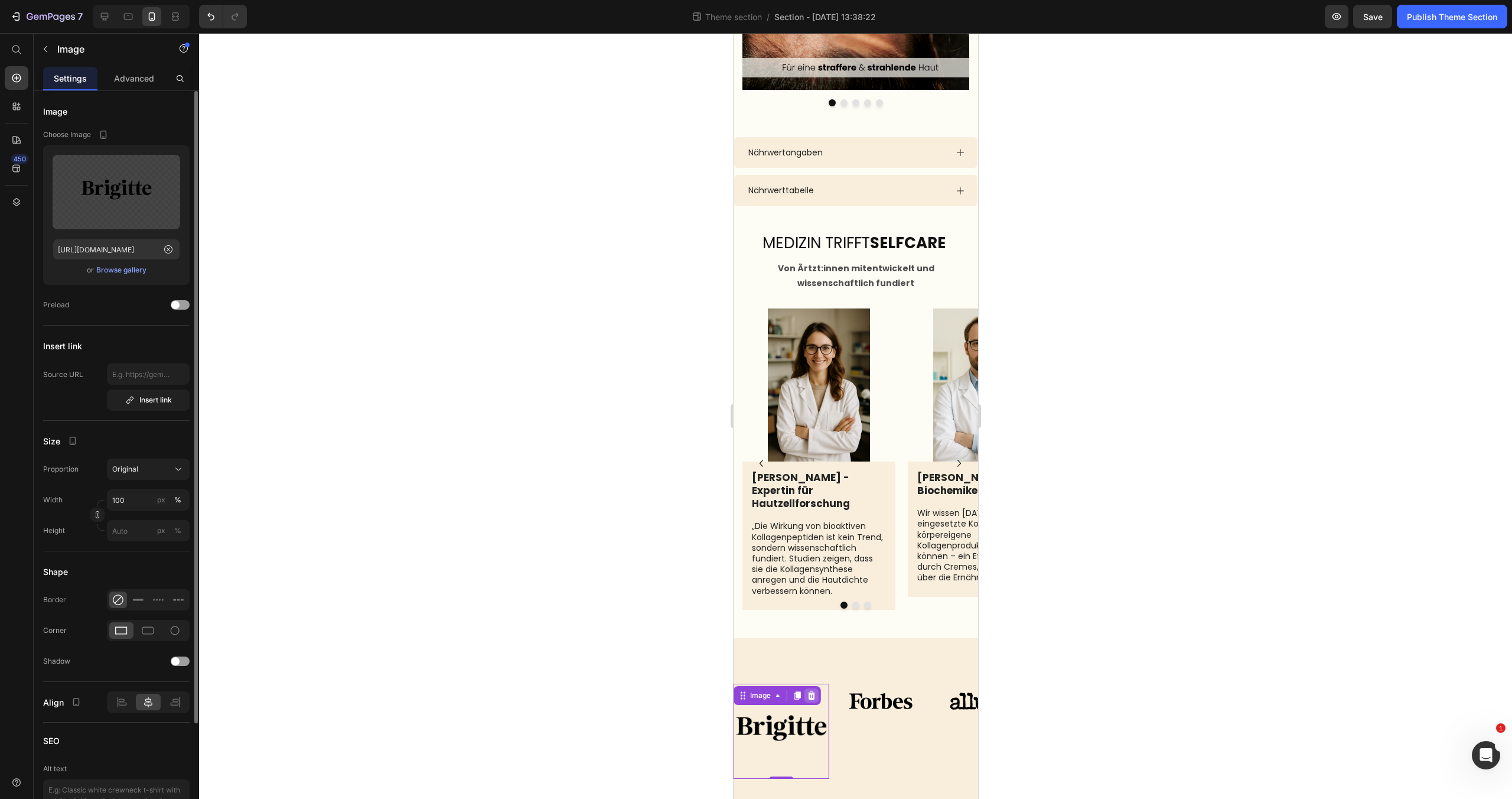 click at bounding box center (811, 696) 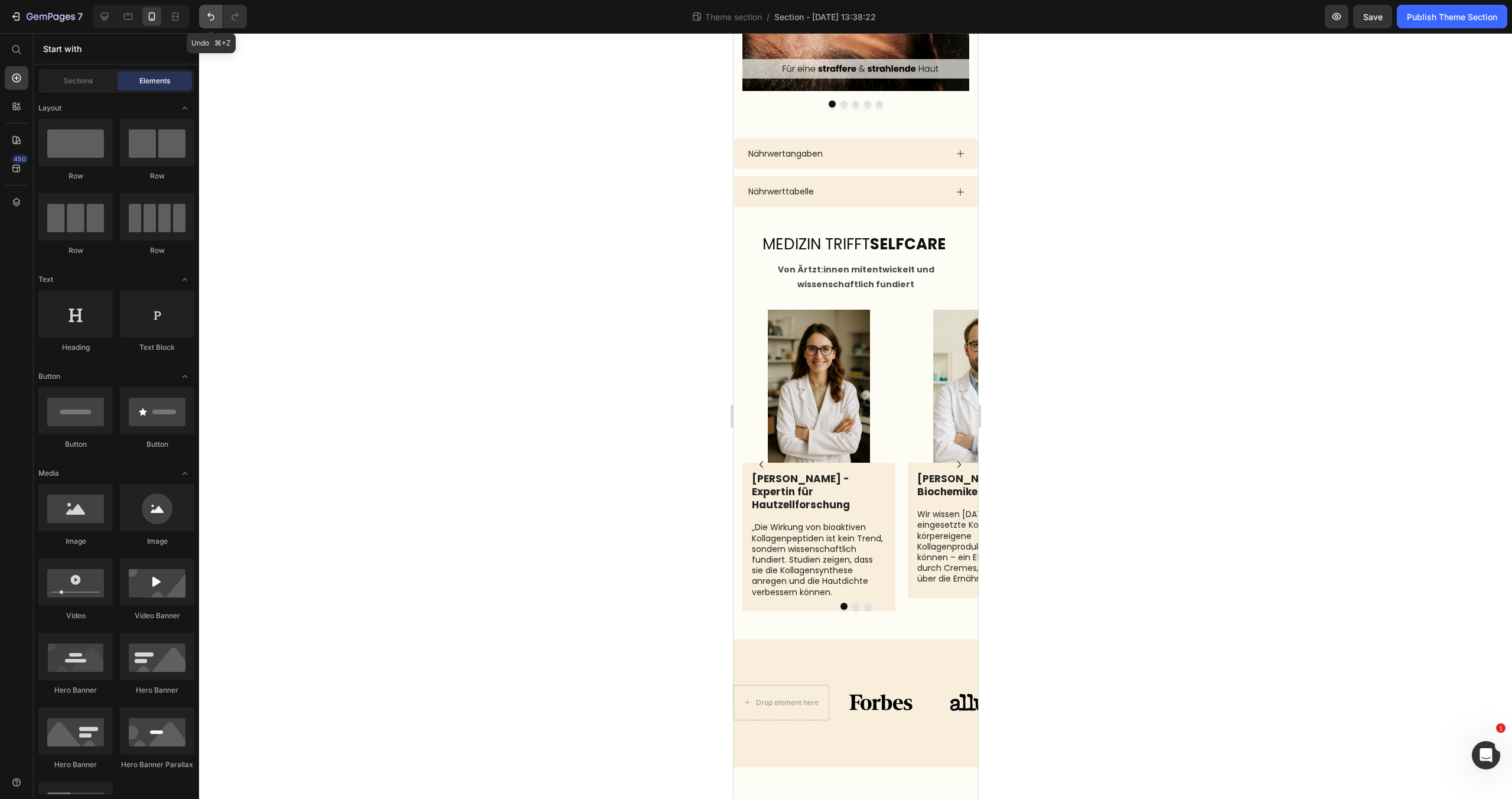 click 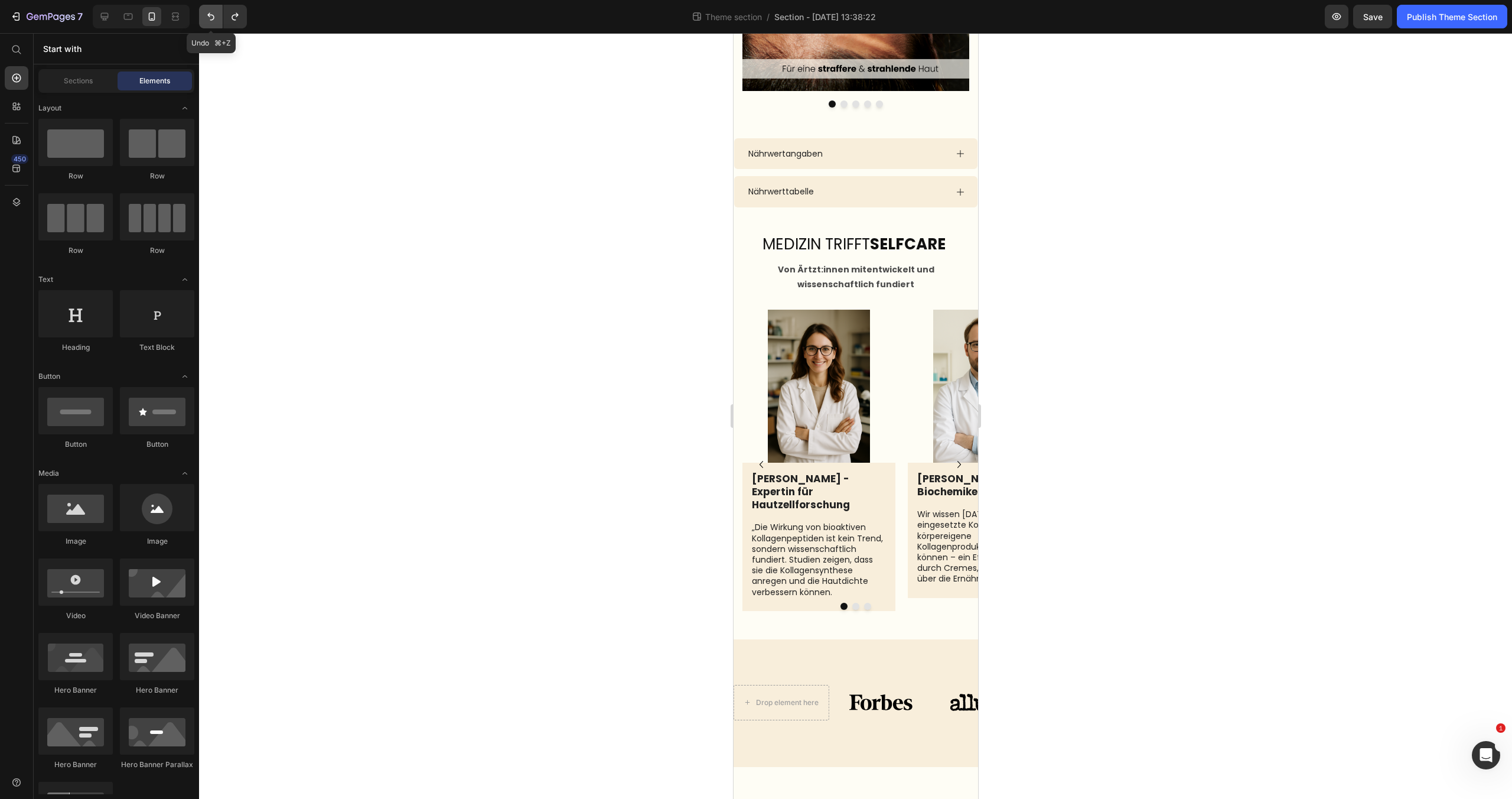 scroll, scrollTop: 1784, scrollLeft: 0, axis: vertical 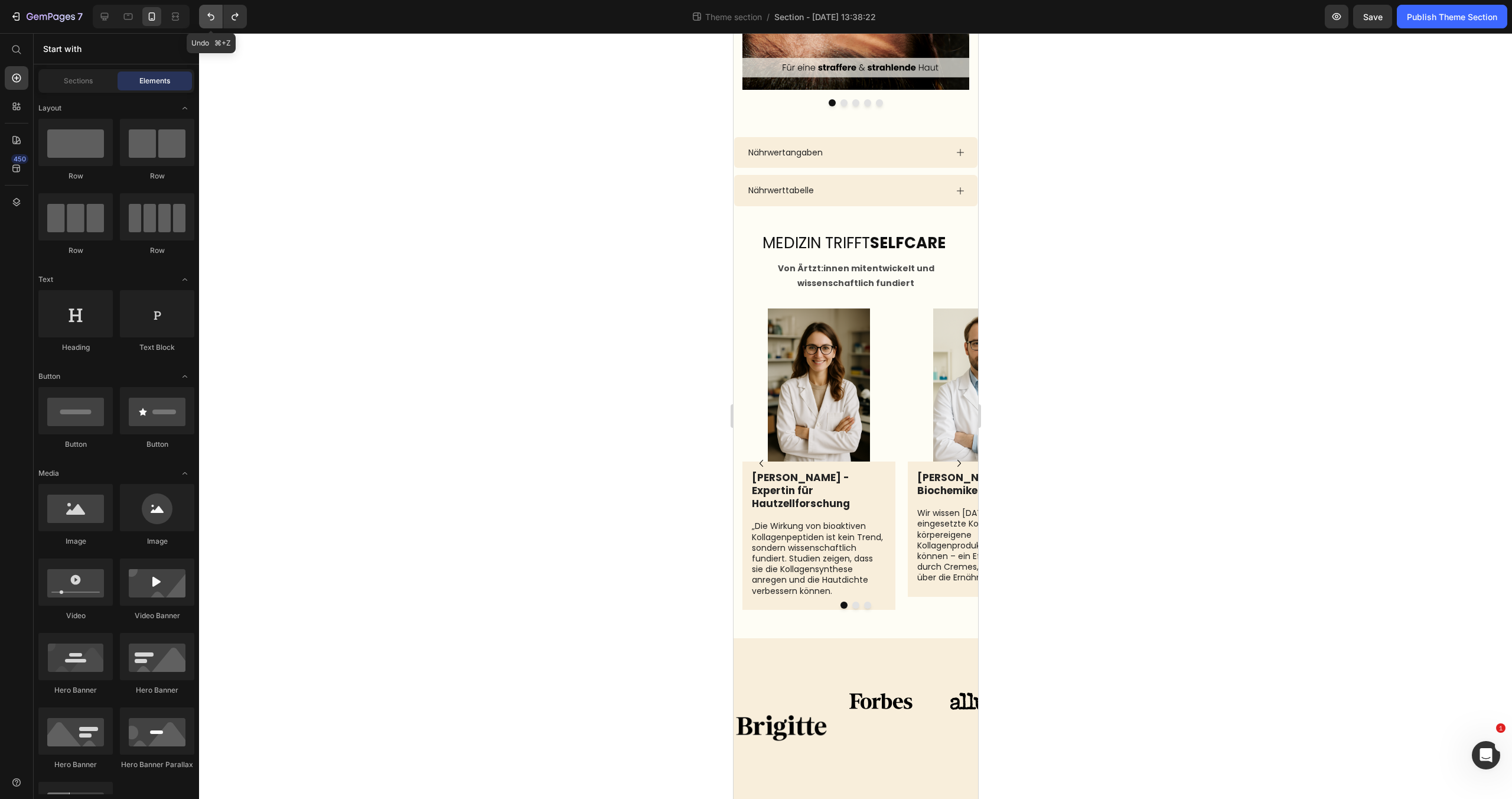 click 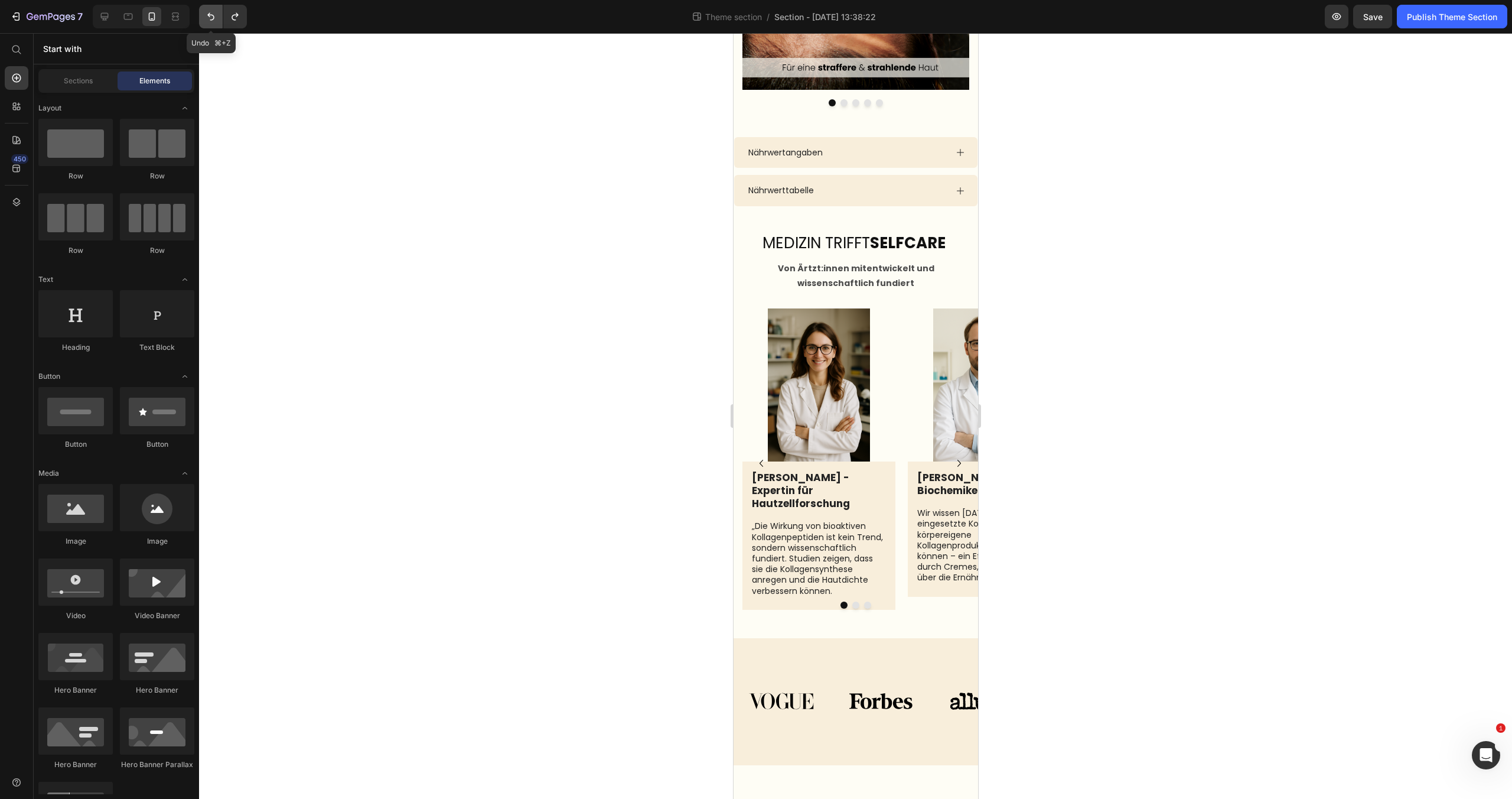 scroll, scrollTop: 1782, scrollLeft: 0, axis: vertical 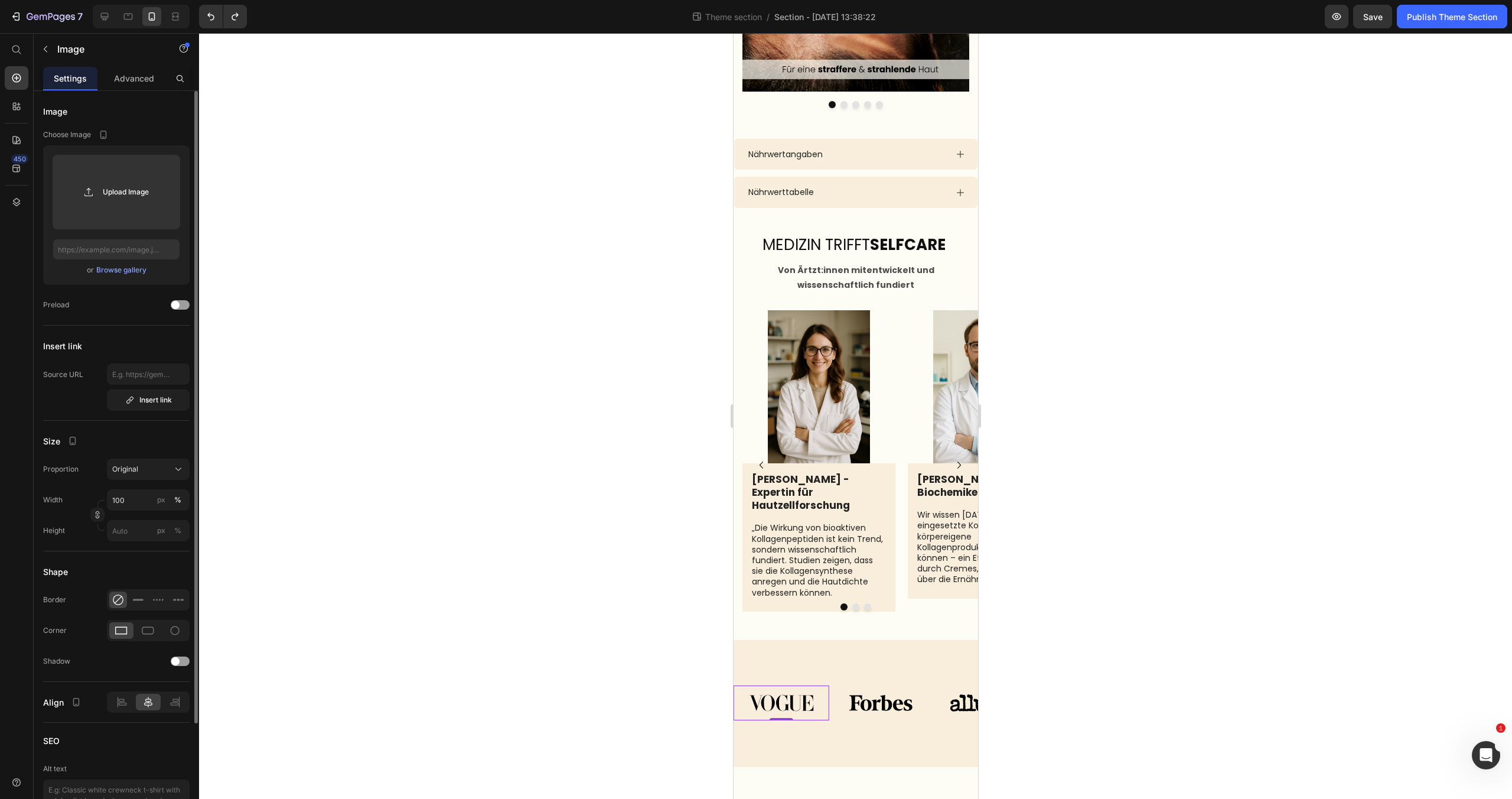 drag, startPoint x: 792, startPoint y: 686, endPoint x: 776, endPoint y: 683, distance: 16.278821 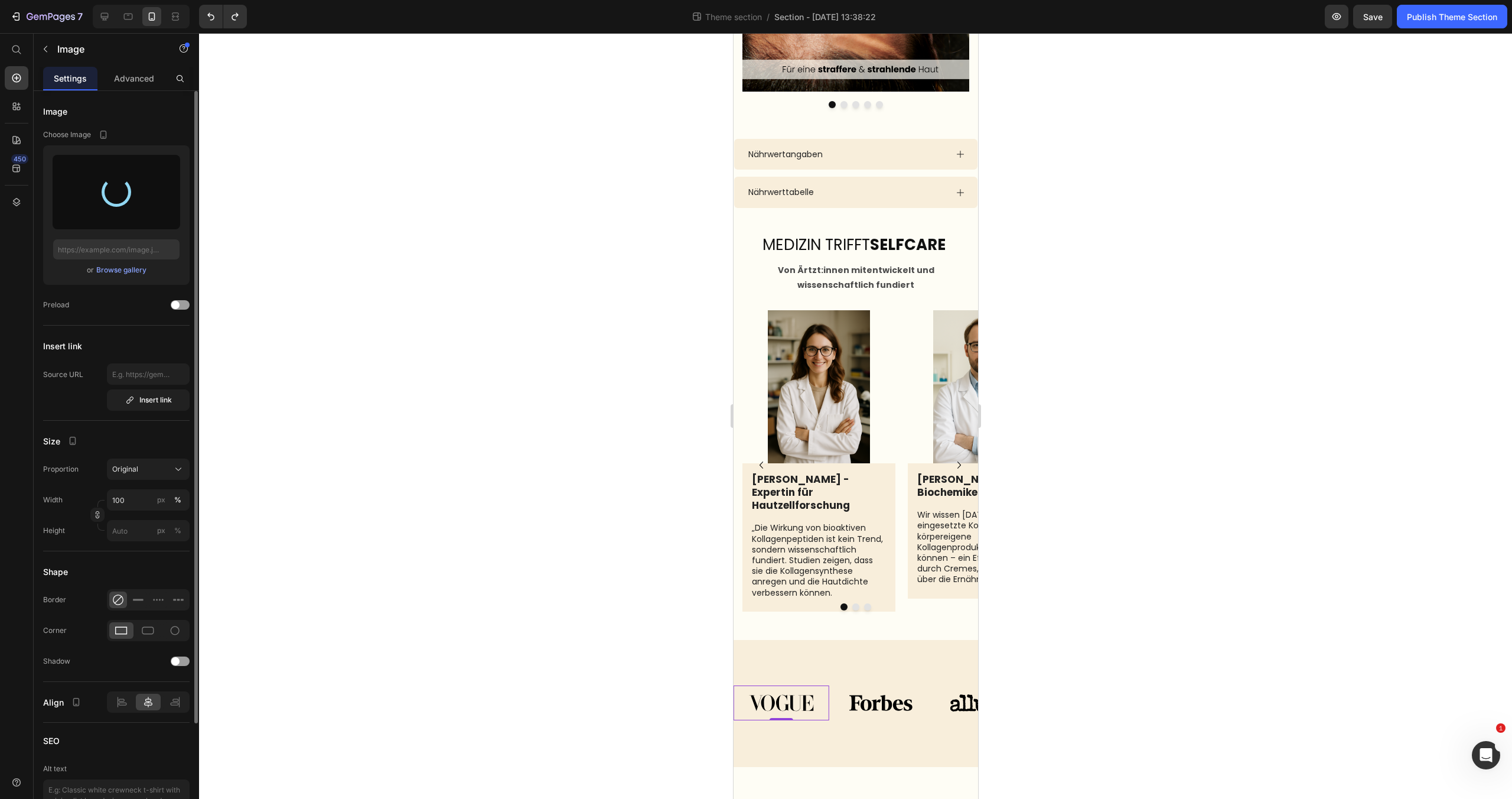 type on "[URL][DOMAIN_NAME]" 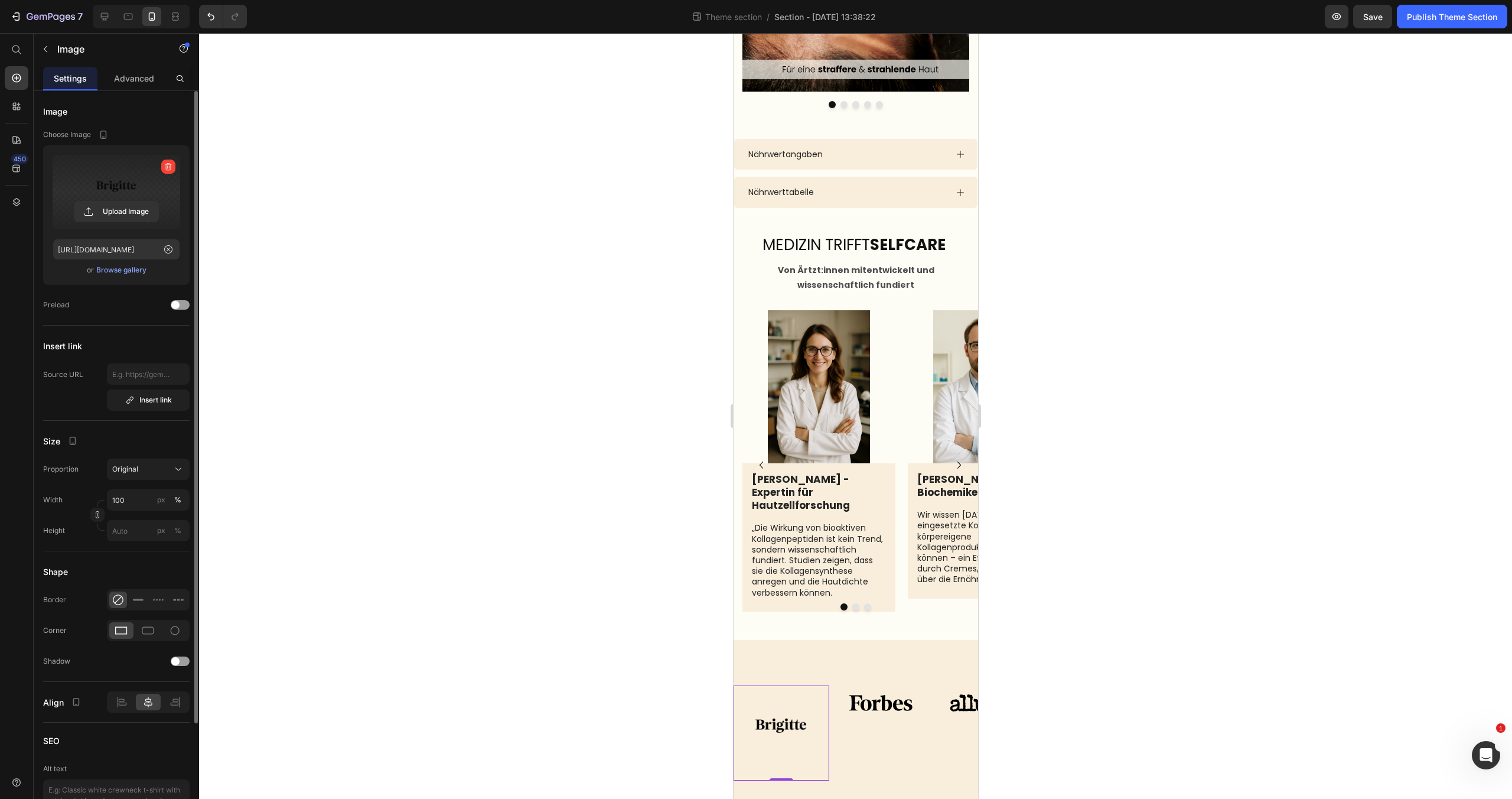 scroll, scrollTop: 1784, scrollLeft: 0, axis: vertical 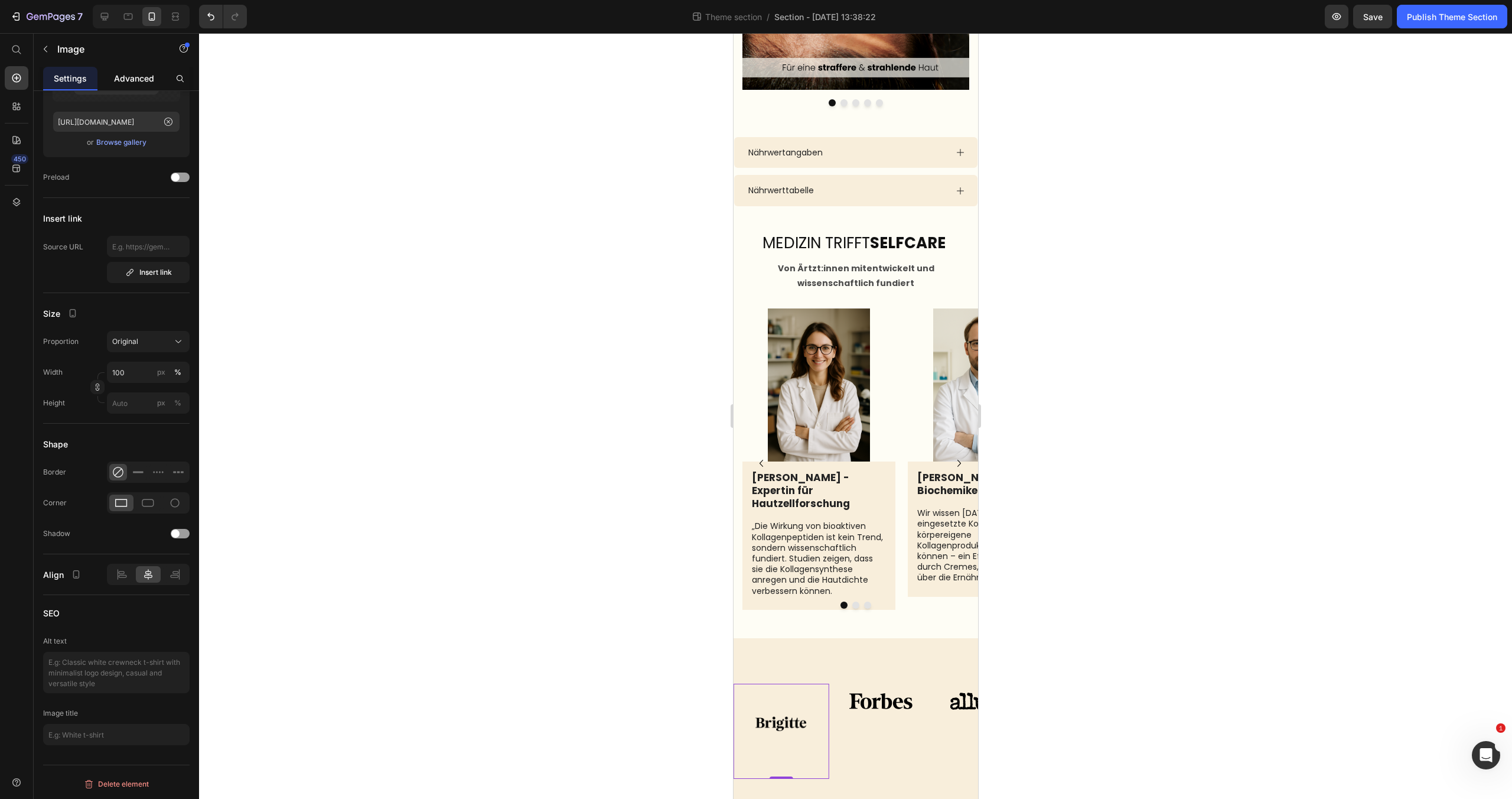 click on "Advanced" at bounding box center (134, 78) 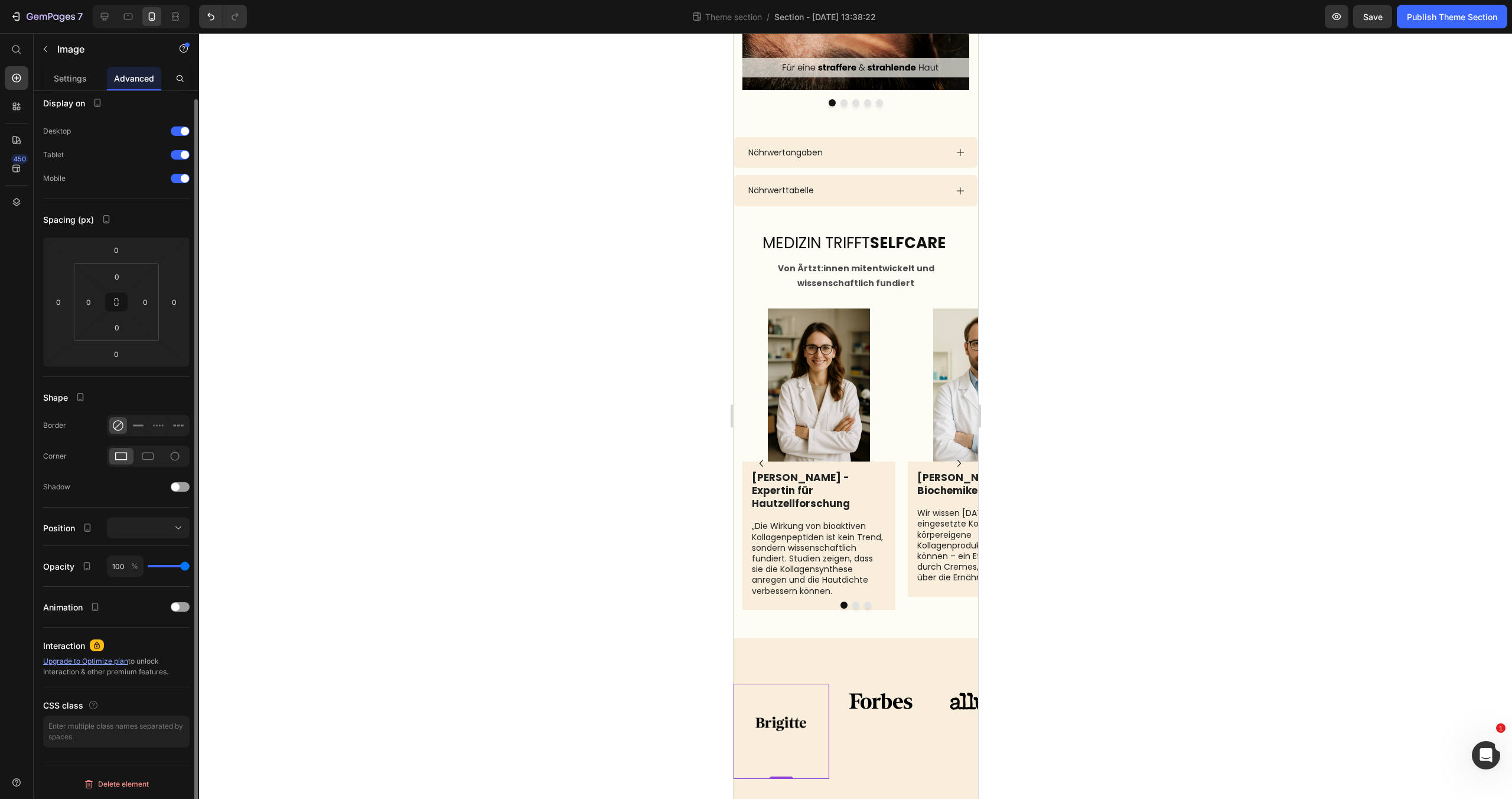 scroll, scrollTop: 0, scrollLeft: 0, axis: both 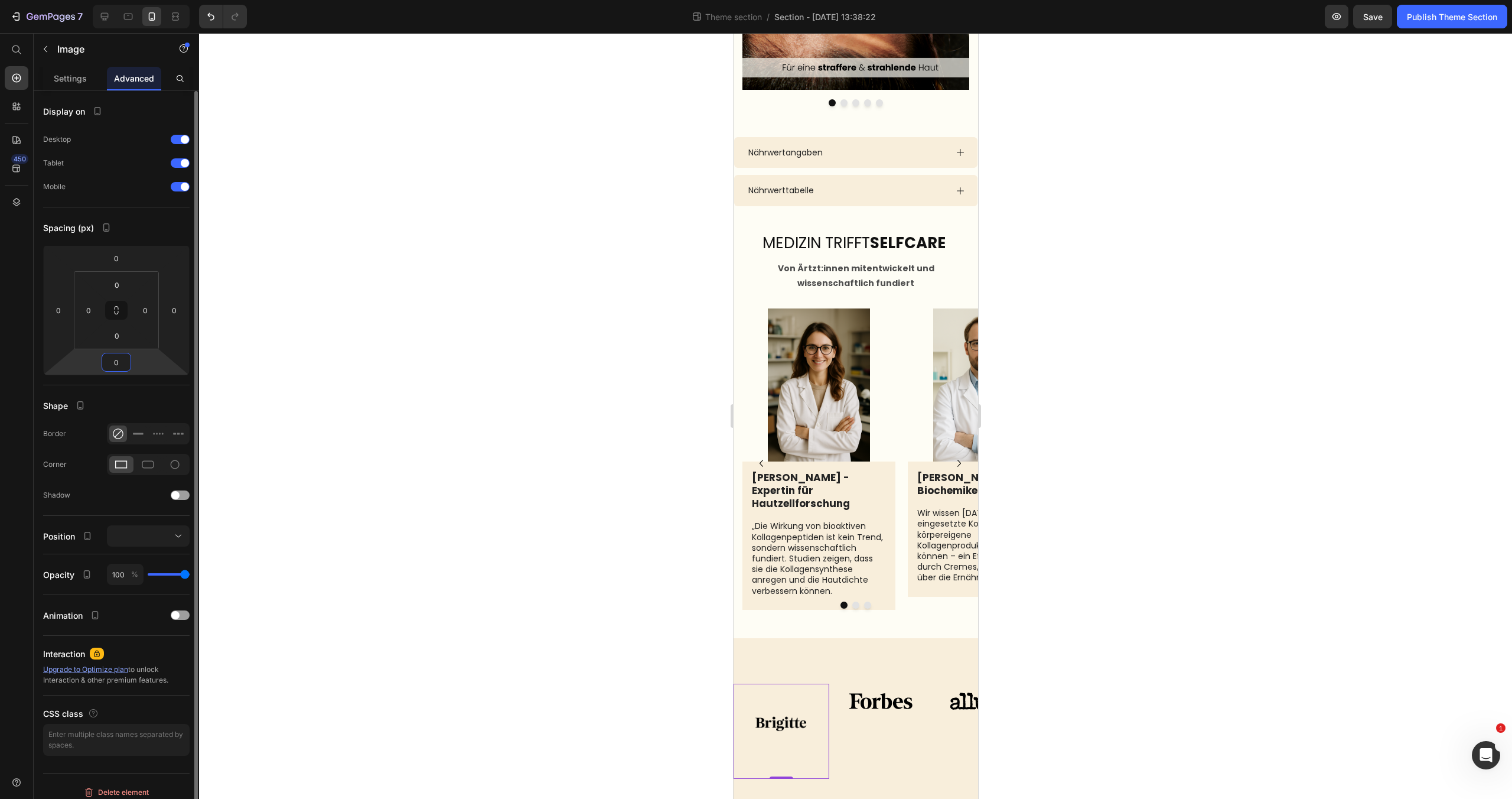 click on "0" at bounding box center (116, 362) 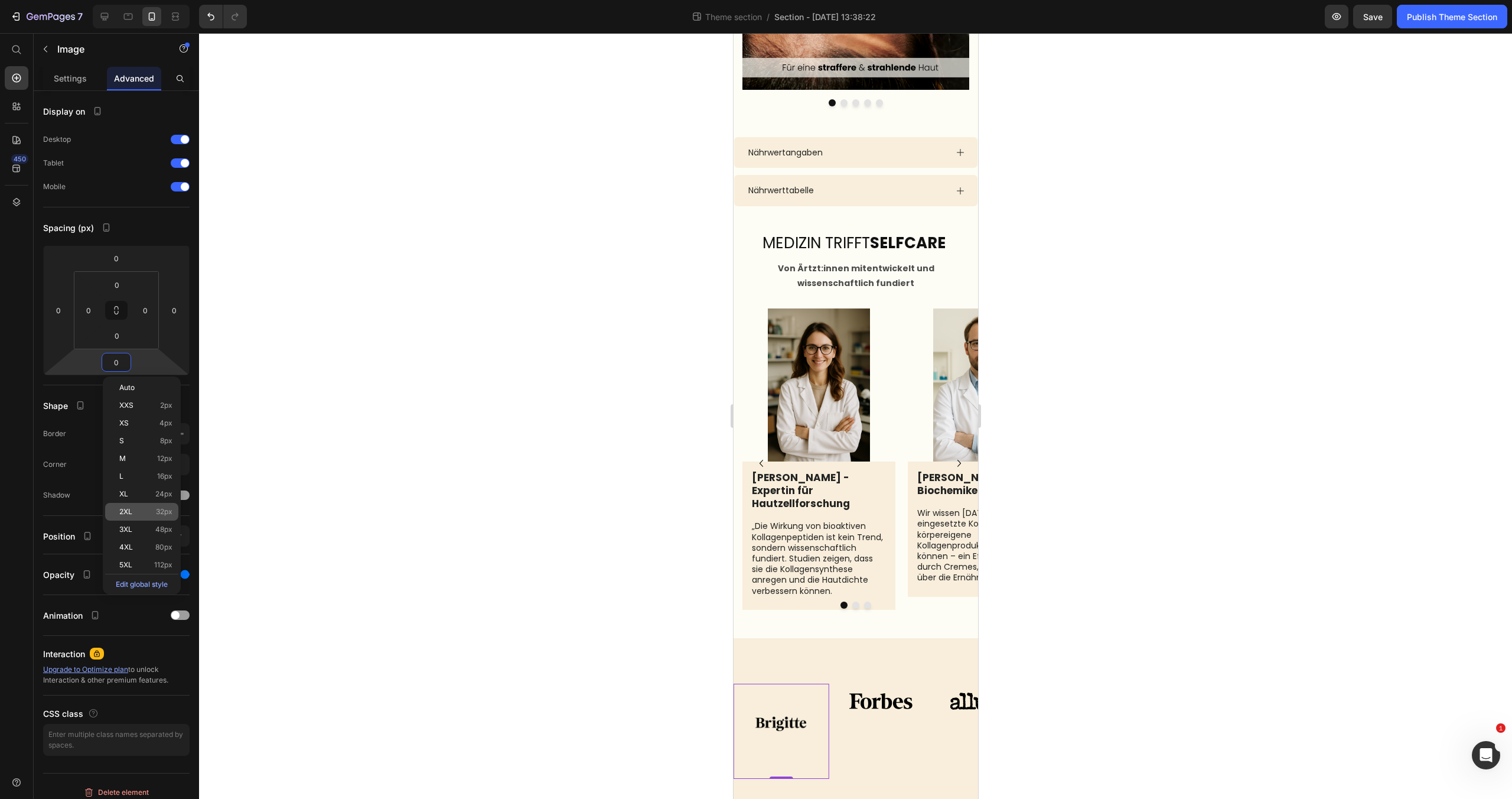 click on "2XL 32px" at bounding box center [146, 512] 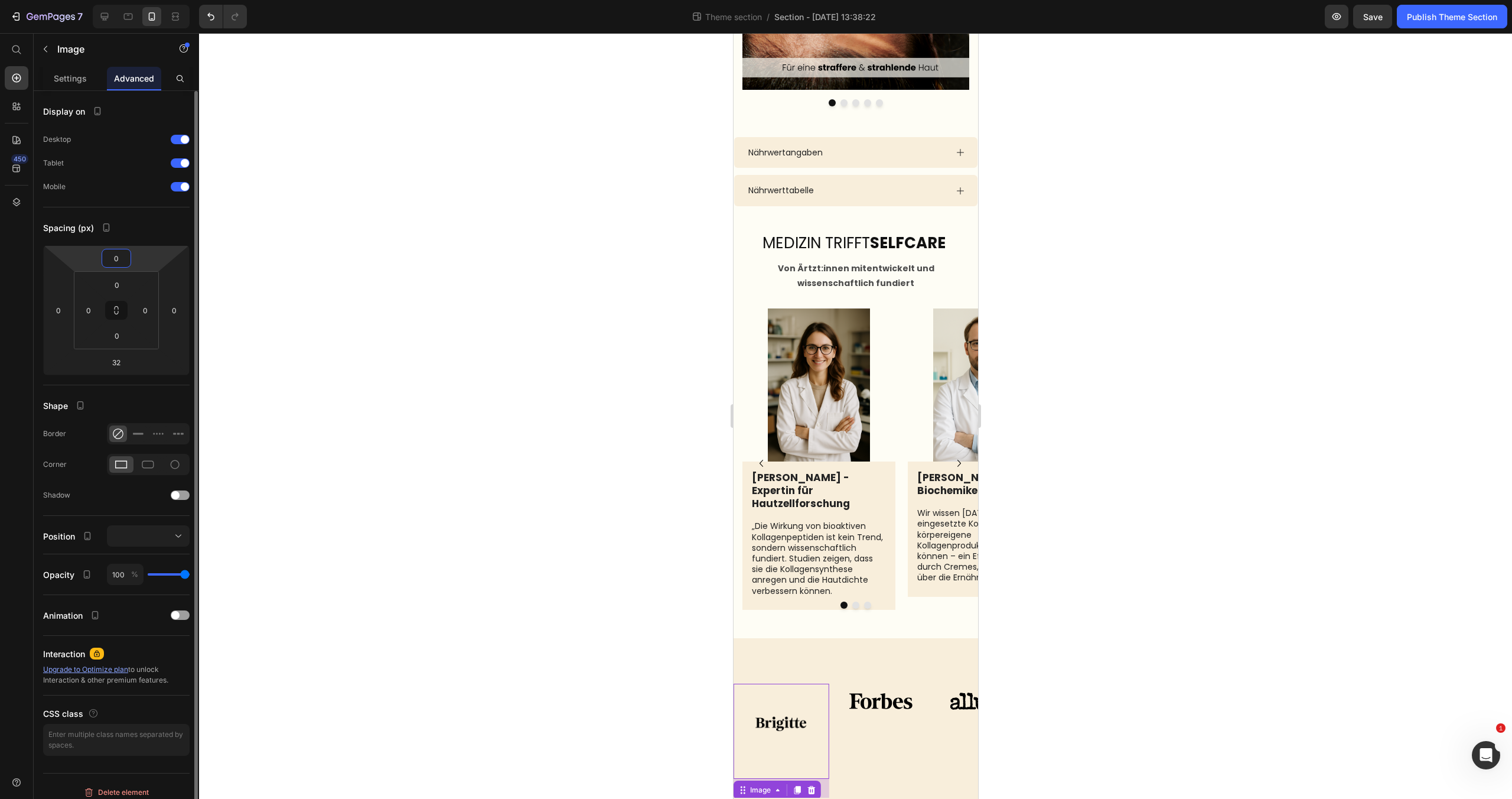 click on "0" at bounding box center (116, 258) 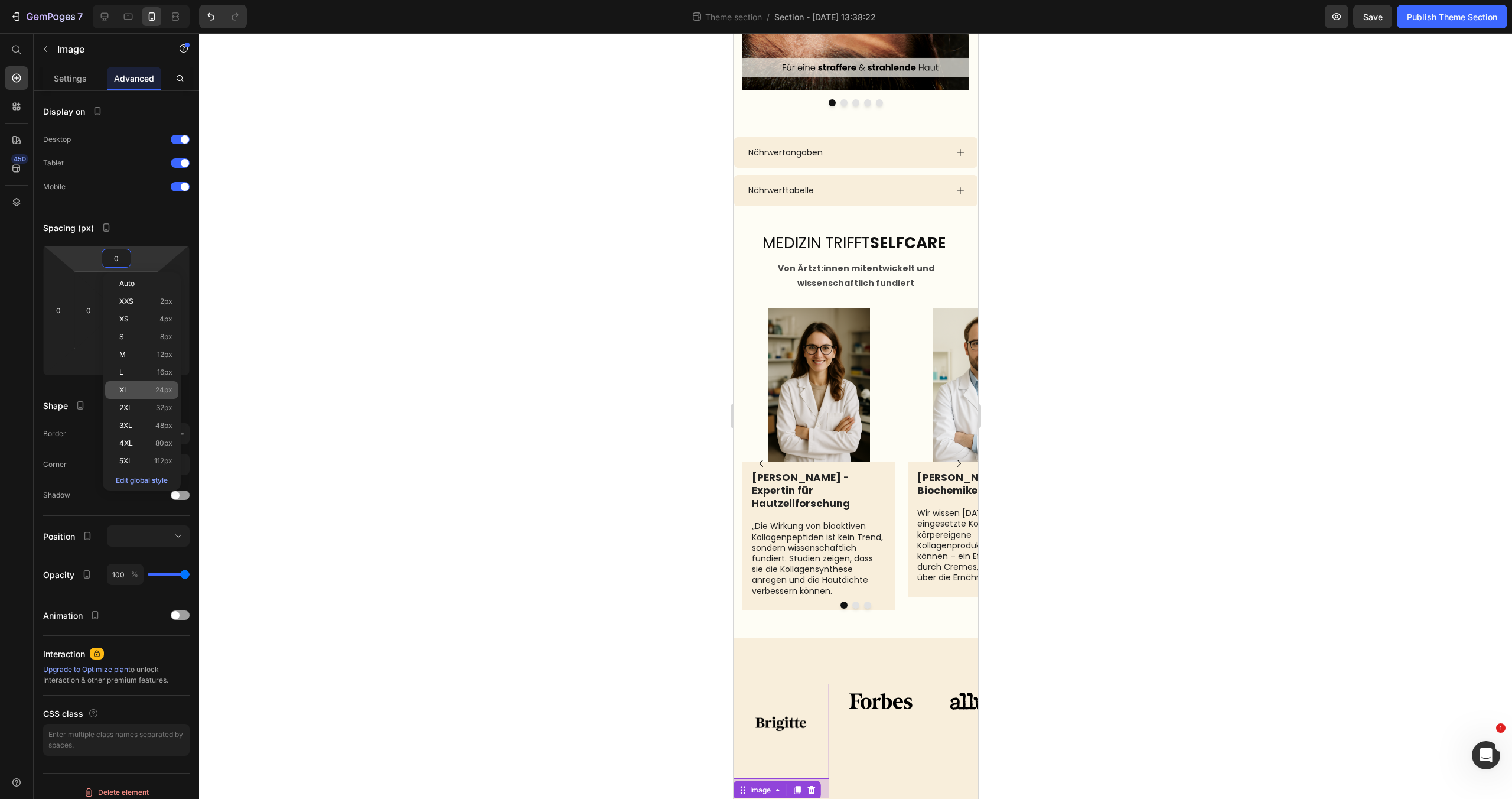 click on "XL 24px" at bounding box center [146, 390] 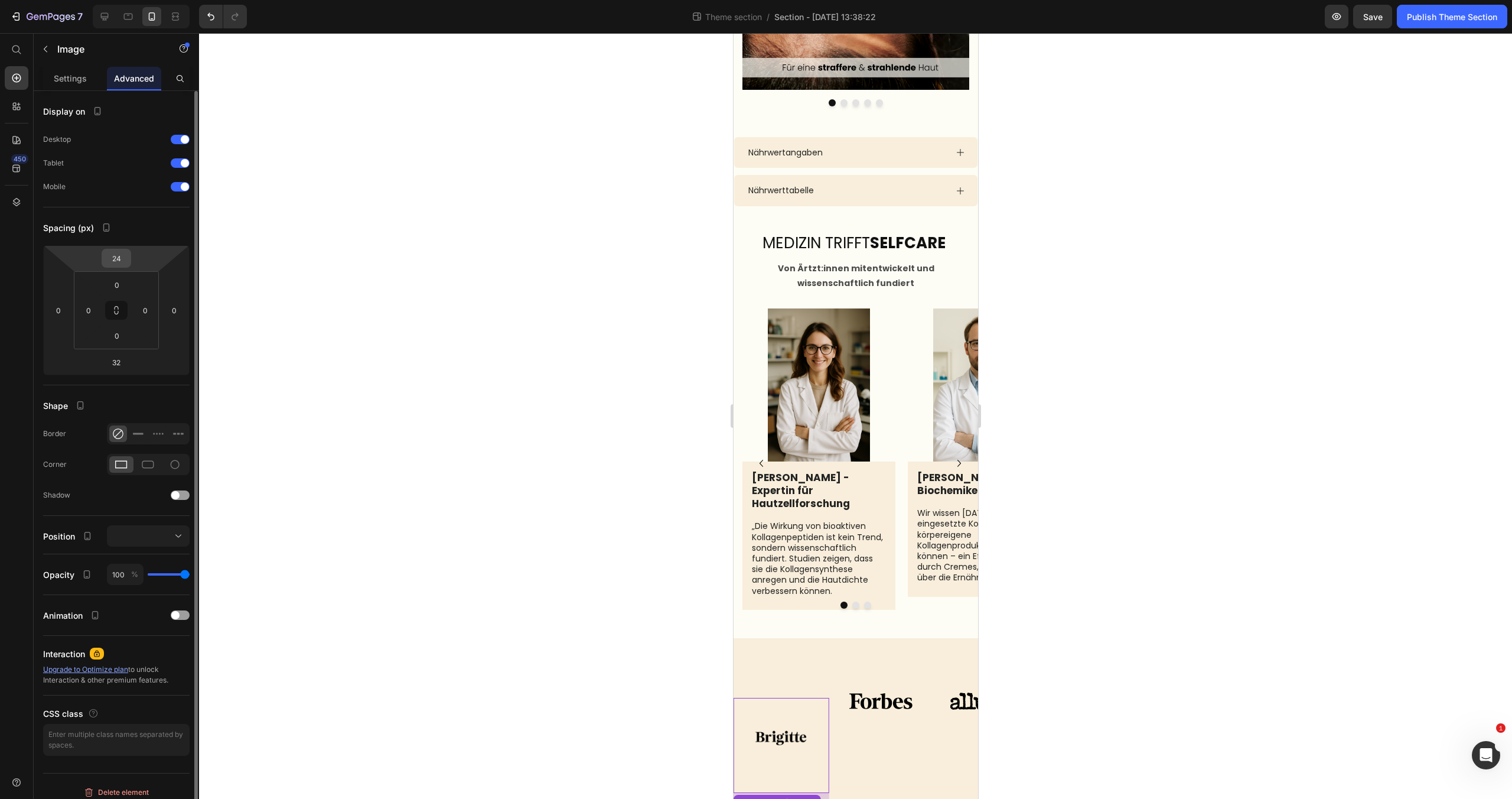 click on "24" at bounding box center [116, 258] 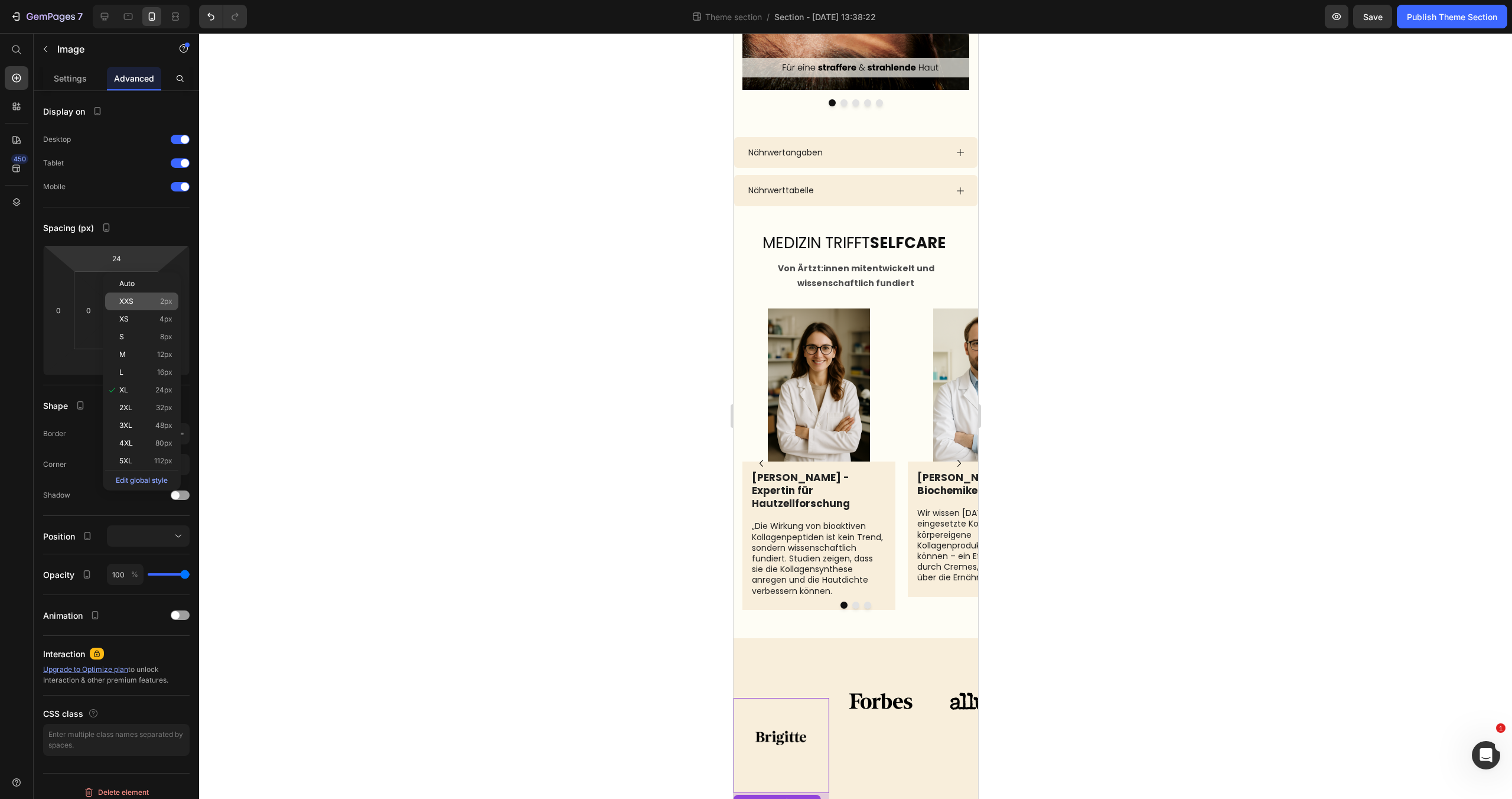 click on "XXS 2px" at bounding box center (146, 301) 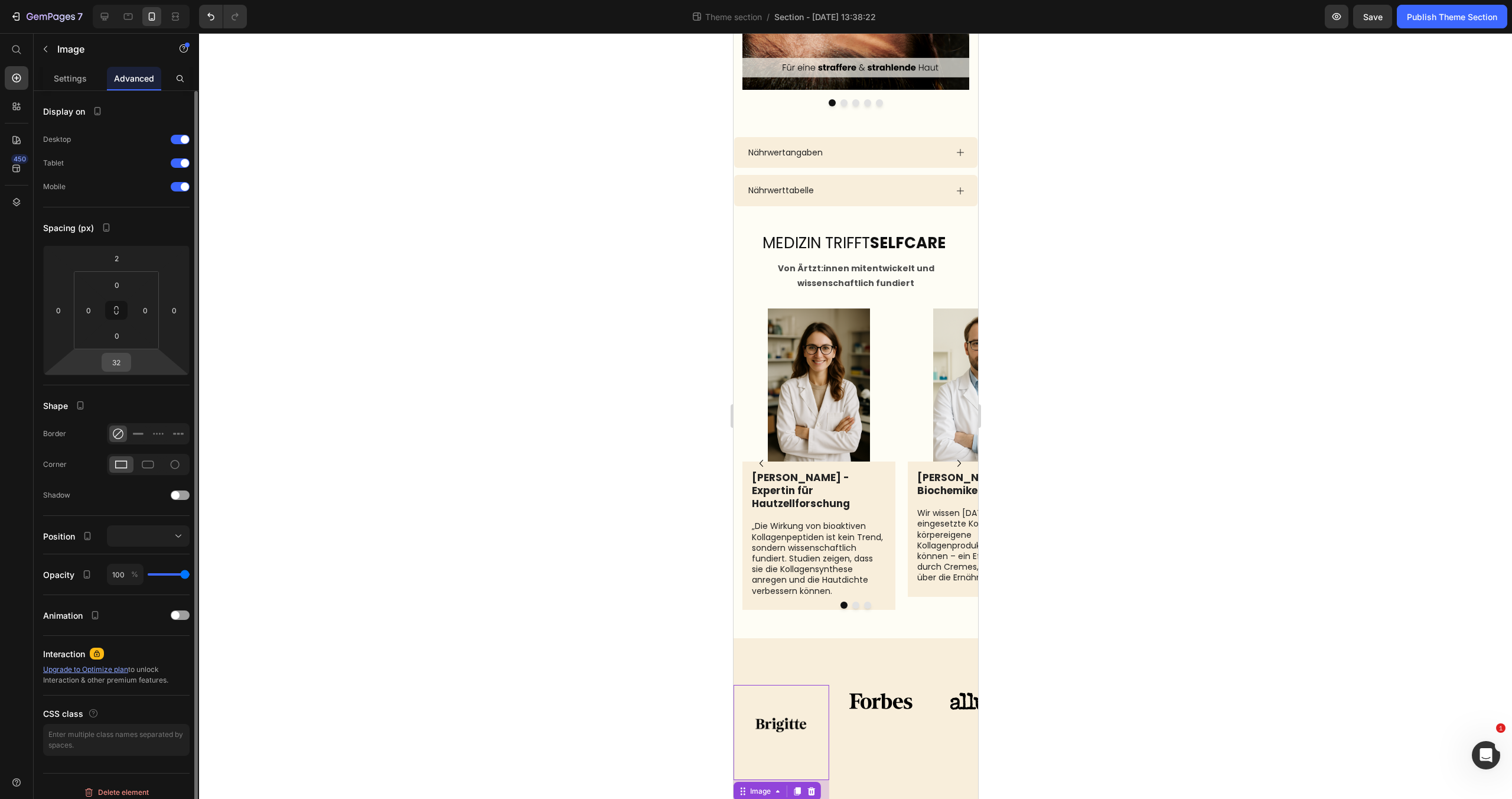 click on "32" at bounding box center [116, 362] 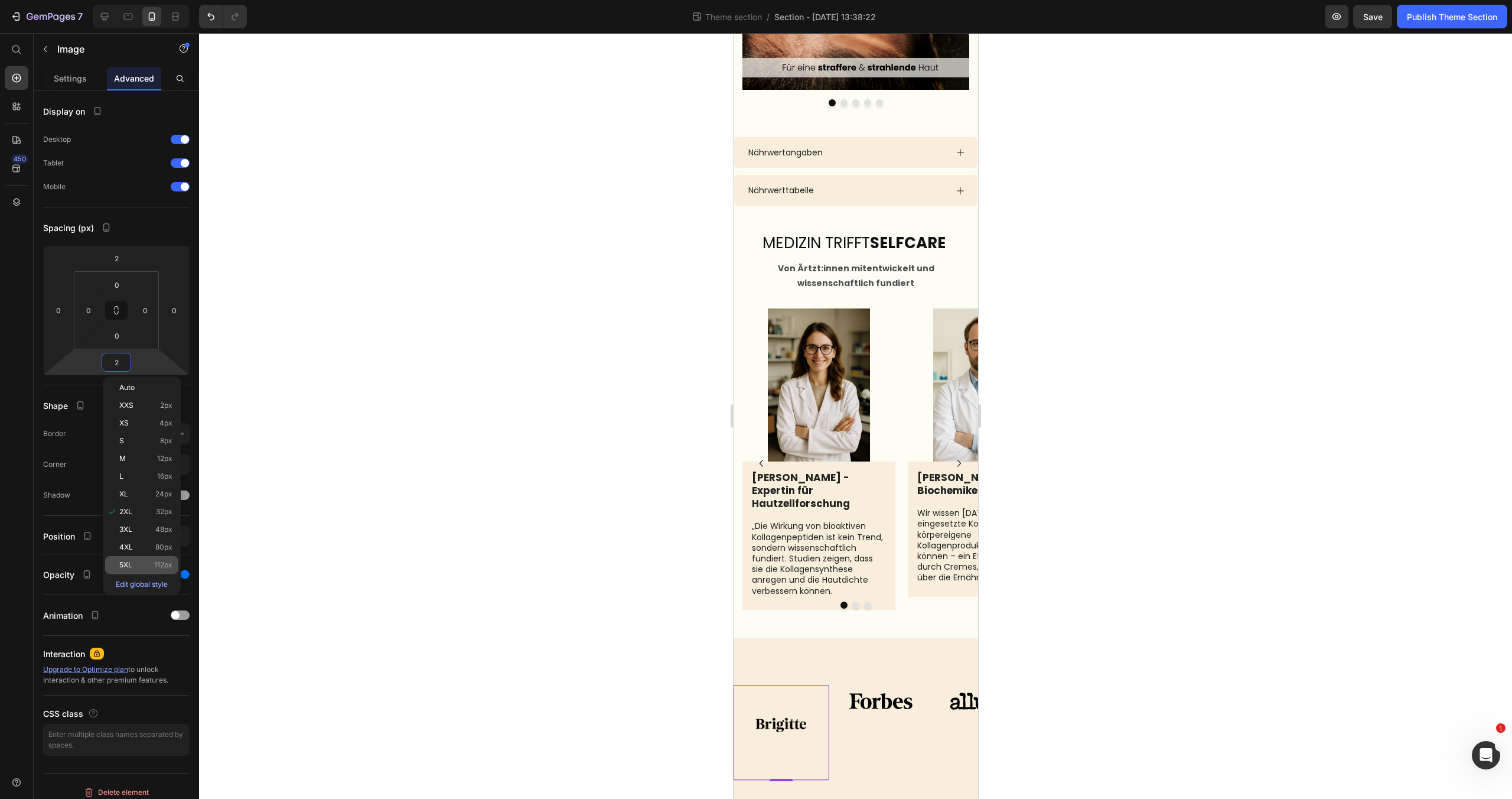 click on "5XL" at bounding box center (126, 565) 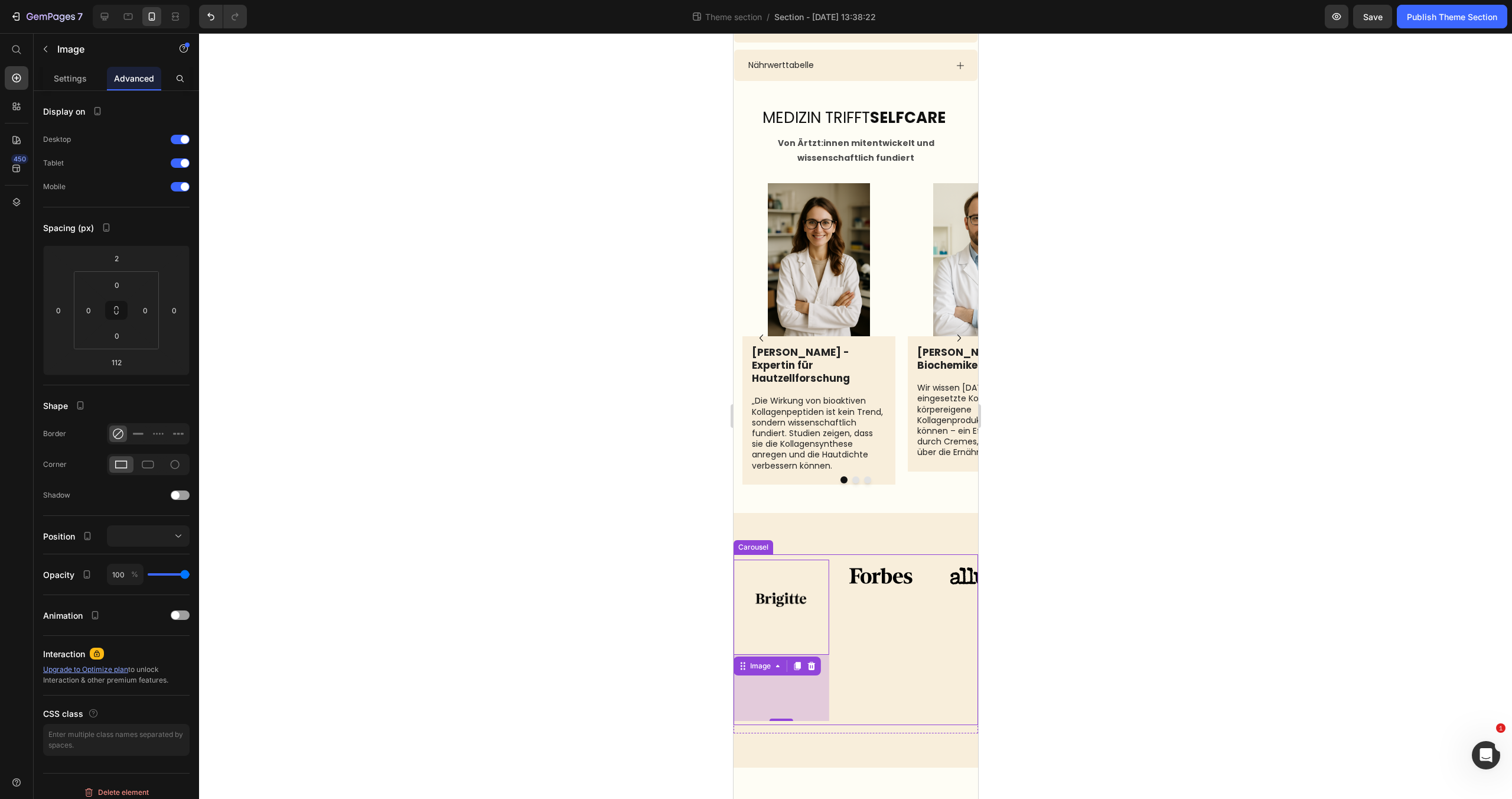 click on "Image" at bounding box center (879, 639) 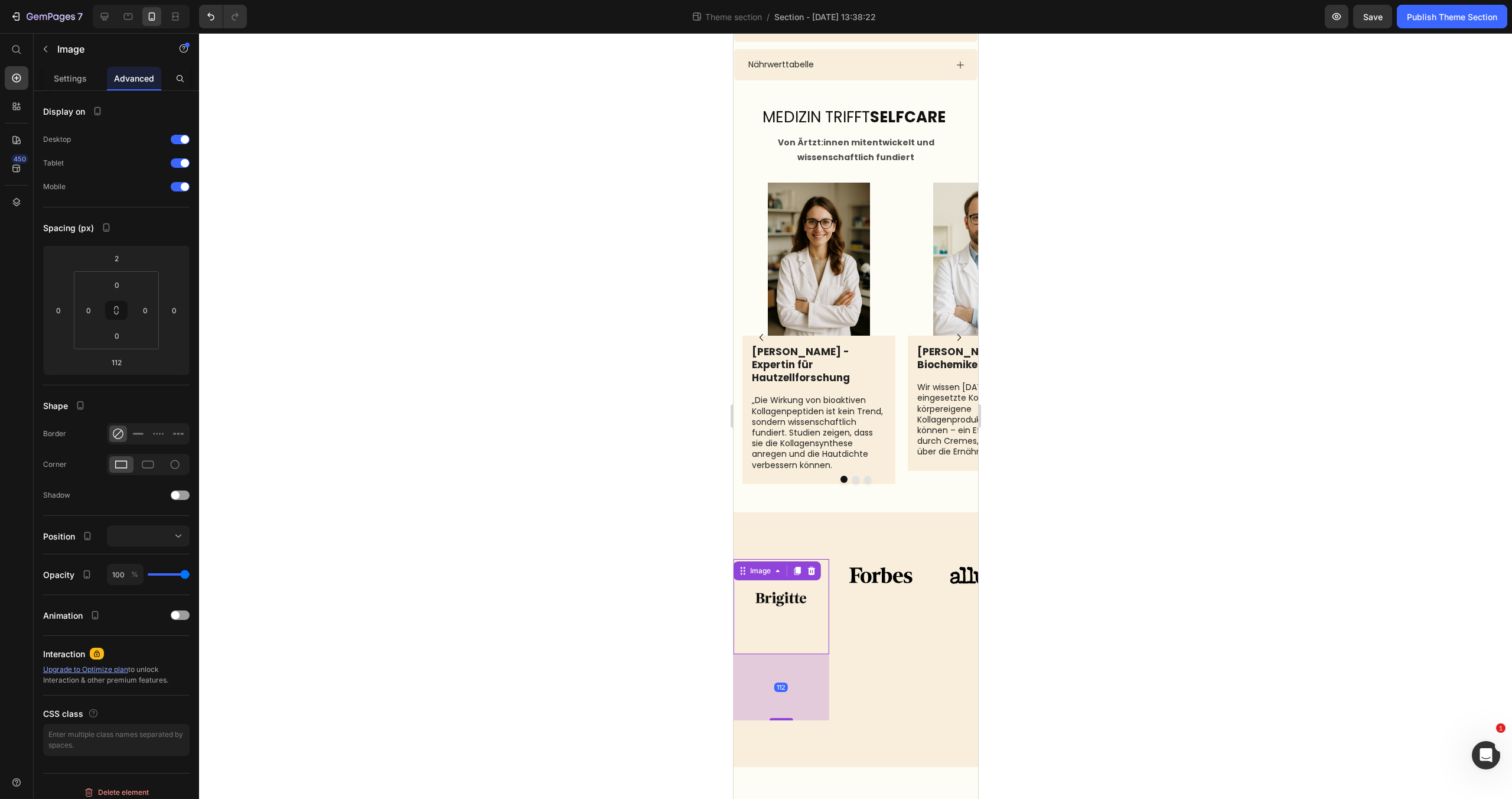 click at bounding box center [780, 606] 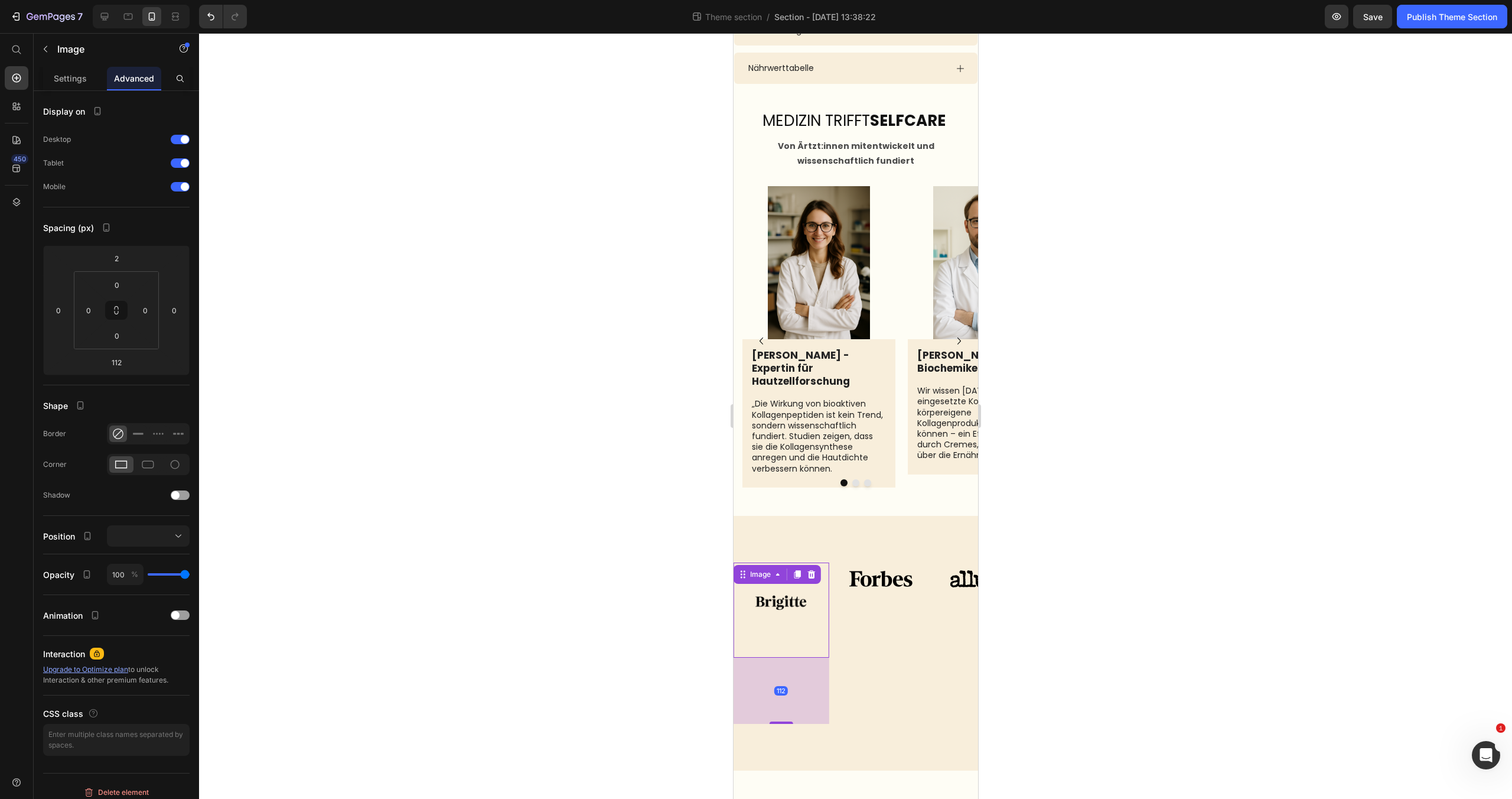 scroll, scrollTop: 1910, scrollLeft: 0, axis: vertical 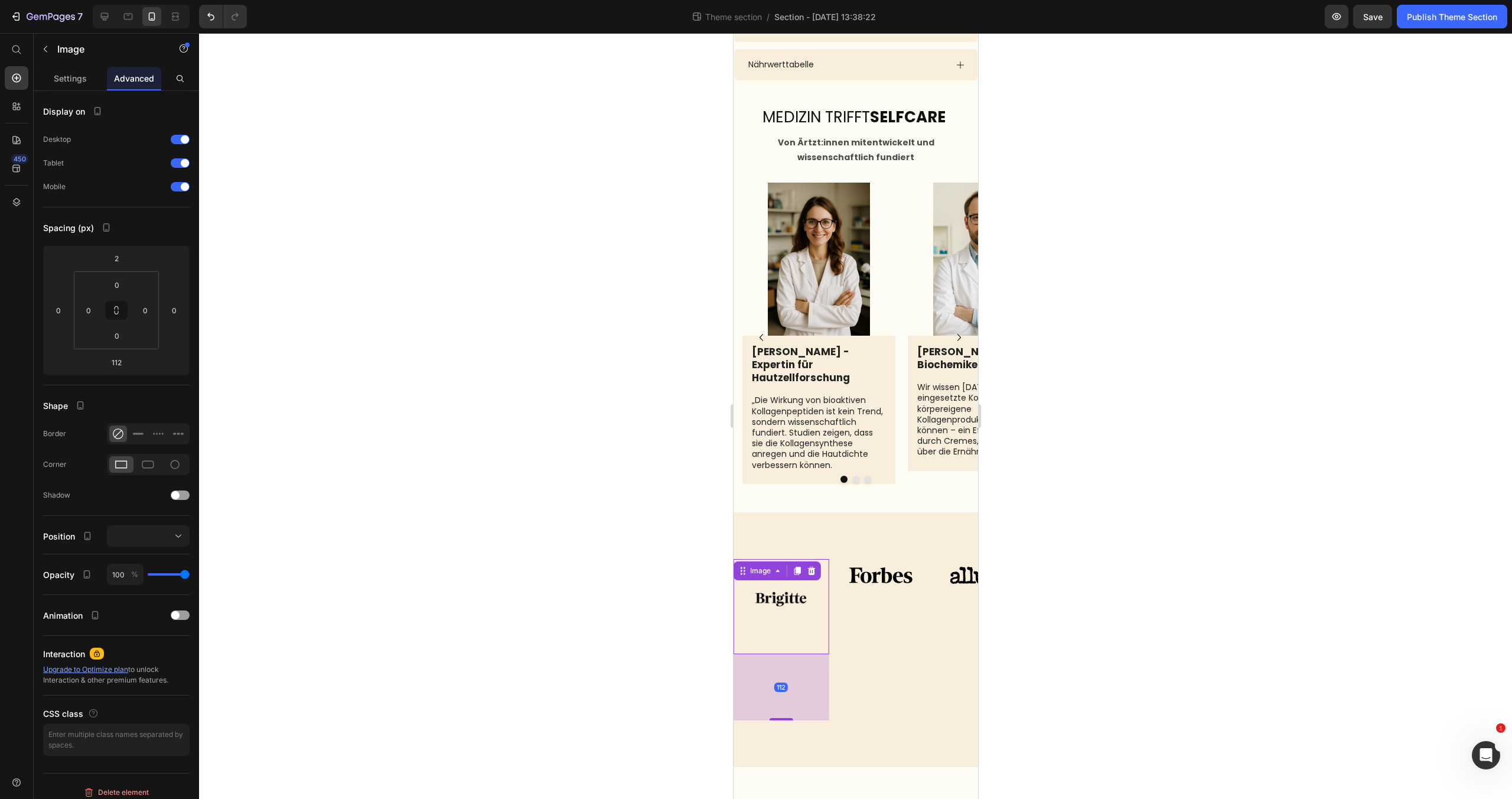 click at bounding box center [780, 606] 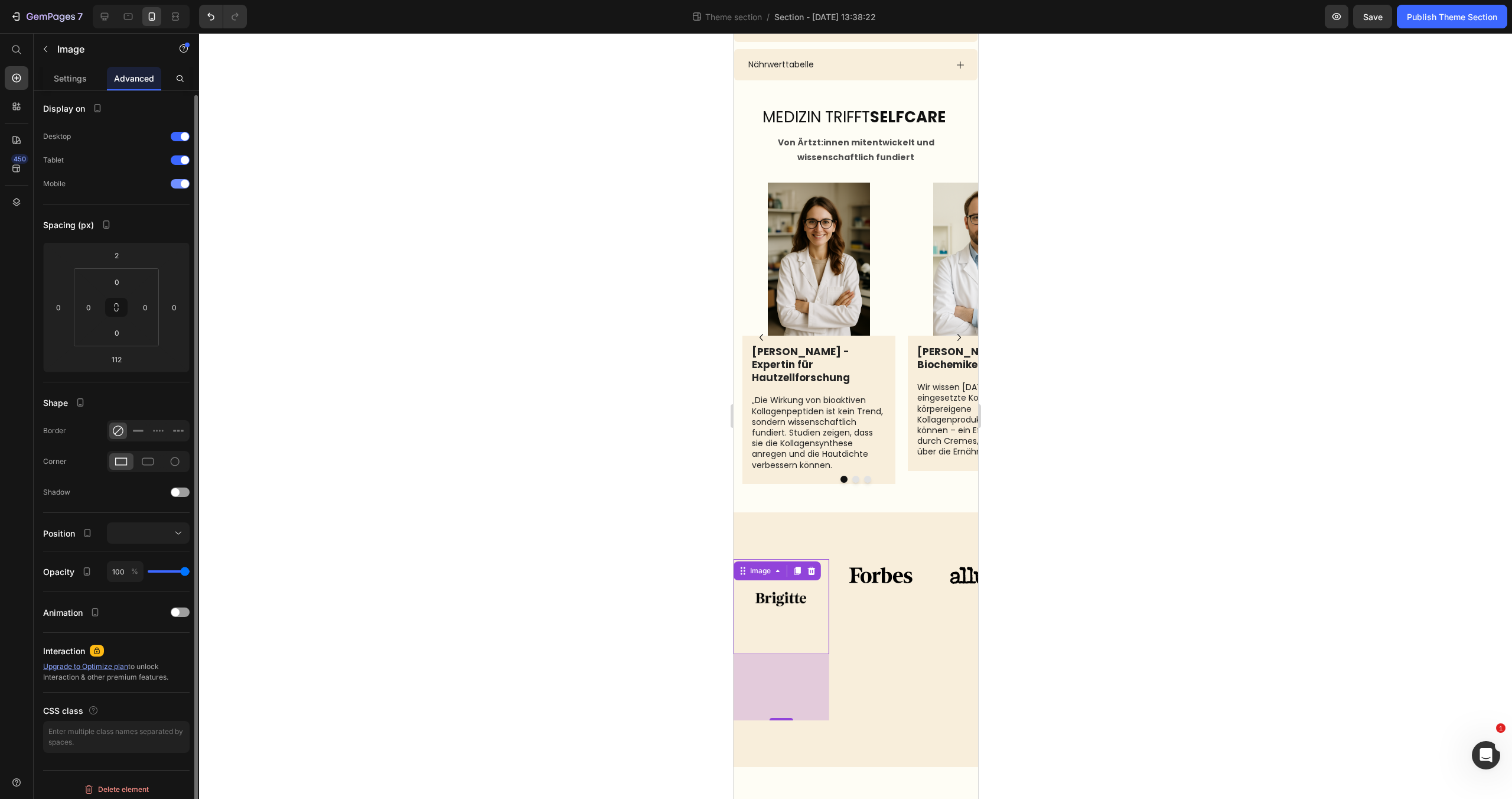 scroll, scrollTop: 7, scrollLeft: 0, axis: vertical 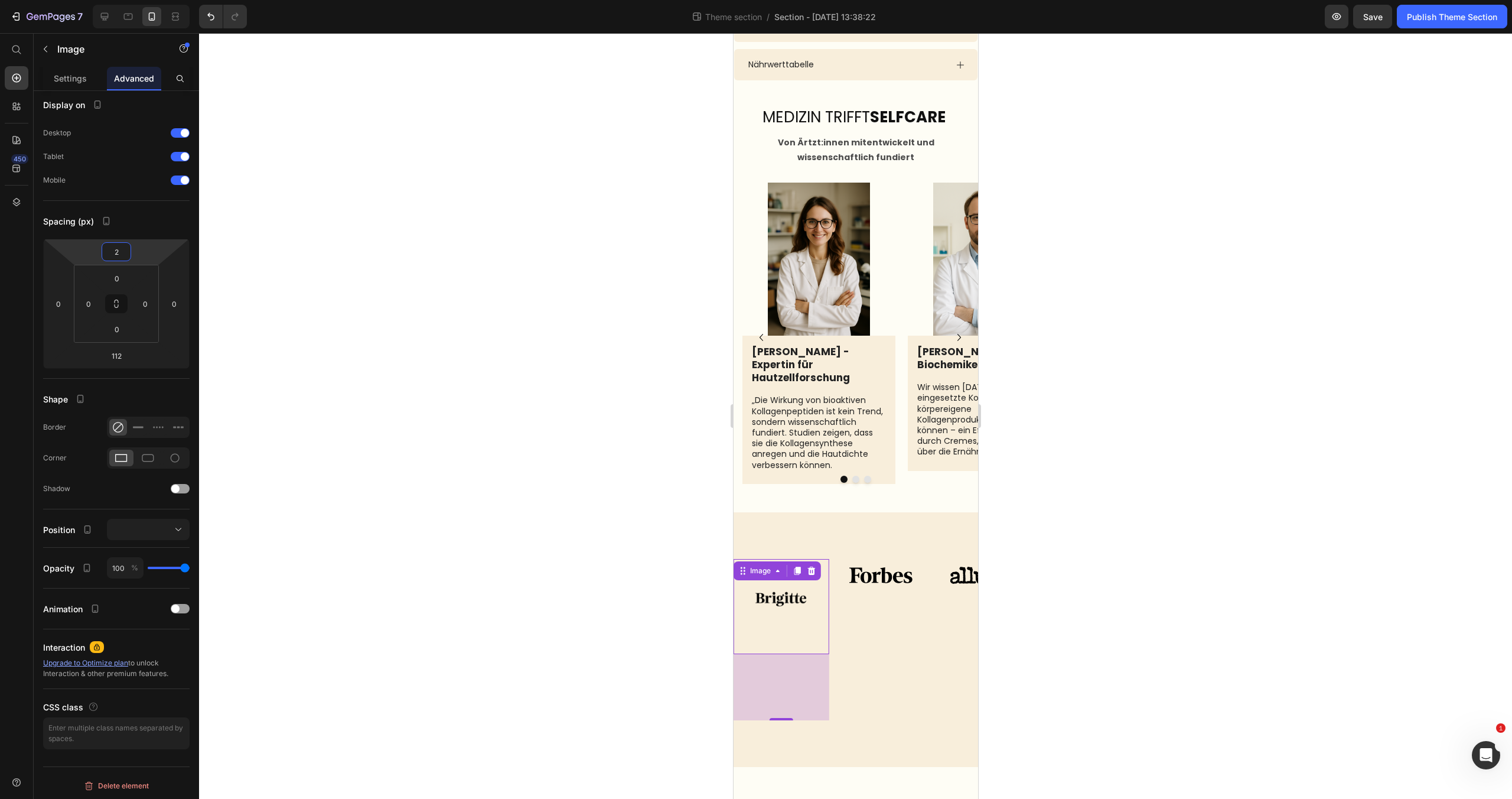 click on "2" at bounding box center (116, 252) 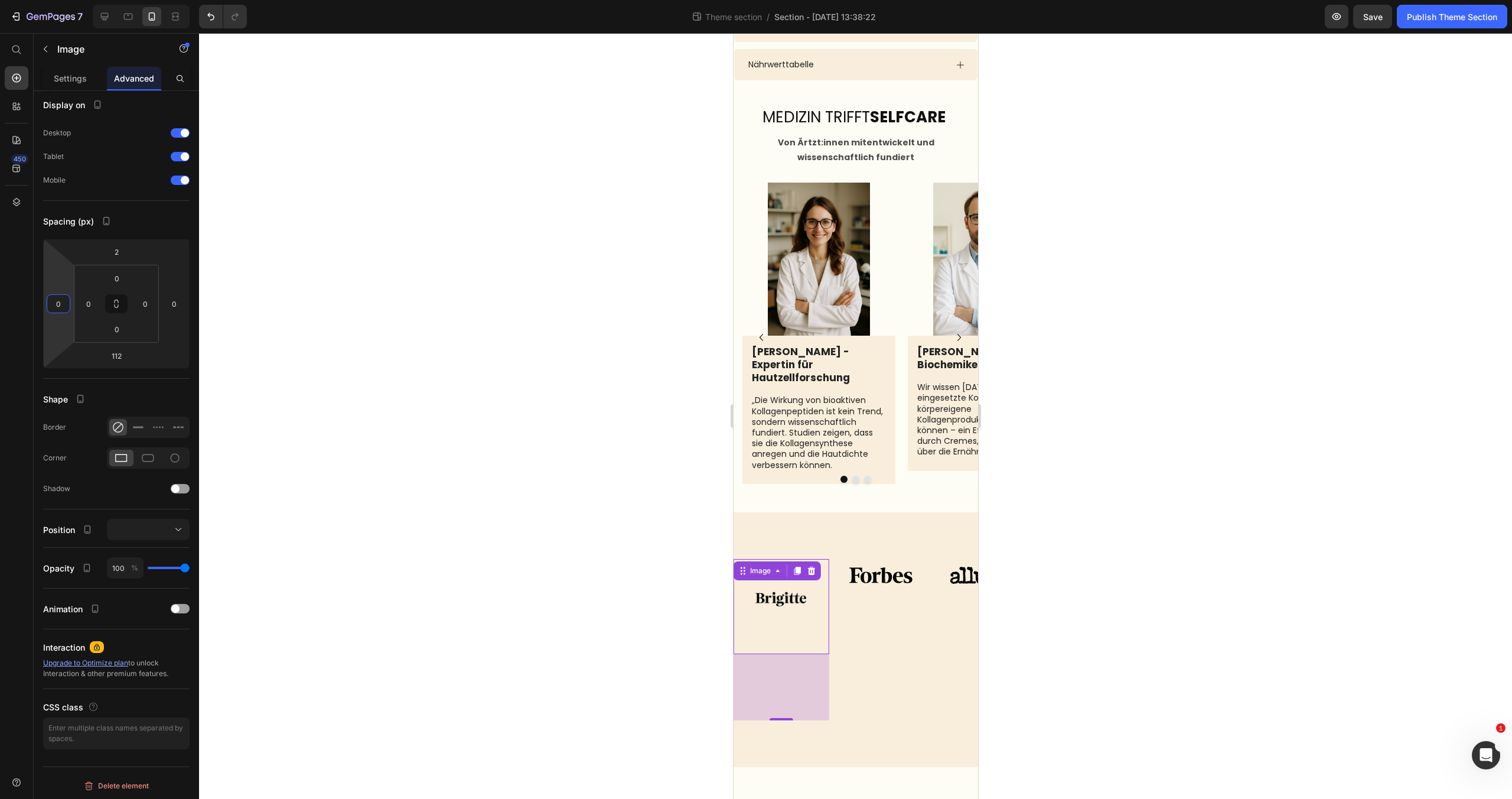 click on "7  Theme section  /  Section - [DATE] 13:38:22 Preview  Save   Publish Theme Section  450 Start with Sections Elements Hero Section Product Detail Brands Trusted Badges Guarantee Product Breakdown How to use Testimonials Compare Bundle FAQs Social Proof Brand Story Product List Collection Blog List Contact Sticky Add to Cart Custom Footer Browse Library 450 Layout
Row
Row
Row
Row Text
Heading
Text Block Button
Button
Button Media
Image
Image Video" at bounding box center (756, 0) 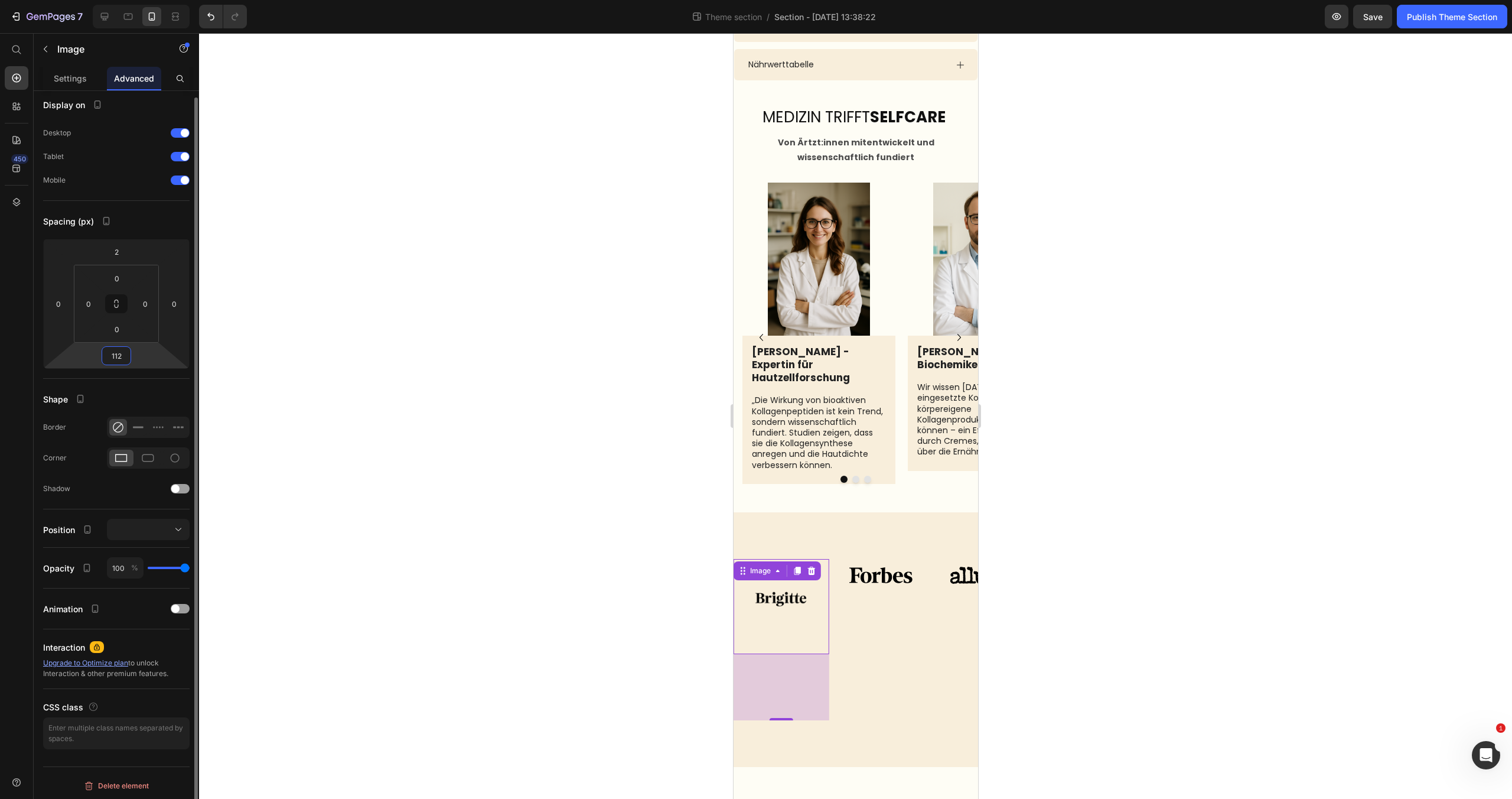 click on "112" at bounding box center (116, 356) 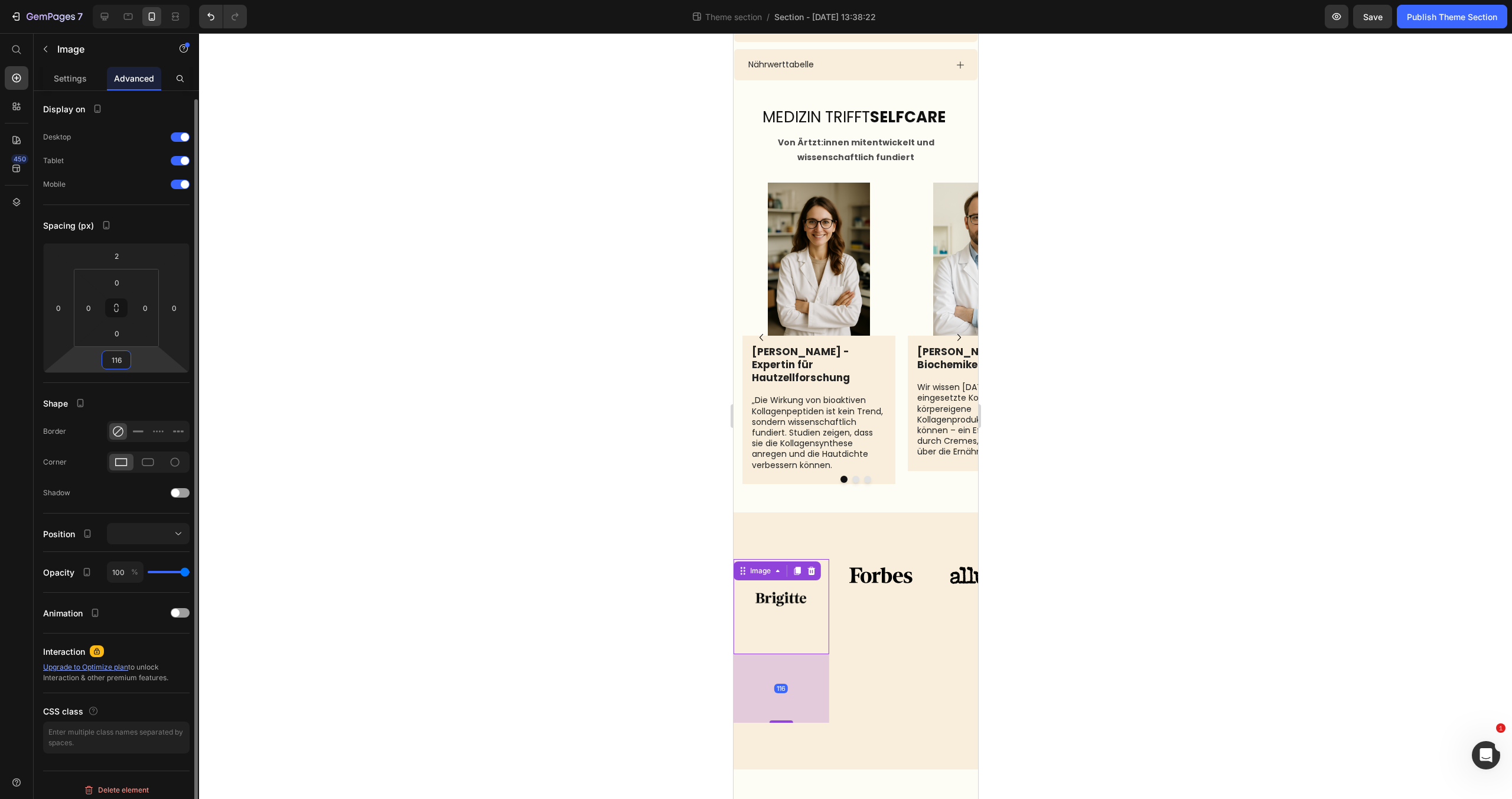 scroll, scrollTop: 2, scrollLeft: 0, axis: vertical 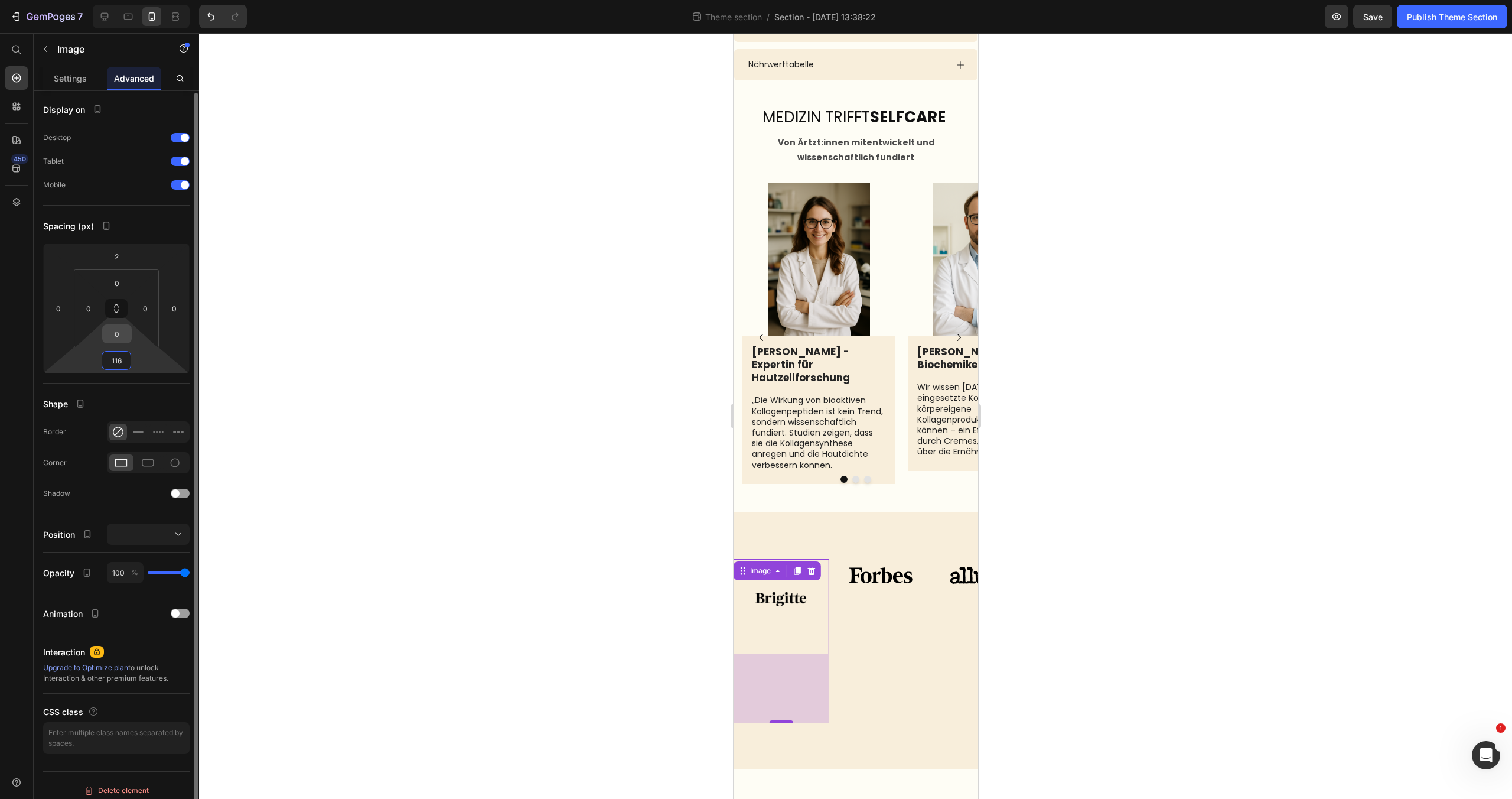type on "116" 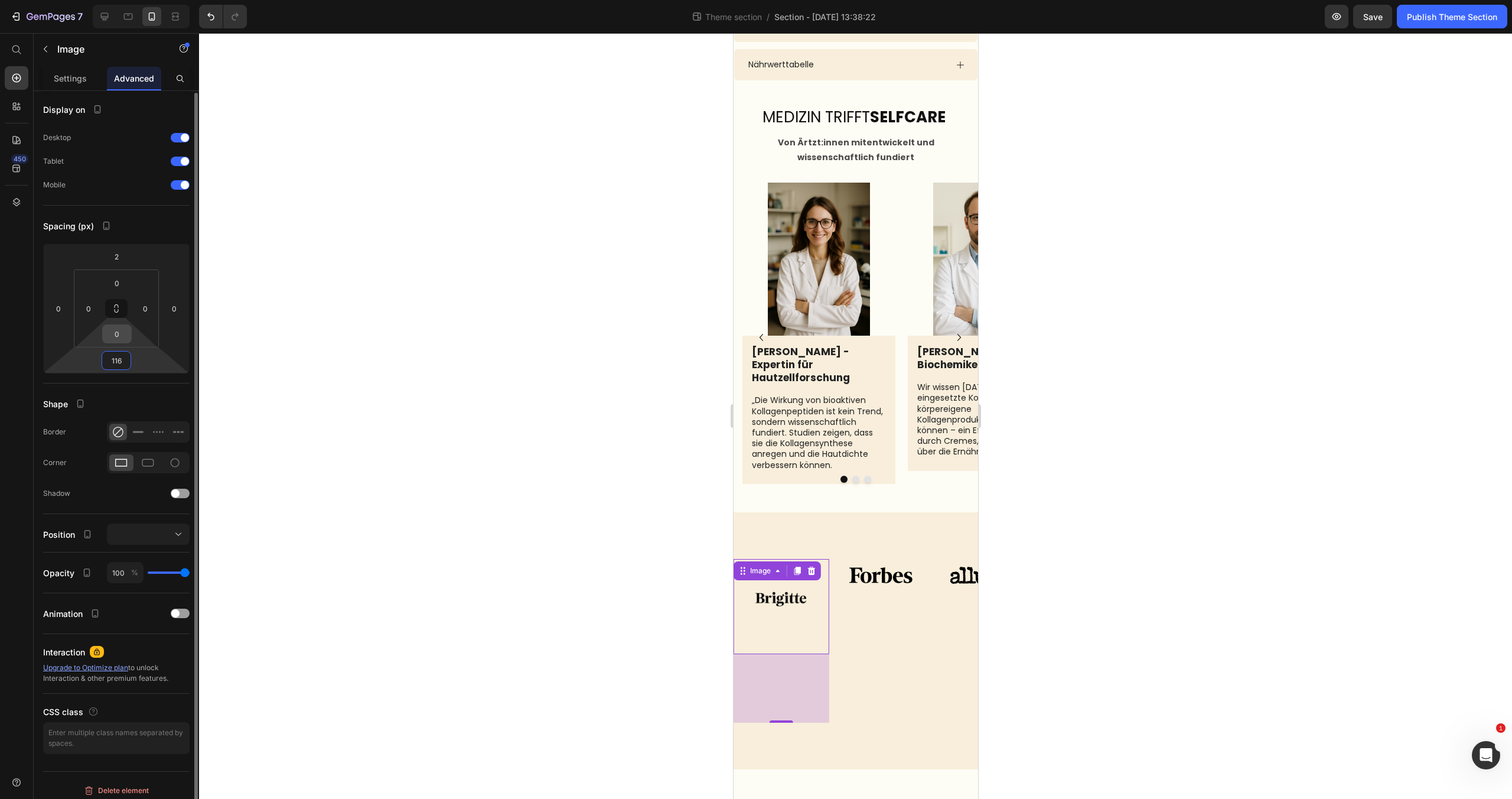 click on "0" at bounding box center [117, 334] 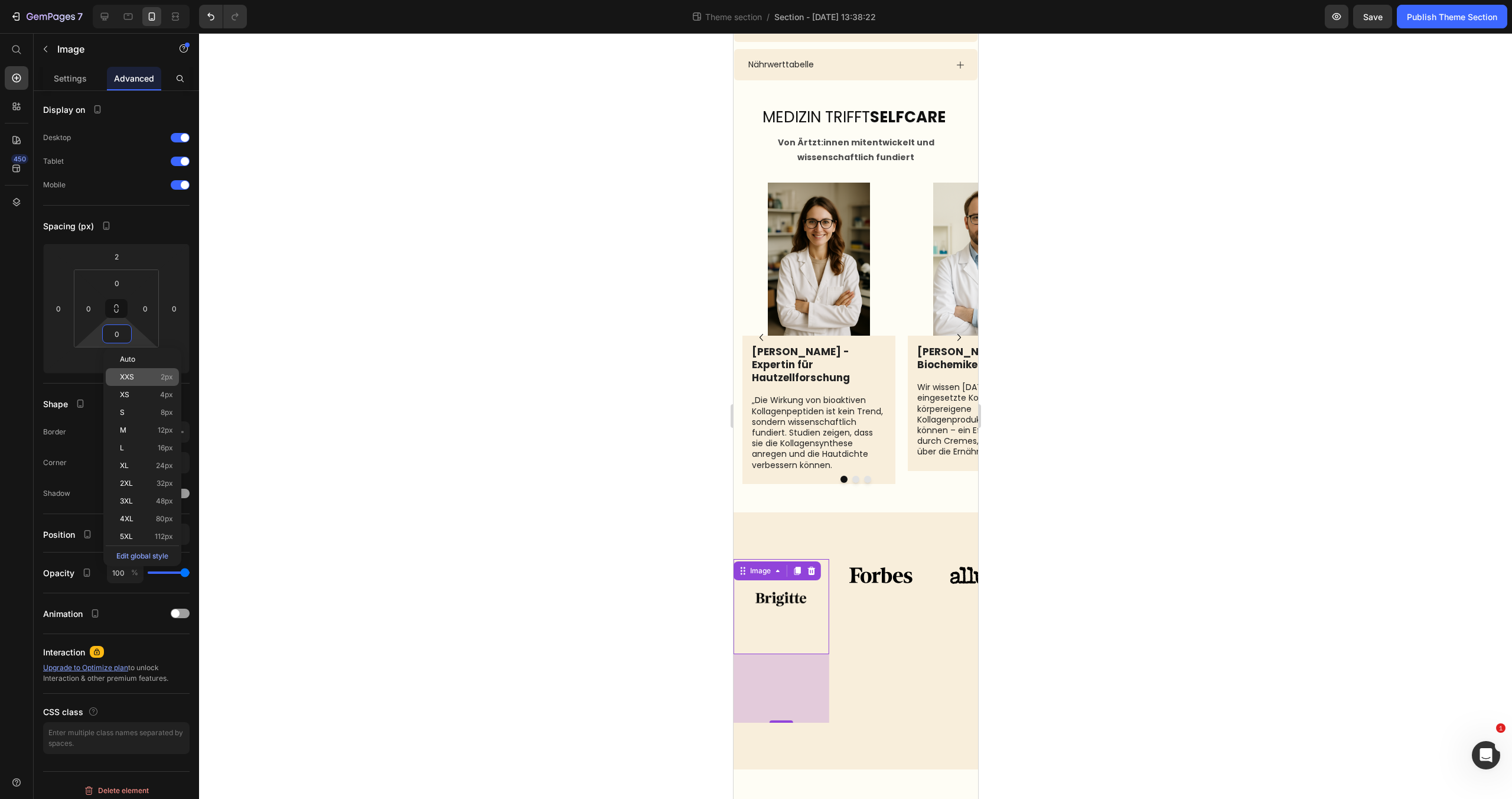 click on "XXS 2px" at bounding box center [146, 377] 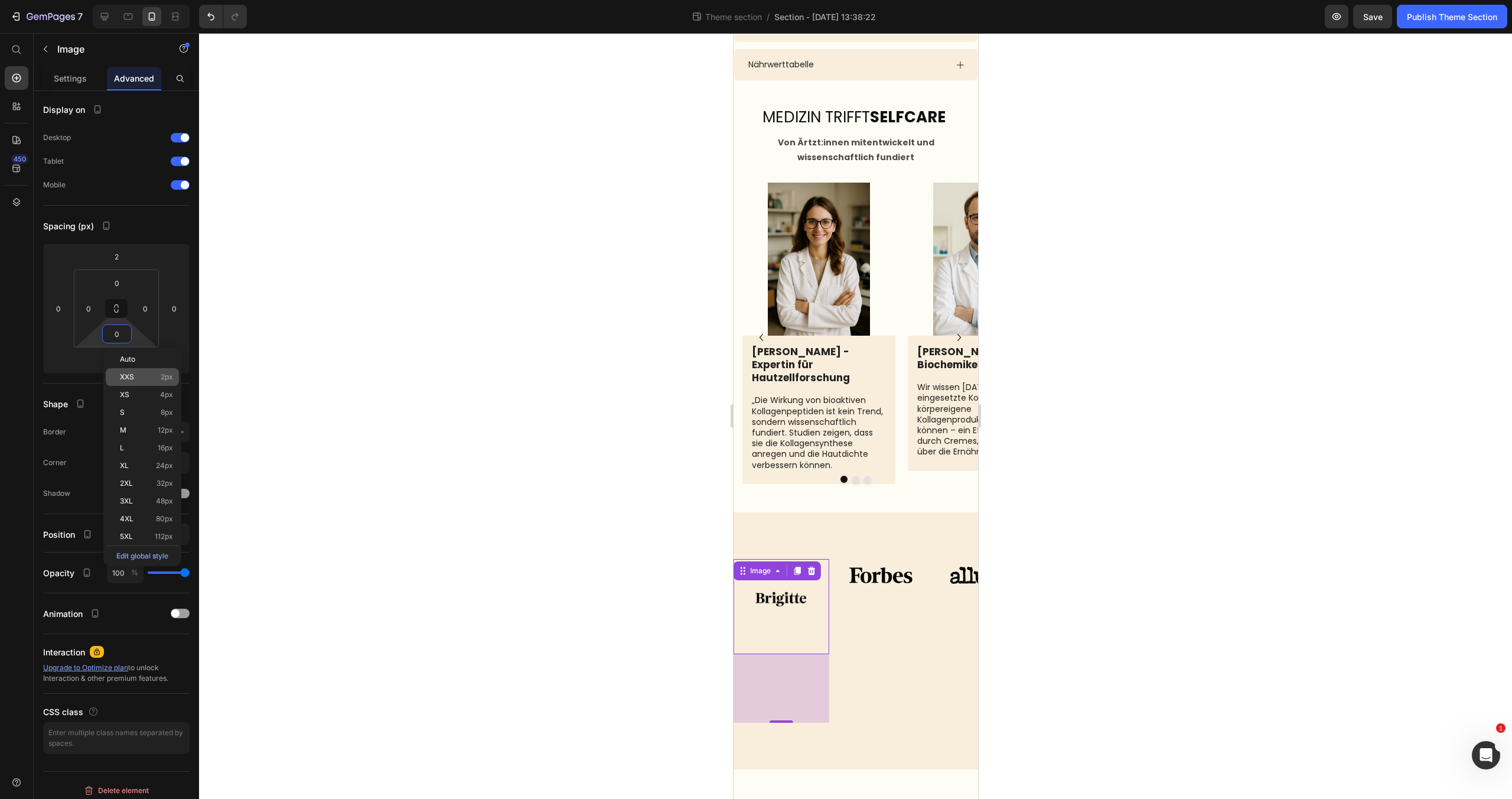 type on "2" 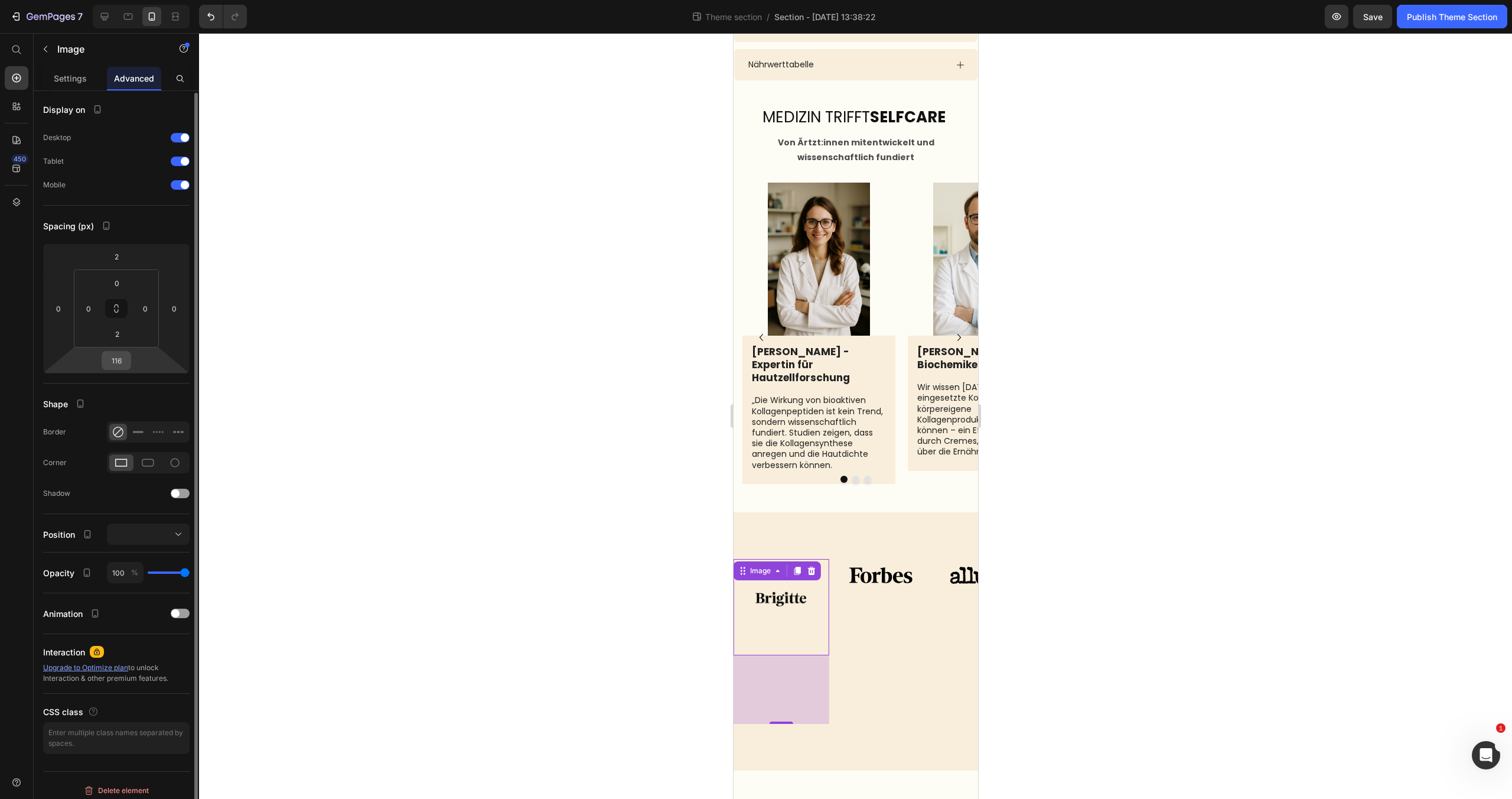 click on "116" at bounding box center (116, 360) 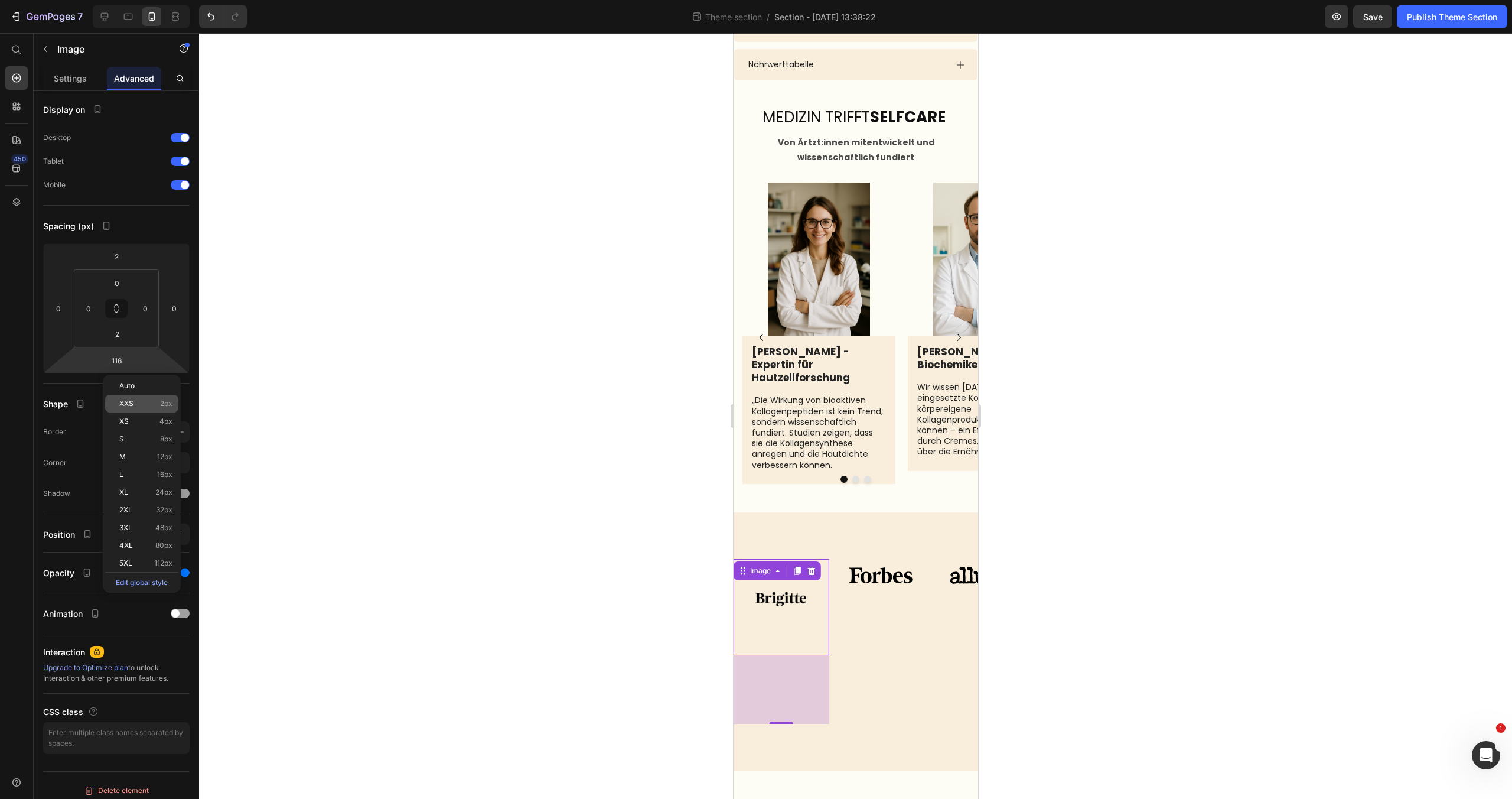 click on "XXS 2px" at bounding box center (146, 404) 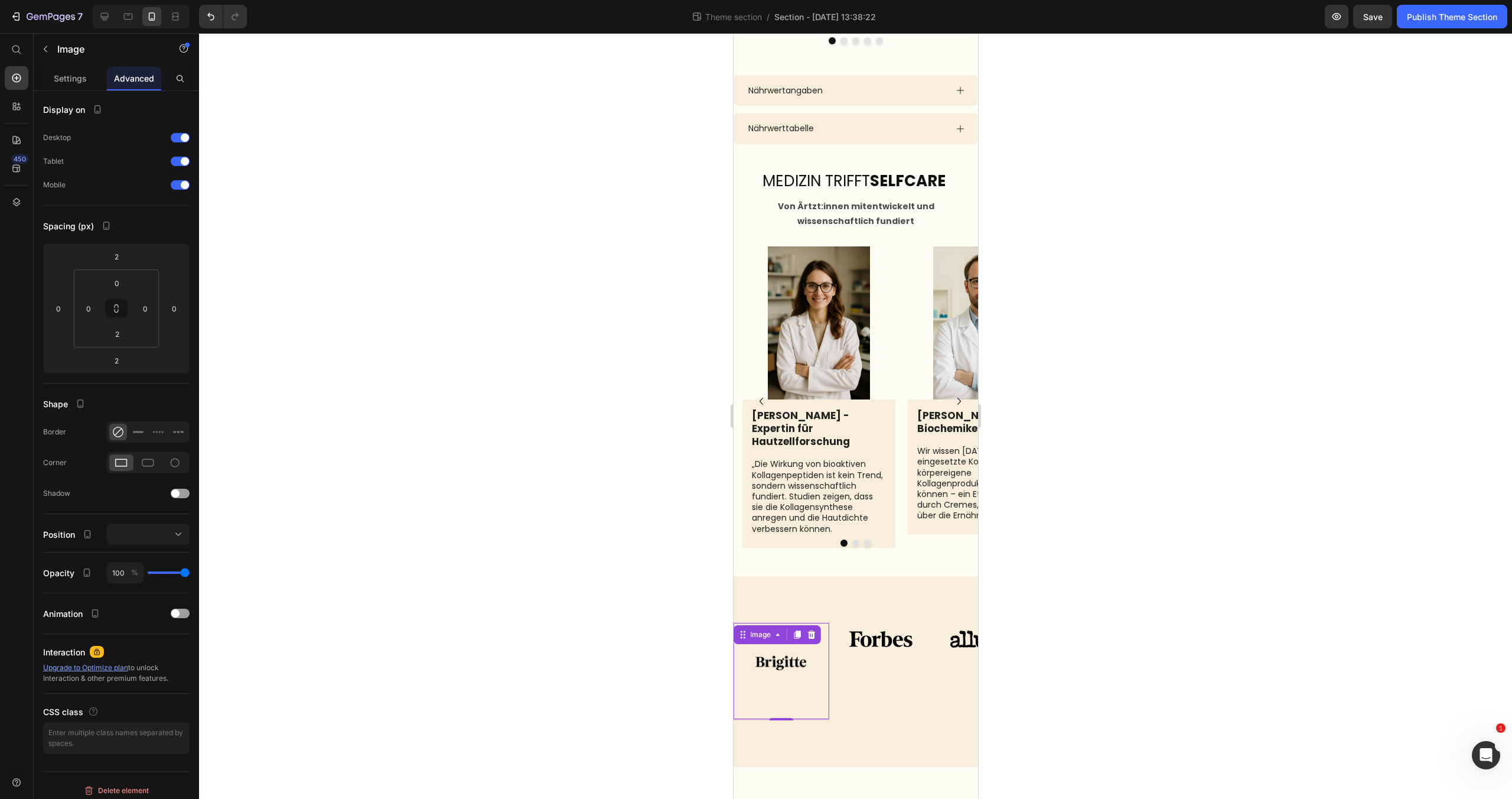 scroll, scrollTop: 1845, scrollLeft: 0, axis: vertical 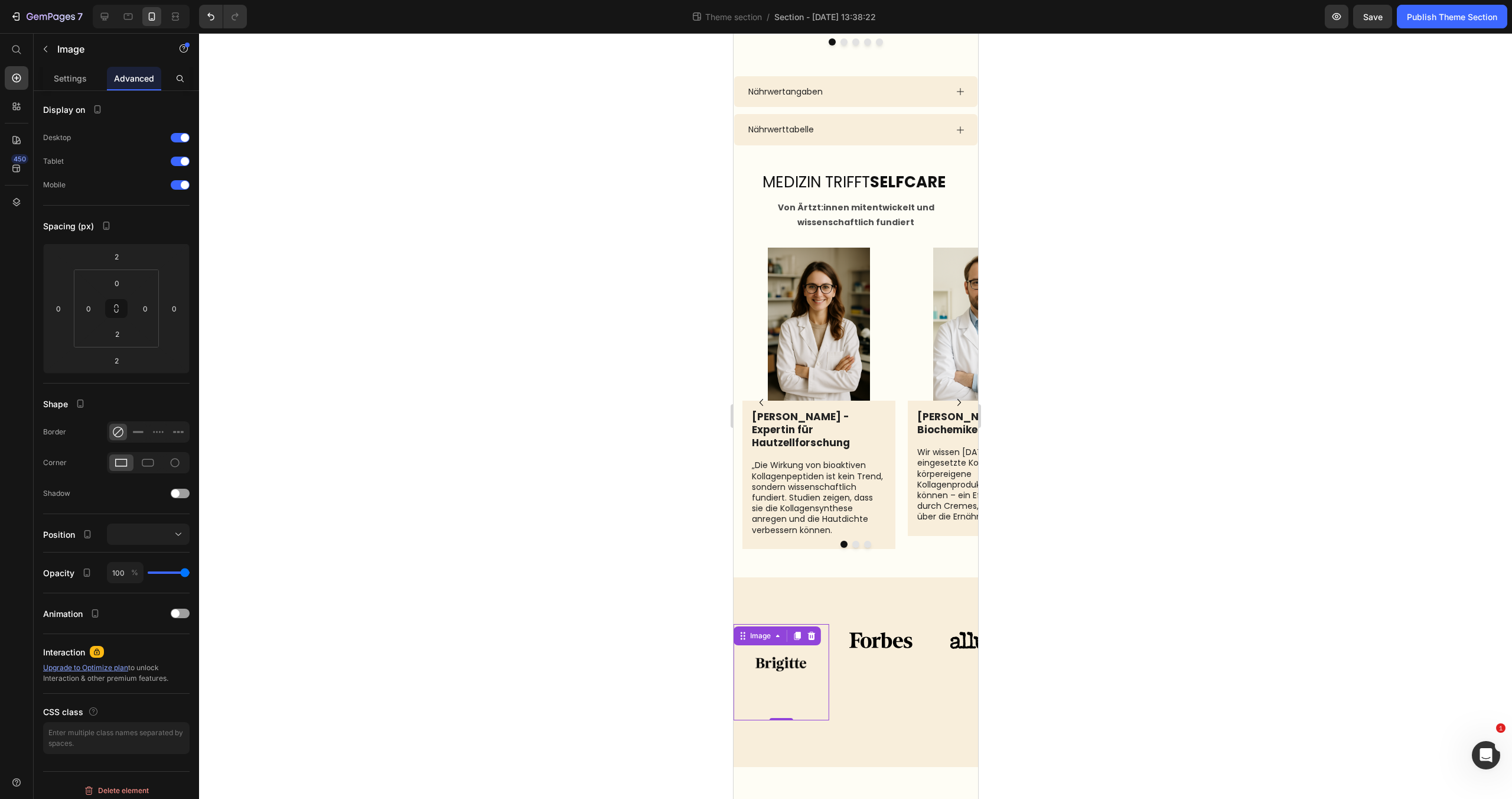 drag, startPoint x: 783, startPoint y: 701, endPoint x: 882, endPoint y: 694, distance: 99.24717 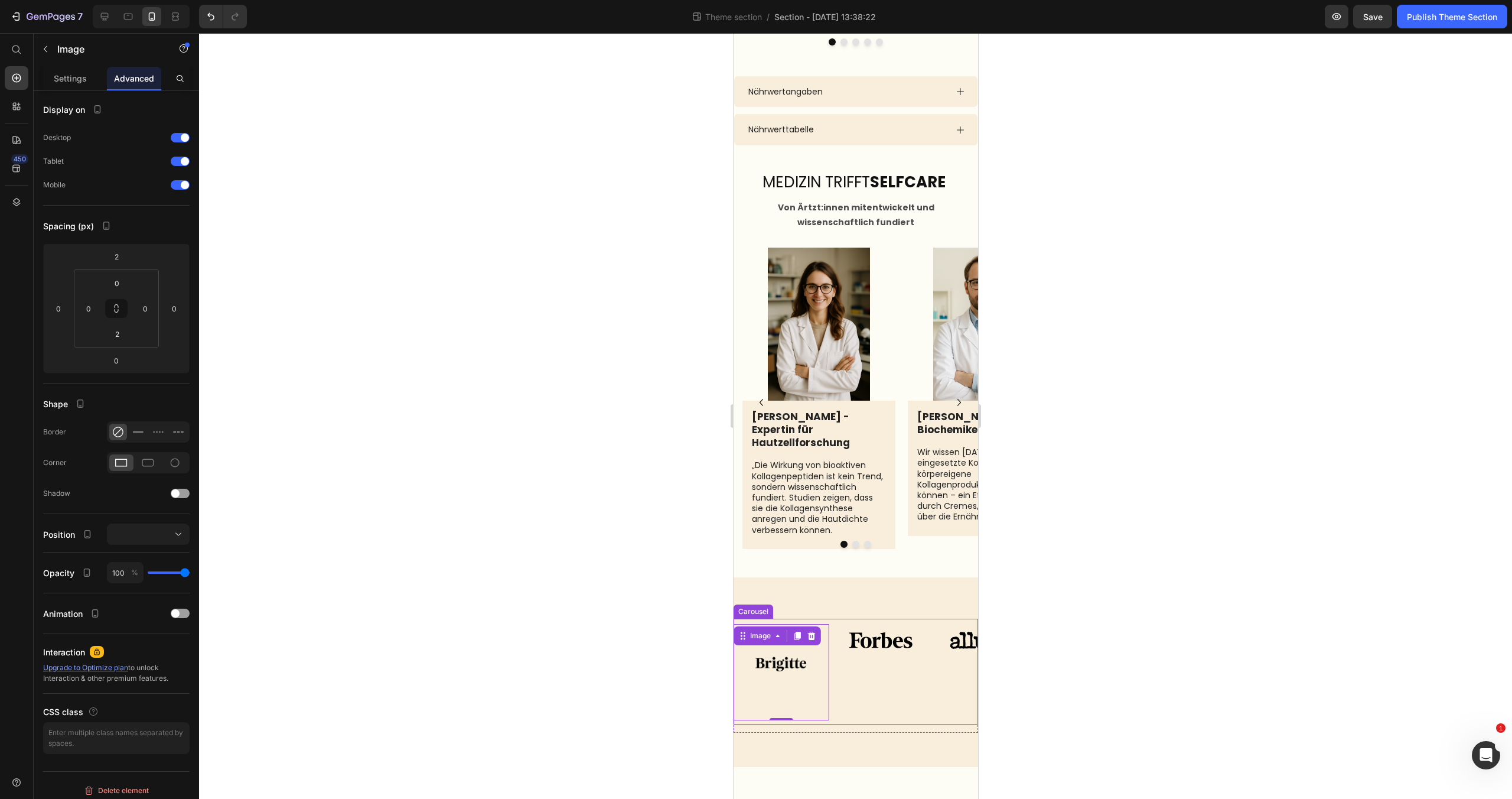 click on "Image" at bounding box center (979, 671) 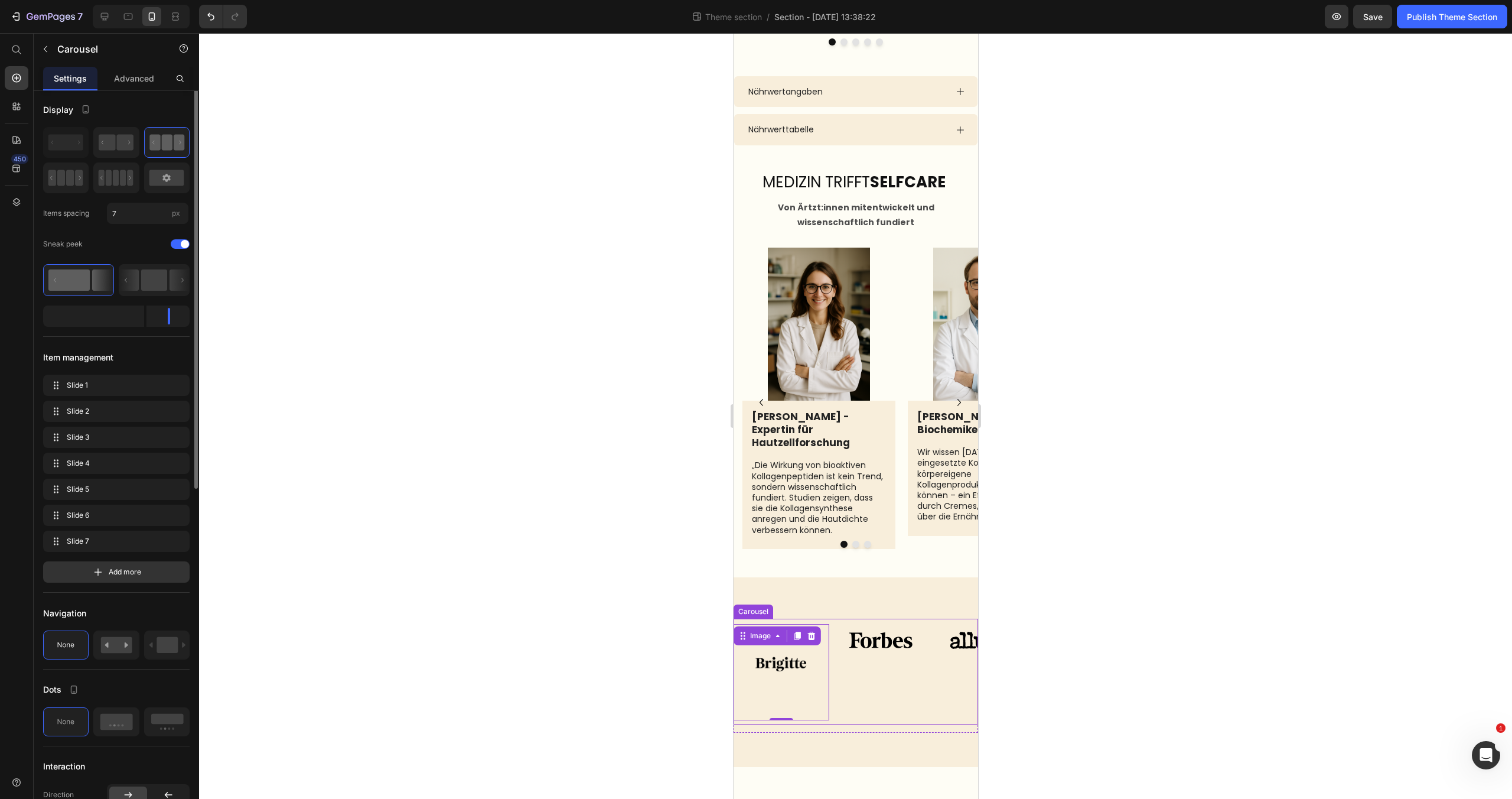 scroll, scrollTop: 0, scrollLeft: 0, axis: both 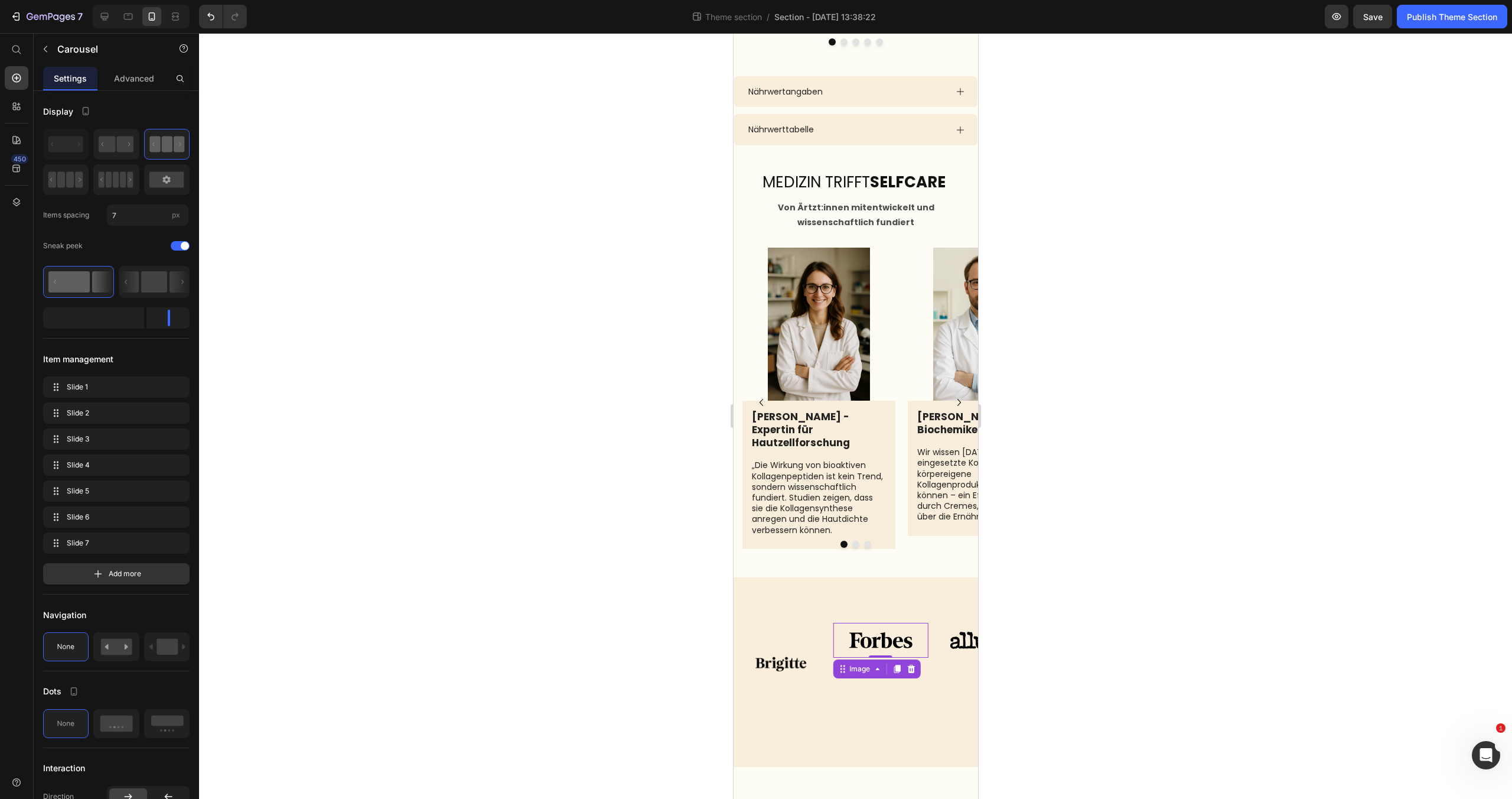 click at bounding box center [879, 640] 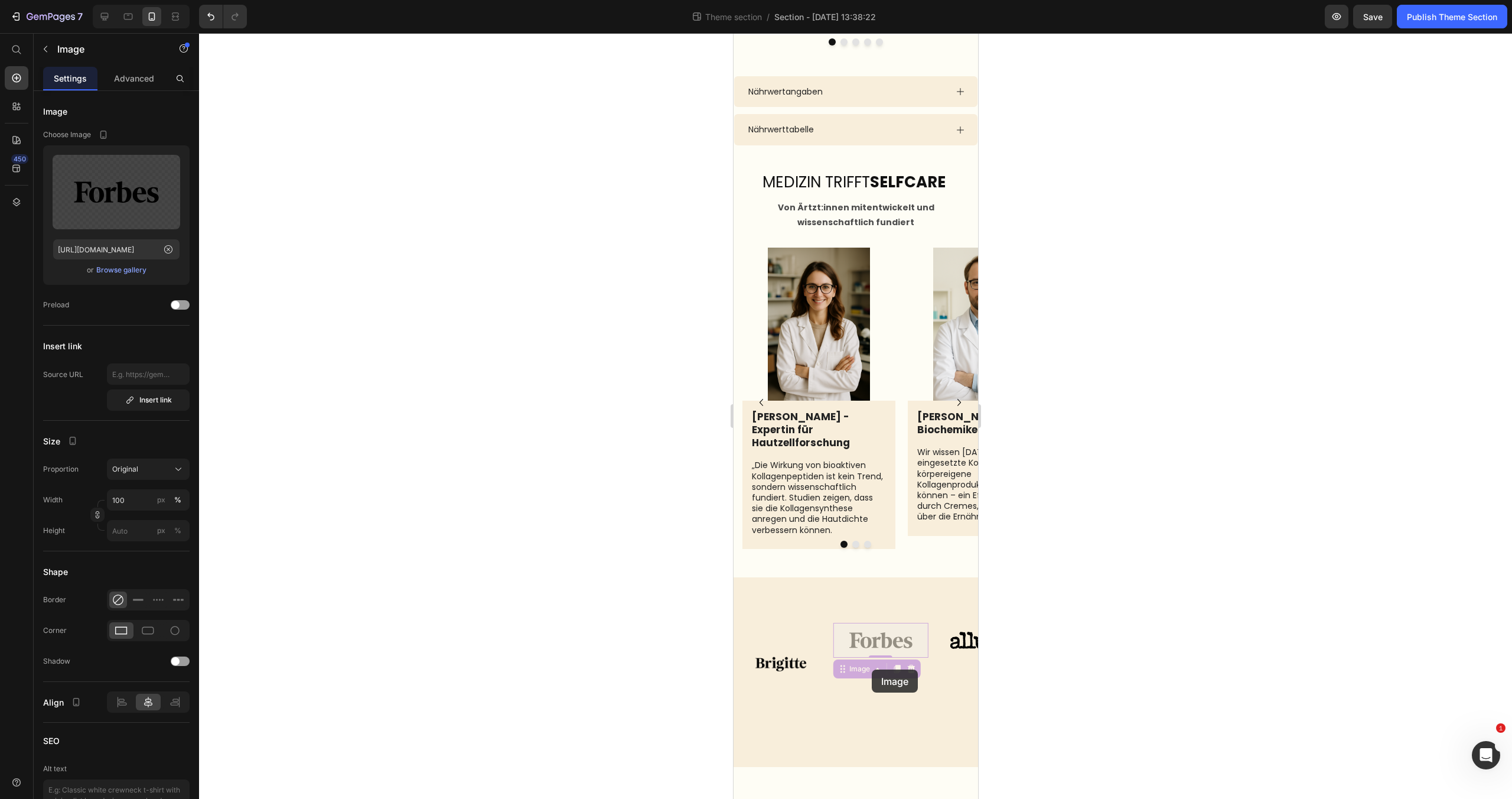 drag, startPoint x: 887, startPoint y: 625, endPoint x: 871, endPoint y: 670, distance: 47.75982 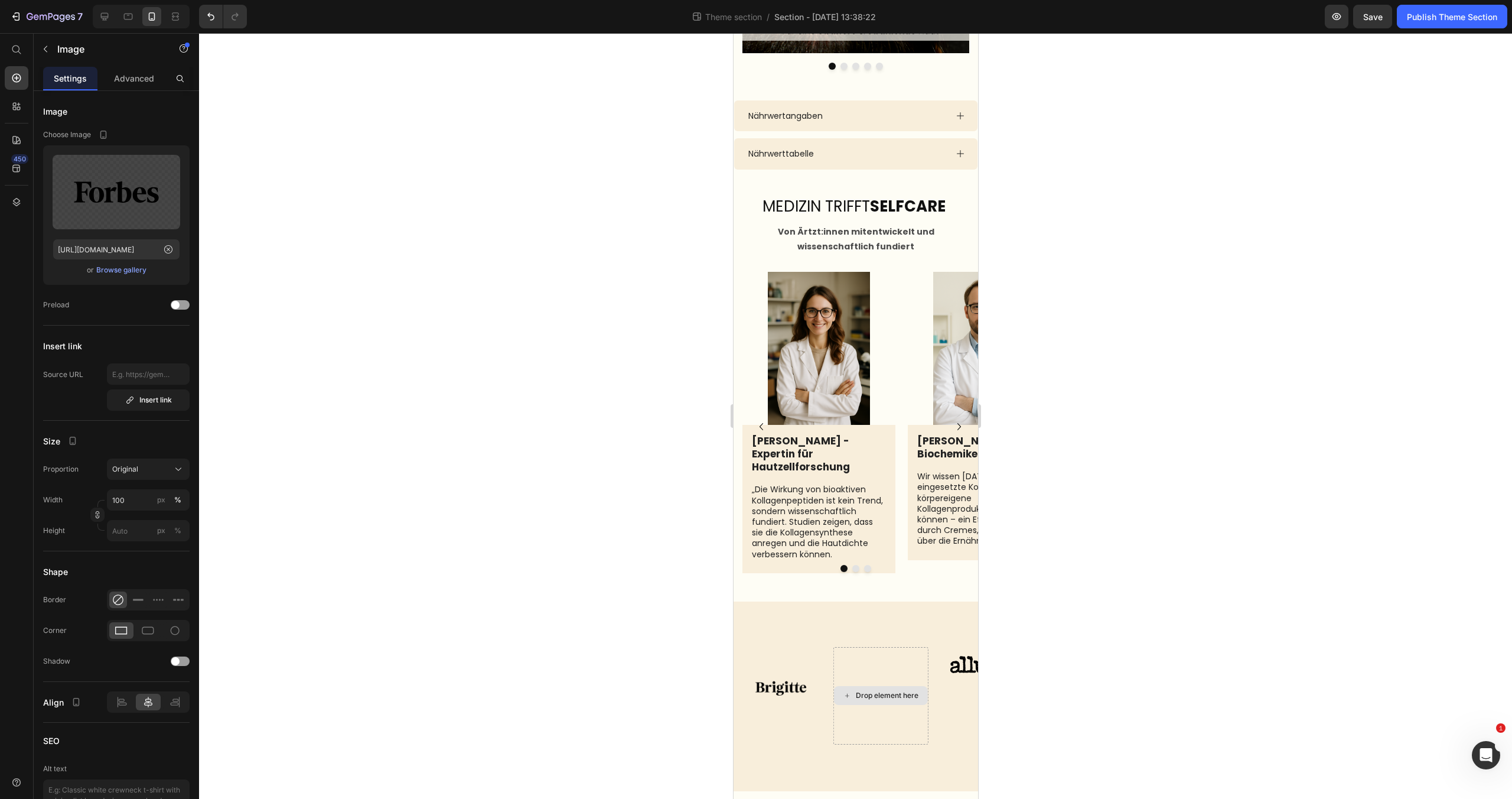scroll, scrollTop: 1869, scrollLeft: 0, axis: vertical 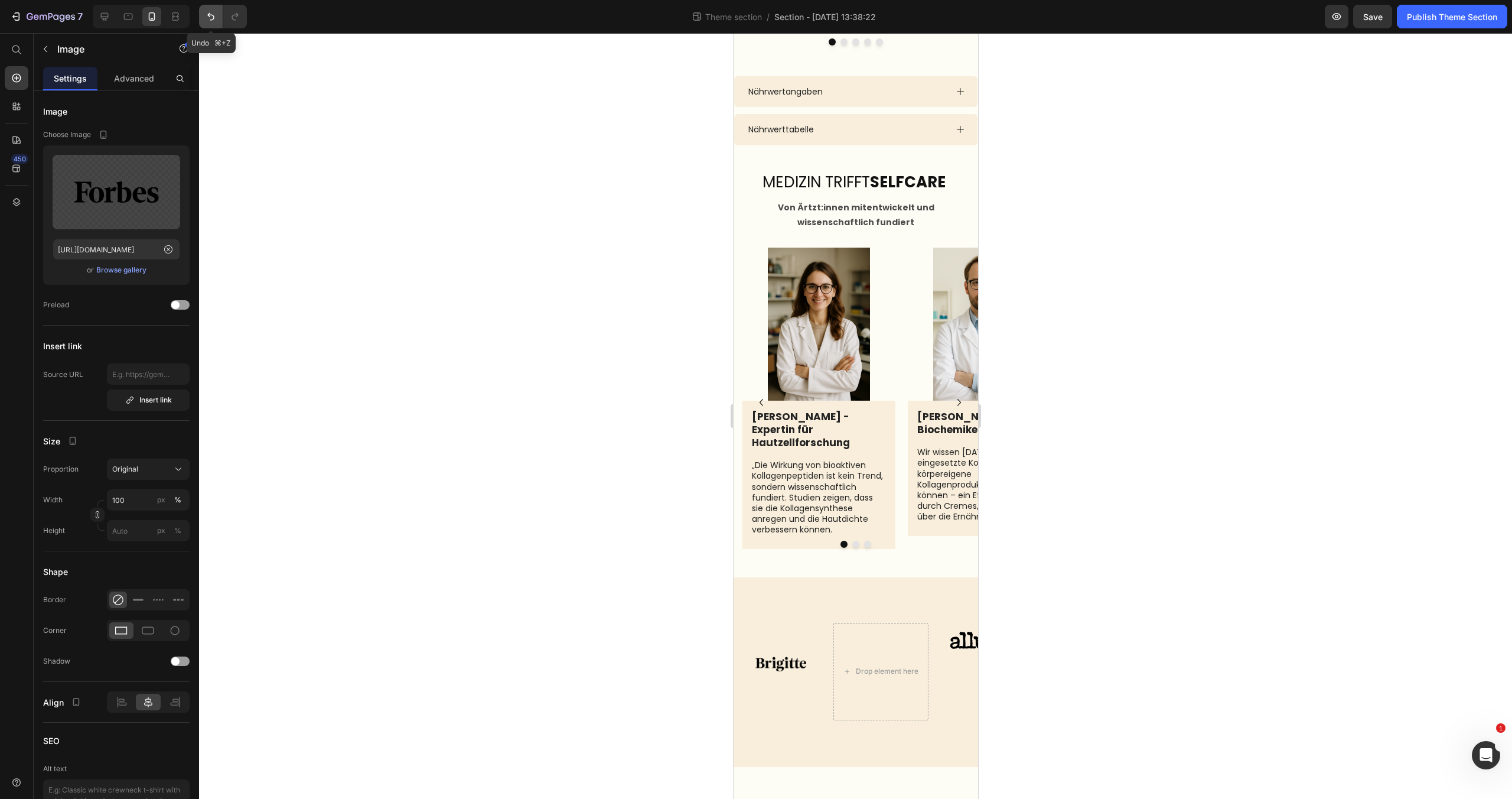 click 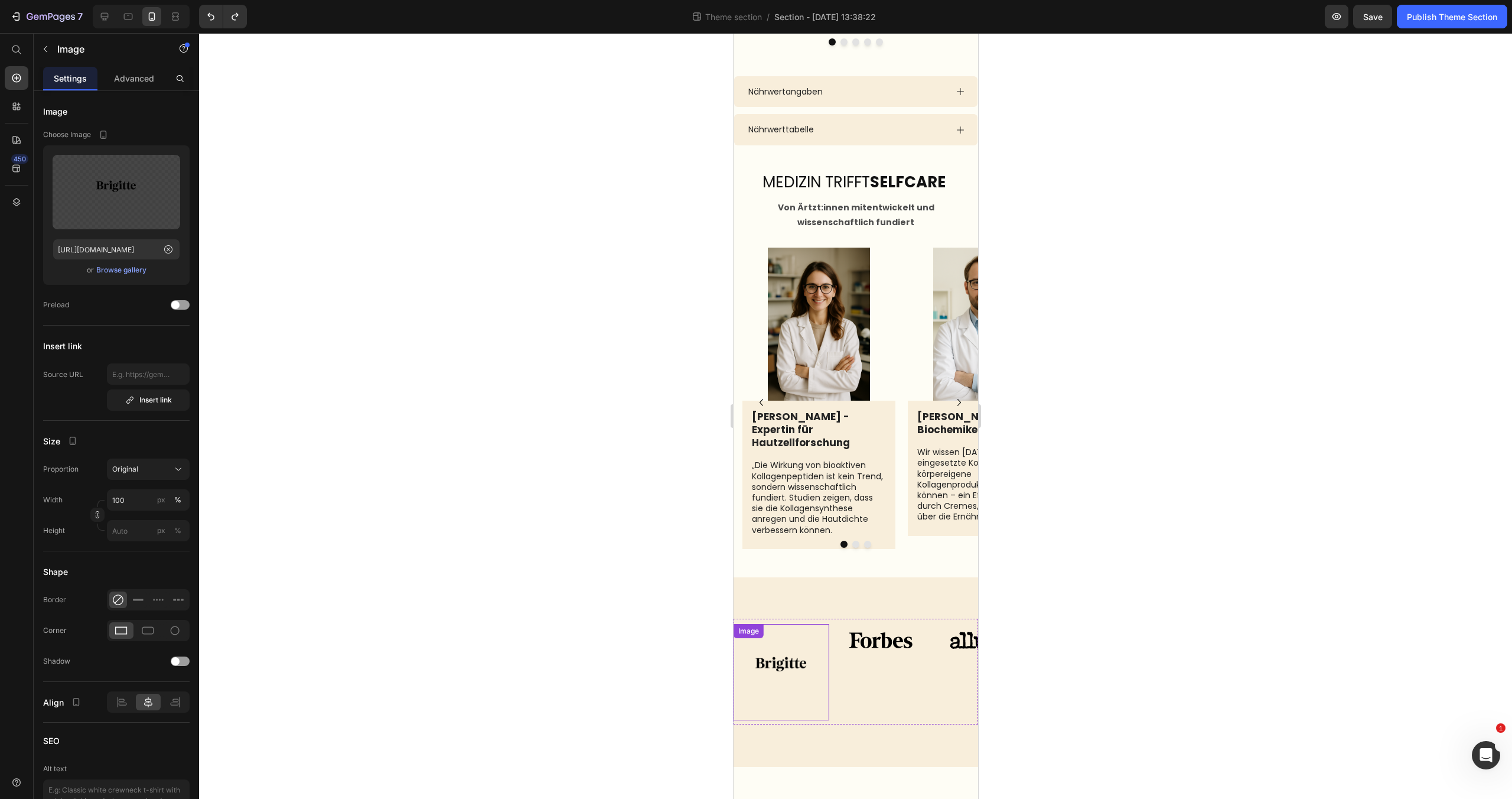 click at bounding box center (780, 672) 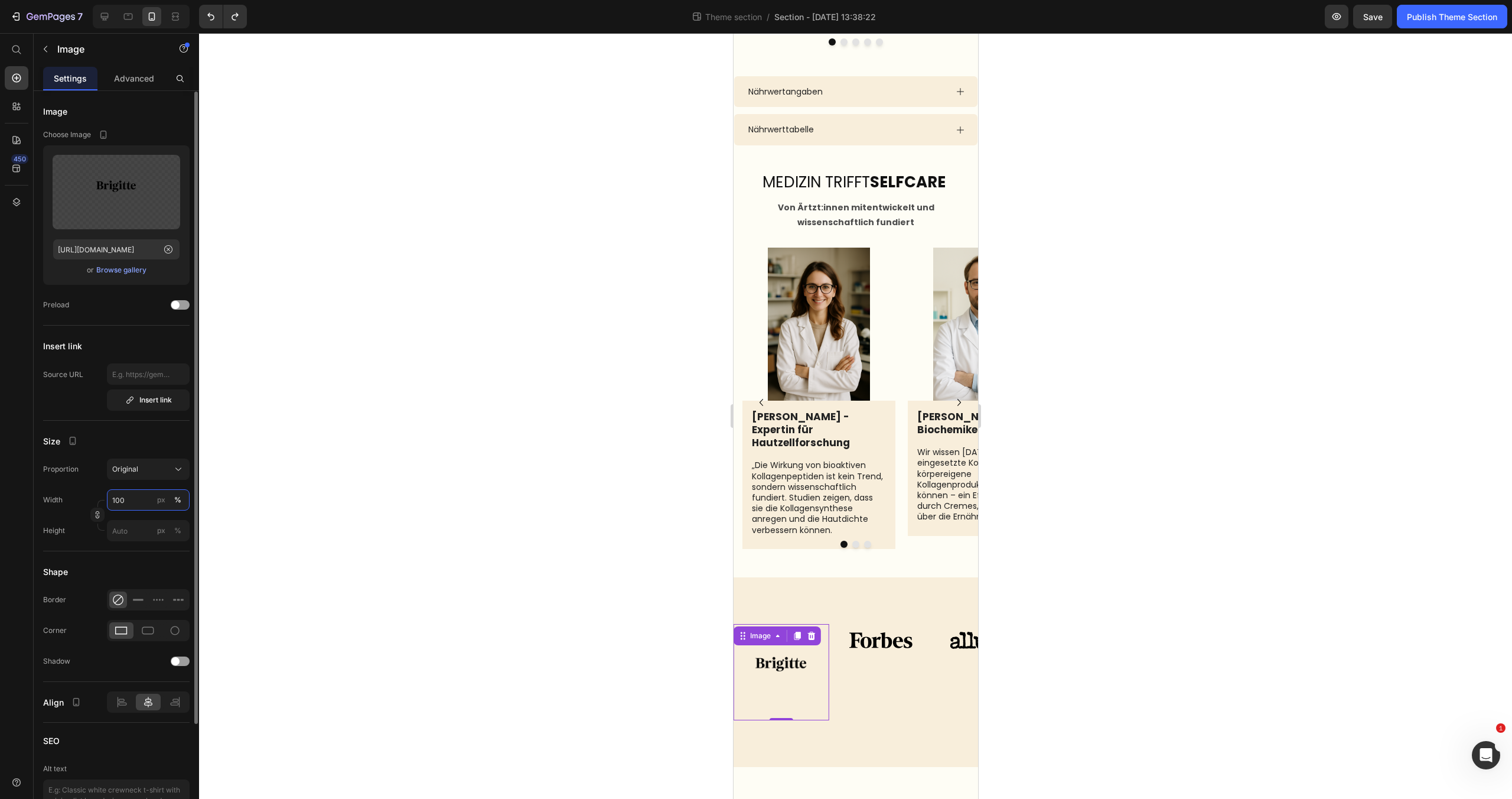 scroll, scrollTop: 0, scrollLeft: 0, axis: both 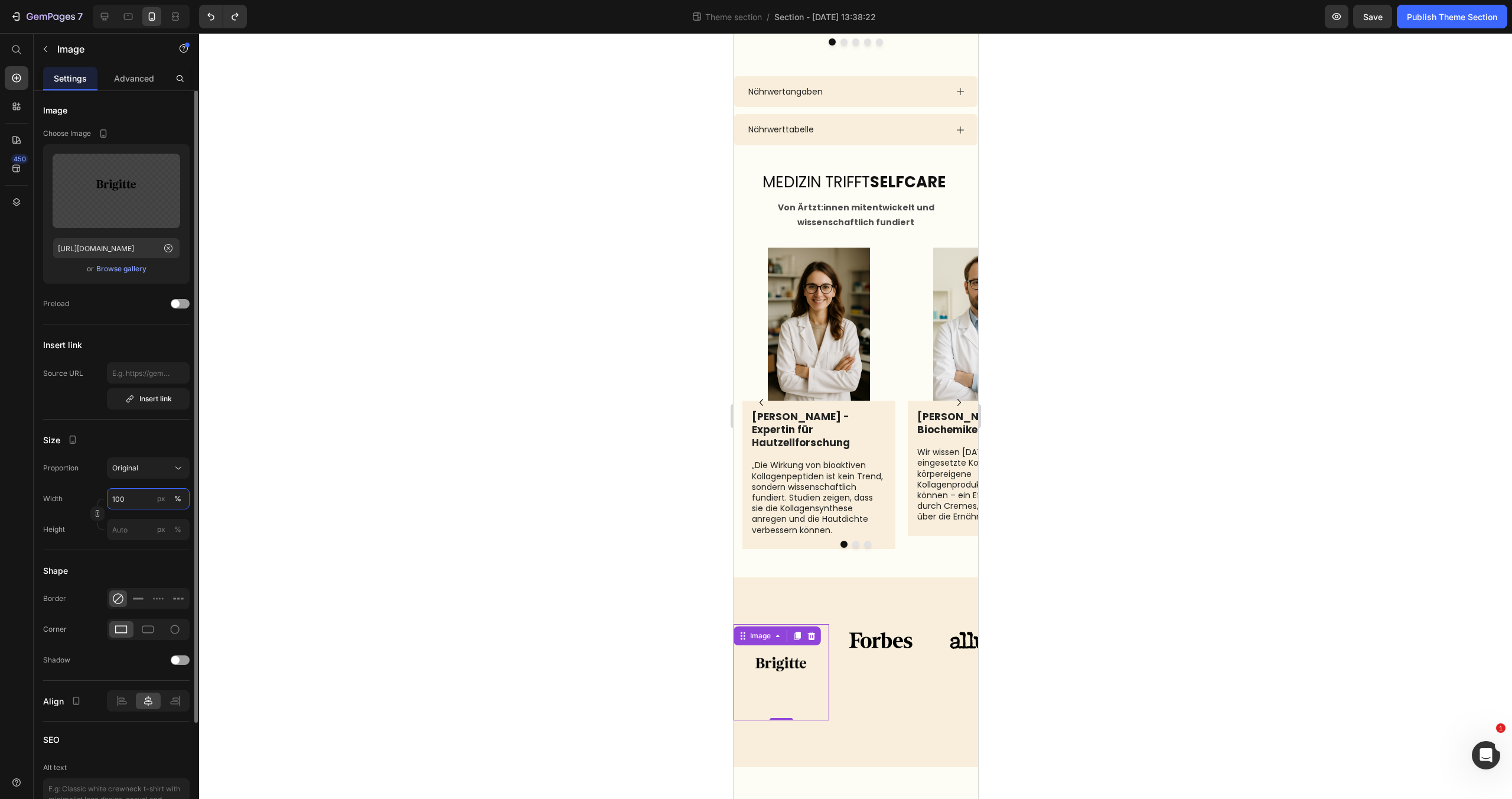 click on "100" at bounding box center [148, 499] 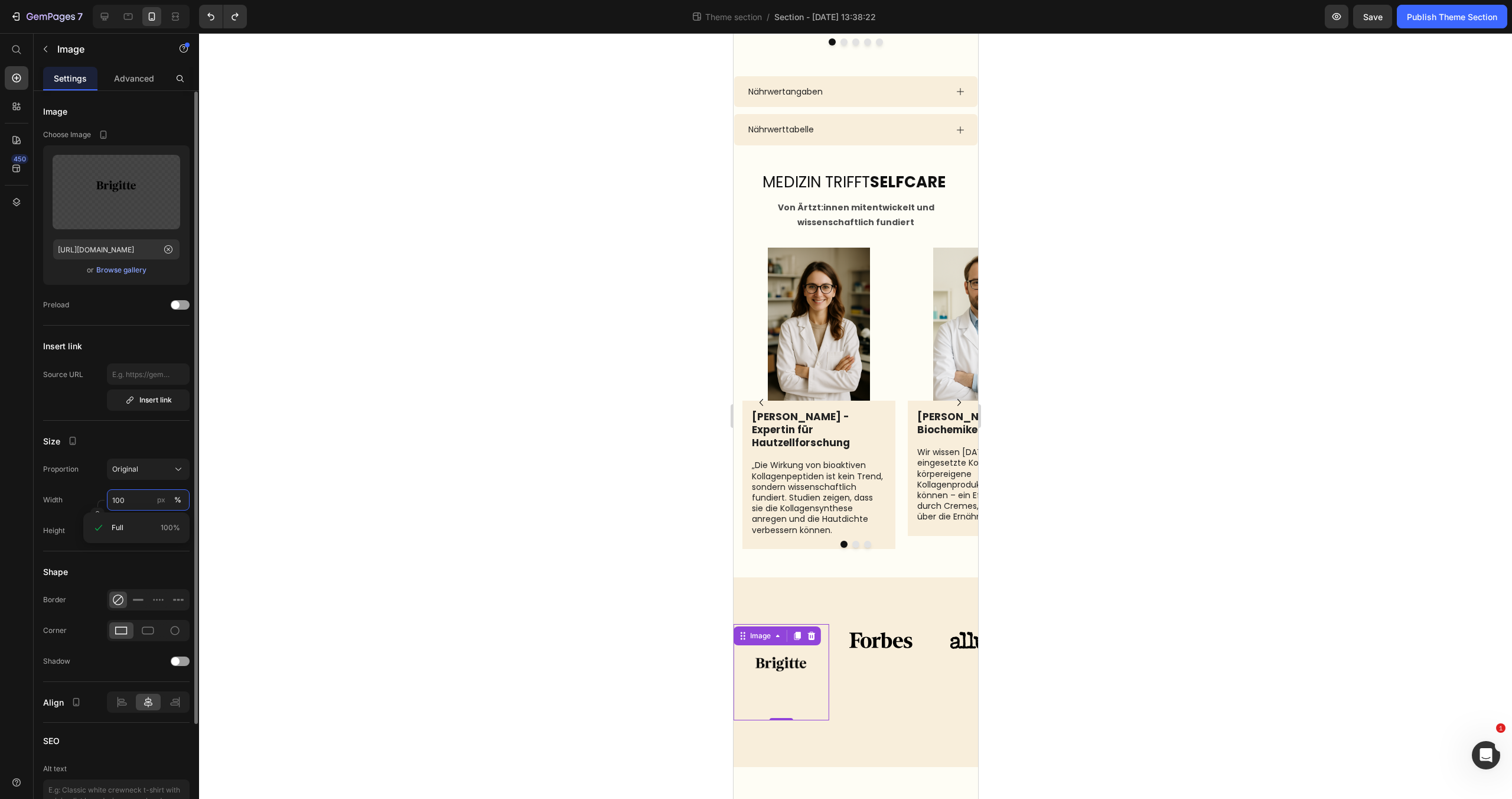 scroll, scrollTop: 1, scrollLeft: 0, axis: vertical 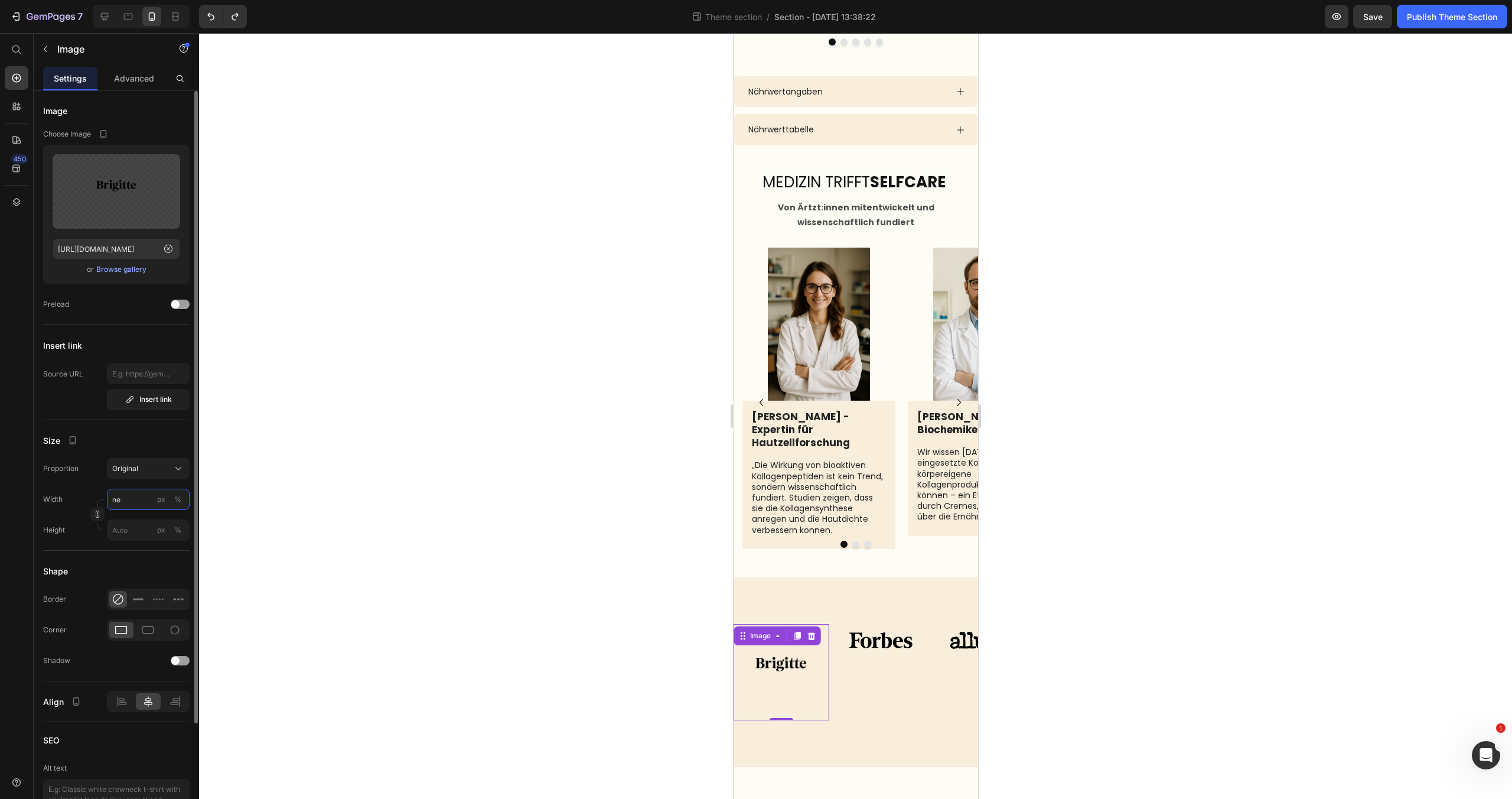 type on "n" 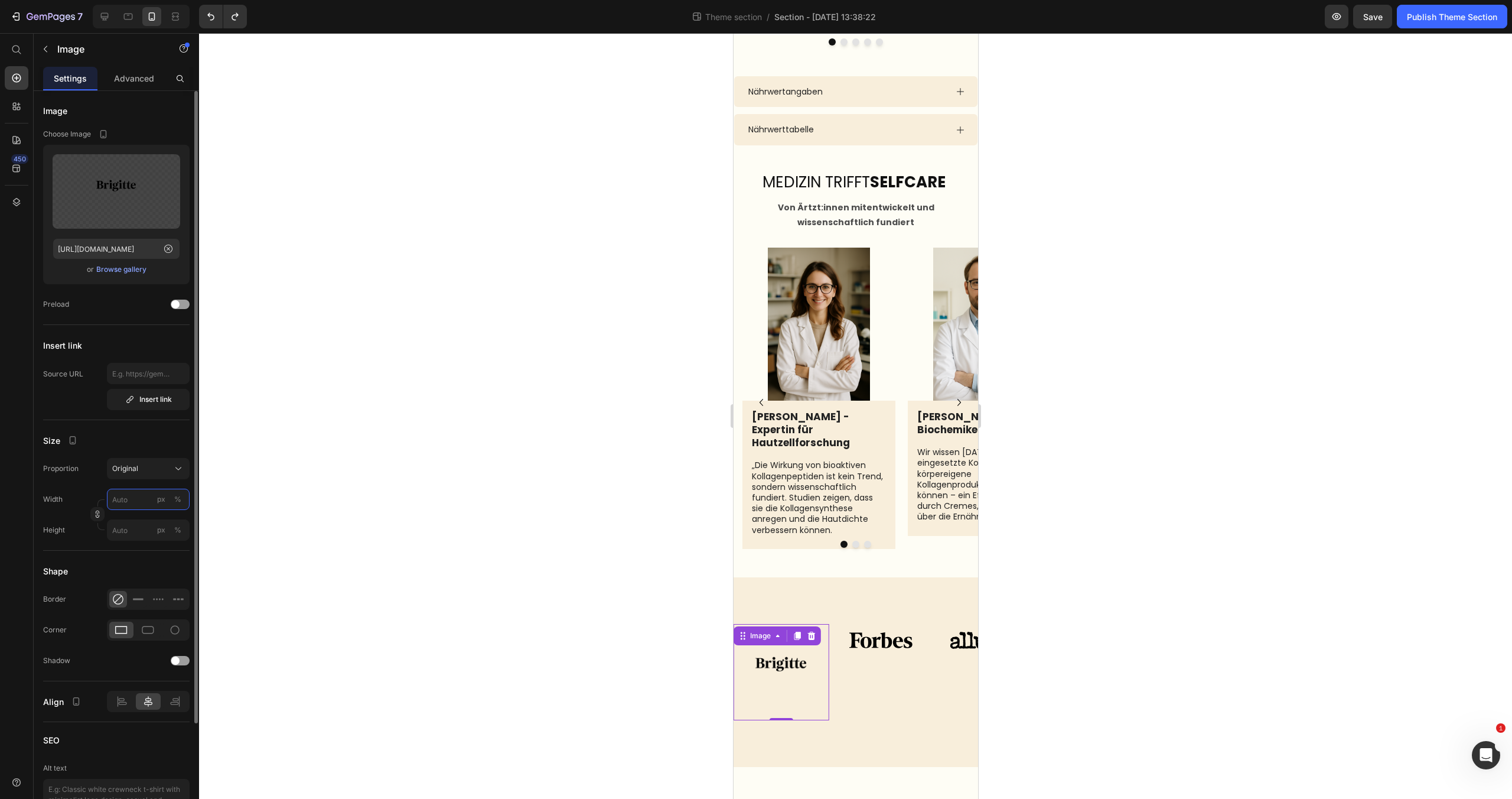 type on "3" 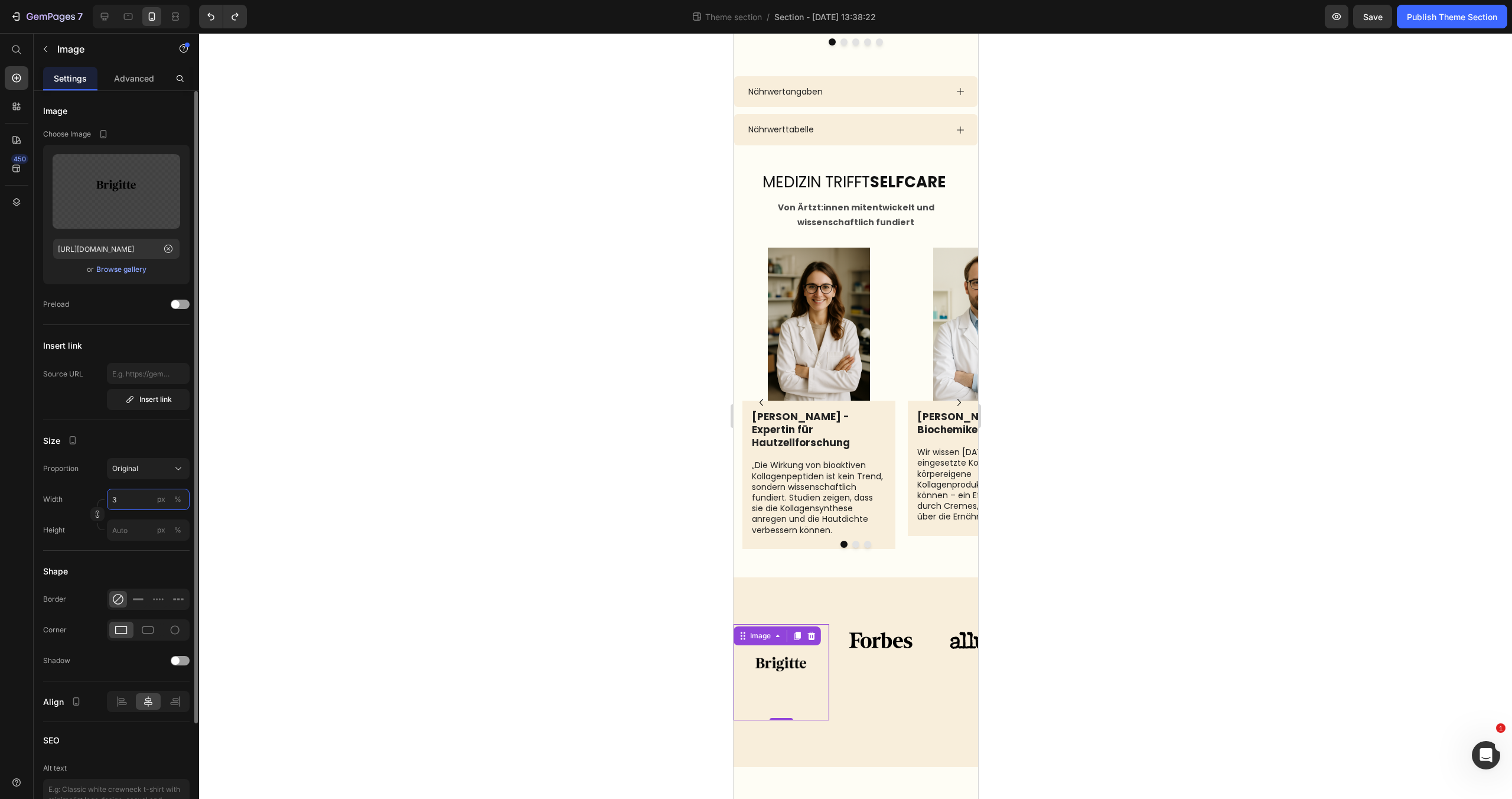 scroll, scrollTop: 1782, scrollLeft: 0, axis: vertical 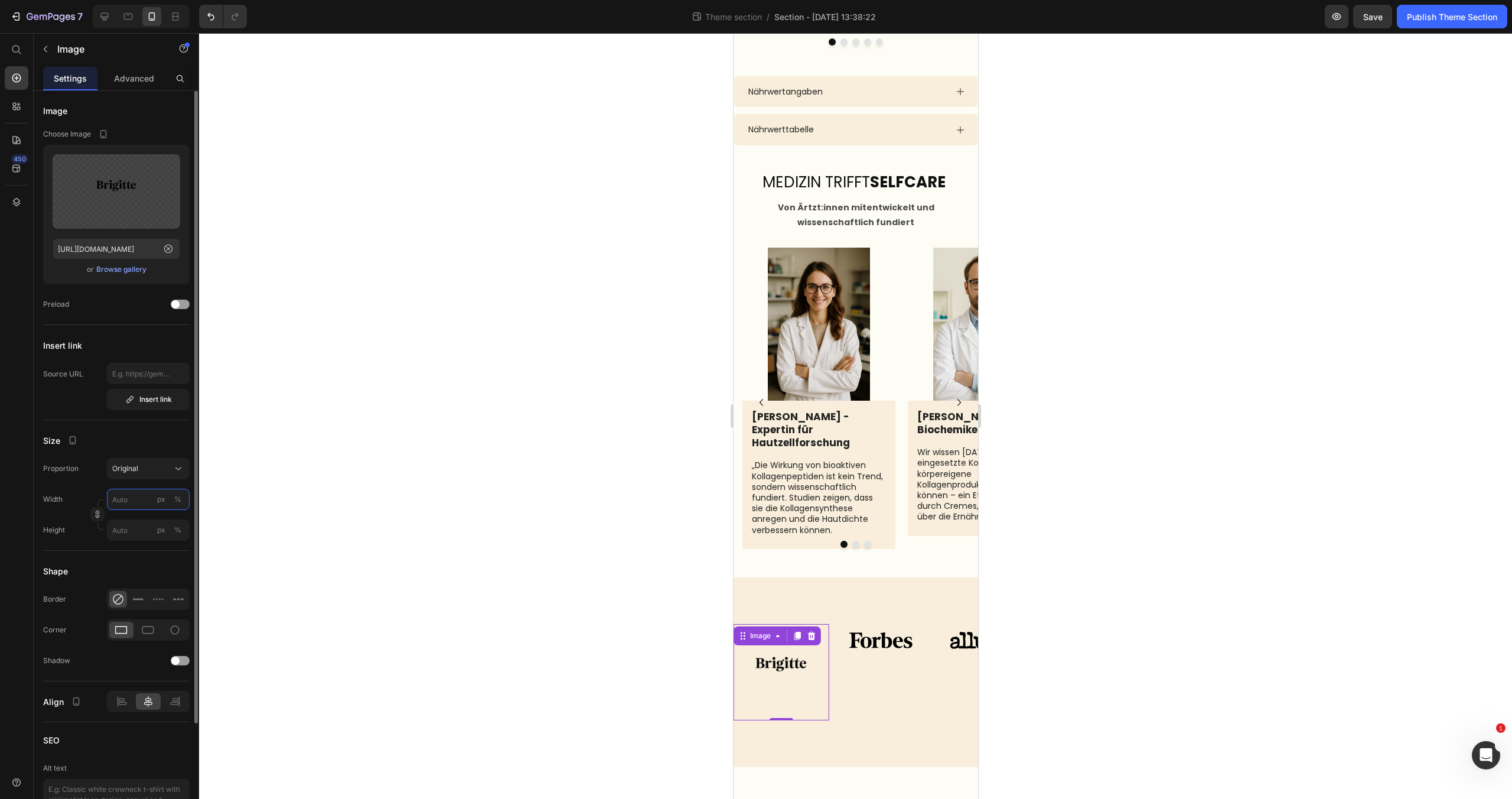 type on "8" 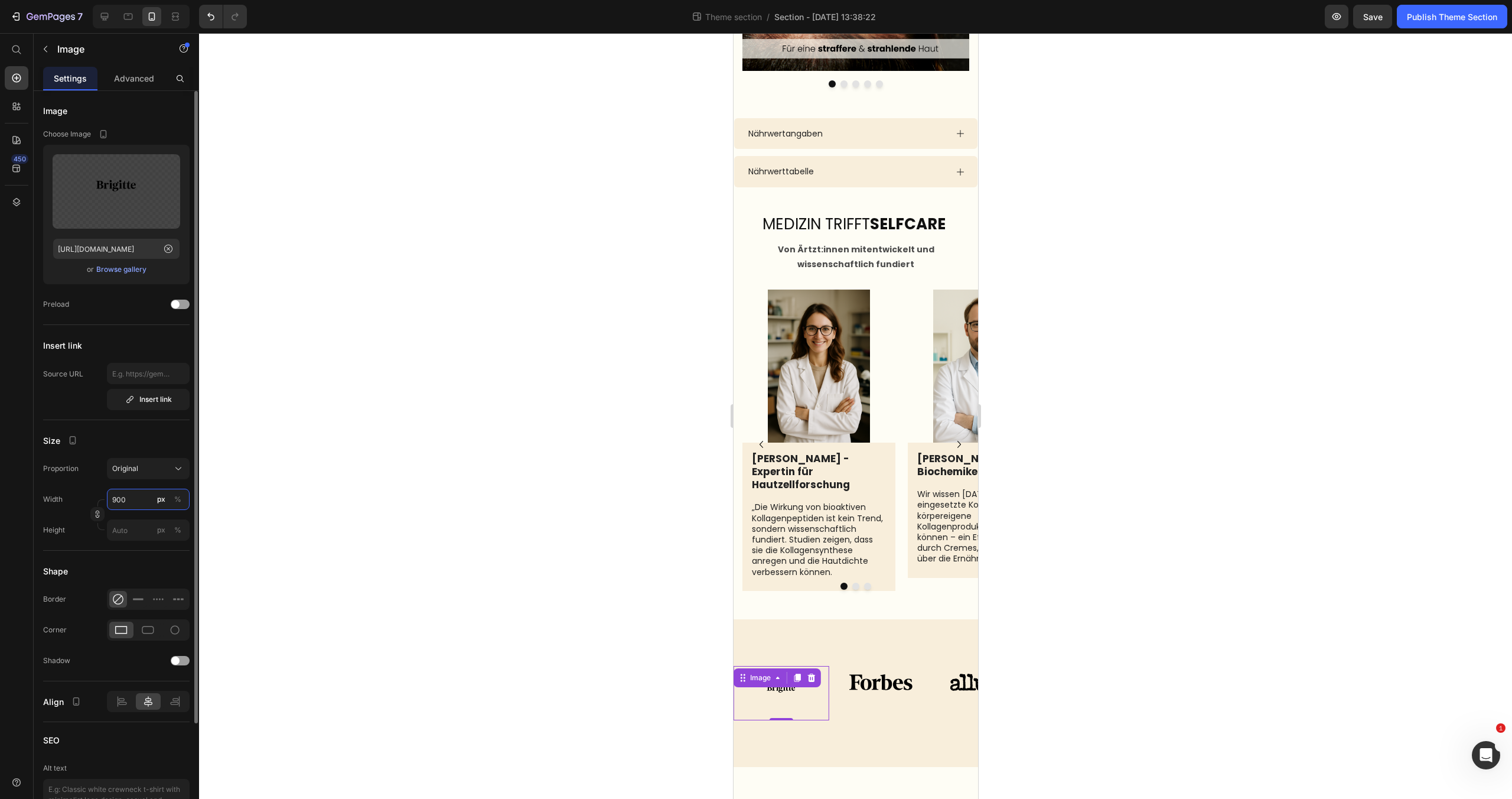 scroll, scrollTop: 1845, scrollLeft: 0, axis: vertical 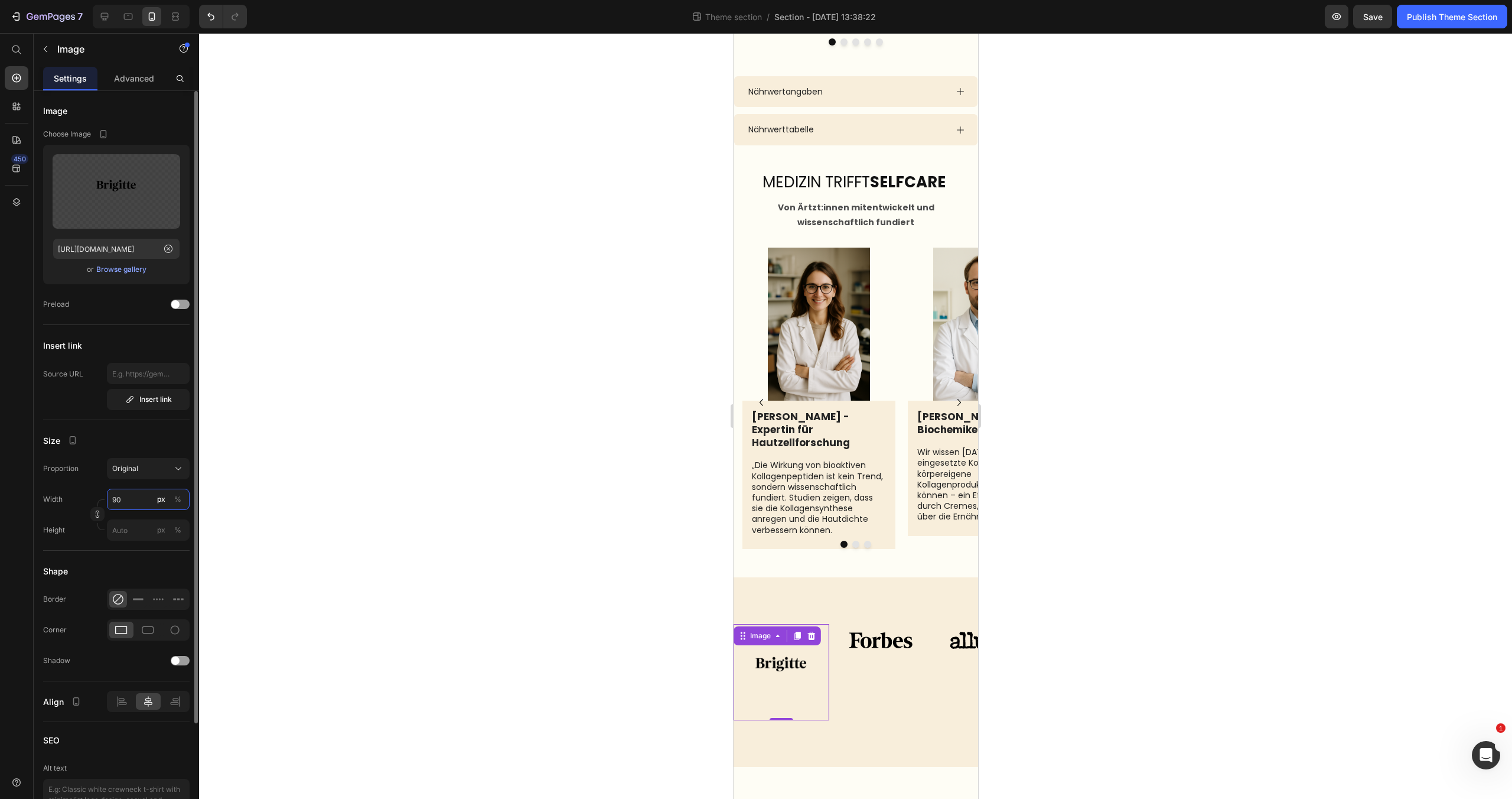type on "9" 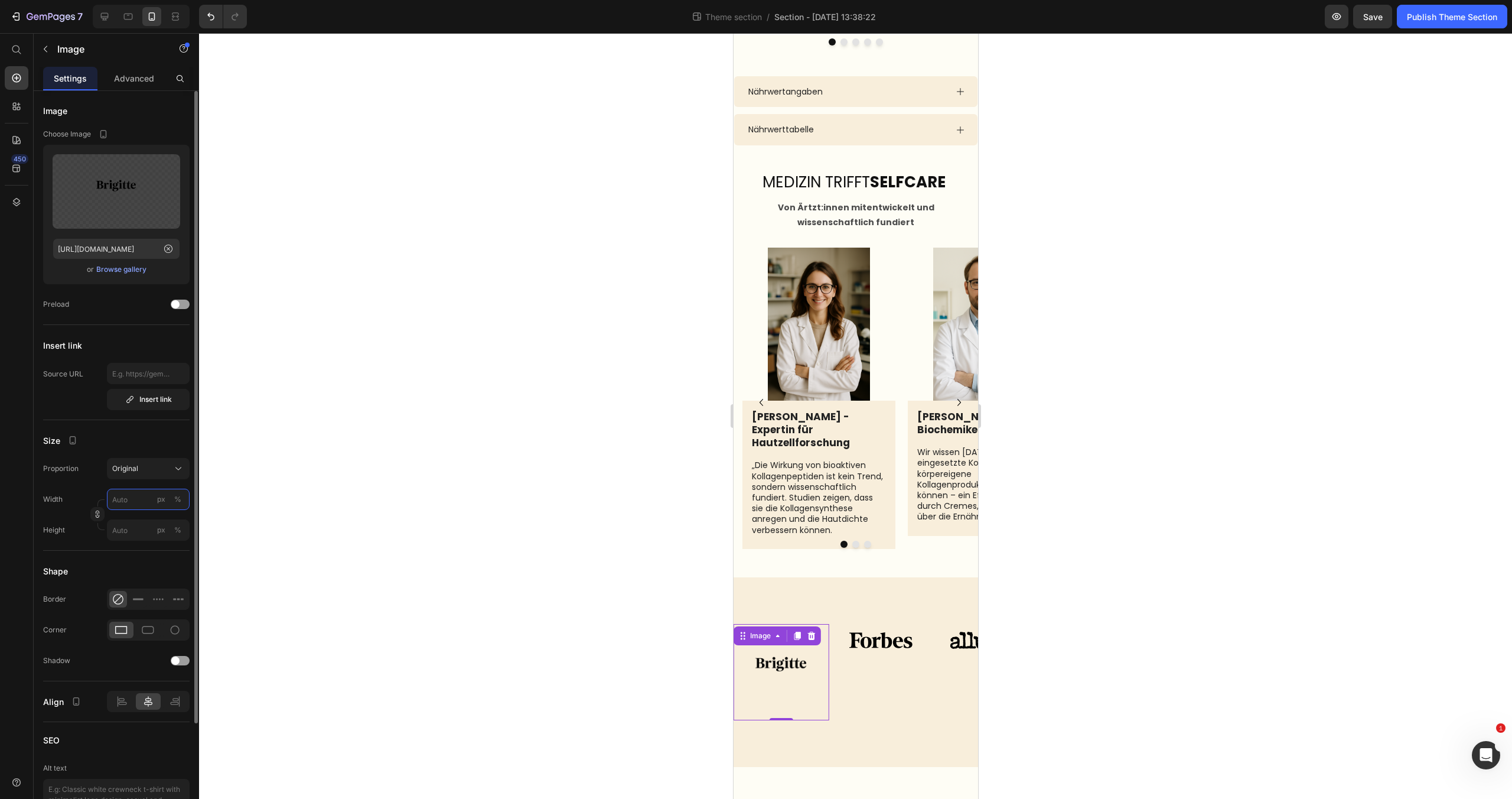 type on "9" 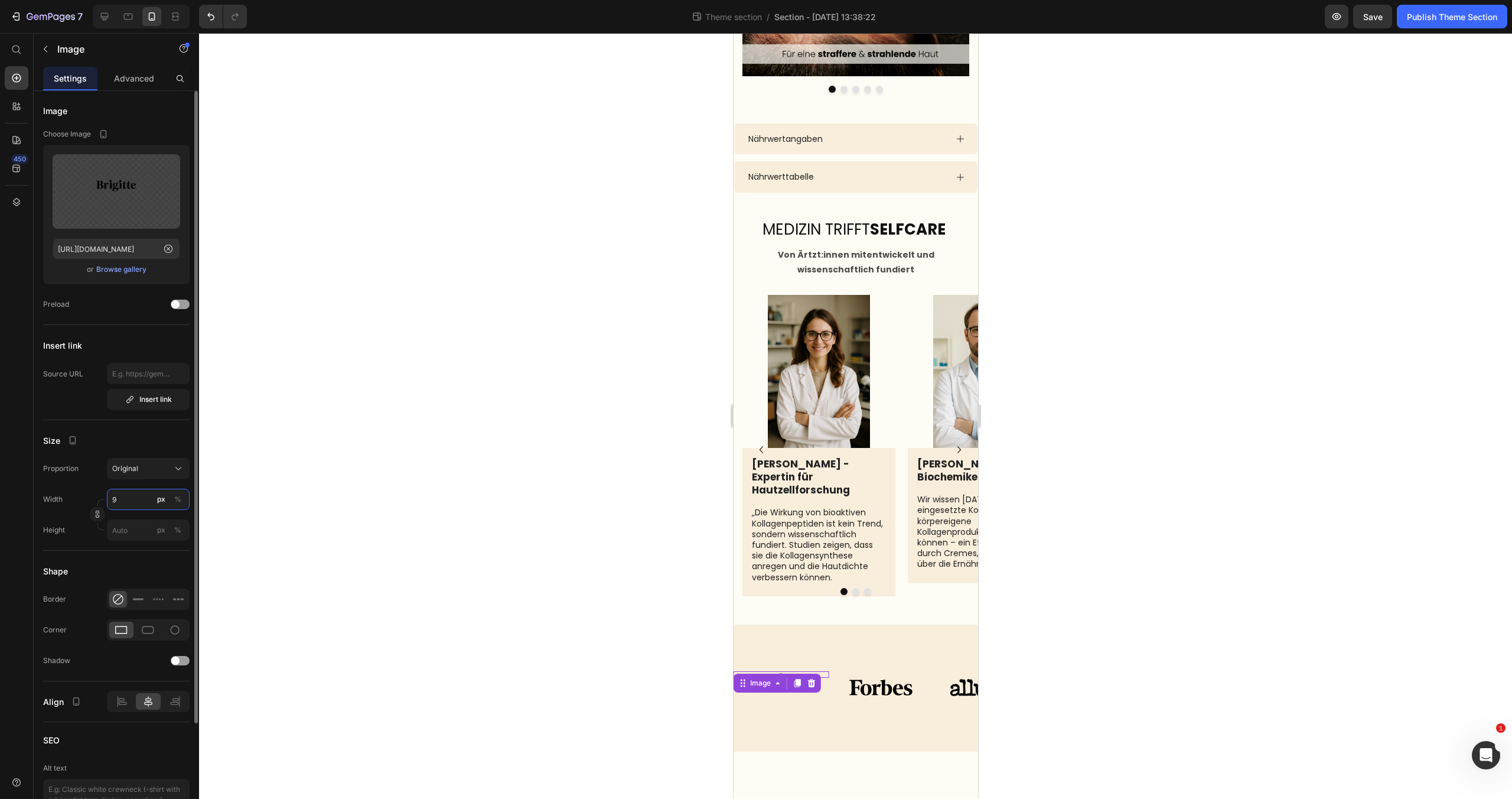 scroll, scrollTop: 1782, scrollLeft: 0, axis: vertical 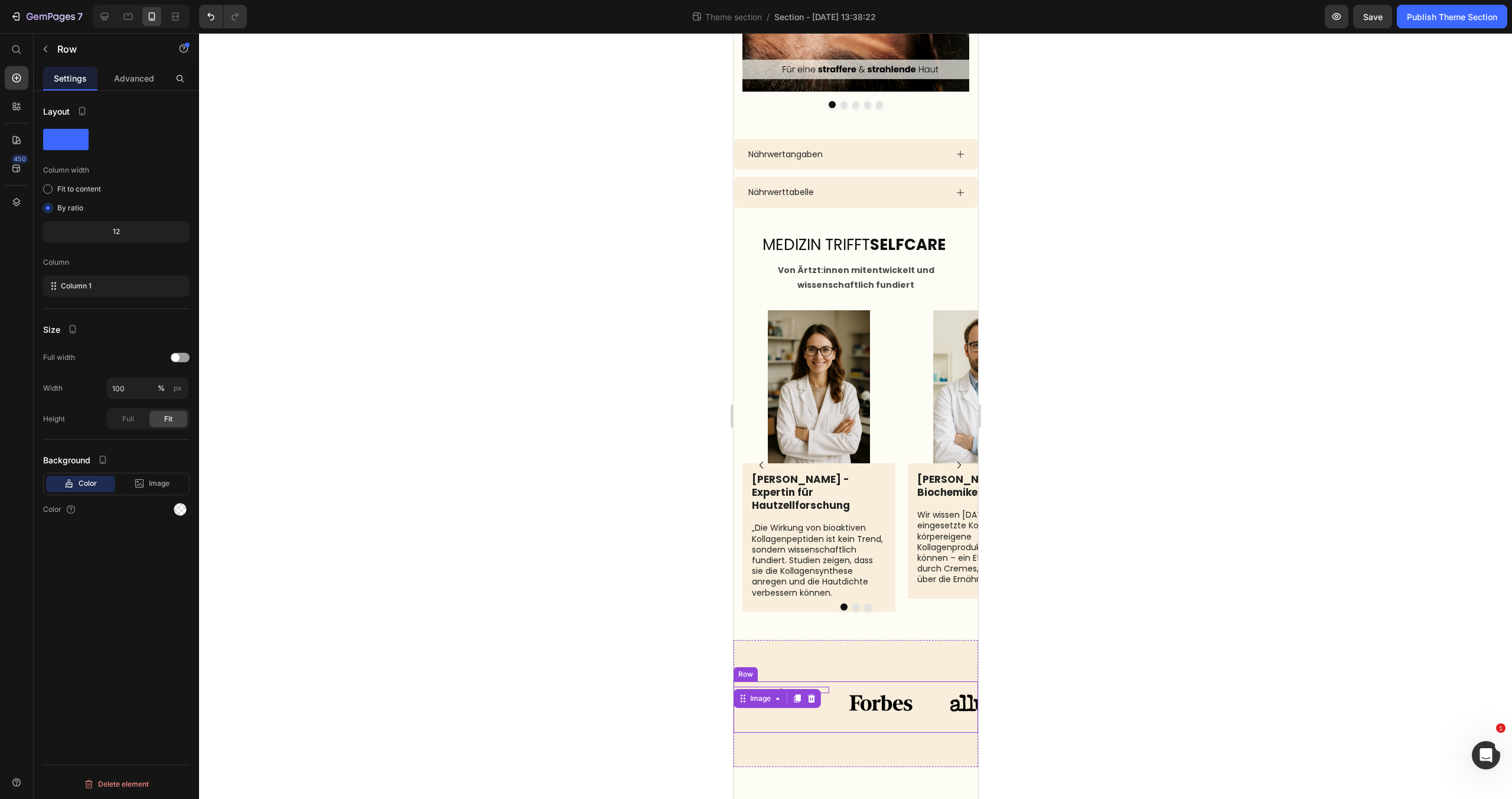 click on "Image Image Image Image   0 Image Image Image Carousel" at bounding box center (855, 707) 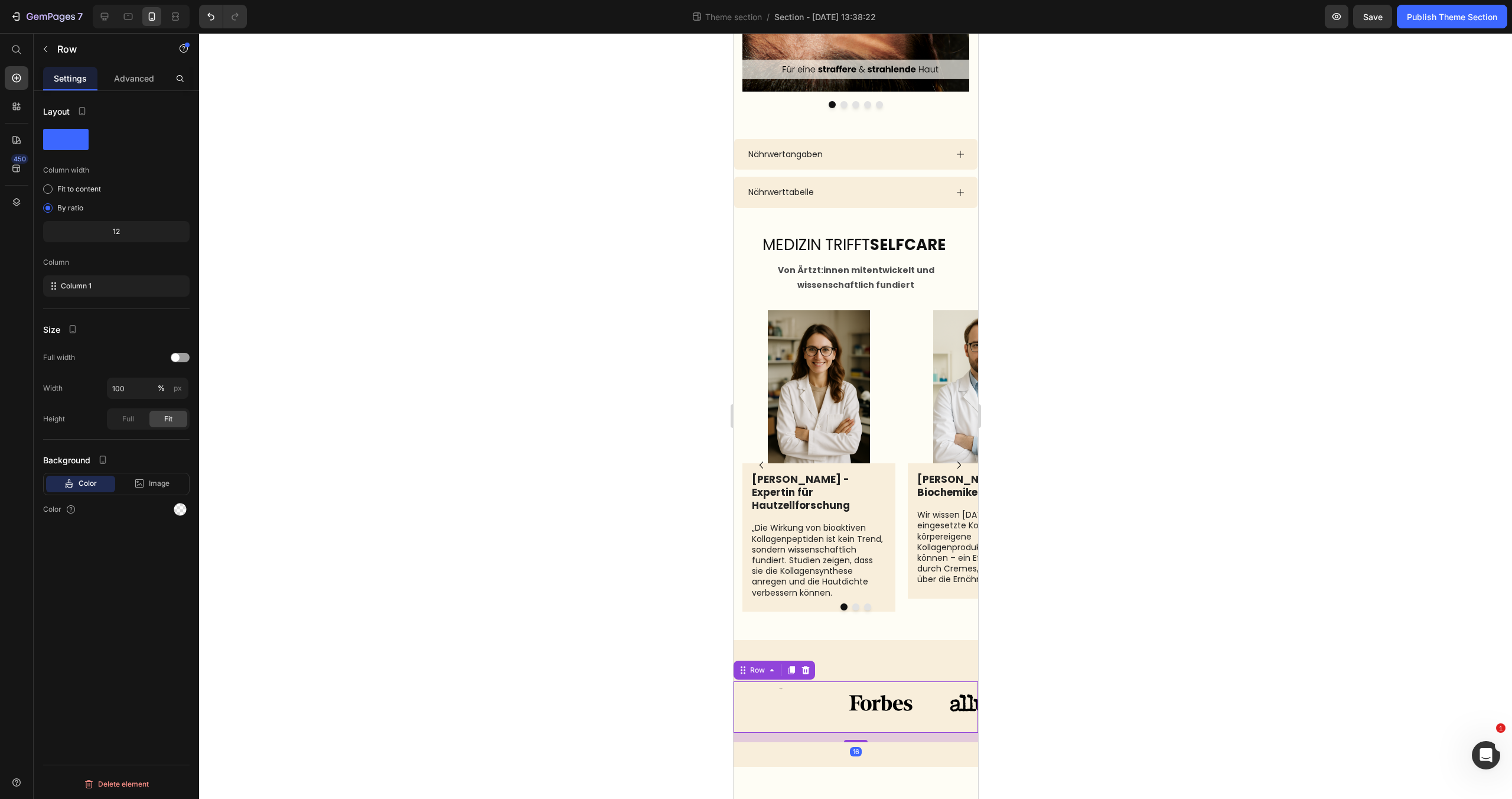 scroll, scrollTop: 0, scrollLeft: 0, axis: both 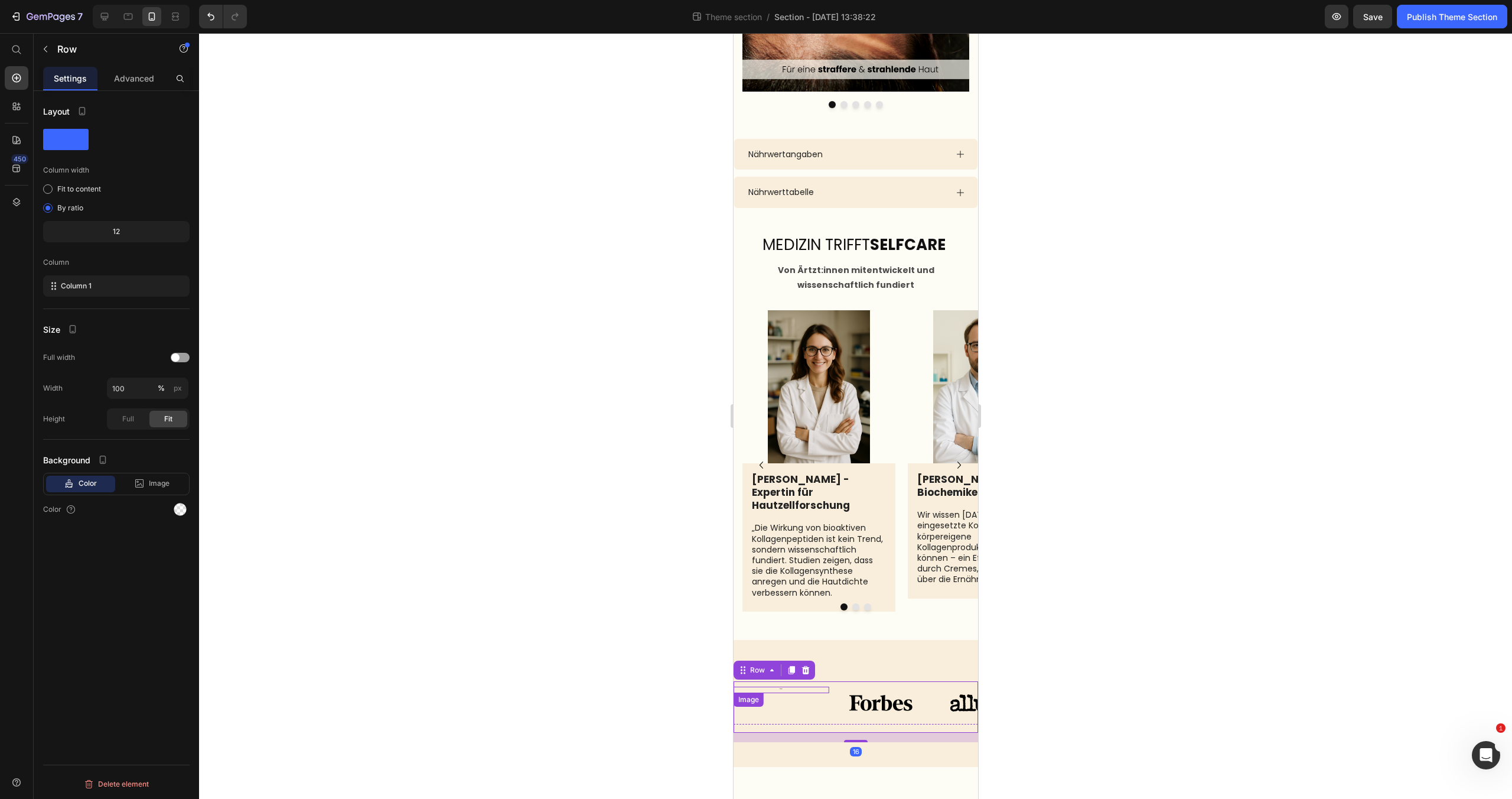 click on "Image" at bounding box center [780, 690] 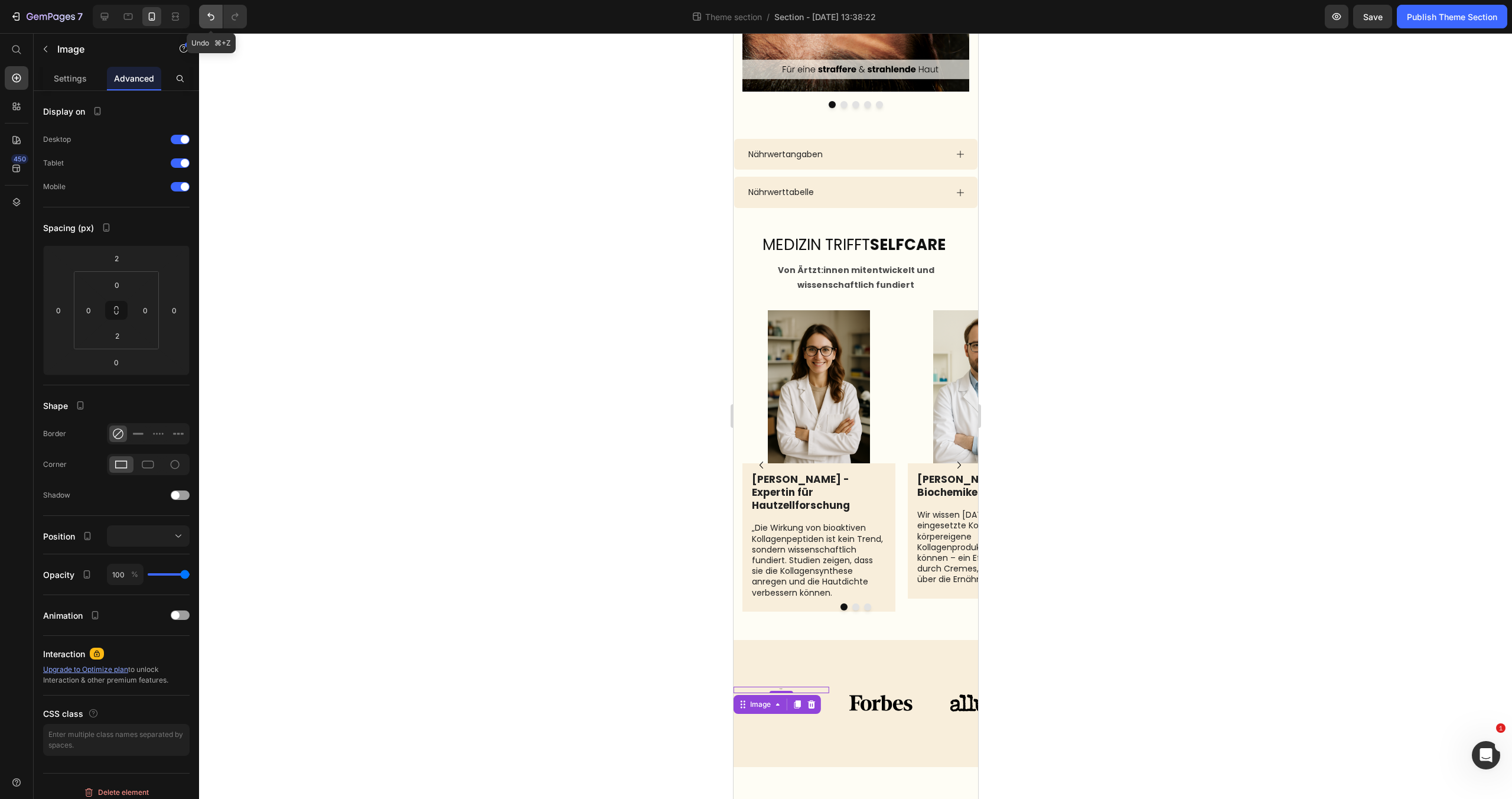 click 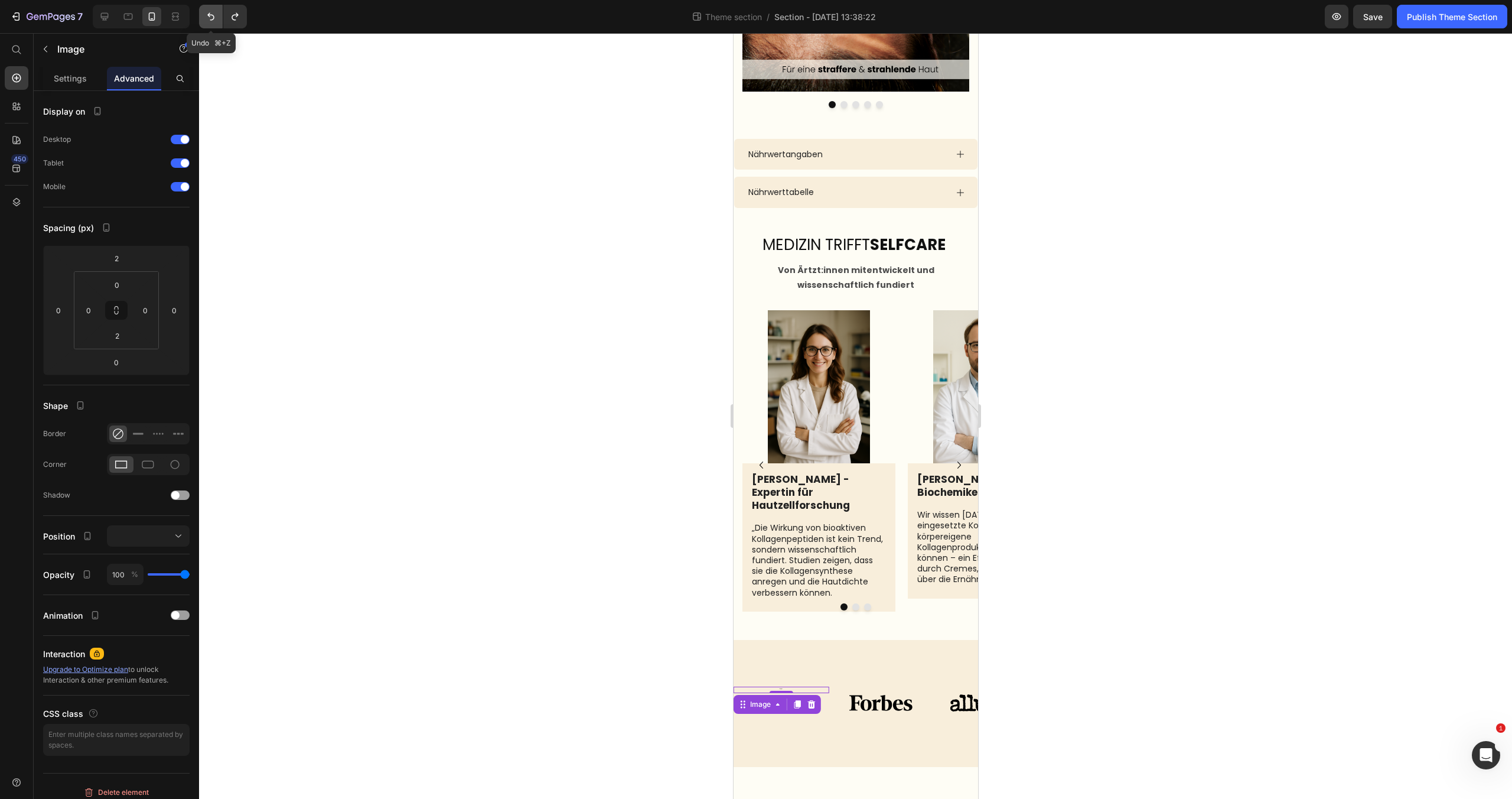click 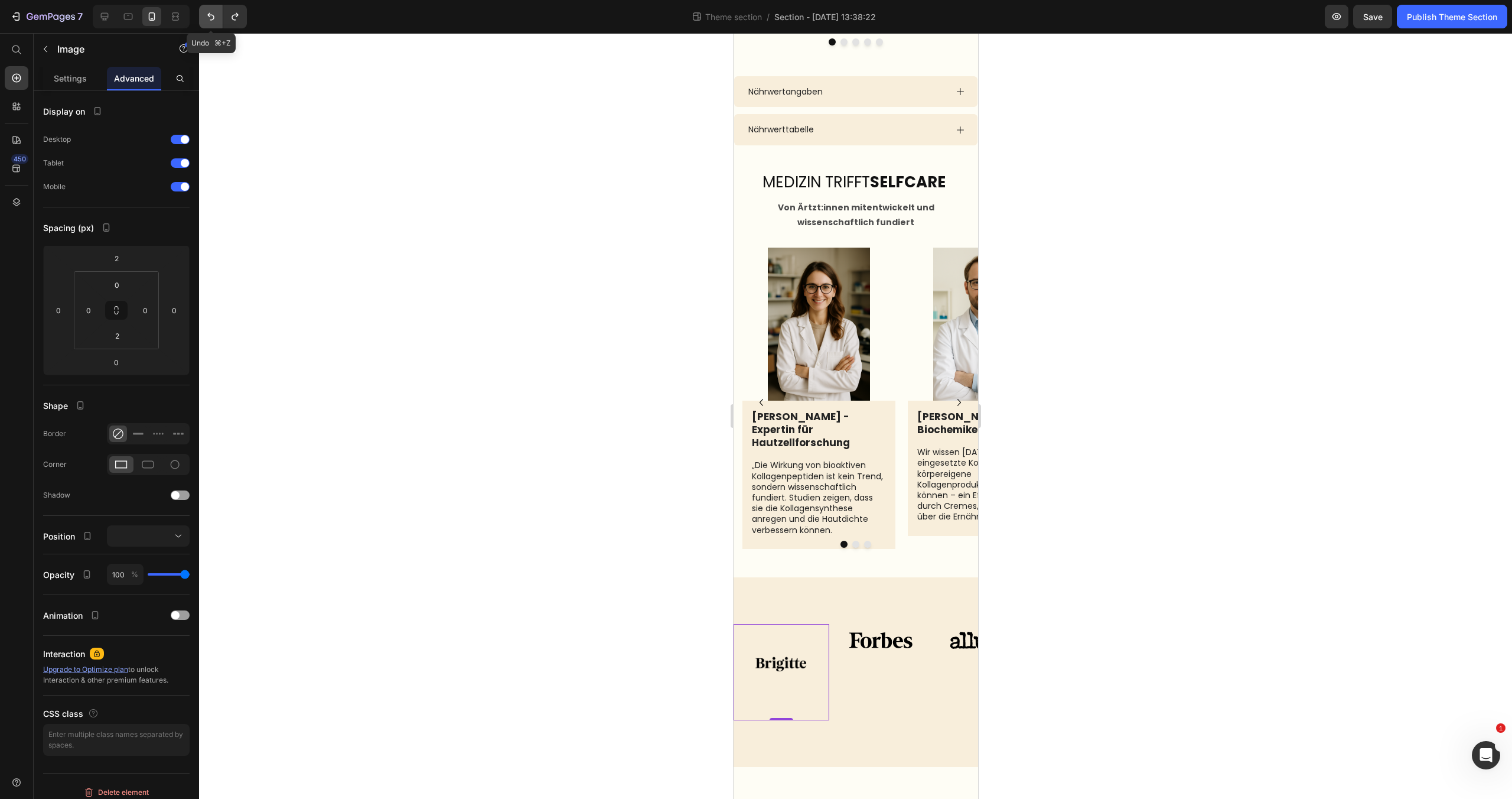 click 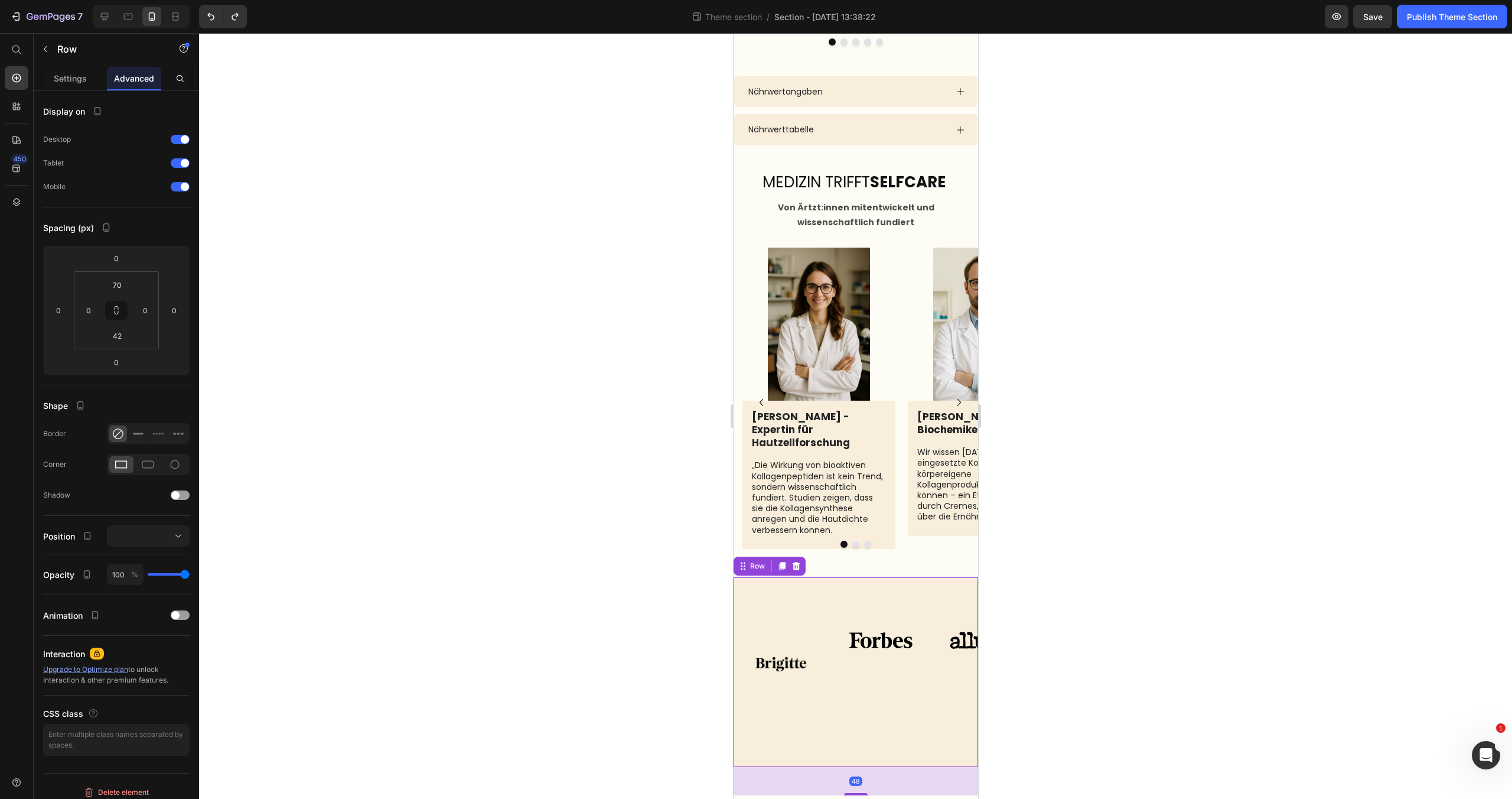 click on "Image Image Image Image Image Image Image Carousel Row Row   48" at bounding box center [855, 672] 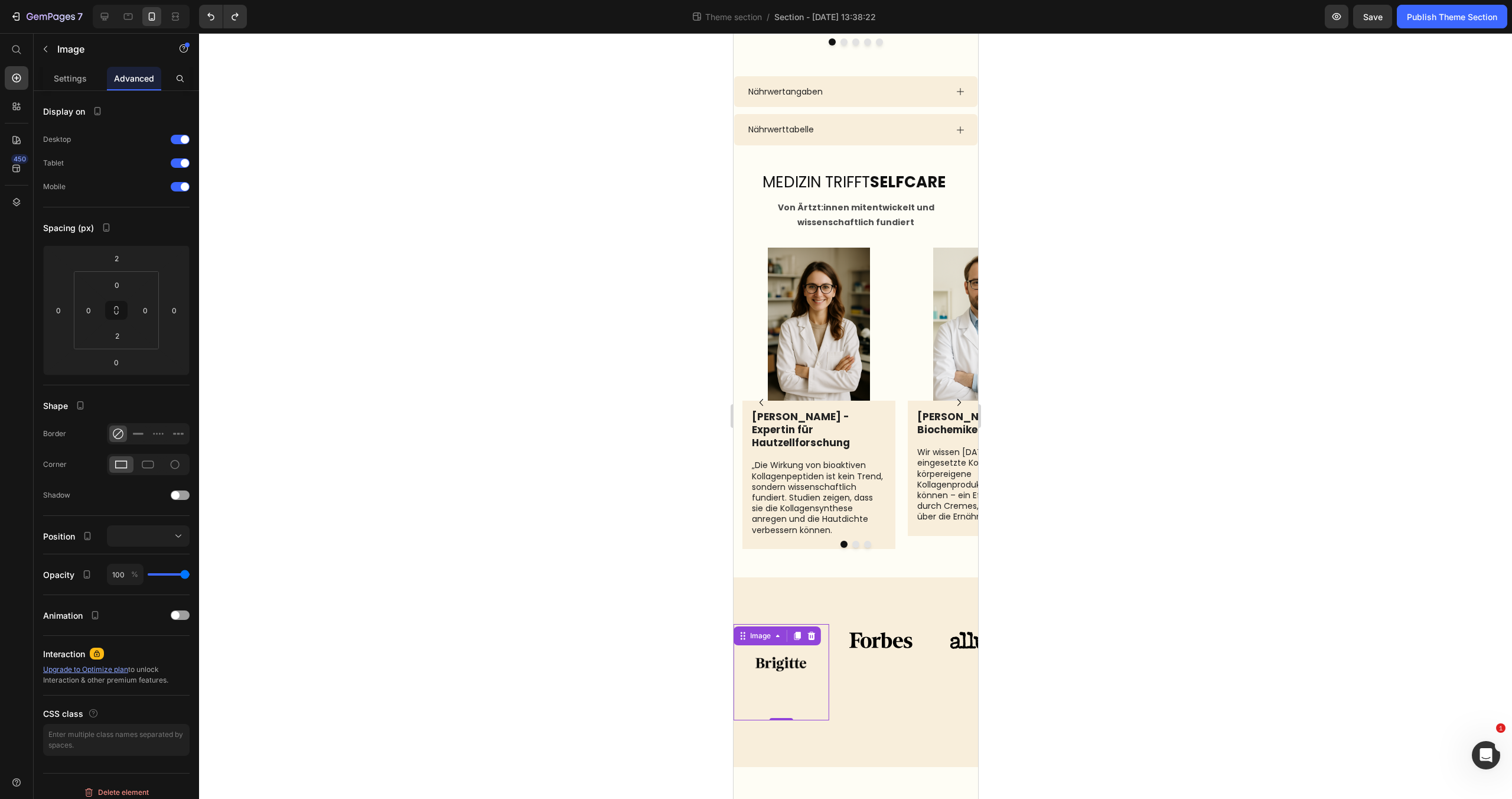 click at bounding box center (780, 672) 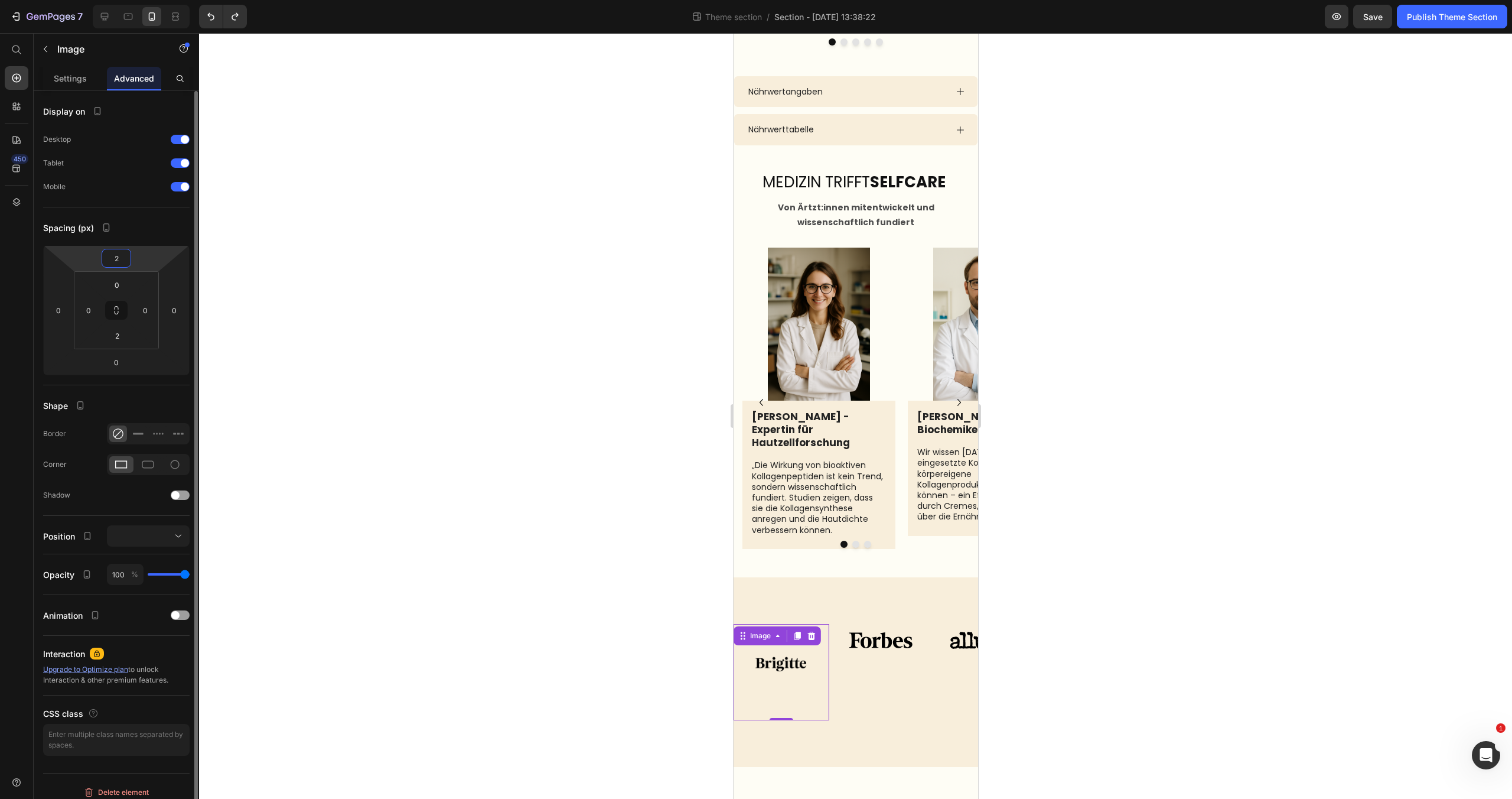 click on "2" at bounding box center (116, 258) 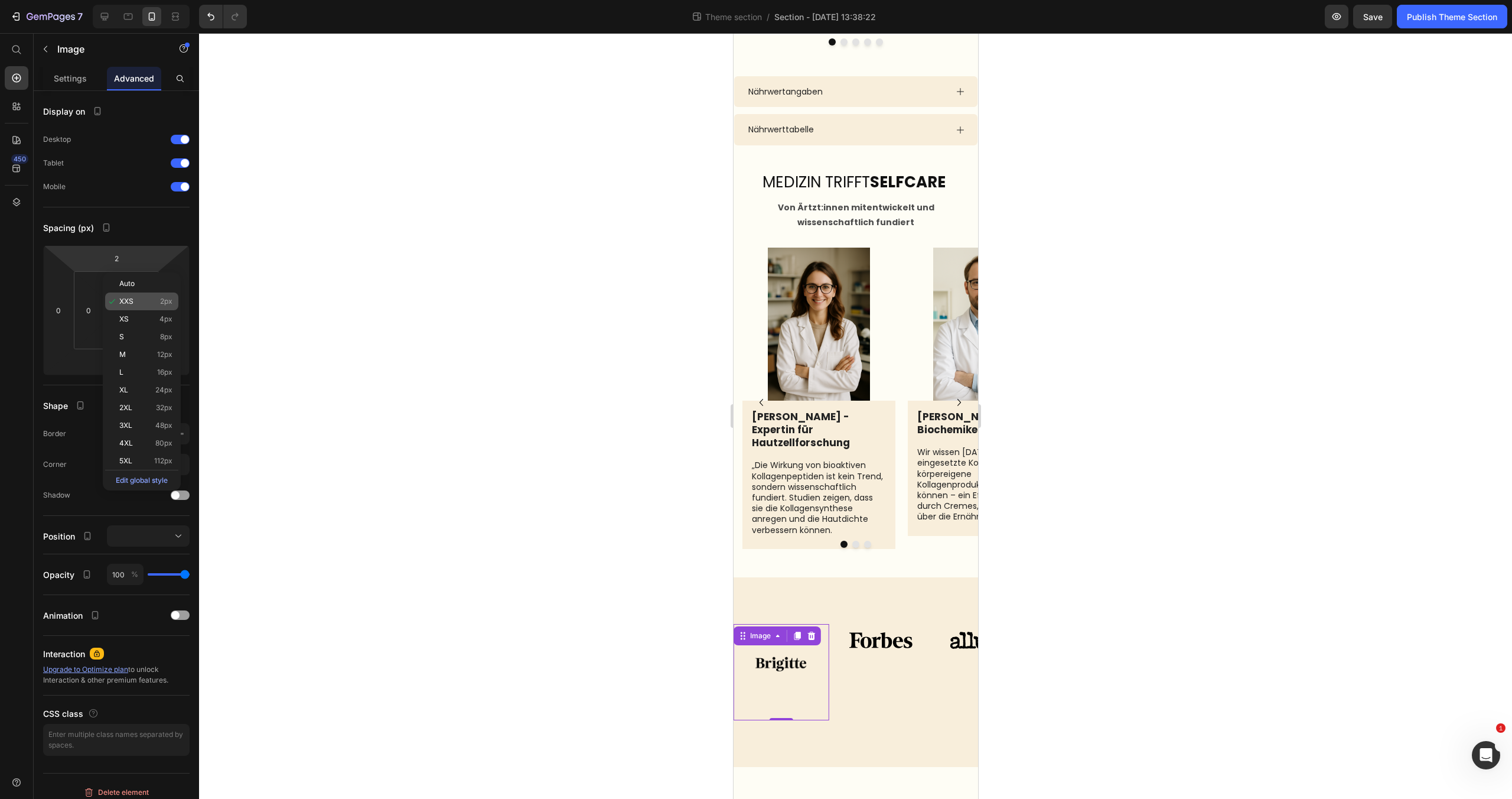 click on "XXS 2px" 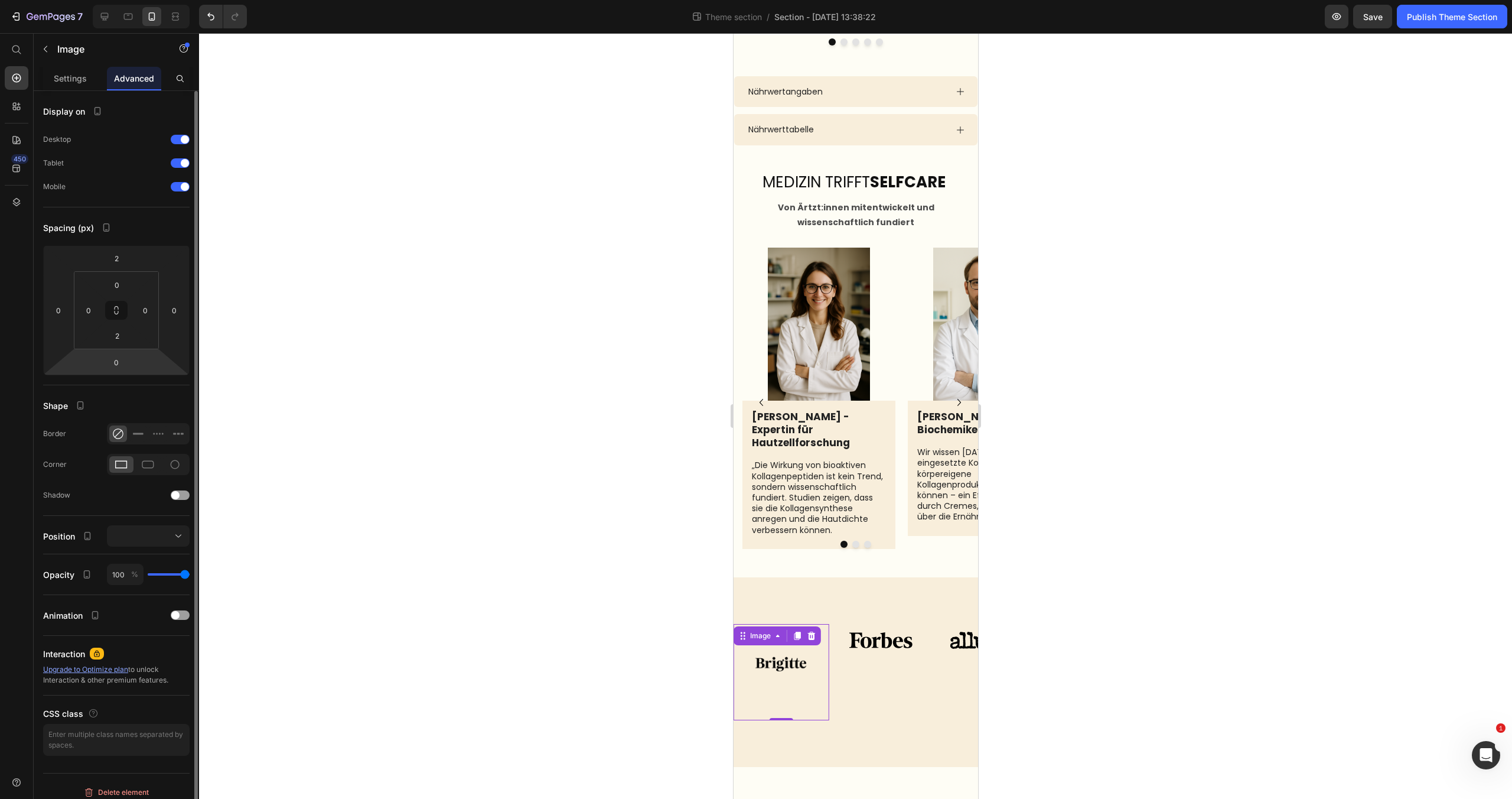 click on "7  Theme section  /  Section - [DATE] 13:38:22 Preview  Save   Publish Theme Section  450 Start with Sections Elements Hero Section Product Detail Brands Trusted Badges Guarantee Product Breakdown How to use Testimonials Compare Bundle FAQs Social Proof Brand Story Product List Collection Blog List Contact Sticky Add to Cart Custom Footer Browse Library 450 Layout
Row
Row
Row
Row Text
Heading
Text Block Button
Button
Button Media
Image
Image Video" at bounding box center (756, 0) 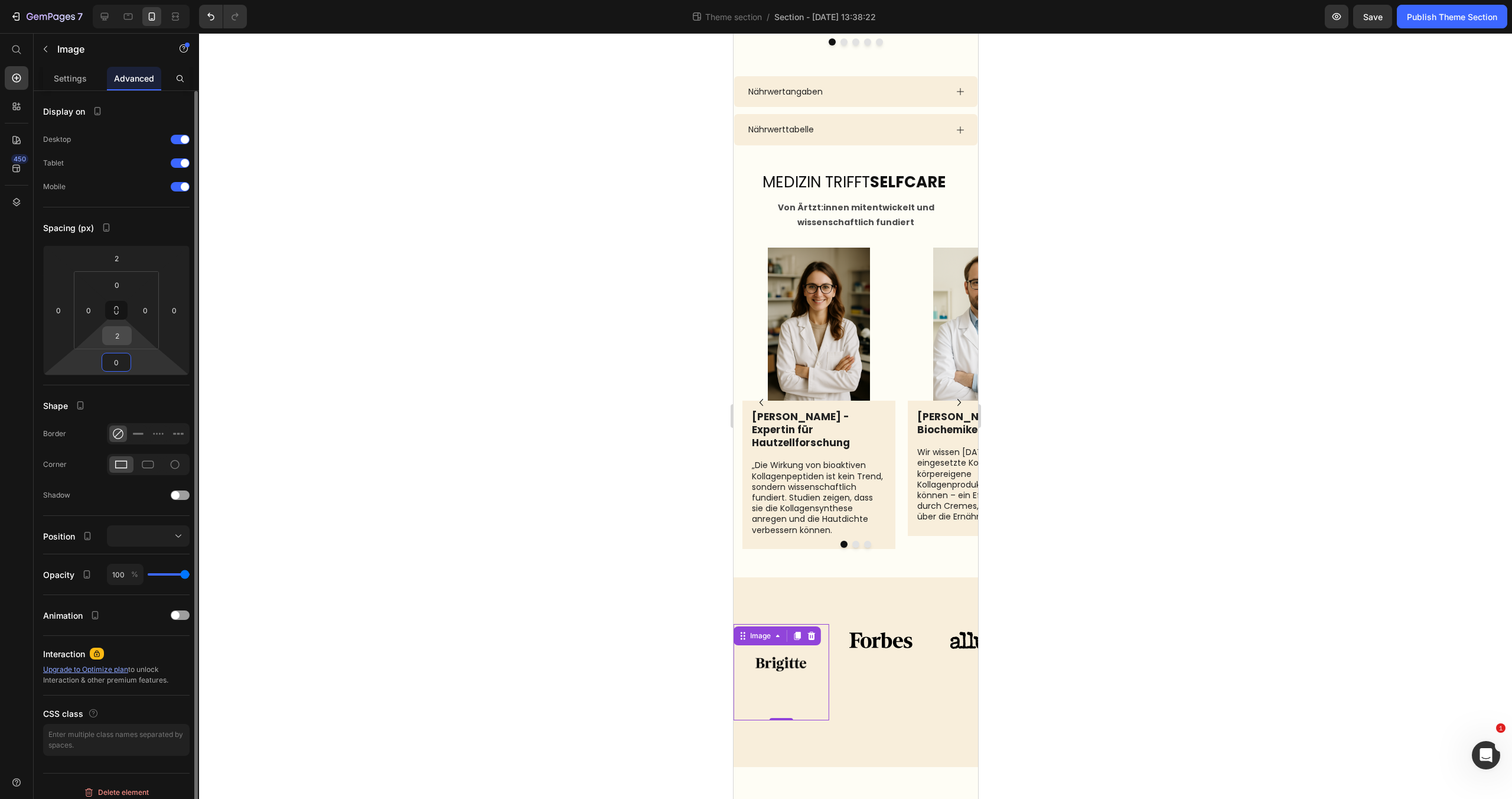 click on "2" at bounding box center [117, 336] 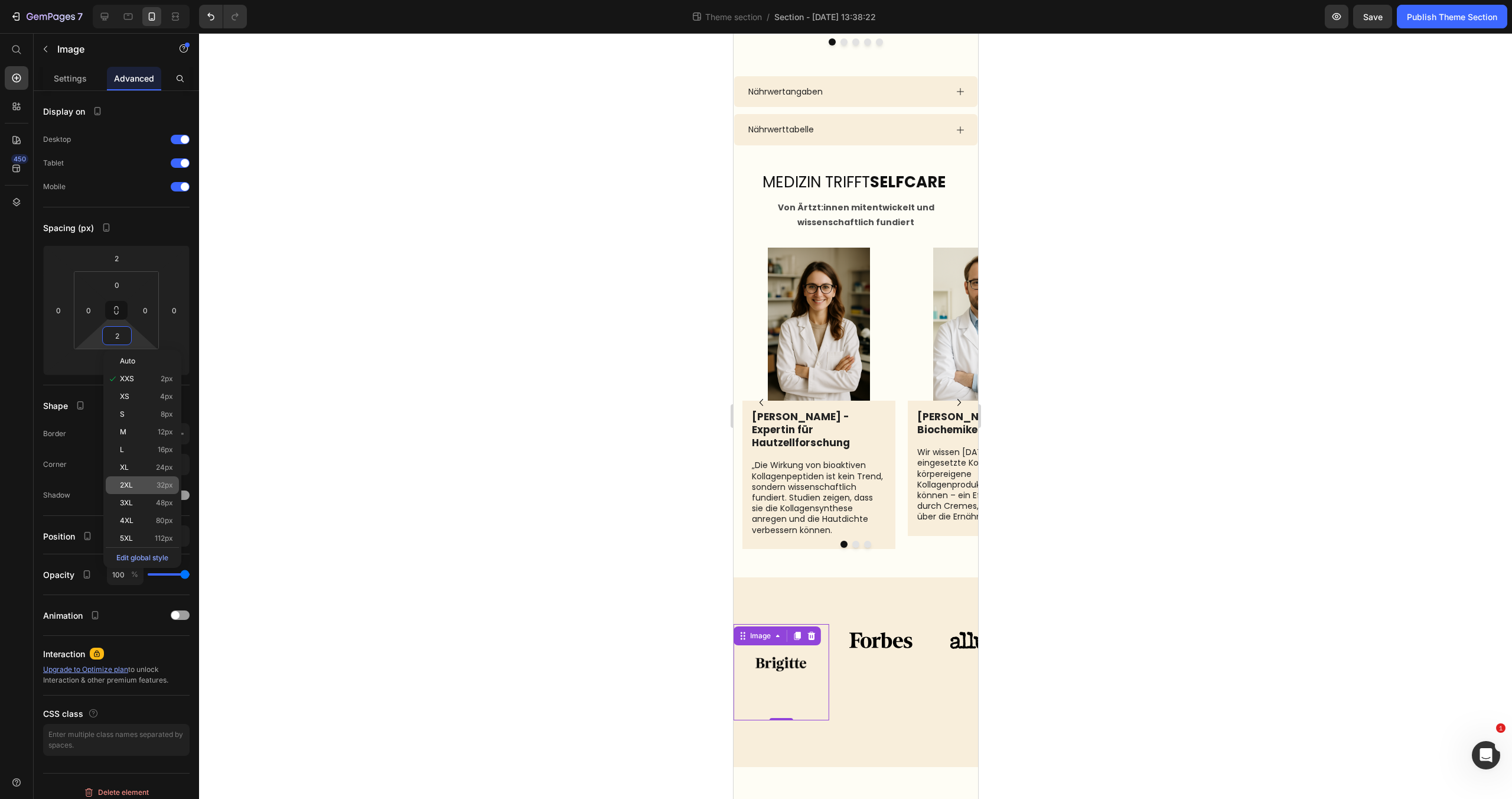 click on "2XL 32px" at bounding box center (146, 485) 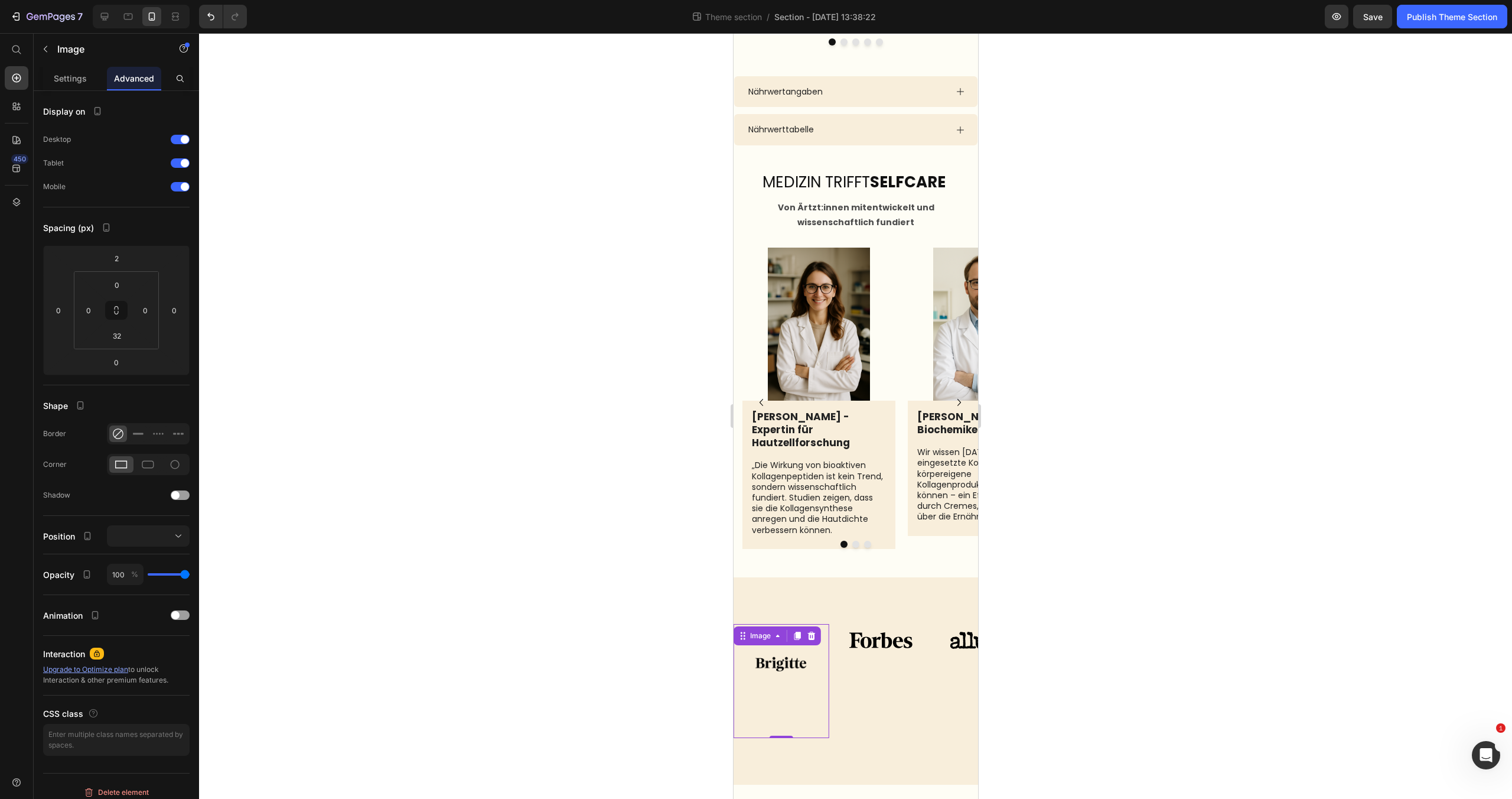 scroll, scrollTop: 1863, scrollLeft: 0, axis: vertical 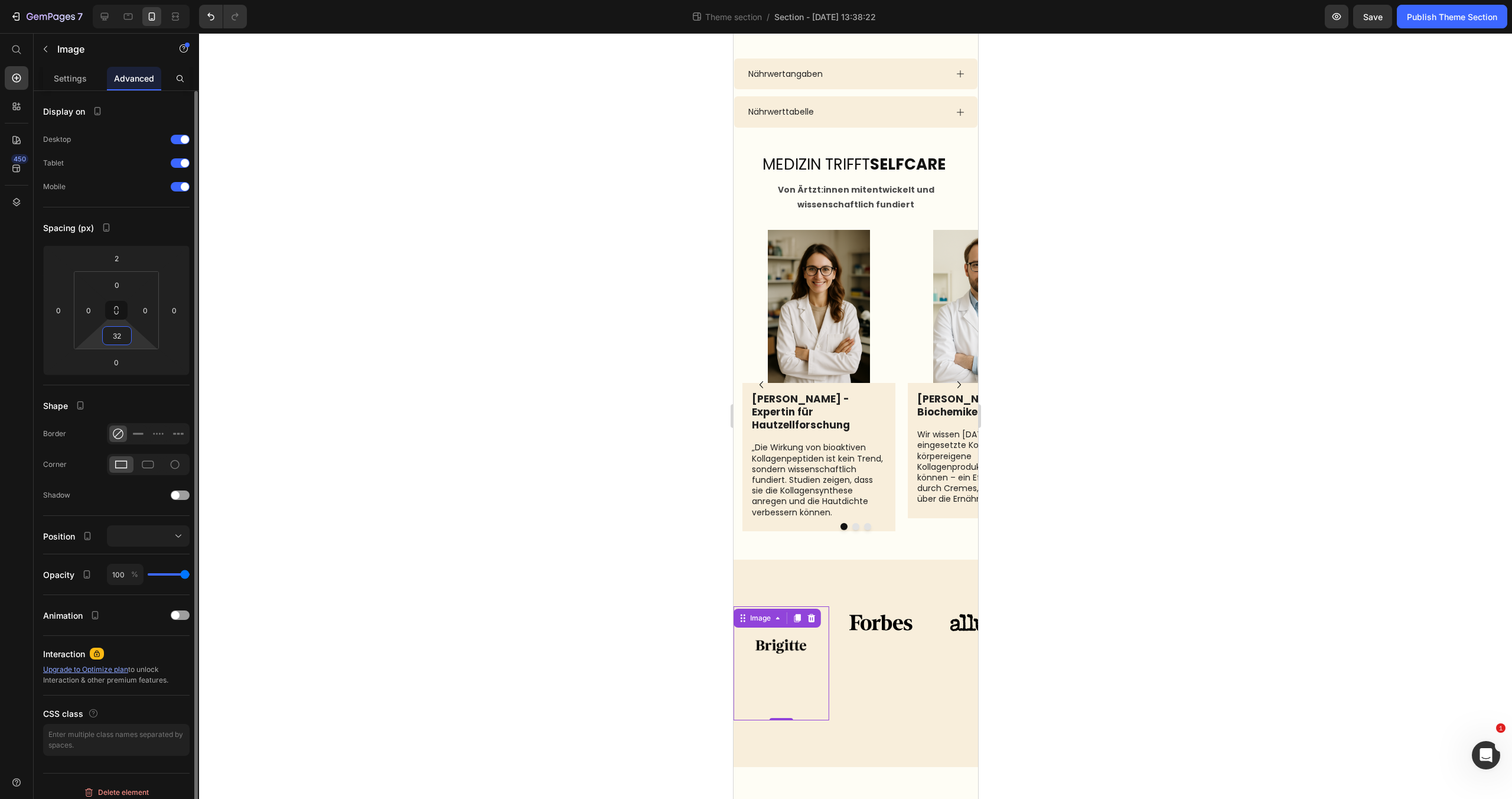 click on "32" at bounding box center [117, 336] 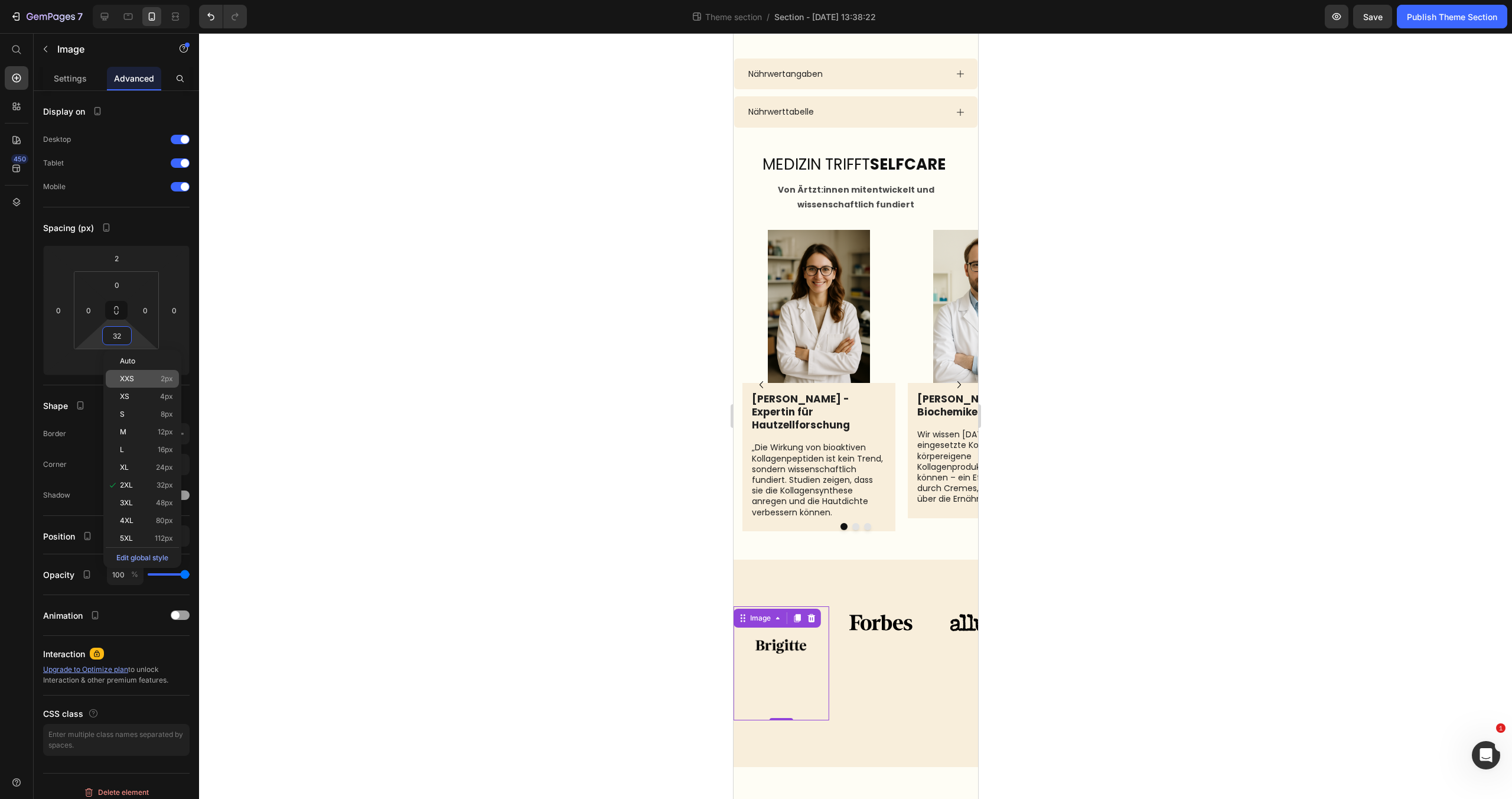 type on "2" 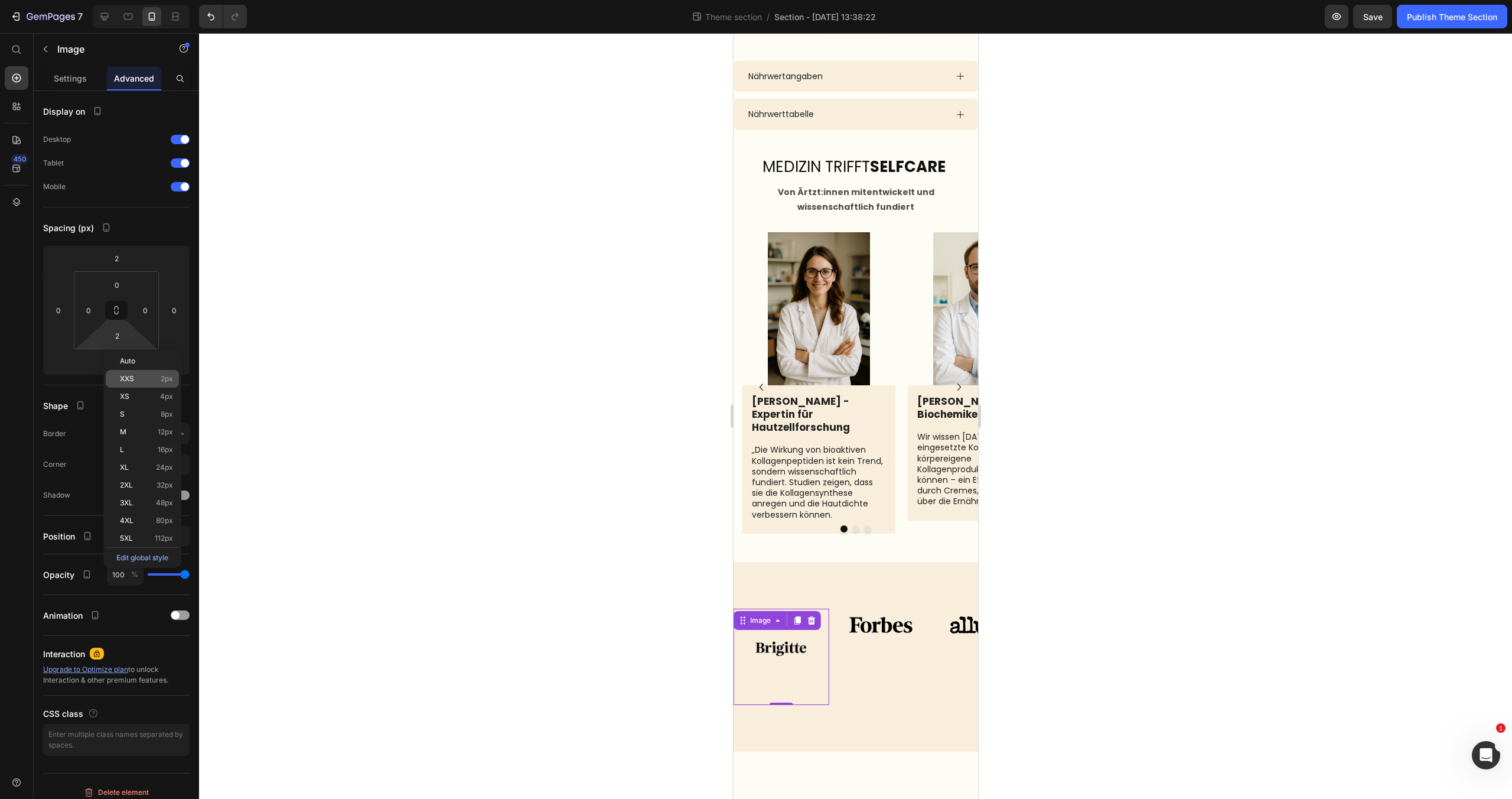 click on "XXS" at bounding box center [127, 379] 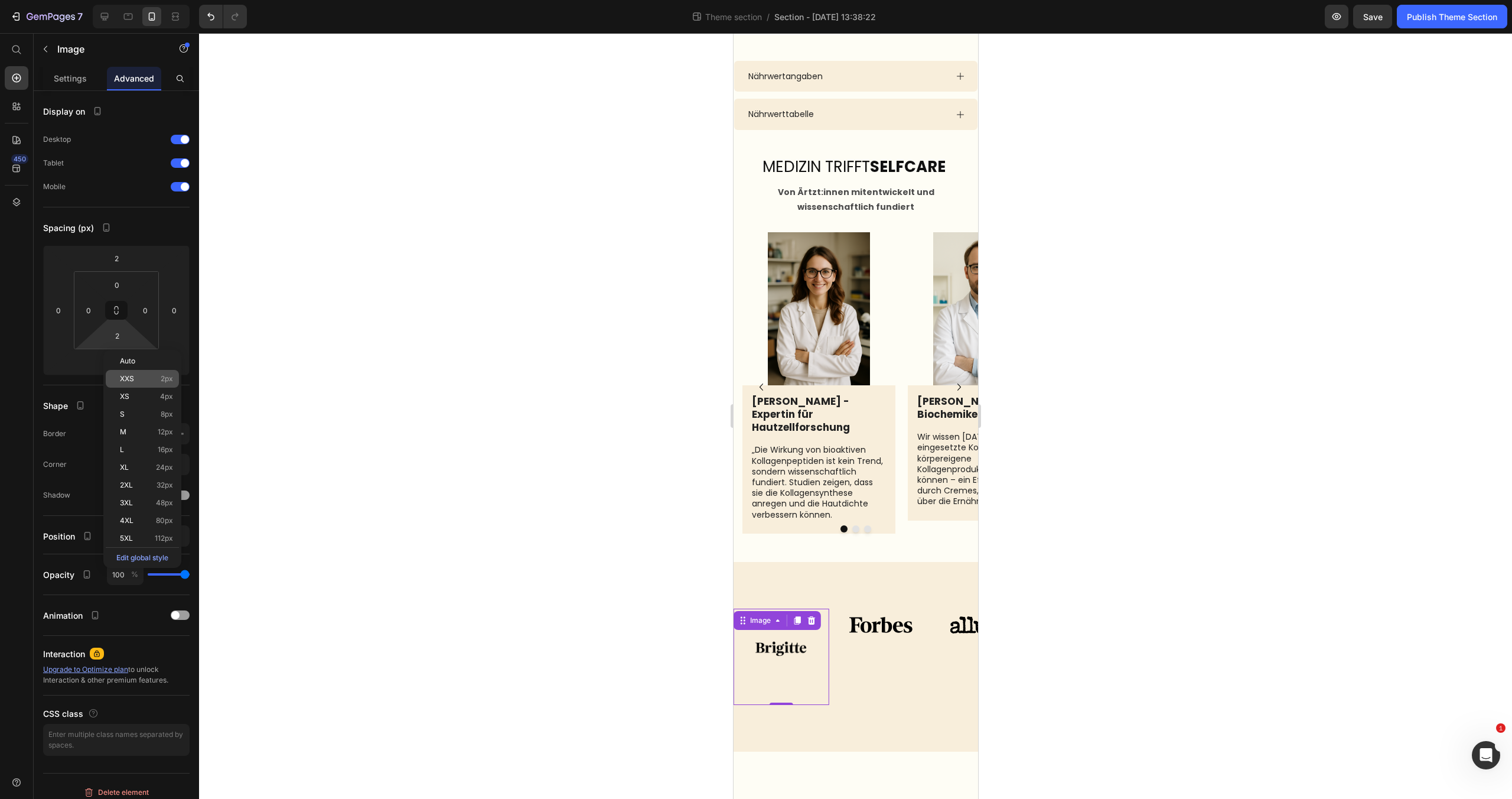 scroll, scrollTop: 1845, scrollLeft: 0, axis: vertical 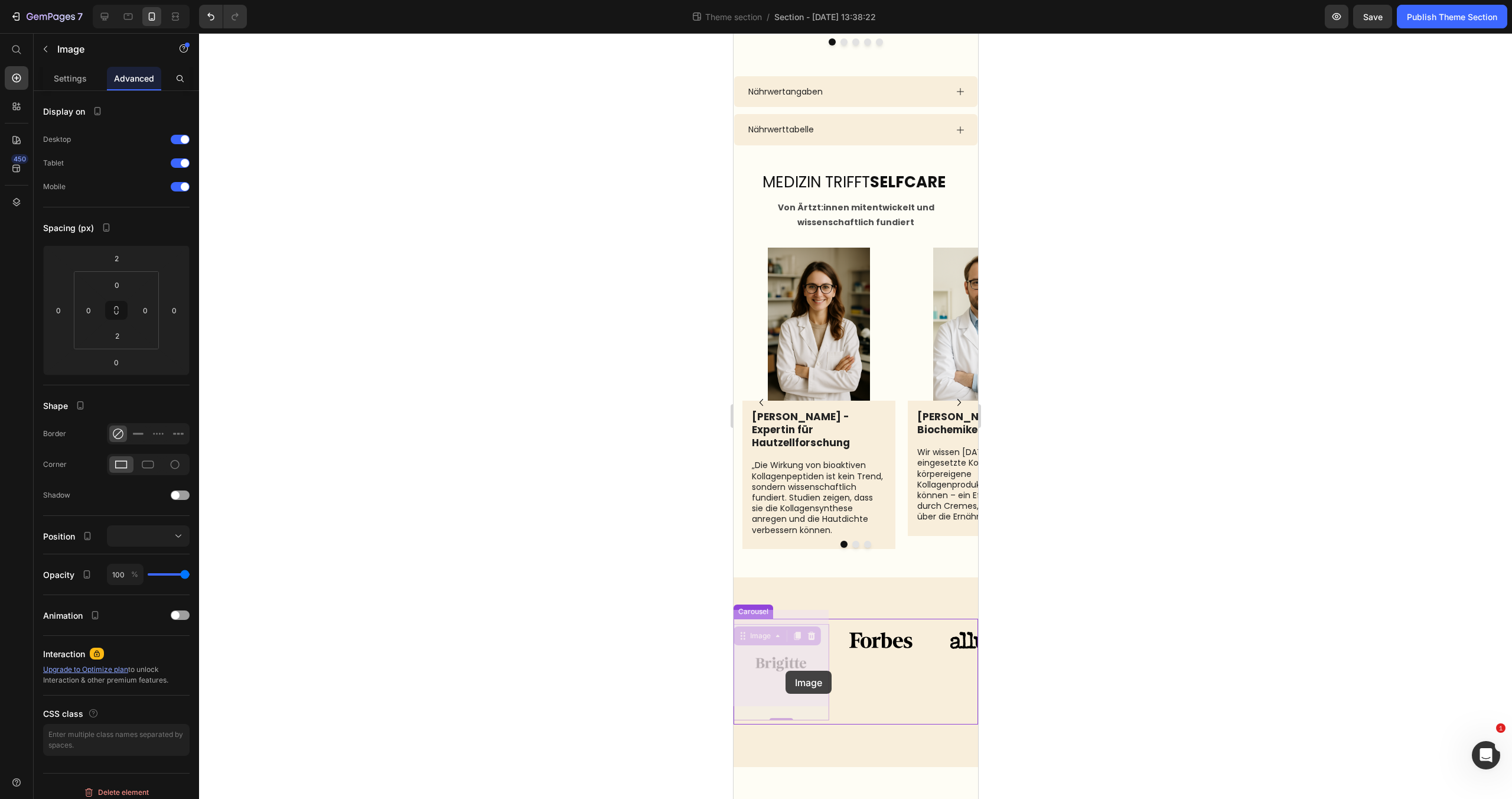 drag, startPoint x: 785, startPoint y: 702, endPoint x: 818, endPoint y: 678, distance: 40.80441 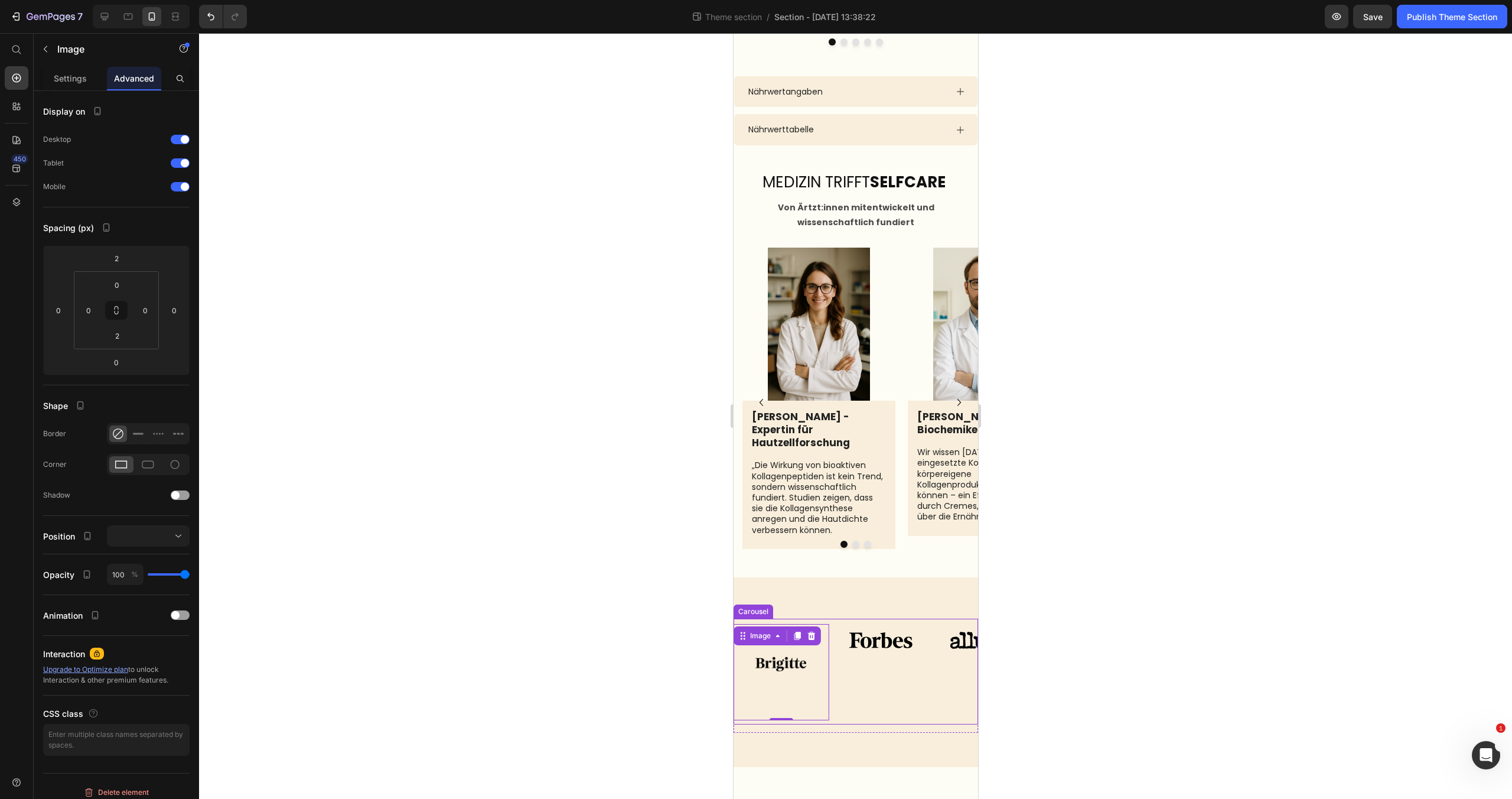 click on "Image" at bounding box center (979, 671) 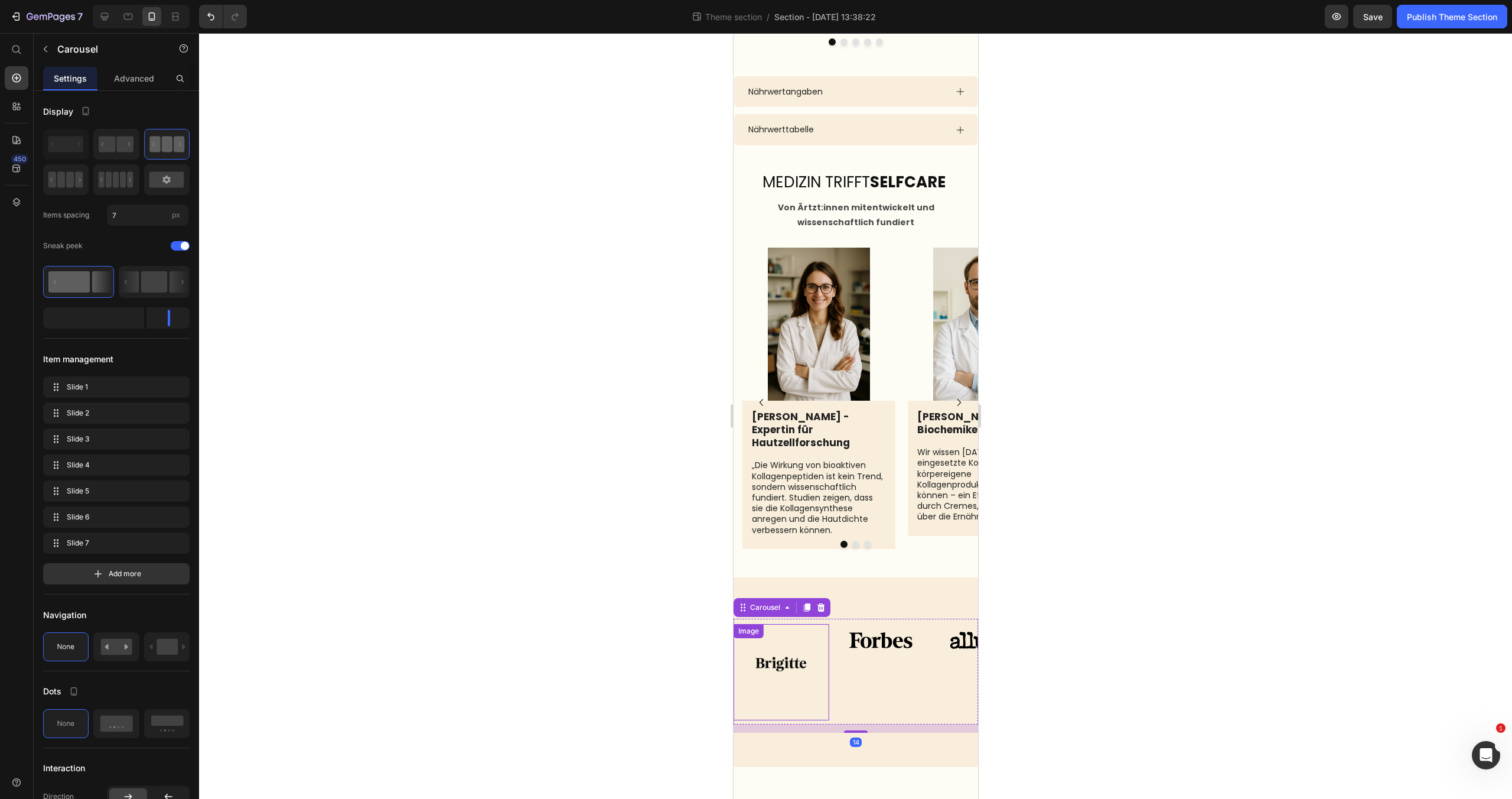 click at bounding box center [780, 672] 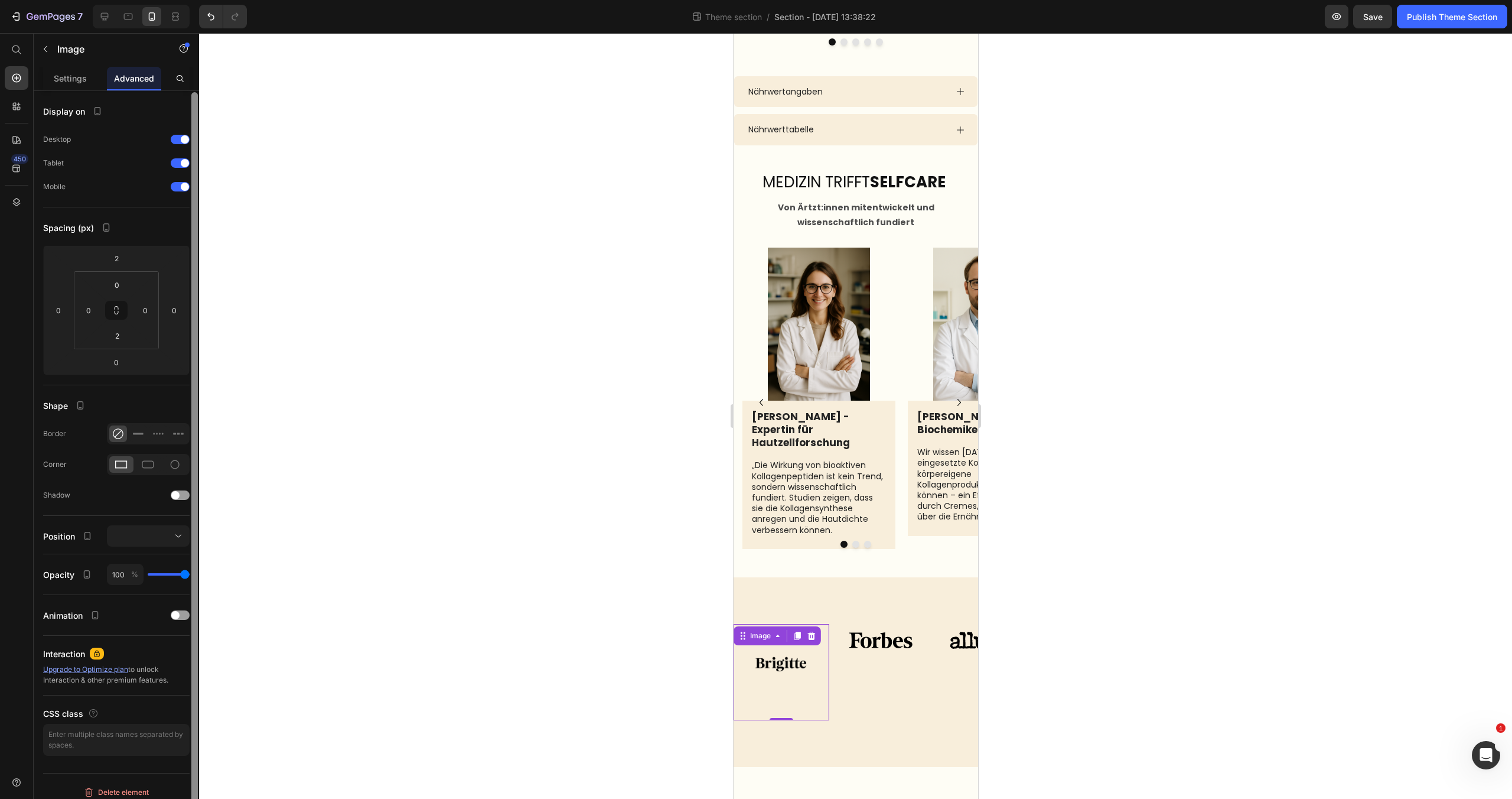 scroll, scrollTop: 1, scrollLeft: 0, axis: vertical 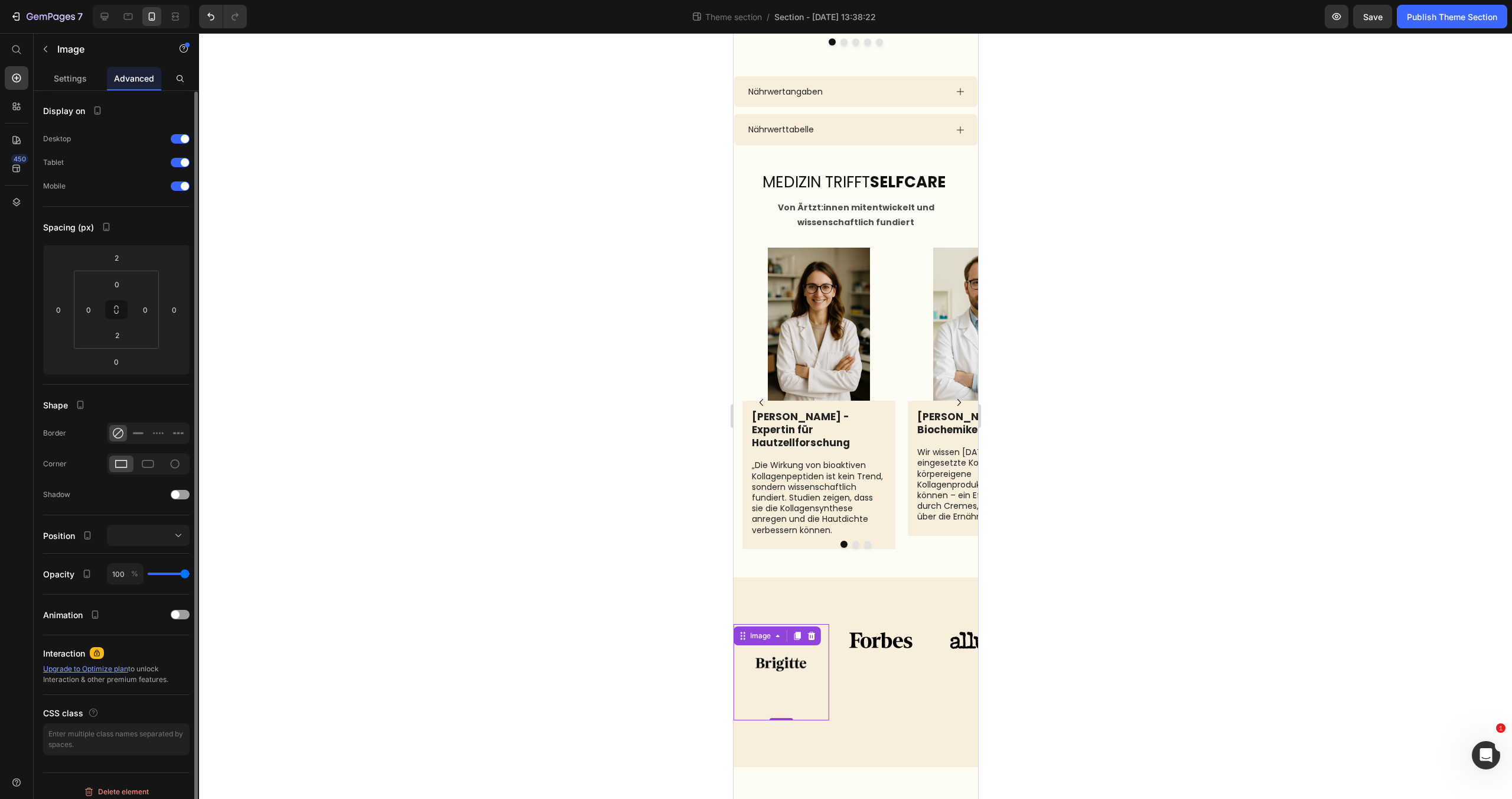 type on "92" 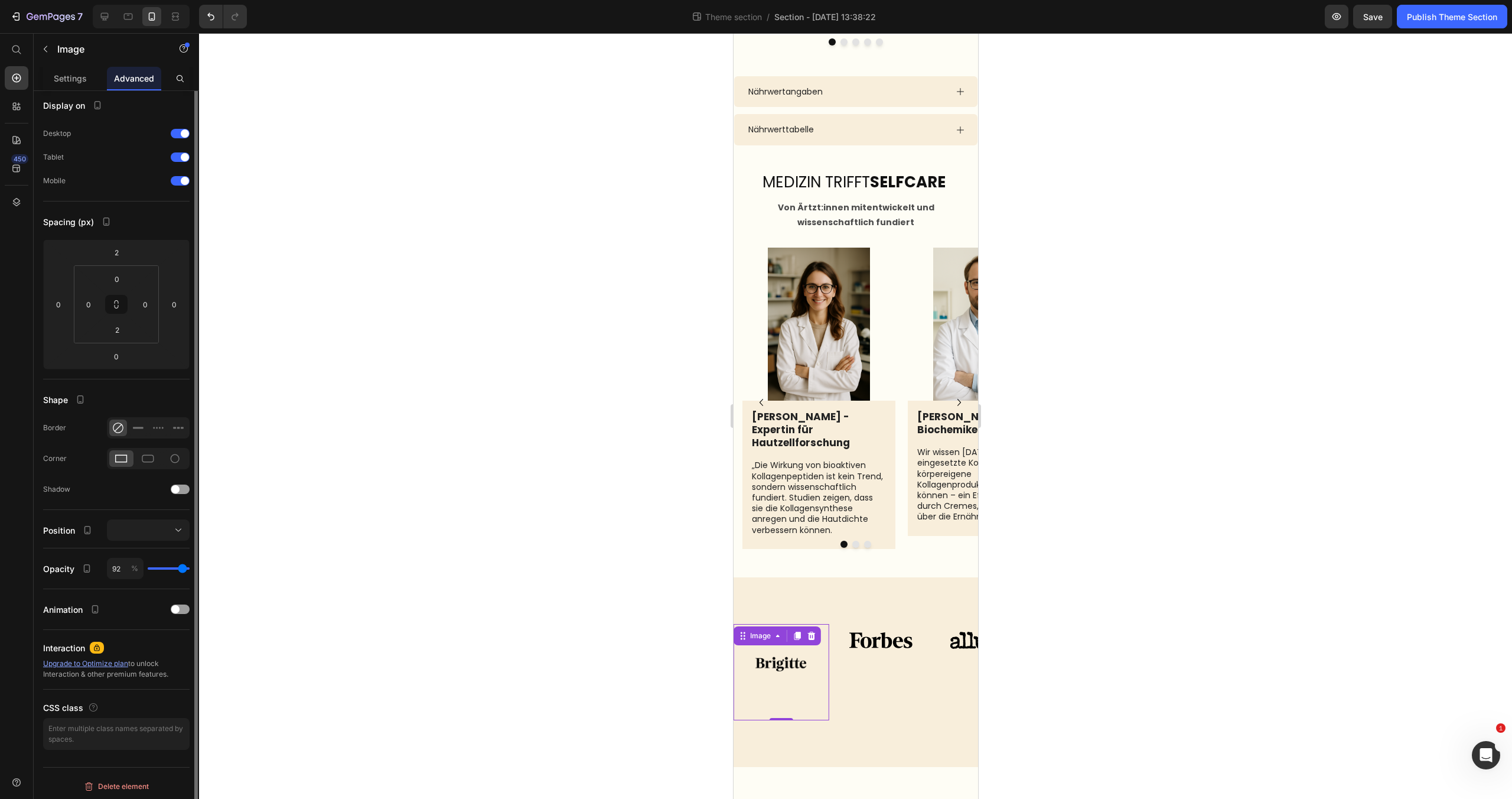 type on "91" 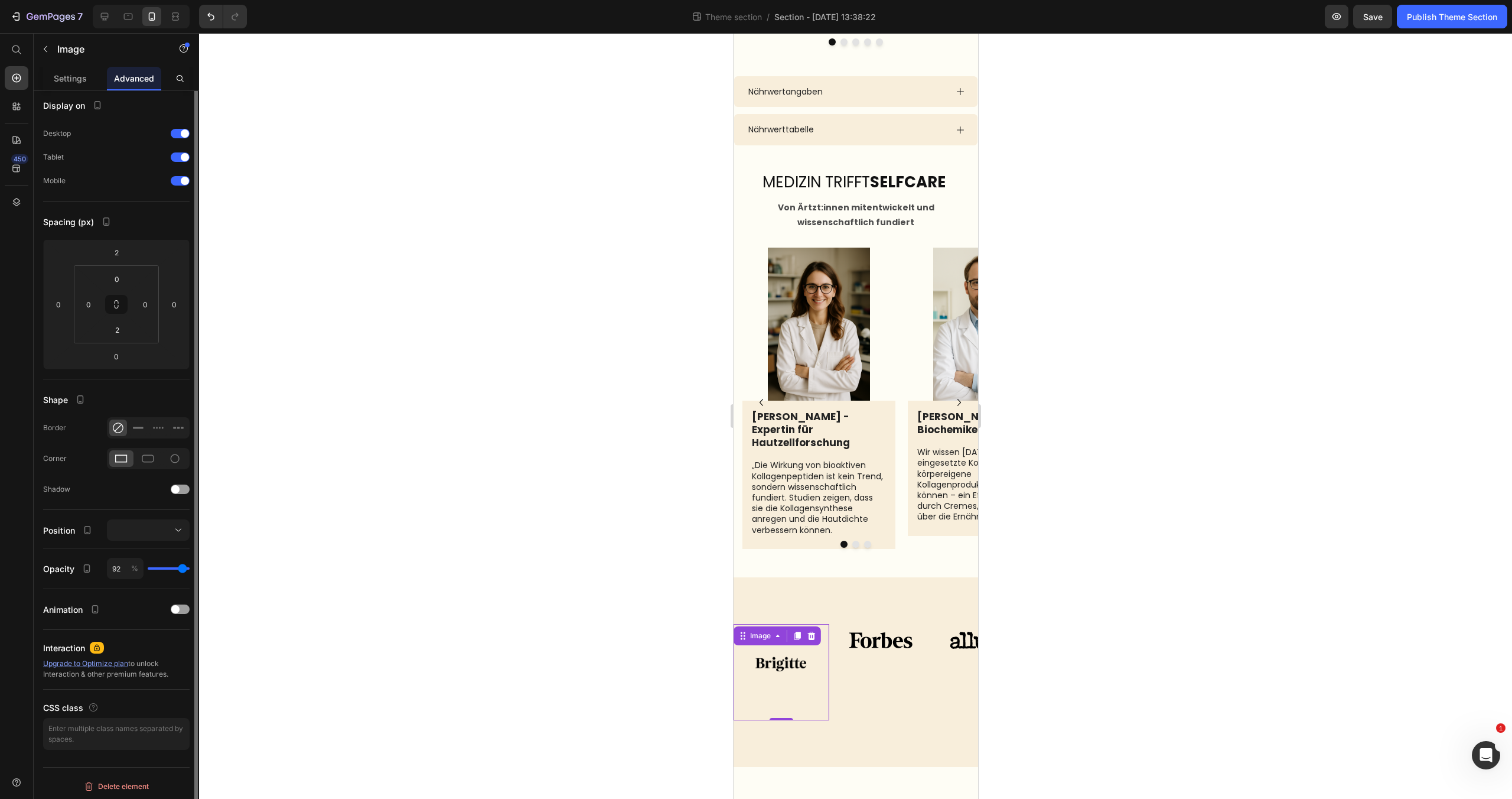 type on "91" 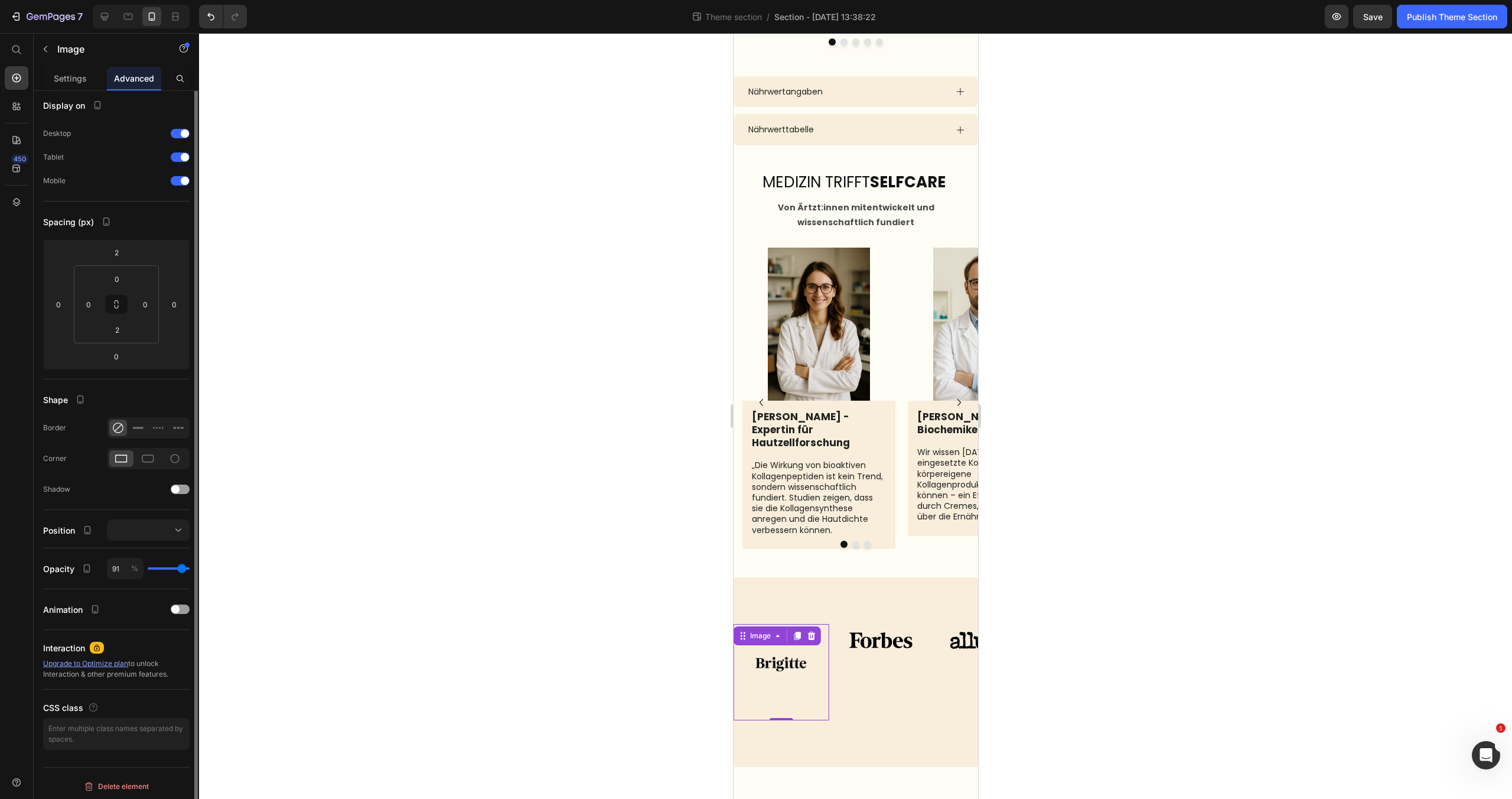 type on "89" 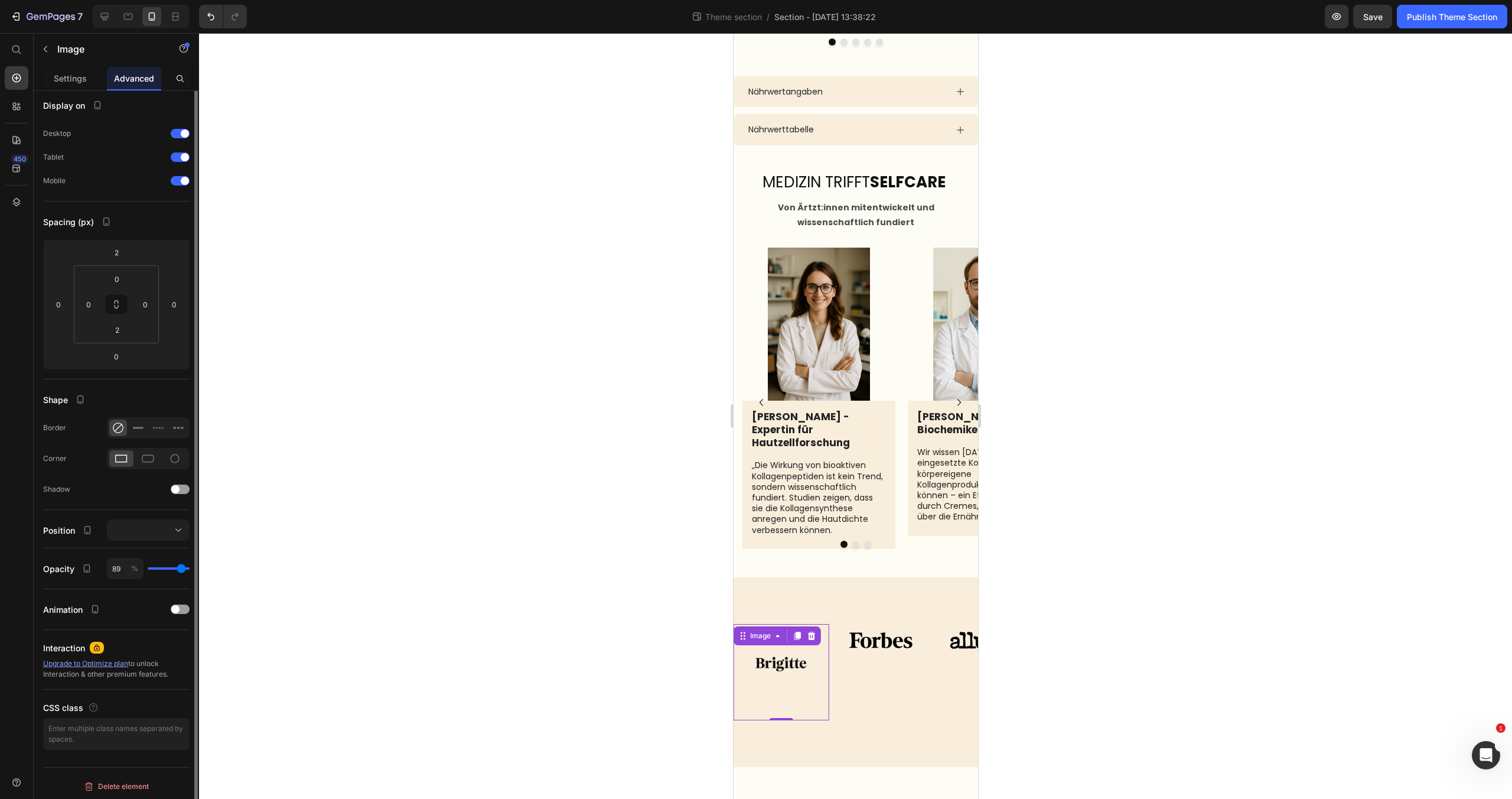 type on "88" 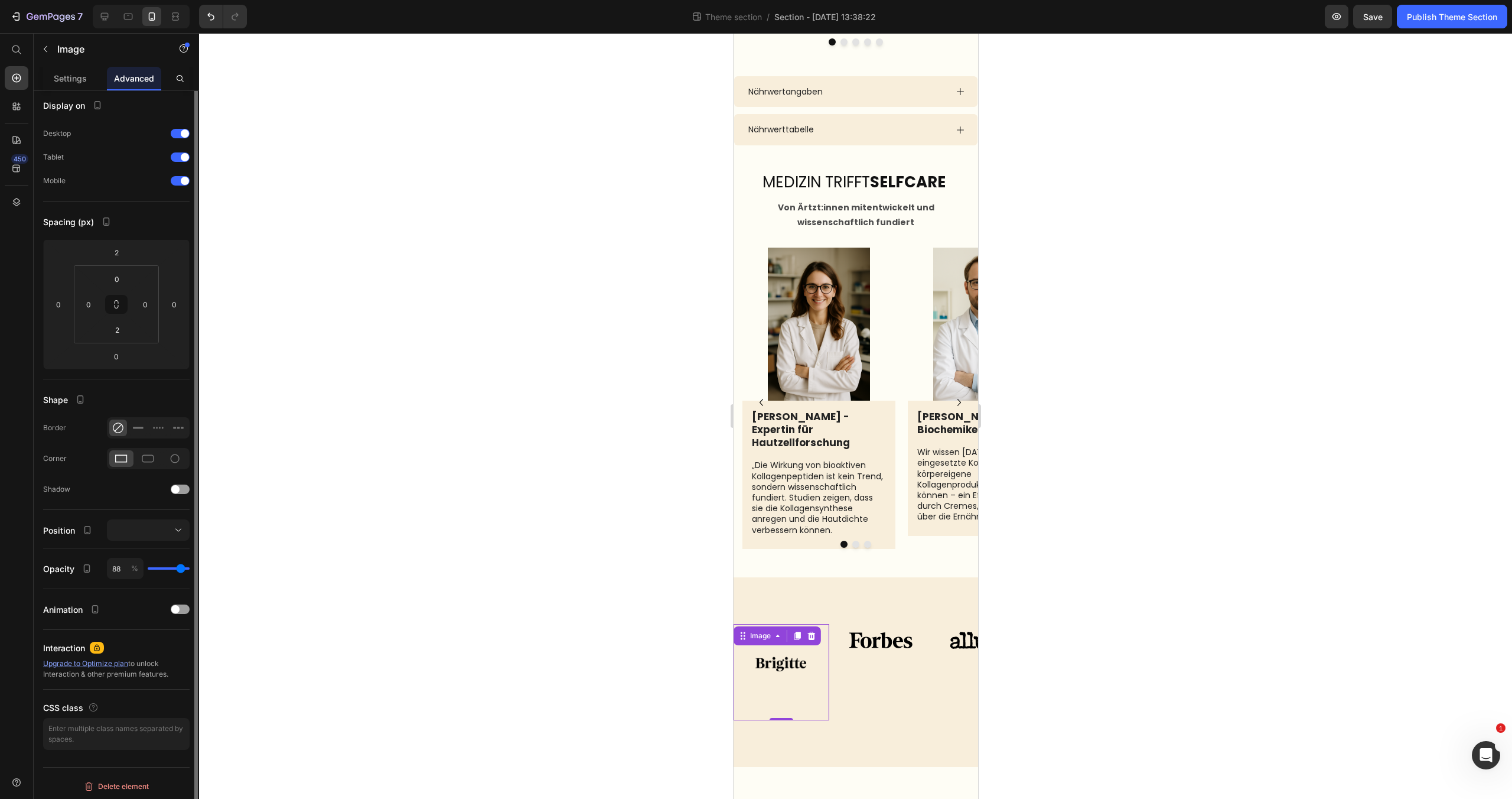 type on "84" 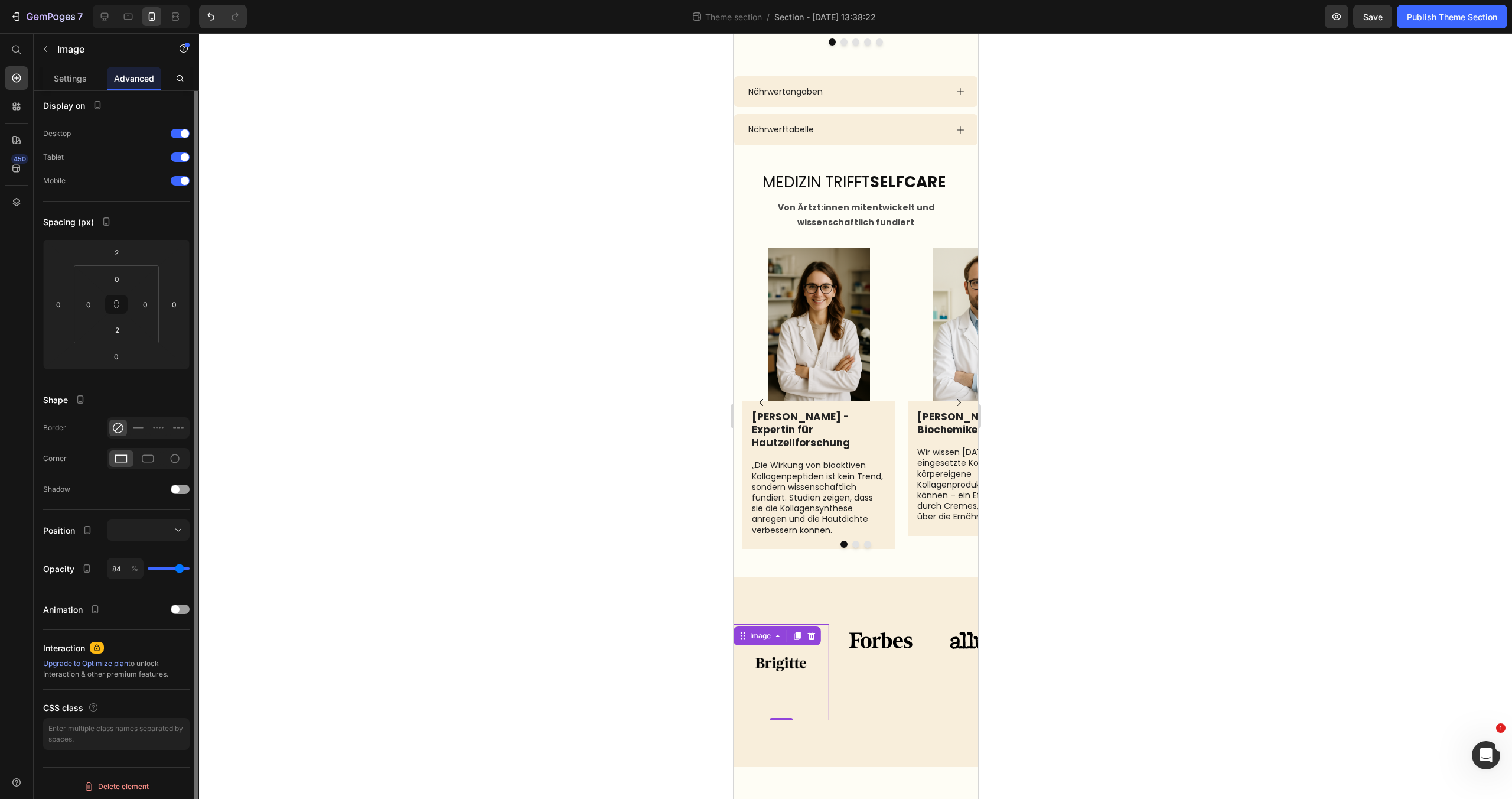 type on "80" 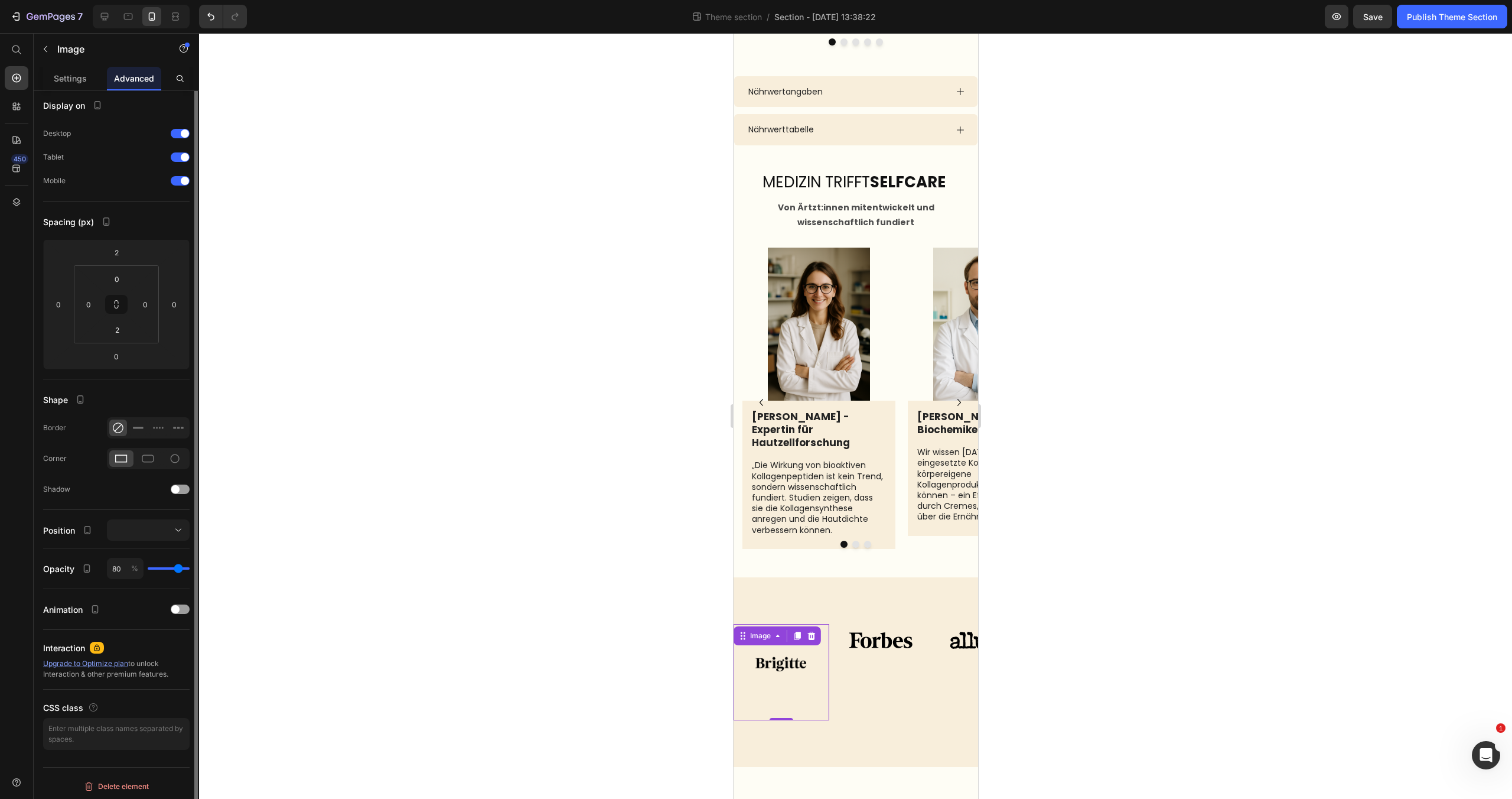 type on "77" 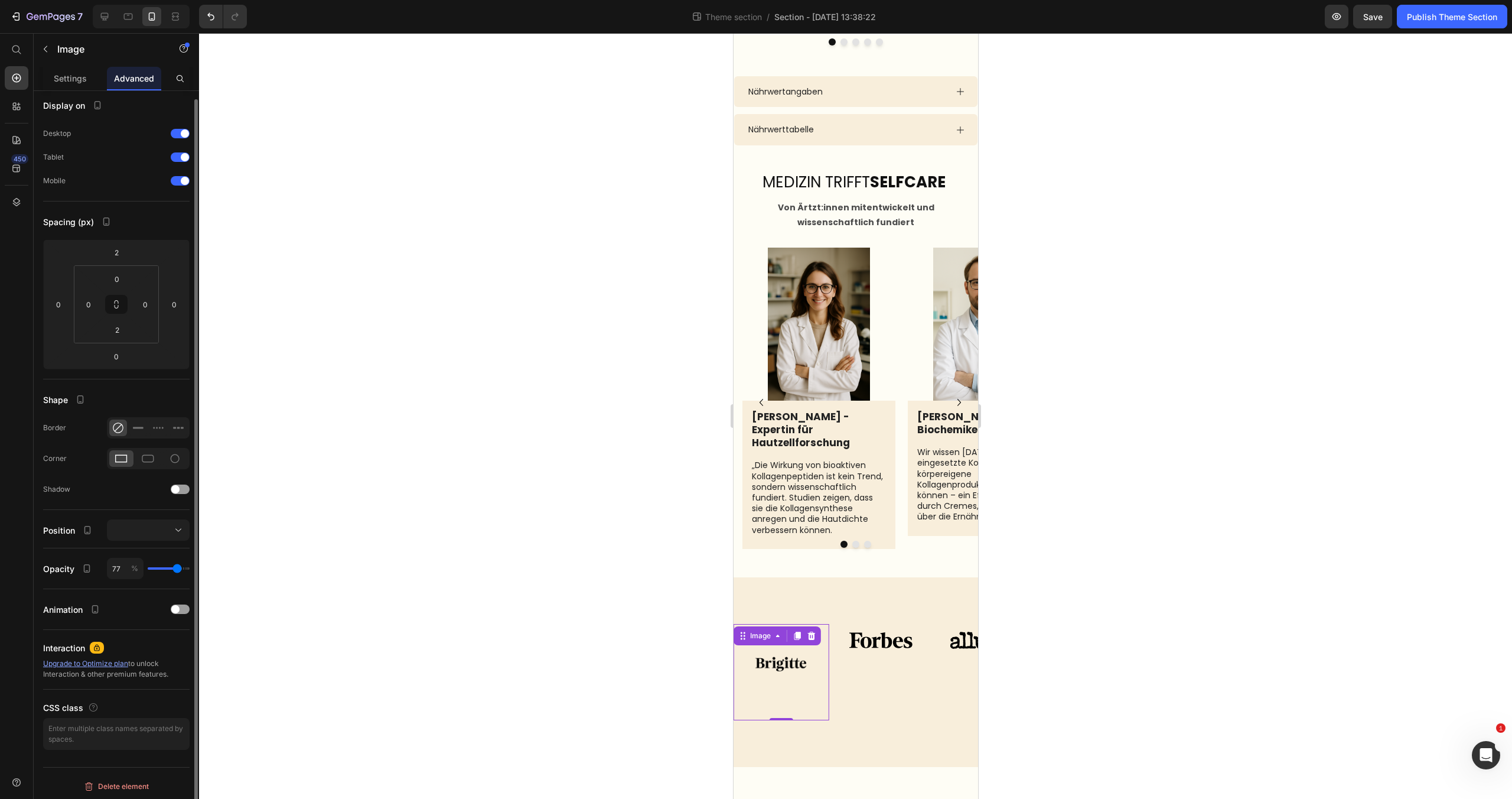 type on "76" 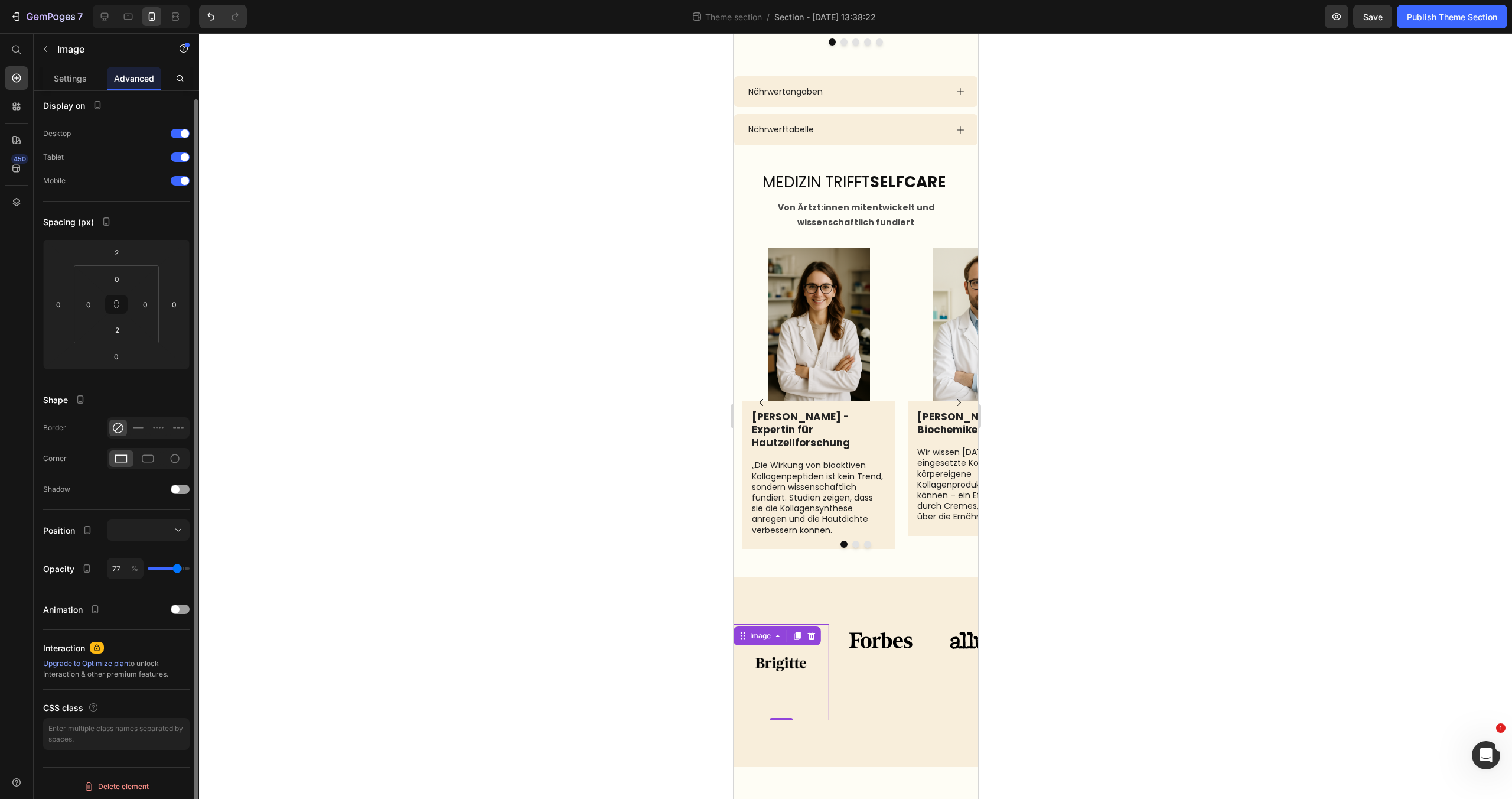 type on "76" 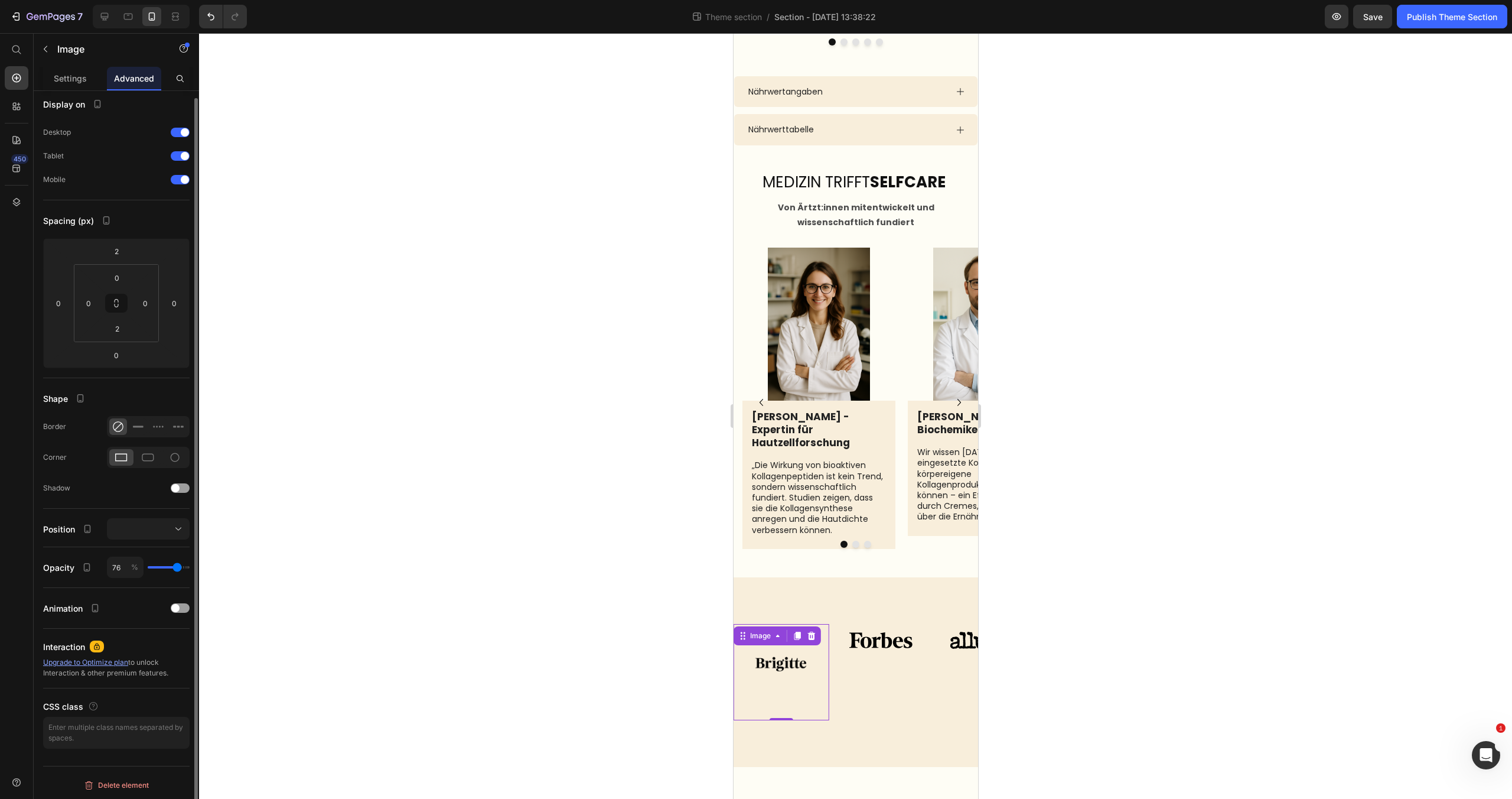 type on "75" 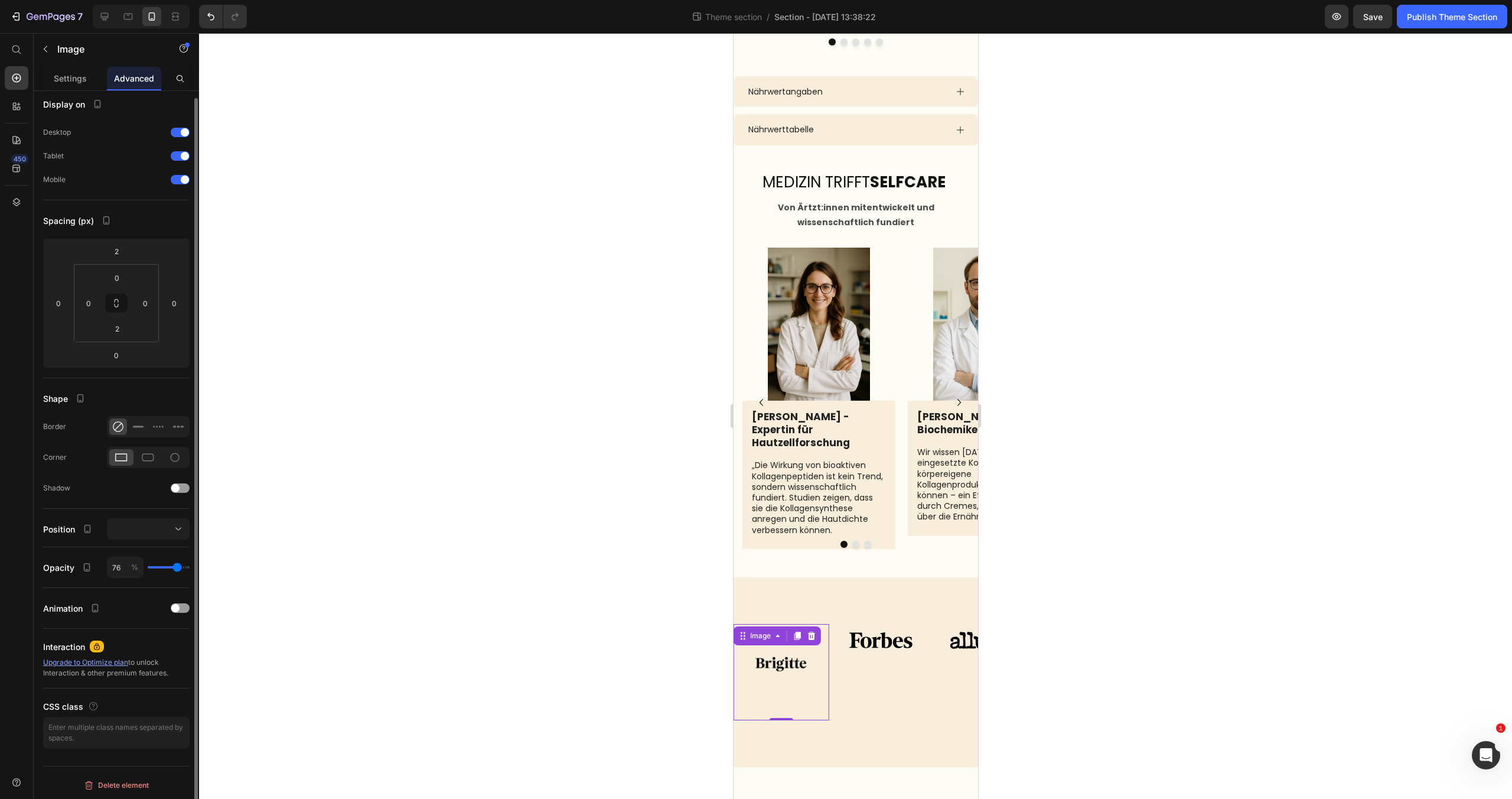 type on "75" 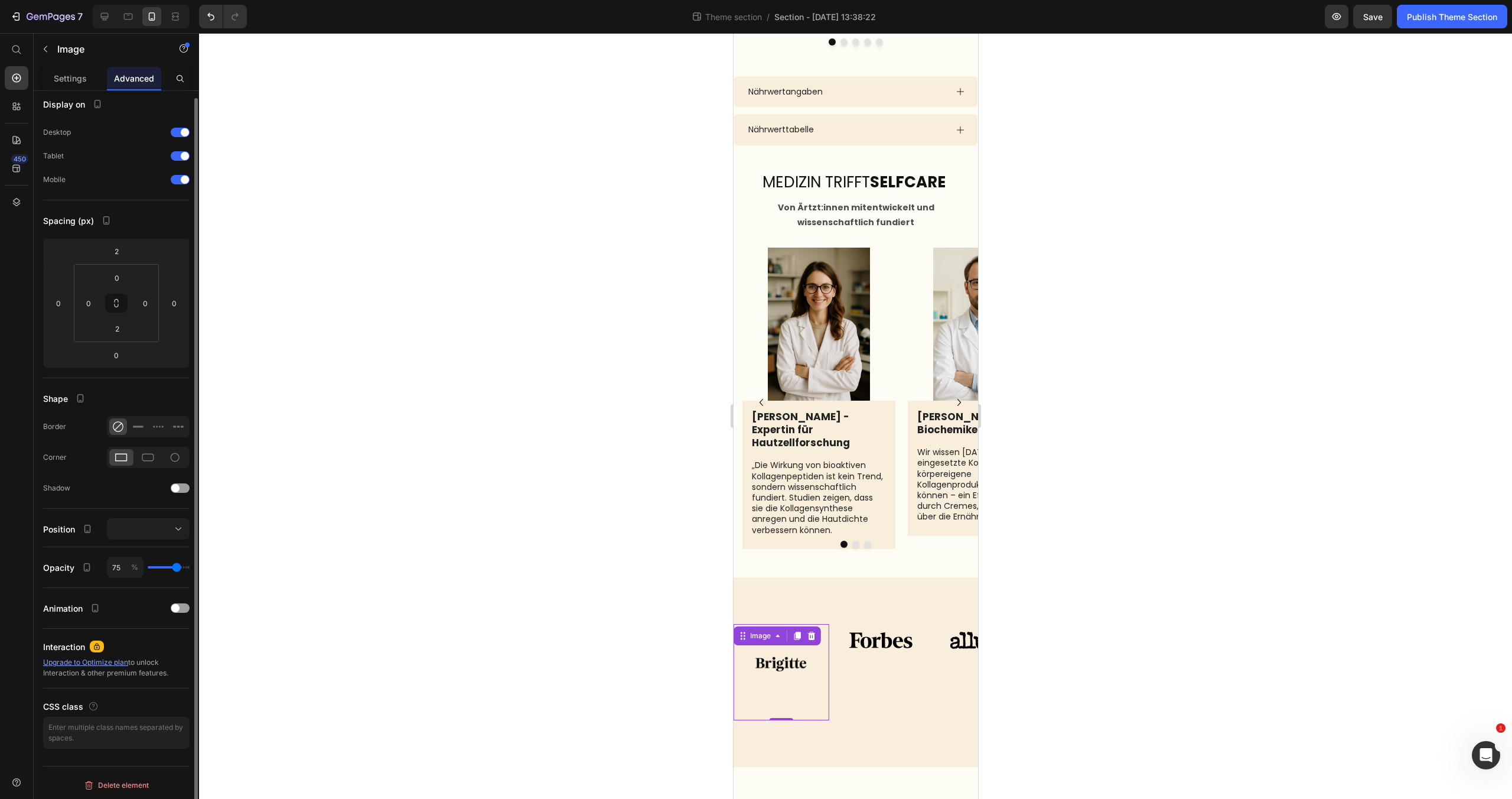 type on "73" 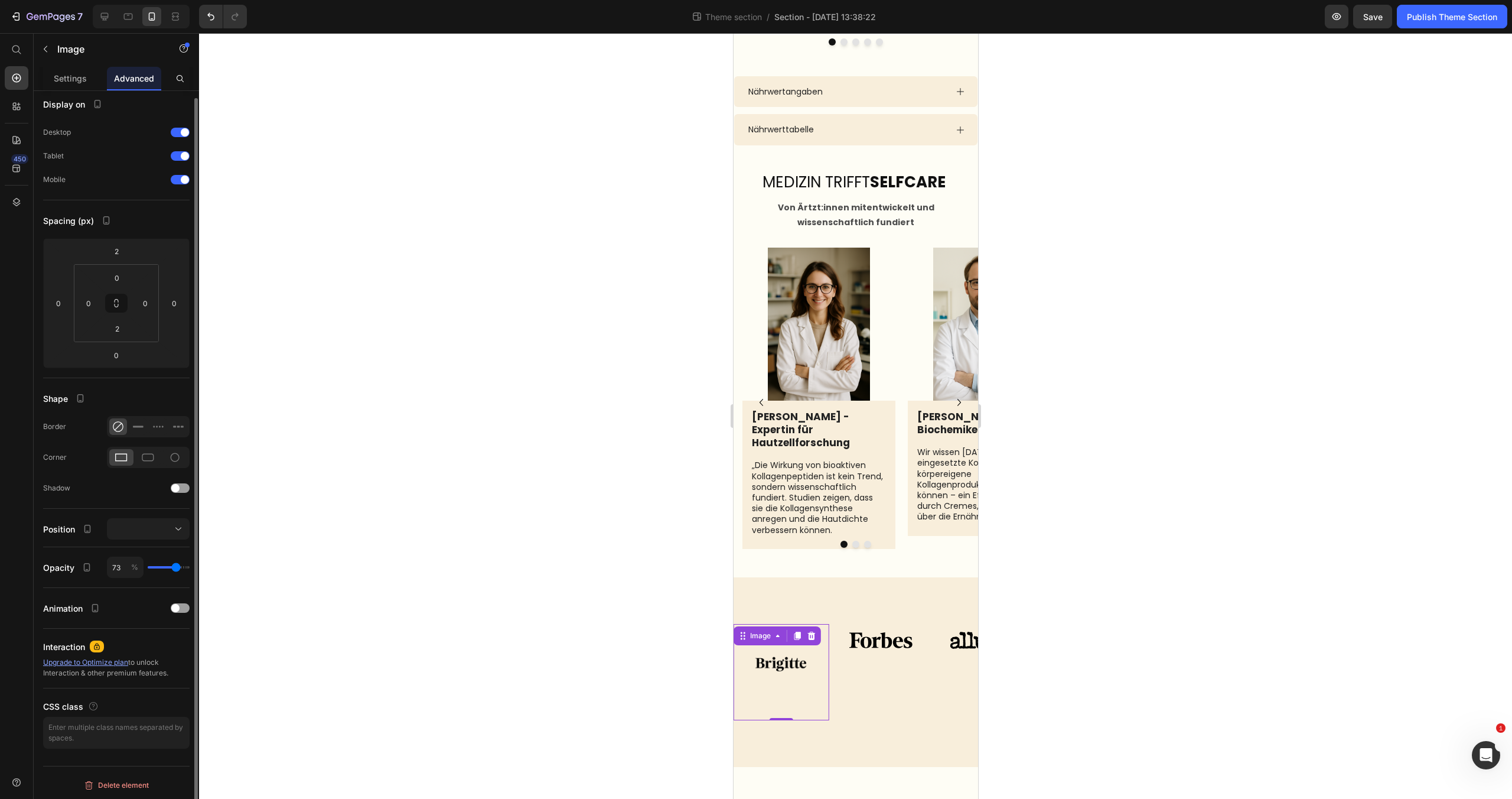type on "70" 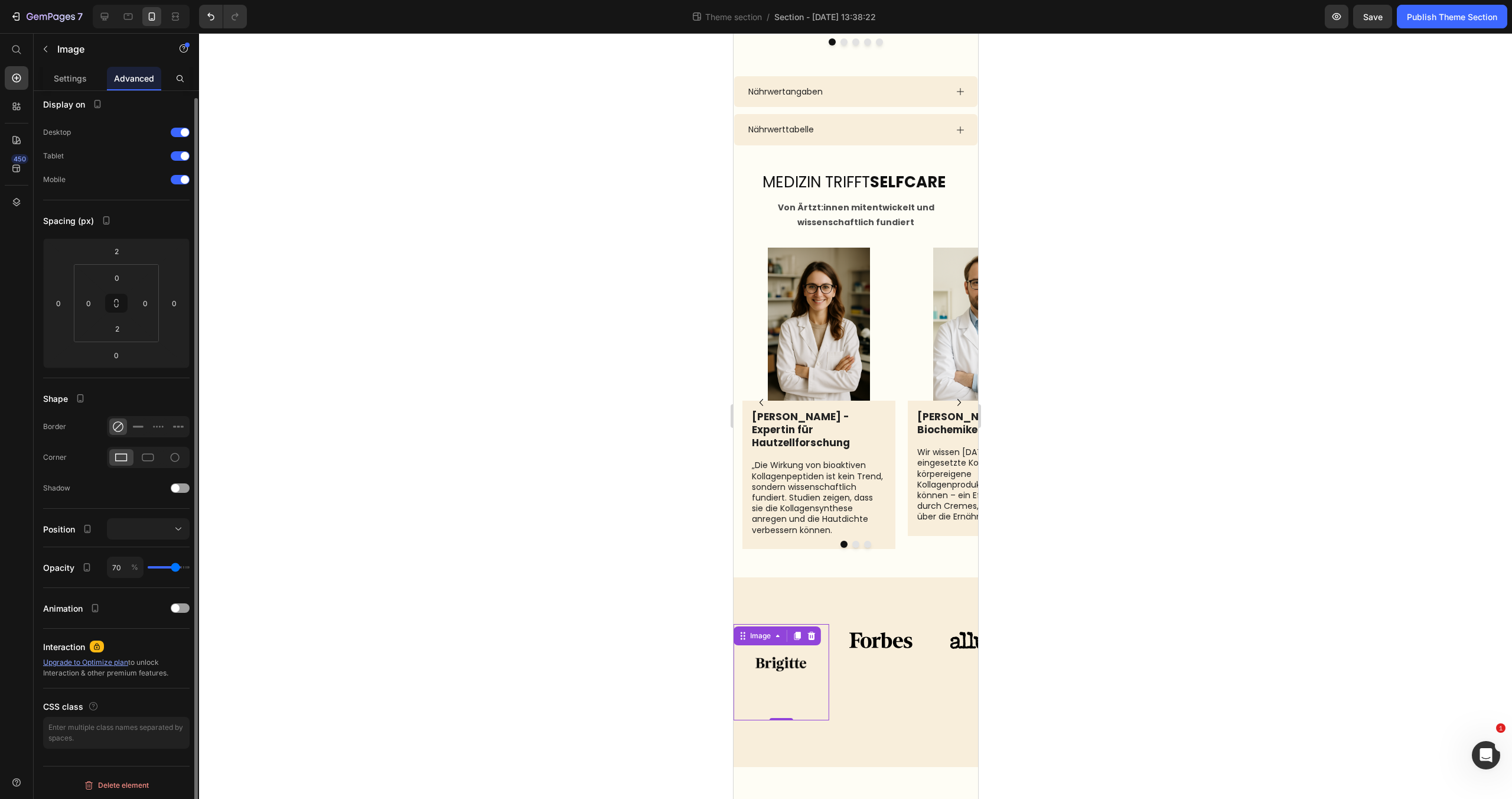 type on "67" 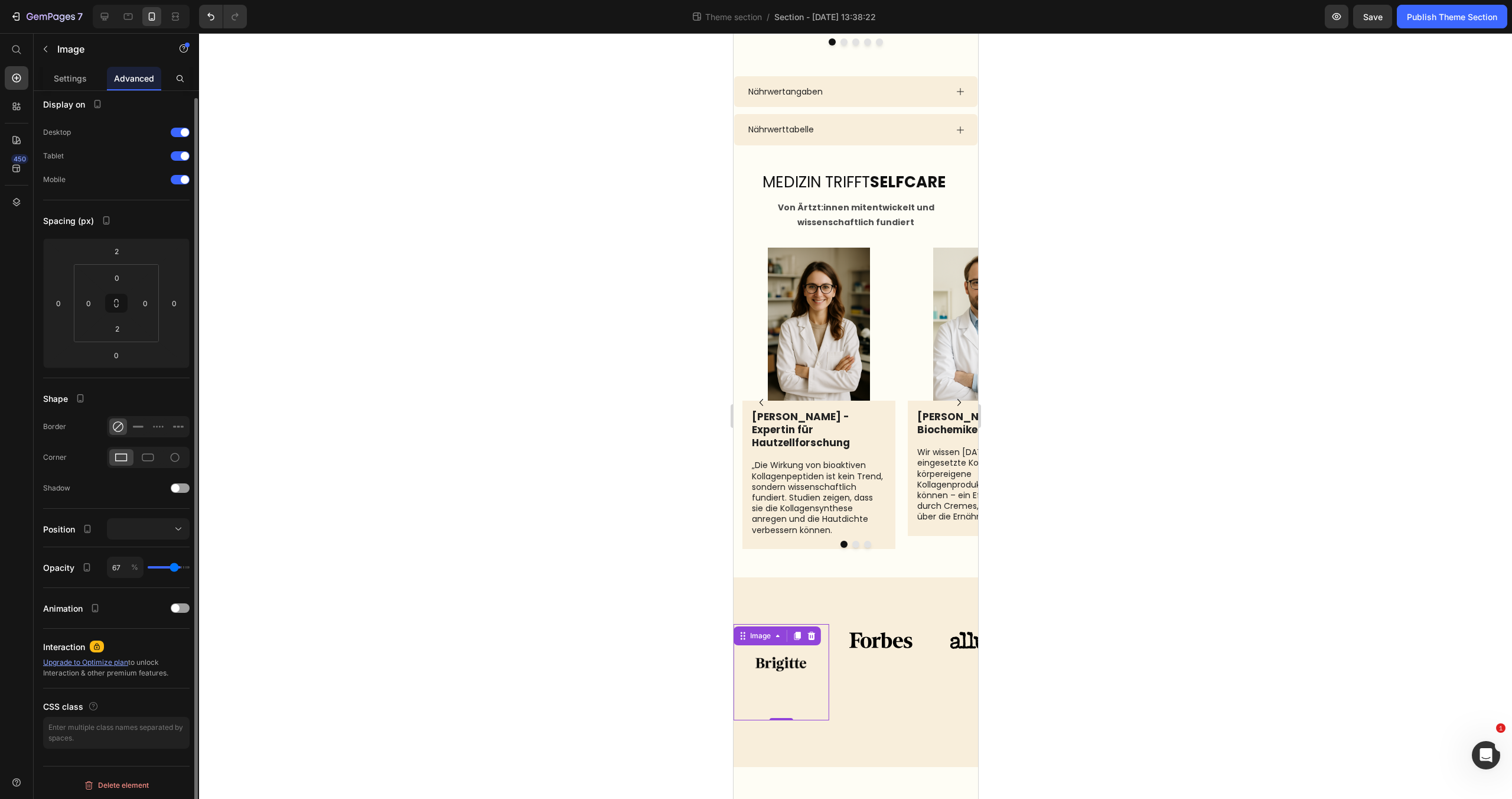 type on "64" 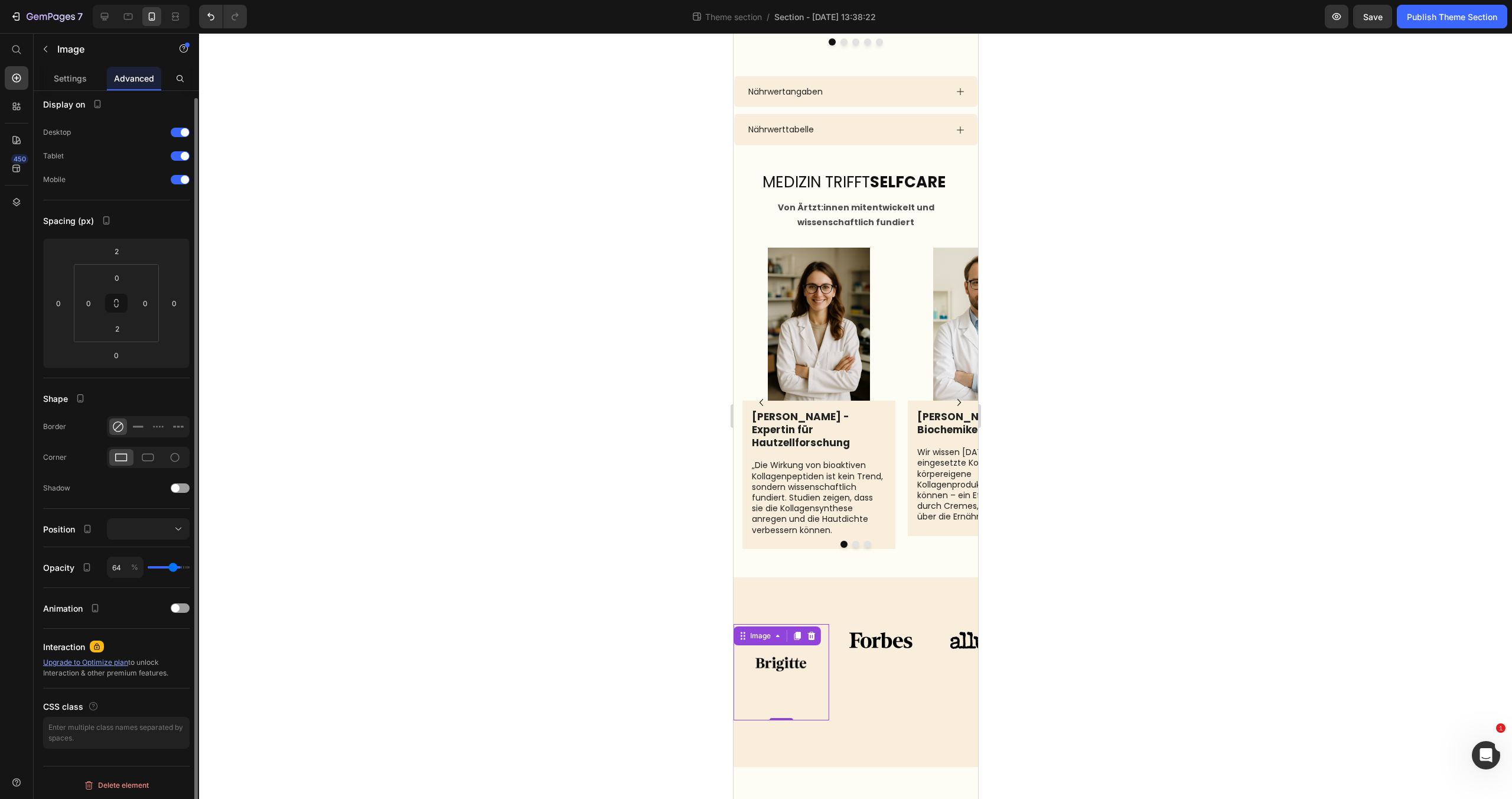 type on "61" 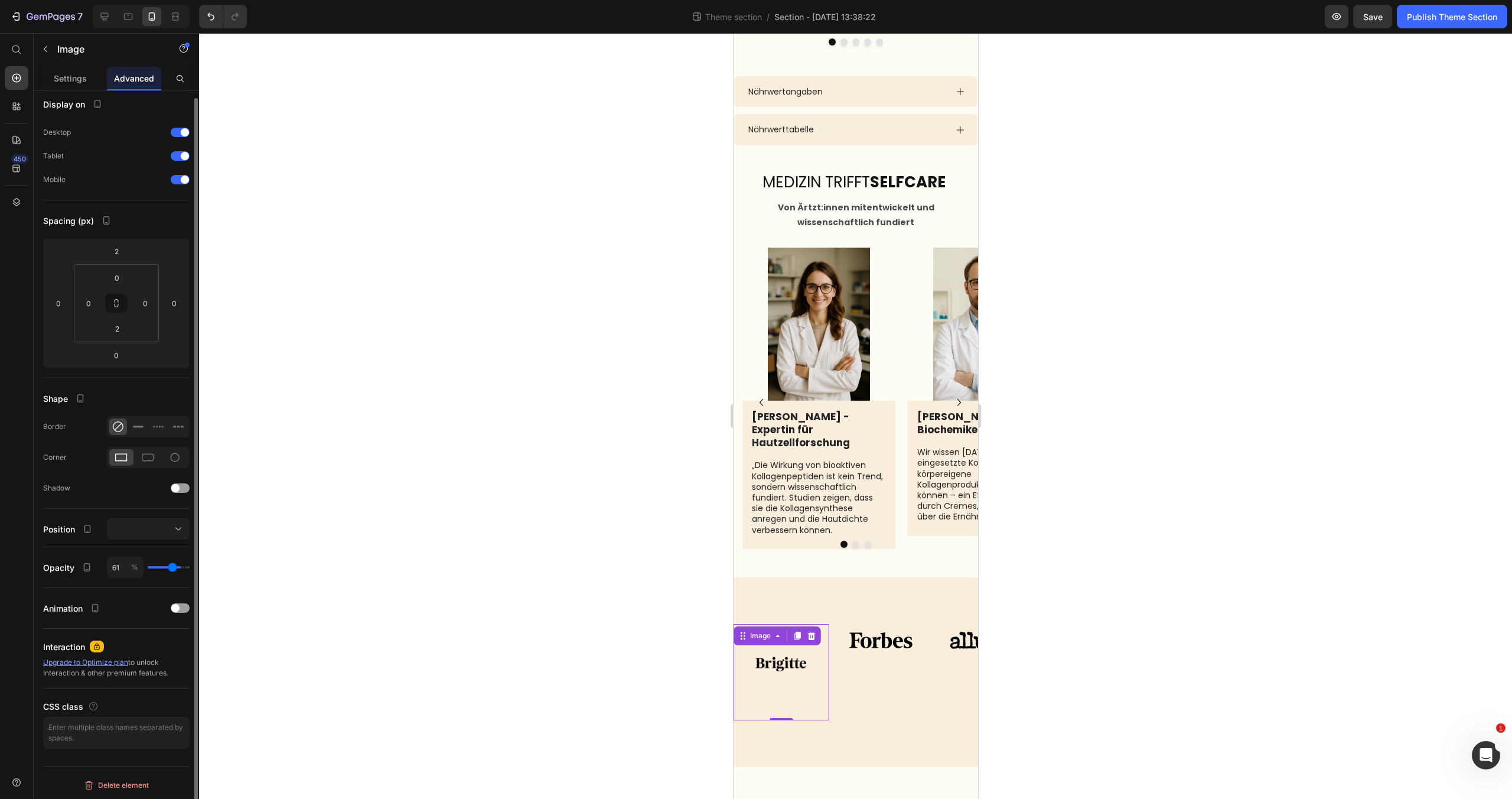 type on "57" 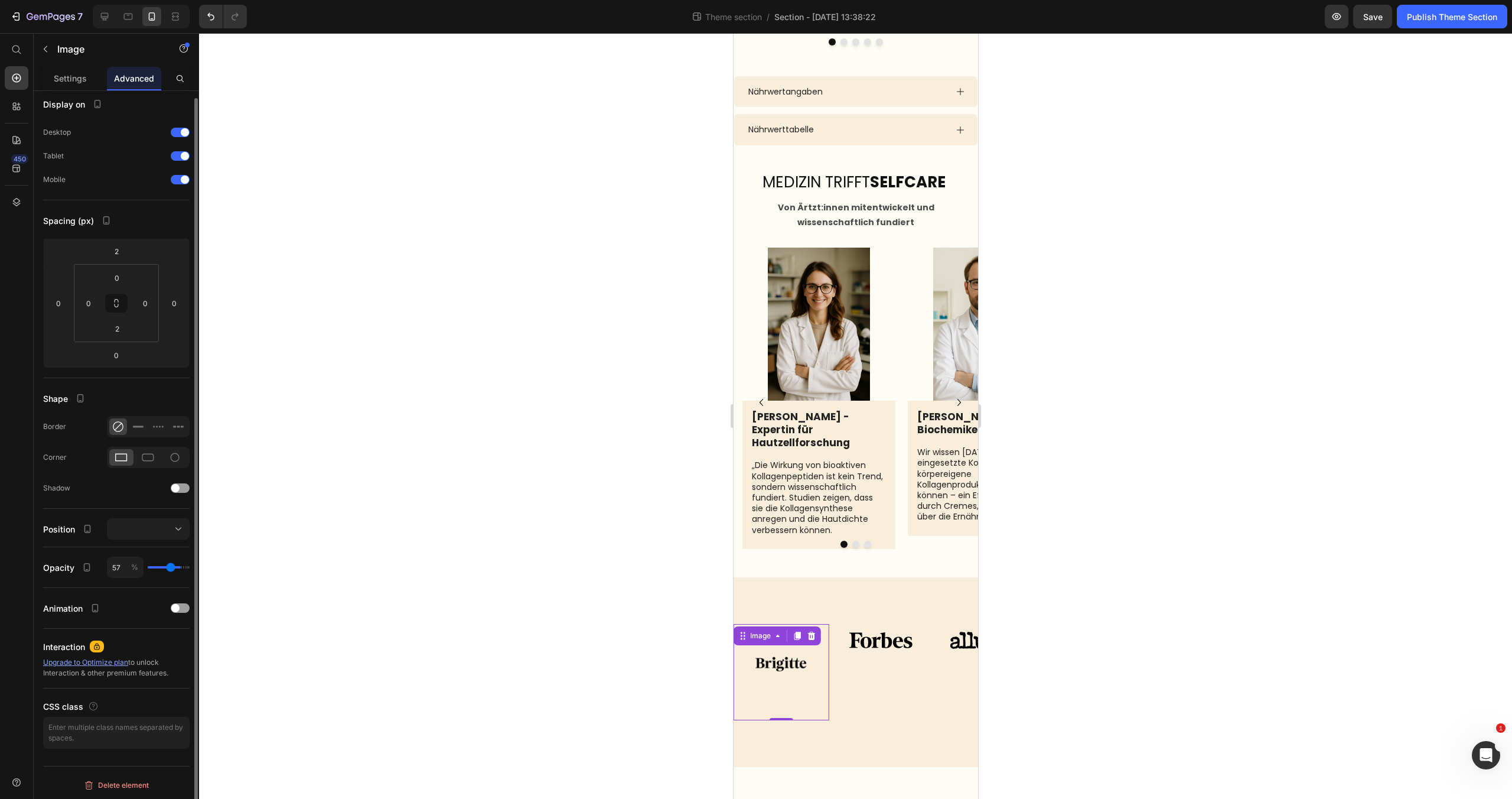 type on "51" 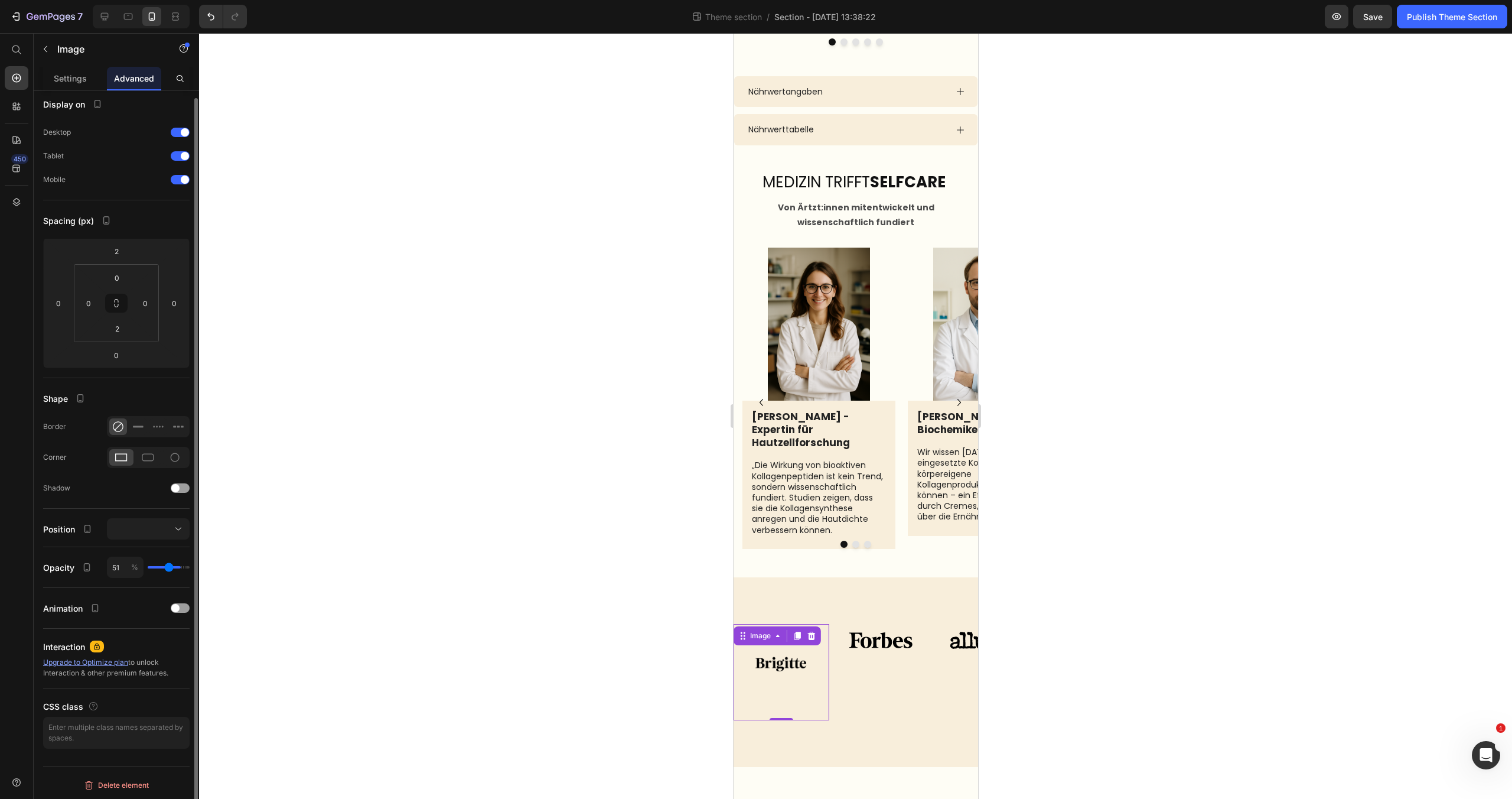 type on "46" 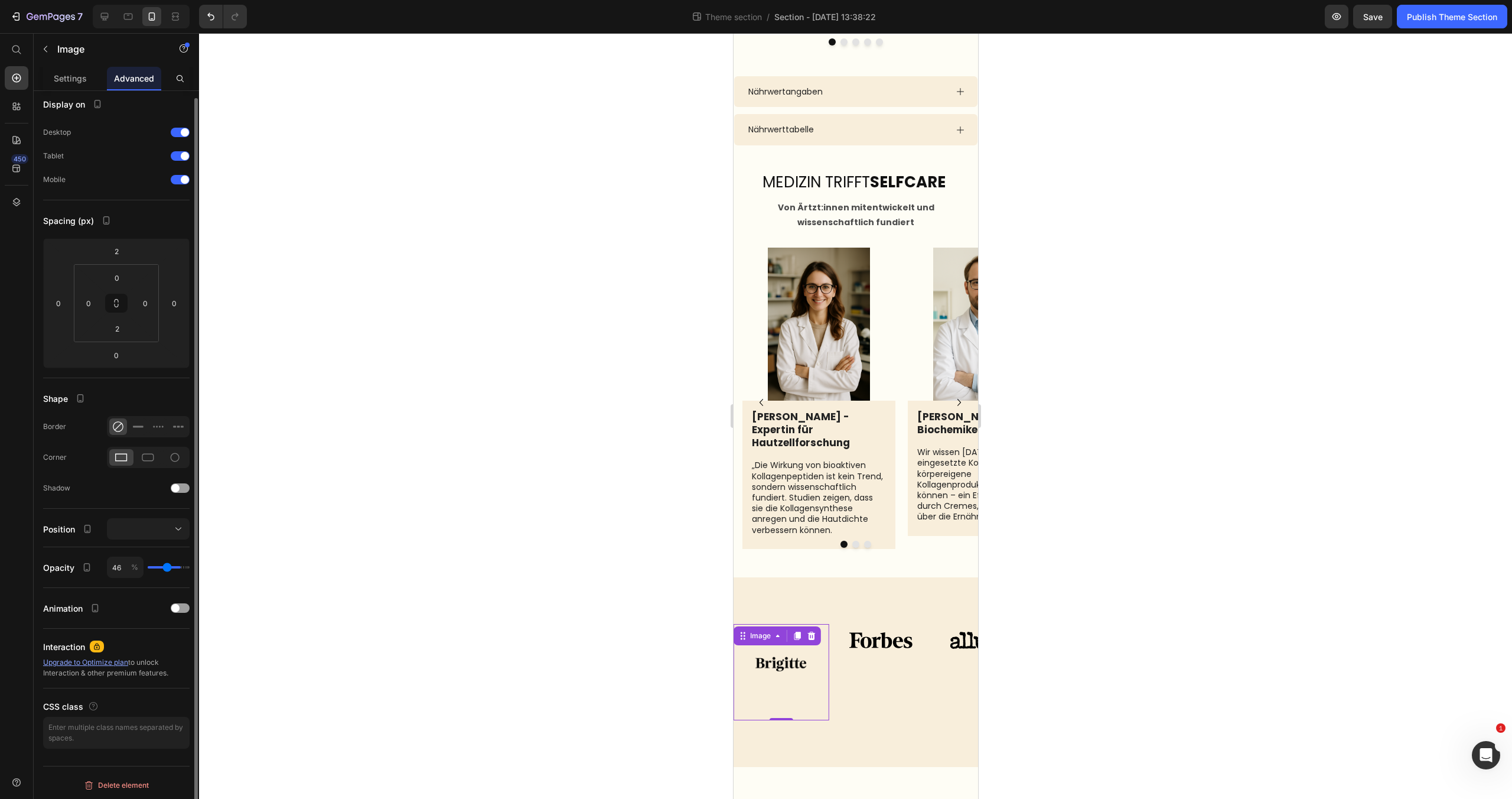type on "44" 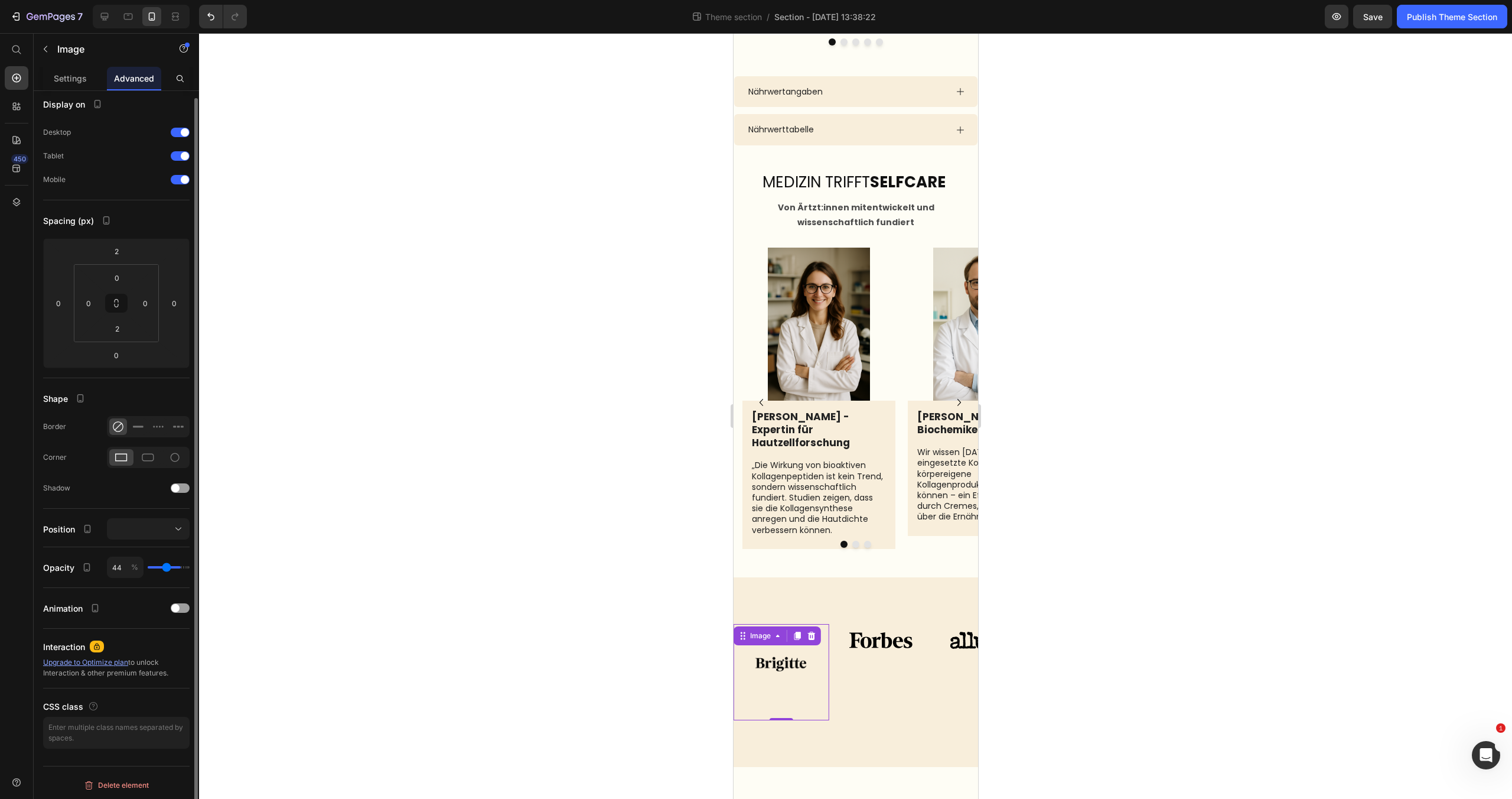 type on "43" 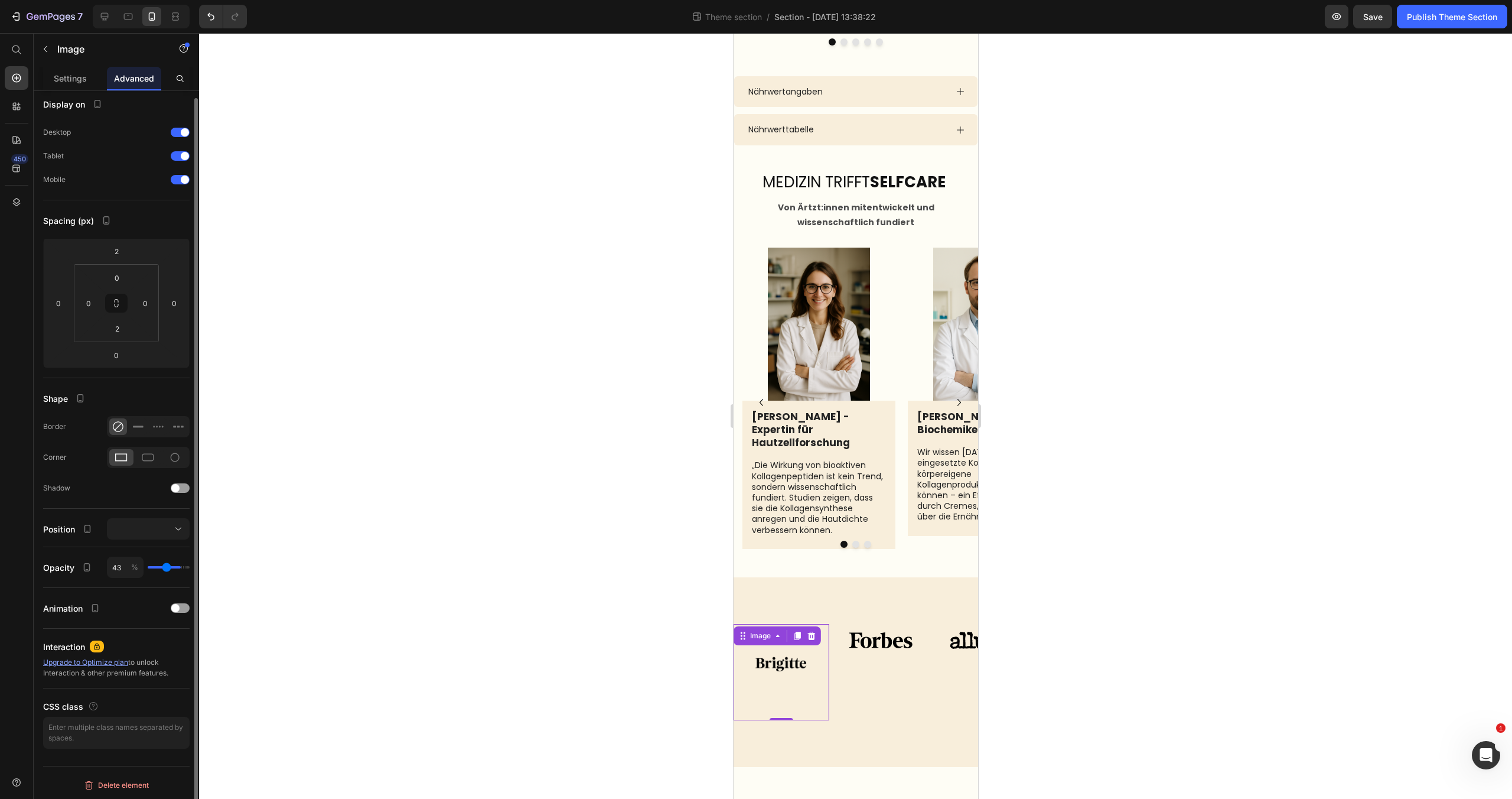 type on "42" 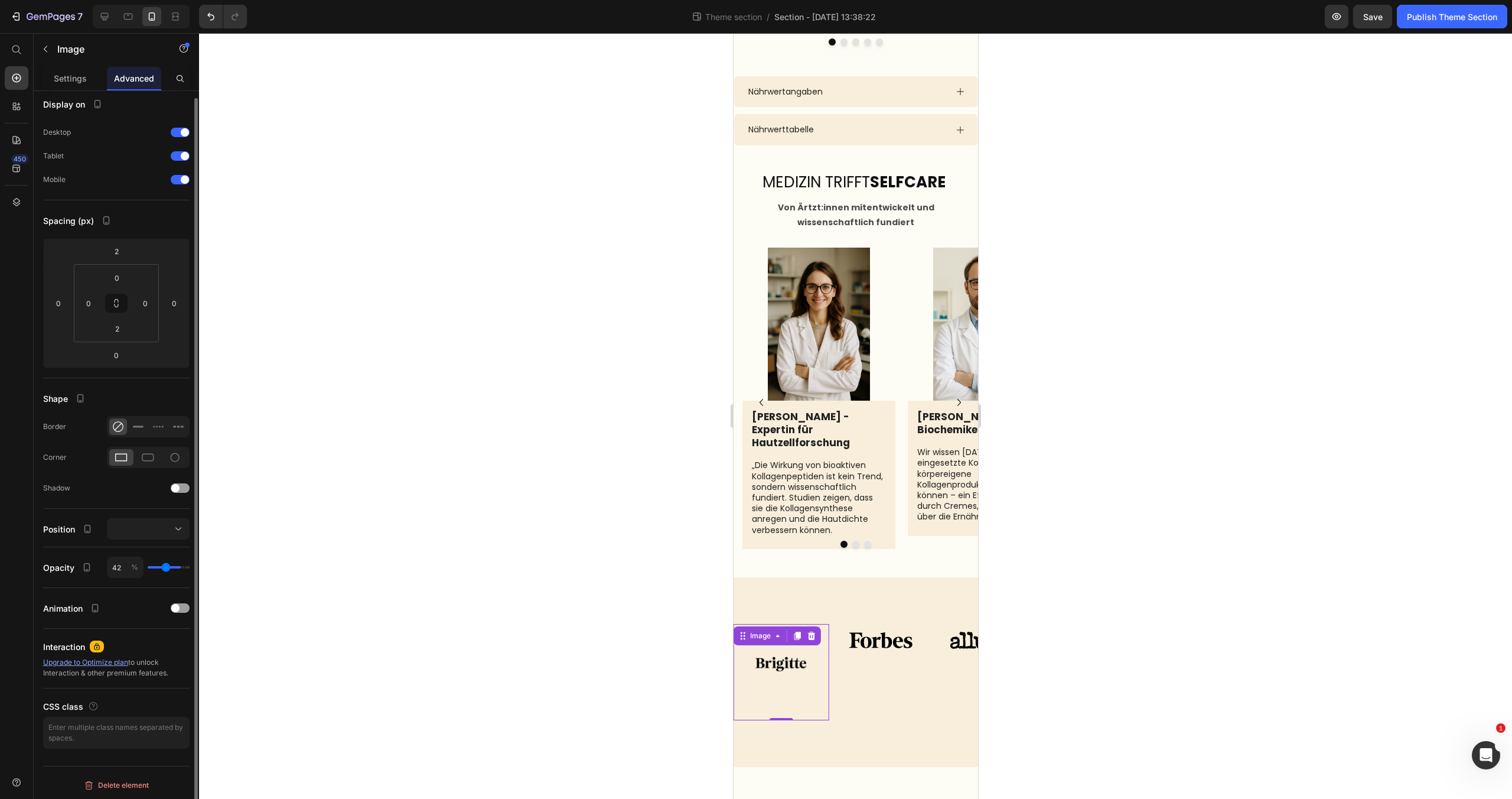 type on "41" 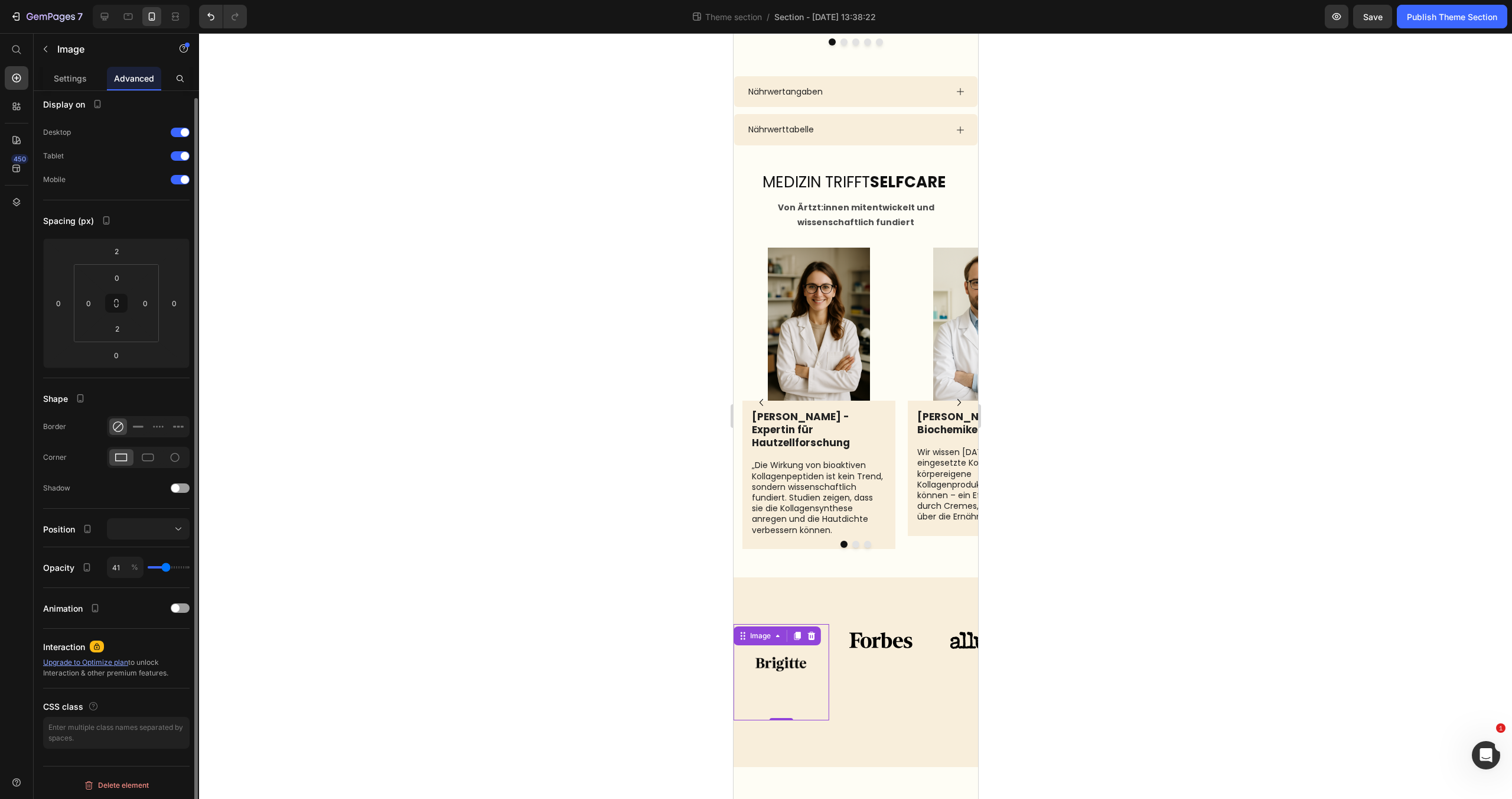 type on "39" 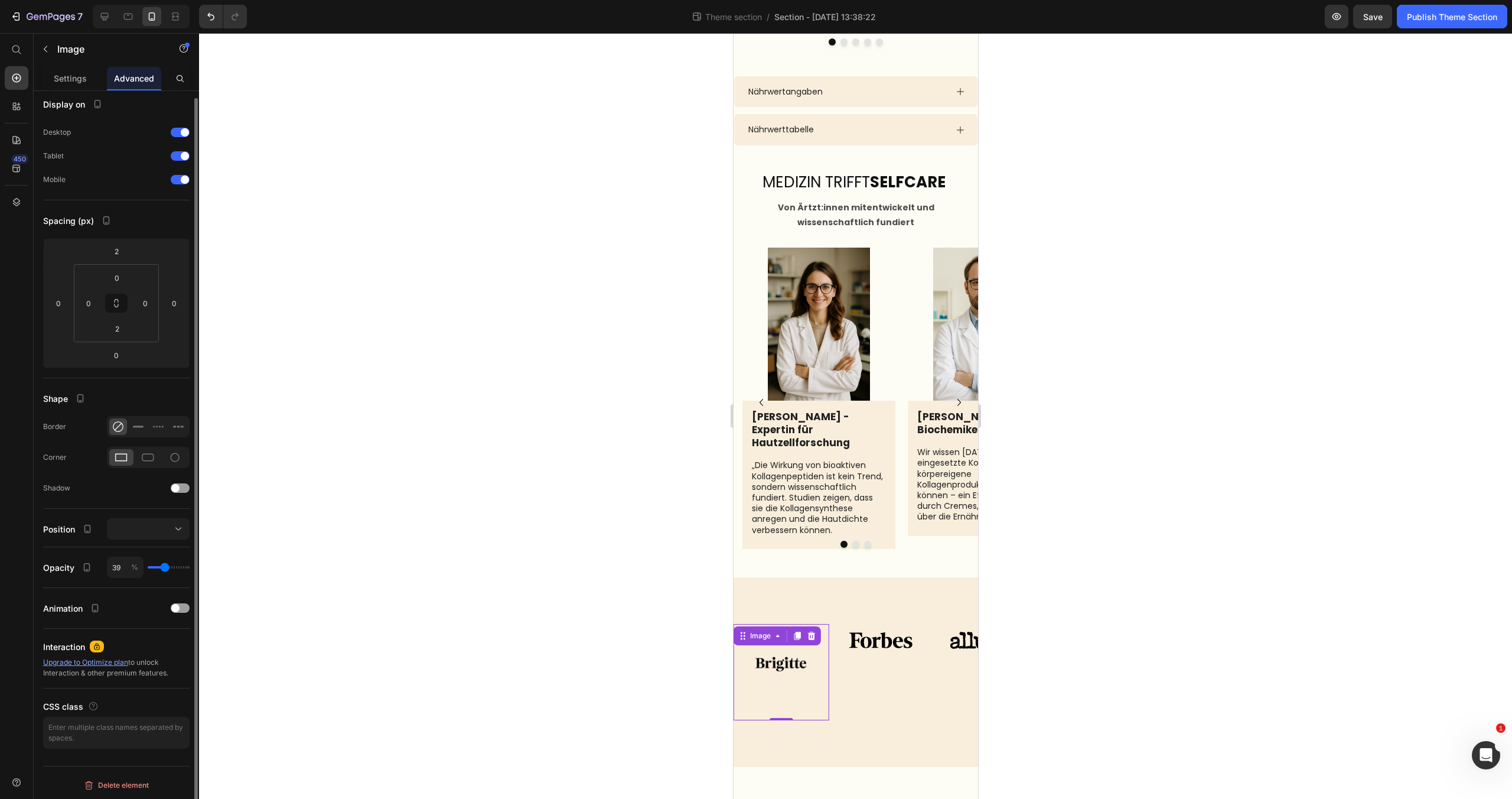 type on "36" 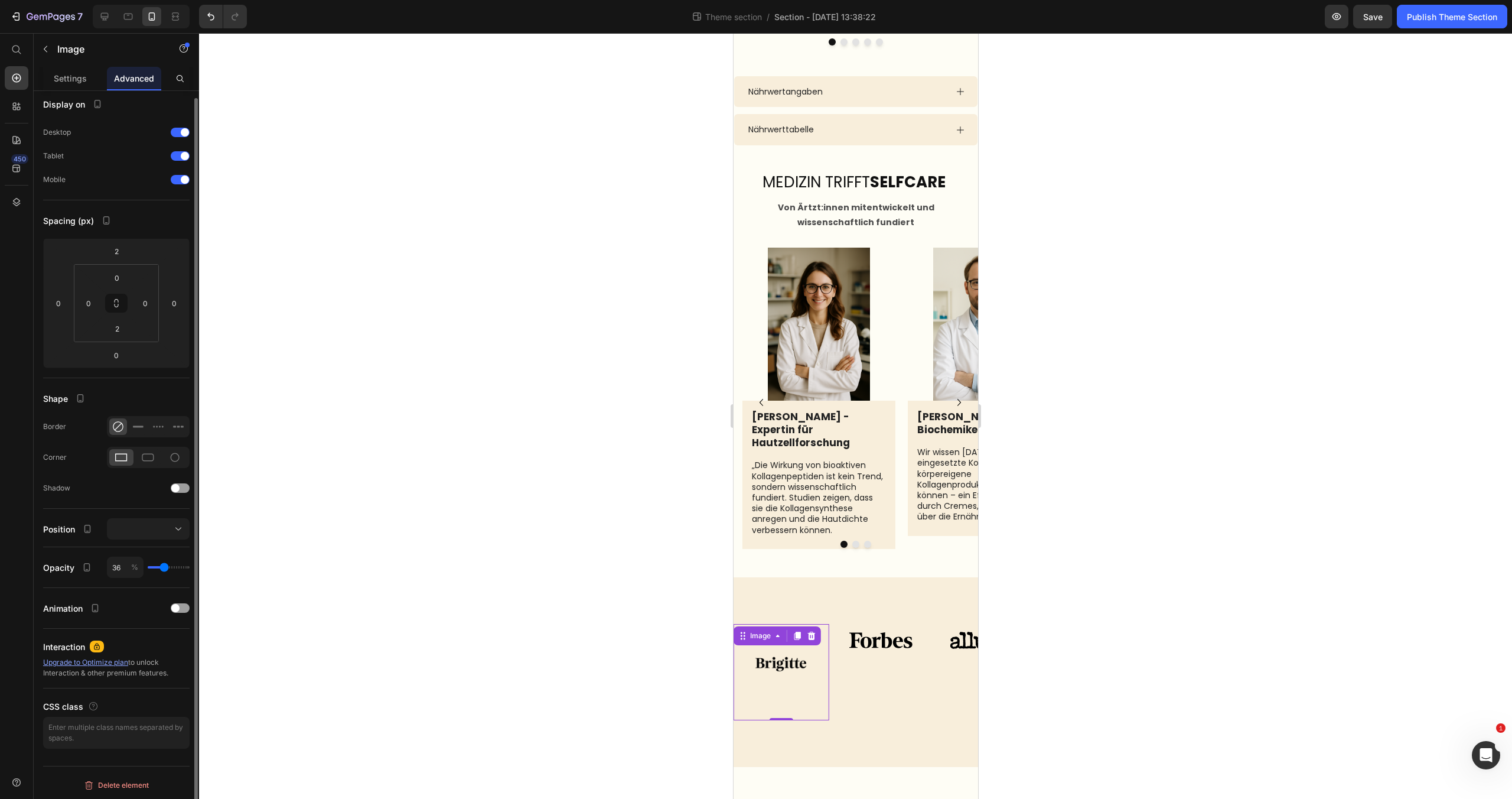 type on "34" 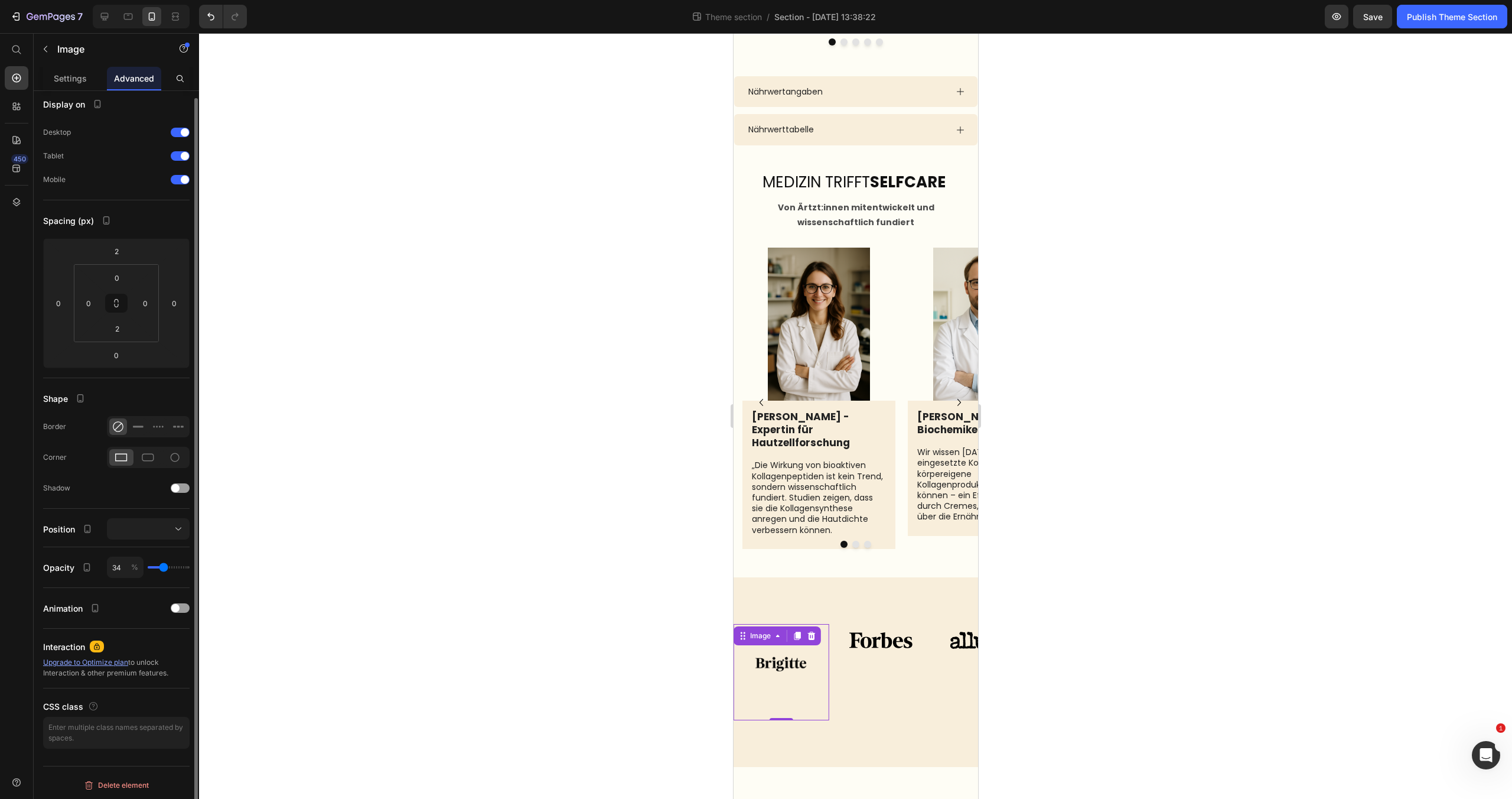 type on "33" 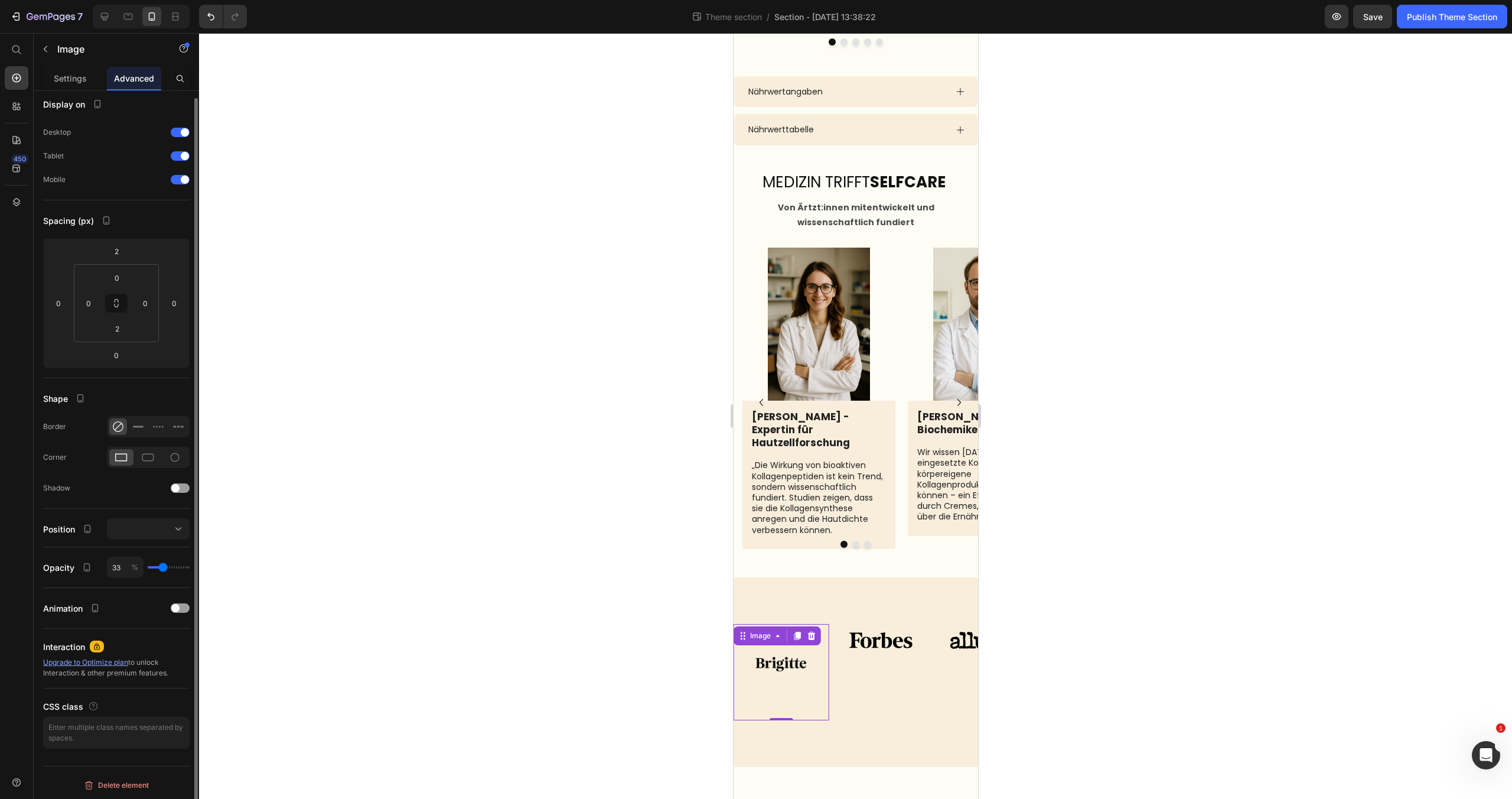 drag, startPoint x: 182, startPoint y: 577, endPoint x: 163, endPoint y: 576, distance: 19.0263 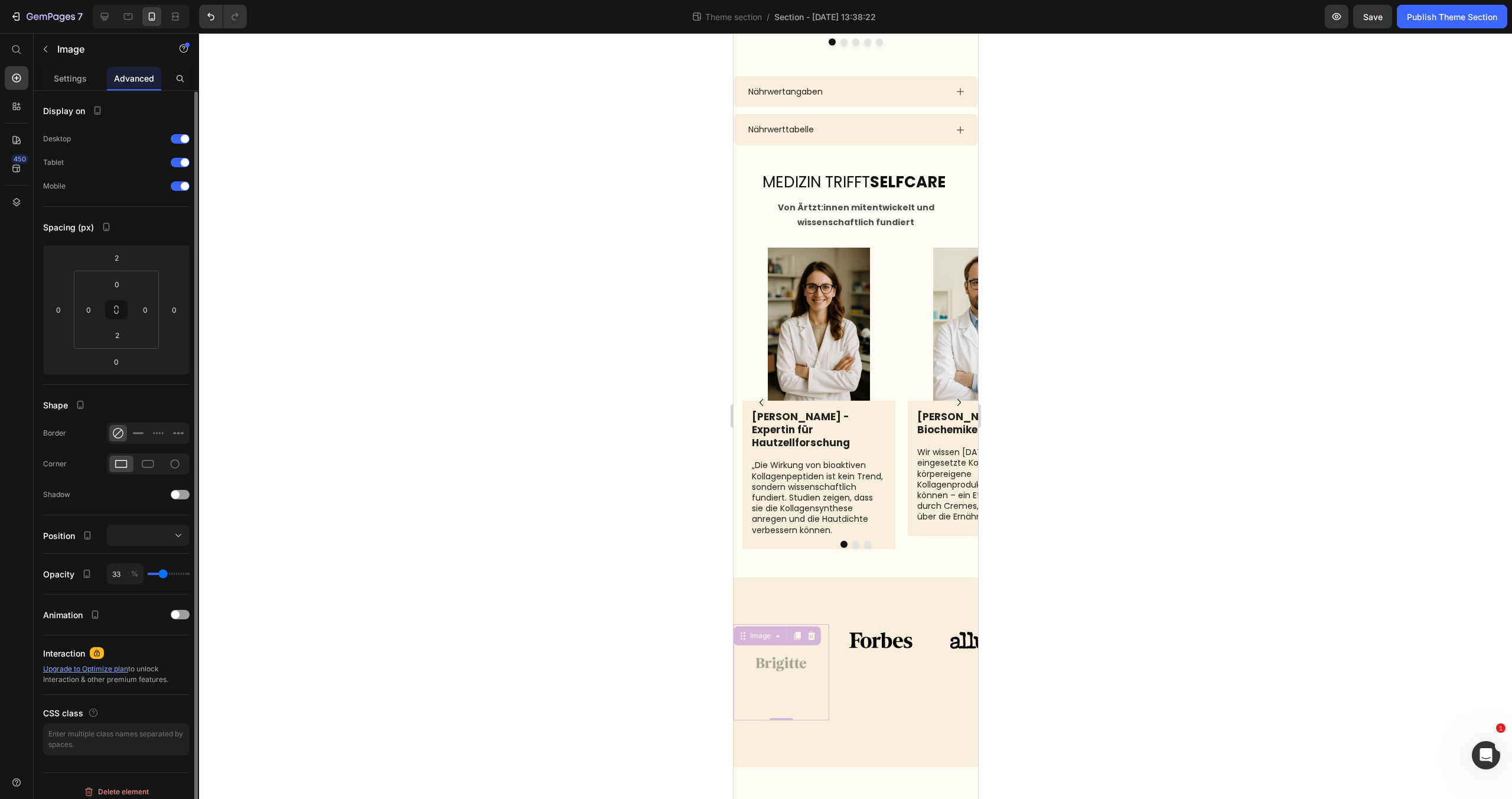 type on "30" 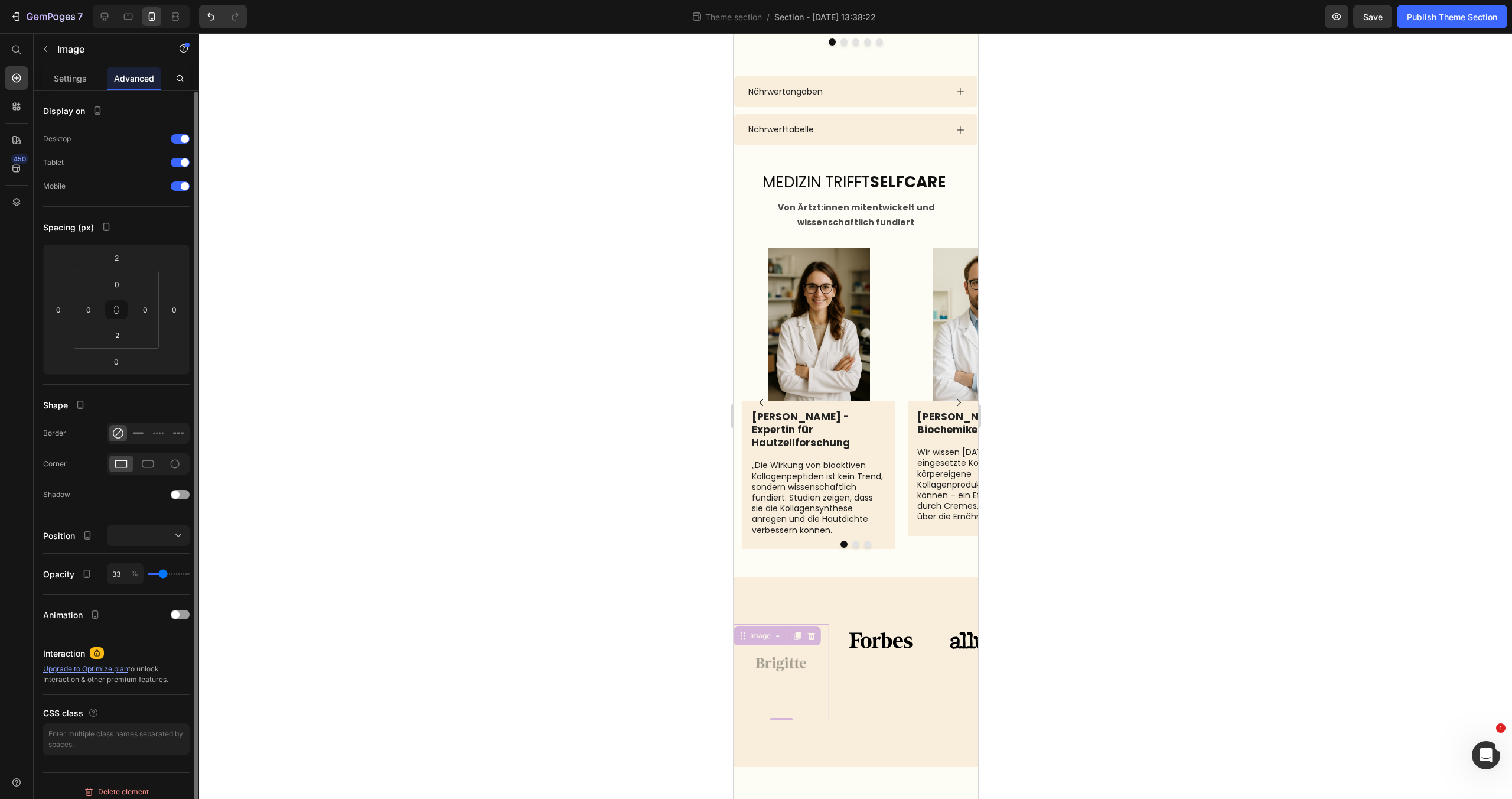 type on "30" 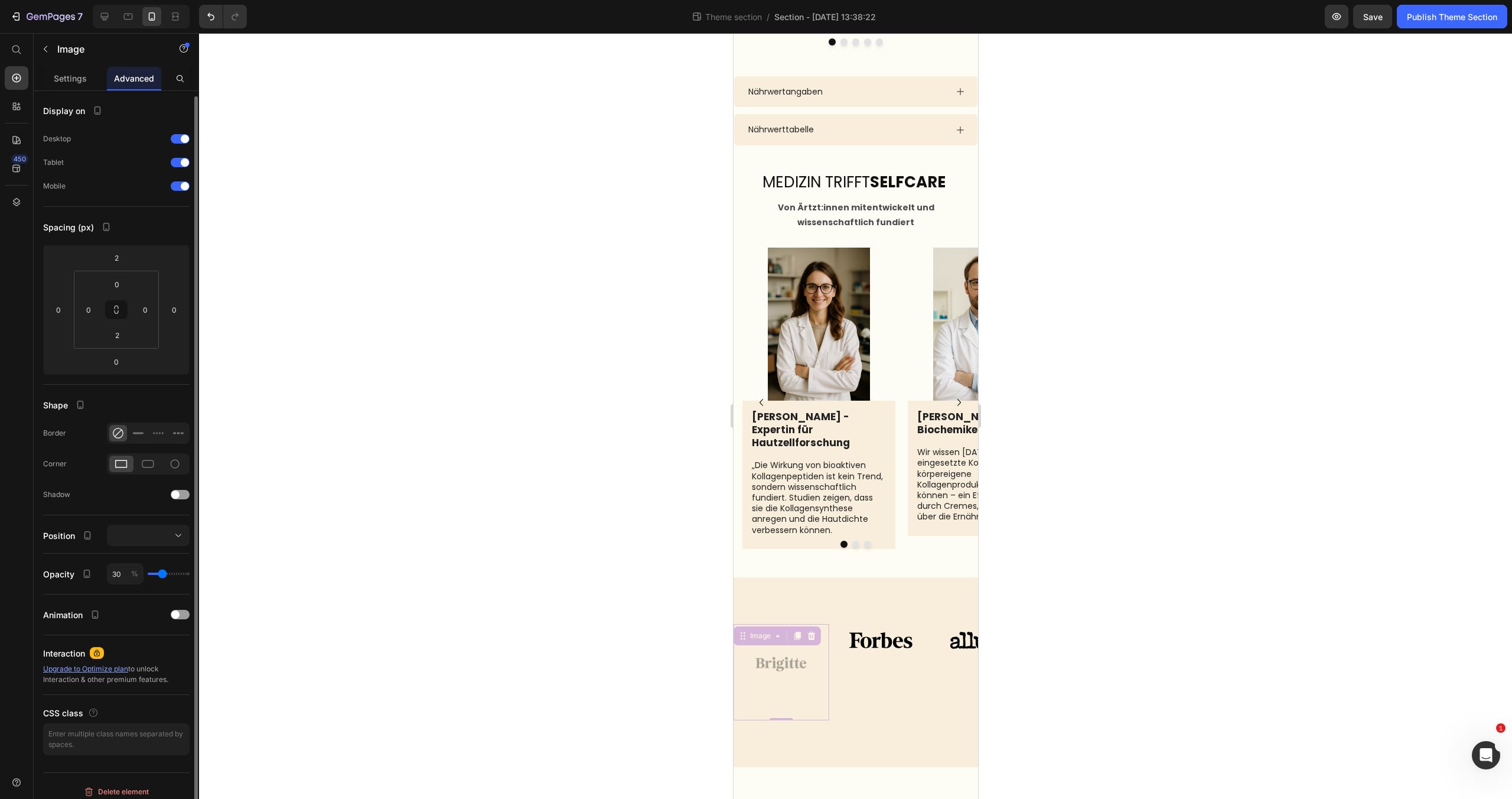 type on "34" 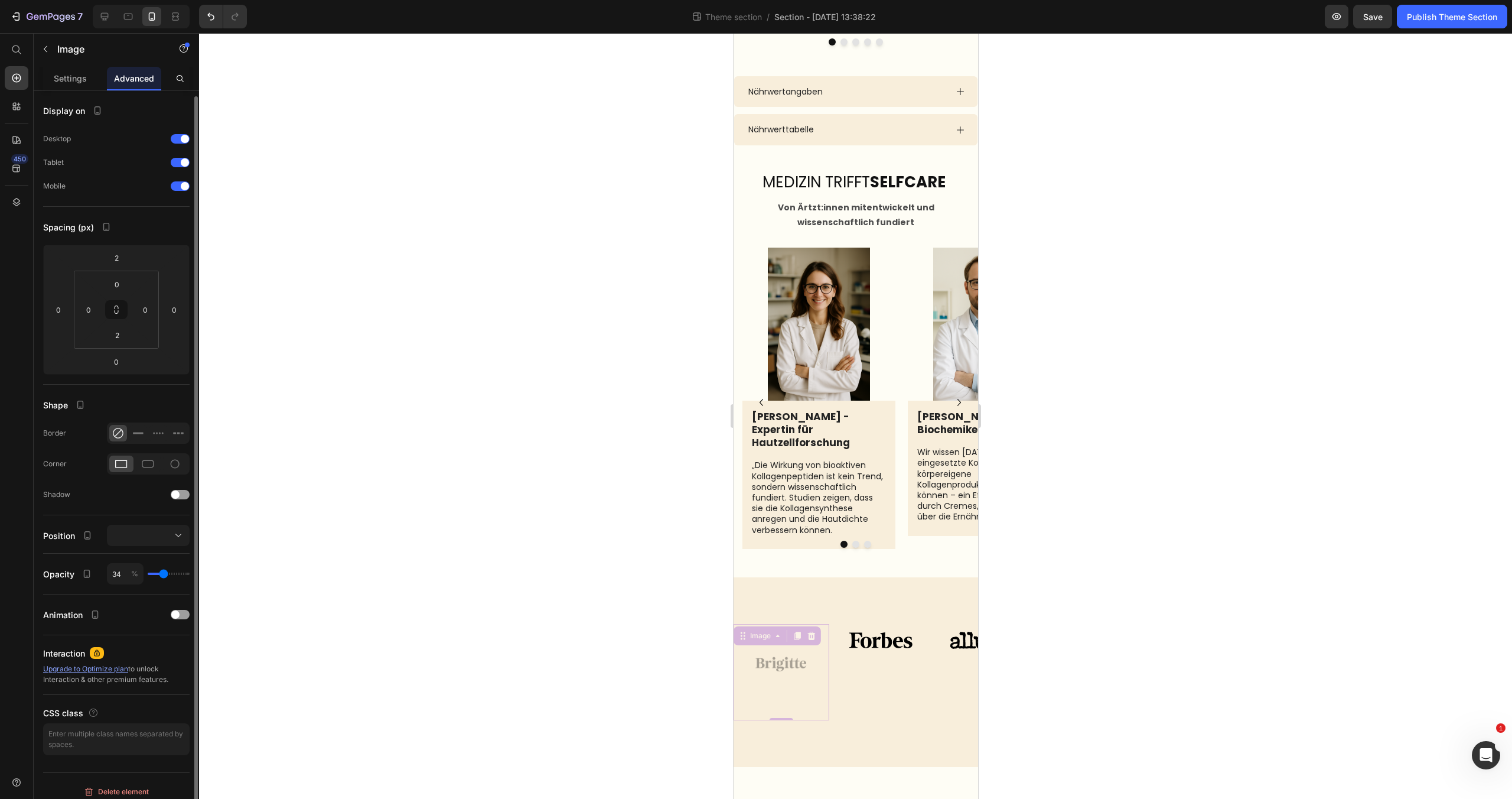 scroll, scrollTop: 3, scrollLeft: 0, axis: vertical 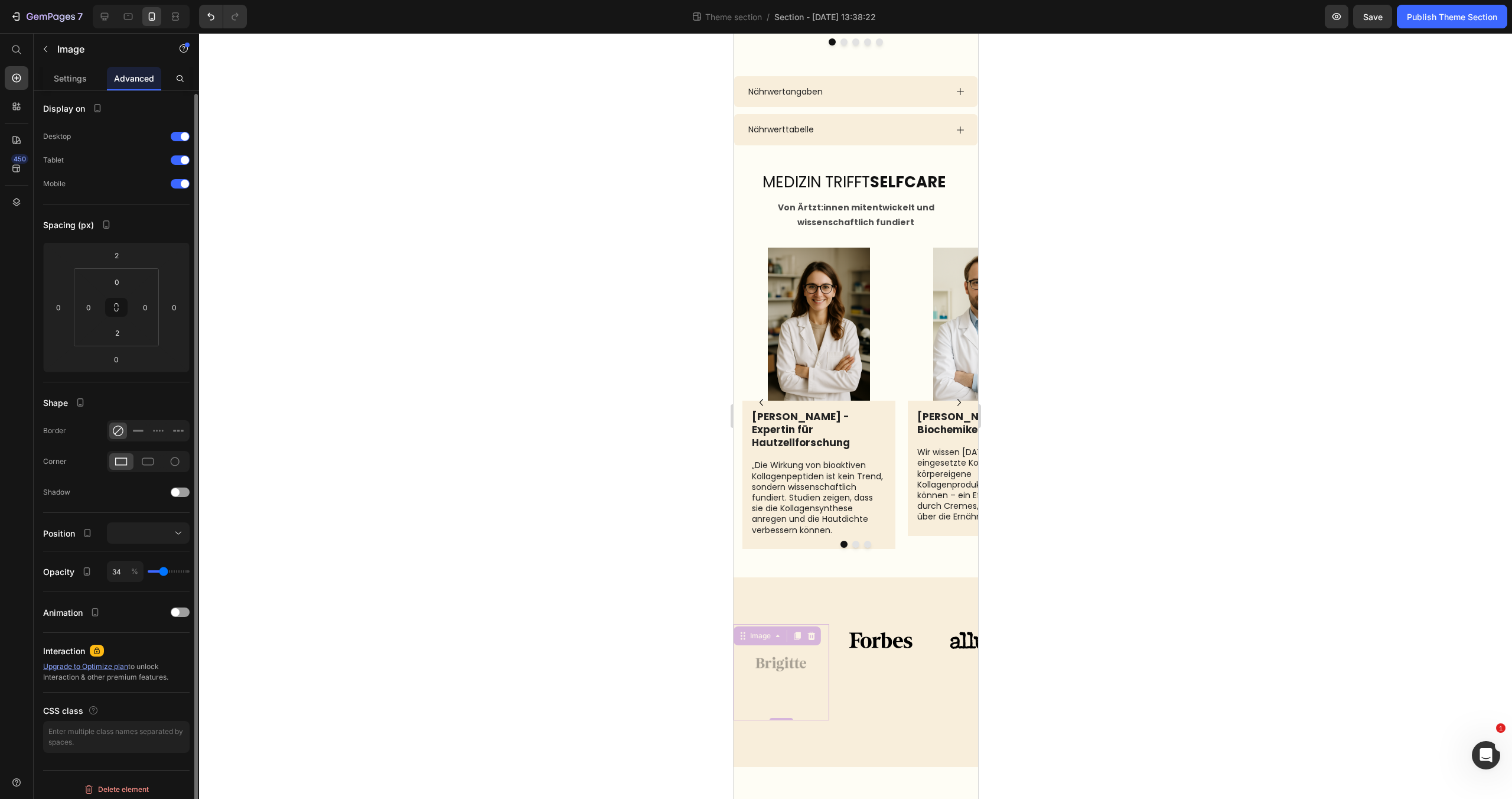 type on "40" 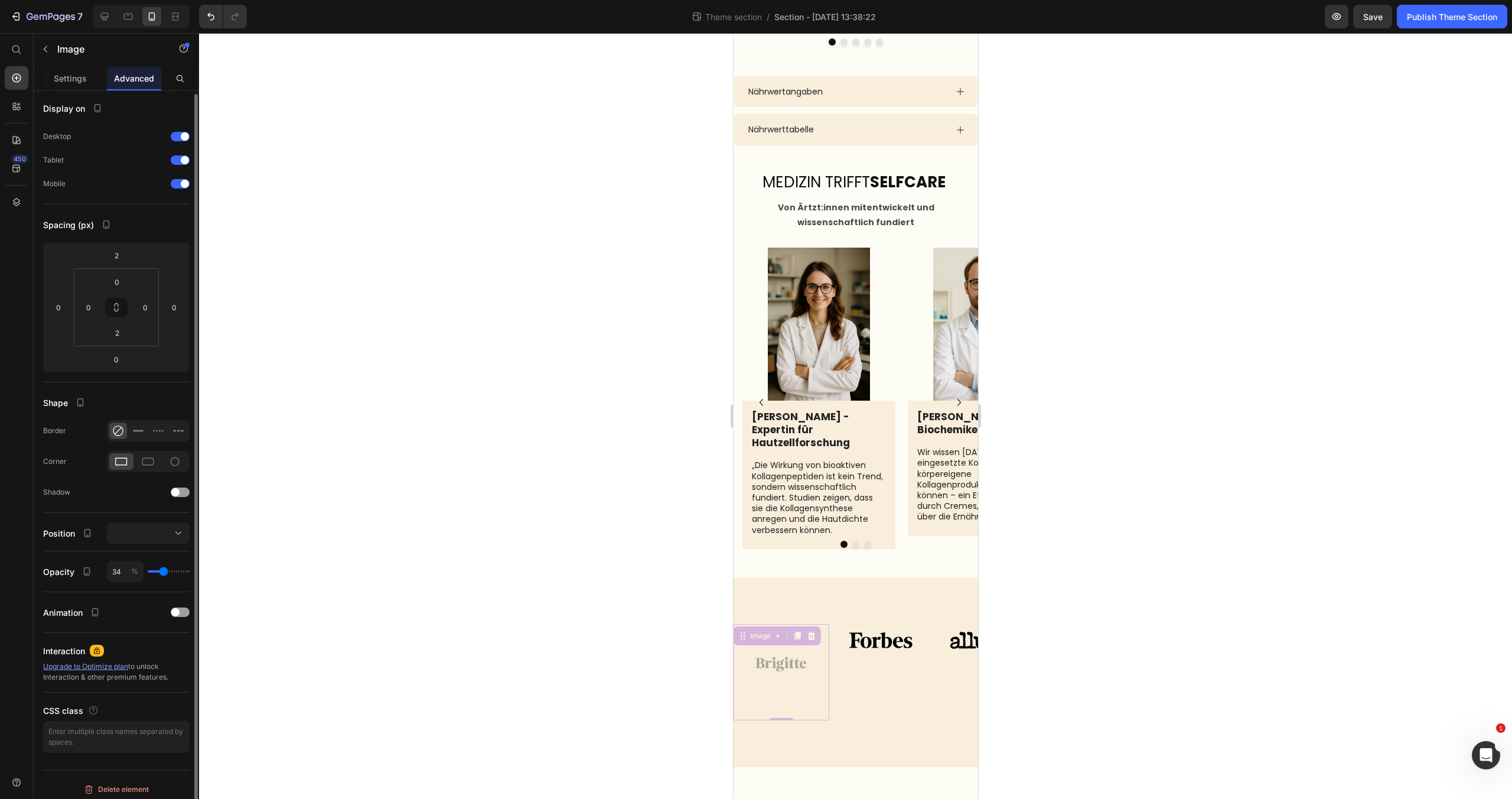 type on "40" 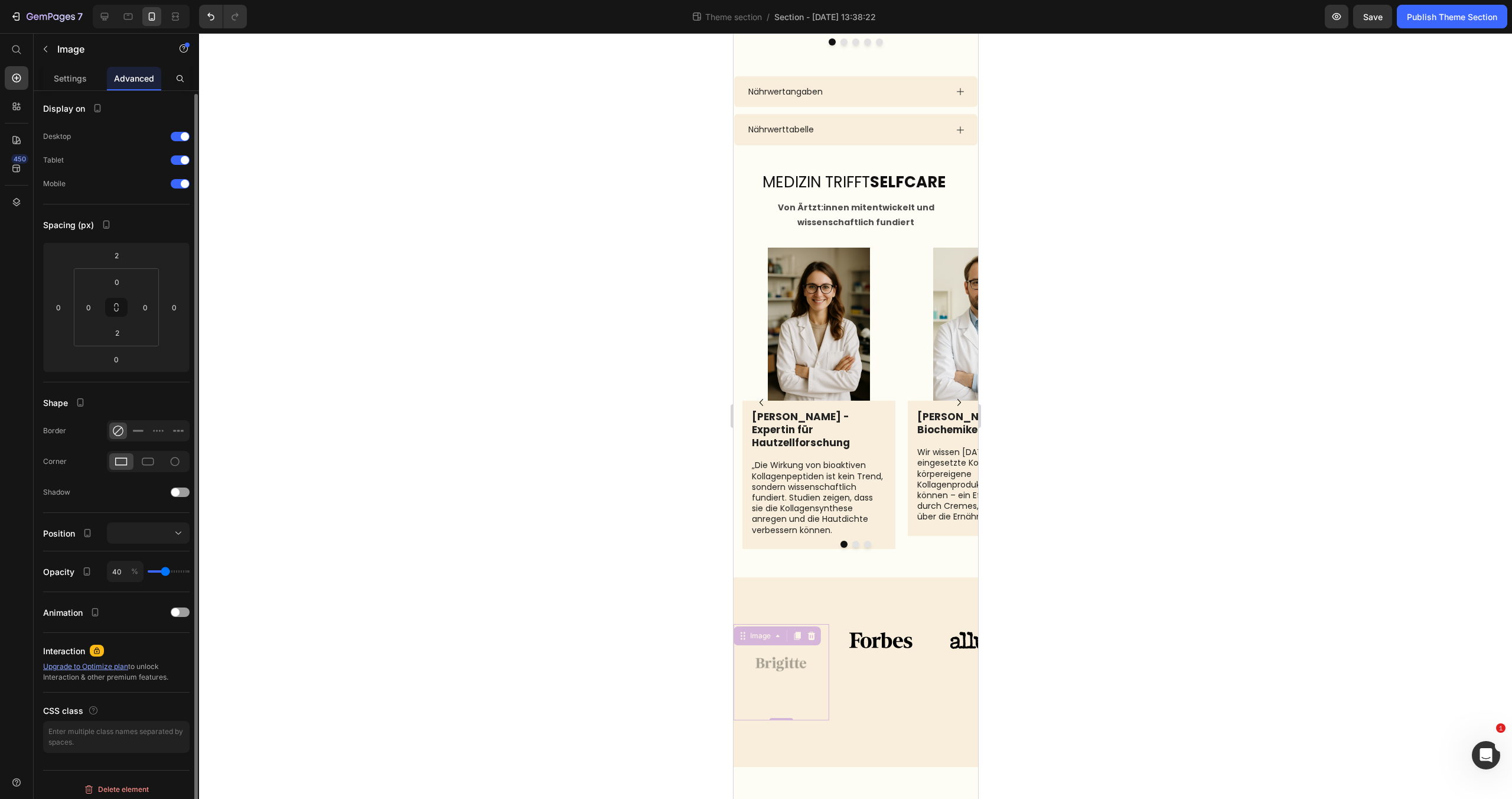 type on "45" 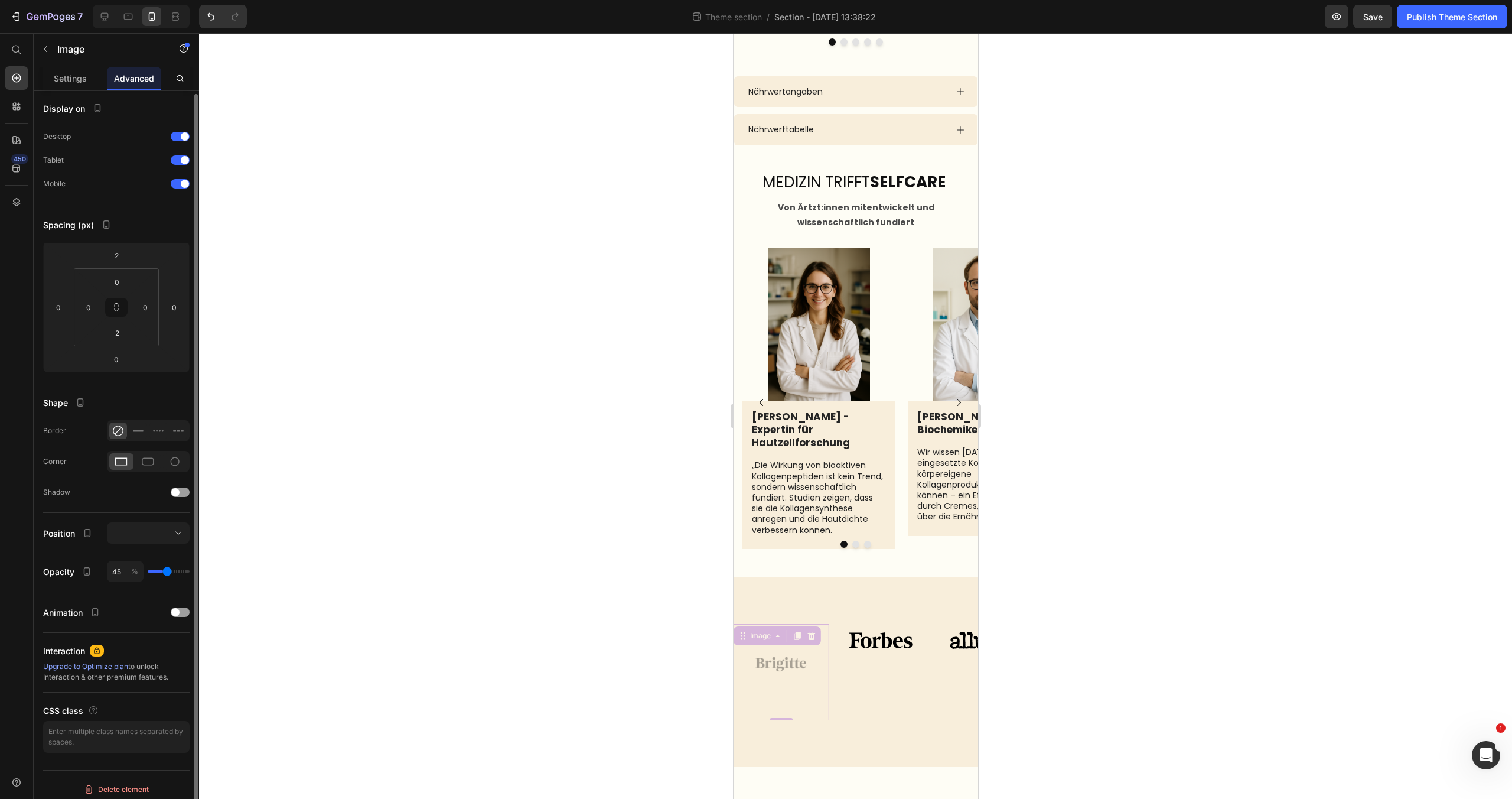 type on "54" 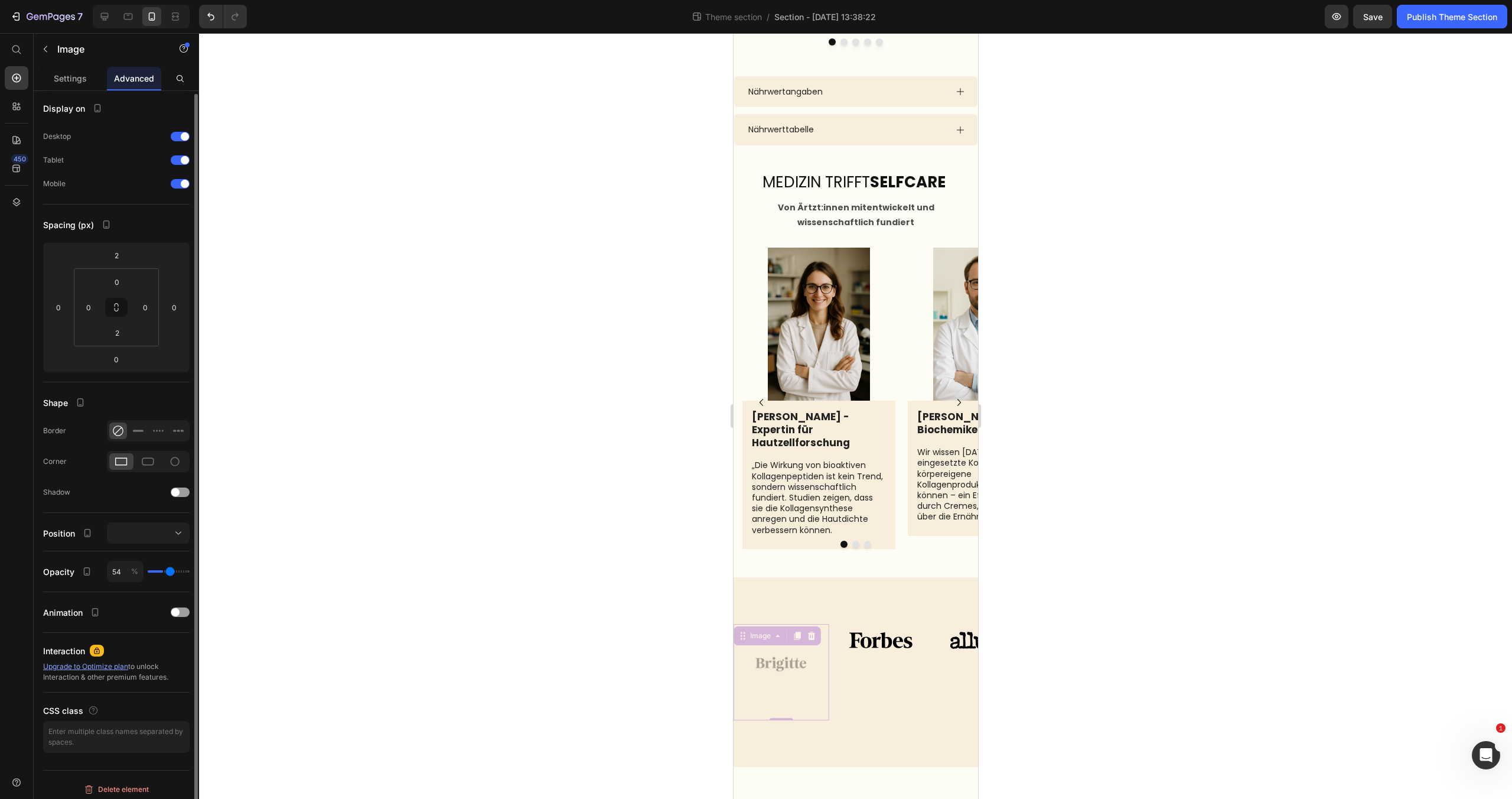 type on "64" 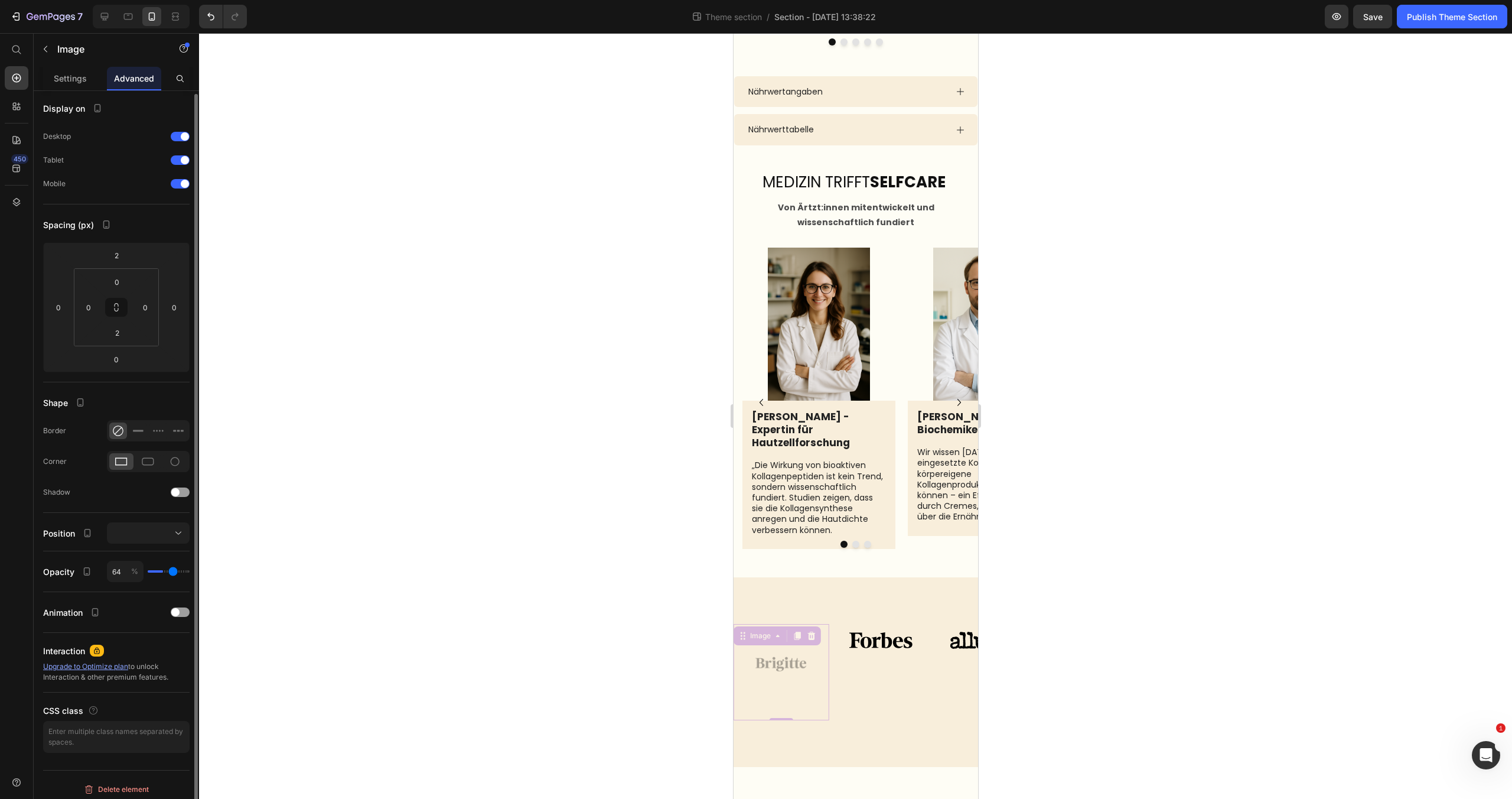 type on "73" 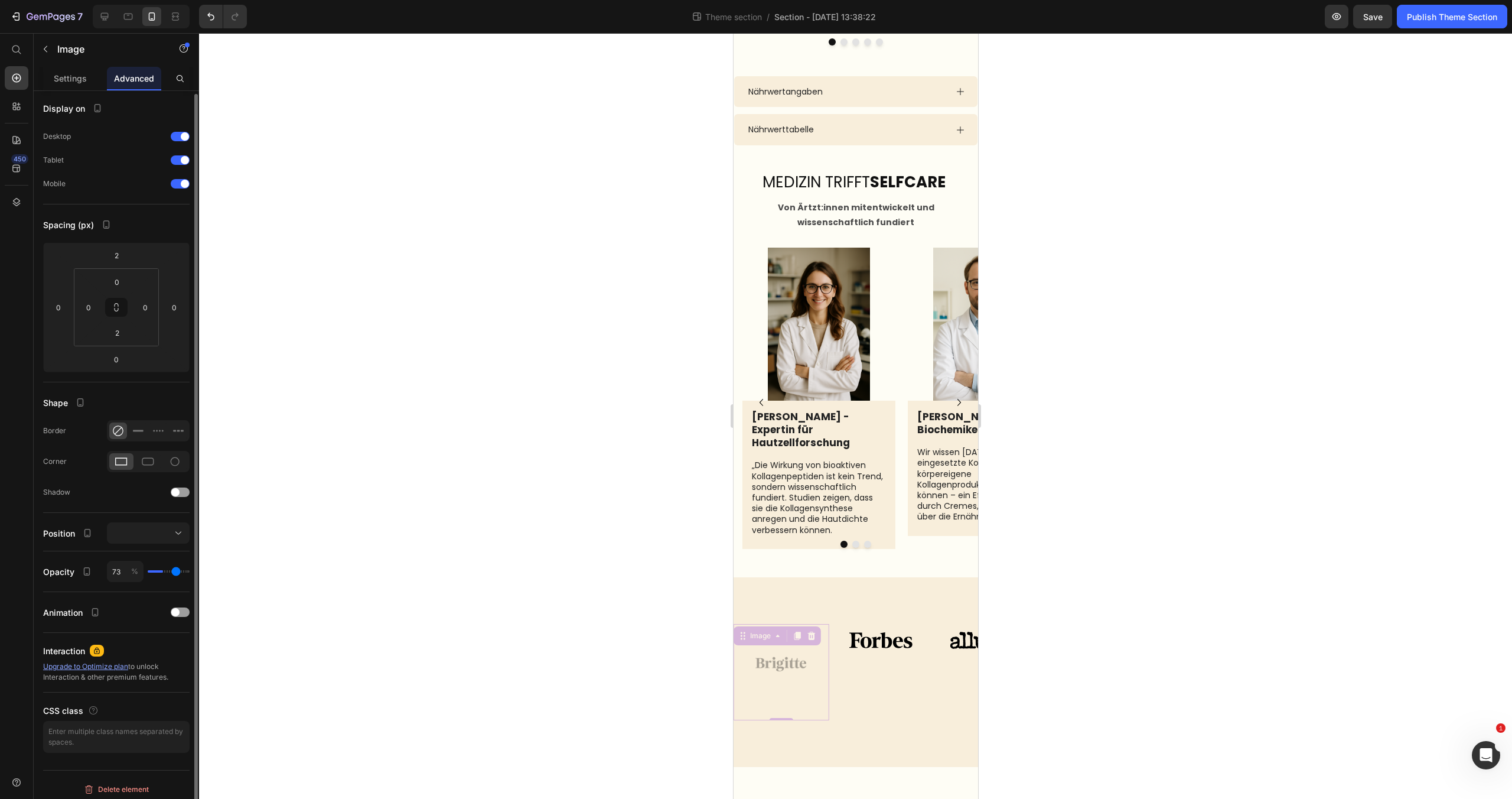 type on "83" 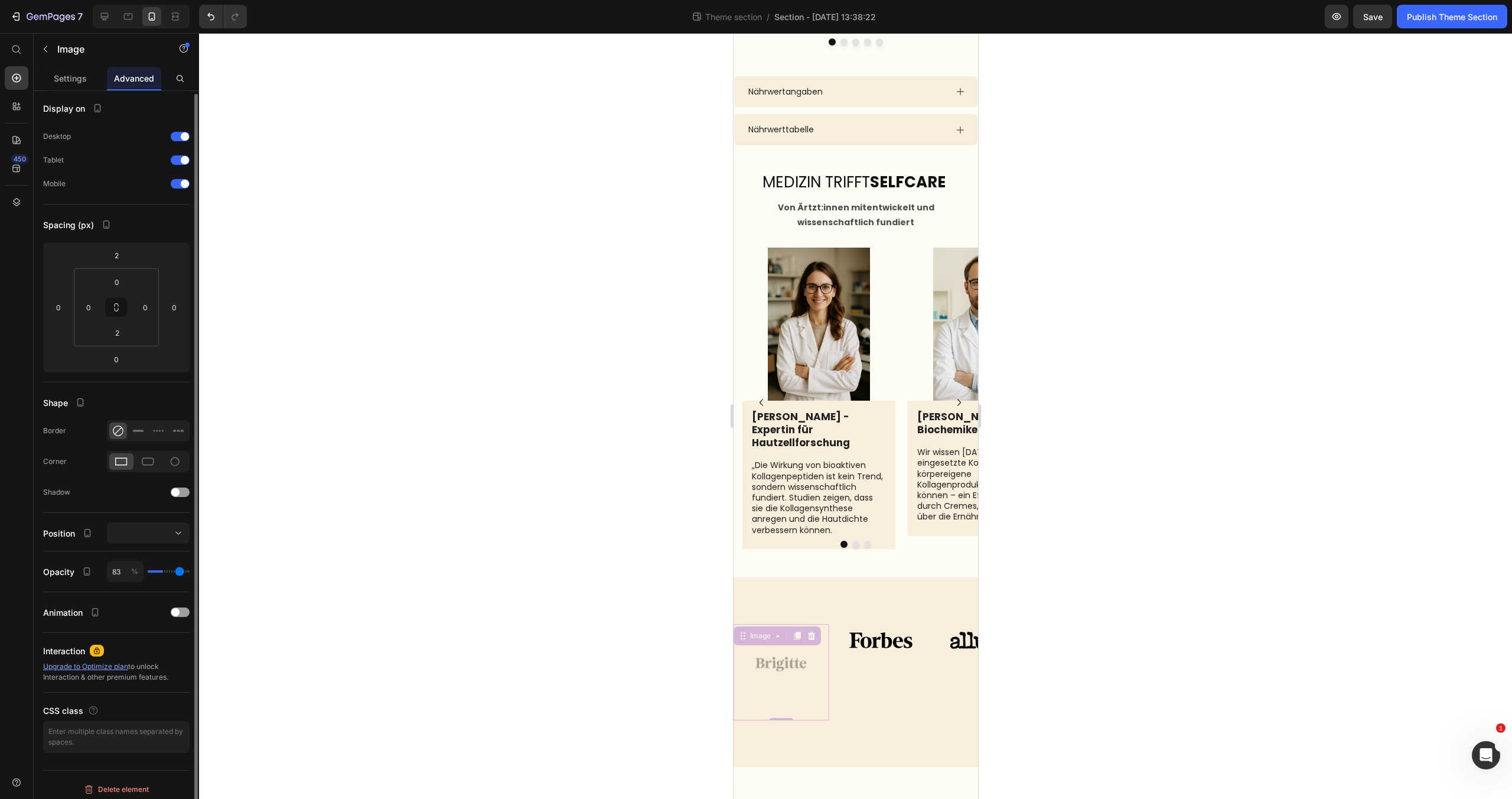 type on "88" 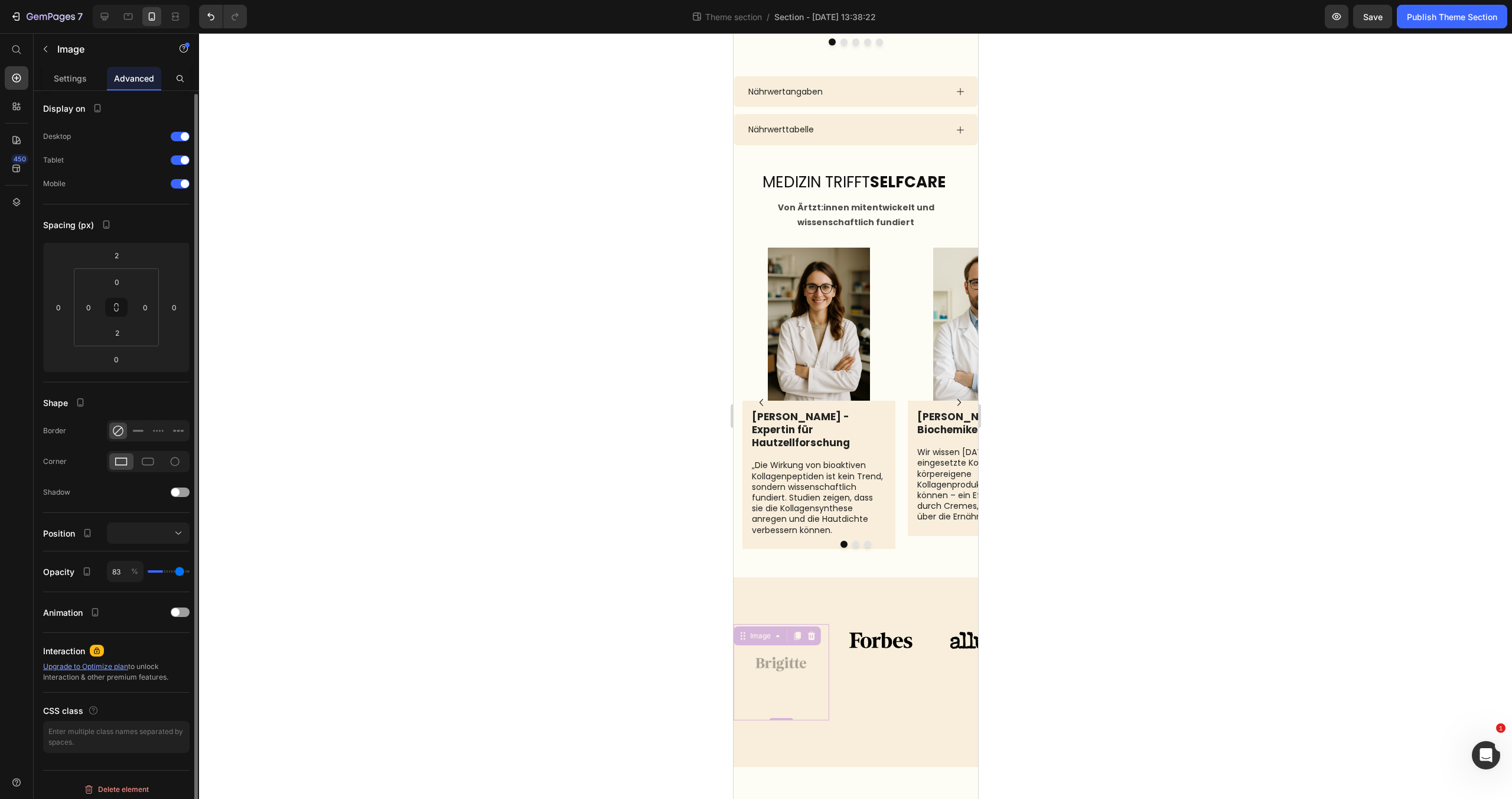 type on "88" 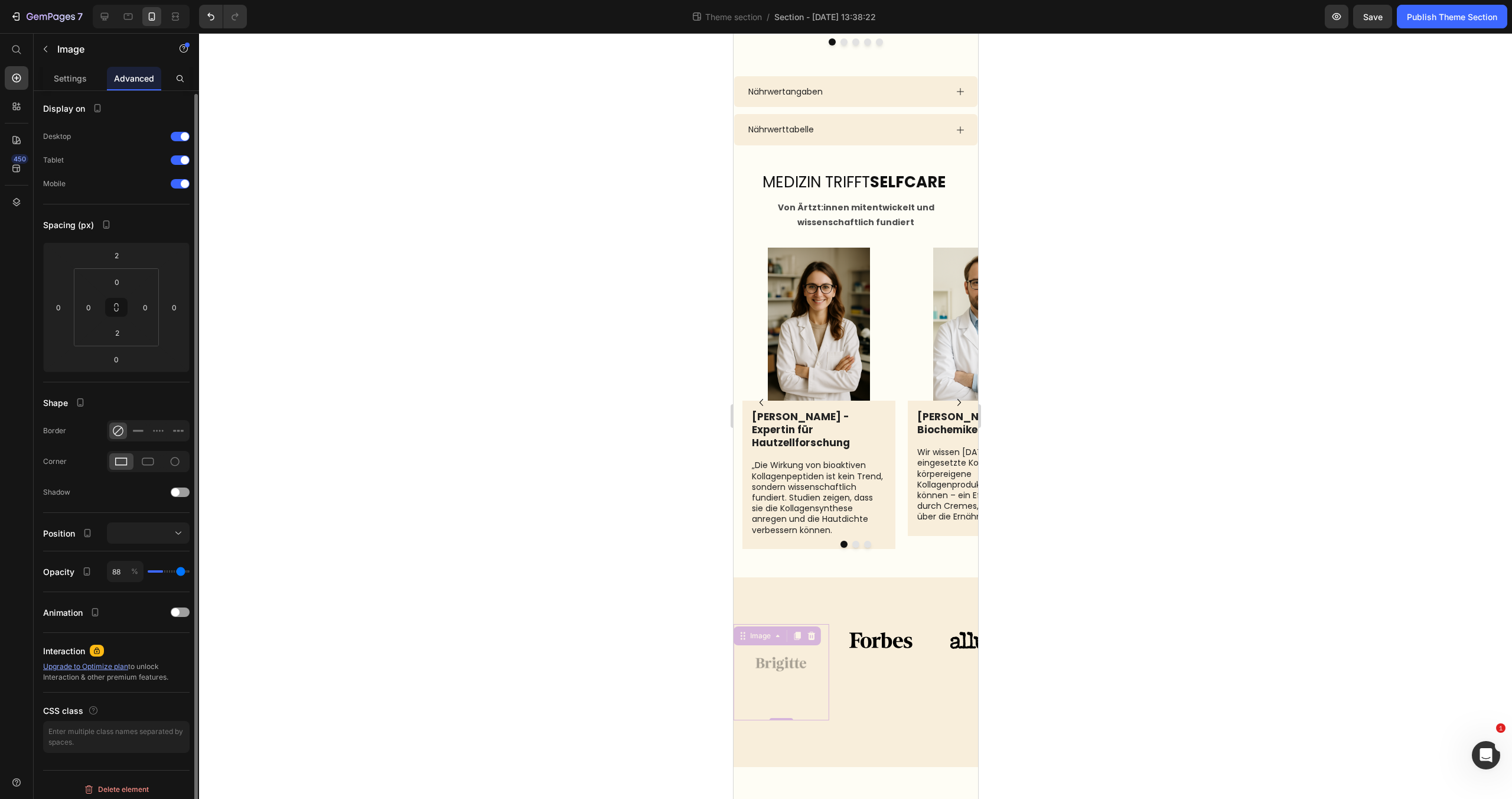 type on "92" 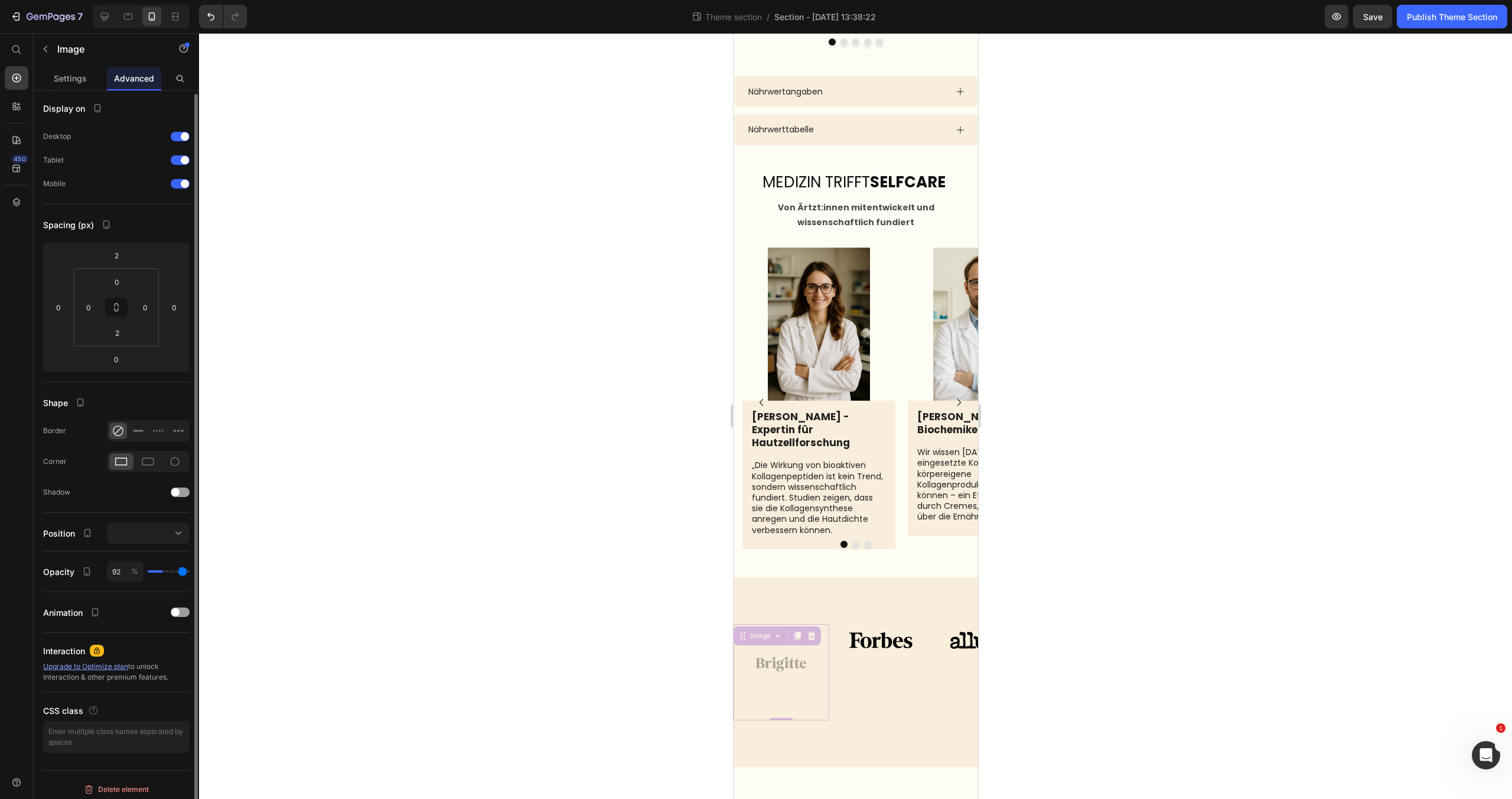 type on "93" 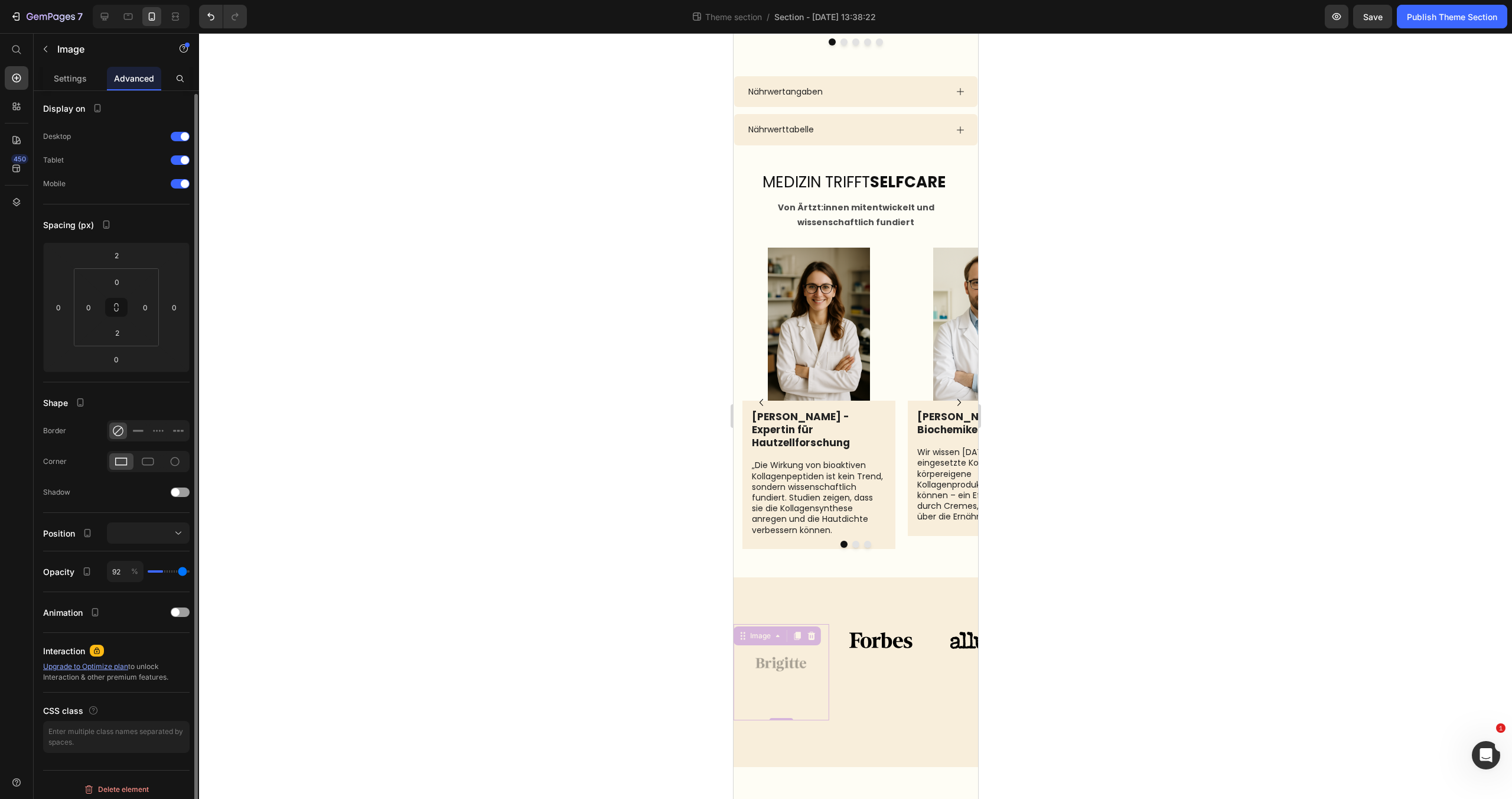 type on "93" 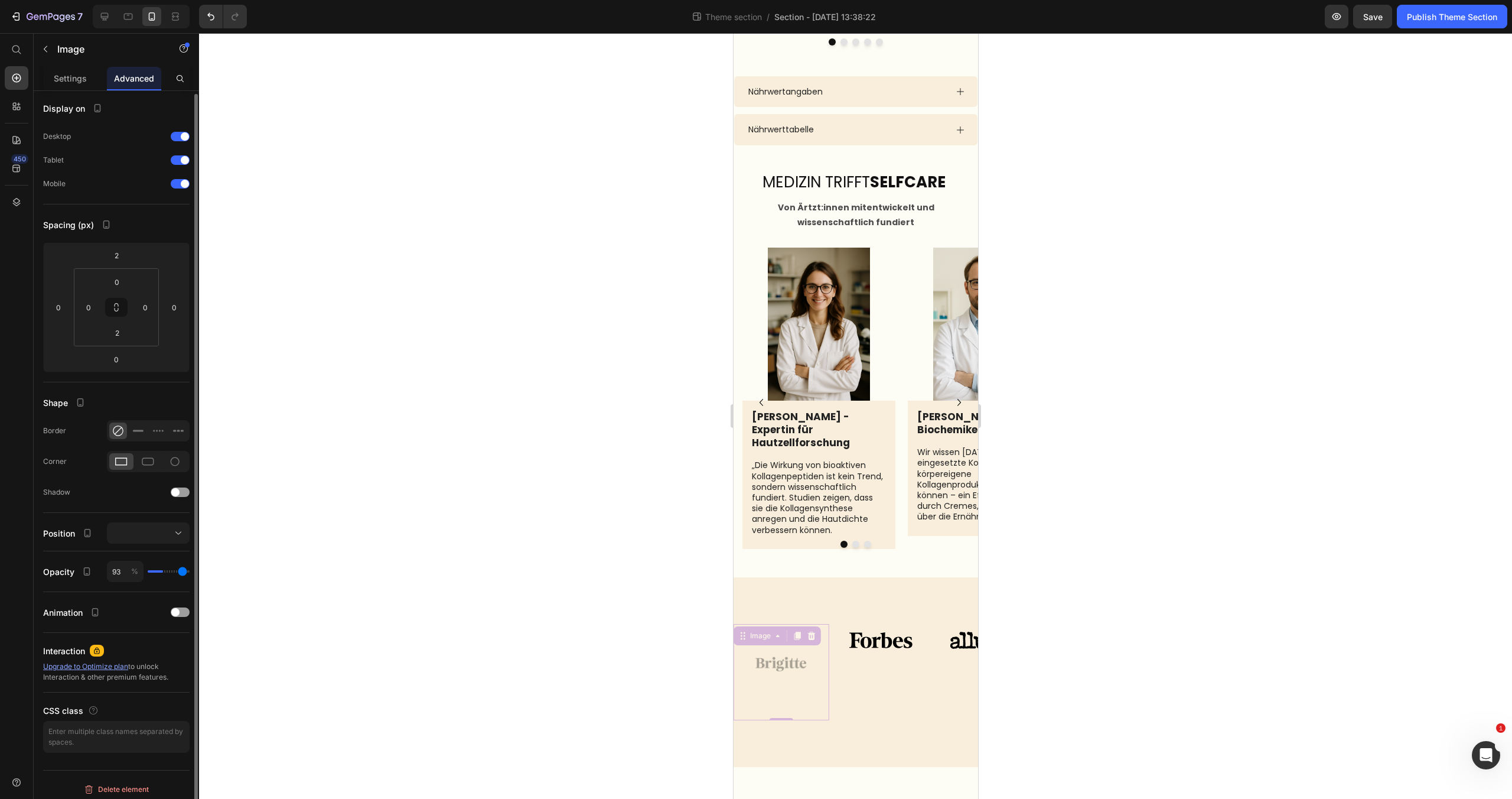 type on "94" 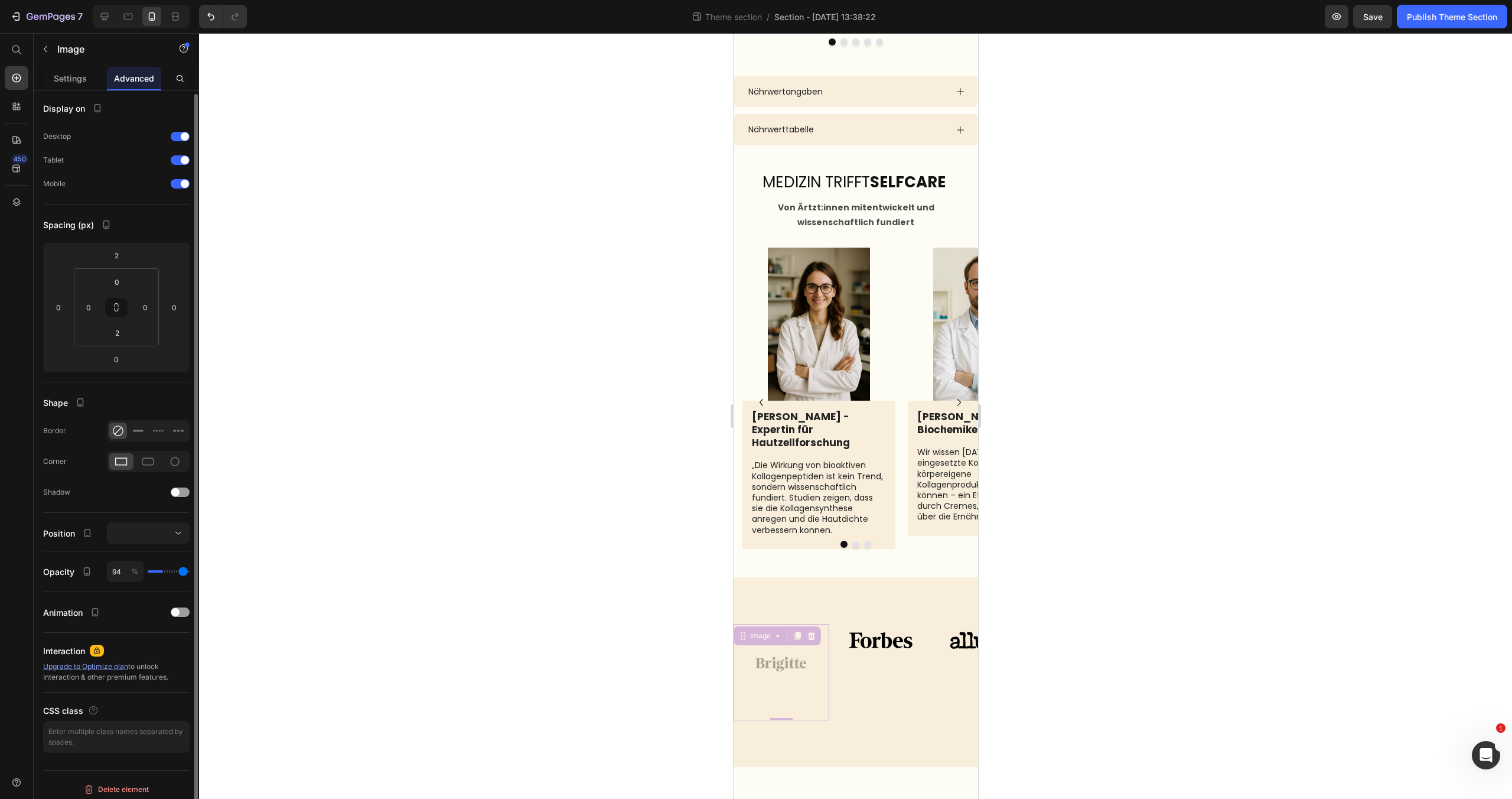 type on "96" 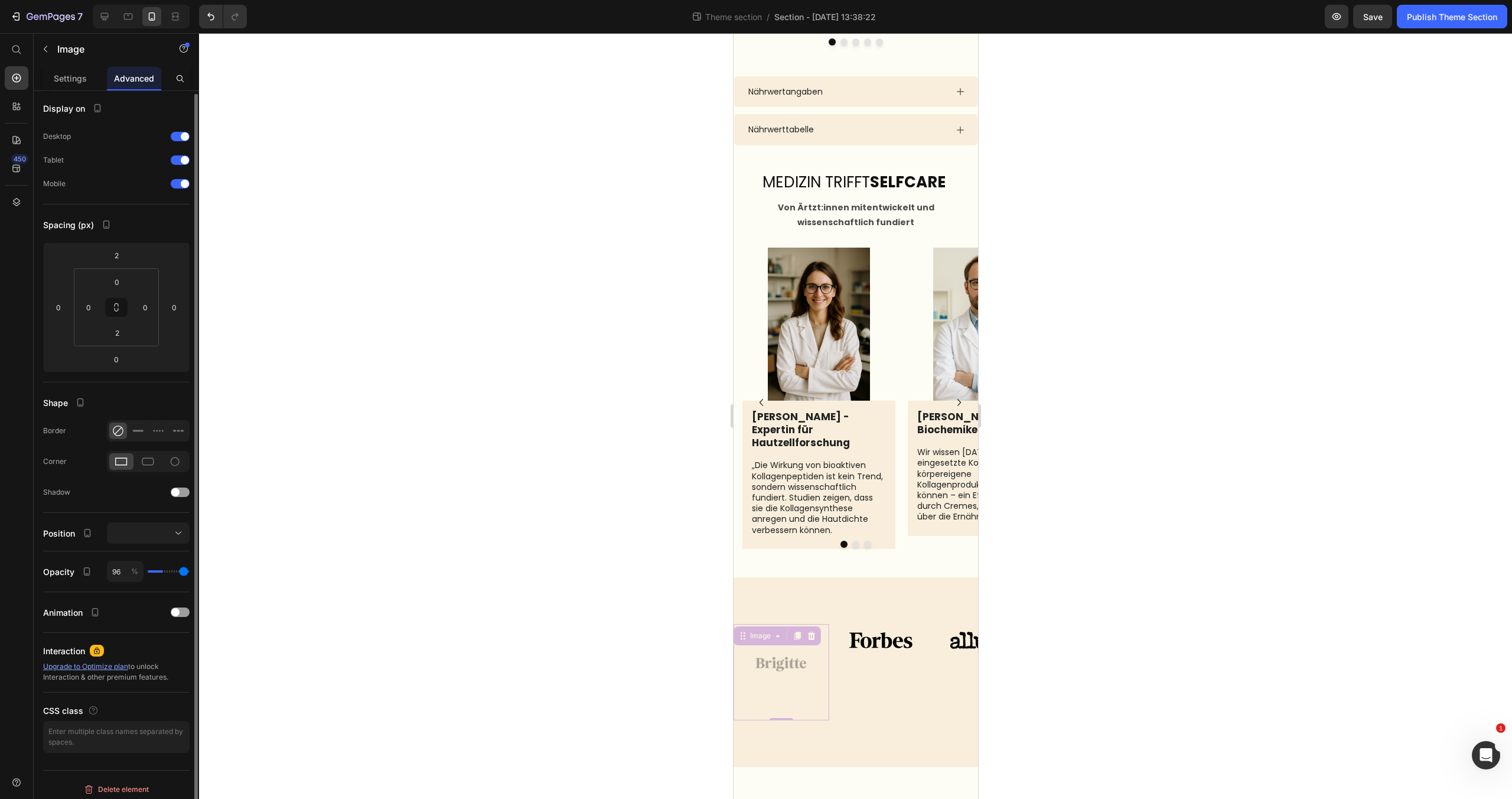 type on "99" 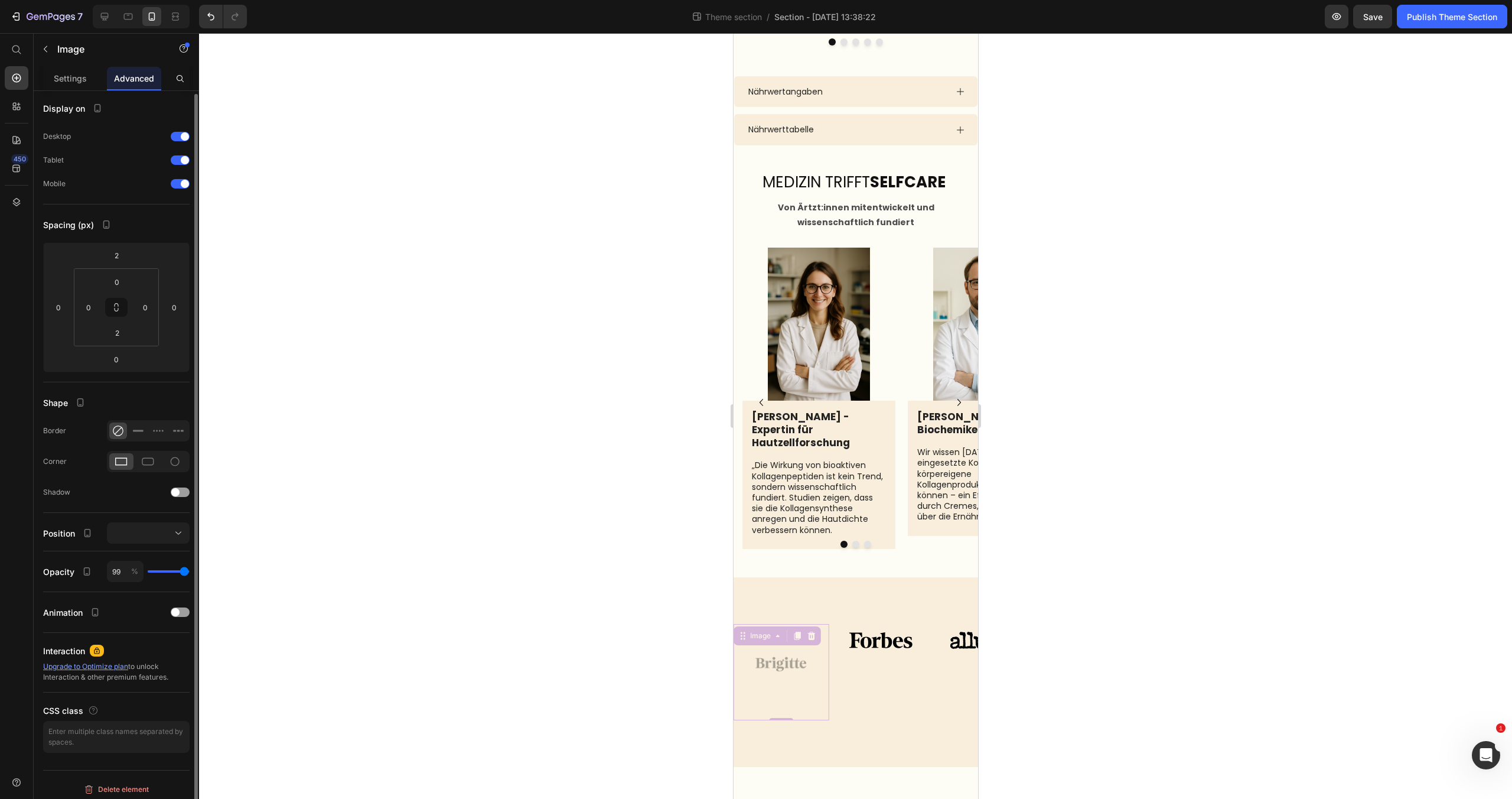 type on "100" 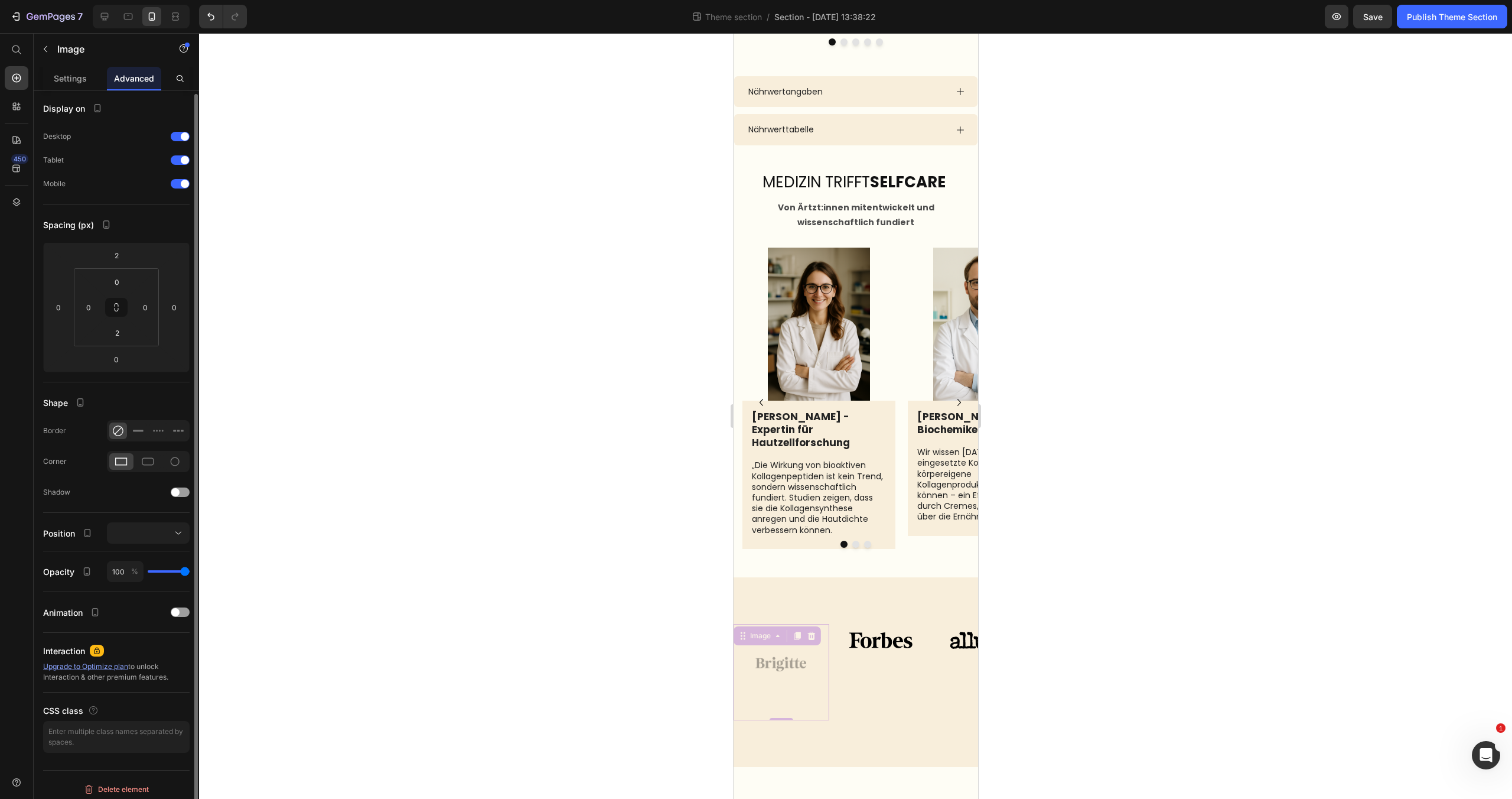 drag, startPoint x: 162, startPoint y: 570, endPoint x: 195, endPoint y: 573, distance: 33.13608 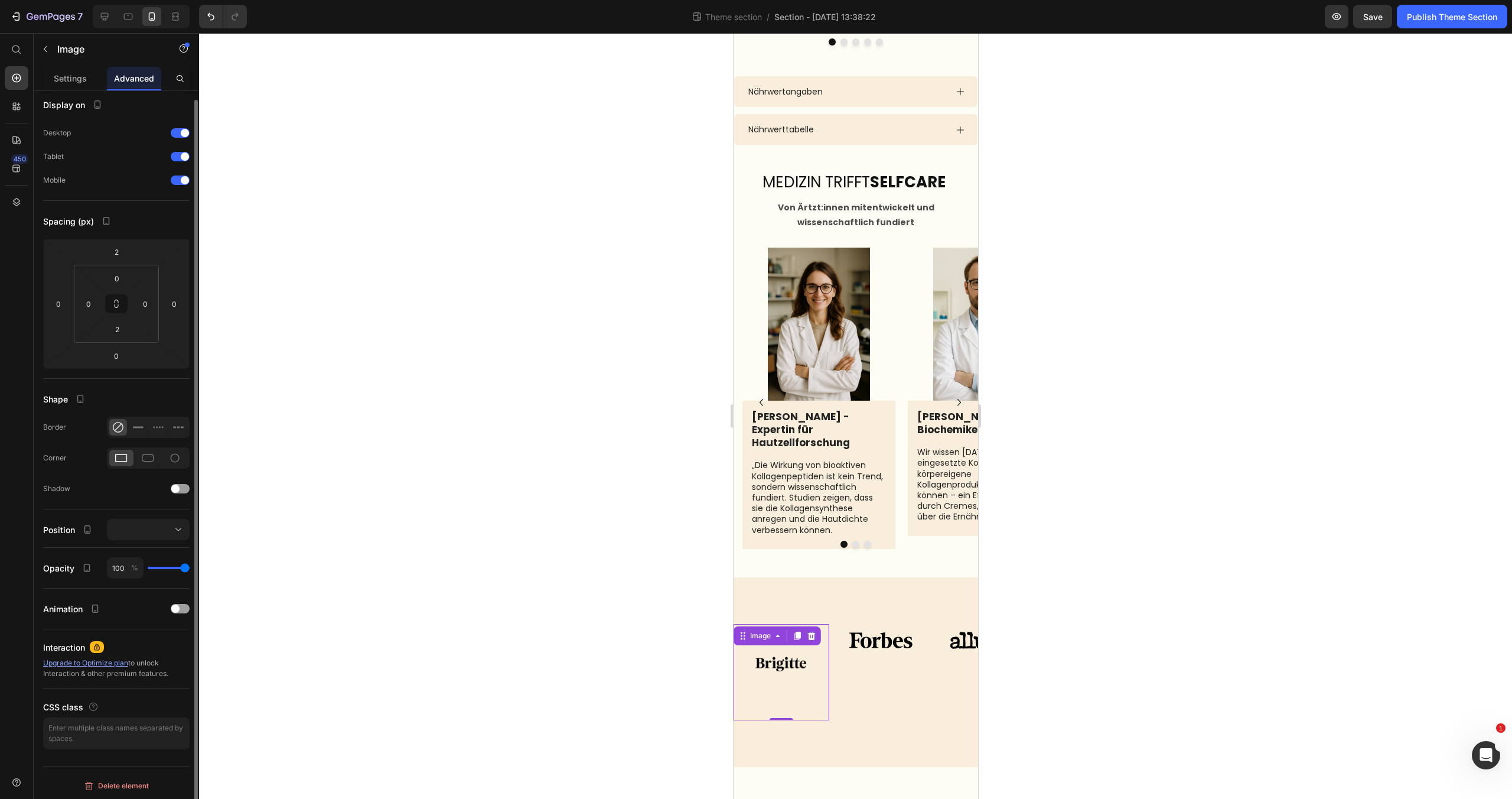 scroll, scrollTop: 8, scrollLeft: 0, axis: vertical 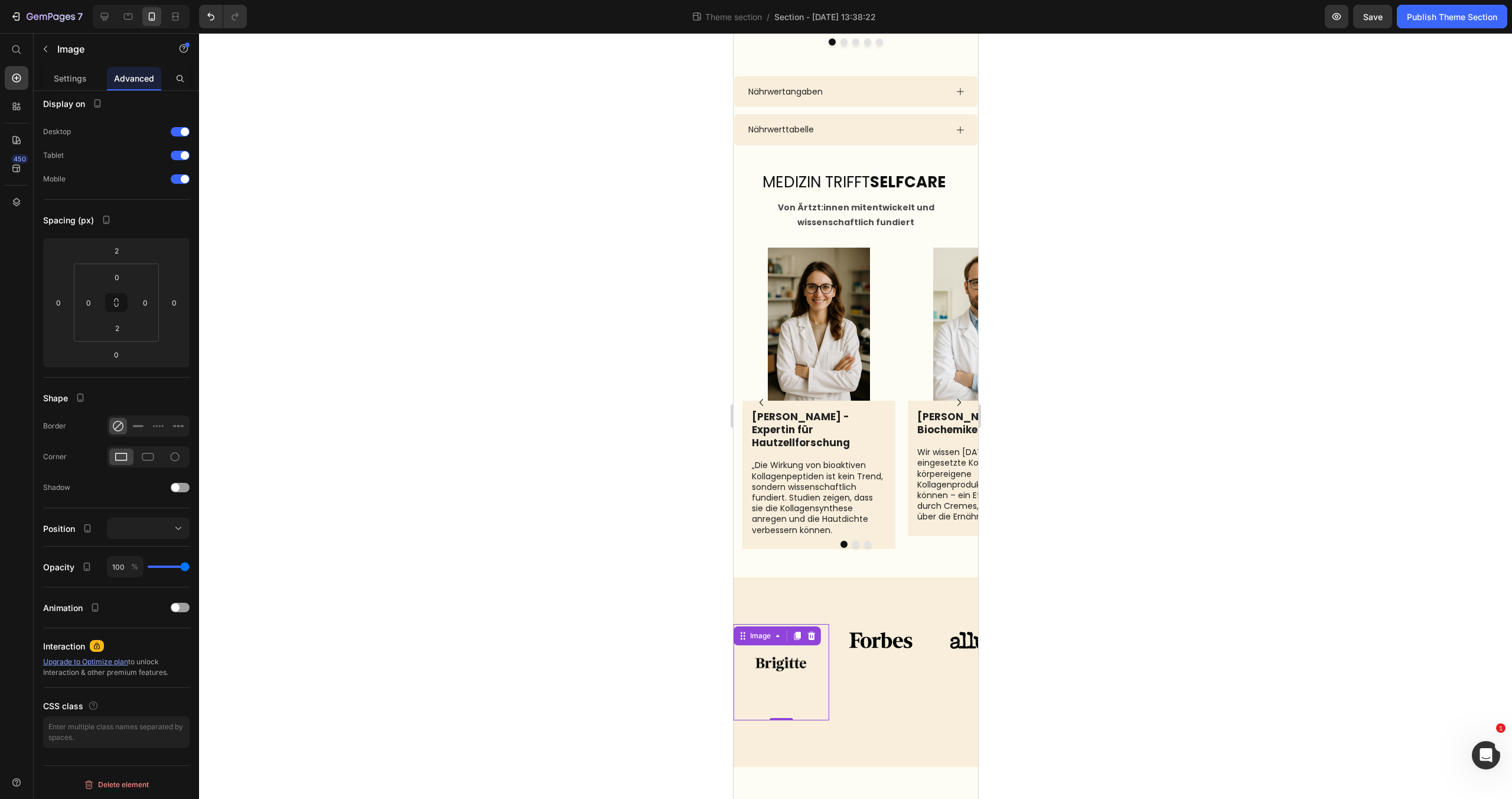 click at bounding box center (780, 672) 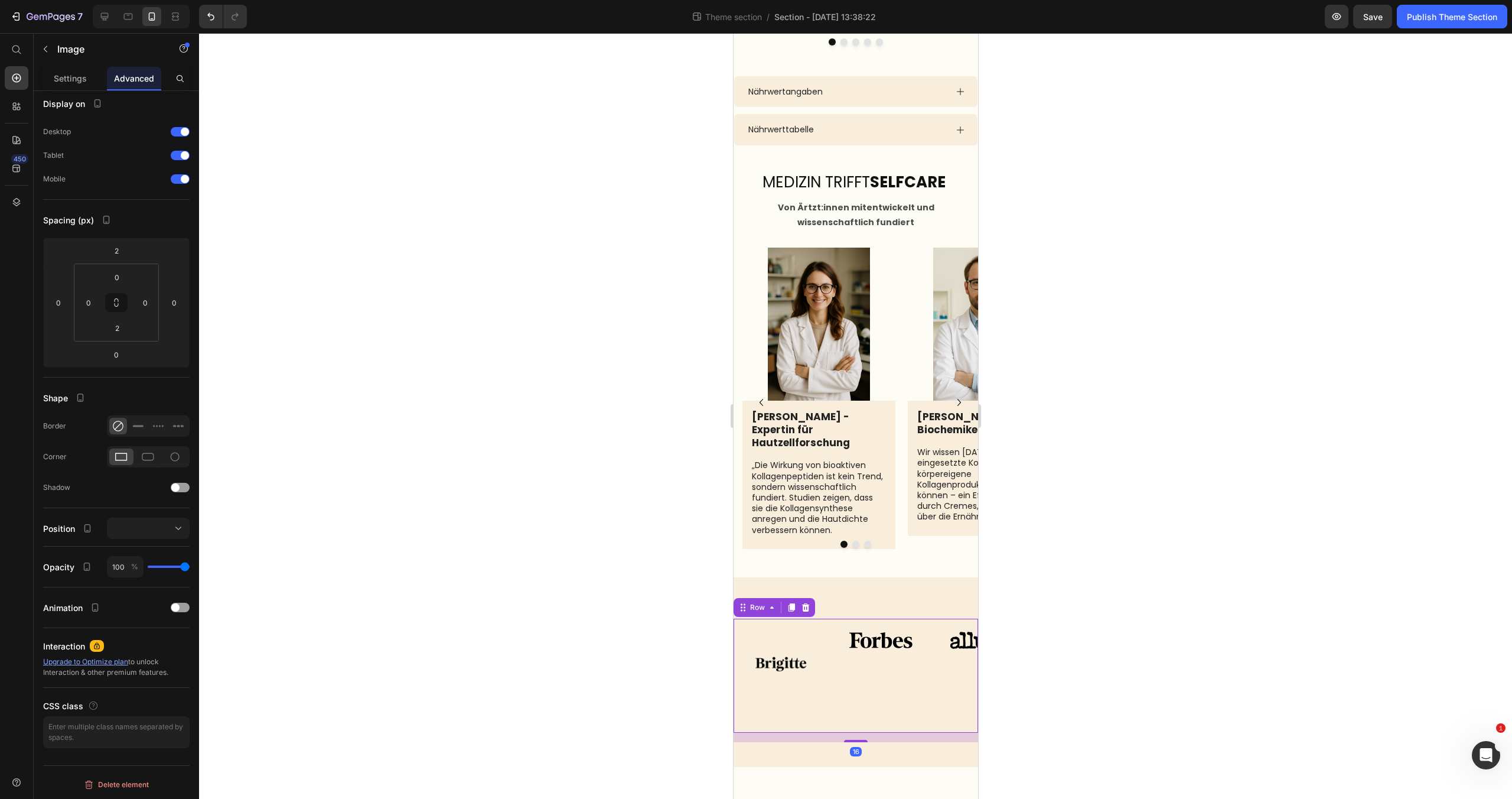 click on "Image Image Image Image Image Image Image Carousel" at bounding box center (855, 675) 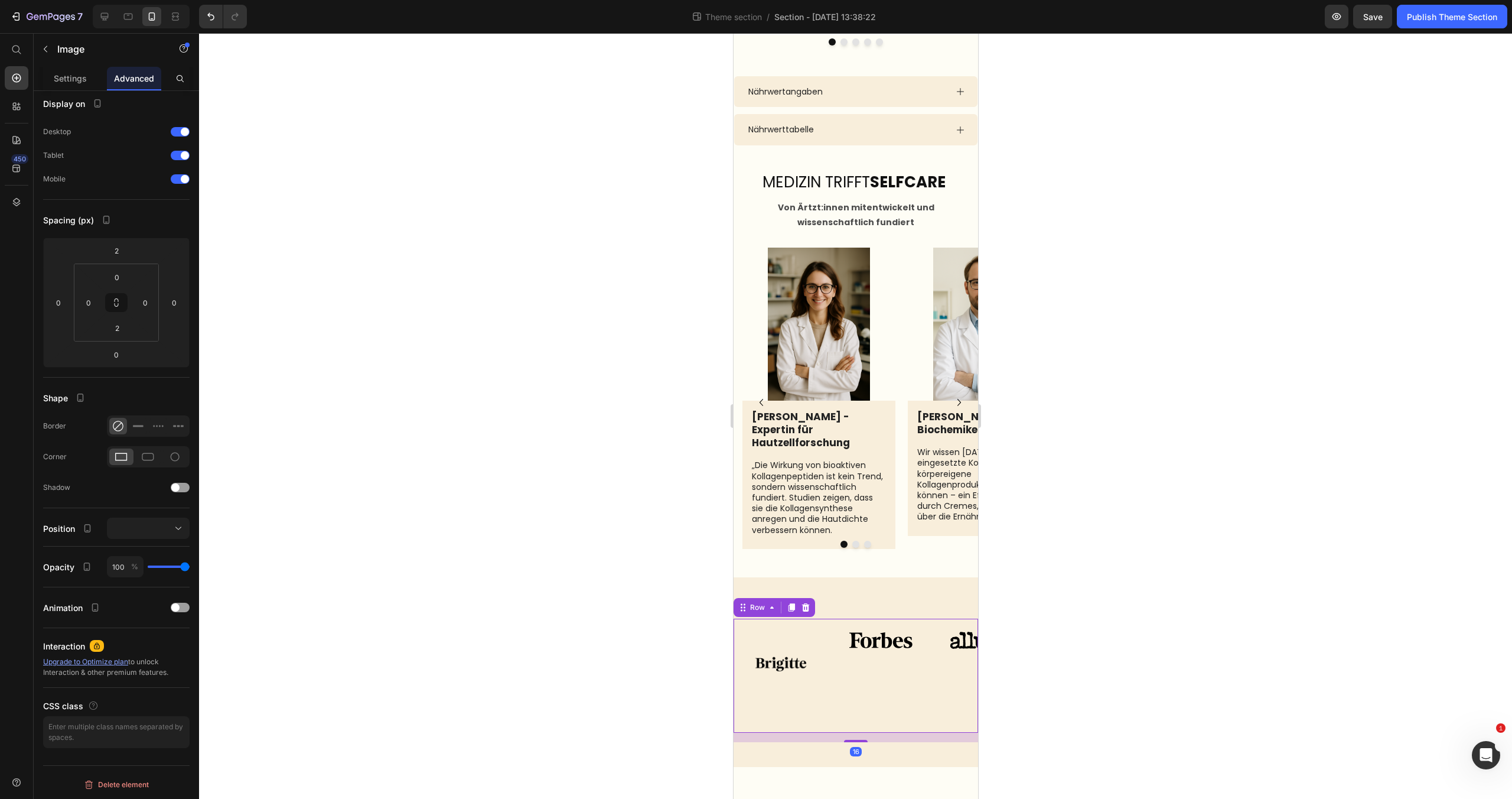 scroll, scrollTop: 0, scrollLeft: 0, axis: both 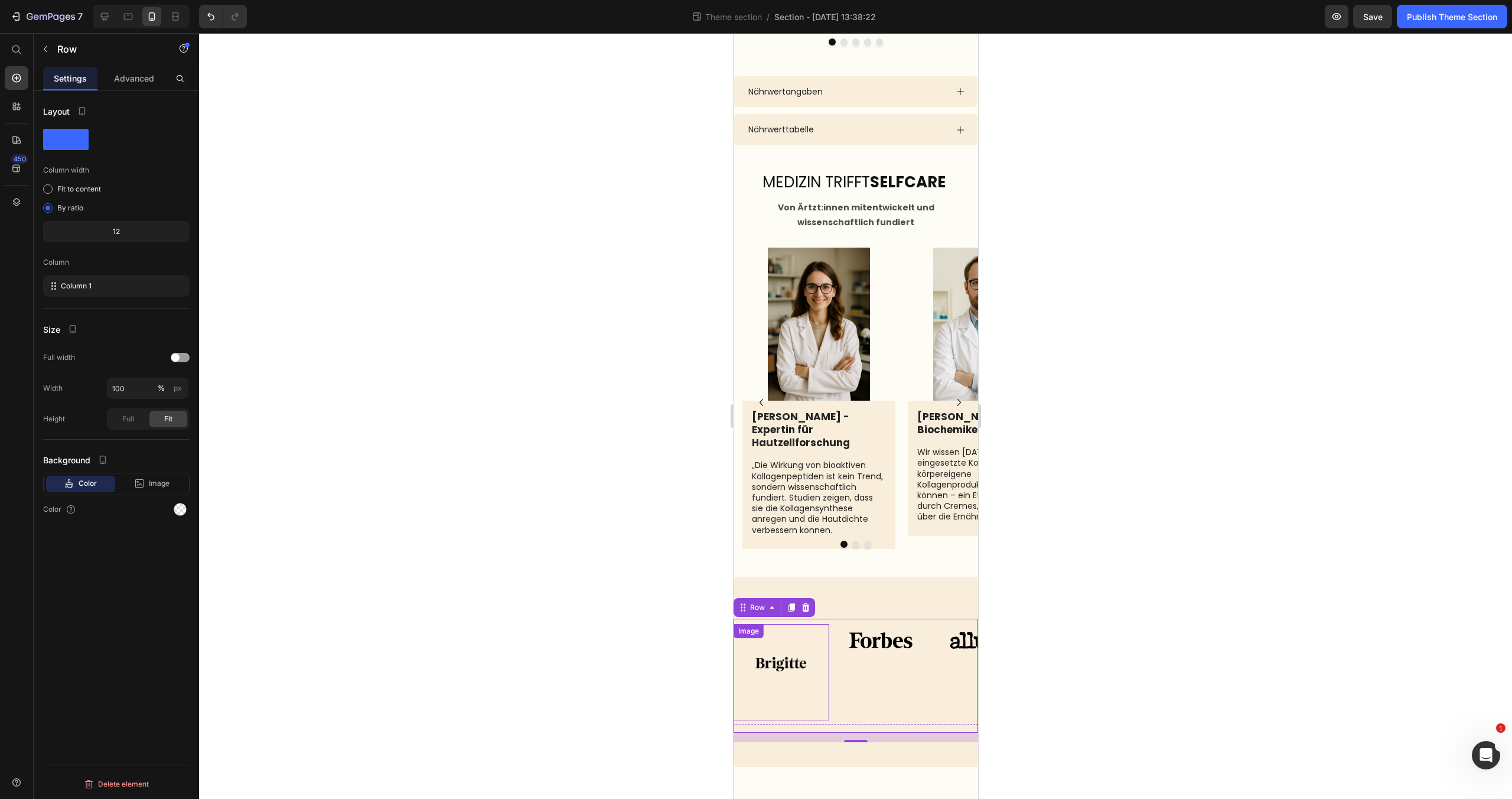 click at bounding box center [780, 672] 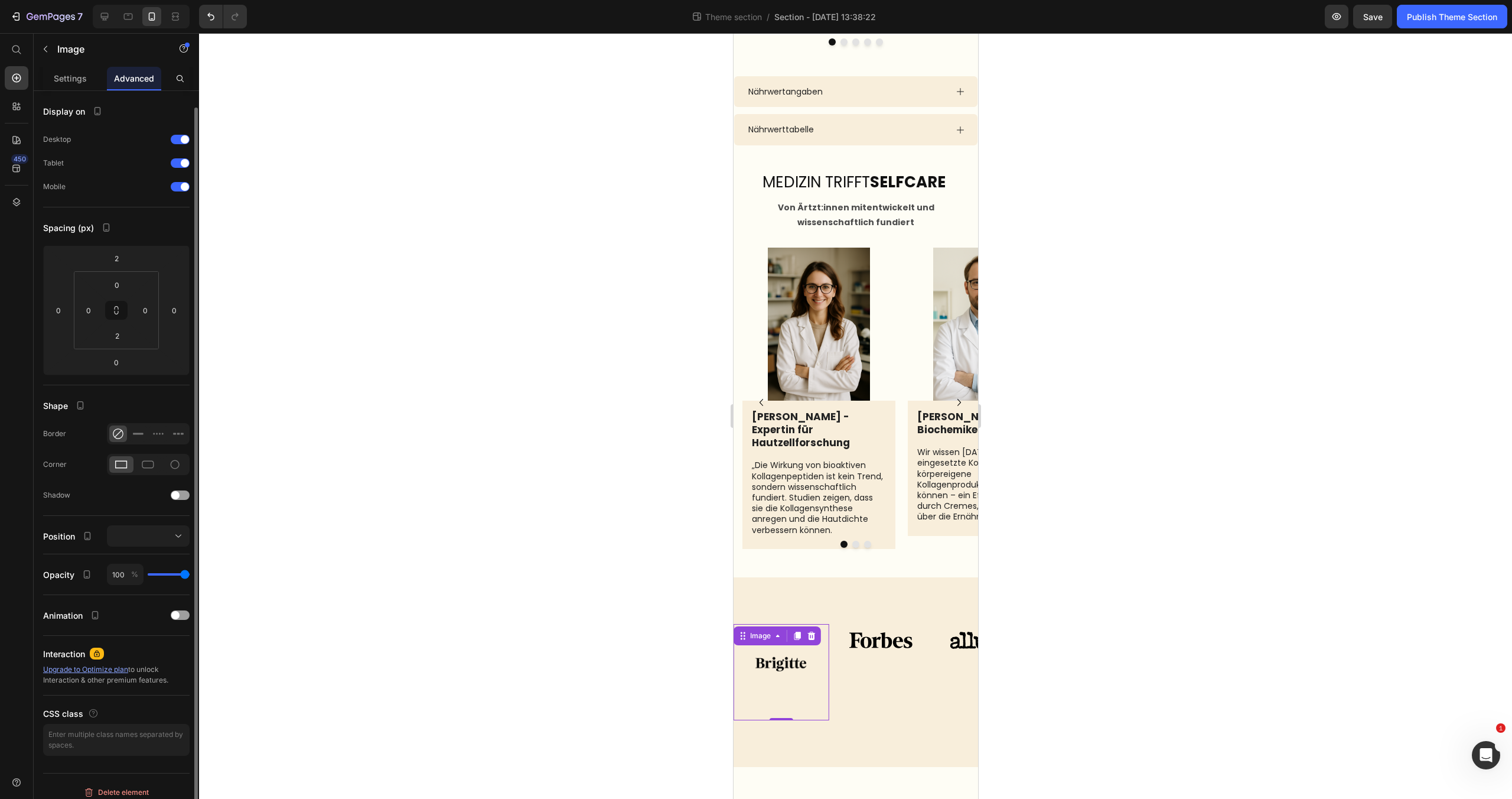 scroll, scrollTop: 8, scrollLeft: 0, axis: vertical 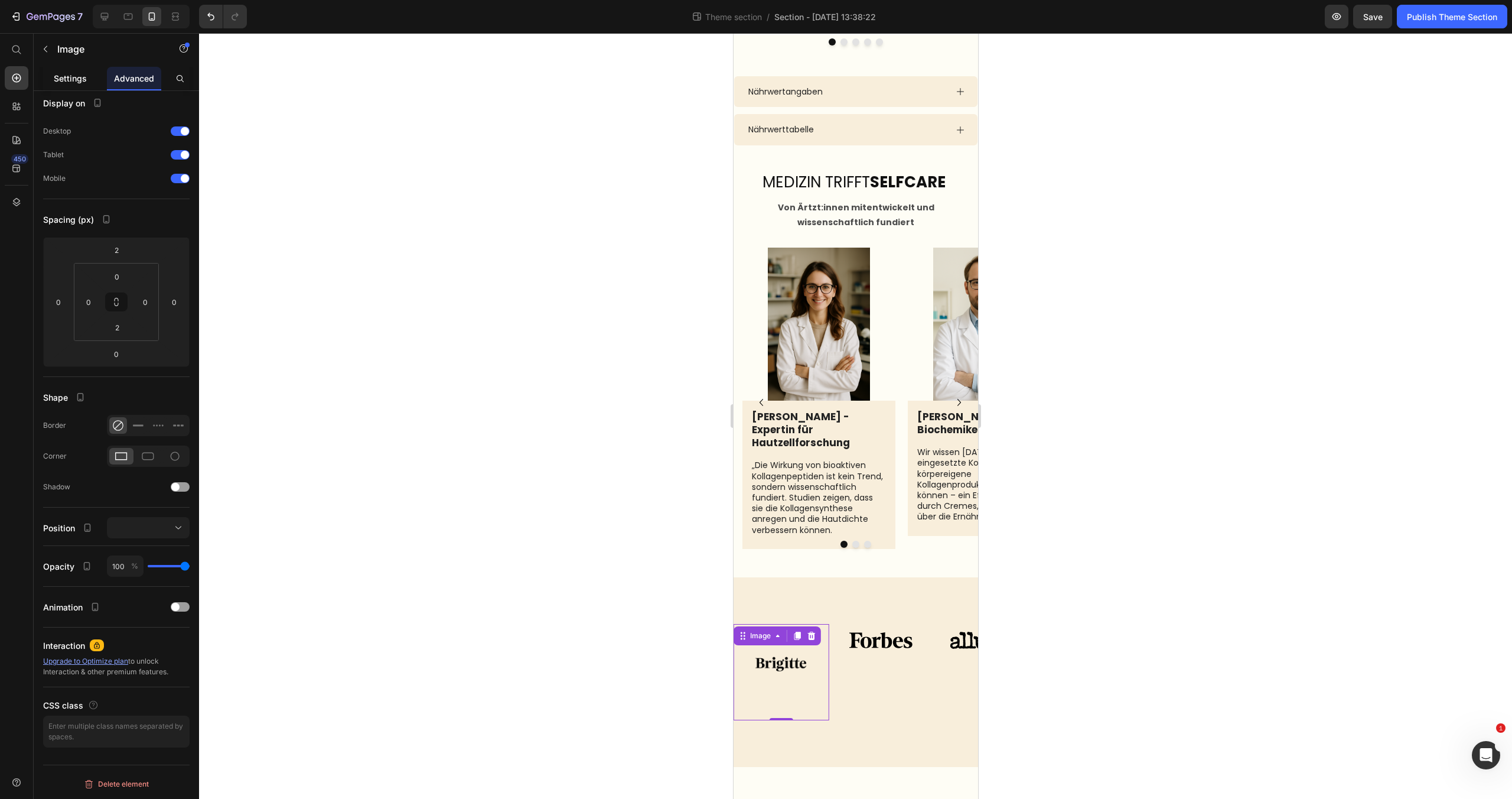 click on "Settings" at bounding box center [70, 78] 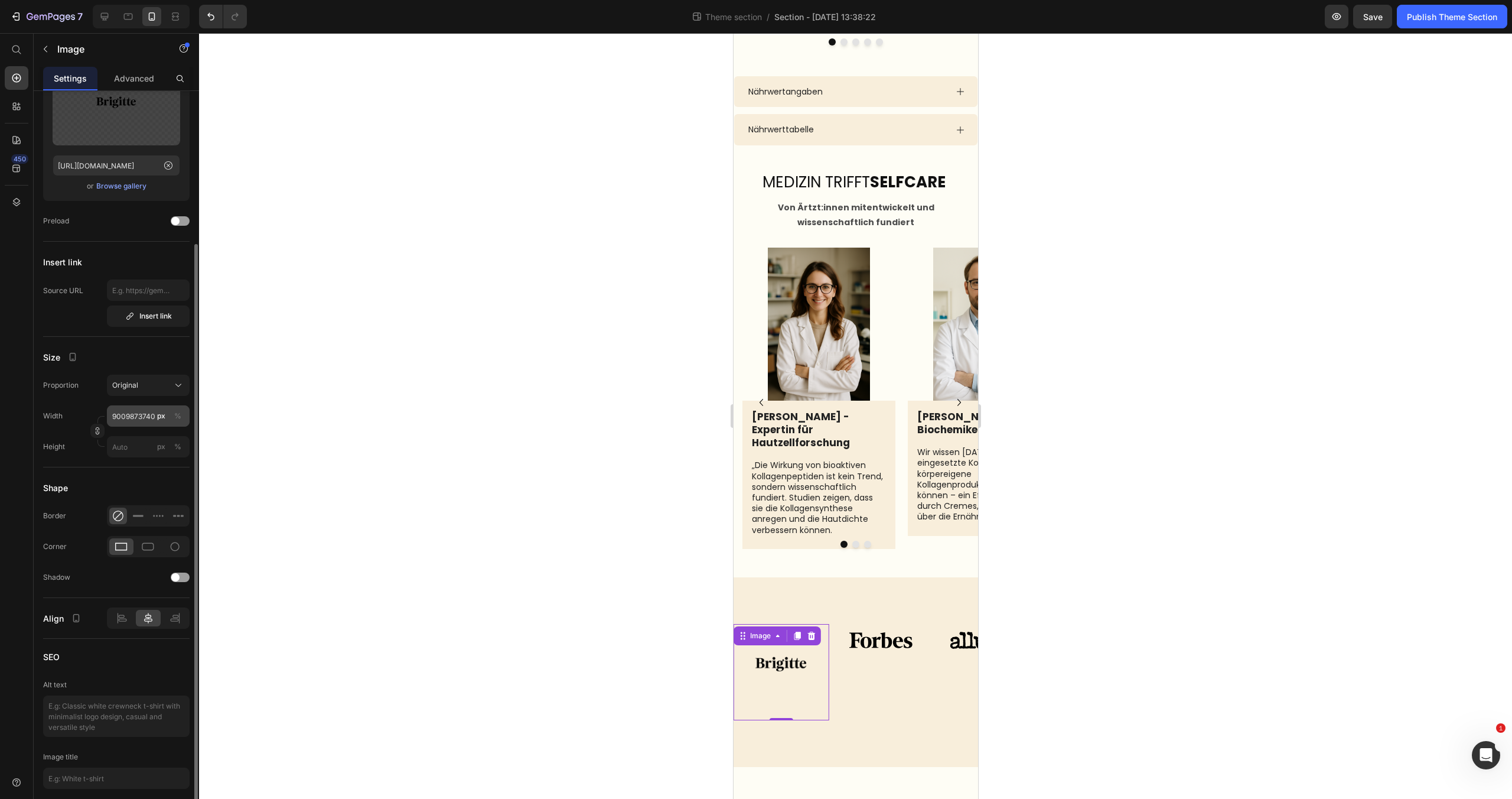 scroll, scrollTop: 128, scrollLeft: 0, axis: vertical 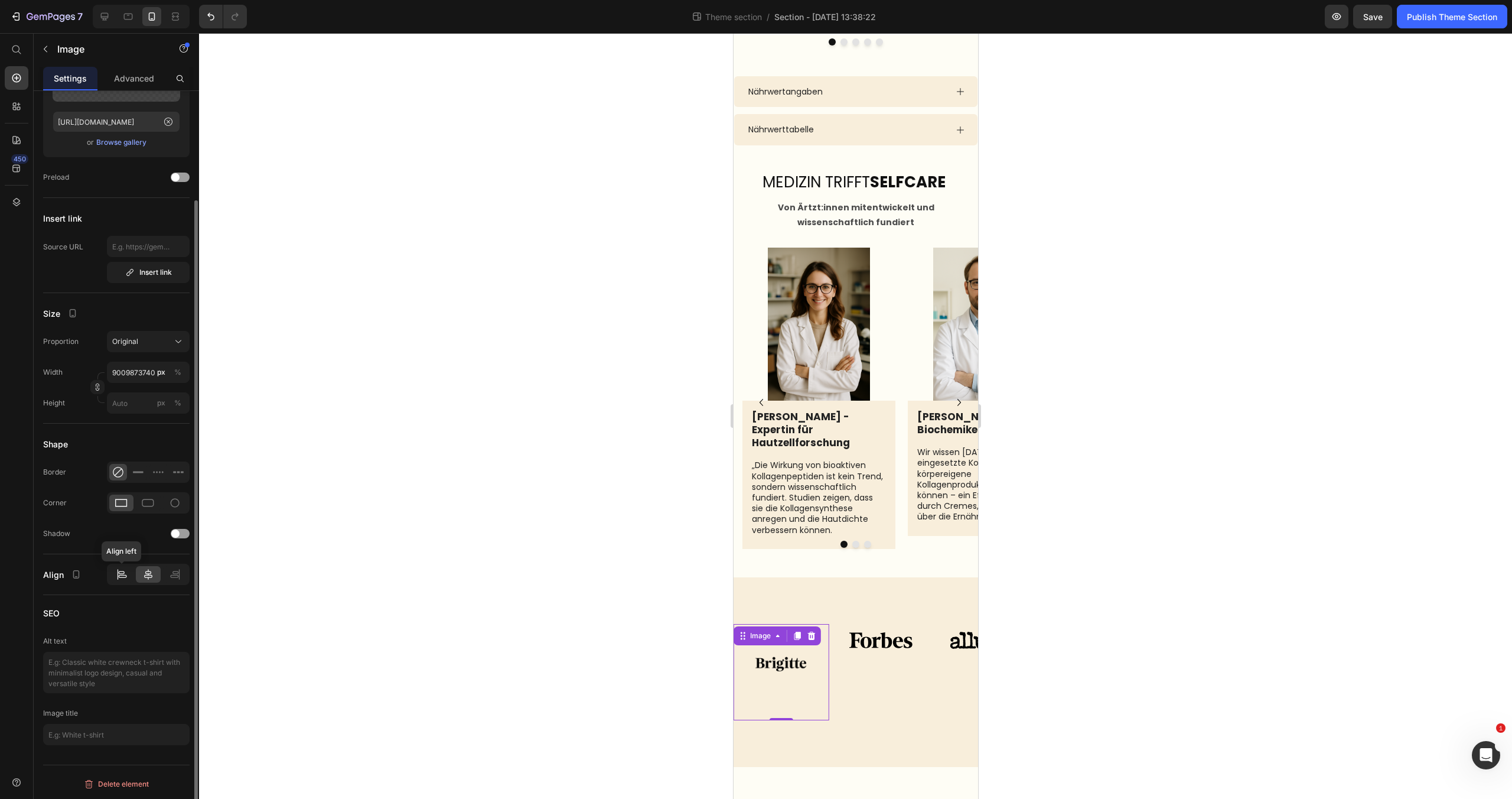 click 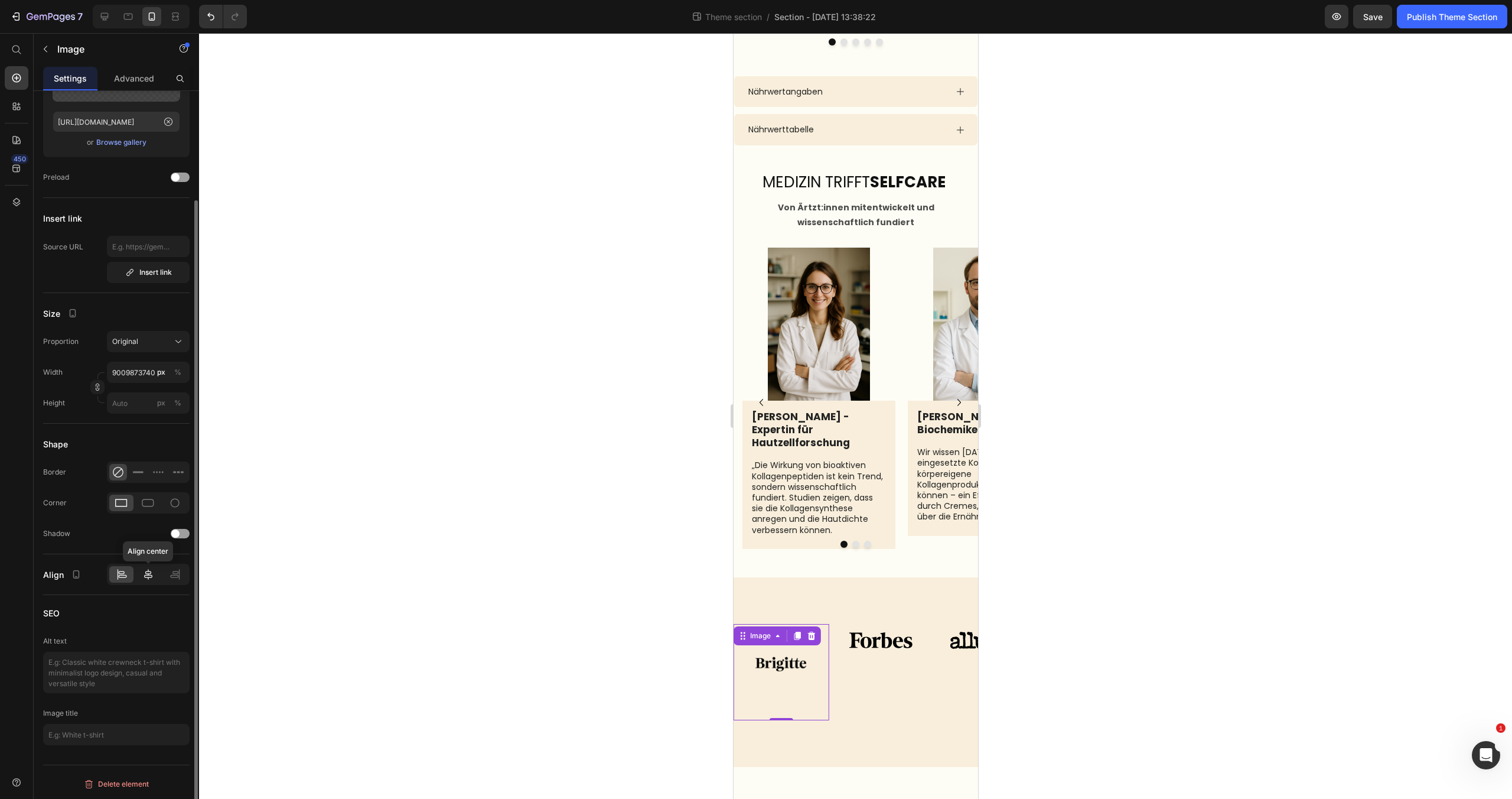 click 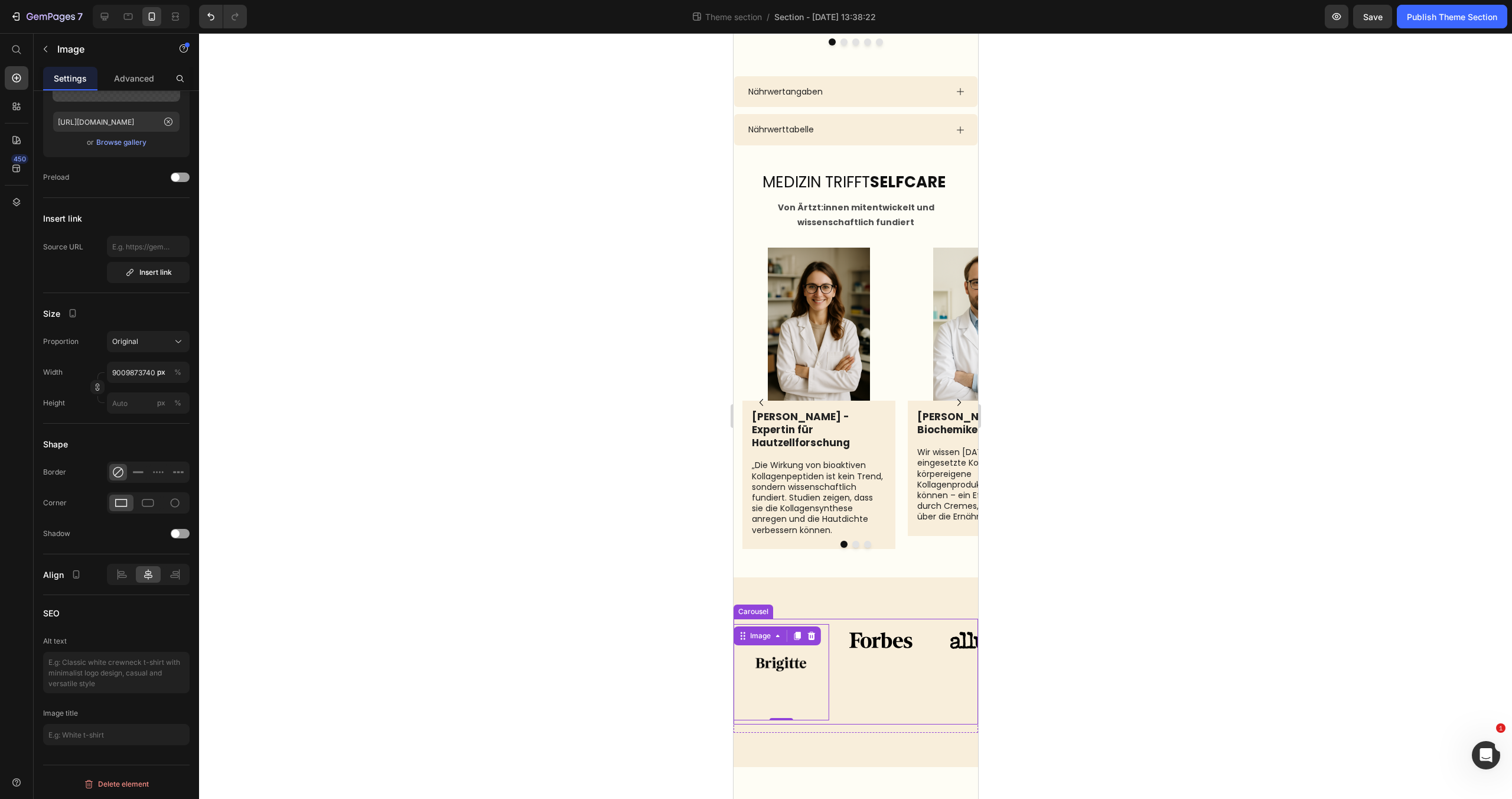 click on "Image" at bounding box center (879, 671) 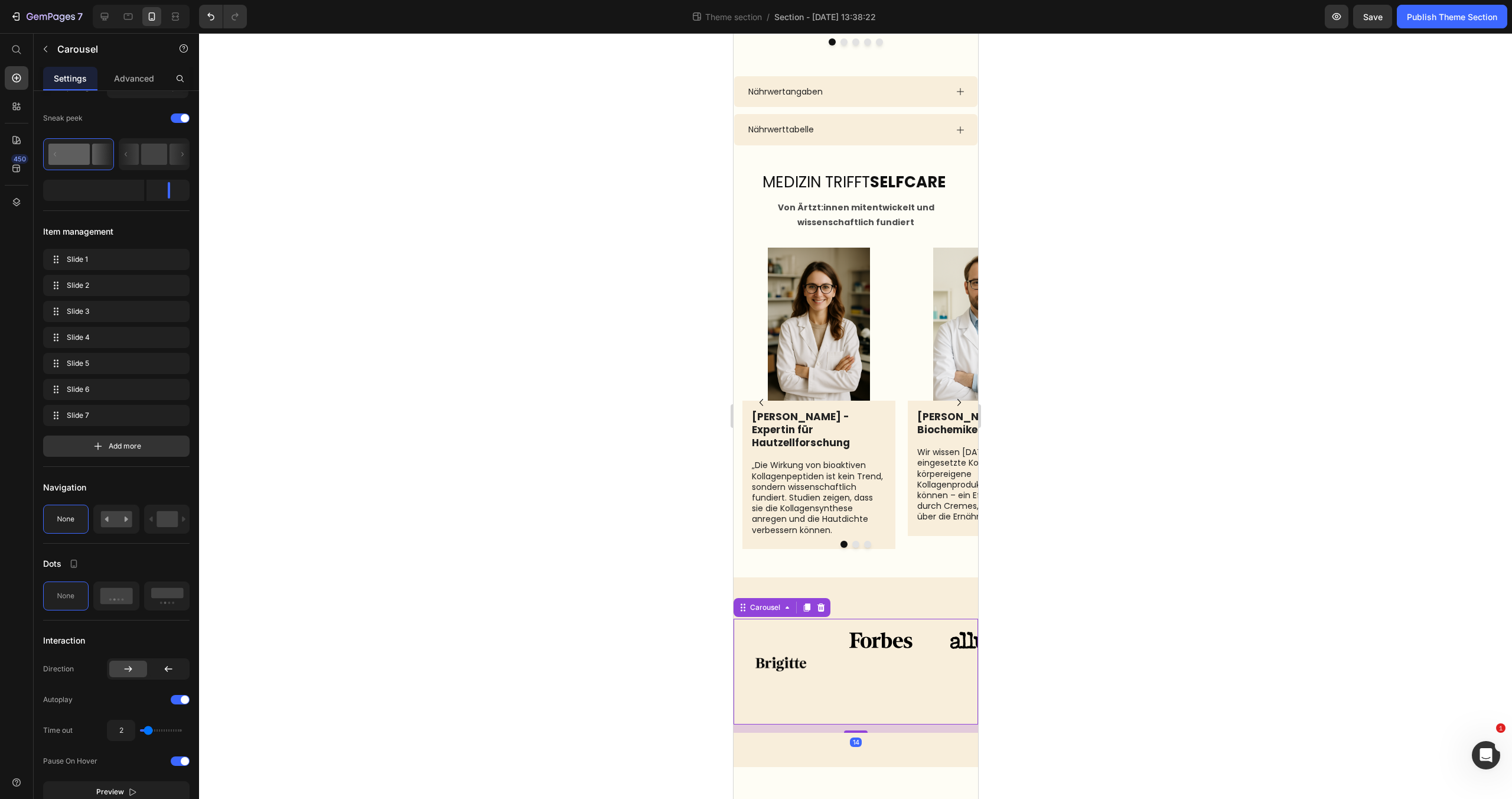 scroll, scrollTop: 0, scrollLeft: 0, axis: both 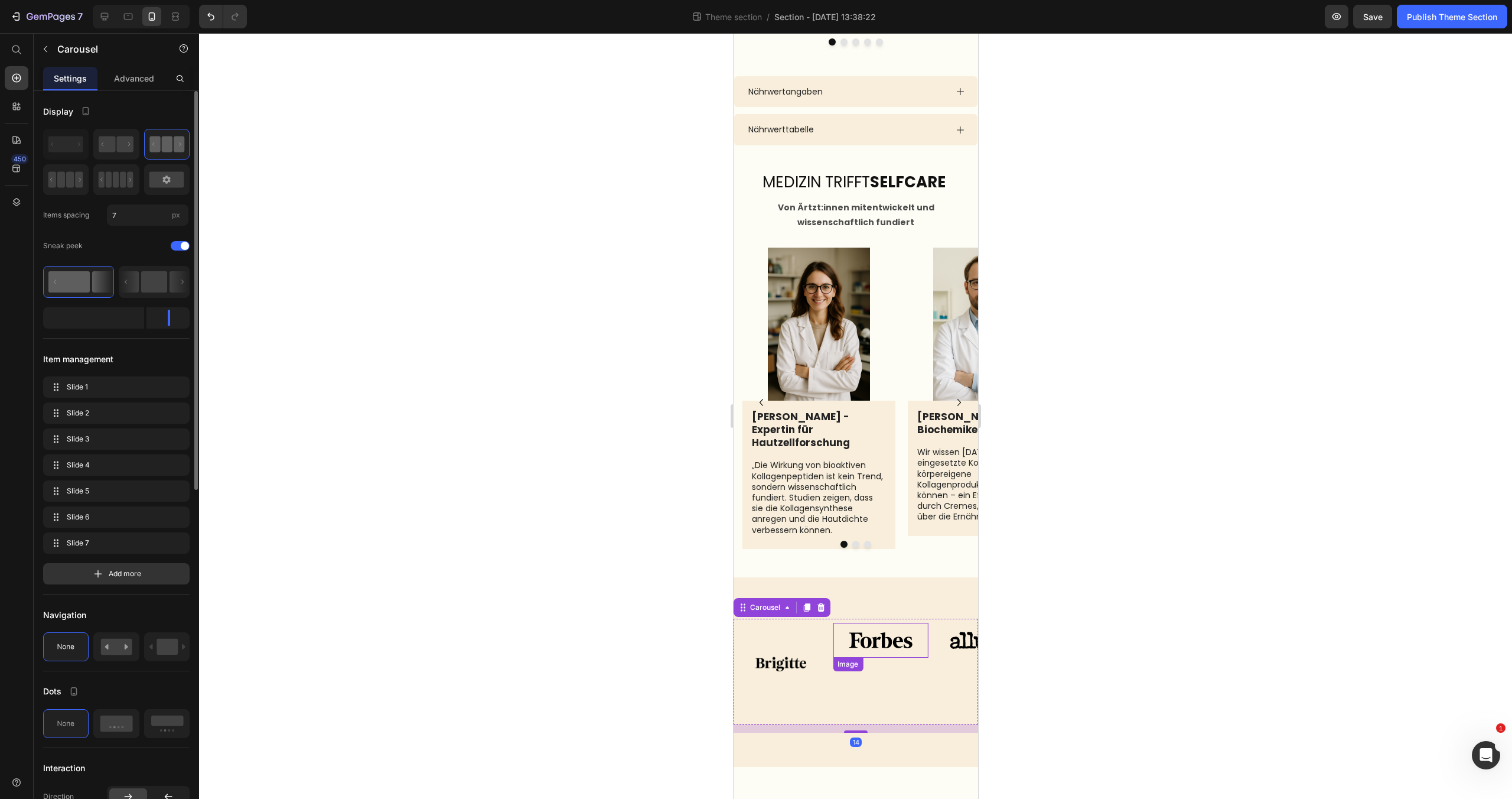 click at bounding box center (879, 640) 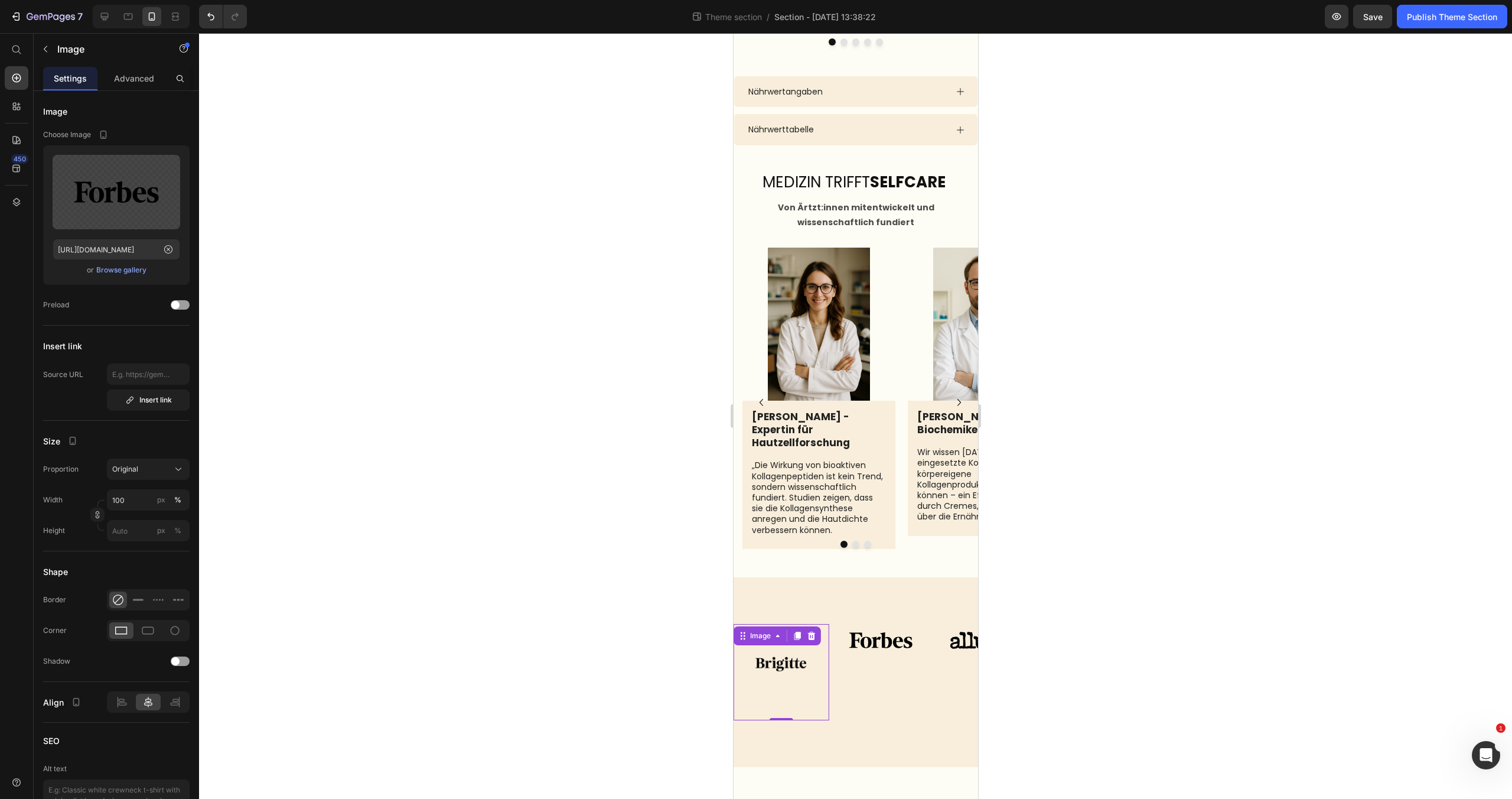 click at bounding box center (780, 672) 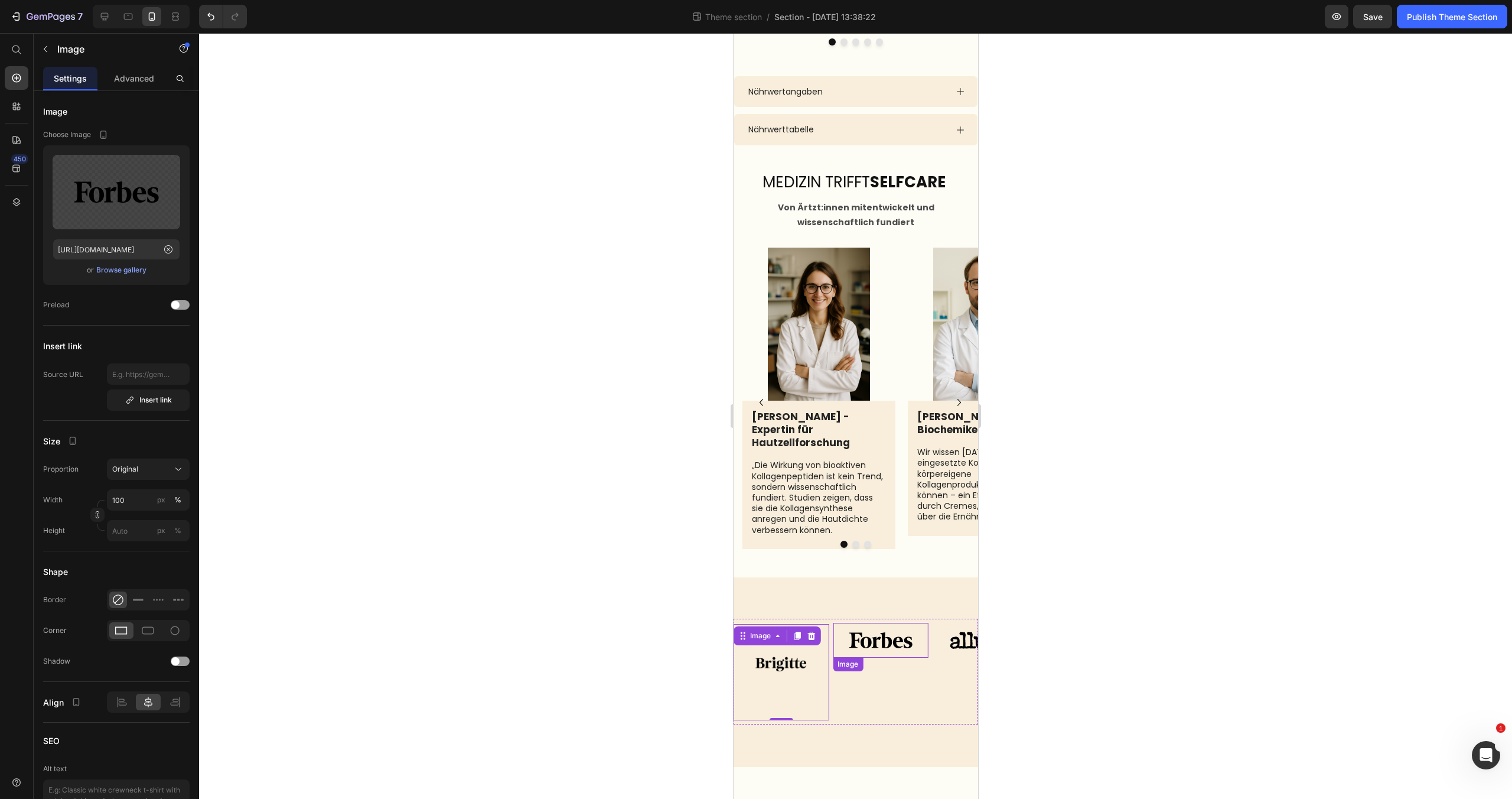 click at bounding box center (879, 640) 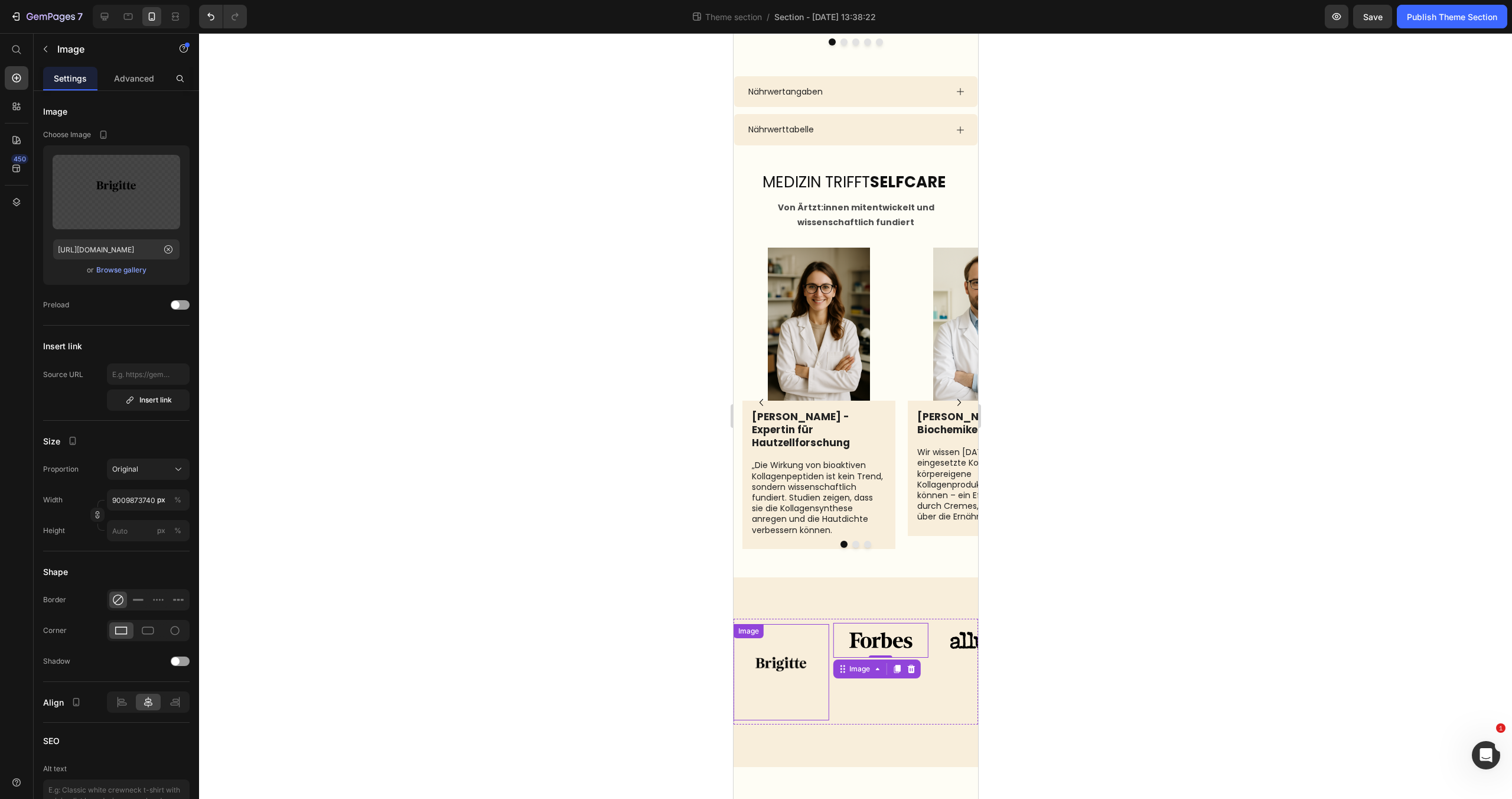 click at bounding box center (780, 672) 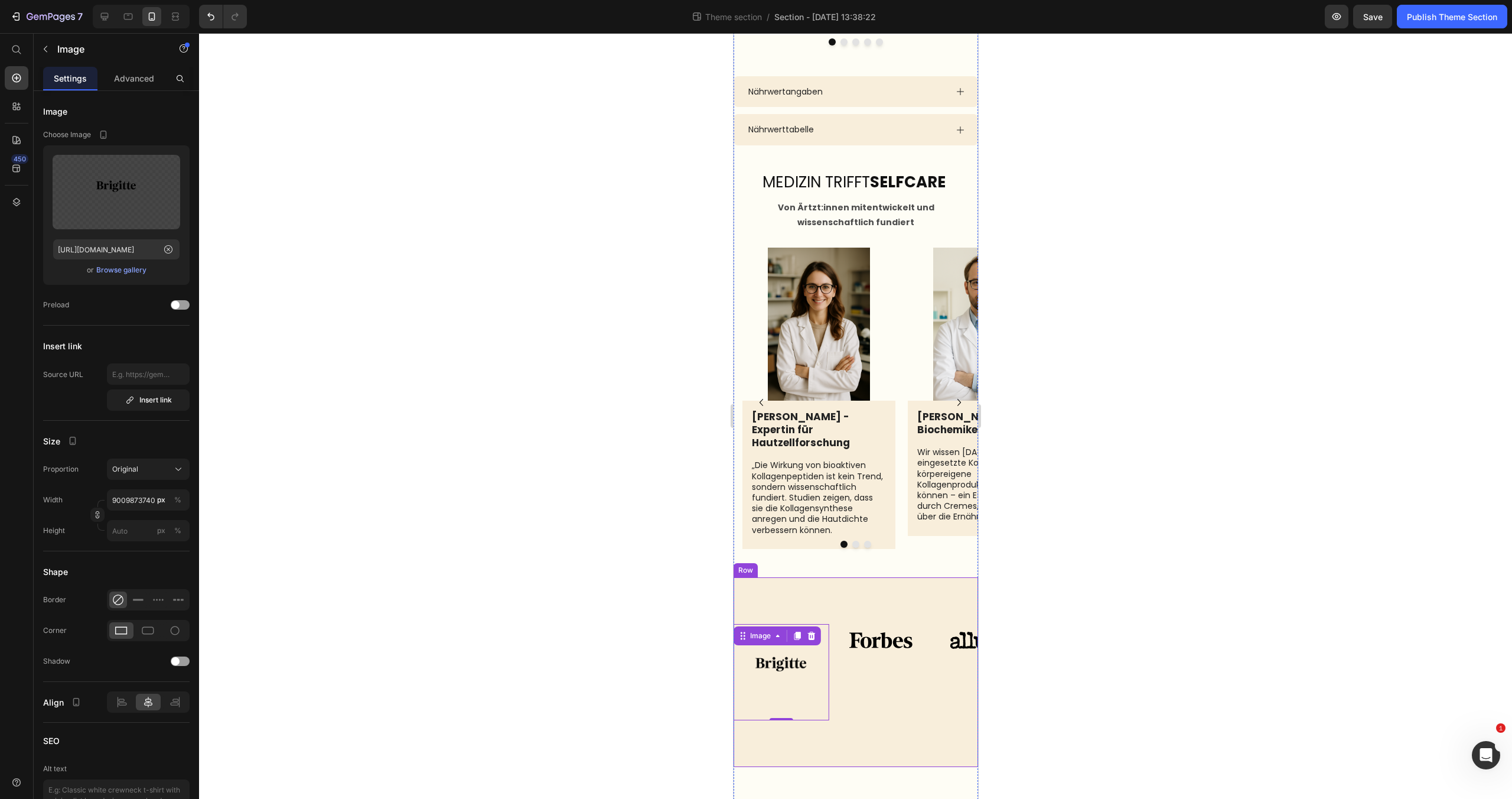 click 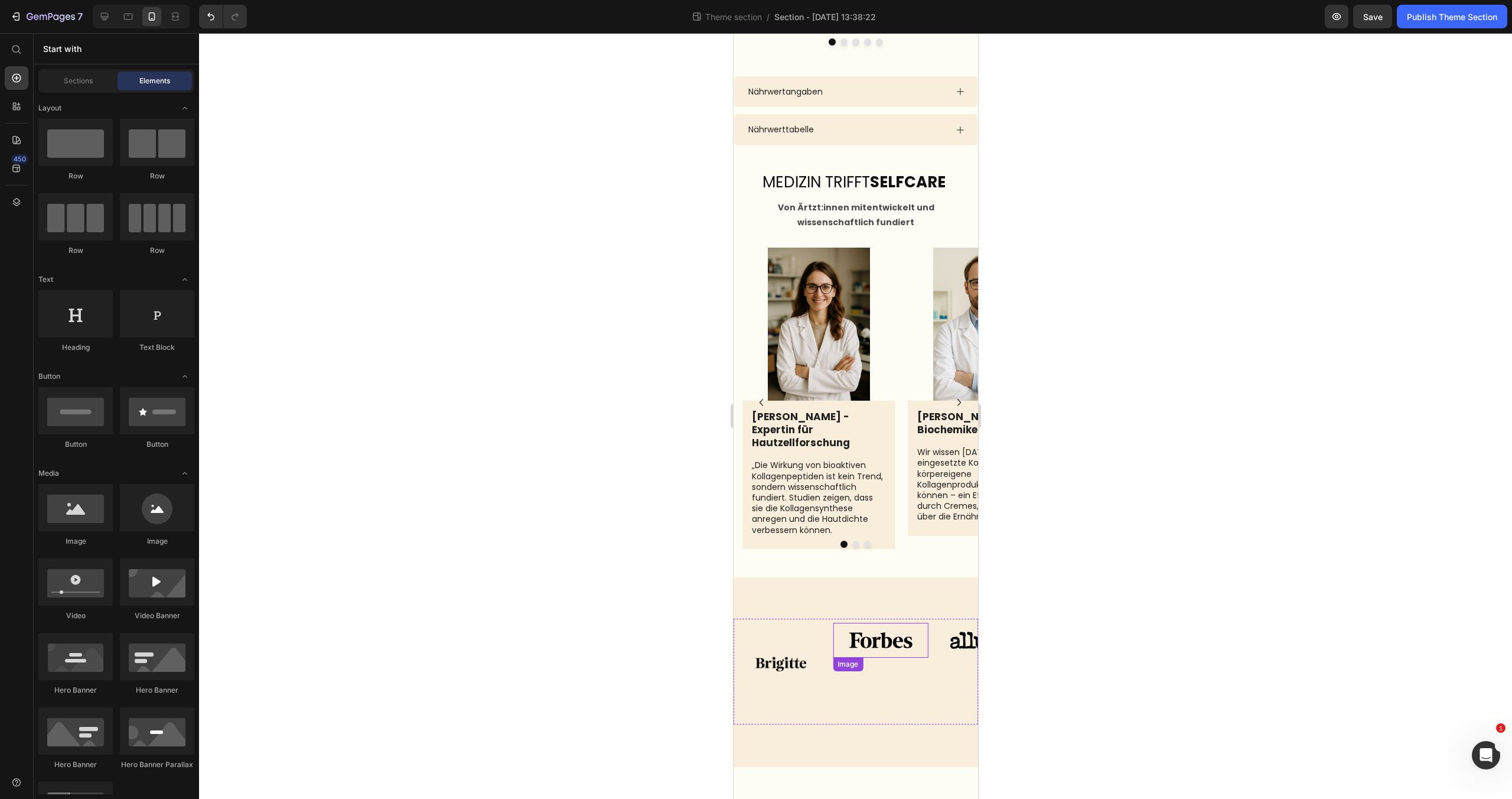 click at bounding box center [879, 640] 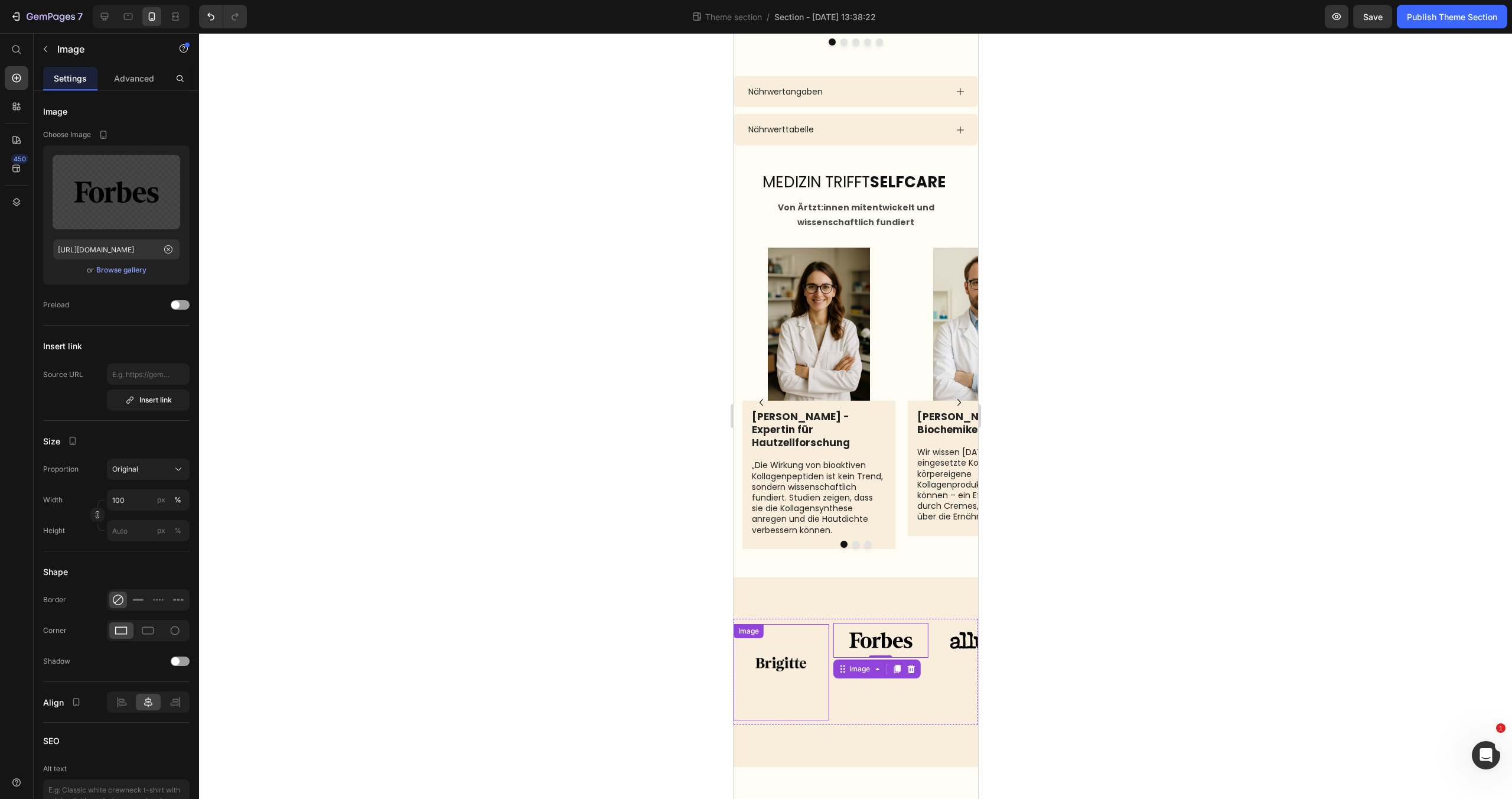 click at bounding box center [780, 672] 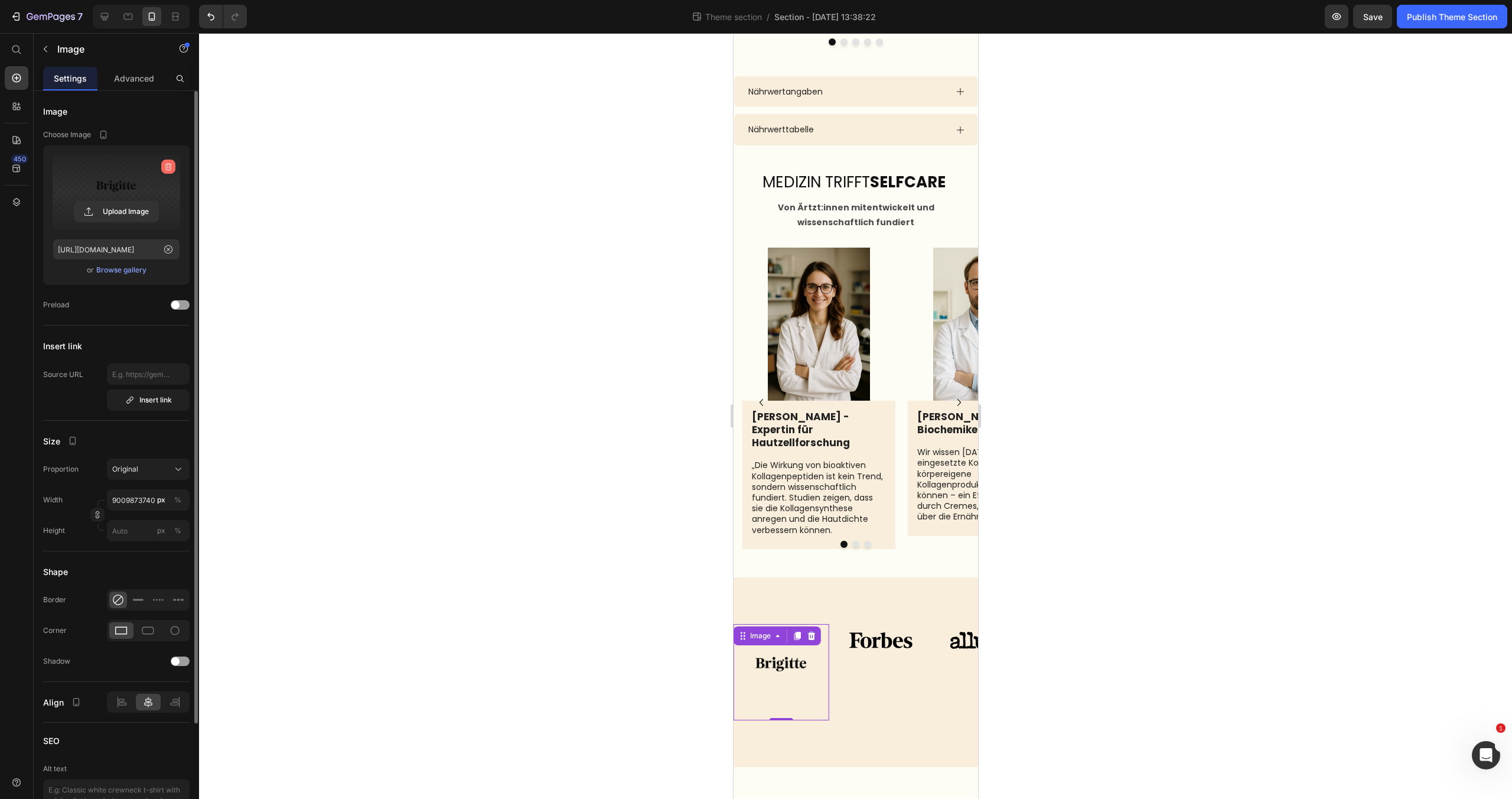 click 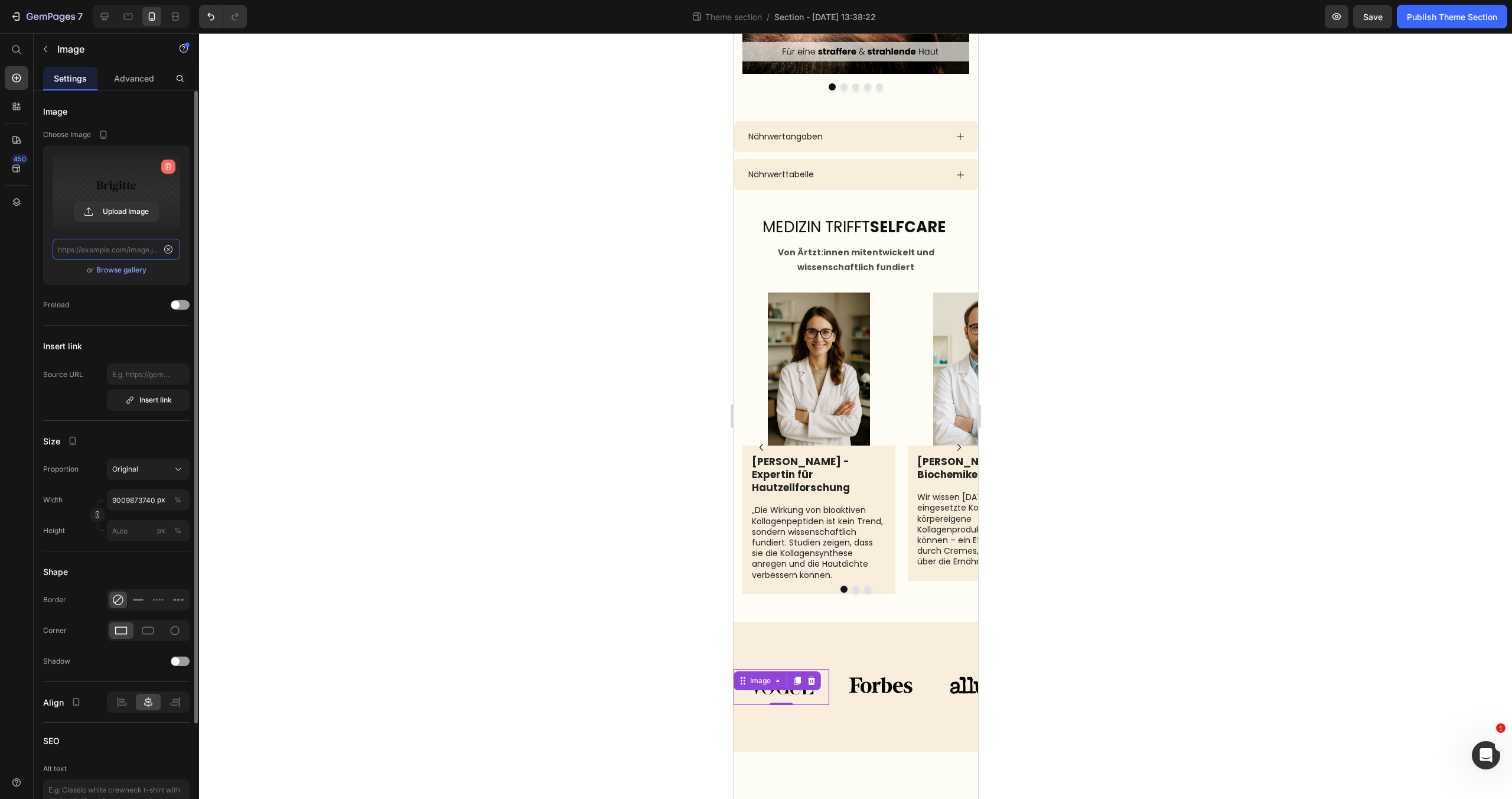 scroll, scrollTop: 1785, scrollLeft: 0, axis: vertical 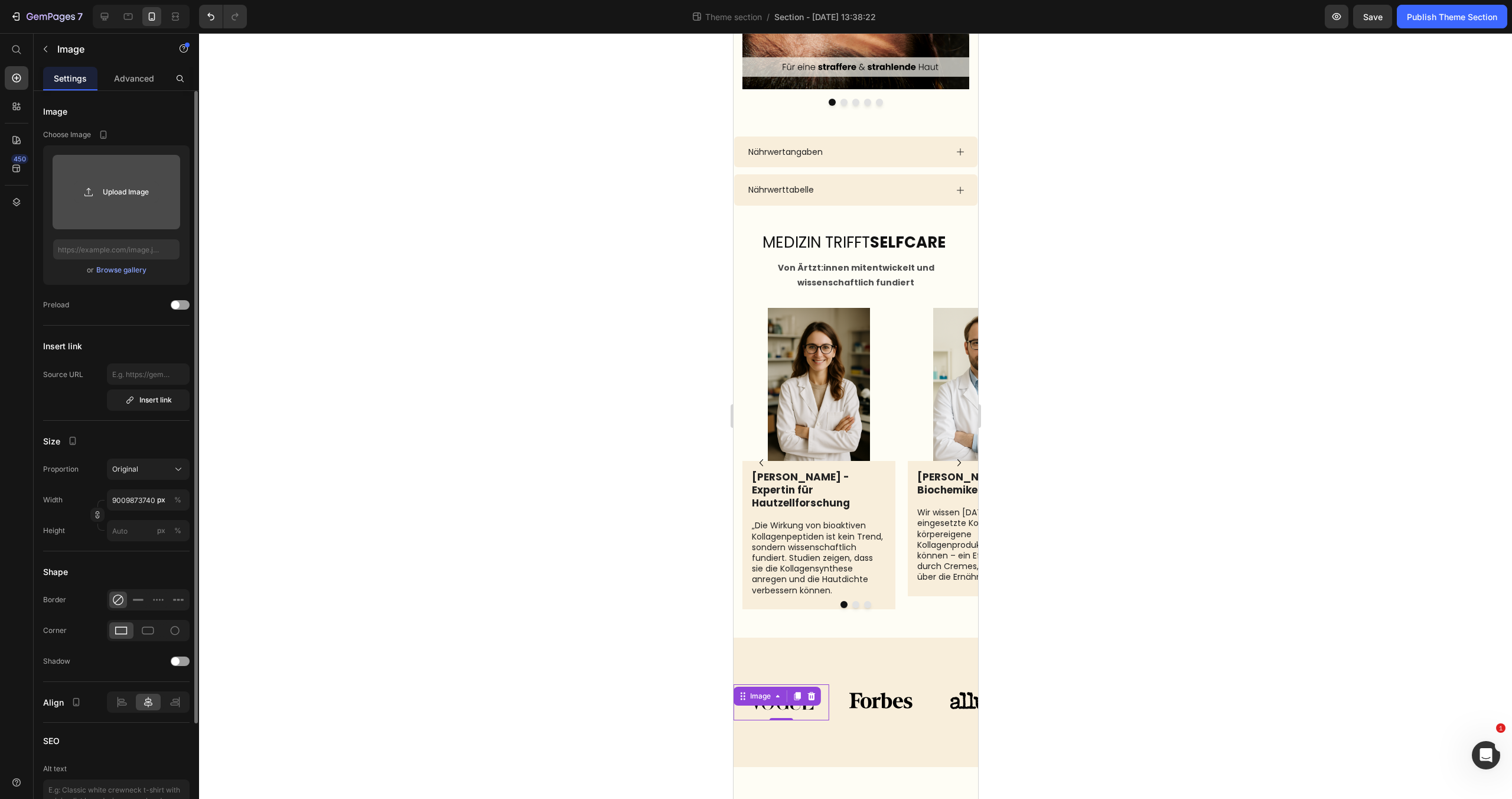 click 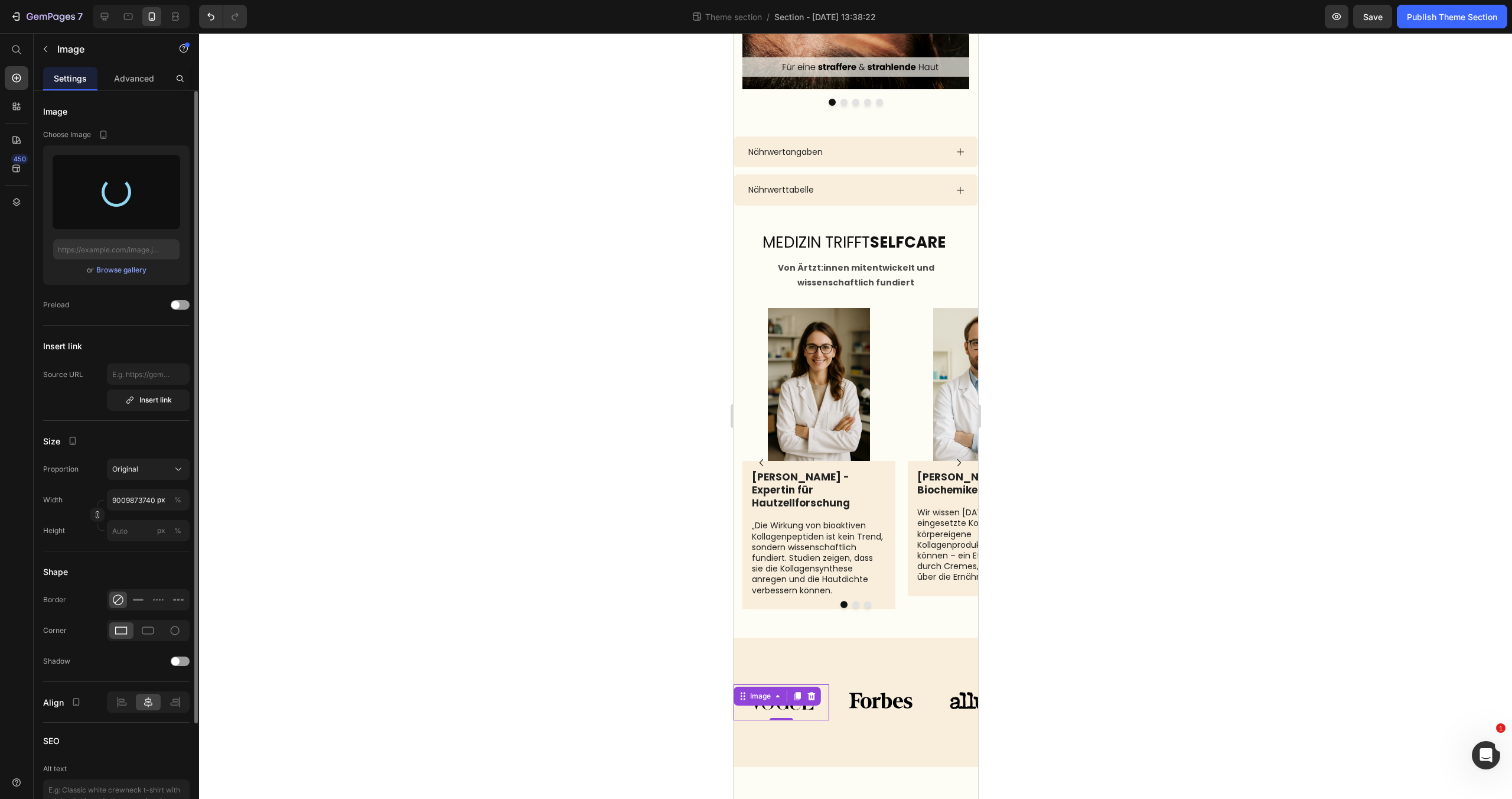 type on "[URL][DOMAIN_NAME]" 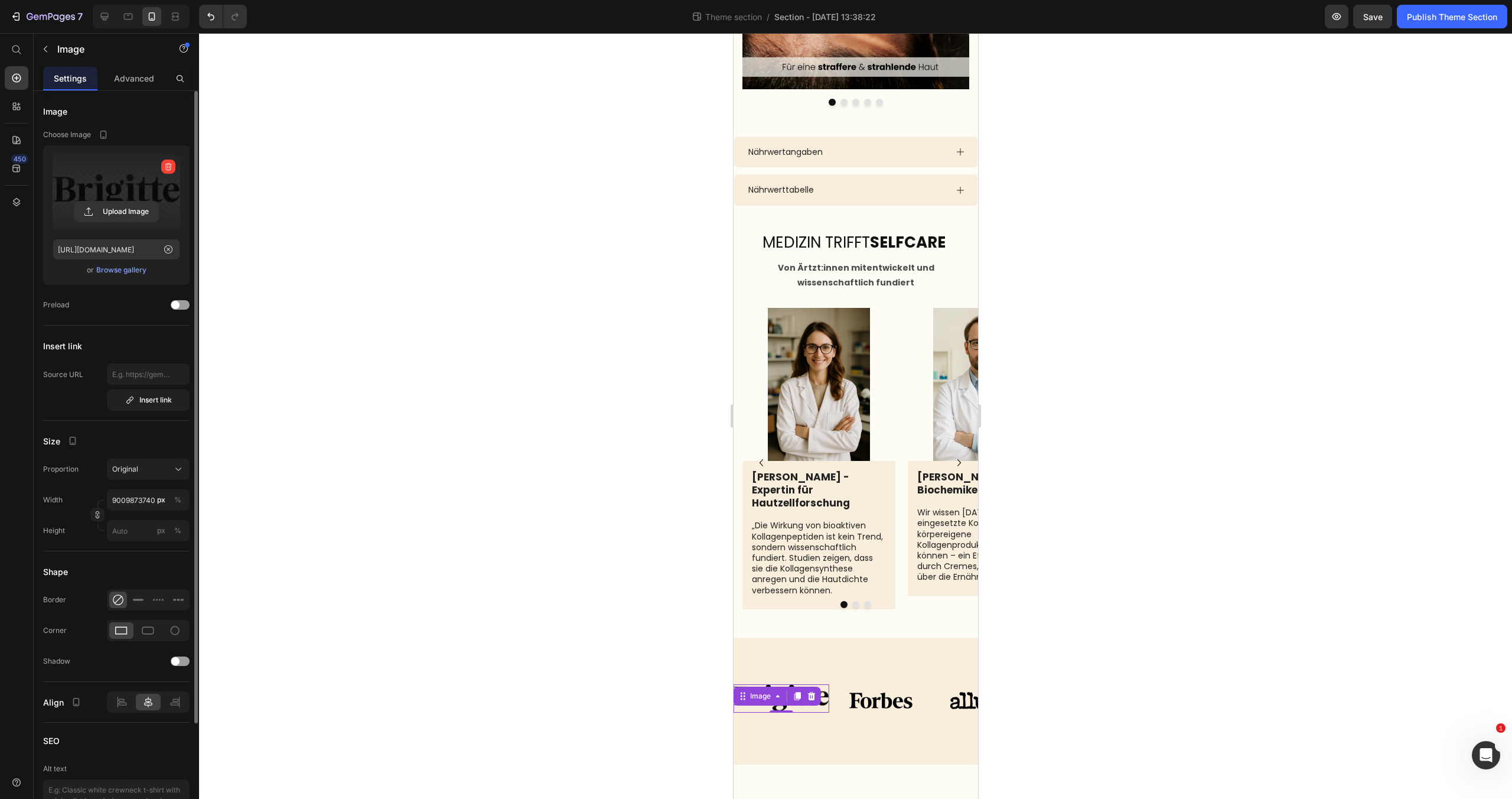 scroll, scrollTop: 1782, scrollLeft: 0, axis: vertical 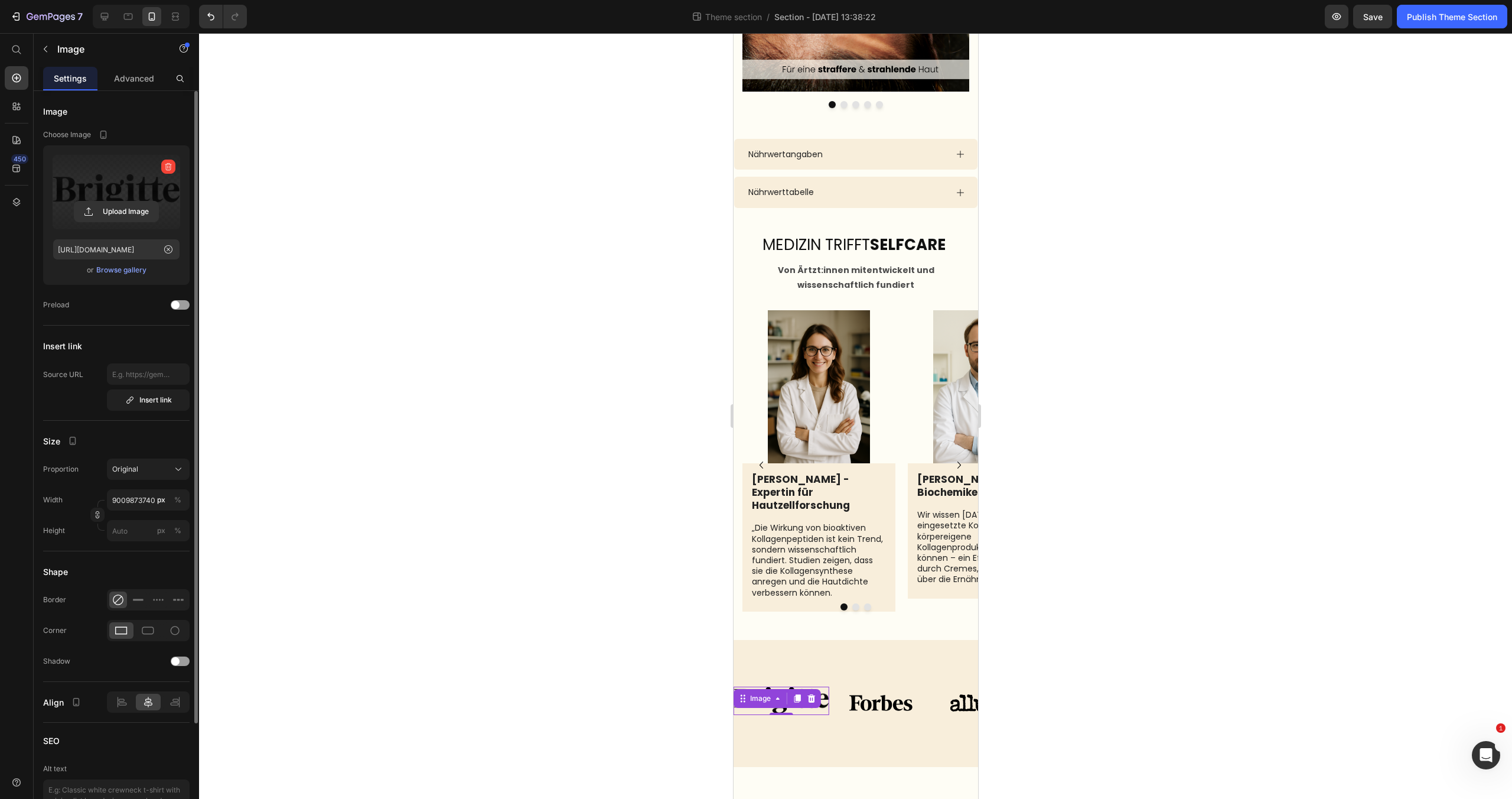 click 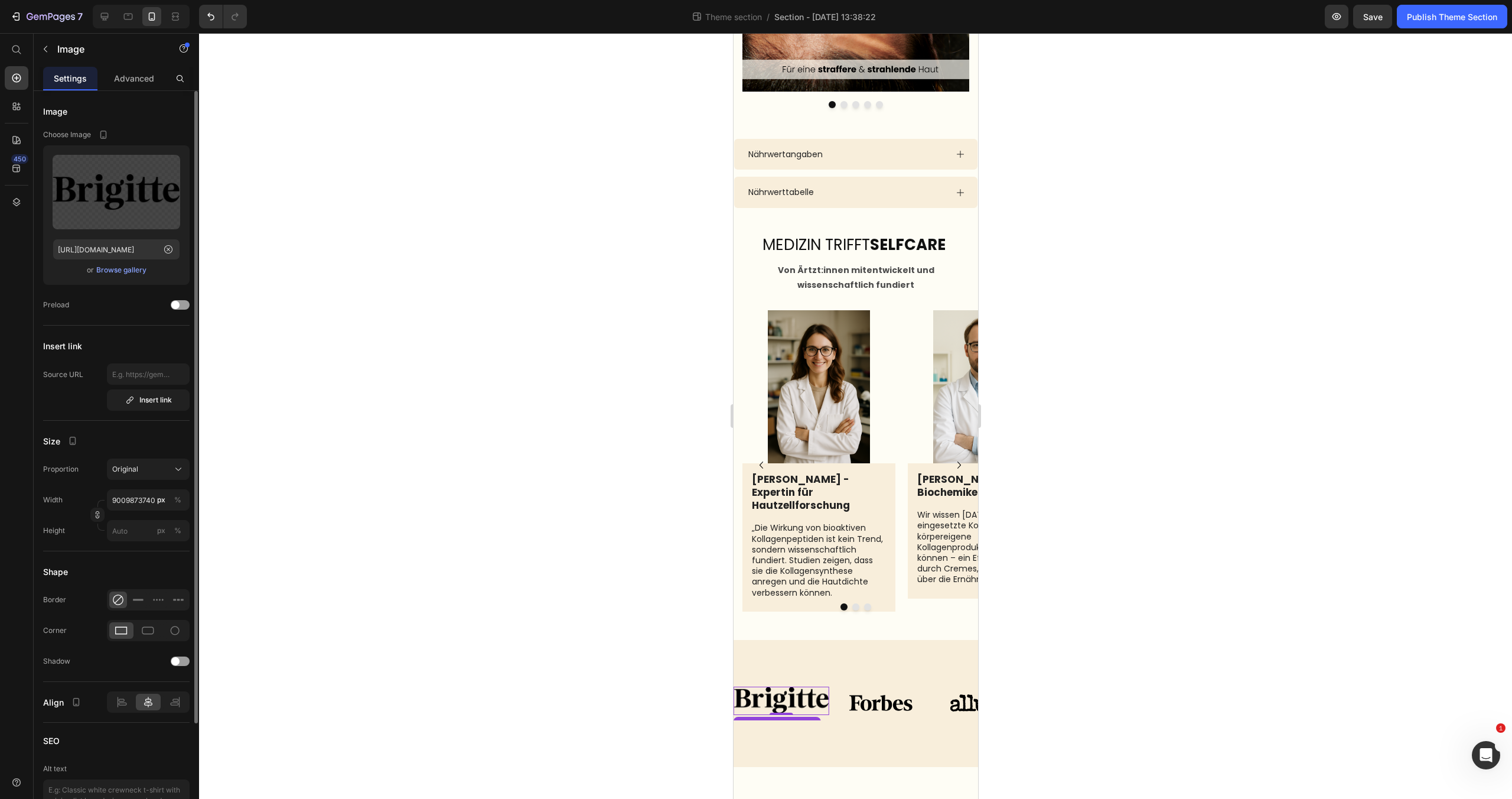 click at bounding box center (780, 701) 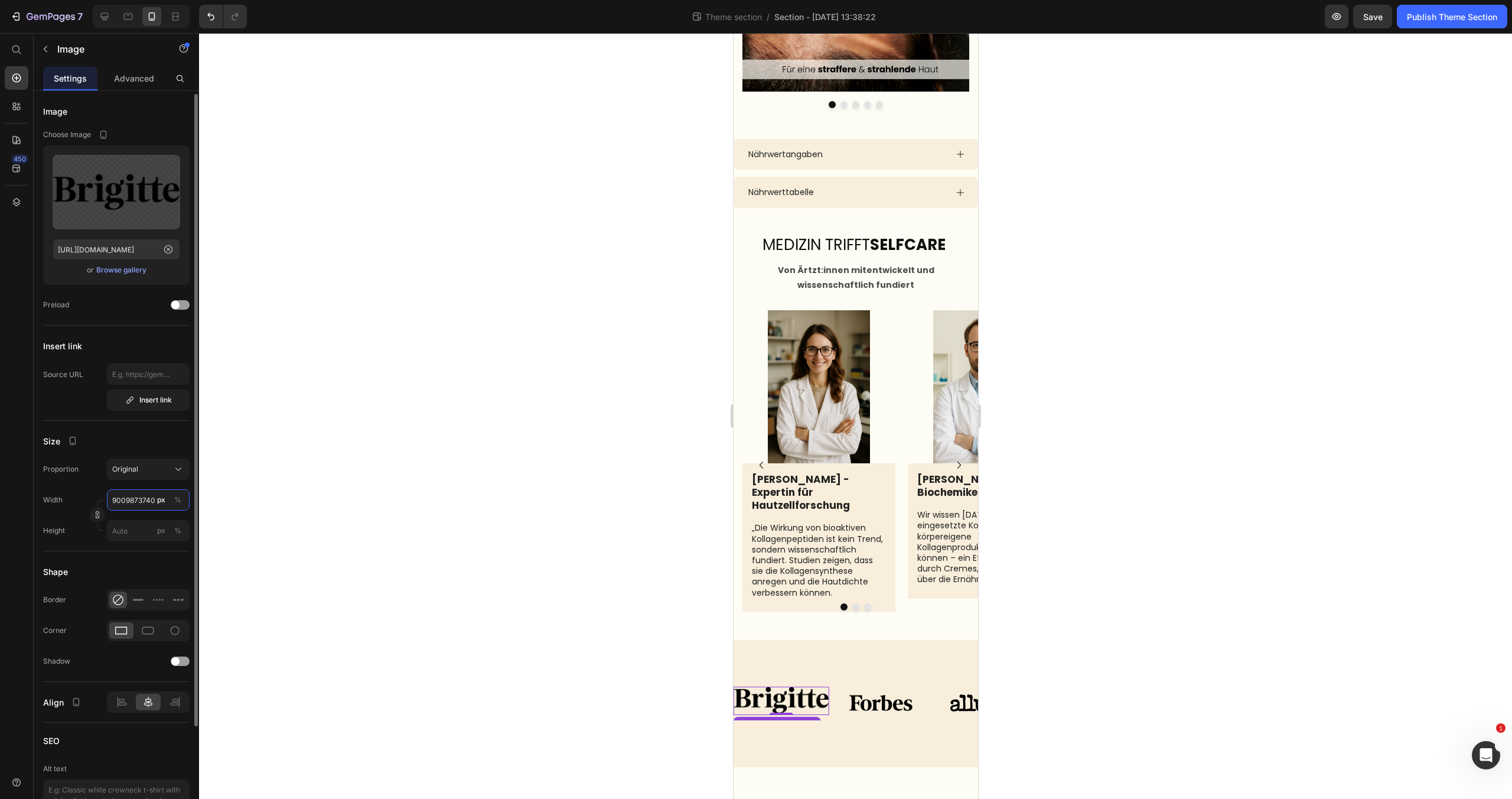 click on "9009873740" at bounding box center (148, 500) 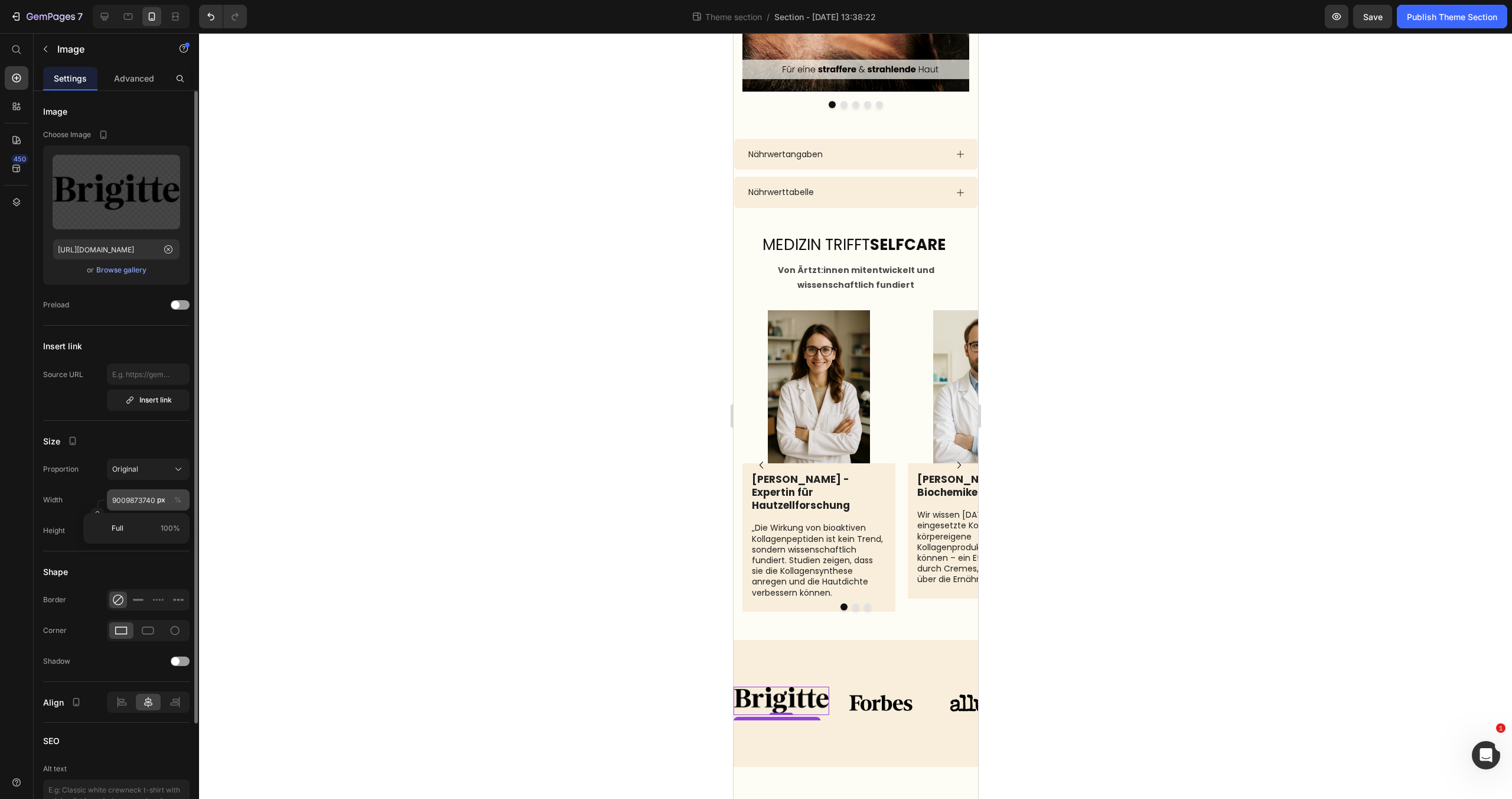 click on "%" at bounding box center [178, 500] 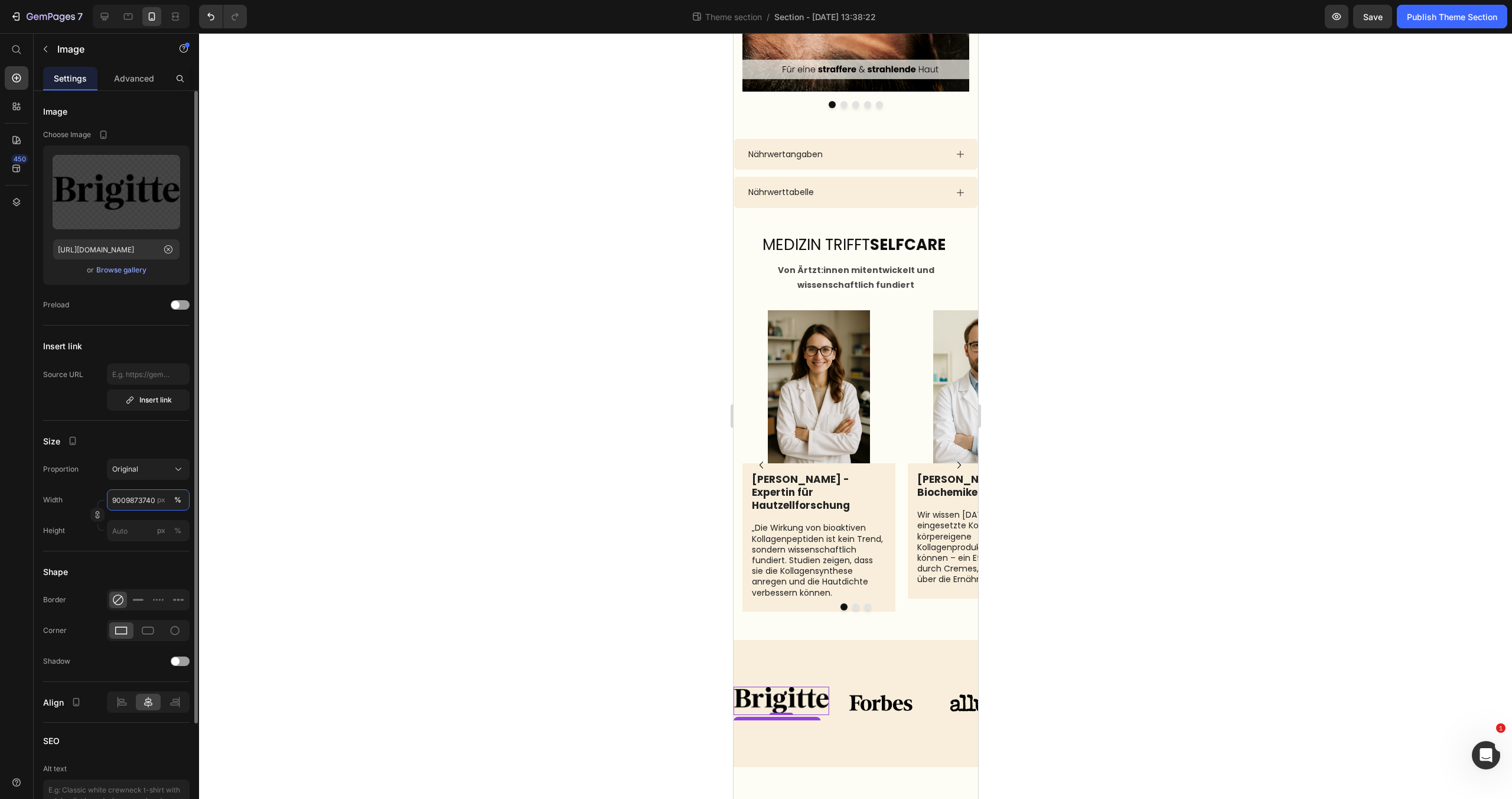 click on "9009873740" at bounding box center [148, 500] 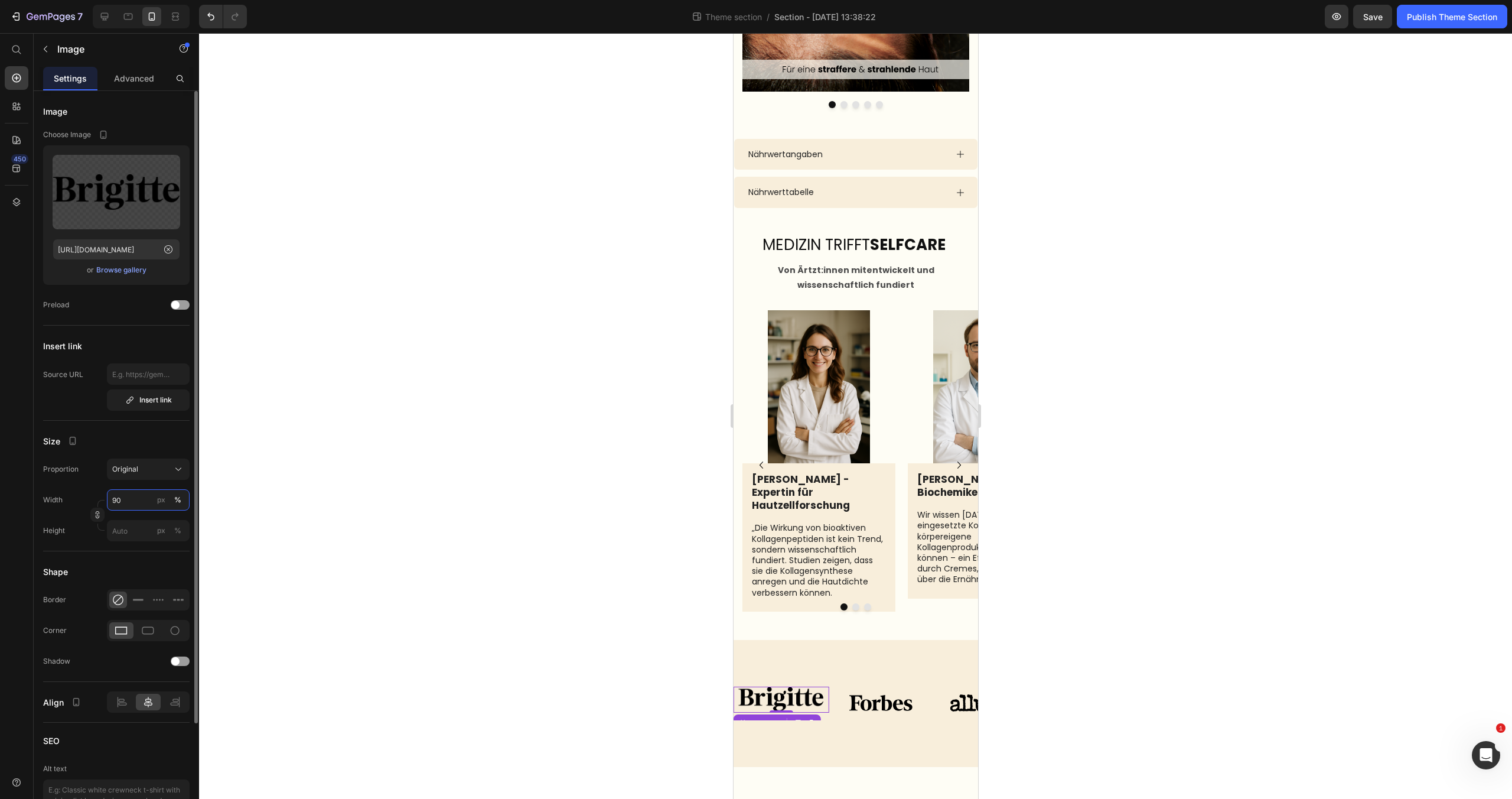 type on "9" 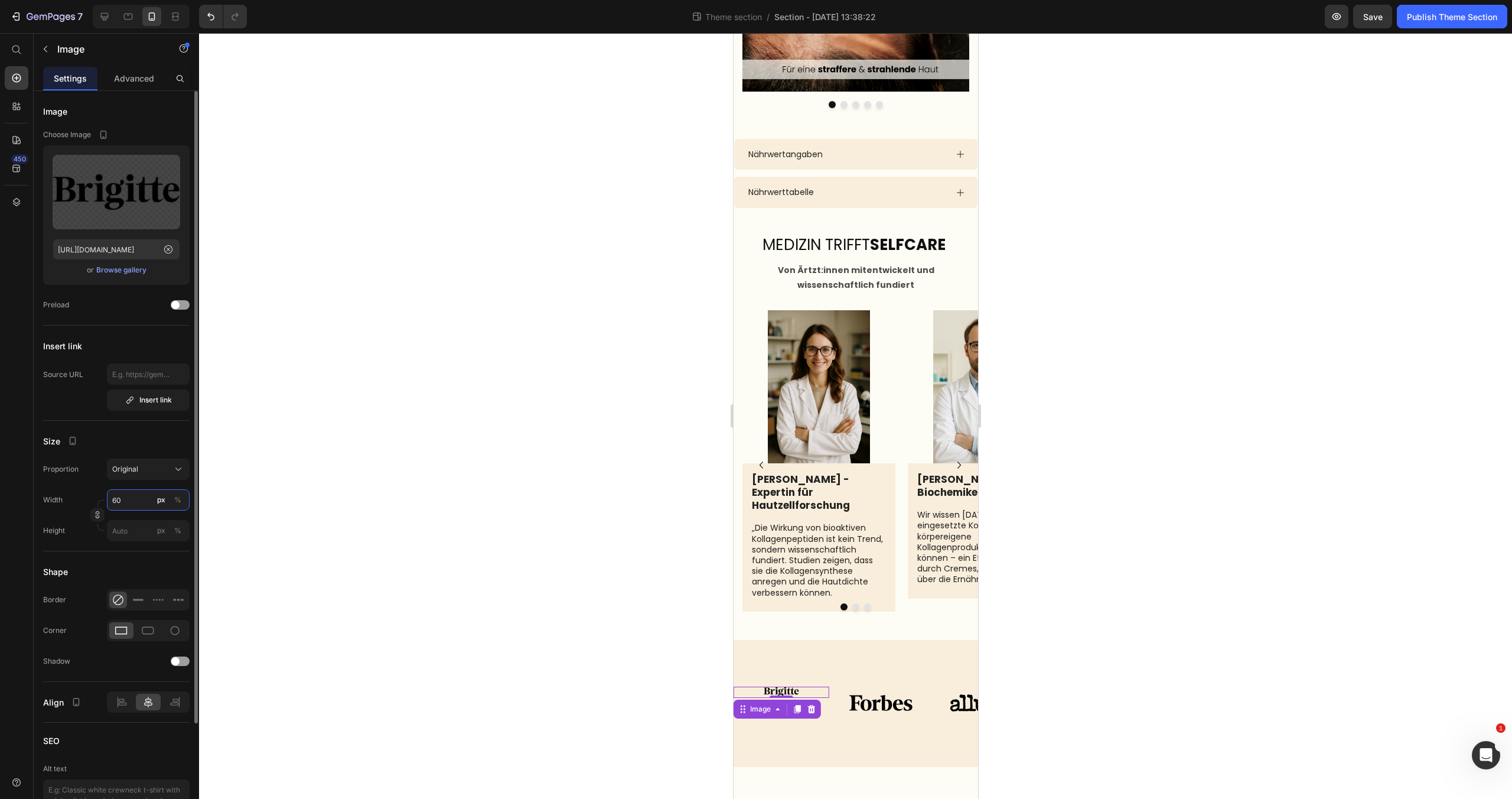 type on "6" 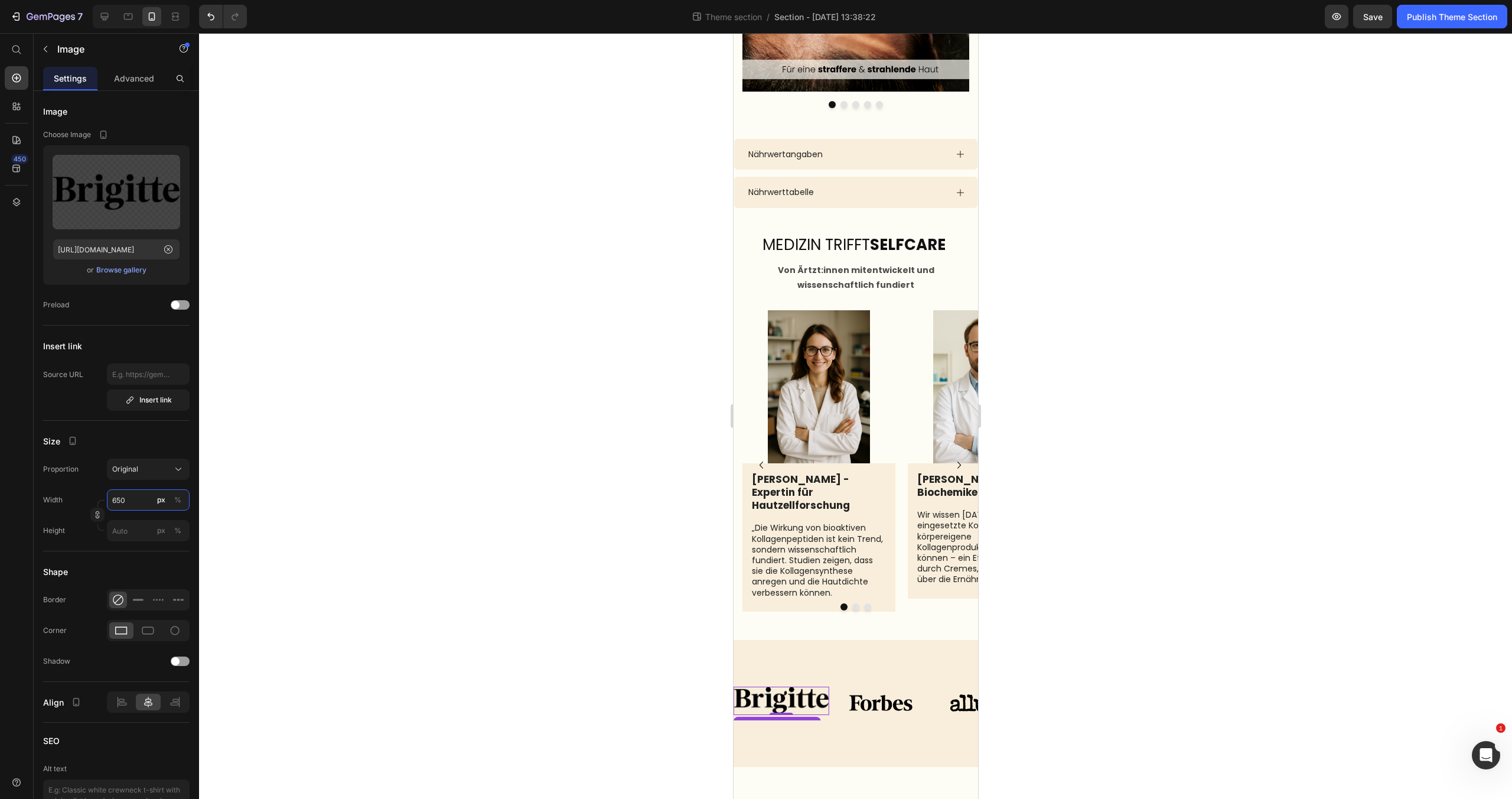 type on "650" 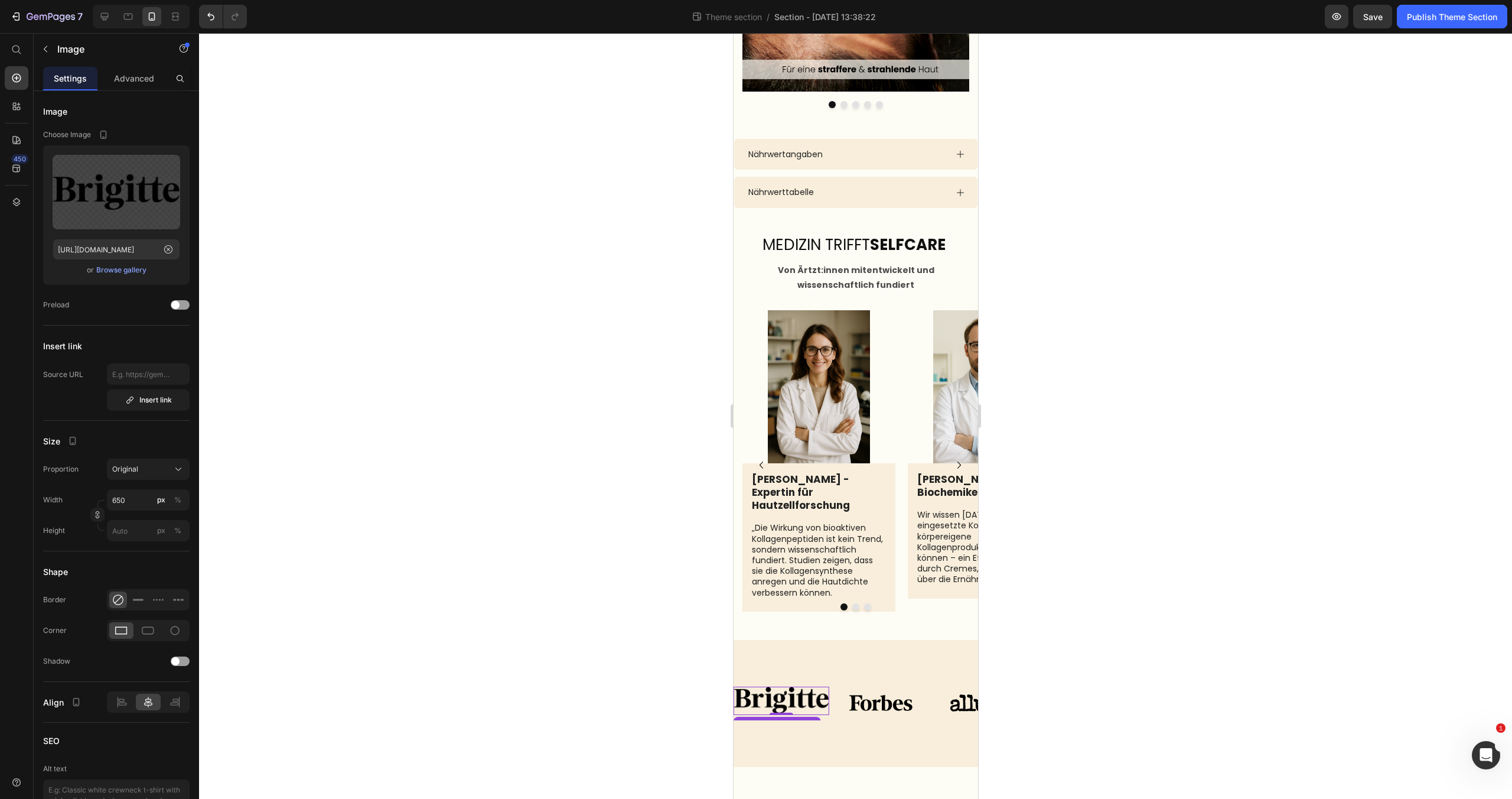 click 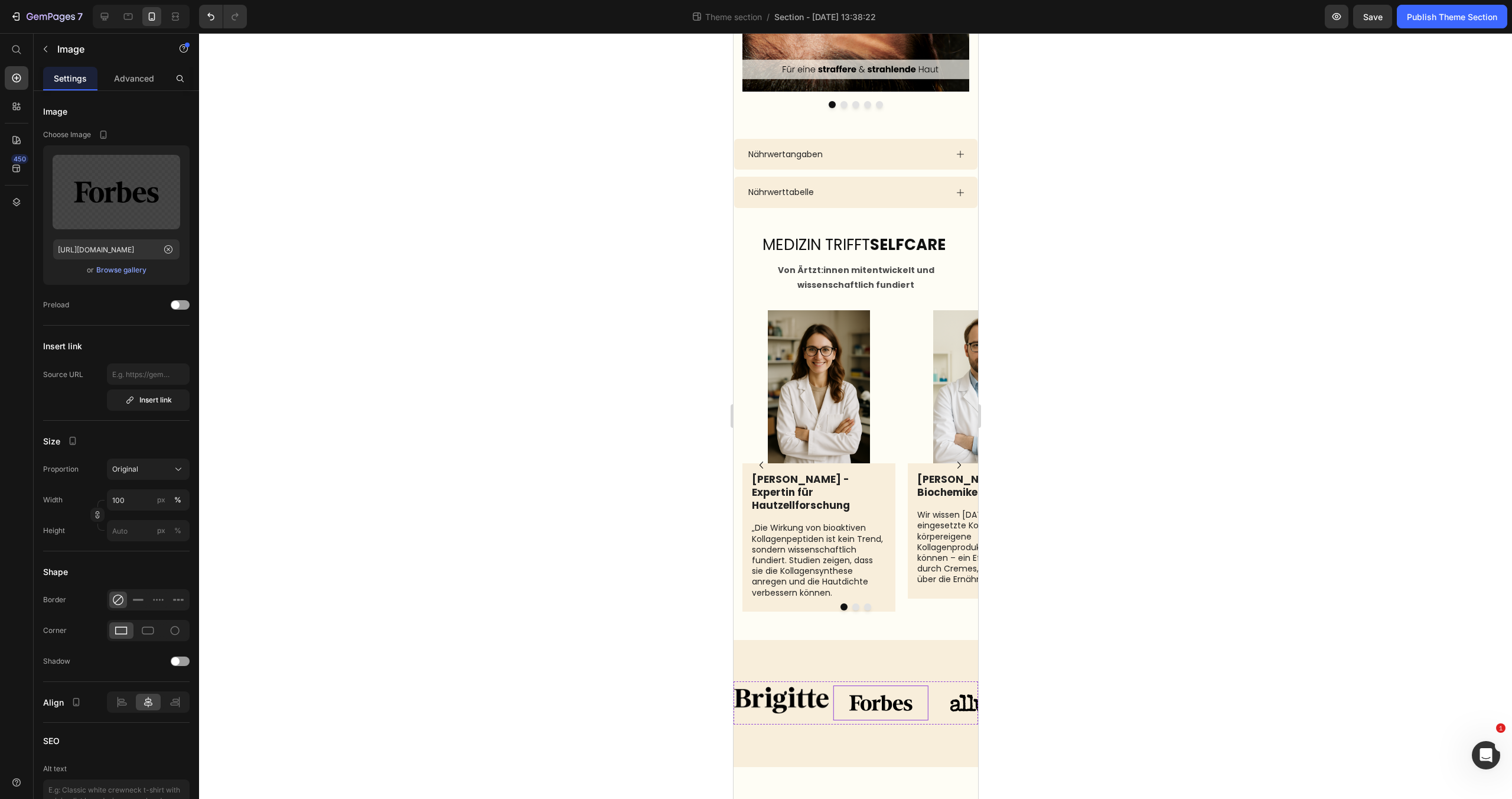 click at bounding box center [879, 703] 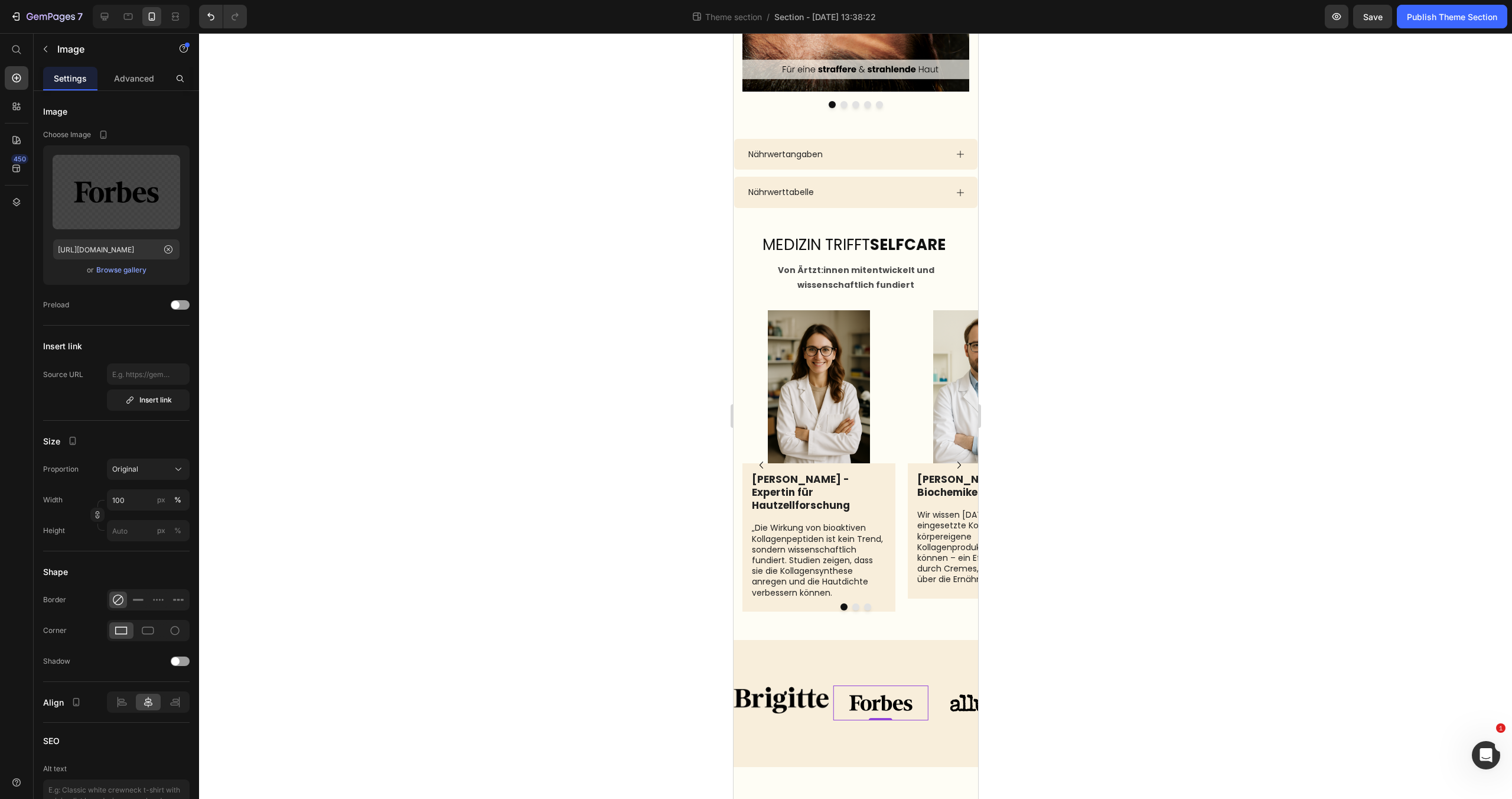 click at bounding box center (879, 703) 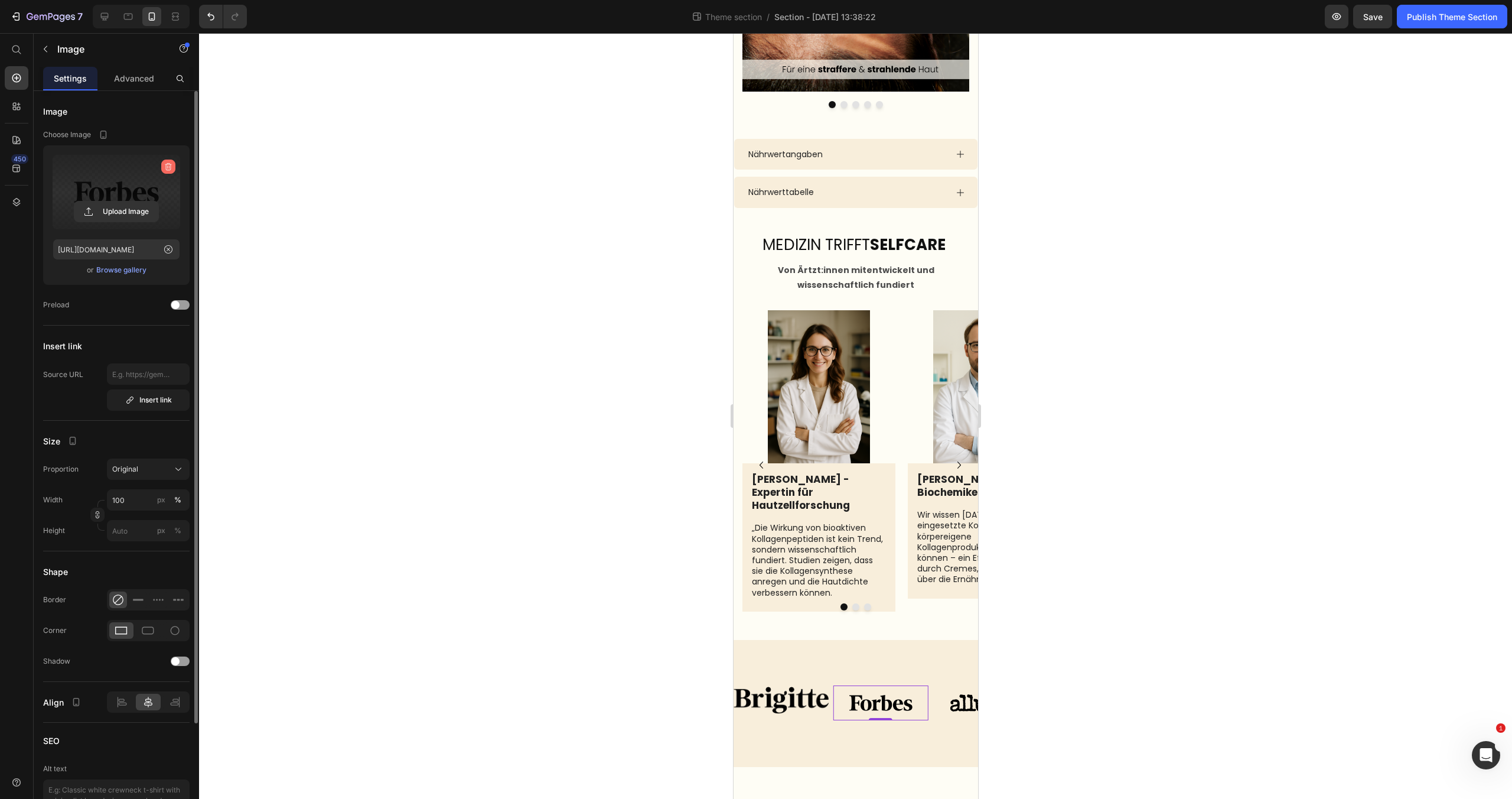click 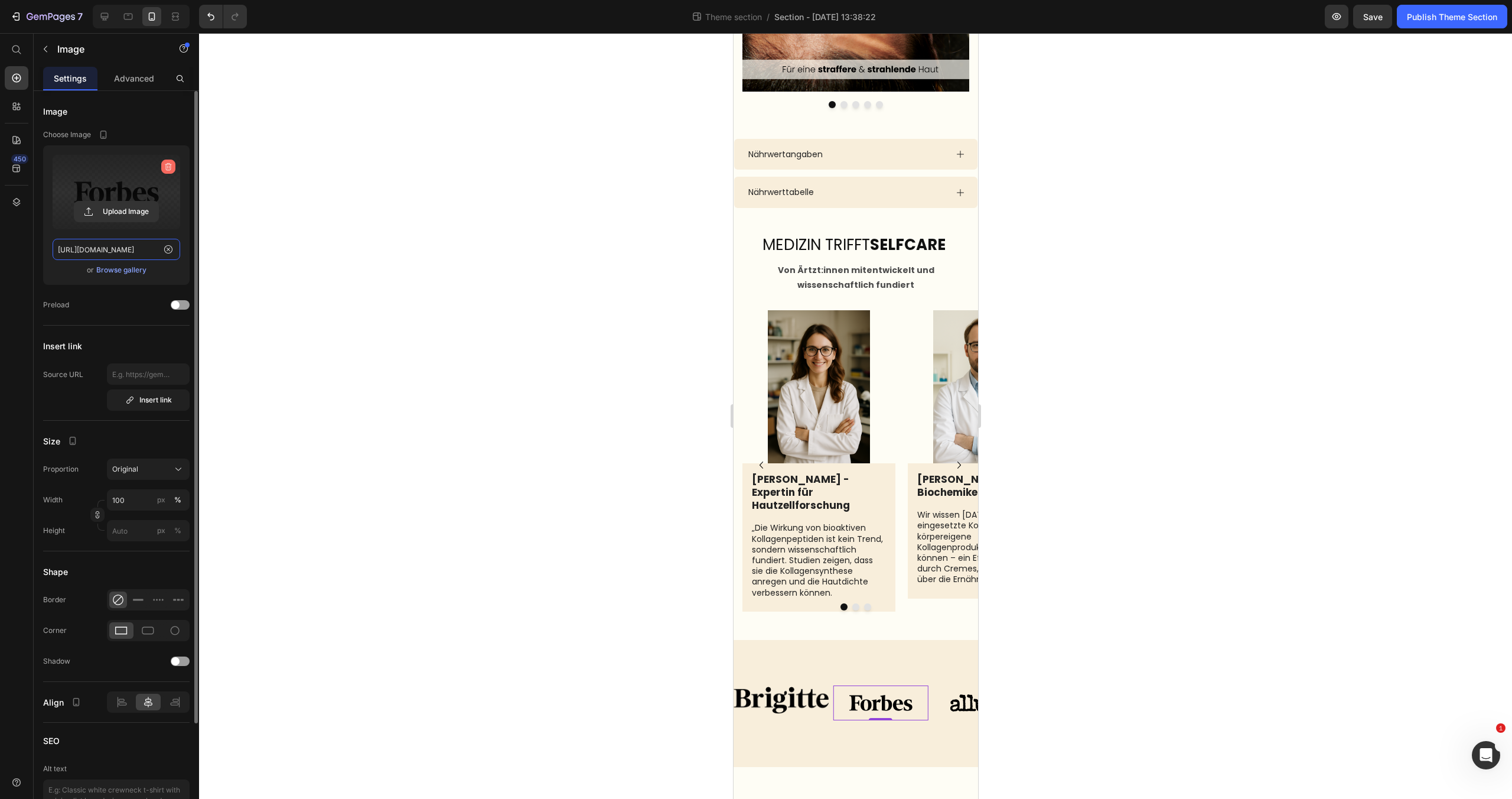 type 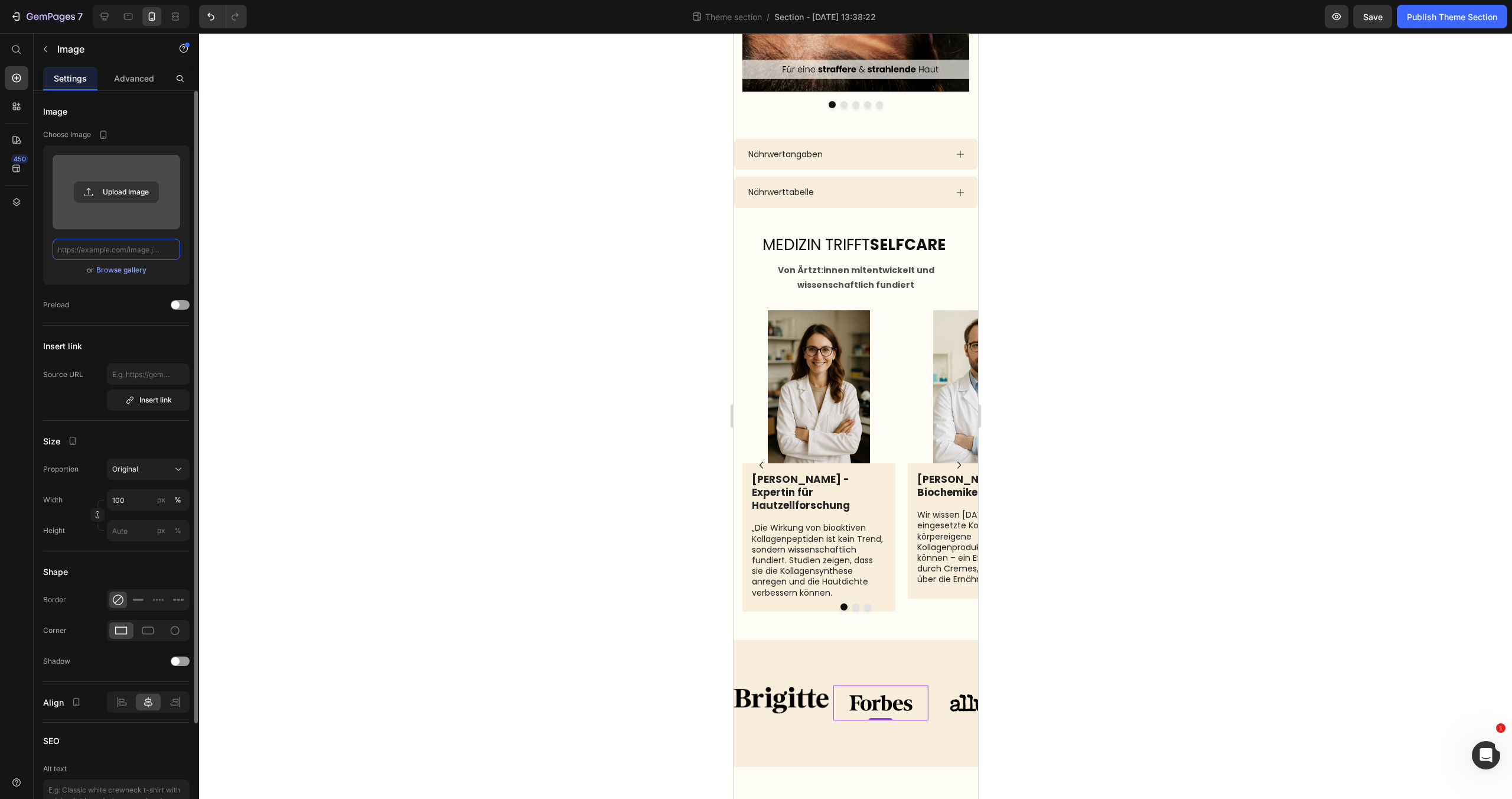 scroll, scrollTop: 0, scrollLeft: 0, axis: both 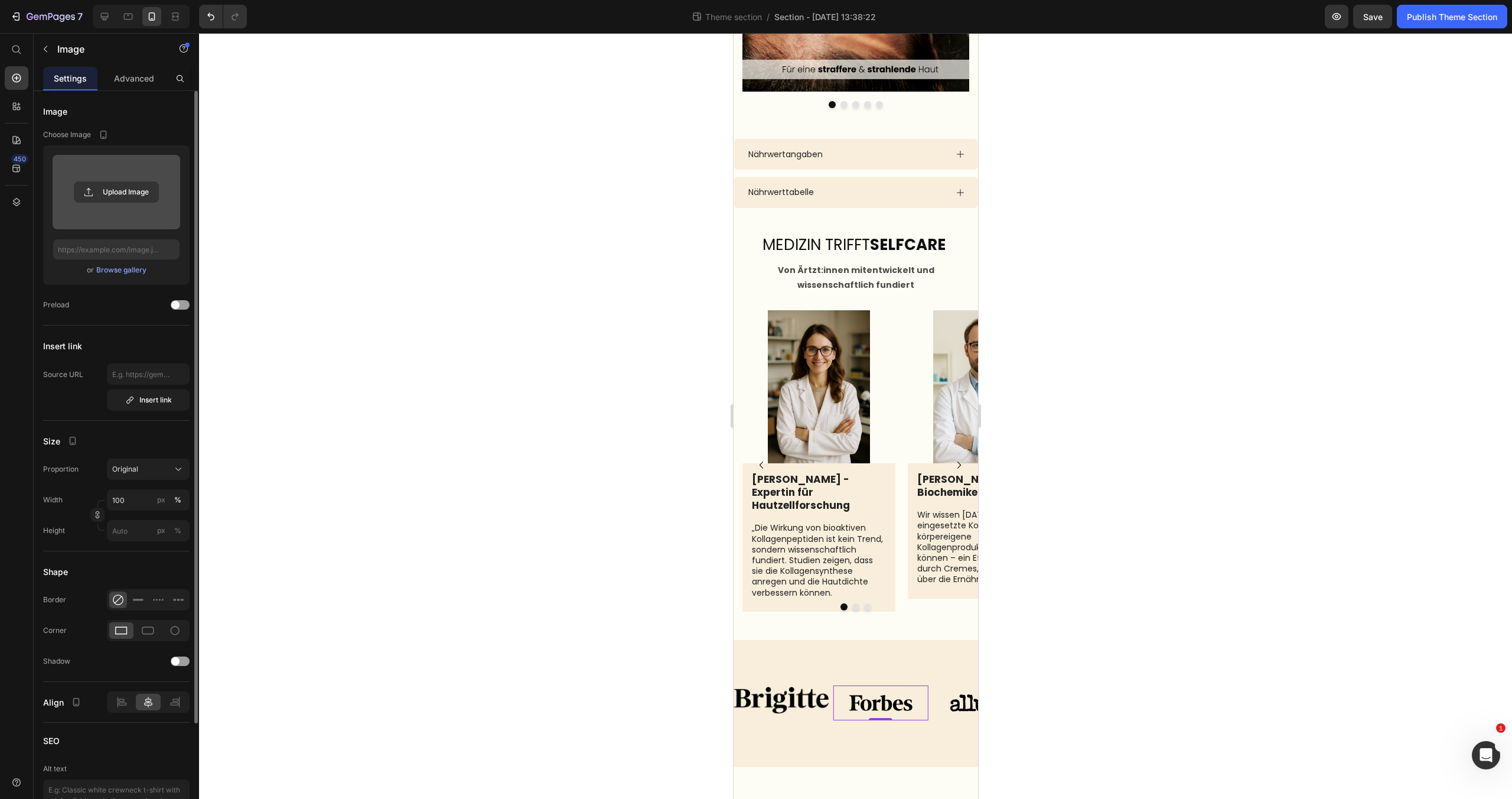 click at bounding box center [879, 703] 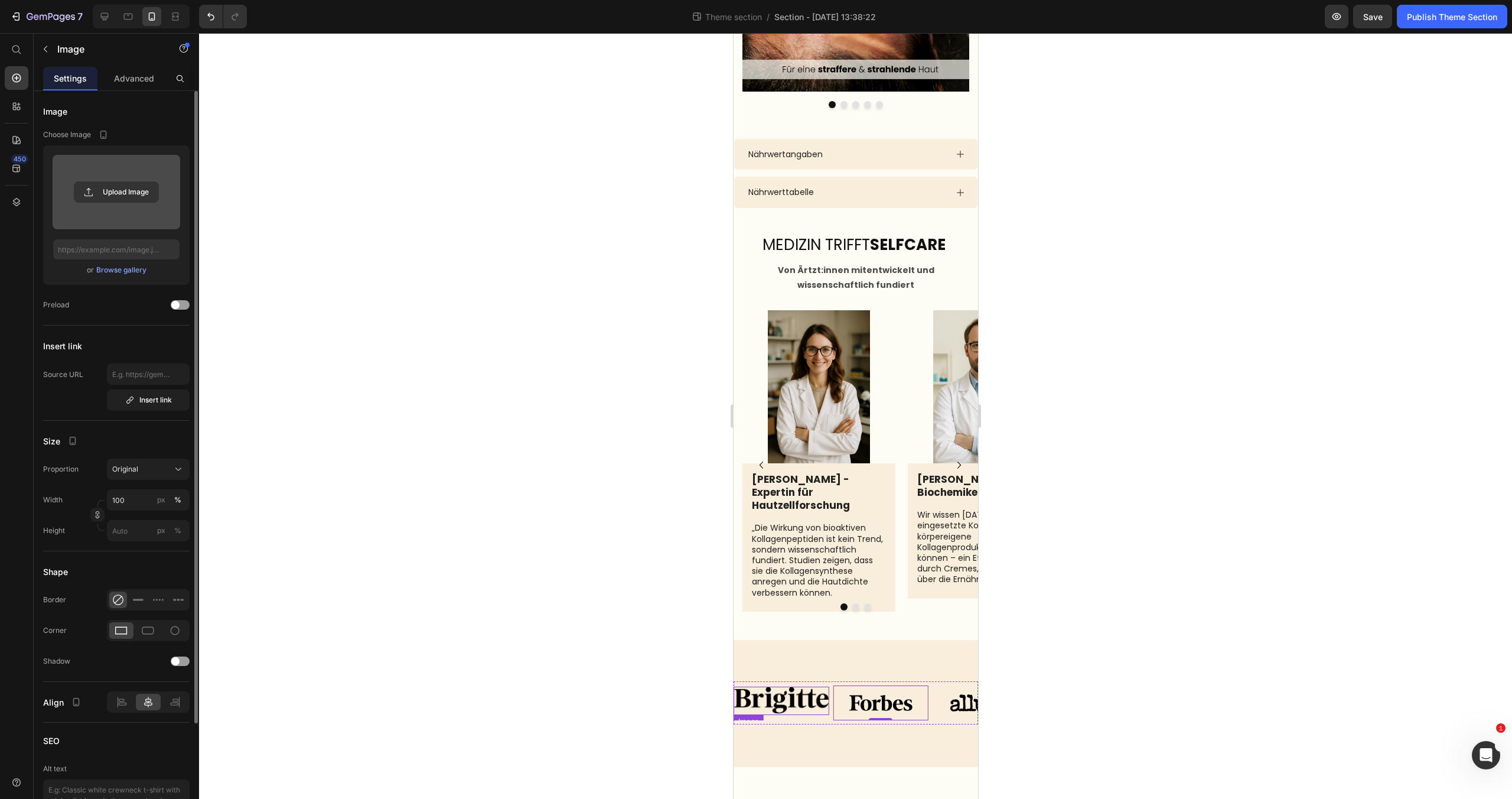 click at bounding box center (780, 701) 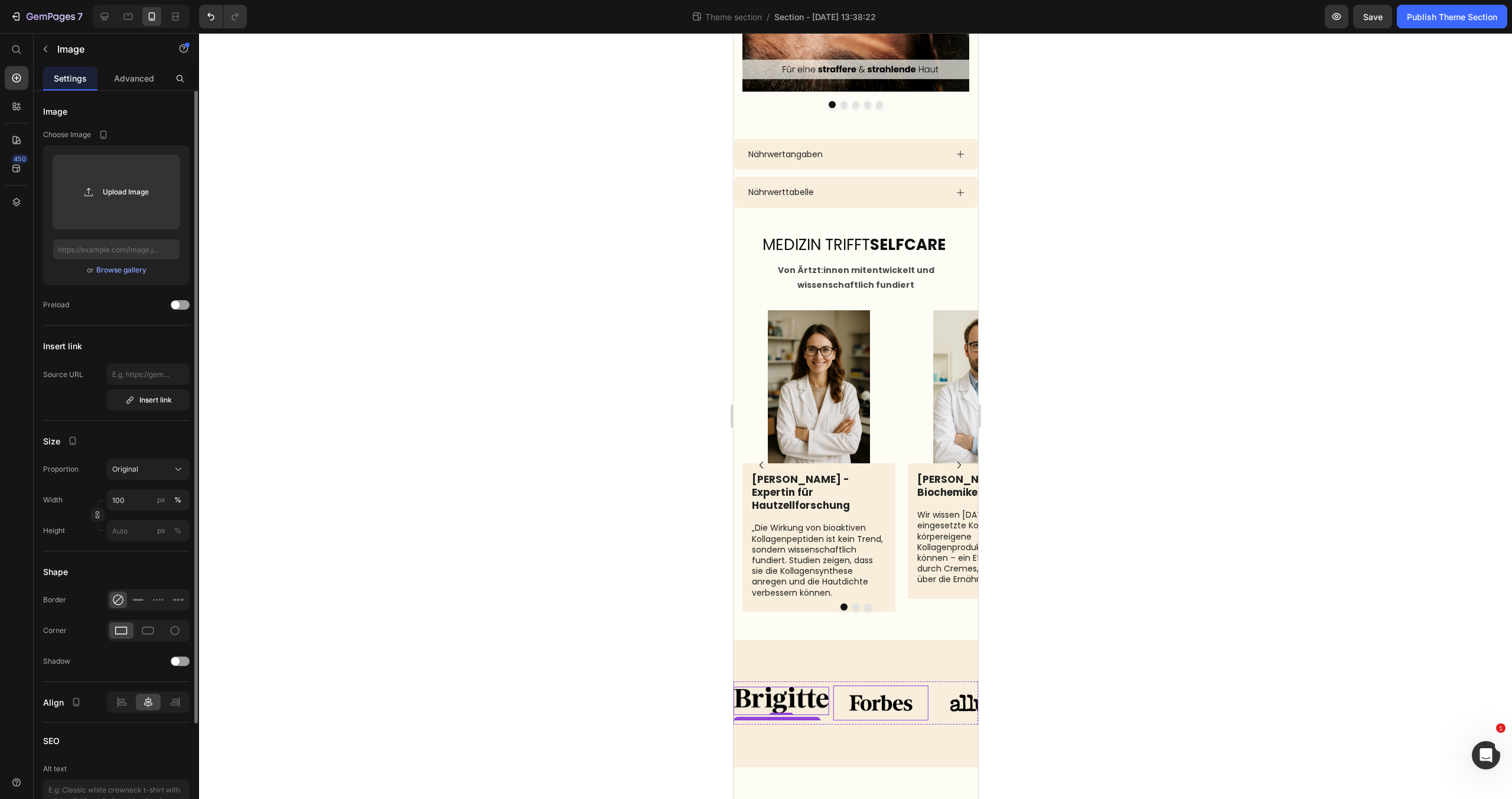 click at bounding box center [879, 703] 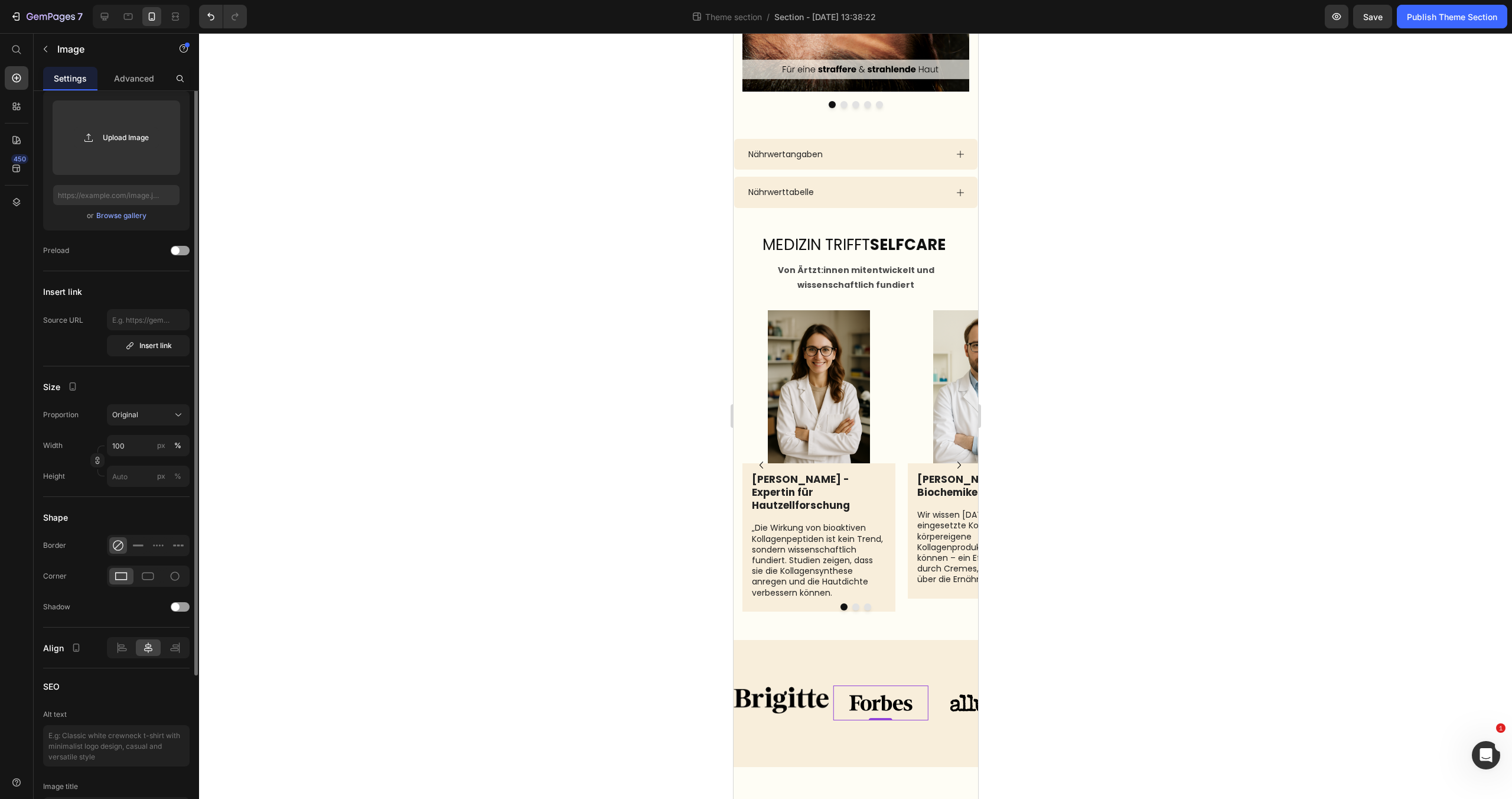 scroll, scrollTop: 128, scrollLeft: 0, axis: vertical 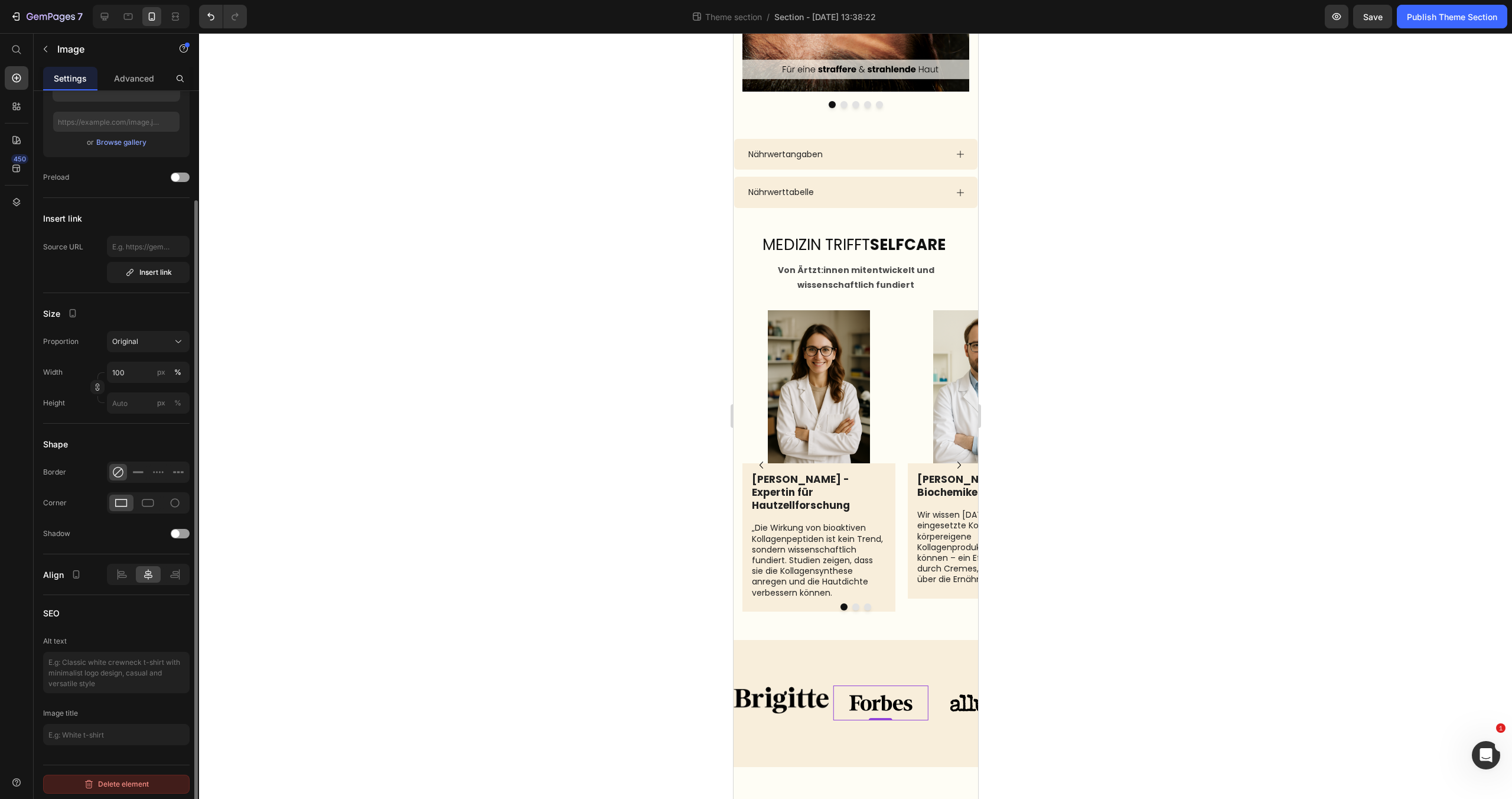 click on "Delete element" at bounding box center (116, 784) 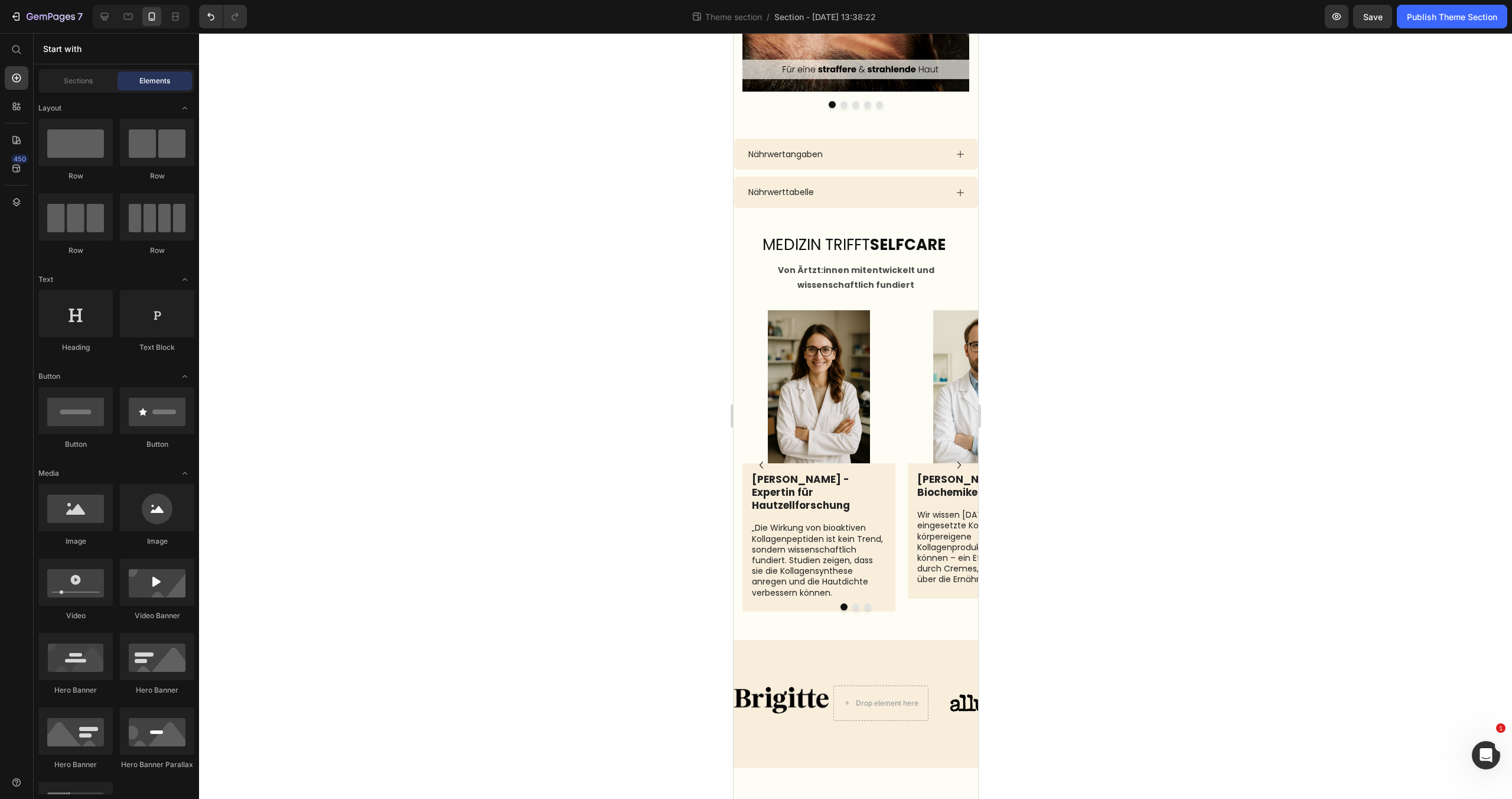 scroll, scrollTop: 1783, scrollLeft: 0, axis: vertical 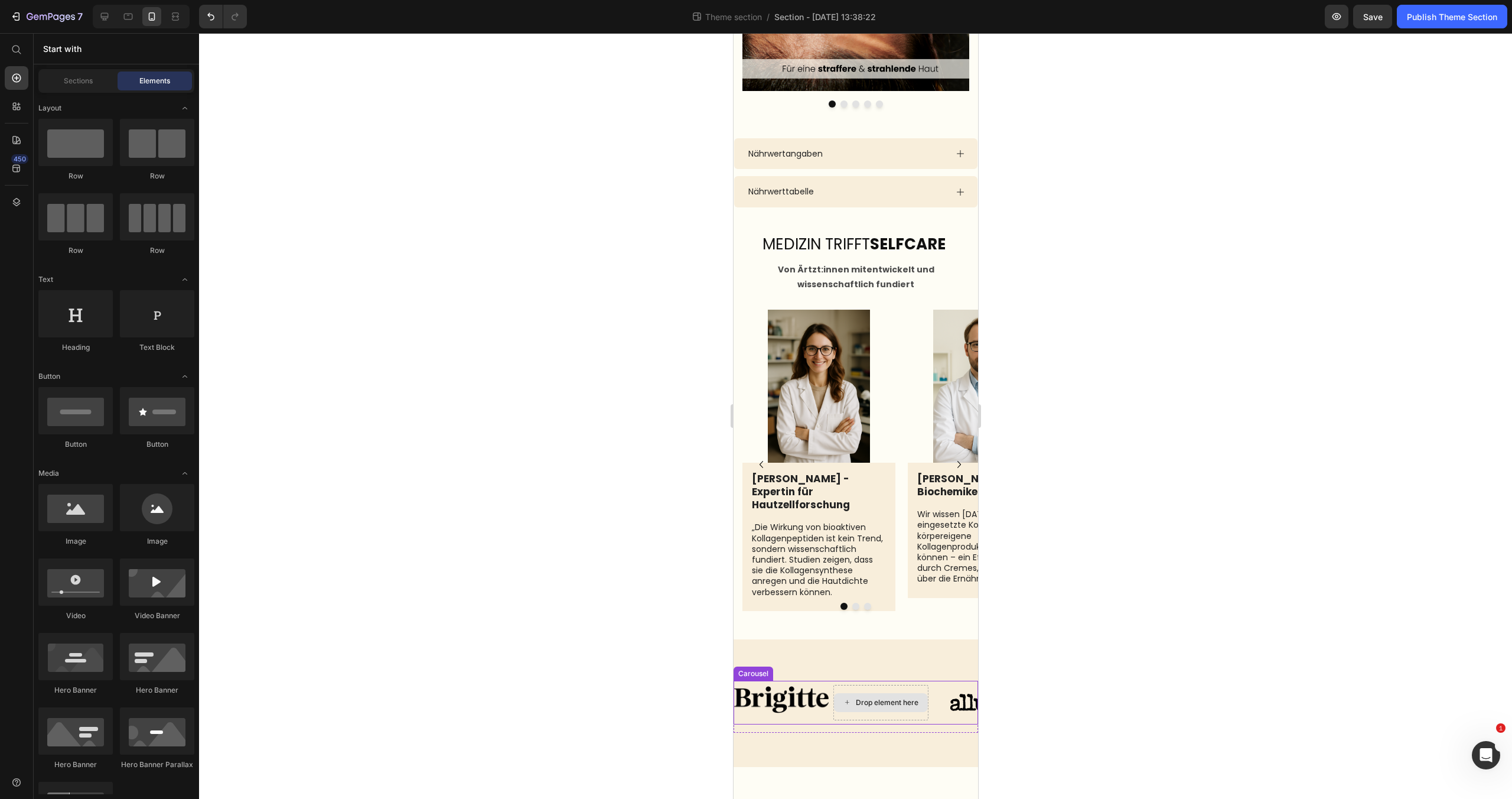 click on "Drop element here" at bounding box center [887, 703] 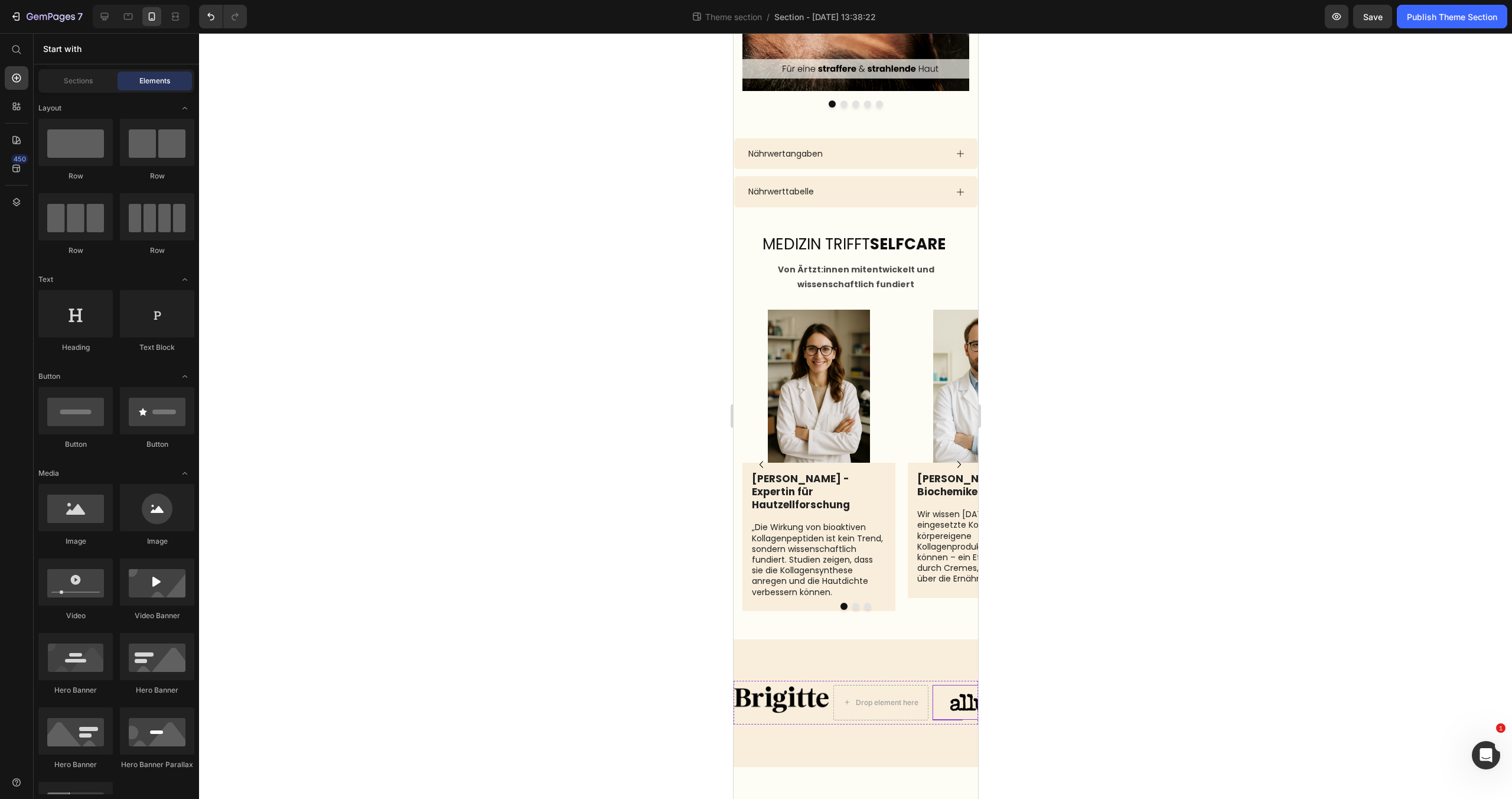 scroll, scrollTop: 118, scrollLeft: 0, axis: vertical 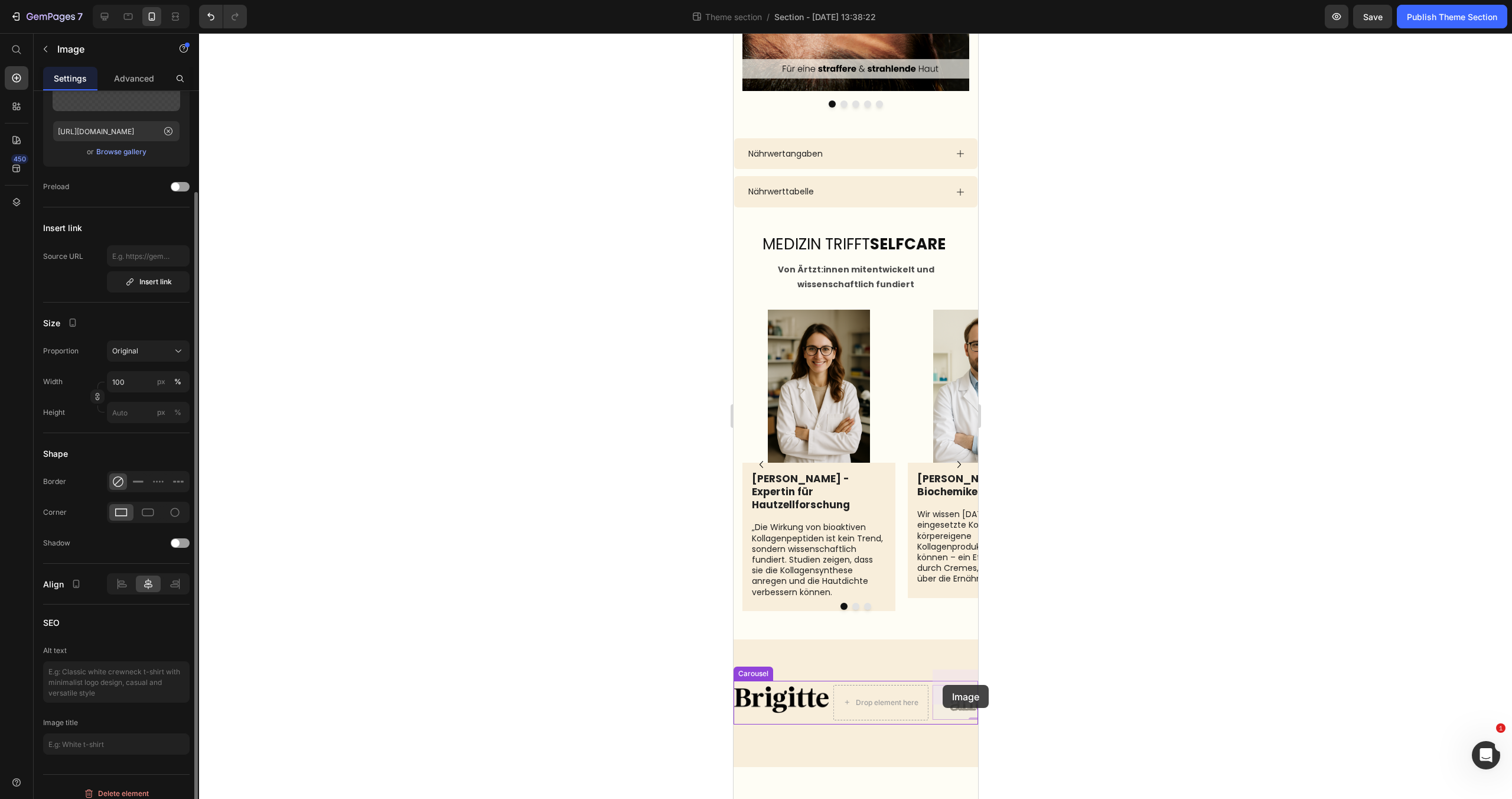 drag, startPoint x: 959, startPoint y: 683, endPoint x: 953, endPoint y: 684, distance: 6.082763 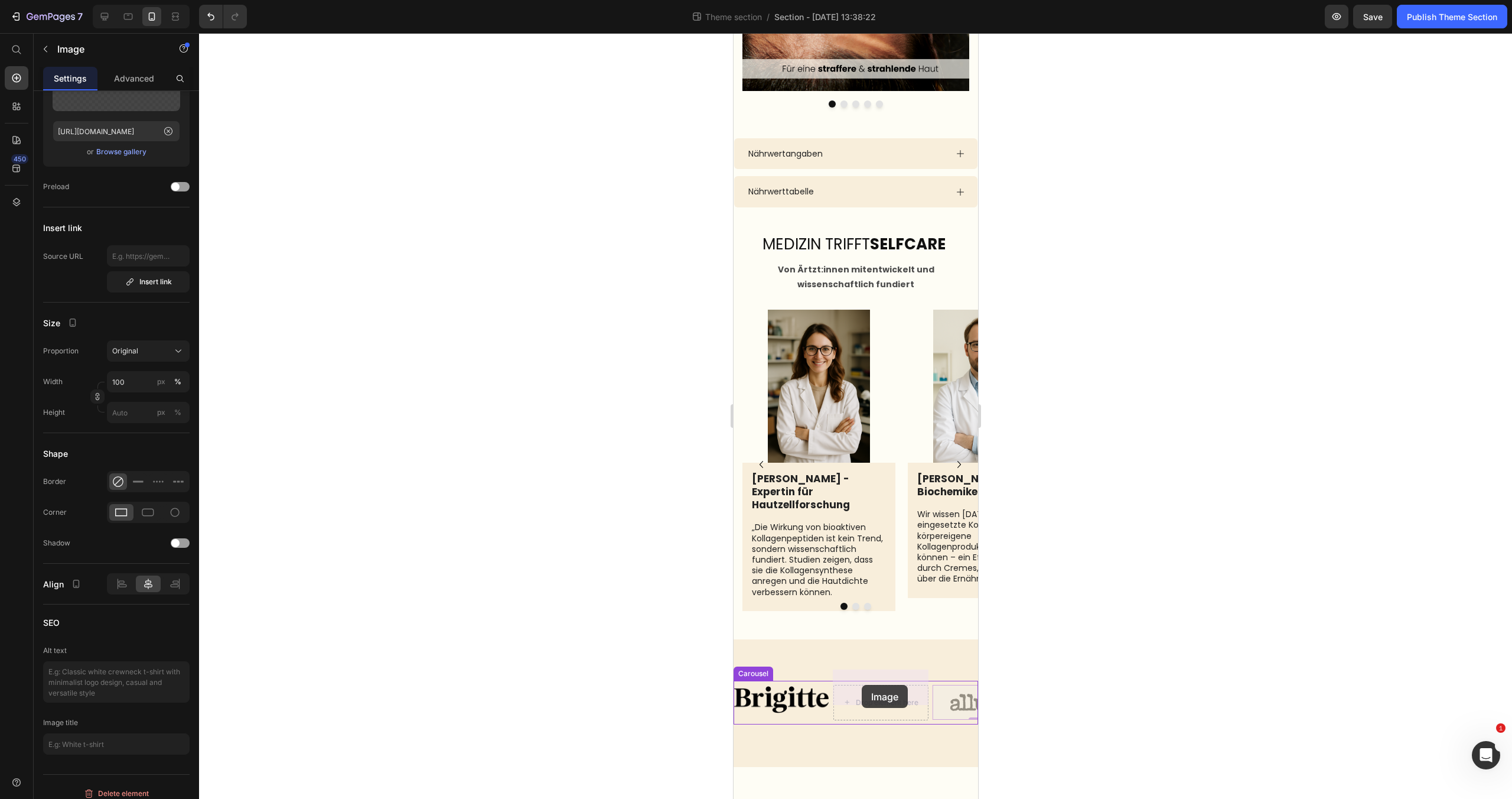 drag, startPoint x: 938, startPoint y: 686, endPoint x: 861, endPoint y: 685, distance: 77.00649 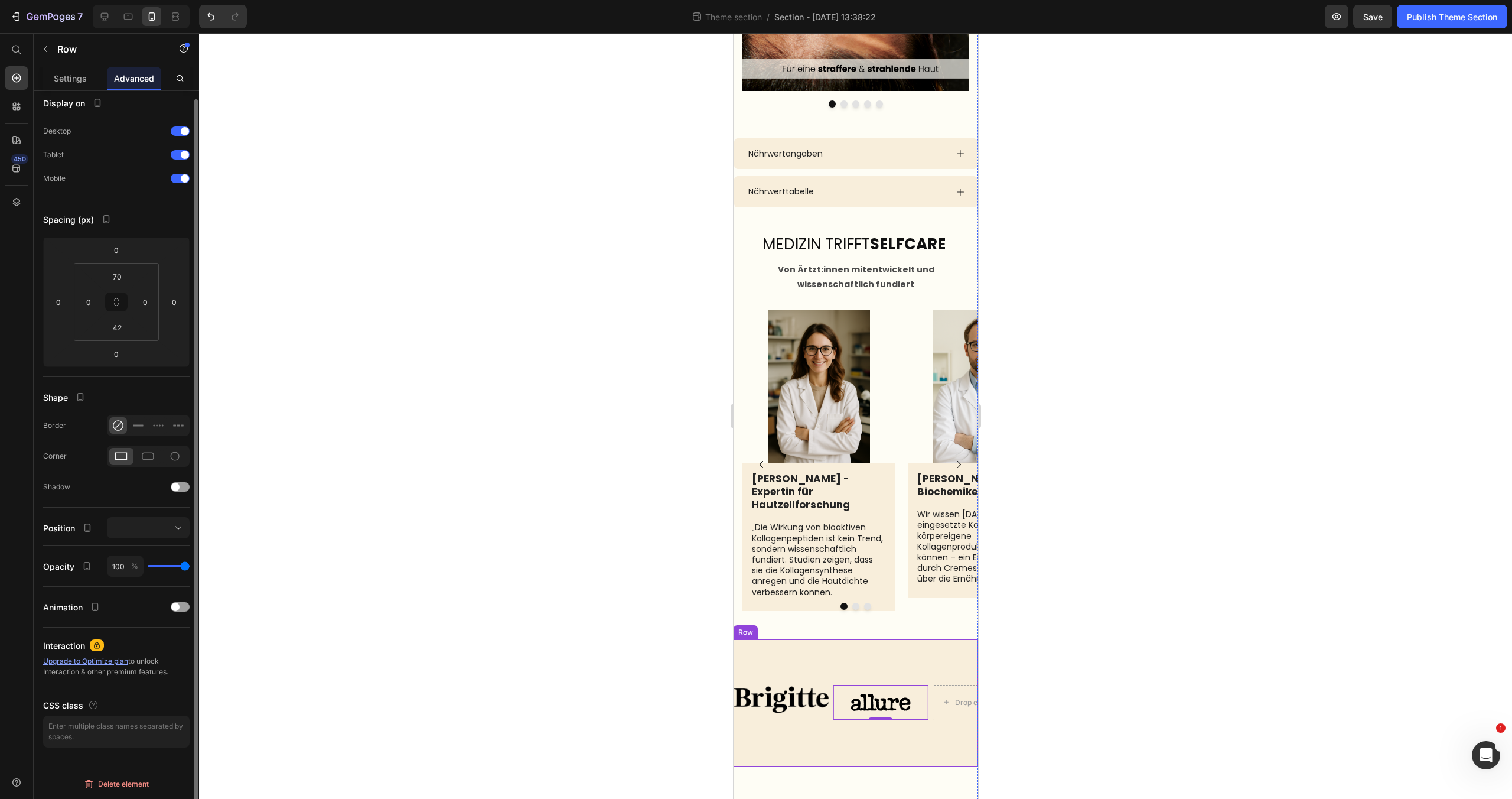 click on "Image Image Image Image Image   0
Drop element here Image Carousel Row Row" at bounding box center (855, 703) 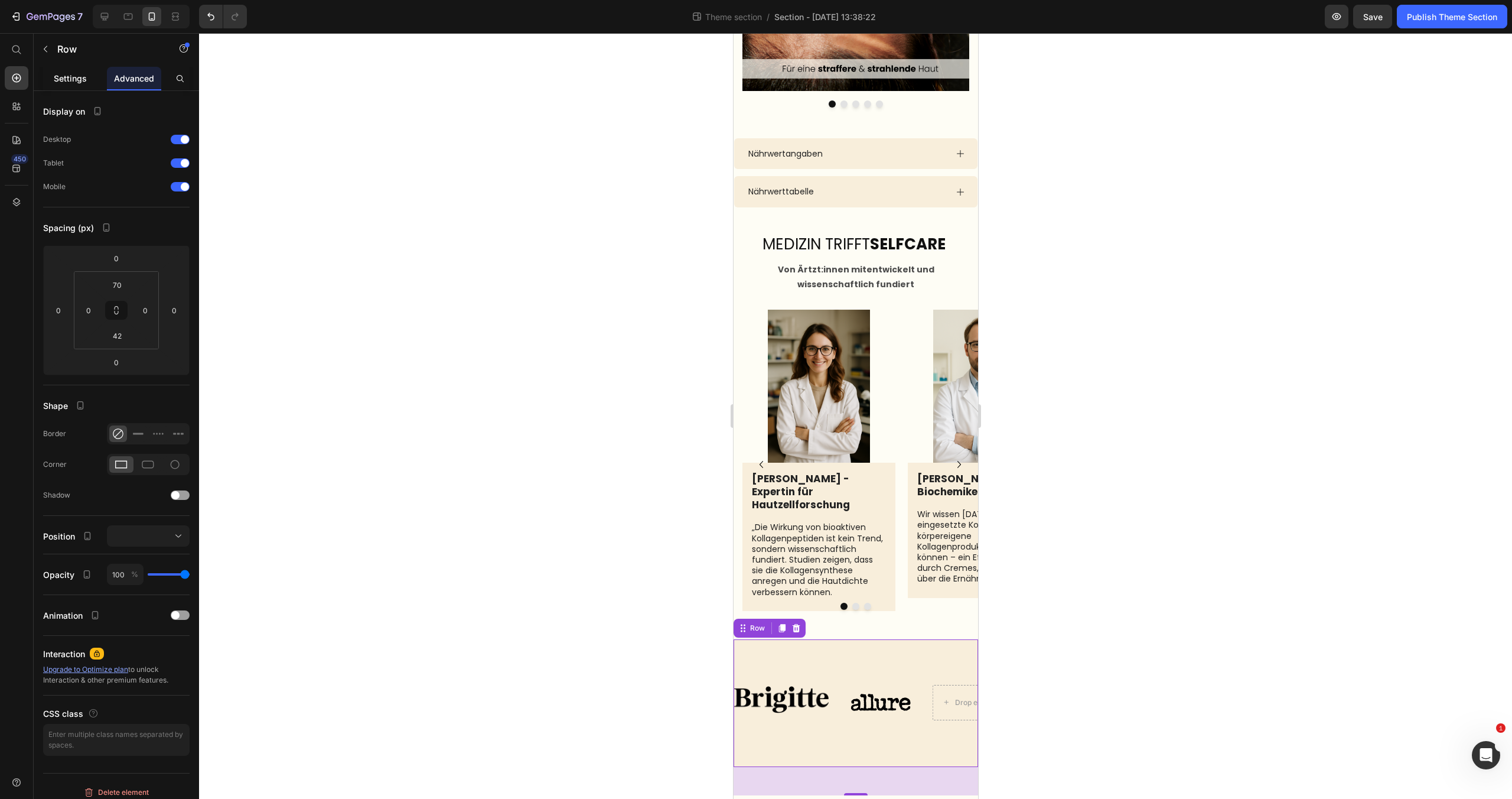 click on "Settings" at bounding box center [70, 78] 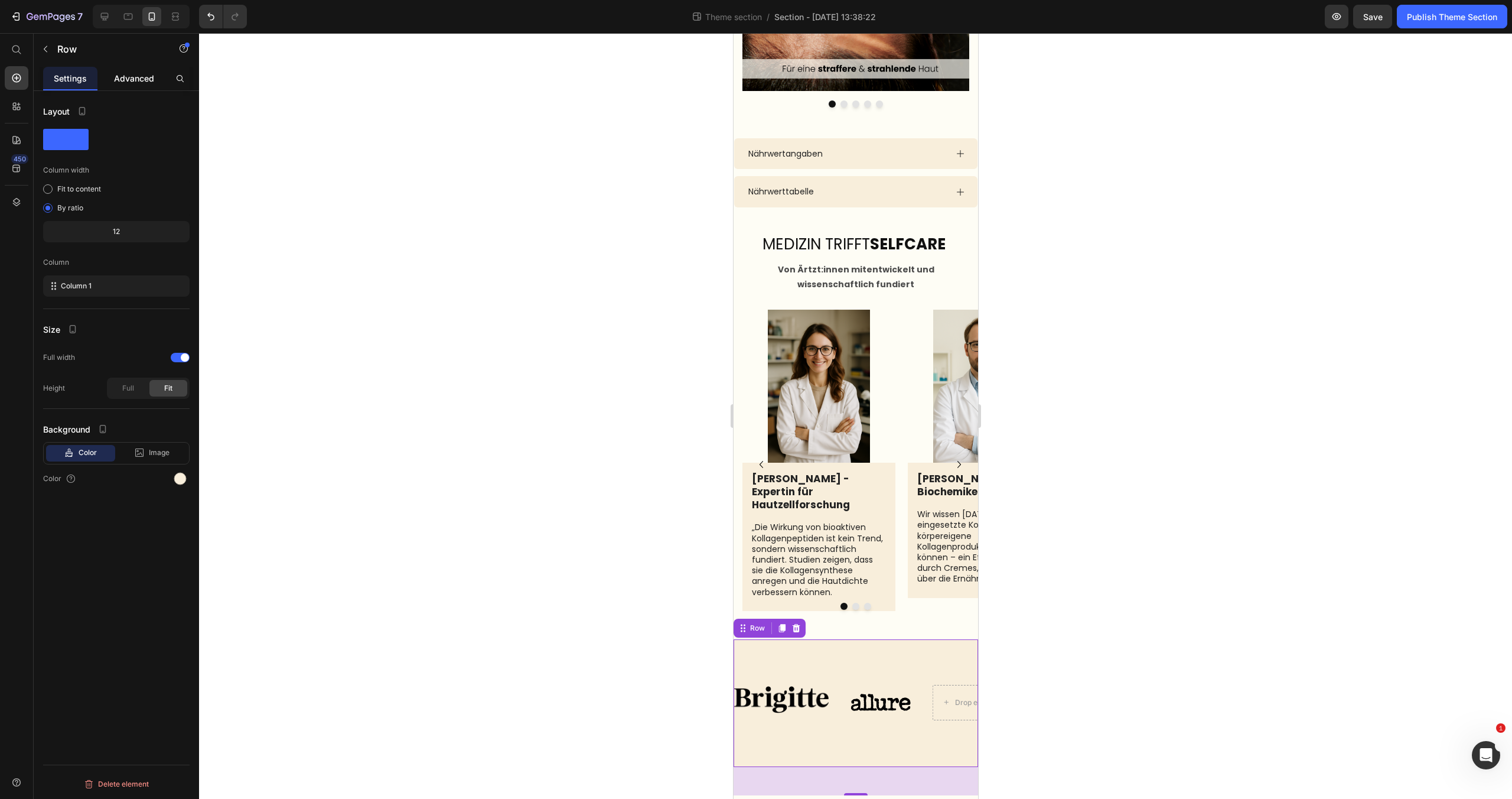 click on "Advanced" at bounding box center (134, 78) 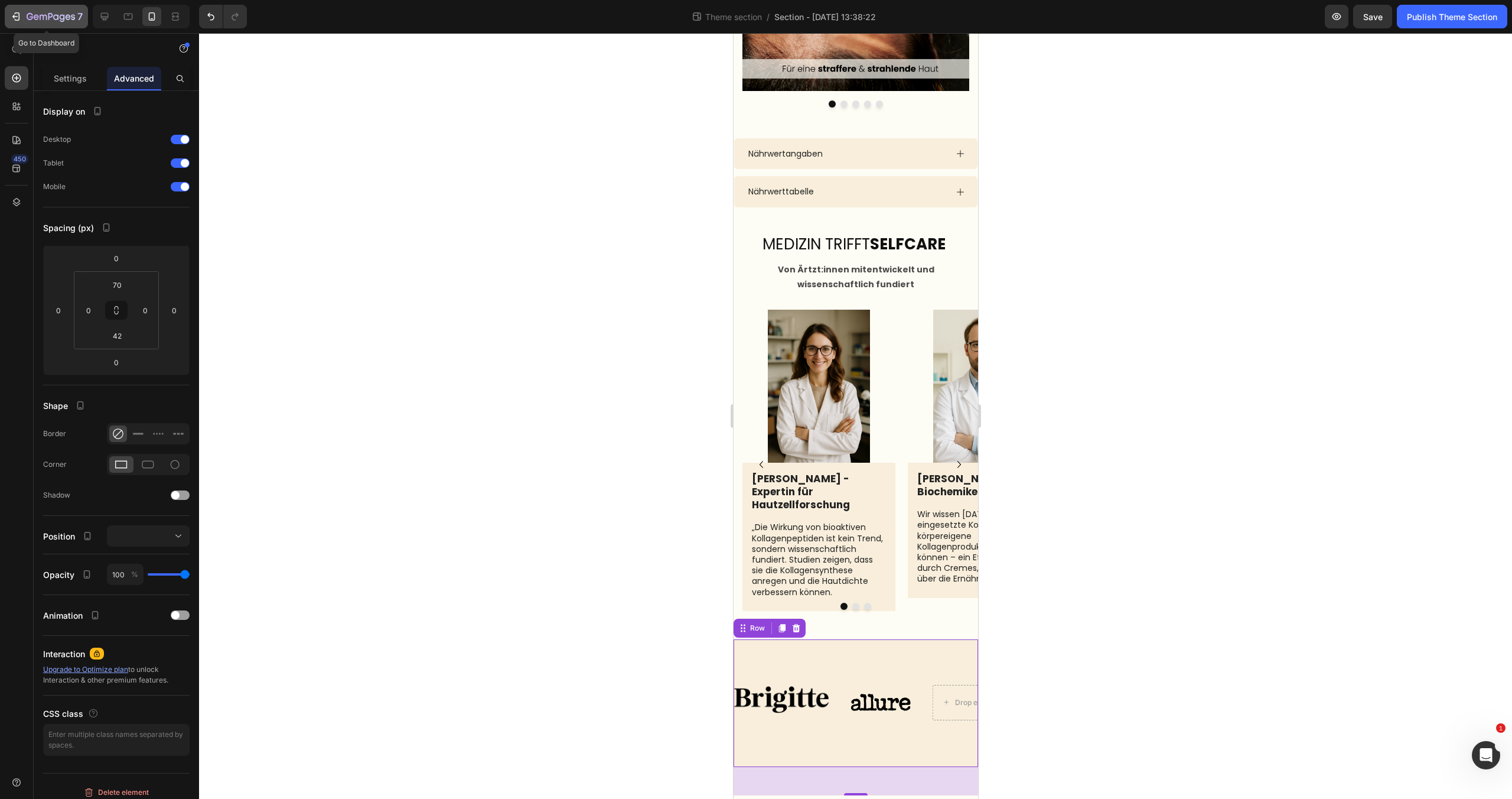 click 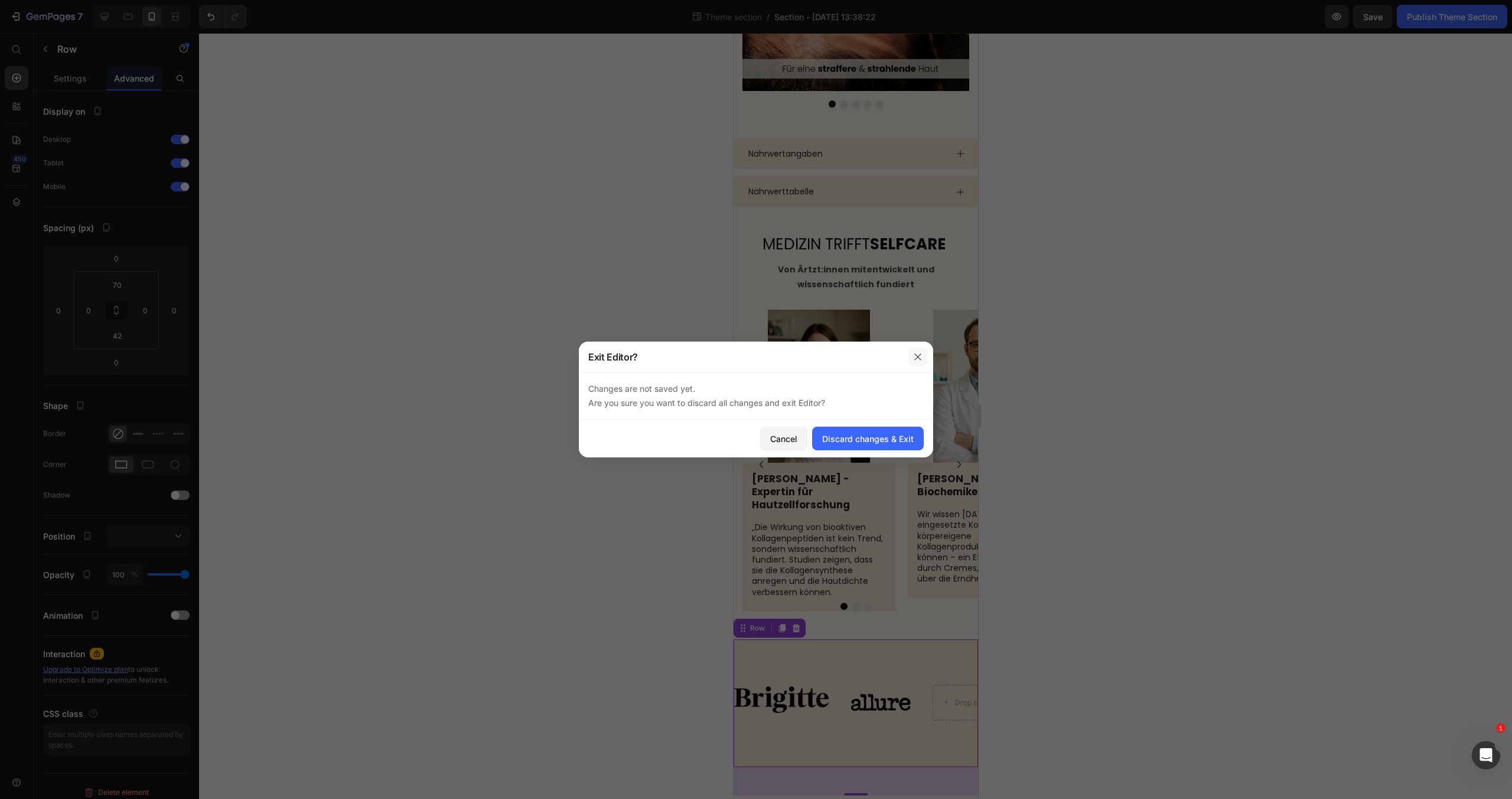 click 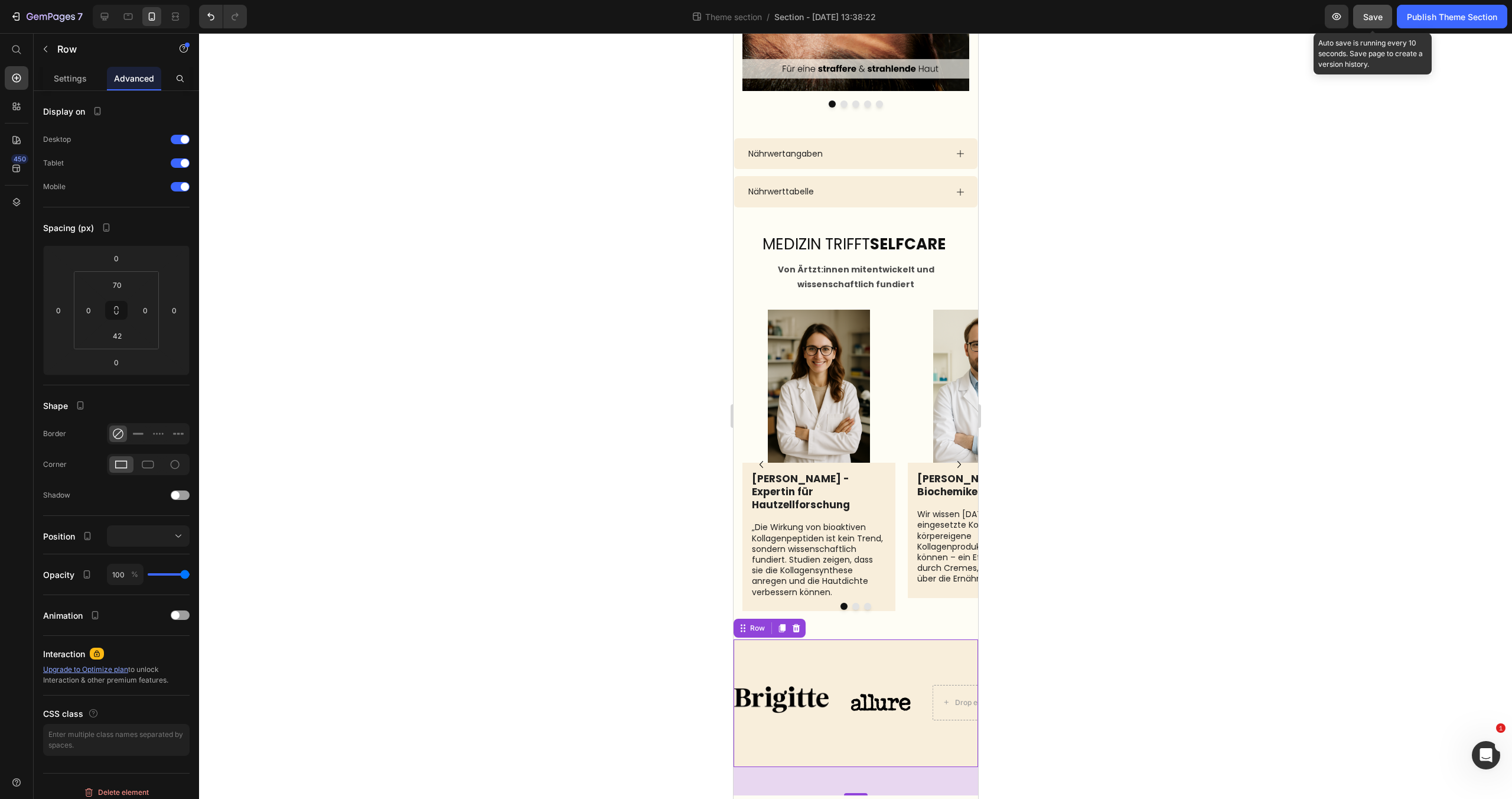 click on "Save" at bounding box center [1373, 17] 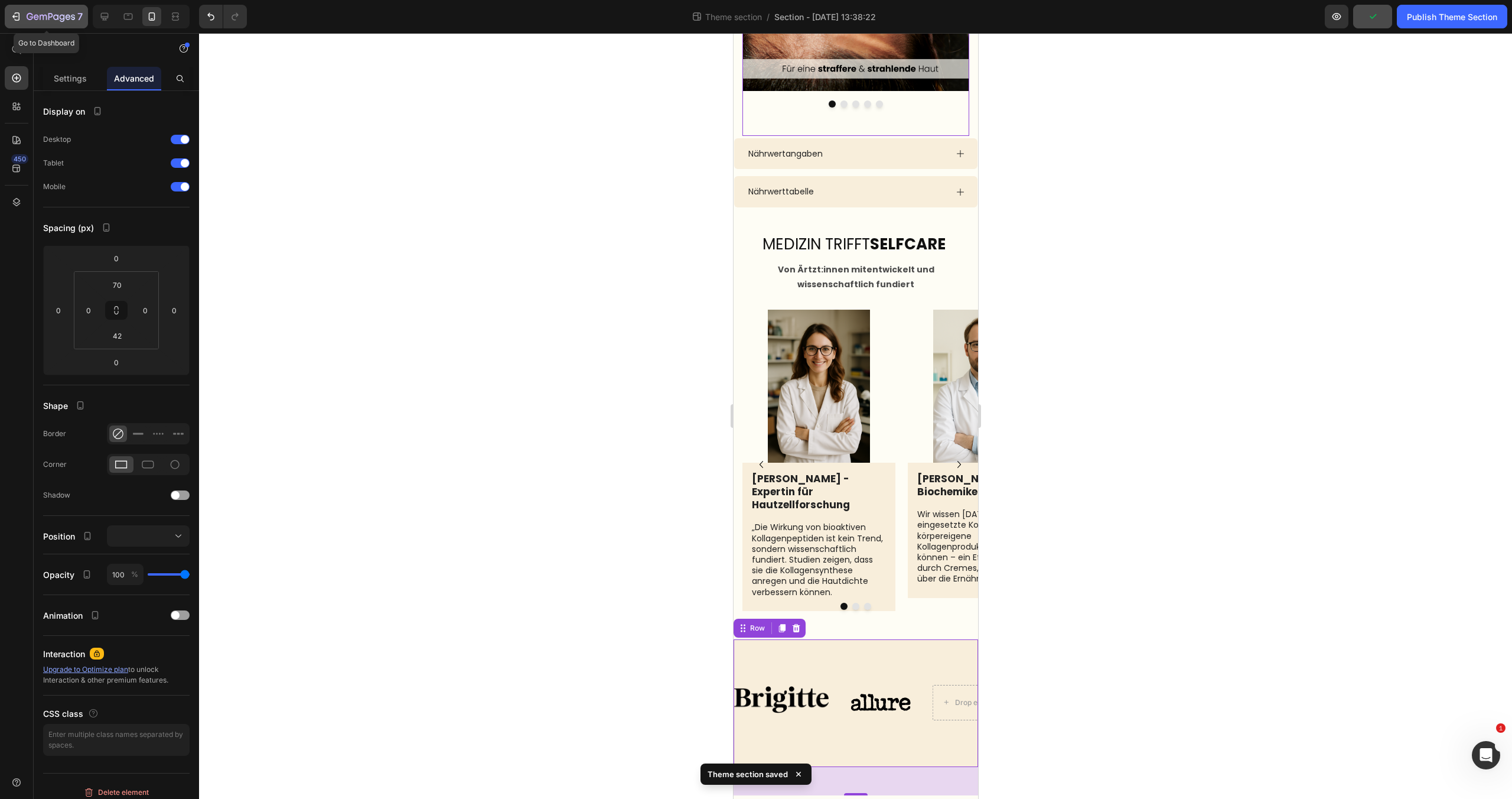 click 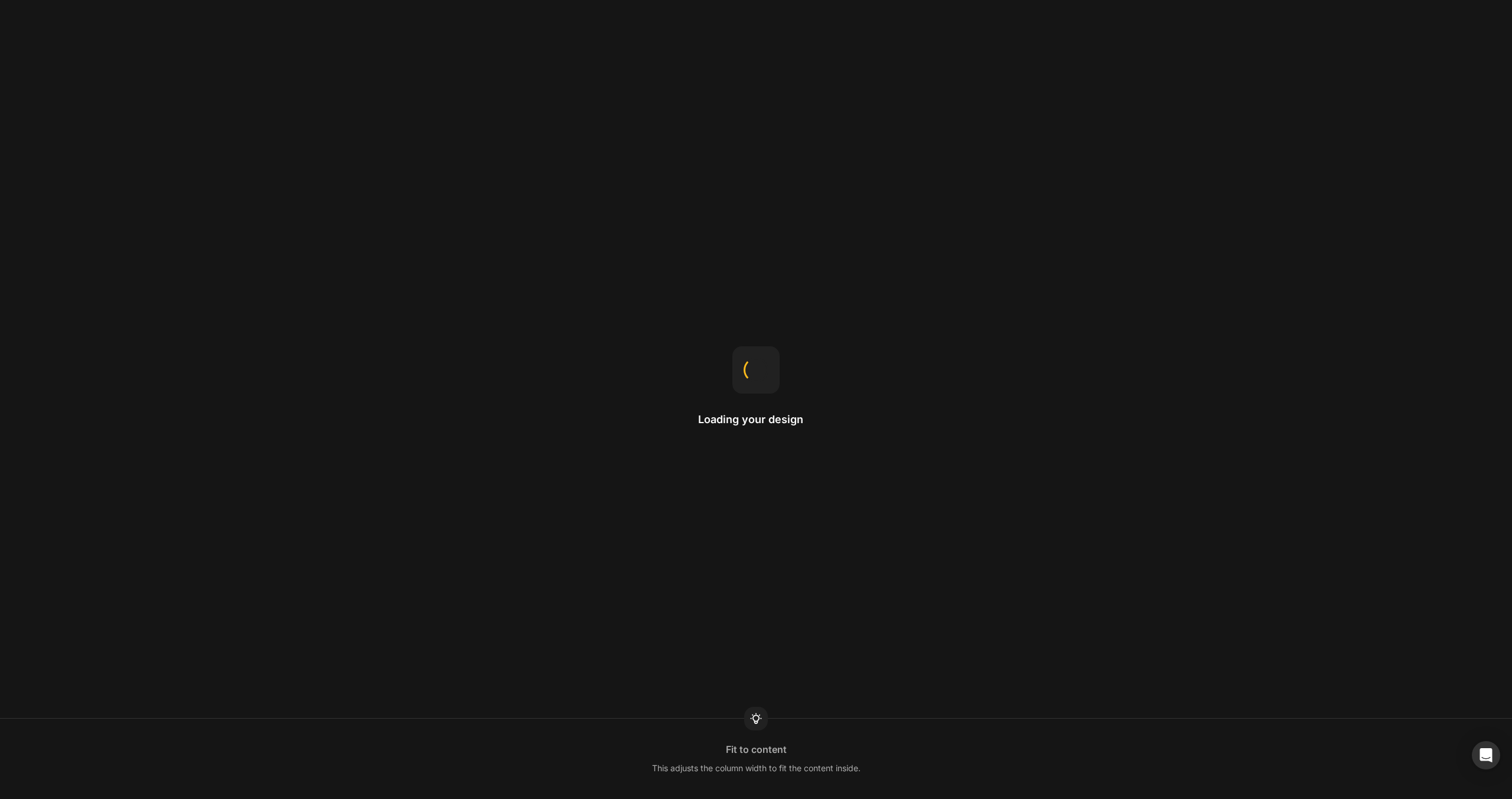 scroll, scrollTop: 0, scrollLeft: 0, axis: both 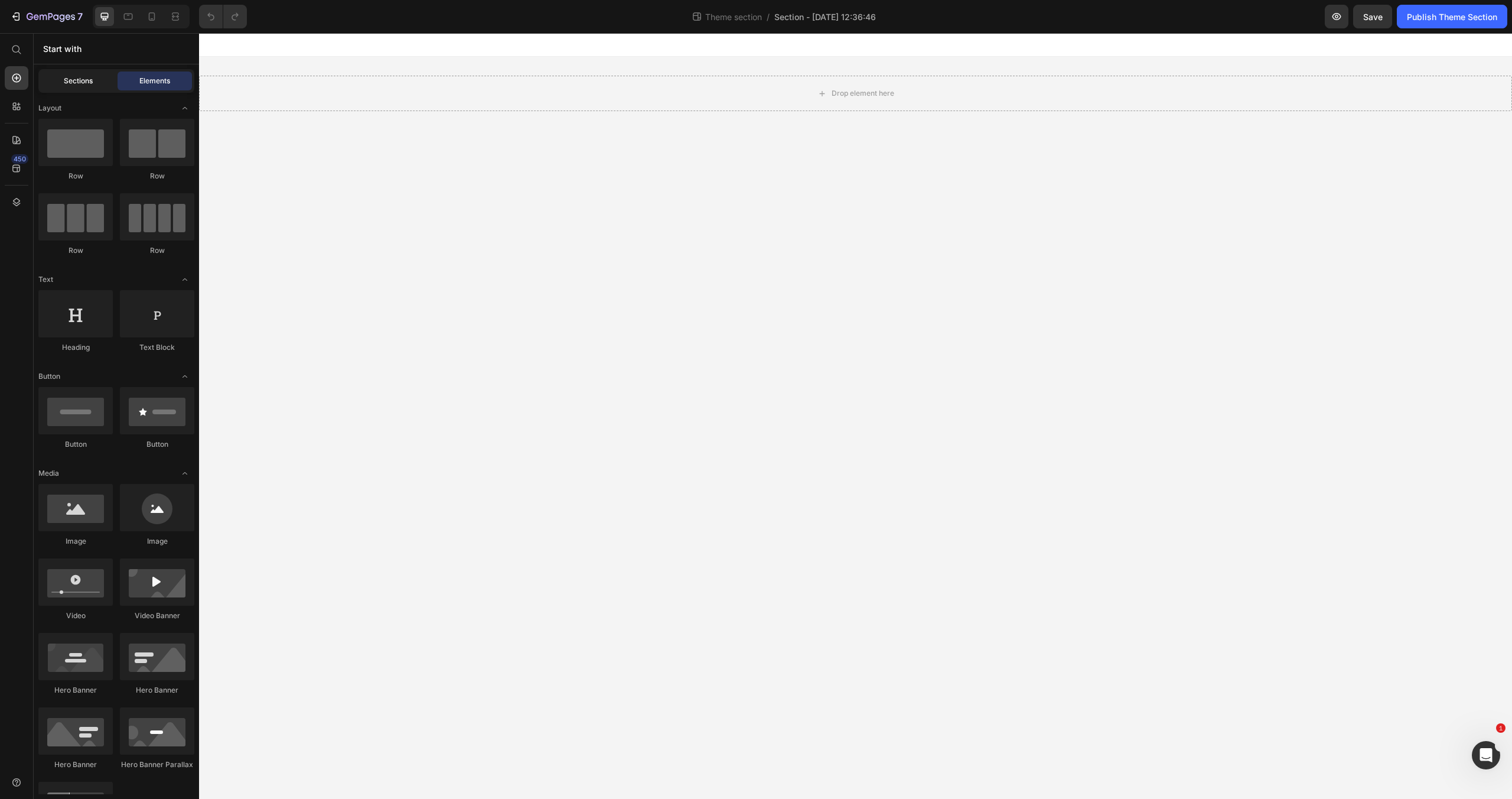 click on "Sections" at bounding box center (78, 81) 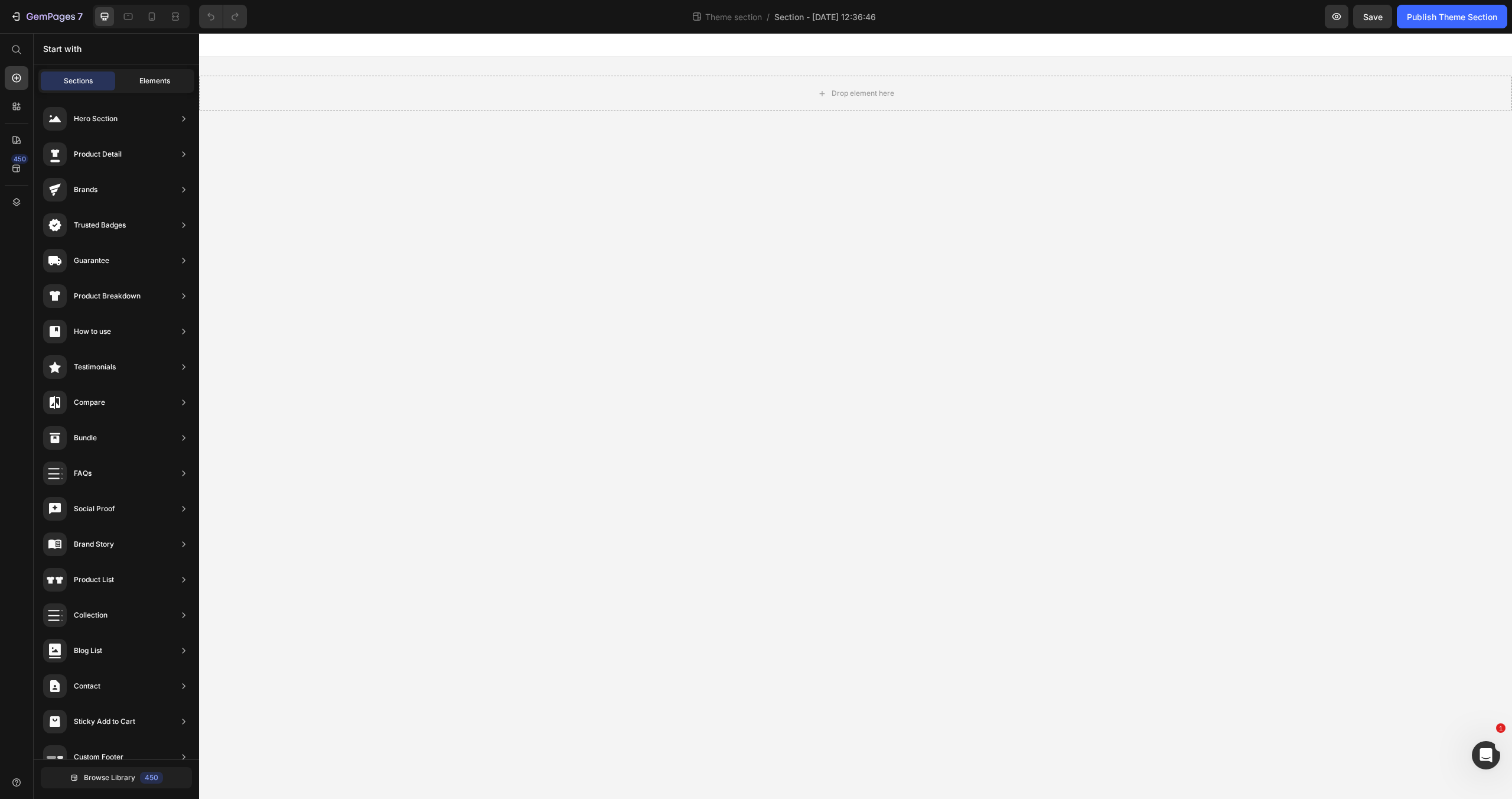 click on "Elements" at bounding box center (155, 81) 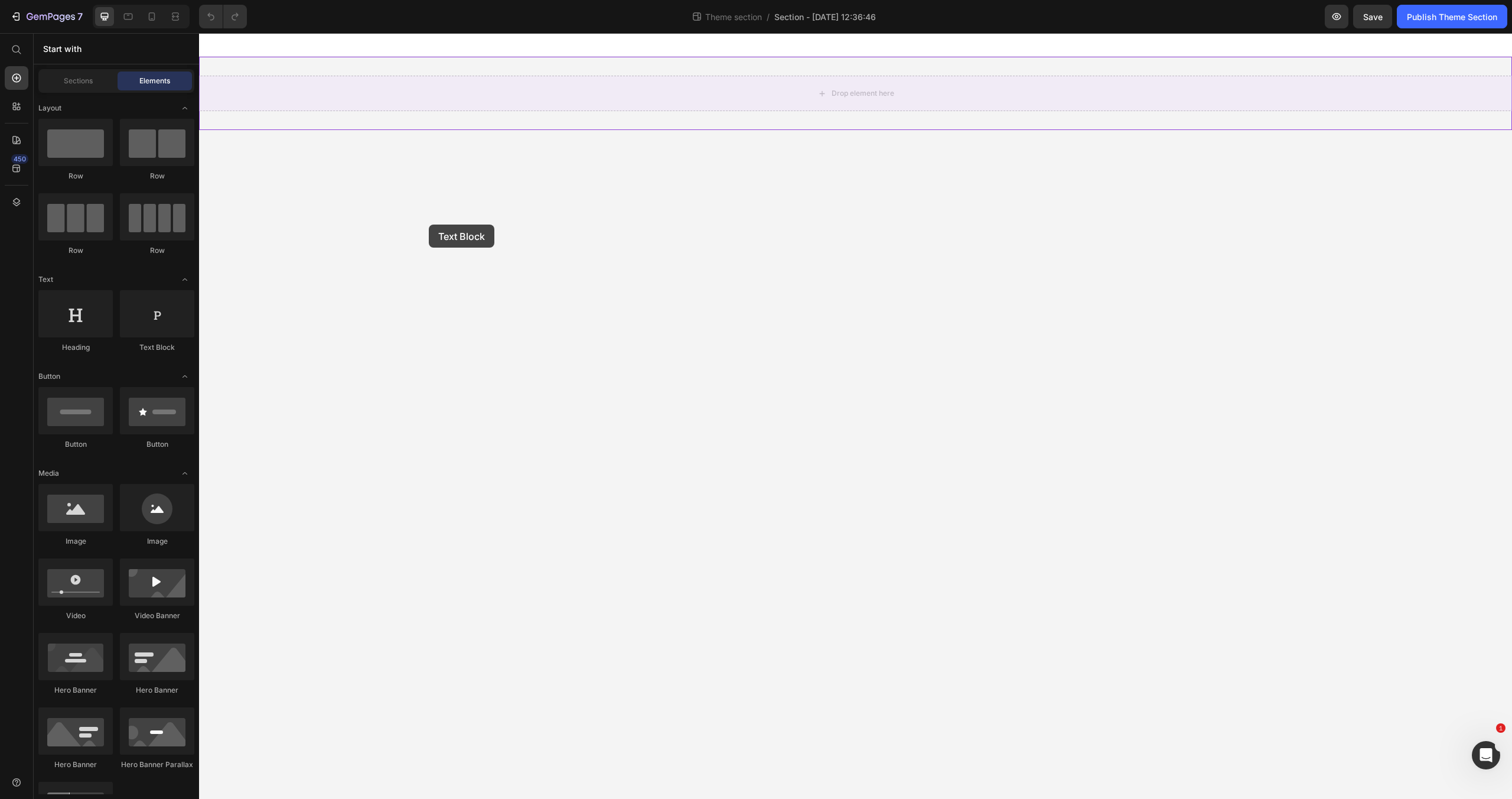 drag, startPoint x: 363, startPoint y: 361, endPoint x: 429, endPoint y: 225, distance: 151.169 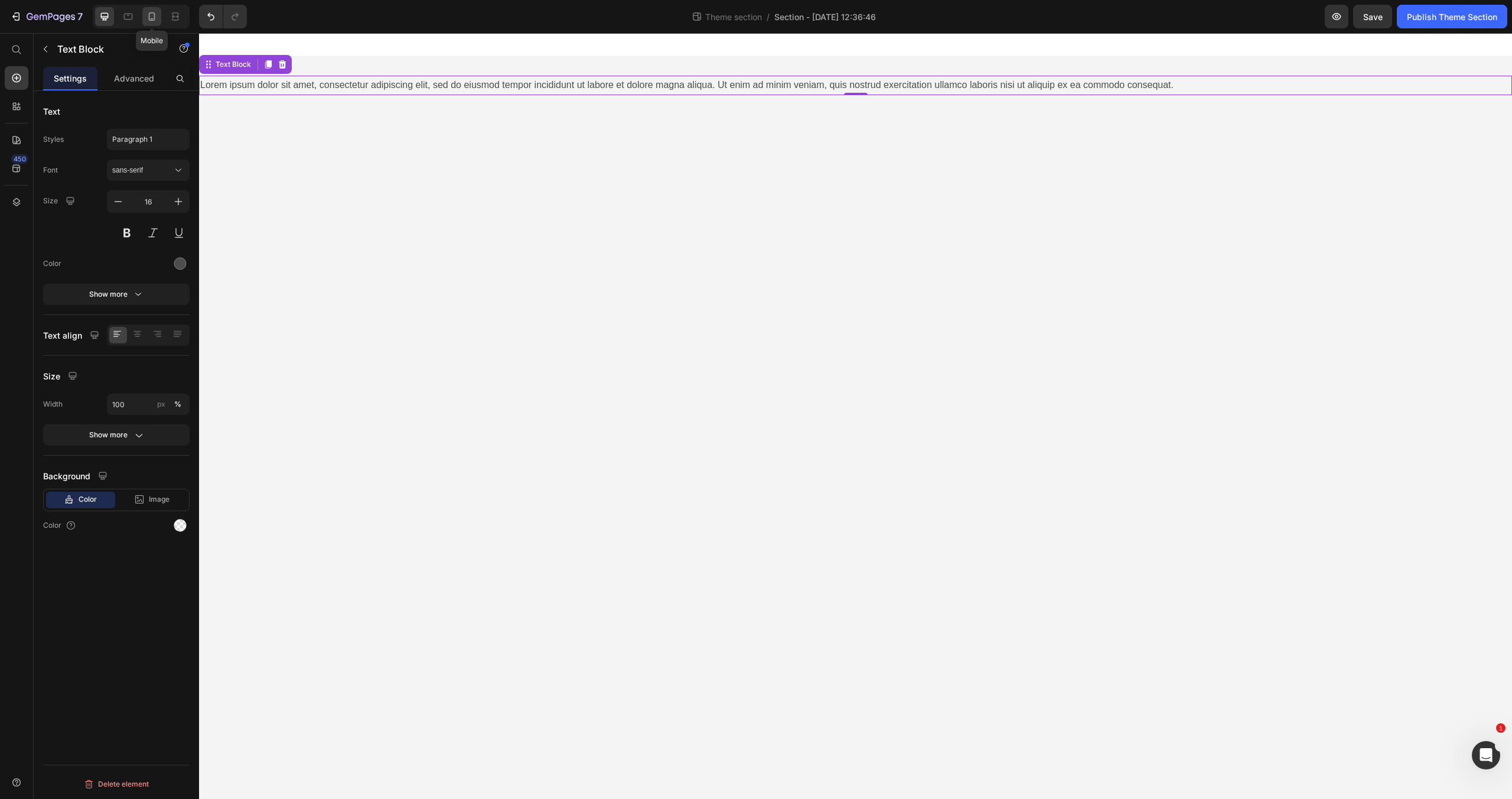 click 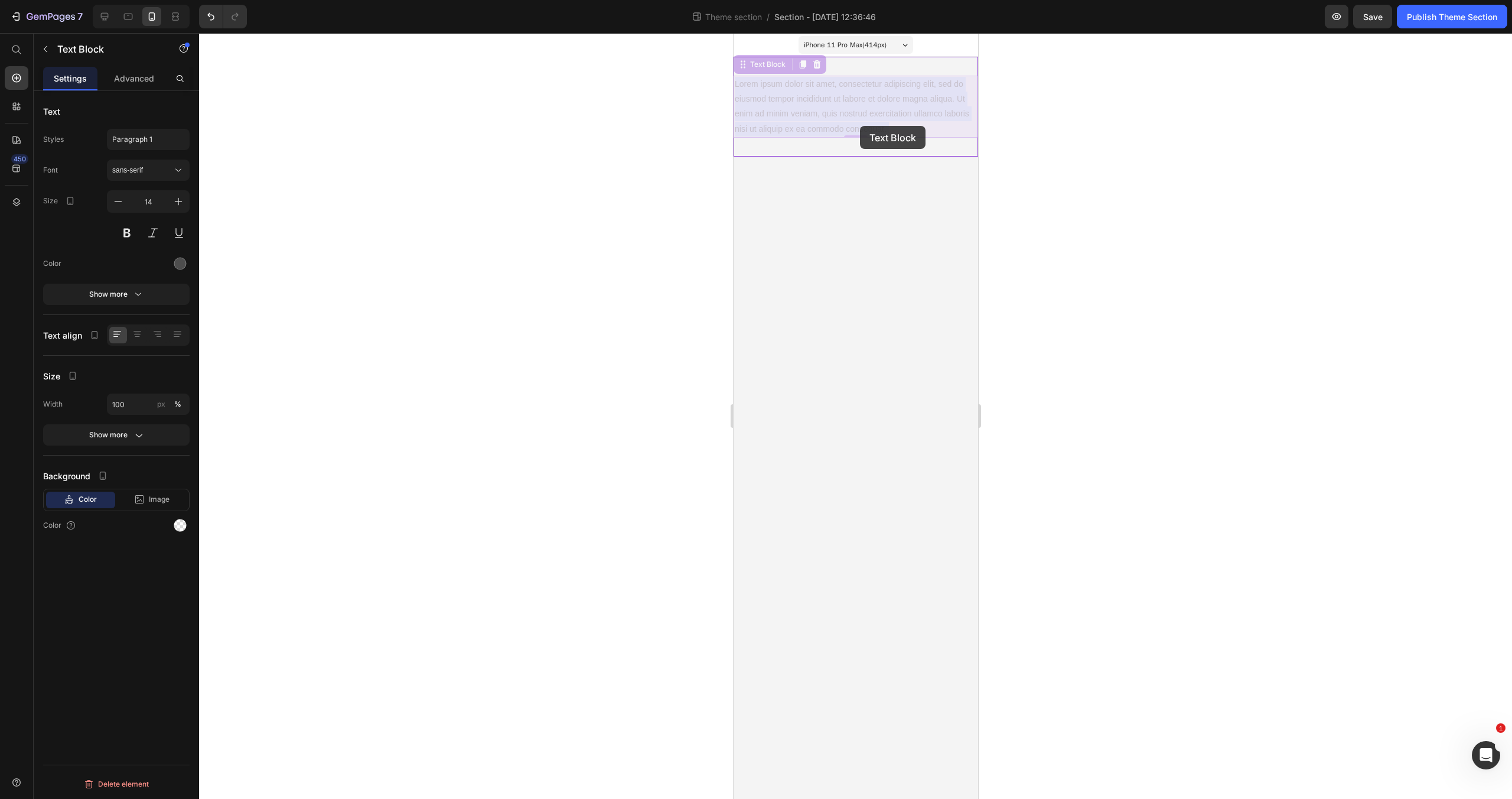 drag, startPoint x: 855, startPoint y: 103, endPoint x: 859, endPoint y: 125, distance: 22.36068 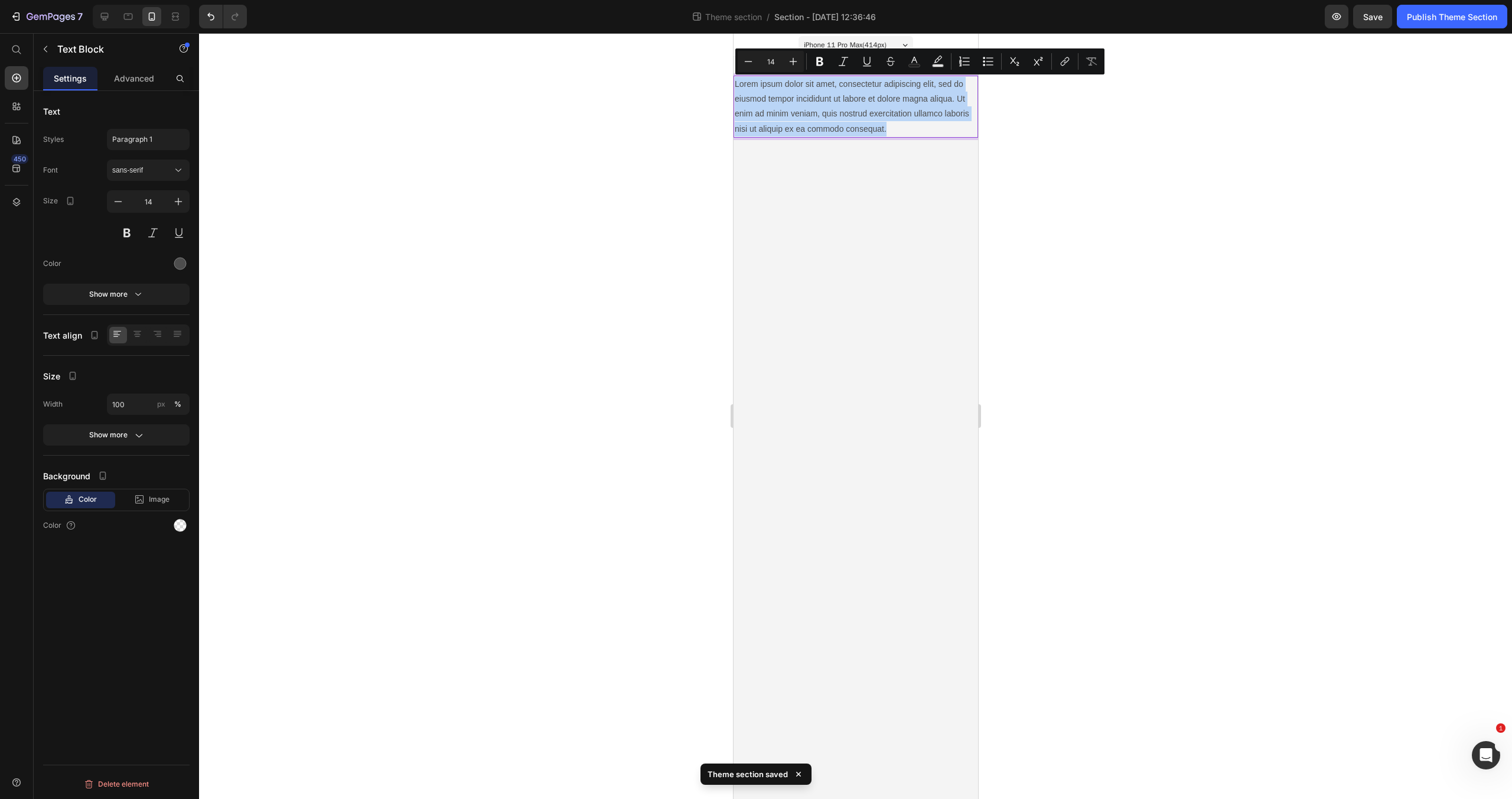 drag, startPoint x: 889, startPoint y: 128, endPoint x: 726, endPoint y: 89, distance: 167.6007 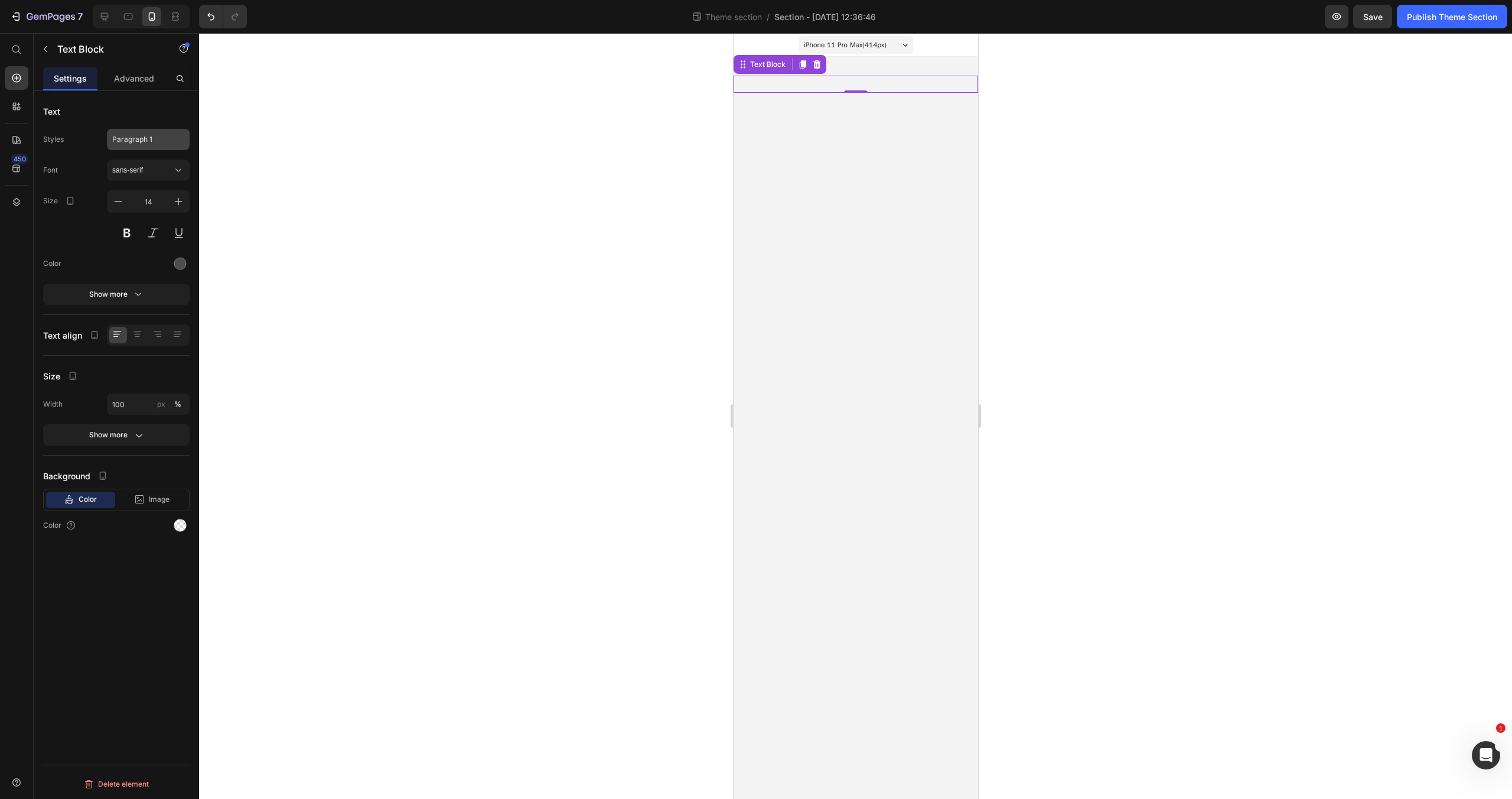 click on "Paragraph 1" at bounding box center (148, 139) 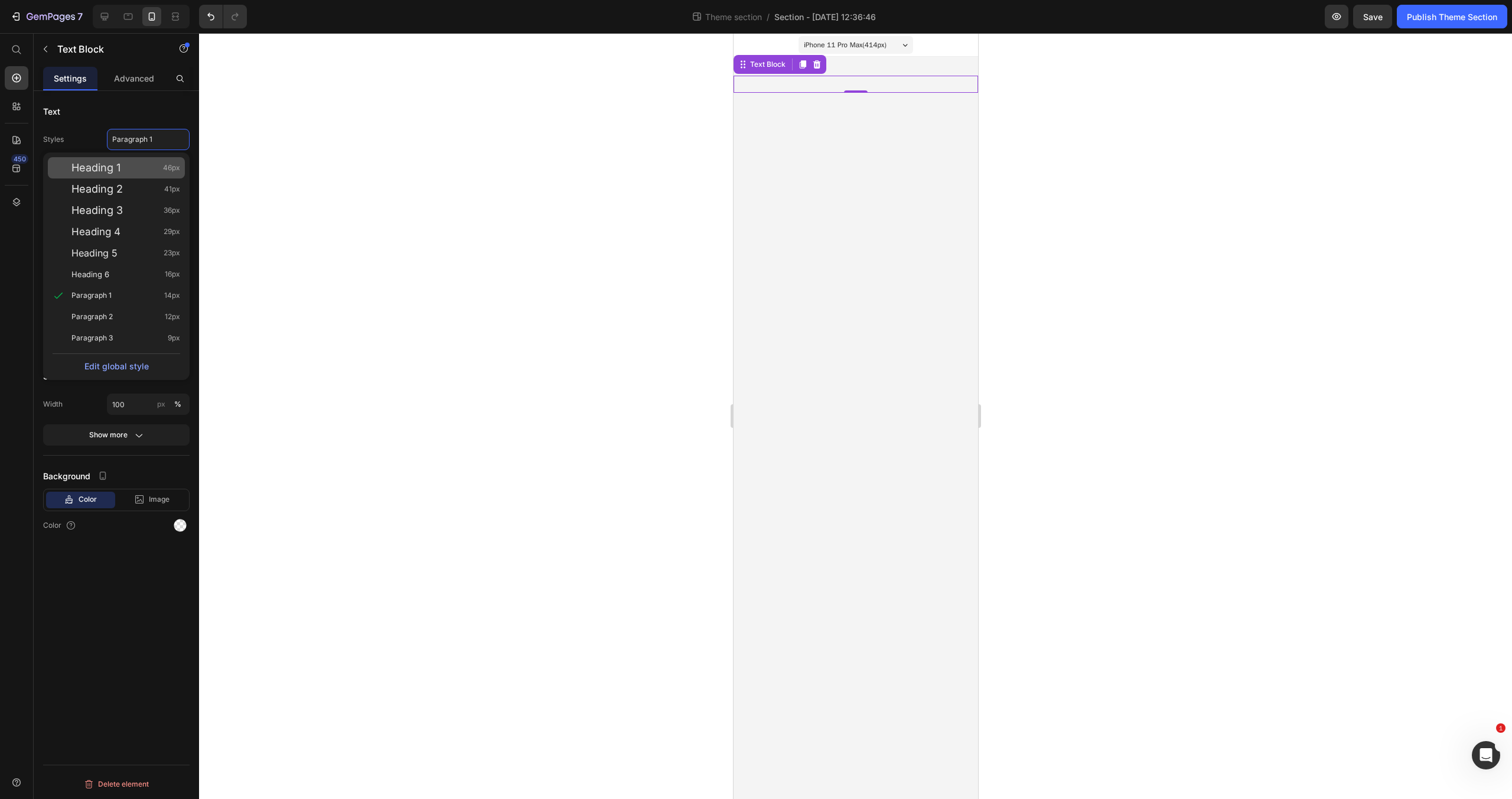 click on "Heading 1 46px" at bounding box center (126, 168) 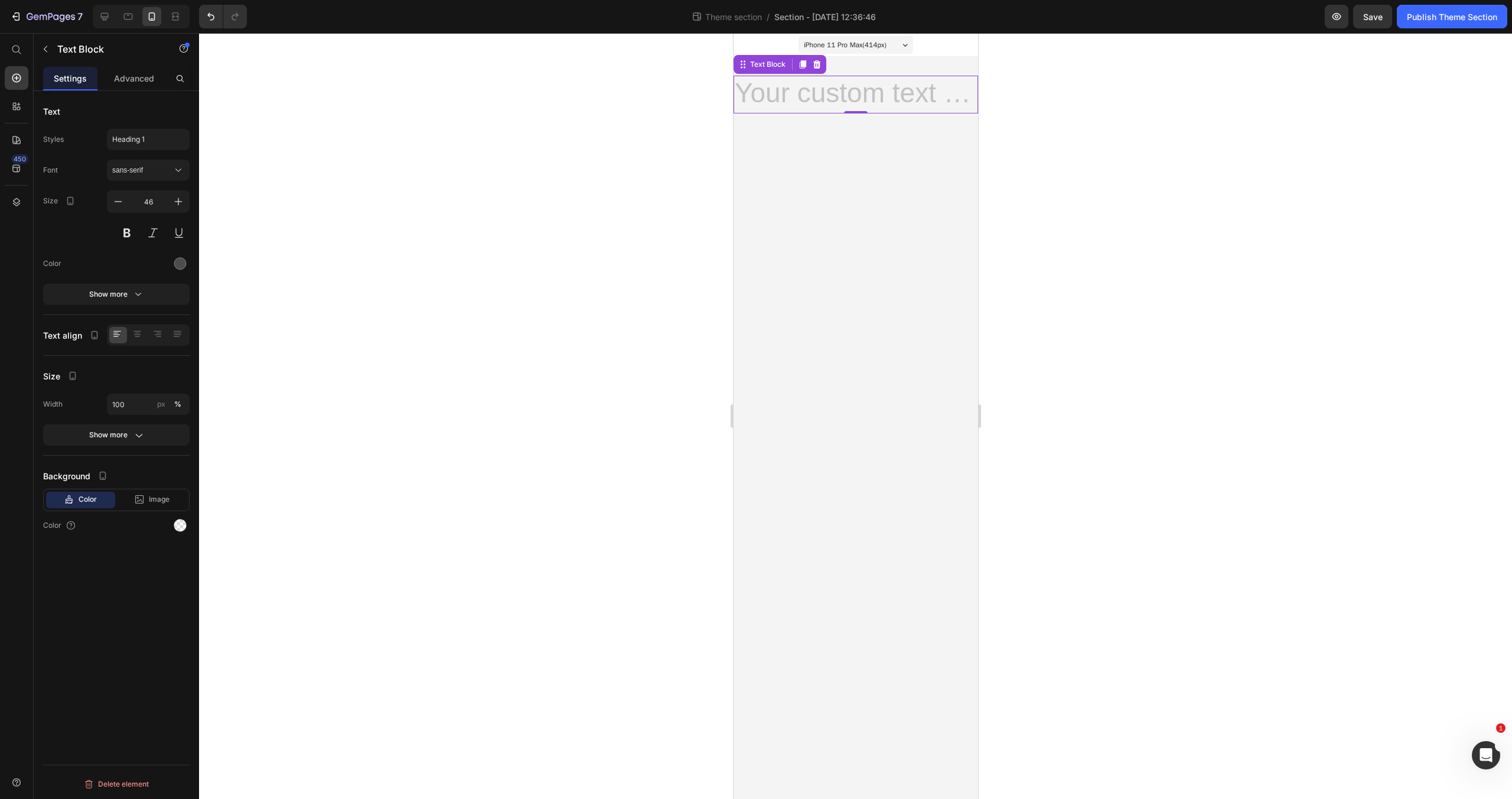 click at bounding box center (855, 95) 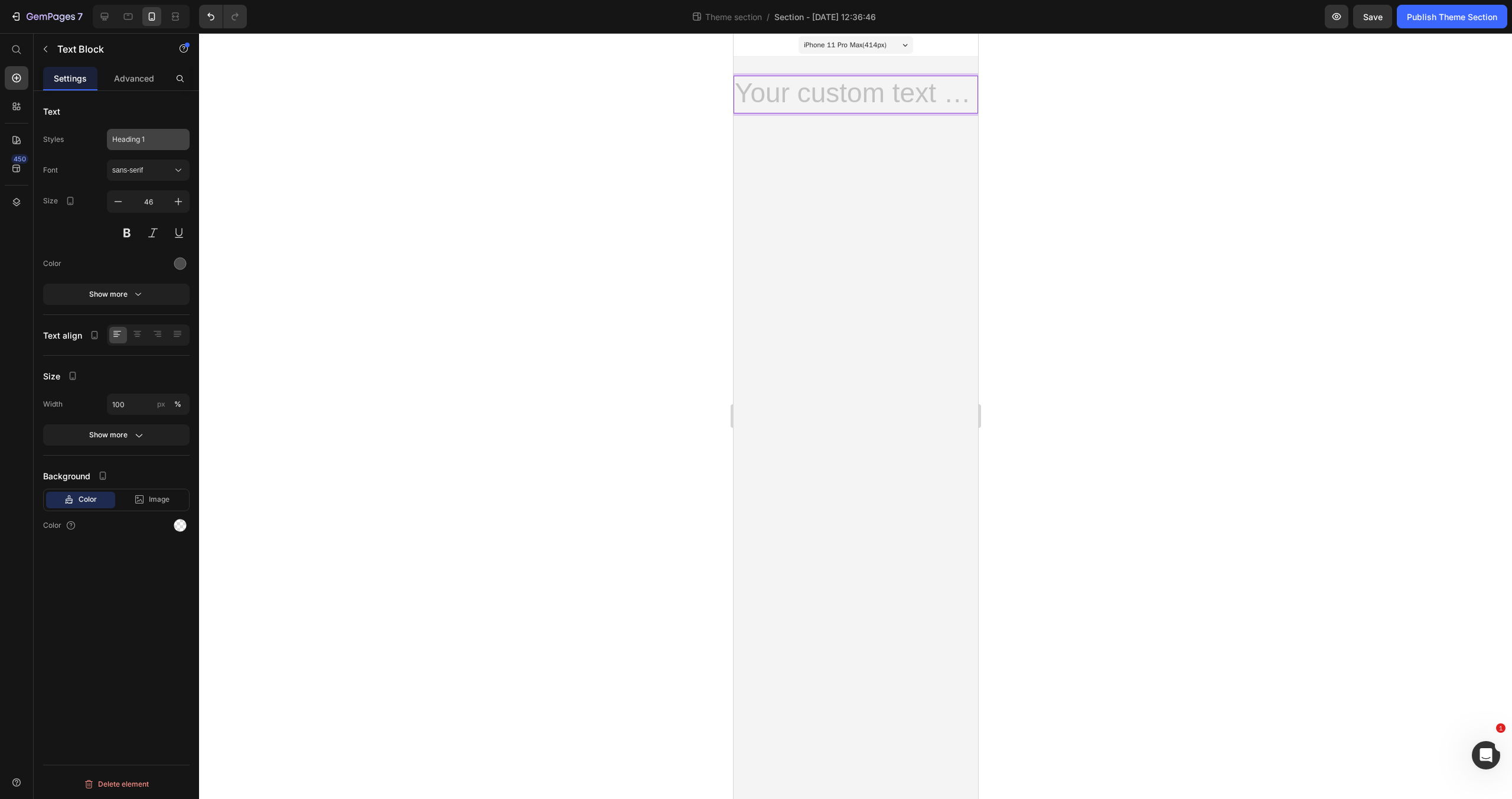 click on "Heading 1" at bounding box center (141, 139) 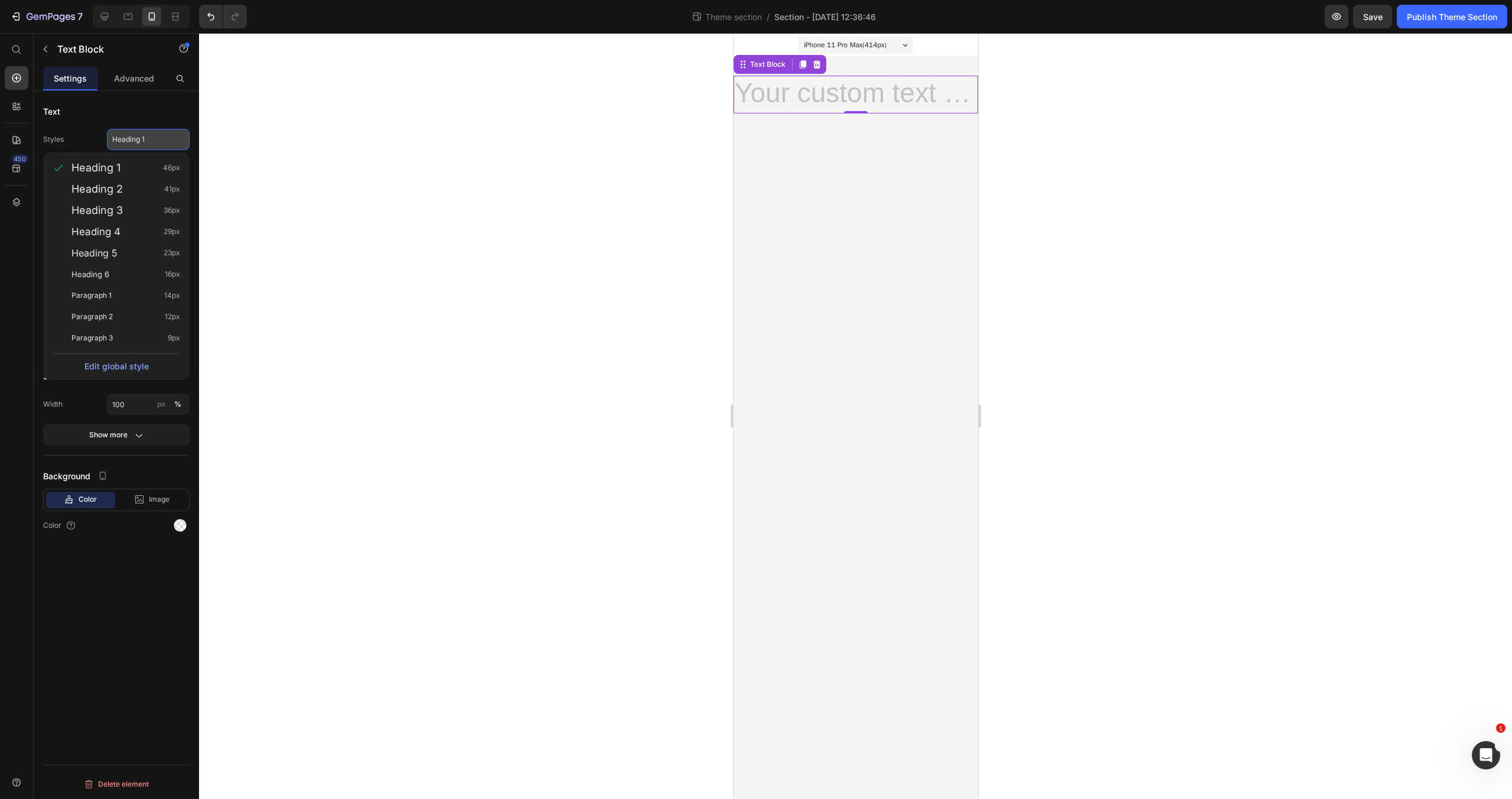 click on "Heading 1" at bounding box center (141, 139) 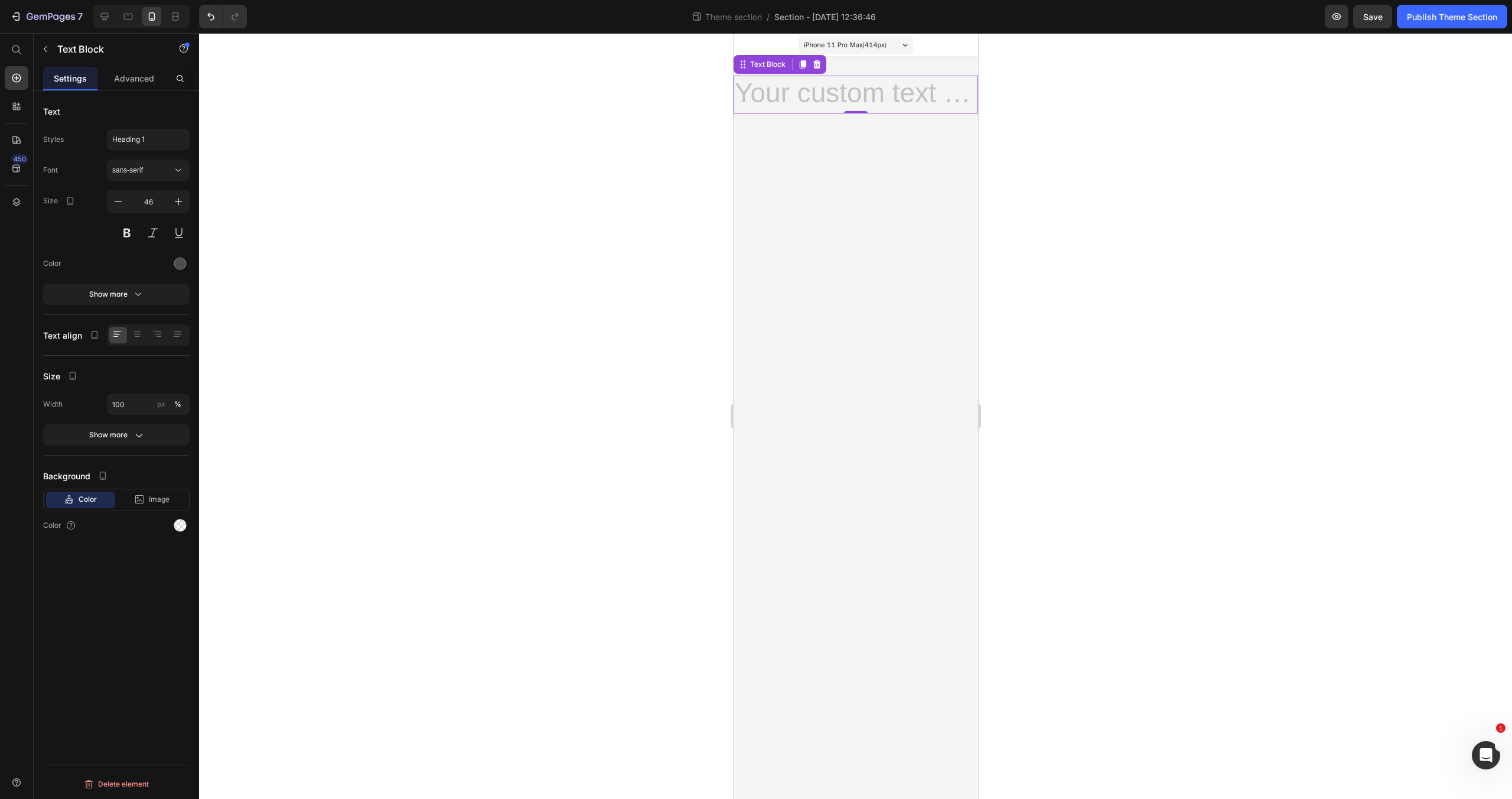 click at bounding box center [855, 95] 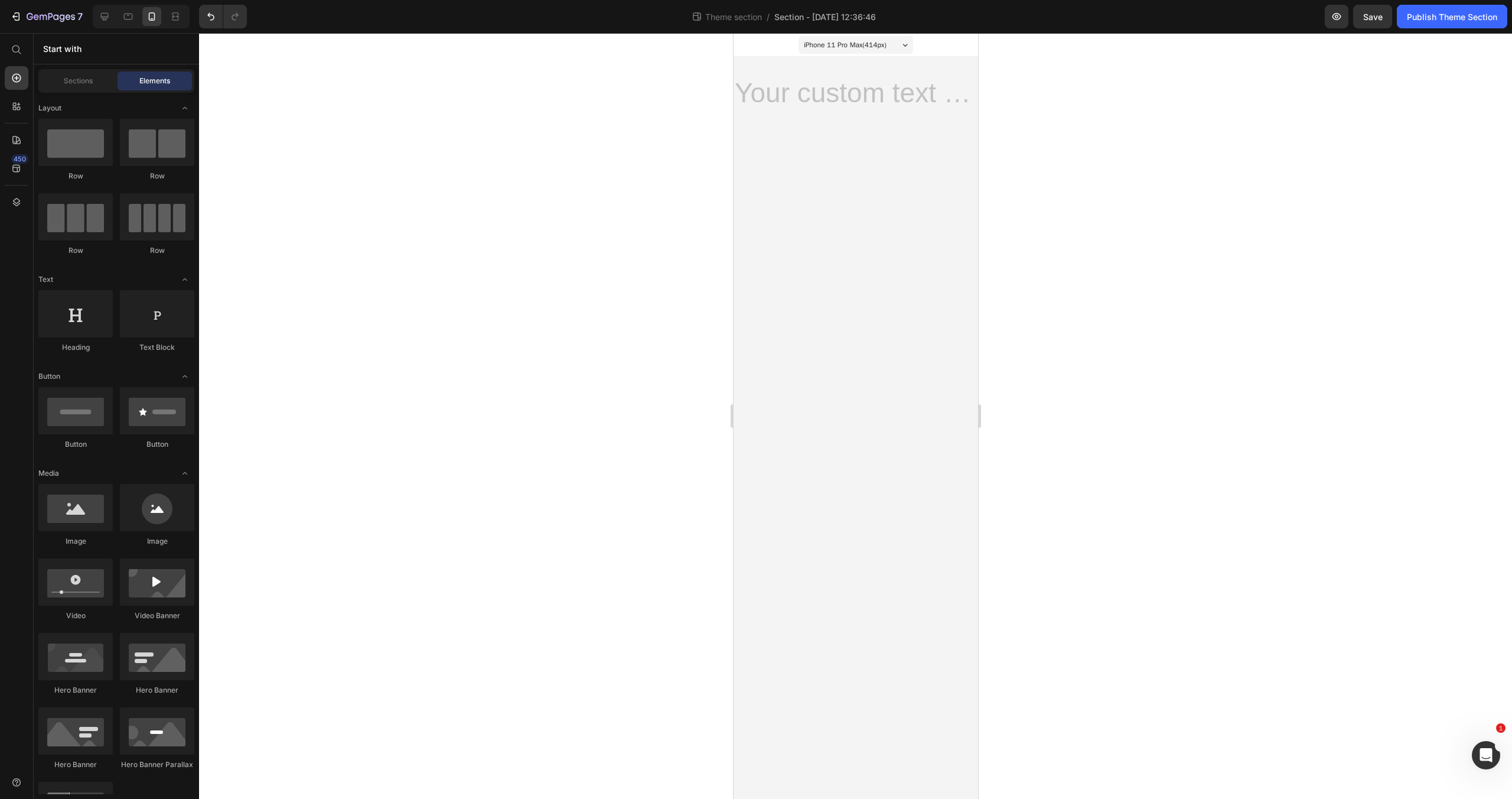 click on "iPhone 11 Pro Max  ( 414 px) iPhone 13 Mini iPhone 13 Pro iPhone 11 Pro Max iPhone 15 Pro Max Pixel 7 Galaxy S8+ Galaxy S20 Ultra iPad Mini iPad Air iPad Pro Text Block Root
Drag & drop element from sidebar or
Explore Library
Add section Choose templates inspired by CRO experts Generate layout from URL or image Add blank section then drag & drop elements" at bounding box center [855, 416] 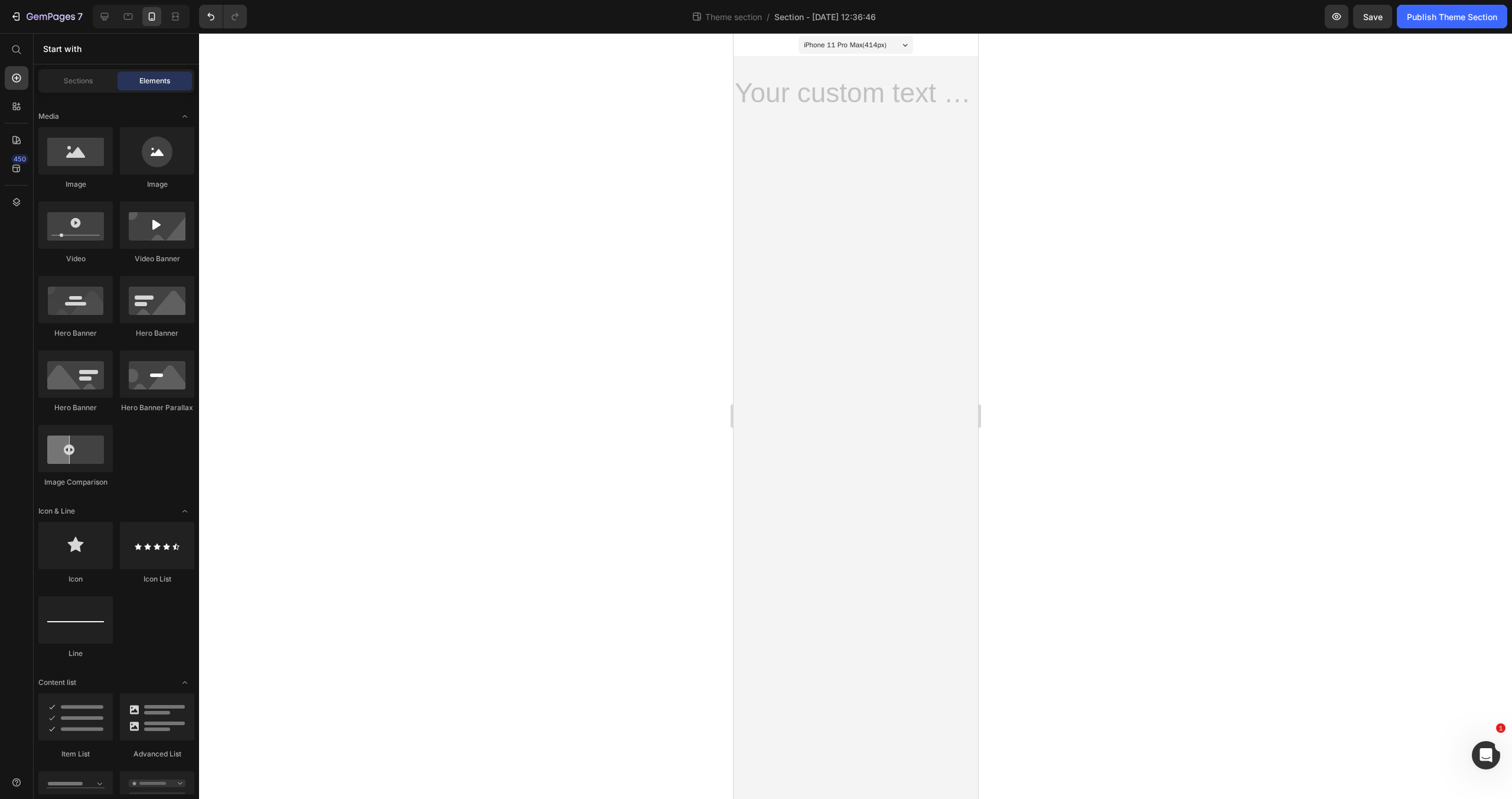 scroll, scrollTop: 0, scrollLeft: 0, axis: both 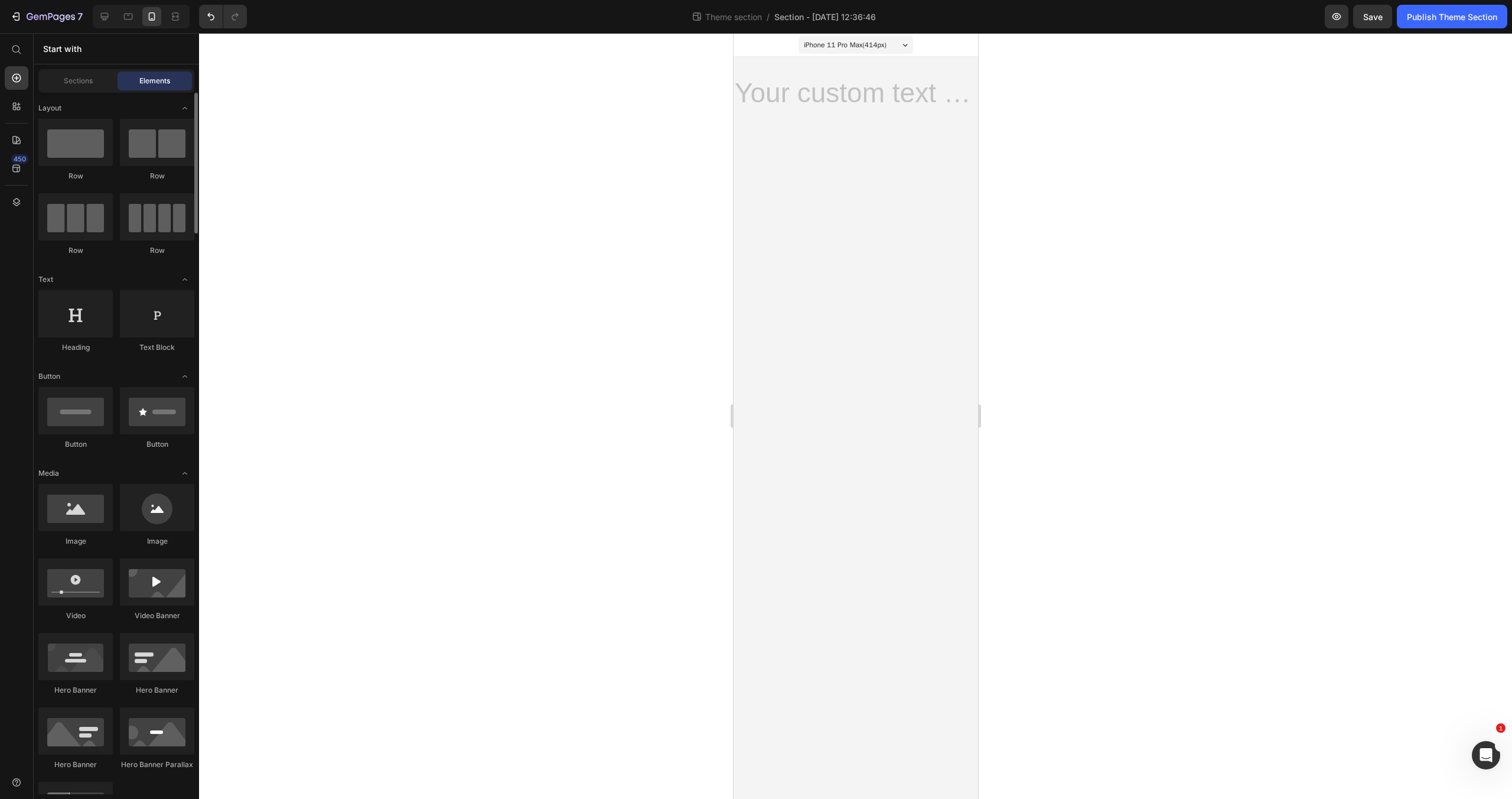 click on "Sections Elements" at bounding box center [116, 81] 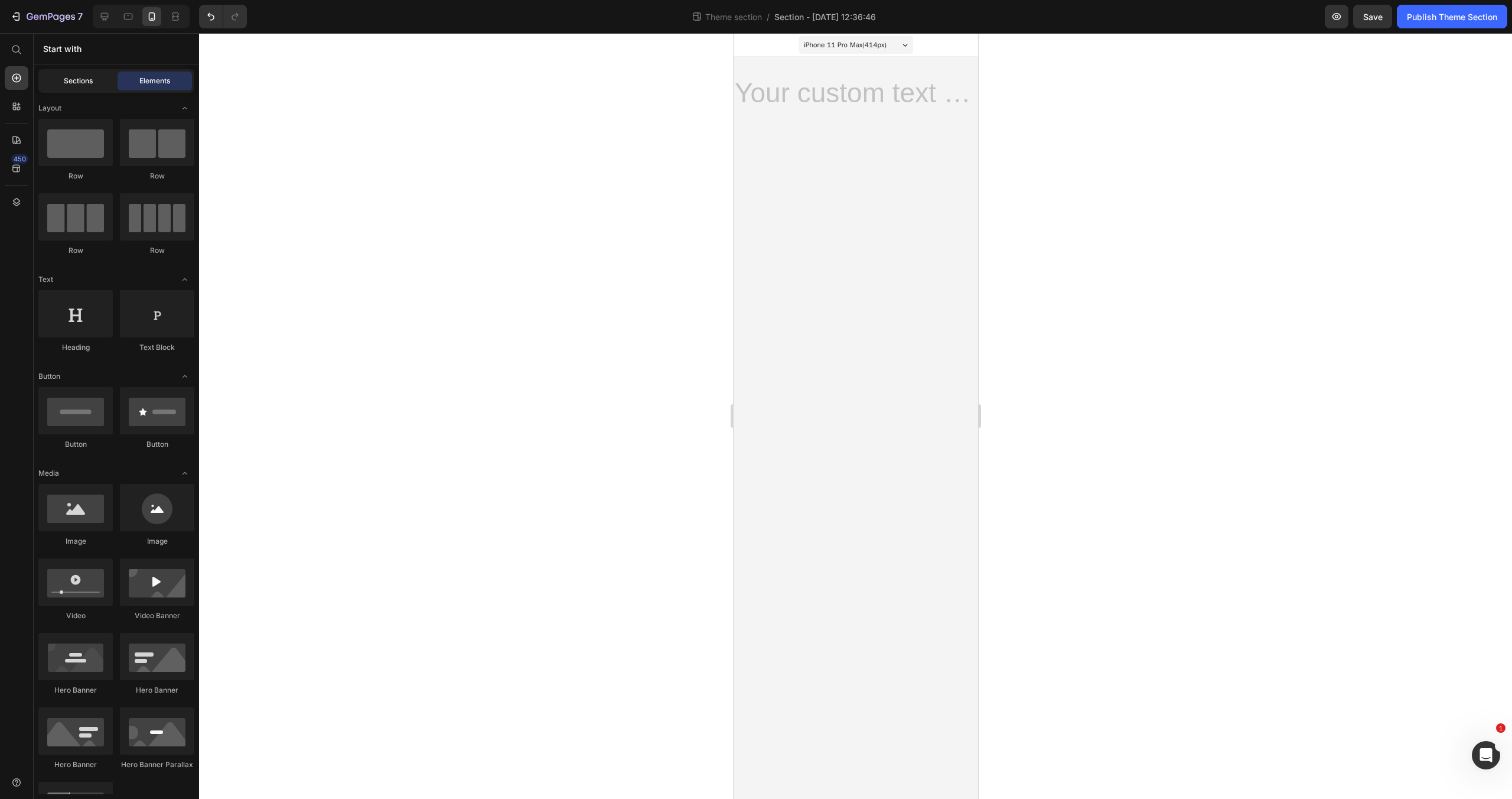 click on "Sections" at bounding box center (78, 81) 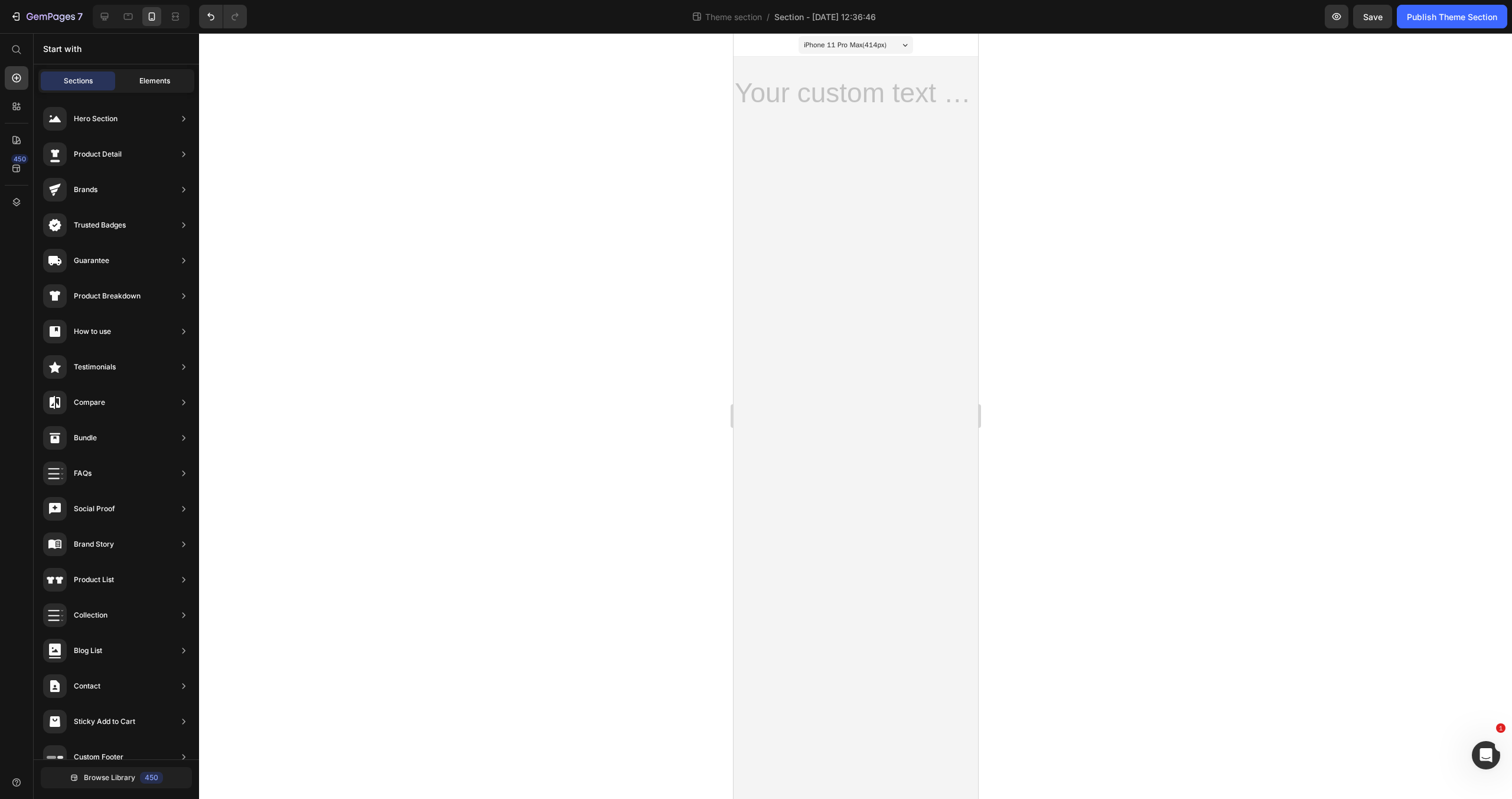 click on "Elements" at bounding box center (155, 81) 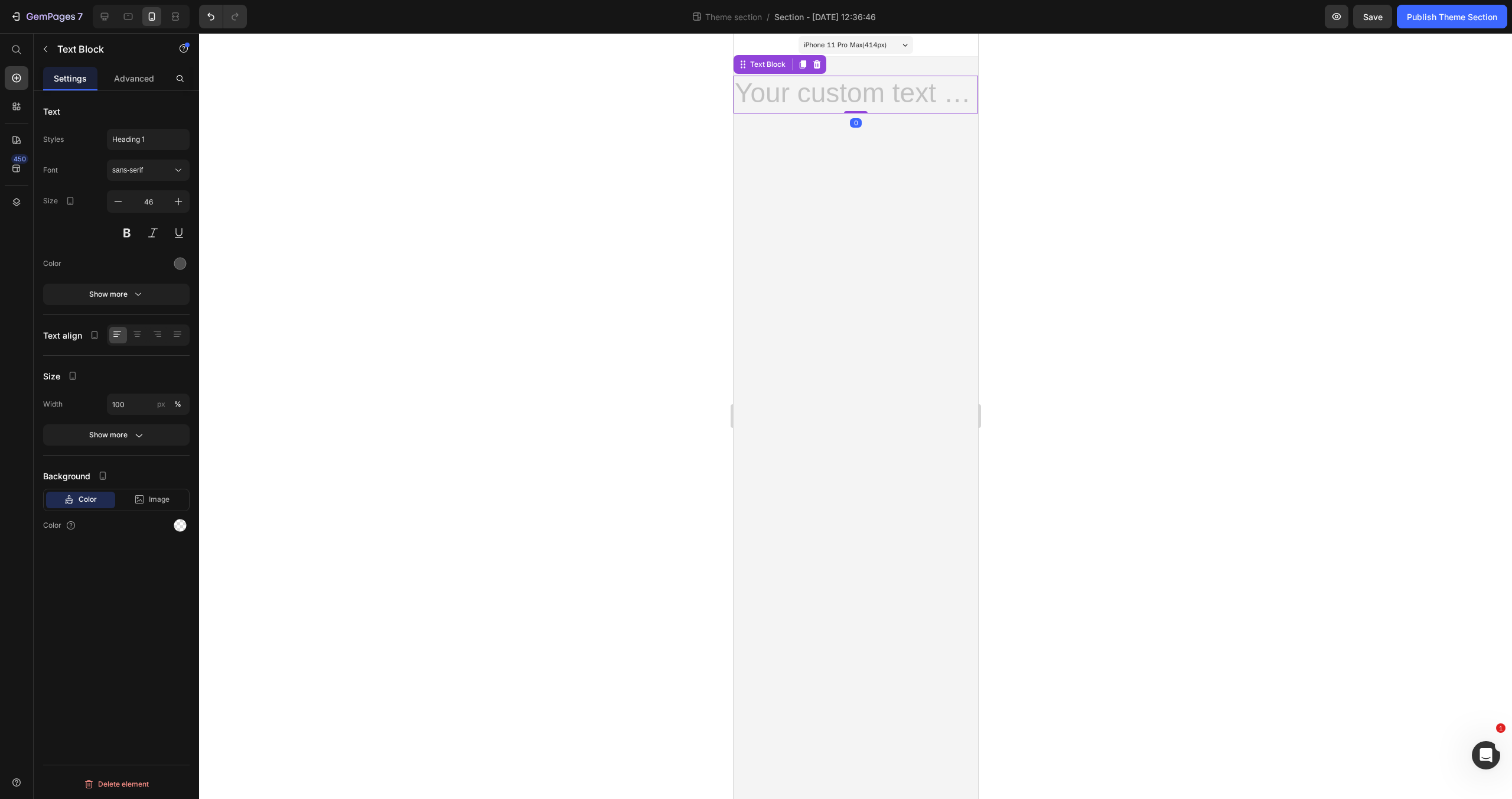 click at bounding box center [855, 95] 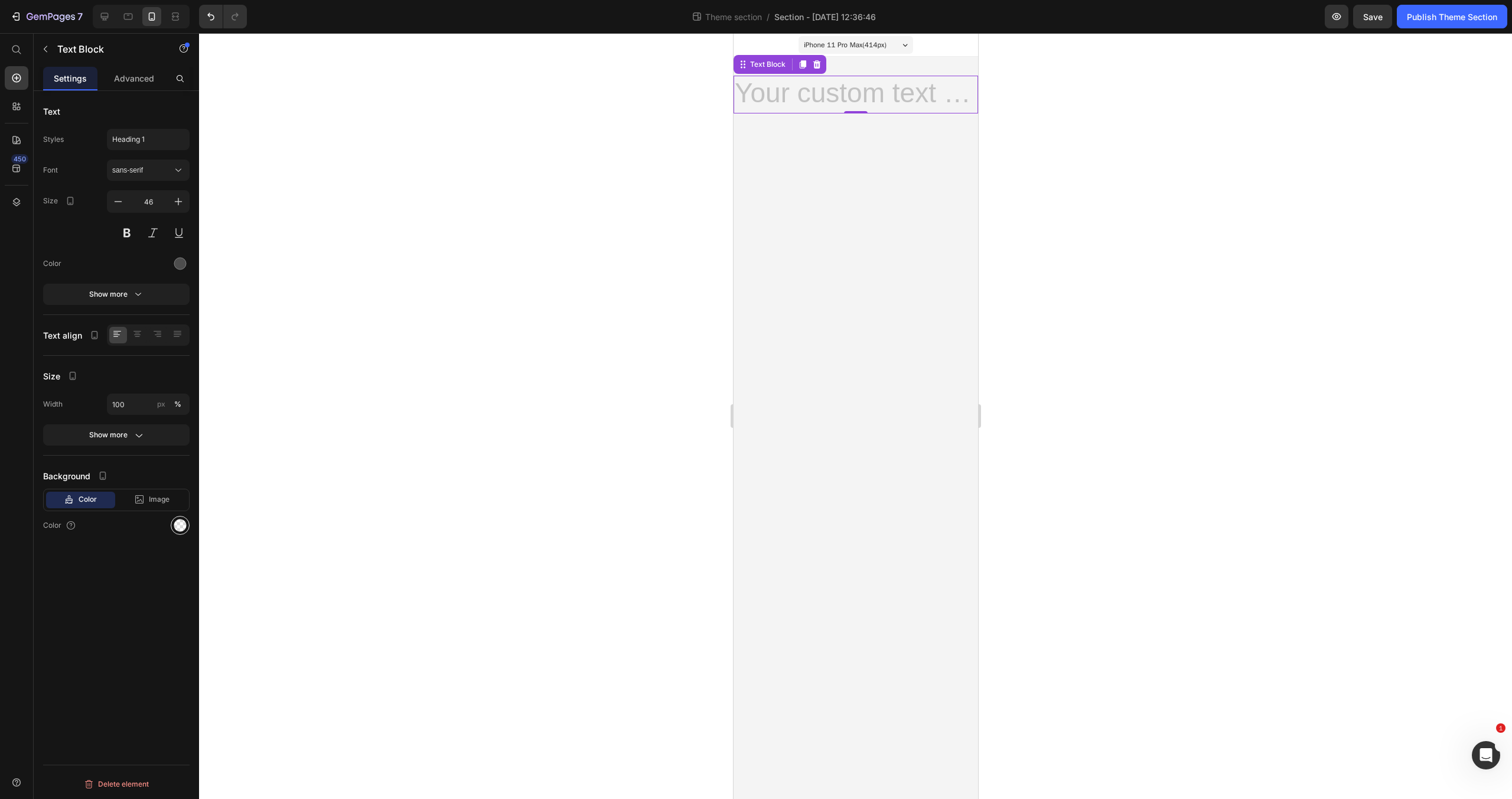 click at bounding box center (180, 525) 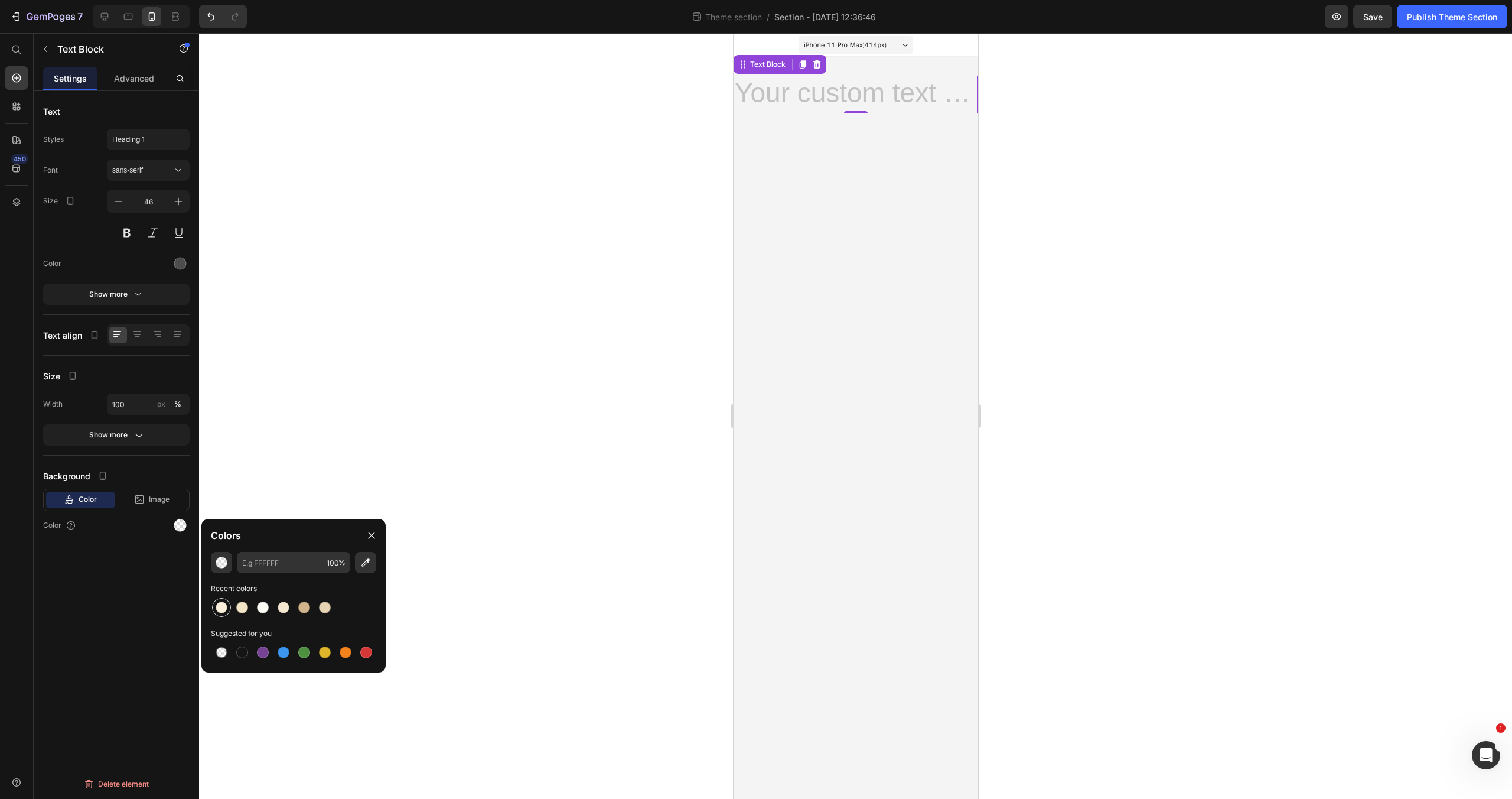 click at bounding box center (221, 608) 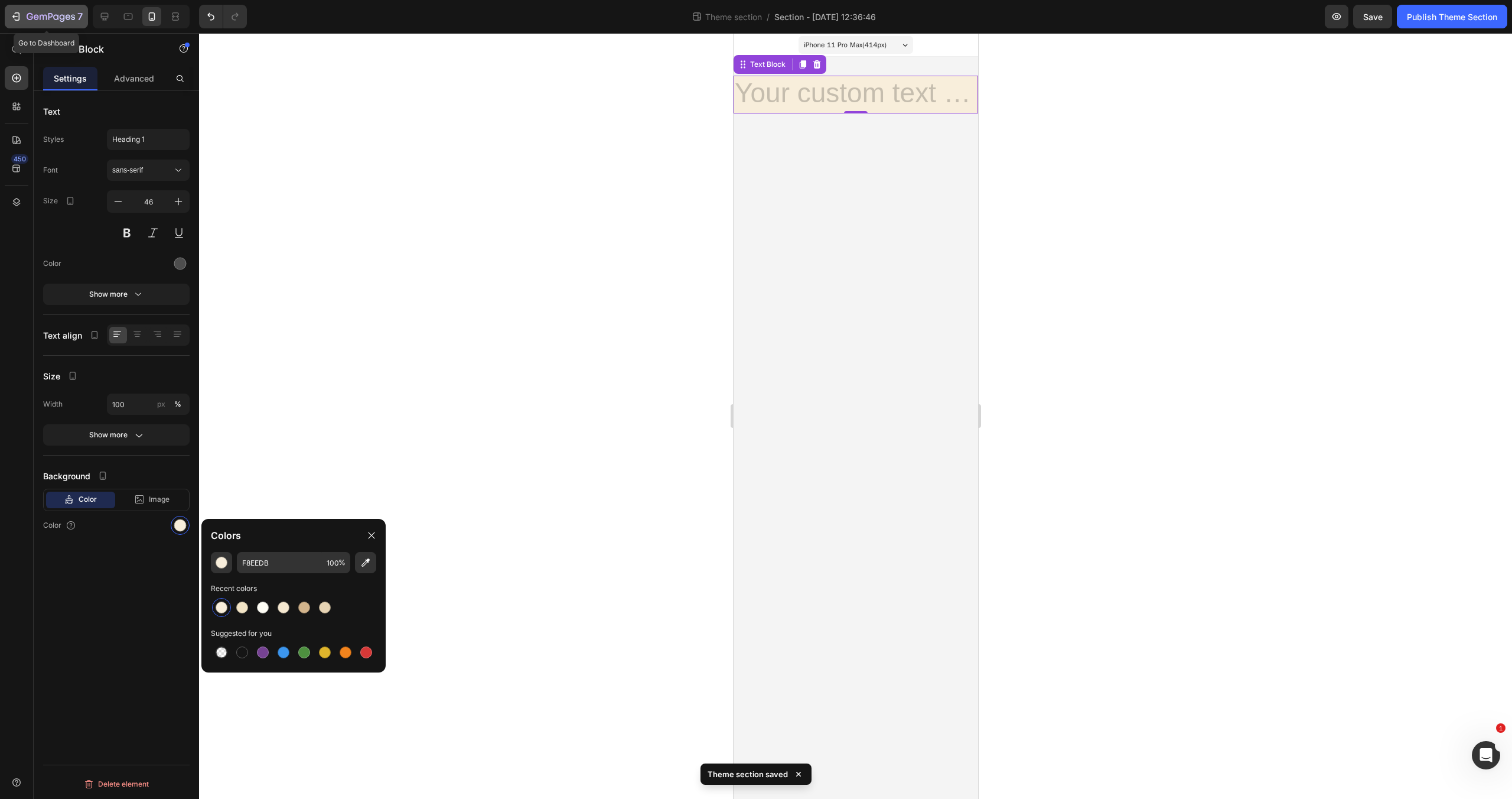 click 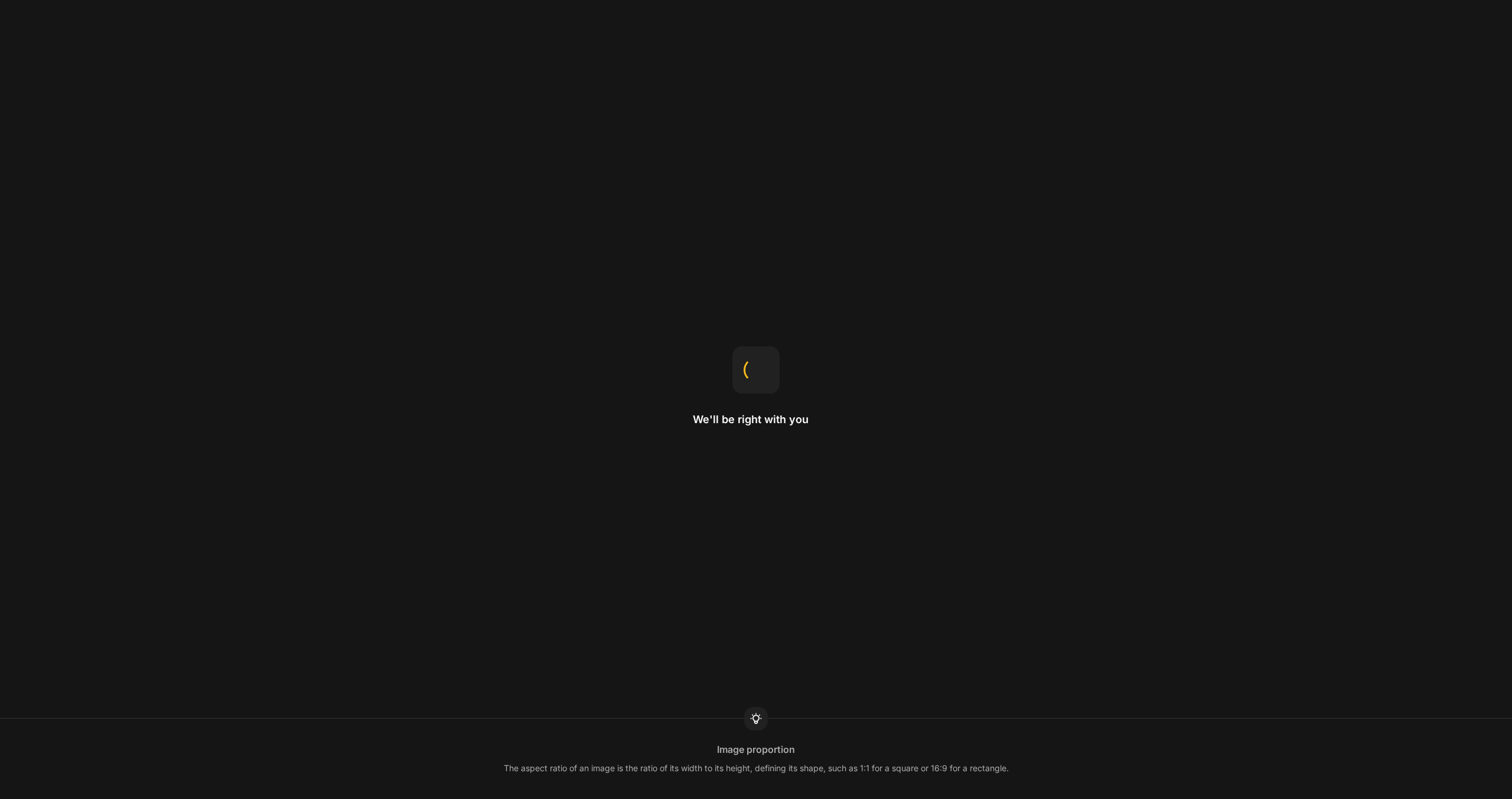 scroll, scrollTop: 0, scrollLeft: 0, axis: both 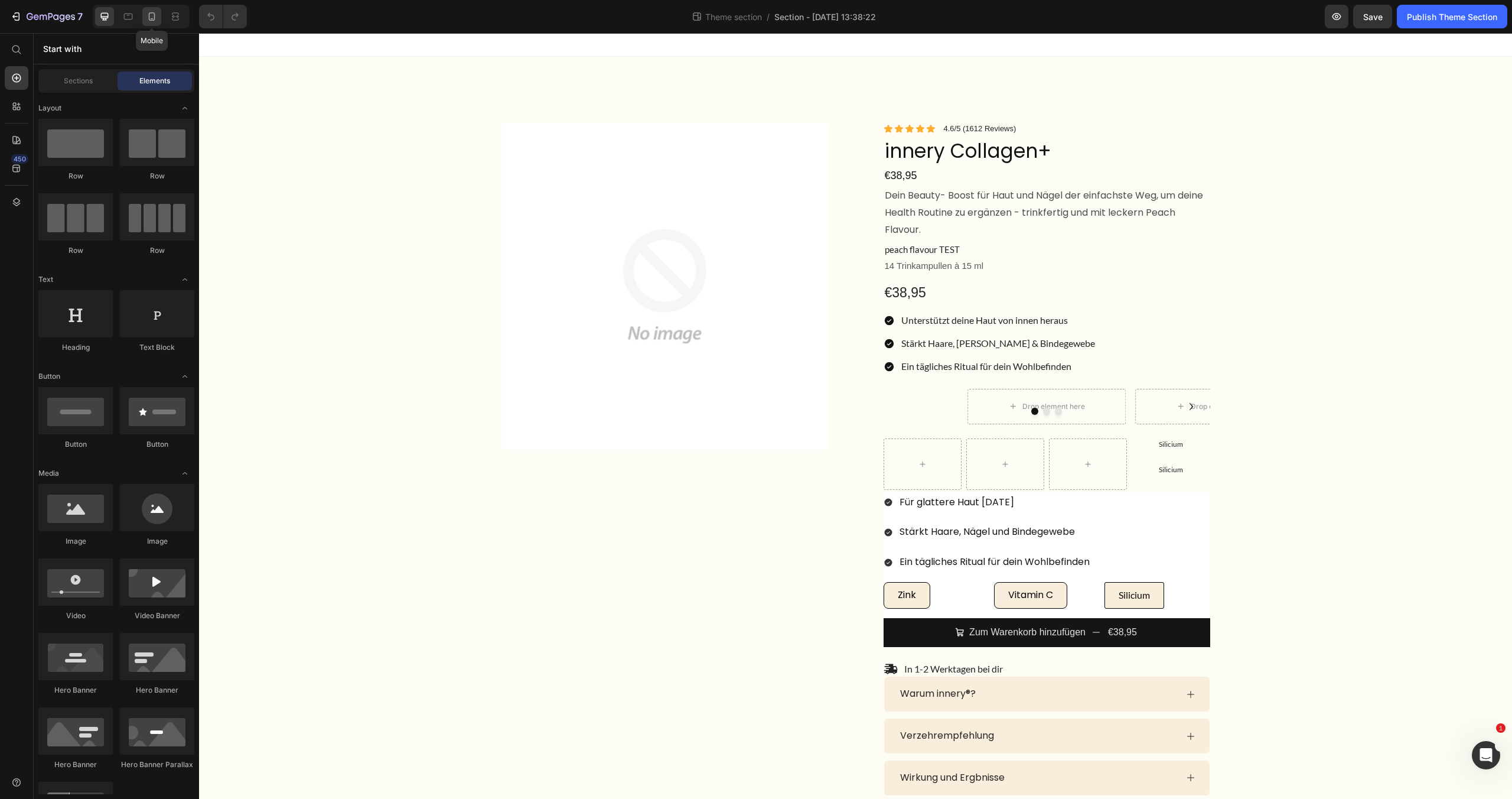 click 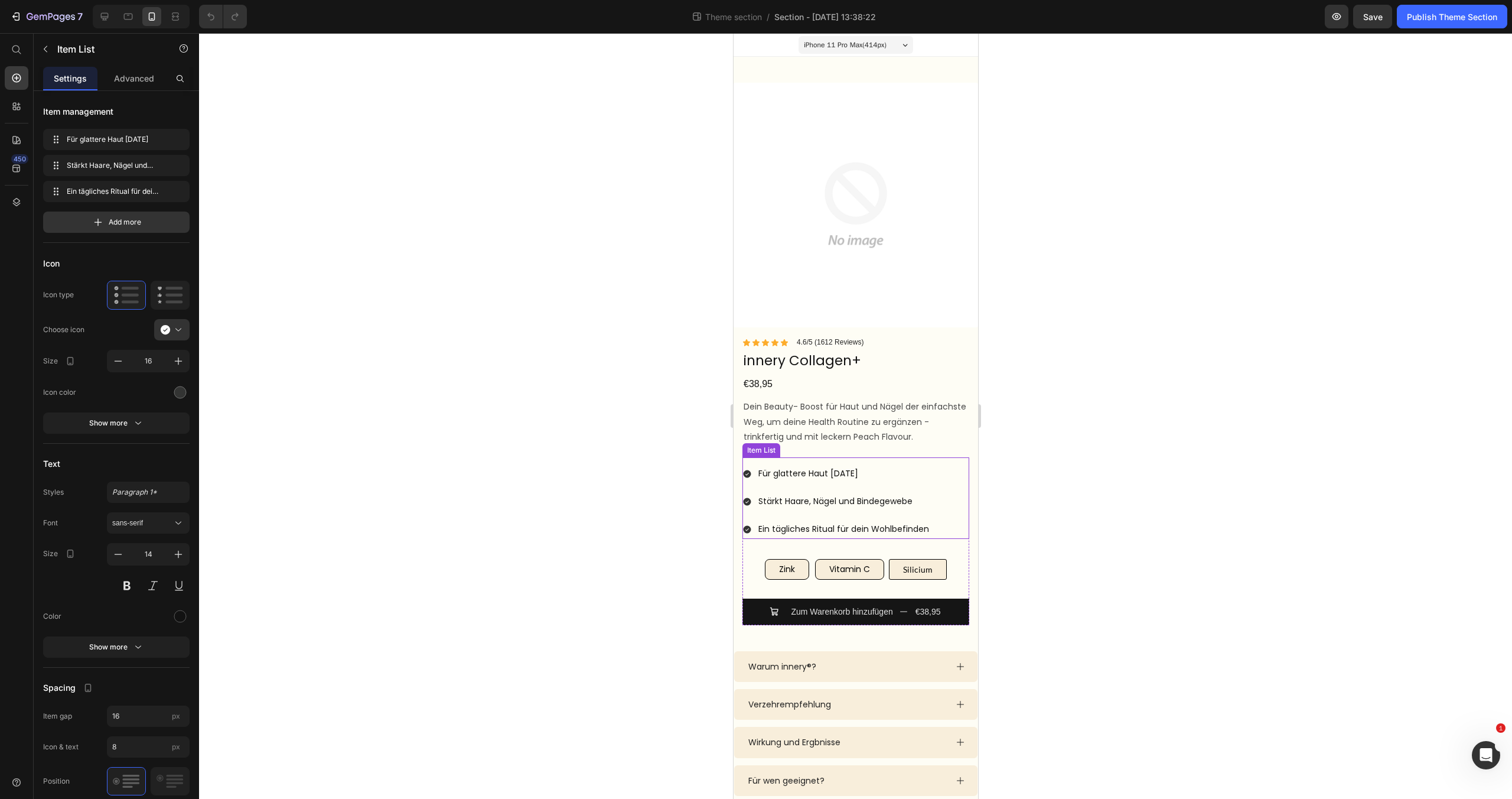 click on "Für glattere Haut [DATE] Stärkt Haare, Nägel und Bindegewebe Ein tägliches Ritual für dein Wohlbefinden" at bounding box center [855, 502] 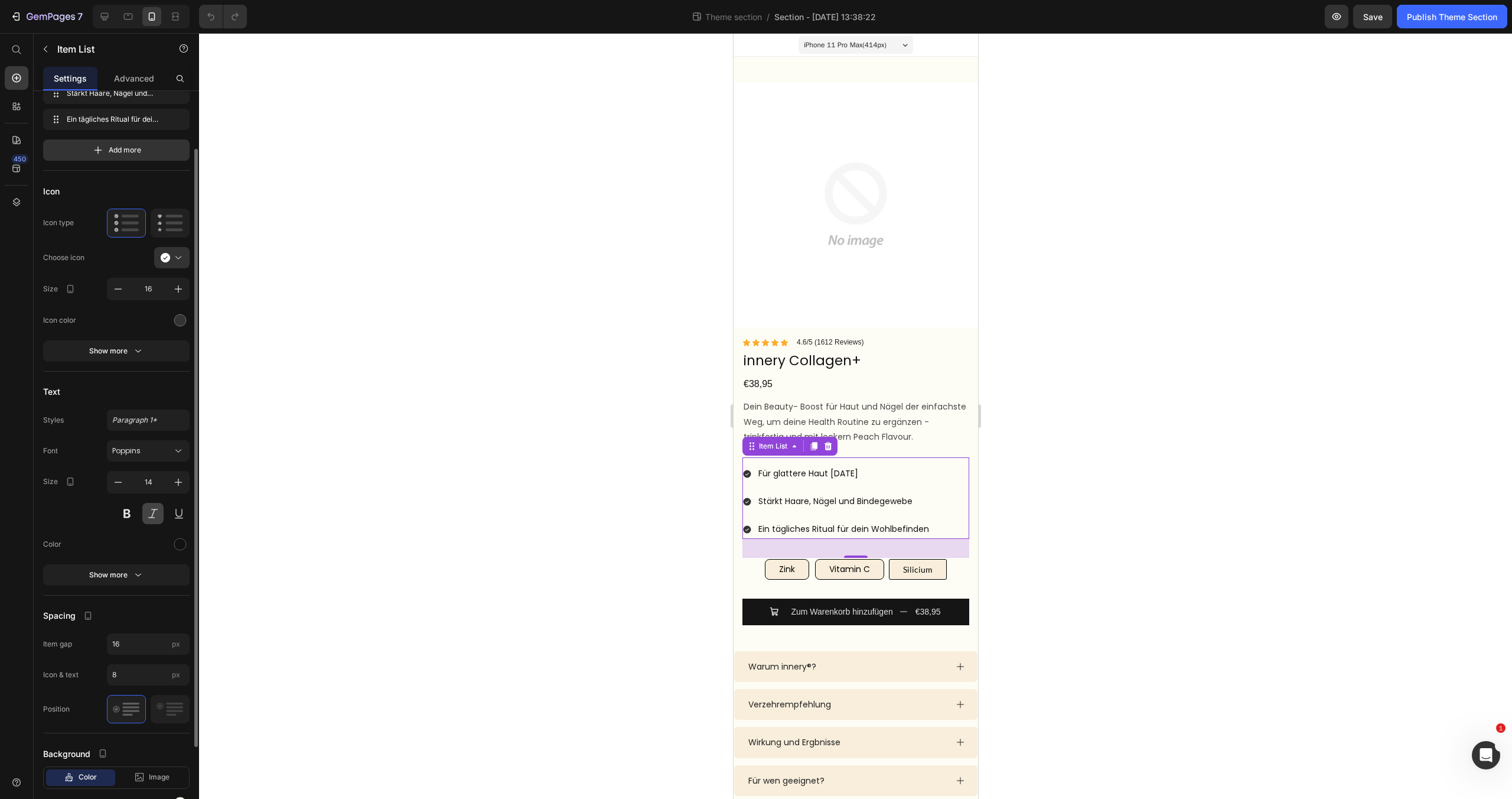 scroll, scrollTop: 178, scrollLeft: 0, axis: vertical 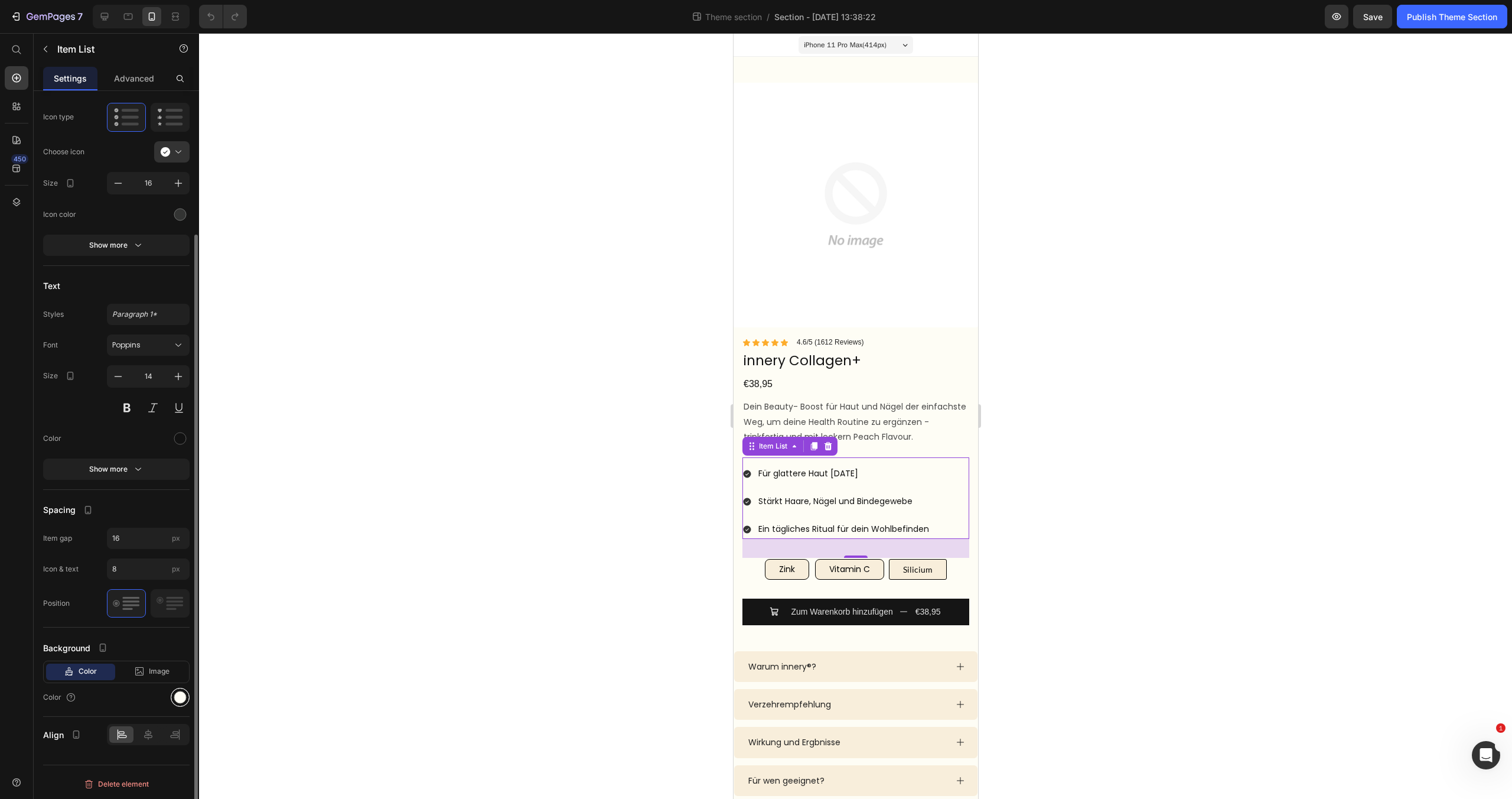 click at bounding box center (180, 697) 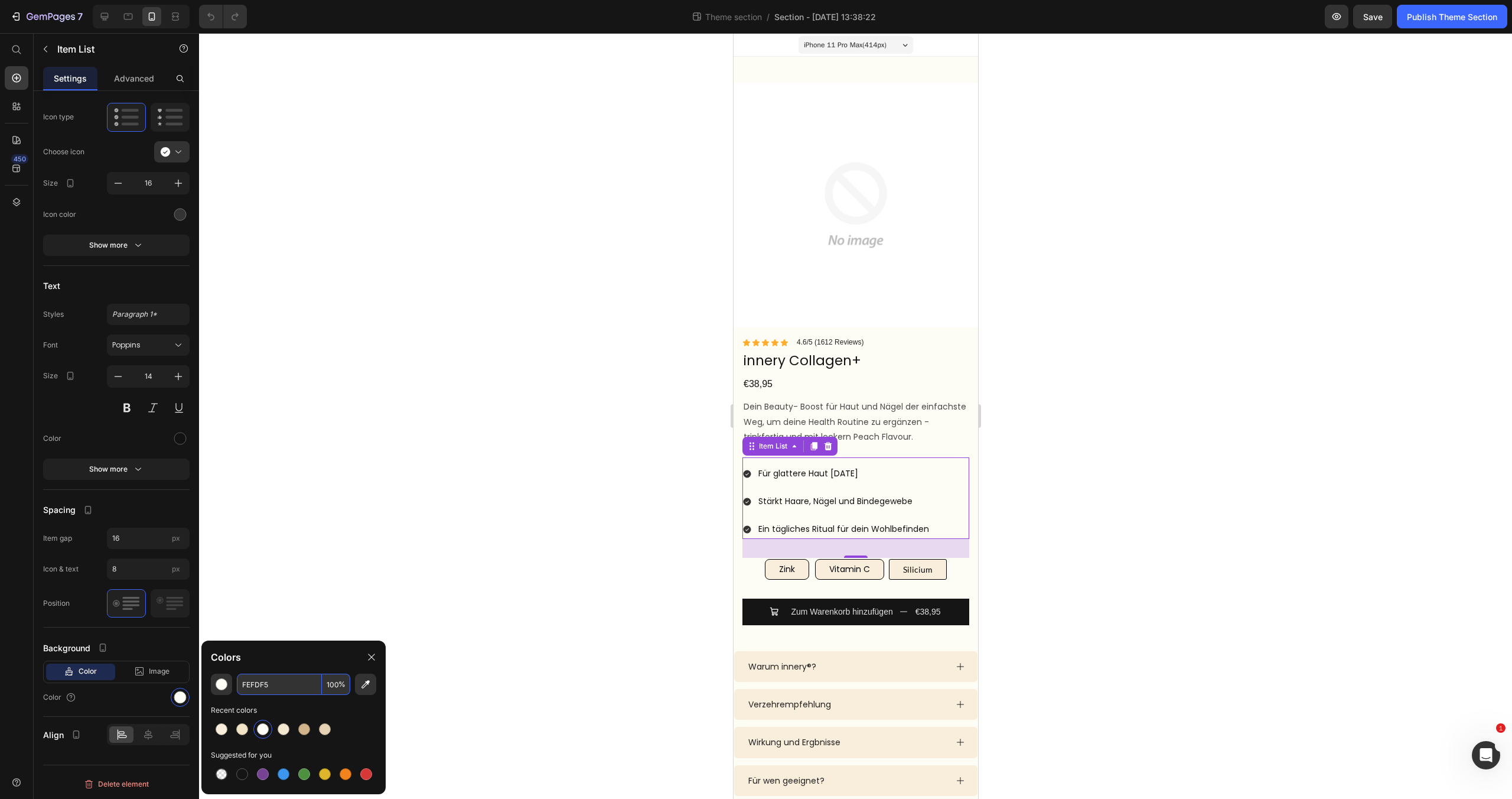 click on "FEFDF5" at bounding box center (279, 684) 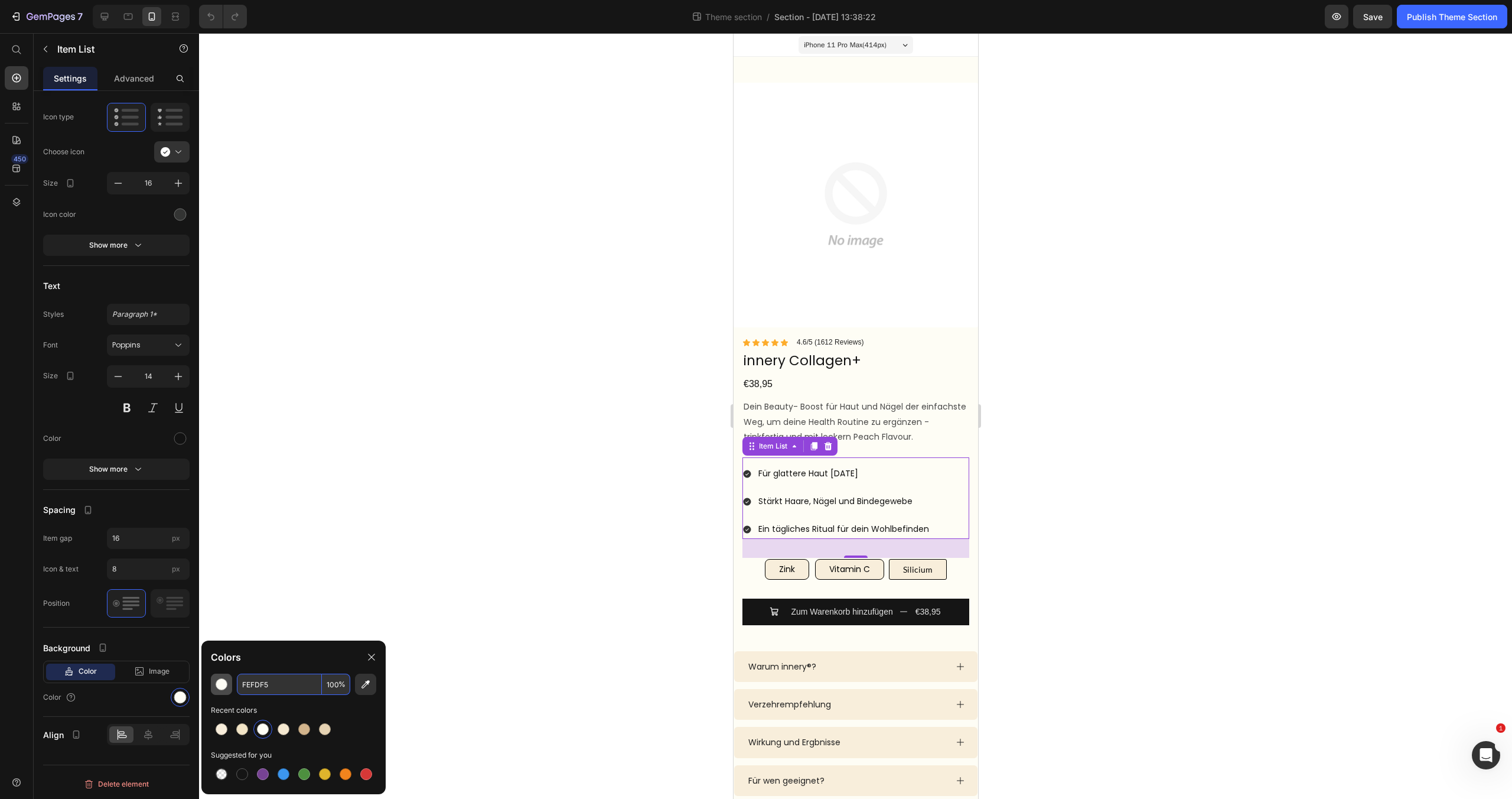 click on "FEFDF5 100 %" 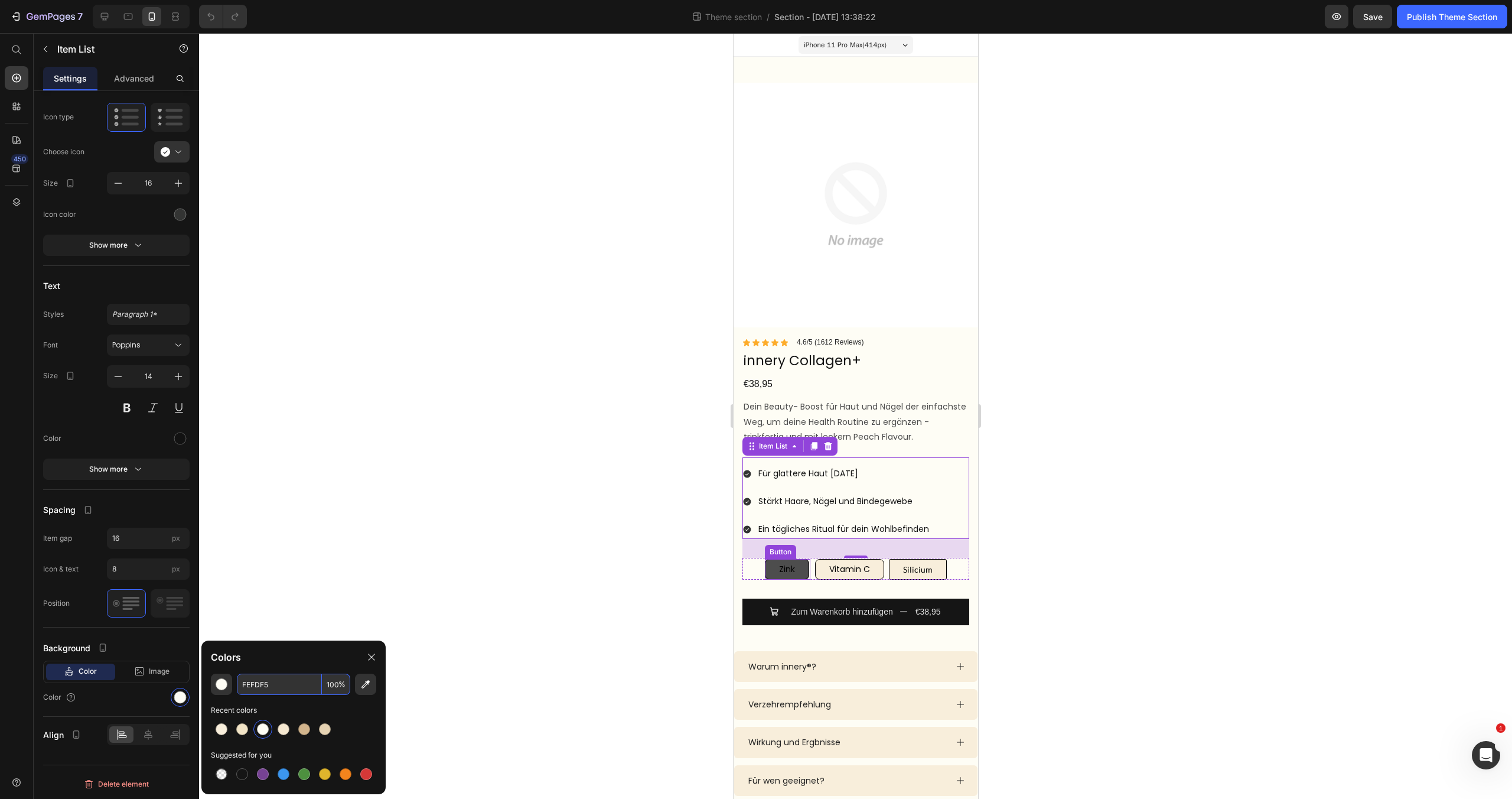 click on "Zink" at bounding box center [786, 569] 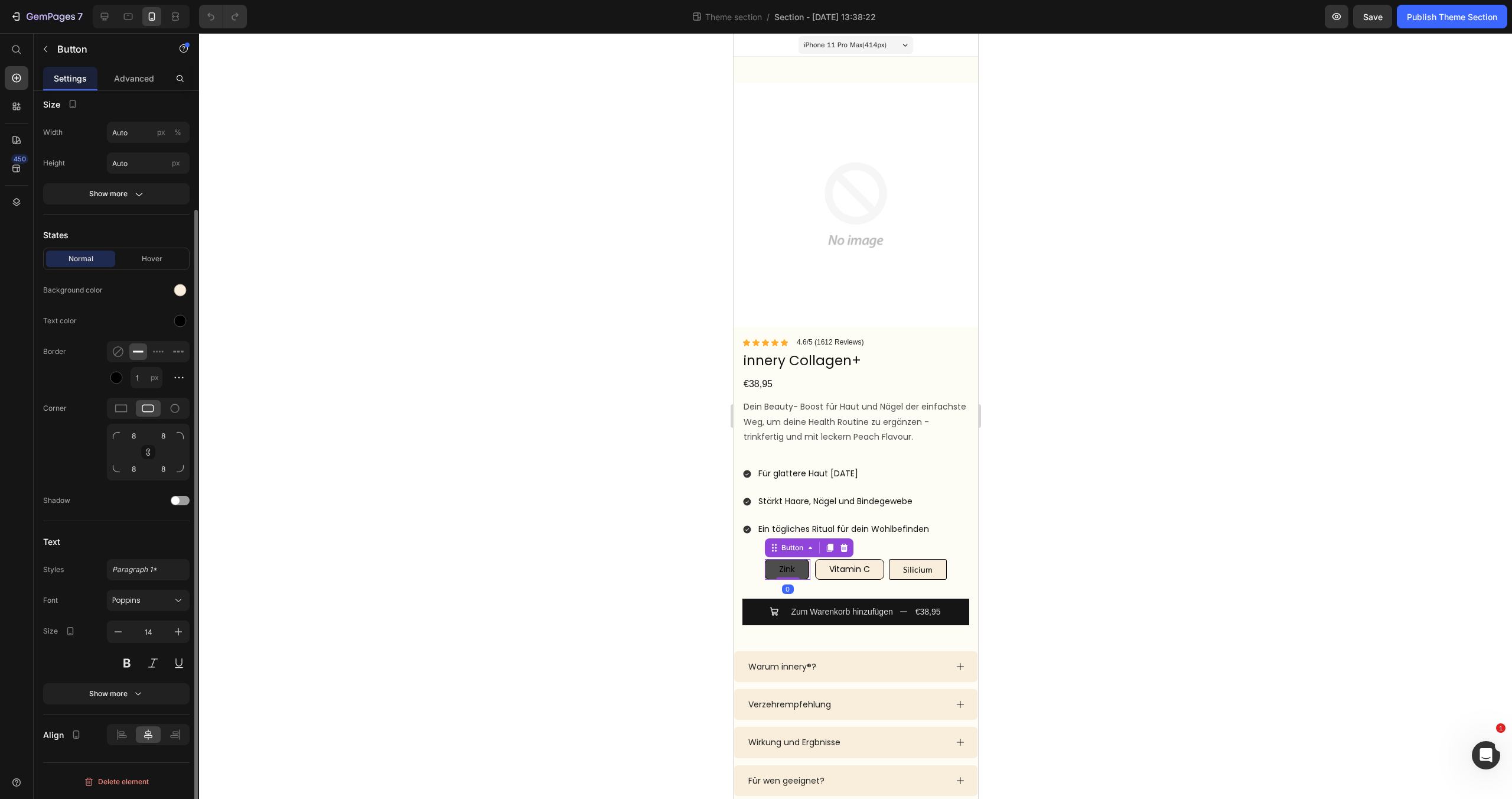 scroll, scrollTop: 0, scrollLeft: 0, axis: both 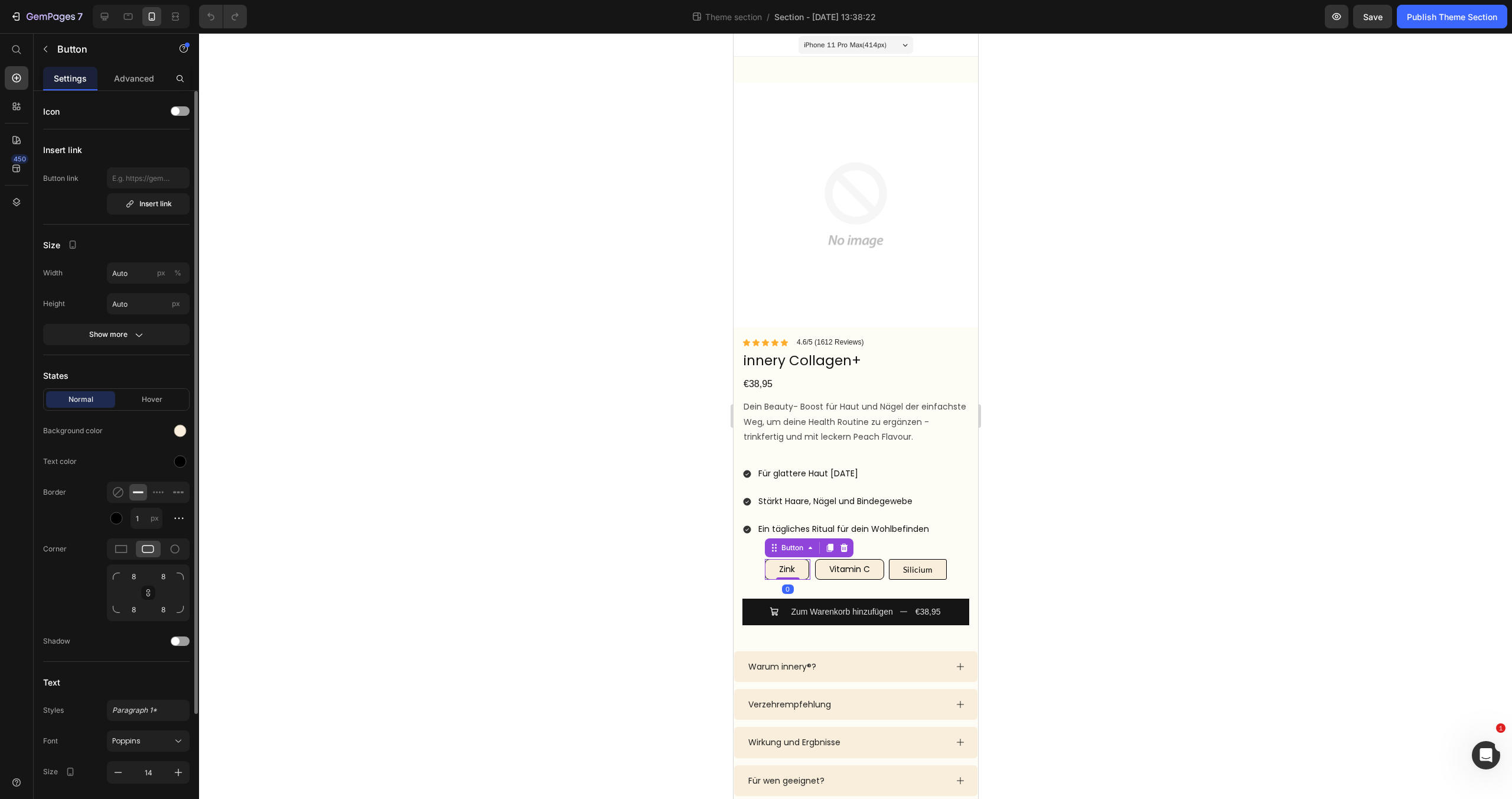 click at bounding box center (148, 431) 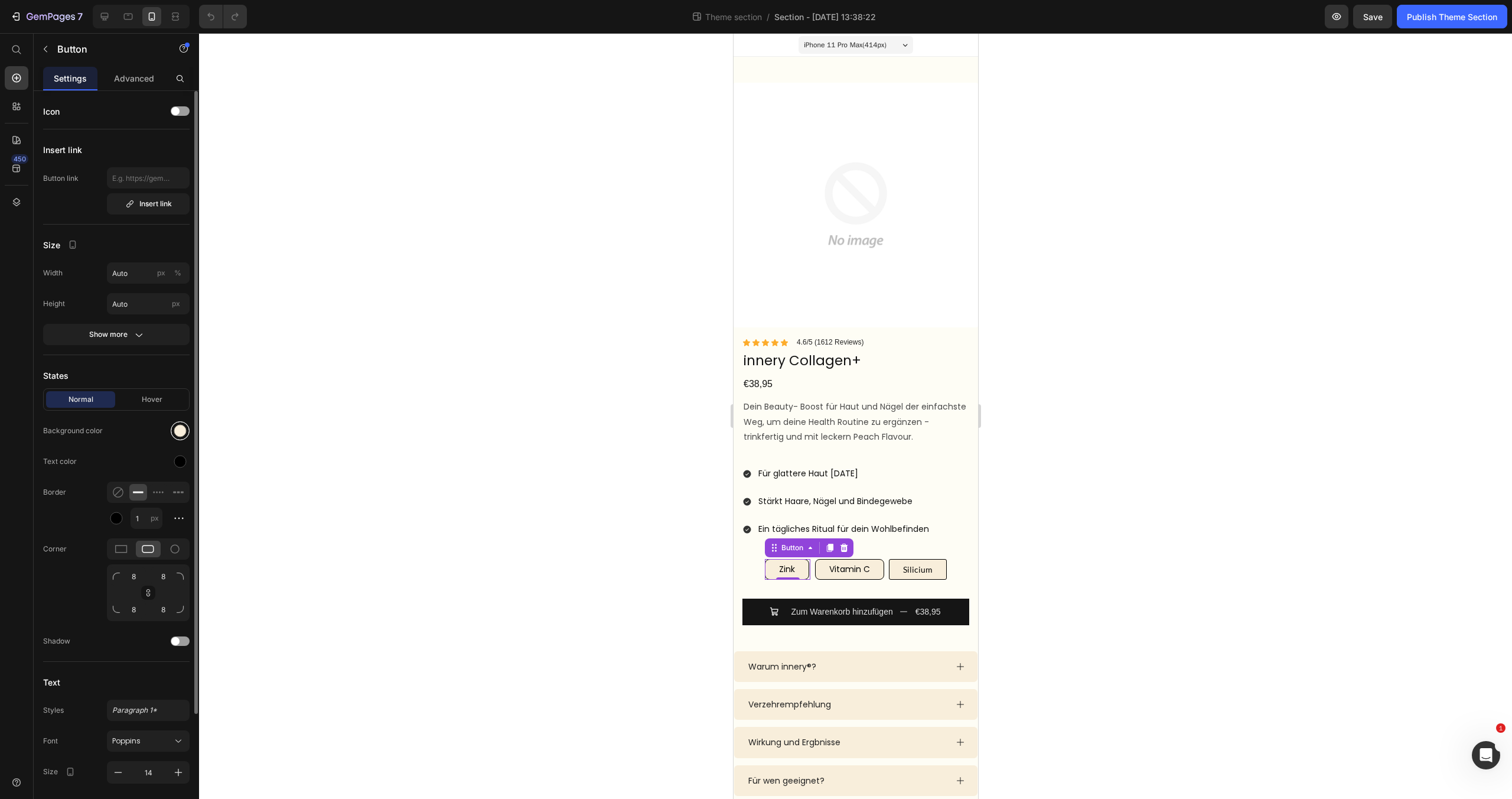 click at bounding box center [180, 431] 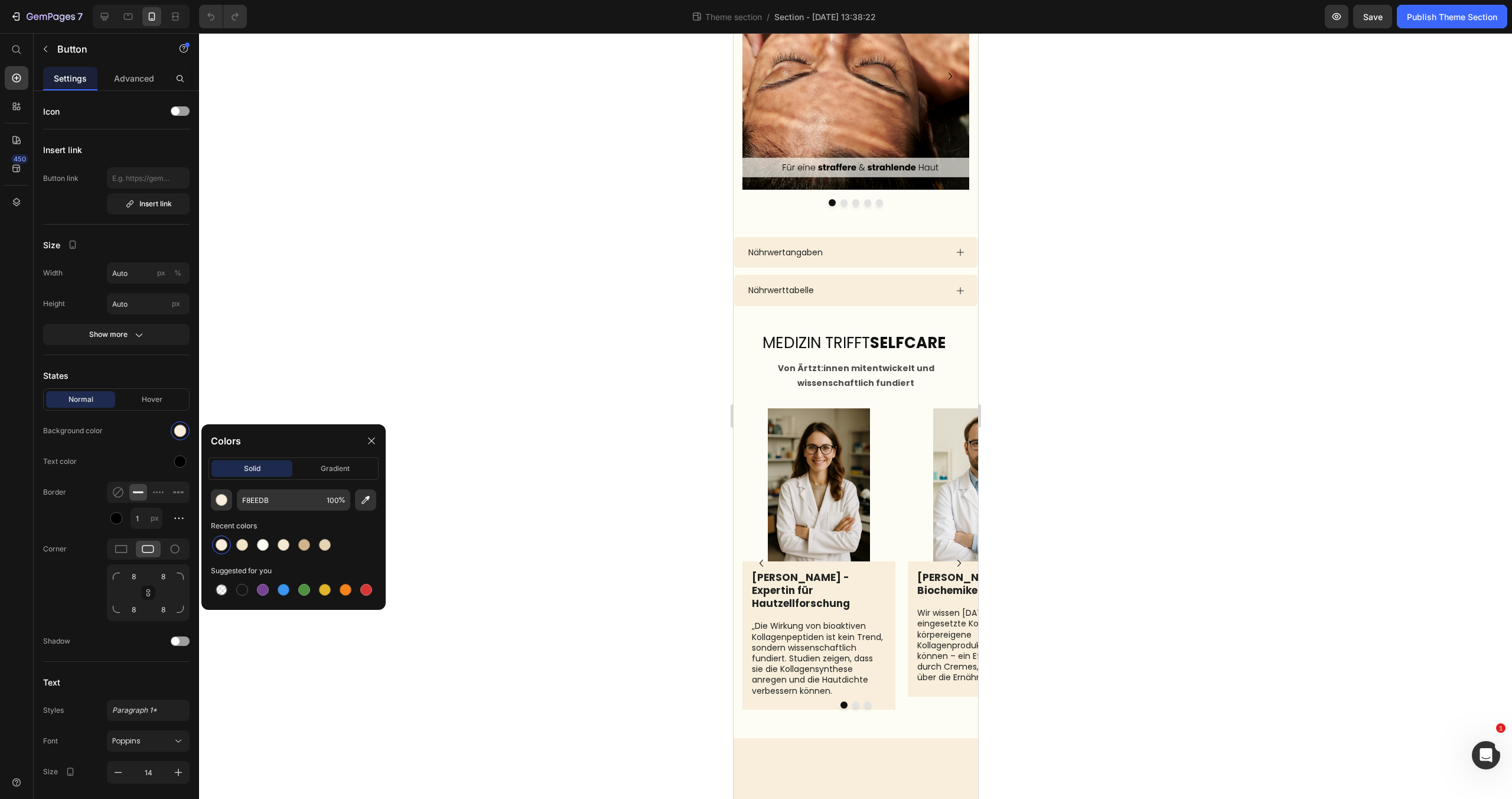 scroll, scrollTop: 1535, scrollLeft: 0, axis: vertical 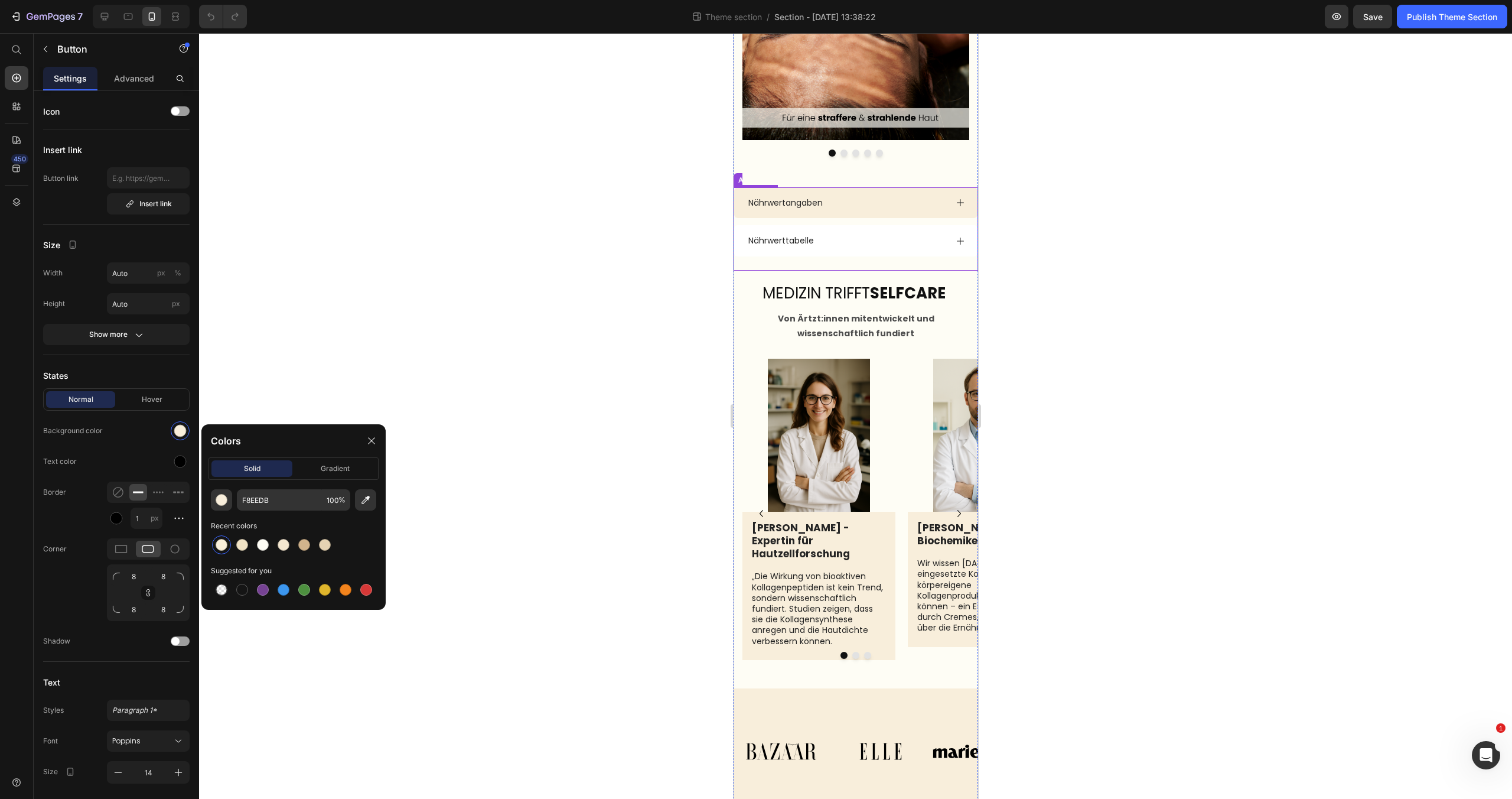 click on "Nährwerttabelle" at bounding box center [846, 241] 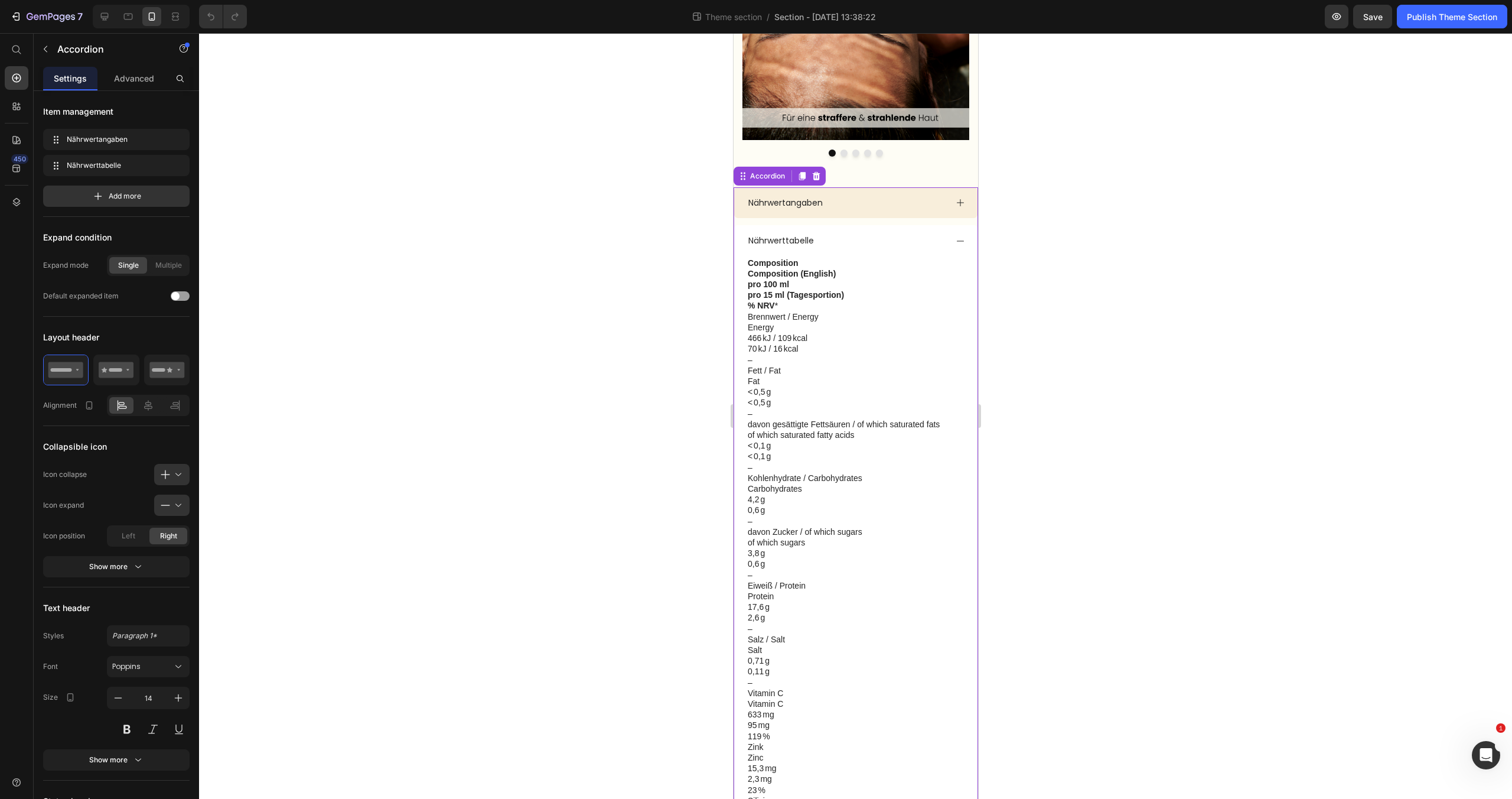 scroll, scrollTop: 1538, scrollLeft: 0, axis: vertical 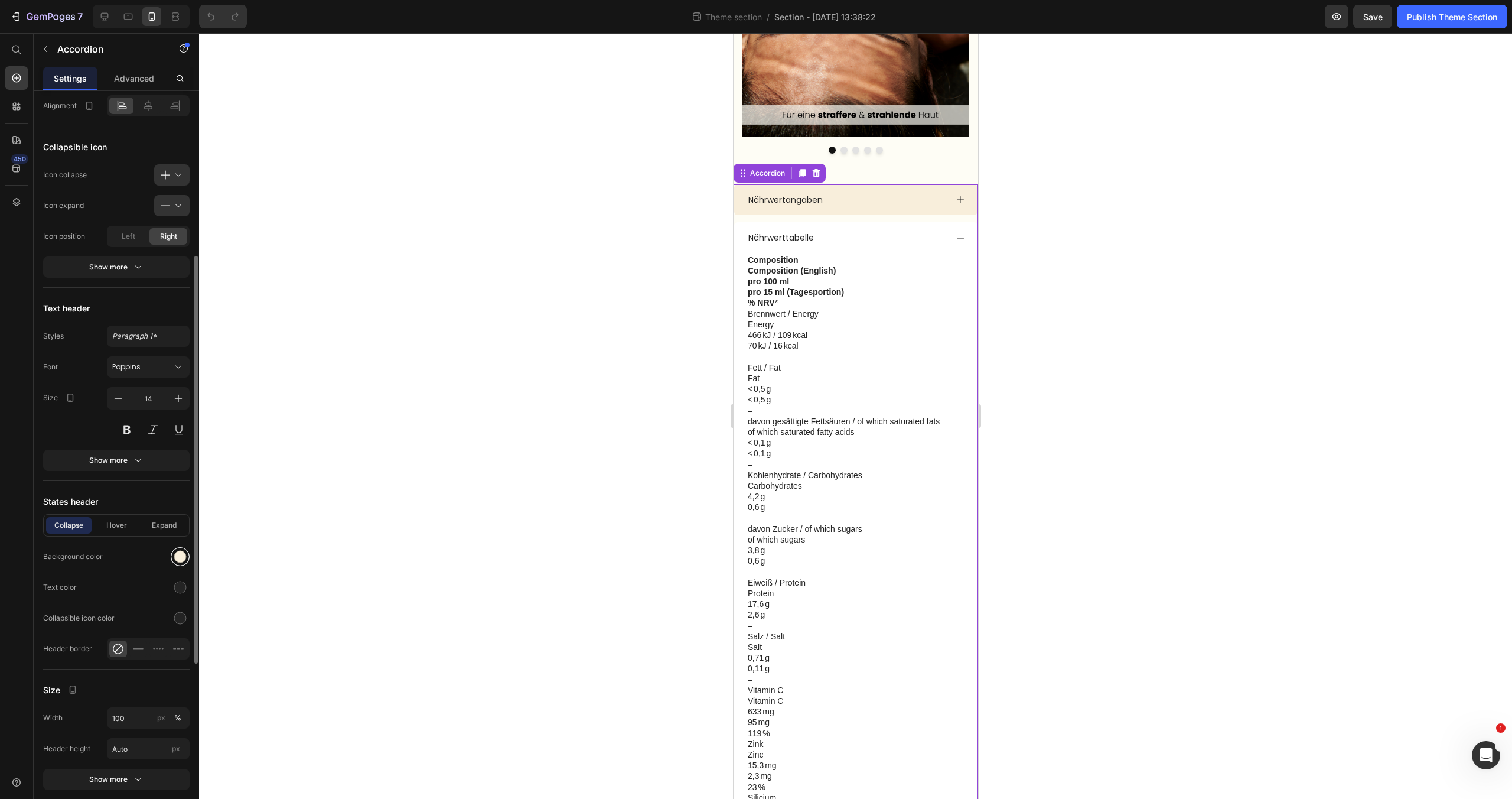click at bounding box center [180, 557] 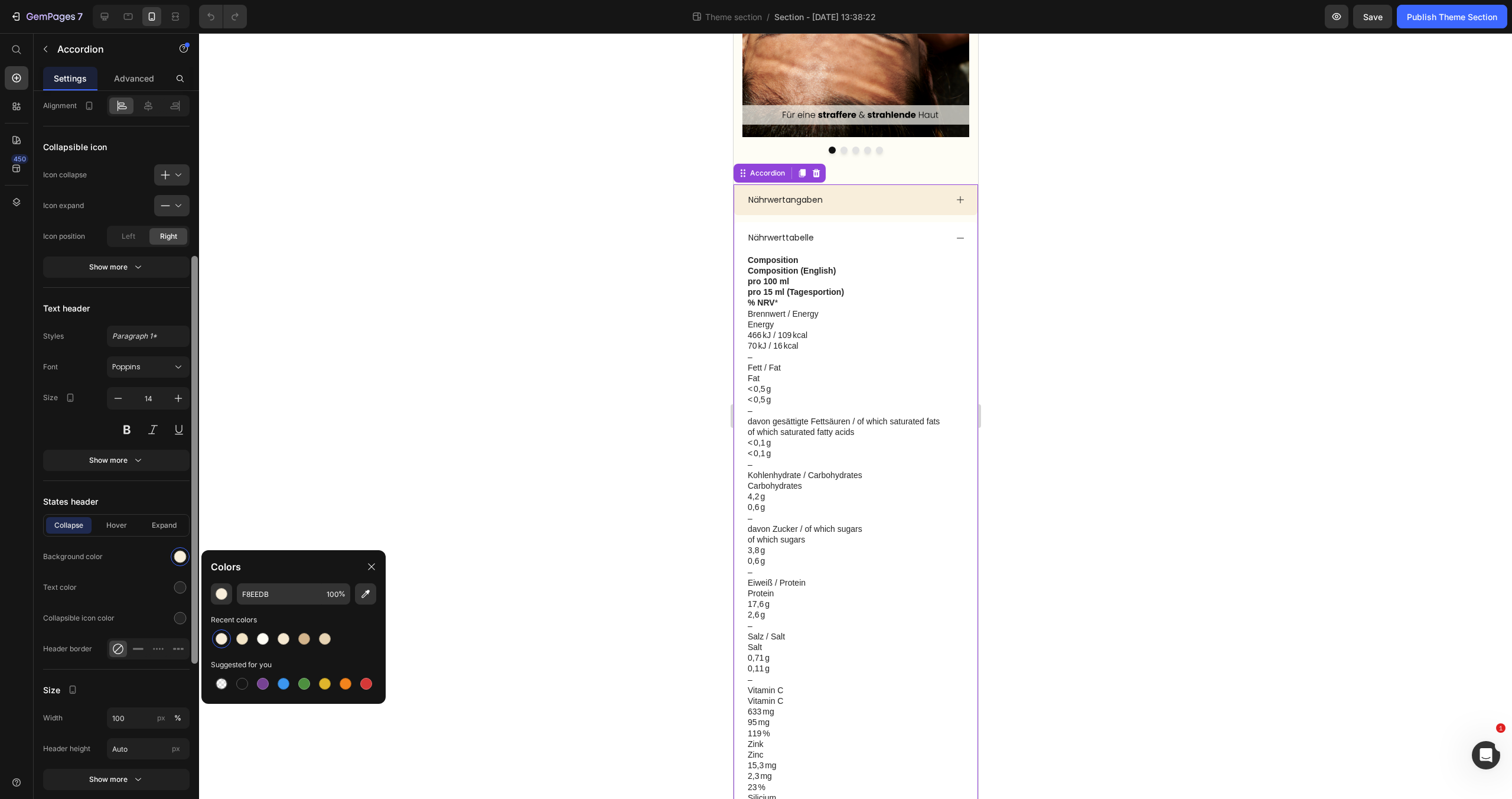 scroll, scrollTop: 303, scrollLeft: 0, axis: vertical 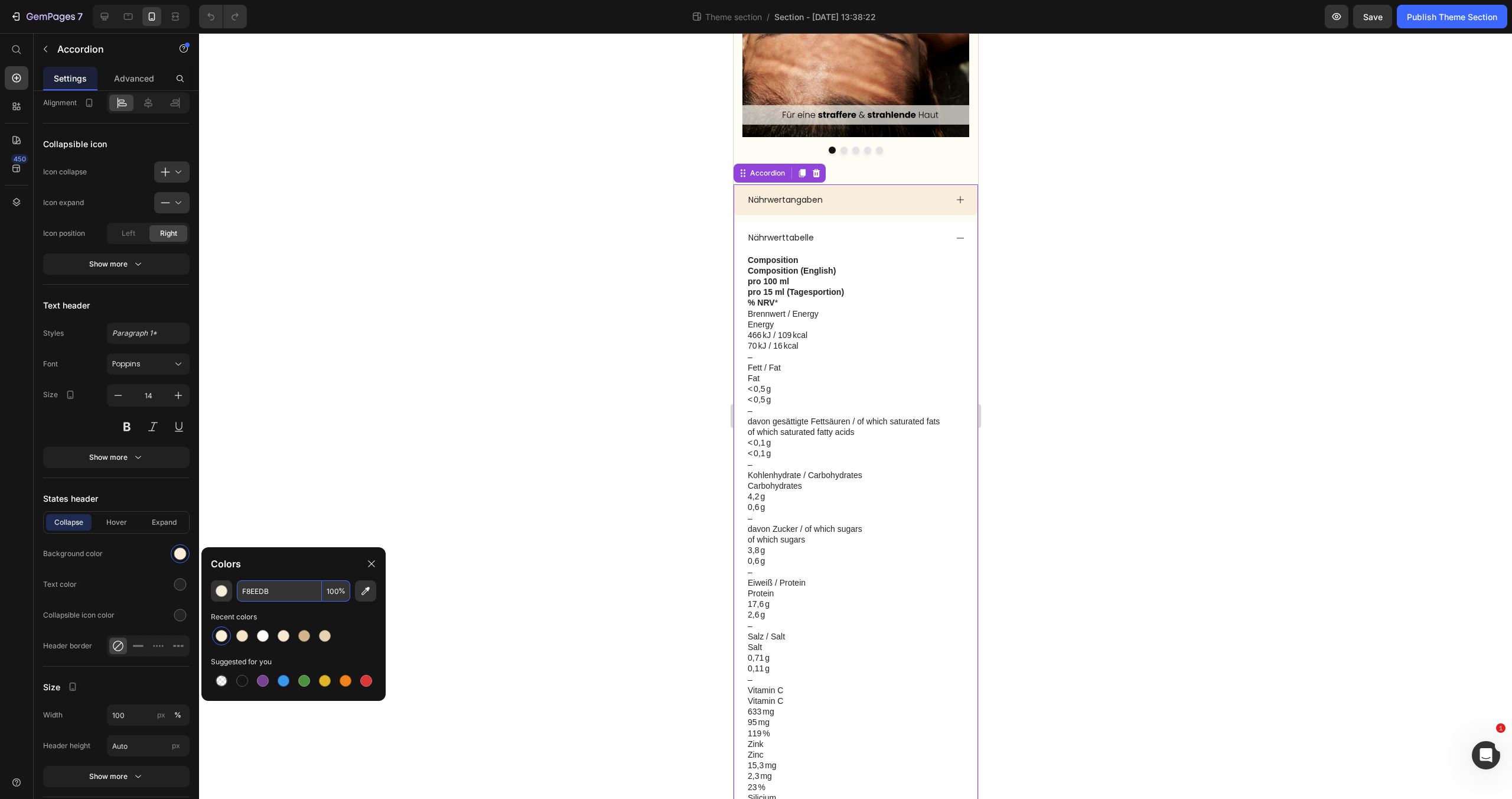 click on "F8EEDB" at bounding box center [279, 591] 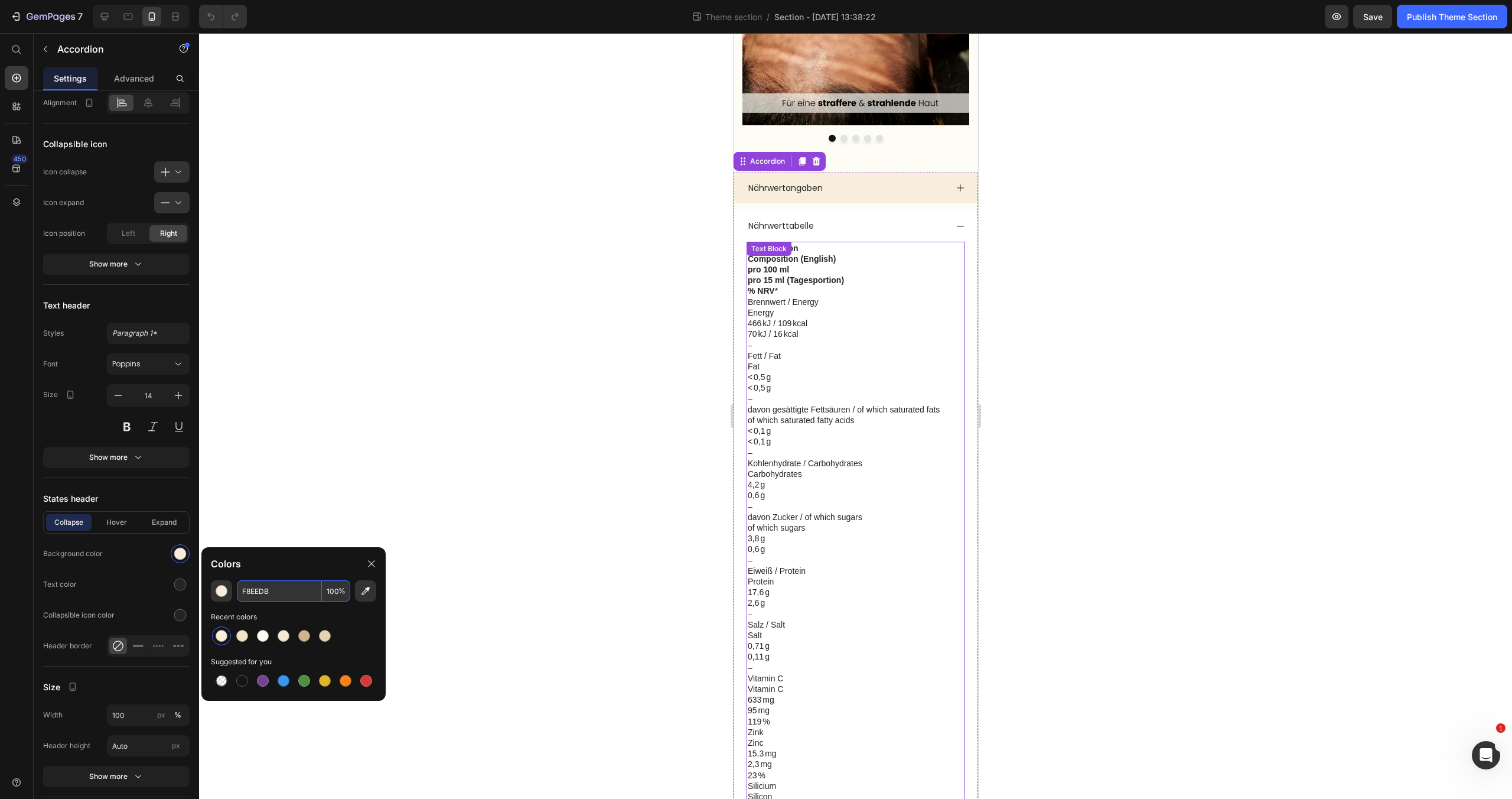 scroll, scrollTop: 1552, scrollLeft: 0, axis: vertical 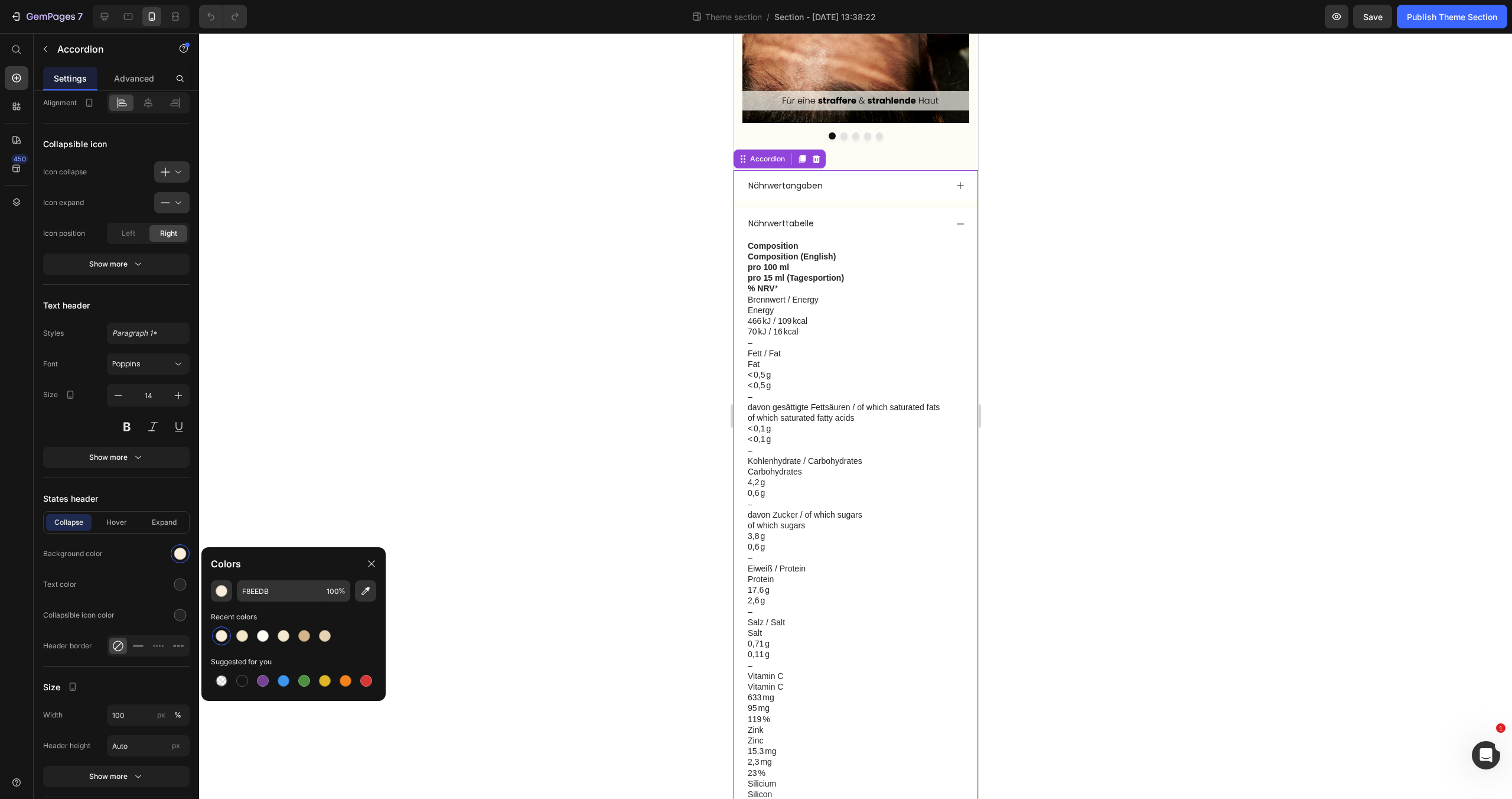 click 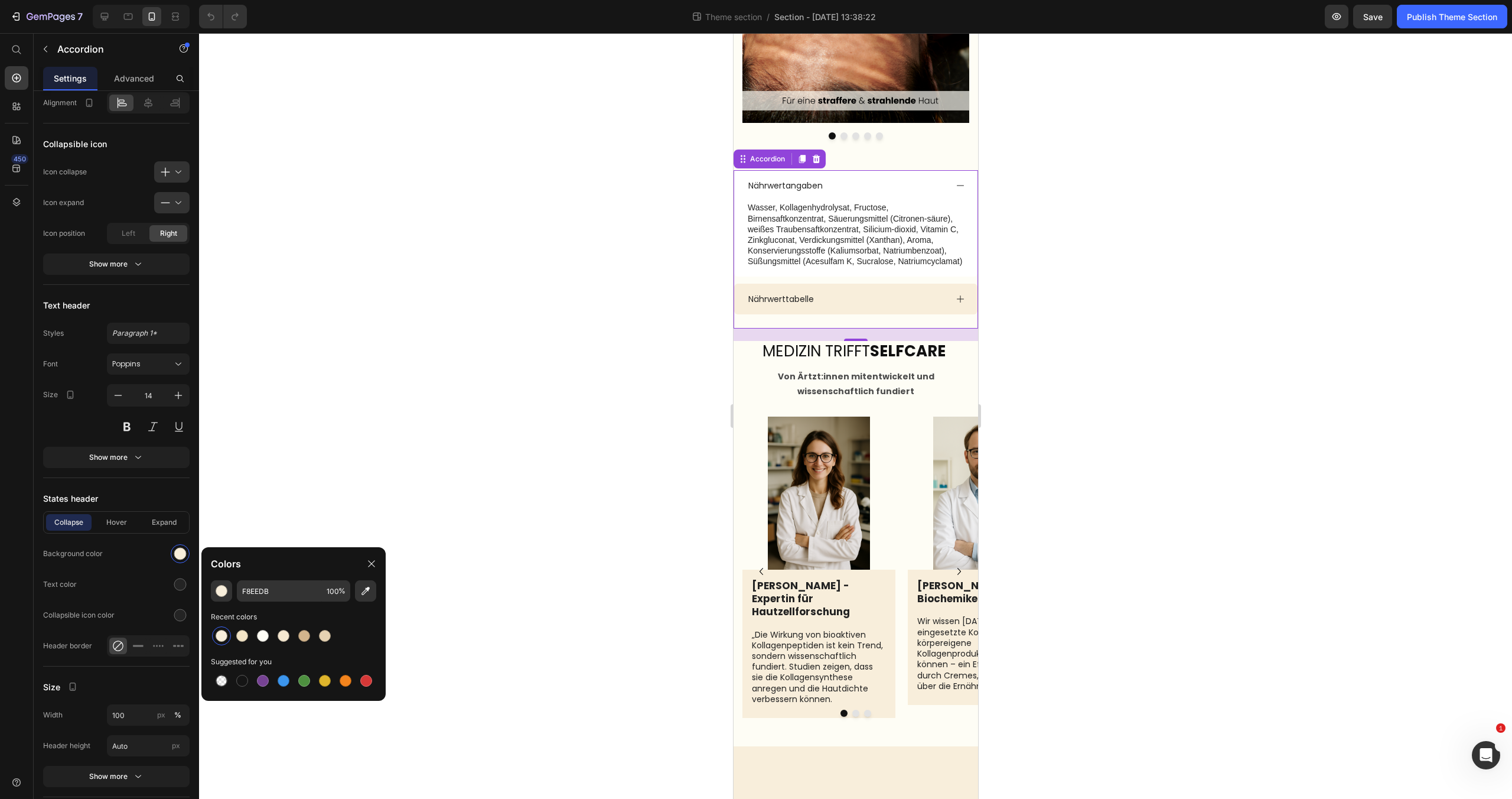click 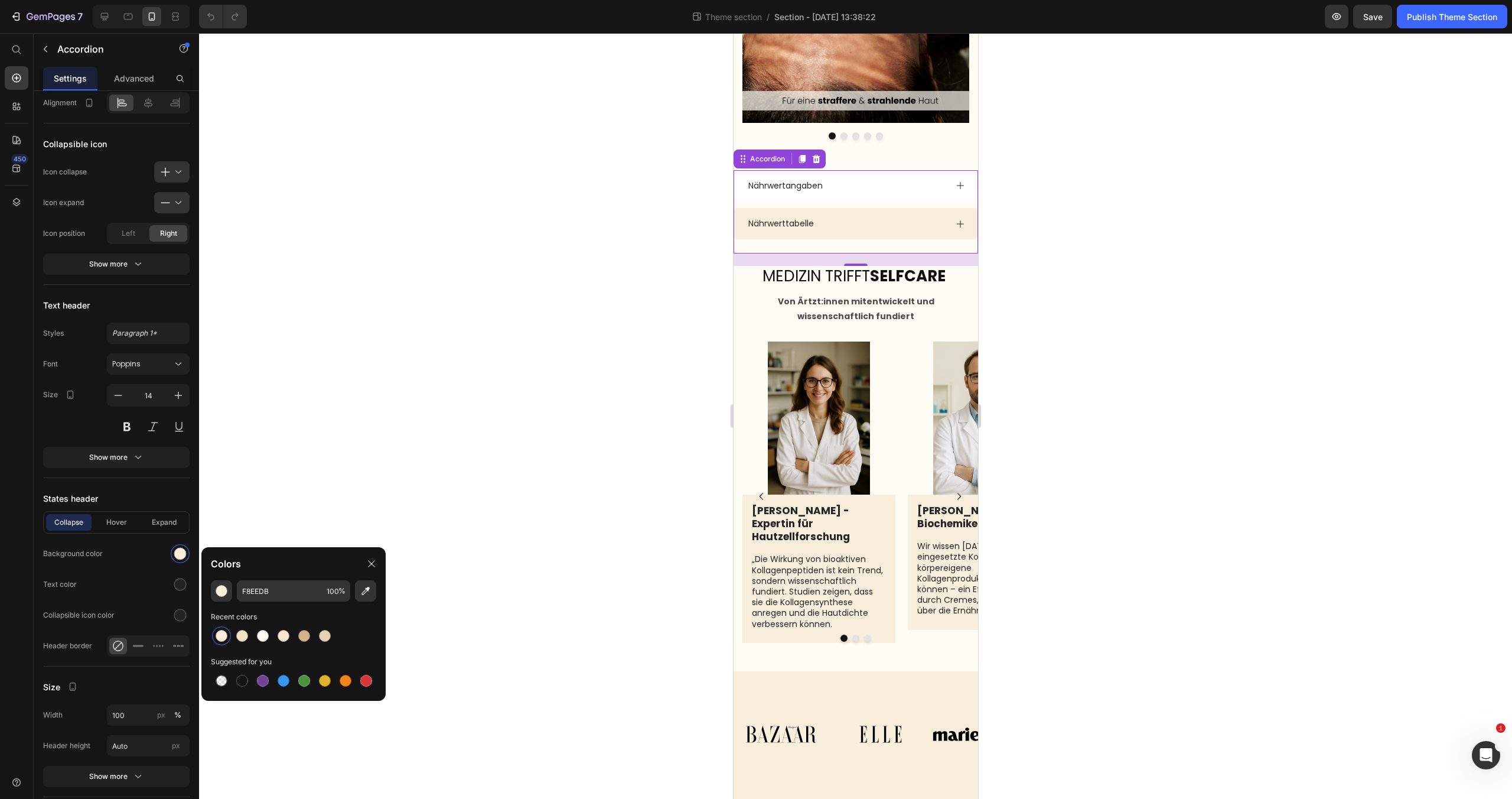 click 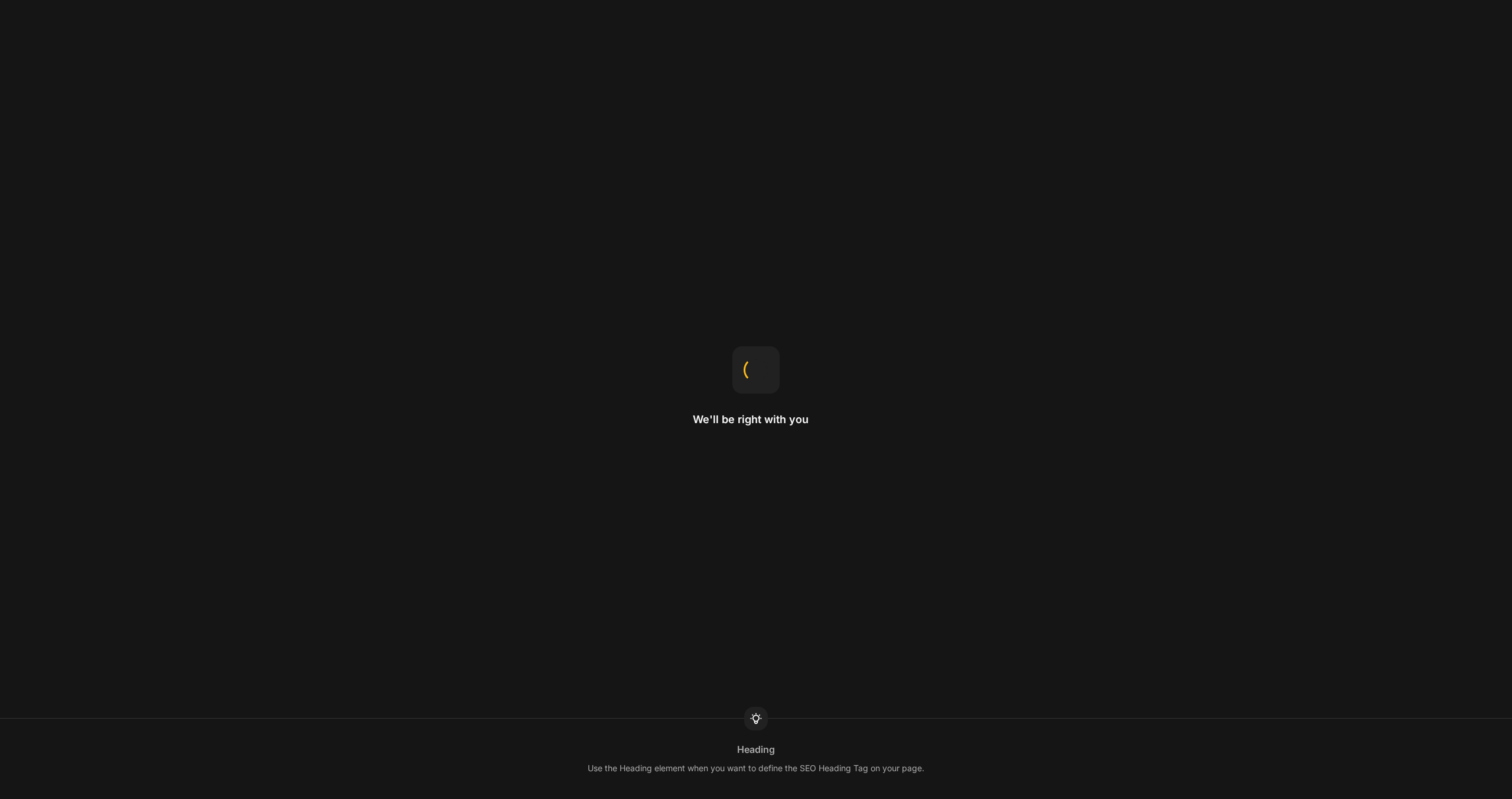 scroll, scrollTop: 0, scrollLeft: 0, axis: both 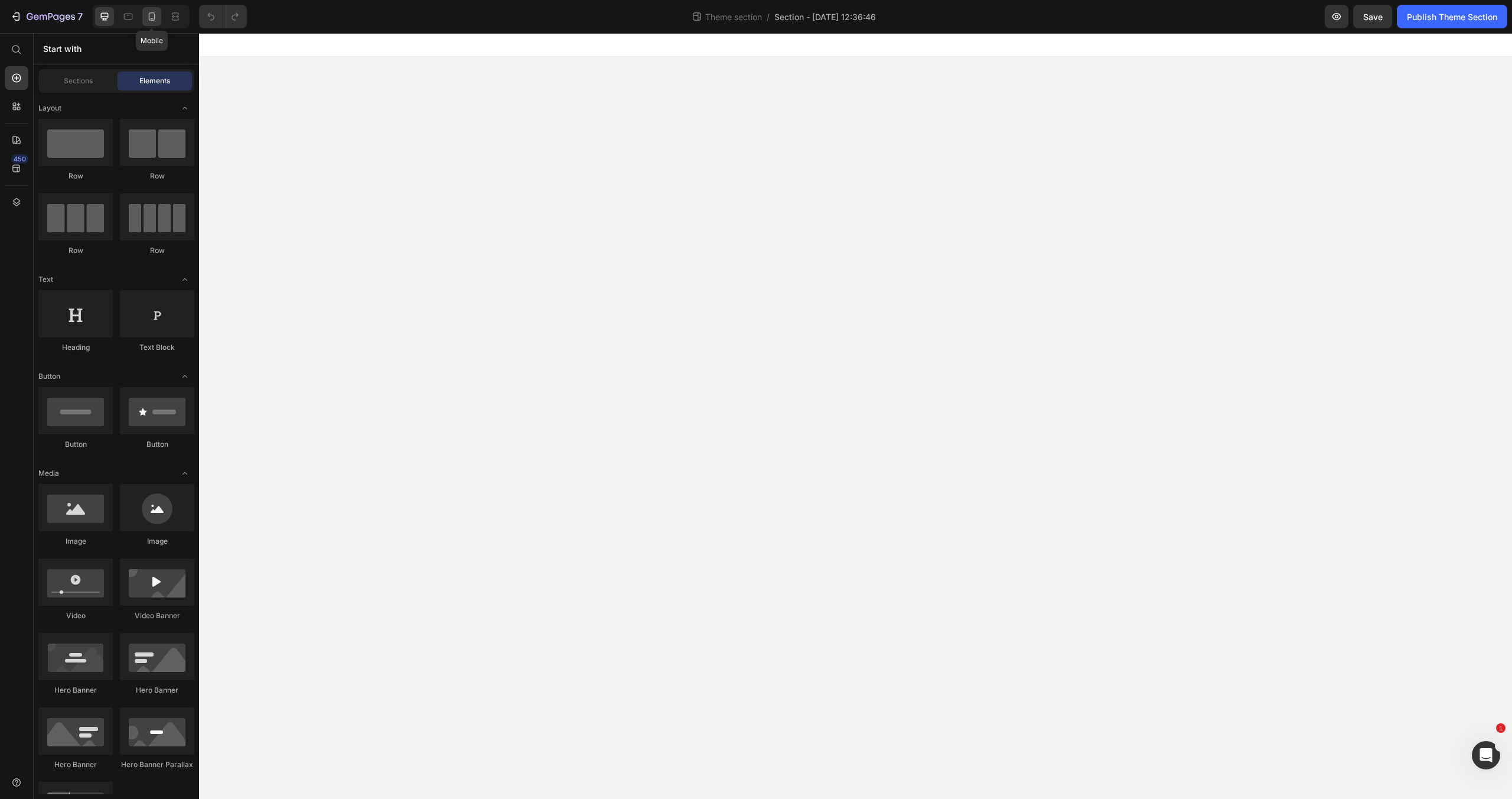 click 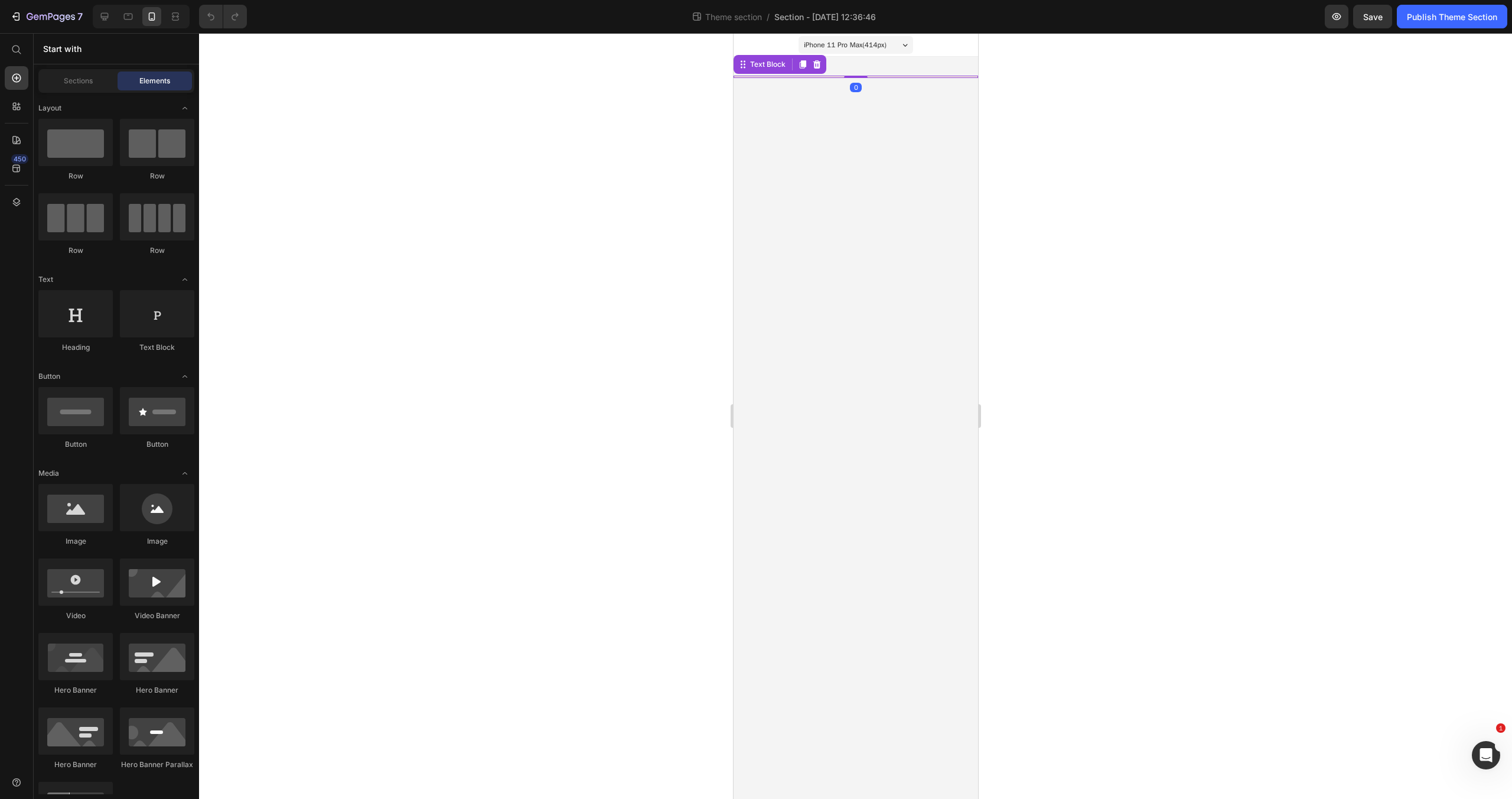 click at bounding box center (855, 77) 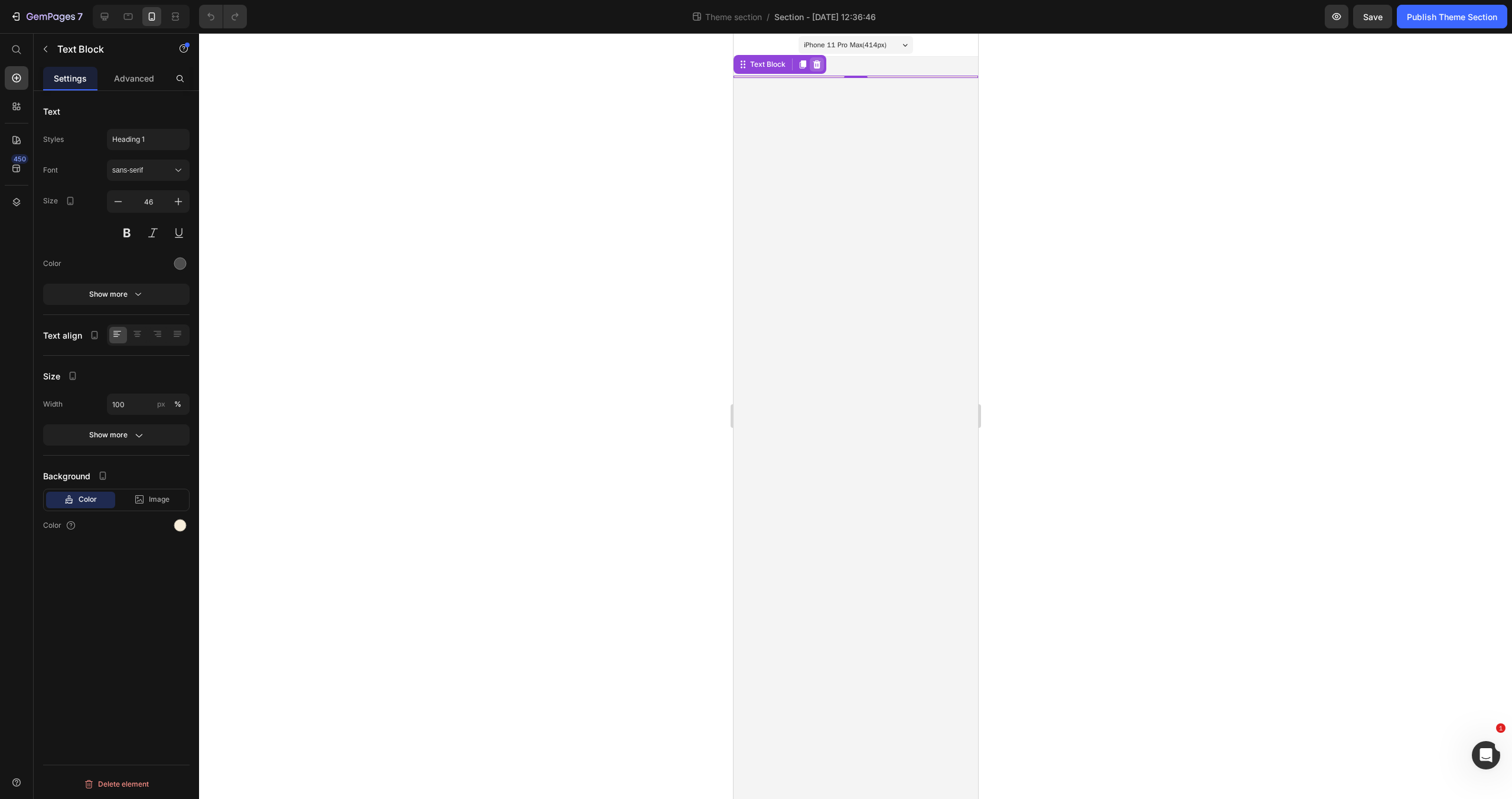 click 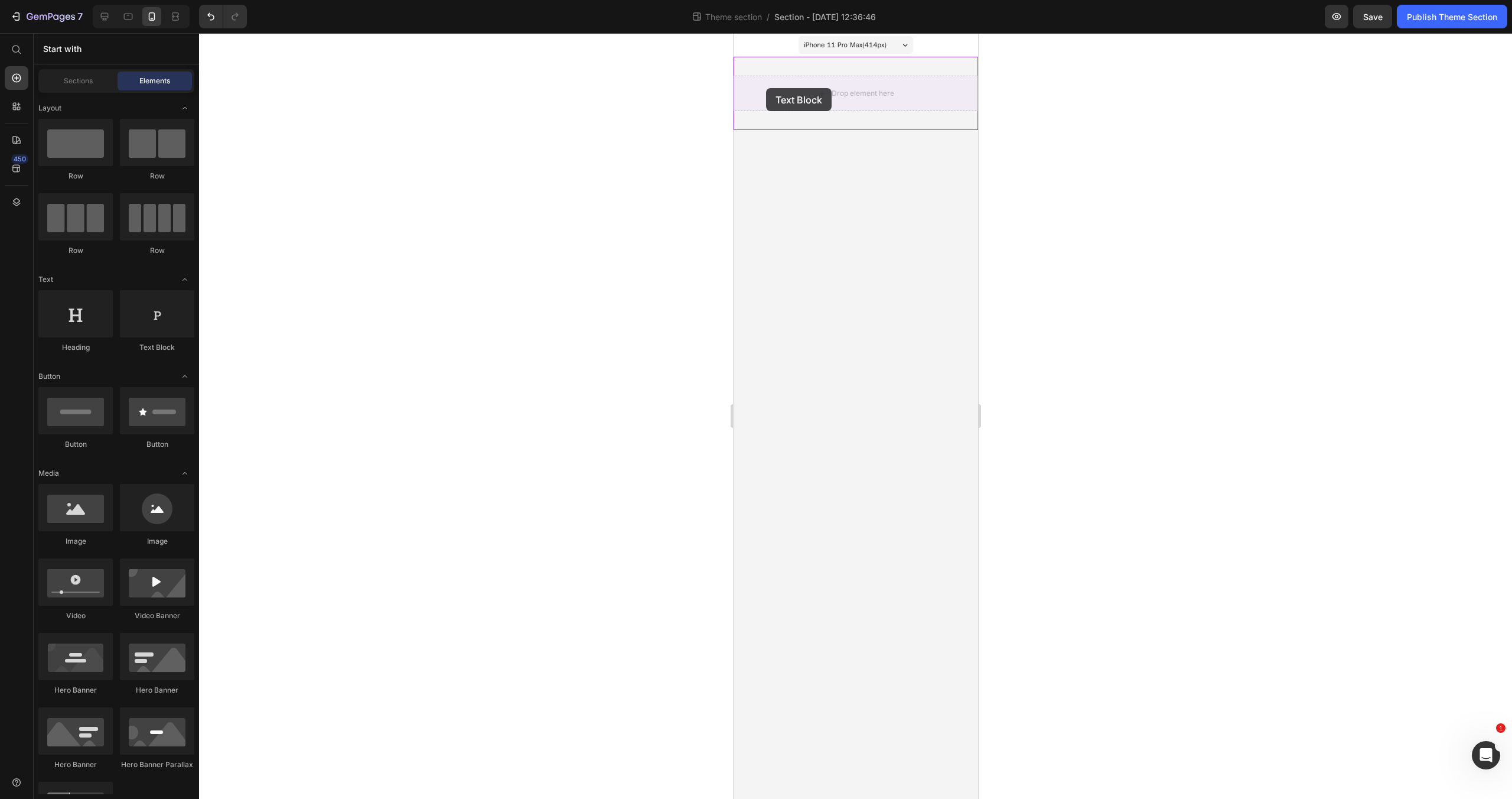 drag, startPoint x: 885, startPoint y: 357, endPoint x: 765, endPoint y: 88, distance: 294.5522 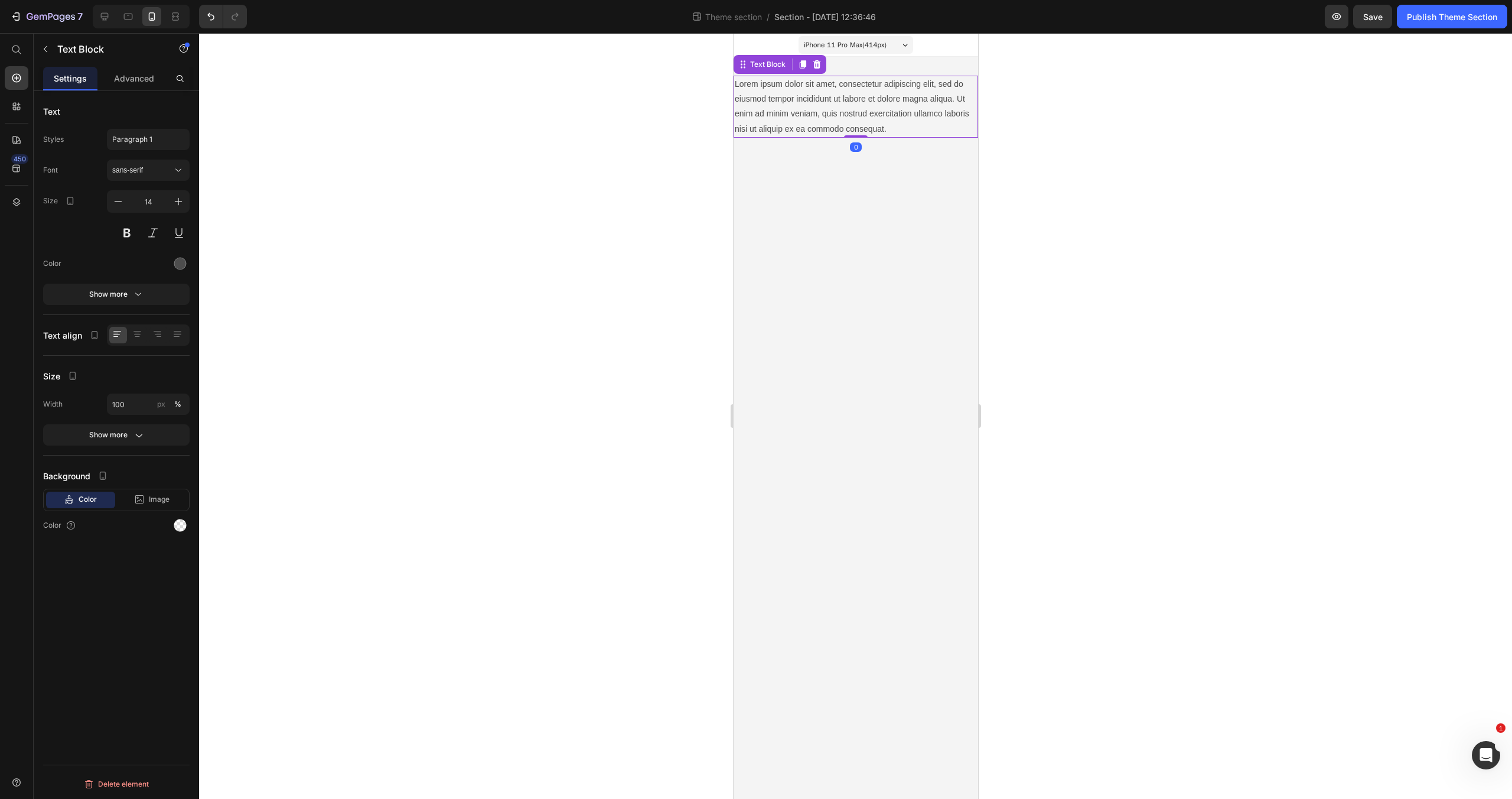 click on "Lorem ipsum dolor sit amet, consectetur adipiscing elit, sed do eiusmod tempor incididunt ut labore et dolore magna aliqua. Ut enim ad minim veniam, quis nostrud exercitation ullamco laboris nisi ut aliquip ex ea commodo consequat." at bounding box center [855, 106] 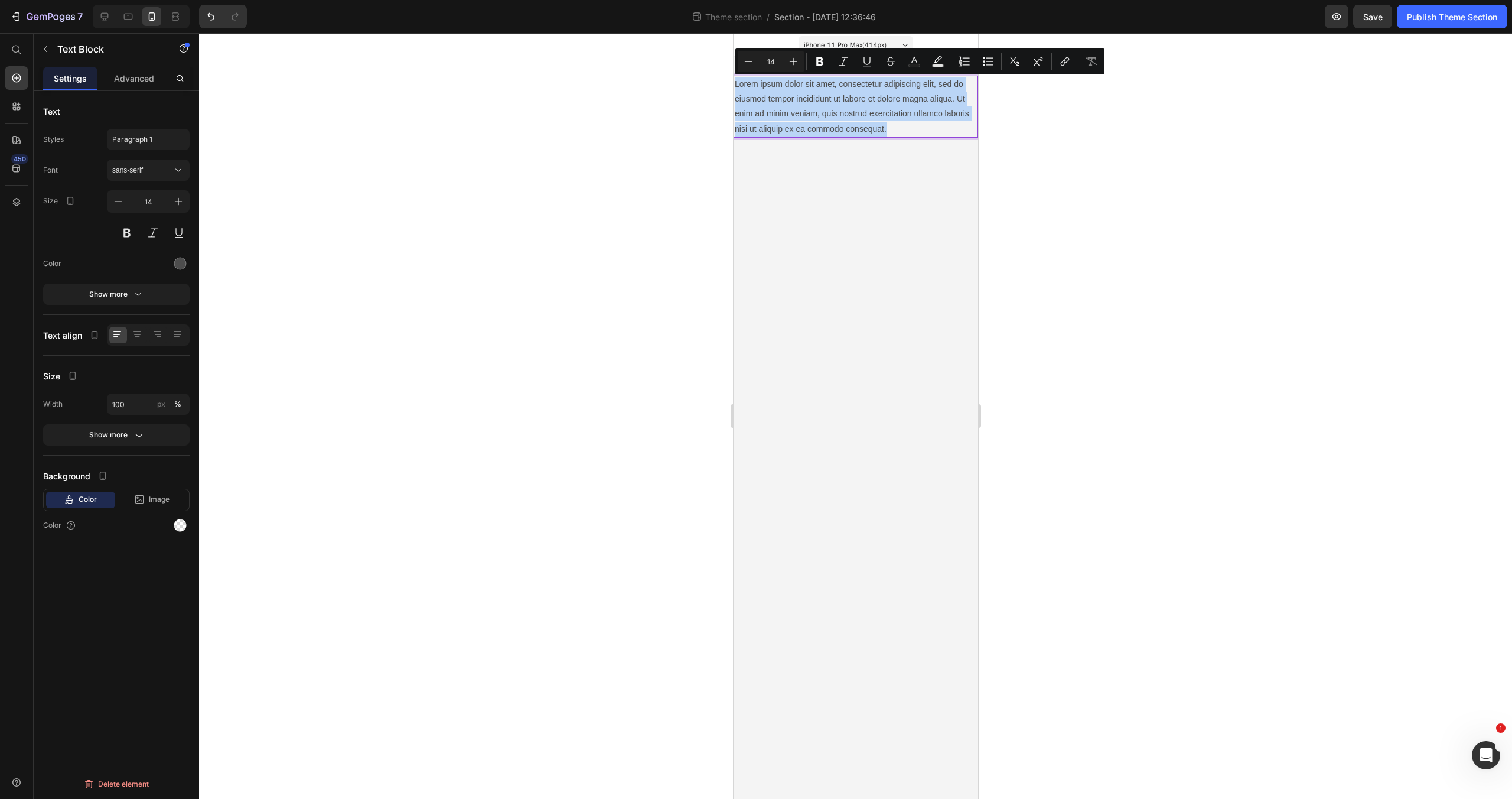 drag, startPoint x: 882, startPoint y: 128, endPoint x: 734, endPoint y: 86, distance: 153.8441 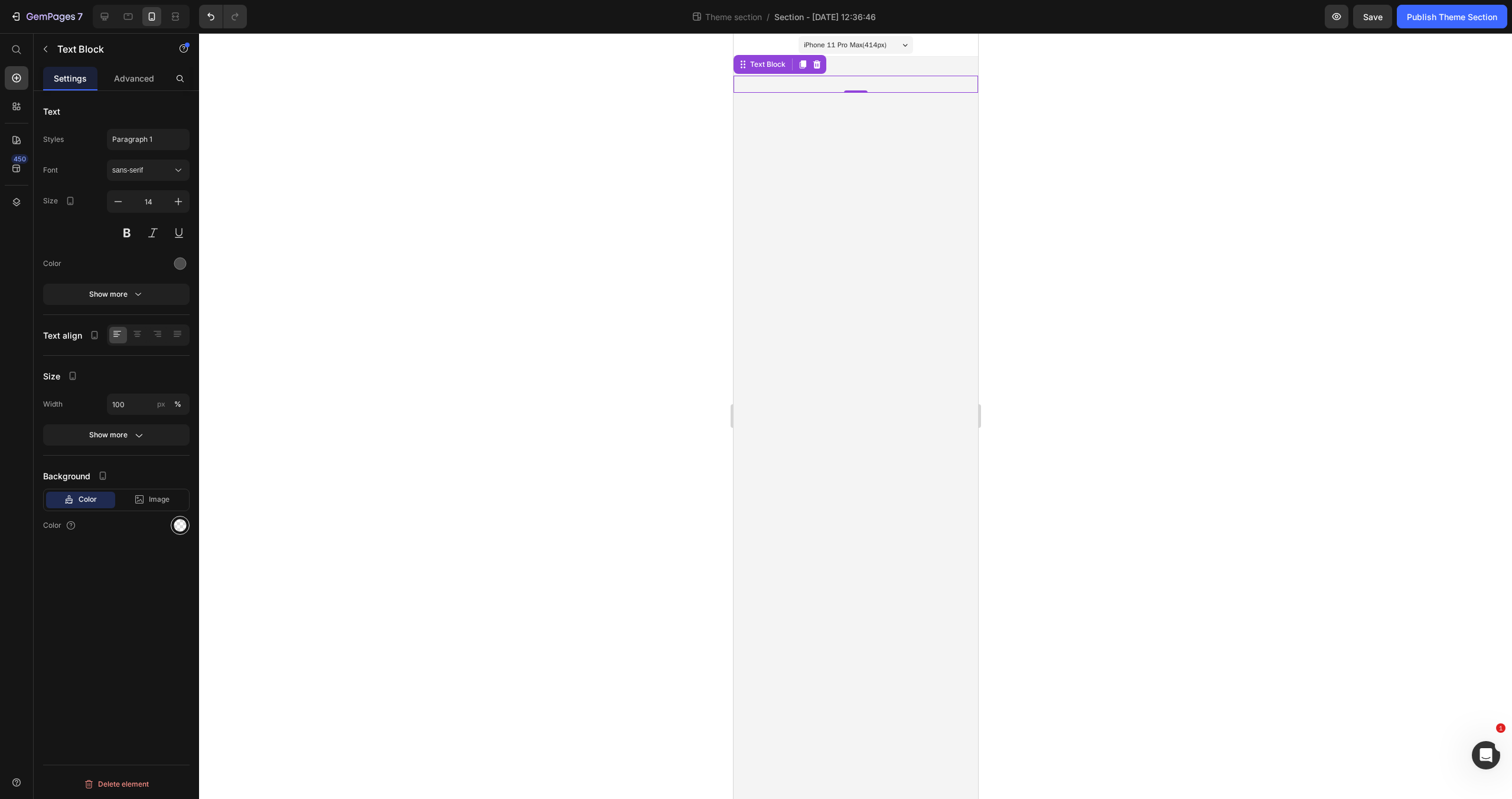 click at bounding box center (180, 525) 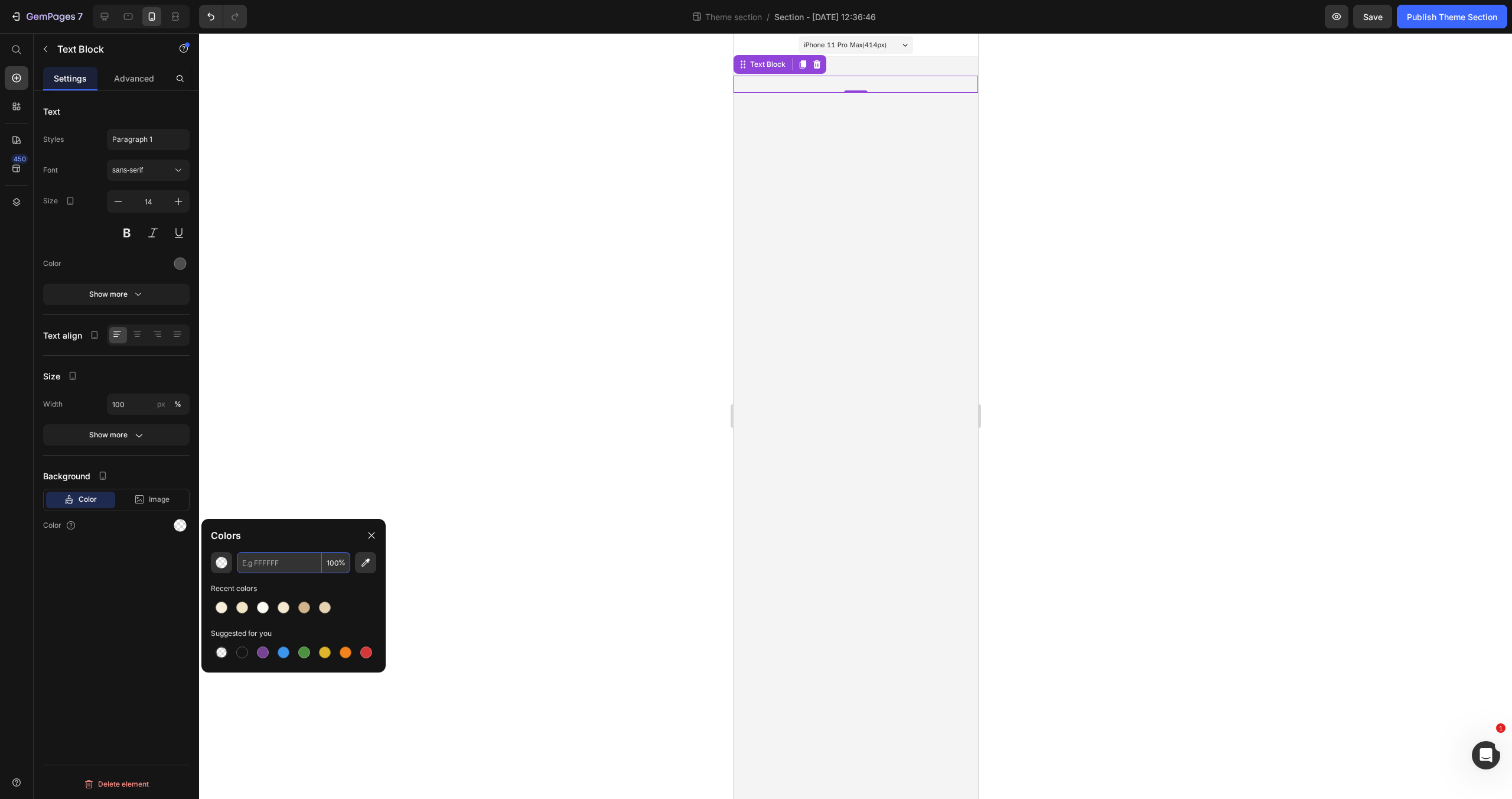 click at bounding box center (279, 563) 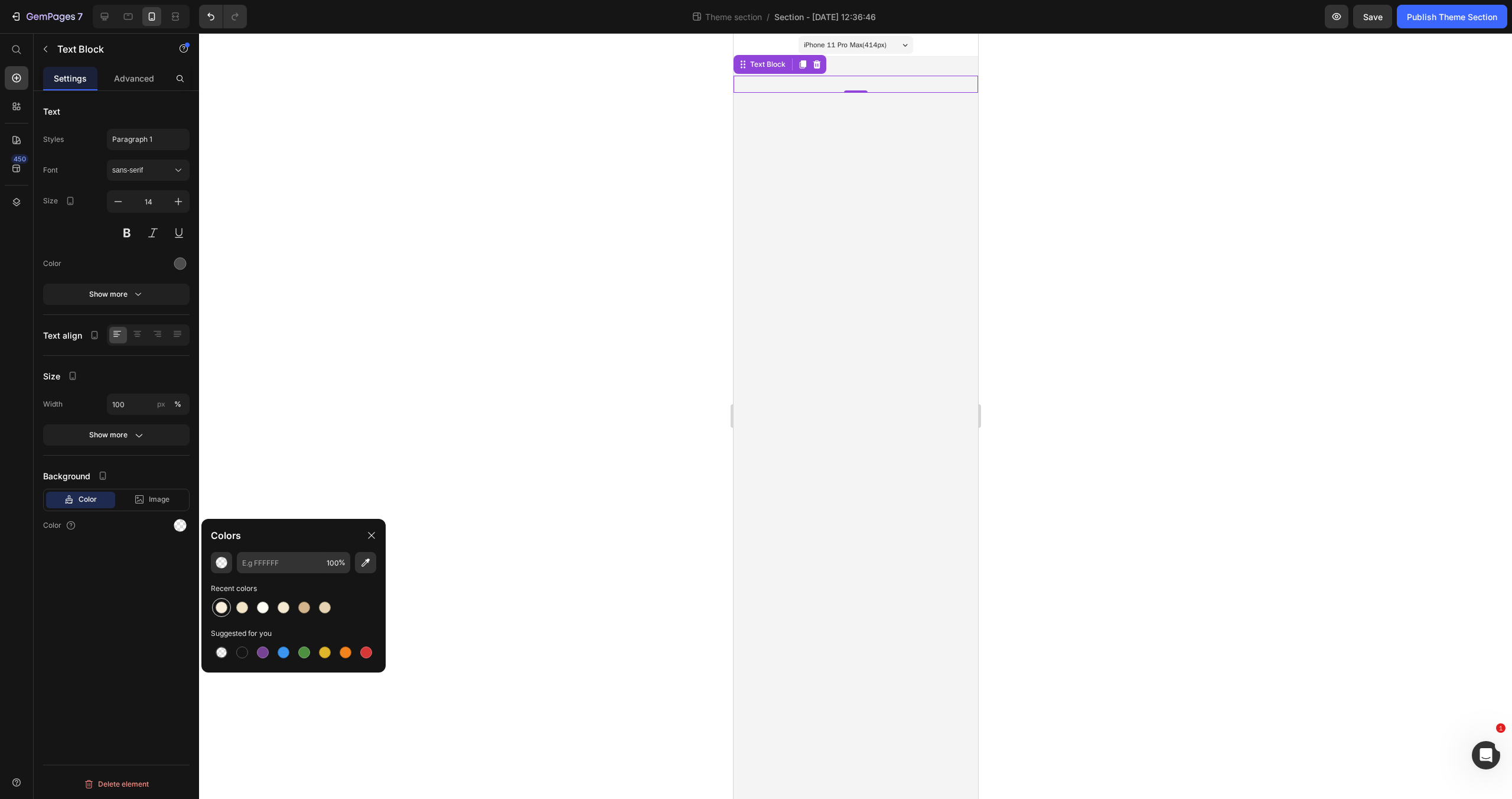click at bounding box center (221, 608) 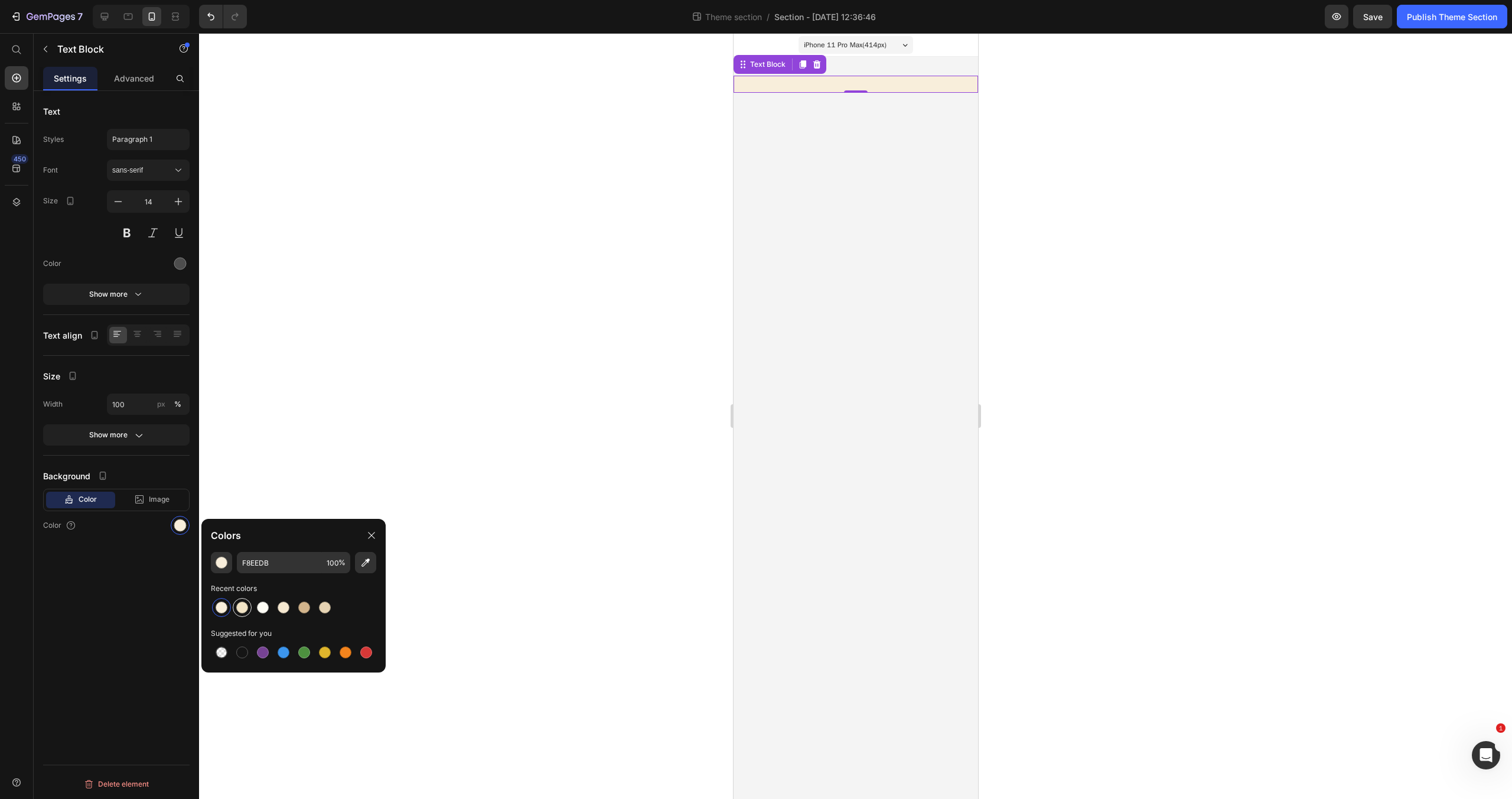 click at bounding box center (242, 608) 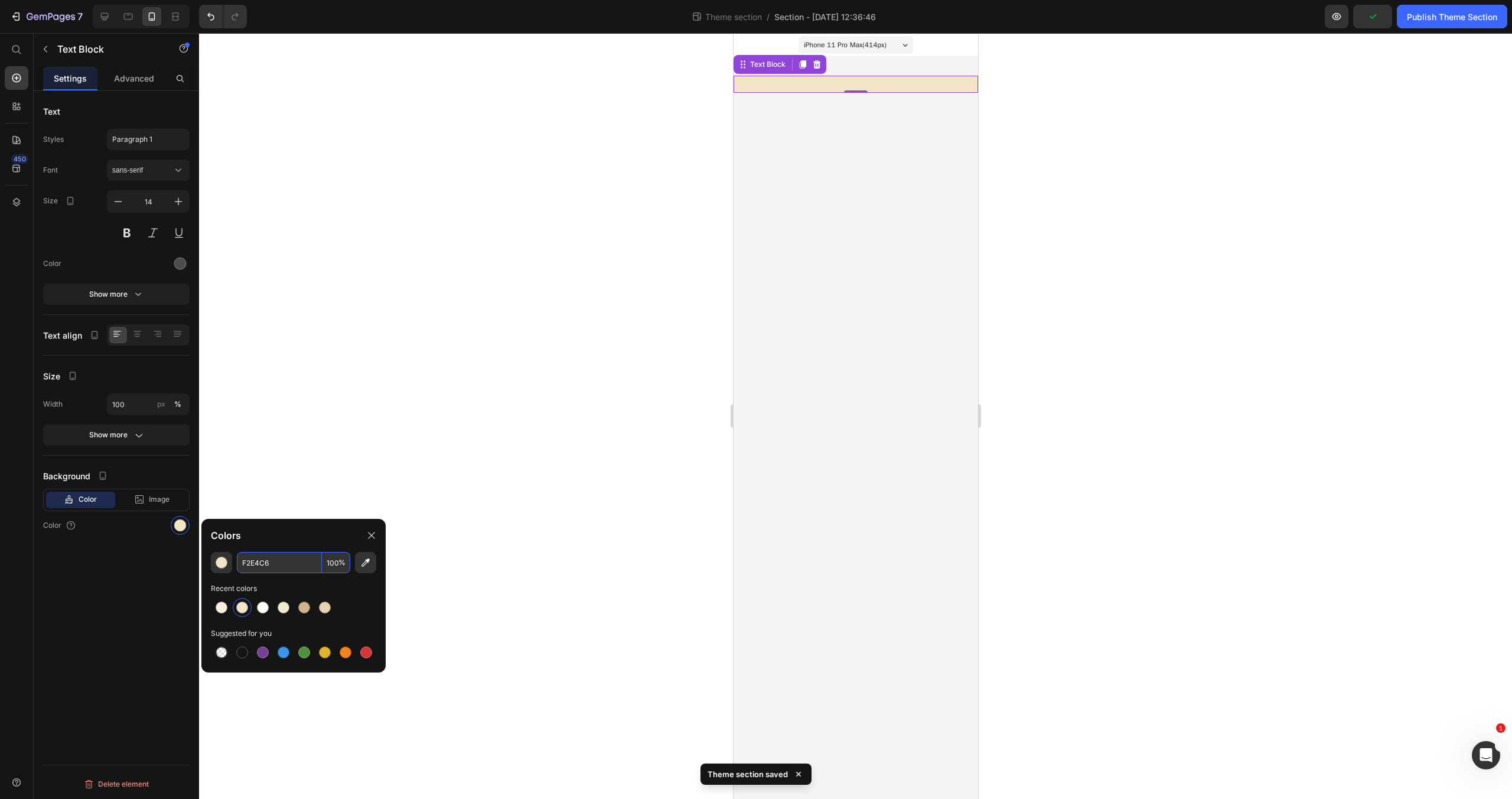 click on "F2E4C6" at bounding box center (279, 563) 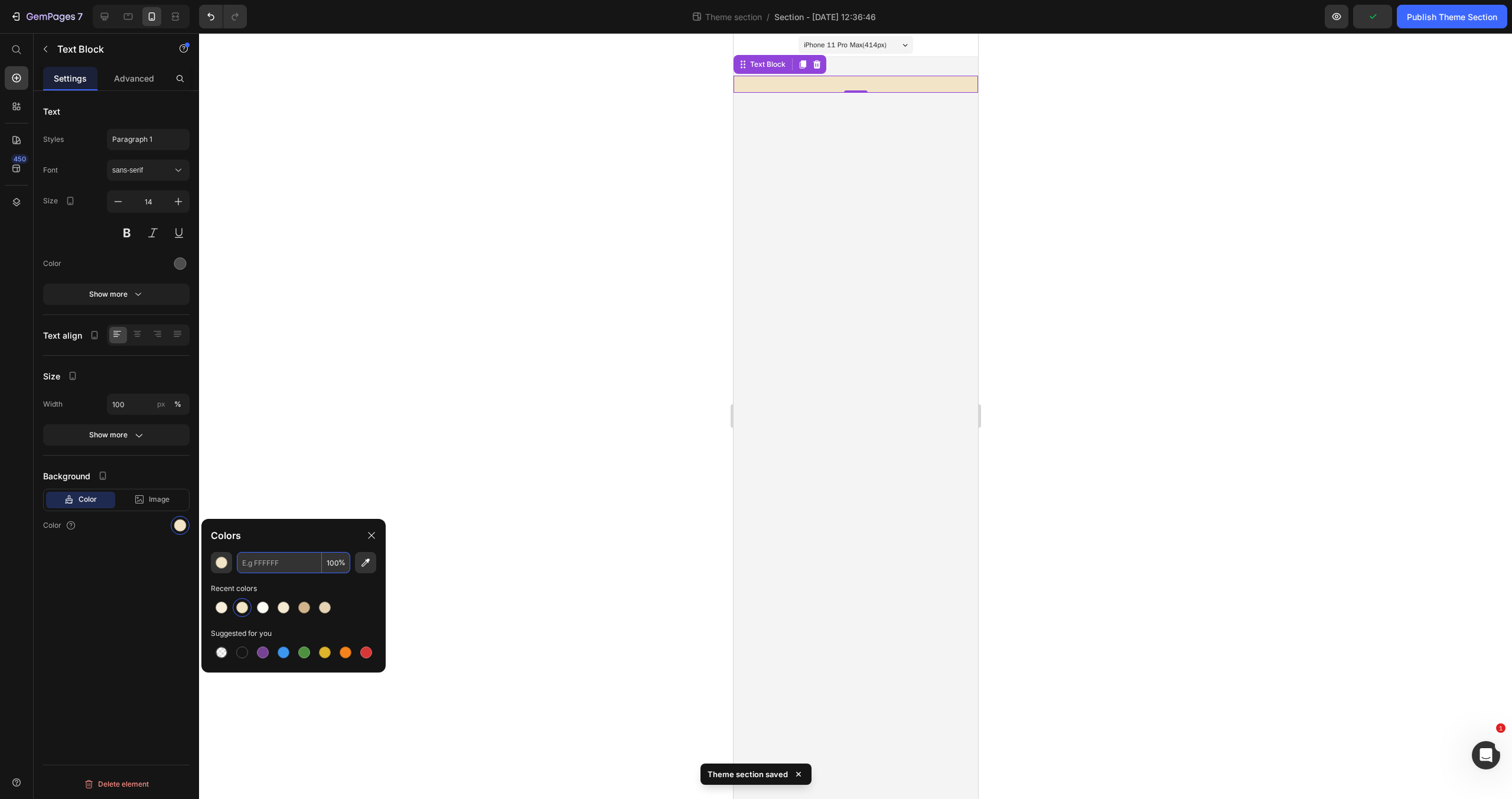 paste on "FEFDF5" 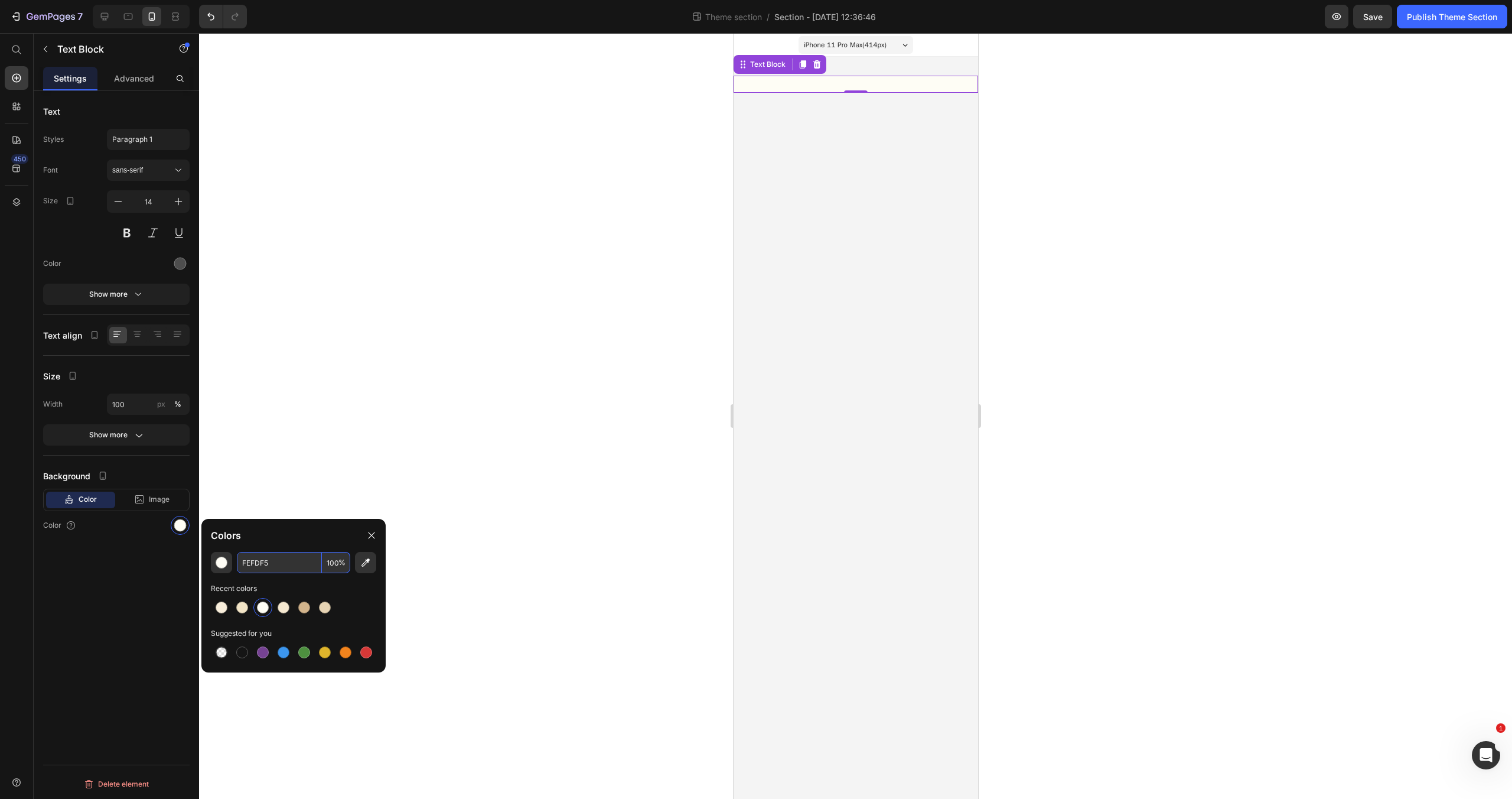 type on "FEFDF5" 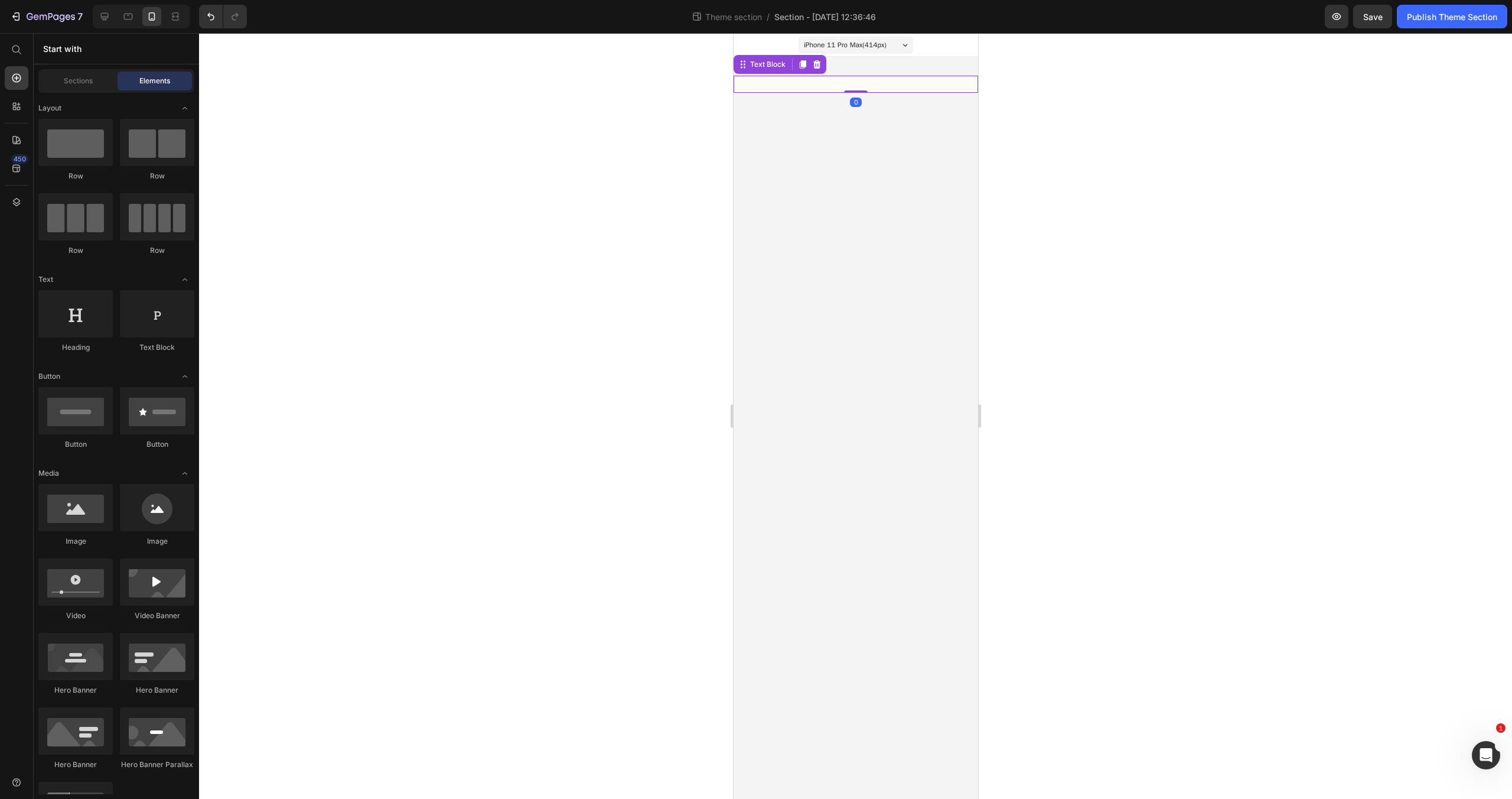 click at bounding box center [855, 84] 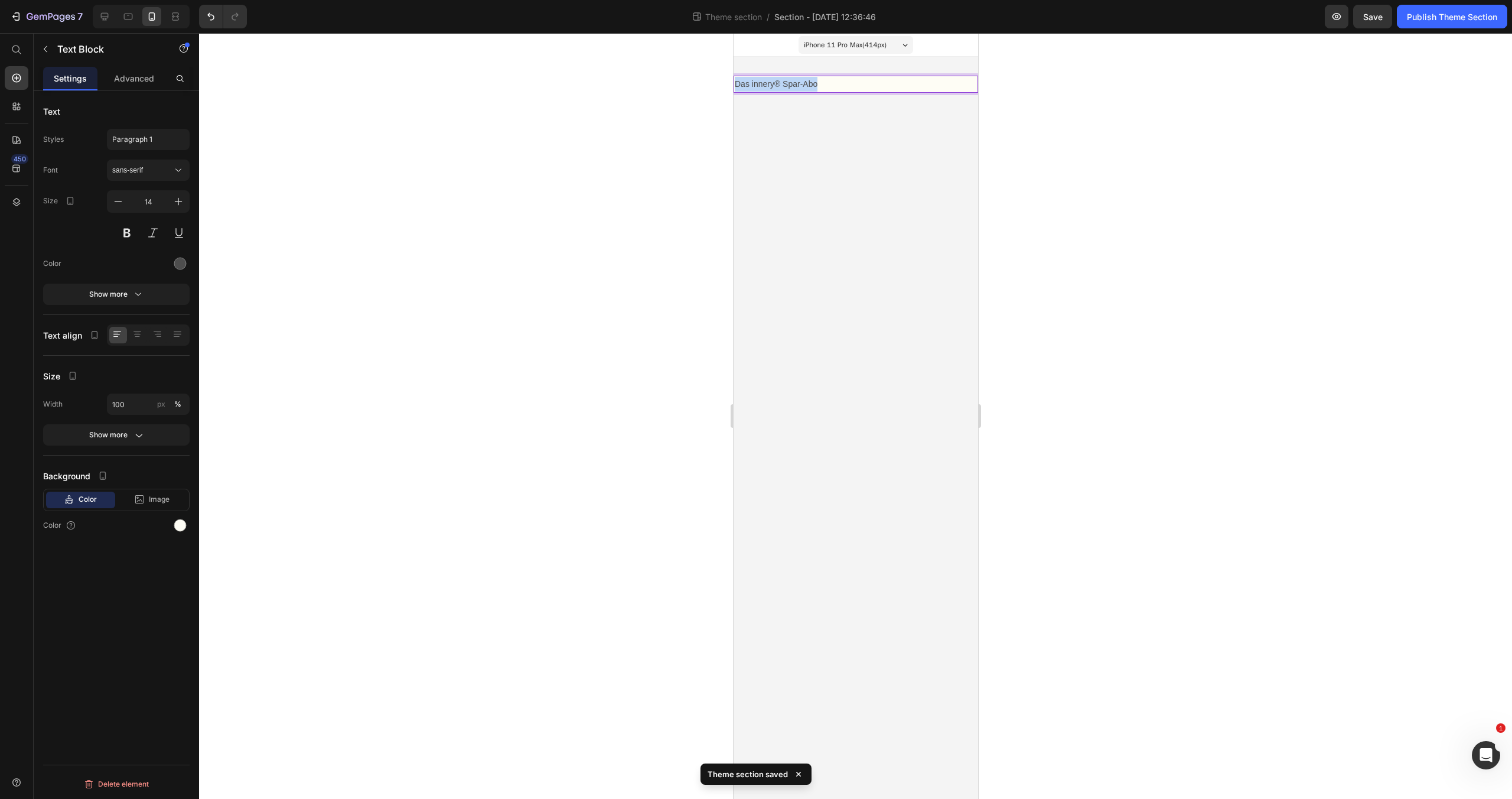 drag, startPoint x: 825, startPoint y: 83, endPoint x: 730, endPoint y: 85, distance: 95.02105 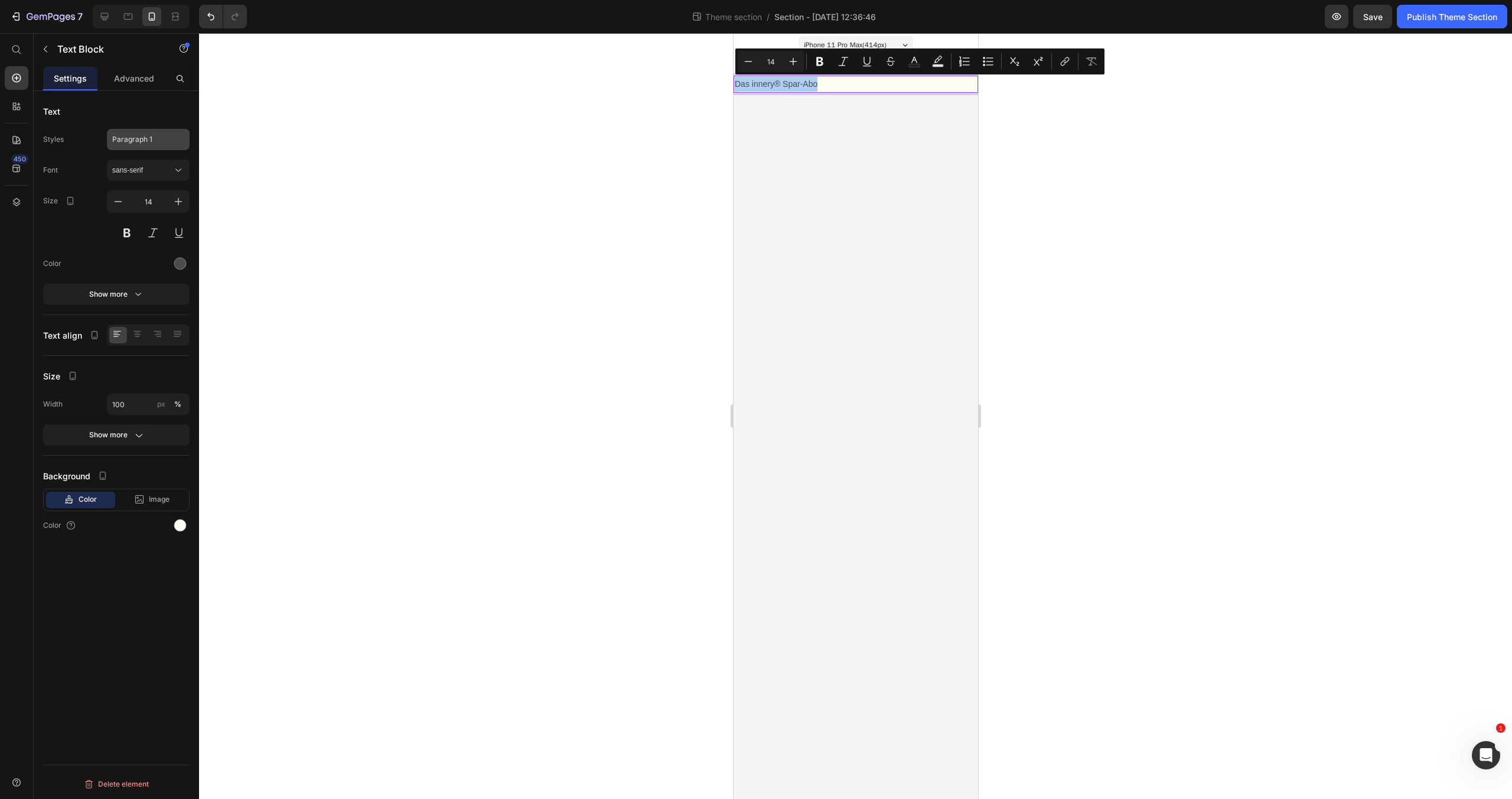 click on "Paragraph 1" at bounding box center [141, 139] 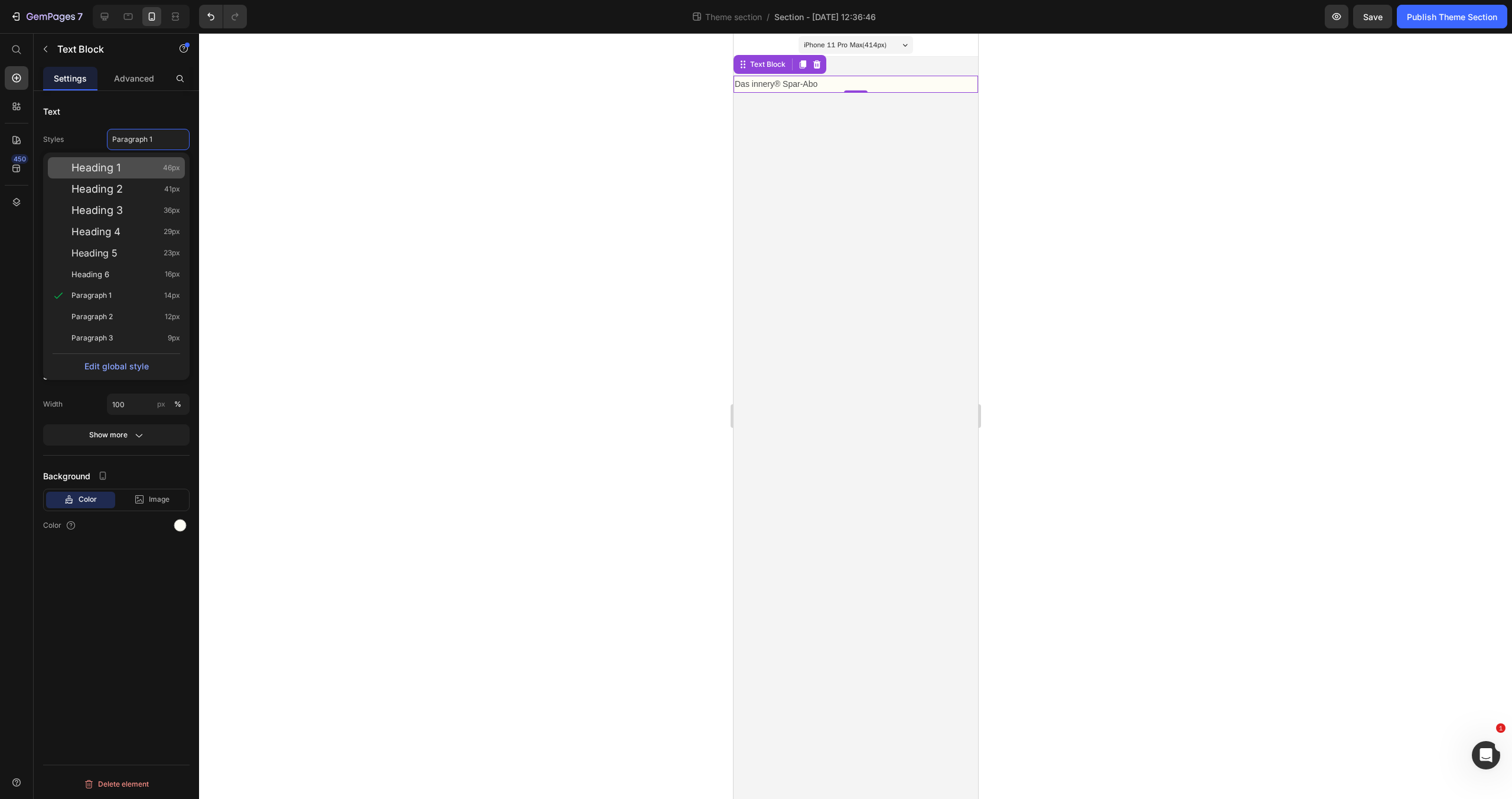 click on "Heading 1 46px" at bounding box center [126, 168] 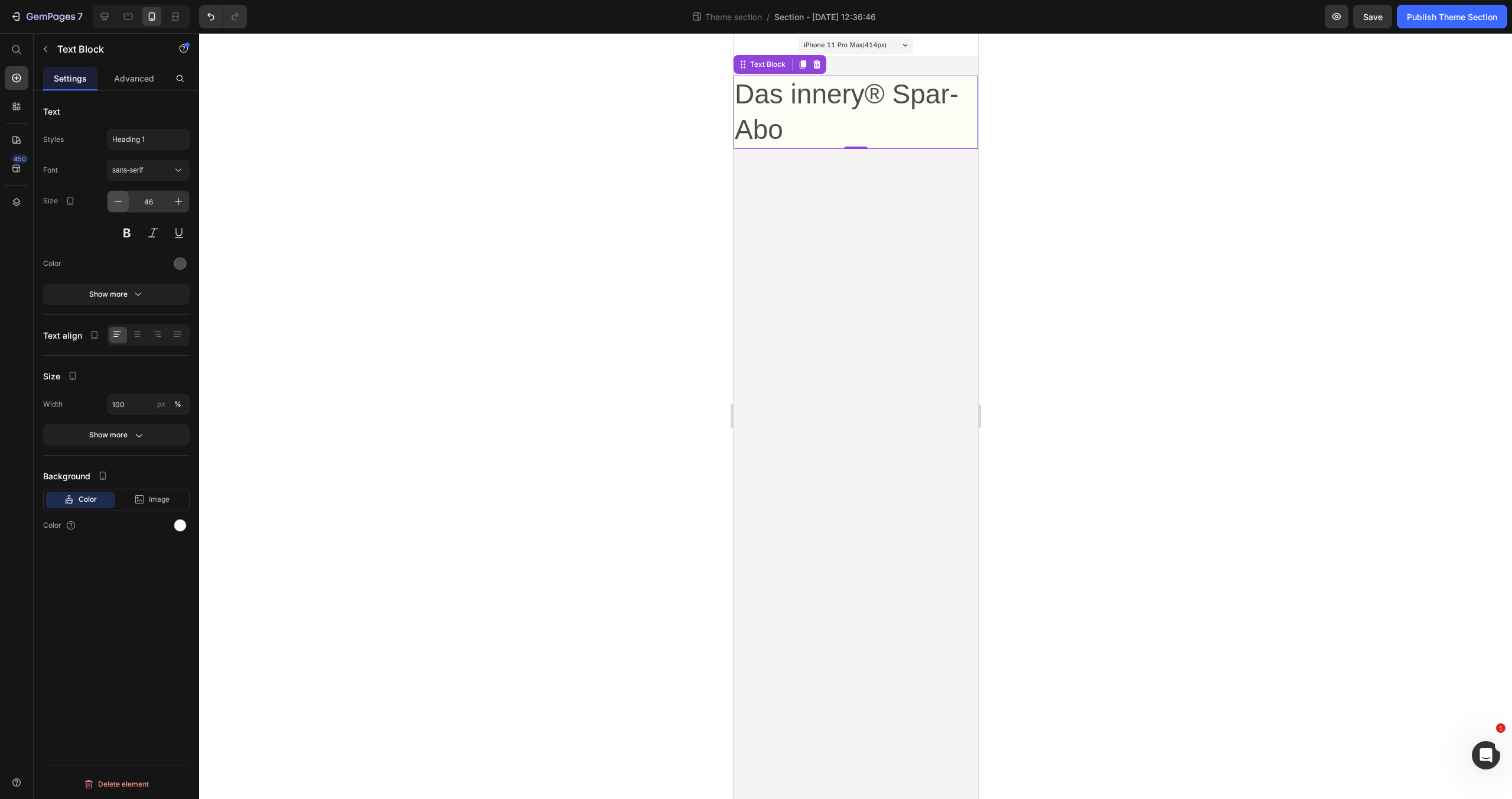 click 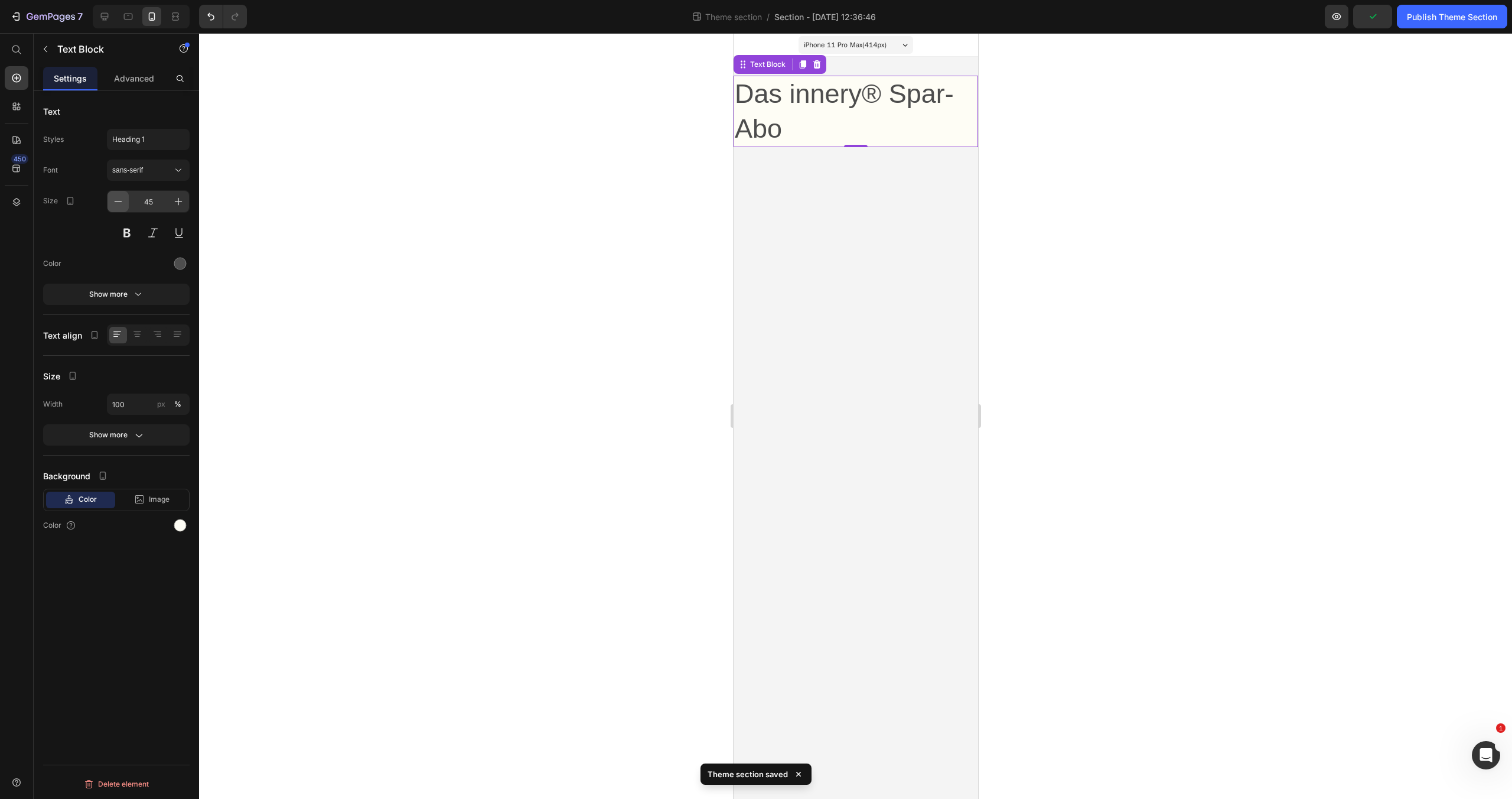 click 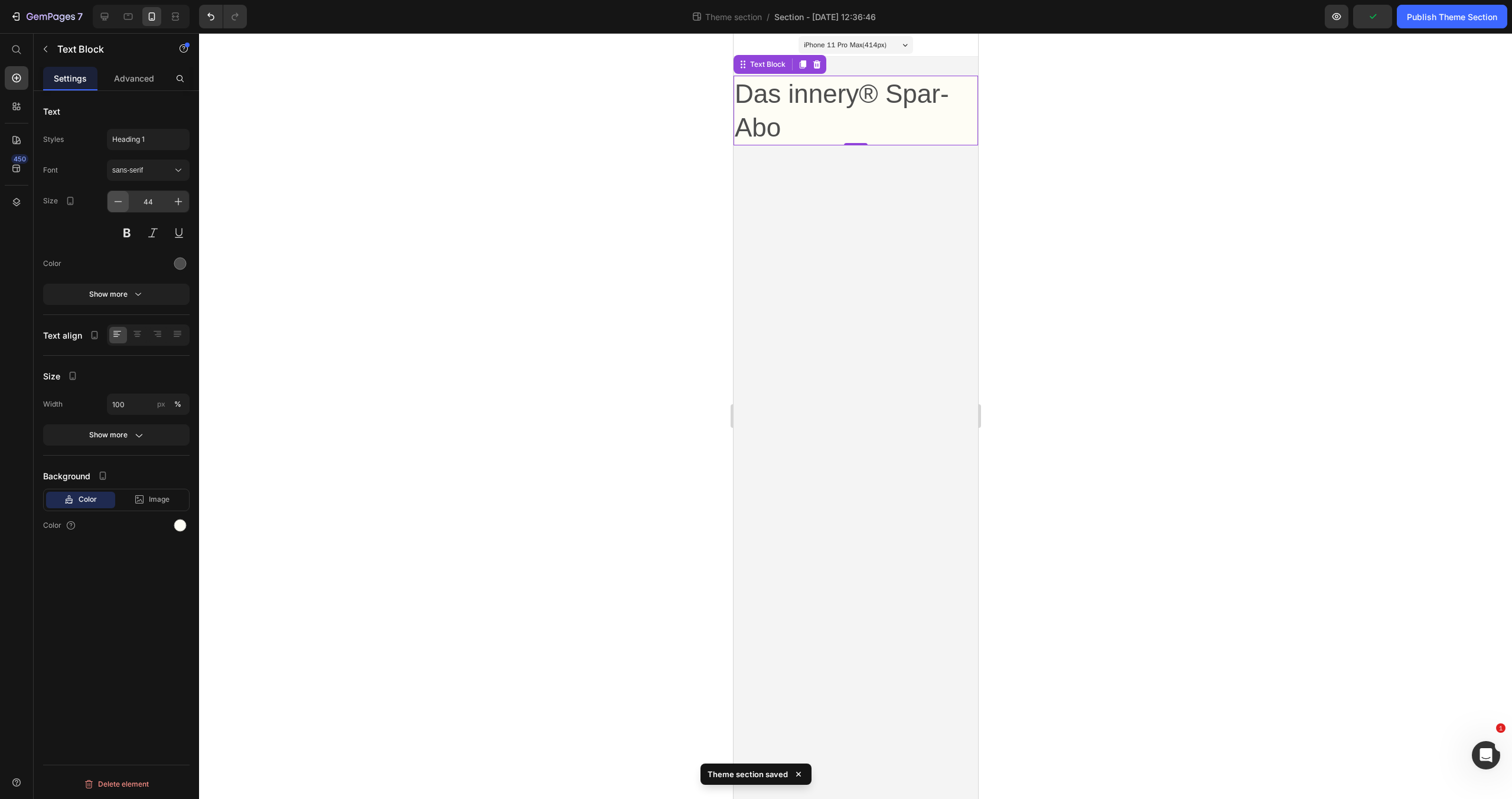 click 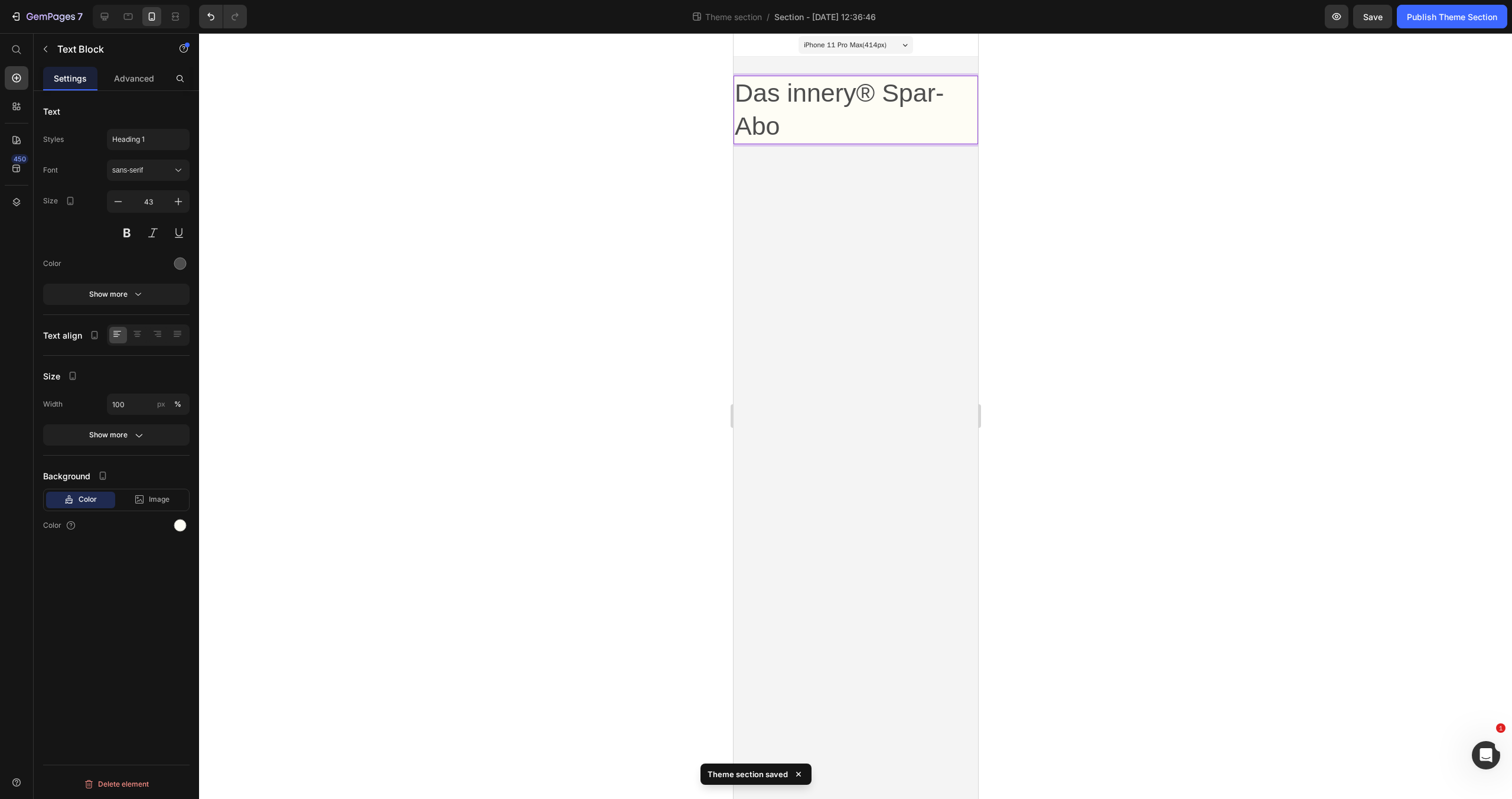 drag, startPoint x: 804, startPoint y: 130, endPoint x: 782, endPoint y: 106, distance: 32.557641 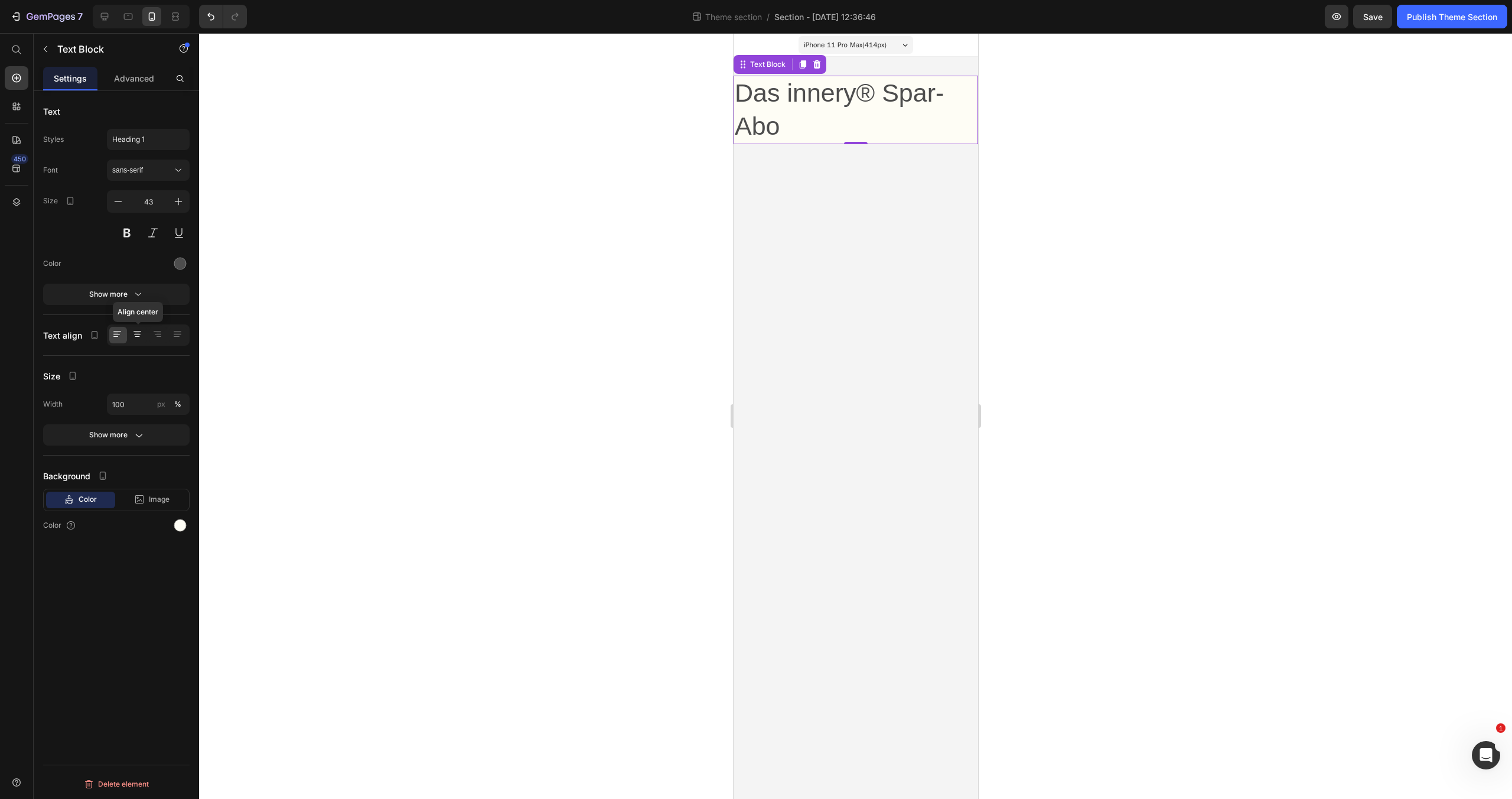 click 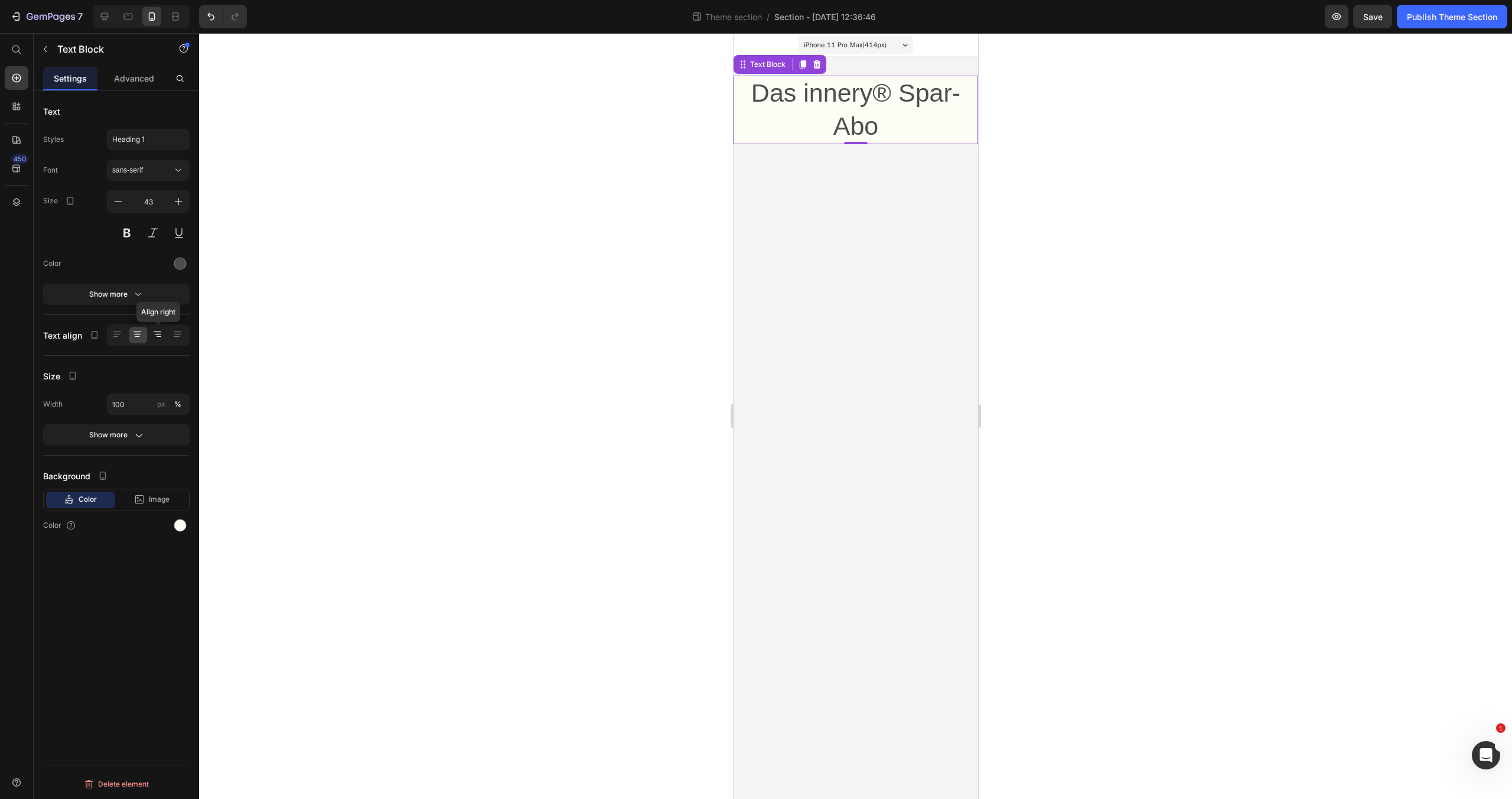 click 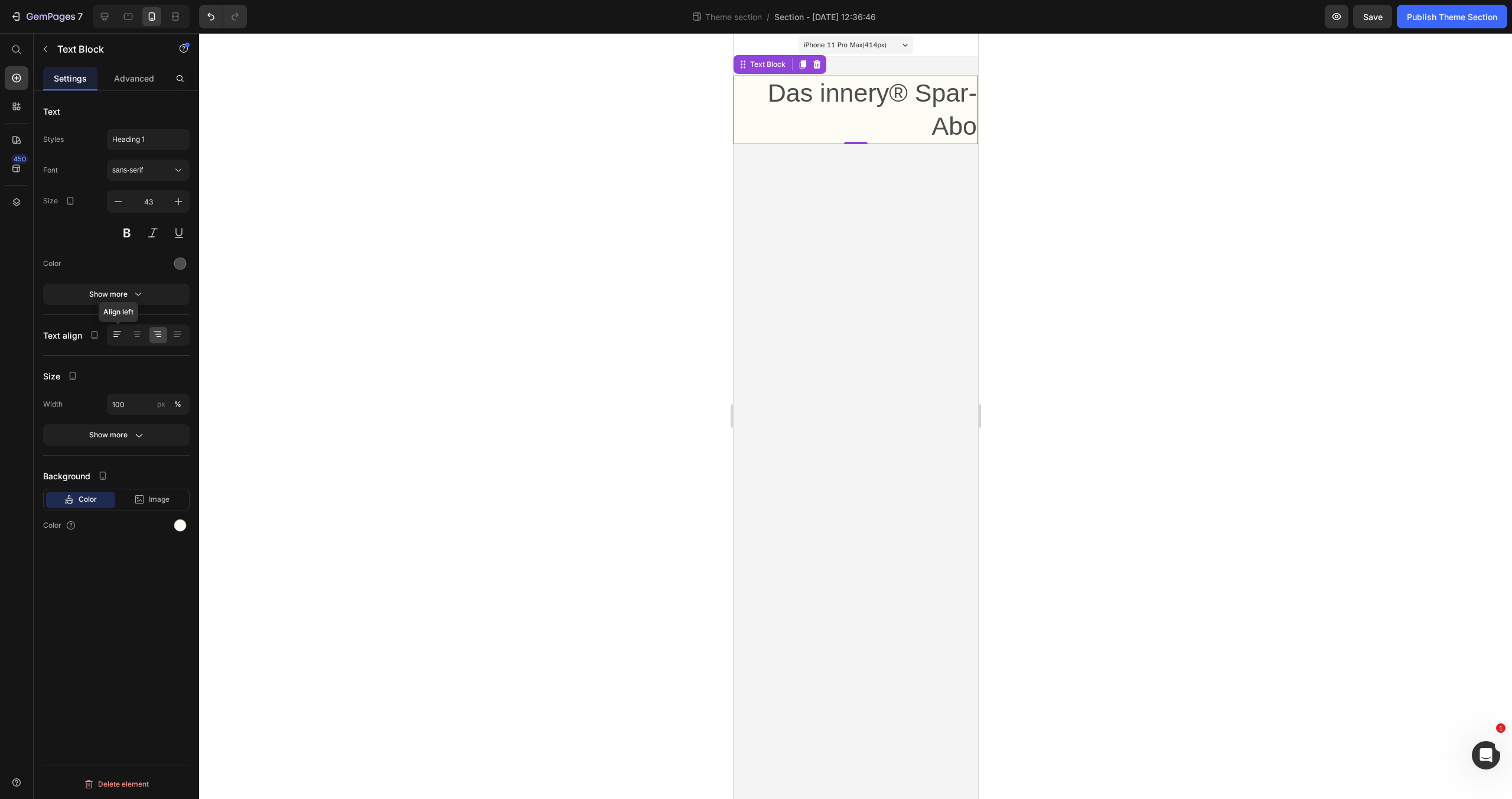 click 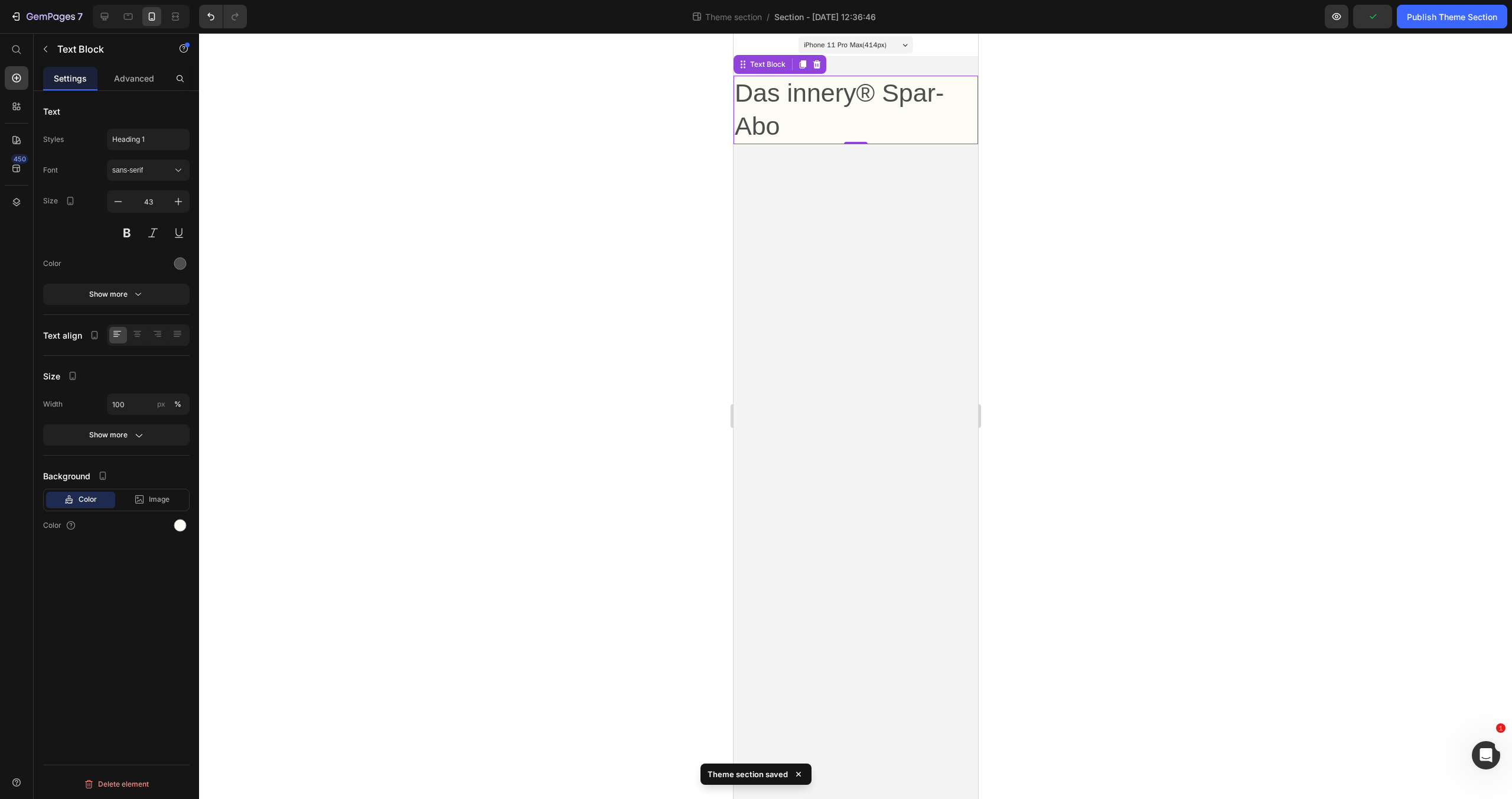 click on "Das innery® Spar-Abo" at bounding box center (855, 110) 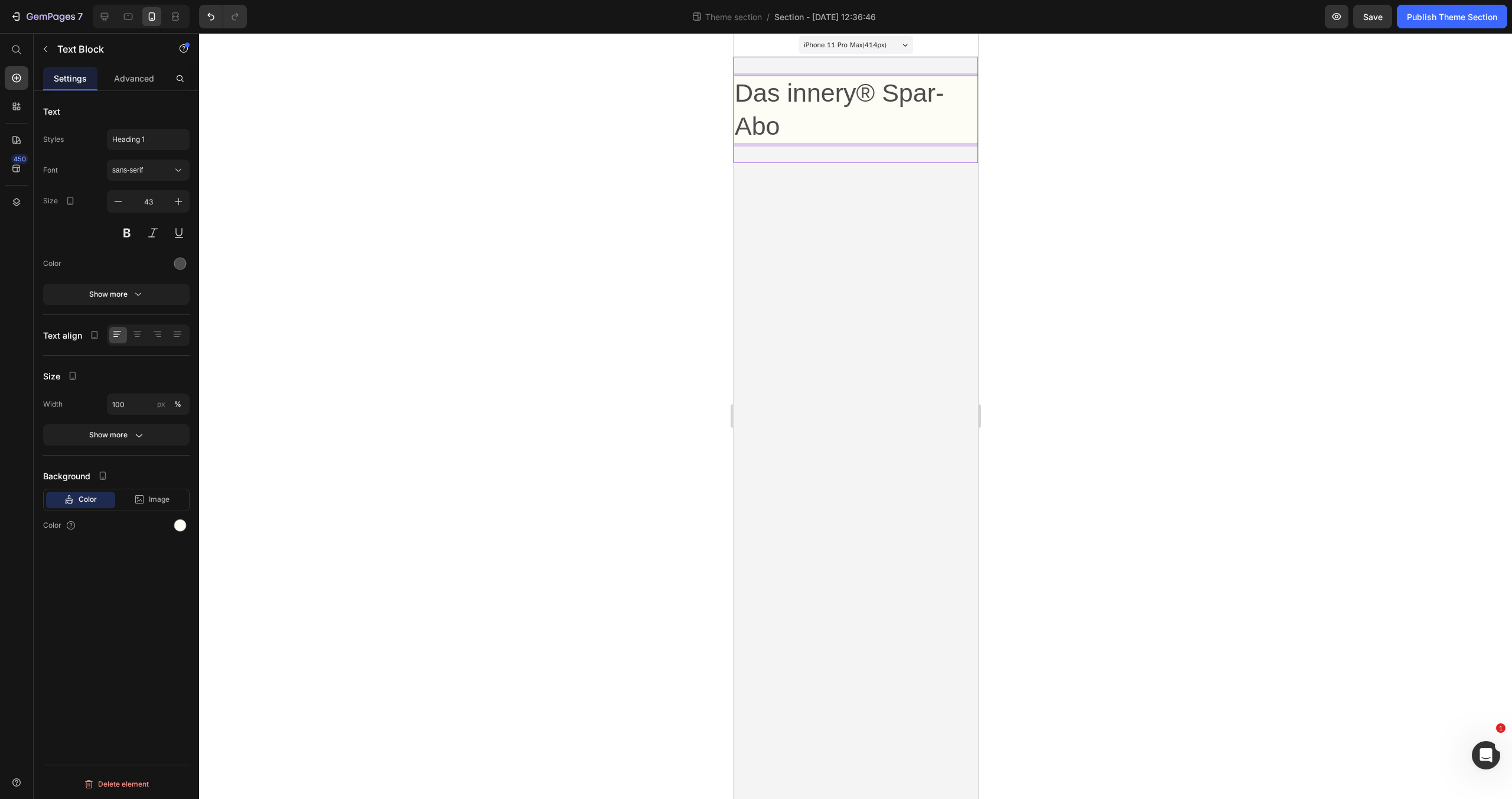 click on "Das innery® Spar-Abo Text Block   0" at bounding box center [855, 110] 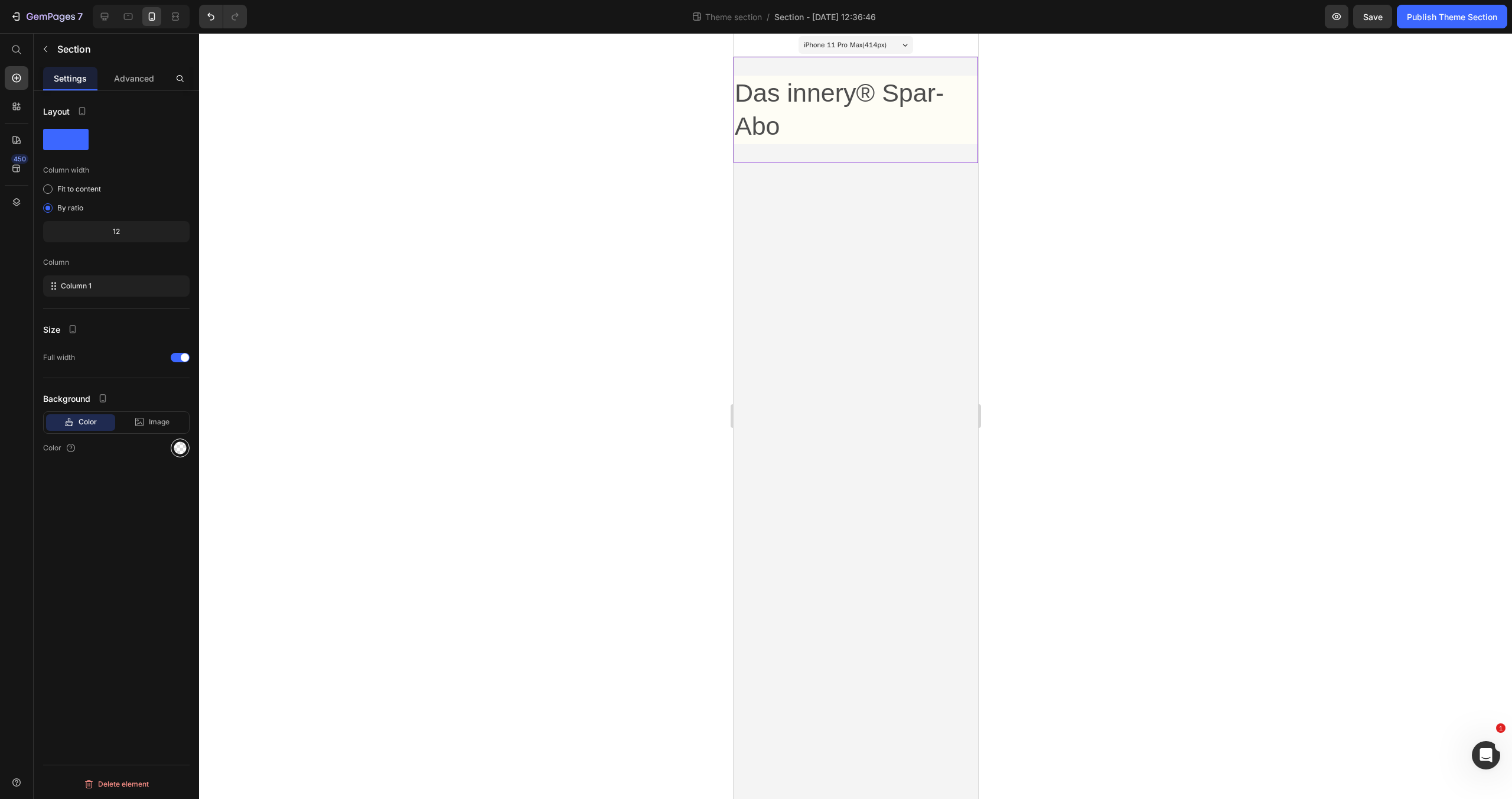 click at bounding box center [180, 448] 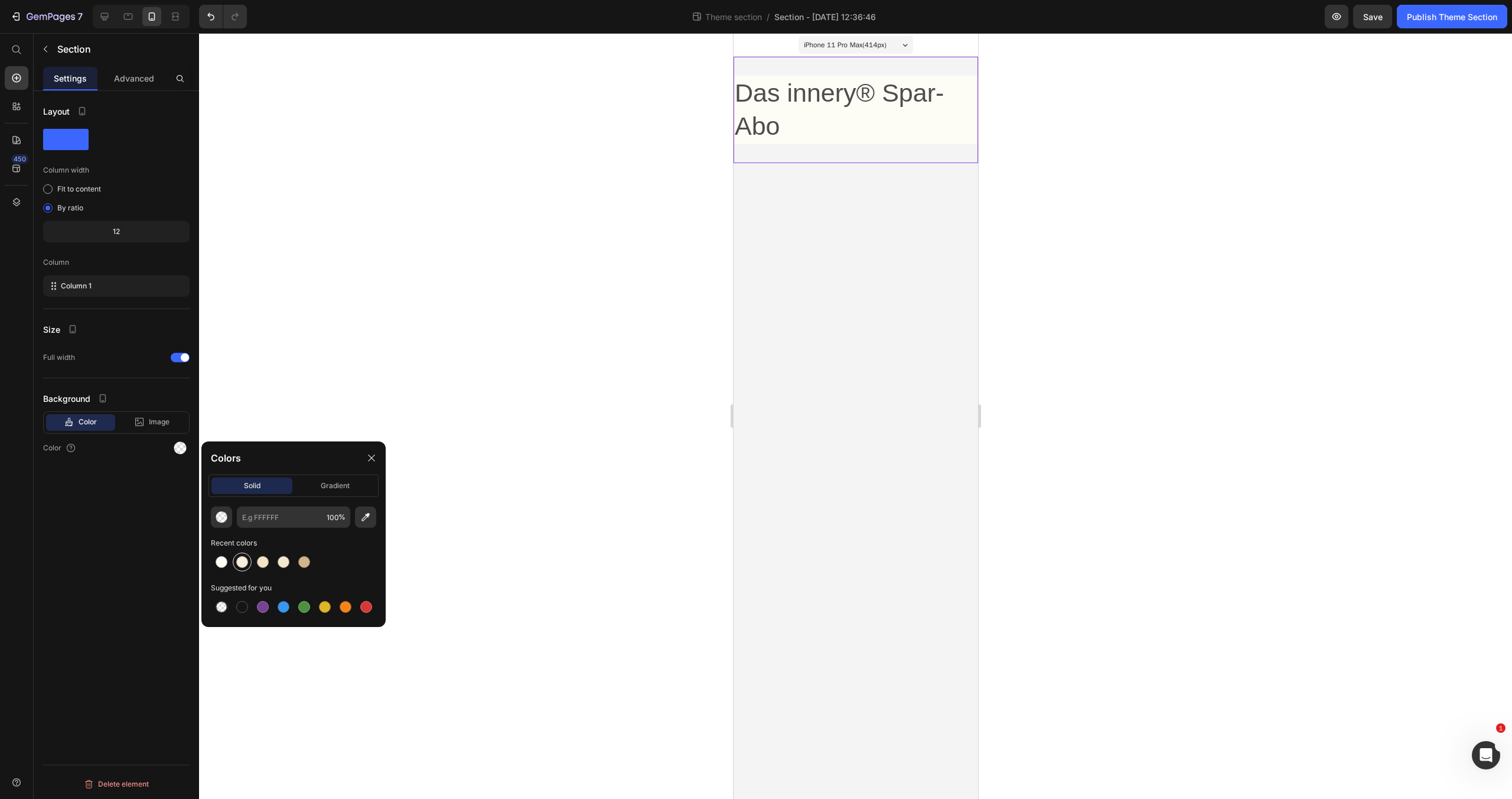 click at bounding box center [242, 562] 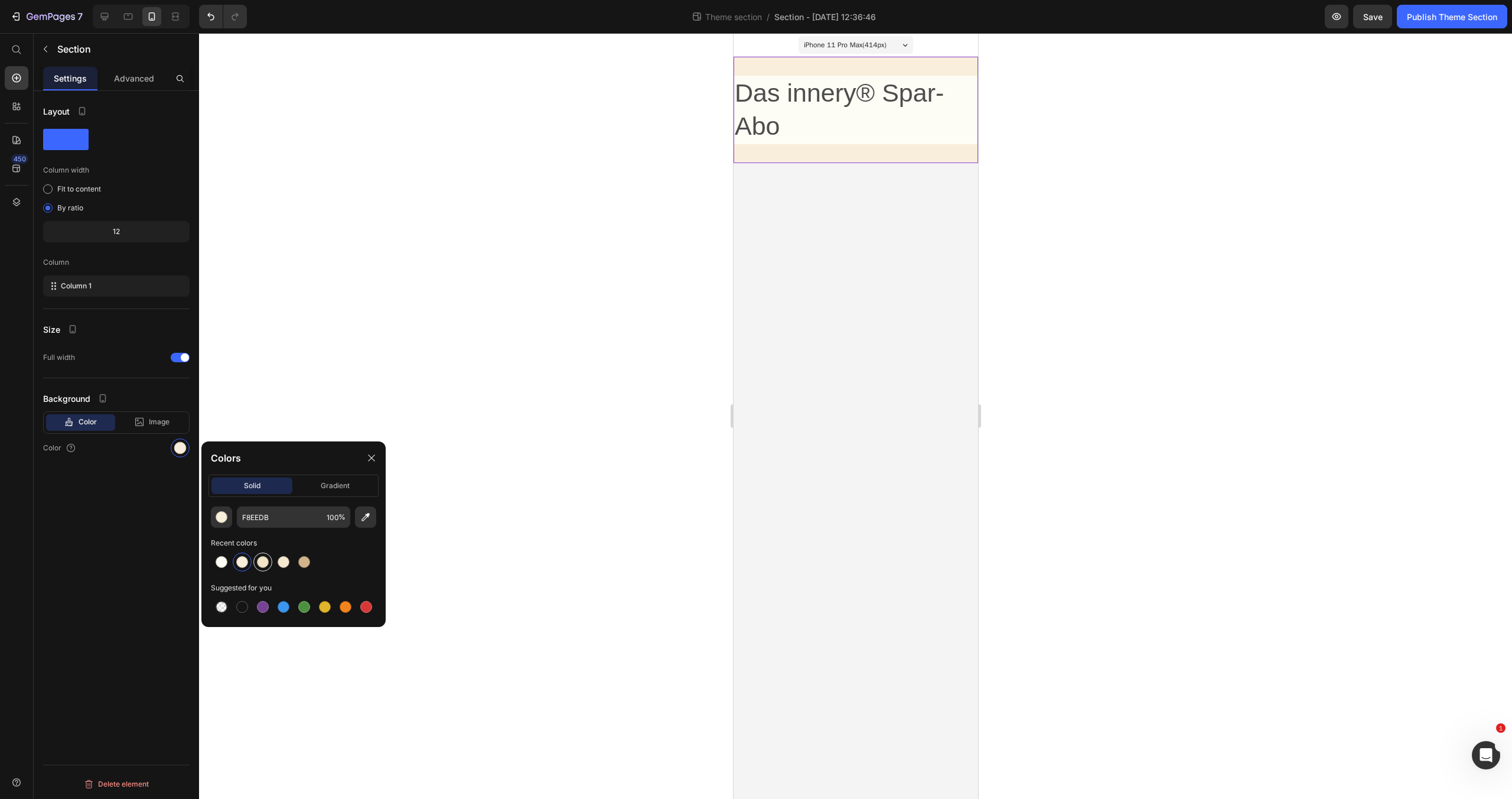 click at bounding box center (263, 562) 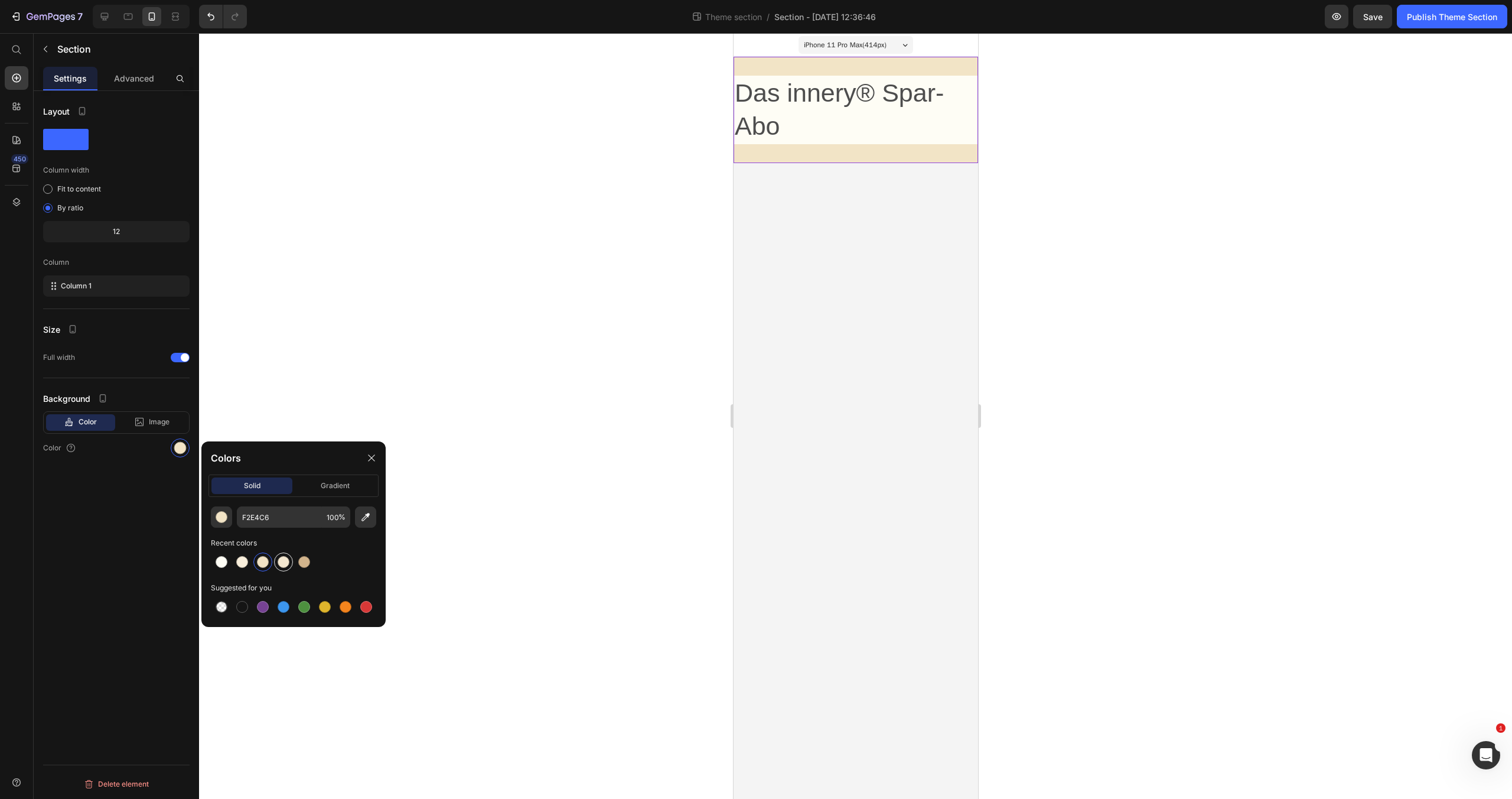 click at bounding box center [284, 562] 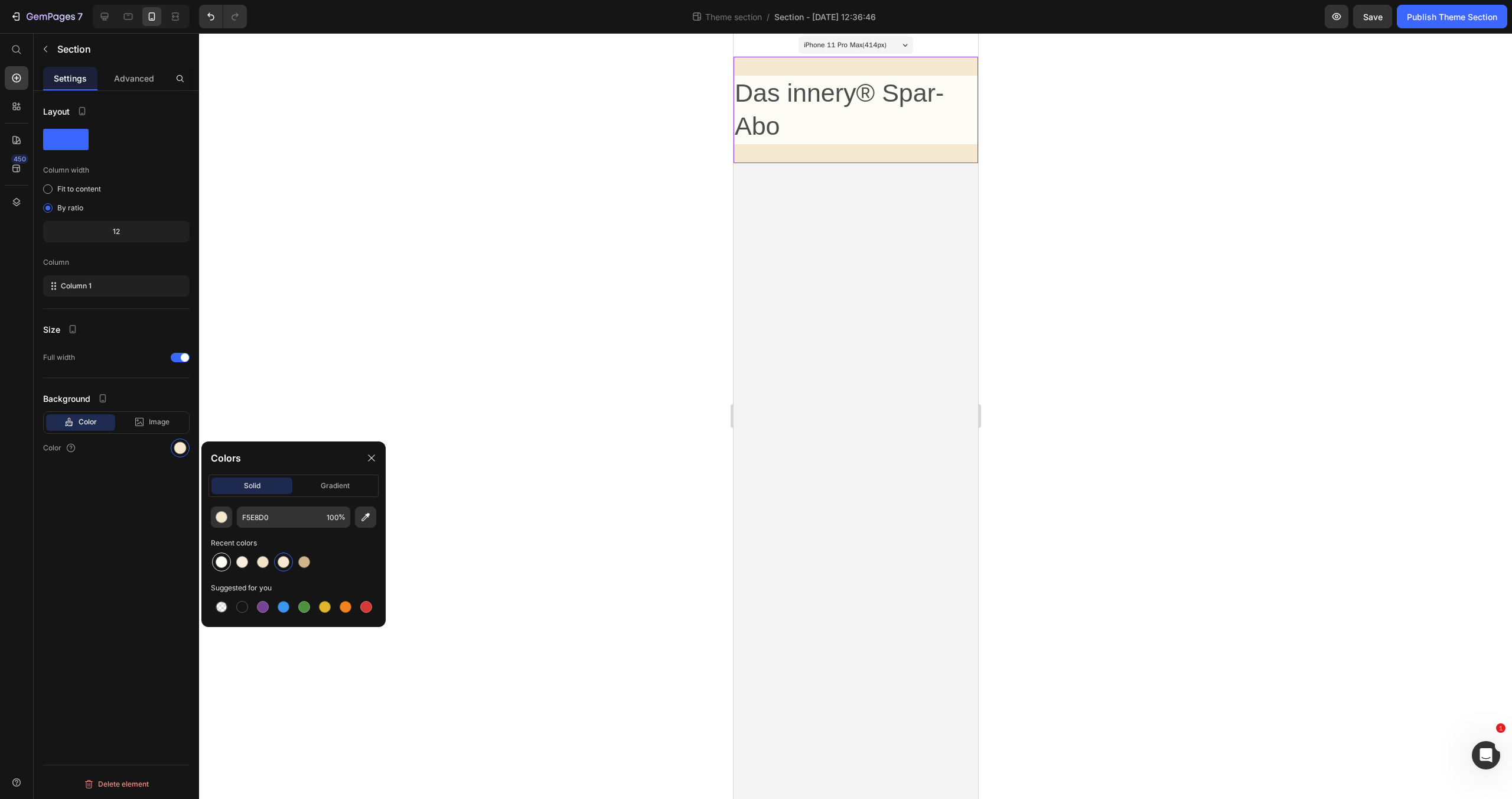 click at bounding box center [221, 562] 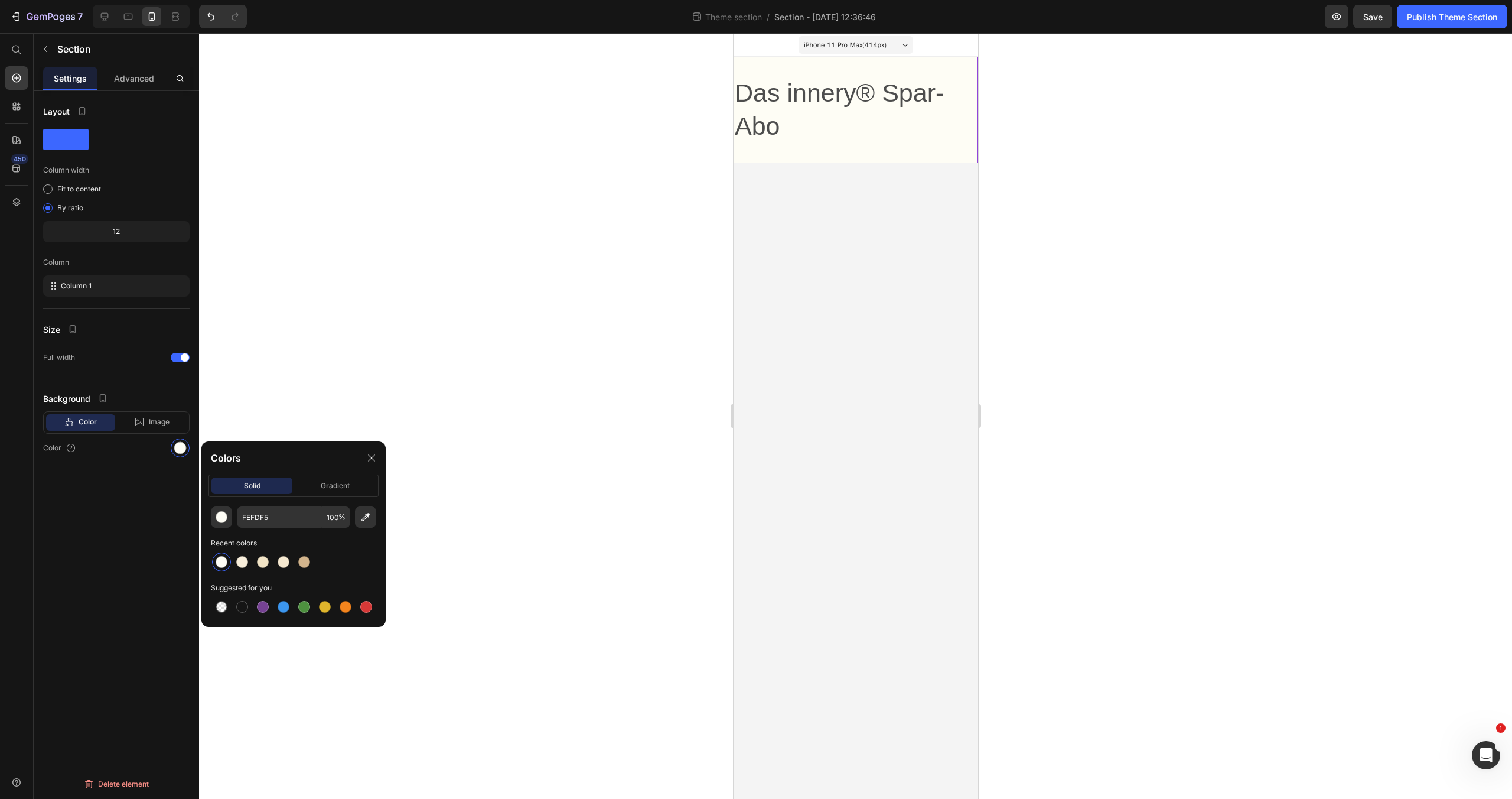 click 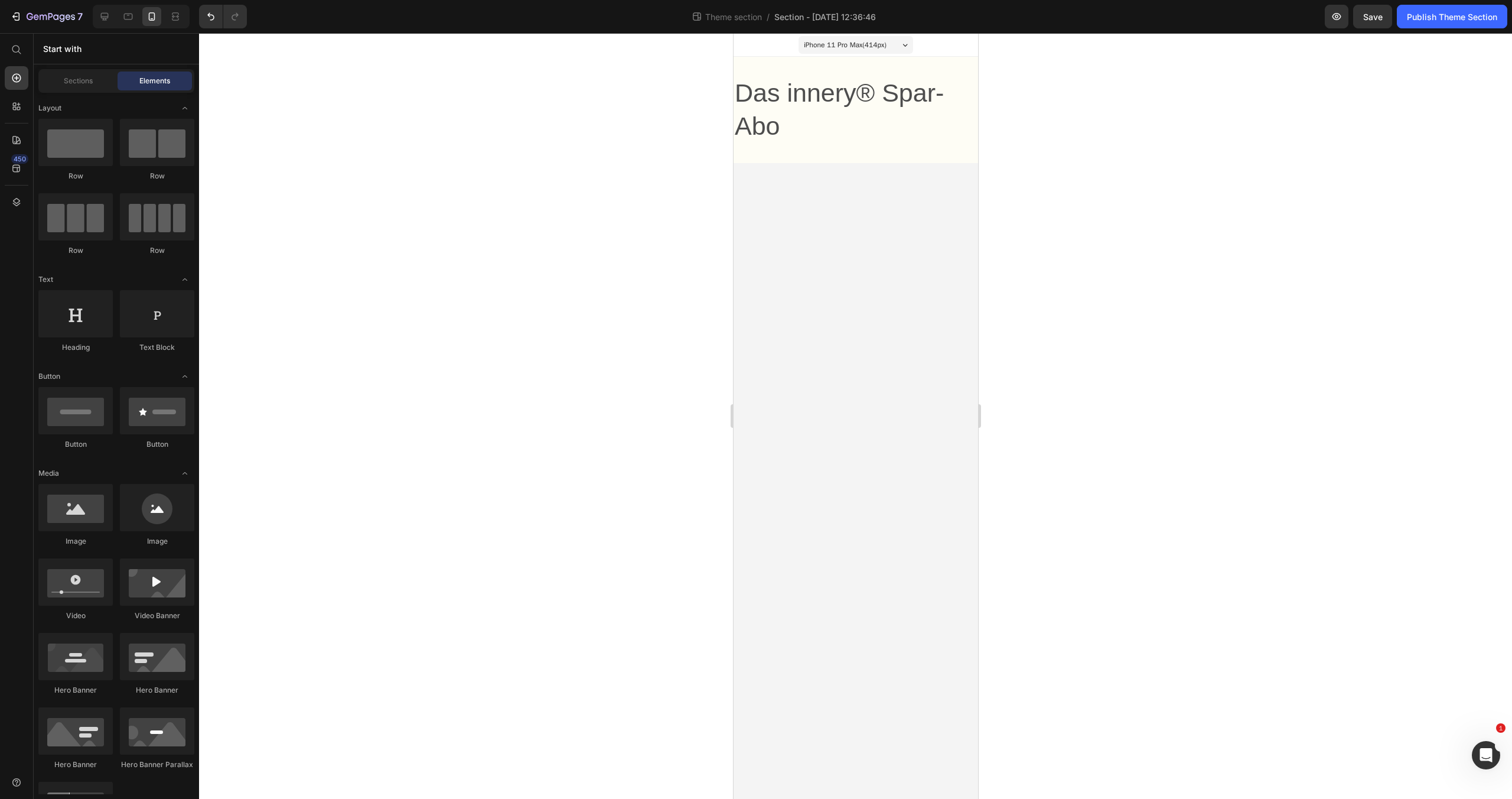 click on "iPhone 11 Pro Max  ( 414 px) iPhone 13 Mini iPhone 13 Pro iPhone 11 Pro Max iPhone 15 Pro Max Pixel 7 Galaxy S8+ Galaxy S20 Ultra iPad Mini iPad Air iPad Pro Das innery® Spar-Abo Text Block Root
Drag & drop element from sidebar or
Explore Library
Add section Choose templates inspired by CRO experts Generate layout from URL or image Add blank section then drag & drop elements" at bounding box center (855, 416) 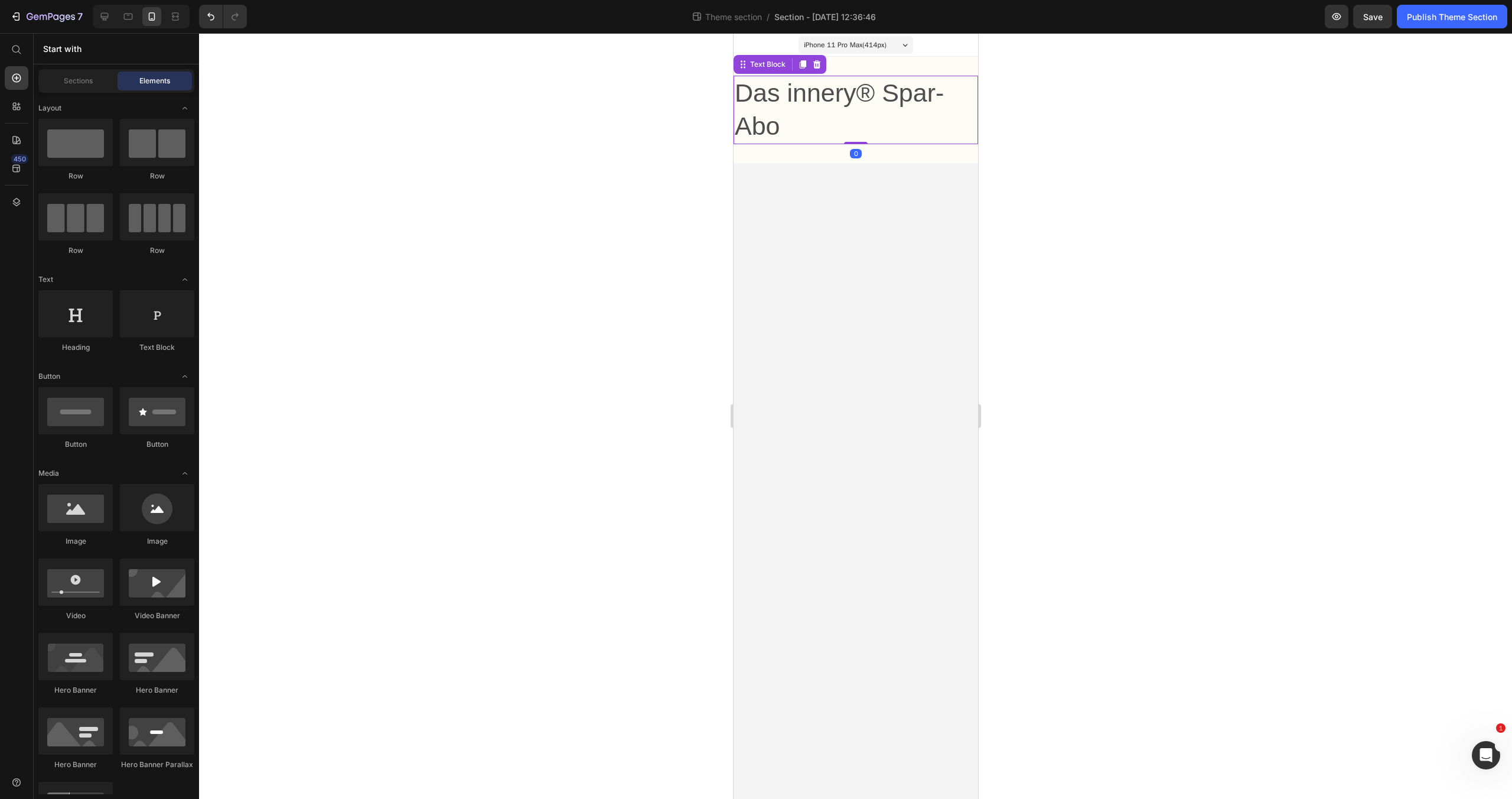 click on "Das innery® Spar-Abo" at bounding box center (855, 110) 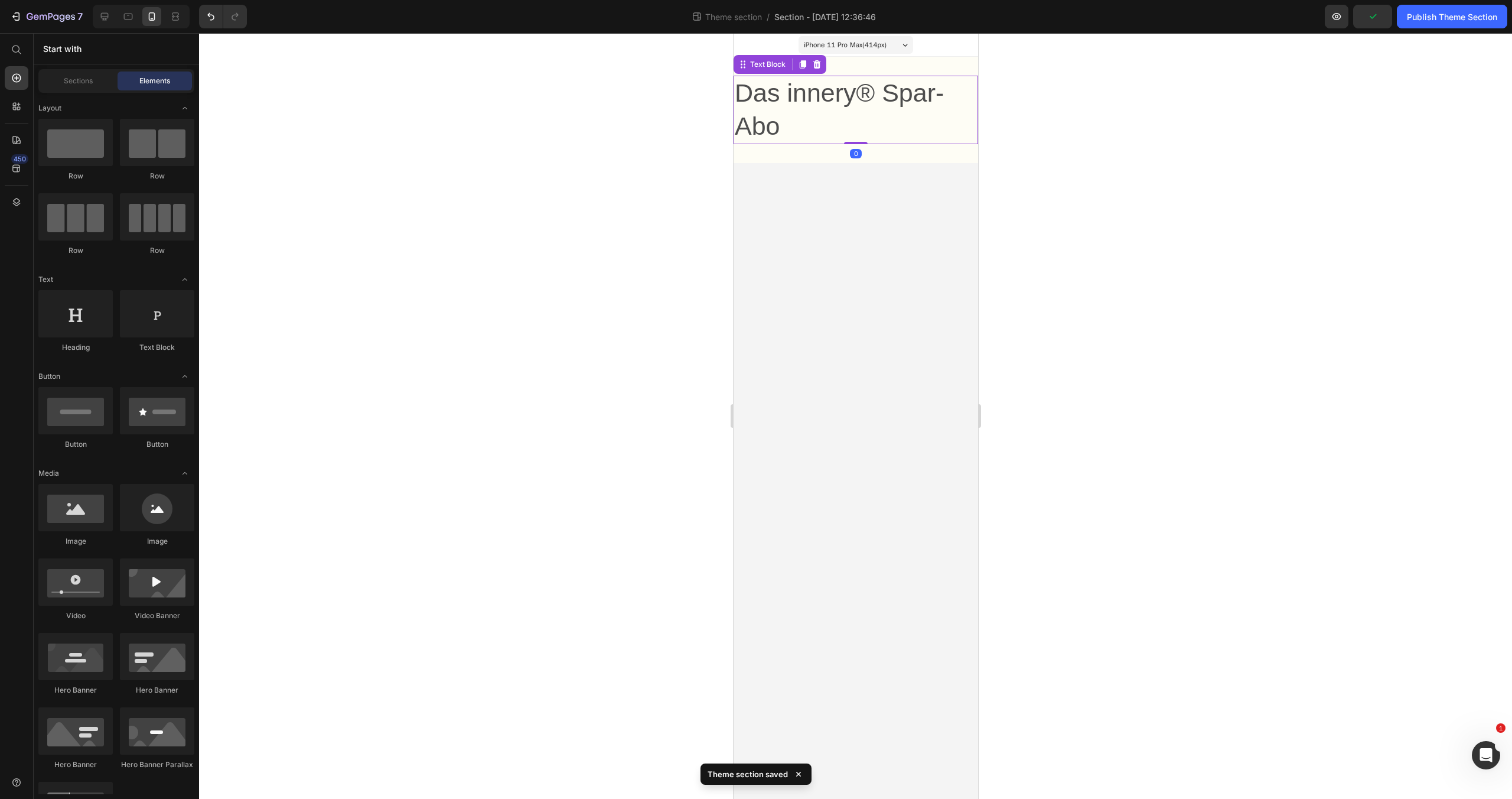 click on "iPhone 11 Pro Max  ( 414 px) iPhone 13 Mini iPhone 13 Pro iPhone 11 Pro Max iPhone 15 Pro Max Pixel 7 Galaxy S8+ Galaxy S20 Ultra iPad Mini iPad Air iPad Pro Das innery® Spar-Abo Text Block   0 Root
Drag & drop element from sidebar or
Explore Library
Add section Choose templates inspired by CRO experts Generate layout from URL or image Add blank section then drag & drop elements" at bounding box center (855, 416) 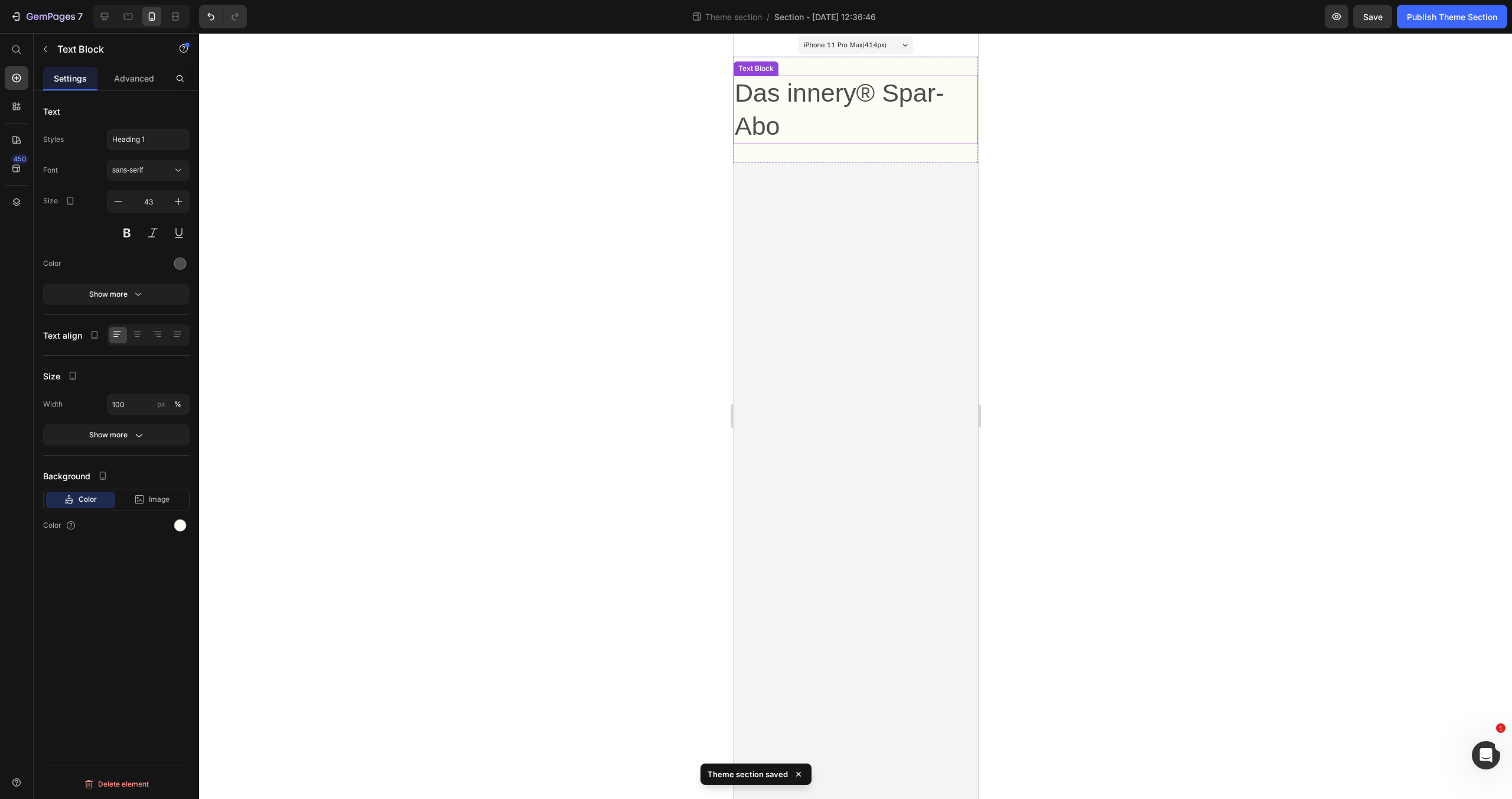 click on "Das innery® Spar-Abo" at bounding box center [855, 110] 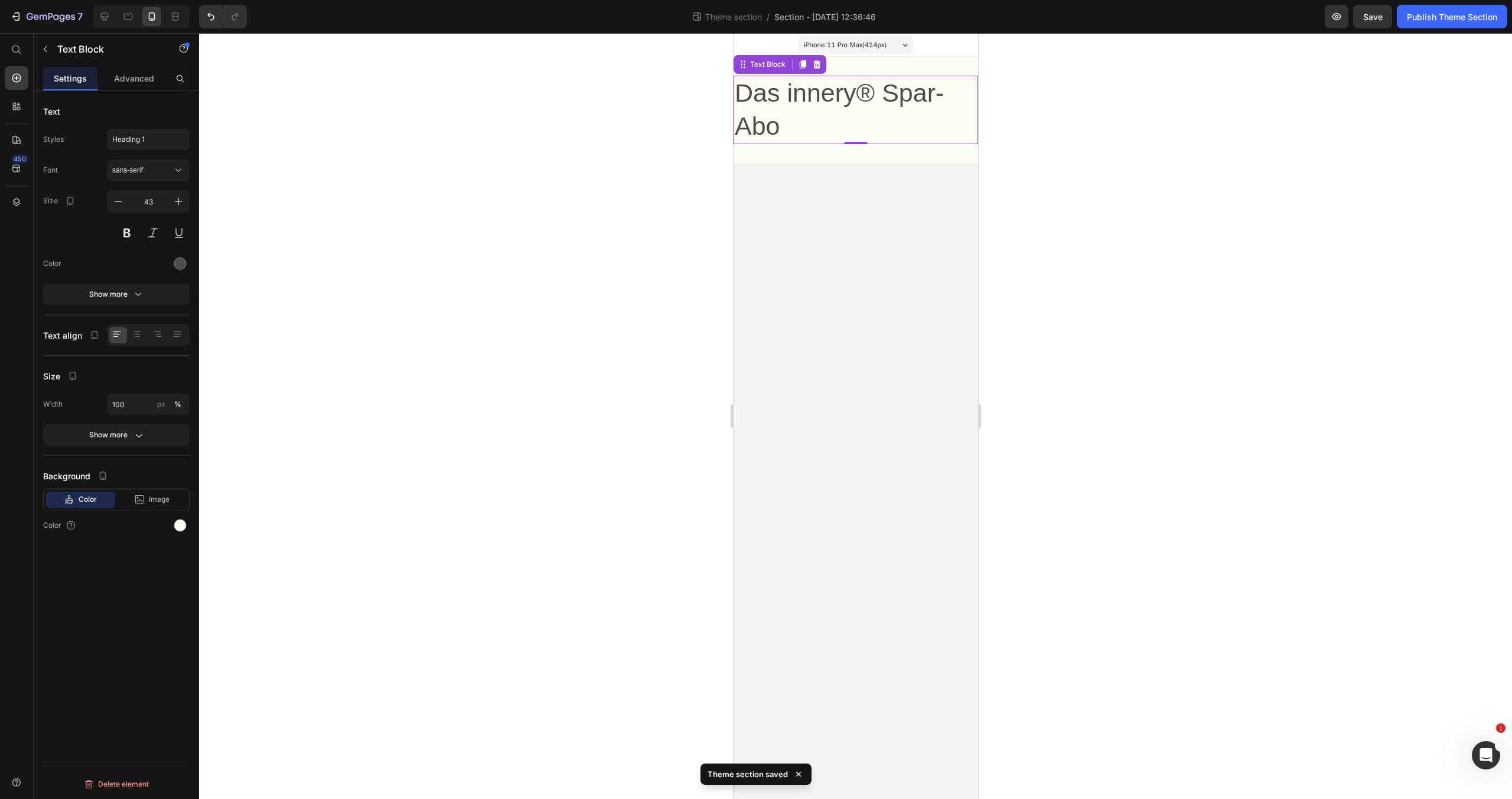 click on "iPhone 11 Pro Max  ( 414 px) iPhone 13 Mini iPhone 13 Pro iPhone 11 Pro Max iPhone 15 Pro Max Pixel 7 Galaxy S8+ Galaxy S20 Ultra iPad Mini iPad Air iPad Pro Das innery® Spar-Abo Text Block   0 Root
Drag & drop element from sidebar or
Explore Library
Add section Choose templates inspired by CRO experts Generate layout from URL or image Add blank section then drag & drop elements" at bounding box center (855, 416) 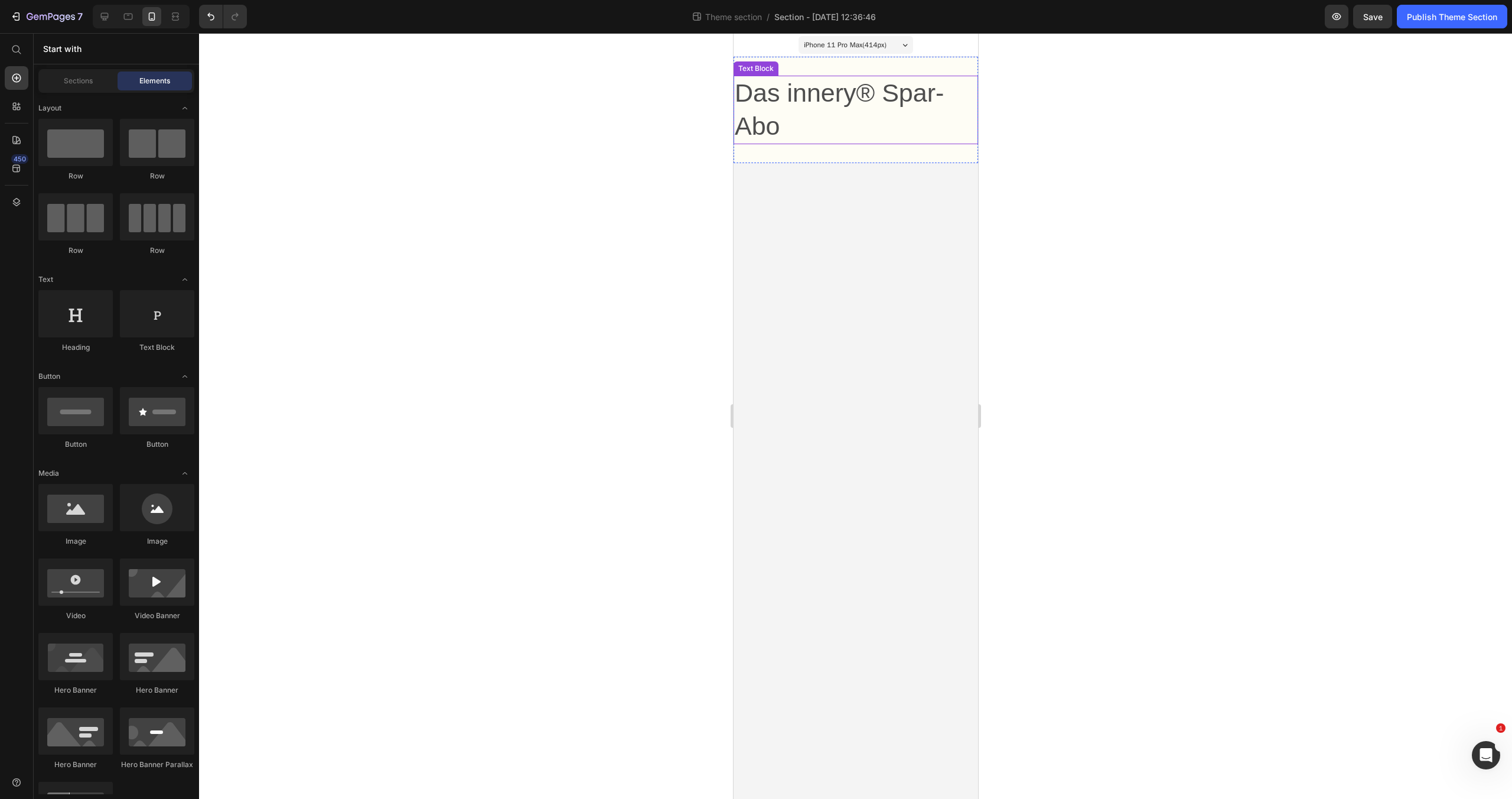 click on "Das innery® Spar-Abo" at bounding box center (855, 110) 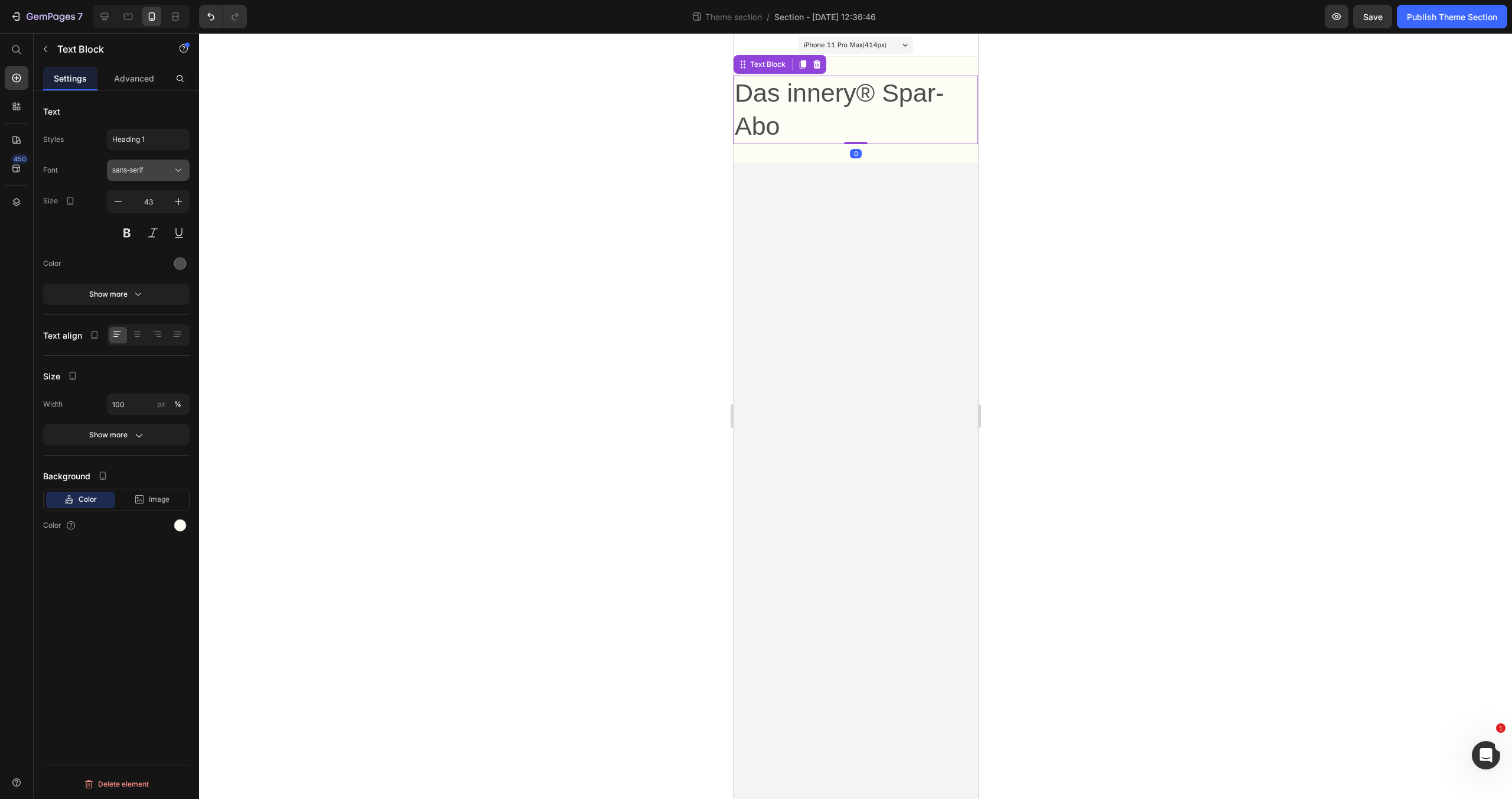 click on "sans-serif" at bounding box center (148, 170) 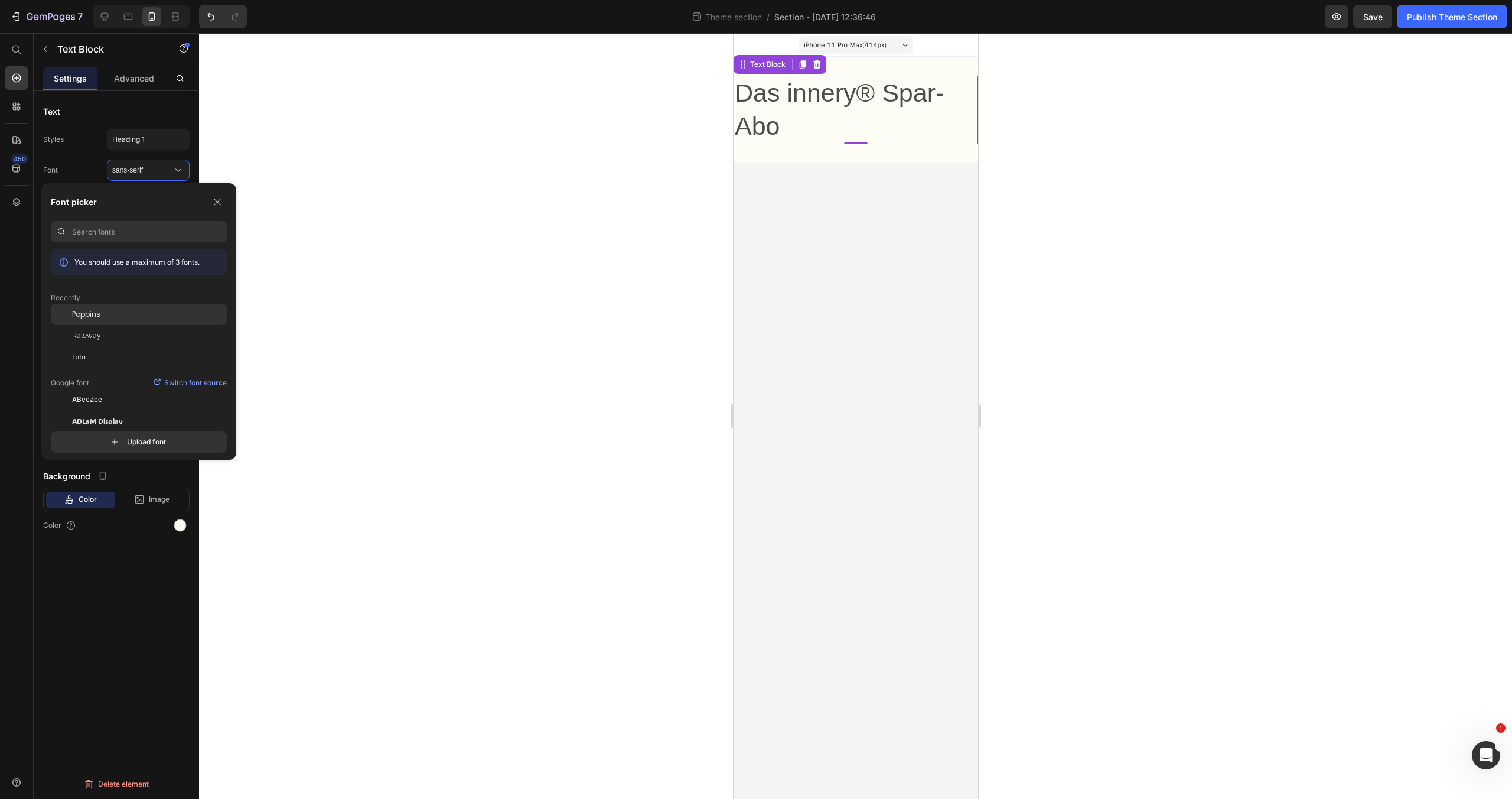 click on "Poppins" 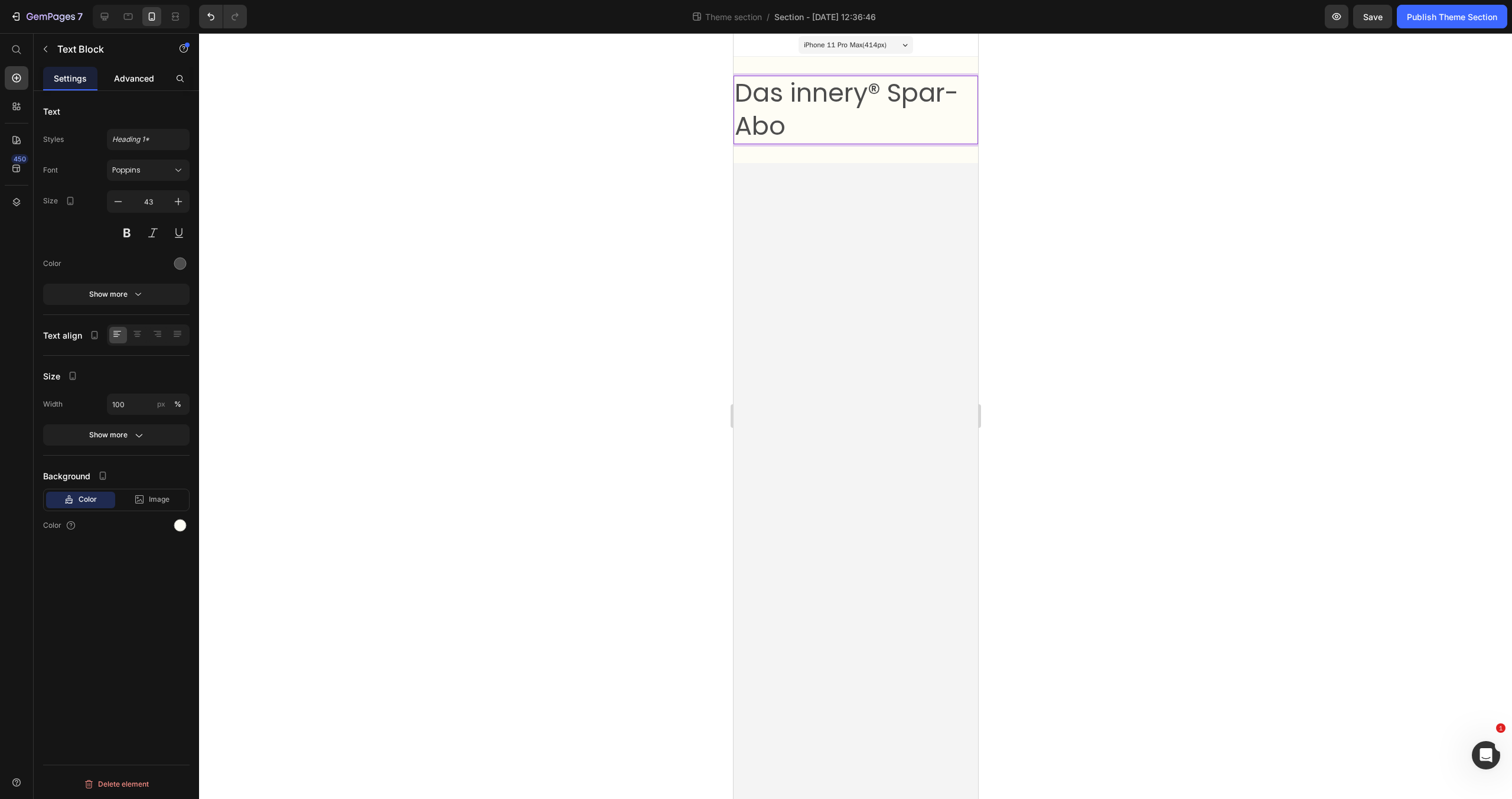 click on "Advanced" at bounding box center (134, 78) 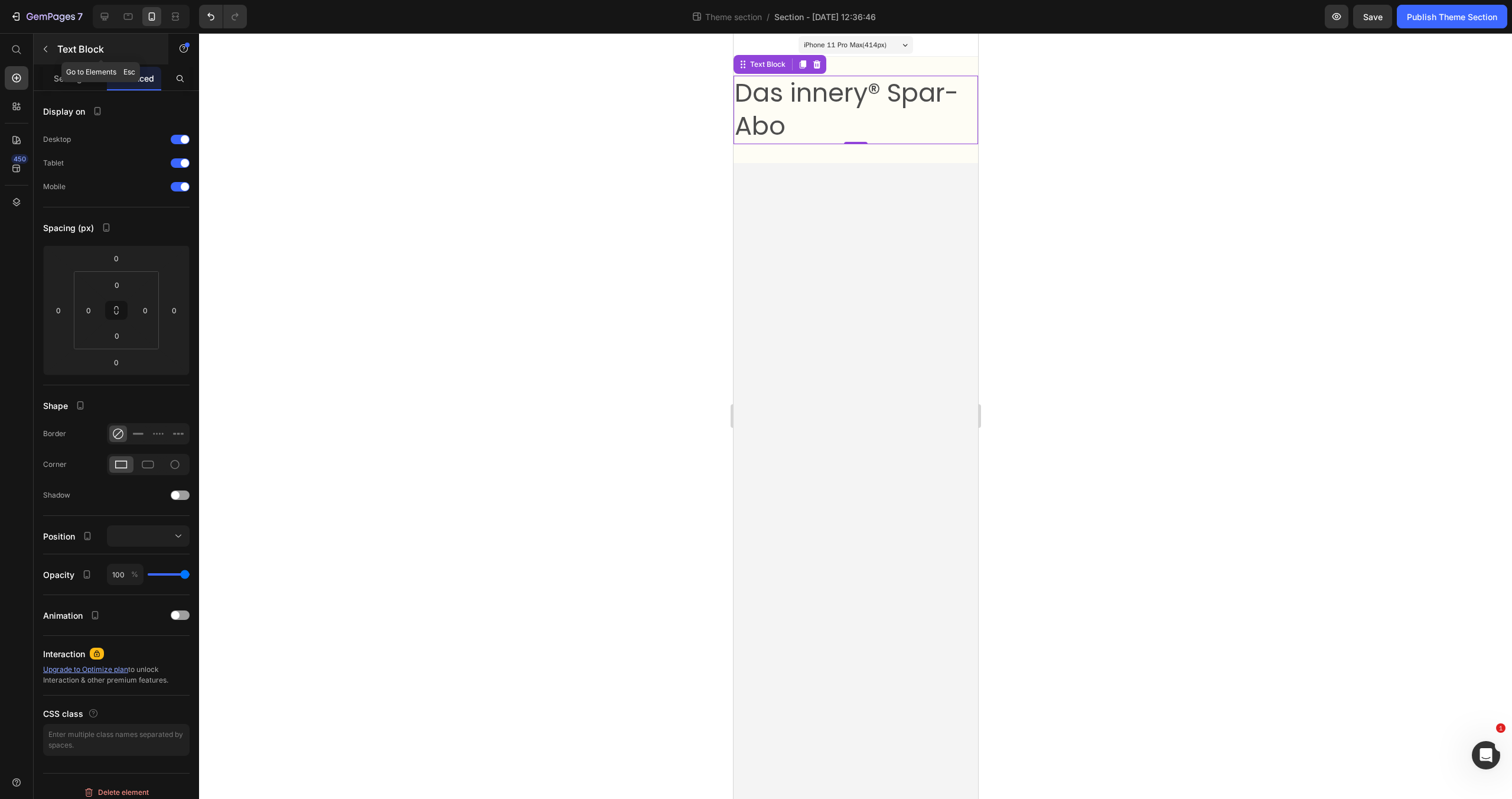 click 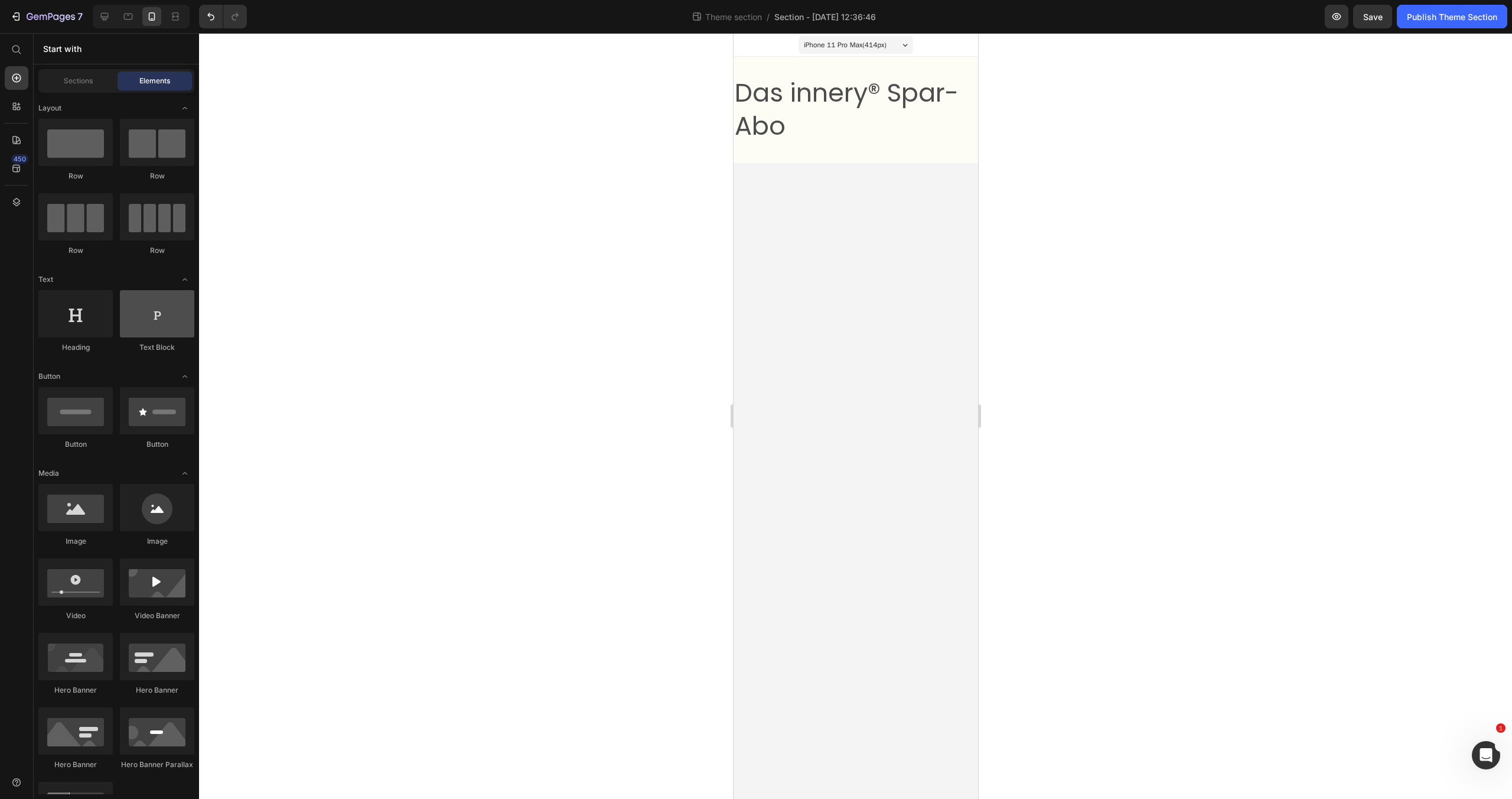 click at bounding box center [157, 314] 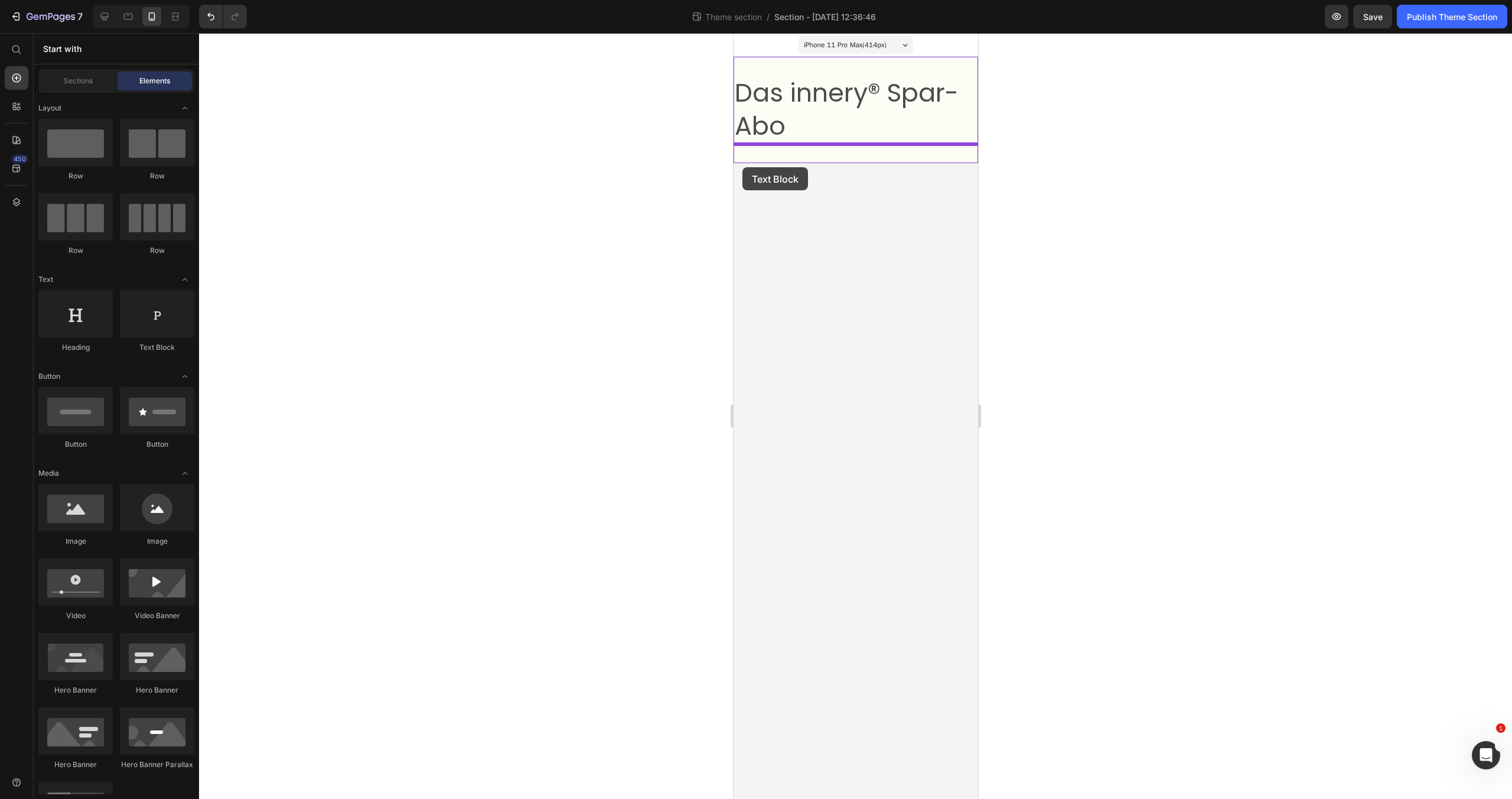 drag, startPoint x: 878, startPoint y: 349, endPoint x: 742, endPoint y: 167, distance: 227.20035 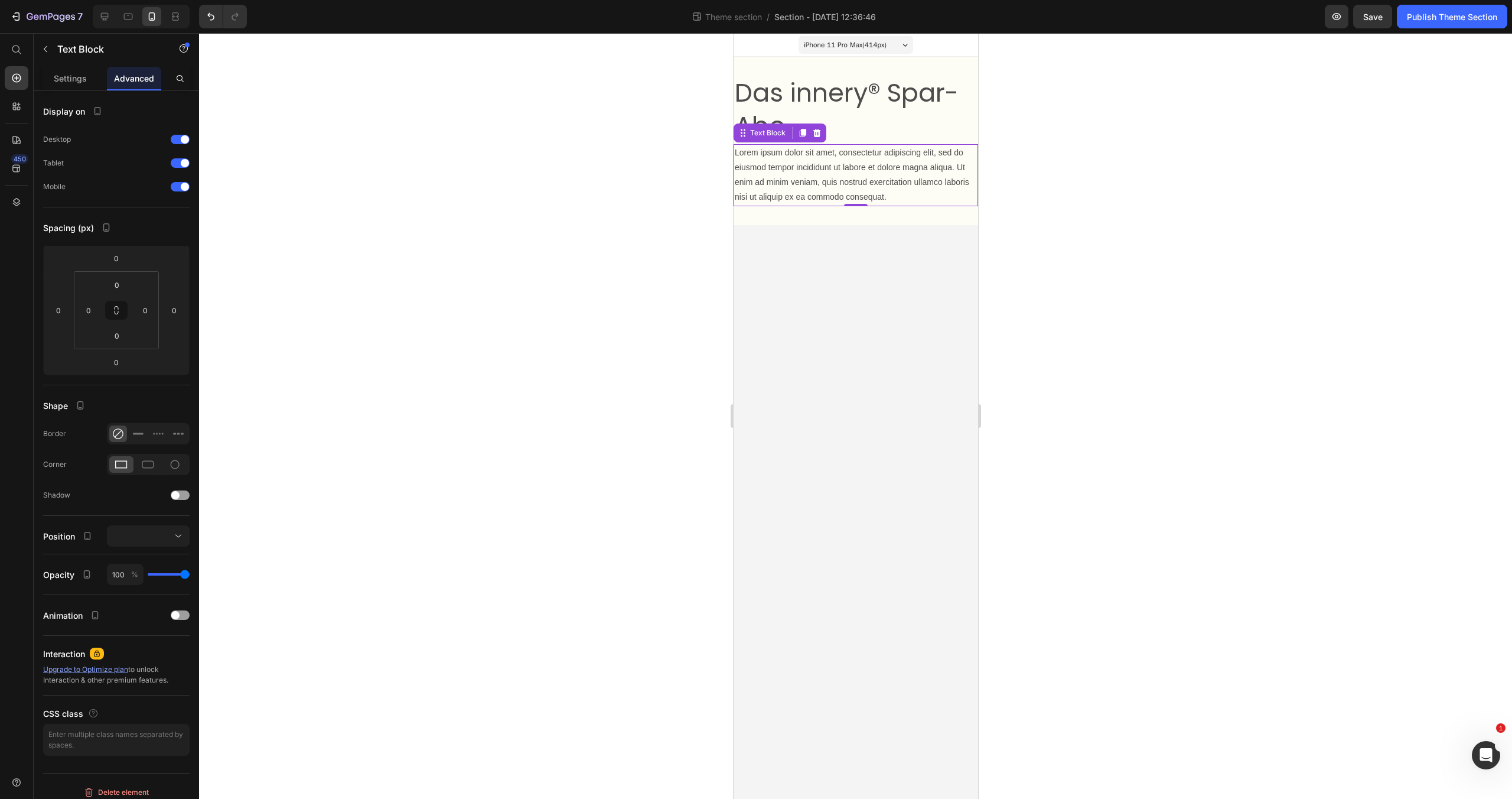 click on "Lorem ipsum dolor sit amet, consectetur adipiscing elit, sed do eiusmod tempor incididunt ut labore et dolore magna aliqua. Ut enim ad minim veniam, quis nostrud exercitation ullamco laboris nisi ut aliquip ex ea commodo consequat." at bounding box center [855, 175] 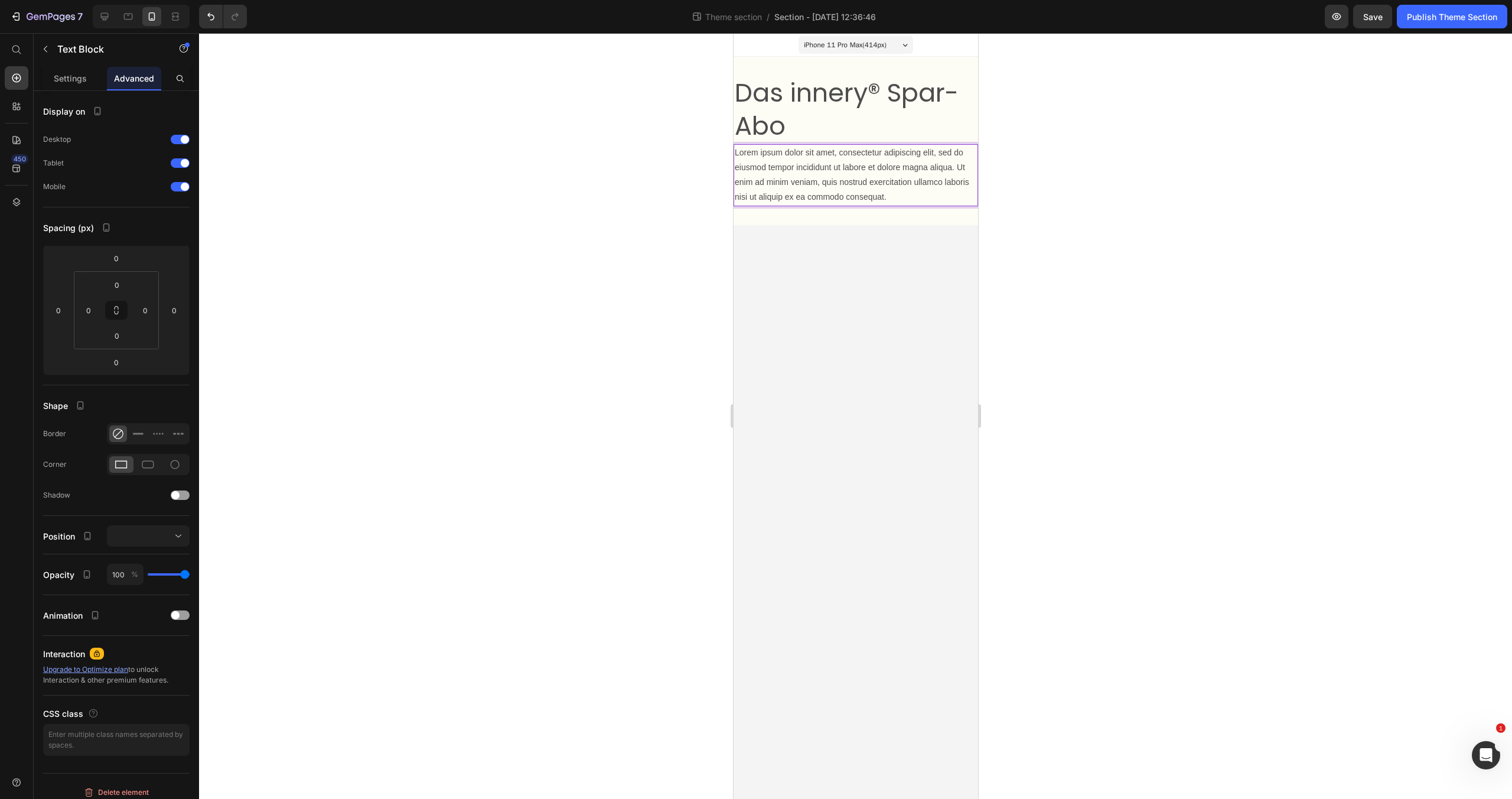 drag, startPoint x: 757, startPoint y: 151, endPoint x: 745, endPoint y: 151, distance: 12 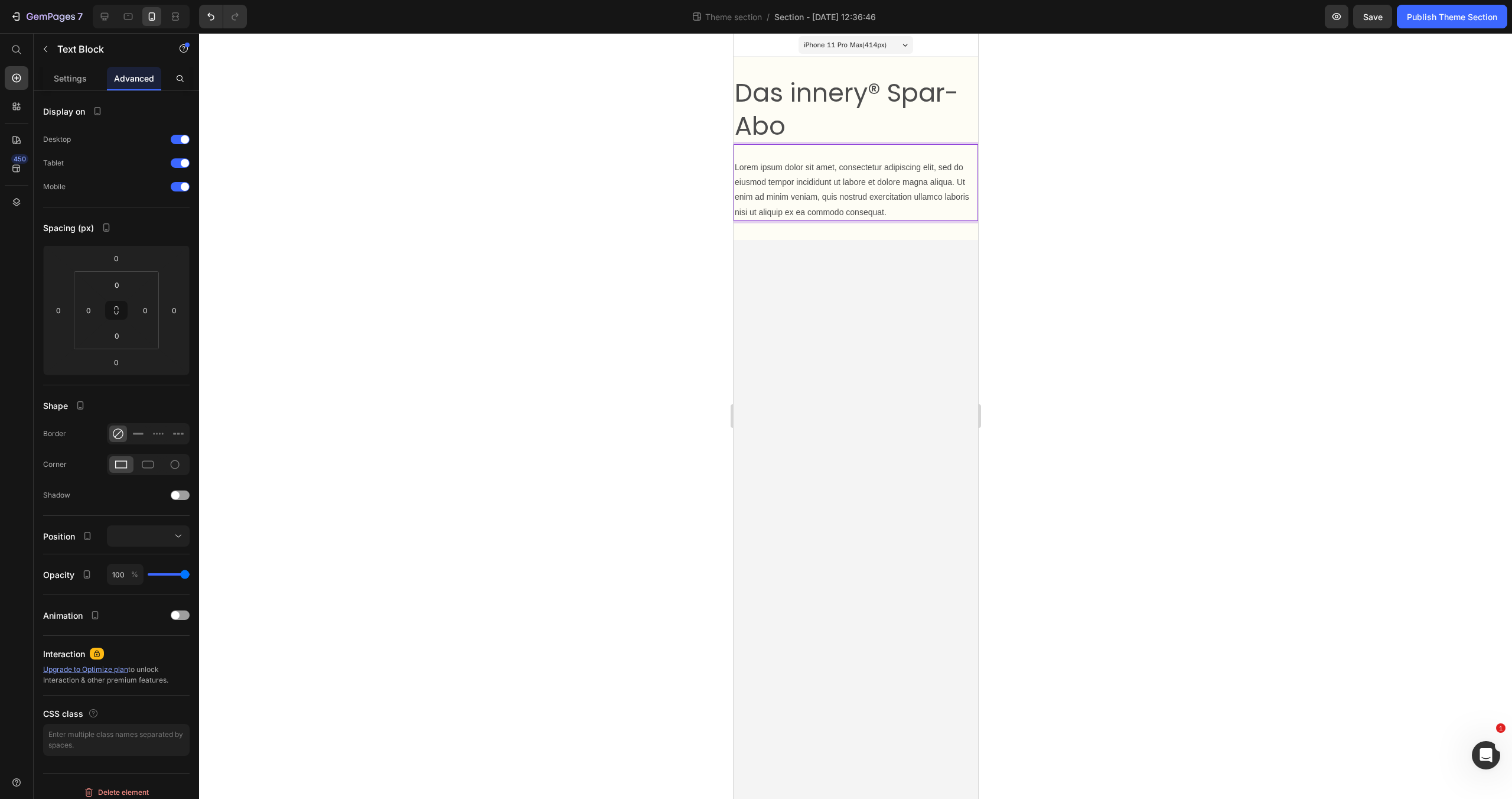 click 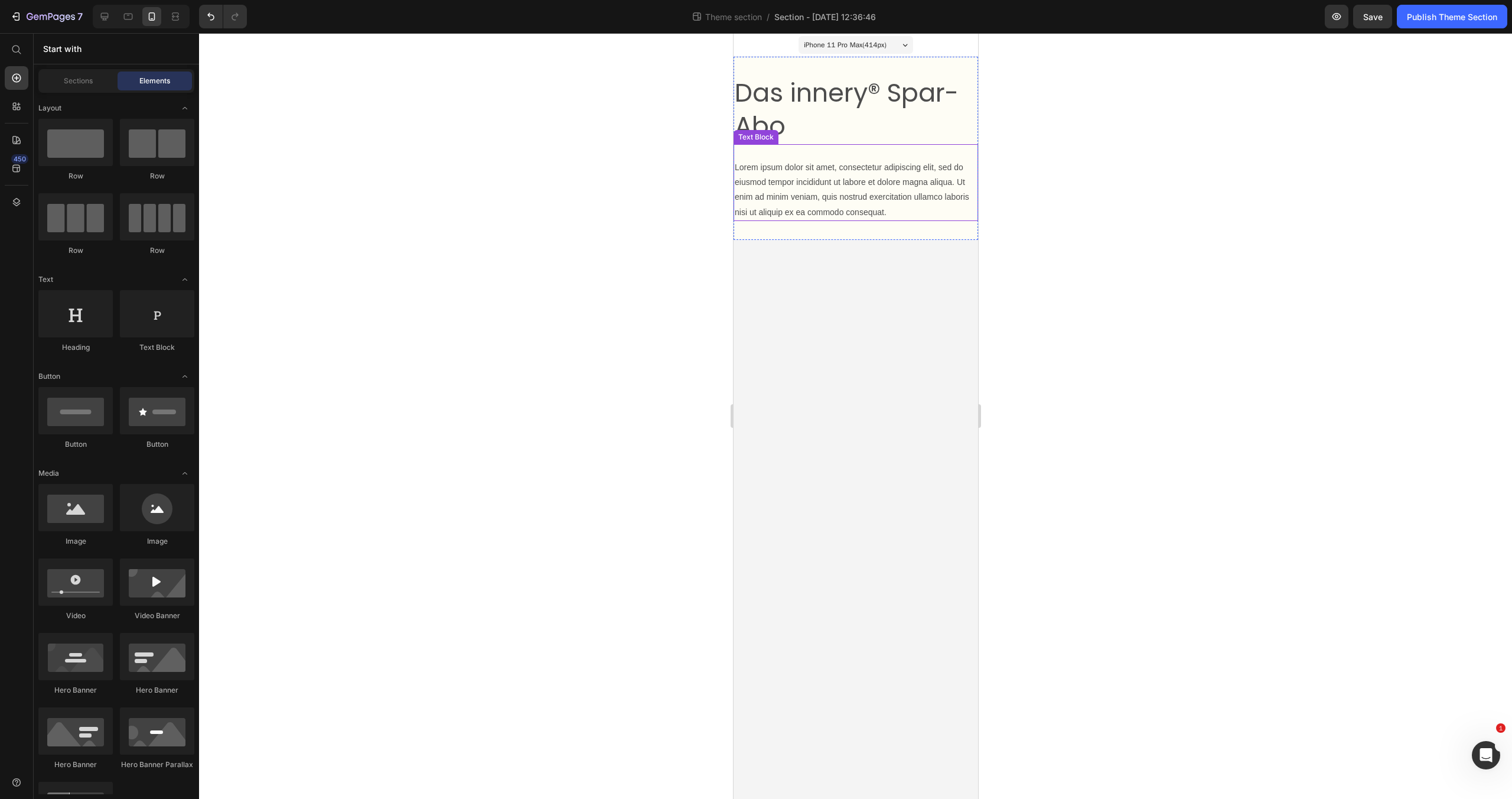 drag, startPoint x: 916, startPoint y: 219, endPoint x: 906, endPoint y: 217, distance: 10.198039 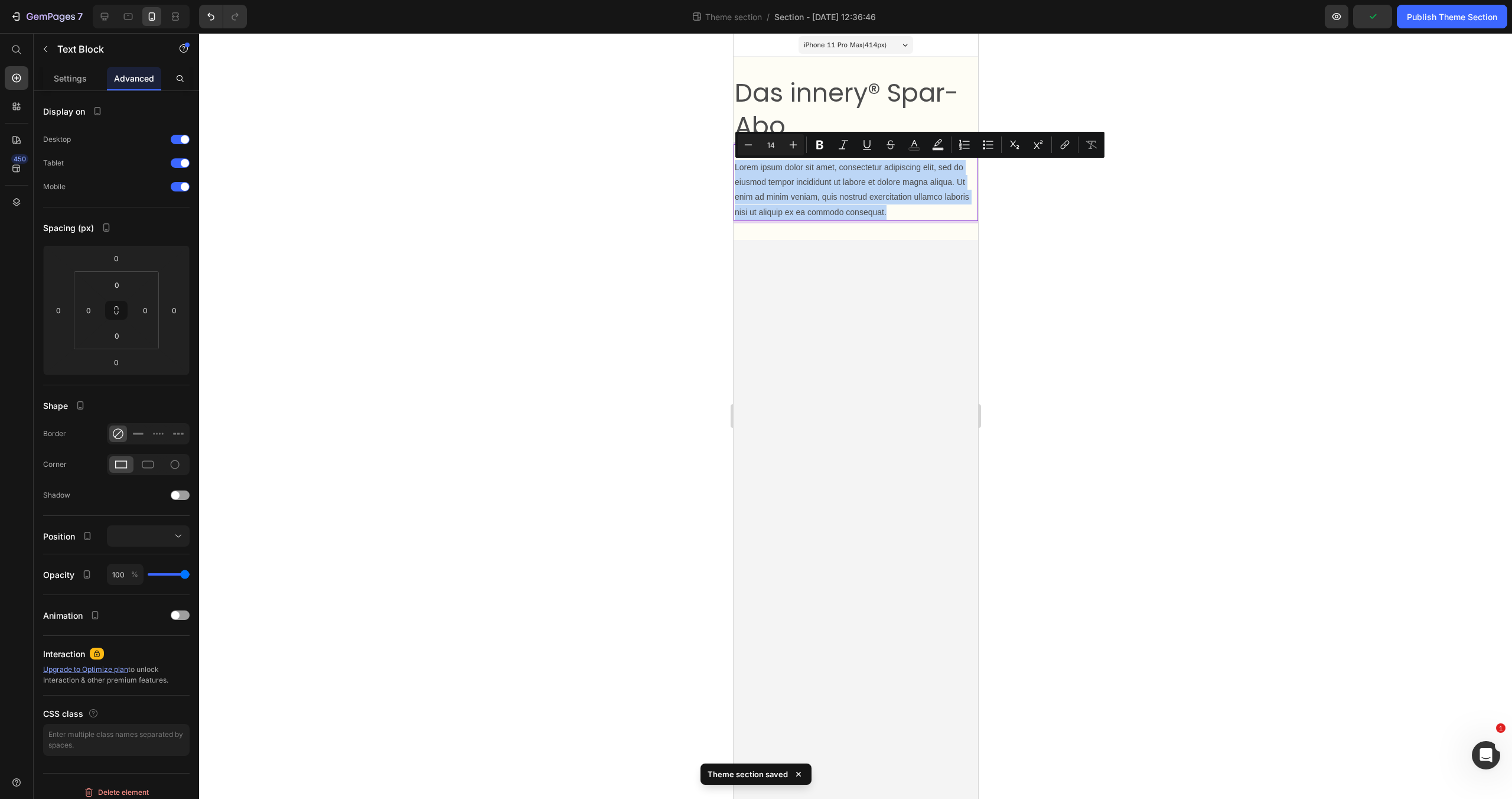 drag, startPoint x: 901, startPoint y: 213, endPoint x: 767, endPoint y: 164, distance: 142.67796 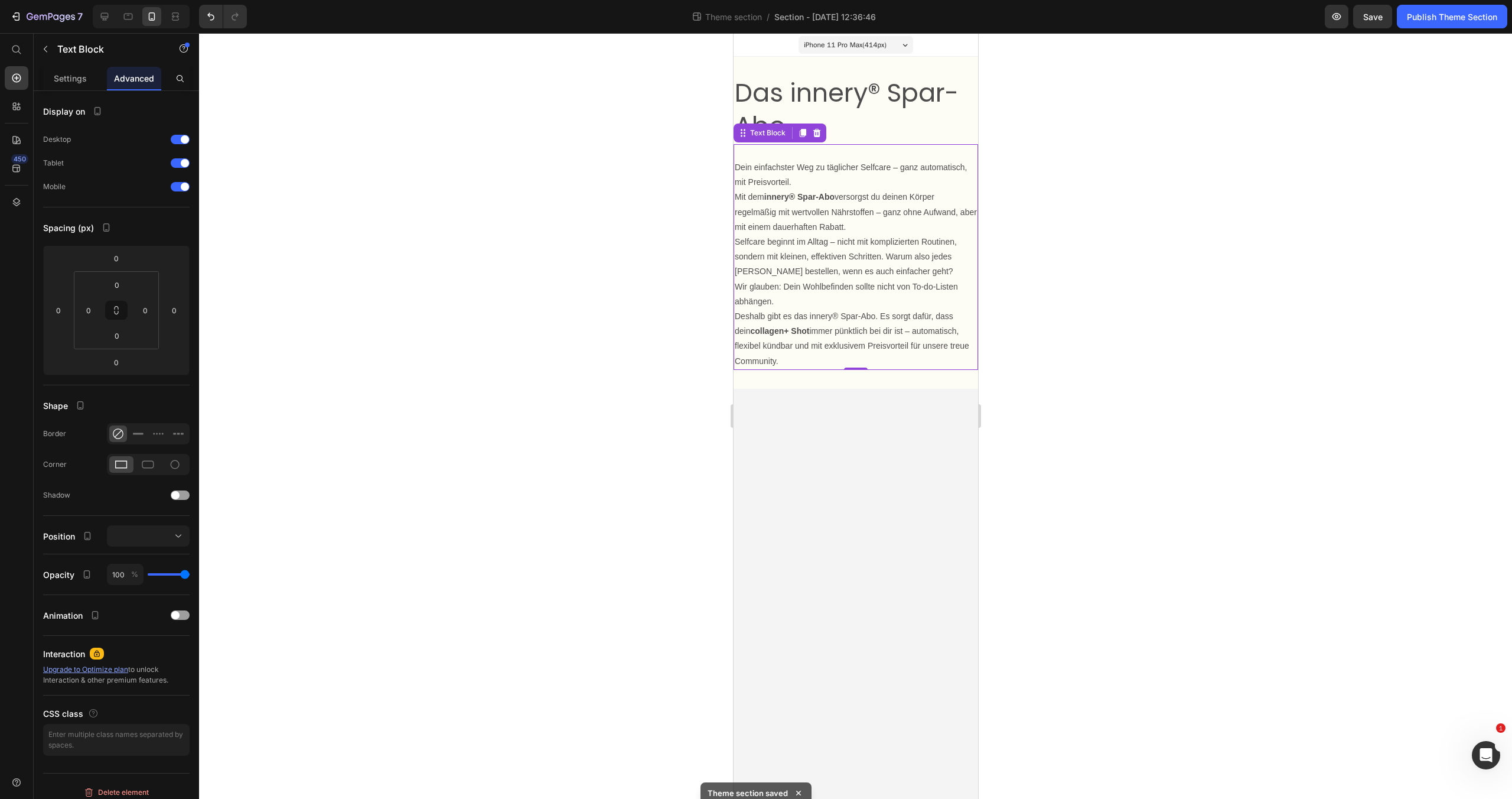 click 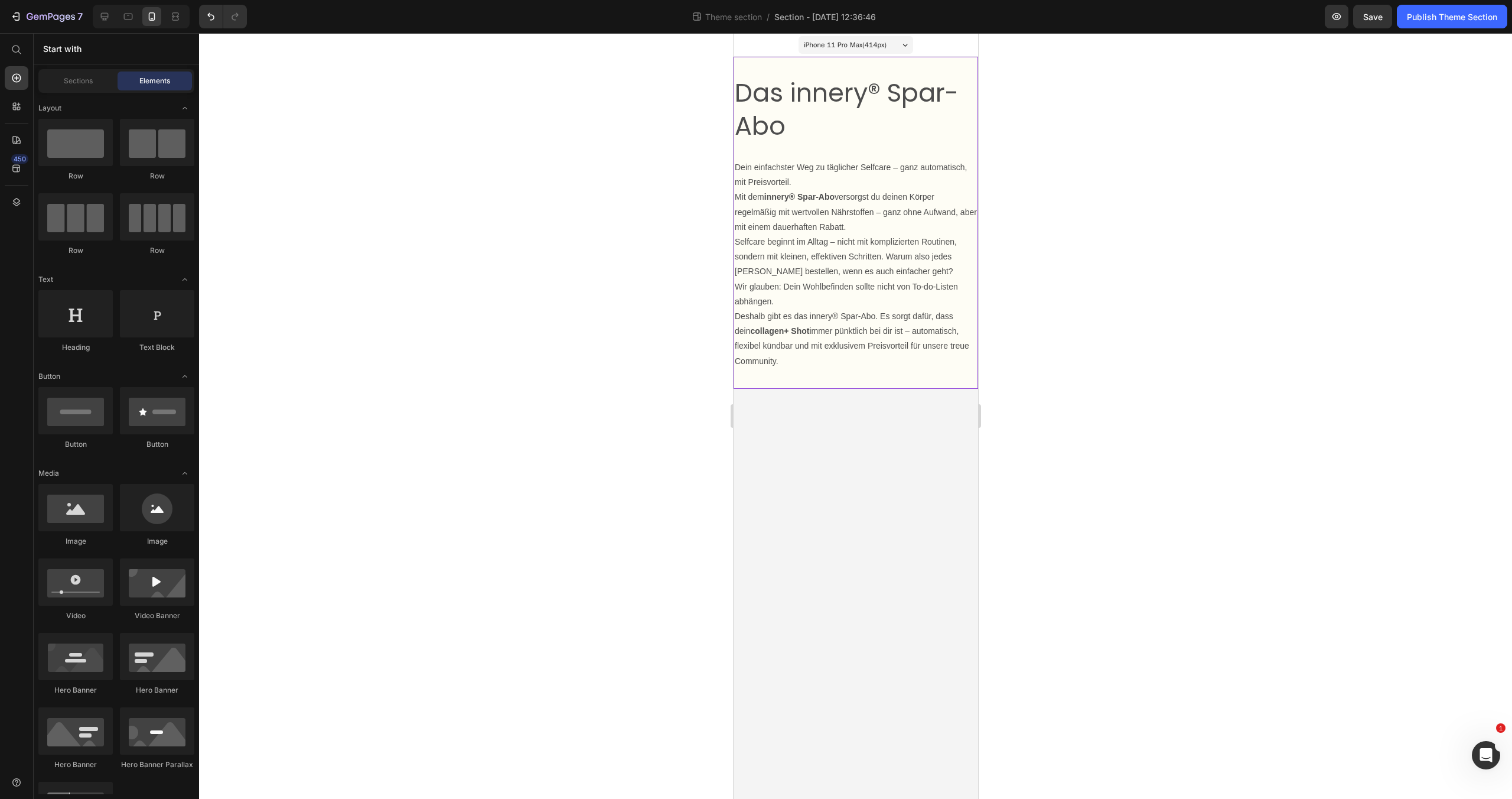 drag, startPoint x: 848, startPoint y: 376, endPoint x: 817, endPoint y: 369, distance: 31.7805 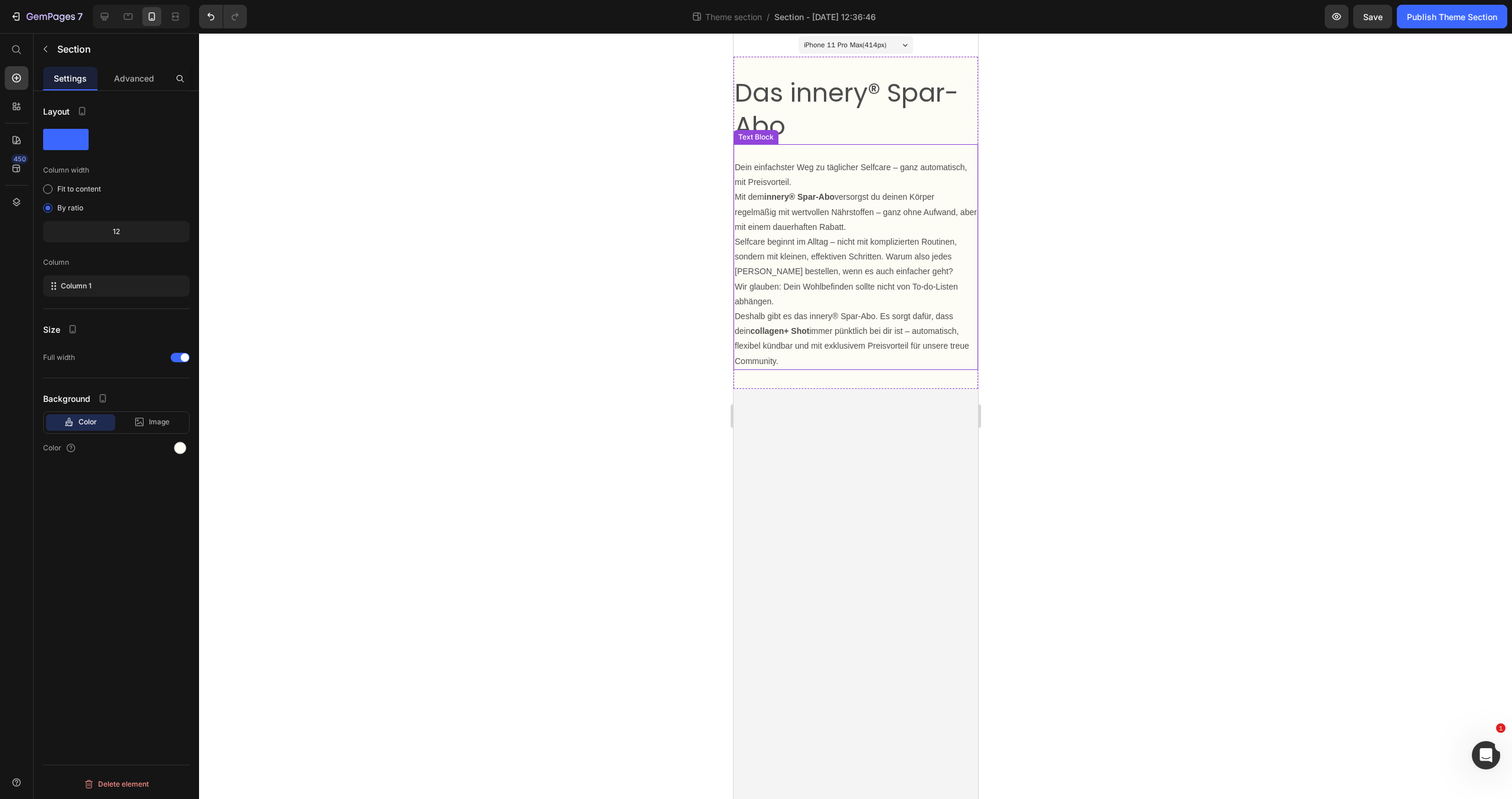 click on "Deshalb gibt es das innery® Spar-Abo. Es sorgt dafür, dass dein  collagen+ Shot  immer pünktlich bei dir ist – automatisch, flexibel kündbar und mit exklusivem Preisvorteil für unsere treue Community." at bounding box center (855, 339) 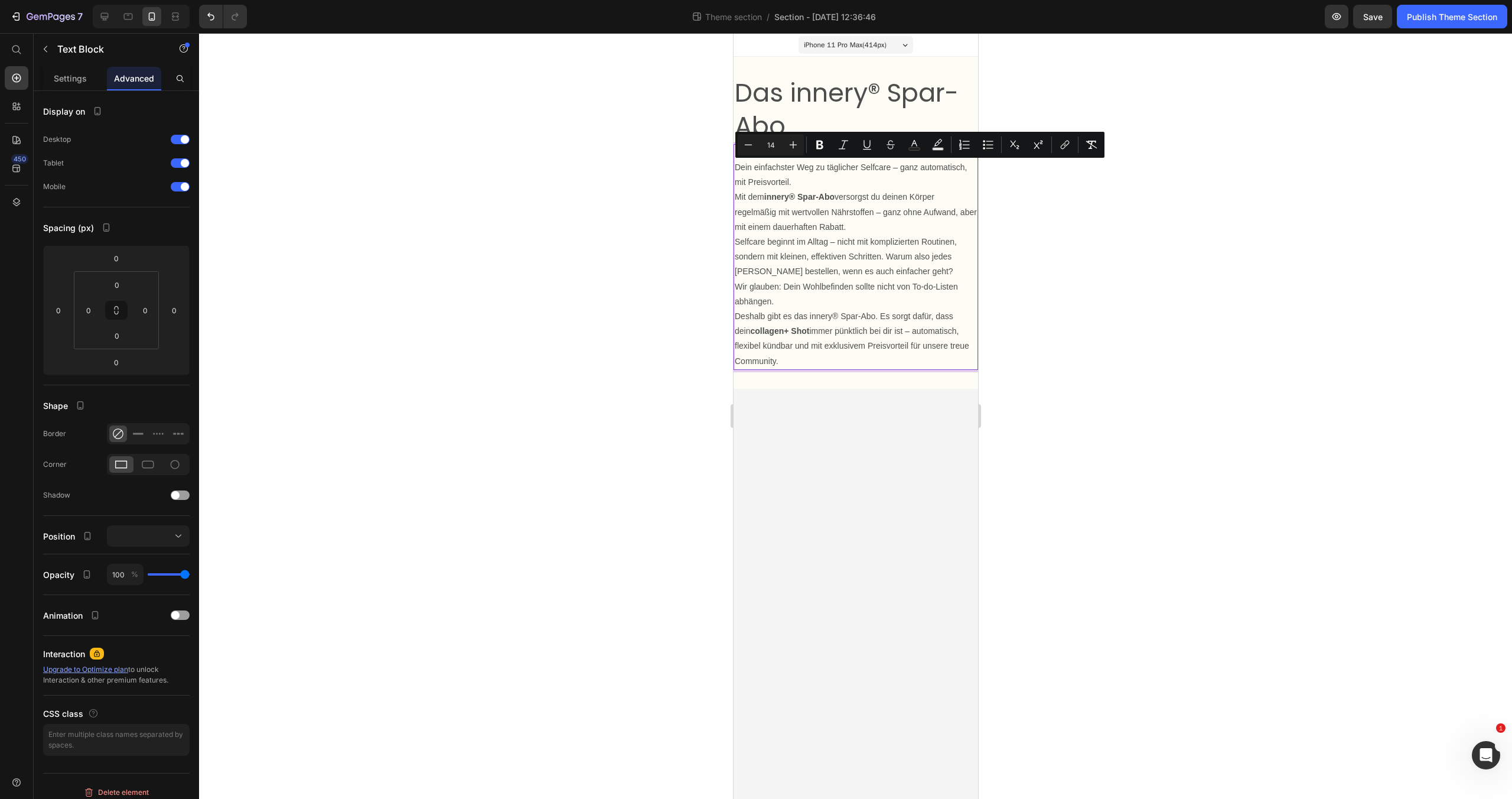 drag, startPoint x: 811, startPoint y: 361, endPoint x: 705, endPoint y: 167, distance: 221.07012 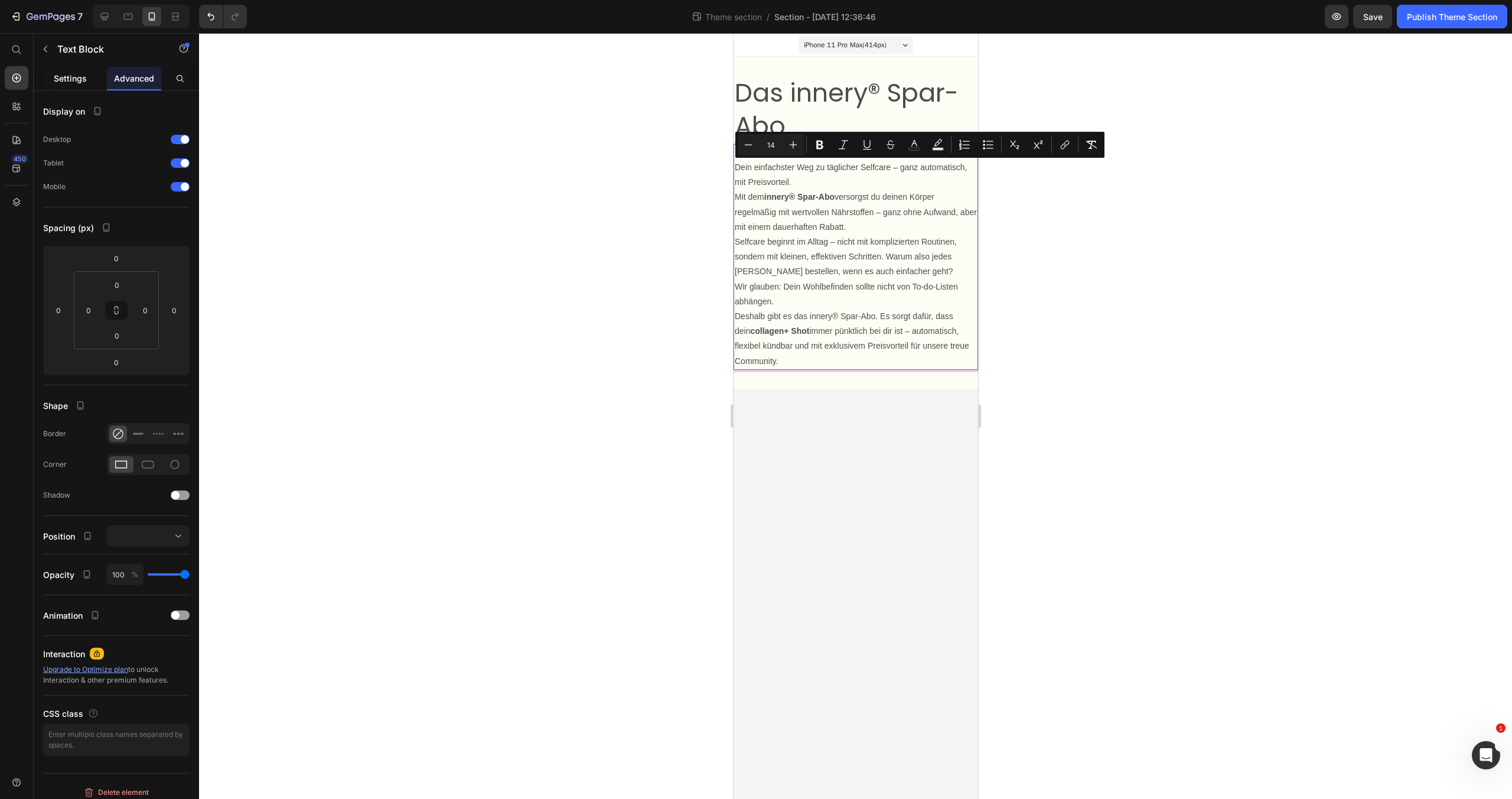 click on "Settings" at bounding box center [70, 78] 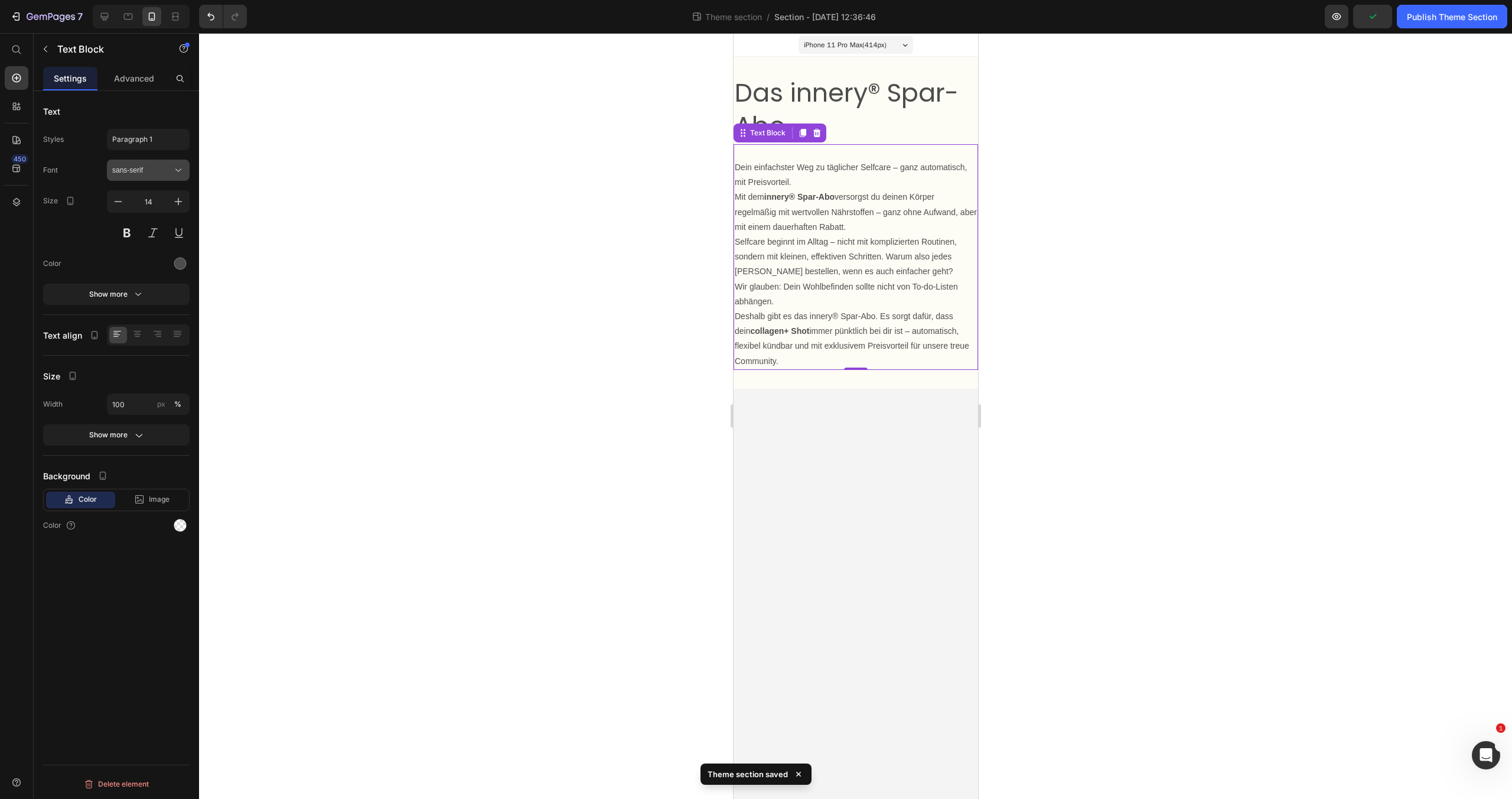 click on "sans-serif" at bounding box center (142, 170) 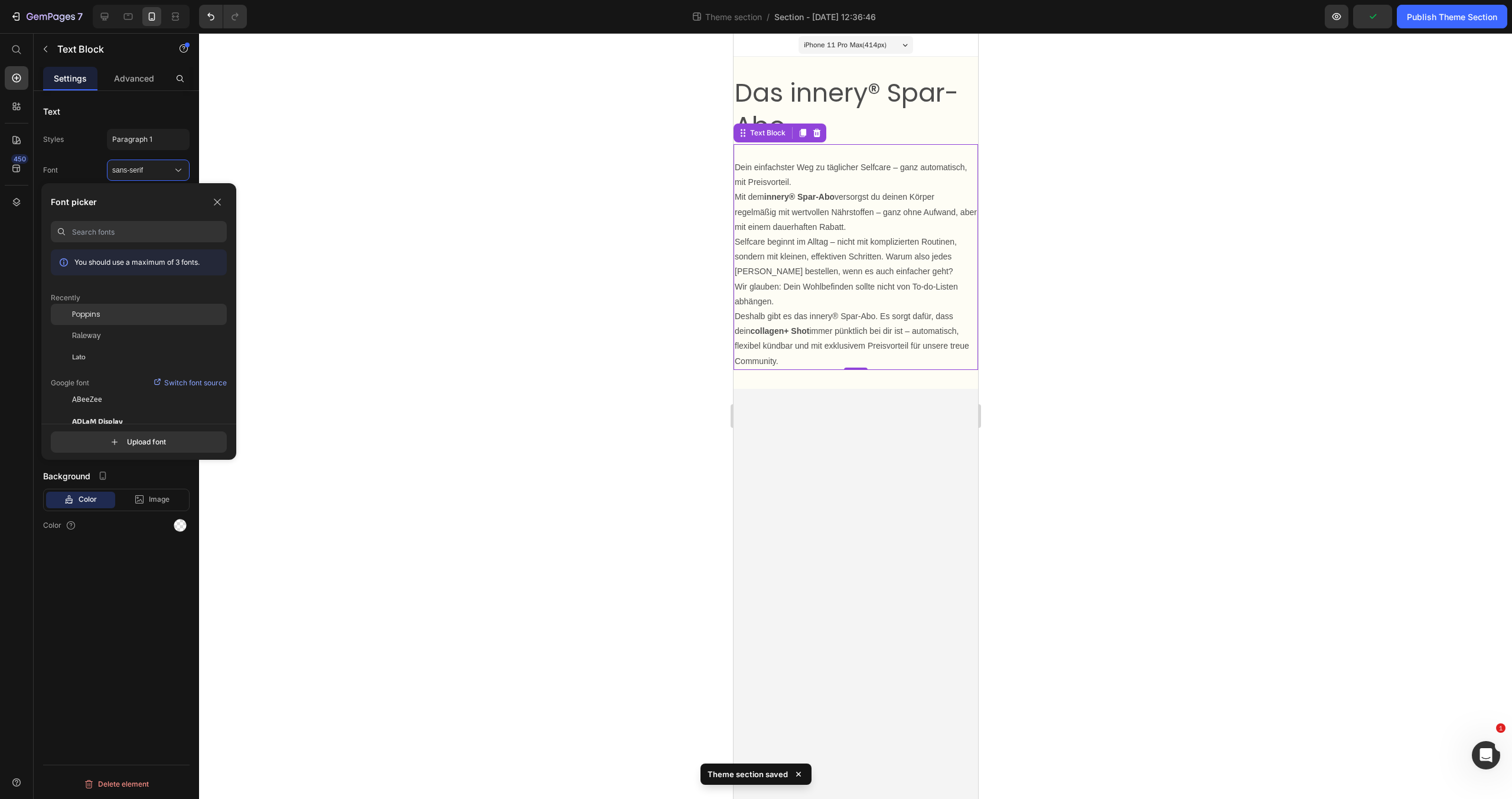 click on "Poppins" 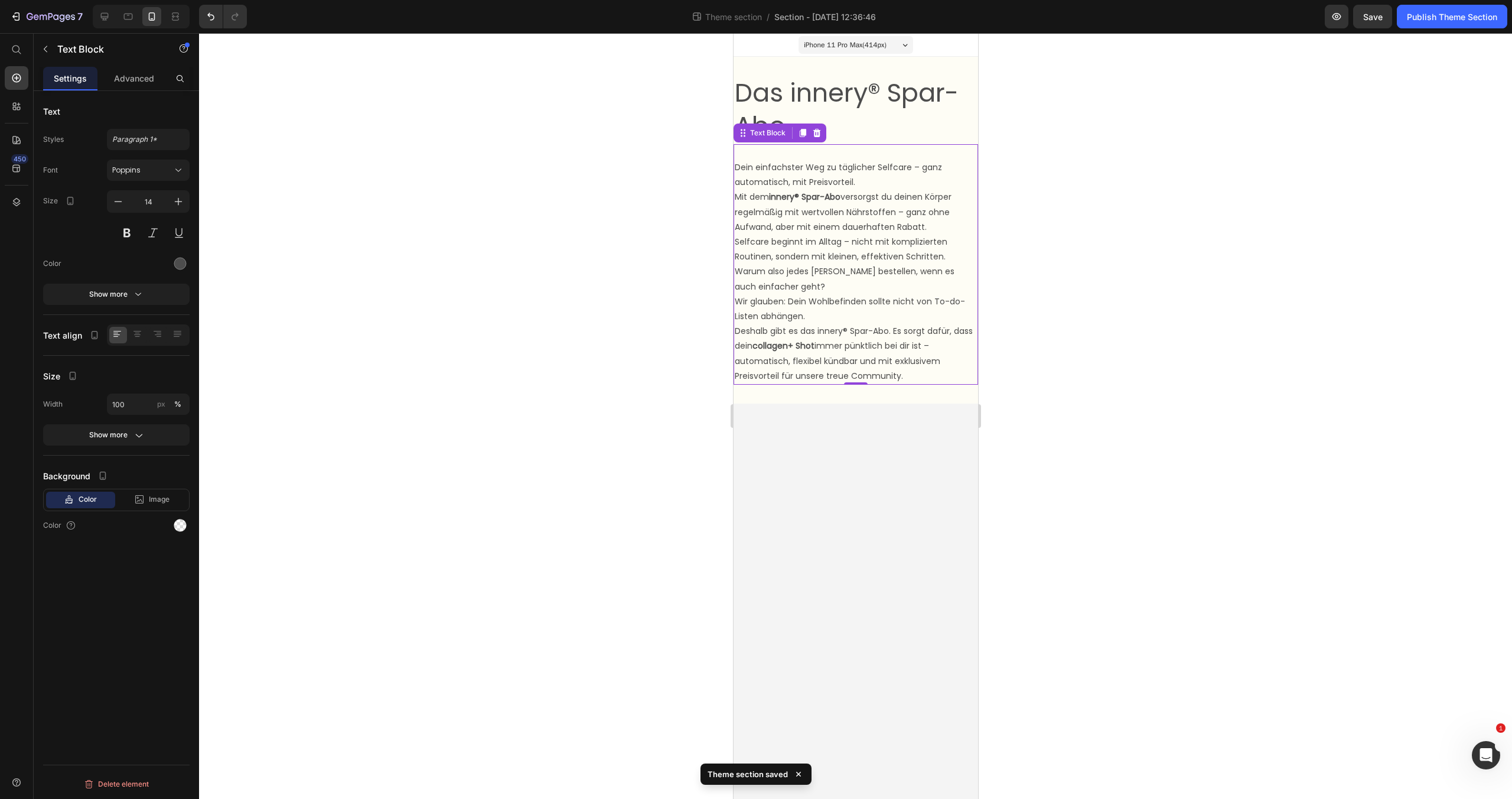 click 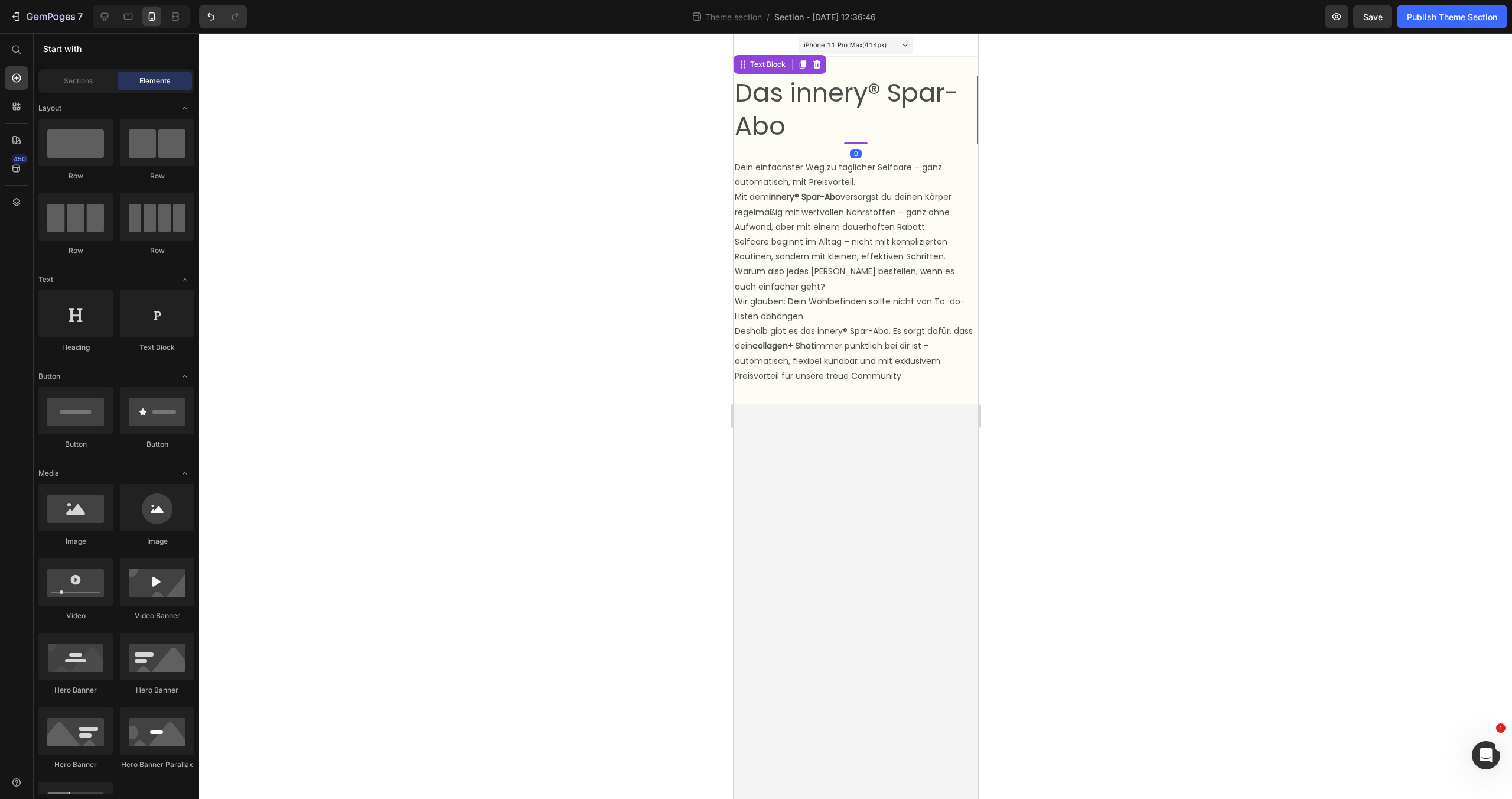 click on "Das innery® Spar-Abo" at bounding box center (855, 110) 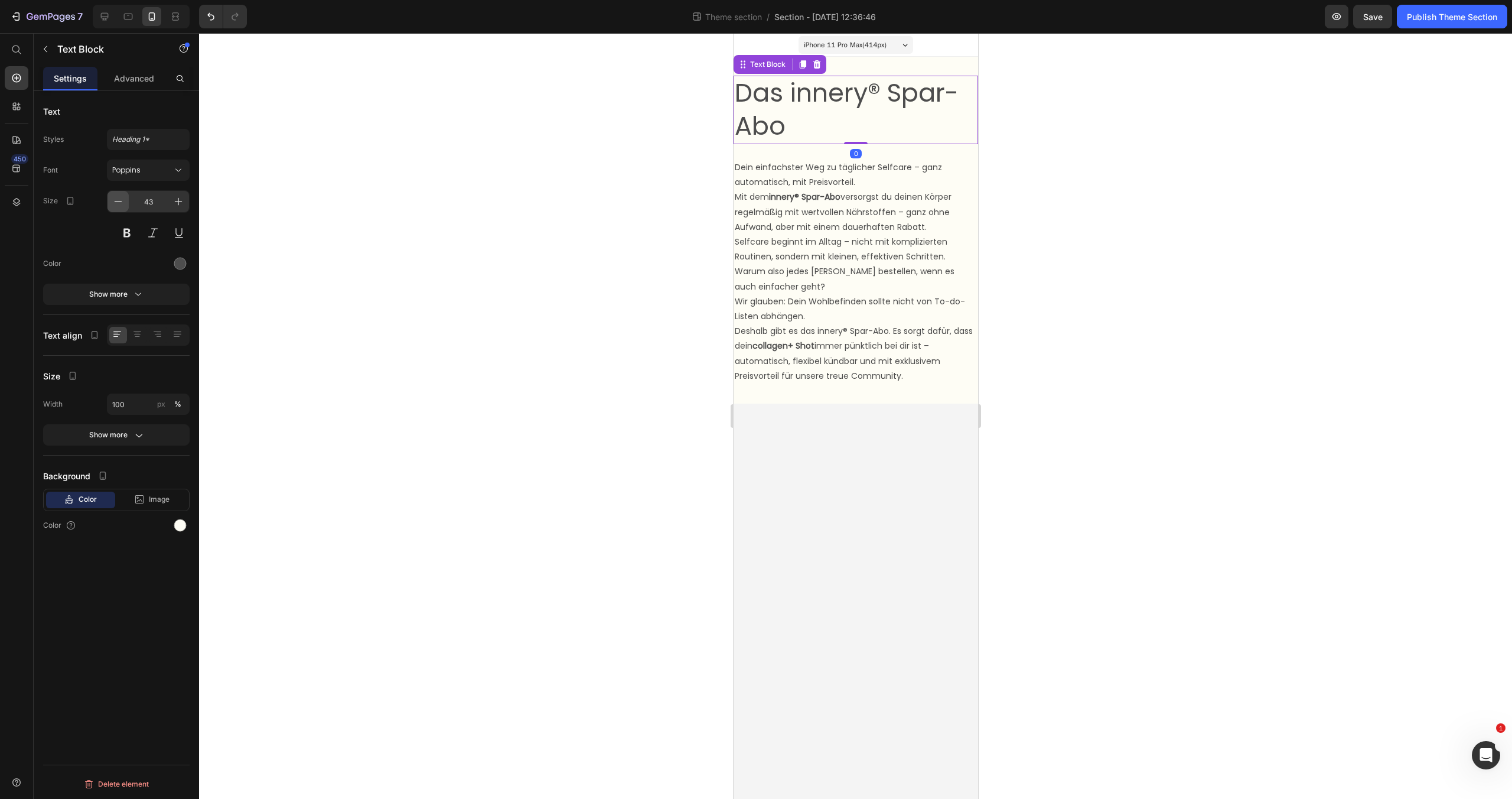 click 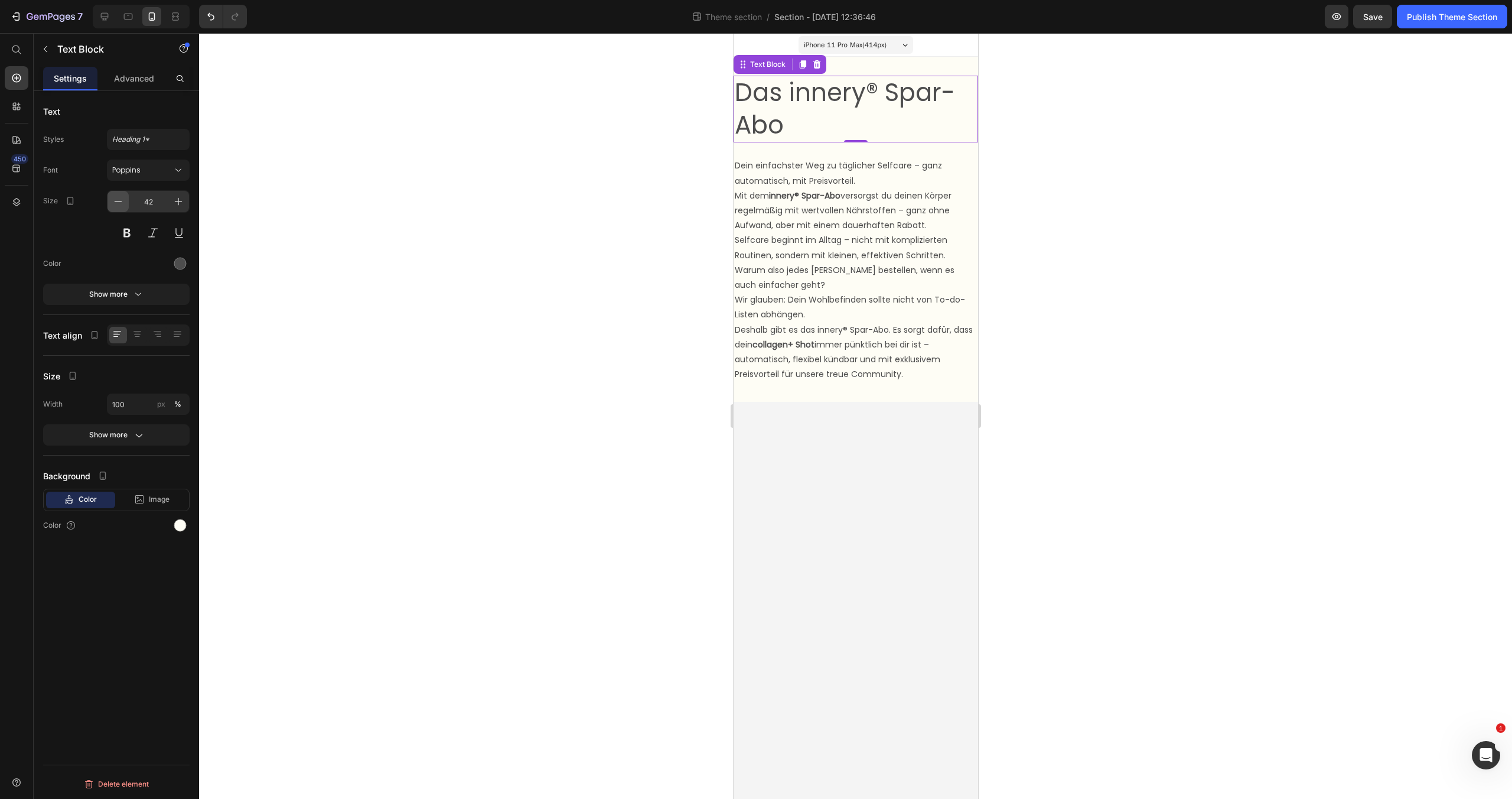click 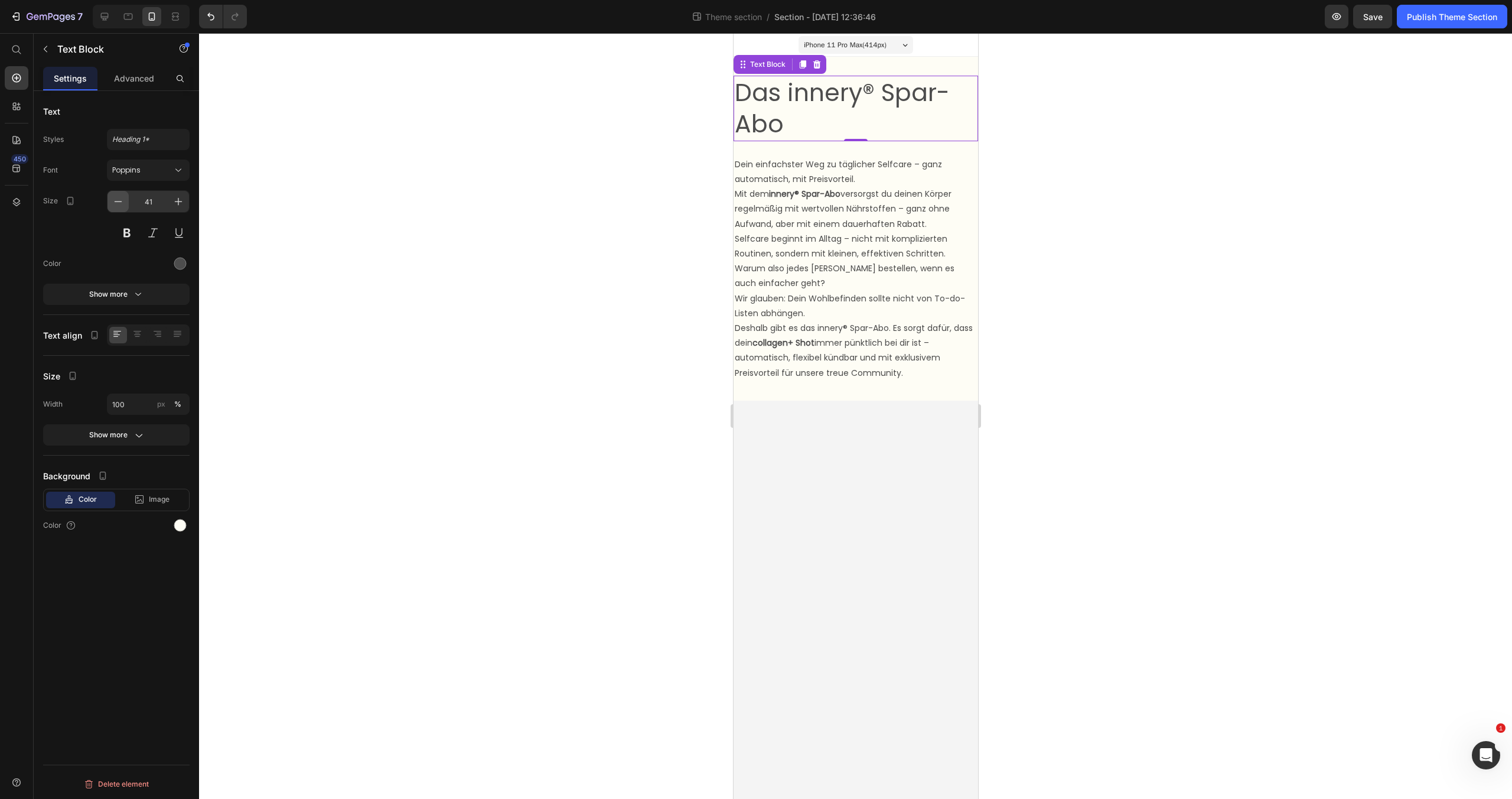 click 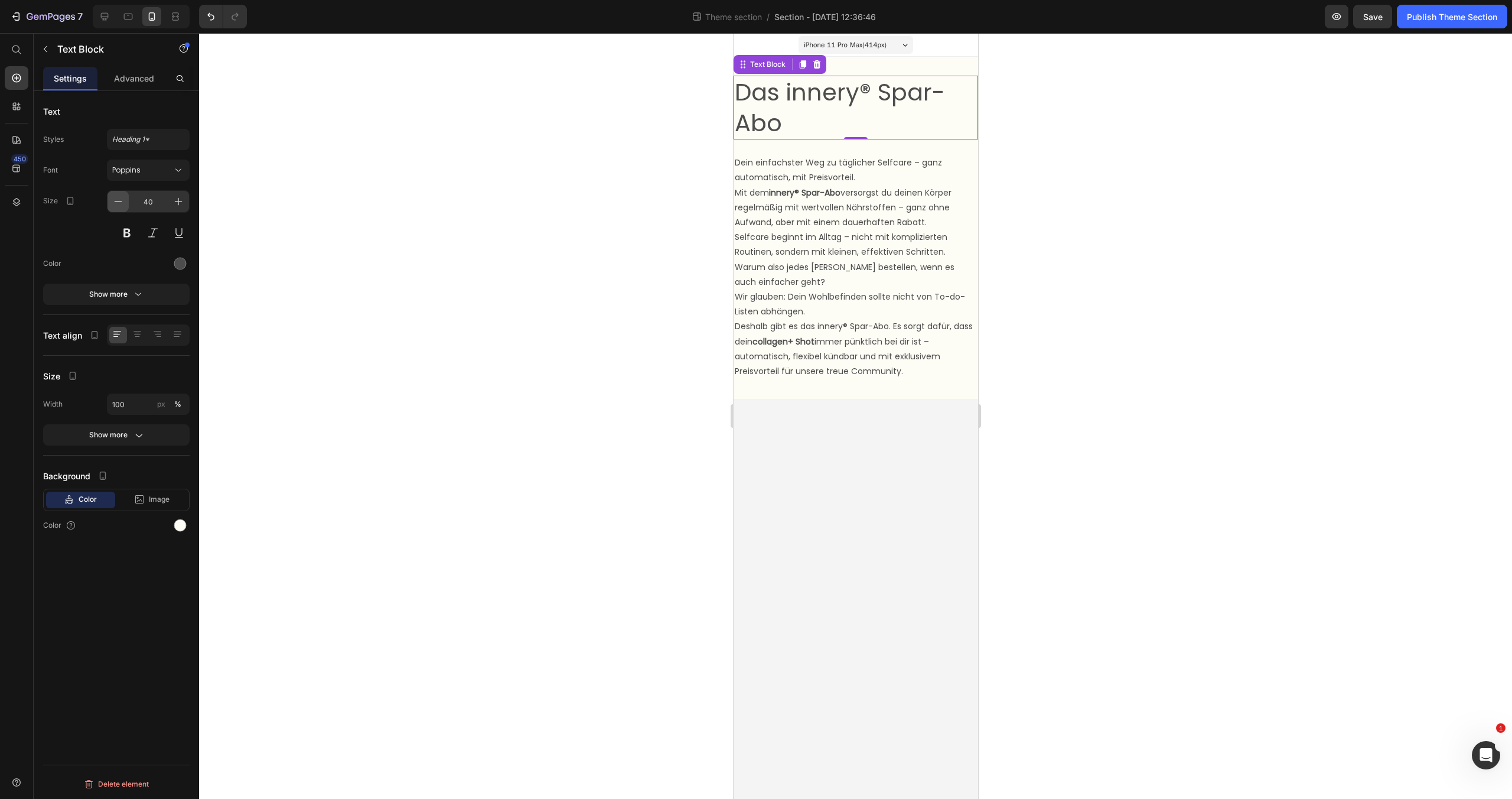 click 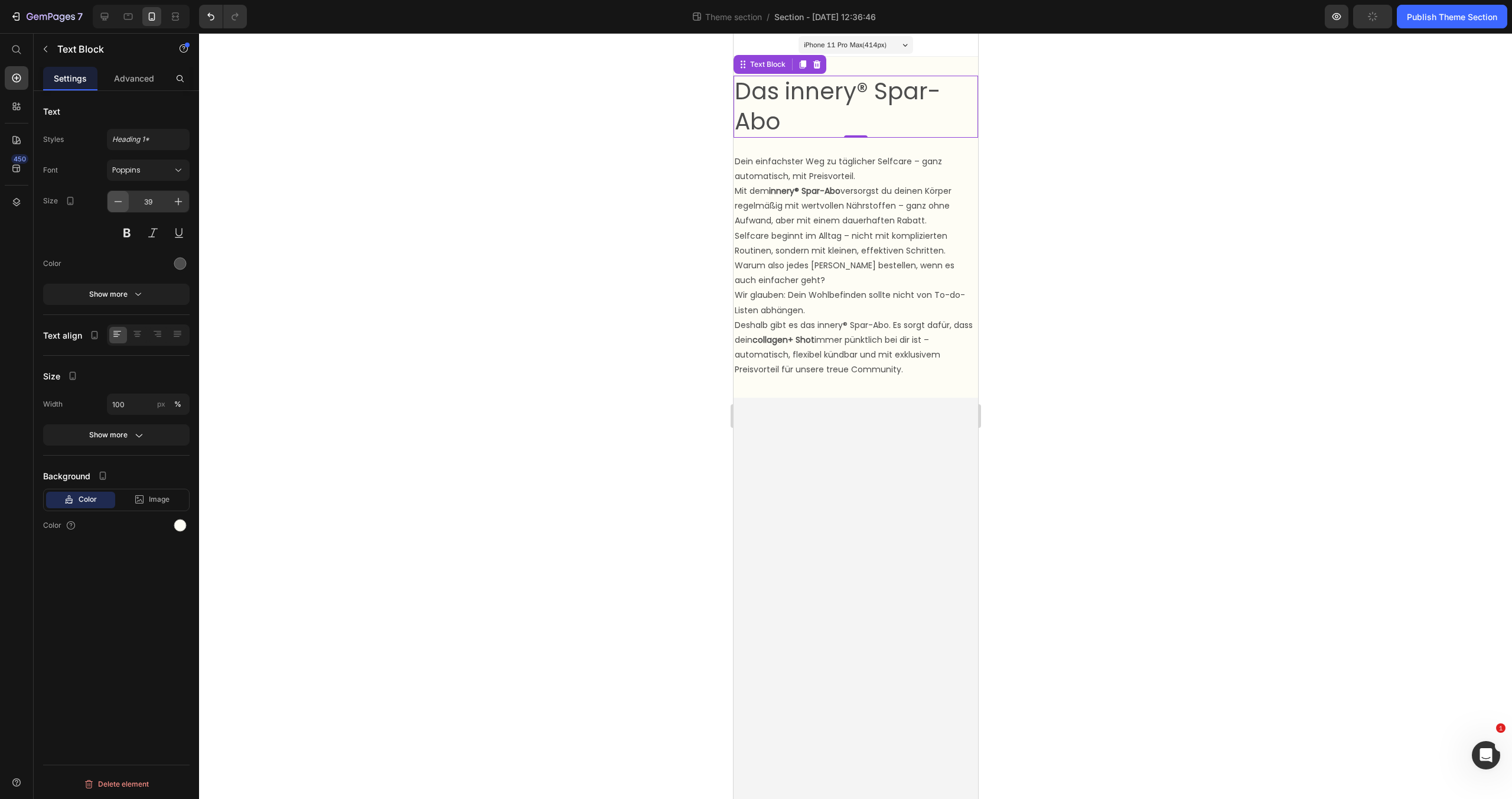 click 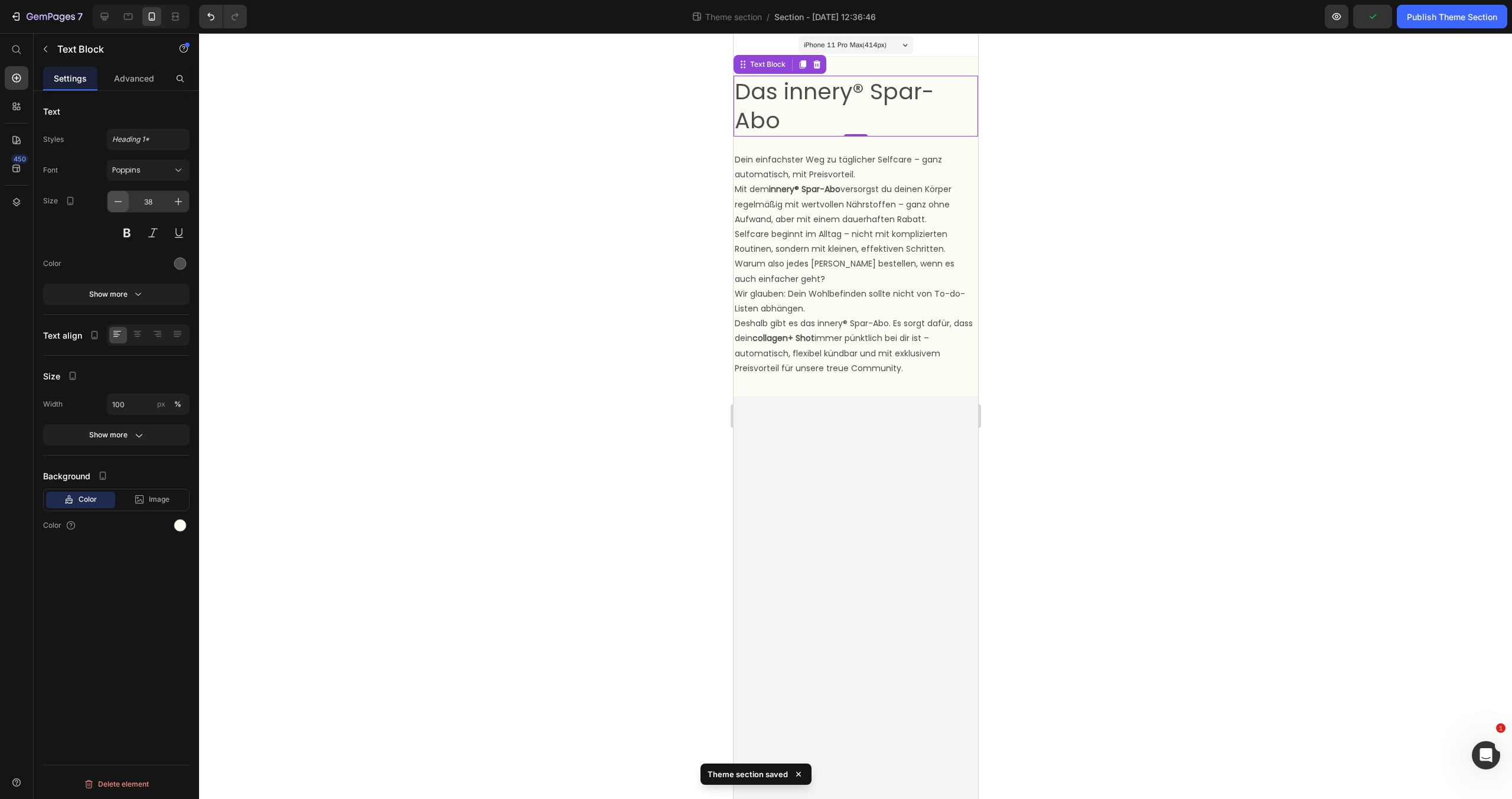 click 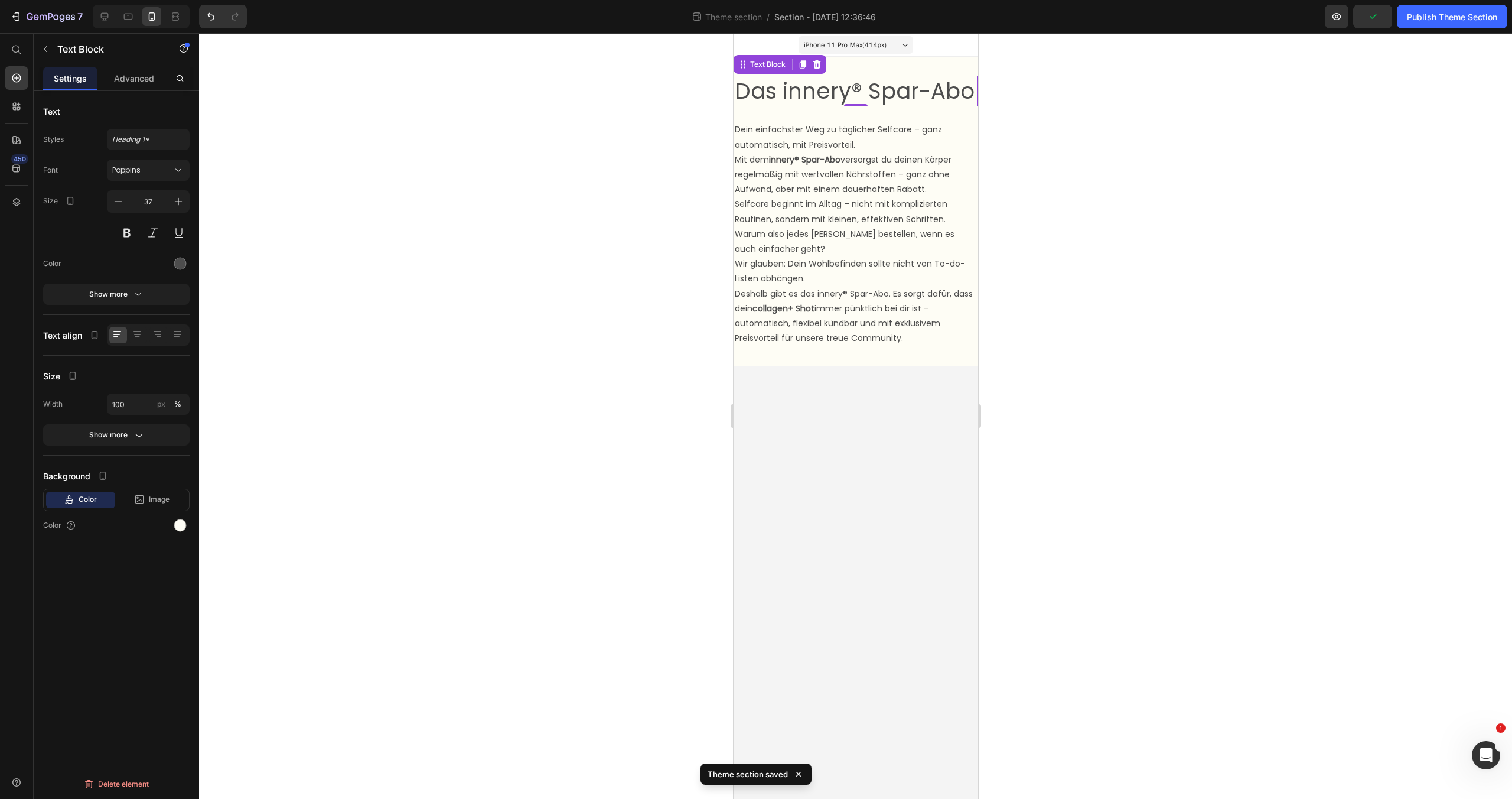click 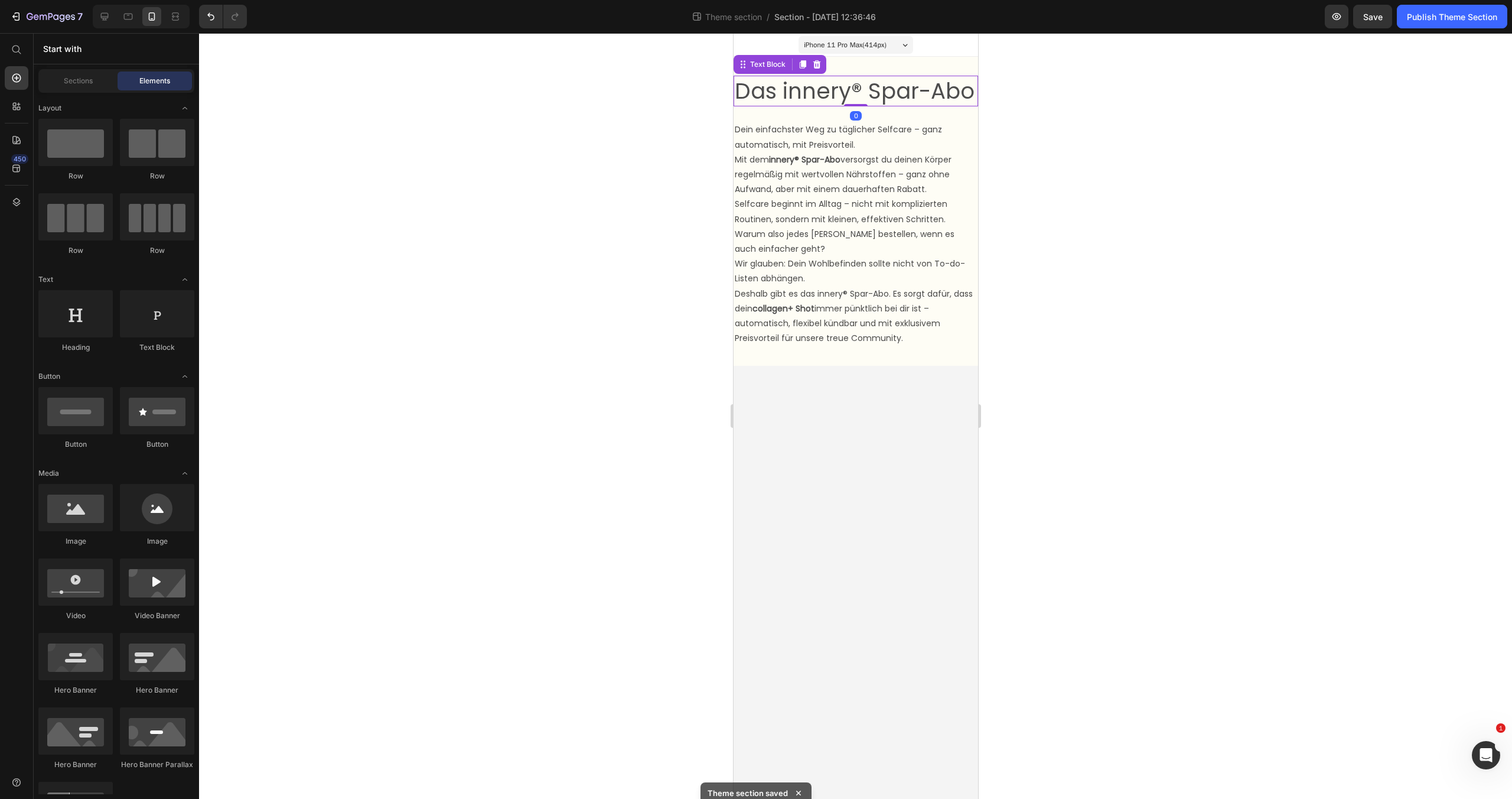 click on "Das innery® Spar-Abo" at bounding box center [855, 91] 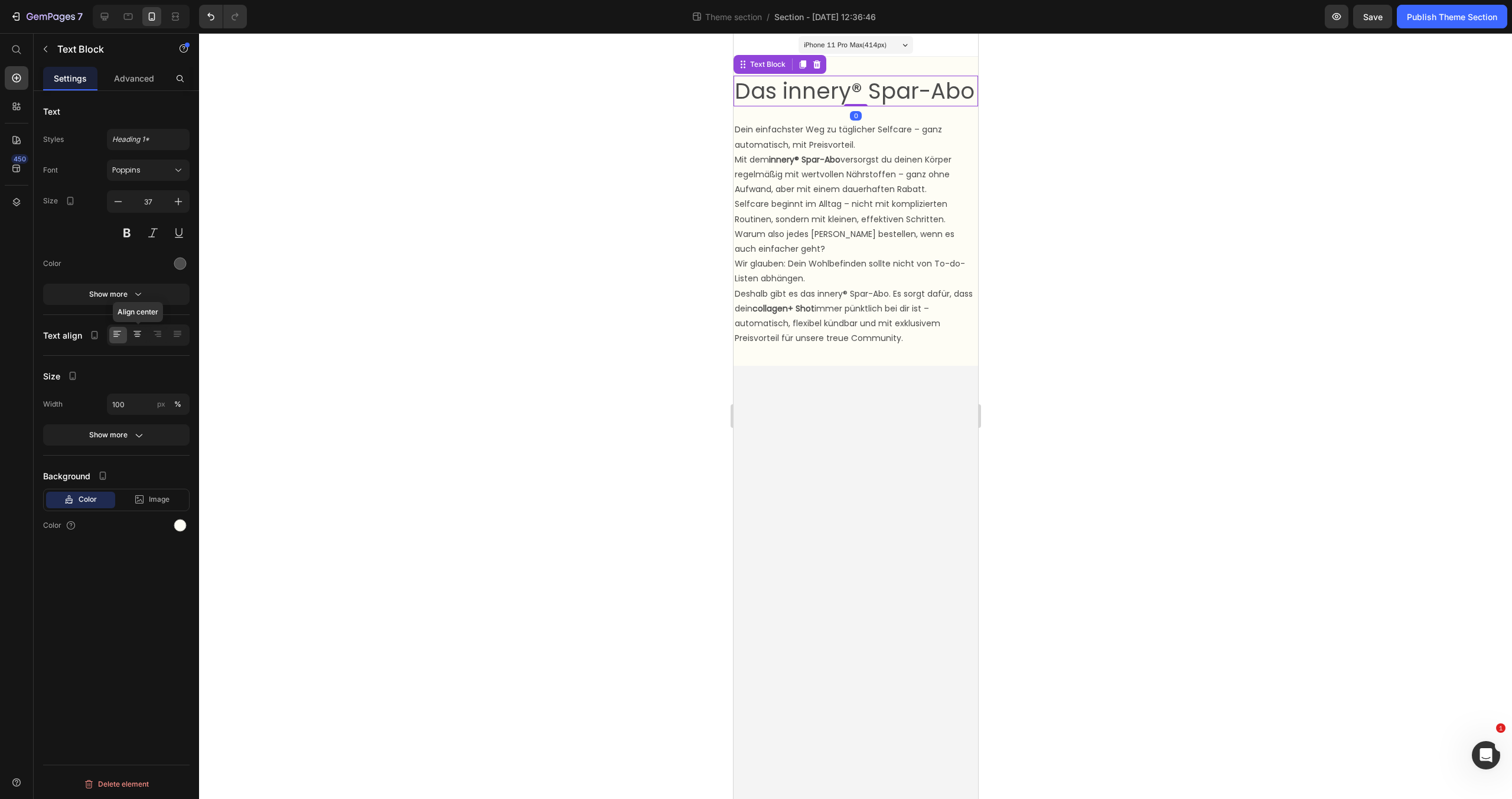 click 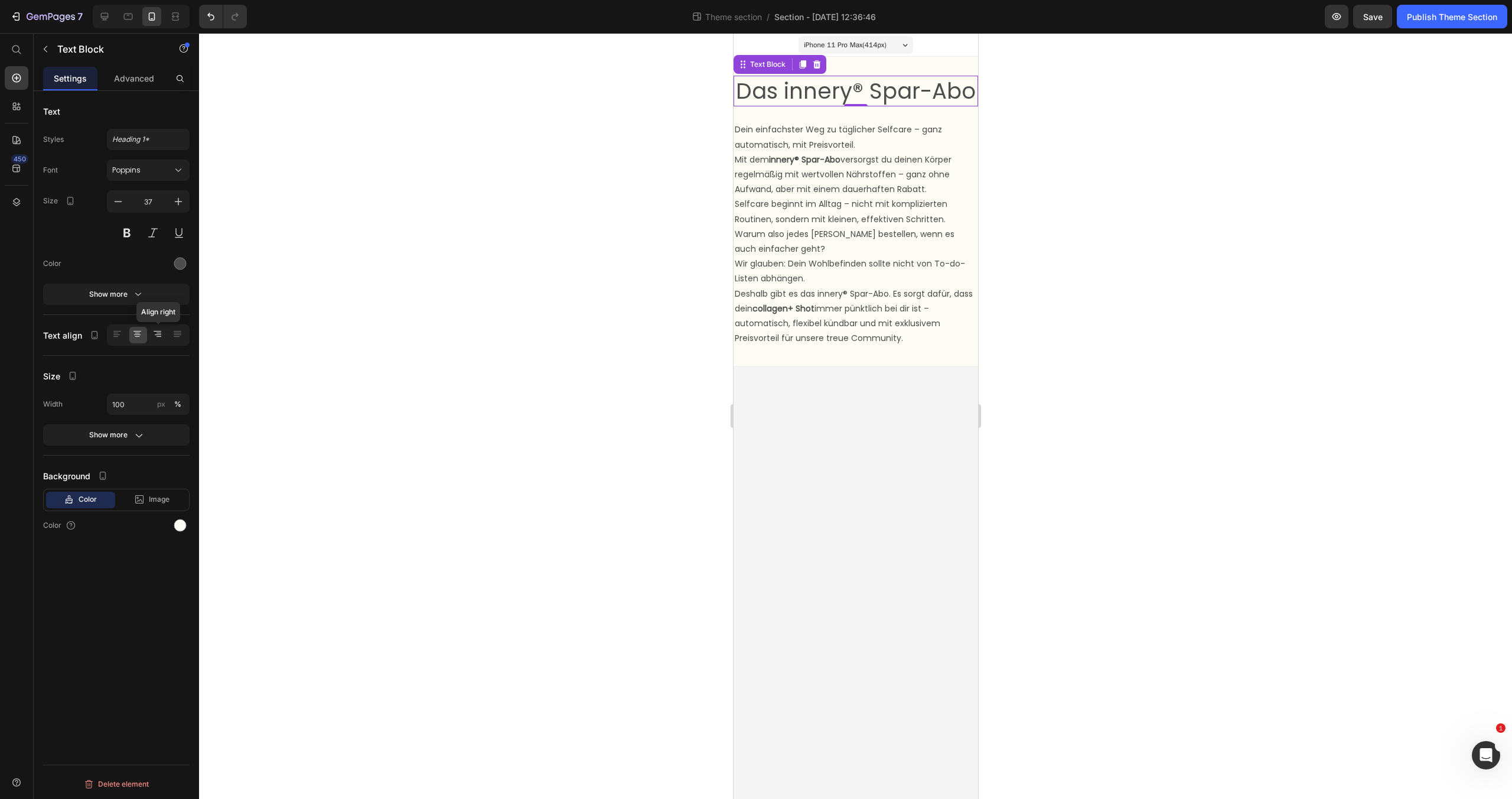 click 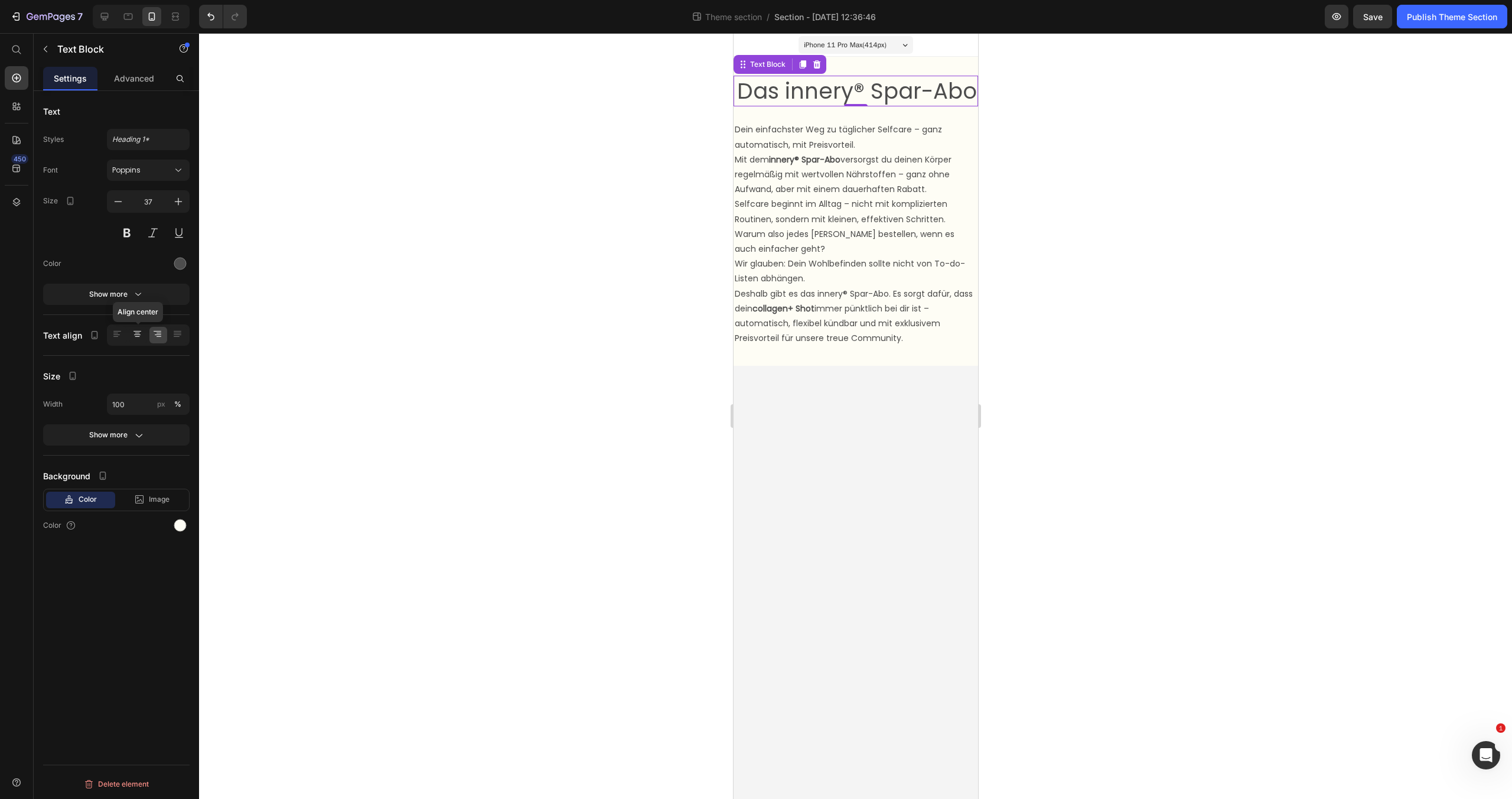 click 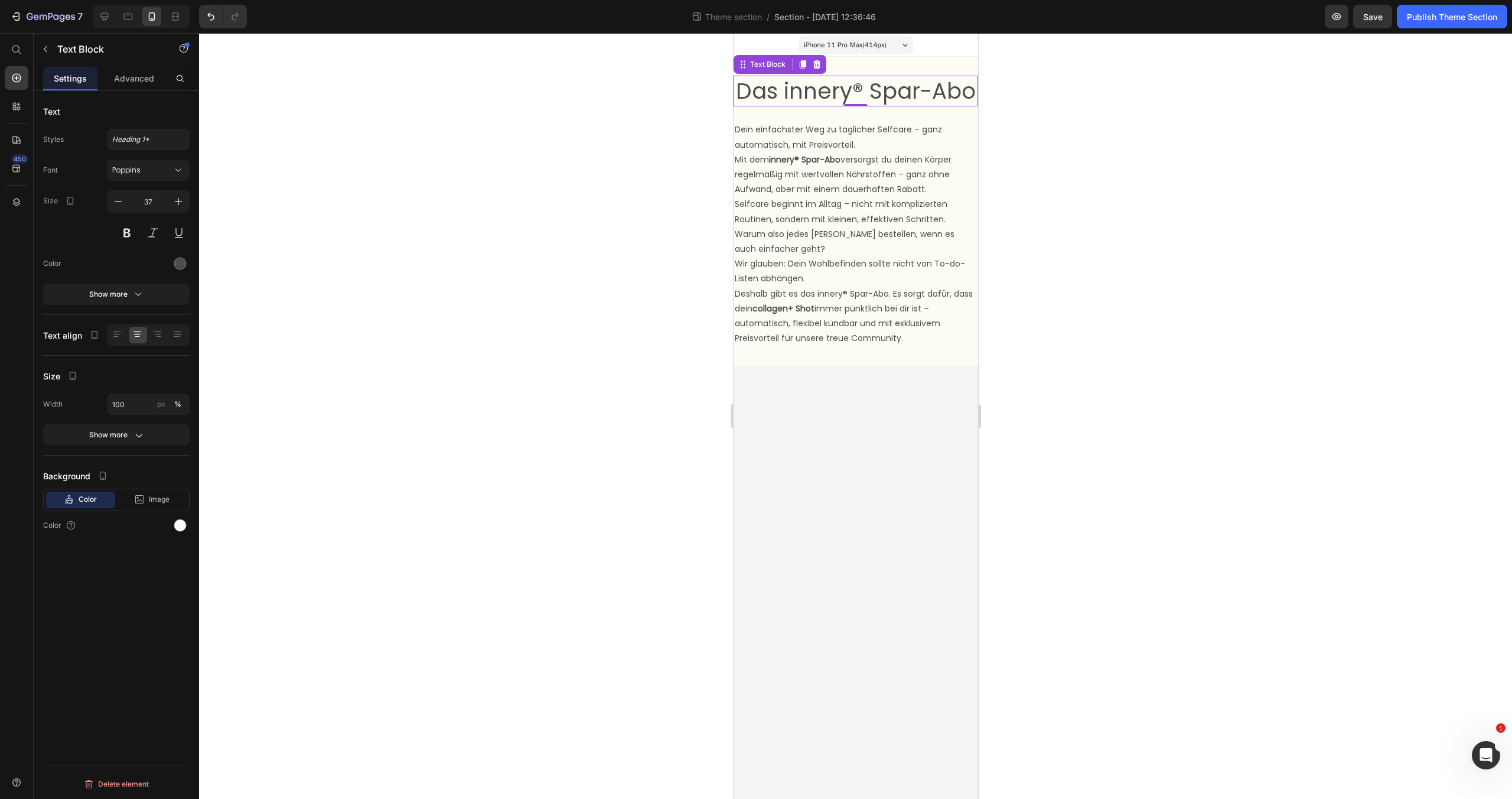 click on "Text align" 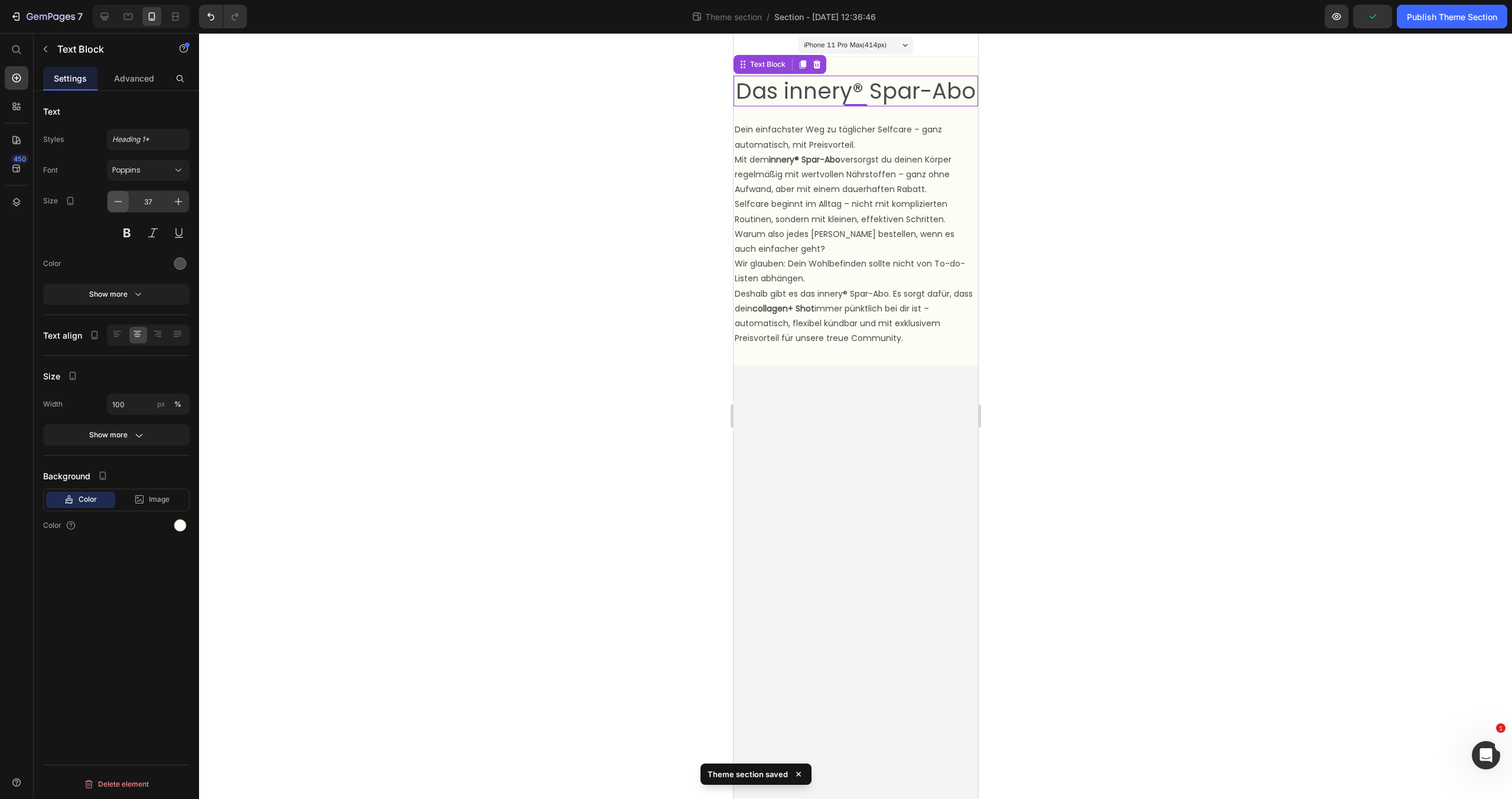 click 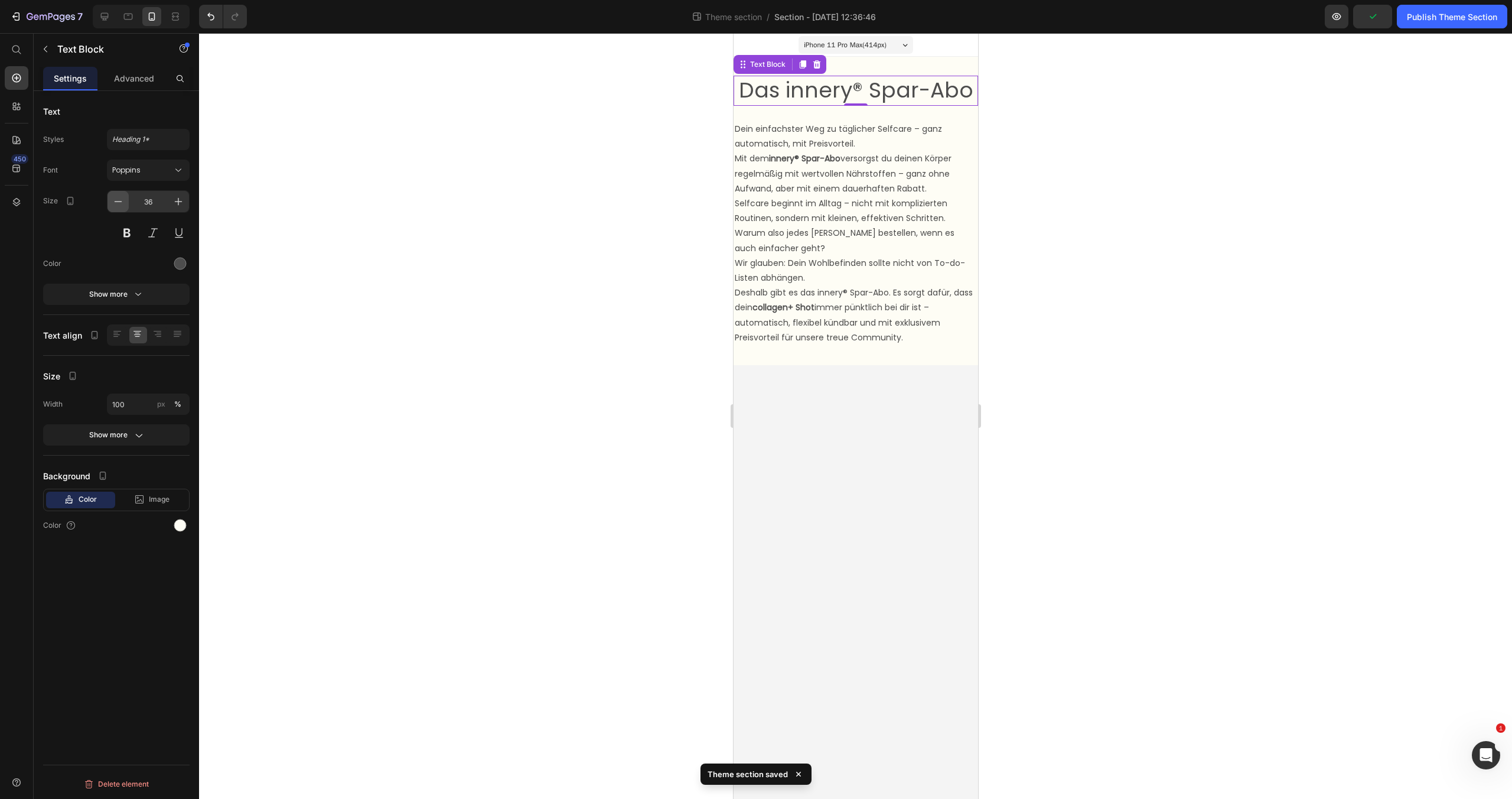 click 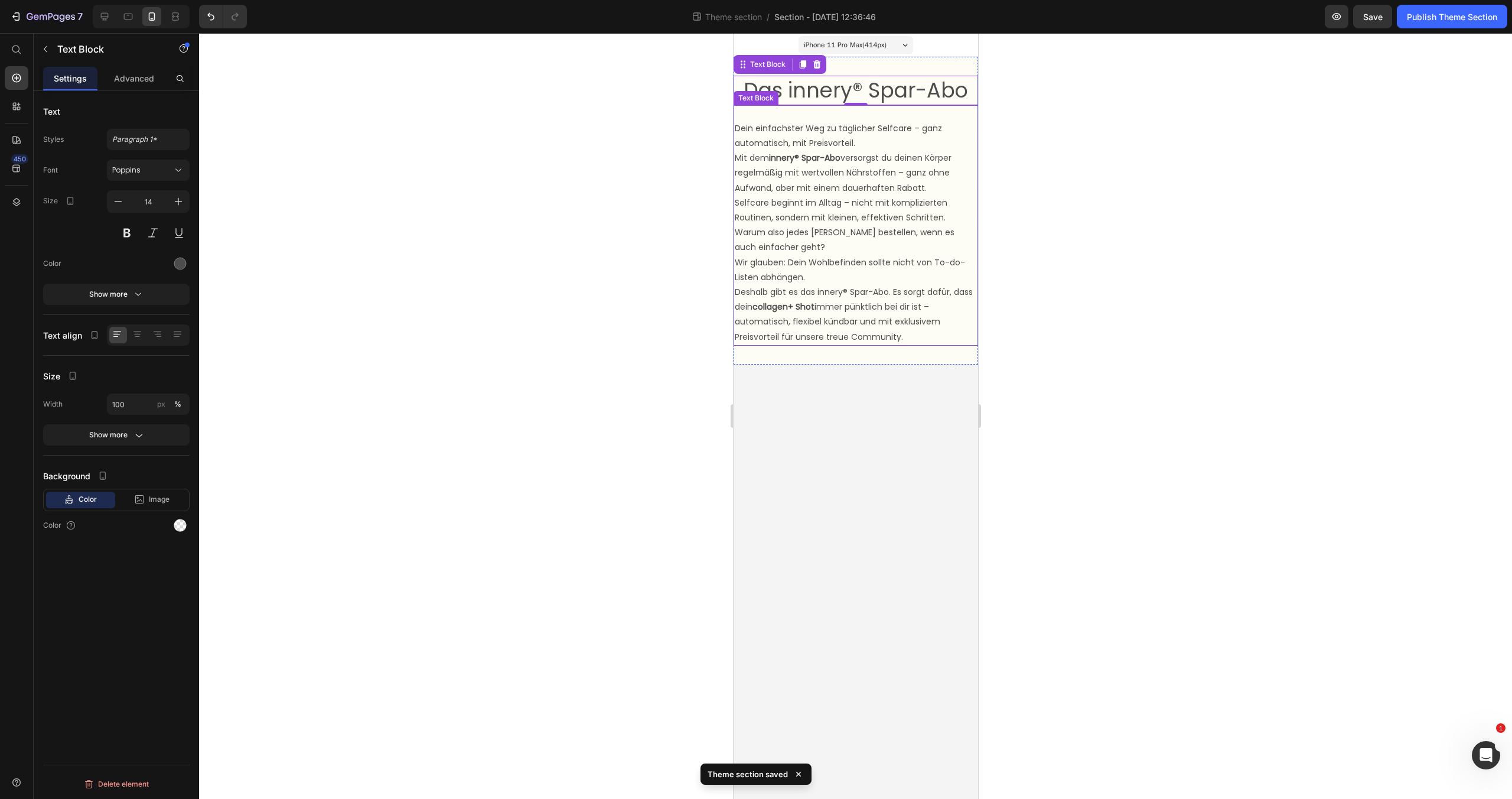 click on "Deshalb gibt es das innery® Spar-Abo. Es sorgt dafür, dass dein  collagen+ Shot  immer pünktlich bei dir ist – automatisch, flexibel kündbar und mit exklusivem Preisvorteil für unsere treue Community." at bounding box center (855, 314) 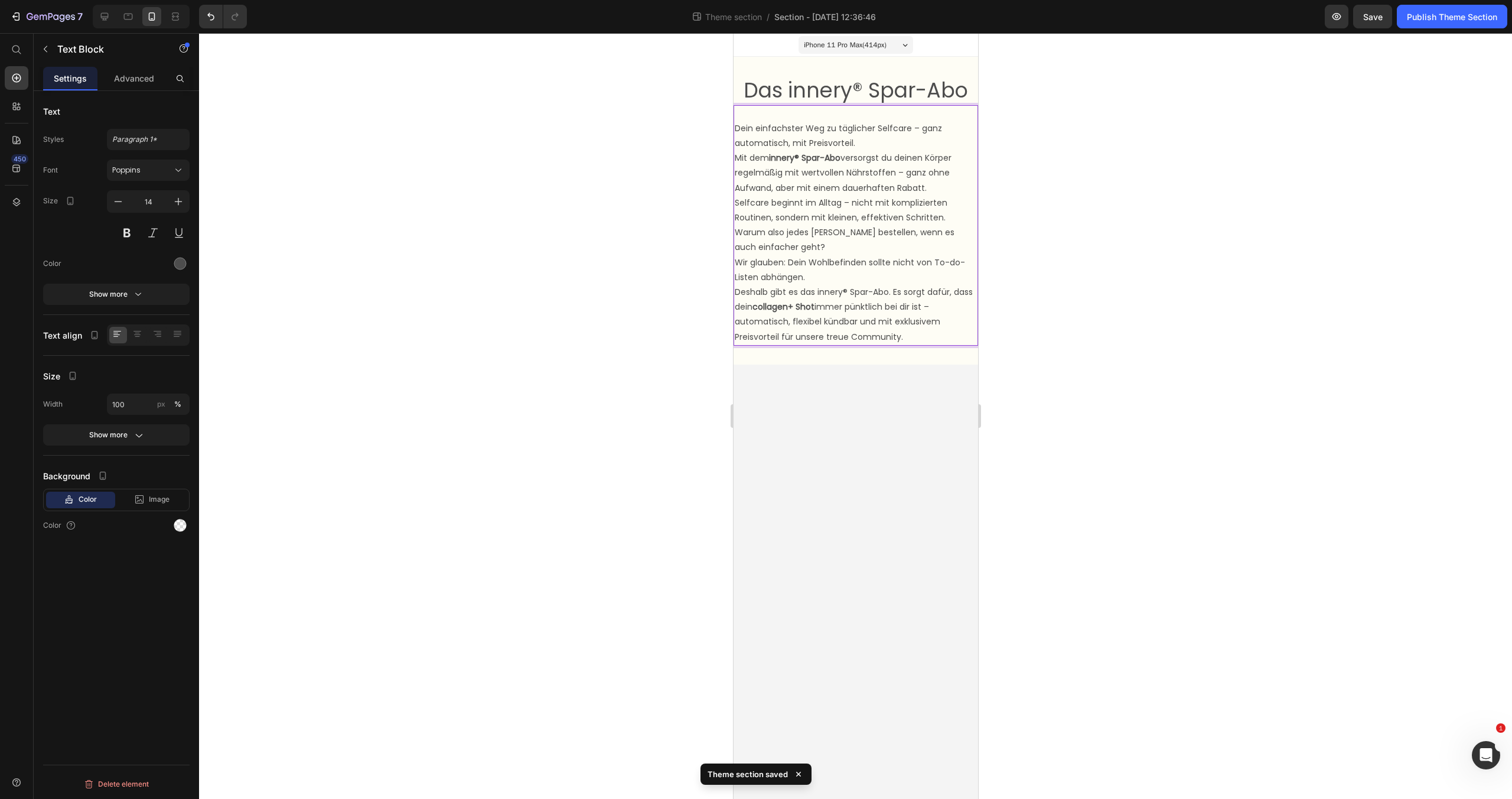 click 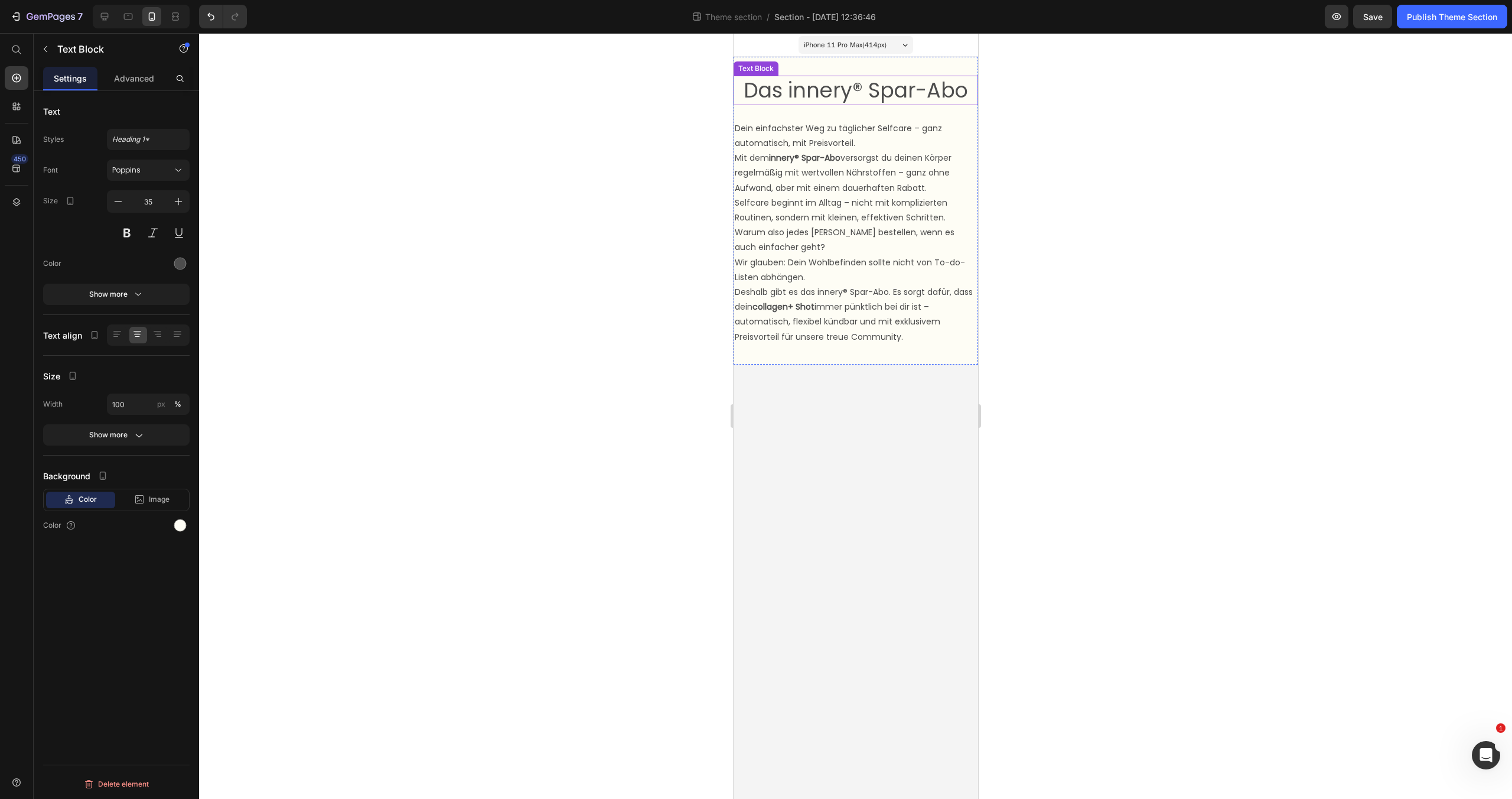 click on "Das innery® Spar-Abo" at bounding box center [855, 90] 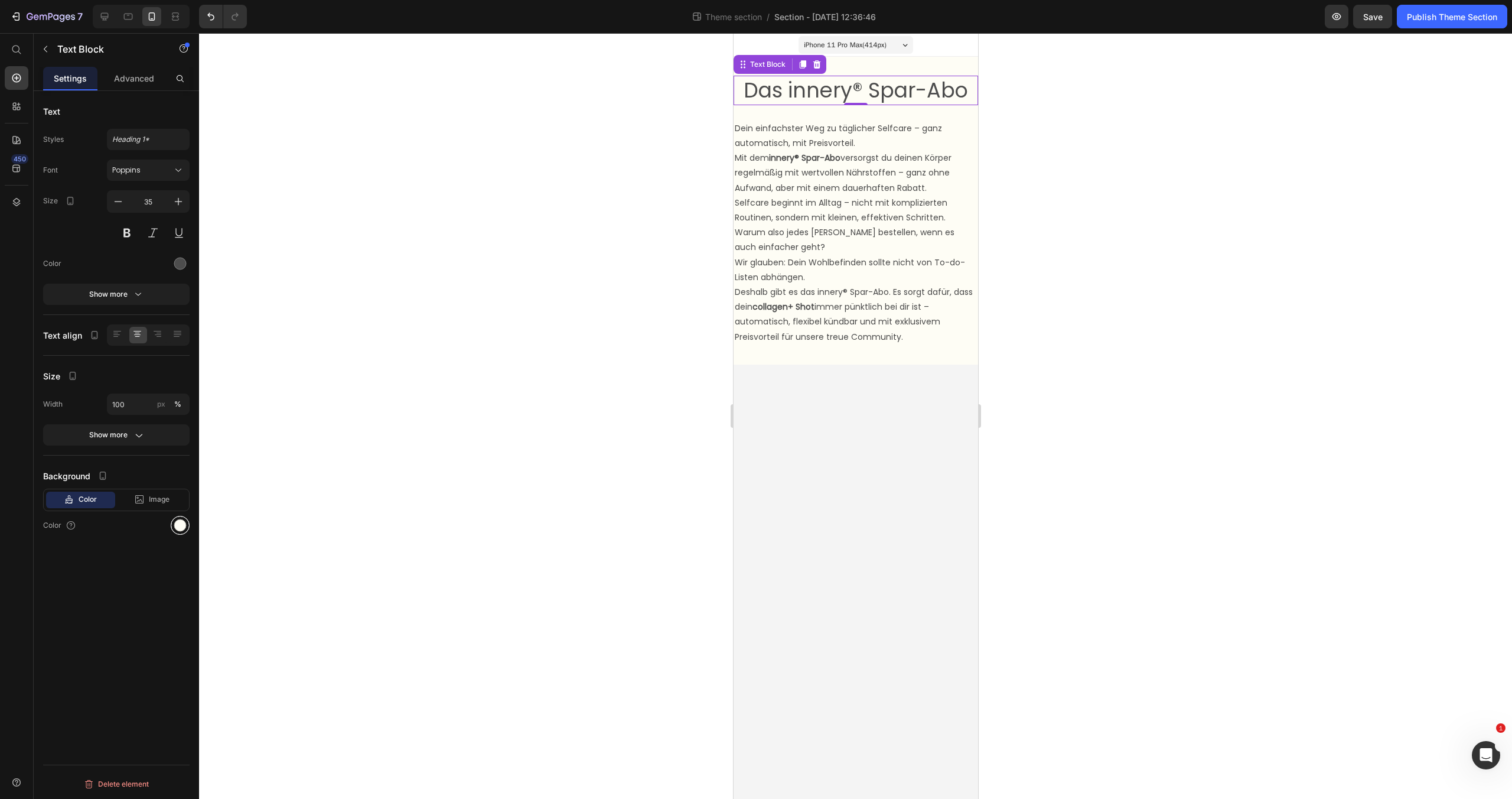 click at bounding box center (180, 525) 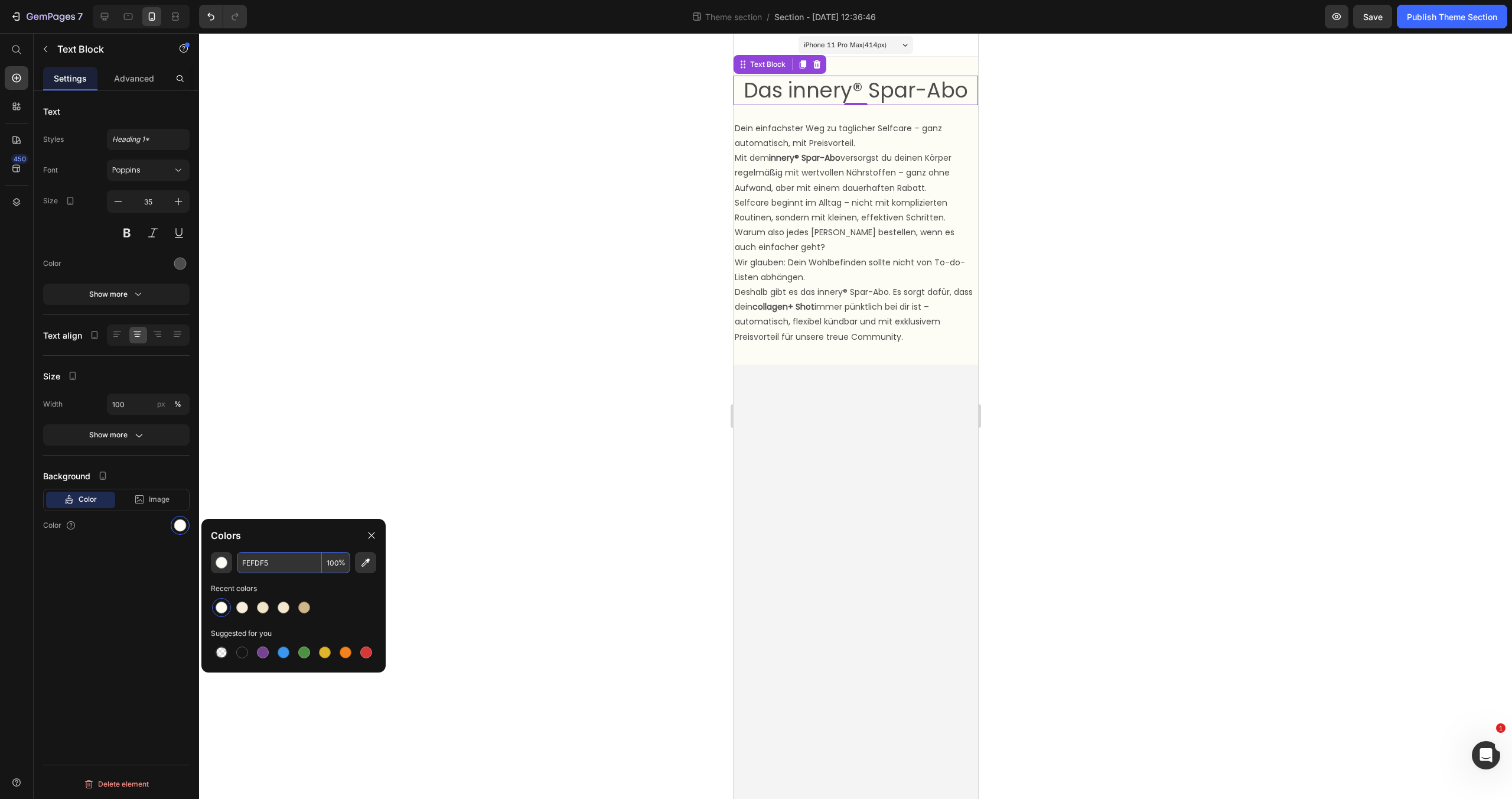 drag, startPoint x: 286, startPoint y: 566, endPoint x: 276, endPoint y: 566, distance: 10 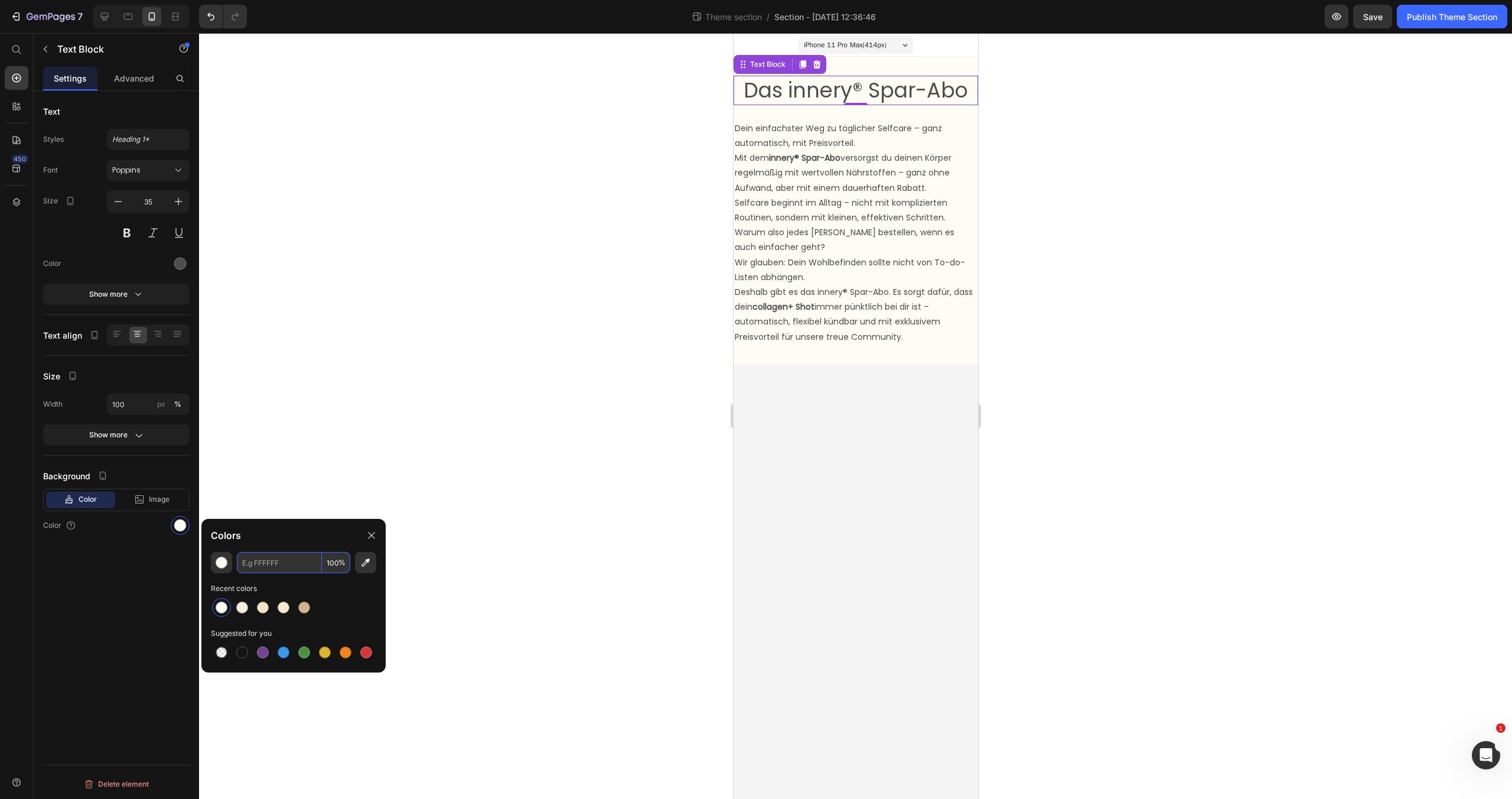 paste on "F8EEDB" 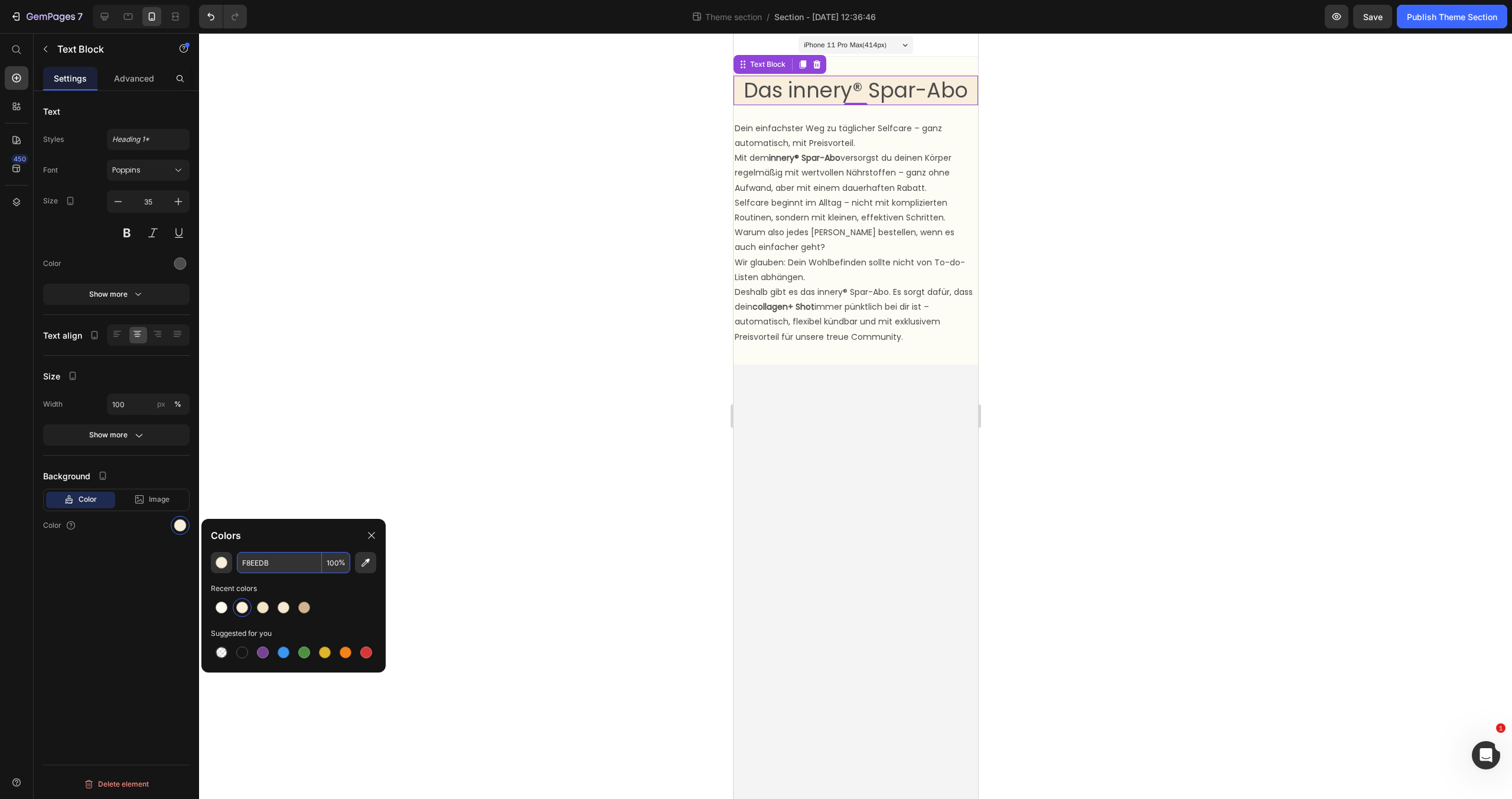 type on "F8EEDB" 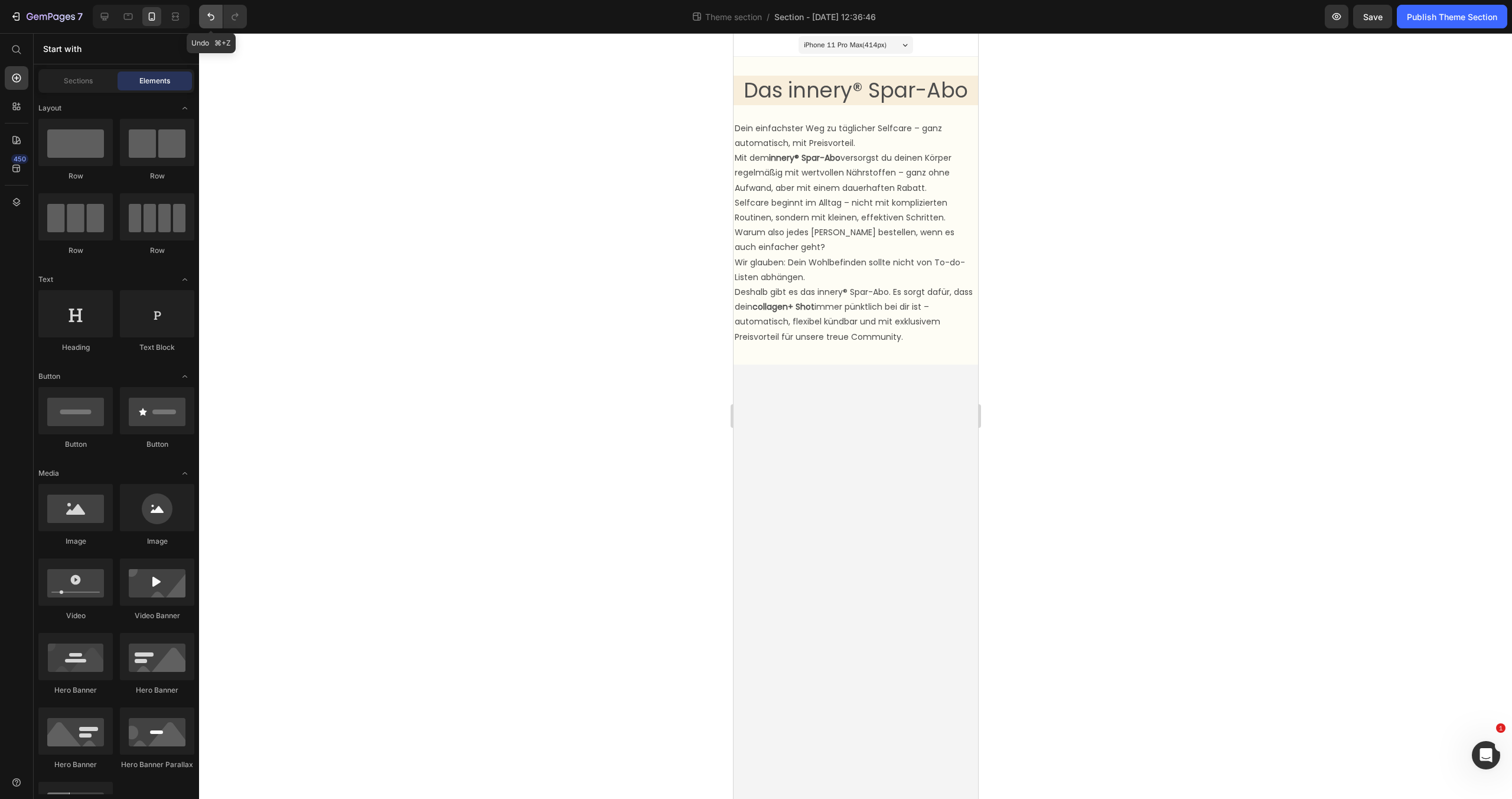 click 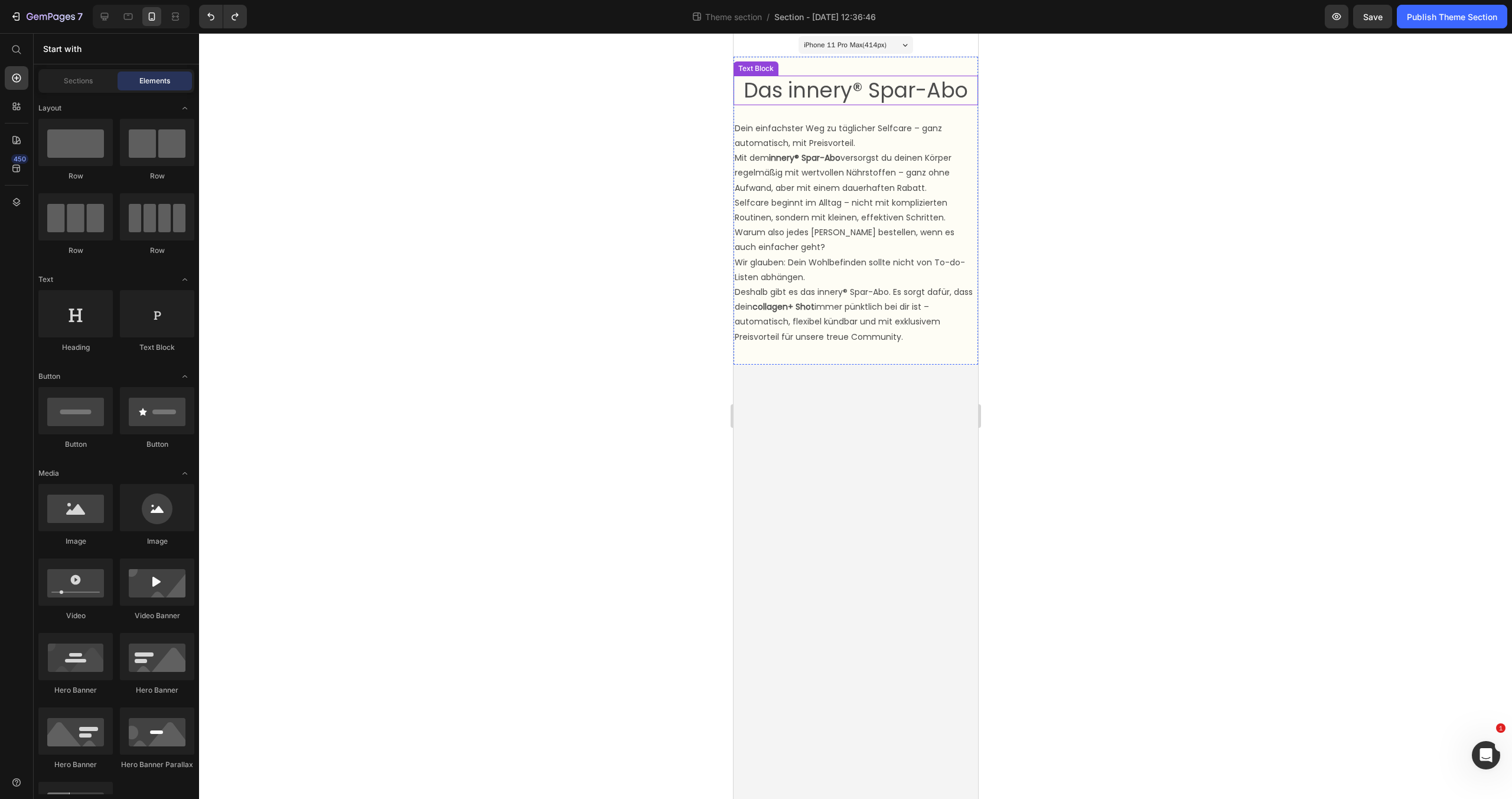 click on "Das innery® Spar-Abo" at bounding box center [855, 90] 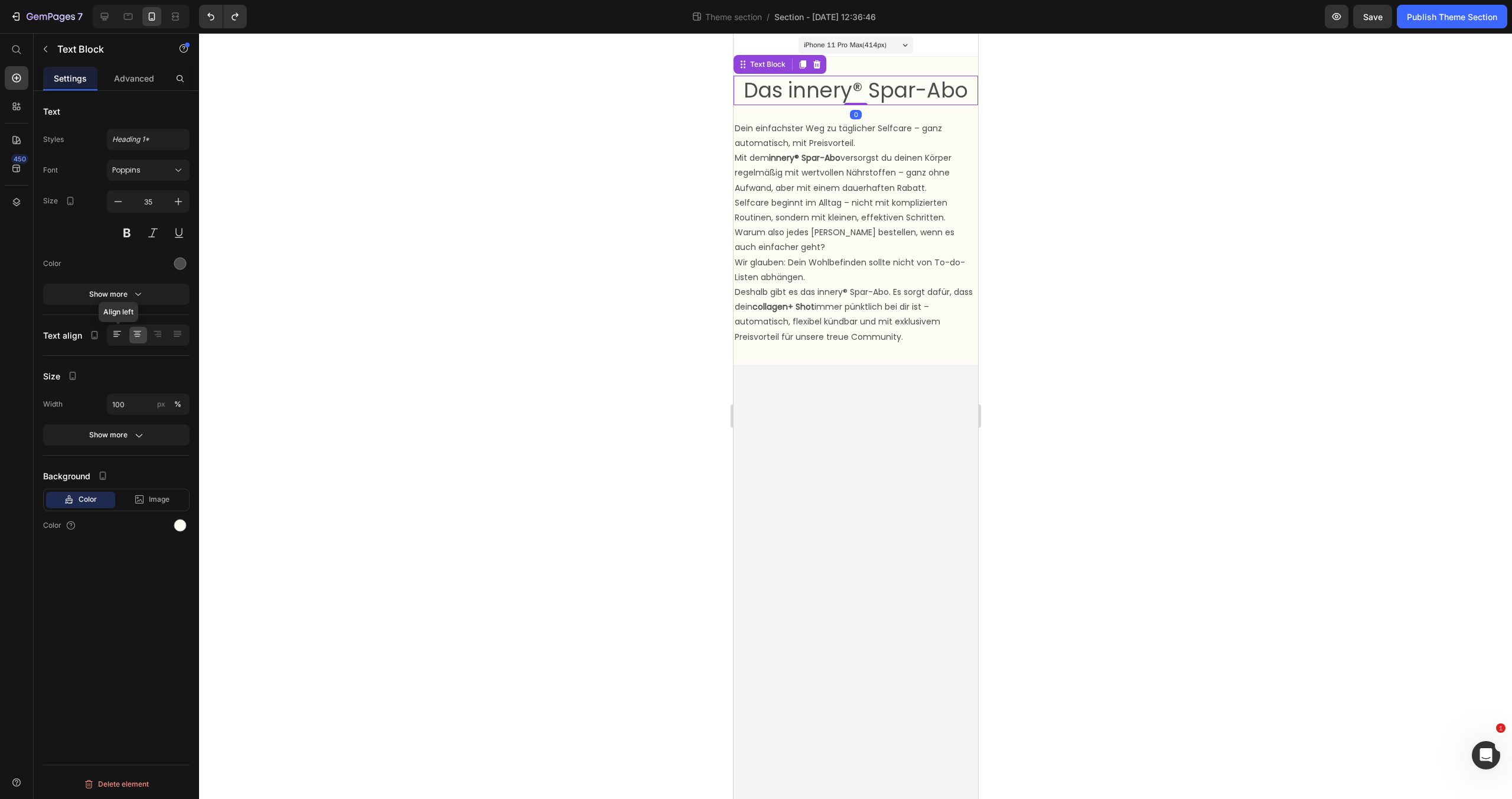 click 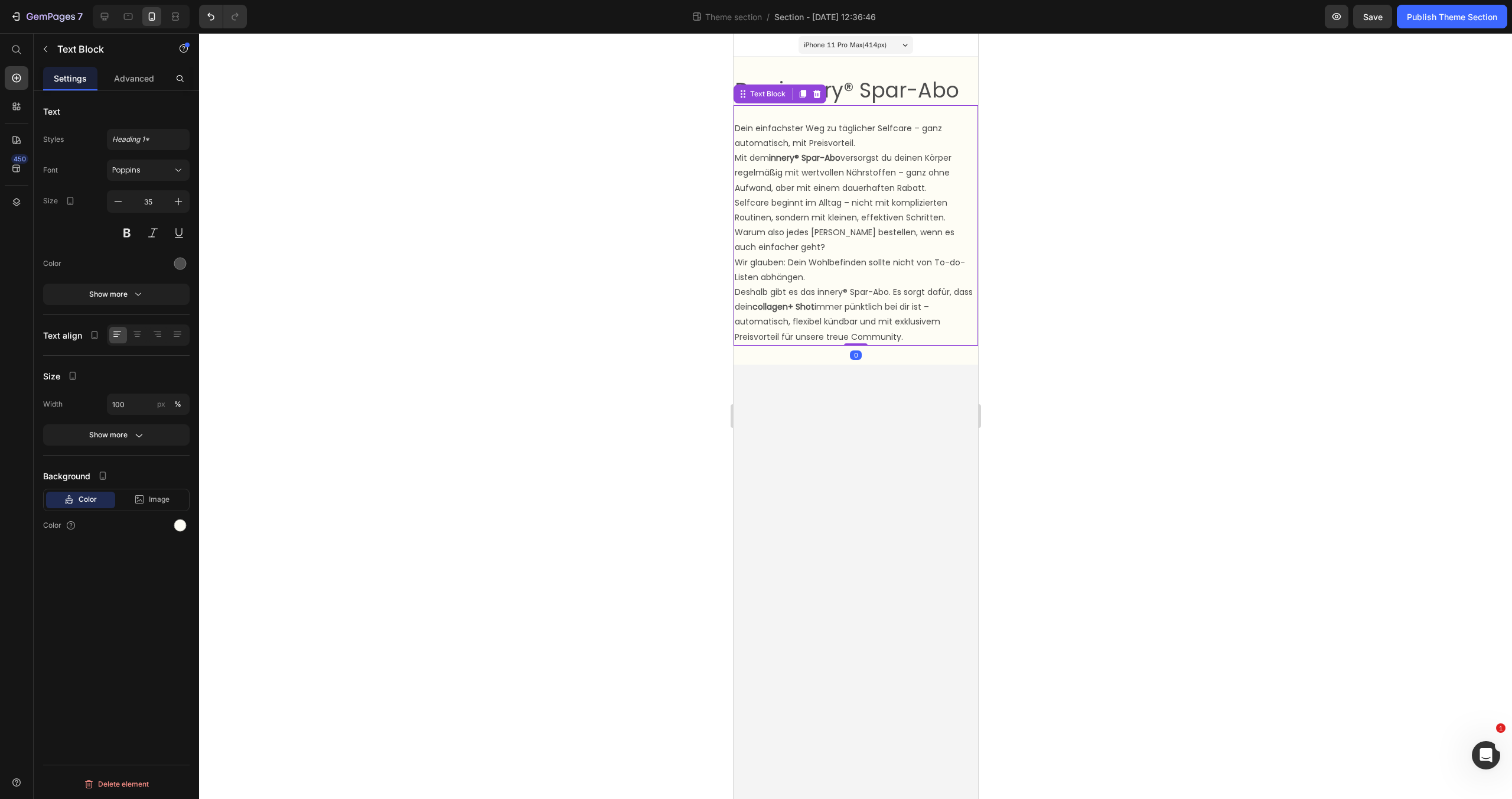 click on "Deshalb gibt es das innery® Spar-Abo. Es sorgt dafür, dass dein  collagen+ Shot  immer pünktlich bei dir ist – automatisch, flexibel kündbar und mit exklusivem Preisvorteil für unsere treue Community." at bounding box center (855, 314) 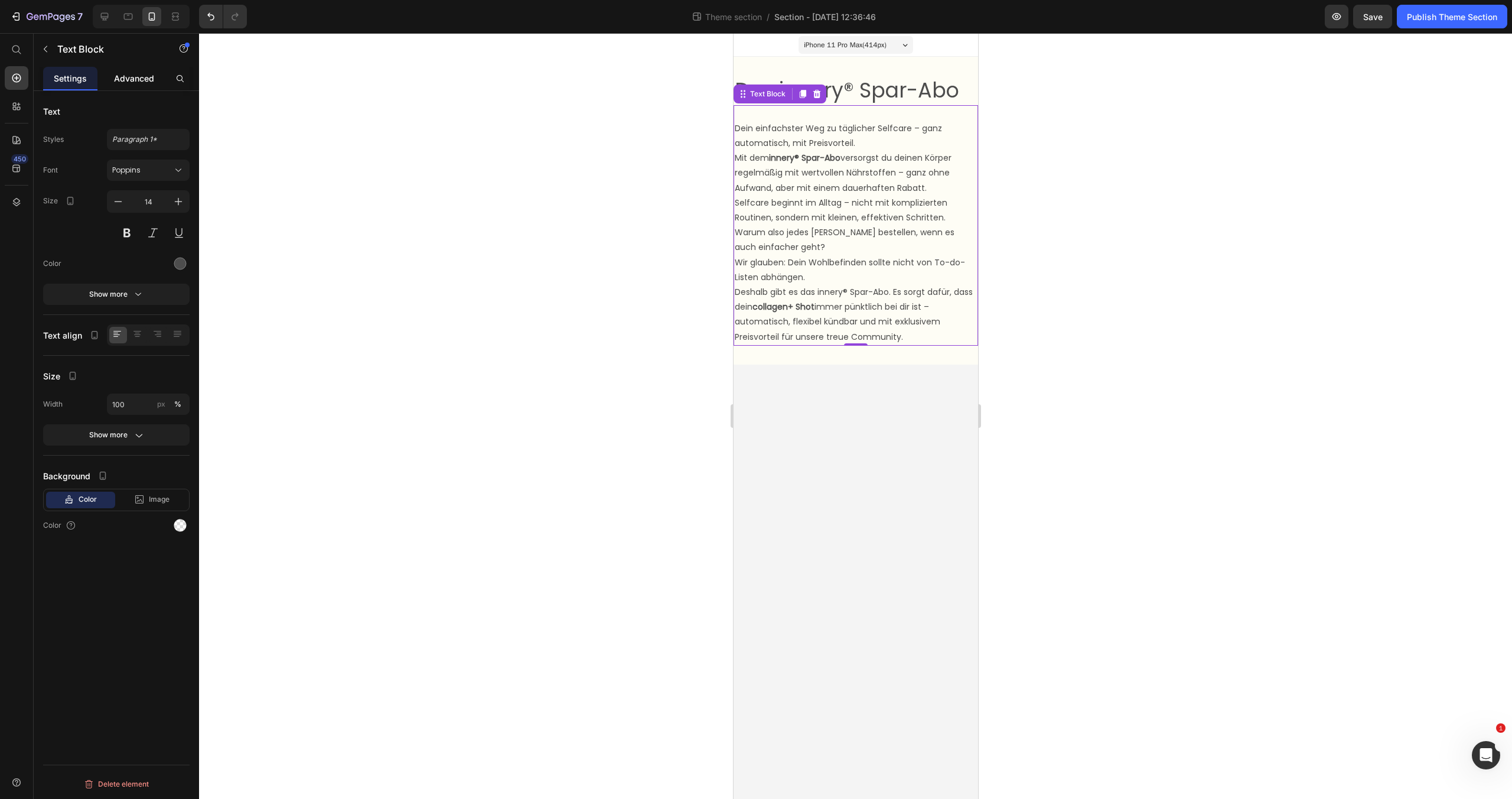click on "Advanced" at bounding box center [134, 78] 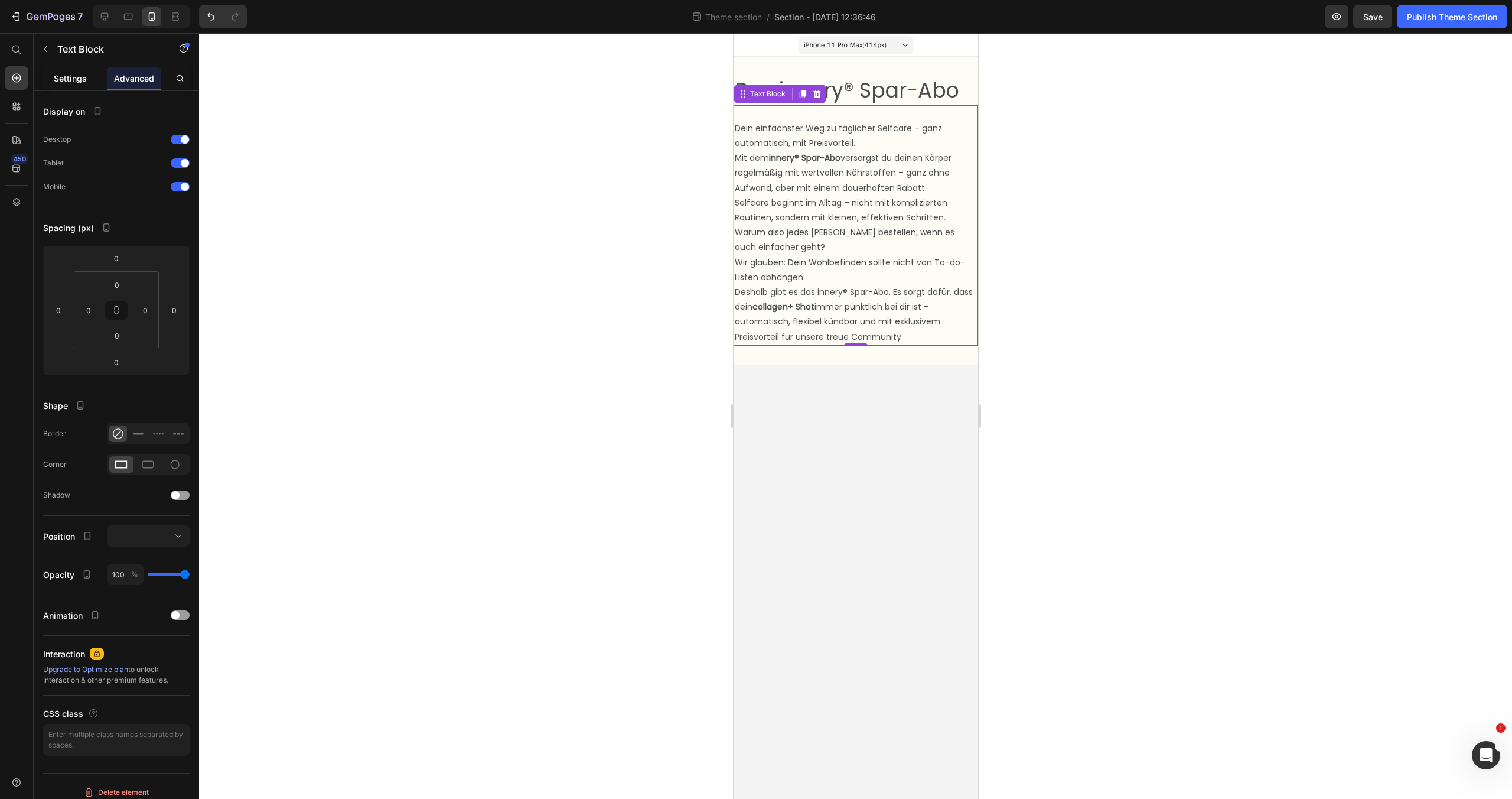 click on "Settings" at bounding box center [70, 78] 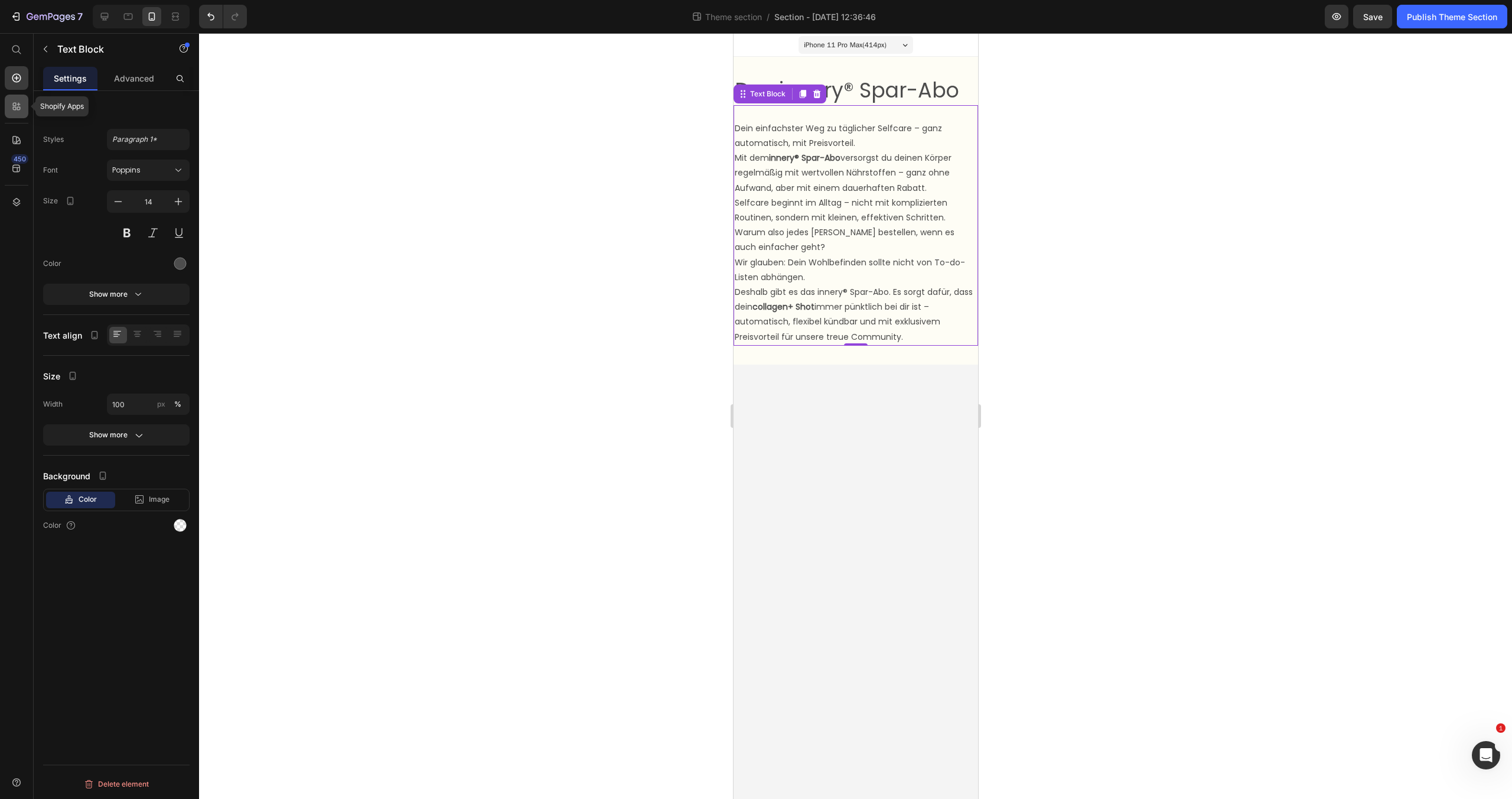 click 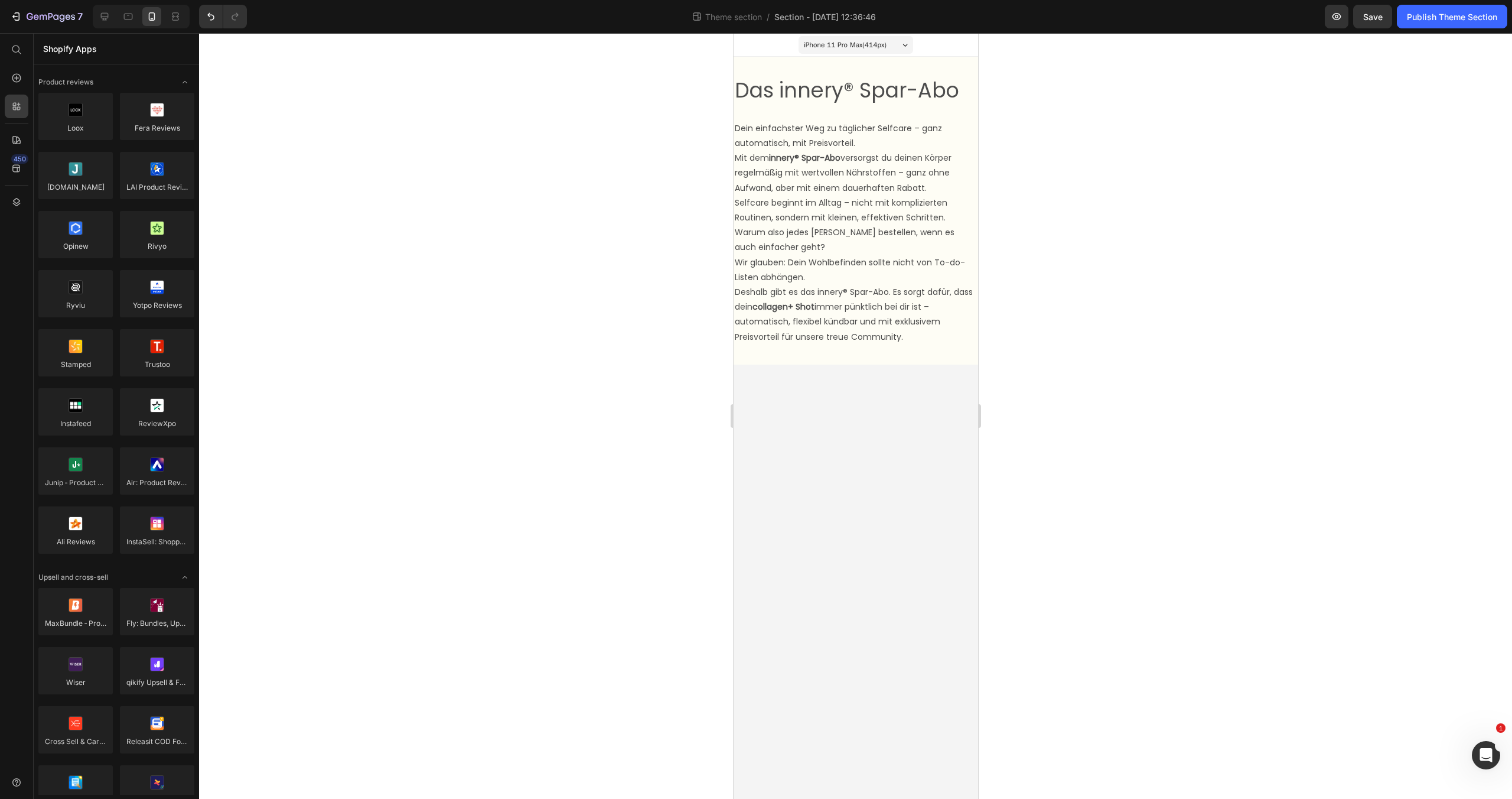 click on "Shopify Apps" at bounding box center [116, 48] 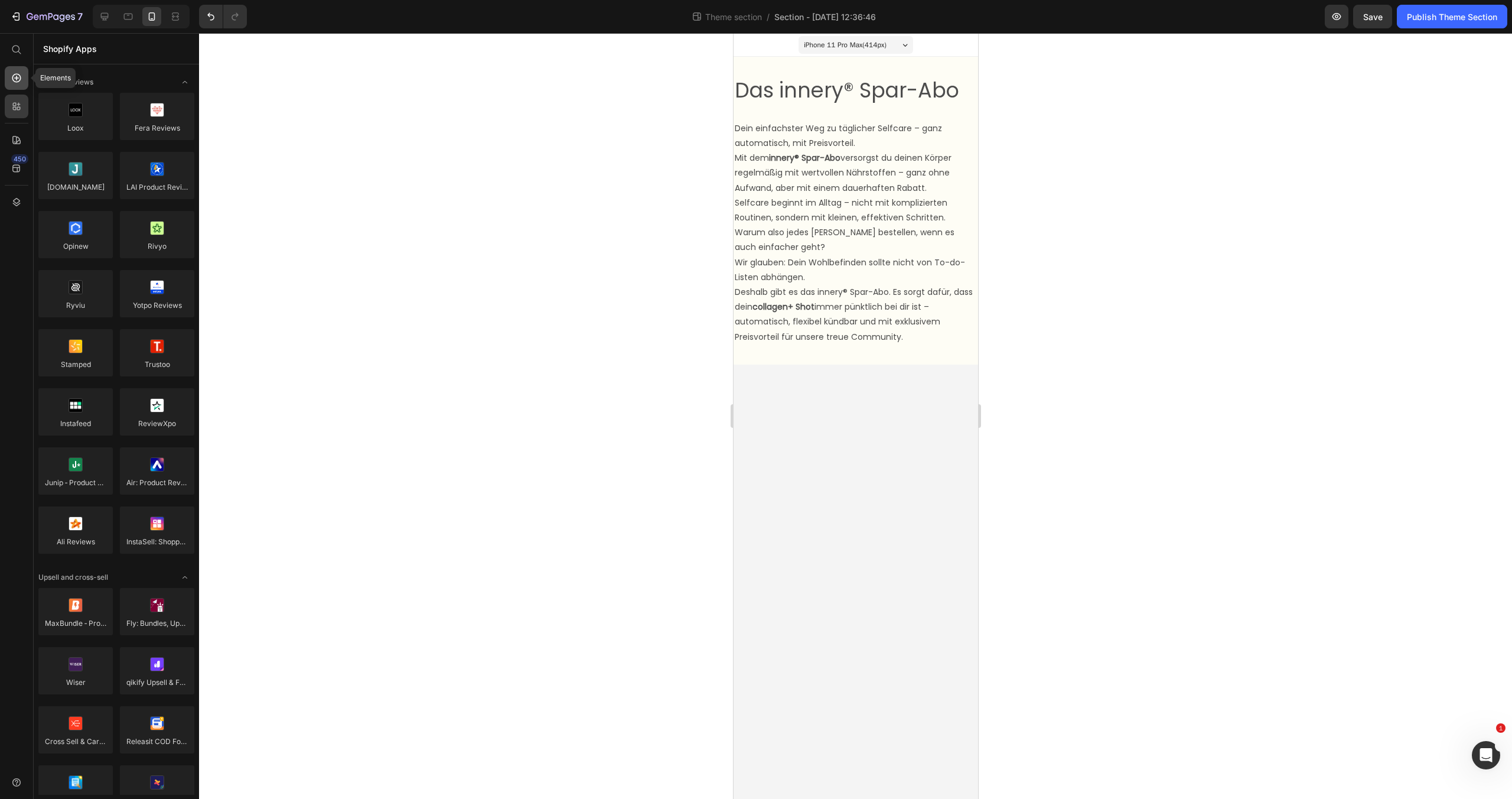 click 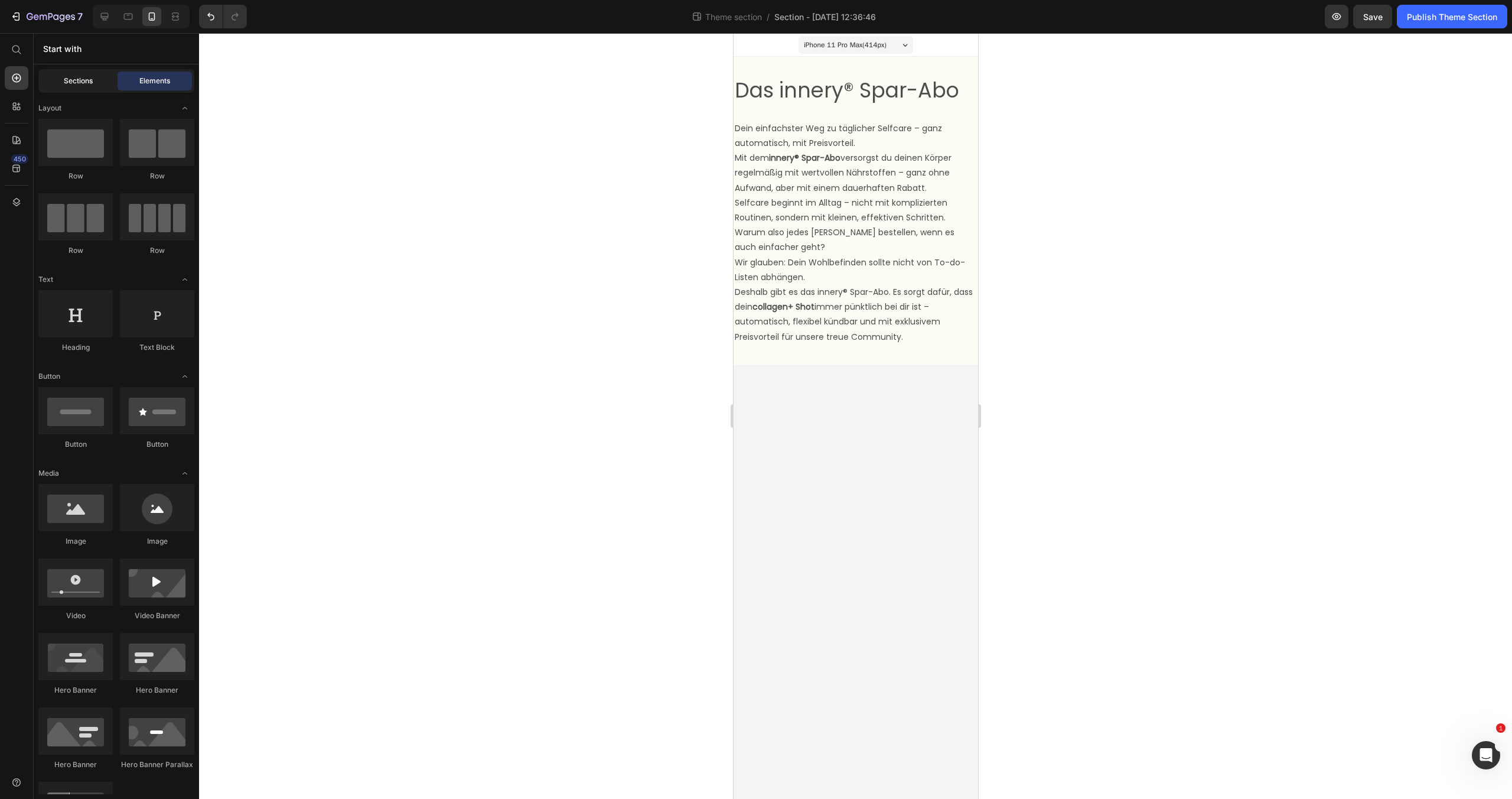 click on "Sections" at bounding box center (78, 81) 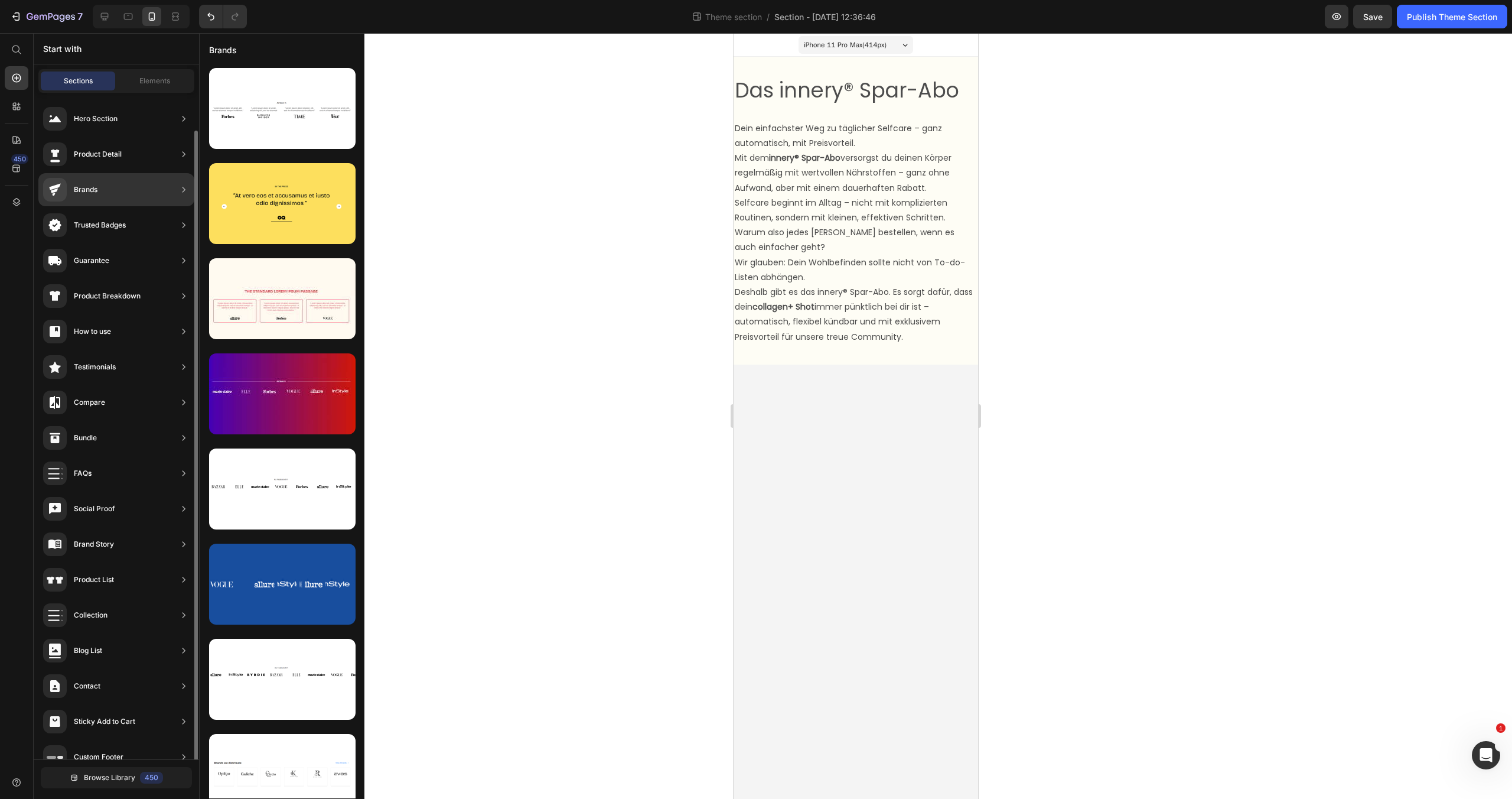 scroll, scrollTop: 19, scrollLeft: 0, axis: vertical 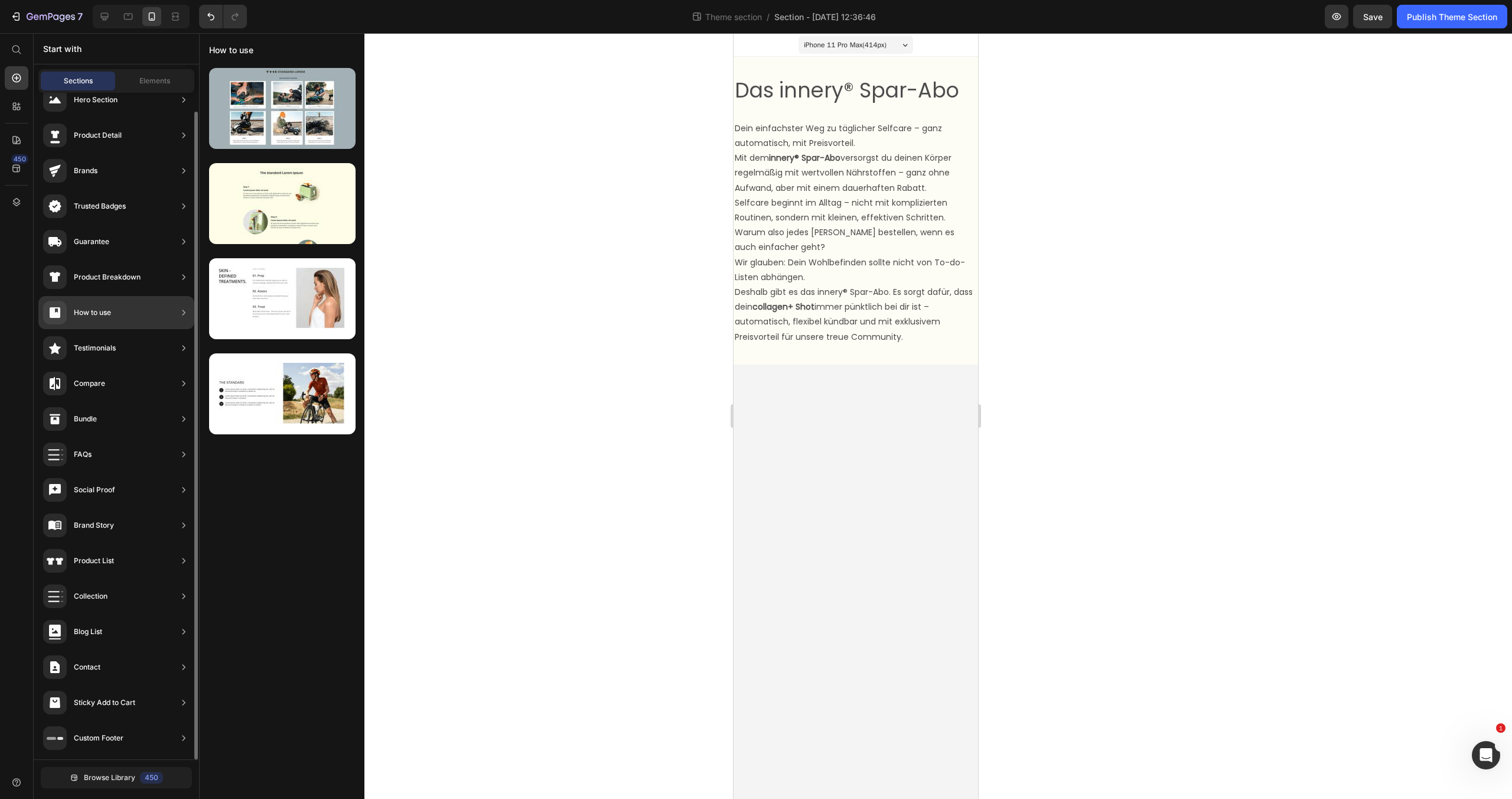 click on "How to use" at bounding box center [92, 313] 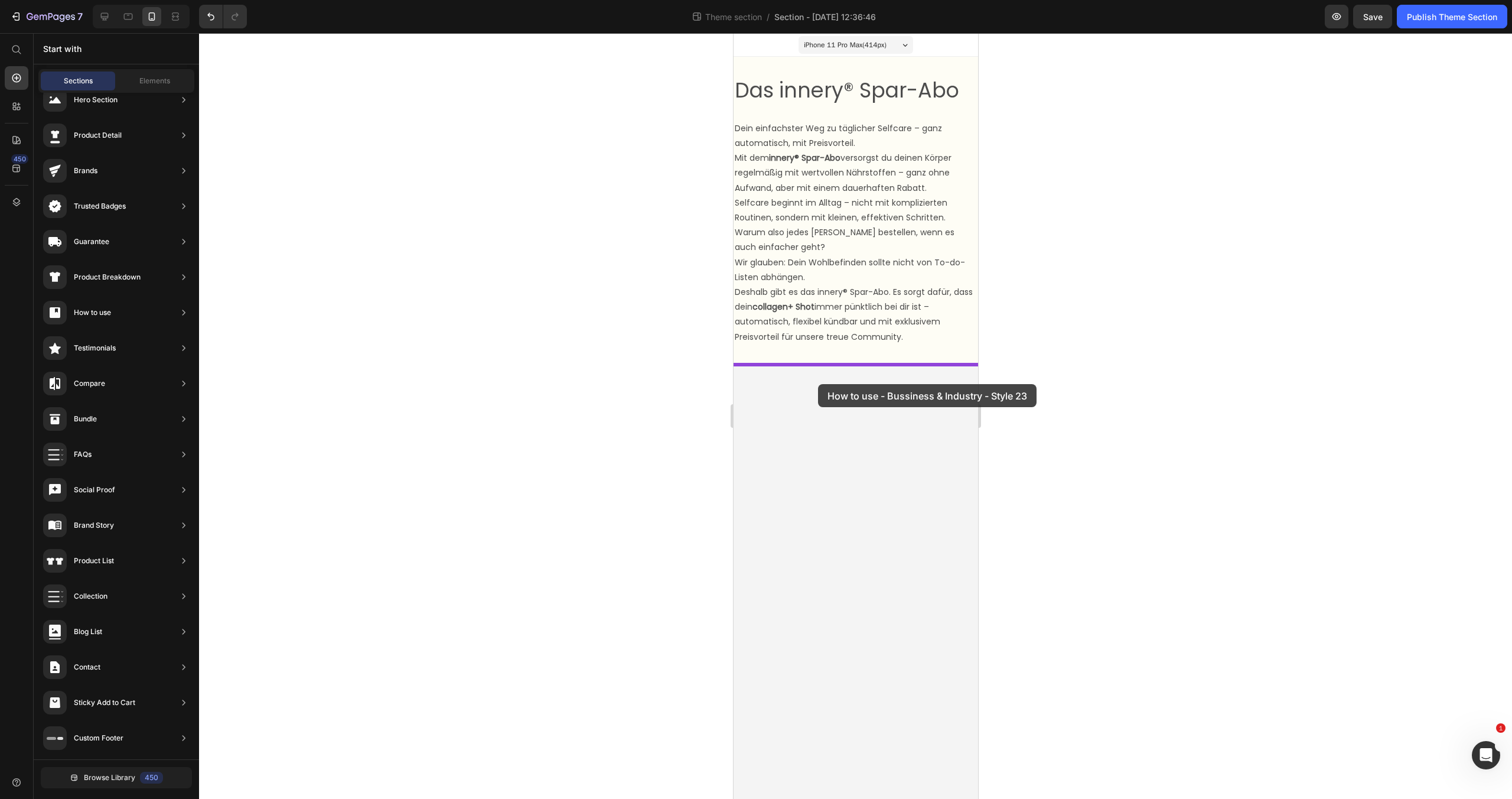 drag, startPoint x: 1025, startPoint y: 223, endPoint x: 817, endPoint y: 384, distance: 263.03042 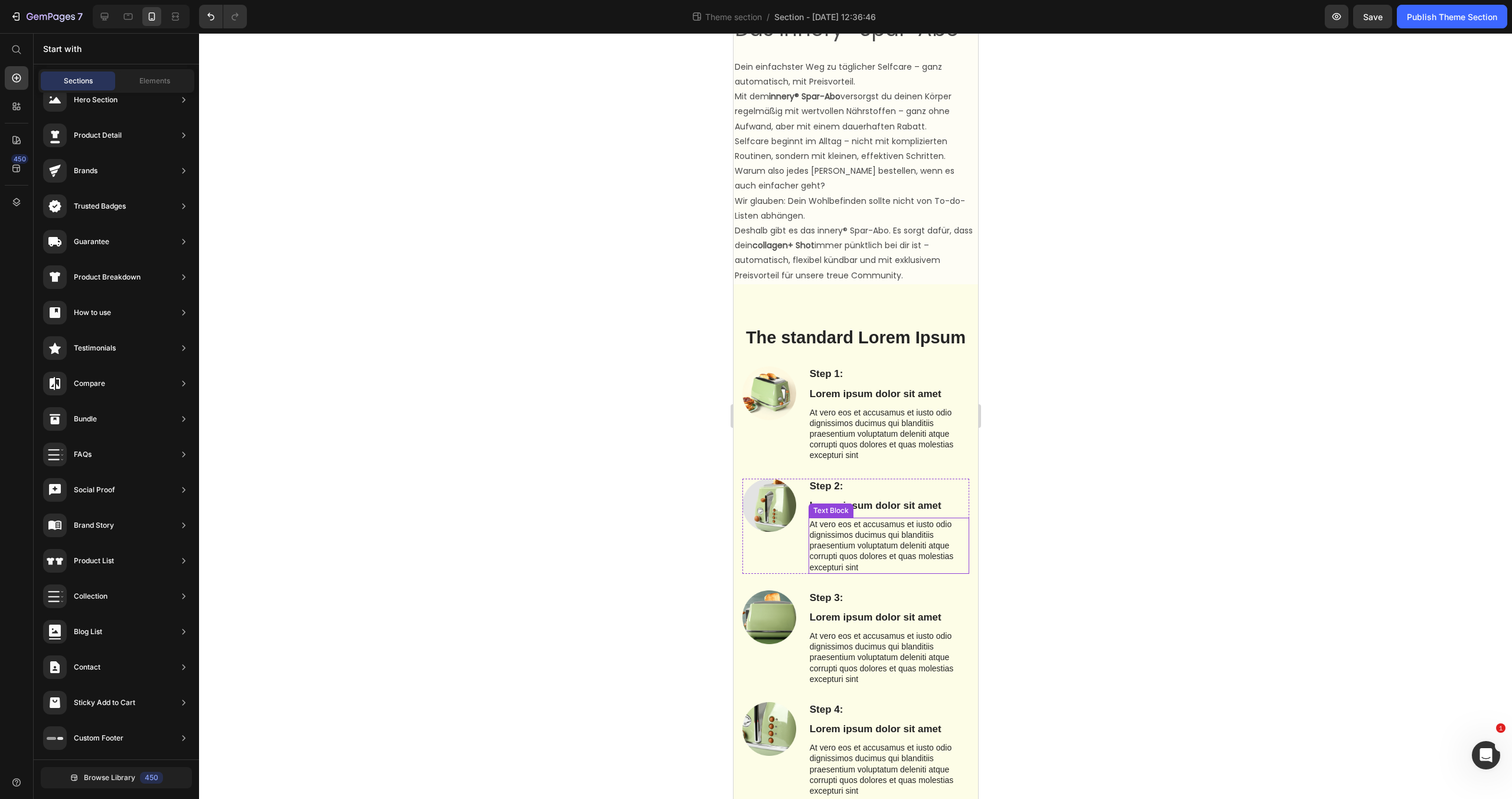 scroll, scrollTop: 0, scrollLeft: 0, axis: both 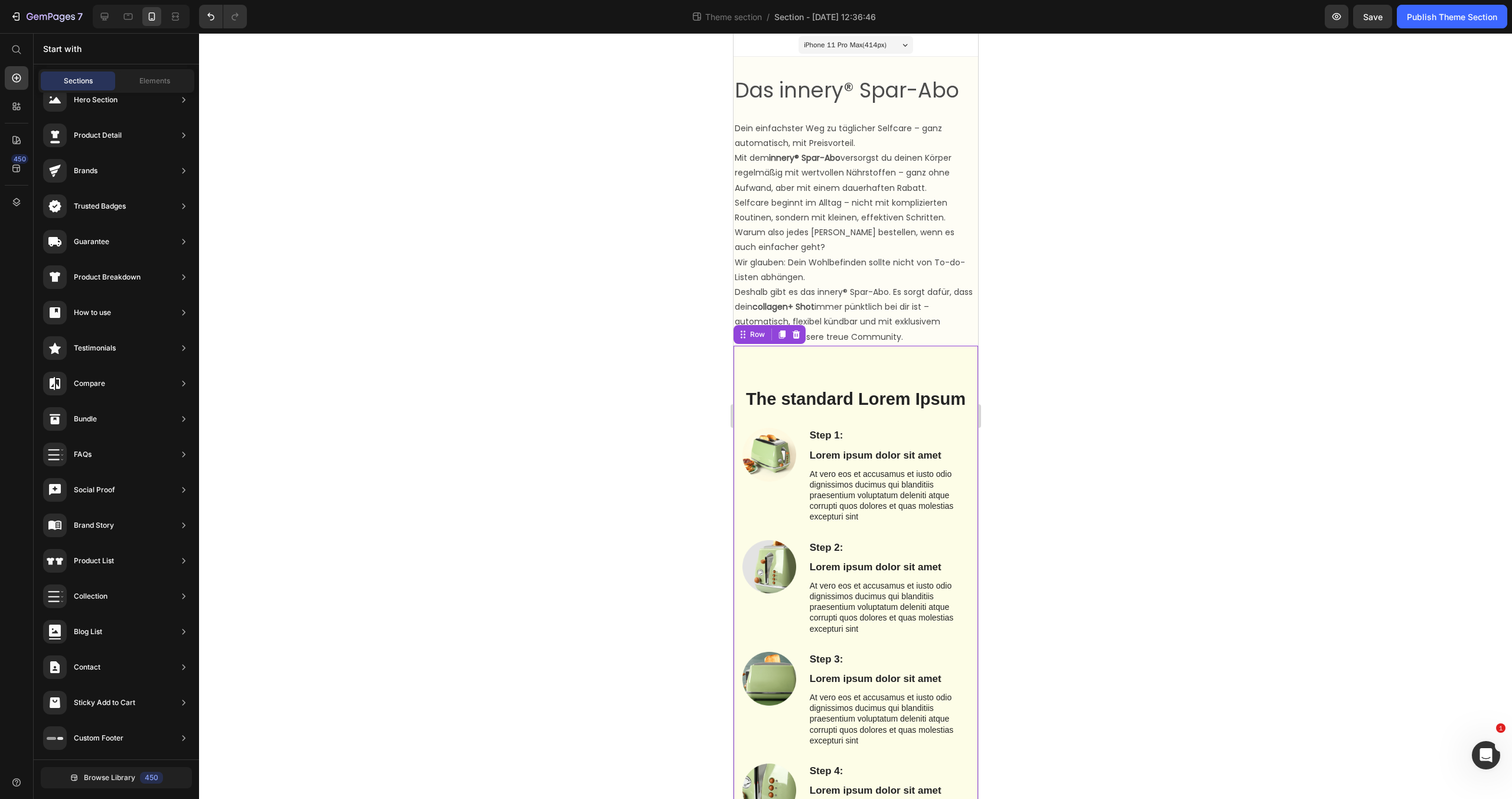 click on "The standard Lorem Ipsum Heading Row Step 1: Text Block Lorem ipsum dolor sit amet Text Block At vero eos et accusamus et iusto odio dignissimos ducimus qui blanditiis praesentium voluptatum deleniti atque corrupti quos [PERSON_NAME] et quas molestias excepturi sint Text Block Image Row Image Step 2: Text Block Lorem ipsum dolor sit amet Text Block At vero eos et accusamus et iusto odio dignissimos ducimus qui blanditiis praesentium voluptatum deleniti atque corrupti quos [PERSON_NAME] et quas molestias excepturi sint Text Block Row Step 3: Text Block Lorem ipsum dolor sit amet Text Block At vero eos et accusamus et iusto odio dignissimos ducimus qui blanditiis praesentium voluptatum deleniti atque corrupti quos [PERSON_NAME] et quas molestias excepturi sint Text Block Image Row Image Step 4: Text Block Lorem ipsum dolor sit amet Text Block At vero eos et accusamus et iusto odio dignissimos ducimus qui blanditiis praesentium voluptatum deleniti atque corrupti quos [PERSON_NAME] et quas molestias excepturi sint Text Block Row Step 5:" at bounding box center [855, 710] 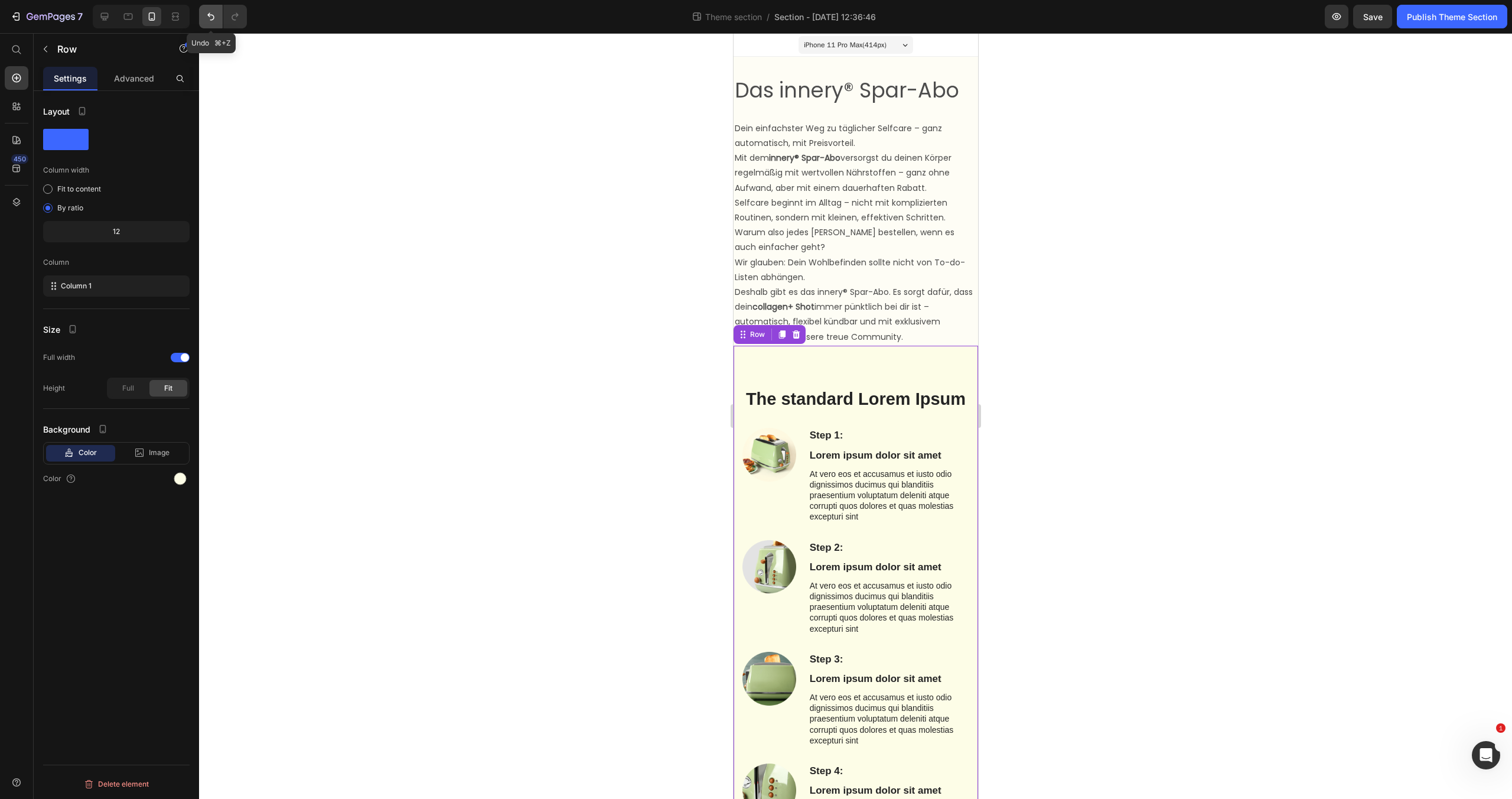 click 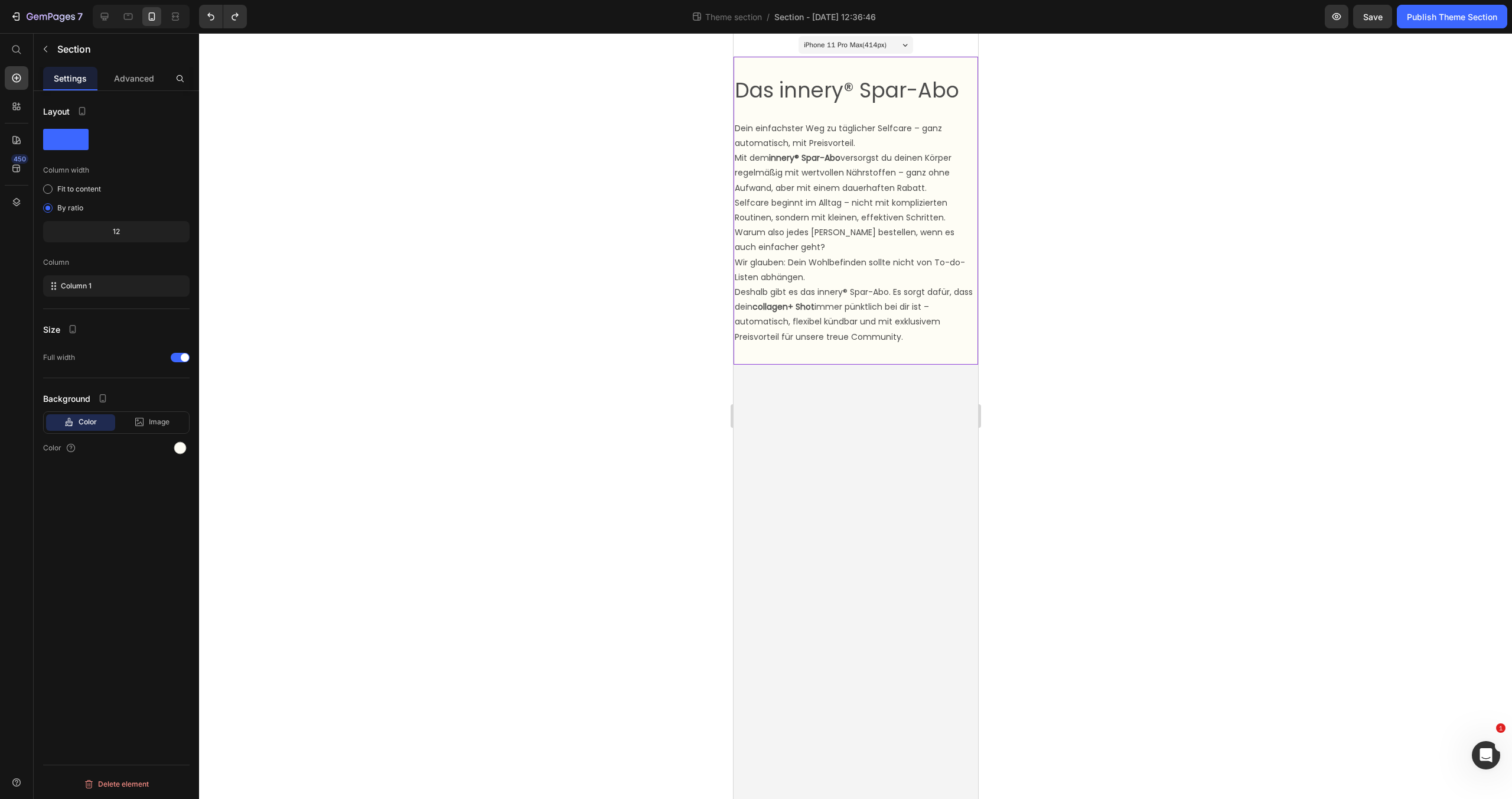 click on "Das innery® Spar-Abo Text Block Dein einfachster Weg zu täglicher Selfcare – ganz automatisch, mit Preisvorteil. Mit dem  innery® Spar-Abo  versorgst du deinen Körper regelmäßig mit wertvollen Nährstoffen – ganz ohne Aufwand, aber mit einem dauerhaften Rabatt. Selfcare beginnt im Alltag – nicht mit komplizierten Routinen, sondern mit kleinen, effektiven Schritten. Warum also jedes [PERSON_NAME] bestellen, wenn es auch einfacher geht? Wir glauben: Dein Wohlbefinden sollte nicht von To-do-Listen abhängen. Deshalb gibt es das innery® Spar-Abo. Es sorgt dafür, dass dein  collagen+ Shot  immer pünktlich bei dir ist – automatisch, flexibel kündbar und mit exklusivem Preisvorteil für unsere treue Community. Text Block" at bounding box center (855, 210) 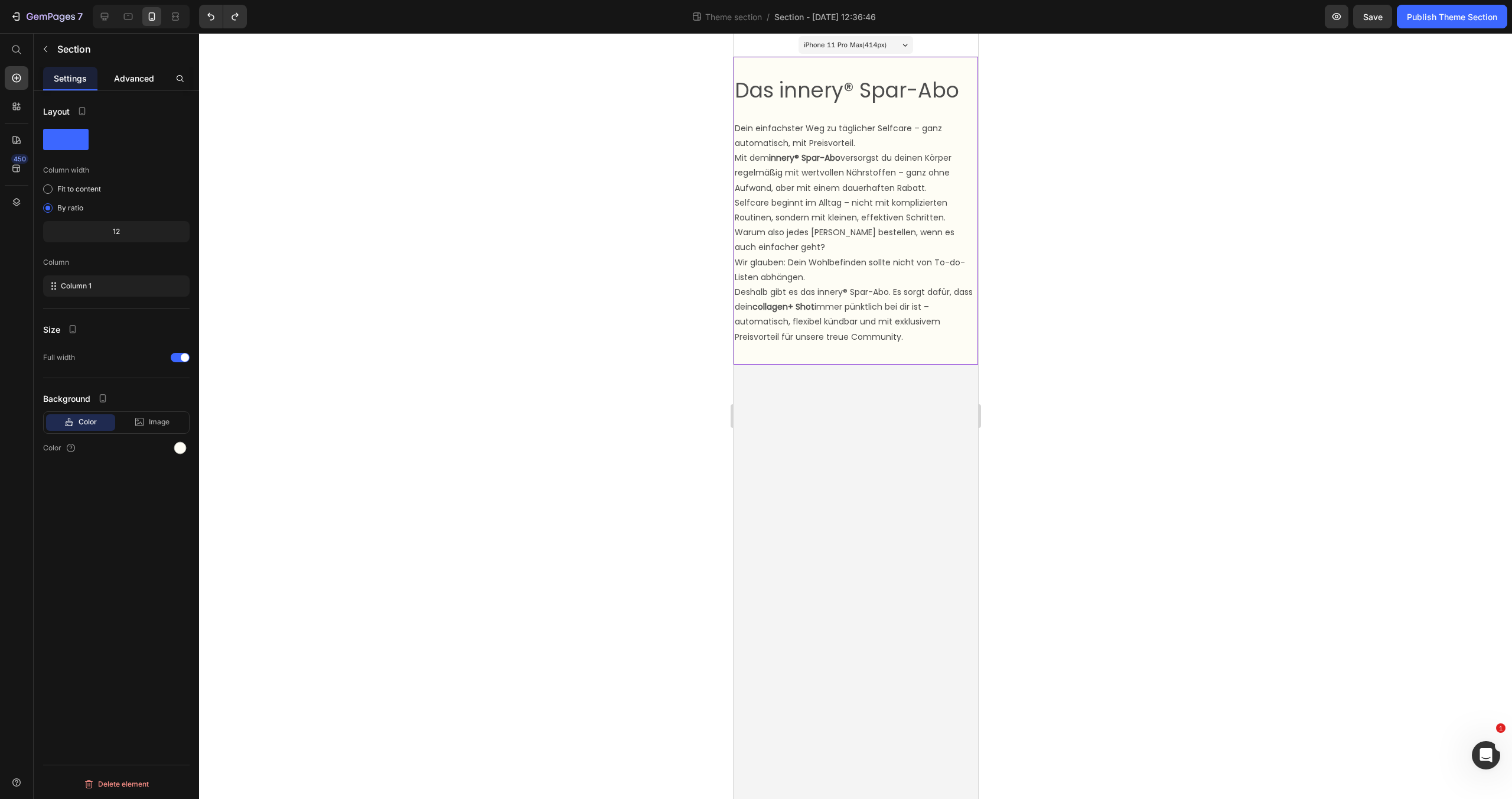 click on "Advanced" at bounding box center [134, 78] 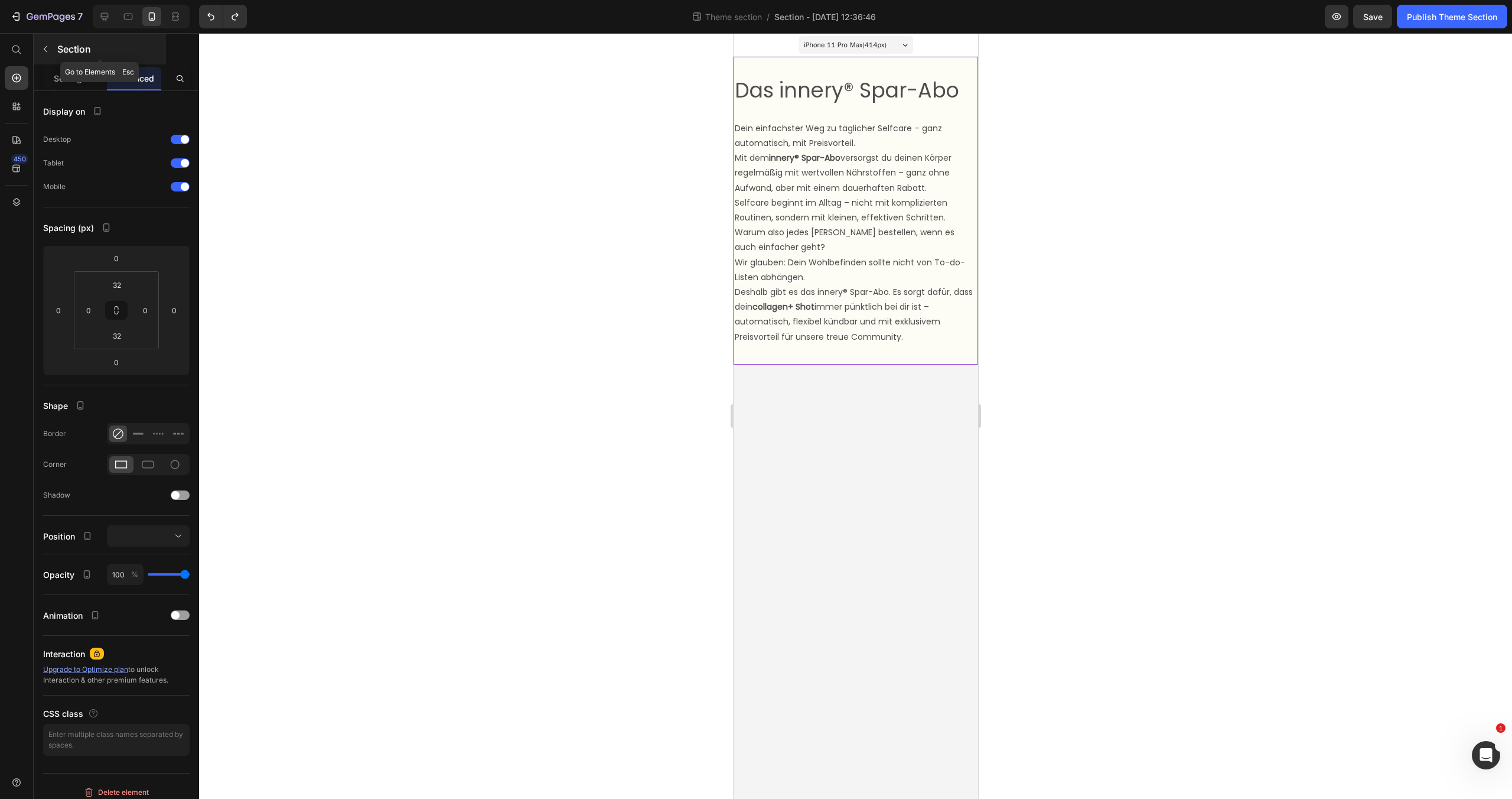 click 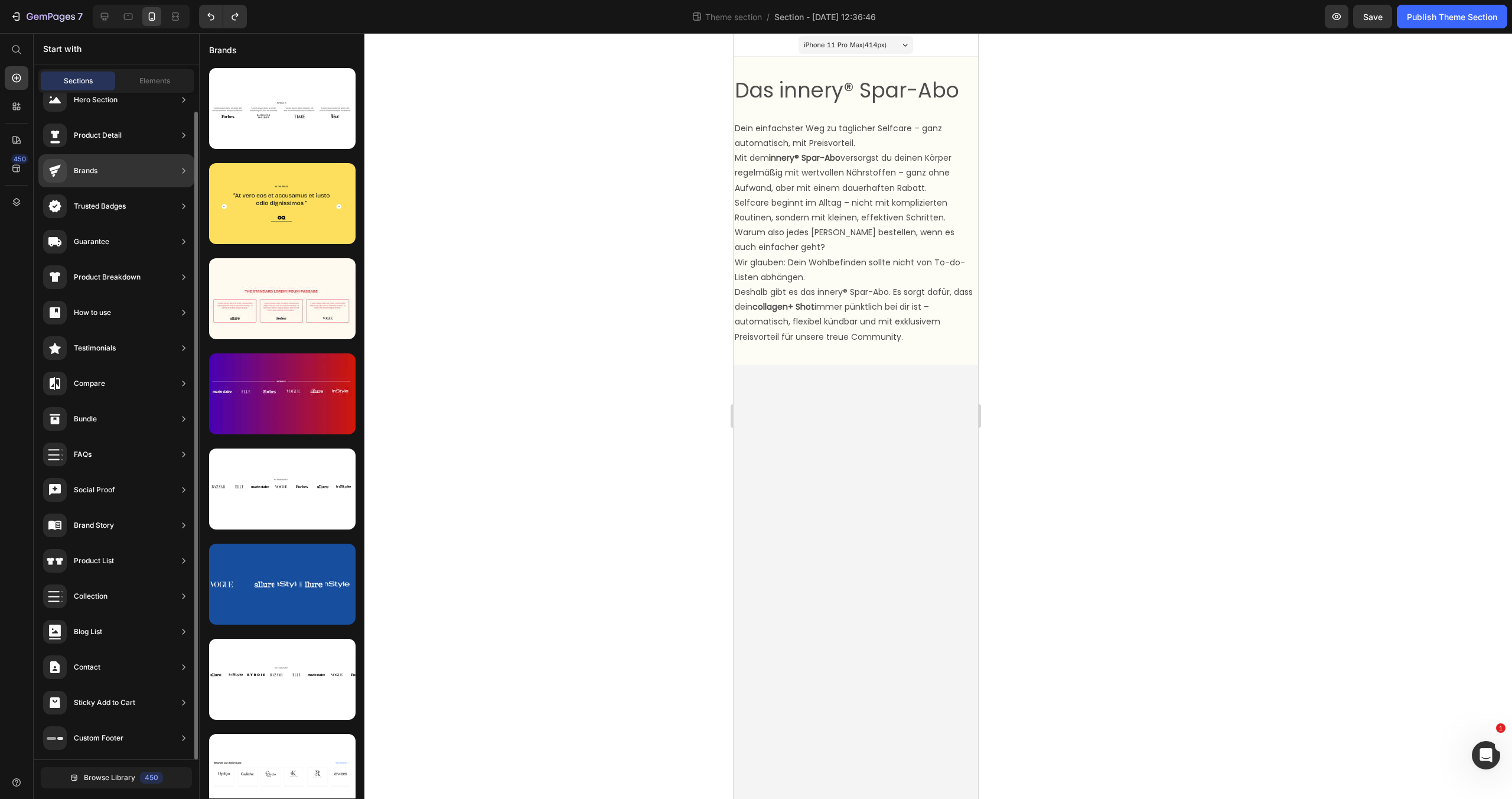 scroll, scrollTop: 0, scrollLeft: 0, axis: both 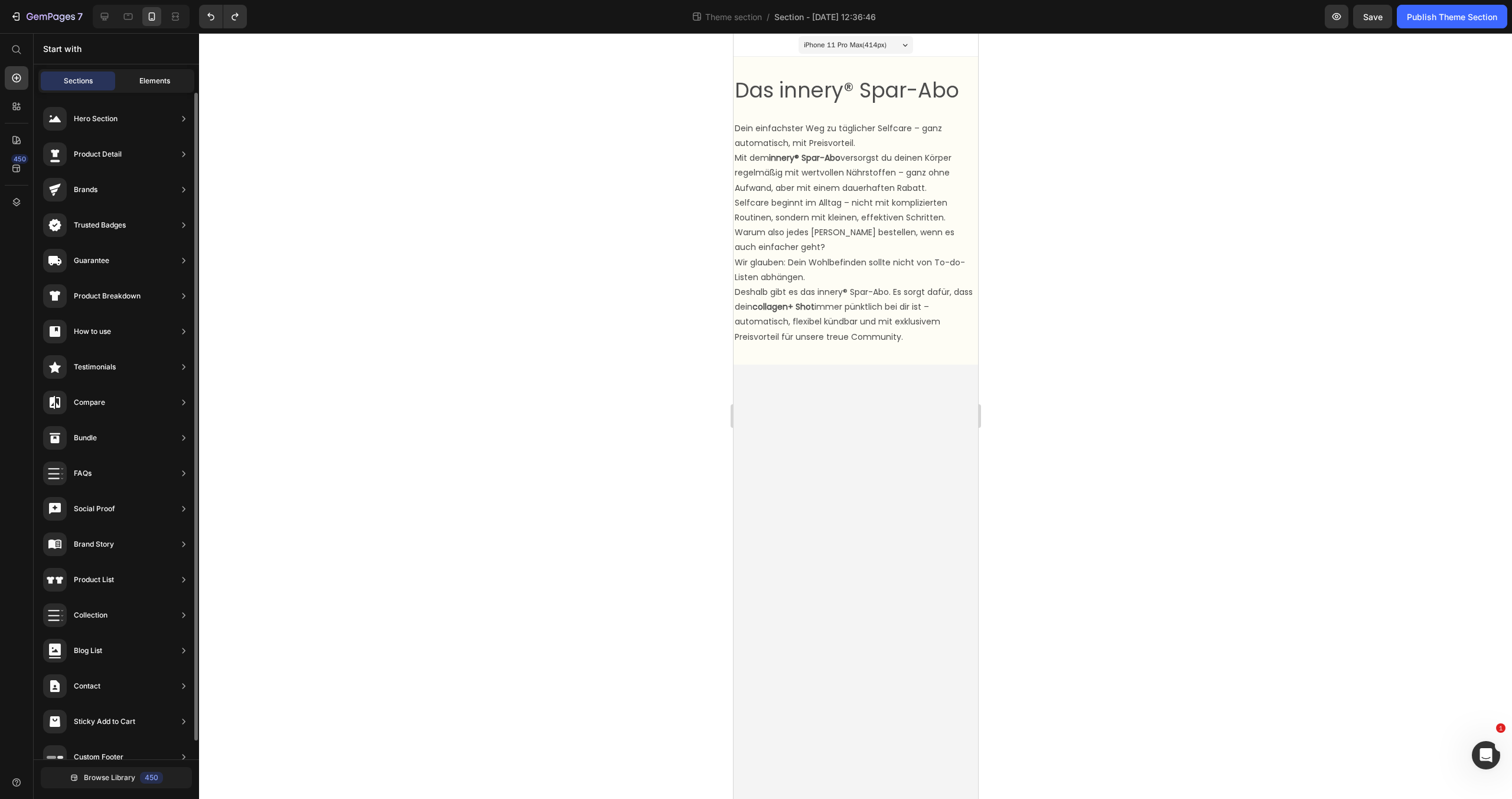 click on "Elements" at bounding box center (155, 81) 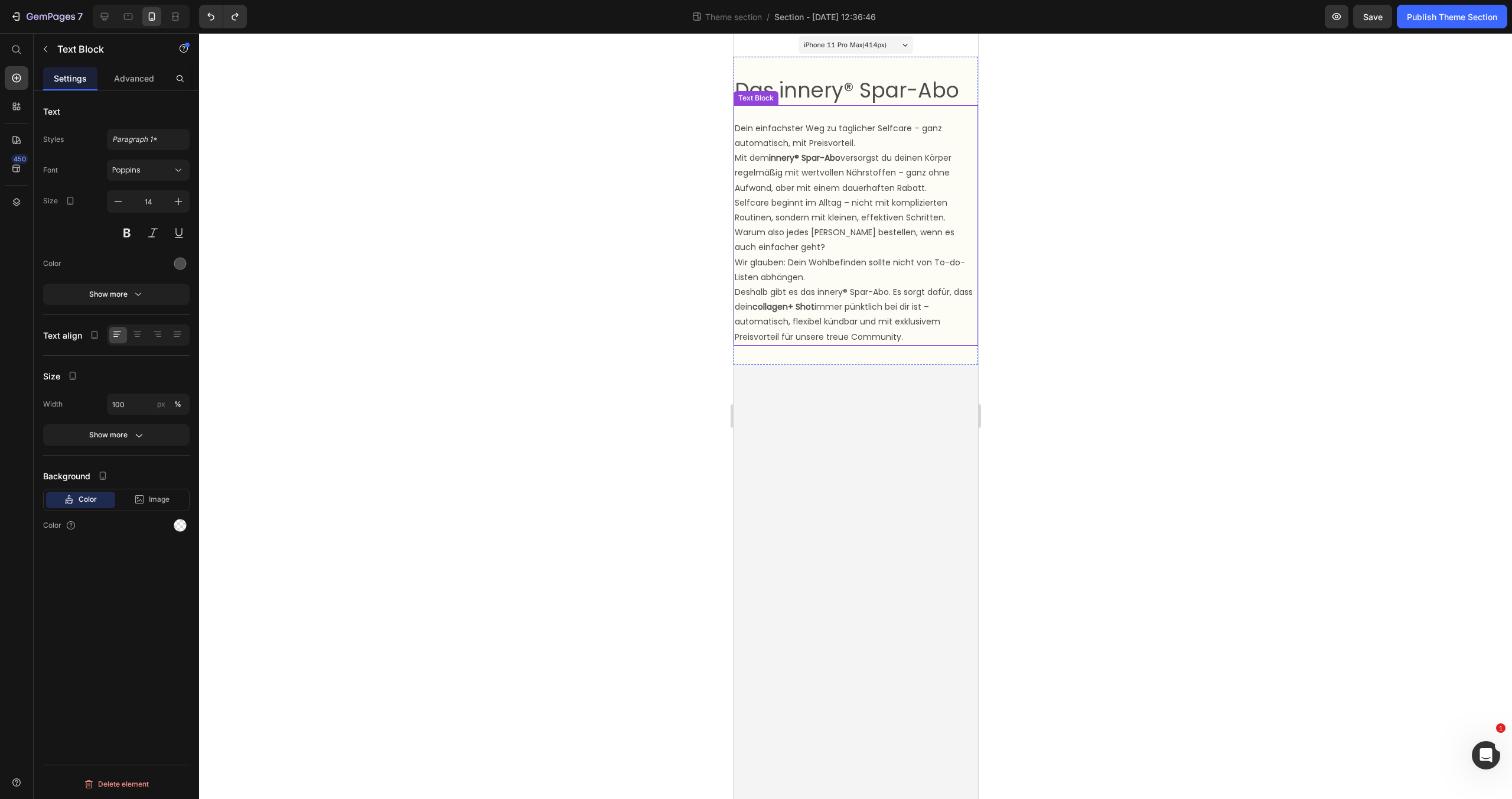 click on "Deshalb gibt es das innery® Spar-Abo. Es sorgt dafür, dass dein  collagen+ Shot  immer pünktlich bei dir ist – automatisch, flexibel kündbar und mit exklusivem Preisvorteil für unsere treue Community." at bounding box center [855, 314] 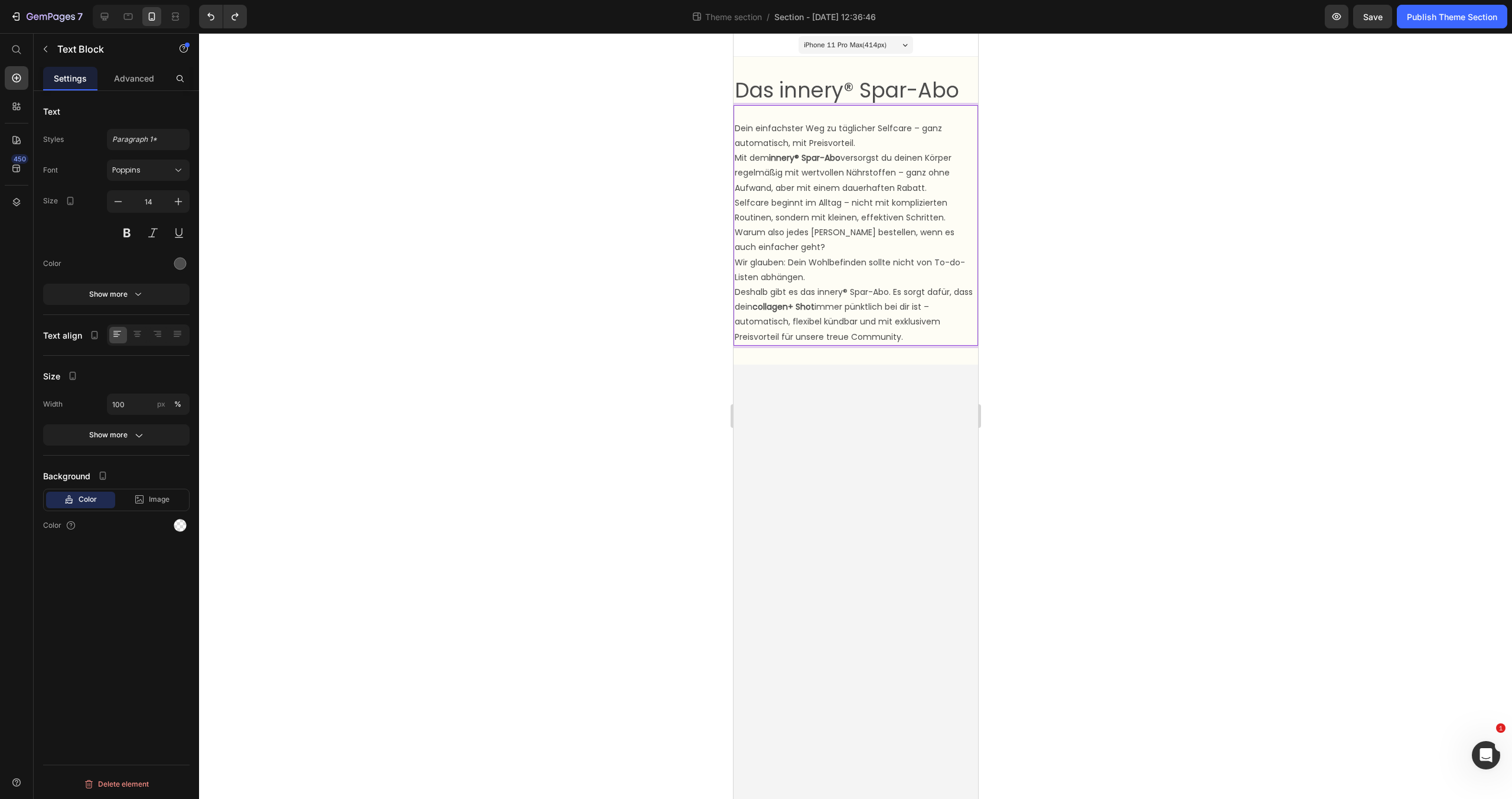 click on "Deshalb gibt es das innery® Spar-Abo. Es sorgt dafür, dass dein  collagen+ Shot  immer pünktlich bei dir ist – automatisch, flexibel kündbar und mit exklusivem Preisvorteil für unsere treue Community." at bounding box center (855, 314) 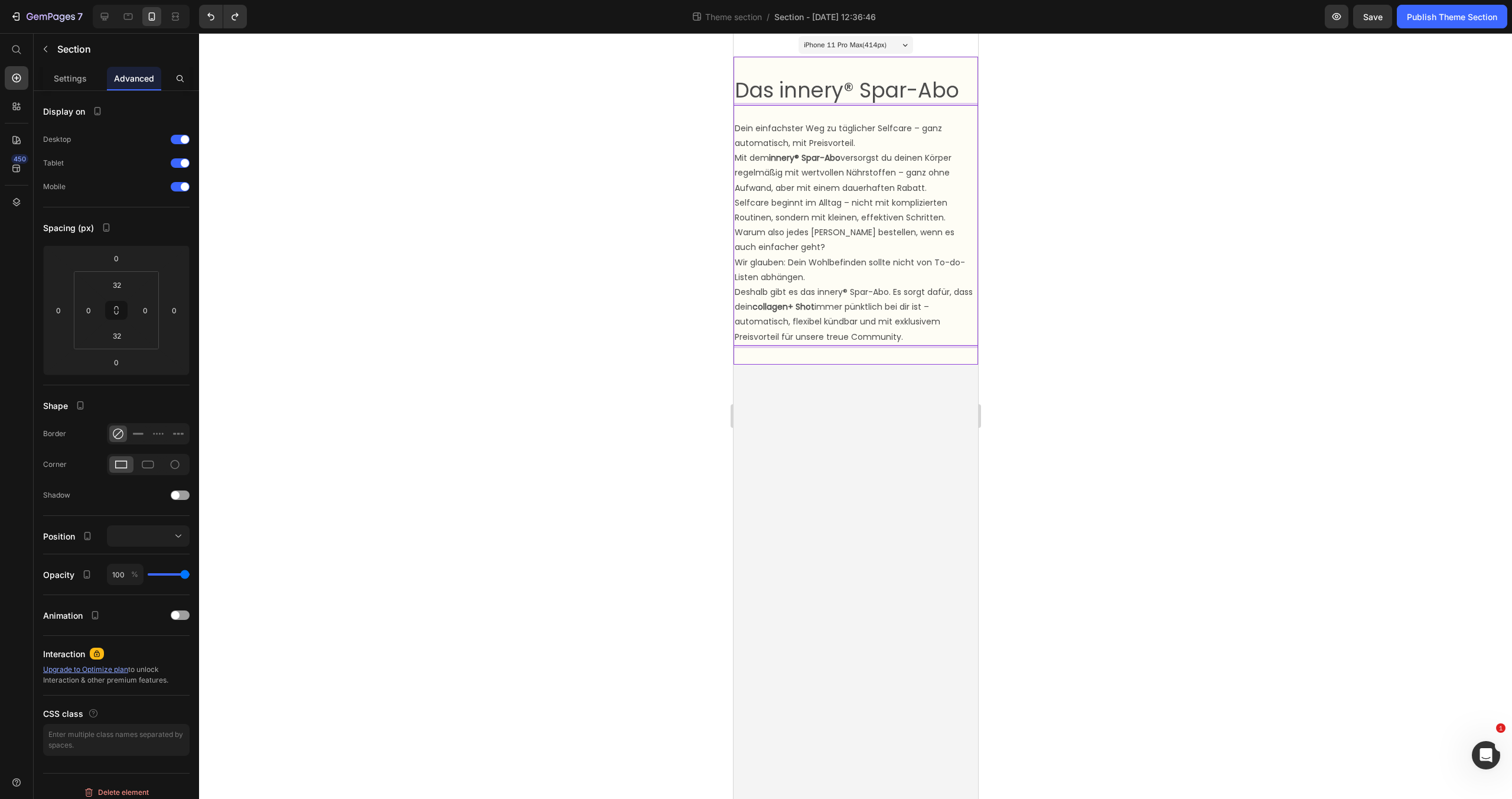 click on "Das innery® Spar-Abo Text Block Dein einfachster Weg zu täglicher Selfcare – ganz automatisch, mit Preisvorteil. Mit dem  innery® Spar-Abo  versorgst du deinen Körper regelmäßig mit wertvollen Nährstoffen – ganz ohne Aufwand, aber mit einem dauerhaften Rabatt. Selfcare beginnt im Alltag – nicht mit komplizierten Routinen, sondern mit kleinen, effektiven Schritten. Warum also jedes [PERSON_NAME] bestellen, wenn es auch einfacher geht? Wir glauben: Dein Wohlbefinden sollte nicht von To-do-Listen abhängen. Deshalb gibt es das innery® Spar-Abo. Es sorgt dafür, dass dein  collagen+ Shot  immer pünktlich bei dir ist – automatisch, flexibel kündbar und mit exklusivem Preisvorteil für unsere treue Community. Text Block   0" at bounding box center (855, 210) 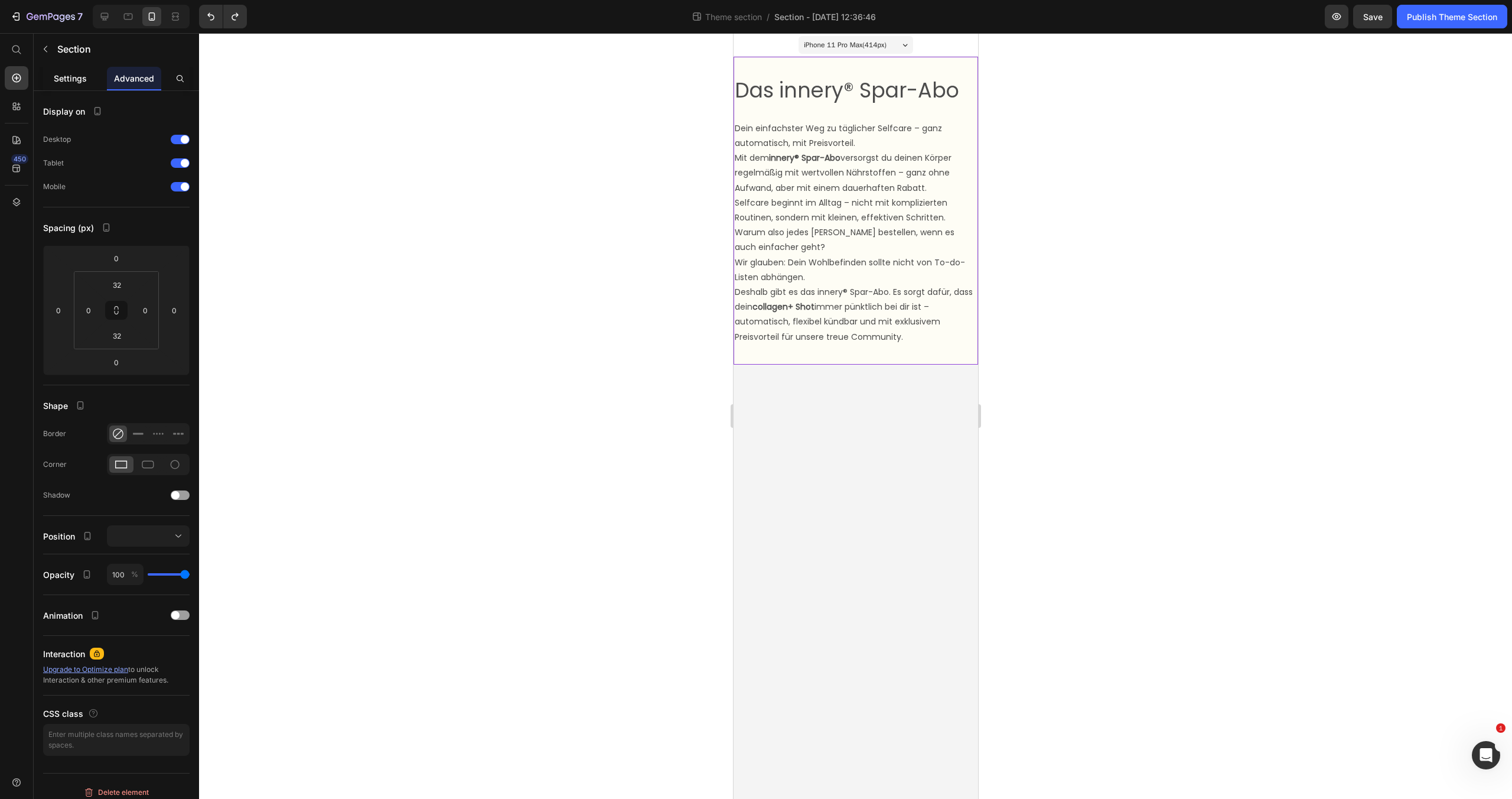 click on "Settings" at bounding box center [70, 78] 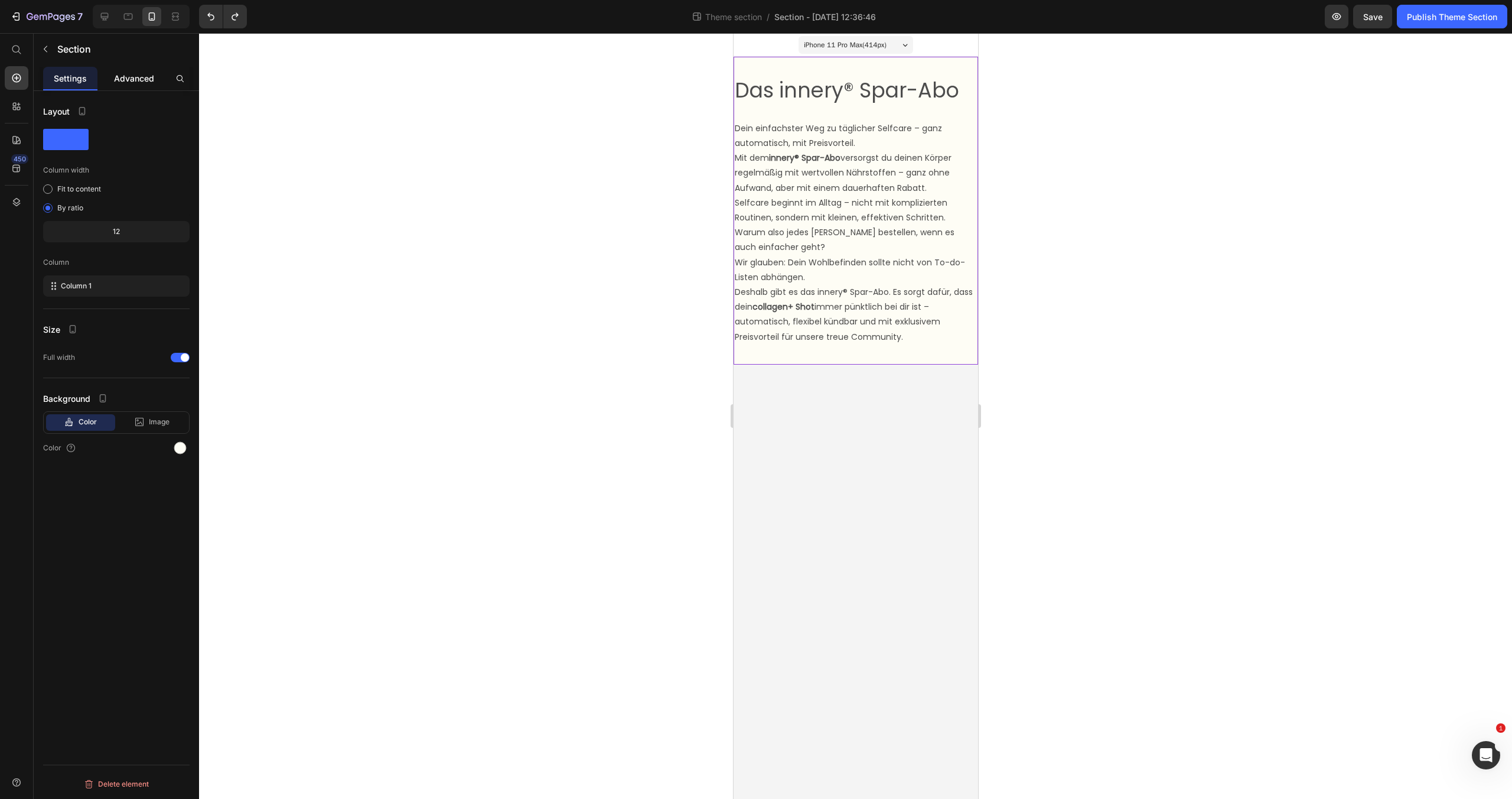 click on "Advanced" at bounding box center (134, 78) 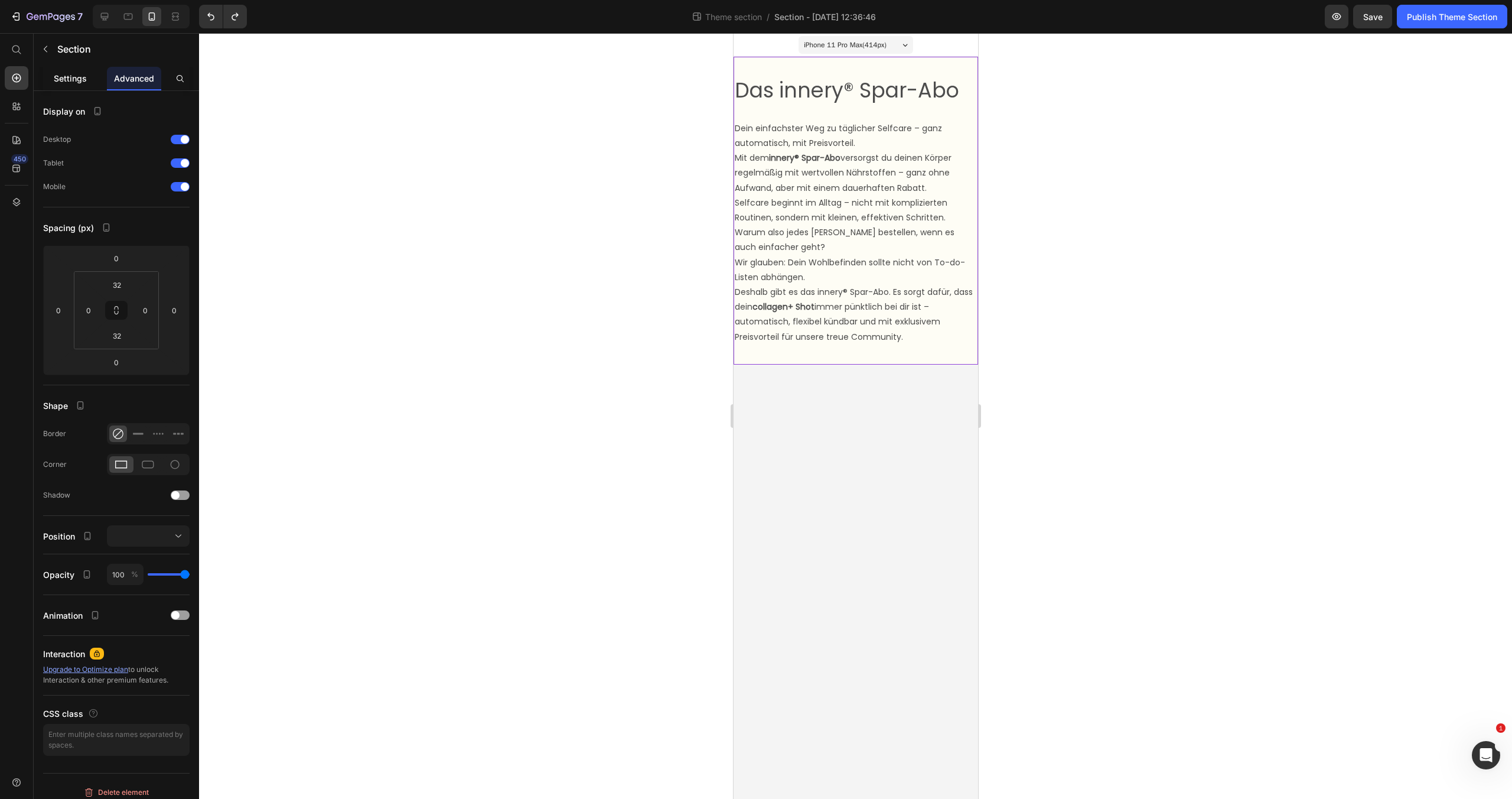 click on "Settings" at bounding box center (70, 78) 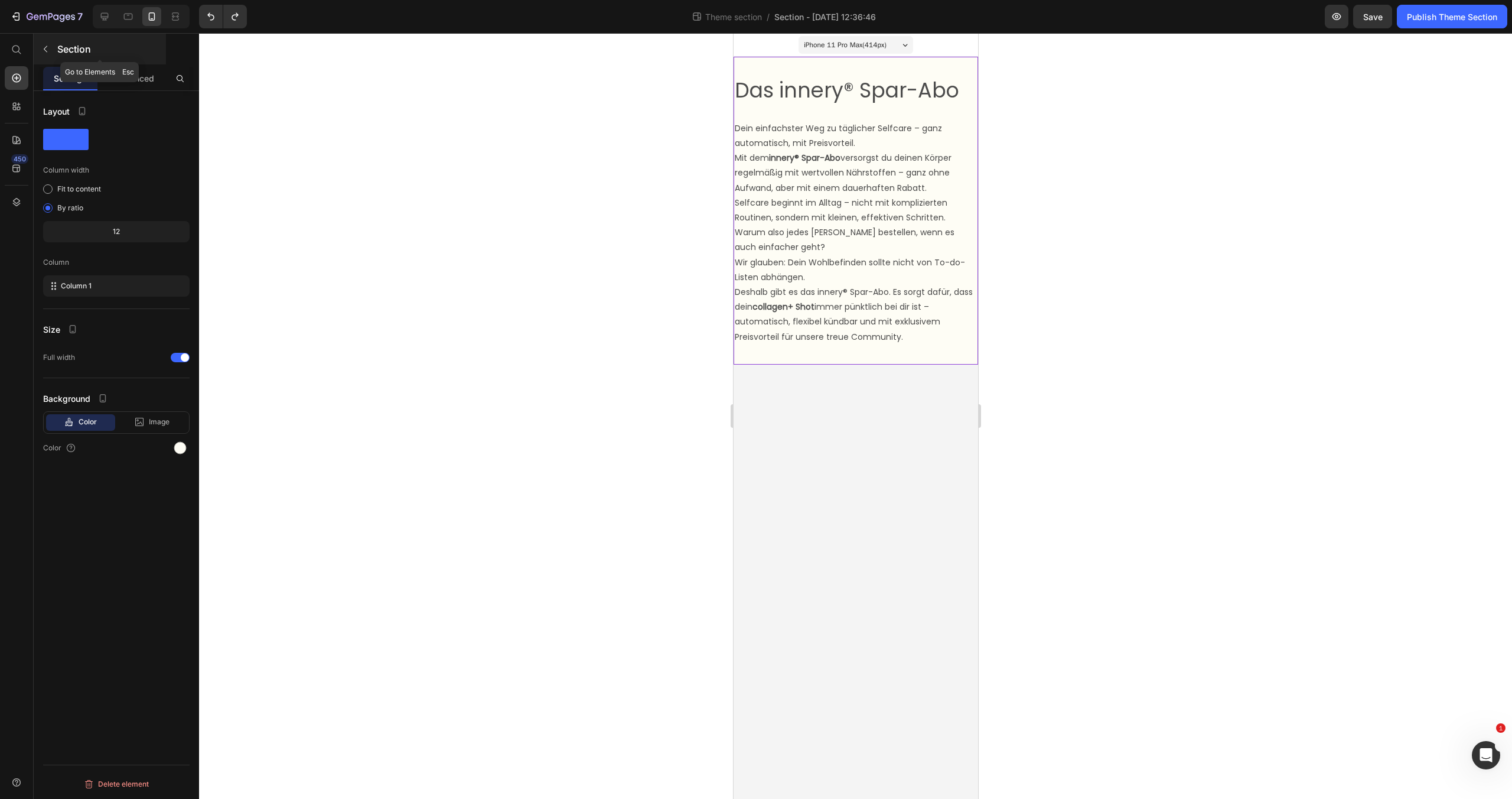 click 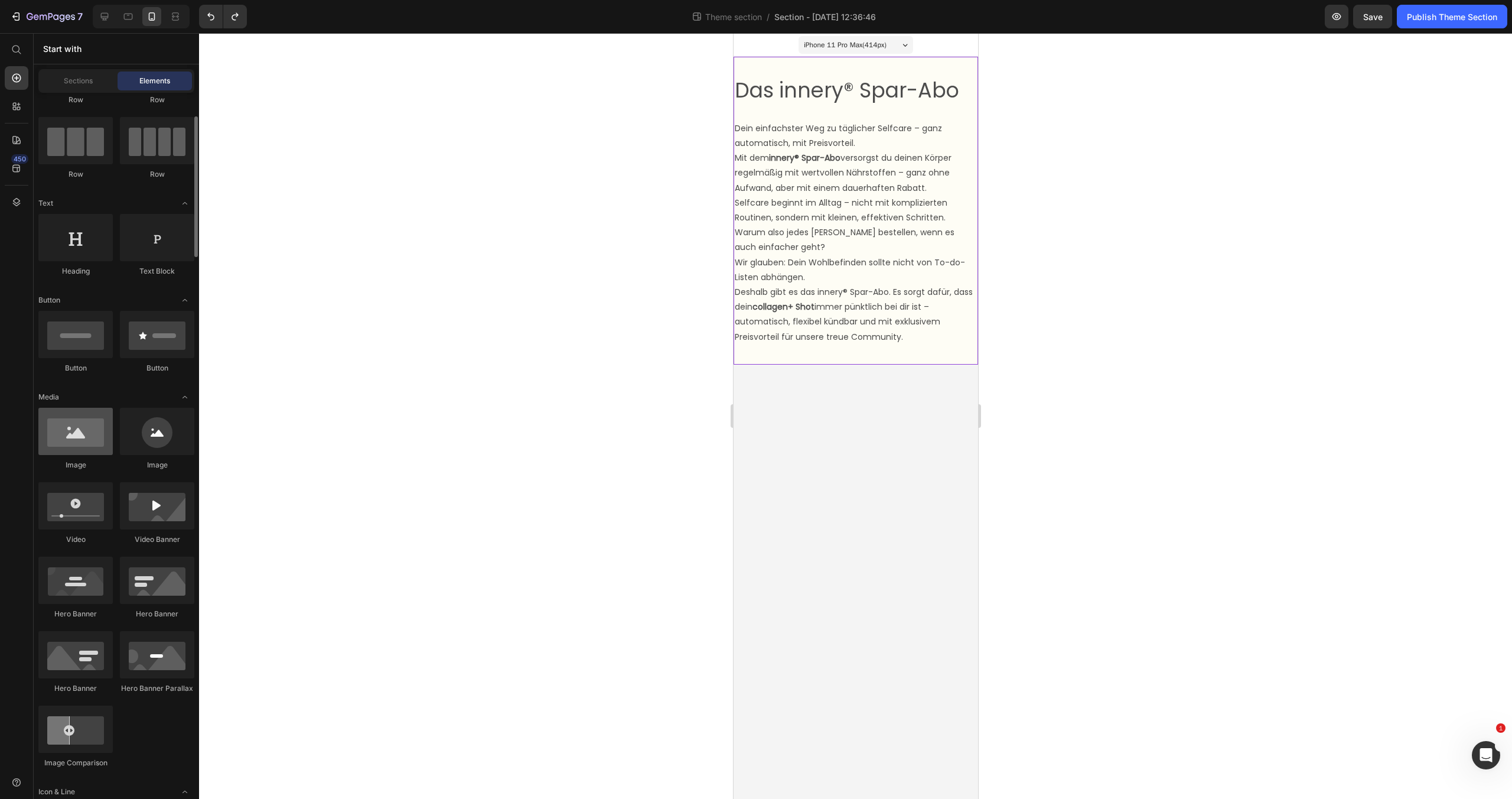 scroll, scrollTop: 85, scrollLeft: 0, axis: vertical 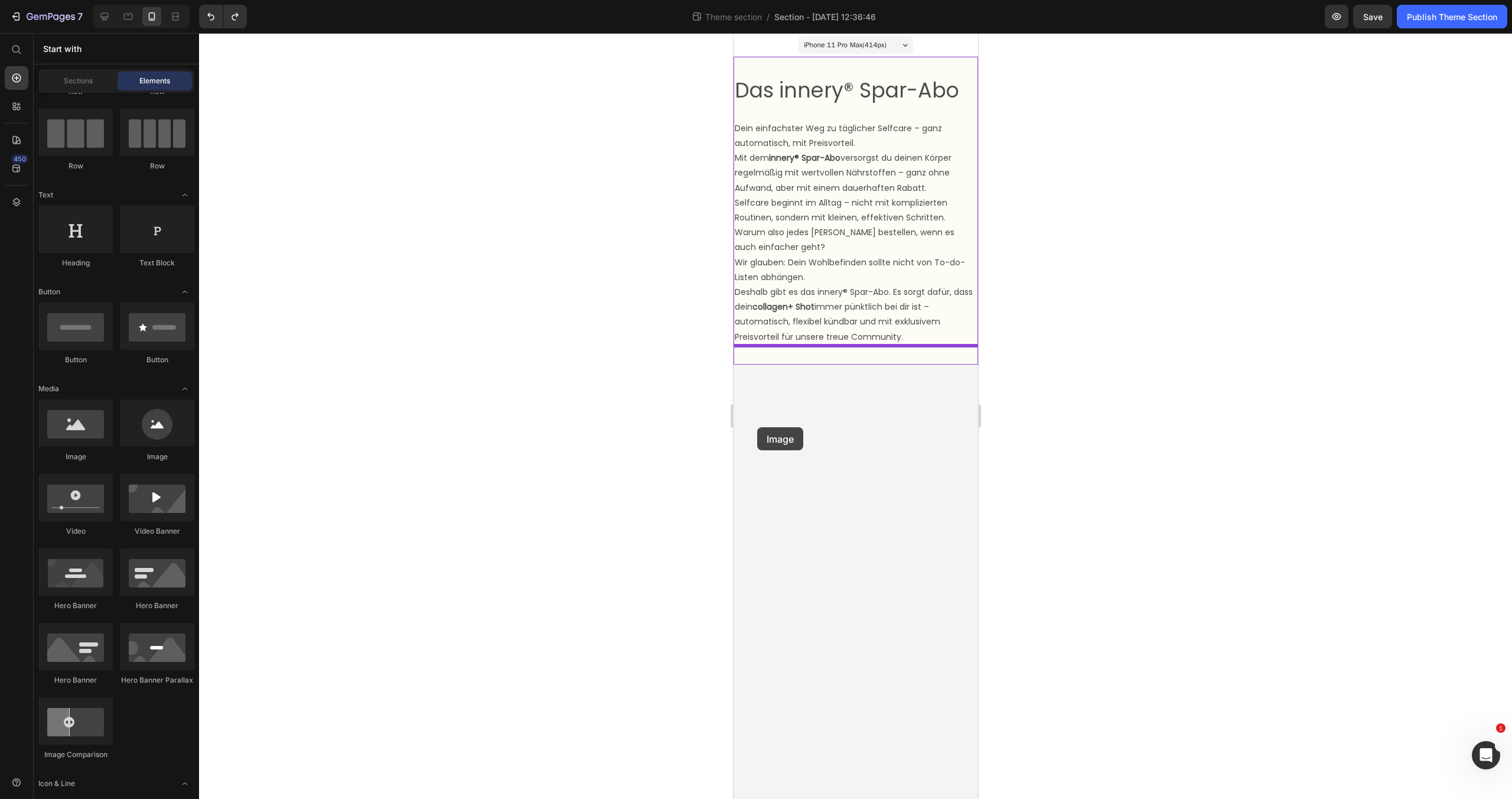drag, startPoint x: 809, startPoint y: 472, endPoint x: 757, endPoint y: 427, distance: 68.76772 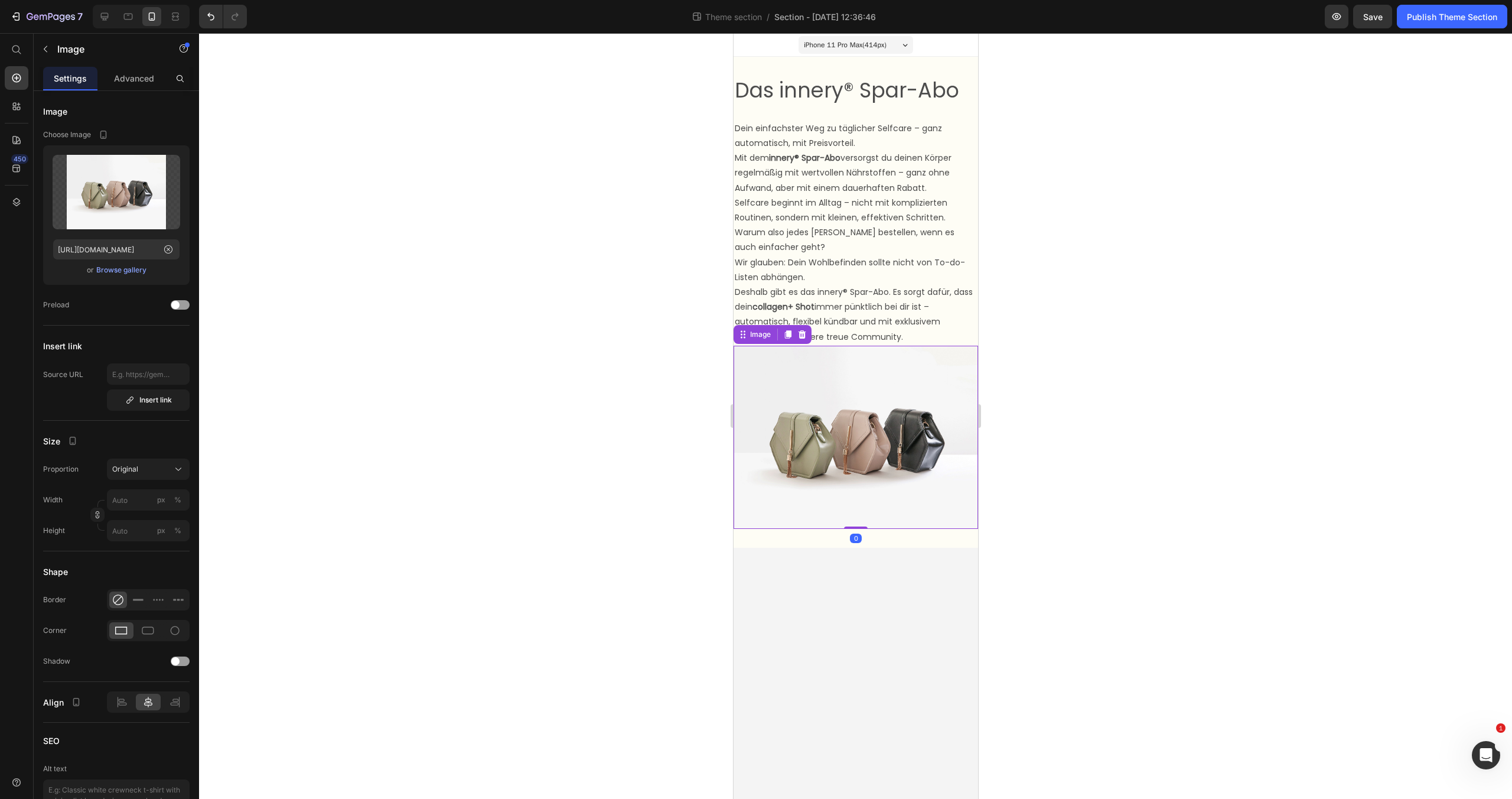 click 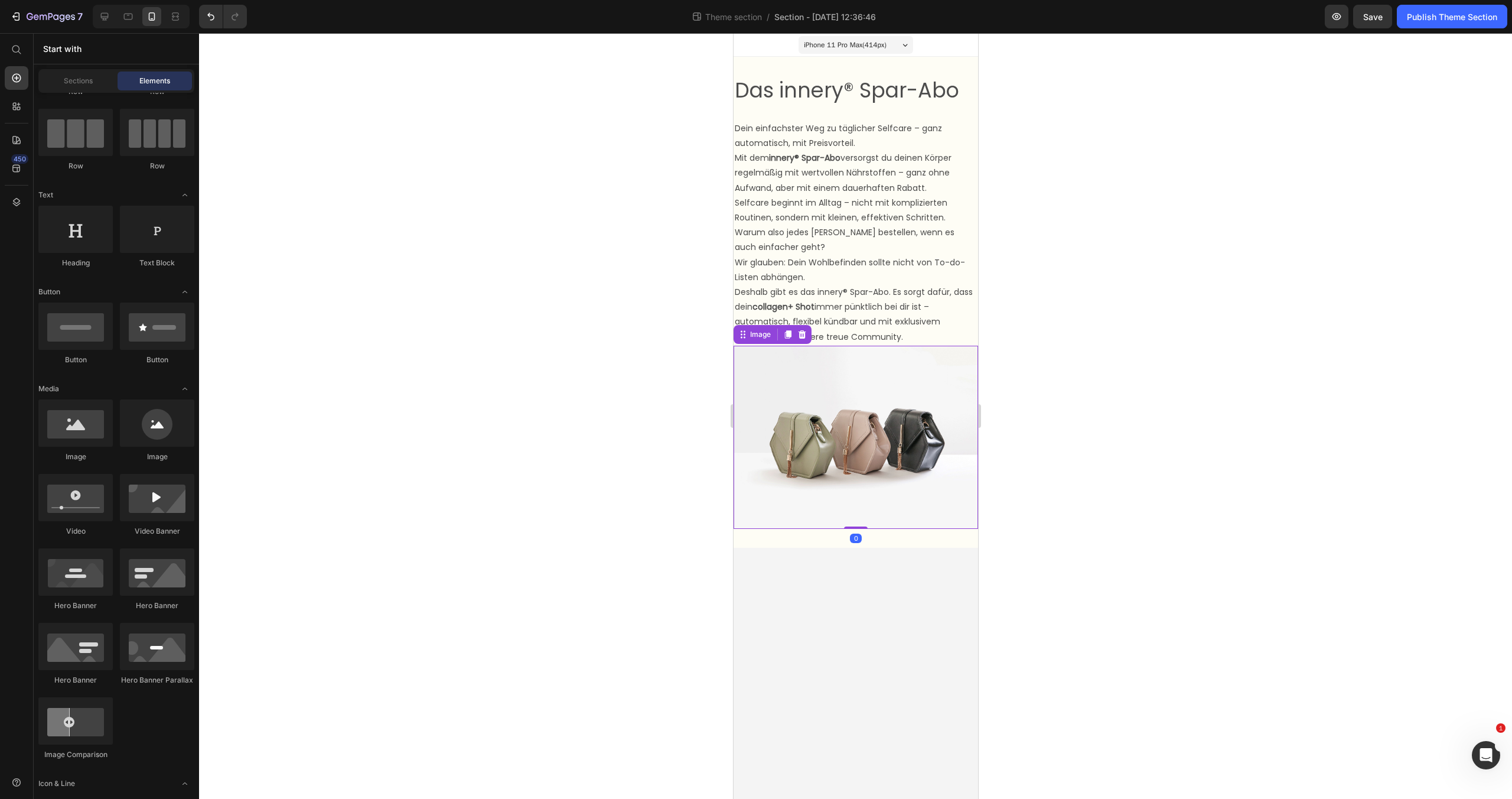 click at bounding box center (855, 437) 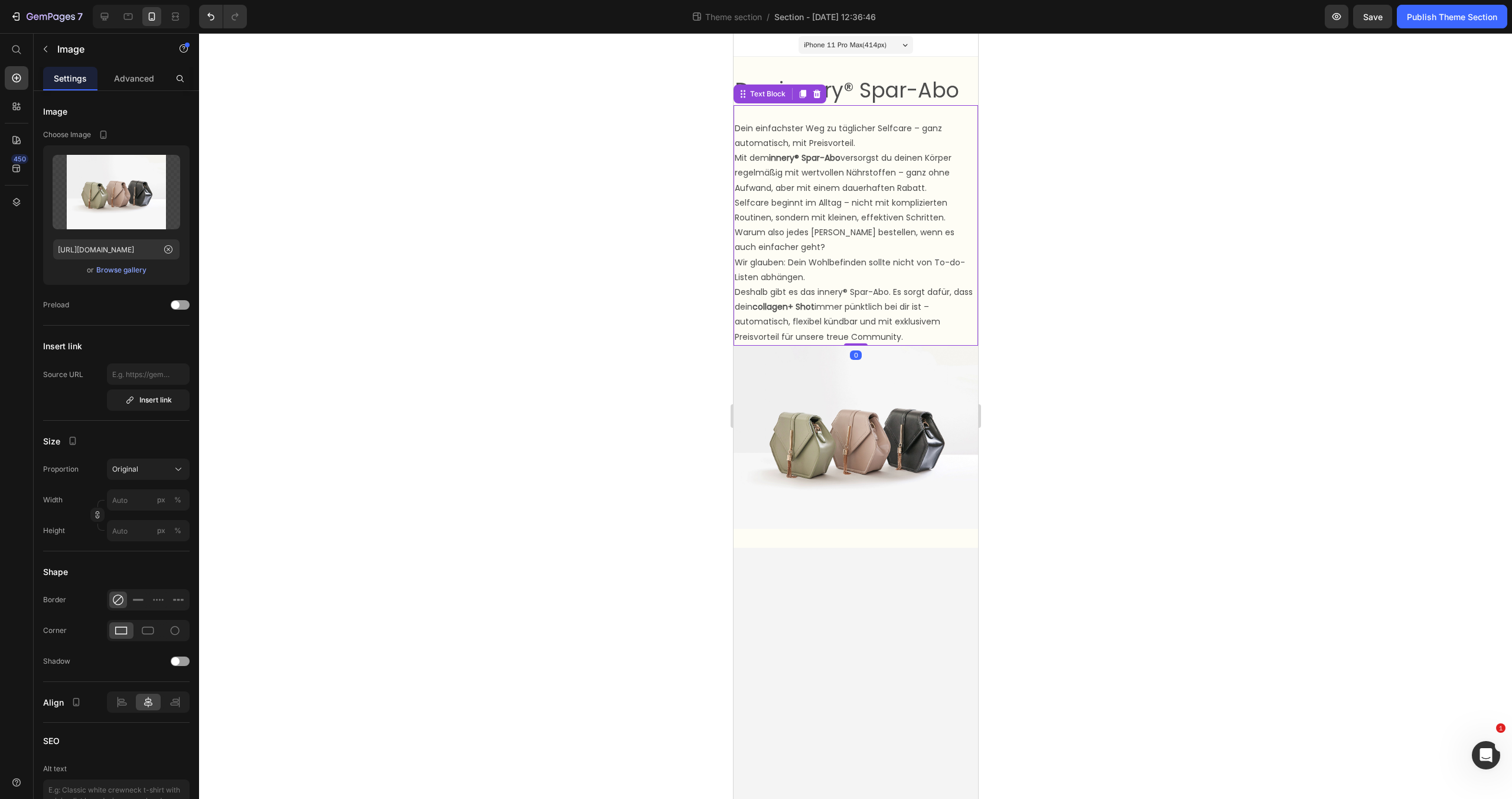 click on "Deshalb gibt es das innery® Spar-Abo. Es sorgt dafür, dass dein  collagen+ Shot  immer pünktlich bei dir ist – automatisch, flexibel kündbar und mit exklusivem Preisvorteil für unsere treue Community." at bounding box center [855, 314] 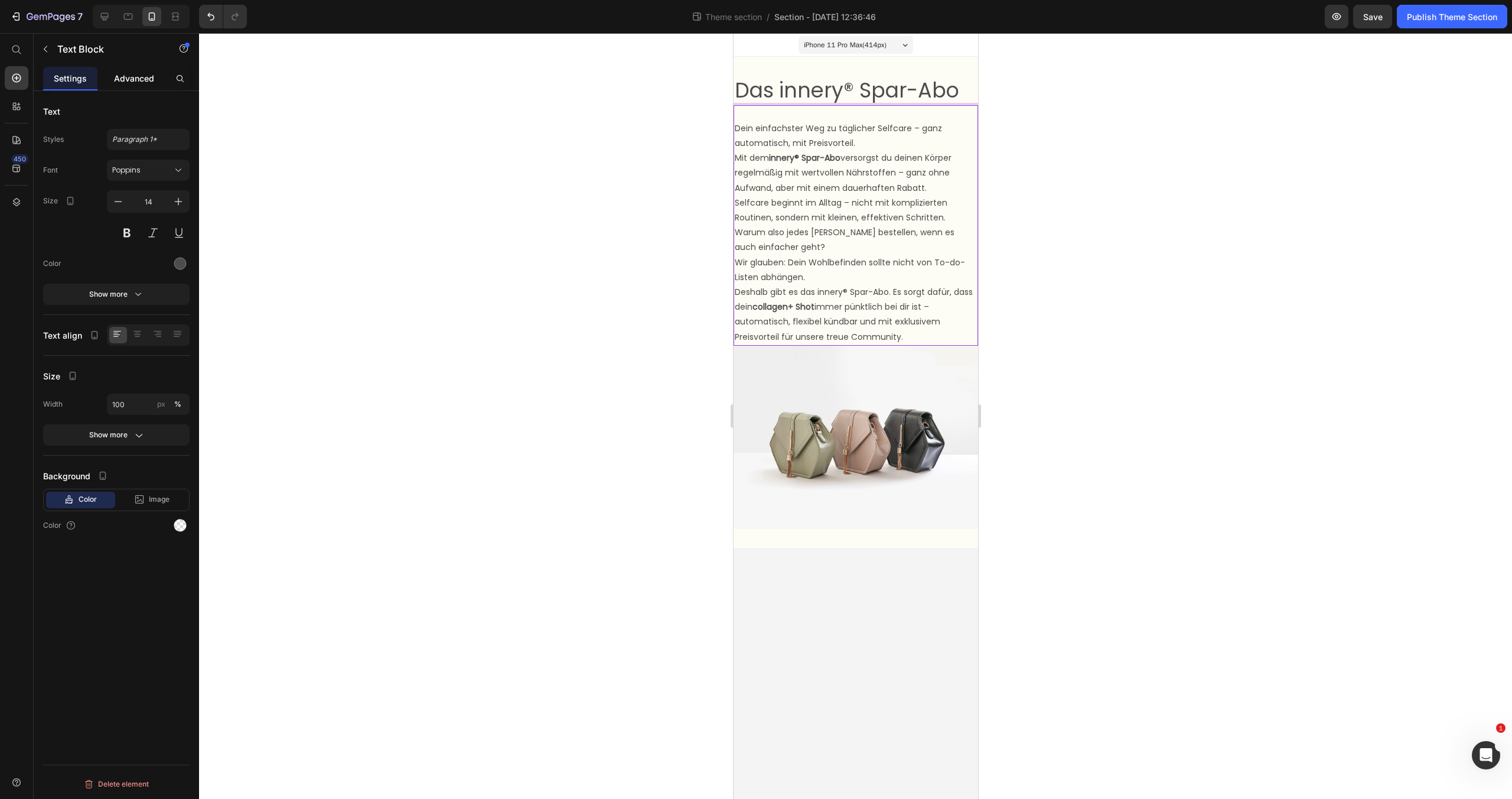click on "Advanced" at bounding box center [134, 78] 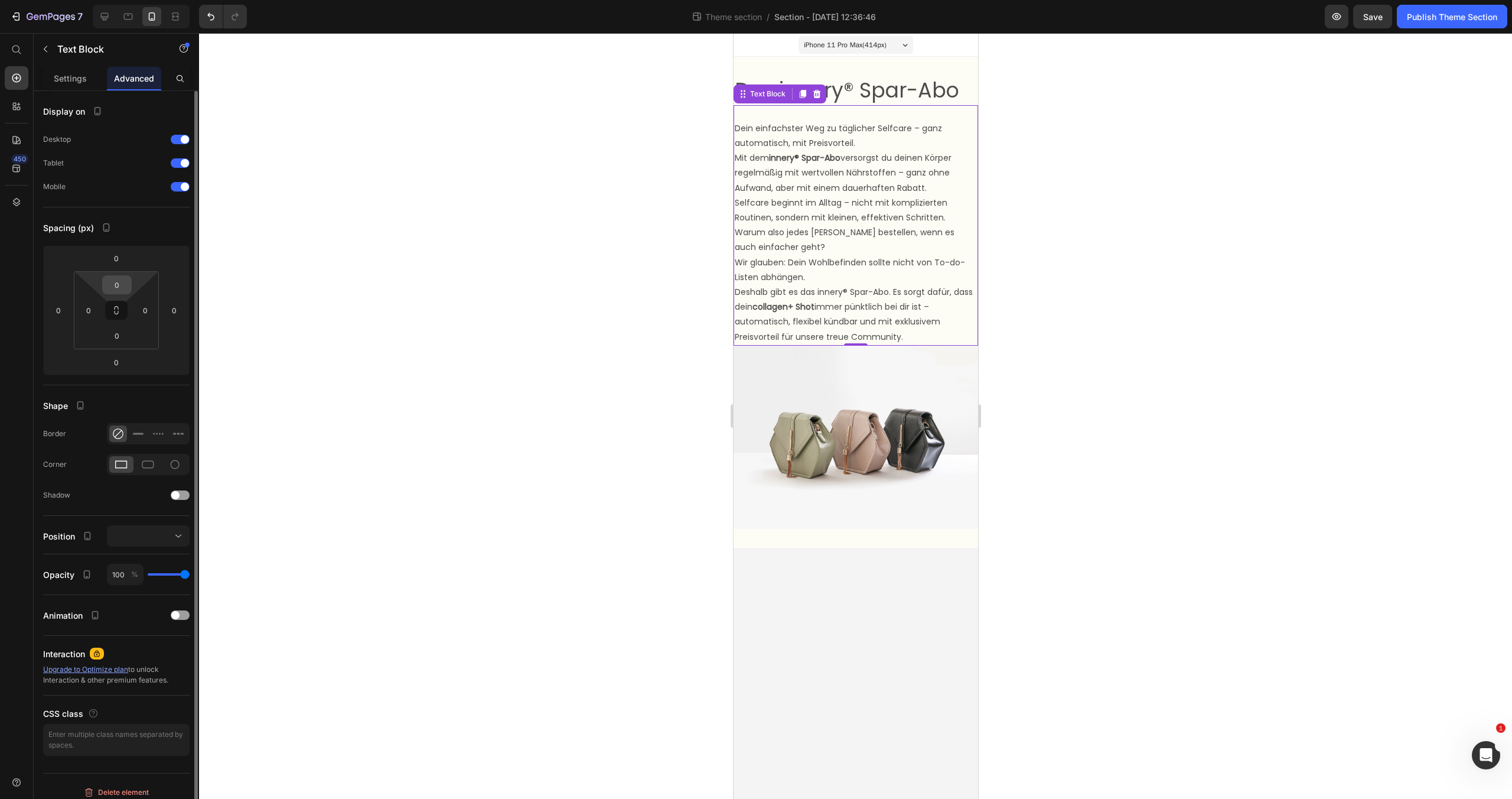 click on "0" at bounding box center [117, 285] 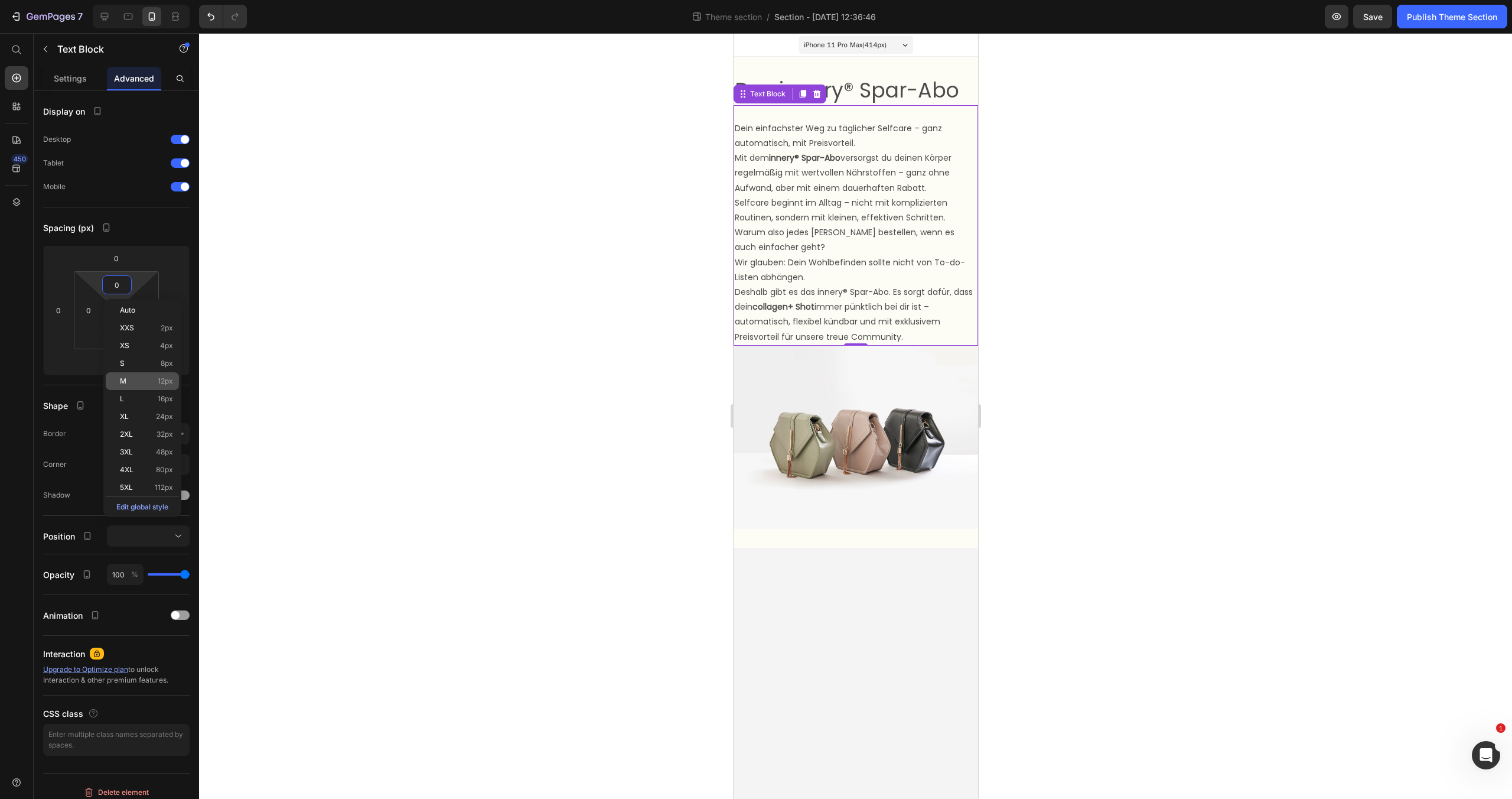 click on "M 12px" at bounding box center [146, 381] 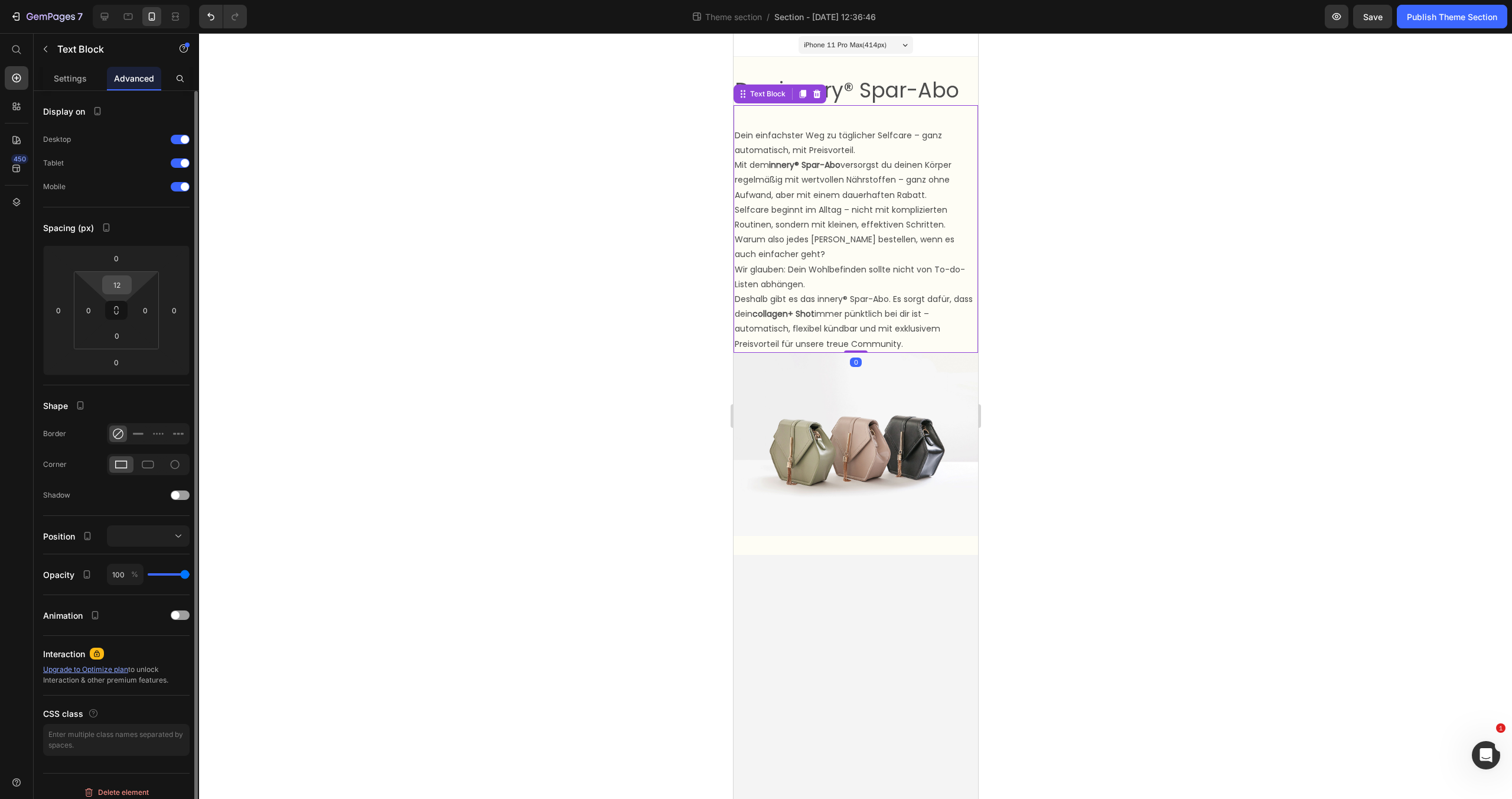 click on "12" at bounding box center [117, 285] 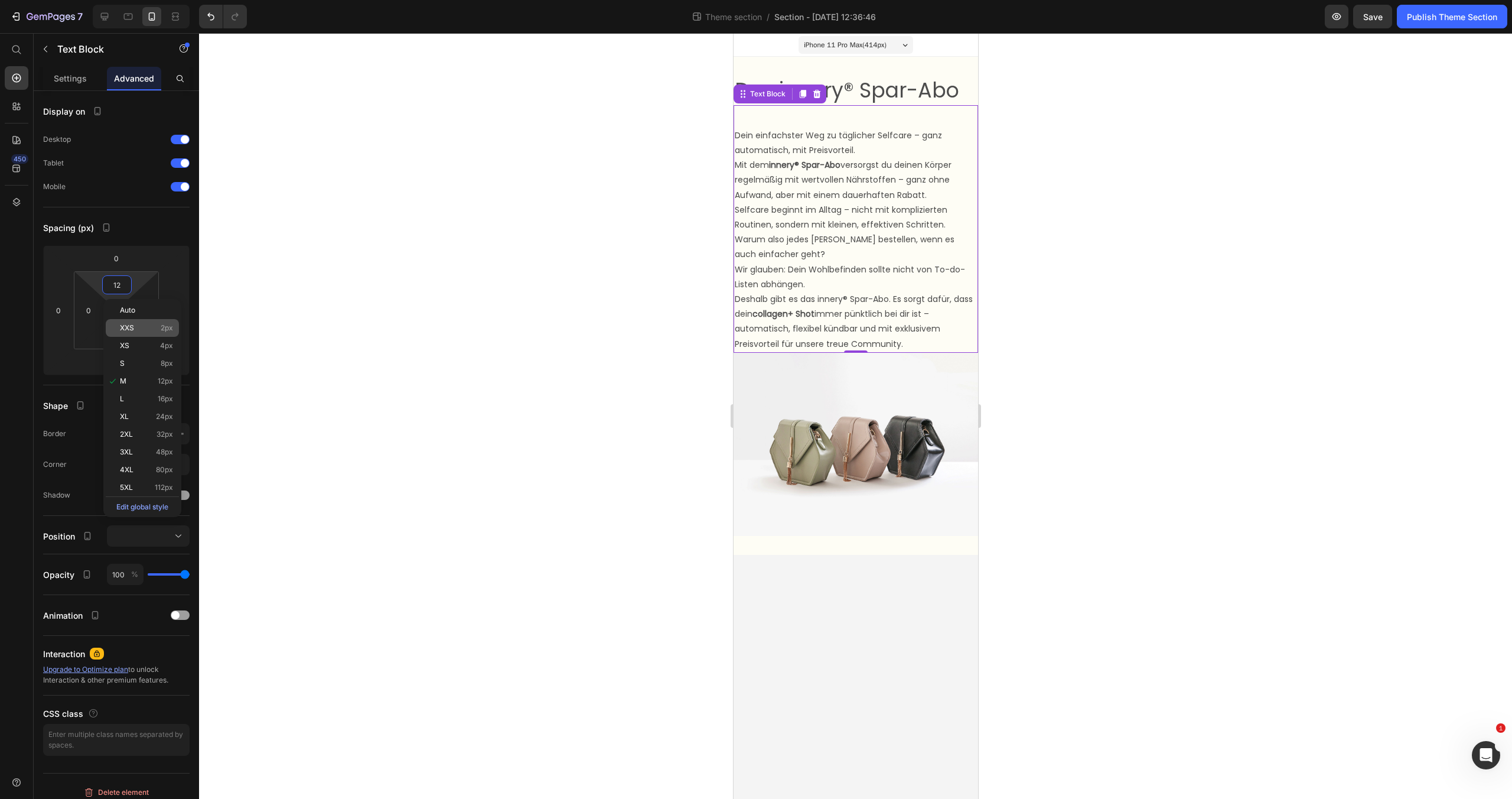 click on "XXS" at bounding box center [127, 328] 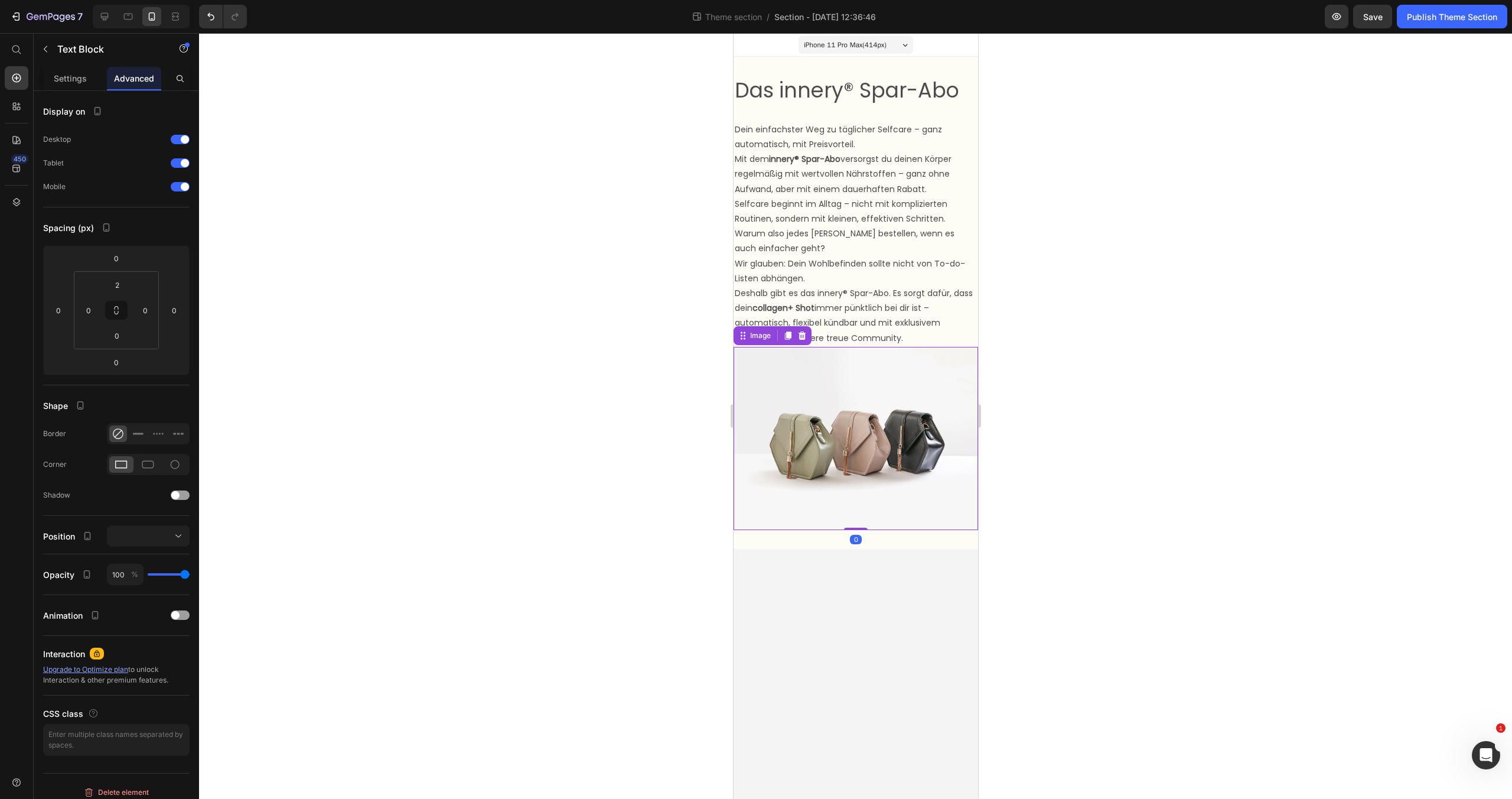 click at bounding box center (855, 439) 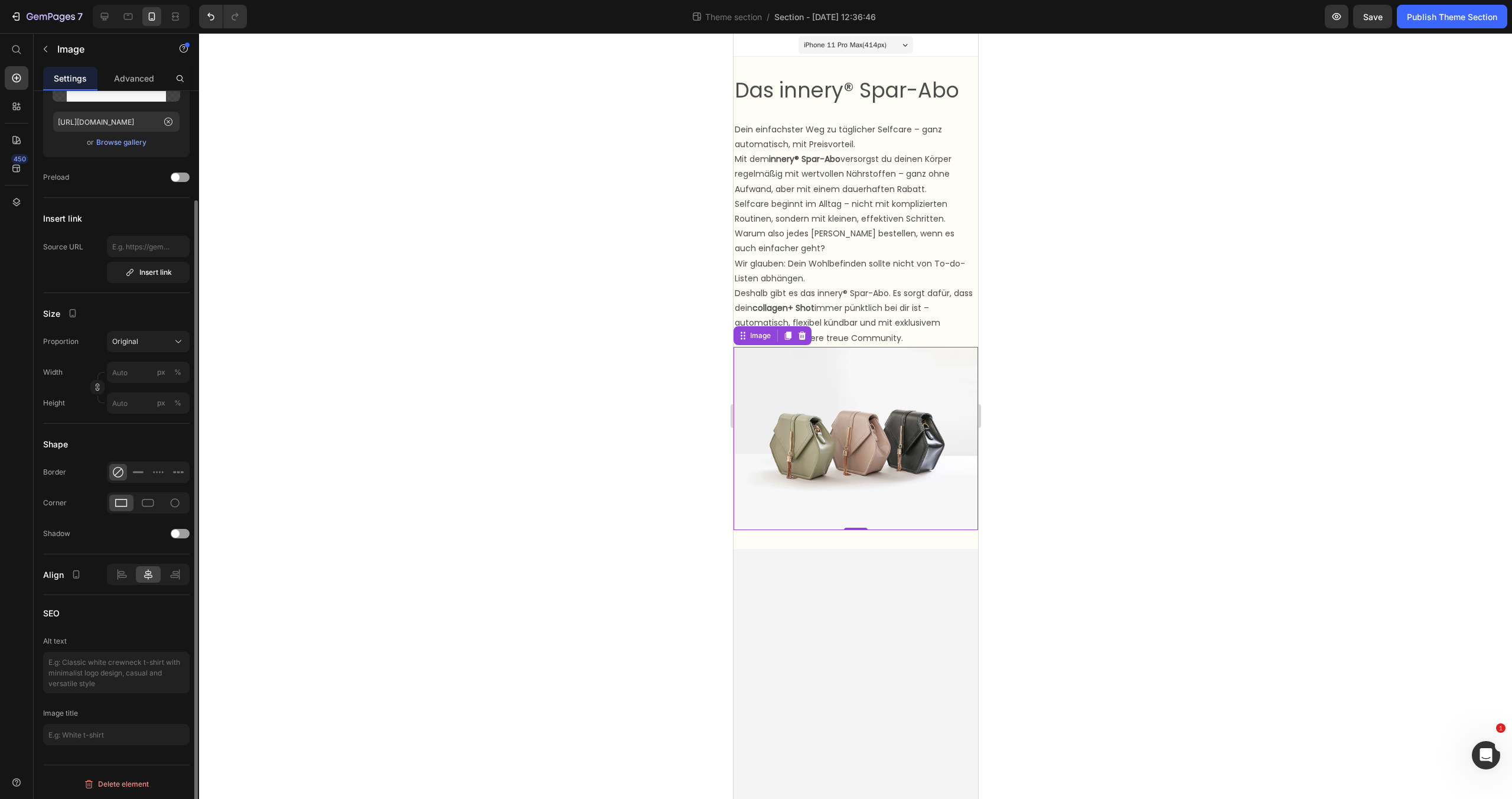 scroll, scrollTop: 0, scrollLeft: 0, axis: both 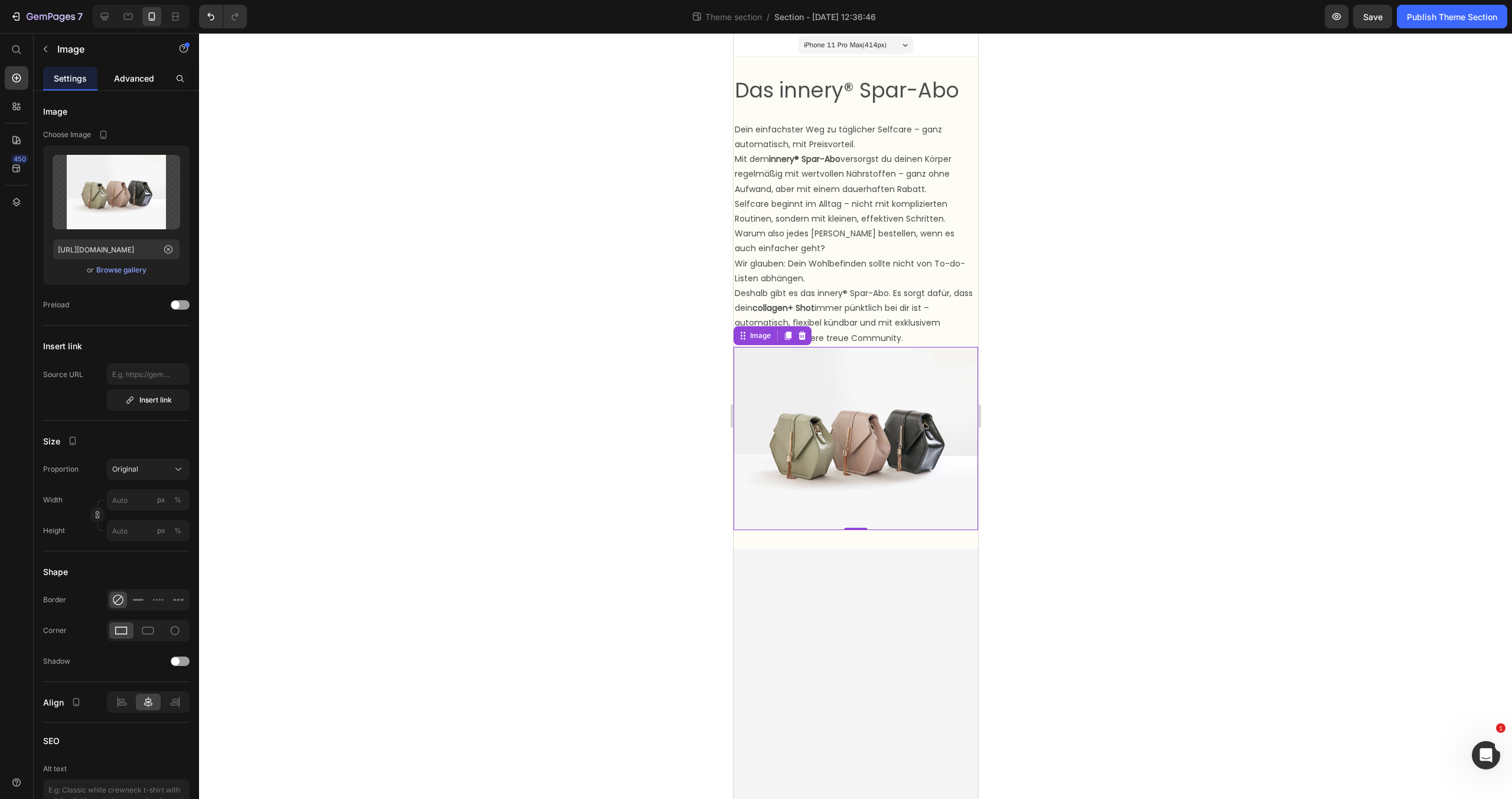 click on "Advanced" at bounding box center [134, 78] 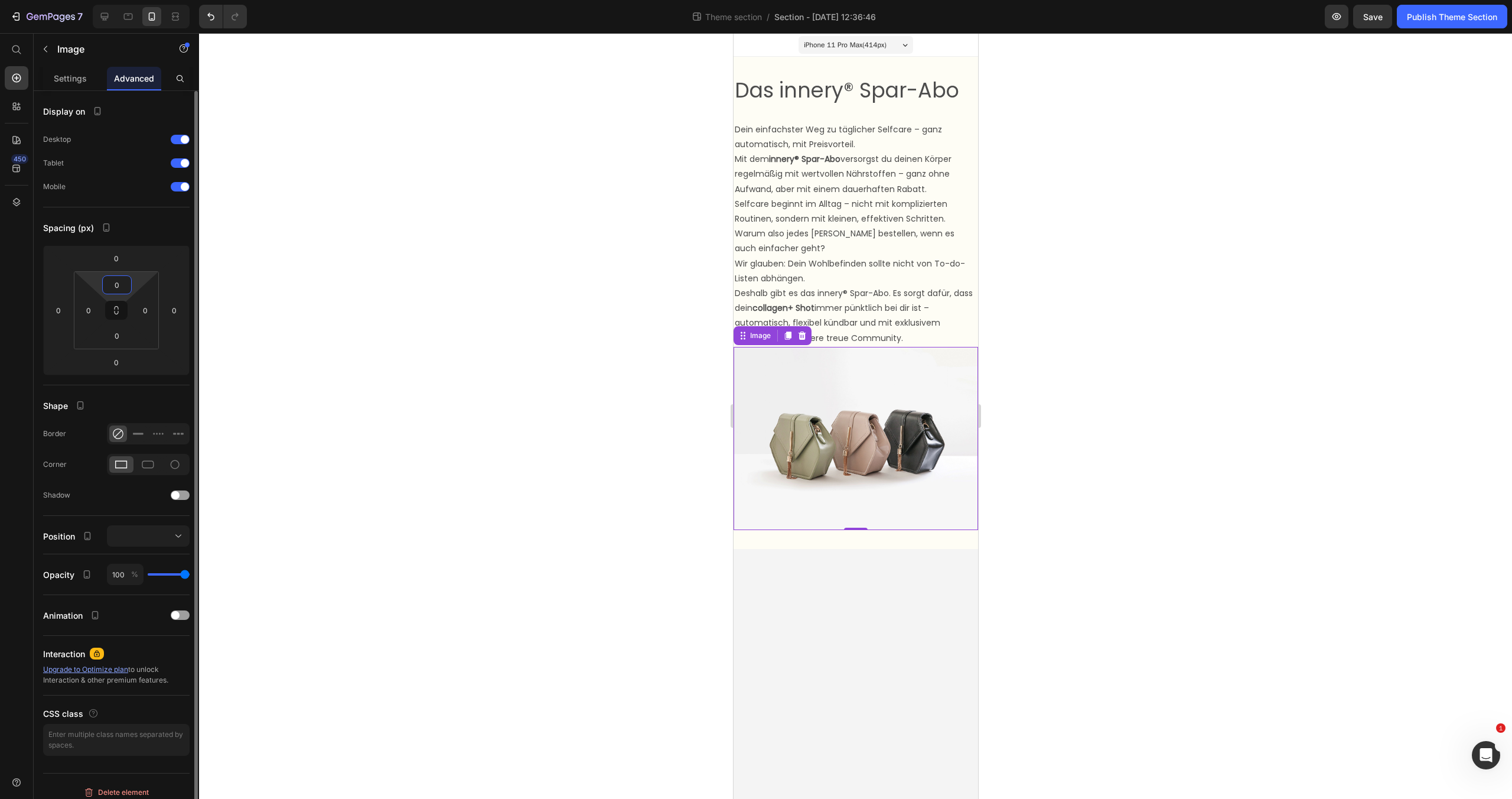 click on "0" at bounding box center [117, 285] 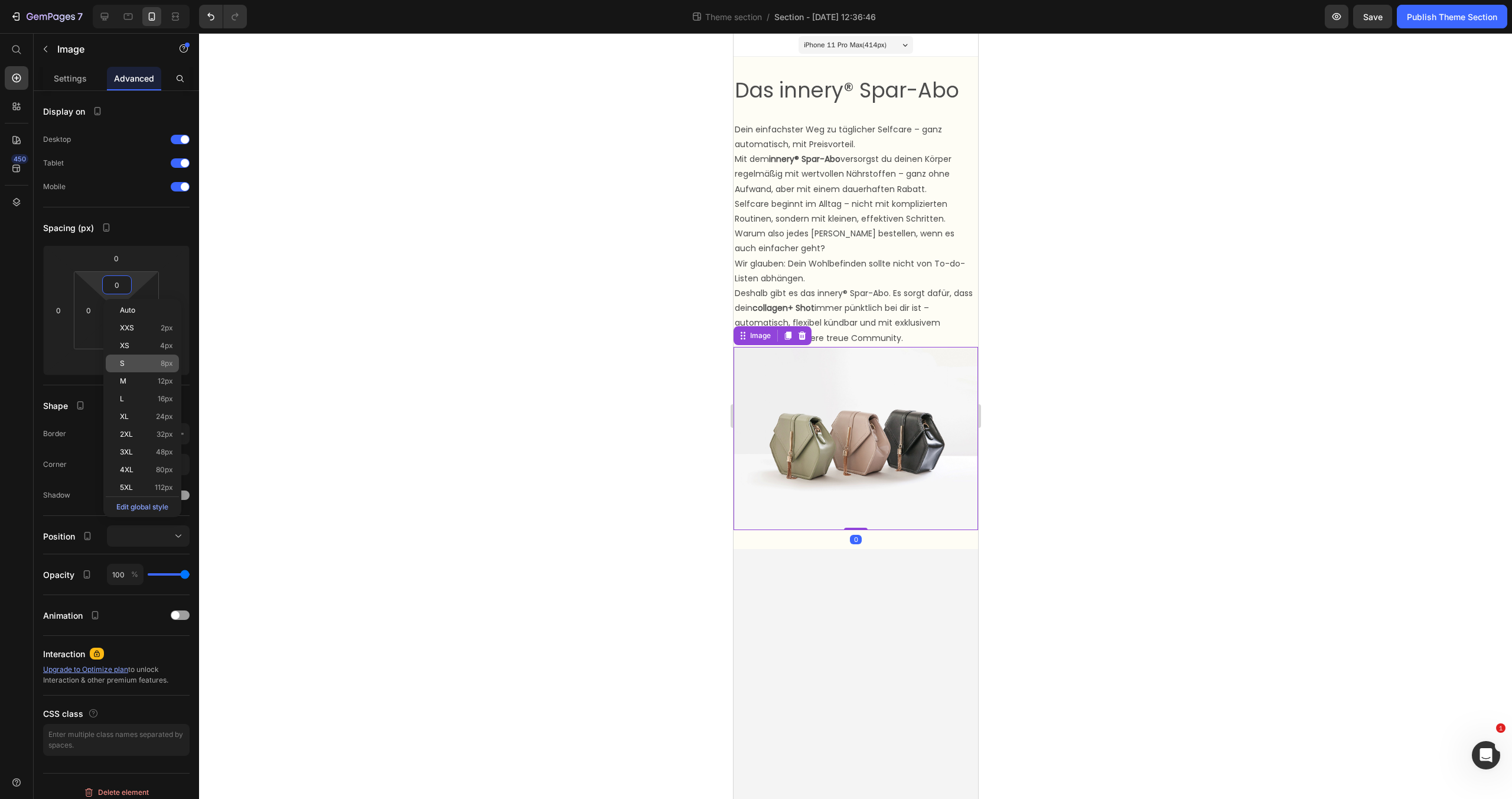 click on "S 8px" at bounding box center [146, 363] 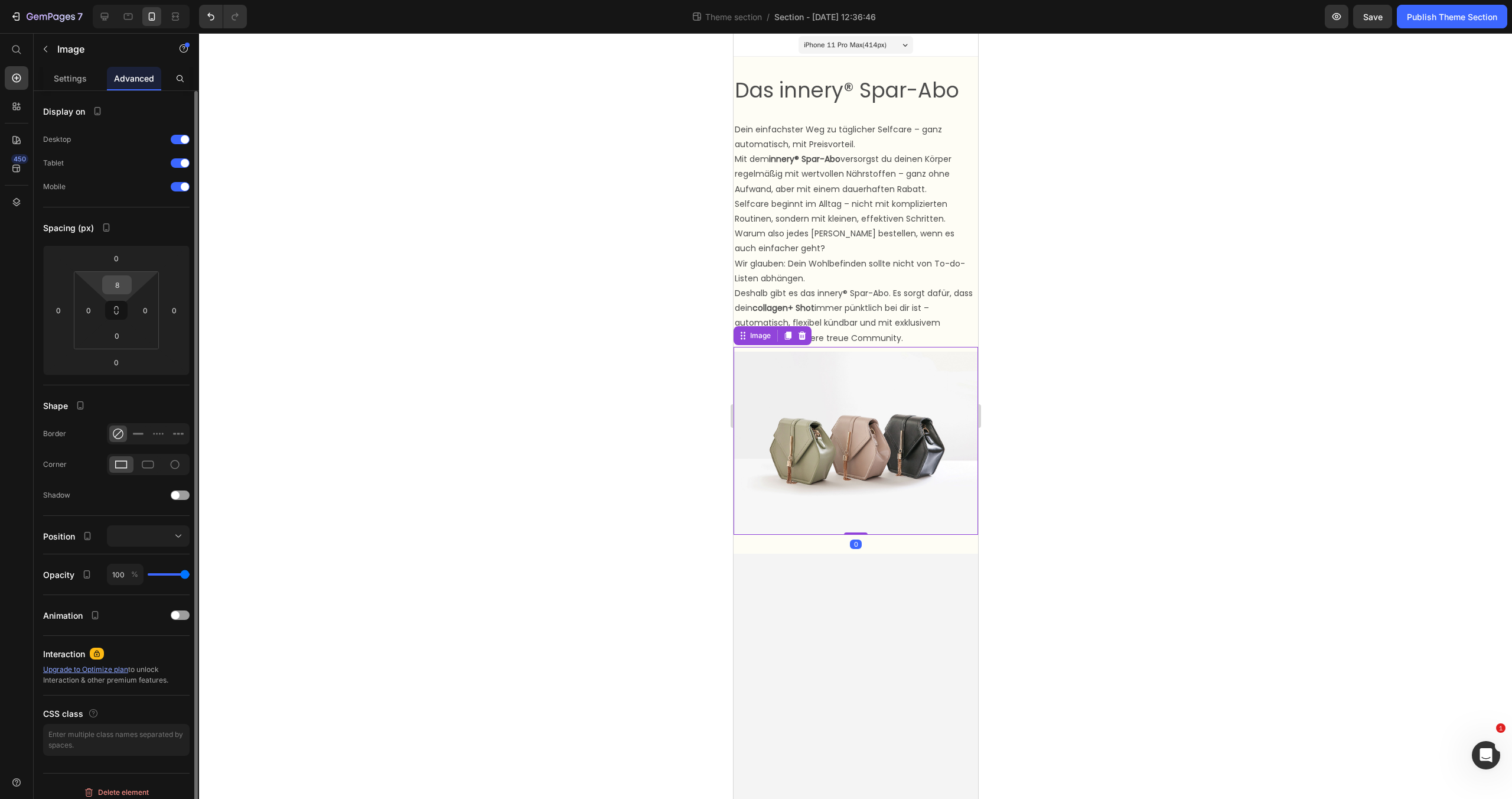click on "8" at bounding box center [117, 285] 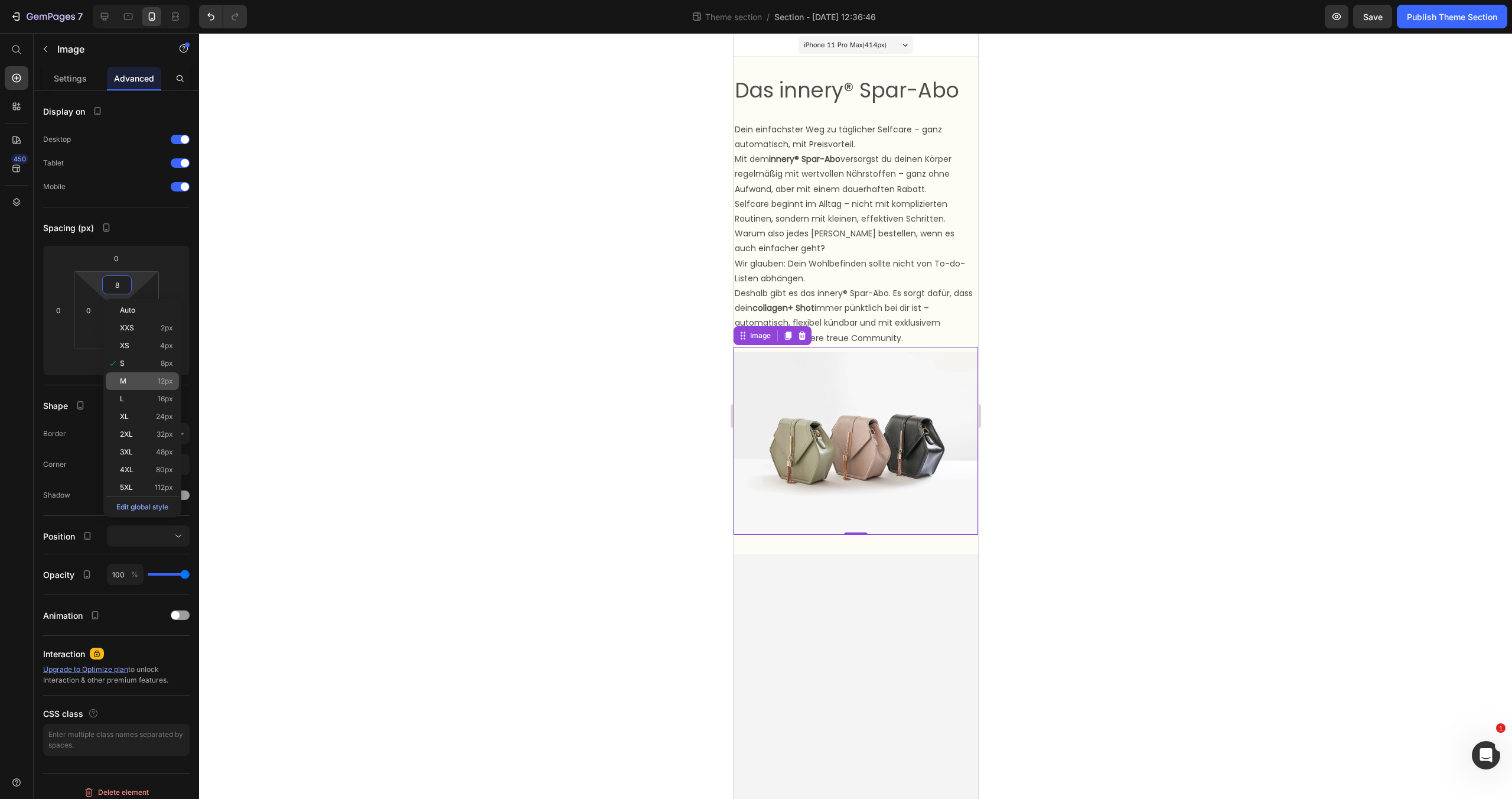 click on "M 12px" at bounding box center (146, 381) 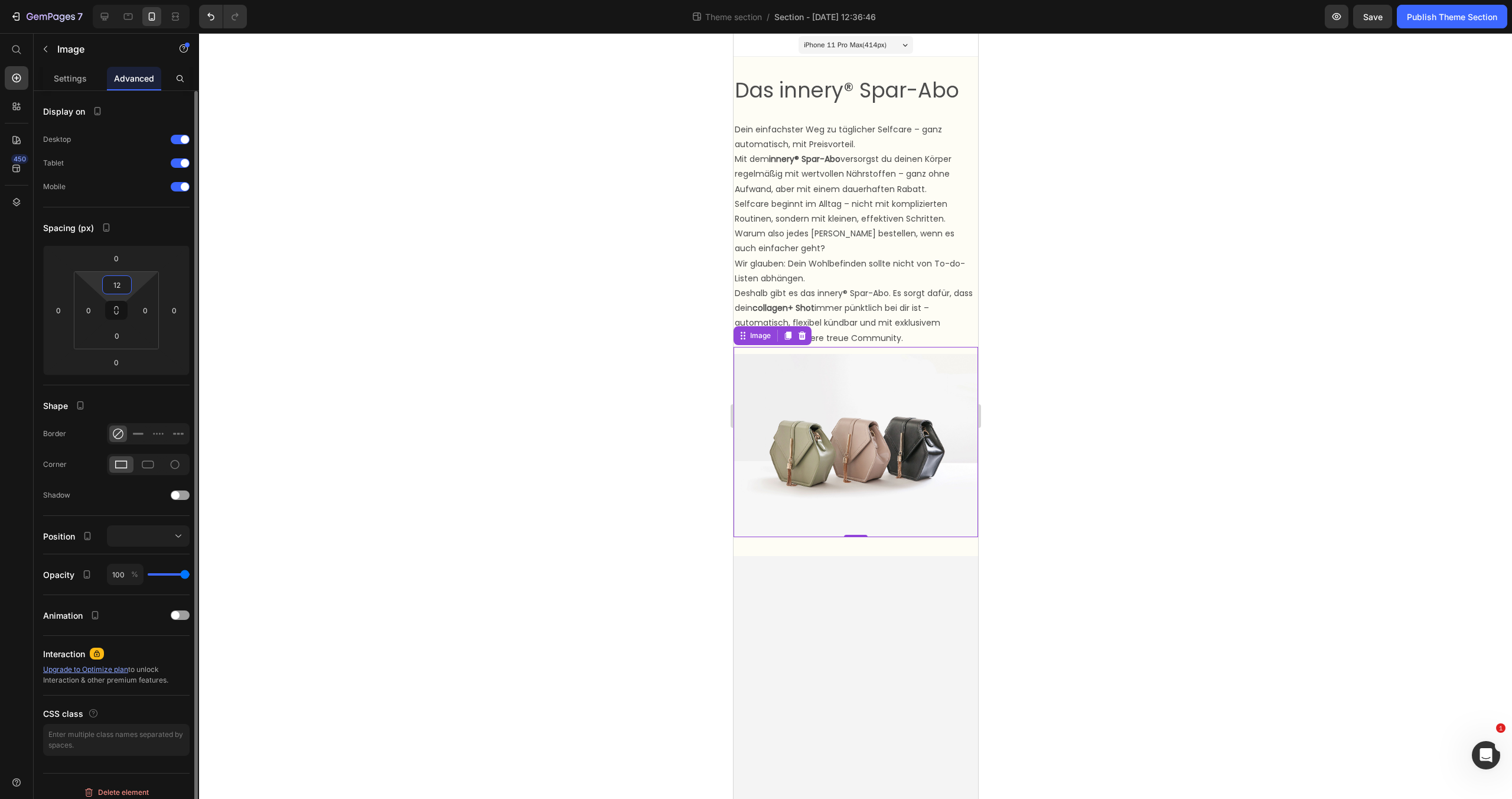 click on "12" at bounding box center (117, 285) 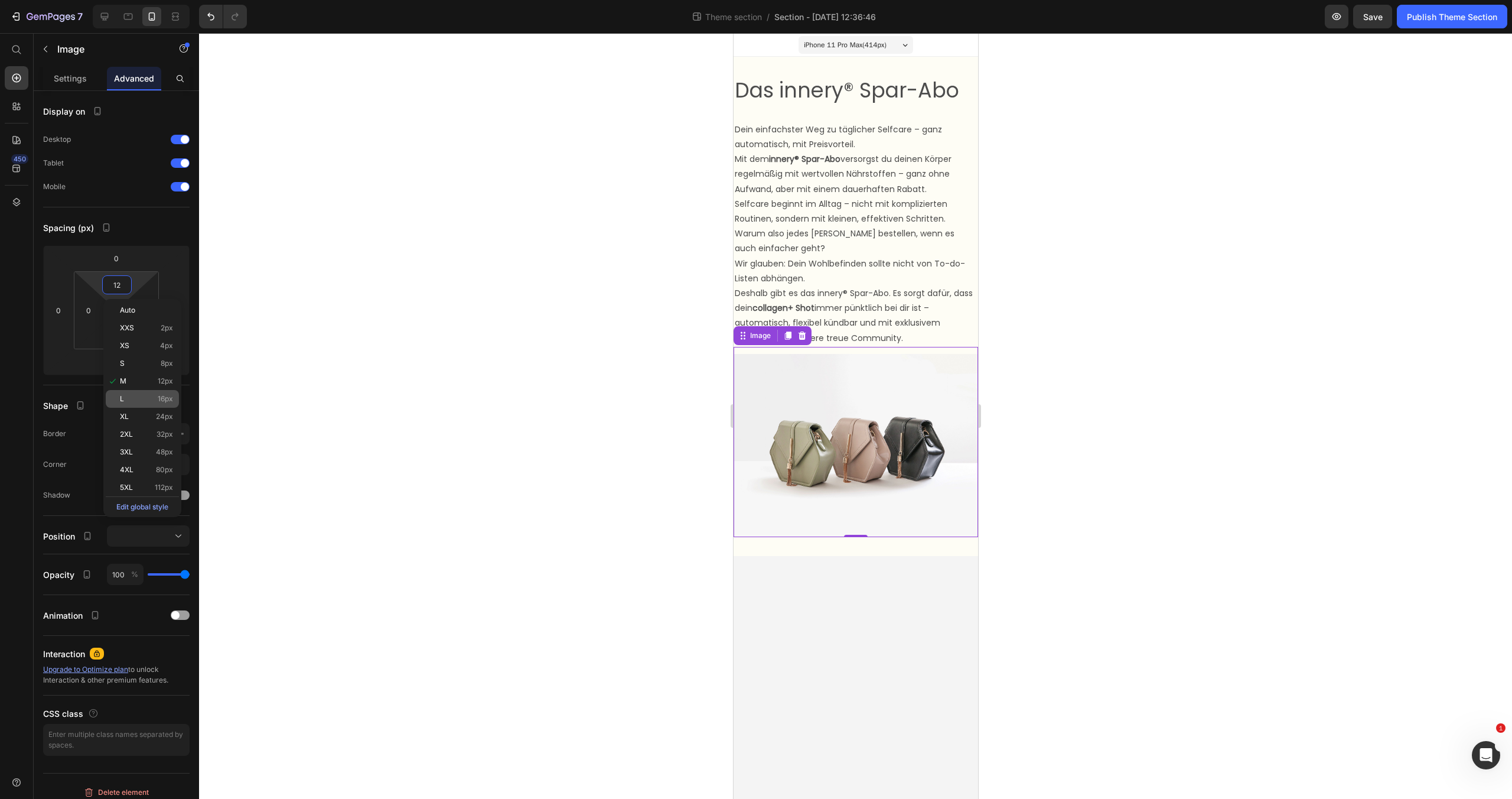 click on "L 16px" 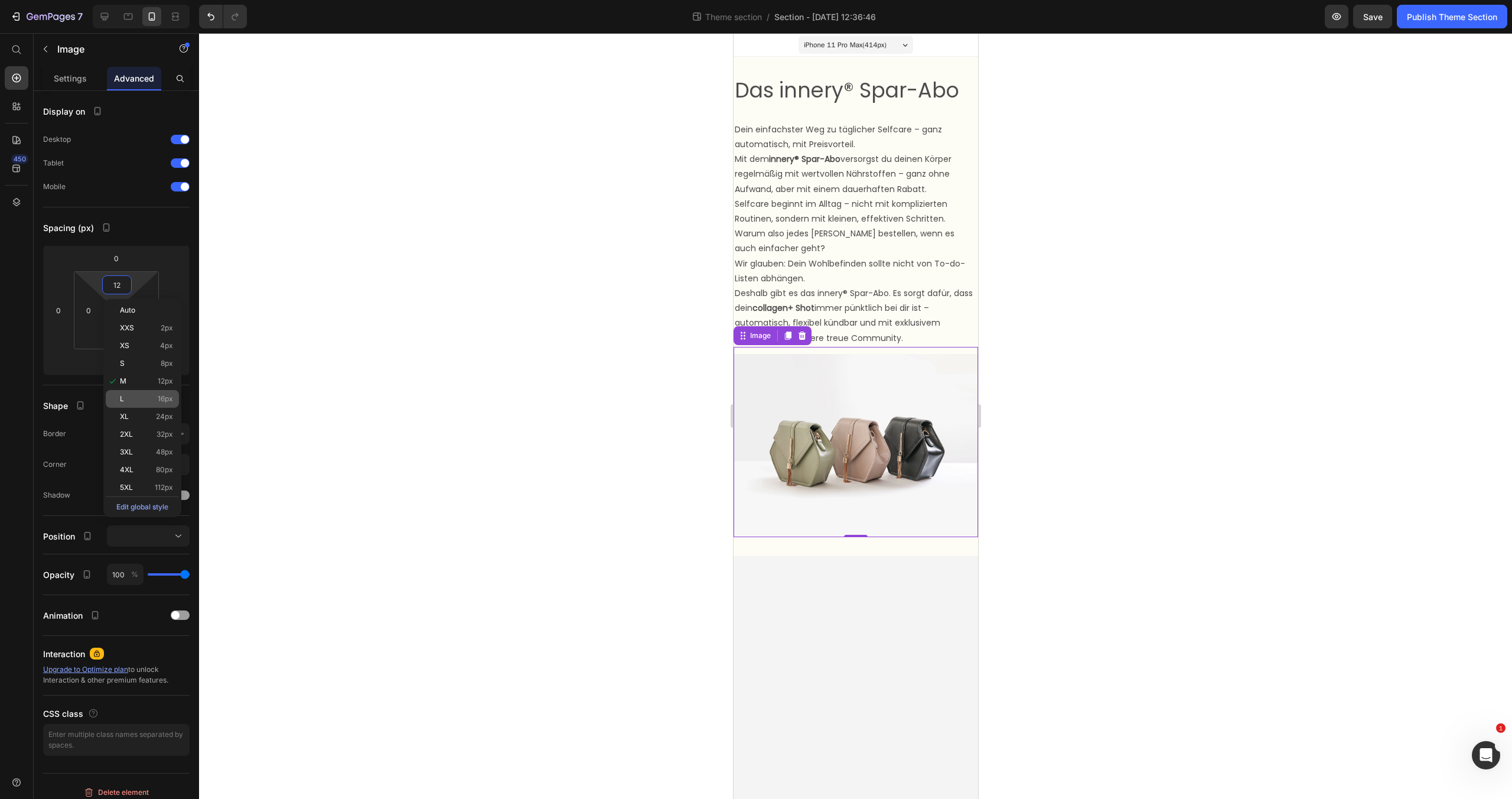 type on "16" 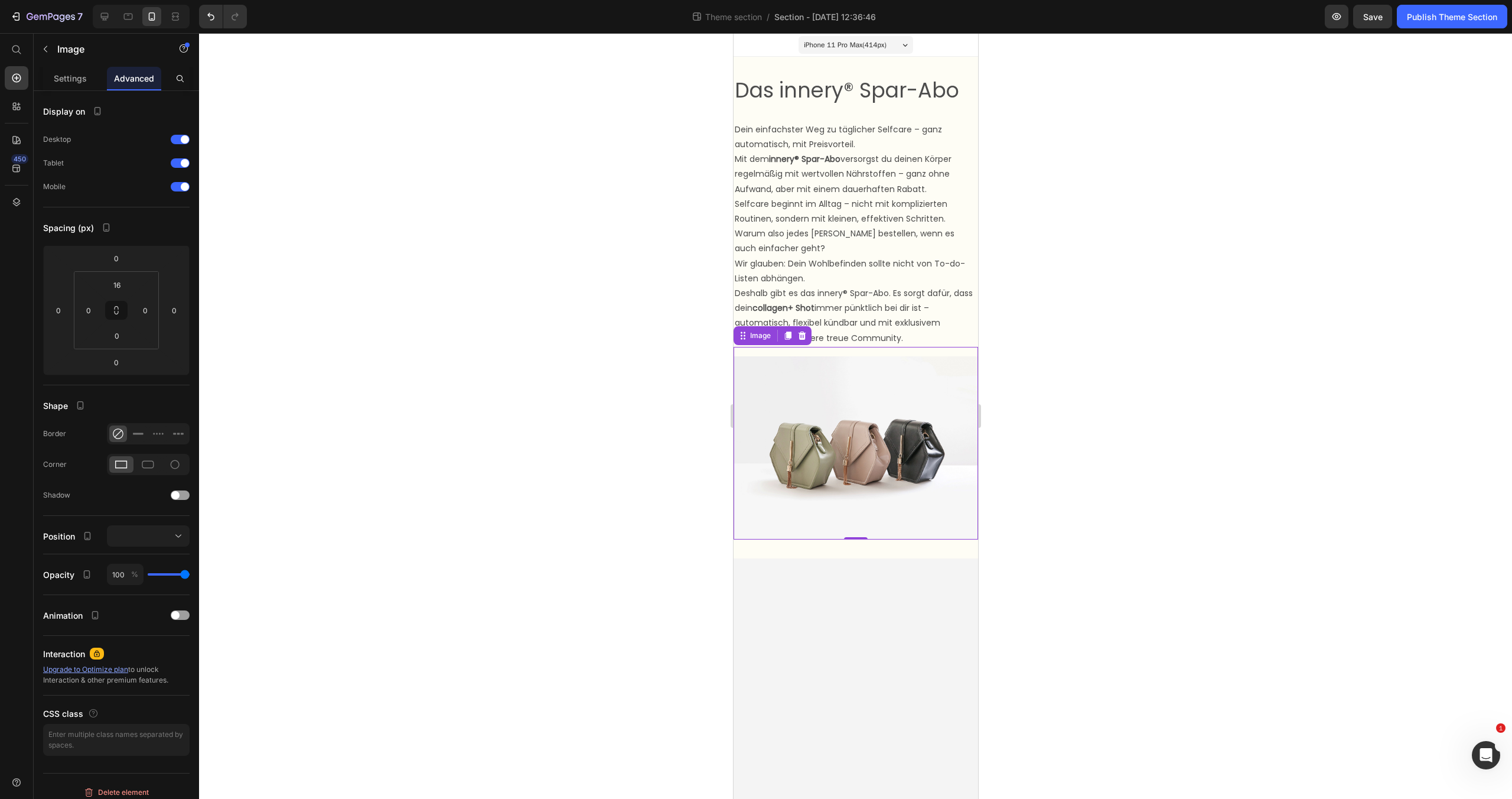 click 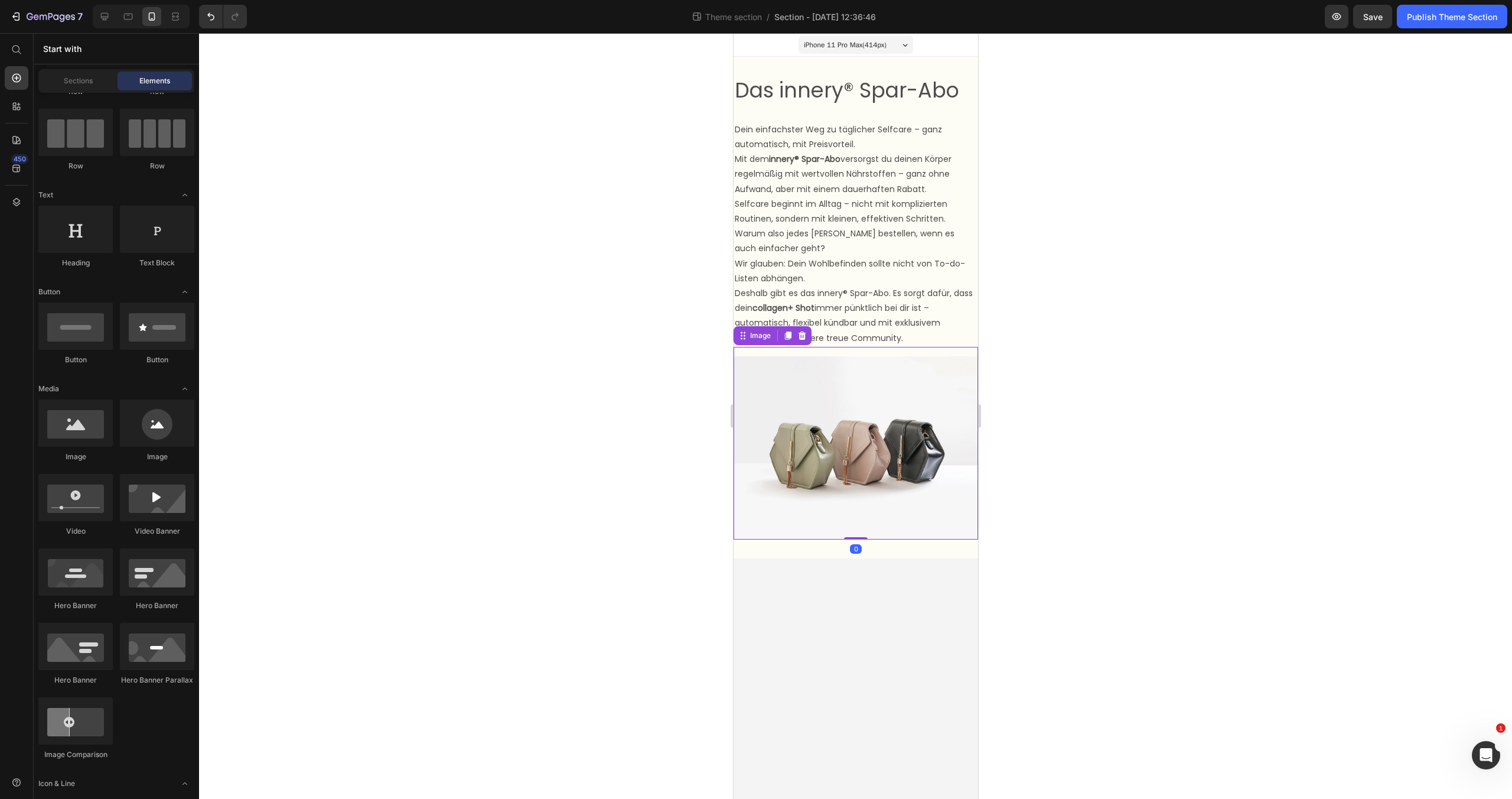 click at bounding box center [855, 443] 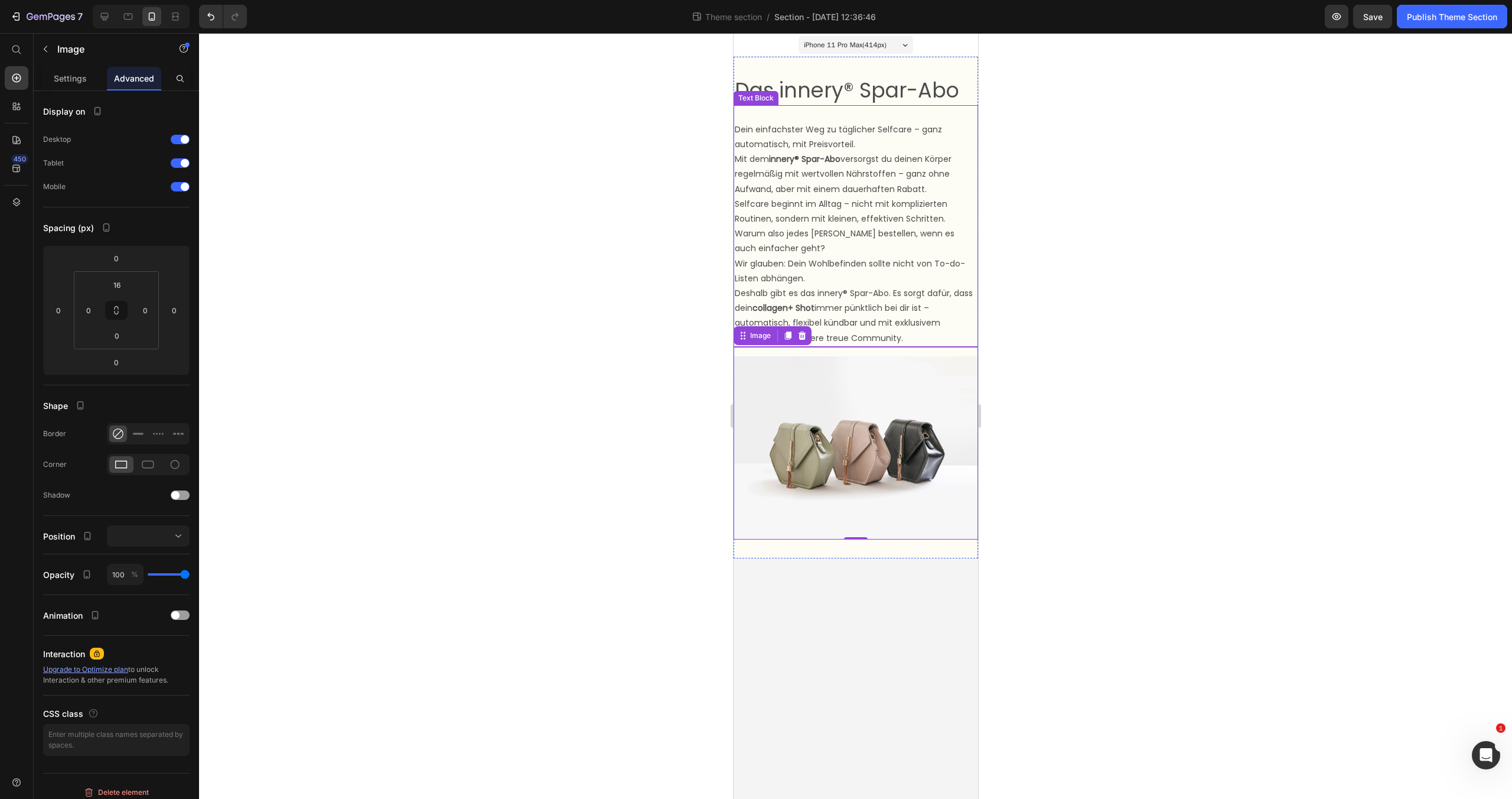 click on "Dein einfachster Weg zu täglicher Selfcare – ganz automatisch, mit Preisvorteil." at bounding box center [855, 137] 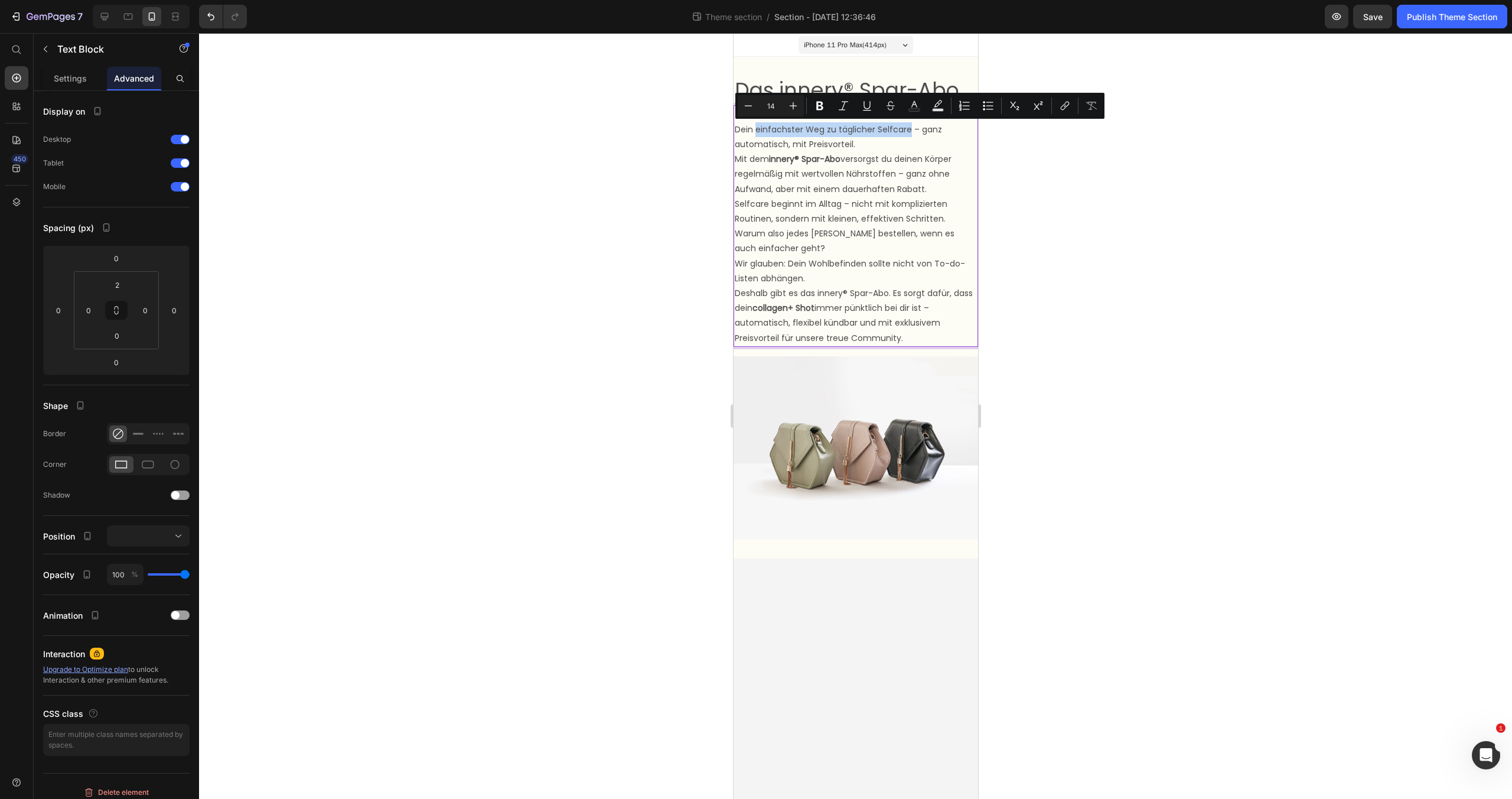 drag, startPoint x: 755, startPoint y: 129, endPoint x: 900, endPoint y: 132, distance: 145.03103 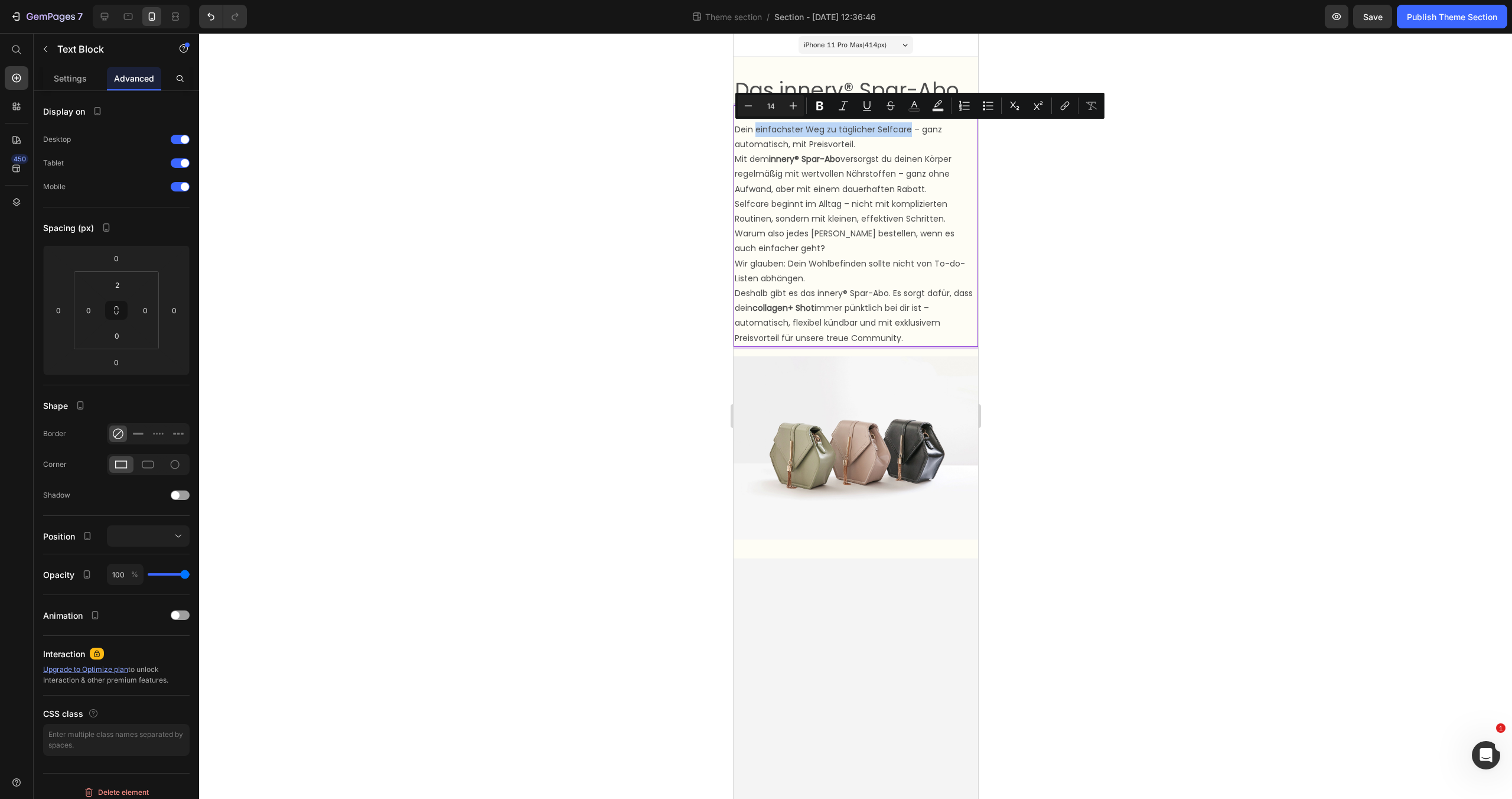 click on "Dein einfachster Weg zu täglicher Selfcare – ganz automatisch, mit Preisvorteil." at bounding box center (855, 137) 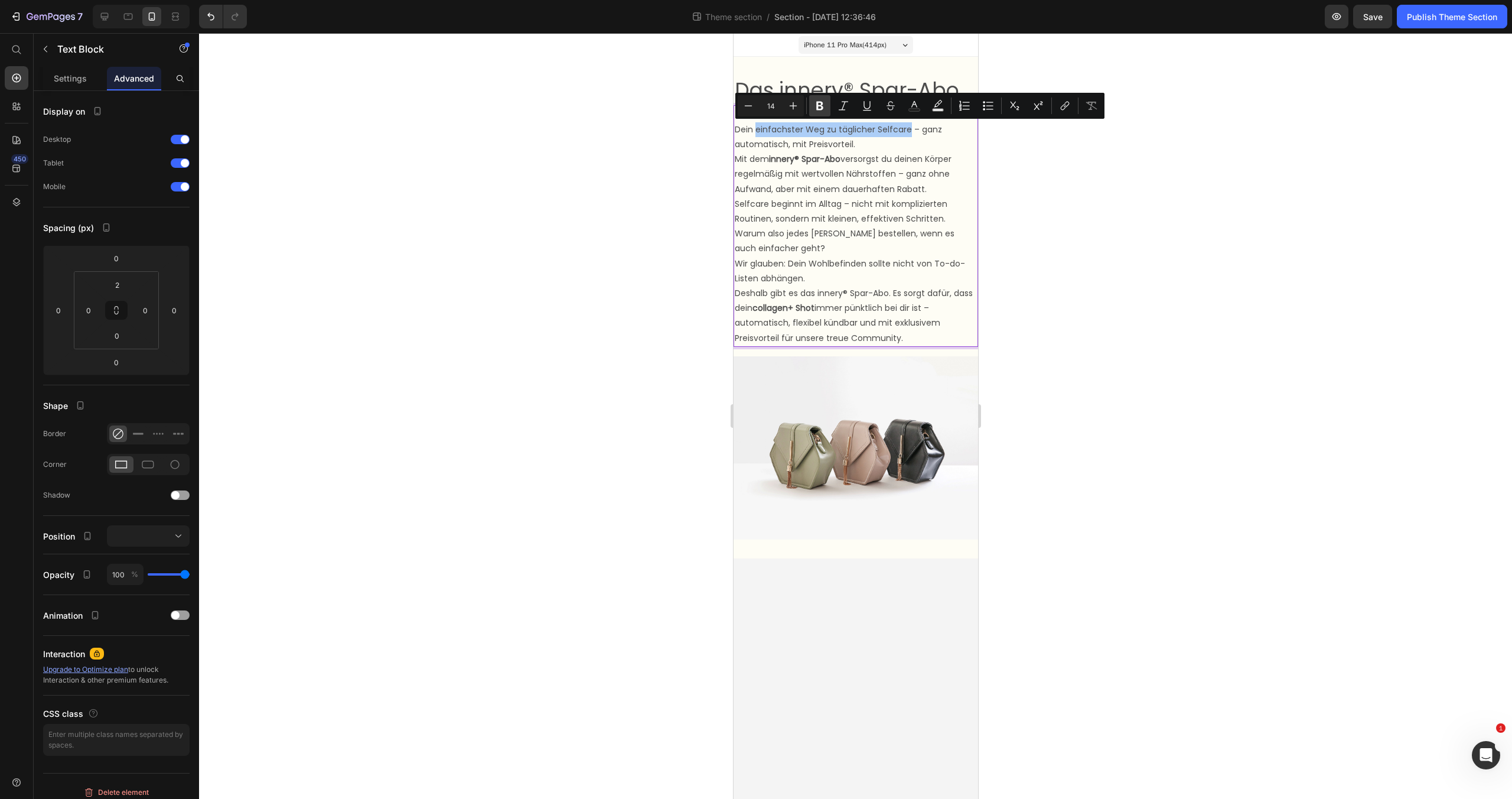 click 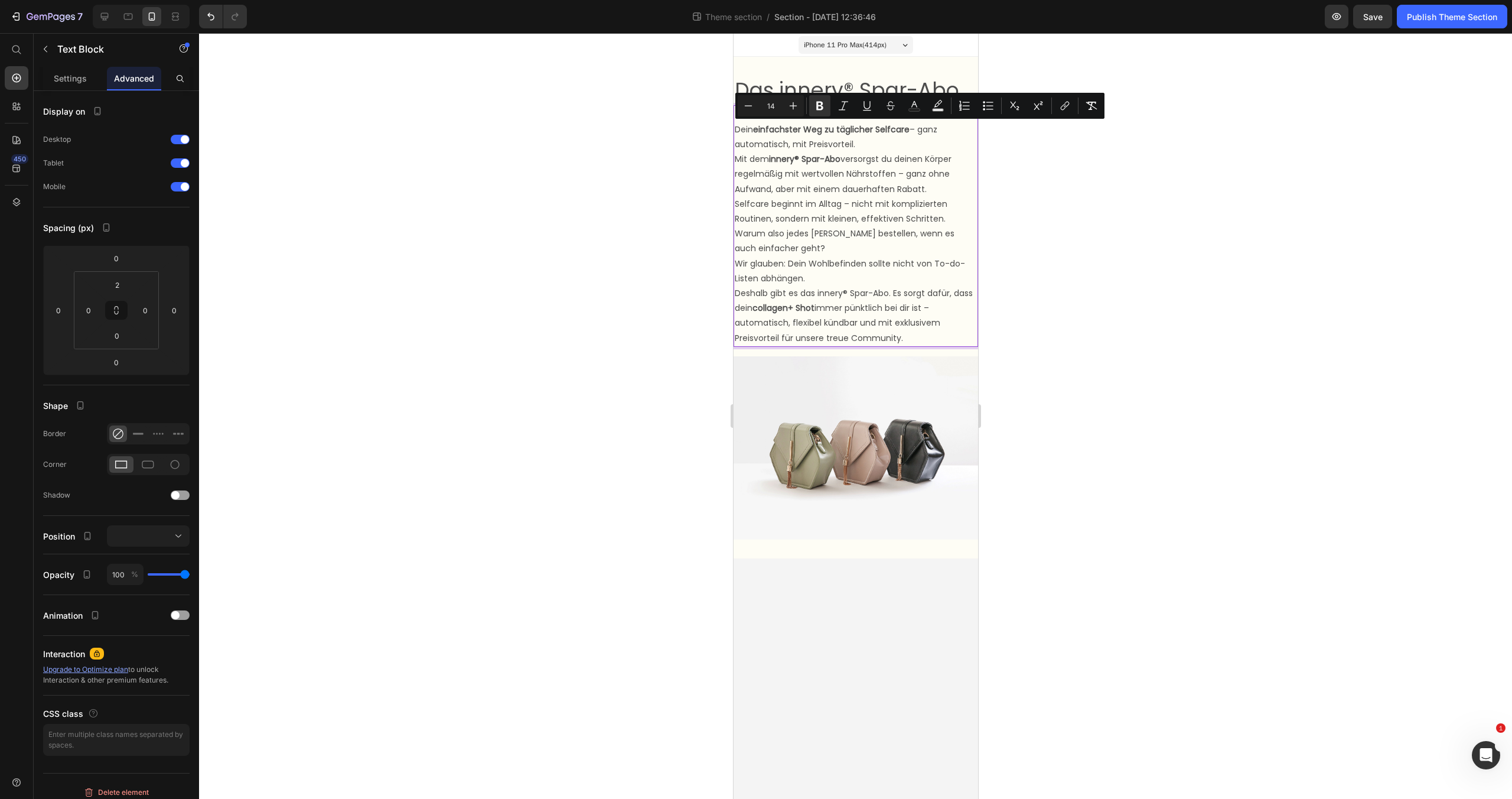 click on "Mit dem  innery® Spar-Abo  versorgst du deinen Körper regelmäßig mit wertvollen Nährstoffen – ganz ohne Aufwand, aber mit einem dauerhaften Rabatt." at bounding box center (855, 174) 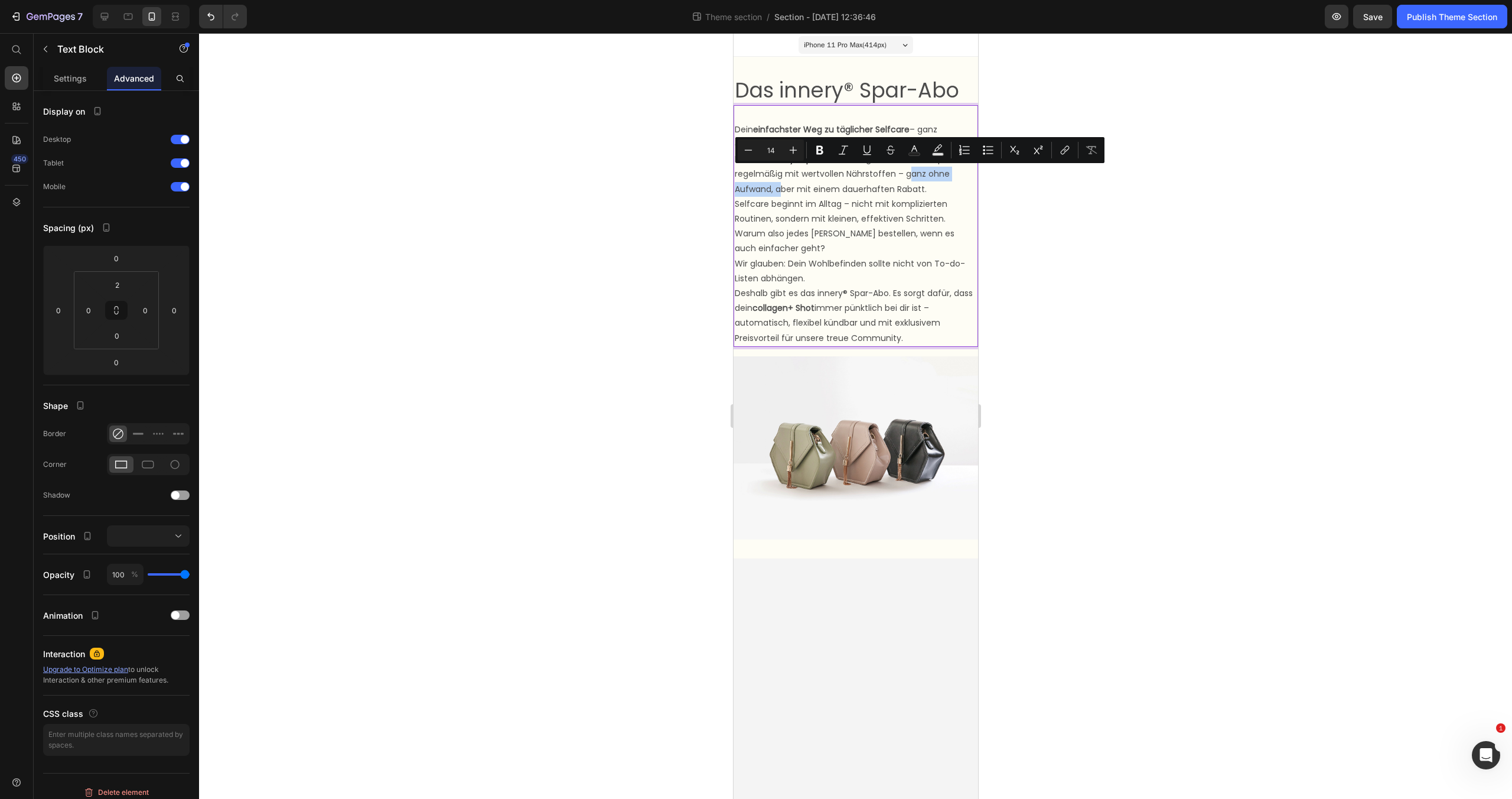 drag, startPoint x: 917, startPoint y: 173, endPoint x: 774, endPoint y: 187, distance: 143.68368 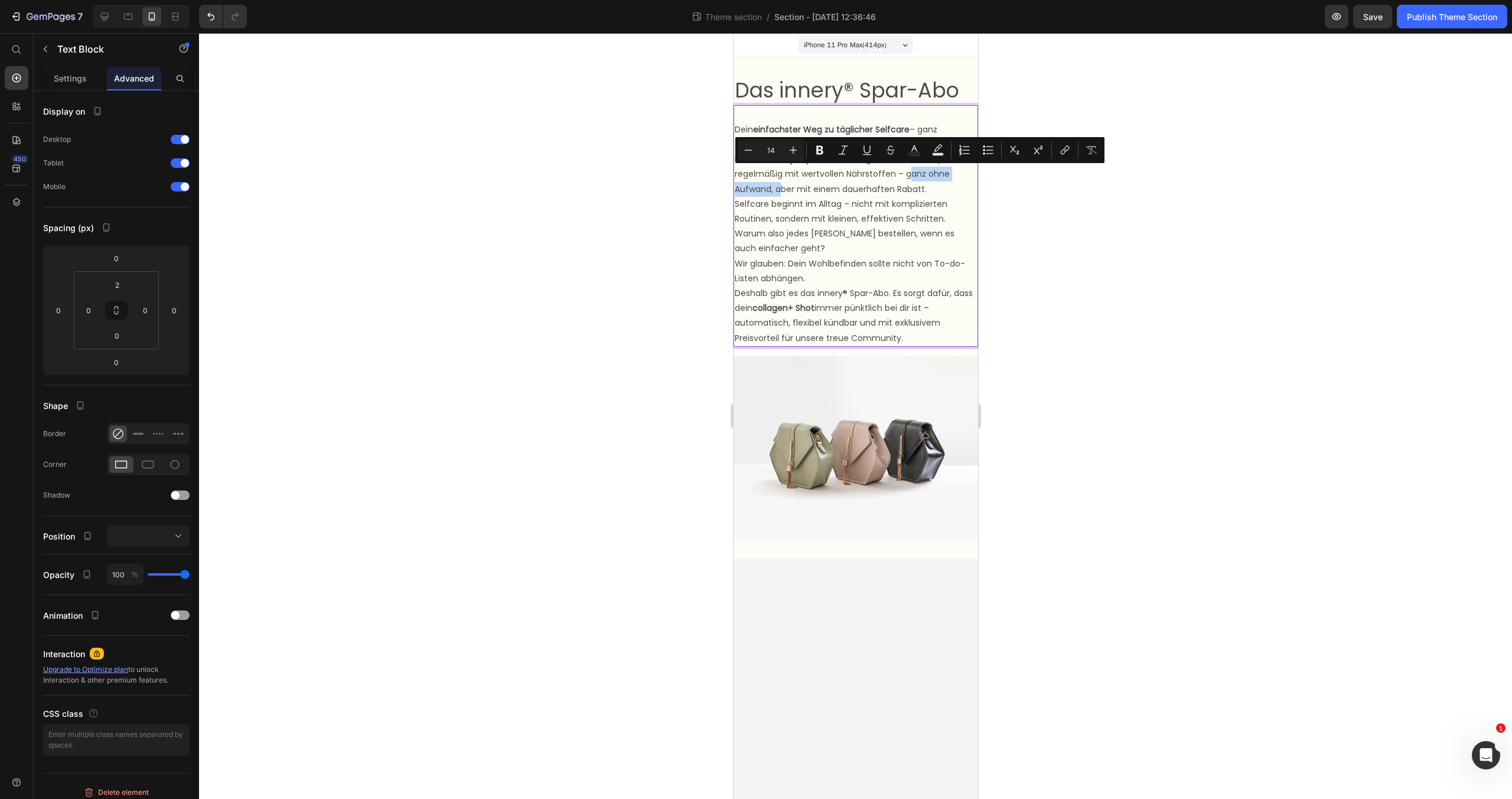 click on "Mit dem  innery® Spar-Abo  versorgst du deinen Körper regelmäßig mit wertvollen Nährstoffen – ganz ohne Aufwand, aber mit einem dauerhaften Rabatt." at bounding box center (855, 174) 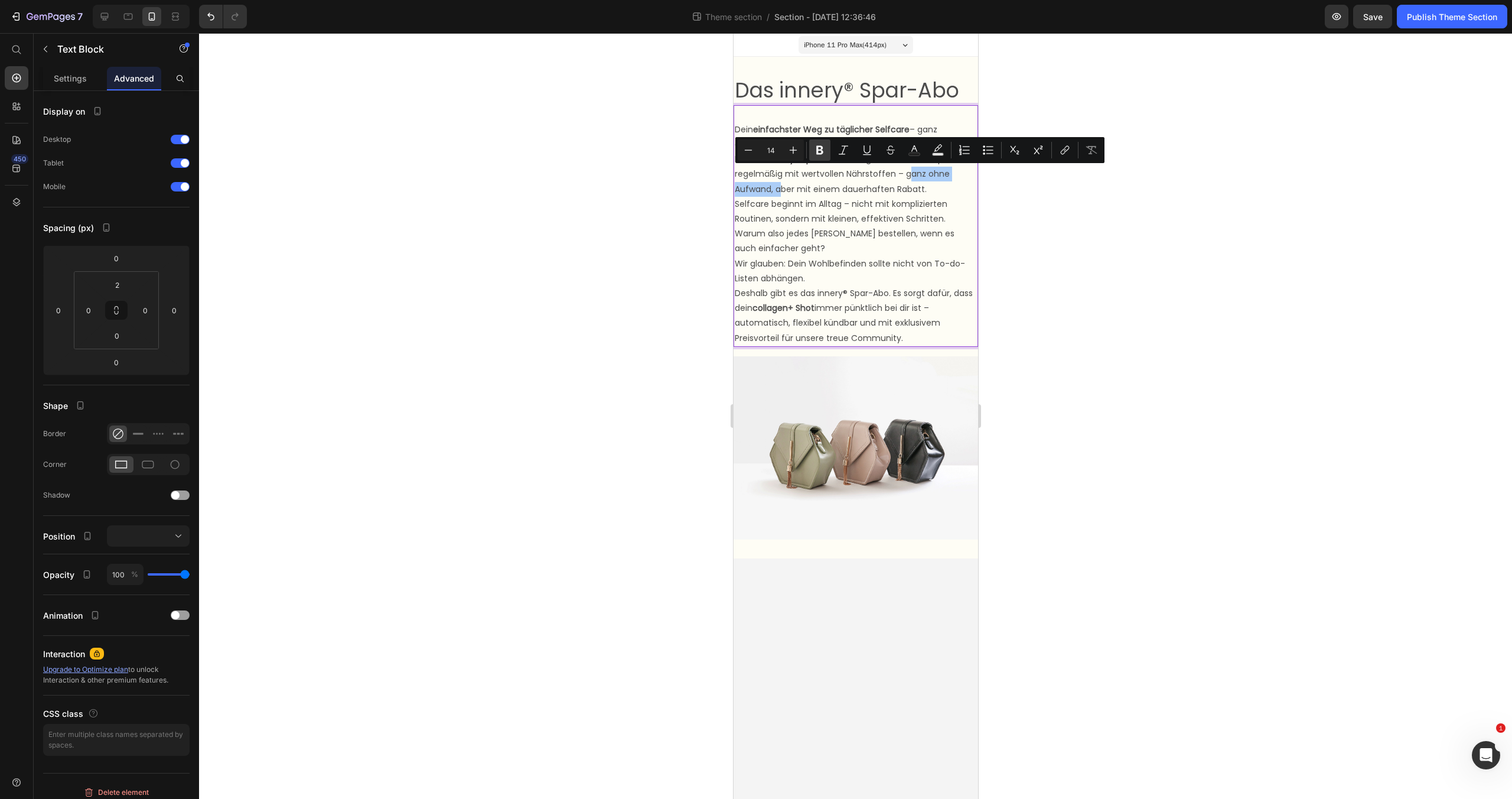 click 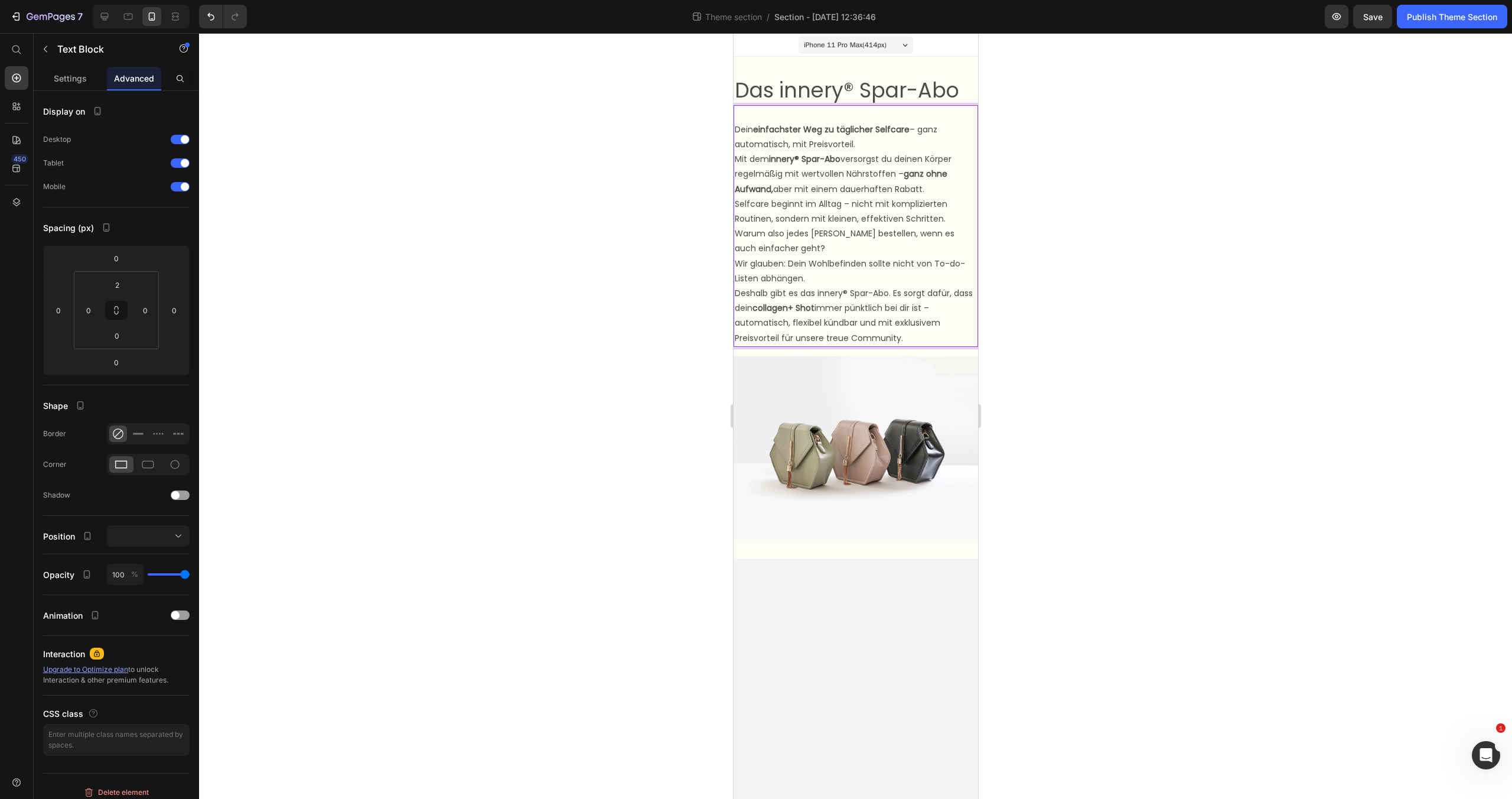 click on "Selfcare beginnt im Alltag – nicht mit komplizierten Routinen, sondern mit kleinen, effektiven Schritten. Warum also jedes [PERSON_NAME] bestellen, wenn es auch einfacher geht?" at bounding box center [855, 226] 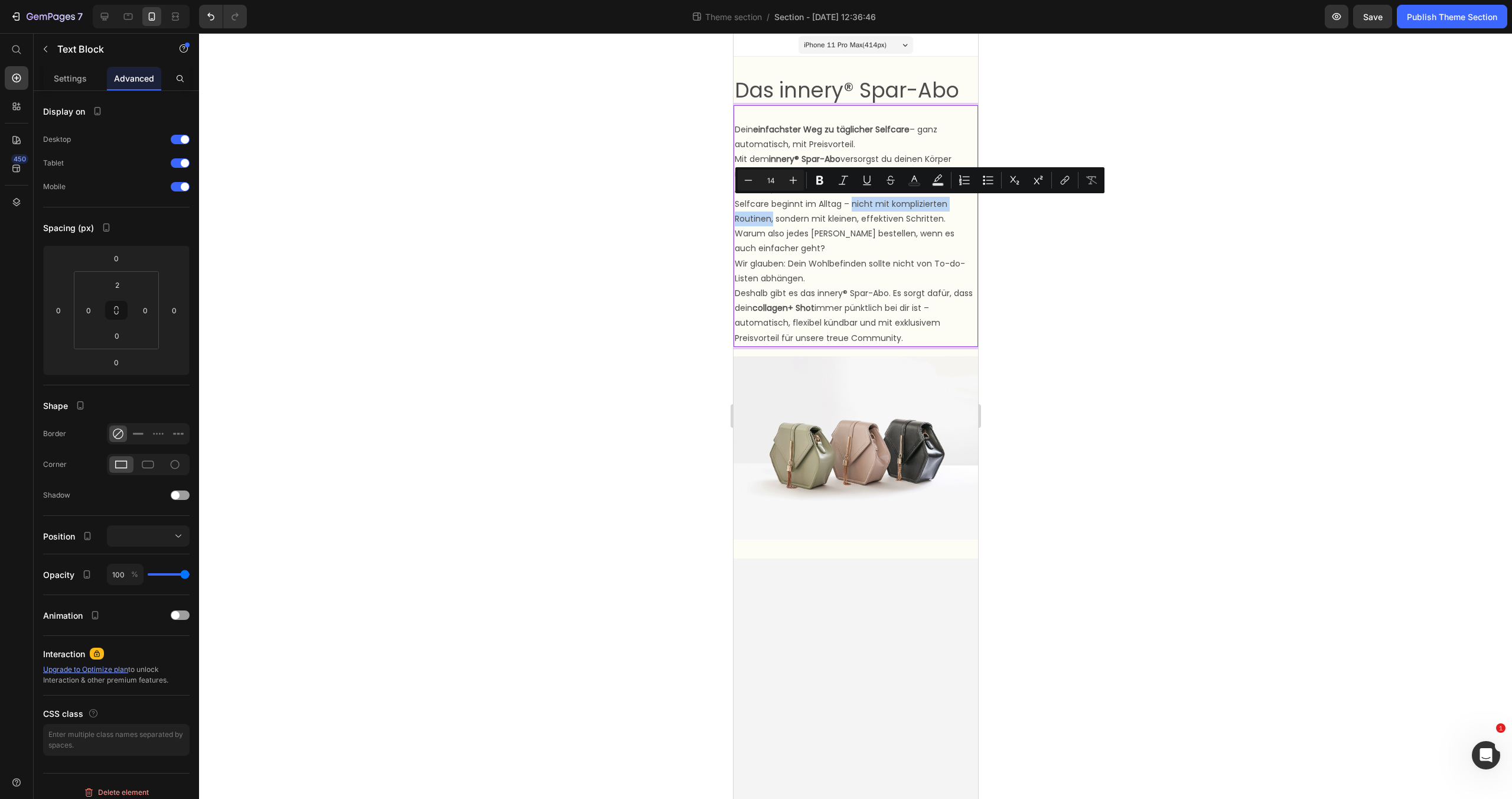 drag, startPoint x: 861, startPoint y: 202, endPoint x: 780, endPoint y: 215, distance: 82.03658 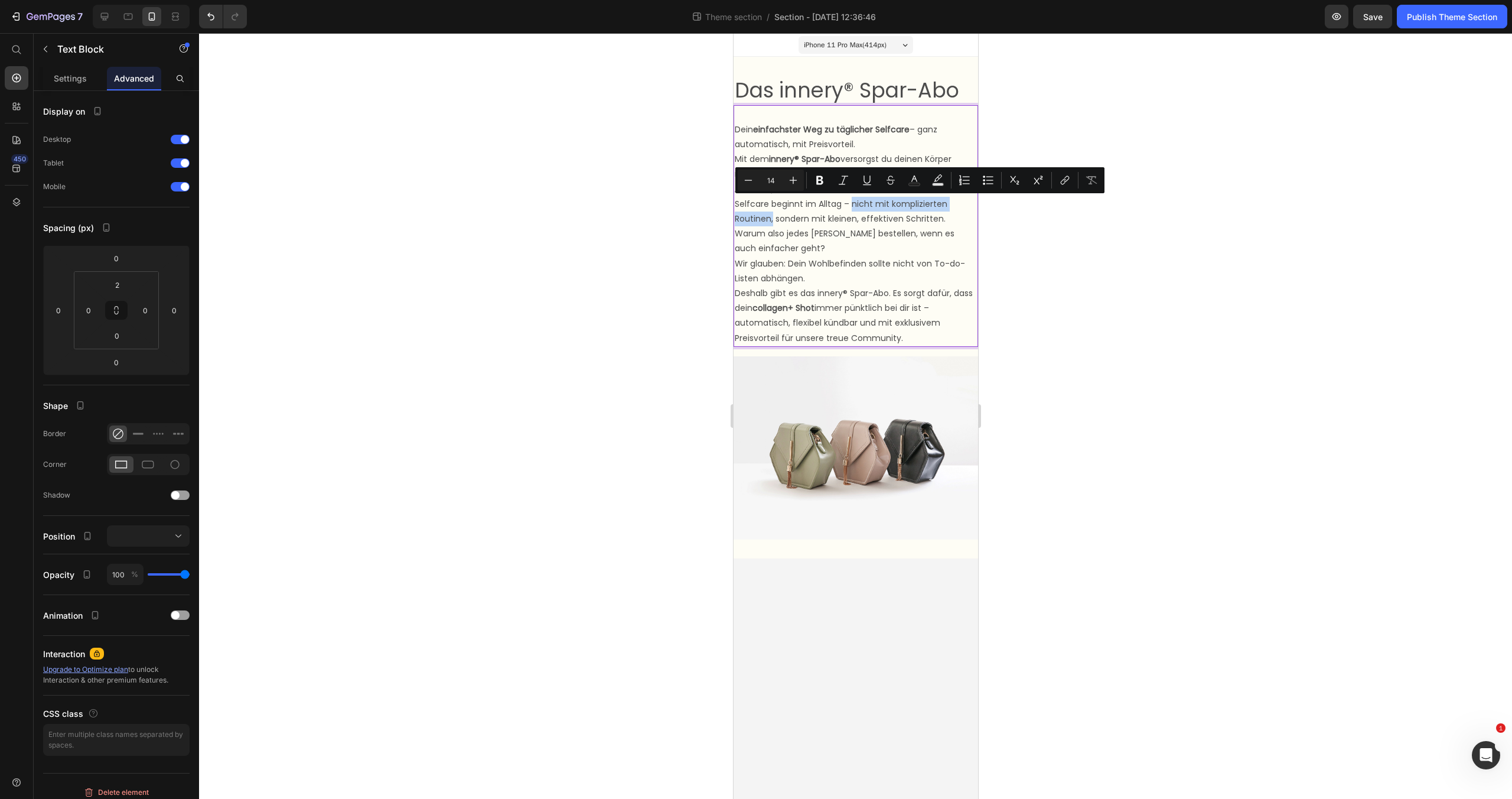 click on "Selfcare beginnt im Alltag – nicht mit komplizierten Routinen, sondern mit kleinen, effektiven Schritten. Warum also jedes [PERSON_NAME] bestellen, wenn es auch einfacher geht?" at bounding box center [855, 226] 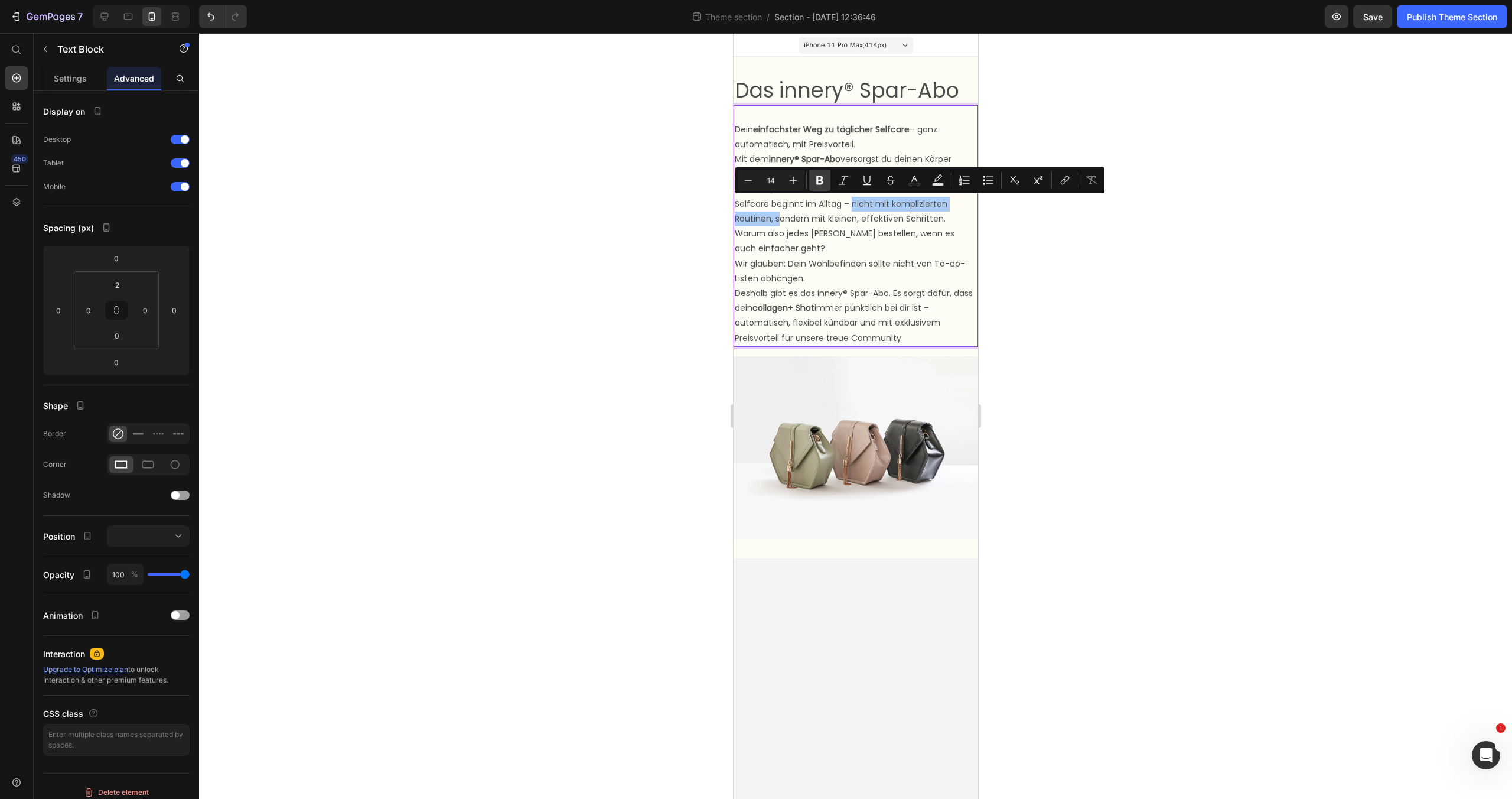 click 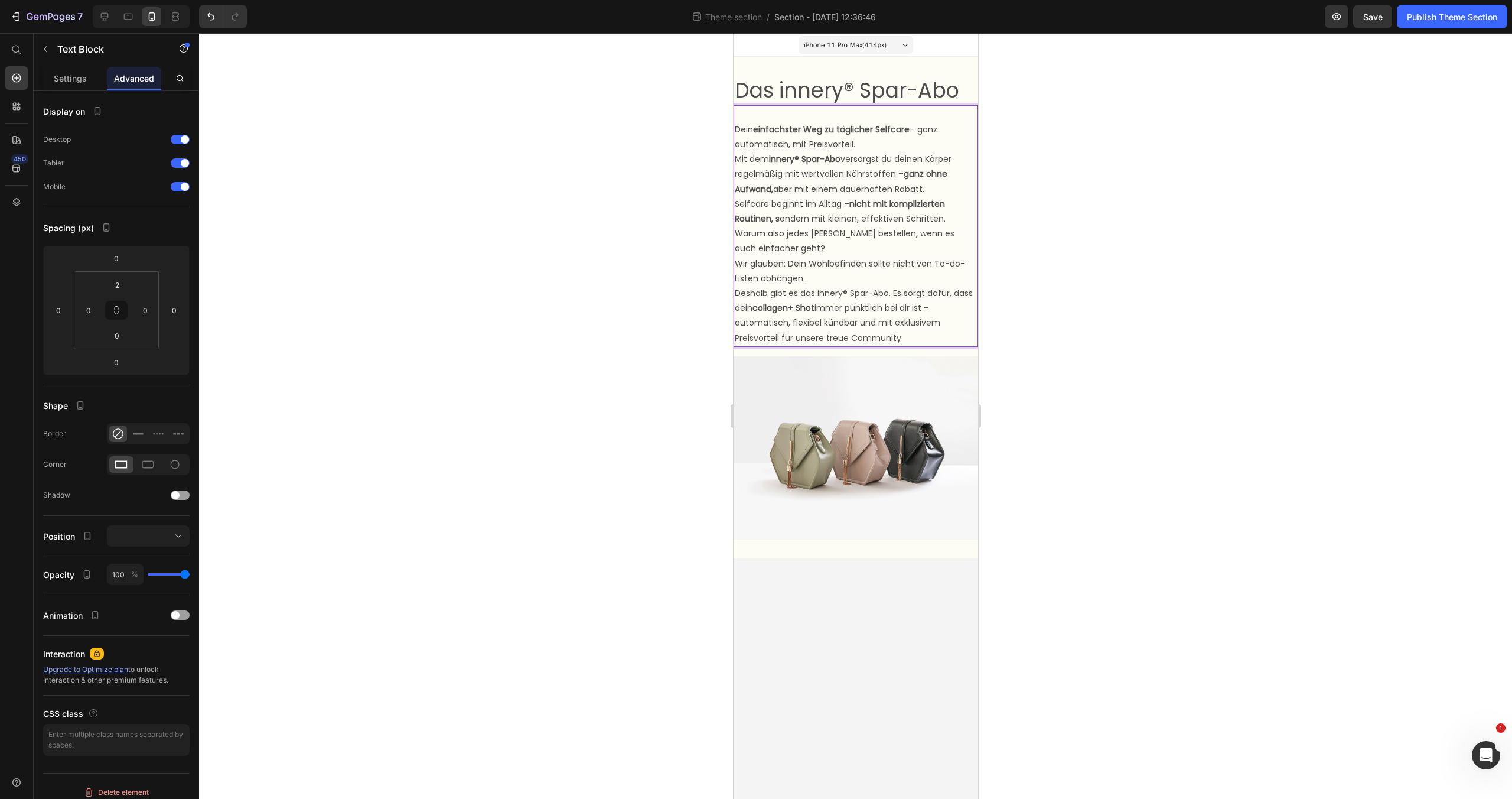 click on "nicht mit komplizierten Routinen, s" at bounding box center [839, 211] 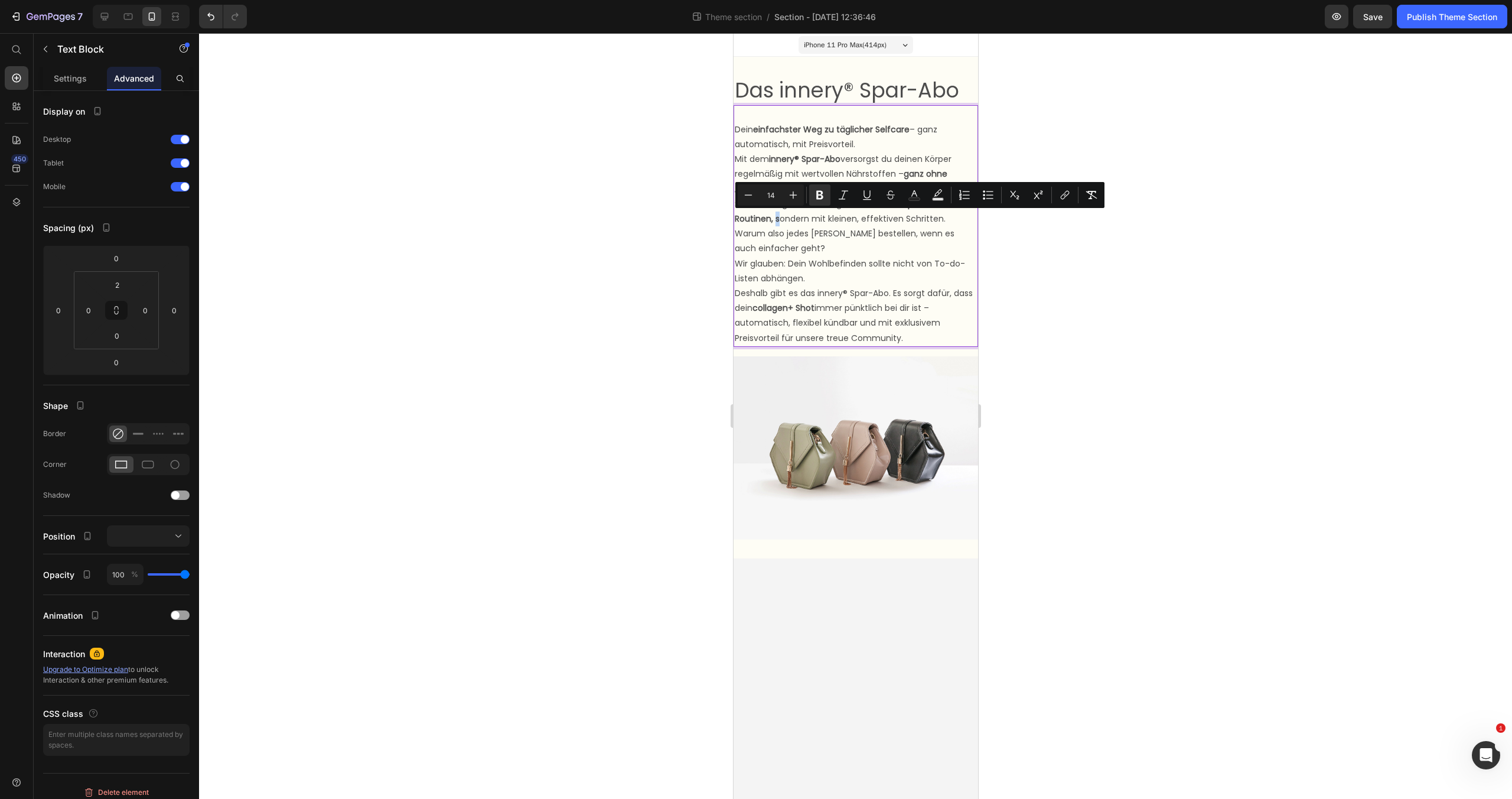 click on "nicht mit komplizierten Routinen, s" at bounding box center [839, 211] 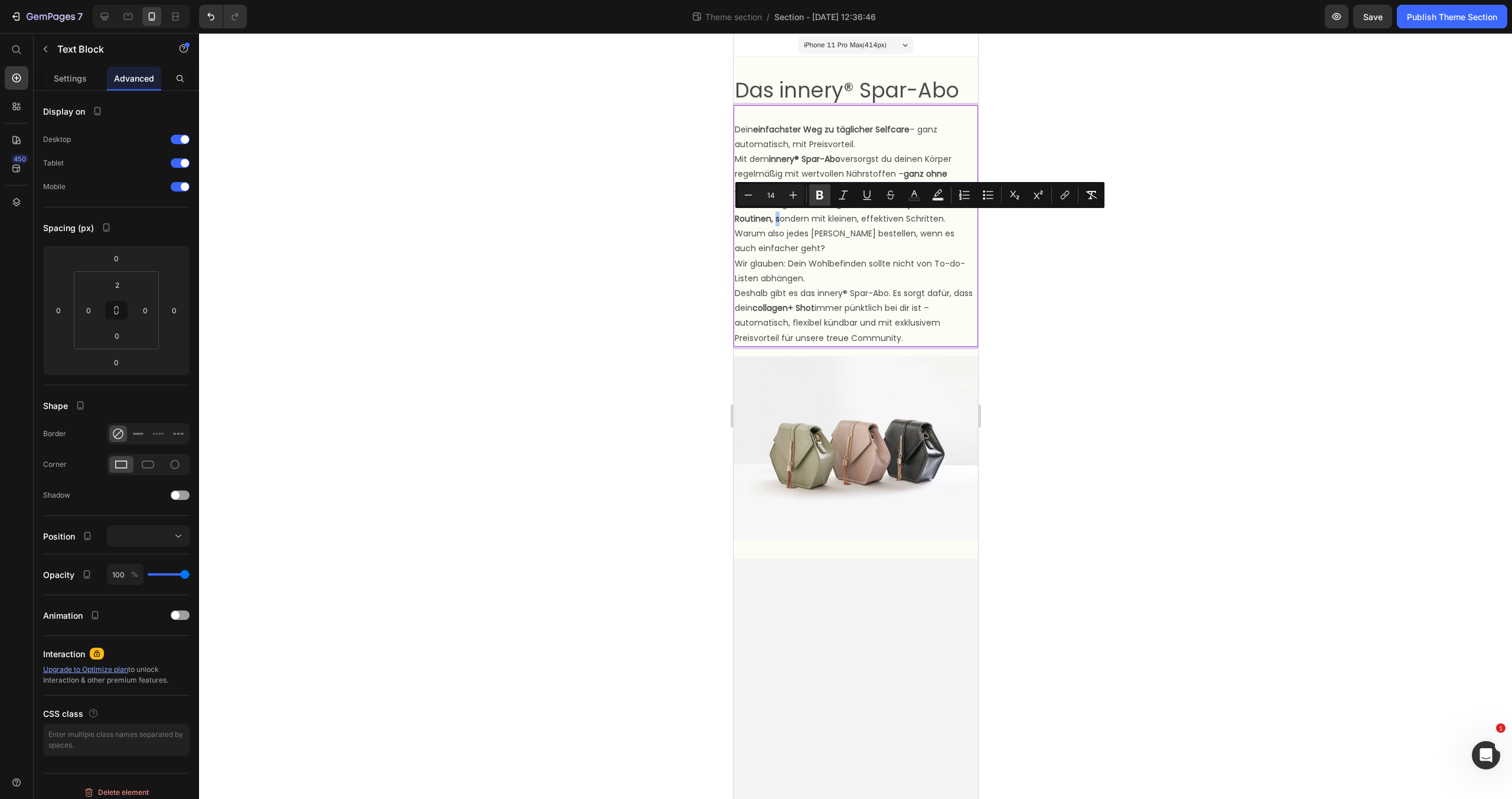 click on "Bold" at bounding box center (820, 195) 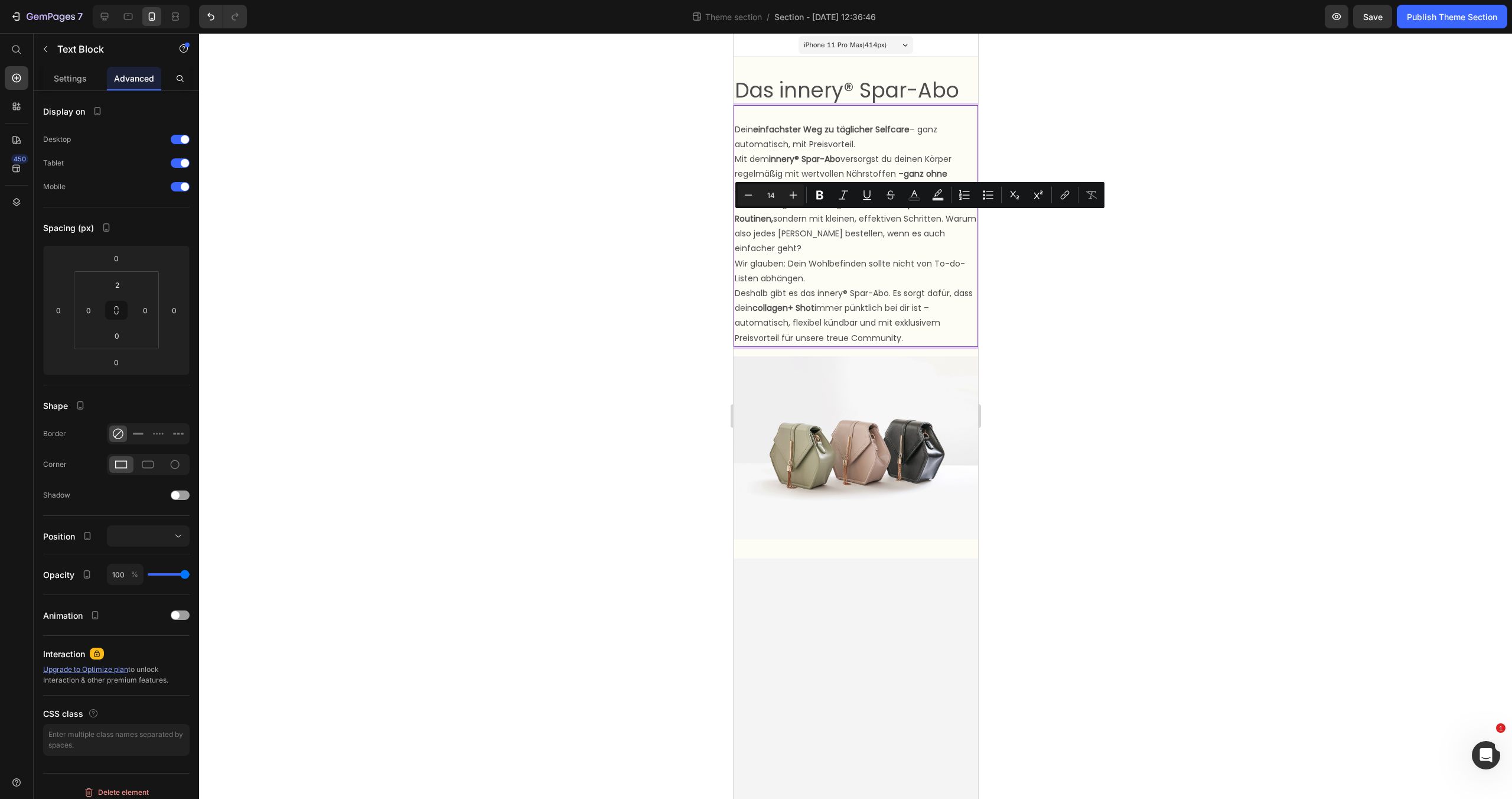 click on "Selfcare beginnt im Alltag –  nicht mit komplizierten Routinen,  sondern mit kleinen, effektiven Schritten. Warum also jedes [PERSON_NAME] bestellen, wenn es auch einfacher geht?" at bounding box center (855, 226) 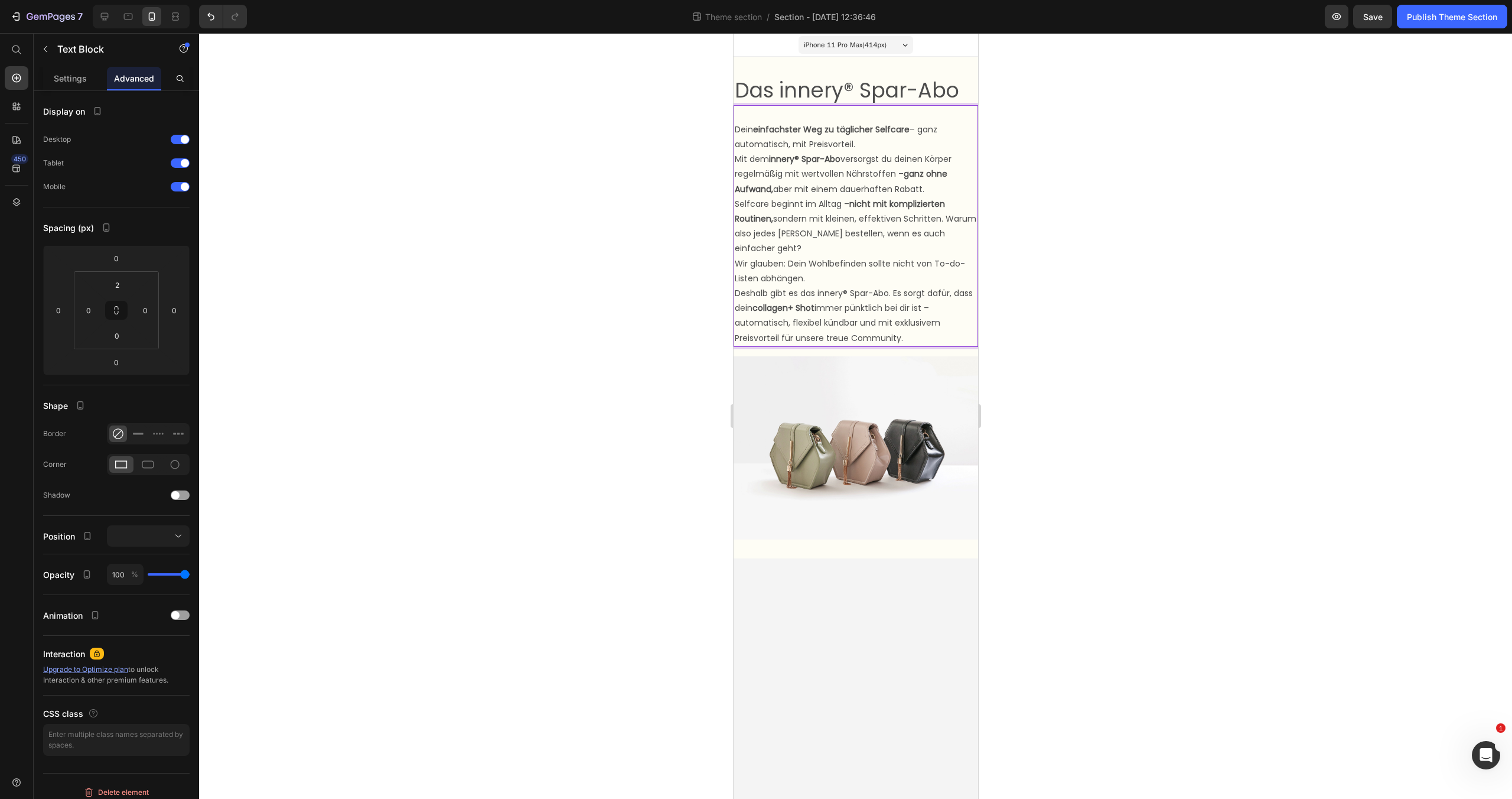 click on "Deshalb gibt es das innery® Spar-Abo. Es sorgt dafür, dass dein  collagen+ Shot  immer pünktlich bei dir ist – automatisch, flexibel kündbar und mit exklusivem Preisvorteil für unsere treue Community." at bounding box center (855, 316) 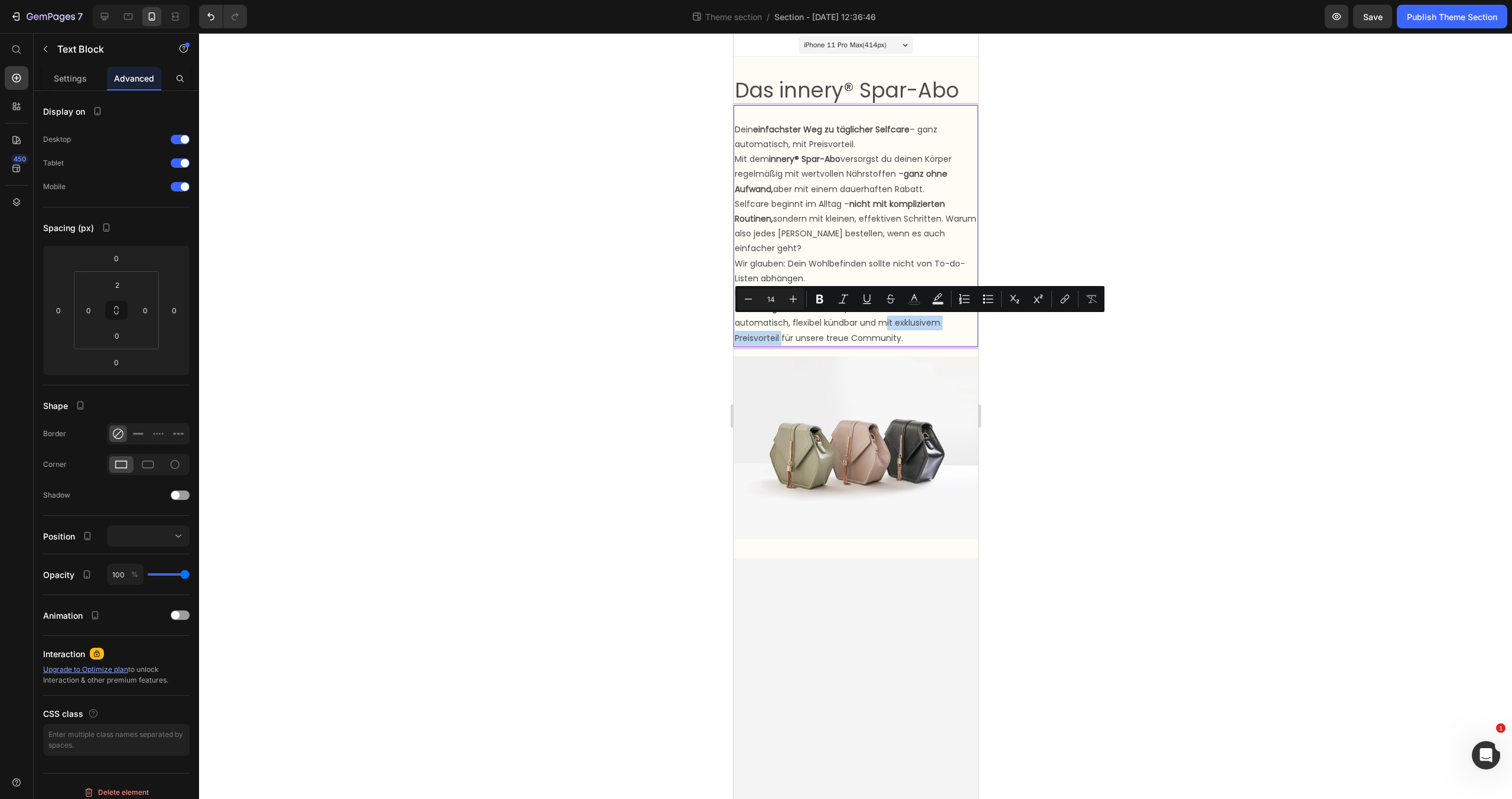 drag, startPoint x: 876, startPoint y: 323, endPoint x: 779, endPoint y: 339, distance: 98.3107 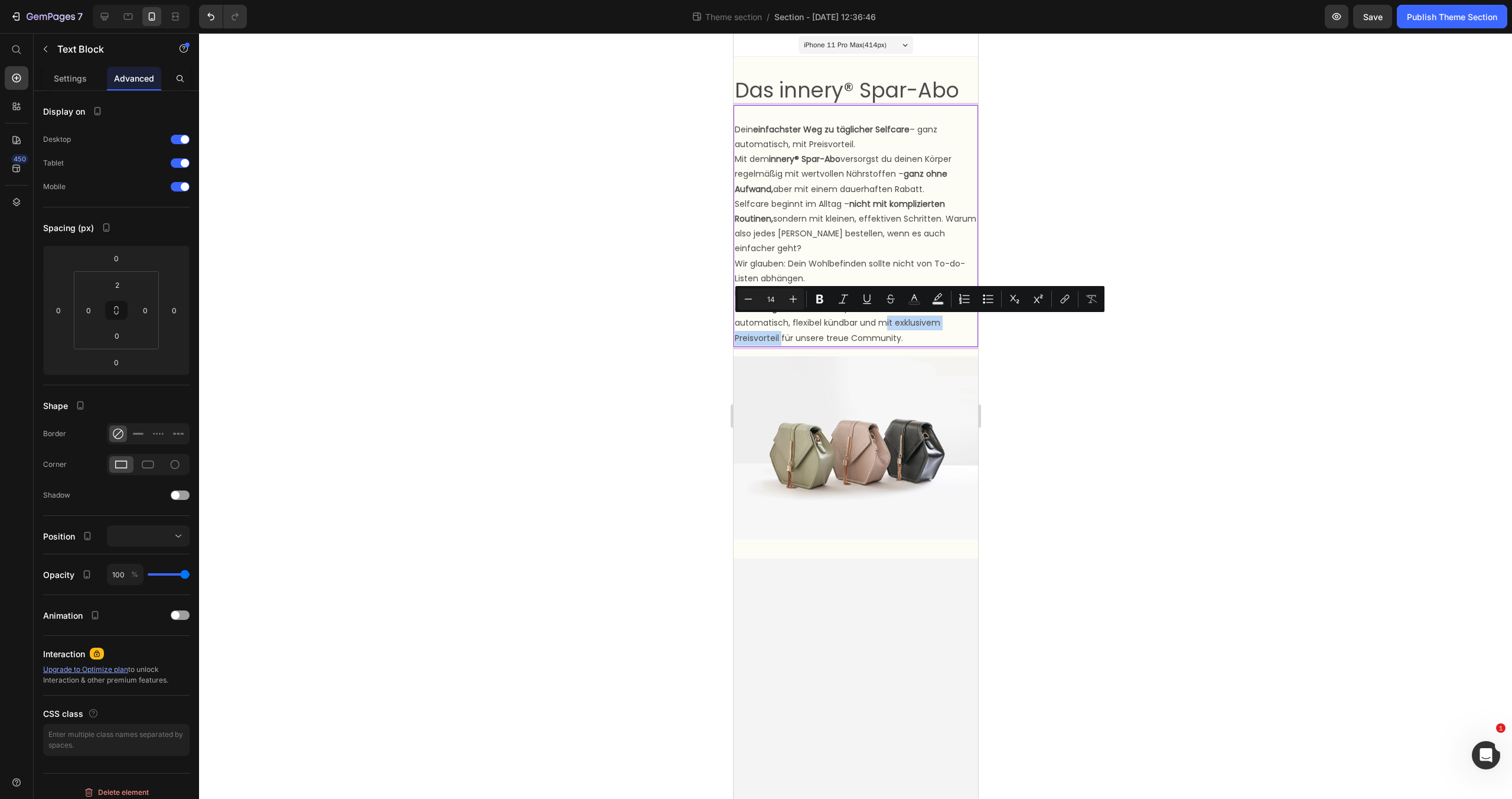 click on "Deshalb gibt es das innery® Spar-Abo. Es sorgt dafür, dass dein  collagen+ Shot  immer pünktlich bei dir ist – automatisch, flexibel kündbar und mit exklusivem Preisvorteil für unsere treue Community." at bounding box center (855, 316) 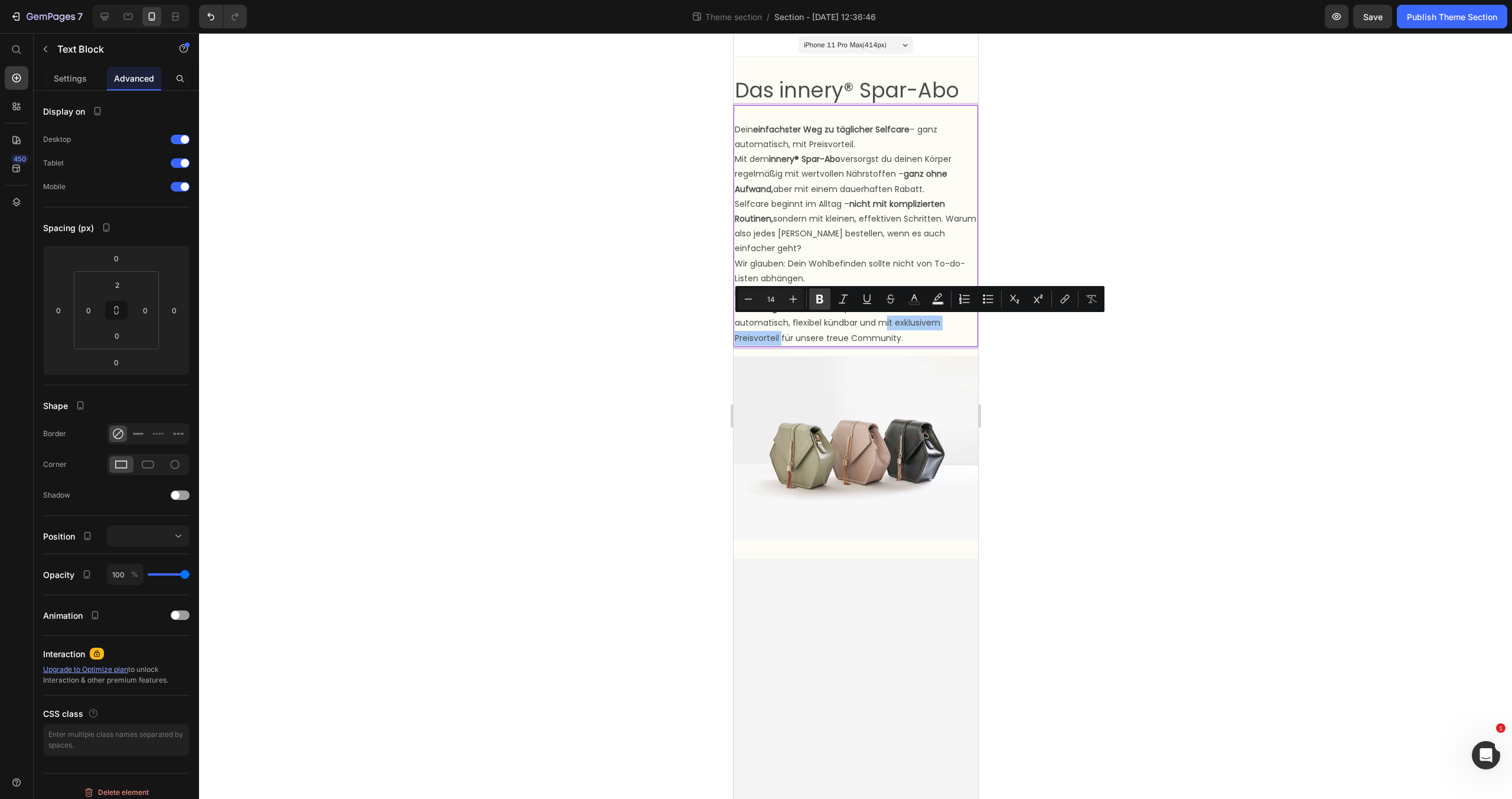 click 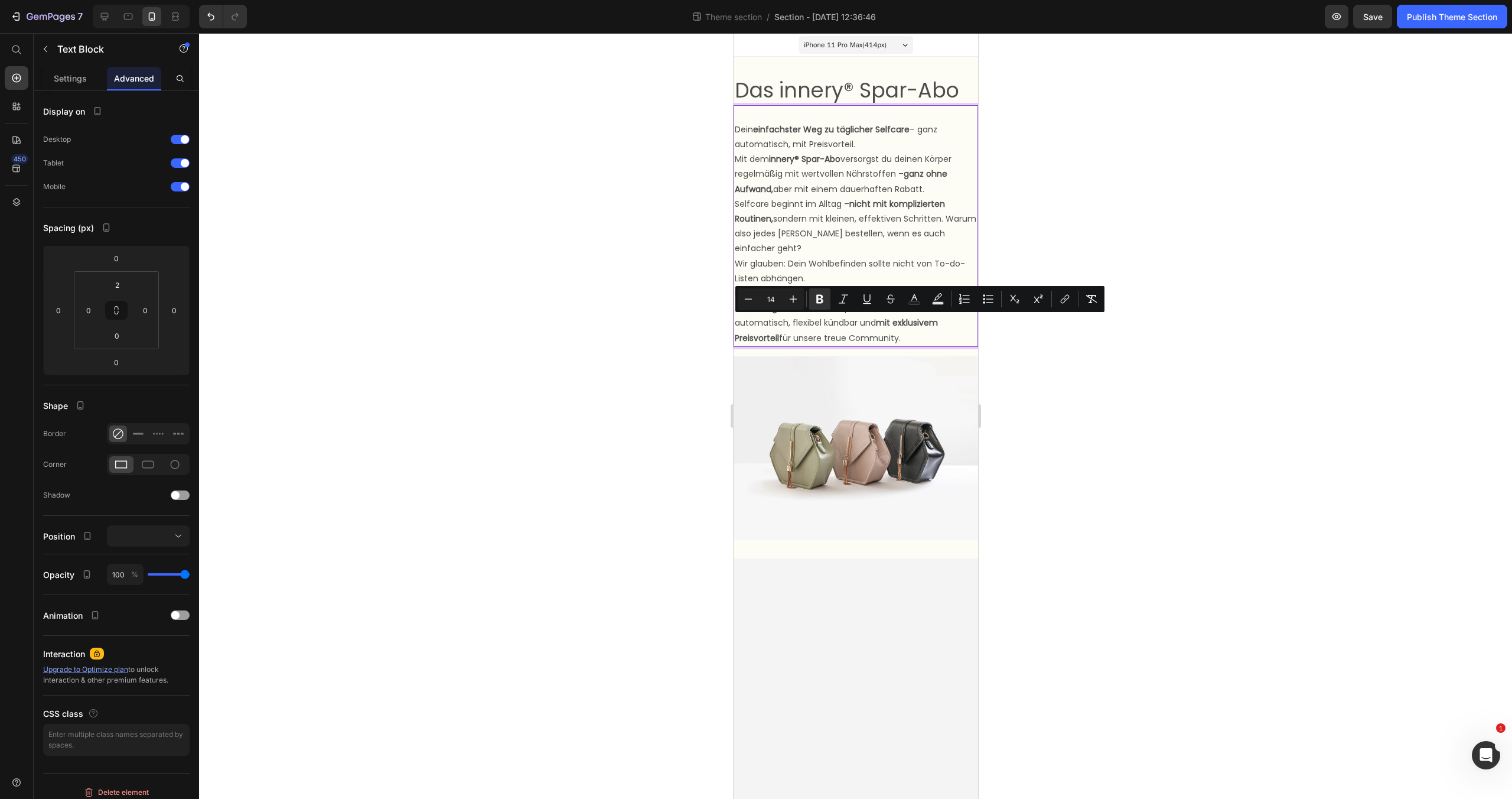 click on "Wir glauben: Dein Wohlbefinden sollte nicht von To-do-Listen abhängen." at bounding box center (855, 271) 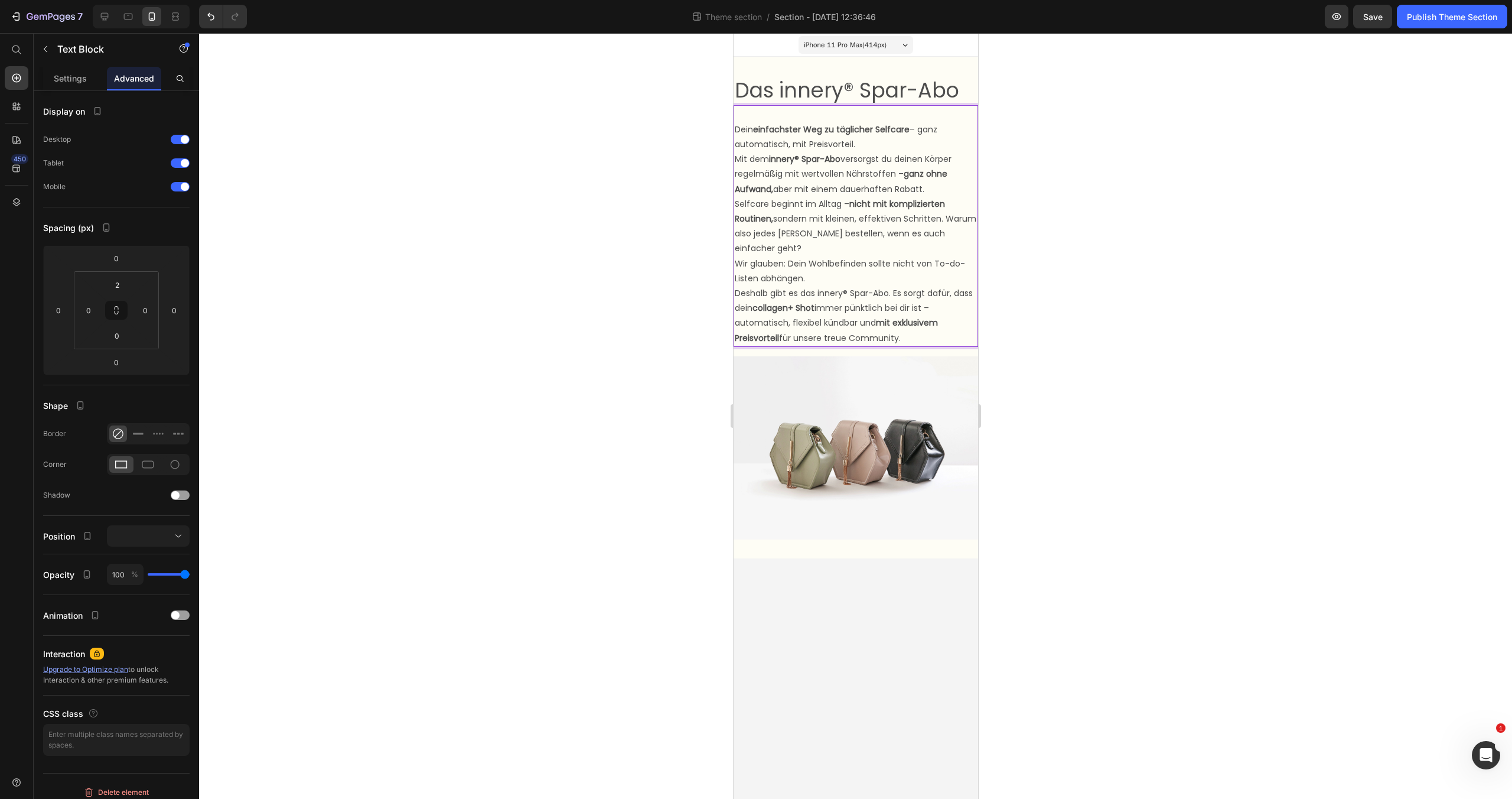 drag, startPoint x: 733, startPoint y: 126, endPoint x: 1711, endPoint y: 376, distance: 1009.4474 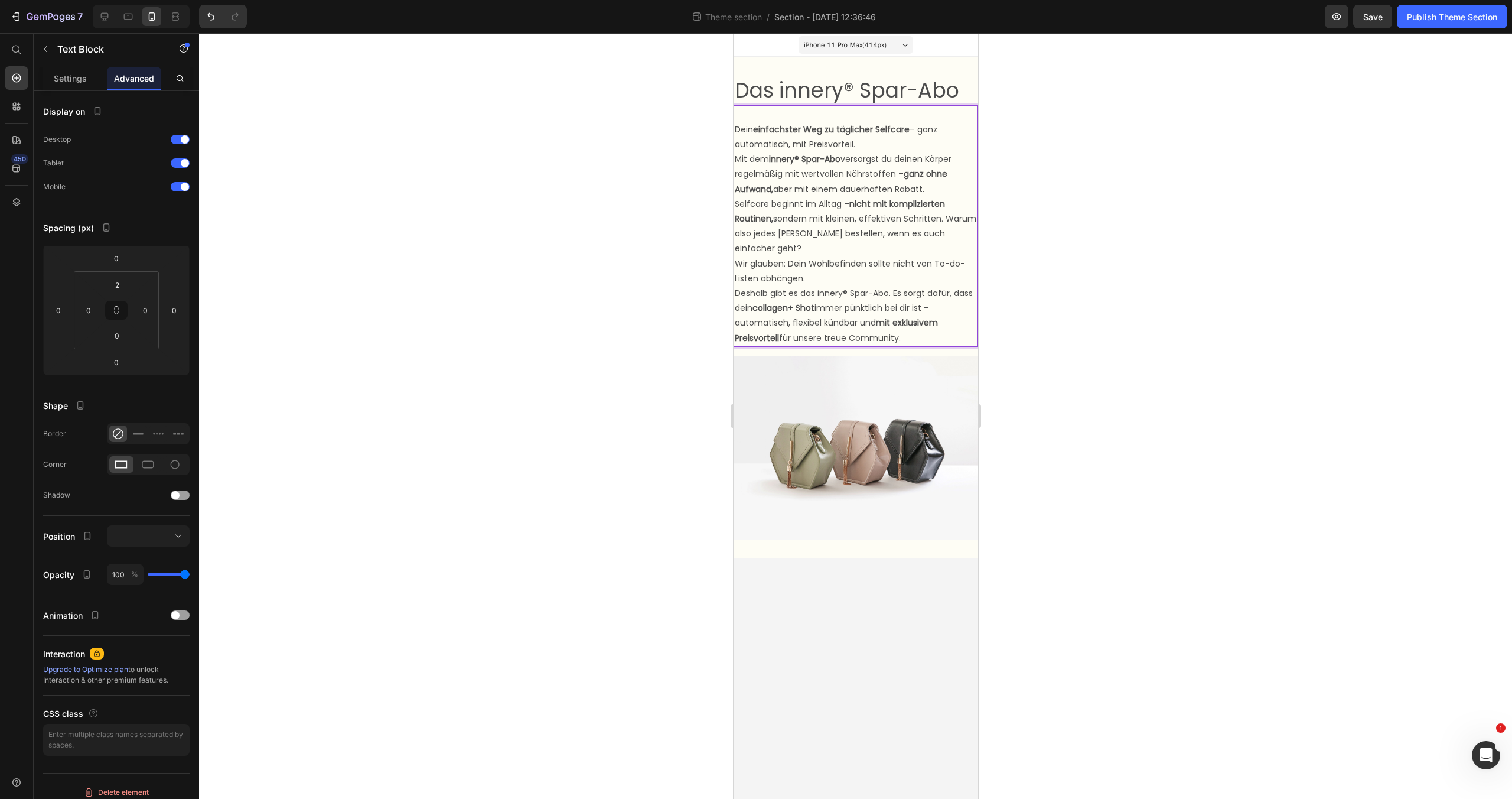 click on "iPhone 11 Pro Max  ( 414 px) iPhone 13 Mini iPhone 13 Pro iPhone 11 Pro Max iPhone 15 Pro Max Pixel 7 Galaxy S8+ Galaxy S20 Ultra iPad Mini iPad Air iPad Pro Das innery® Spar-Abo Text Block Dein  einfachster Weg zu täglicher Selfcare  – ganz automatisch, mit Preisvorteil. Mit dem  innery® Spar-Abo  versorgst du deinen Körper regelmäßig mit wertvollen Nährstoffen –  ganz ohne Aufwand,  aber mit einem dauerhaften Rabatt. Selfcare beginnt im Alltag –  nicht mit komplizierten Routinen,  sondern mit kleinen, effektiven Schritten. Warum also jedes [PERSON_NAME] bestellen, wenn es auch einfacher geht? Wir glauben: Dein Wohlbefinden sollte nicht von To-do-Listen abhängen. Deshalb gibt es das innery® Spar-Abo. Es sorgt dafür, dass dein  collagen+ Shot  immer pünktlich bei dir ist – automatisch, flexibel kündbar und  mit exklusivem Preisvorteil  für unsere treue Community. Text Block   0 Image Root" at bounding box center (855, 416) 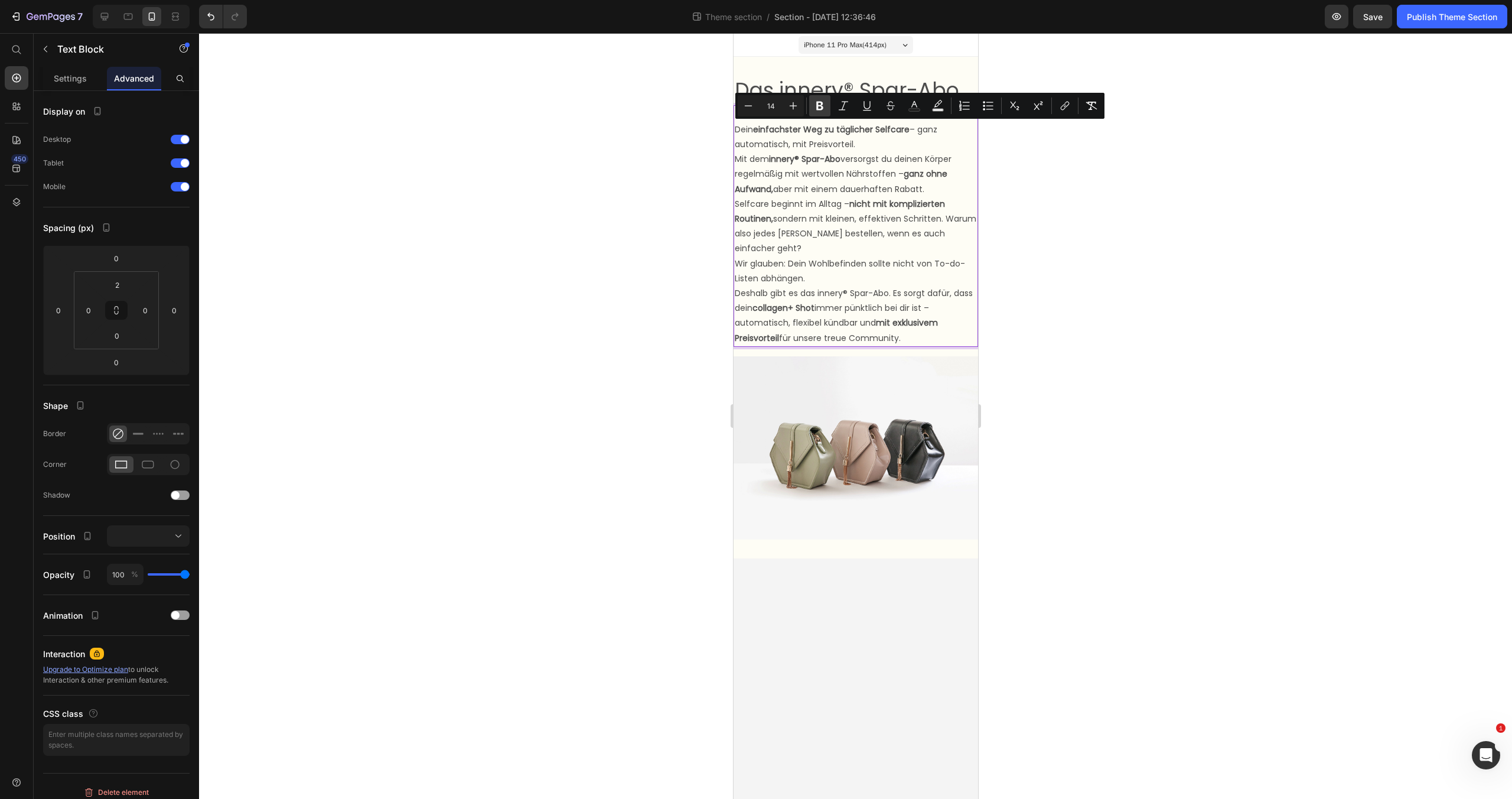 click on "Bold" at bounding box center (820, 106) 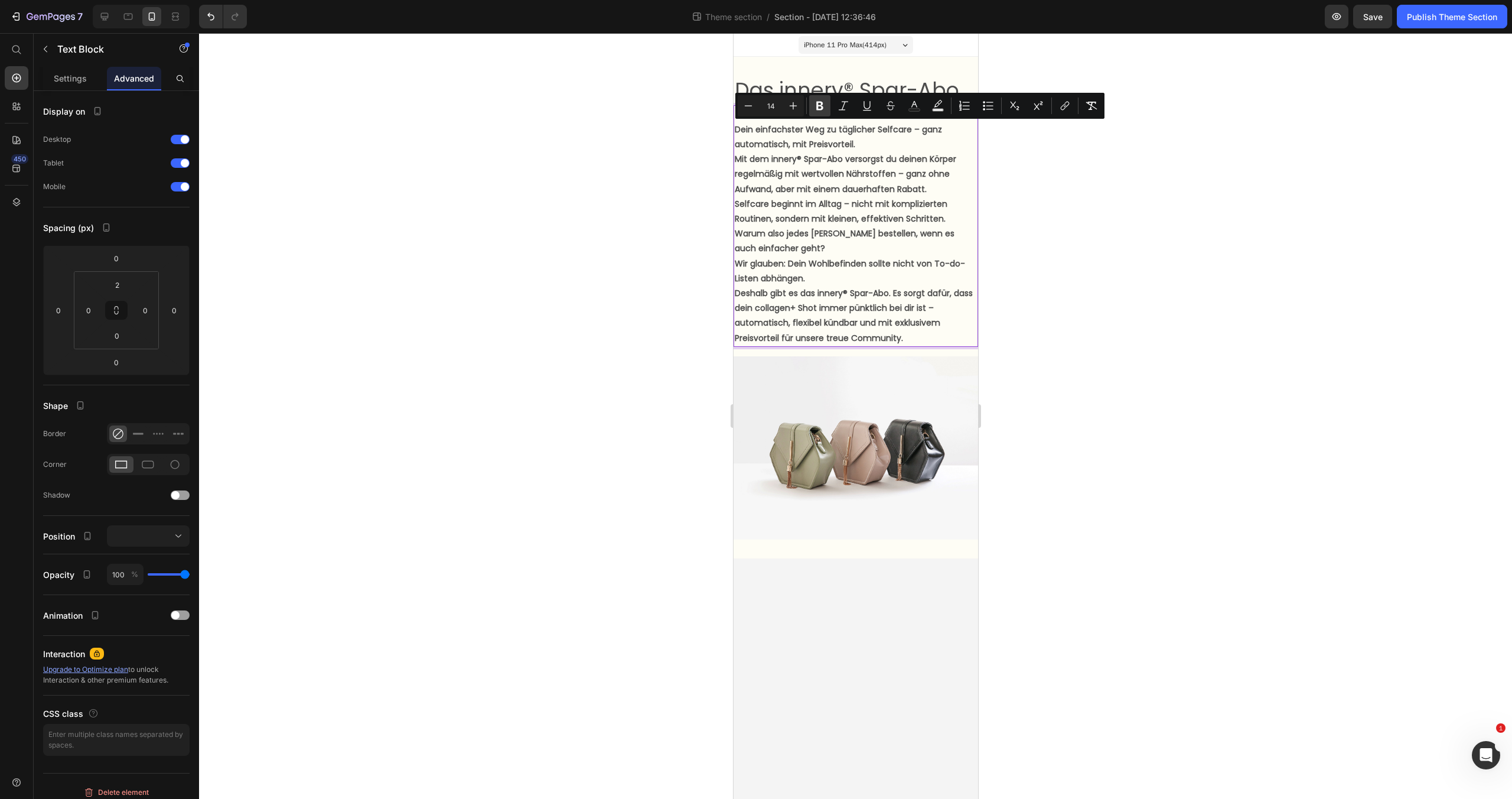 click on "Bold" at bounding box center (820, 106) 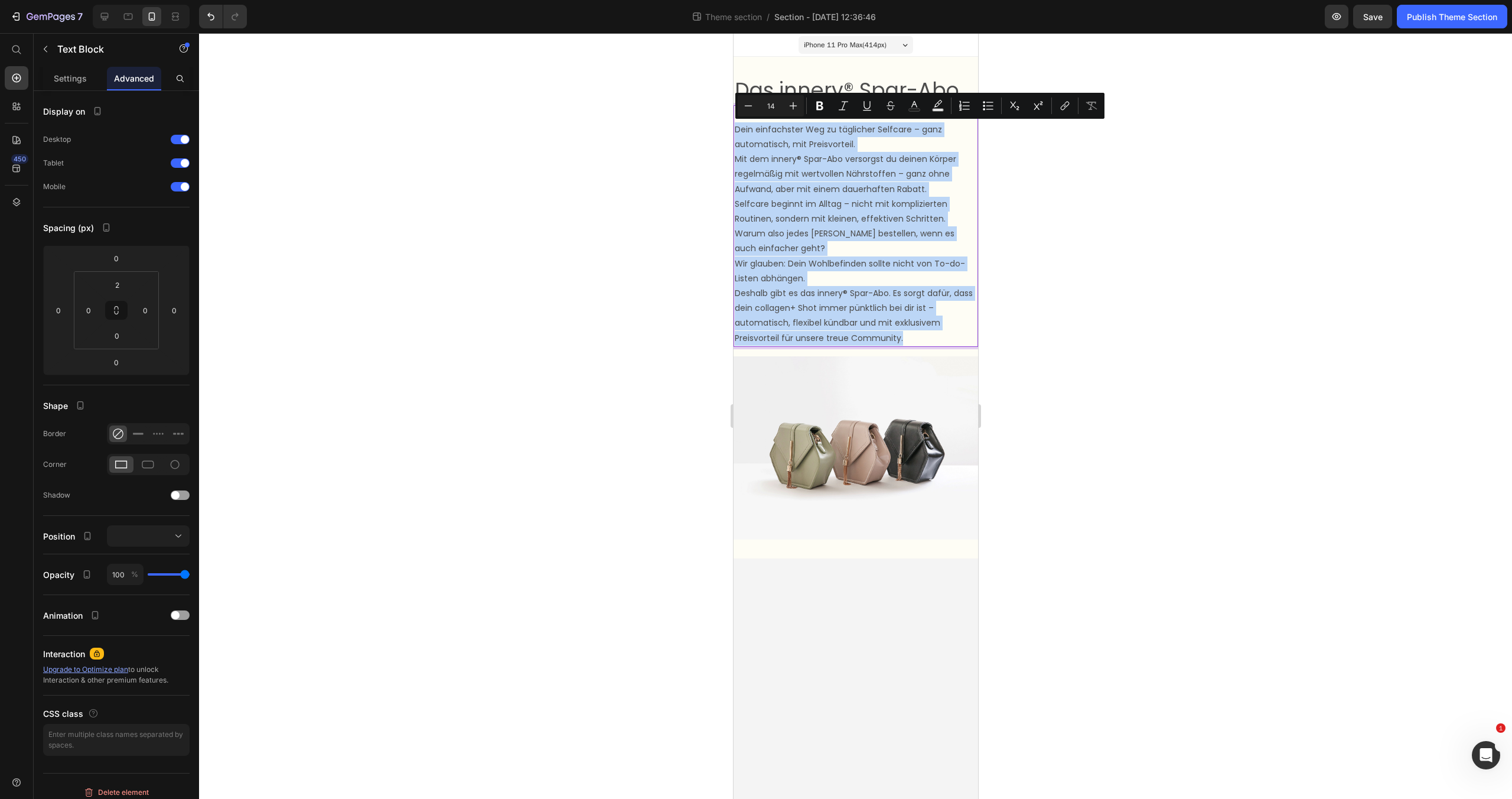 click on "Selfcare beginnt im Alltag – nicht mit komplizierten Routinen, sondern mit kleinen, effektiven Schritten. Warum also jedes [PERSON_NAME] bestellen, wenn es auch einfacher geht?" at bounding box center [855, 226] 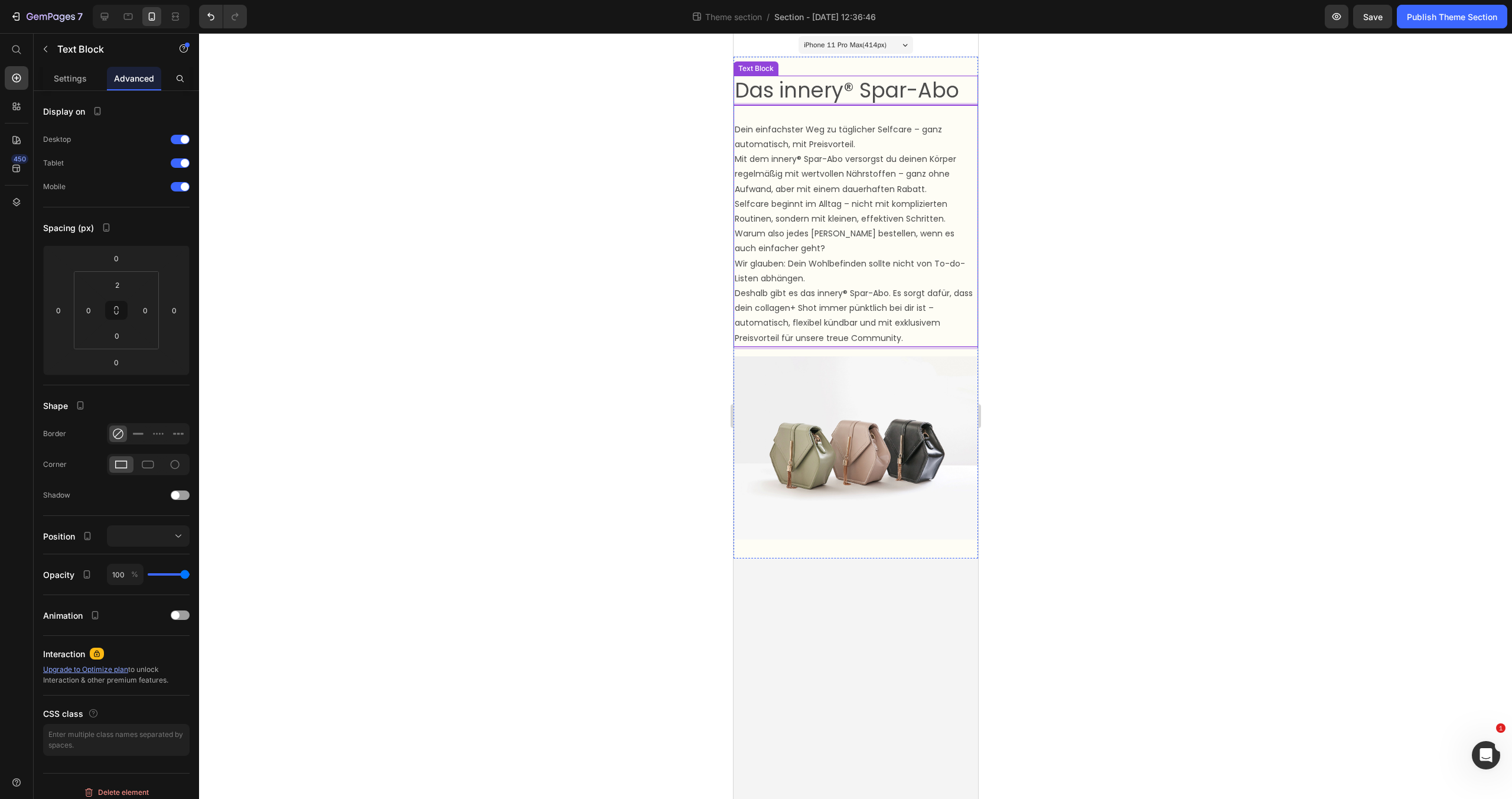 click on "Das innery® Spar-Abo" at bounding box center [855, 90] 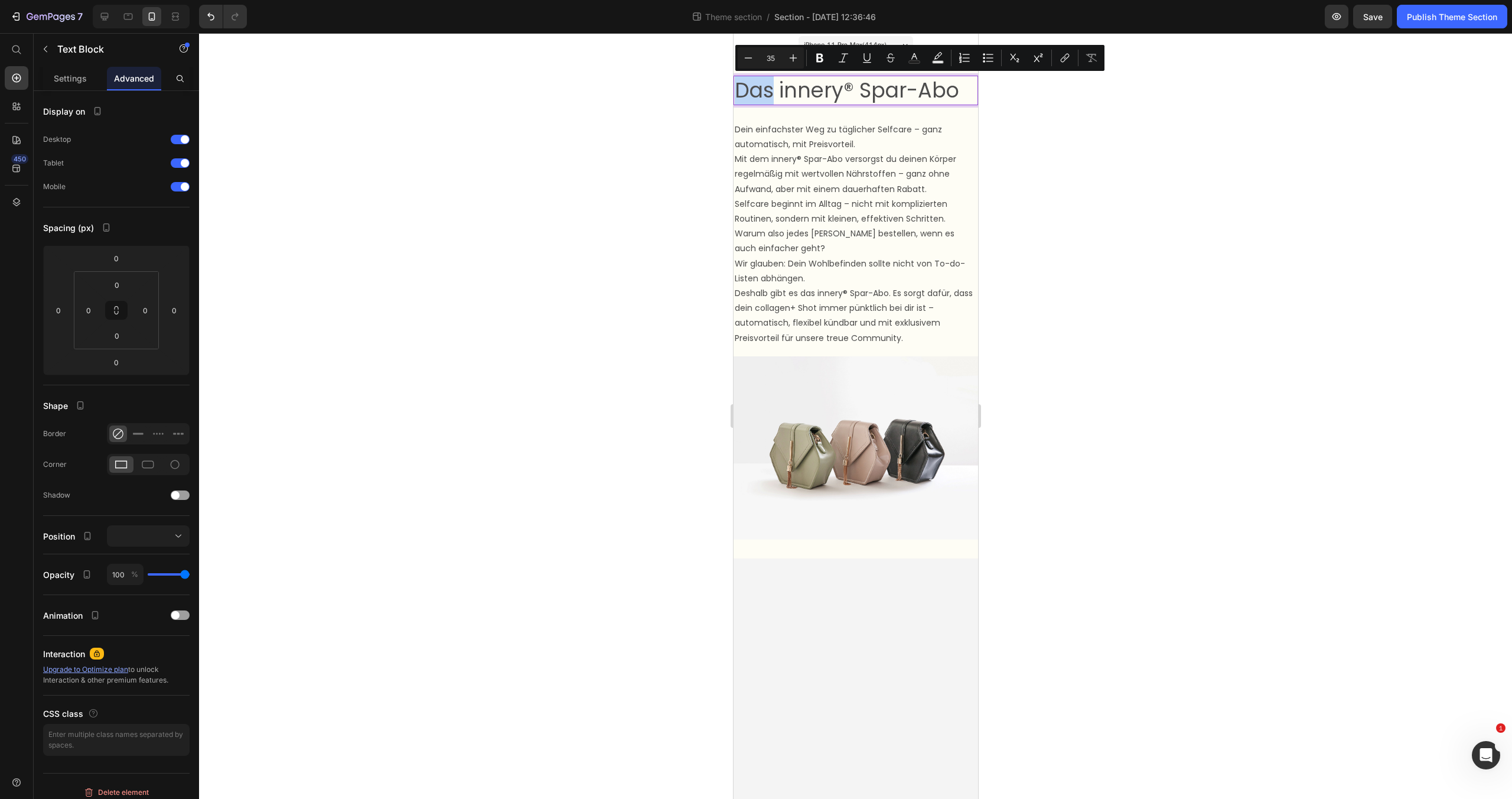 drag, startPoint x: 771, startPoint y: 88, endPoint x: 734, endPoint y: 89, distance: 37.013511 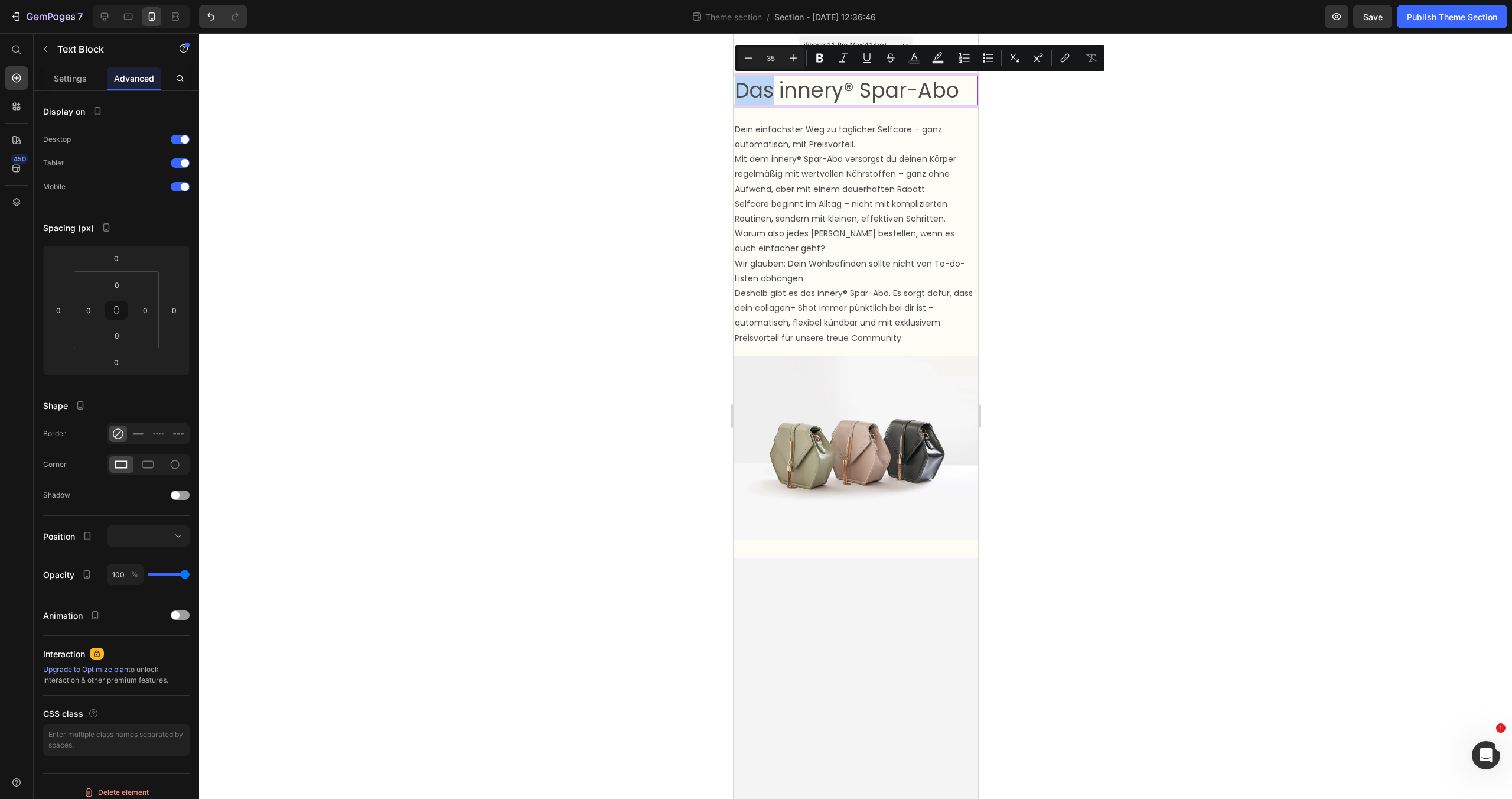 click on "Das innery® Spar-Abo" at bounding box center [855, 90] 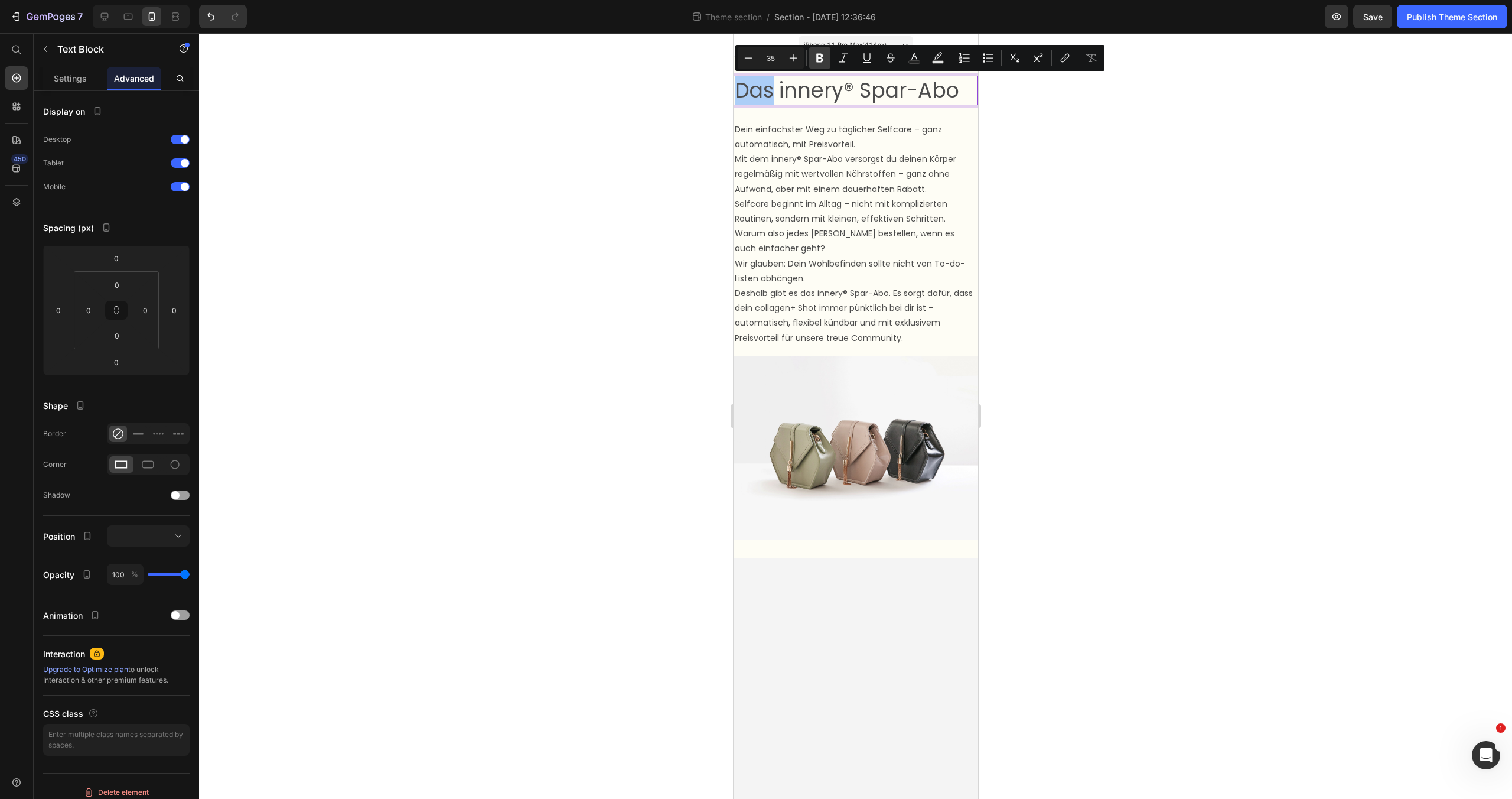 click 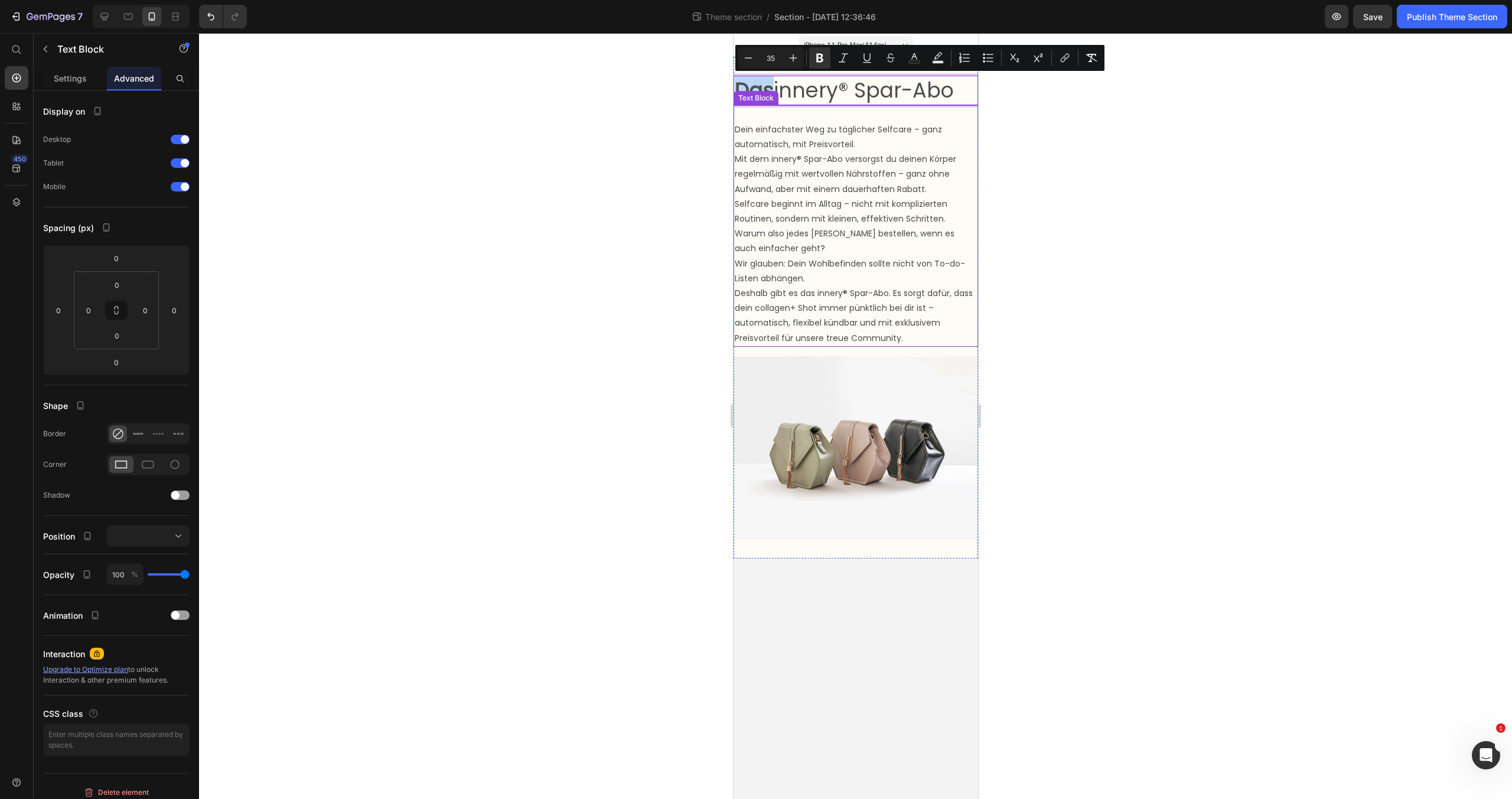 click at bounding box center [855, 115] 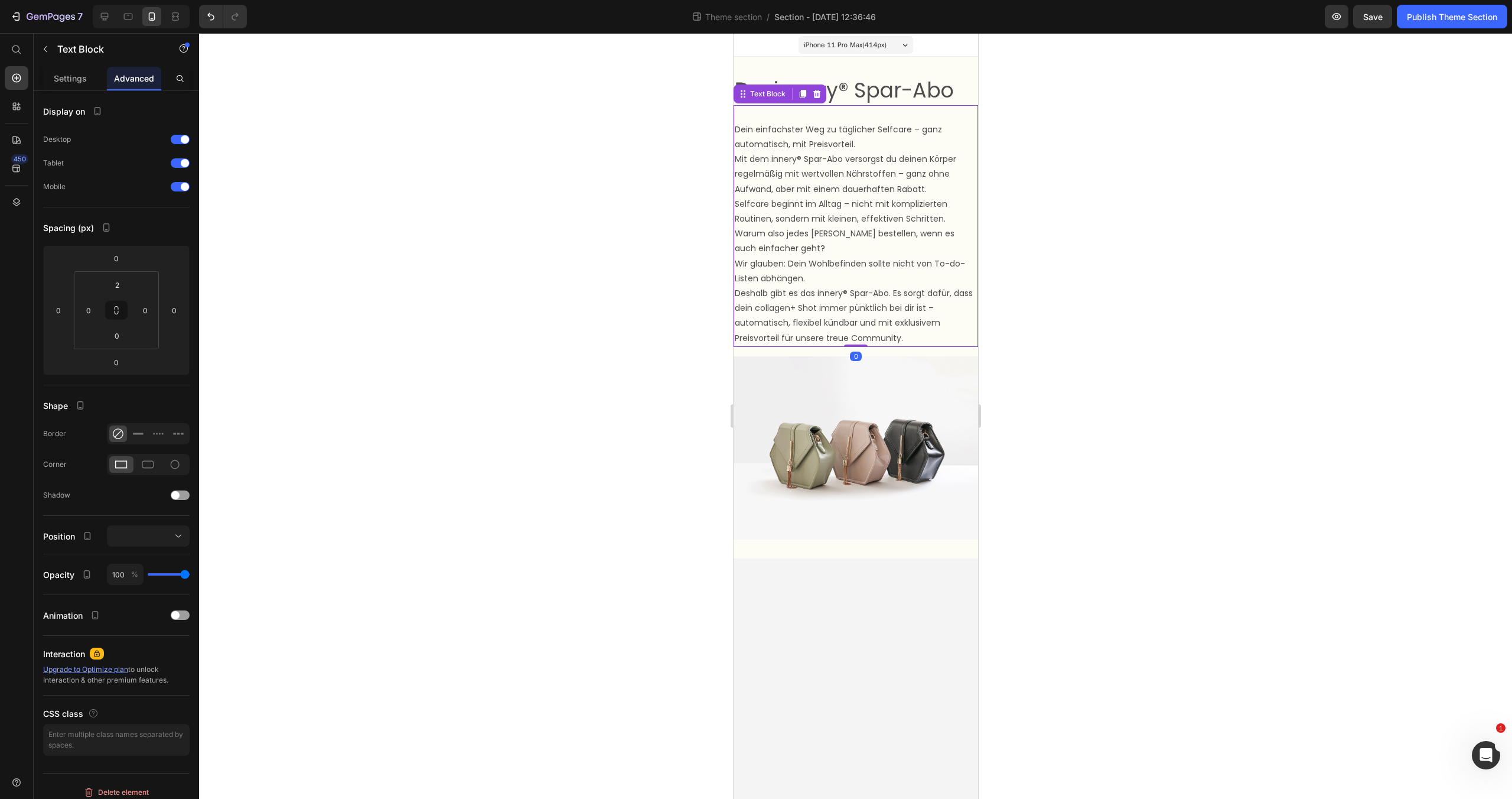 click 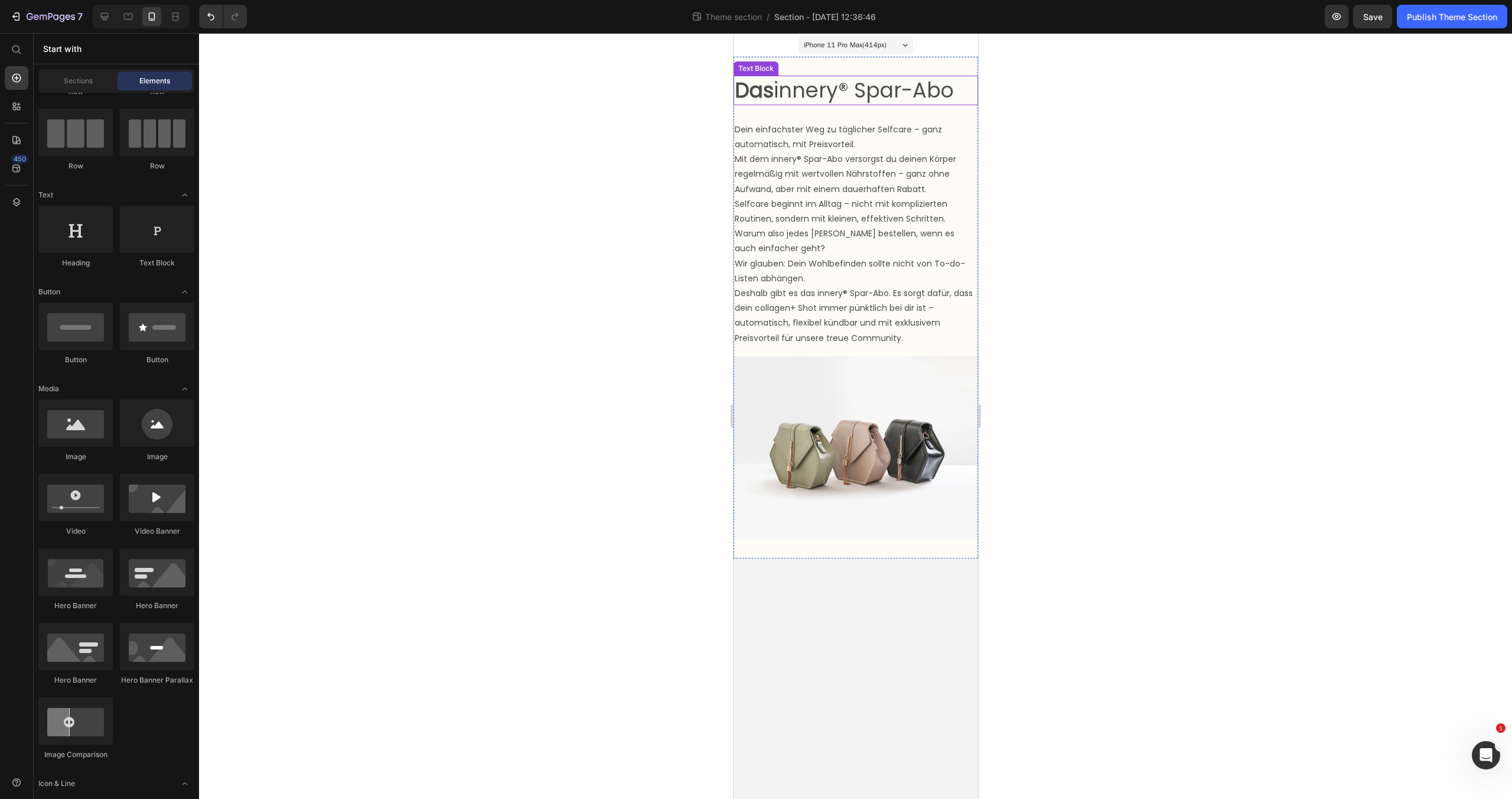 click on "Das  innery® Spar-Abo" at bounding box center (855, 90) 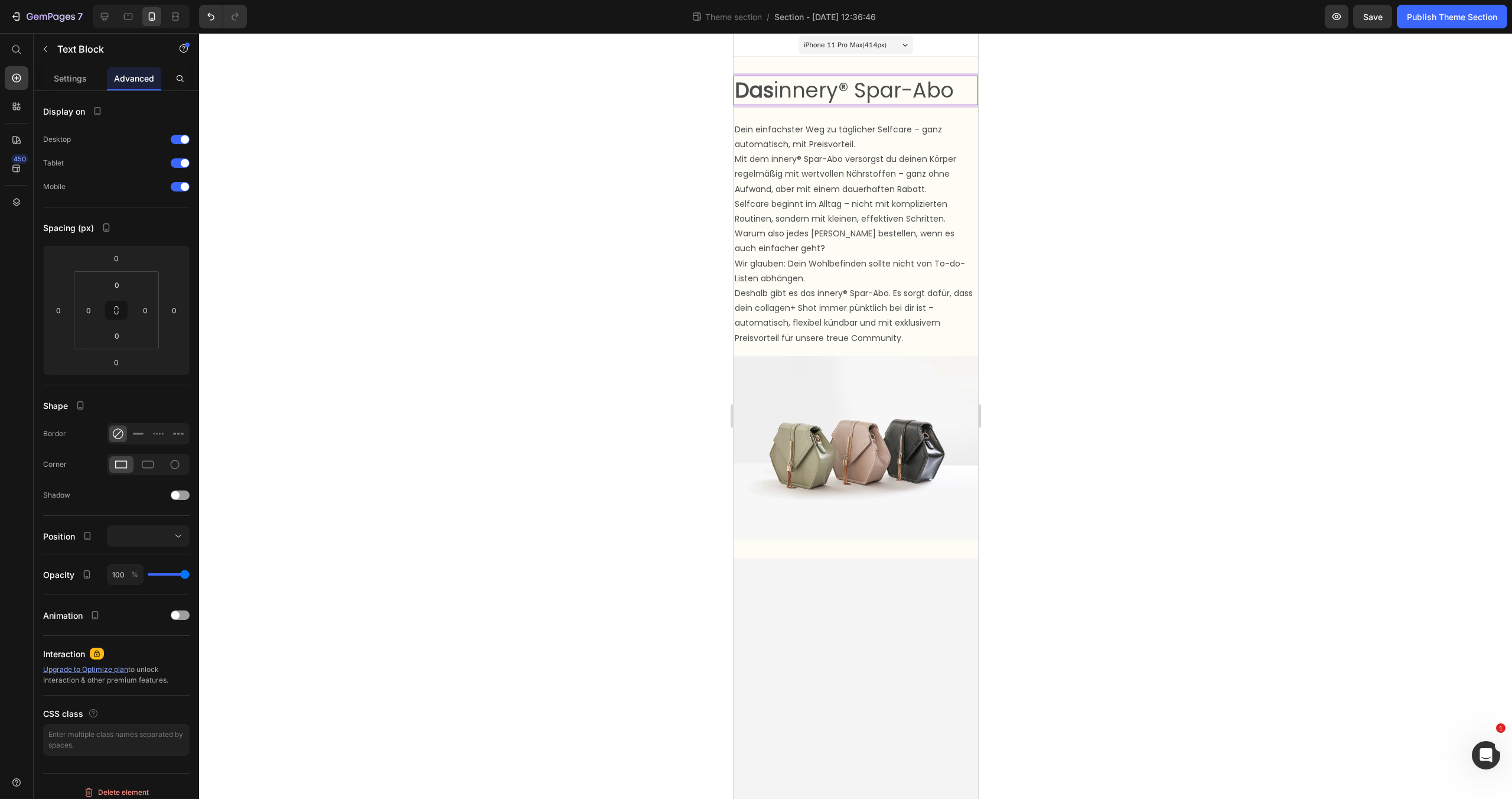 click on "Das  innery® Spar-Abo" at bounding box center (855, 90) 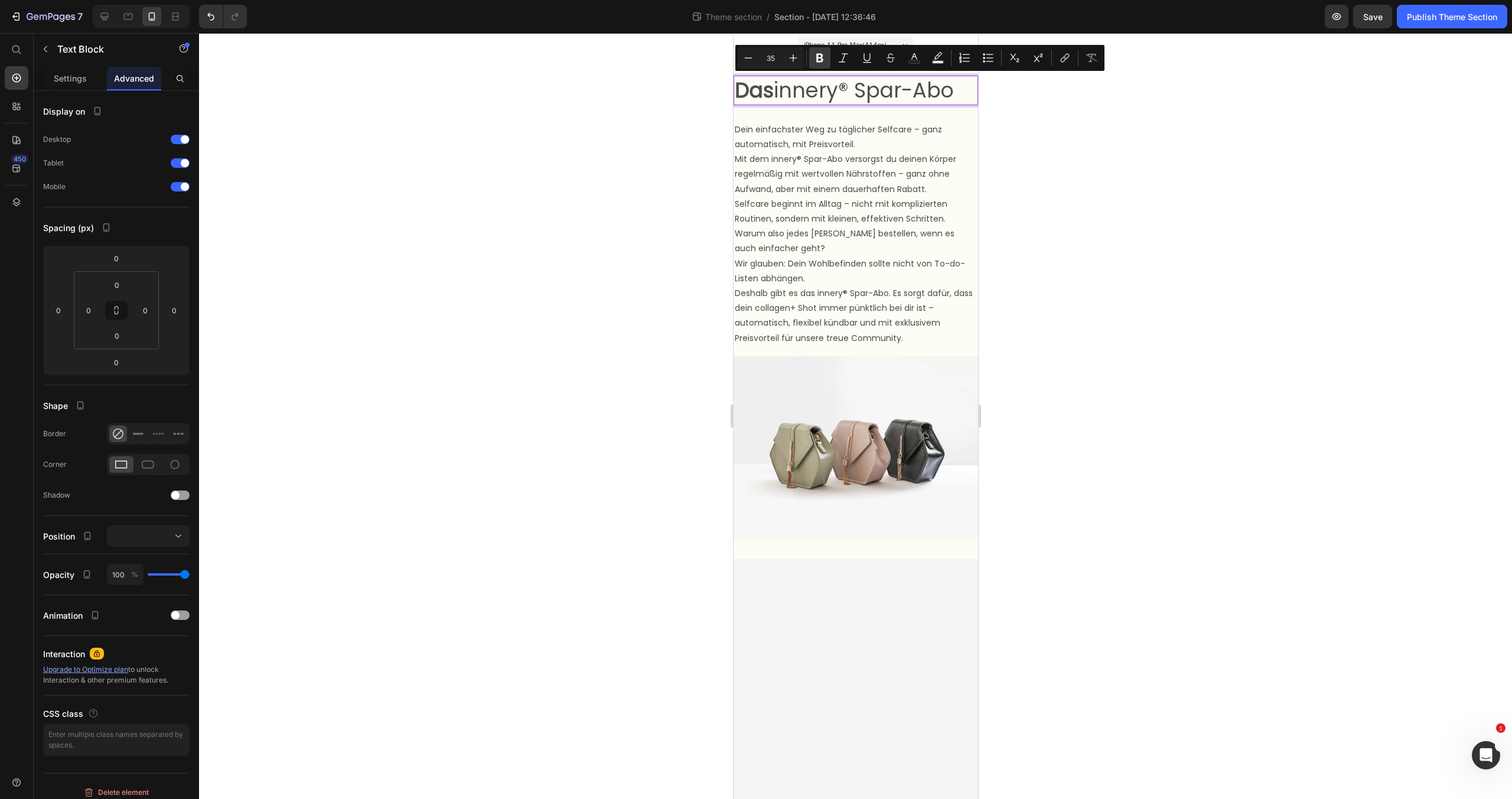 click 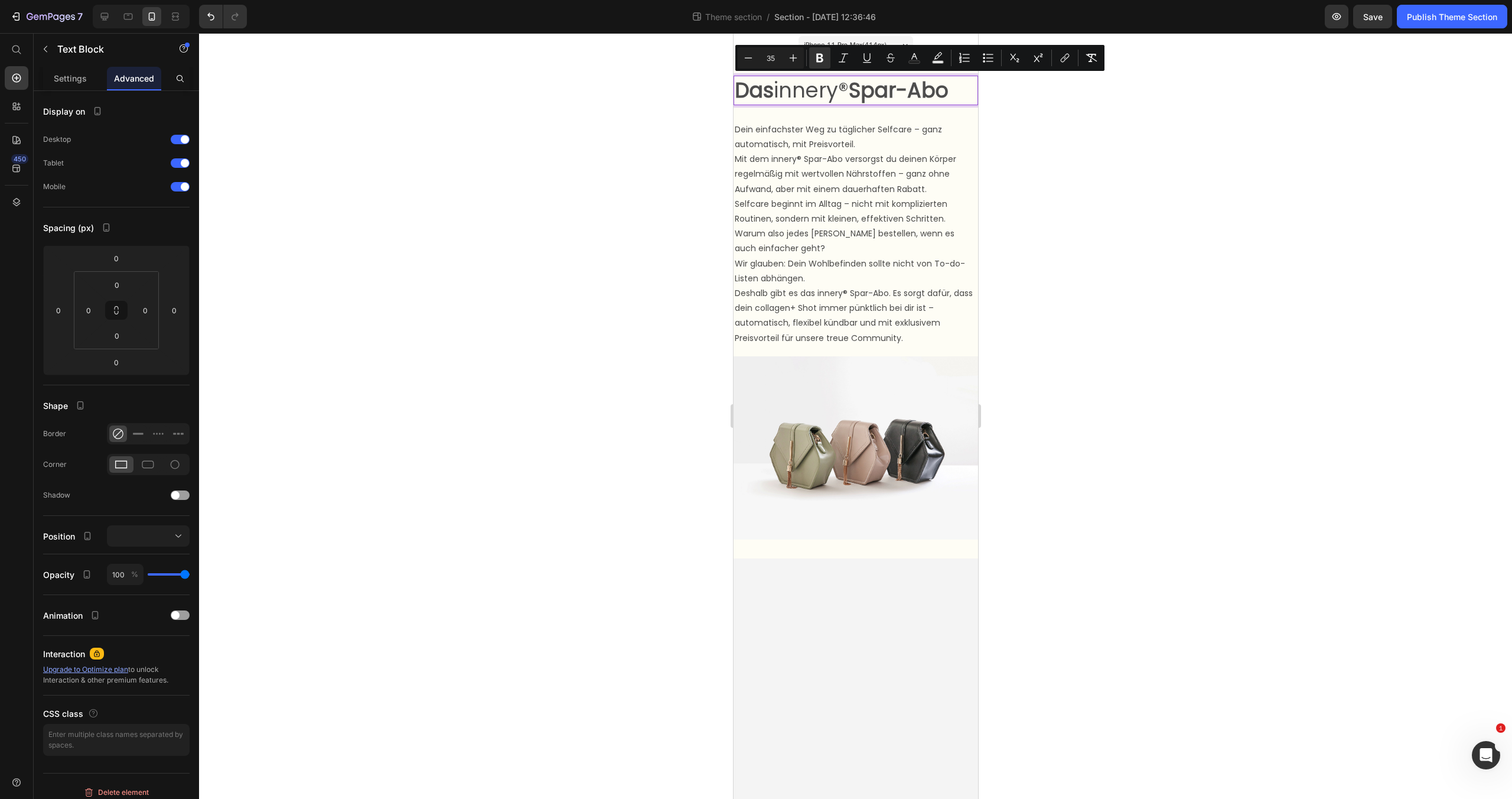 click 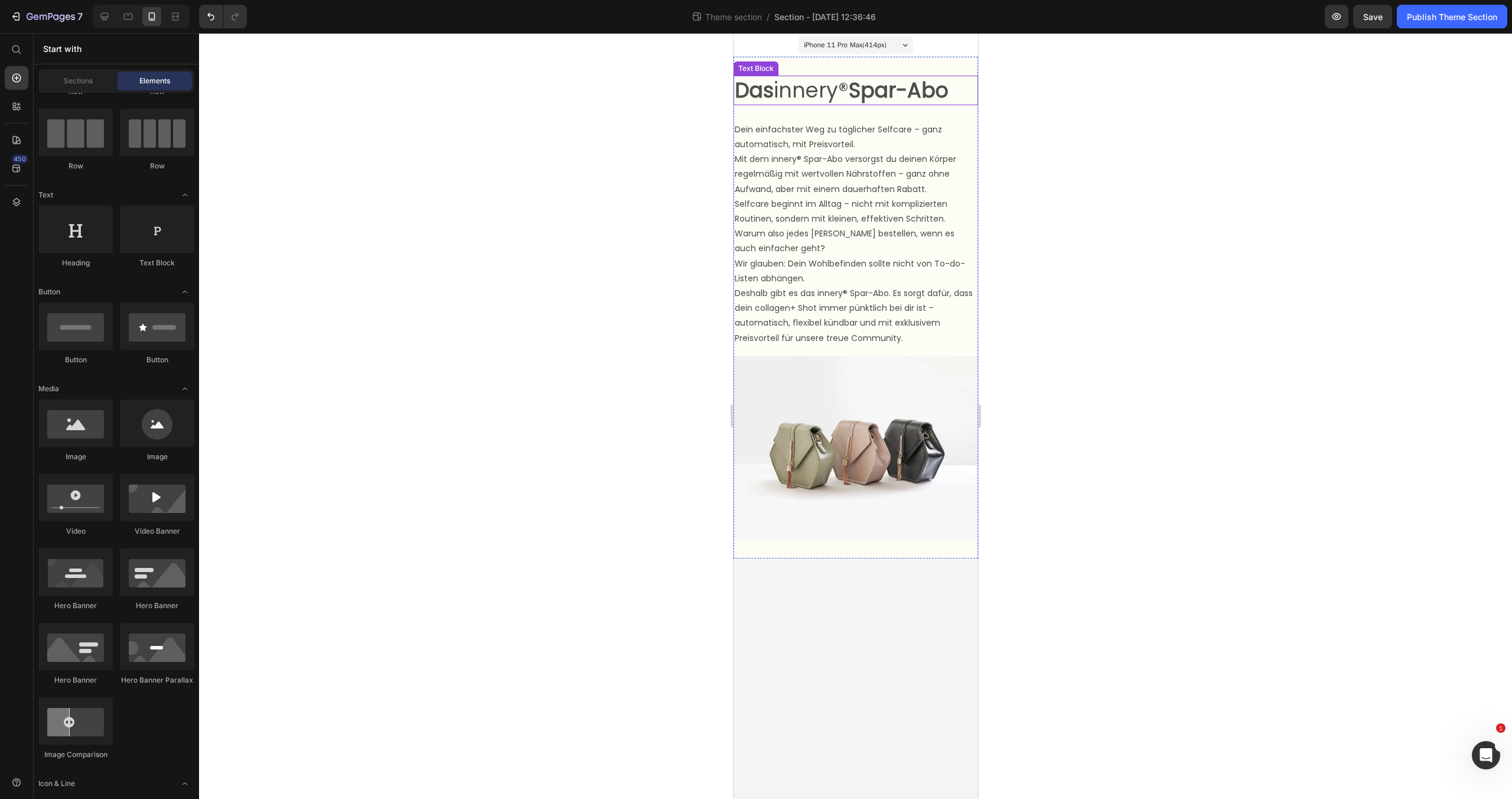 click on "Das  innery®  Spar-Abo" at bounding box center (855, 90) 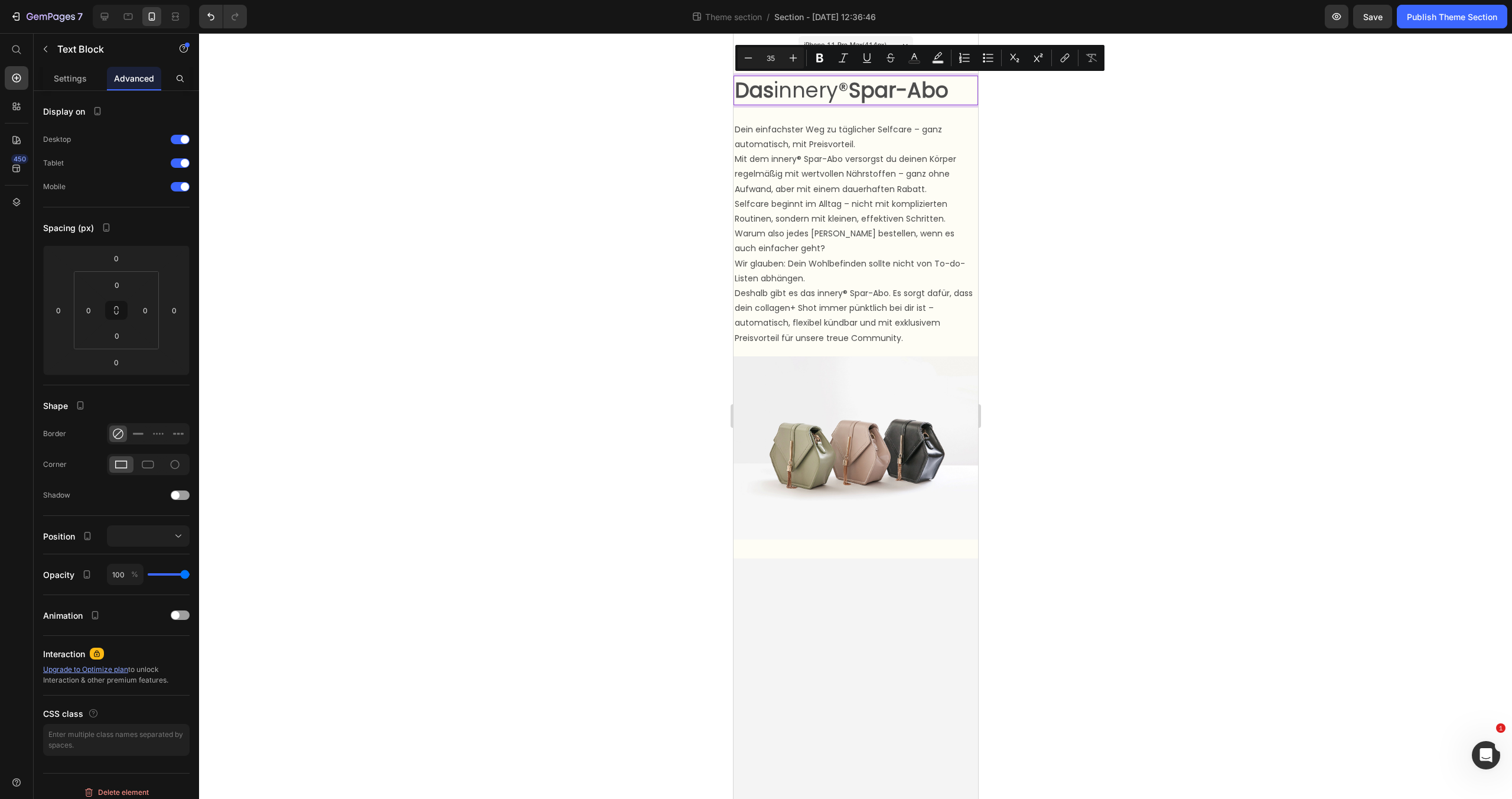 drag, startPoint x: 852, startPoint y: 87, endPoint x: 790, endPoint y: 83, distance: 62.1289 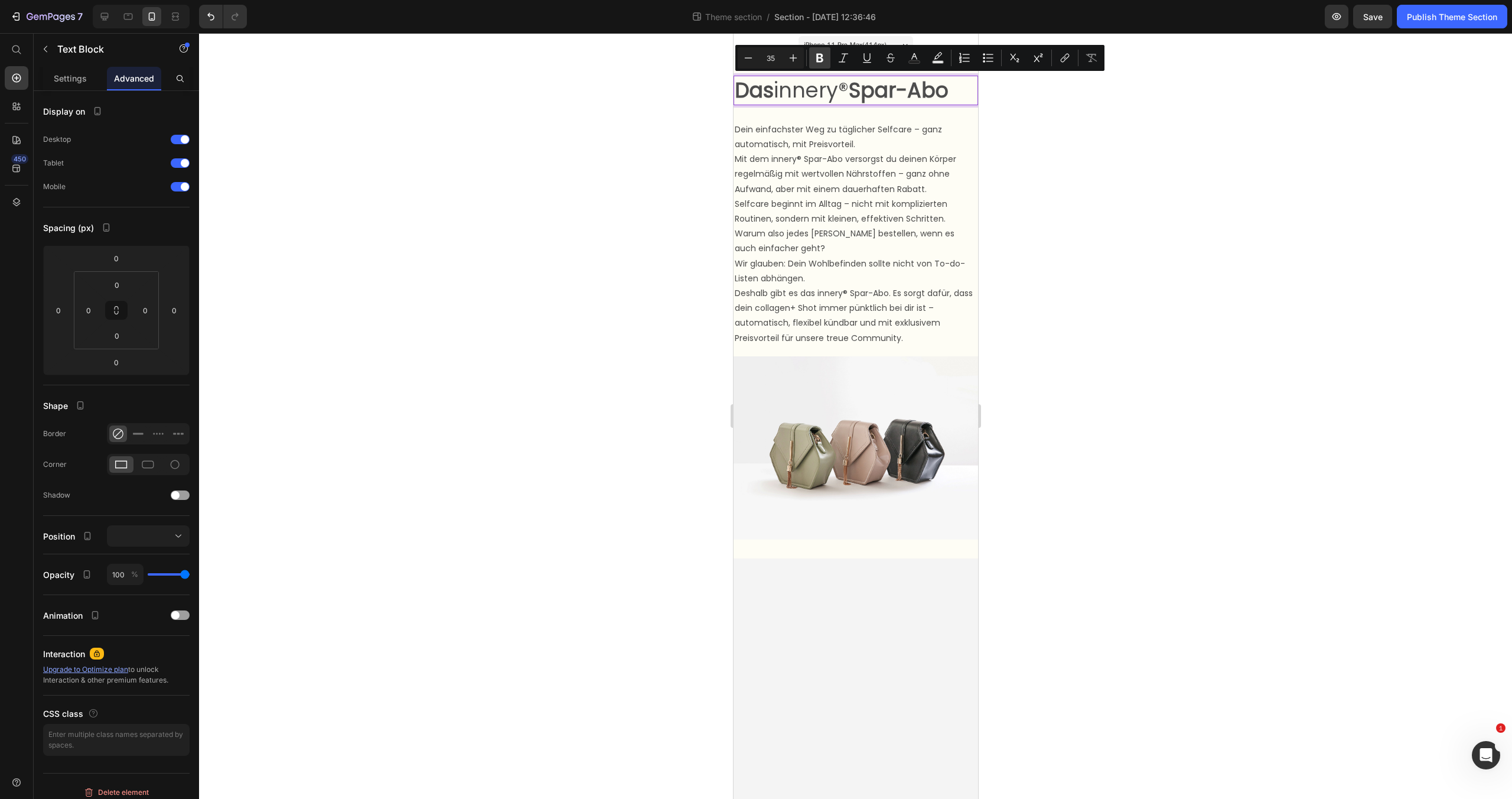 click 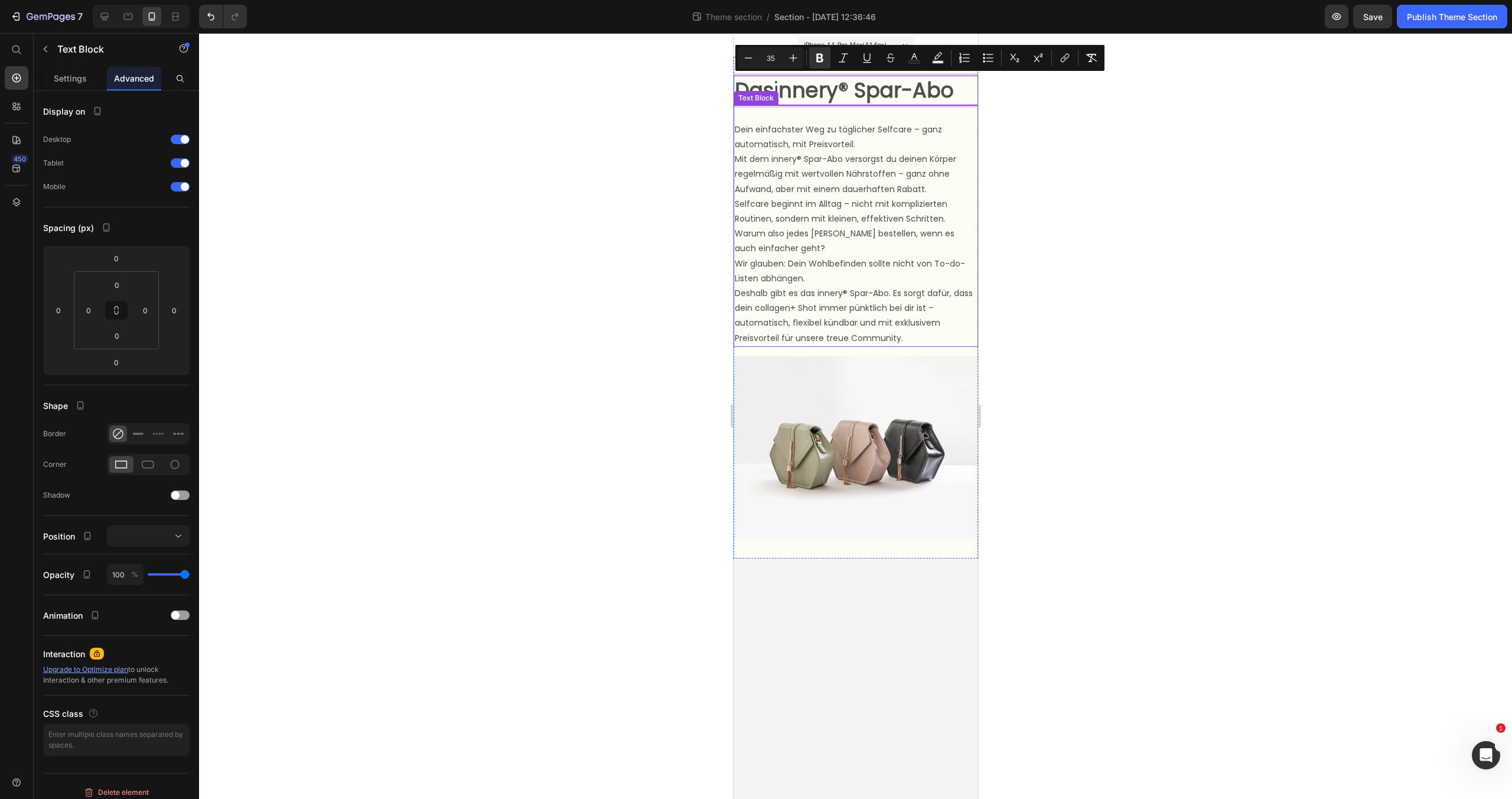 click at bounding box center [855, 115] 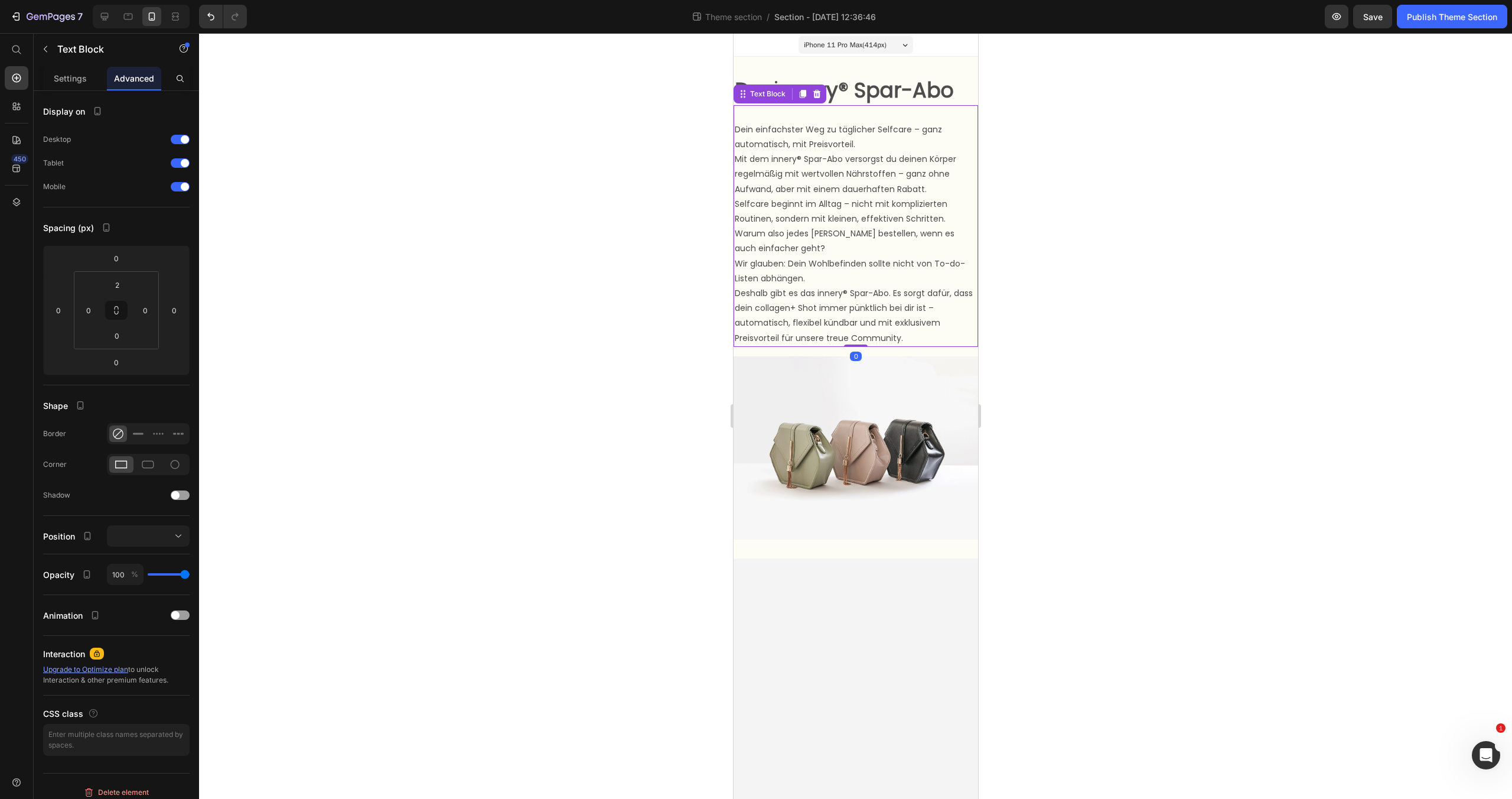 drag, startPoint x: 871, startPoint y: 112, endPoint x: 937, endPoint y: 92, distance: 68.964 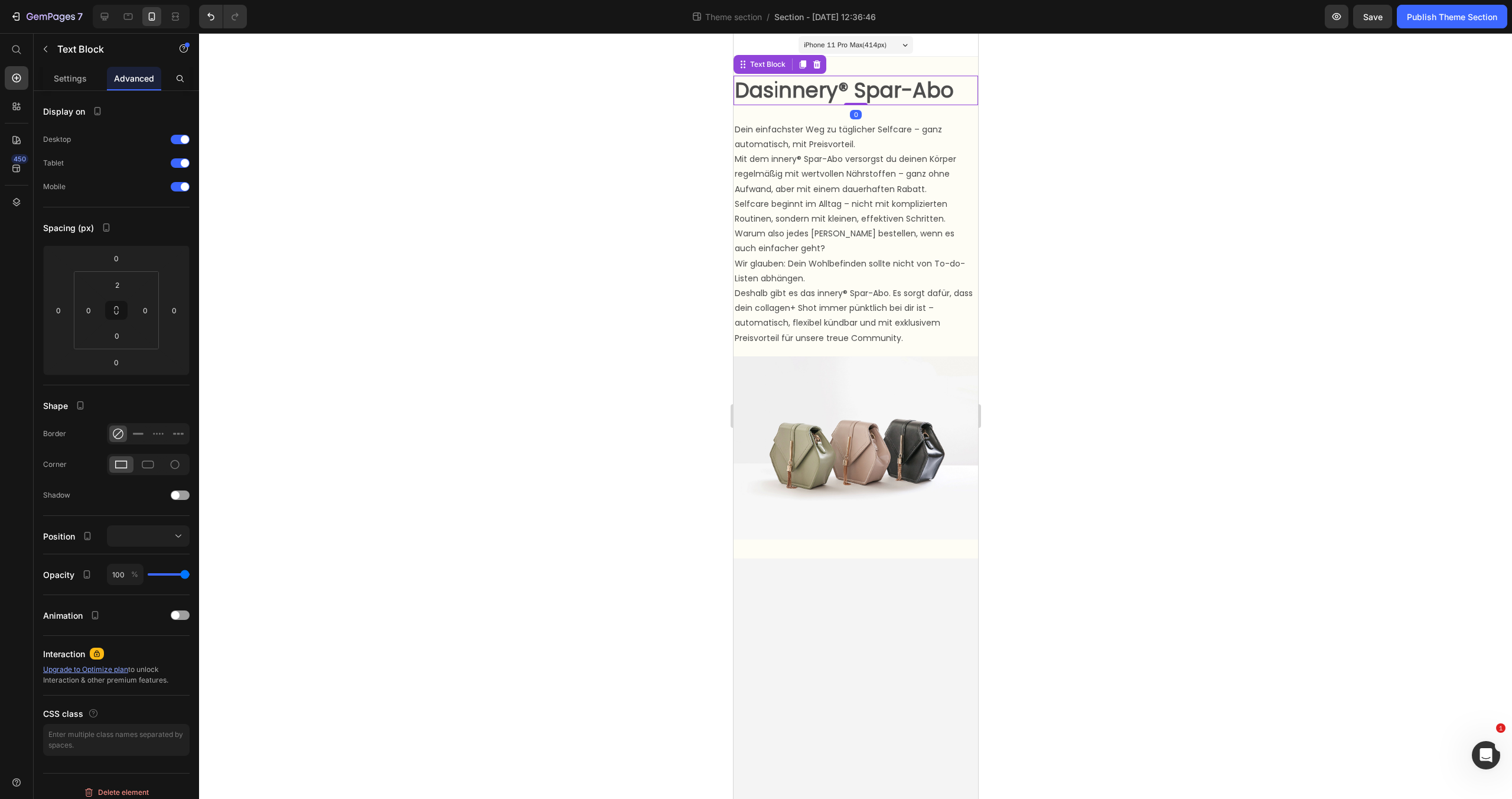 click on "Das  i nnery®   Spar-Abo" at bounding box center (855, 90) 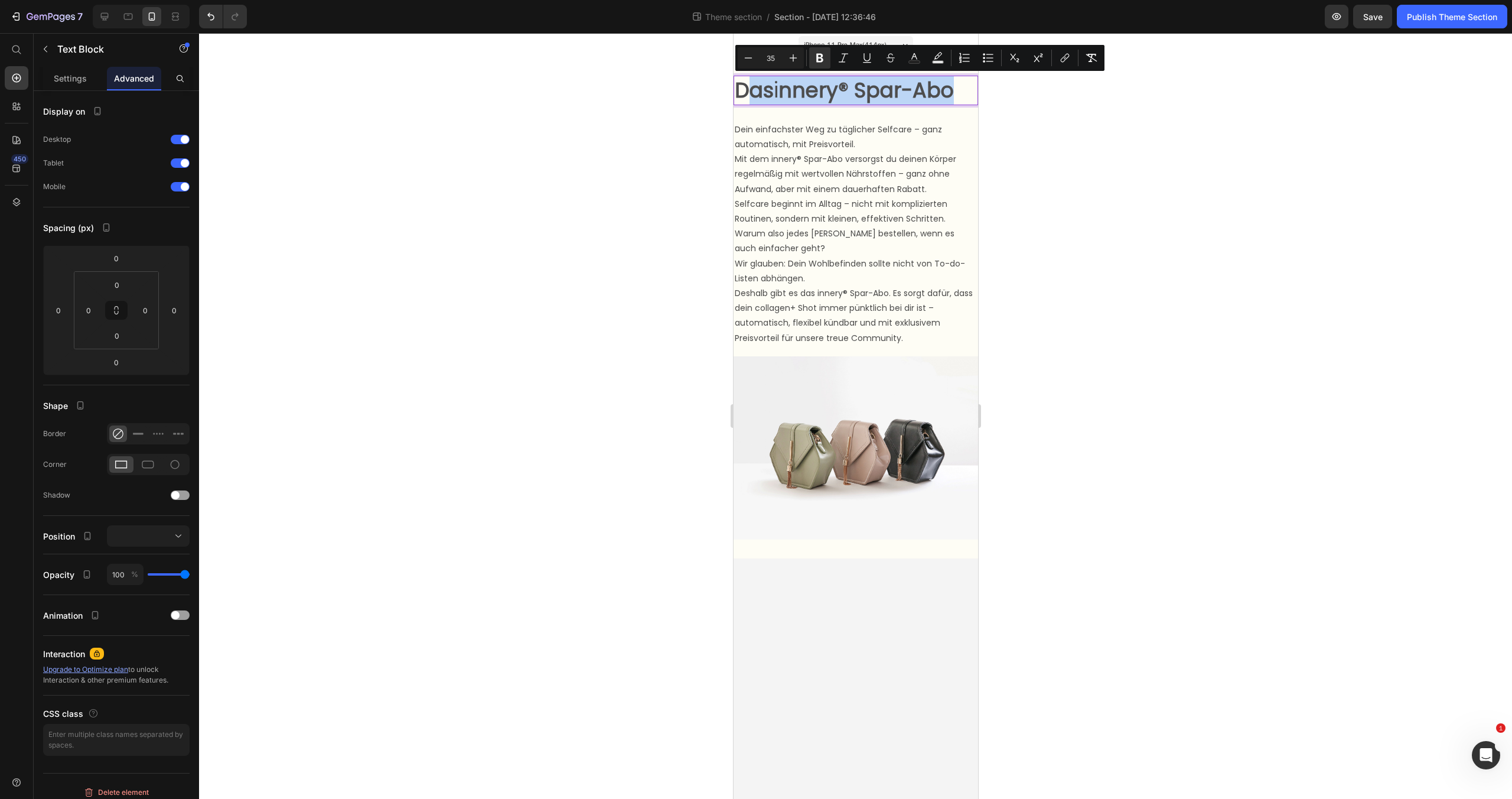 drag, startPoint x: 957, startPoint y: 90, endPoint x: 744, endPoint y: 87, distance: 213.02113 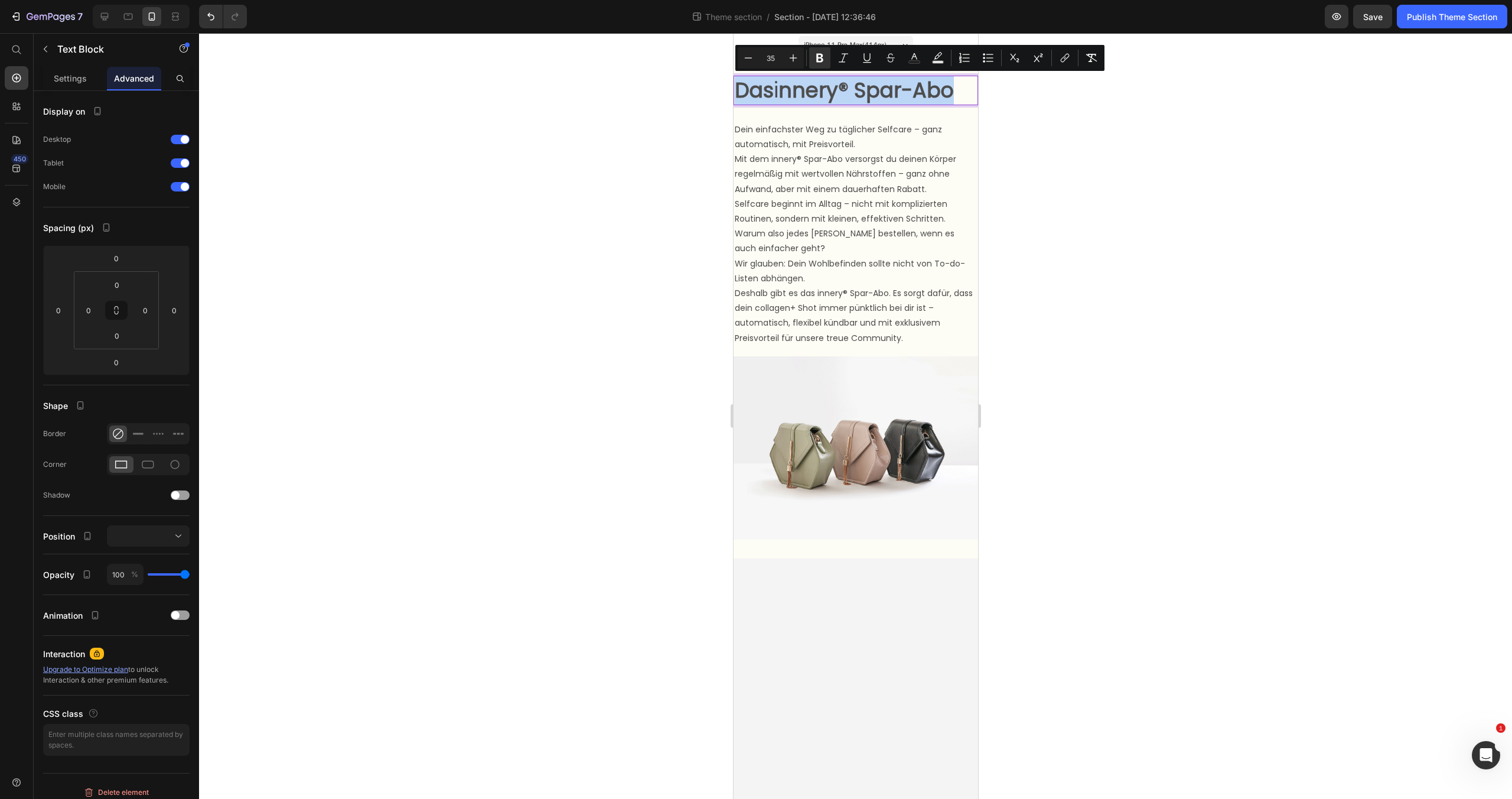 drag, startPoint x: 735, startPoint y: 90, endPoint x: 957, endPoint y: 100, distance: 222.2251 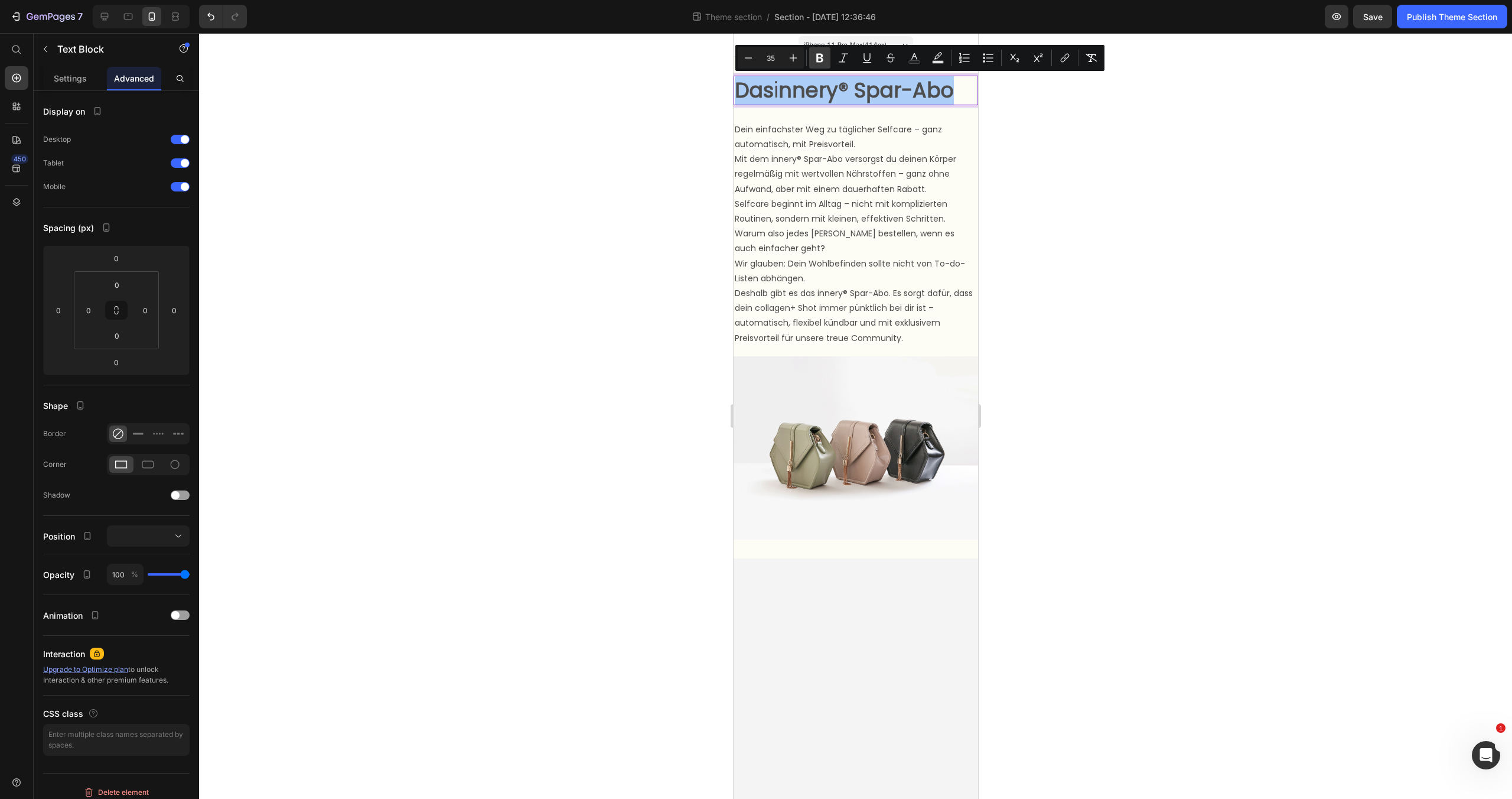 click 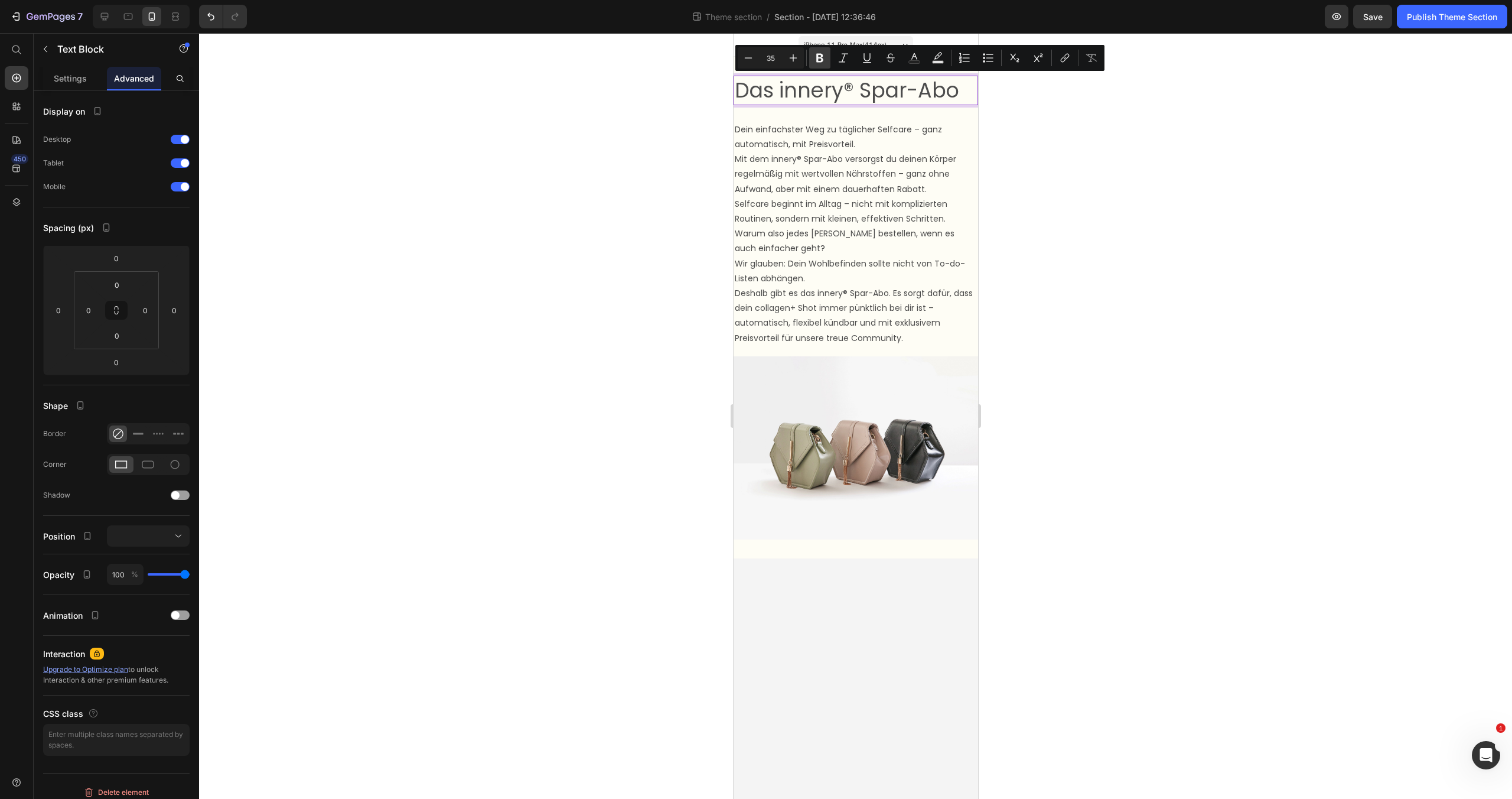 click 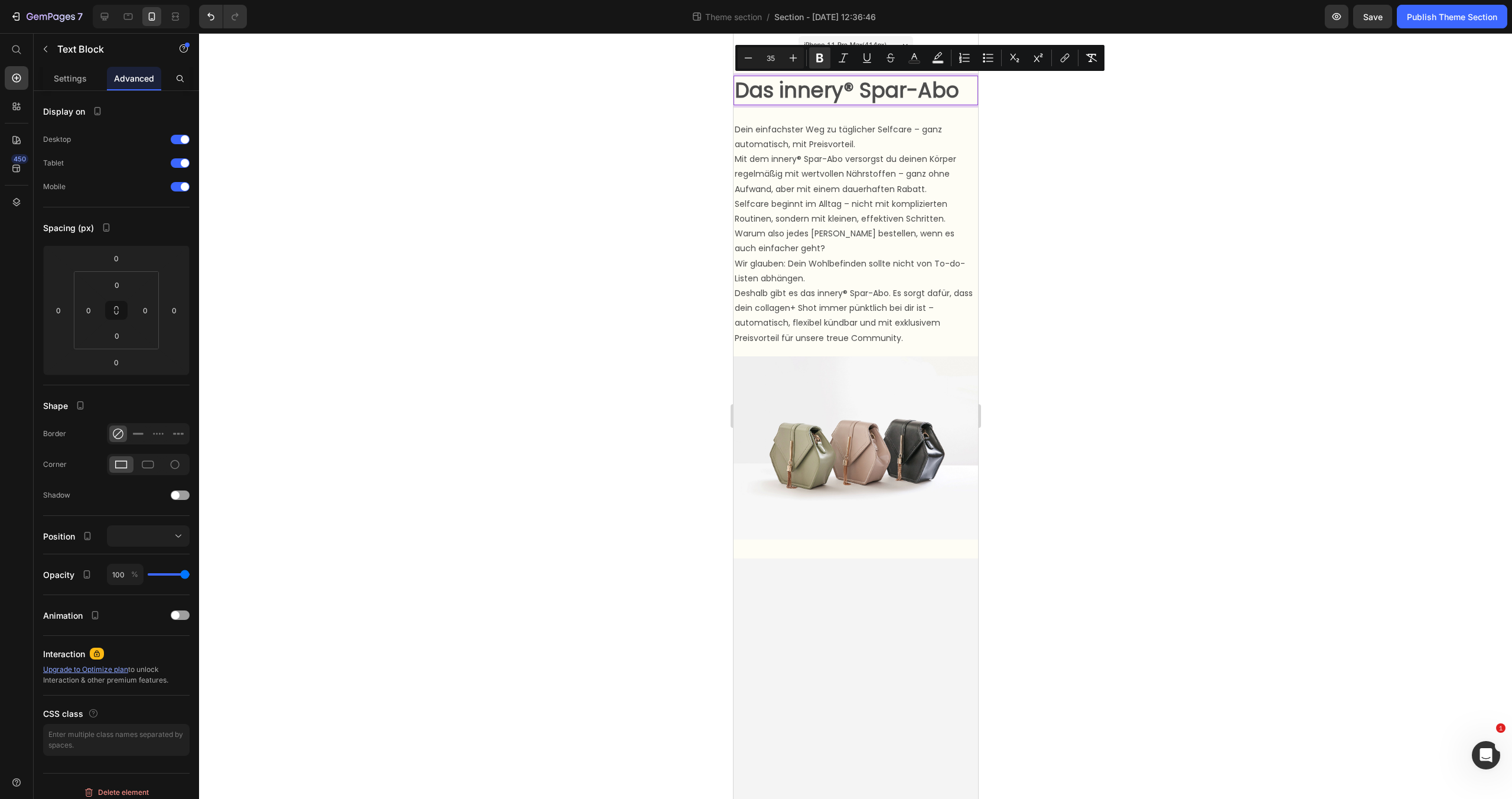 click 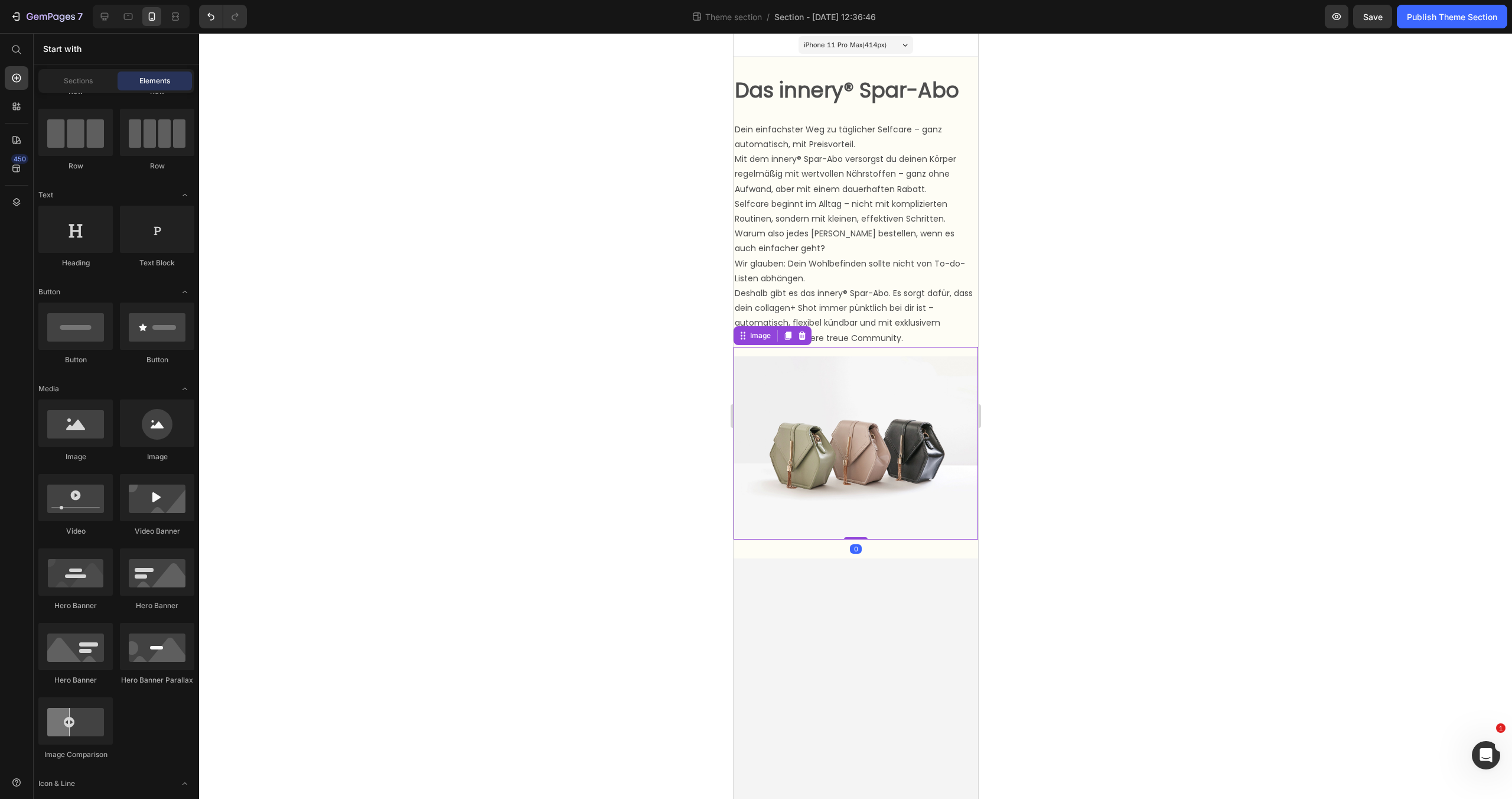 click at bounding box center [855, 443] 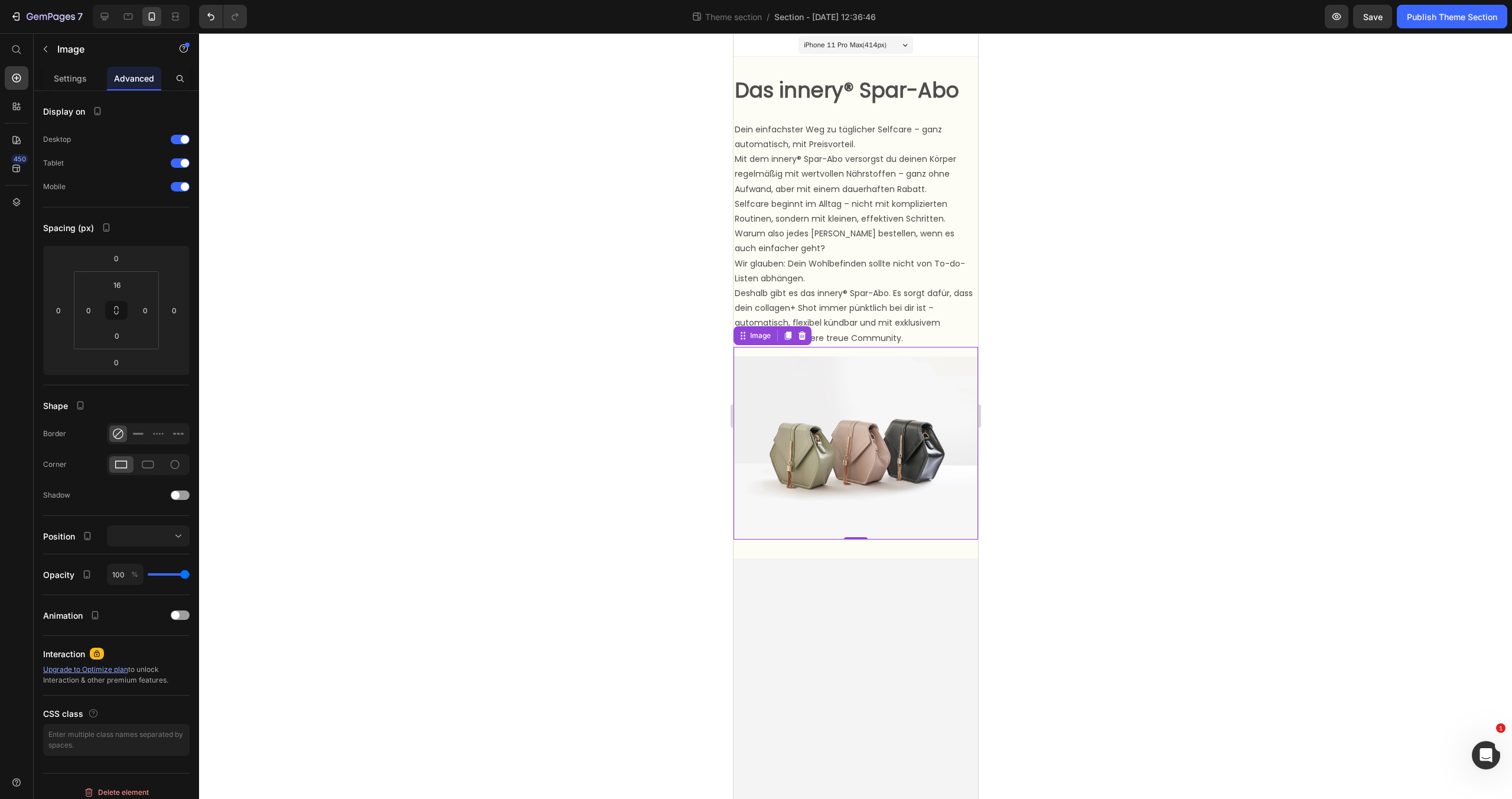 drag, startPoint x: 912, startPoint y: 430, endPoint x: 898, endPoint y: 428, distance: 14.142136 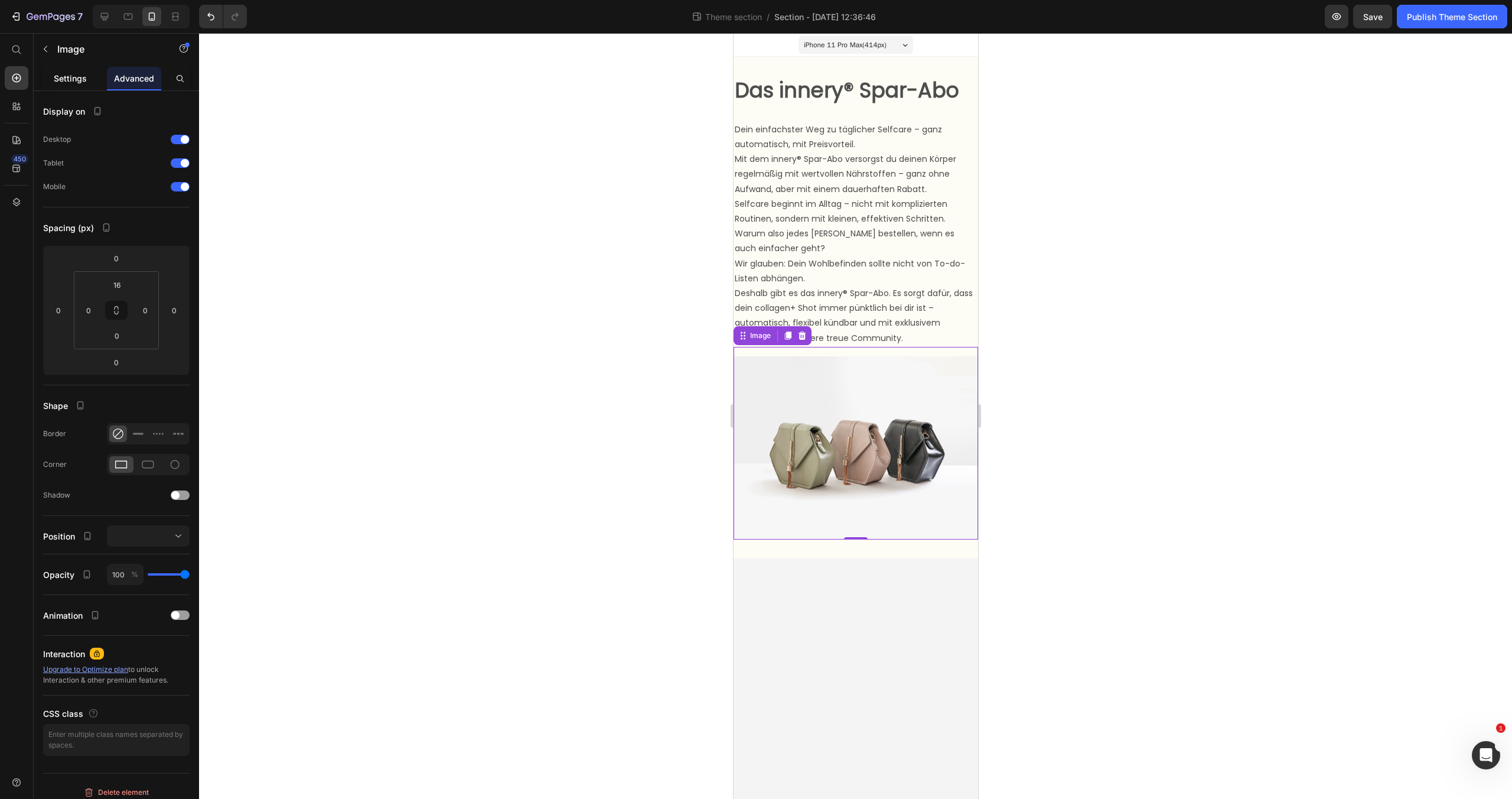 click on "Settings" at bounding box center [70, 78] 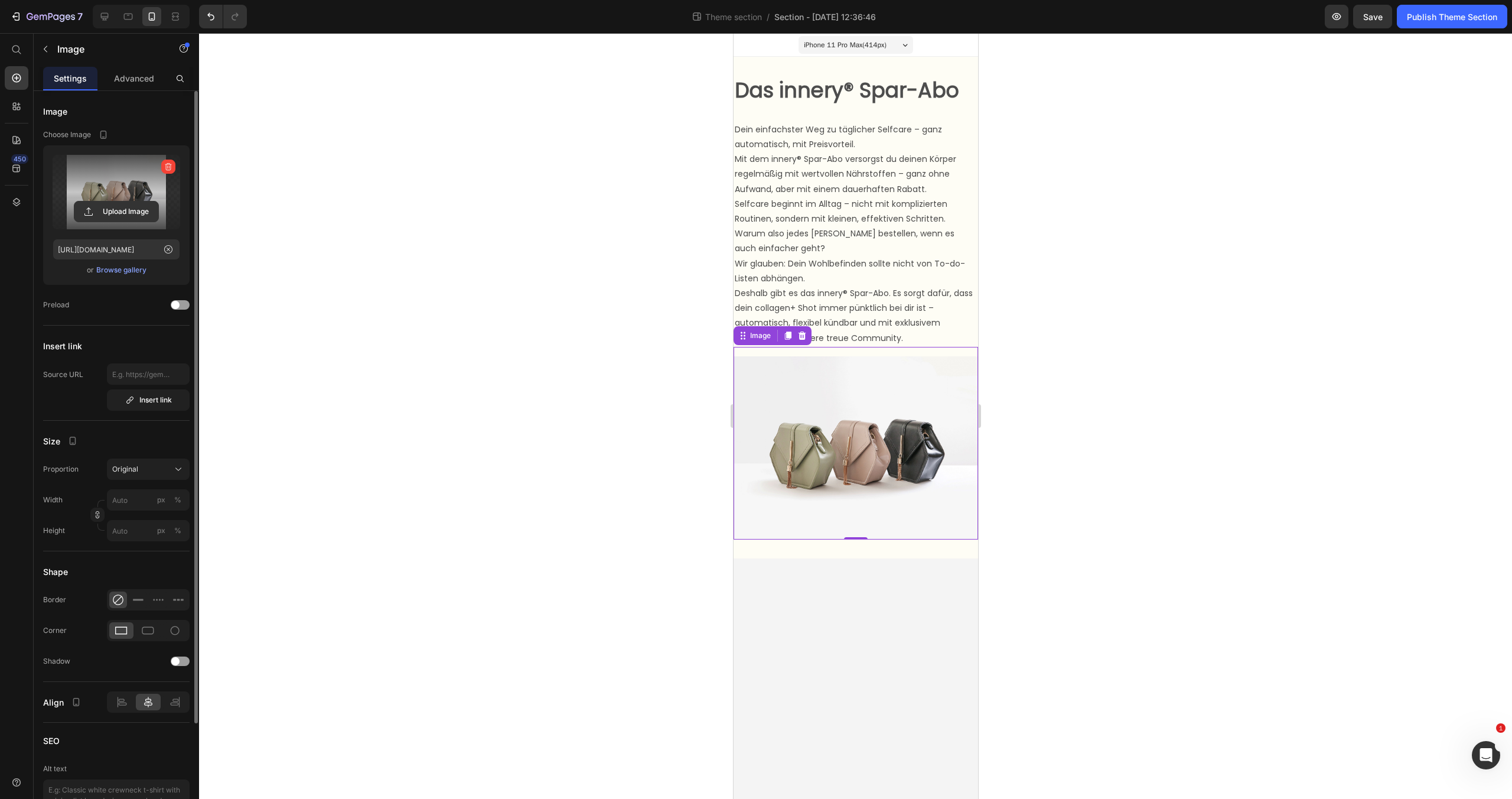 click at bounding box center (116, 192) 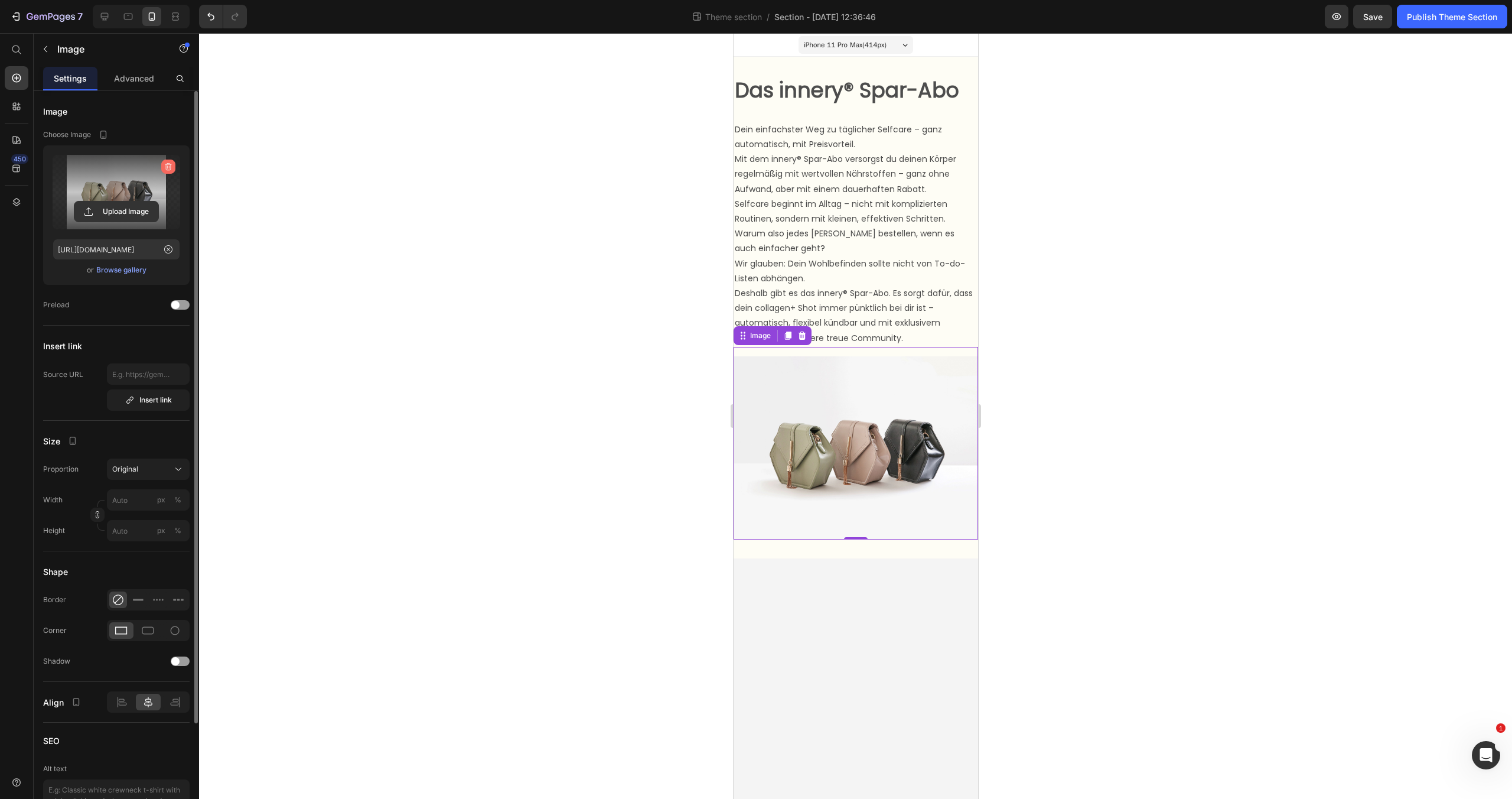 click at bounding box center (168, 167) 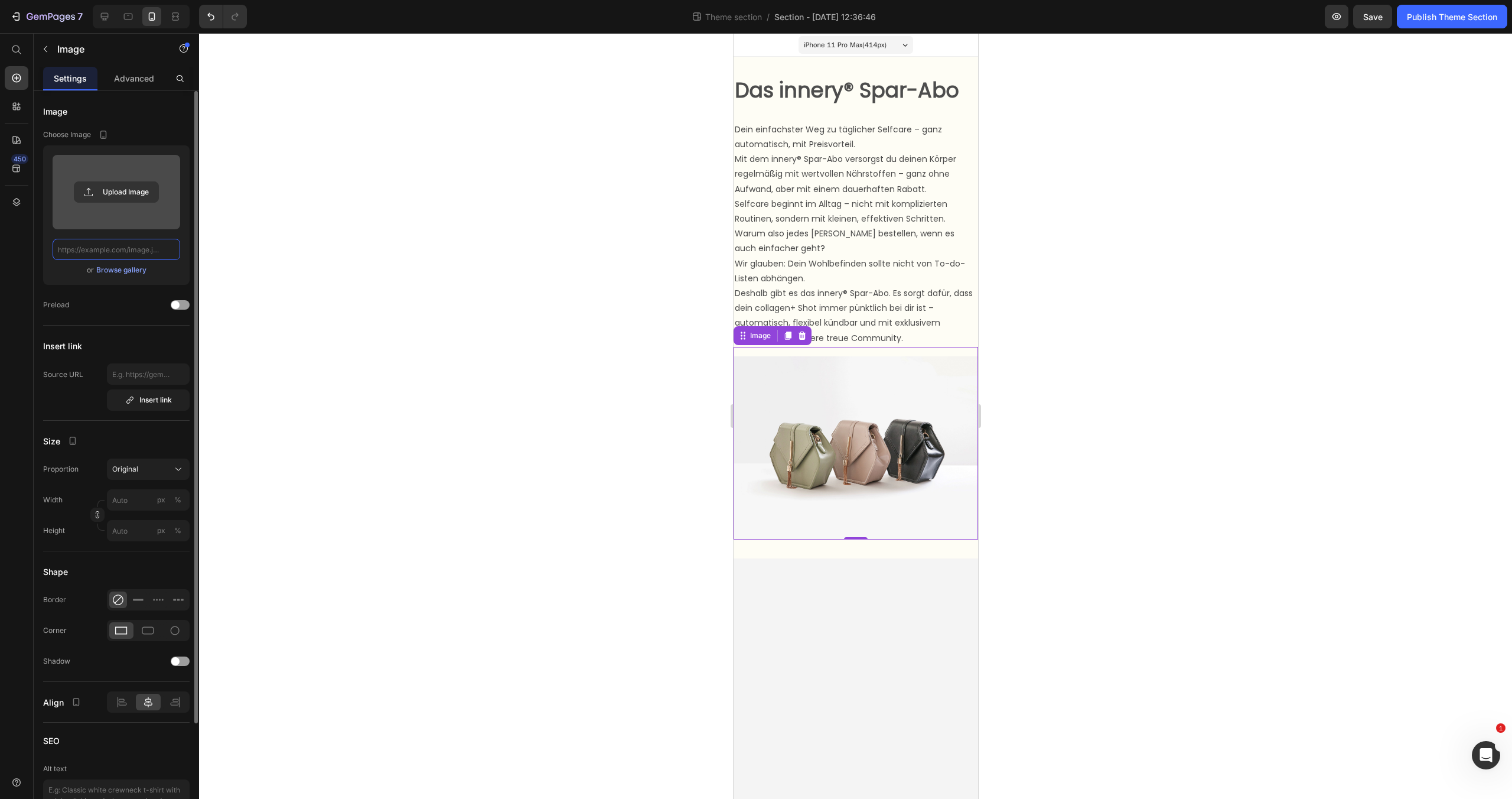 scroll, scrollTop: 0, scrollLeft: 0, axis: both 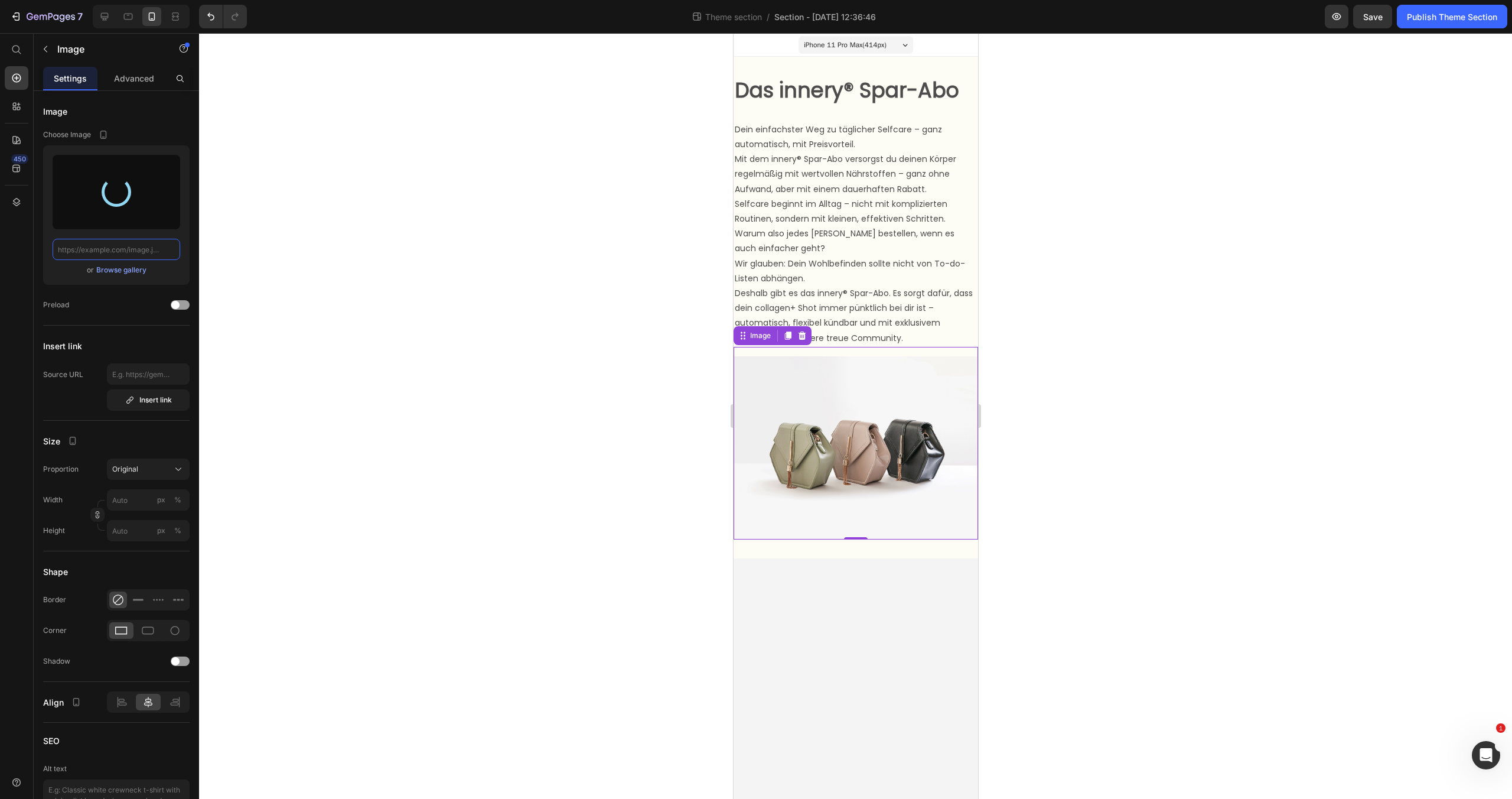 type on "[URL][DOMAIN_NAME]" 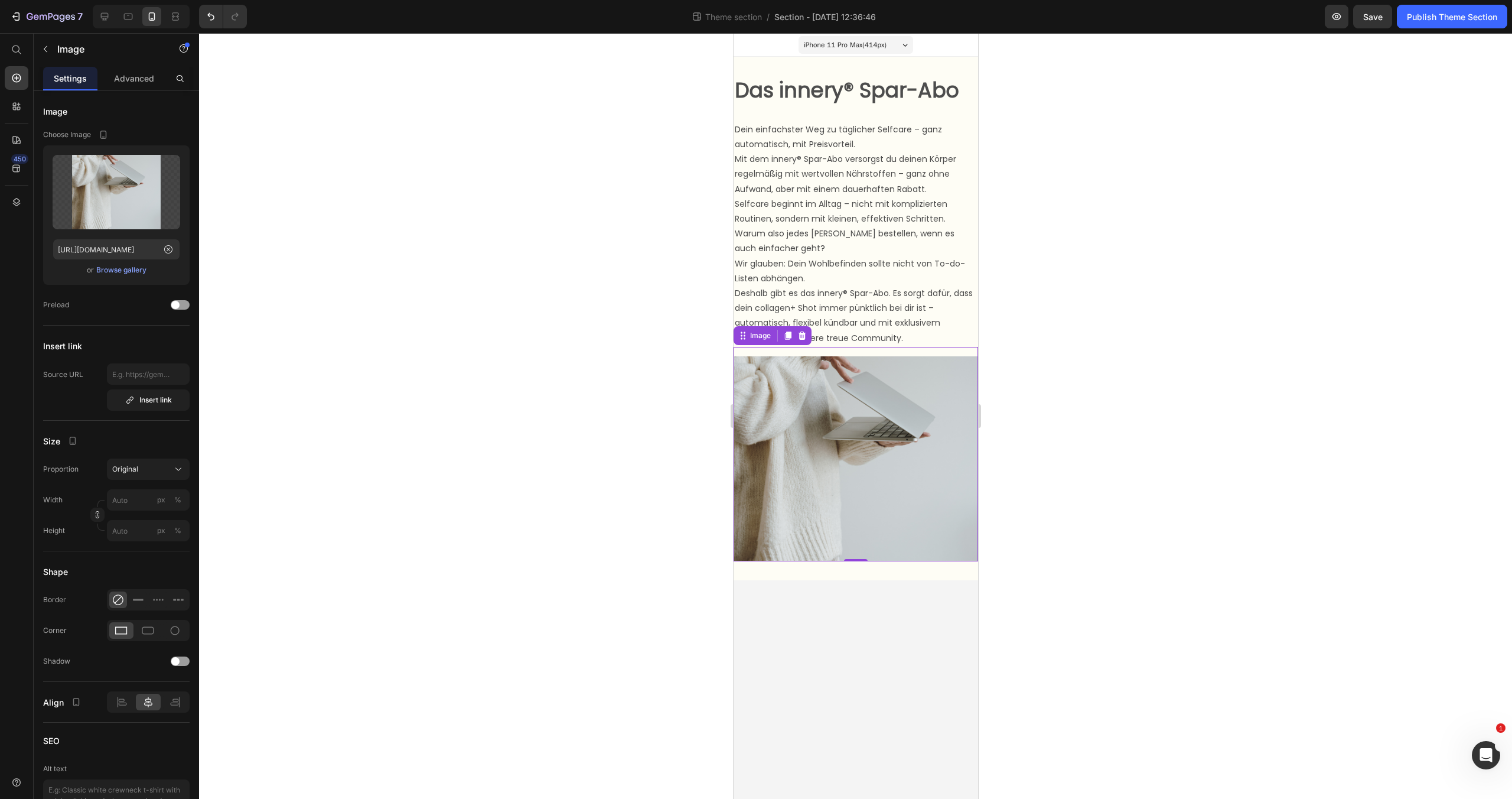 click 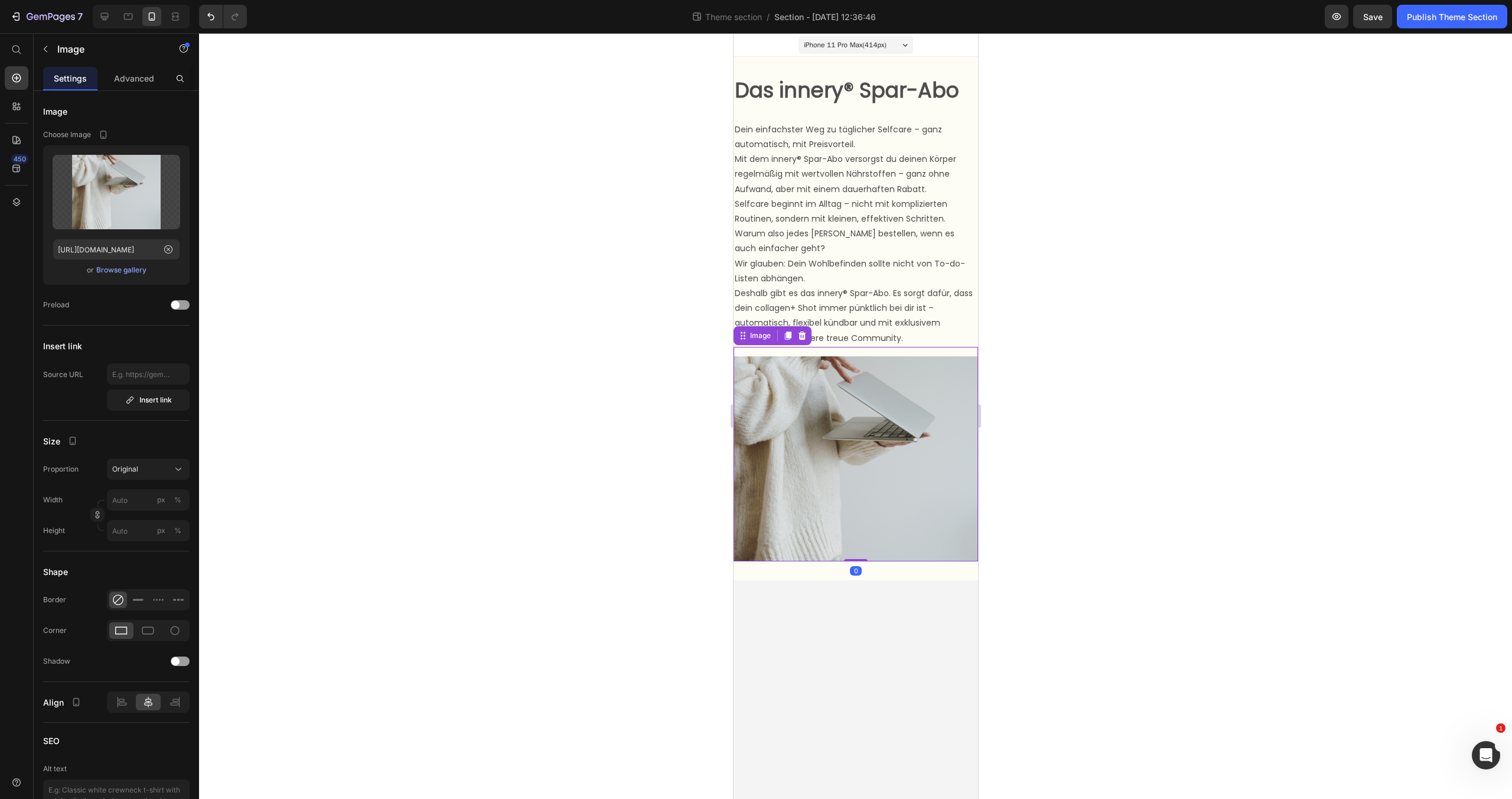 click at bounding box center (855, 454) 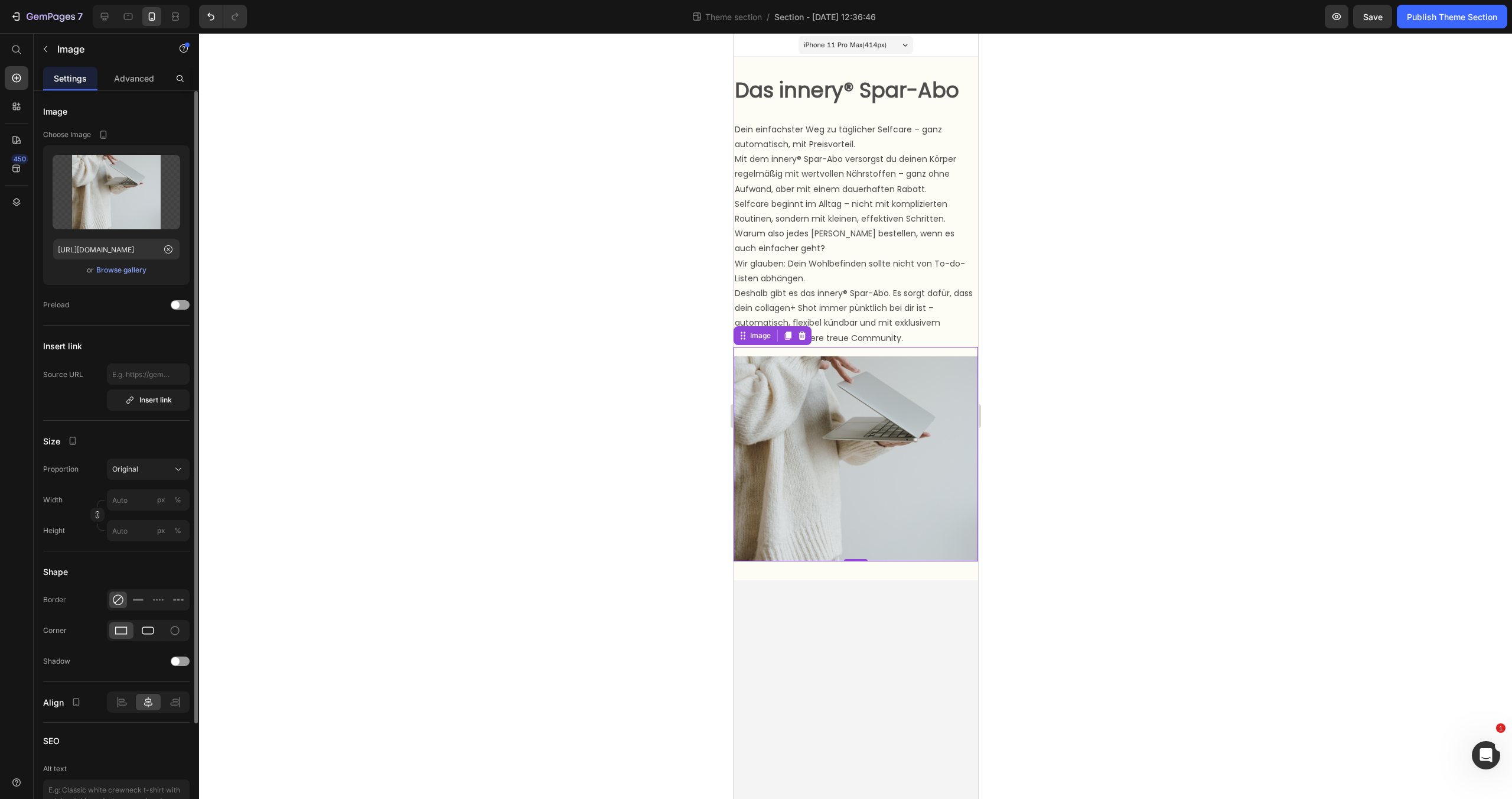 click 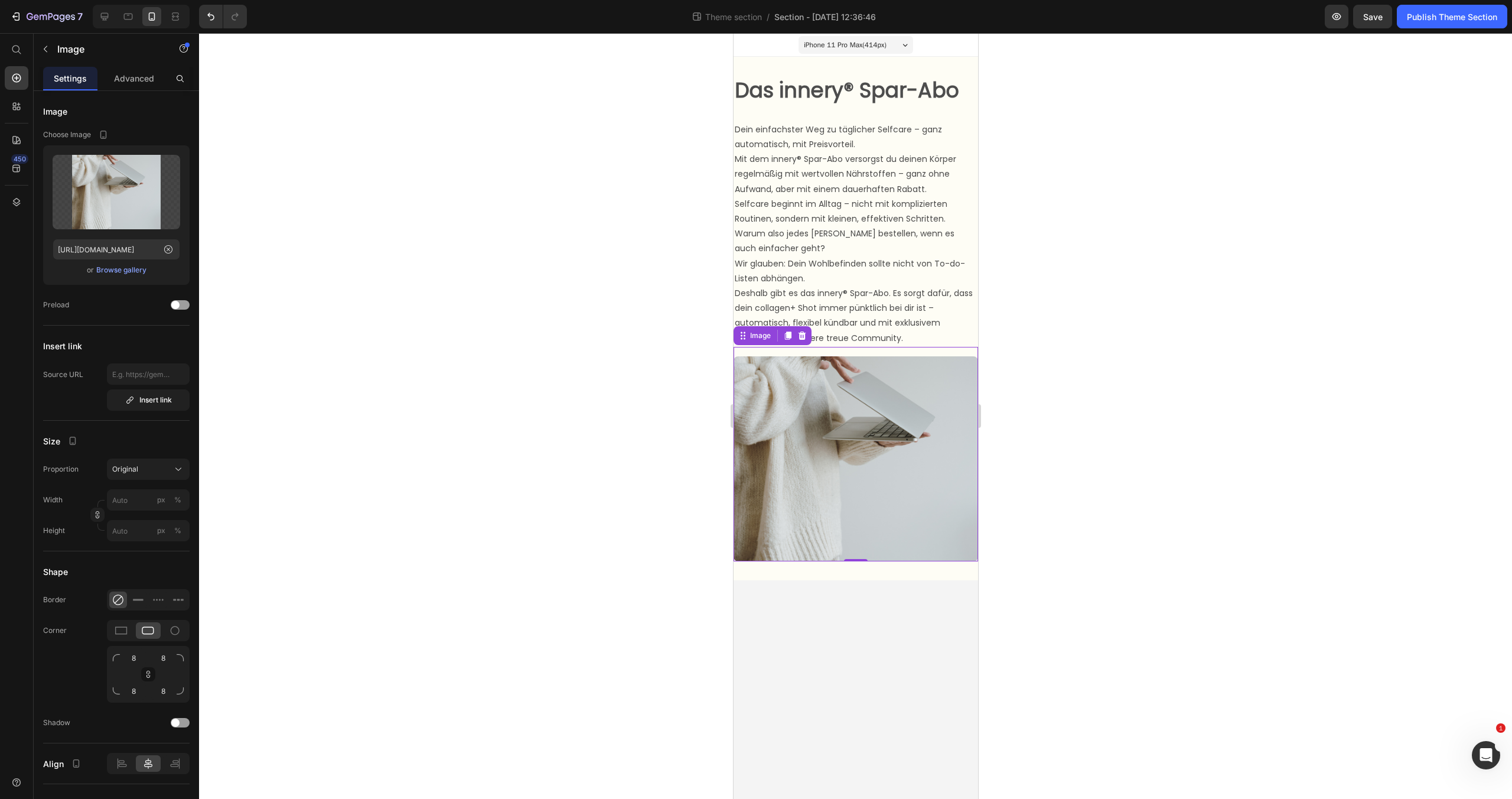 click 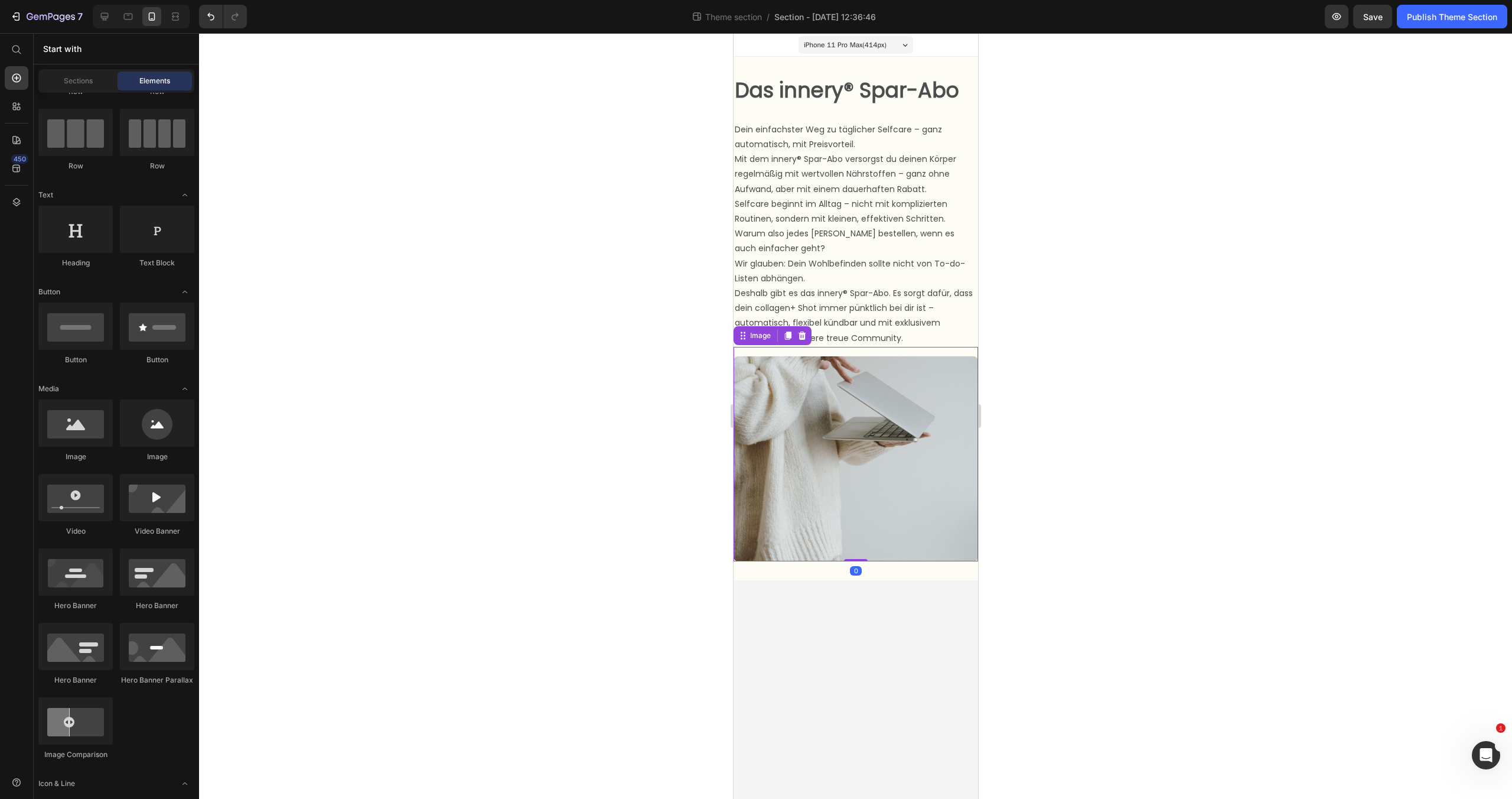 click at bounding box center (855, 454) 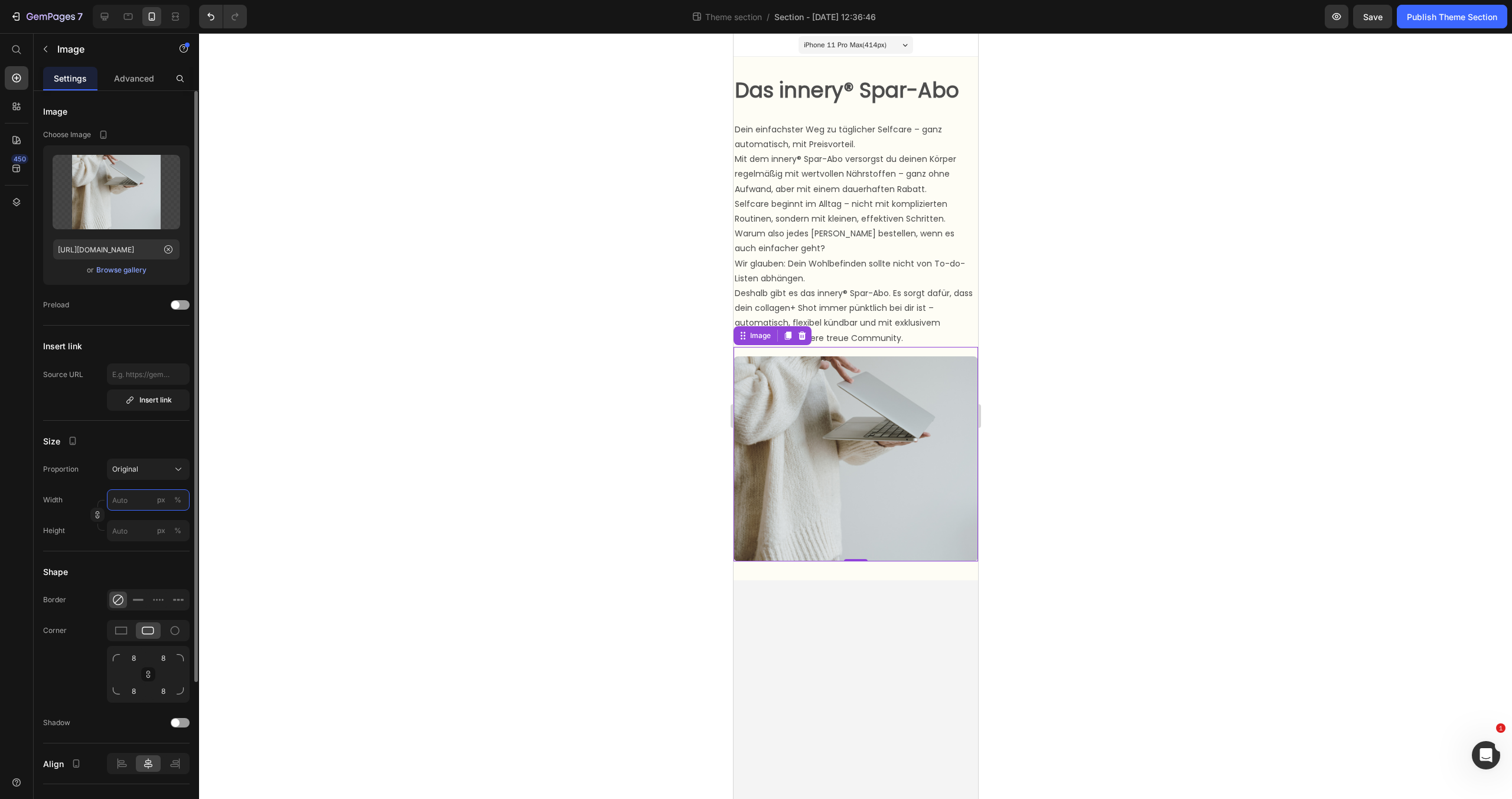 click on "px %" at bounding box center (148, 500) 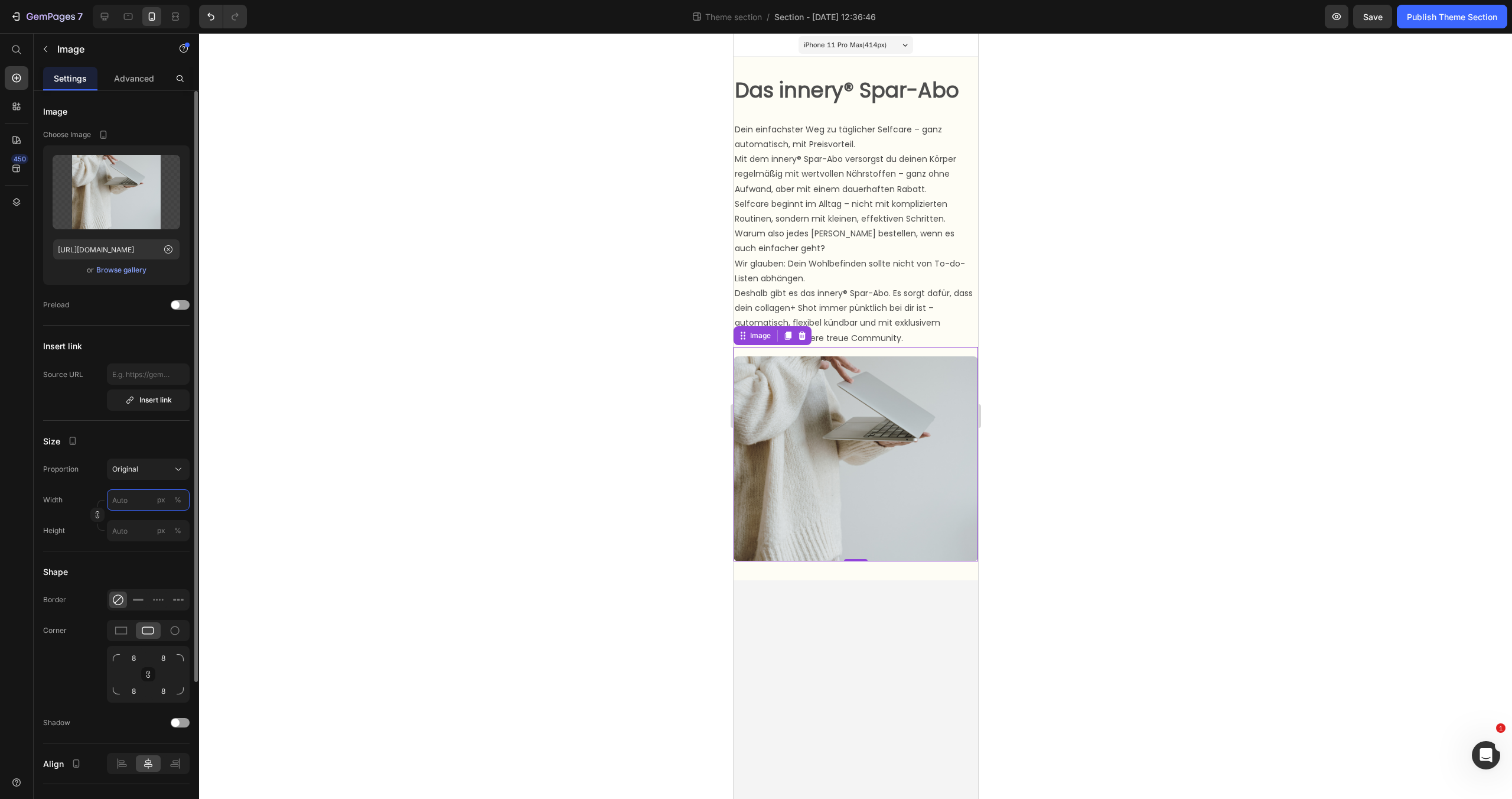 type on "b" 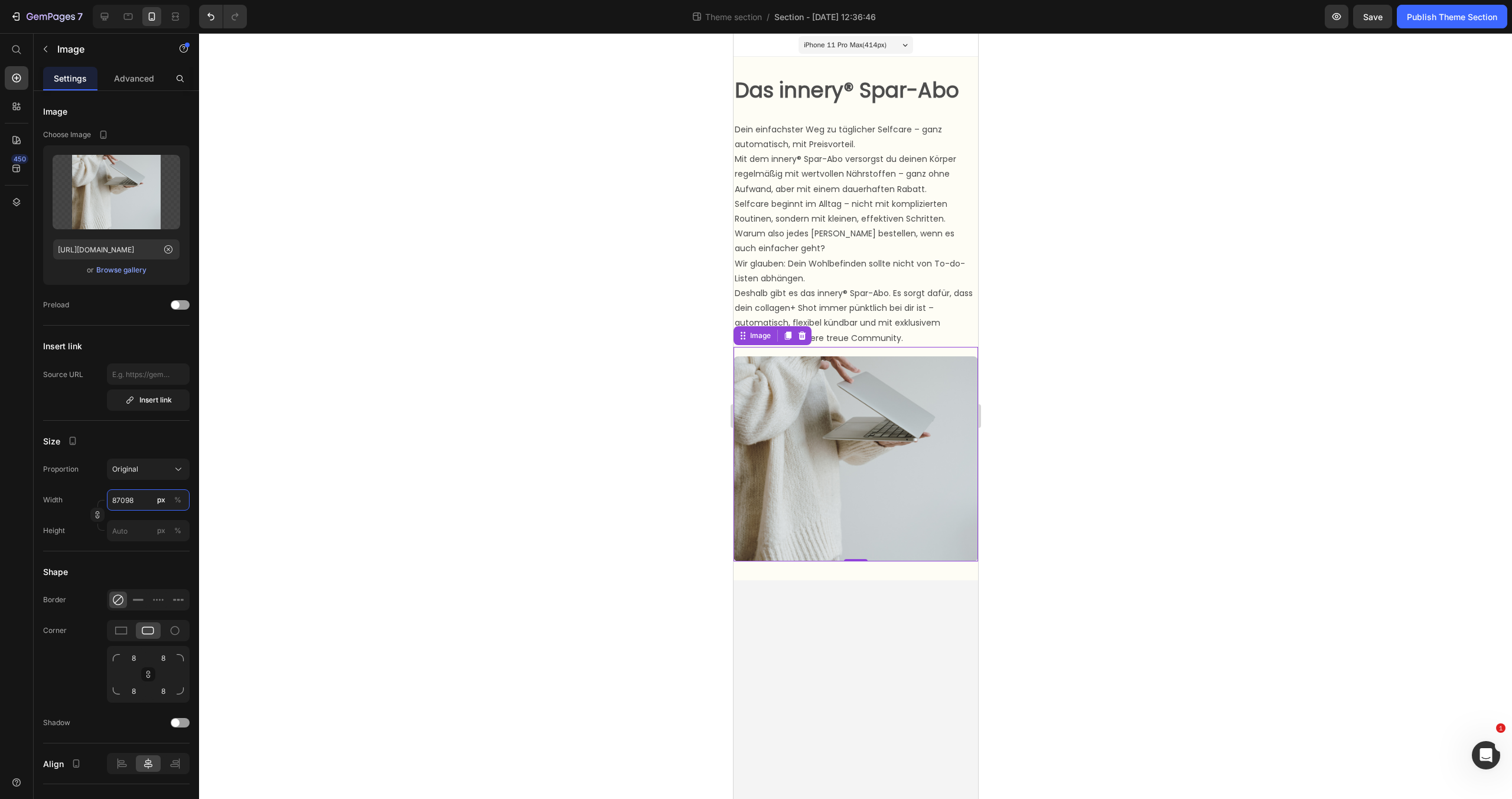 type on "87098" 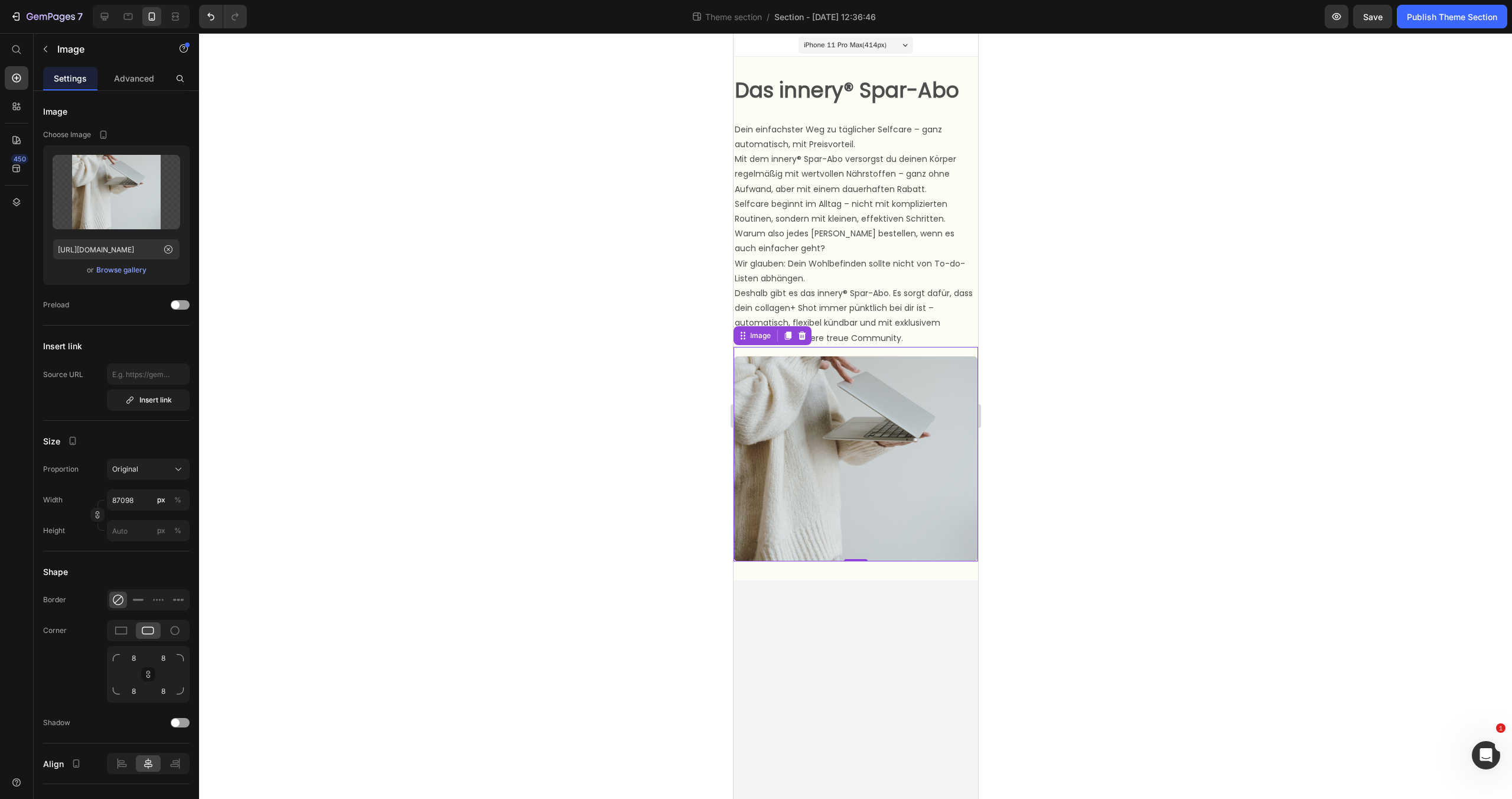 click 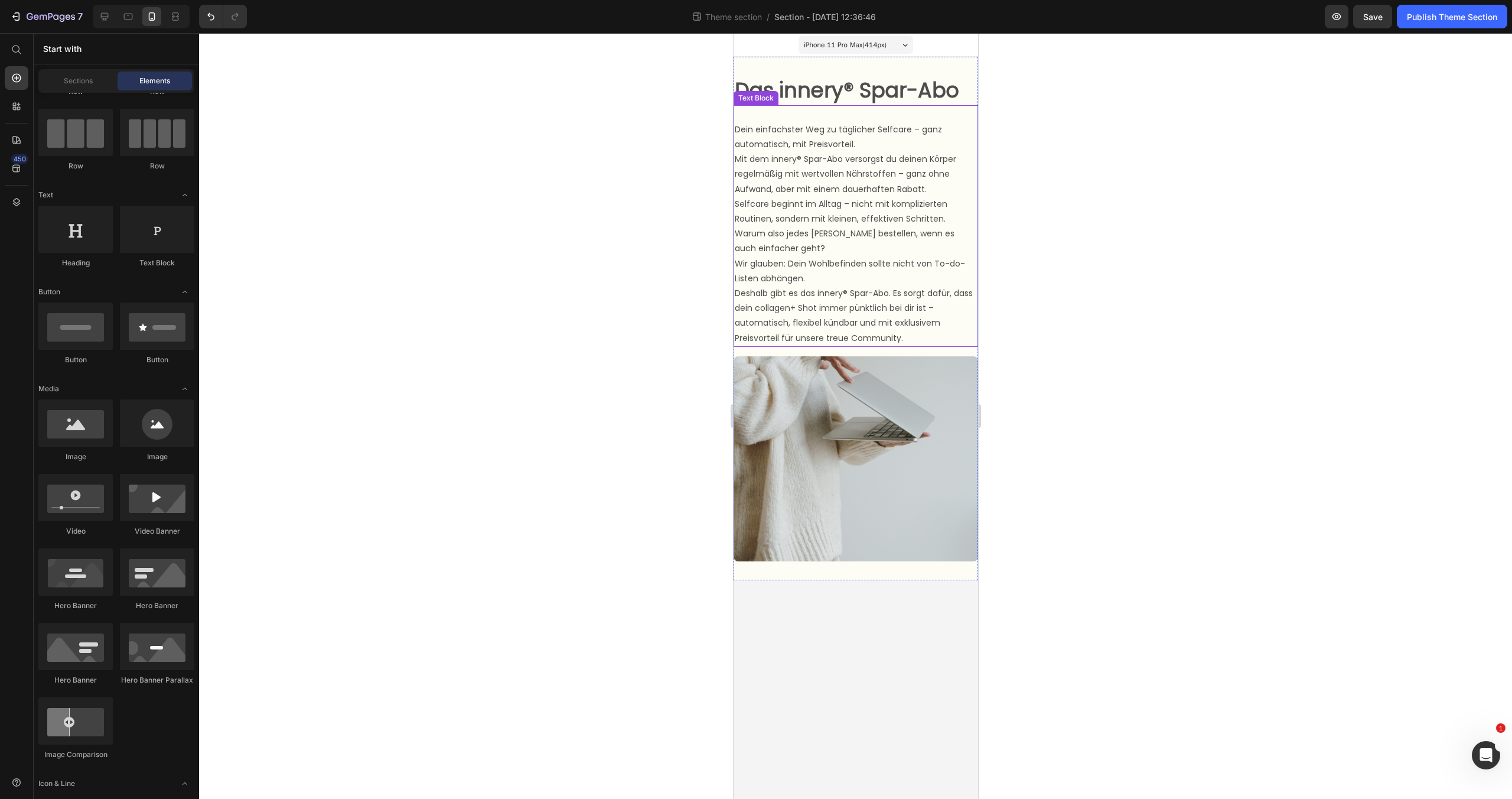 click 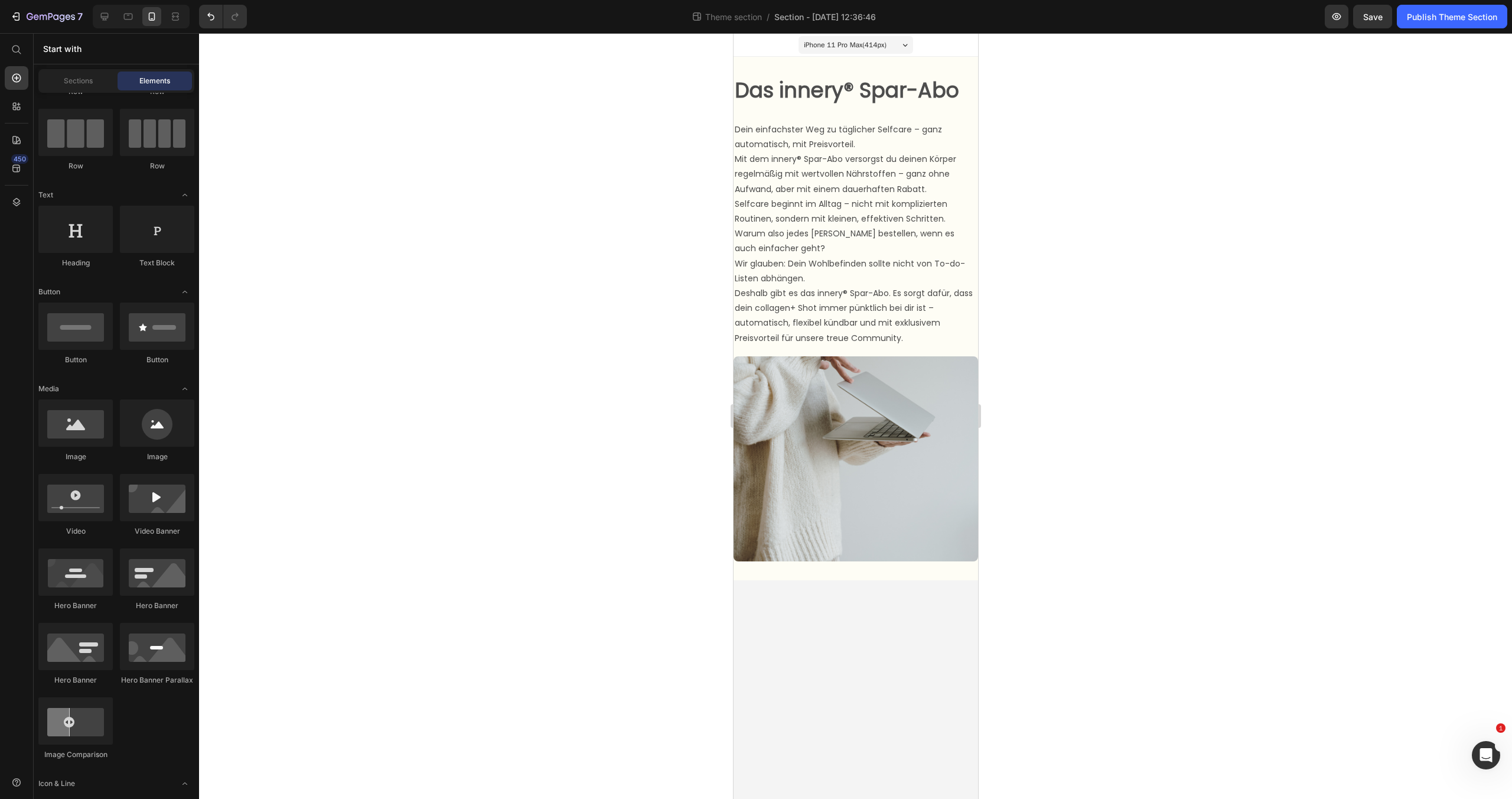 click 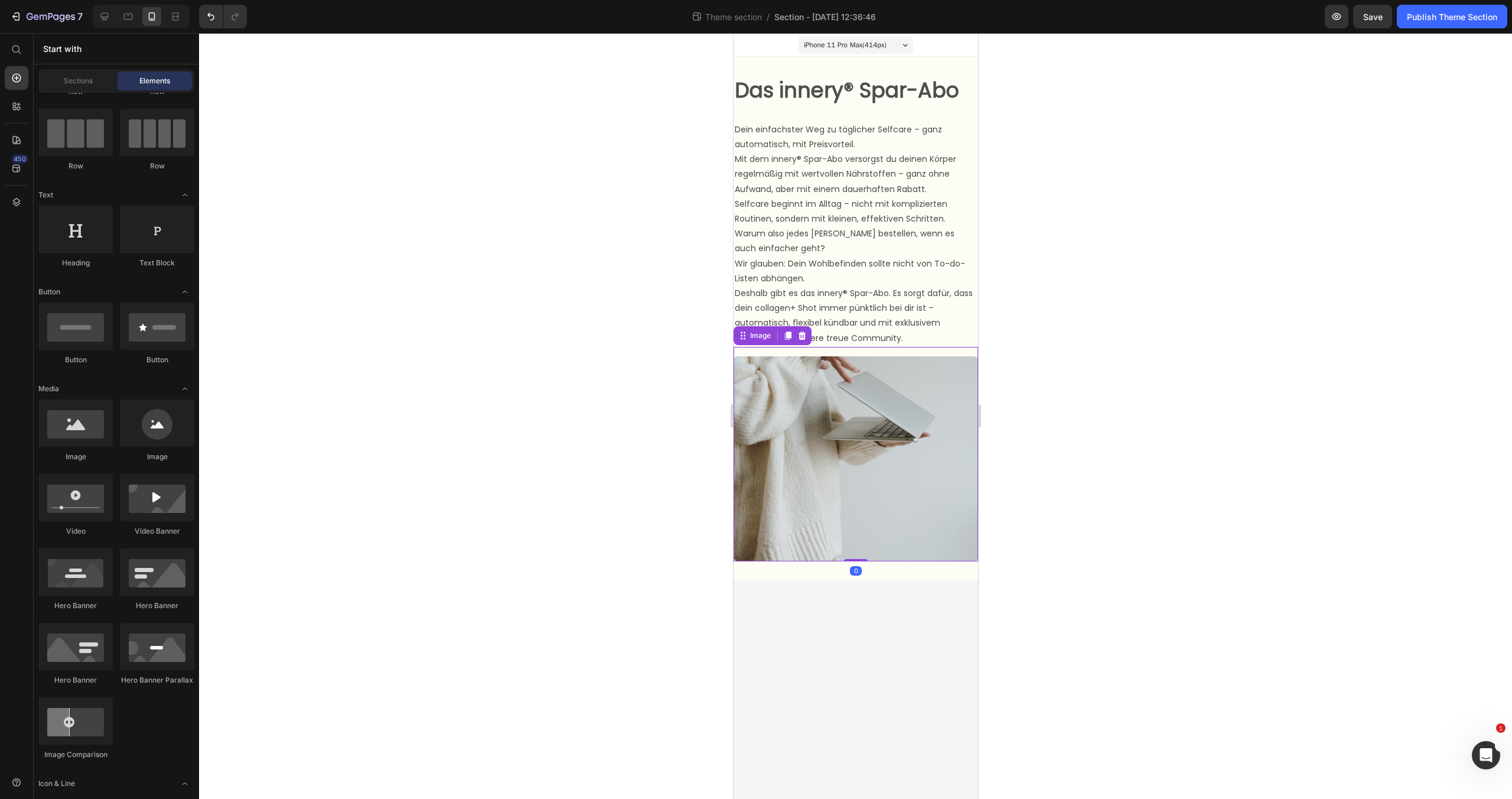 click at bounding box center [855, 454] 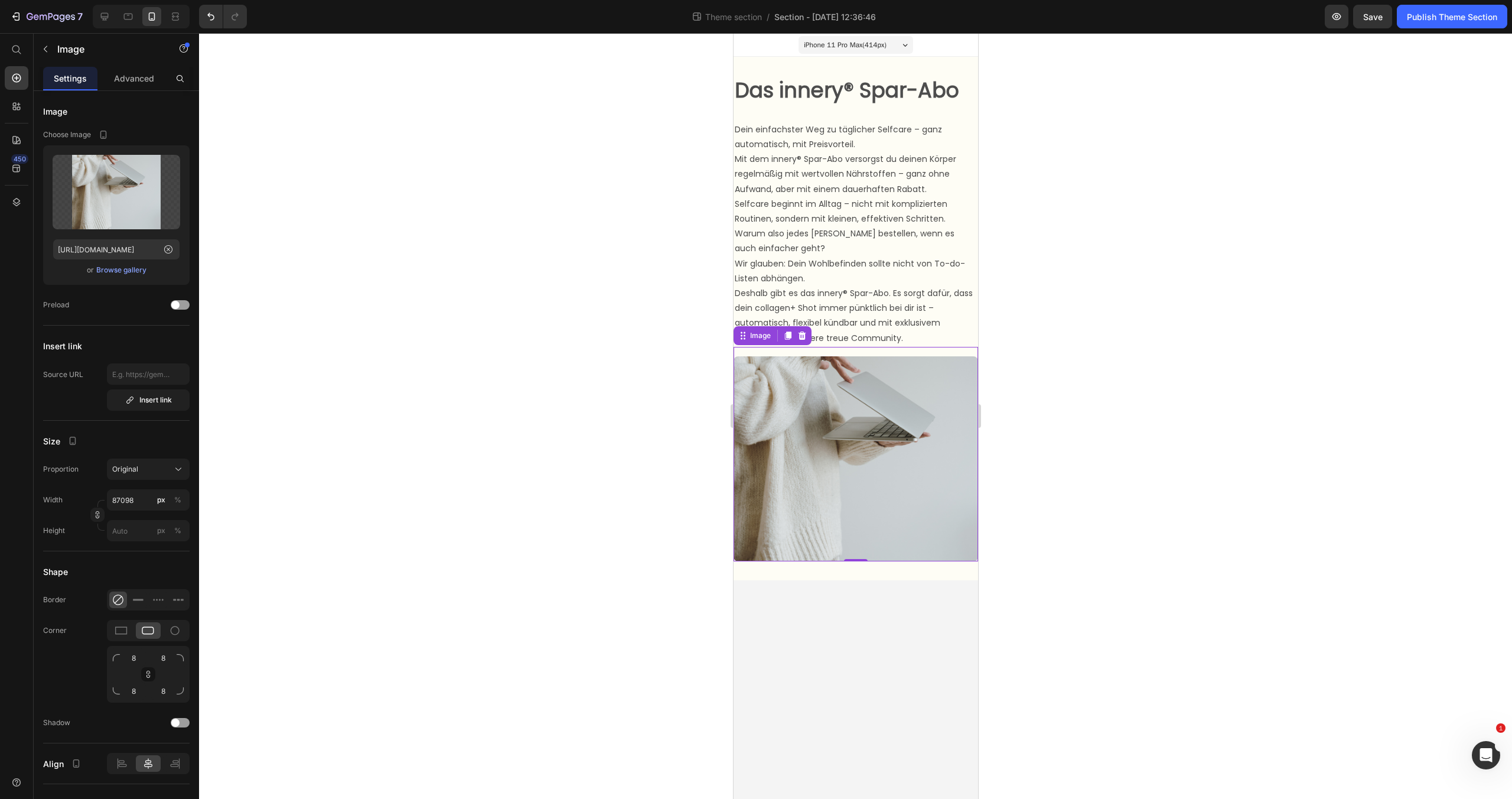 click 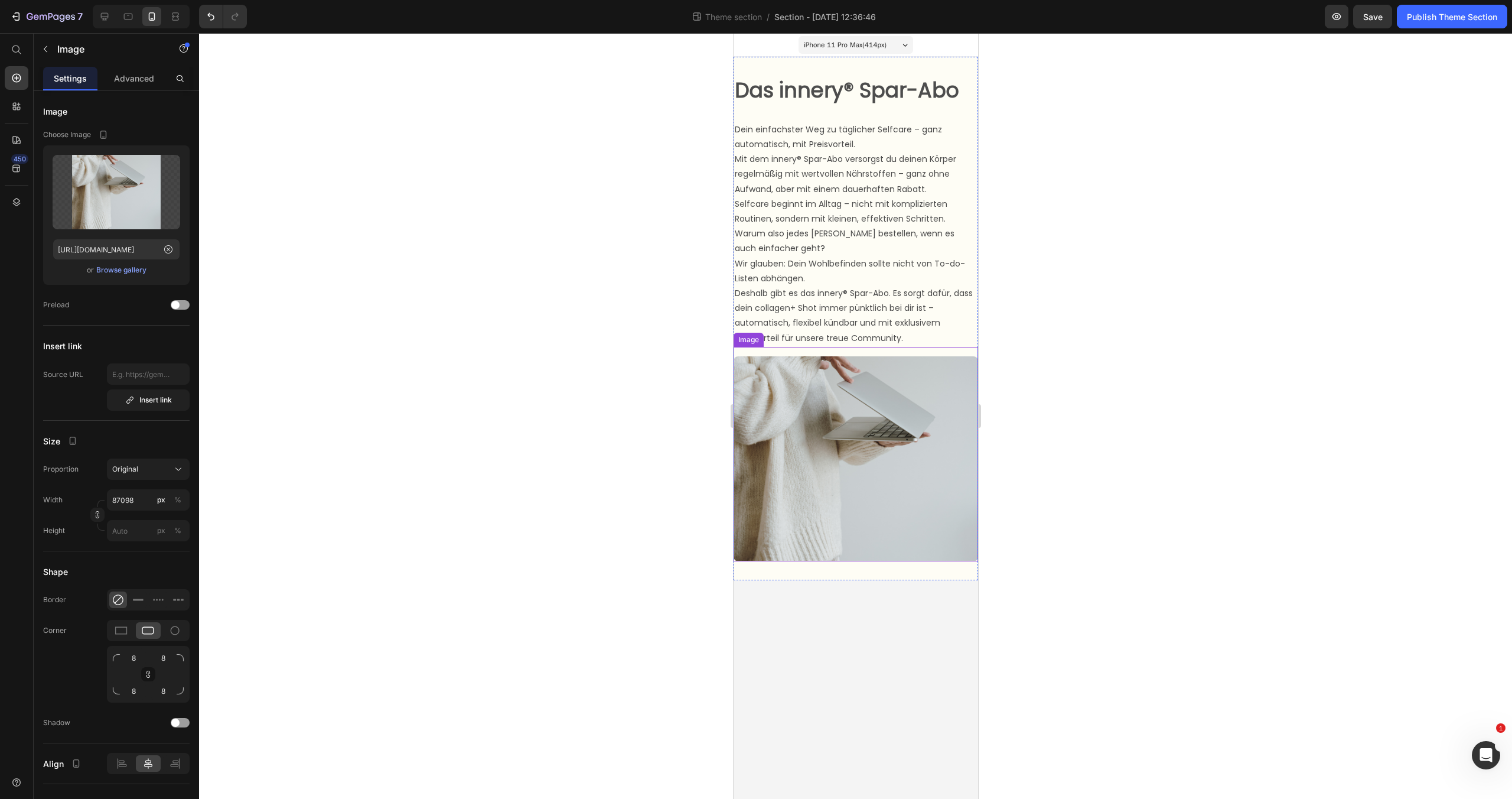 click at bounding box center [855, 454] 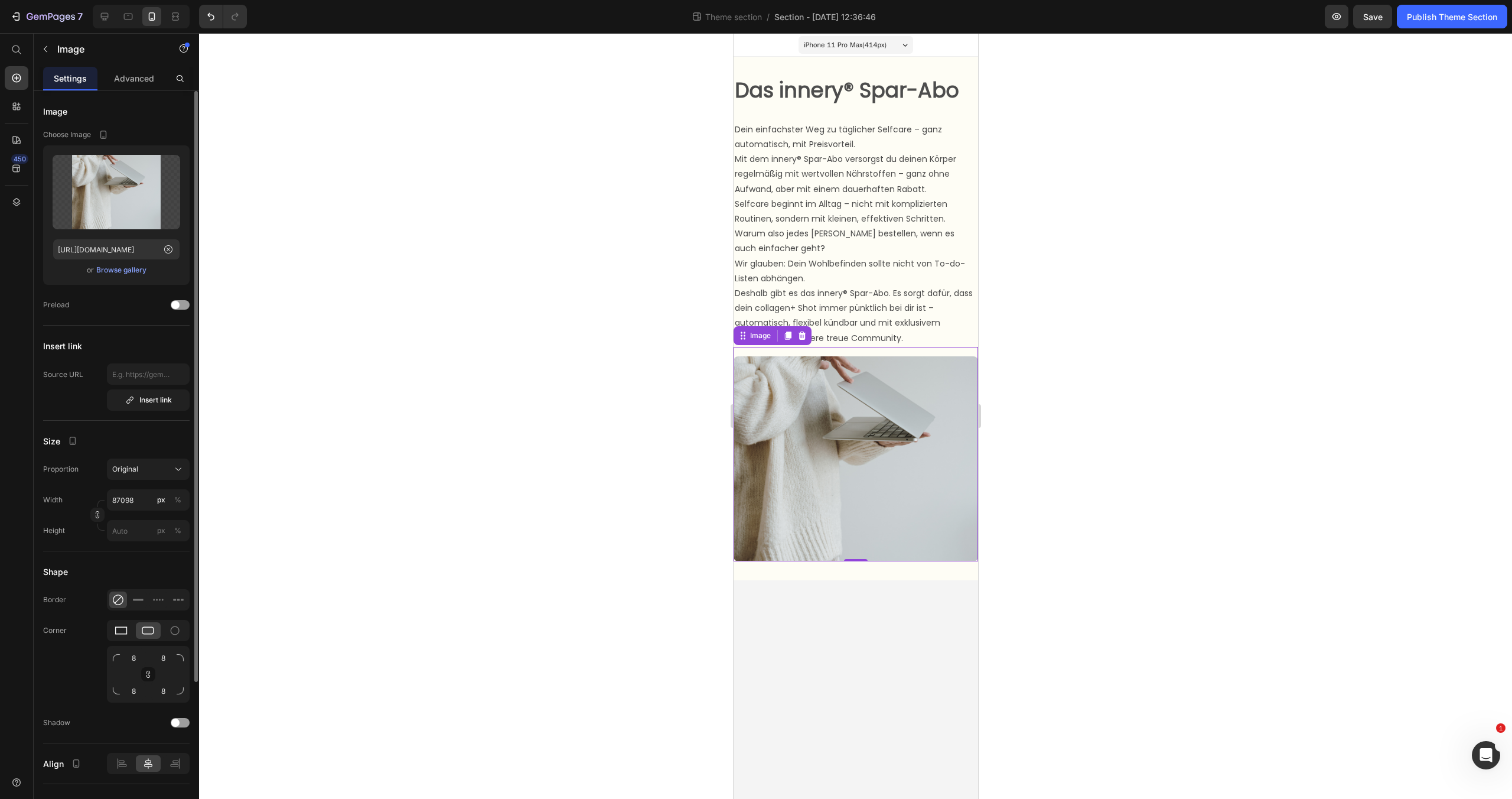 click 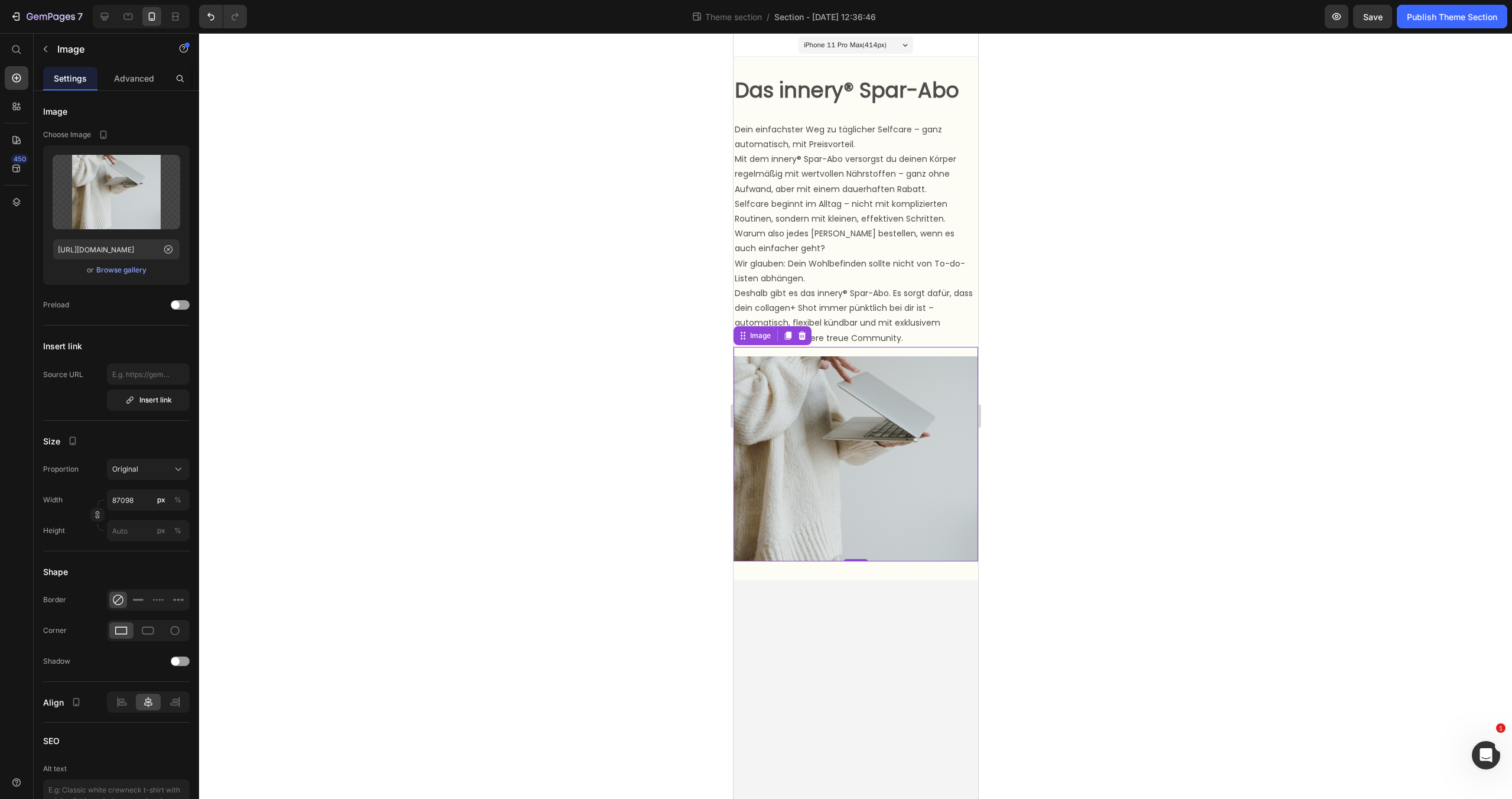 click 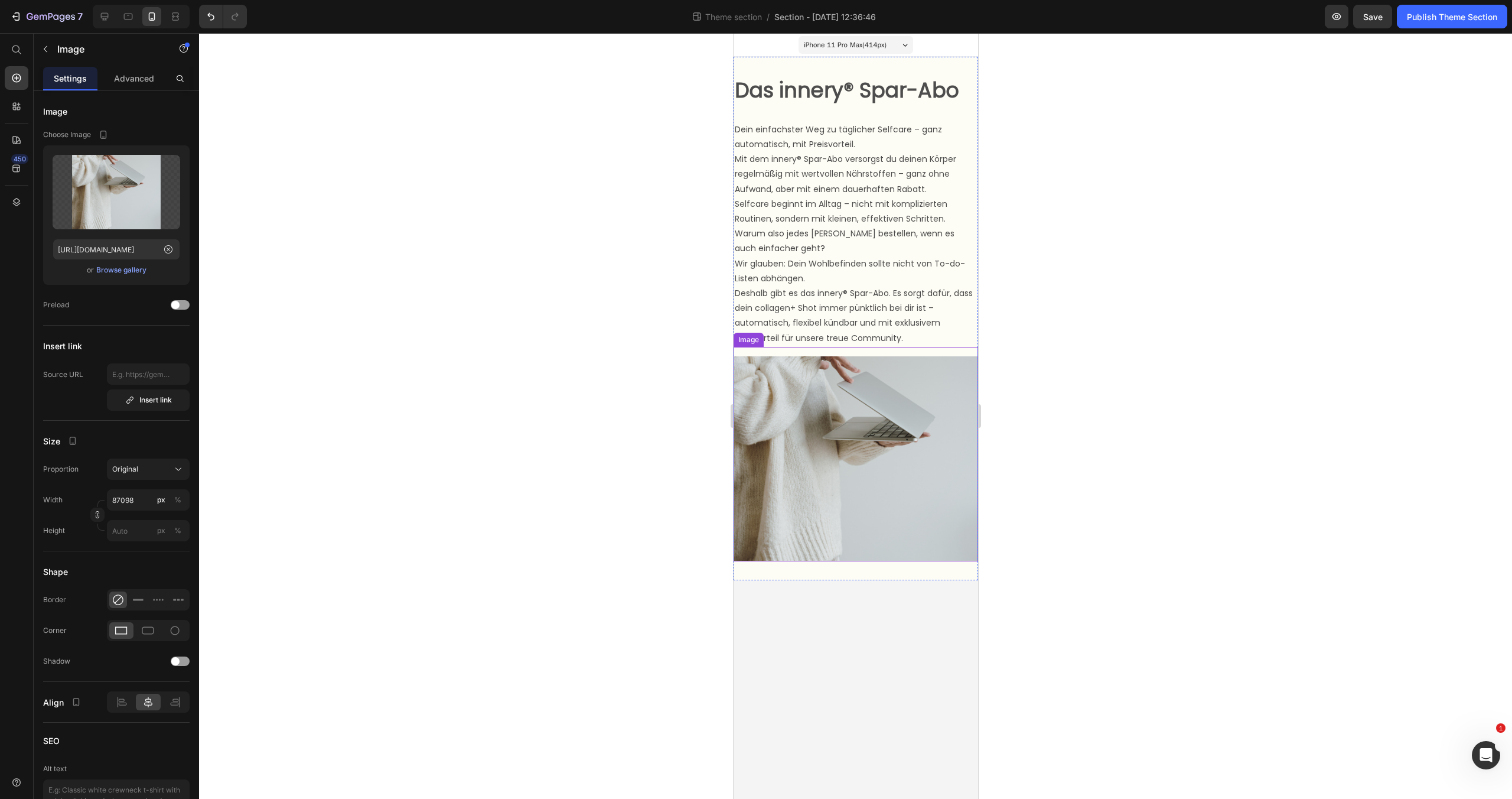 click at bounding box center [855, 454] 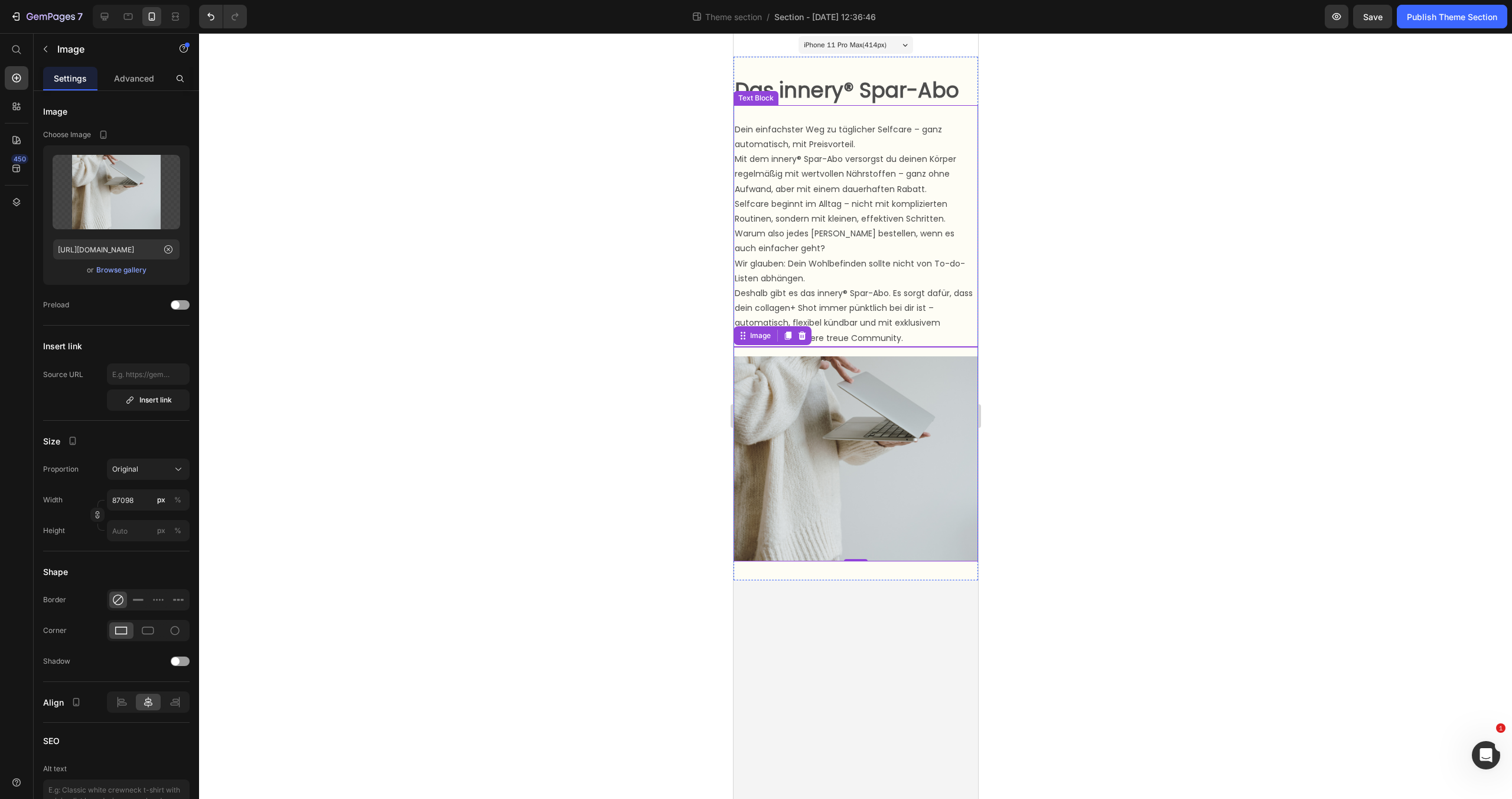 click on "Selfcare beginnt im Alltag – nicht mit komplizierten Routinen, sondern mit kleinen, effektiven Schritten. Warum also jedes [PERSON_NAME] bestellen, wenn es auch einfacher geht?" at bounding box center (855, 226) 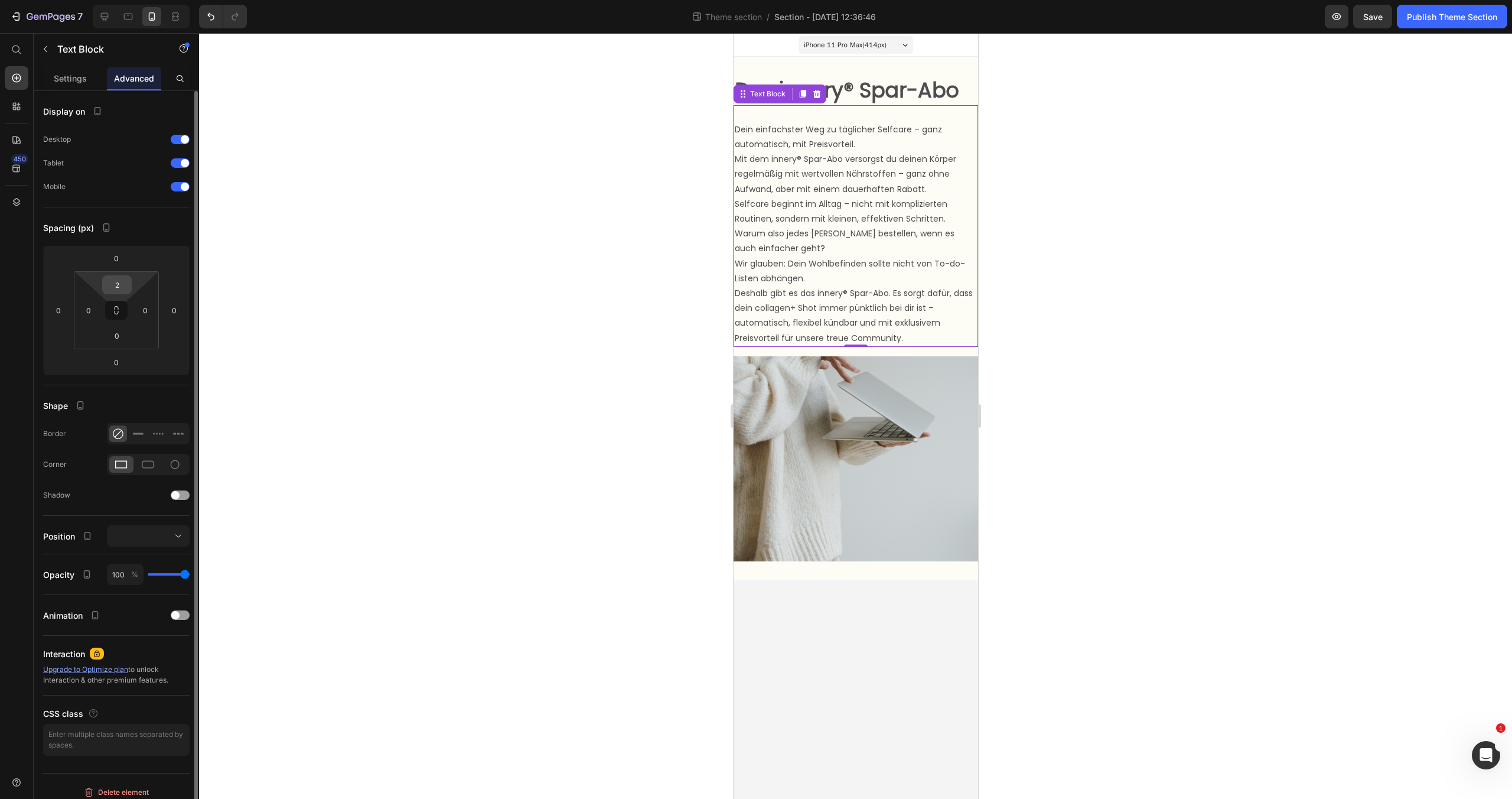 click on "2" at bounding box center (117, 285) 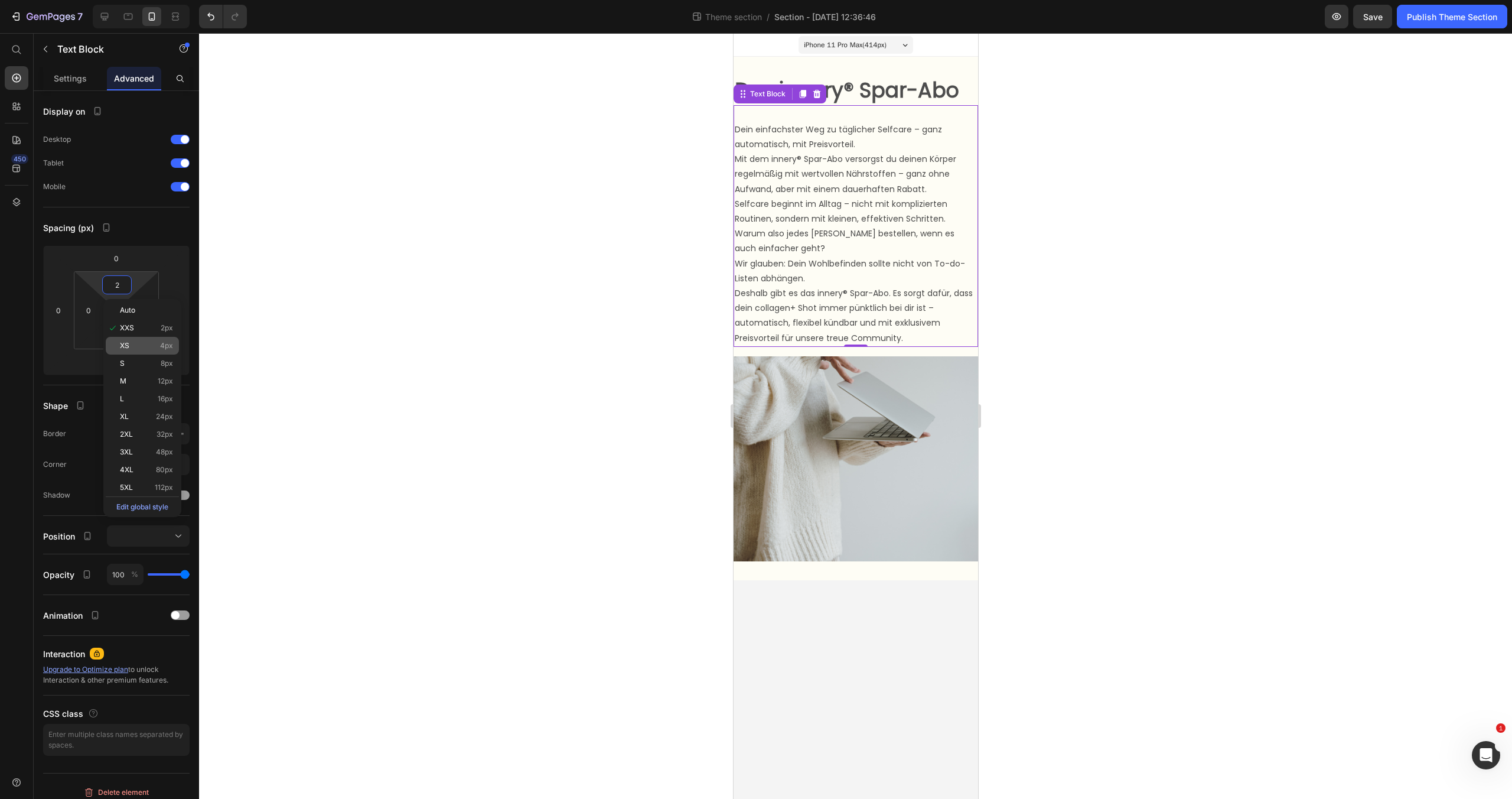 click on "XS" at bounding box center (125, 346) 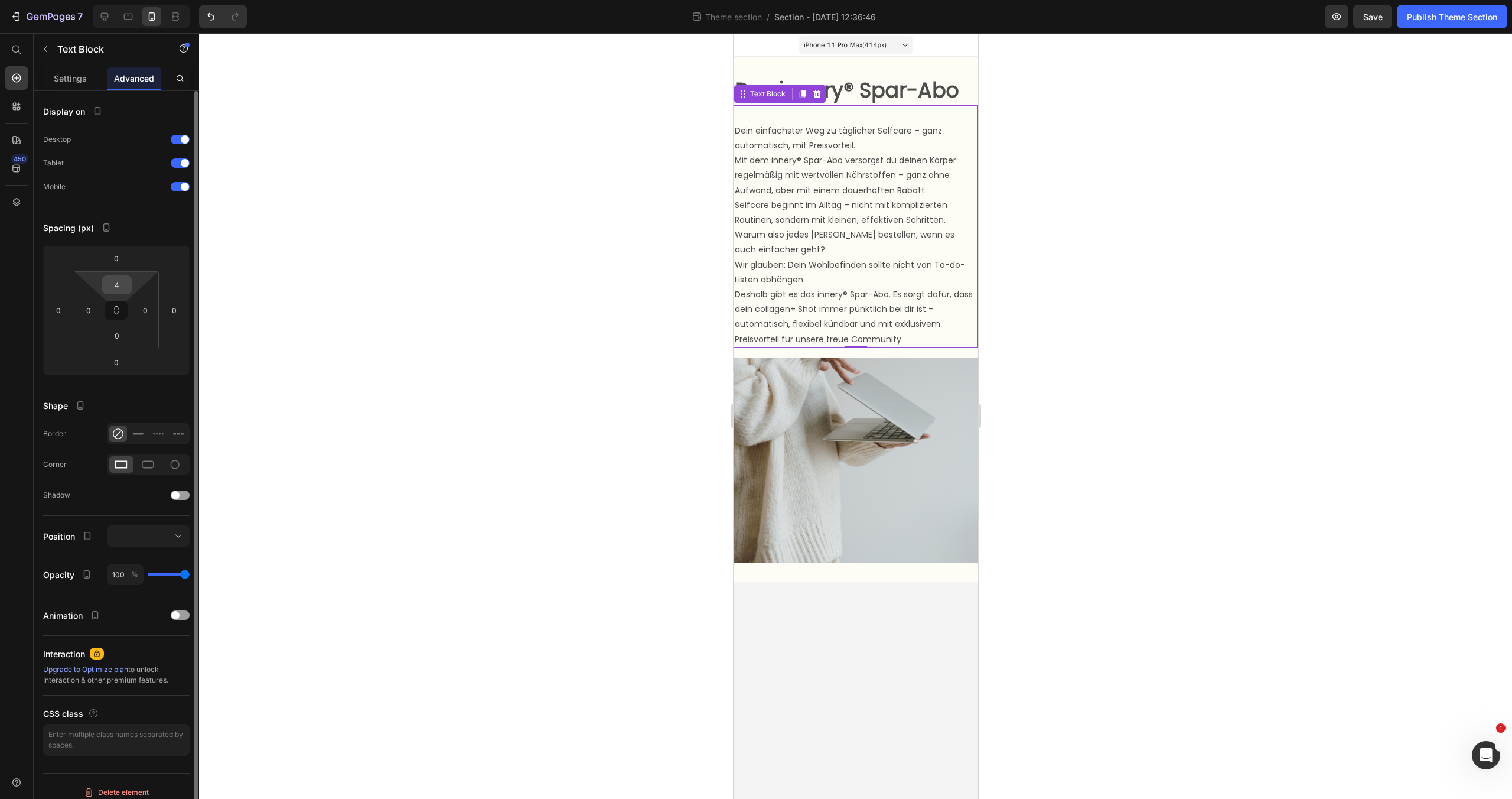 click on "4" at bounding box center [117, 285] 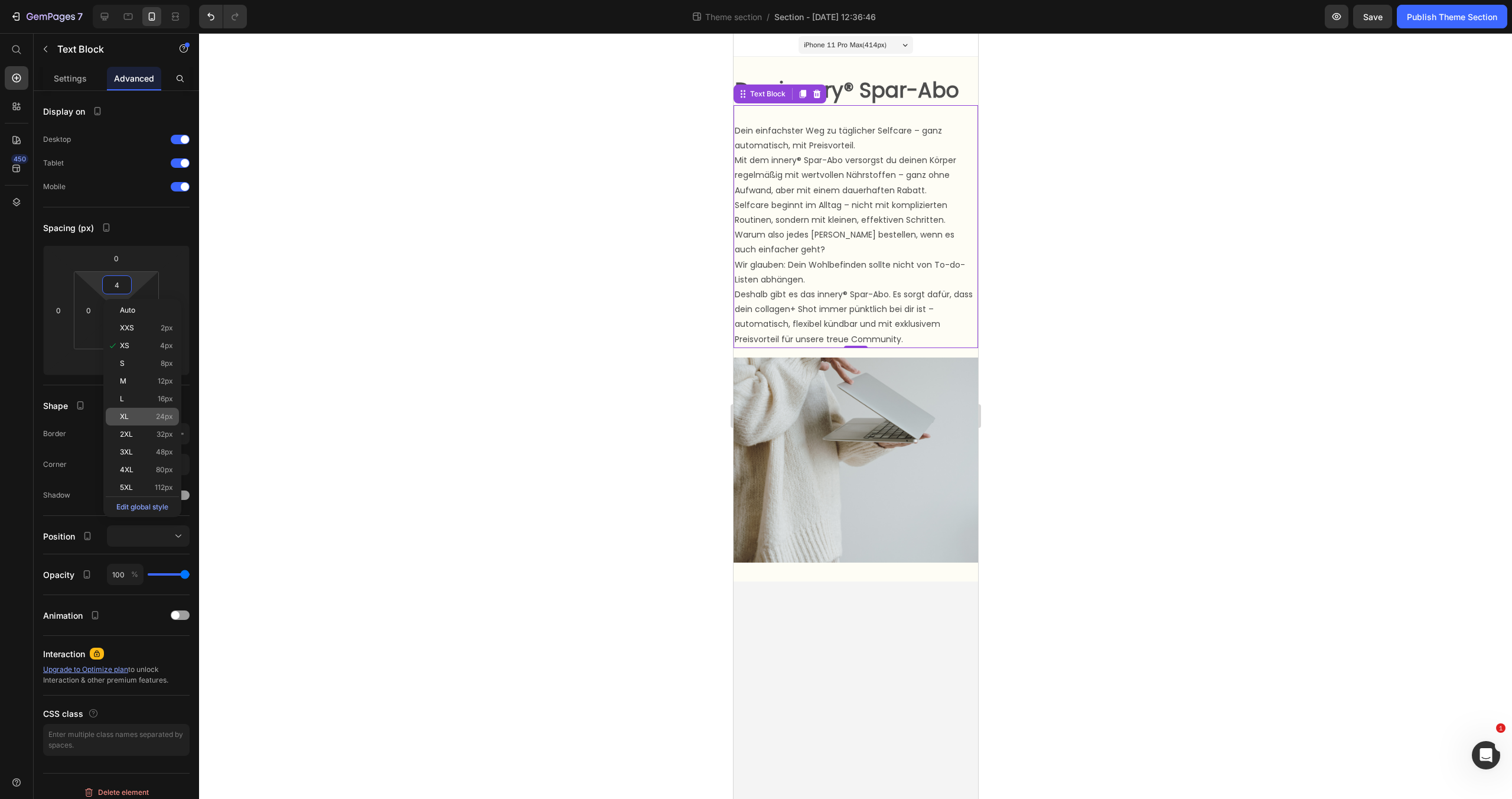 click on "XL" at bounding box center [124, 417] 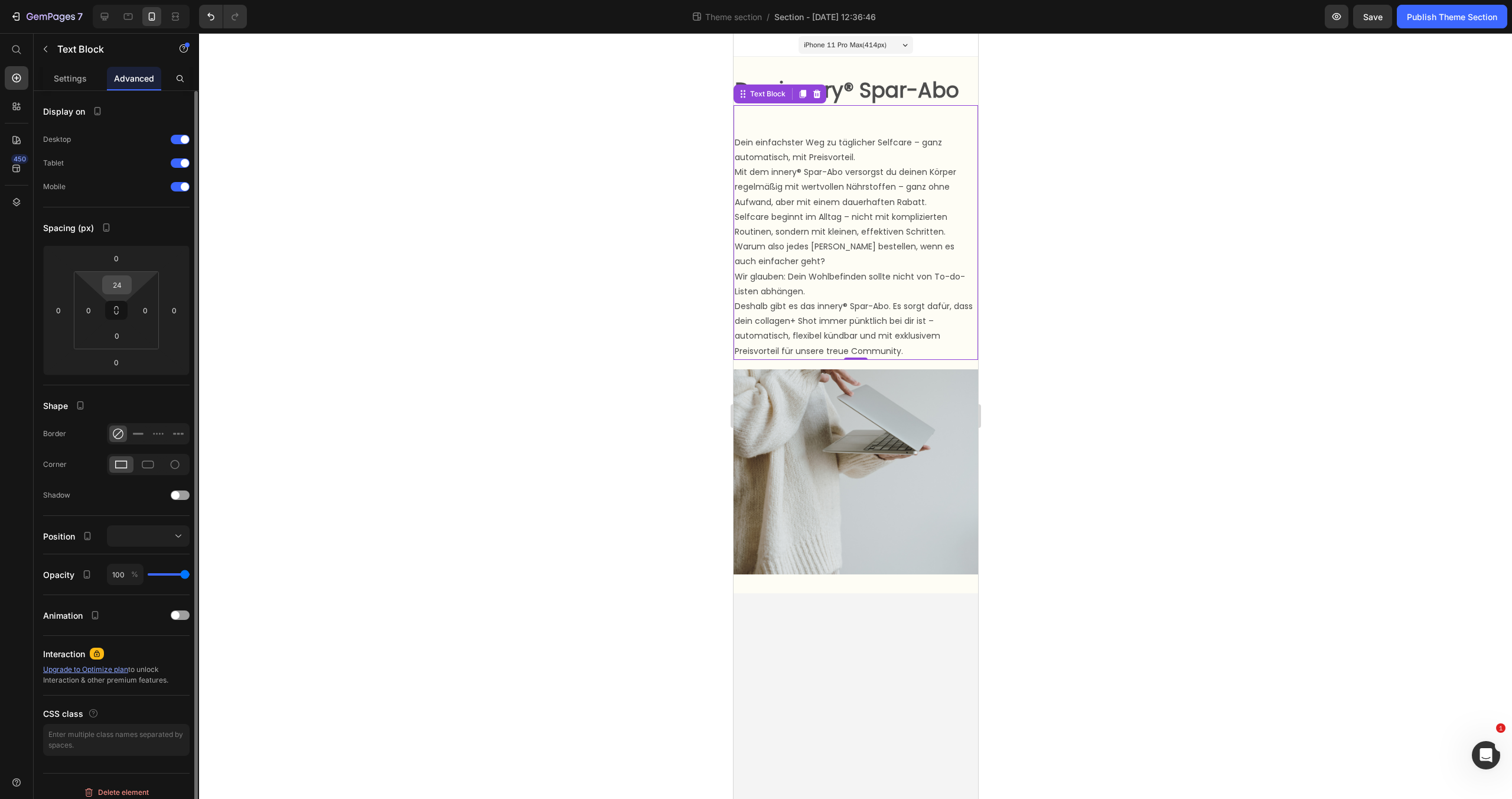 click on "24" at bounding box center (117, 285) 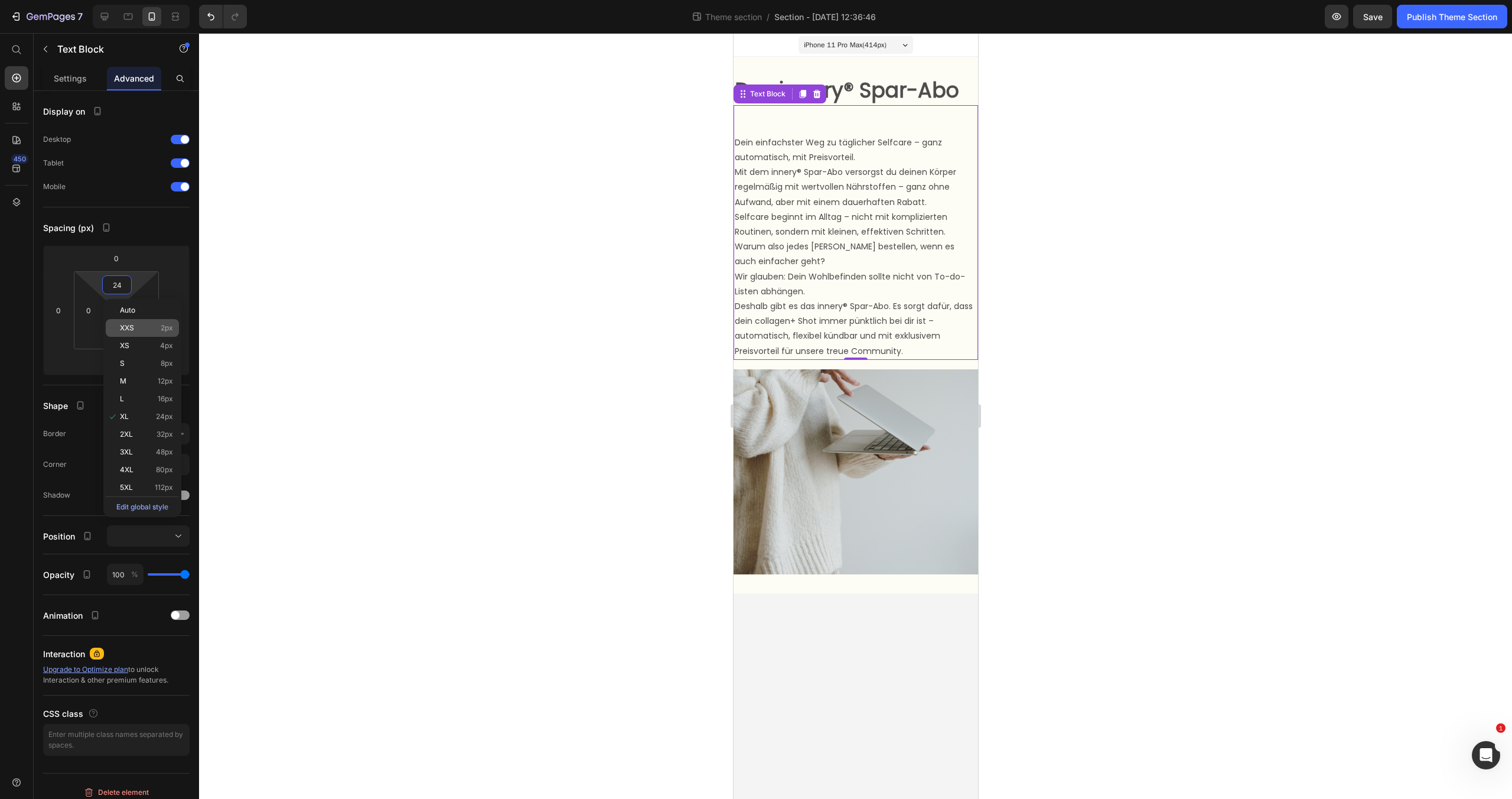 click on "XXS 2px" 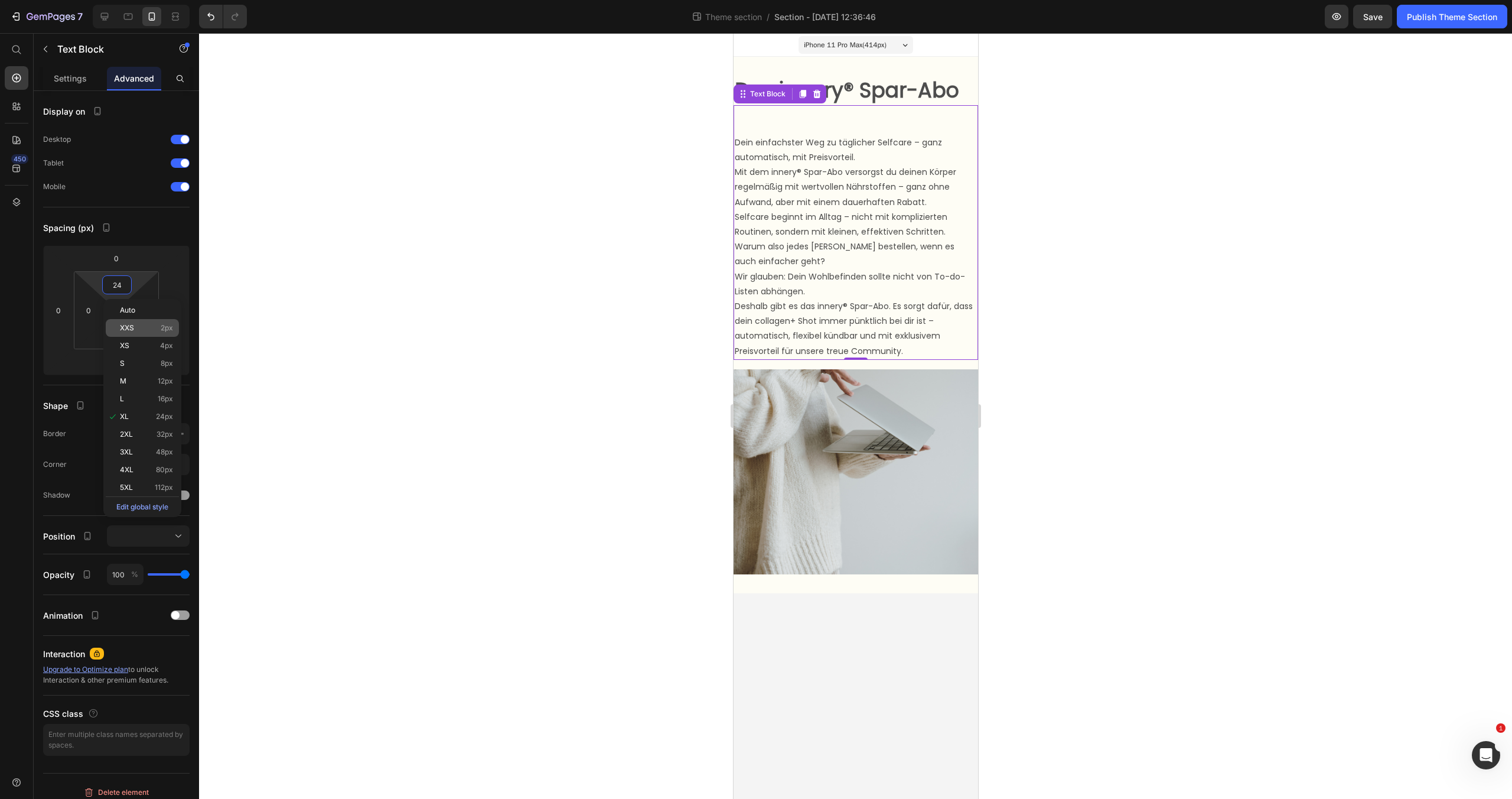 type on "2" 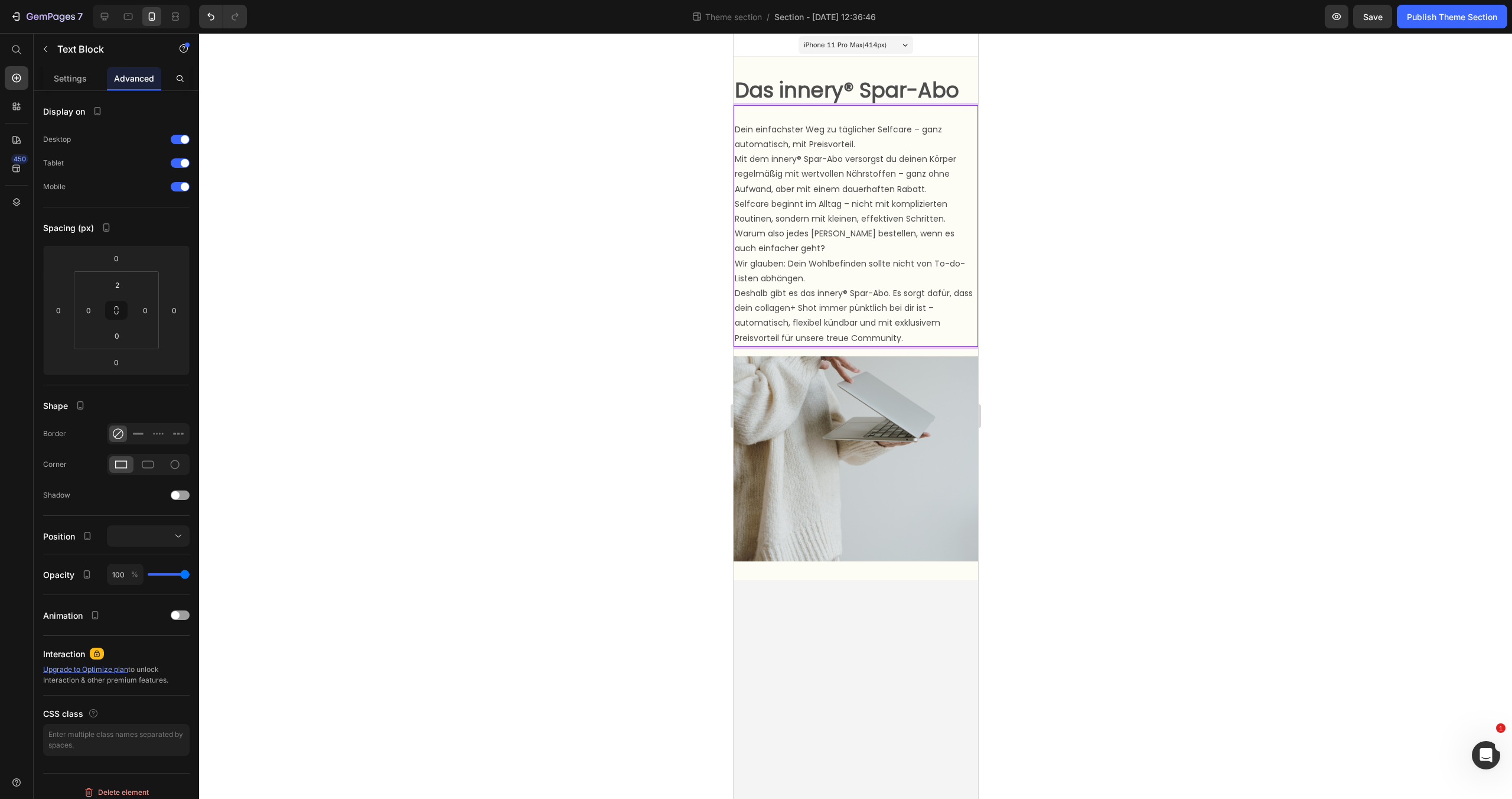 click 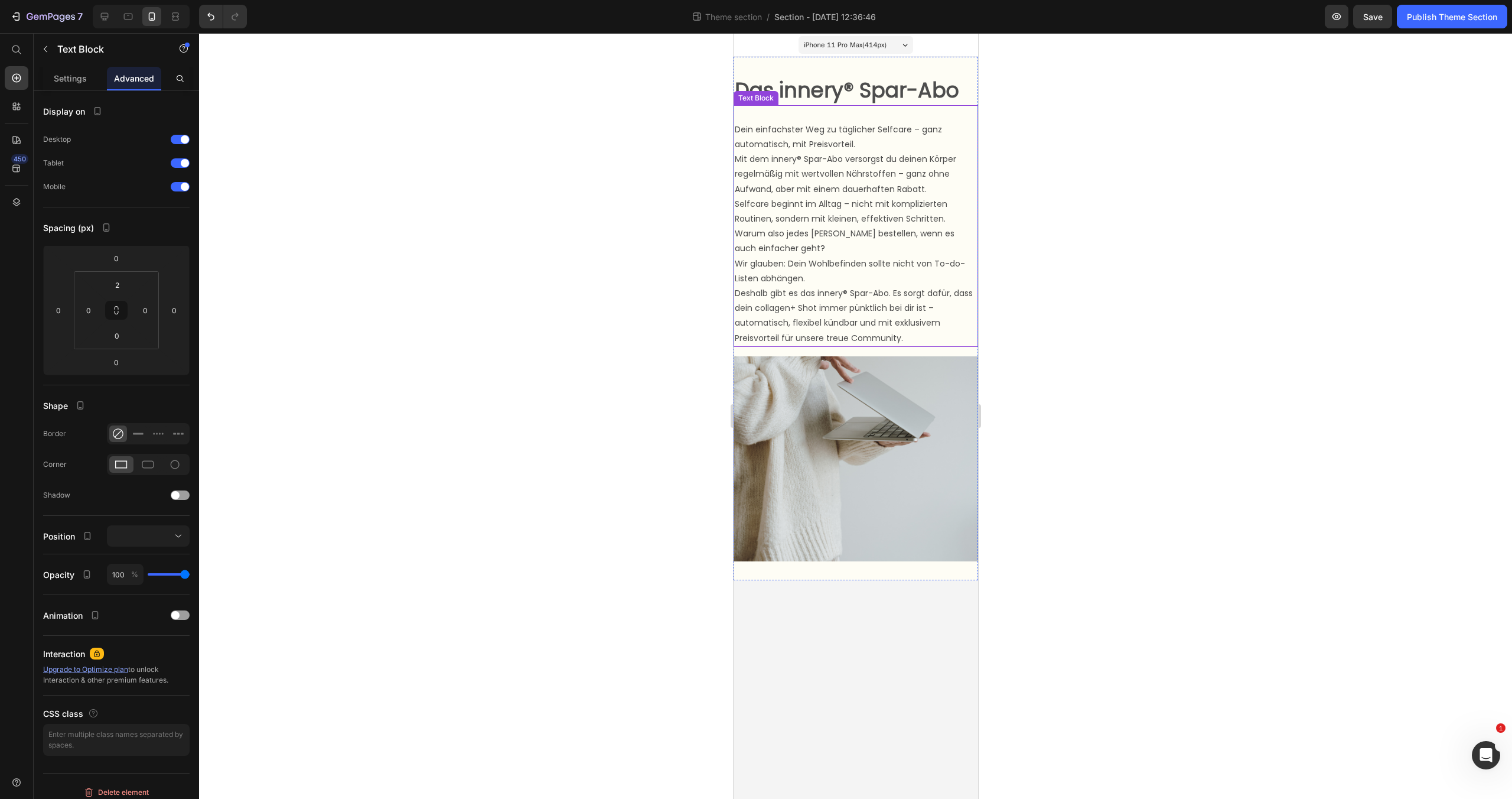 click on "Selfcare beginnt im Alltag – nicht mit komplizierten Routinen, sondern mit kleinen, effektiven Schritten. Warum also jedes [PERSON_NAME] bestellen, wenn es auch einfacher geht?" at bounding box center (855, 226) 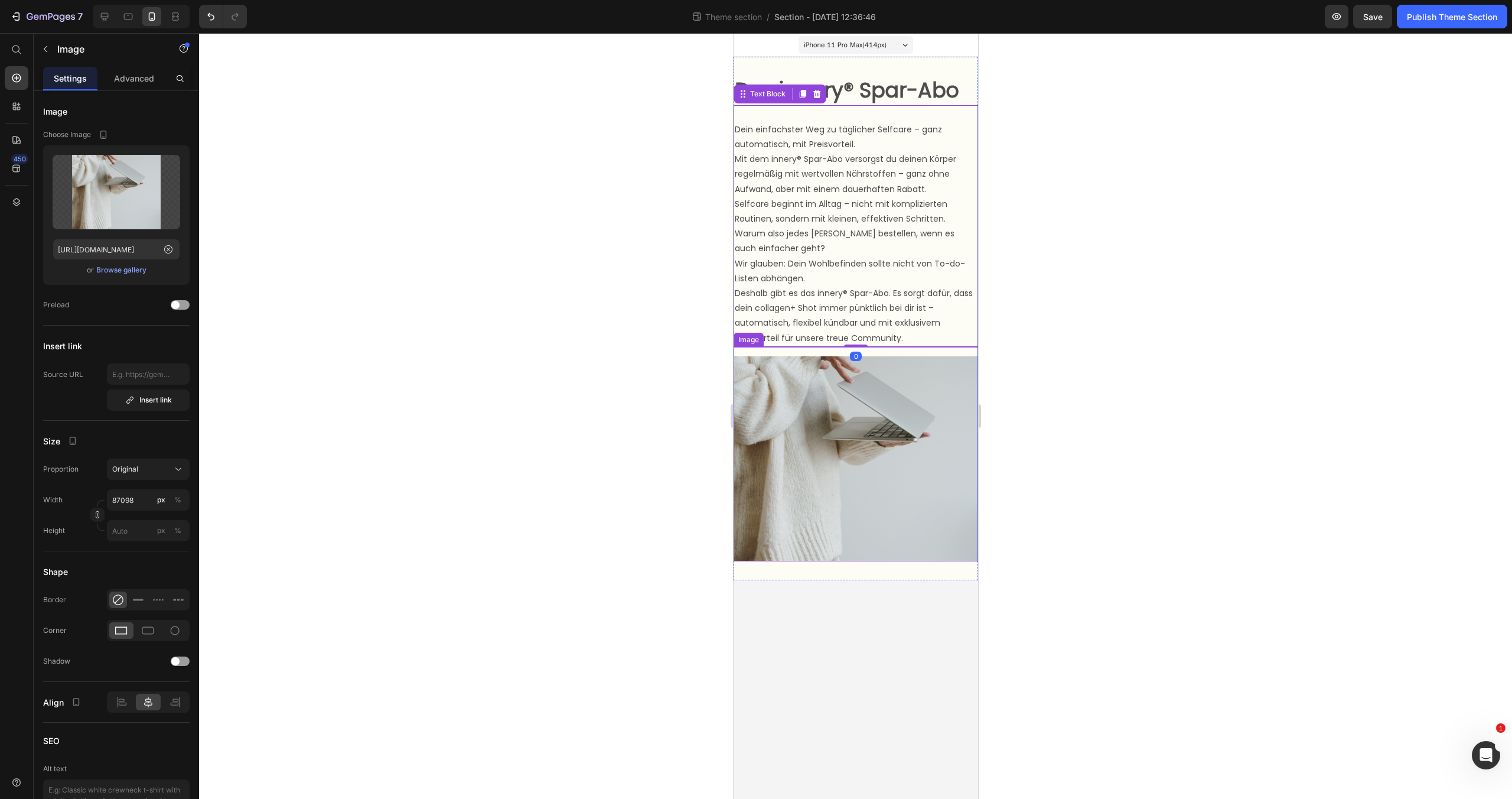 click at bounding box center (855, 454) 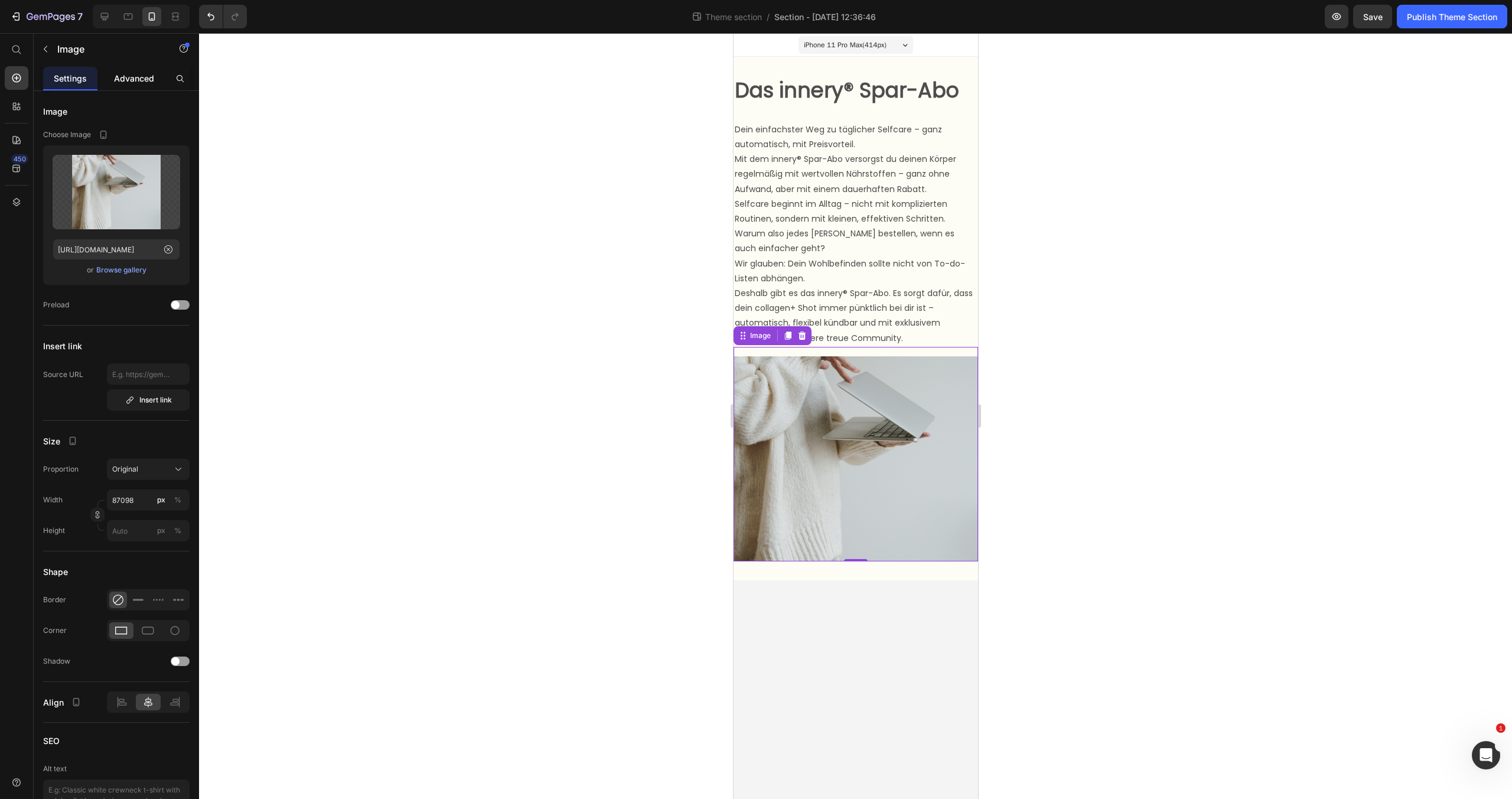 click on "Advanced" at bounding box center (134, 78) 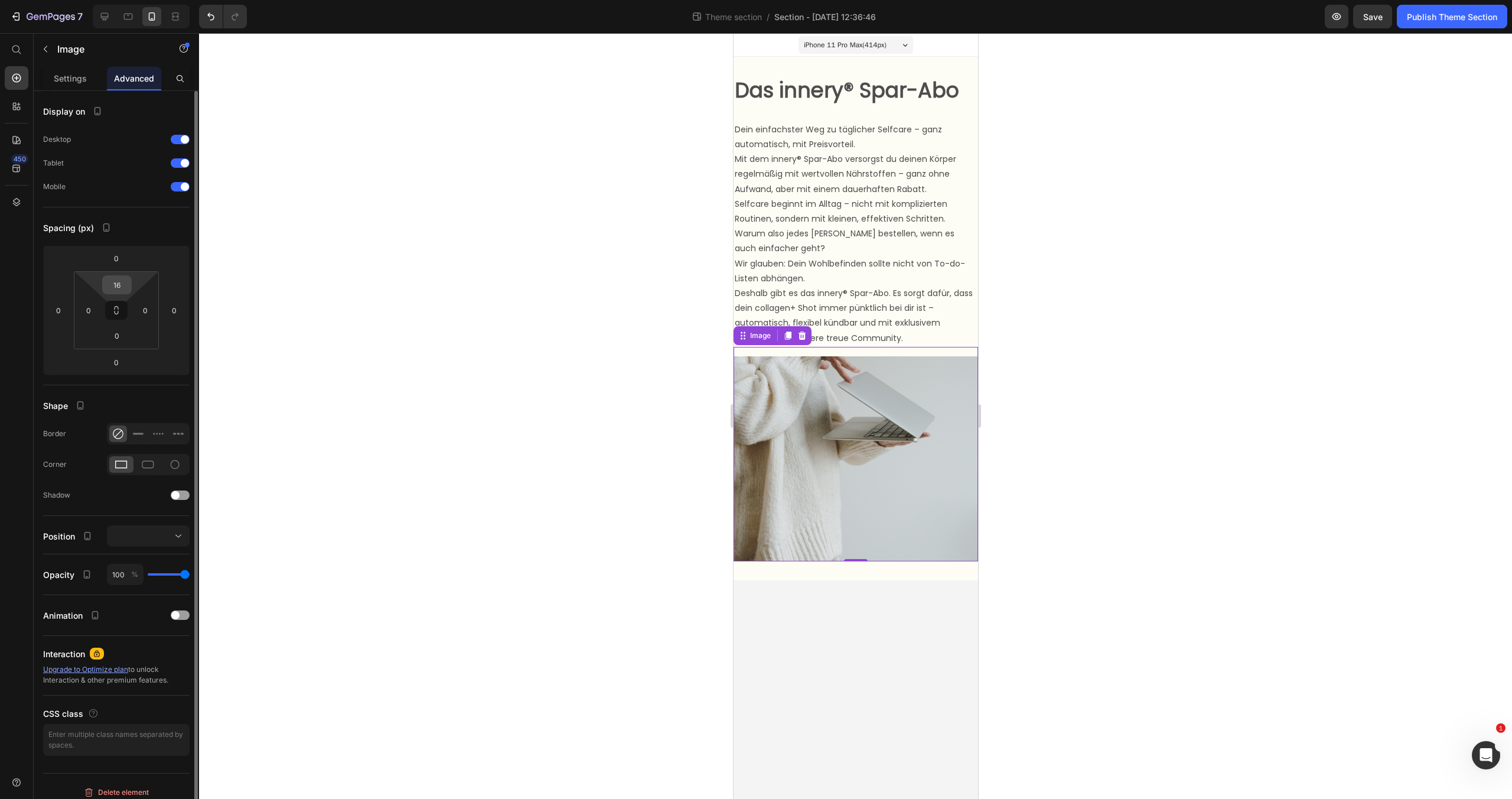 click on "16" at bounding box center [117, 285] 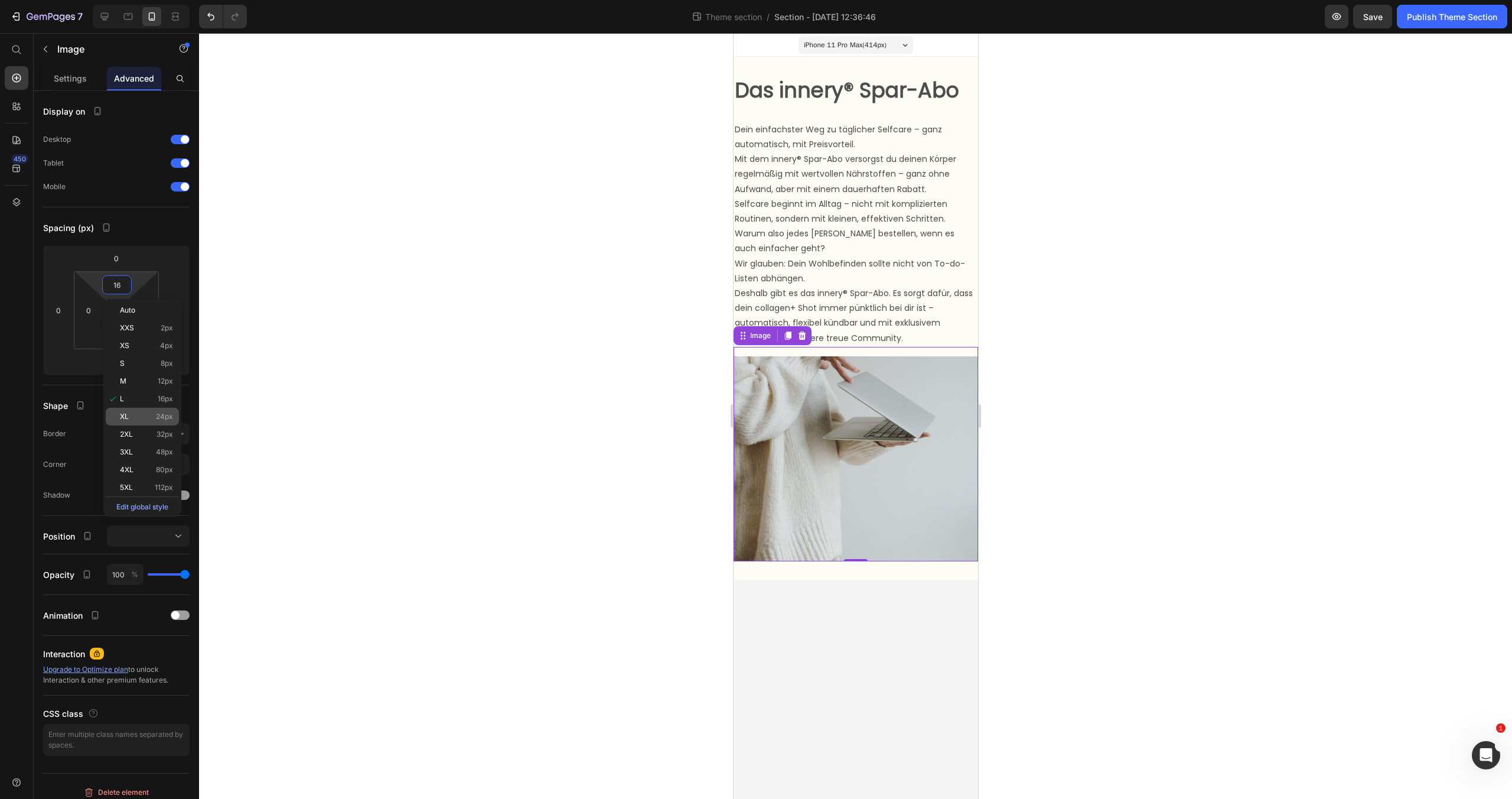 click on "XL" at bounding box center [124, 417] 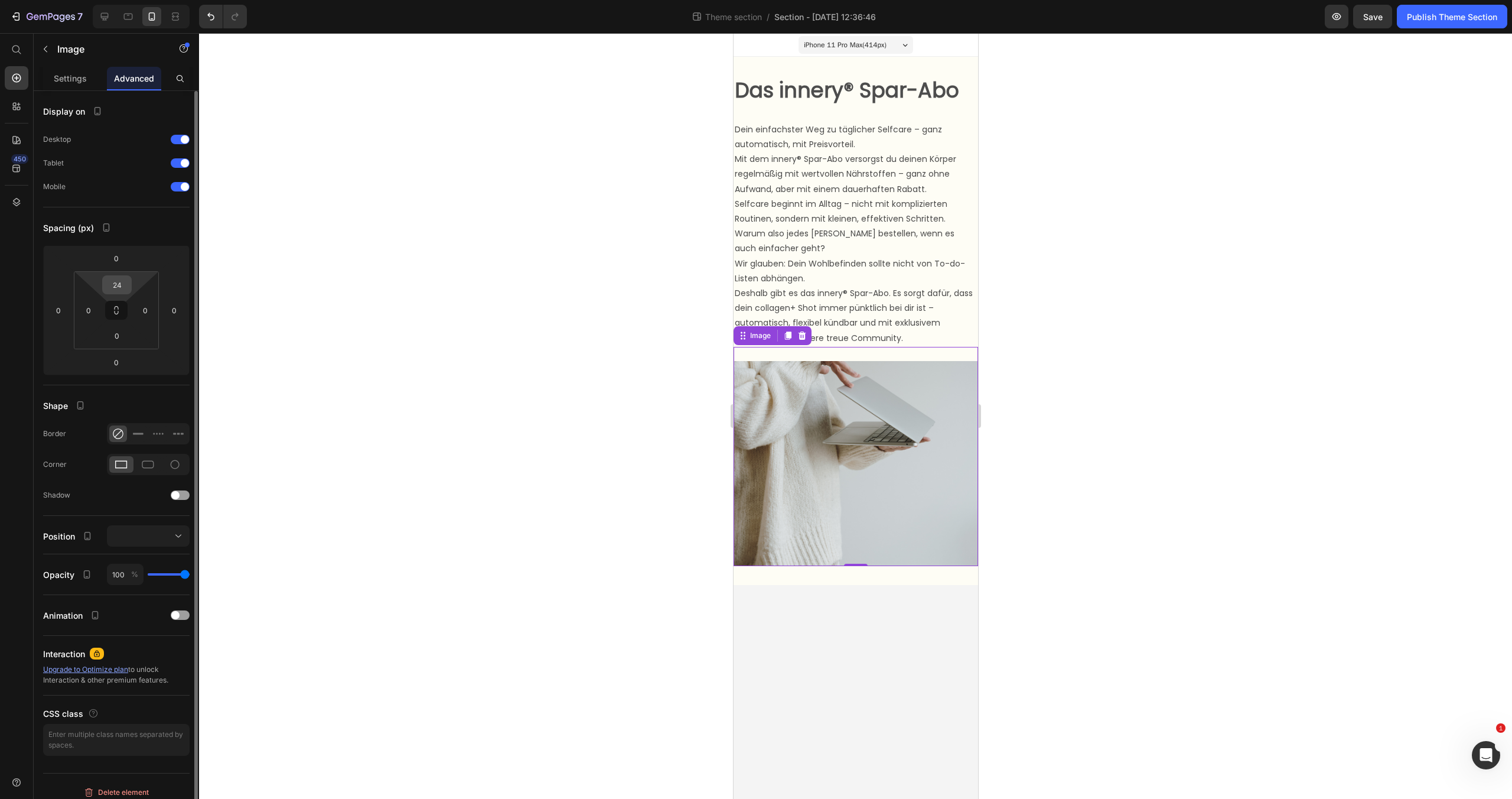 click on "24" at bounding box center (117, 285) 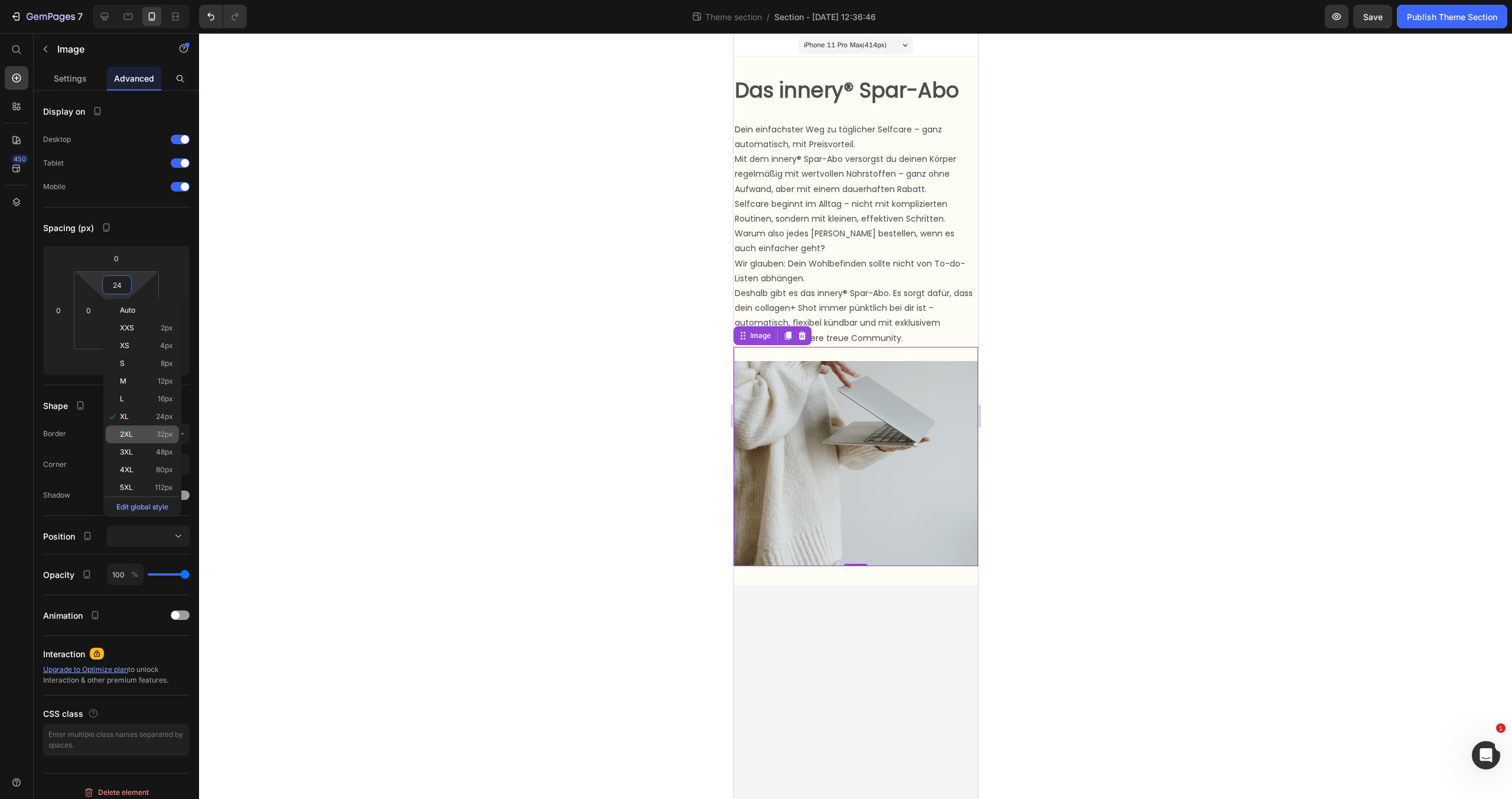 click on "2XL 32px" 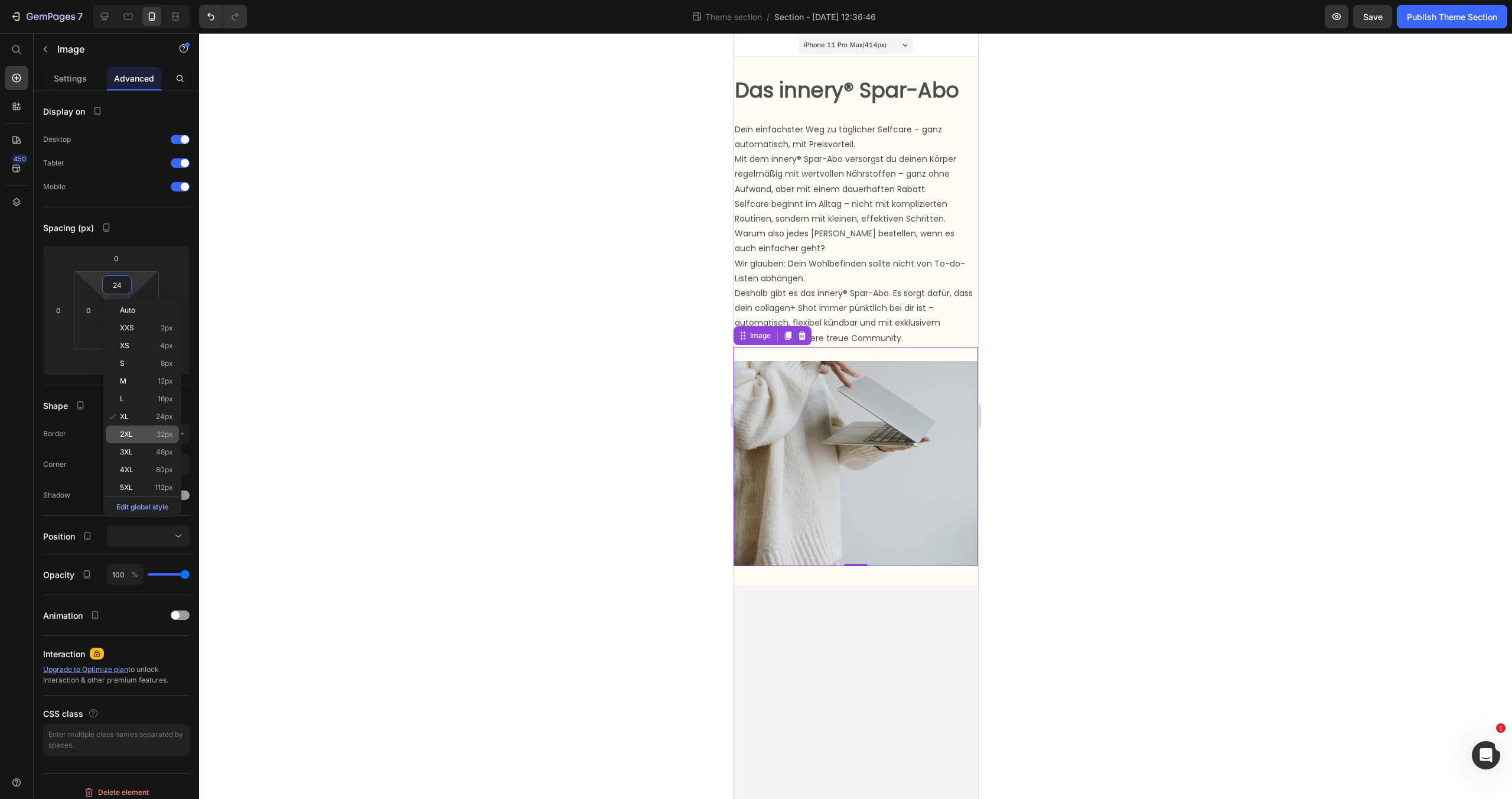 type on "32" 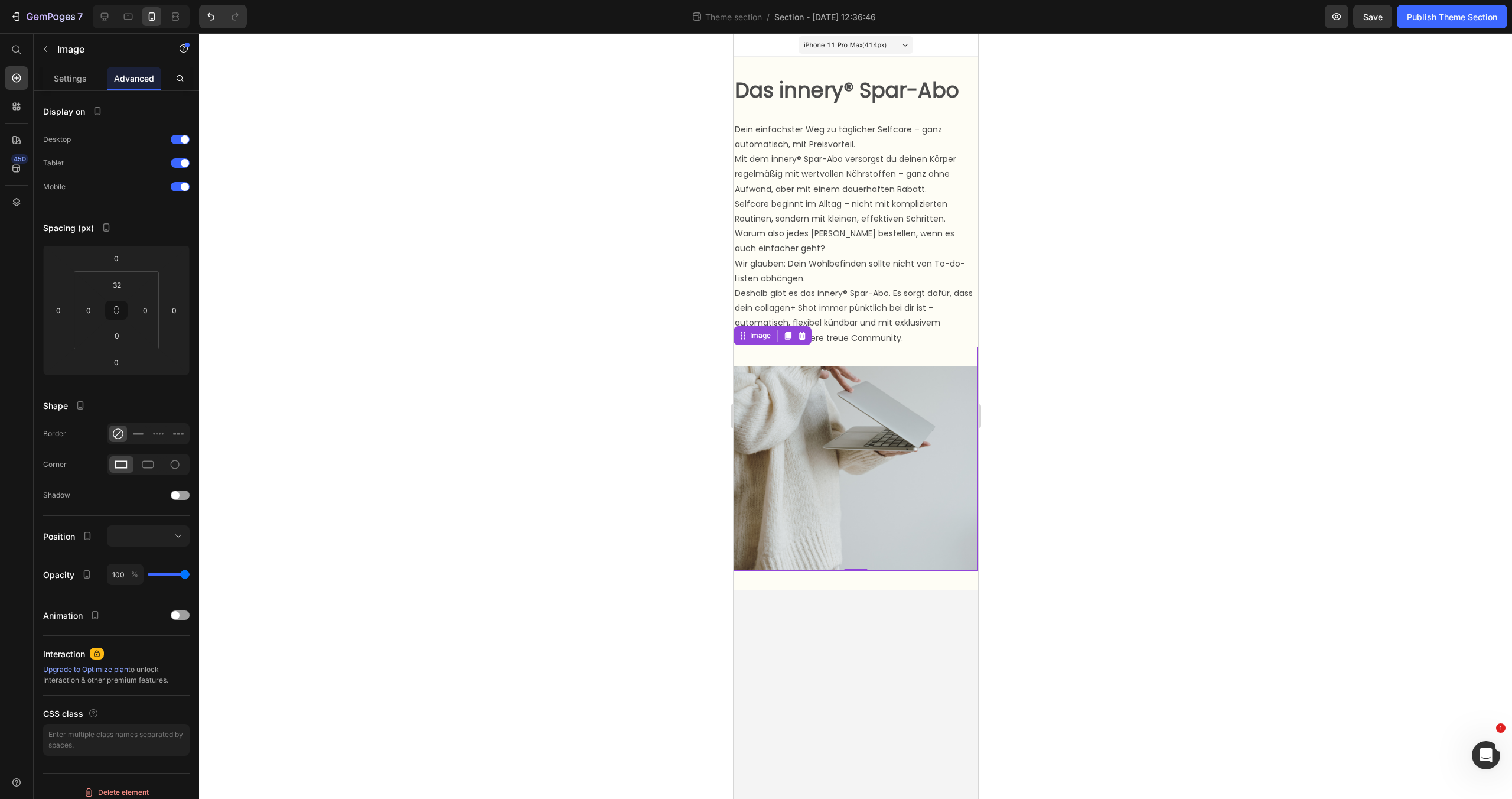 click 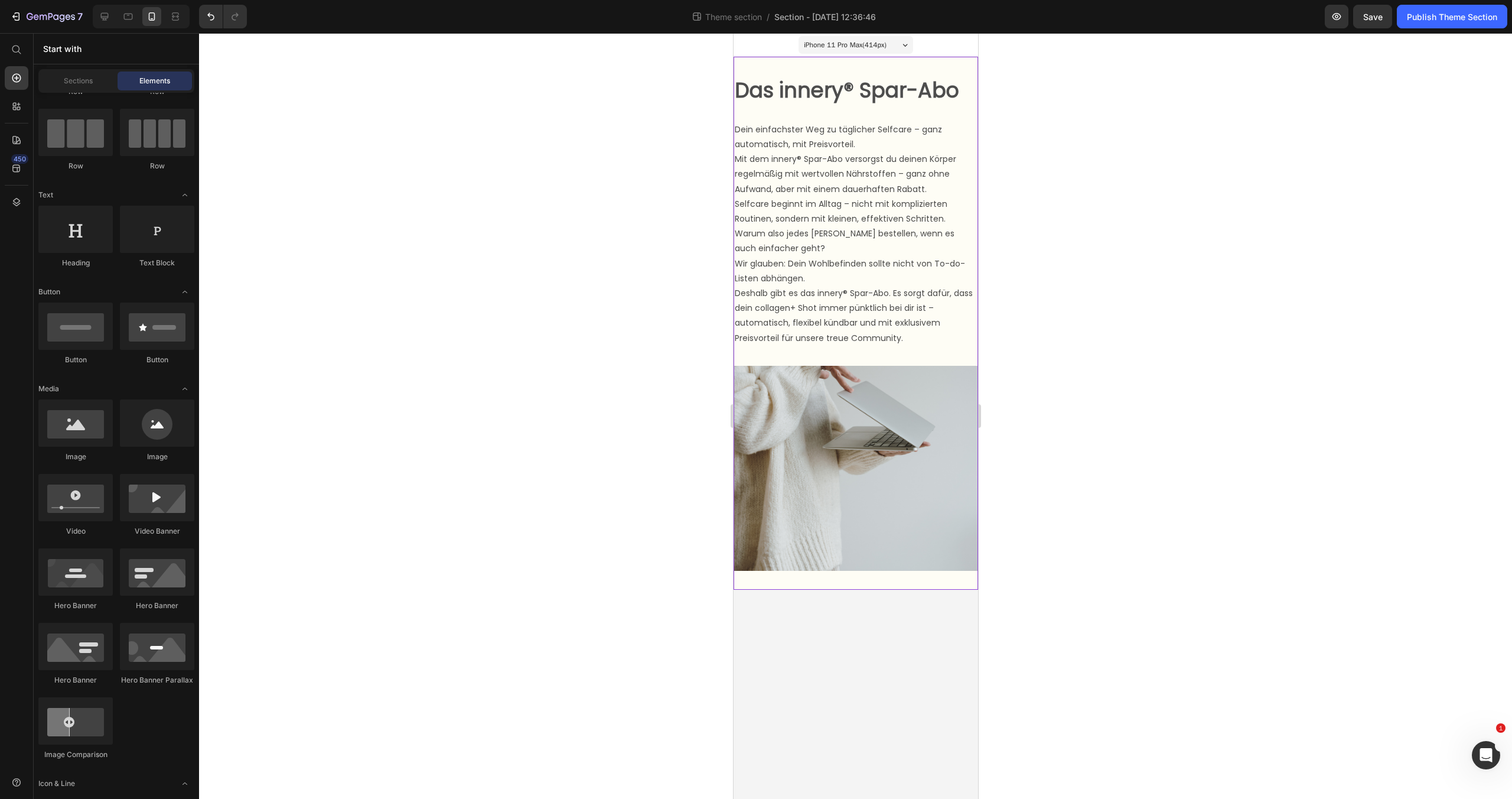 click on "Das innery® Spar-Abo Text Block Dein einfachster Weg zu täglicher Selfcare – ganz automatisch, mit Preisvorteil. Mit dem innery® Spar-Abo versorgst du deinen Körper regelmäßig mit wertvollen Nährstoffen – ganz ohne Aufwand, aber mit einem dauerhaften Rabatt. Selfcare beginnt im Alltag – nicht mit komplizierten Routinen, sondern mit kleinen, effektiven Schritten. Warum also jedes [PERSON_NAME] bestellen, wenn es auch einfacher geht? Wir glauben: Dein Wohlbefinden sollte nicht von To-do-Listen abhängen. Deshalb gibt es das innery® Spar-Abo. Es sorgt dafür, dass dein collagen+ Shot immer pünktlich bei dir ist – automatisch, flexibel kündbar und mit exklusivem Preisvorteil für unsere treue Community. Text Block Image" at bounding box center (855, 323) 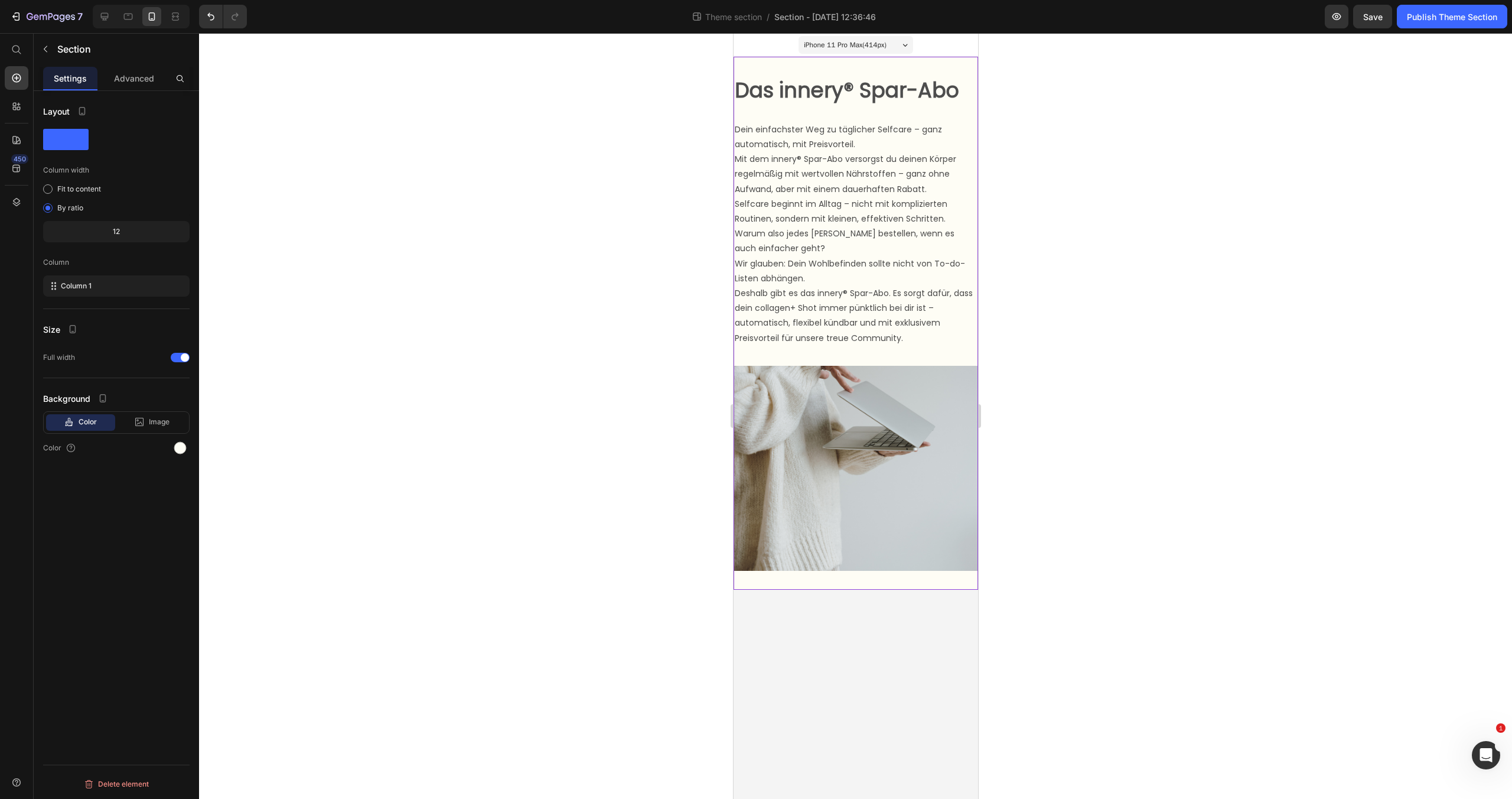 click on "Das innery® Spar-Abo Text Block Dein einfachster Weg zu täglicher Selfcare – ganz automatisch, mit Preisvorteil. Mit dem innery® Spar-Abo versorgst du deinen Körper regelmäßig mit wertvollen Nährstoffen – ganz ohne Aufwand, aber mit einem dauerhaften Rabatt. Selfcare beginnt im Alltag – nicht mit komplizierten Routinen, sondern mit kleinen, effektiven Schritten. Warum also jedes [PERSON_NAME] bestellen, wenn es auch einfacher geht? Wir glauben: Dein Wohlbefinden sollte nicht von To-do-Listen abhängen. Deshalb gibt es das innery® Spar-Abo. Es sorgt dafür, dass dein collagen+ Shot immer pünktlich bei dir ist – automatisch, flexibel kündbar und mit exklusivem Preisvorteil für unsere treue Community. Text Block Image" at bounding box center [855, 323] 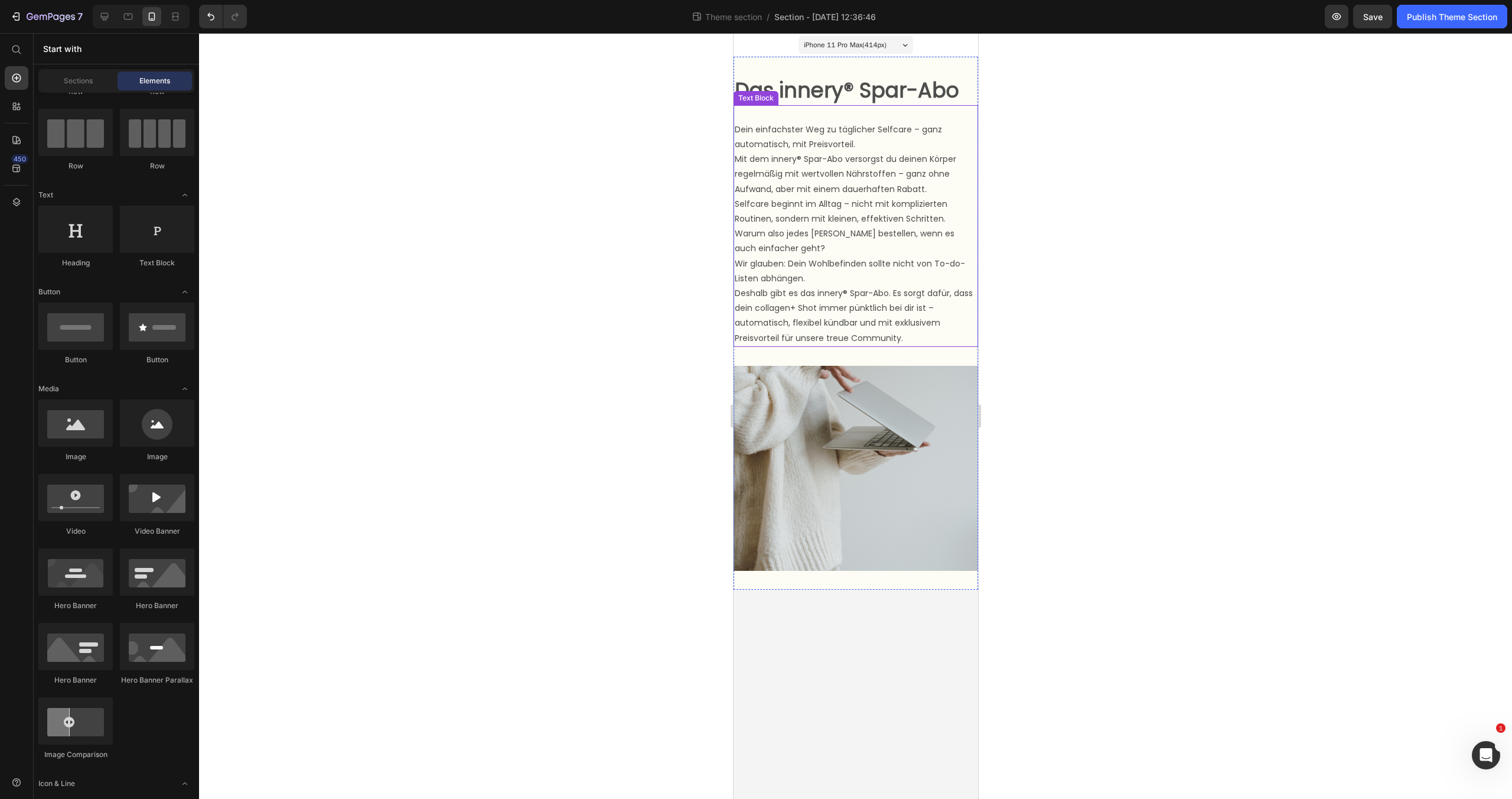 click on "Deshalb gibt es das innery® Spar-Abo. Es sorgt dafür, dass dein collagen+ Shot immer pünktlich bei dir ist – automatisch, flexibel kündbar und mit exklusivem Preisvorteil für unsere treue Community." at bounding box center [855, 316] 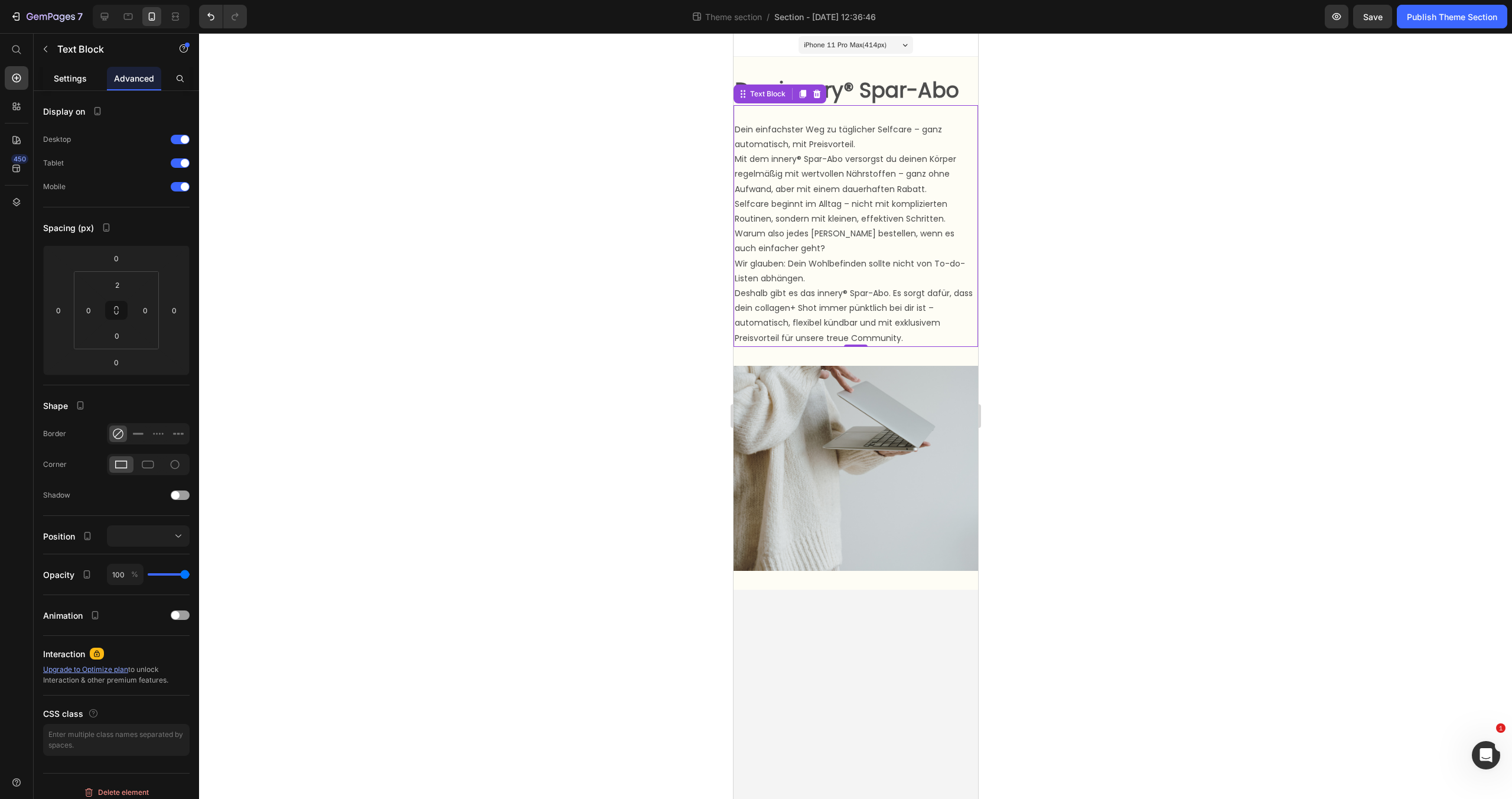 click on "Settings" 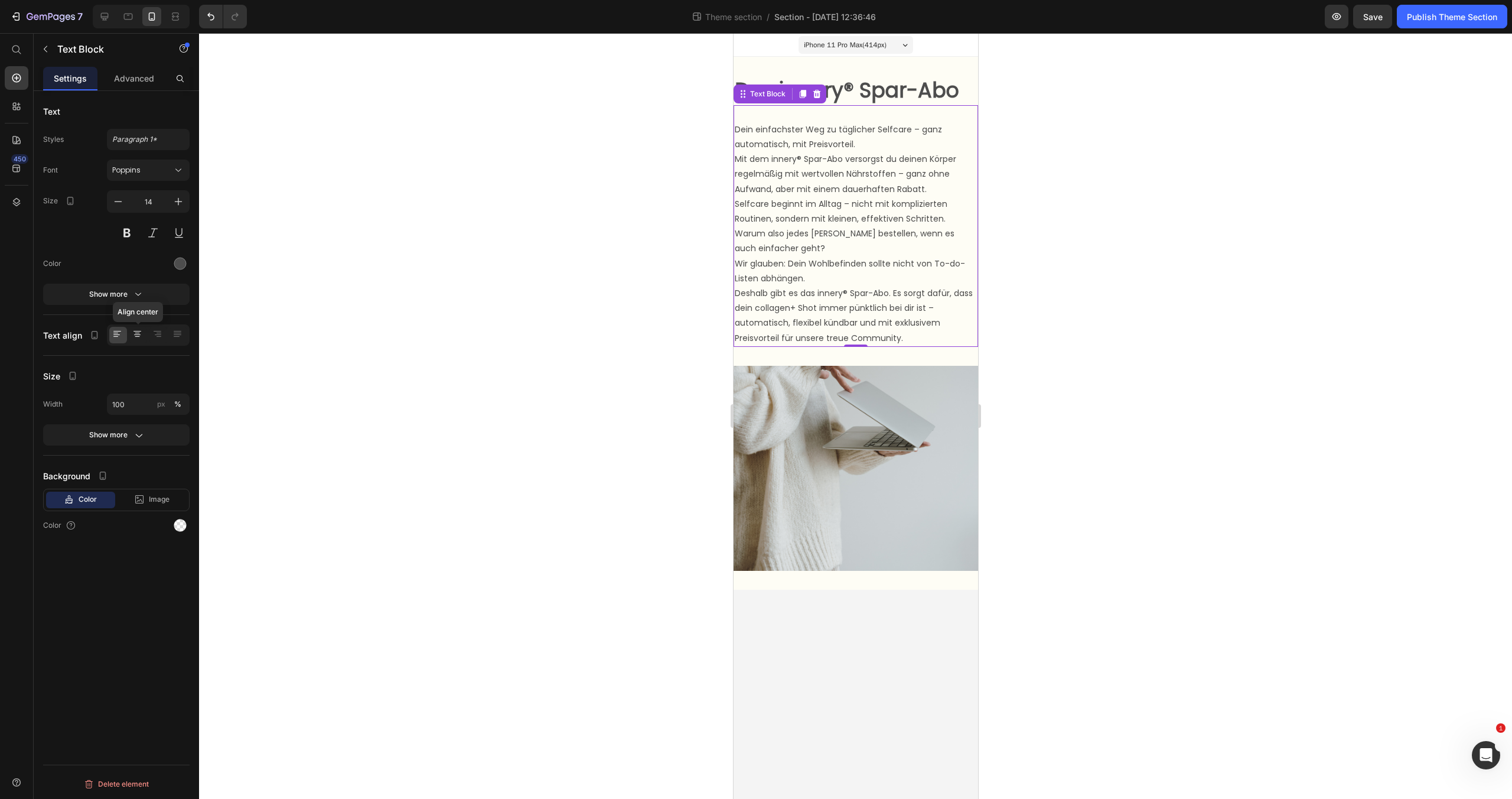 click 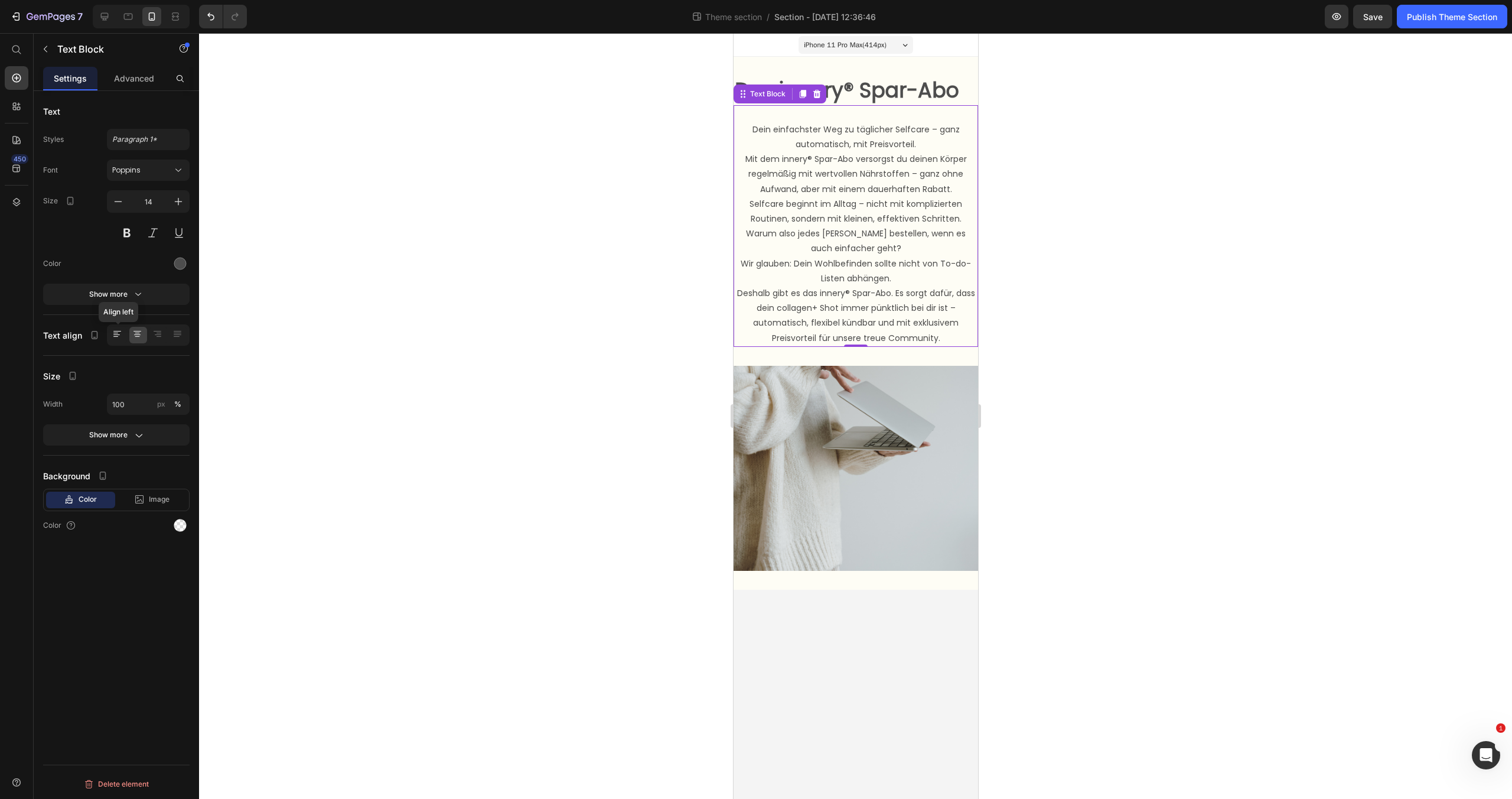 click 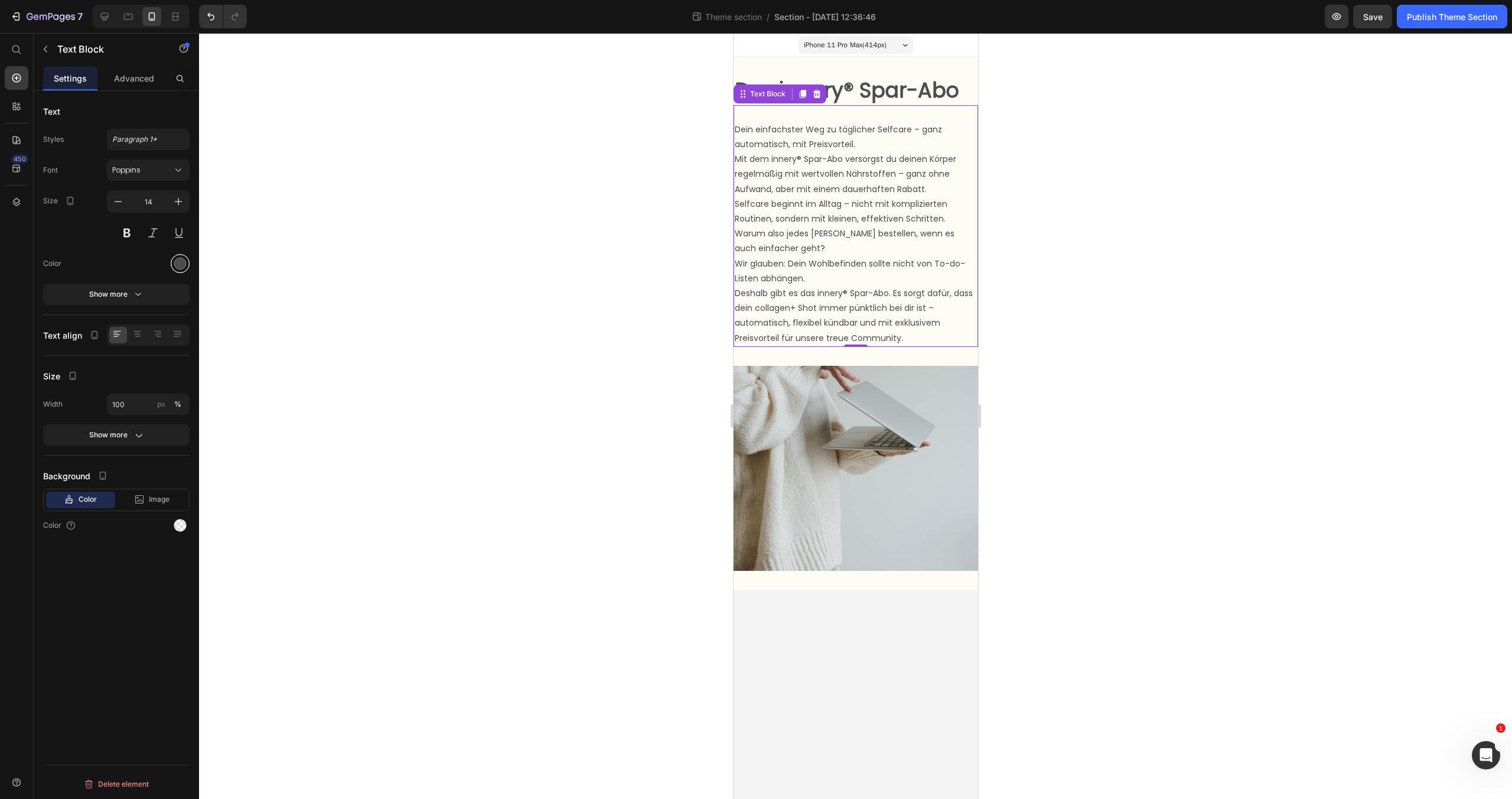 click at bounding box center [180, 264] 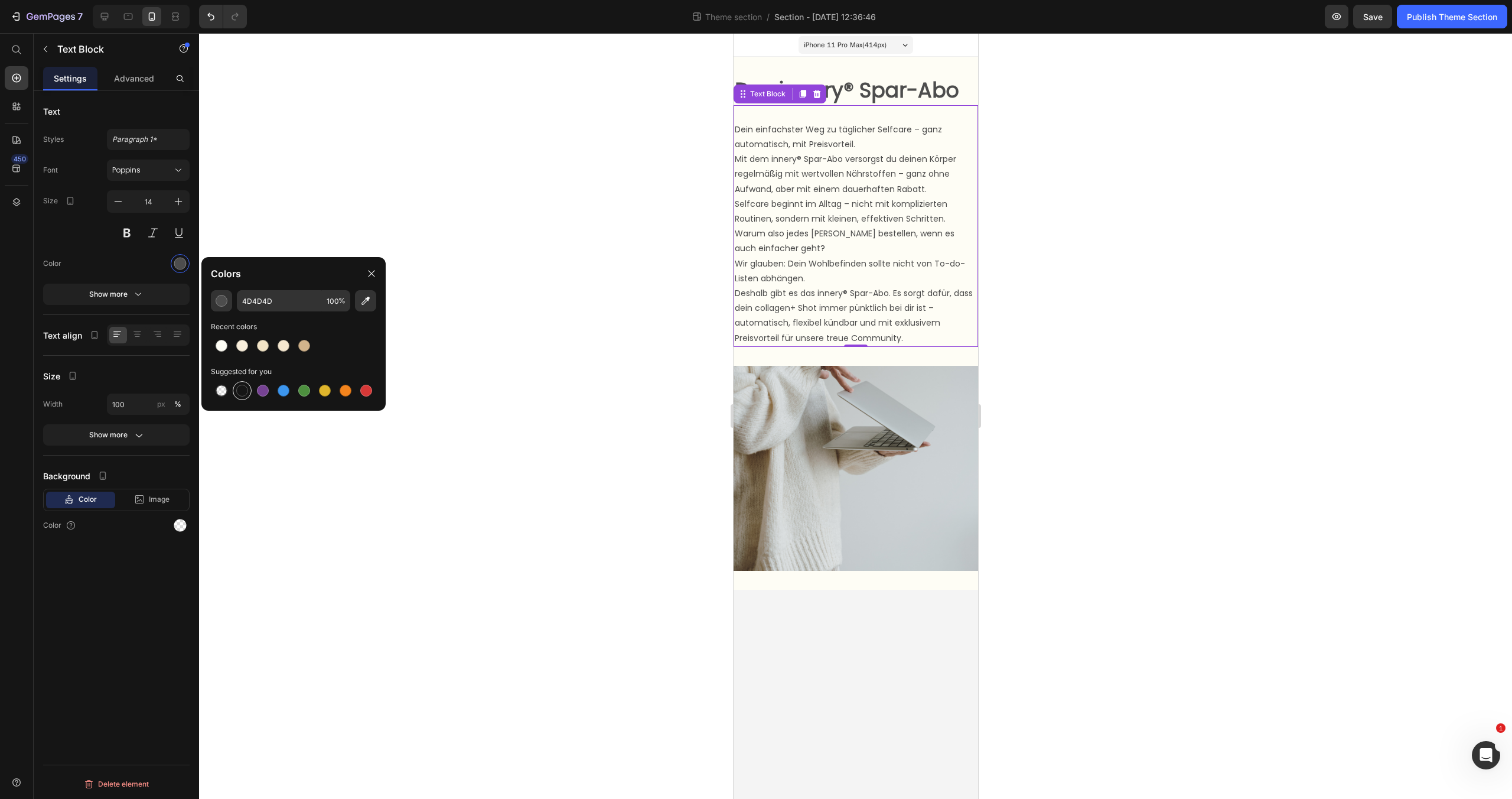 click at bounding box center (242, 391) 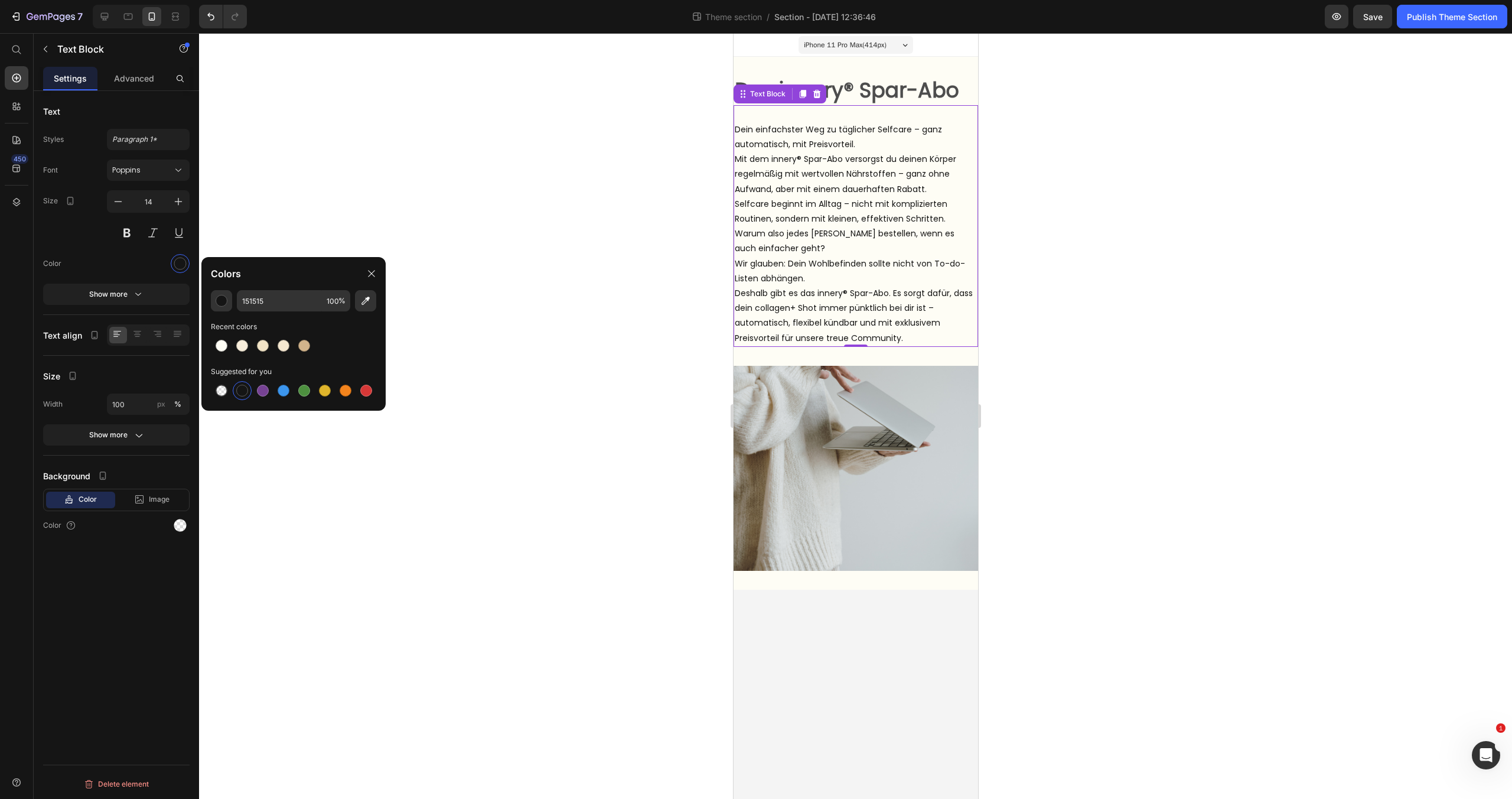 click 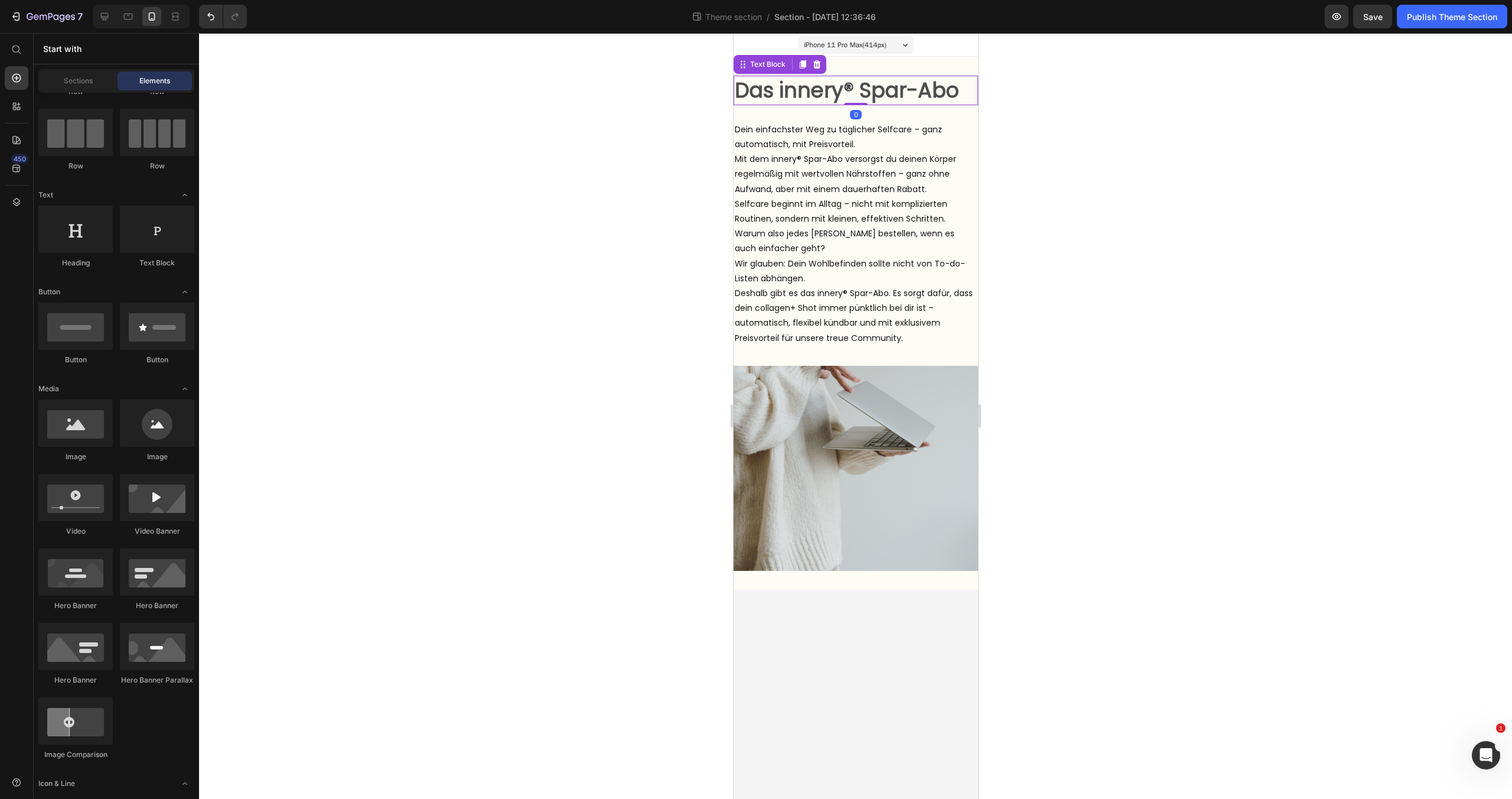 click on "Das innery® Spar-Abo" at bounding box center [846, 90] 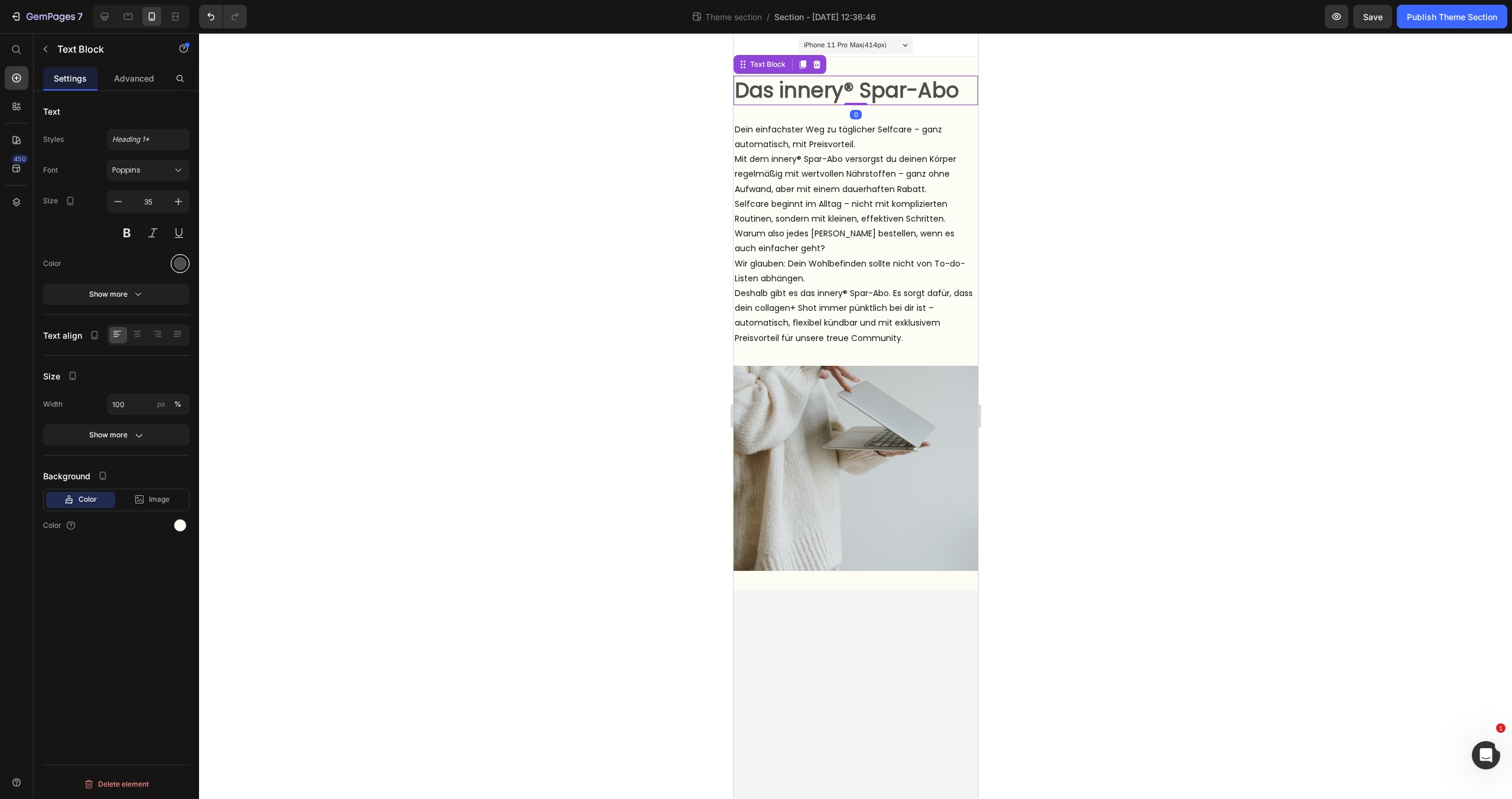 click at bounding box center (180, 264) 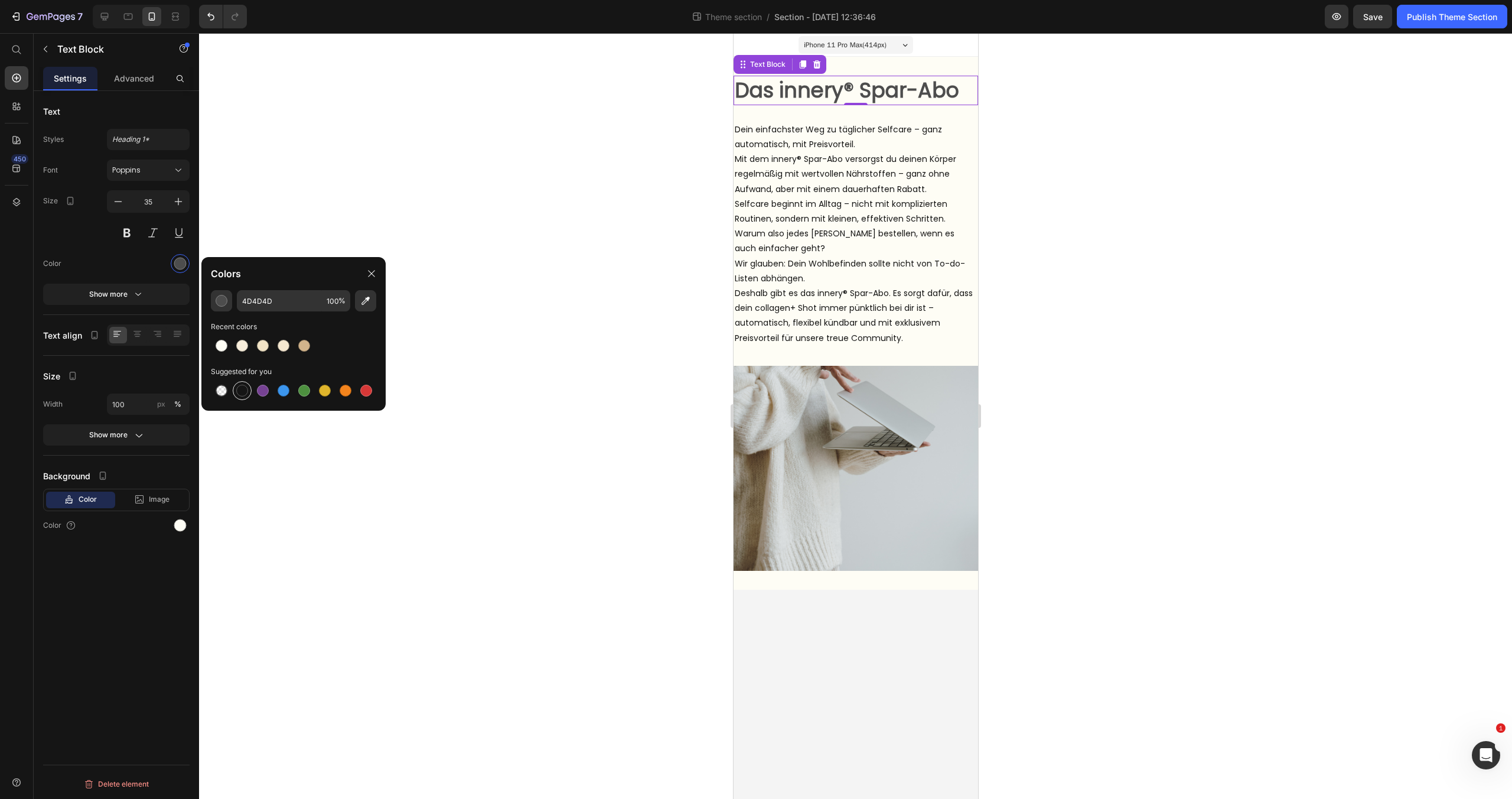 click at bounding box center [242, 391] 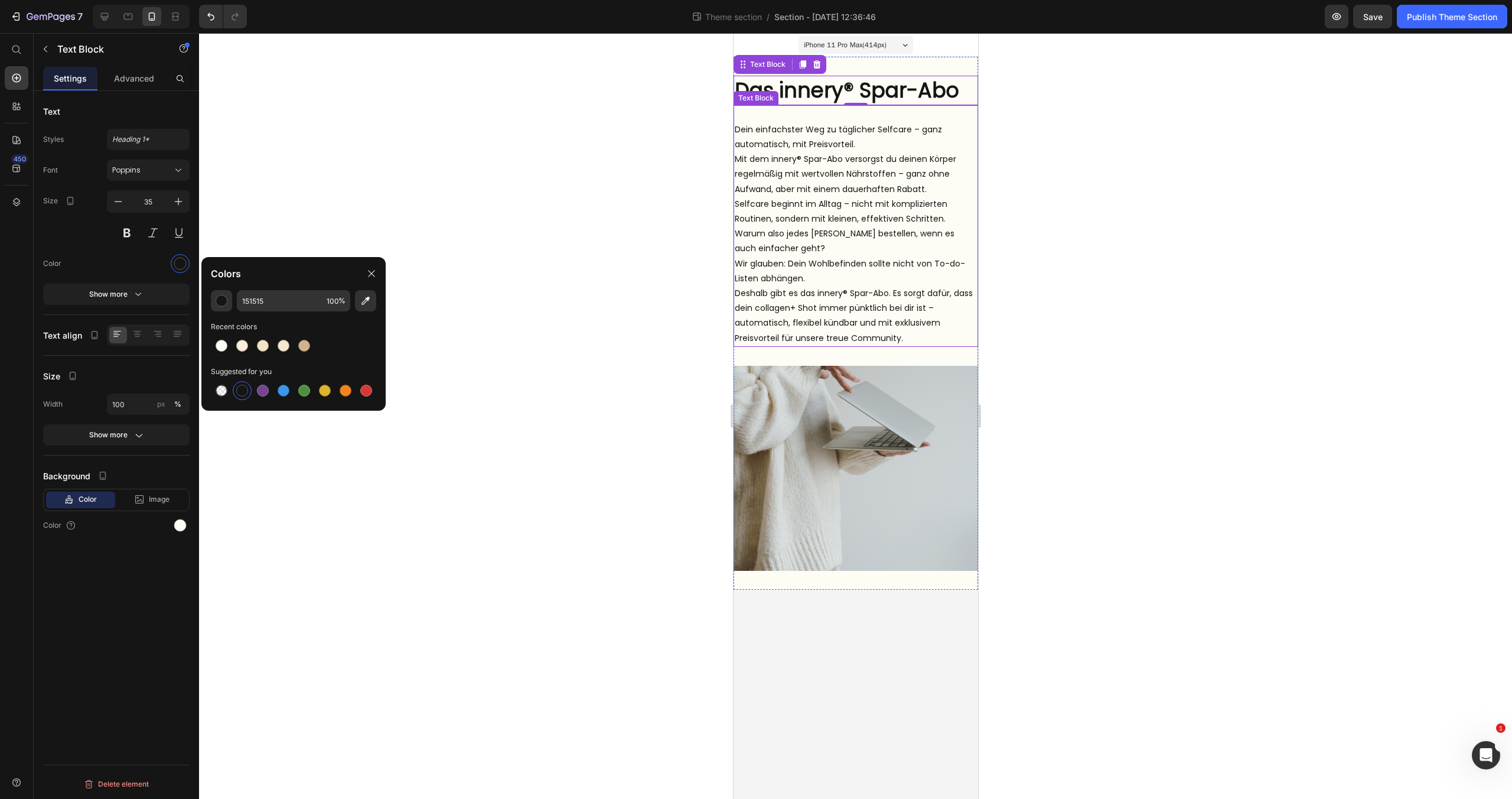click 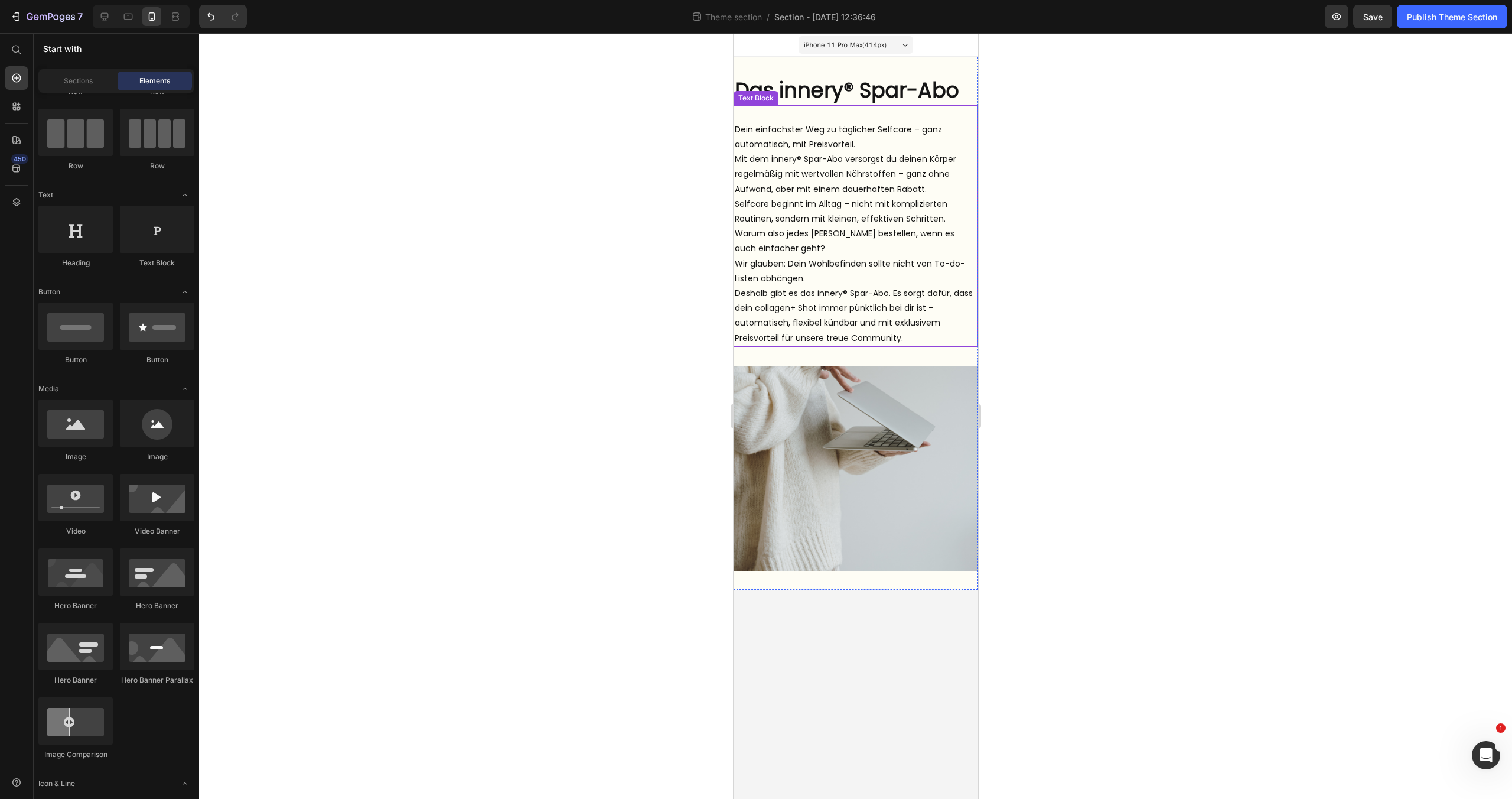 drag, startPoint x: 1054, startPoint y: 181, endPoint x: 995, endPoint y: 143, distance: 70.17834 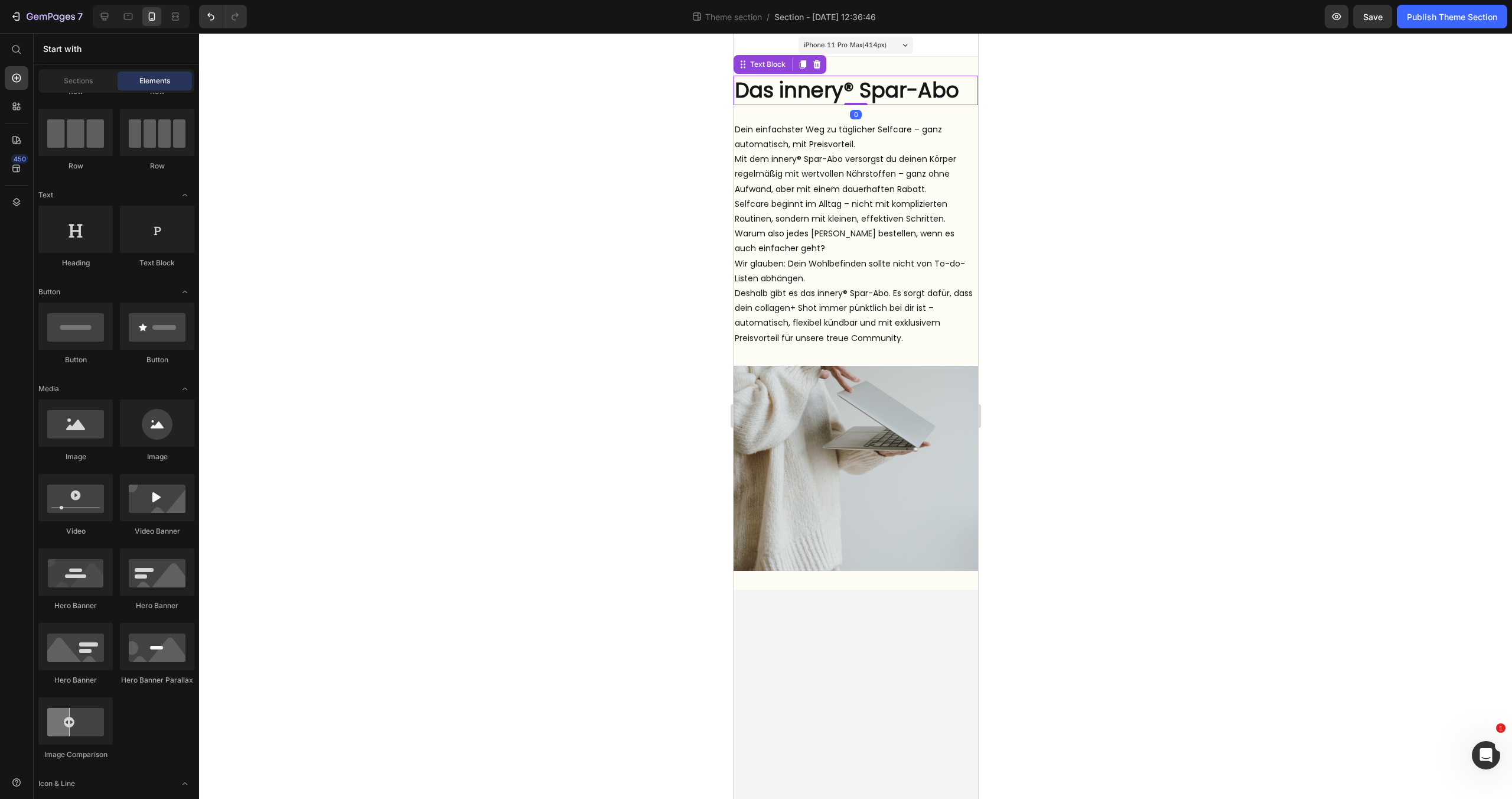 click on "Das innery® Spar-Abo" at bounding box center [846, 90] 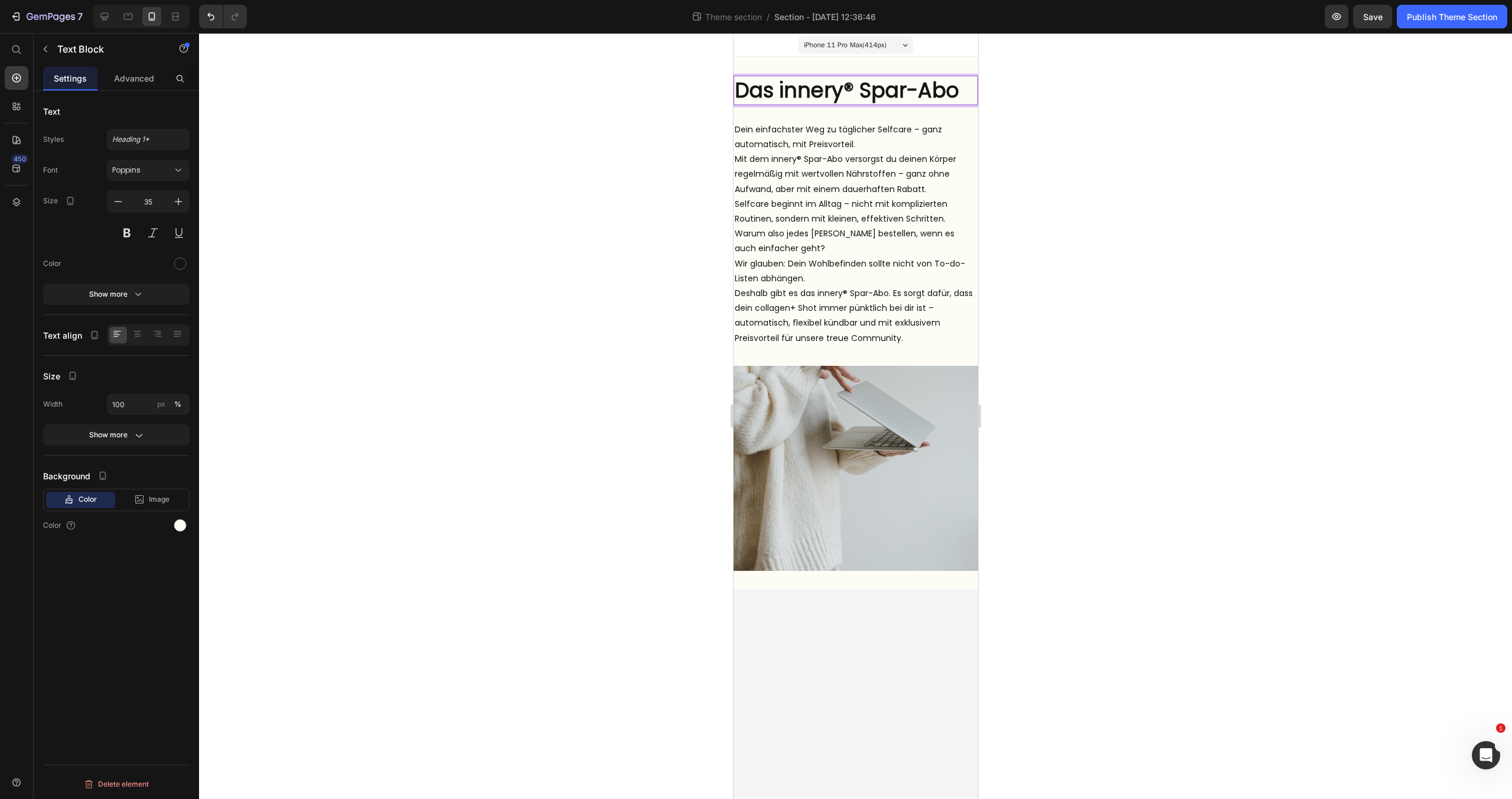 click on "Das innery® Spar-Abo" at bounding box center [855, 90] 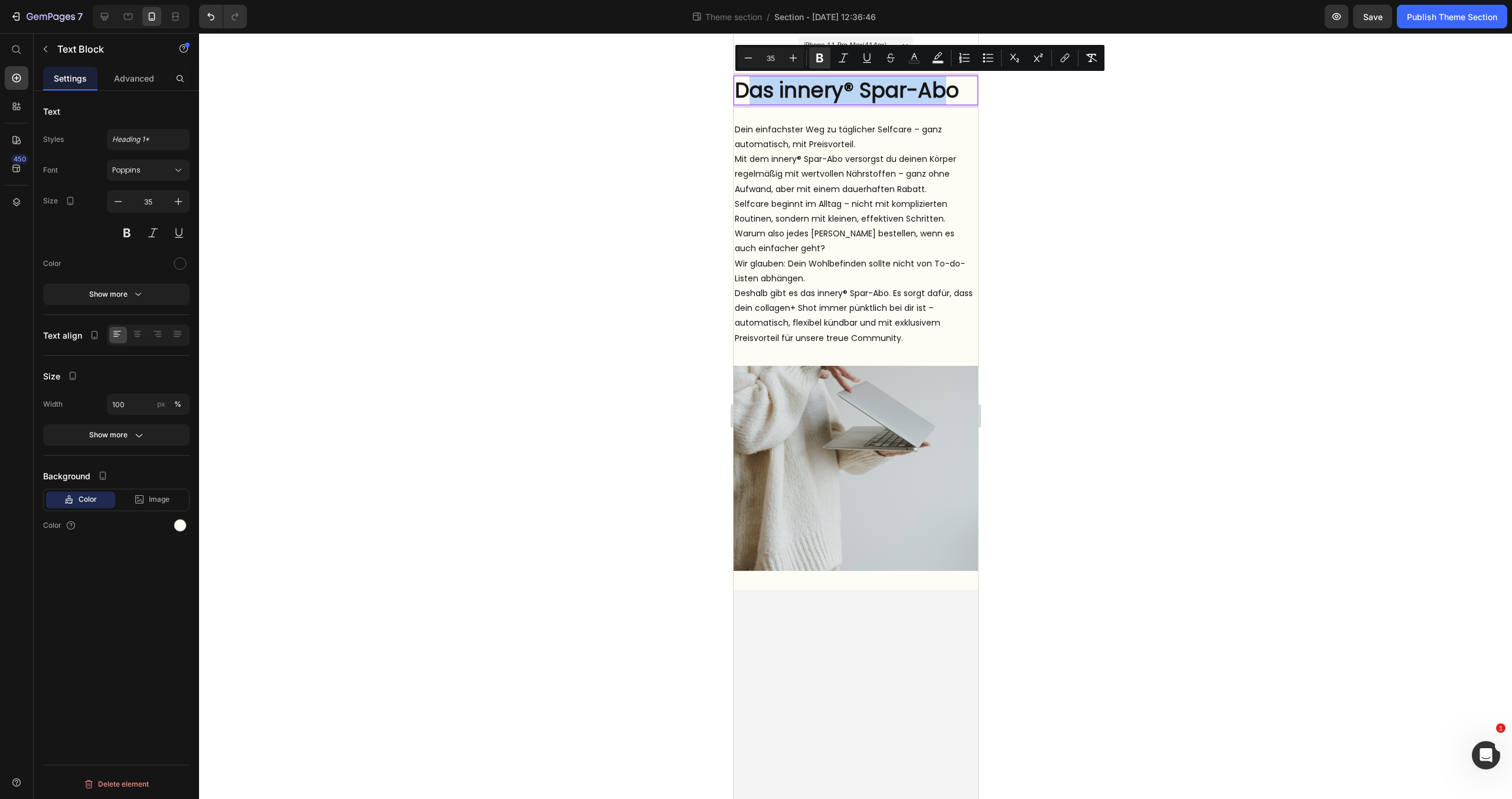 drag, startPoint x: 943, startPoint y: 90, endPoint x: 741, endPoint y: 89, distance: 202.00248 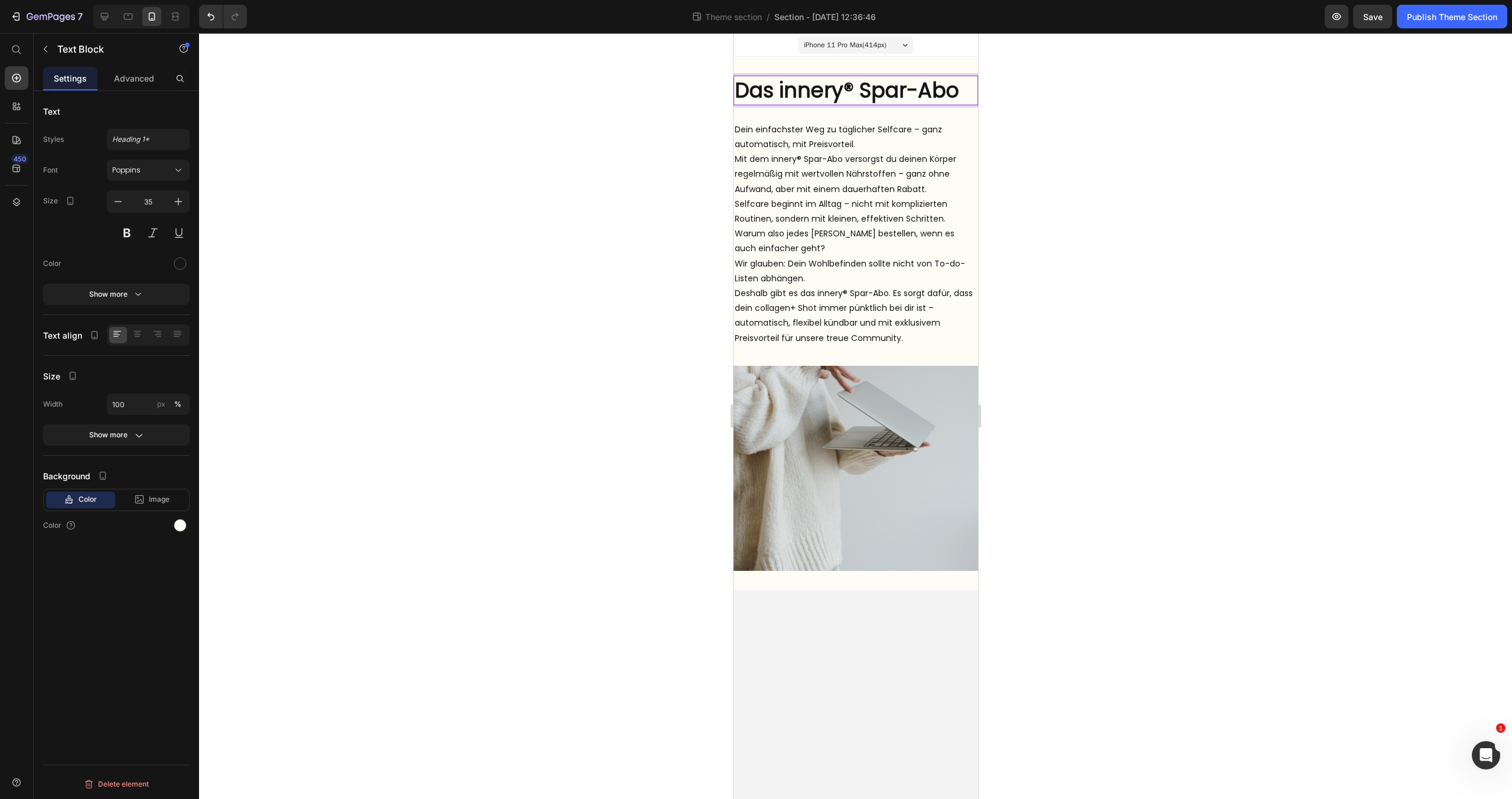 click on "Das innery® Spar-Abo" at bounding box center (846, 90) 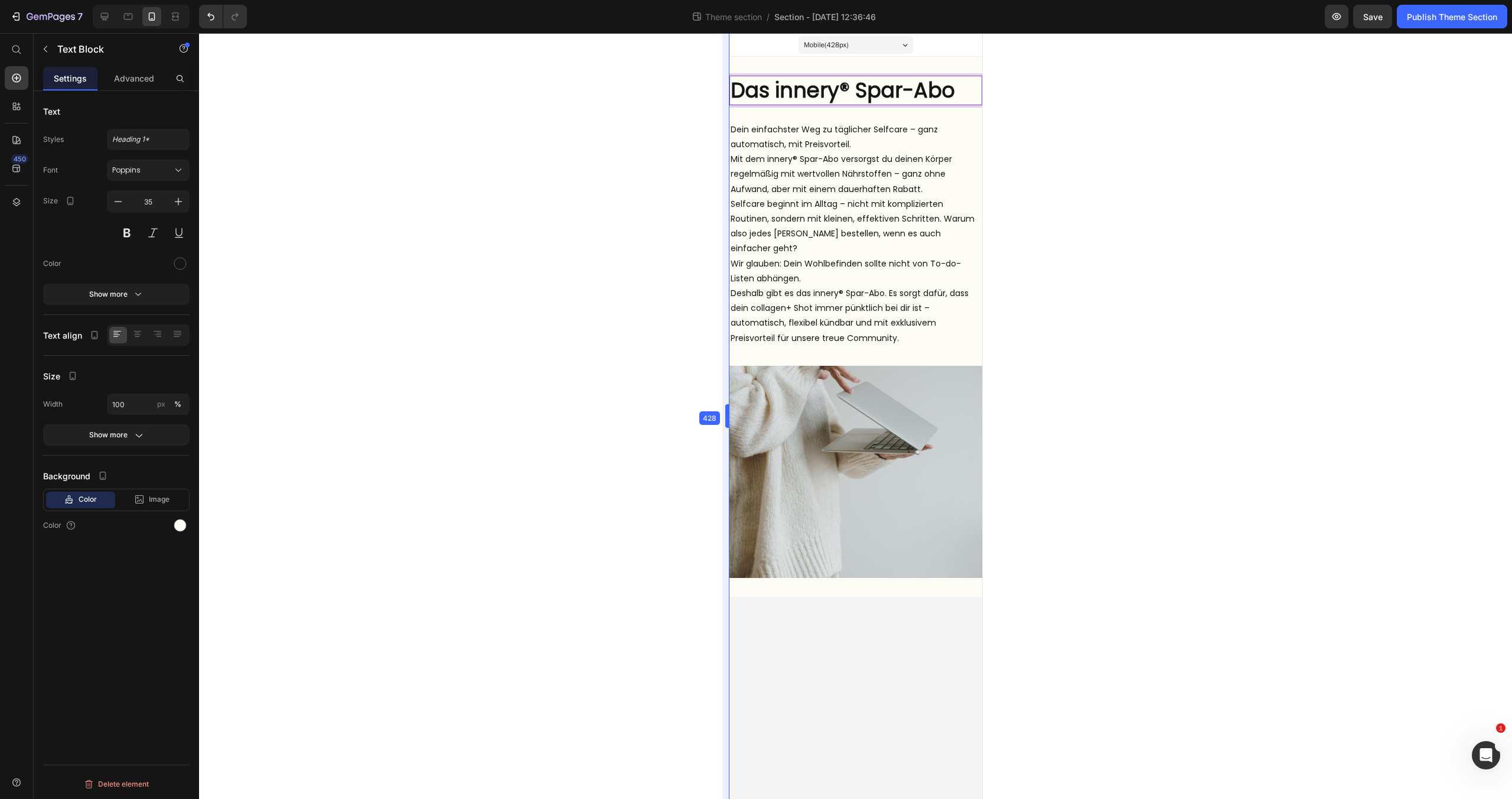 drag, startPoint x: 732, startPoint y: 90, endPoint x: 728, endPoint y: 96, distance: 7.211103 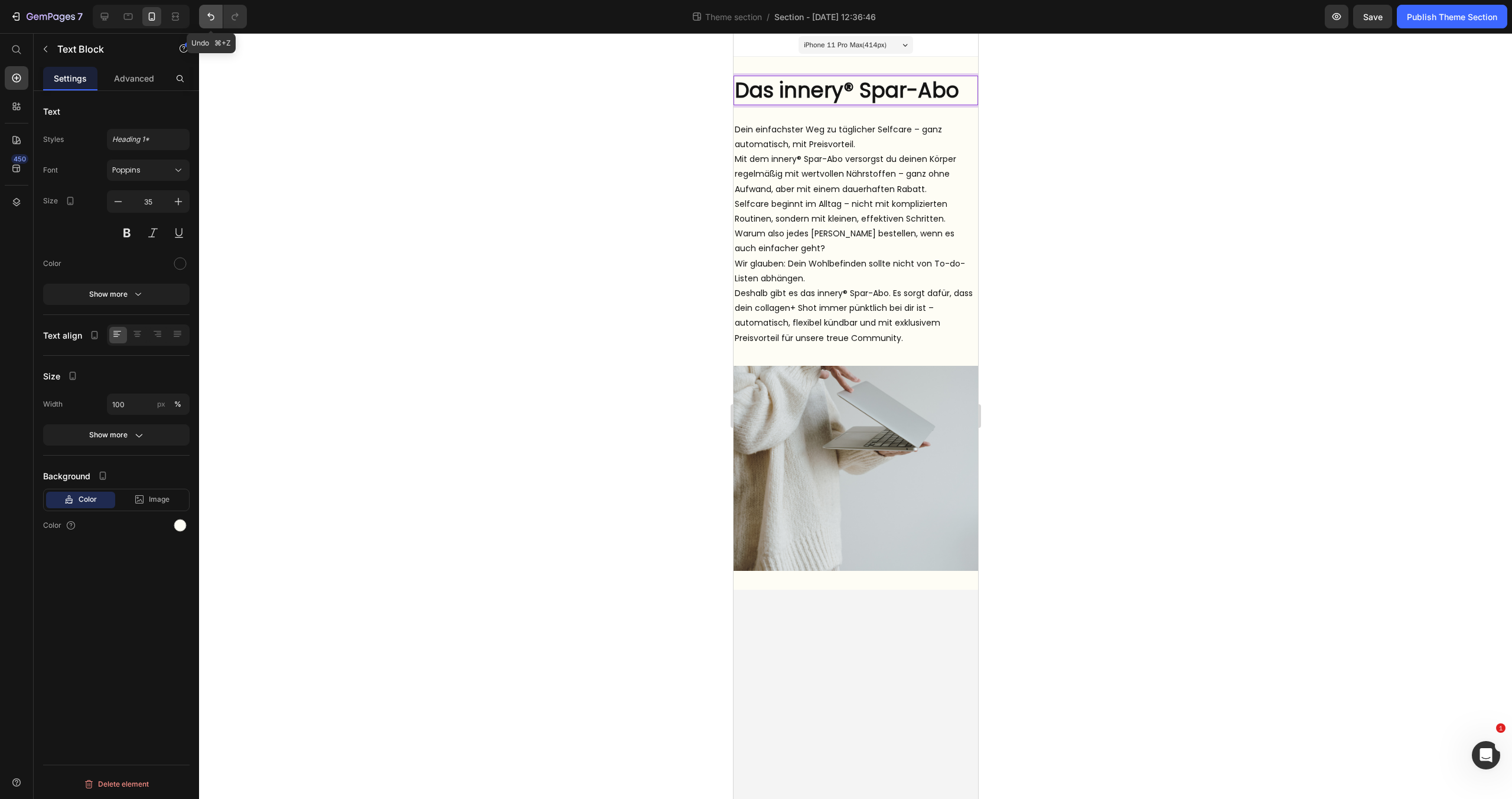 click 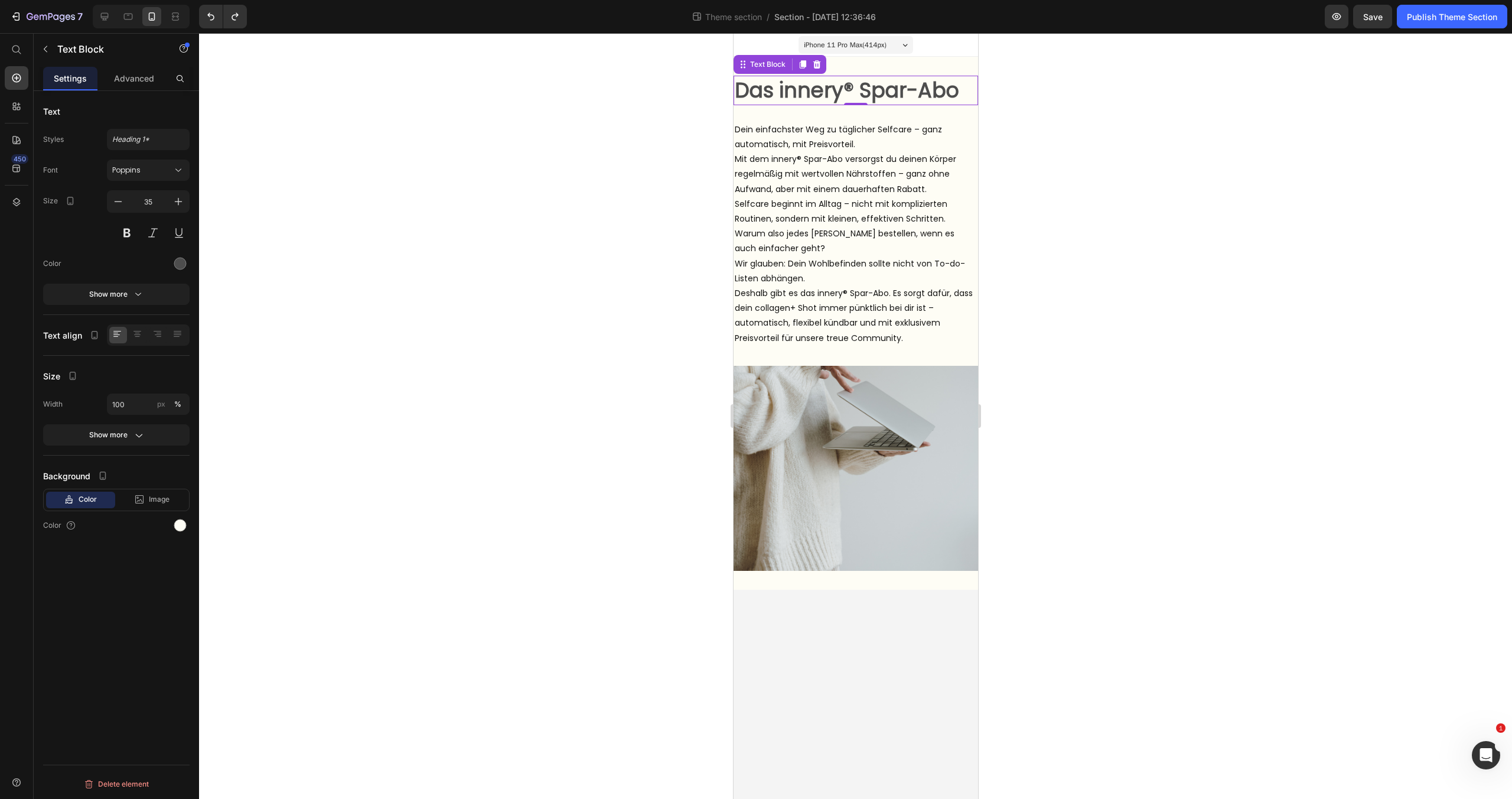 click 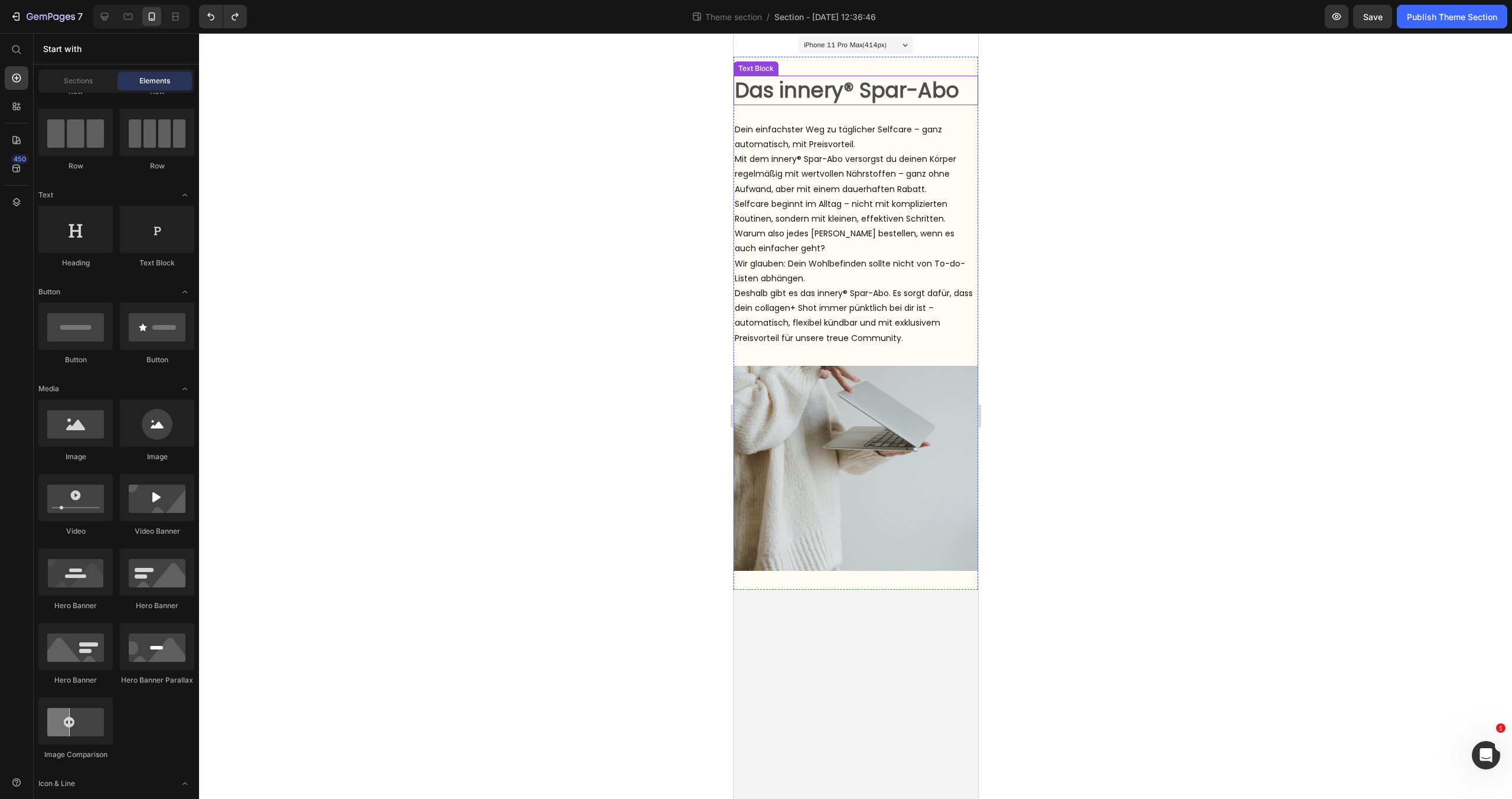 click on "Das innery® Spar-Abo" at bounding box center [846, 90] 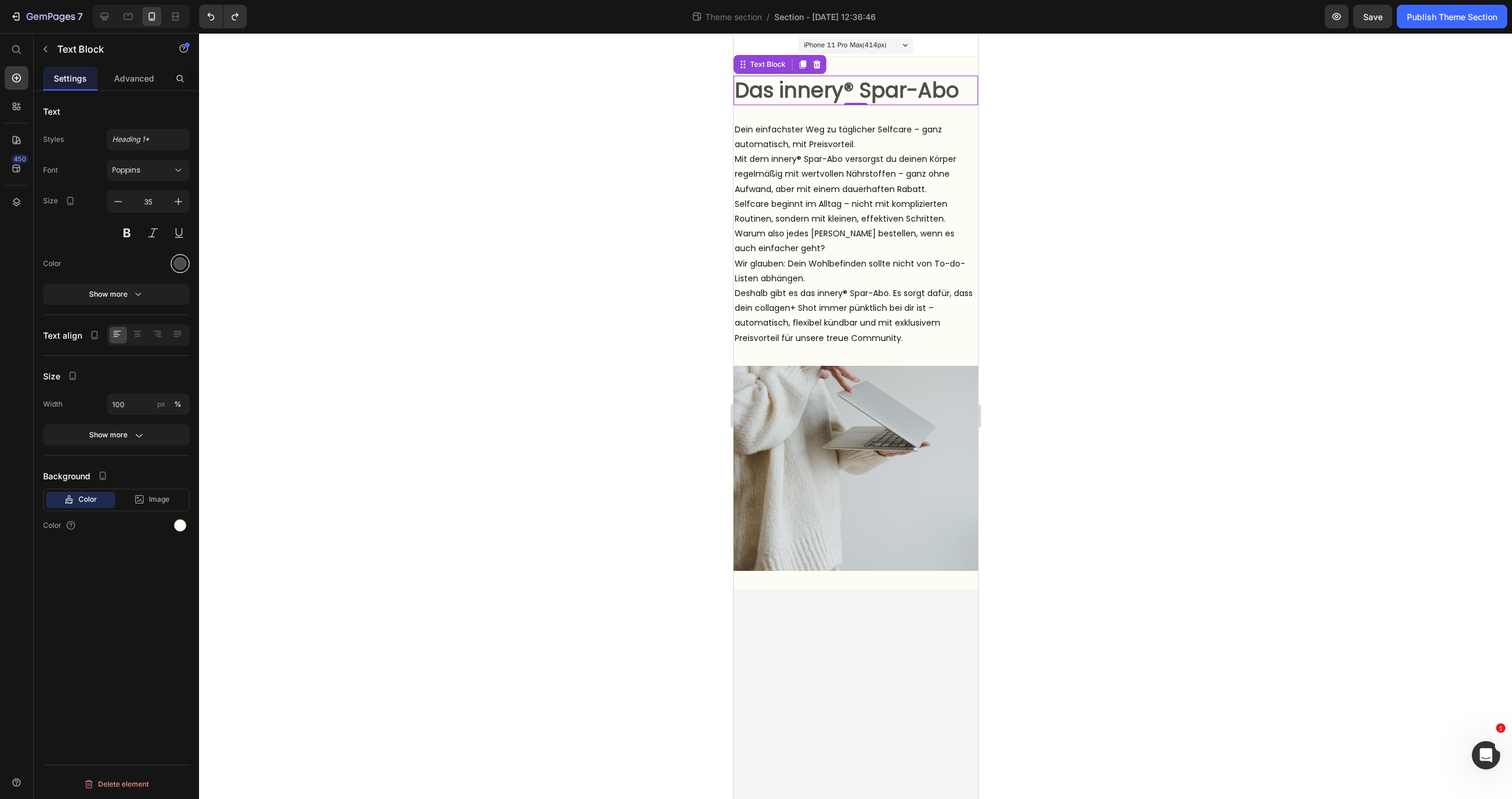 click at bounding box center (180, 264) 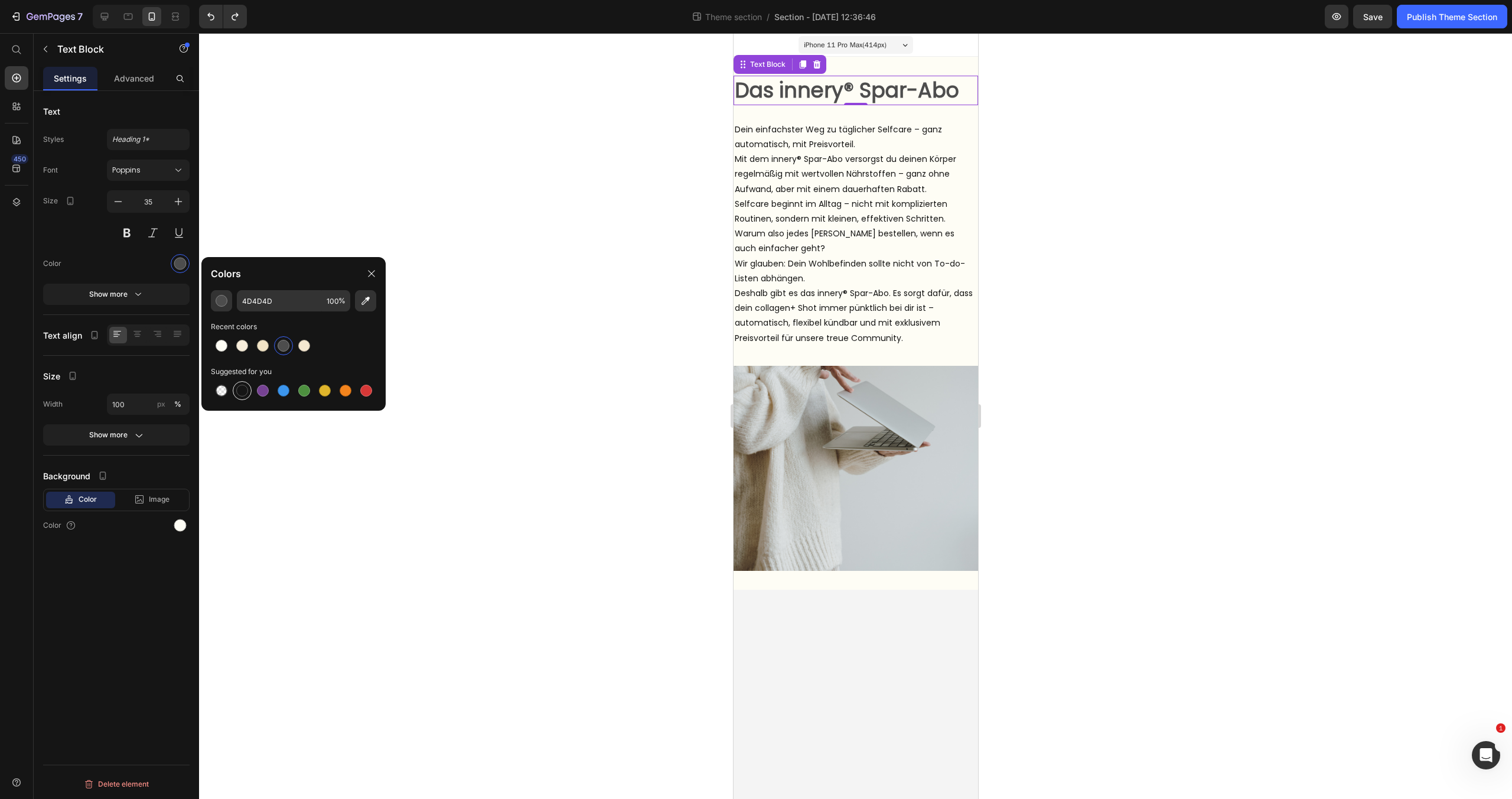 click at bounding box center (242, 391) 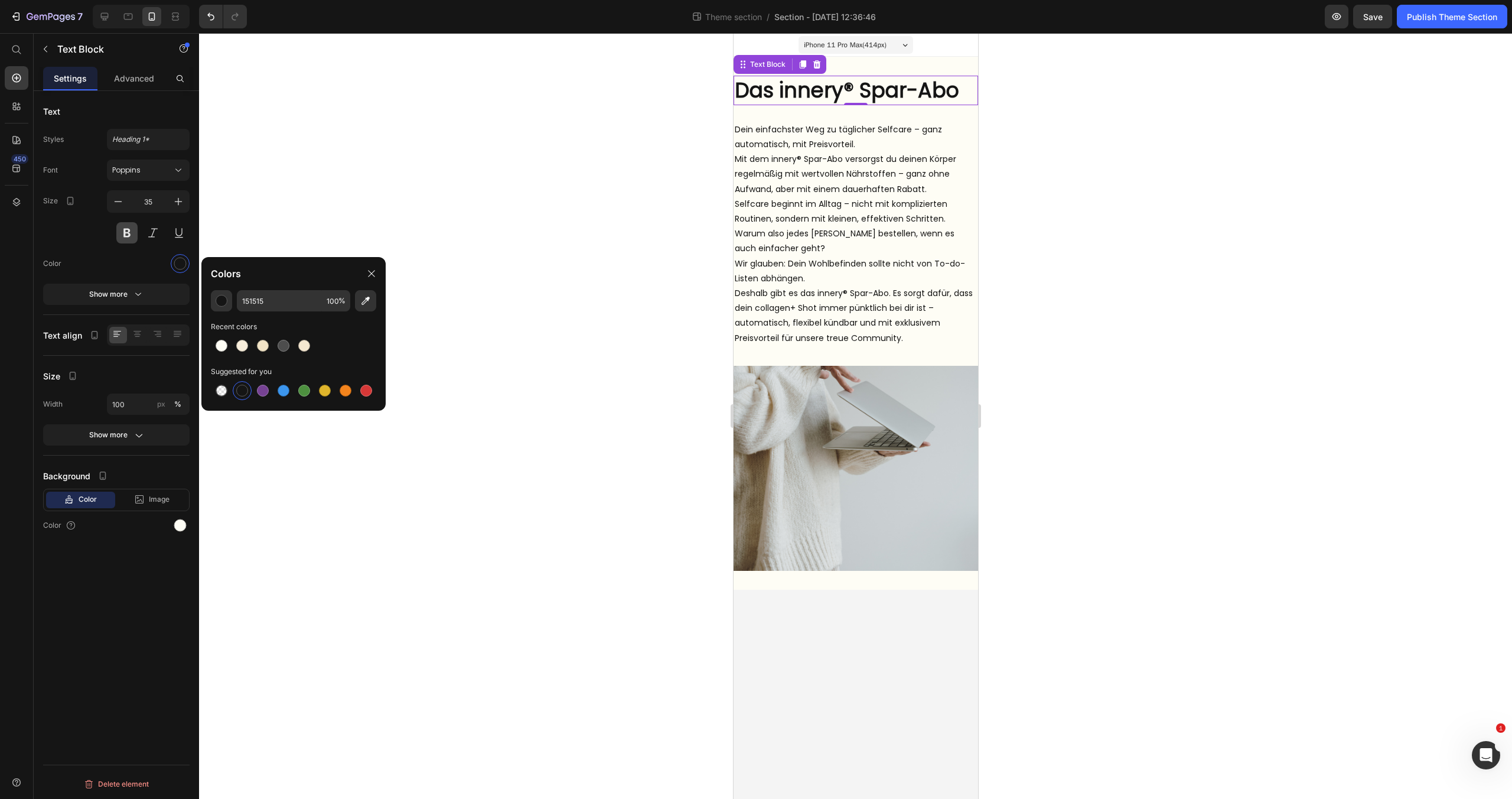 click at bounding box center [127, 233] 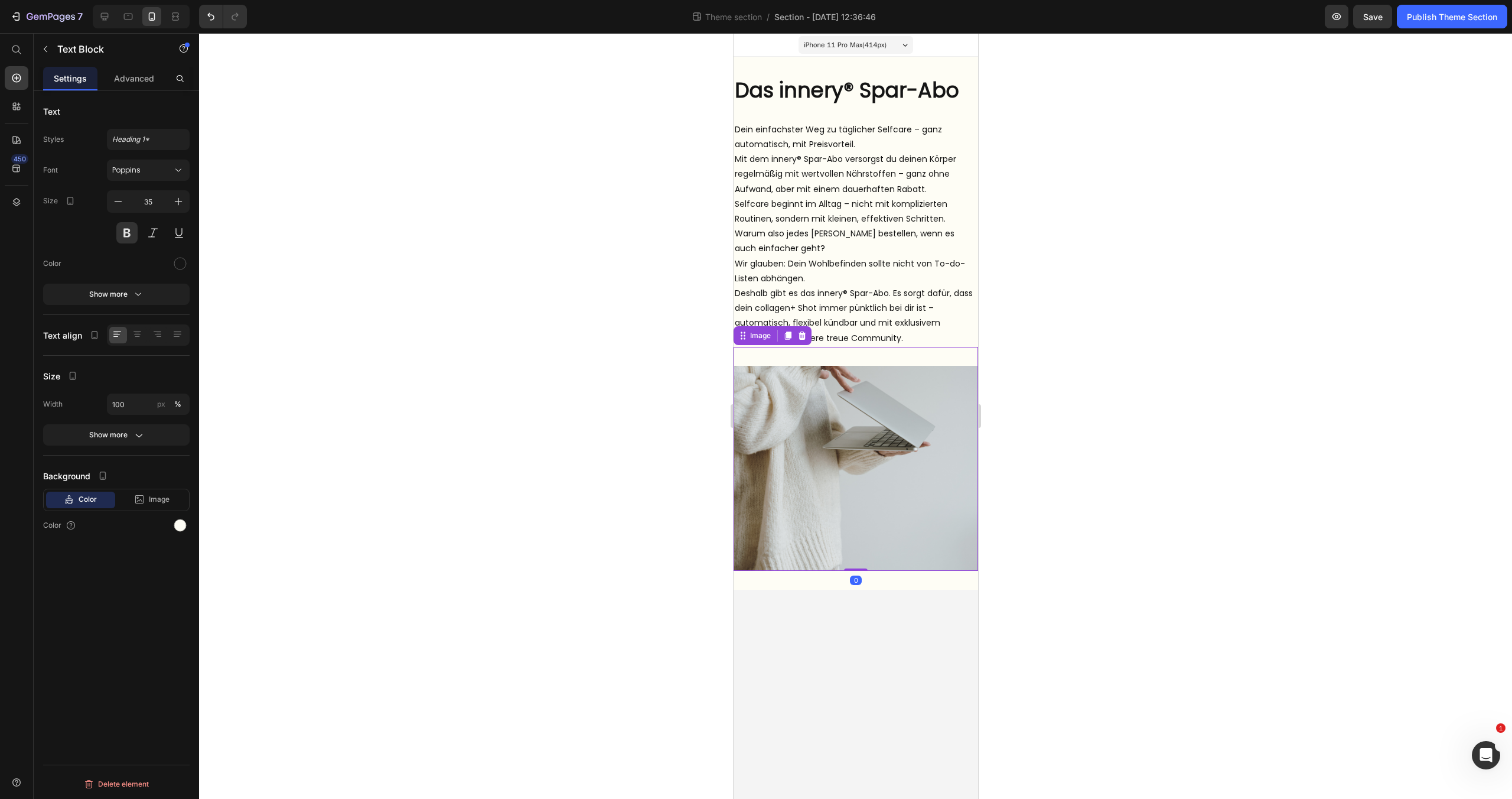 click at bounding box center (855, 459) 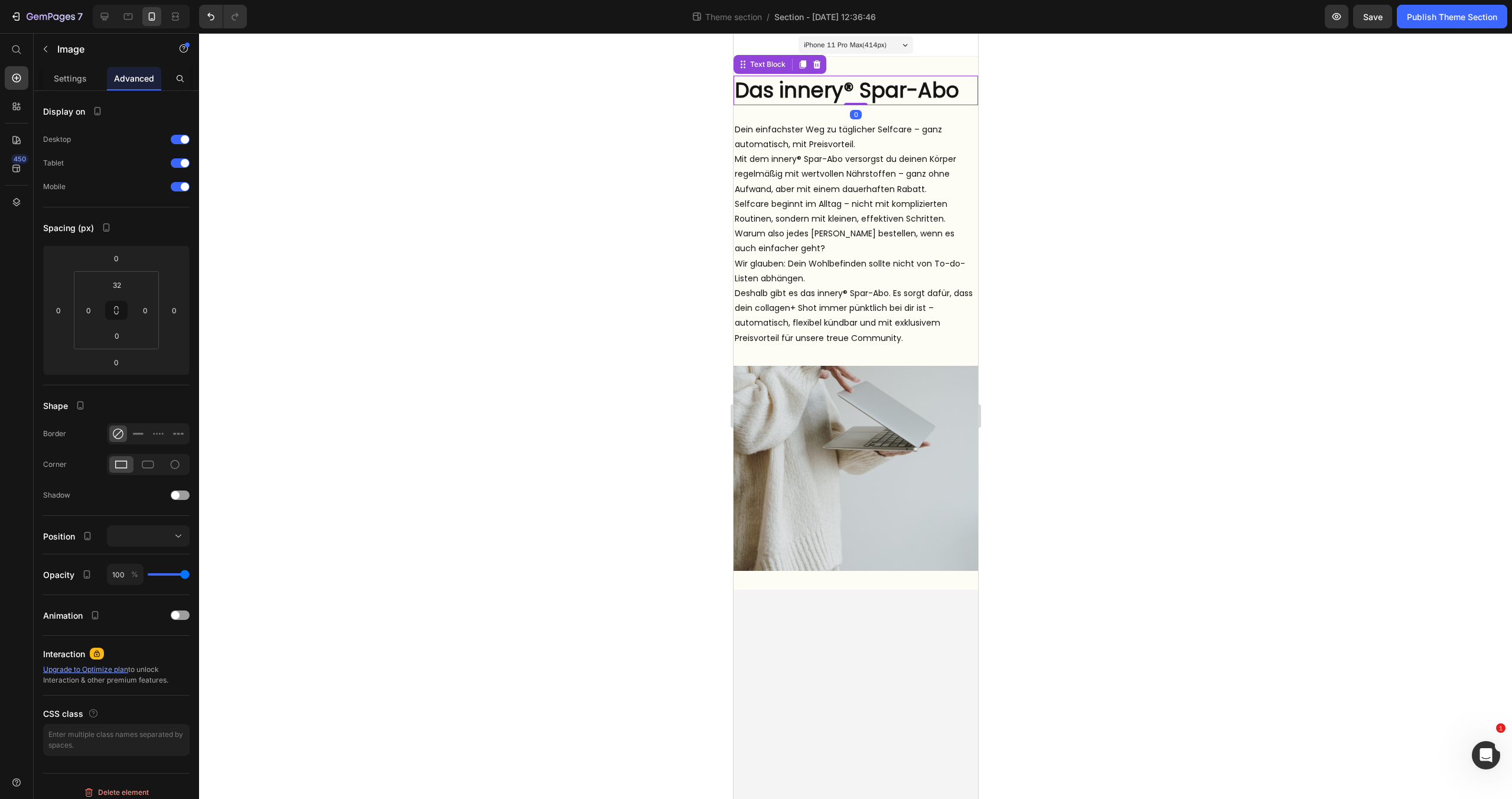 drag, startPoint x: 962, startPoint y: 94, endPoint x: 958, endPoint y: 89, distance: 6.403124 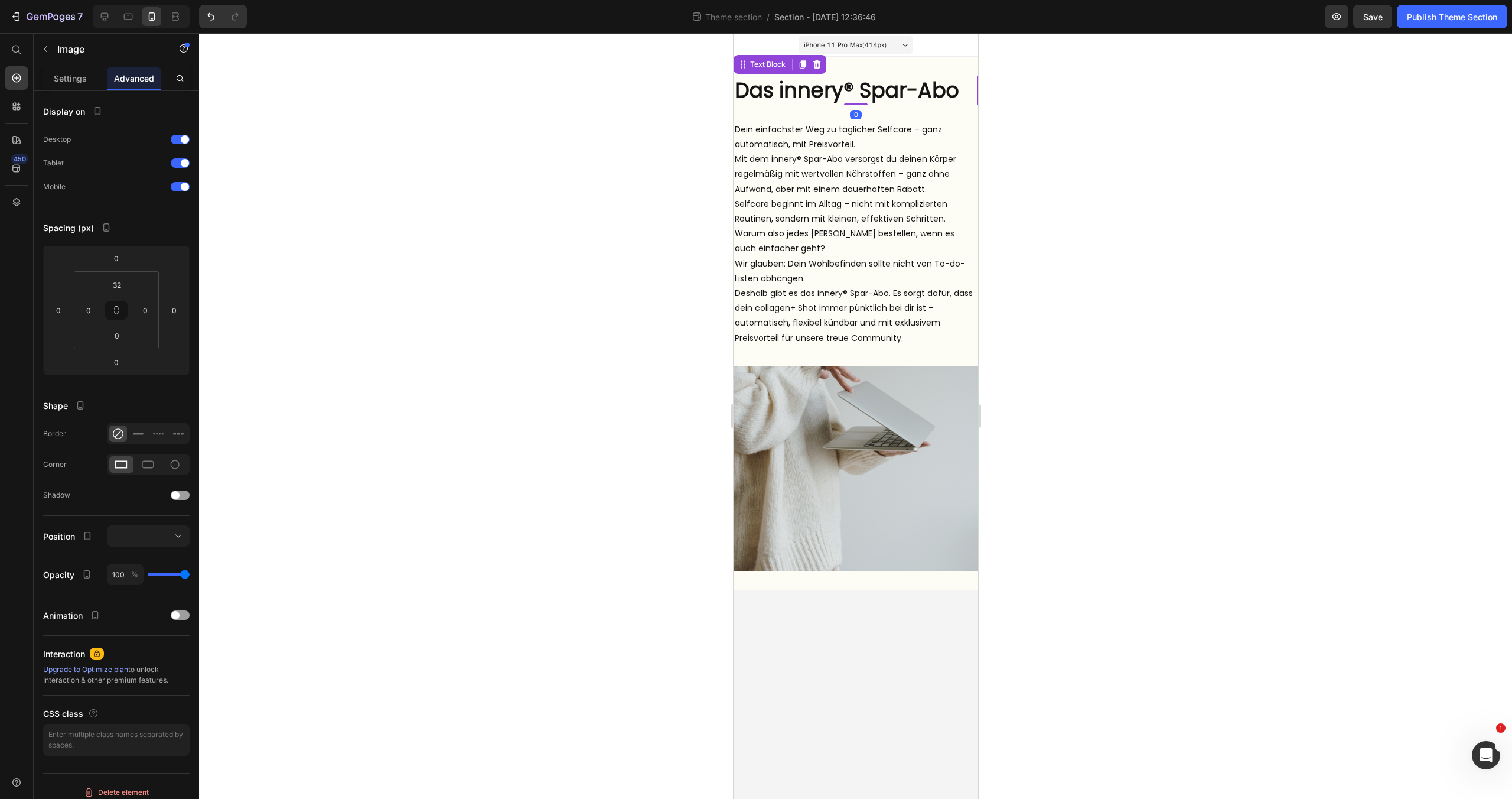 click on "Das innery® Spar-Abo" at bounding box center [855, 90] 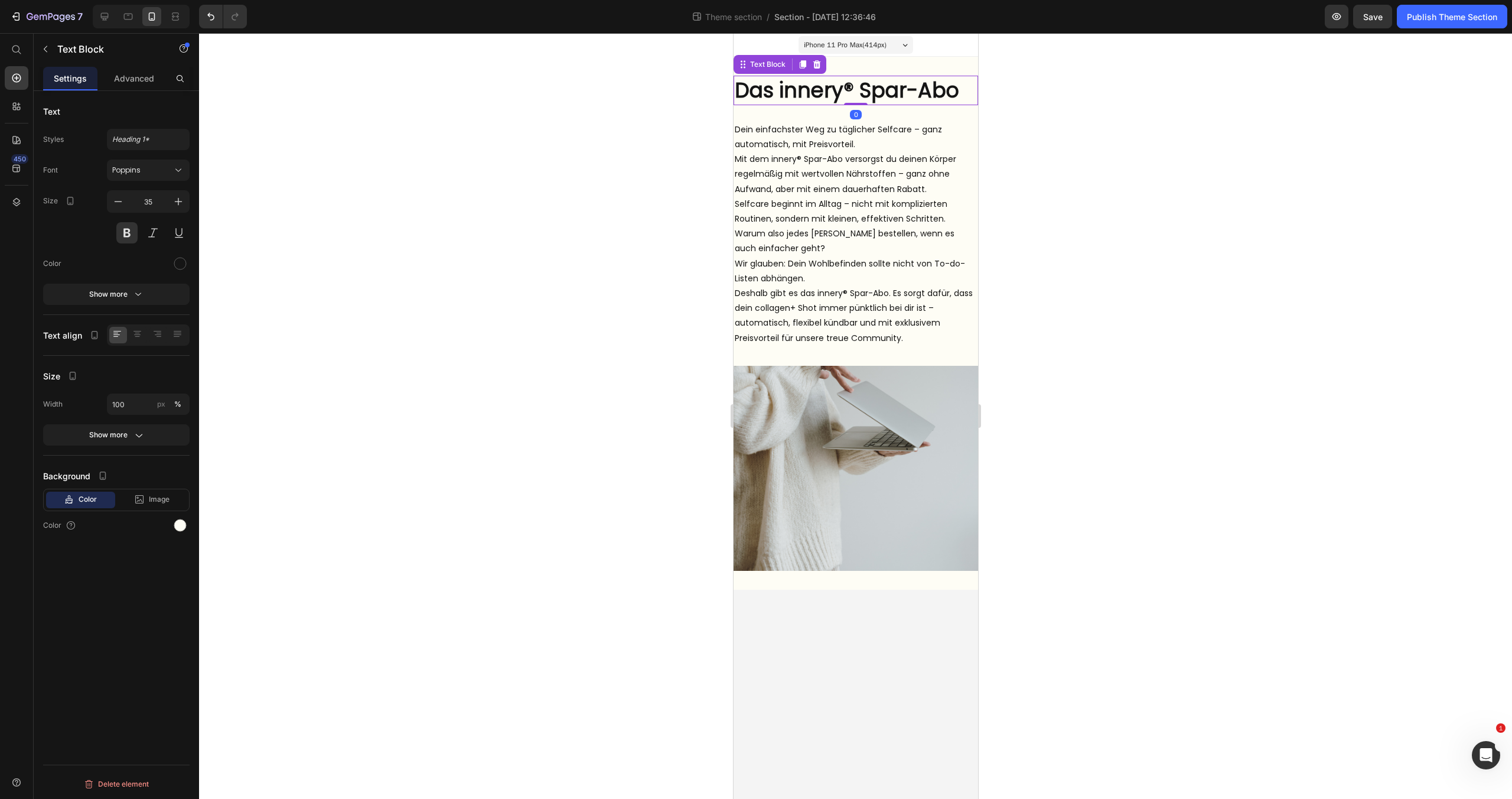 click on "Das innery® Spar-Abo" at bounding box center [846, 90] 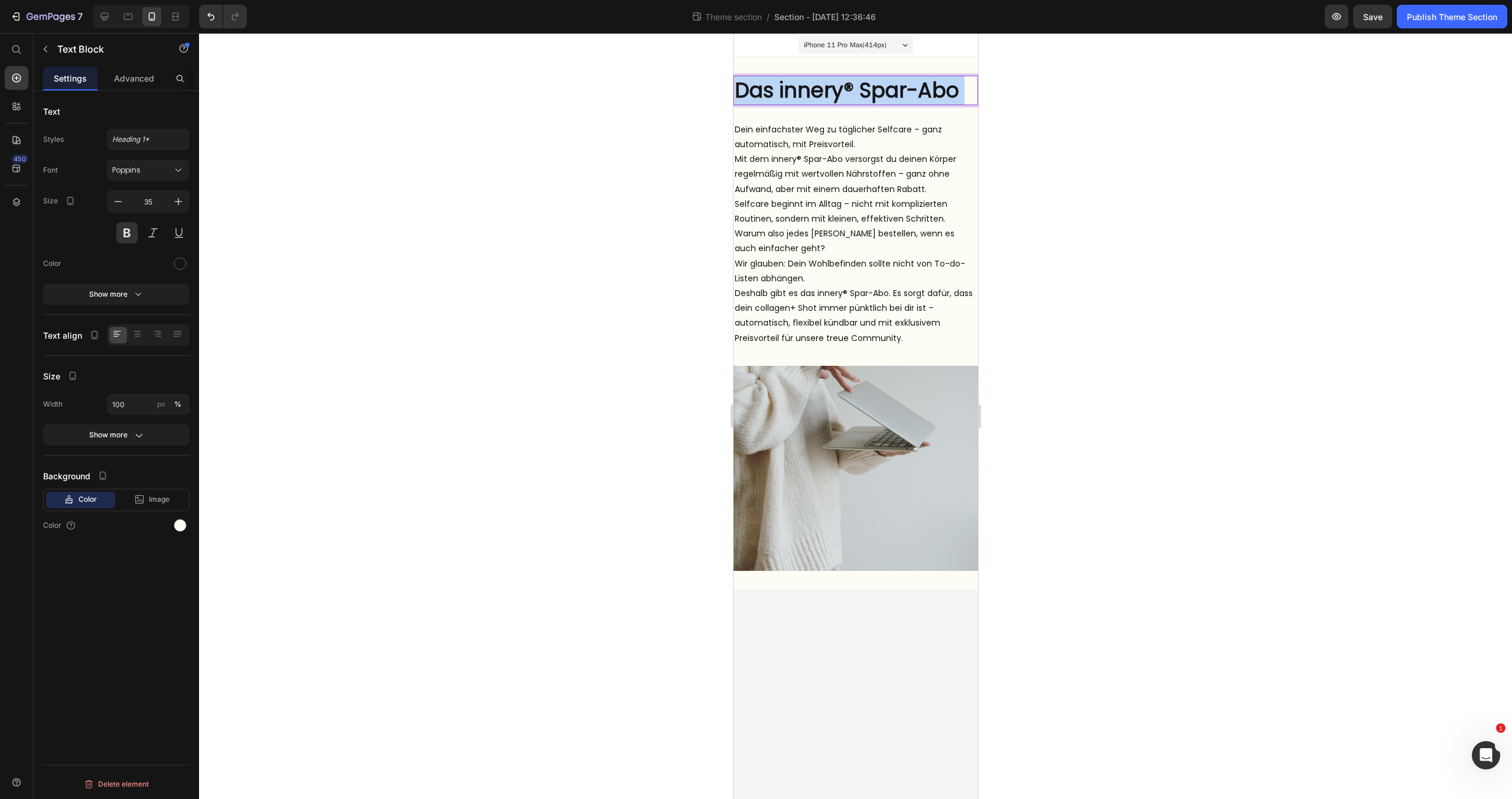 drag, startPoint x: 915, startPoint y: 90, endPoint x: 778, endPoint y: 92, distance: 137.0146 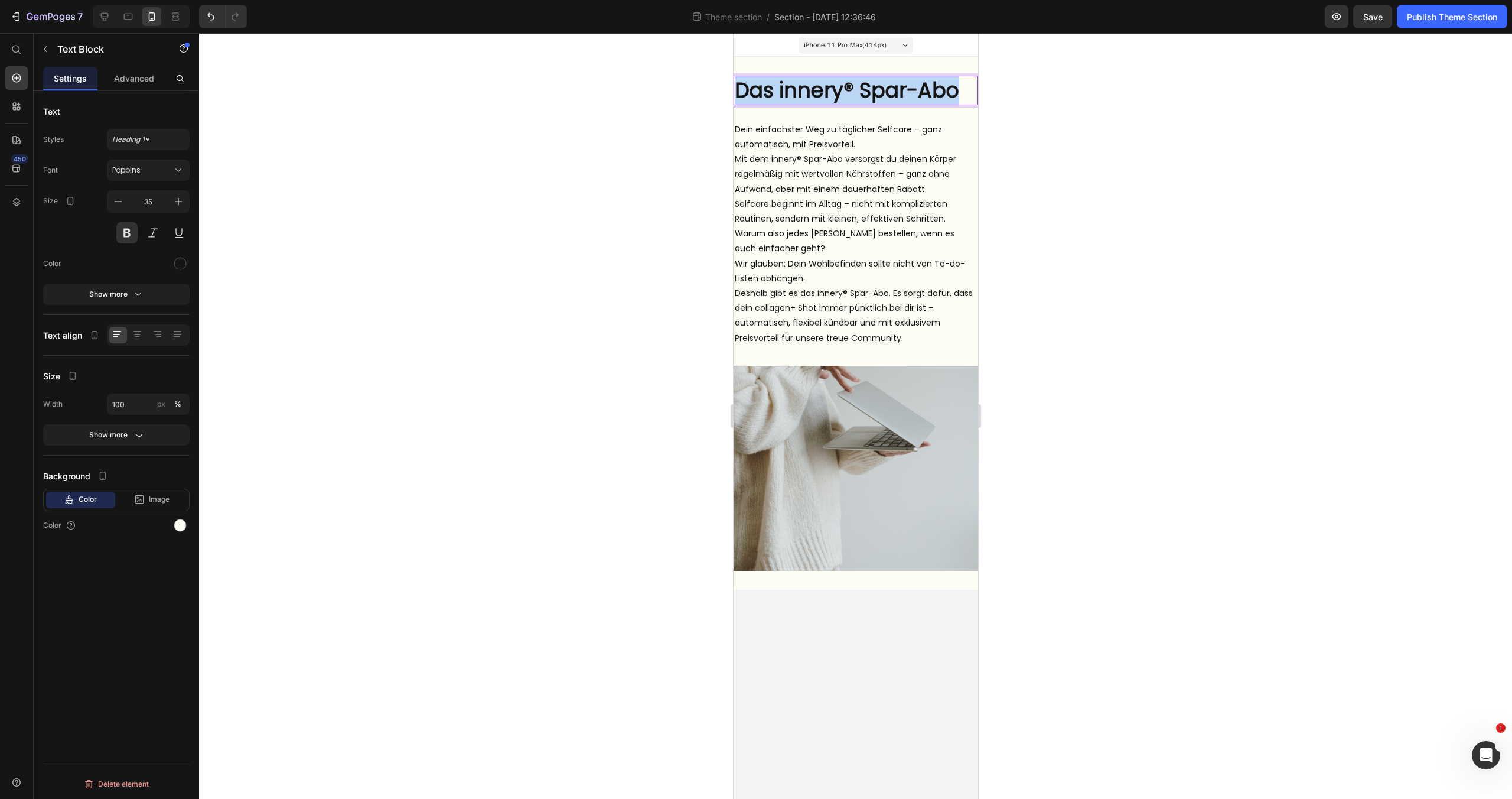 drag, startPoint x: 738, startPoint y: 90, endPoint x: 981, endPoint y: 100, distance: 243.20567 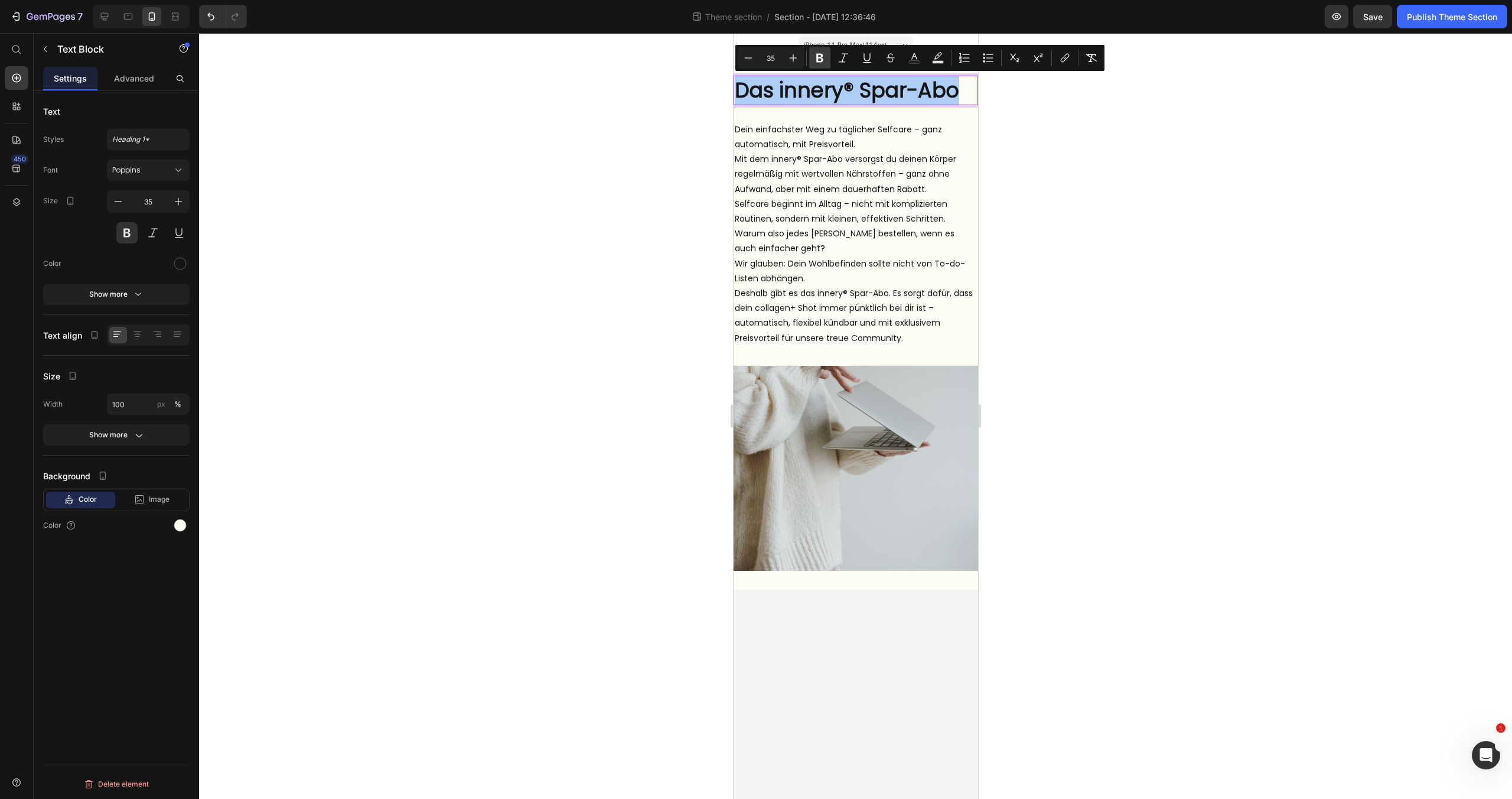 click 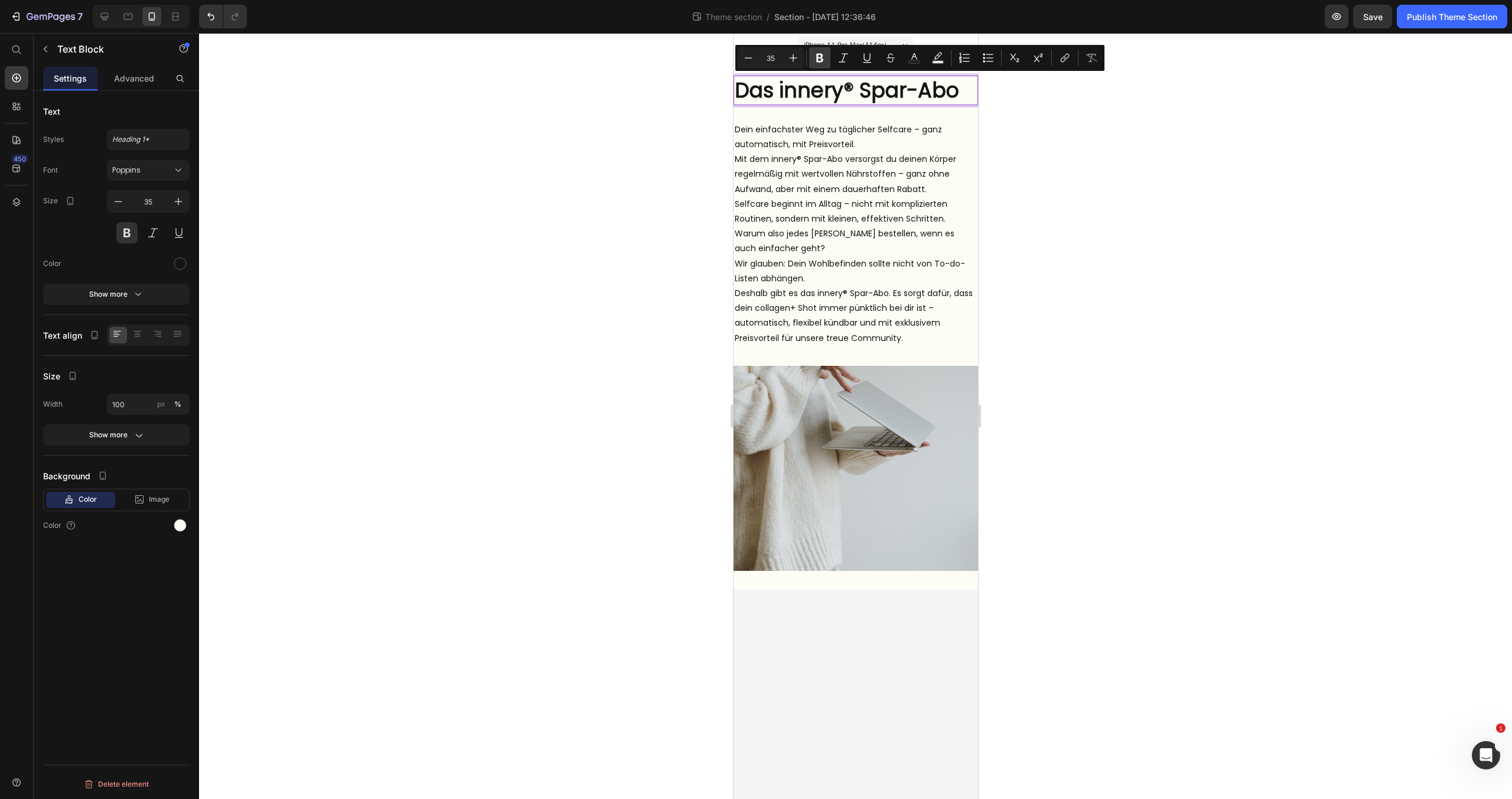 click 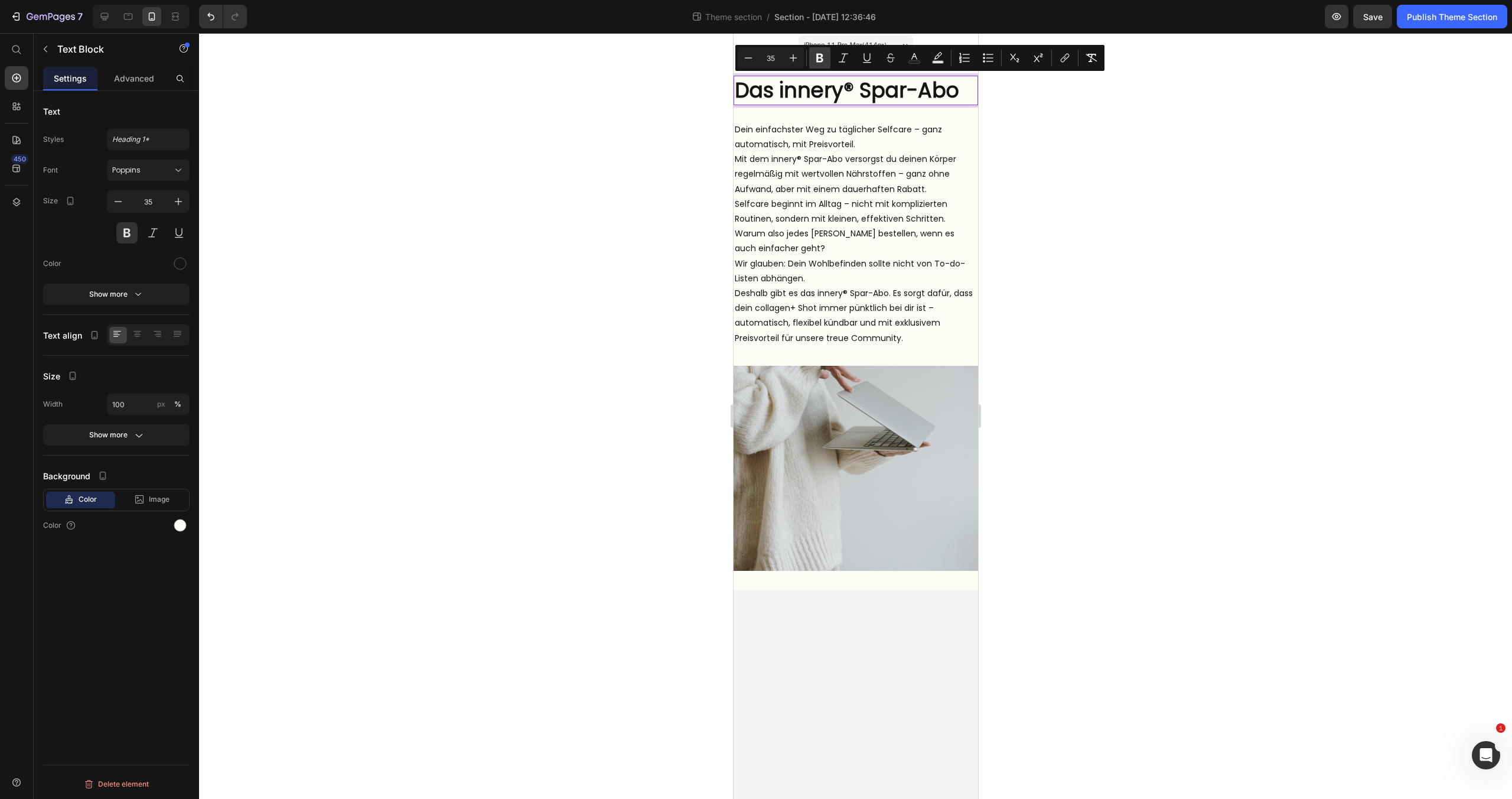 click 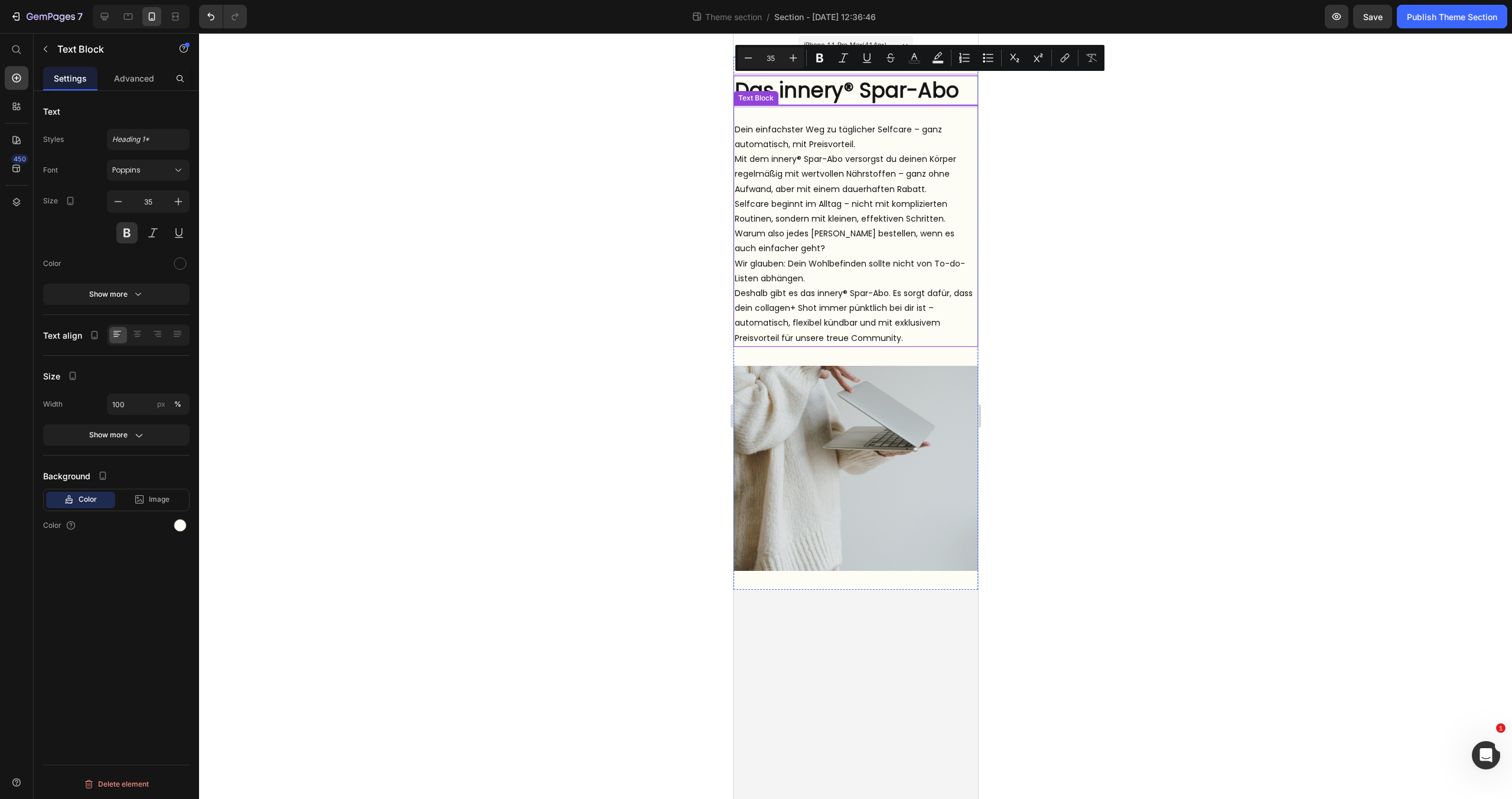 click on "Selfcare beginnt im Alltag – nicht mit komplizierten Routinen, sondern mit kleinen, effektiven Schritten. Warum also jedes [PERSON_NAME] bestellen, wenn es auch einfacher geht?" at bounding box center (855, 226) 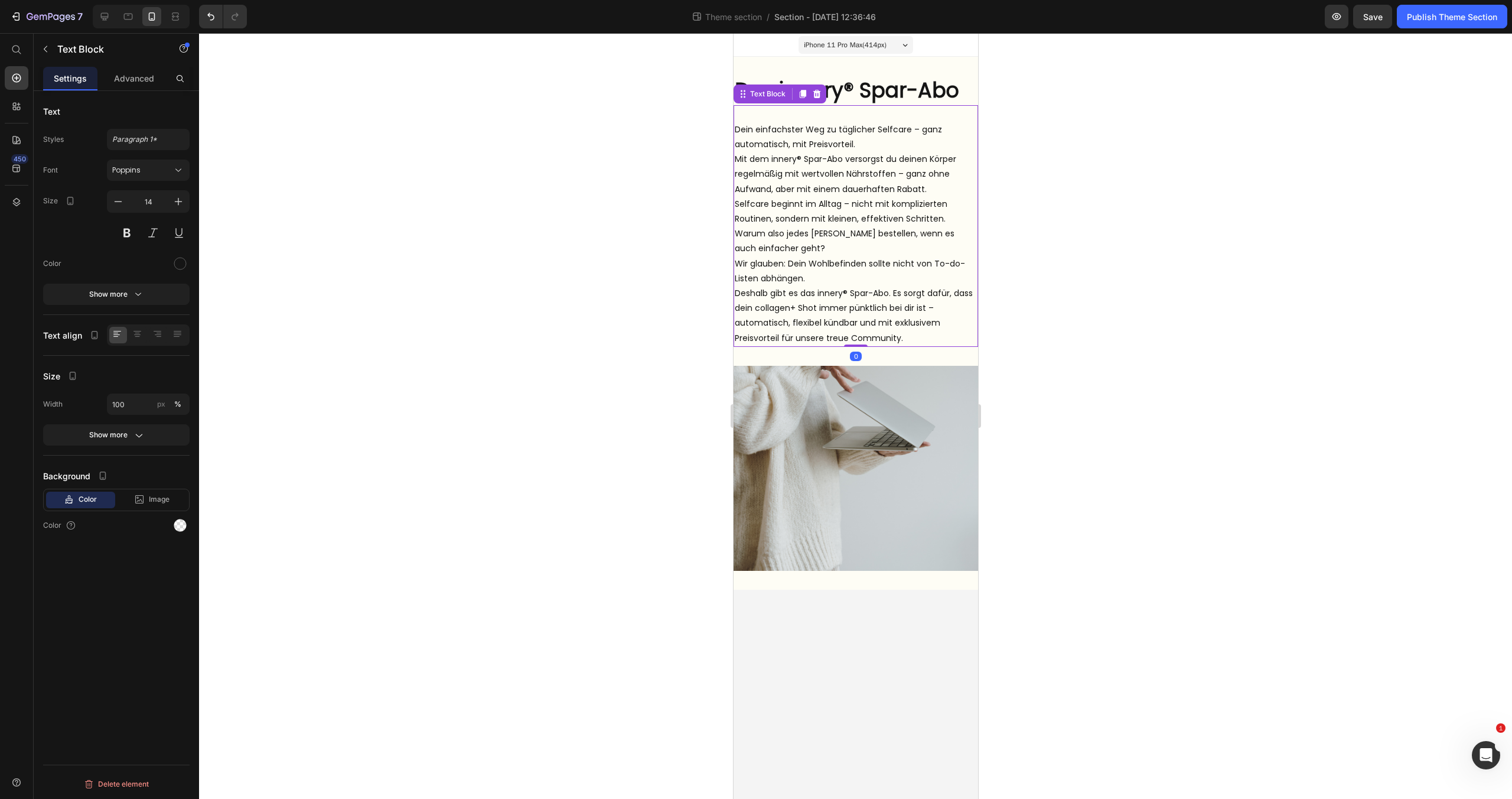 click 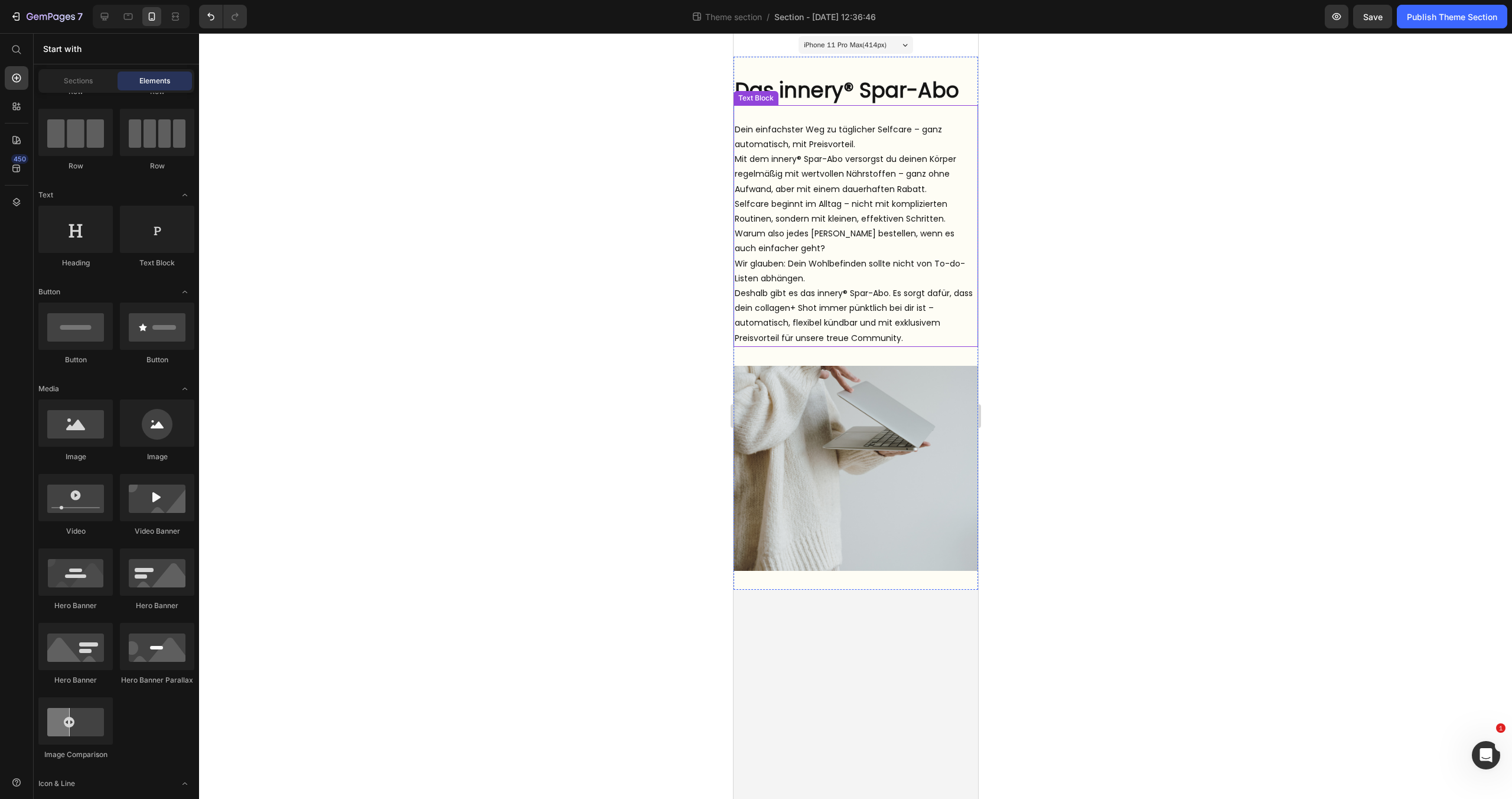 click on "Deshalb gibt es das innery® Spar-Abo. Es sorgt dafür, dass dein collagen+ Shot immer pünktlich bei dir ist – automatisch, flexibel kündbar und mit exklusivem Preisvorteil für unsere treue Community." at bounding box center [855, 316] 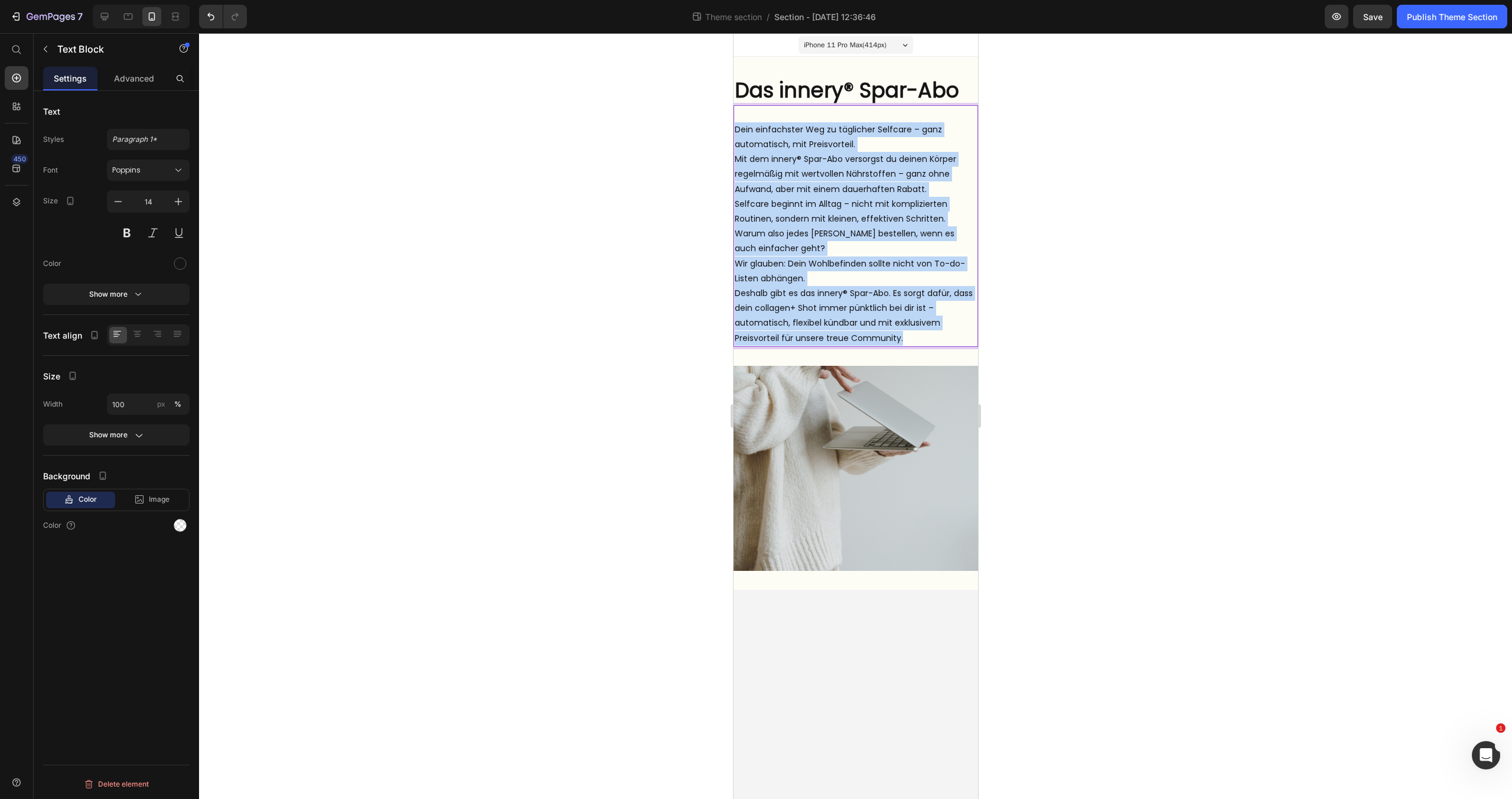 drag, startPoint x: 907, startPoint y: 338, endPoint x: 737, endPoint y: 137, distance: 263.25083 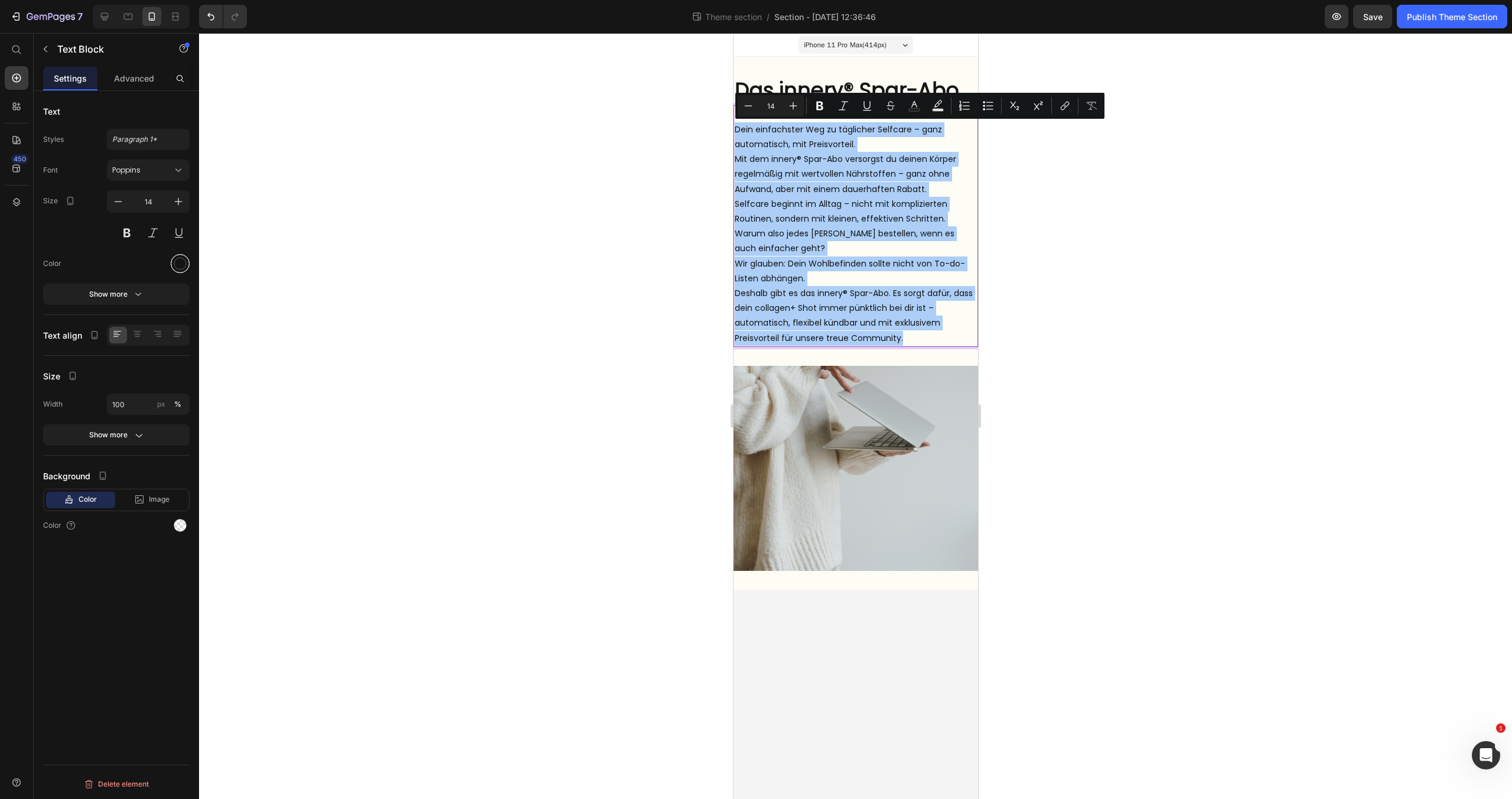click at bounding box center [180, 264] 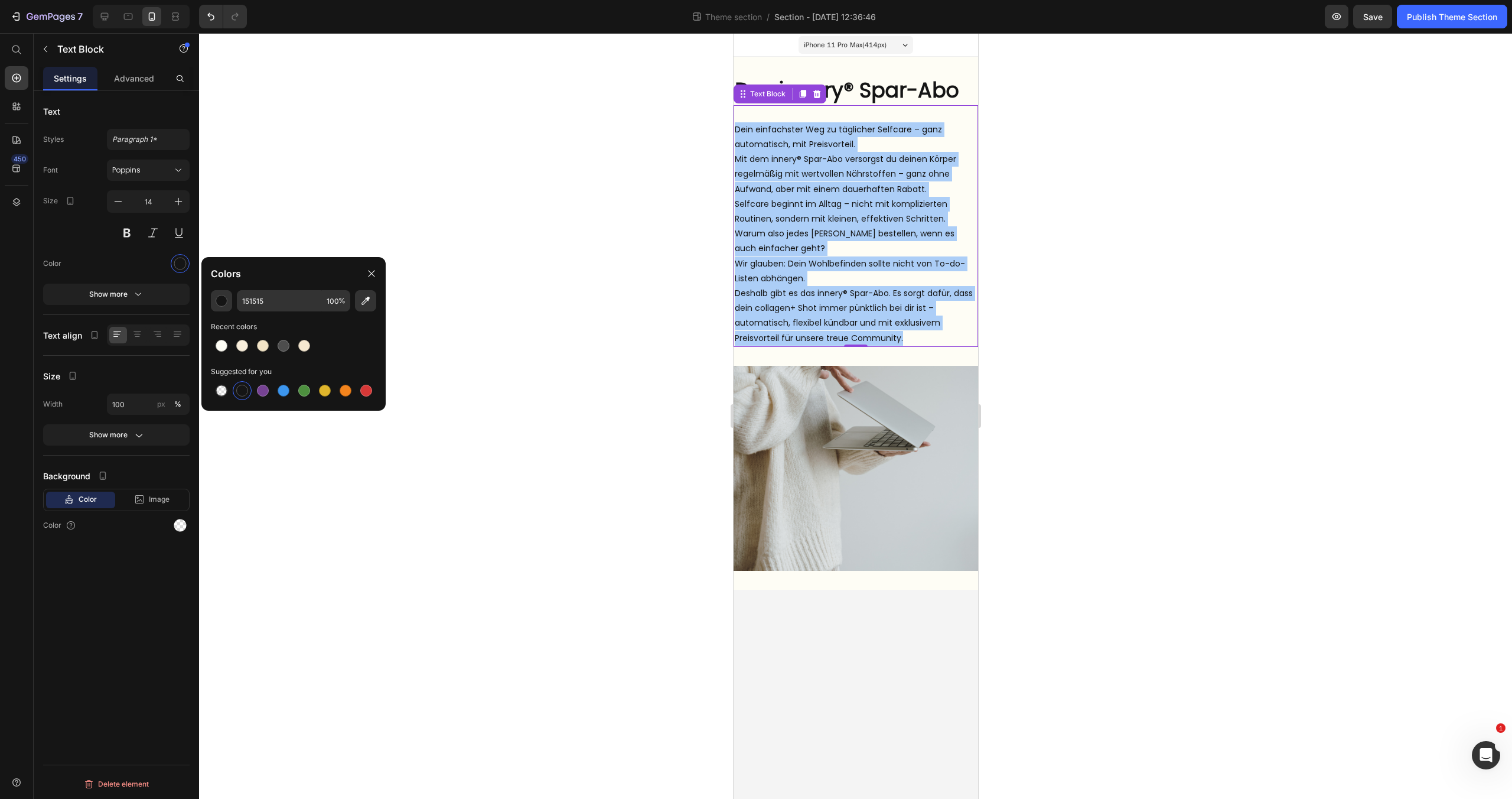 click at bounding box center (242, 391) 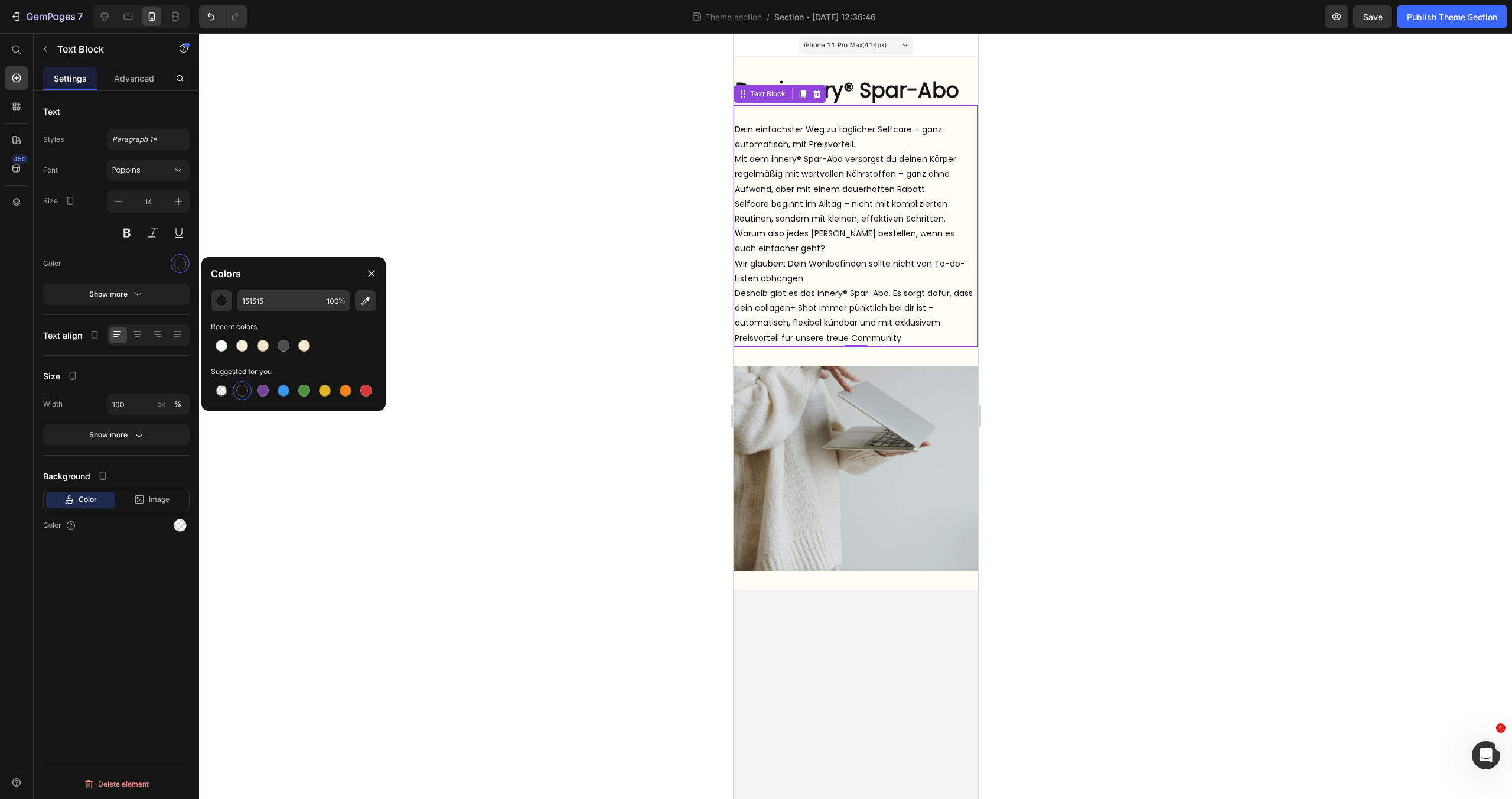 click 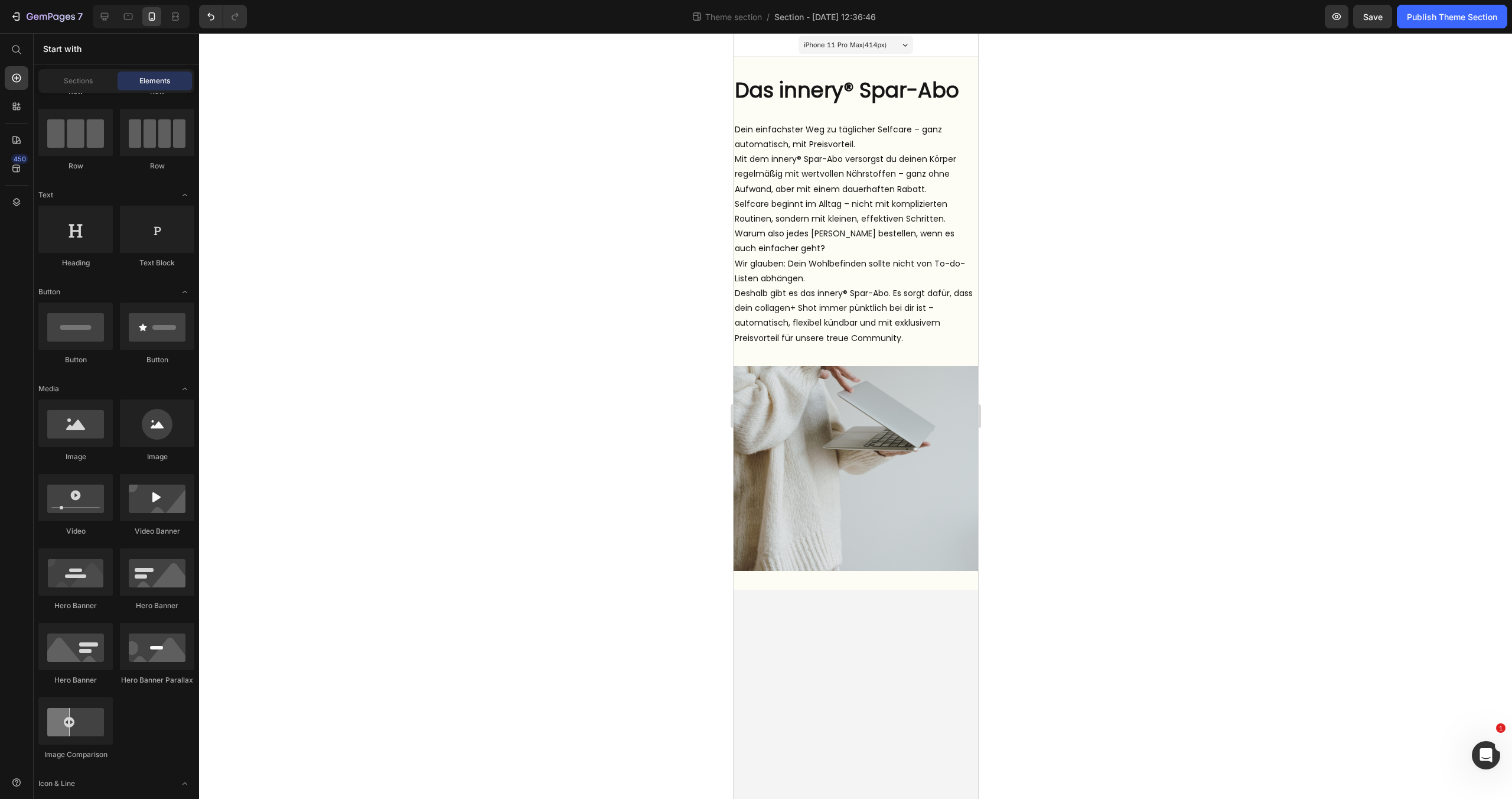 click 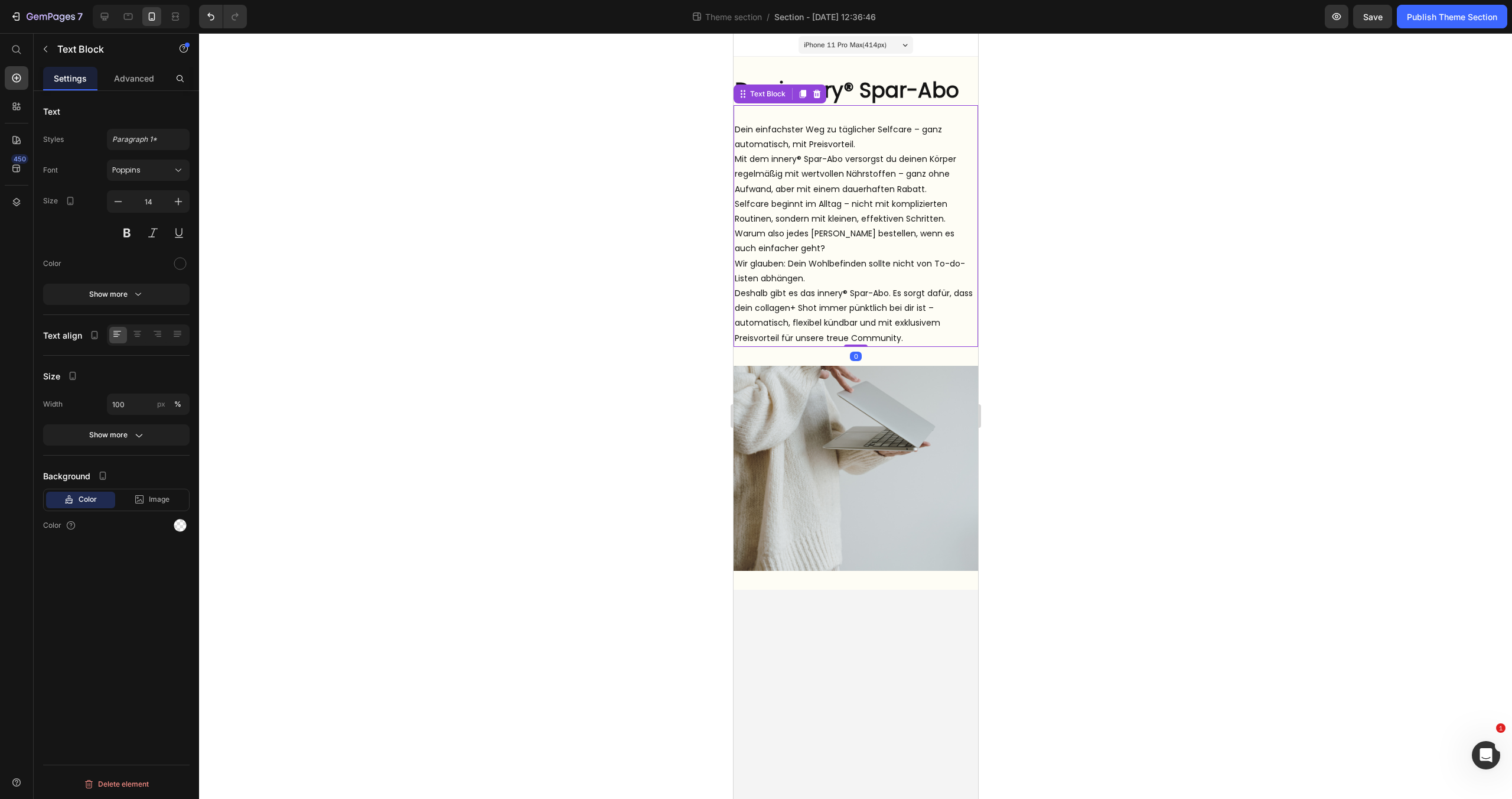 click on "Wir glauben: Dein Wohlbefinden sollte nicht von To-do-Listen abhängen." at bounding box center (855, 271) 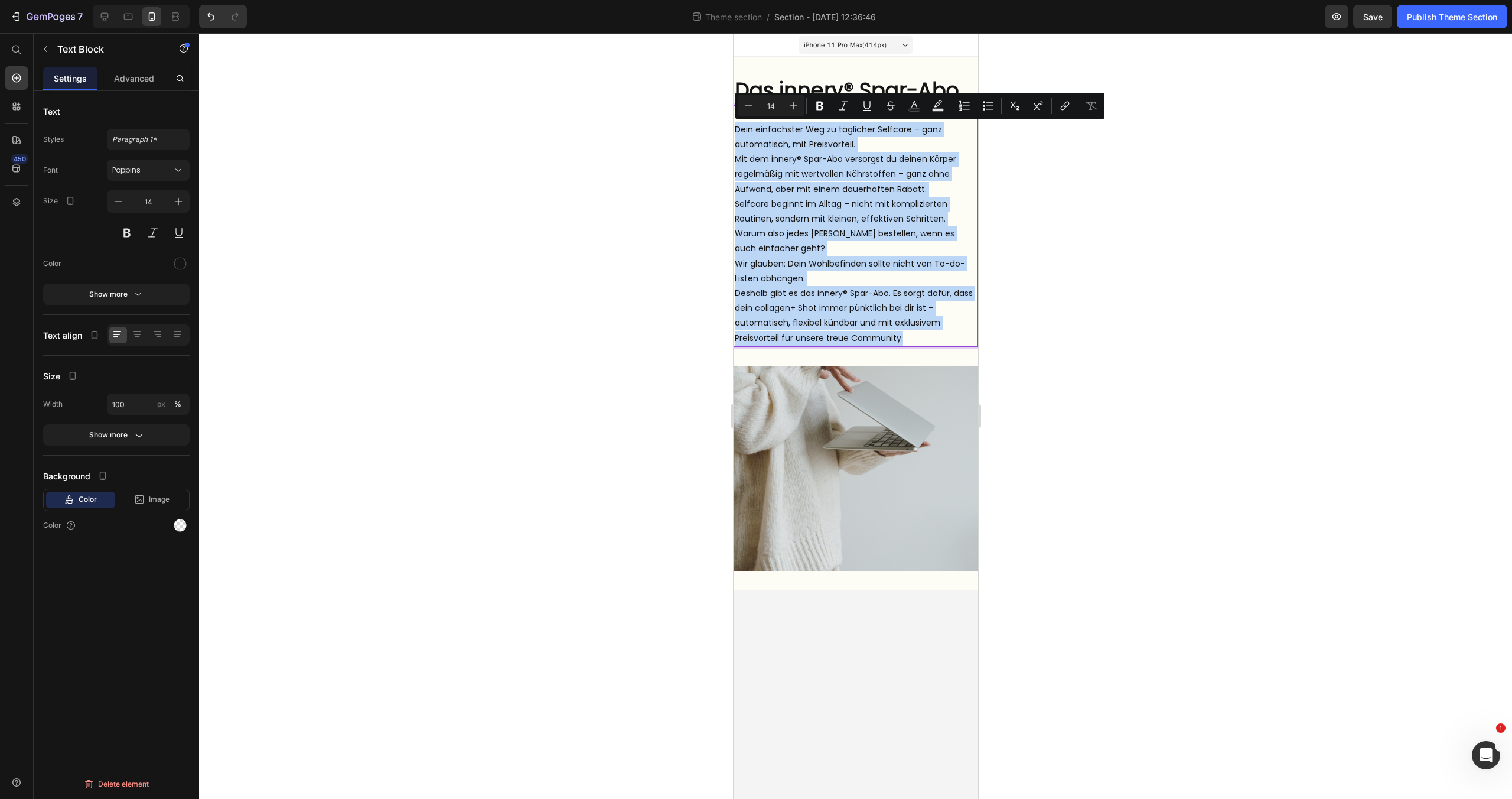 drag, startPoint x: 881, startPoint y: 333, endPoint x: 679, endPoint y: 135, distance: 282.85685 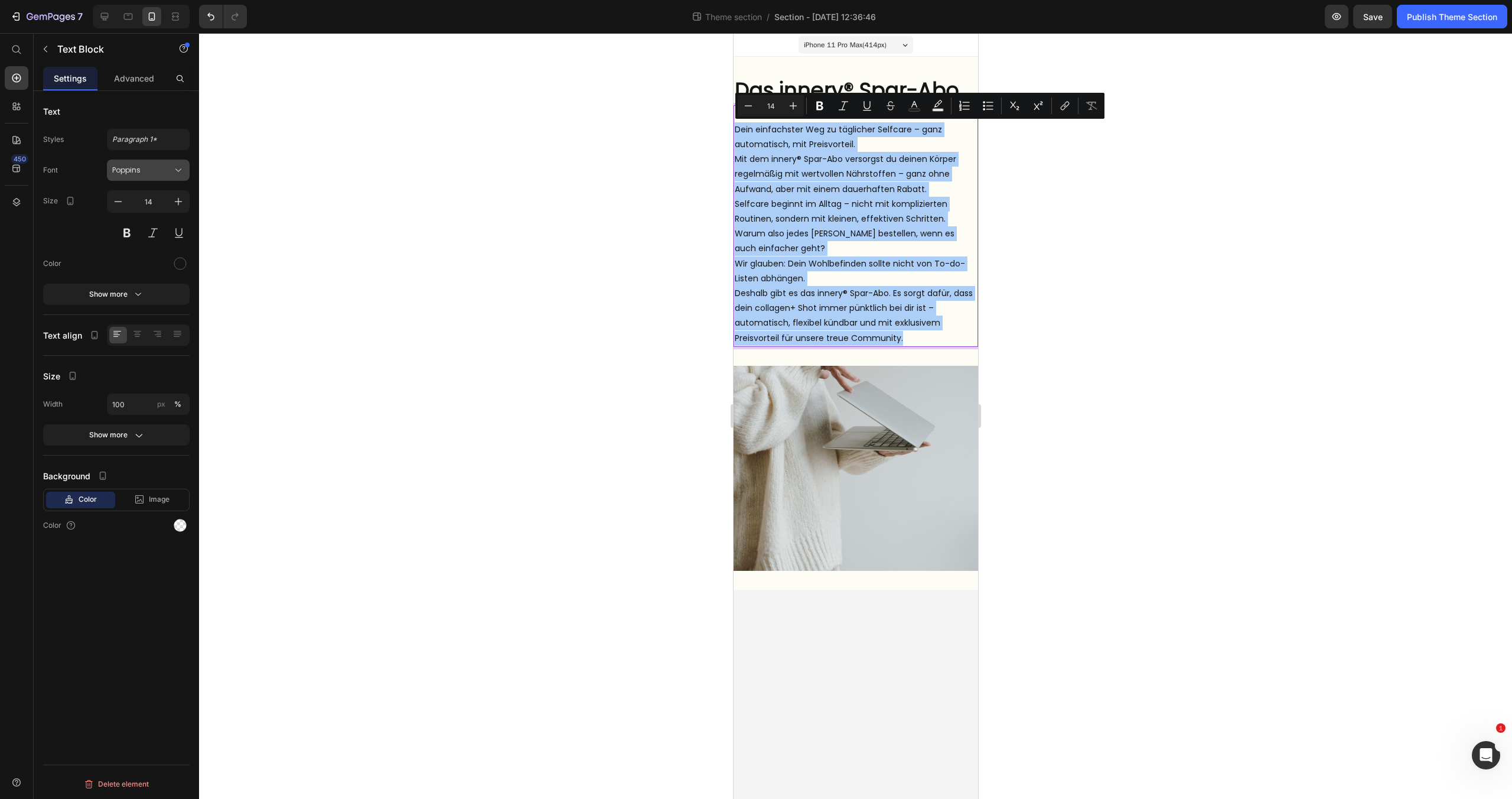 click on "Poppins" at bounding box center [148, 170] 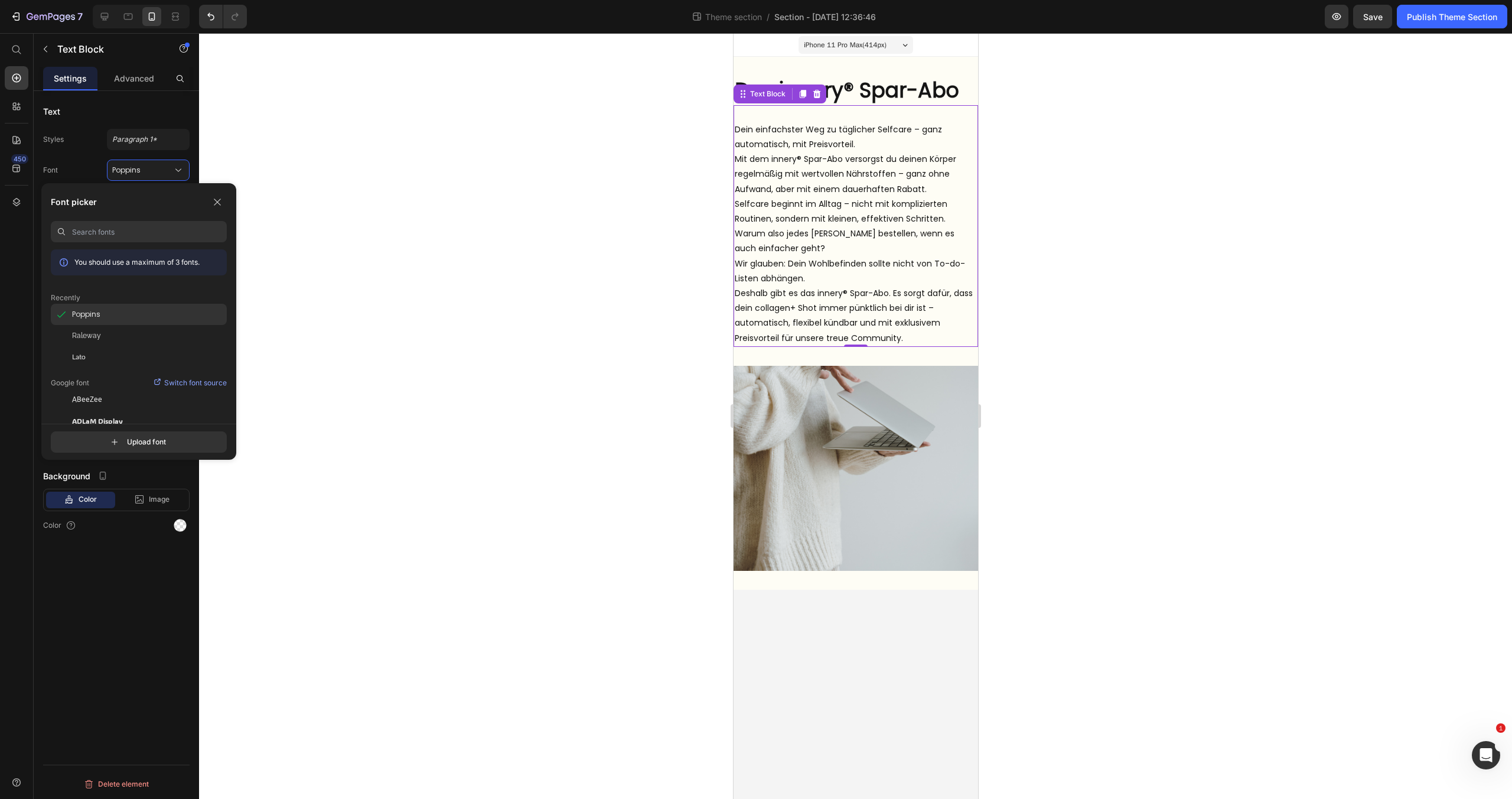 click on "Poppins" 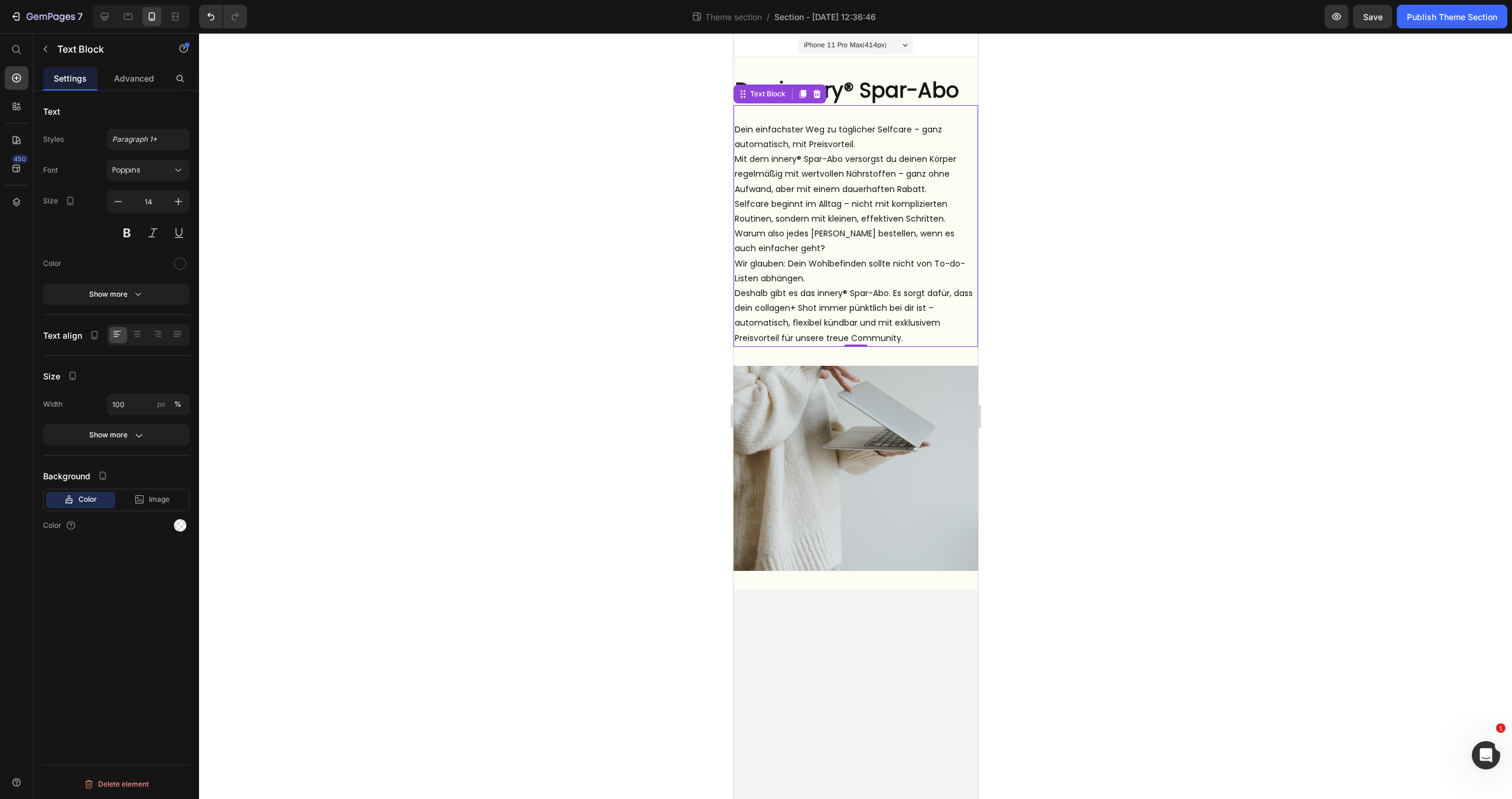 click 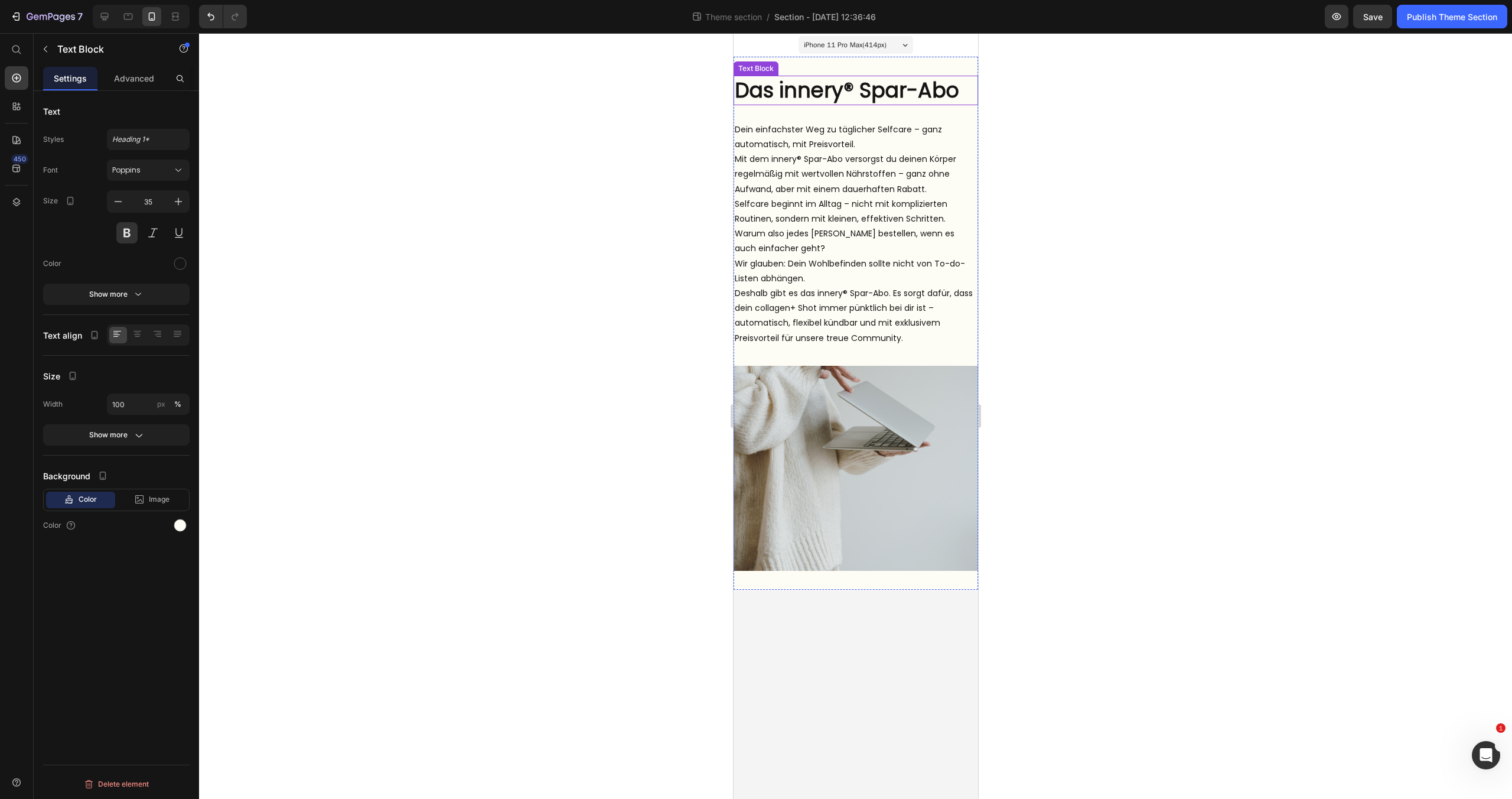 click on "Das innery® Spar-Abo" at bounding box center [855, 90] 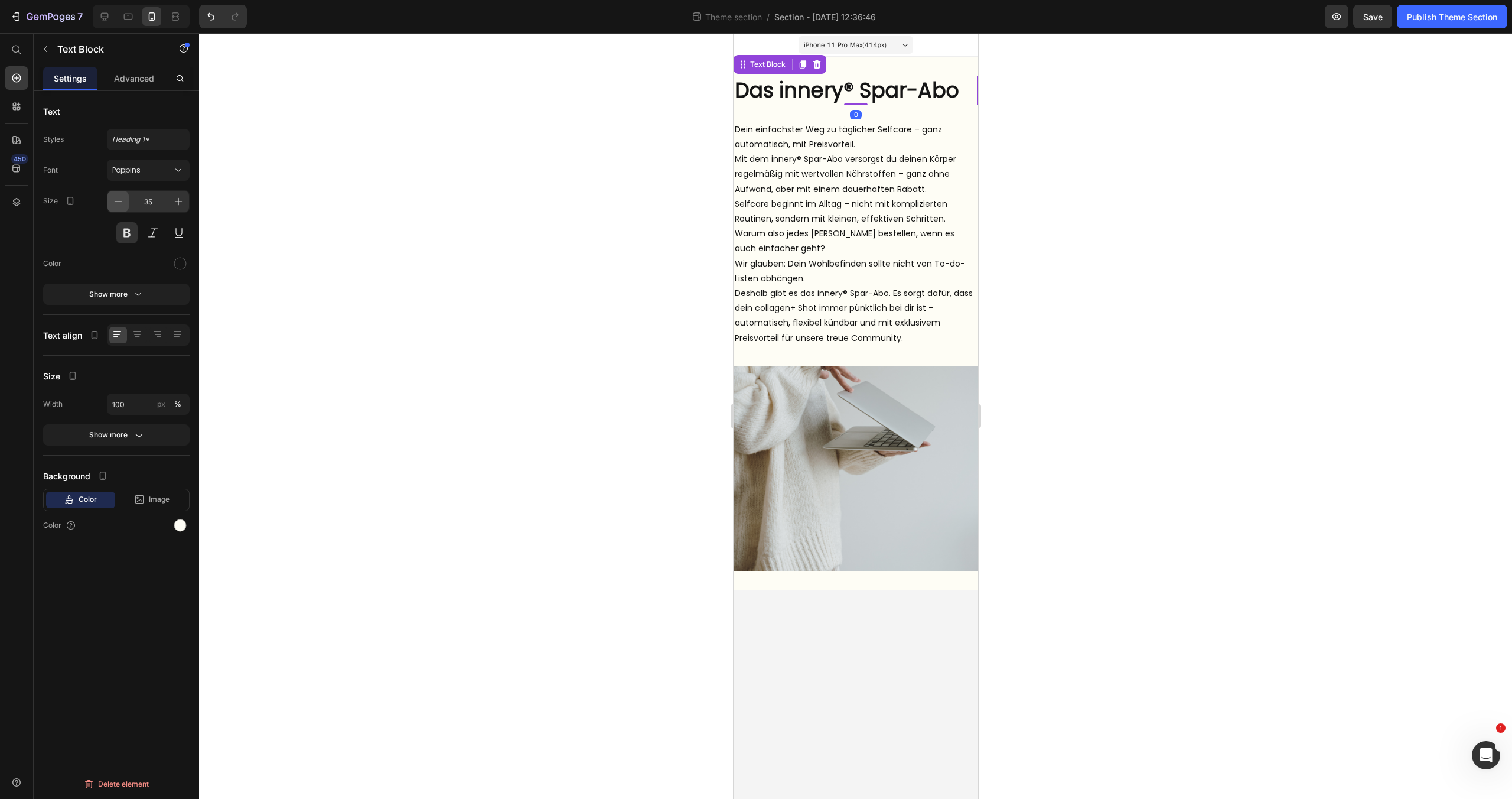 click 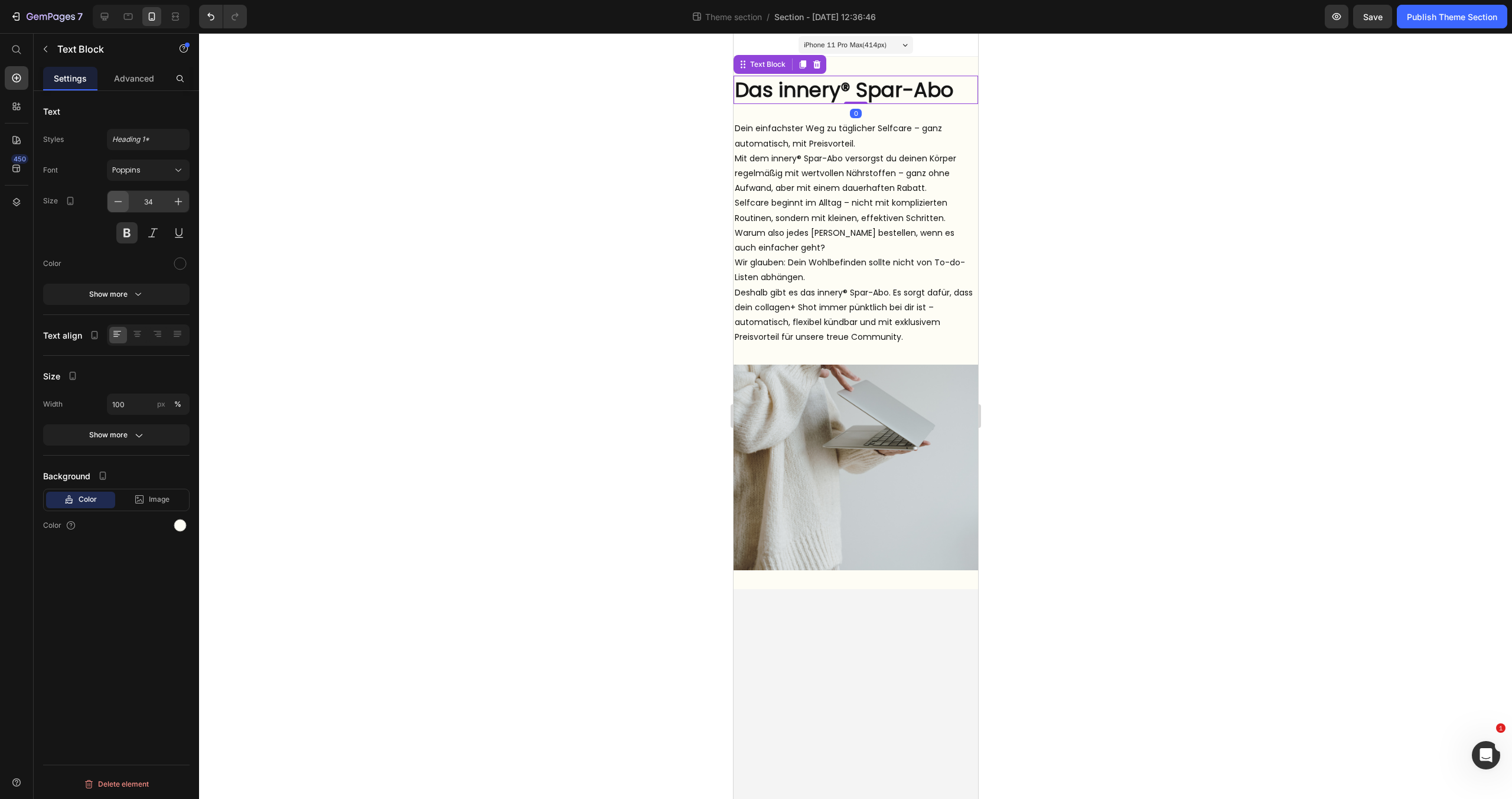 click 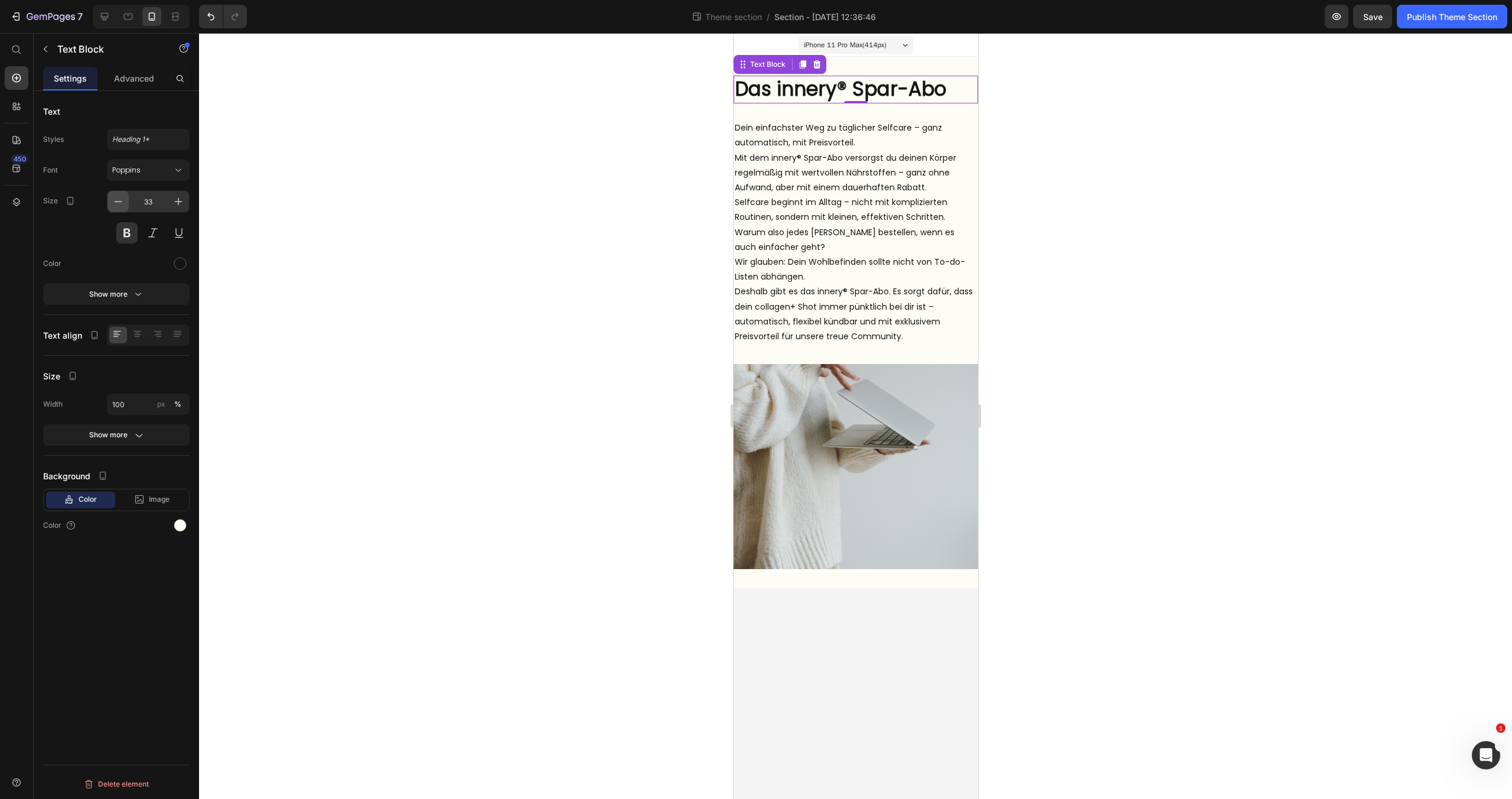 click 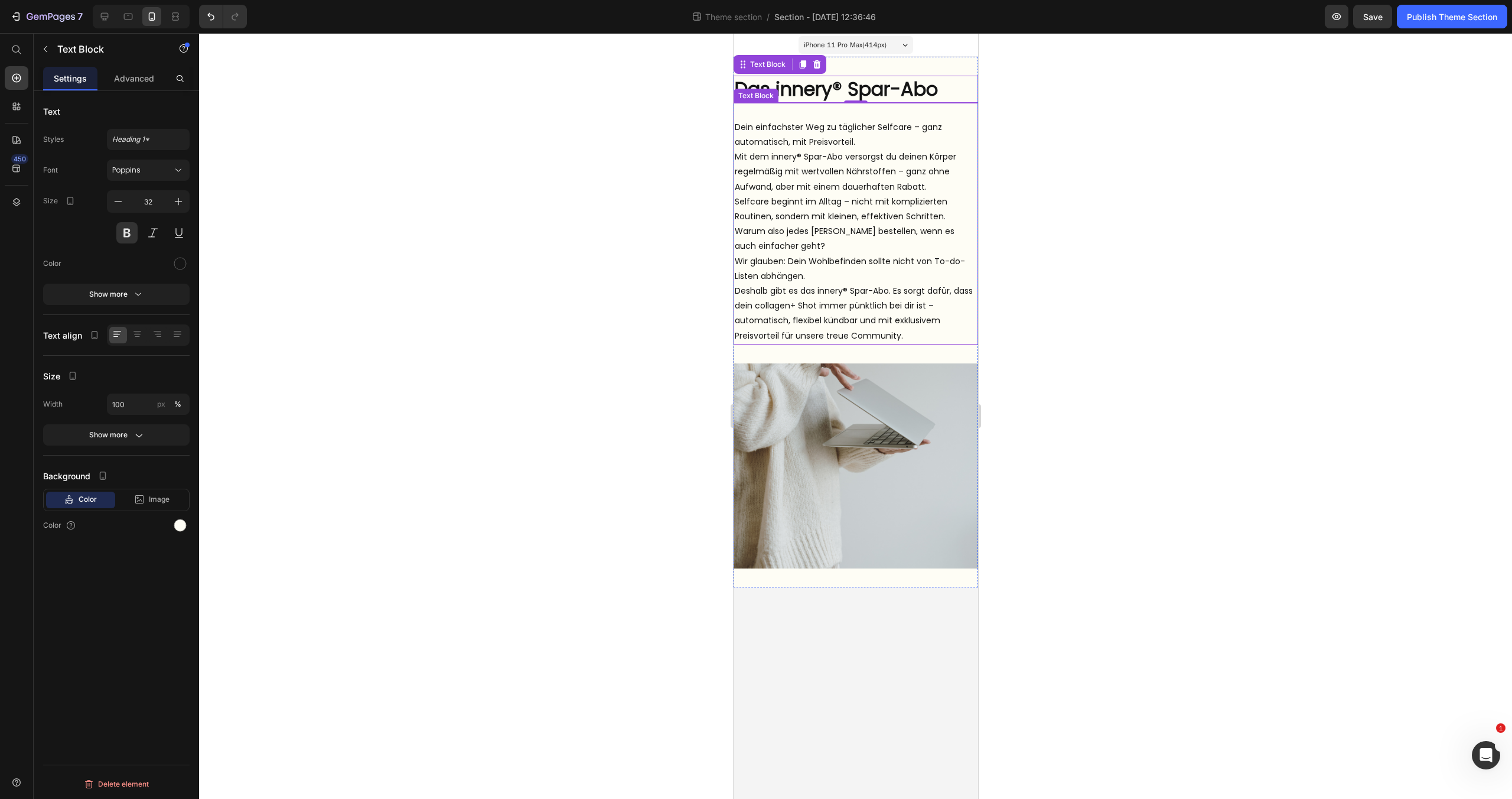 click 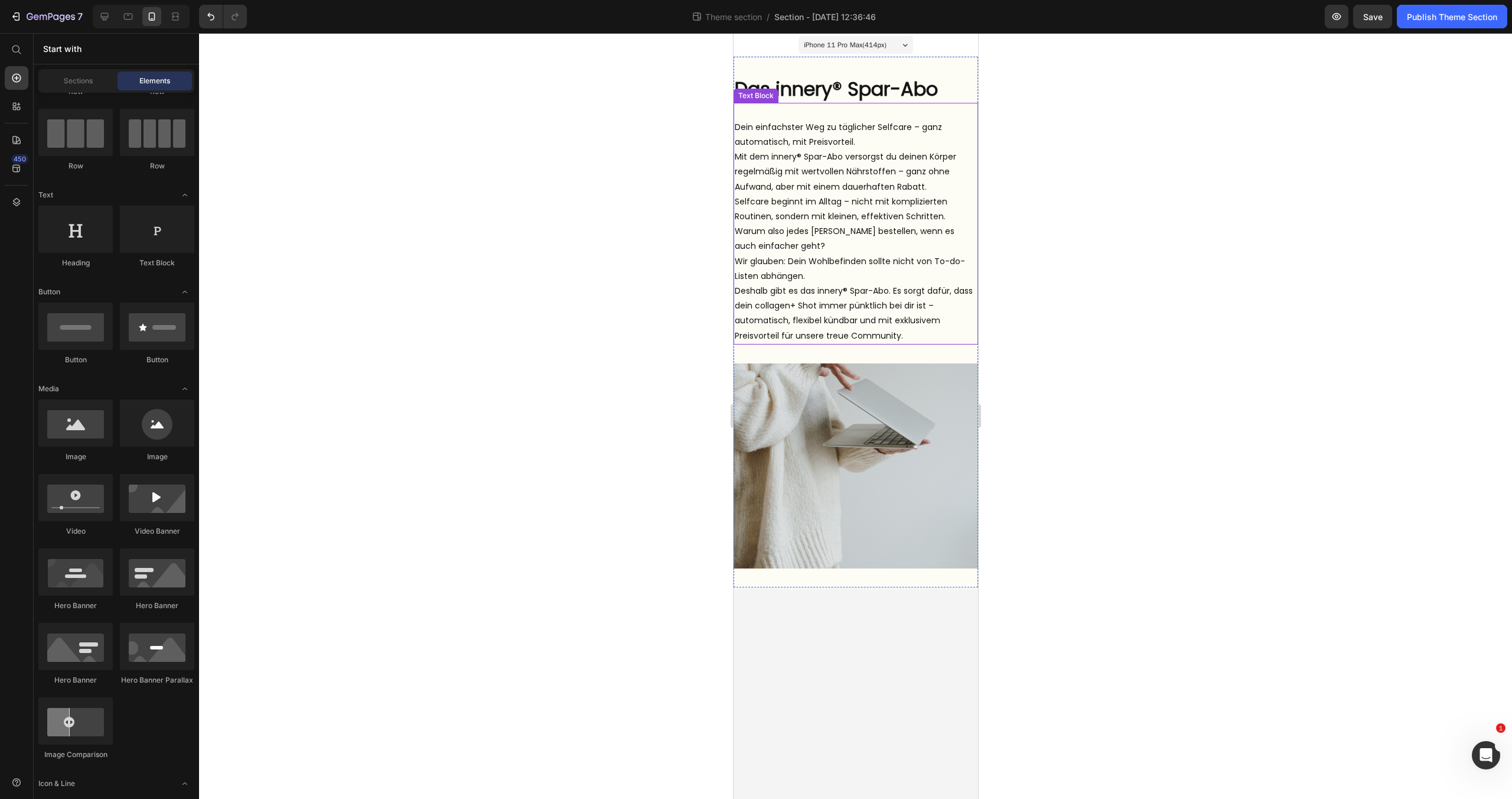 click 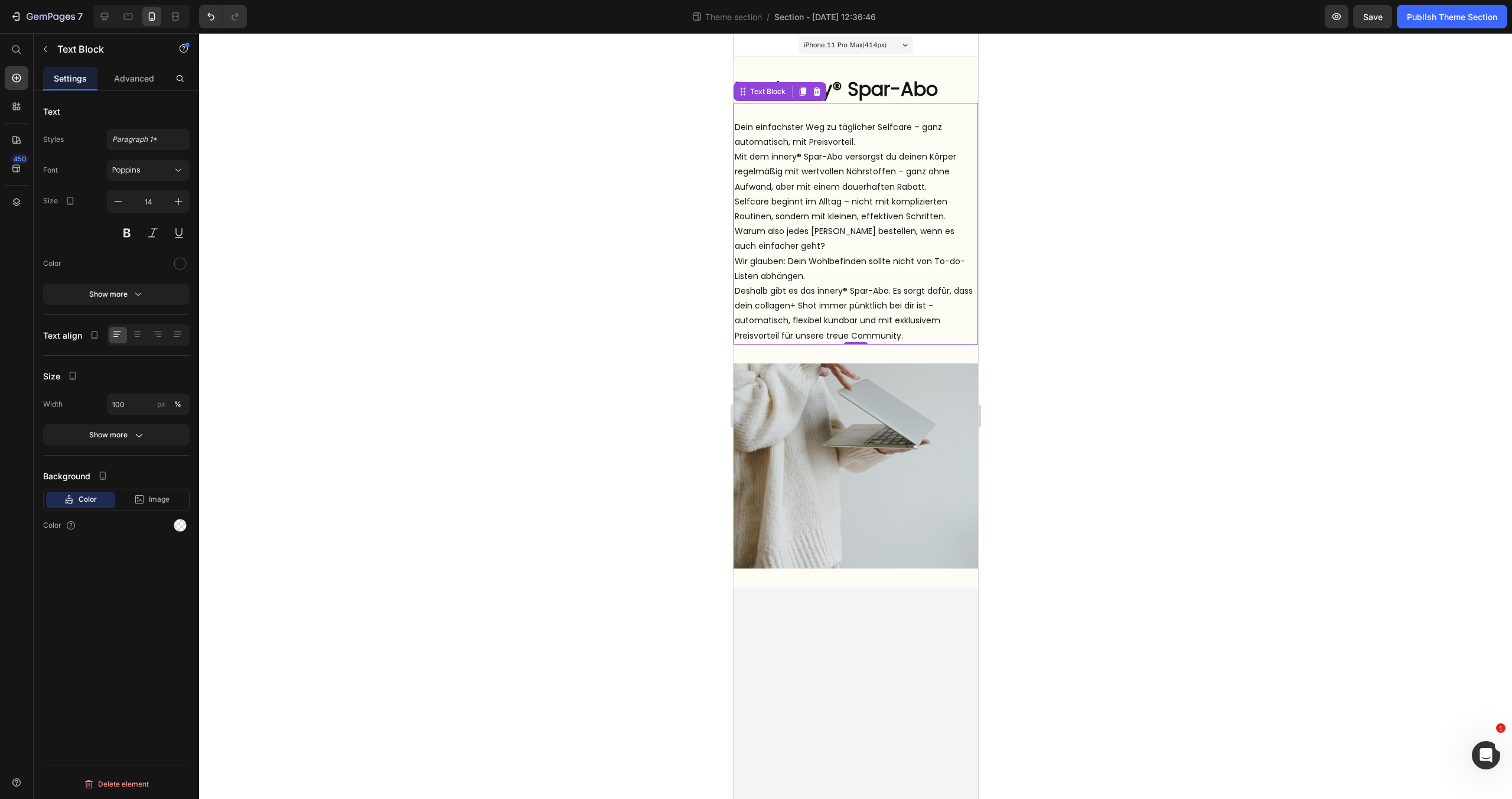 click 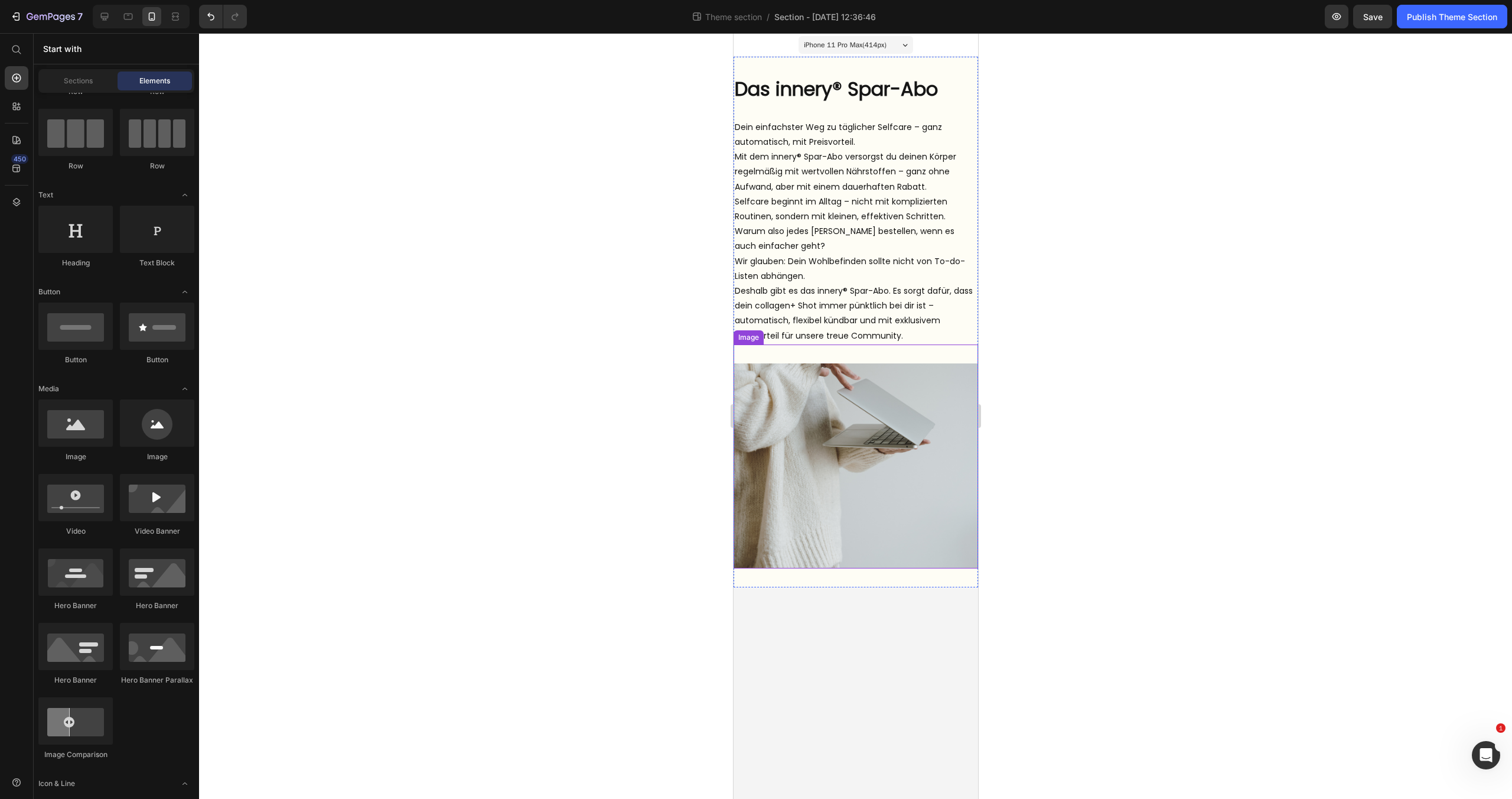 click at bounding box center [855, 456] 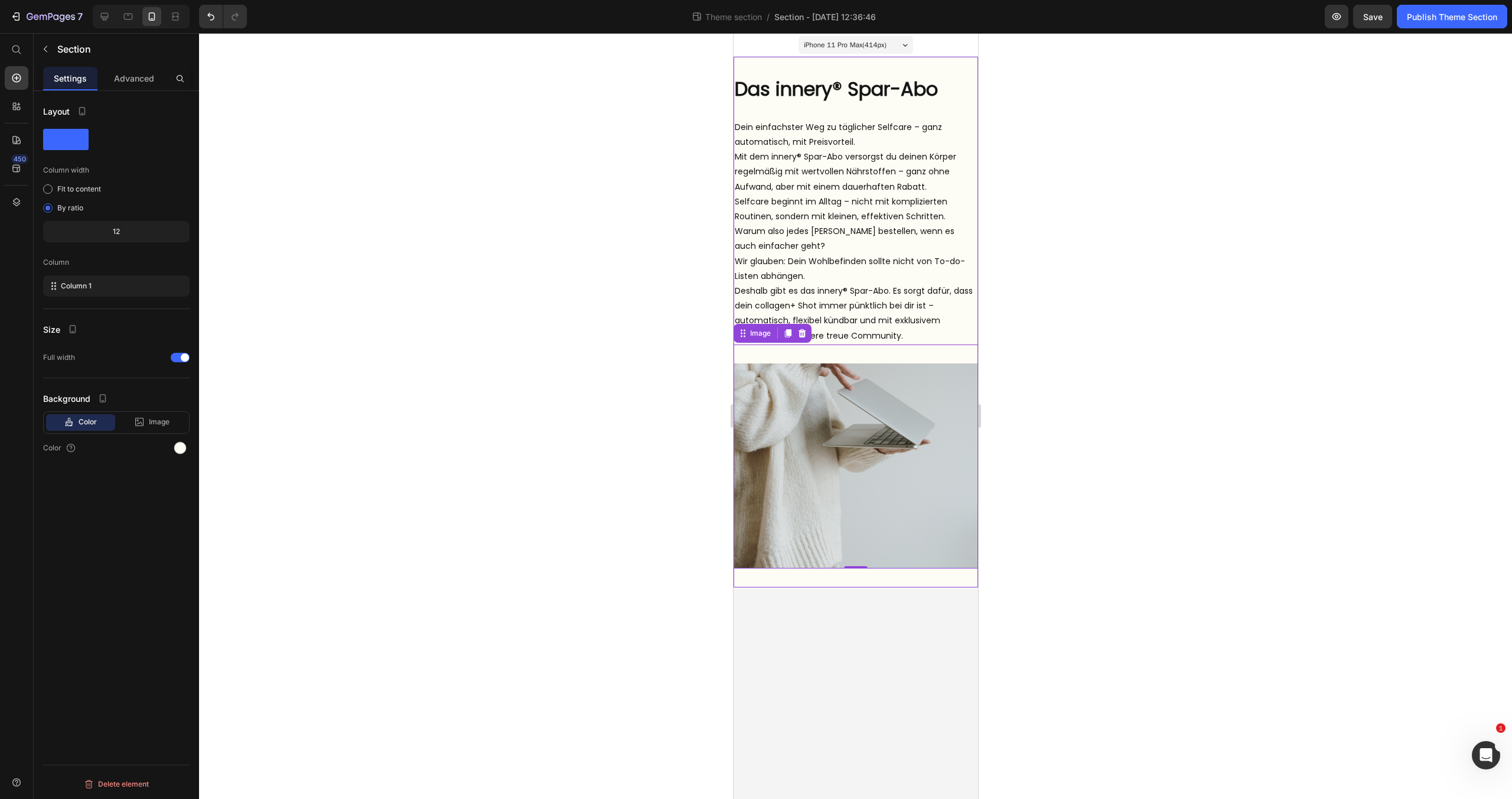 click on "Das innery® Spar-Abo Text Block Dein einfachster Weg zu täglicher Selfcare – ganz automatisch, mit Preisvorteil. Mit dem innery® Spar-Abo versorgst du deinen Körper regelmäßig mit wertvollen Nährstoffen – ganz ohne Aufwand, aber mit einem dauerhaften Rabatt. Selfcare beginnt im Alltag – nicht mit komplizierten Routinen, sondern mit kleinen, effektiven Schritten. Warum also jedes [PERSON_NAME] bestellen, wenn es auch einfacher geht? Wir glauben: Dein Wohlbefinden sollte nicht von To-do-Listen abhängen. Deshalb gibt es das innery® Spar-Abo. Es sorgt dafür, dass dein collagen+ Shot immer pünktlich bei dir ist – automatisch, flexibel kündbar und mit exklusivem Preisvorteil für unsere treue Community. Text Block Image   0" at bounding box center (855, 322) 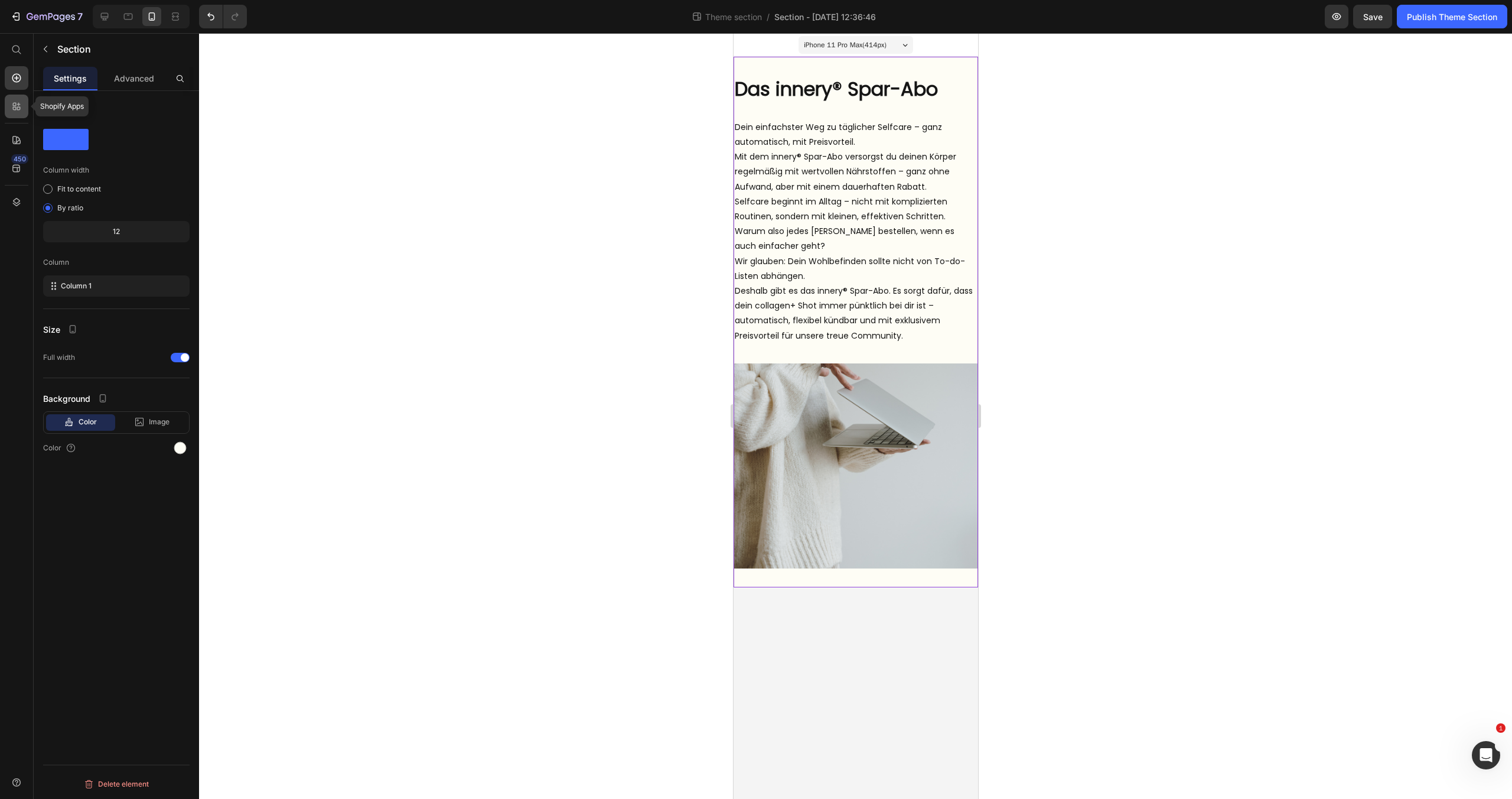 click 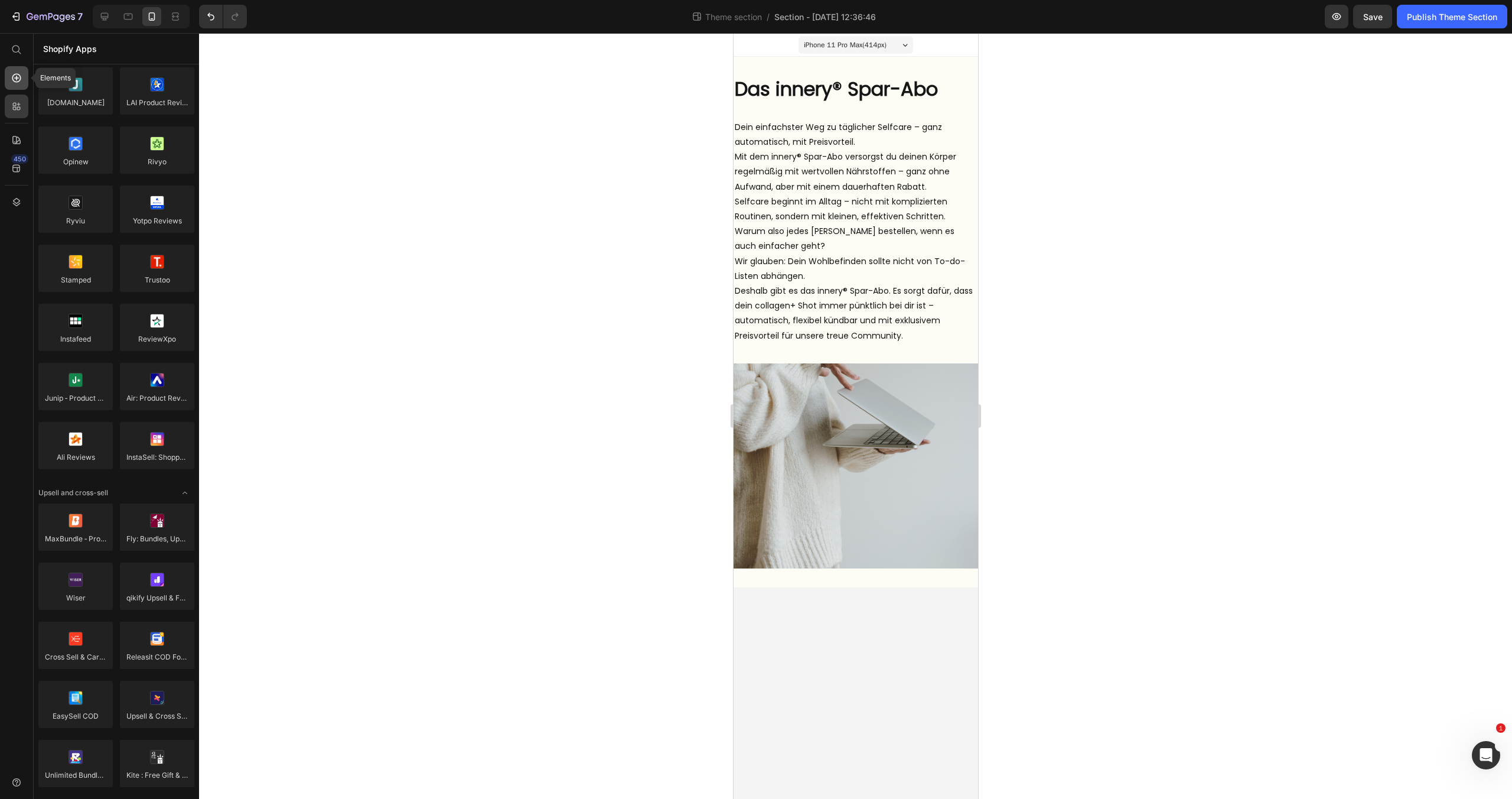 click 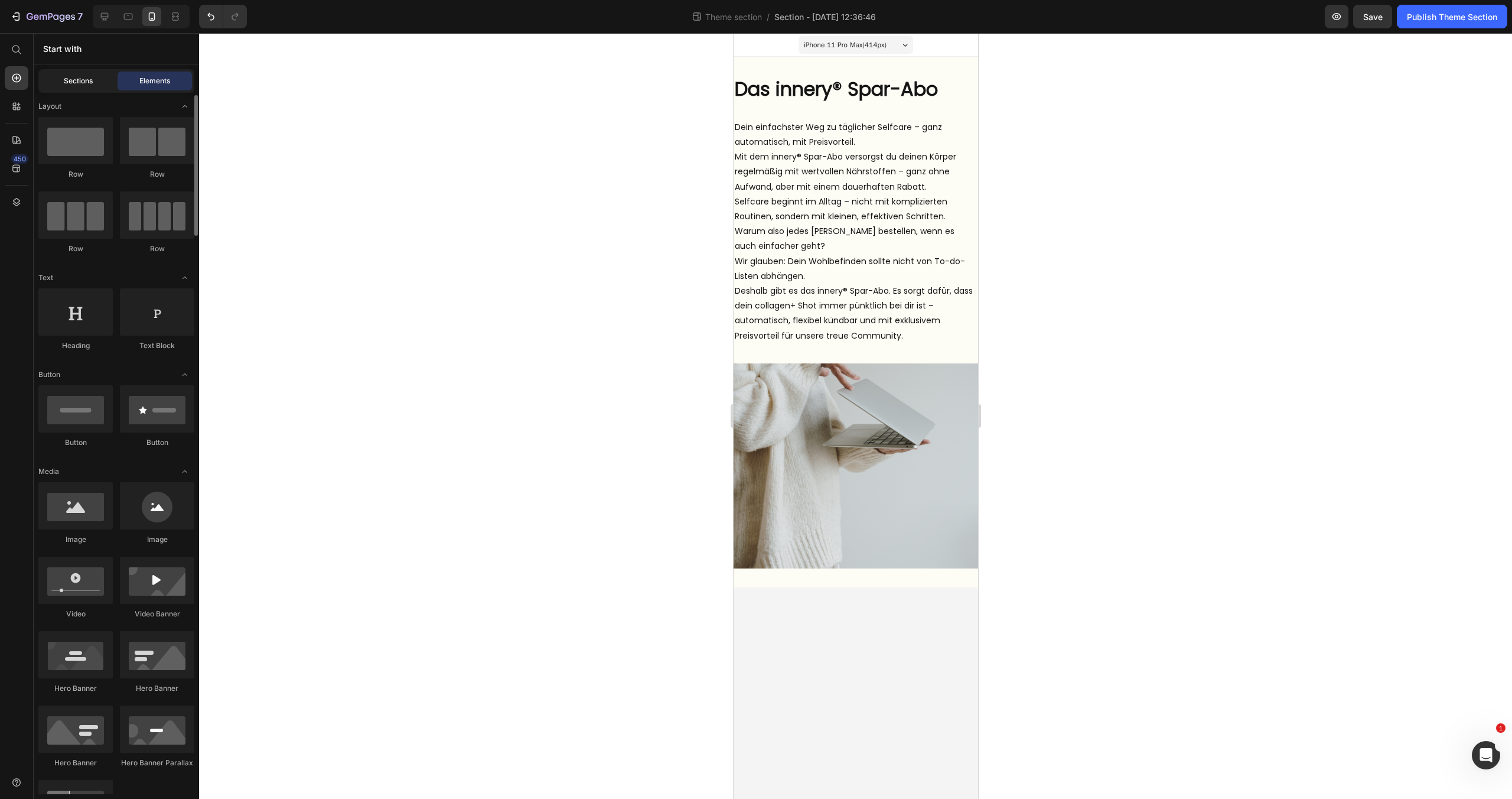 scroll, scrollTop: 4, scrollLeft: 0, axis: vertical 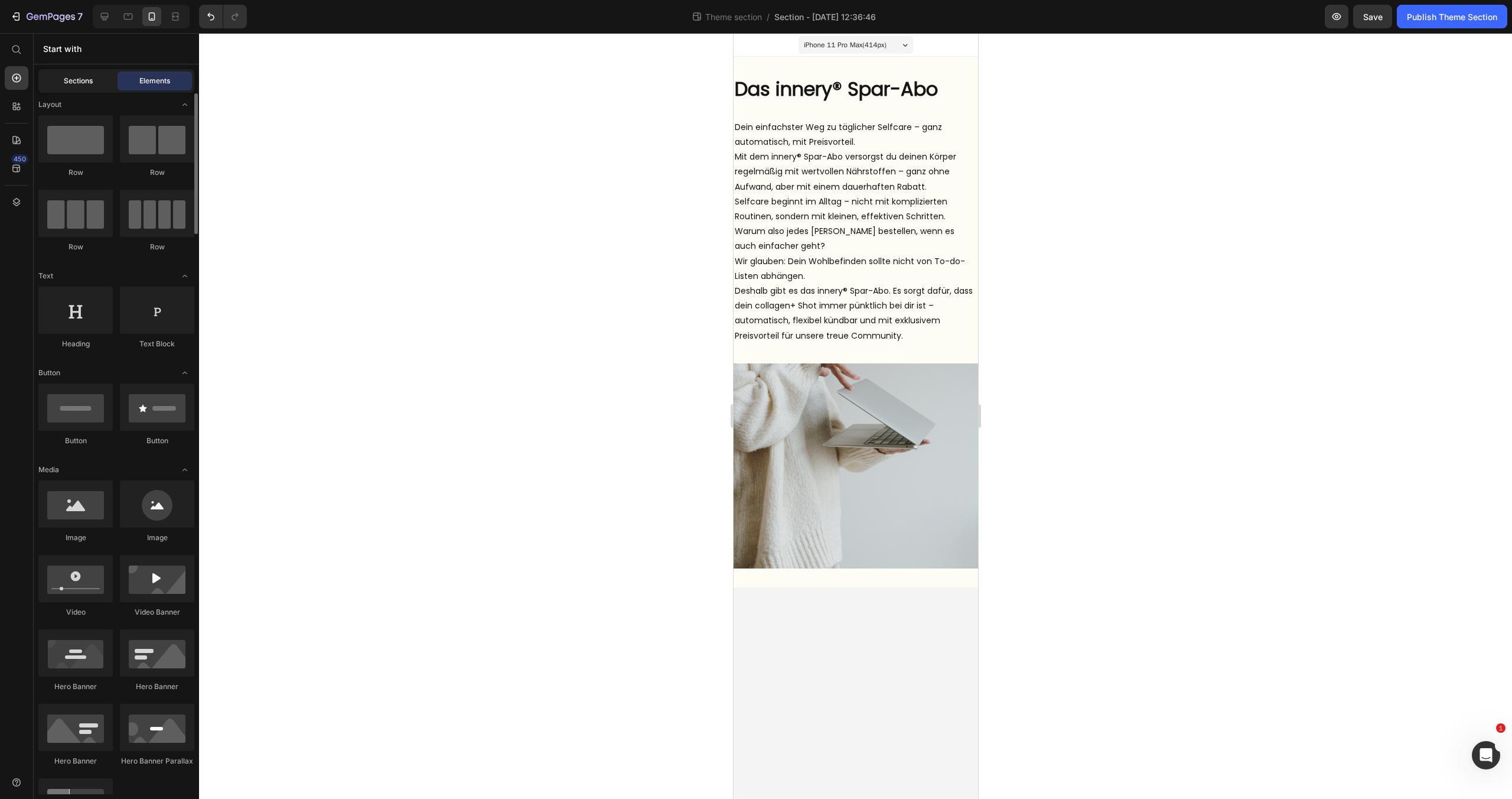 click on "Sections" at bounding box center (78, 81) 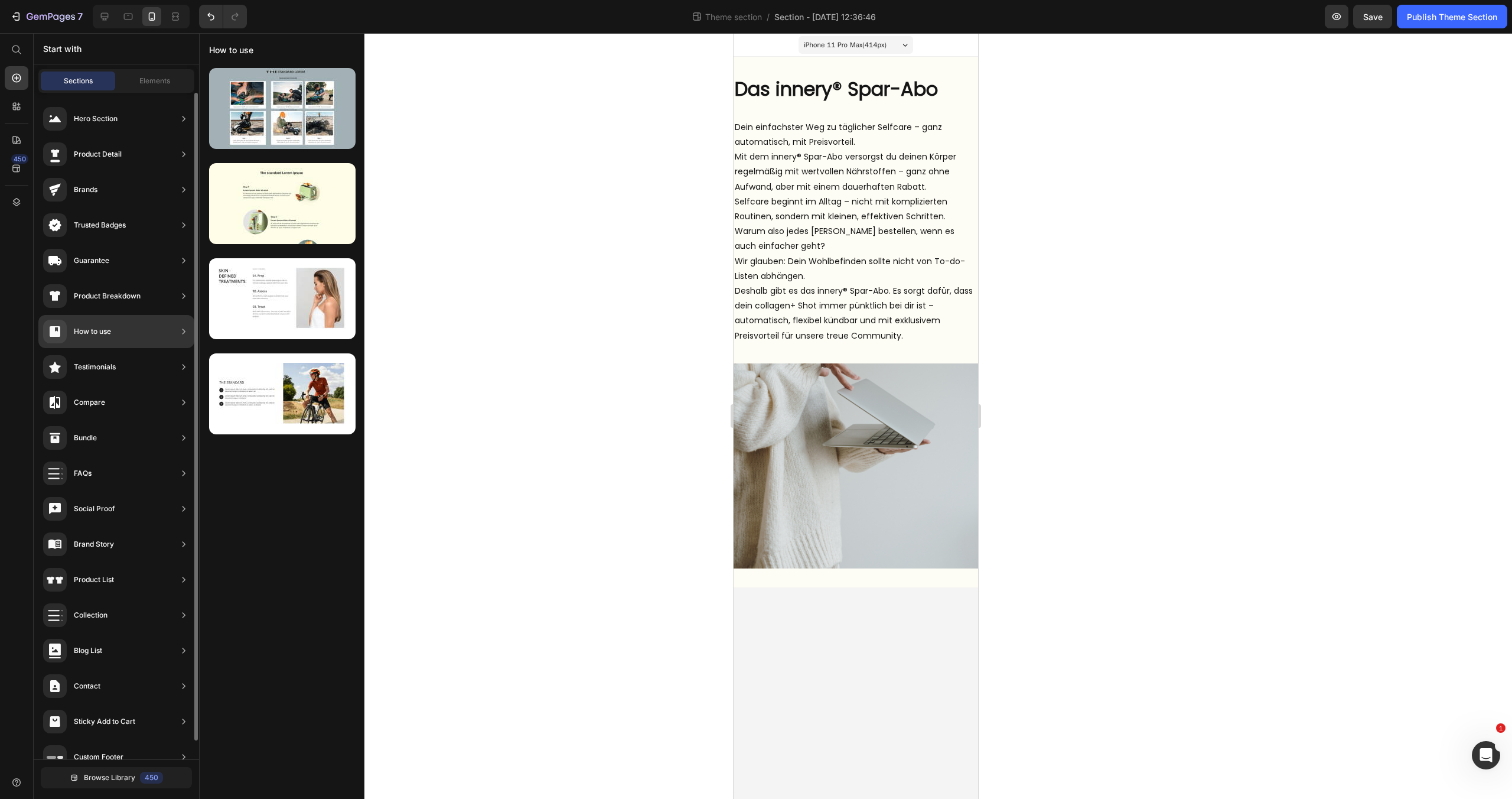 click on "Testimonials" at bounding box center (94, 367) 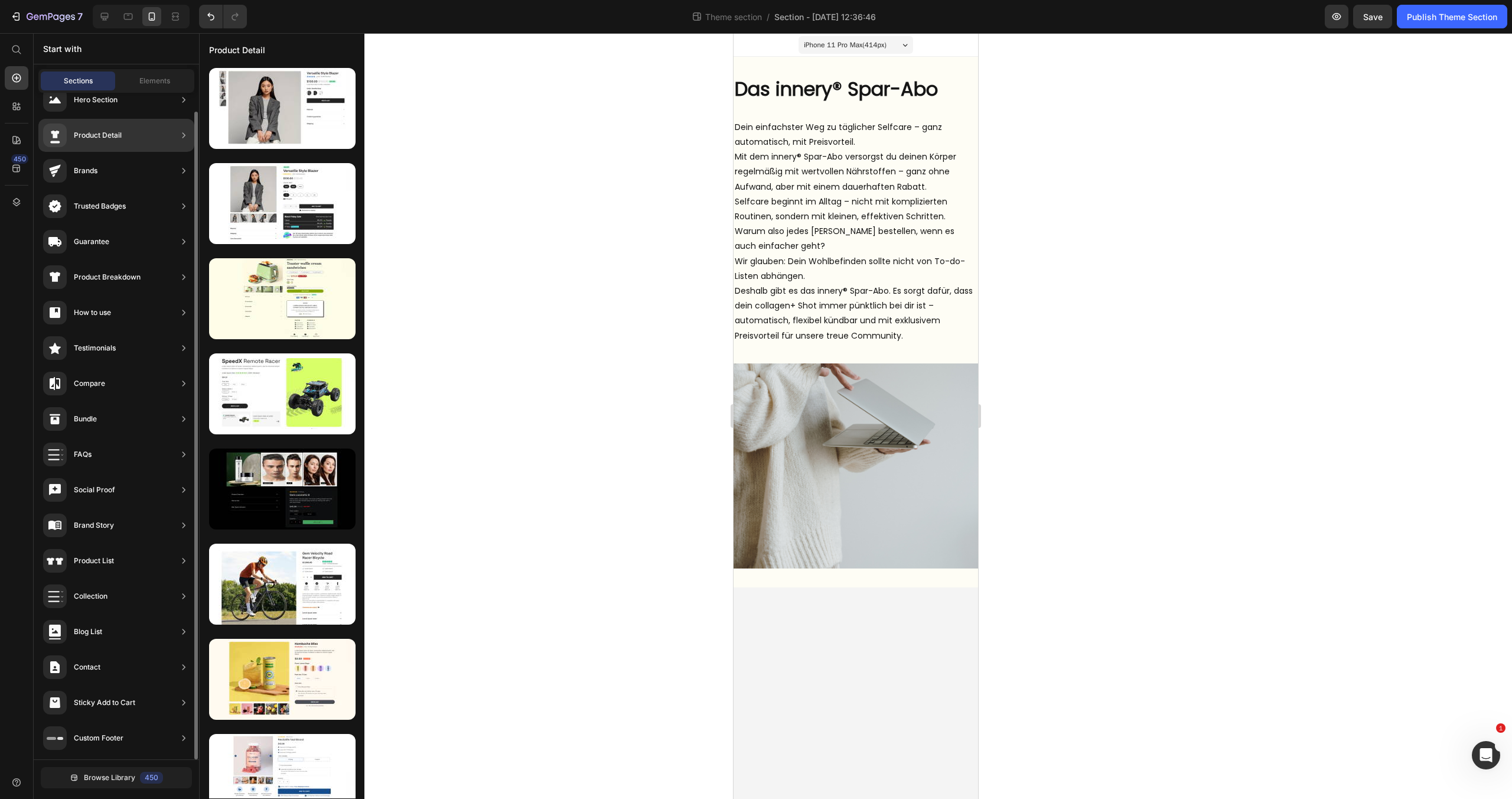 scroll, scrollTop: 0, scrollLeft: 0, axis: both 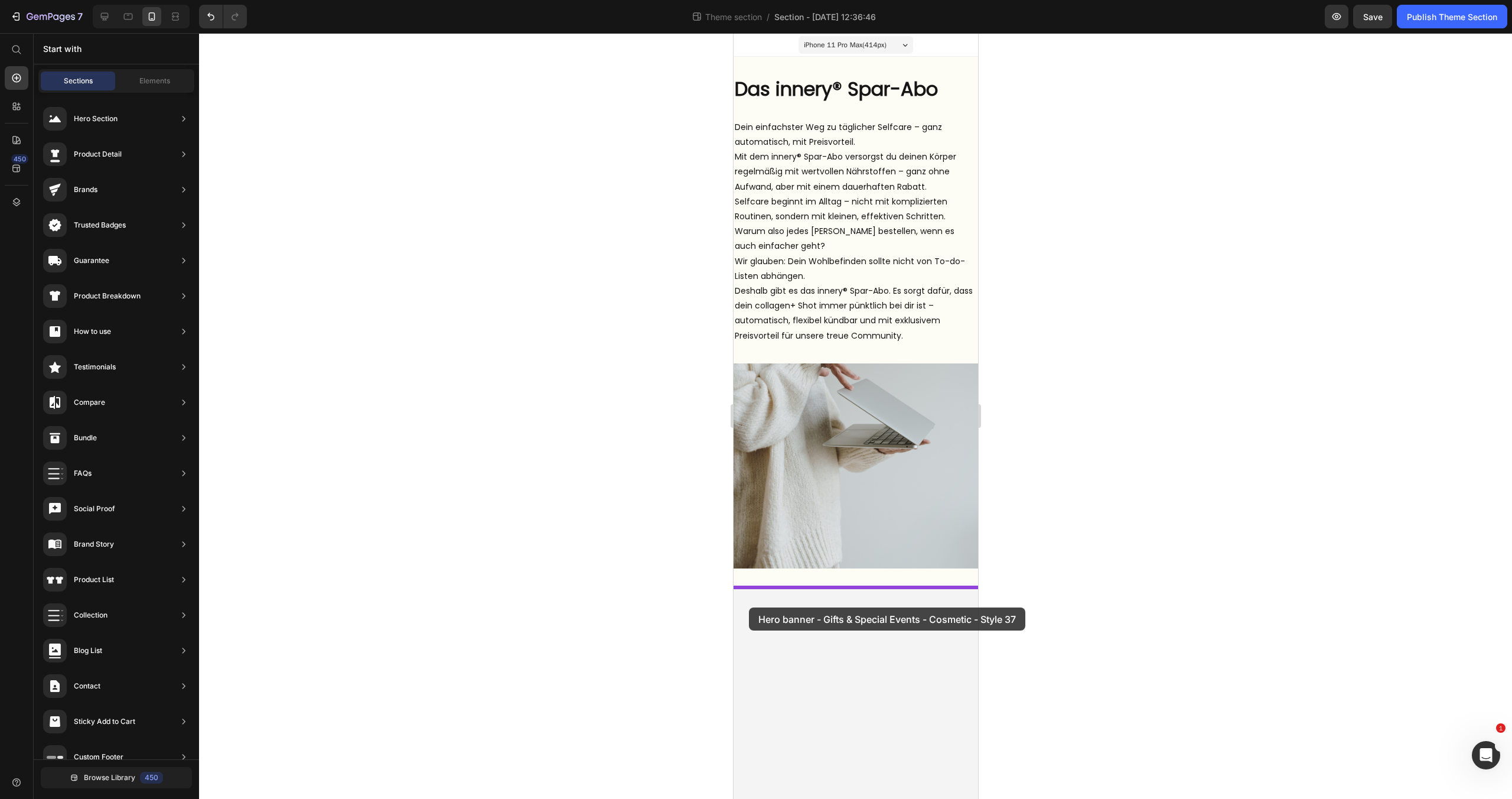 drag, startPoint x: 1008, startPoint y: 432, endPoint x: 748, endPoint y: 608, distance: 313.9682 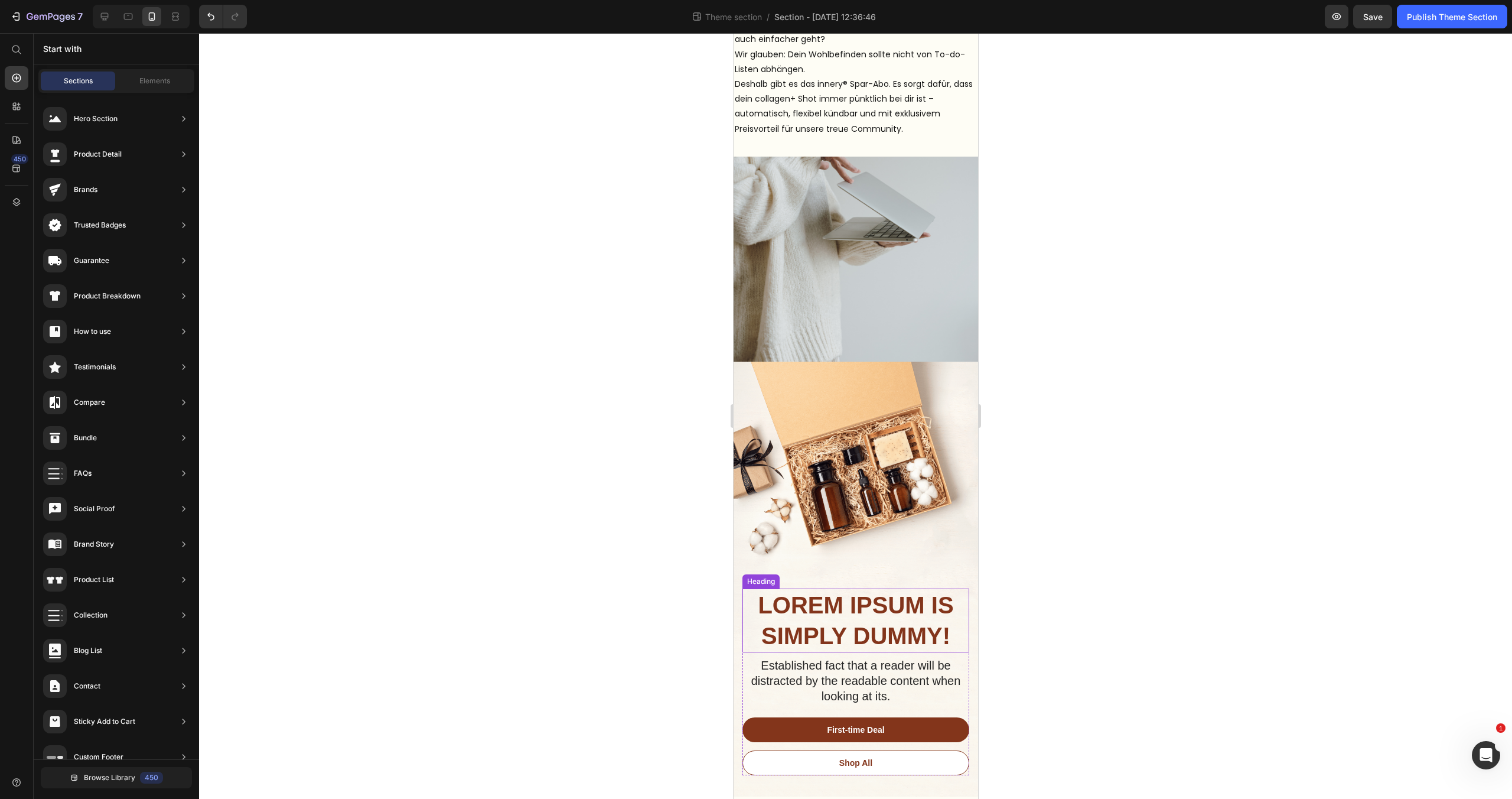 scroll, scrollTop: 218, scrollLeft: 0, axis: vertical 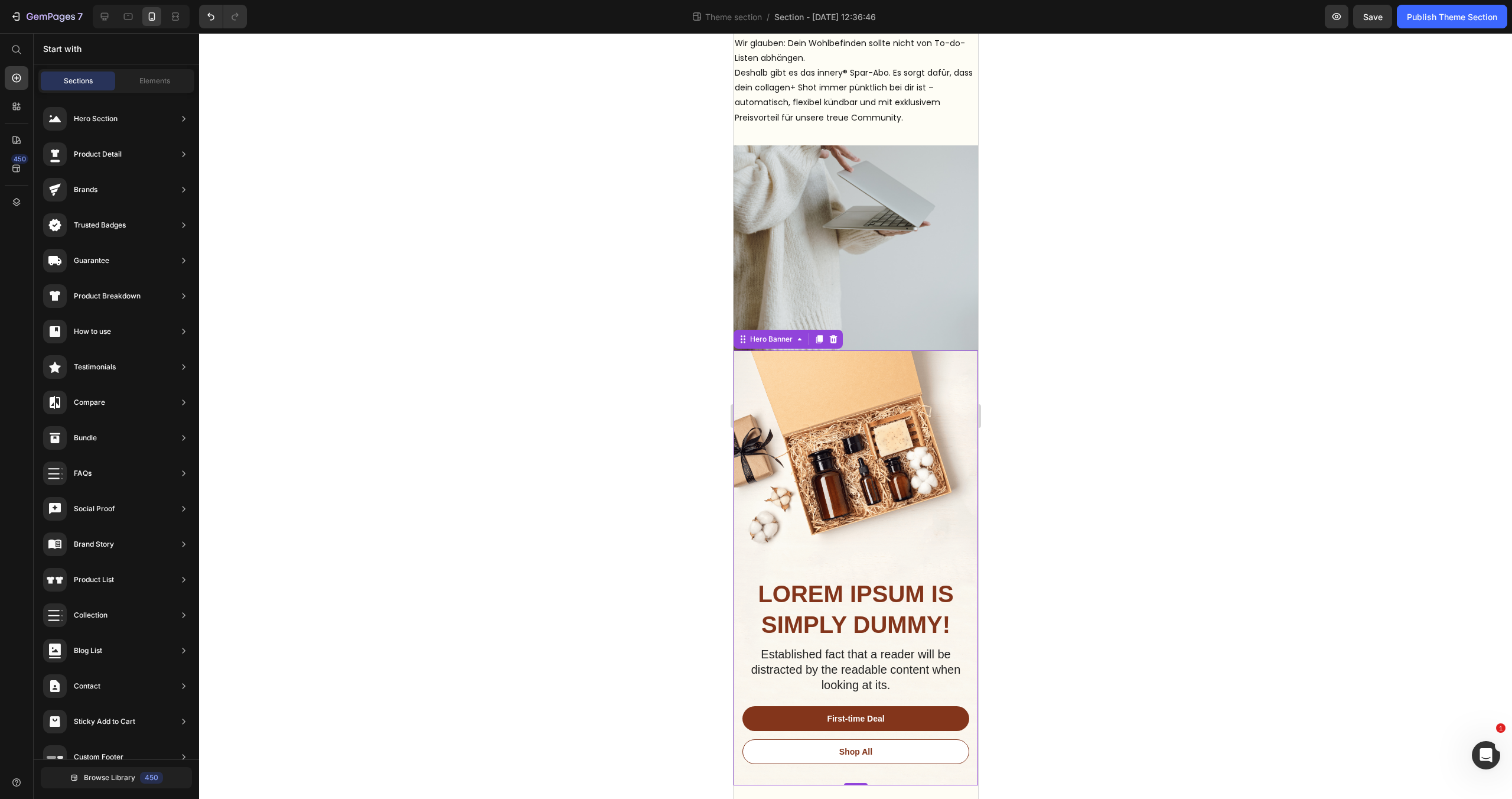 click at bounding box center (855, 568) 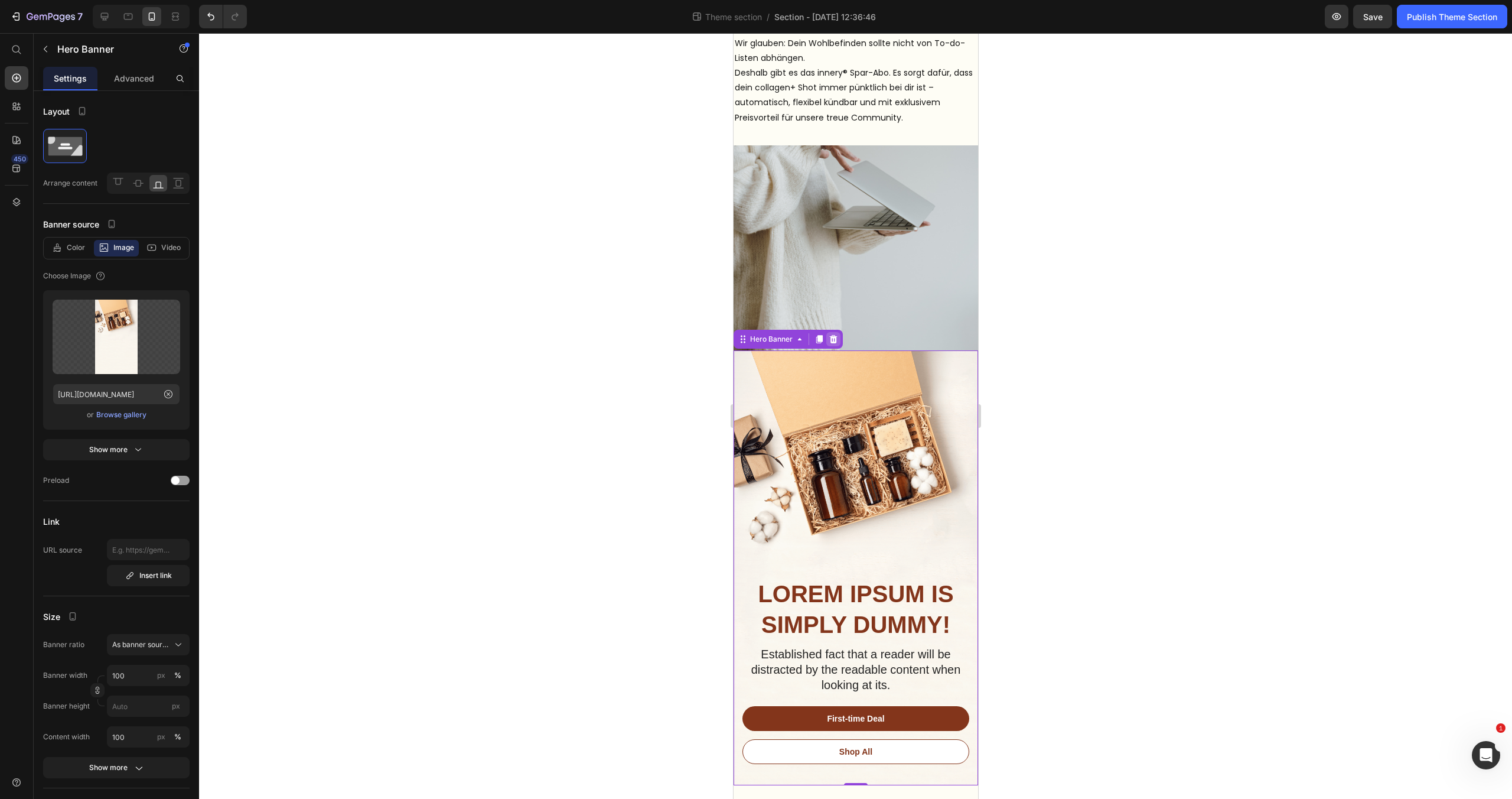 click 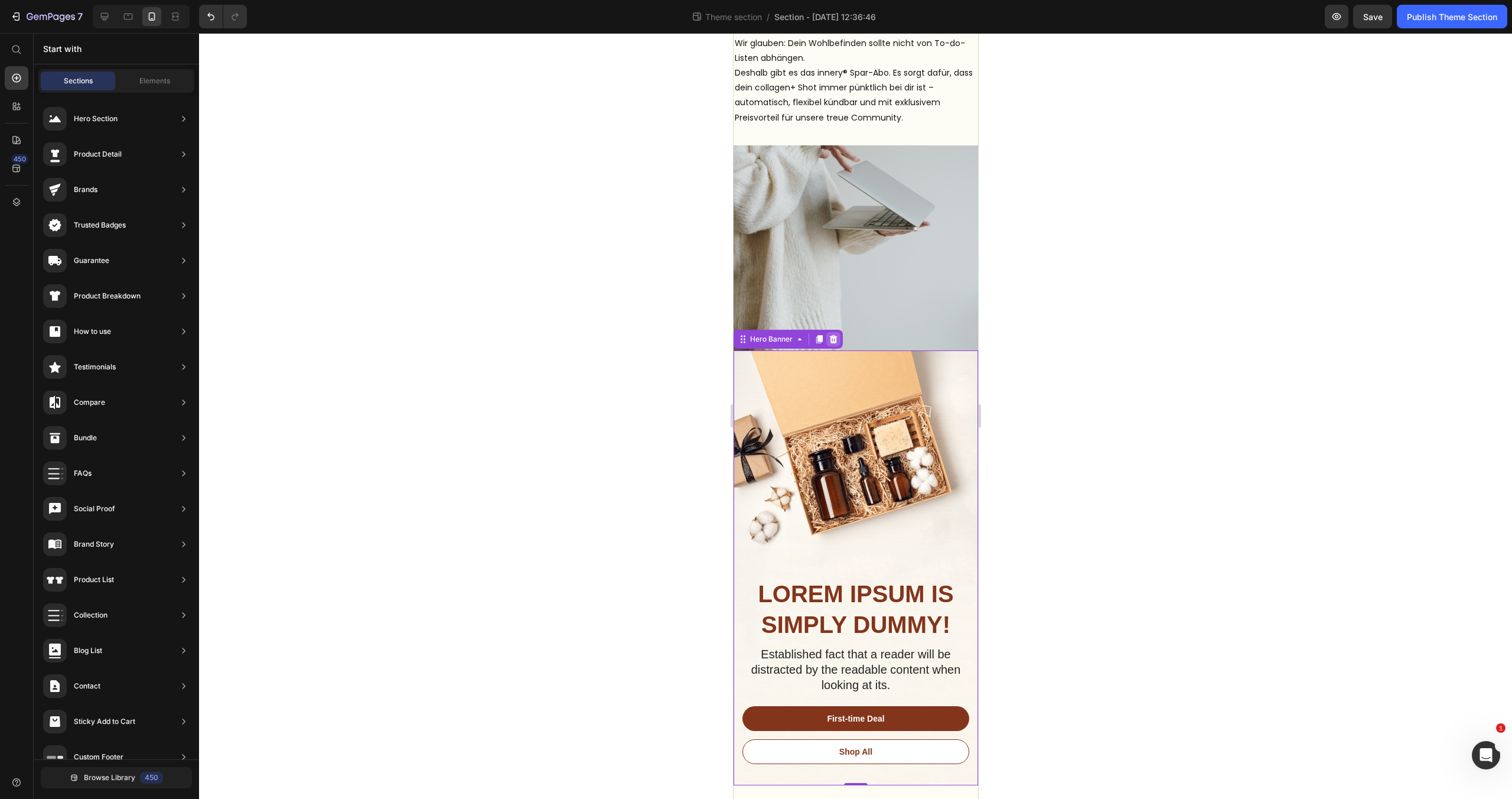 scroll, scrollTop: 0, scrollLeft: 0, axis: both 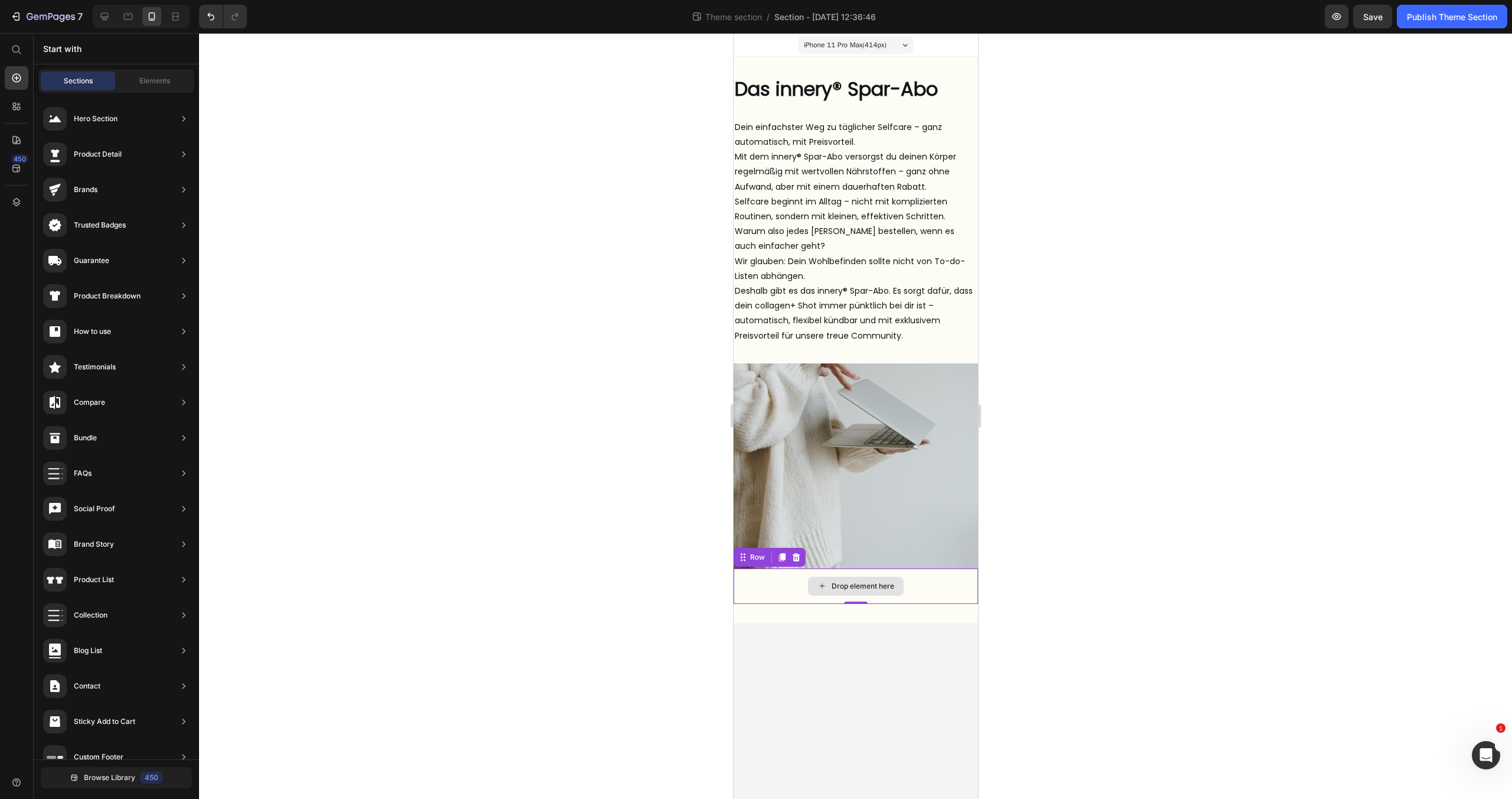 click on "Drop element here" at bounding box center (855, 586) 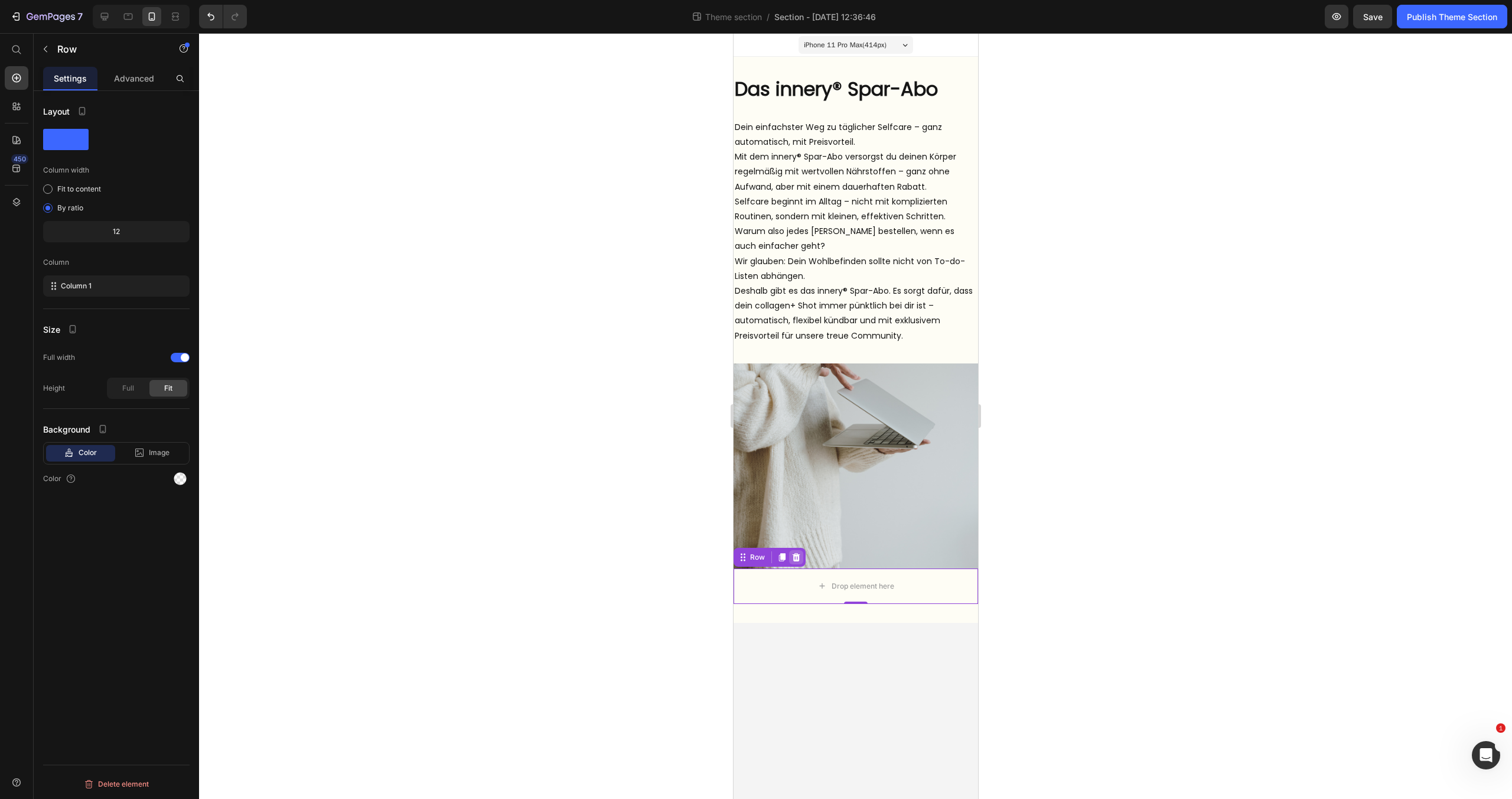 click 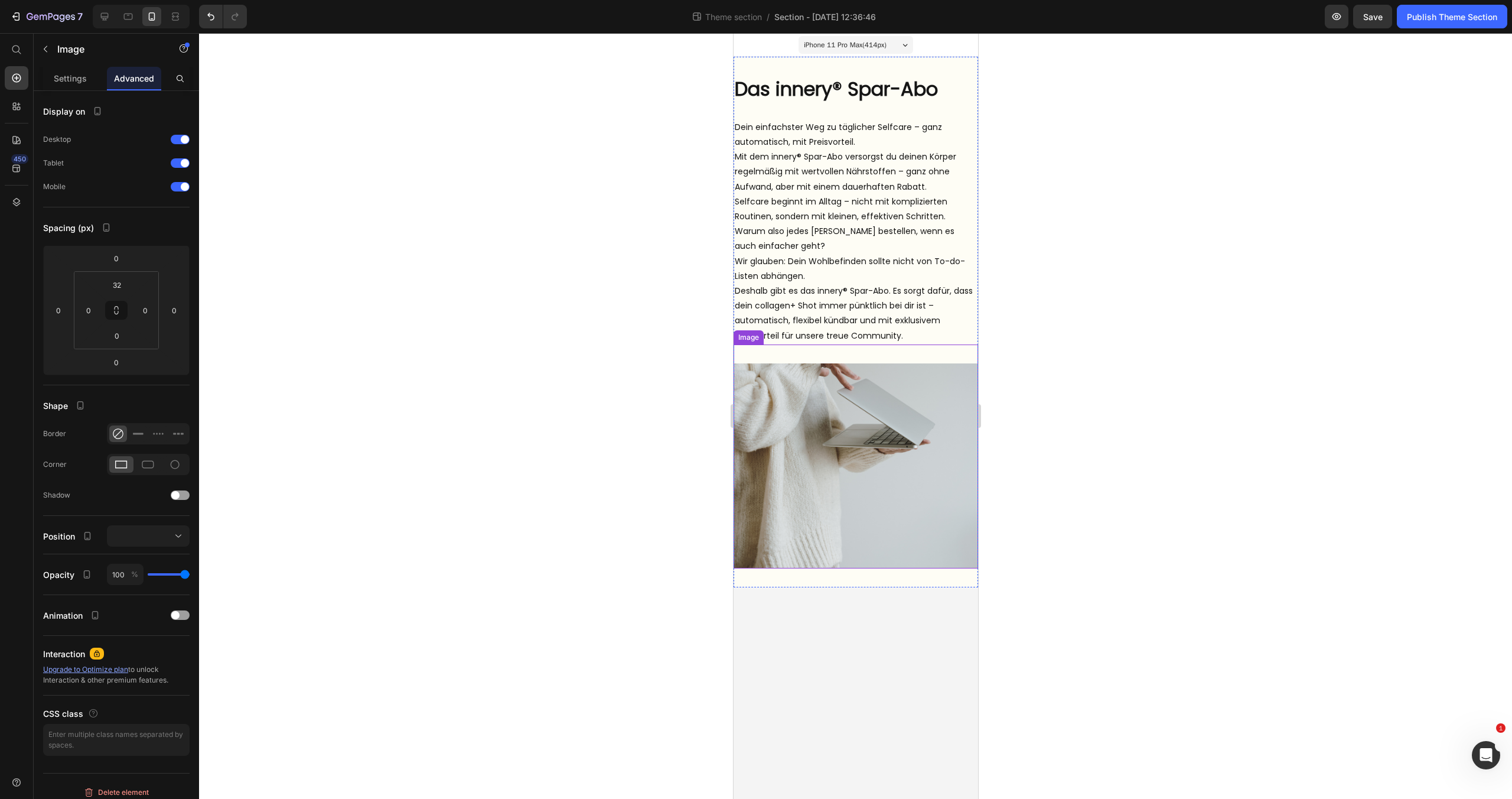 click at bounding box center [855, 456] 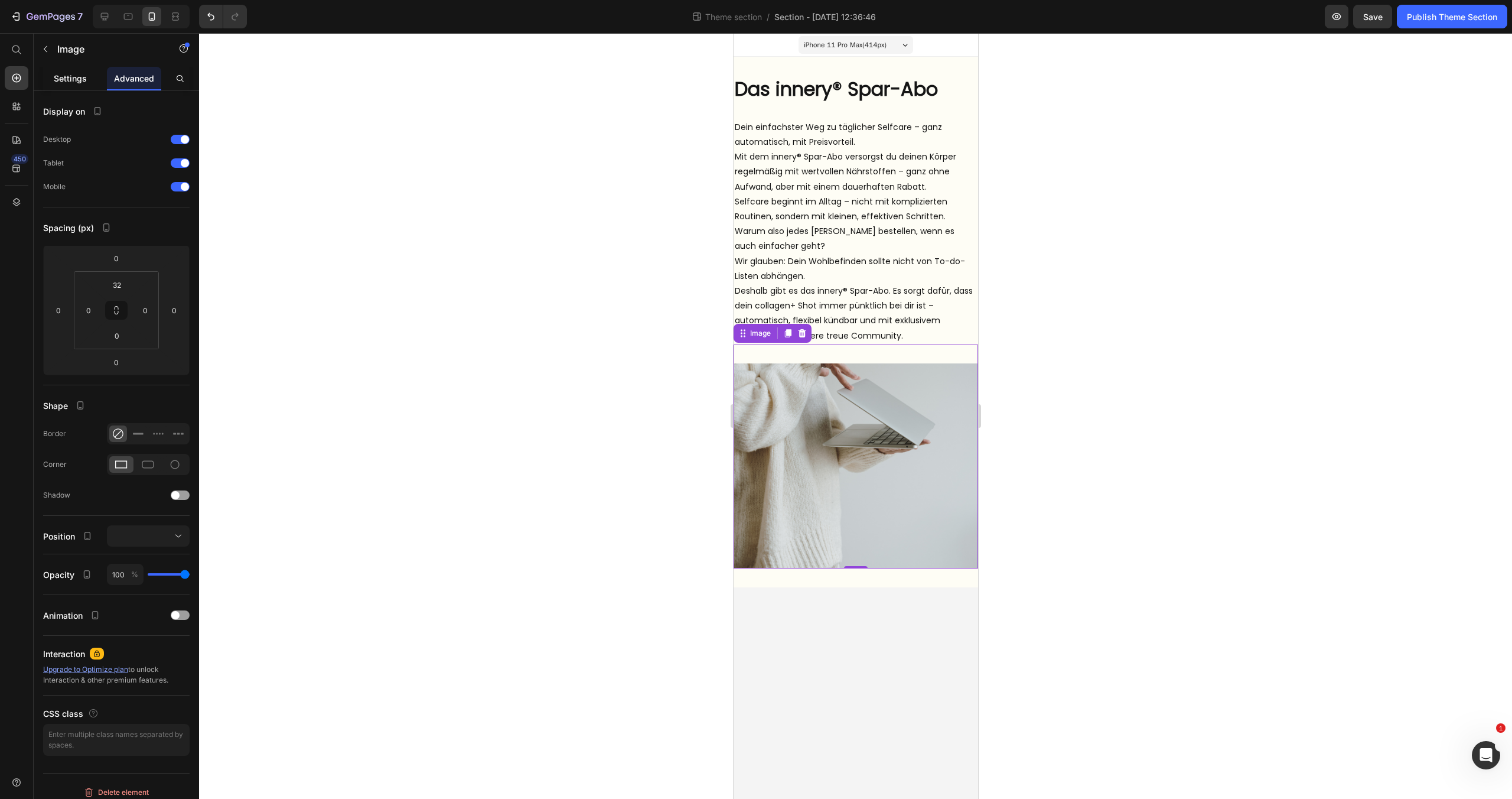 click on "Settings" at bounding box center [70, 78] 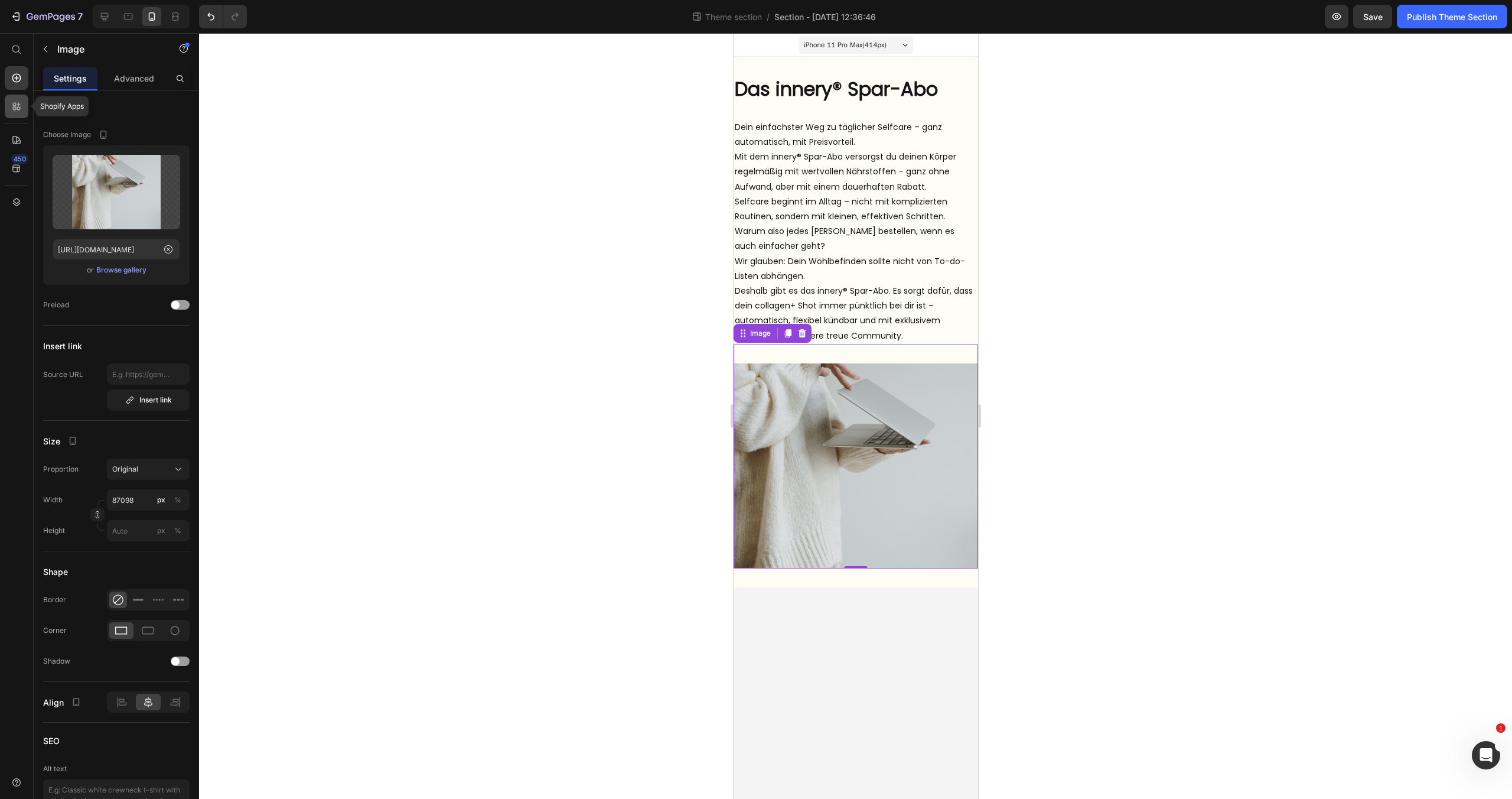 click 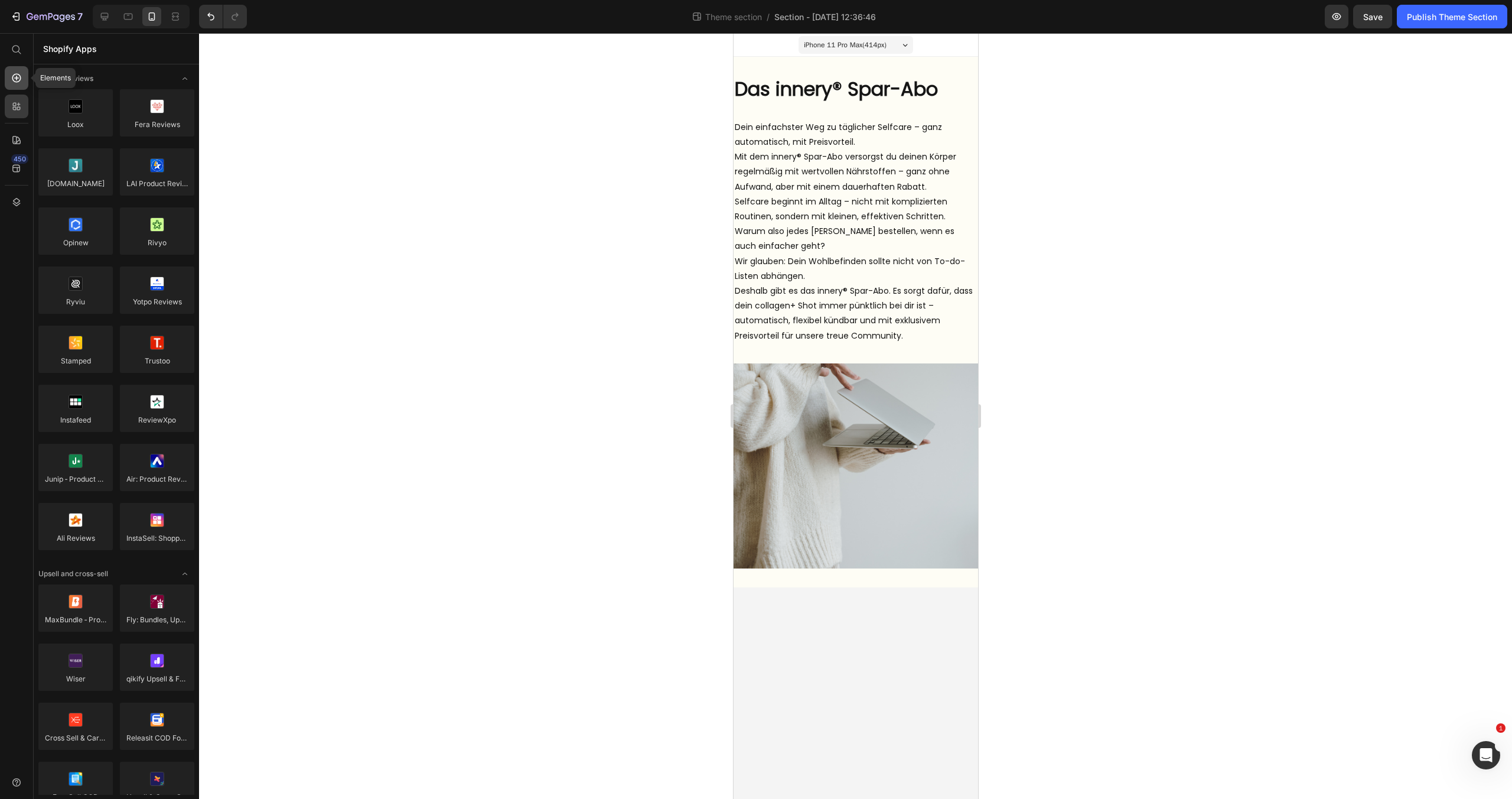 click 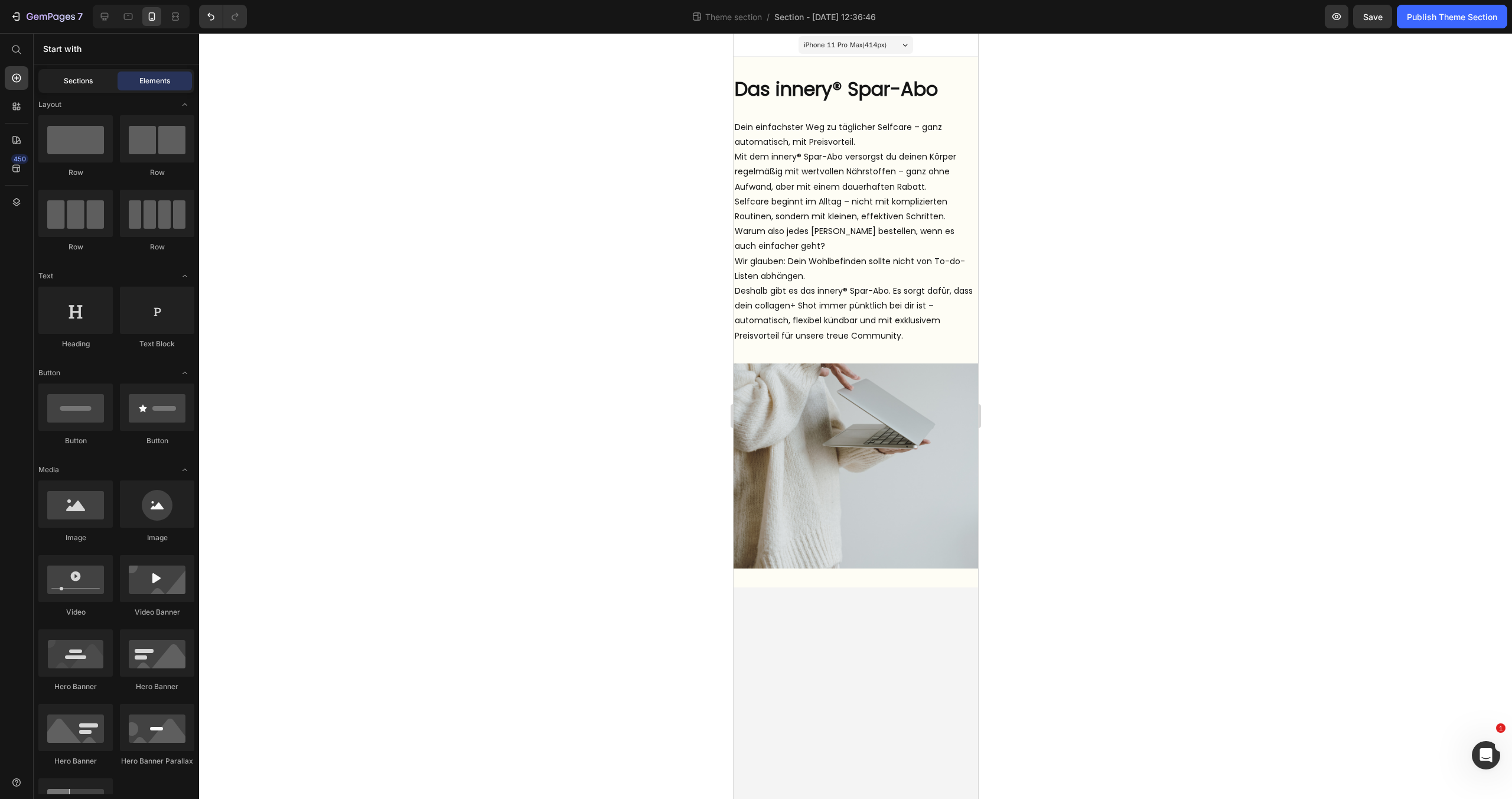 click on "Sections" at bounding box center (78, 81) 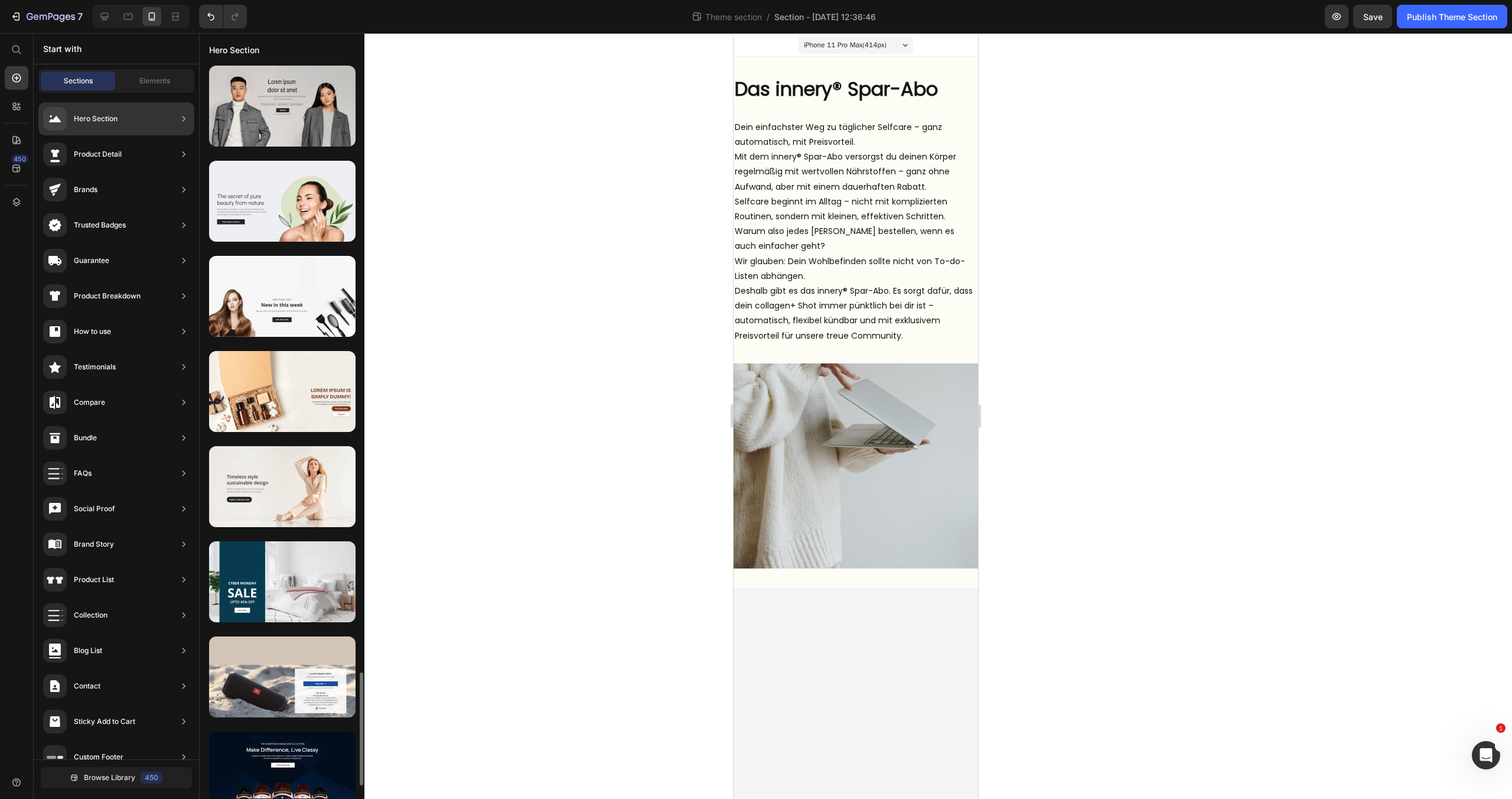 scroll, scrollTop: 3343, scrollLeft: 0, axis: vertical 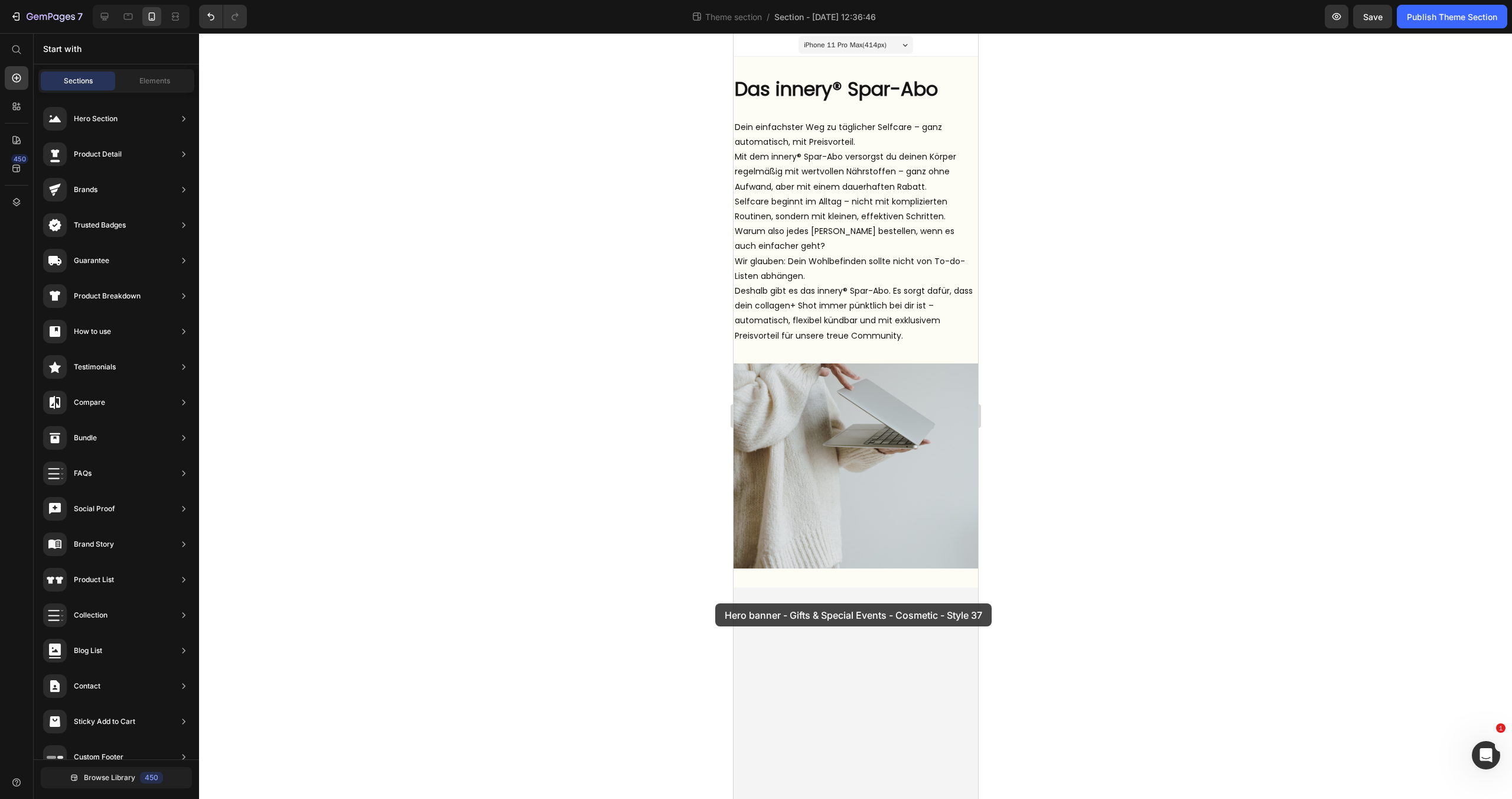 drag, startPoint x: 246, startPoint y: 297, endPoint x: 681, endPoint y: 585, distance: 521.69819 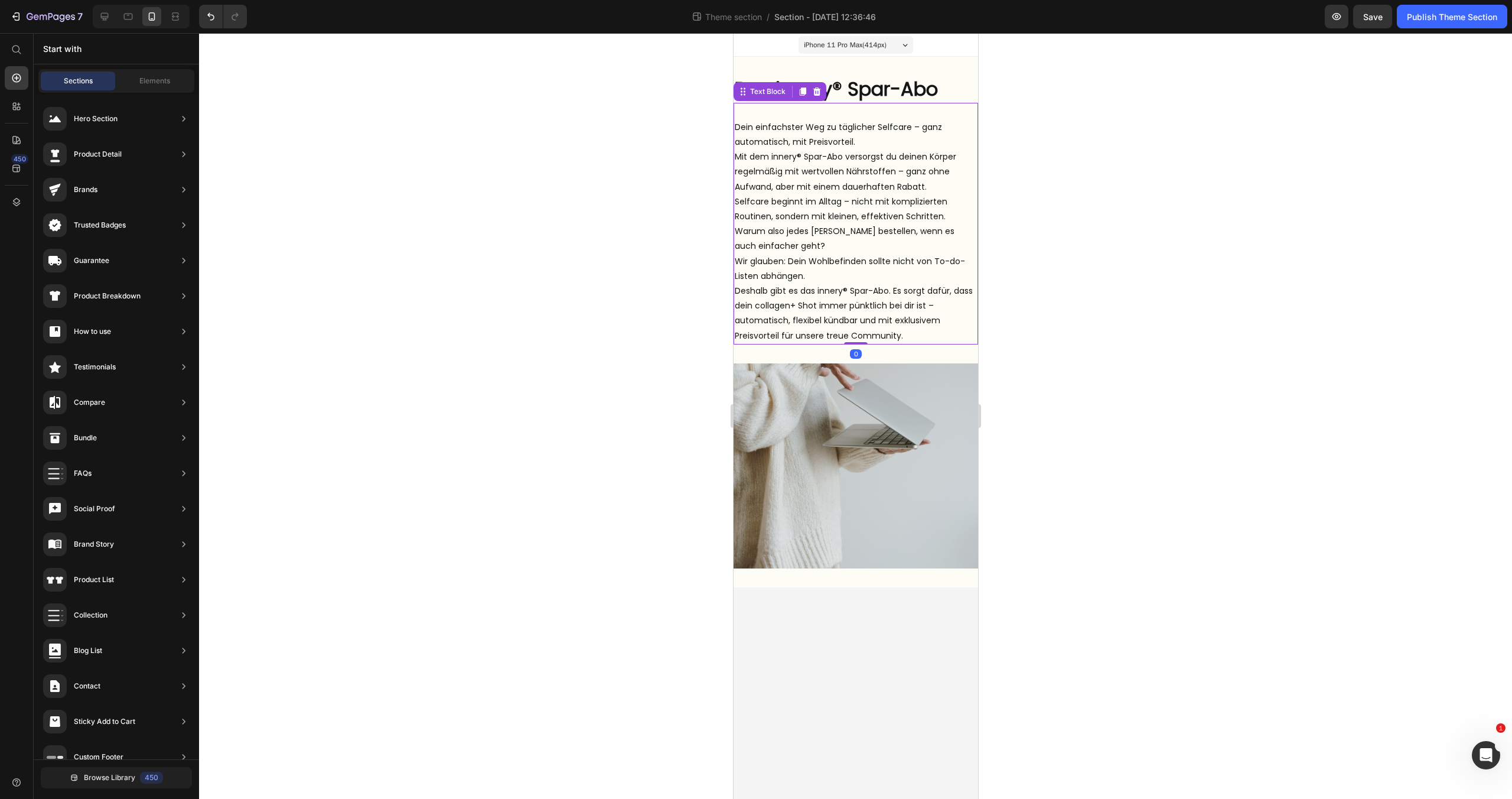 click on "Wir glauben: Dein Wohlbefinden sollte nicht von To-do-Listen abhängen." at bounding box center (855, 269) 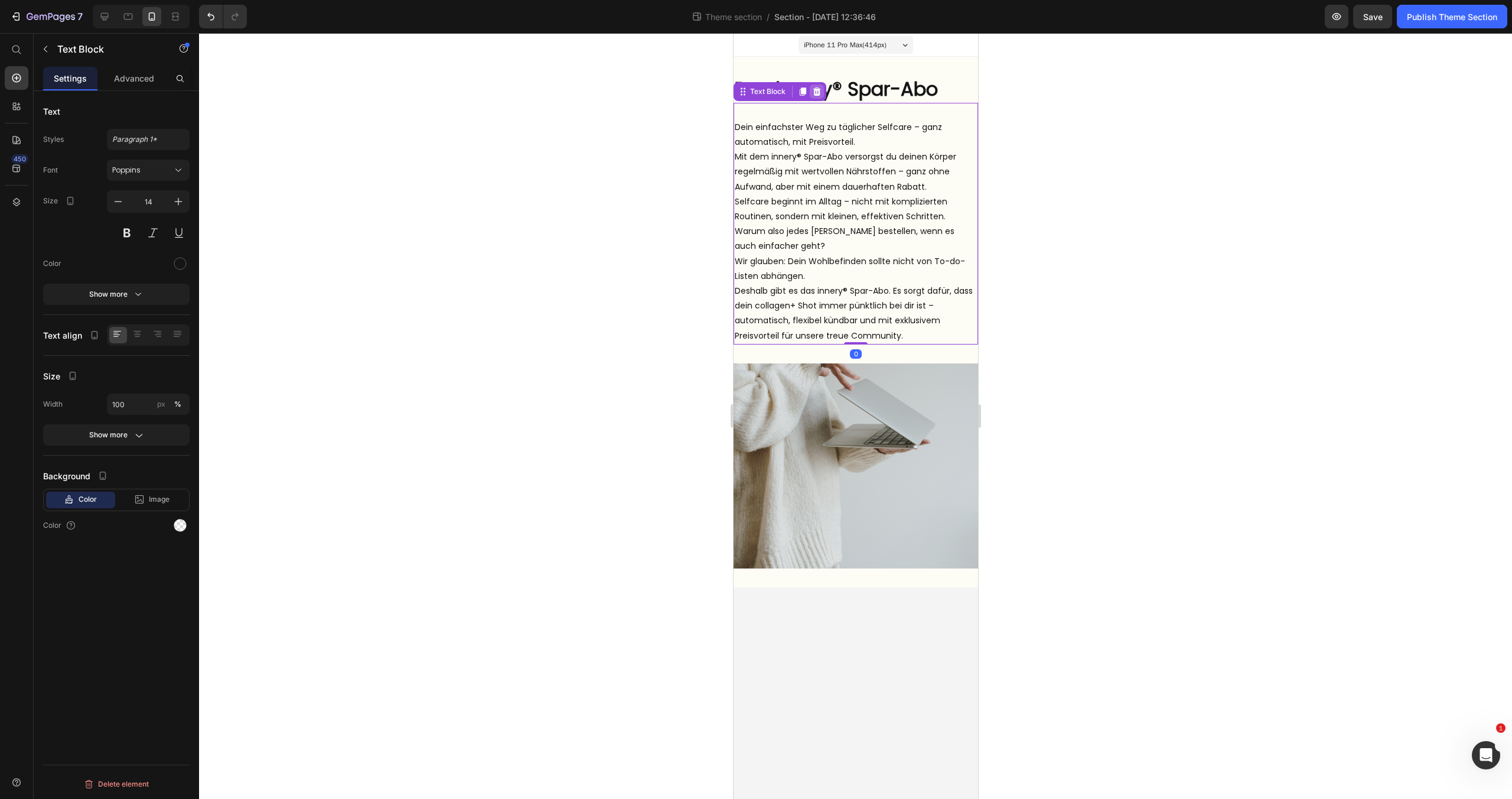 click at bounding box center [816, 92] 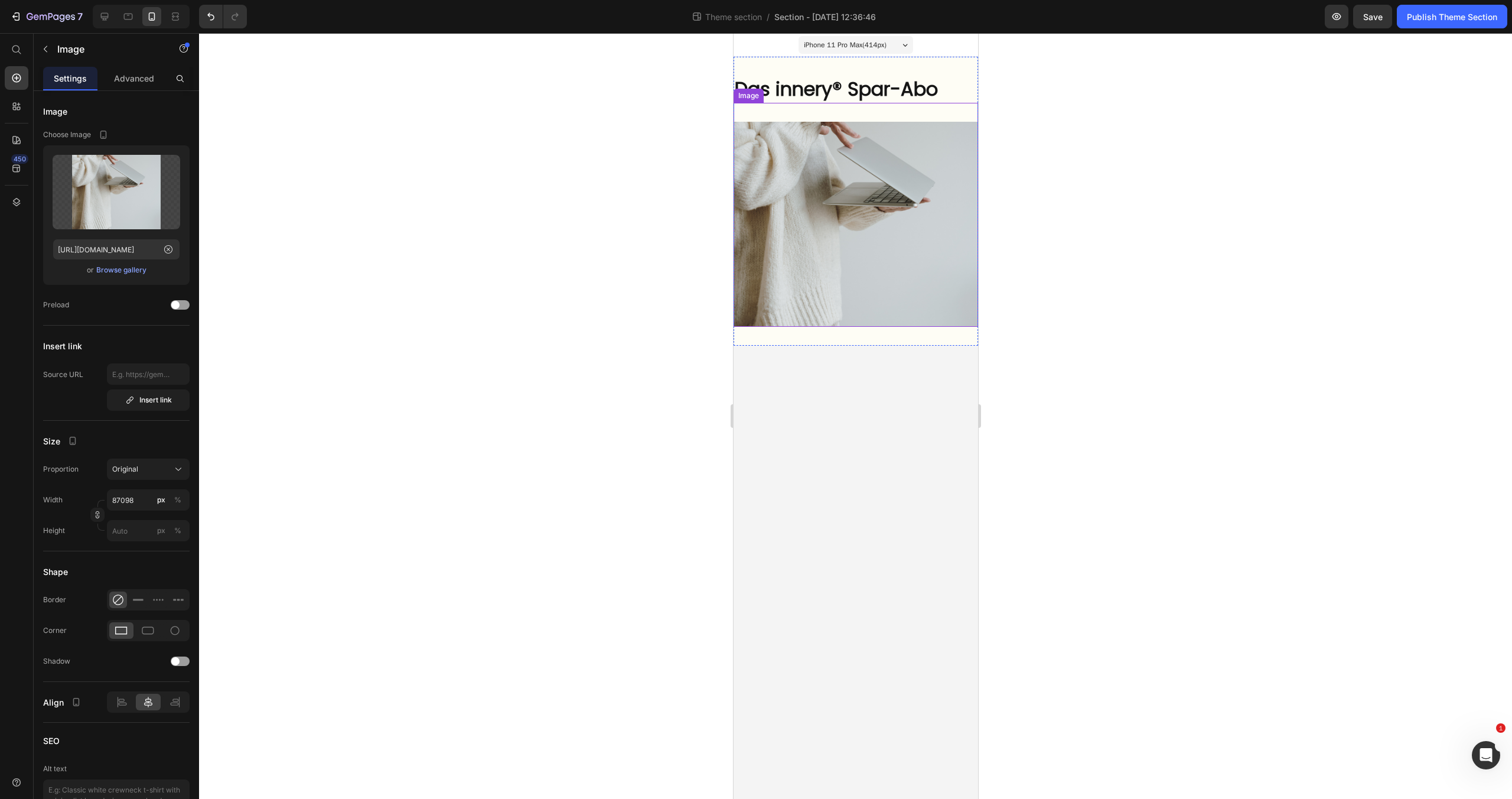 click at bounding box center (855, 215) 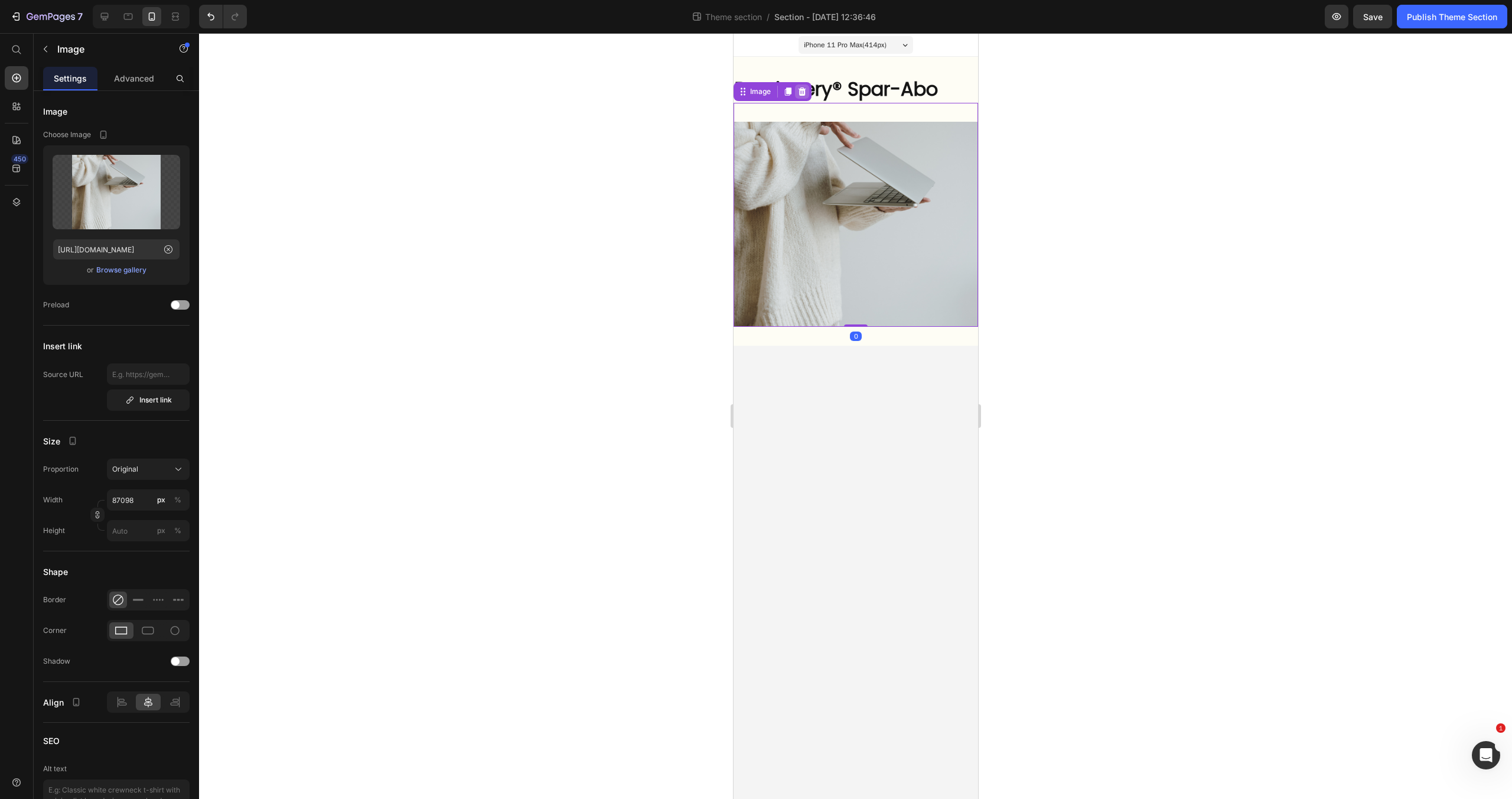 click 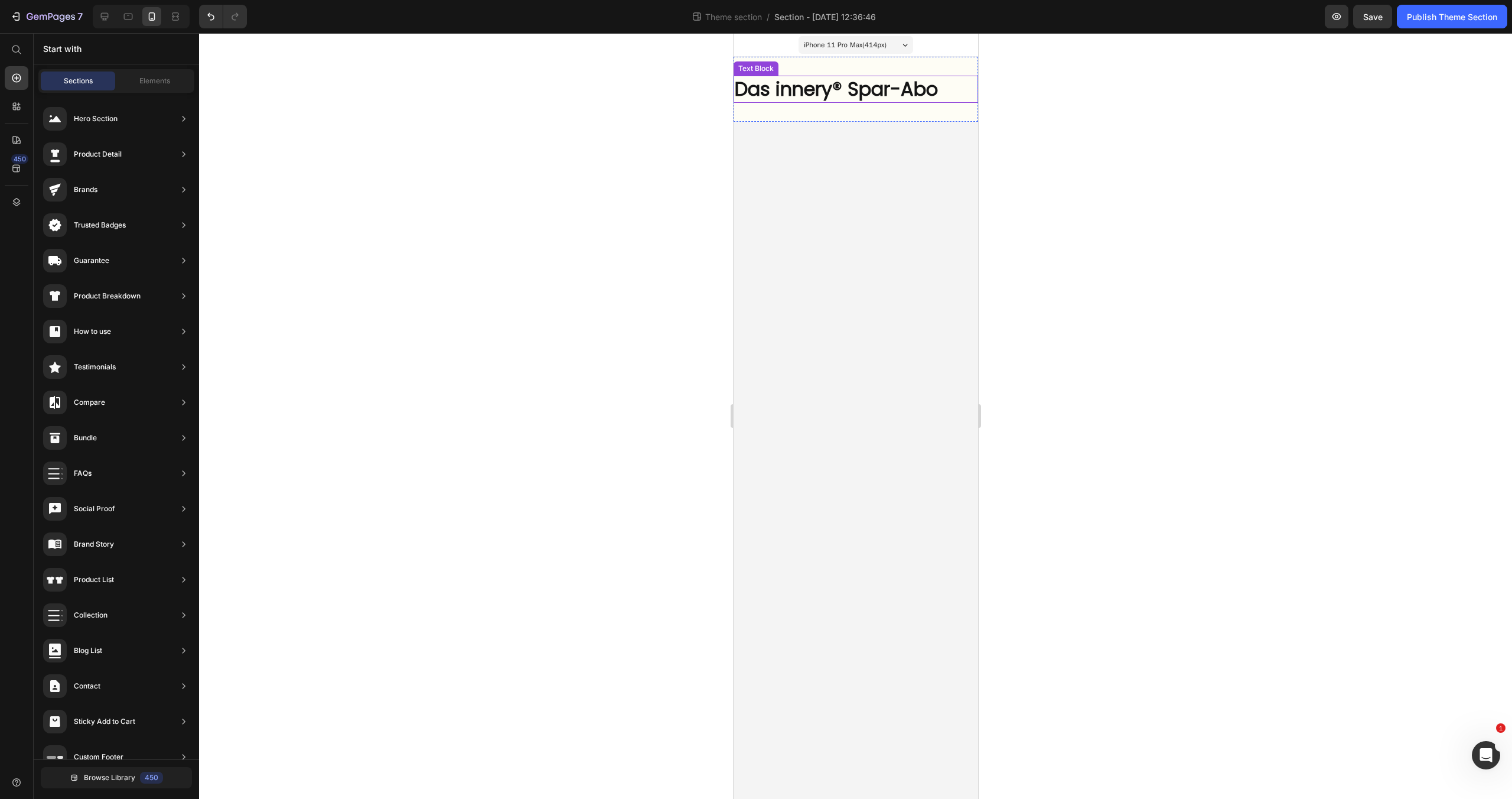 click on "Das innery® Spar-Abo" at bounding box center [855, 89] 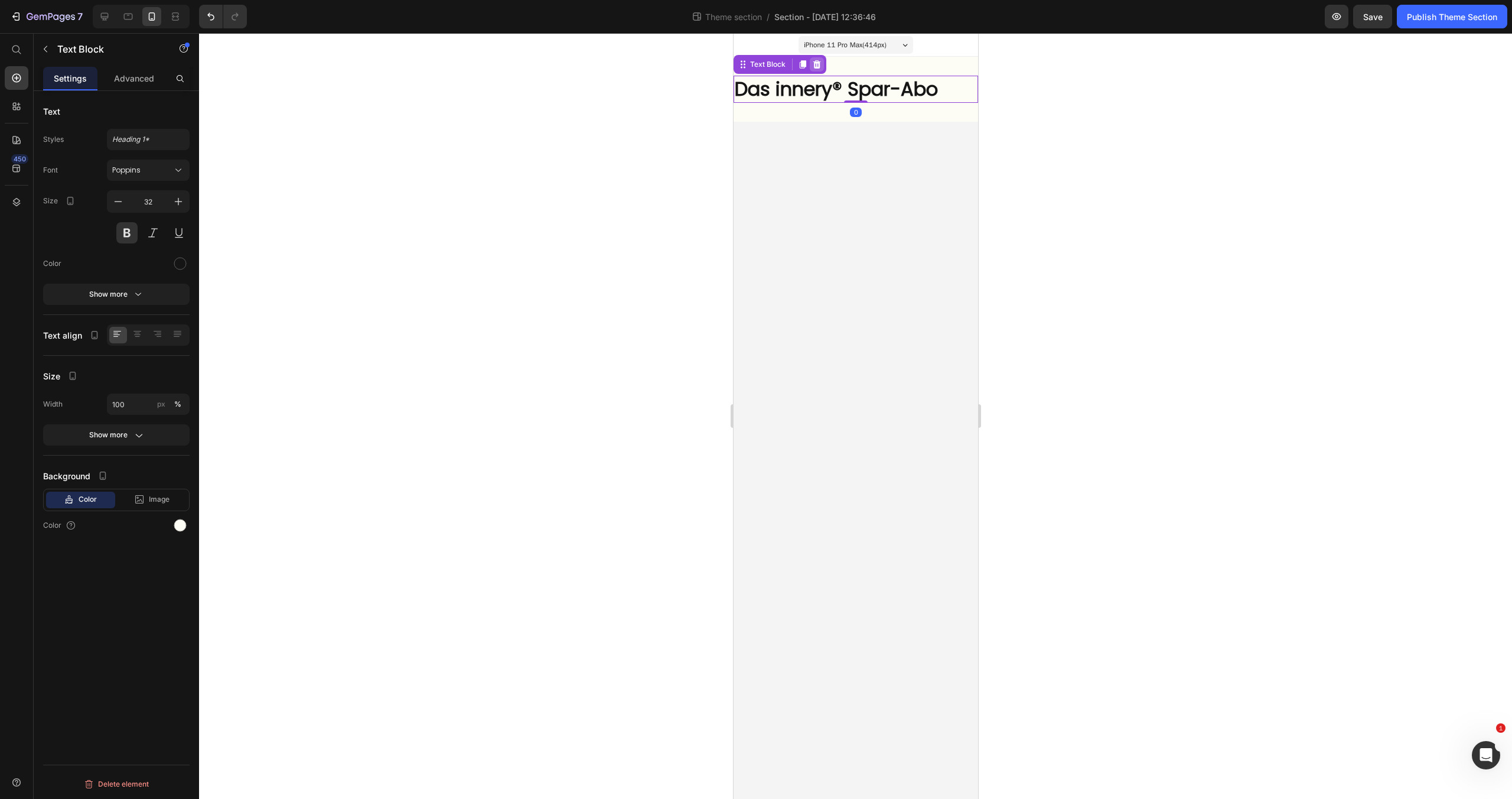 click at bounding box center (816, 64) 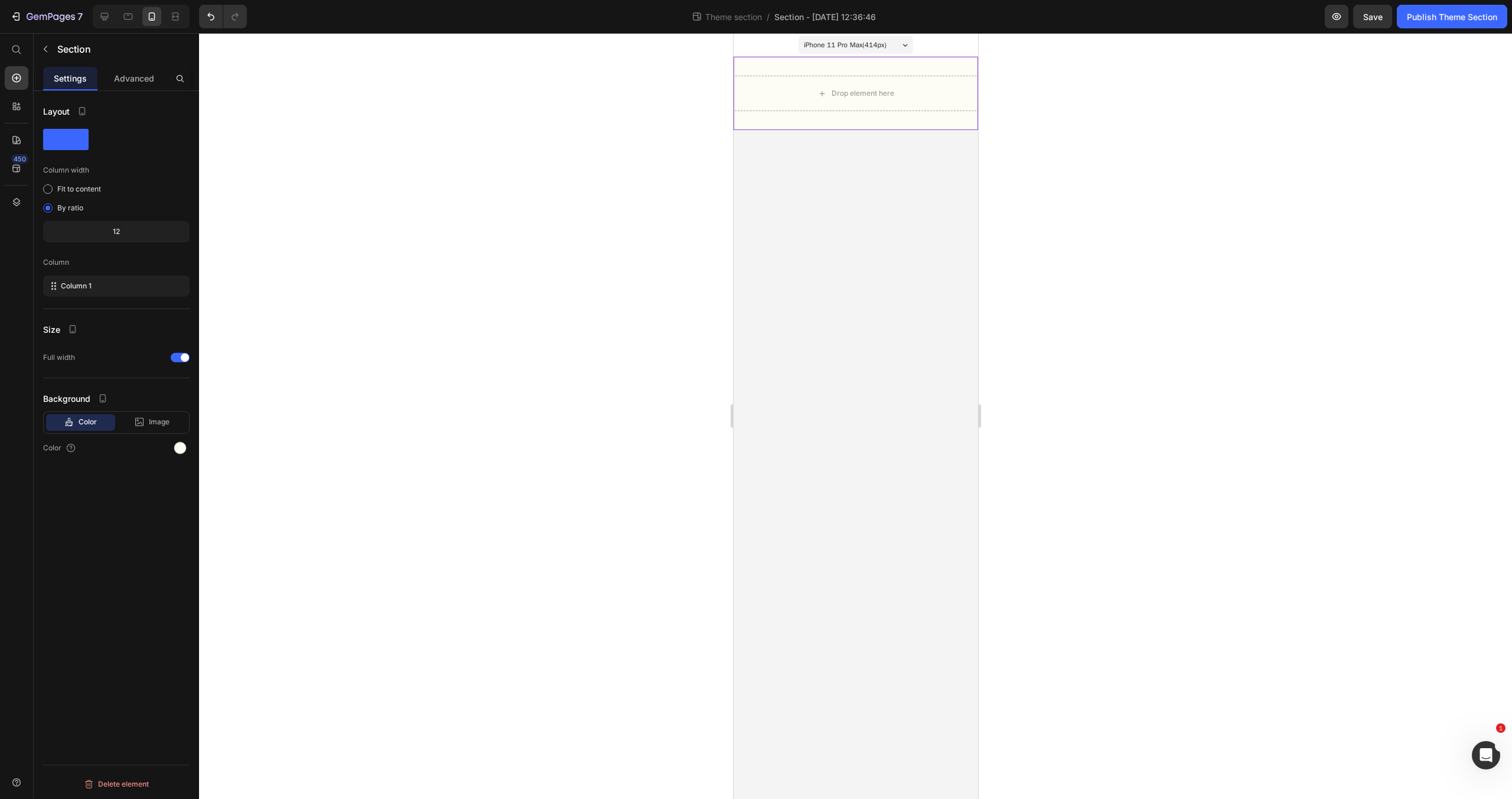 click on "Drop element here" at bounding box center [855, 93] 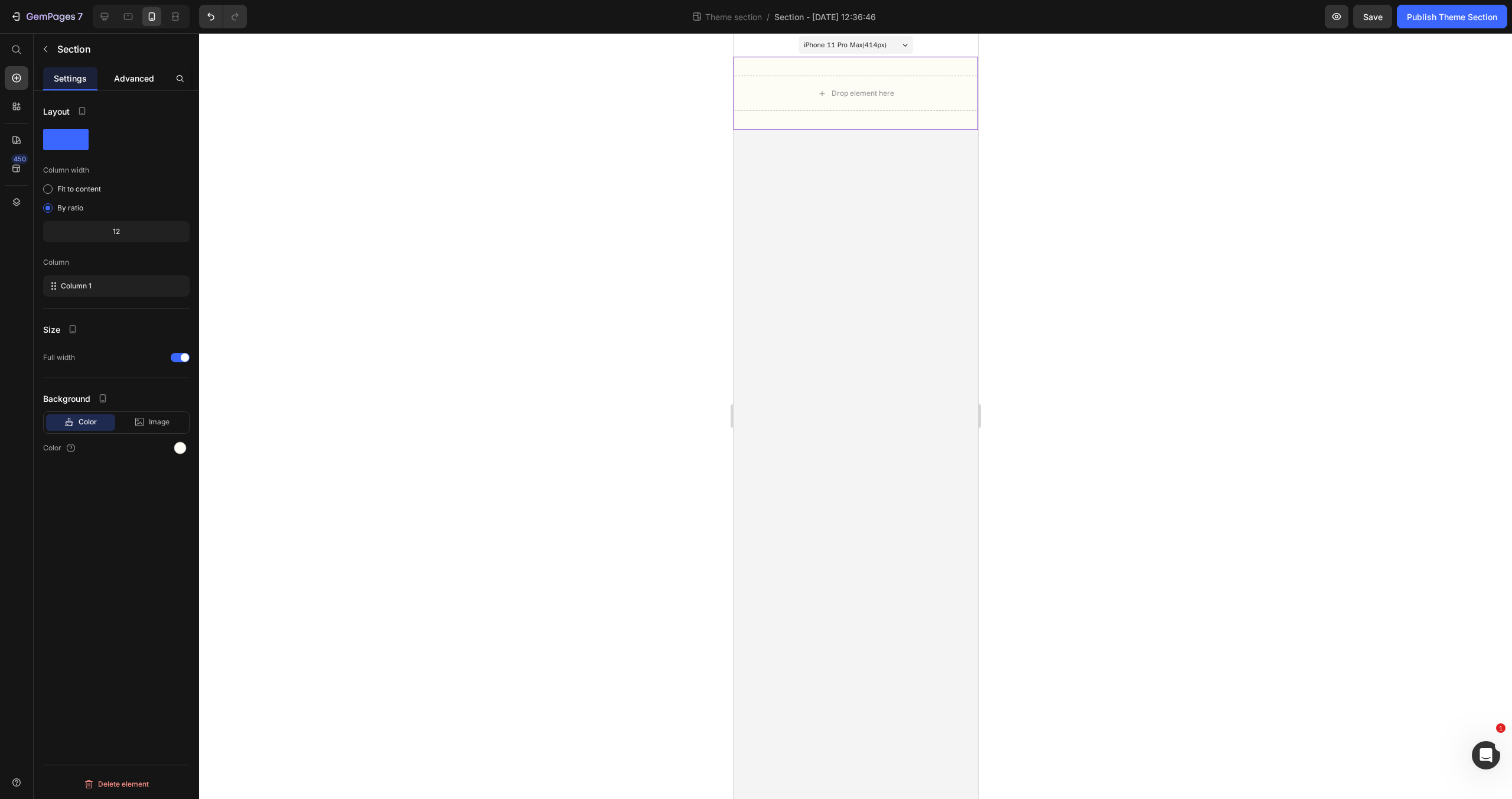 click on "Advanced" 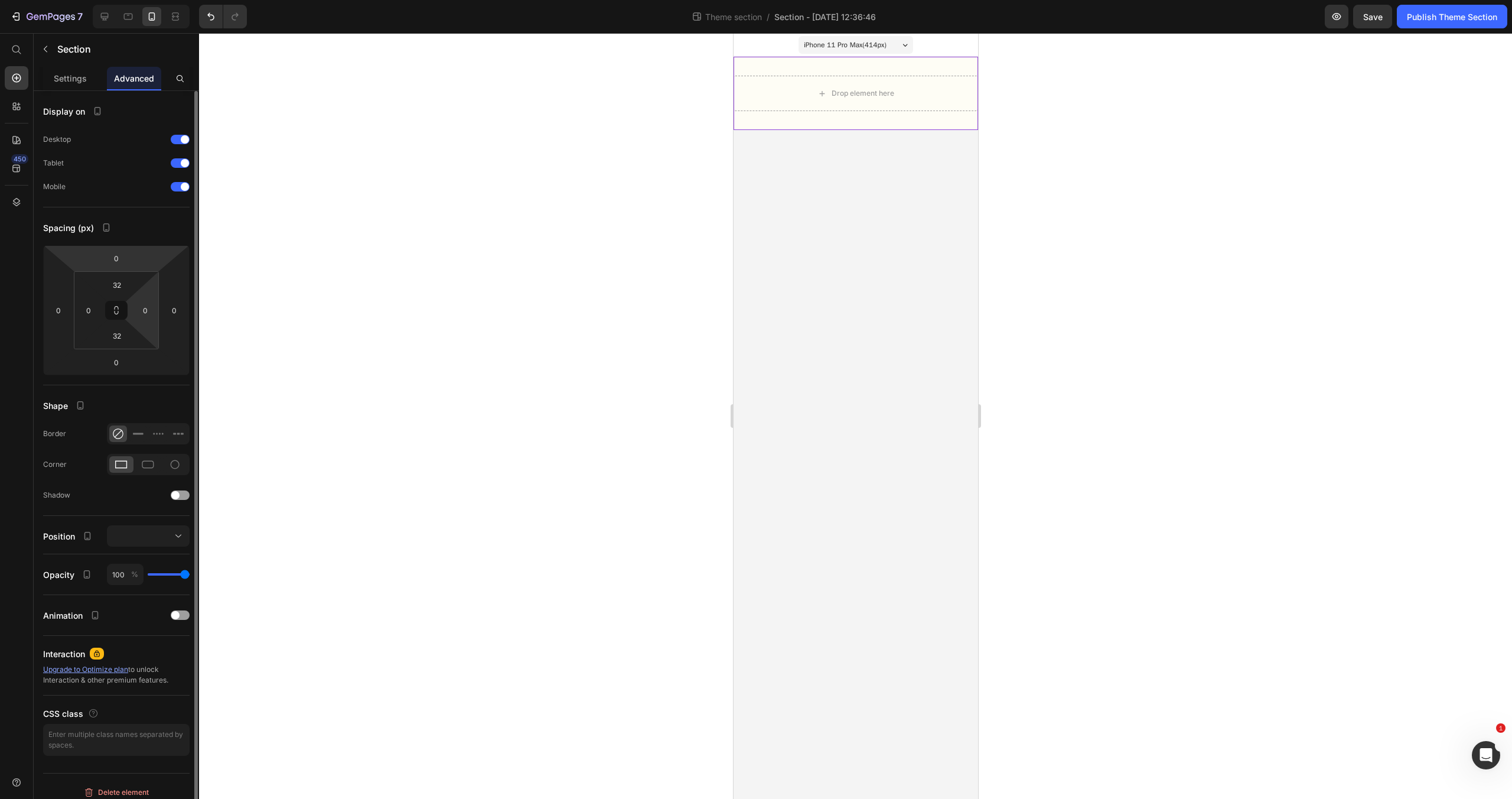 scroll, scrollTop: 8, scrollLeft: 0, axis: vertical 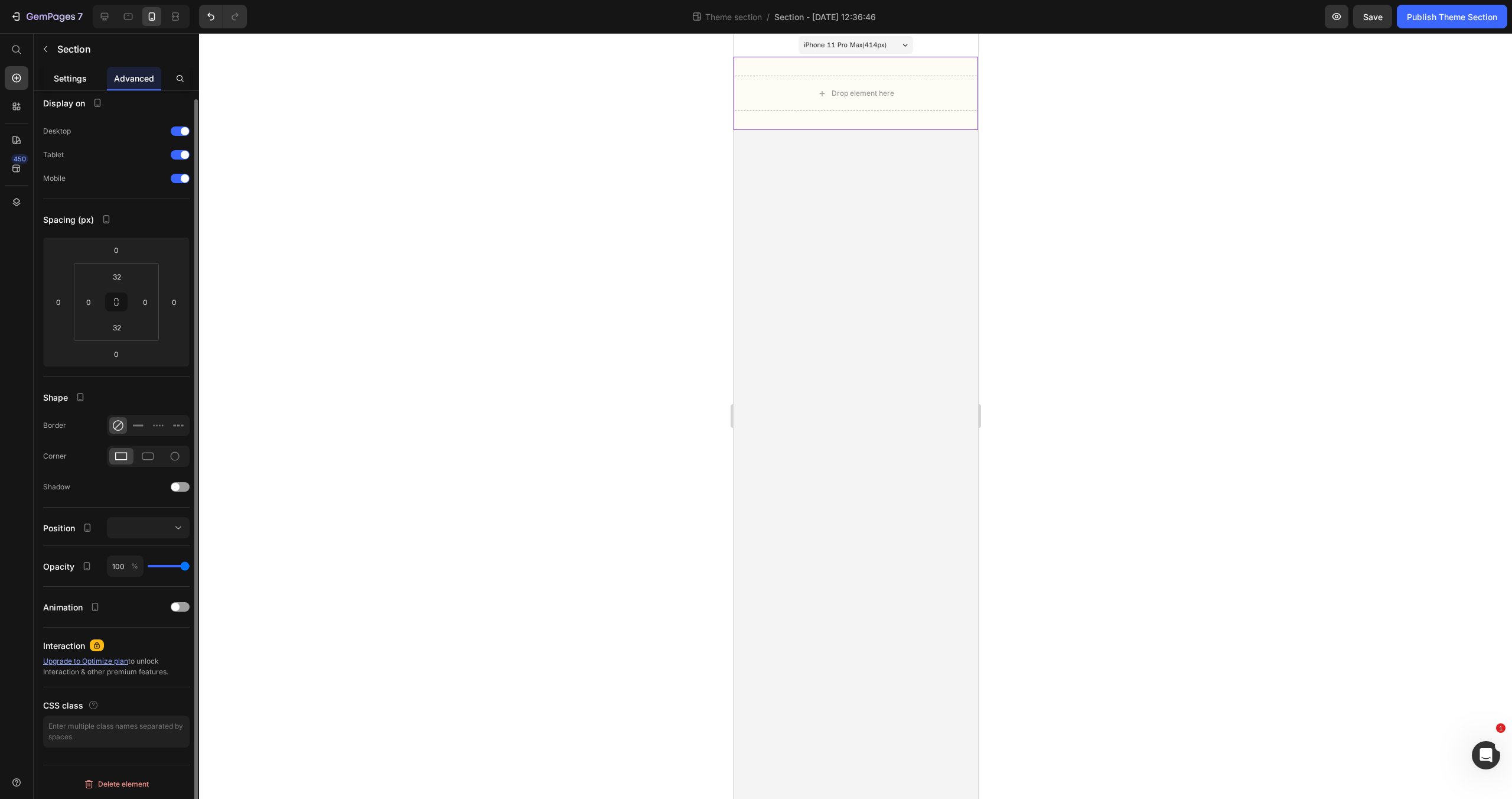 click on "Settings" 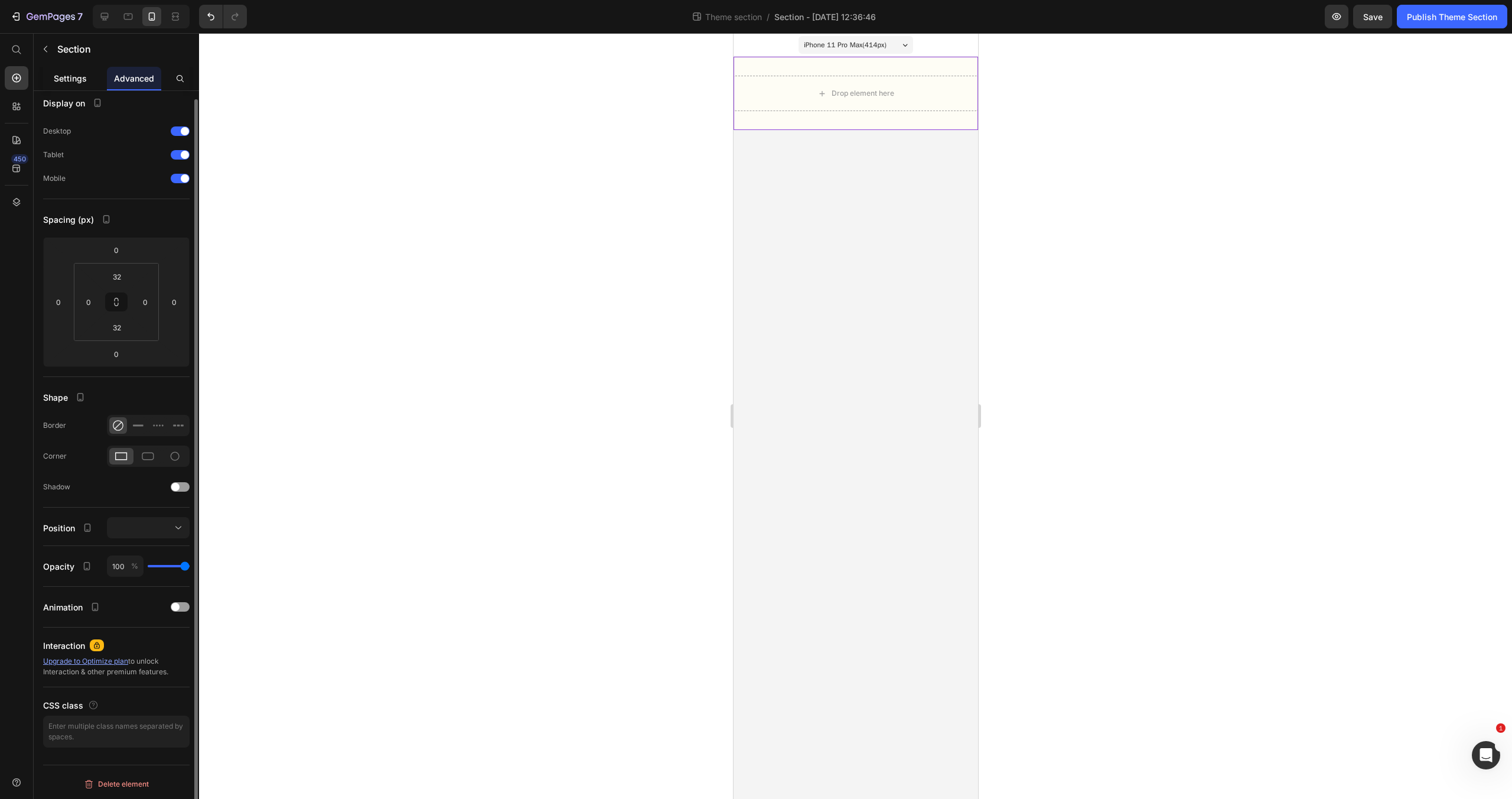 scroll, scrollTop: 0, scrollLeft: 0, axis: both 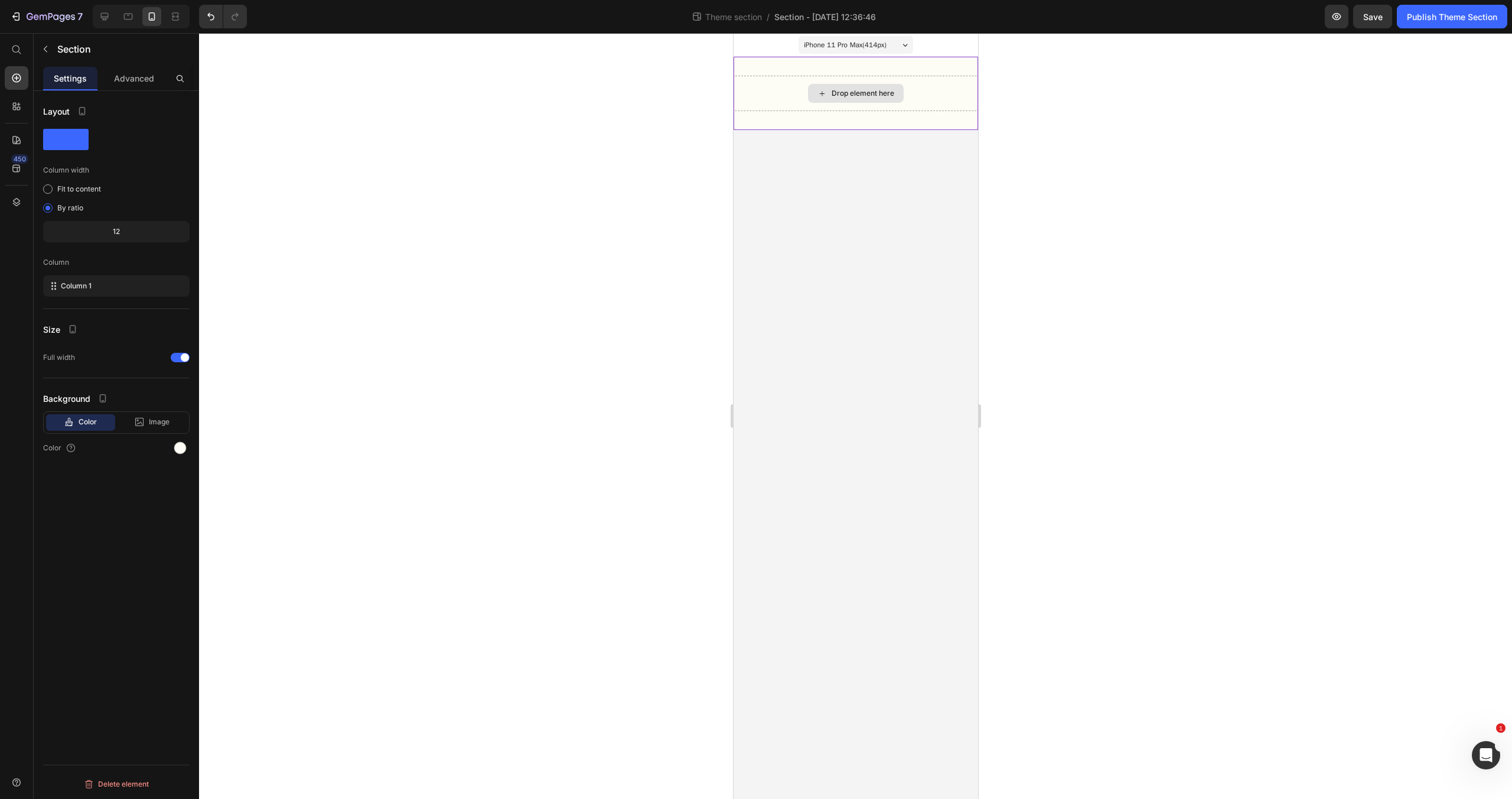 click on "Drop element here" at bounding box center [855, 93] 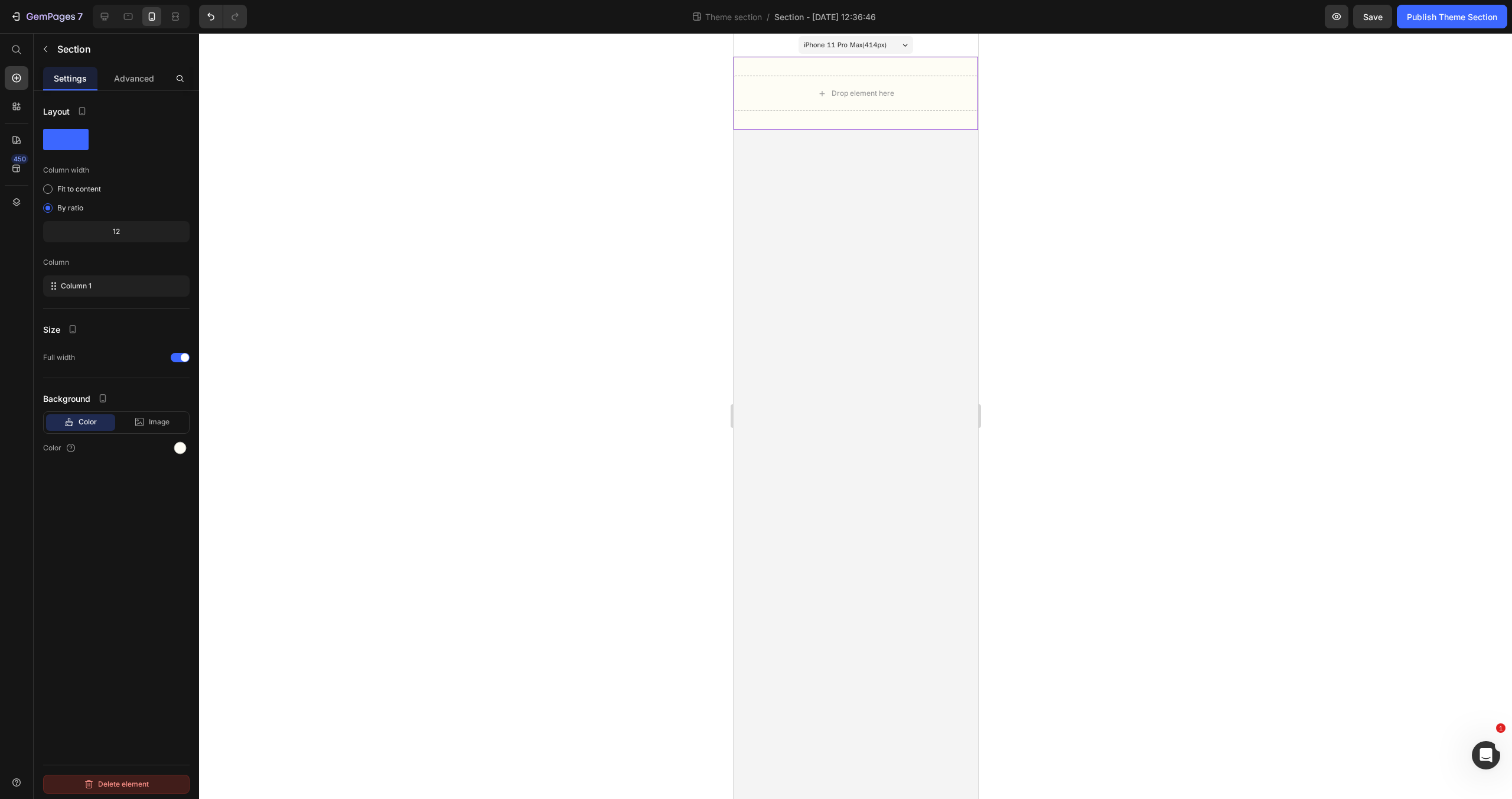 click on "Delete element" at bounding box center (116, 784) 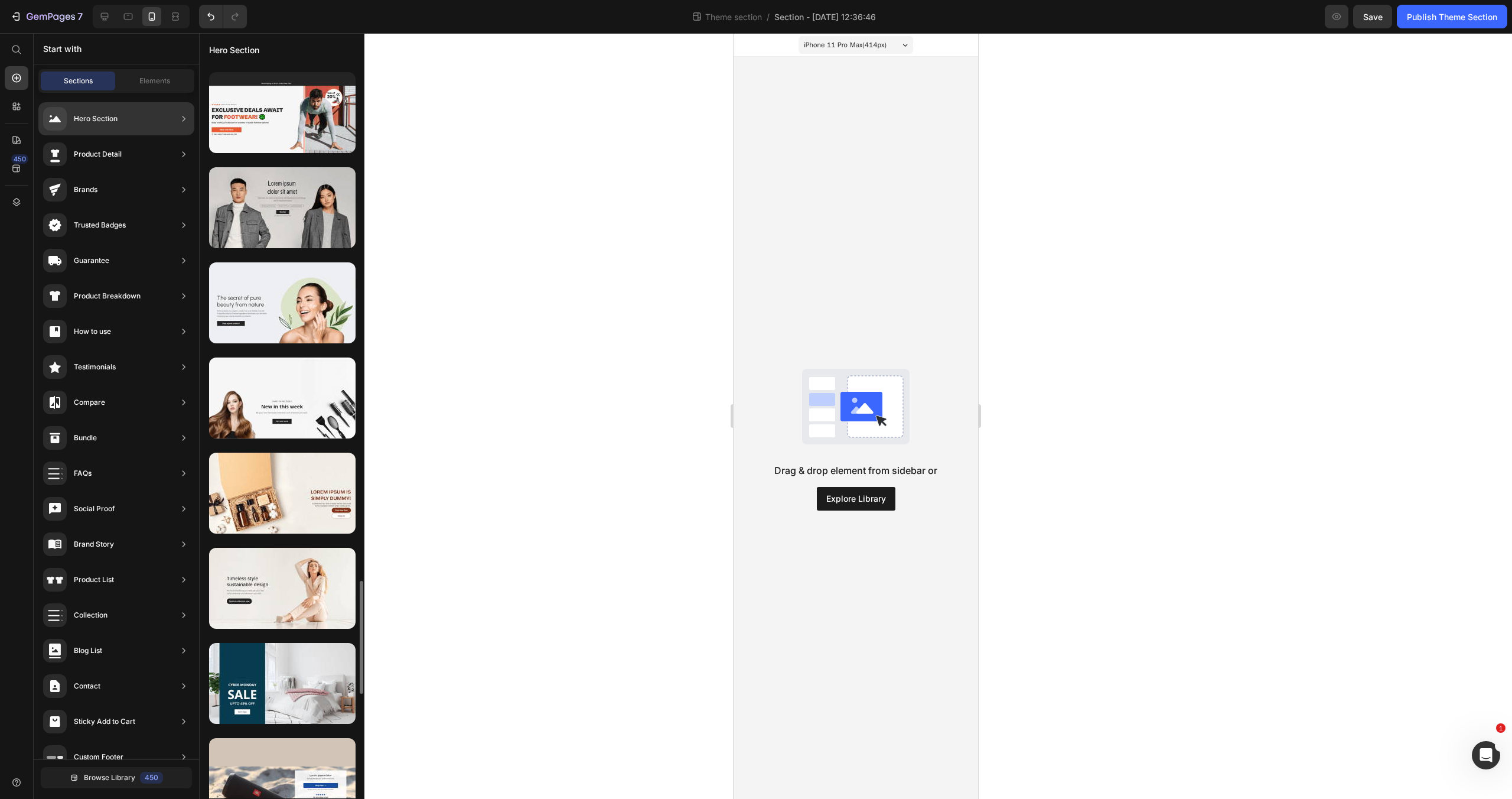 scroll, scrollTop: 3413, scrollLeft: 0, axis: vertical 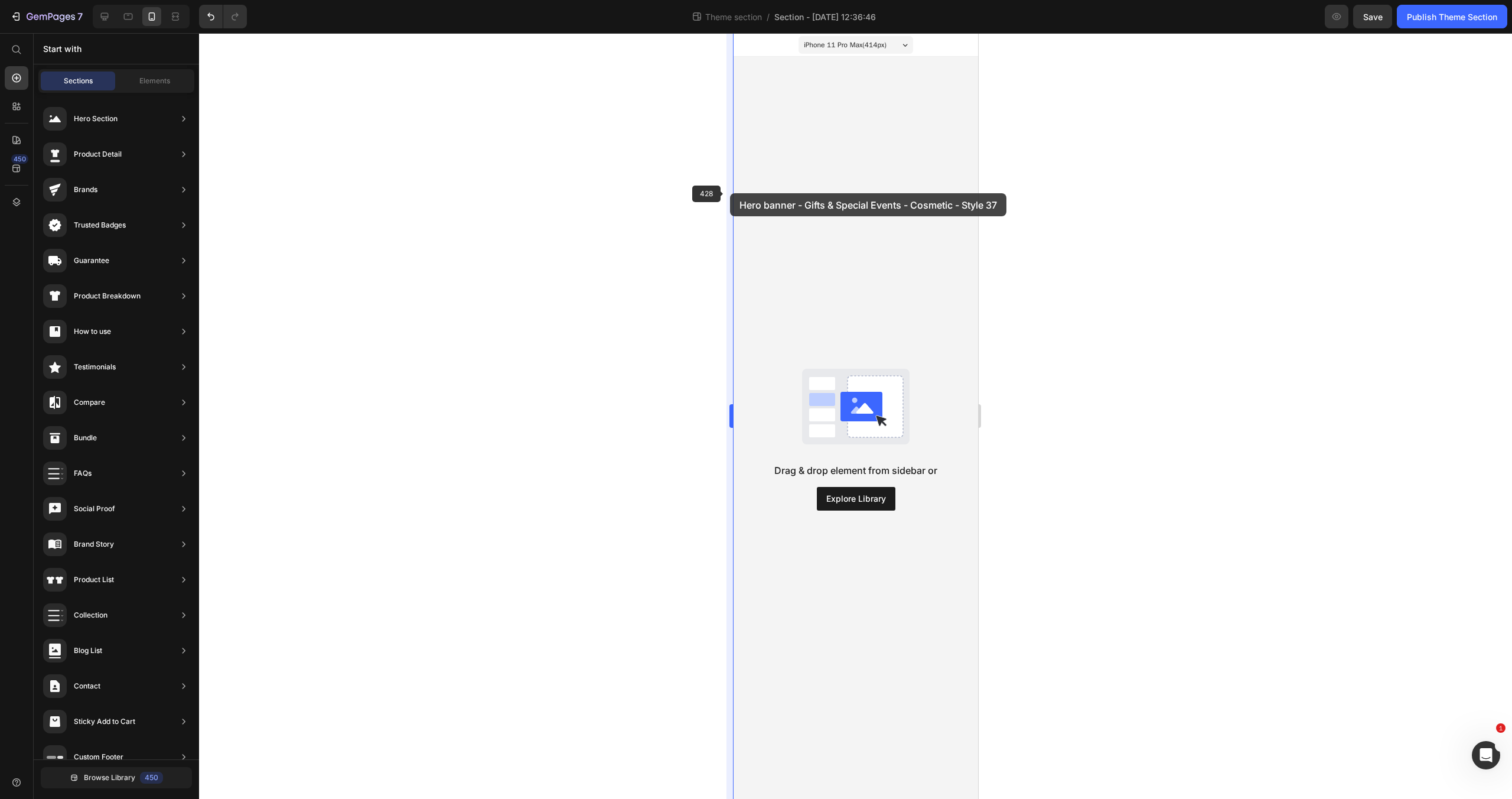drag, startPoint x: 357, startPoint y: 203, endPoint x: 730, endPoint y: 193, distance: 373.134 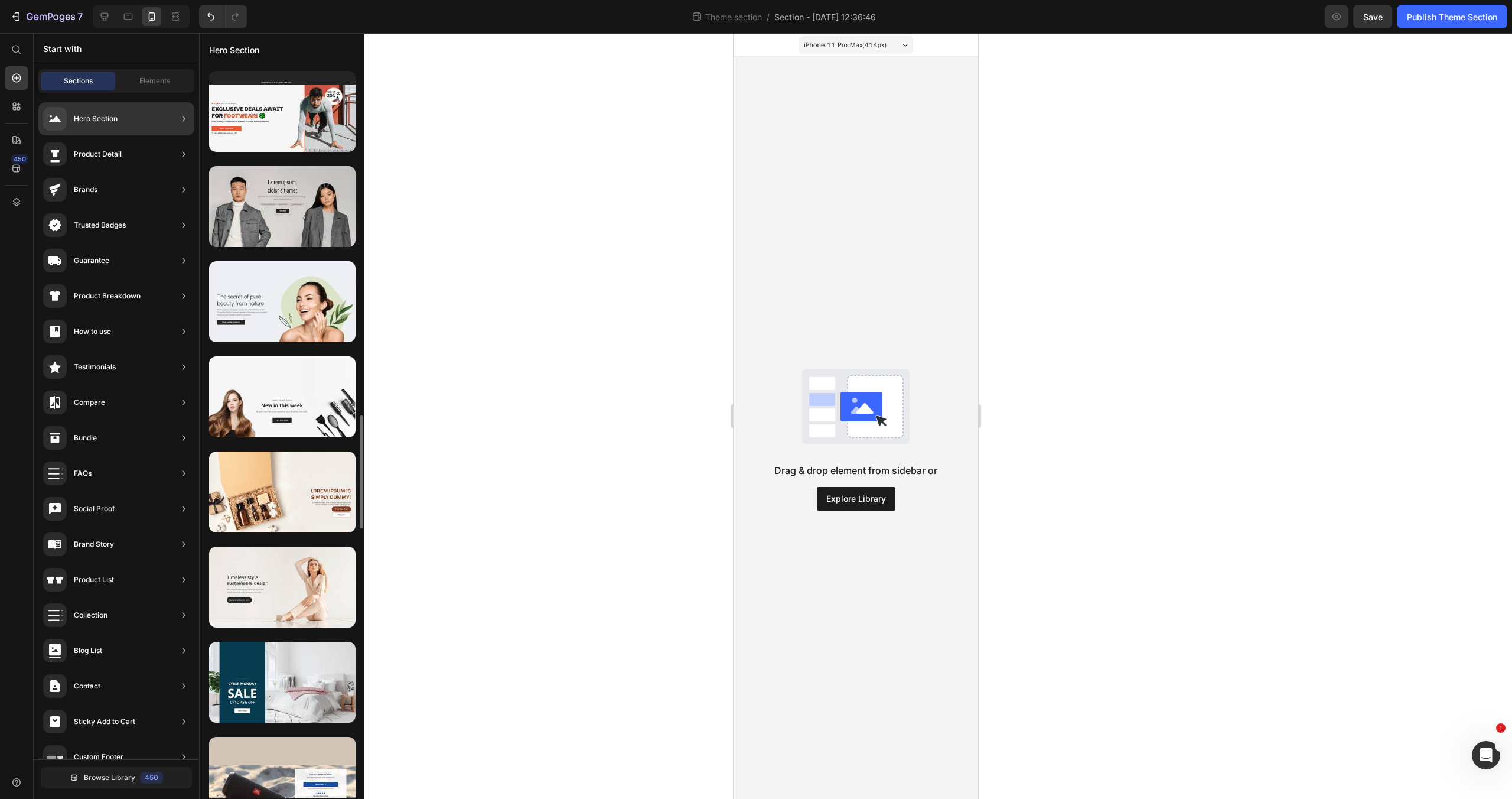 scroll, scrollTop: 3229, scrollLeft: 0, axis: vertical 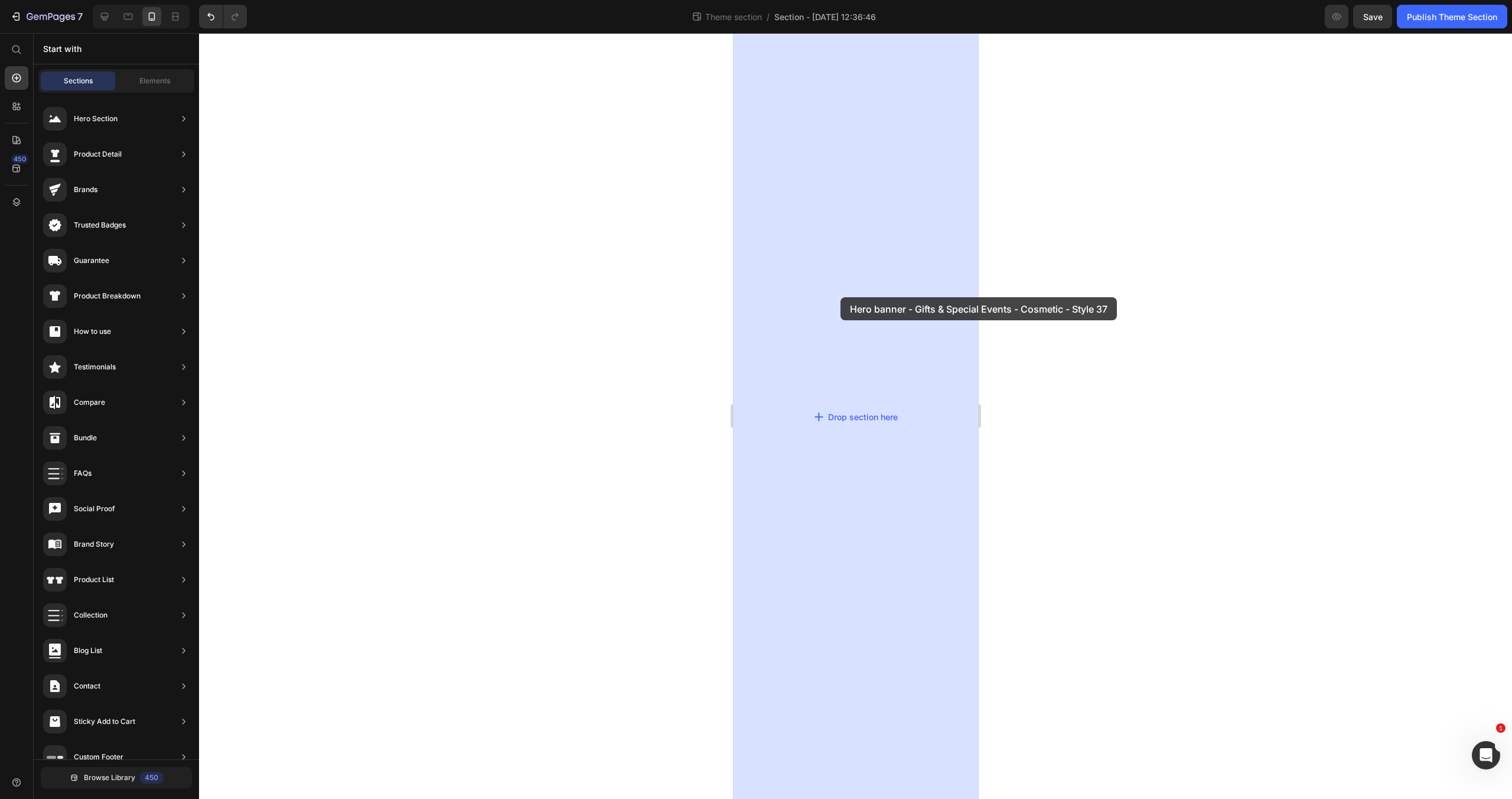 drag, startPoint x: 1038, startPoint y: 444, endPoint x: 840, endPoint y: 297, distance: 246.60292 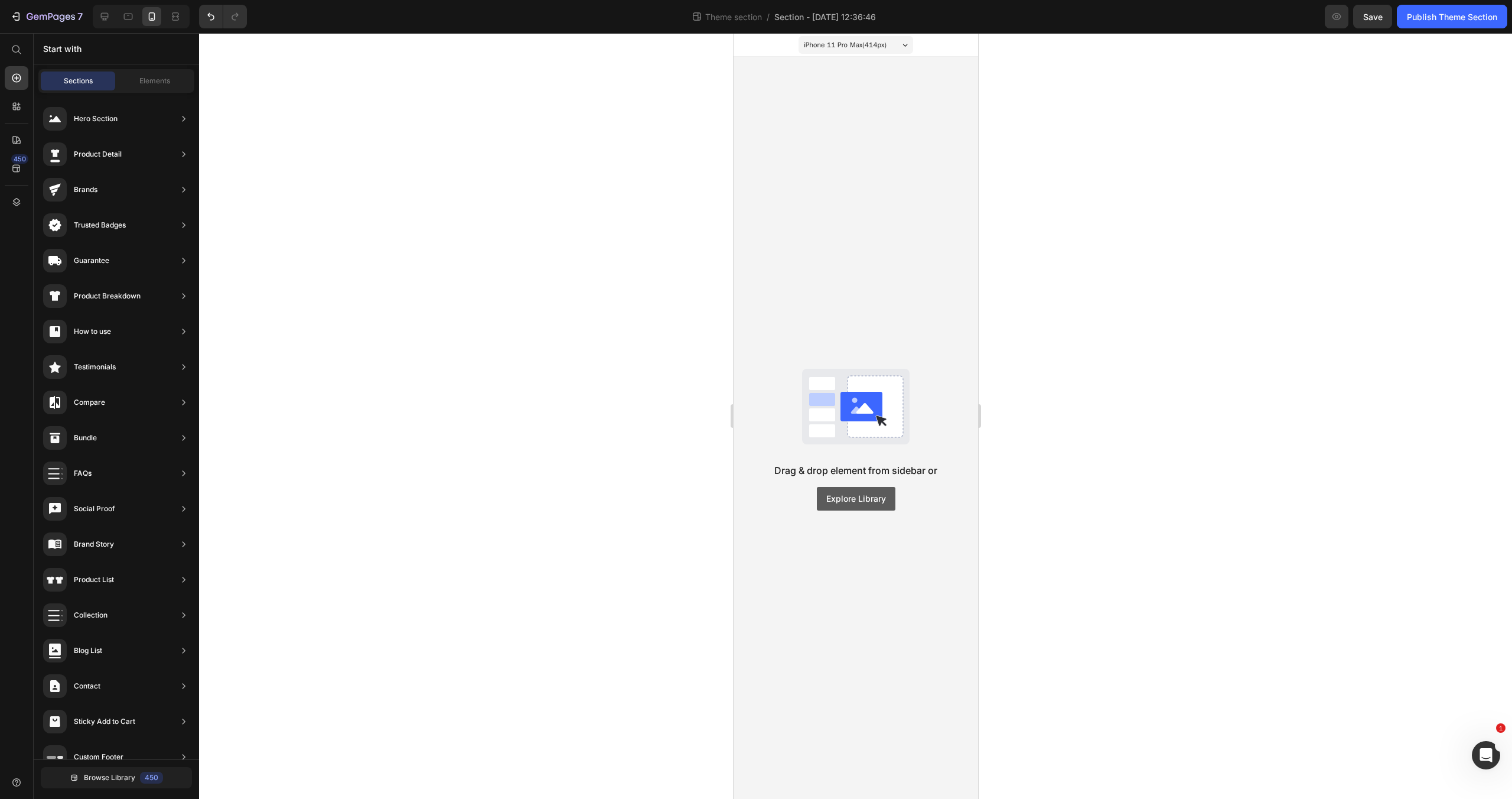 click on "Explore Library" at bounding box center (855, 499) 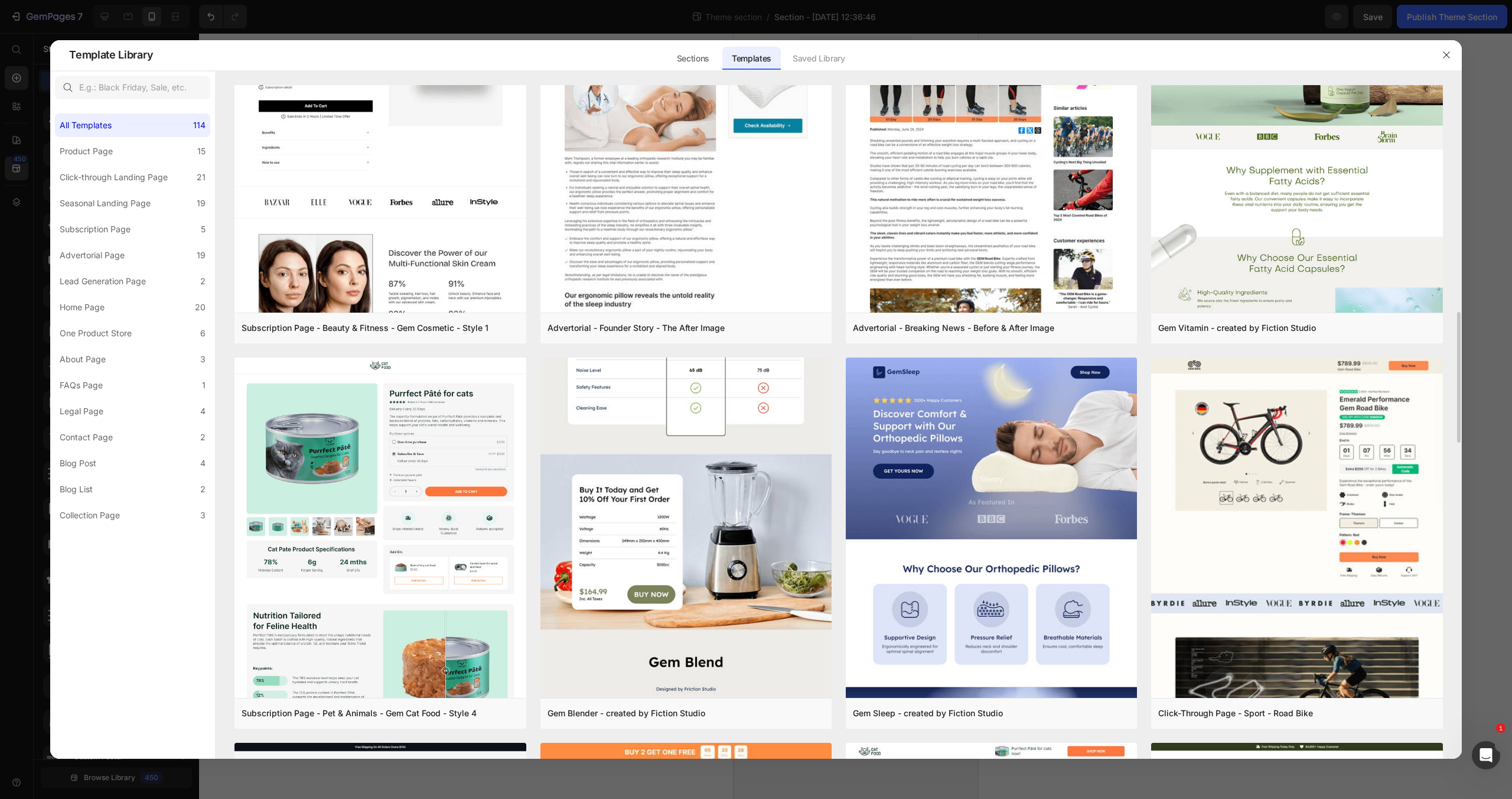 scroll, scrollTop: 1252, scrollLeft: 0, axis: vertical 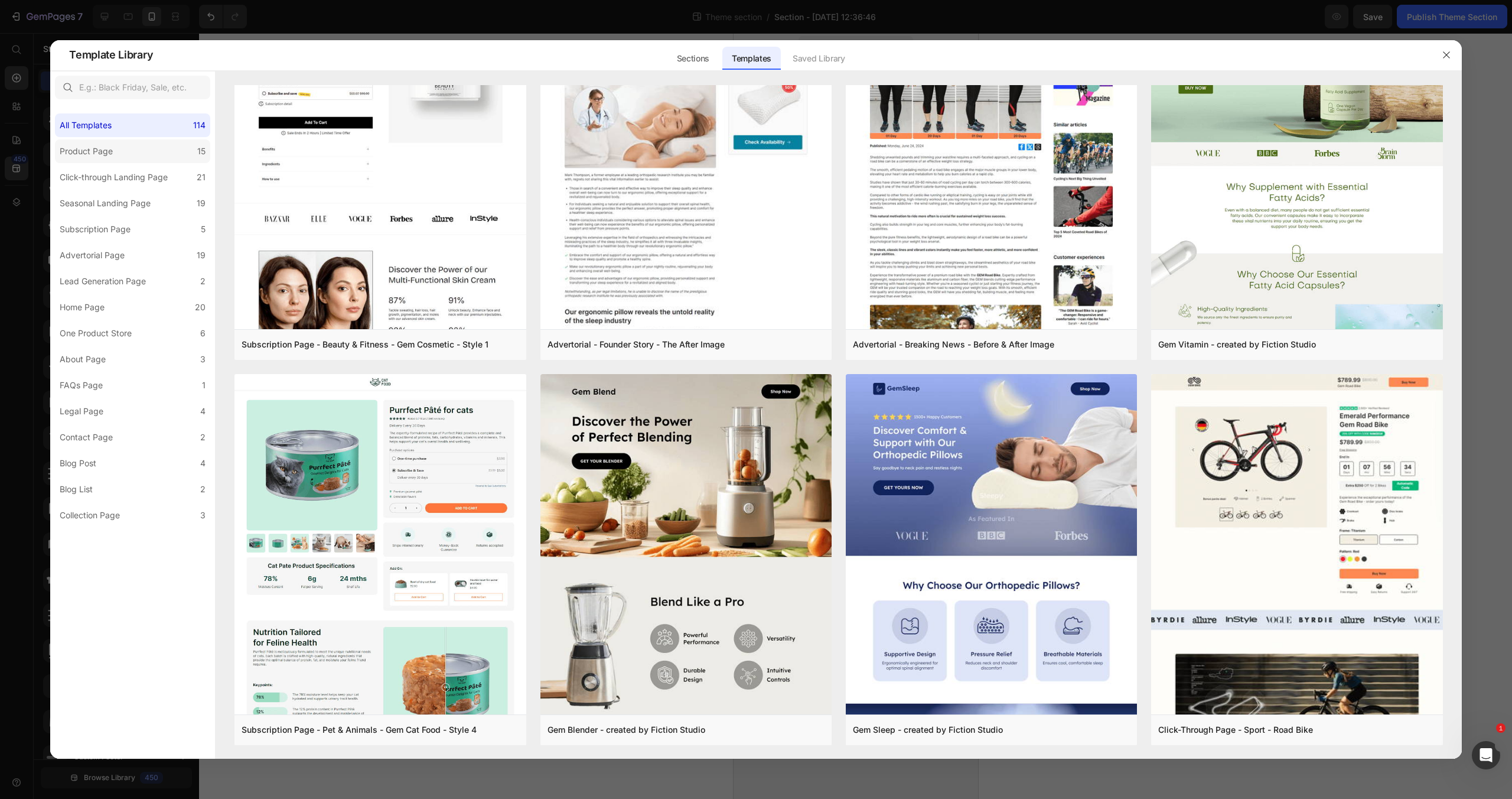 click on "Product Page 15" 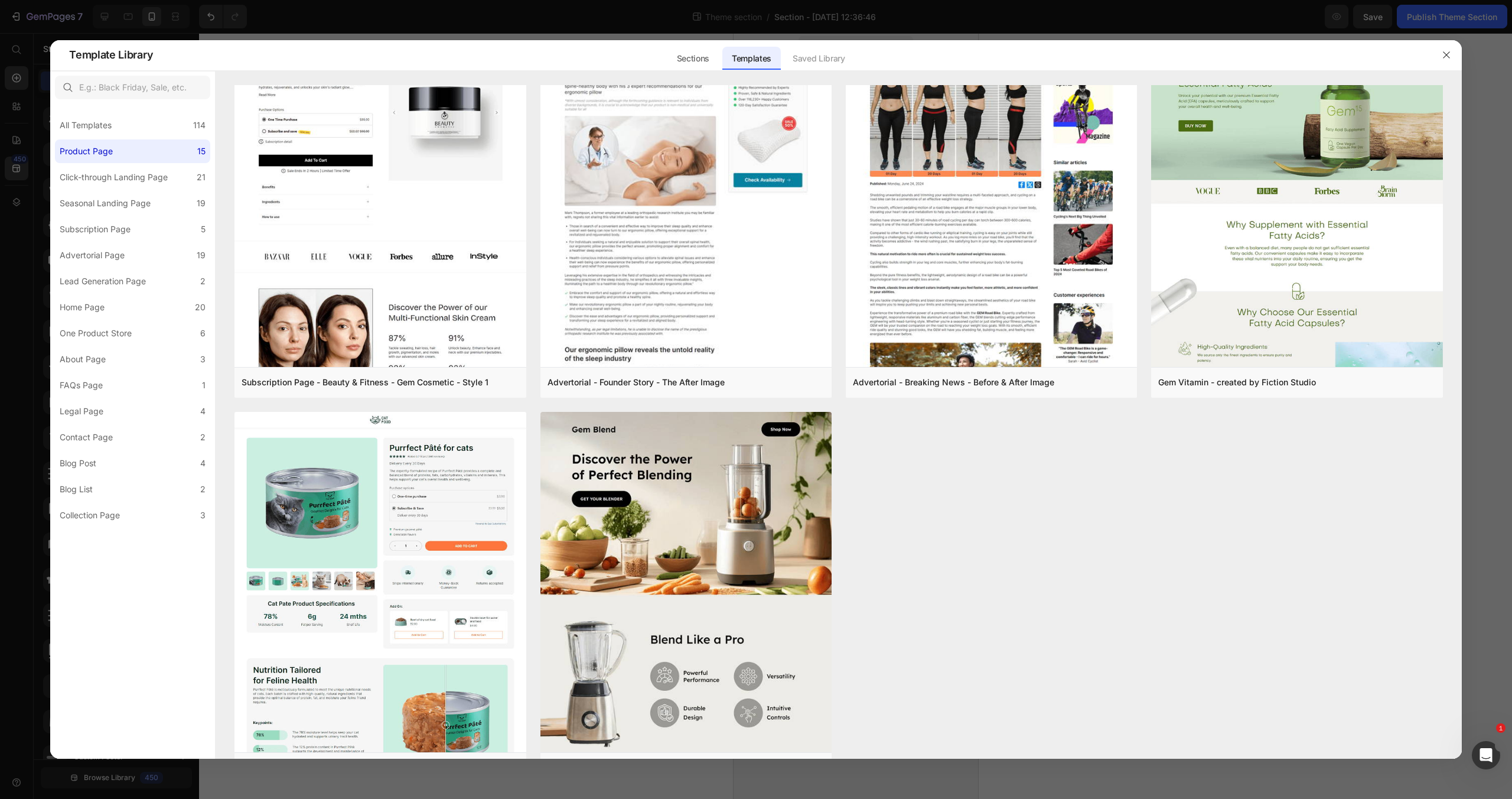 scroll, scrollTop: 0, scrollLeft: 0, axis: both 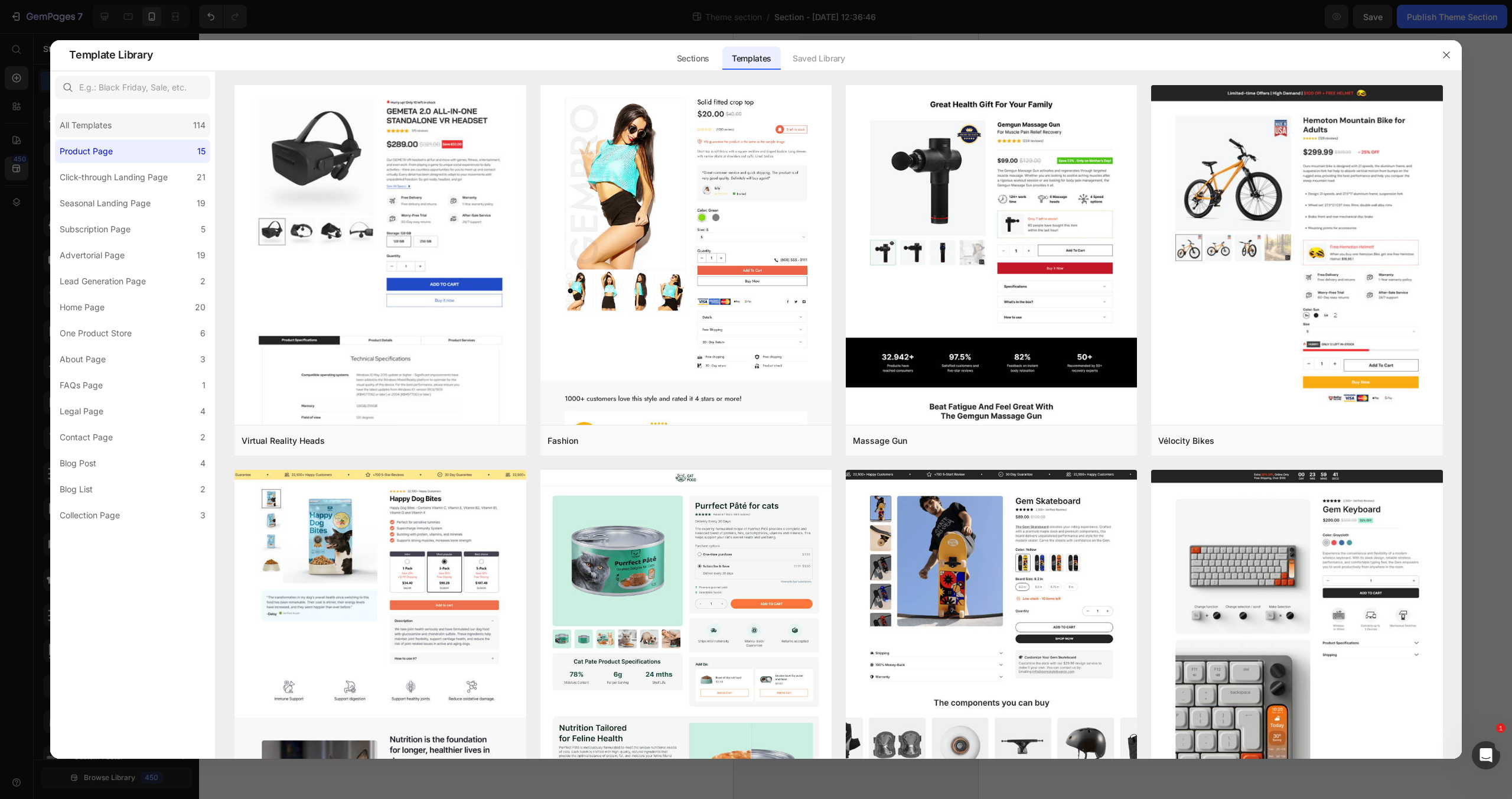 click on "All Templates 114" 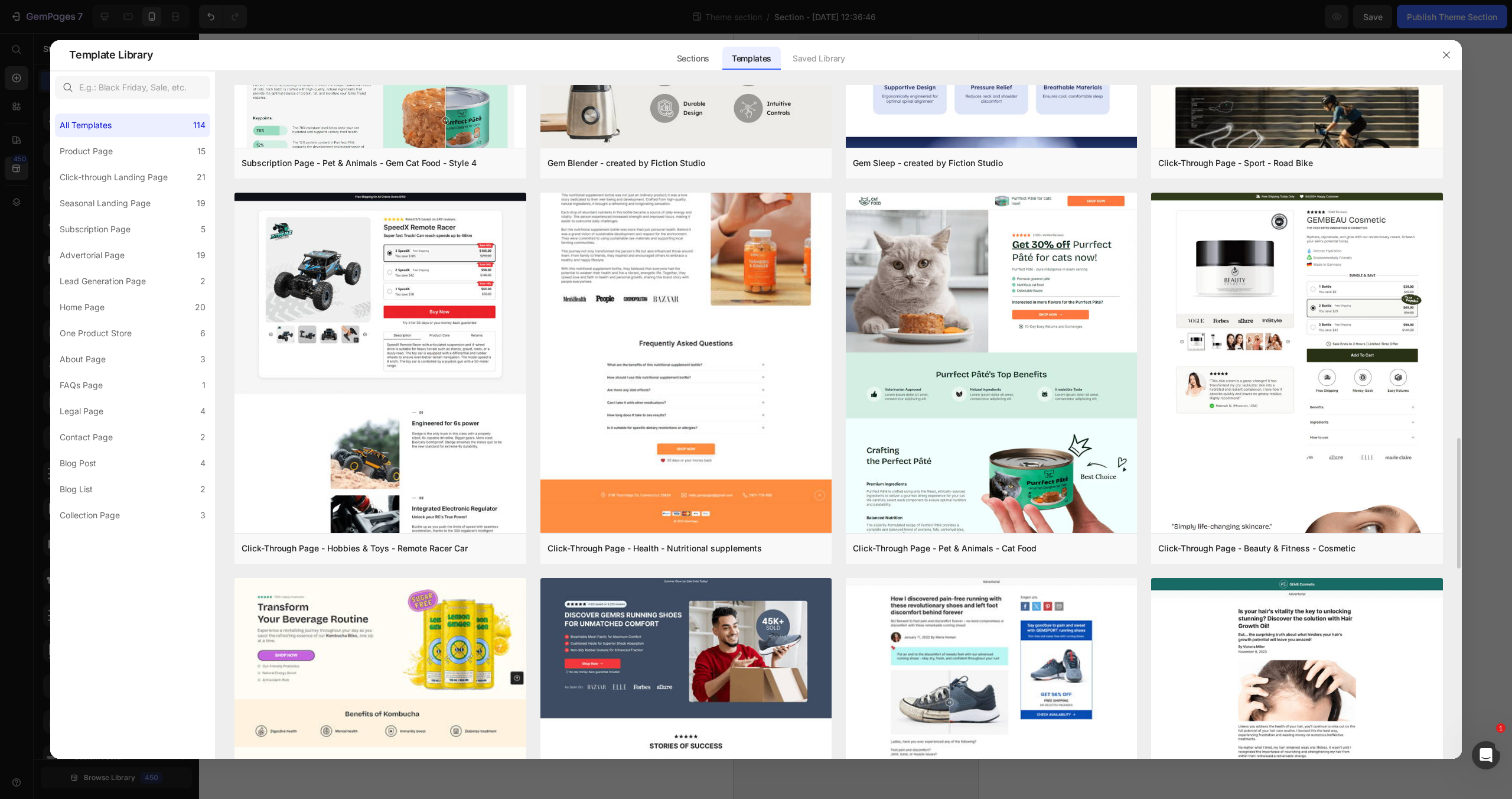 scroll, scrollTop: 1820, scrollLeft: 0, axis: vertical 